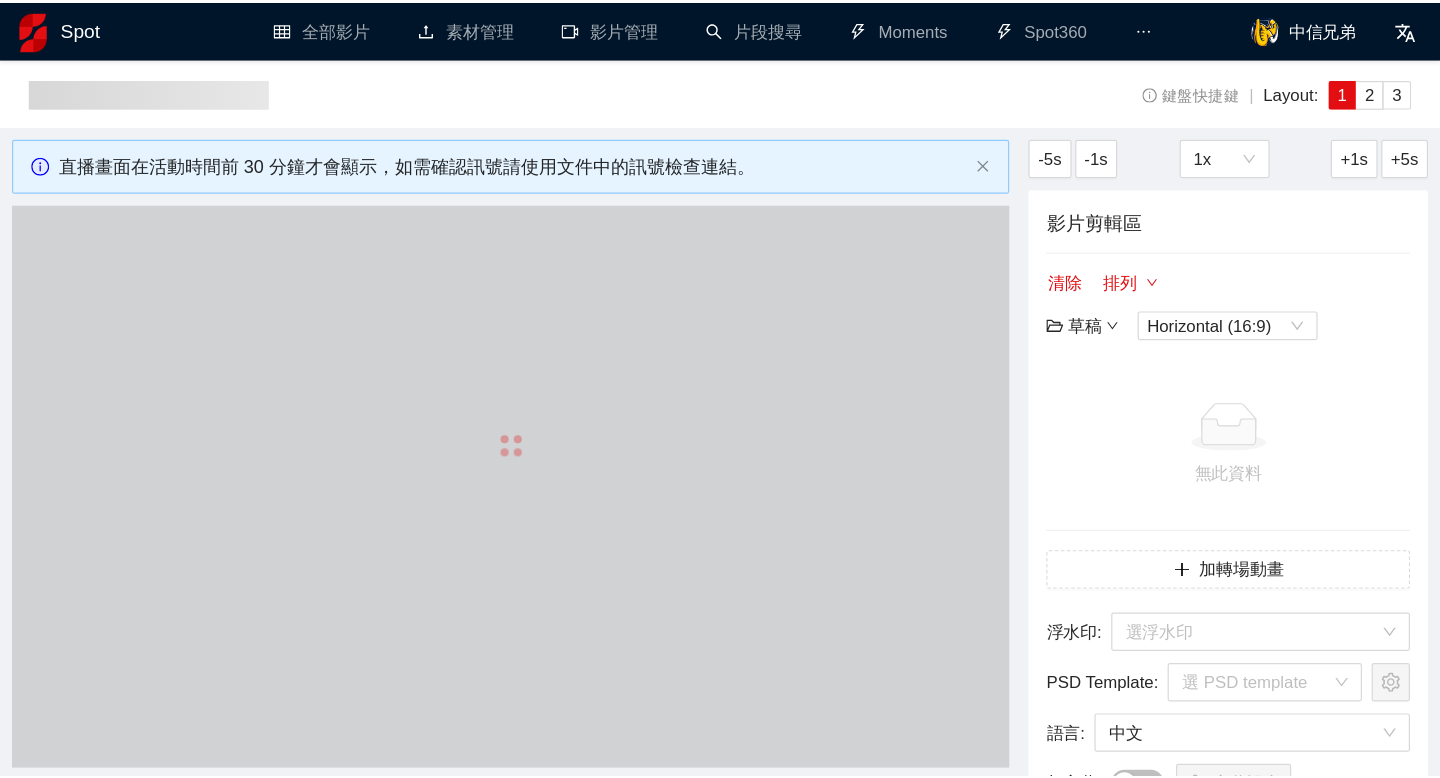 scroll, scrollTop: 0, scrollLeft: 0, axis: both 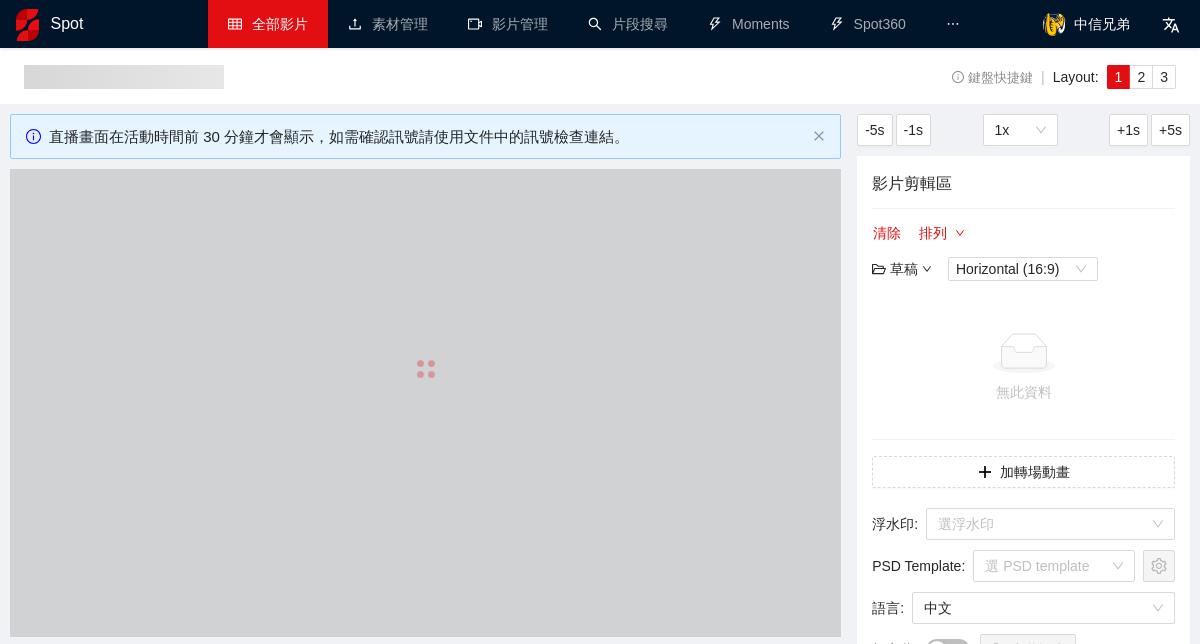 click on "全部影片" at bounding box center (268, 24) 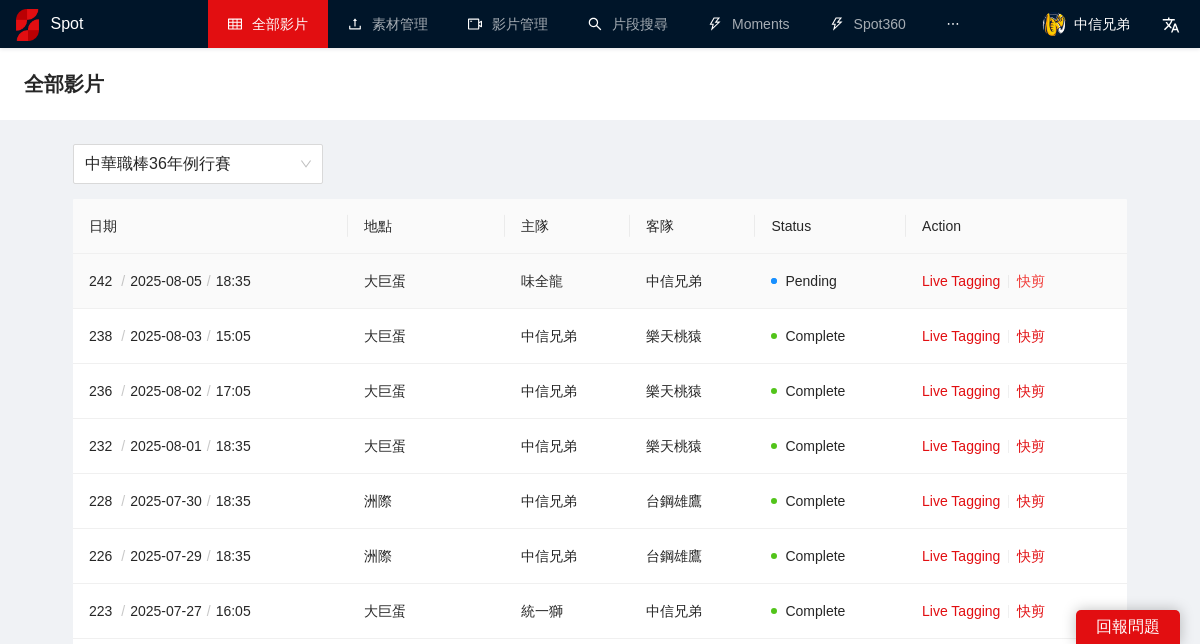 click on "快剪" at bounding box center (1031, 281) 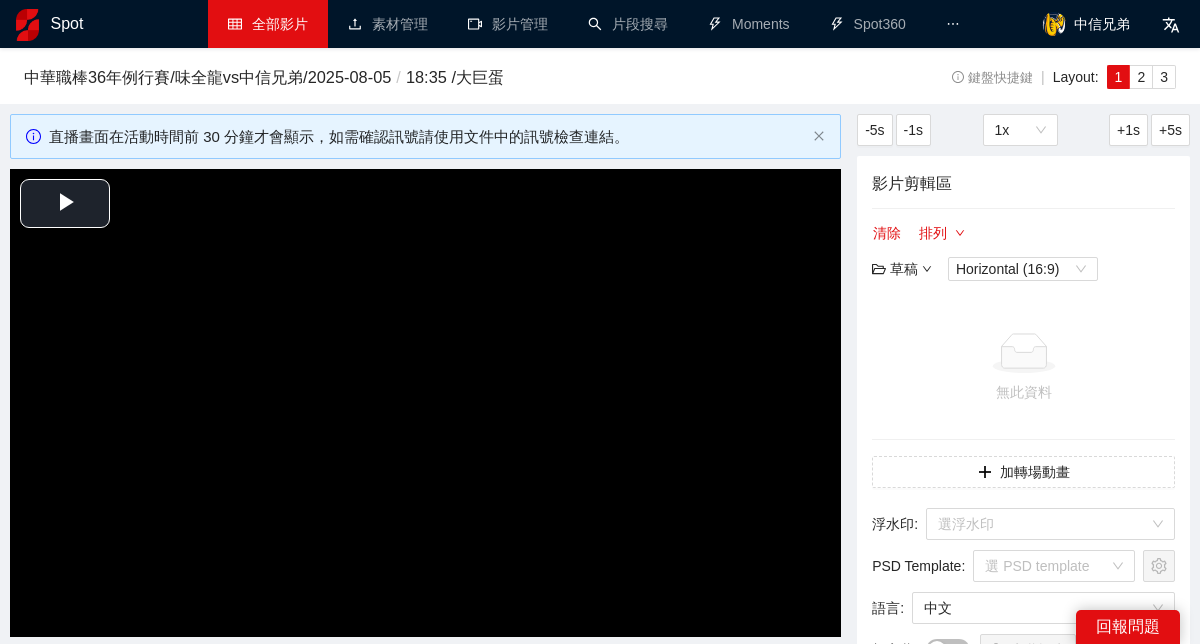 type 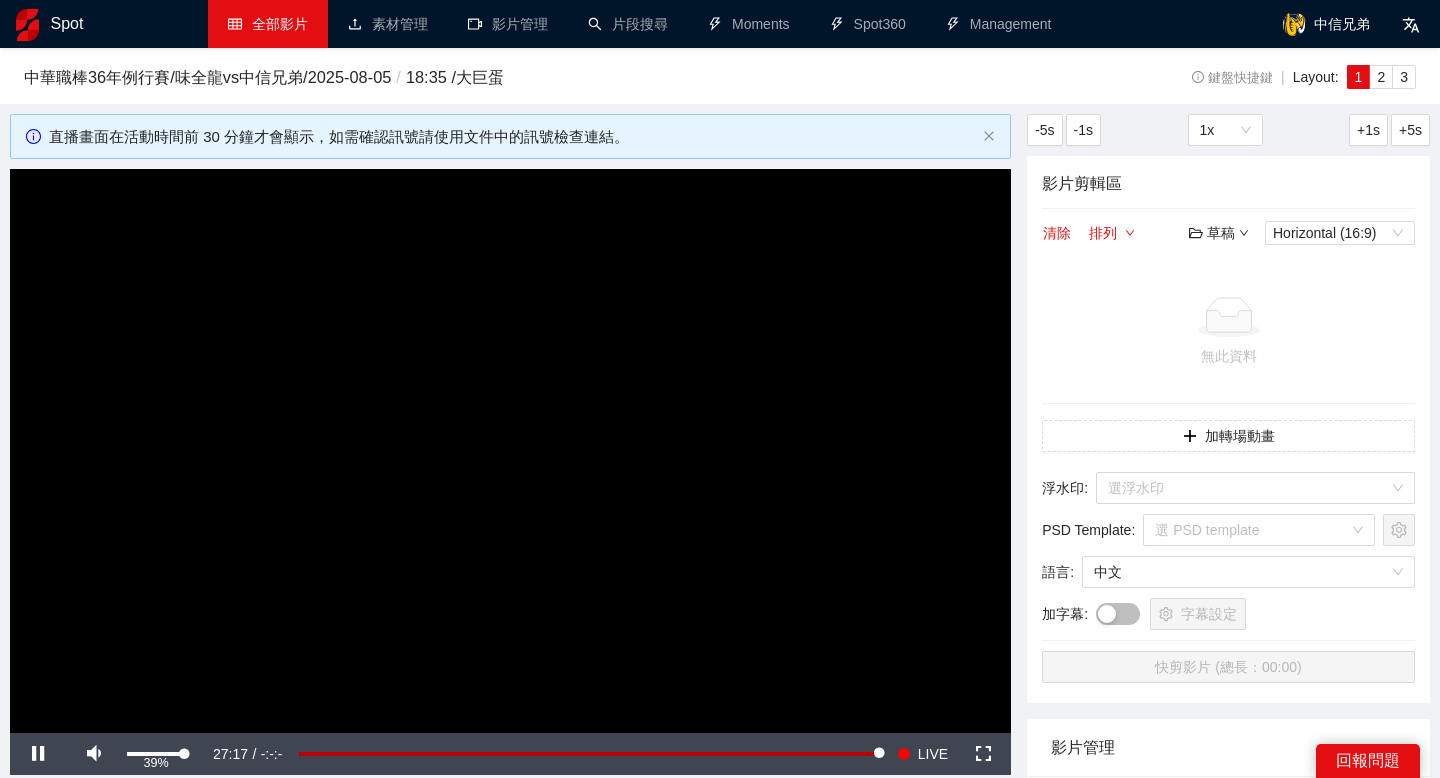 click at bounding box center (155, 754) 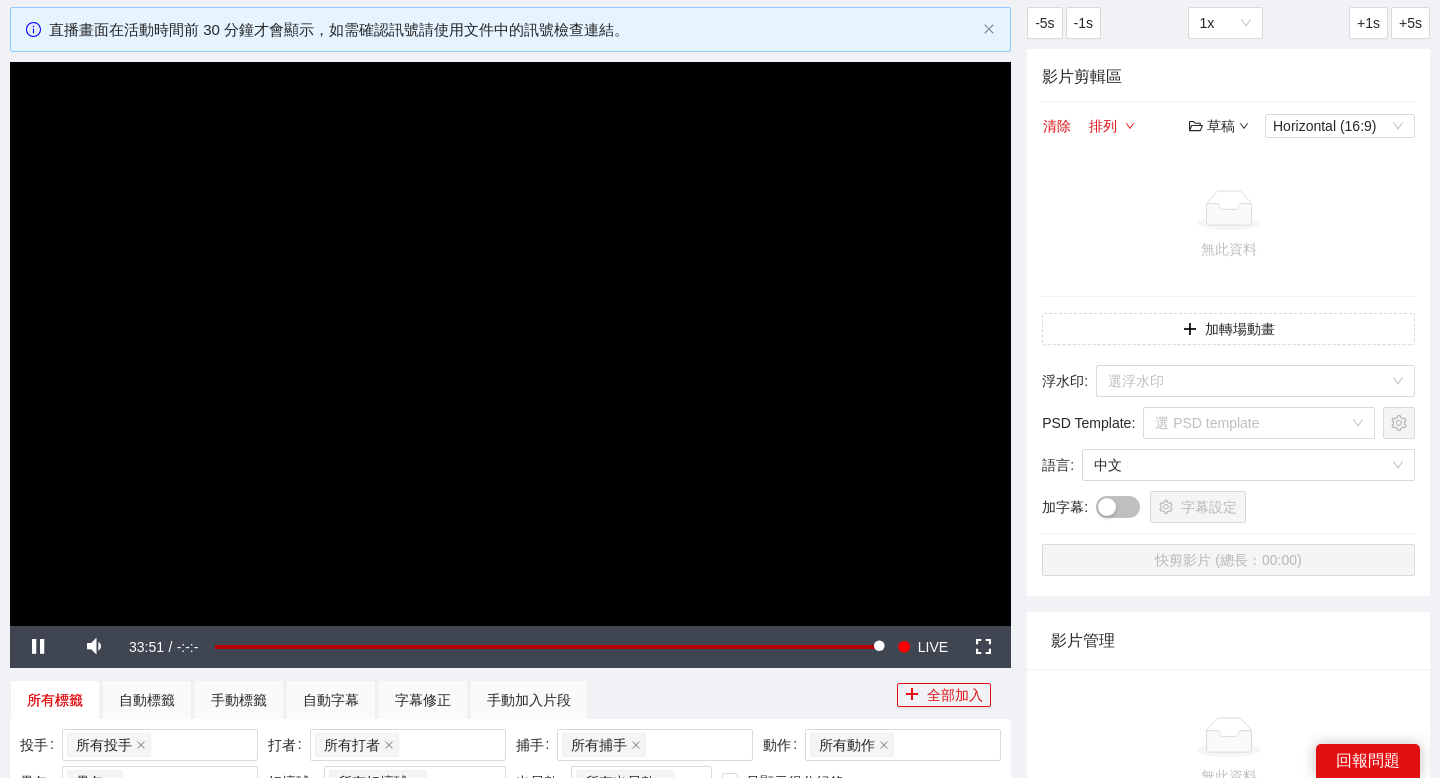 scroll, scrollTop: 128, scrollLeft: 0, axis: vertical 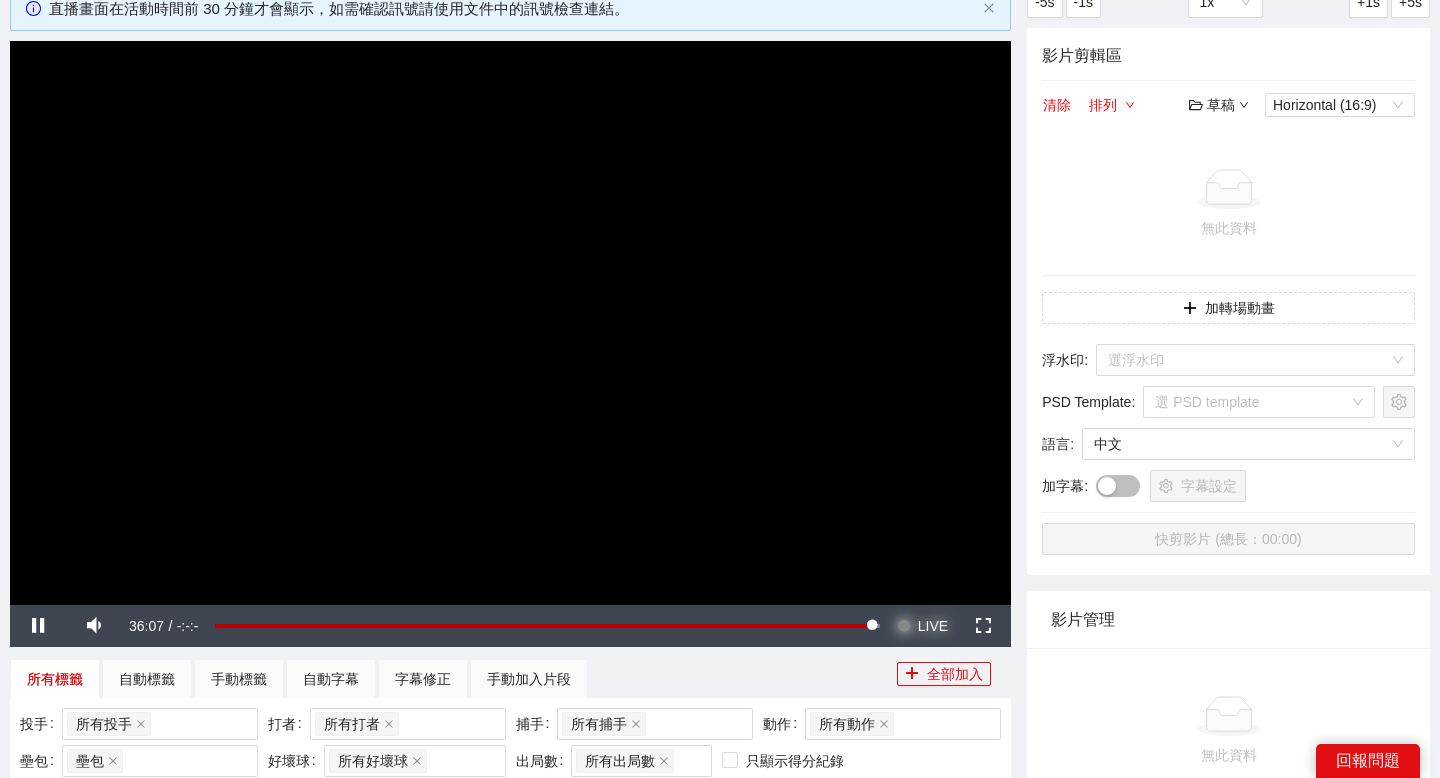 click at bounding box center (904, 626) 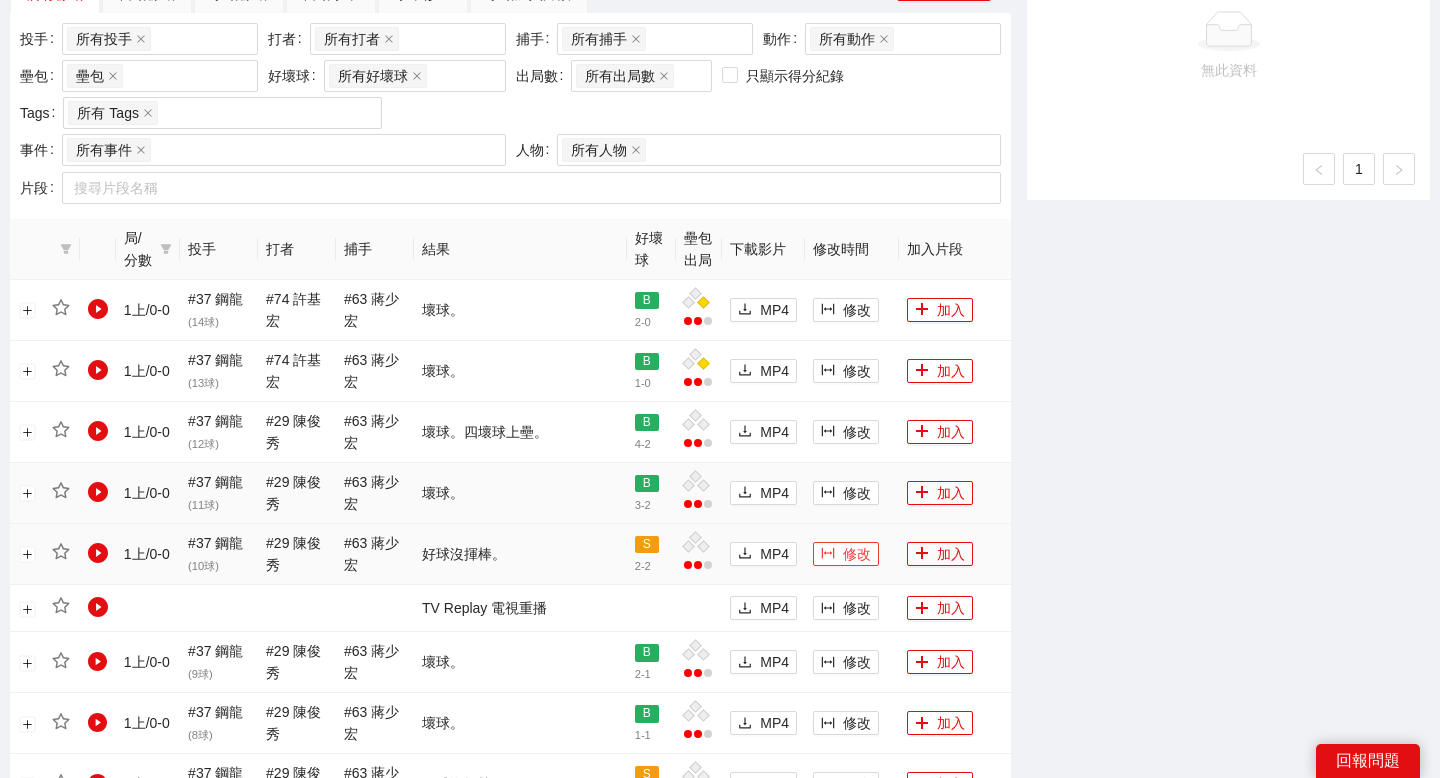scroll, scrollTop: 800, scrollLeft: 0, axis: vertical 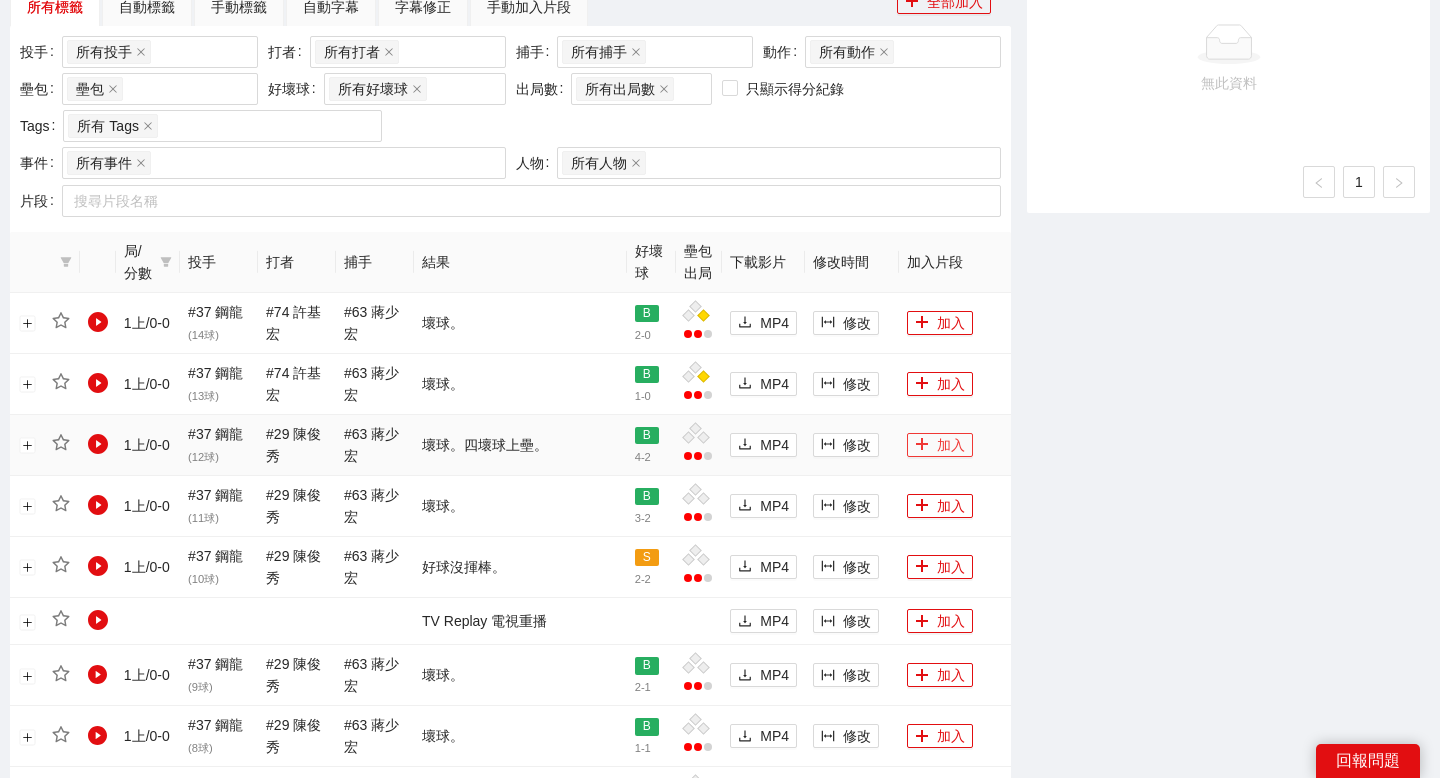 click 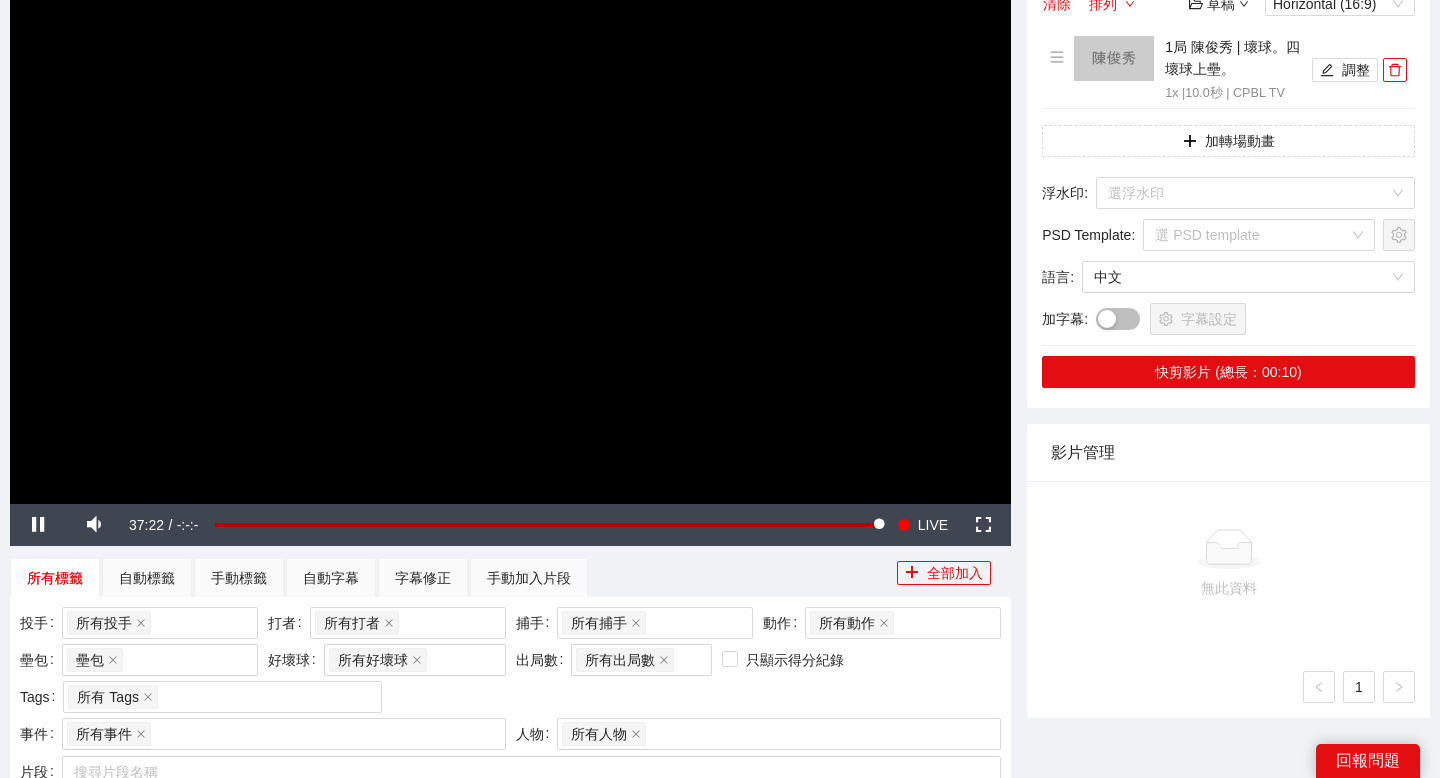 scroll, scrollTop: 171, scrollLeft: 0, axis: vertical 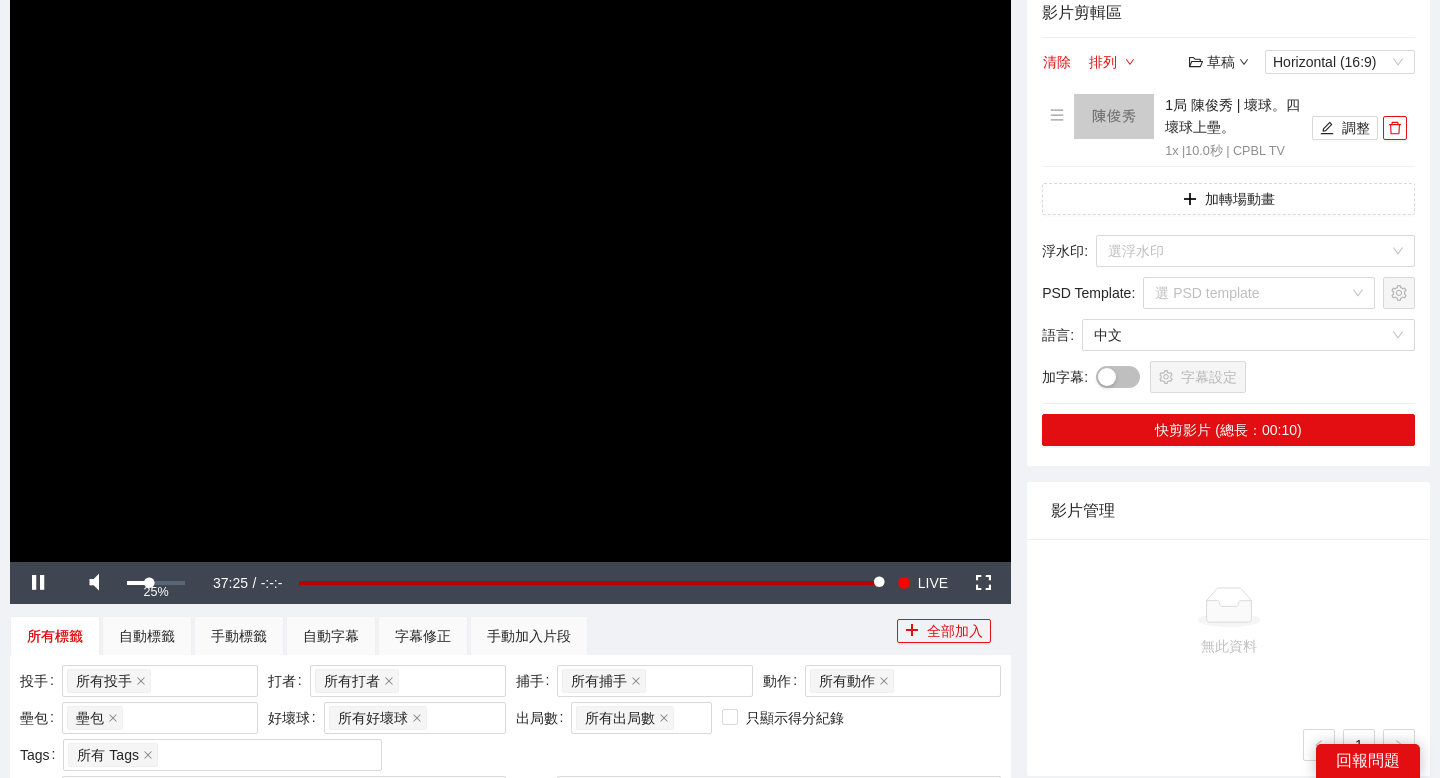 click at bounding box center [138, 583] 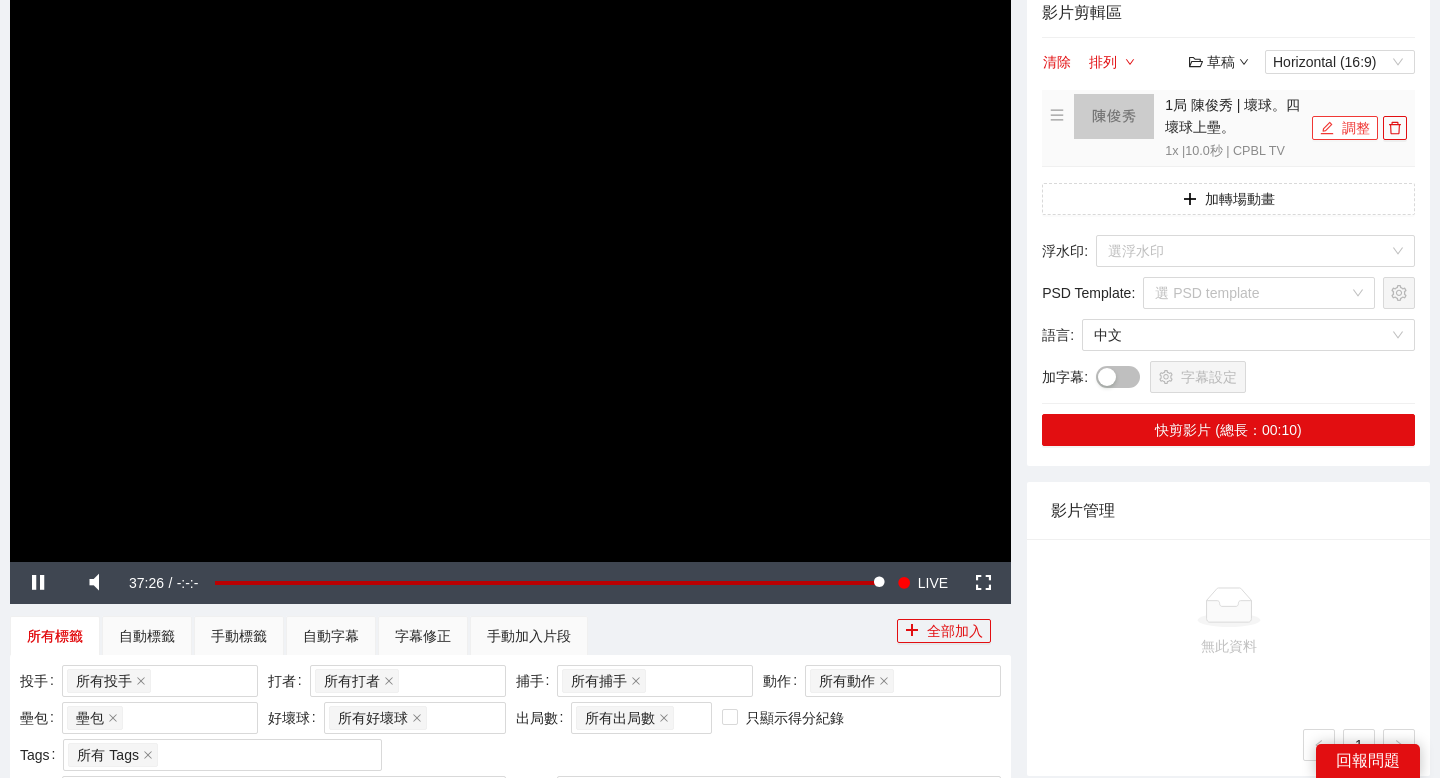 click on "調整" at bounding box center [1345, 128] 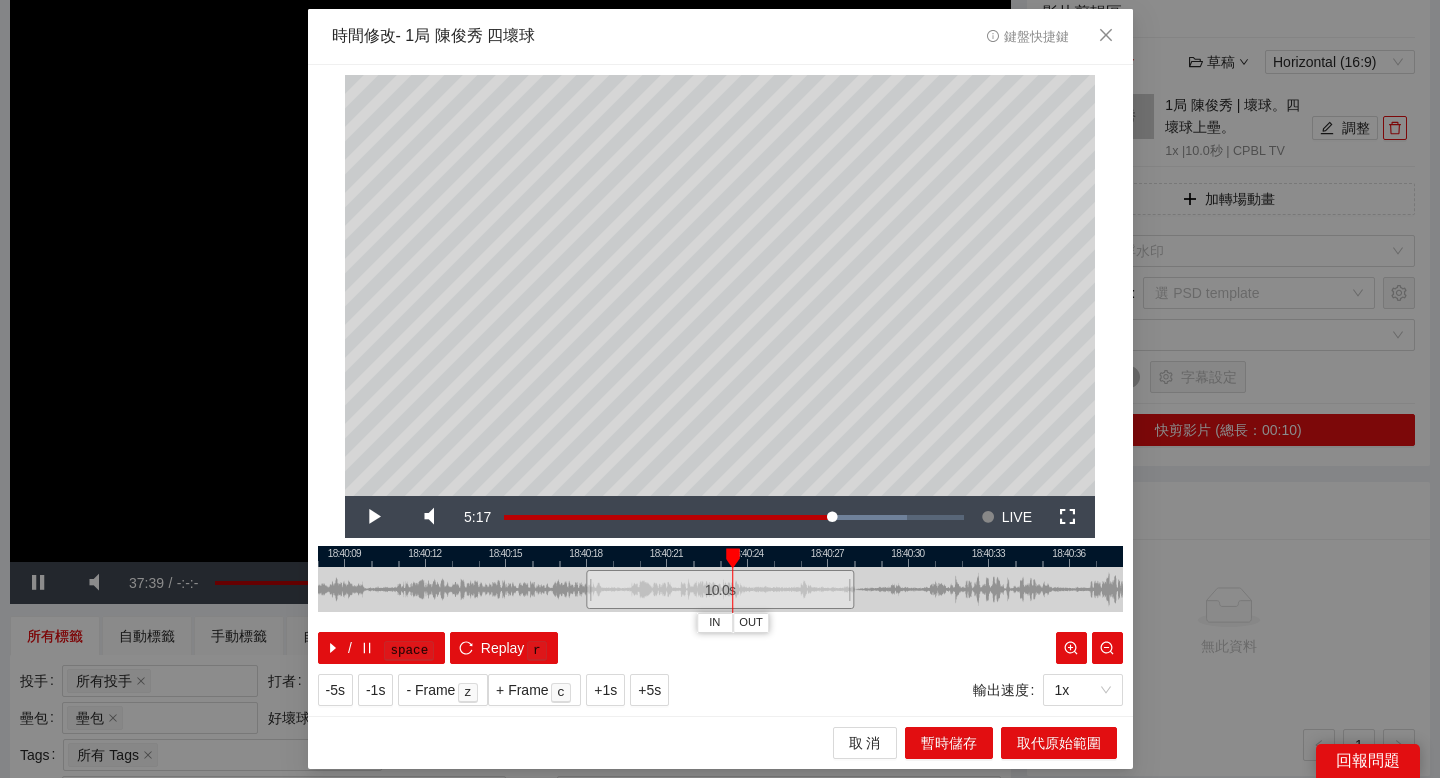 drag, startPoint x: 891, startPoint y: 552, endPoint x: 720, endPoint y: 556, distance: 171.04678 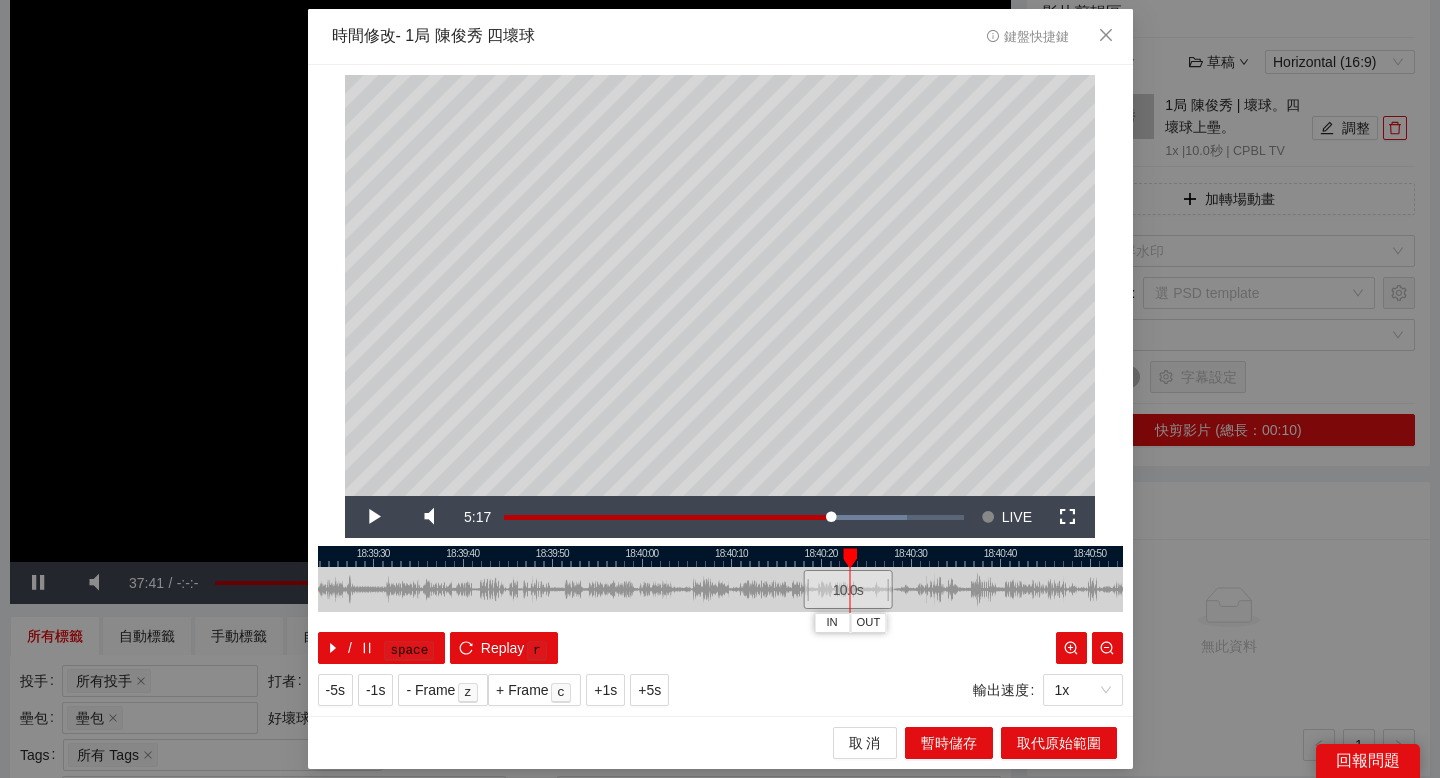 drag, startPoint x: 644, startPoint y: 558, endPoint x: 778, endPoint y: 559, distance: 134.00374 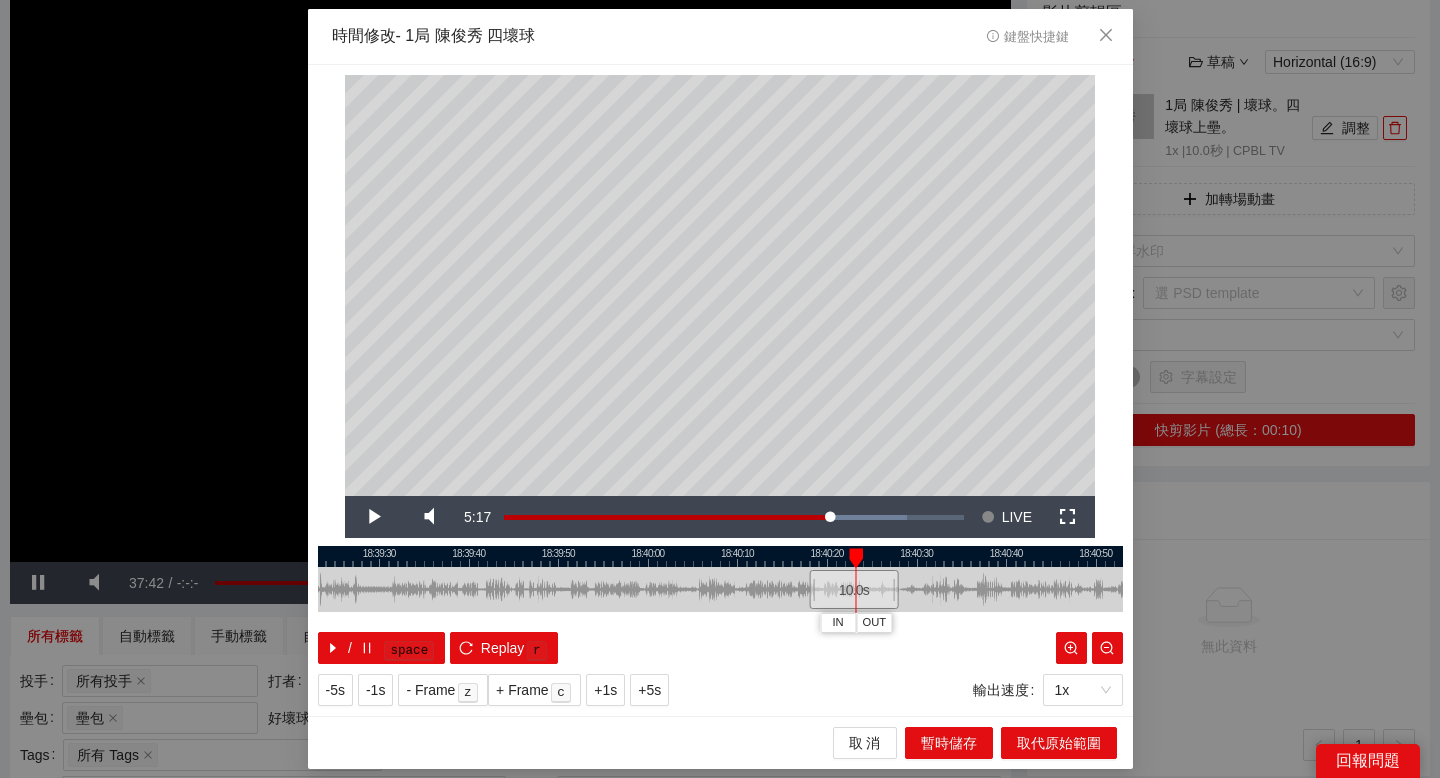 click at bounding box center (720, 556) 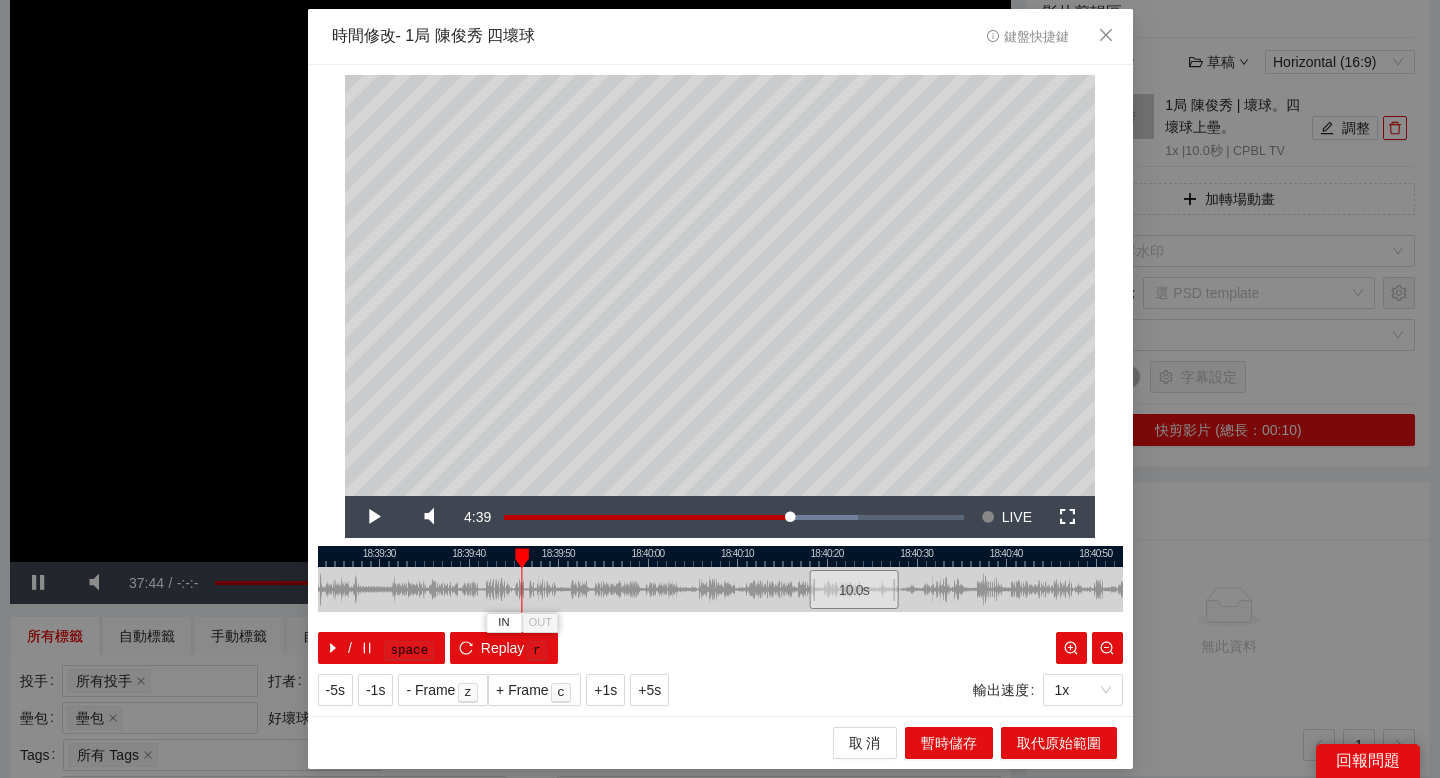 drag, startPoint x: 604, startPoint y: 554, endPoint x: 503, endPoint y: 554, distance: 101 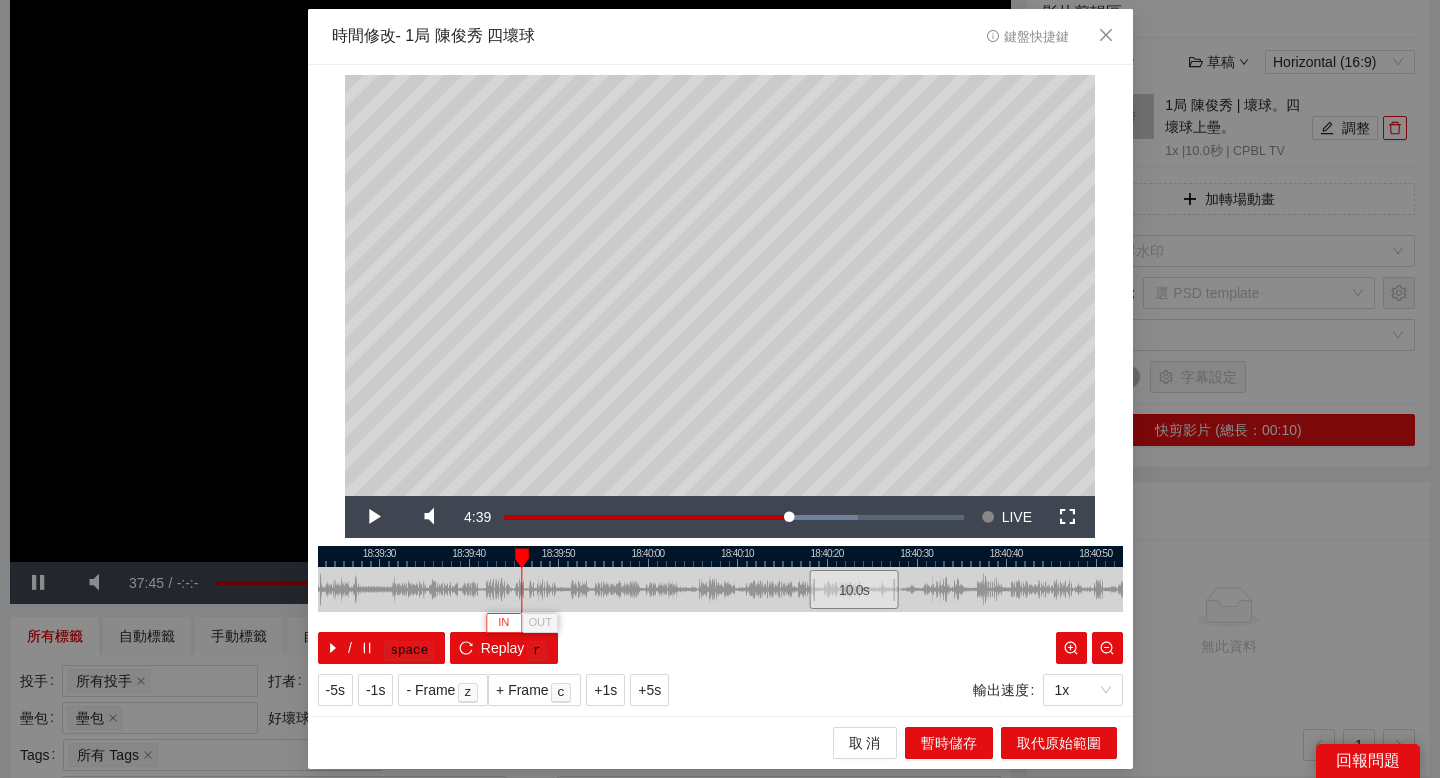 click on "IN" at bounding box center [503, 623] 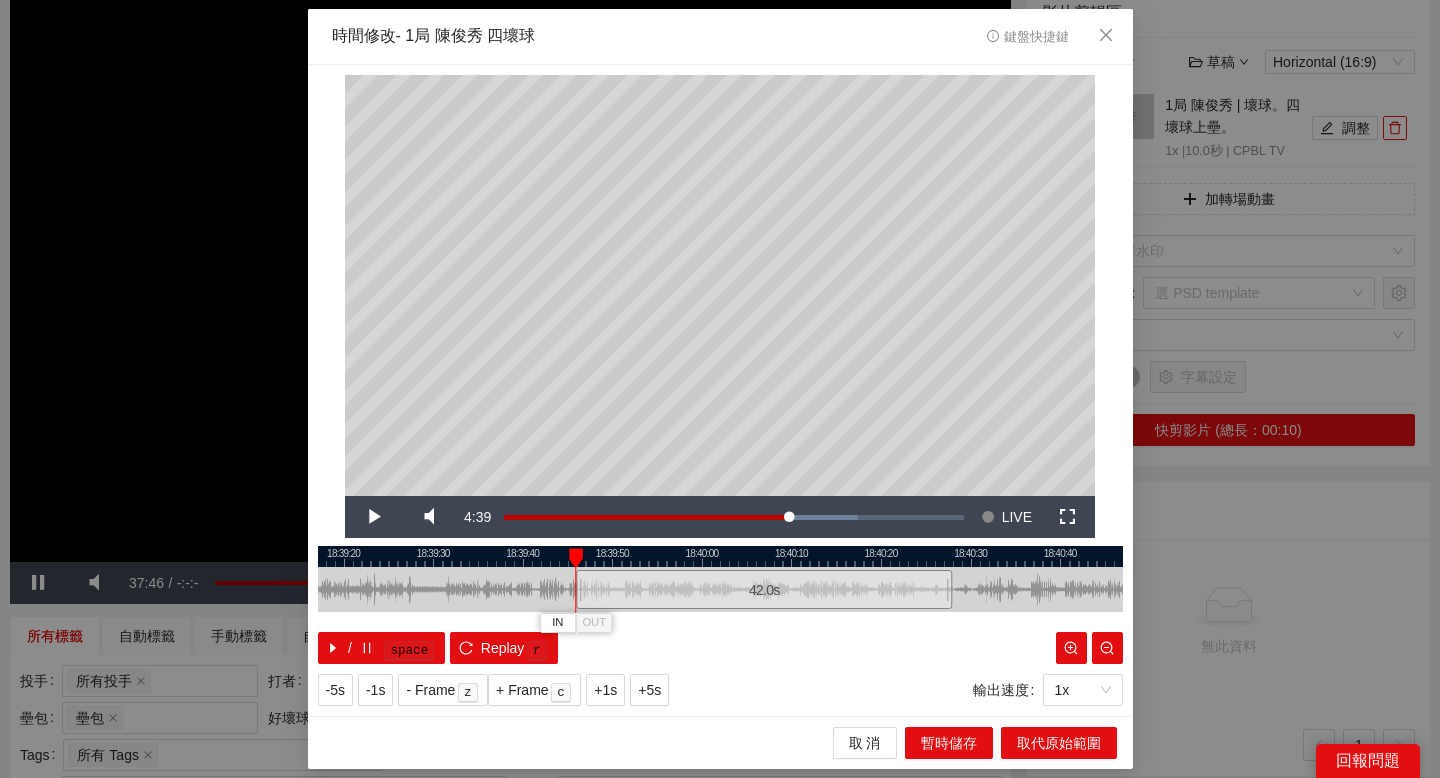 drag, startPoint x: 583, startPoint y: 557, endPoint x: 792, endPoint y: 557, distance: 209 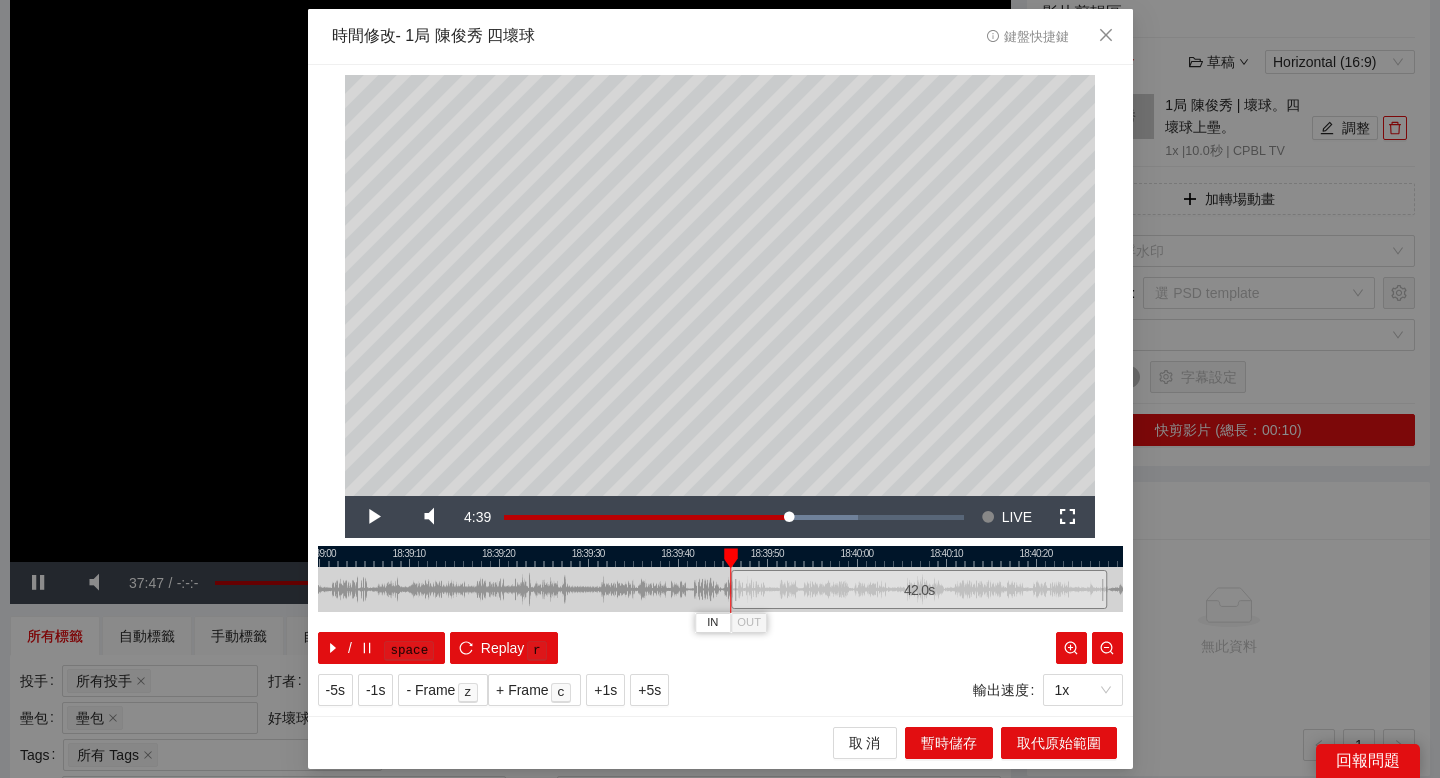 click at bounding box center [720, 556] 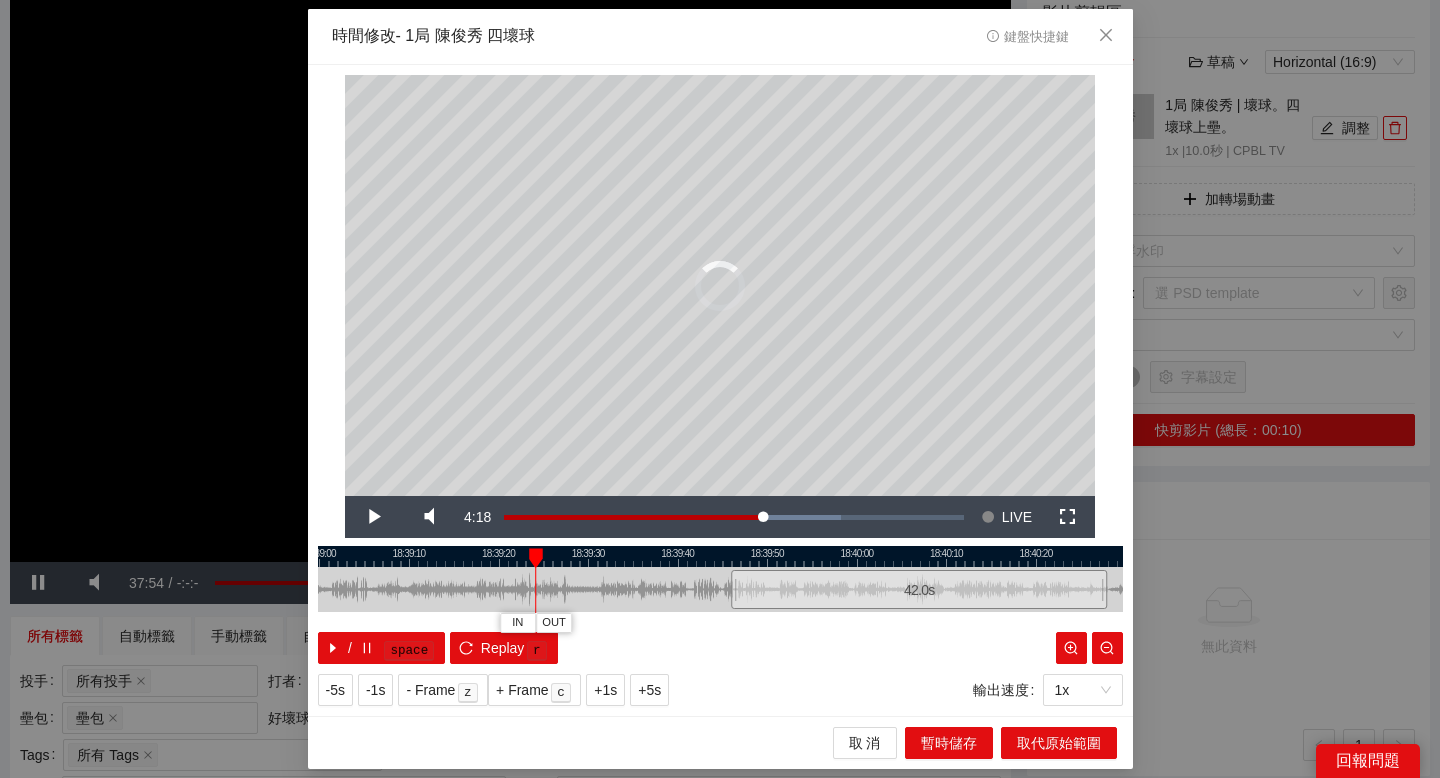 drag, startPoint x: 561, startPoint y: 565, endPoint x: 526, endPoint y: 564, distance: 35.014282 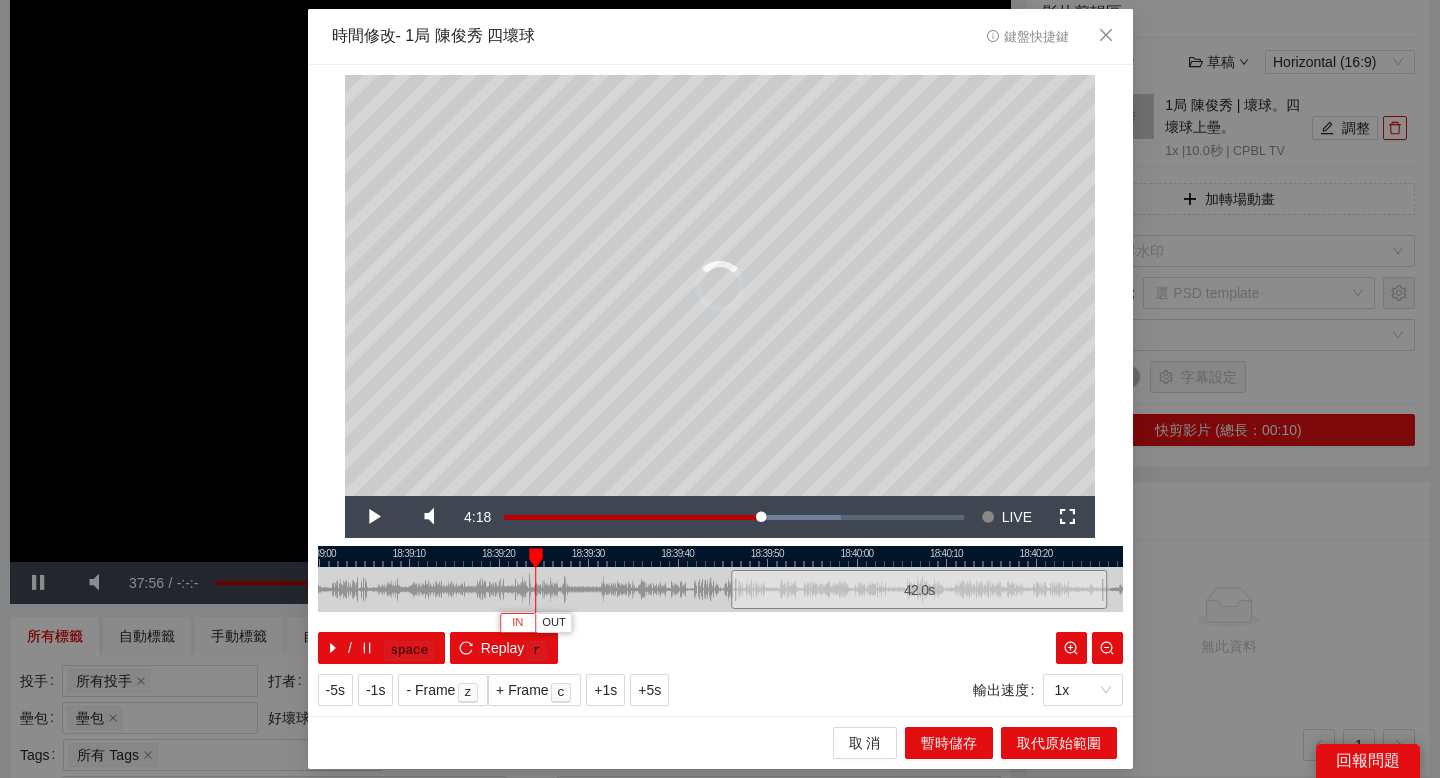 click on "IN" at bounding box center [517, 623] 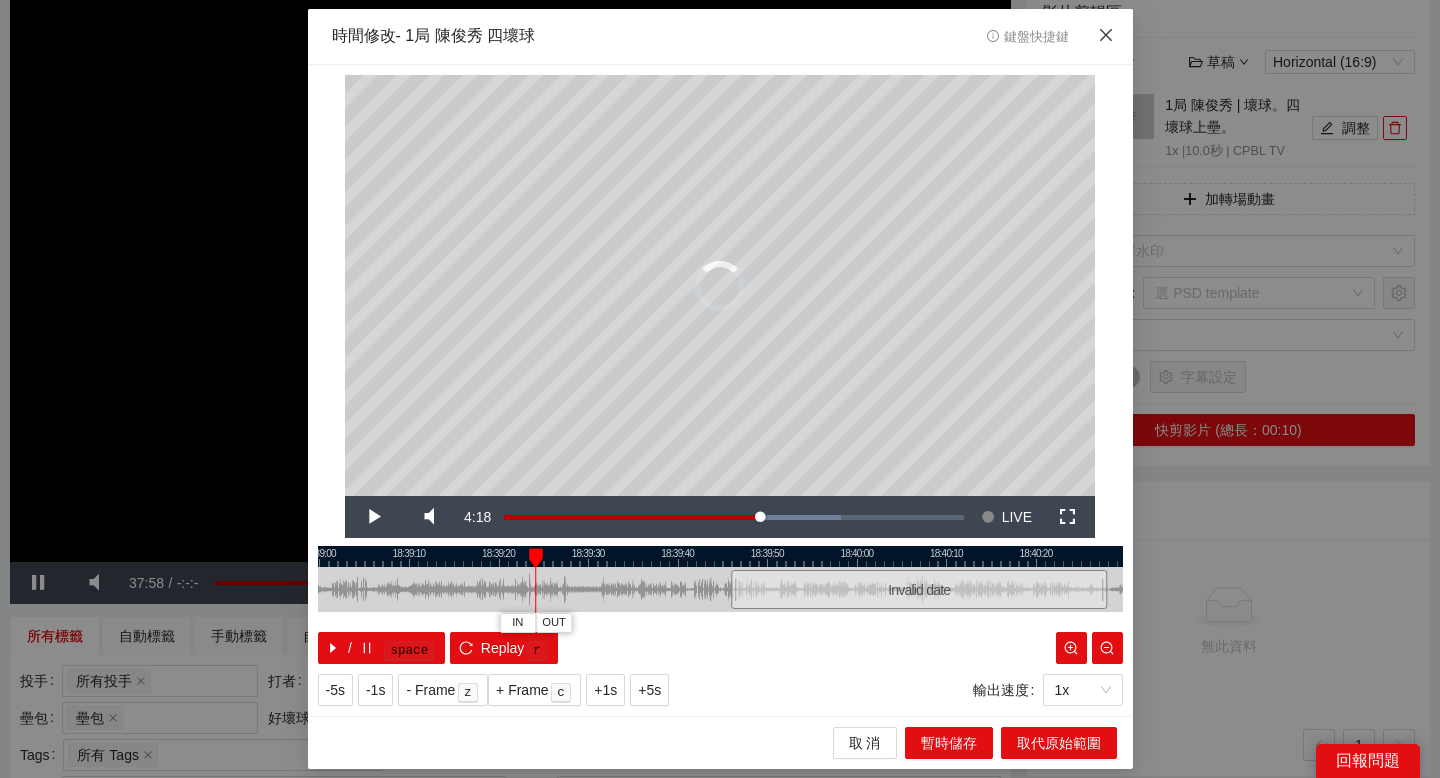 click 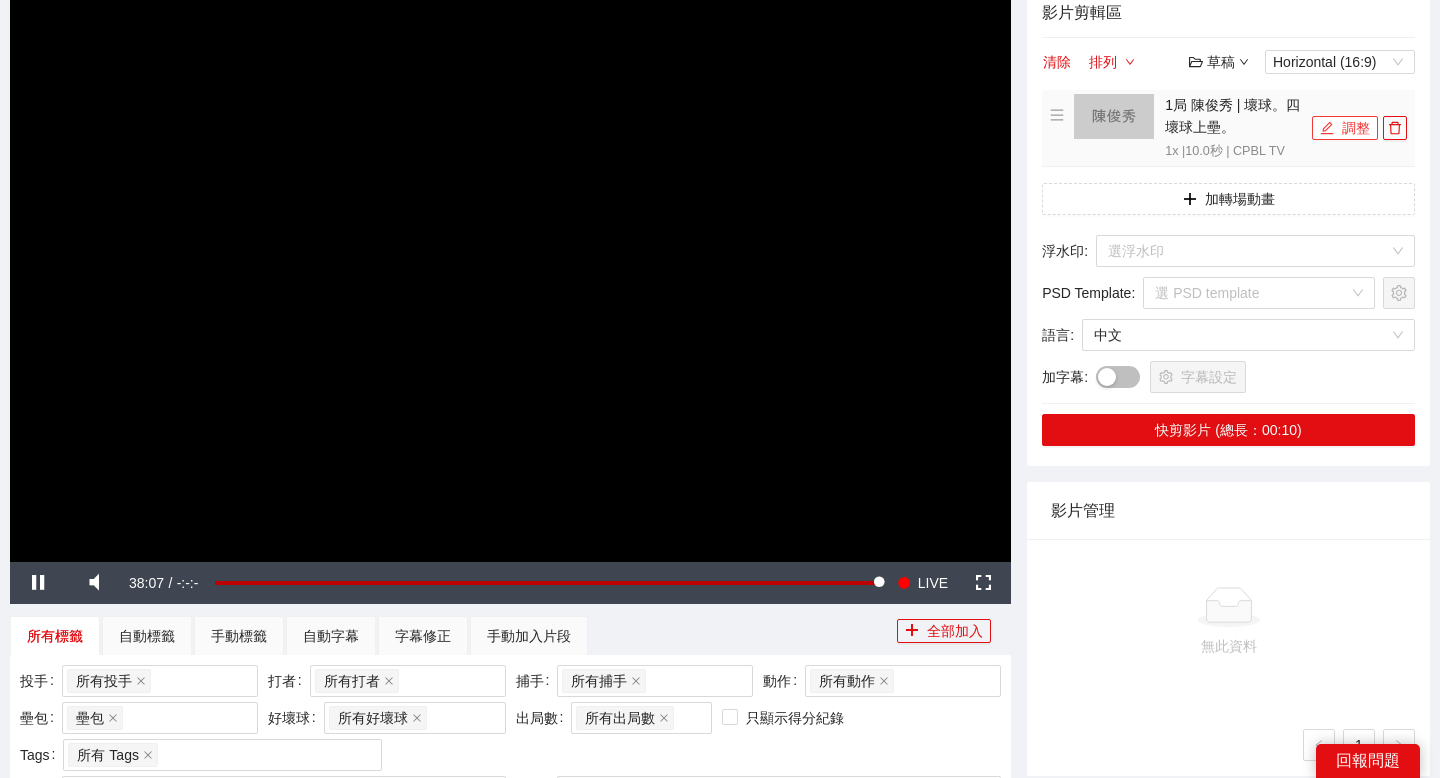 click on "調整" at bounding box center [1345, 128] 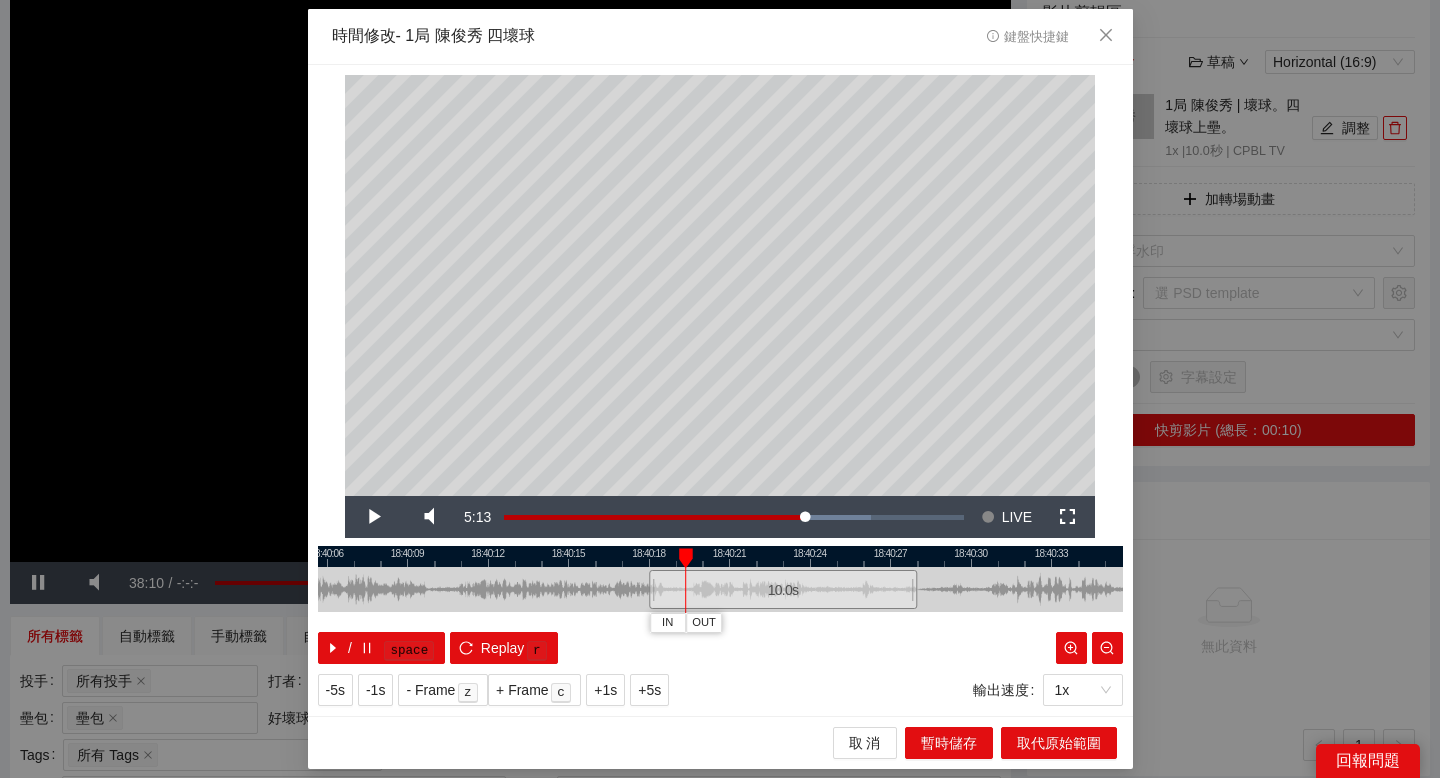 drag, startPoint x: 592, startPoint y: 557, endPoint x: 816, endPoint y: 559, distance: 224.00893 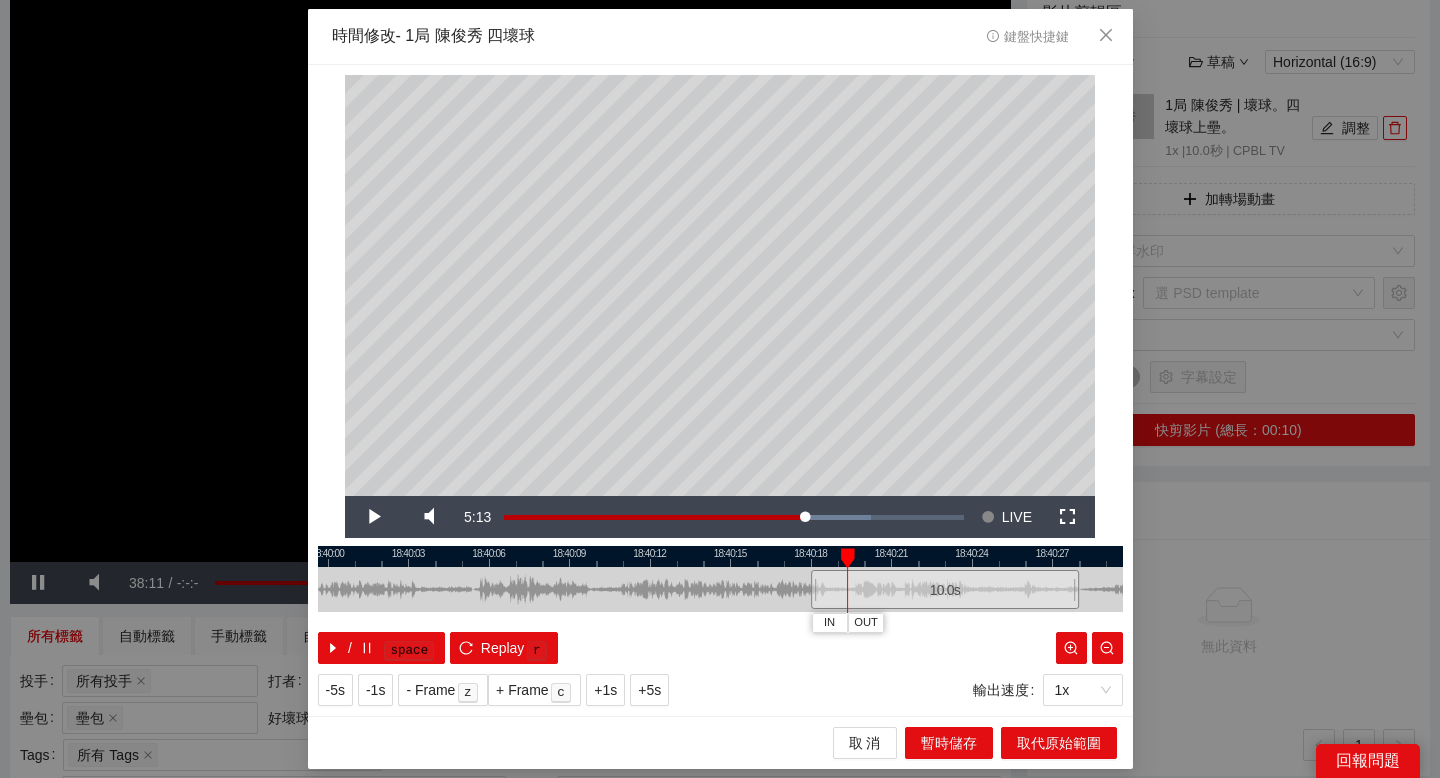 click at bounding box center (720, 556) 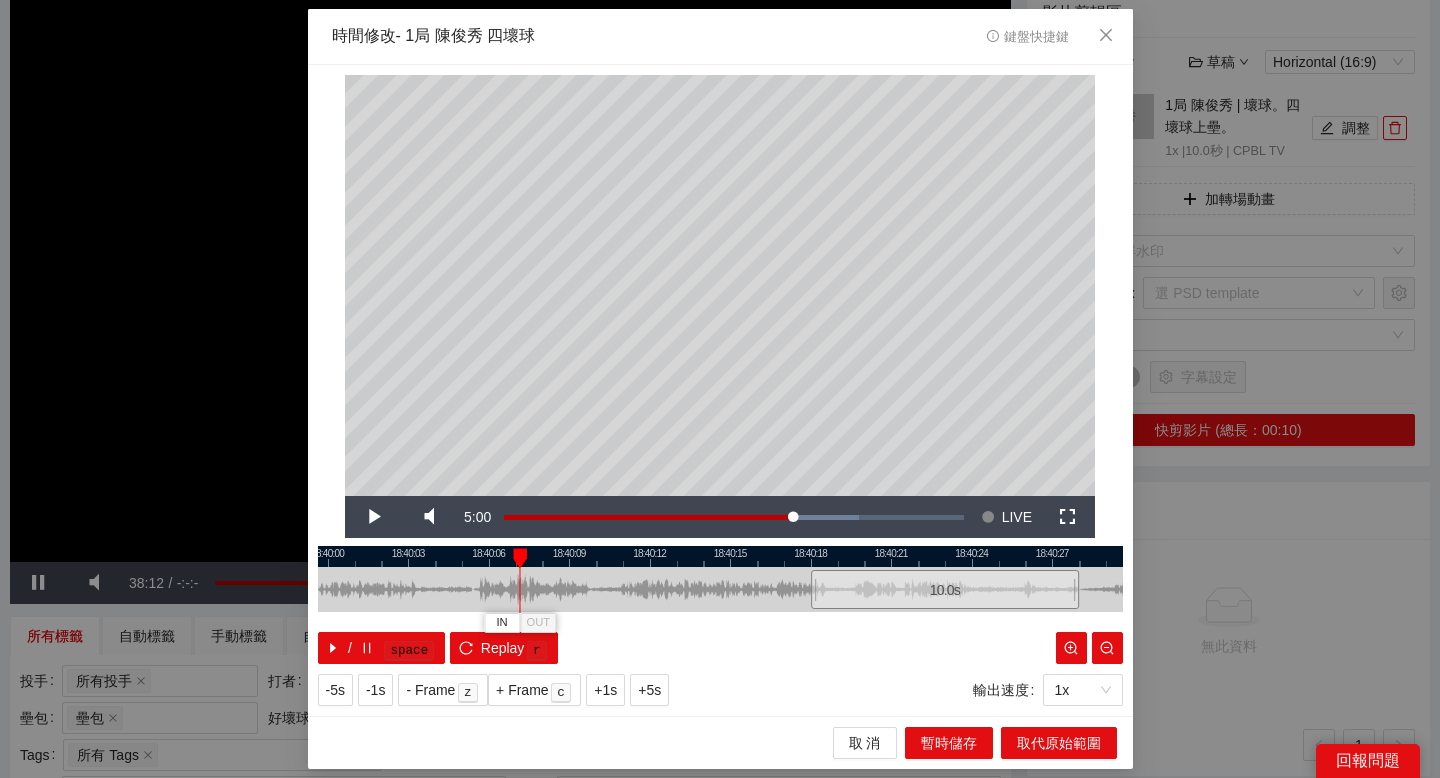 click at bounding box center [720, 556] 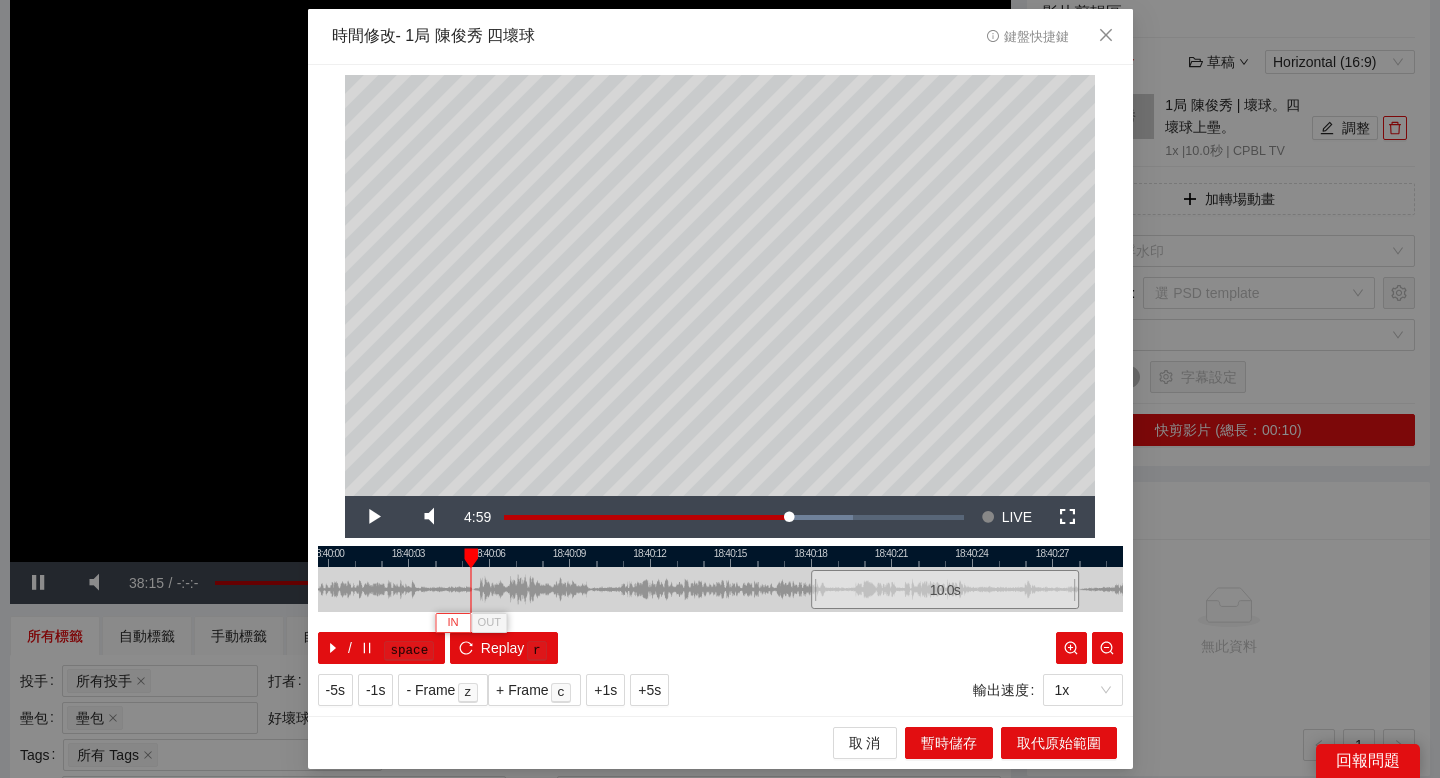 click on "IN" at bounding box center [452, 623] 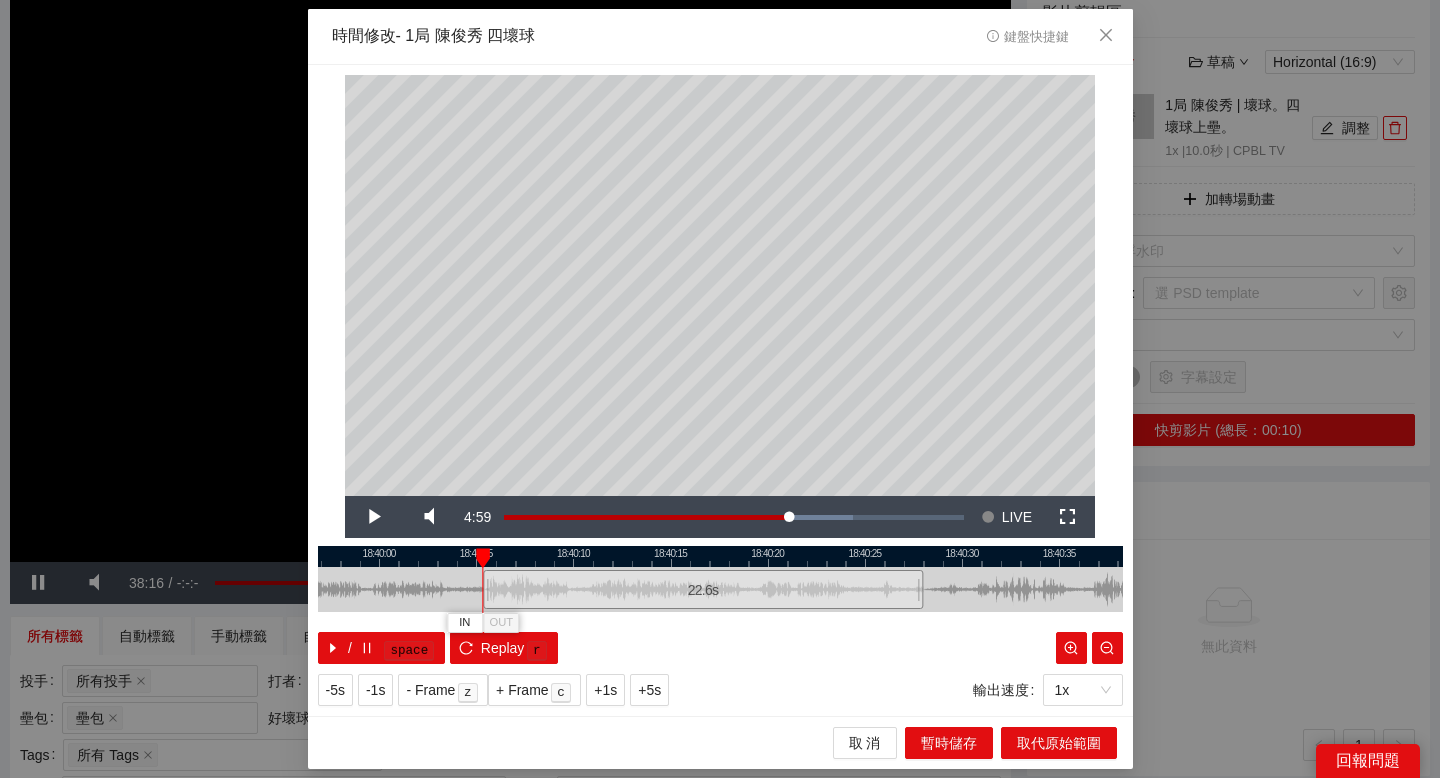 click on "22.6 s" at bounding box center [703, 589] 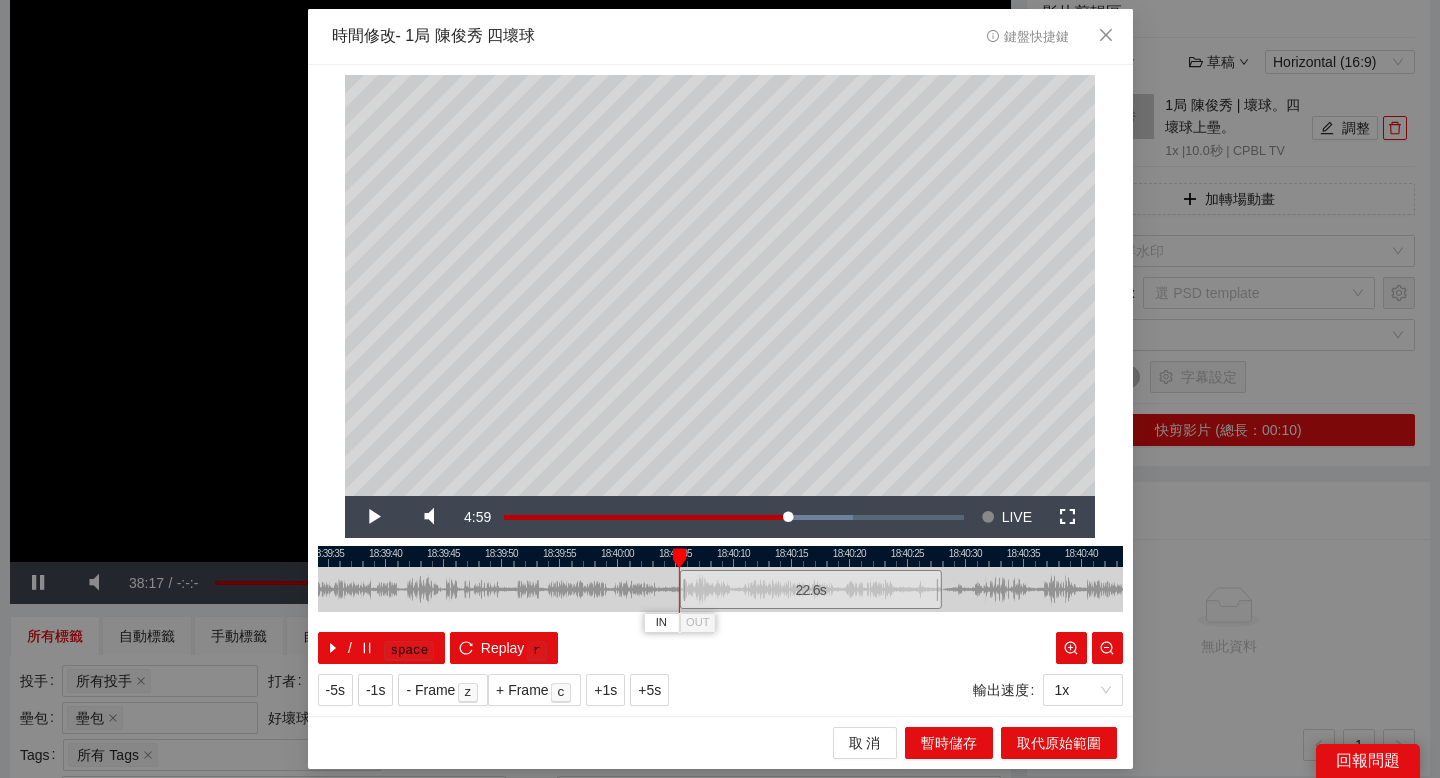 drag, startPoint x: 551, startPoint y: 562, endPoint x: 756, endPoint y: 565, distance: 205.02196 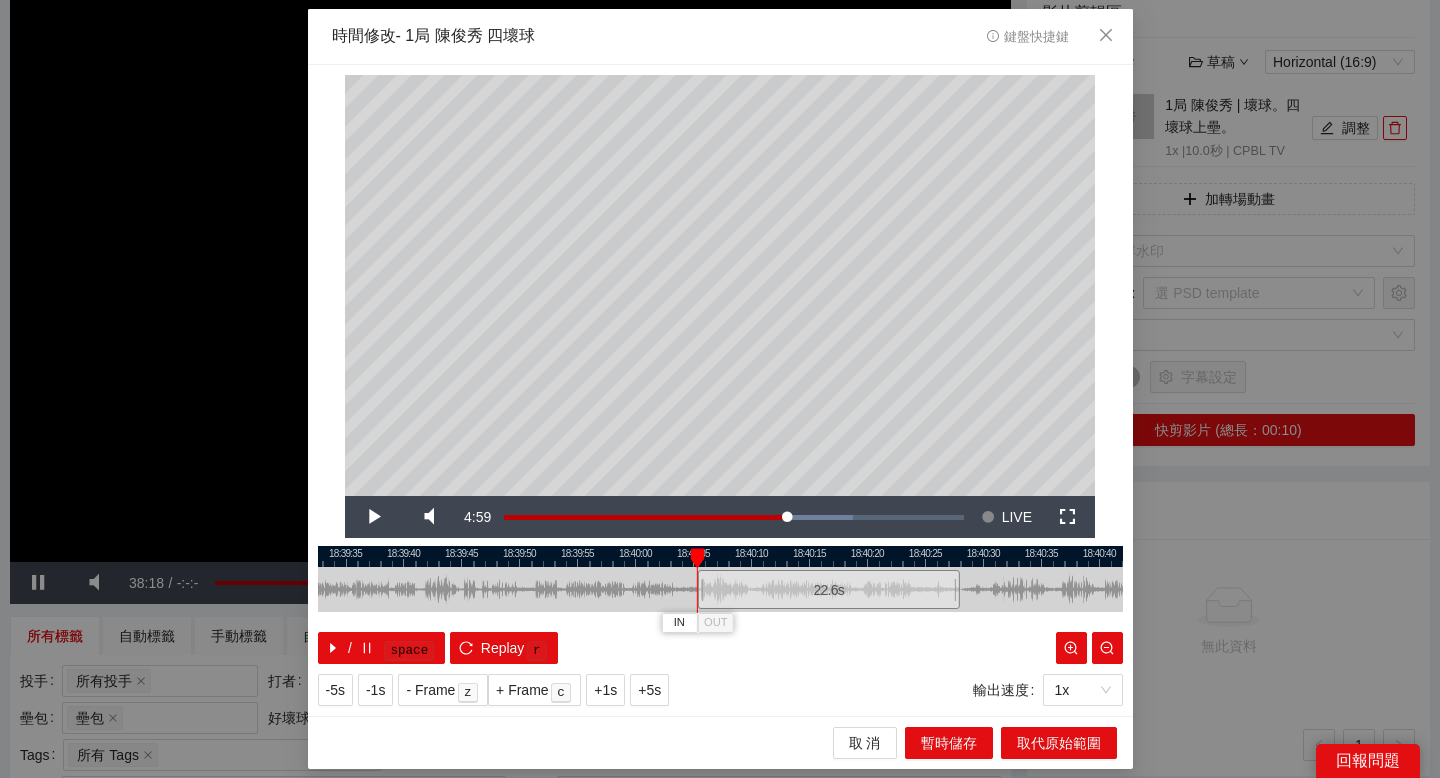click at bounding box center [720, 556] 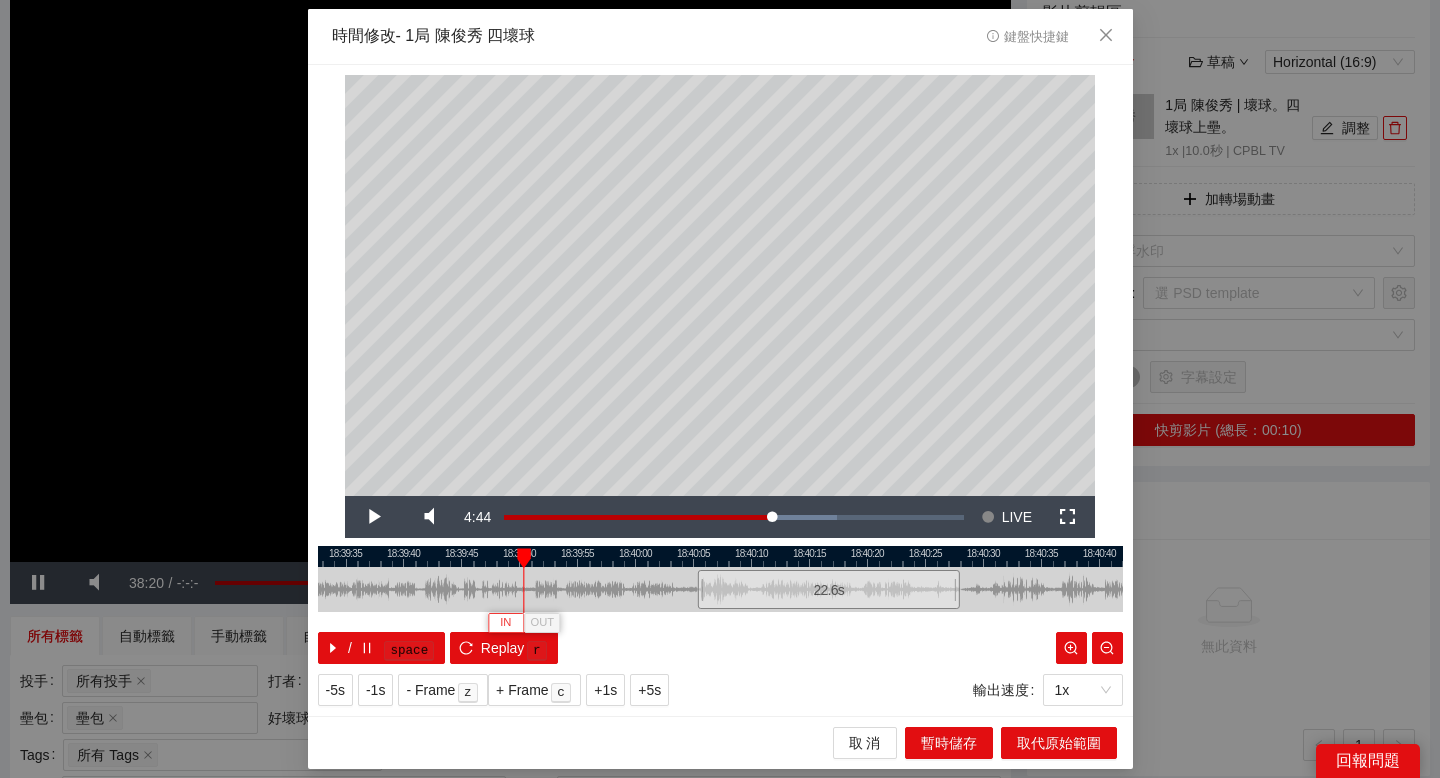 click on "IN" at bounding box center (505, 623) 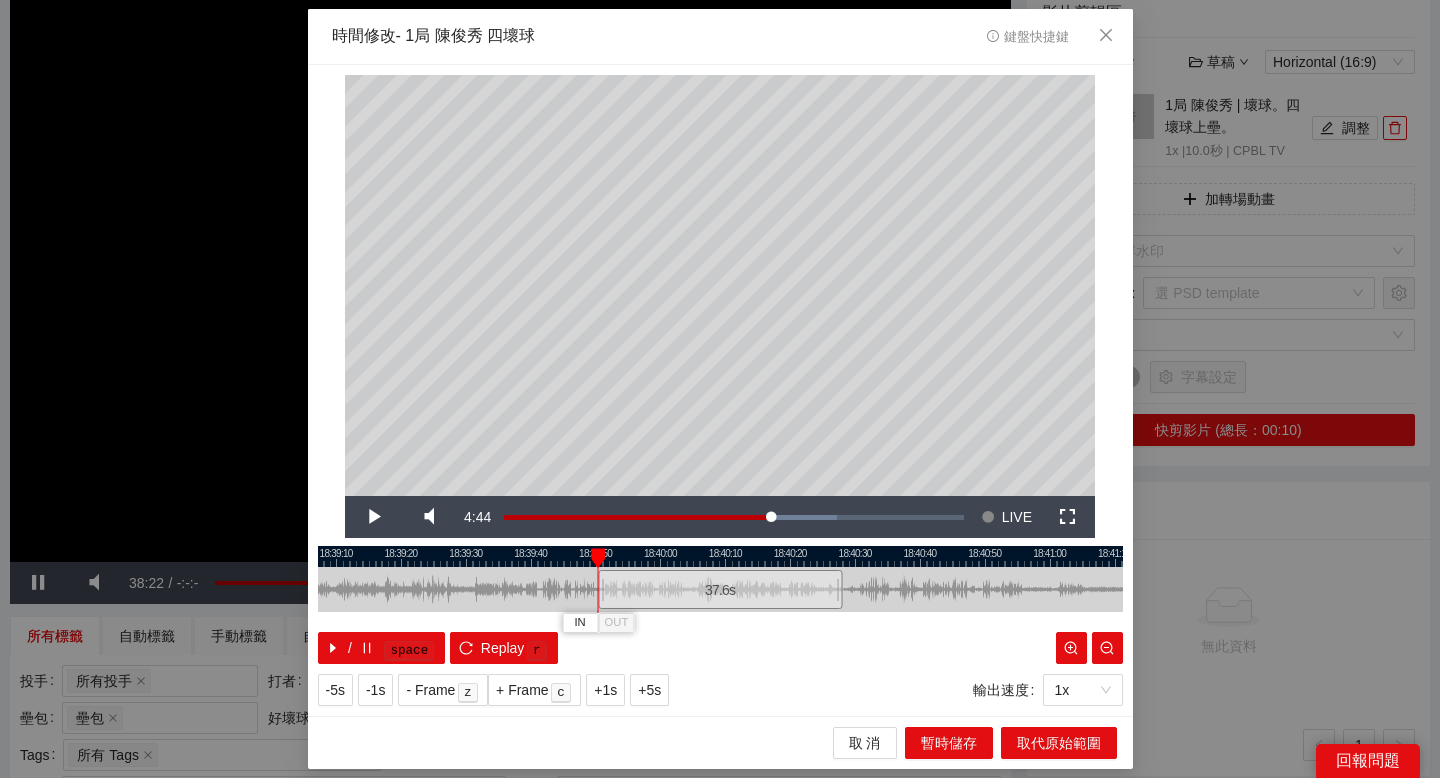 drag, startPoint x: 597, startPoint y: 560, endPoint x: 778, endPoint y: 560, distance: 181 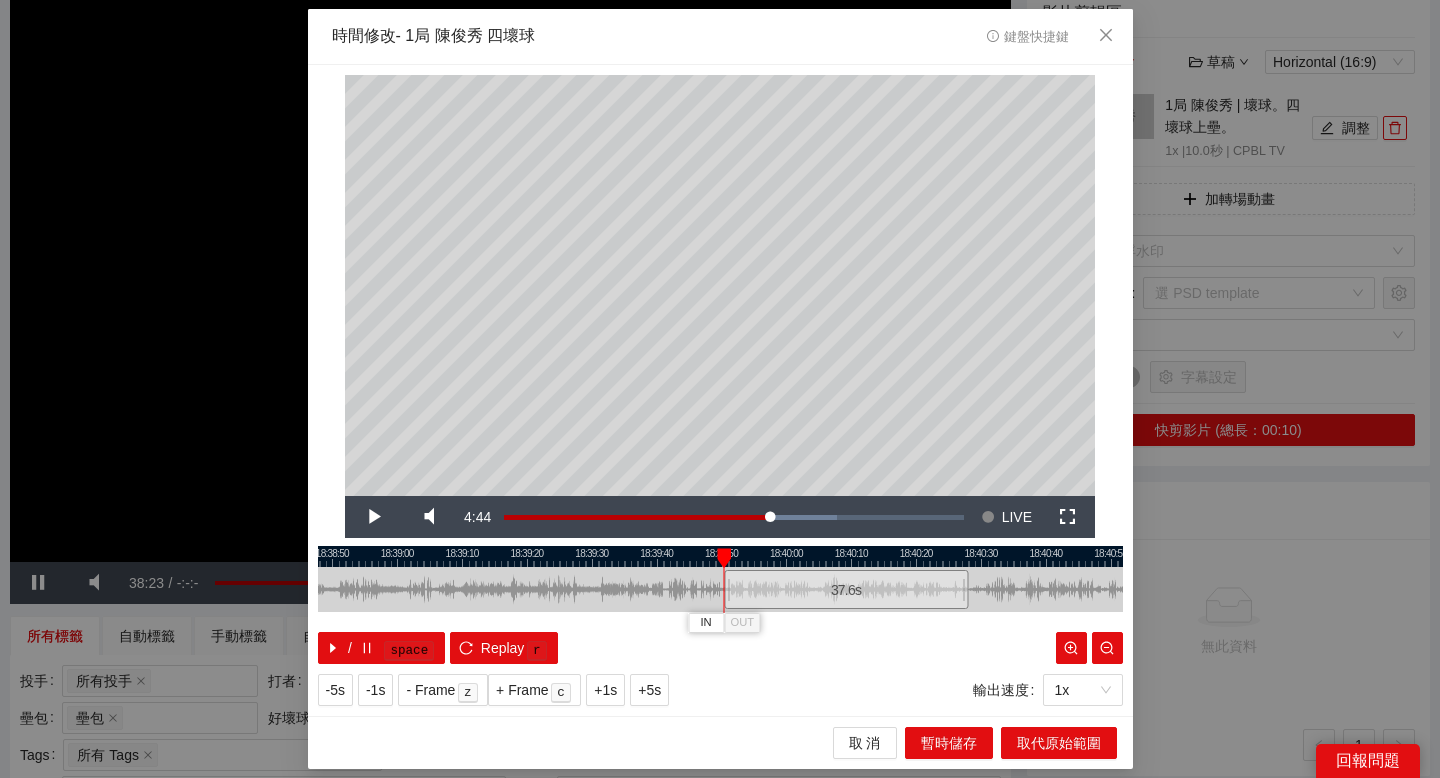 click at bounding box center (720, 556) 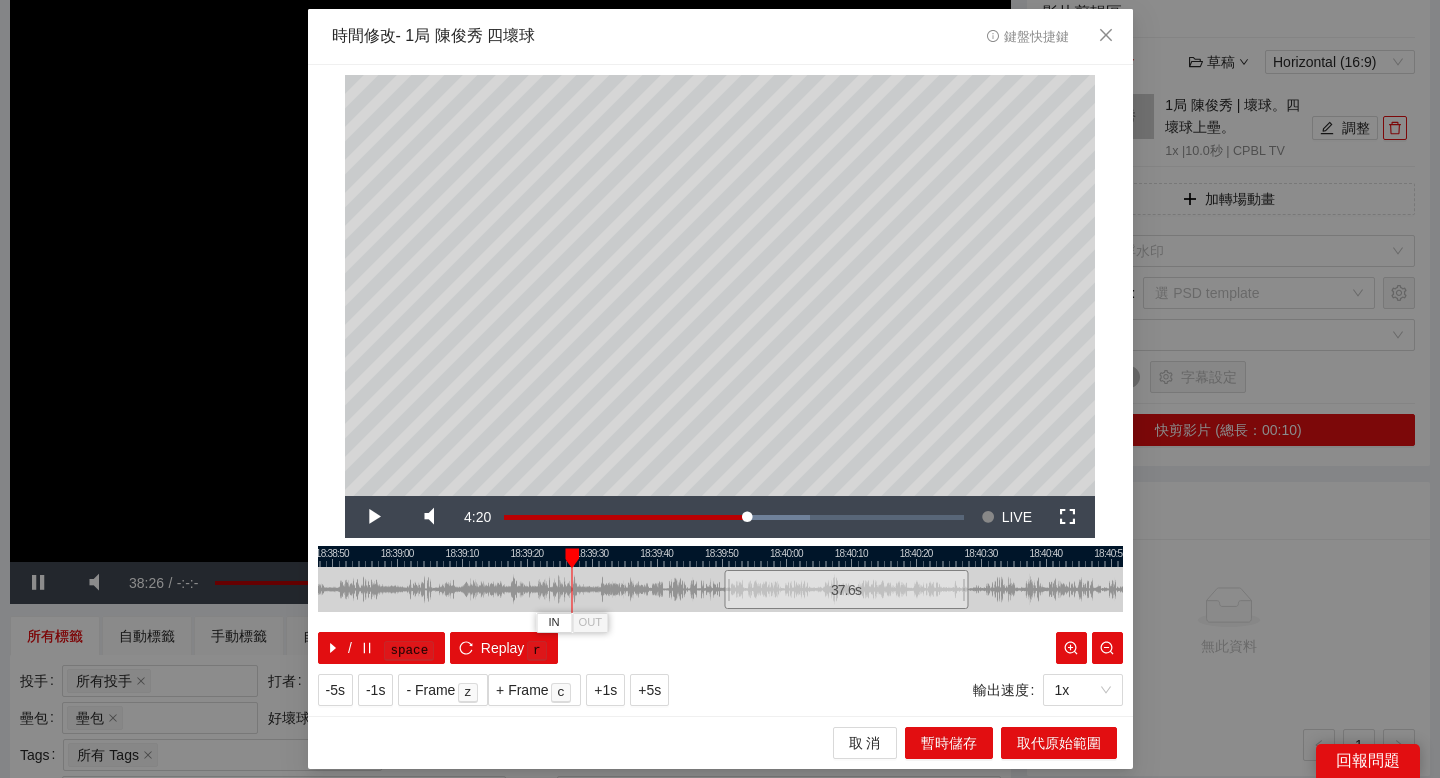click at bounding box center [720, 556] 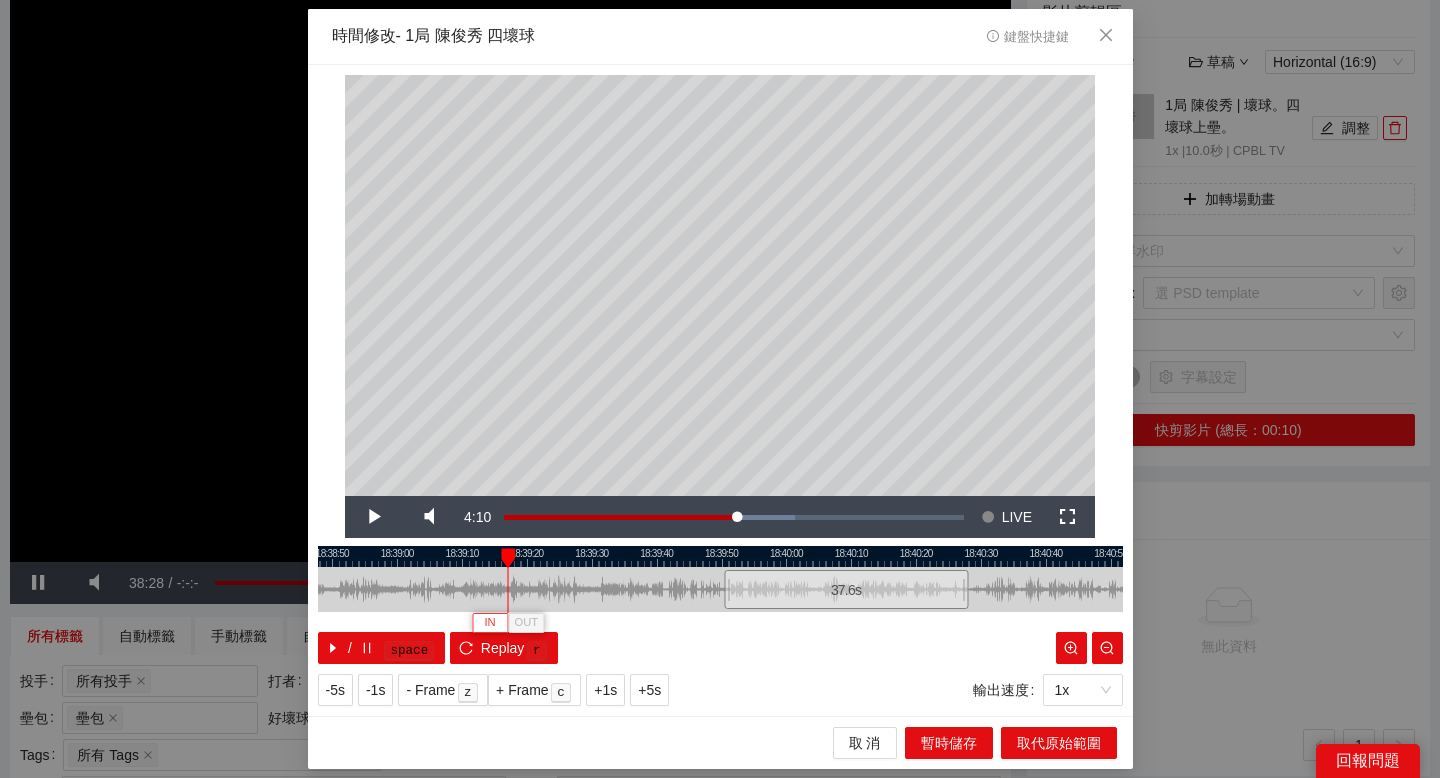click on "IN" at bounding box center (489, 623) 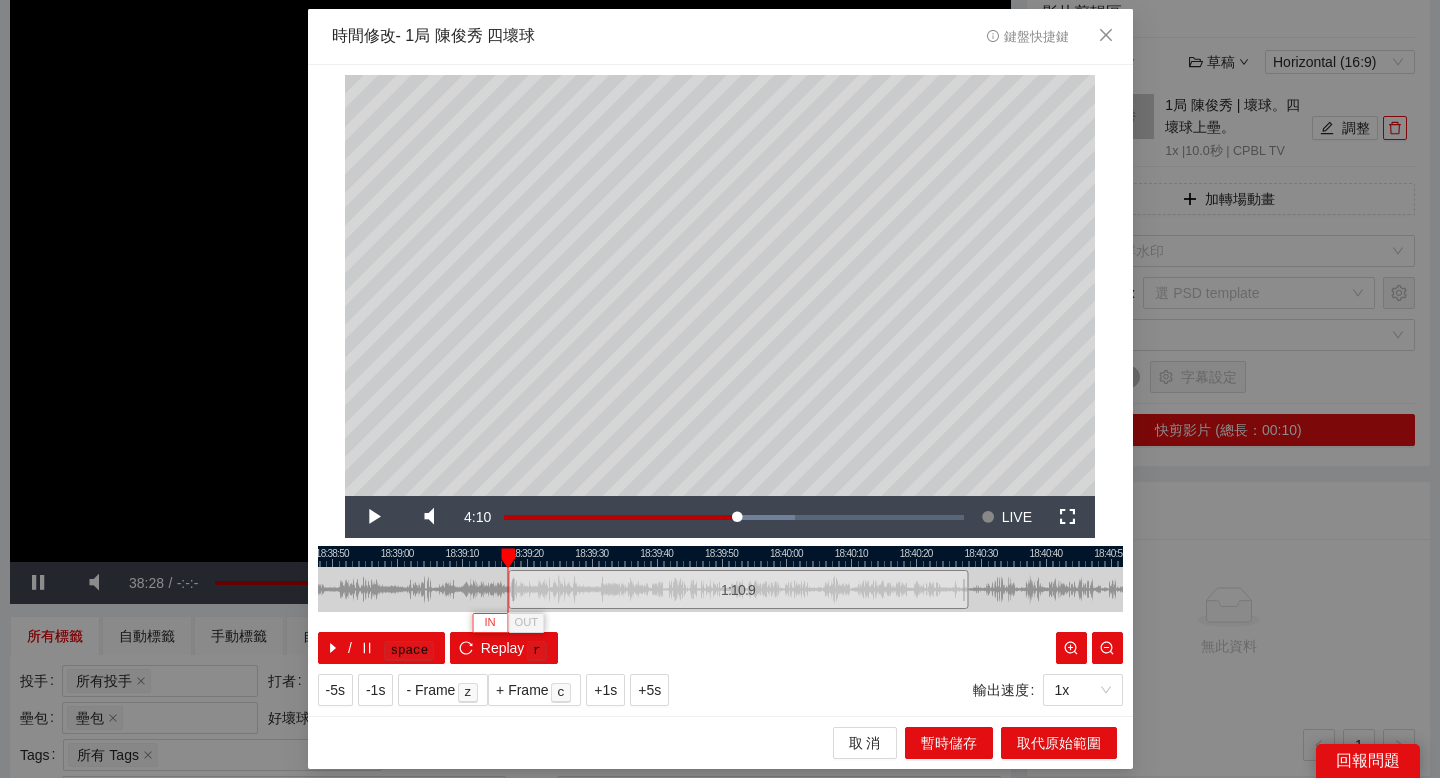 type 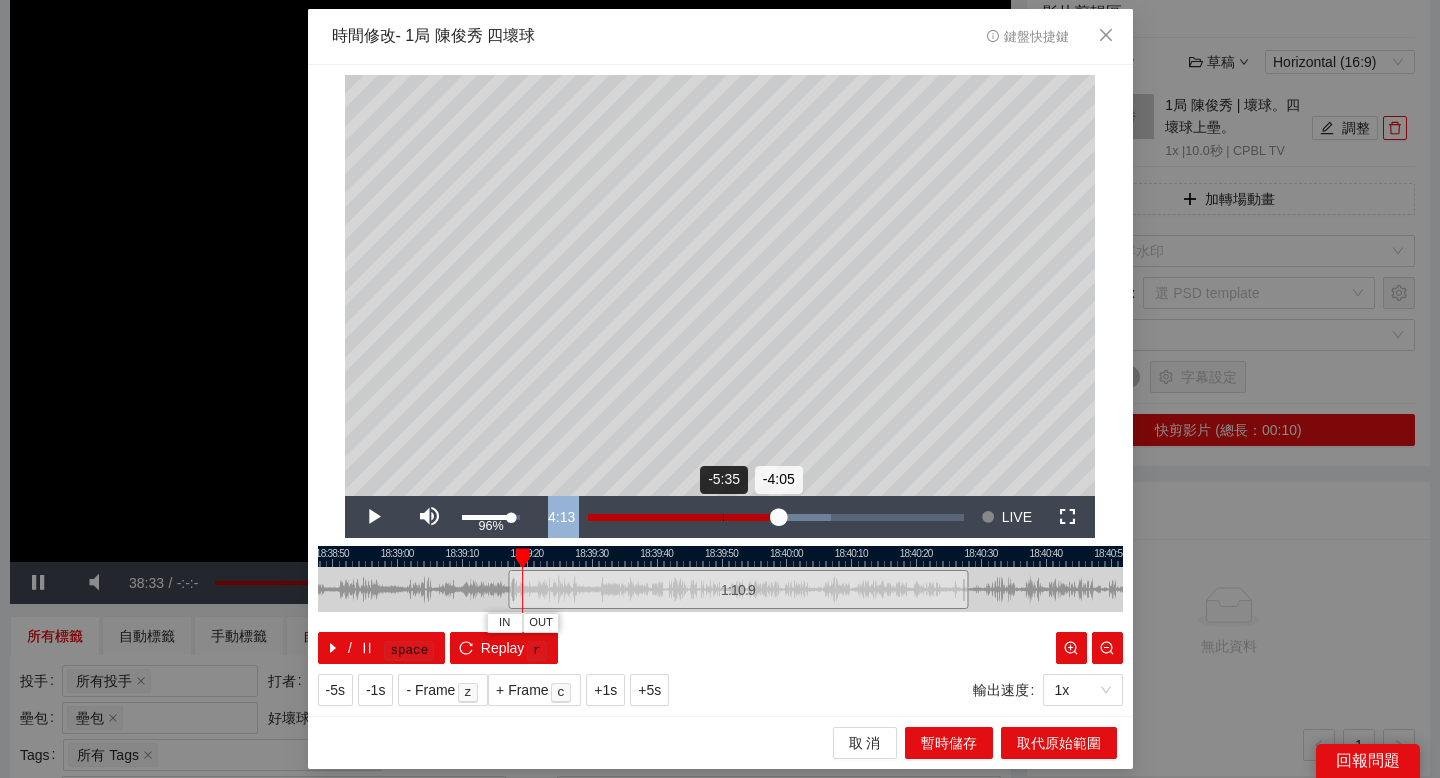 drag, startPoint x: 507, startPoint y: 514, endPoint x: 595, endPoint y: 520, distance: 88.20431 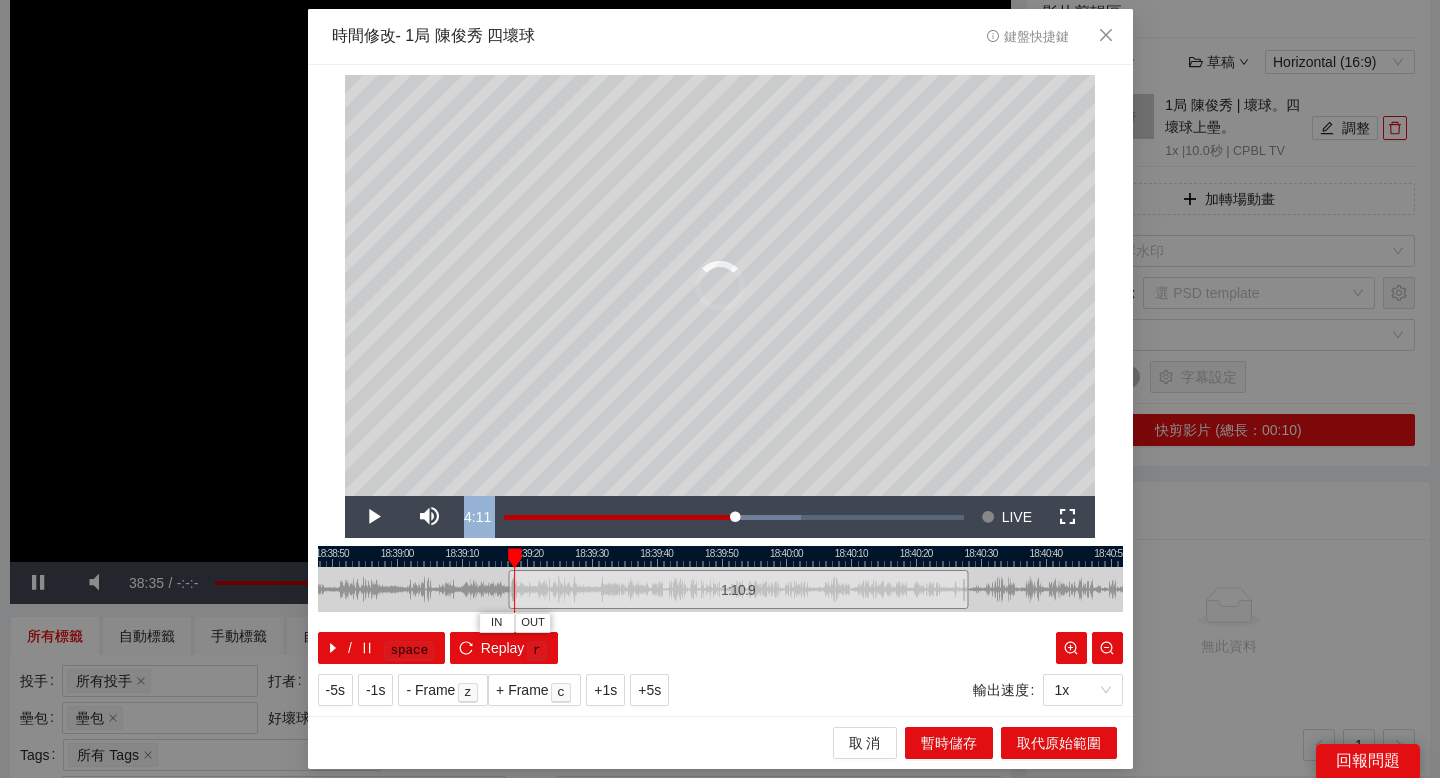 click at bounding box center (515, 558) 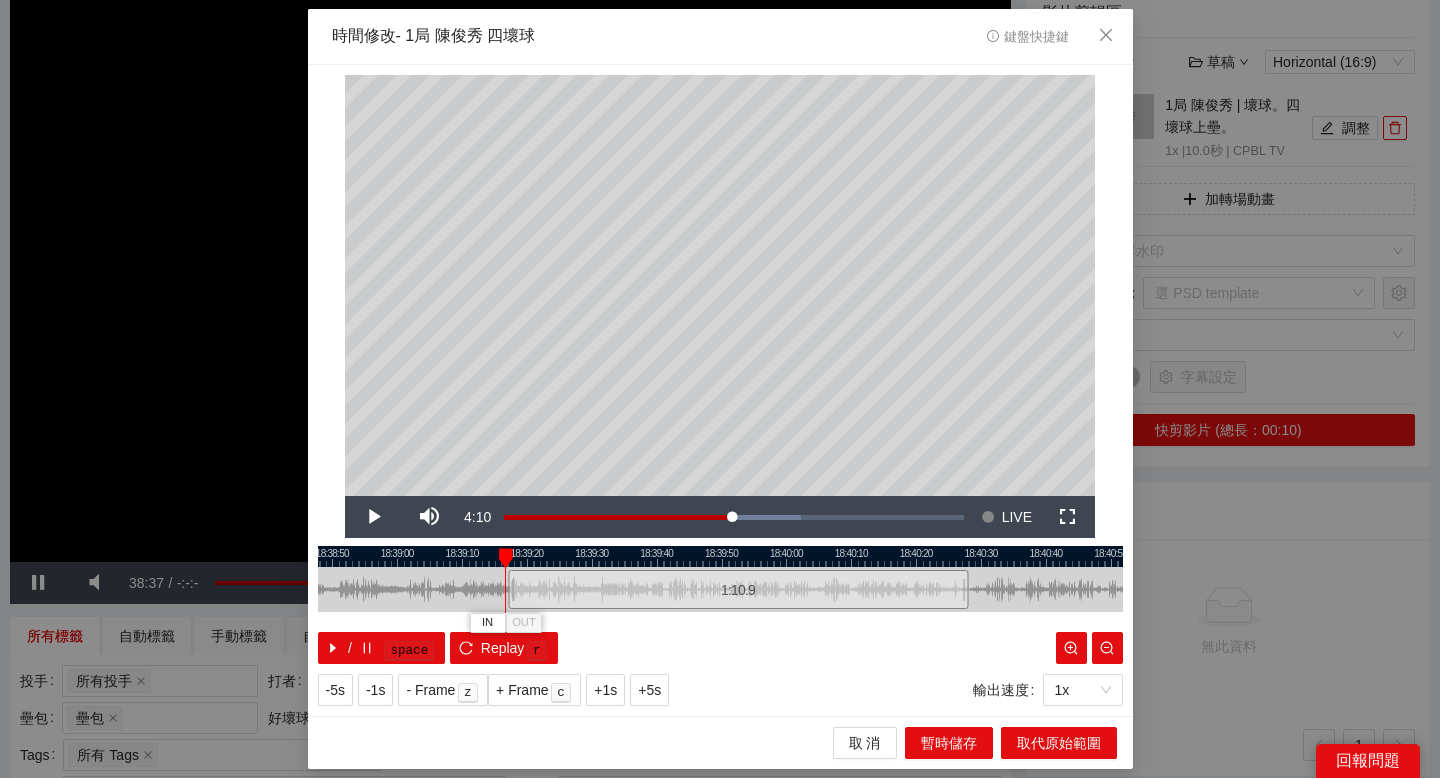 drag, startPoint x: 513, startPoint y: 553, endPoint x: 502, endPoint y: 556, distance: 11.401754 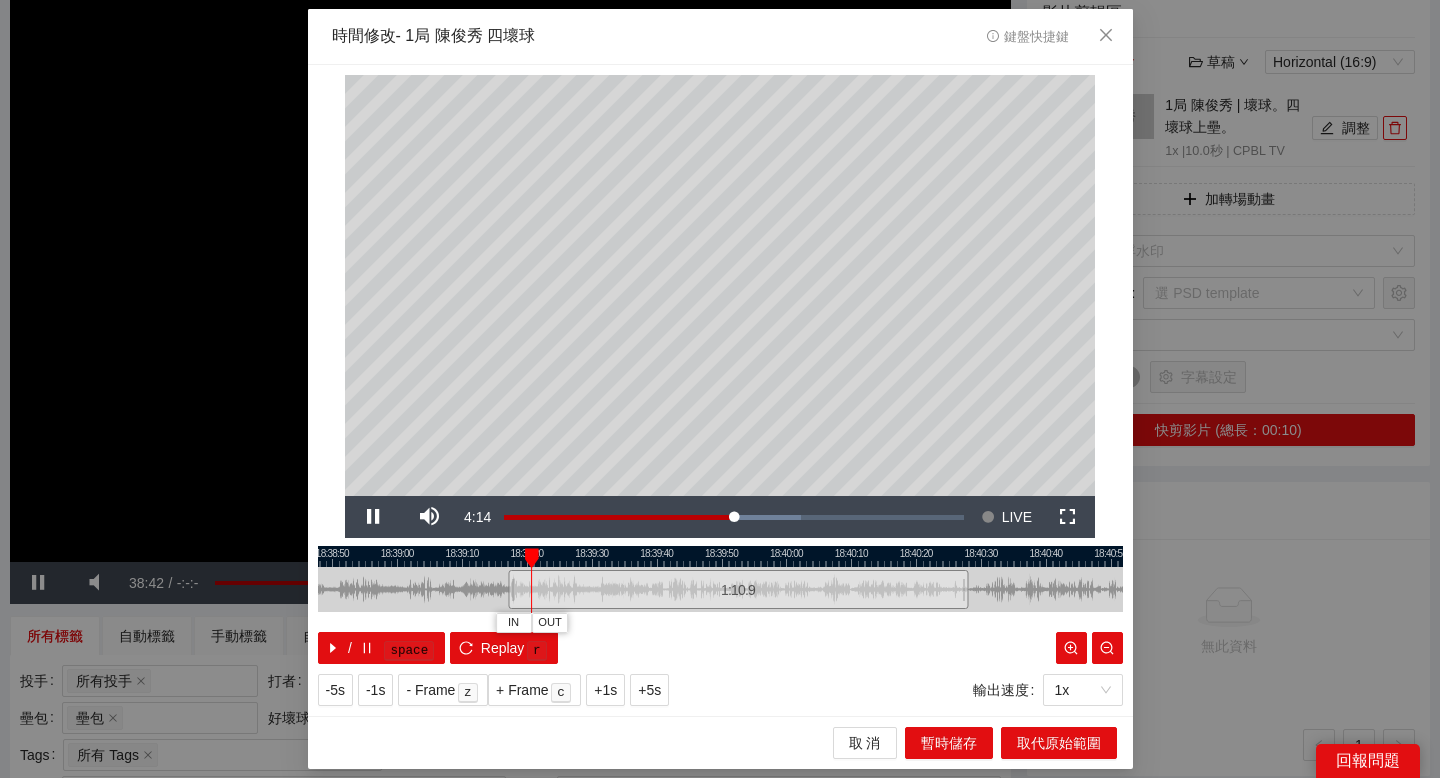 click at bounding box center [720, 556] 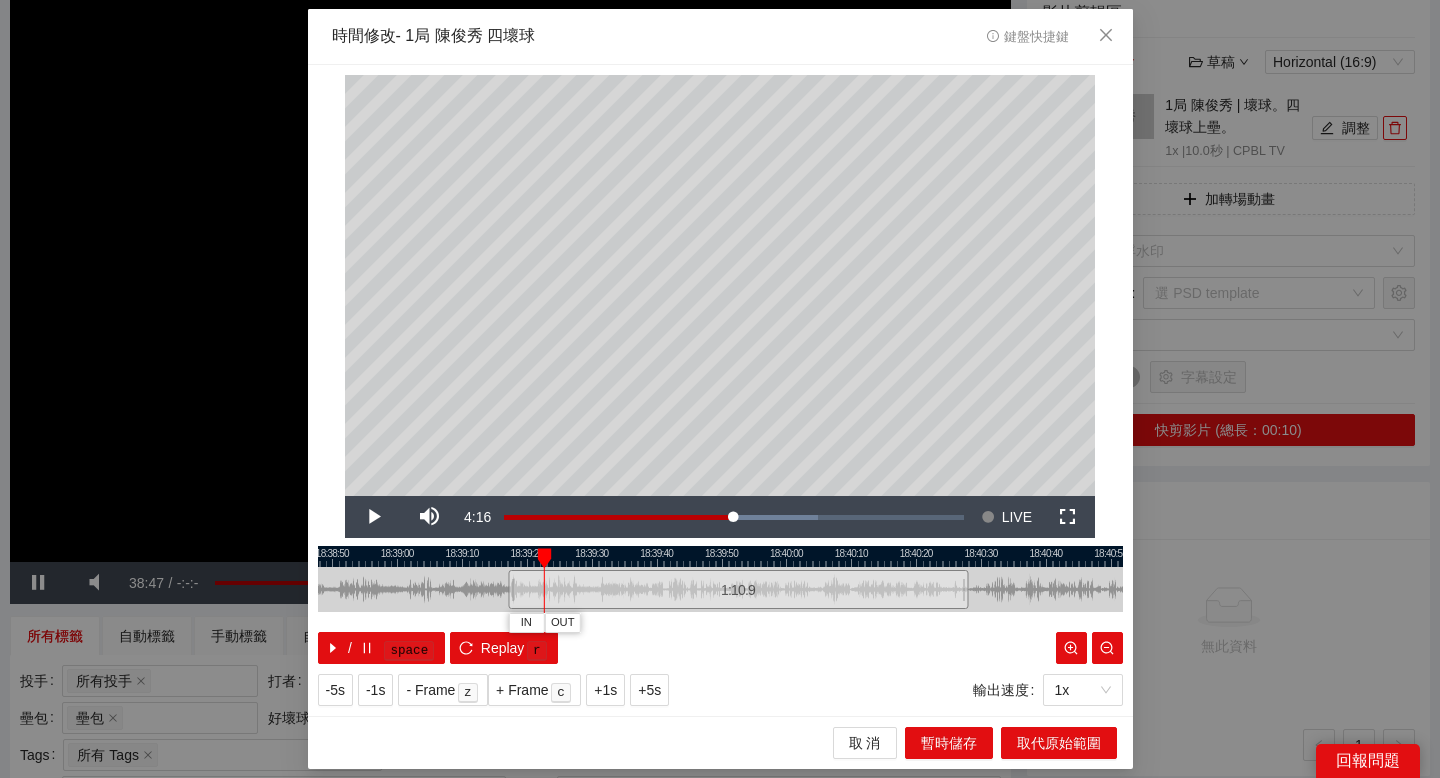 drag, startPoint x: 581, startPoint y: 558, endPoint x: 536, endPoint y: 558, distance: 45 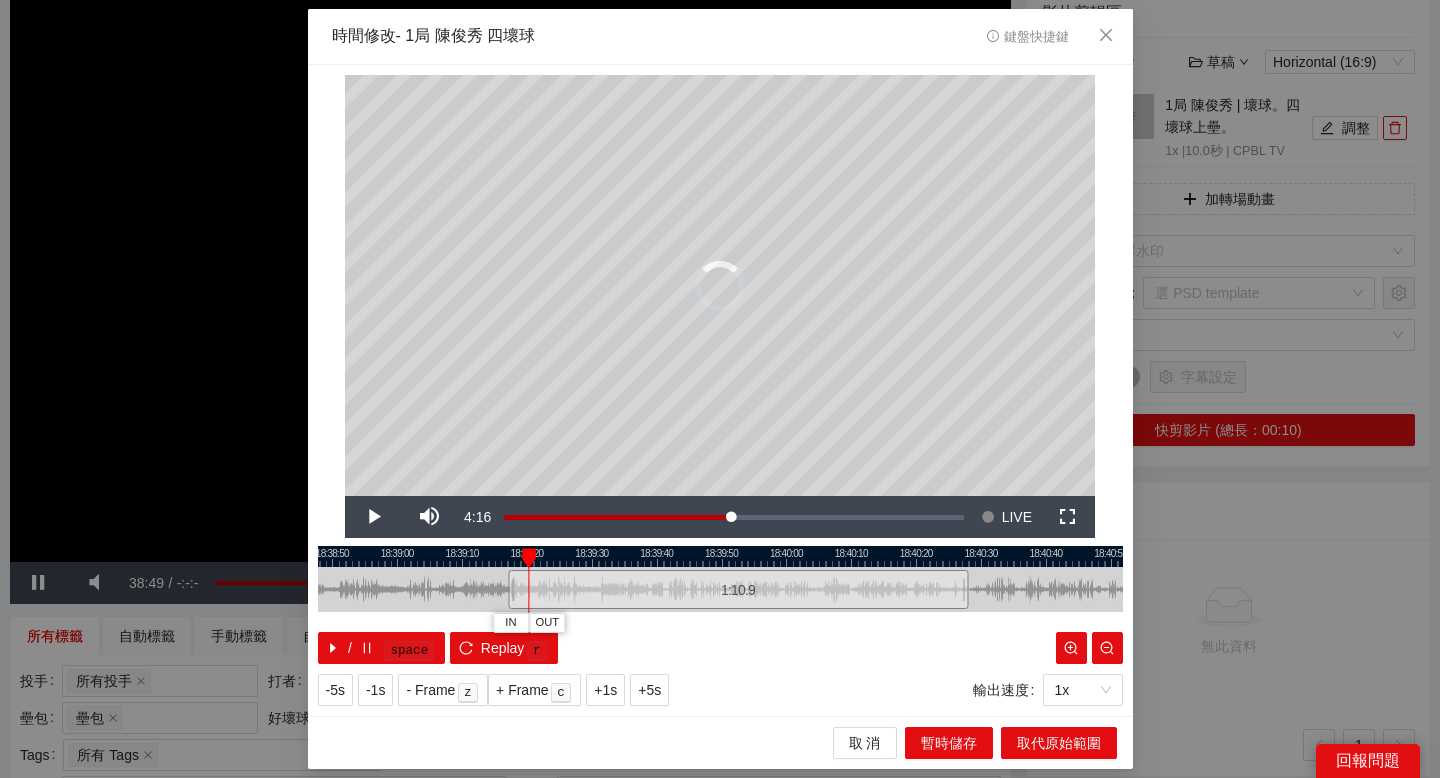 drag, startPoint x: 550, startPoint y: 557, endPoint x: 526, endPoint y: 557, distance: 24 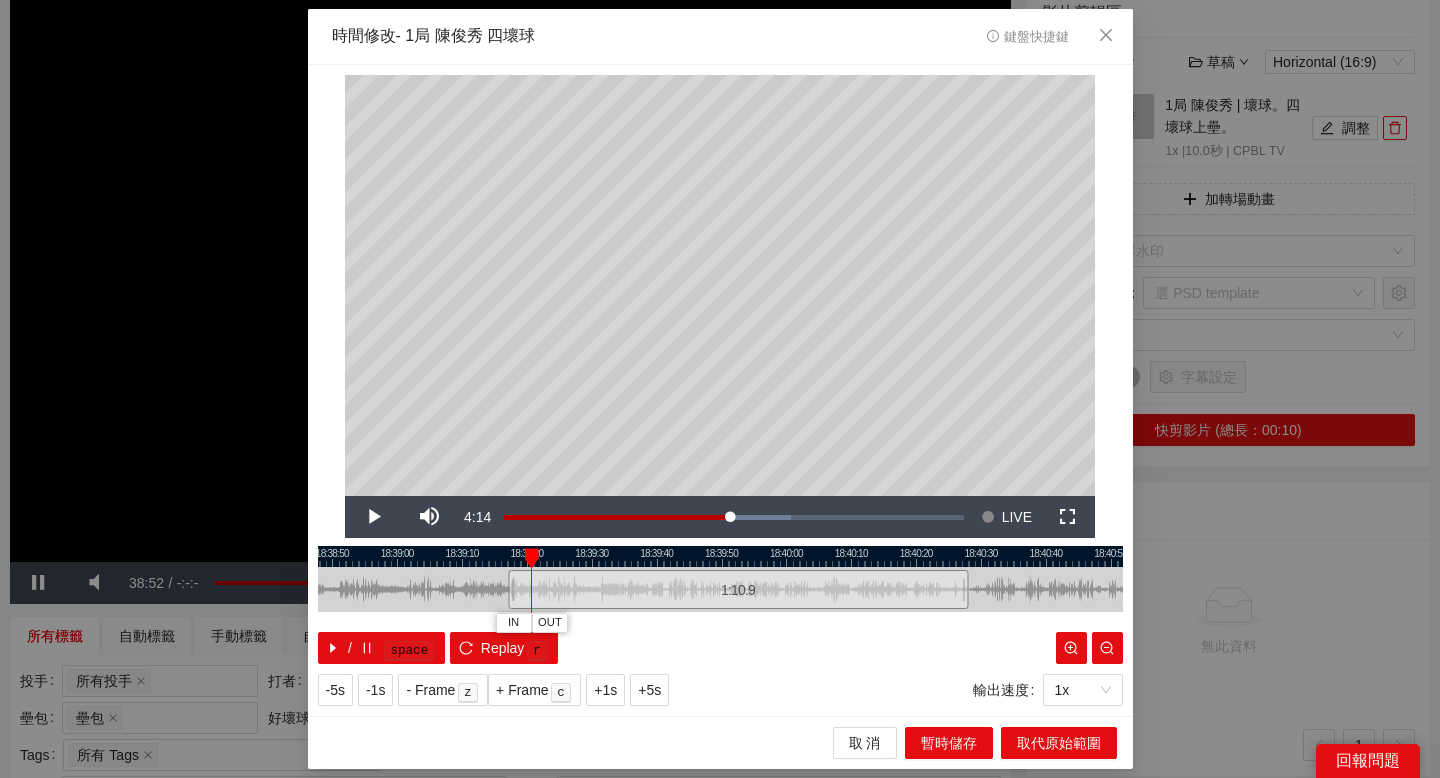 drag, startPoint x: 549, startPoint y: 557, endPoint x: 533, endPoint y: 557, distance: 16 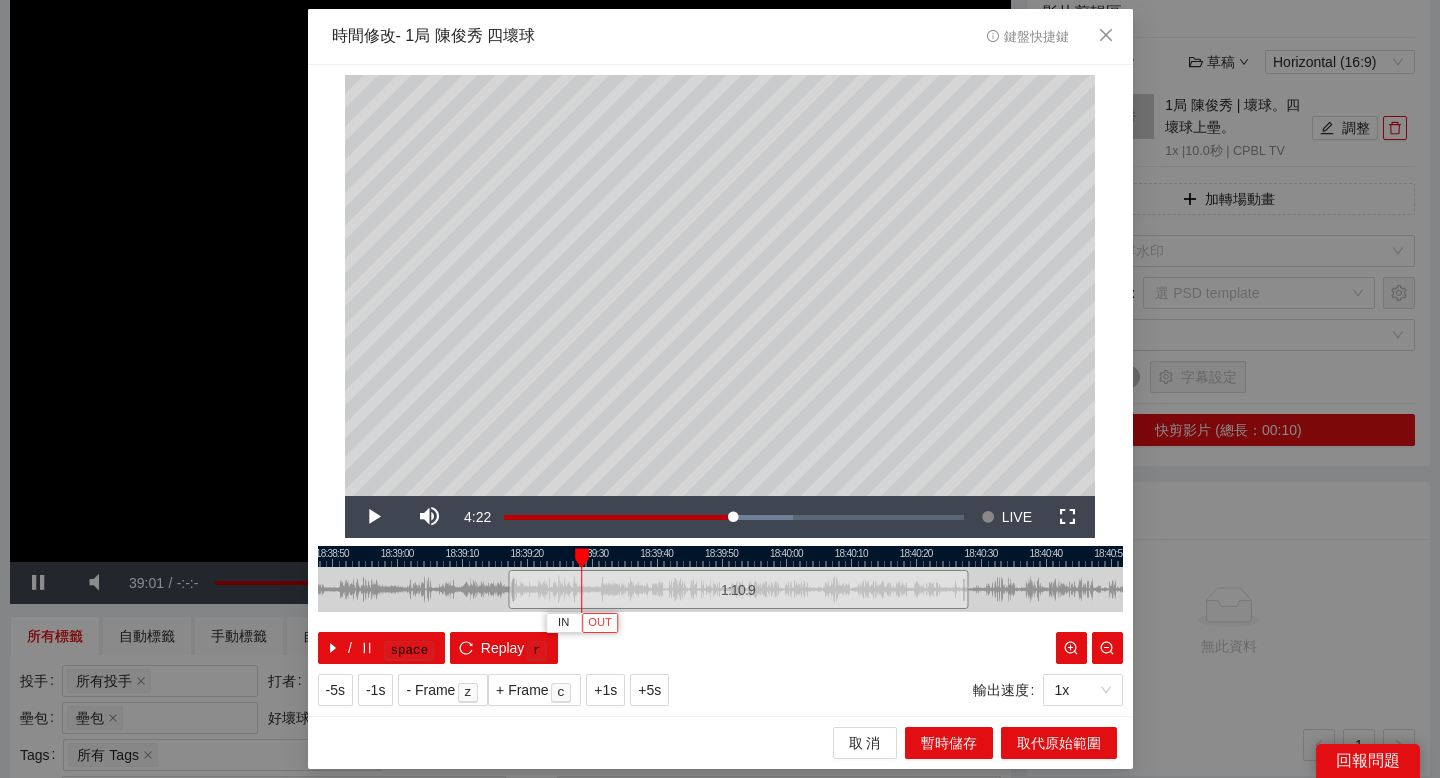 click on "OUT" at bounding box center [600, 623] 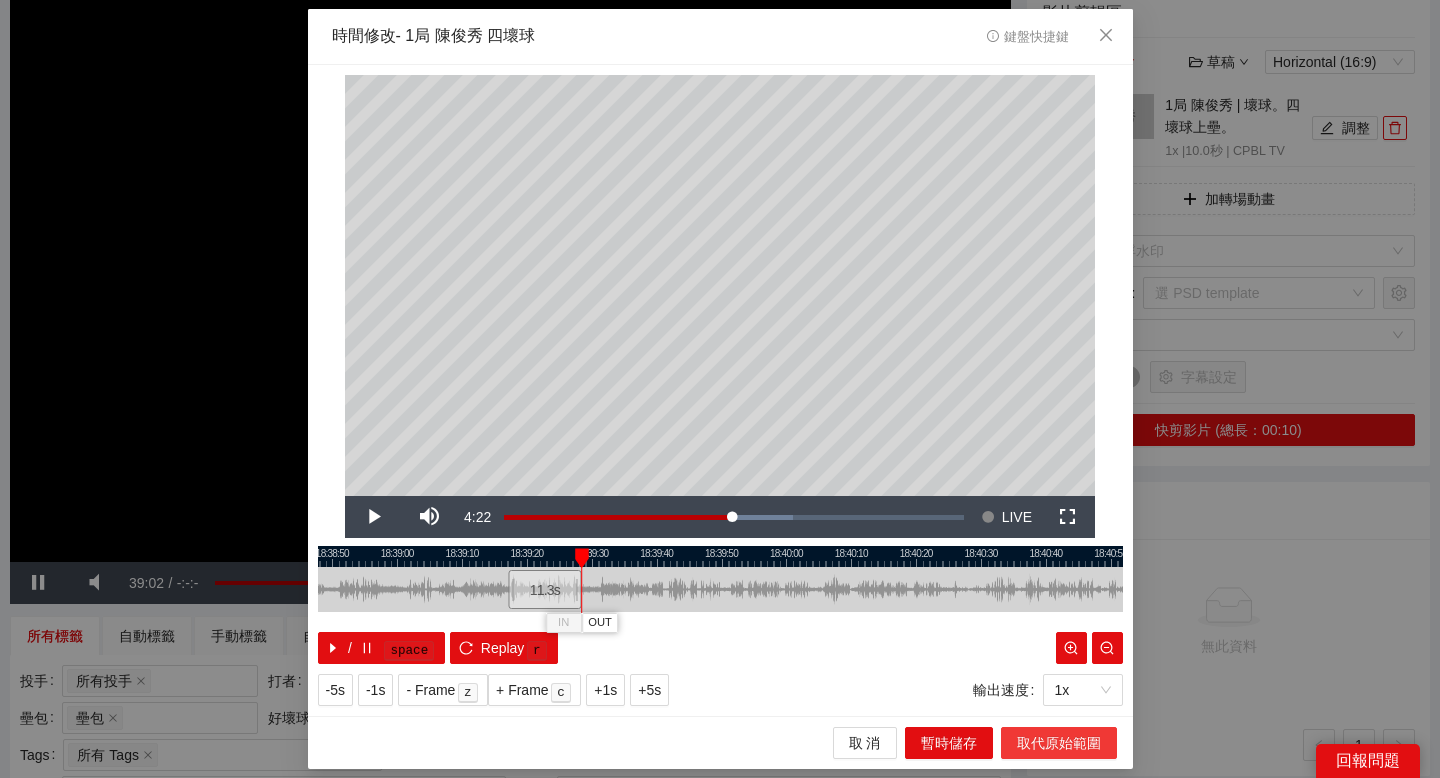 click on "取代原始範圍" at bounding box center [1059, 743] 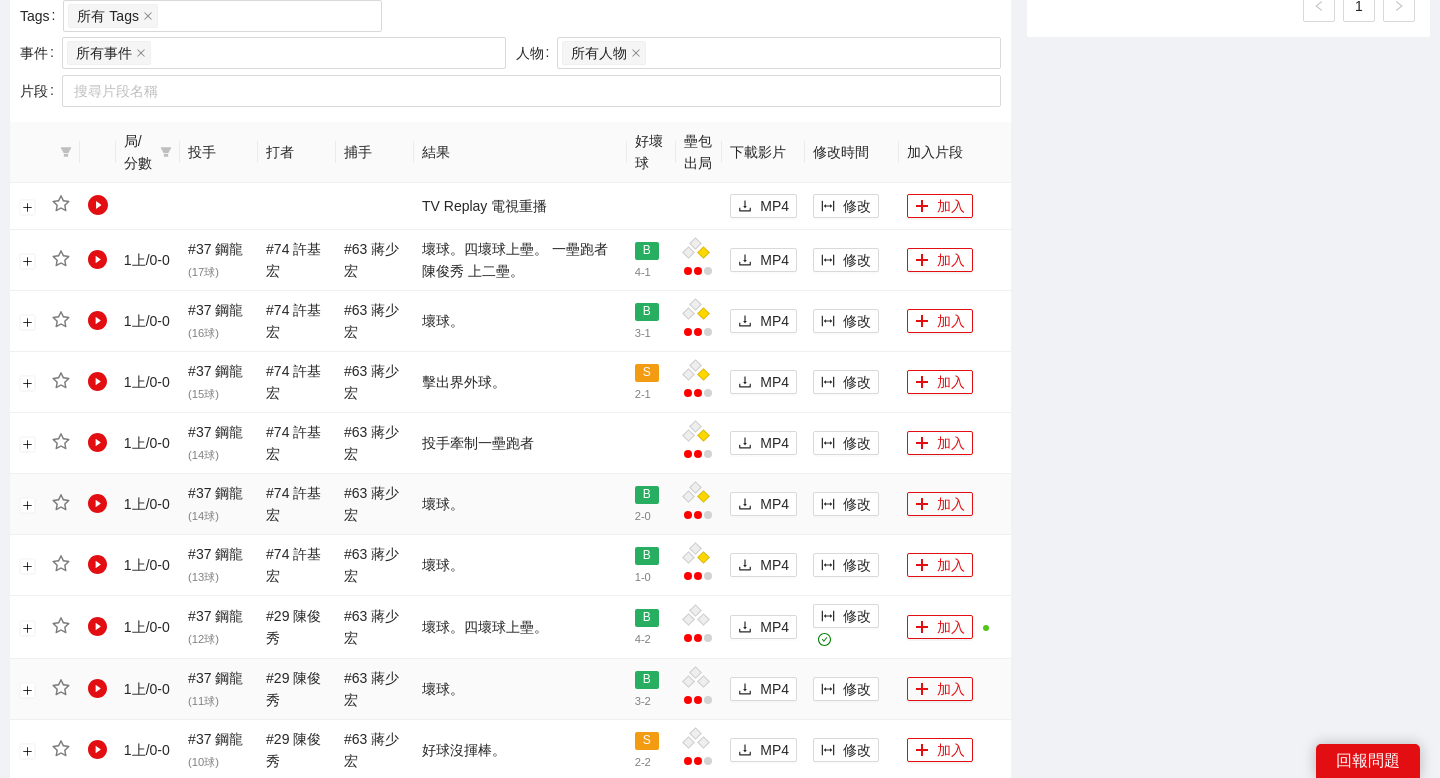 scroll, scrollTop: 908, scrollLeft: 0, axis: vertical 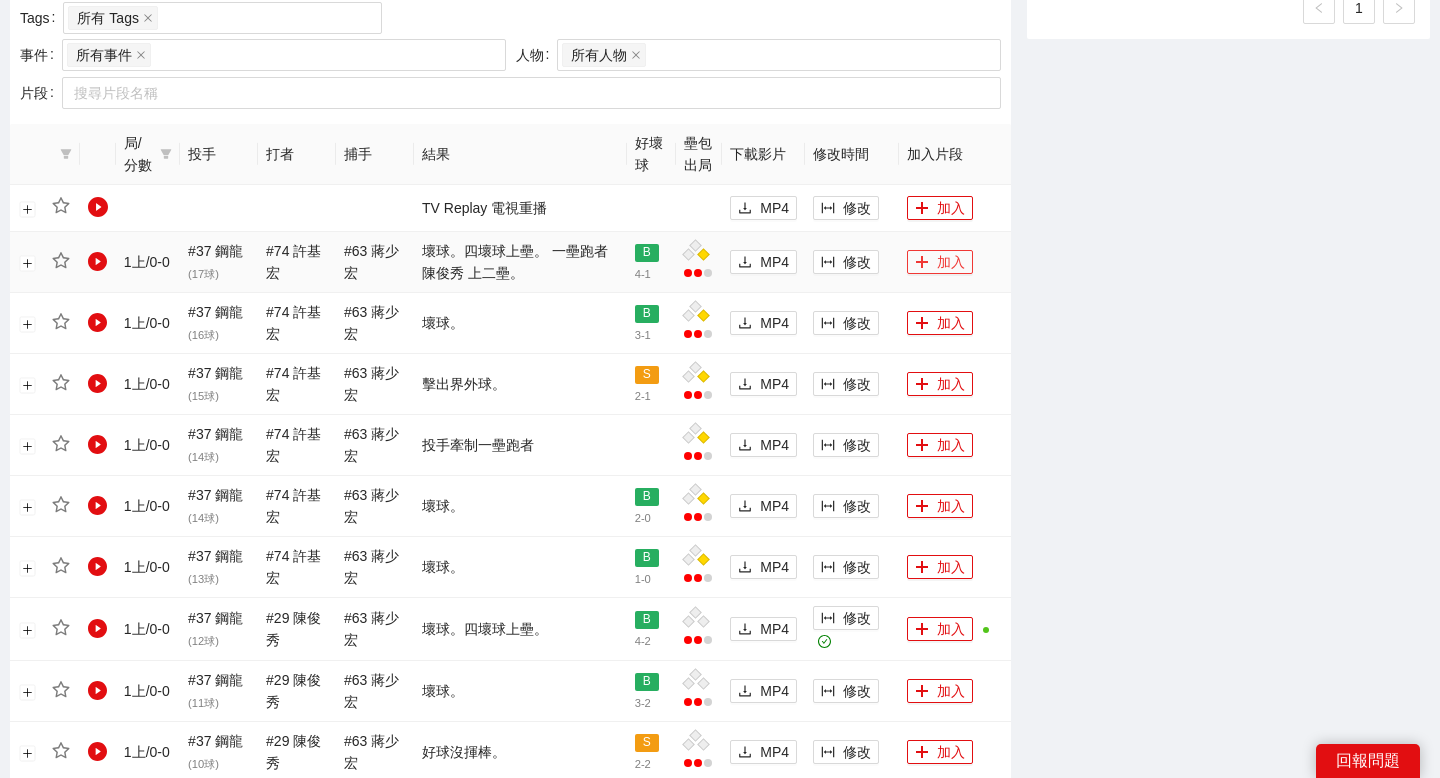 click 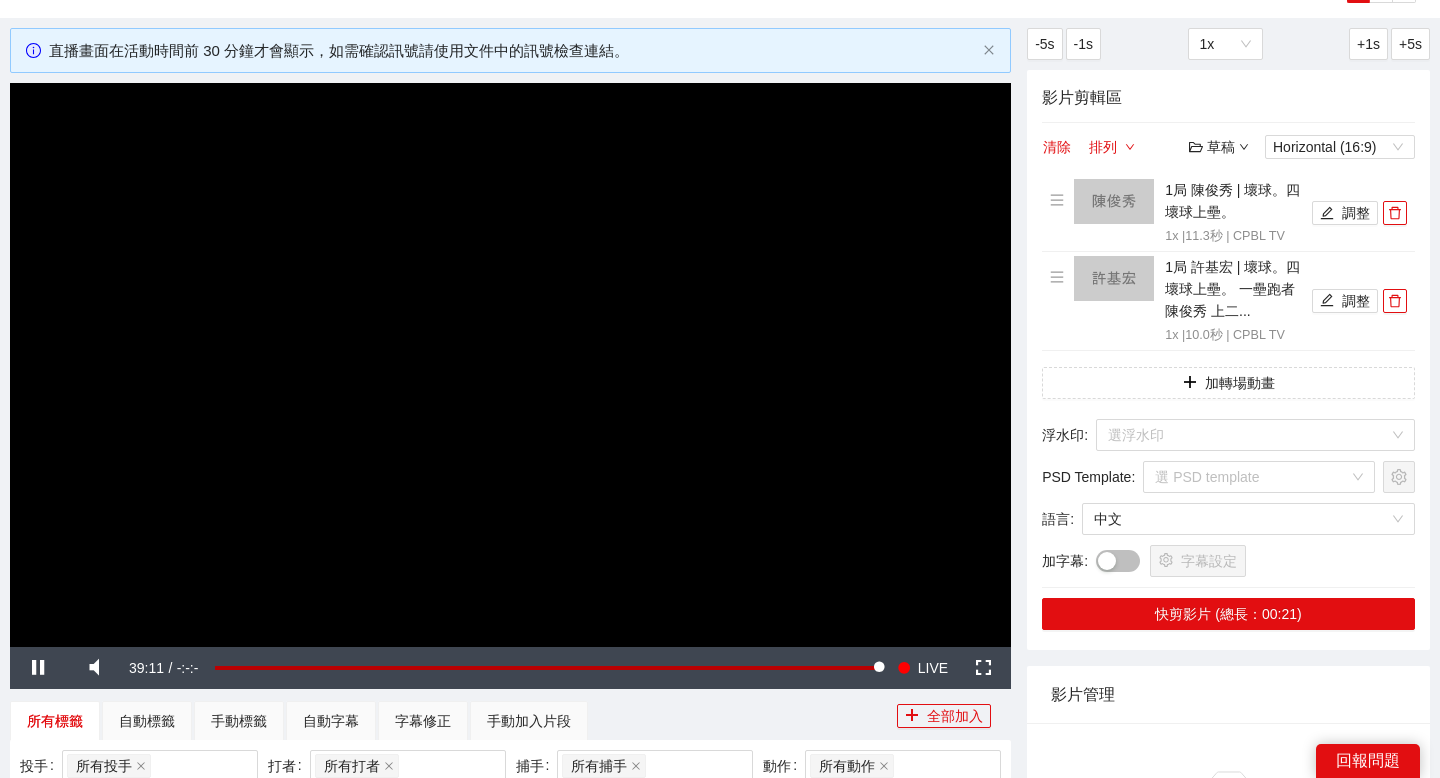 scroll, scrollTop: 80, scrollLeft: 0, axis: vertical 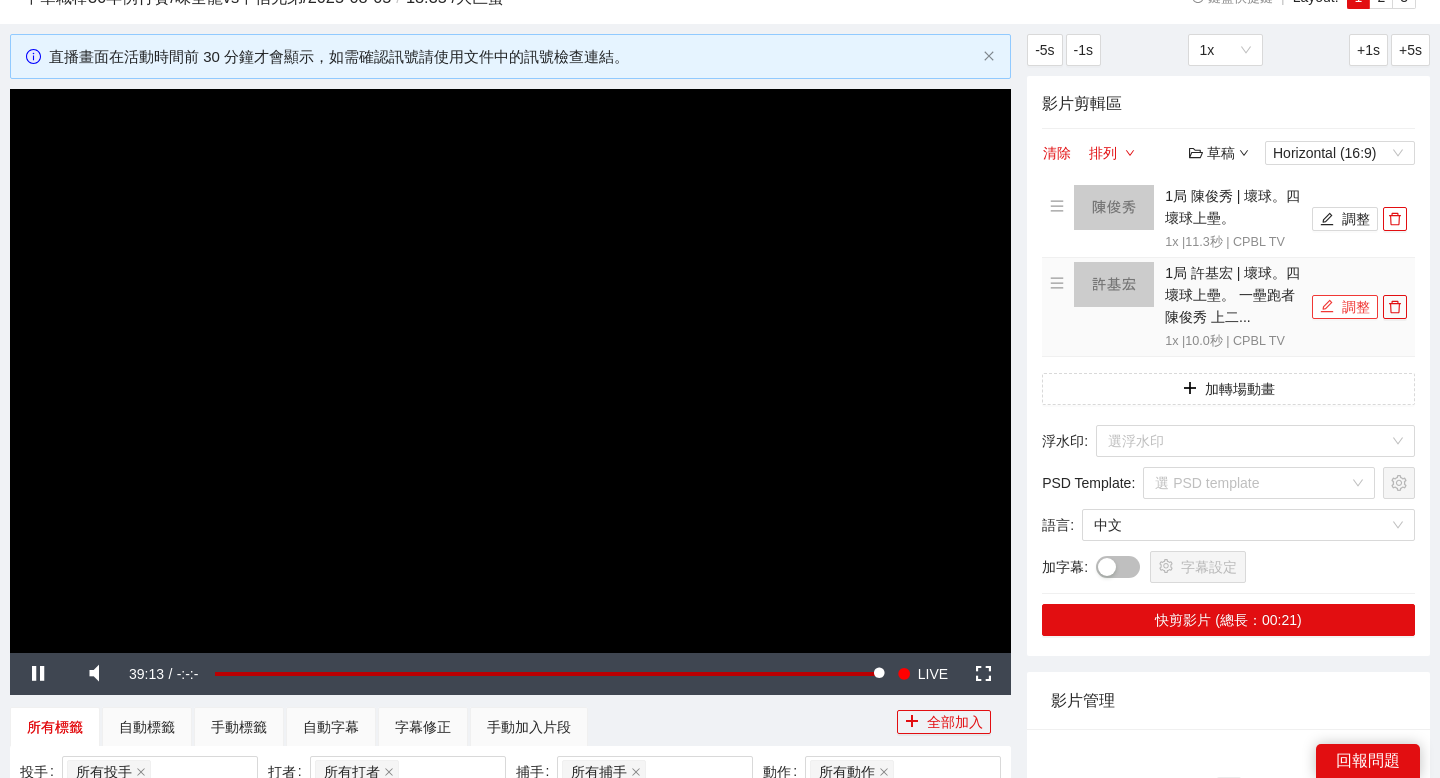 click on "調整" at bounding box center (1345, 307) 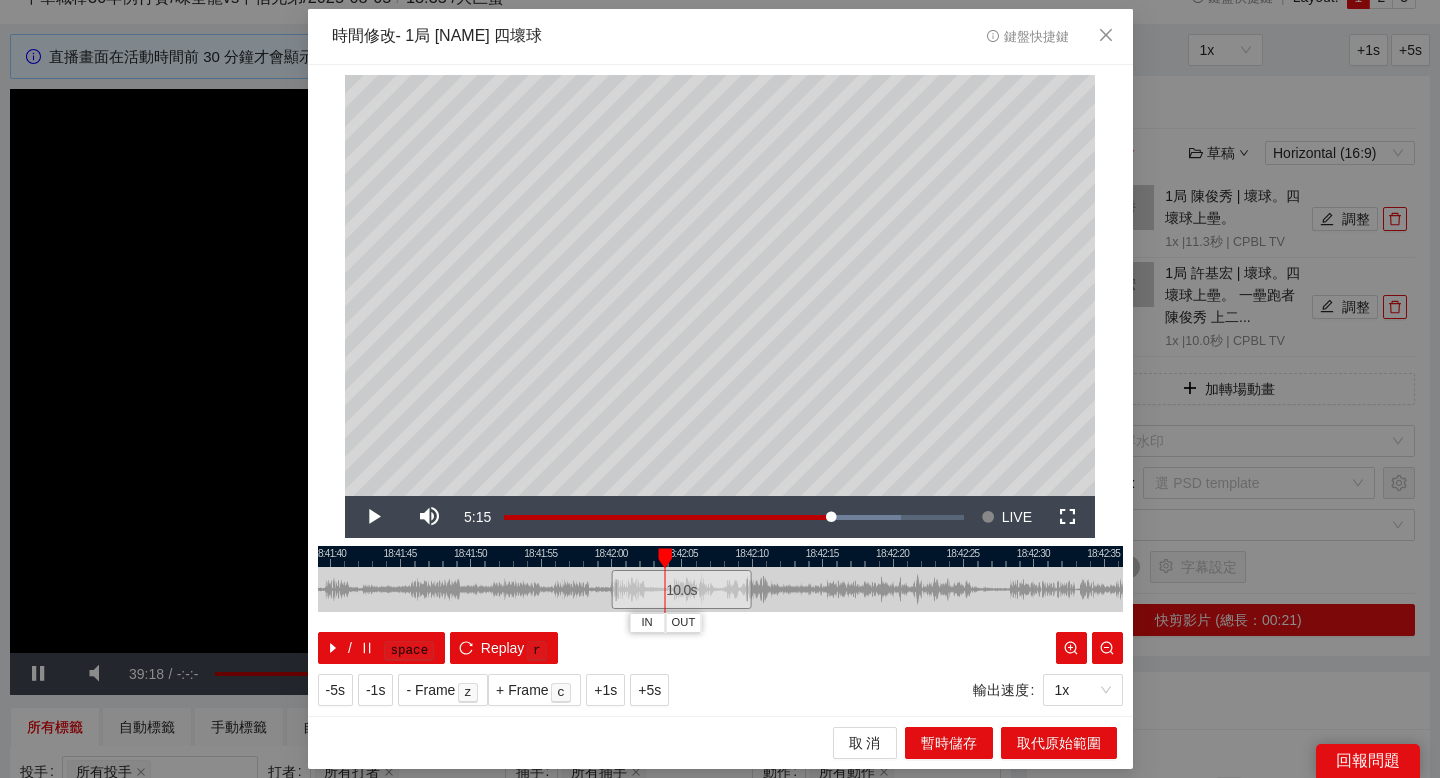 click at bounding box center [720, 556] 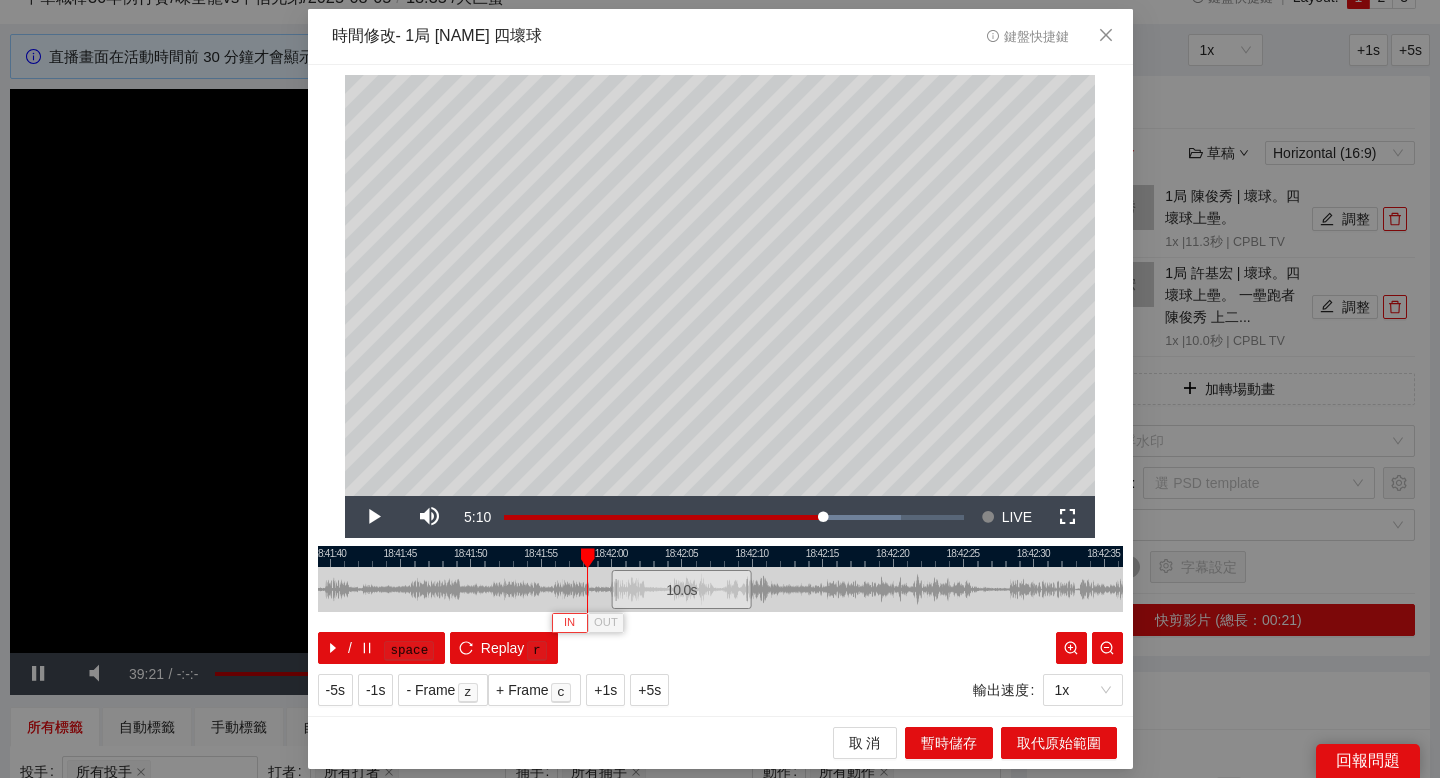 click on "IN" at bounding box center [569, 623] 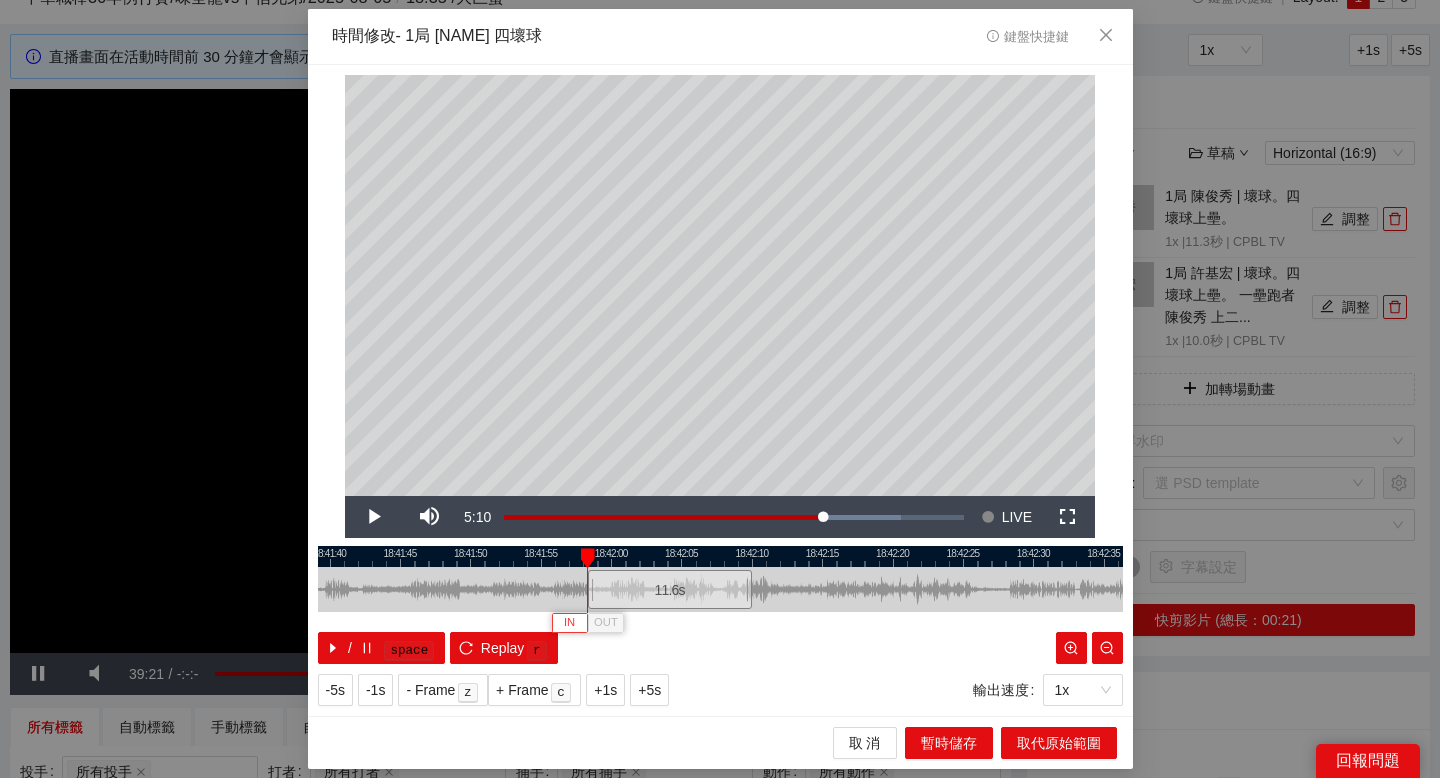 type 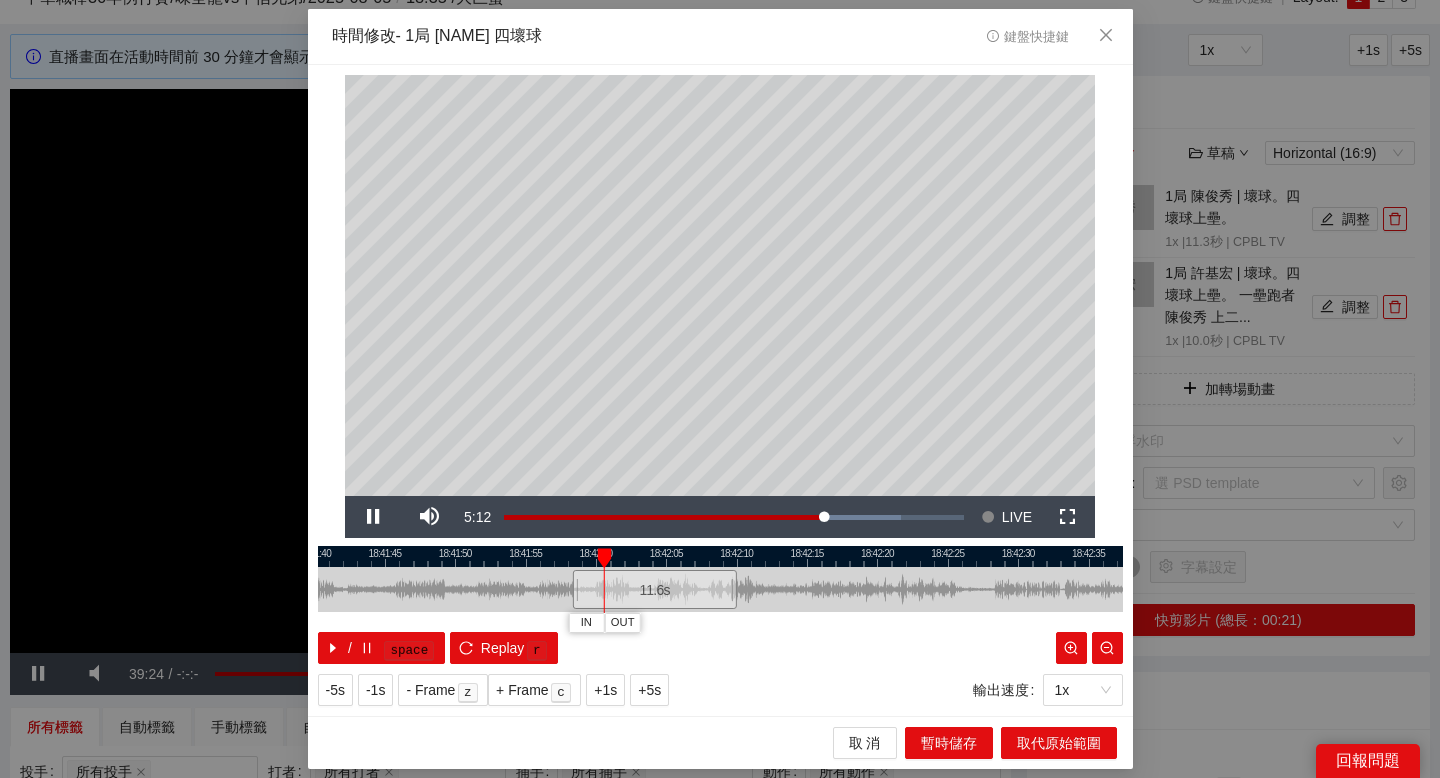 drag, startPoint x: 701, startPoint y: 551, endPoint x: 683, endPoint y: 552, distance: 18.027756 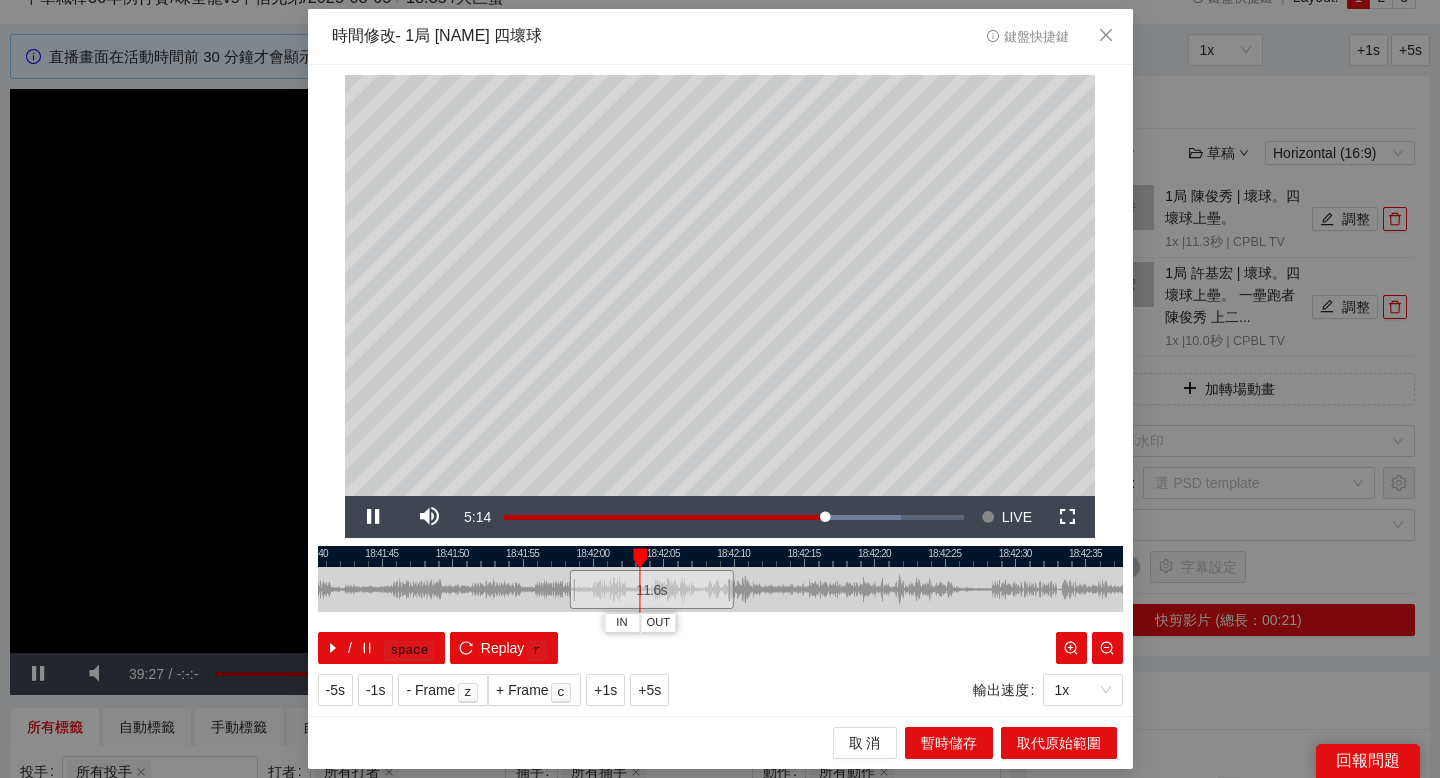 click at bounding box center [720, 556] 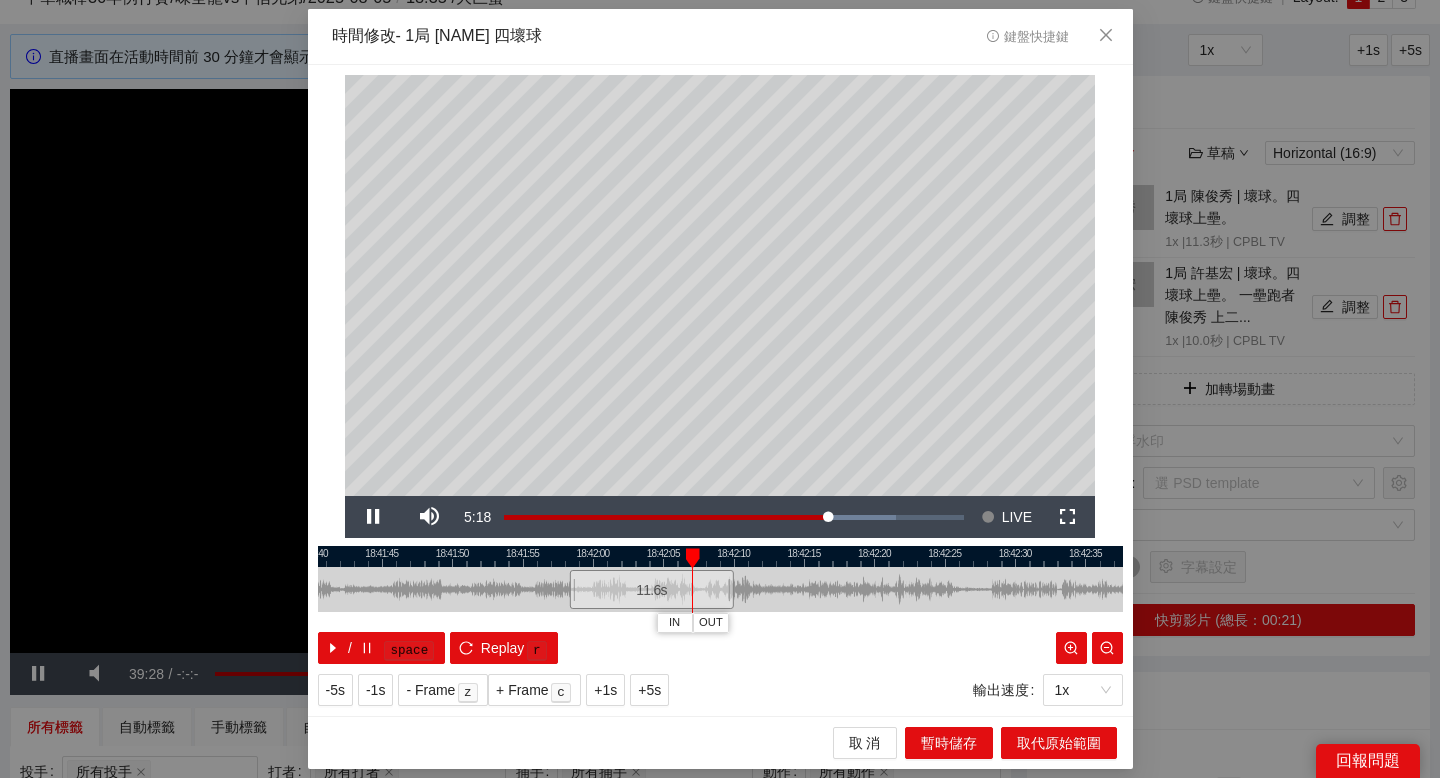 click at bounding box center [720, 556] 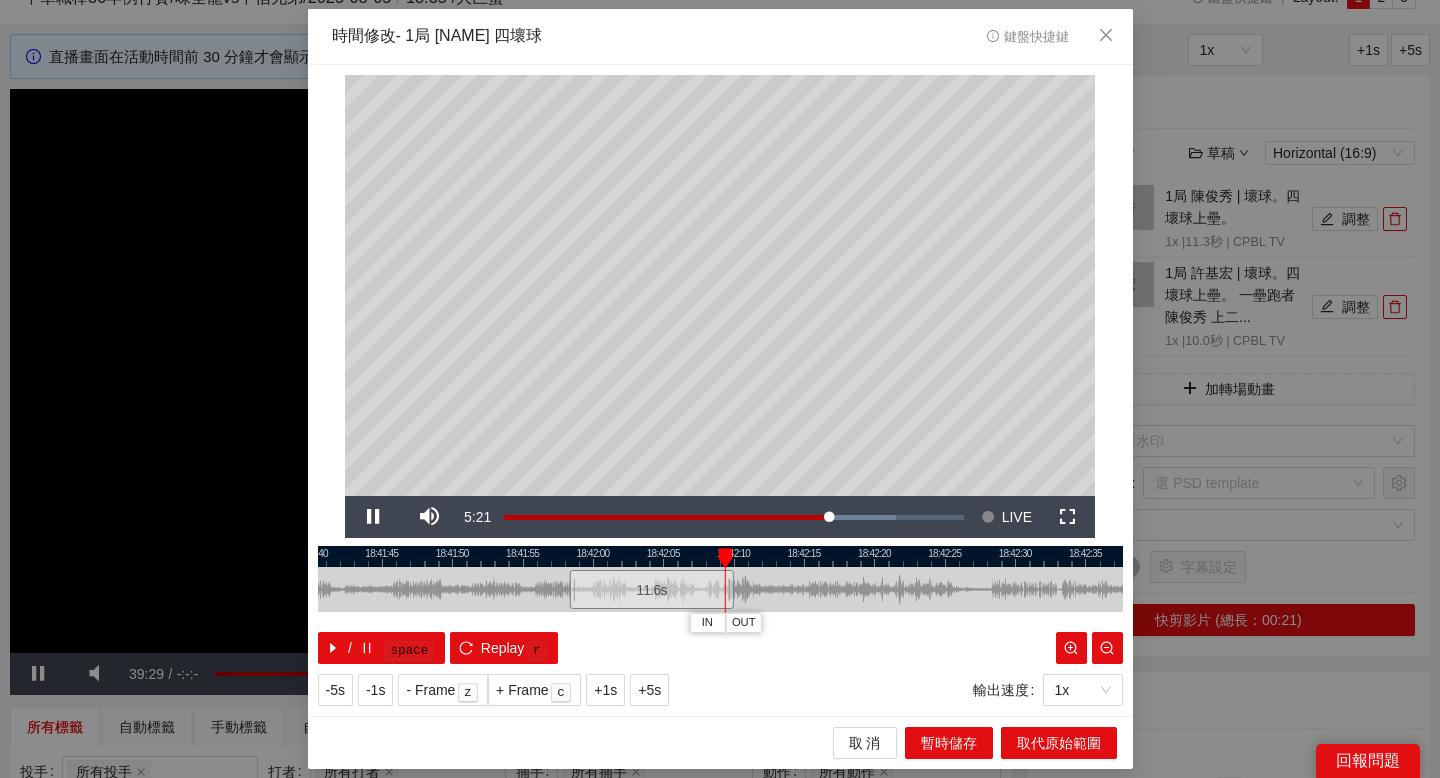 click at bounding box center (720, 556) 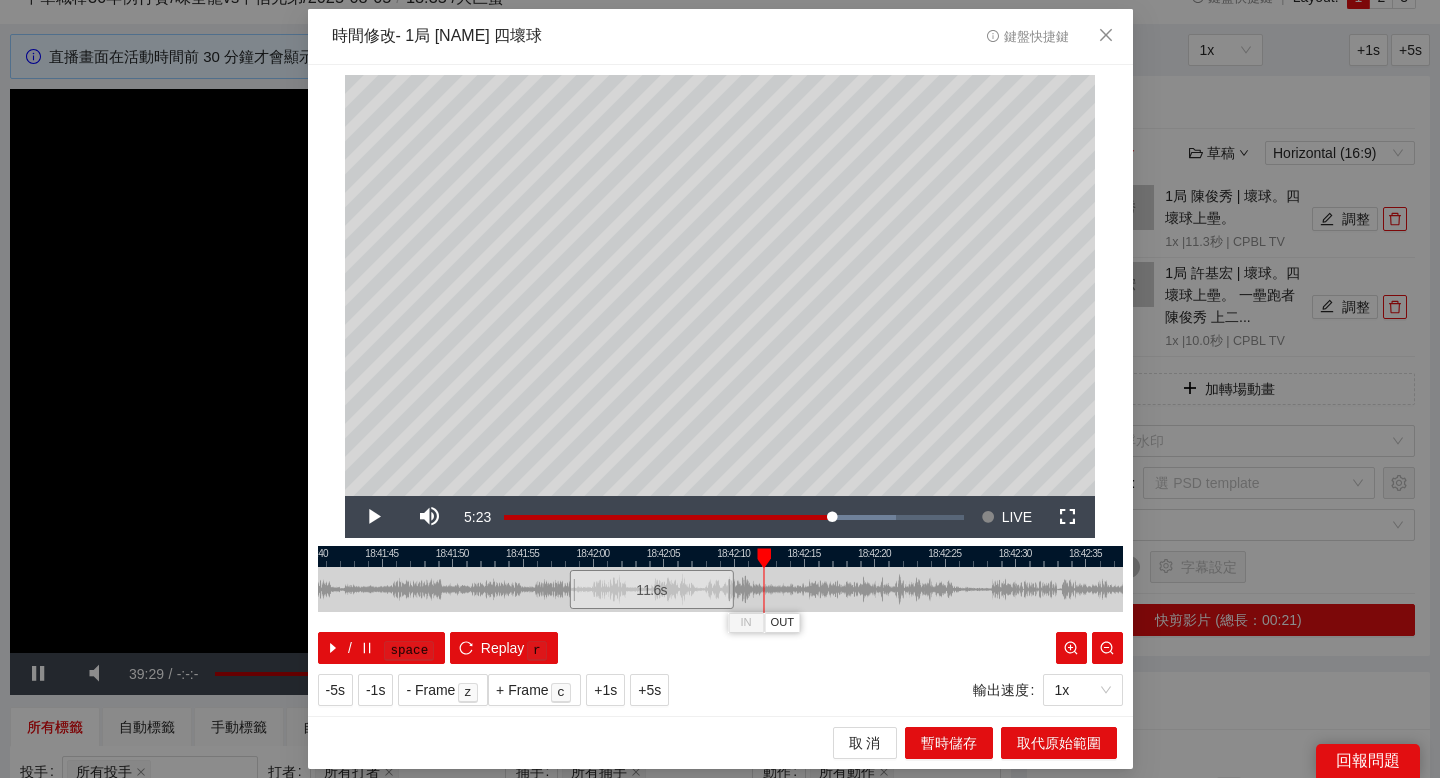 click at bounding box center (720, 556) 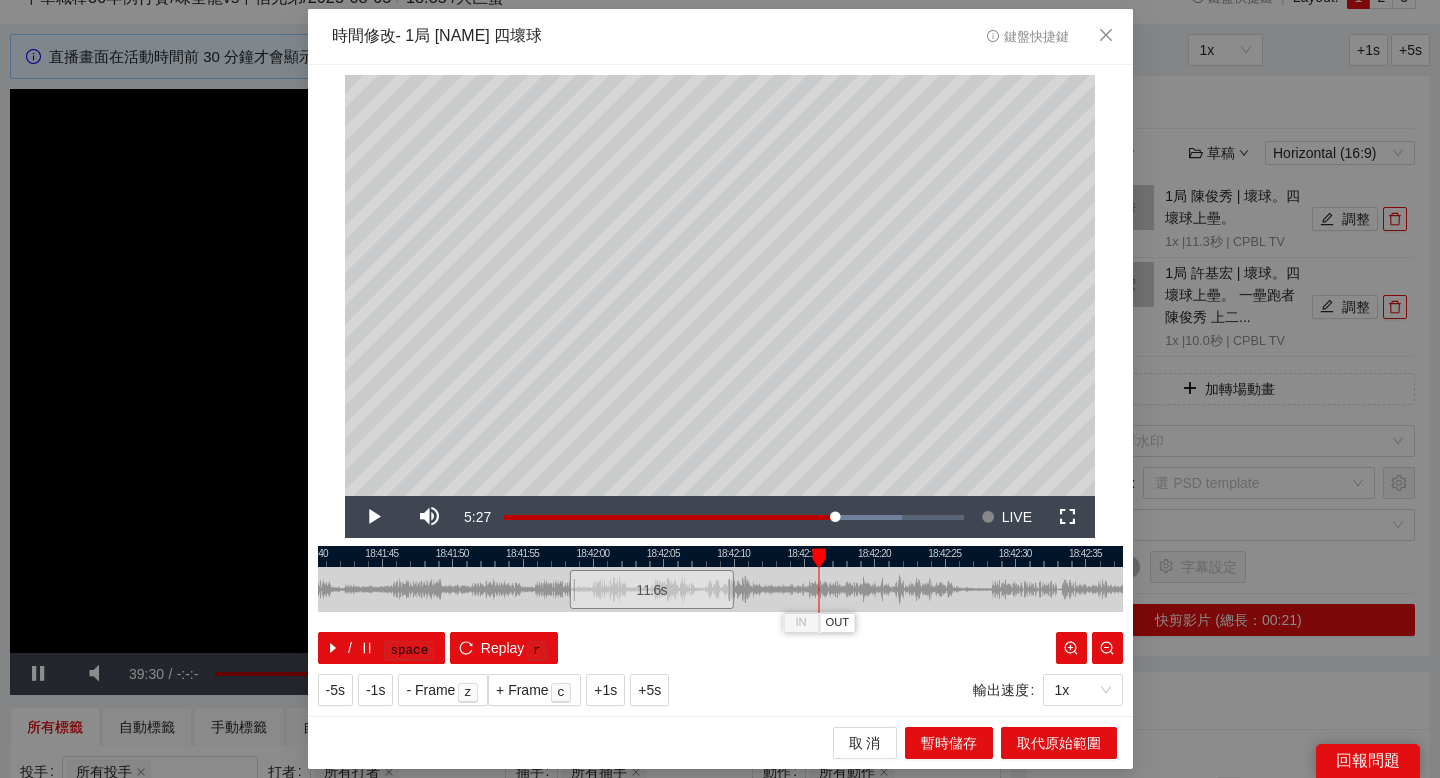 click at bounding box center [720, 556] 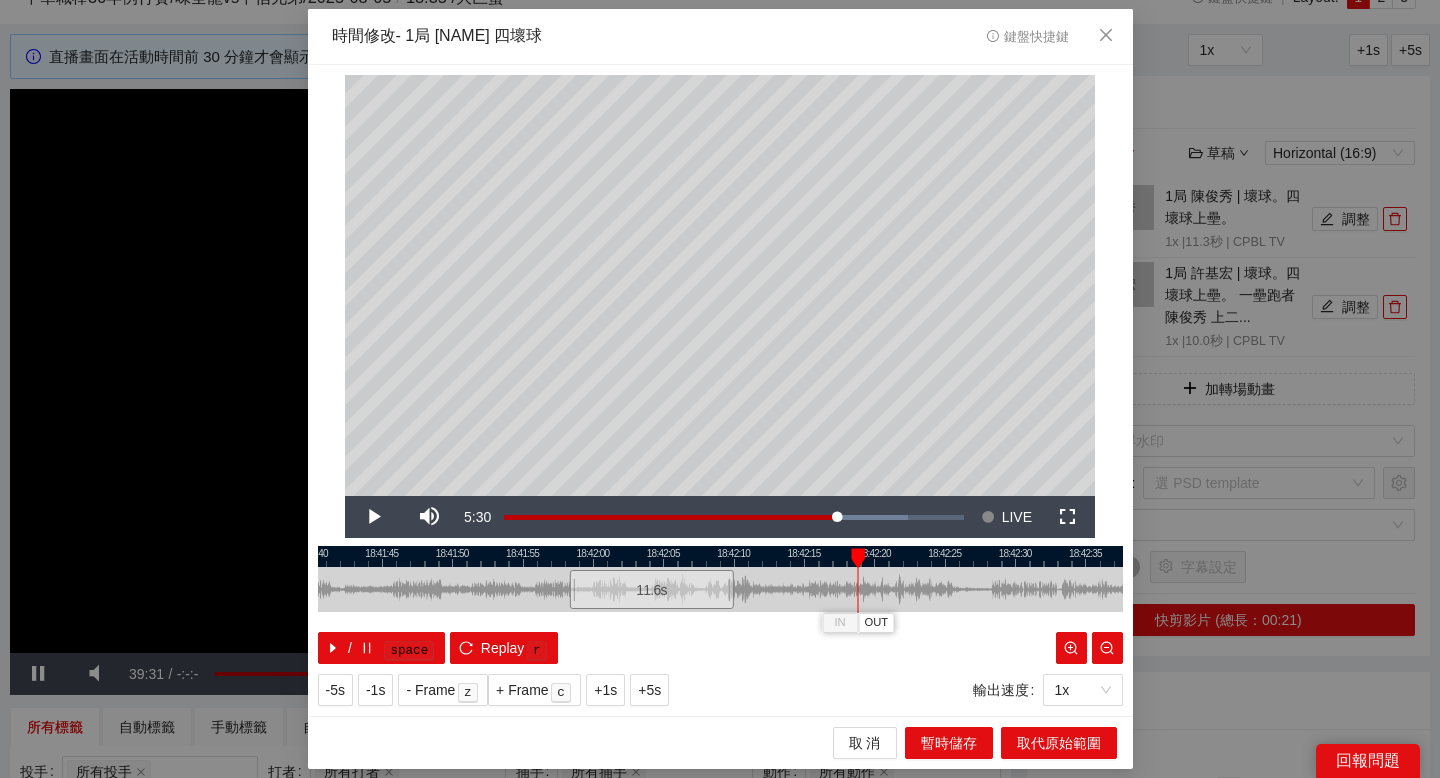 click at bounding box center (720, 556) 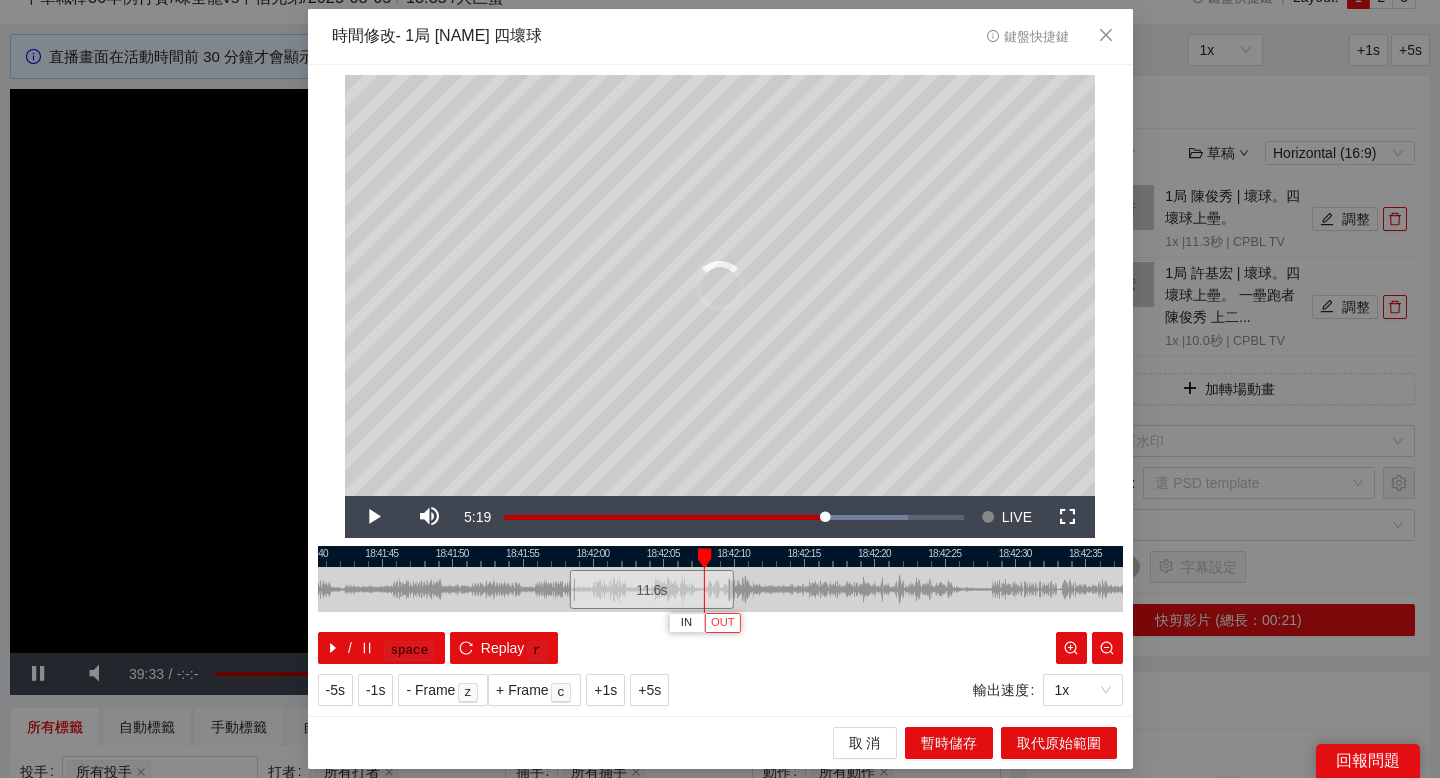 click on "OUT" at bounding box center [723, 623] 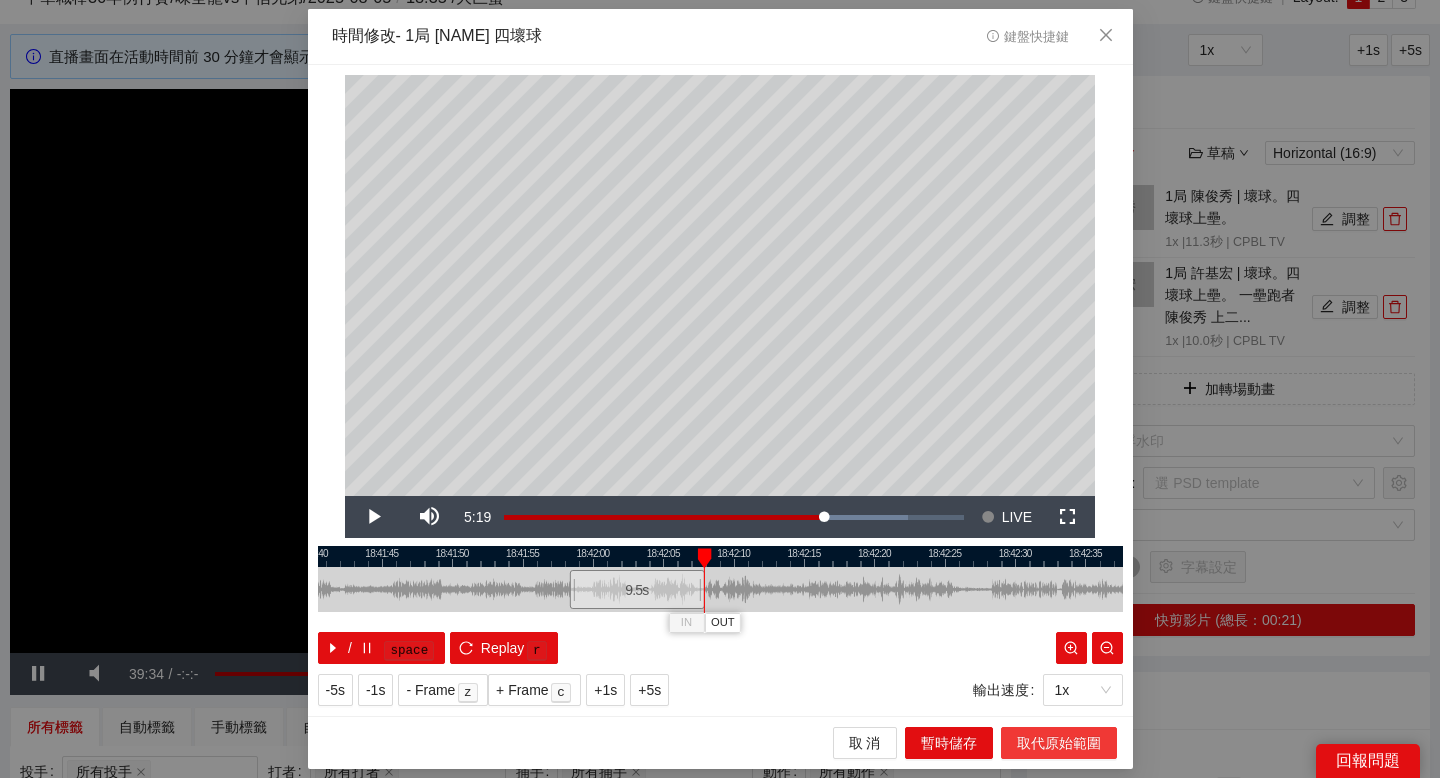 click on "取代原始範圍" at bounding box center (1059, 743) 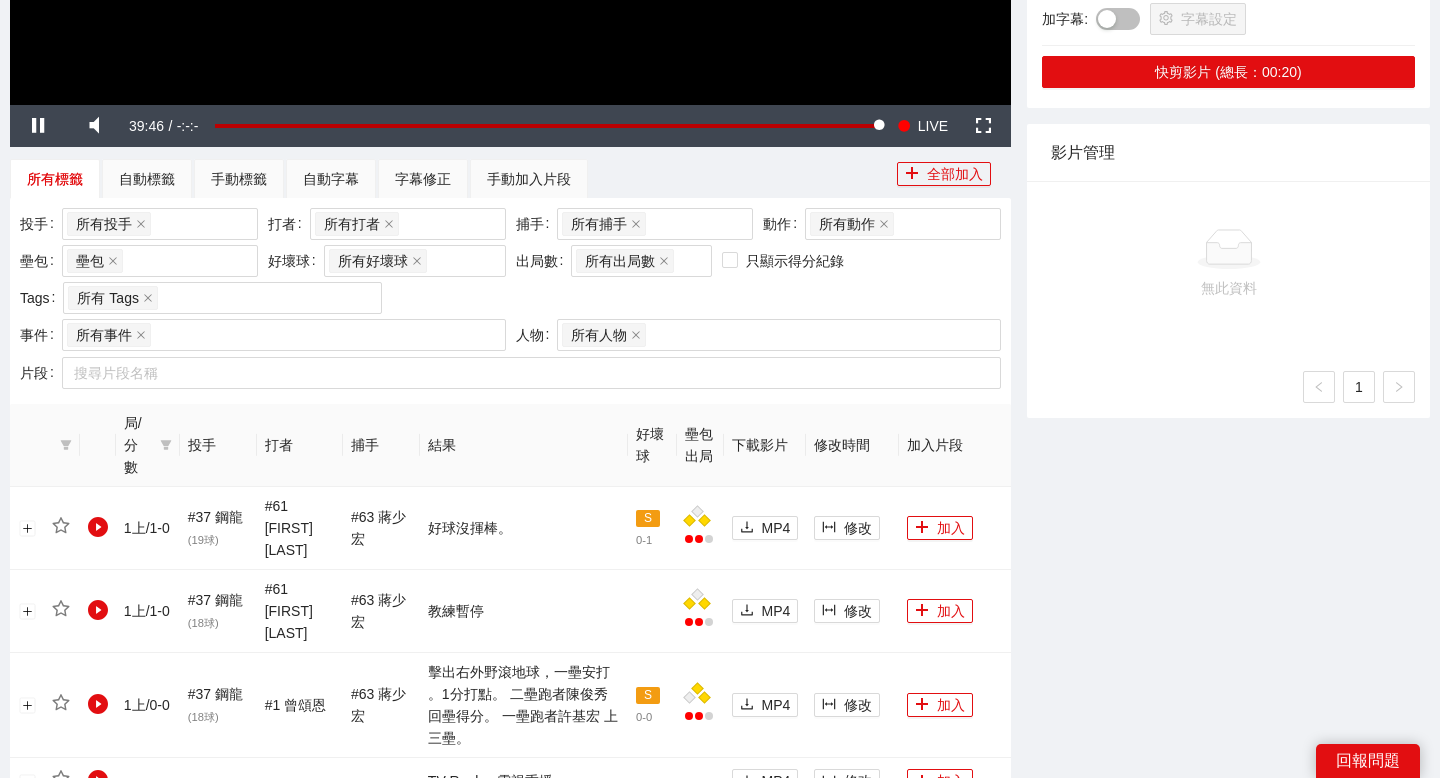 scroll, scrollTop: 631, scrollLeft: 0, axis: vertical 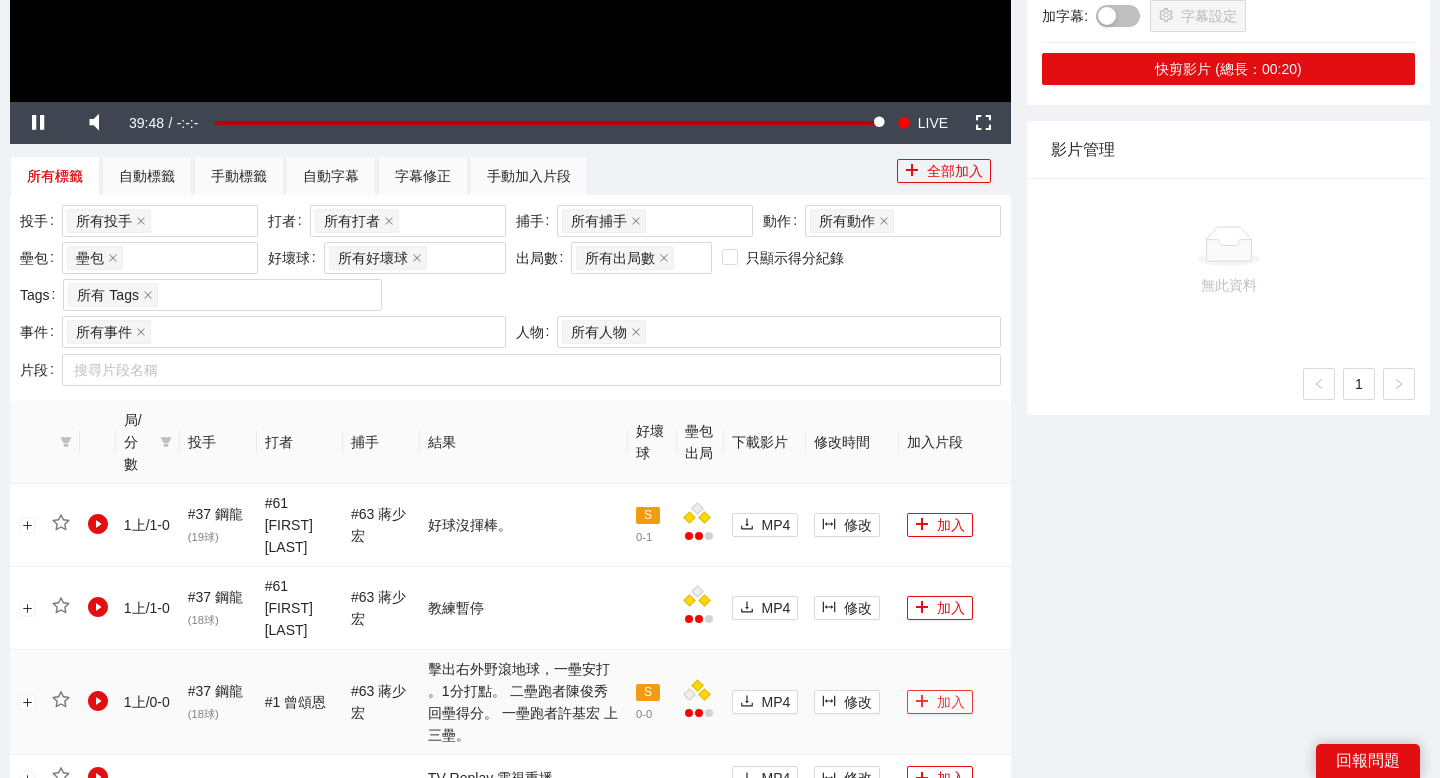 click on "加入" at bounding box center [940, 702] 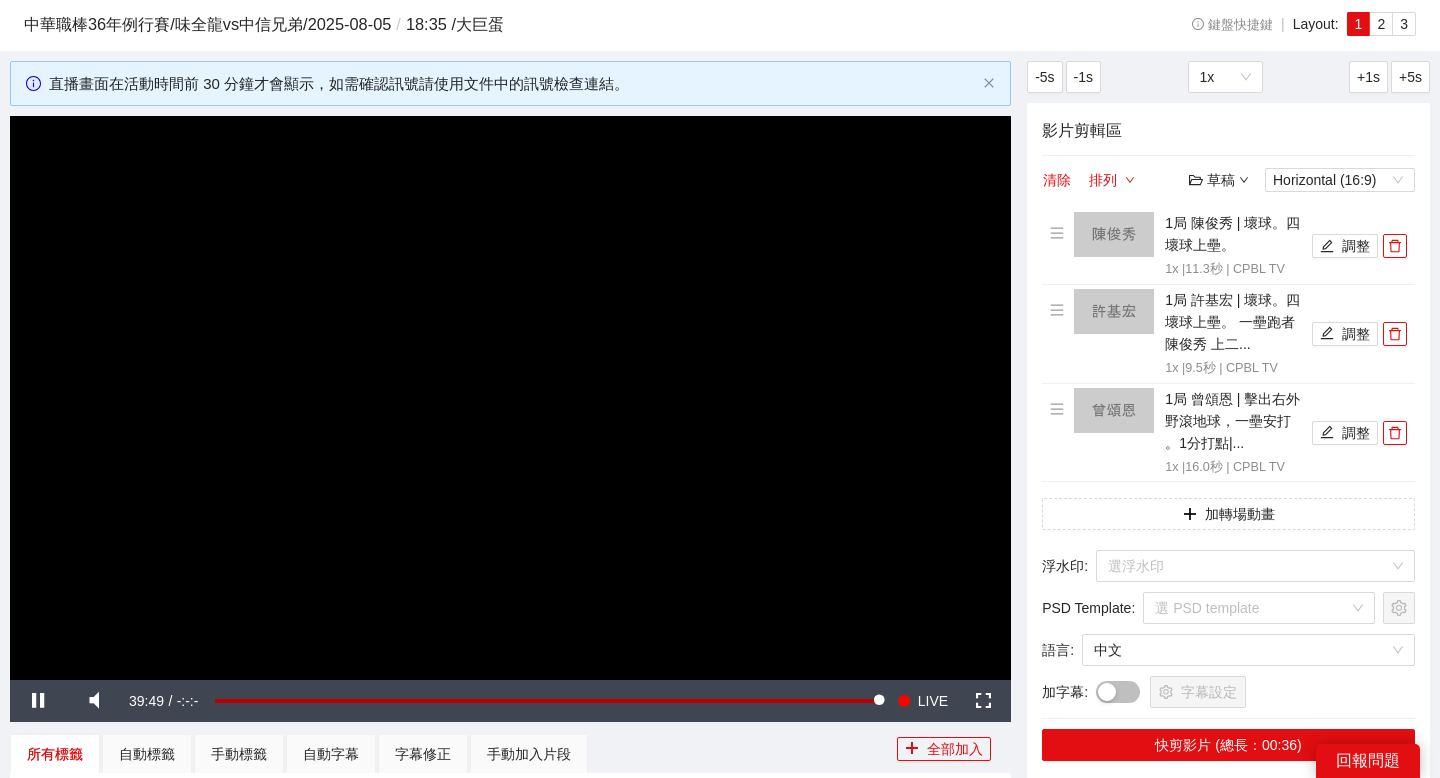 scroll, scrollTop: 0, scrollLeft: 0, axis: both 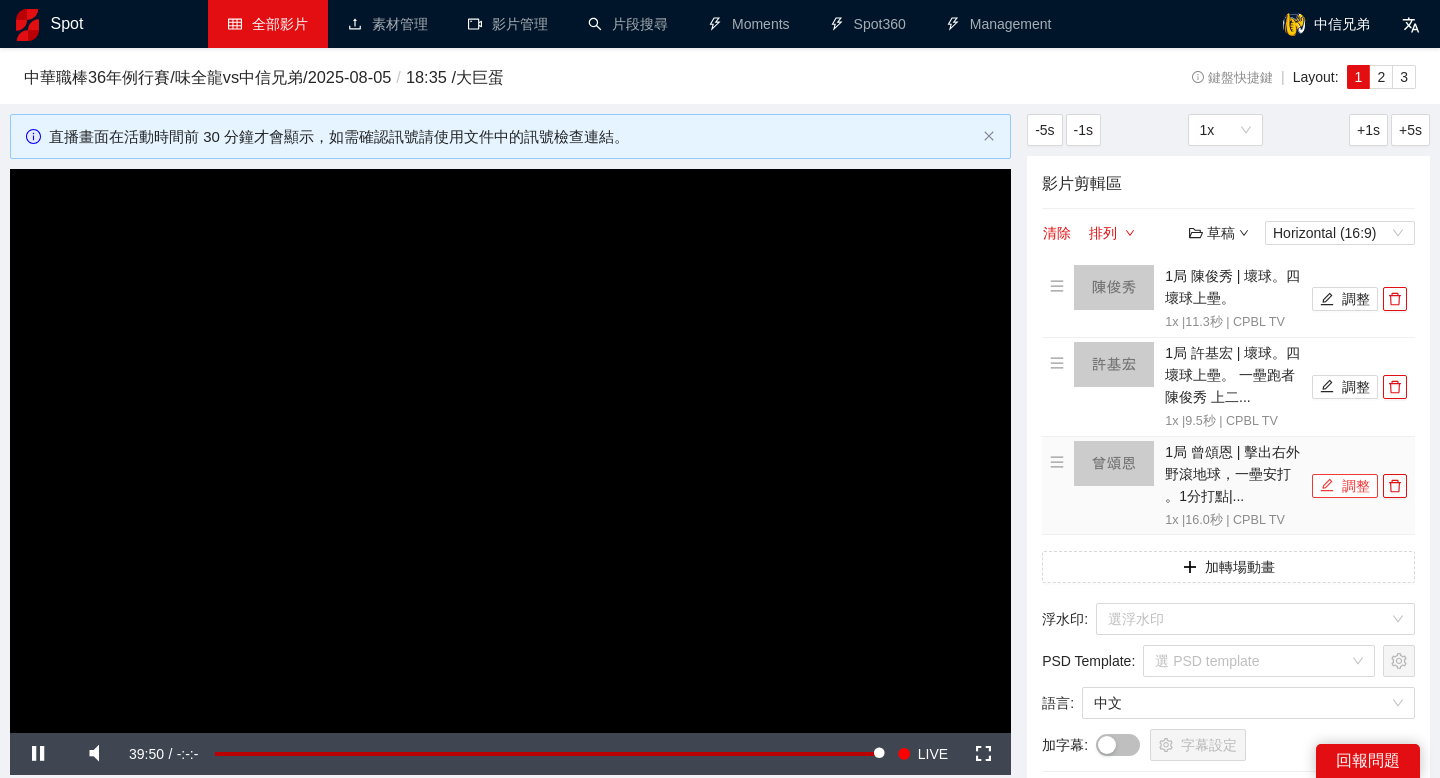 click 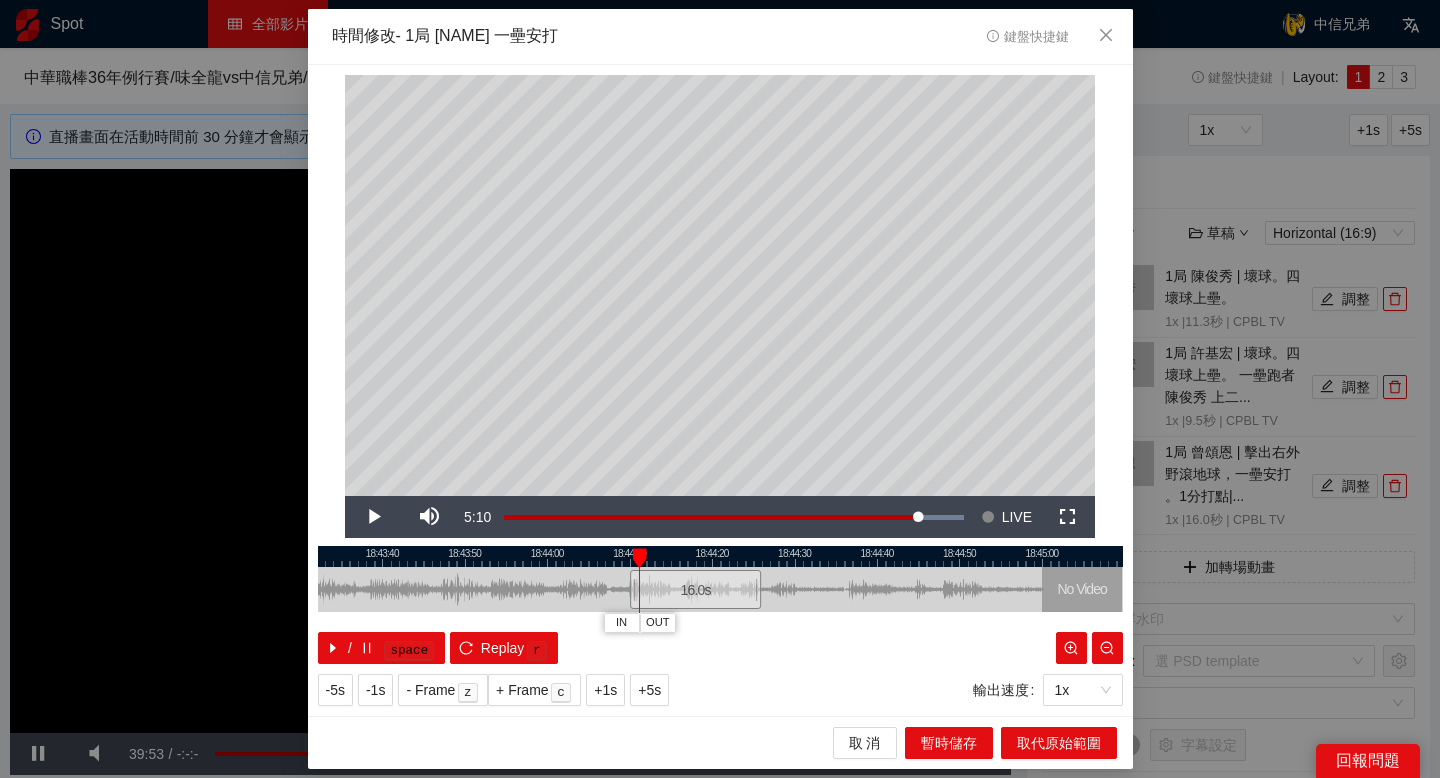 drag, startPoint x: 664, startPoint y: 558, endPoint x: 691, endPoint y: 558, distance: 27 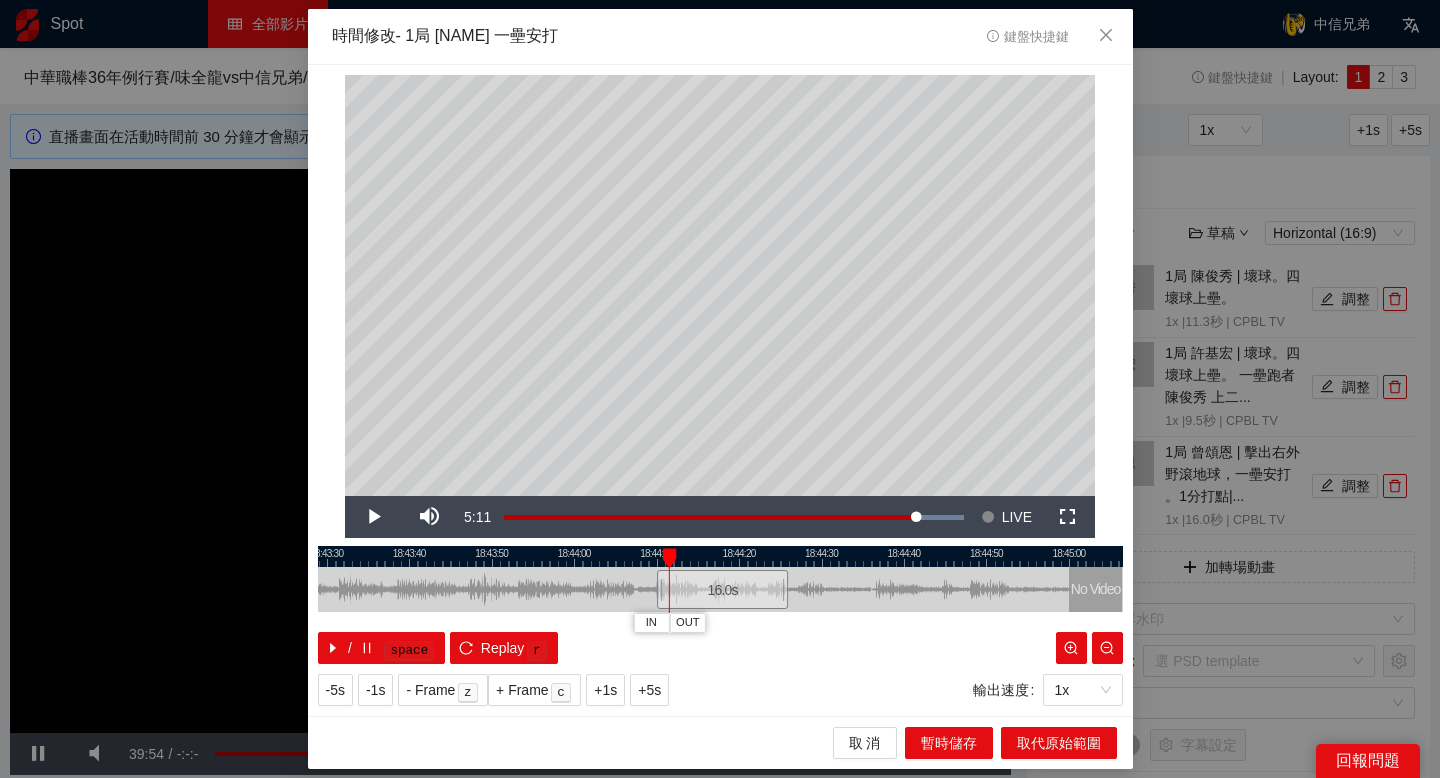 click at bounding box center [720, 556] 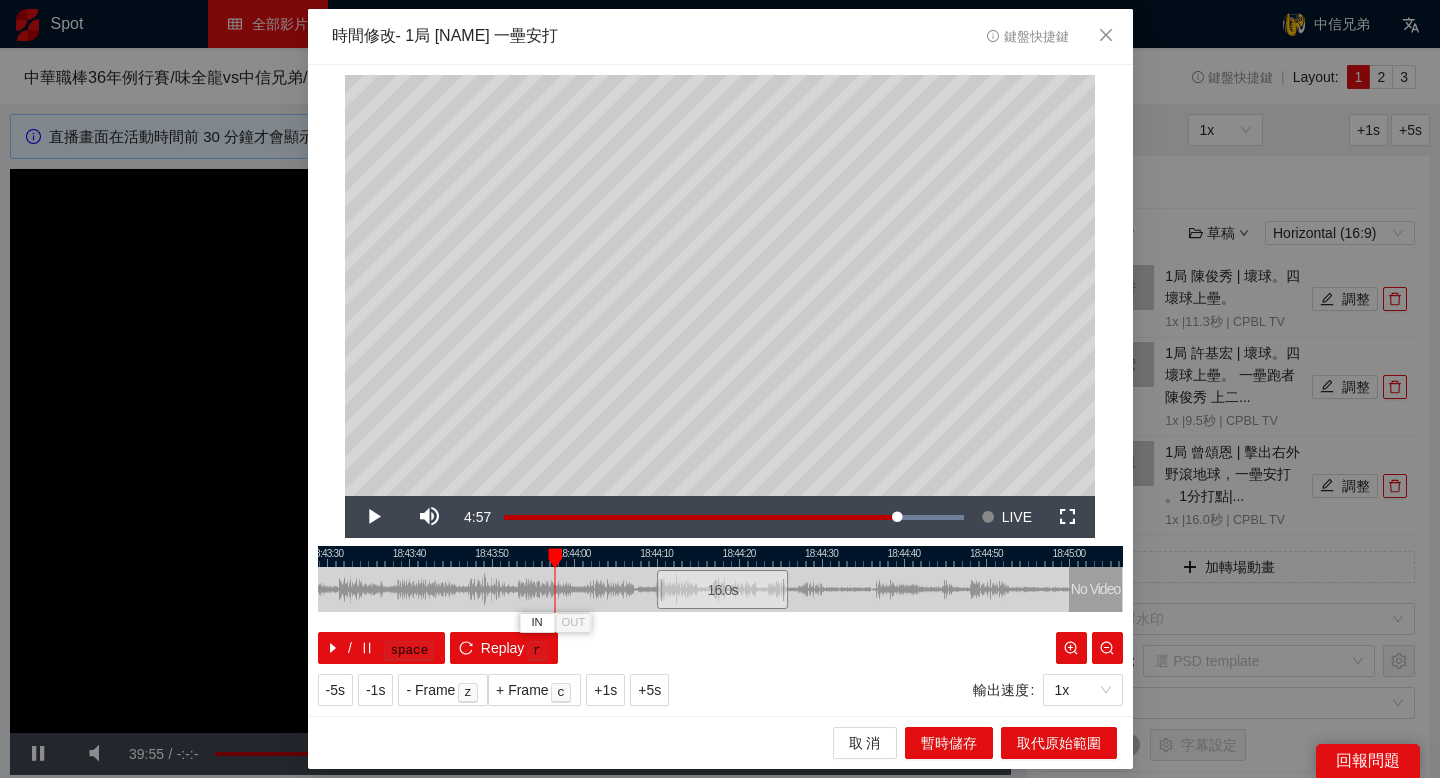 click at bounding box center (720, 556) 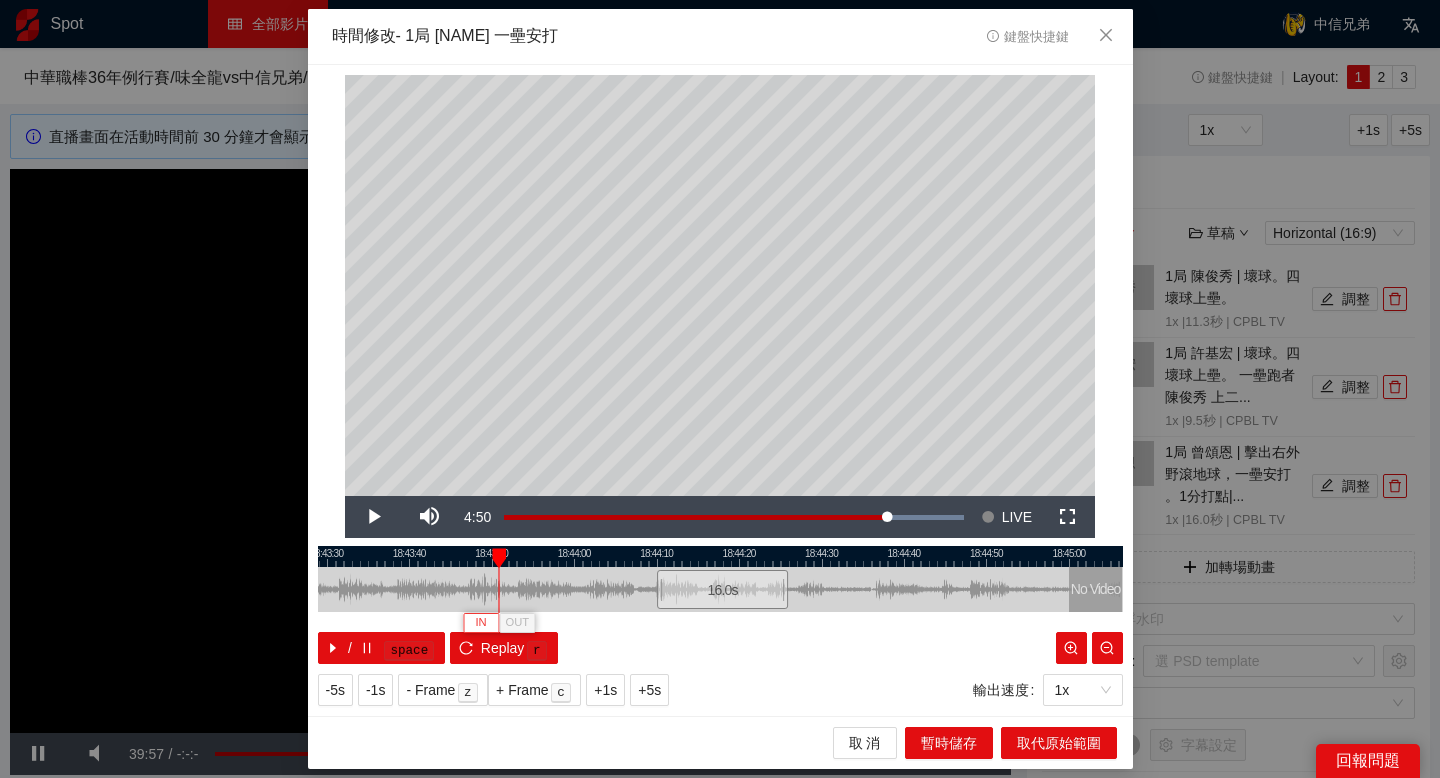 click on "IN" at bounding box center (480, 623) 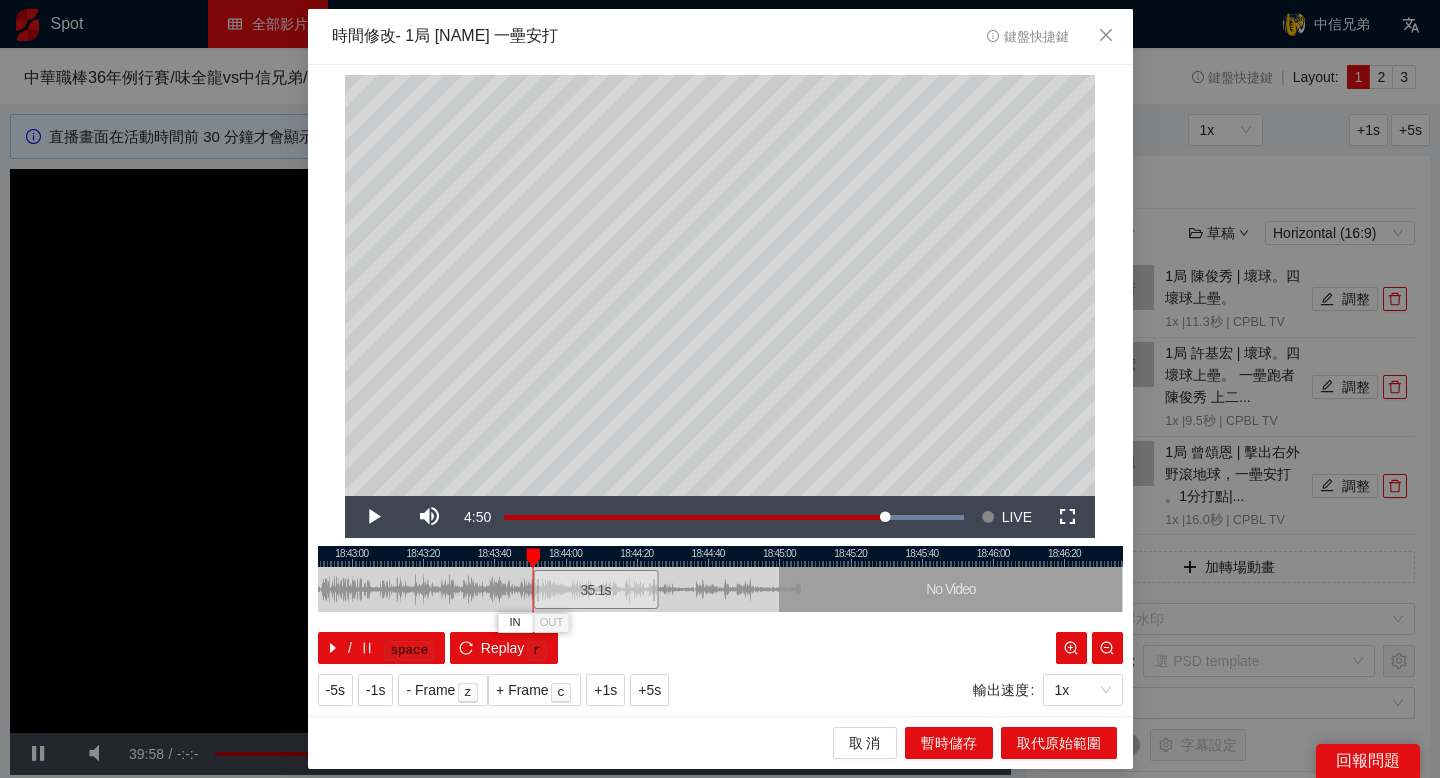 drag, startPoint x: 614, startPoint y: 555, endPoint x: 799, endPoint y: 555, distance: 185 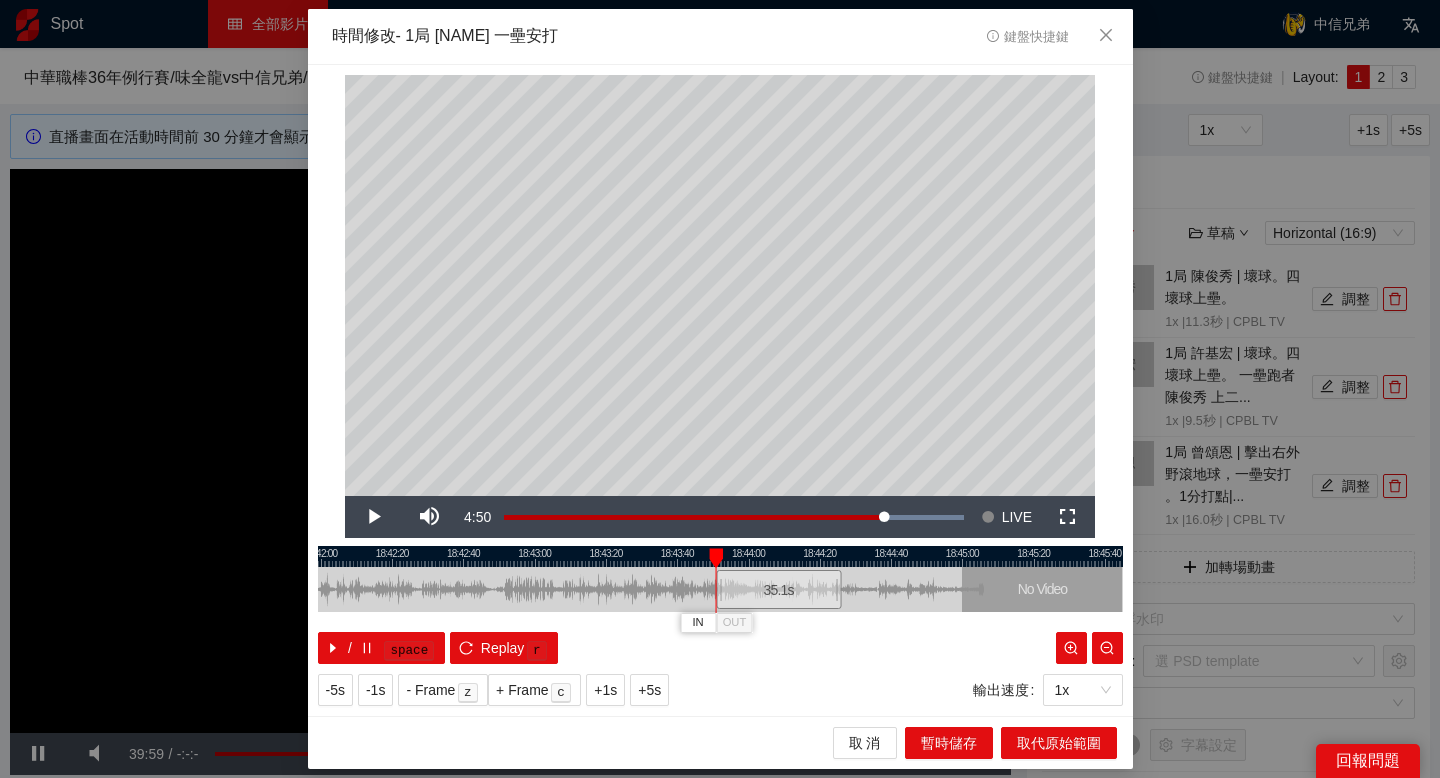 click at bounding box center (720, 556) 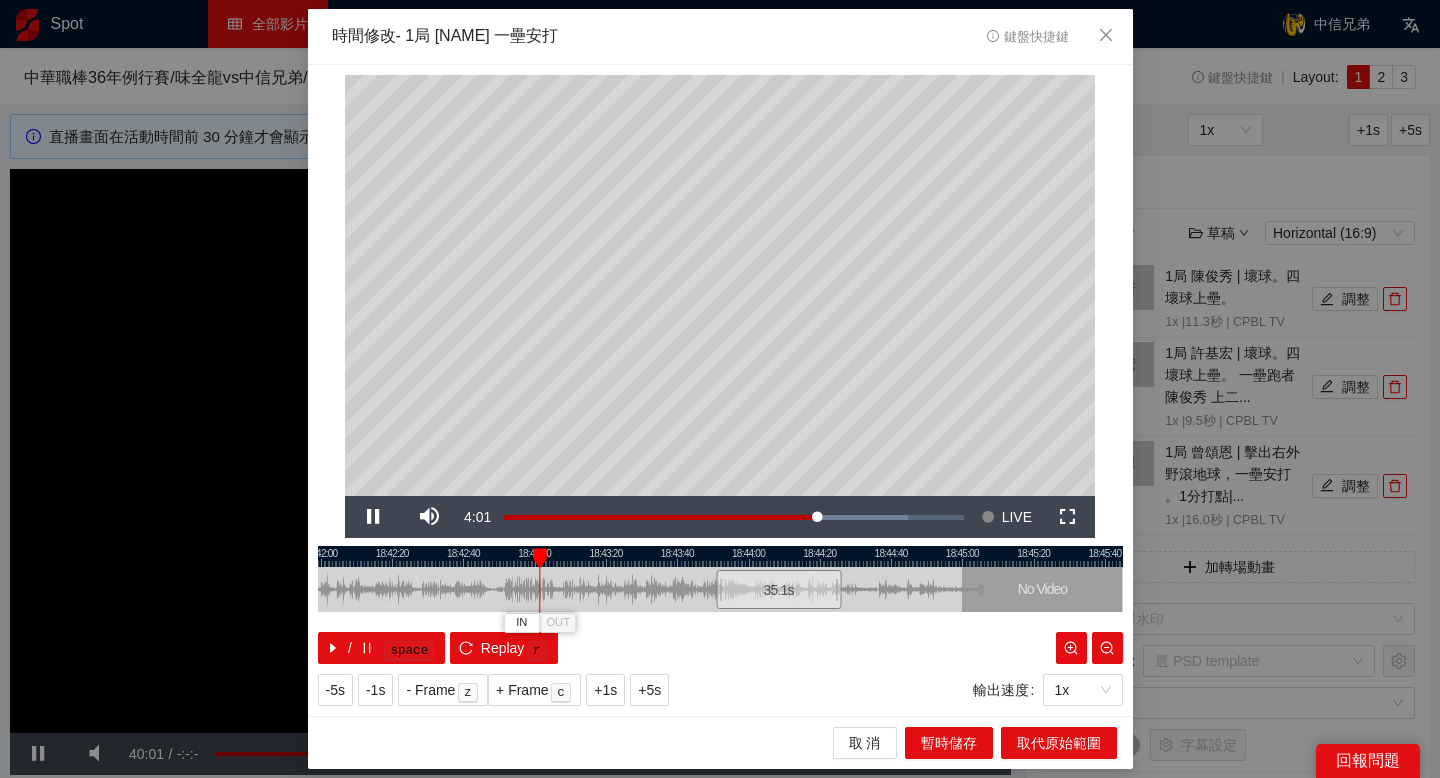 click at bounding box center [720, 556] 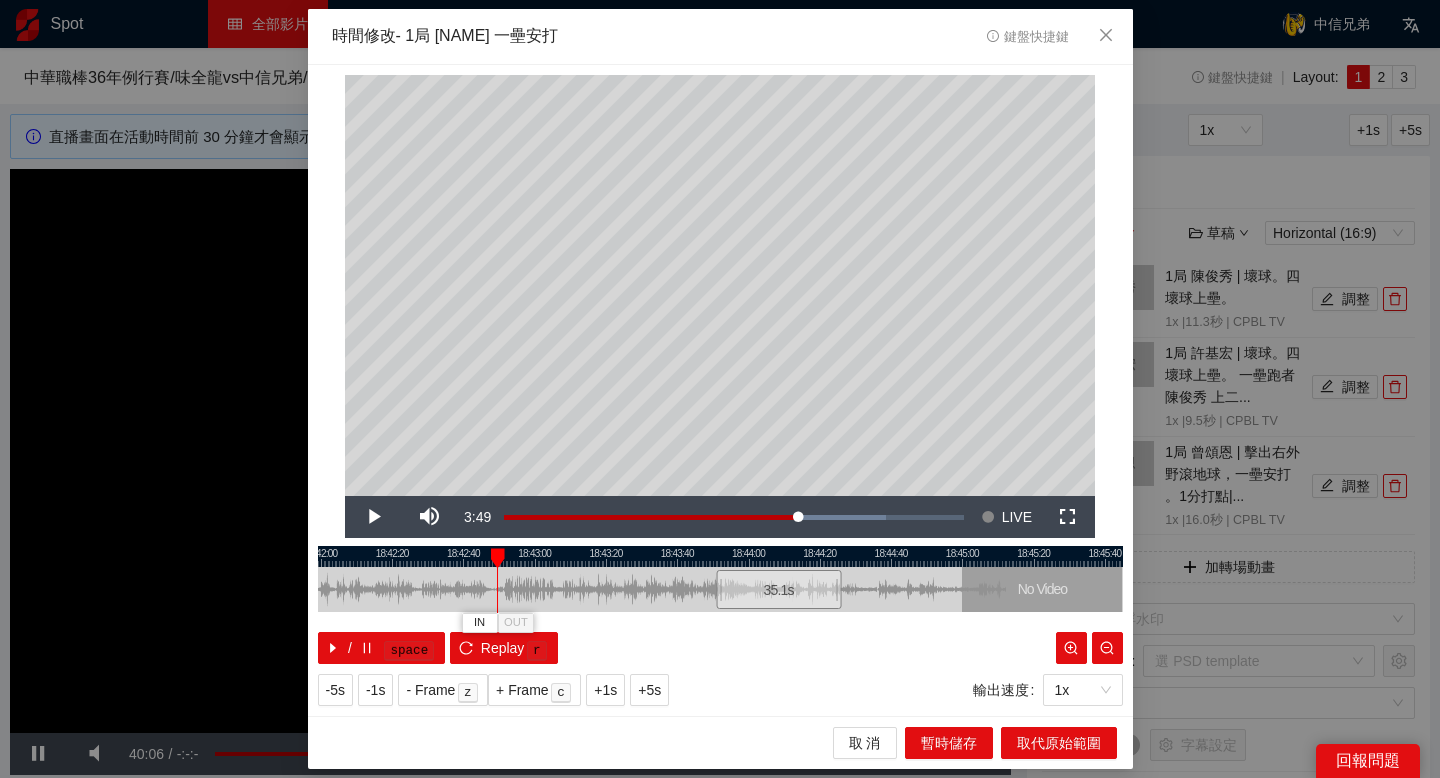drag, startPoint x: 488, startPoint y: 552, endPoint x: 502, endPoint y: 556, distance: 14.56022 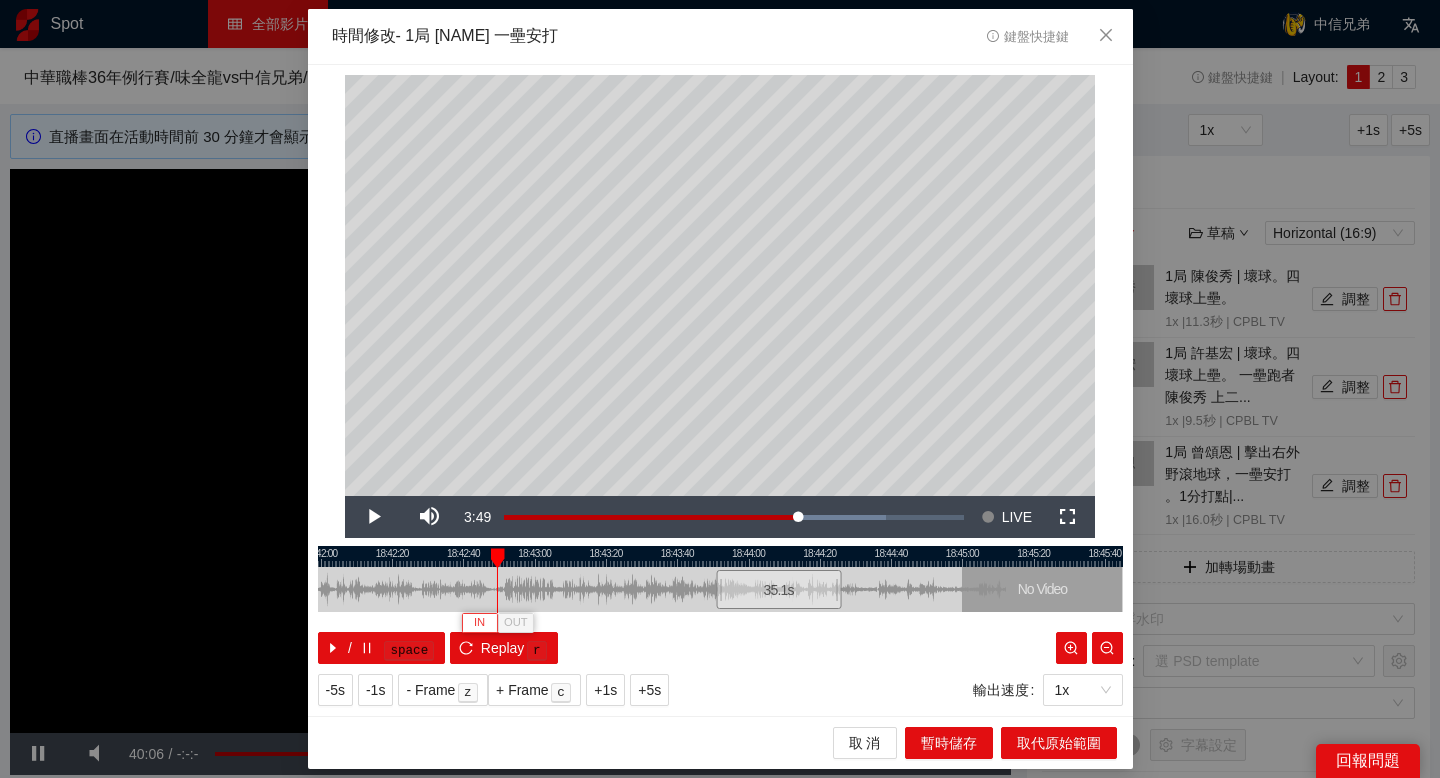 click on "IN" at bounding box center [479, 623] 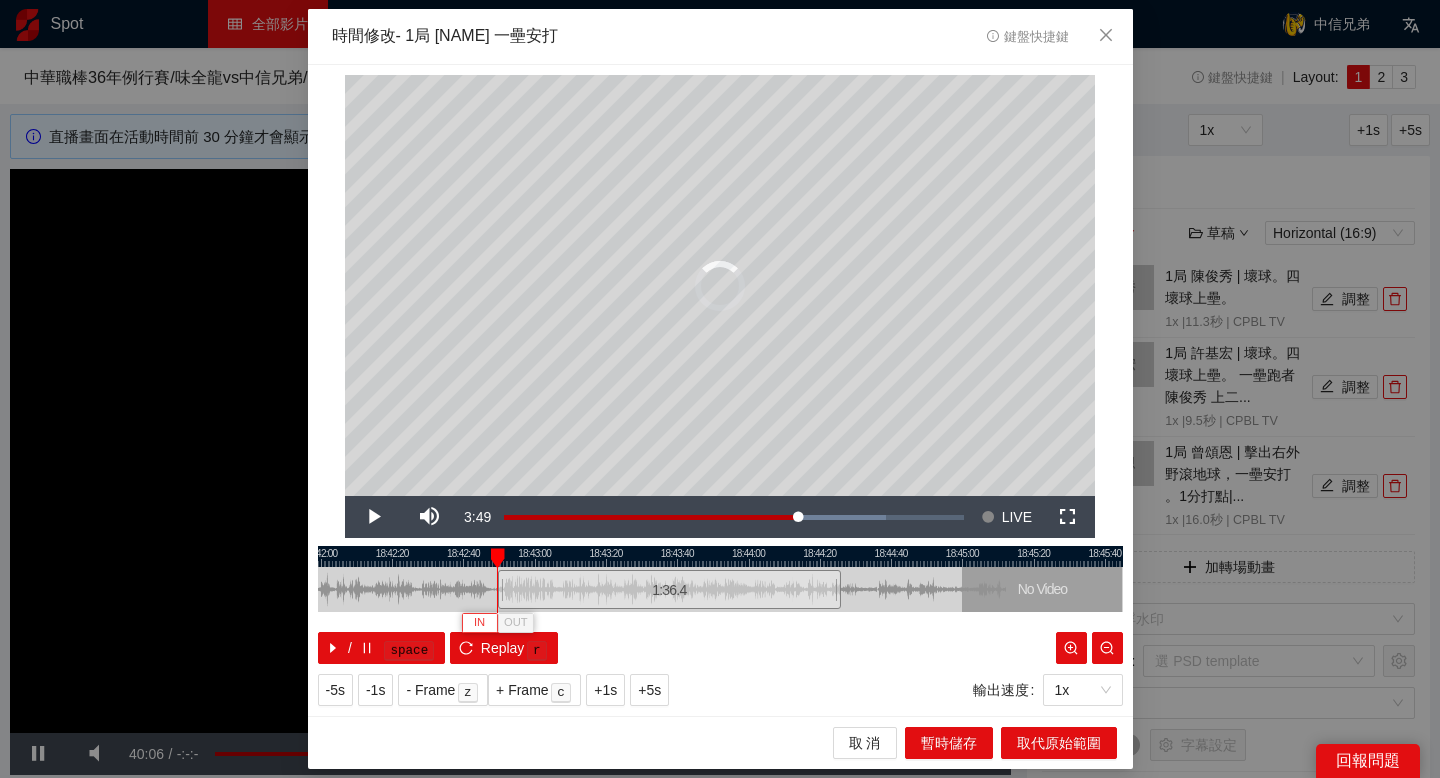 type 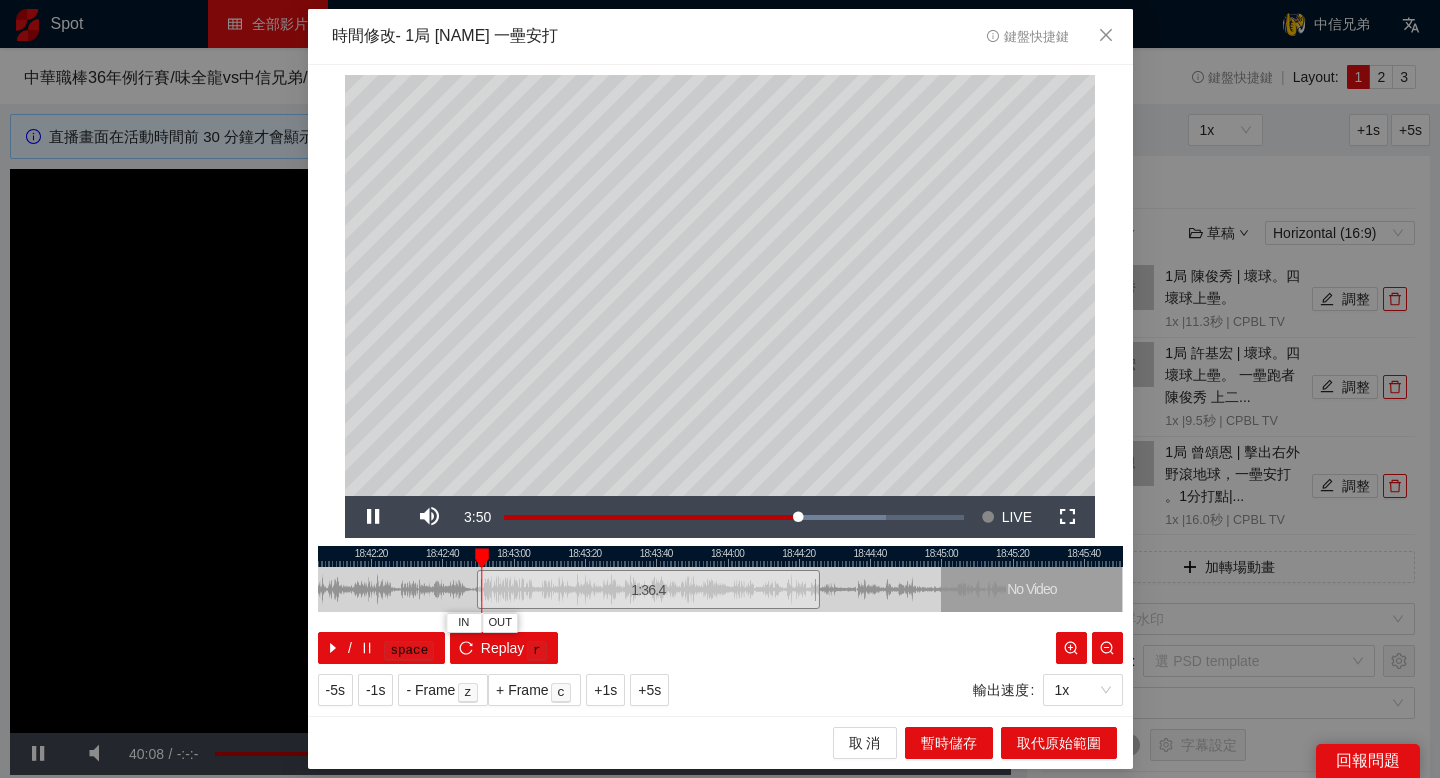 drag, startPoint x: 605, startPoint y: 555, endPoint x: 584, endPoint y: 555, distance: 21 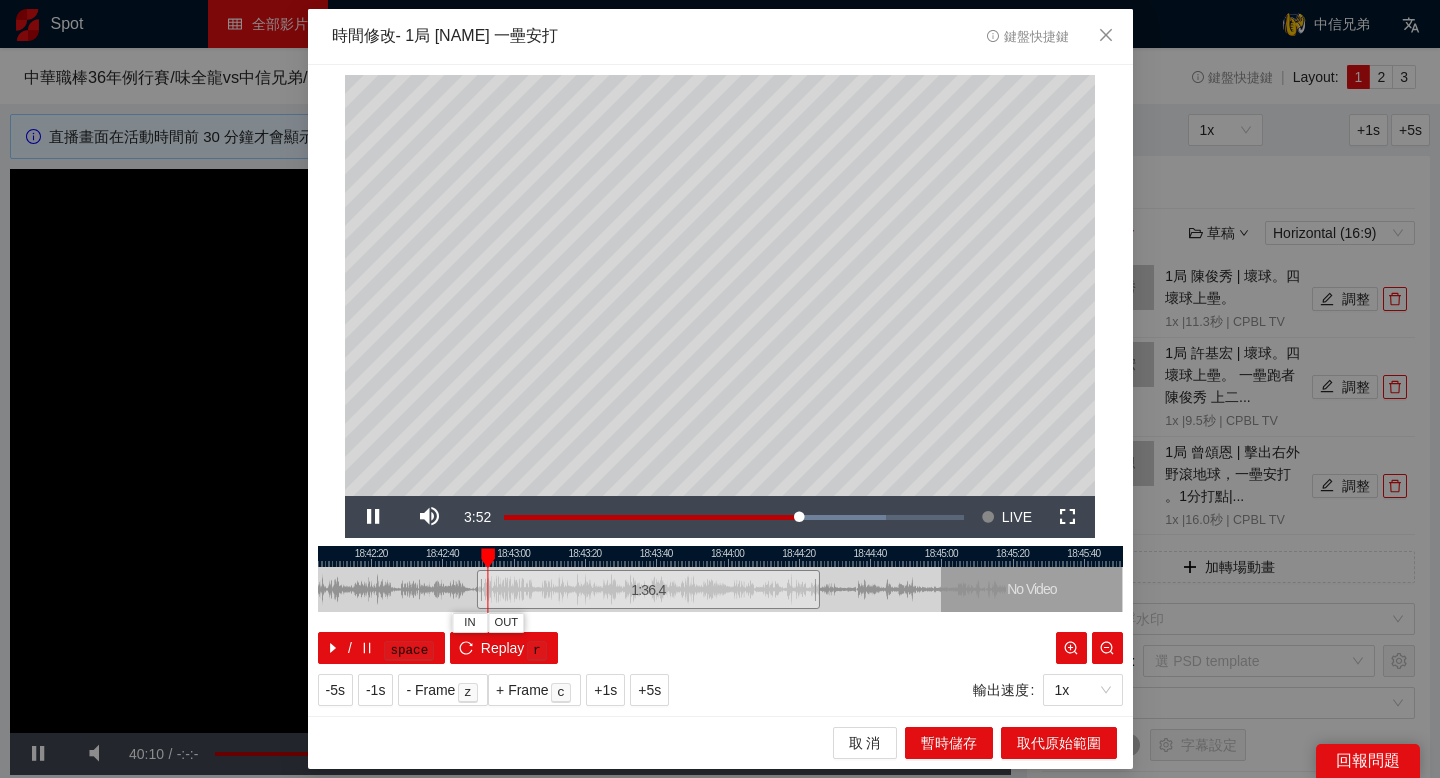 click at bounding box center [720, 556] 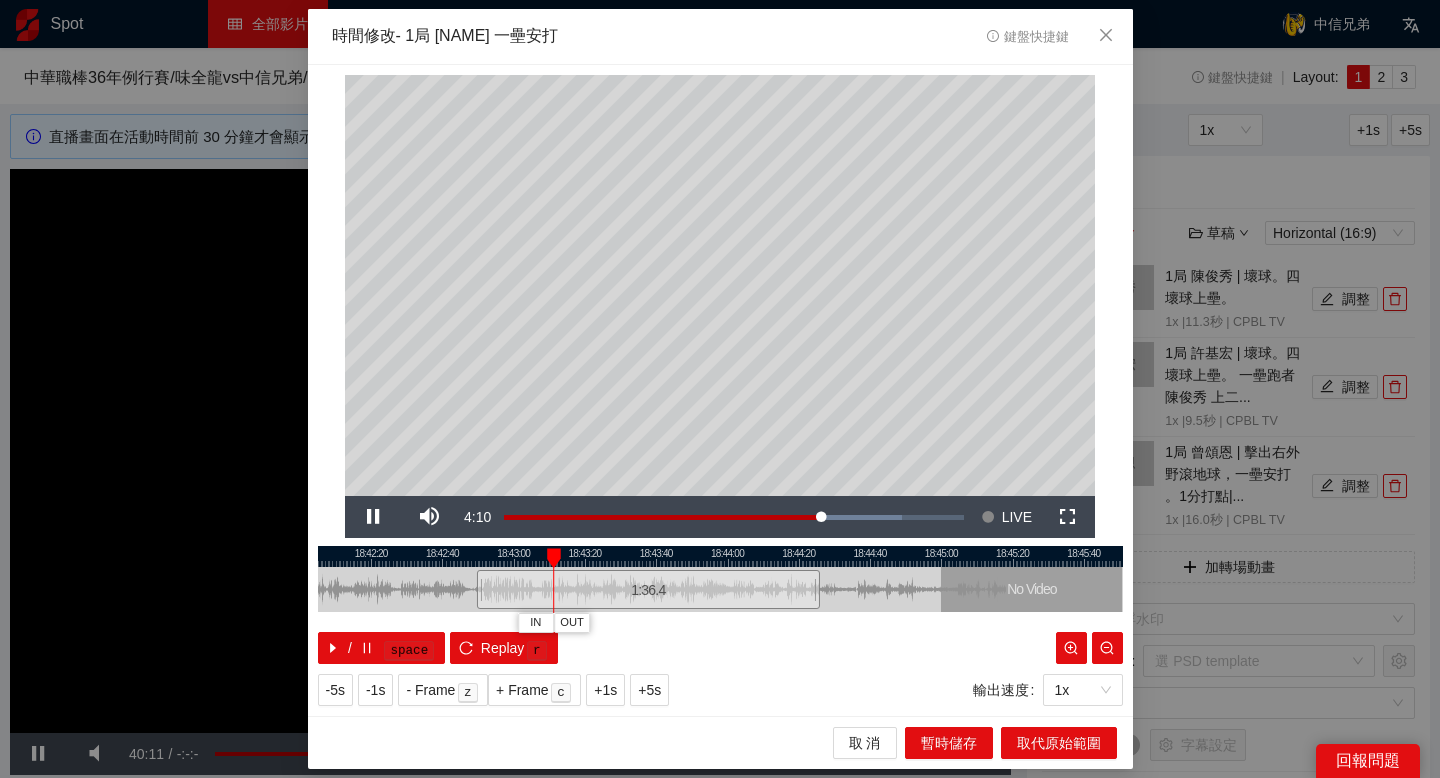 click at bounding box center [720, 556] 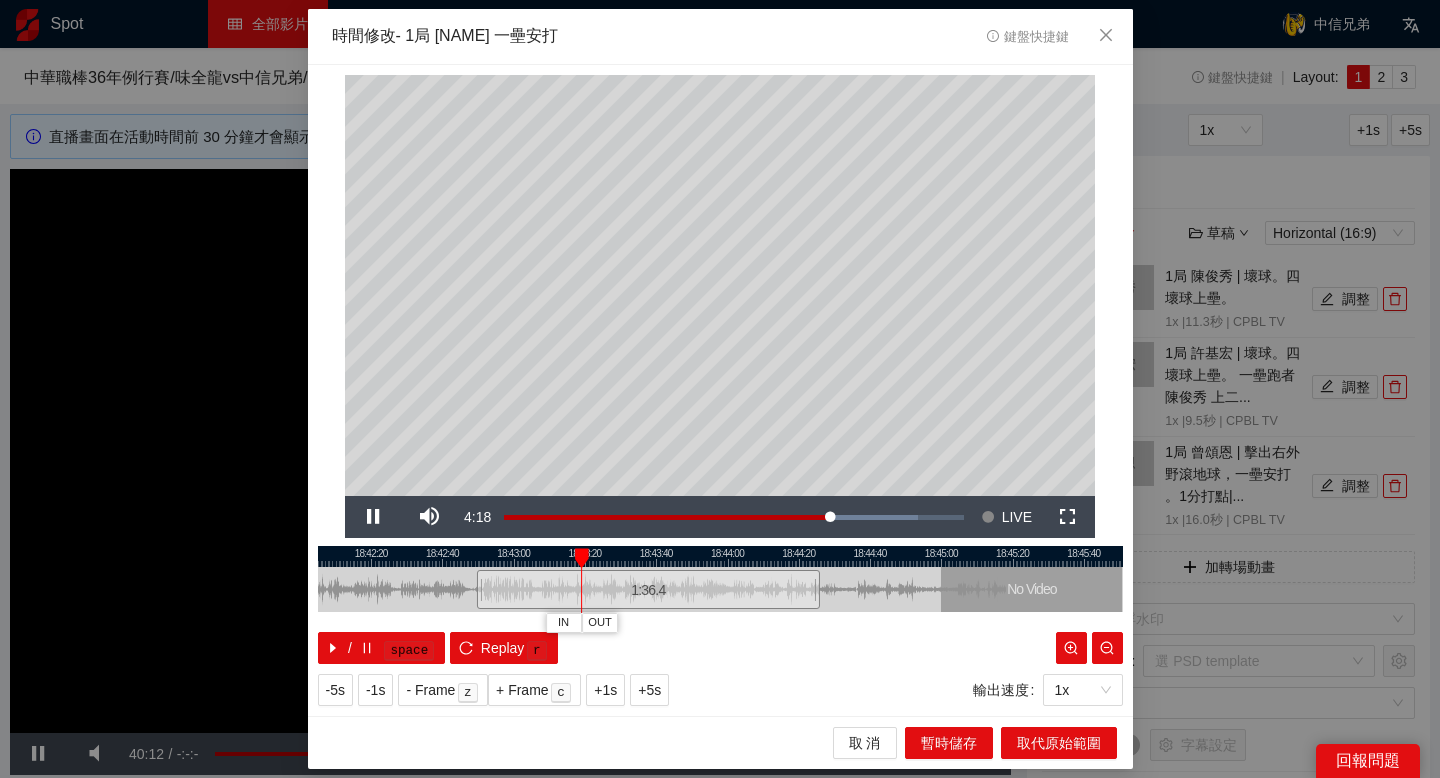 click at bounding box center [720, 556] 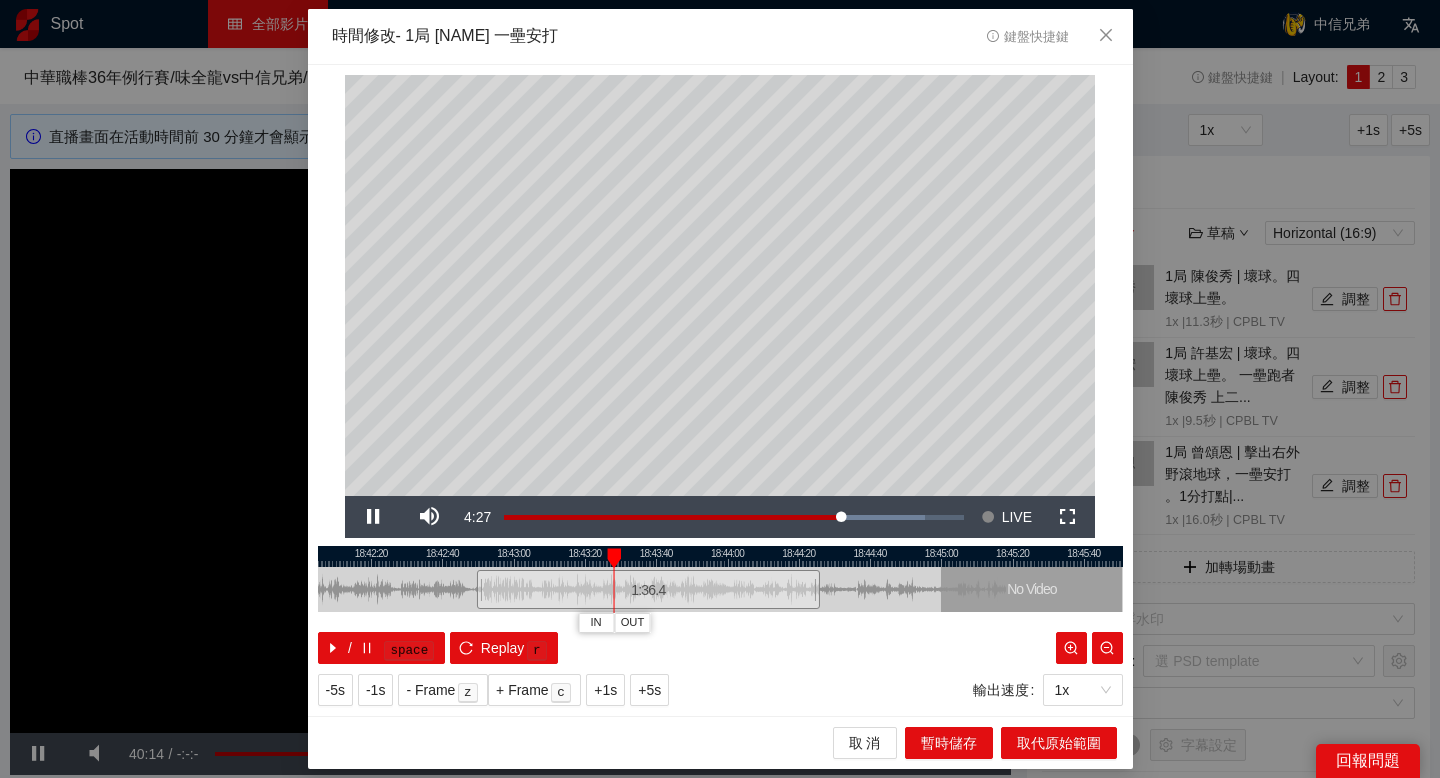 click at bounding box center (720, 556) 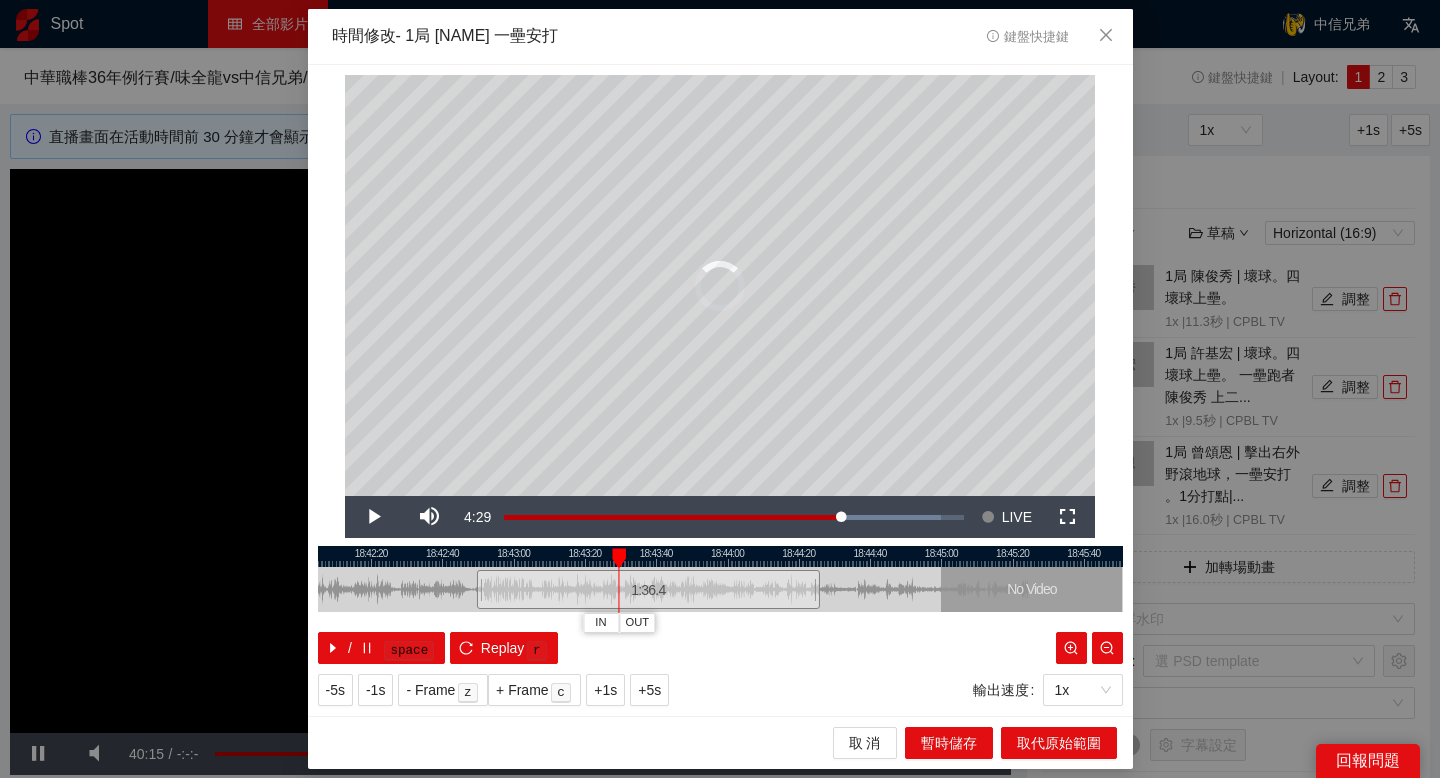 drag, startPoint x: 644, startPoint y: 560, endPoint x: 617, endPoint y: 561, distance: 27.018513 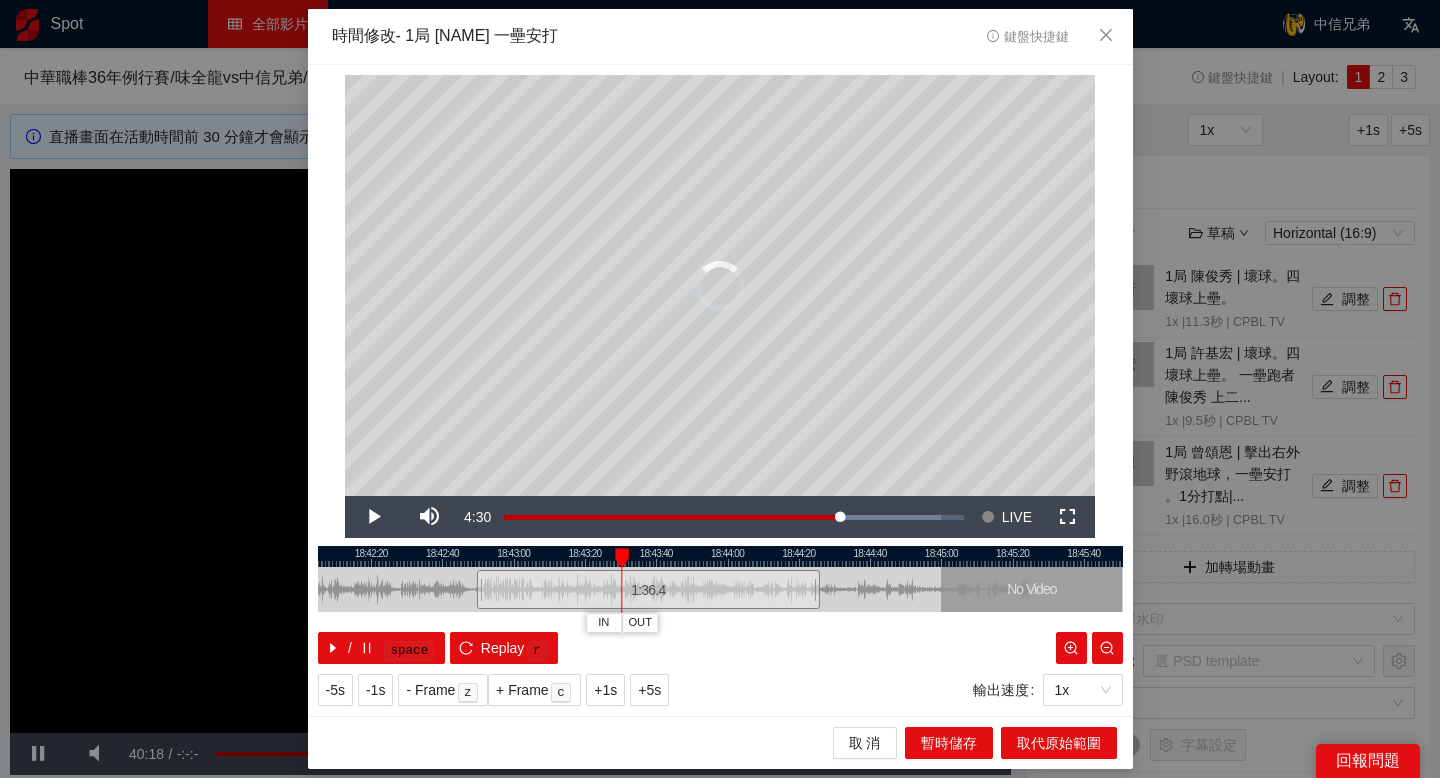 click on "IN OUT" at bounding box center [622, 558] 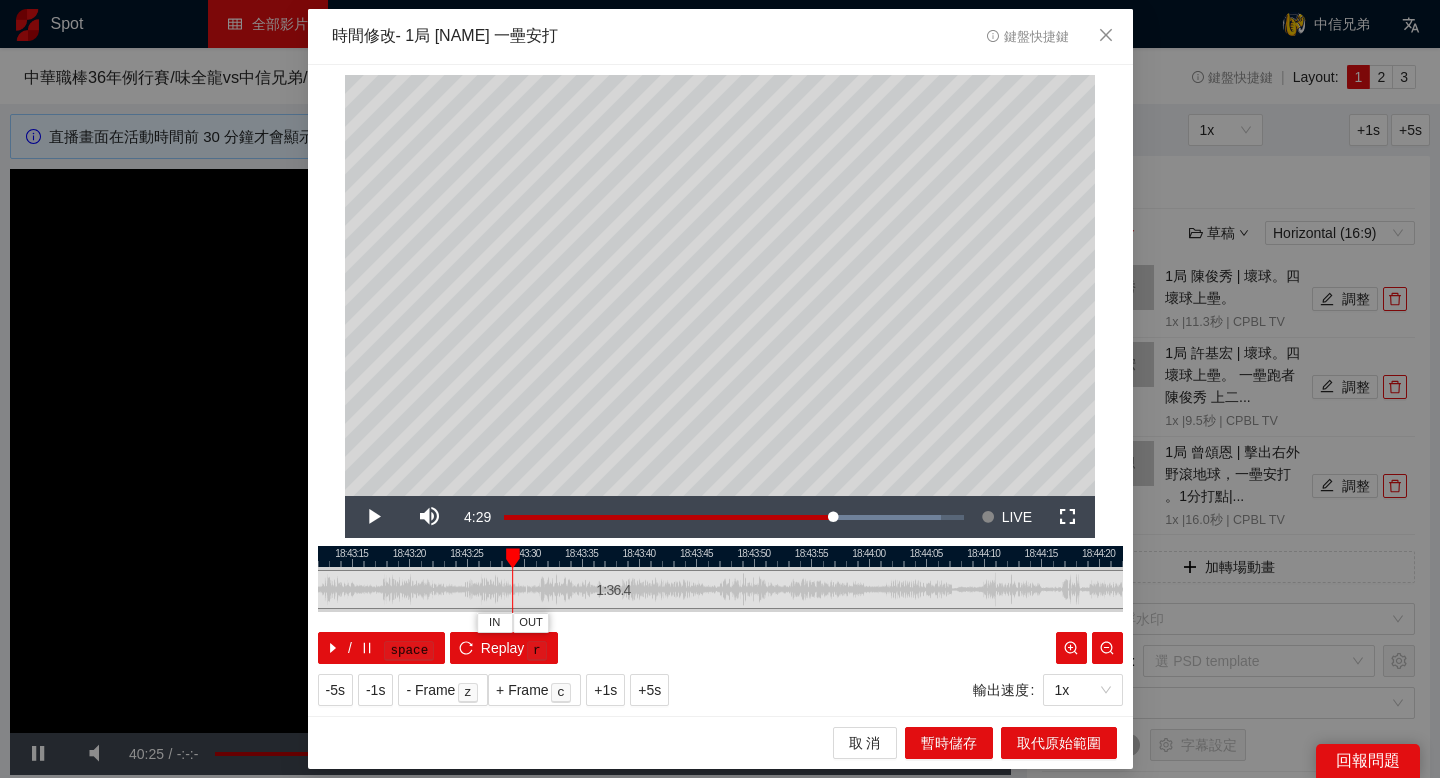 drag, startPoint x: 593, startPoint y: 557, endPoint x: 512, endPoint y: 555, distance: 81.02469 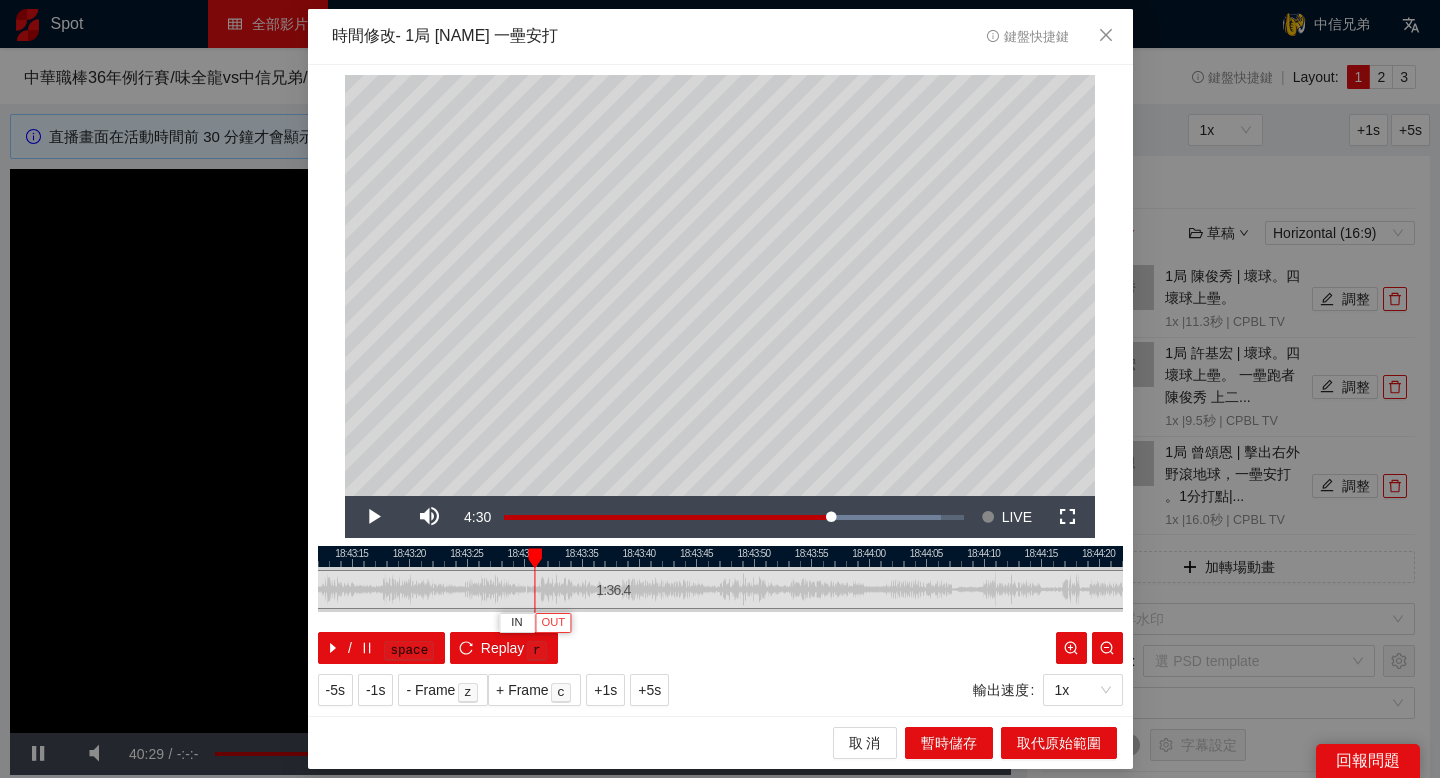 click on "OUT" at bounding box center [554, 623] 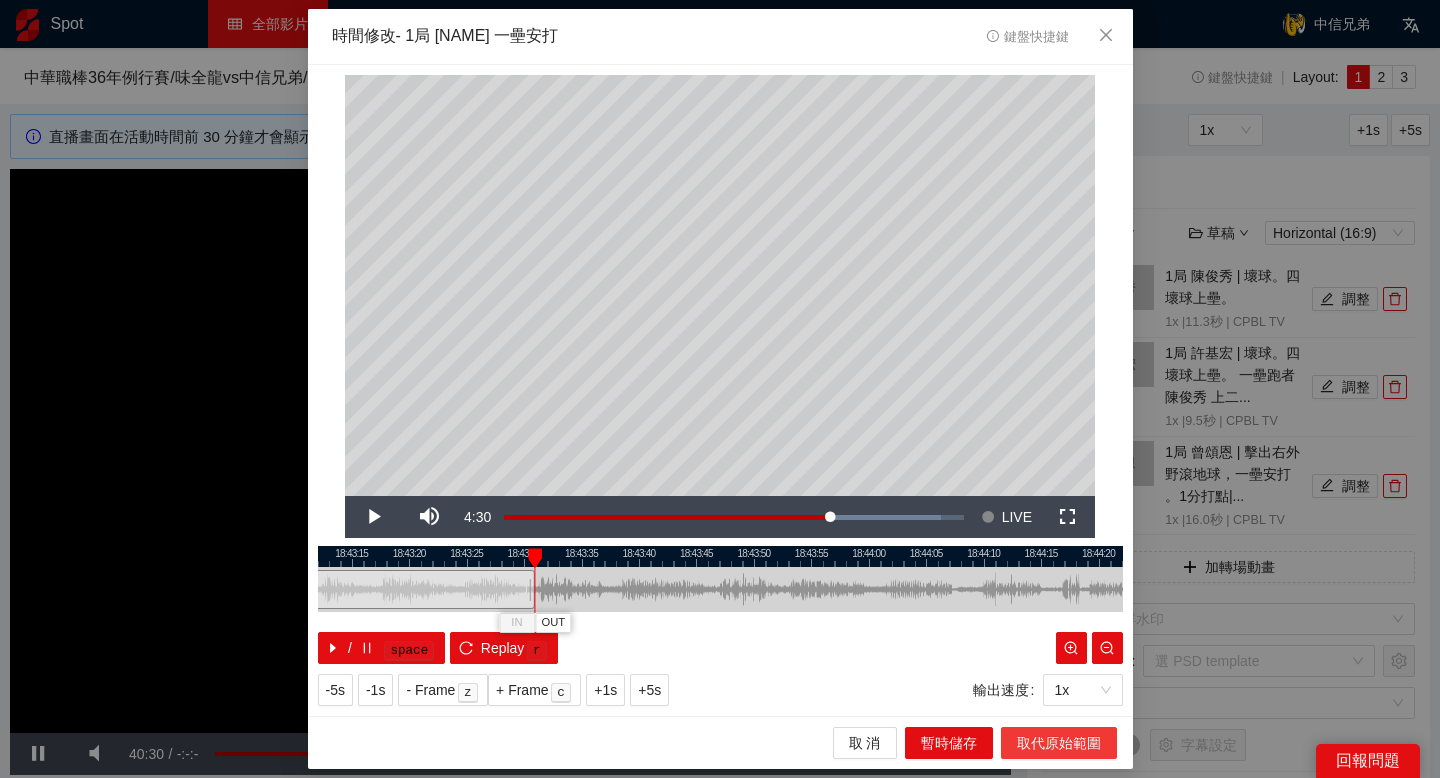 click on "取代原始範圍" at bounding box center [1059, 743] 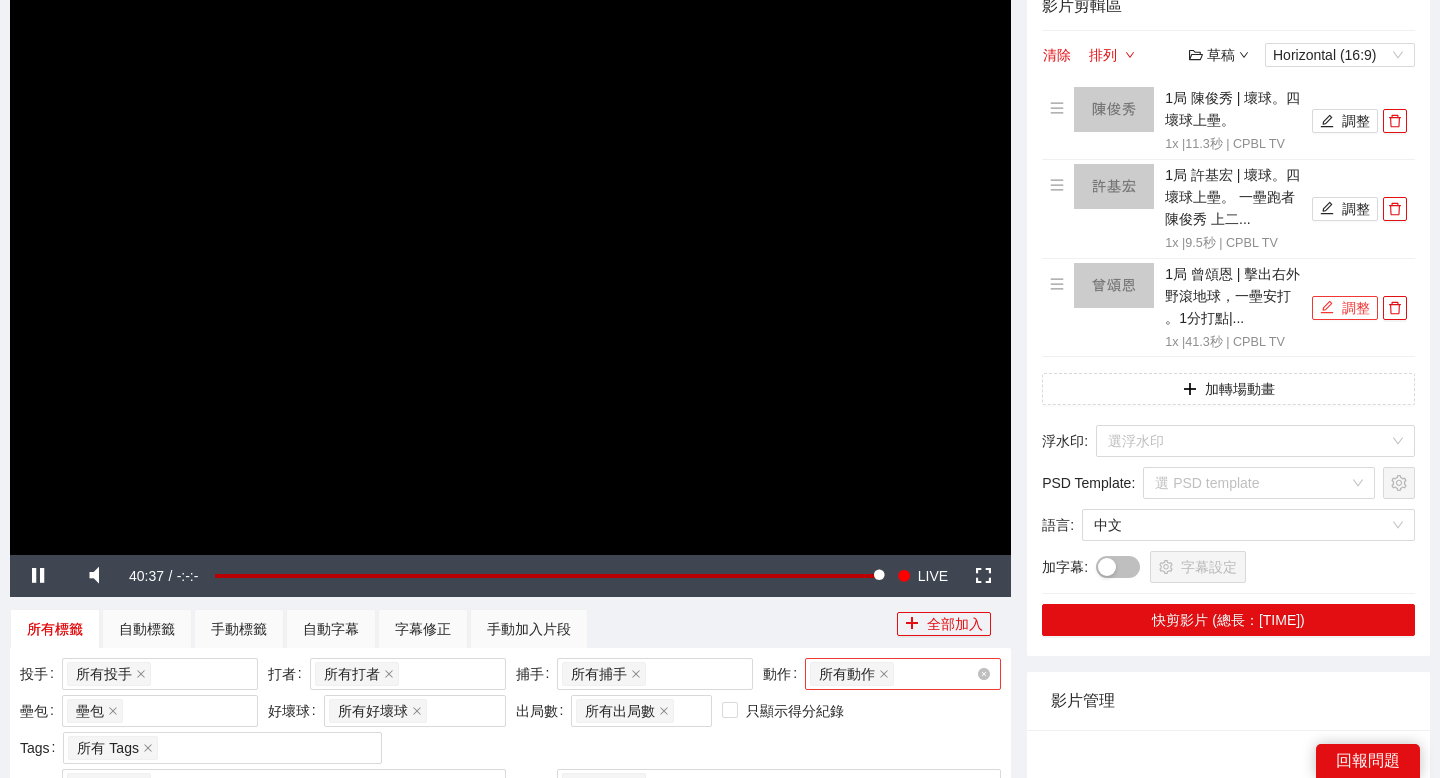 scroll, scrollTop: 170, scrollLeft: 0, axis: vertical 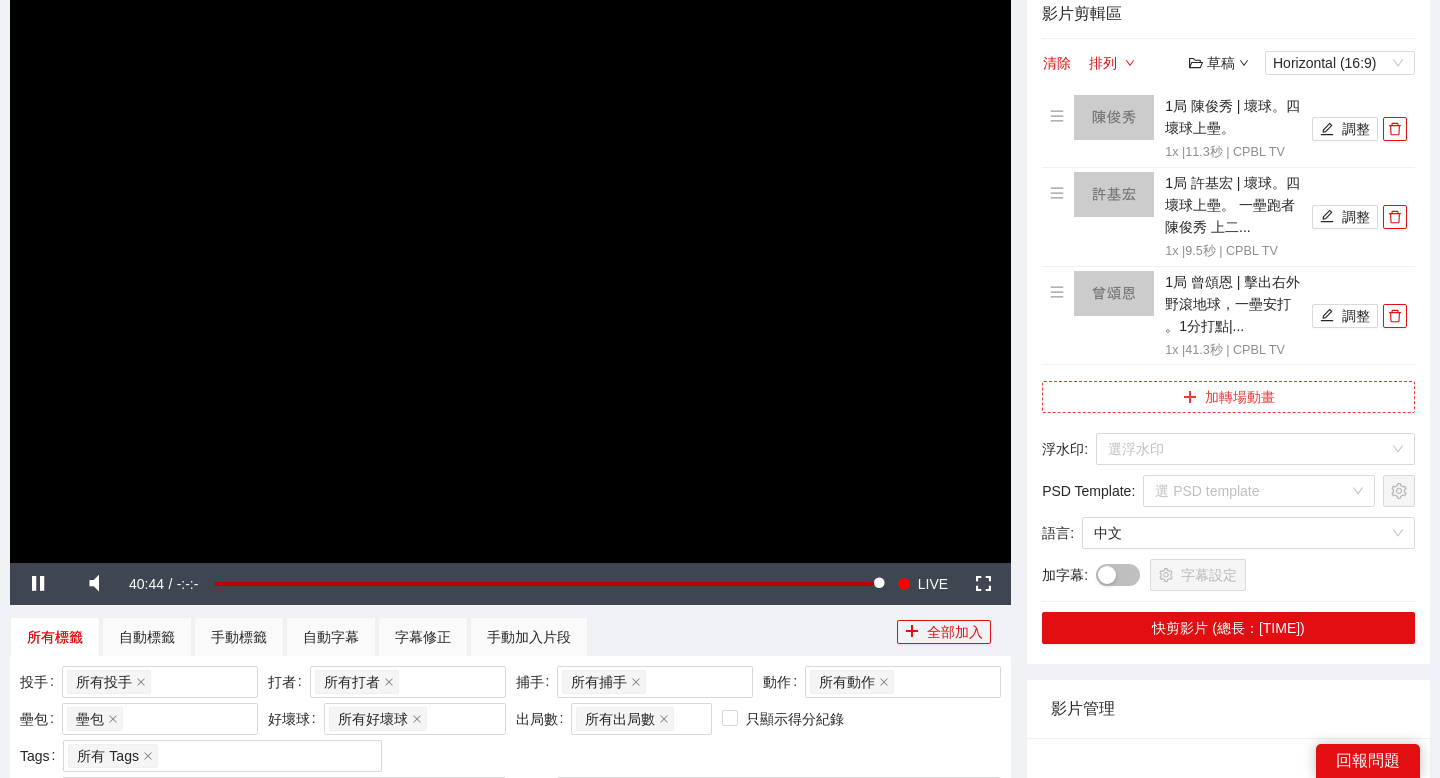 click on "加轉場動畫" at bounding box center (1228, 397) 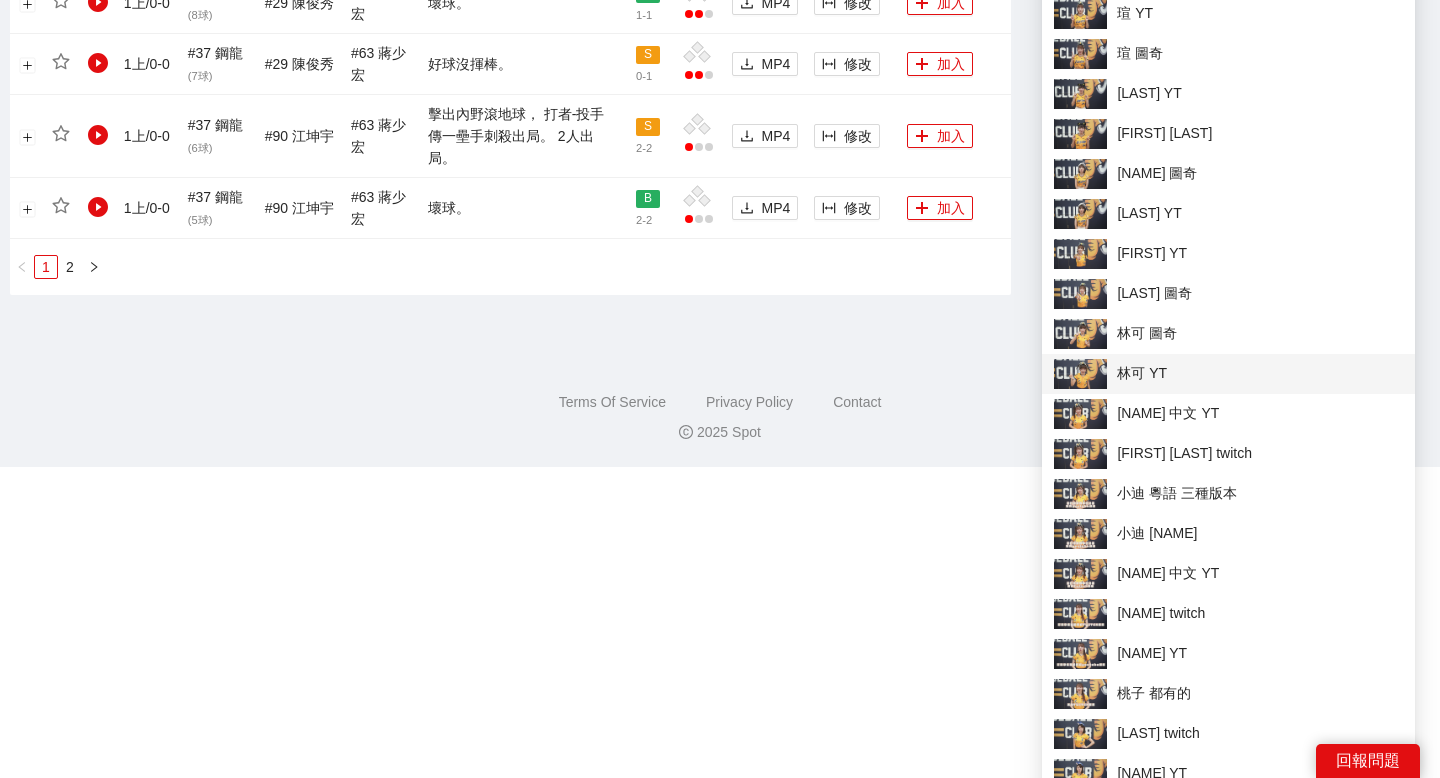 click on "林可 YT" at bounding box center [1228, 374] 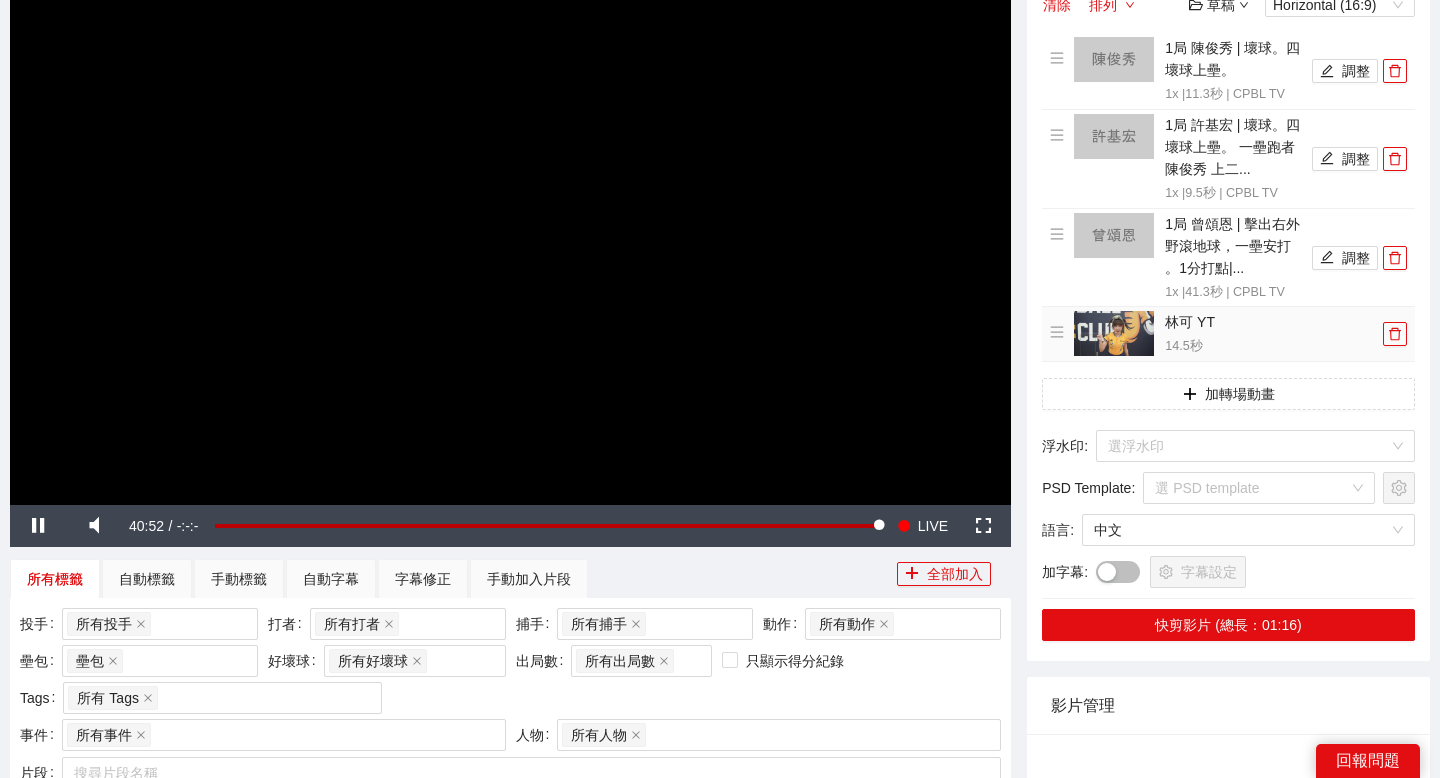 scroll, scrollTop: 155, scrollLeft: 0, axis: vertical 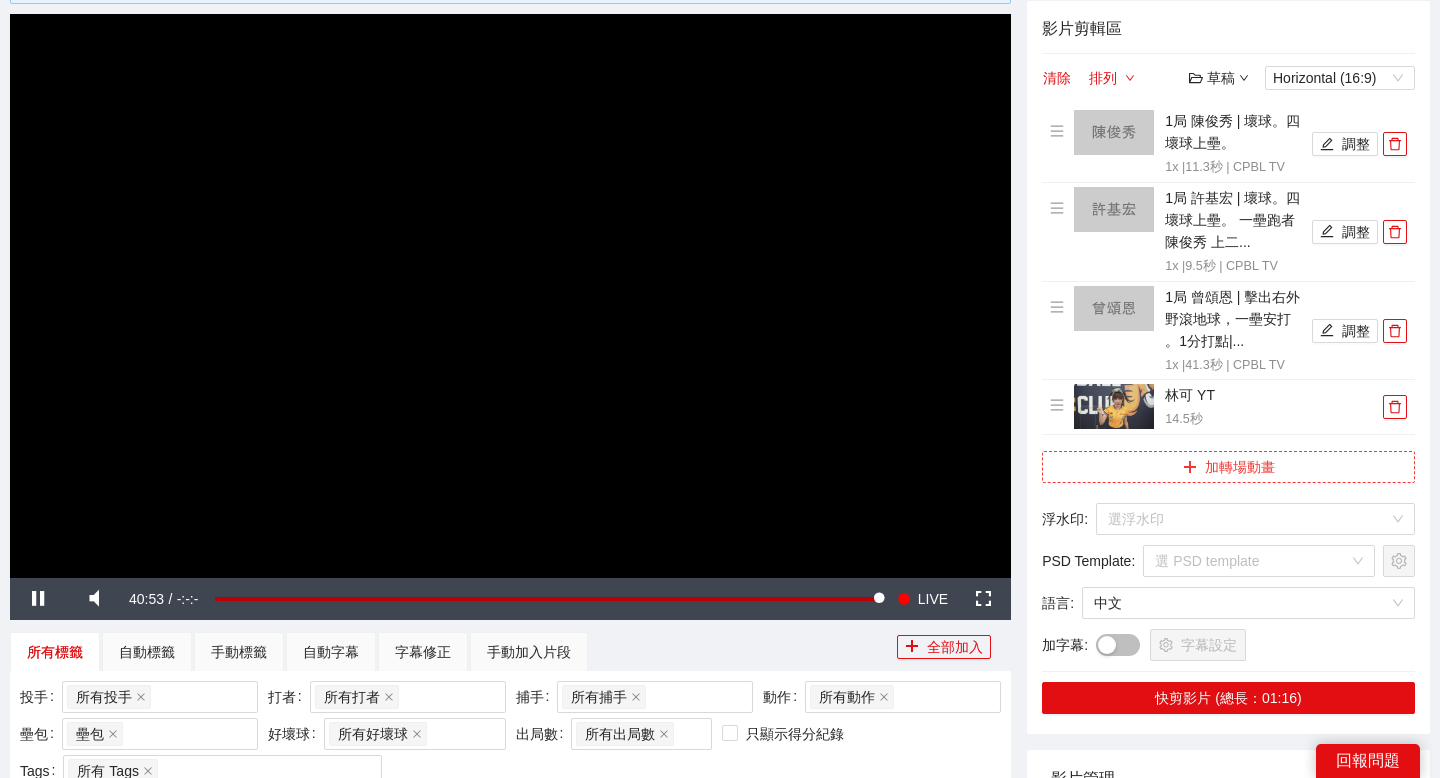 click on "加轉場動畫" at bounding box center (1228, 467) 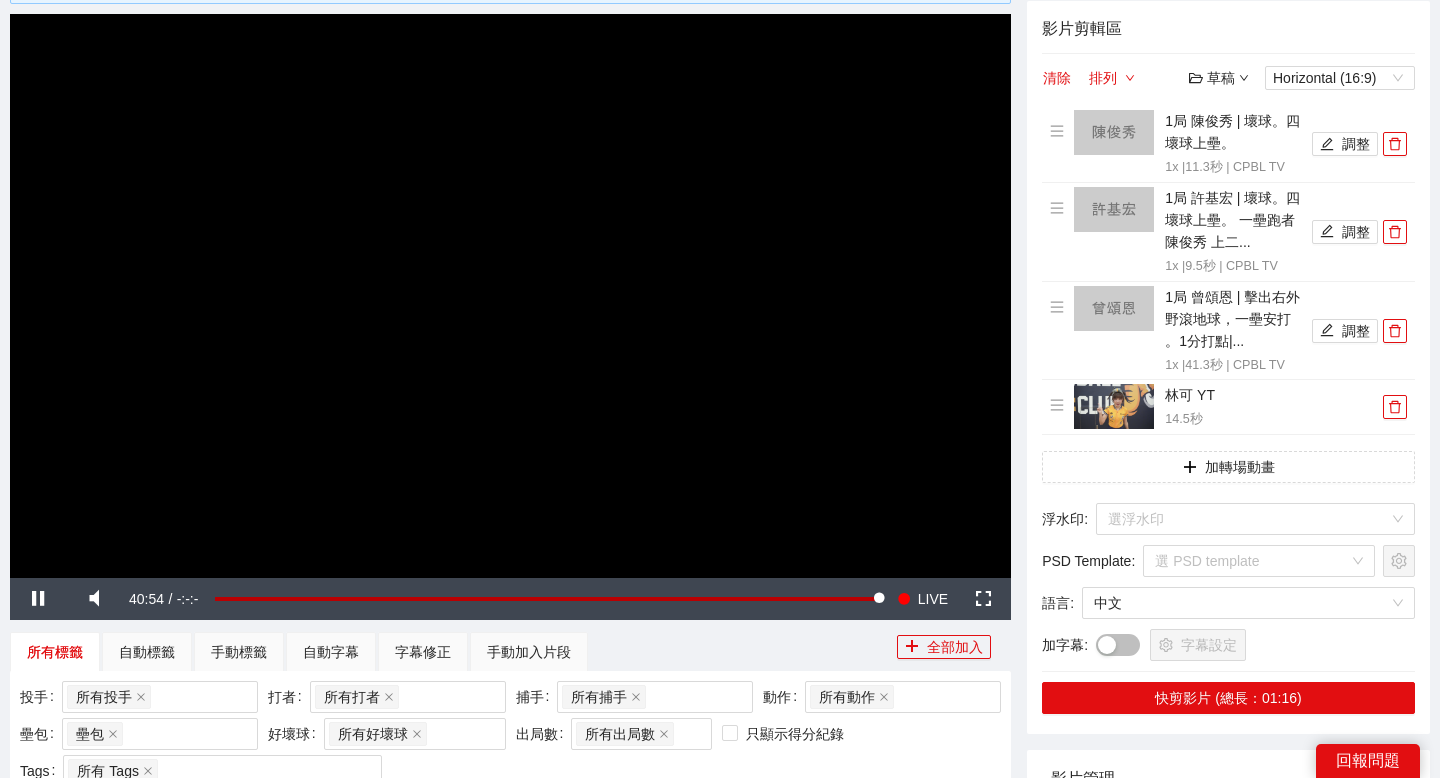 click at bounding box center [510, 295] 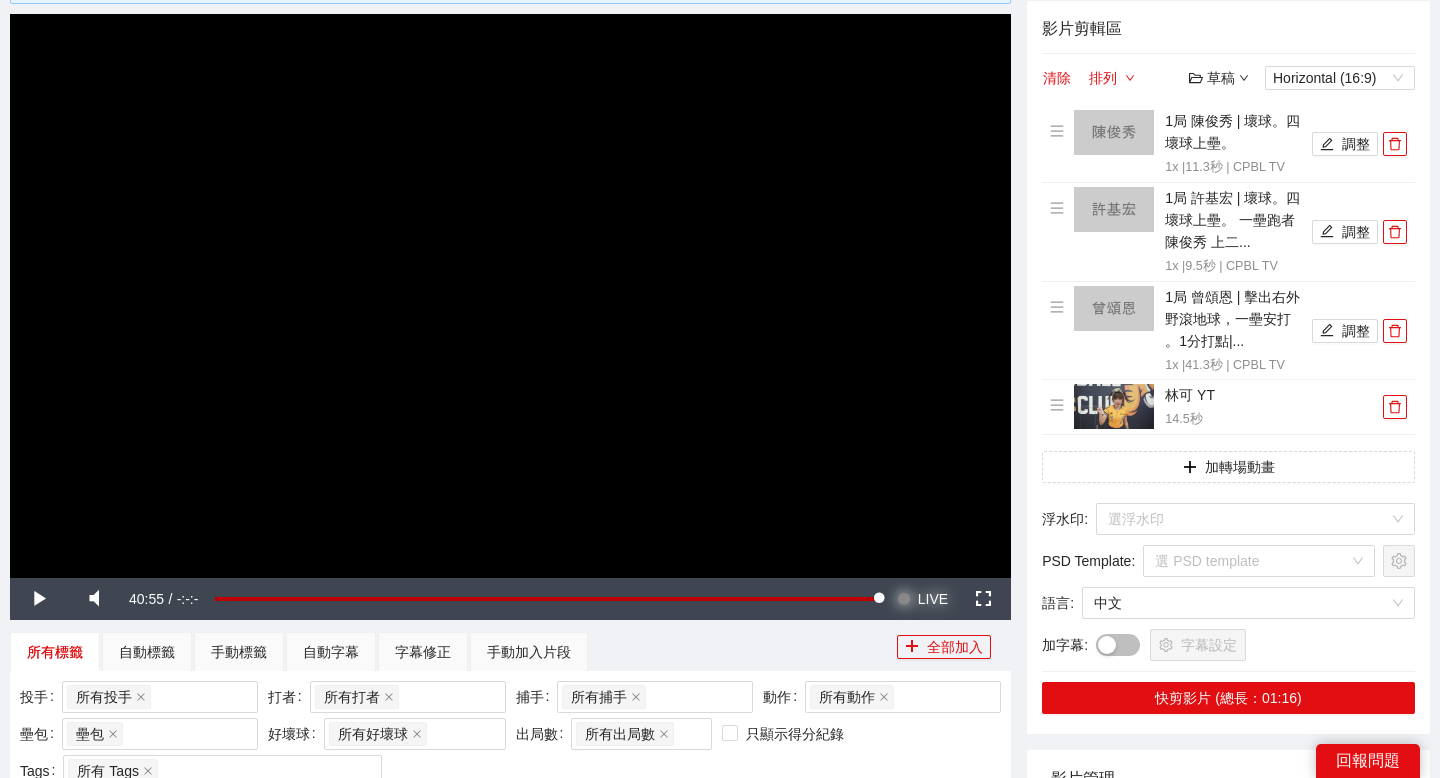 click at bounding box center [904, 599] 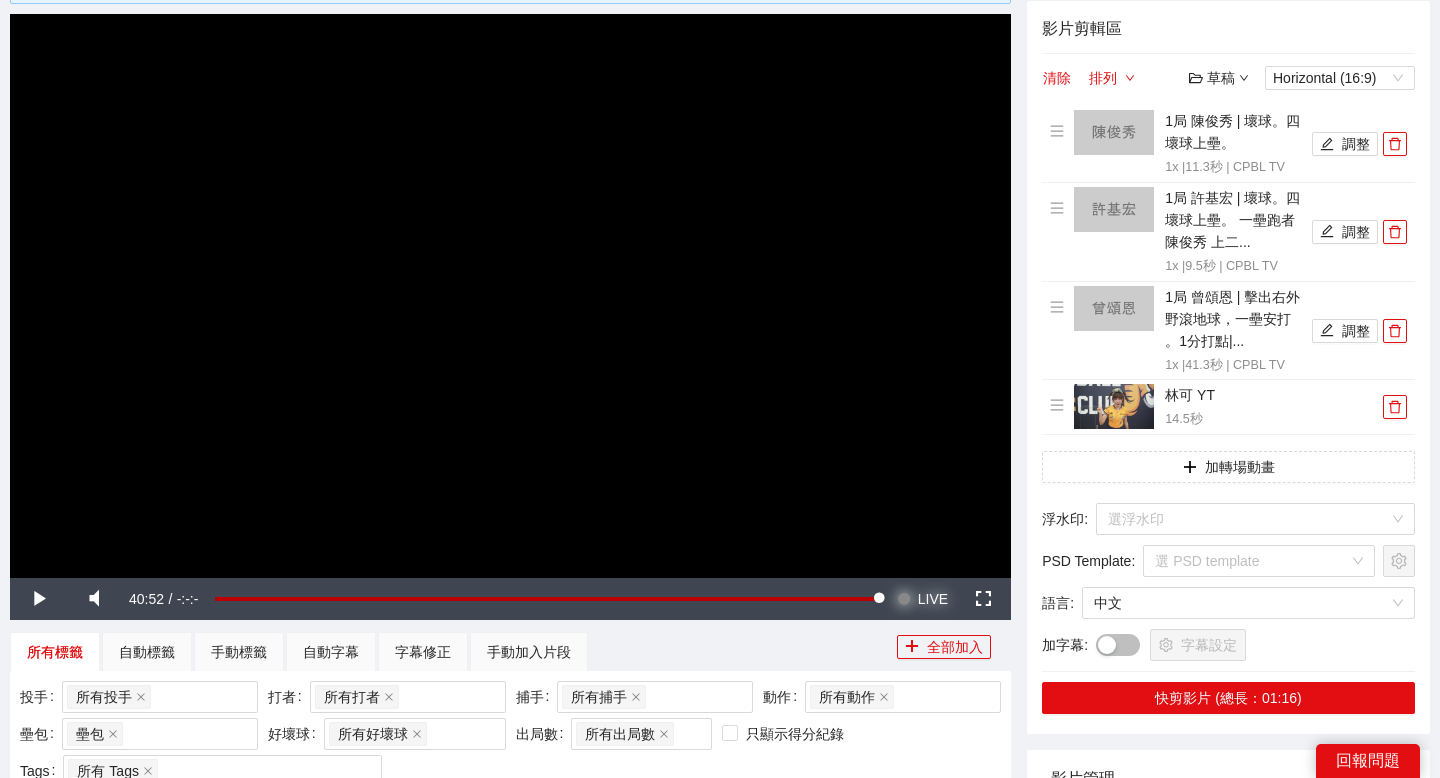 click at bounding box center [904, 599] 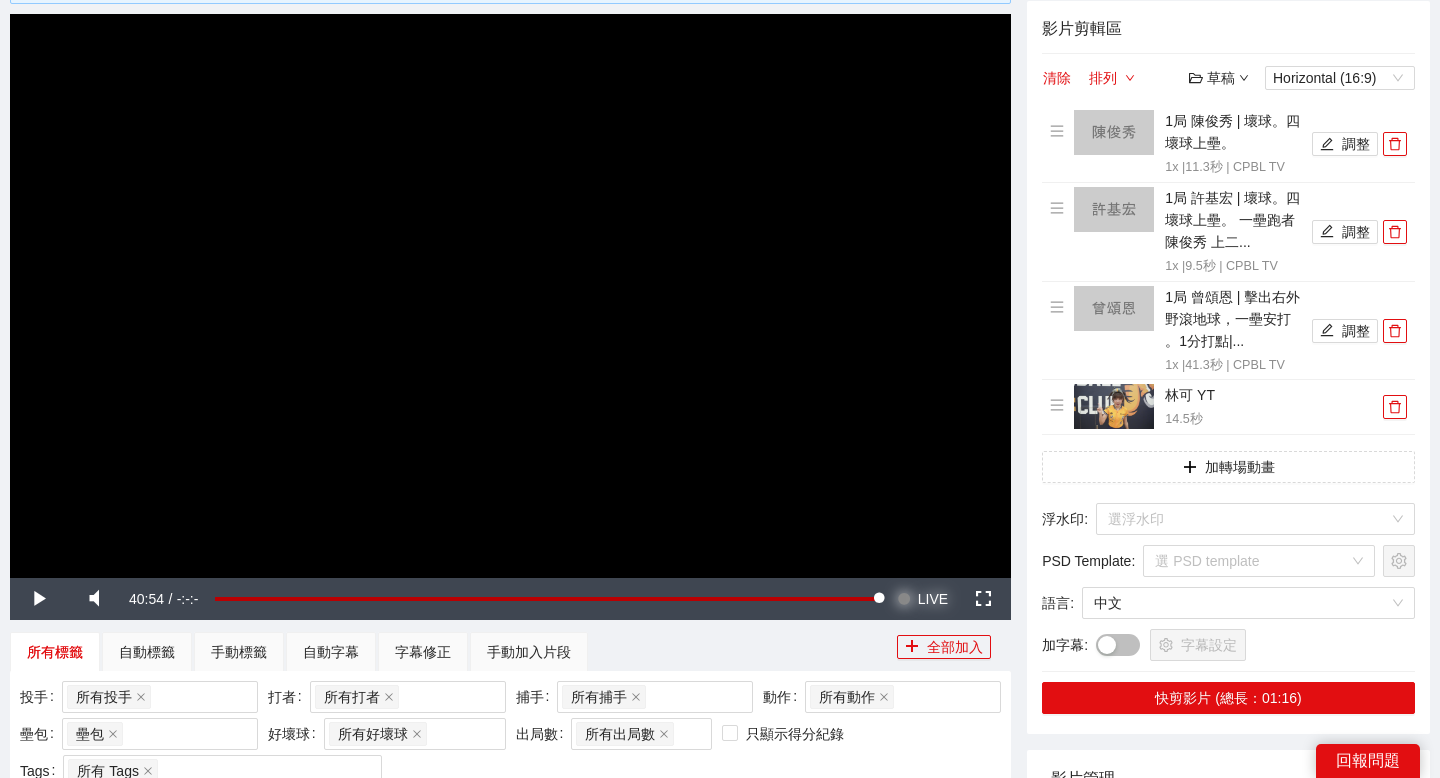 click at bounding box center [904, 599] 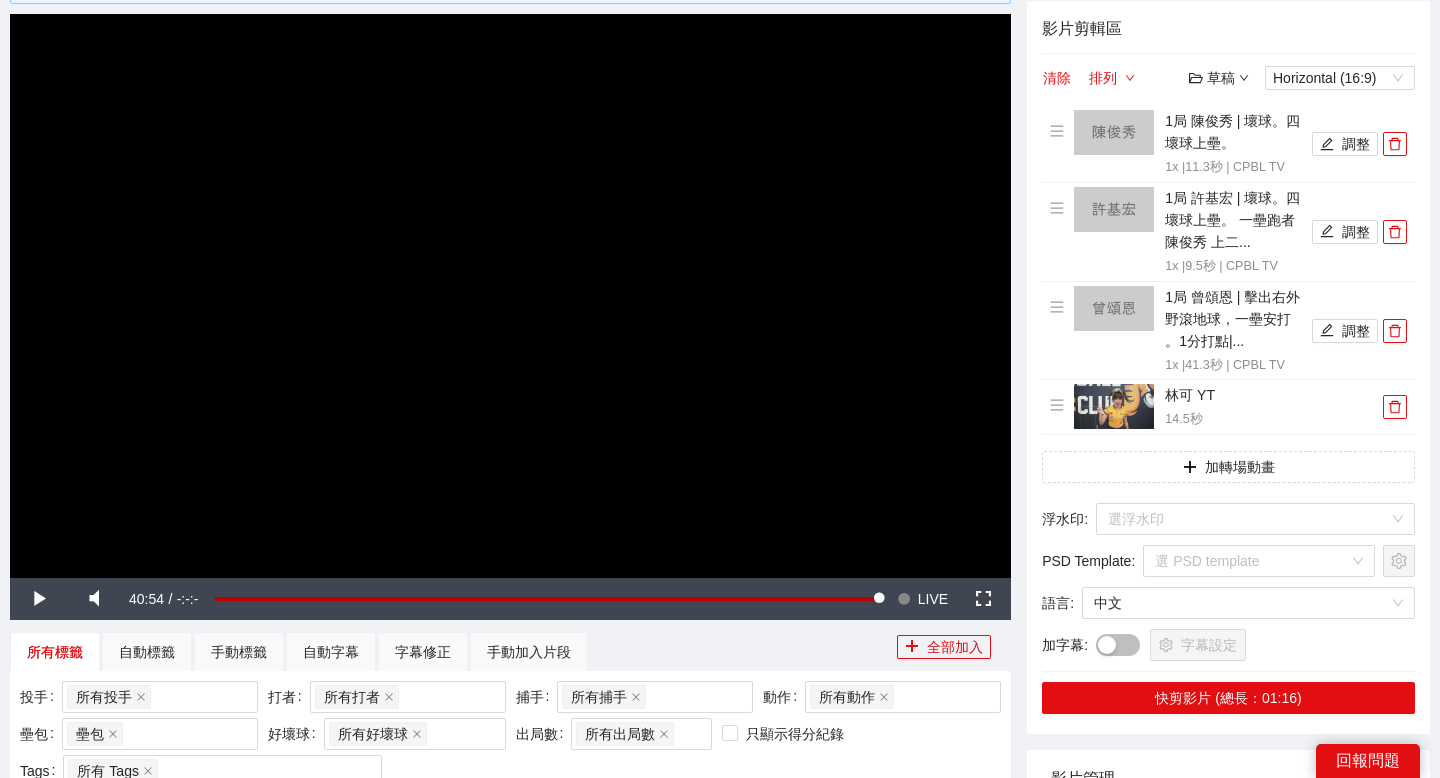 click at bounding box center (510, 295) 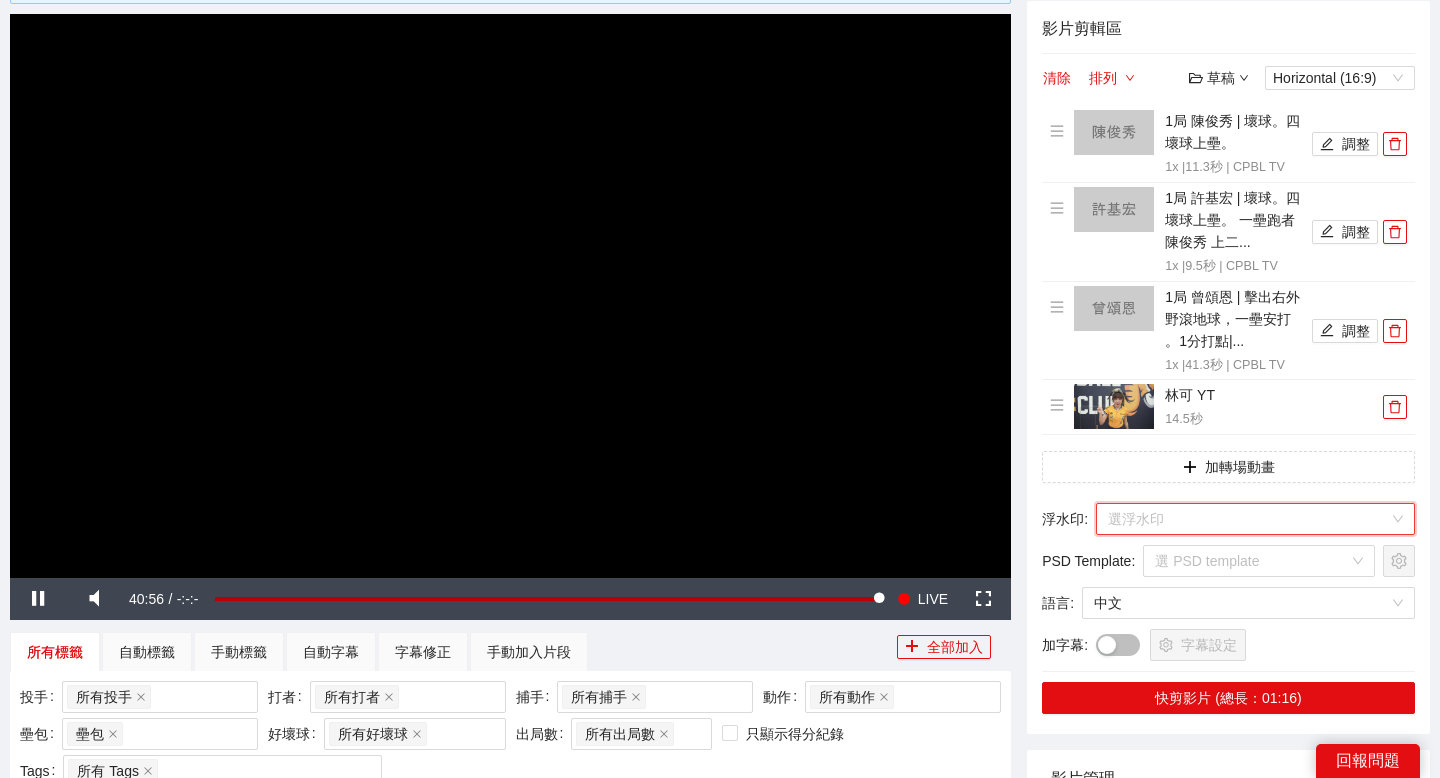 click at bounding box center (1248, 519) 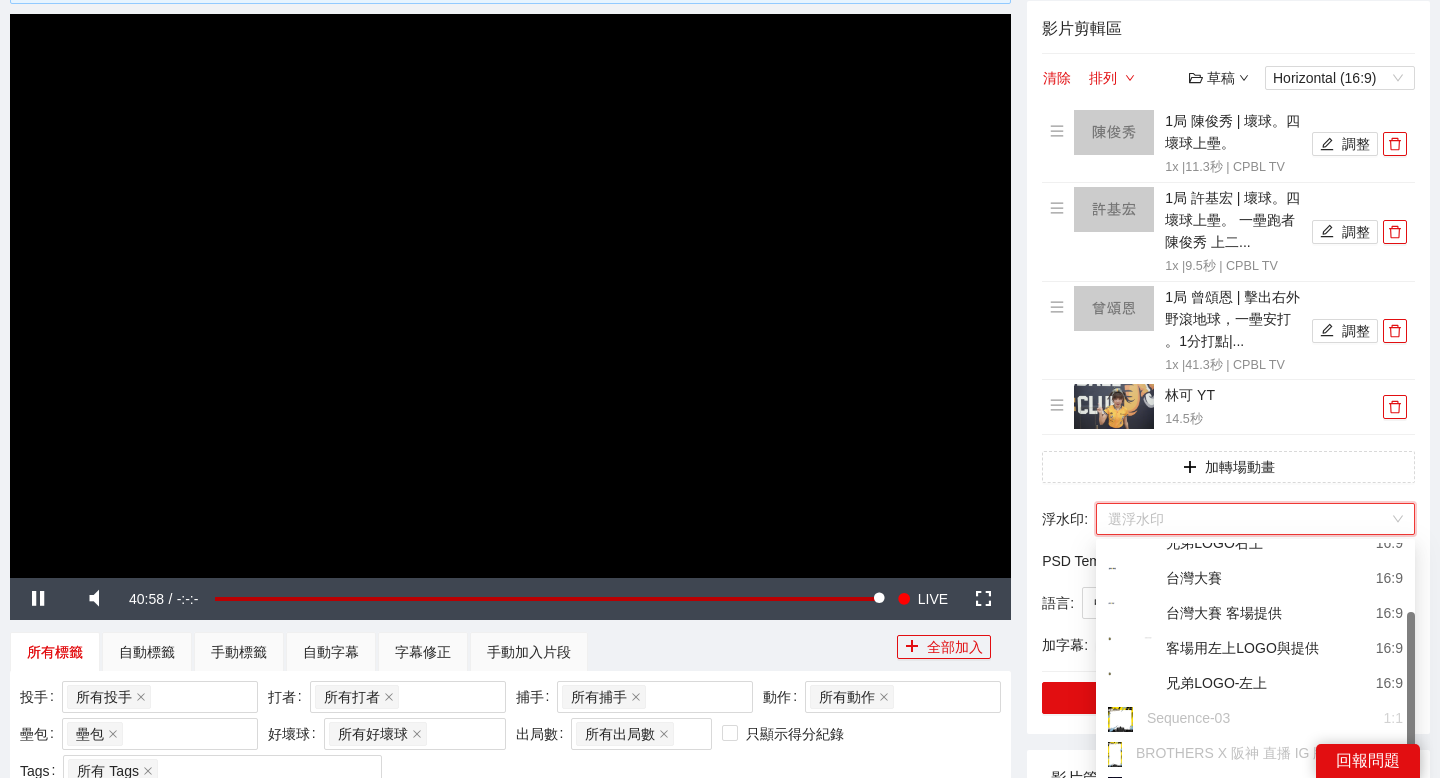 scroll, scrollTop: 128, scrollLeft: 0, axis: vertical 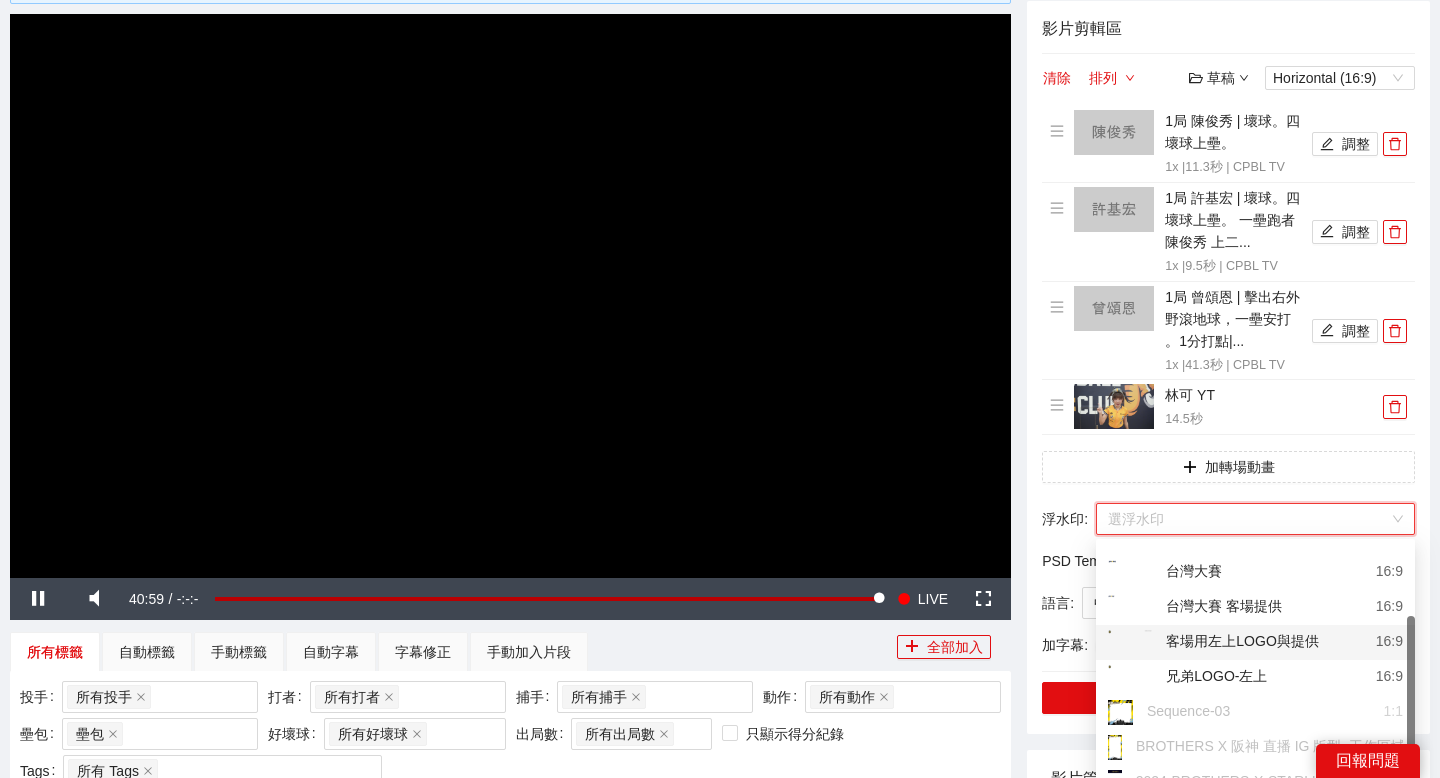 click on "客場用左上LOGO與提供" at bounding box center (1213, 642) 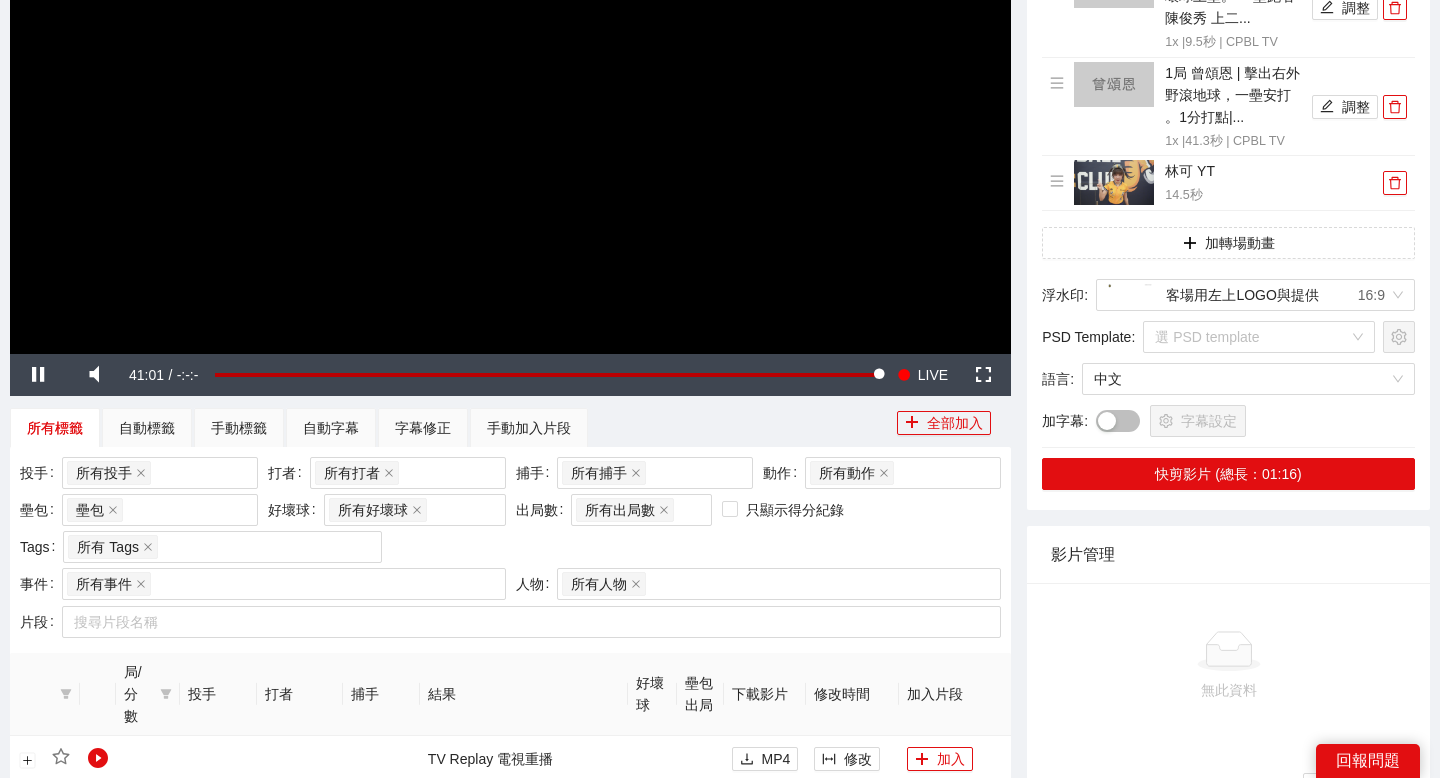 scroll, scrollTop: 397, scrollLeft: 0, axis: vertical 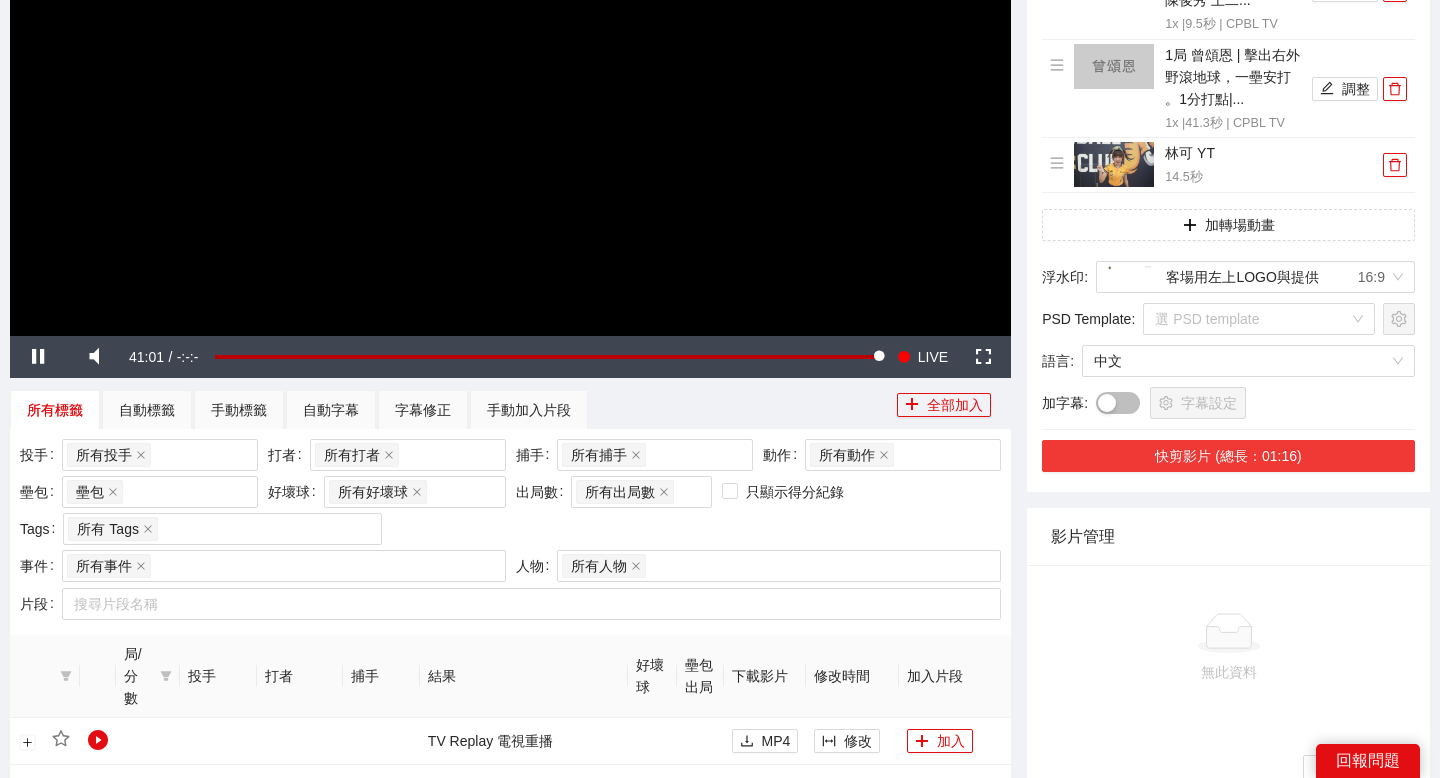 click on "快剪影片 (總長：01:16)" at bounding box center (1228, 456) 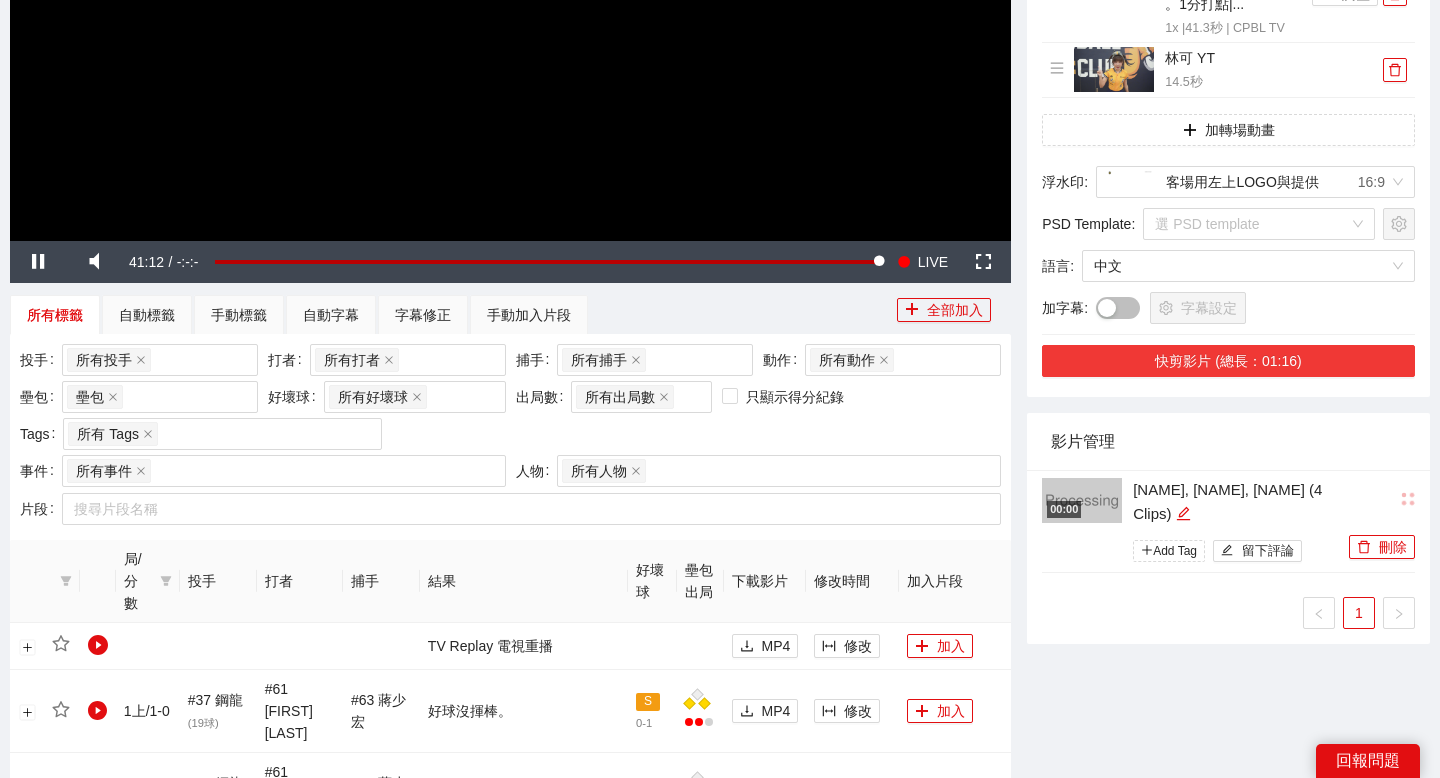 scroll, scrollTop: 490, scrollLeft: 0, axis: vertical 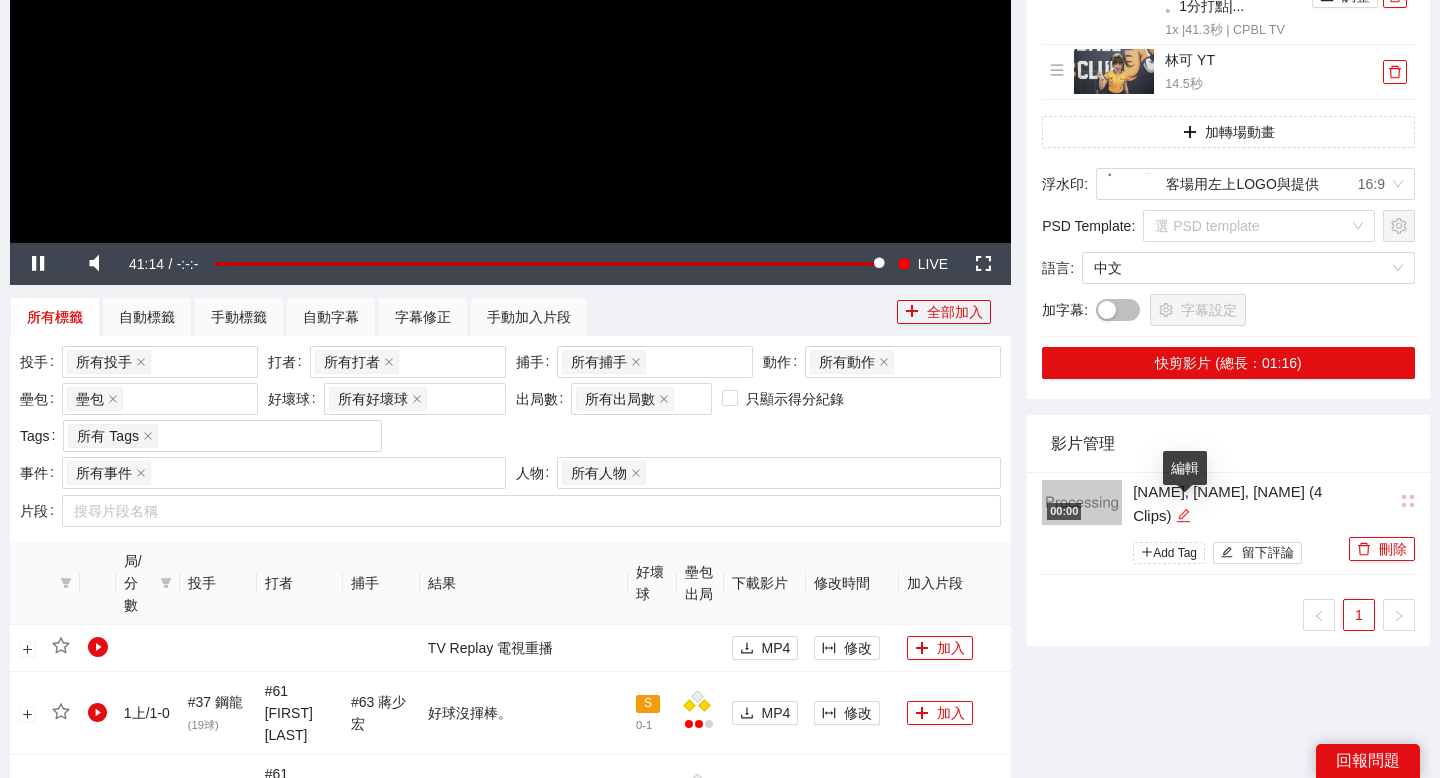 click 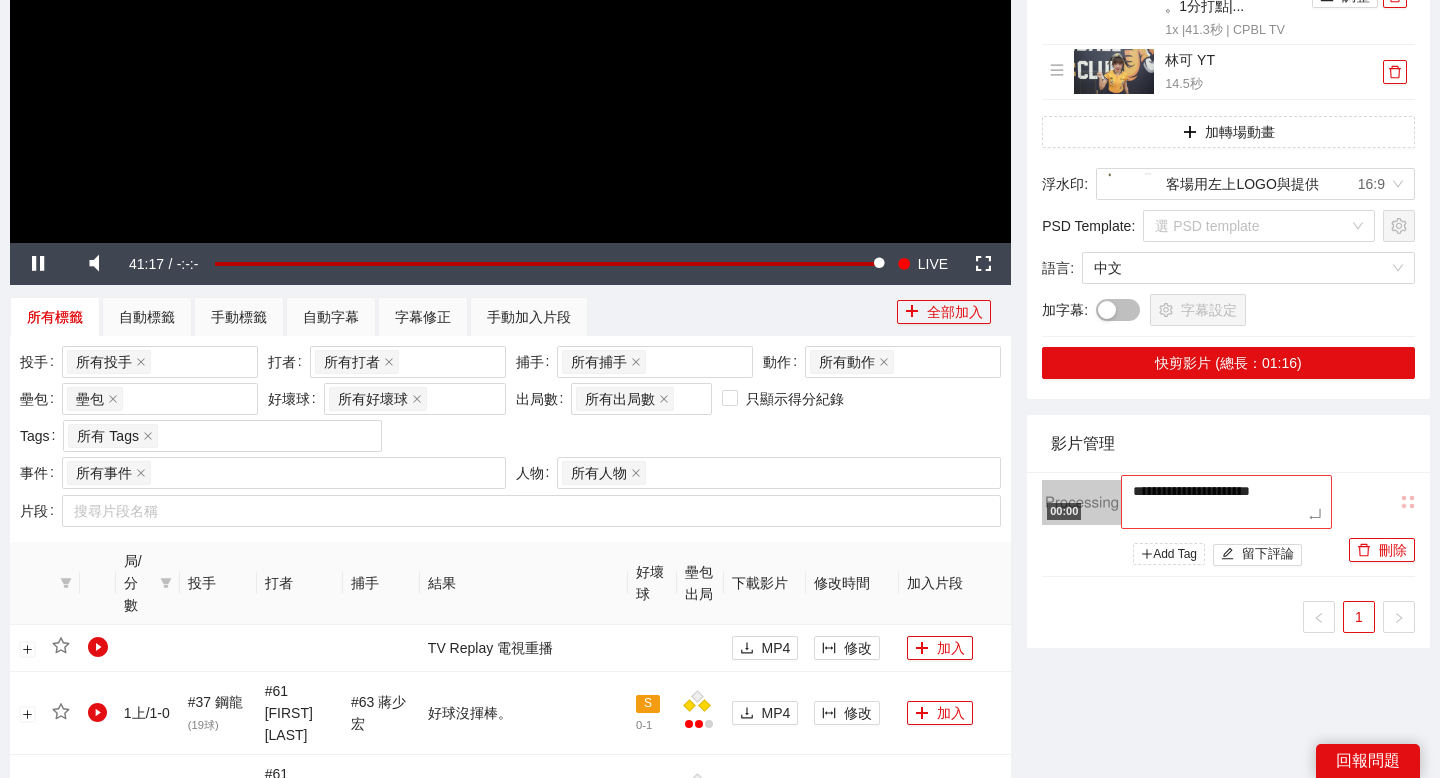 drag, startPoint x: 1169, startPoint y: 515, endPoint x: 1274, endPoint y: 498, distance: 106.36729 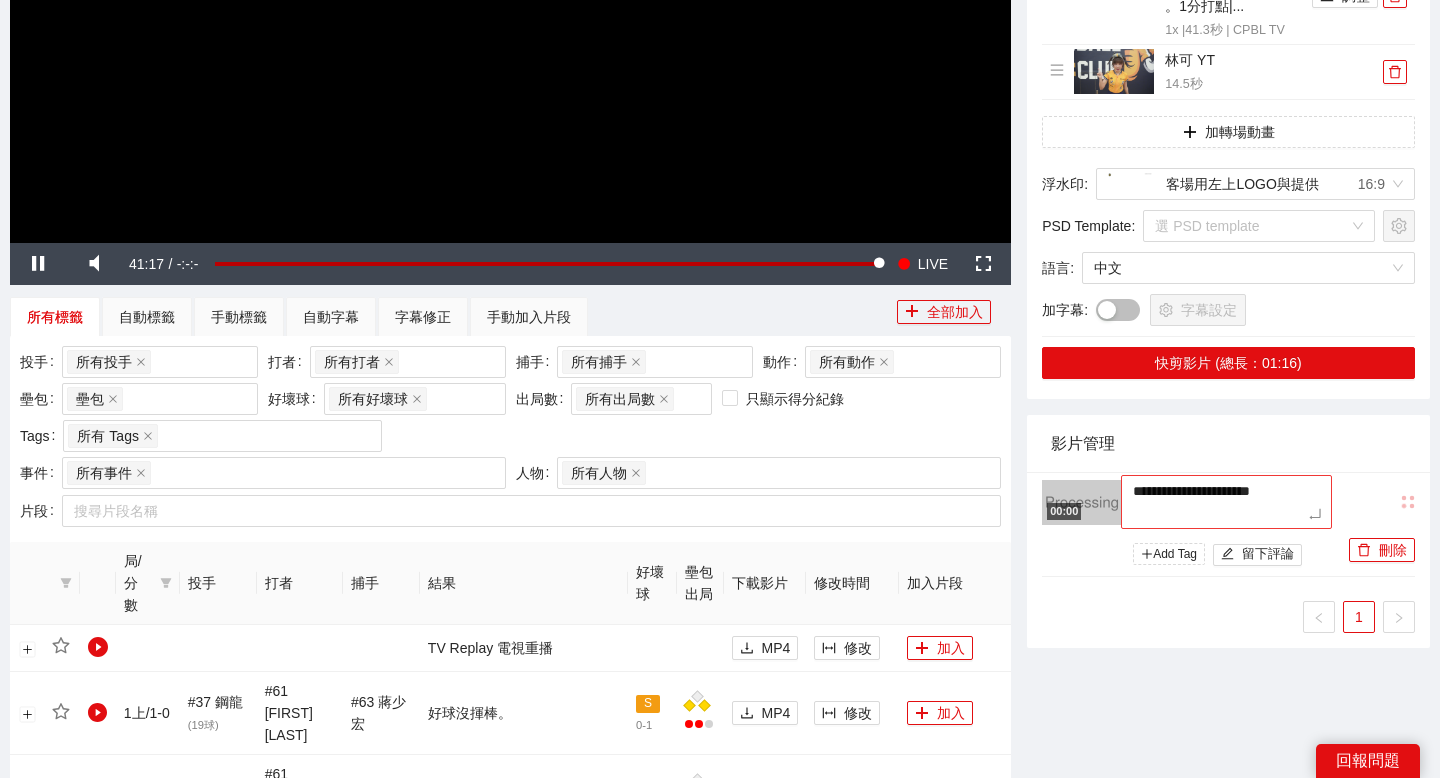 click on "**********" at bounding box center [1226, 502] 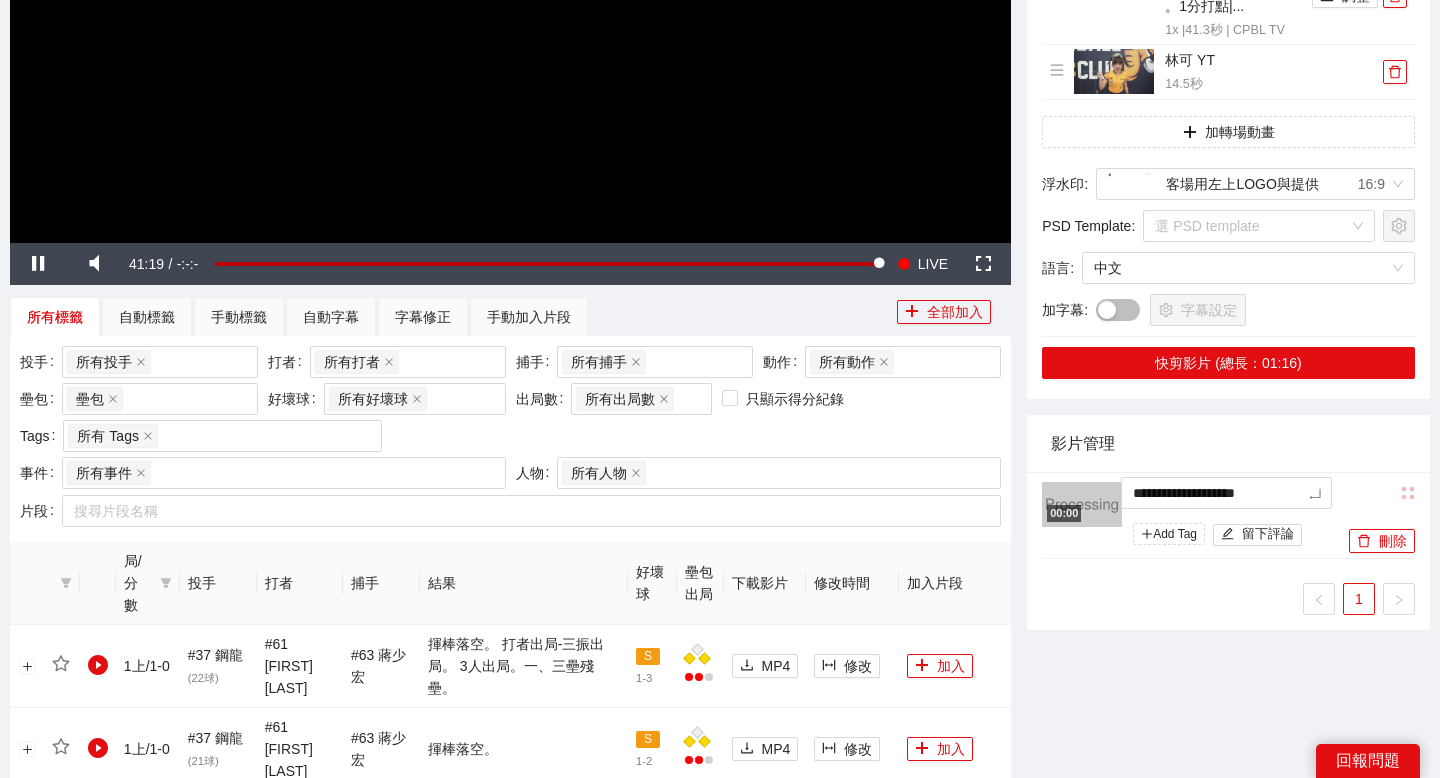 drag, startPoint x: 1235, startPoint y: 496, endPoint x: 1051, endPoint y: 483, distance: 184.45866 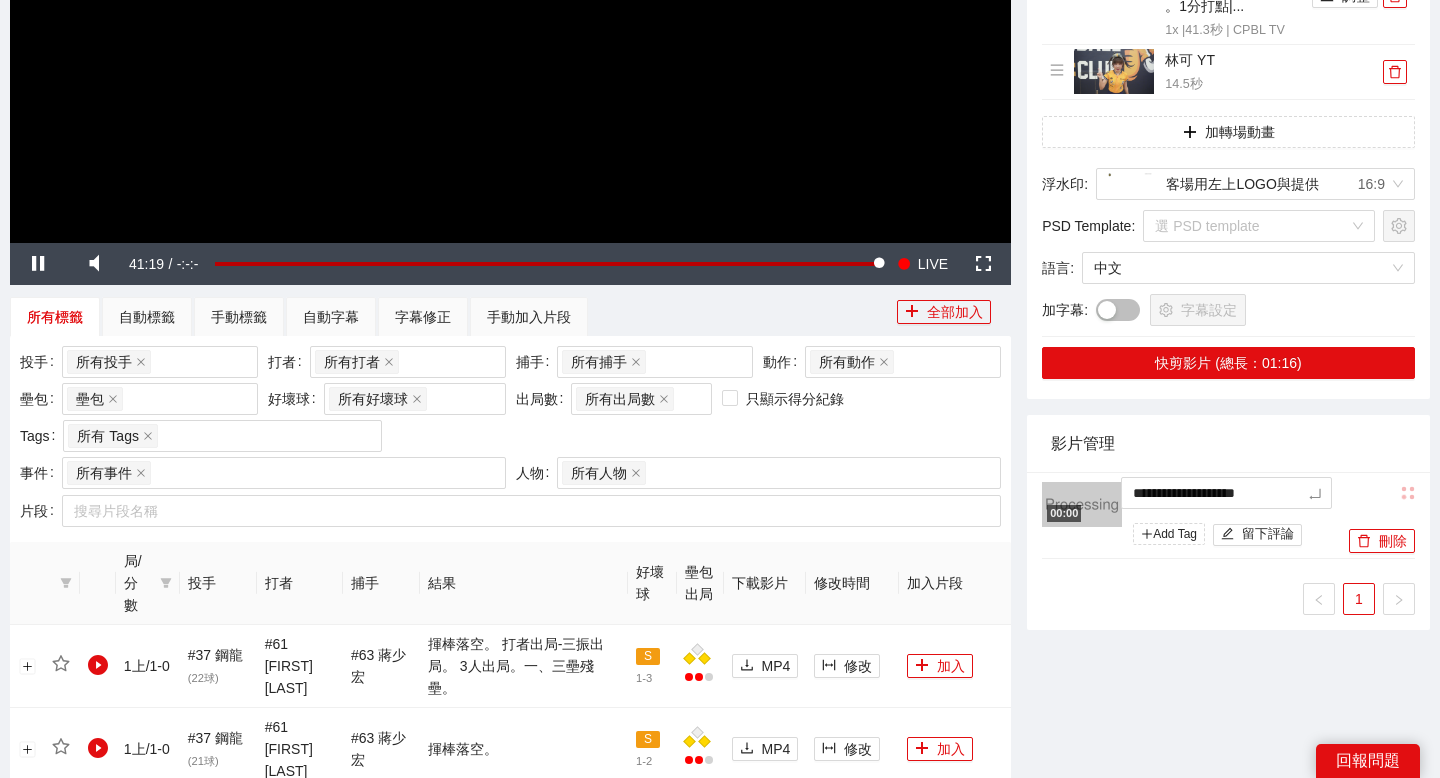 click on "**********" at bounding box center [1193, 516] 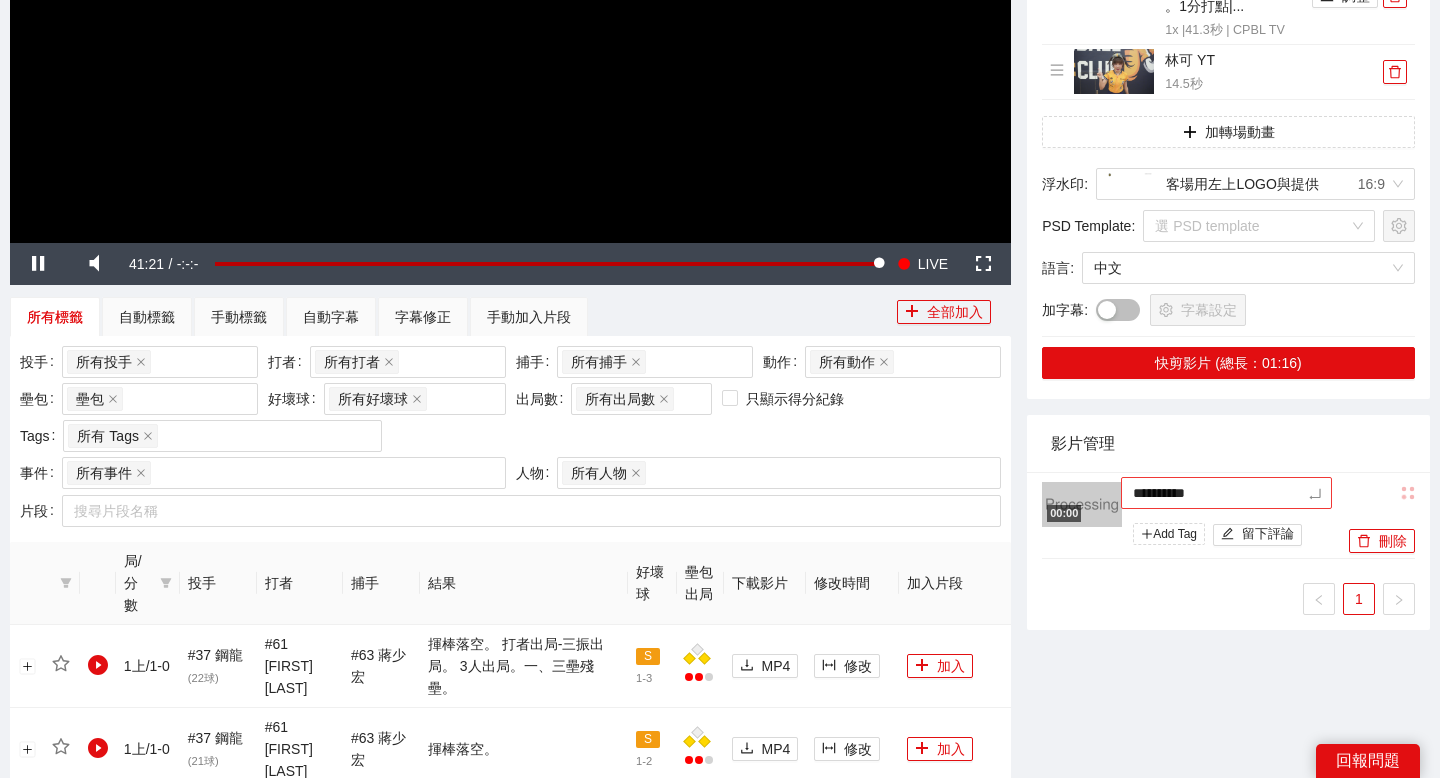 drag, startPoint x: 1234, startPoint y: 495, endPoint x: 1173, endPoint y: 498, distance: 61.073727 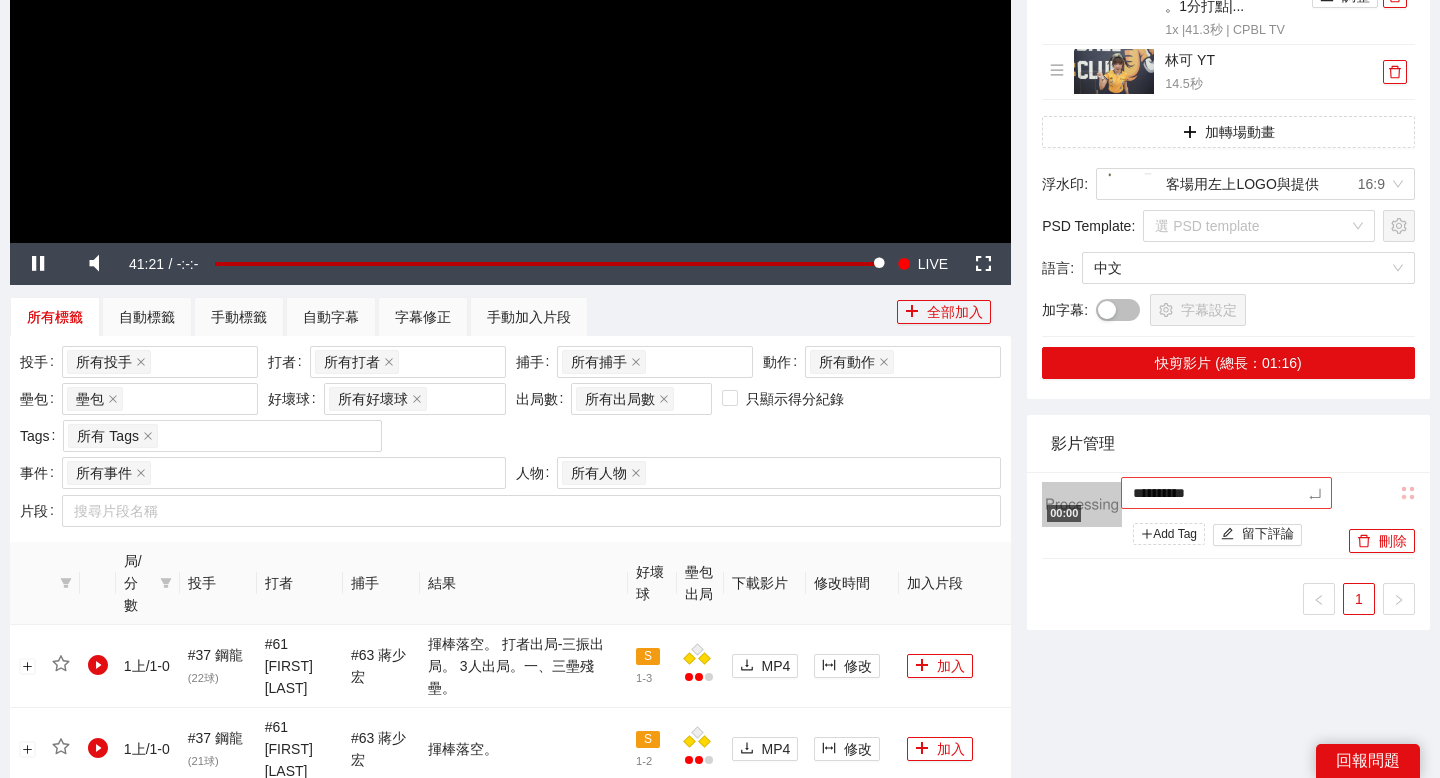 click on "**********" at bounding box center [1226, 493] 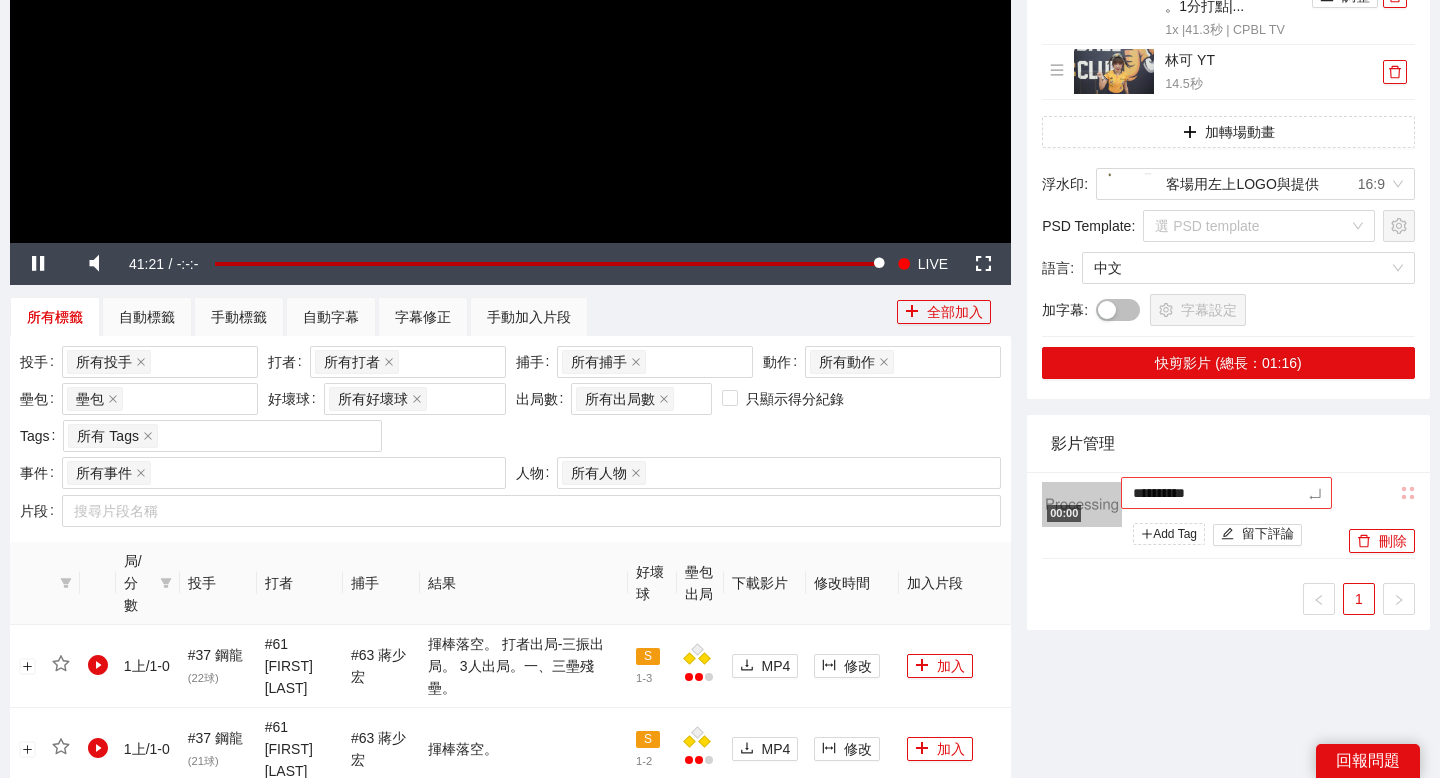 type on "***" 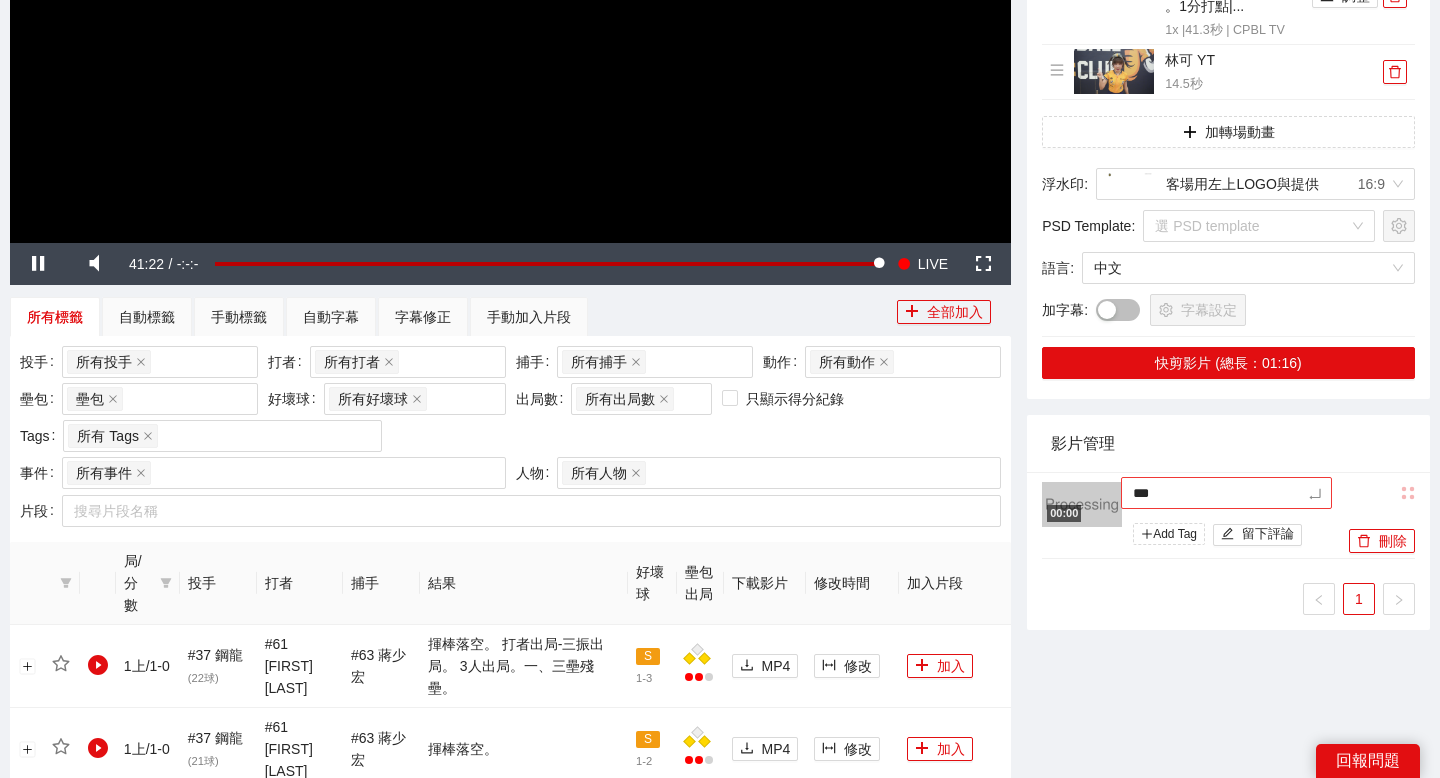 type on "****" 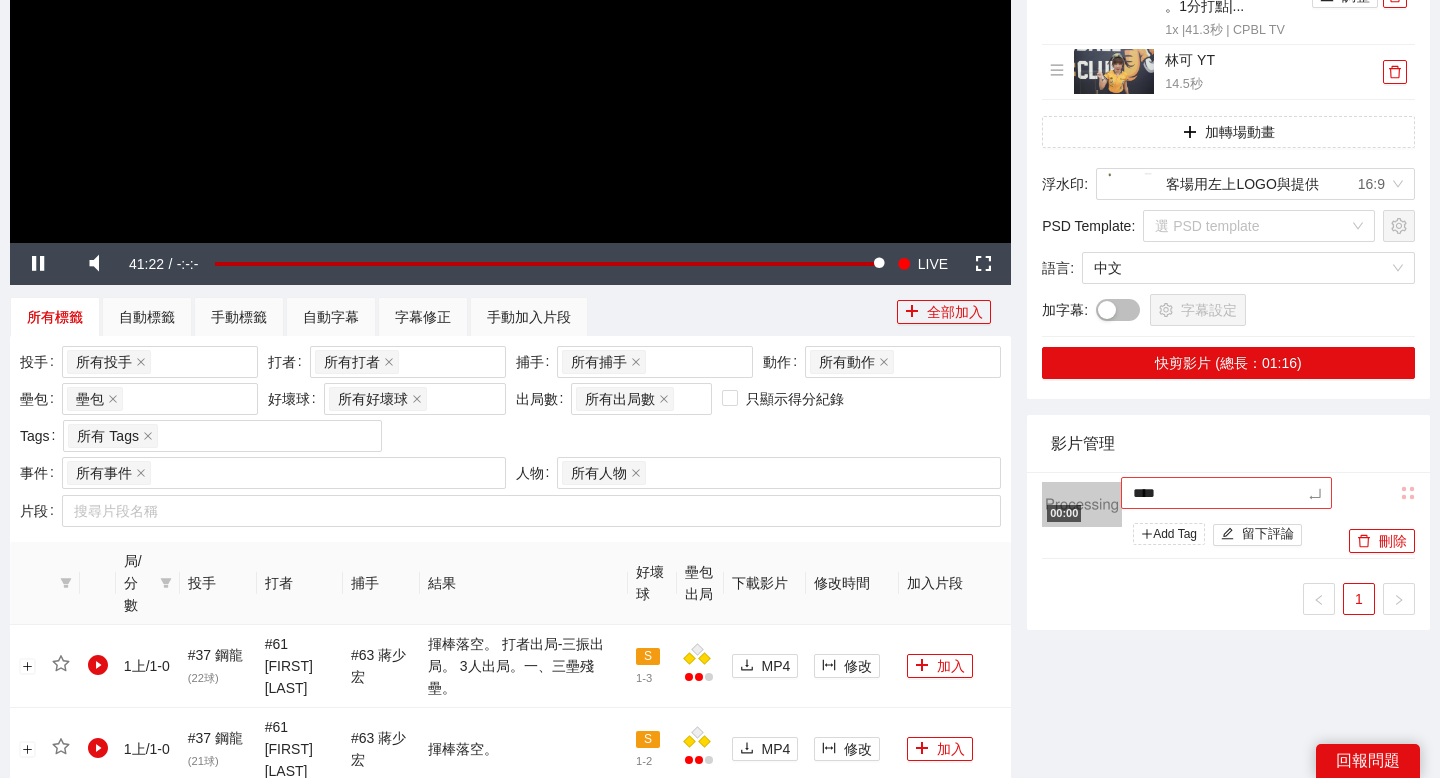 type on "****" 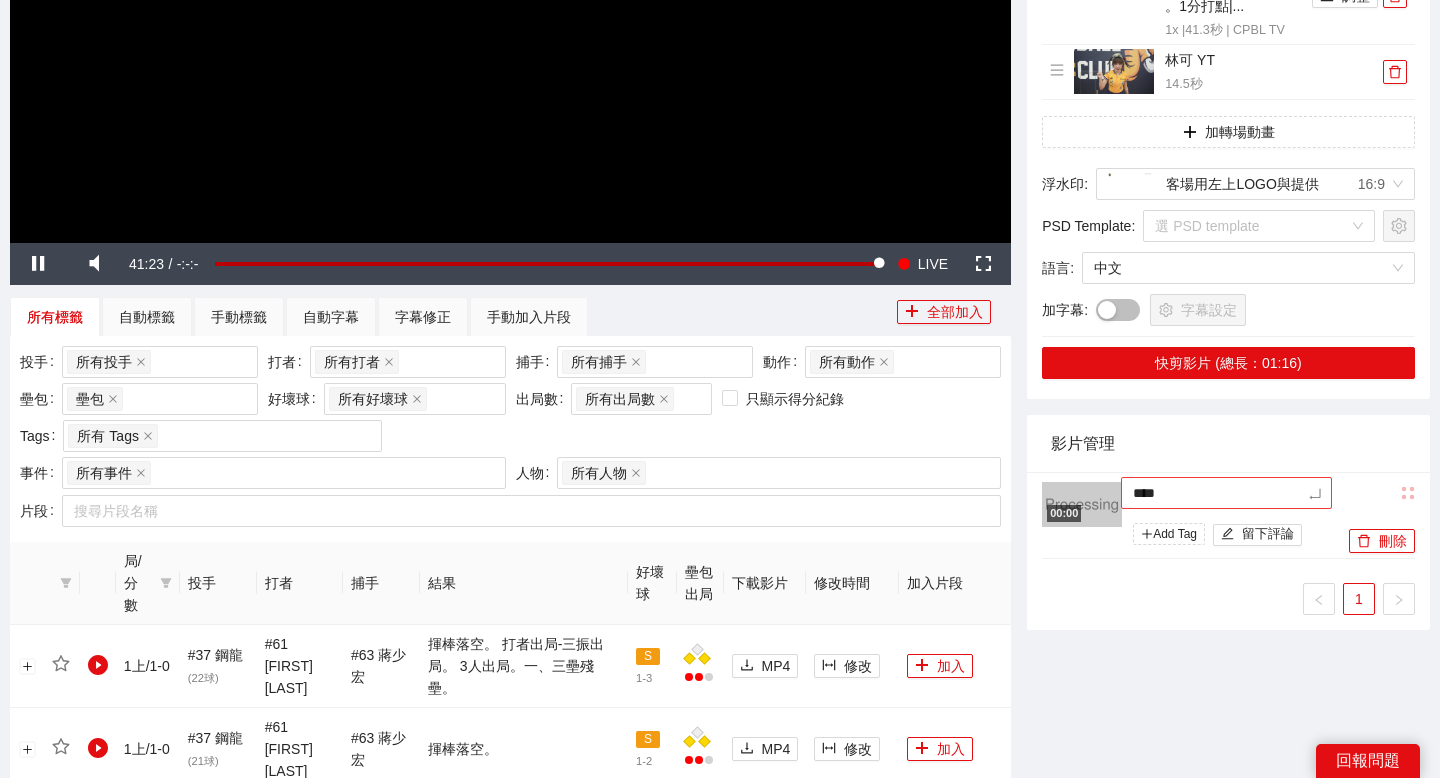 type on "*****" 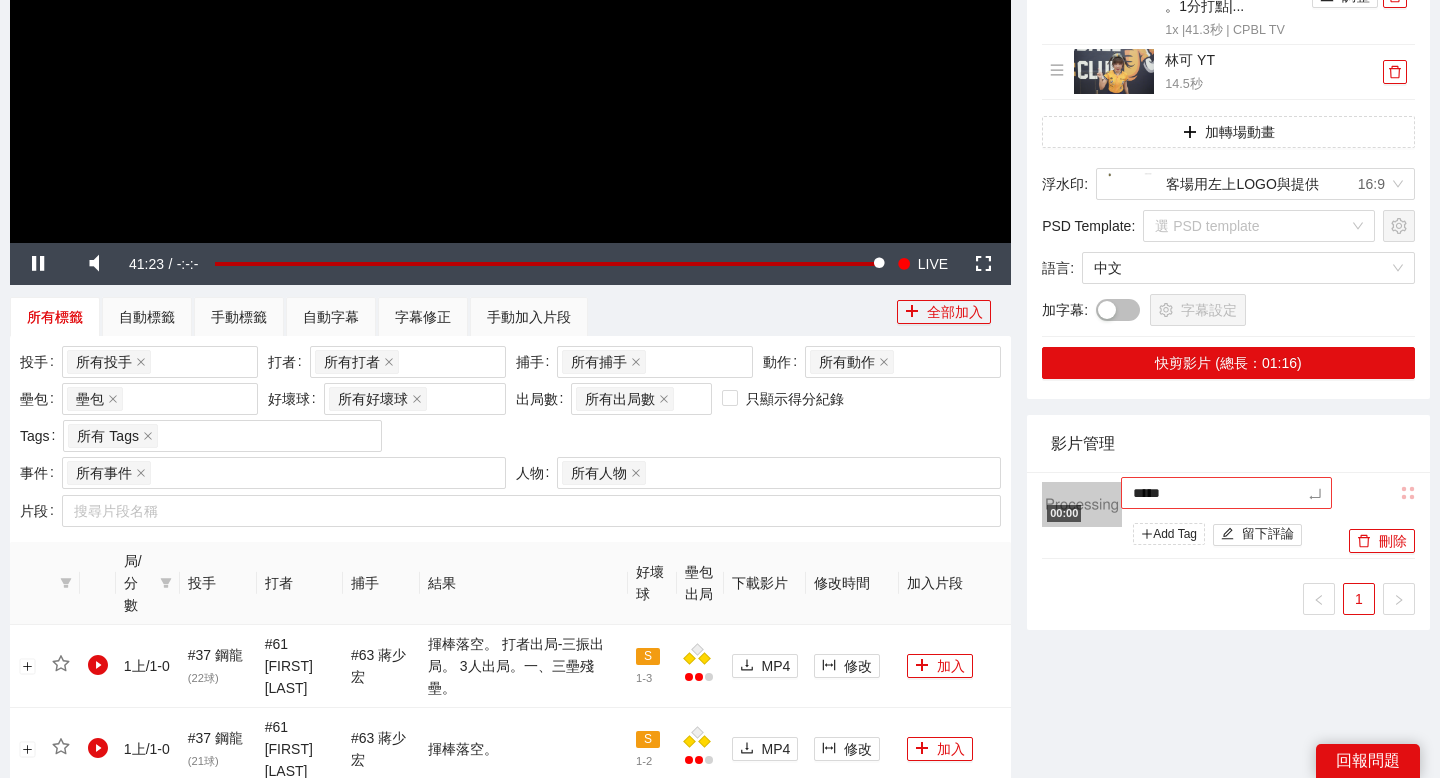 type on "*****" 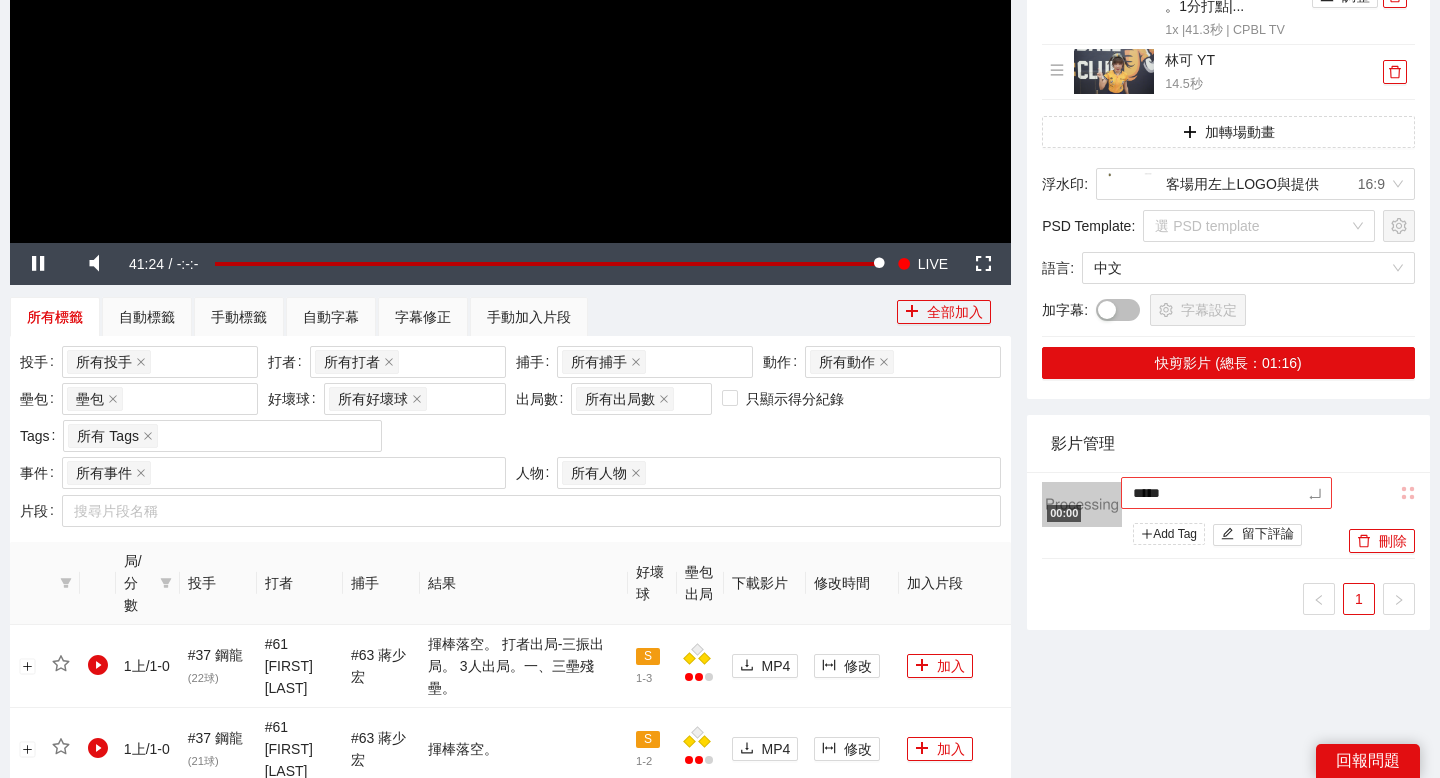 type on "****" 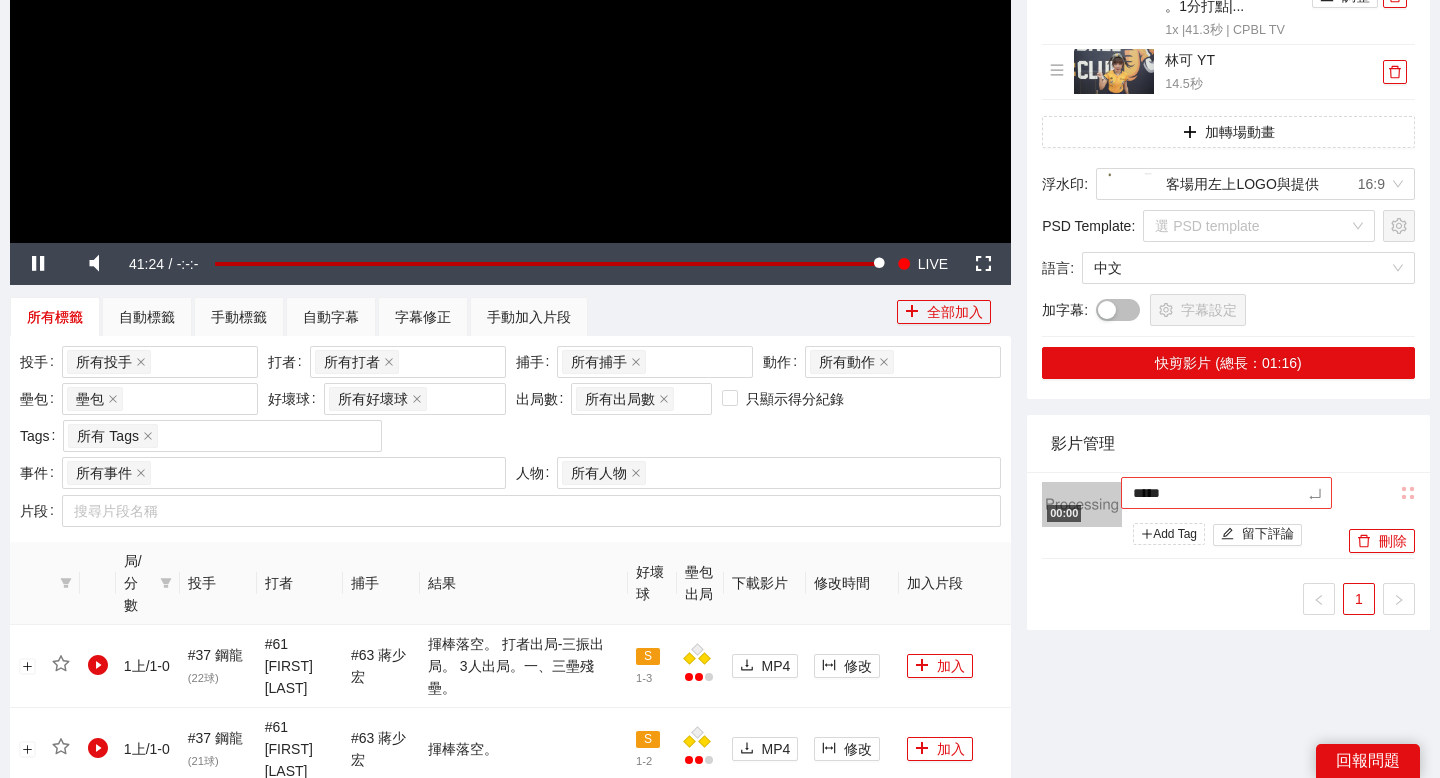 type on "****" 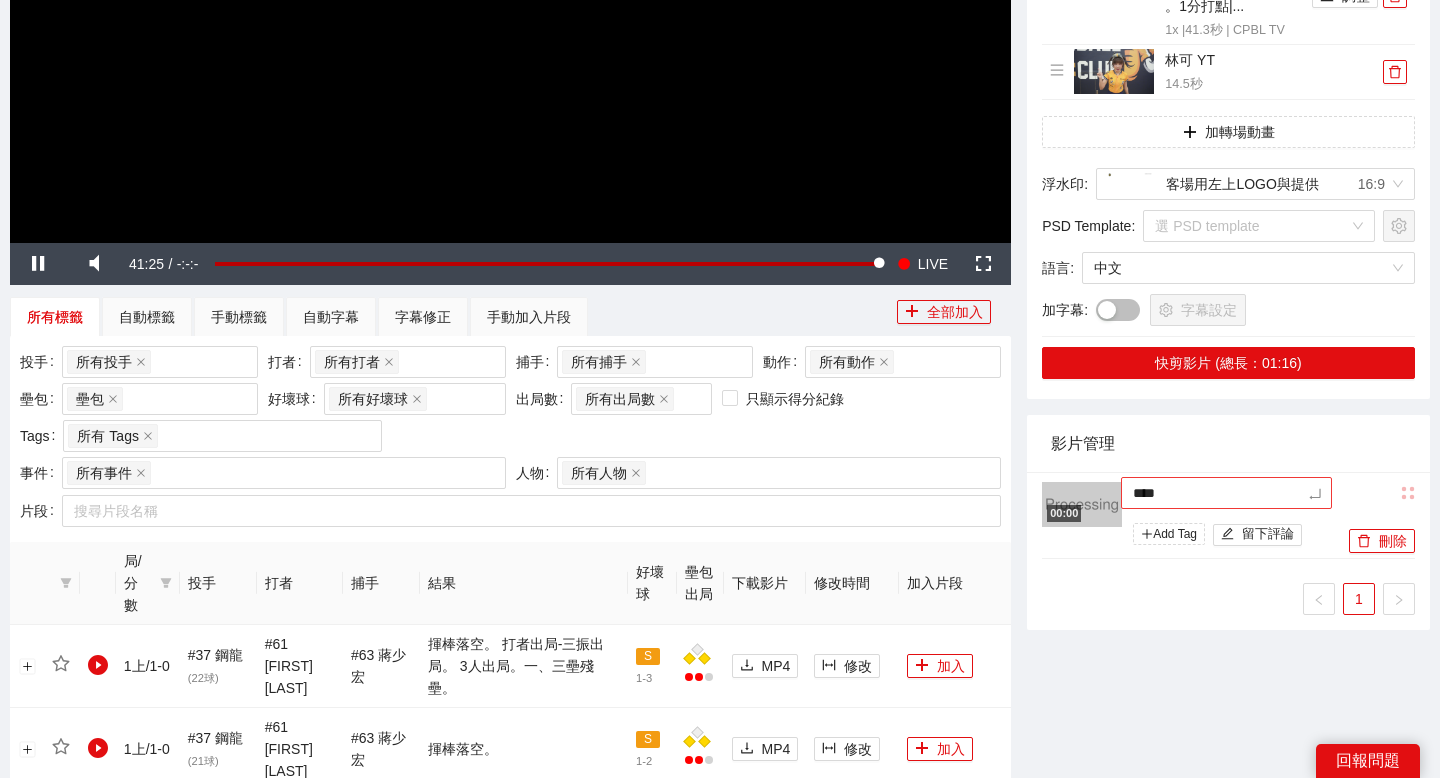 type on "*****" 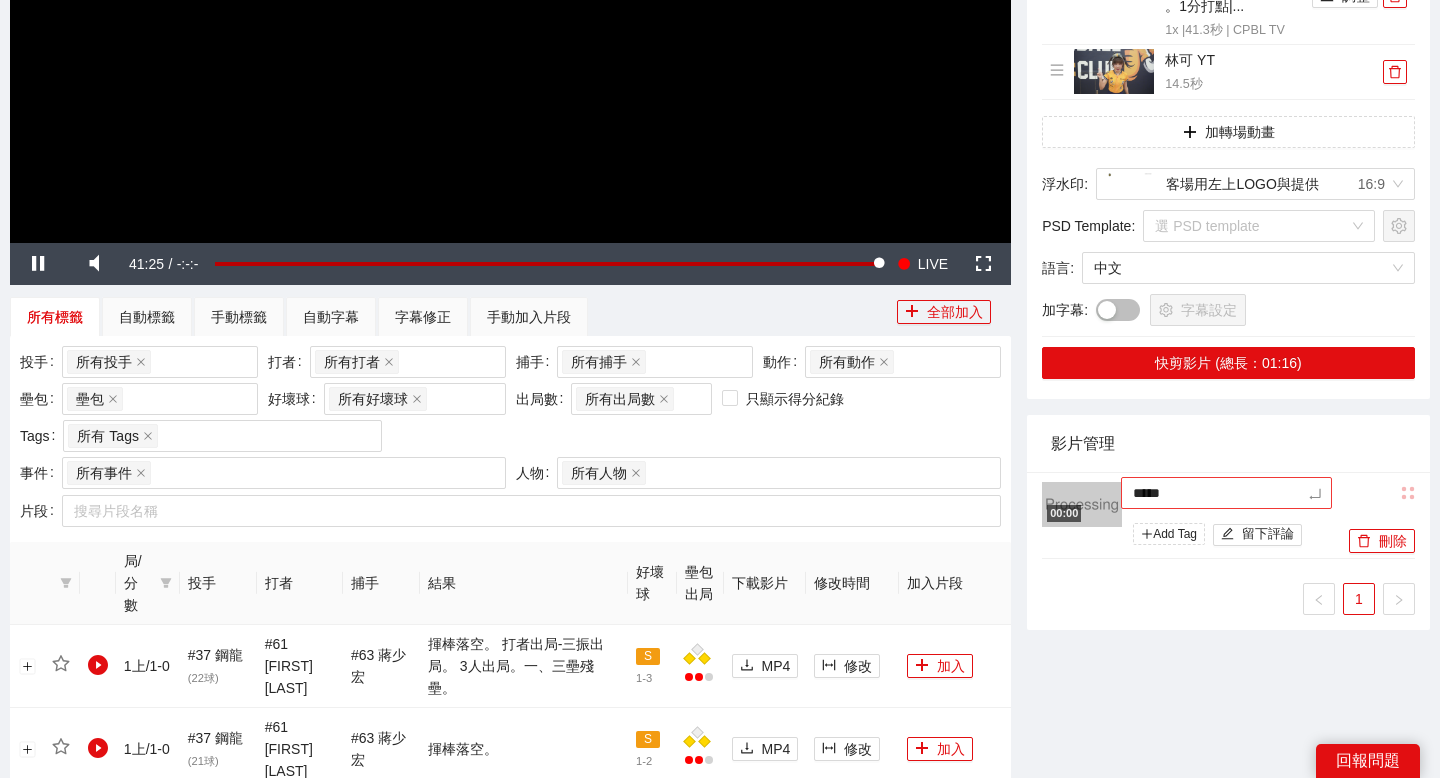 type on "******" 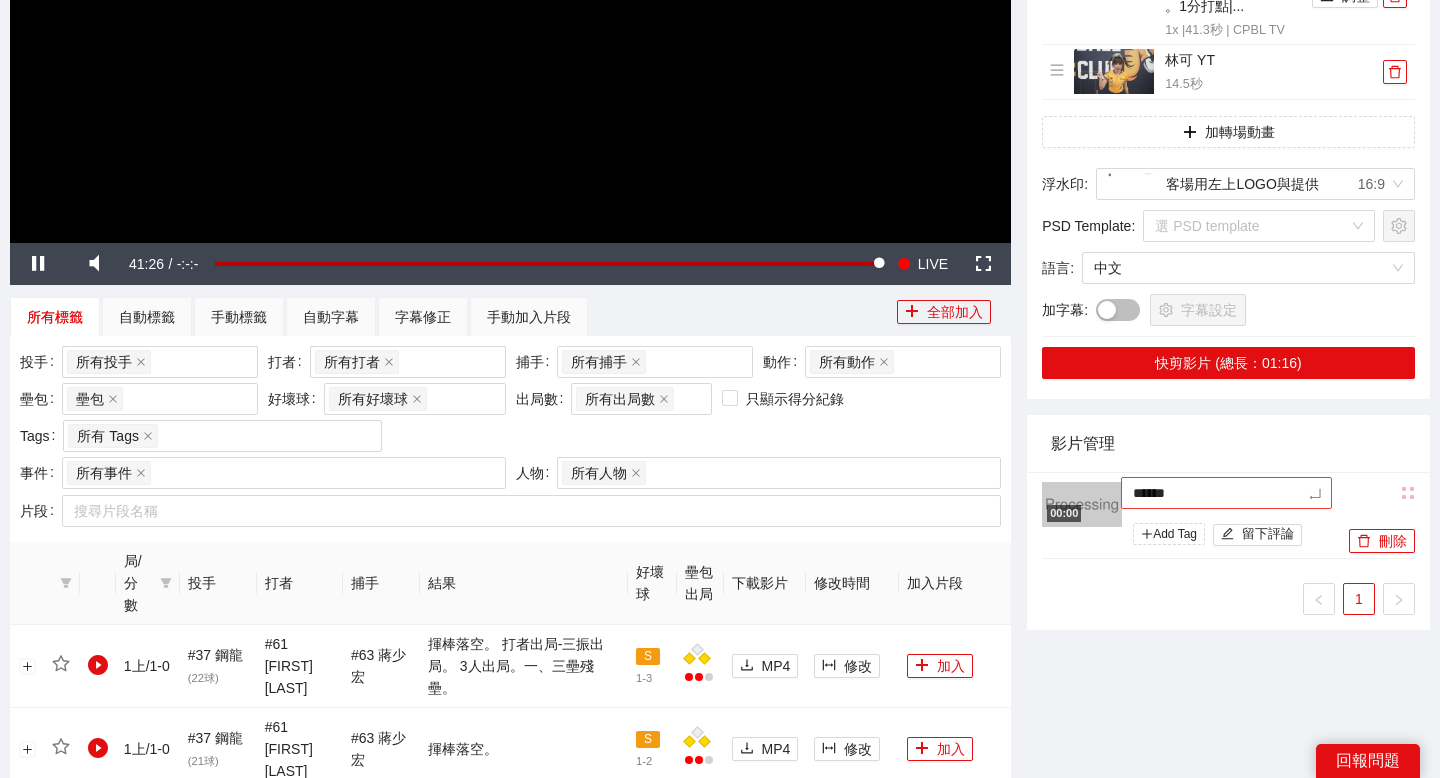 type on "*****" 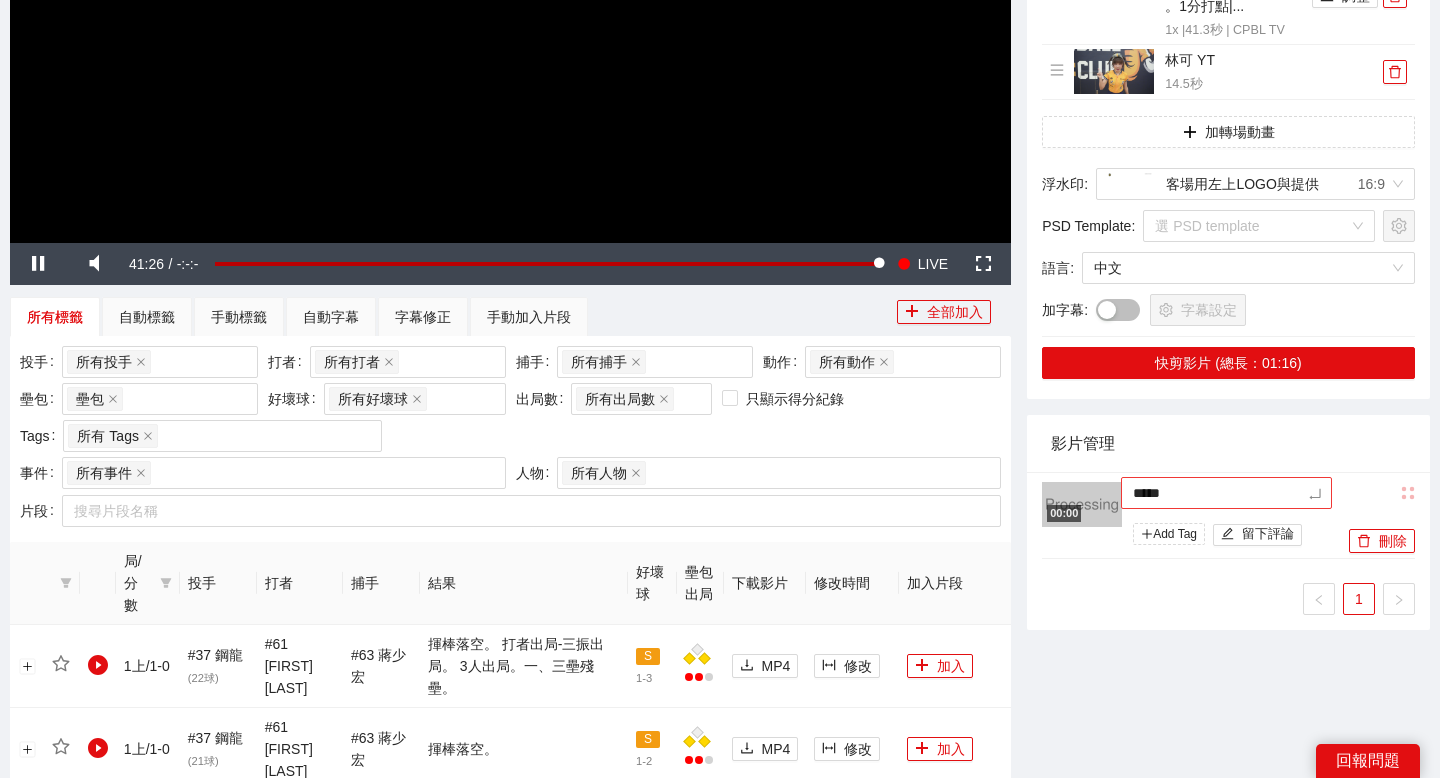 type on "****" 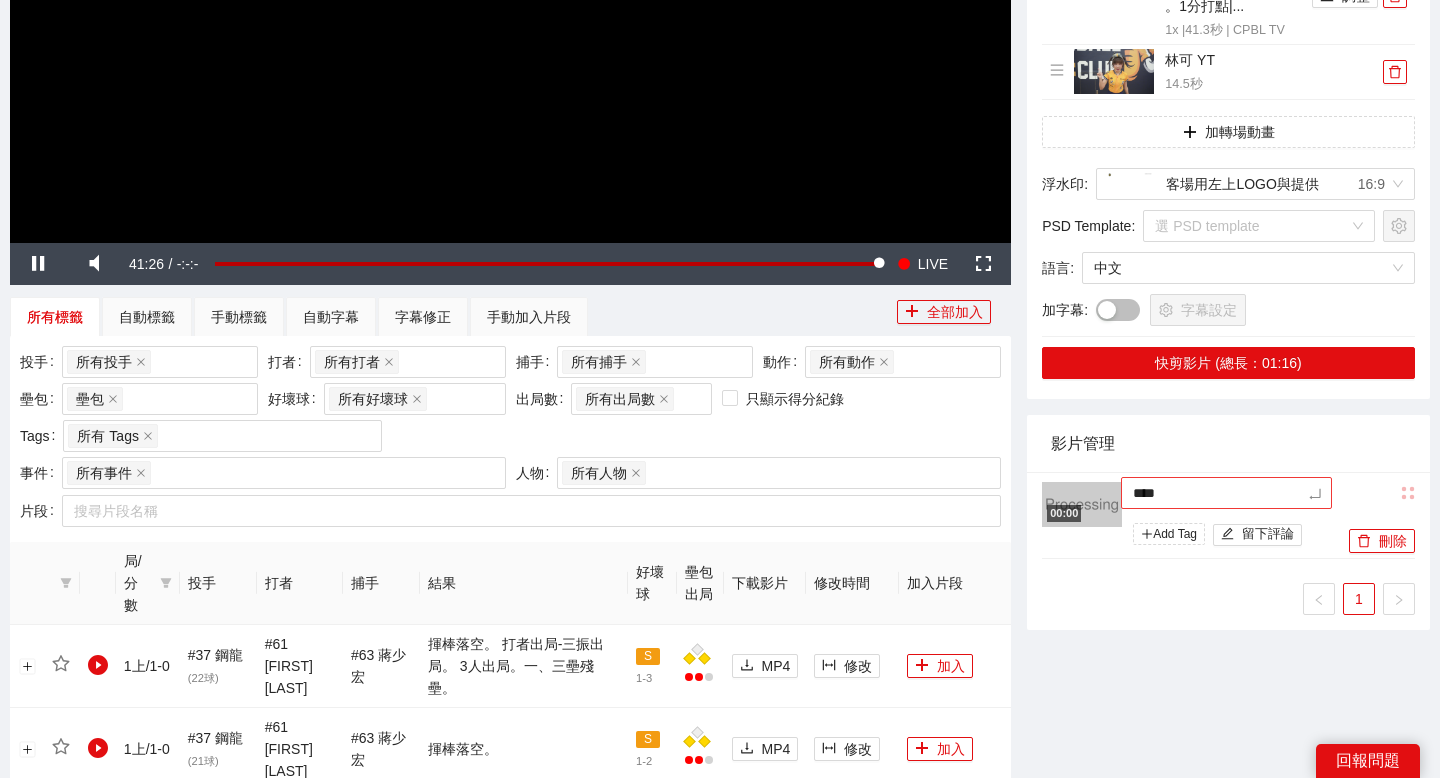type on "*****" 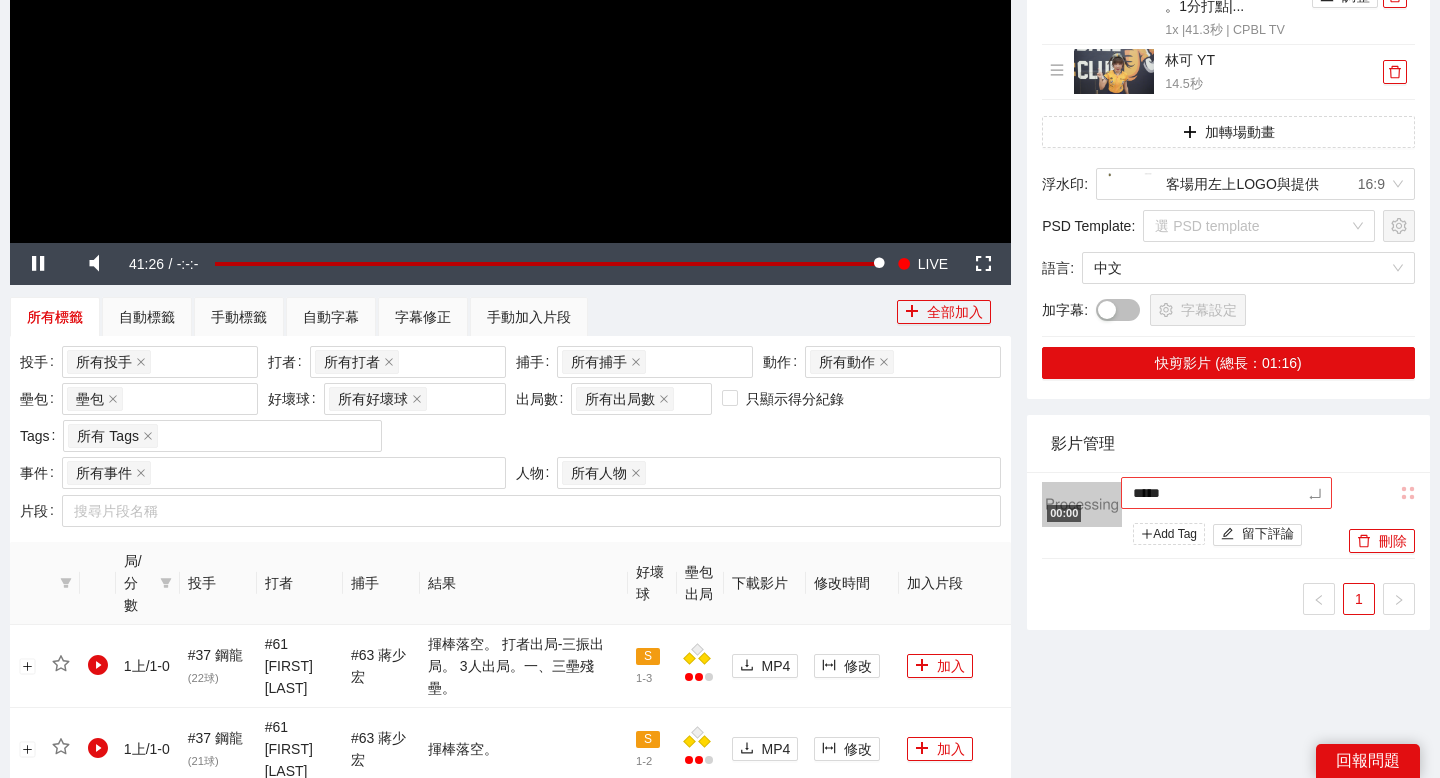 type on "*****" 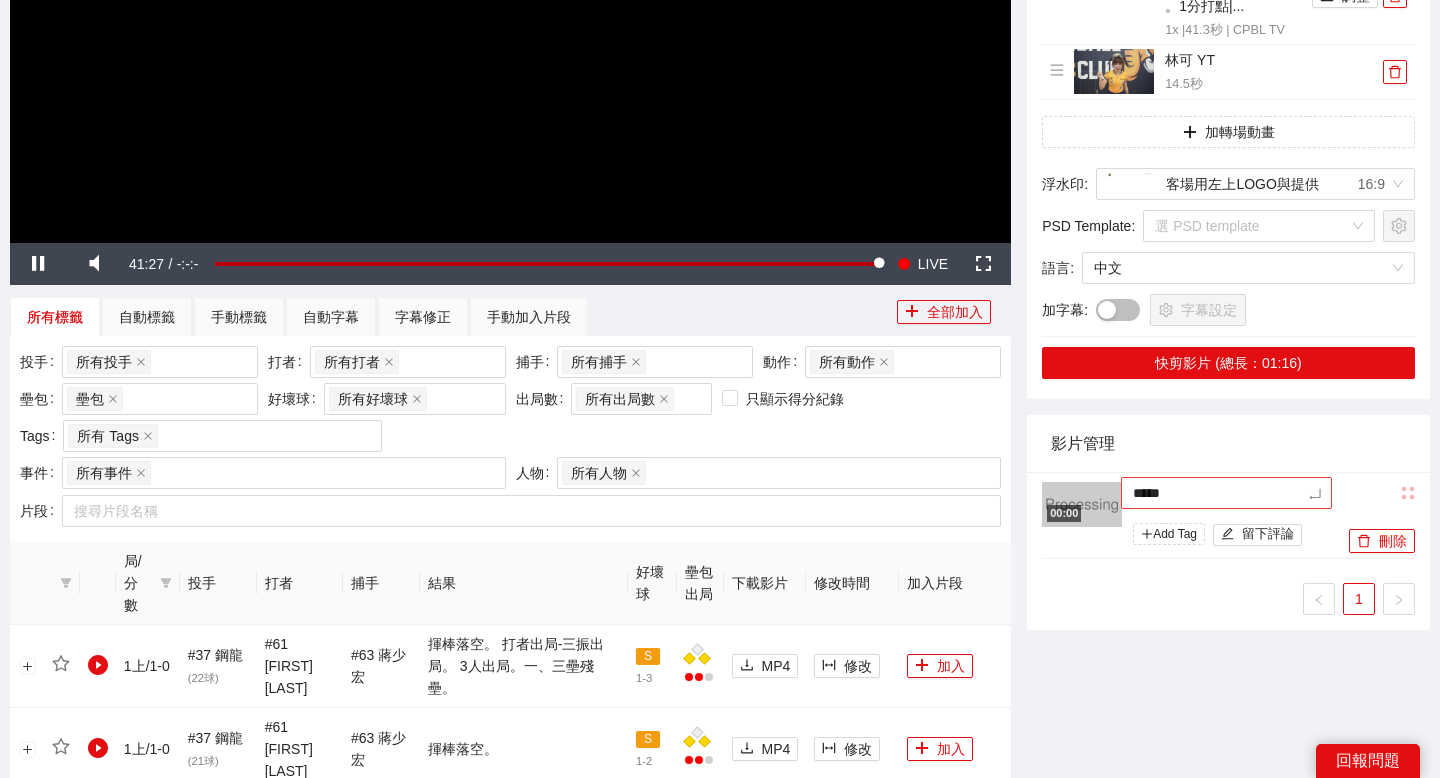 type on "******" 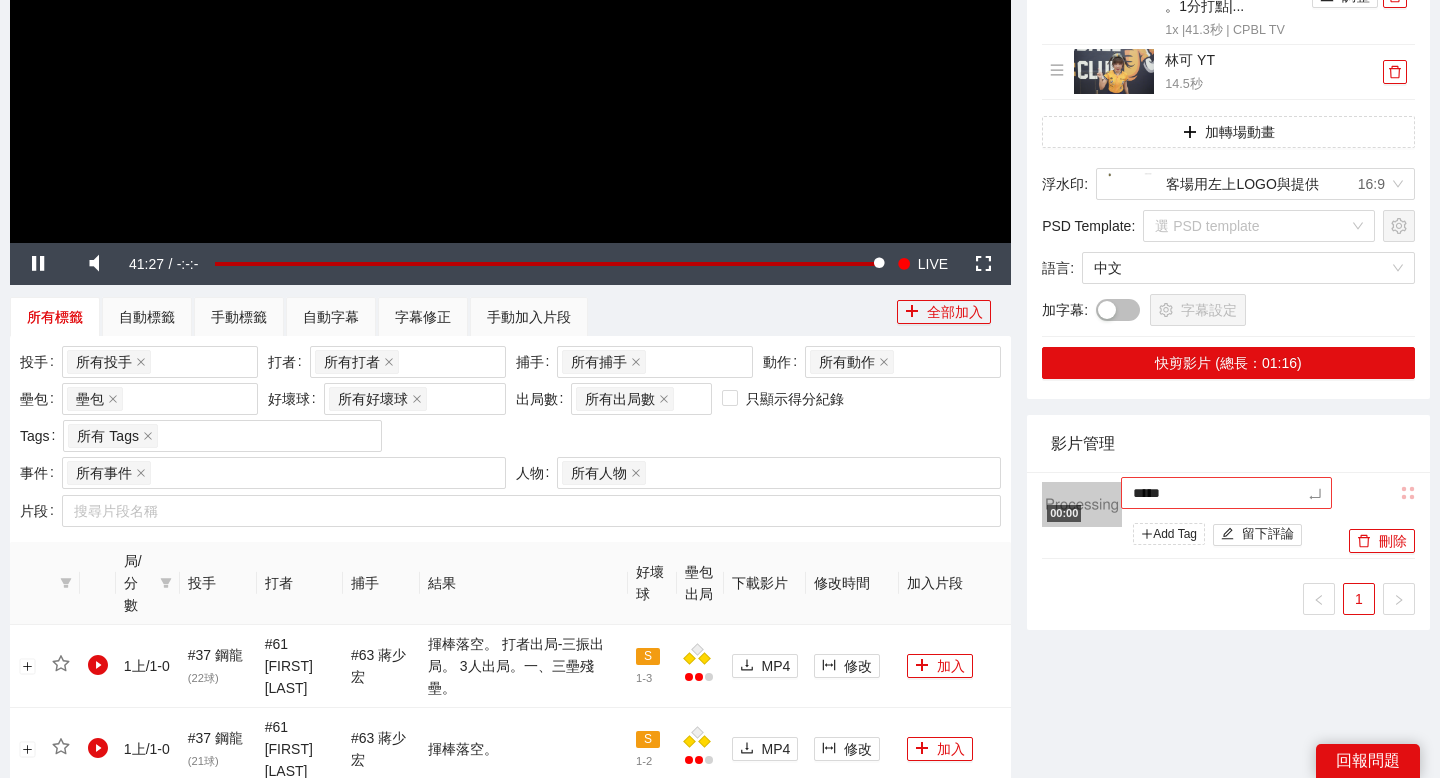 type on "******" 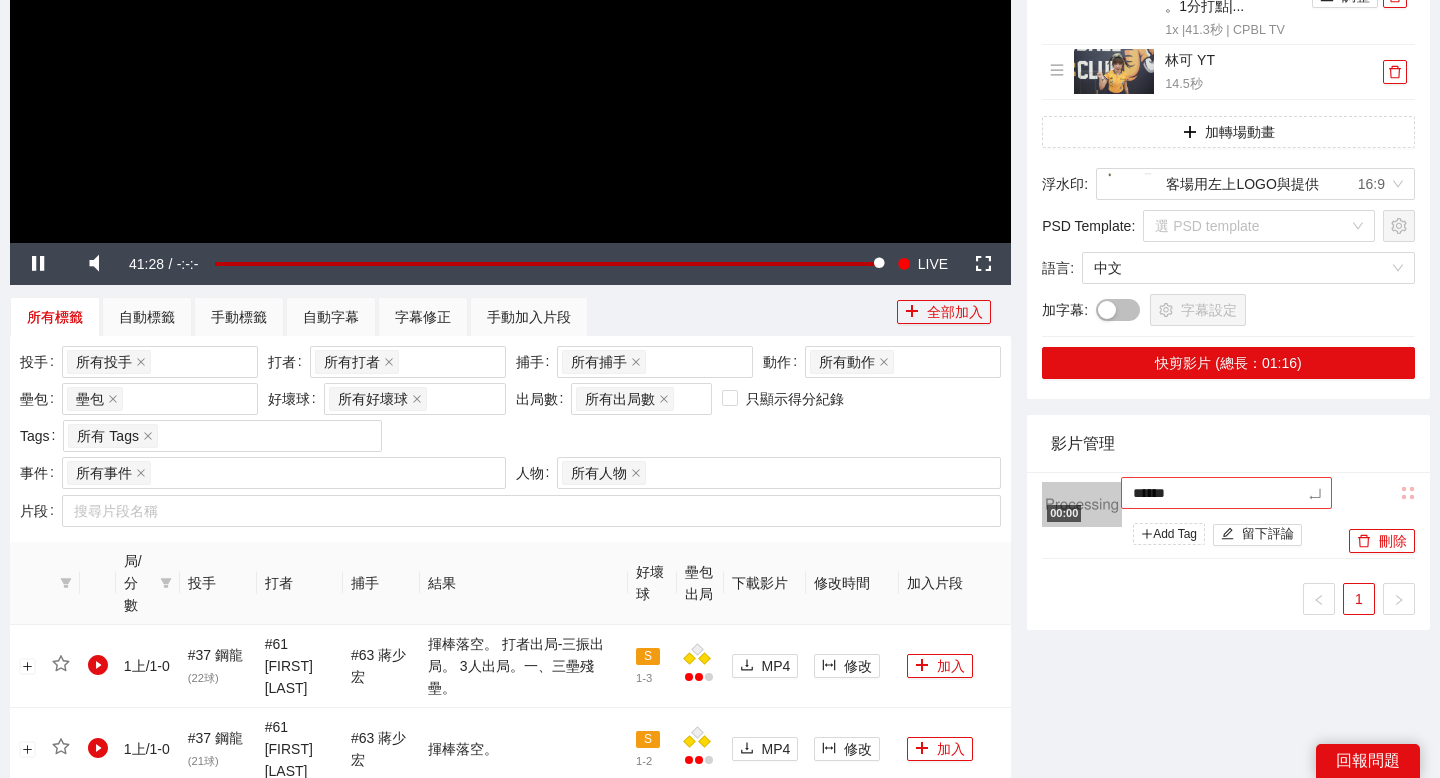 type on "******" 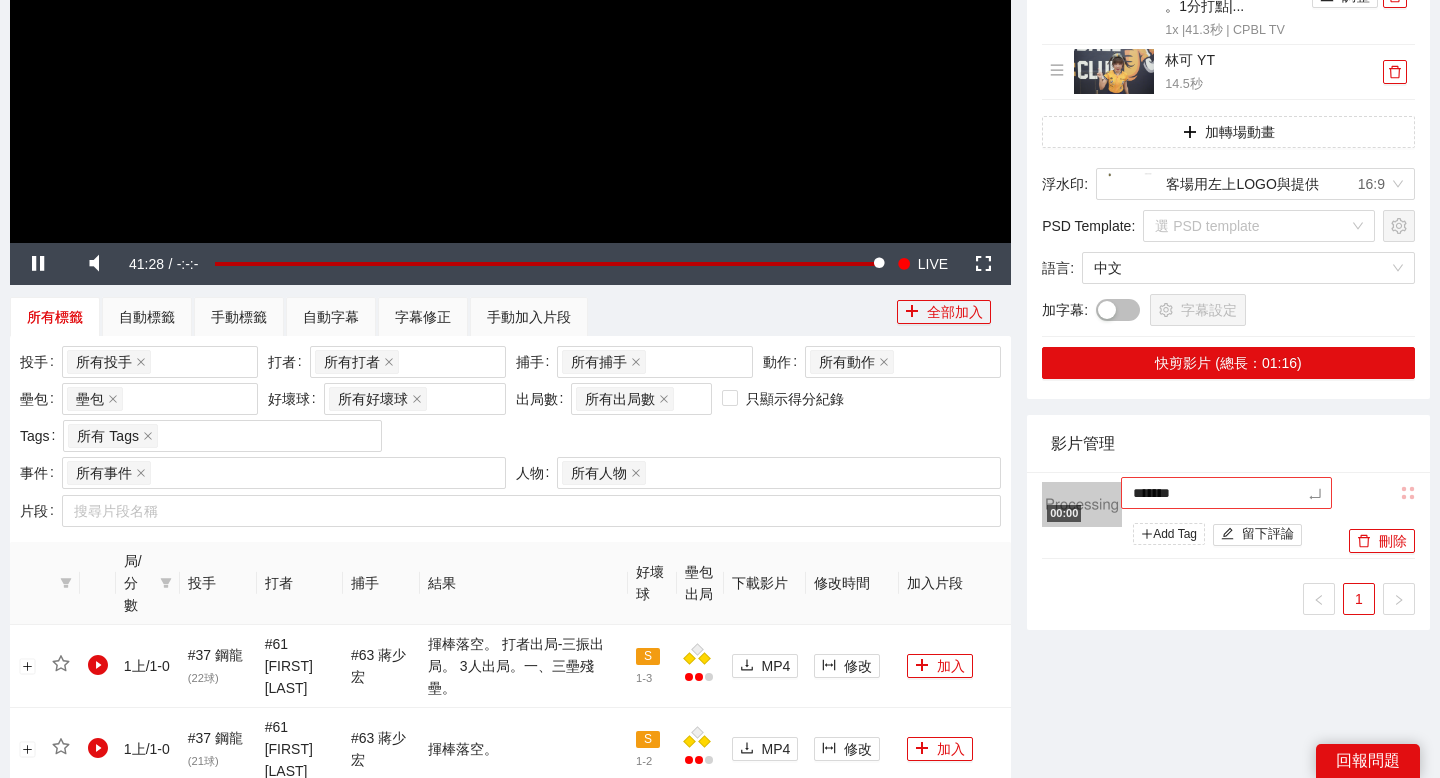 type on "********" 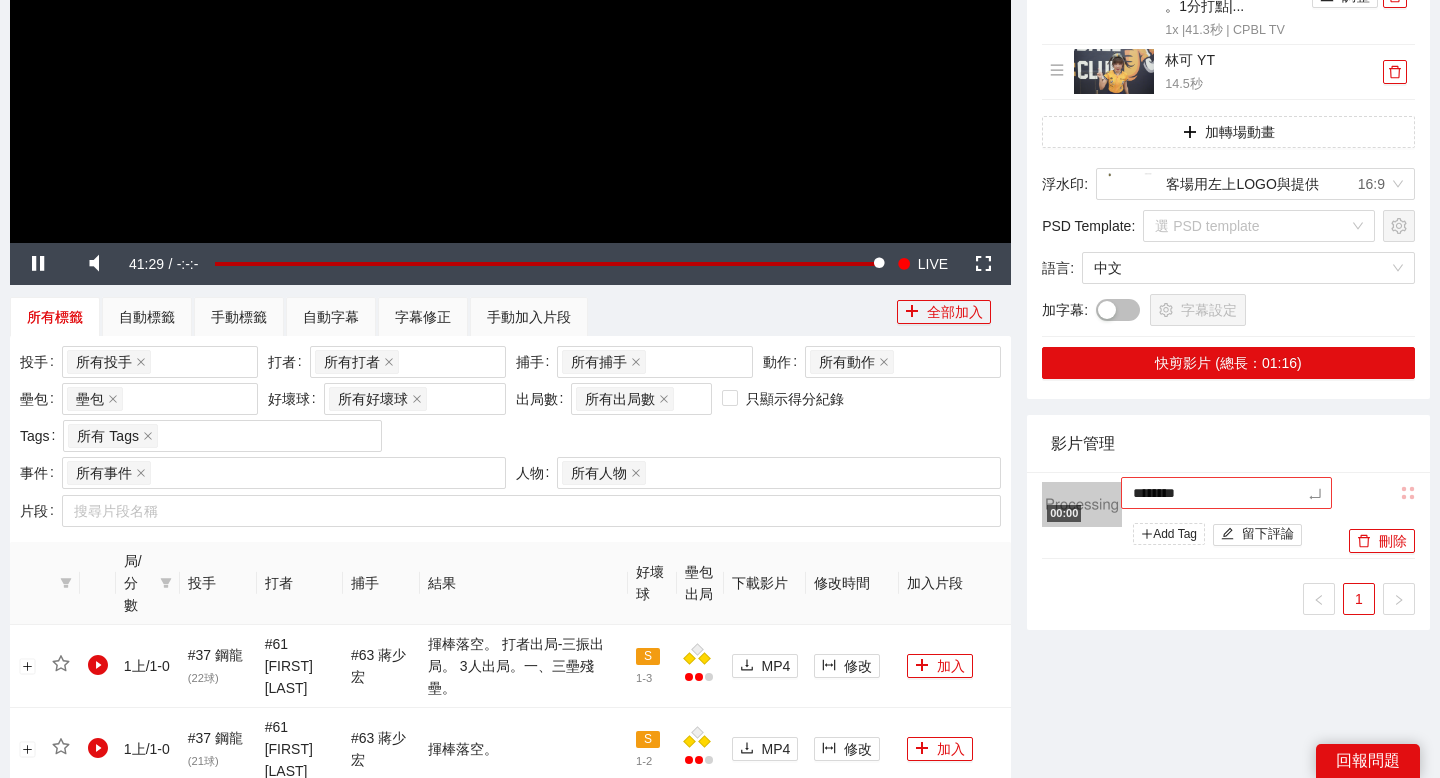 type on "*******" 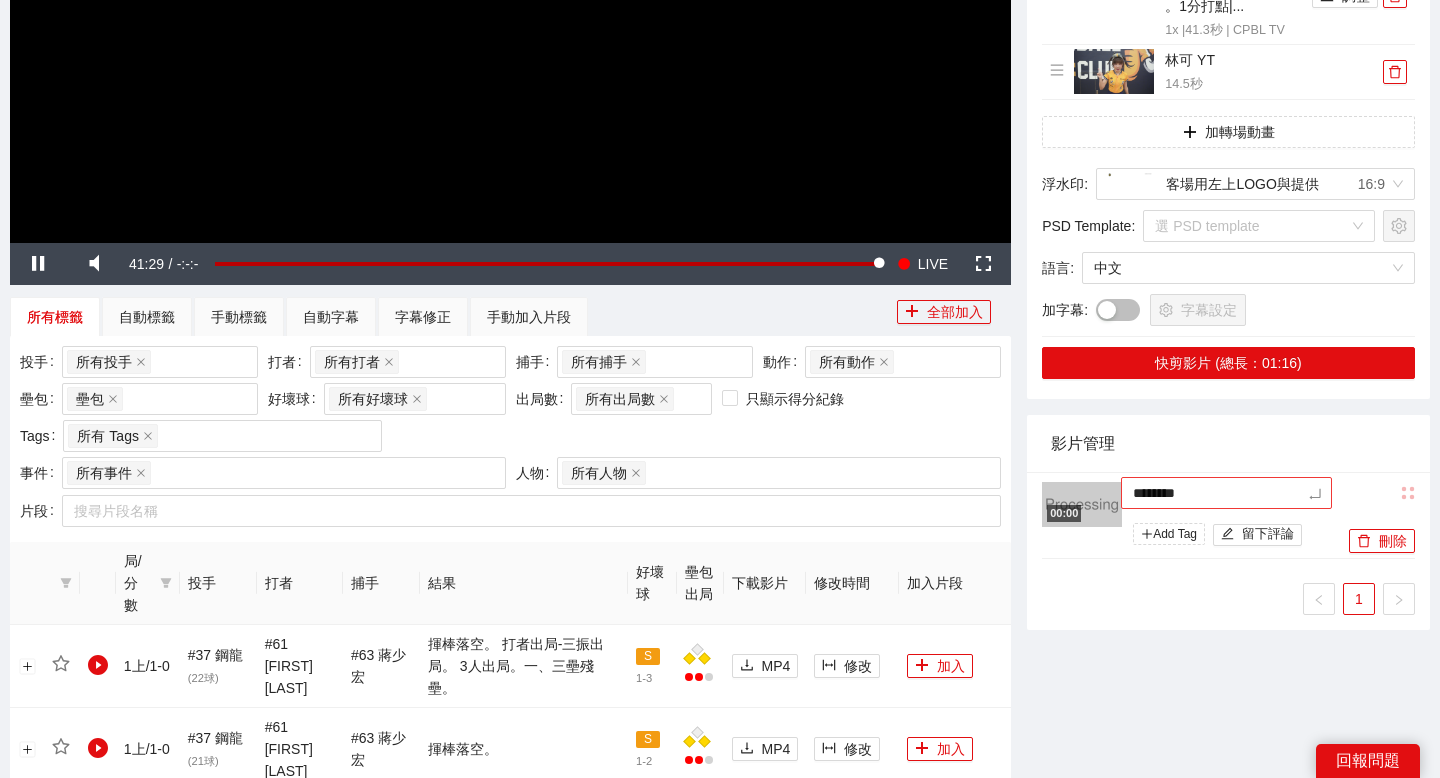 type on "*******" 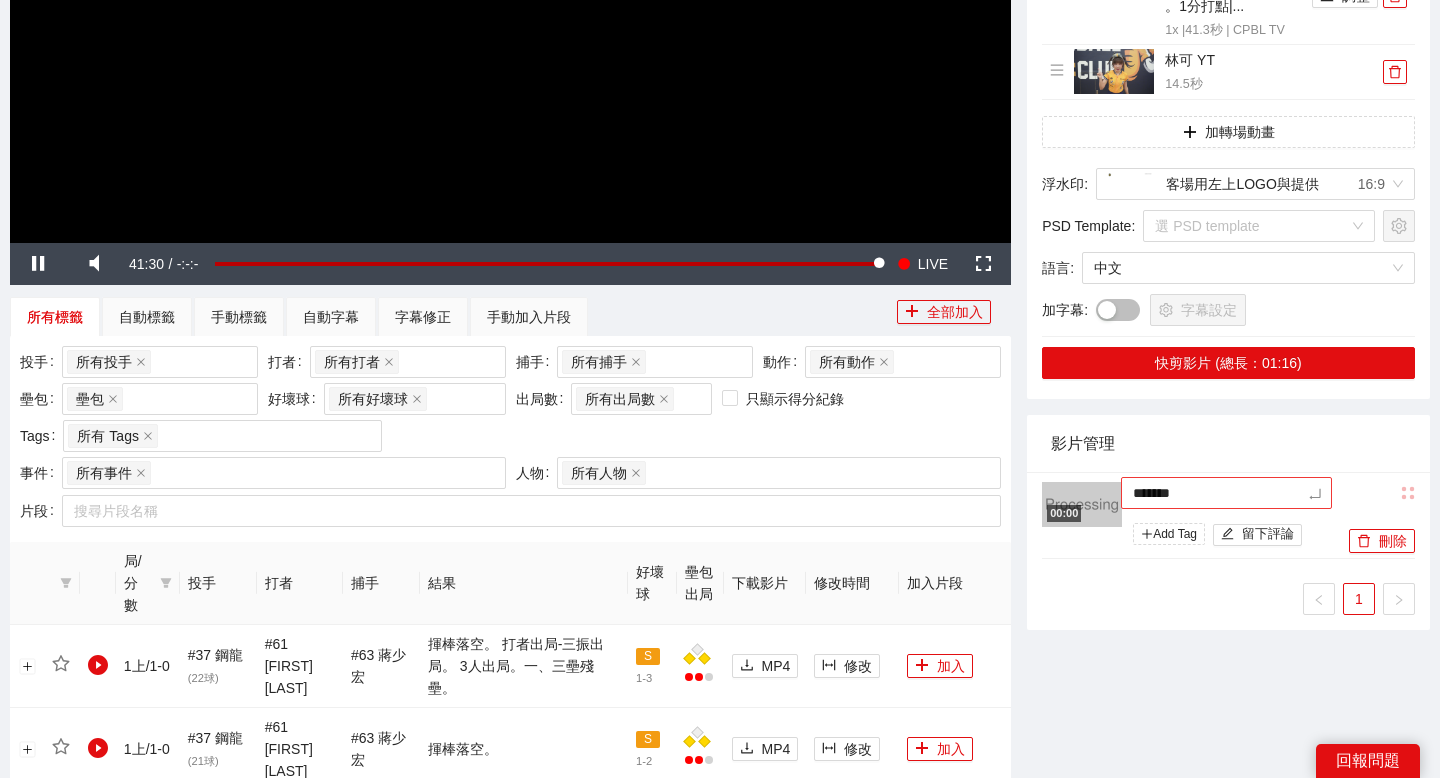 type on "********" 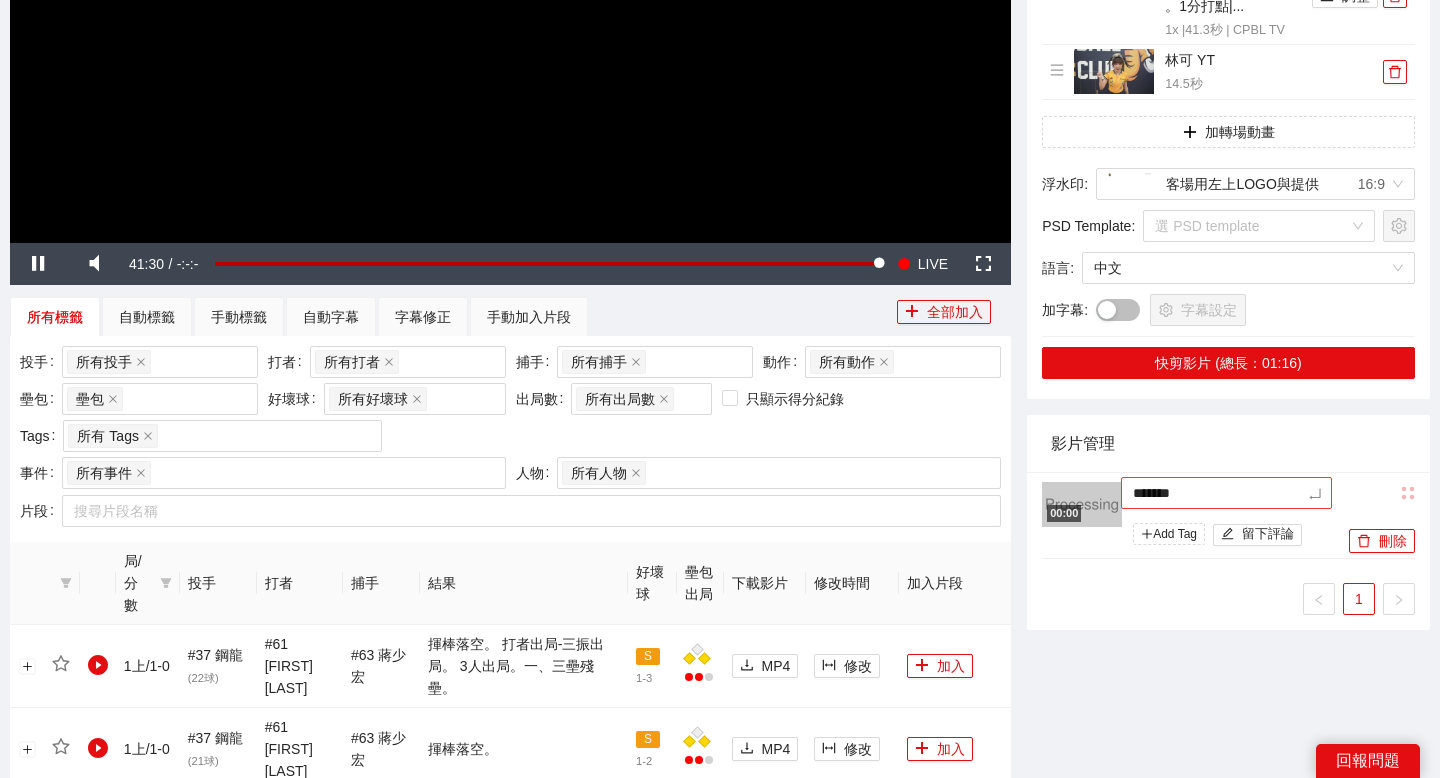 type on "********" 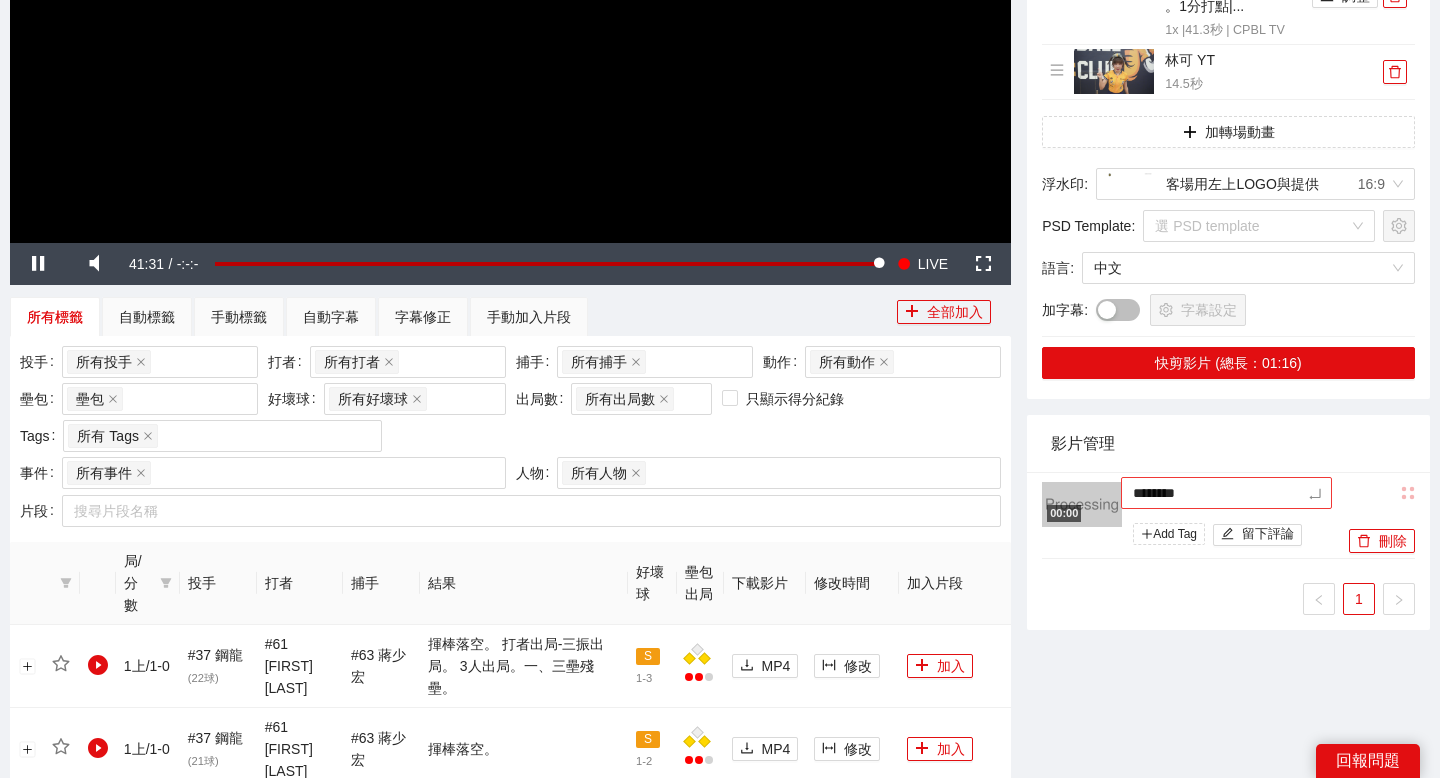 type on "*********" 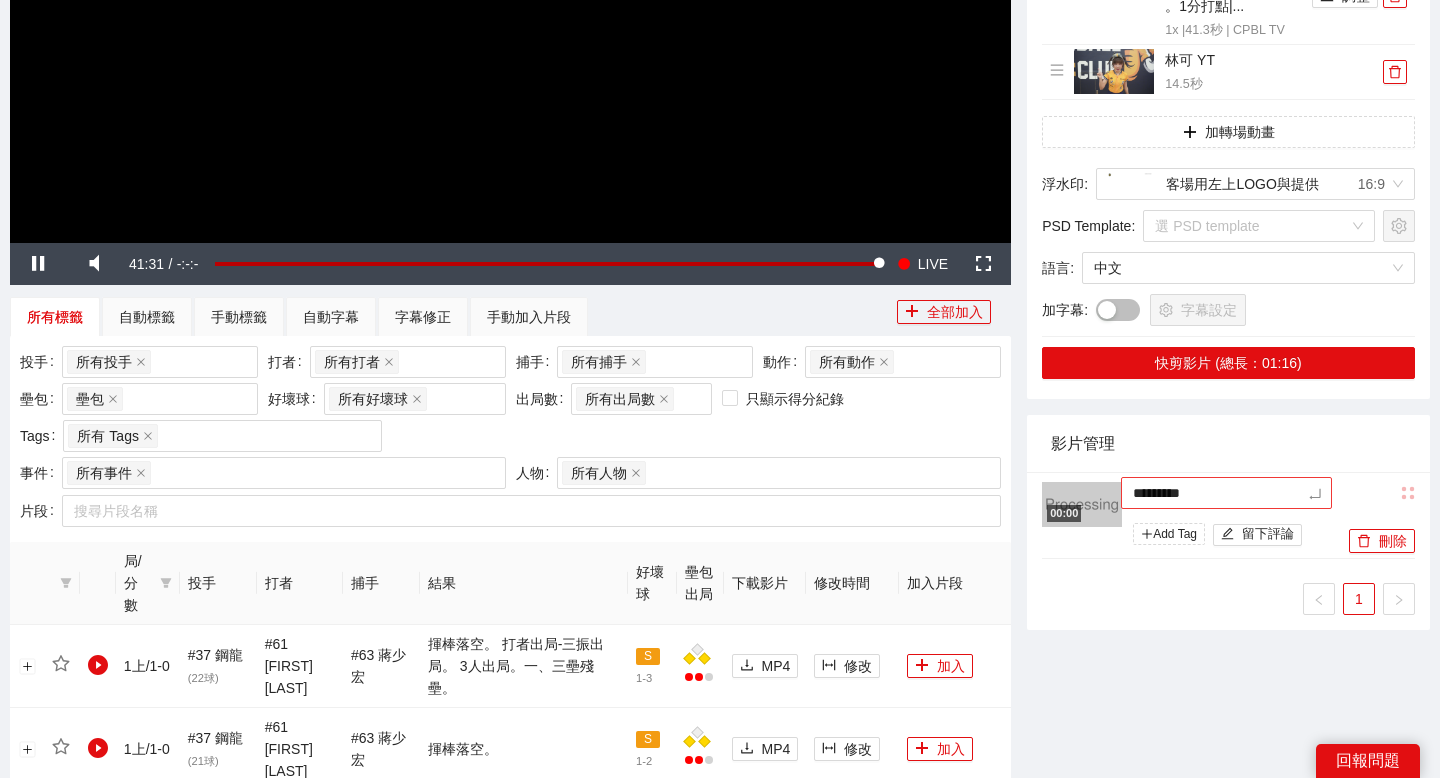 type on "**********" 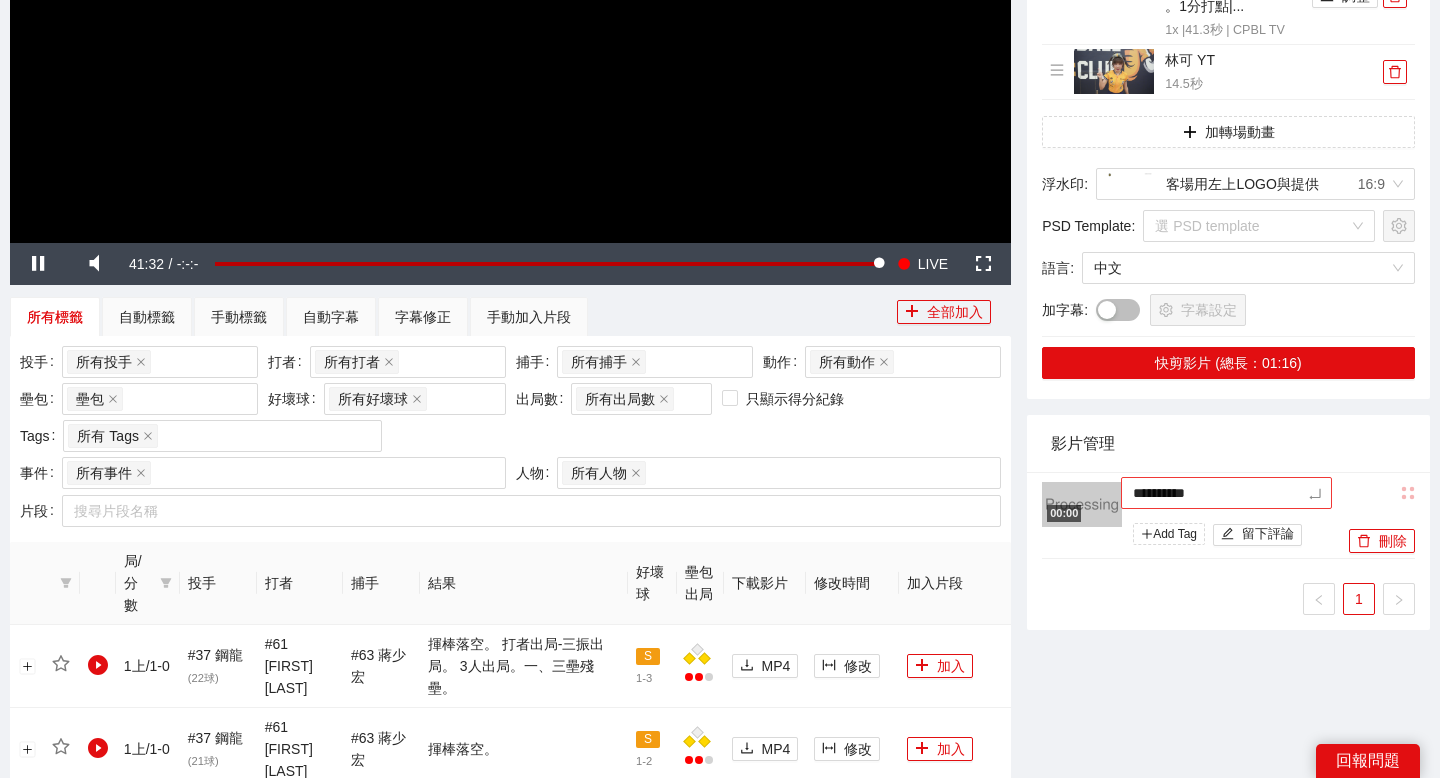 type on "**********" 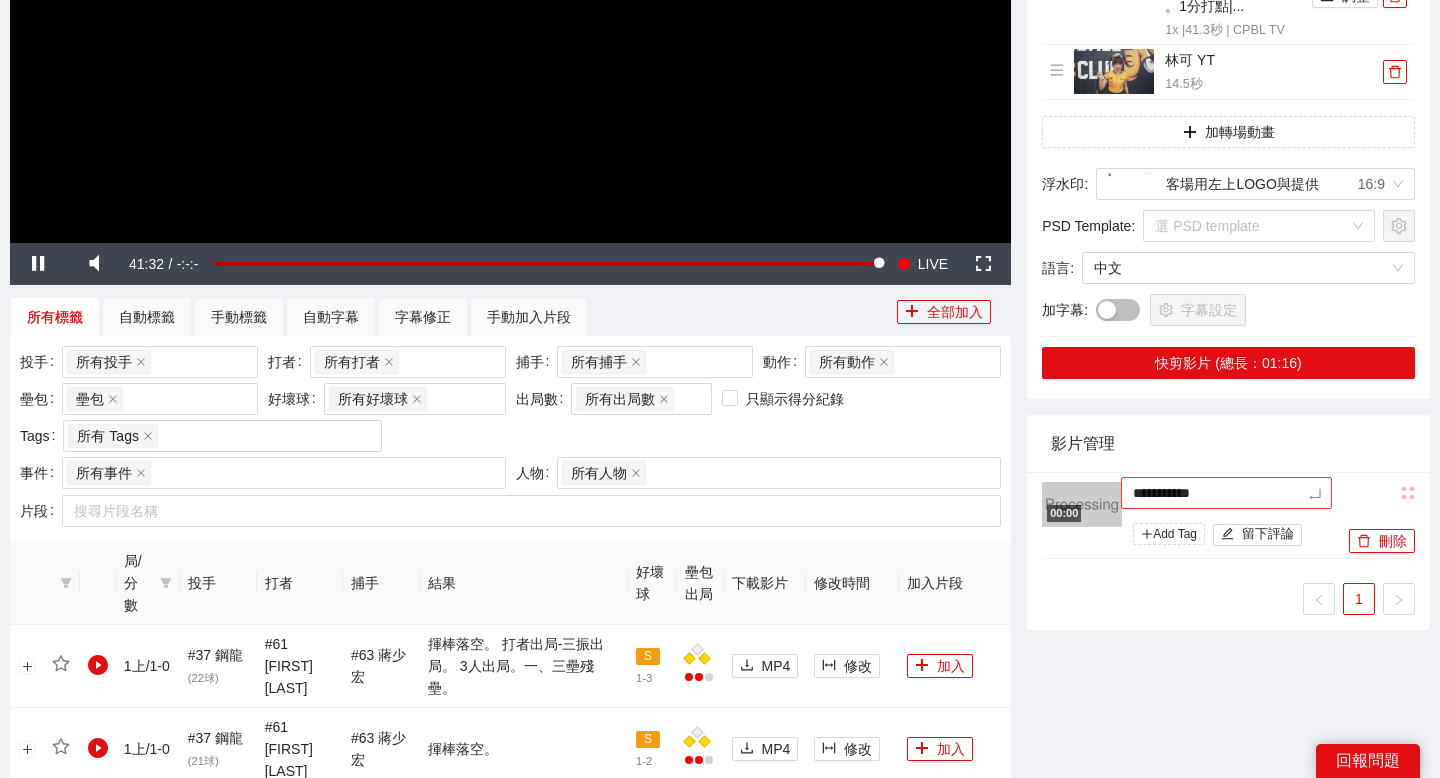 type on "*********" 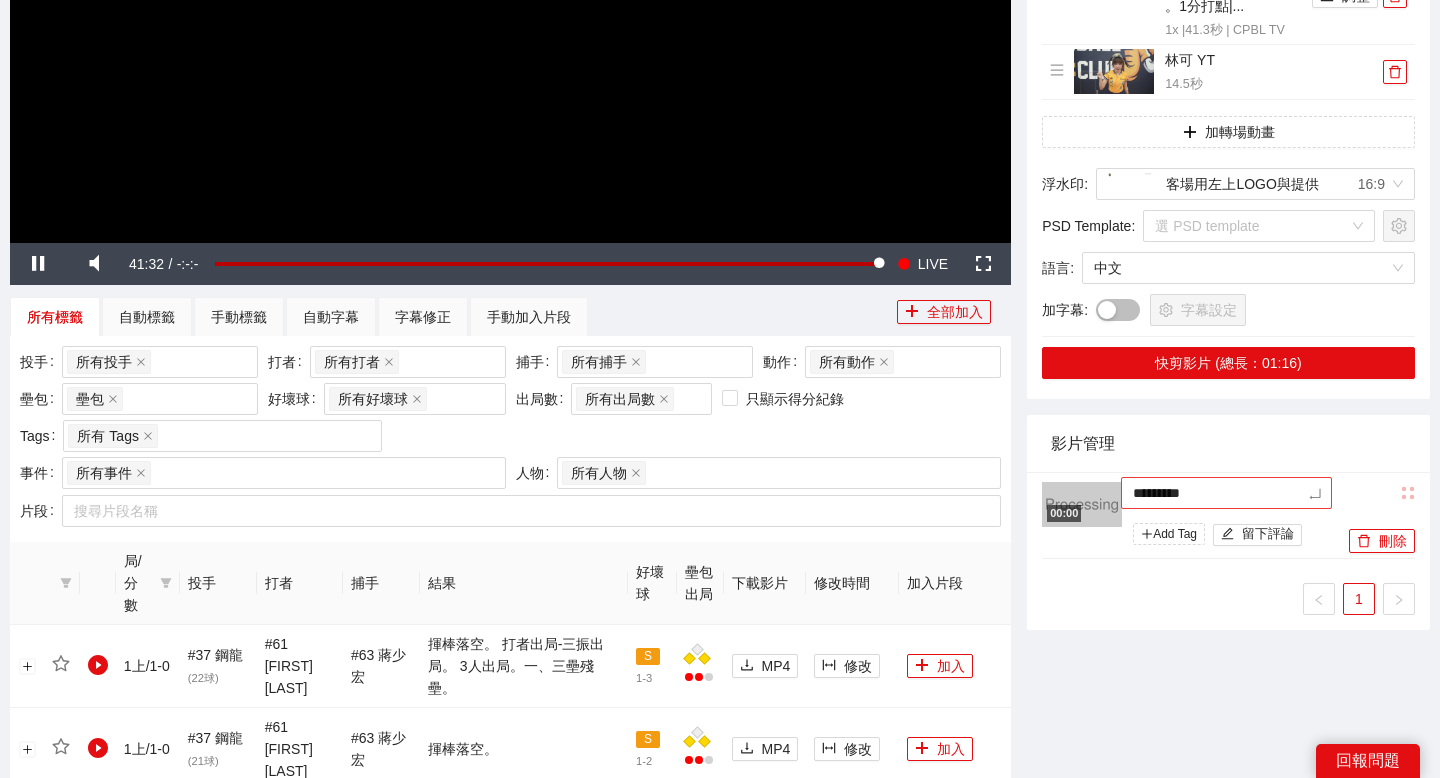 type on "**********" 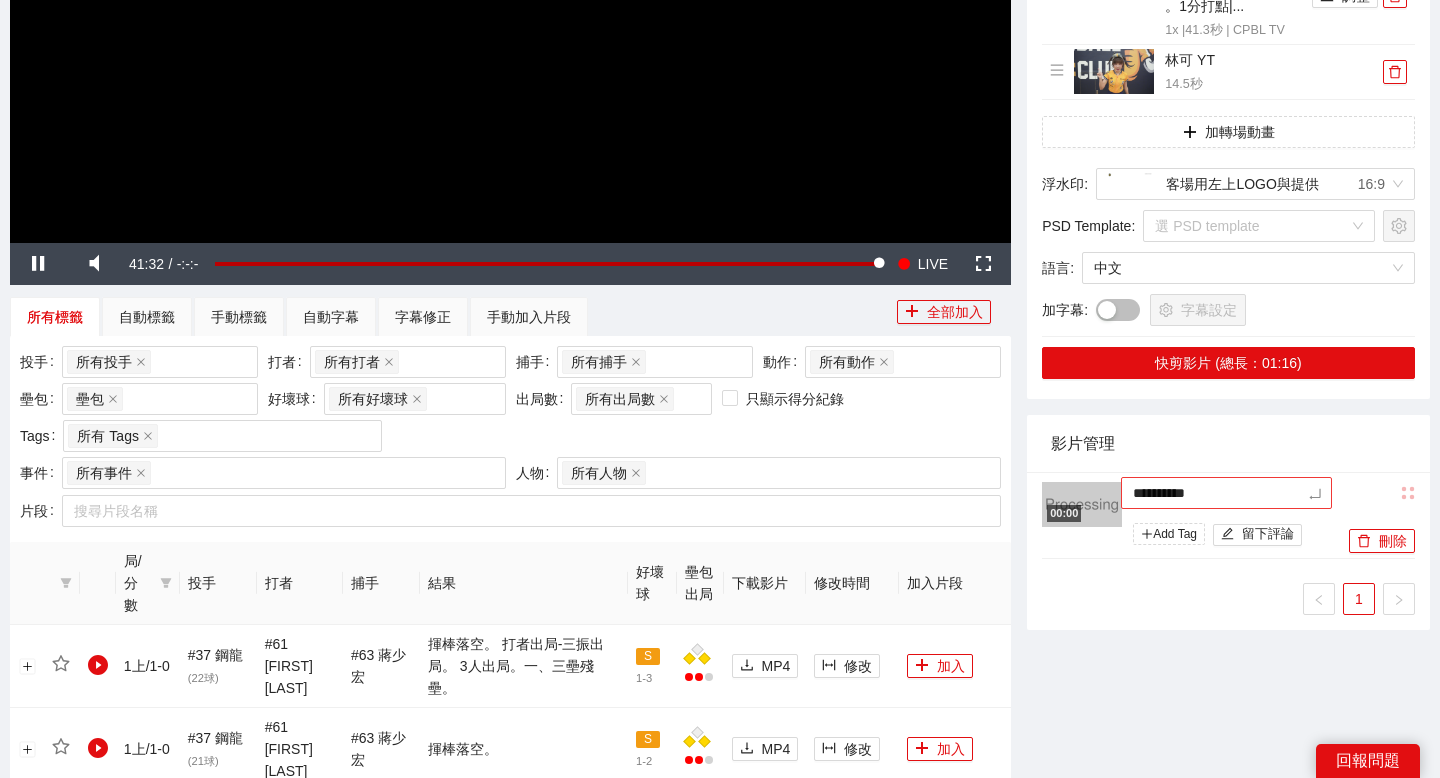 type on "**********" 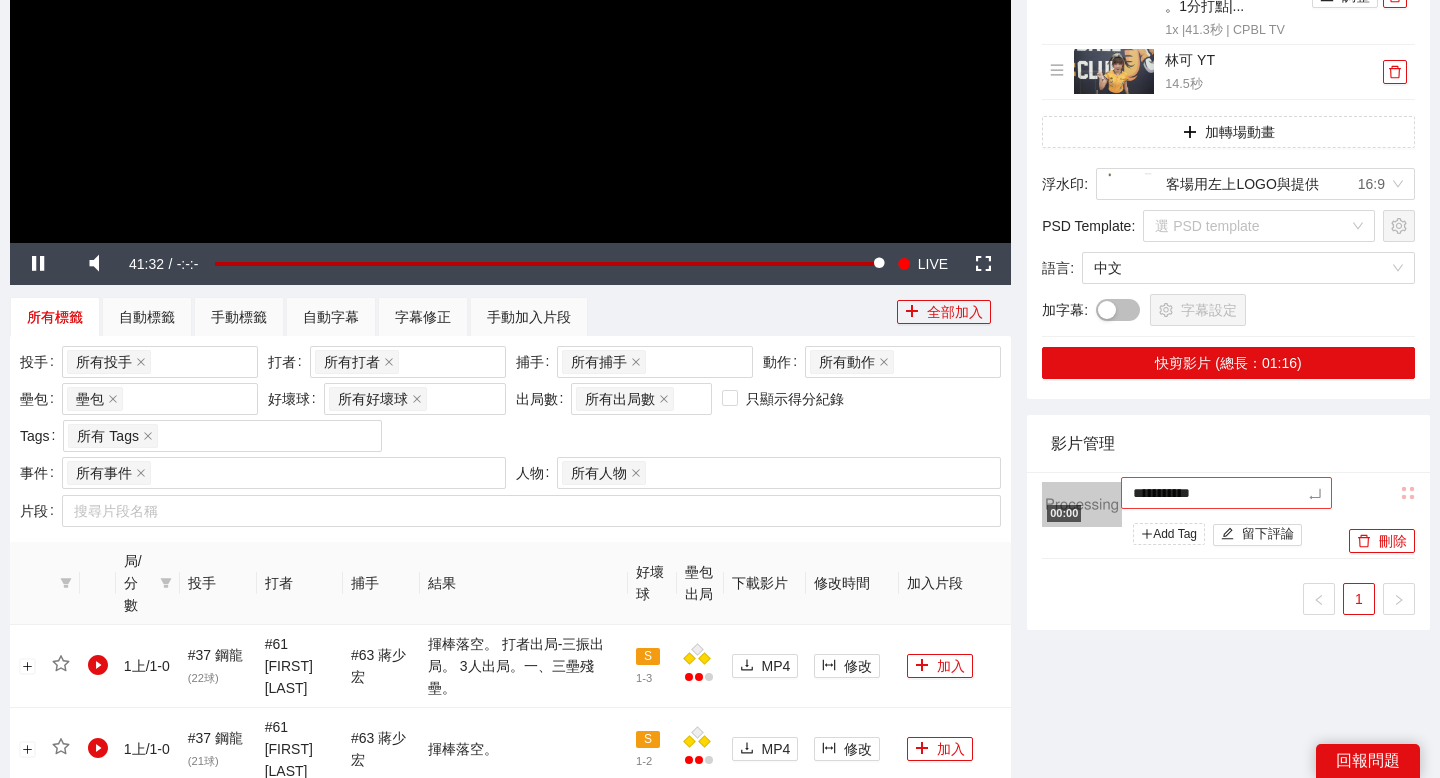 type on "**********" 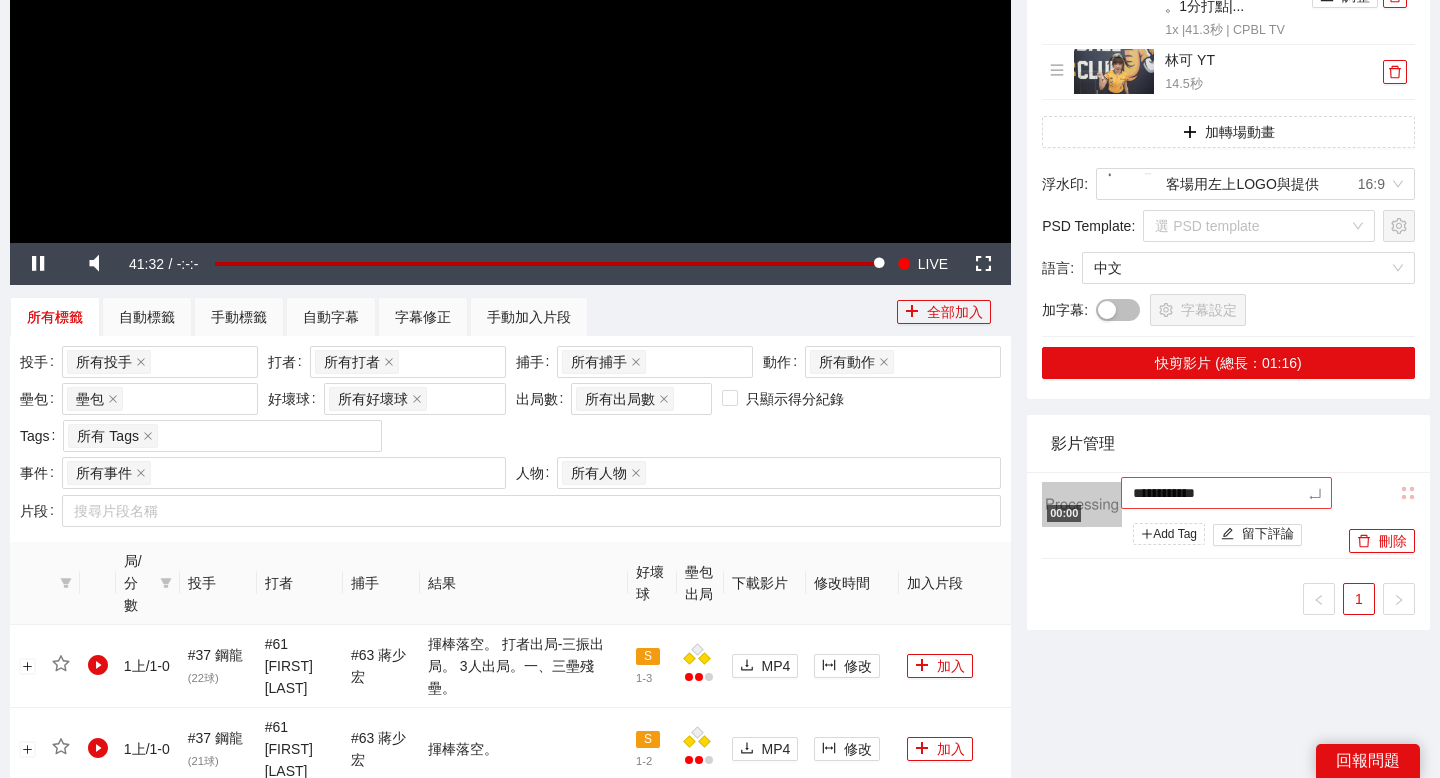 type on "**********" 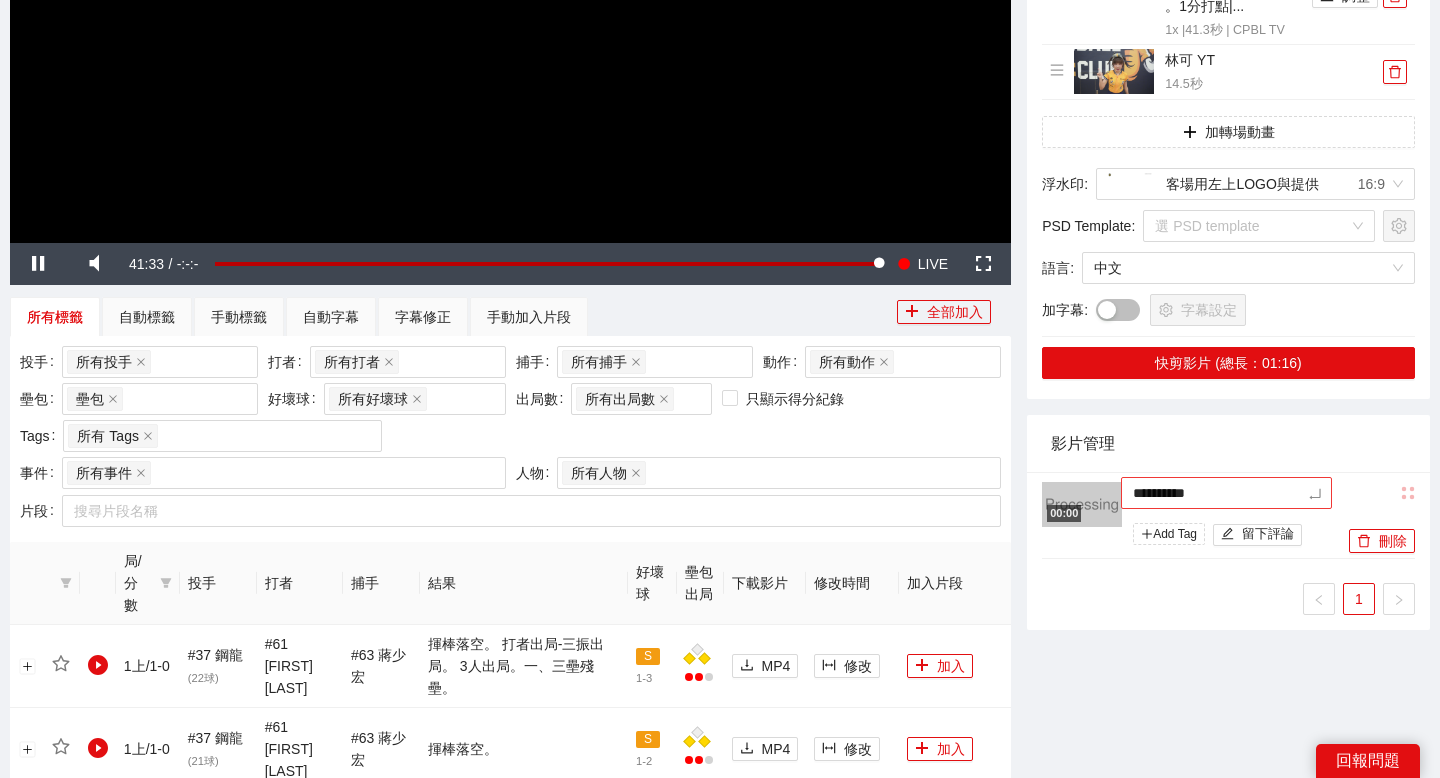 type on "*********" 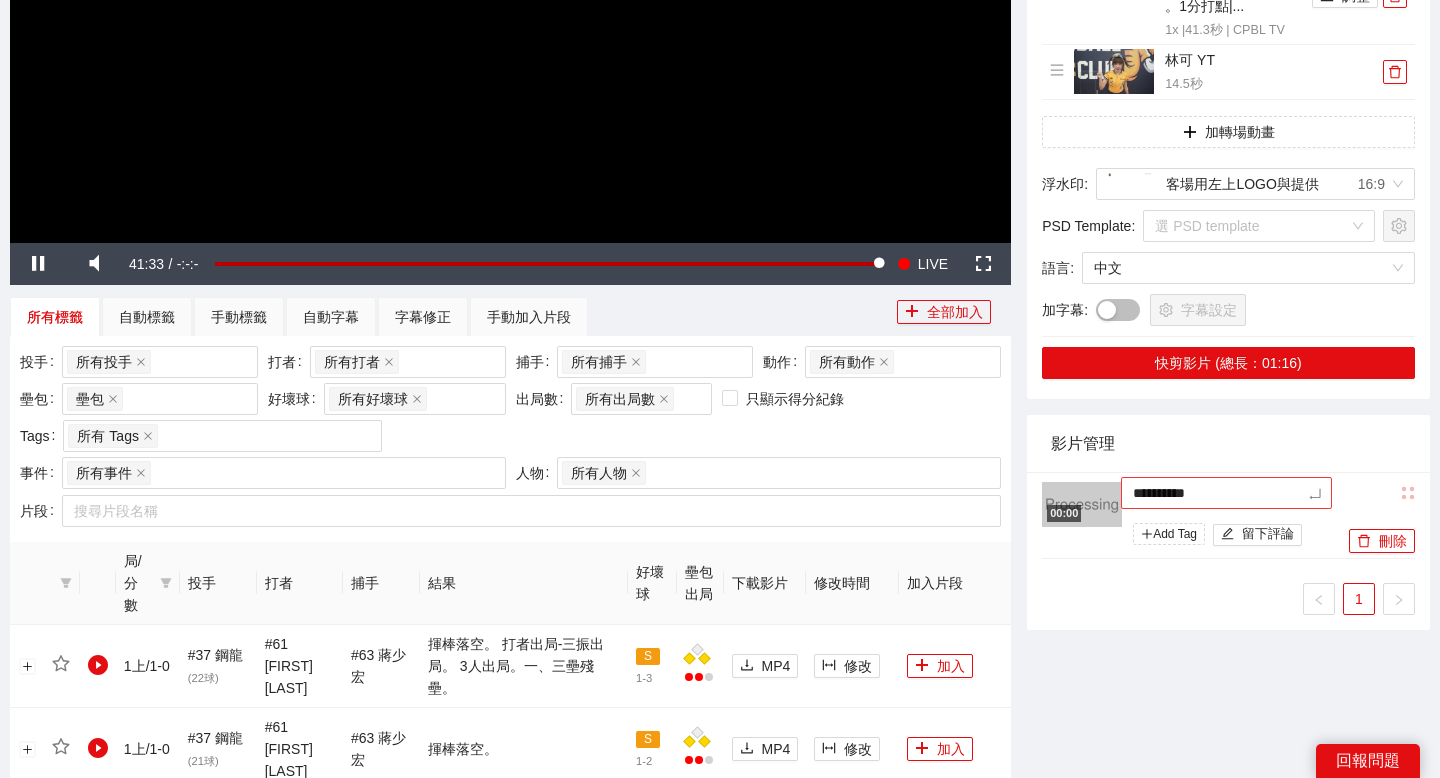 type on "*********" 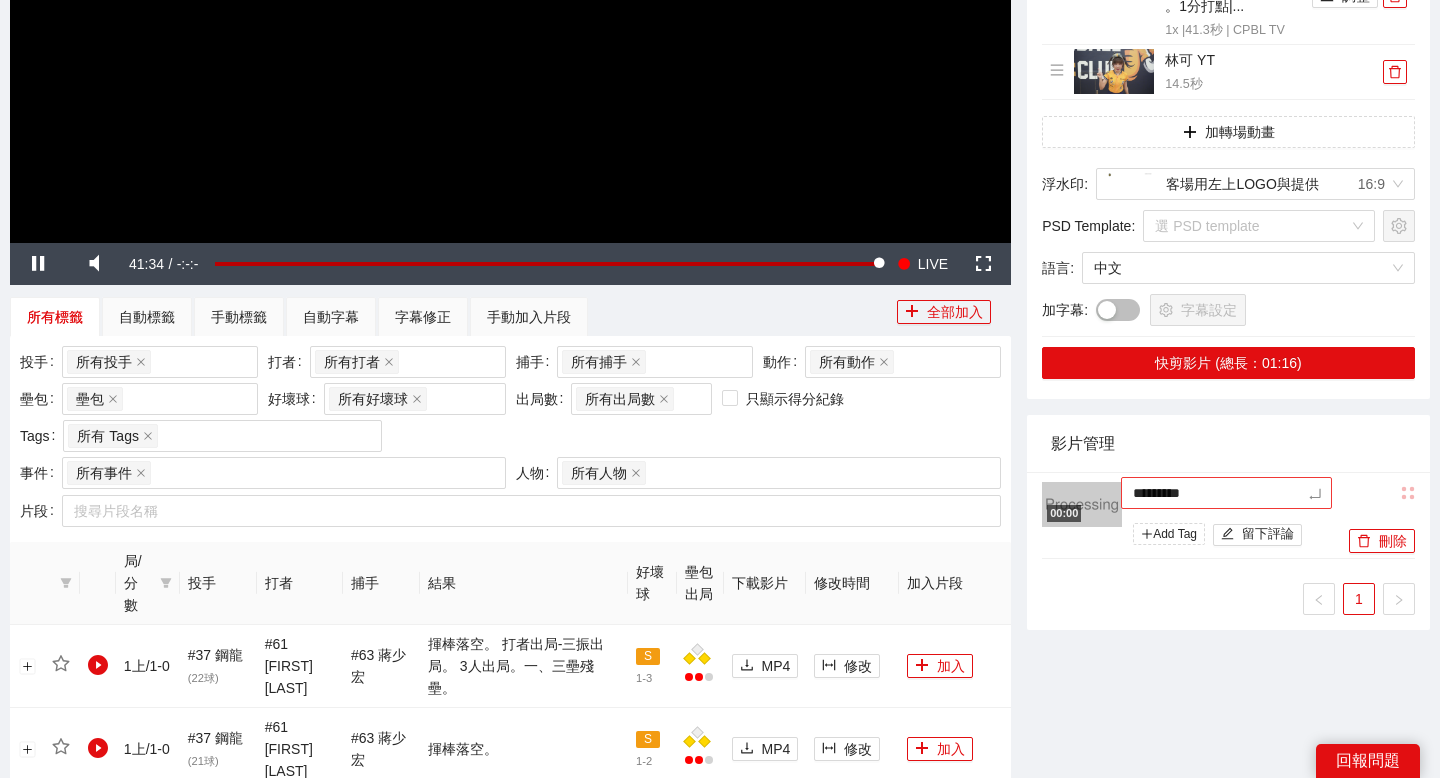 type on "********" 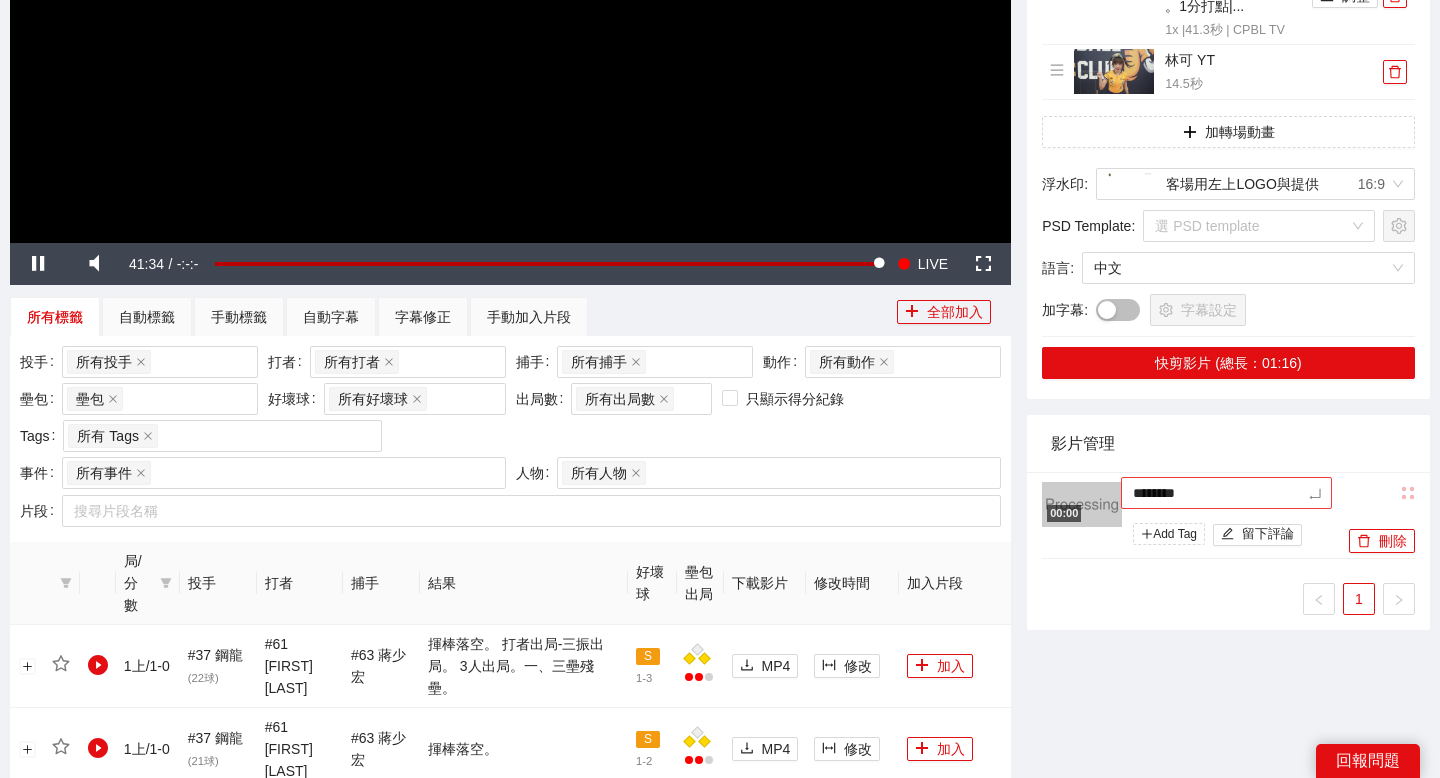 type on "*********" 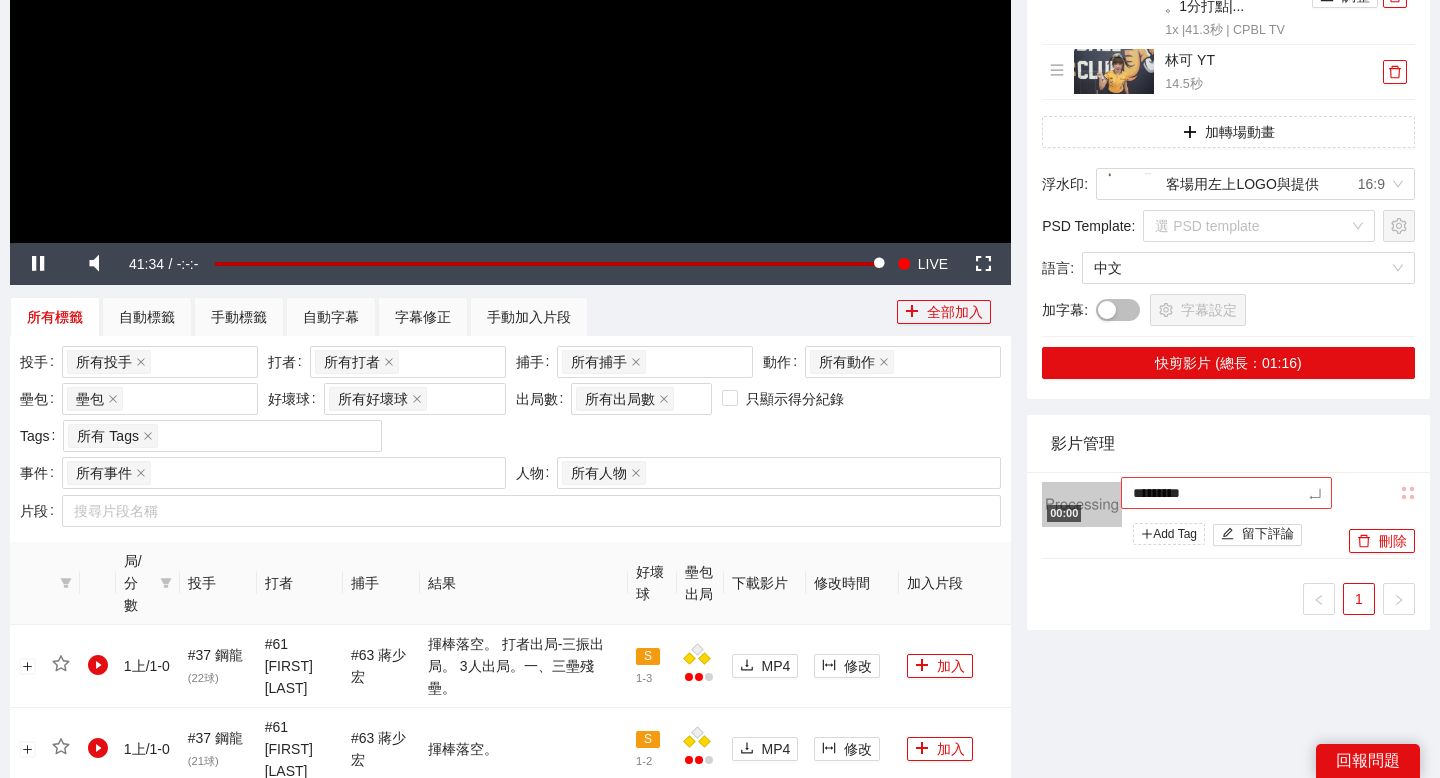 type on "**********" 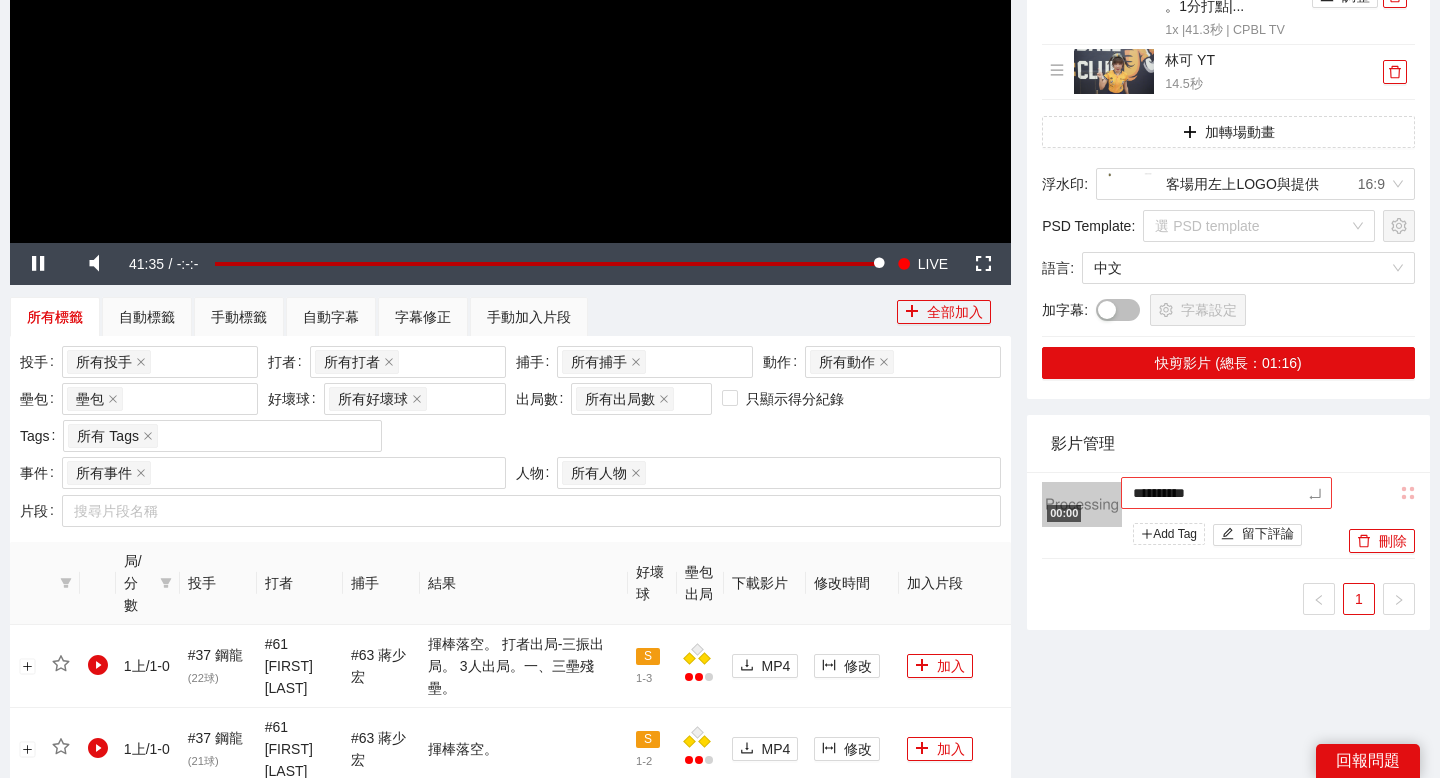type on "**********" 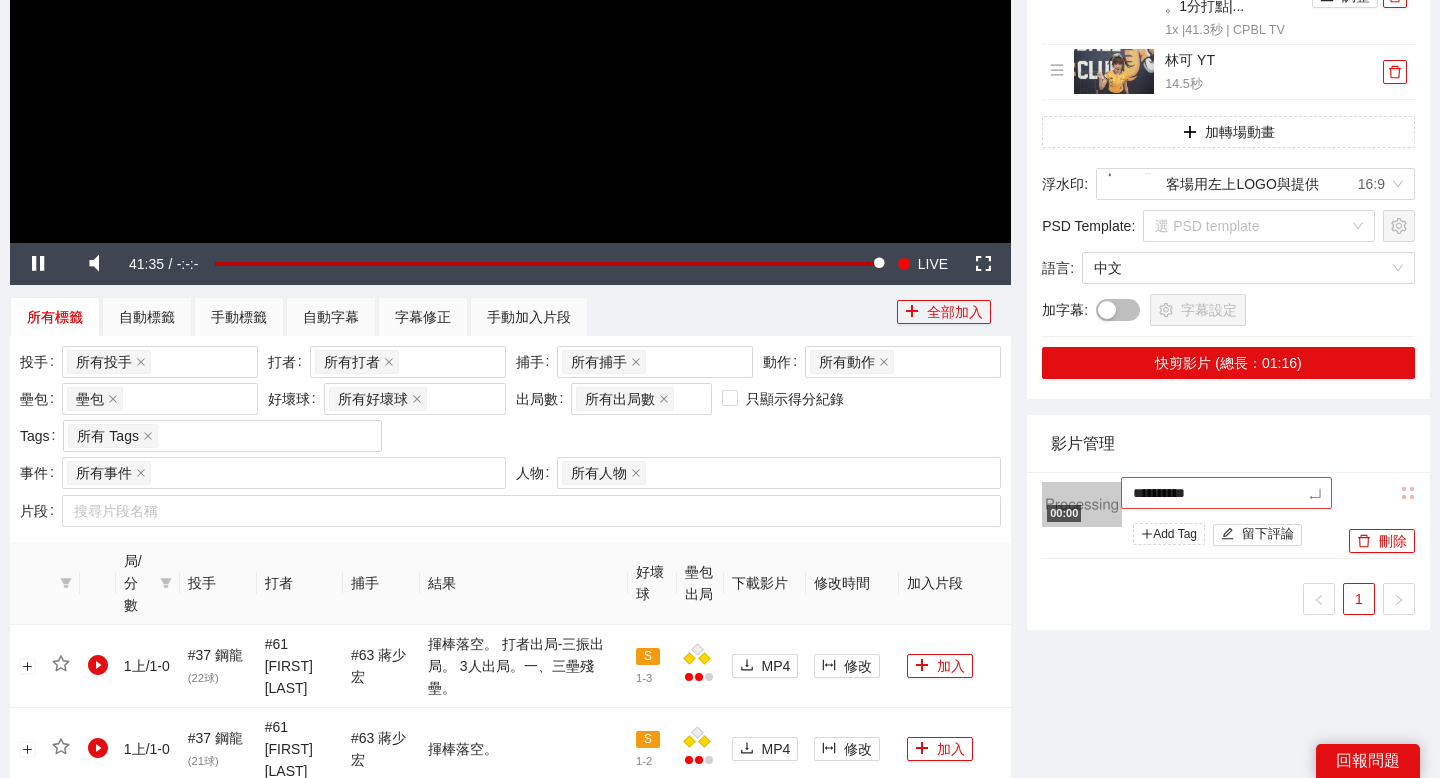 type on "**********" 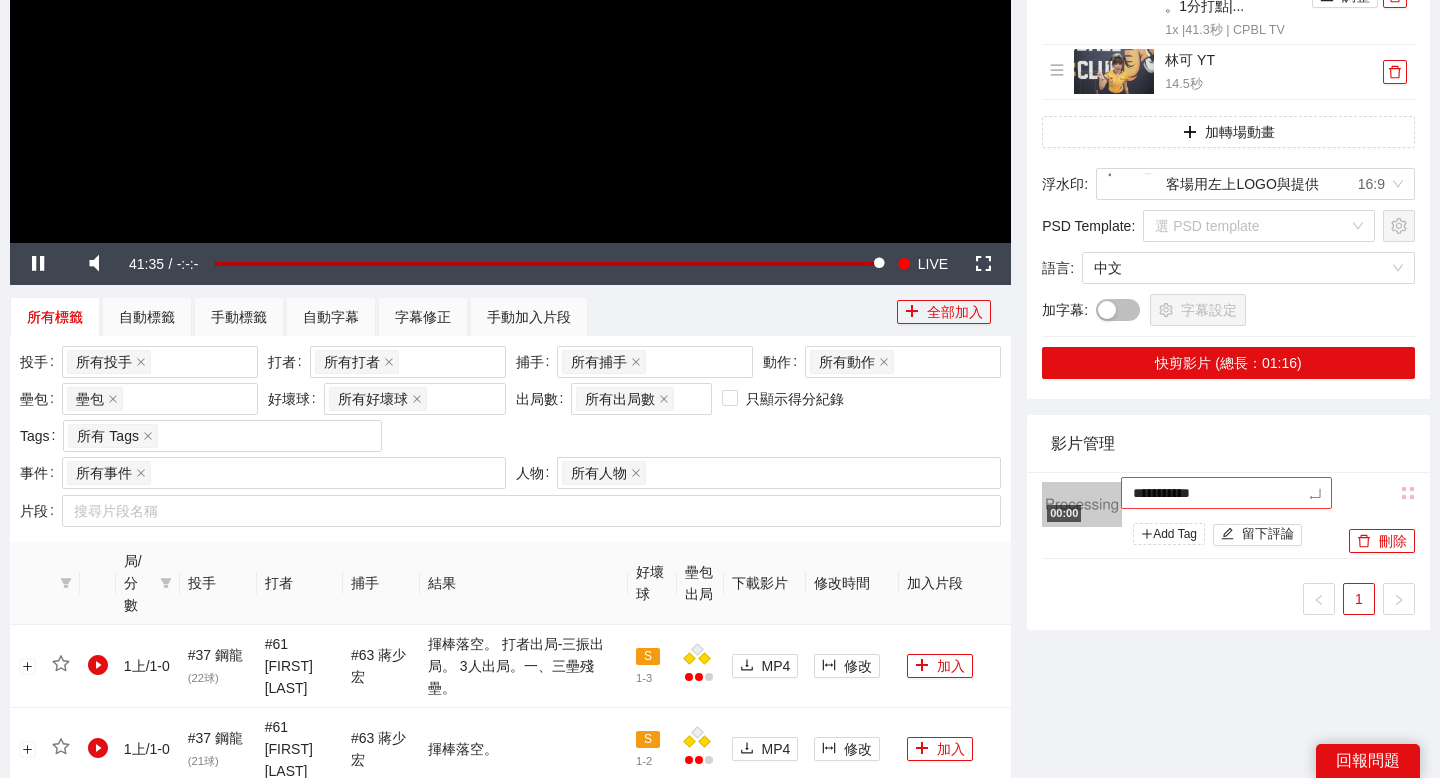 type on "*********" 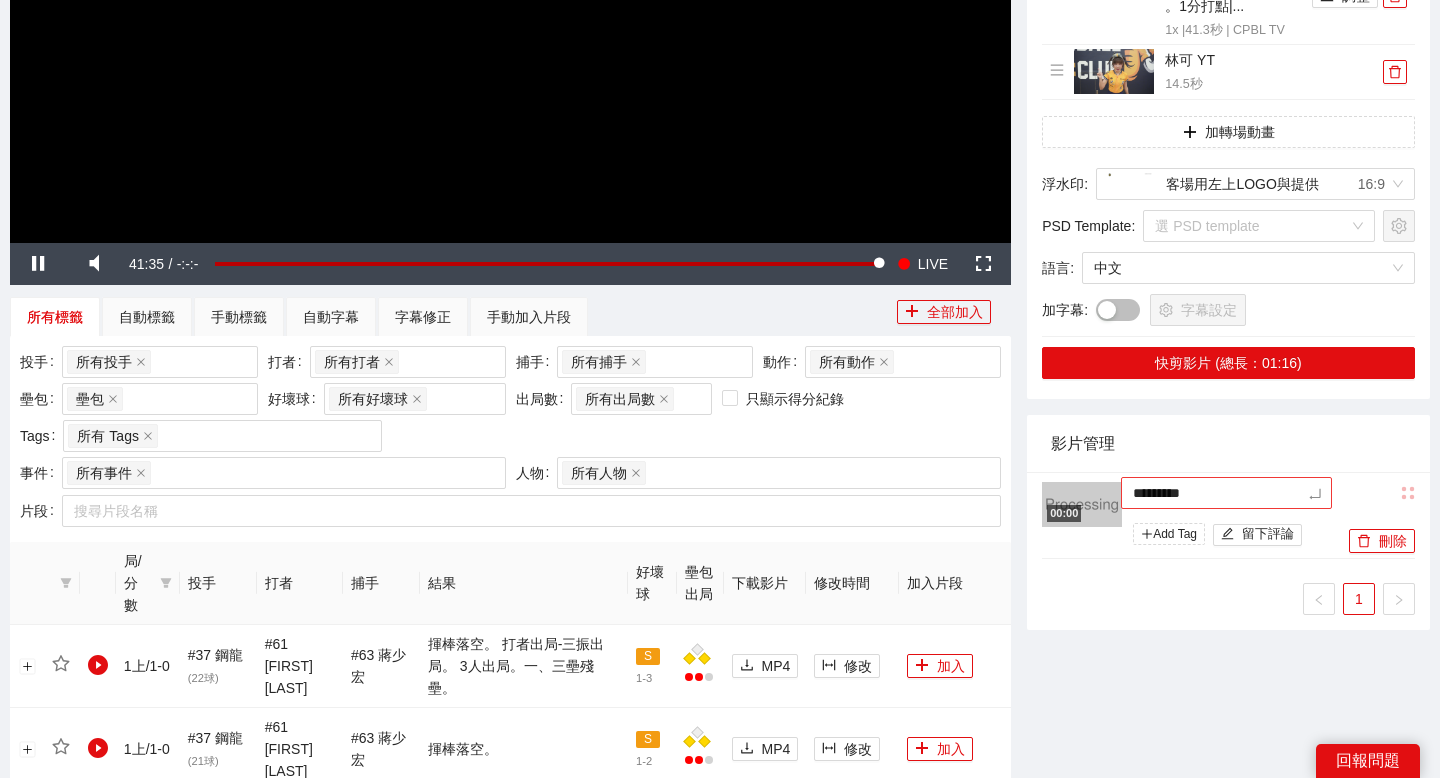 type on "**********" 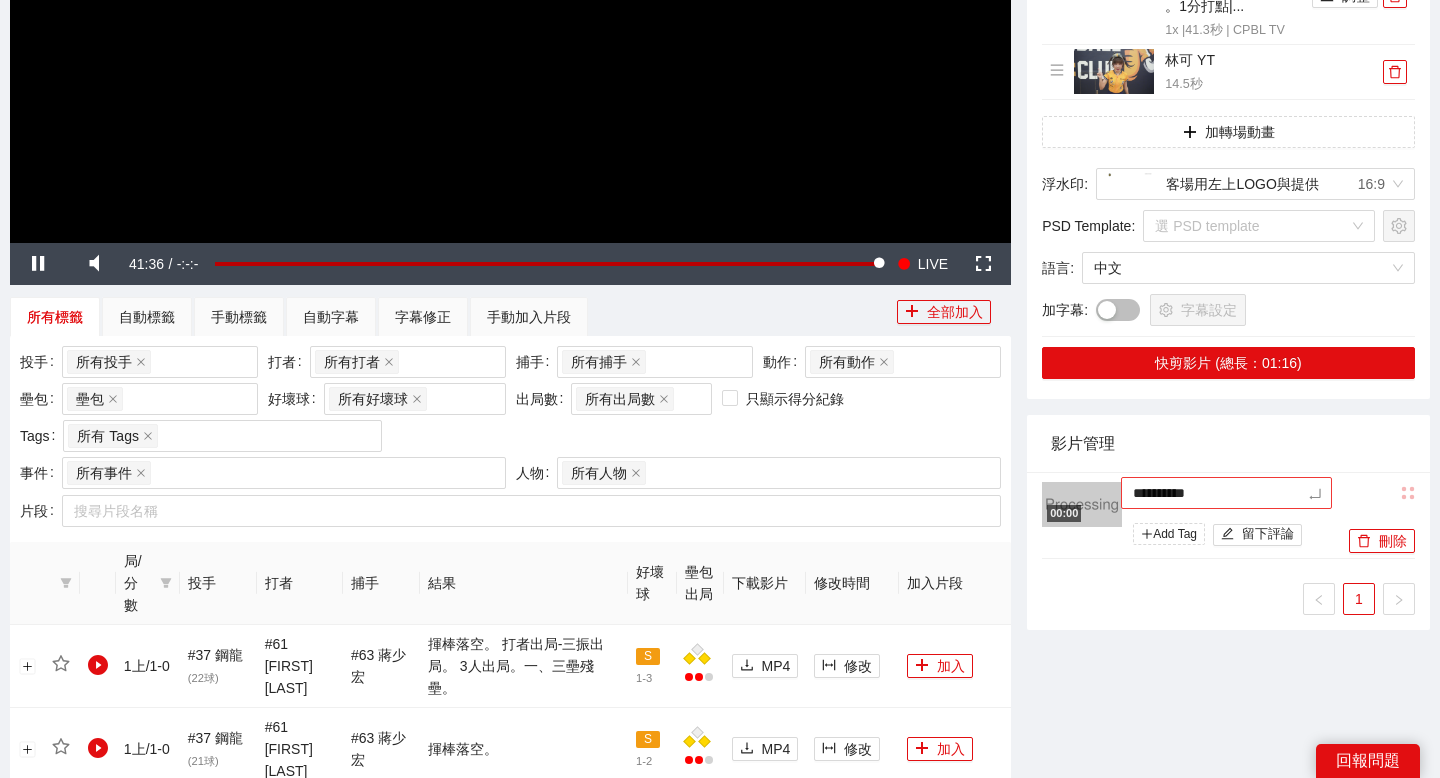 type on "**********" 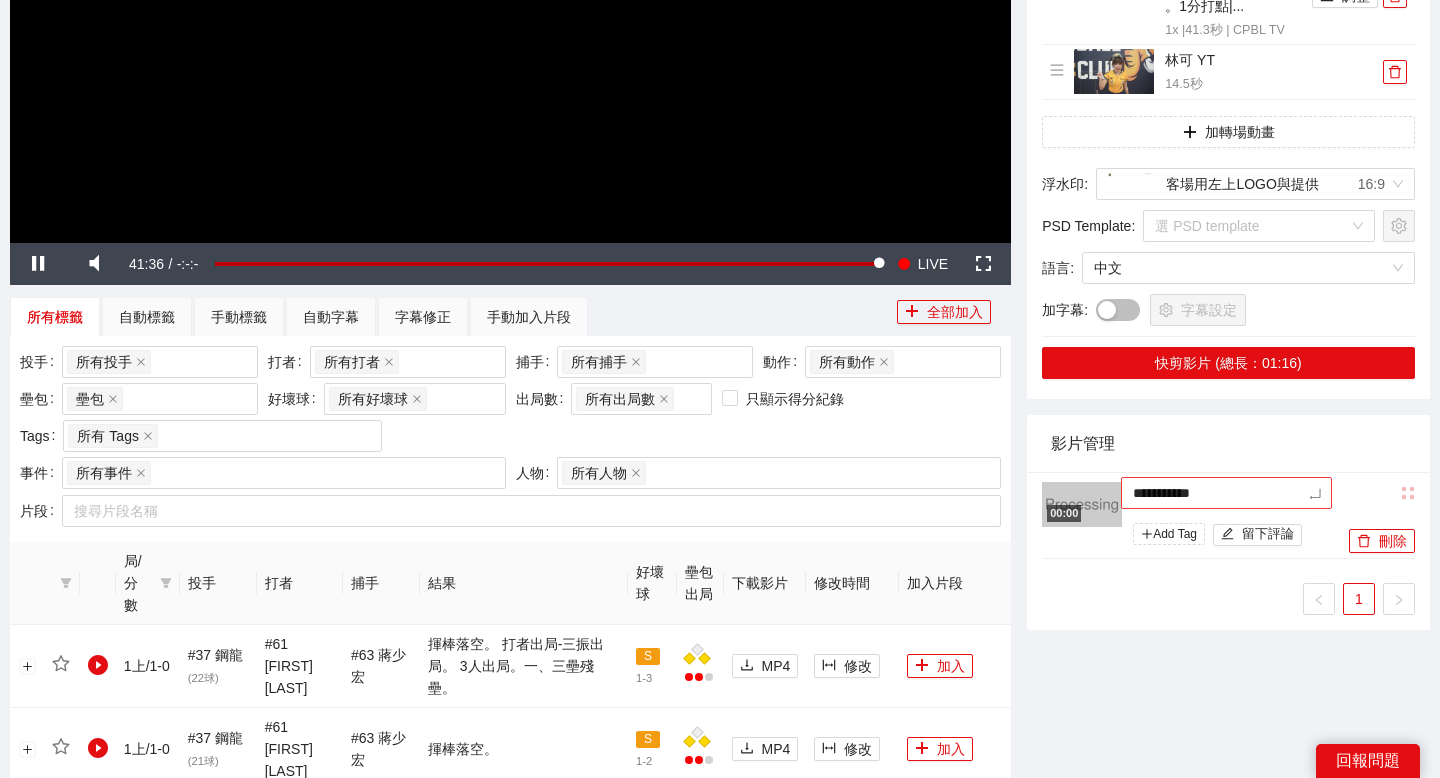 type on "**********" 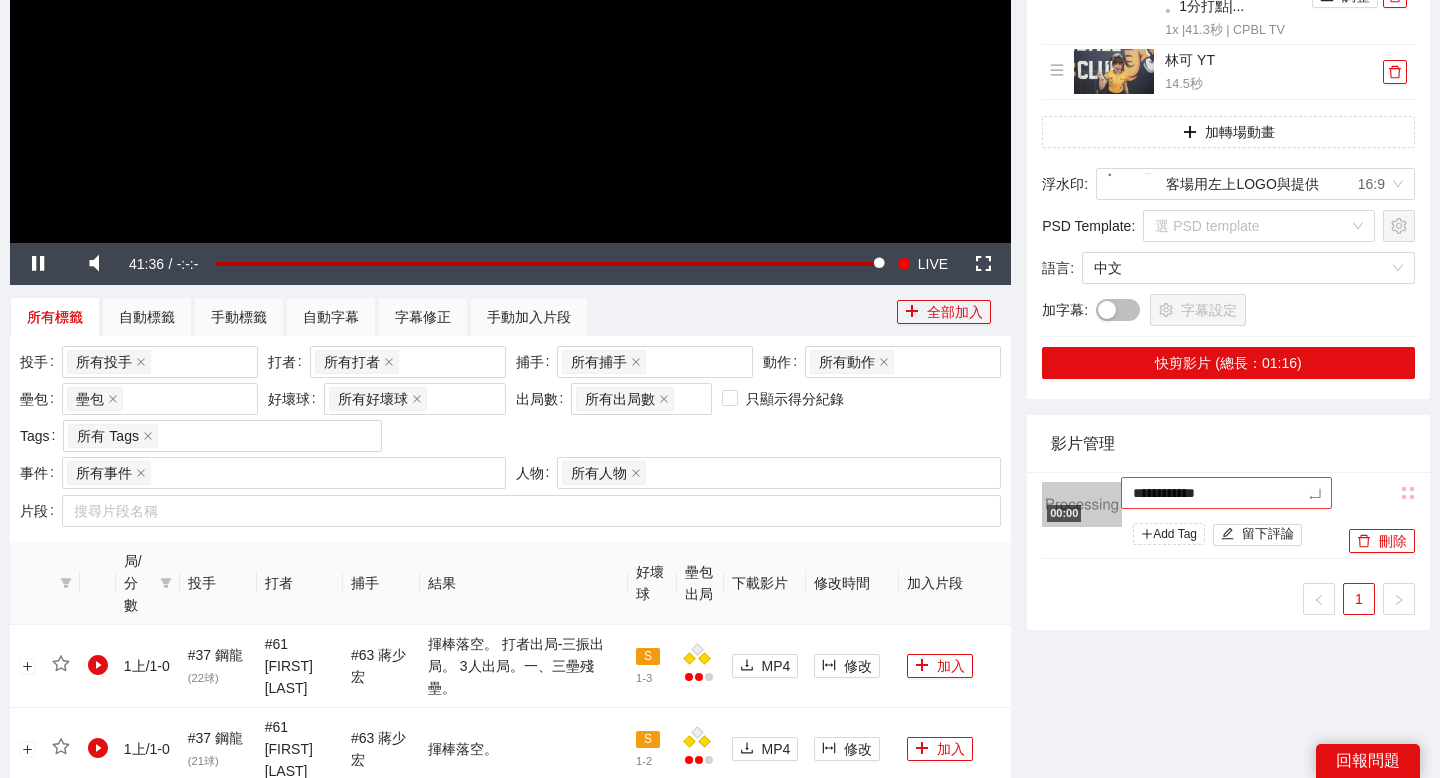type on "**********" 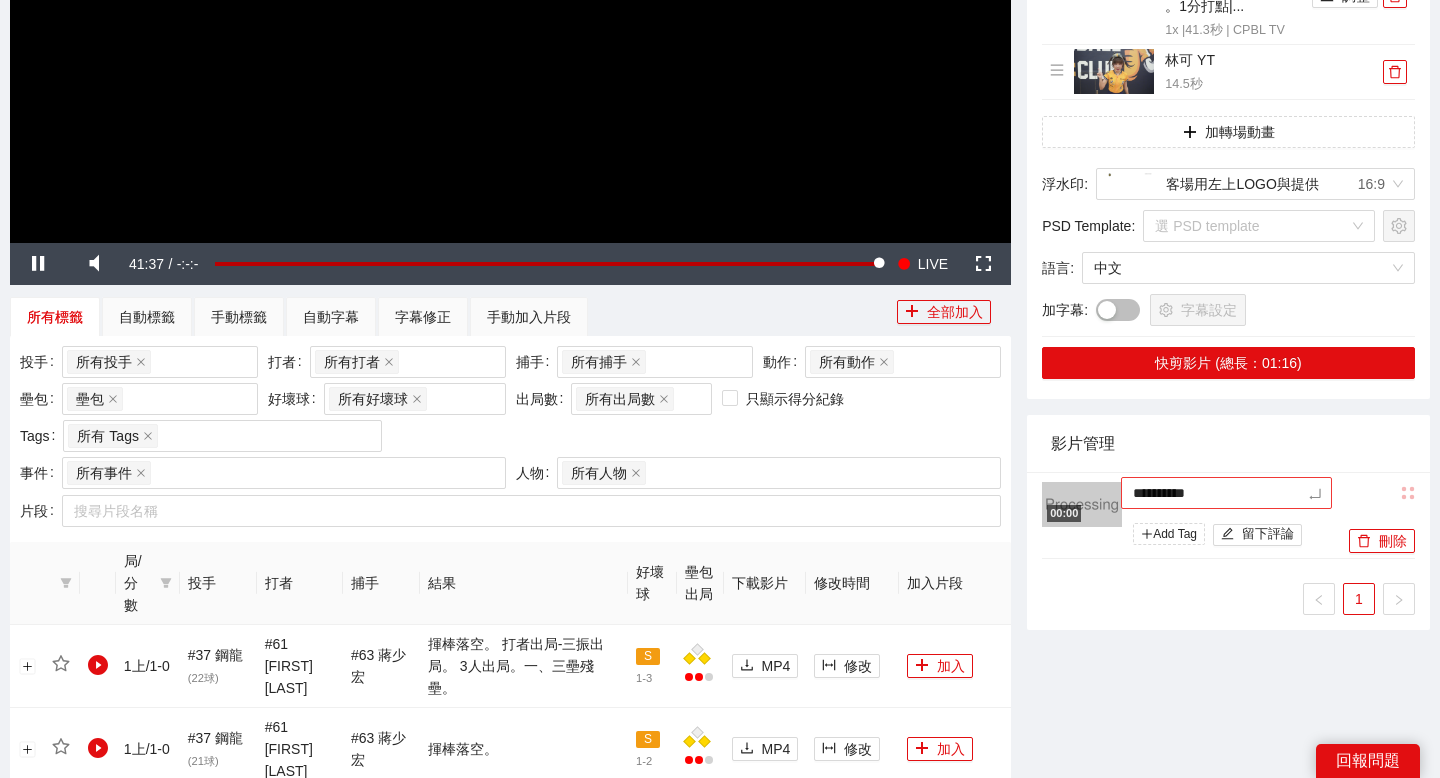 type on "**********" 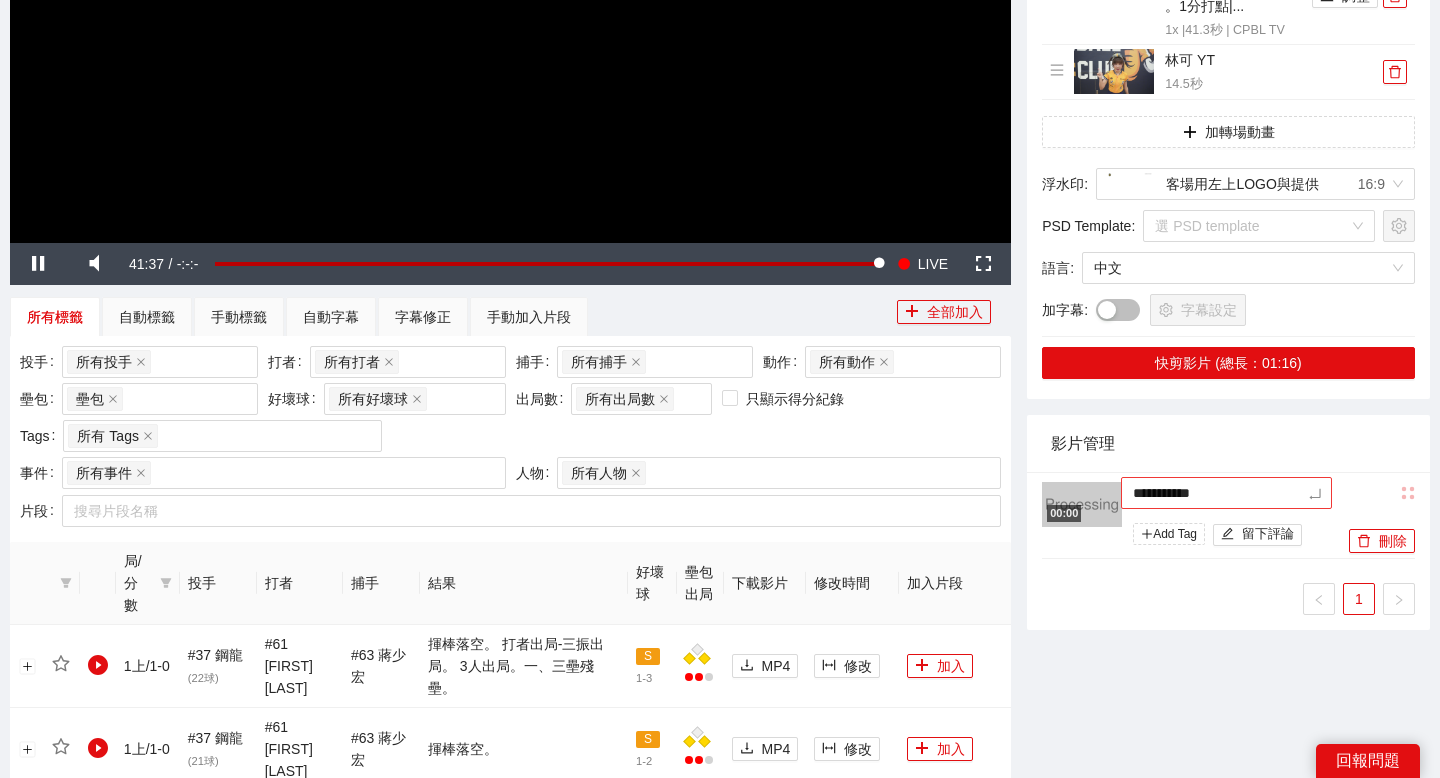 type on "**********" 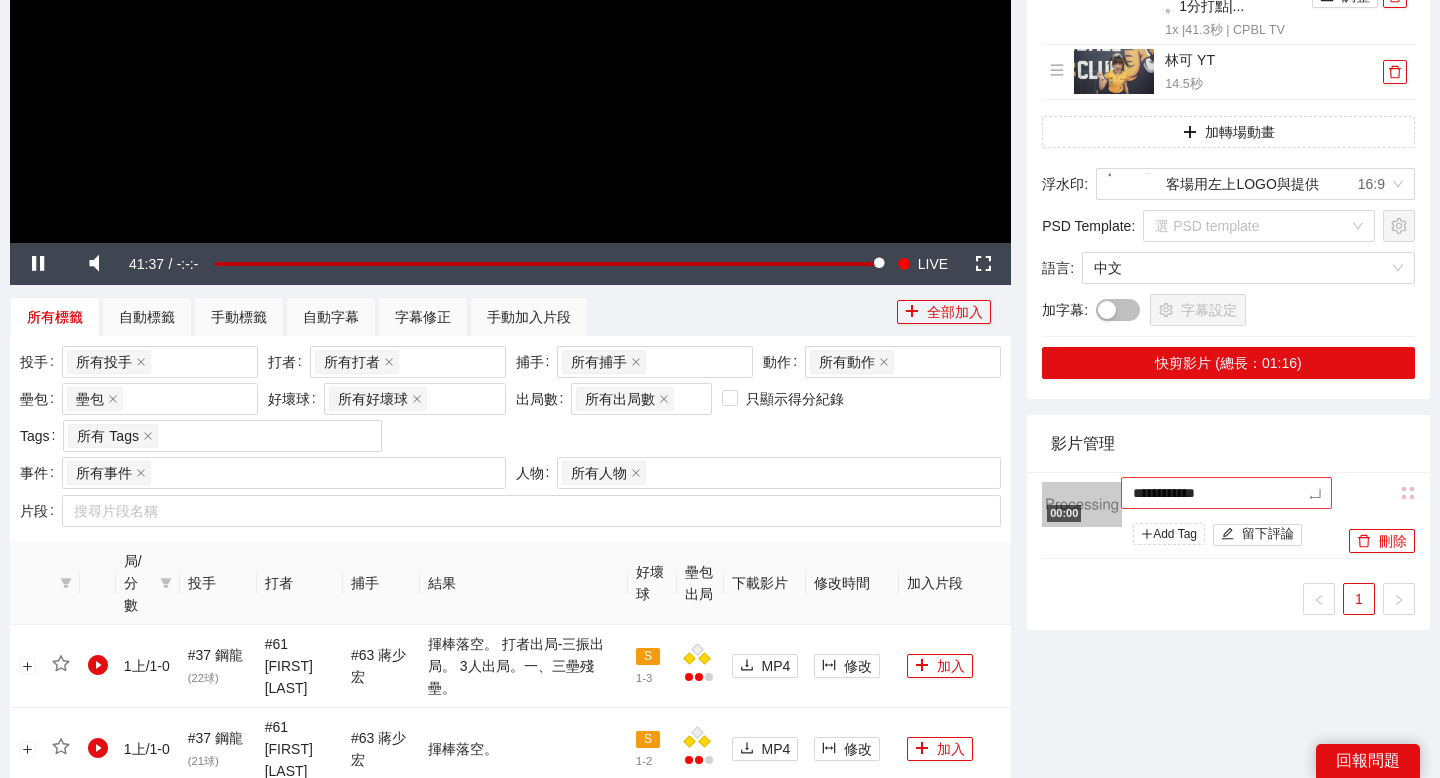 type on "**********" 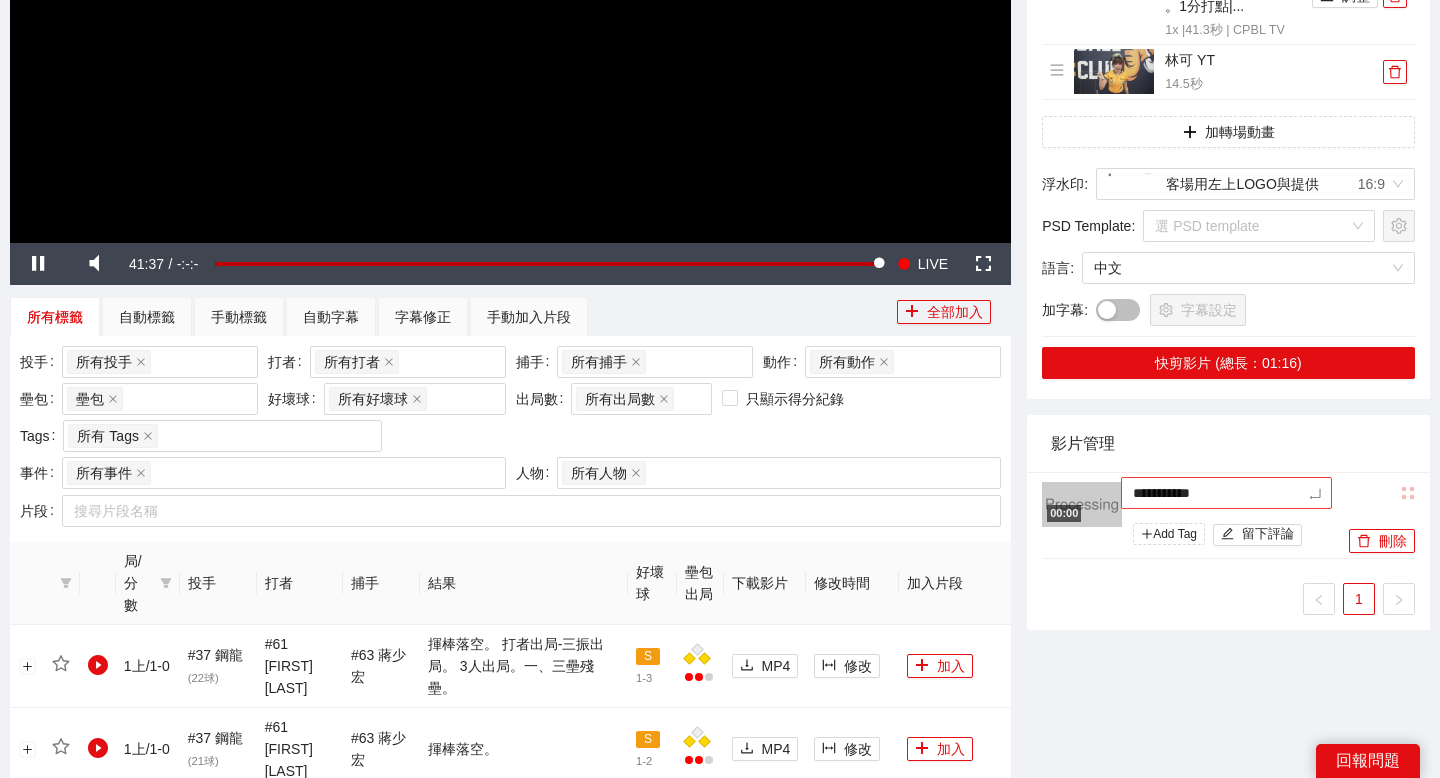 type on "**********" 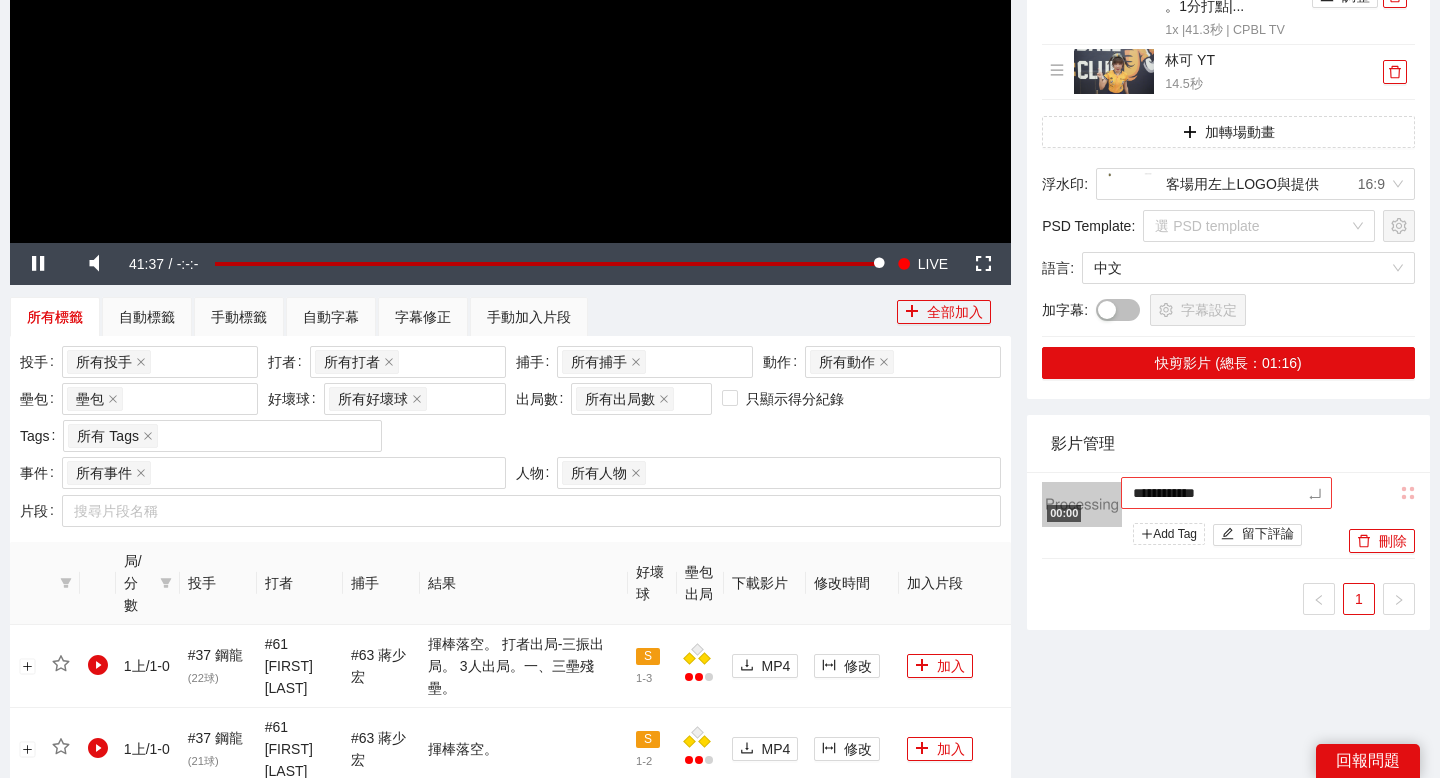 type on "**********" 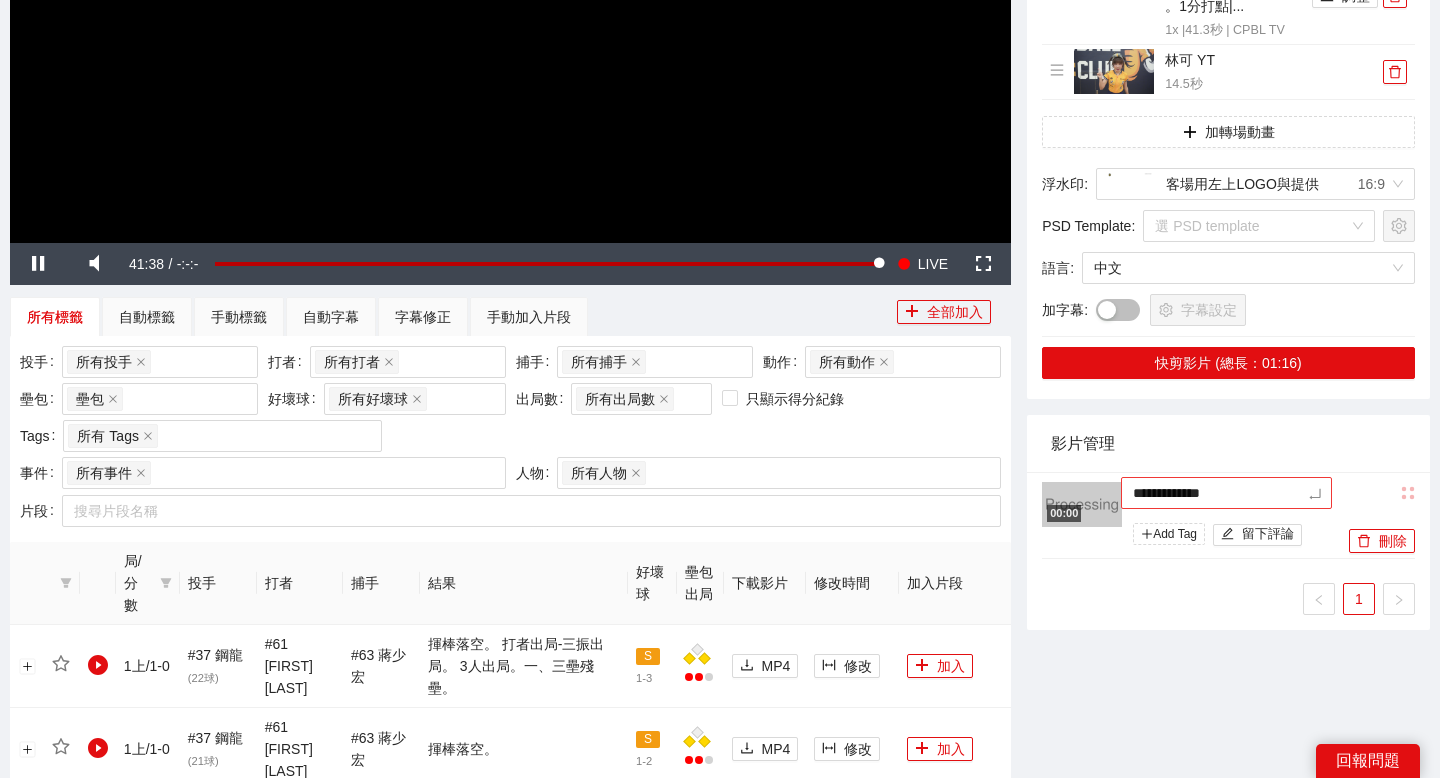 type on "**********" 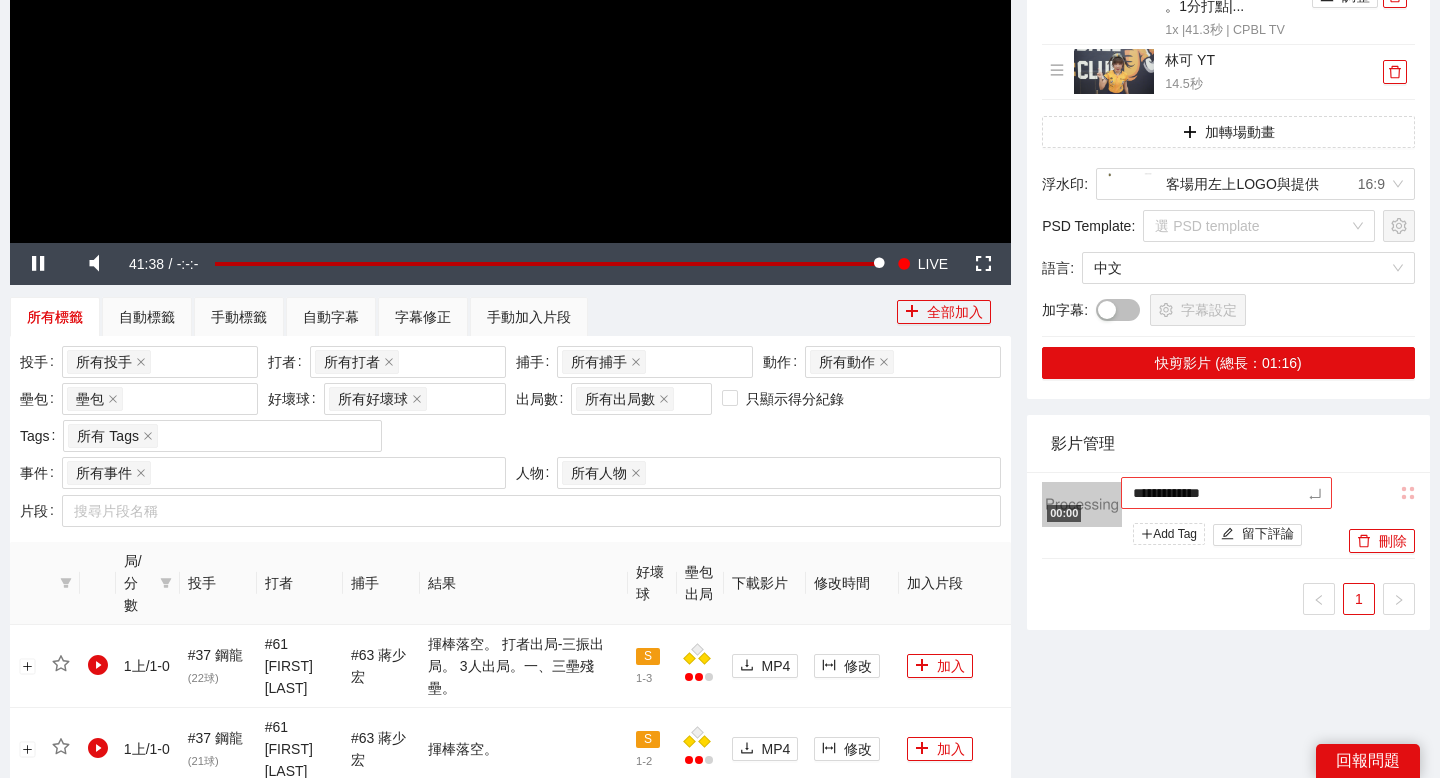 type on "**********" 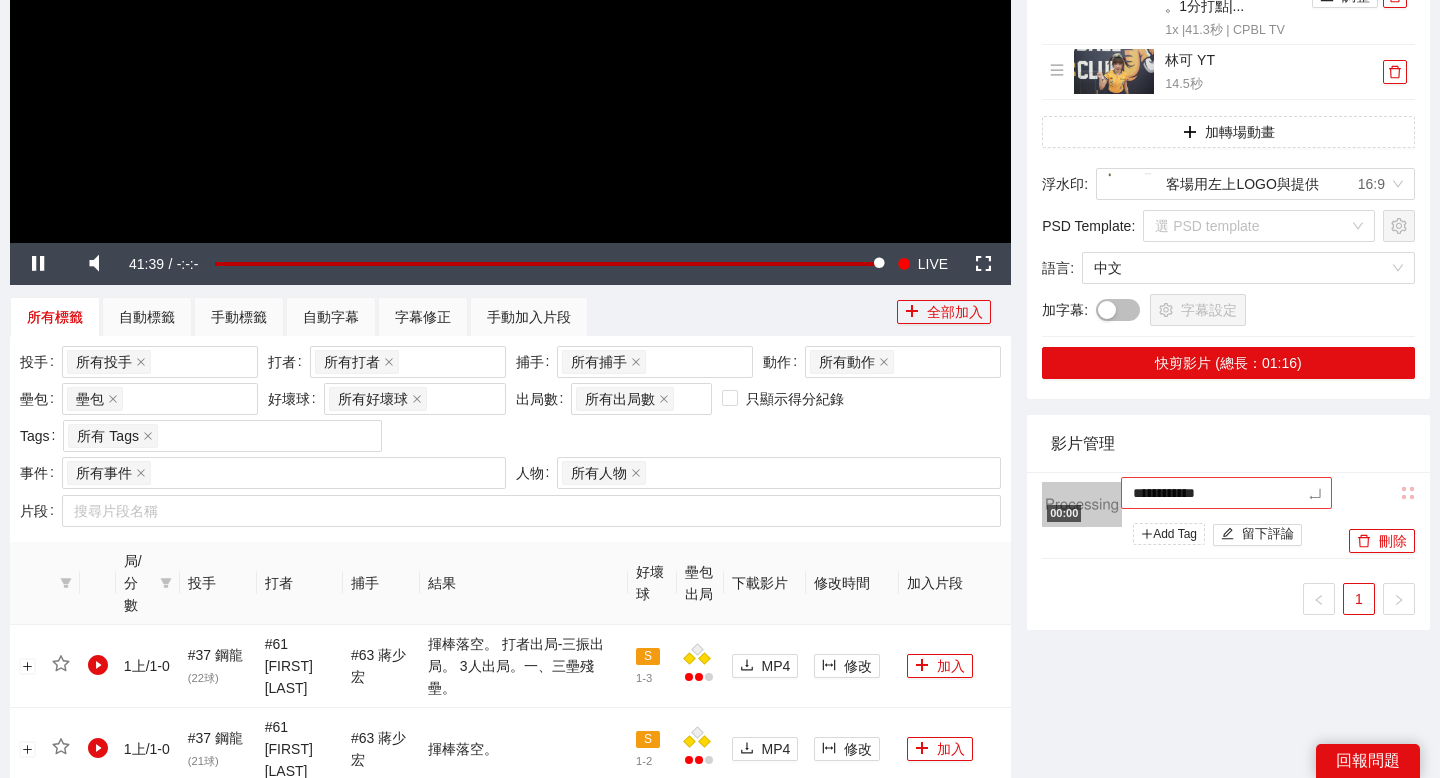 type on "**********" 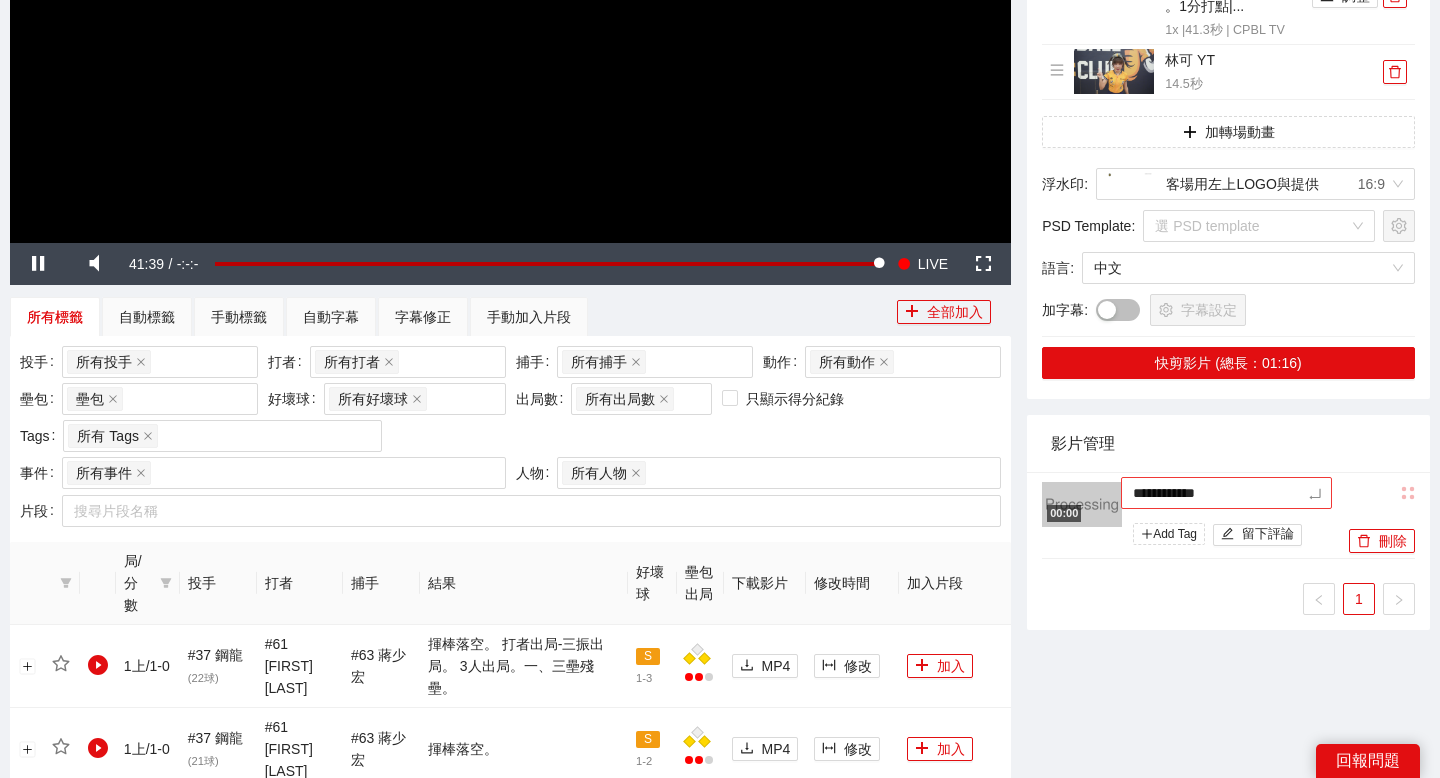 type on "**********" 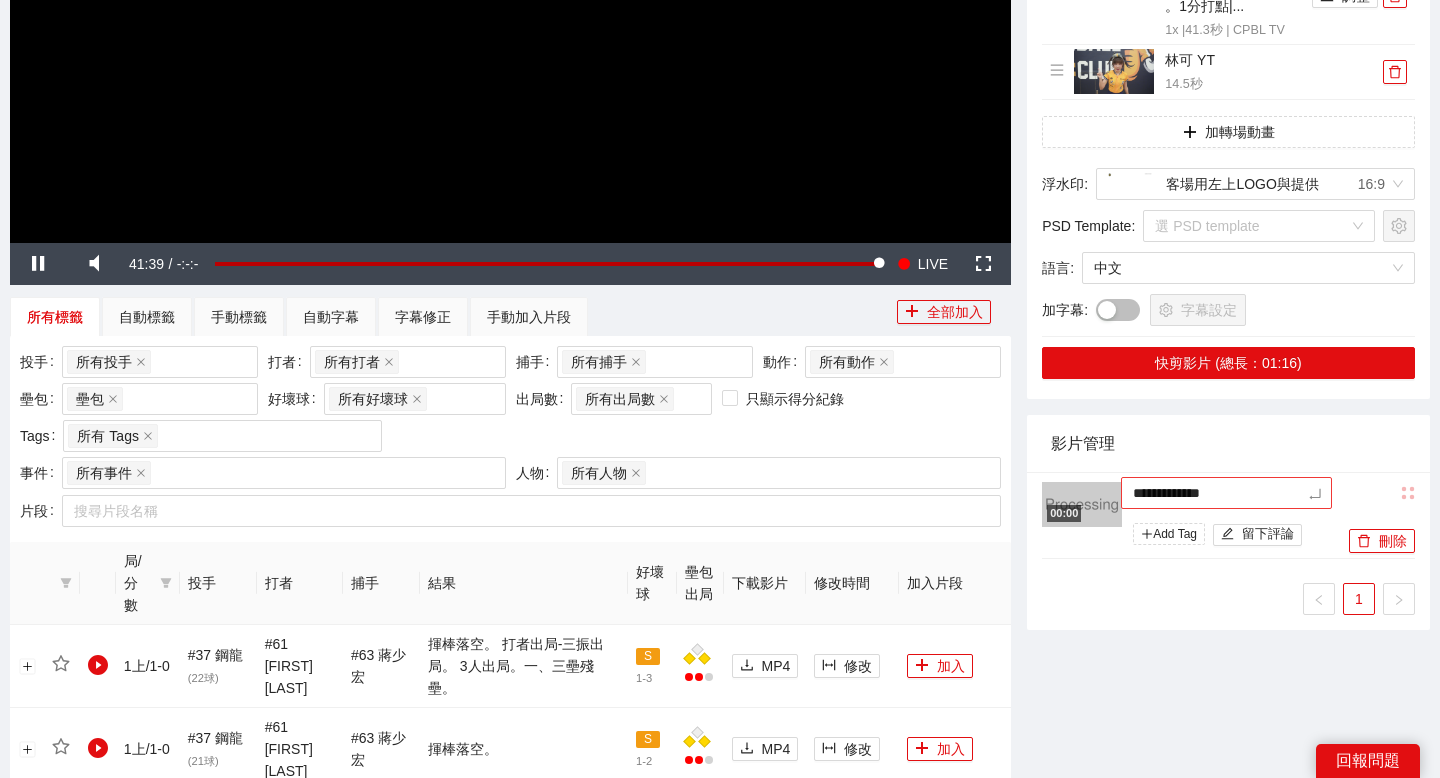 type on "**********" 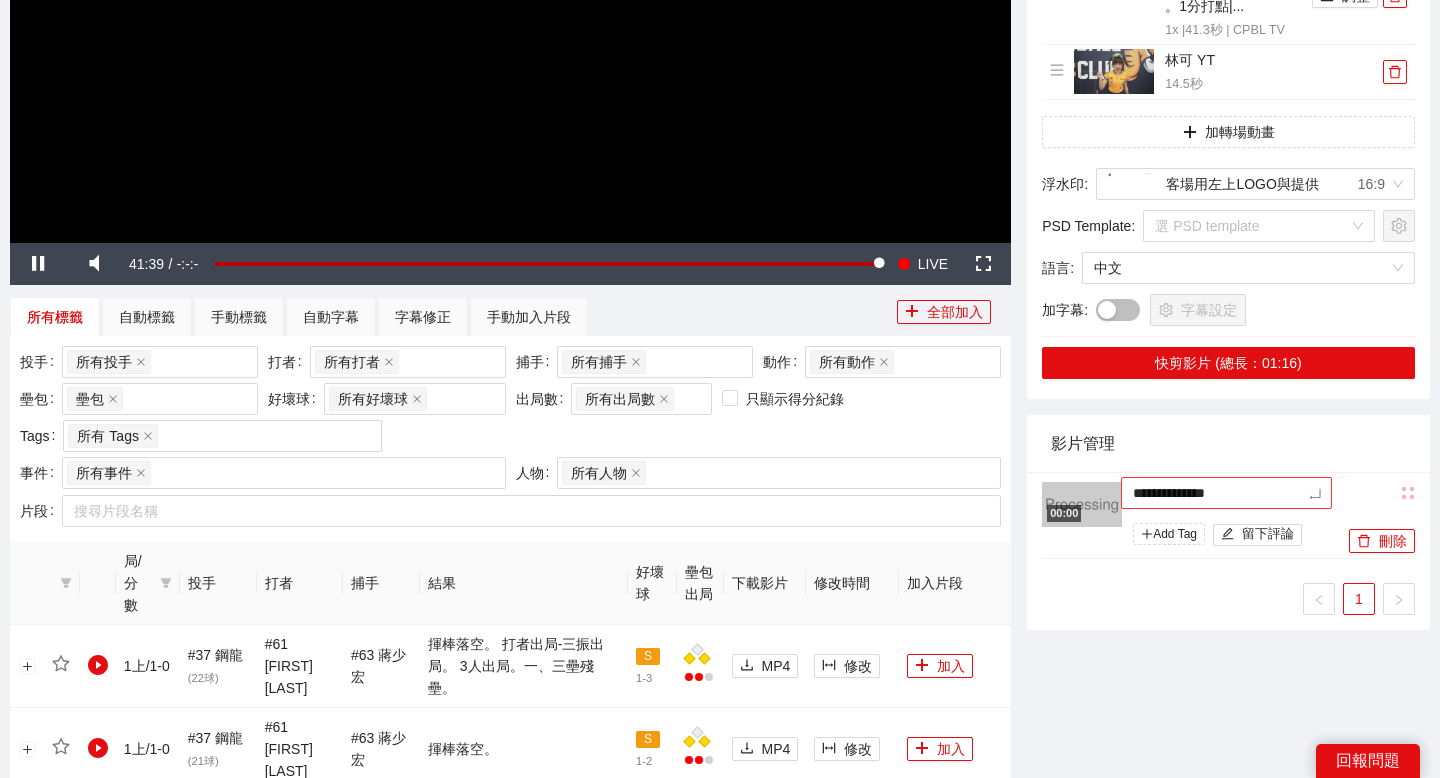 type on "**********" 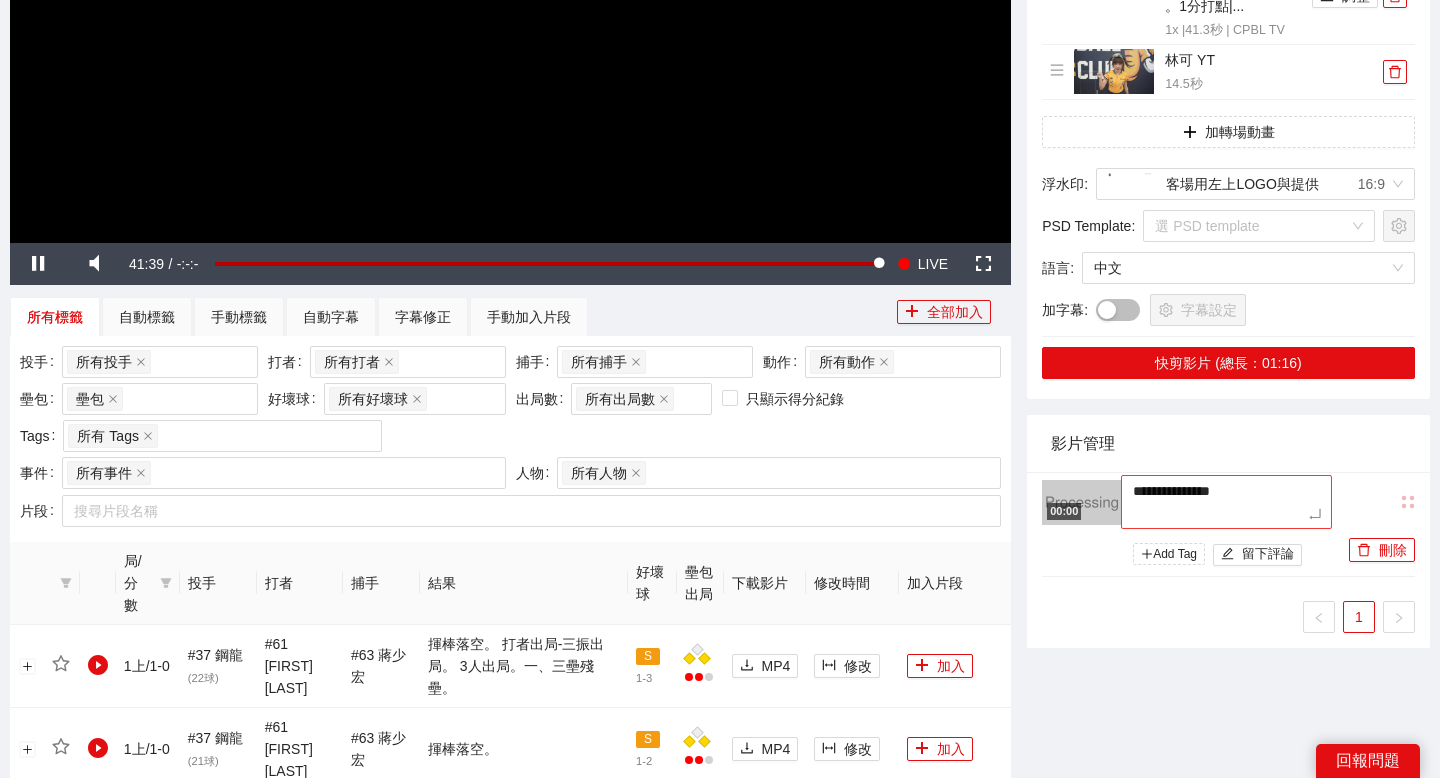 type on "**********" 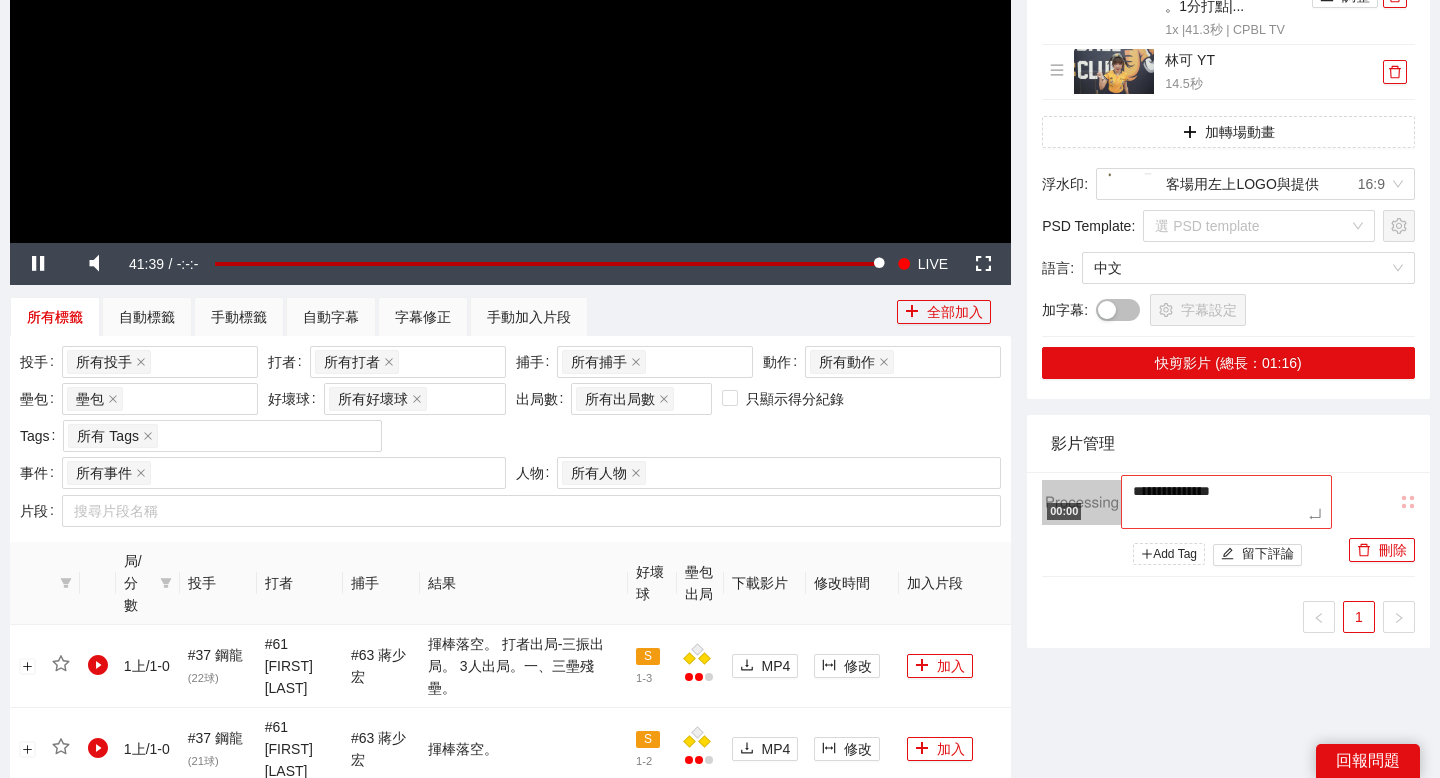 type on "**********" 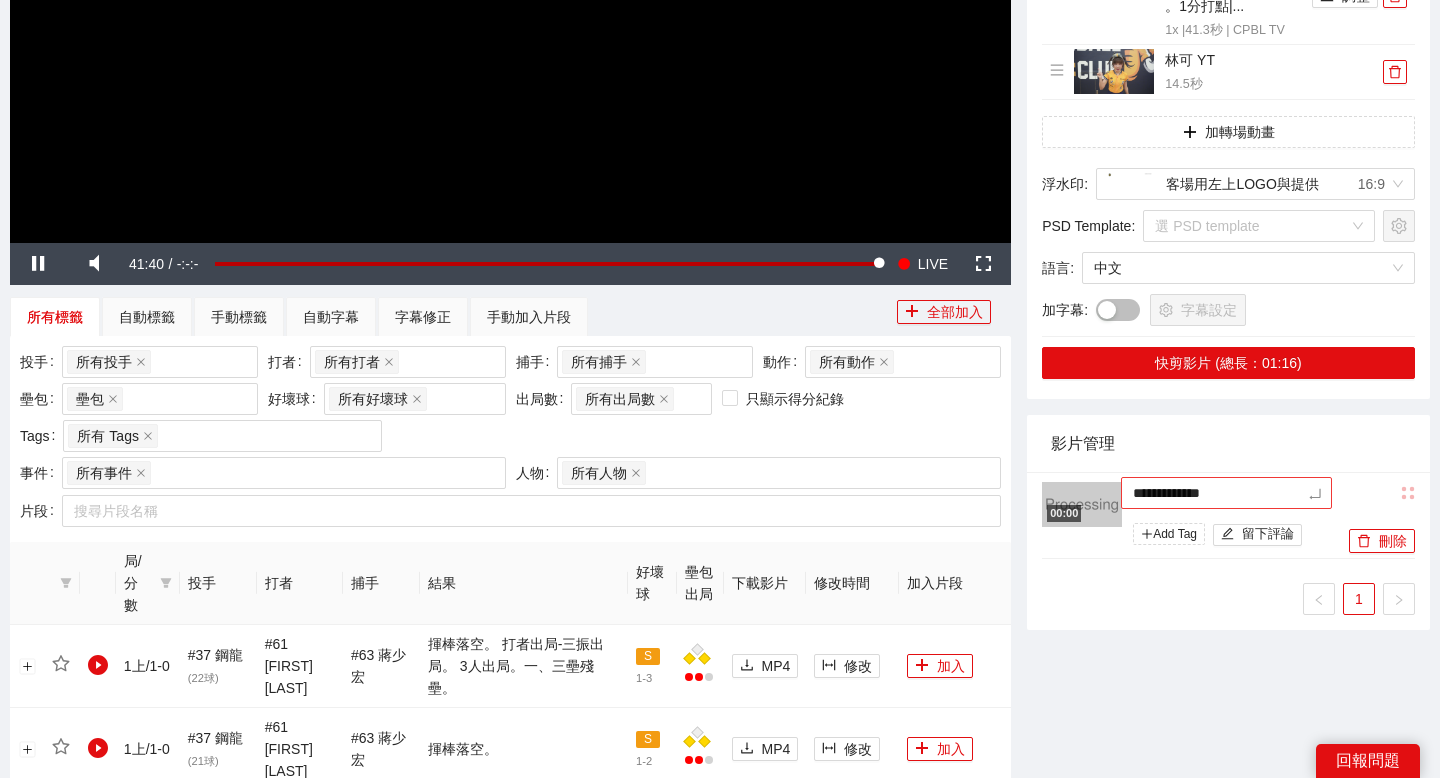 type on "**********" 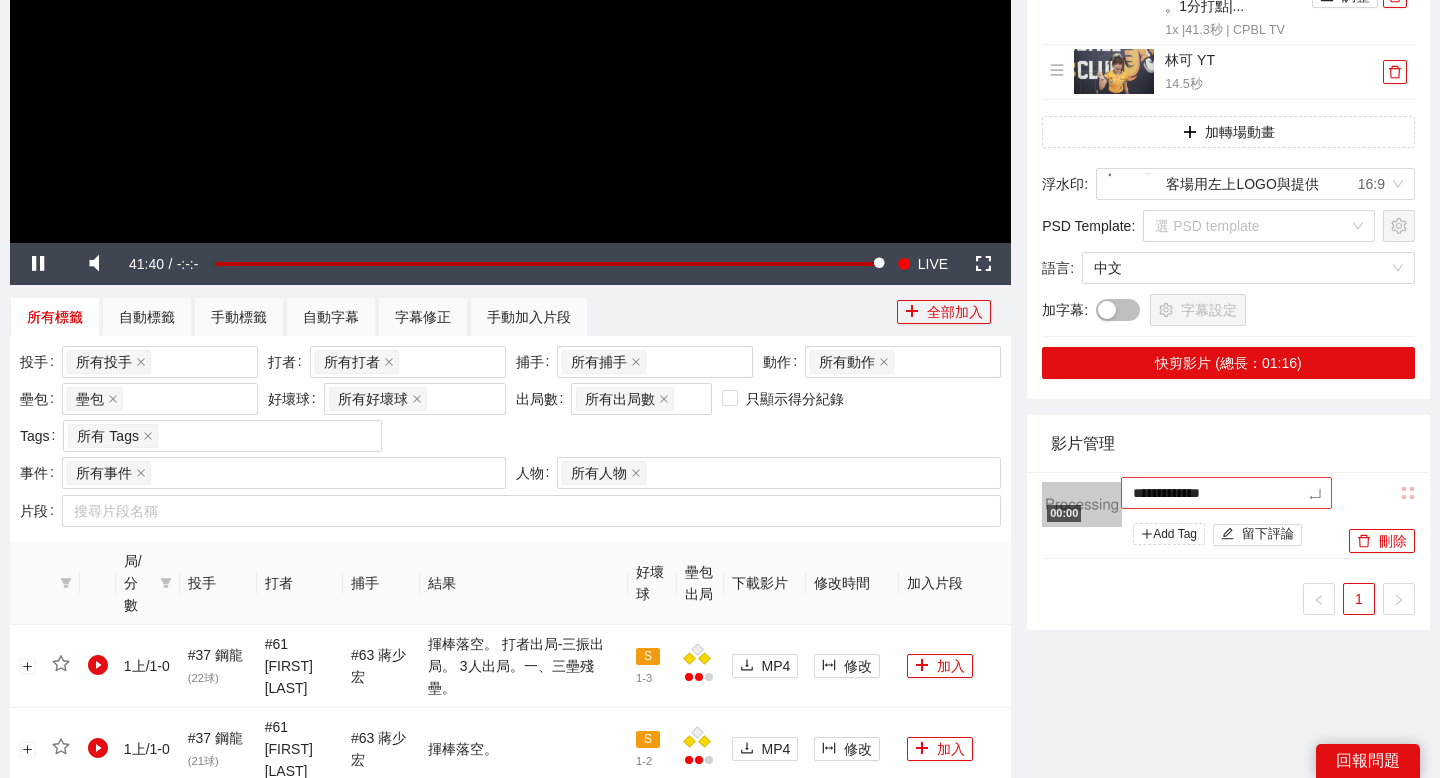 type on "**********" 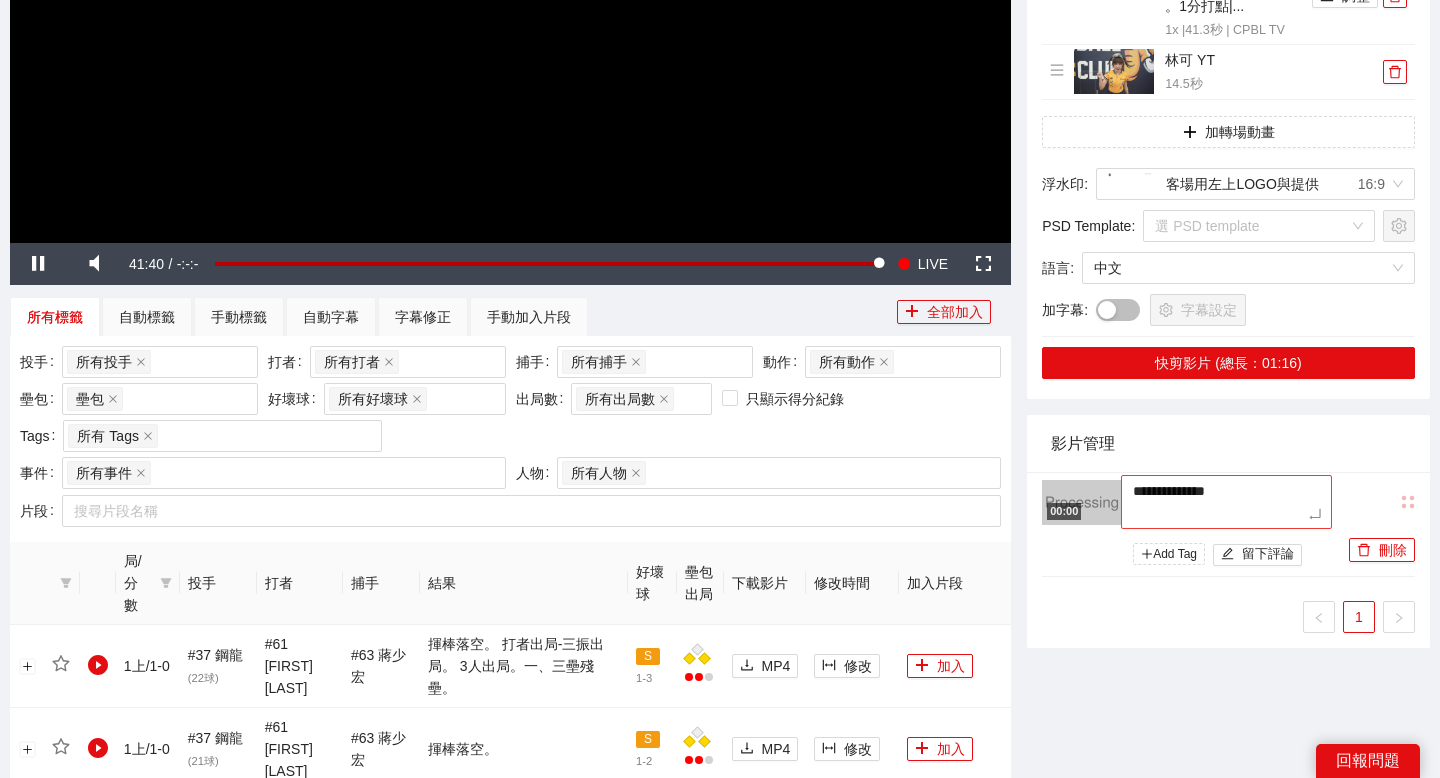 type on "**********" 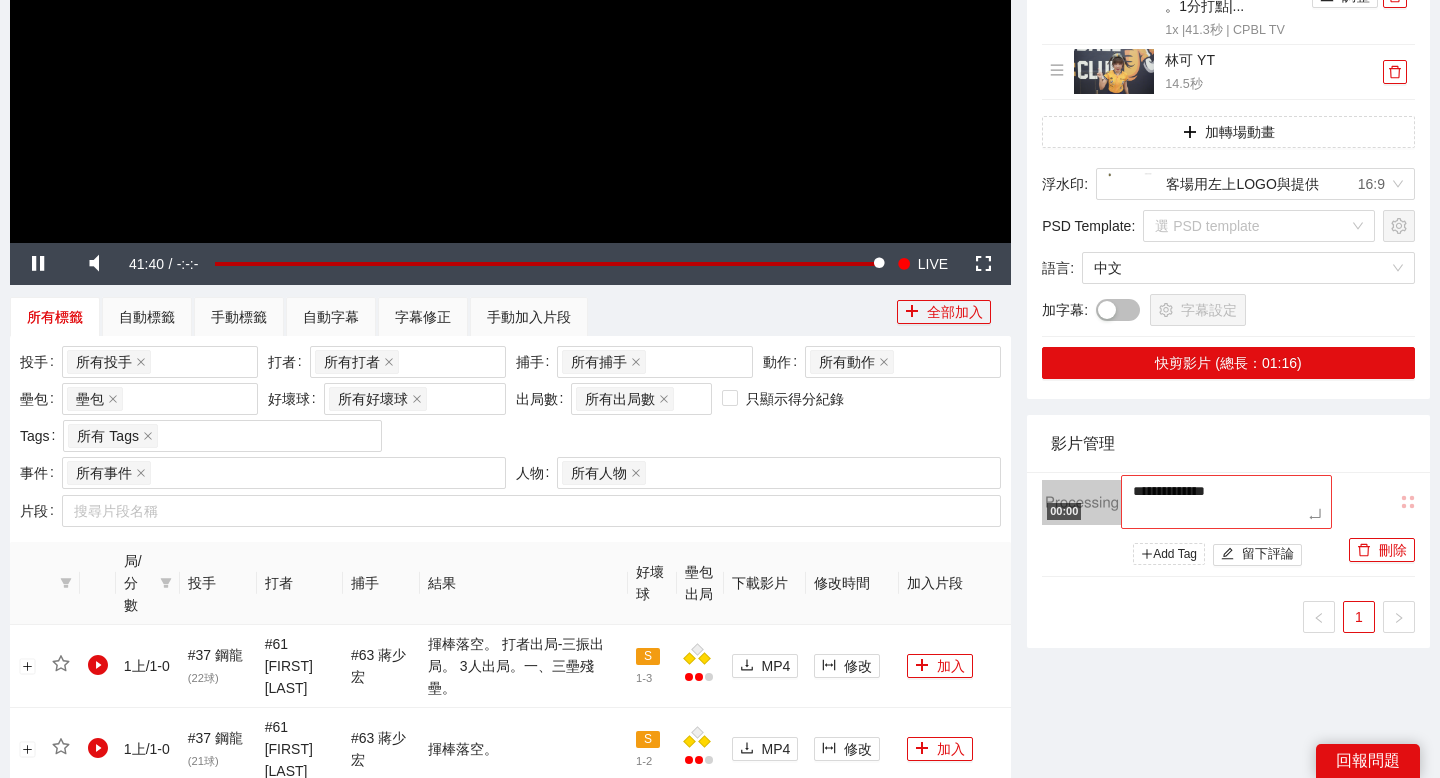 type on "**********" 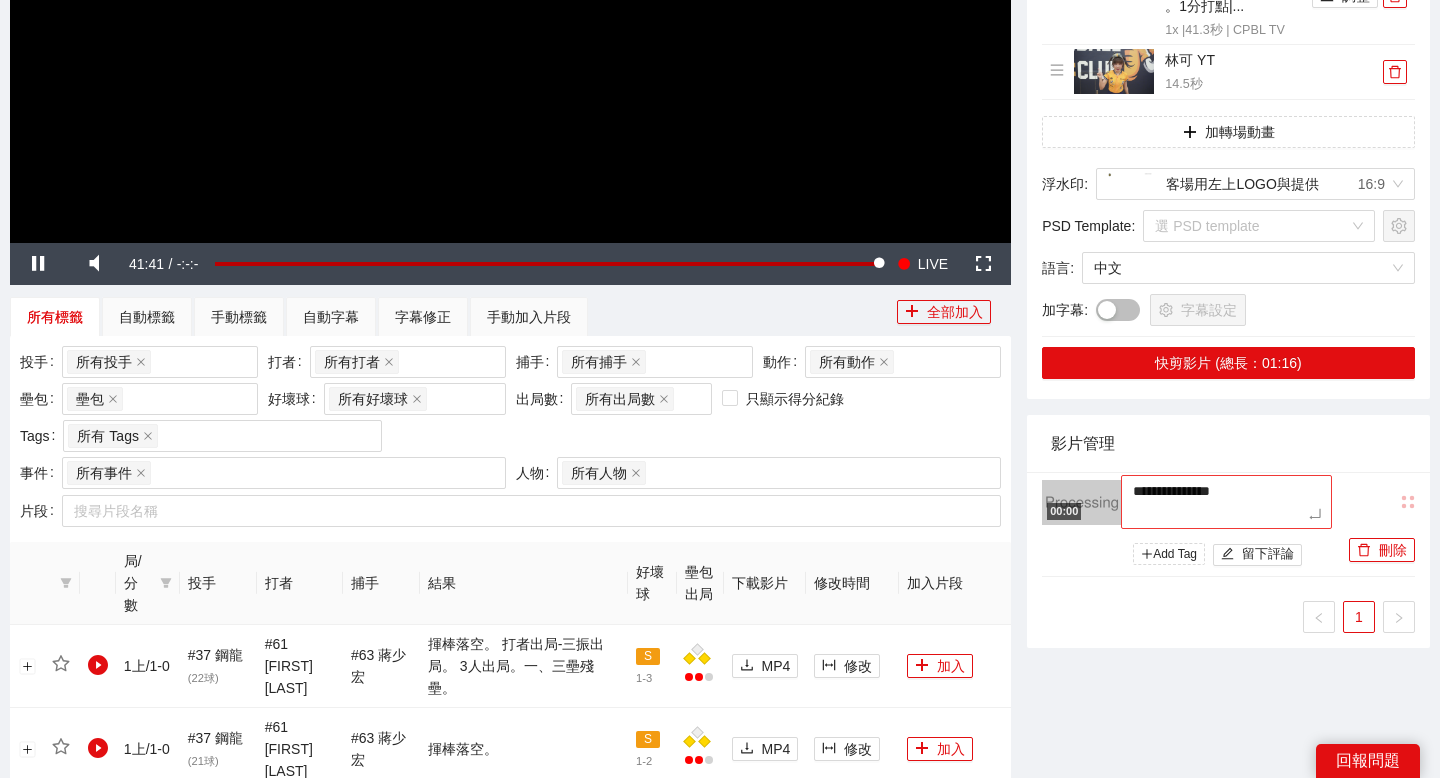 type on "**********" 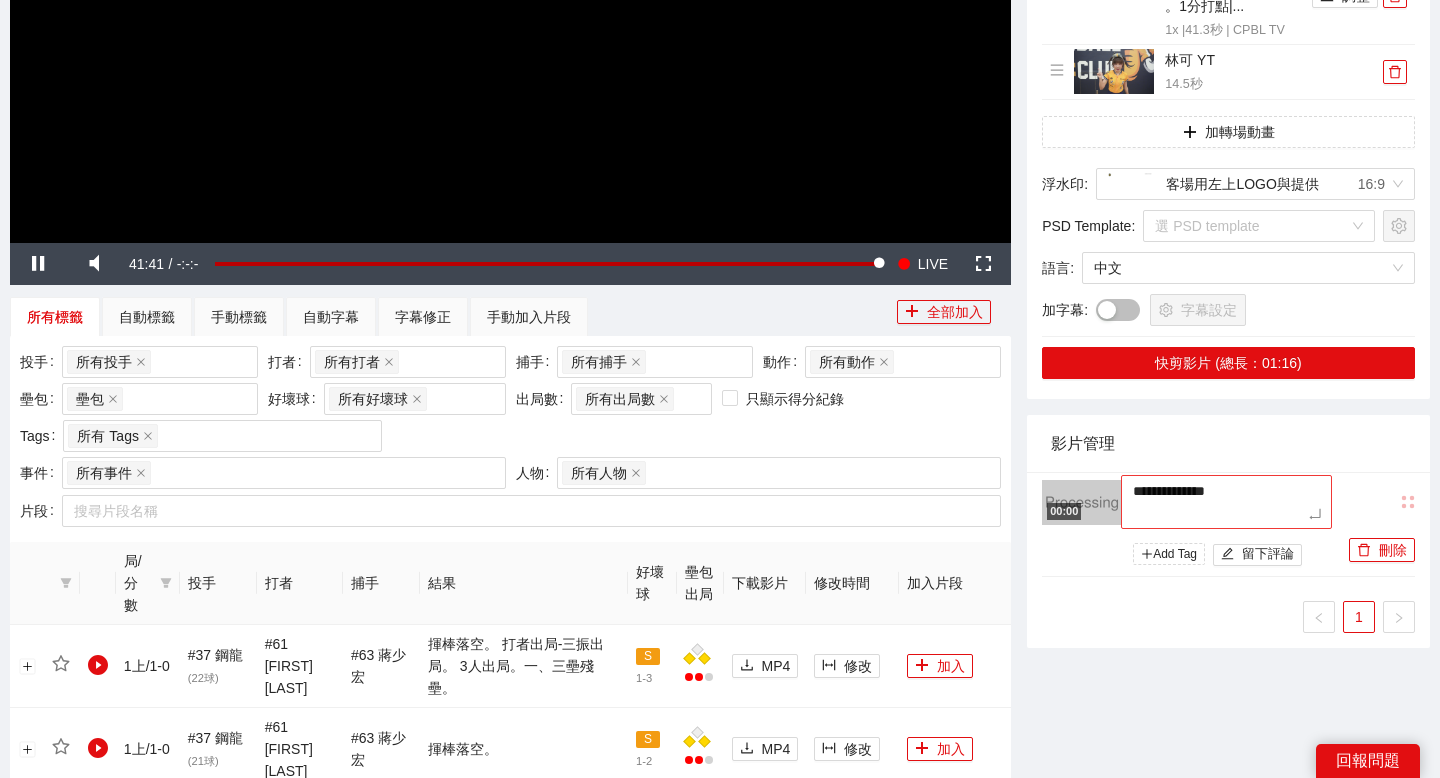 type on "**********" 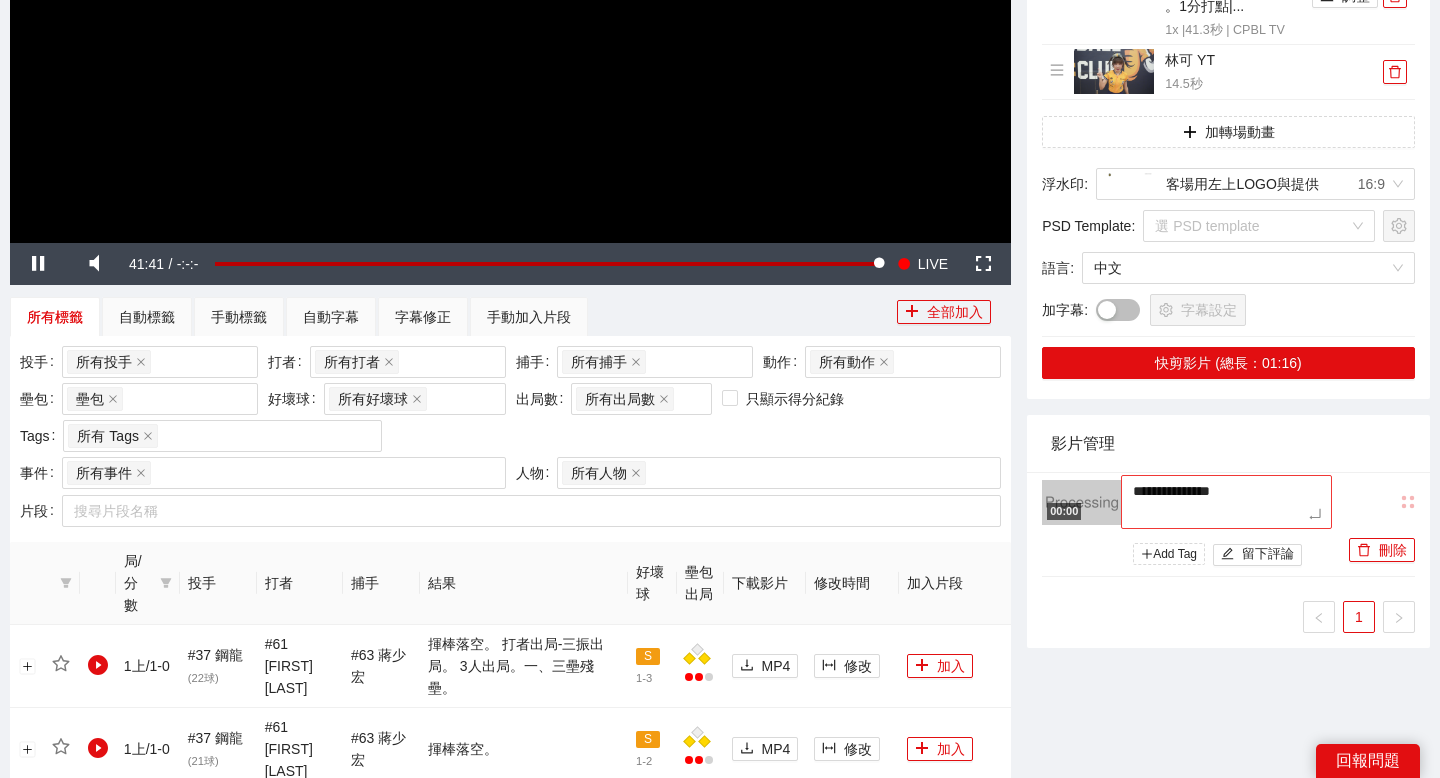 type on "**********" 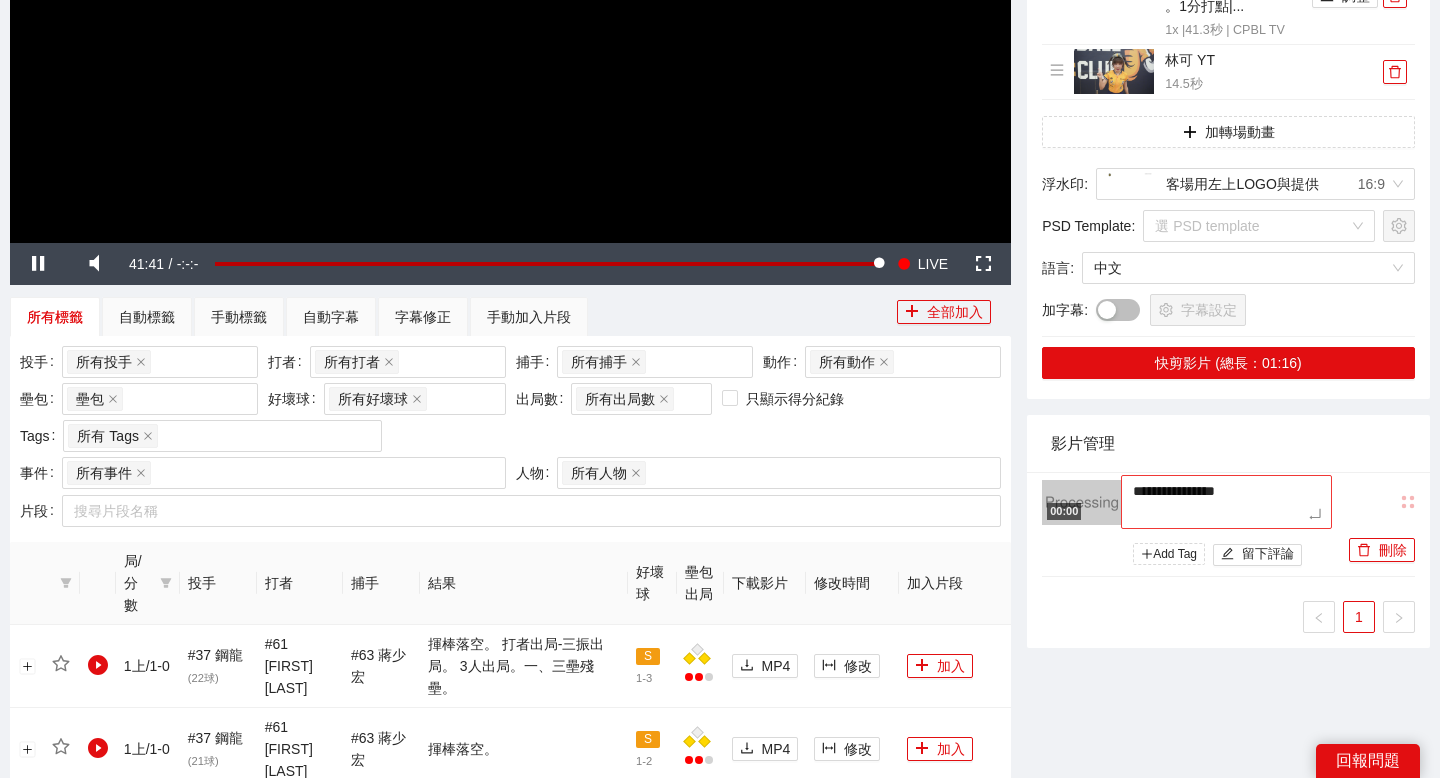 type on "**********" 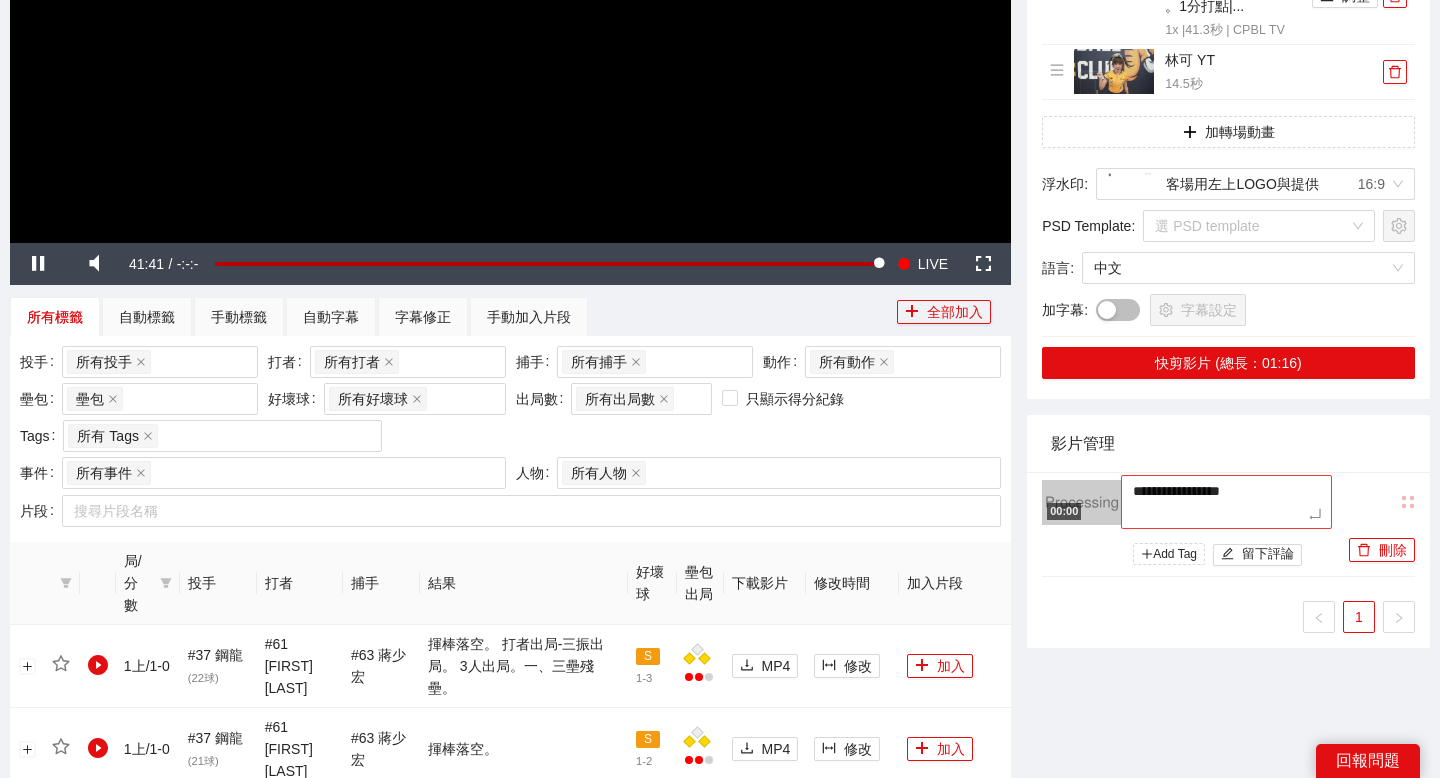 type on "**********" 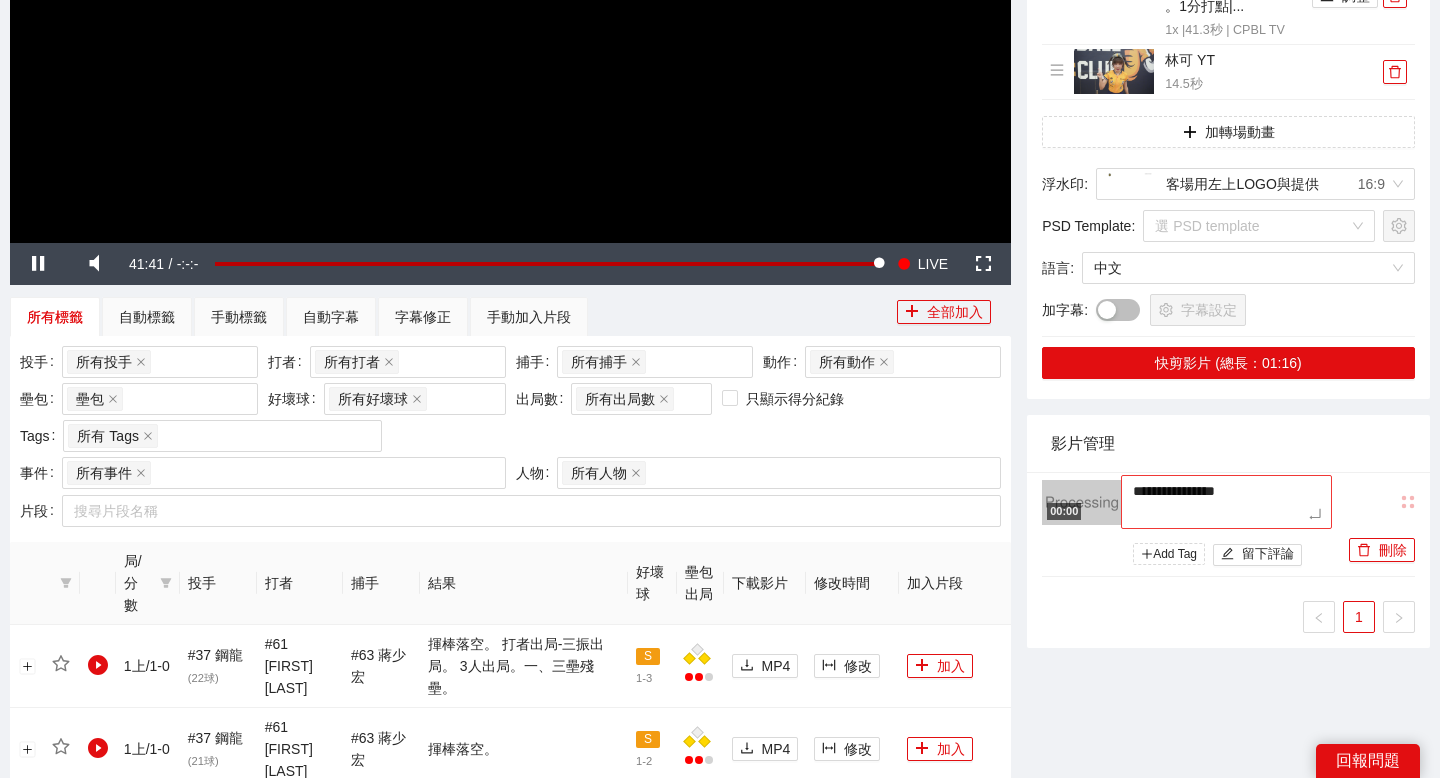 type on "**********" 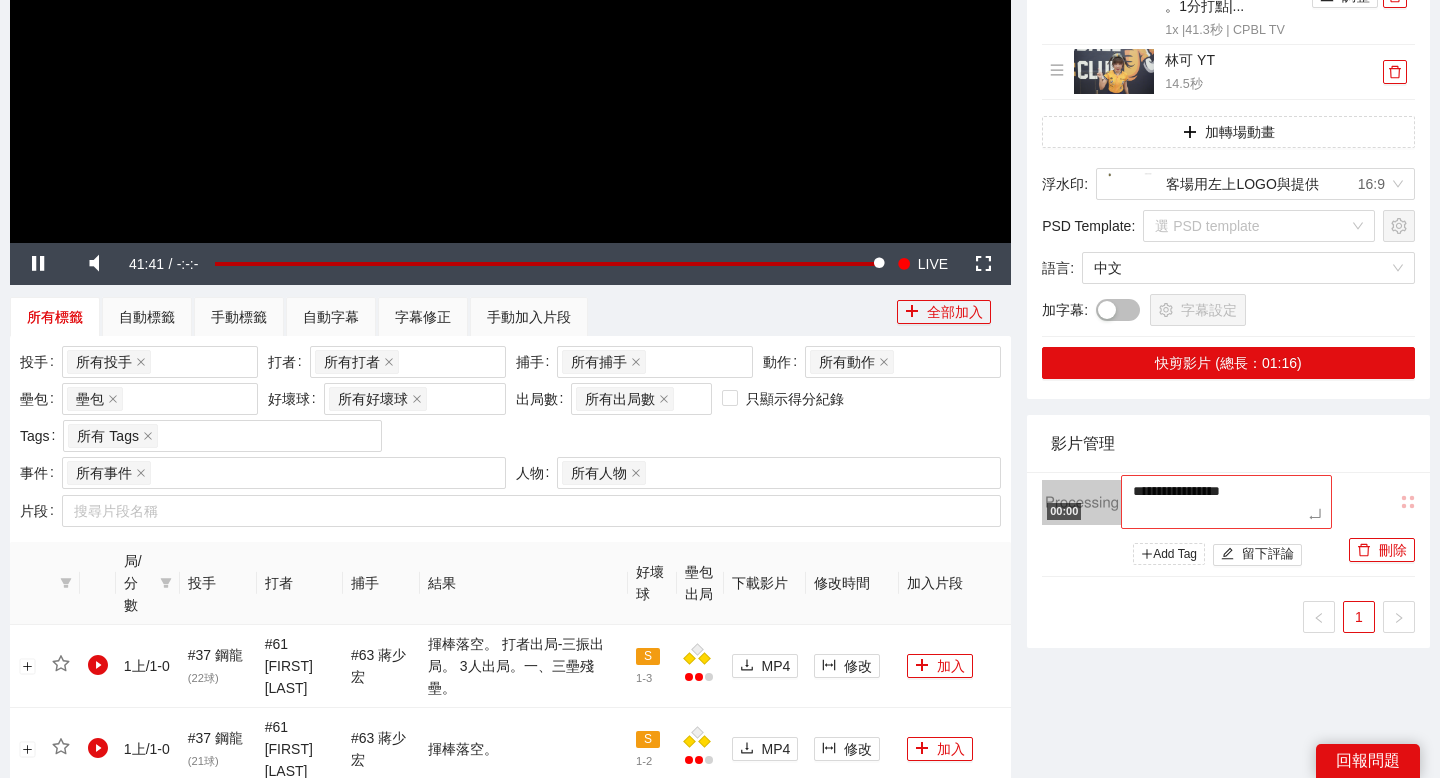type on "**********" 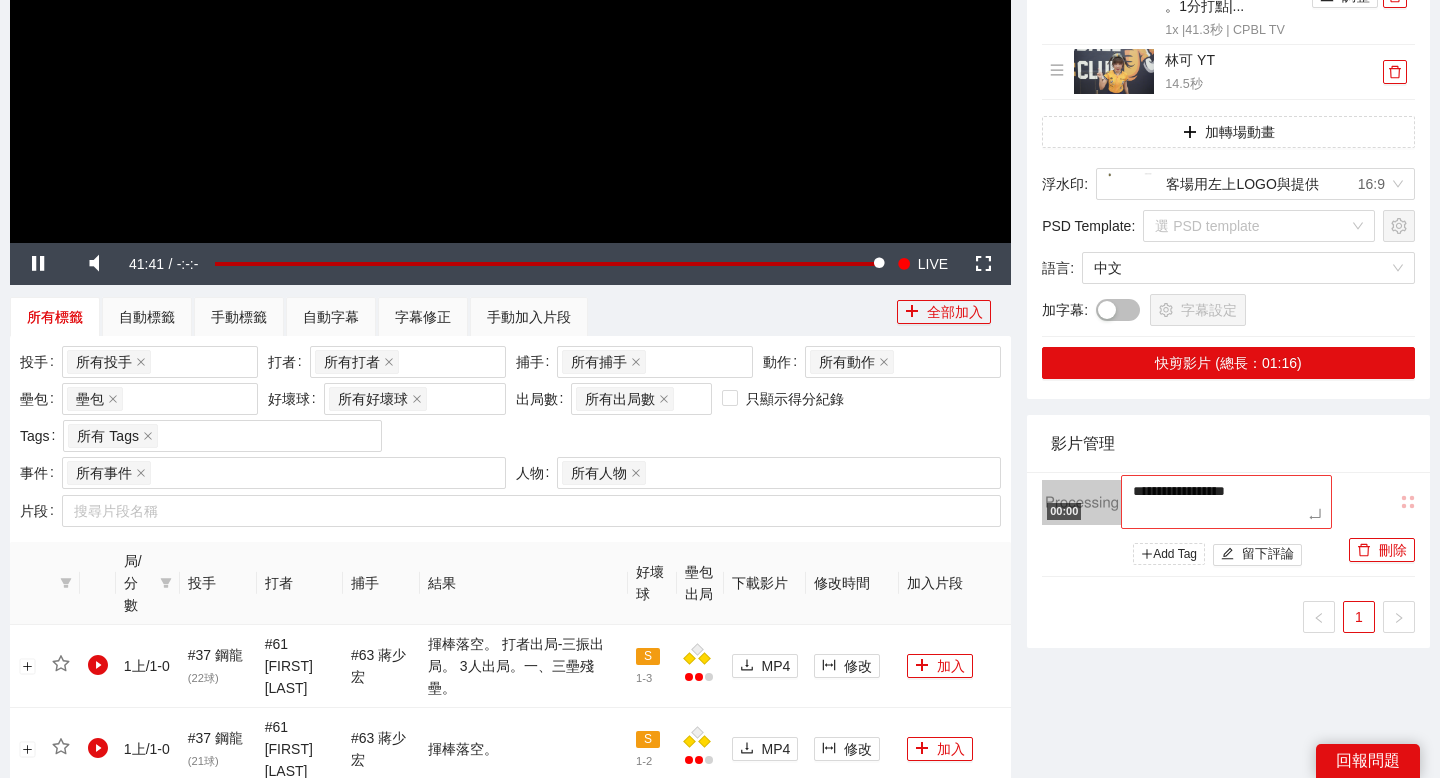 type on "**********" 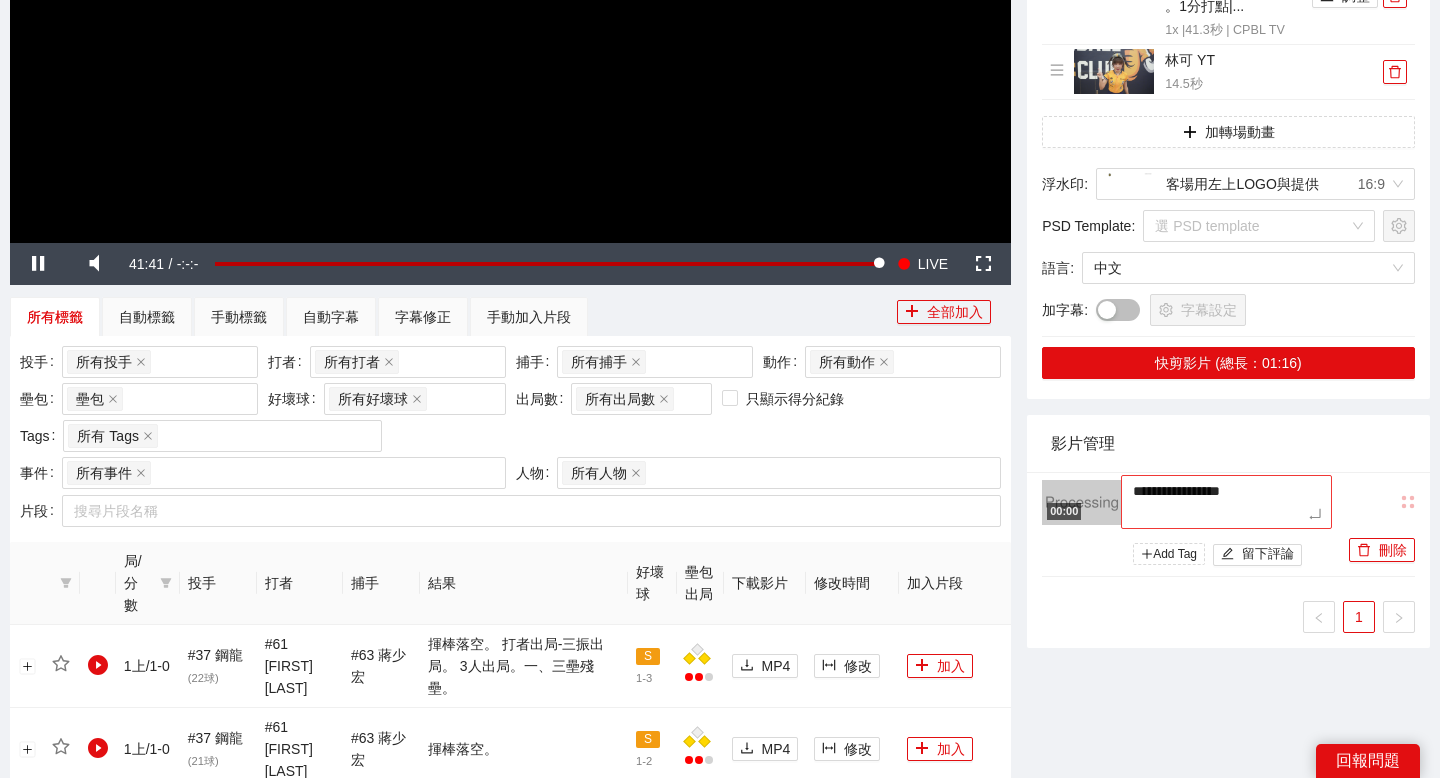 type on "**********" 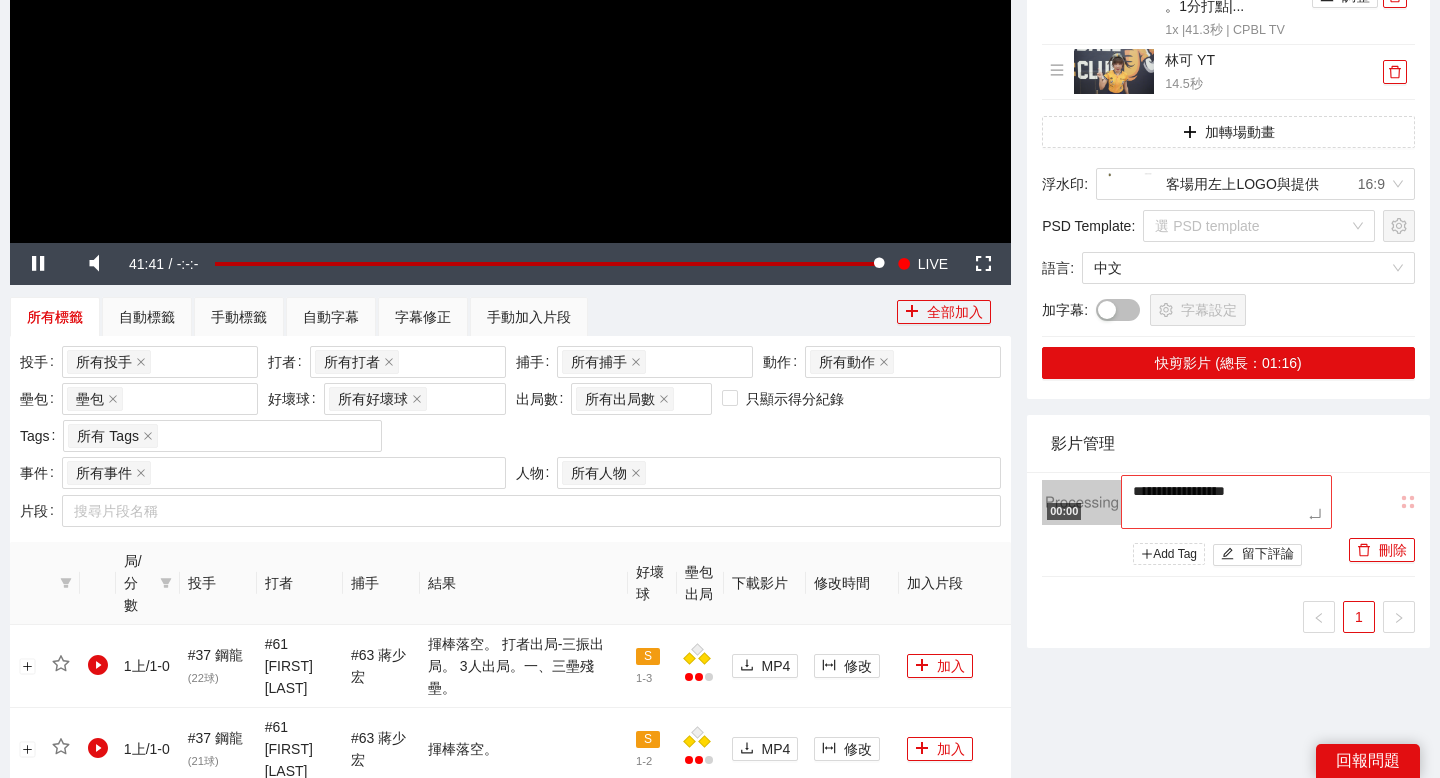 type on "**********" 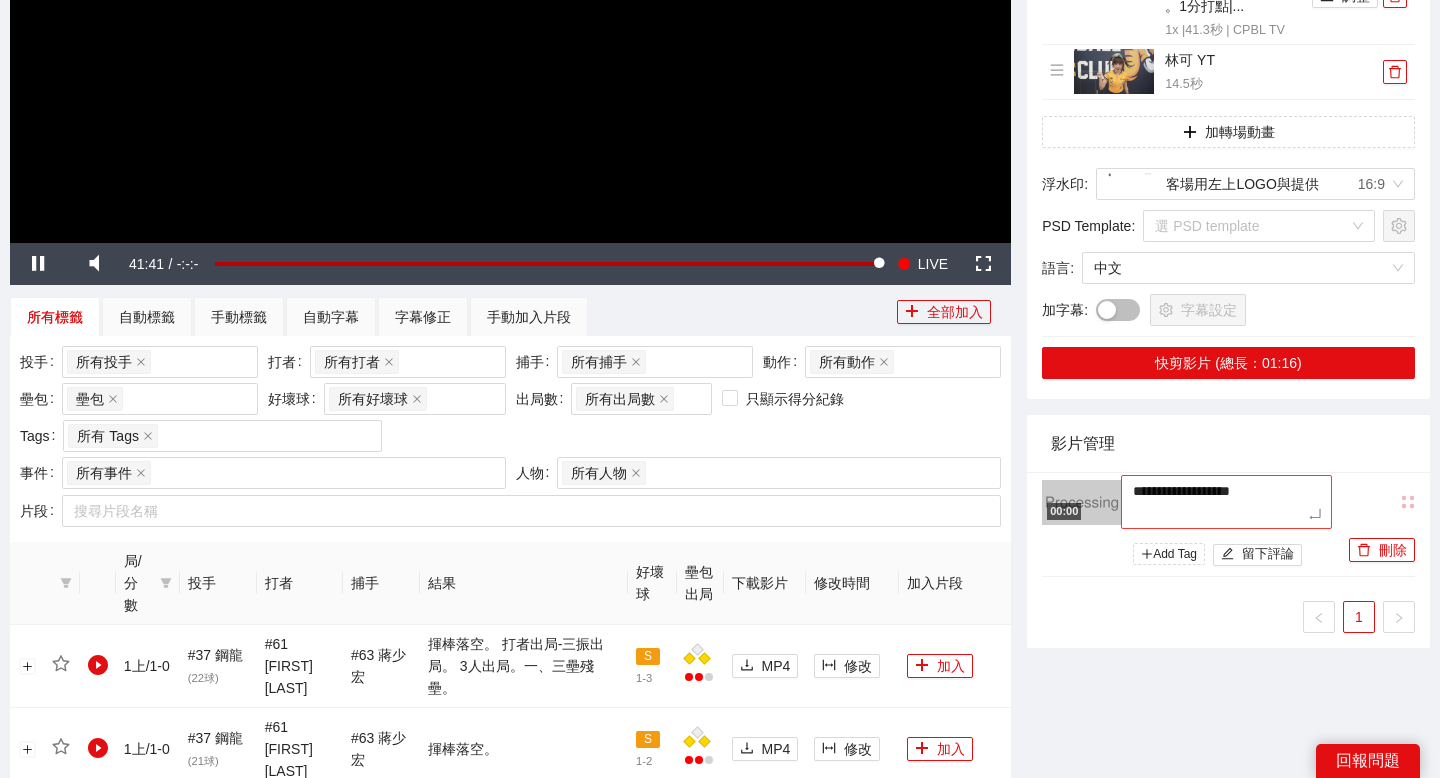 type on "**********" 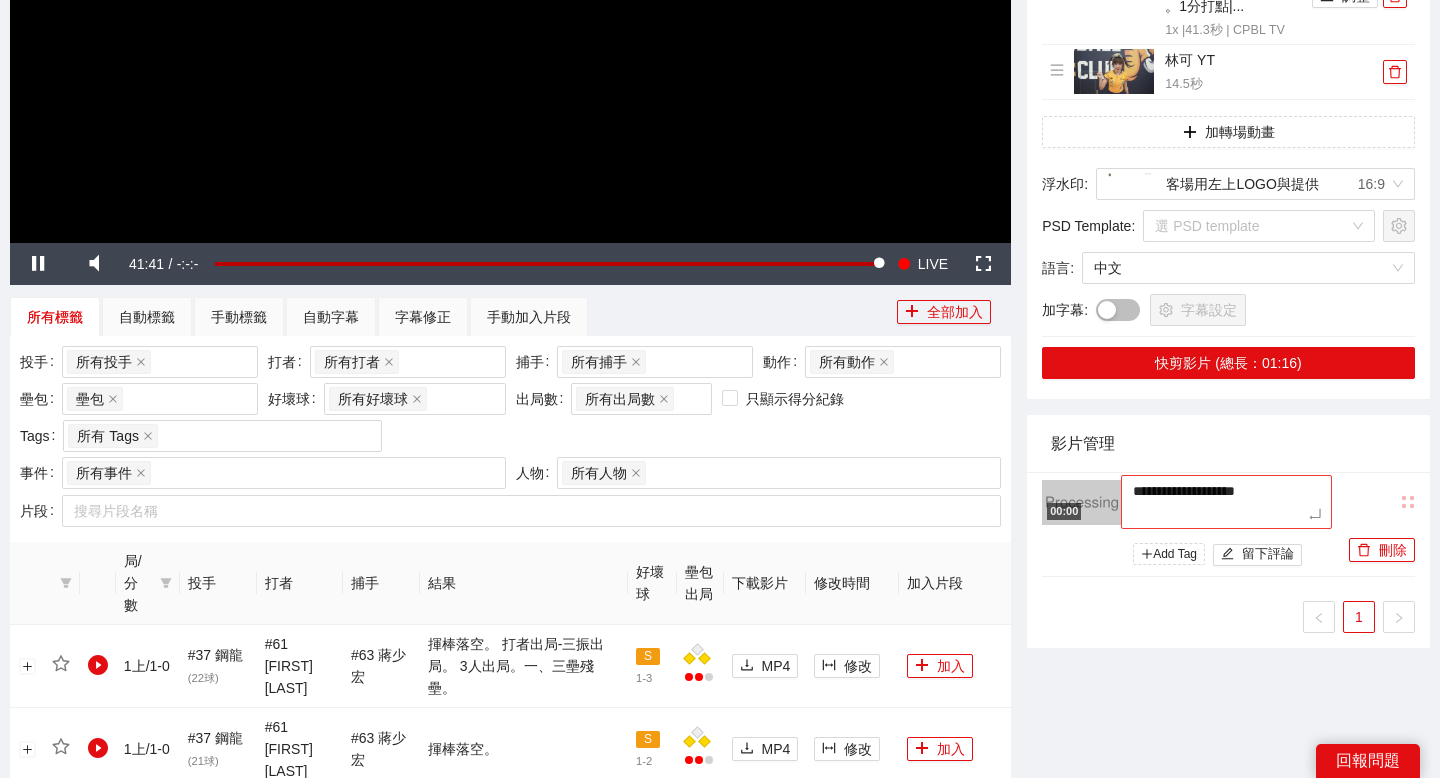 type on "**********" 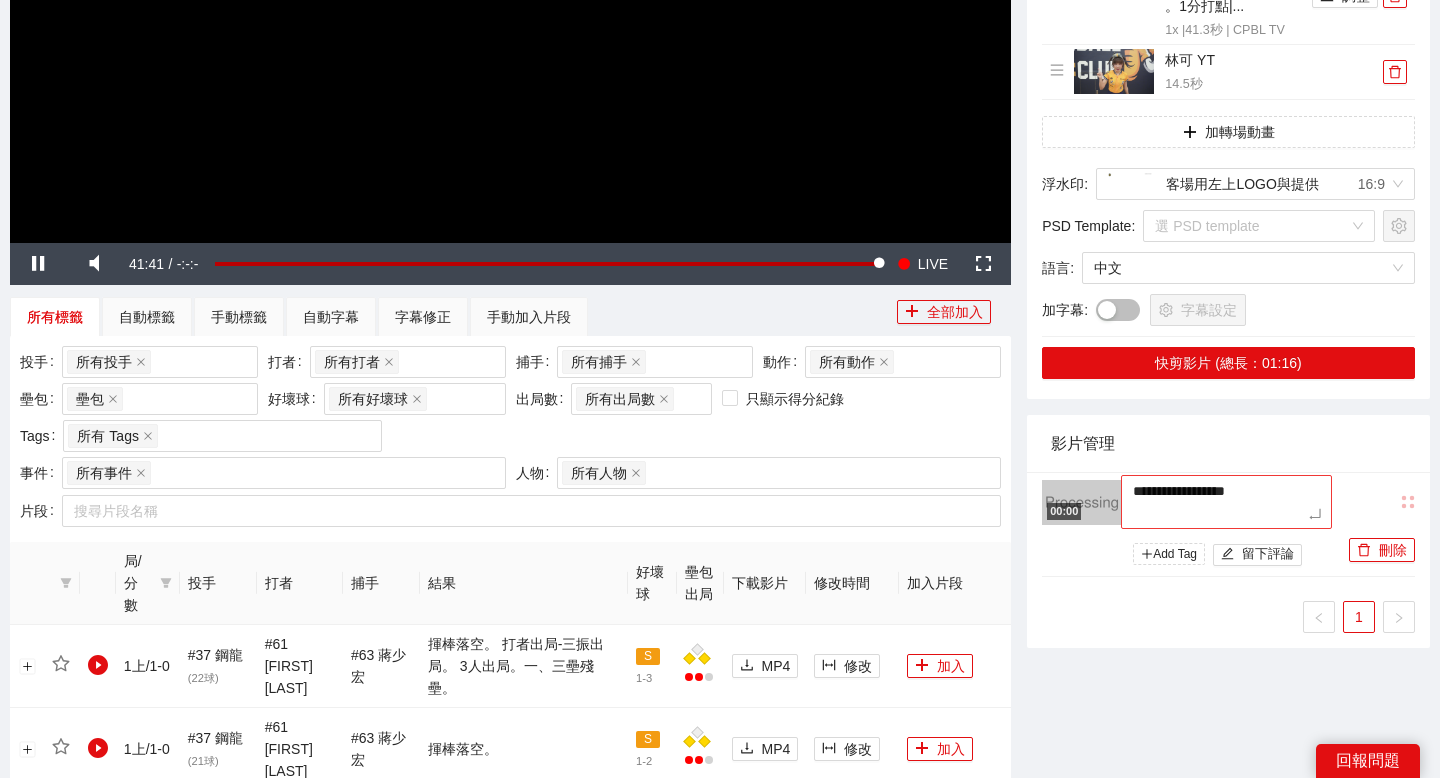type on "**********" 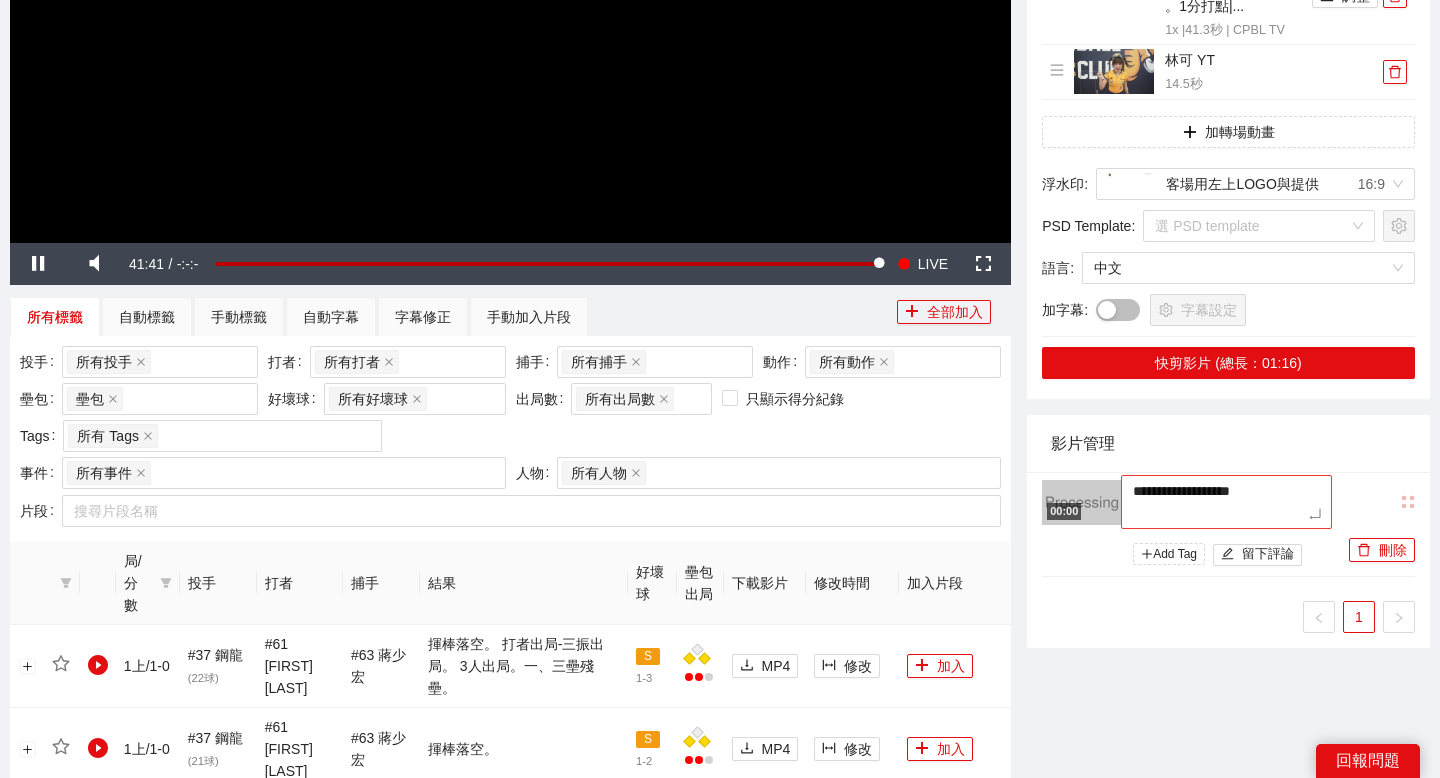 type on "**********" 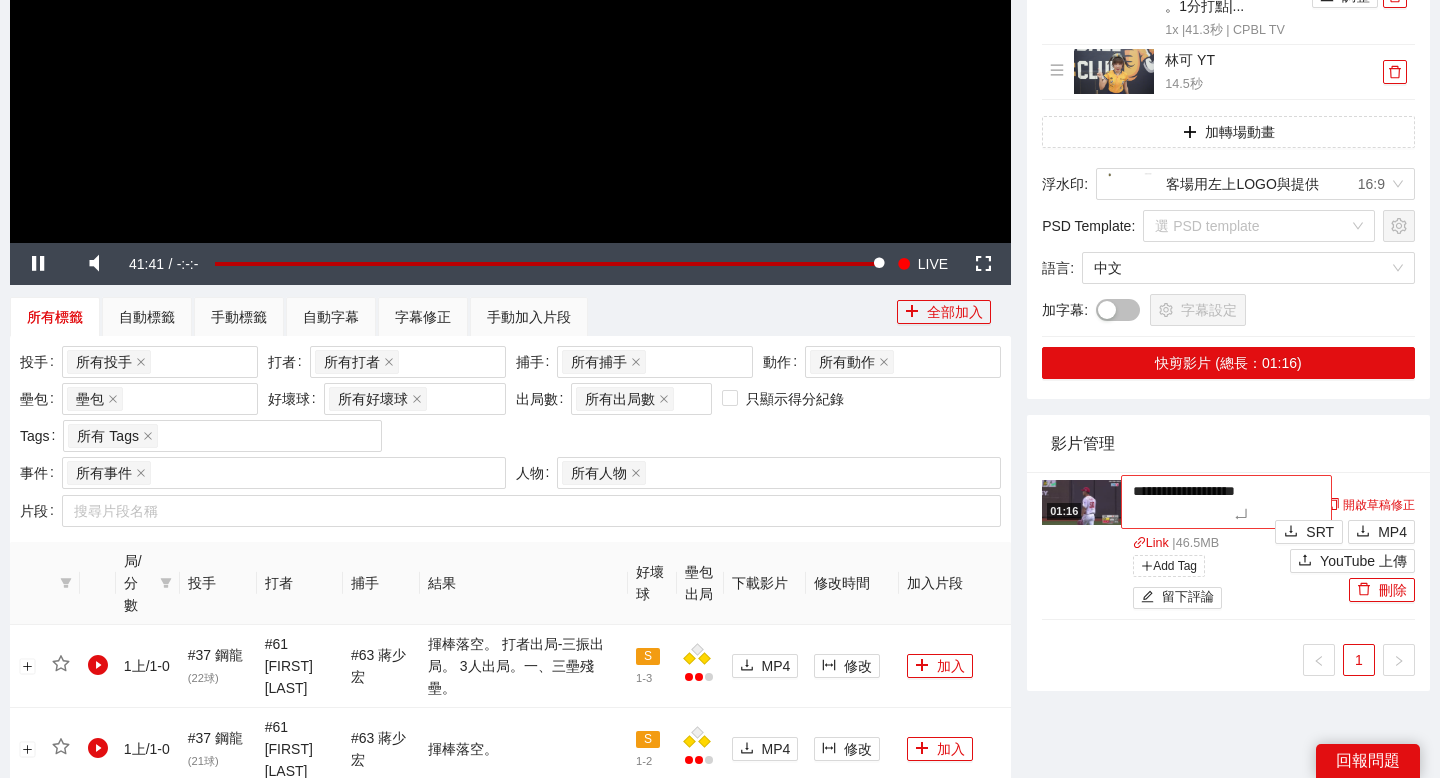 type on "**********" 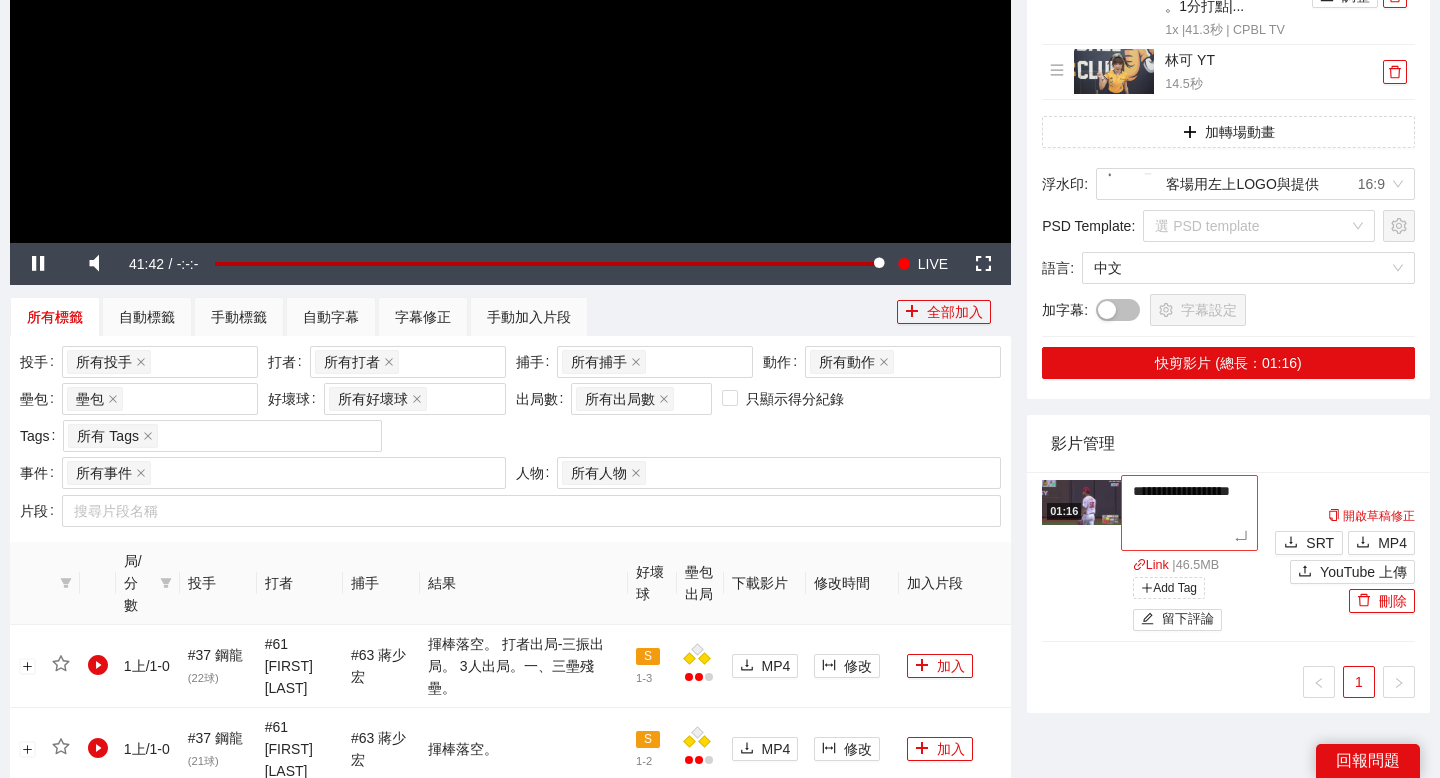 type on "**********" 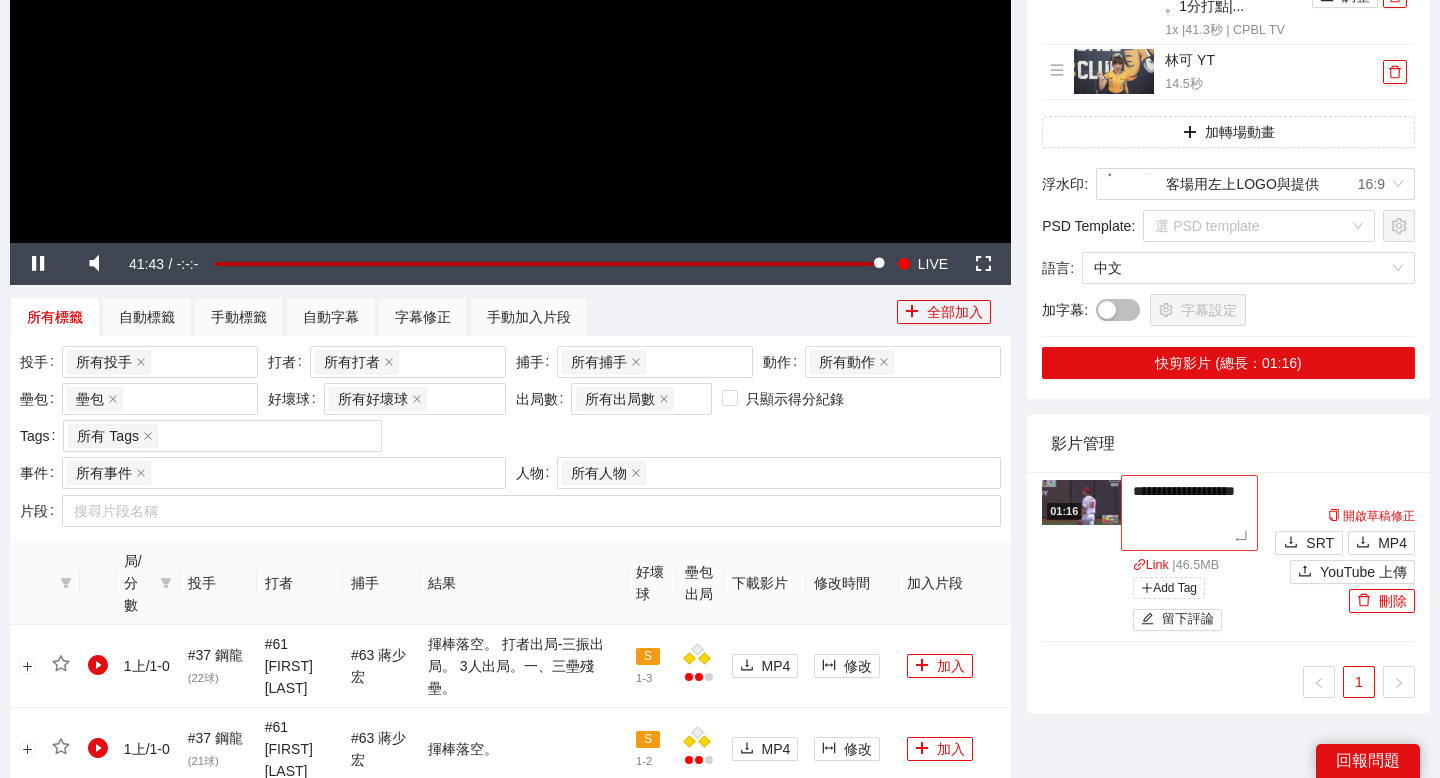 type on "**********" 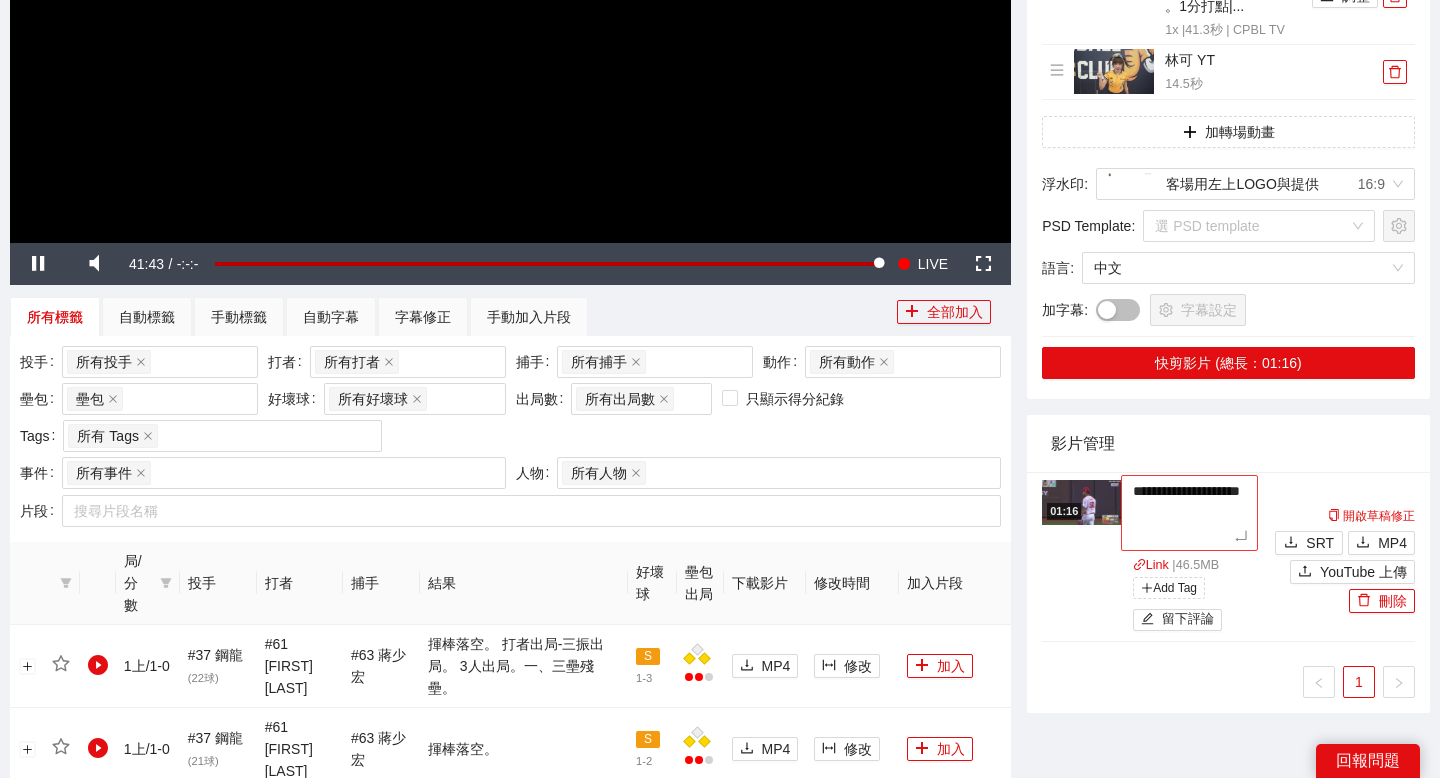type on "**********" 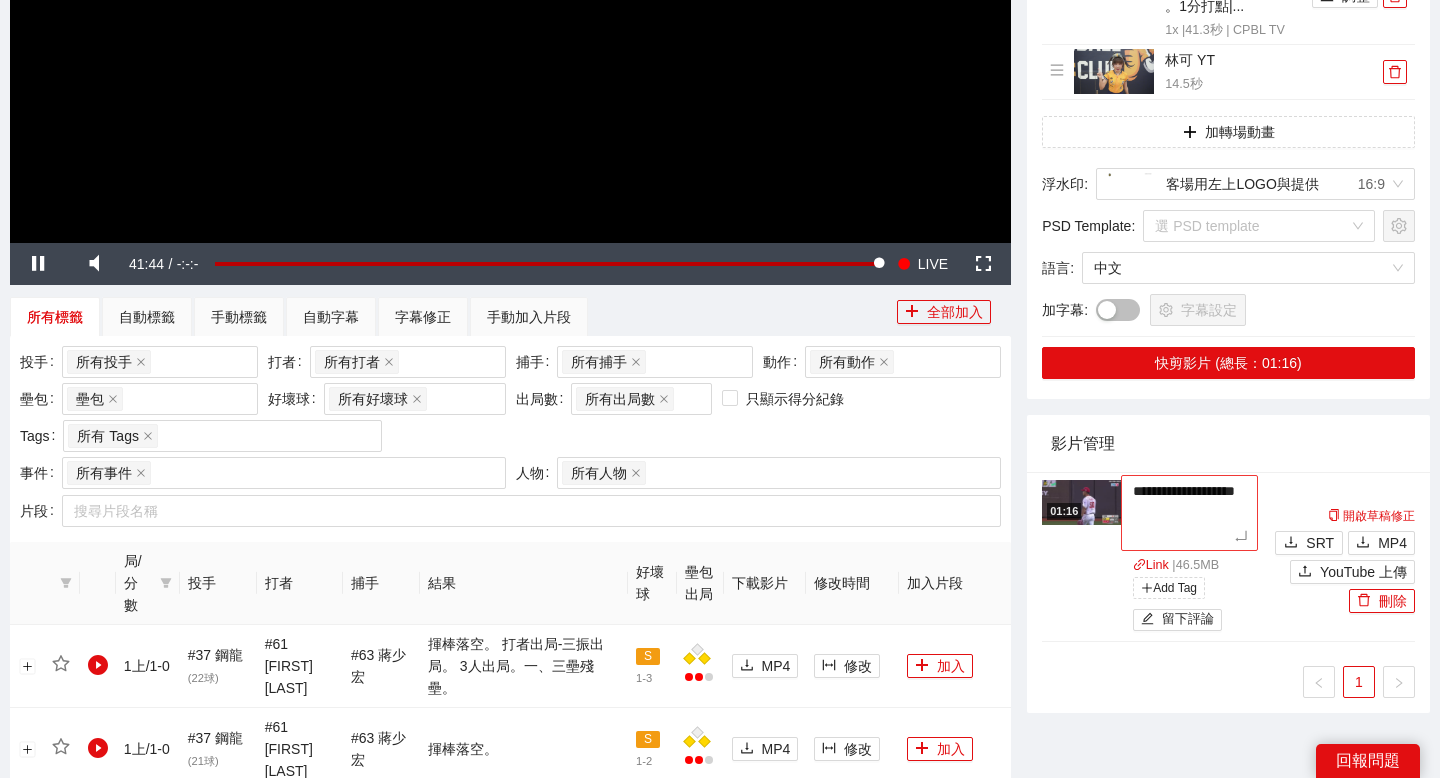 type on "**********" 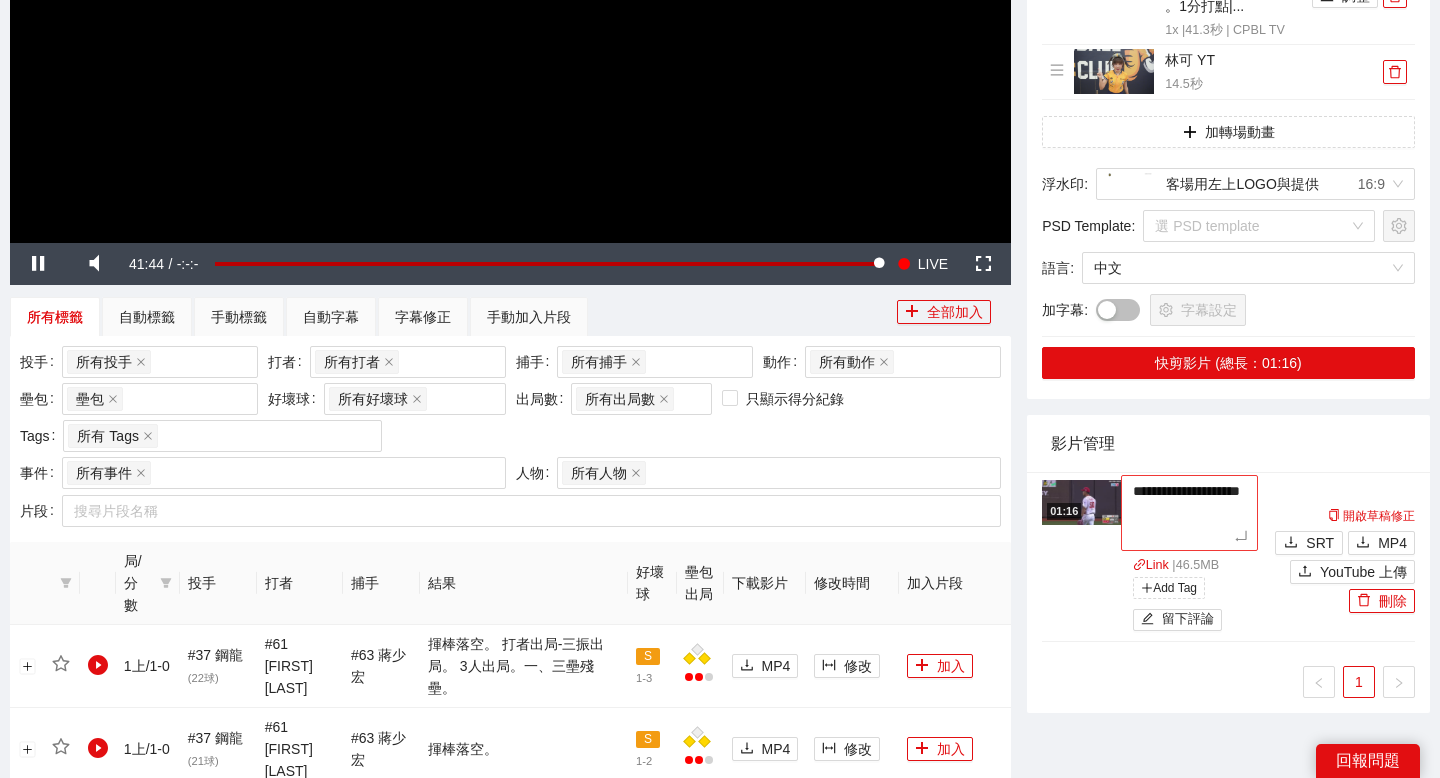type on "**********" 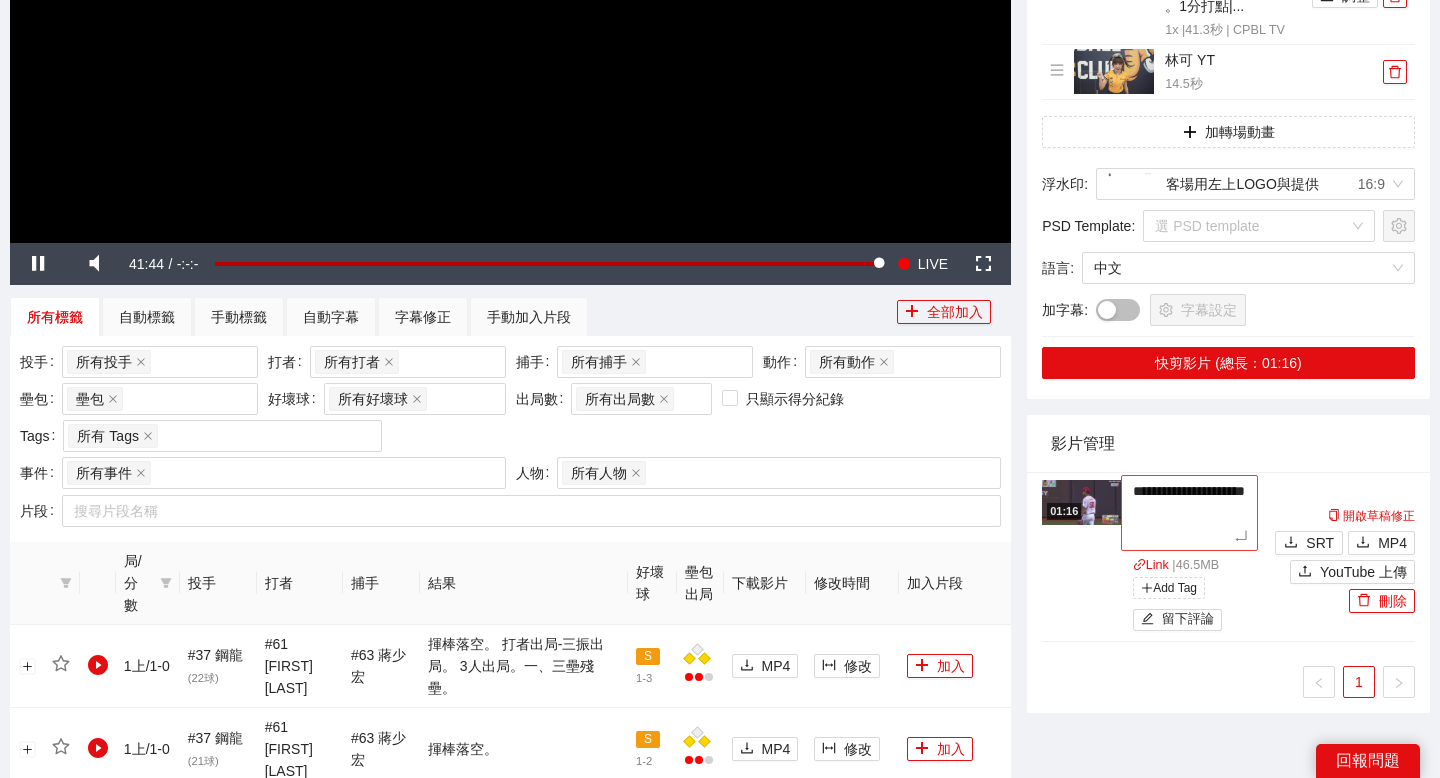 type on "**********" 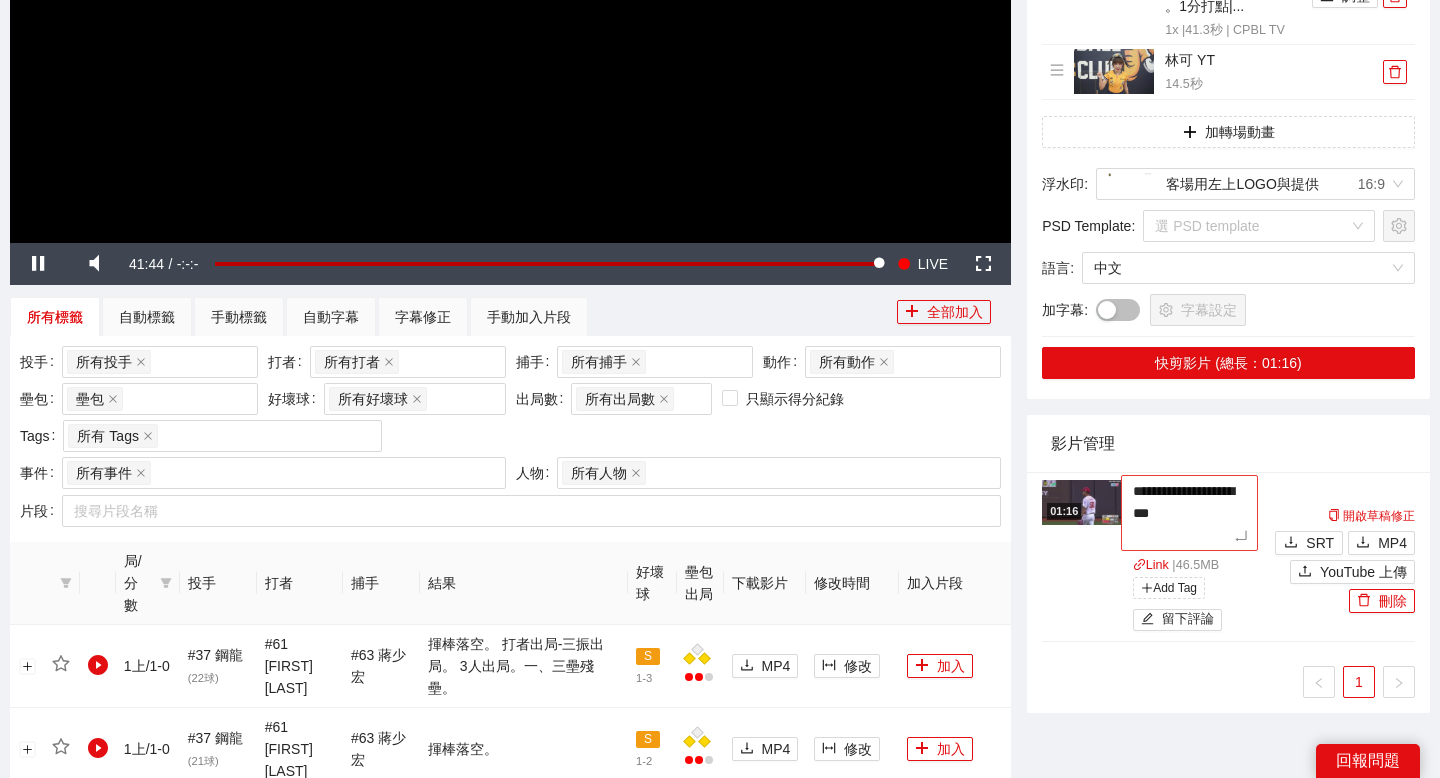 type on "**********" 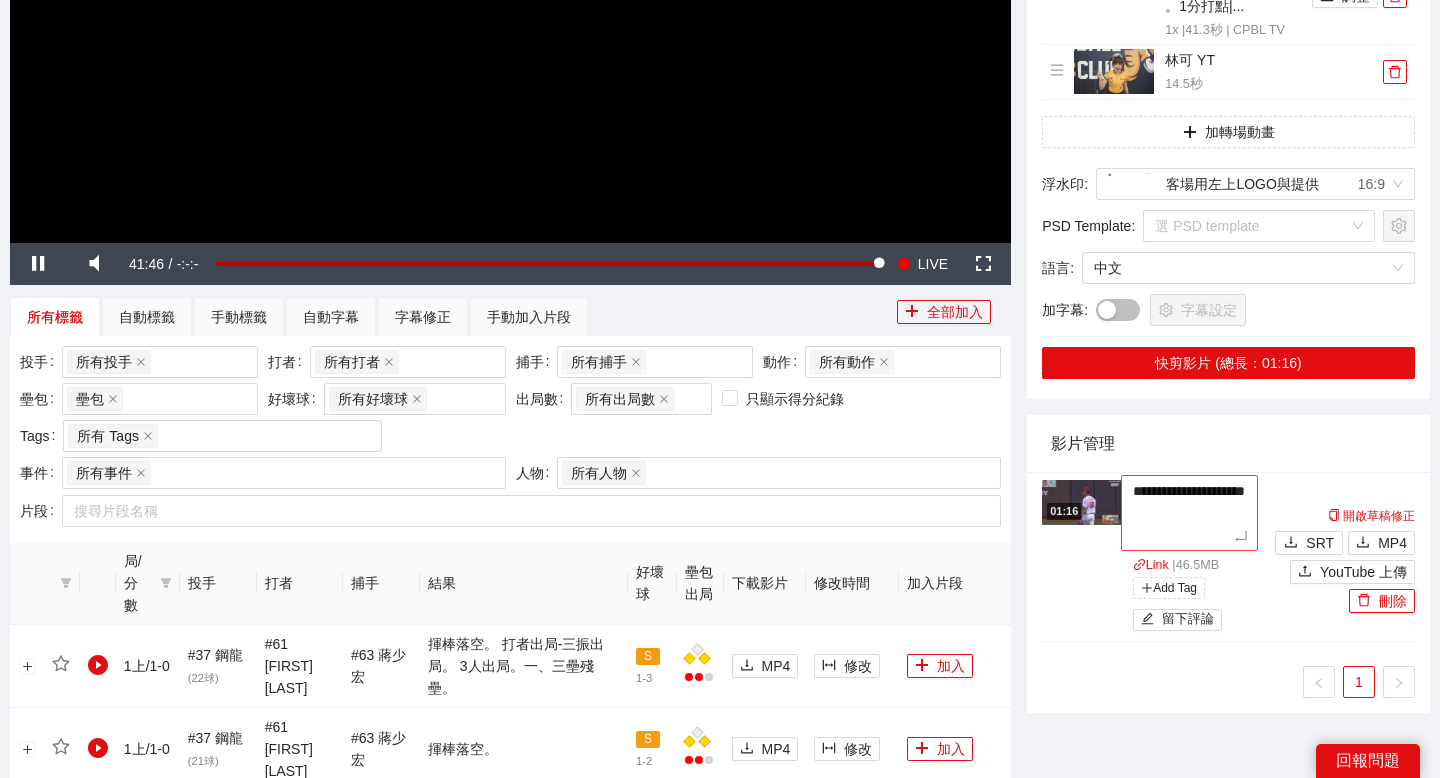 type on "**********" 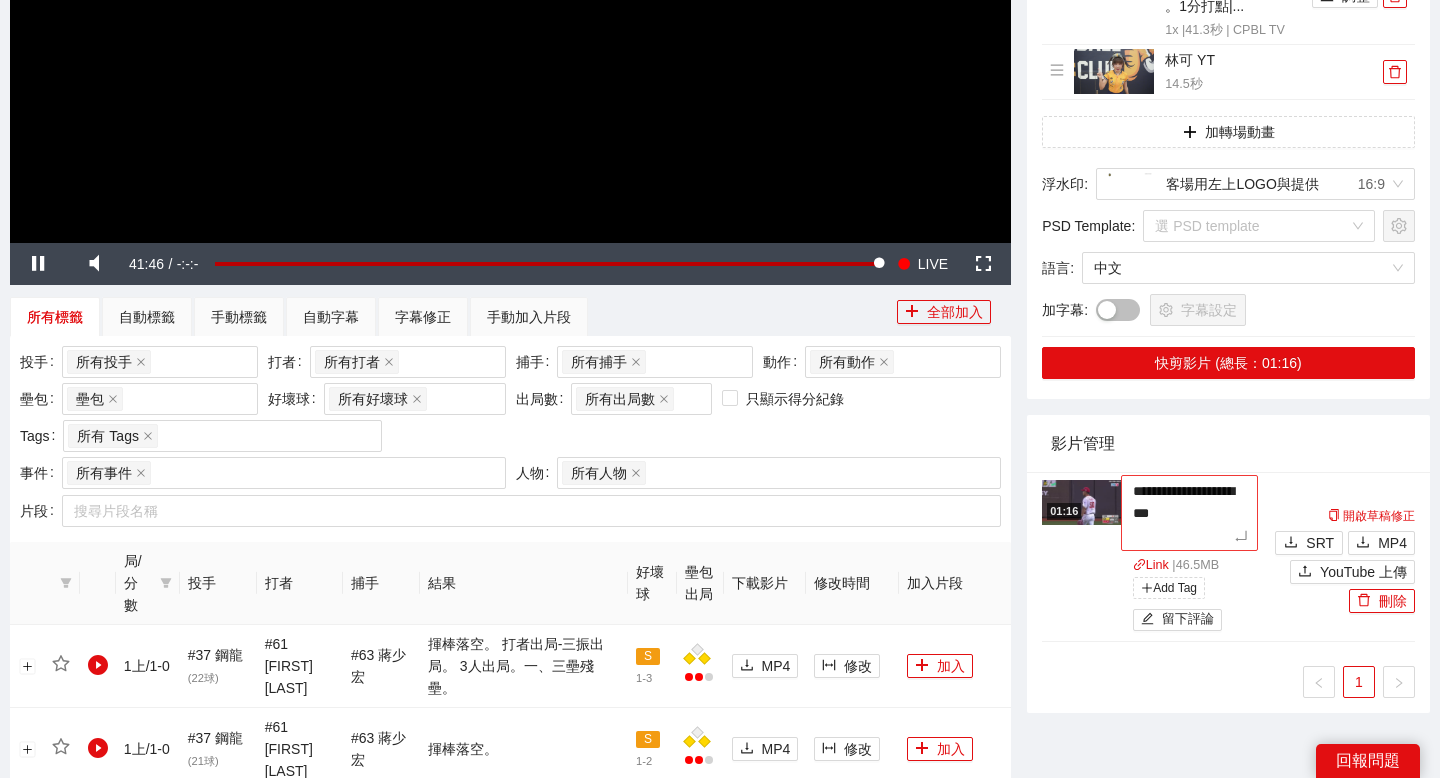 type on "**********" 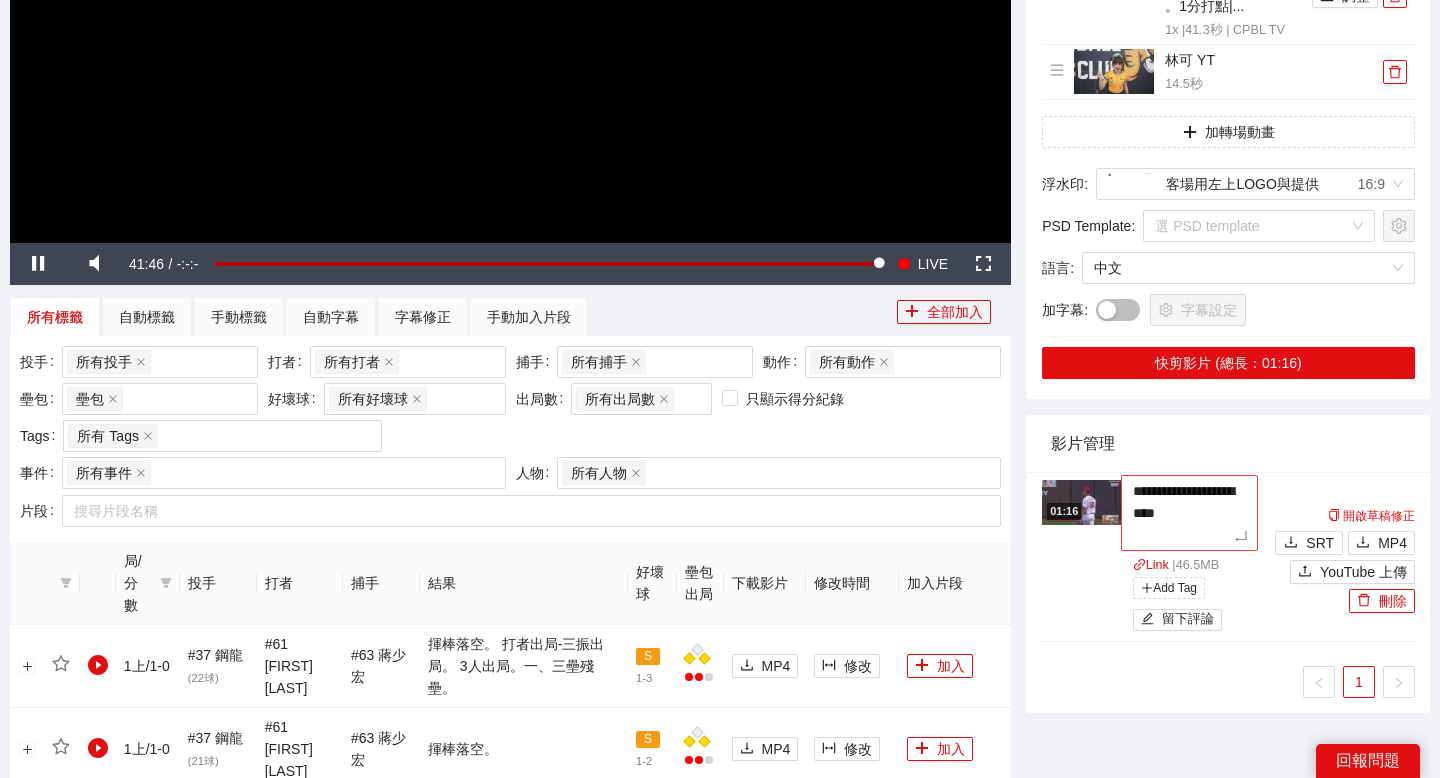 type on "**********" 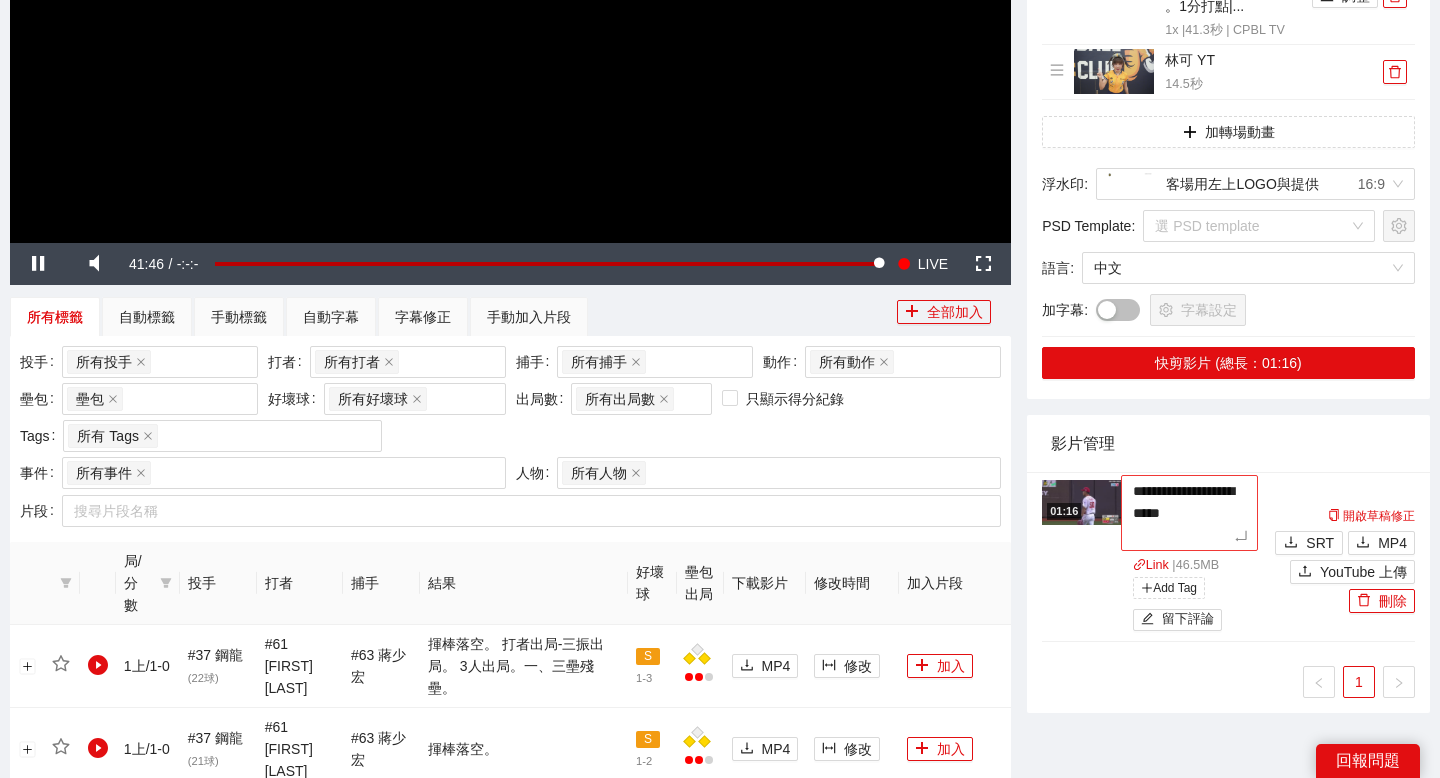 type on "**********" 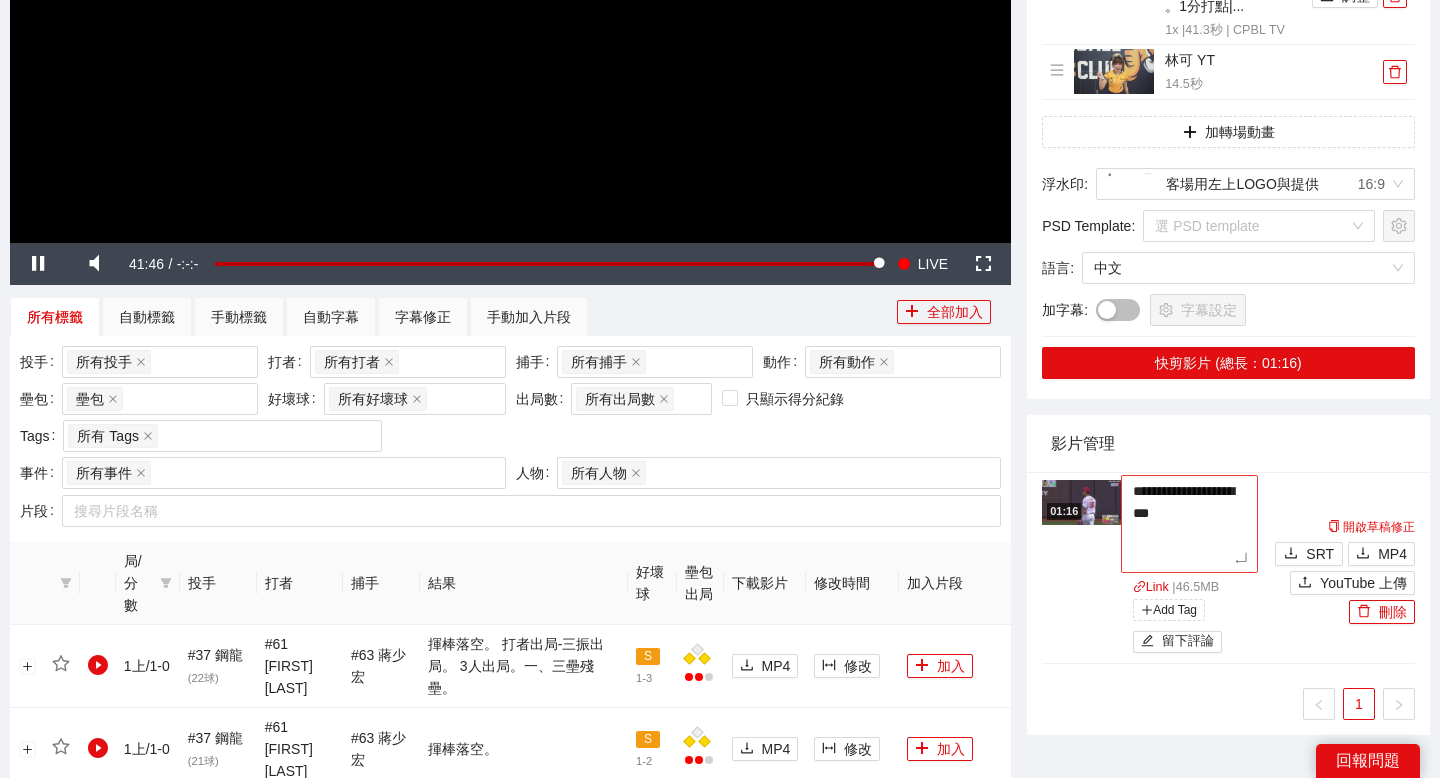type on "**********" 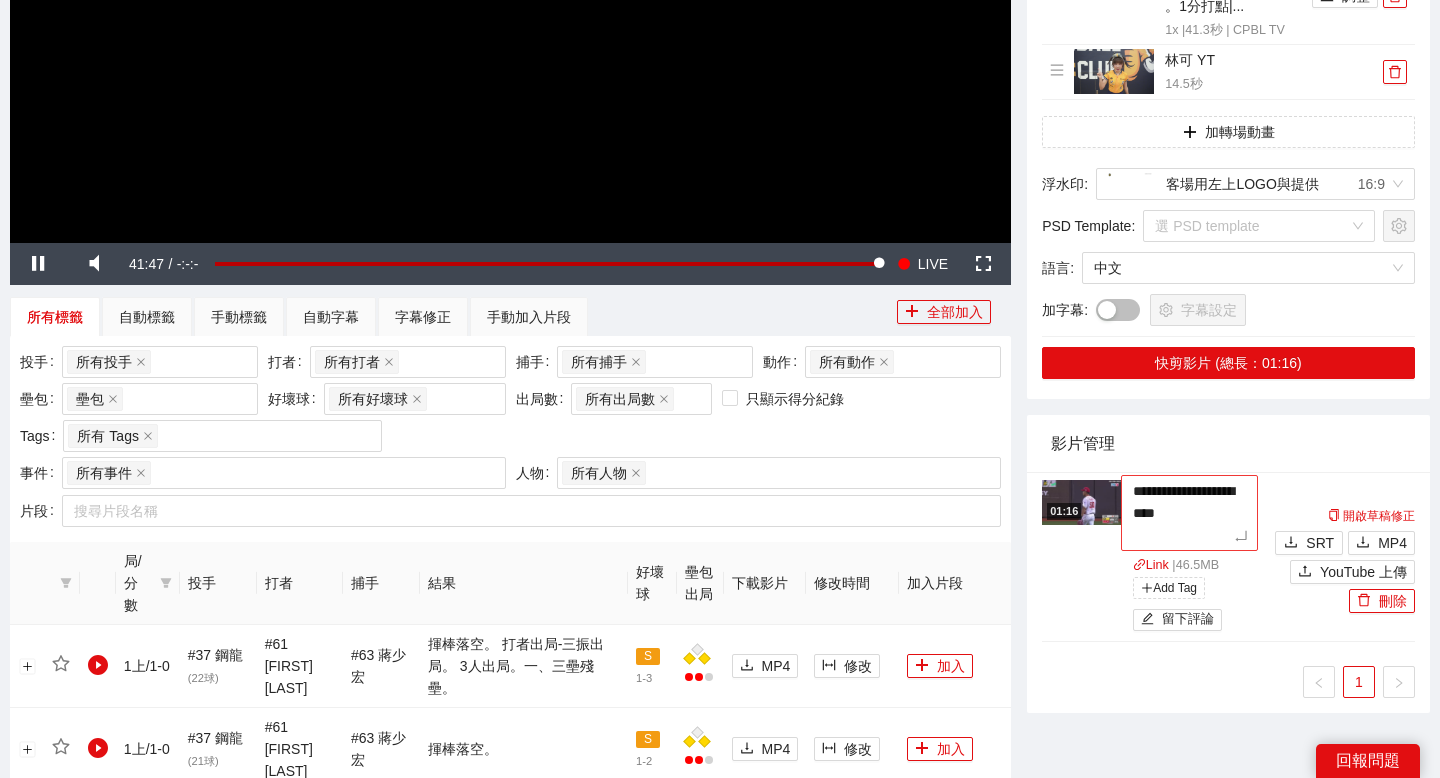 type on "**********" 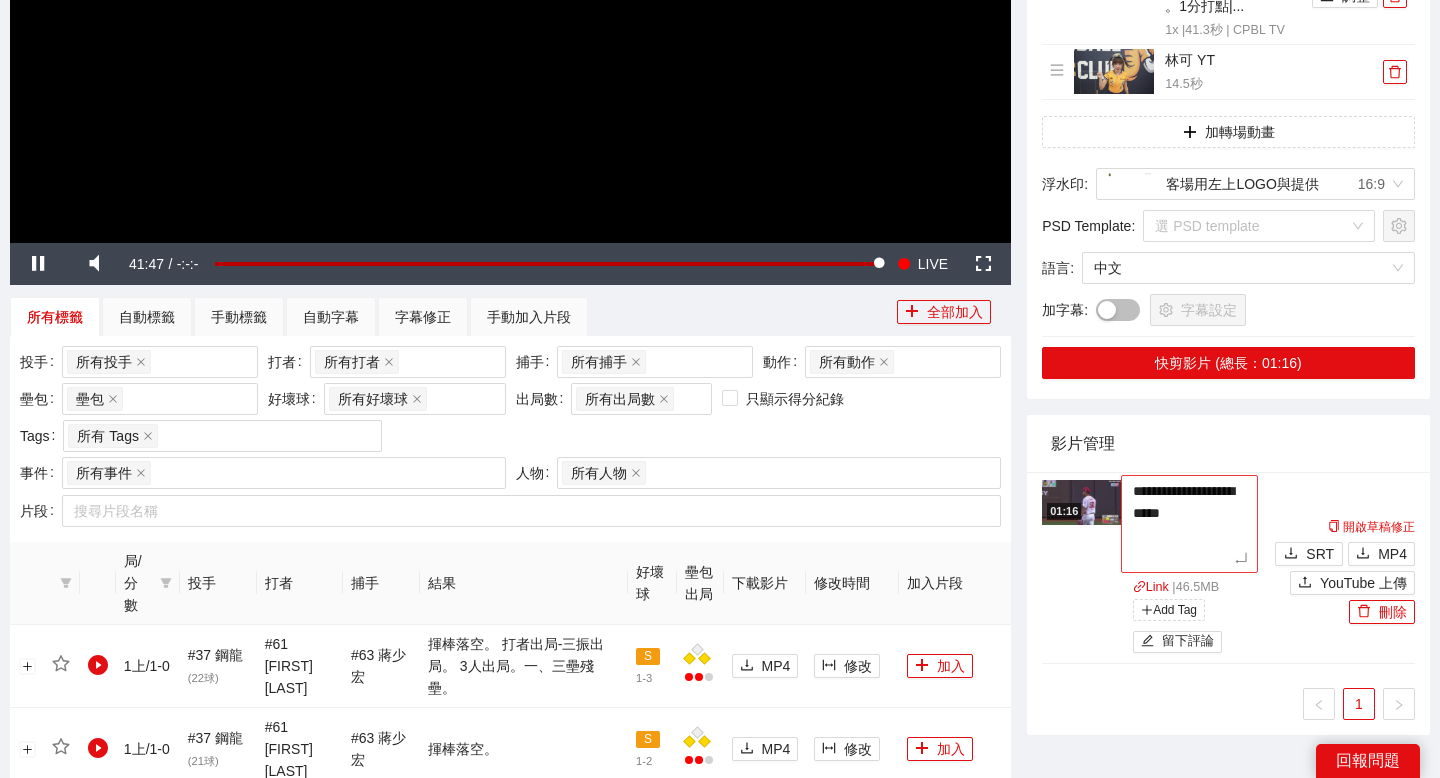 type on "**********" 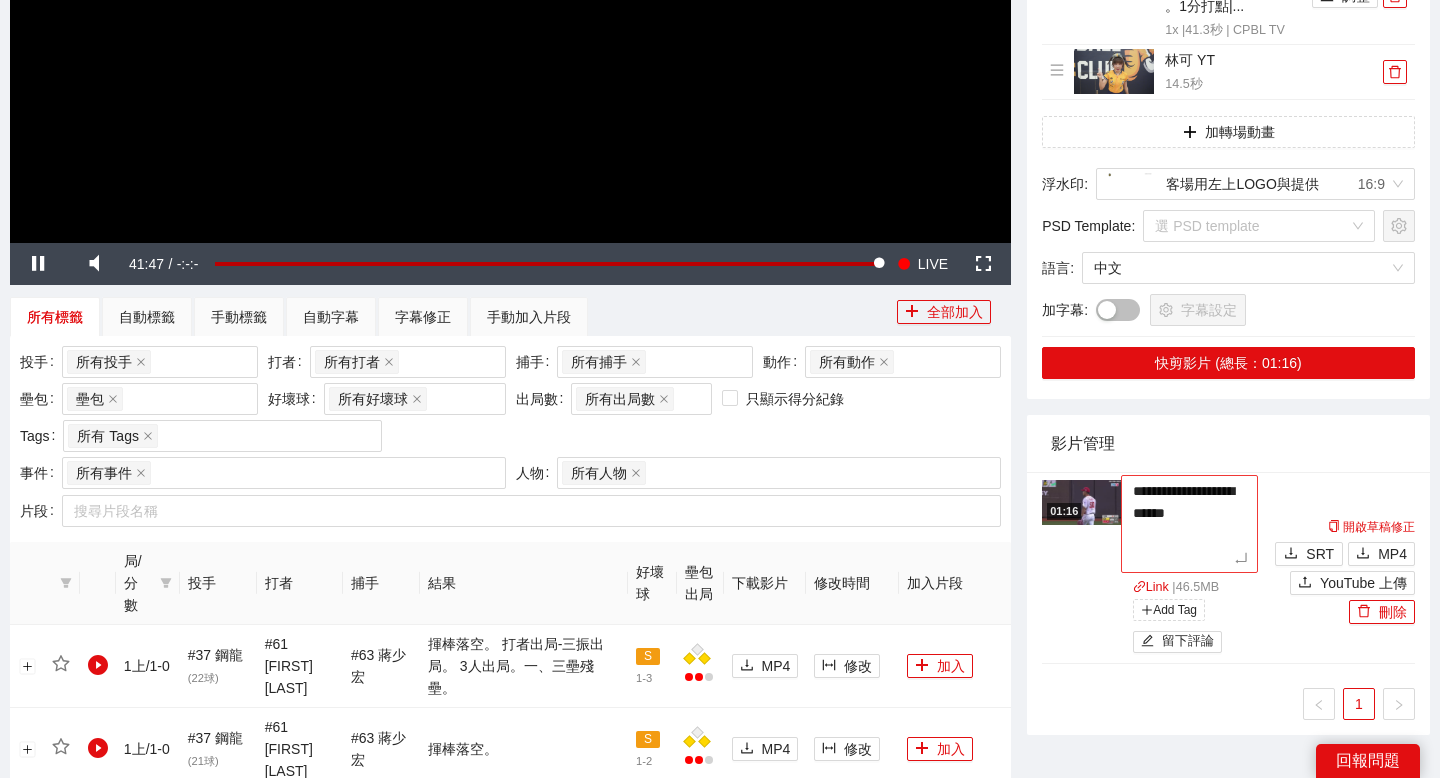 type on "**********" 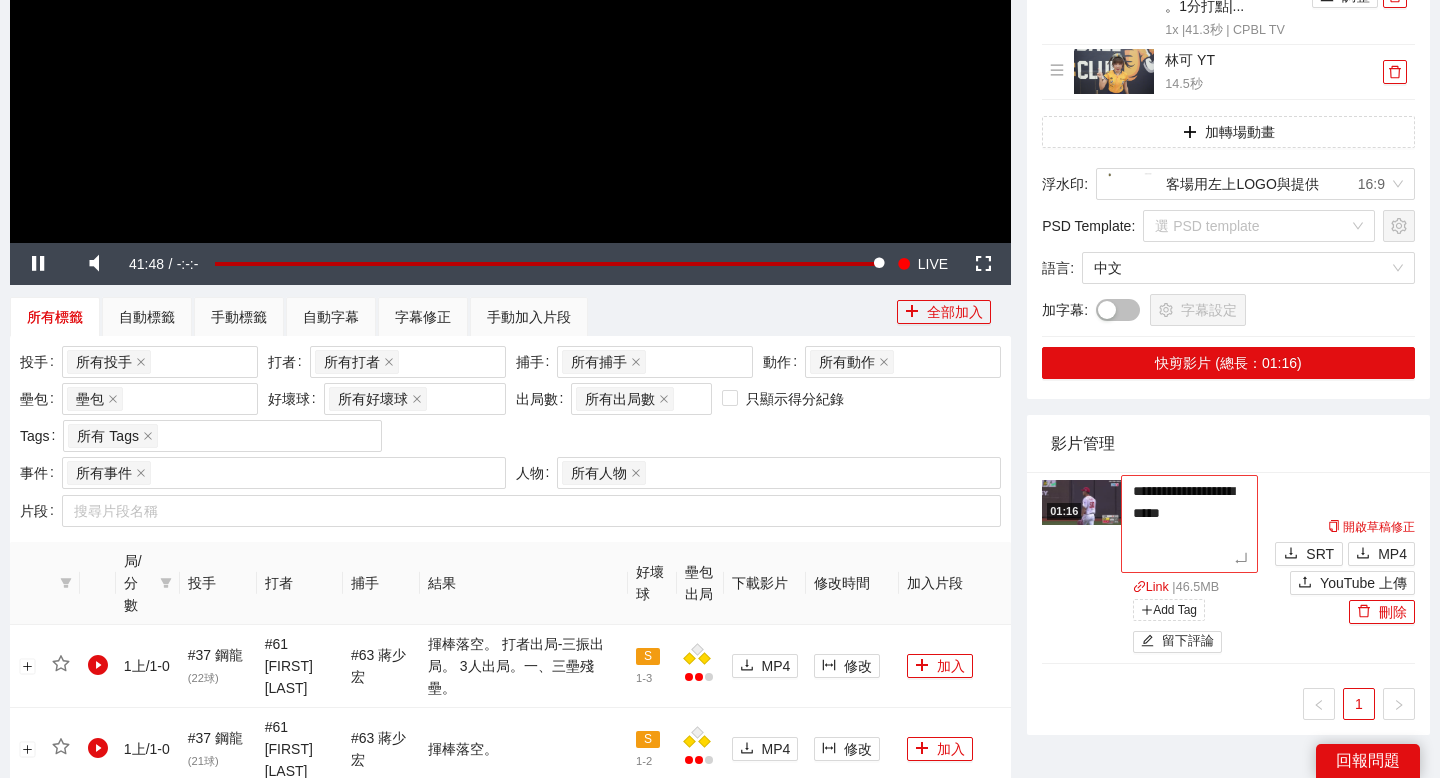 type on "**********" 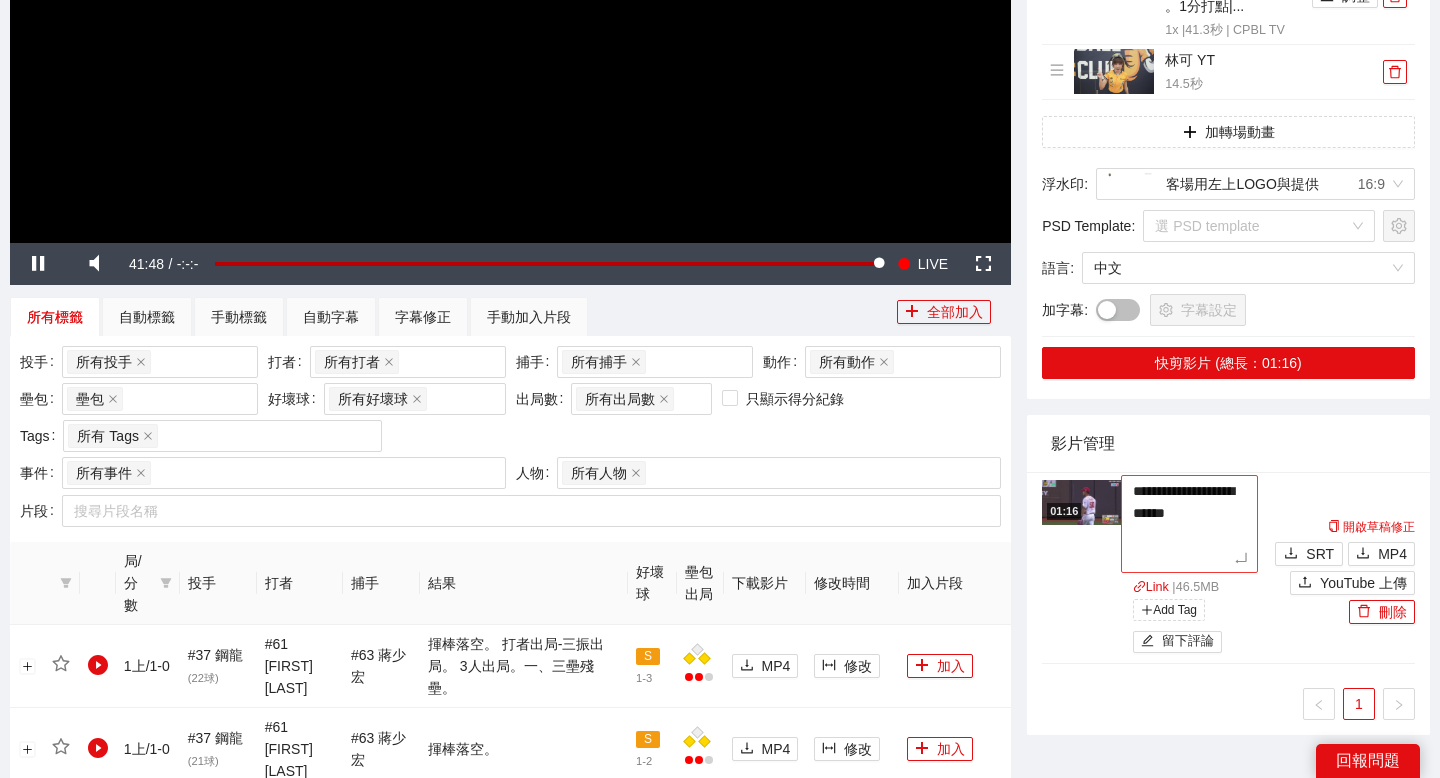 type on "**********" 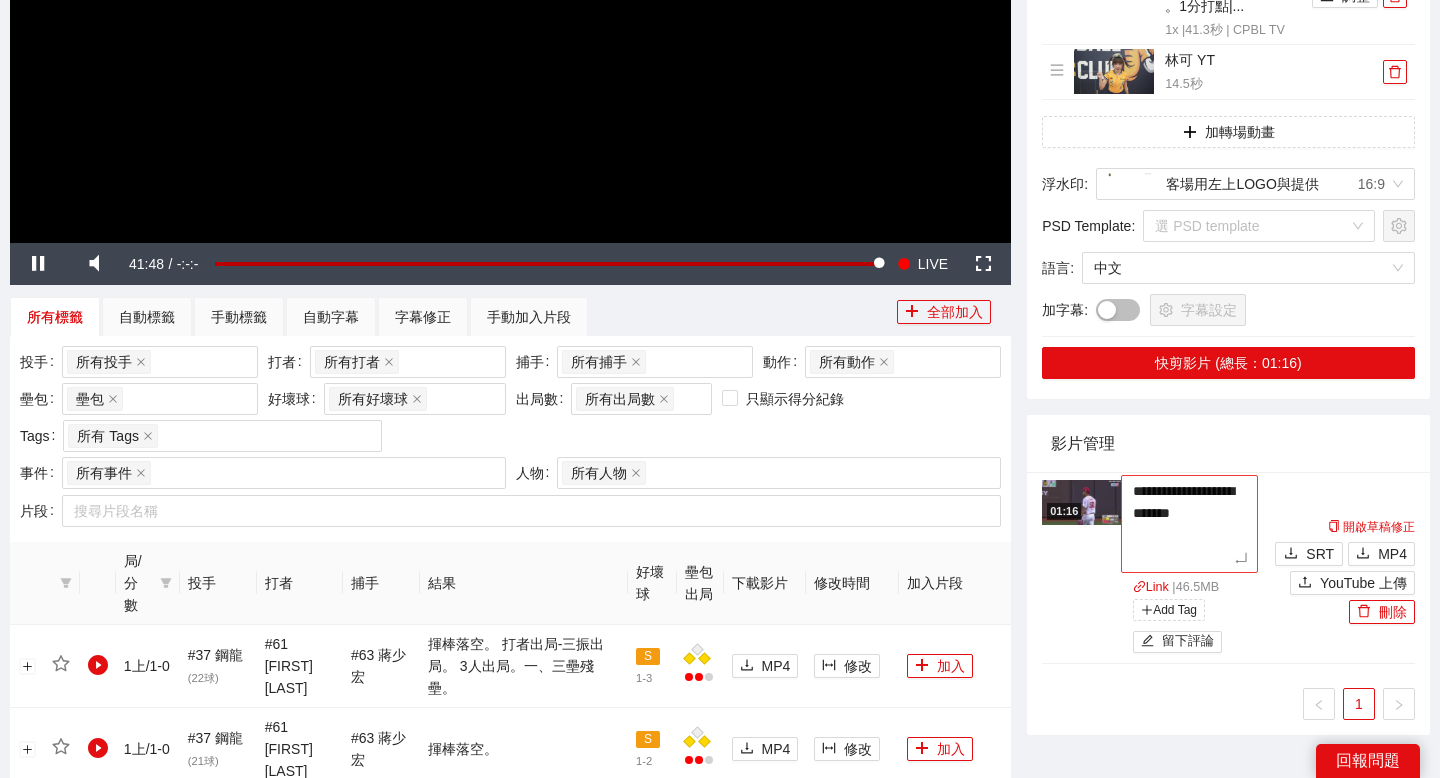 type on "**********" 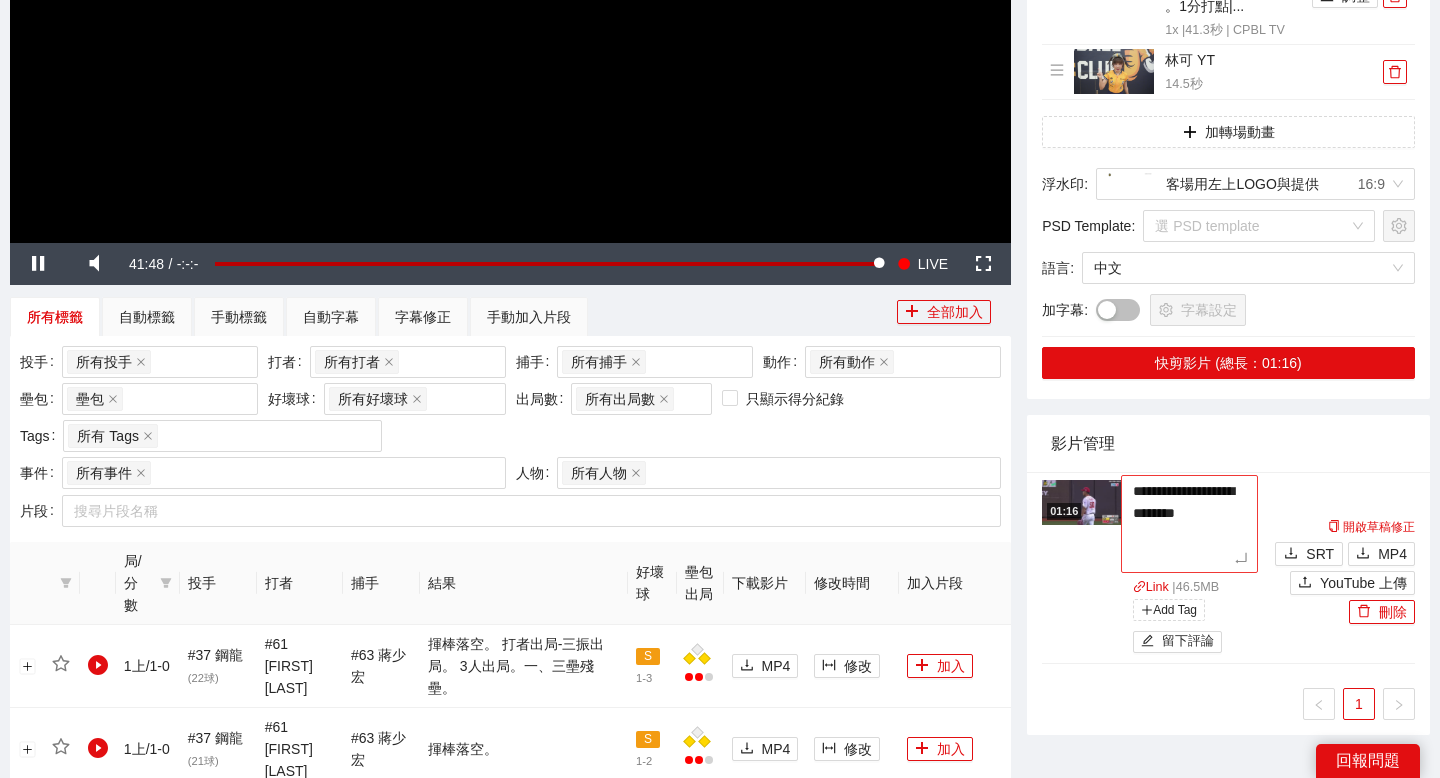 type on "**********" 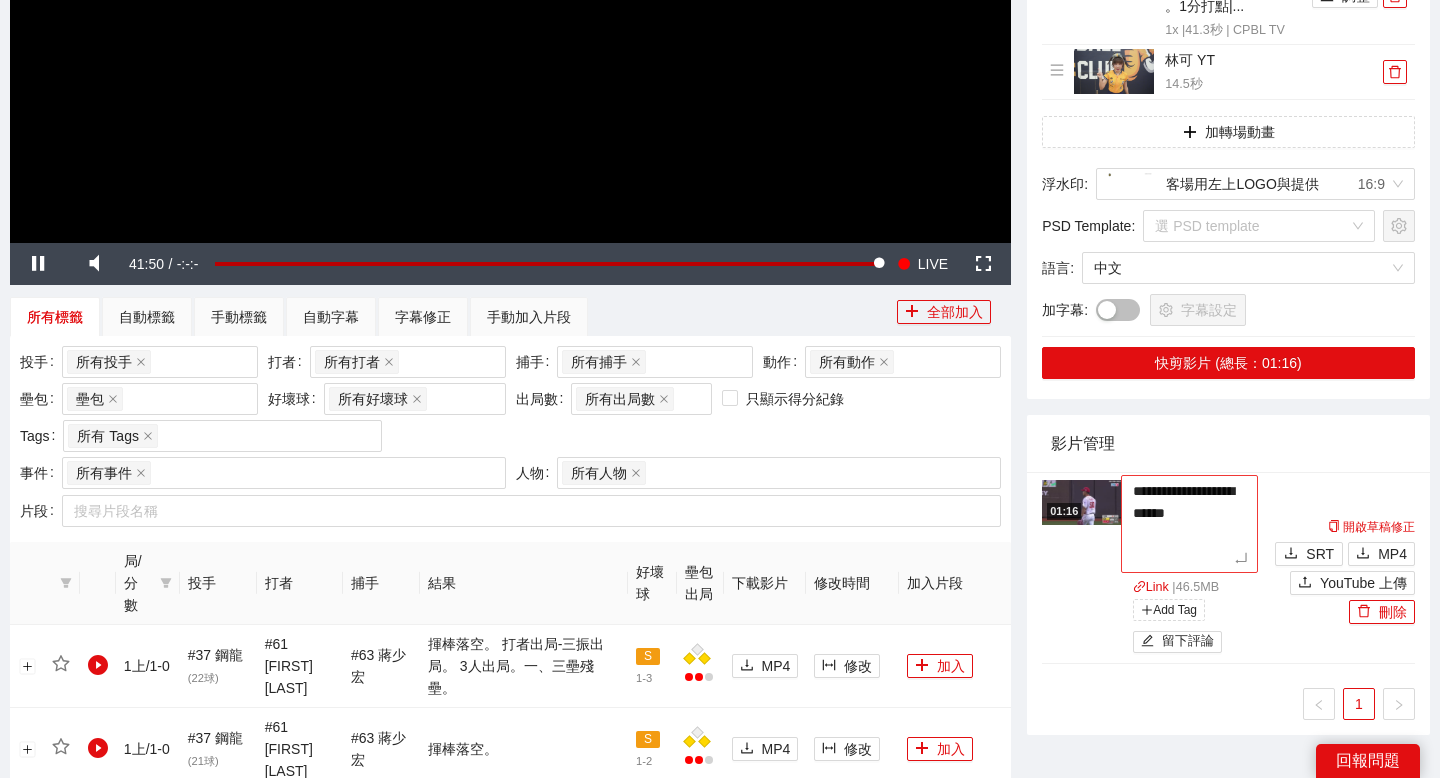 type on "**********" 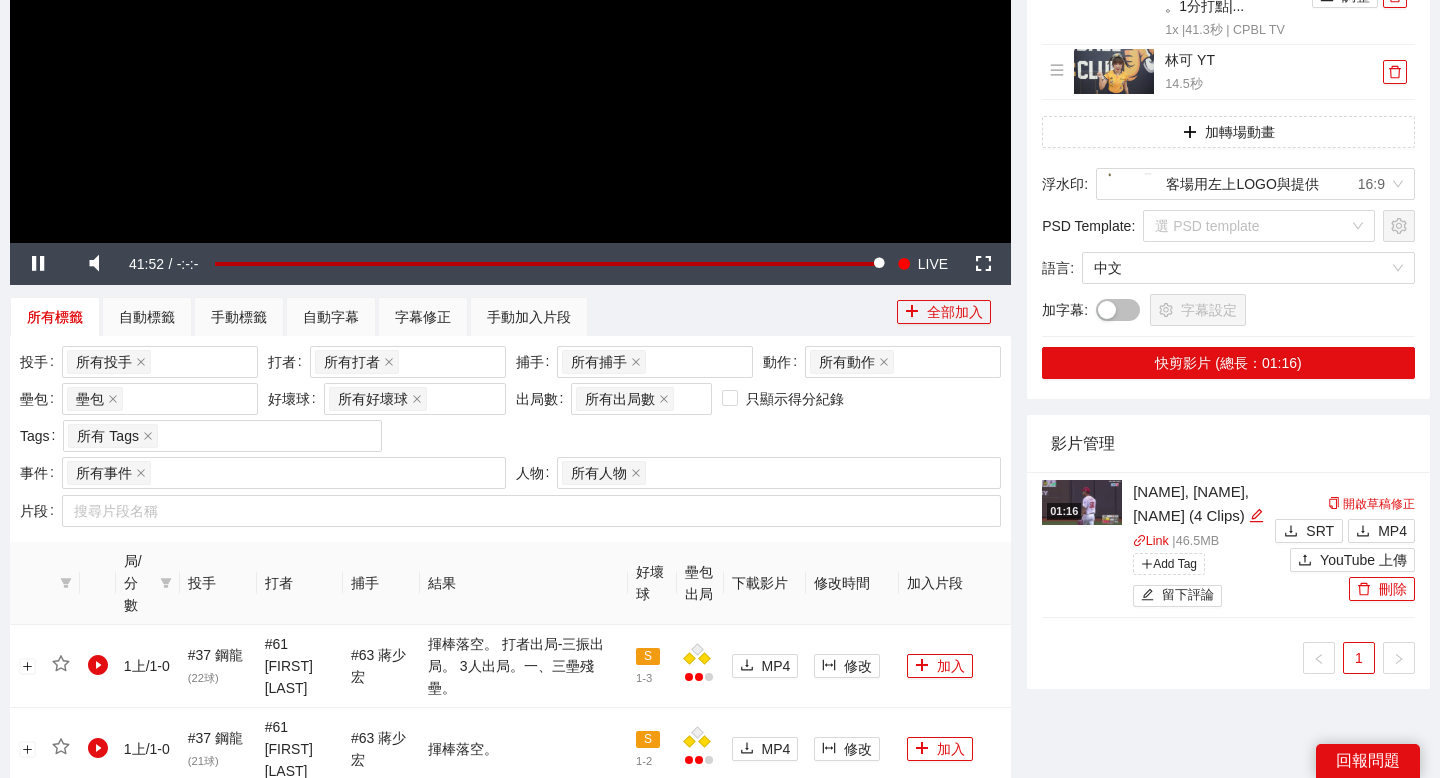 click on "開啟草稿修正 SRT MP4 YouTube 上傳   刪除" at bounding box center [1342, 546] 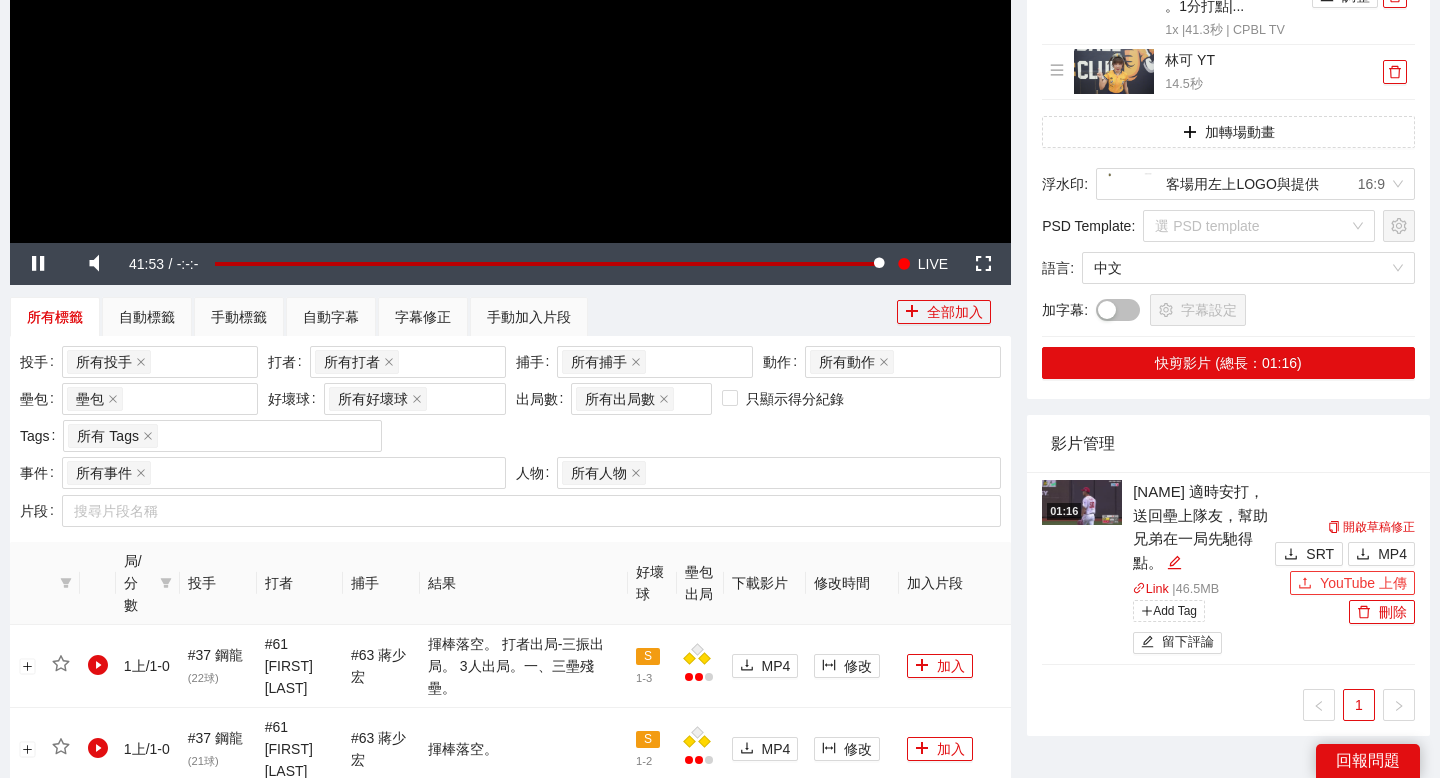 click on "YouTube 上傳" at bounding box center (1363, 583) 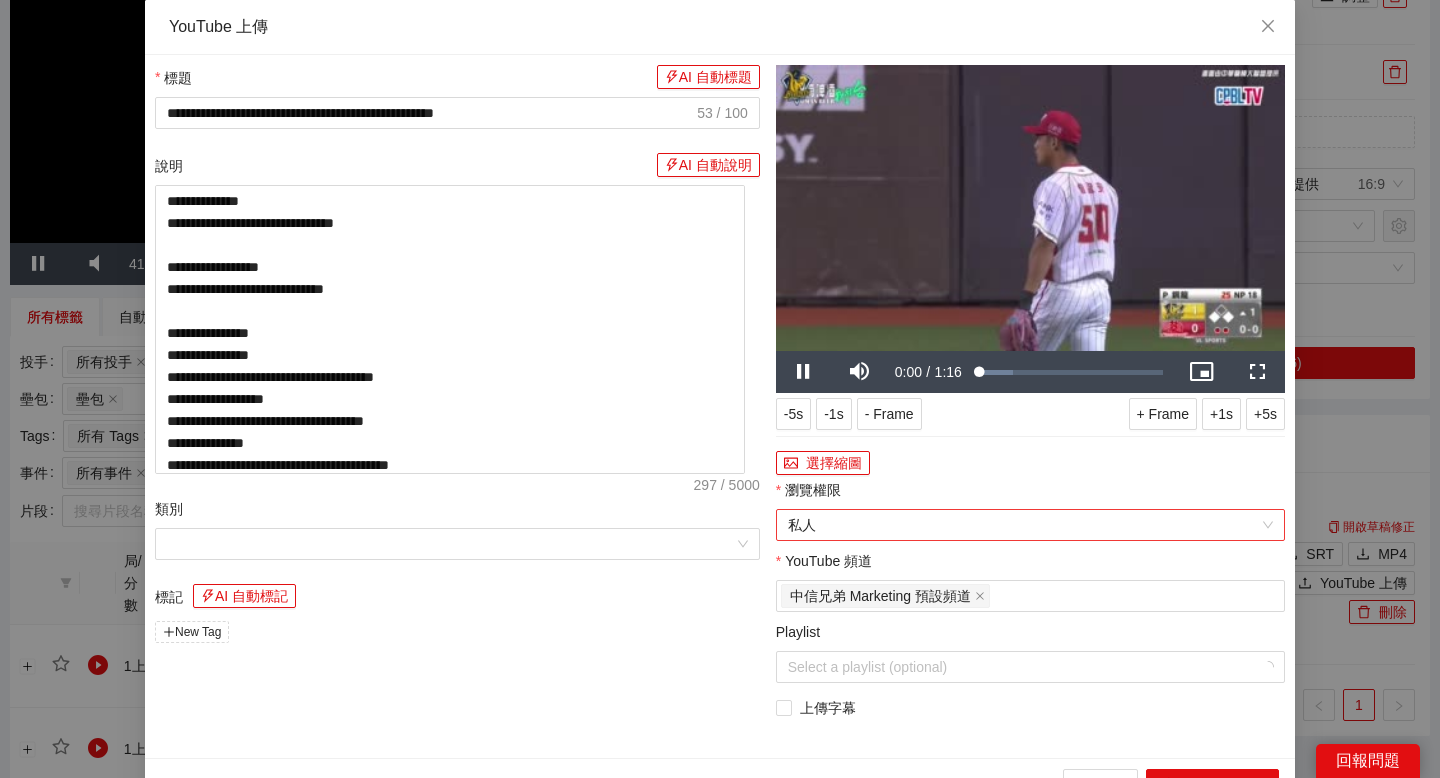 click on "私人" at bounding box center [1030, 525] 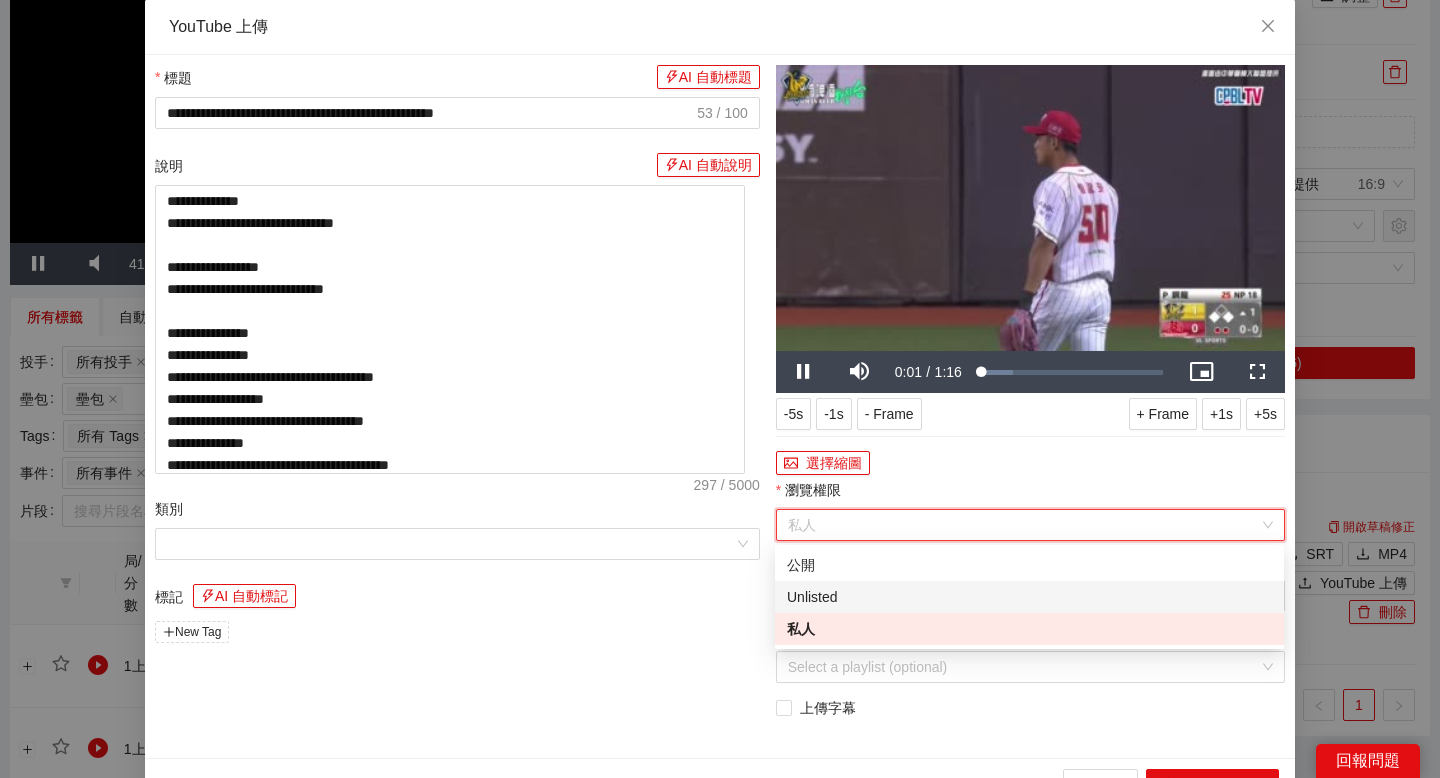 click on "Unlisted" at bounding box center [1029, 597] 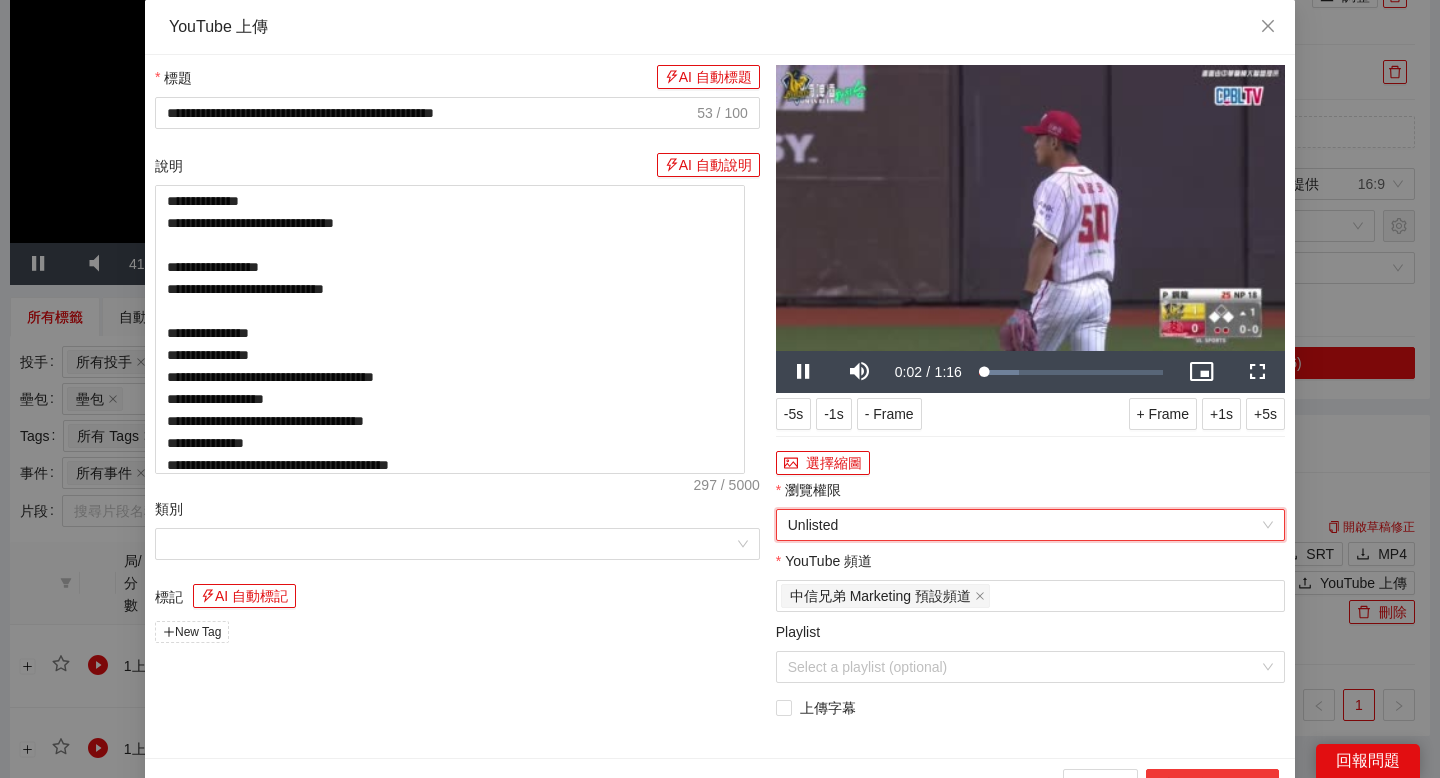 click on "上傳到 YouTube" at bounding box center (1212, 785) 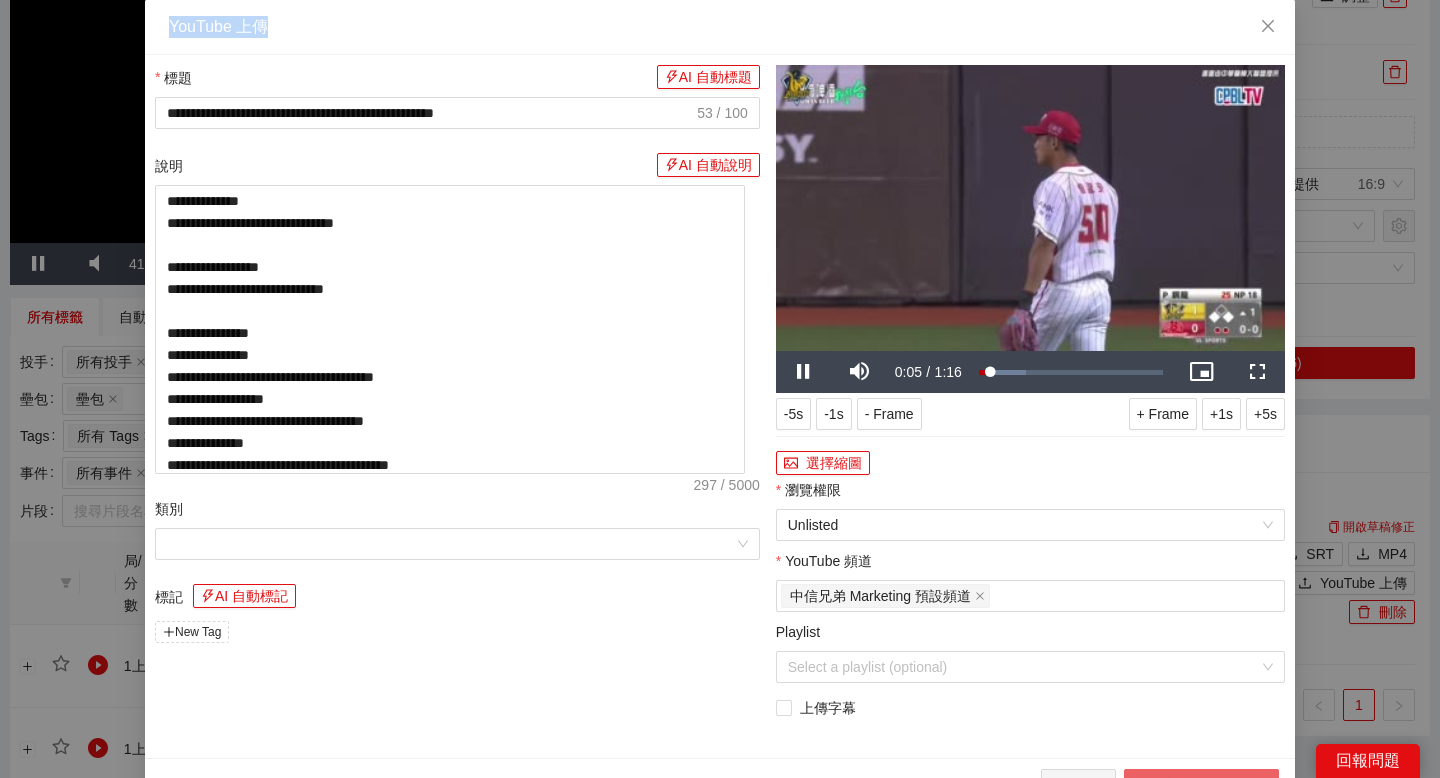 drag, startPoint x: 1046, startPoint y: 38, endPoint x: 980, endPoint y: 17, distance: 69.260376 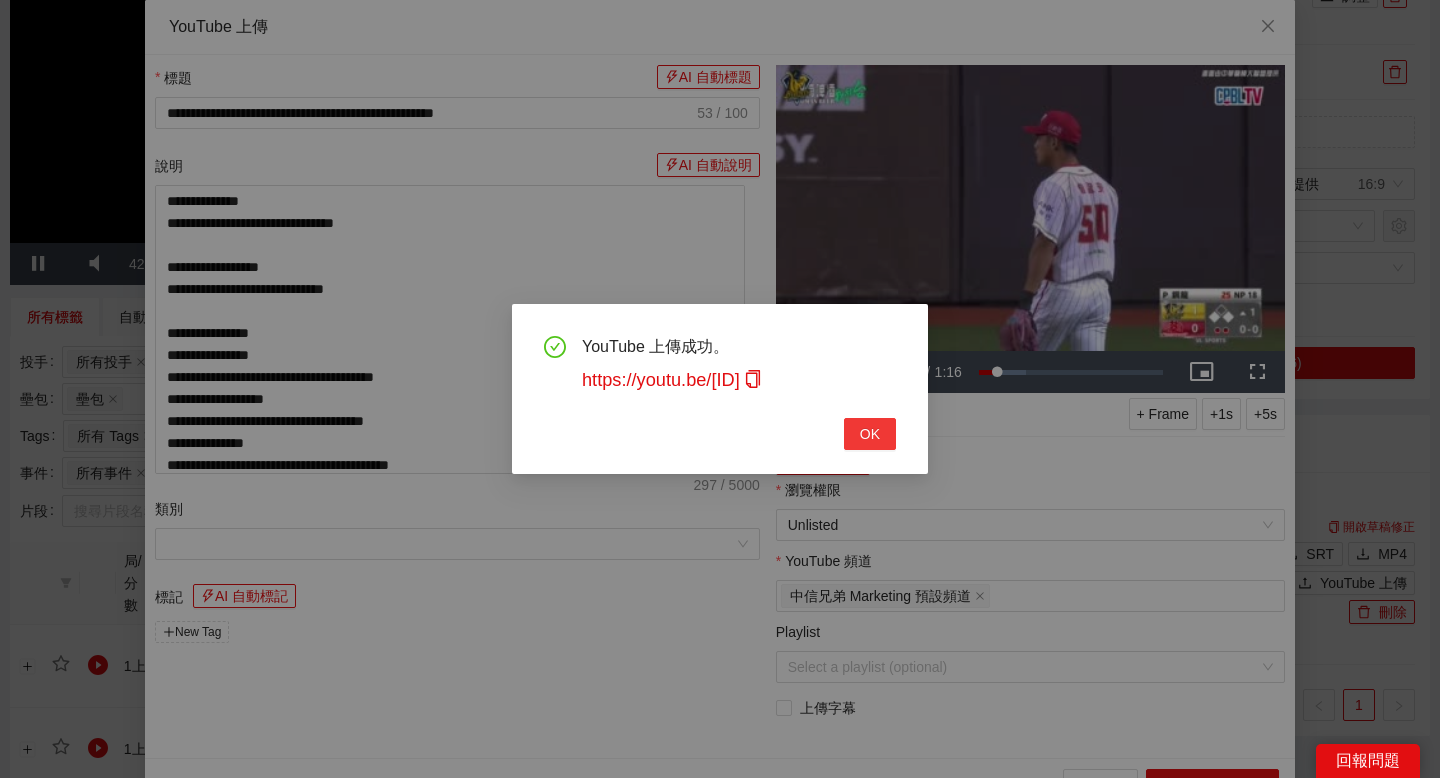 click on "OK" at bounding box center (870, 434) 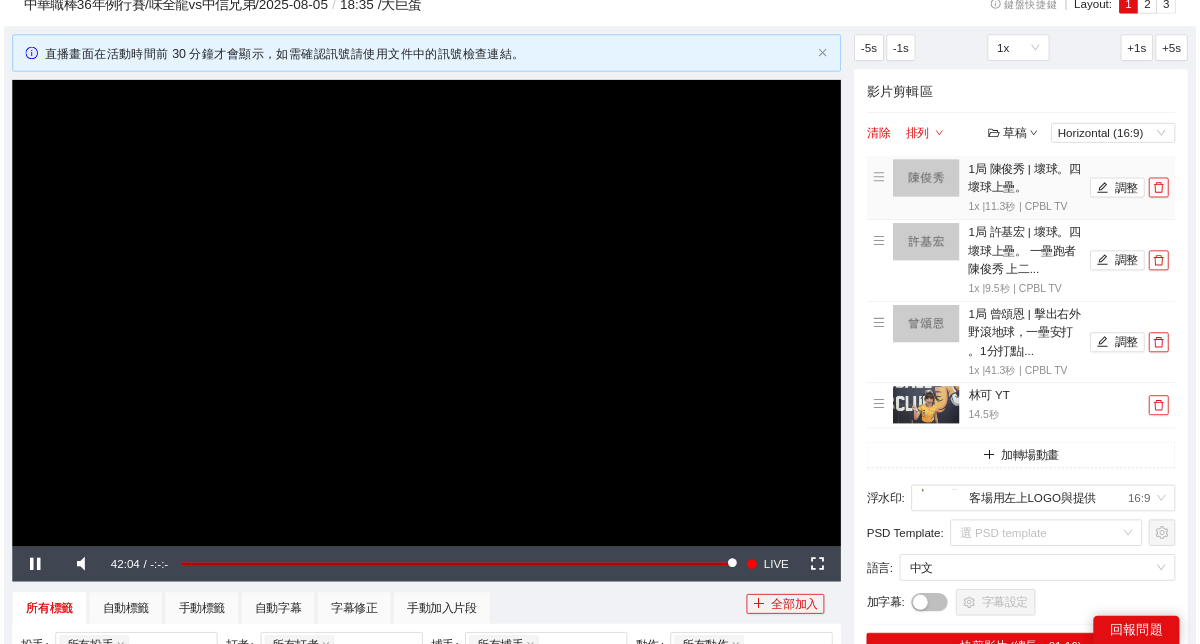 scroll, scrollTop: 73, scrollLeft: 0, axis: vertical 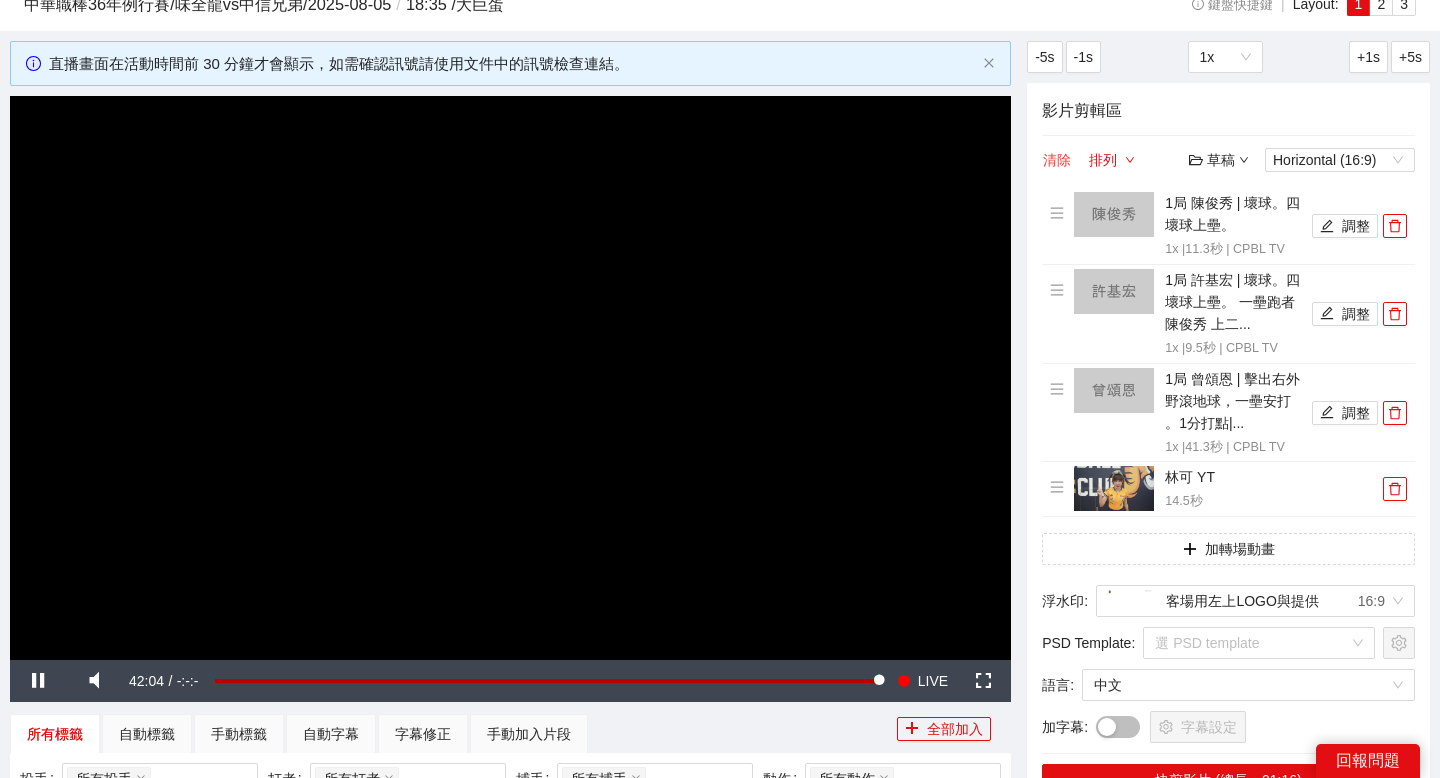 click on "清除" at bounding box center [1057, 160] 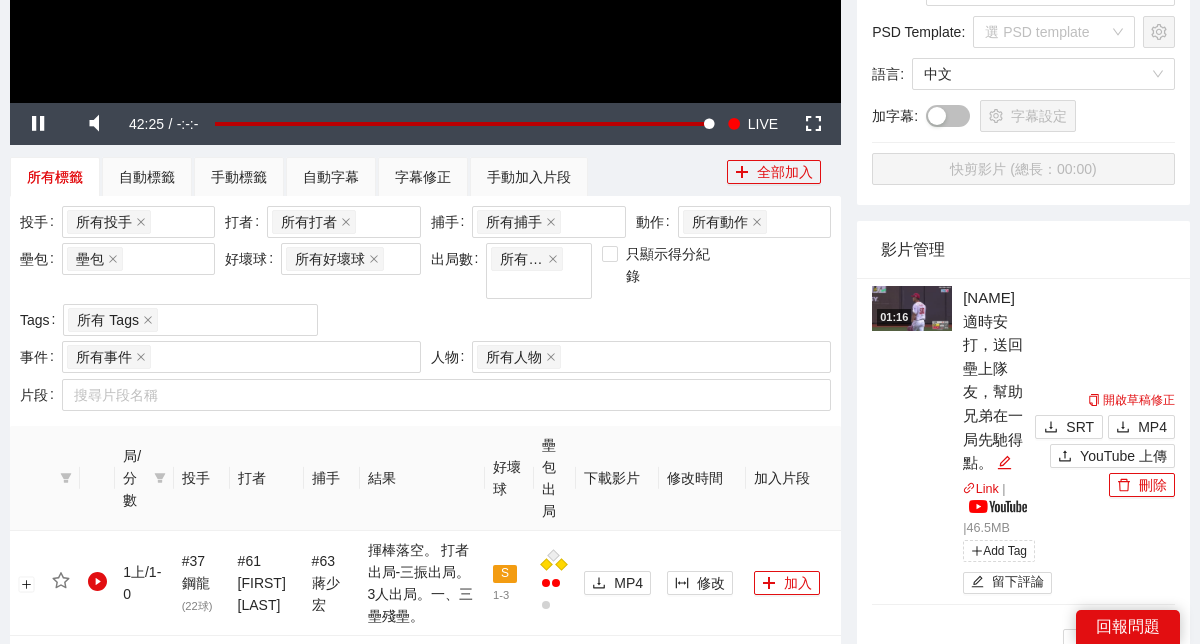 scroll, scrollTop: 552, scrollLeft: 0, axis: vertical 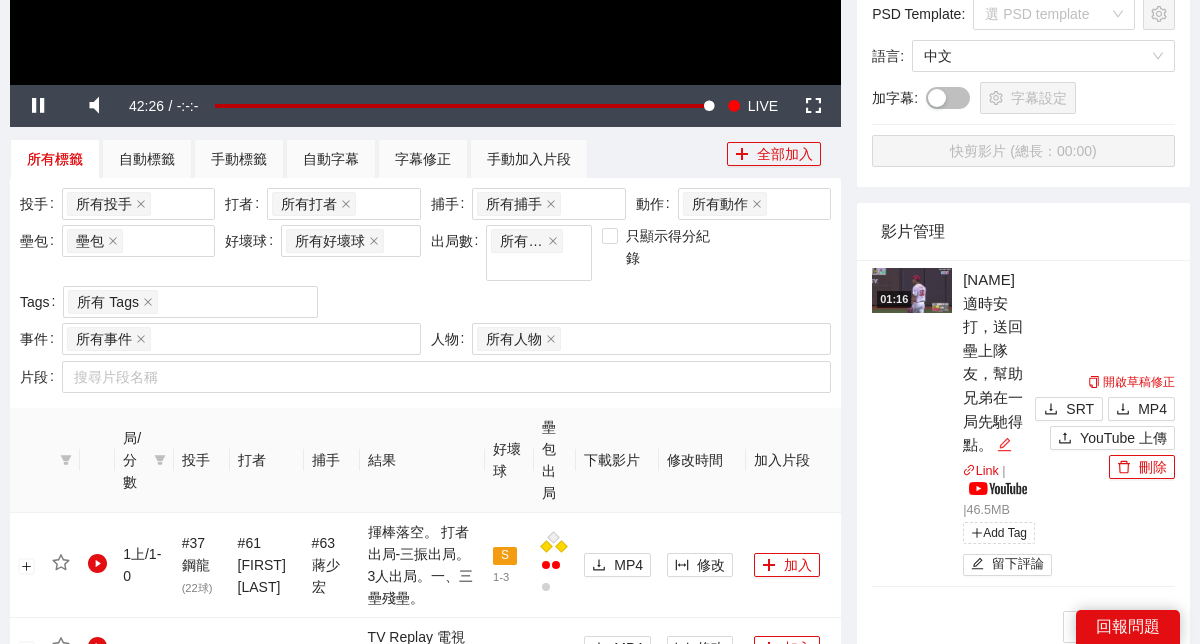 click 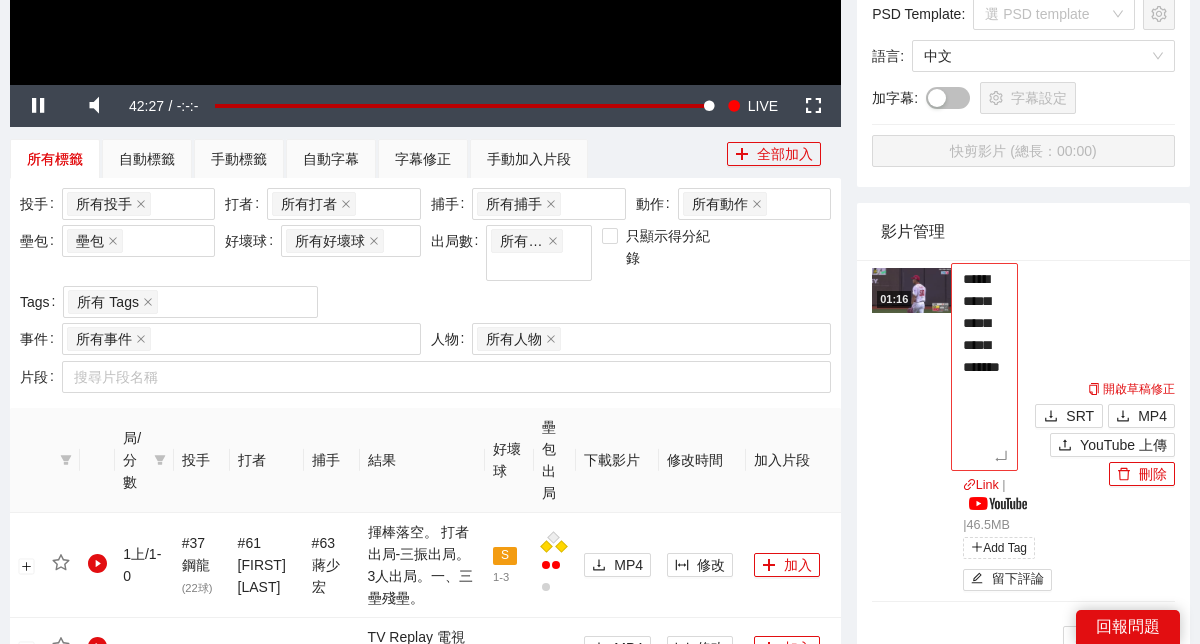 drag, startPoint x: 1006, startPoint y: 271, endPoint x: 960, endPoint y: 272, distance: 46.010868 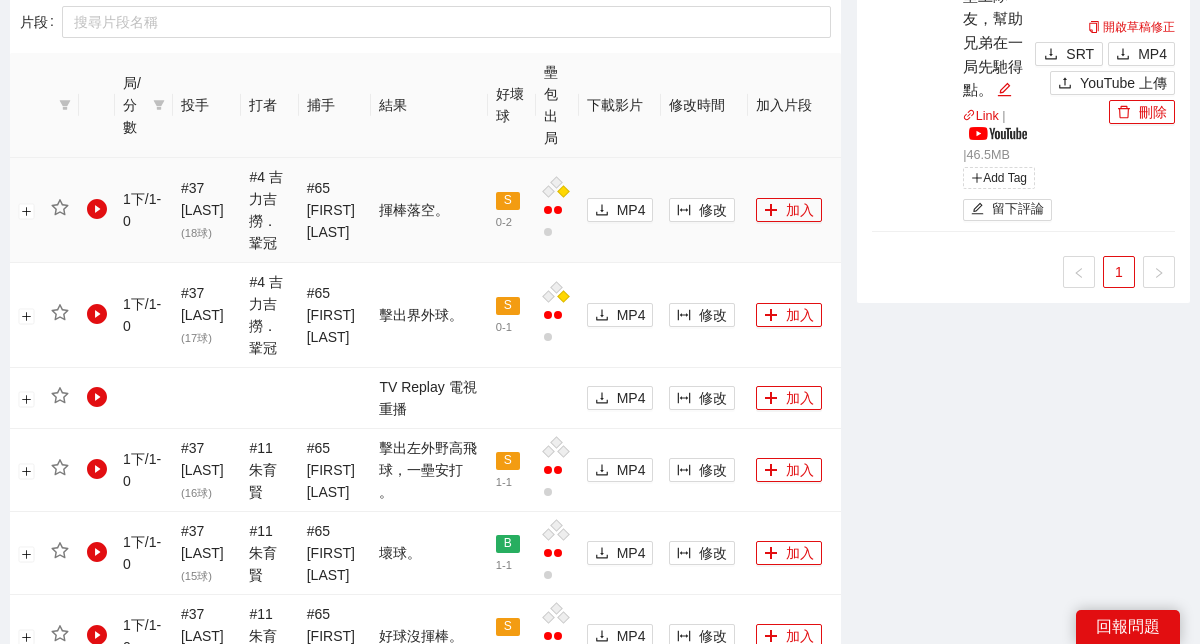 scroll, scrollTop: 915, scrollLeft: 0, axis: vertical 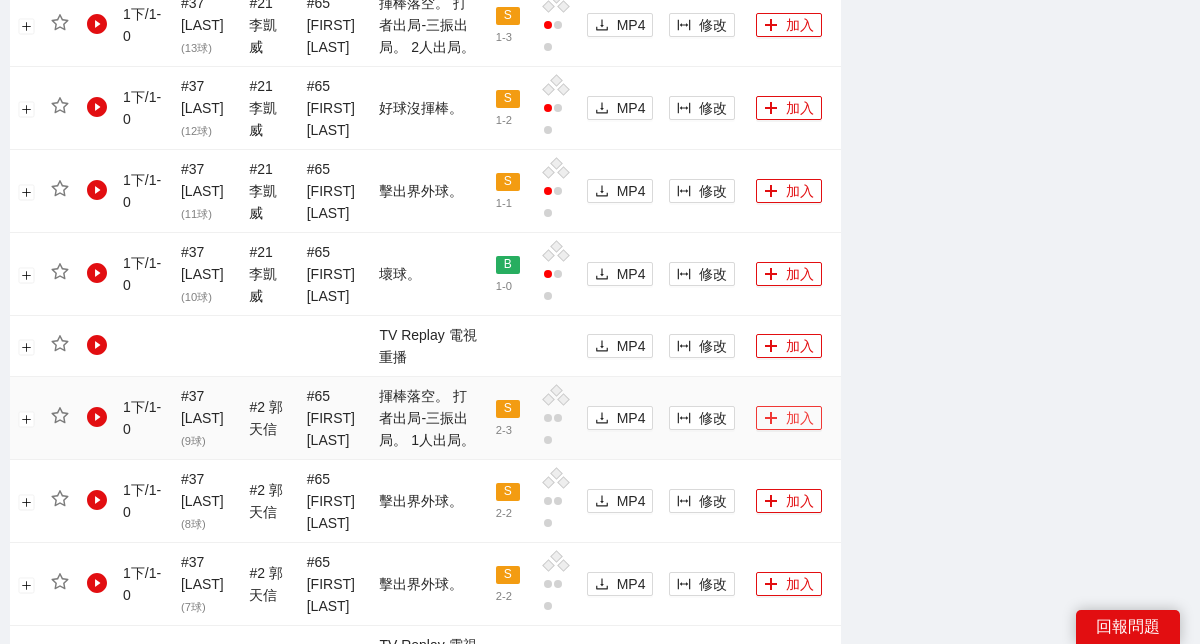 click on "加入" at bounding box center (789, 418) 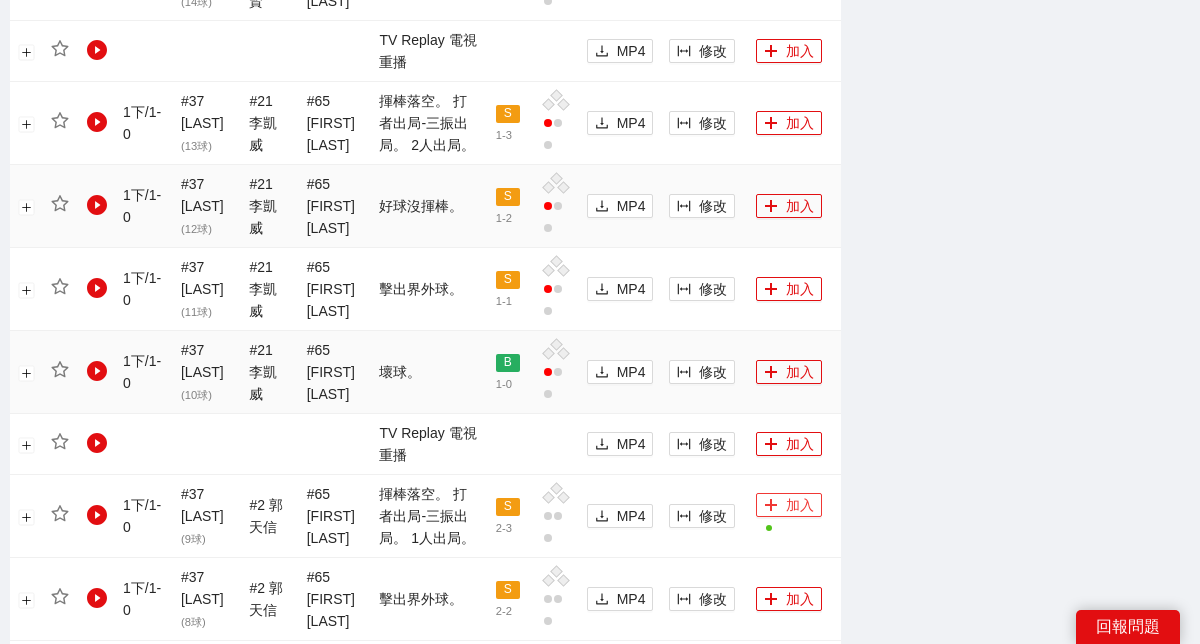 scroll, scrollTop: 1561, scrollLeft: 0, axis: vertical 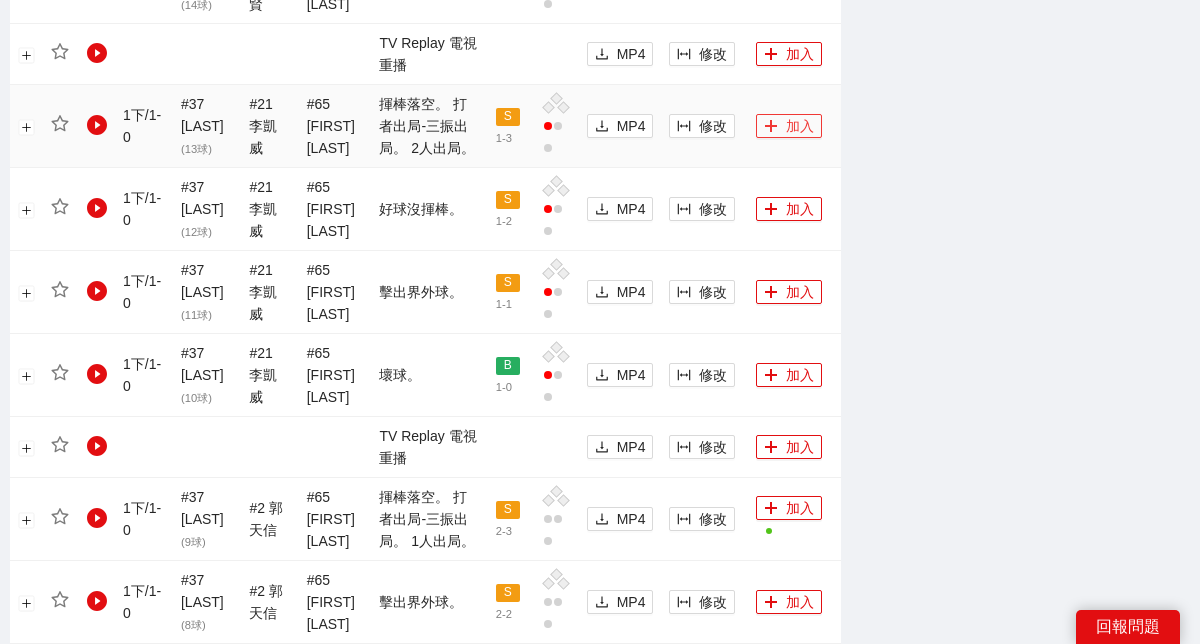 click on "加入" at bounding box center (789, 126) 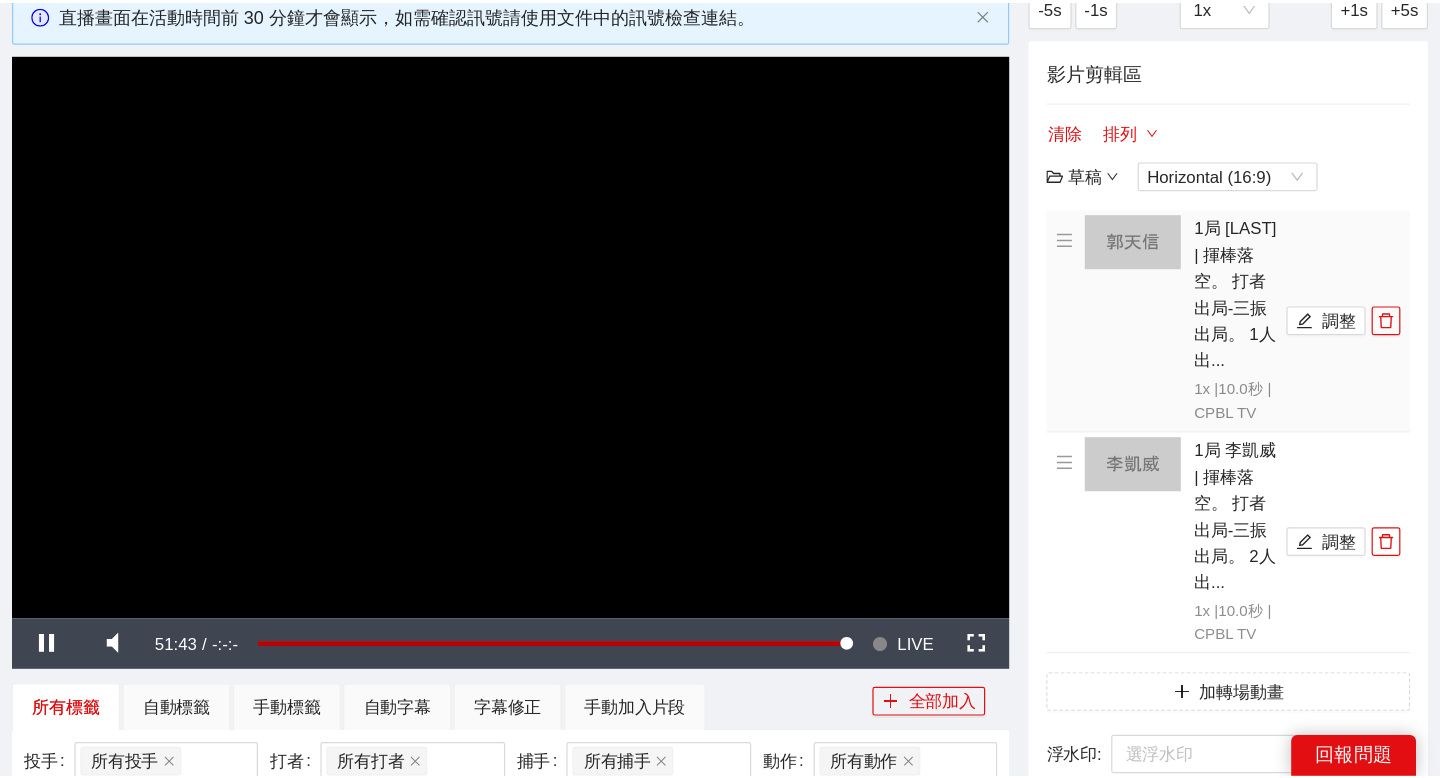 scroll, scrollTop: 127, scrollLeft: 0, axis: vertical 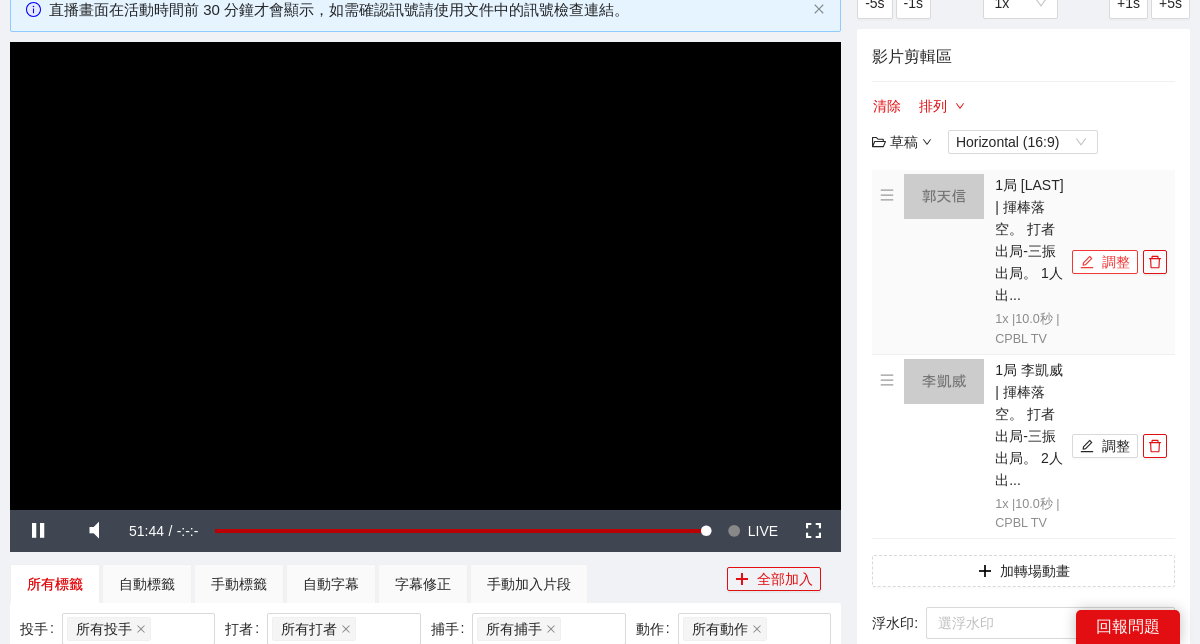 click on "調整" at bounding box center [1105, 262] 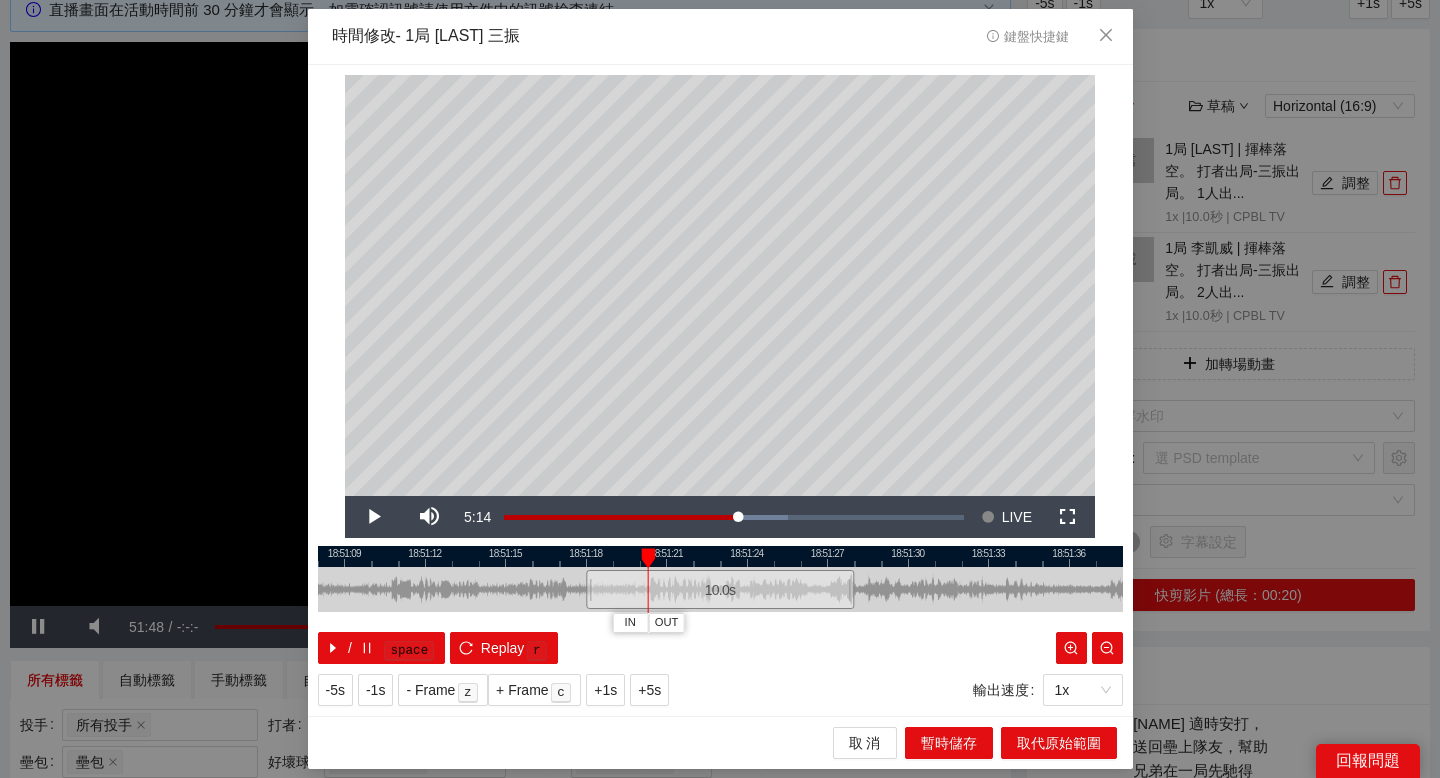 drag, startPoint x: 653, startPoint y: 543, endPoint x: 600, endPoint y: 544, distance: 53.009434 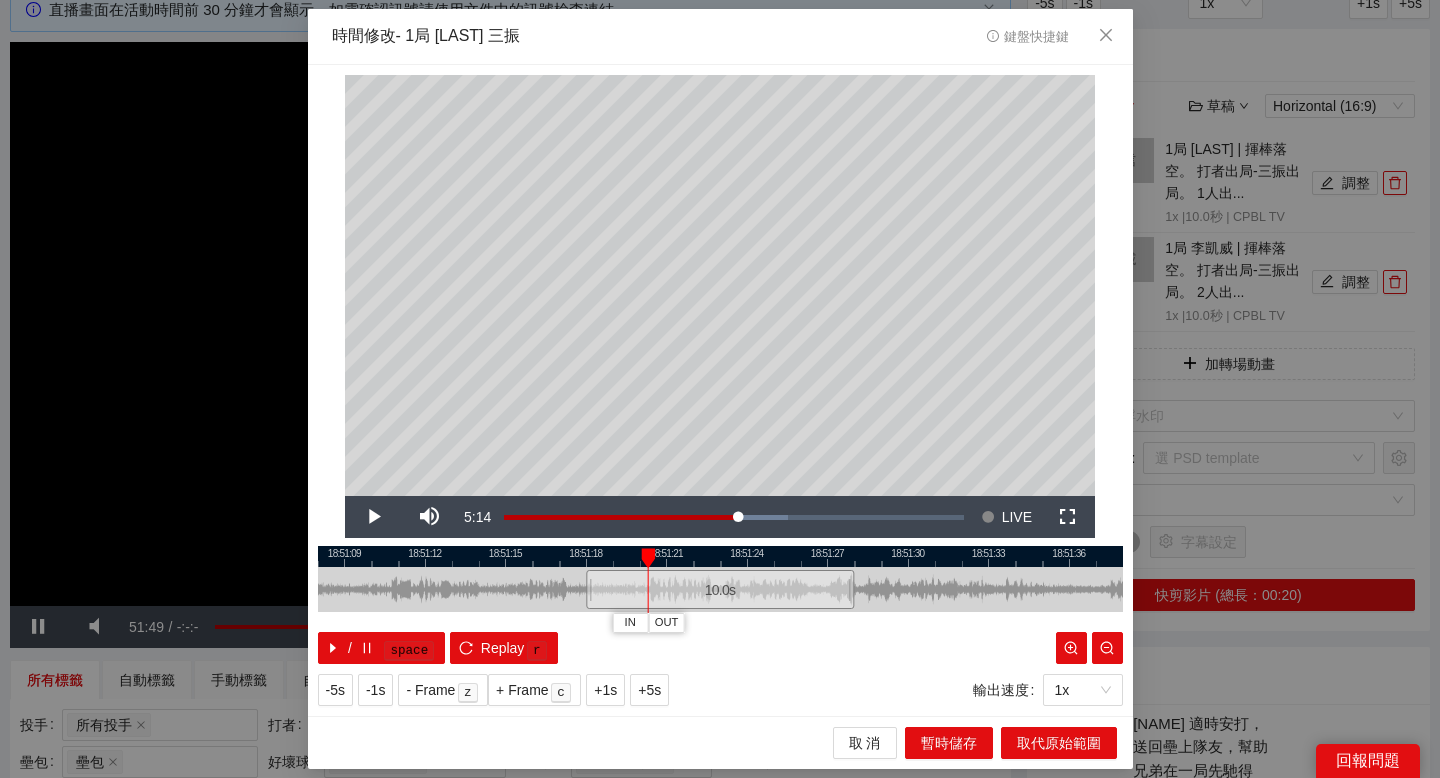drag, startPoint x: 566, startPoint y: 545, endPoint x: 580, endPoint y: 545, distance: 14 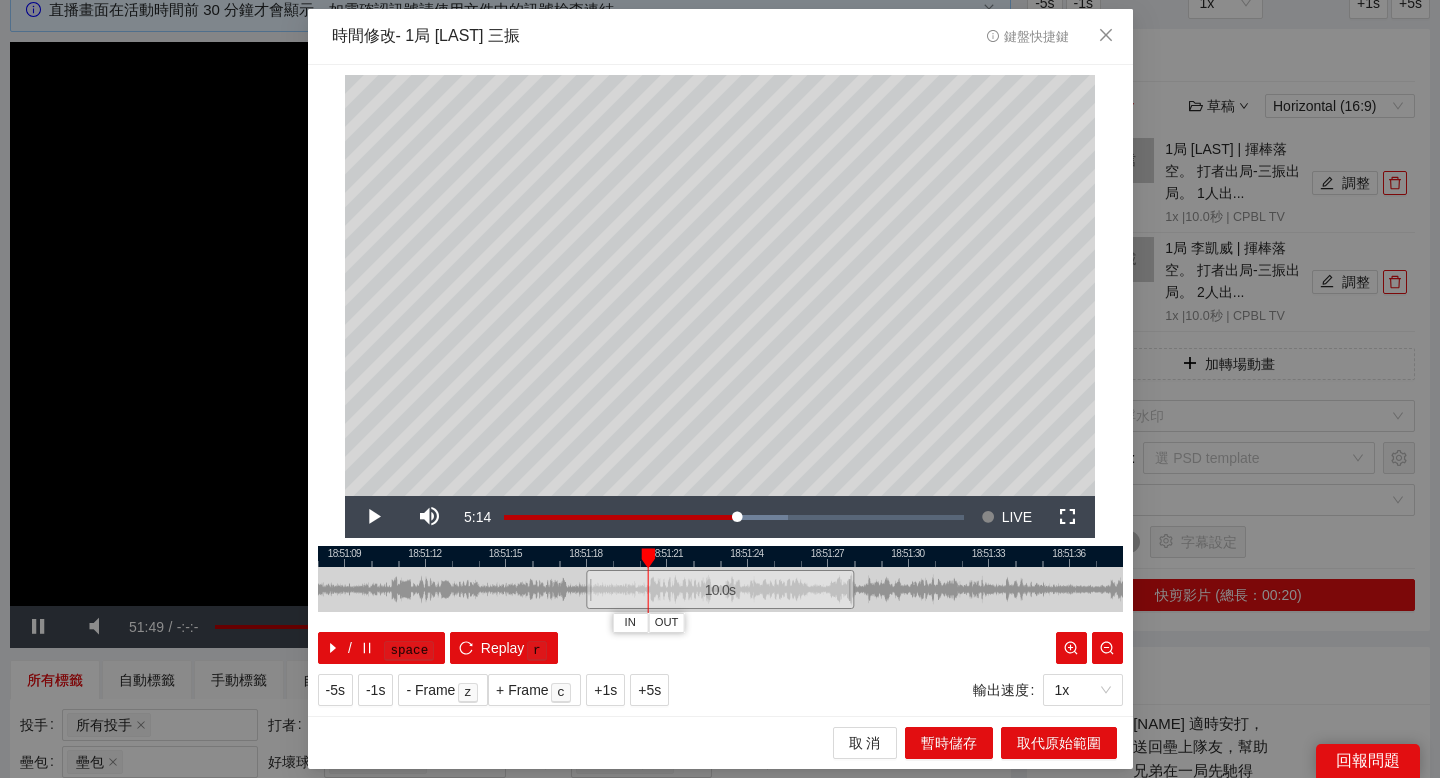 click on "**********" at bounding box center (720, 391) 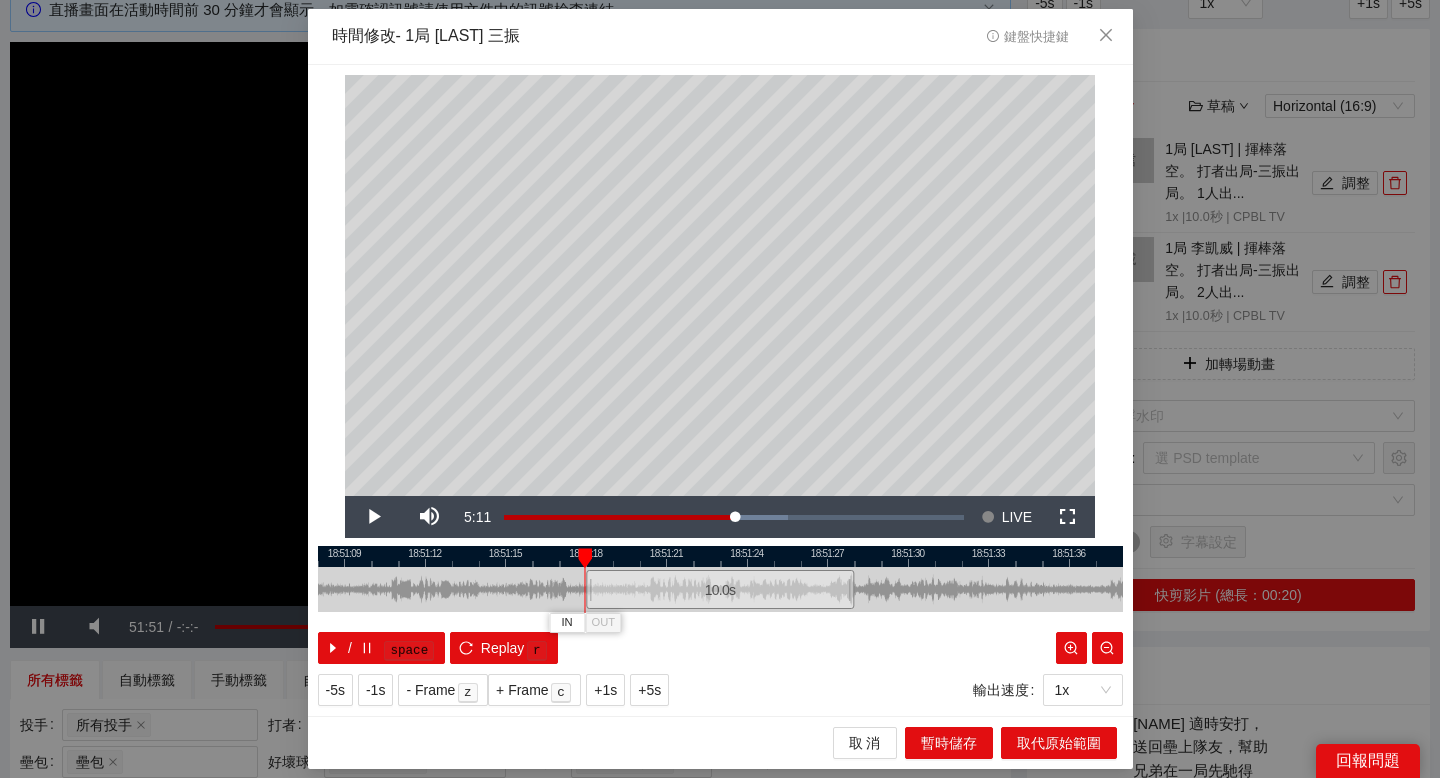 drag, startPoint x: 589, startPoint y: 551, endPoint x: 577, endPoint y: 551, distance: 12 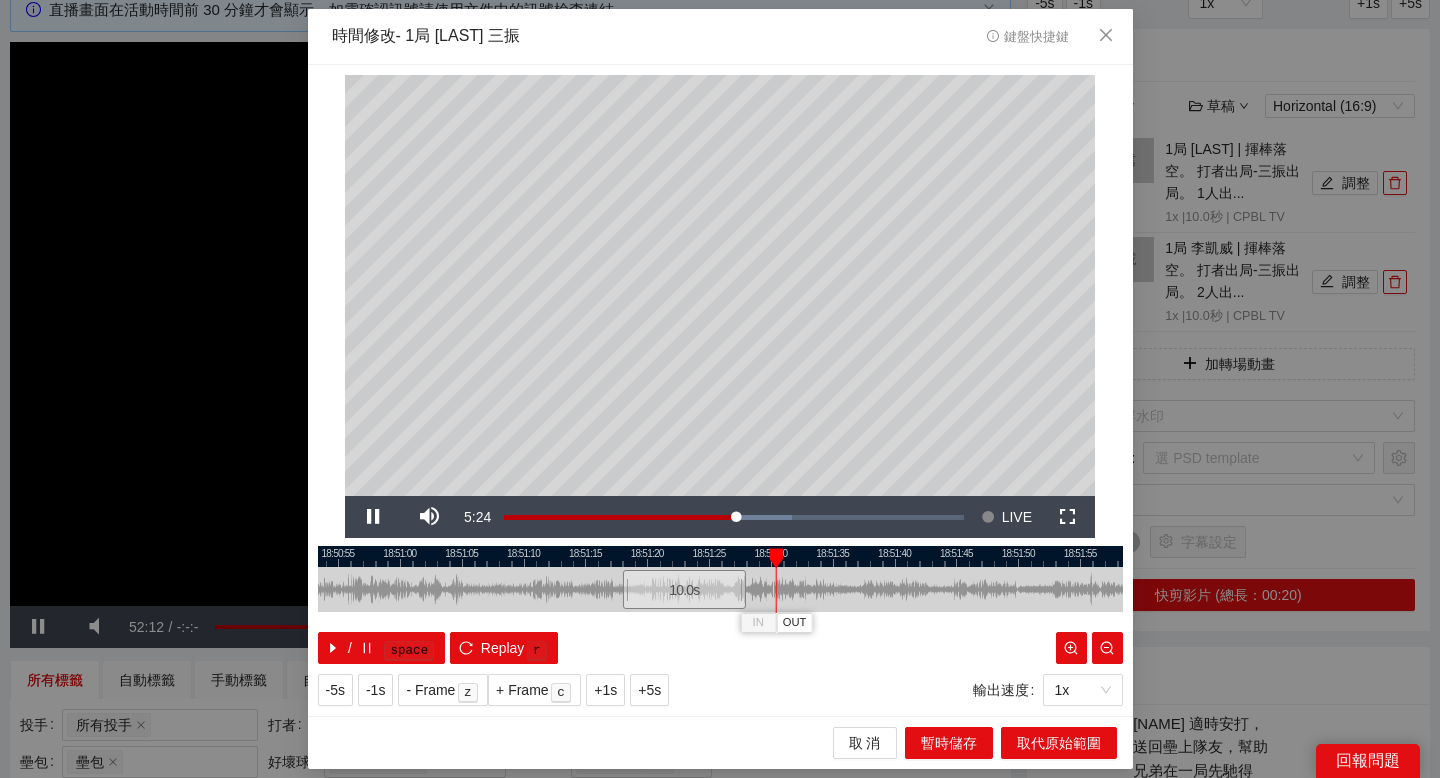 drag, startPoint x: 811, startPoint y: 556, endPoint x: 692, endPoint y: 559, distance: 119.03781 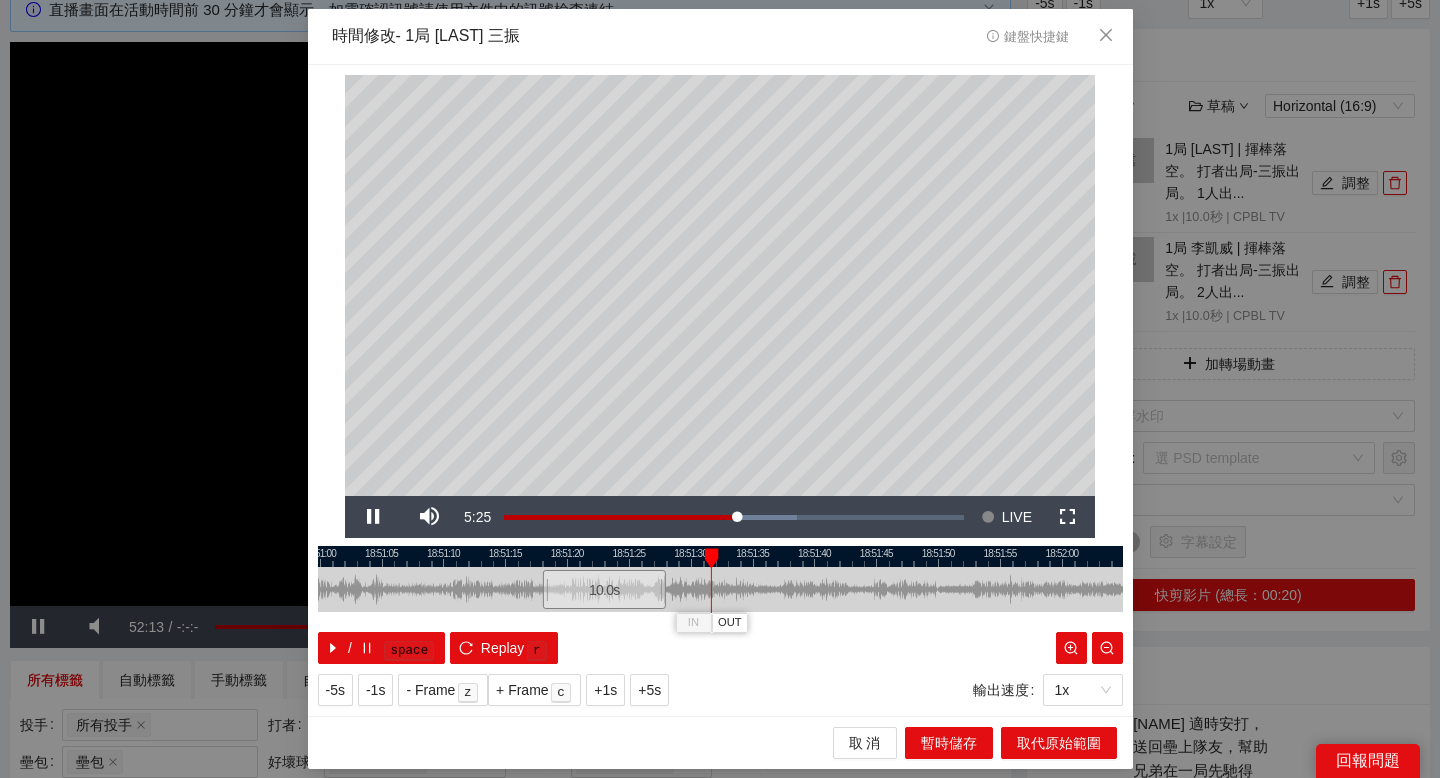 drag, startPoint x: 834, startPoint y: 561, endPoint x: 771, endPoint y: 561, distance: 63 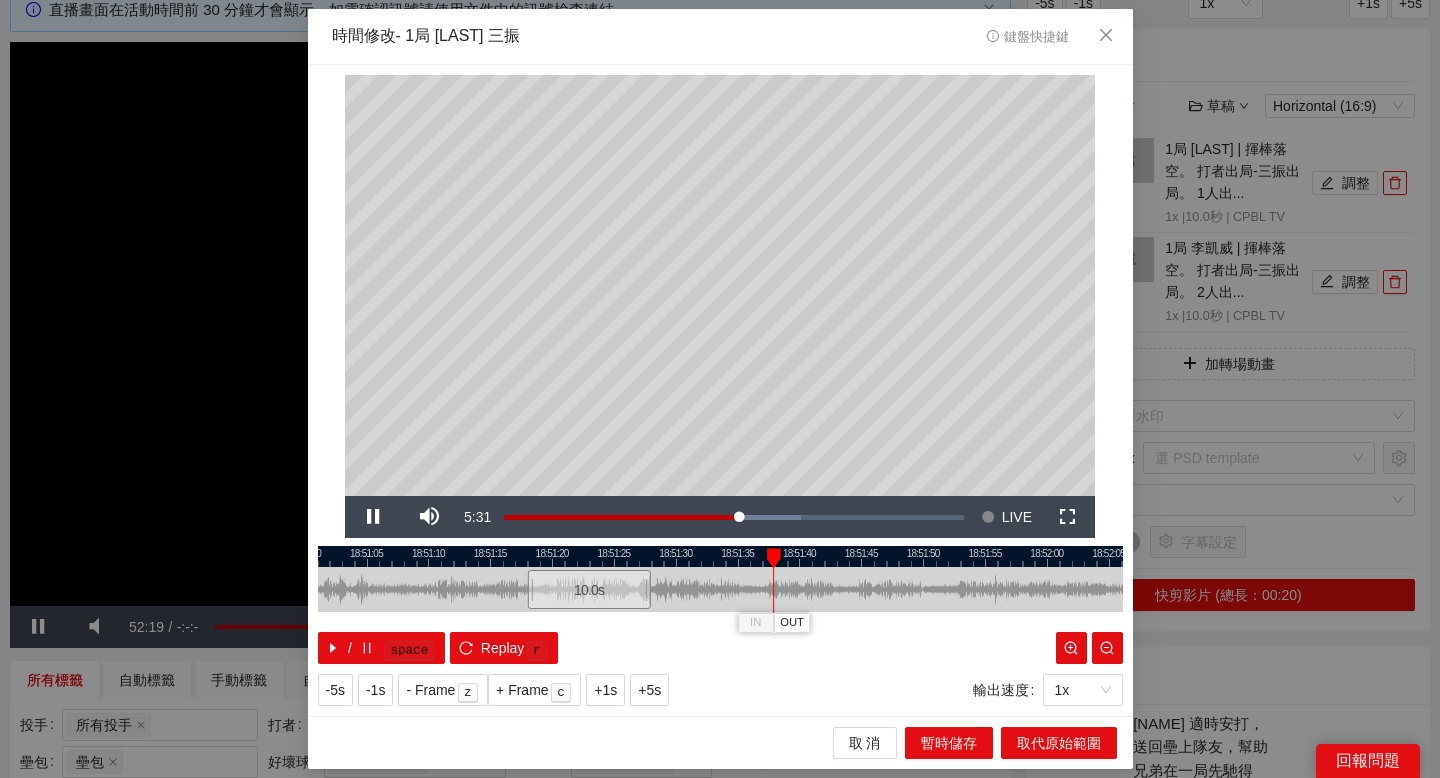 click at bounding box center [720, 556] 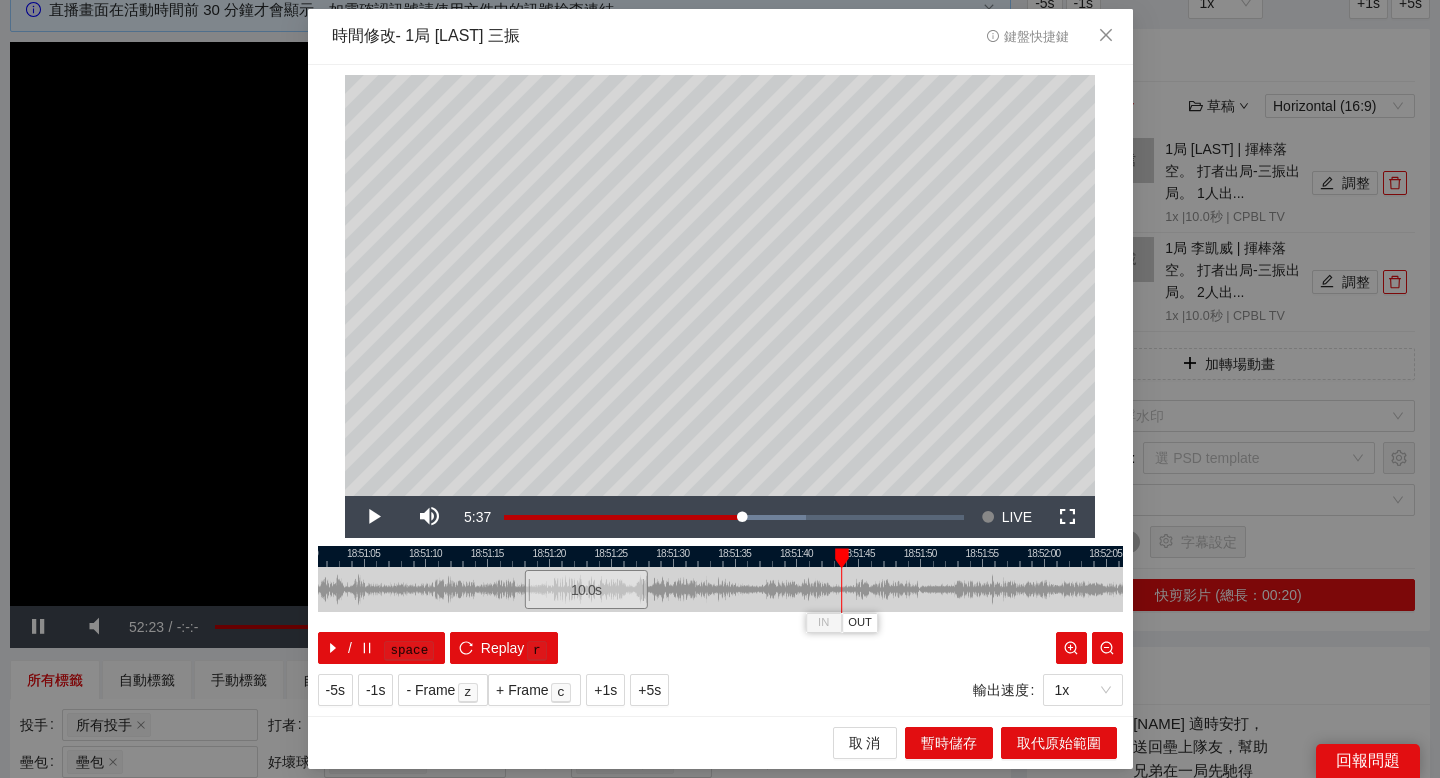 click at bounding box center [717, 556] 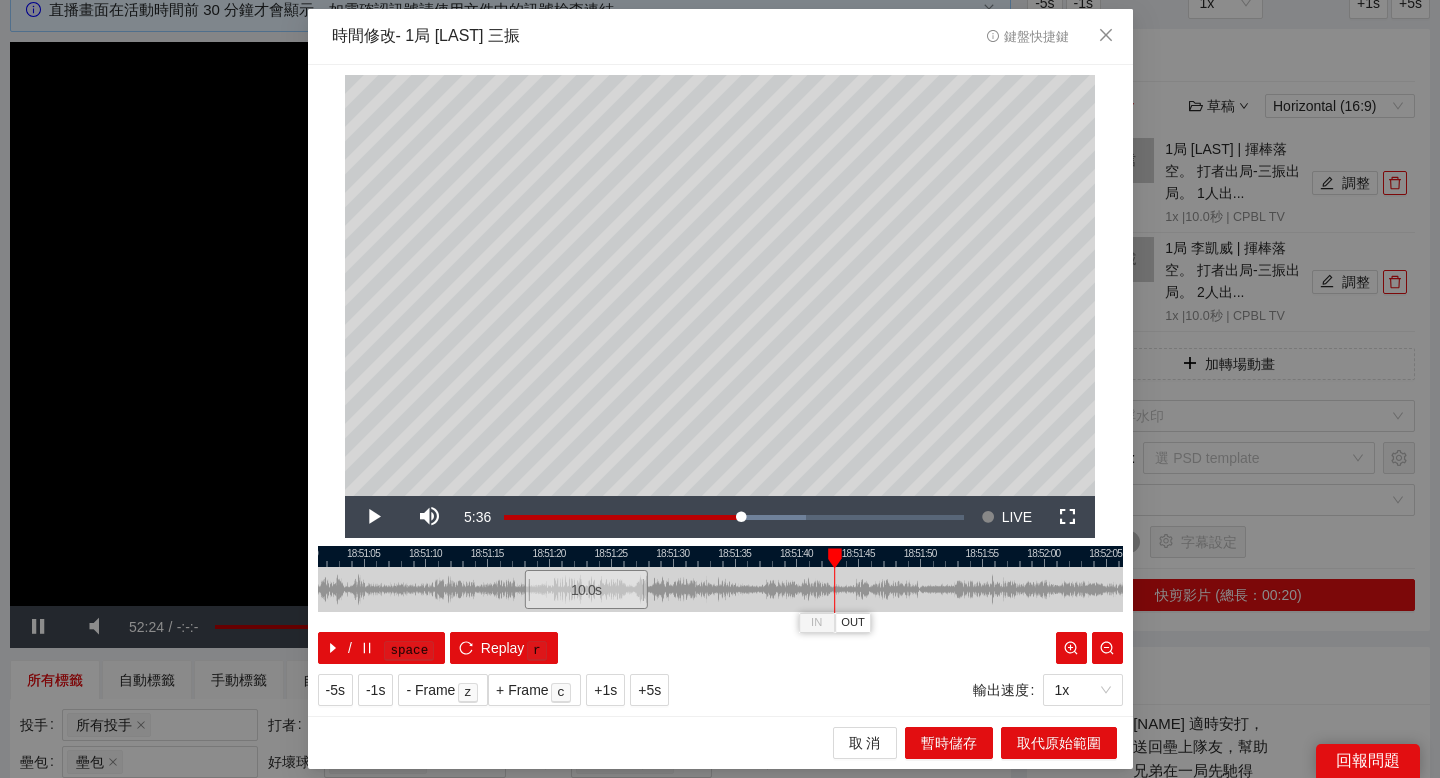 click at bounding box center (835, 558) 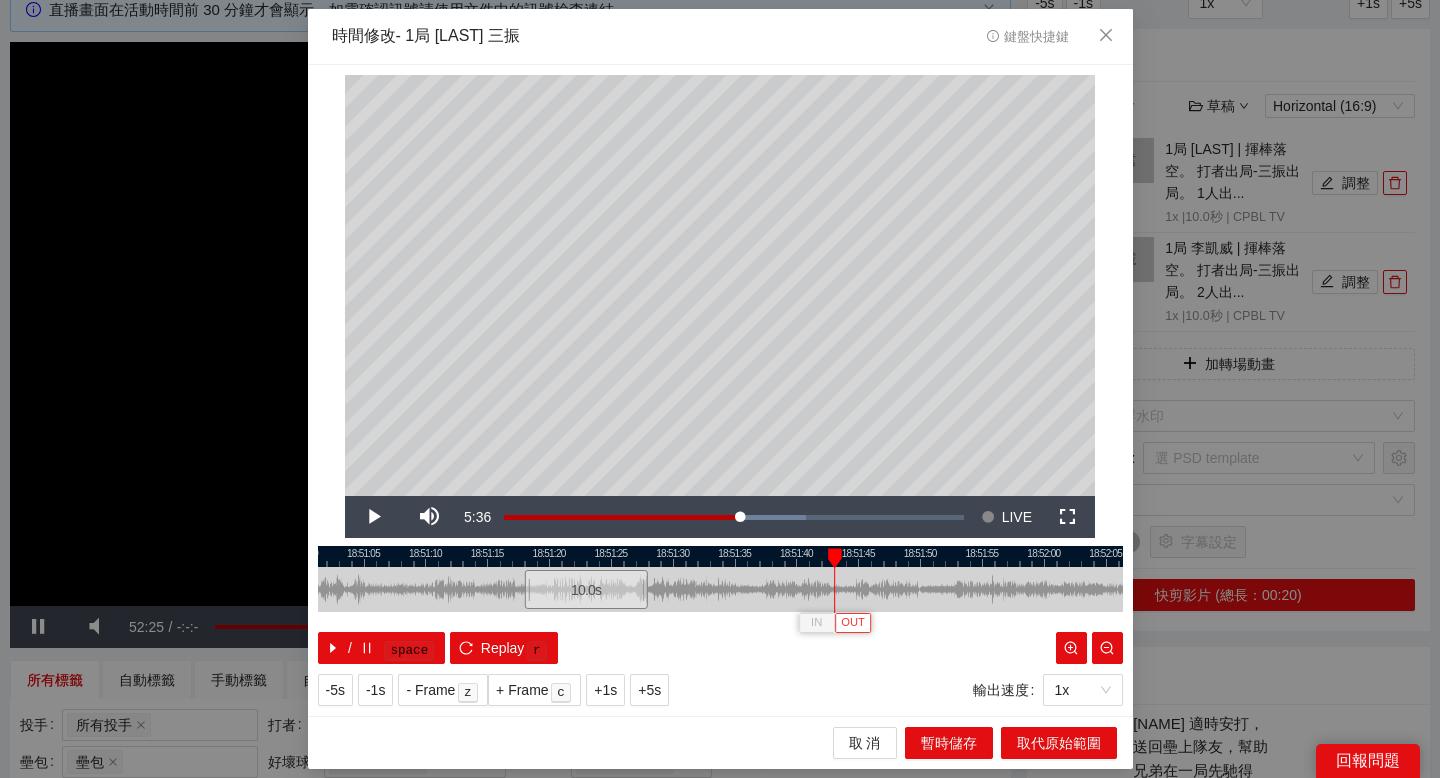click on "OUT" at bounding box center (853, 622) 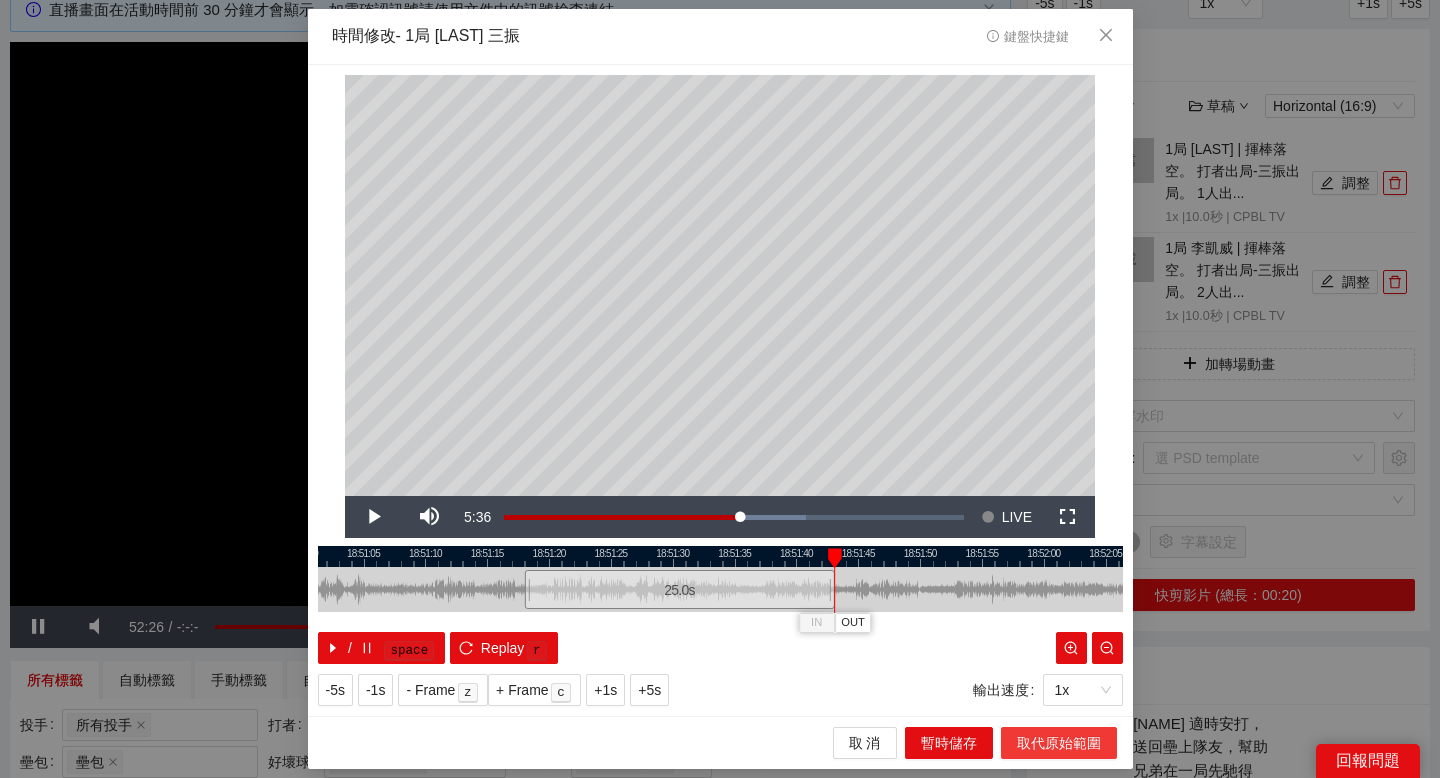 click on "取代原始範圍" at bounding box center [1059, 743] 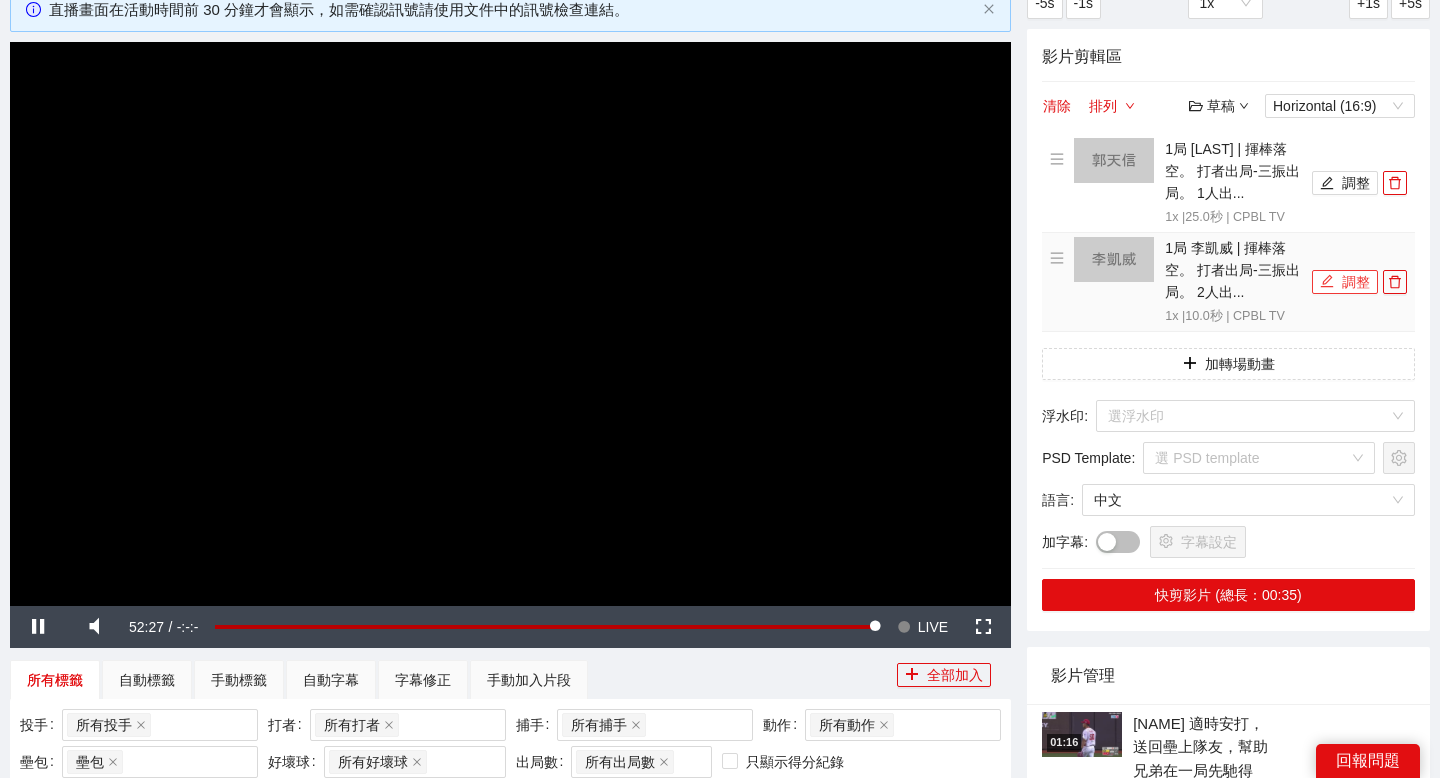 click 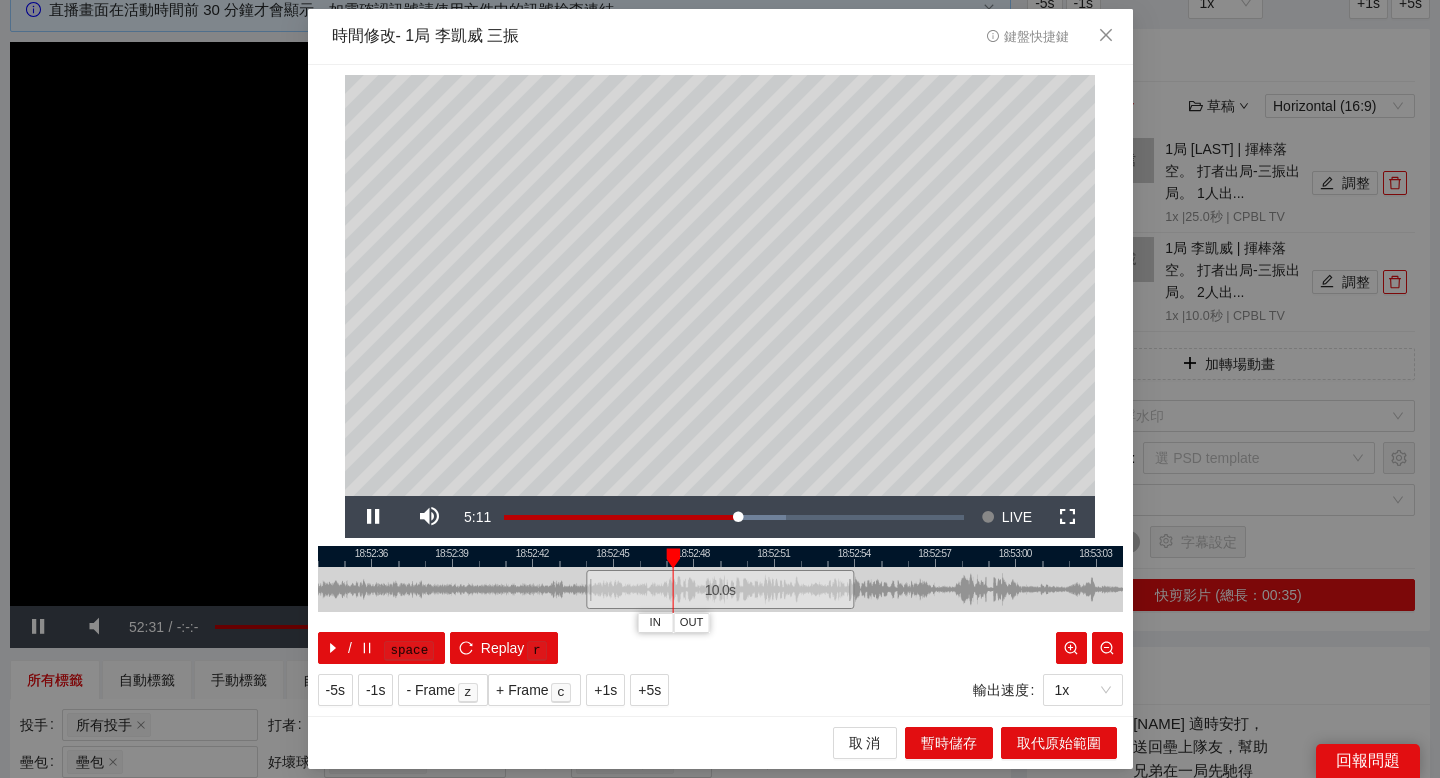 click at bounding box center [720, 556] 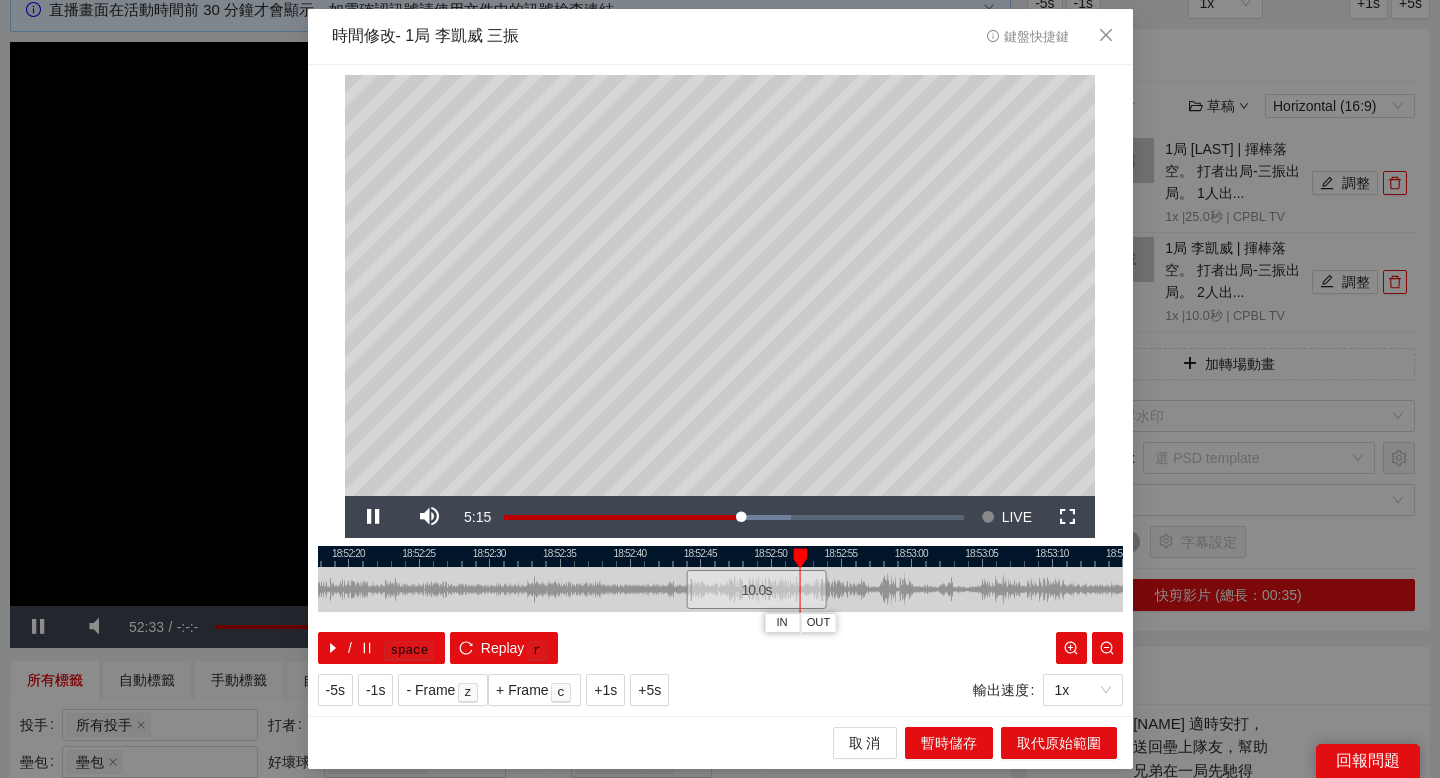 drag, startPoint x: 879, startPoint y: 565, endPoint x: 769, endPoint y: 565, distance: 110 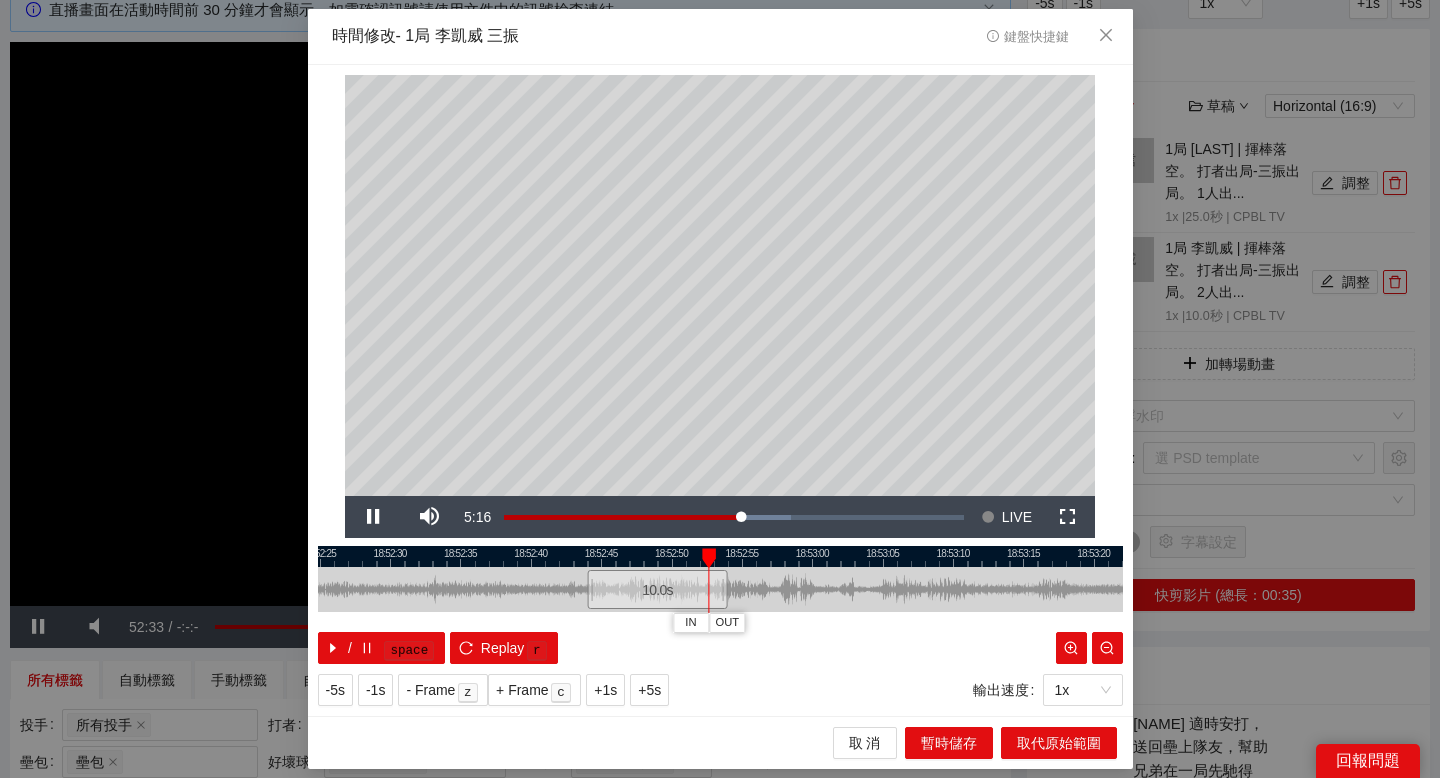 click at bounding box center (720, 556) 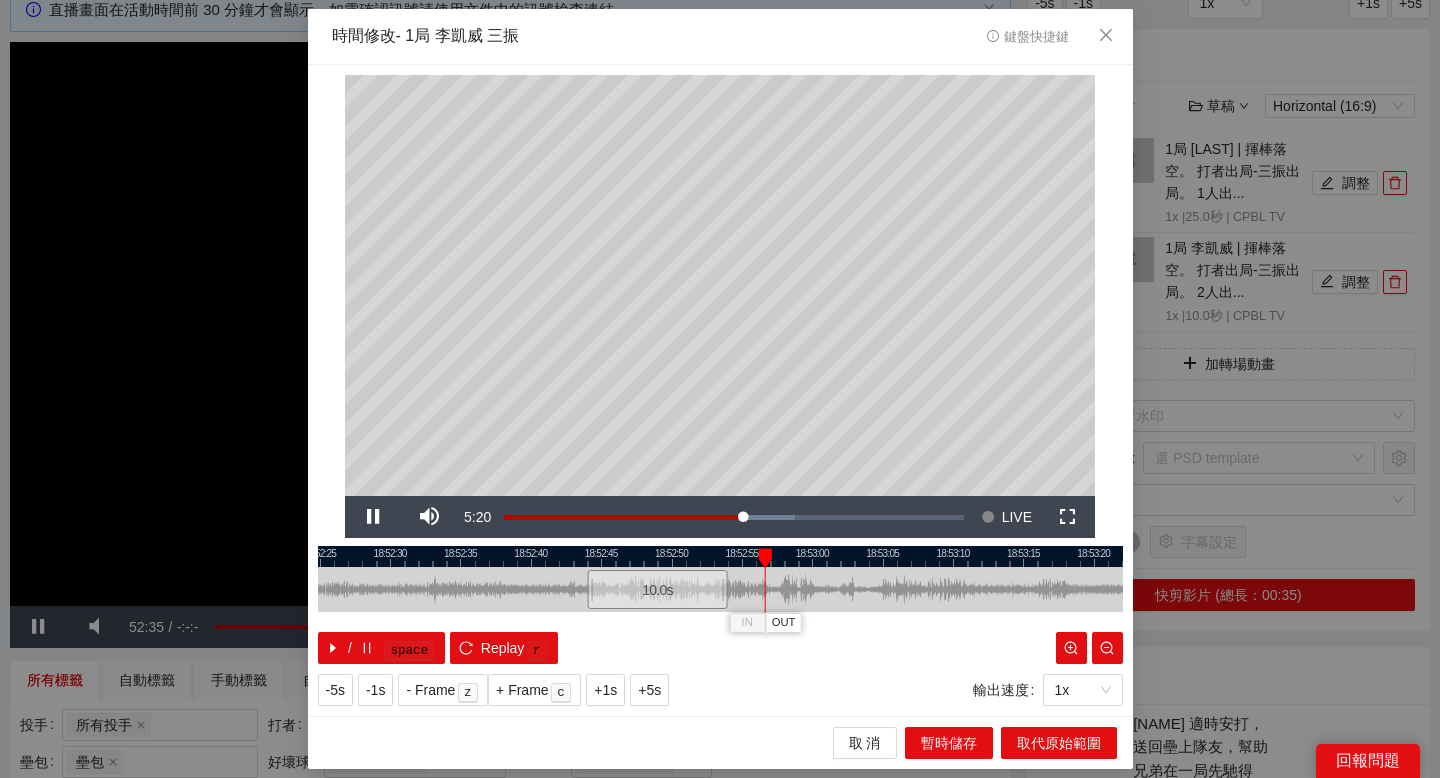 click at bounding box center (720, 556) 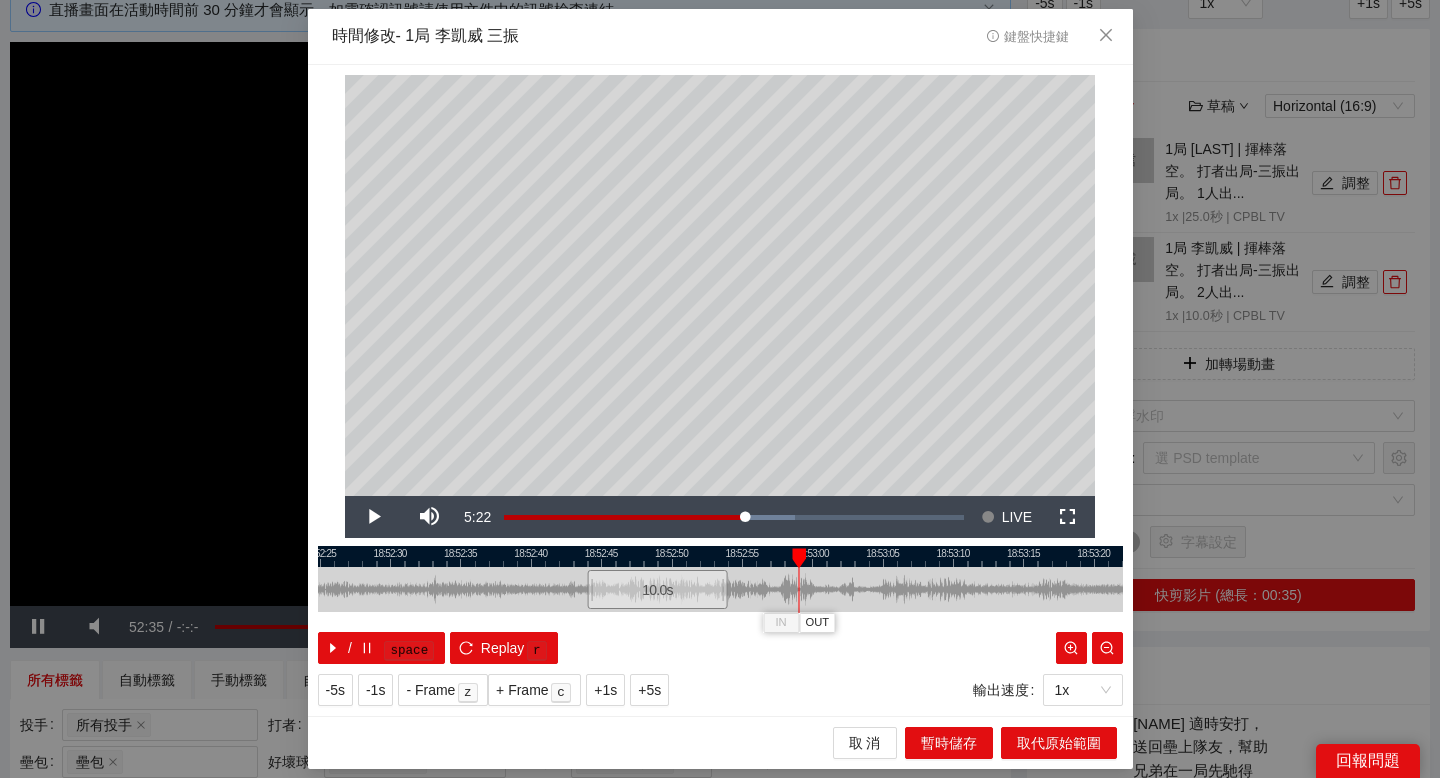 click at bounding box center (720, 556) 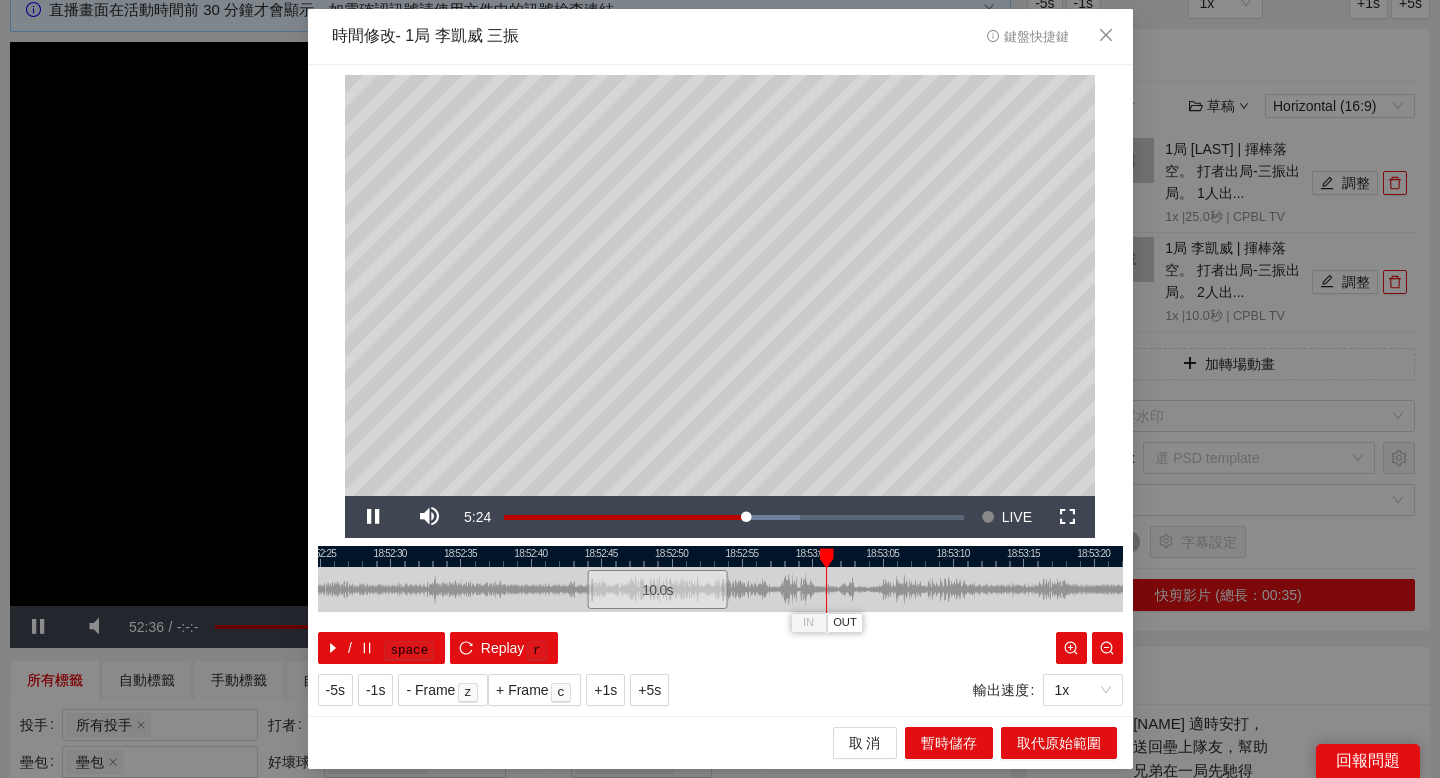 click at bounding box center (720, 556) 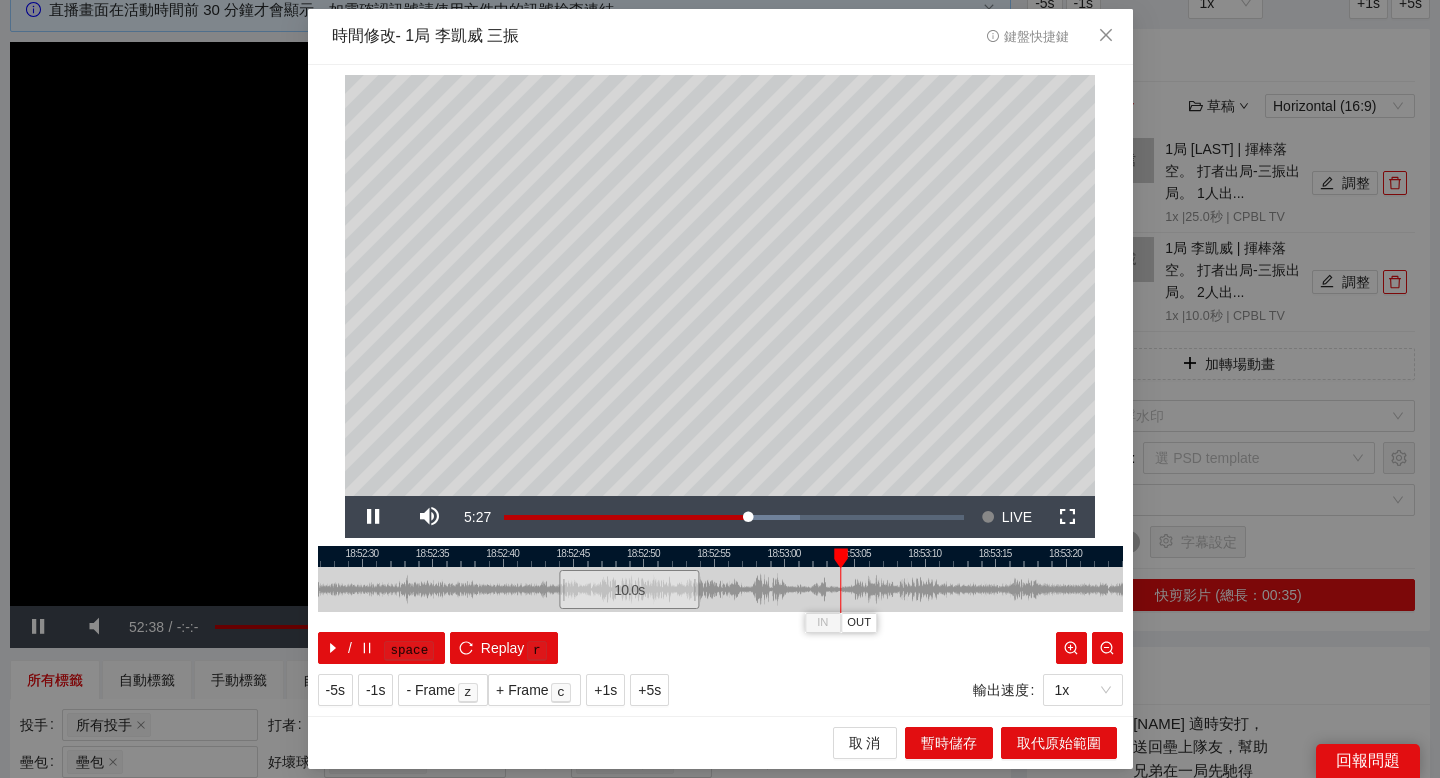 drag, startPoint x: 895, startPoint y: 552, endPoint x: 865, endPoint y: 552, distance: 30 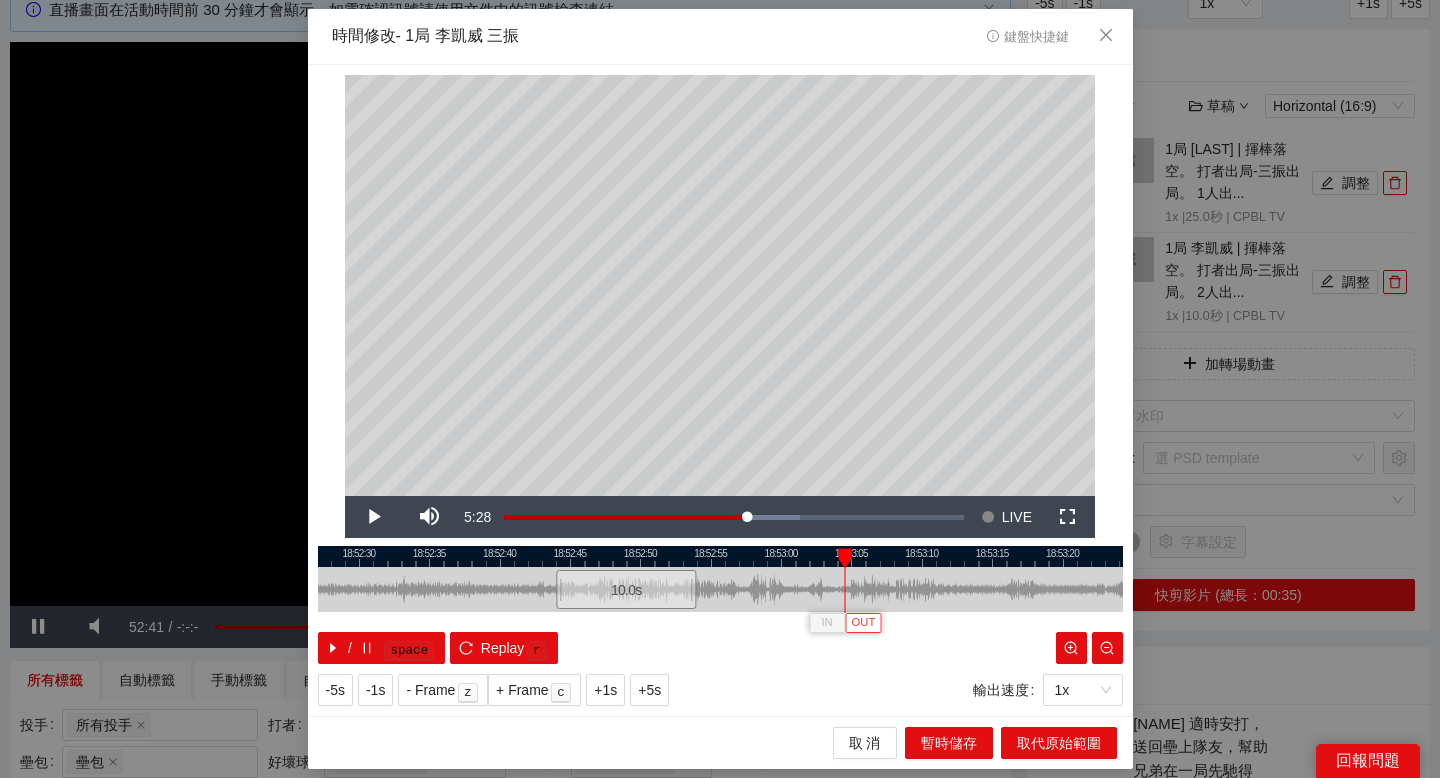 click on "OUT" at bounding box center (864, 623) 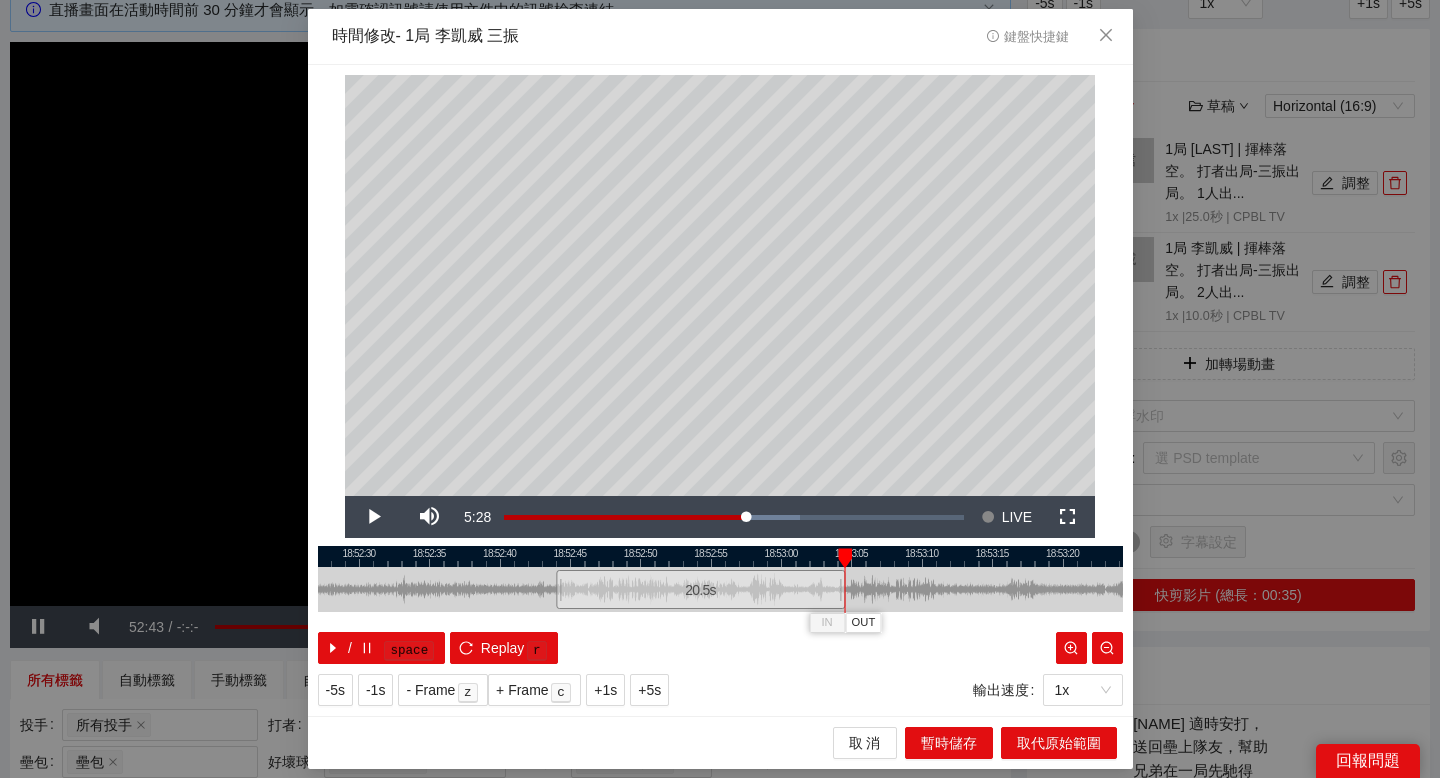 click at bounding box center (845, 558) 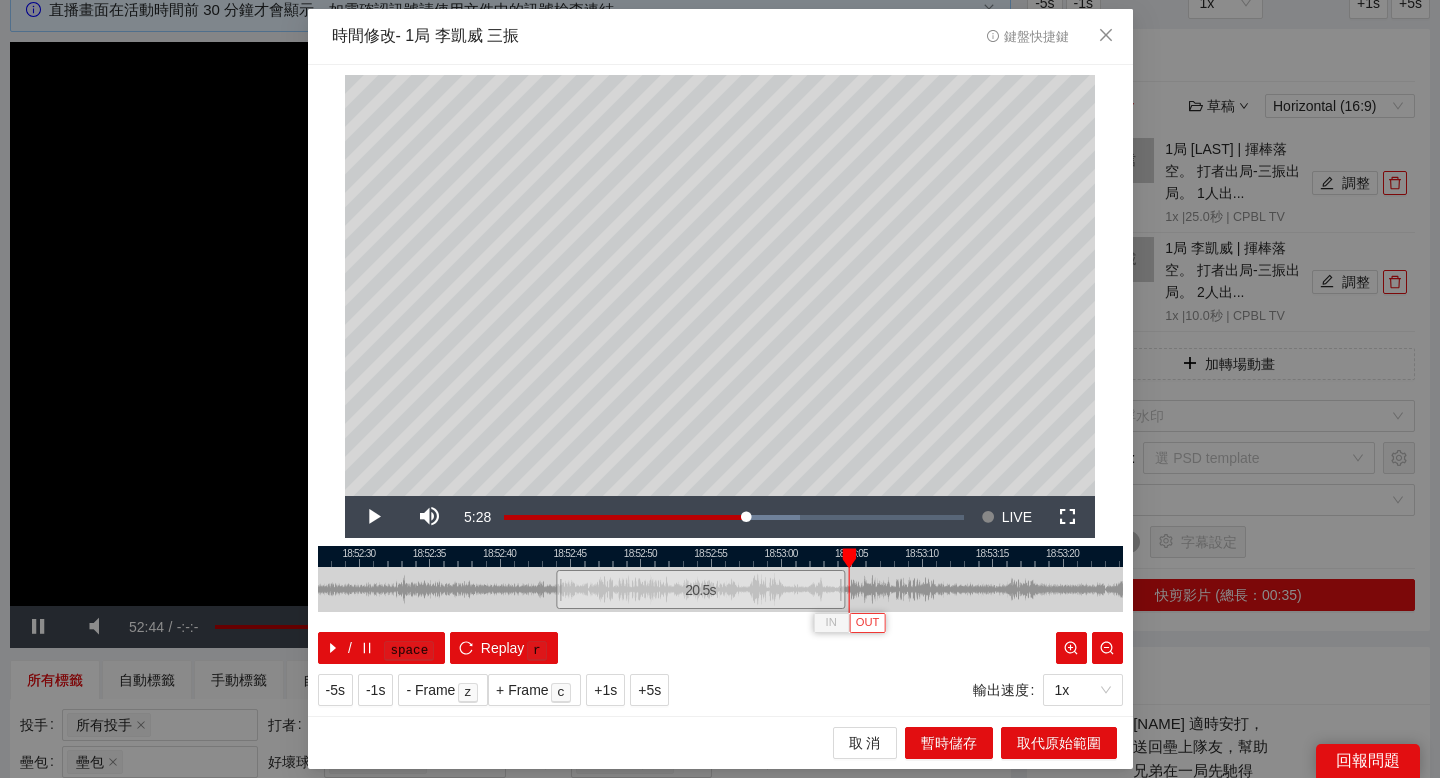 click on "OUT" at bounding box center (868, 623) 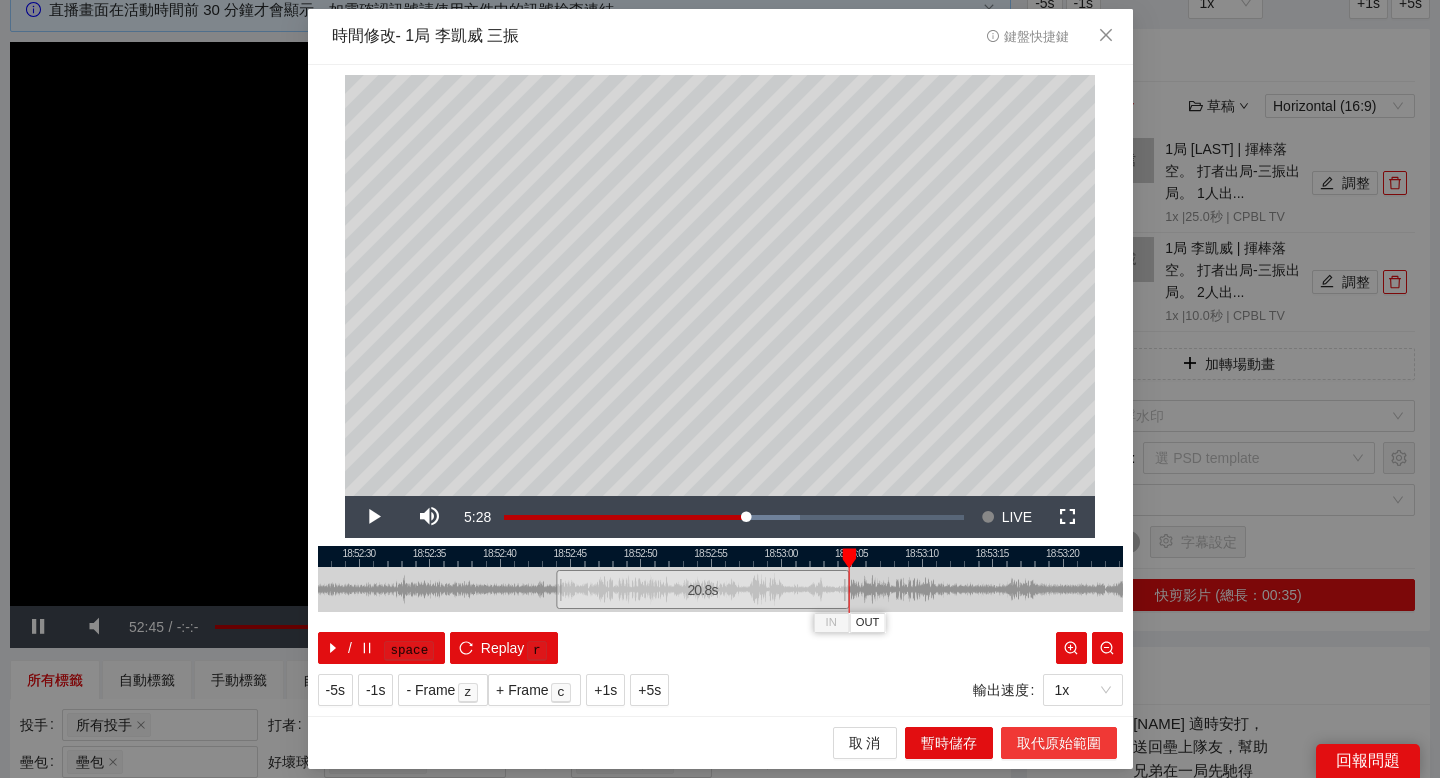 click on "取代原始範圍" at bounding box center [1059, 743] 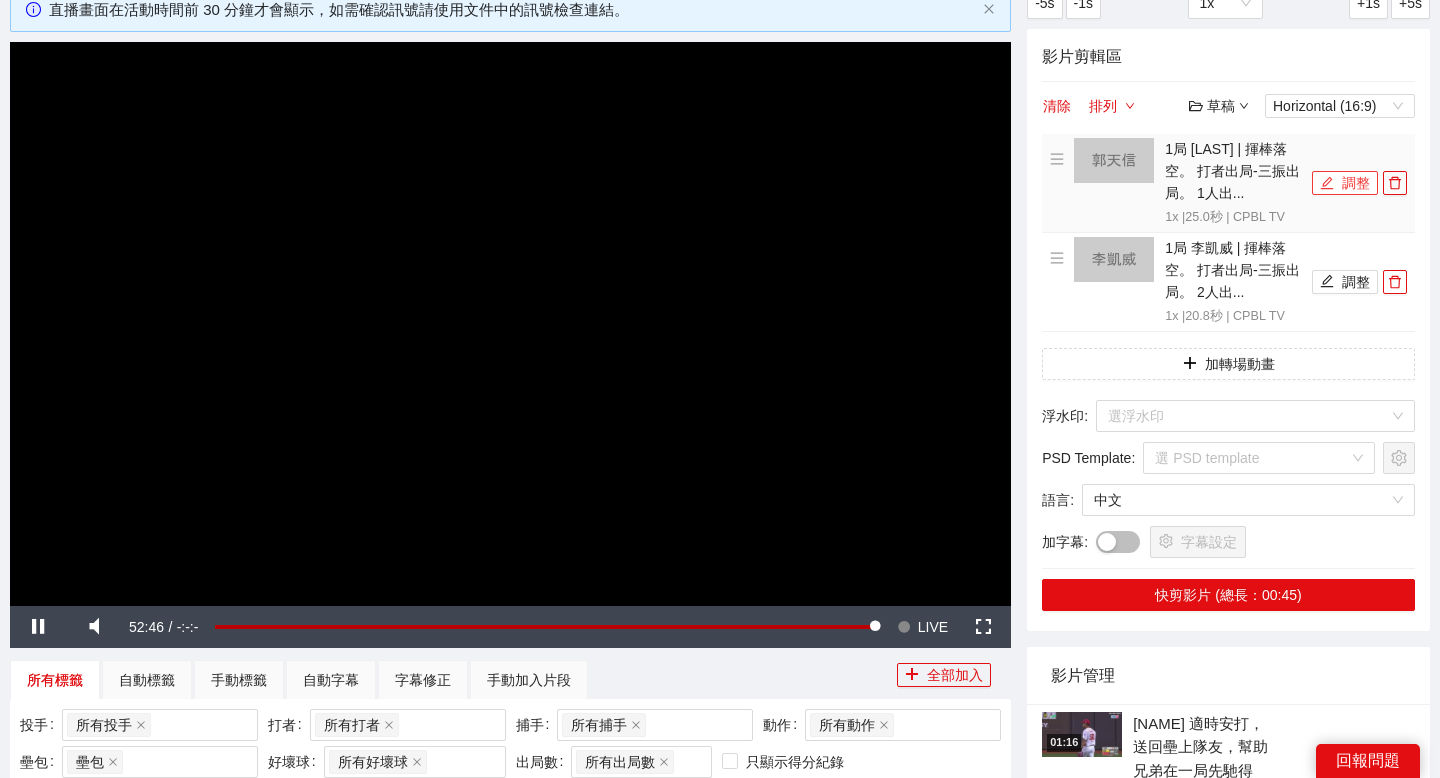 click on "調整" at bounding box center [1345, 183] 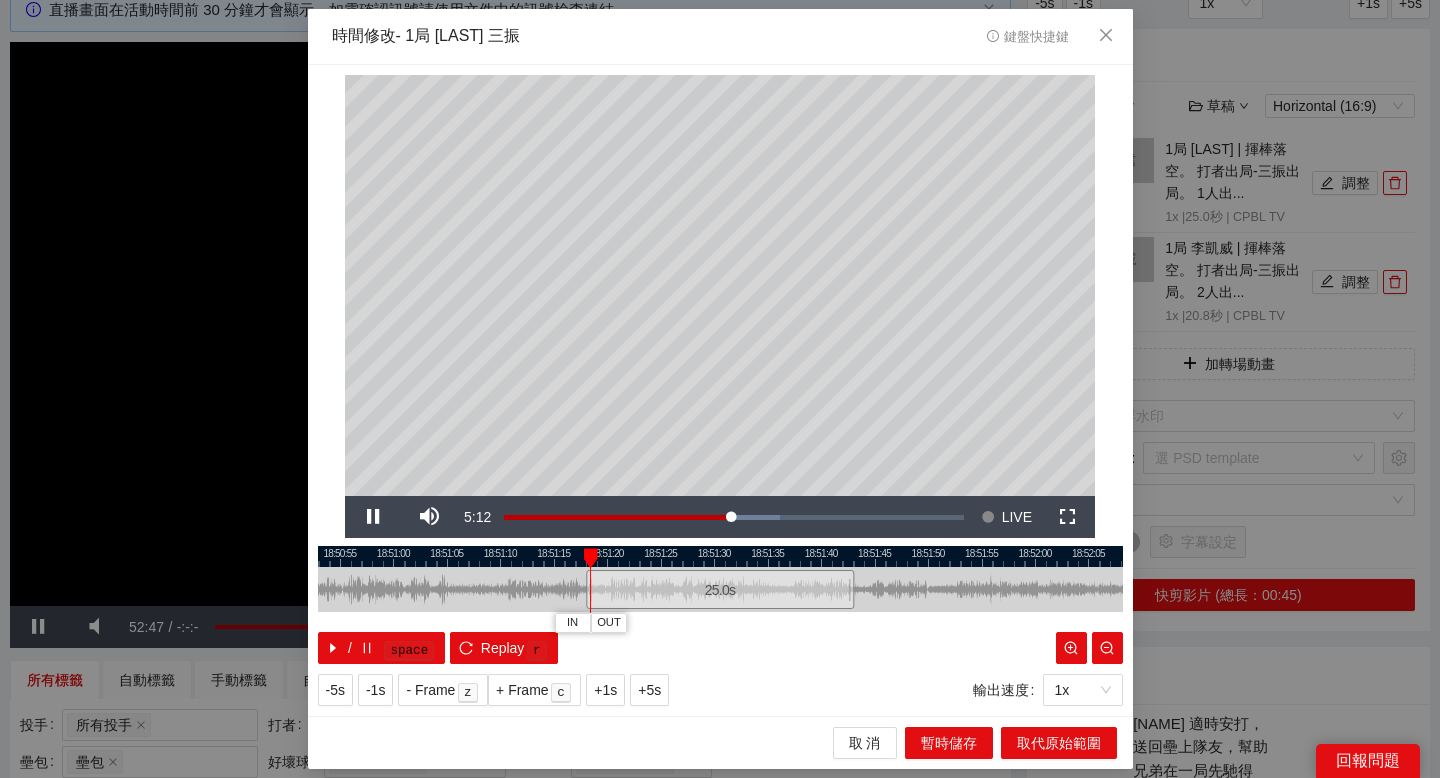 click at bounding box center [720, 556] 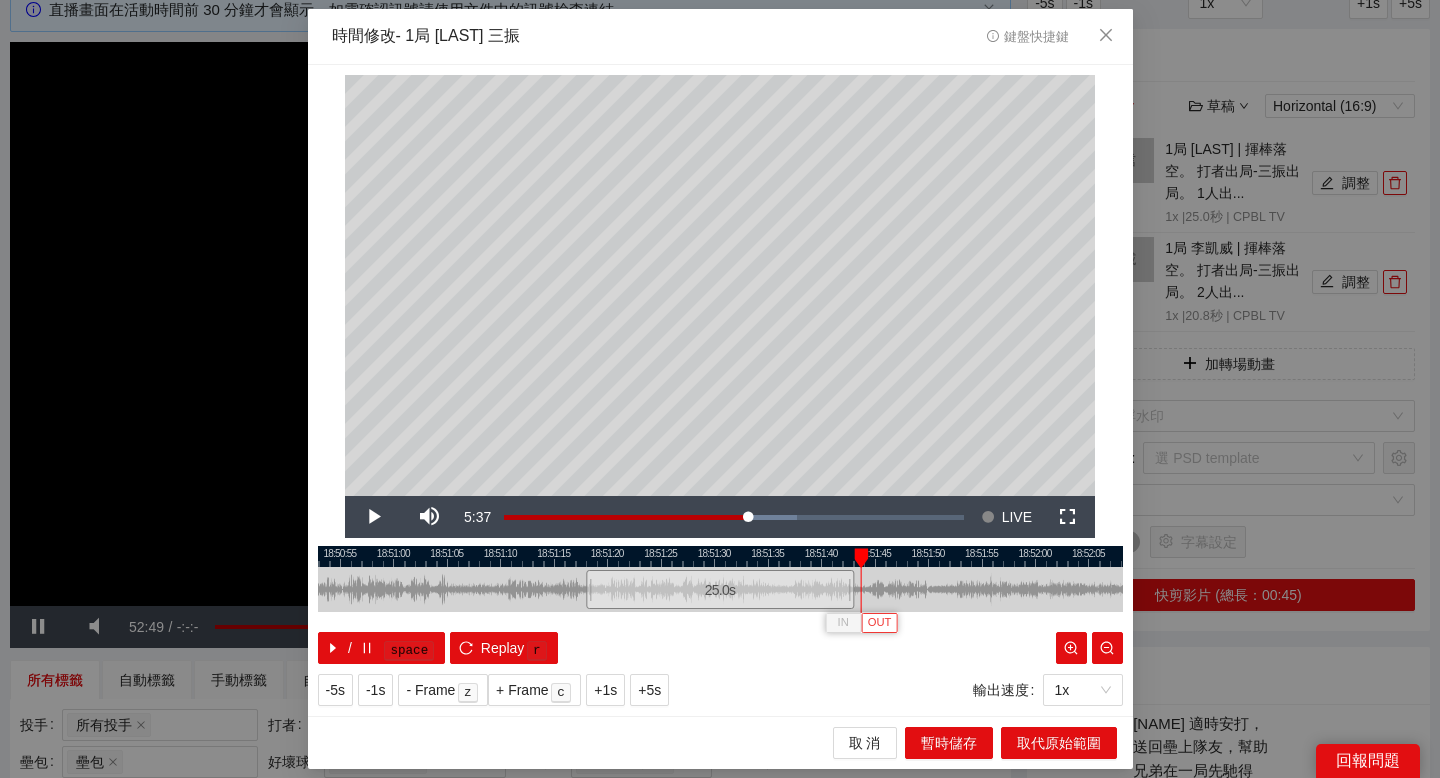 click on "OUT" at bounding box center (880, 623) 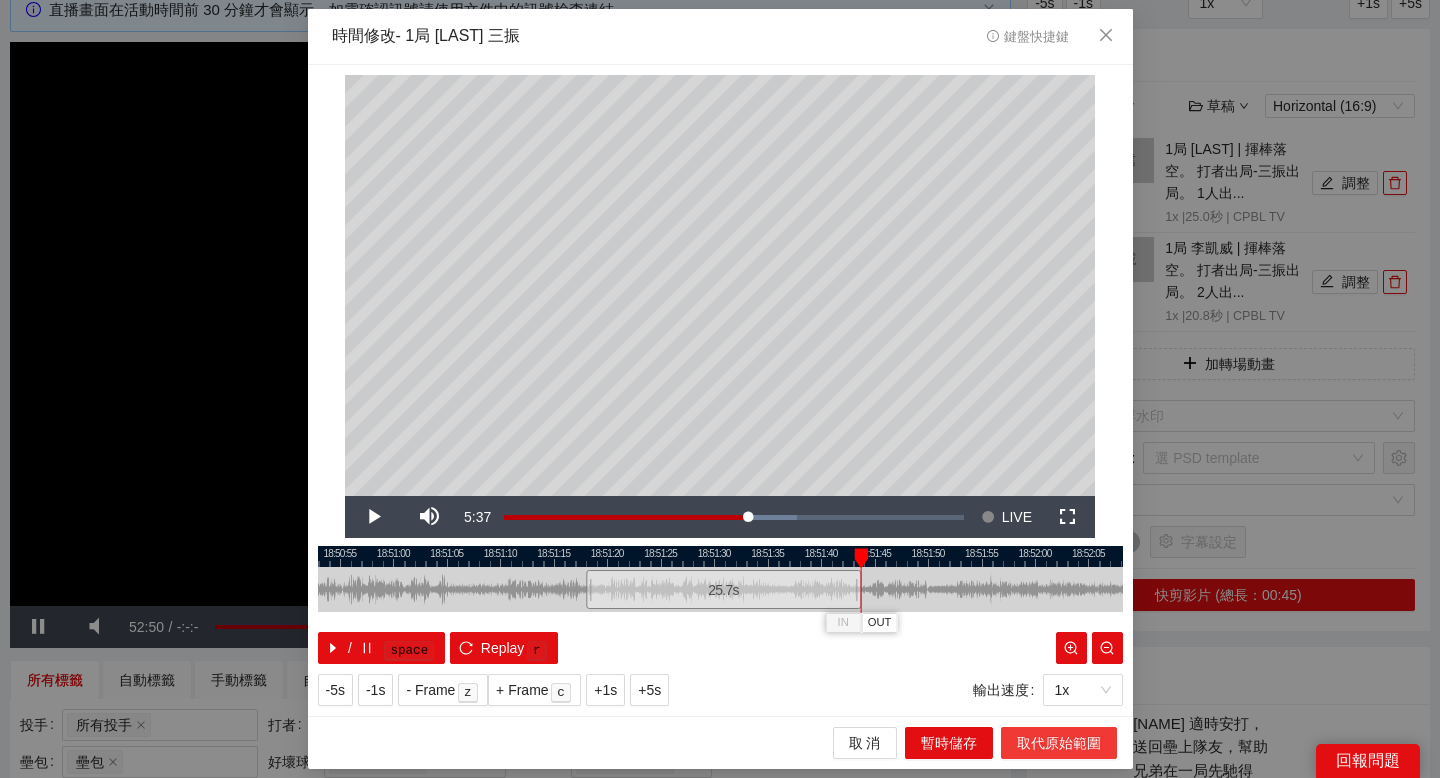 click on "取代原始範圍" at bounding box center (1059, 743) 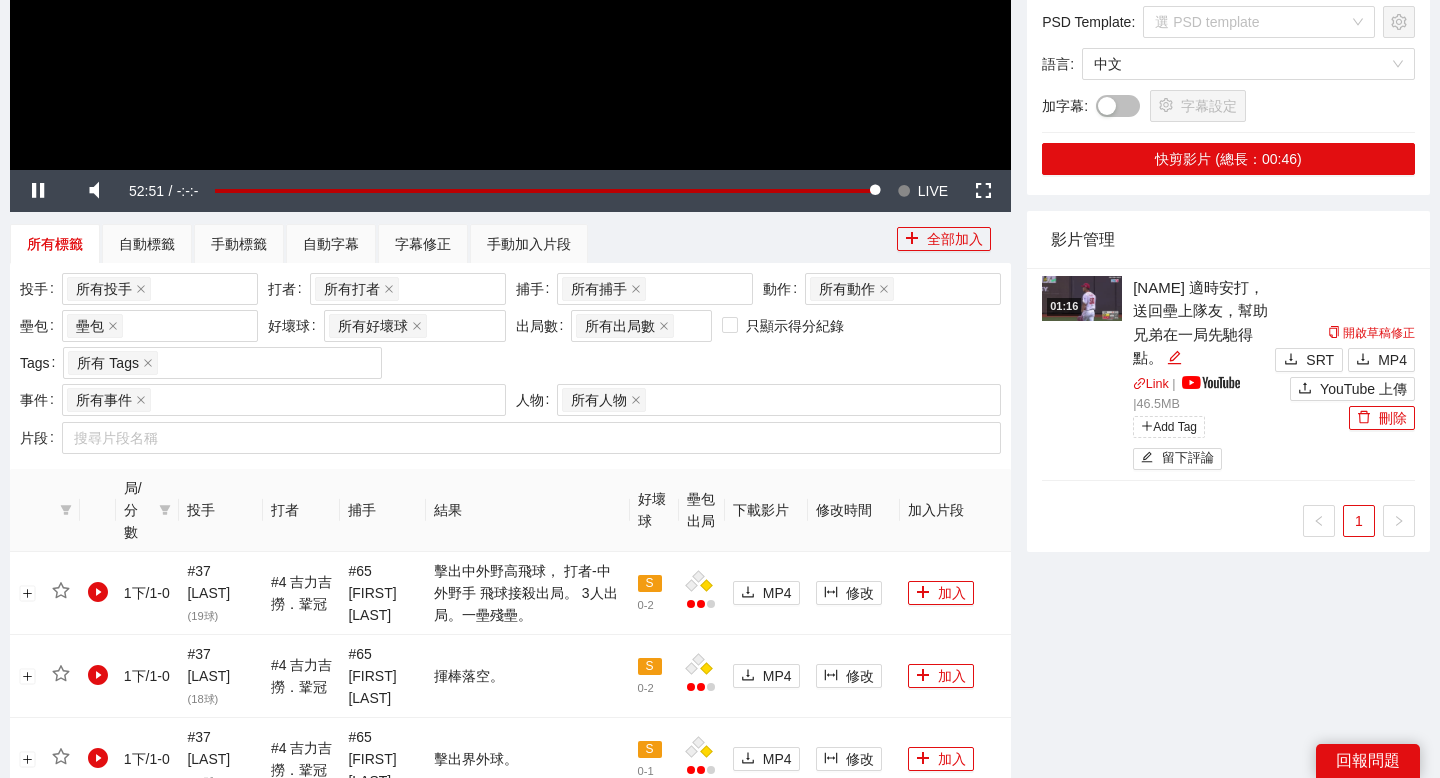 scroll, scrollTop: 585, scrollLeft: 0, axis: vertical 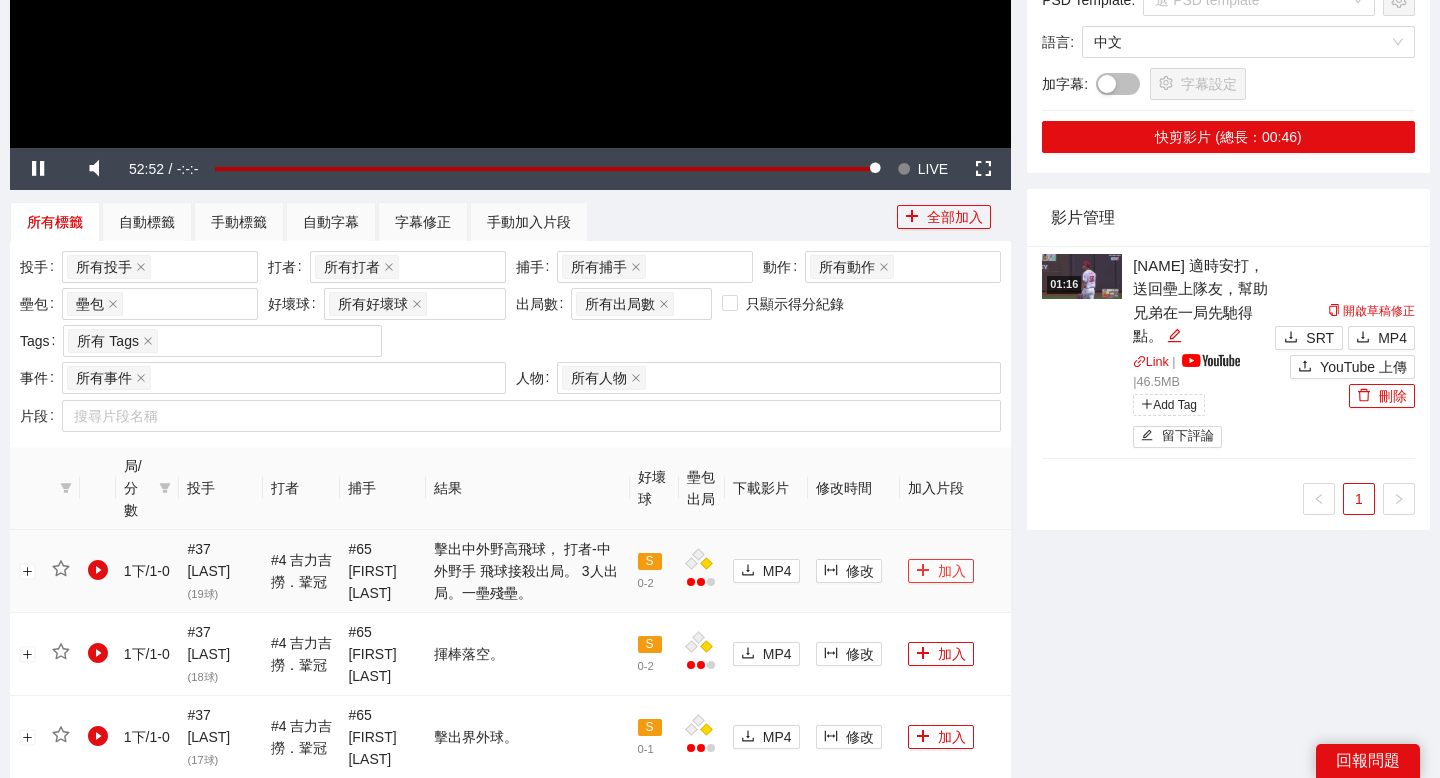 click 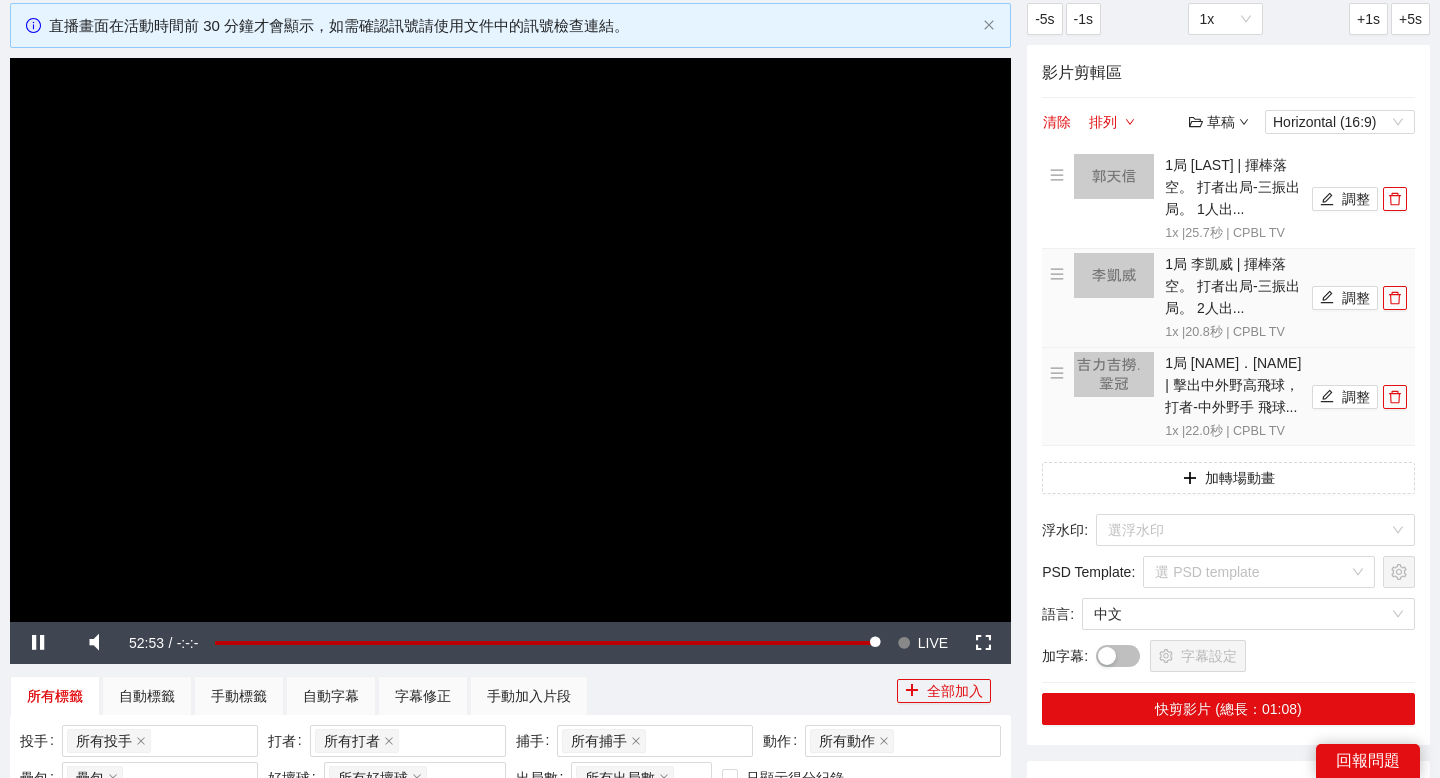 scroll, scrollTop: 96, scrollLeft: 0, axis: vertical 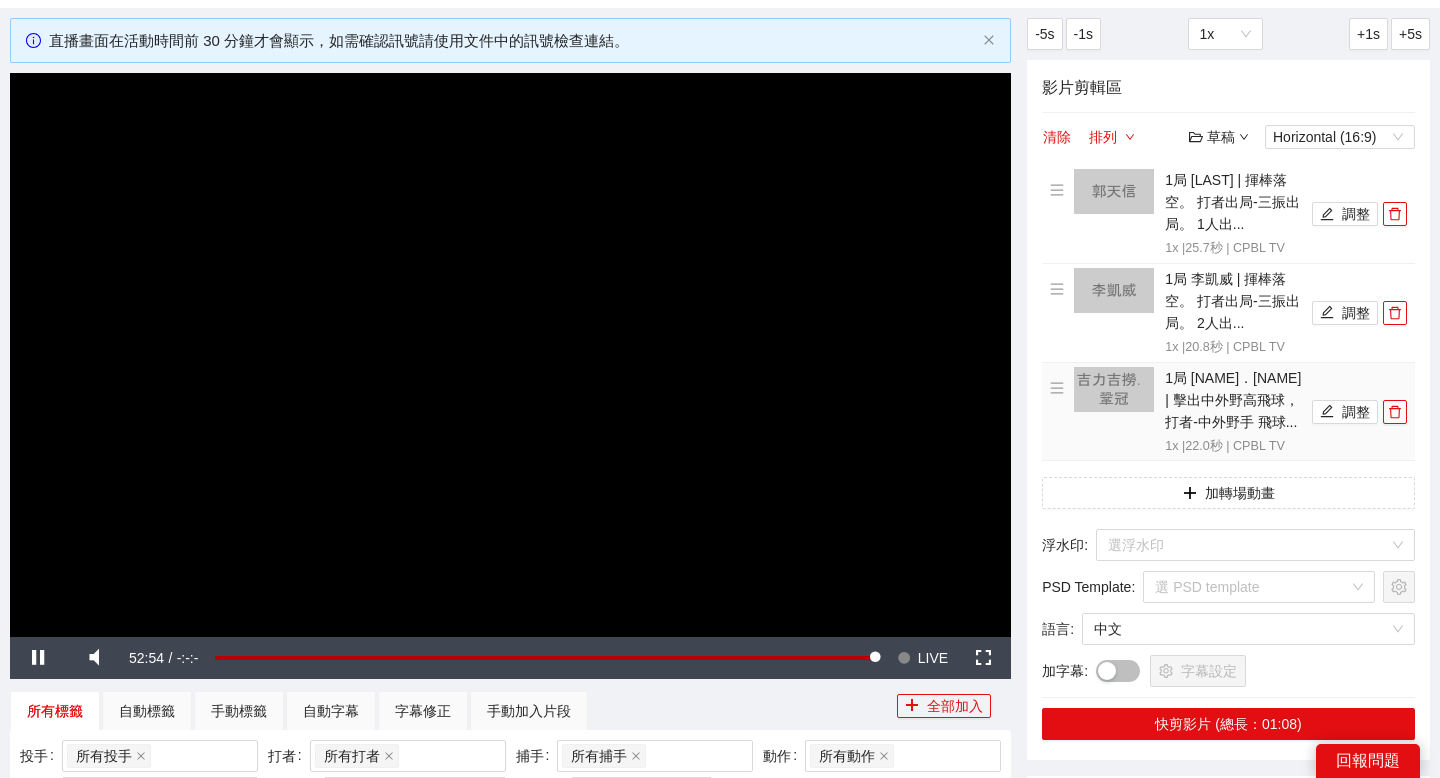 click on "1局 吉力吉撈．鞏冠 | 擊出中外野高飛球， 打者-中外野手 飛球... 1x |  22.0  秒    | CPBL TV   調整" at bounding box center (1228, 412) 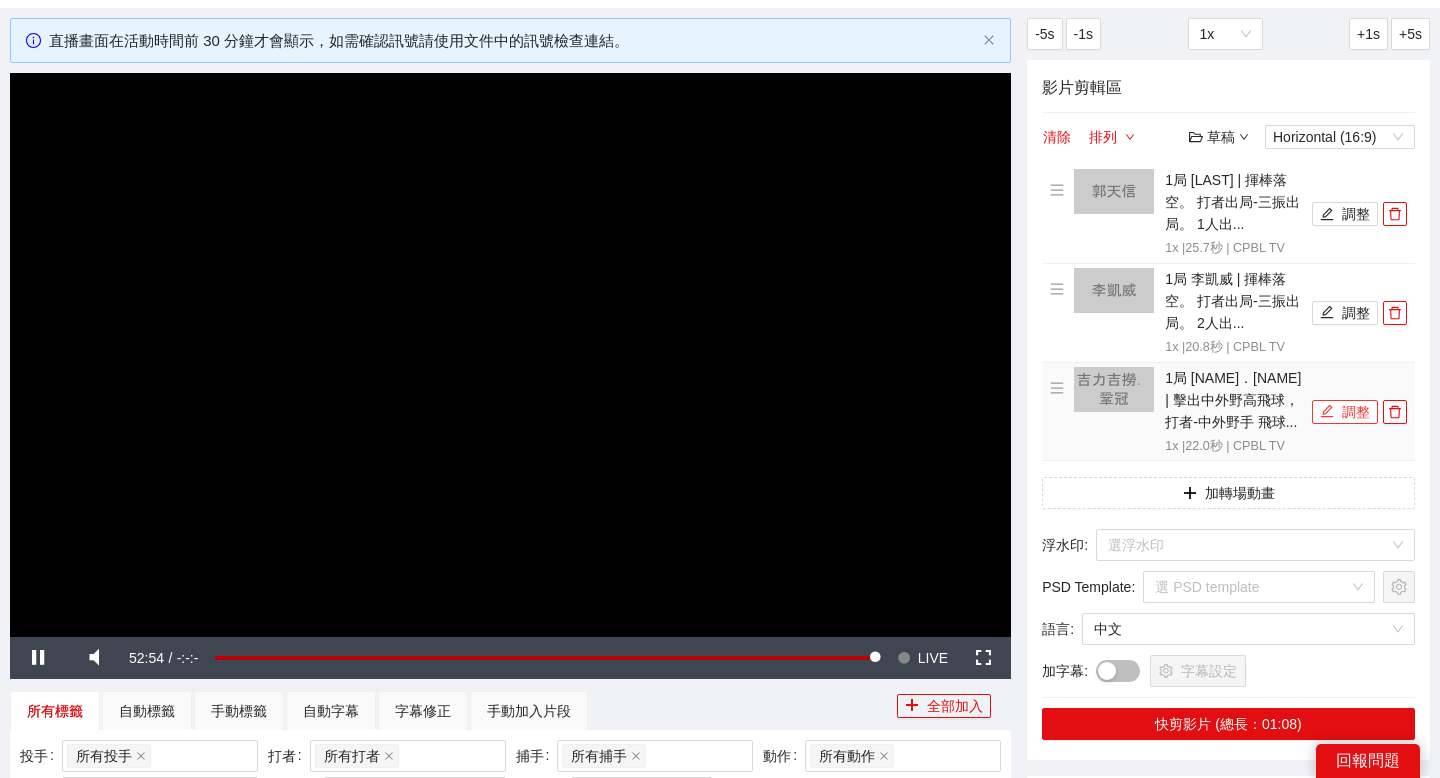 click on "調整" at bounding box center [1345, 412] 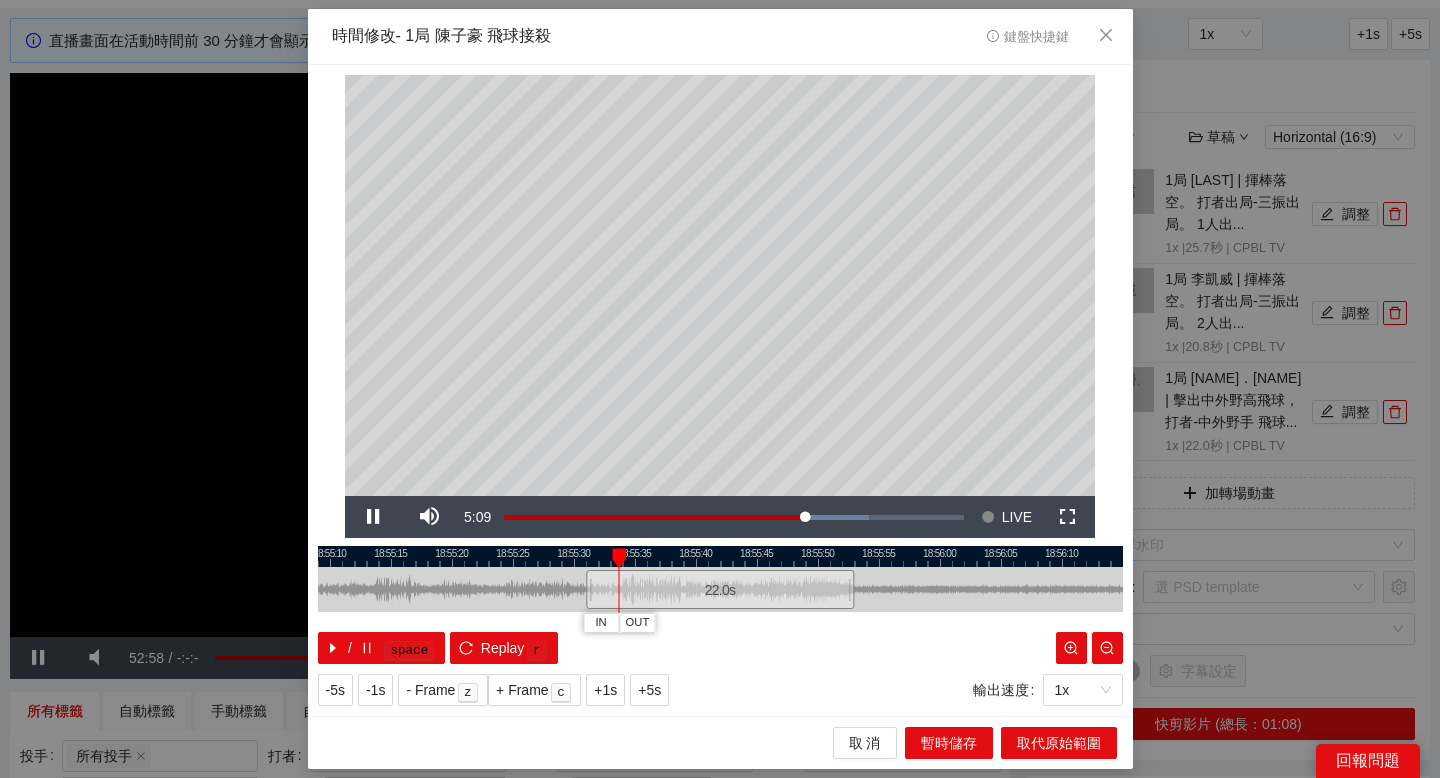 click at bounding box center [720, 556] 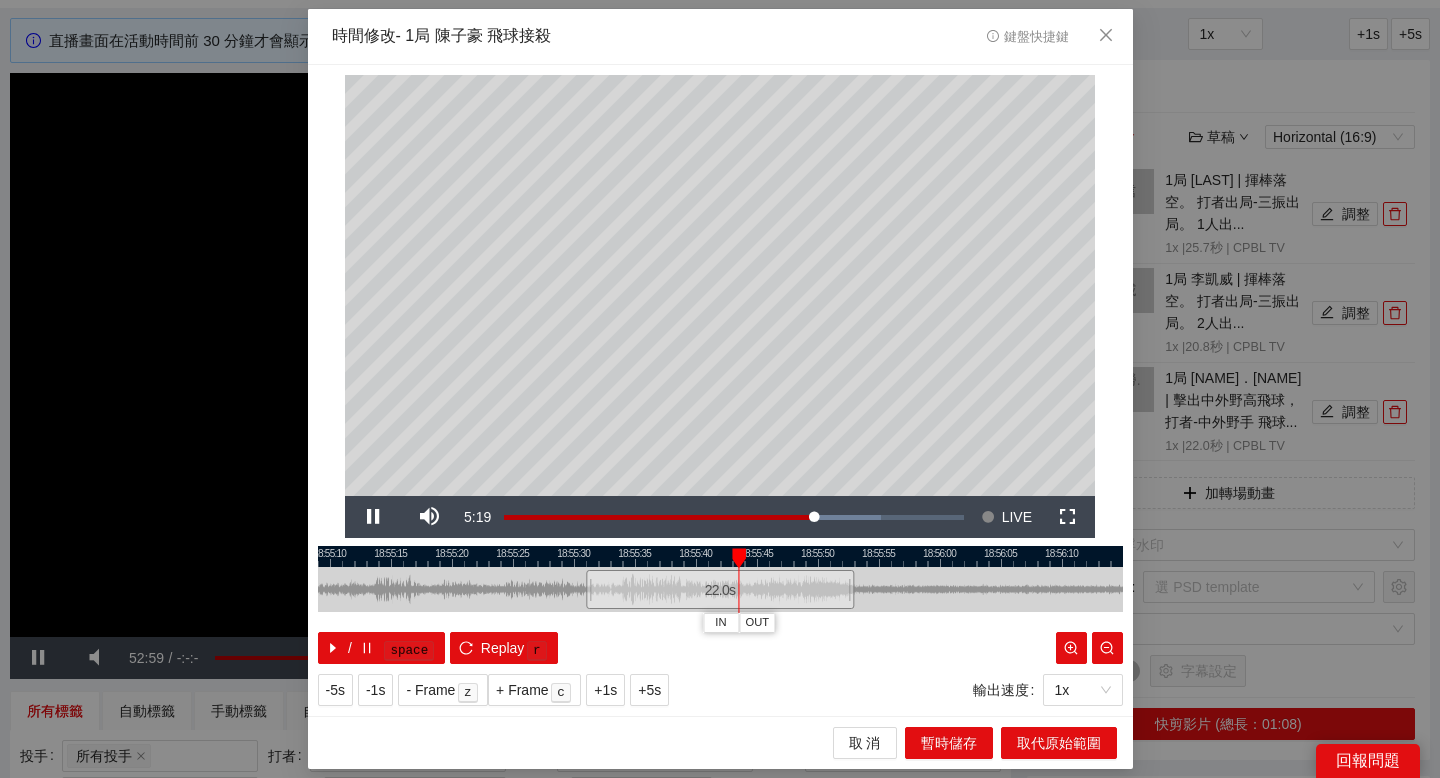 click at bounding box center [720, 556] 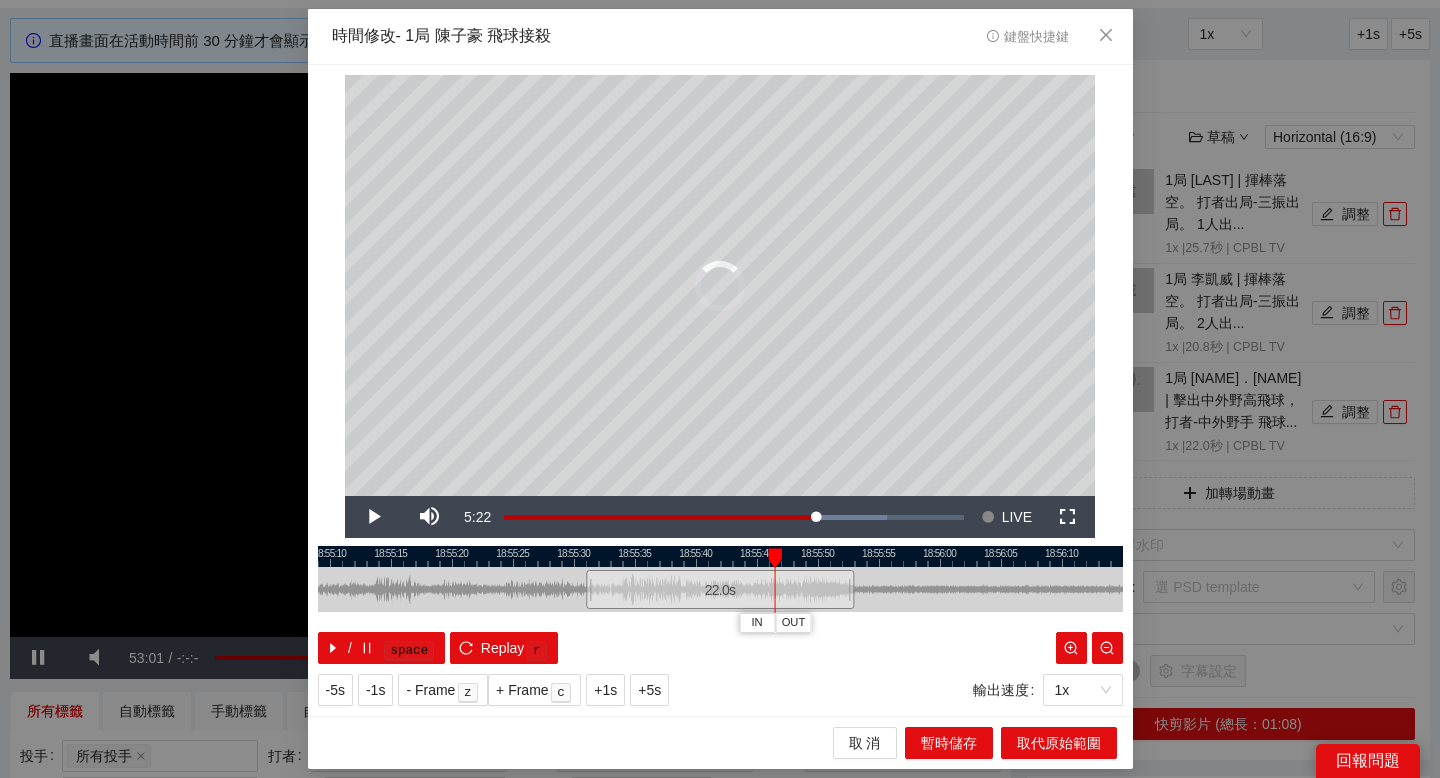 drag, startPoint x: 802, startPoint y: 552, endPoint x: 772, endPoint y: 552, distance: 30 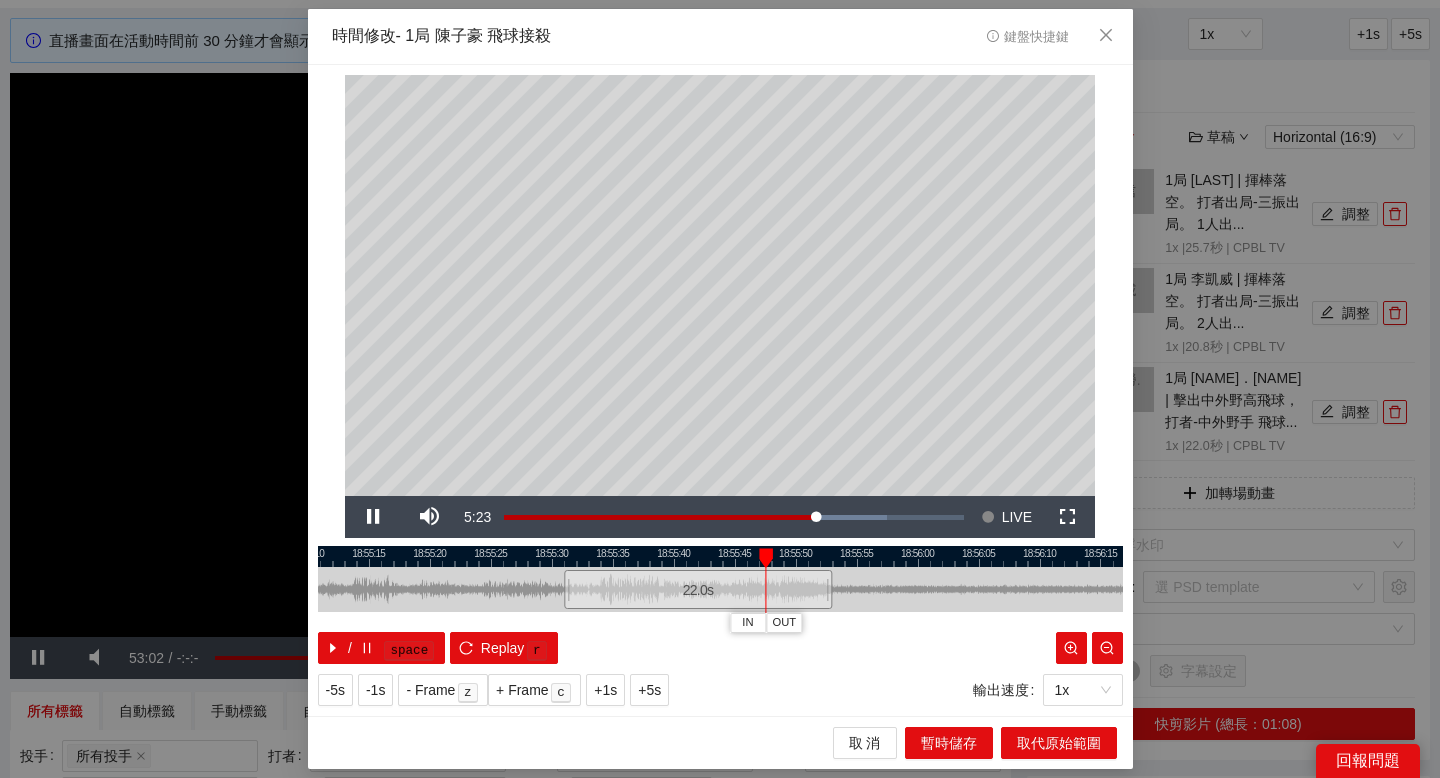 drag, startPoint x: 772, startPoint y: 552, endPoint x: 750, endPoint y: 552, distance: 22 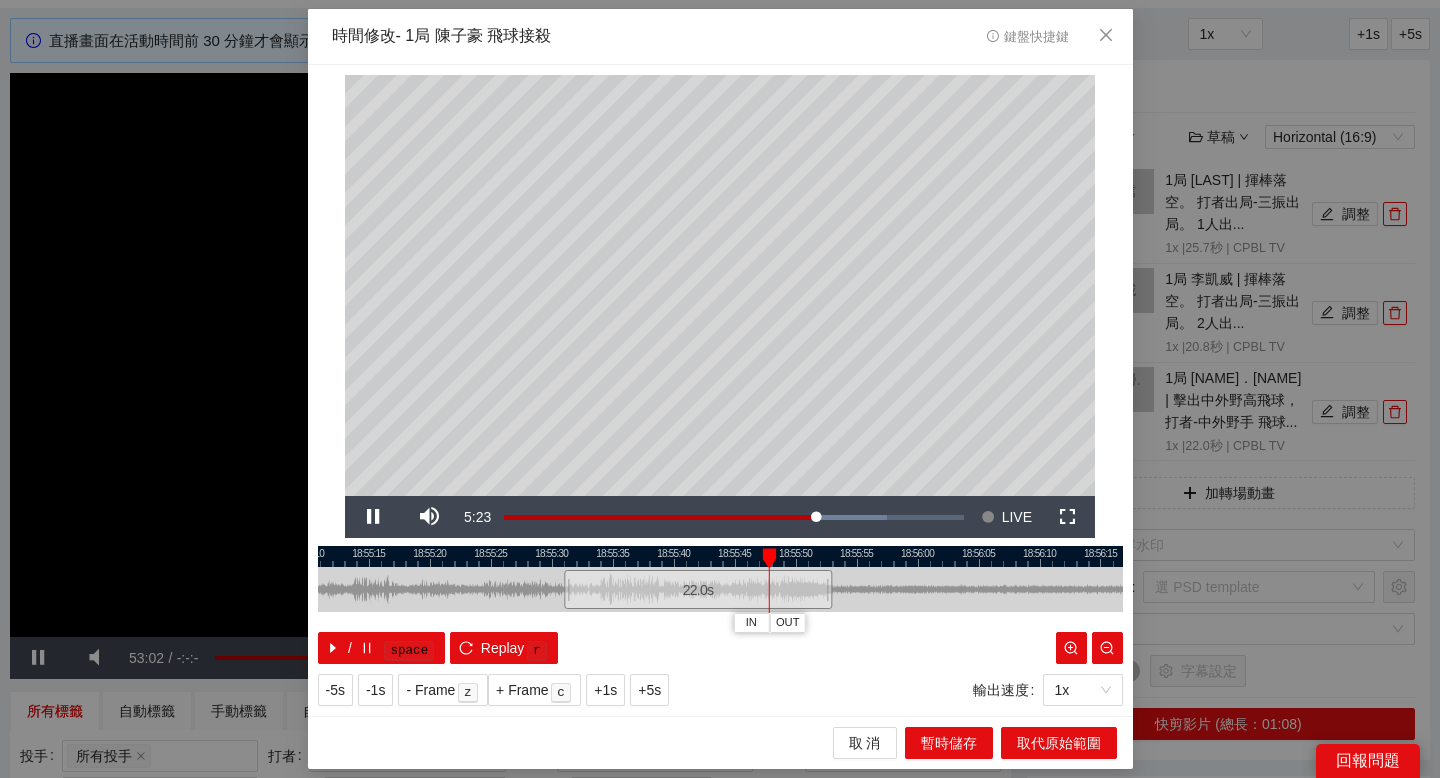 click at bounding box center [720, 556] 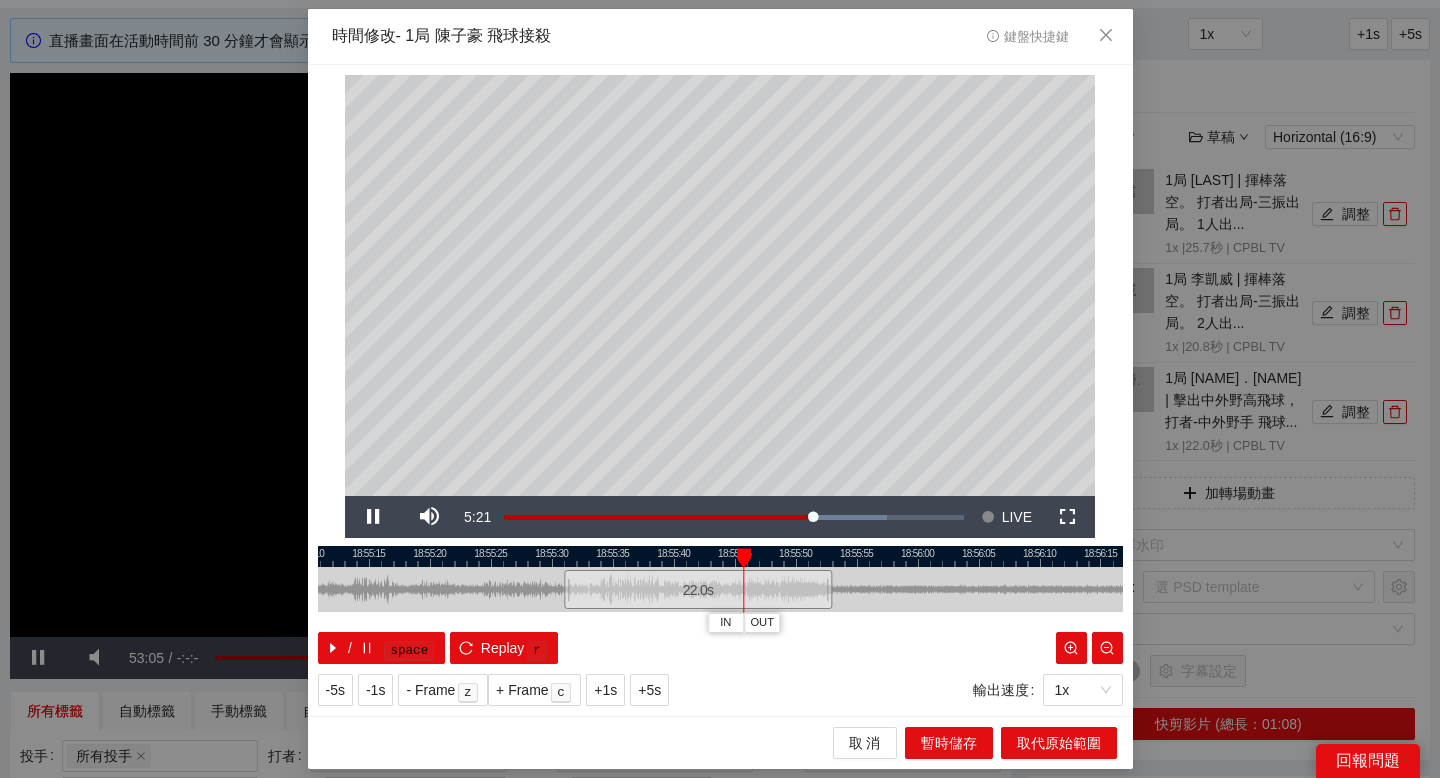 click at bounding box center [720, 556] 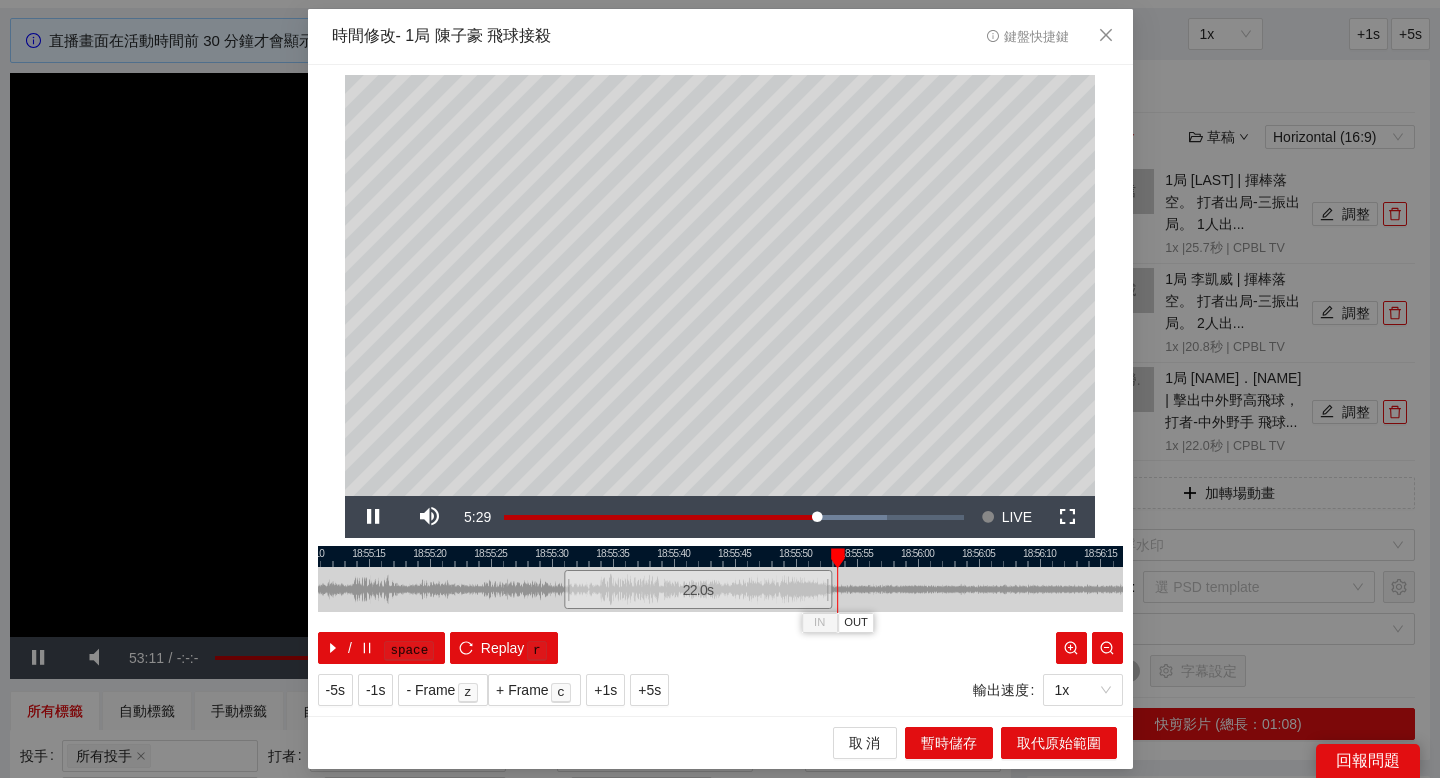 click at bounding box center [720, 556] 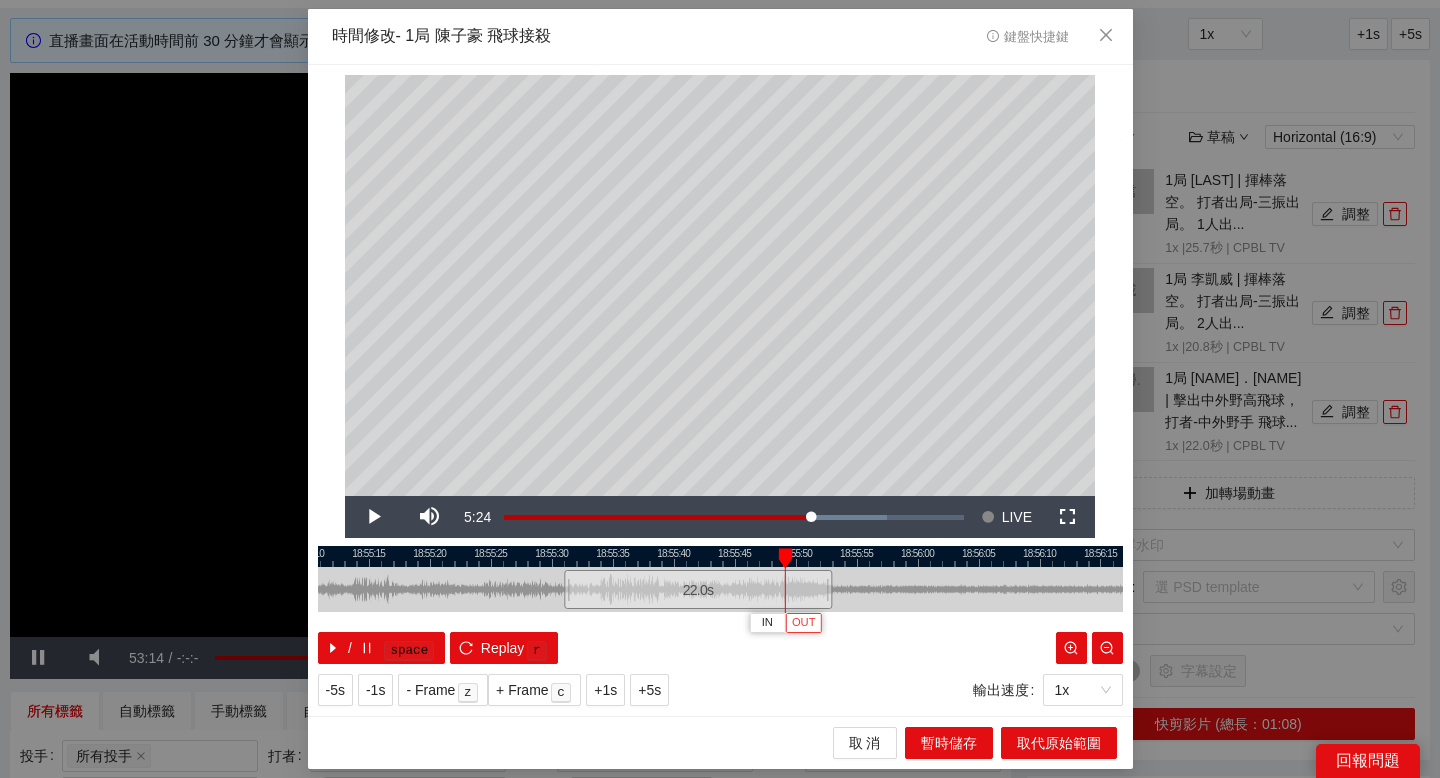 click on "OUT" at bounding box center (804, 623) 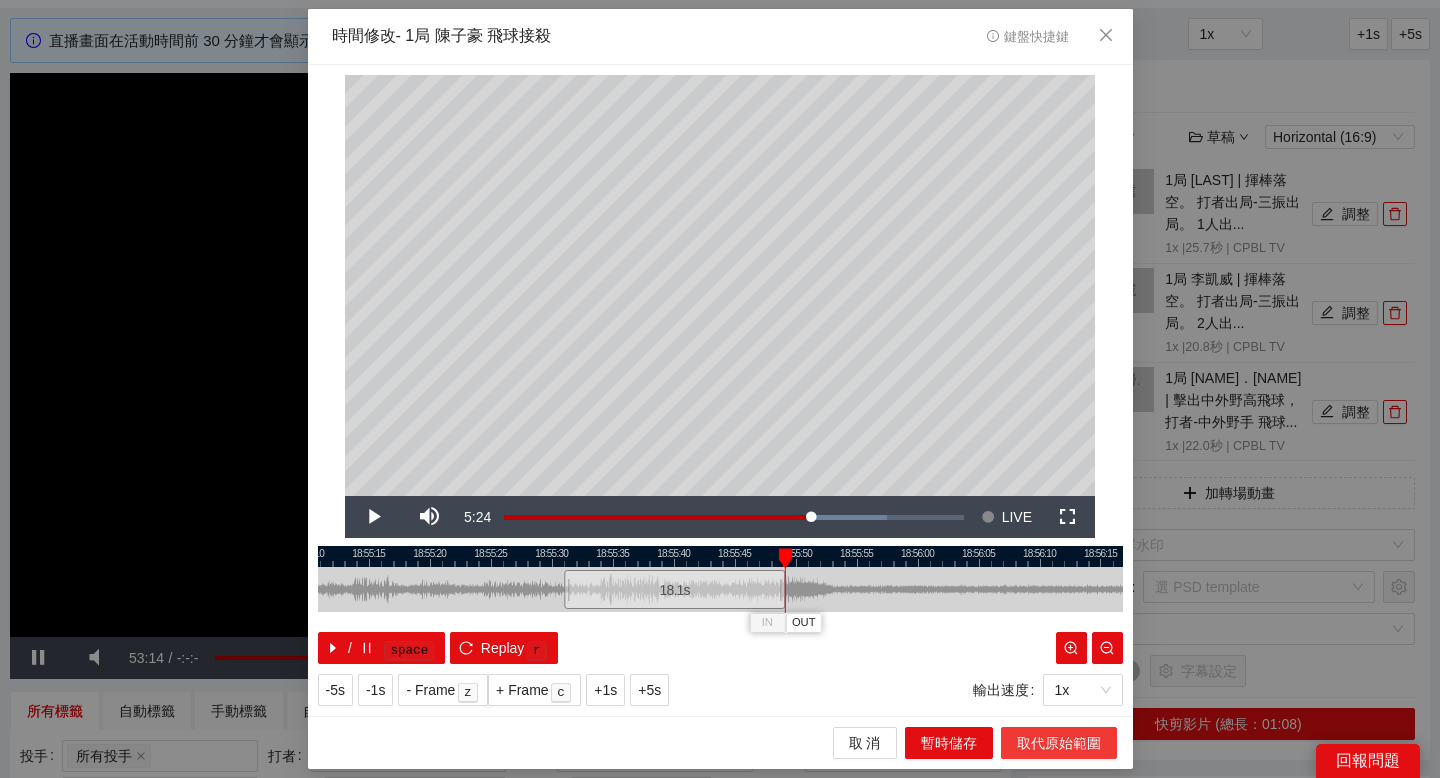 click on "取代原始範圍" at bounding box center (1059, 743) 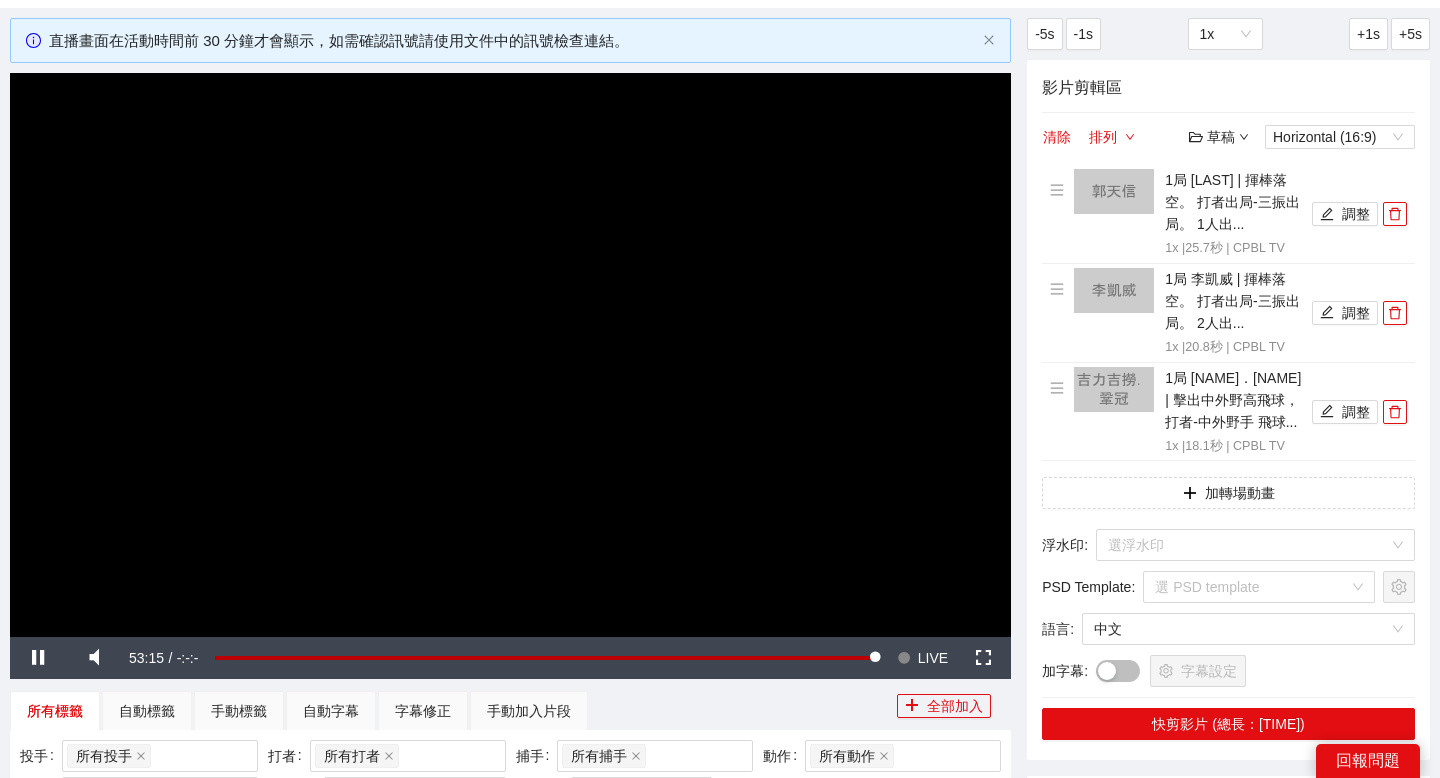 click on "草稿" at bounding box center [1219, 137] 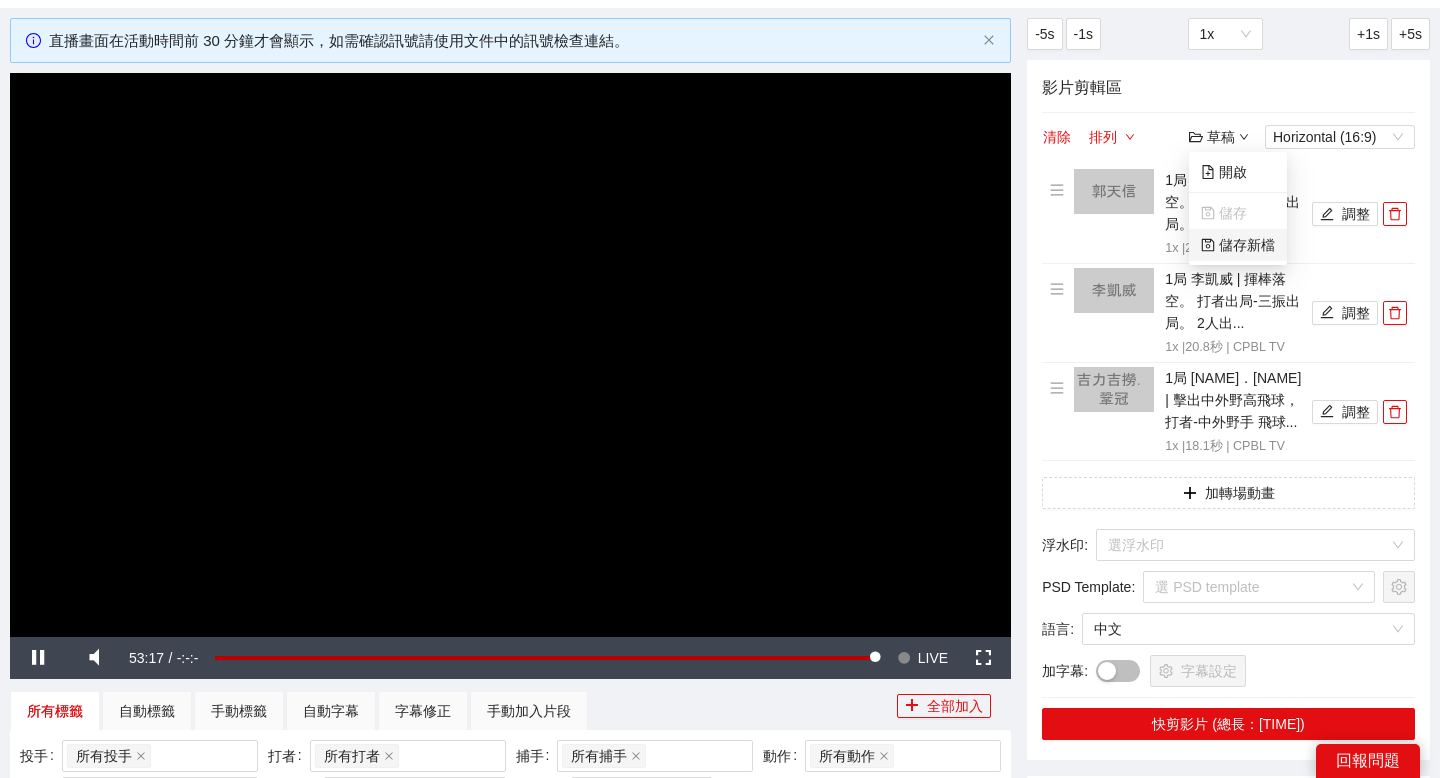 click on "儲存新檔" at bounding box center (1238, 245) 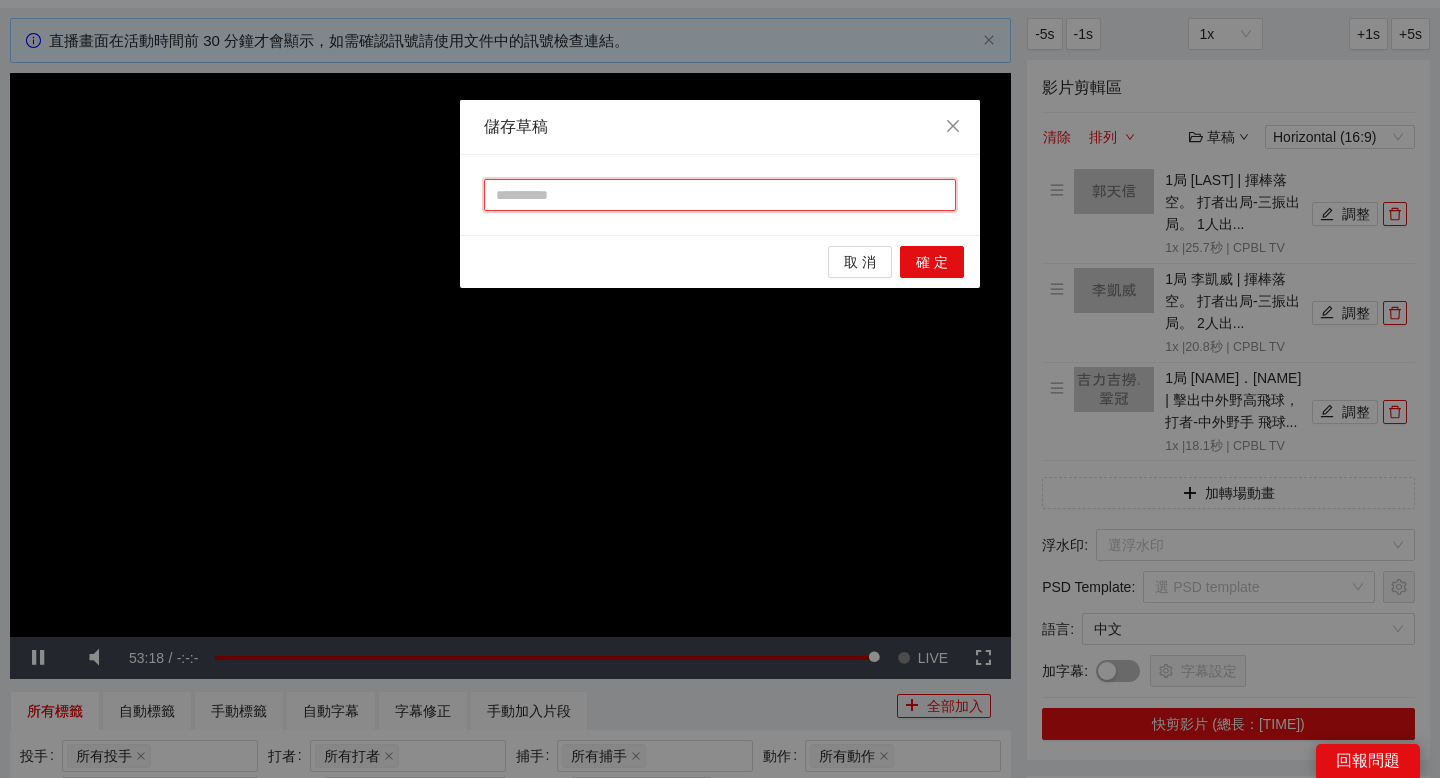 click at bounding box center (720, 195) 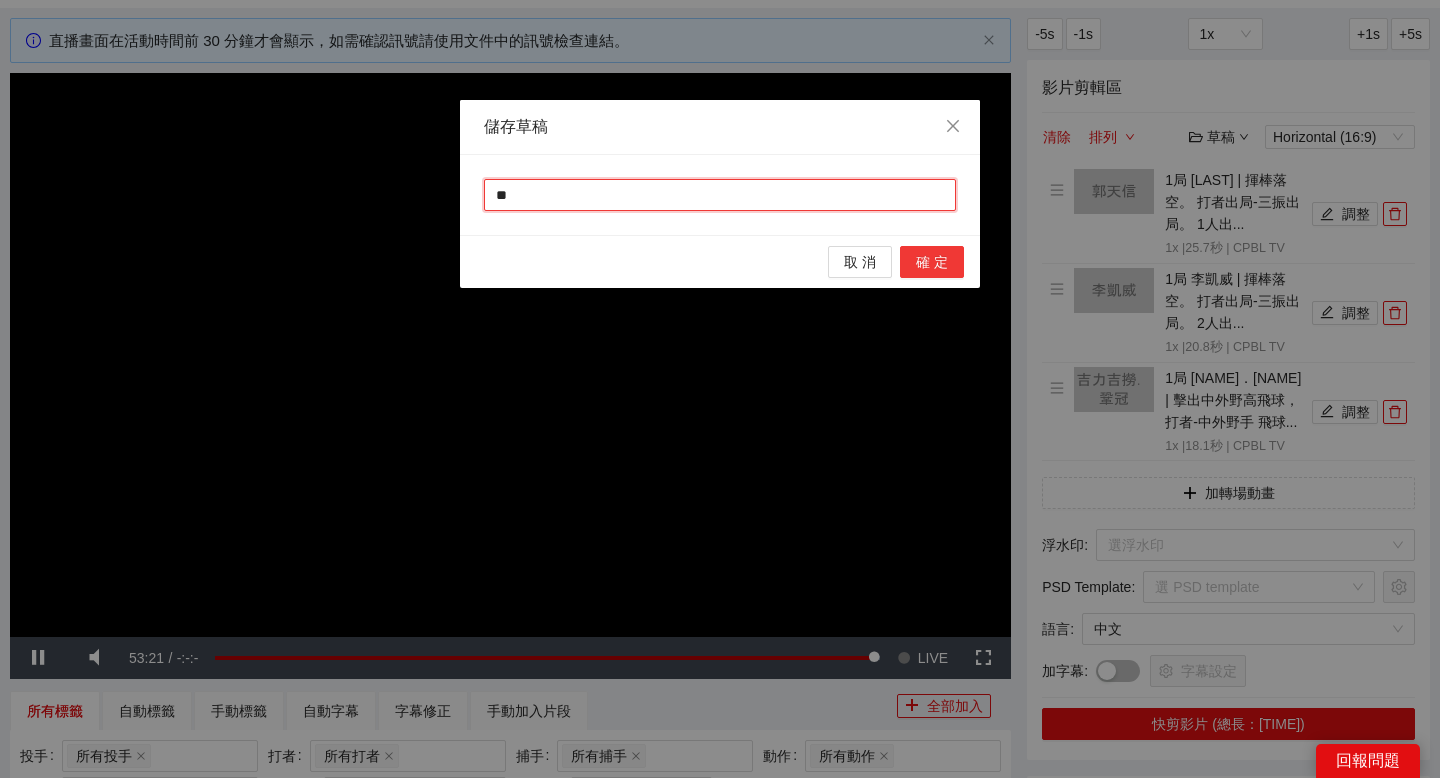 type on "**" 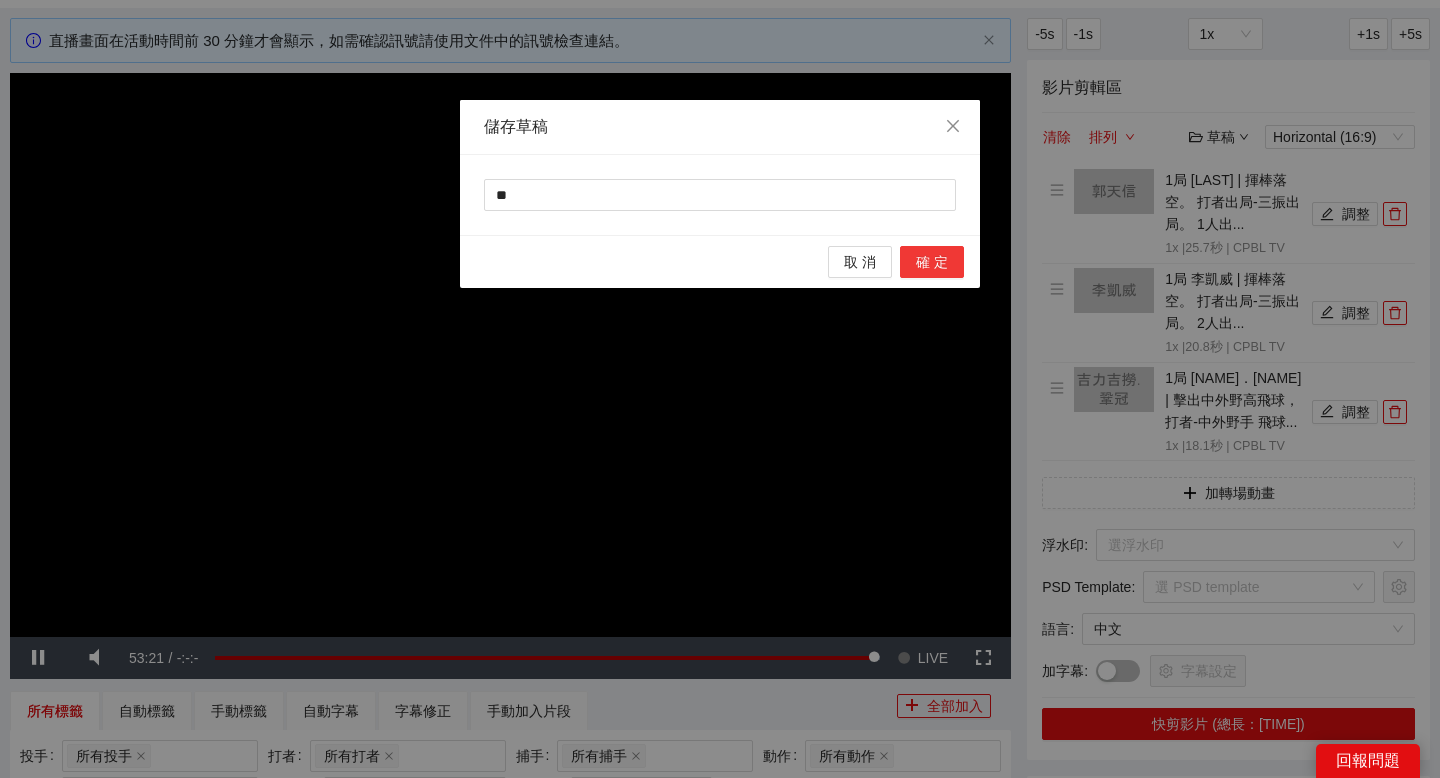 click on "確 定" at bounding box center [932, 262] 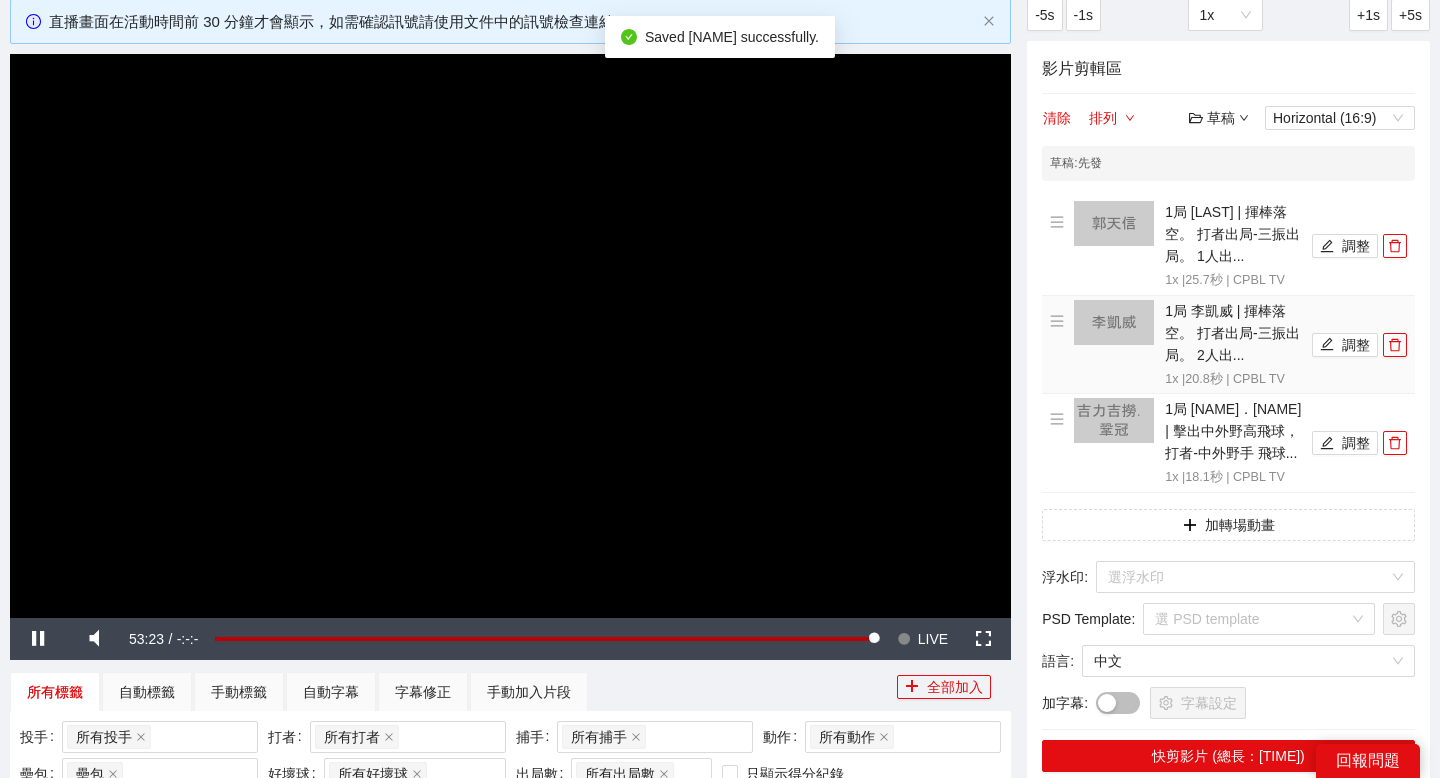 scroll, scrollTop: 118, scrollLeft: 0, axis: vertical 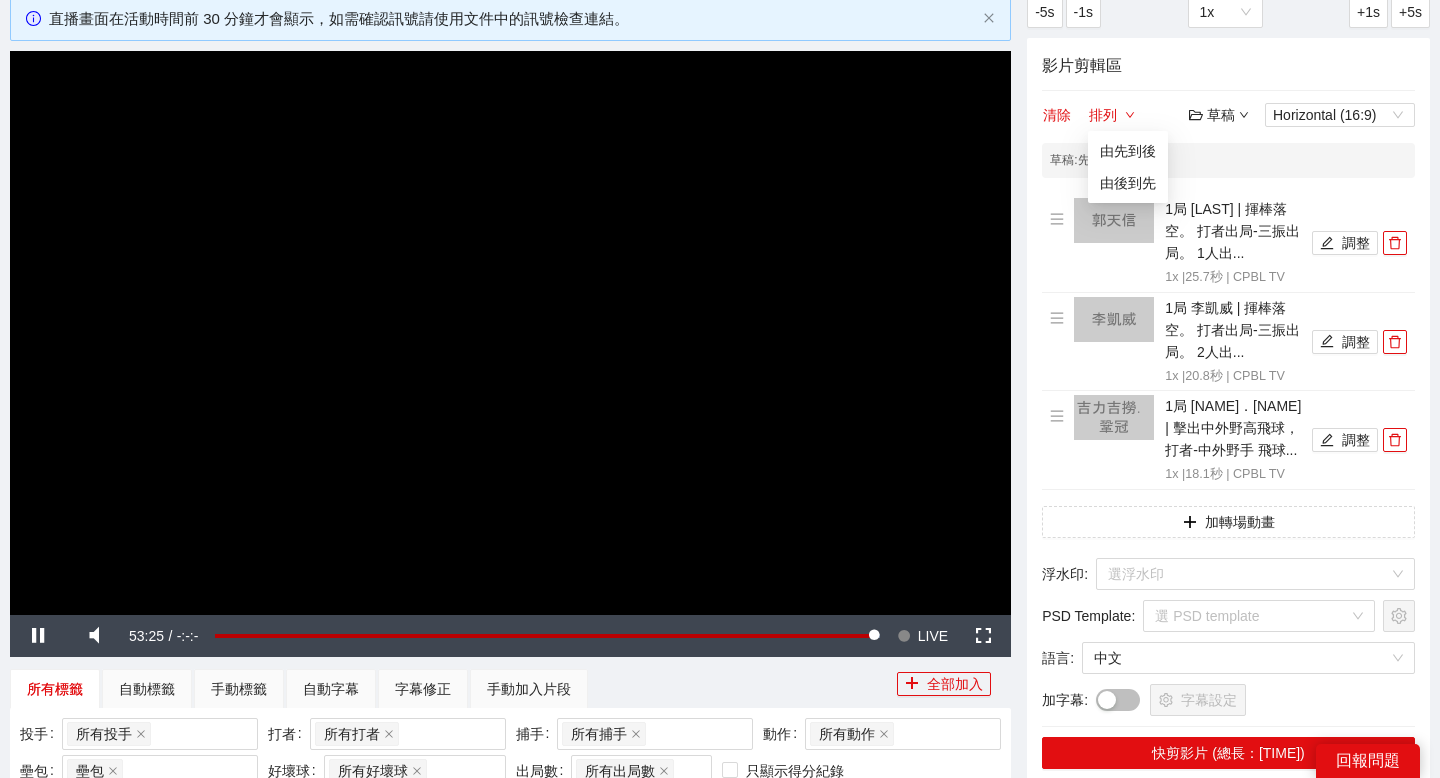 click 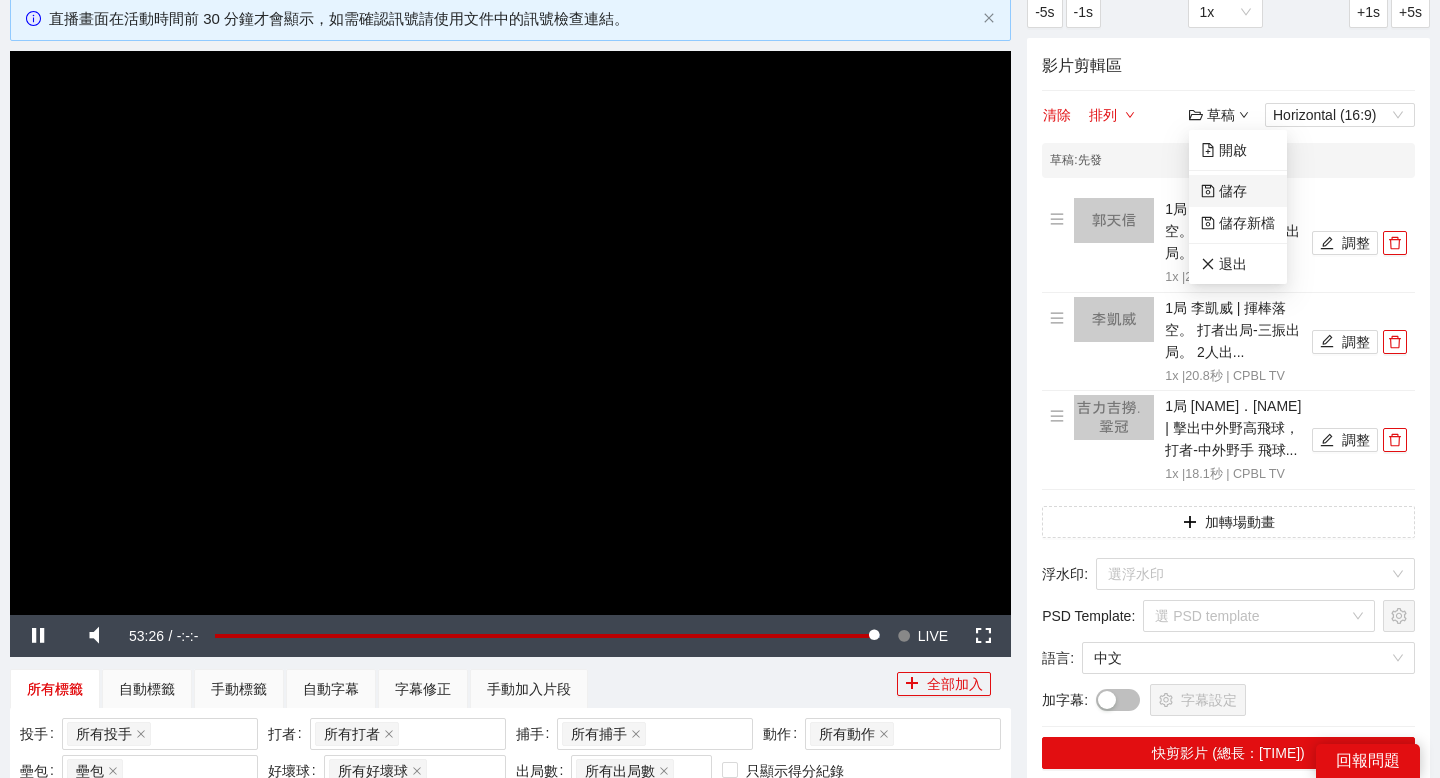 click on "儲存" at bounding box center (1224, 191) 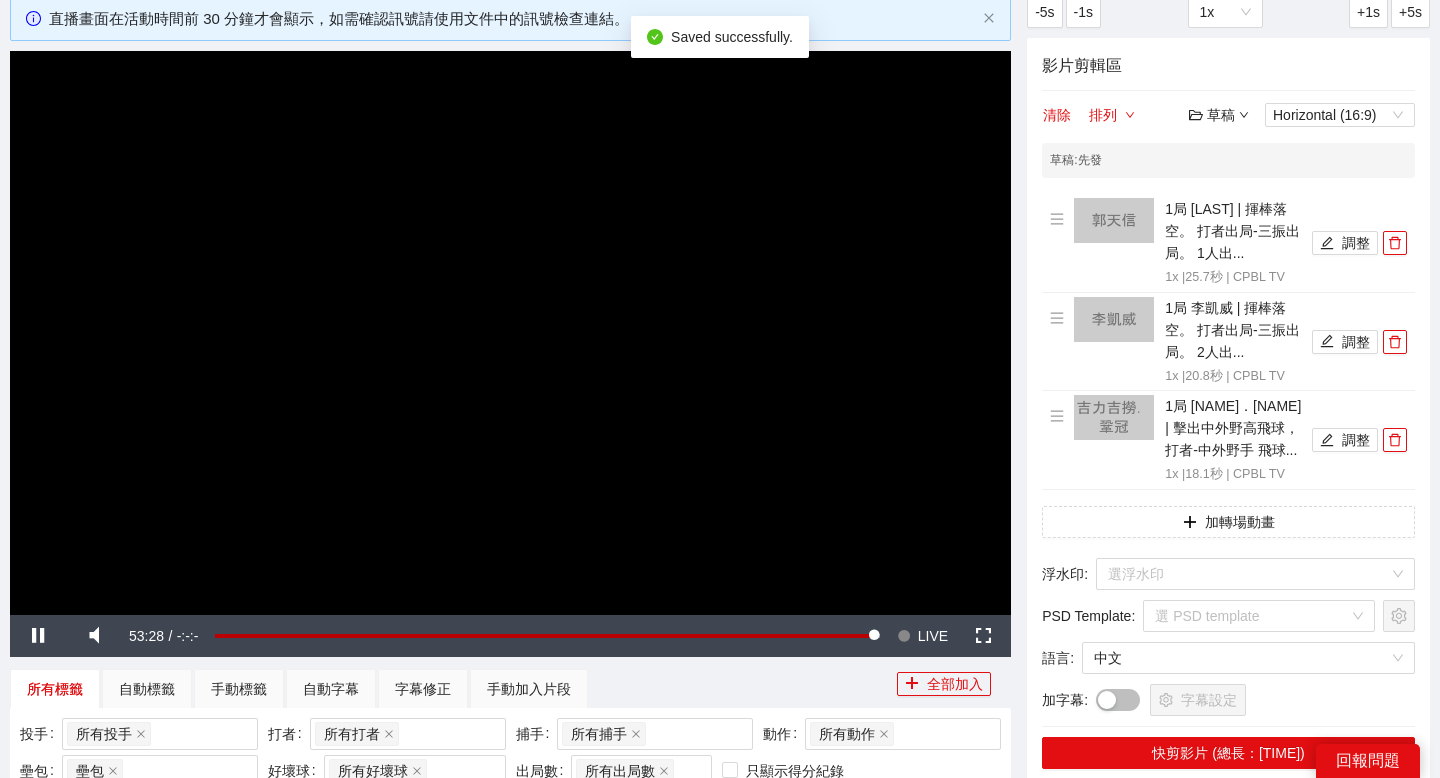 click on "草稿" at bounding box center [1219, 115] 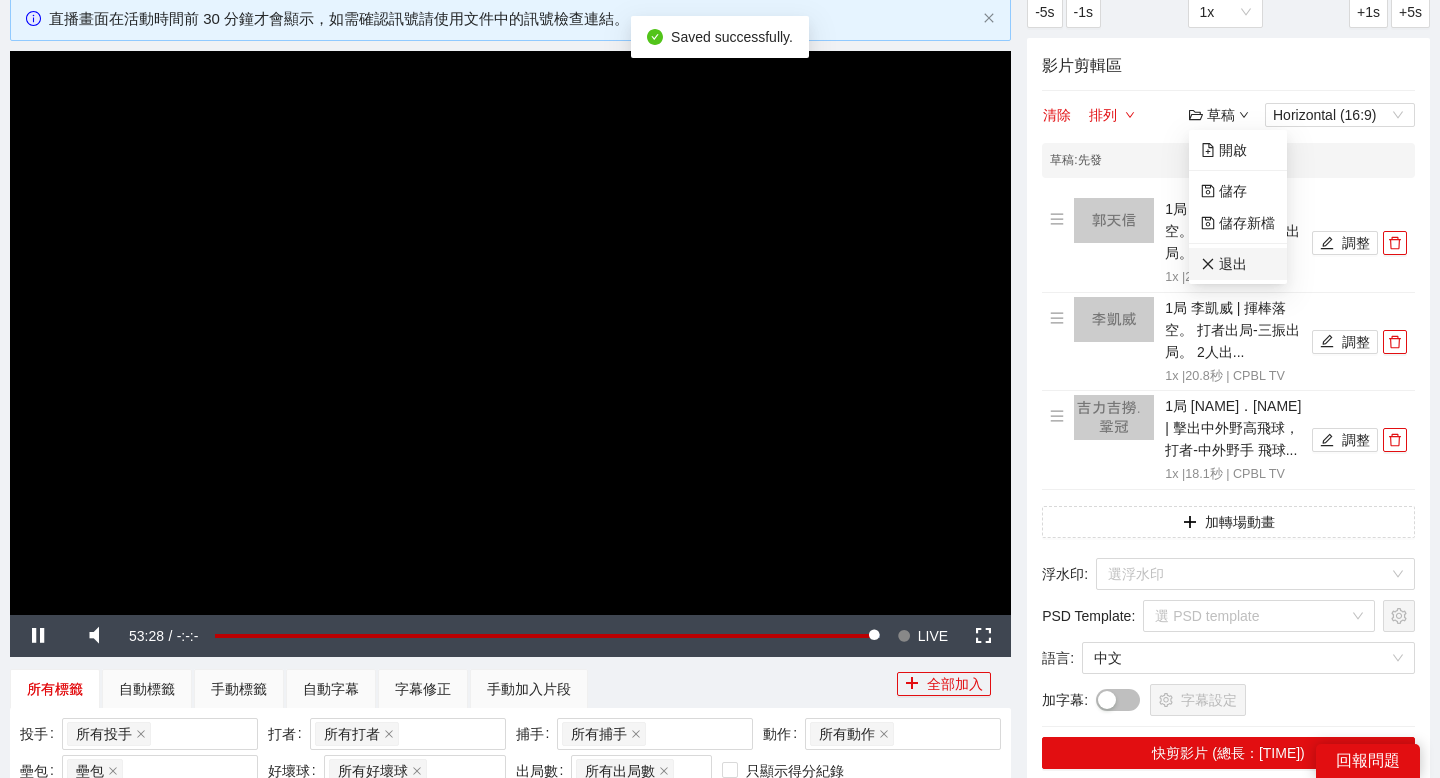 click on "退出" at bounding box center (1224, 264) 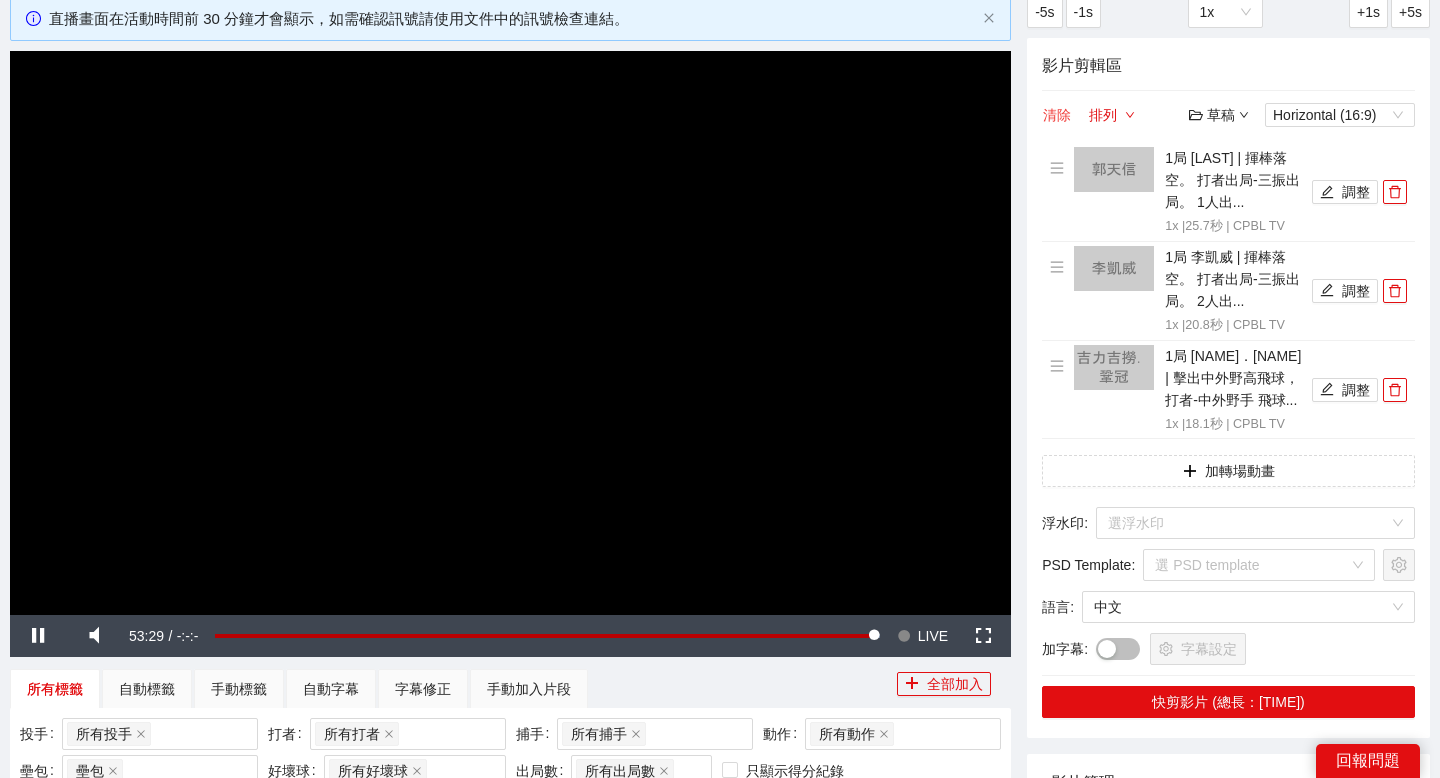 click on "清除" at bounding box center (1057, 115) 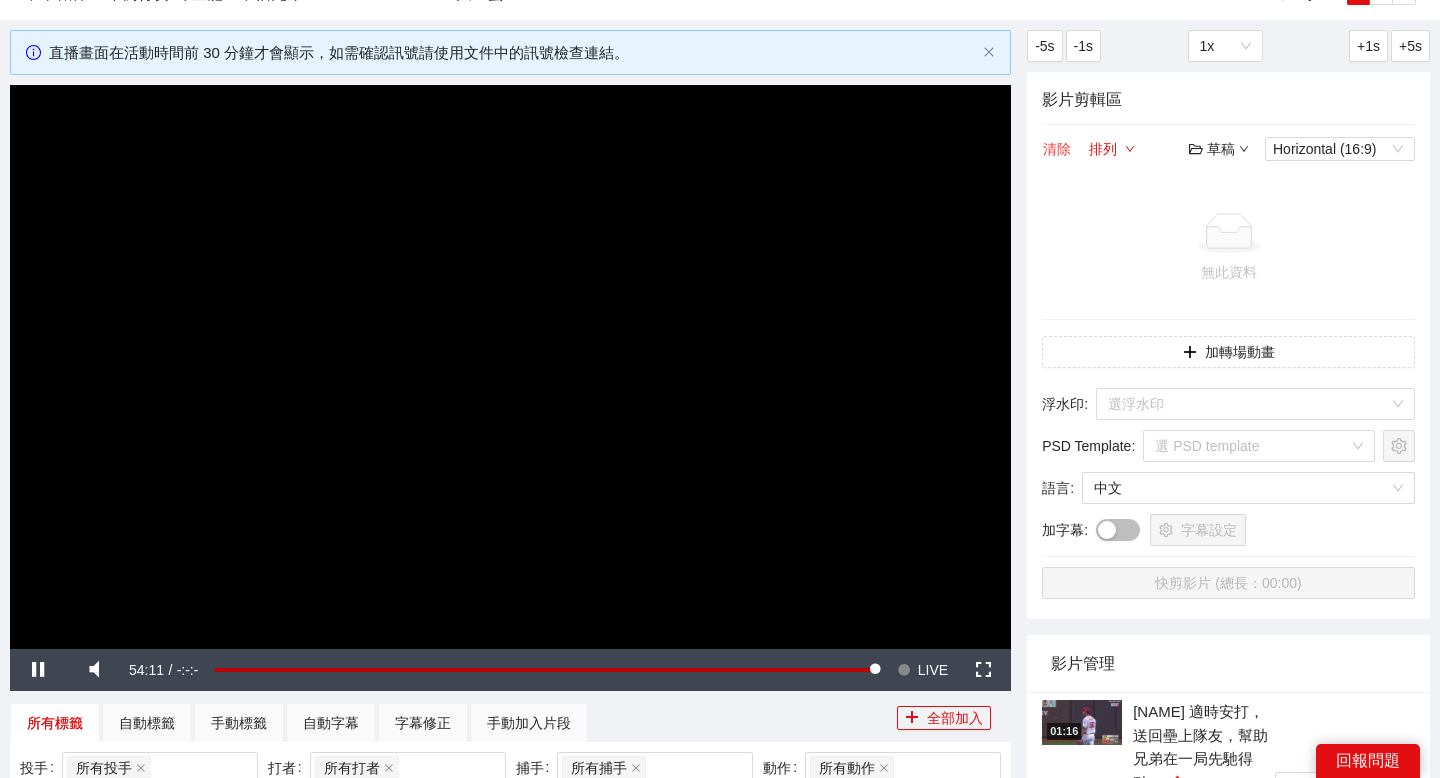 scroll, scrollTop: 92, scrollLeft: 0, axis: vertical 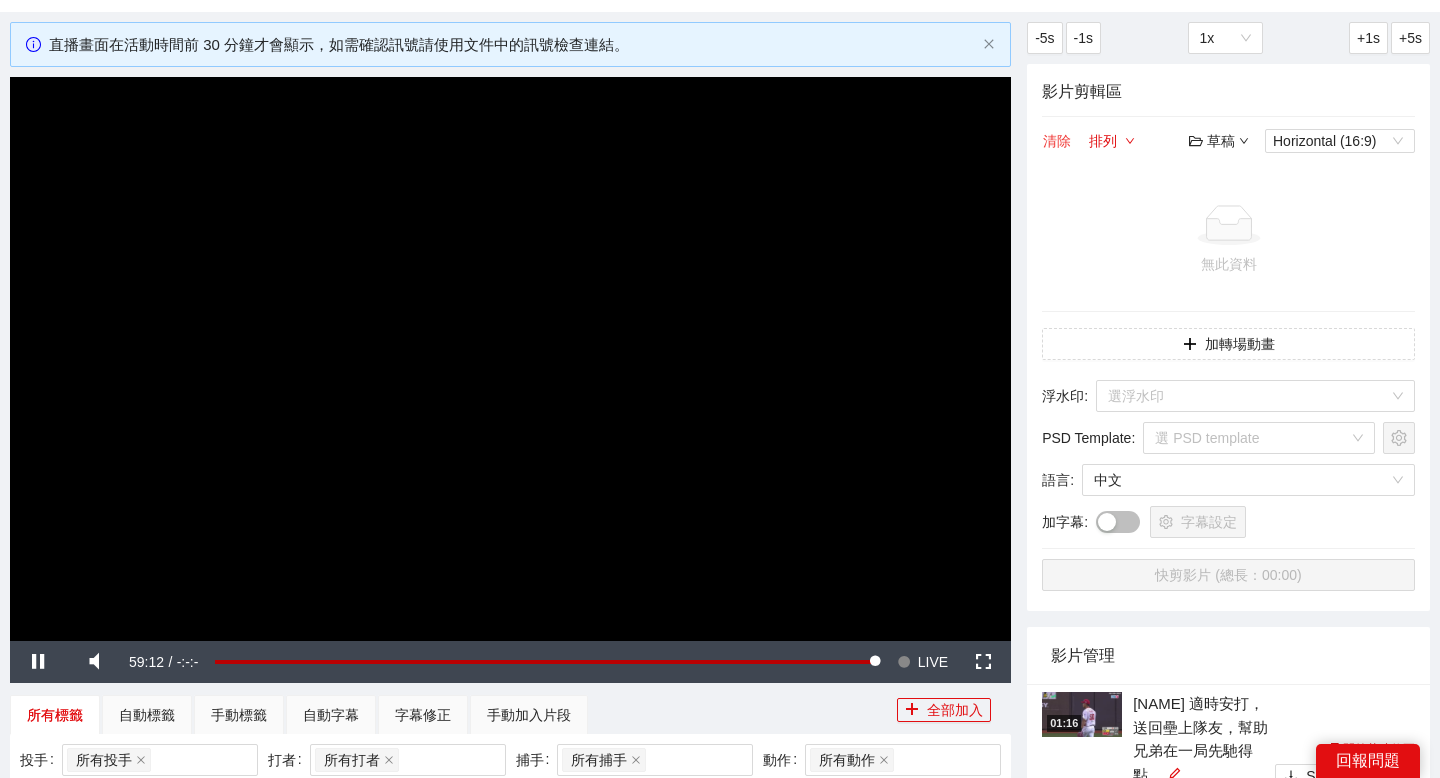 type 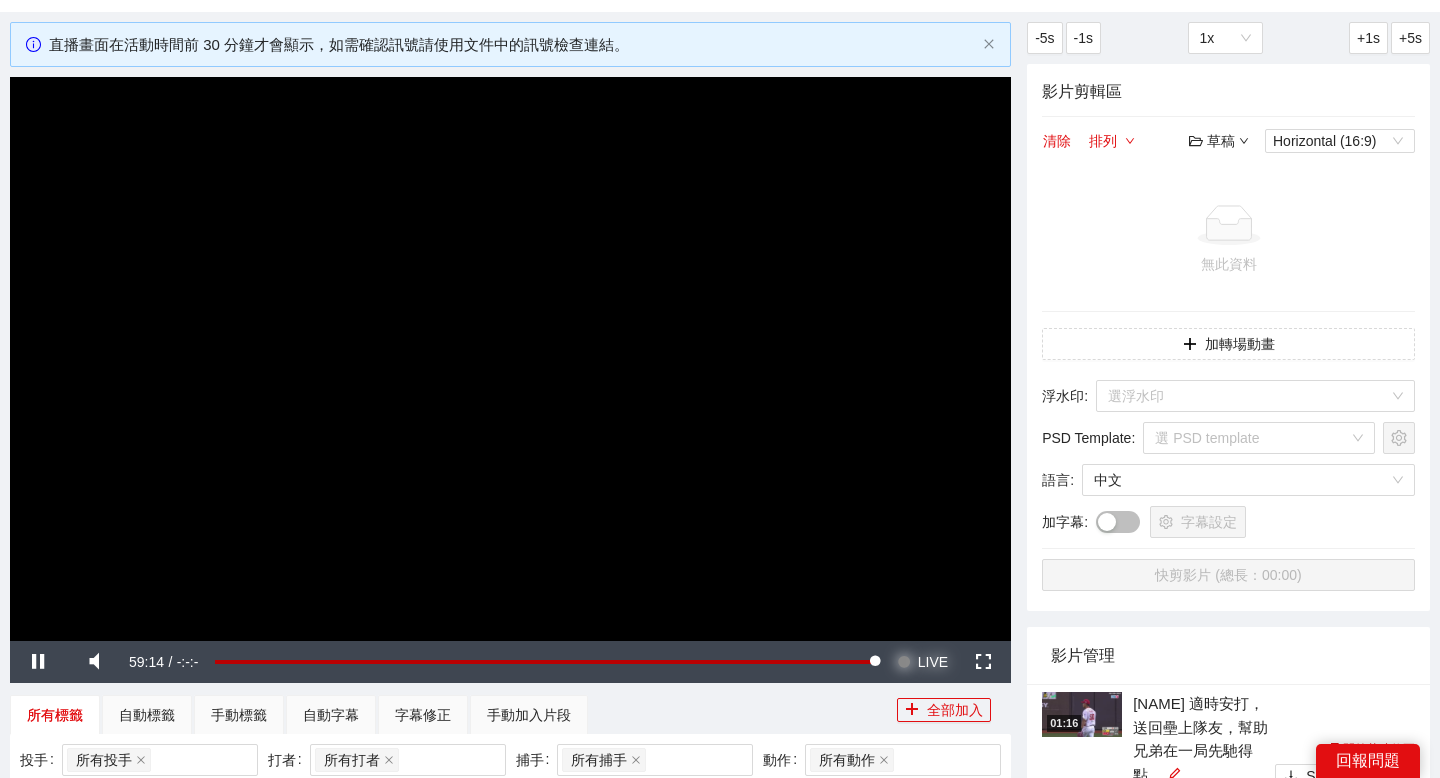 click at bounding box center [904, 662] 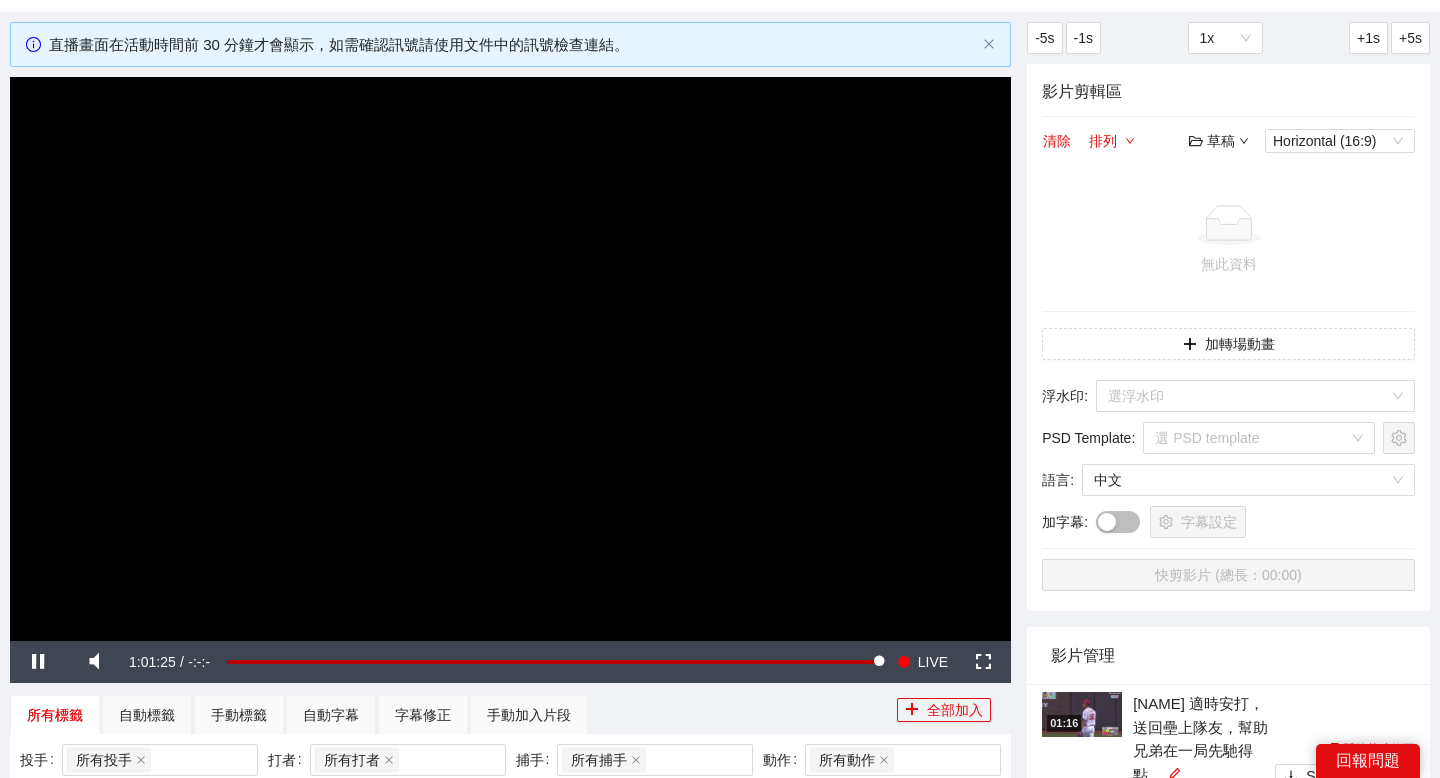 click 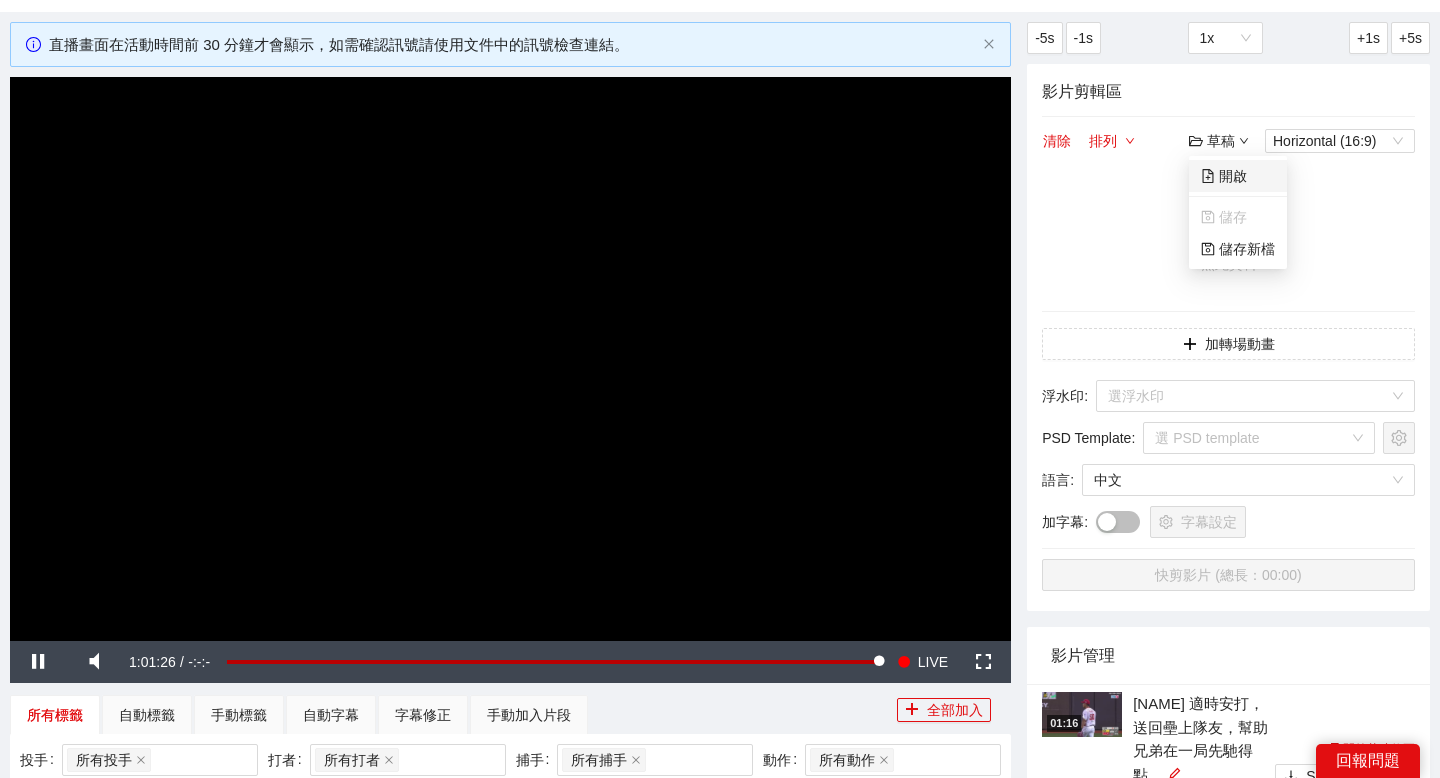 click on "開啟" at bounding box center [1224, 176] 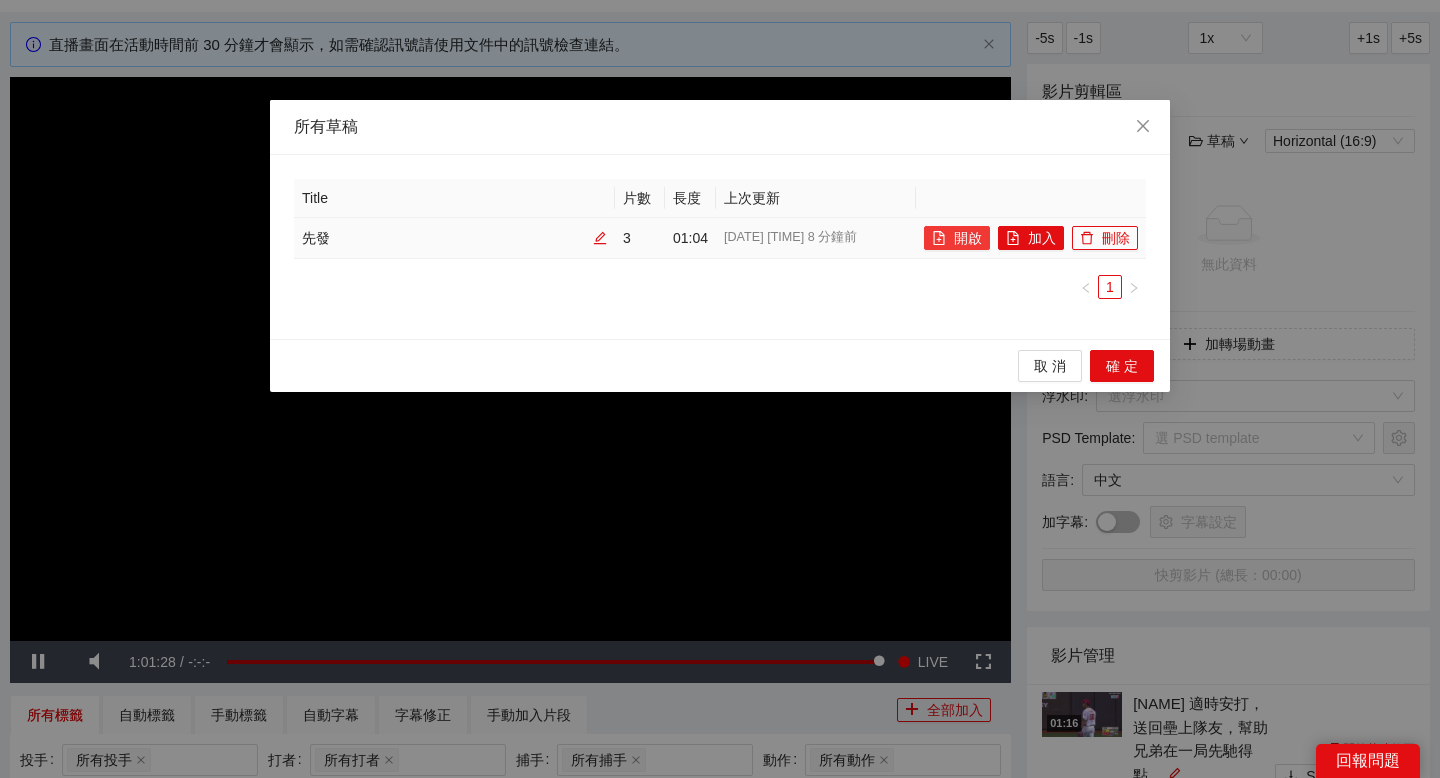 click on "開啟" at bounding box center [957, 238] 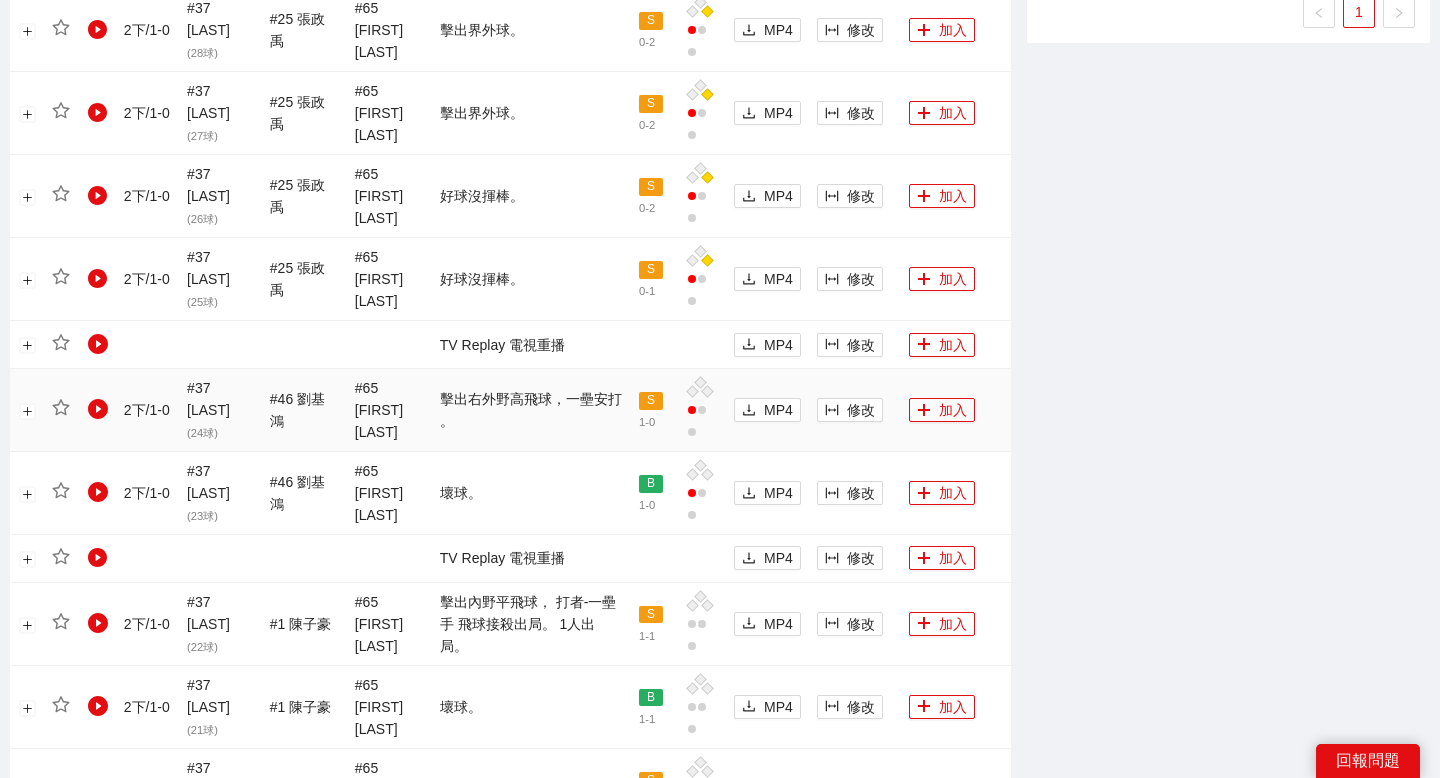 scroll, scrollTop: 1224, scrollLeft: 0, axis: vertical 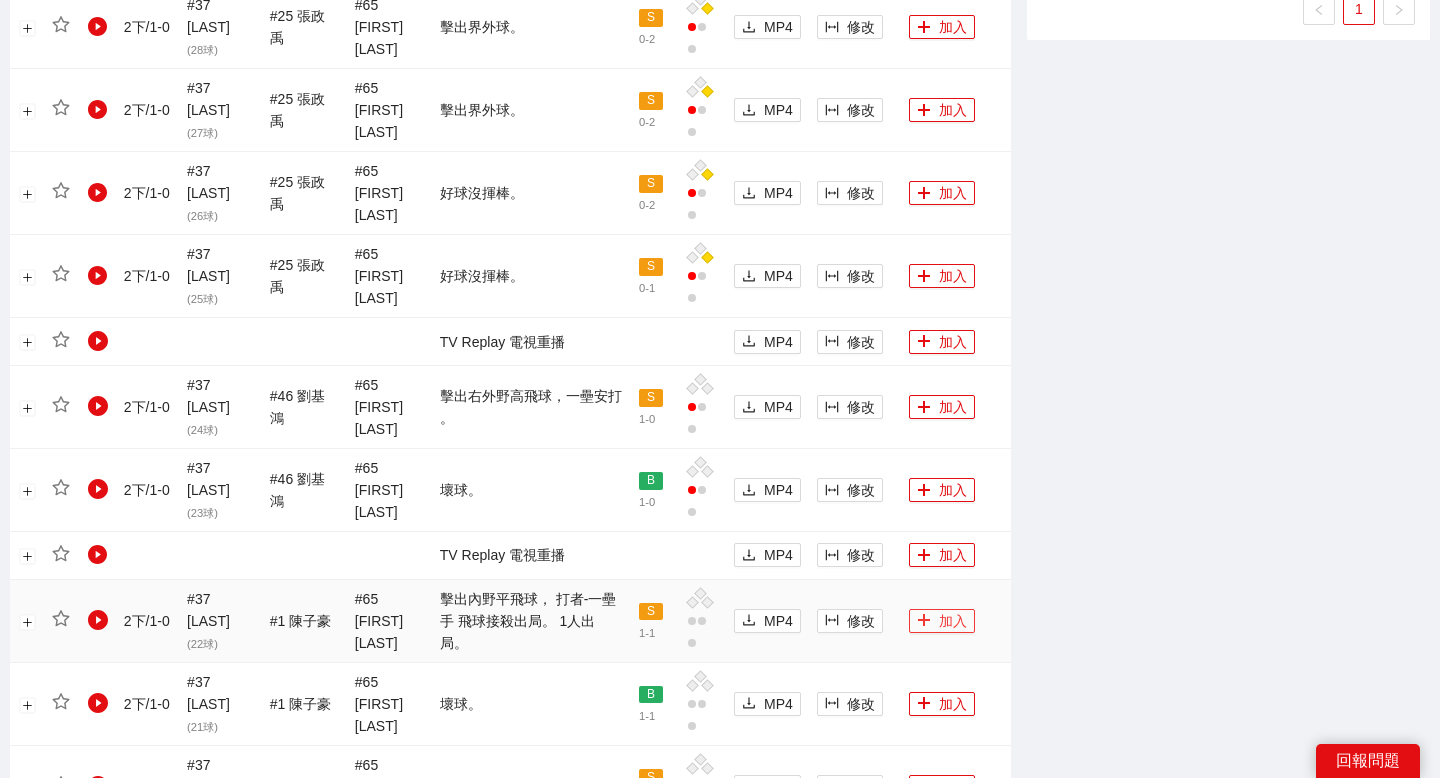 click on "加入" at bounding box center [942, 621] 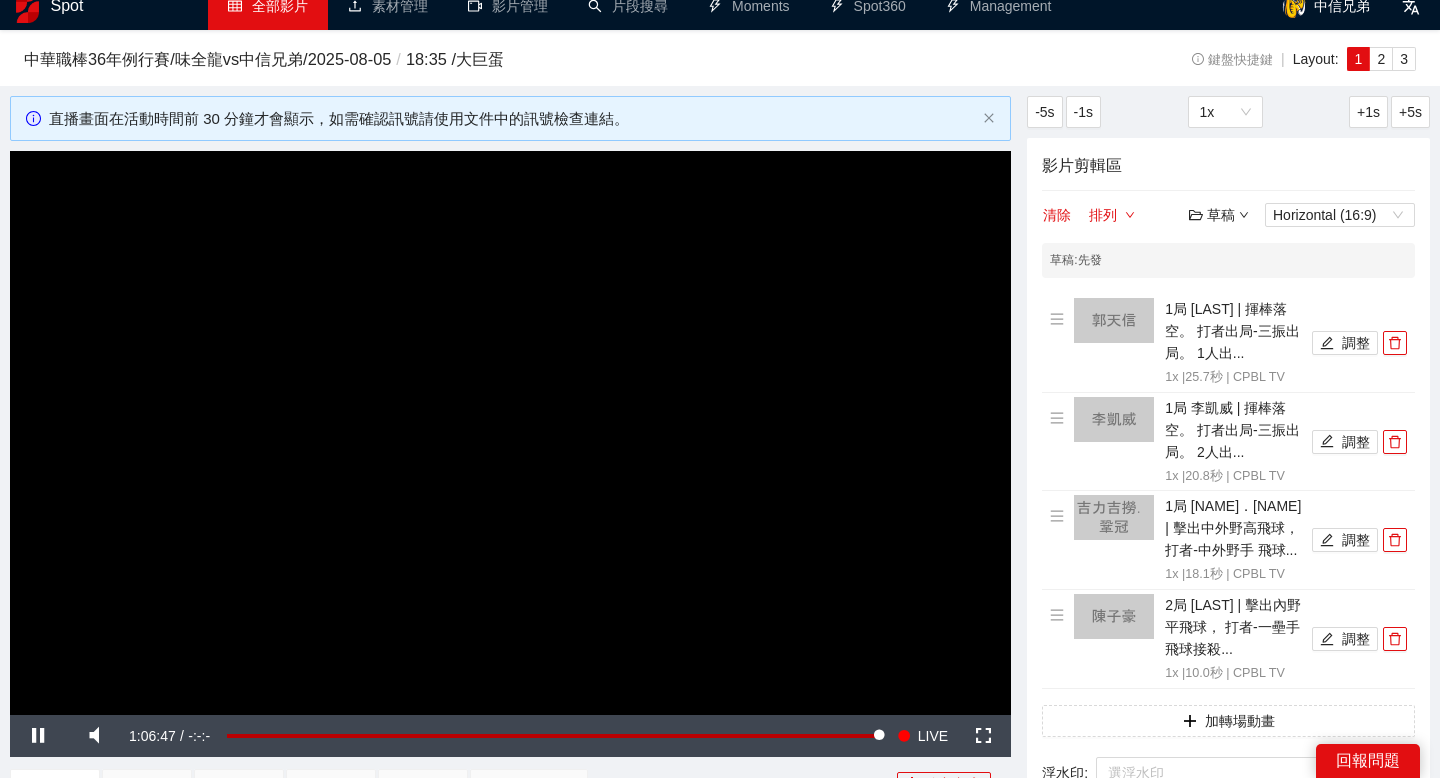 scroll, scrollTop: 17, scrollLeft: 0, axis: vertical 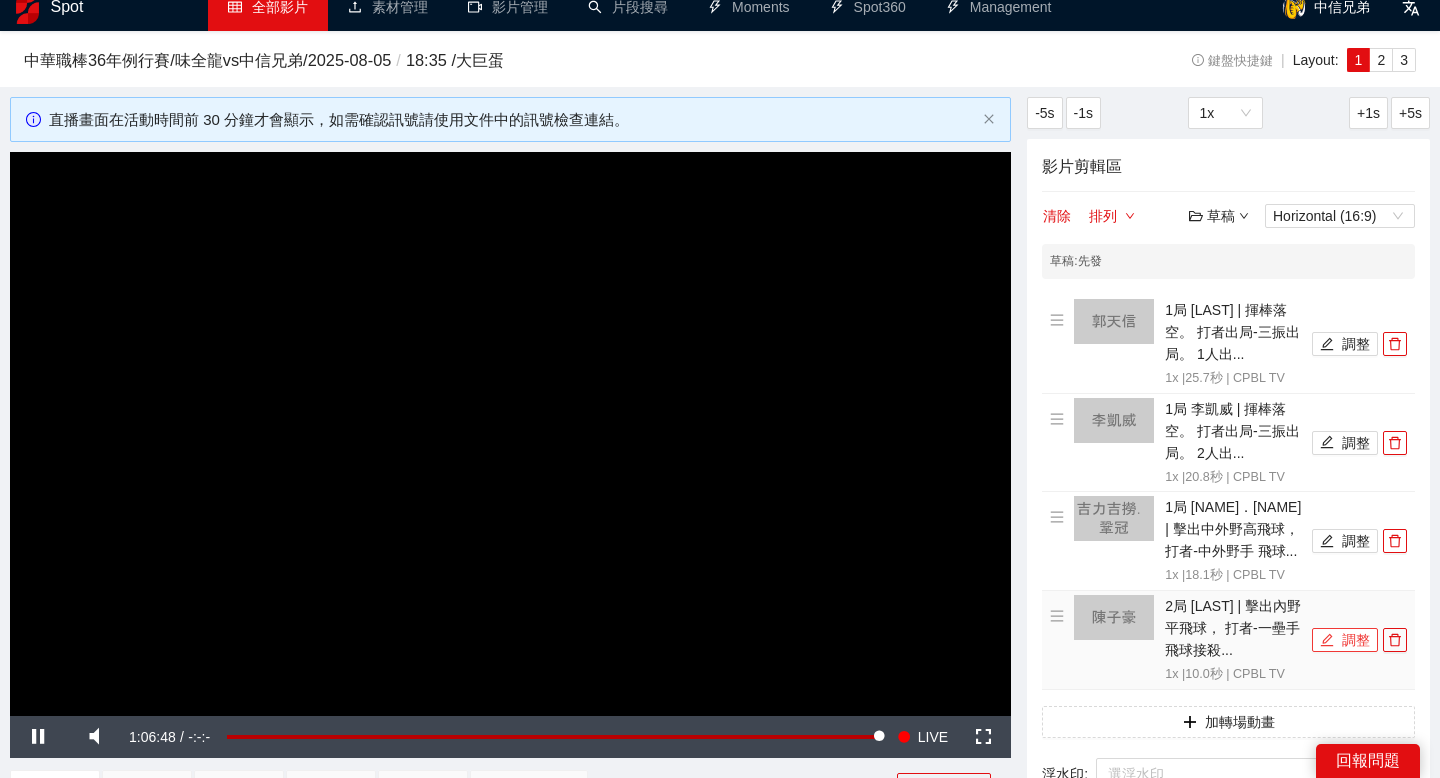 click on "調整" at bounding box center (1345, 640) 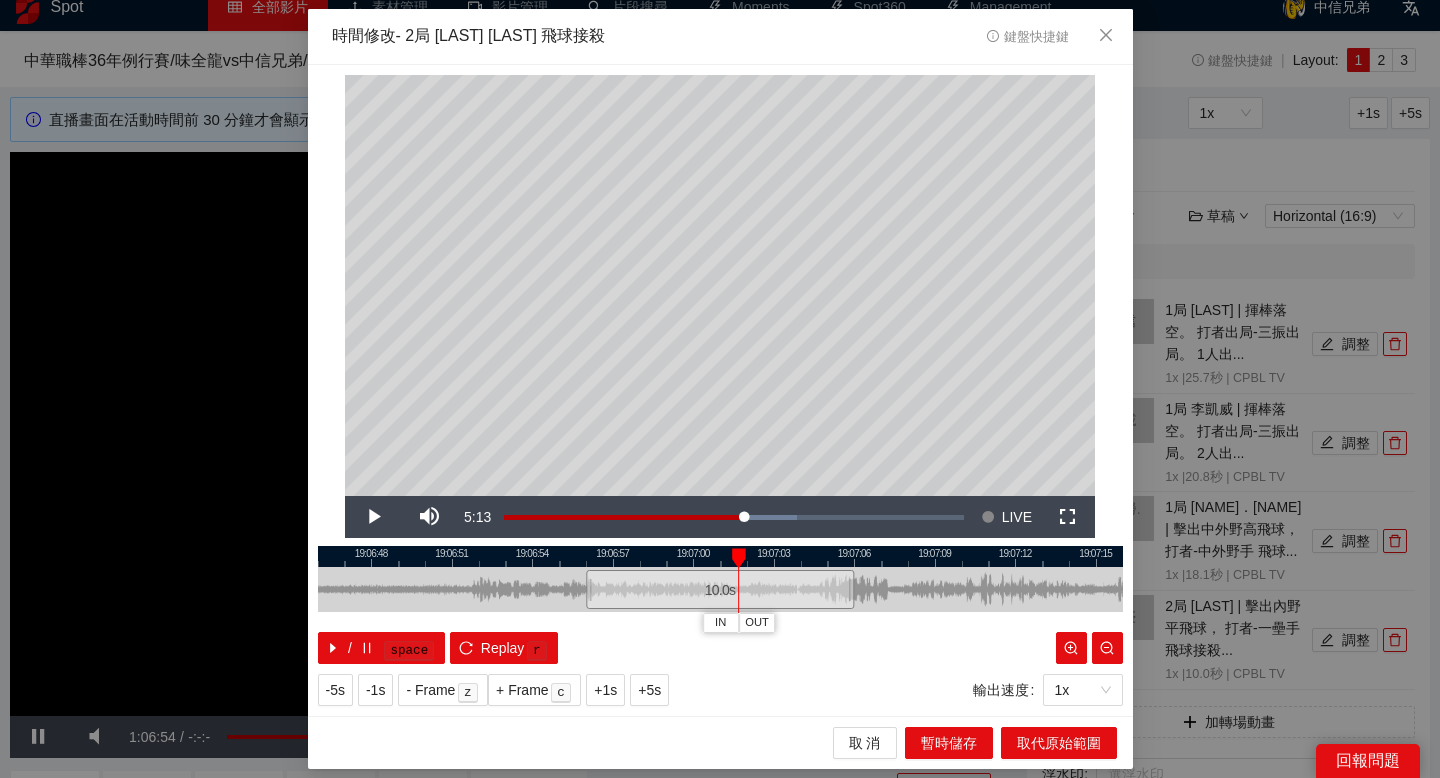 drag, startPoint x: 654, startPoint y: 549, endPoint x: 734, endPoint y: 551, distance: 80.024994 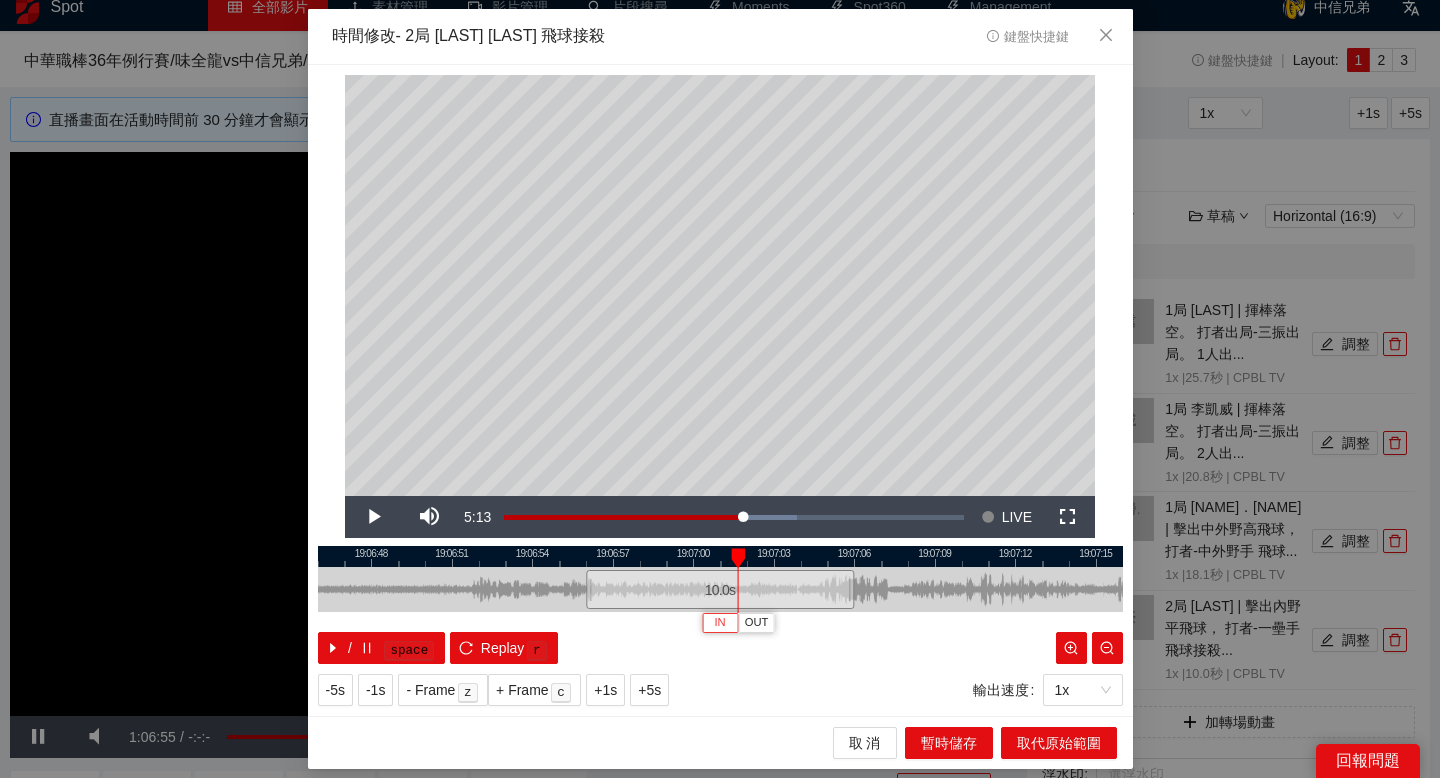 click on "IN" at bounding box center [719, 623] 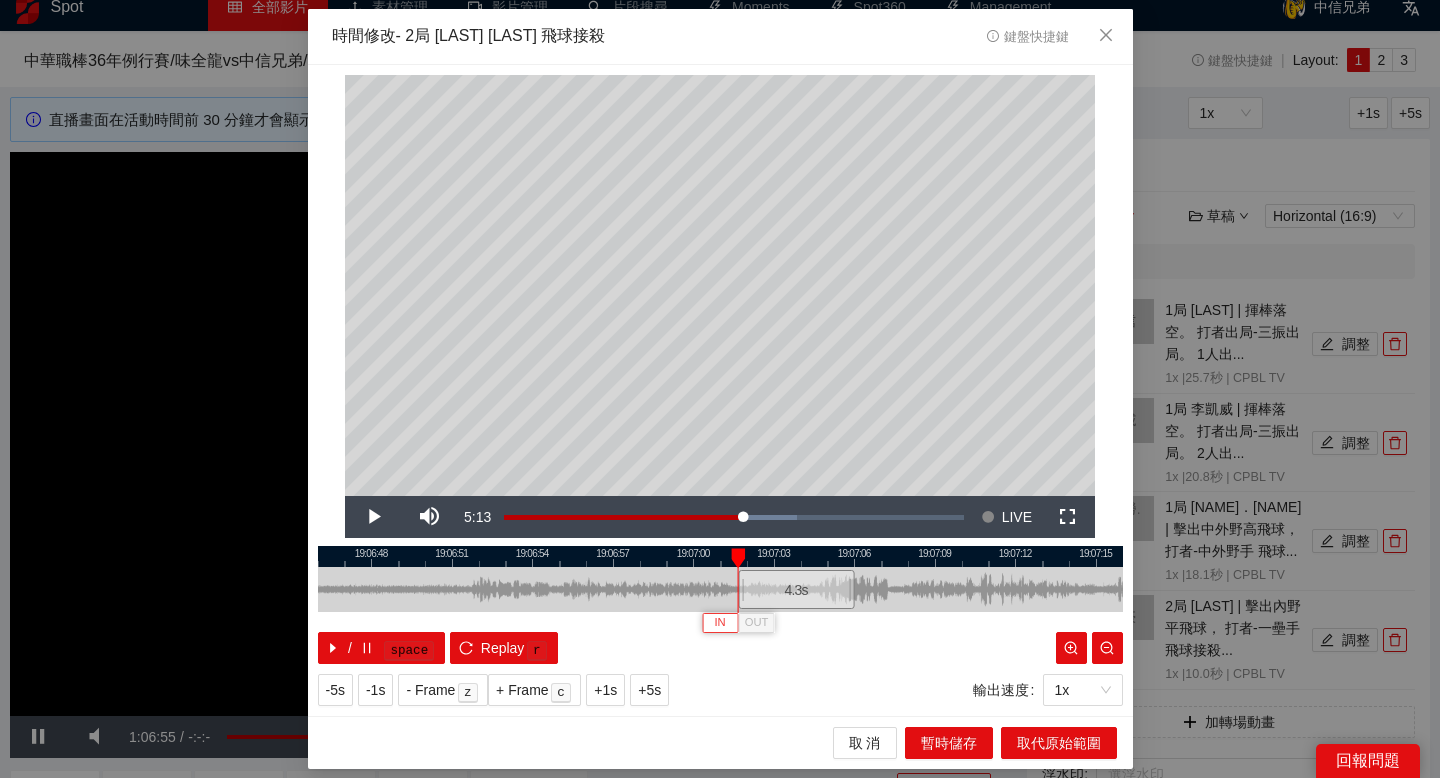 type 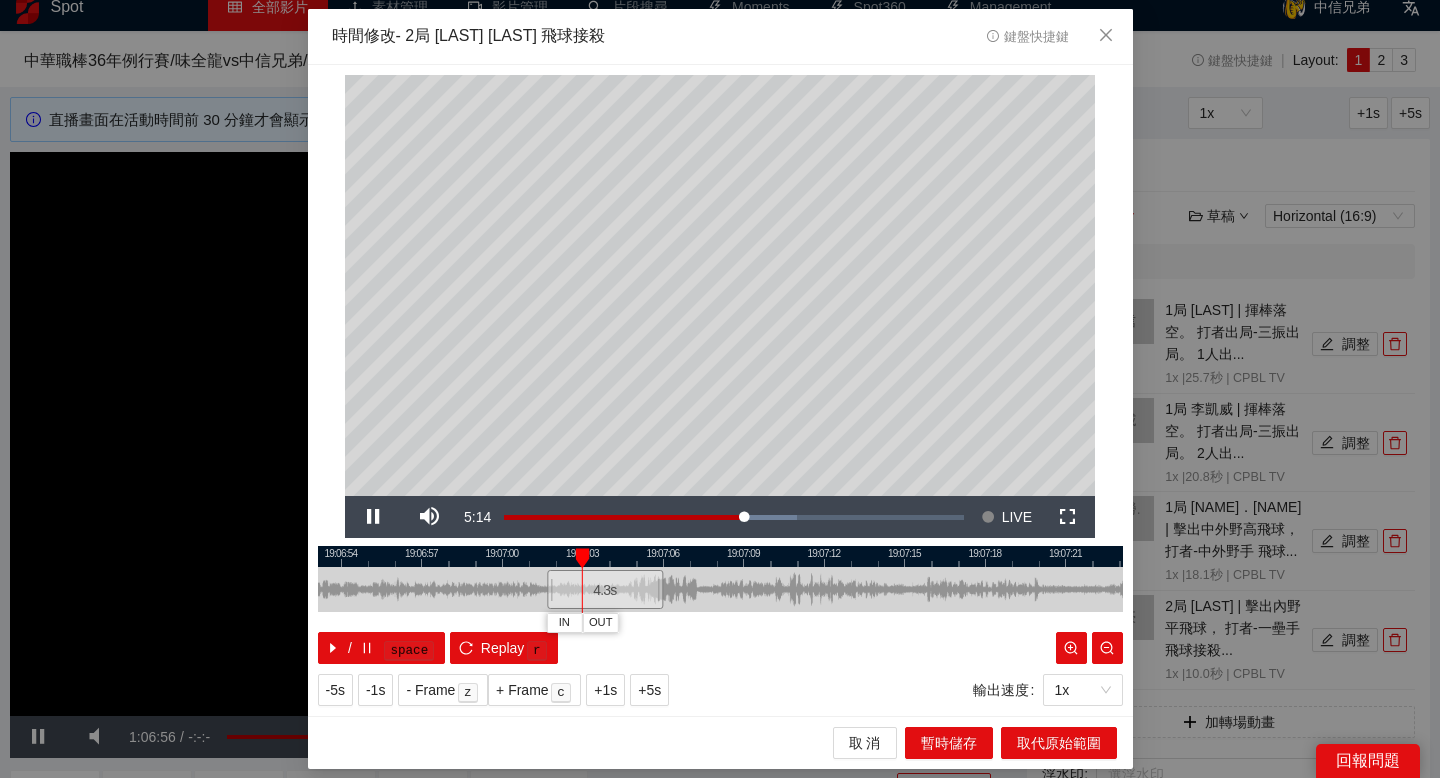 drag, startPoint x: 875, startPoint y: 551, endPoint x: 674, endPoint y: 552, distance: 201.00249 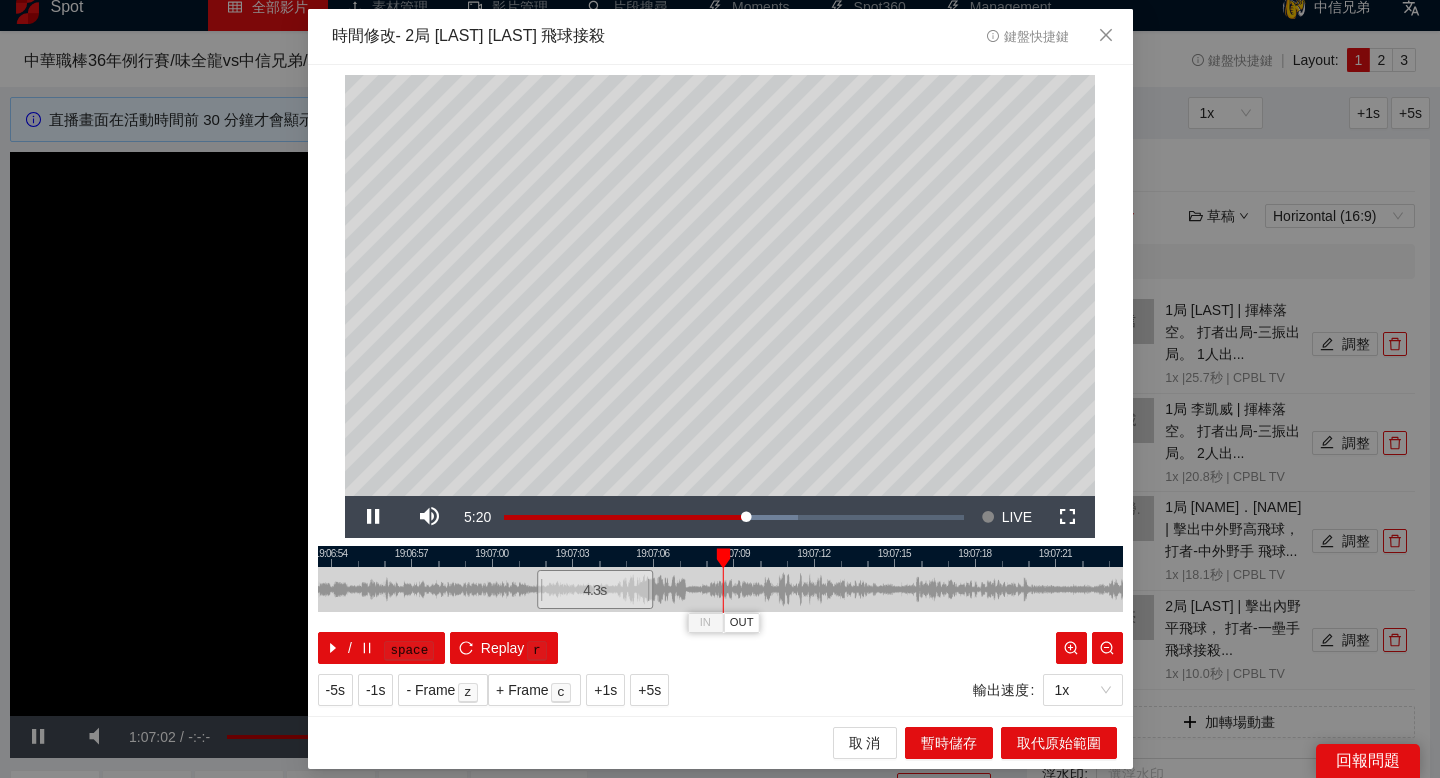 click at bounding box center [720, 556] 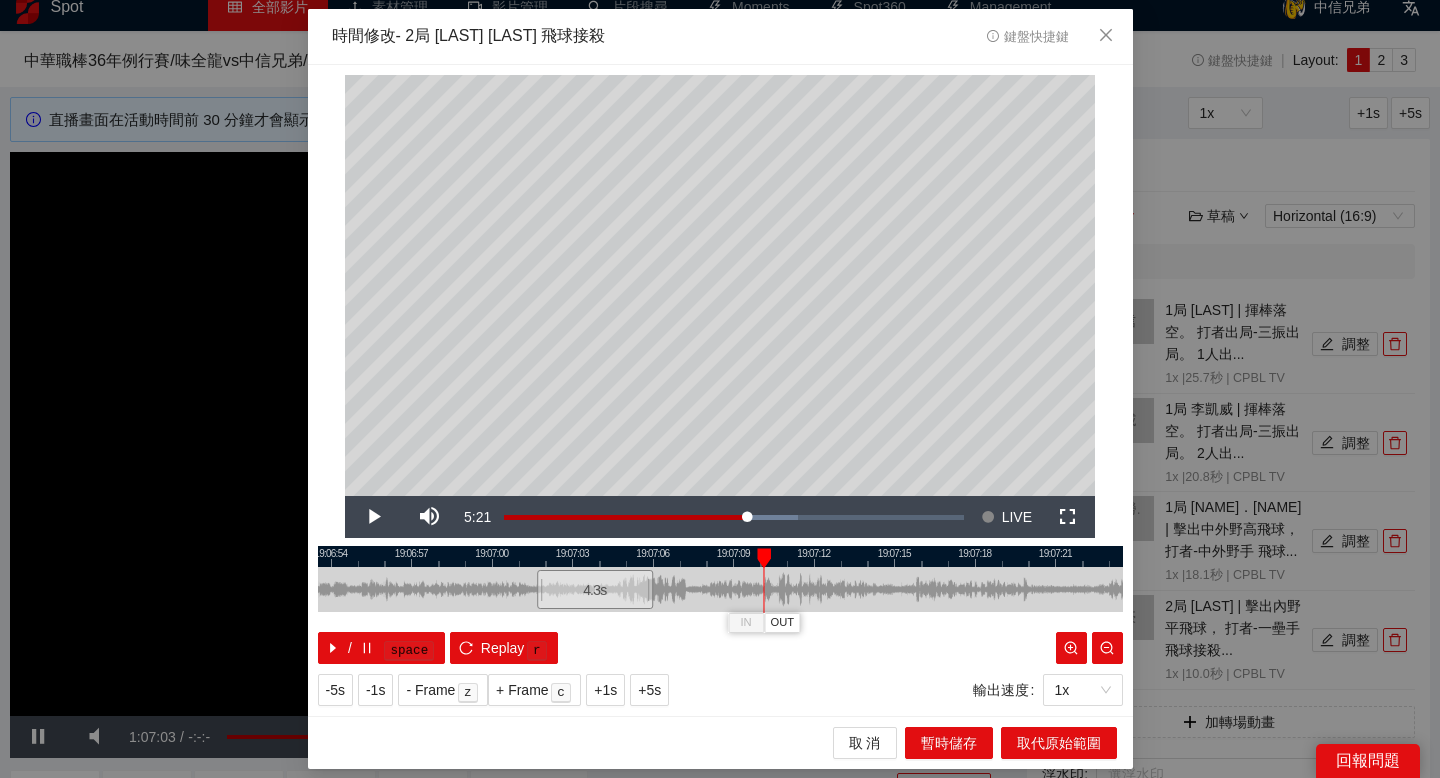 click at bounding box center [720, 556] 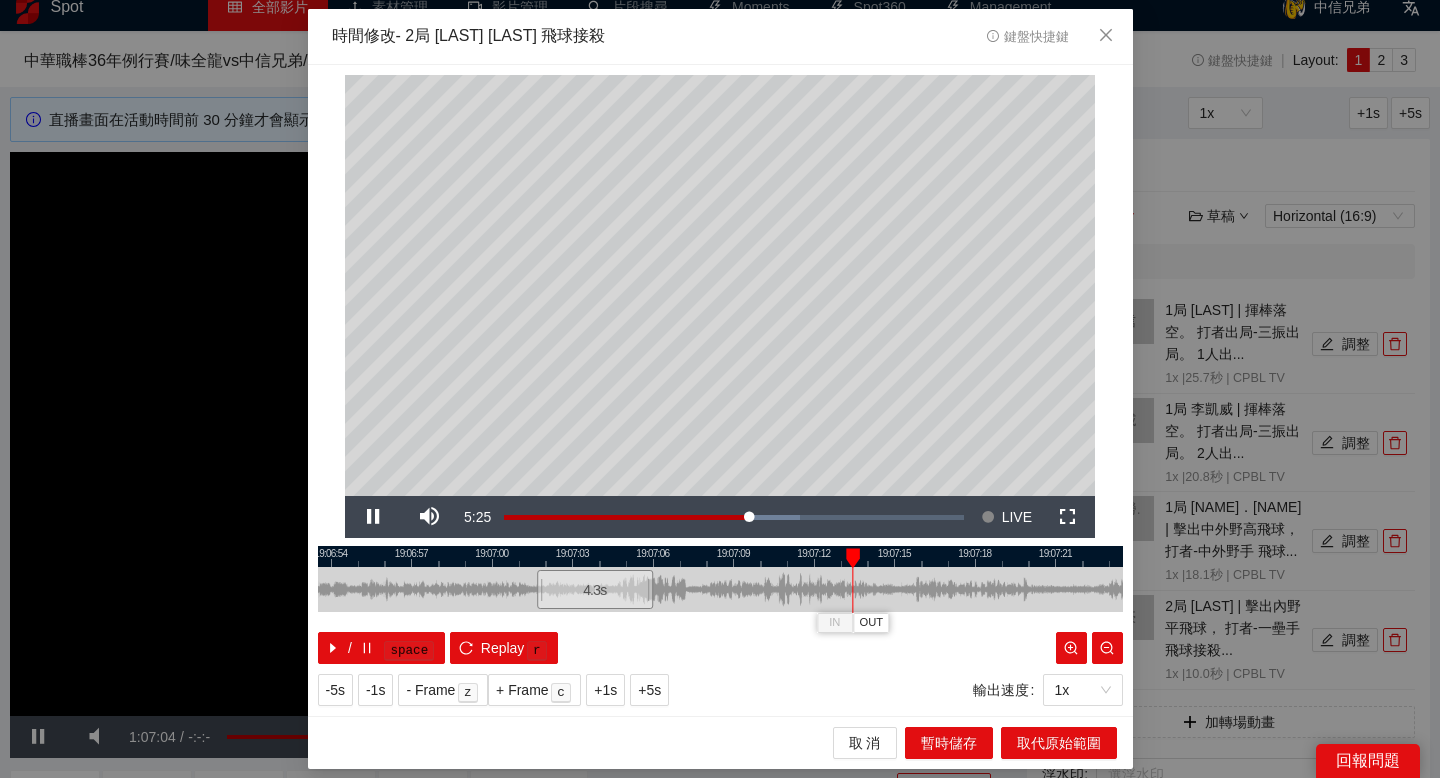 drag, startPoint x: 918, startPoint y: 563, endPoint x: 878, endPoint y: 563, distance: 40 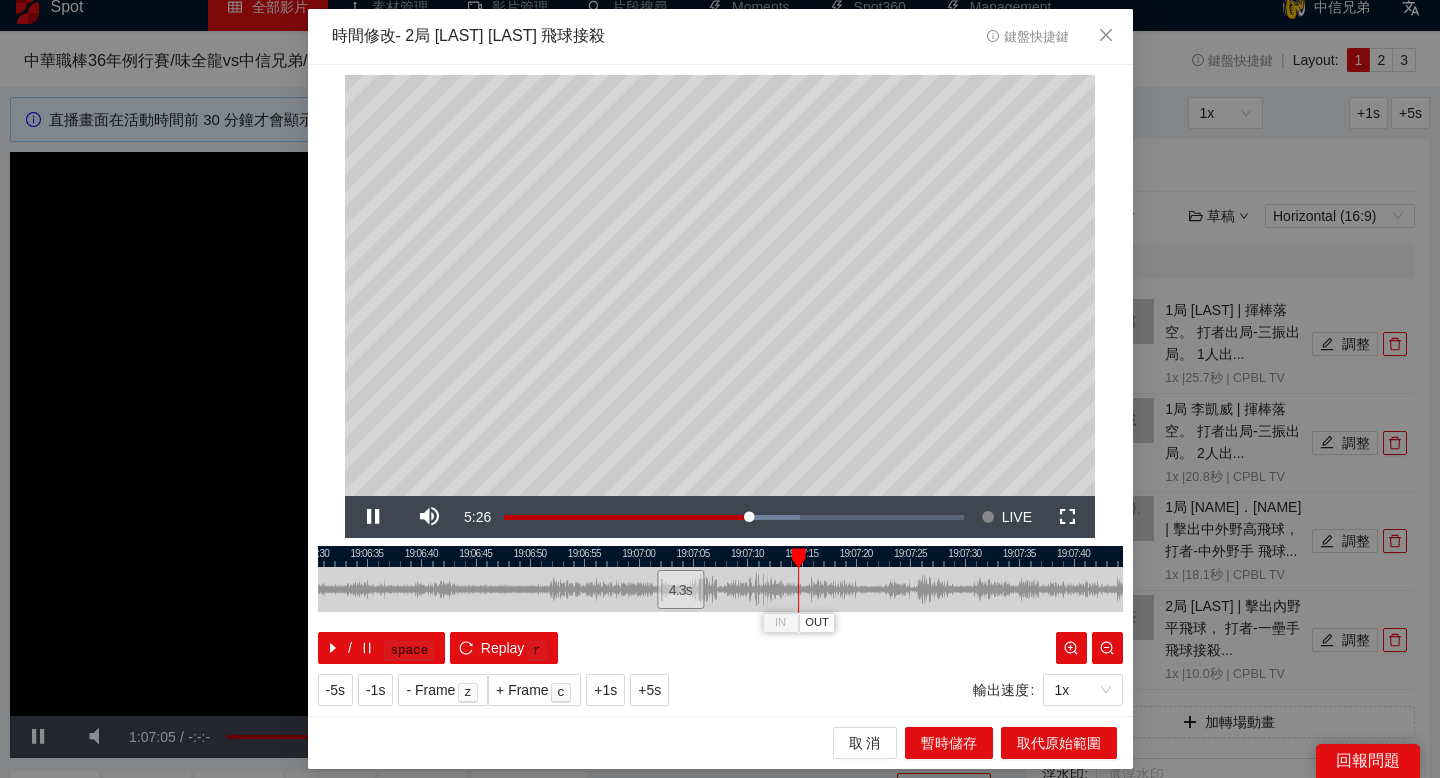 drag, startPoint x: 923, startPoint y: 552, endPoint x: 836, endPoint y: 552, distance: 87 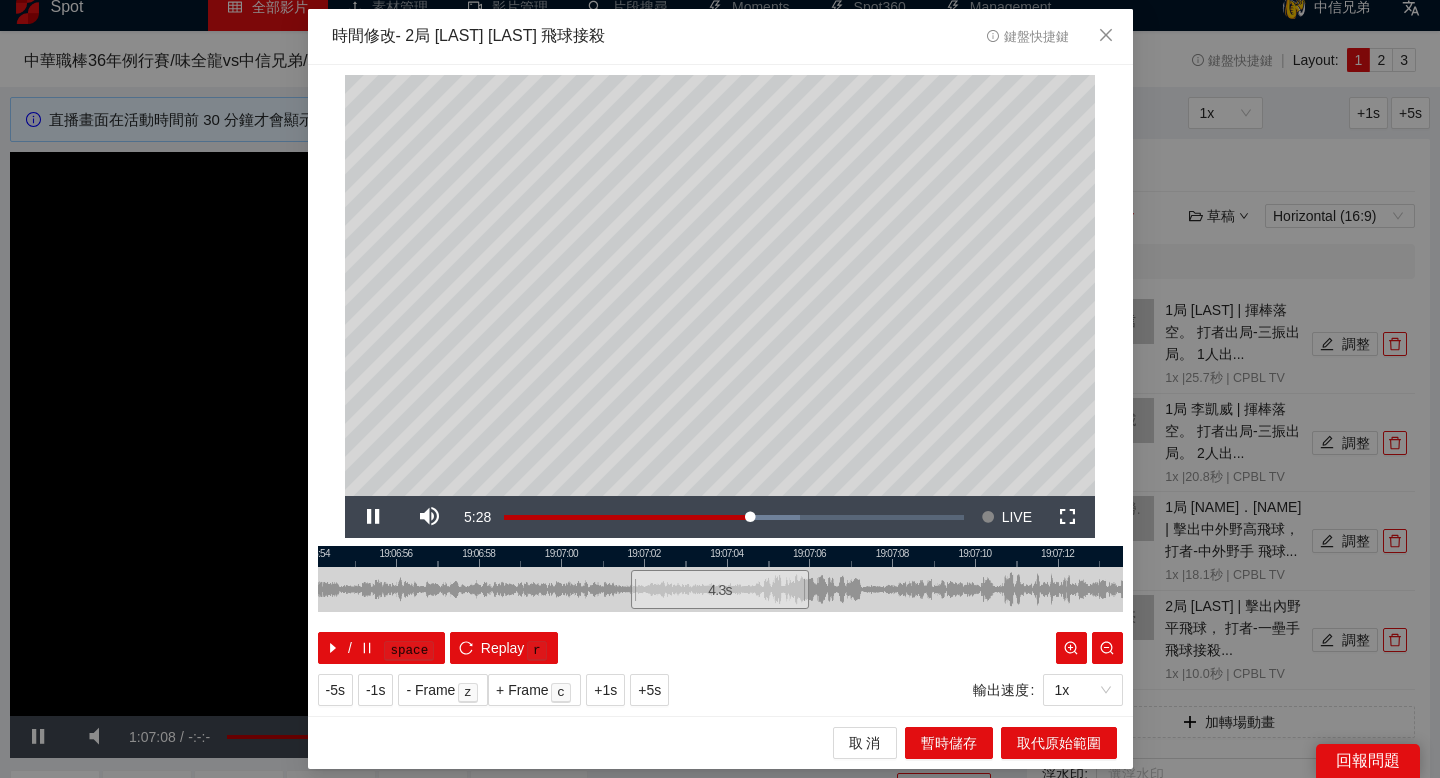click at bounding box center [720, 556] 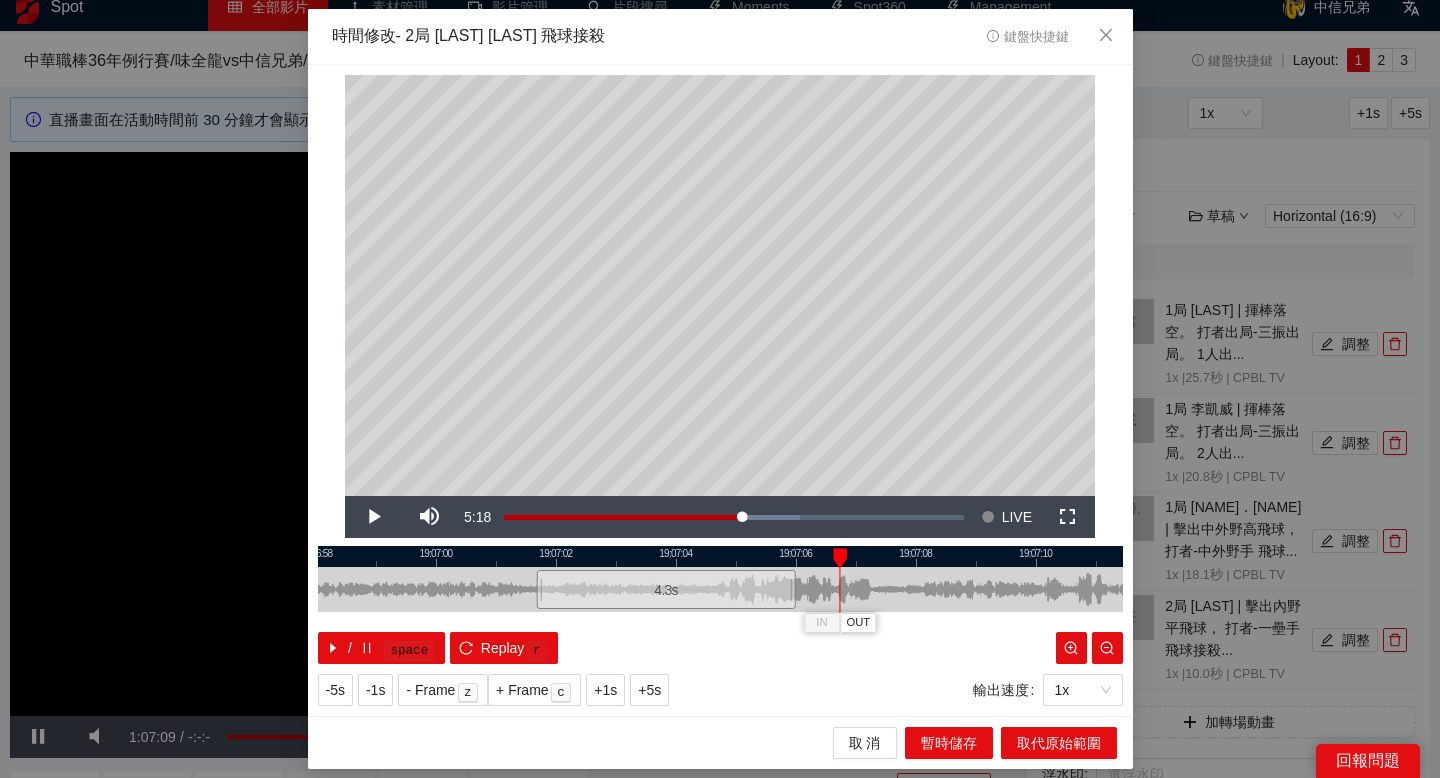 click at bounding box center [720, 556] 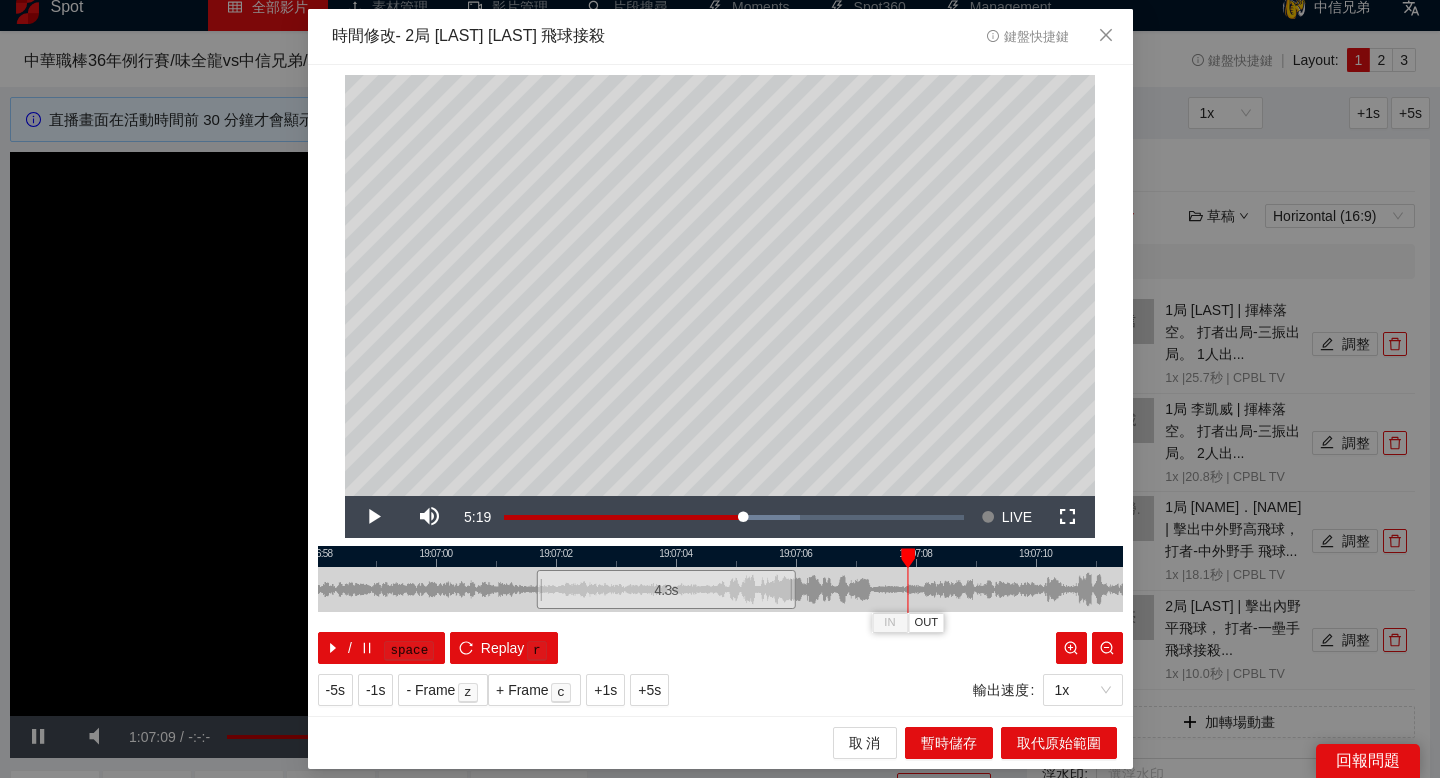 click at bounding box center [720, 556] 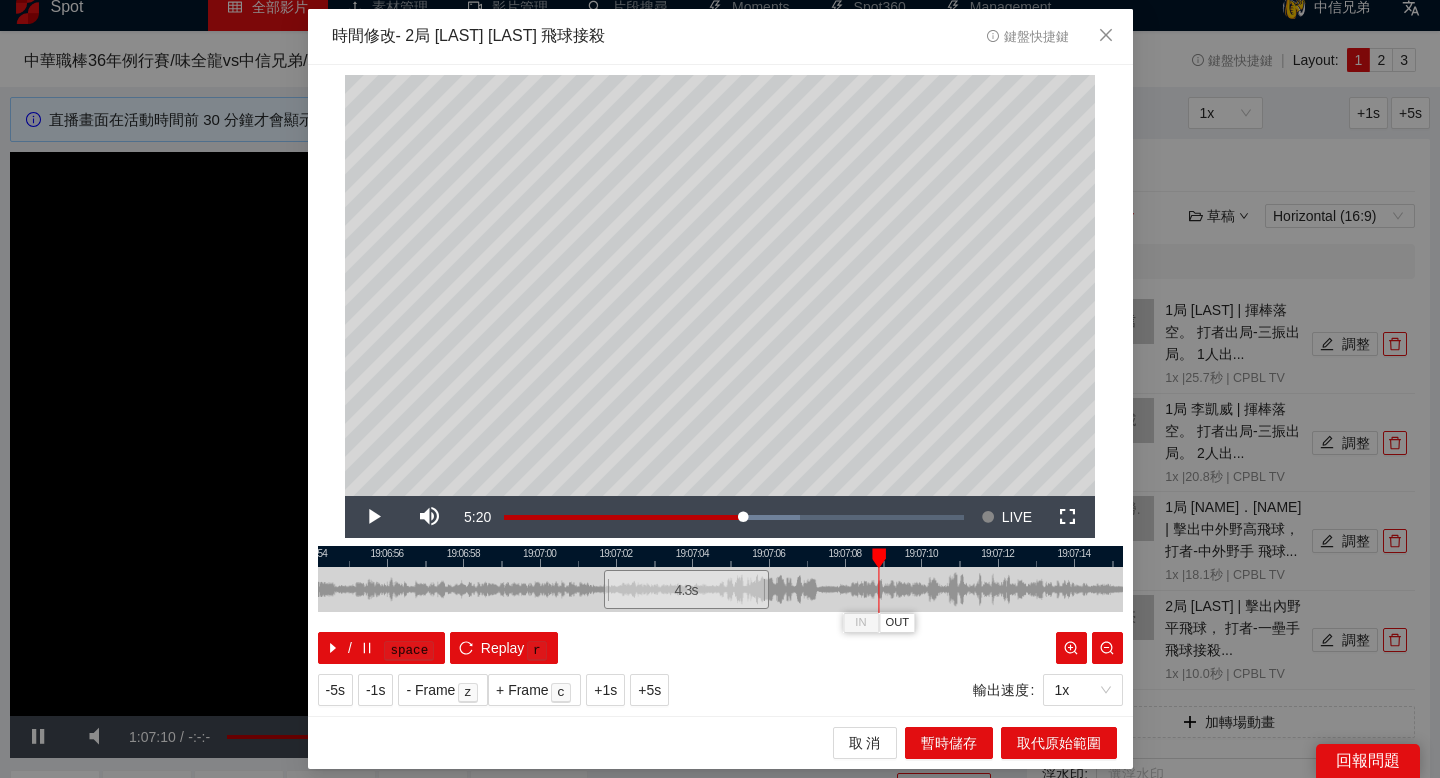 drag, startPoint x: 1013, startPoint y: 553, endPoint x: 833, endPoint y: 555, distance: 180.01111 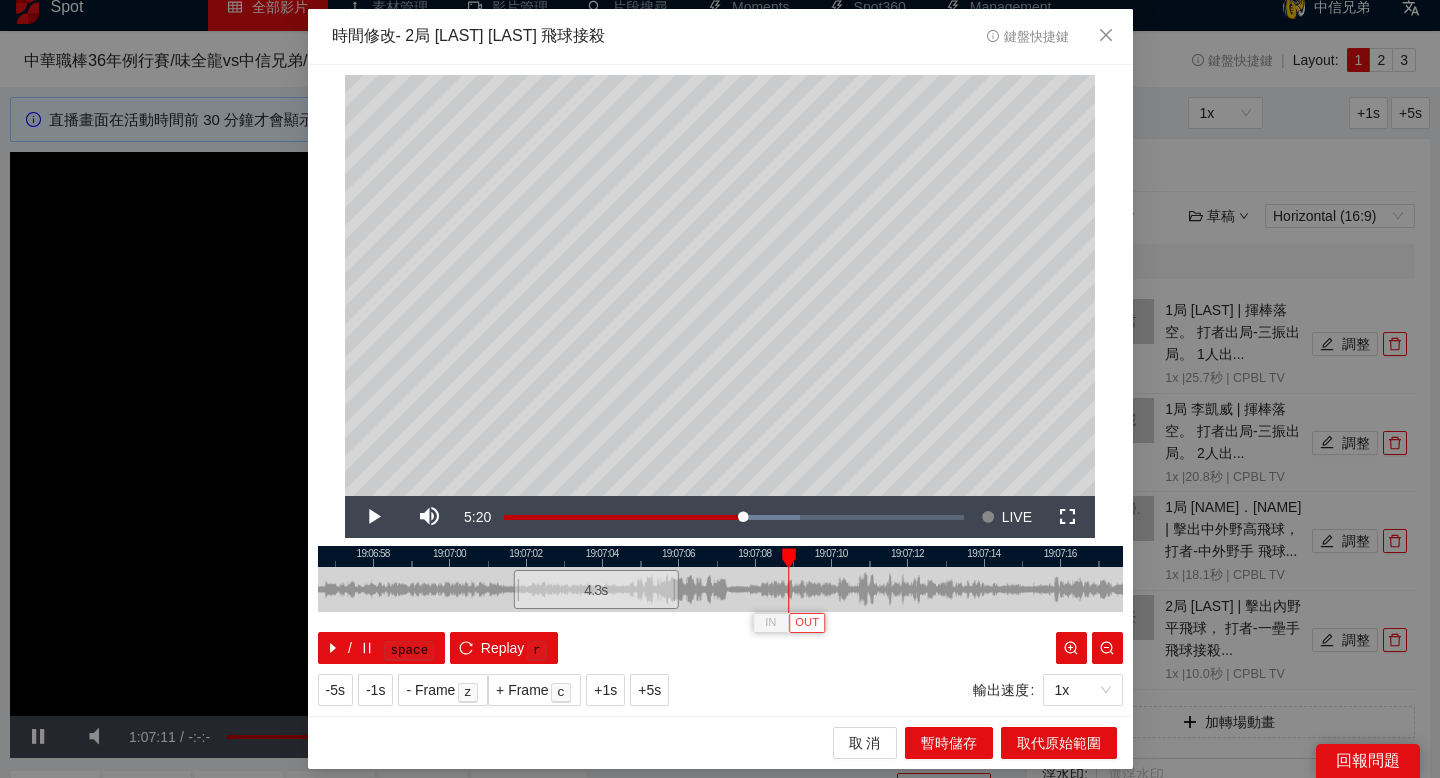 click on "OUT" at bounding box center [807, 623] 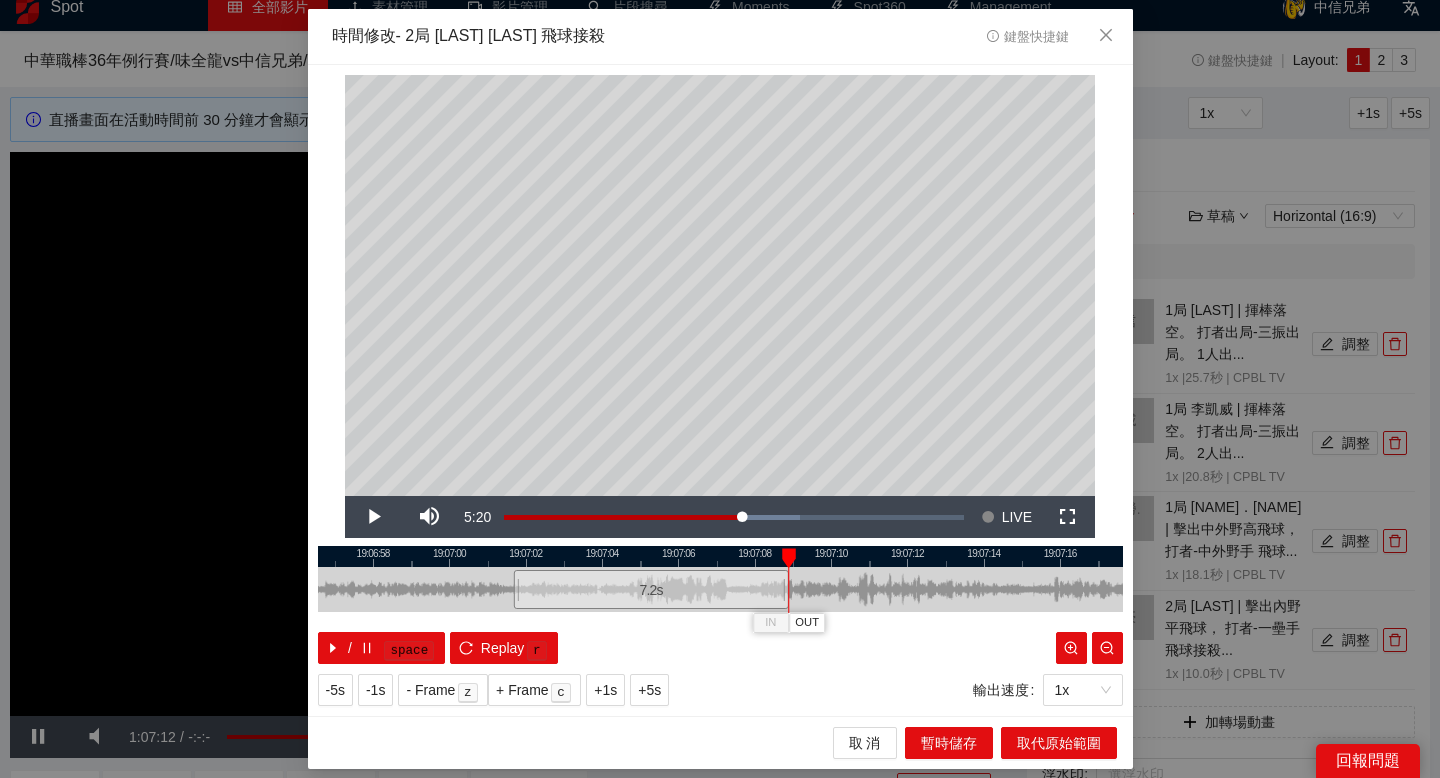 click at bounding box center (720, 556) 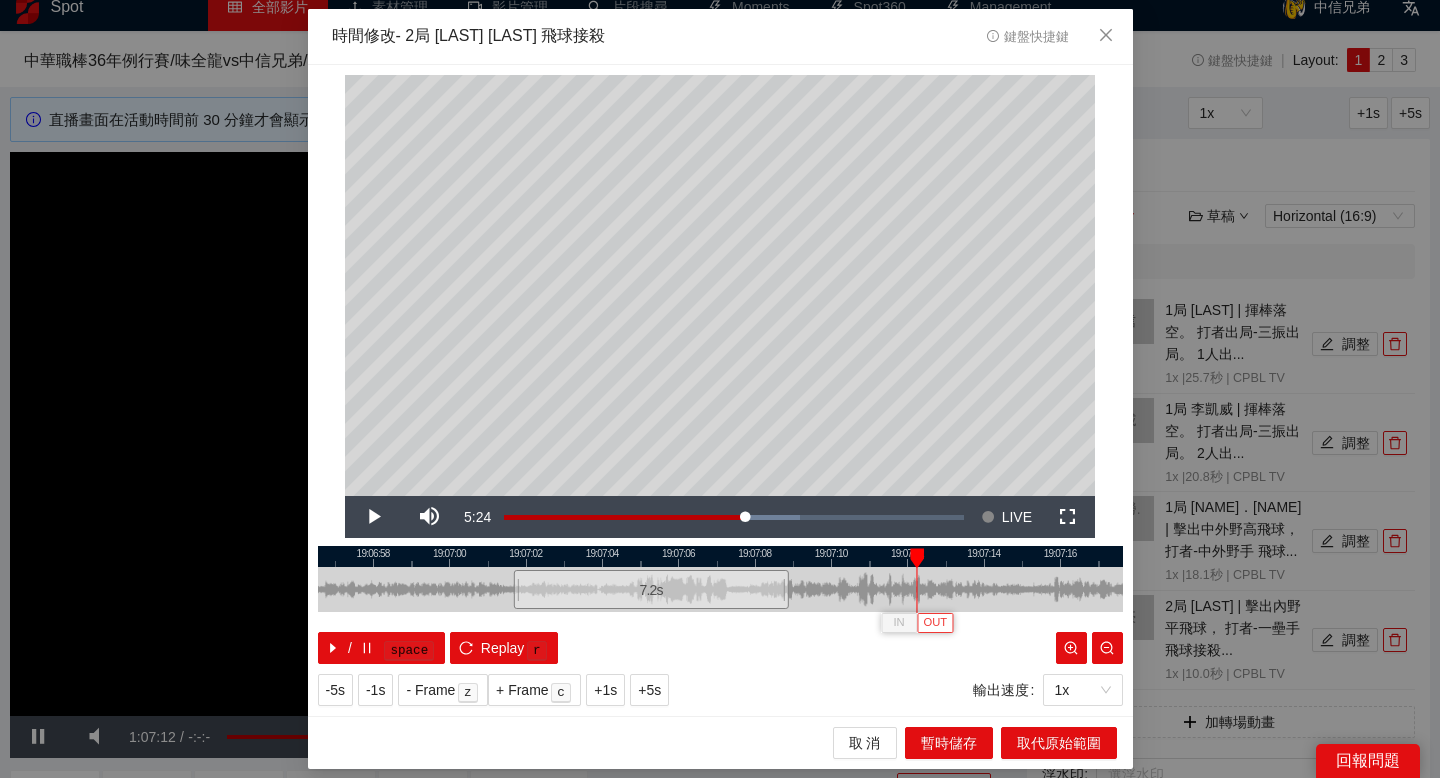 click on "OUT" at bounding box center [936, 623] 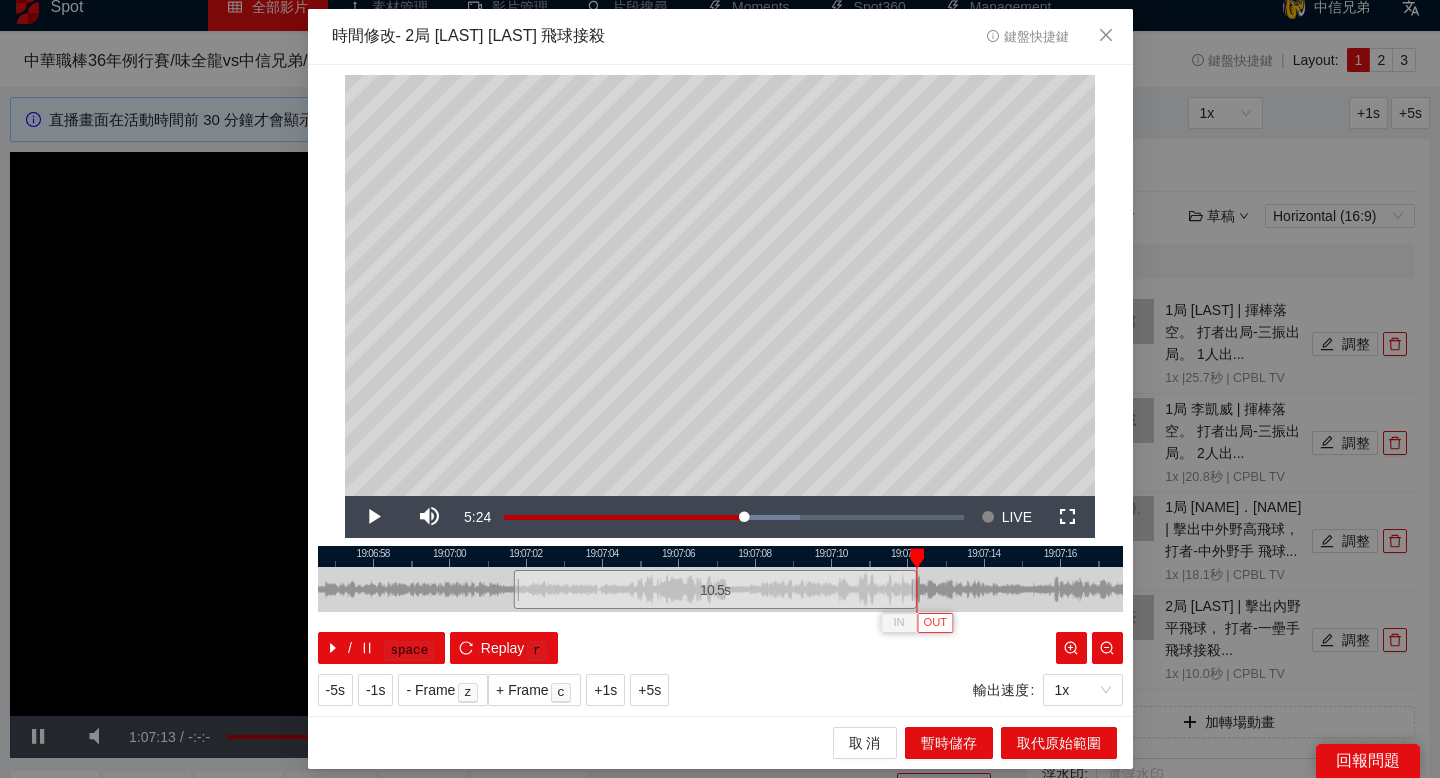 type 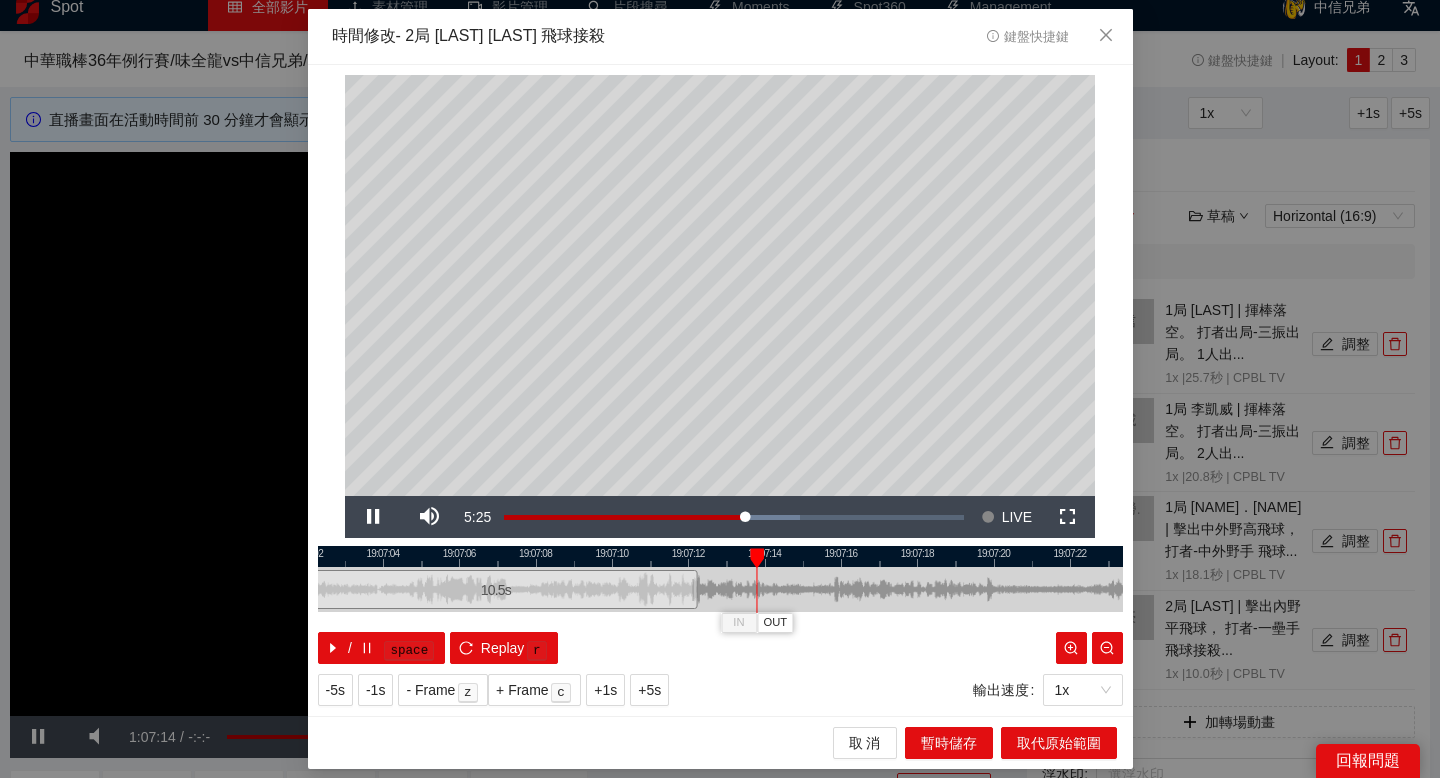 drag, startPoint x: 1011, startPoint y: 550, endPoint x: 782, endPoint y: 566, distance: 229.55827 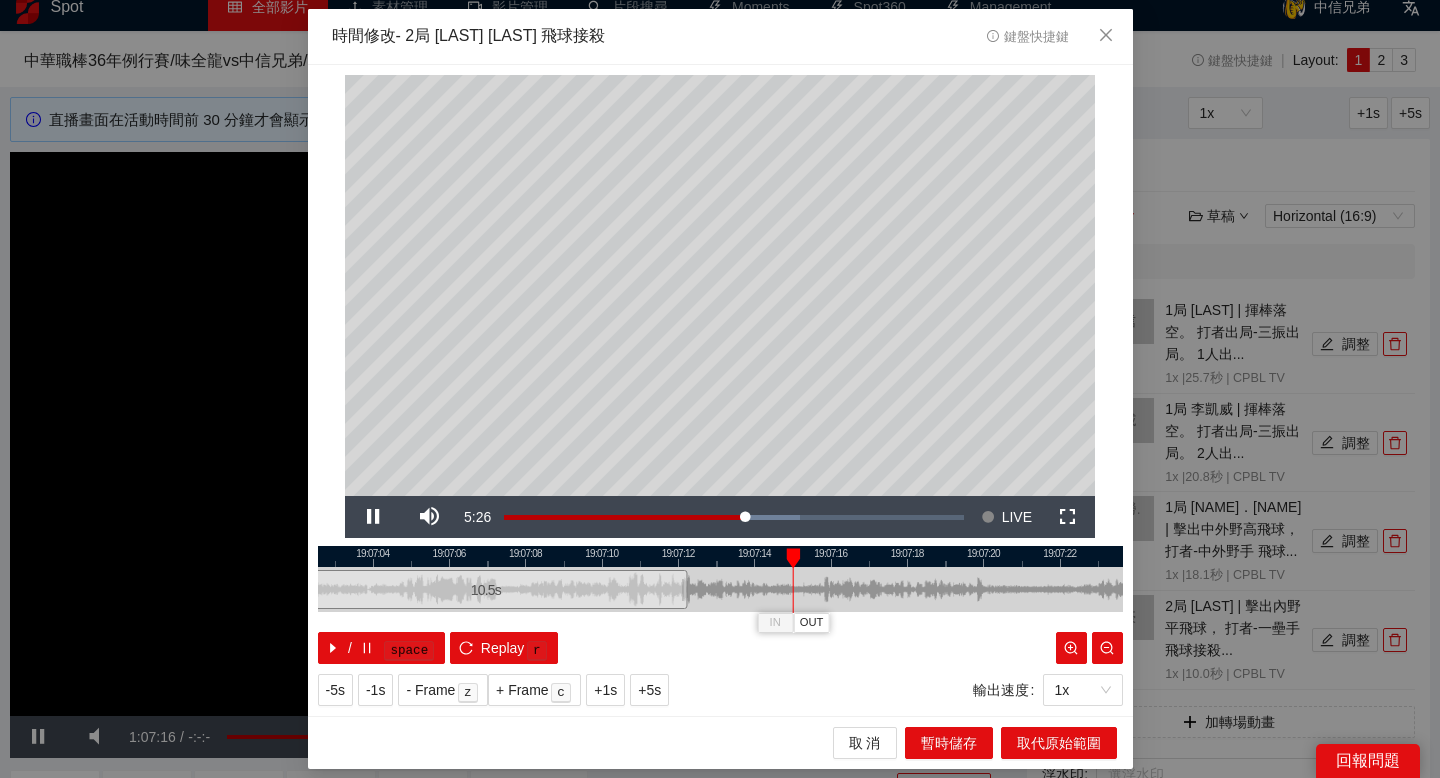 click at bounding box center [720, 556] 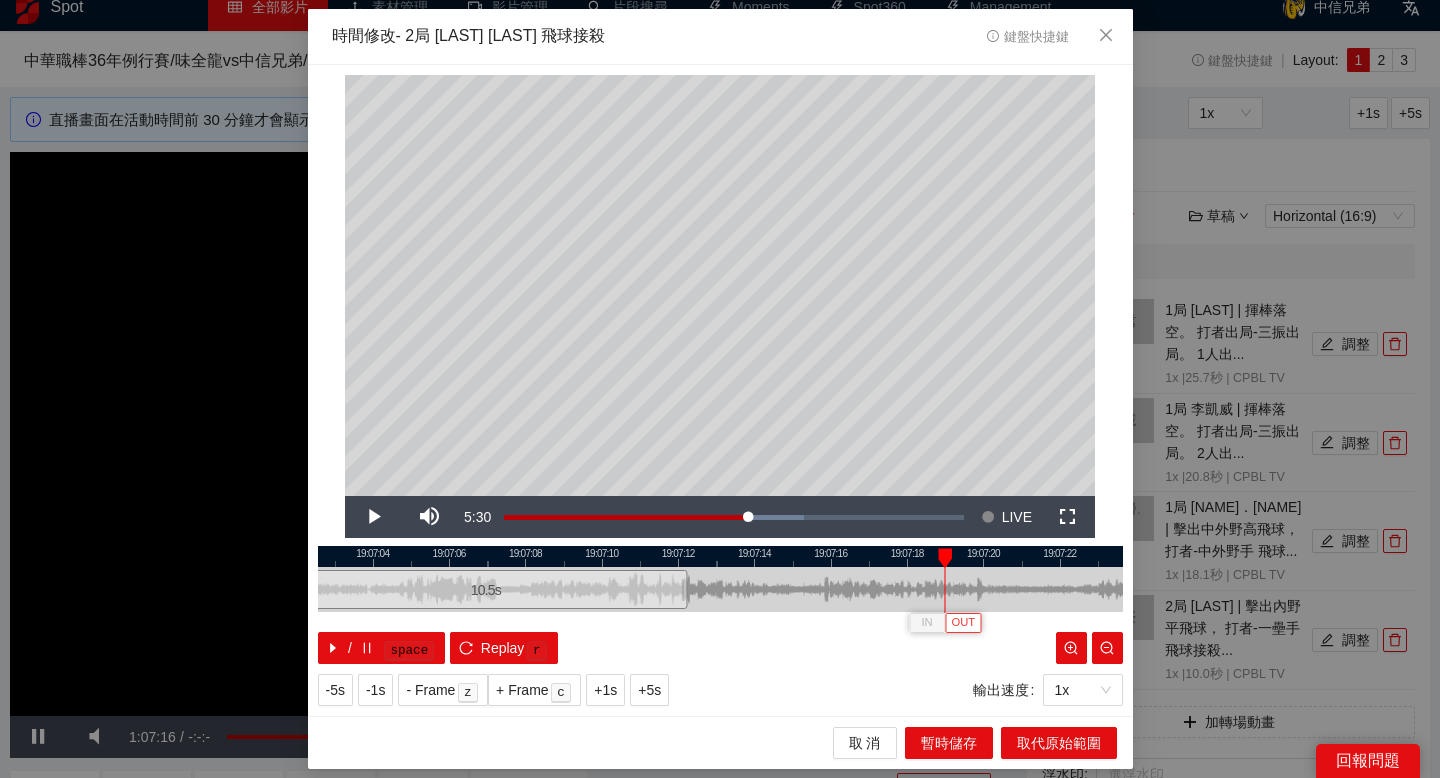 click on "OUT" at bounding box center [964, 623] 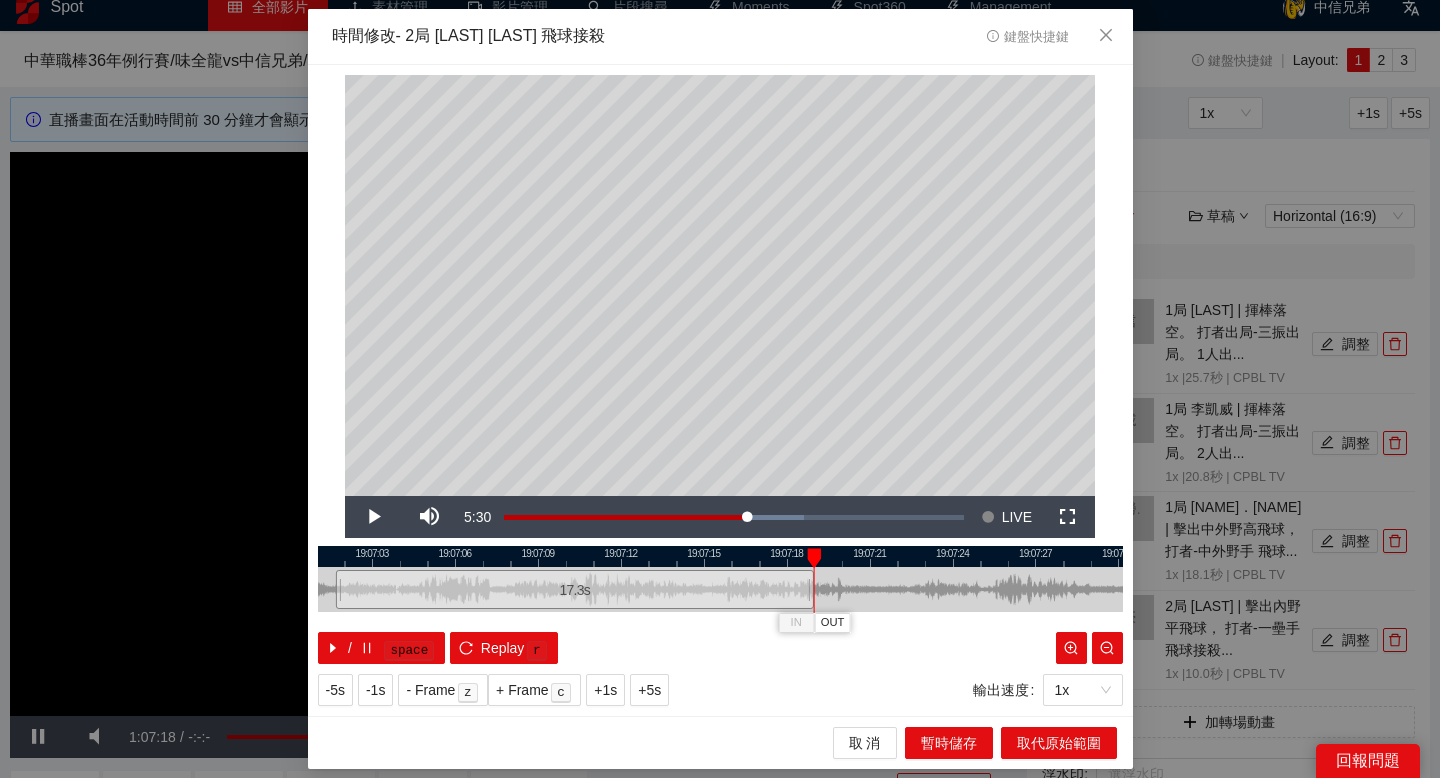 drag, startPoint x: 1039, startPoint y: 556, endPoint x: 885, endPoint y: 556, distance: 154 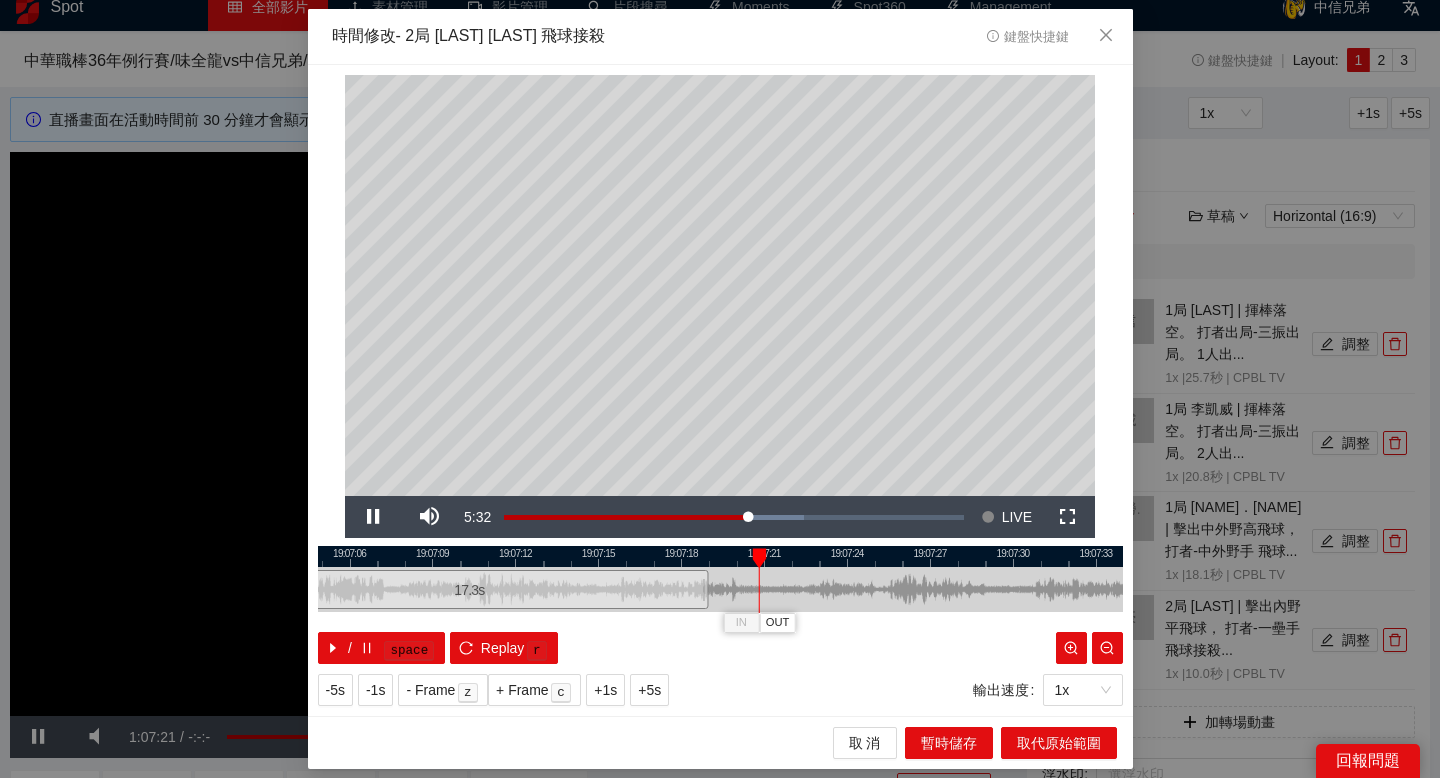 drag, startPoint x: 917, startPoint y: 559, endPoint x: 814, endPoint y: 559, distance: 103 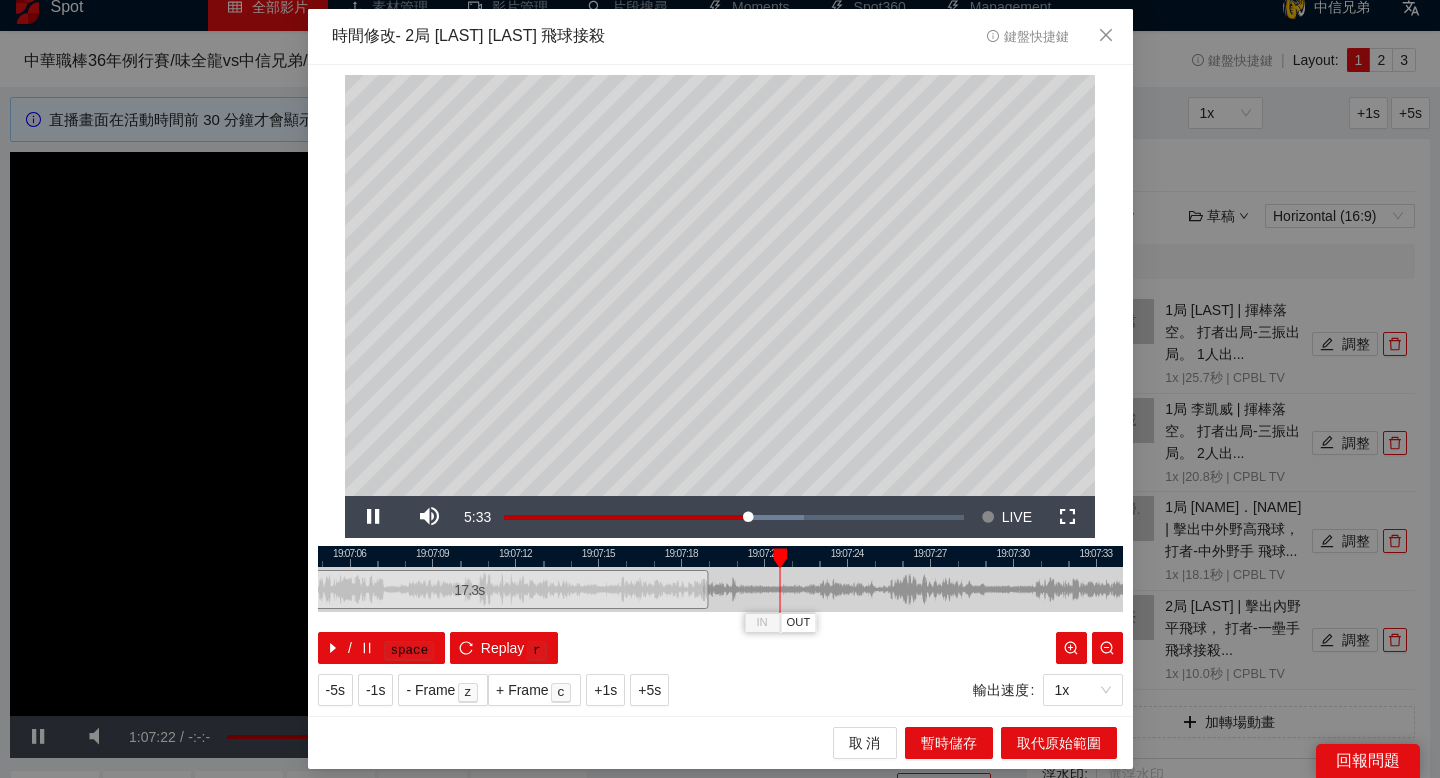 click at bounding box center (720, 556) 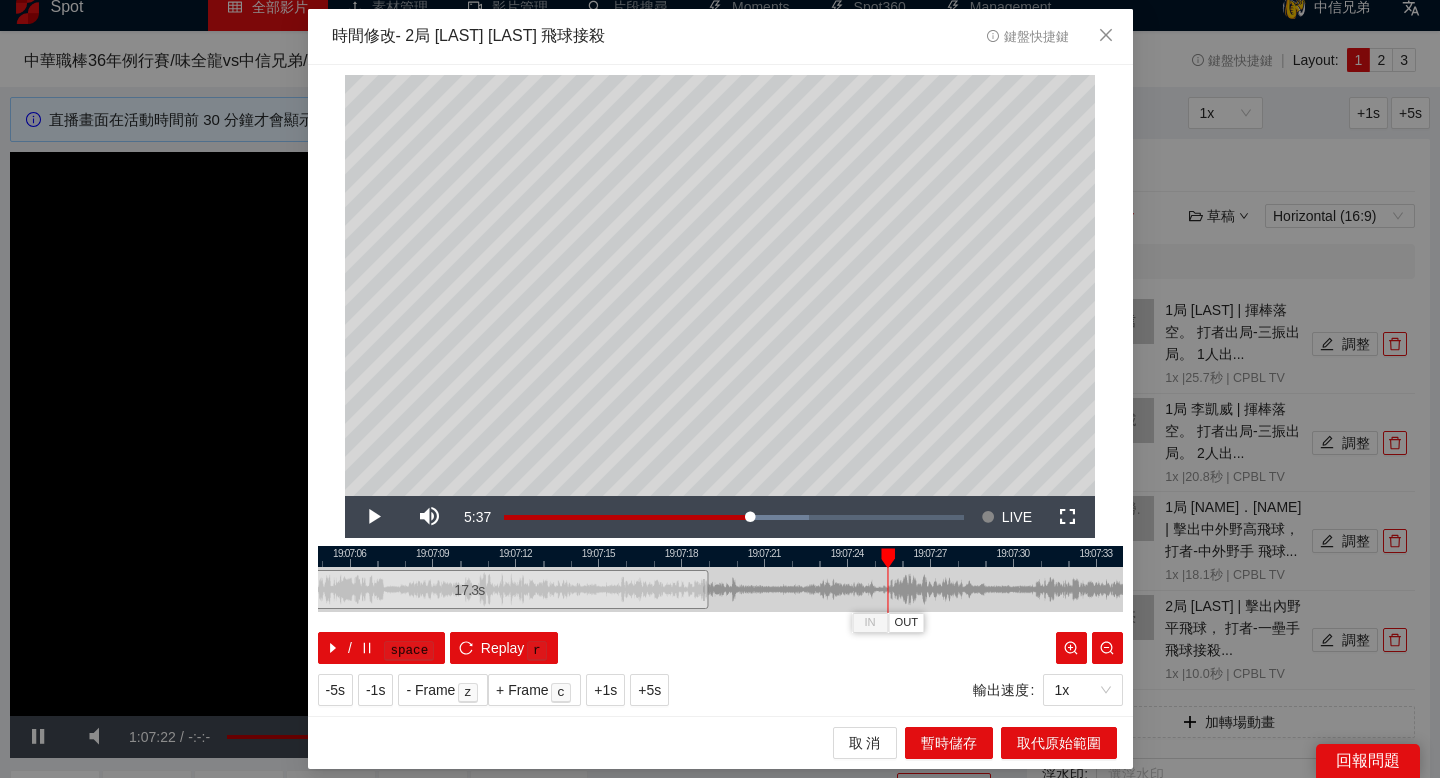click at bounding box center [720, 556] 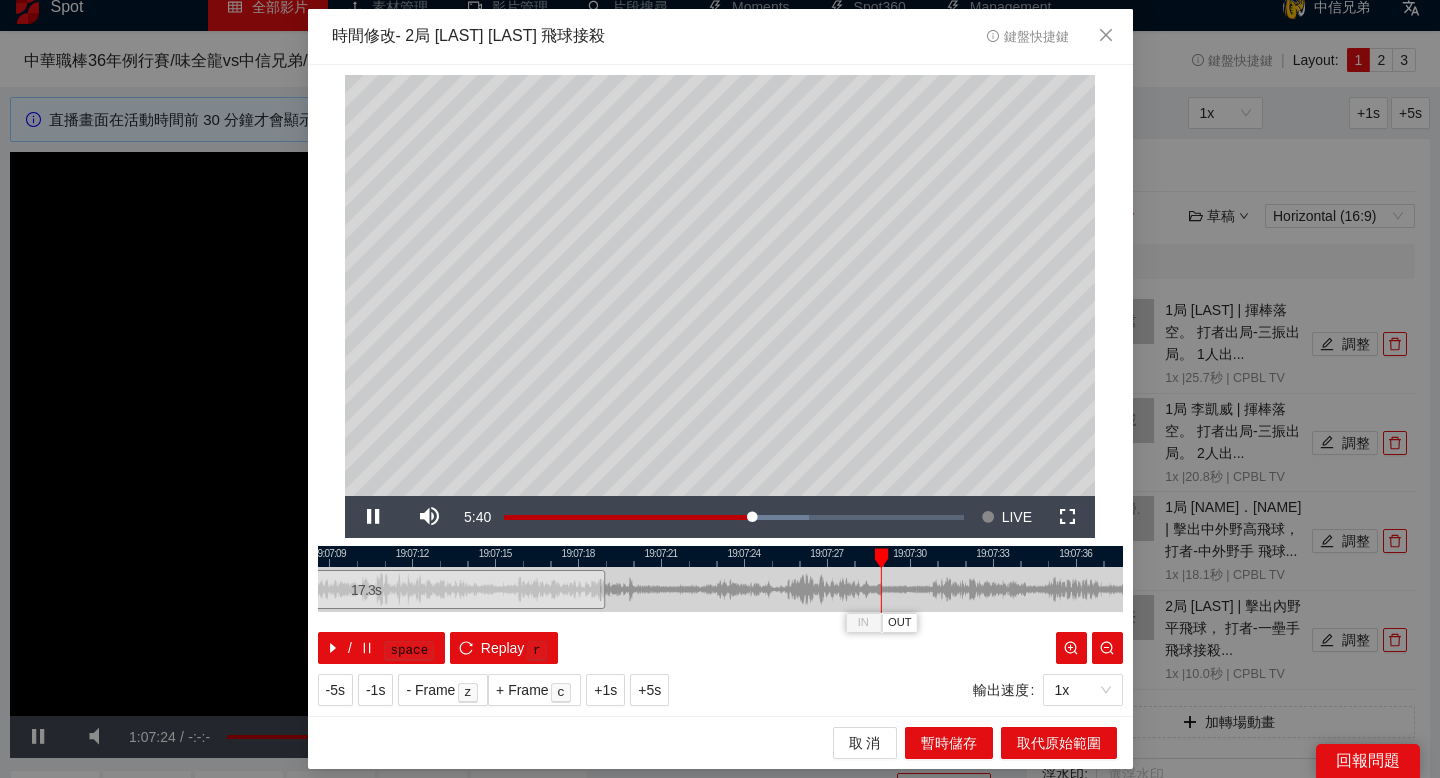 drag, startPoint x: 989, startPoint y: 554, endPoint x: 886, endPoint y: 555, distance: 103.00485 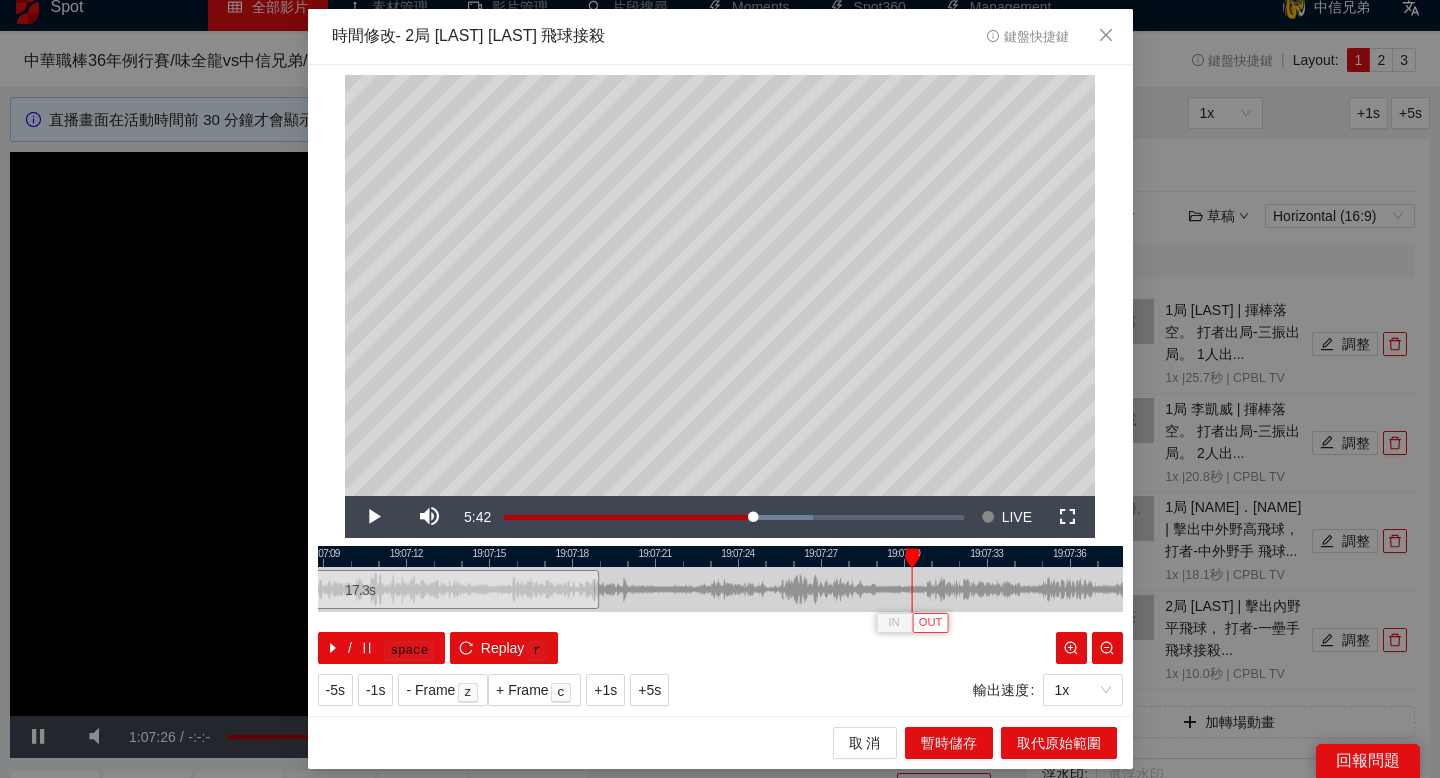 click on "OUT" at bounding box center [931, 623] 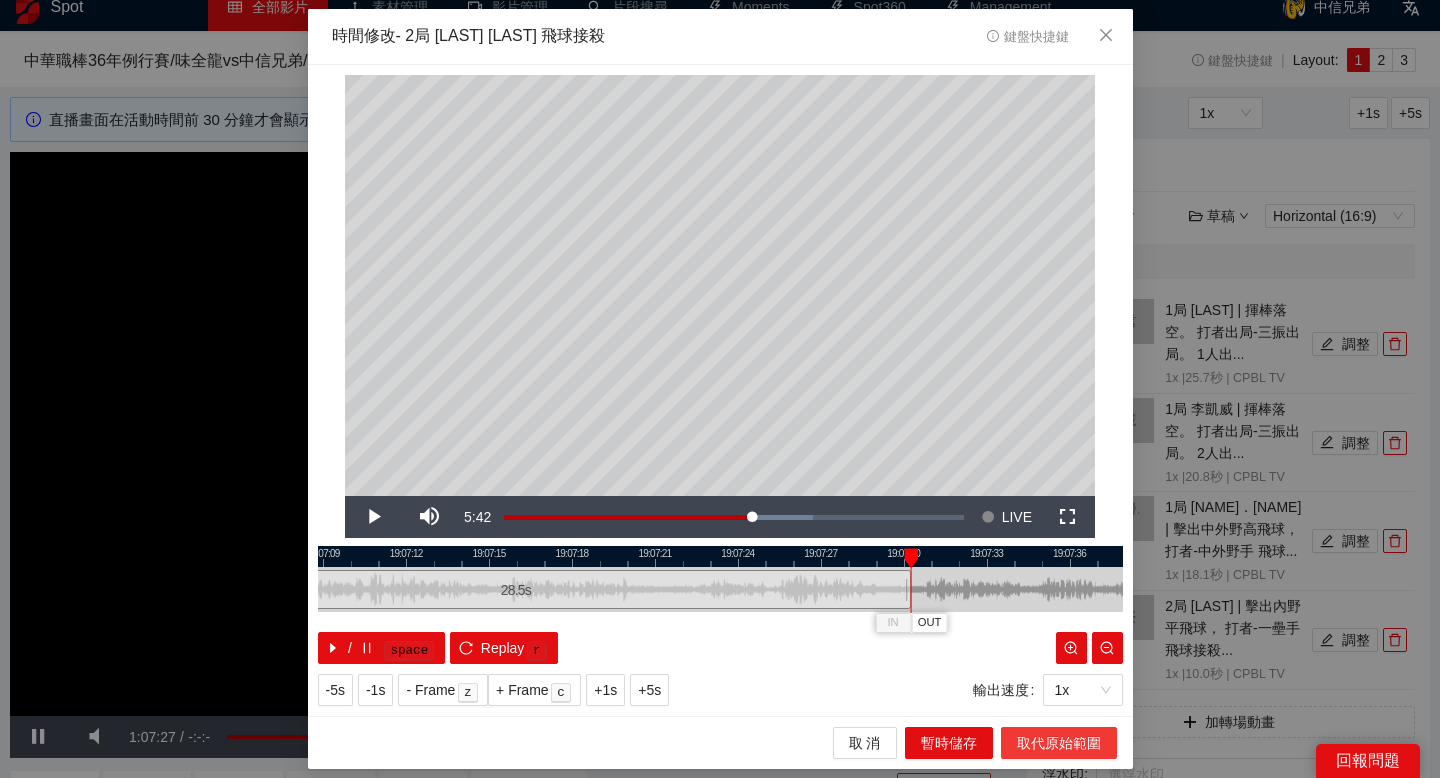 click on "取代原始範圍" at bounding box center [1059, 743] 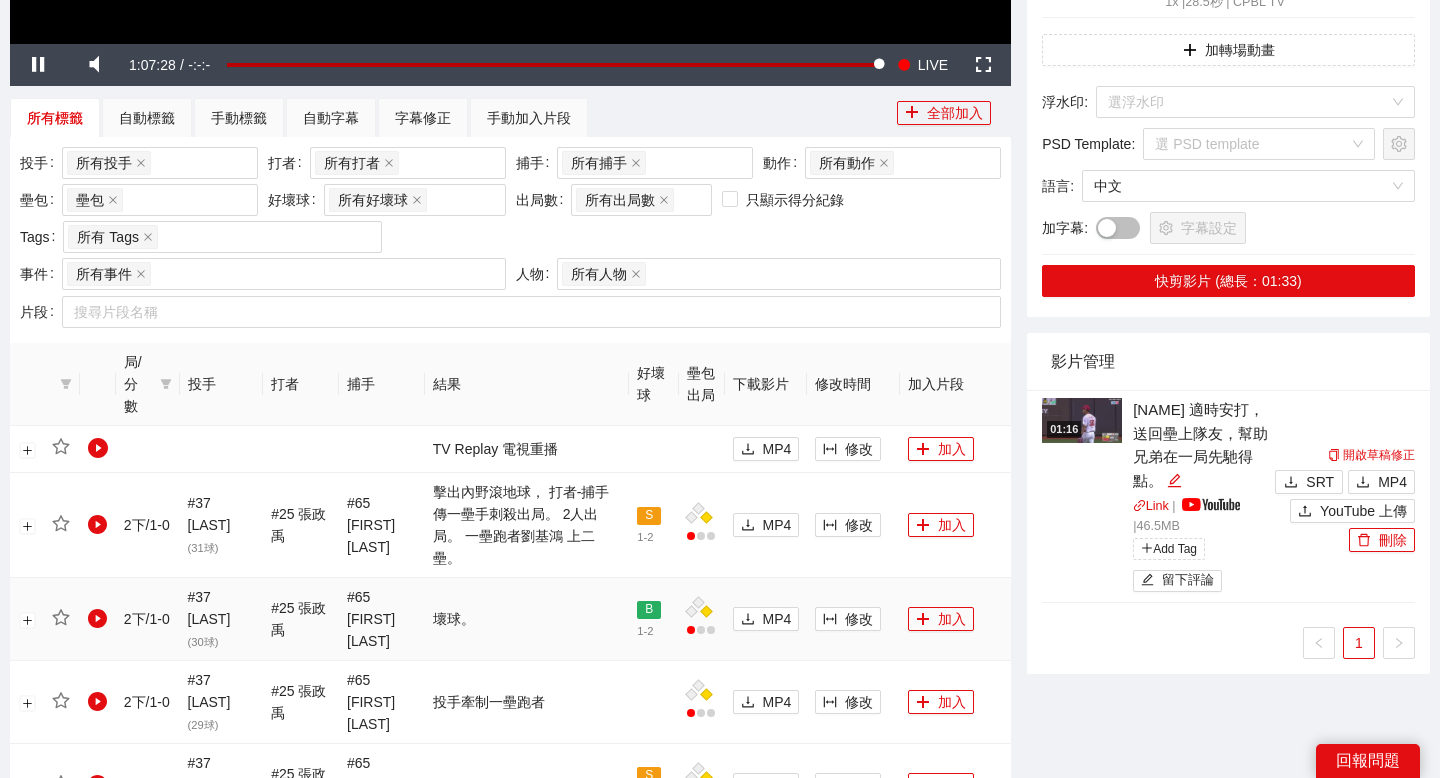 scroll, scrollTop: 694, scrollLeft: 0, axis: vertical 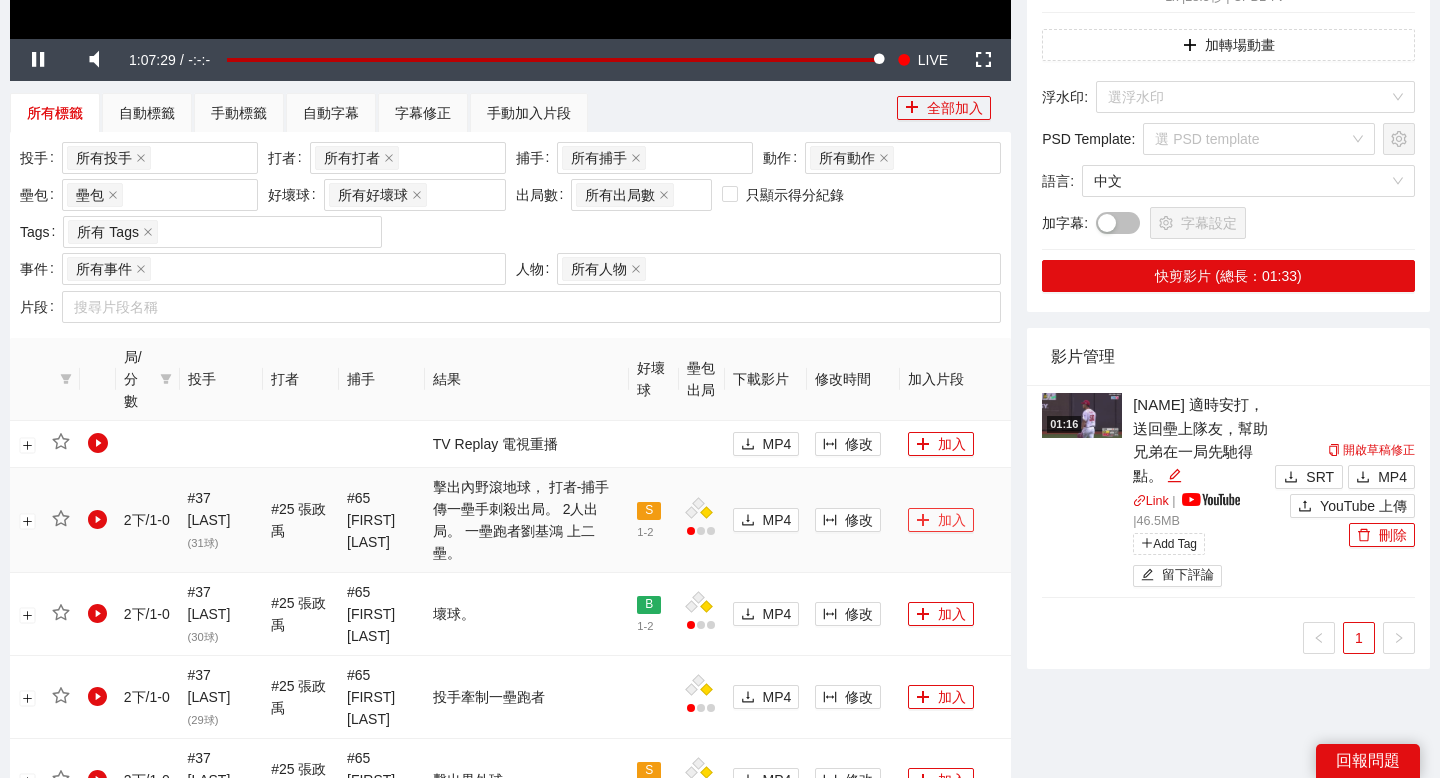 click on "加入" at bounding box center (941, 520) 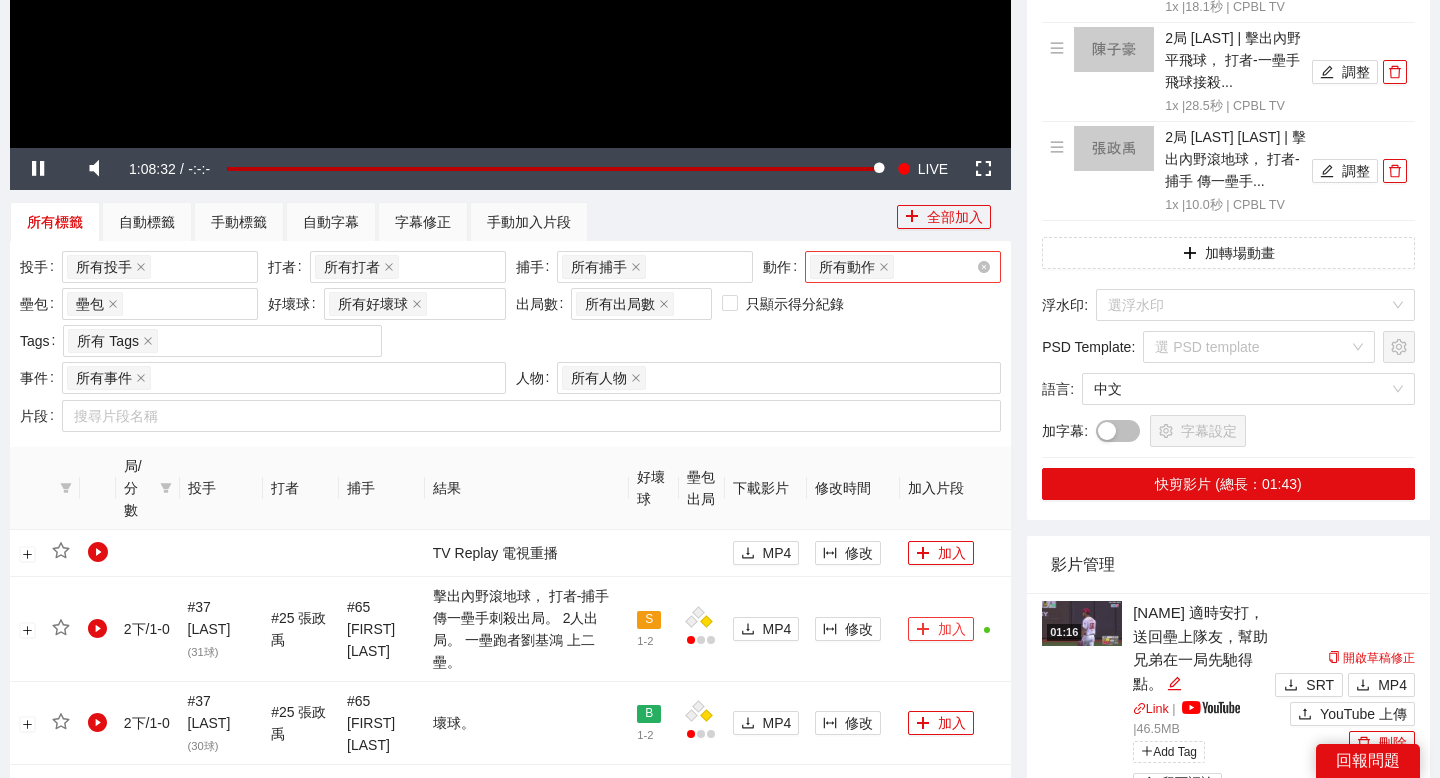scroll, scrollTop: 507, scrollLeft: 0, axis: vertical 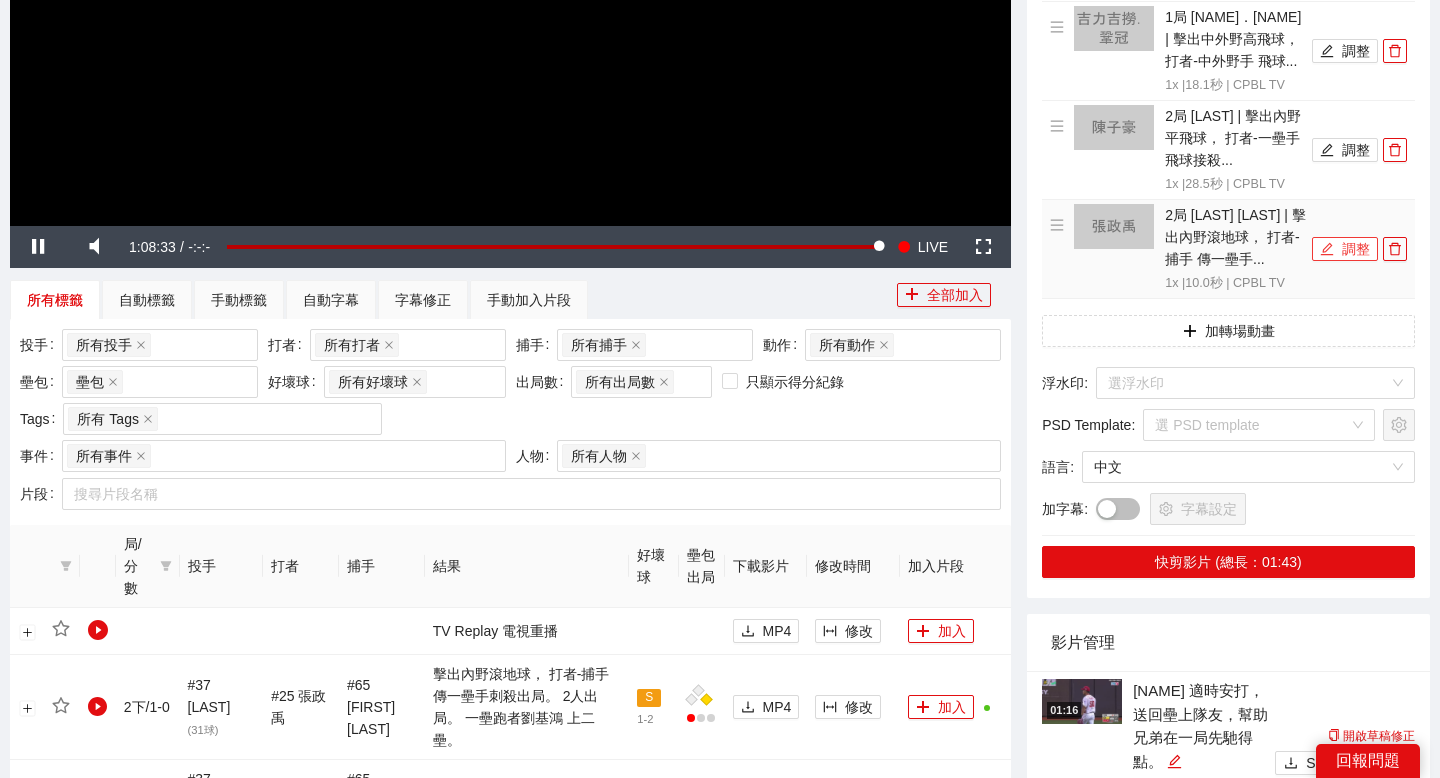 click on "調整" at bounding box center [1345, 249] 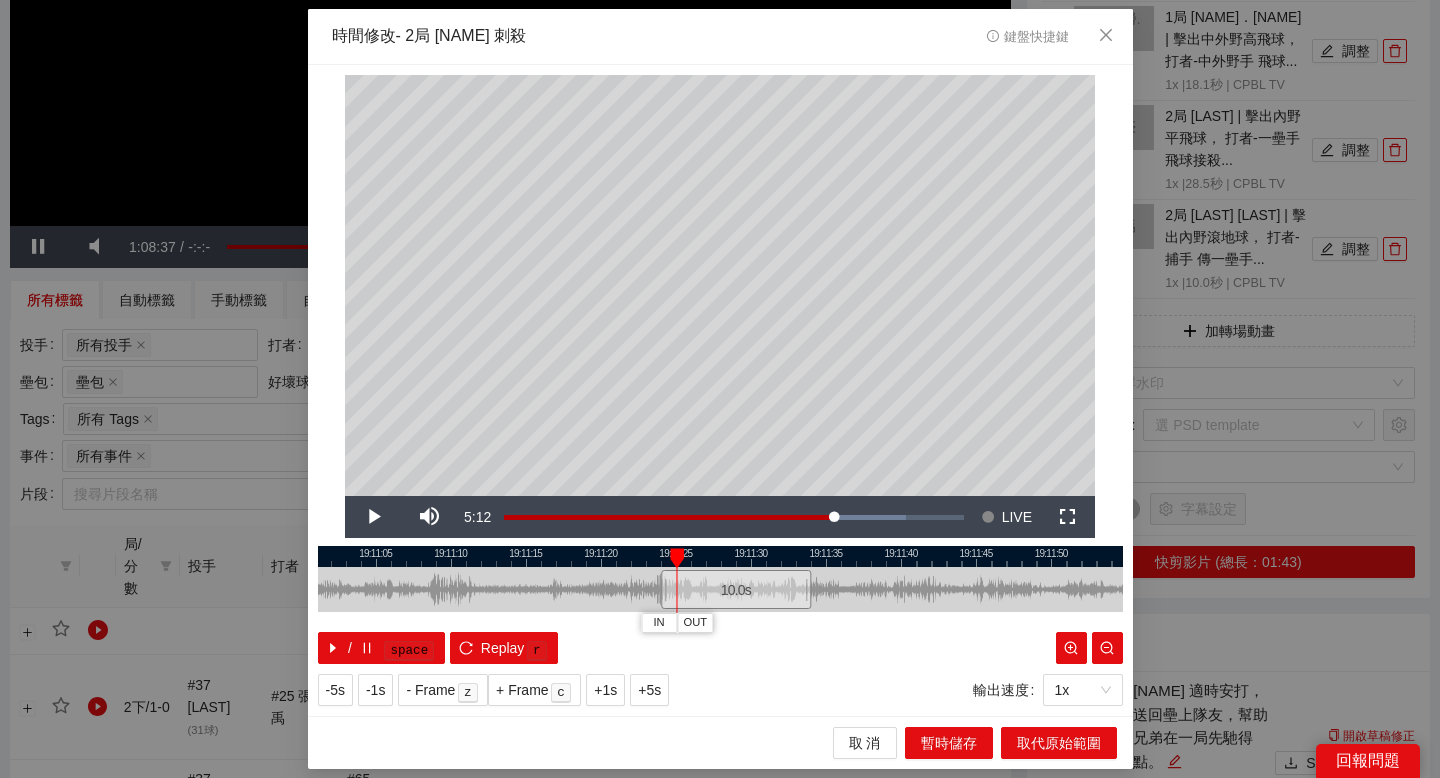 drag, startPoint x: 714, startPoint y: 557, endPoint x: 736, endPoint y: 557, distance: 22 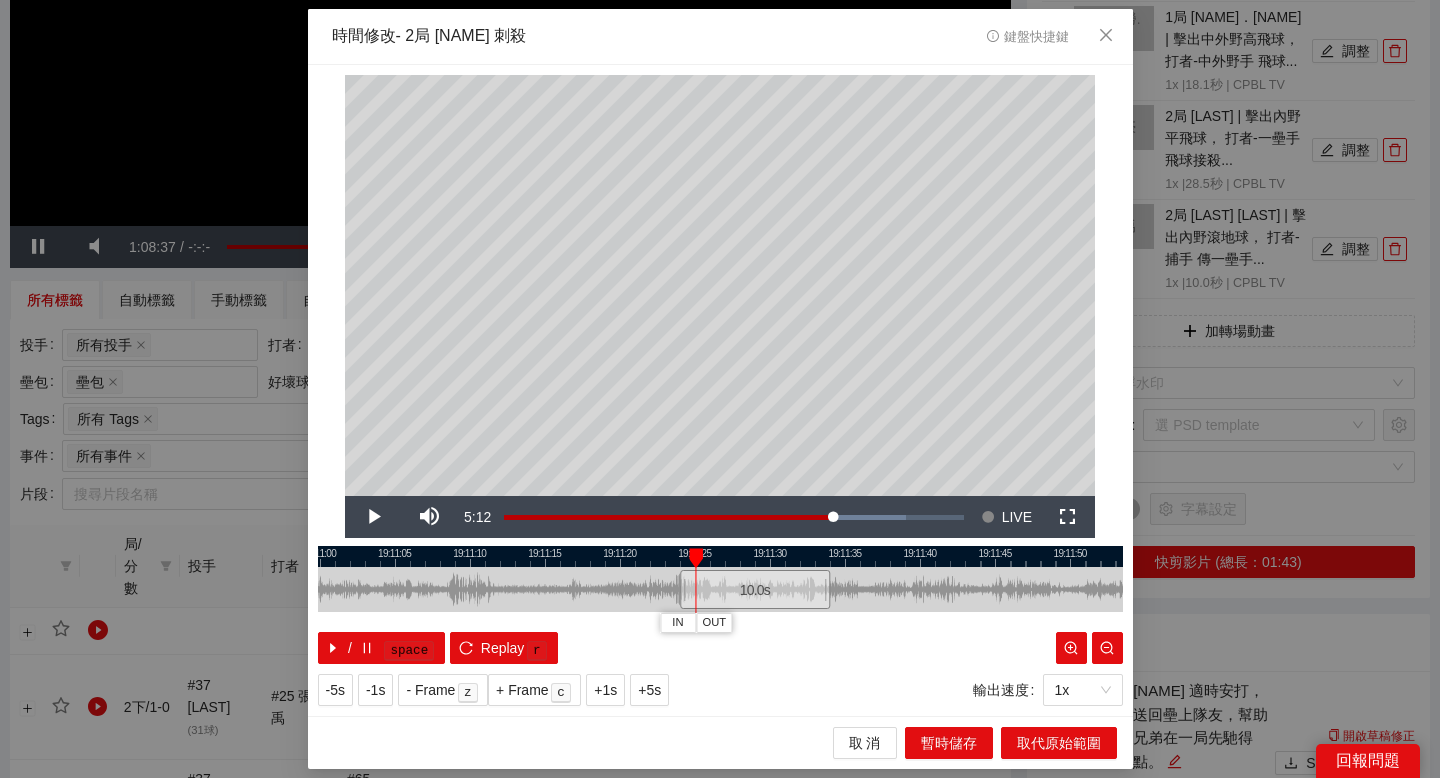 click at bounding box center (720, 556) 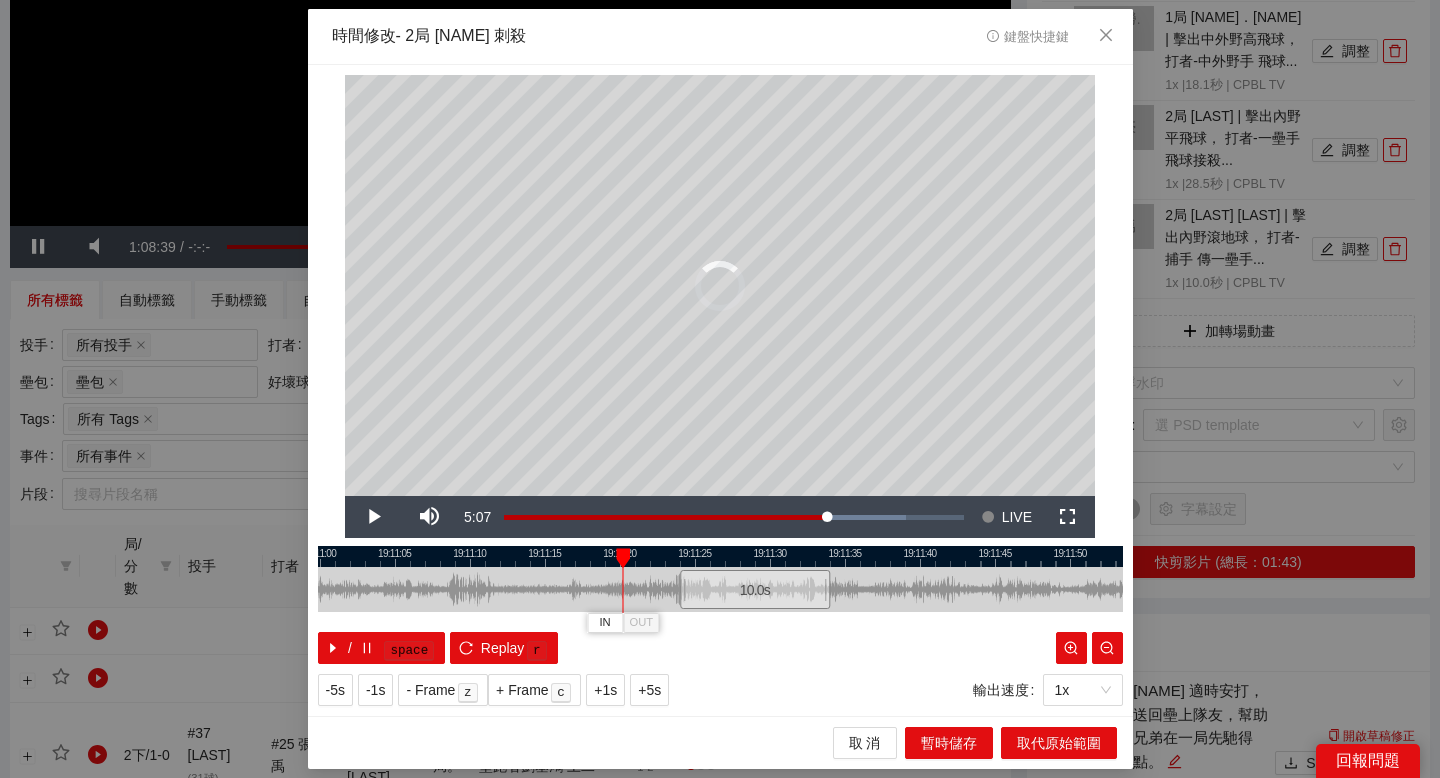 click at bounding box center [623, 558] 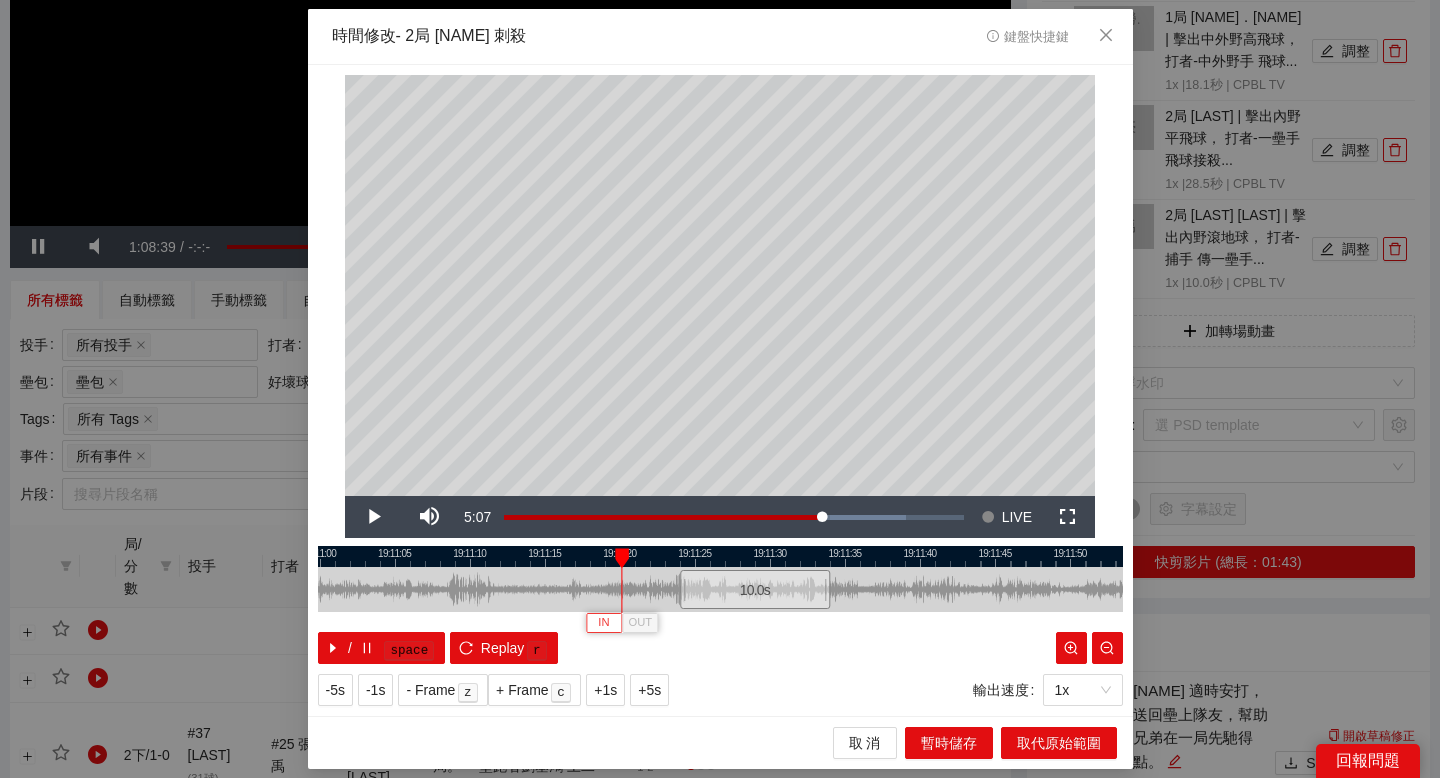 click on "IN" at bounding box center [603, 623] 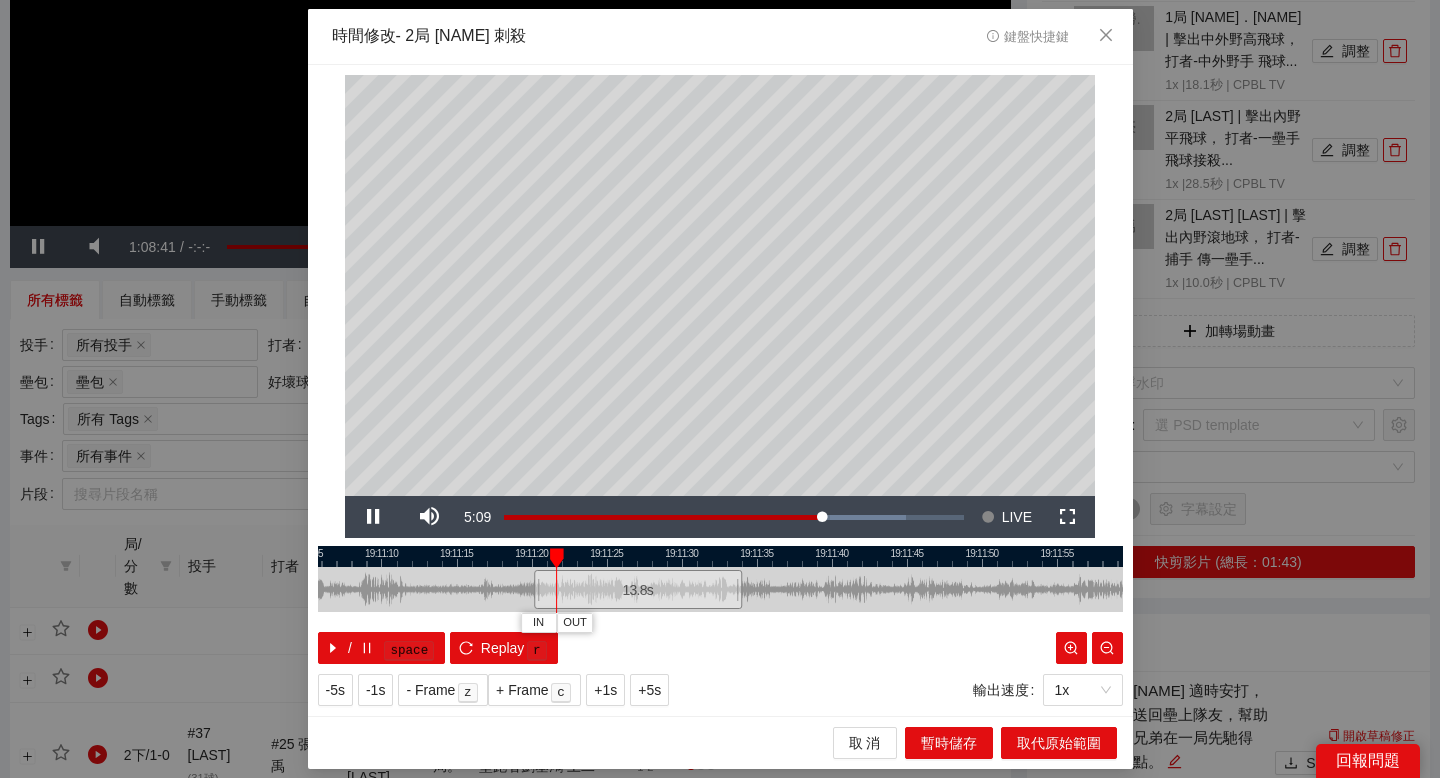 drag, startPoint x: 772, startPoint y: 558, endPoint x: 673, endPoint y: 558, distance: 99 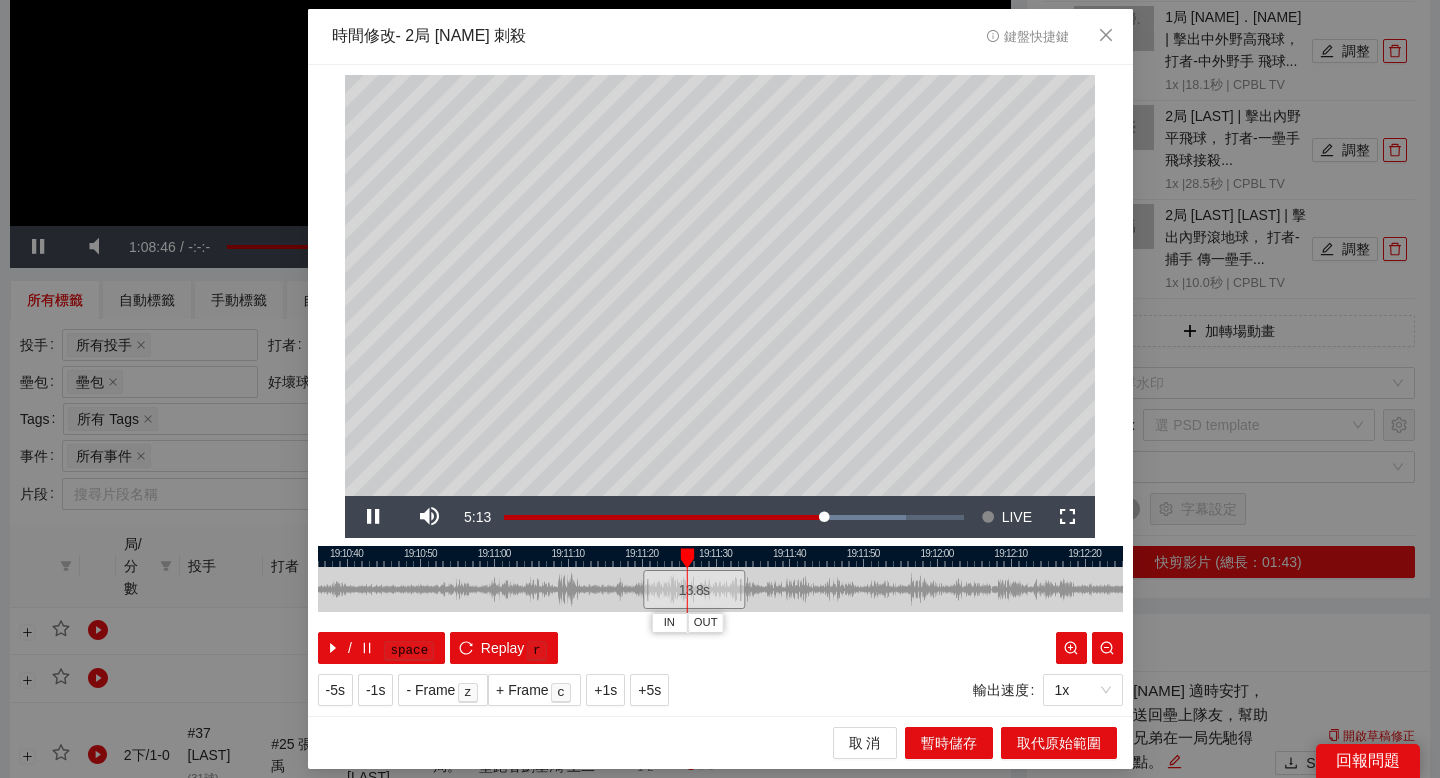 click at bounding box center [720, 556] 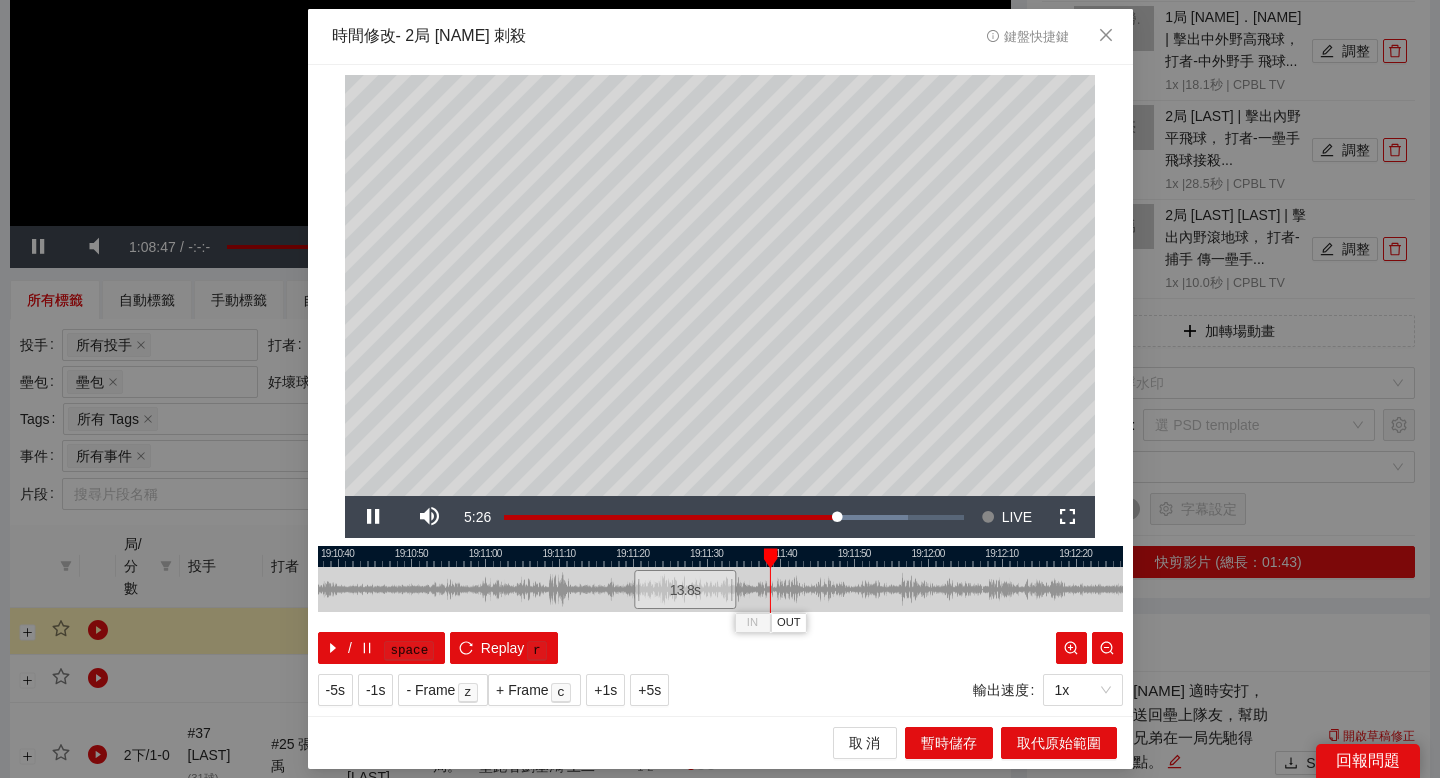 drag, startPoint x: 843, startPoint y: 563, endPoint x: 788, endPoint y: 563, distance: 55 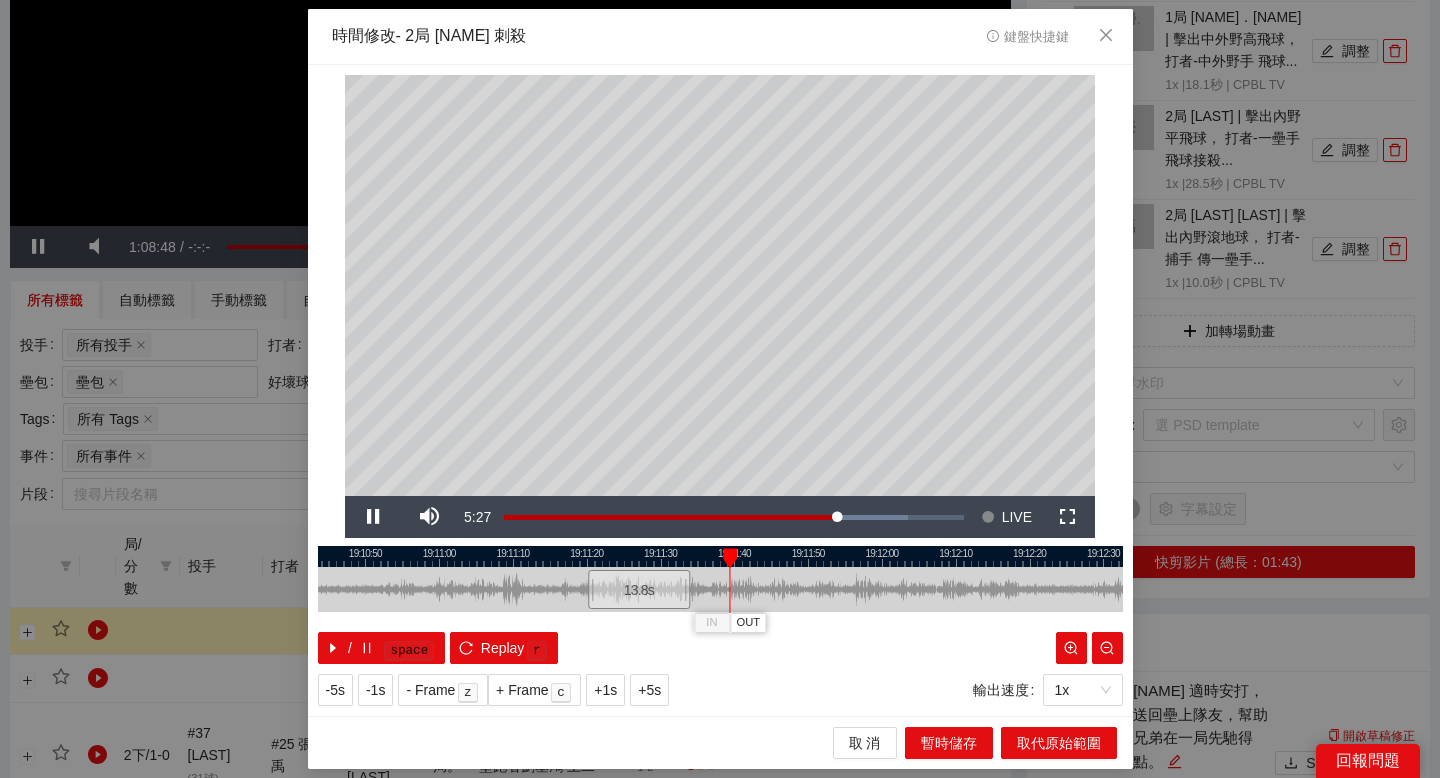 click at bounding box center [720, 556] 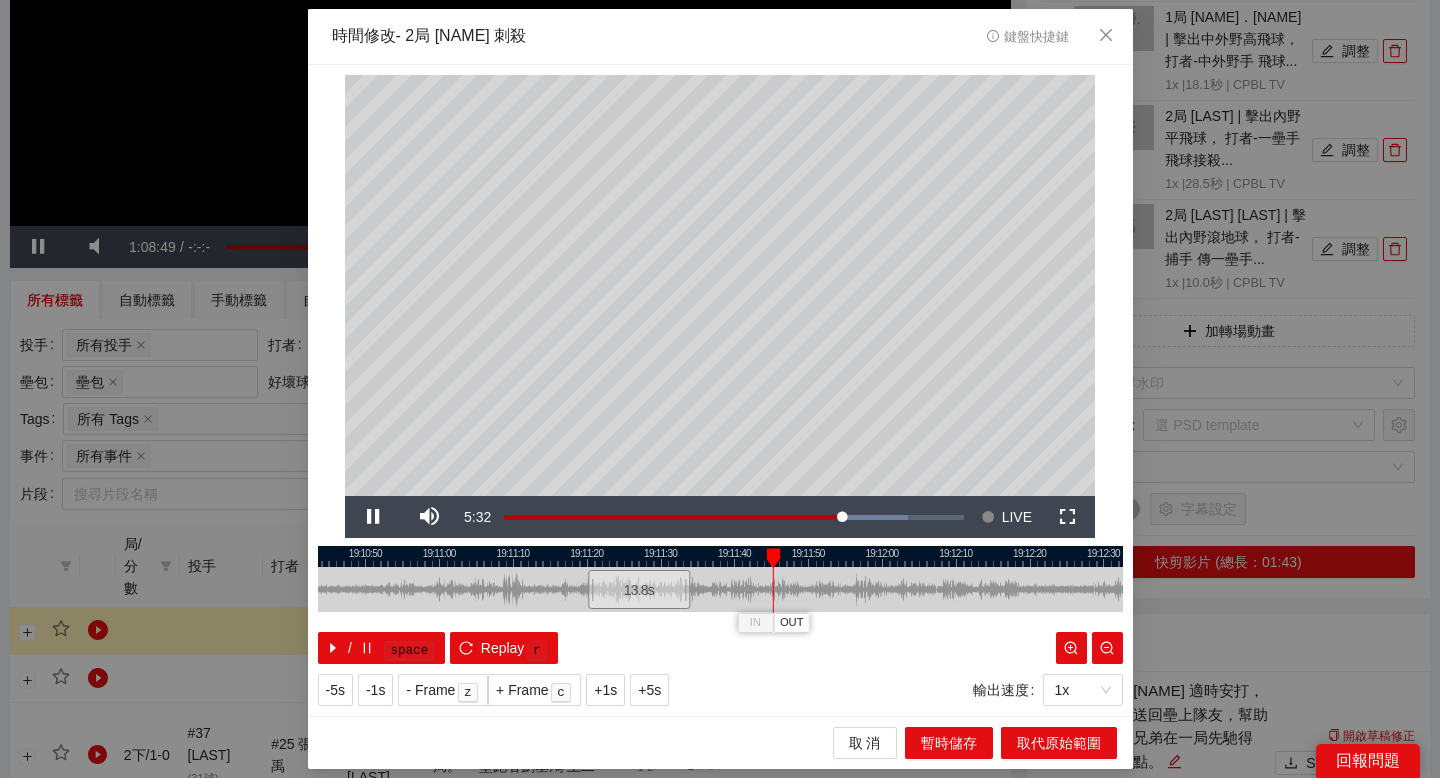 click at bounding box center [720, 556] 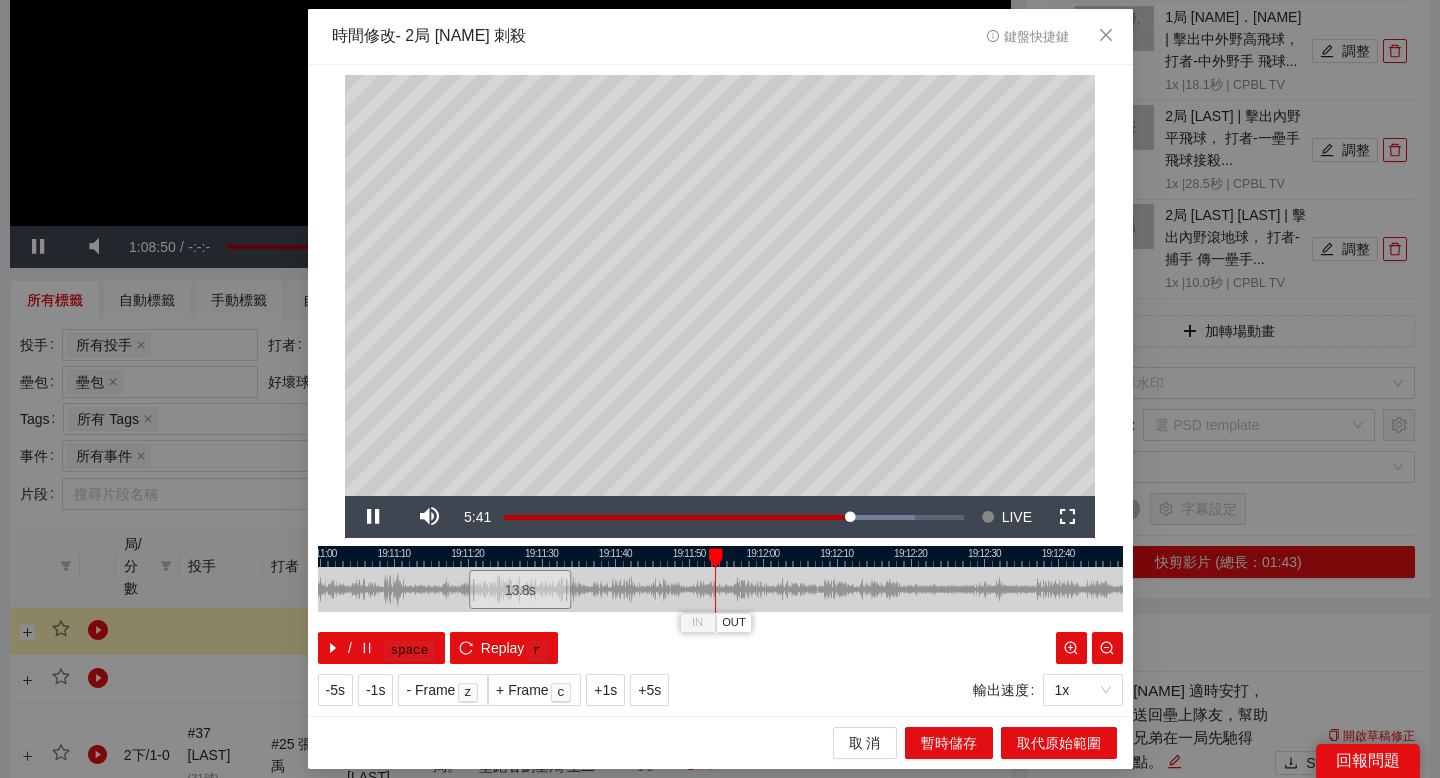 drag, startPoint x: 905, startPoint y: 562, endPoint x: 782, endPoint y: 569, distance: 123.19903 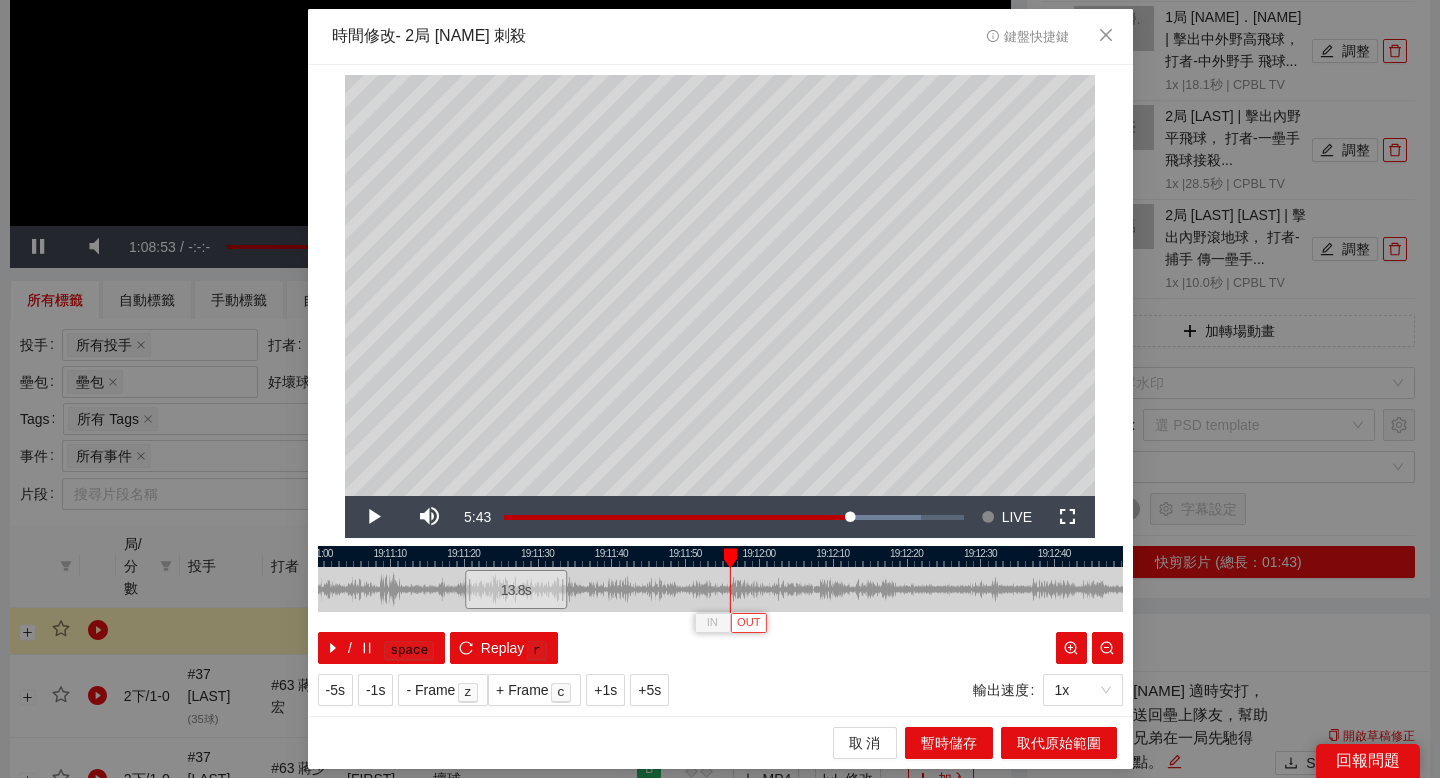 click on "OUT" at bounding box center (749, 623) 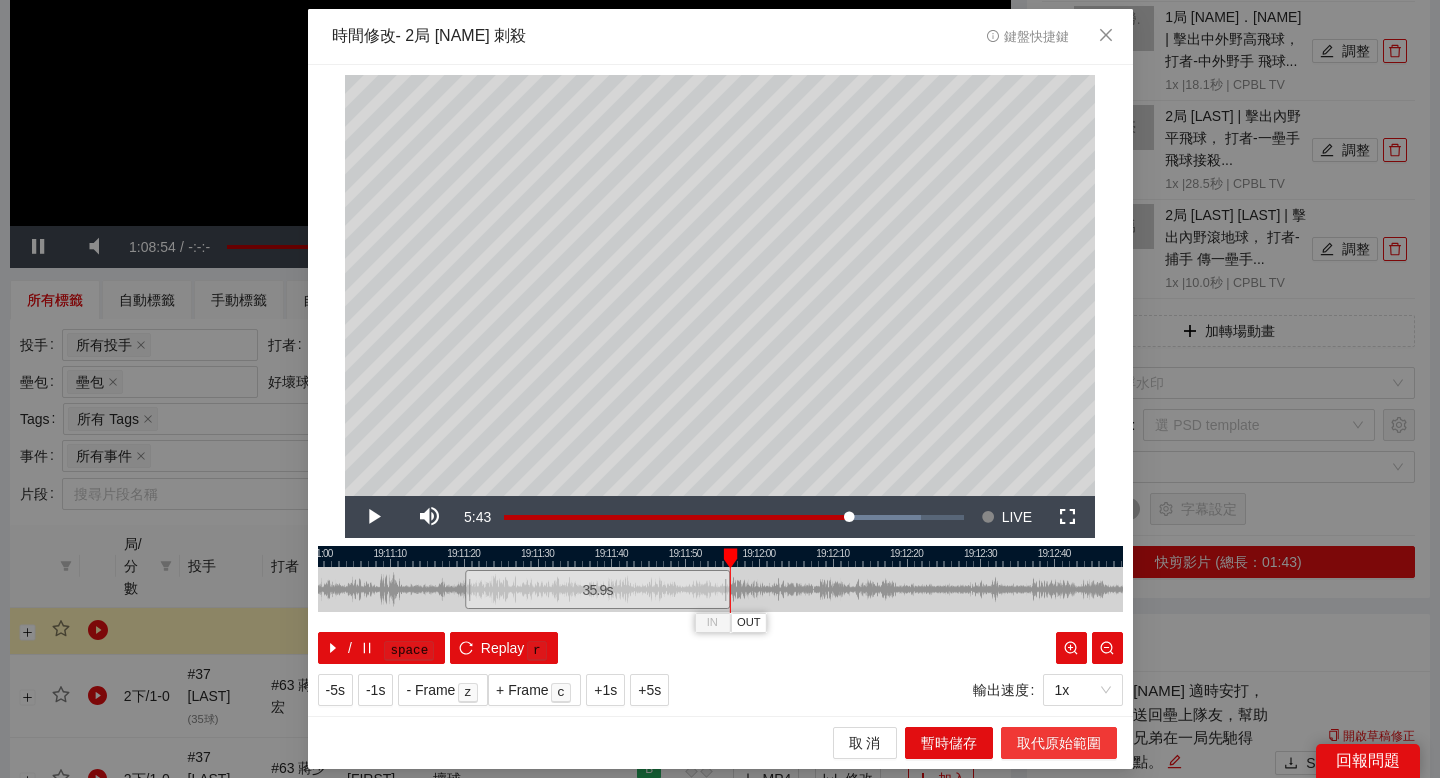 click on "取代原始範圍" at bounding box center [1059, 743] 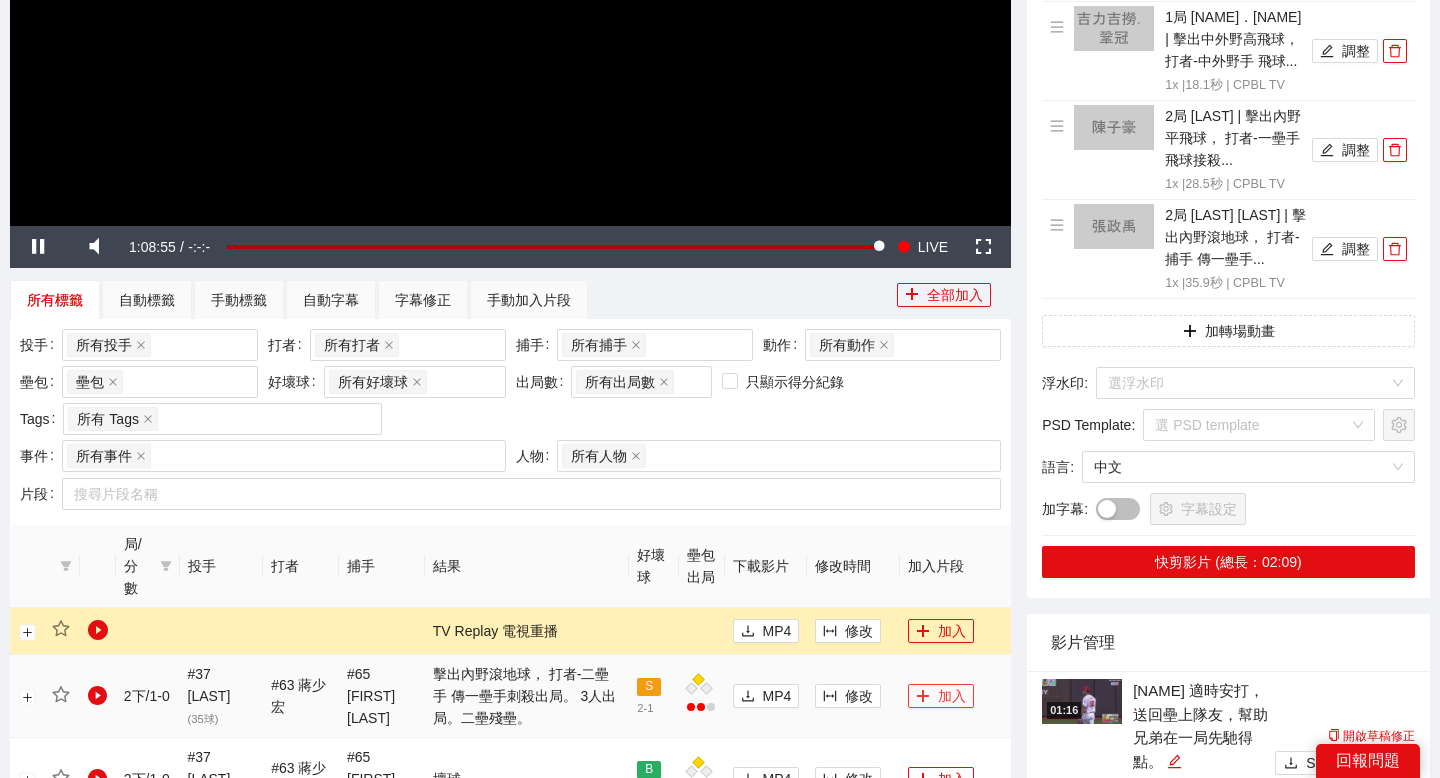click on "加入" at bounding box center [941, 696] 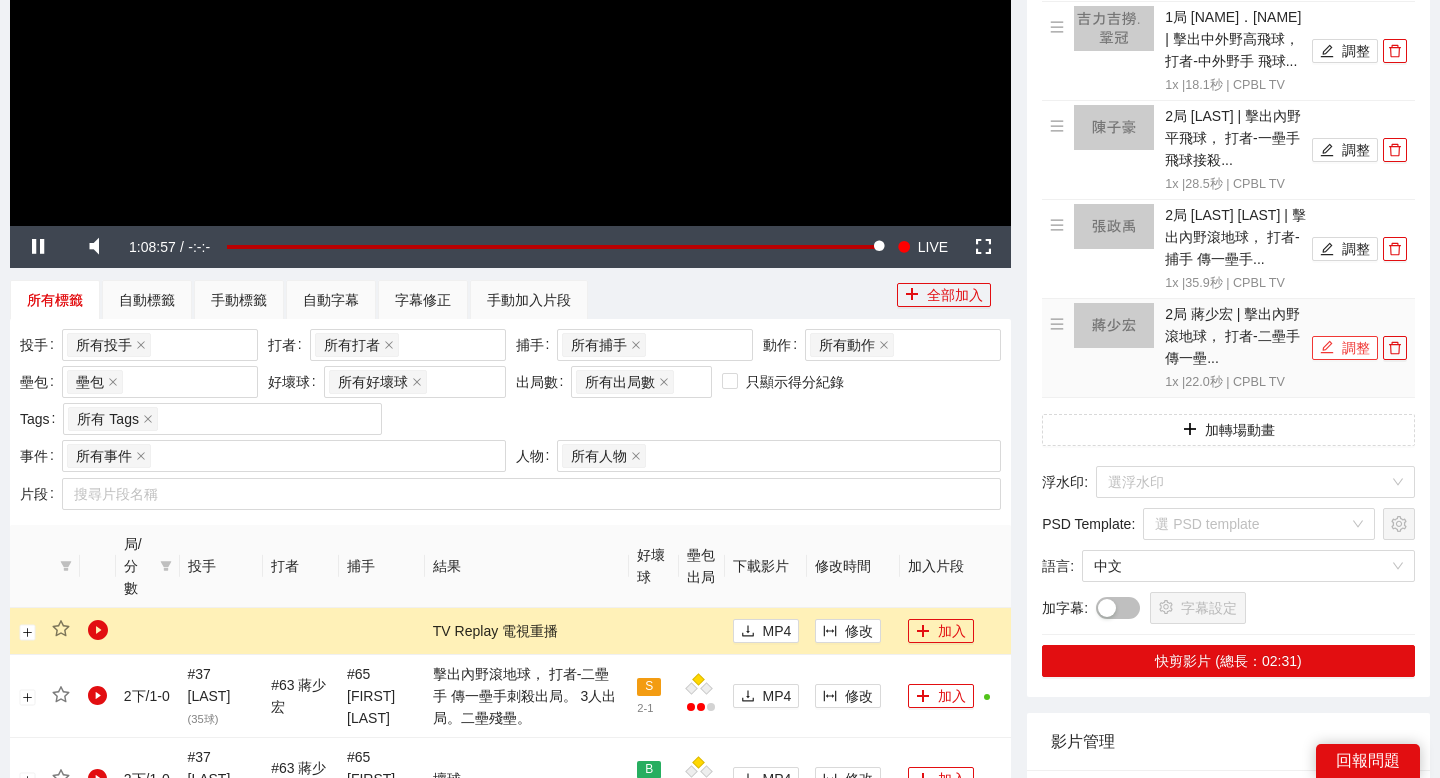 click on "調整" at bounding box center [1345, 348] 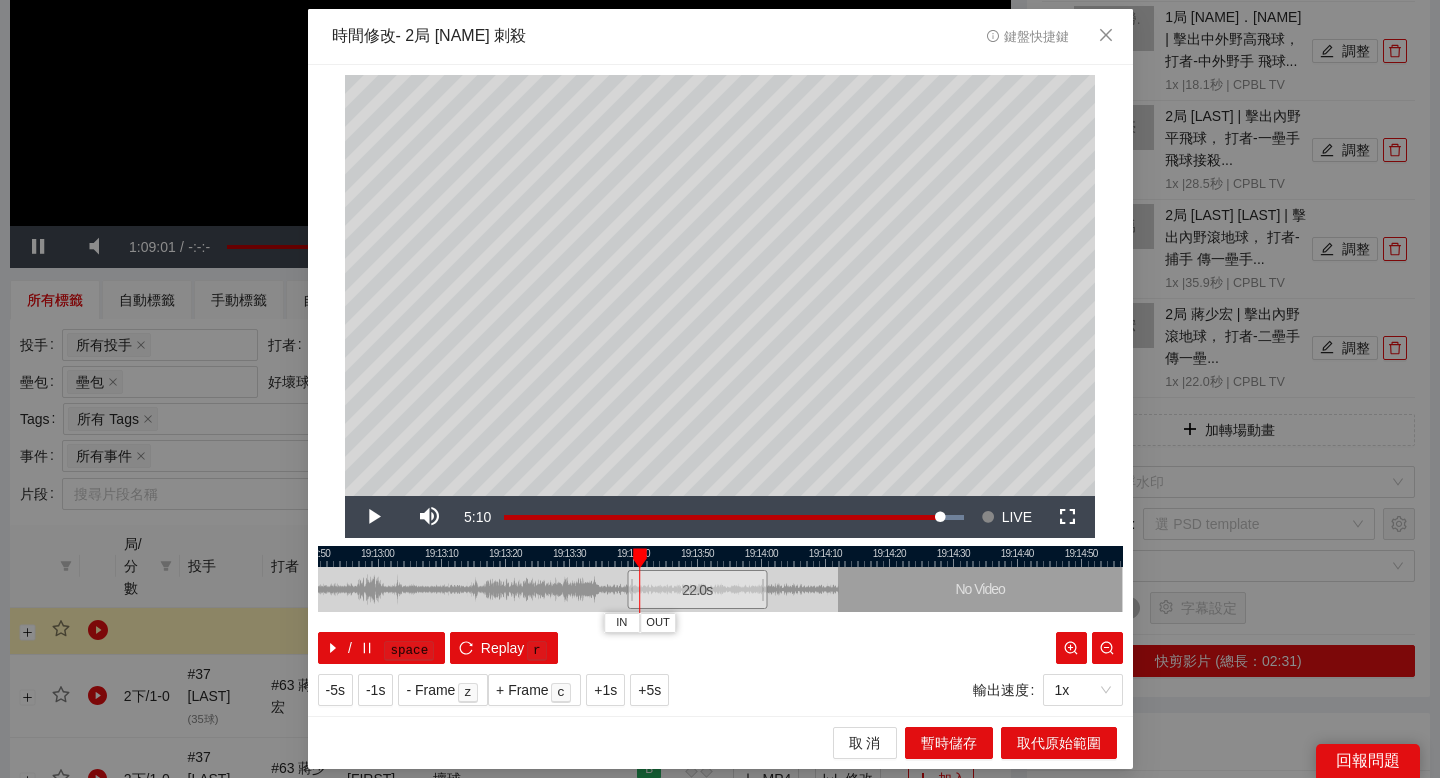drag, startPoint x: 664, startPoint y: 555, endPoint x: 851, endPoint y: 556, distance: 187.00267 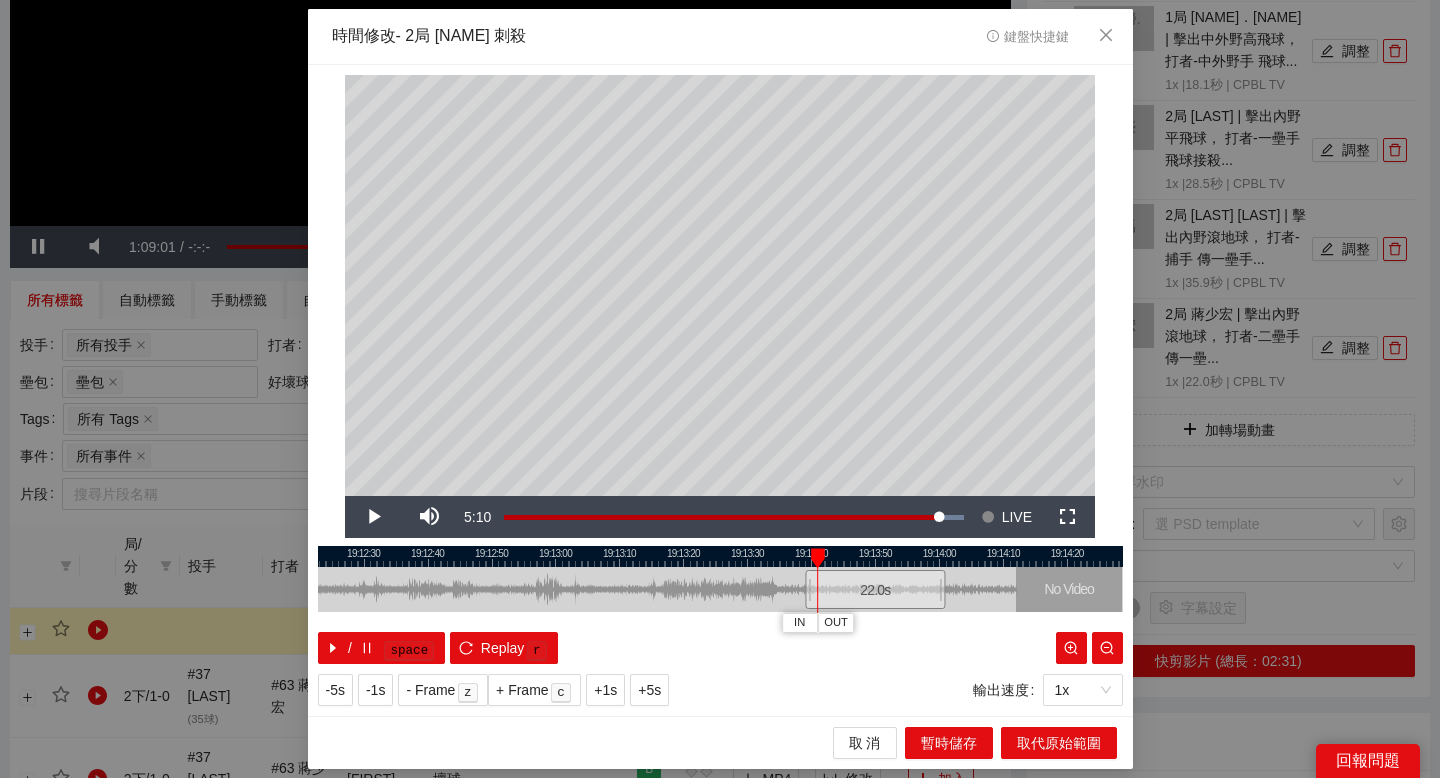 click at bounding box center [720, 556] 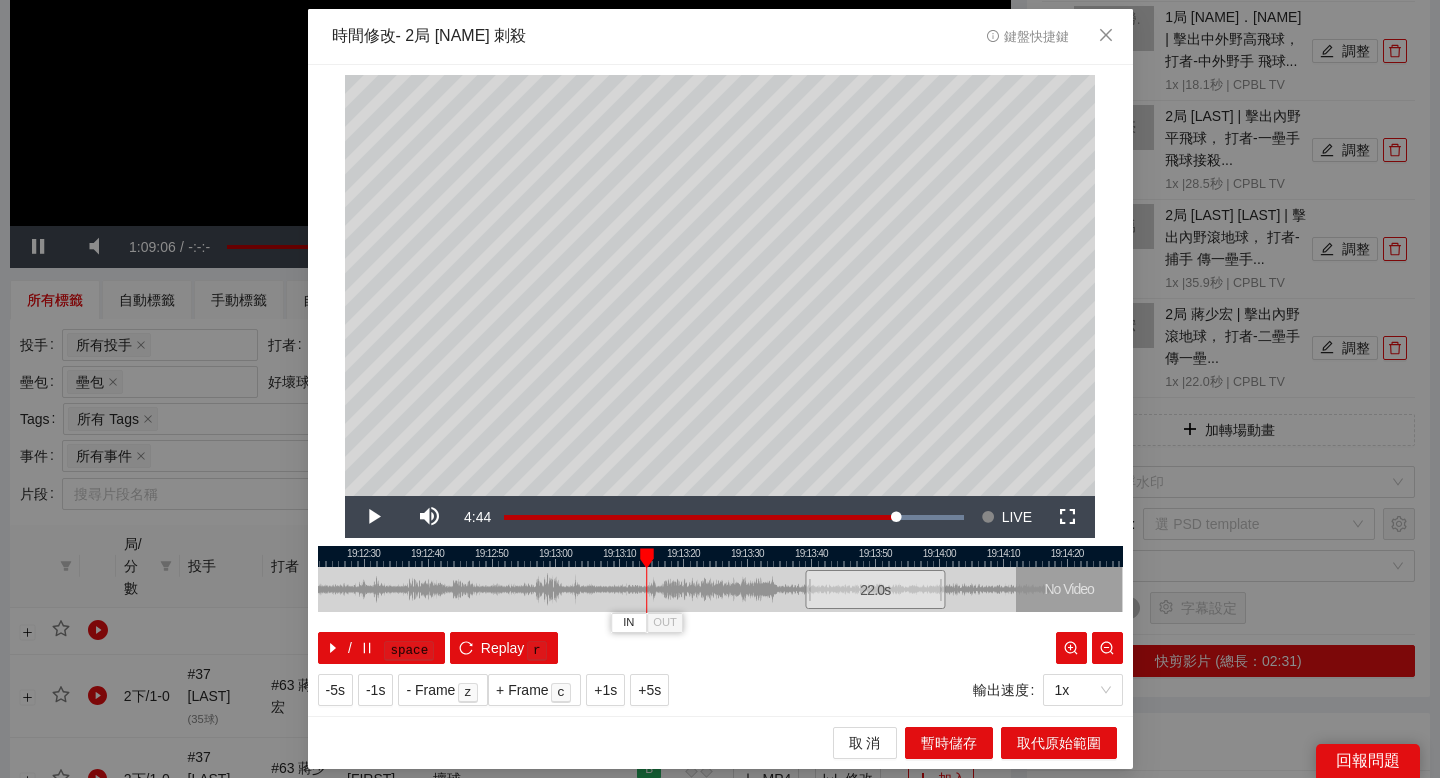 drag, startPoint x: 566, startPoint y: 556, endPoint x: 648, endPoint y: 558, distance: 82.02438 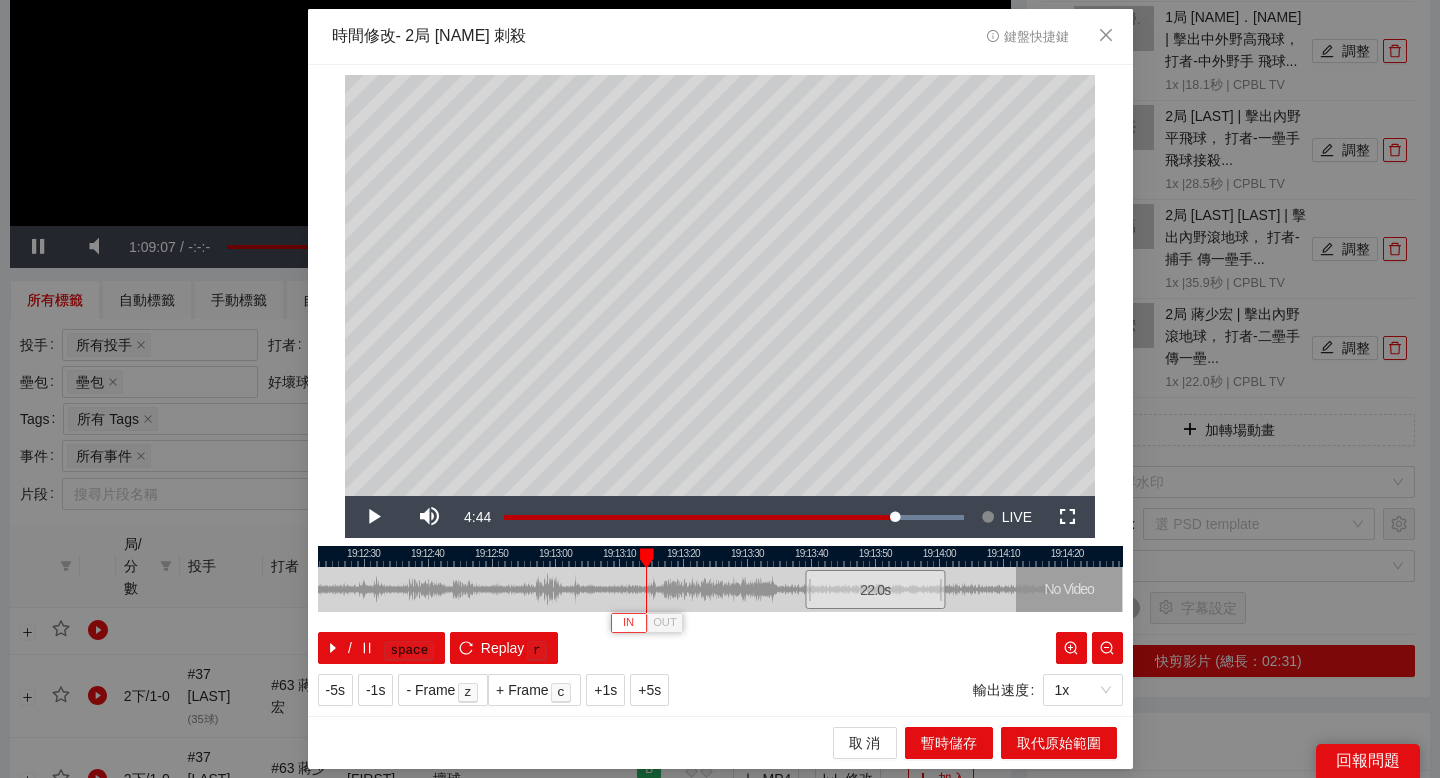 click on "IN" at bounding box center [628, 623] 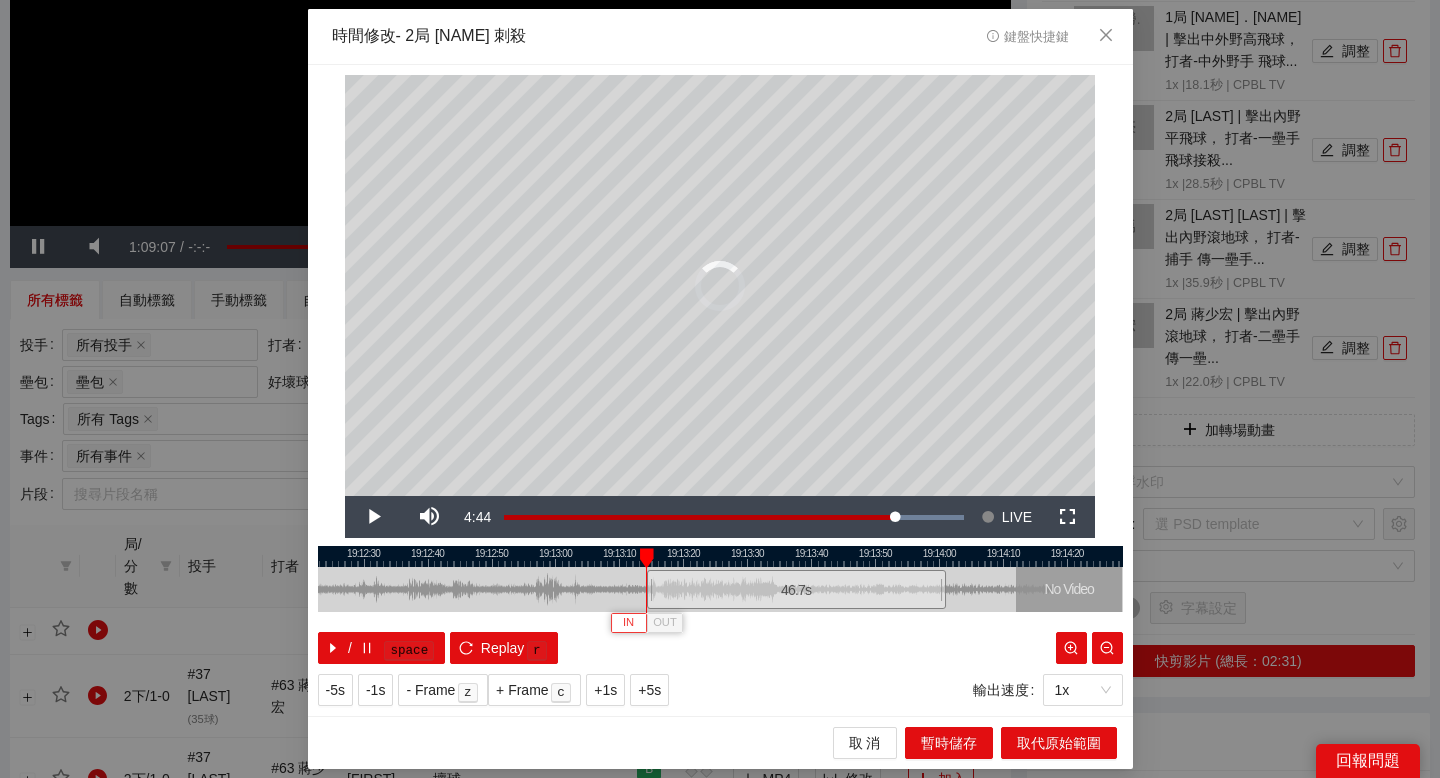 type 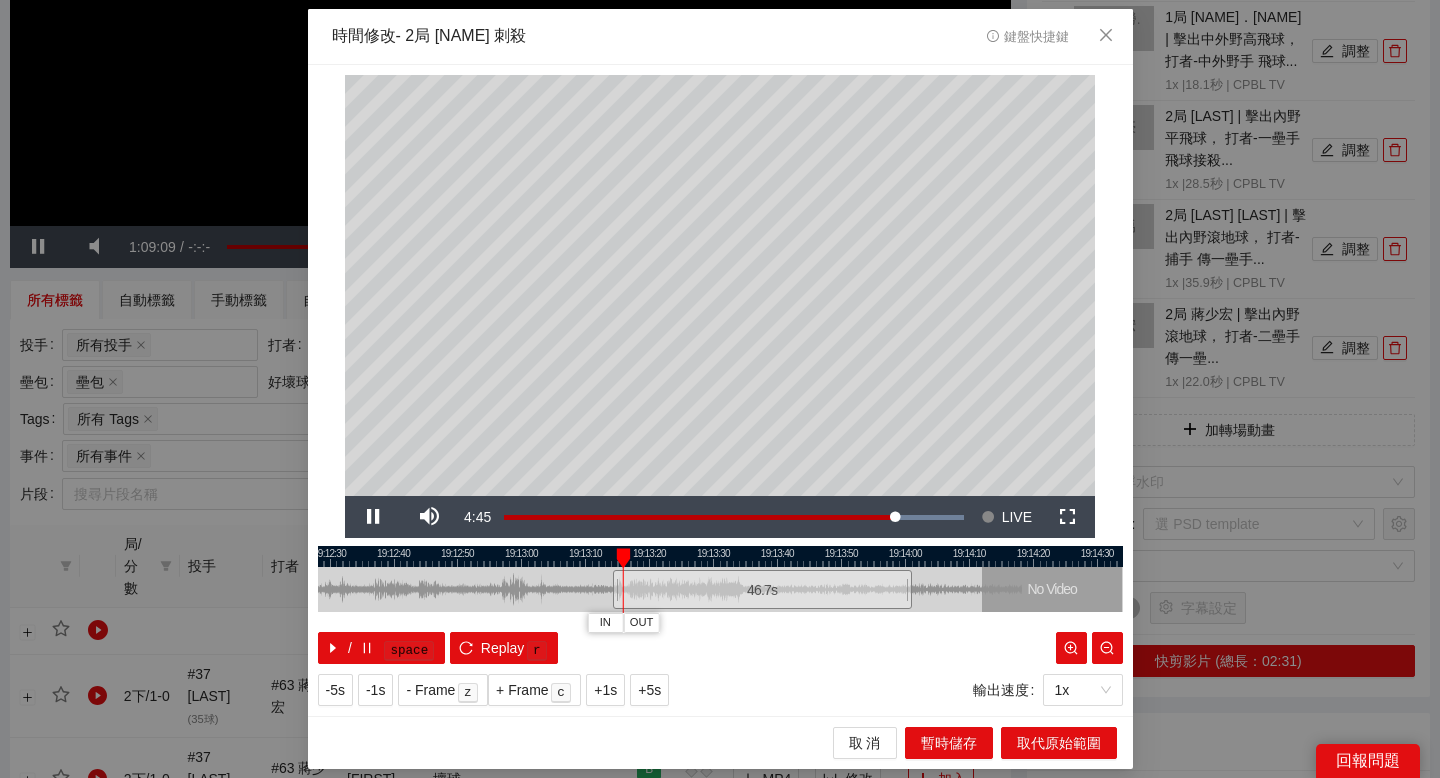 drag, startPoint x: 758, startPoint y: 557, endPoint x: 713, endPoint y: 557, distance: 45 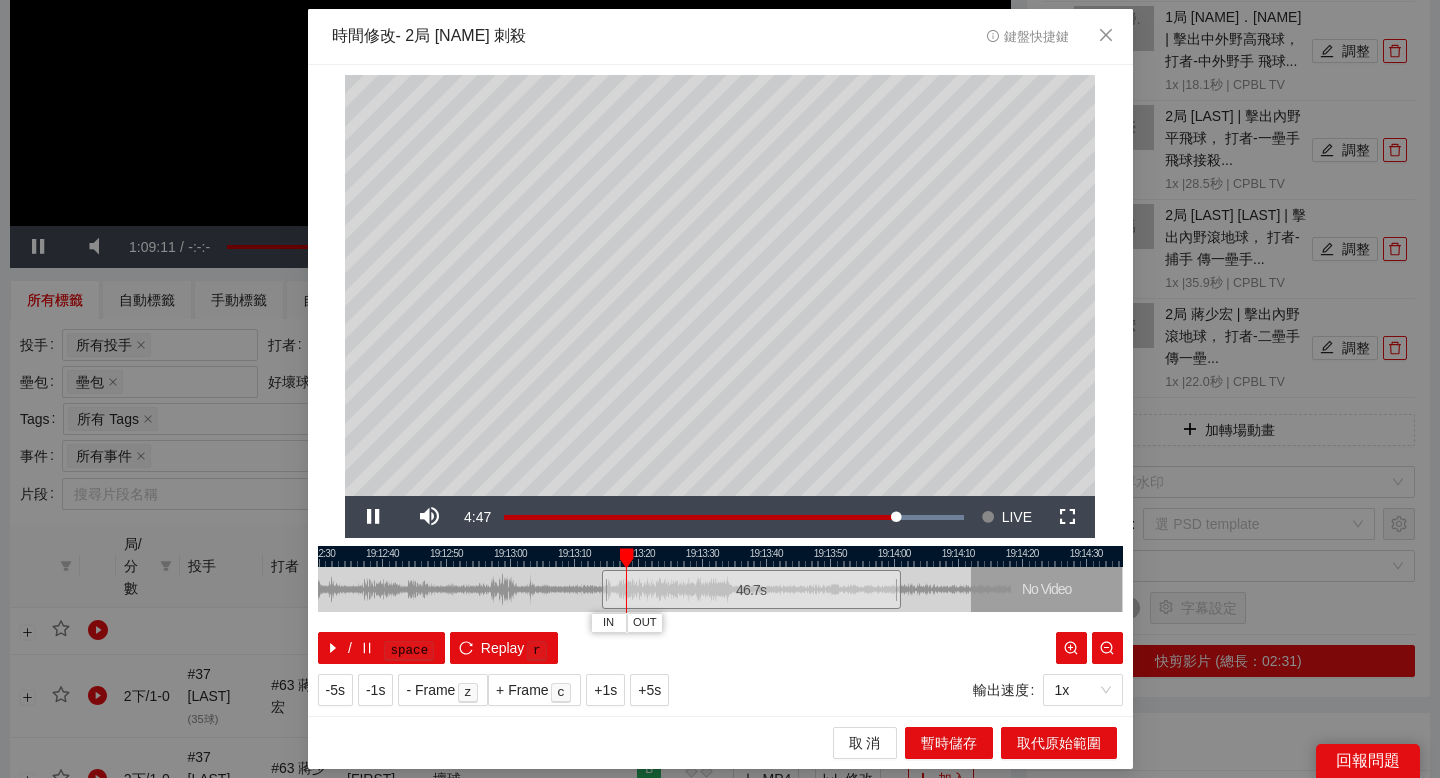 click at bounding box center (720, 556) 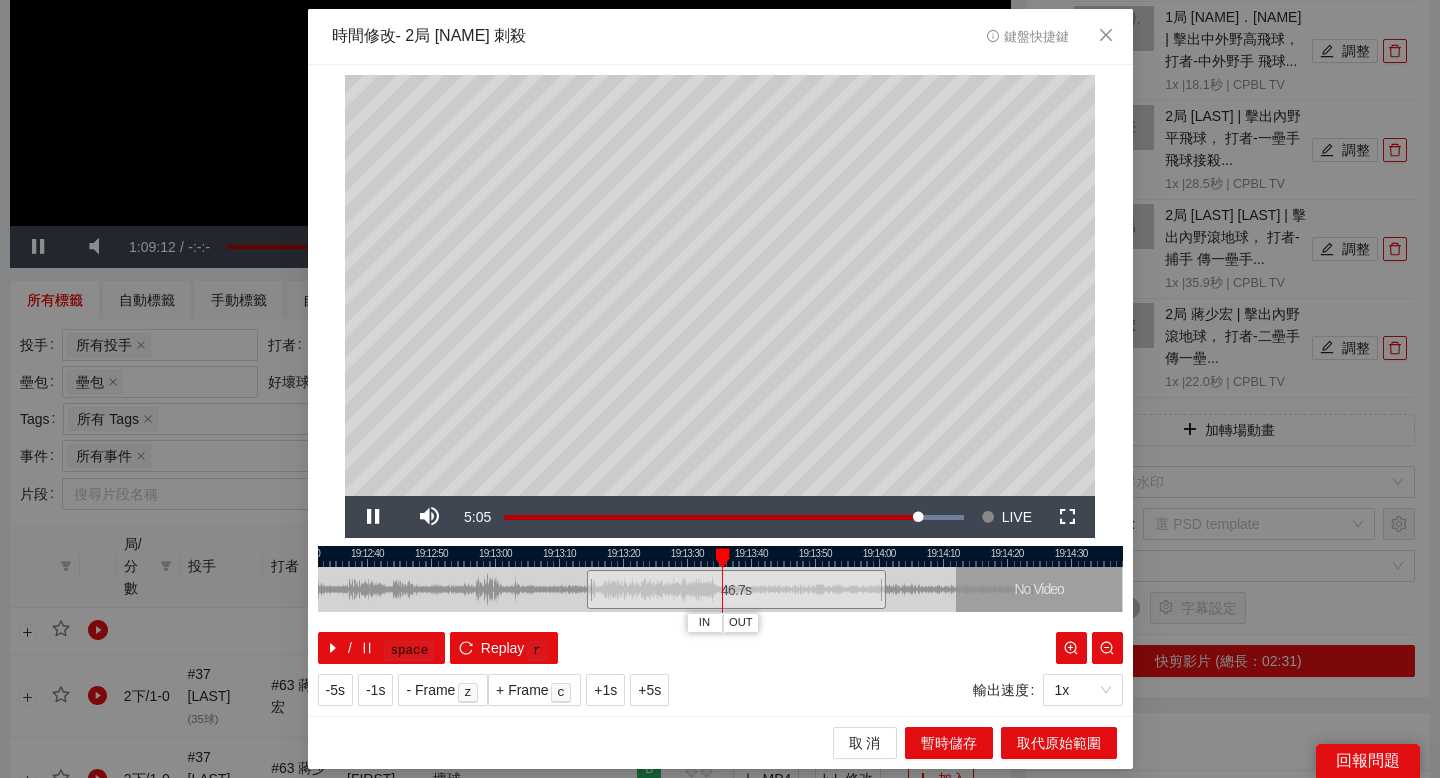 drag, startPoint x: 725, startPoint y: 555, endPoint x: 698, endPoint y: 555, distance: 27 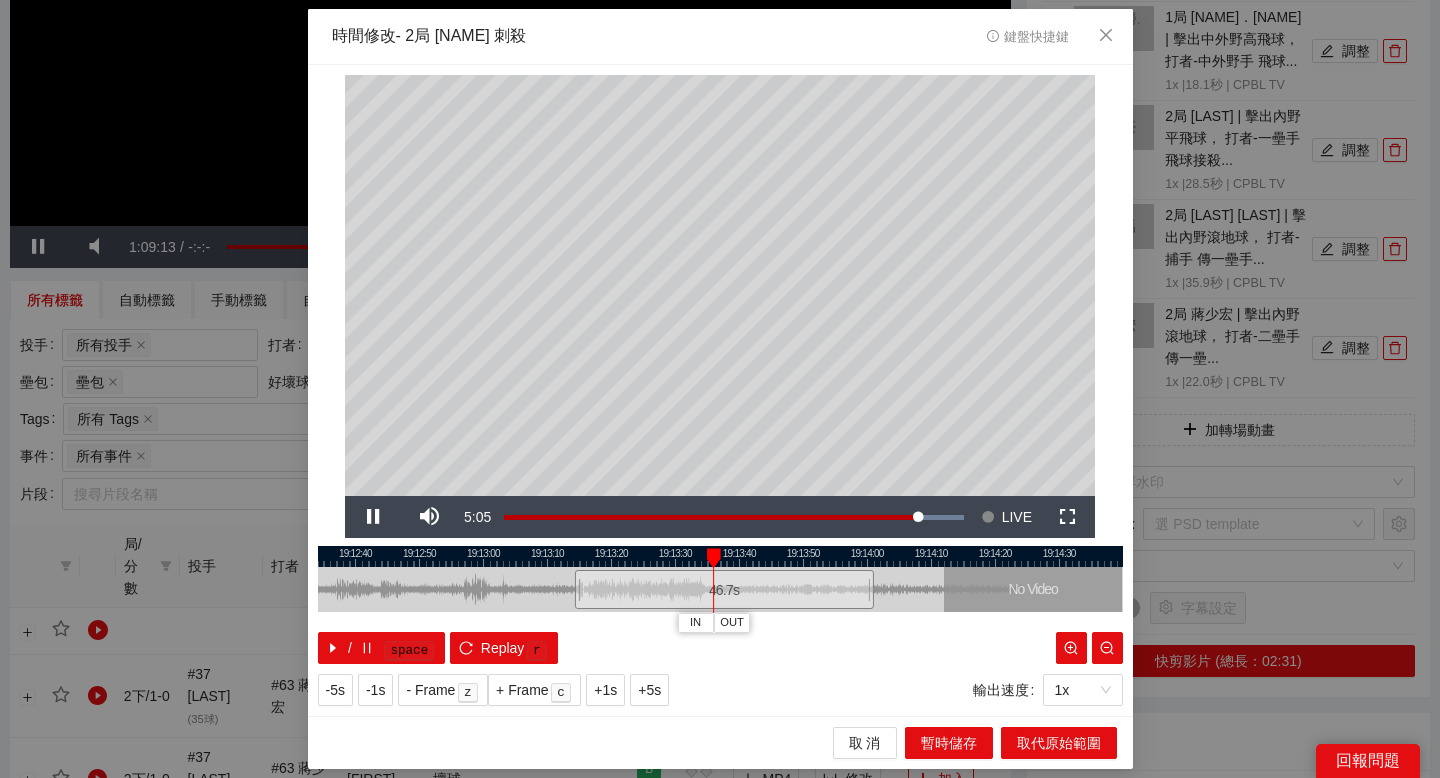 click at bounding box center [720, 556] 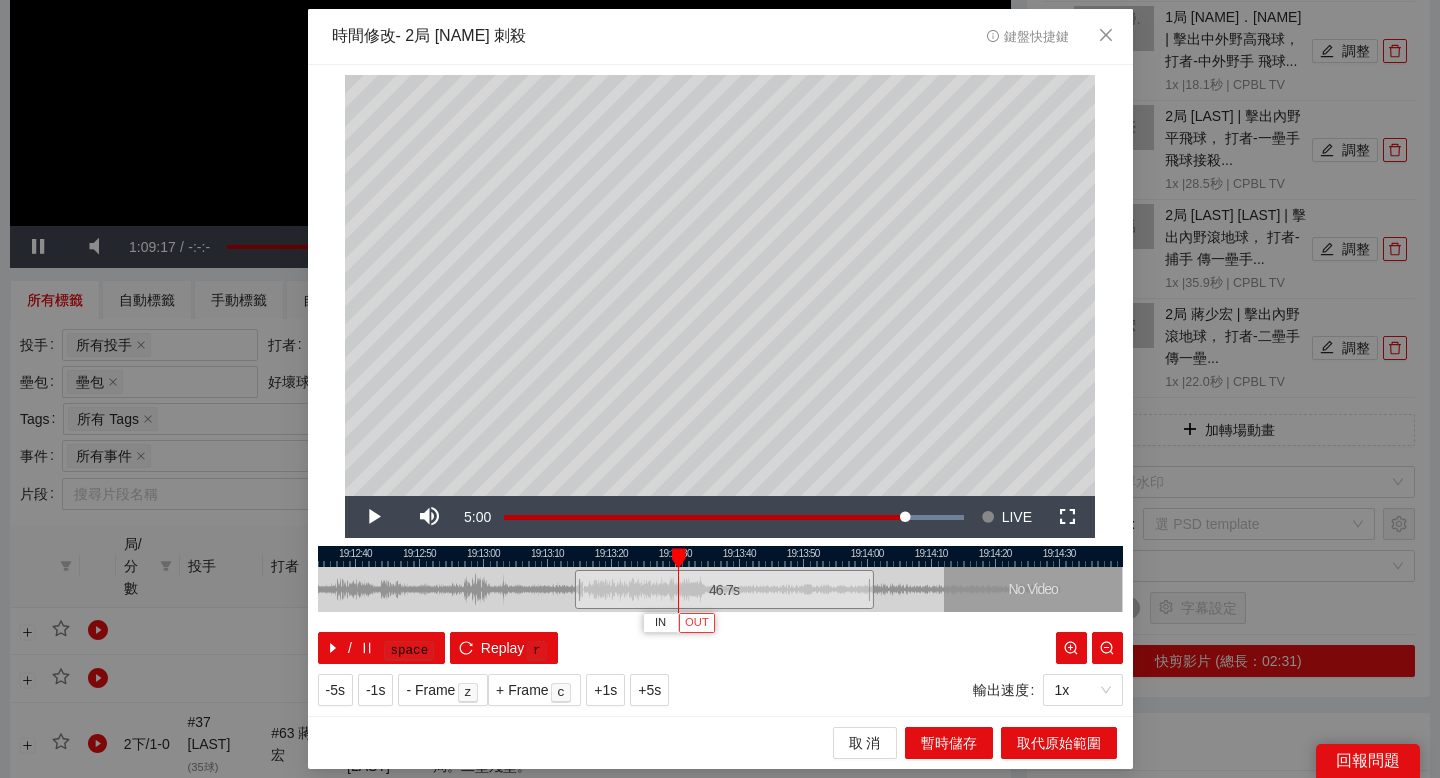 click on "OUT" at bounding box center [697, 623] 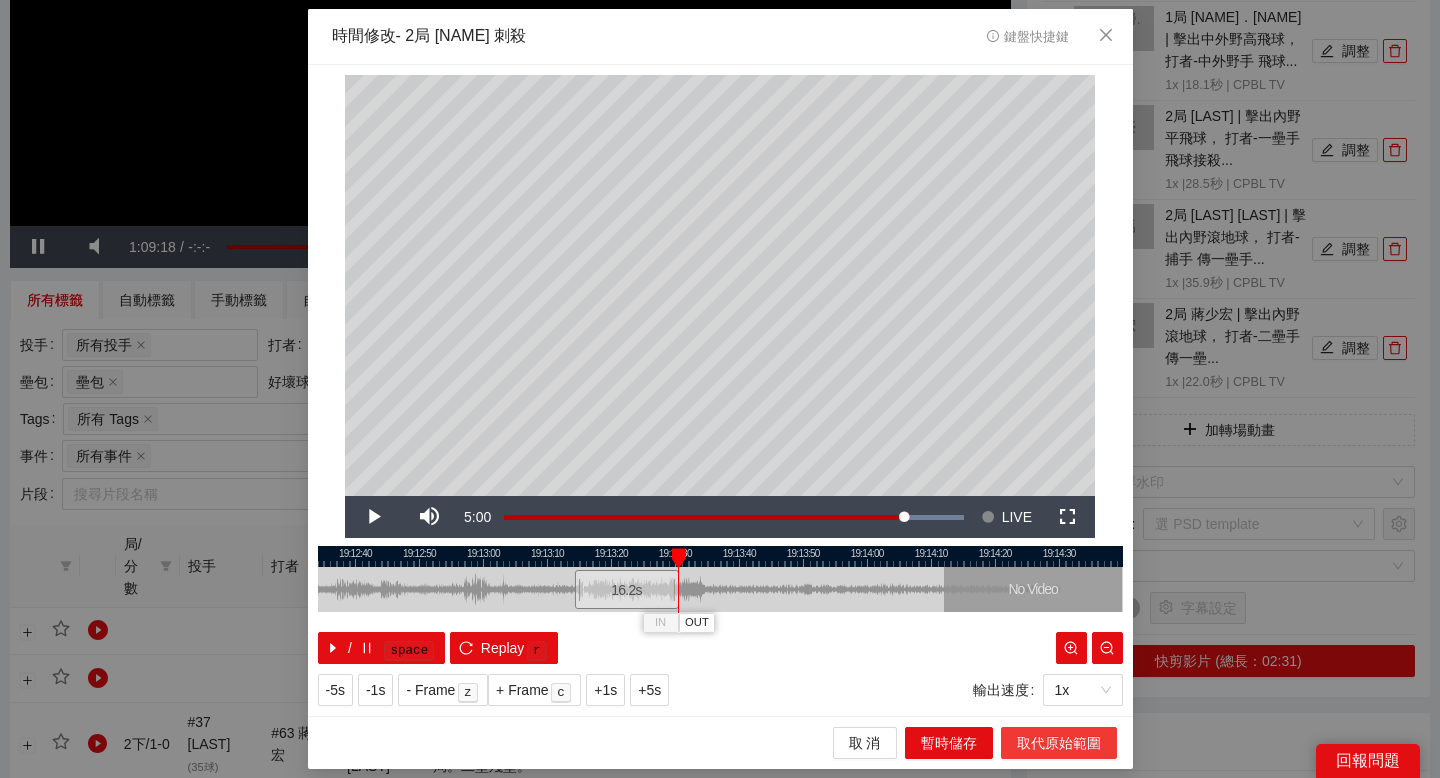 click on "取代原始範圍" at bounding box center (1059, 743) 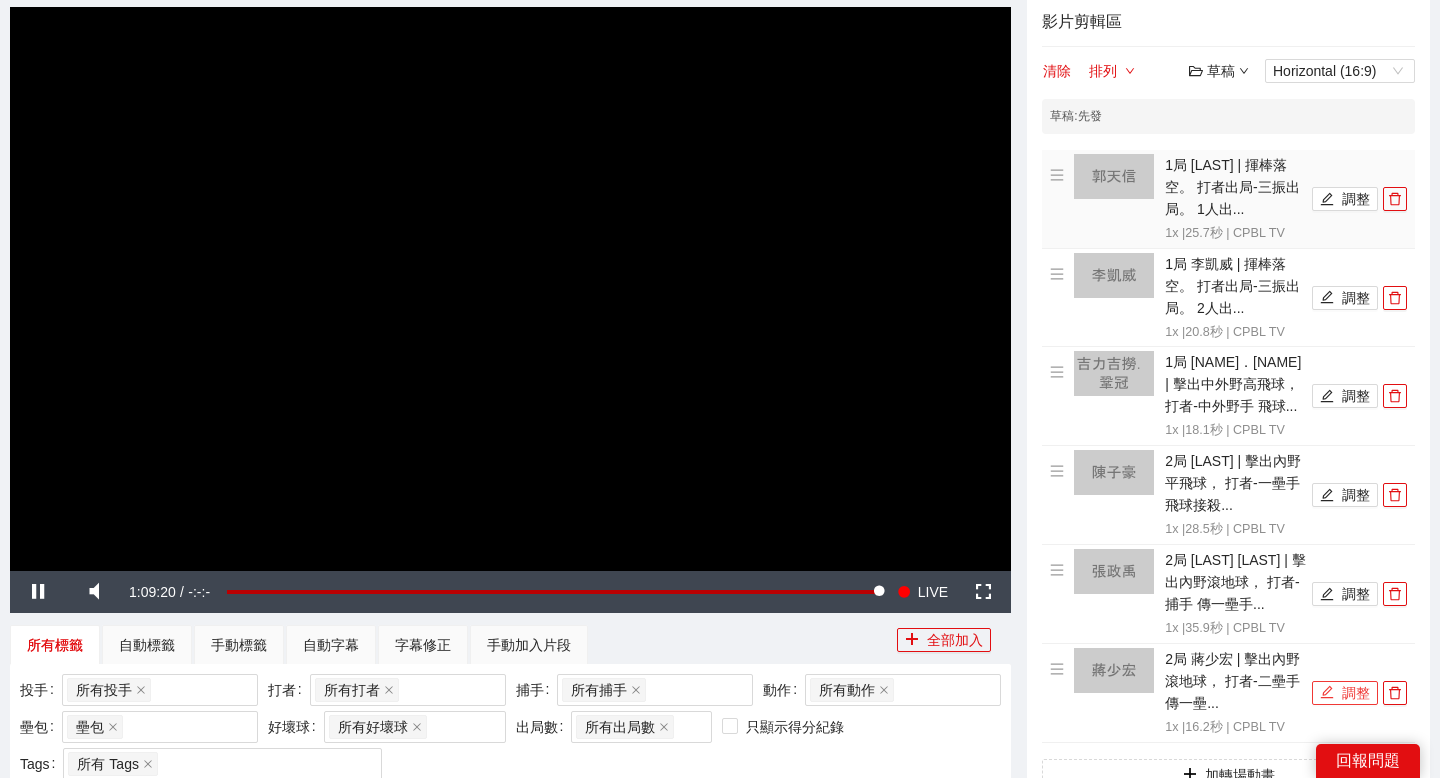 scroll, scrollTop: 155, scrollLeft: 0, axis: vertical 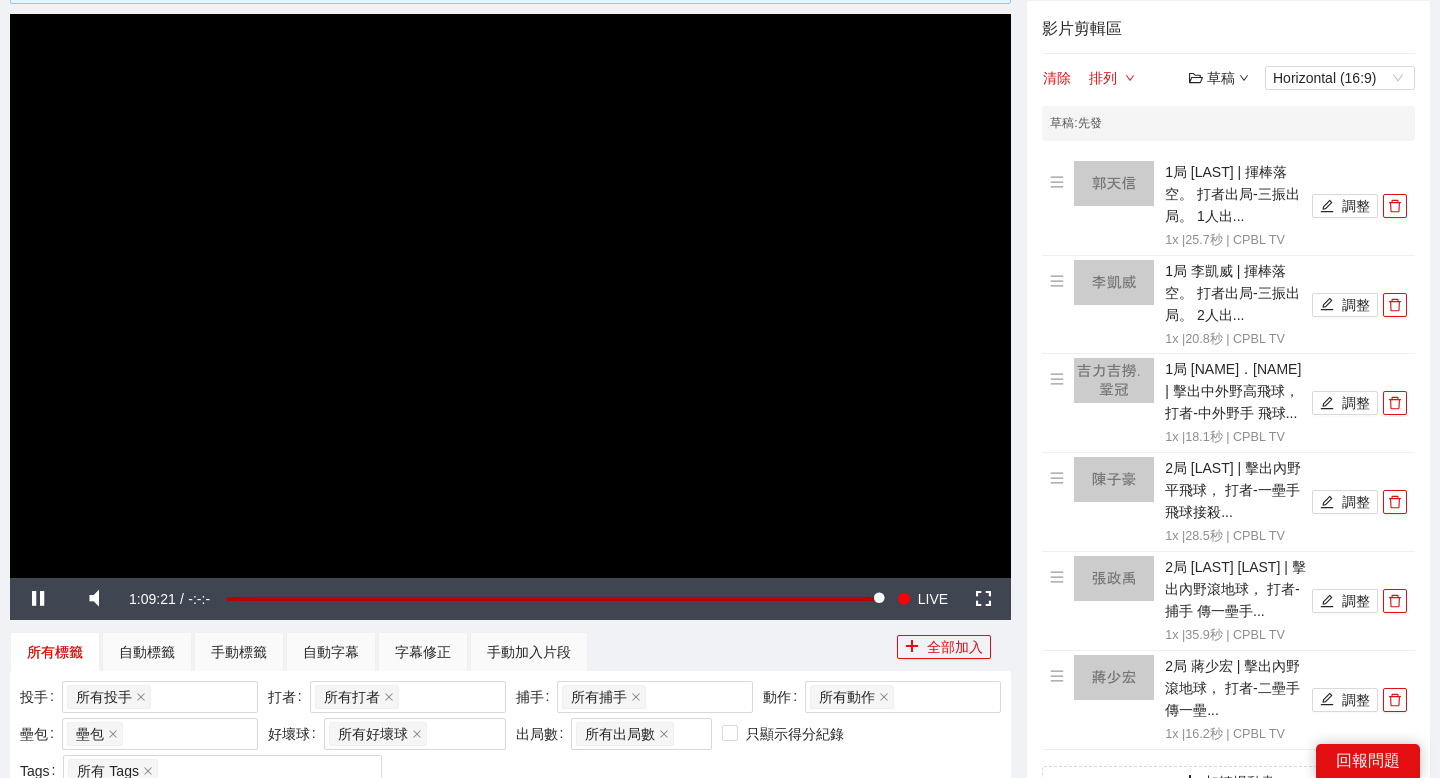click 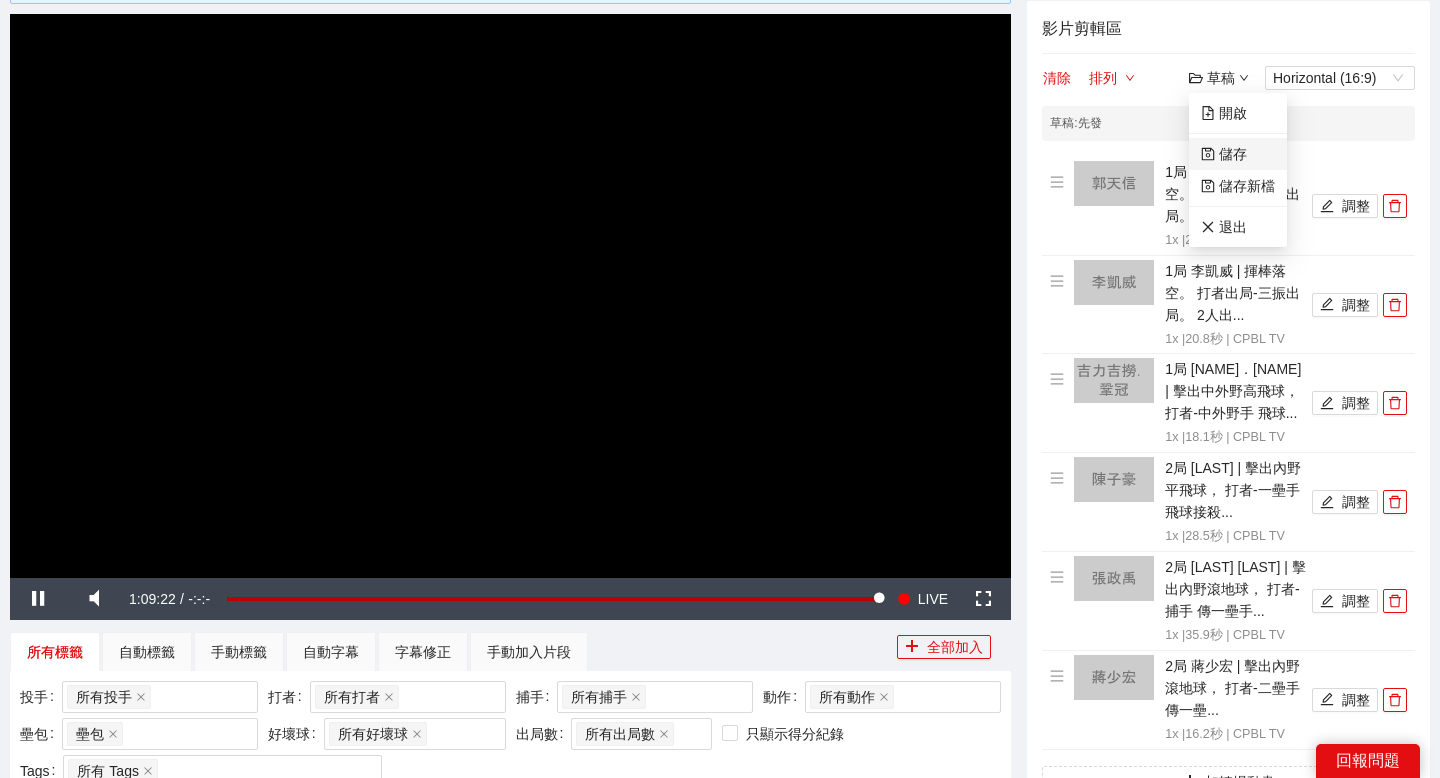 click on "儲存" at bounding box center [1224, 154] 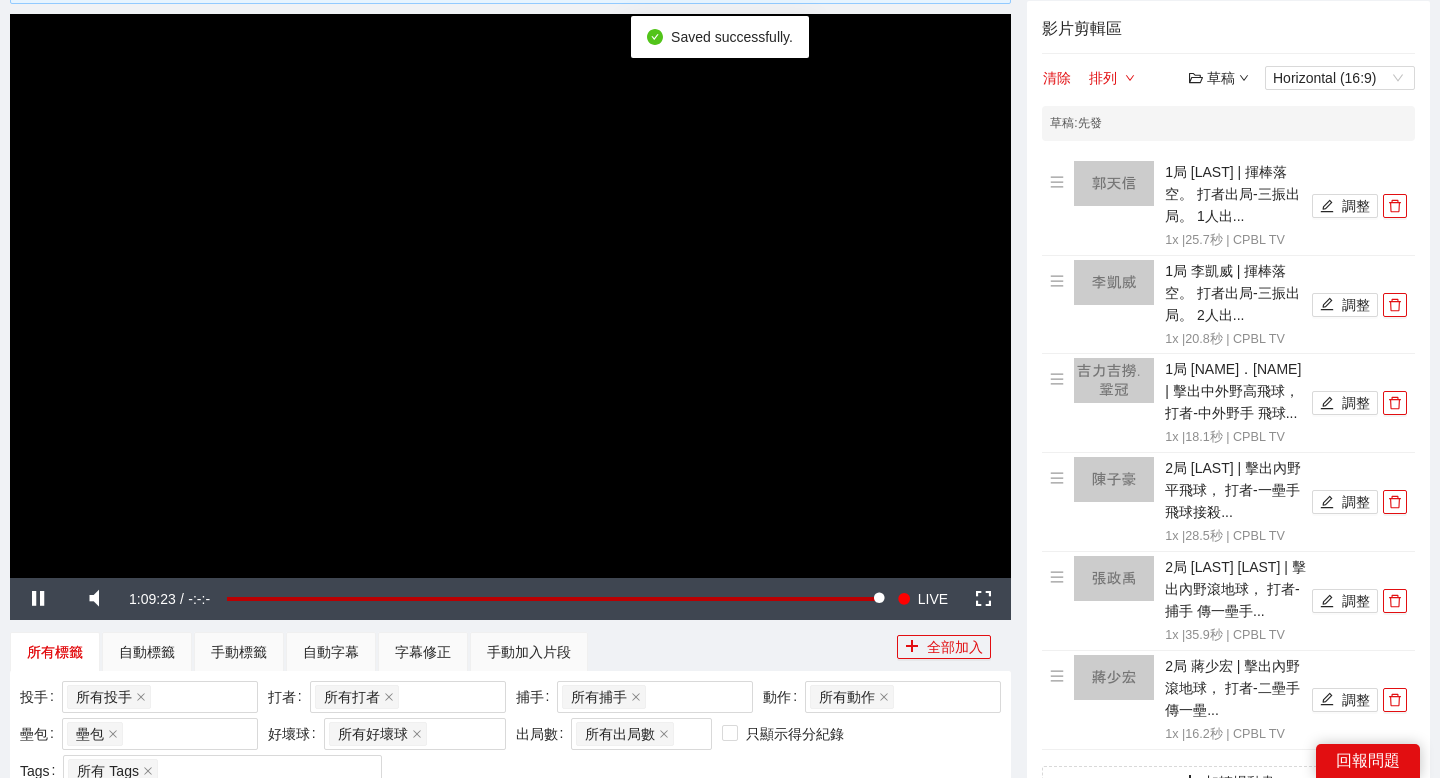 click on "草稿" at bounding box center [1219, 78] 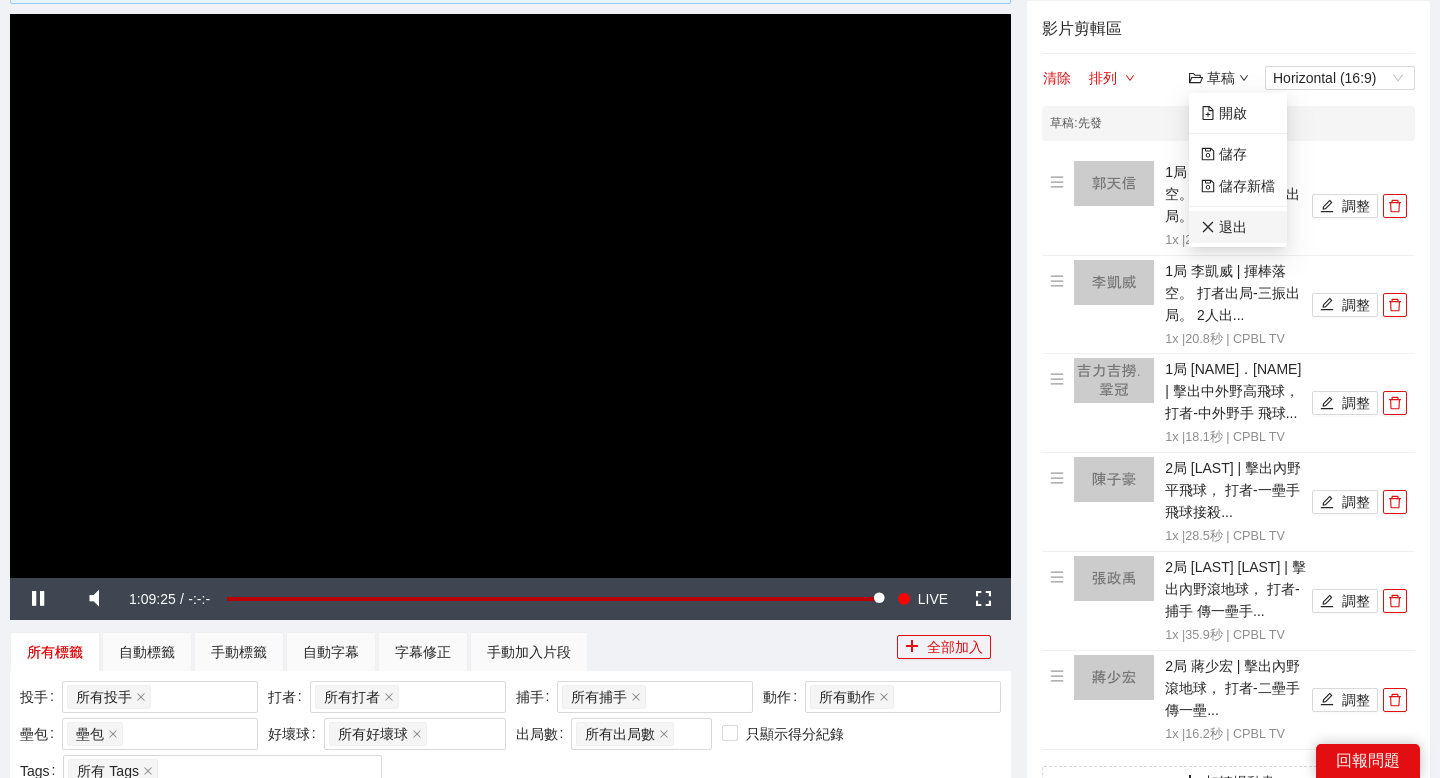 click on "退出" at bounding box center (1224, 227) 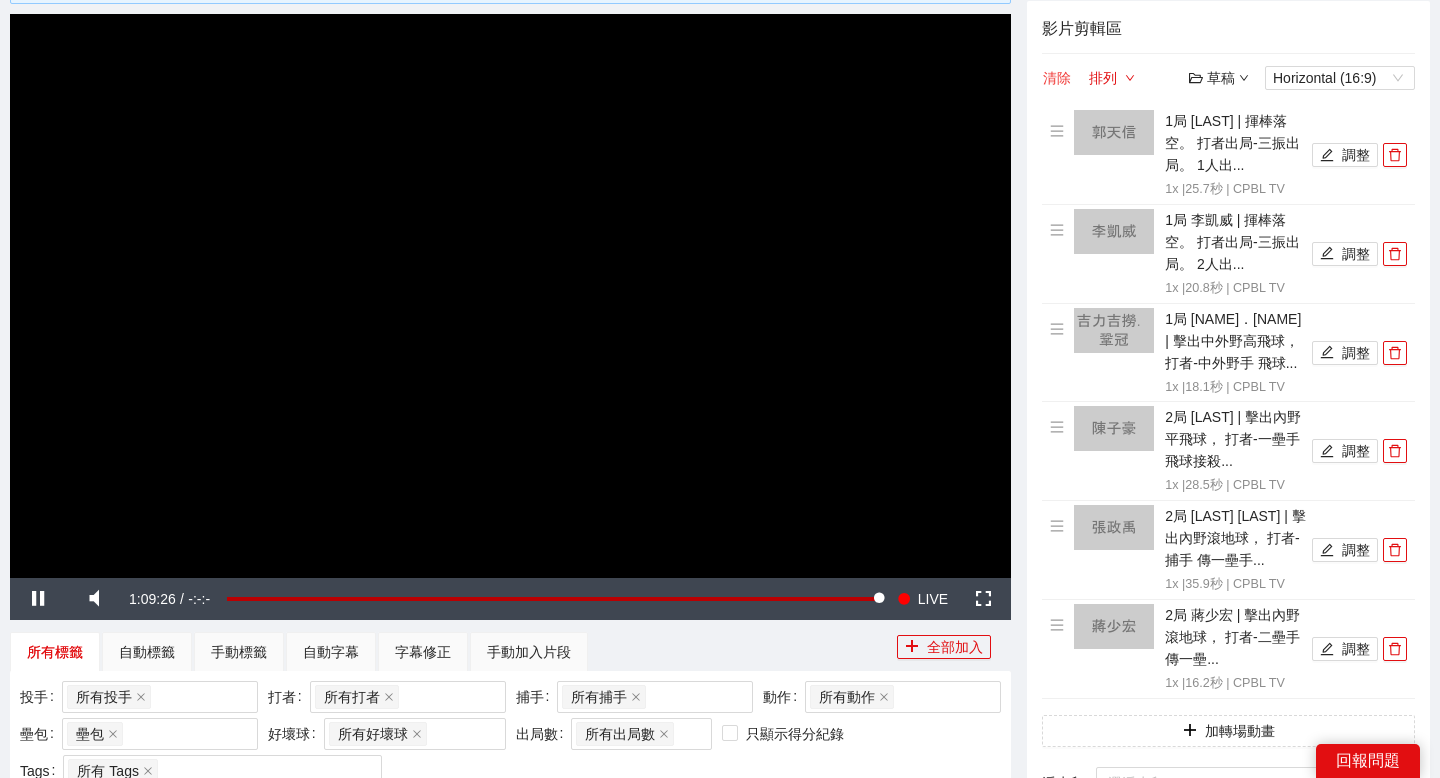 click on "清除" at bounding box center (1057, 78) 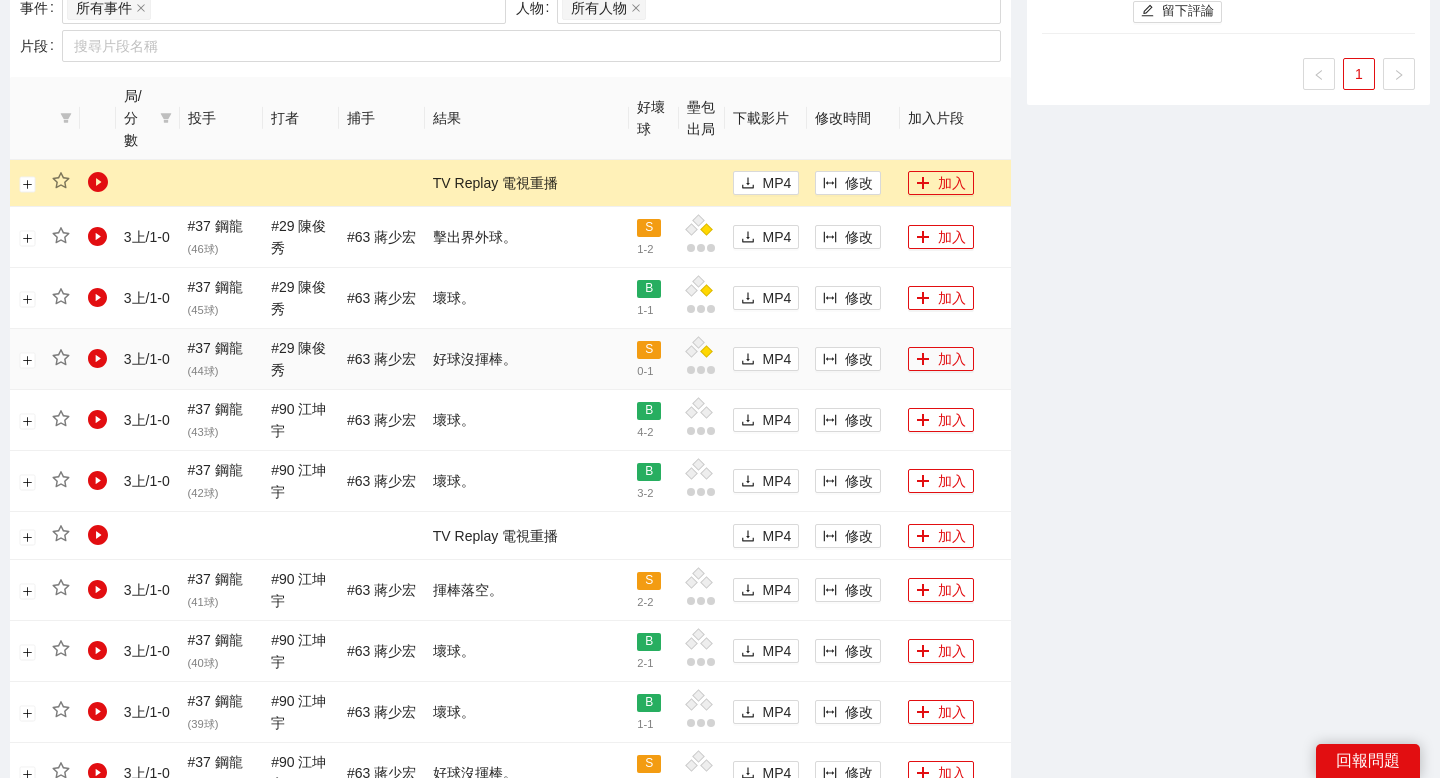 scroll, scrollTop: 942, scrollLeft: 0, axis: vertical 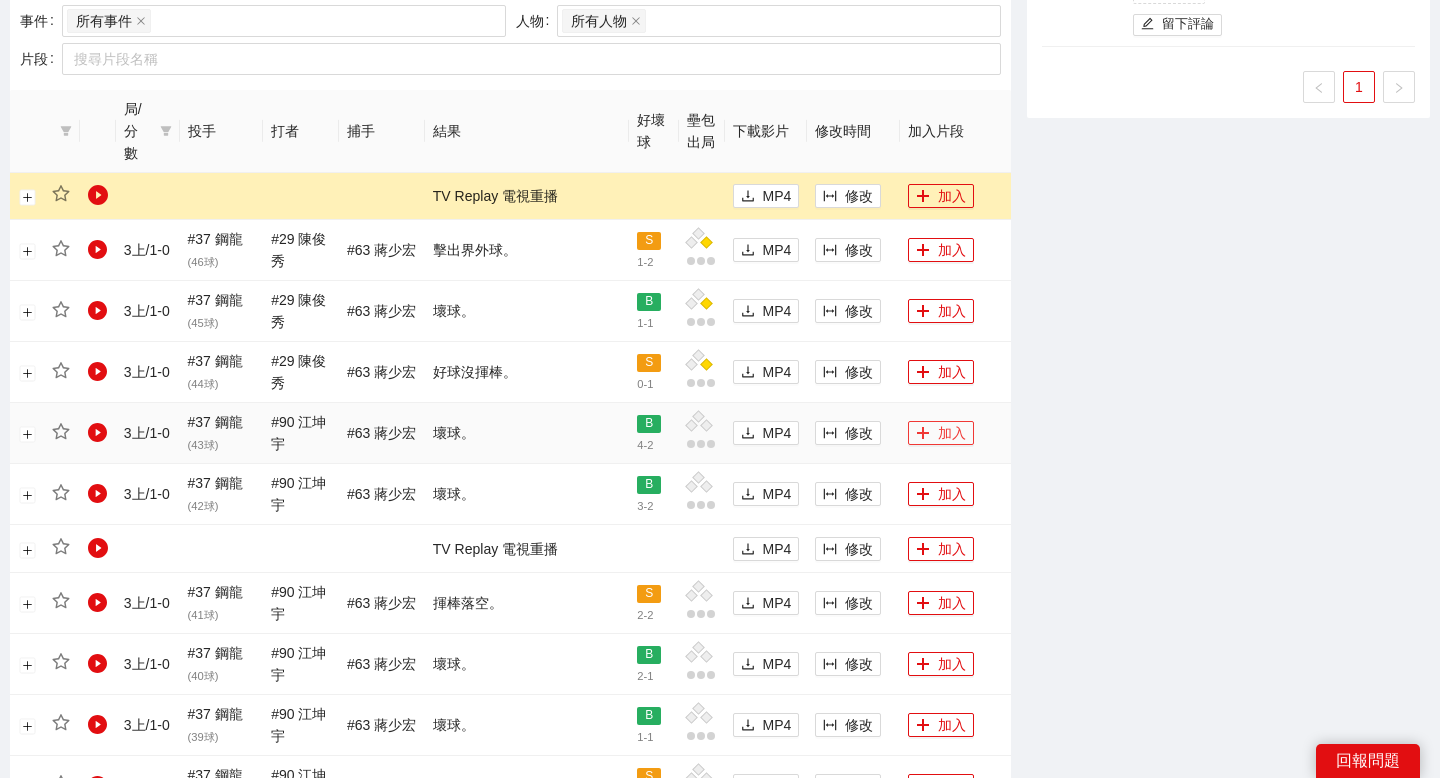 click 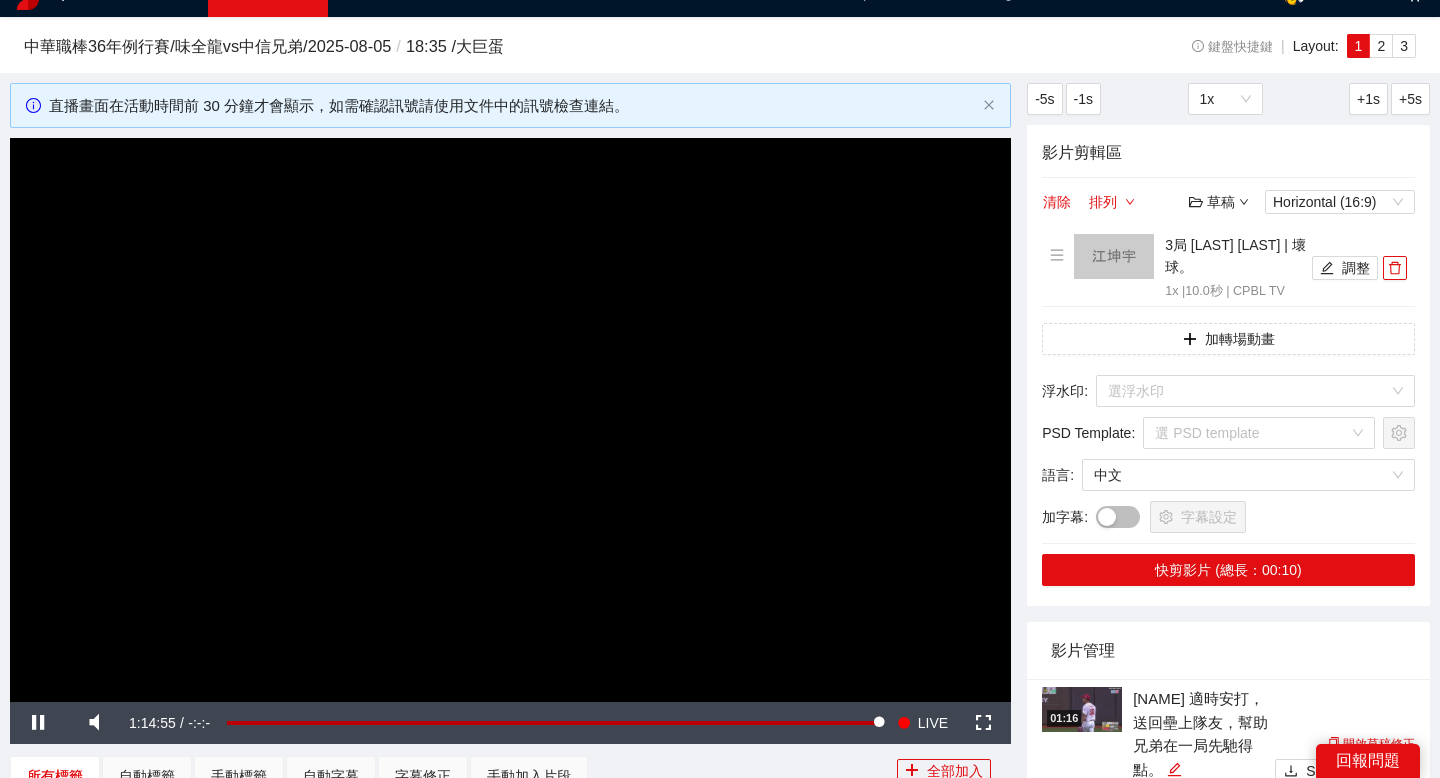 scroll, scrollTop: 27, scrollLeft: 0, axis: vertical 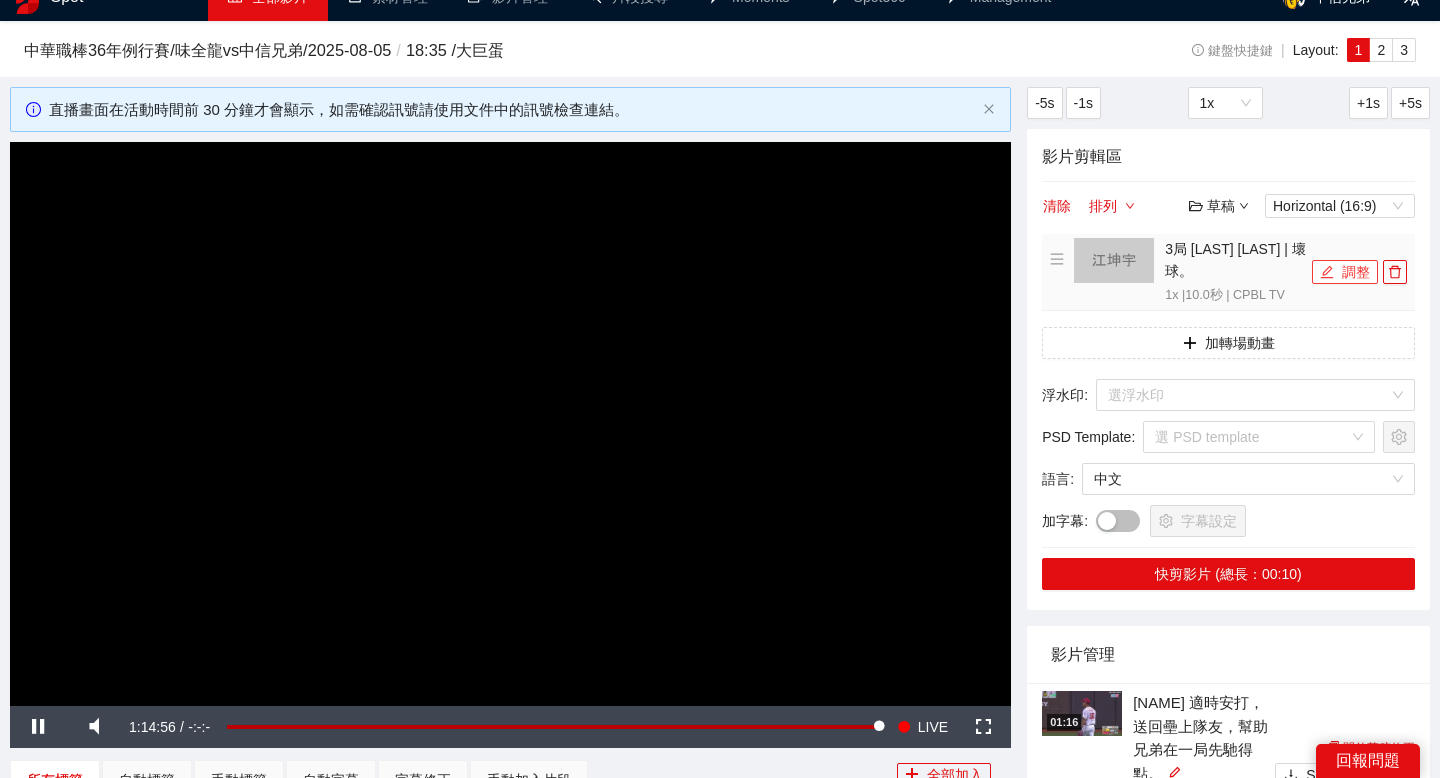 click 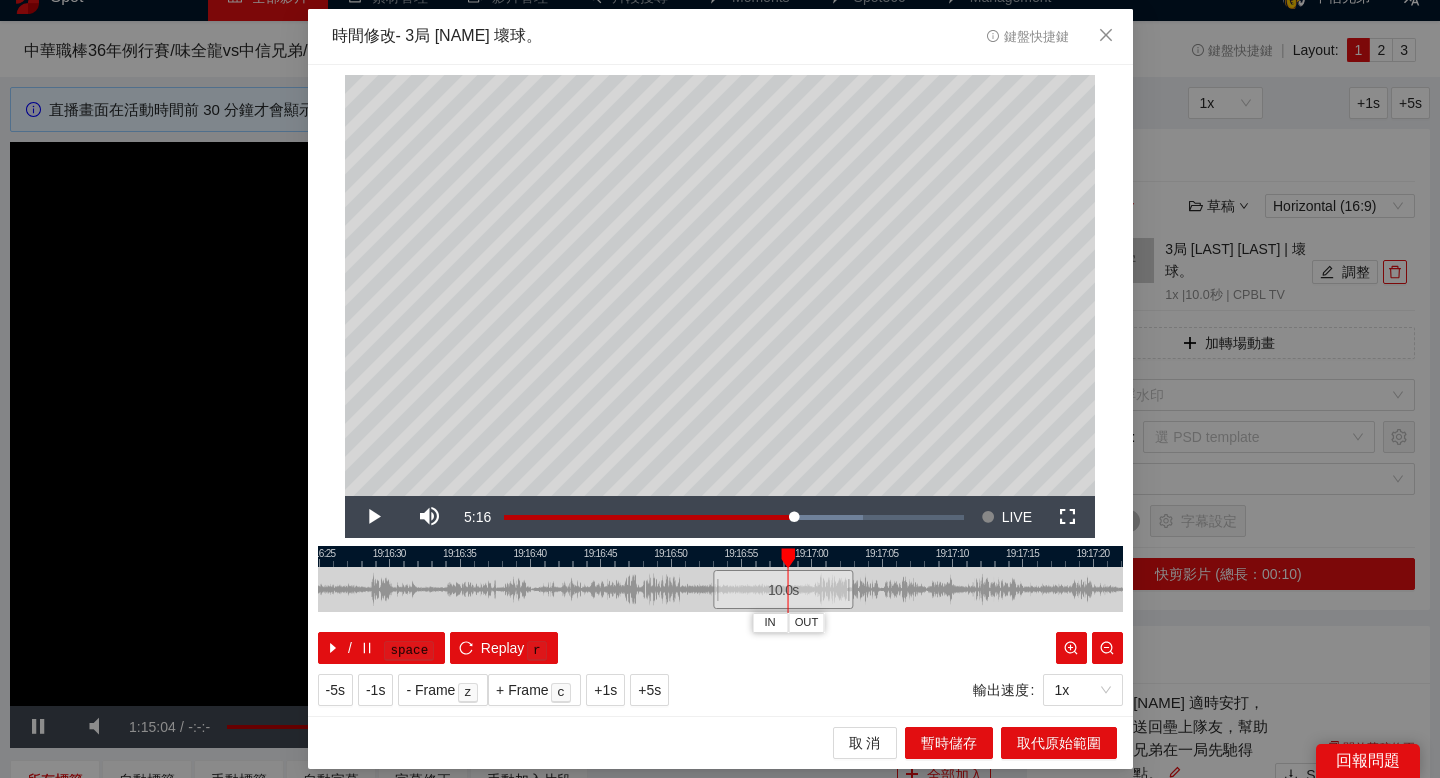 drag, startPoint x: 745, startPoint y: 557, endPoint x: 780, endPoint y: 552, distance: 35.35534 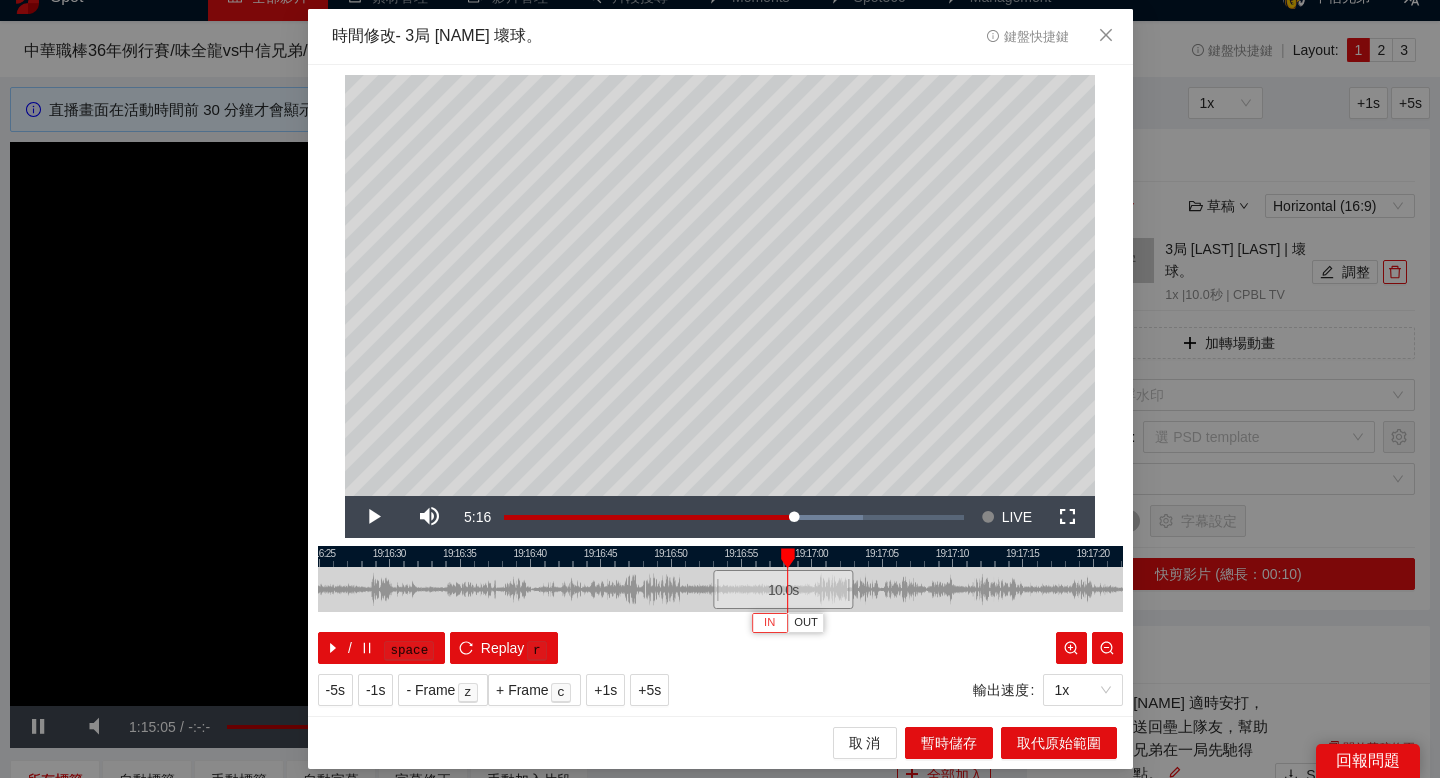 click on "IN" at bounding box center [769, 623] 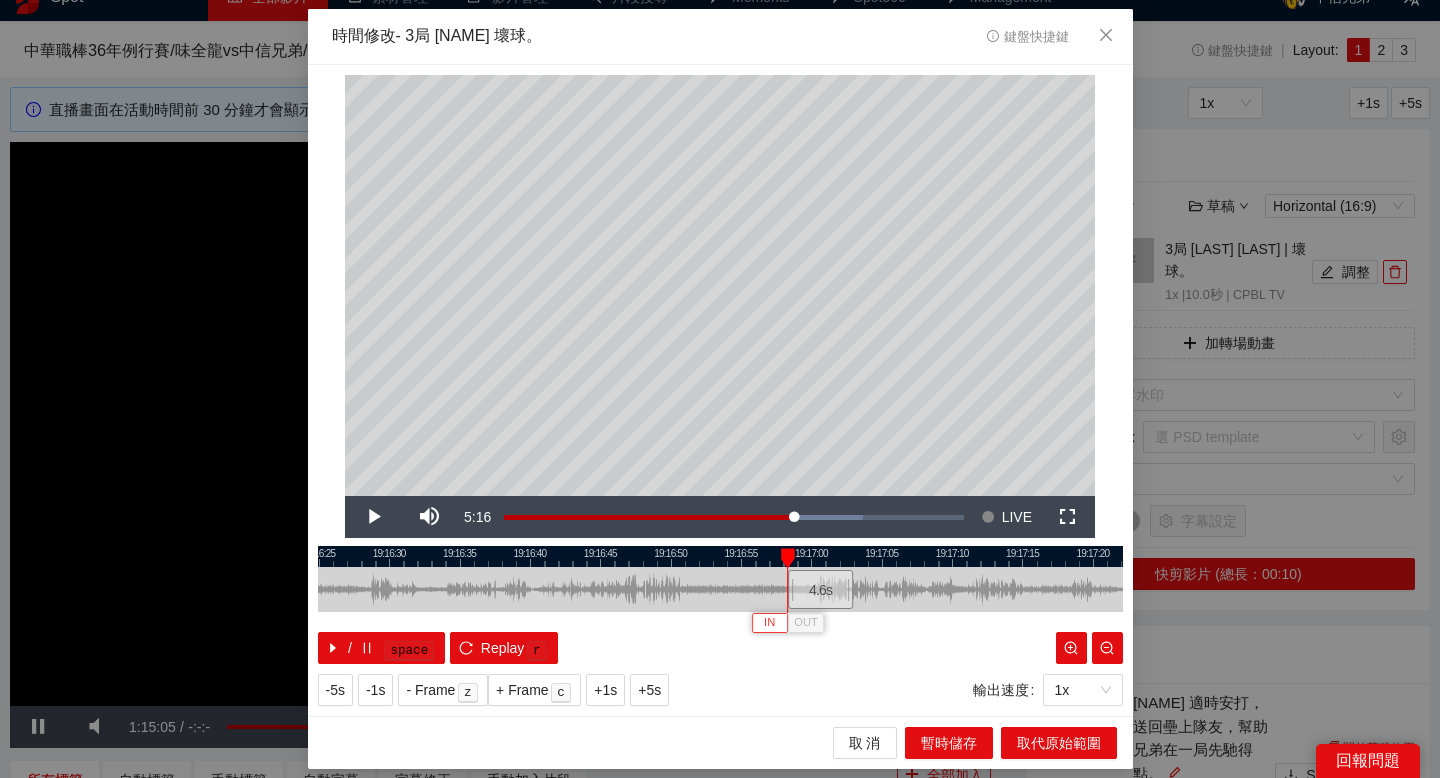type 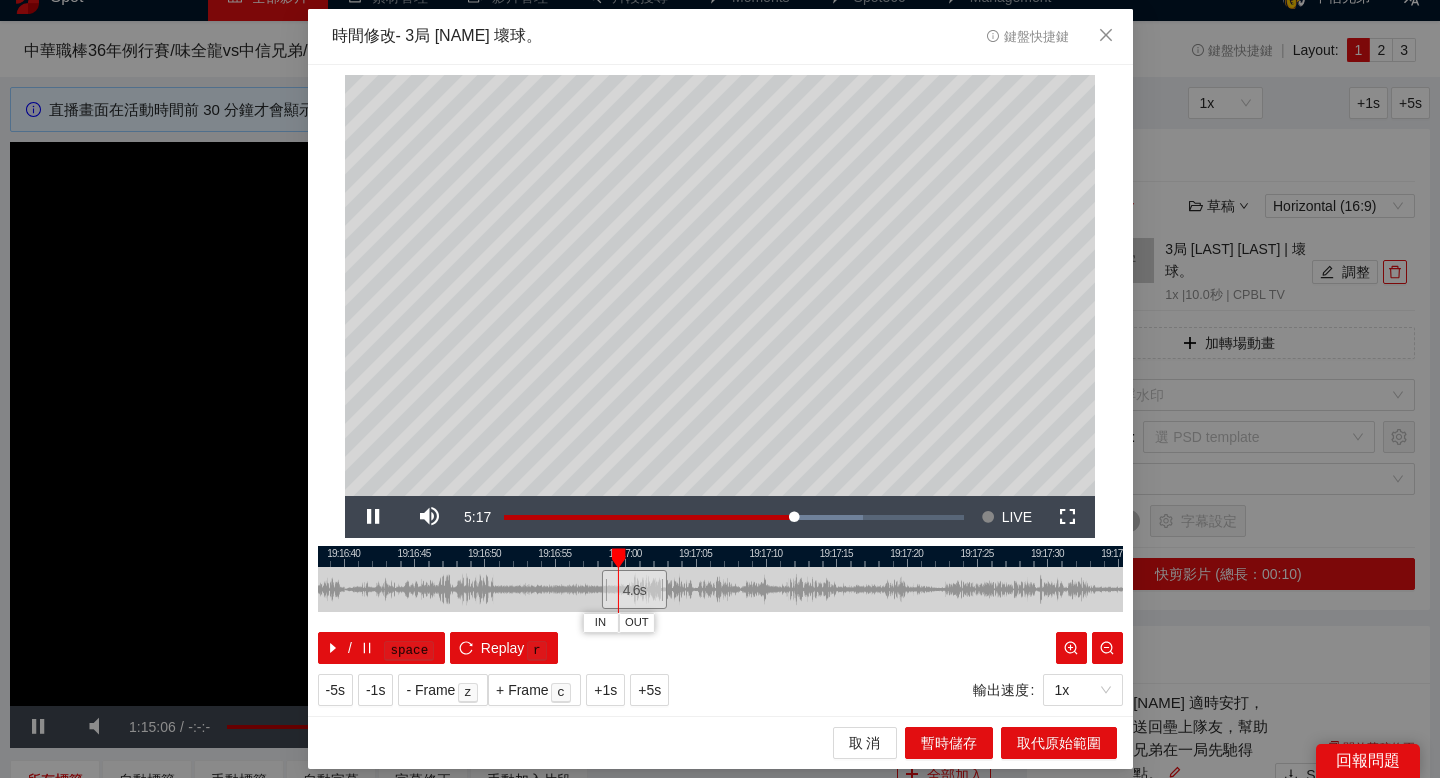 drag, startPoint x: 885, startPoint y: 552, endPoint x: 699, endPoint y: 552, distance: 186 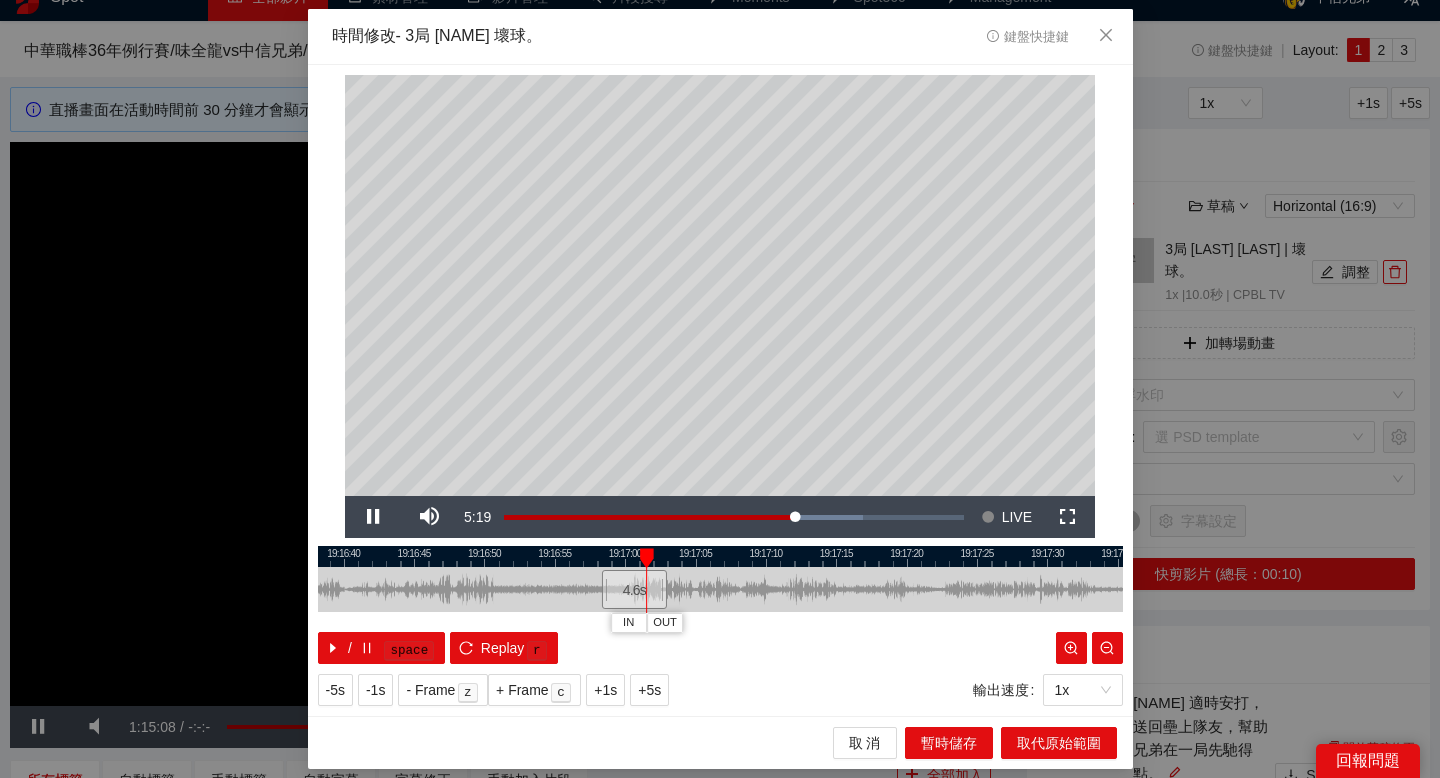 click at bounding box center (720, 556) 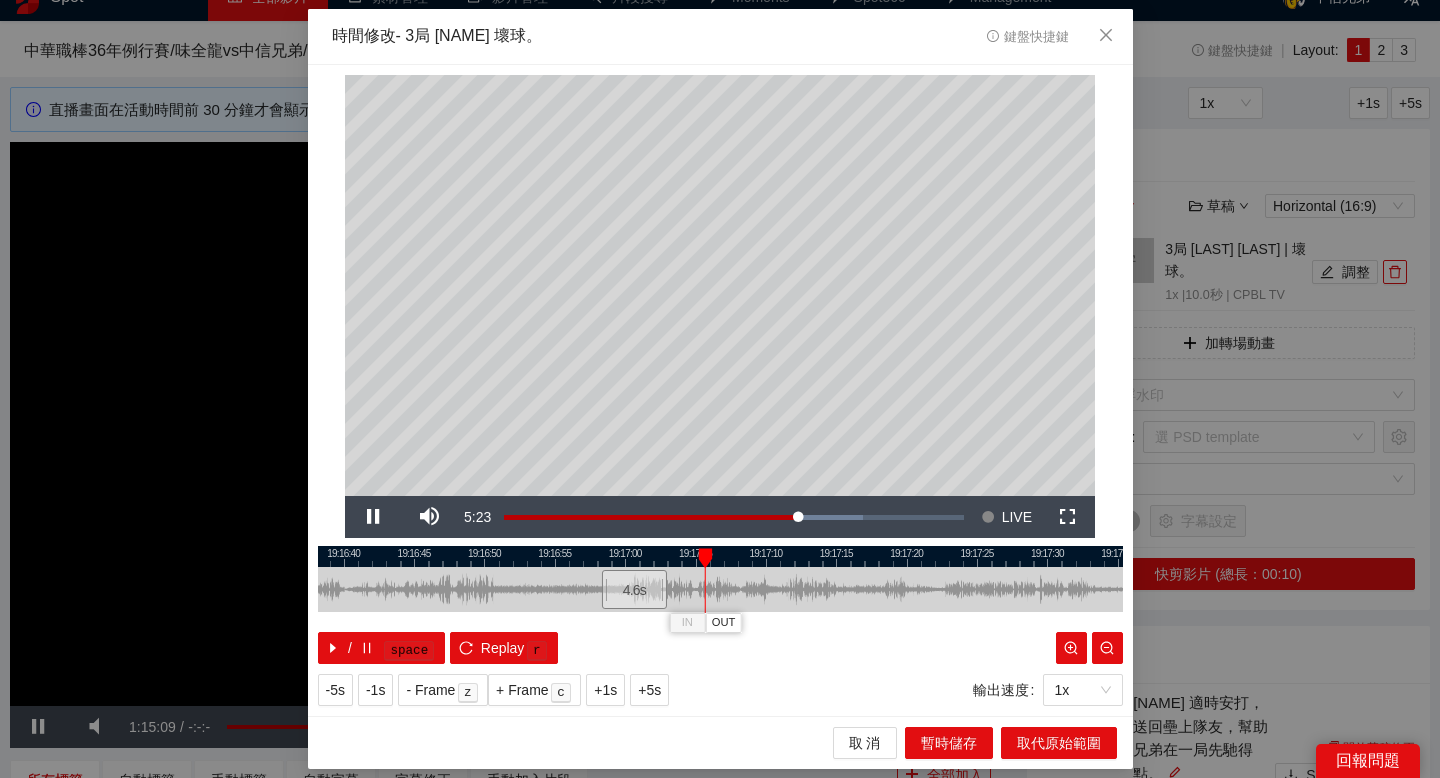 click at bounding box center [720, 556] 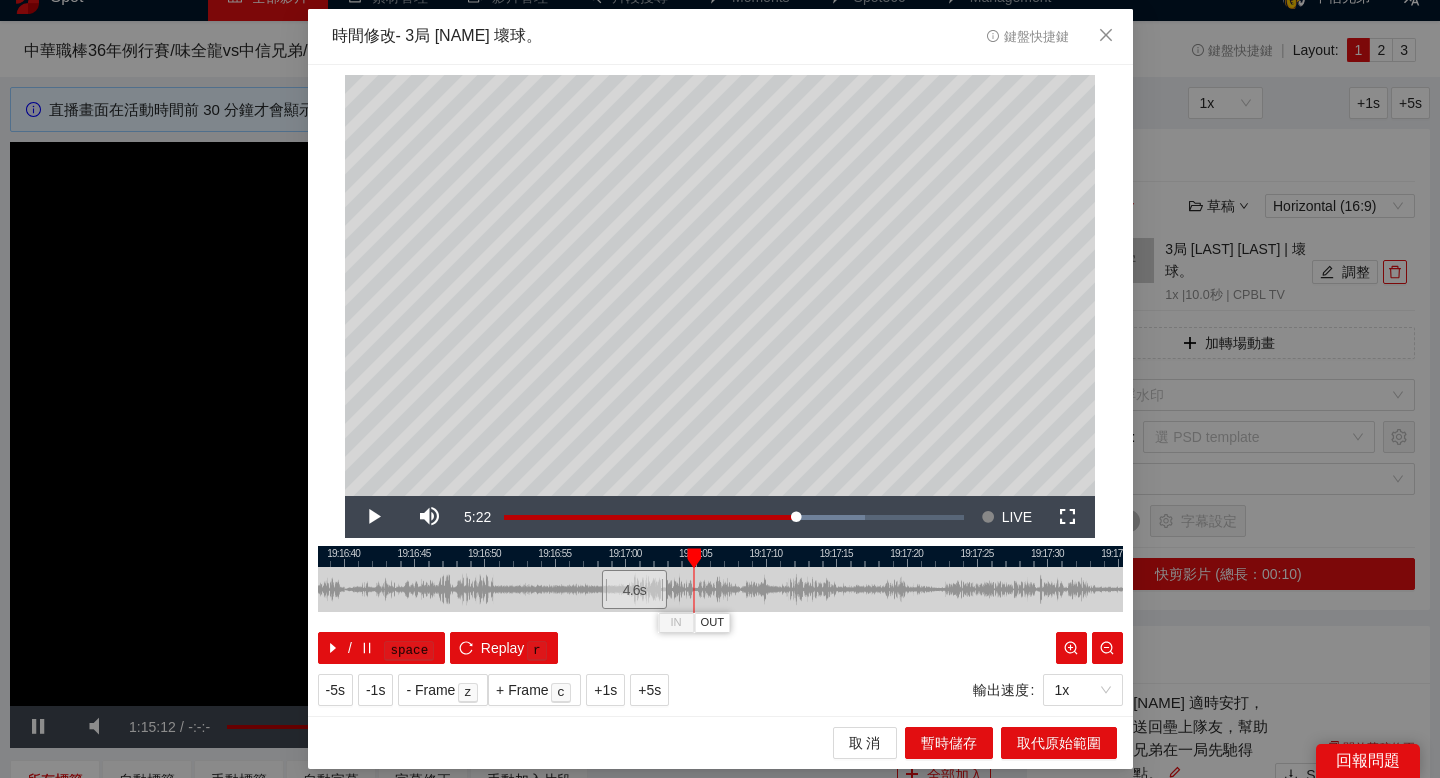 drag, startPoint x: 728, startPoint y: 555, endPoint x: 696, endPoint y: 542, distance: 34.539833 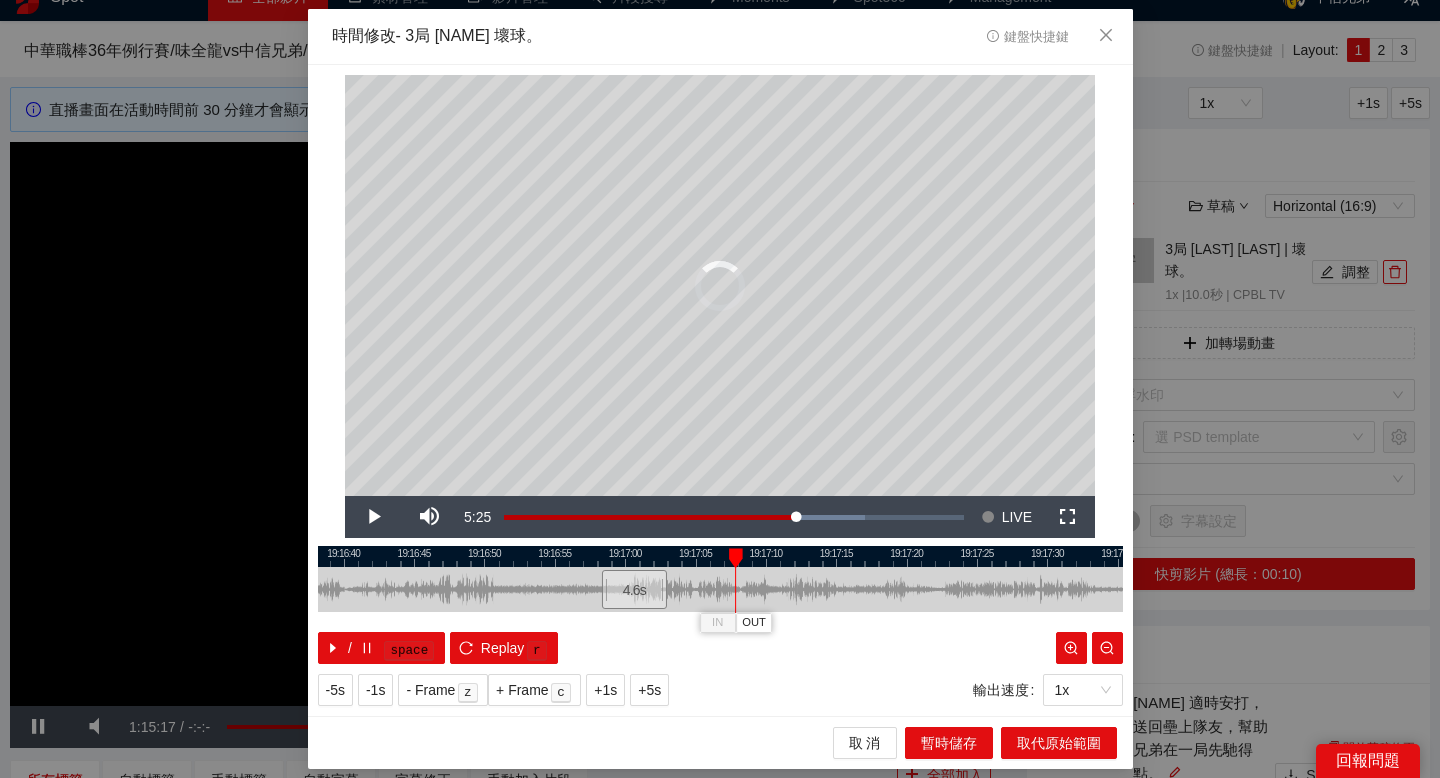 click at bounding box center [736, 558] 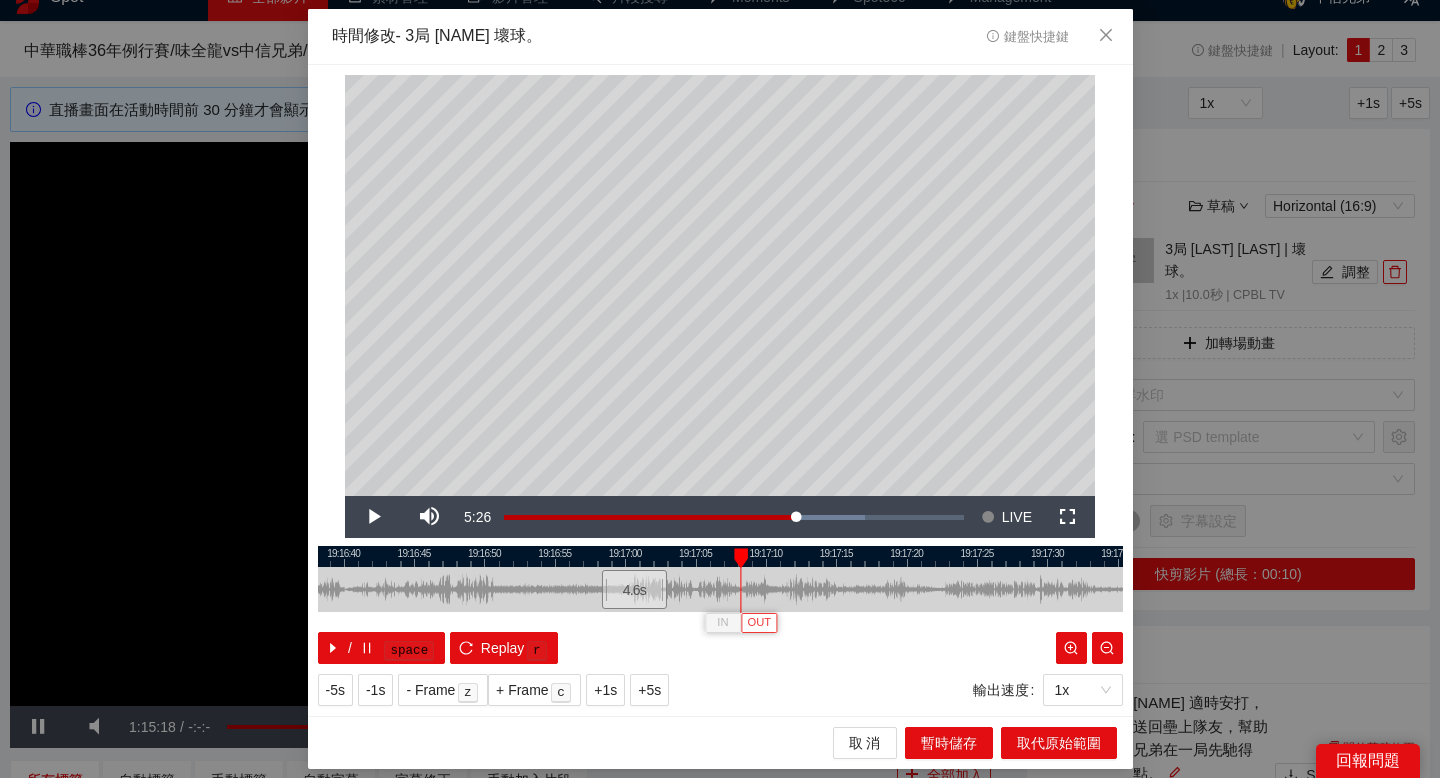 click on "OUT" at bounding box center [759, 623] 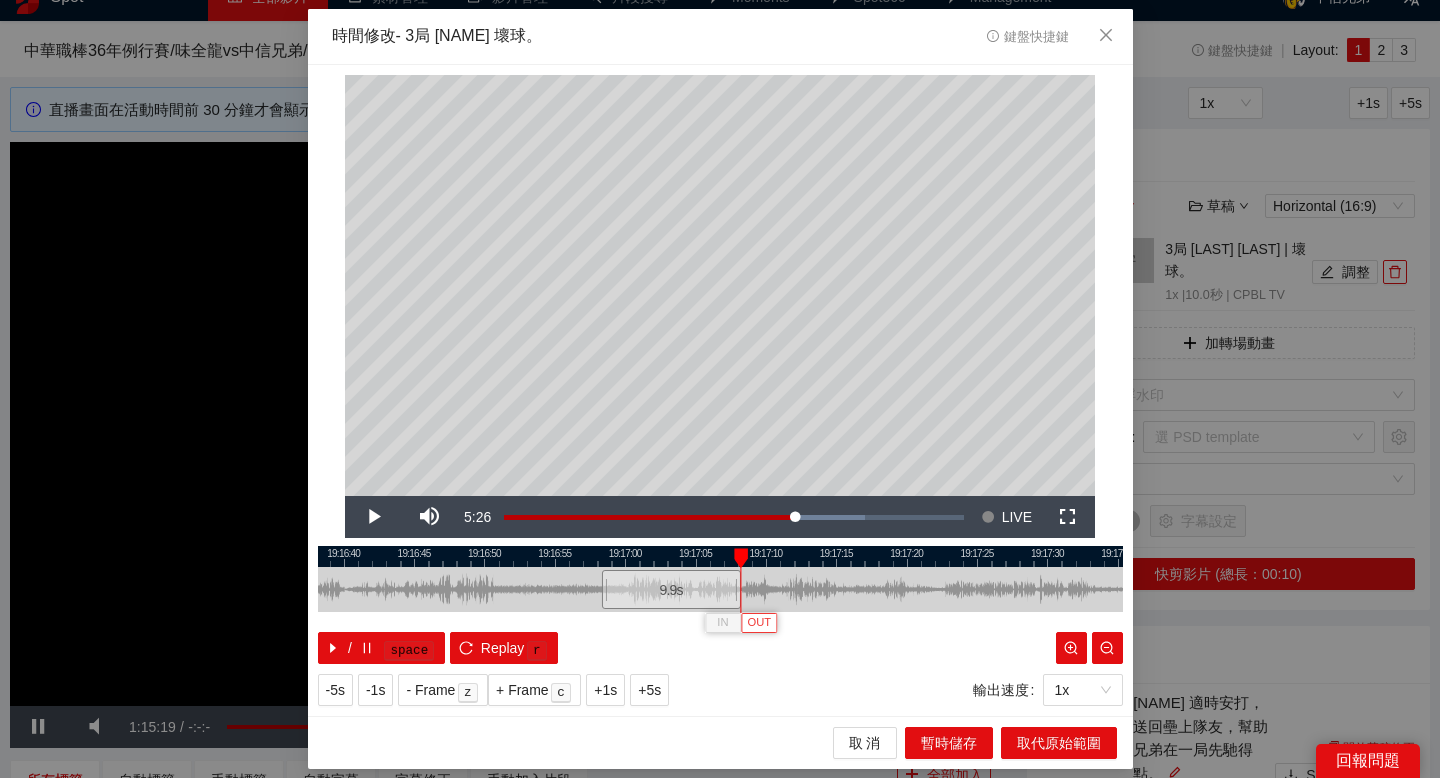type 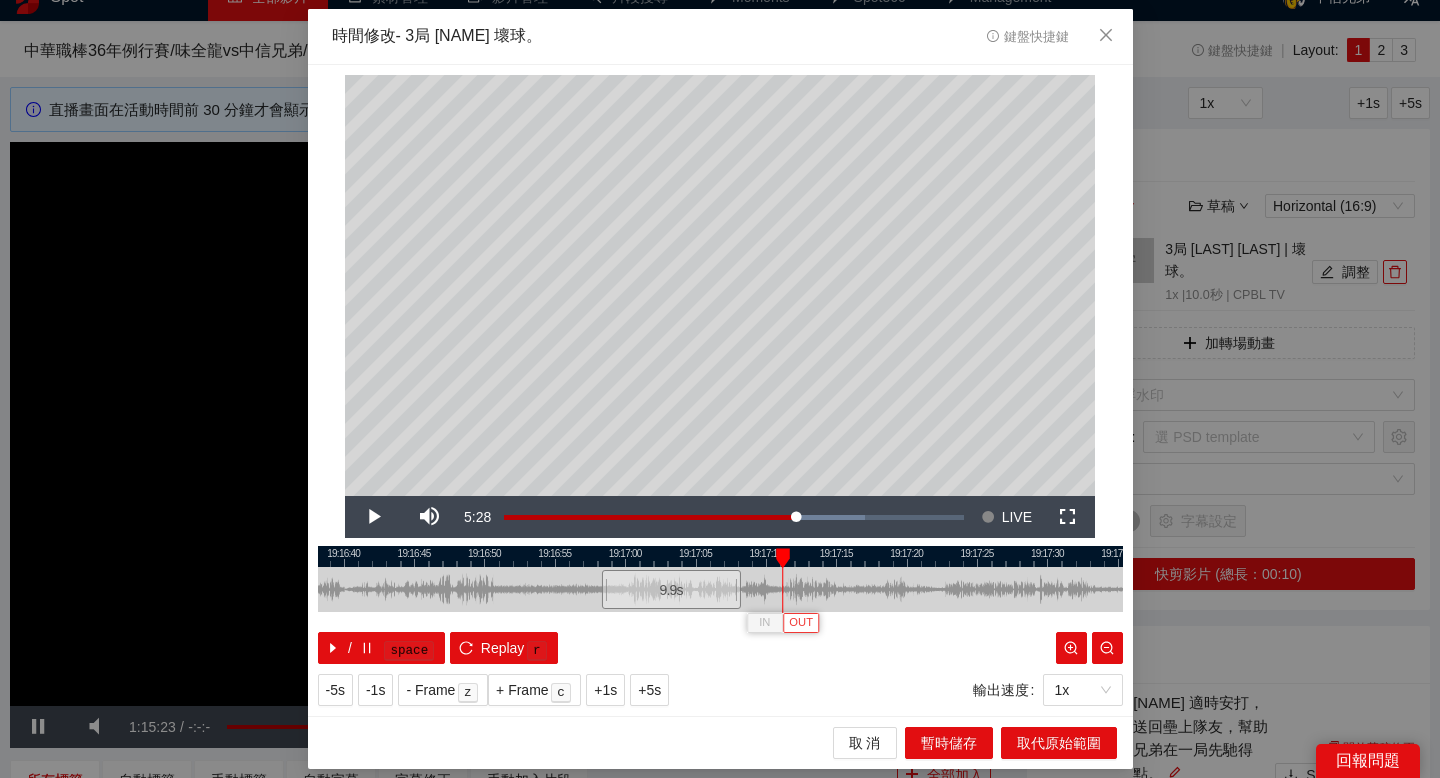 click on "OUT" at bounding box center (801, 623) 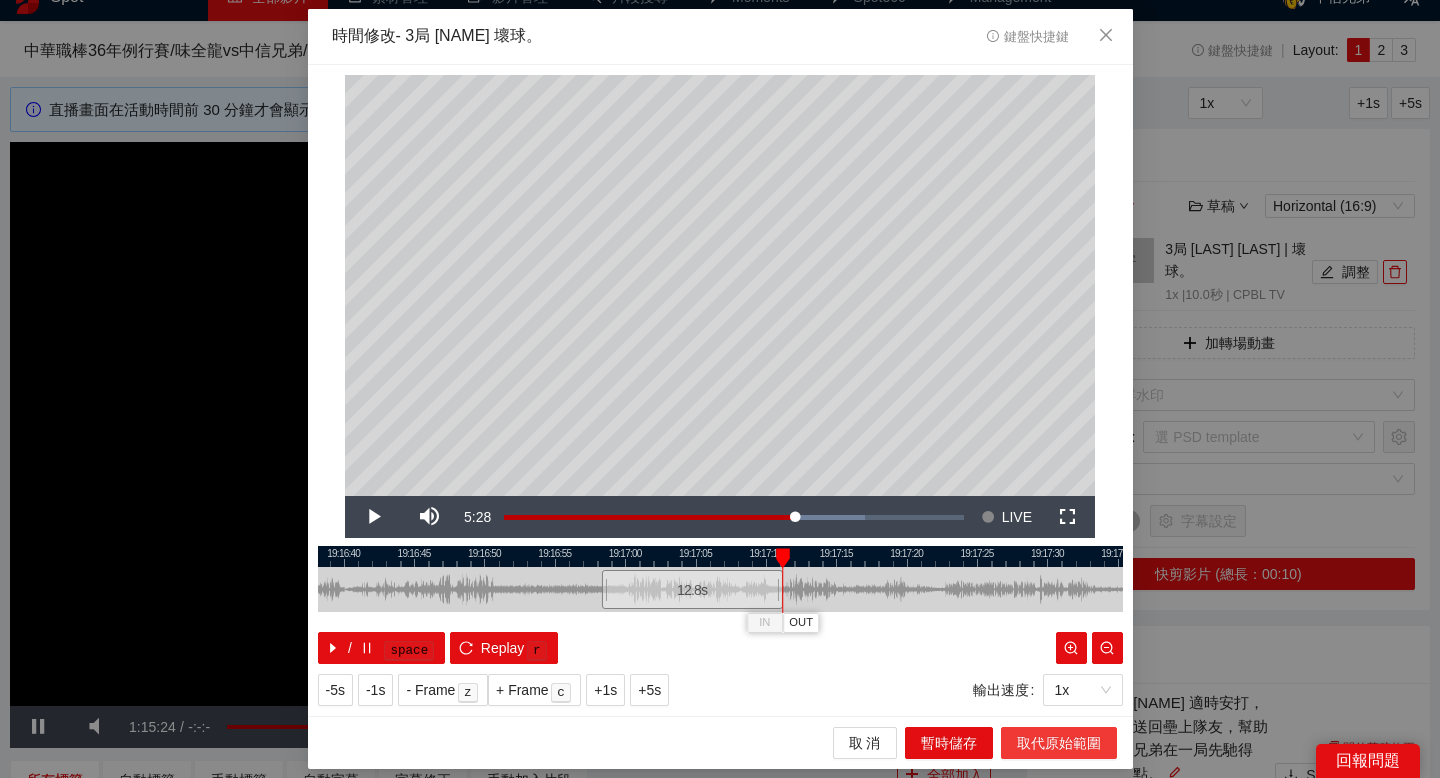 click on "取代原始範圍" at bounding box center (1059, 743) 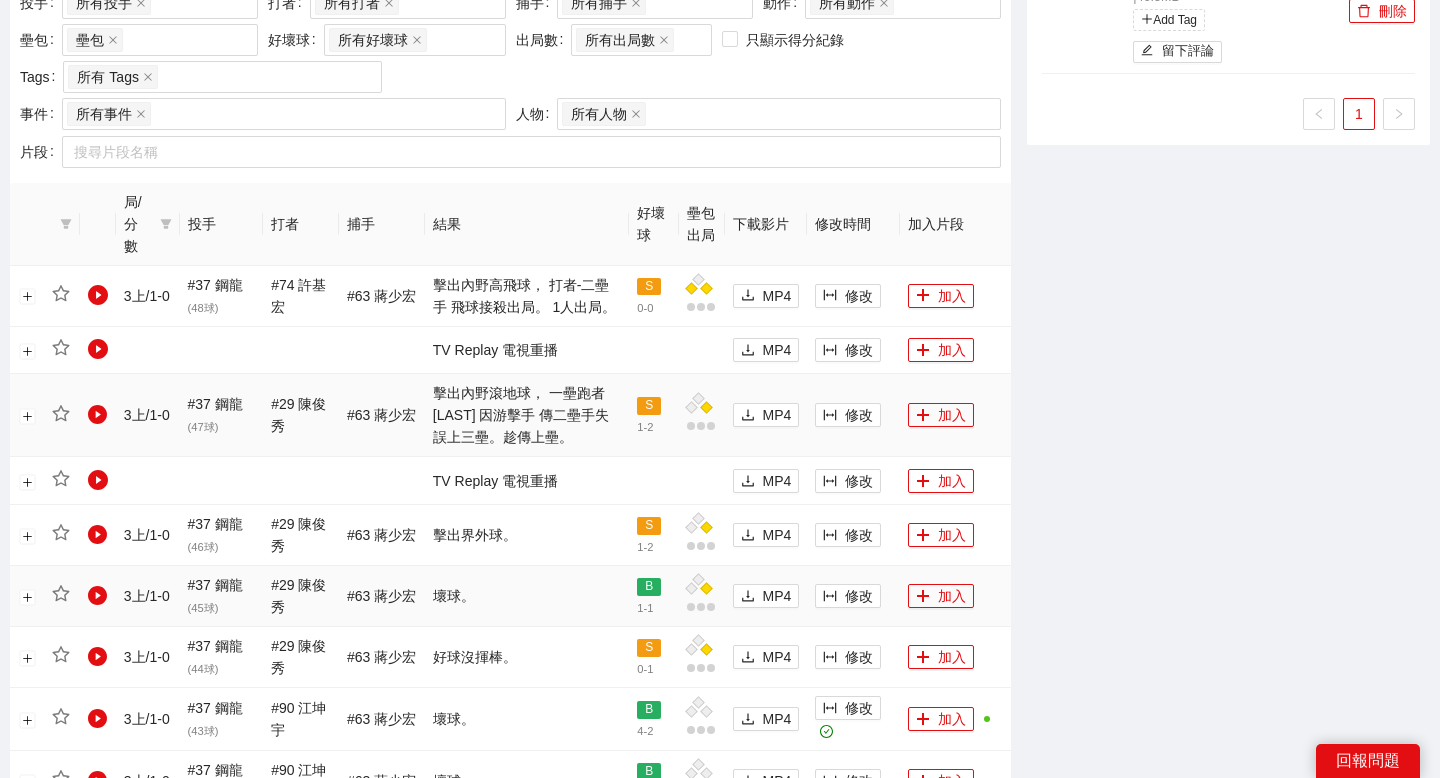 scroll, scrollTop: 852, scrollLeft: 0, axis: vertical 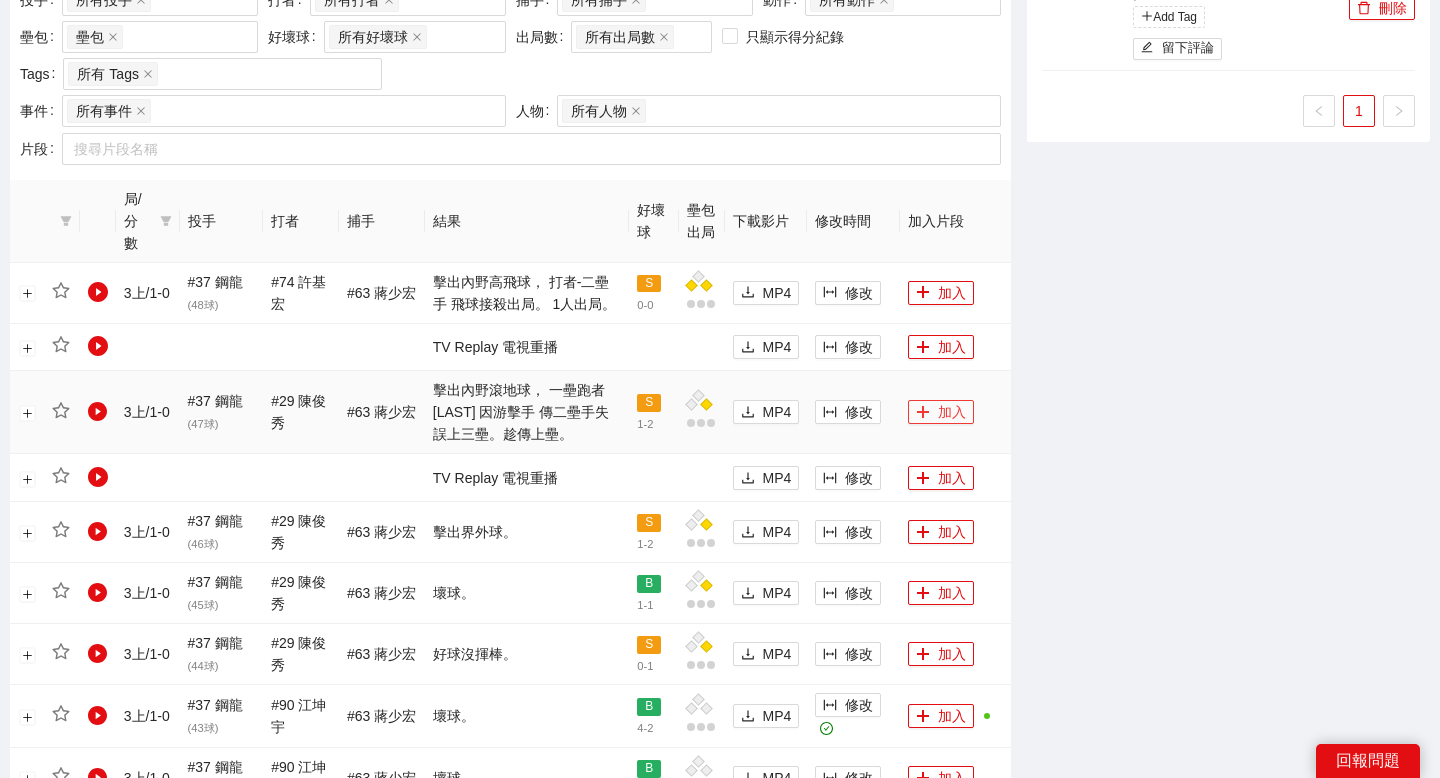 click 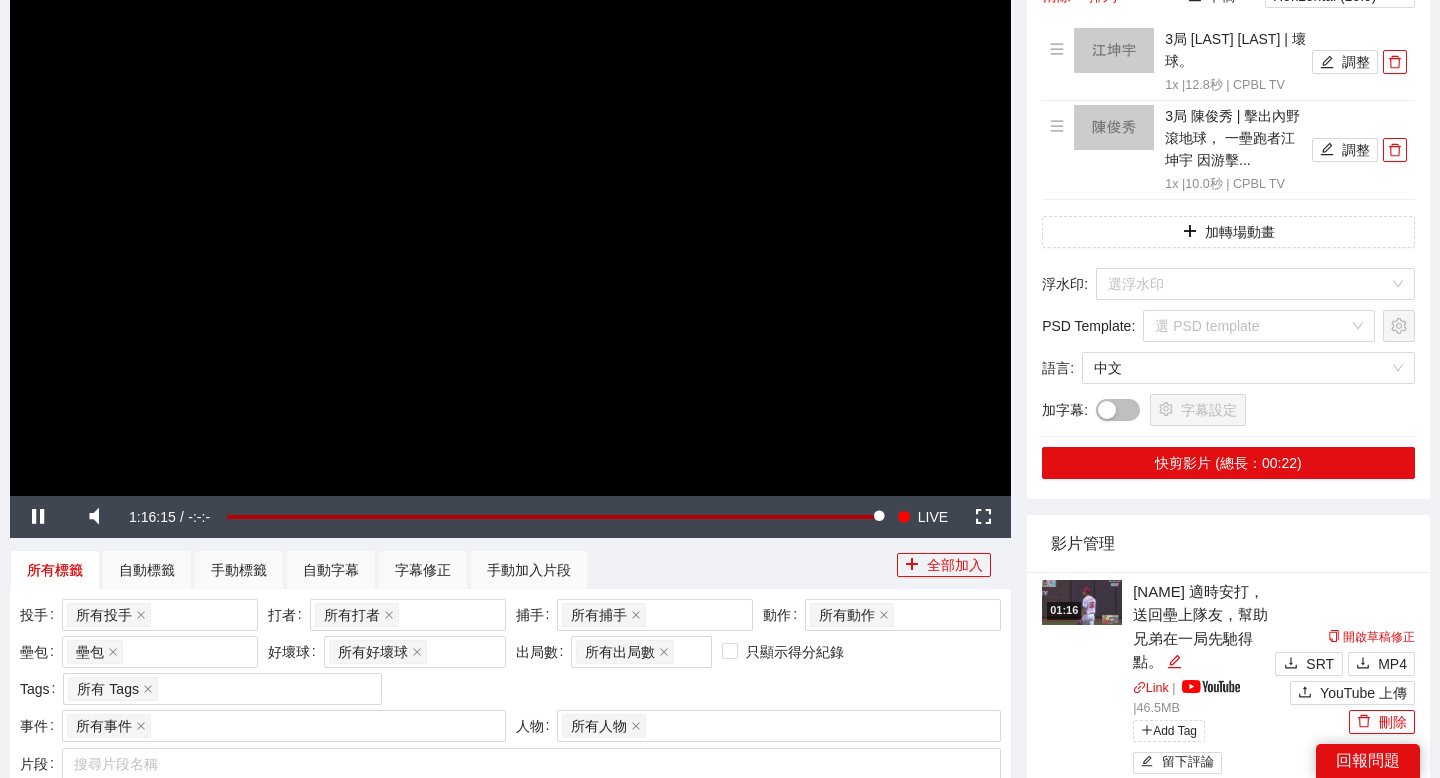 scroll, scrollTop: 232, scrollLeft: 0, axis: vertical 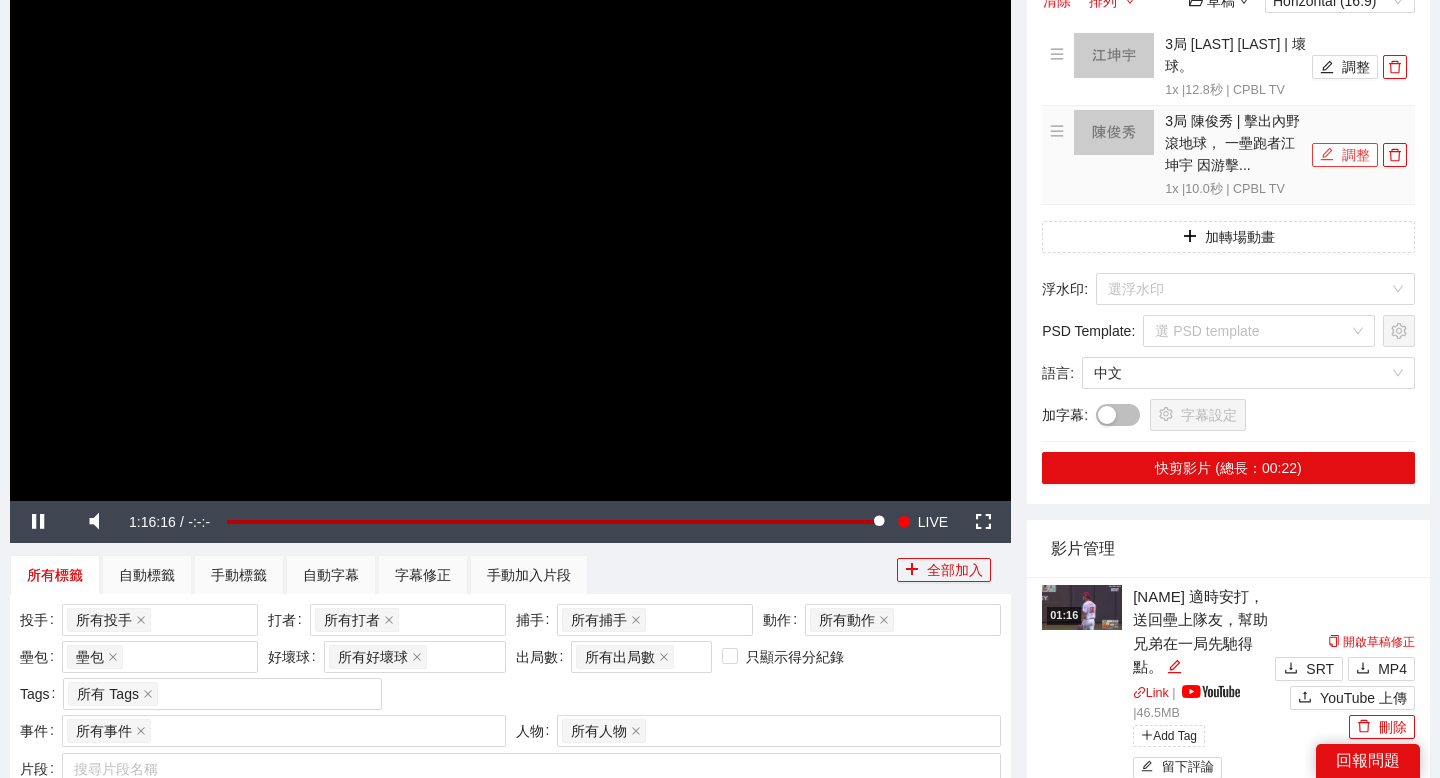 click 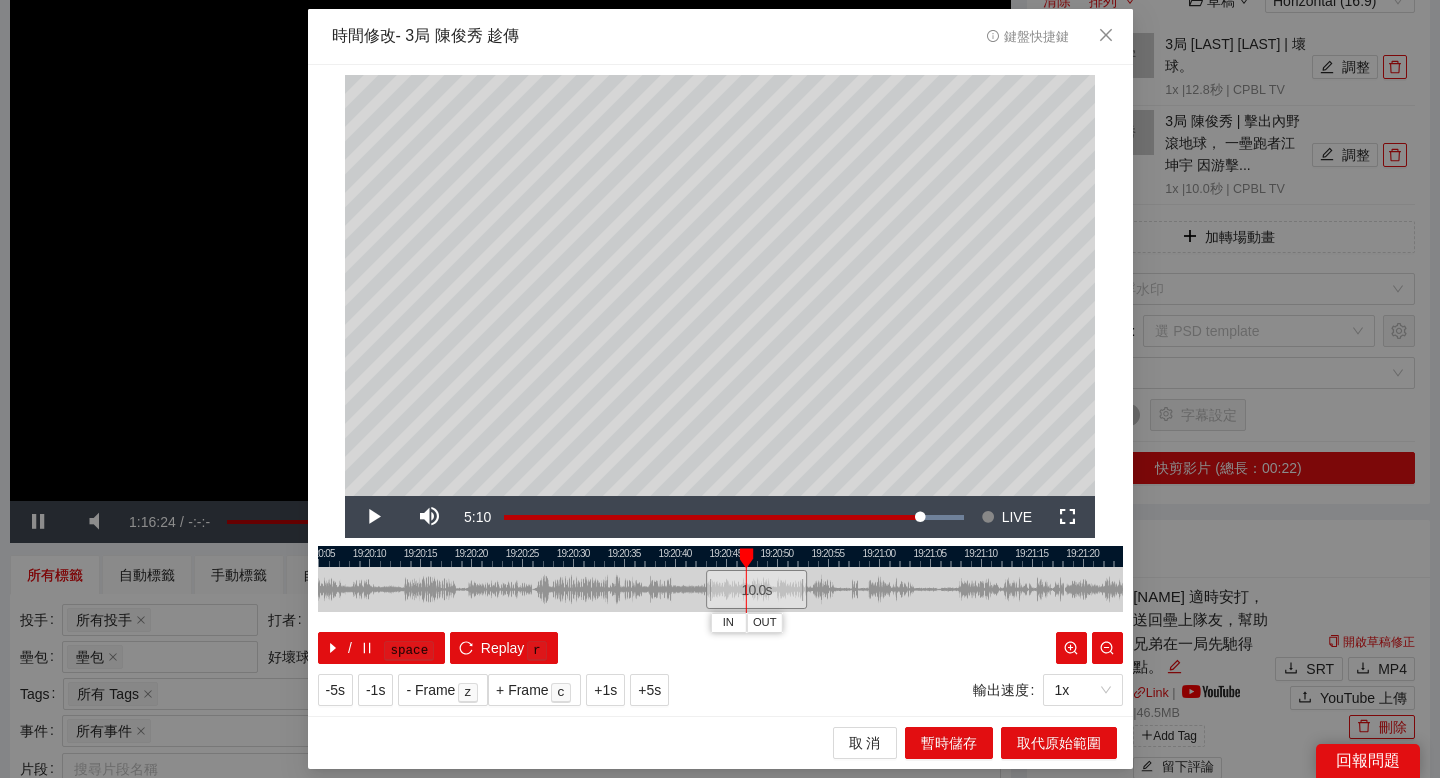 click at bounding box center (720, 556) 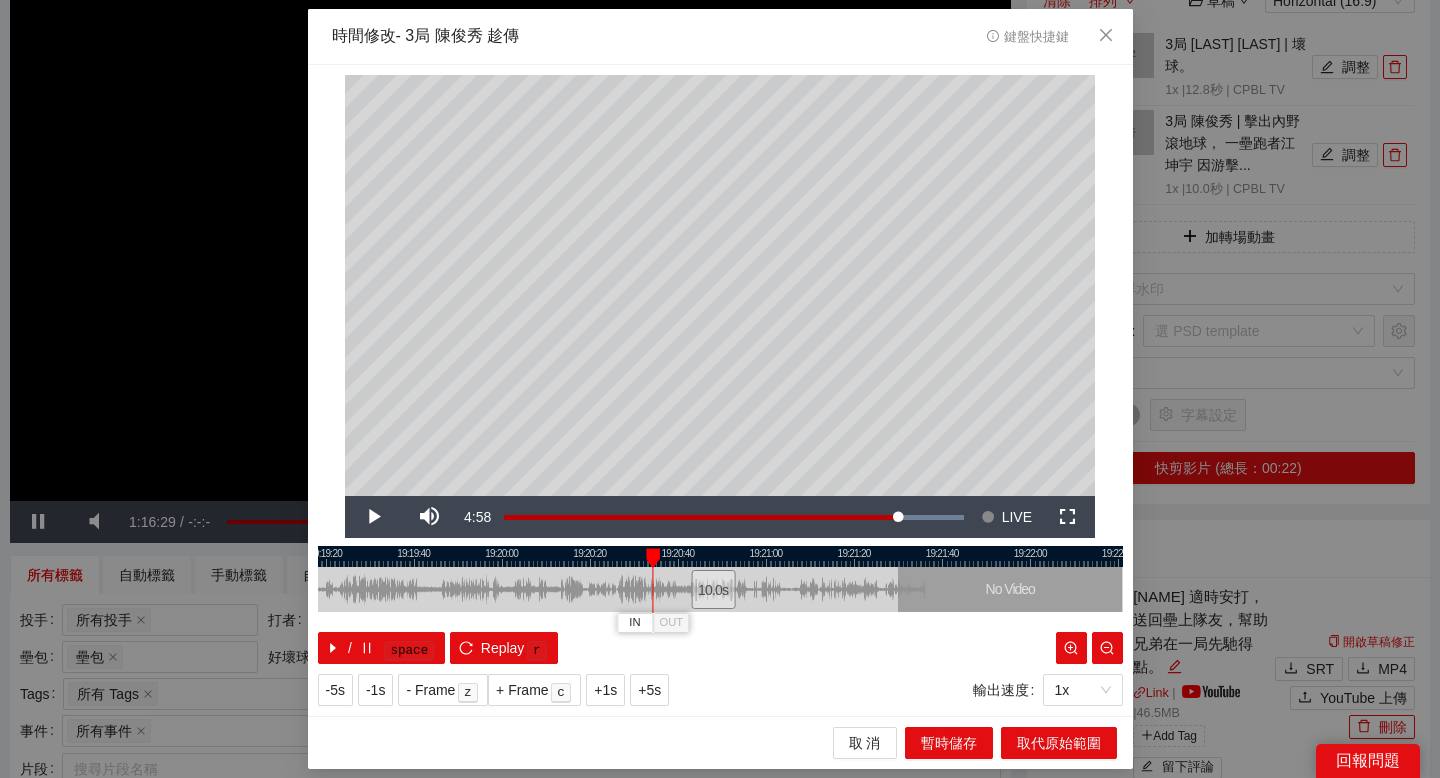 drag, startPoint x: 581, startPoint y: 553, endPoint x: 724, endPoint y: 553, distance: 143 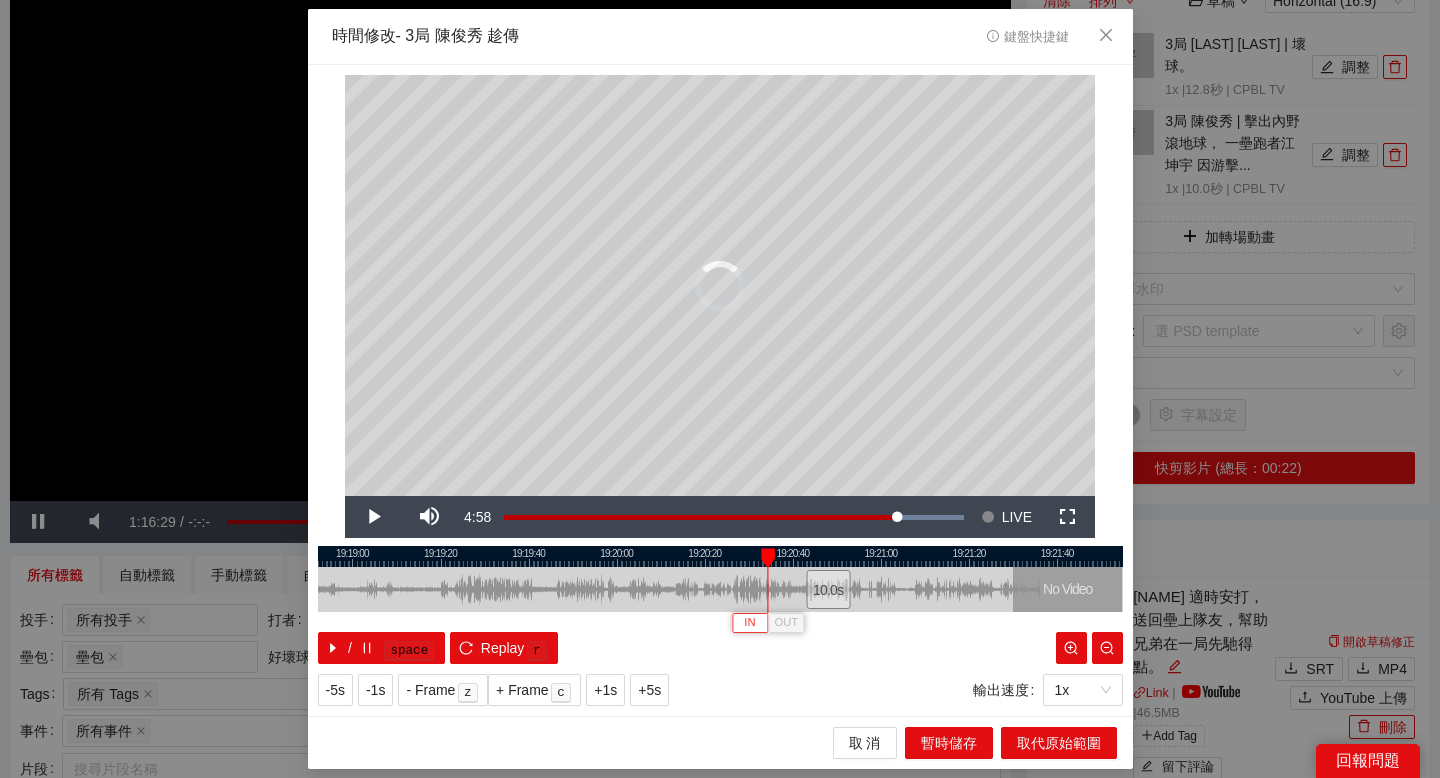 click on "IN" at bounding box center [749, 623] 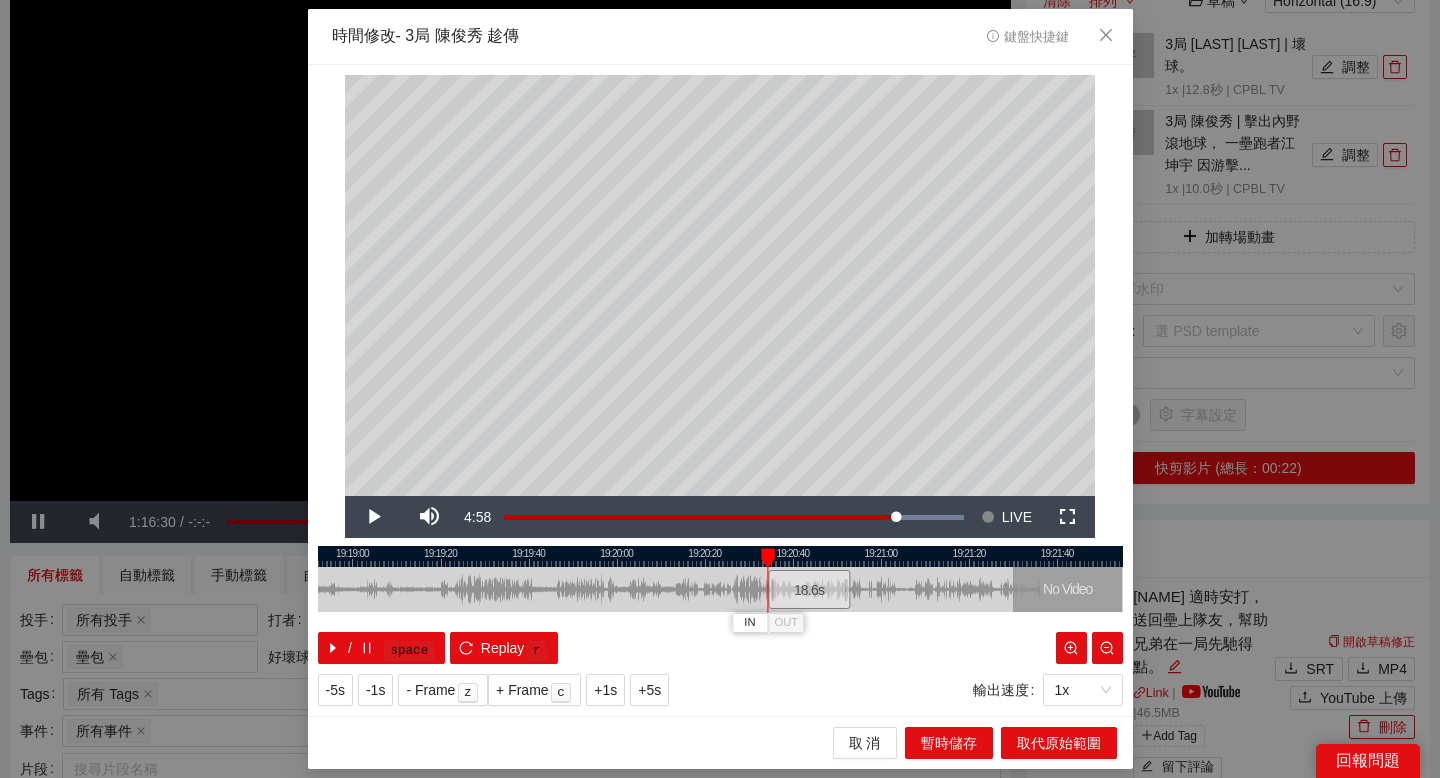 click at bounding box center [720, 556] 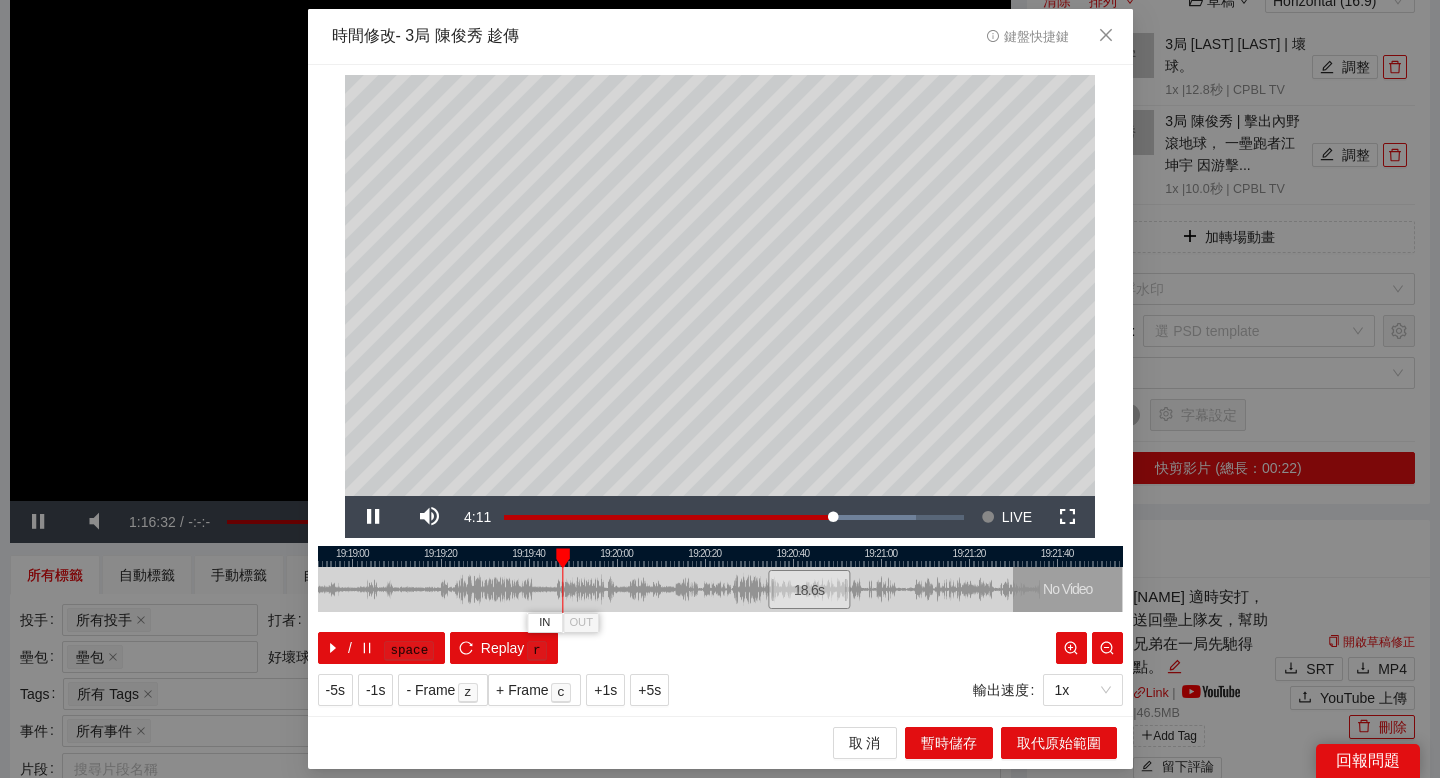 click at bounding box center (720, 556) 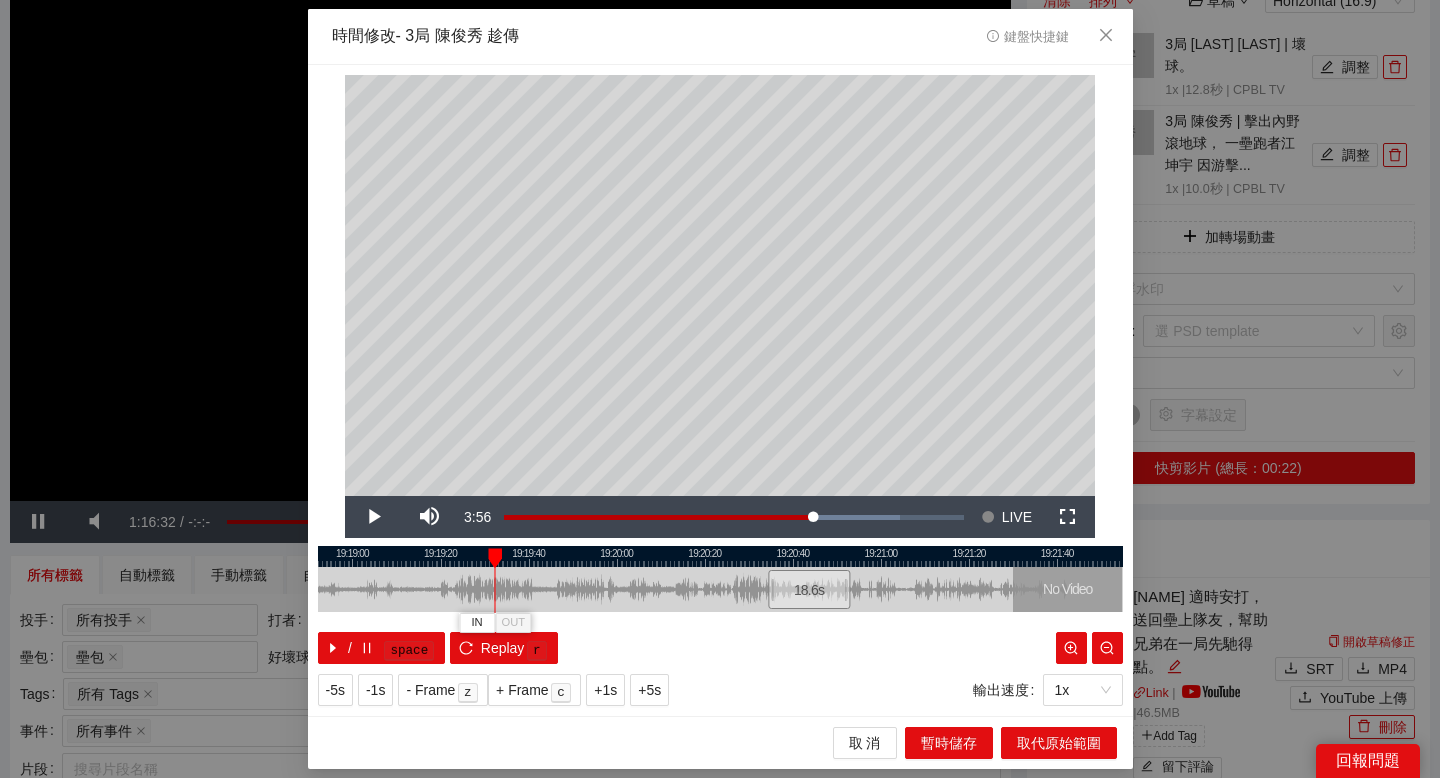 click at bounding box center [720, 556] 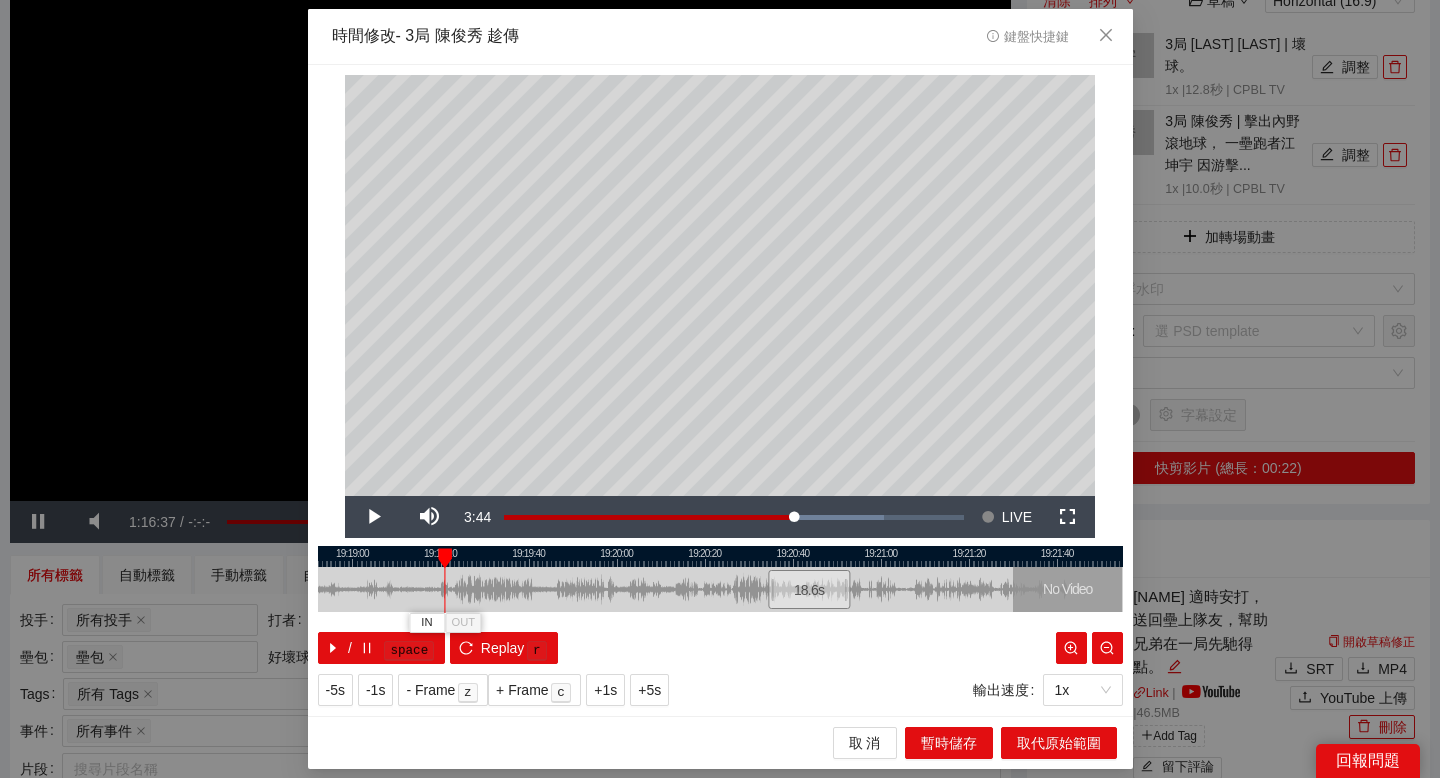 click at bounding box center [445, 558] 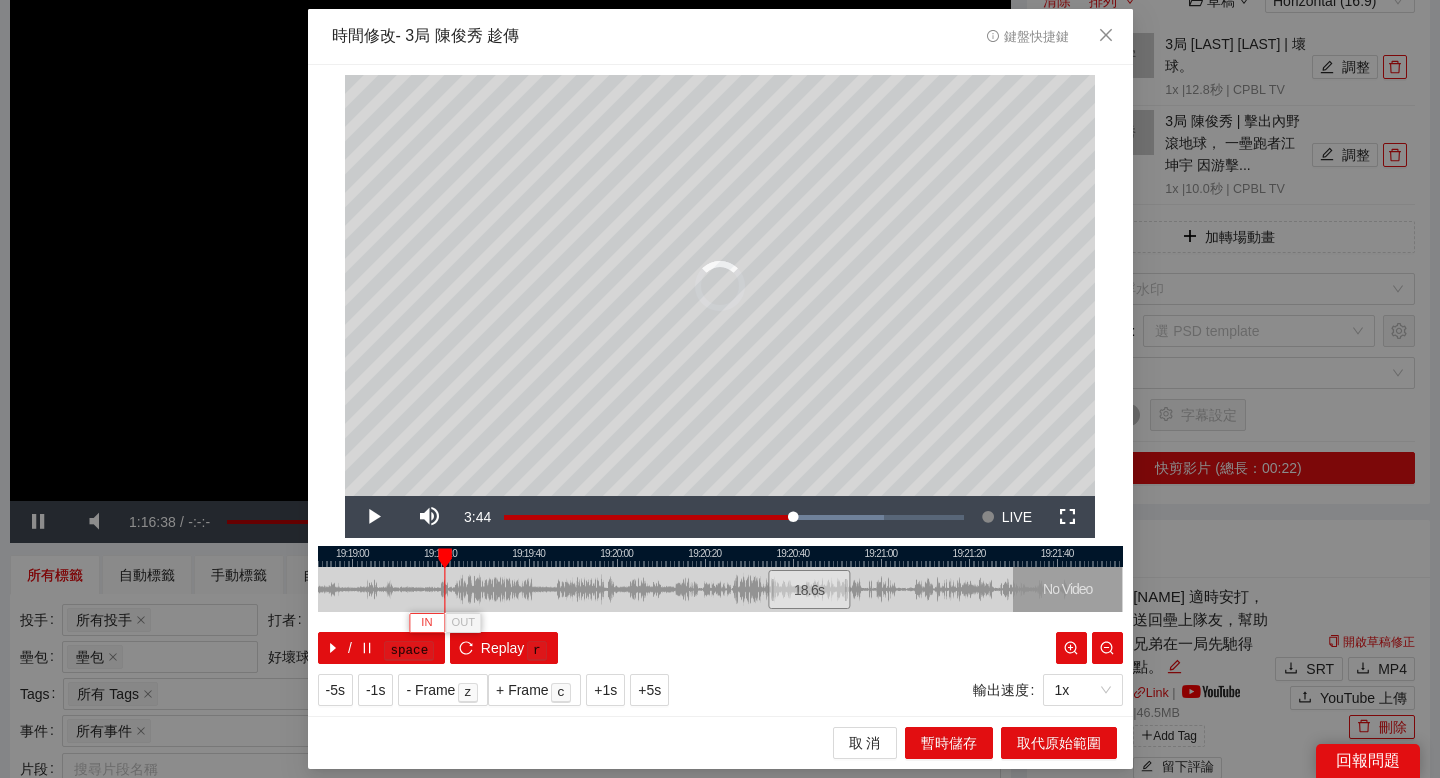 click on "IN" at bounding box center [426, 623] 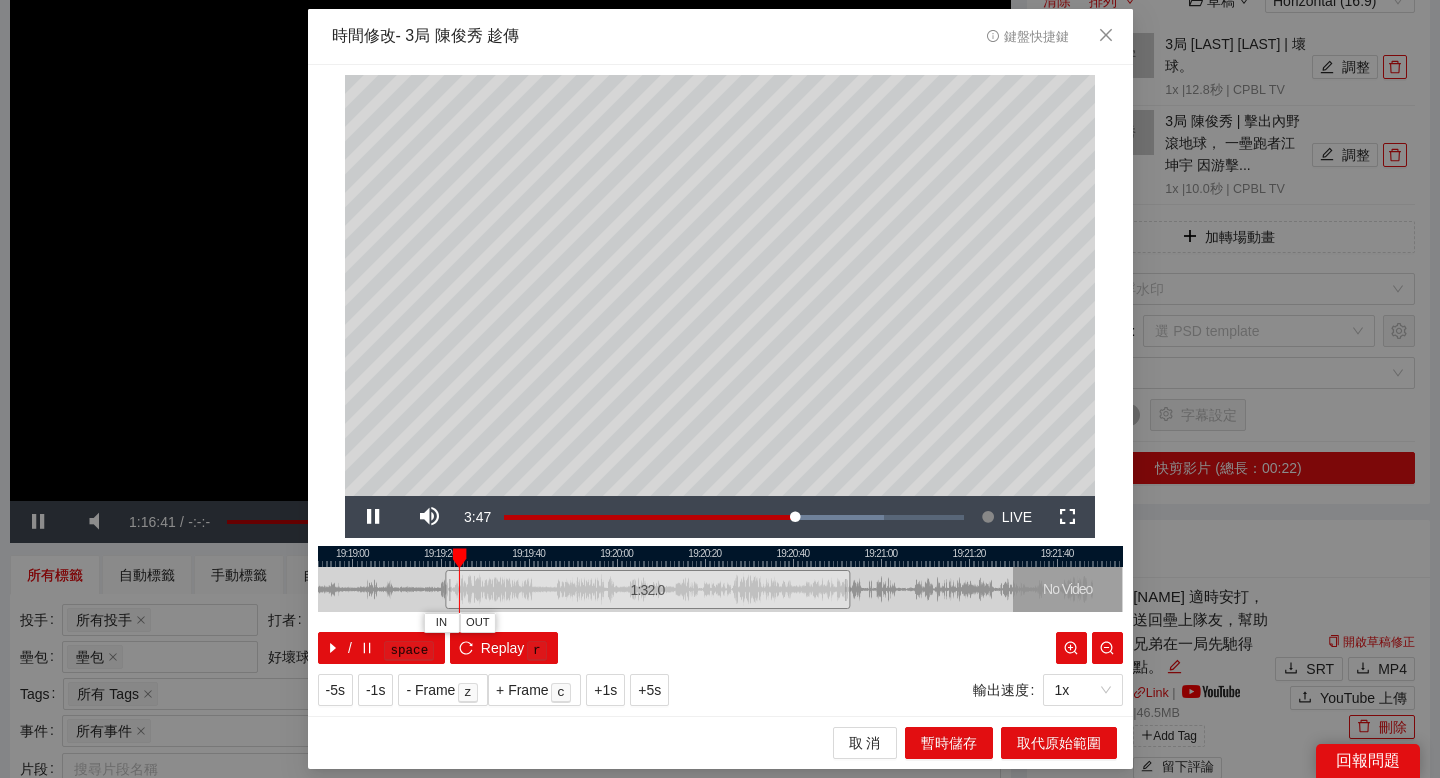 click at bounding box center (720, 556) 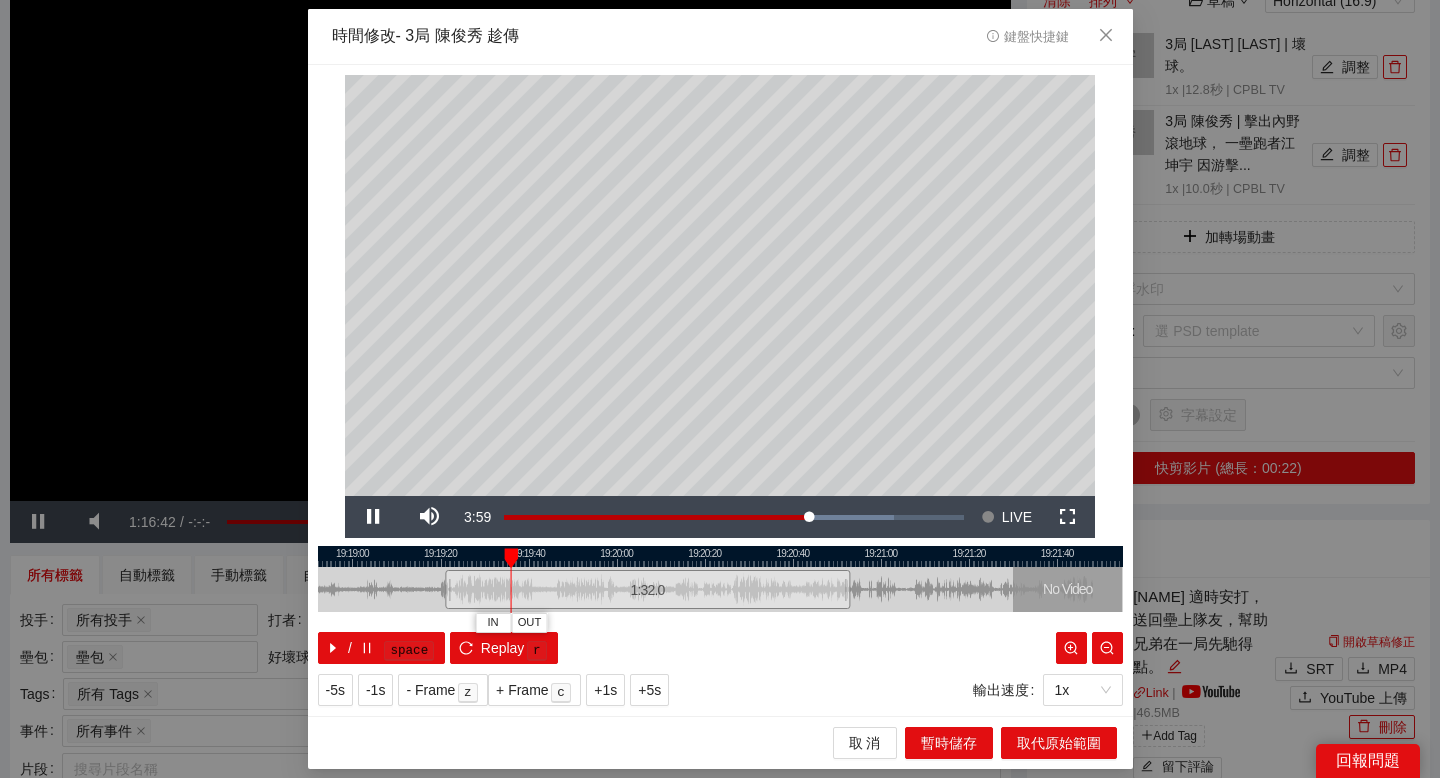 click at bounding box center [720, 556] 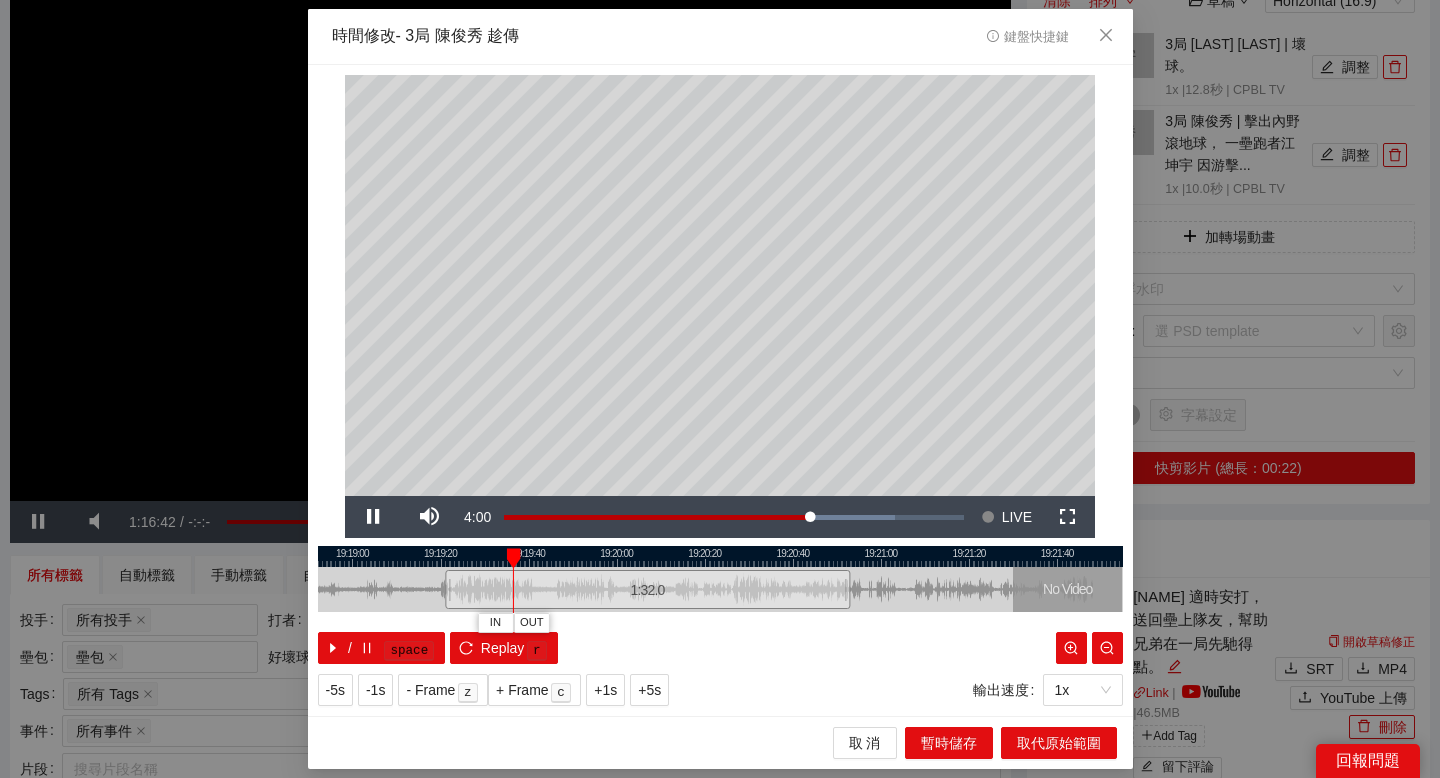 click at bounding box center (720, 556) 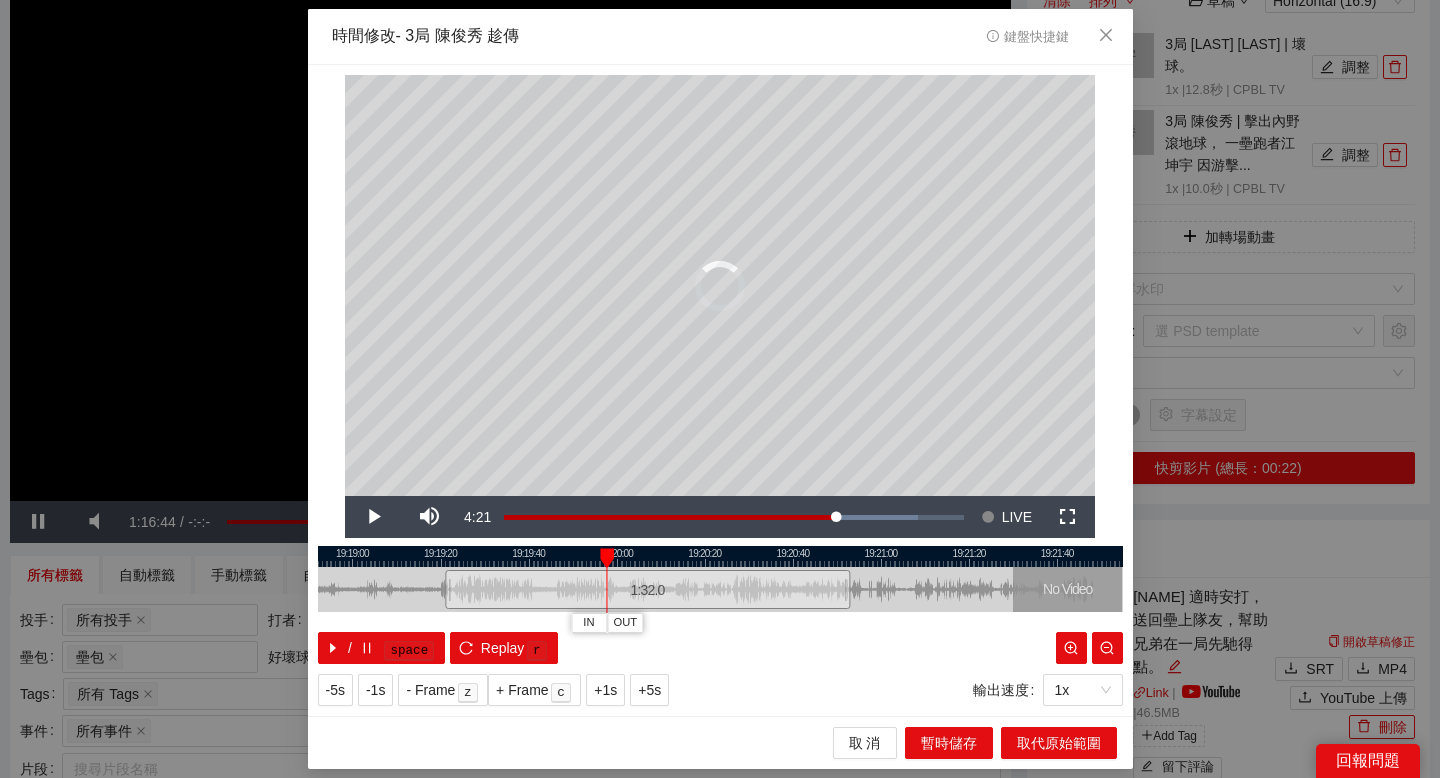drag, startPoint x: 569, startPoint y: 556, endPoint x: 609, endPoint y: 555, distance: 40.012497 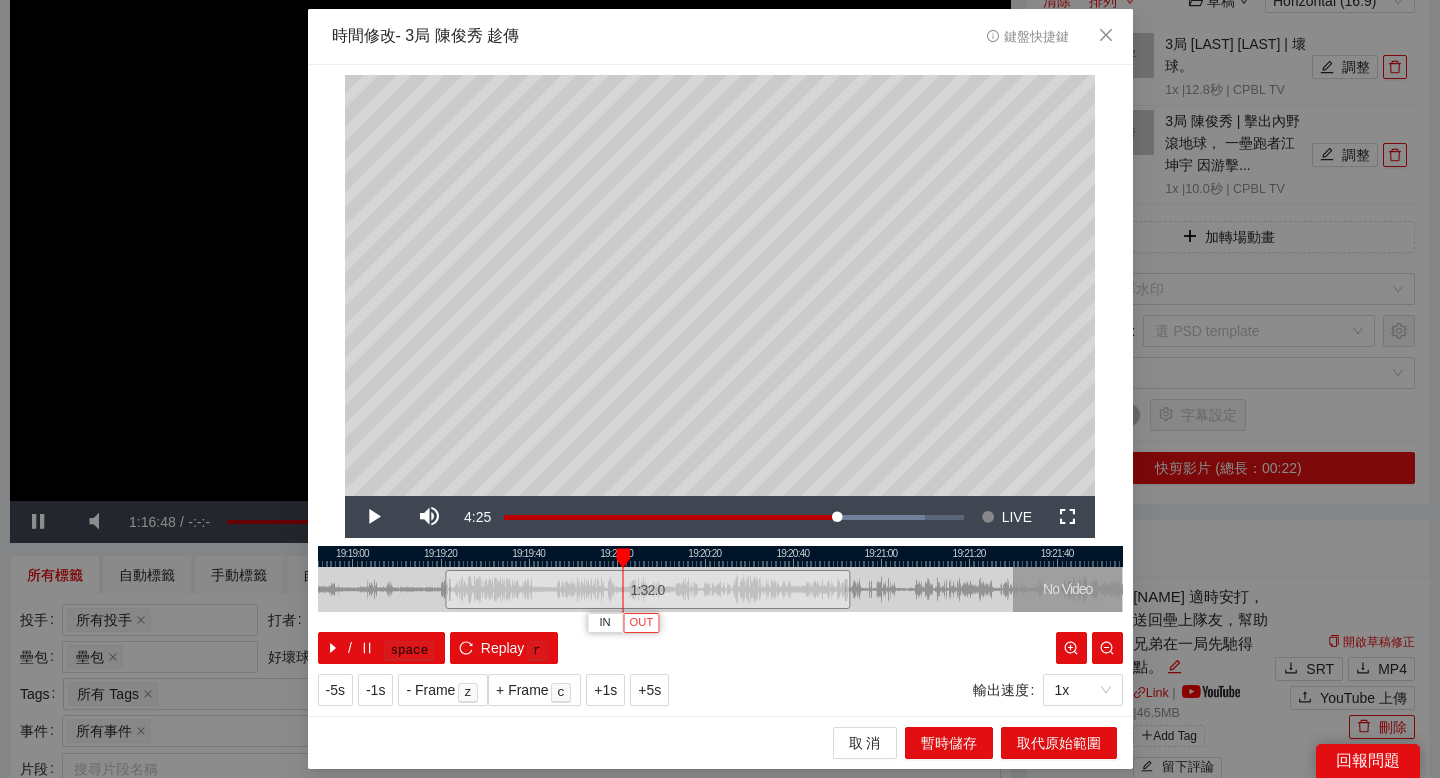 click on "OUT" at bounding box center [642, 623] 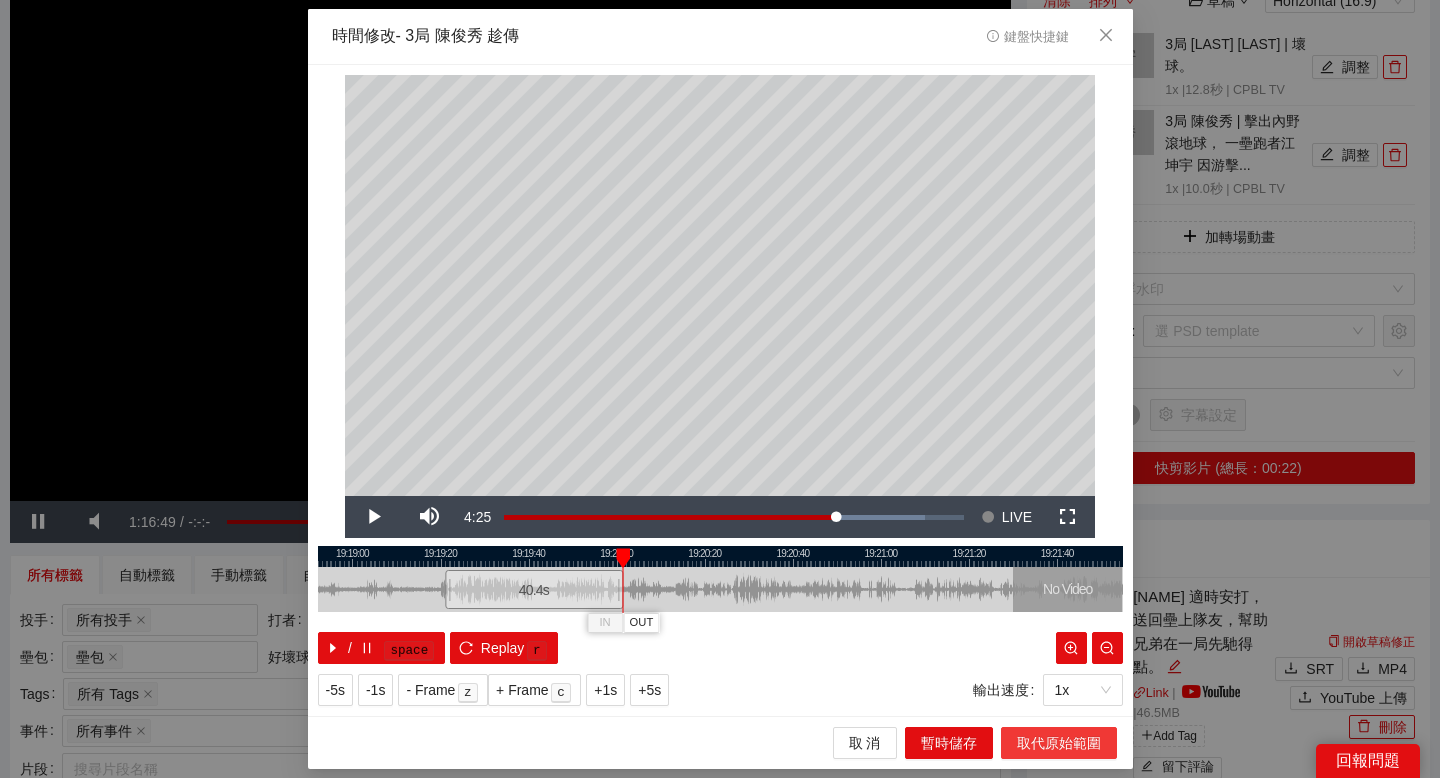 click on "取代原始範圍" at bounding box center [1059, 743] 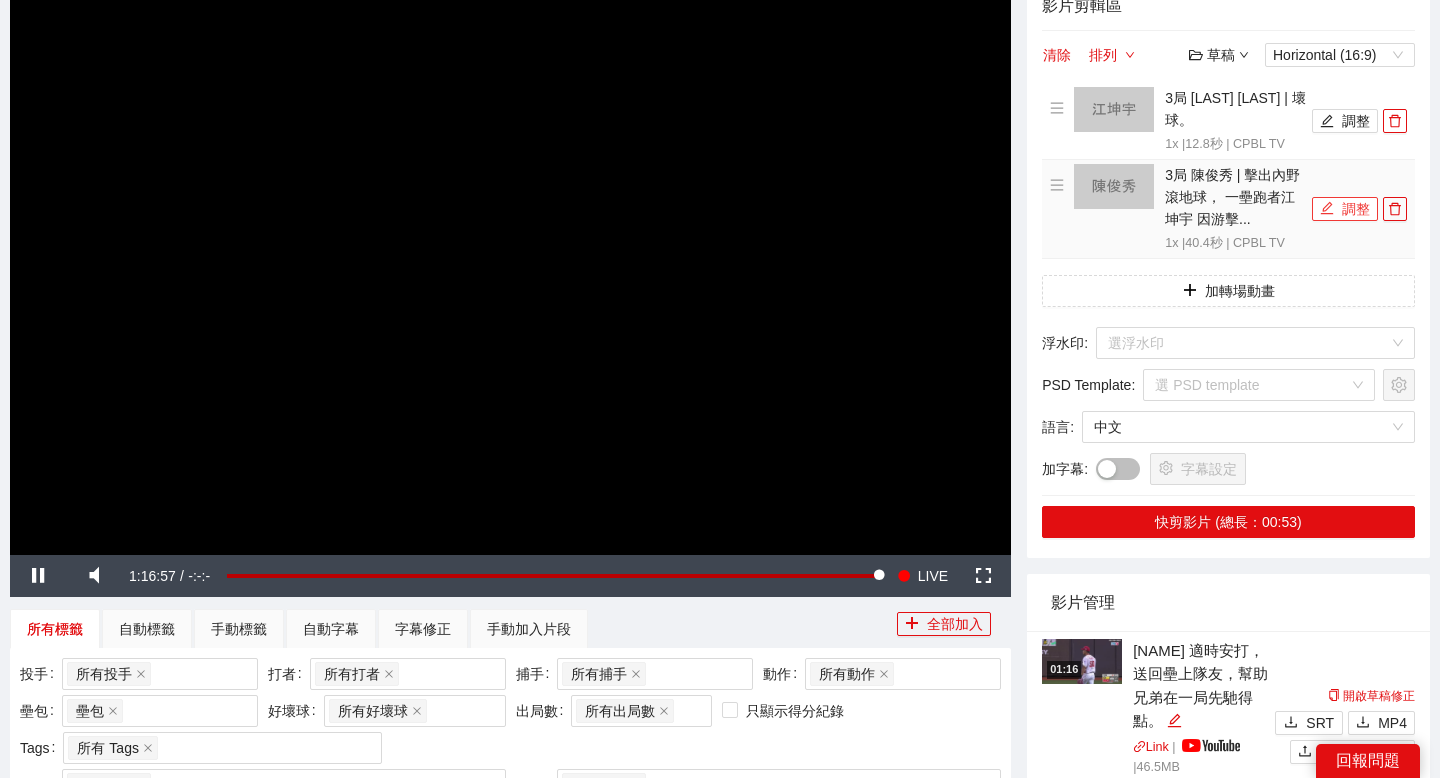scroll, scrollTop: 171, scrollLeft: 0, axis: vertical 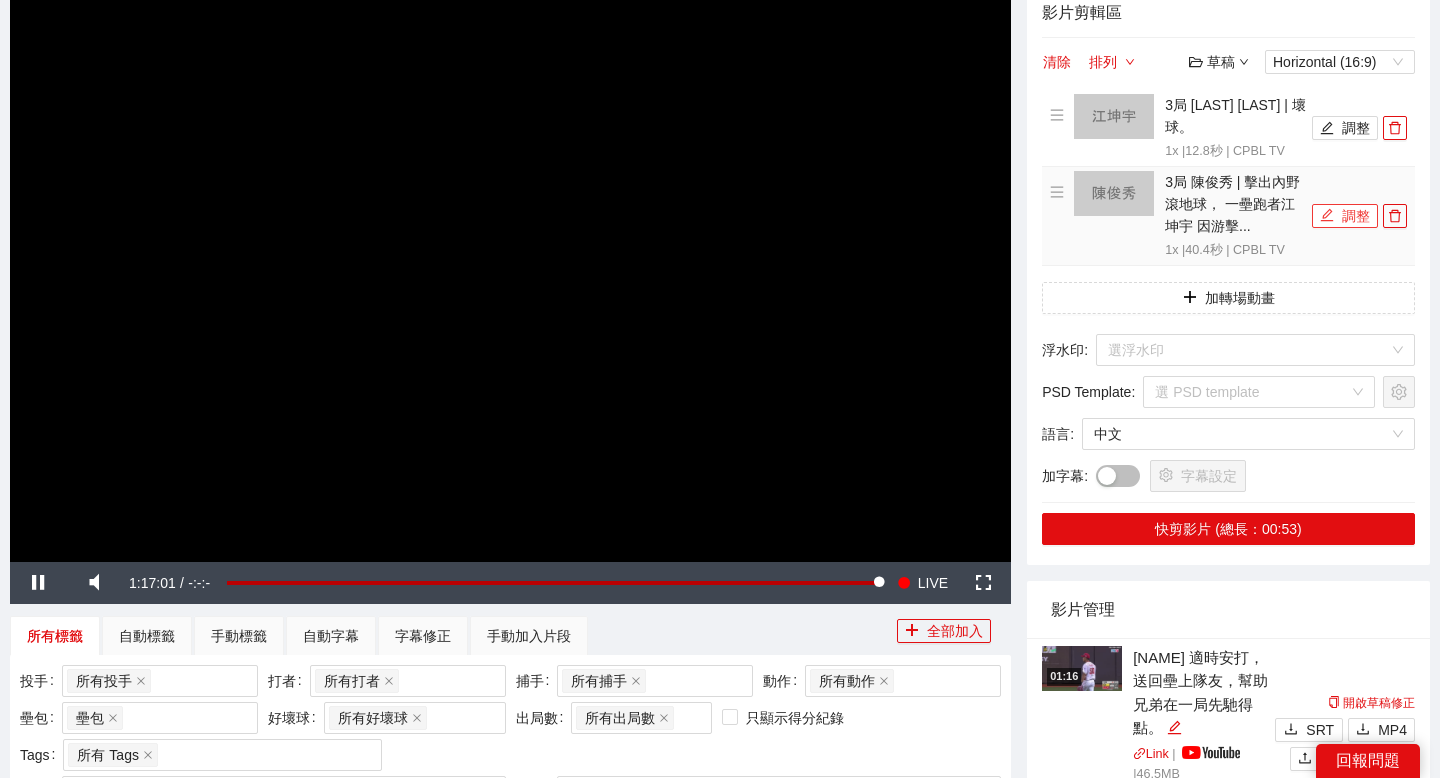 click on "調整" at bounding box center (1345, 216) 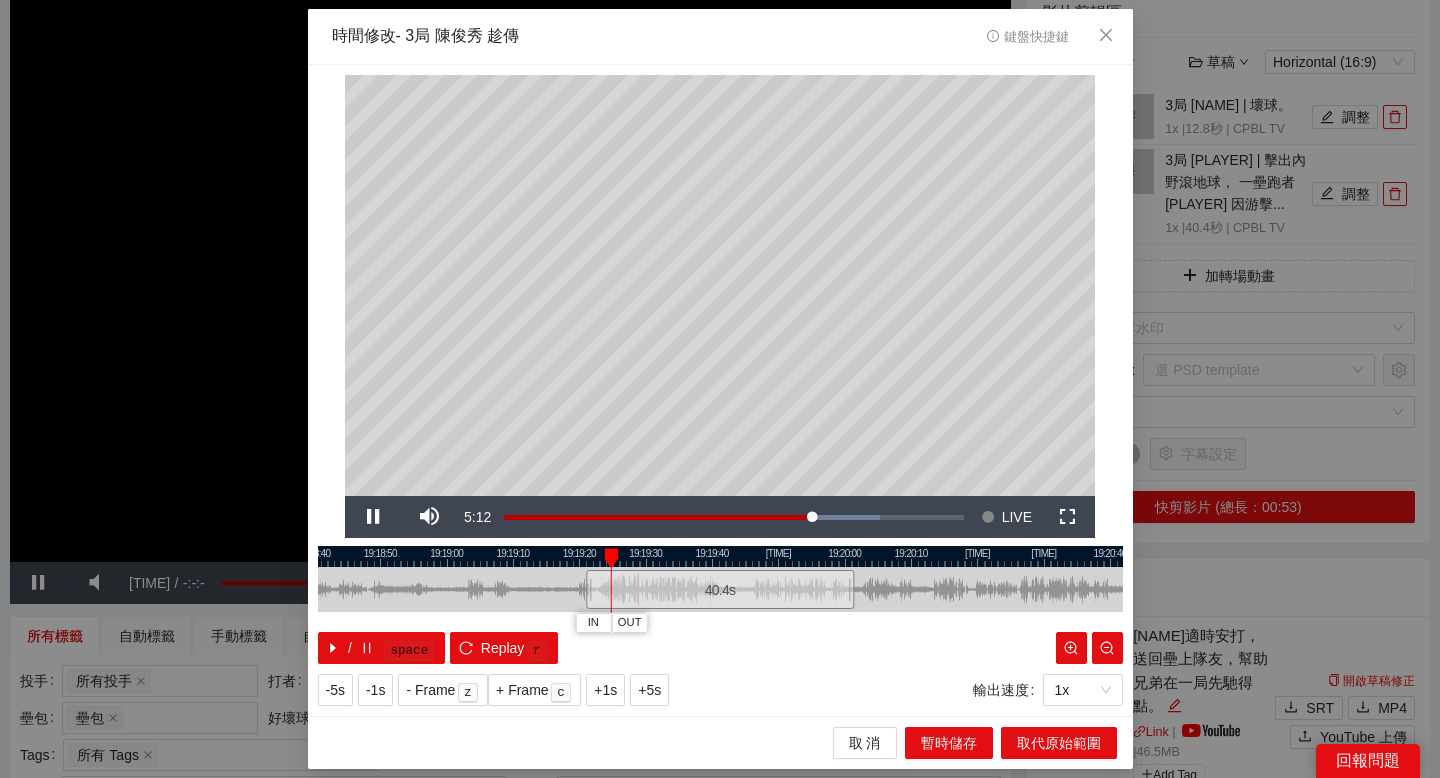 scroll, scrollTop: 171, scrollLeft: 0, axis: vertical 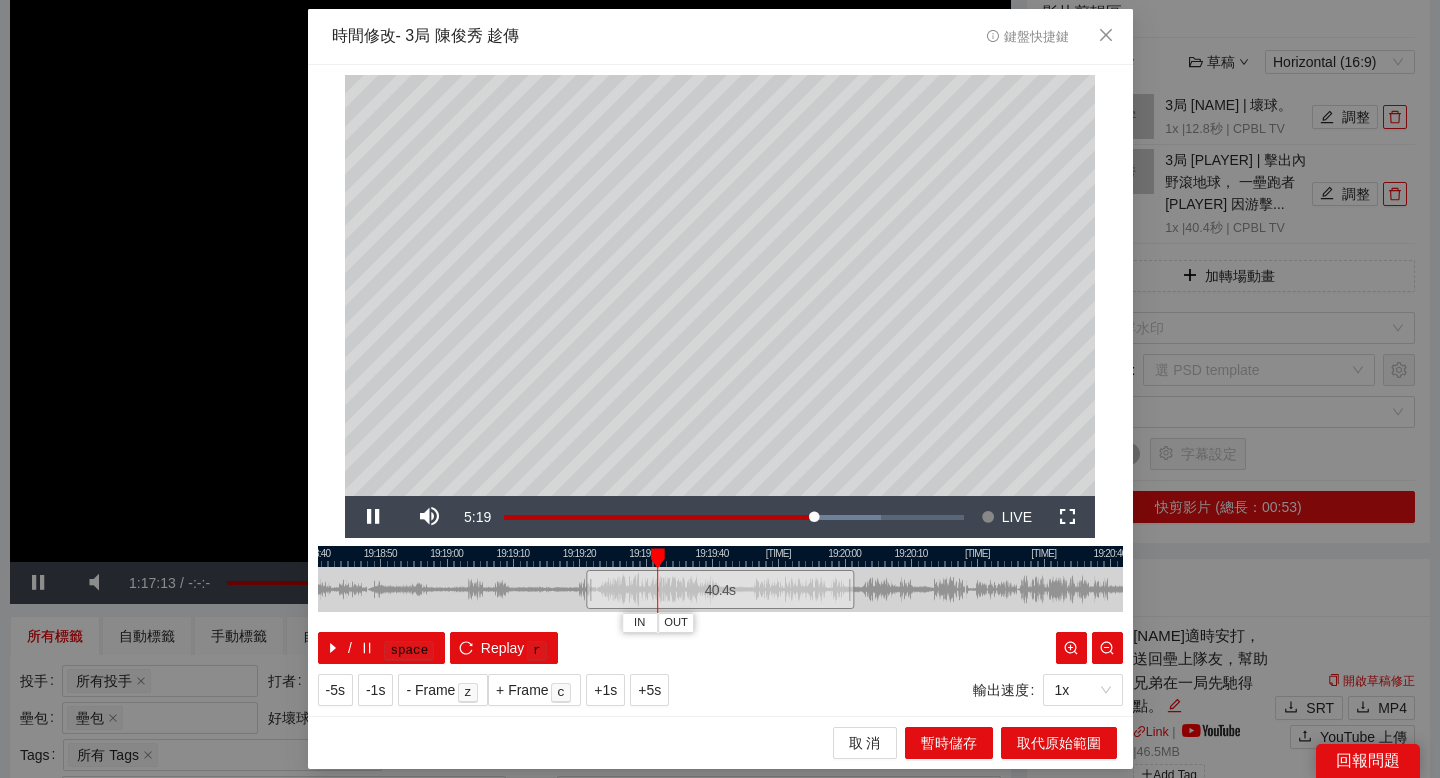click at bounding box center [720, 556] 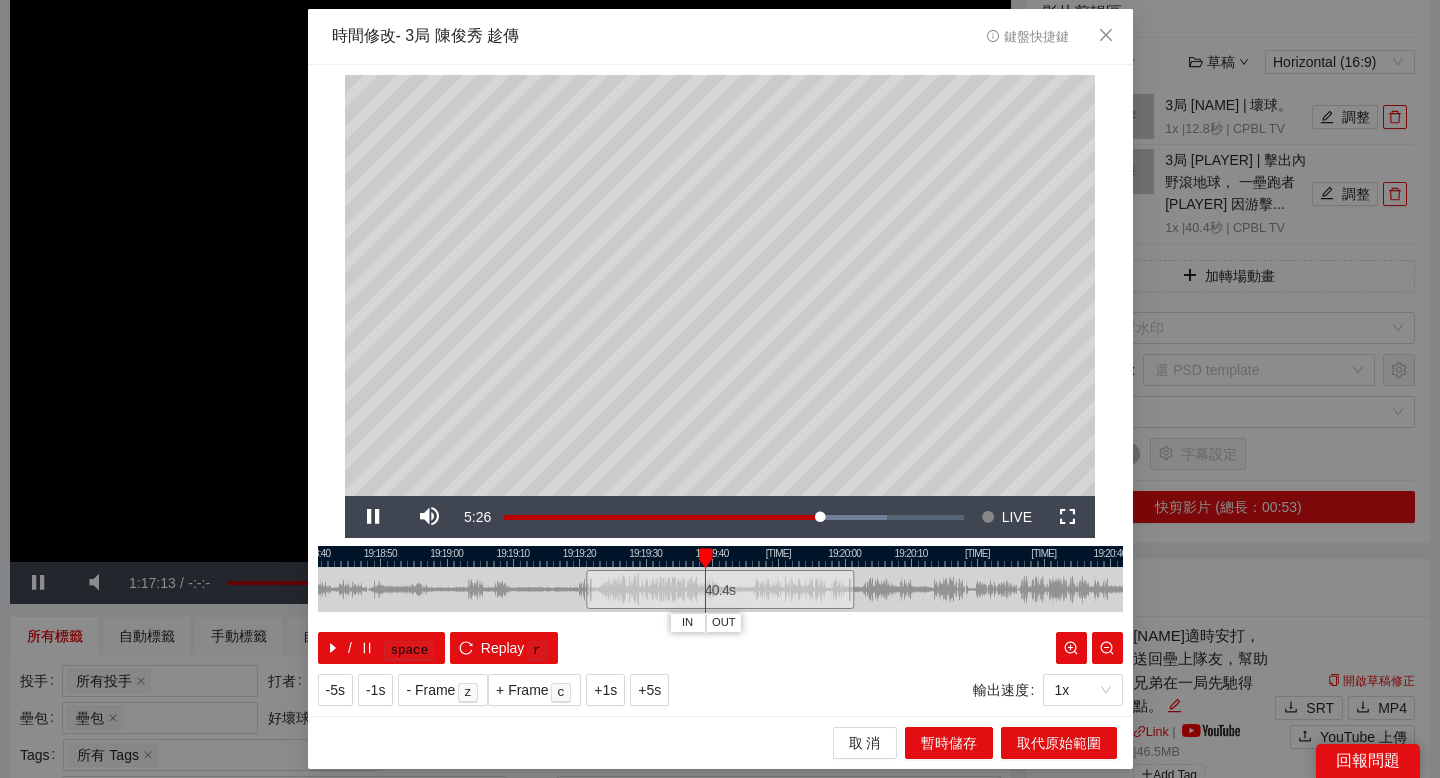 click at bounding box center [720, 556] 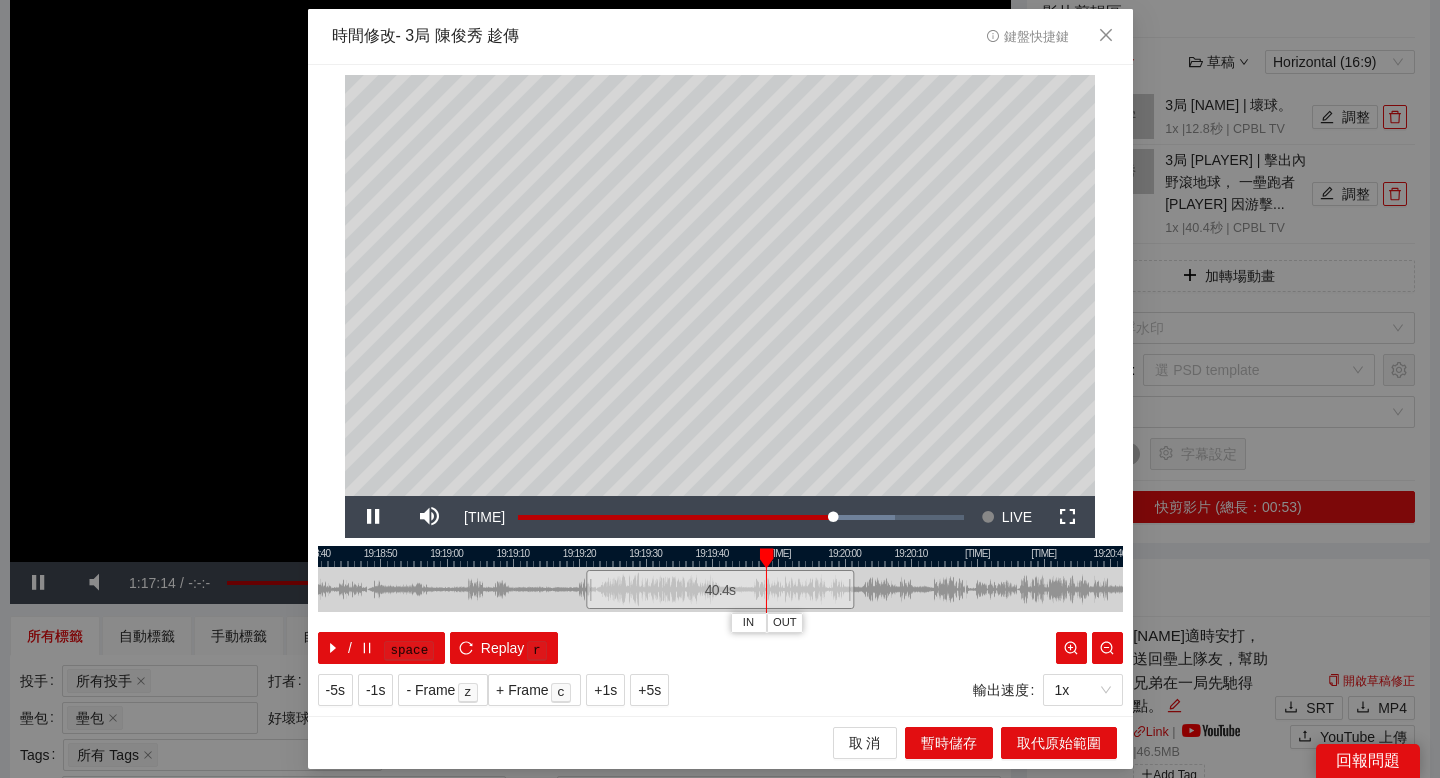 click at bounding box center [720, 556] 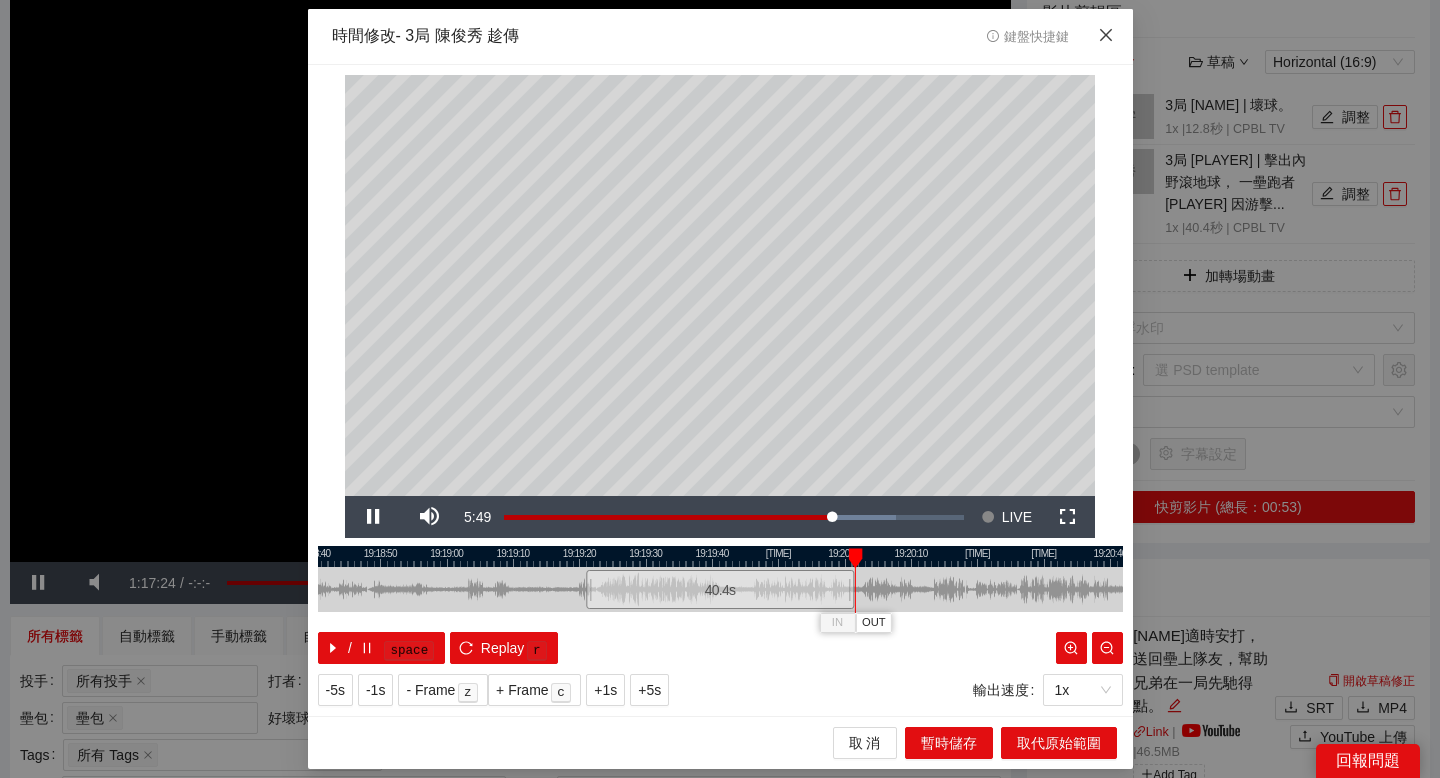 click 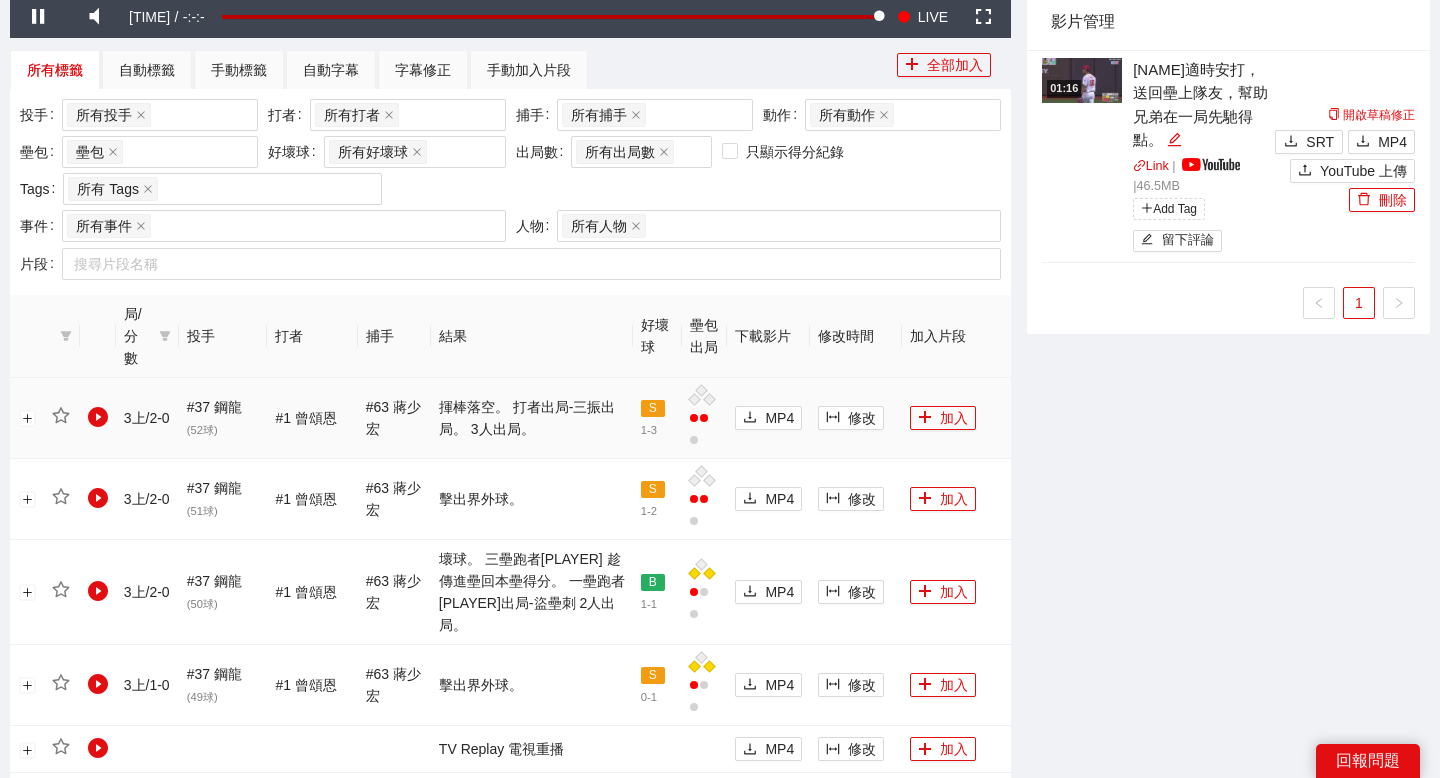 scroll, scrollTop: 757, scrollLeft: 0, axis: vertical 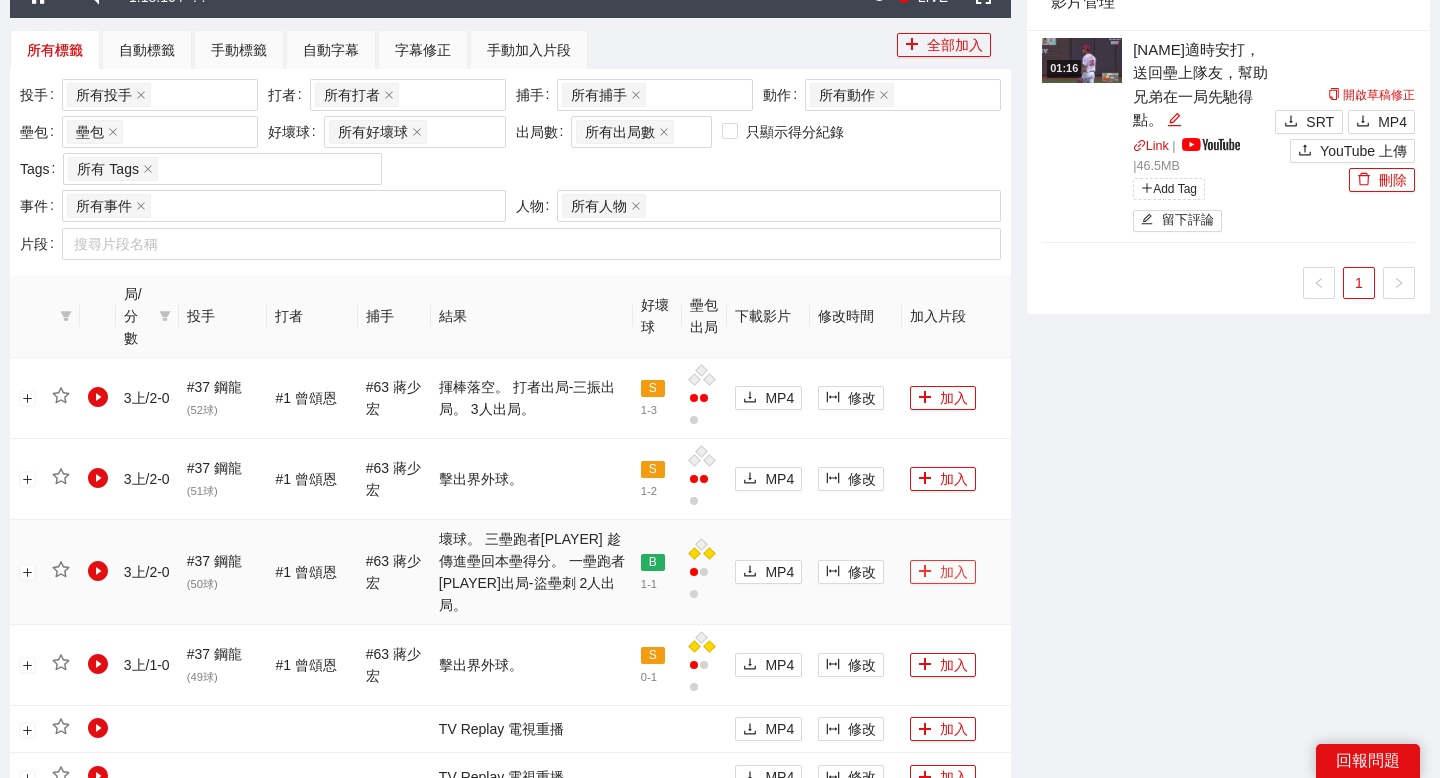 click 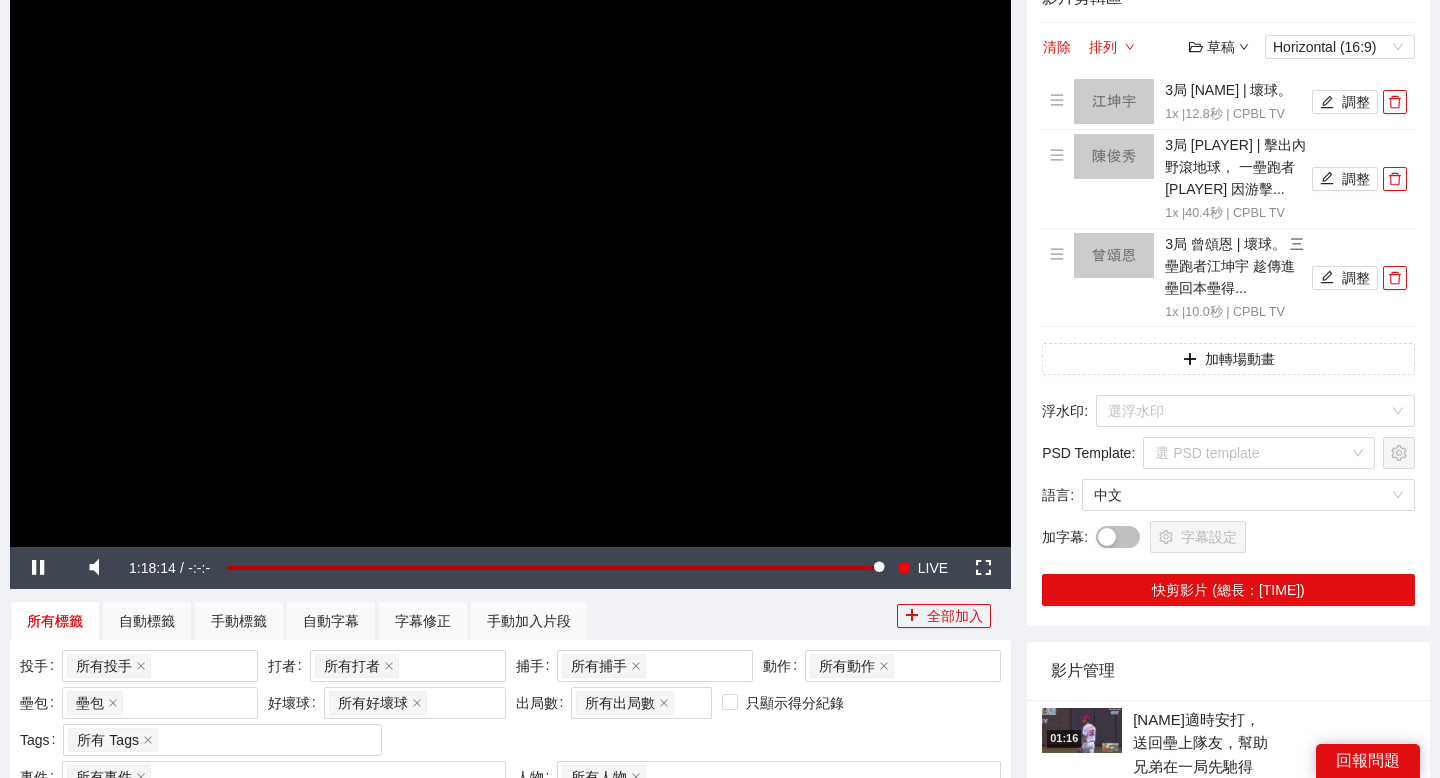 scroll, scrollTop: 179, scrollLeft: 0, axis: vertical 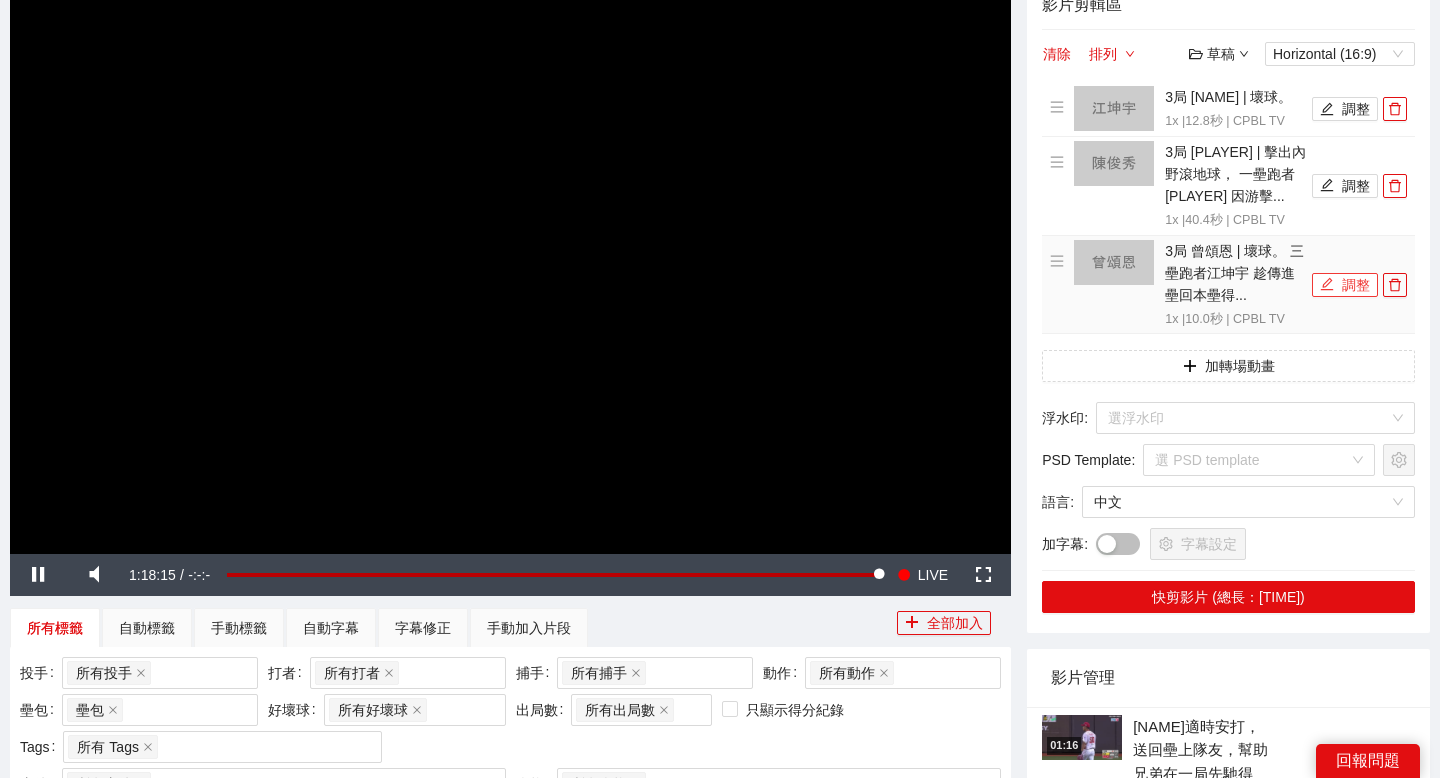 click on "調整" at bounding box center [1345, 285] 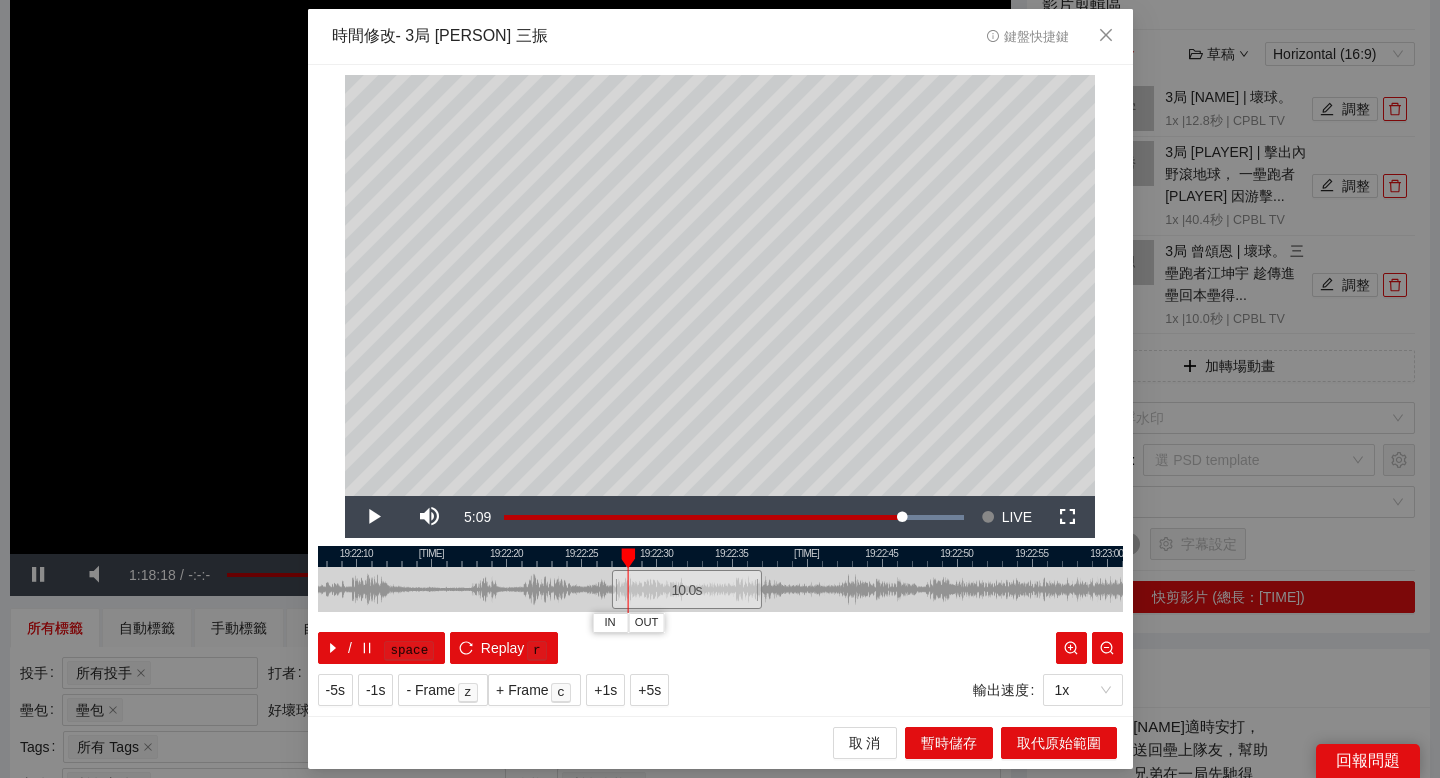 drag, startPoint x: 660, startPoint y: 558, endPoint x: 821, endPoint y: 558, distance: 161 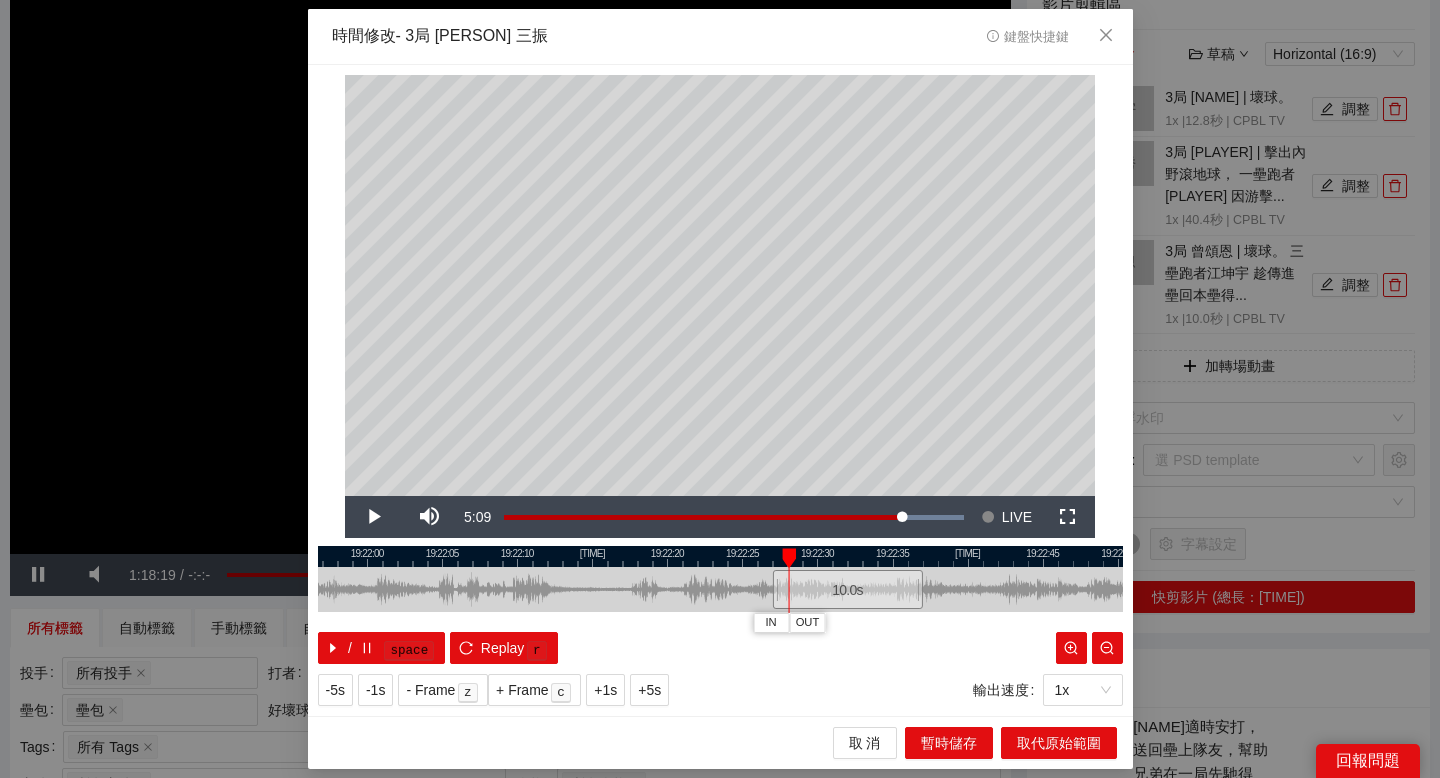 click at bounding box center [720, 556] 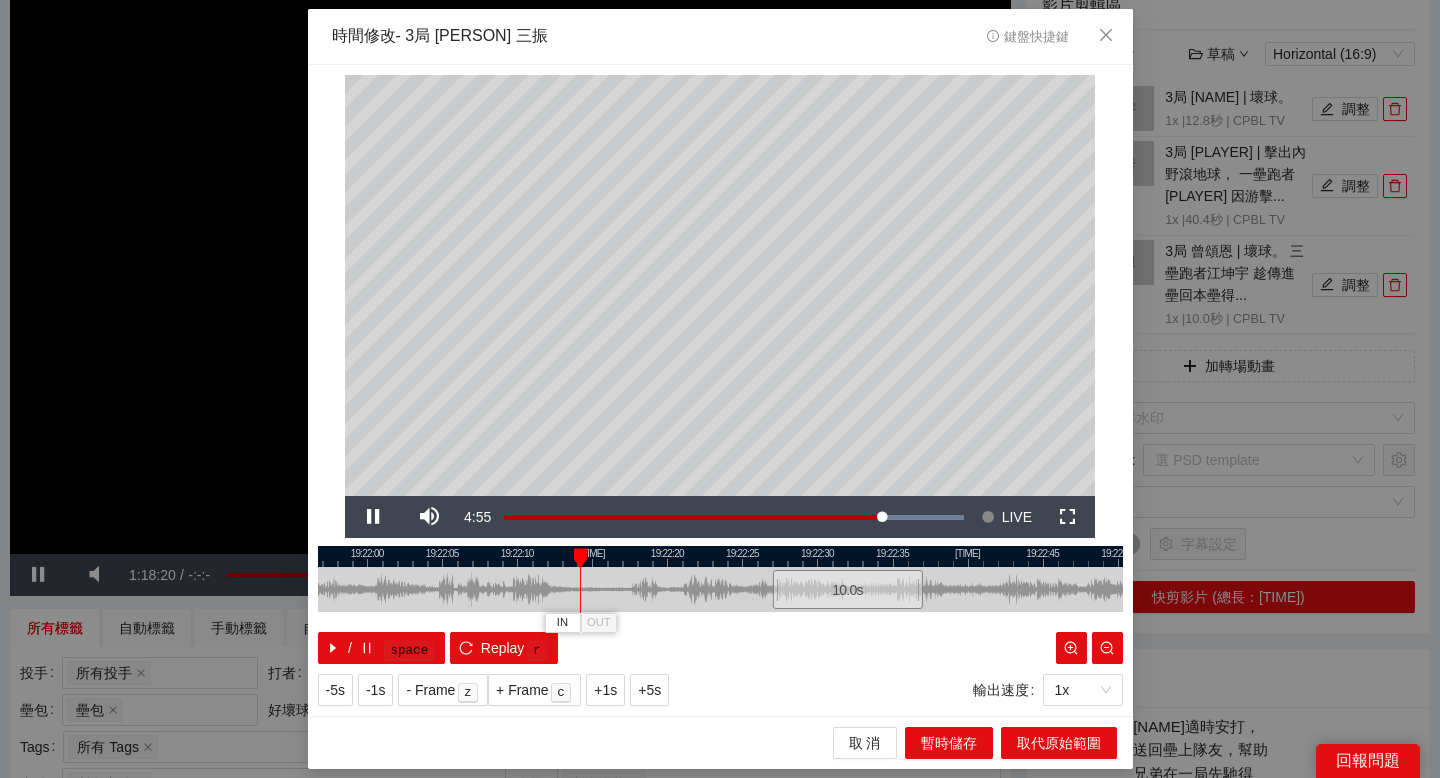 click at bounding box center (720, 556) 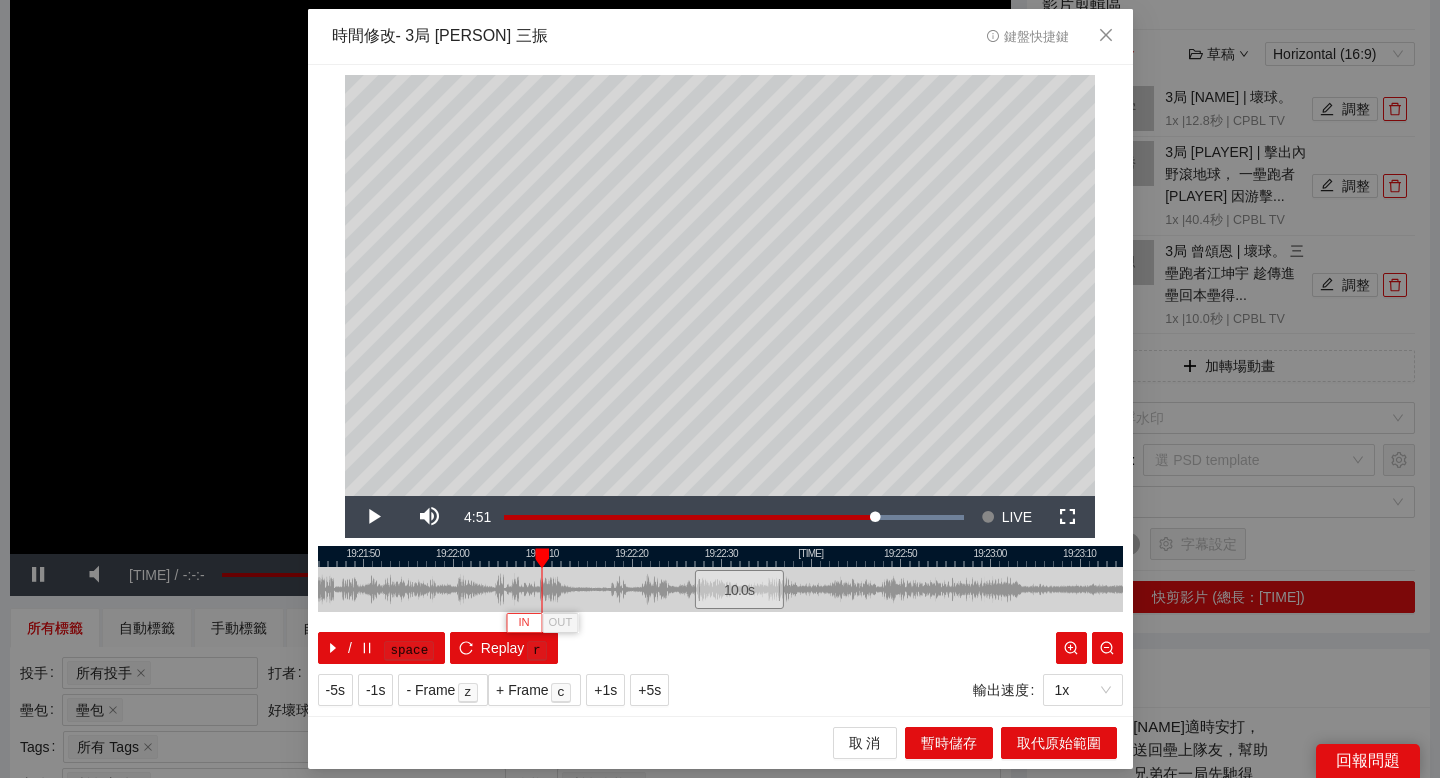 click on "IN" at bounding box center [523, 623] 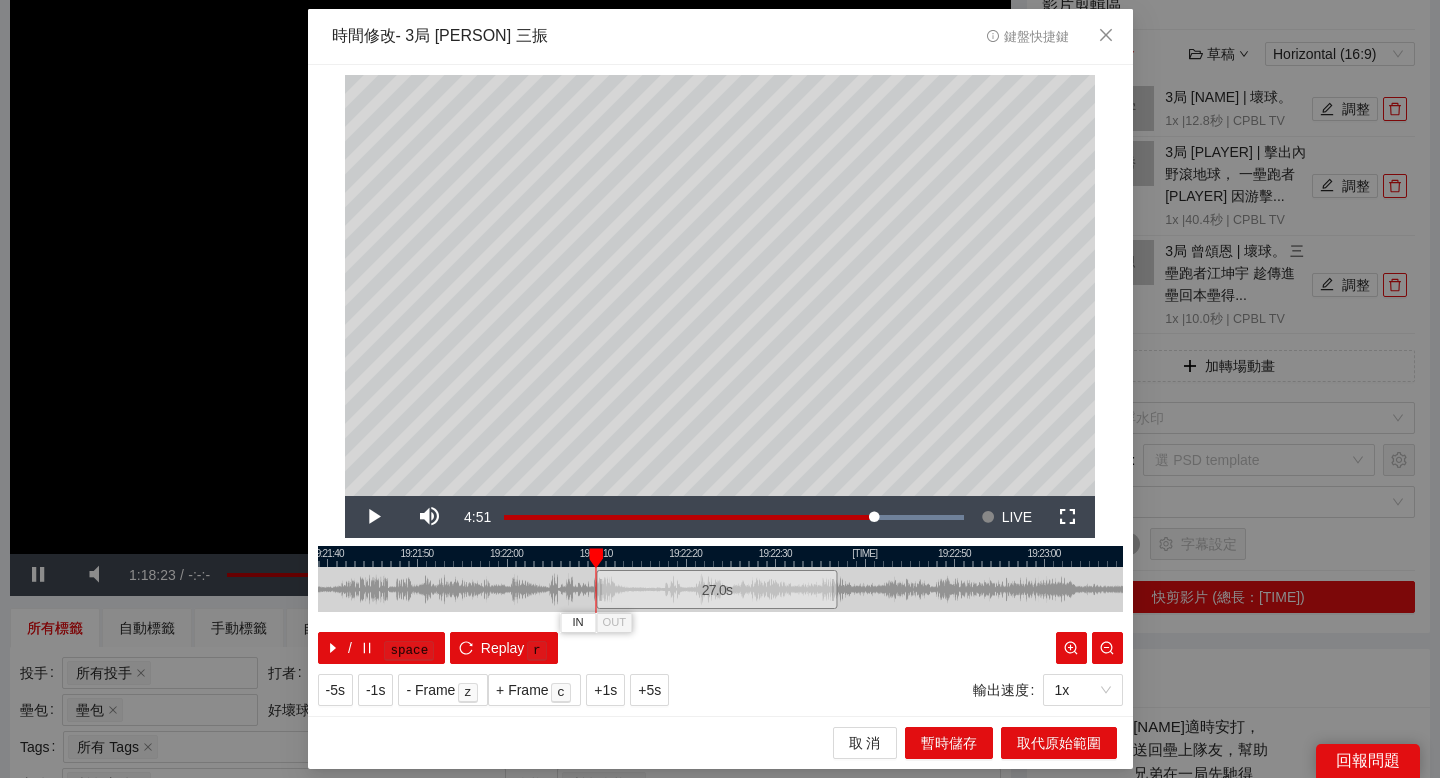 drag, startPoint x: 600, startPoint y: 553, endPoint x: 659, endPoint y: 553, distance: 59 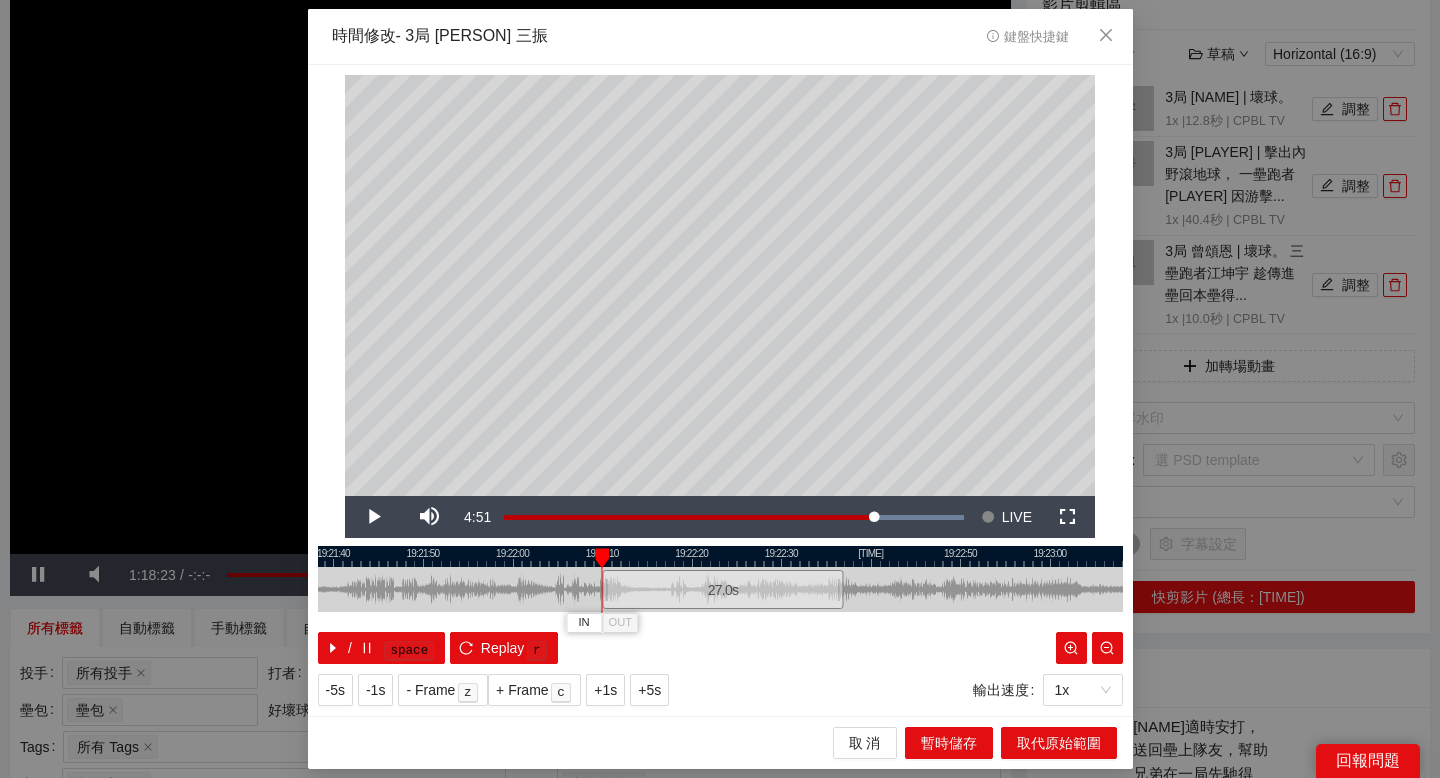 click at bounding box center (720, 556) 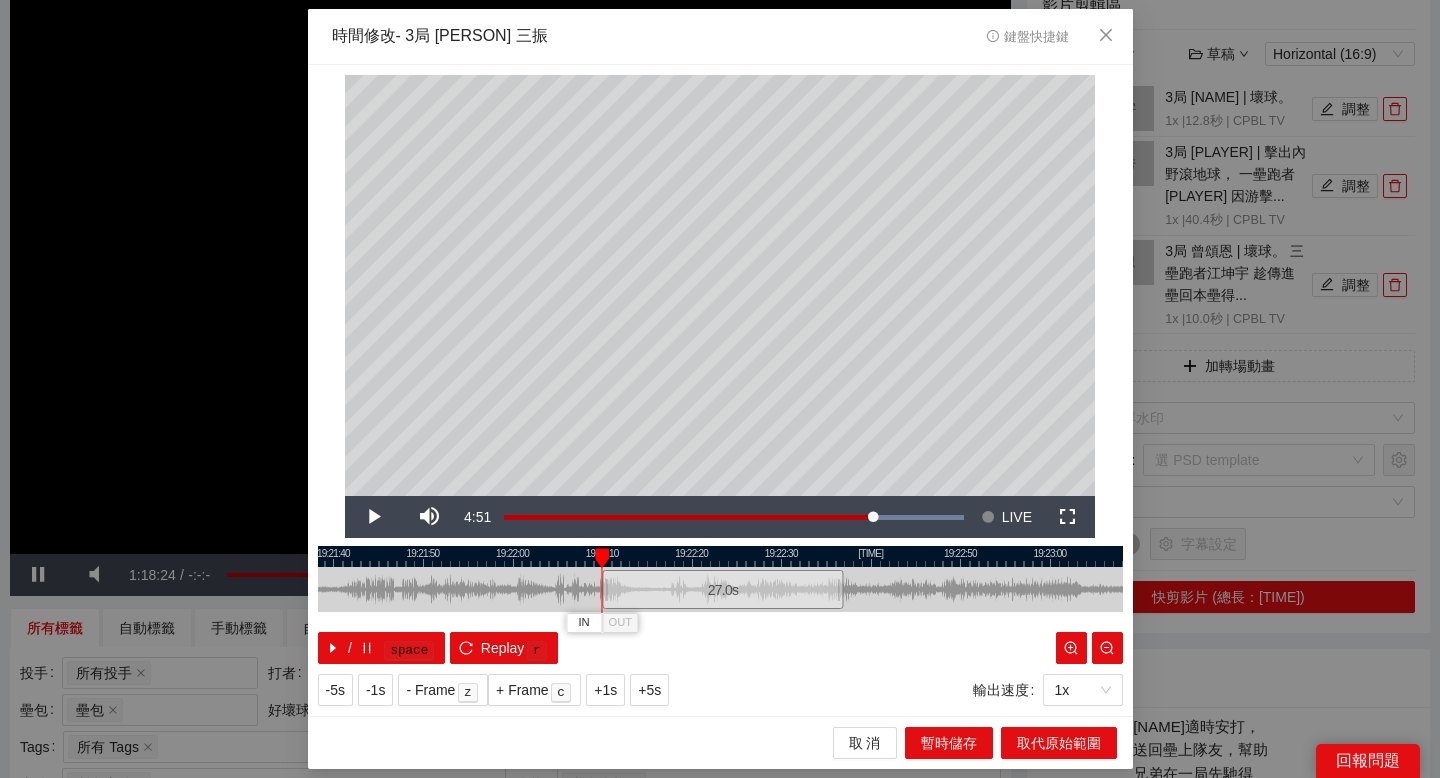 click at bounding box center [720, 556] 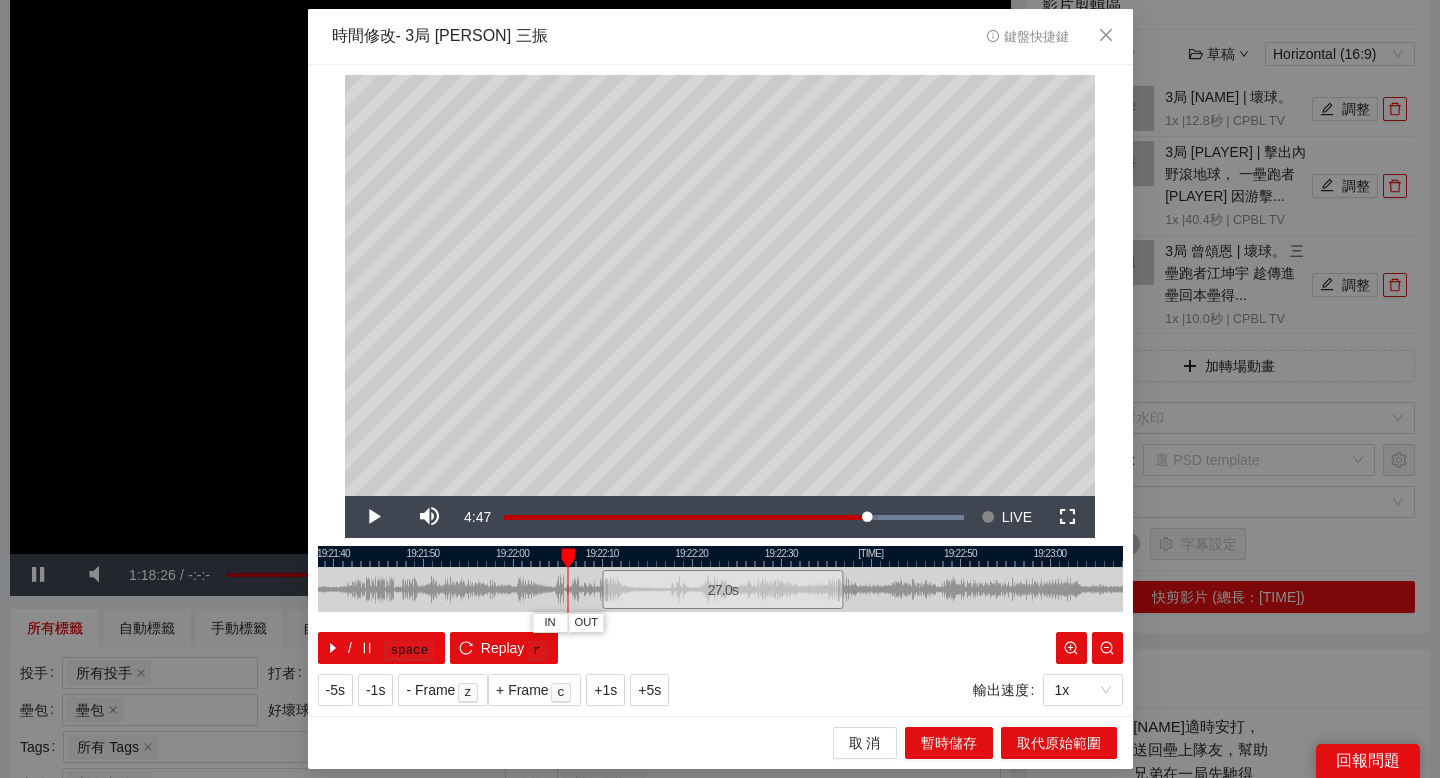 drag, startPoint x: 569, startPoint y: 553, endPoint x: 553, endPoint y: 553, distance: 16 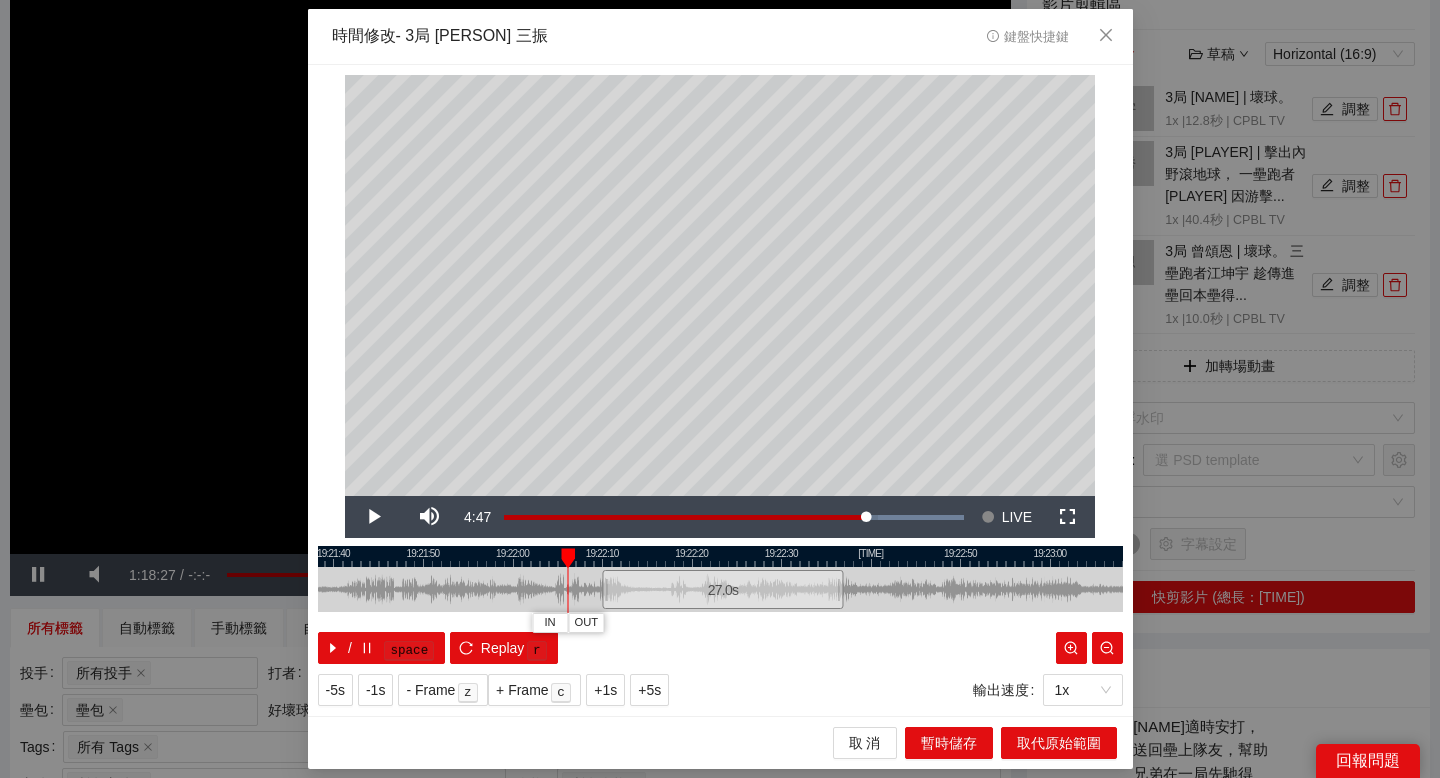 drag, startPoint x: 563, startPoint y: 554, endPoint x: 574, endPoint y: 554, distance: 11 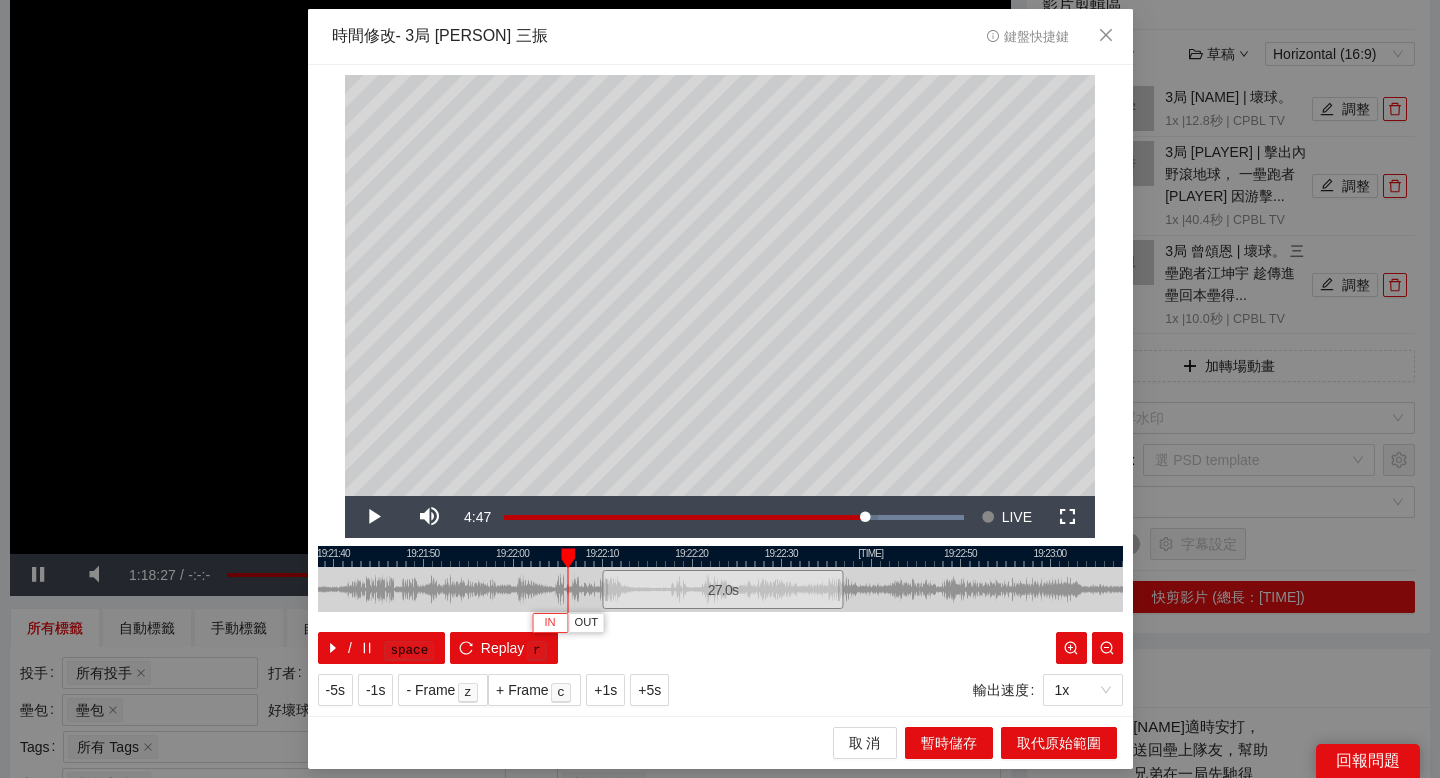click on "IN" at bounding box center (549, 623) 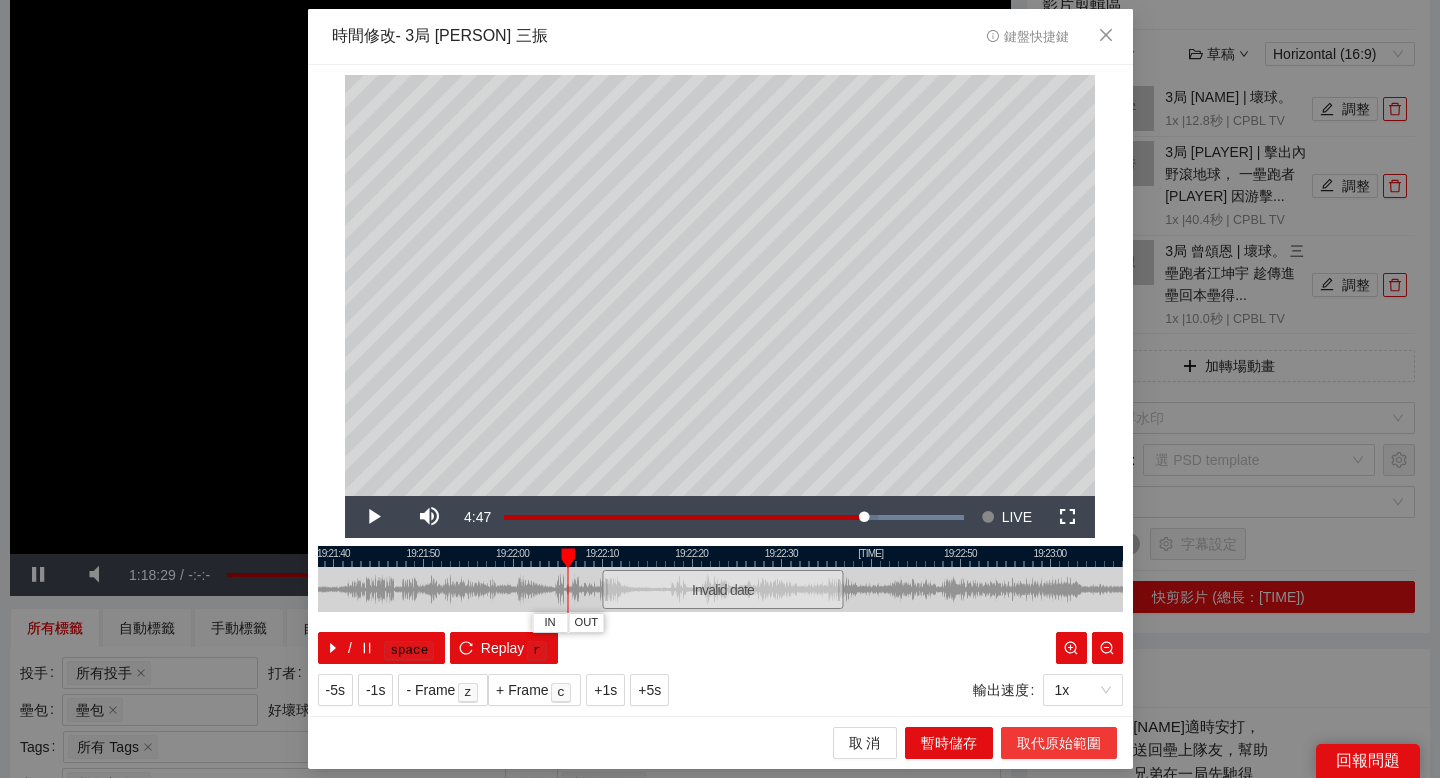 click on "取代原始範圍" at bounding box center (1059, 743) 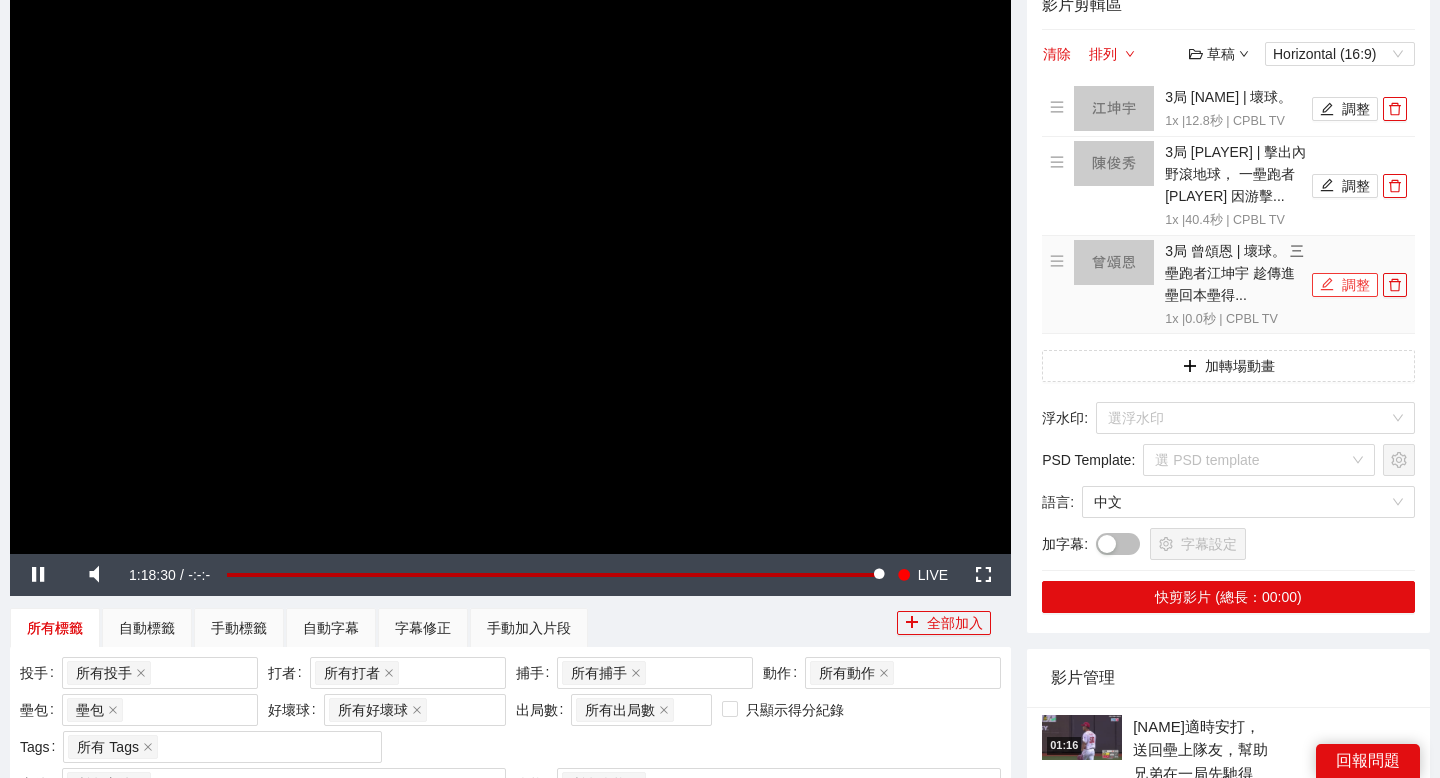 click 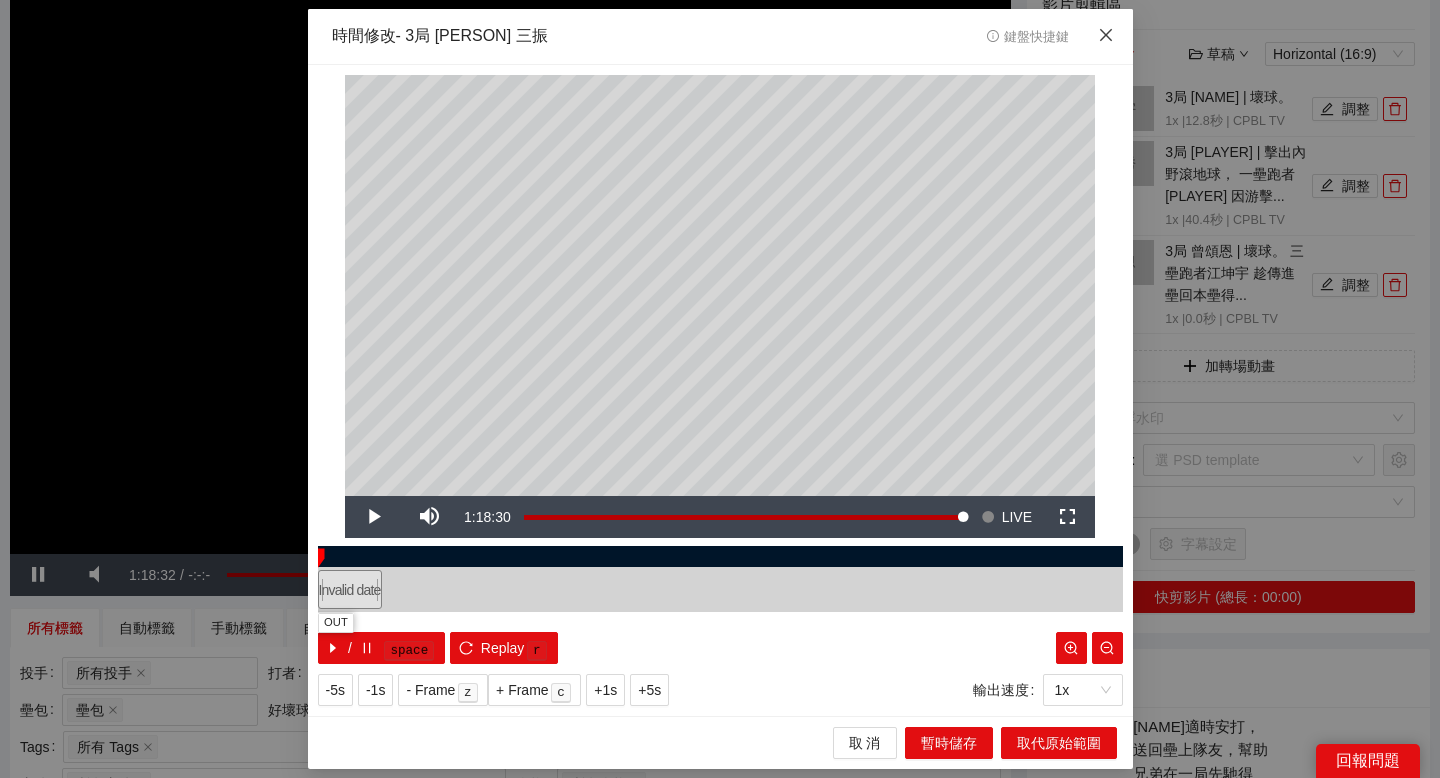 click 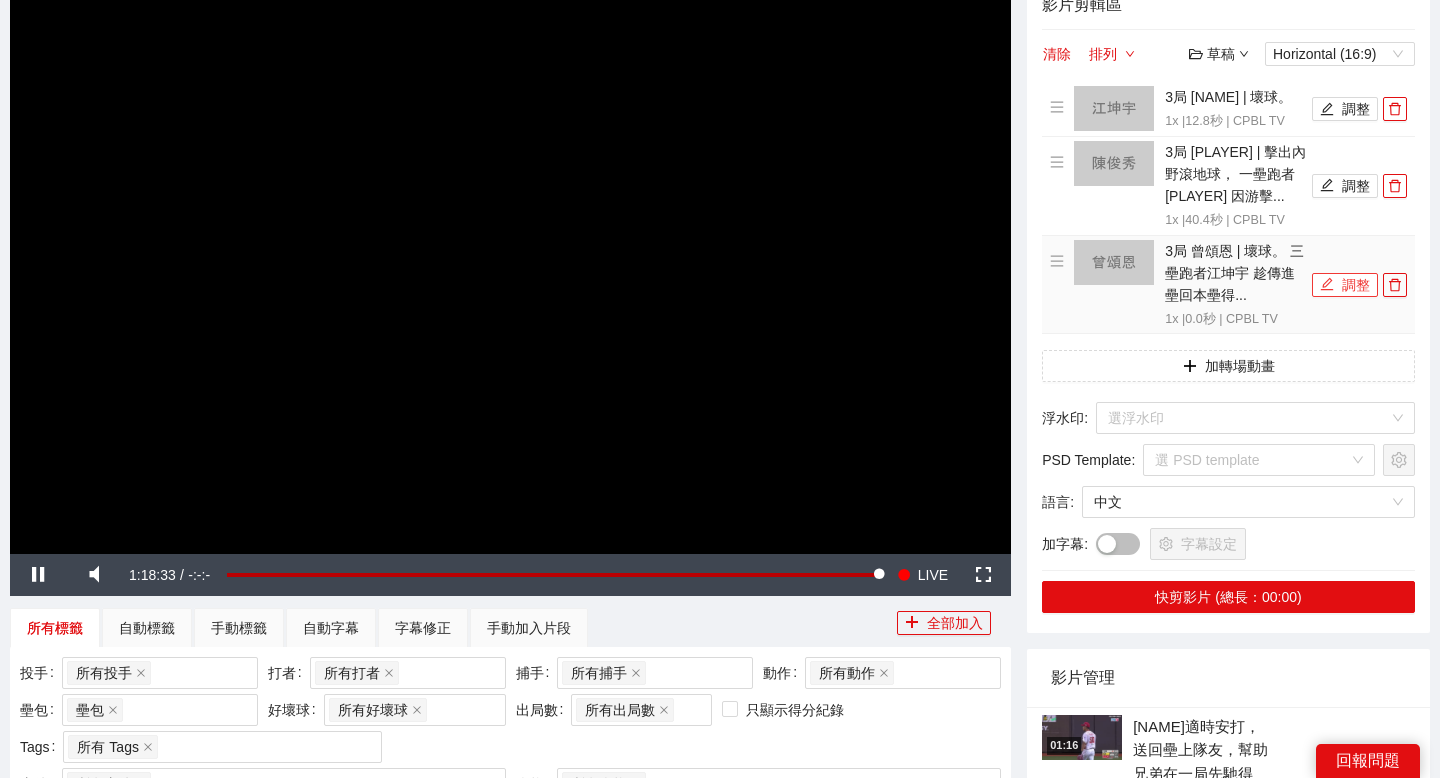 click on "調整" at bounding box center [1345, 285] 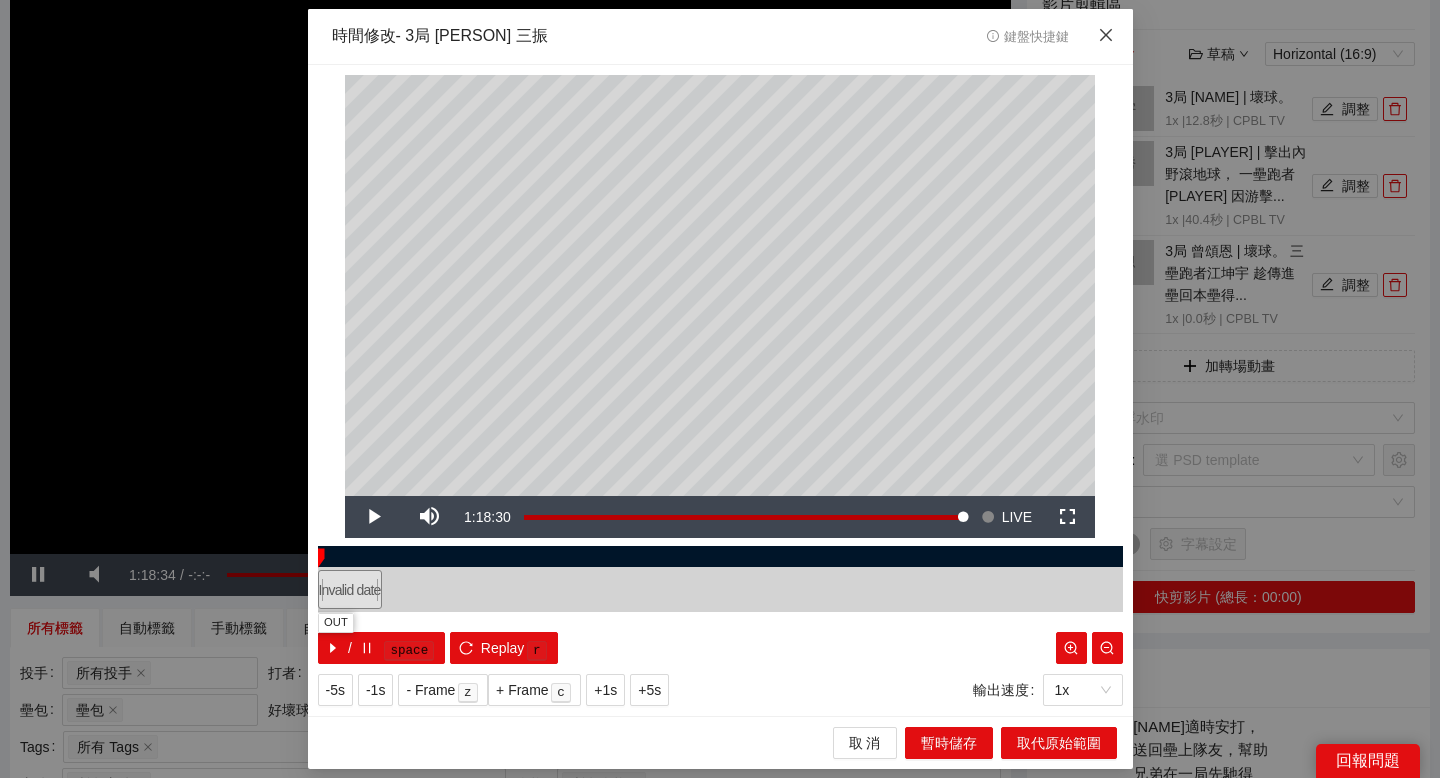 click at bounding box center (1106, 36) 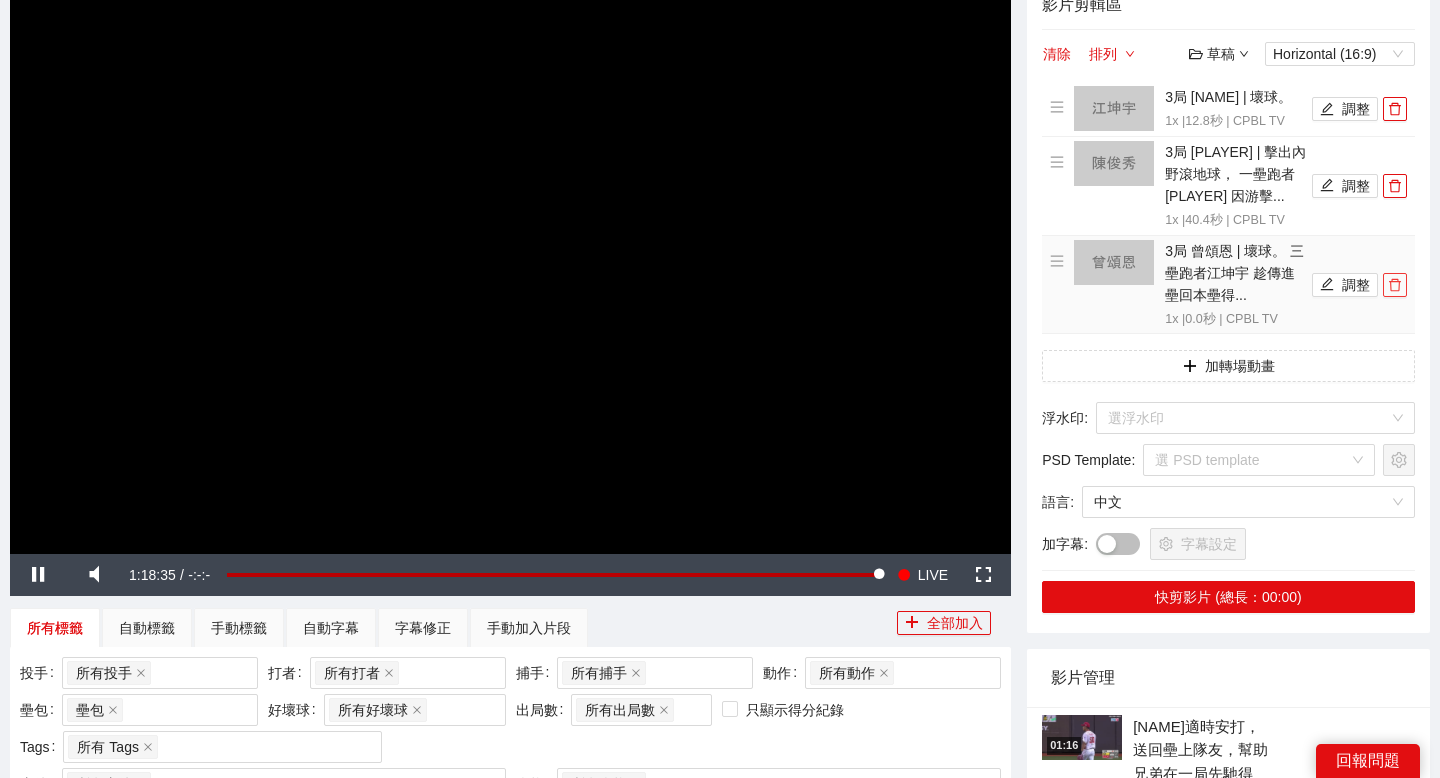 click at bounding box center [1395, 285] 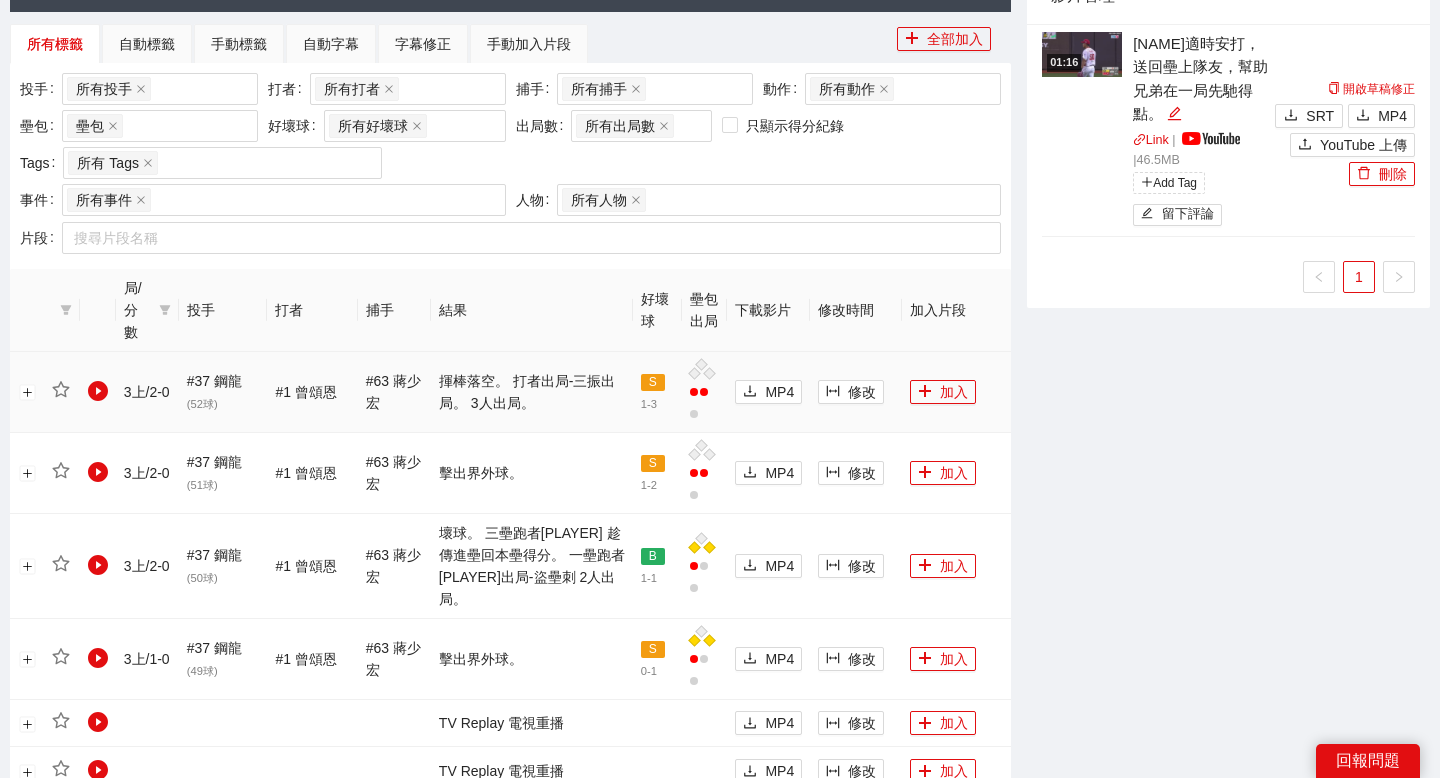 scroll, scrollTop: 765, scrollLeft: 0, axis: vertical 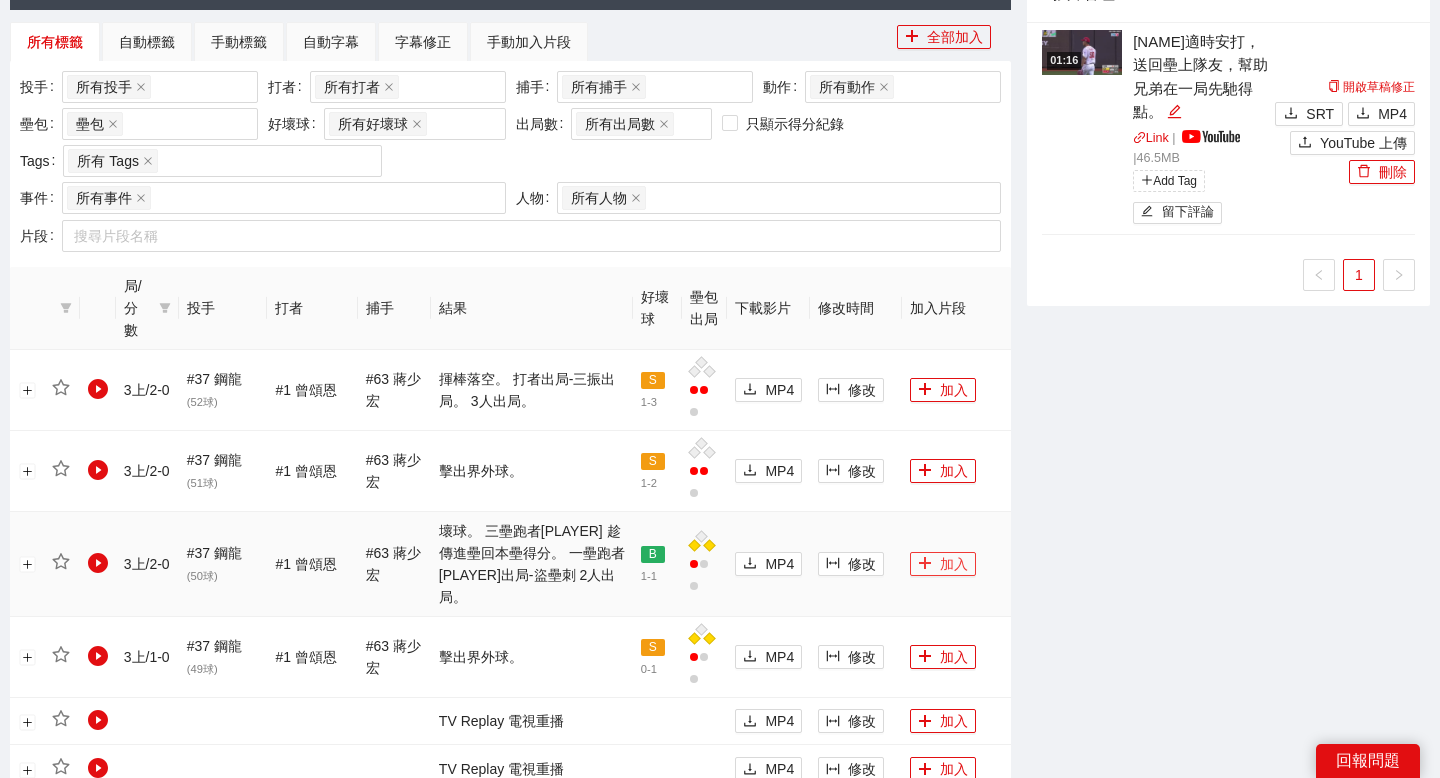 click on "加入" at bounding box center (943, 564) 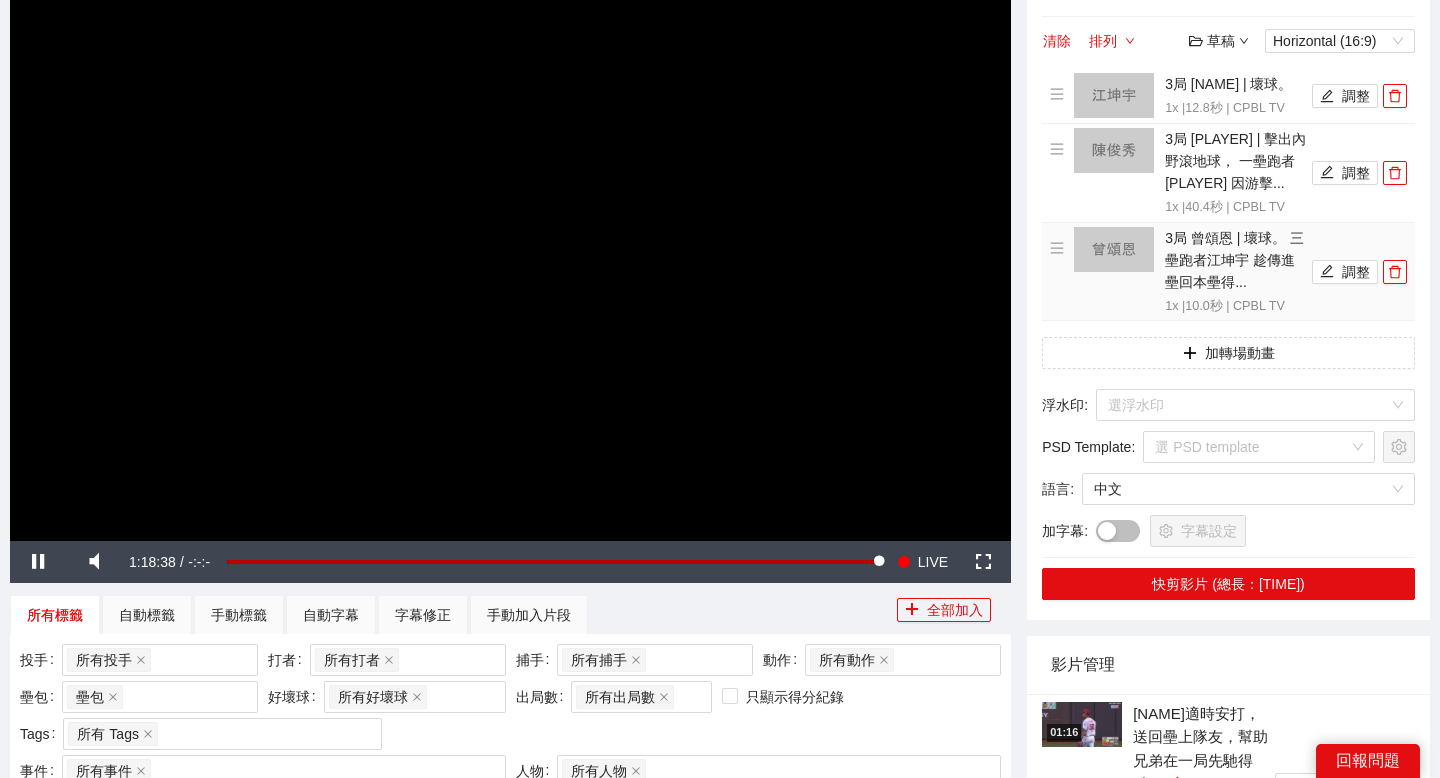 scroll, scrollTop: 161, scrollLeft: 0, axis: vertical 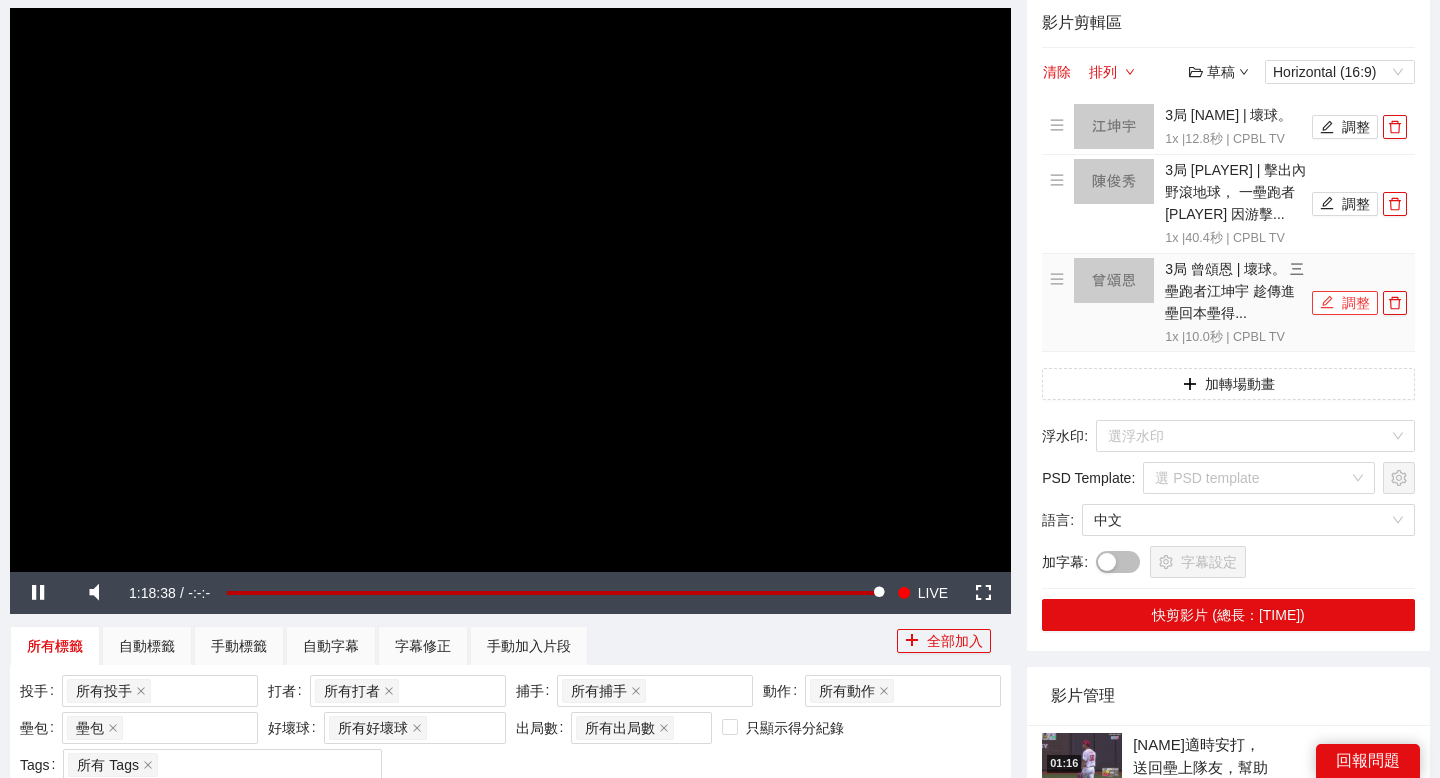 click on "調整" at bounding box center (1345, 303) 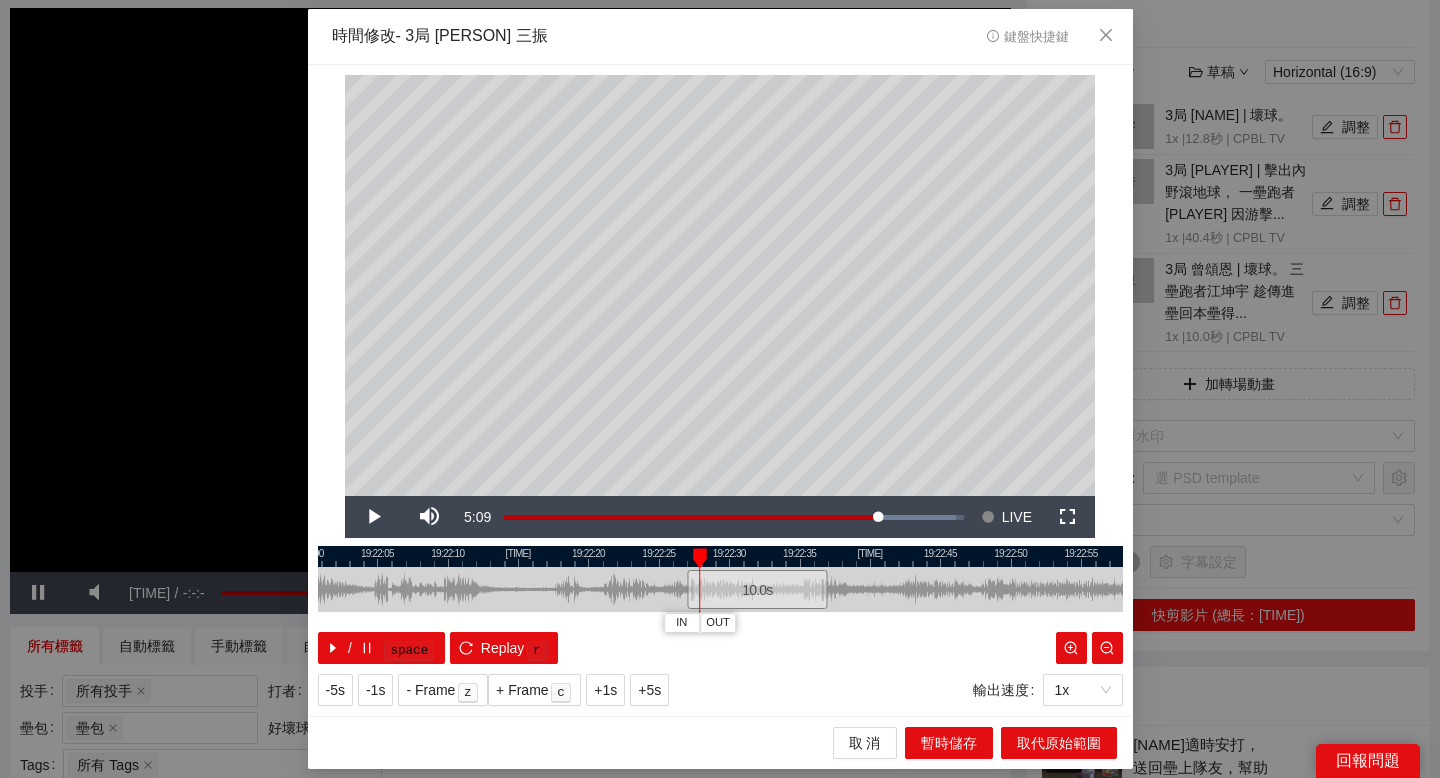 drag, startPoint x: 688, startPoint y: 568, endPoint x: 776, endPoint y: 568, distance: 88 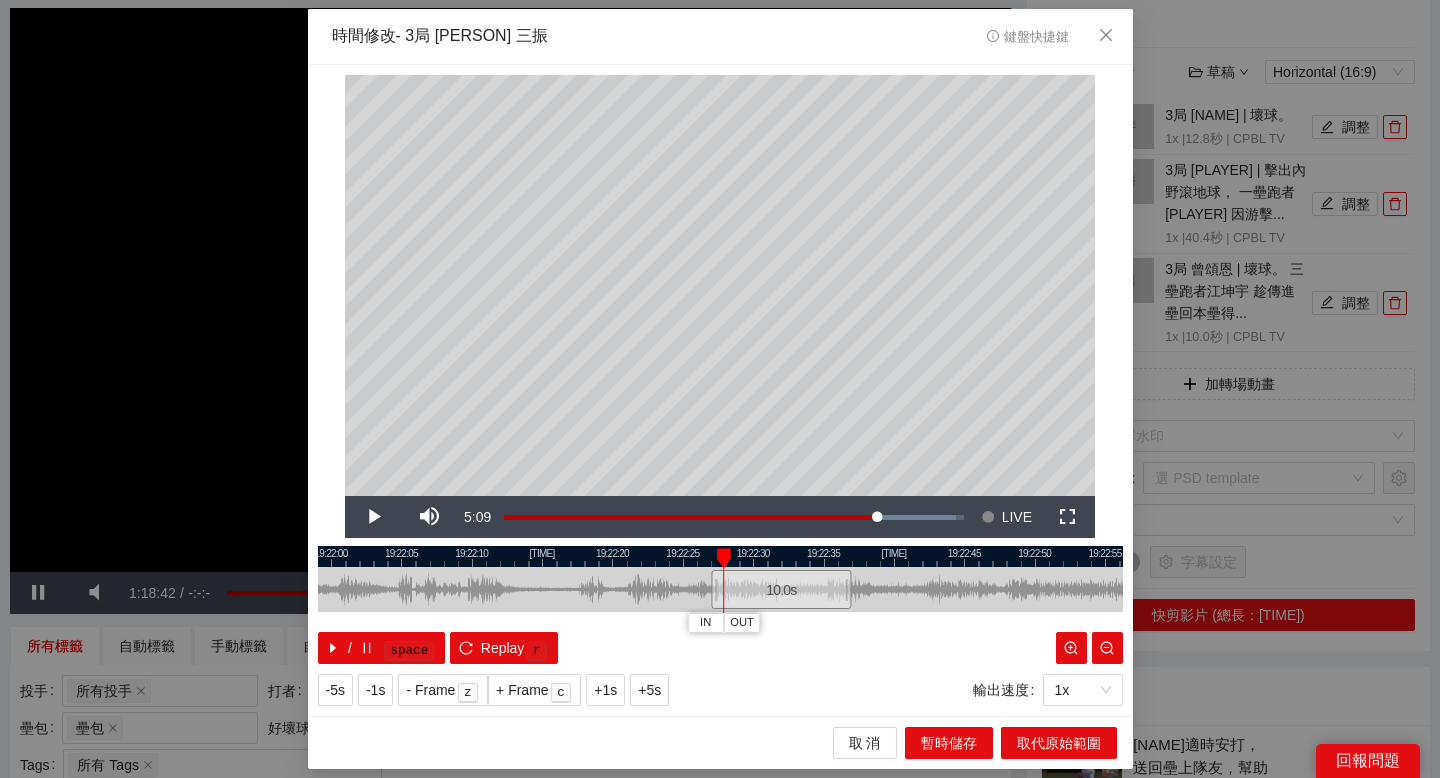 click at bounding box center [720, 556] 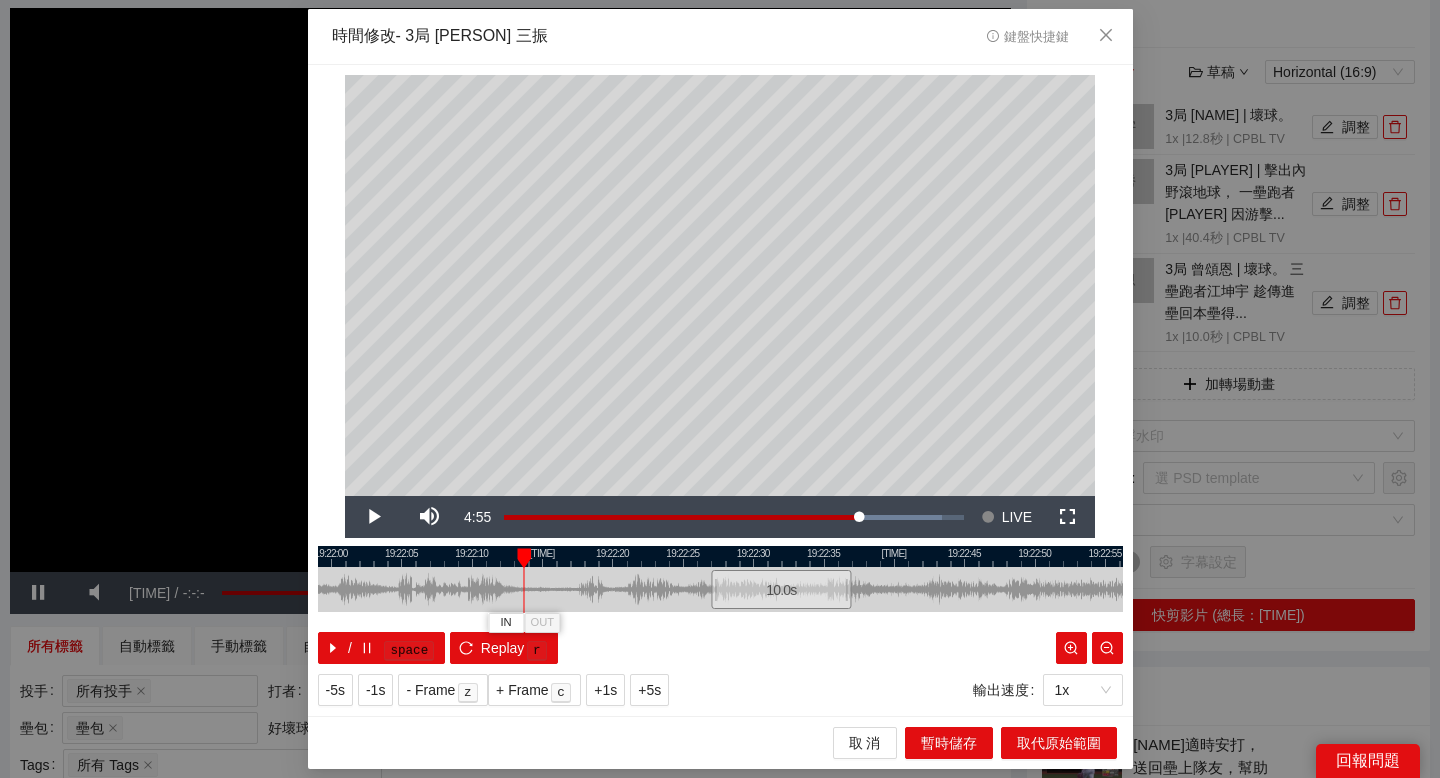 click at bounding box center [720, 556] 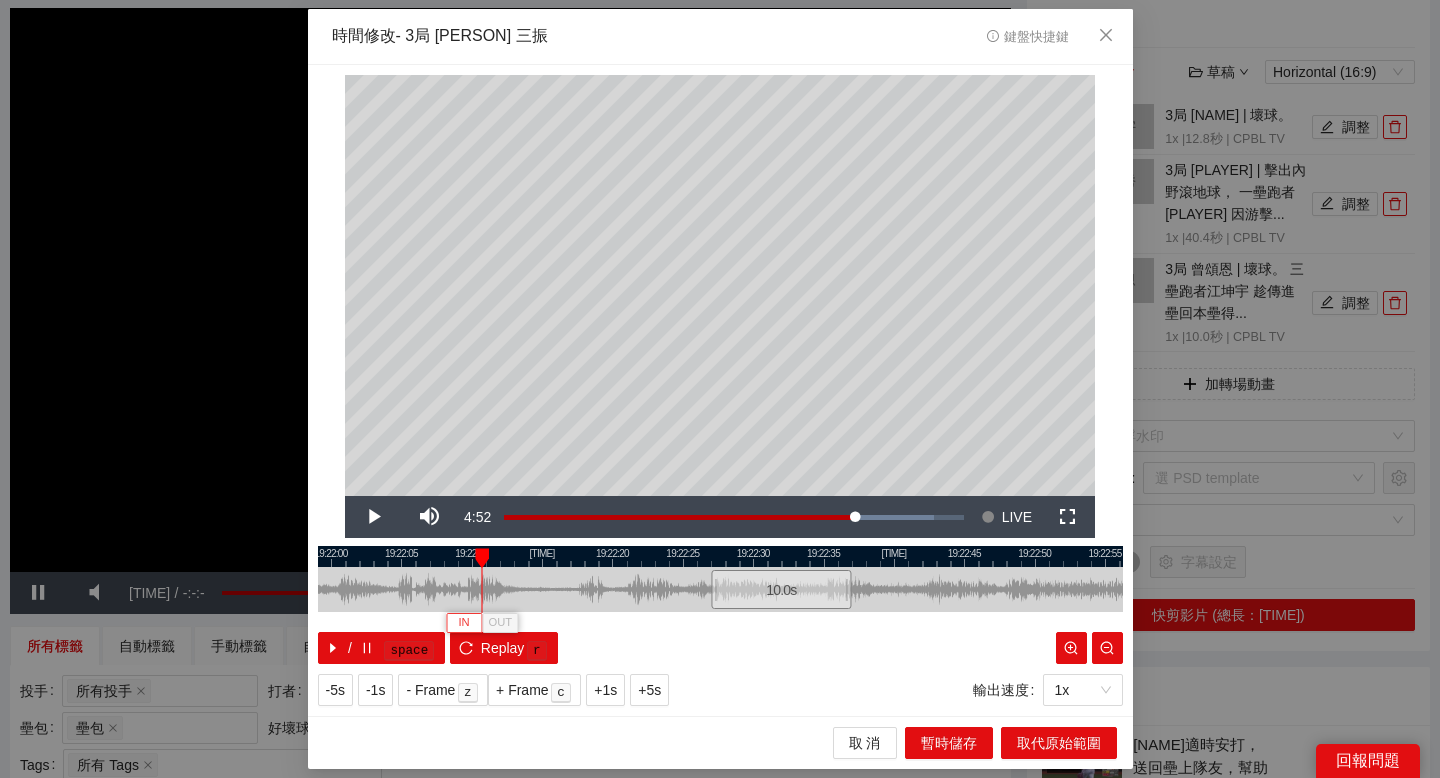 click on "IN" at bounding box center (464, 622) 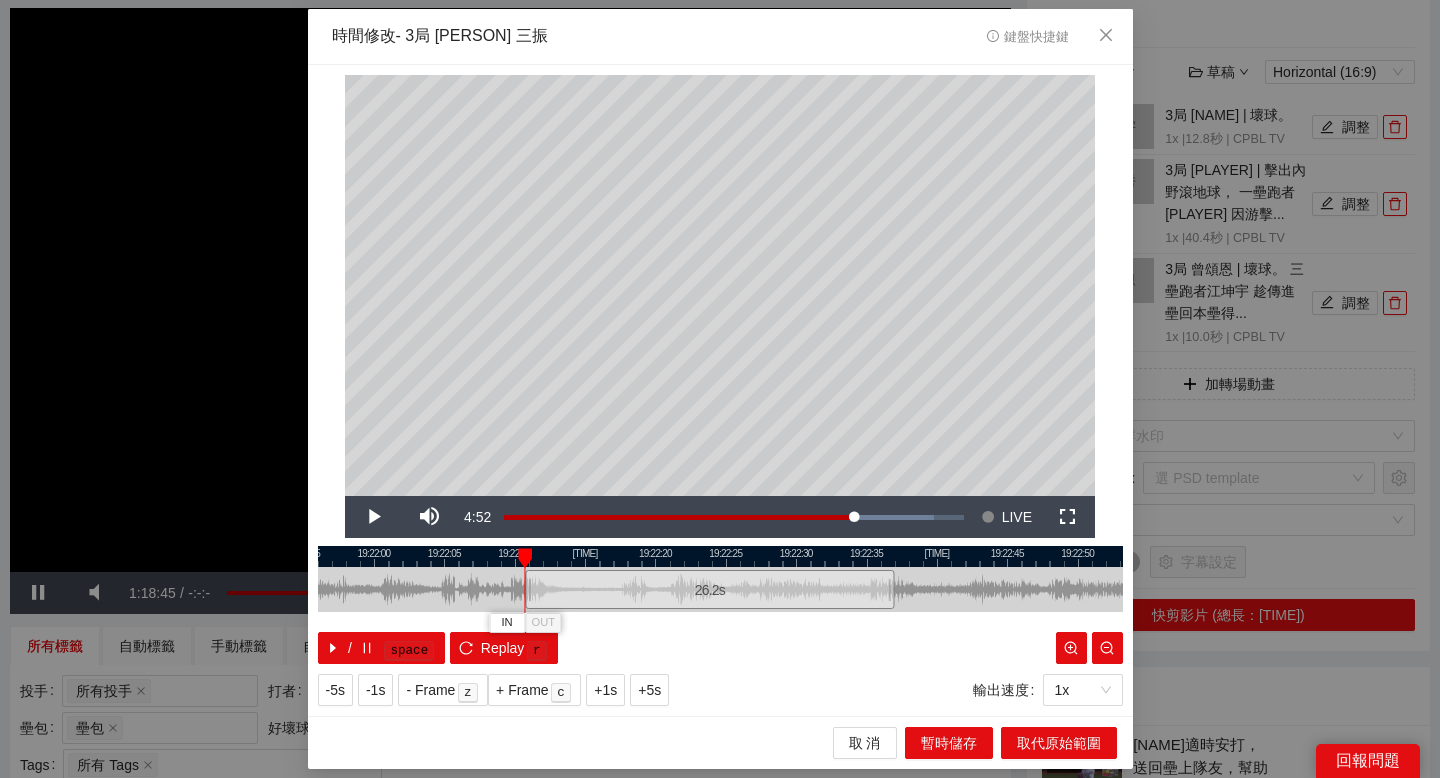 drag, startPoint x: 526, startPoint y: 561, endPoint x: 696, endPoint y: 562, distance: 170.00294 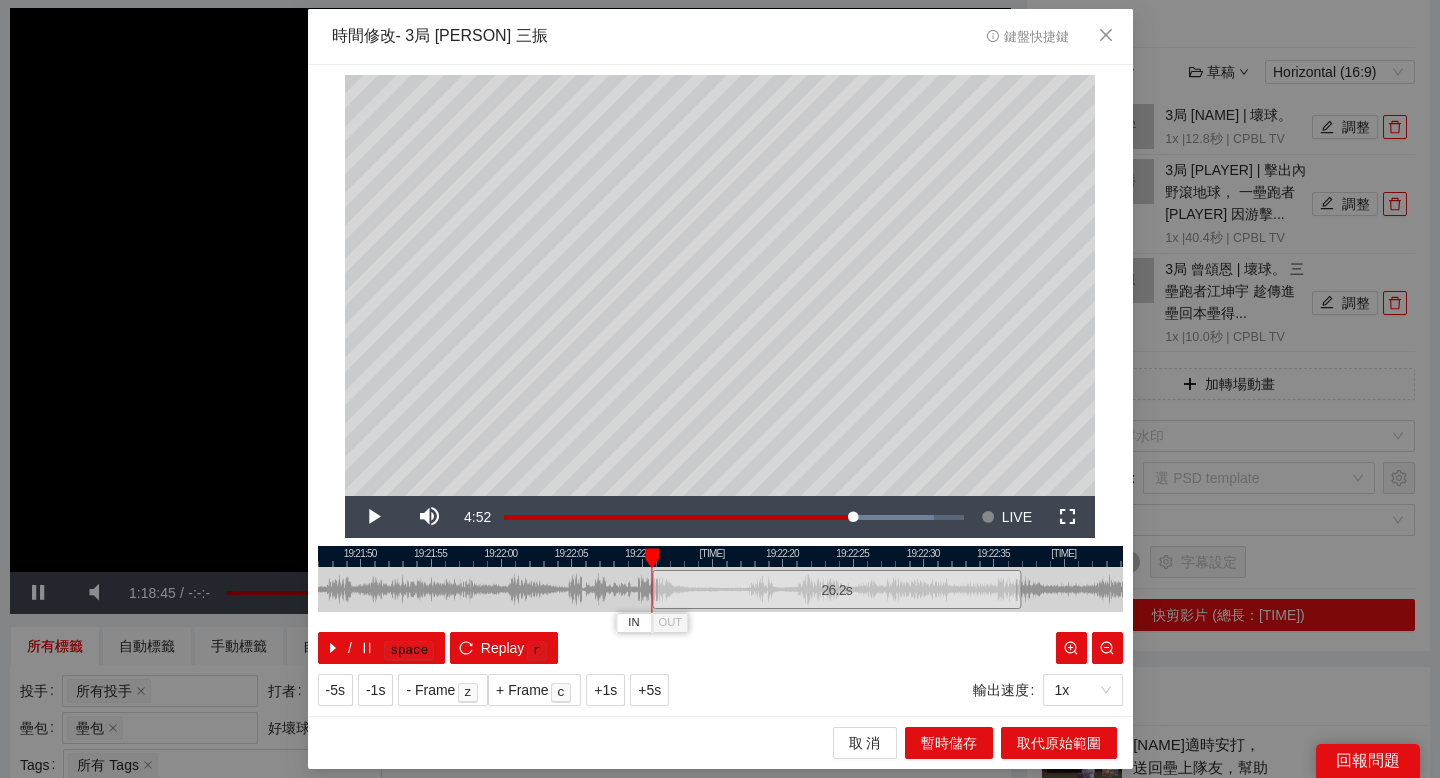 click at bounding box center [720, 556] 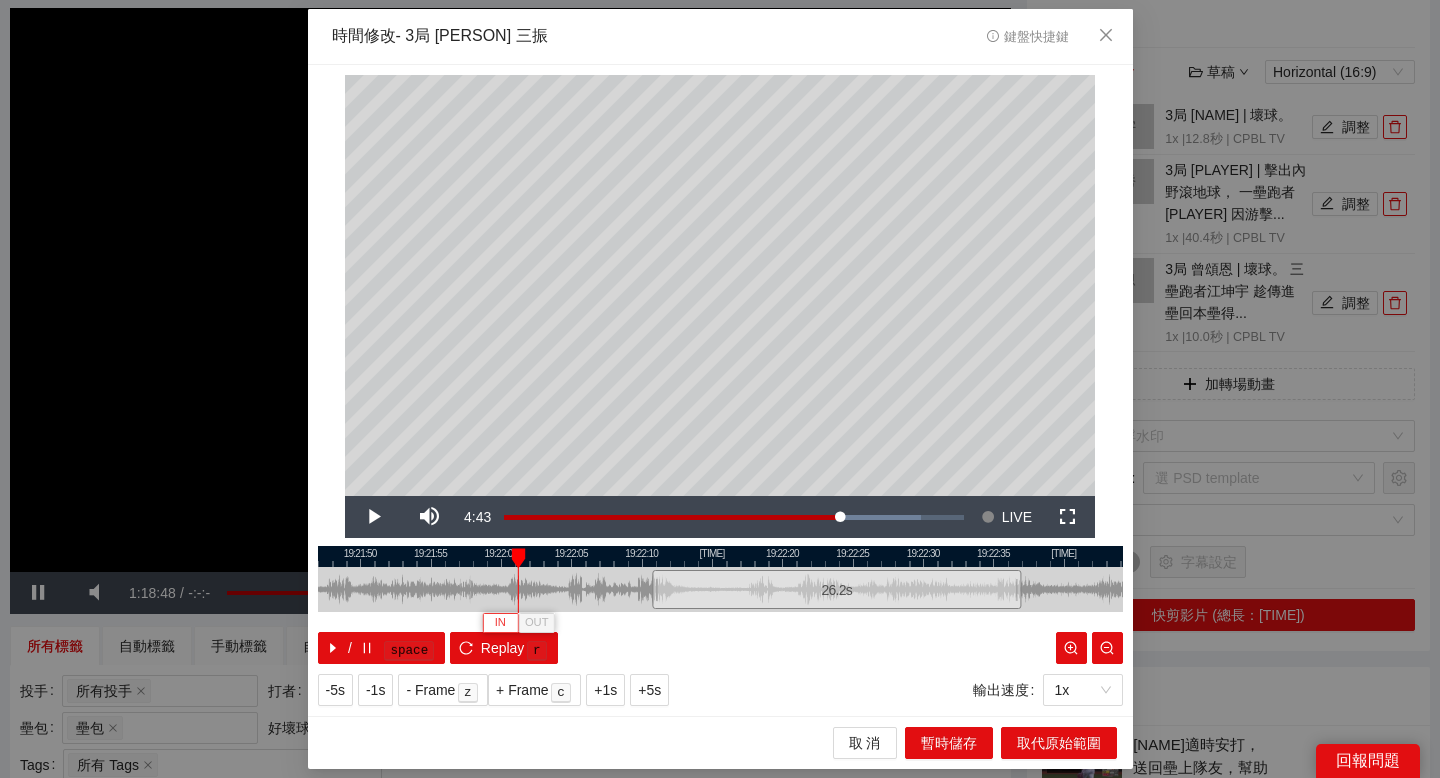 click on "IN" at bounding box center (500, 623) 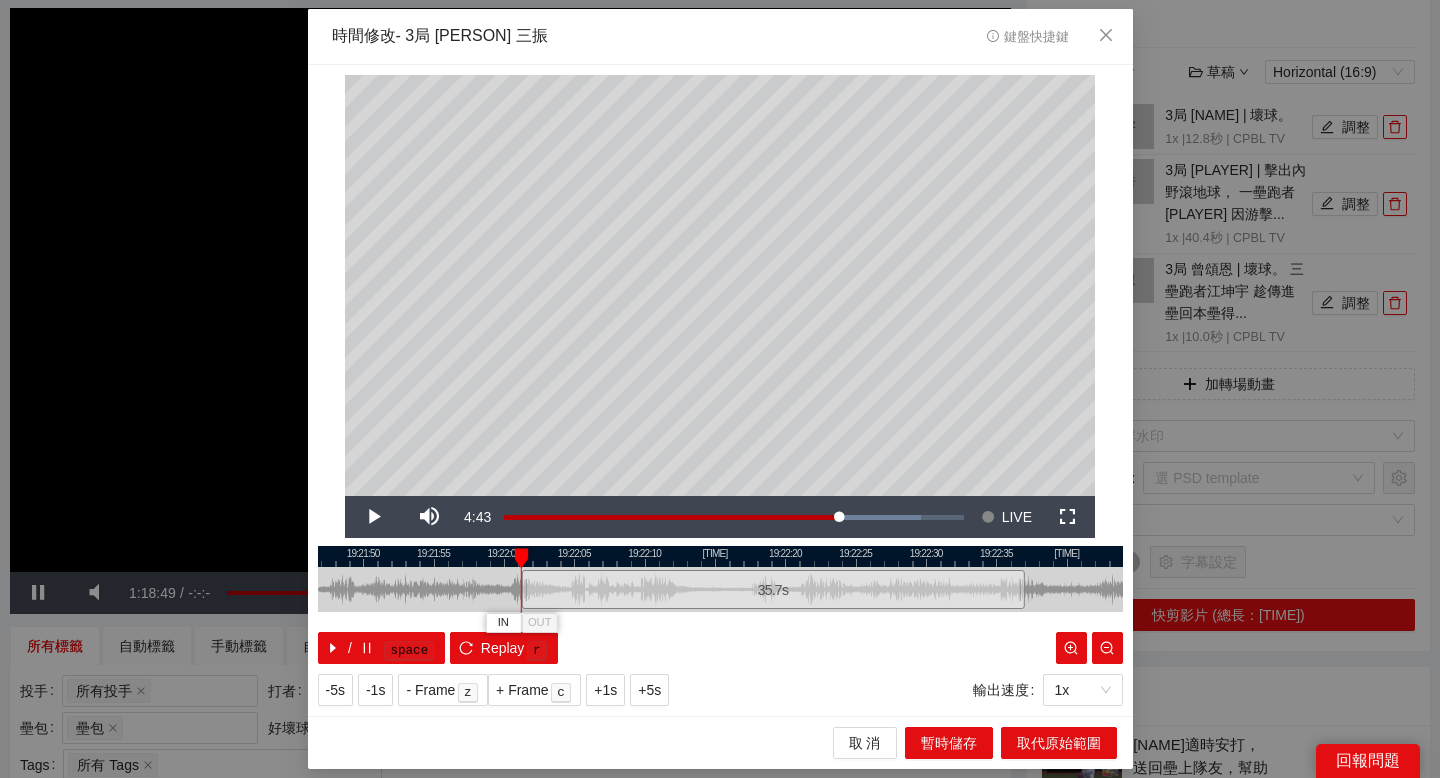 drag, startPoint x: 576, startPoint y: 554, endPoint x: 719, endPoint y: 554, distance: 143 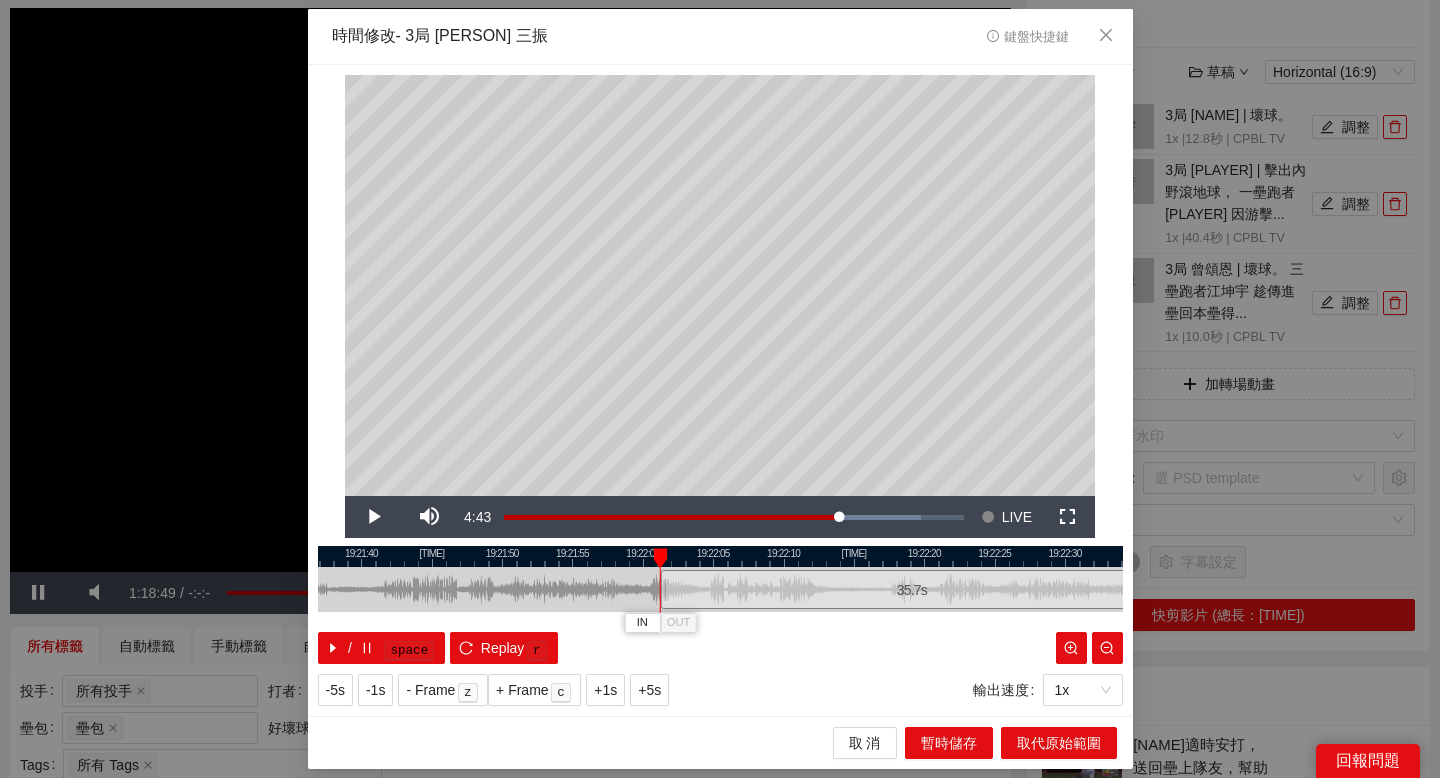 click at bounding box center [720, 556] 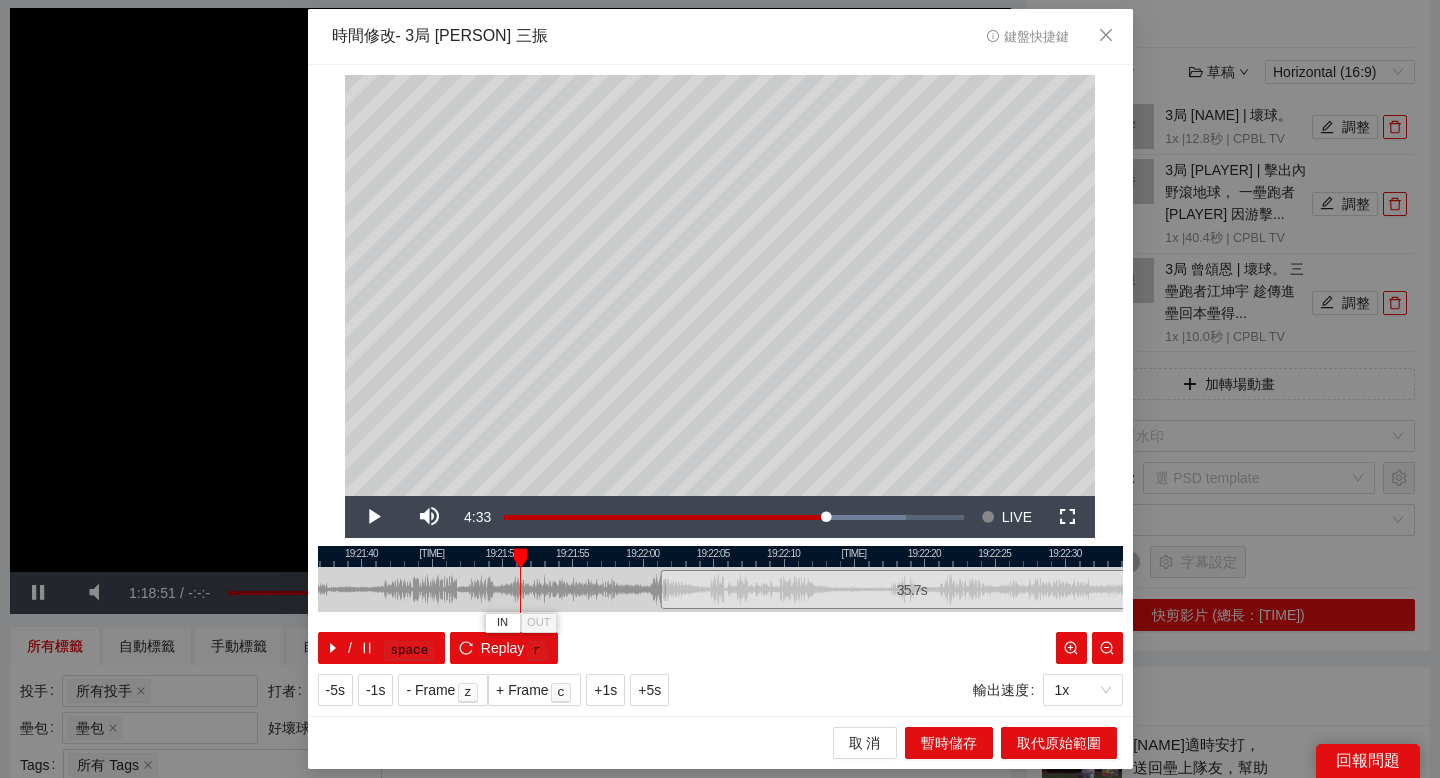 click at bounding box center [720, 556] 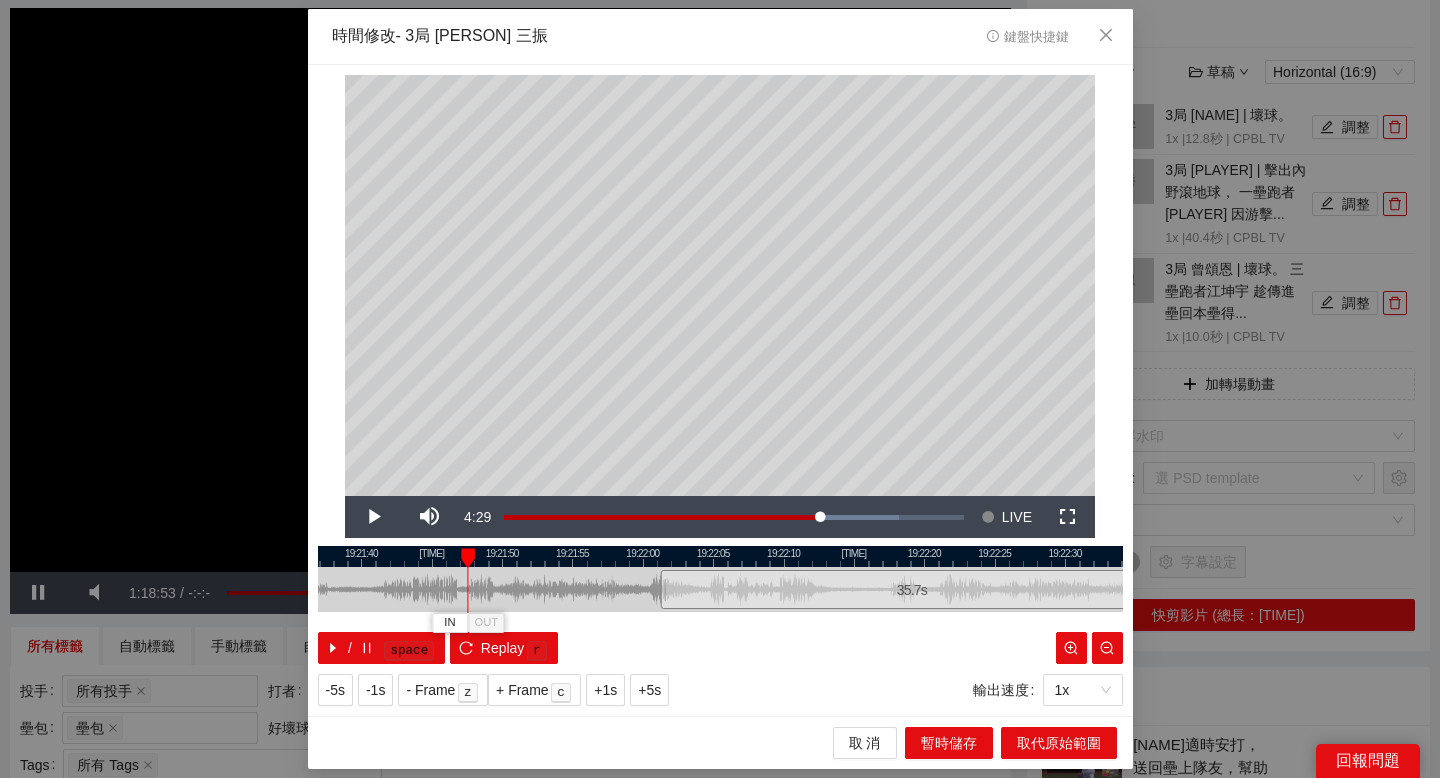 click at bounding box center (720, 556) 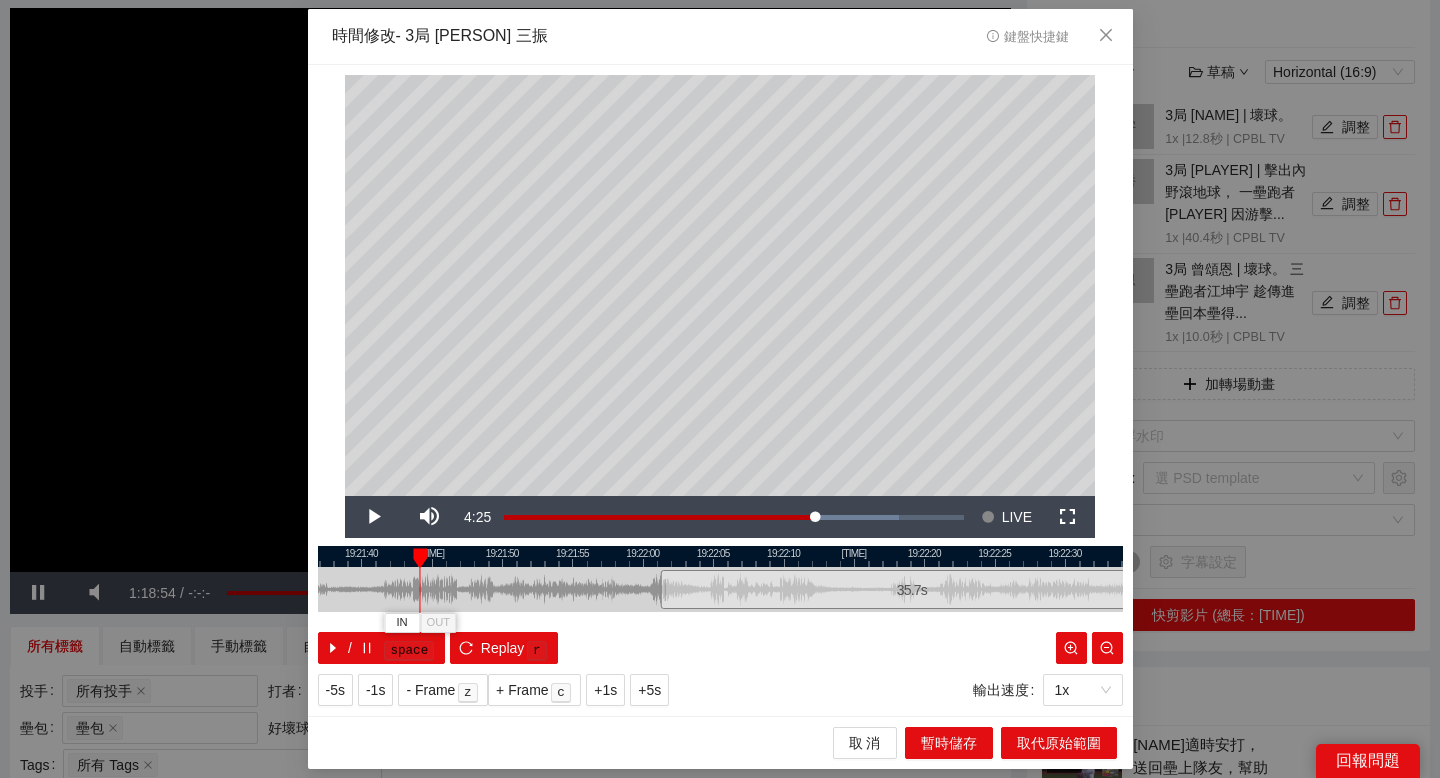 click at bounding box center [720, 556] 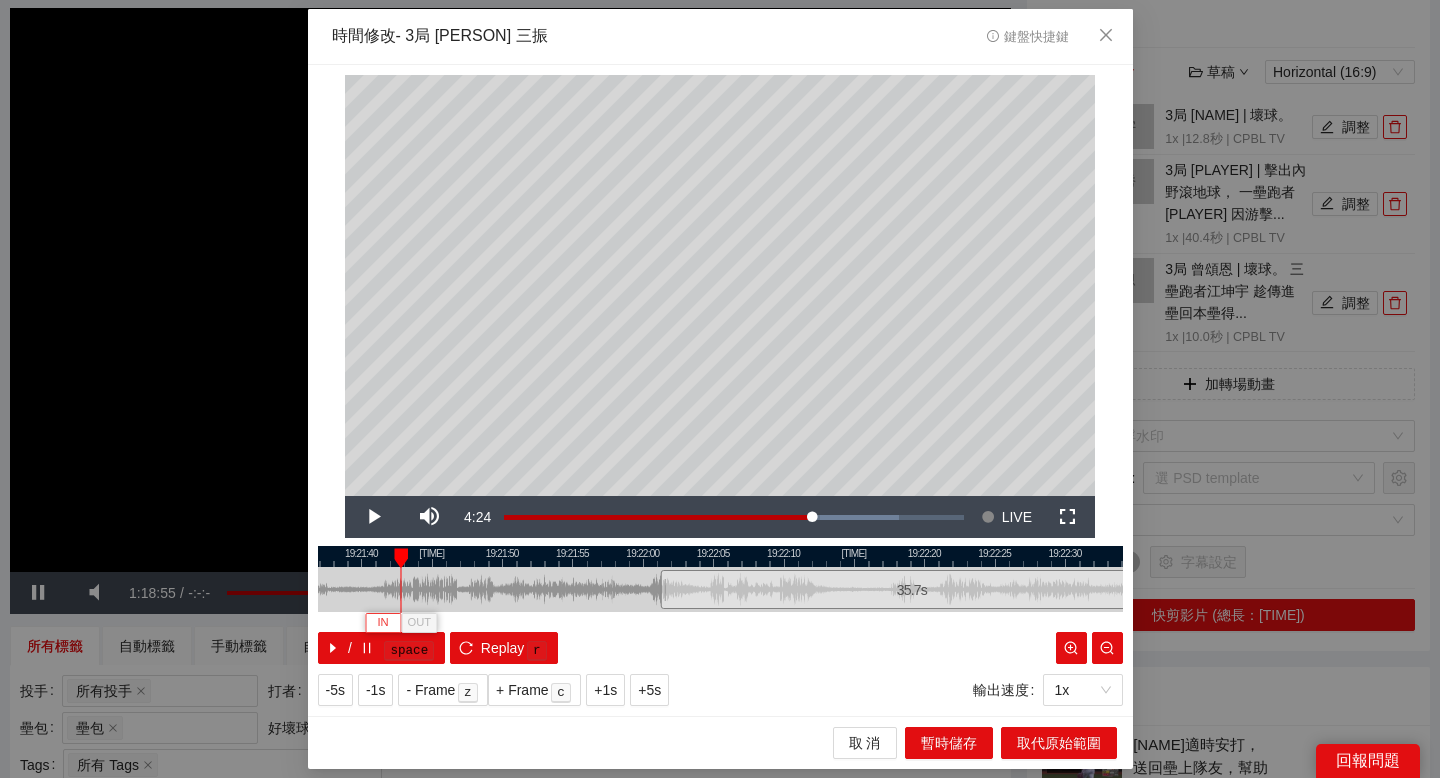 click on "IN" at bounding box center (383, 622) 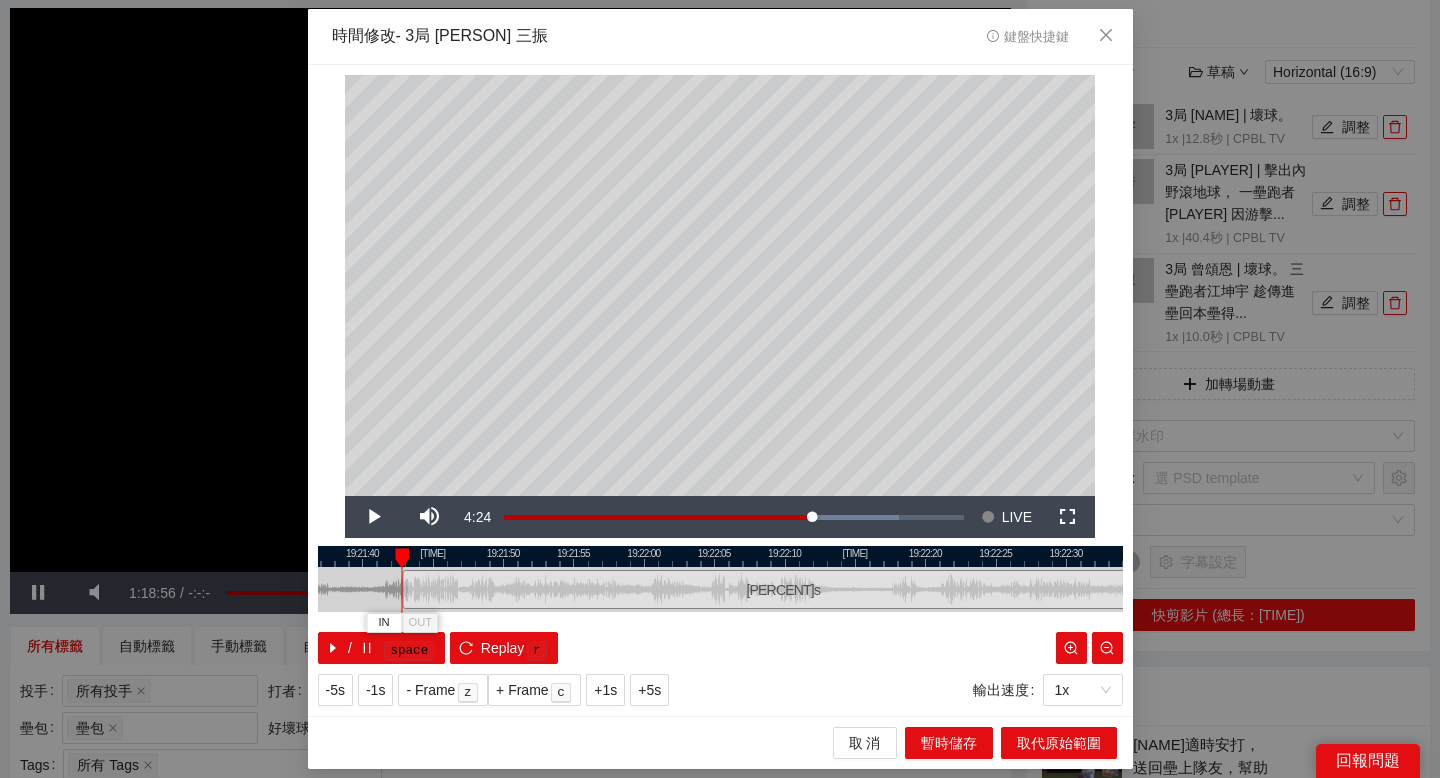 drag, startPoint x: 470, startPoint y: 560, endPoint x: 569, endPoint y: 560, distance: 99 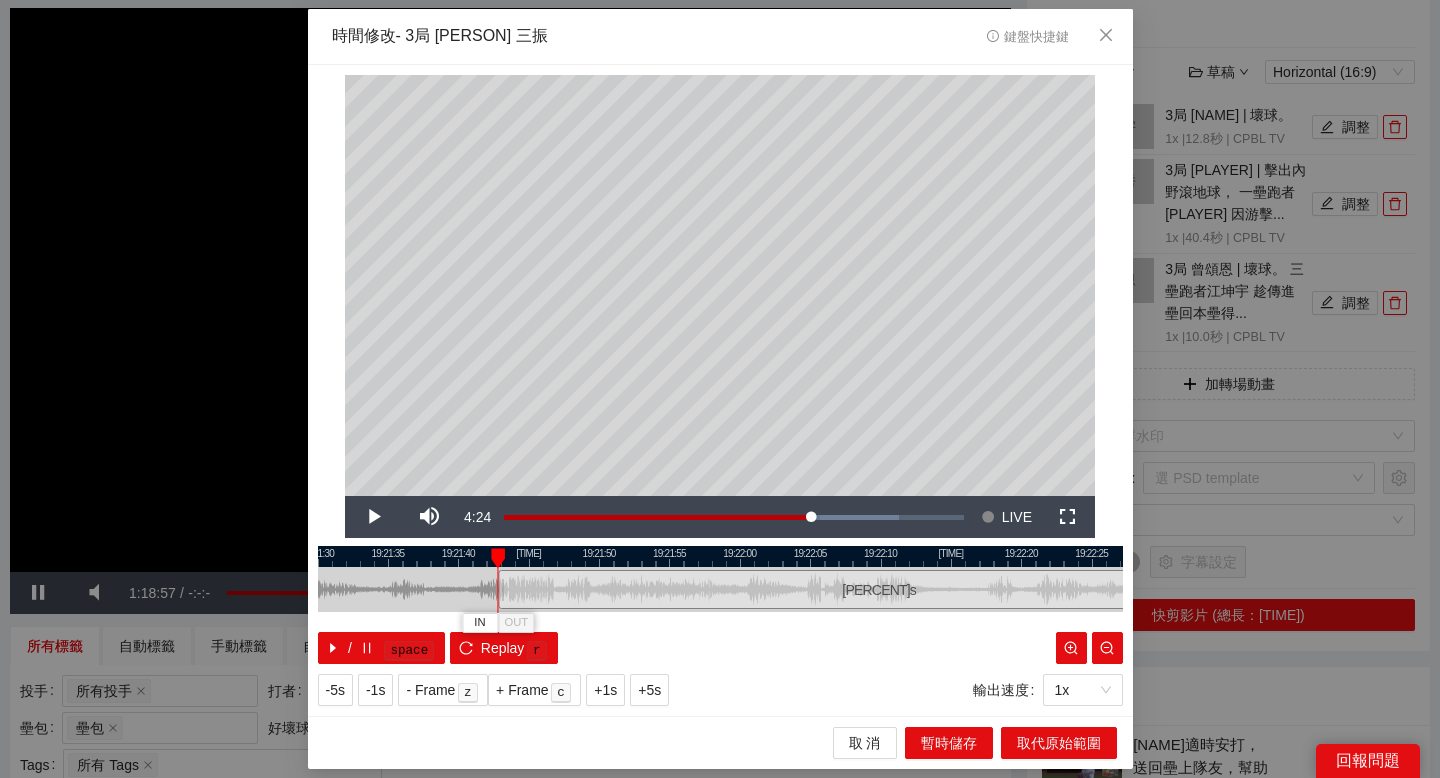 click at bounding box center [720, 556] 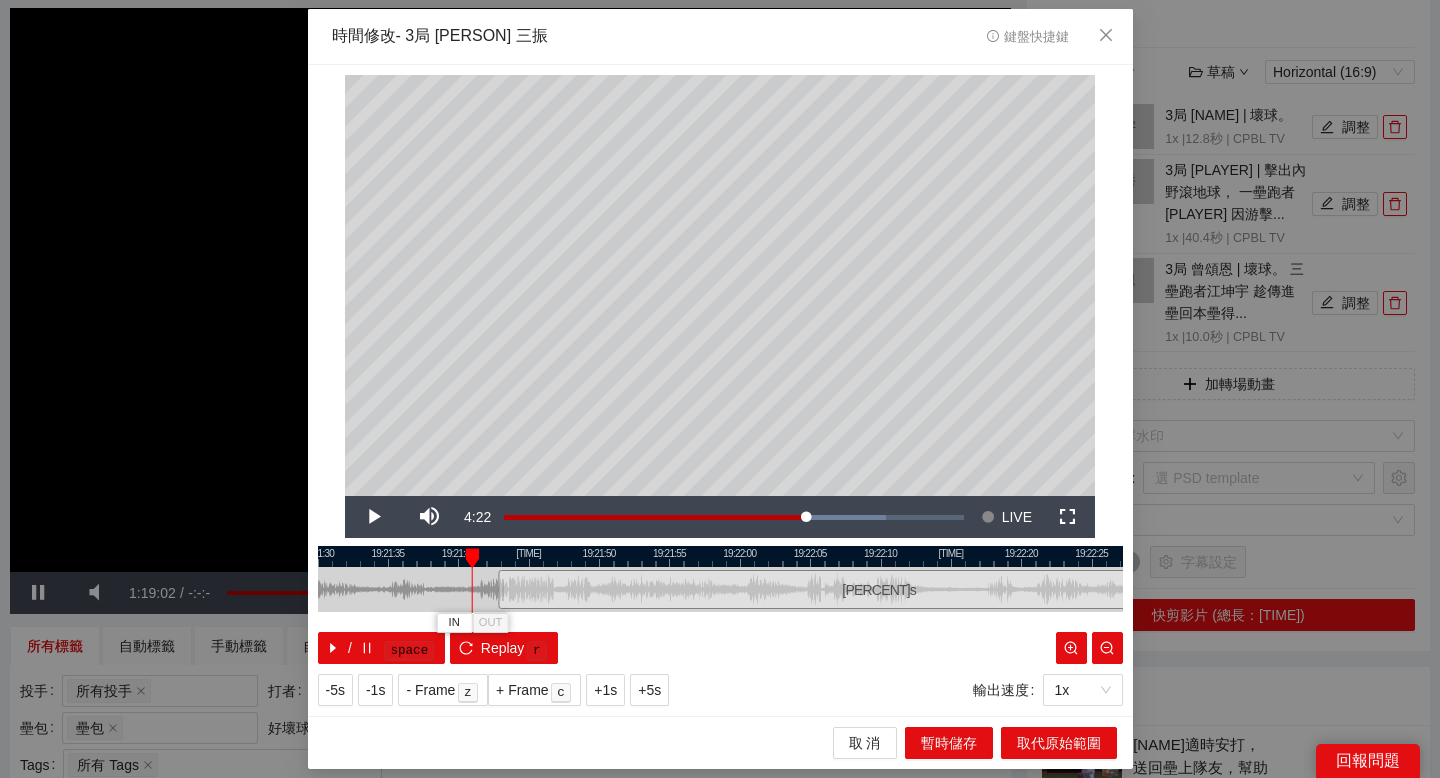 click on "IN OUT" at bounding box center (472, 558) 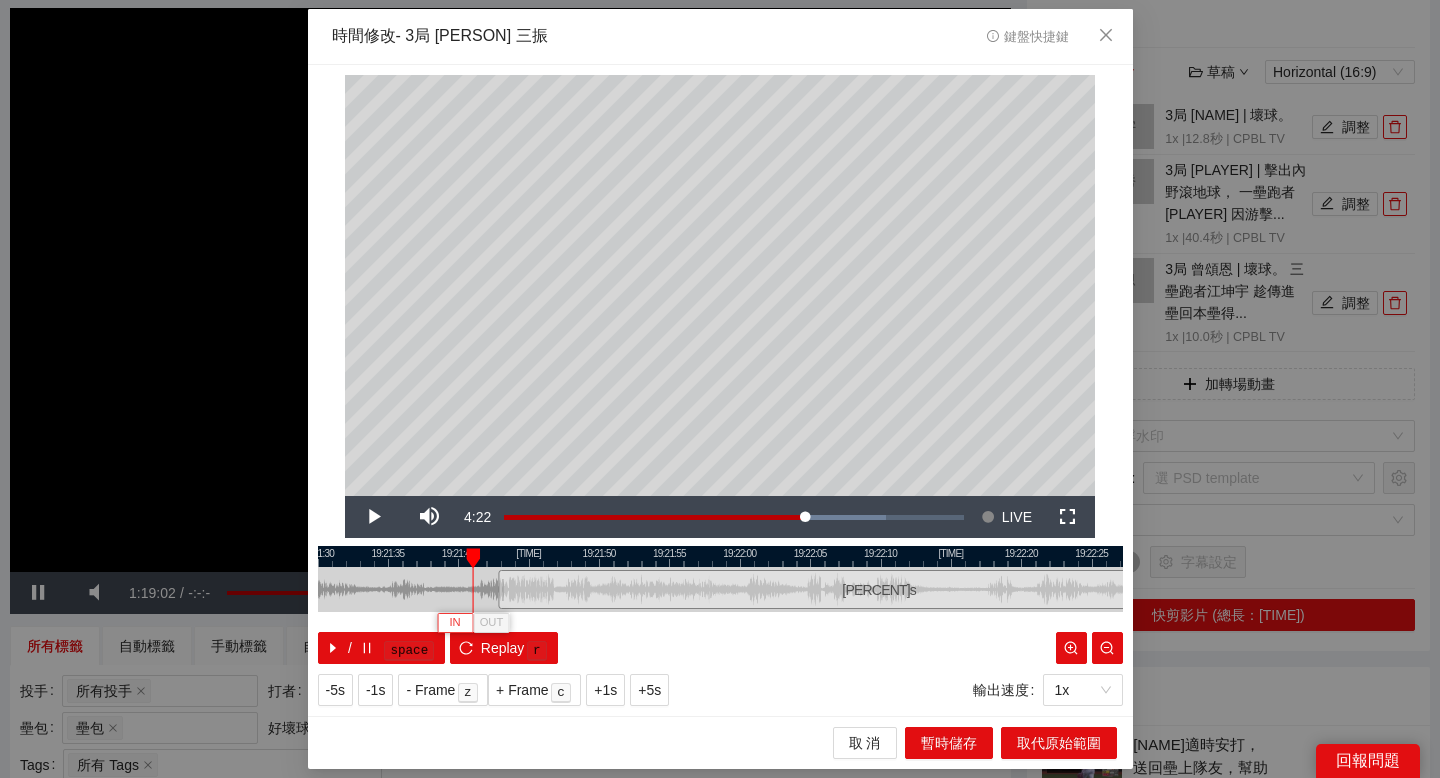 click on "IN" at bounding box center (454, 623) 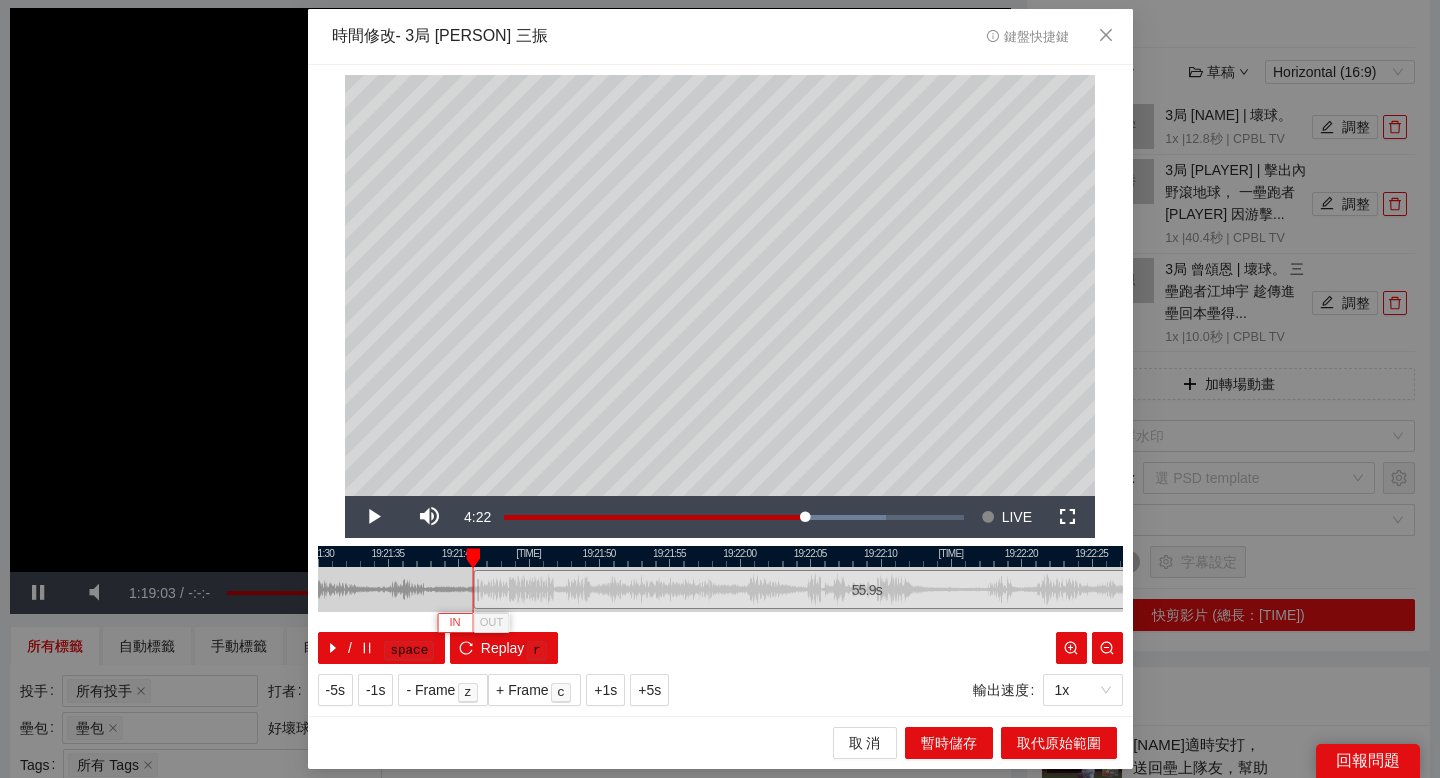 type 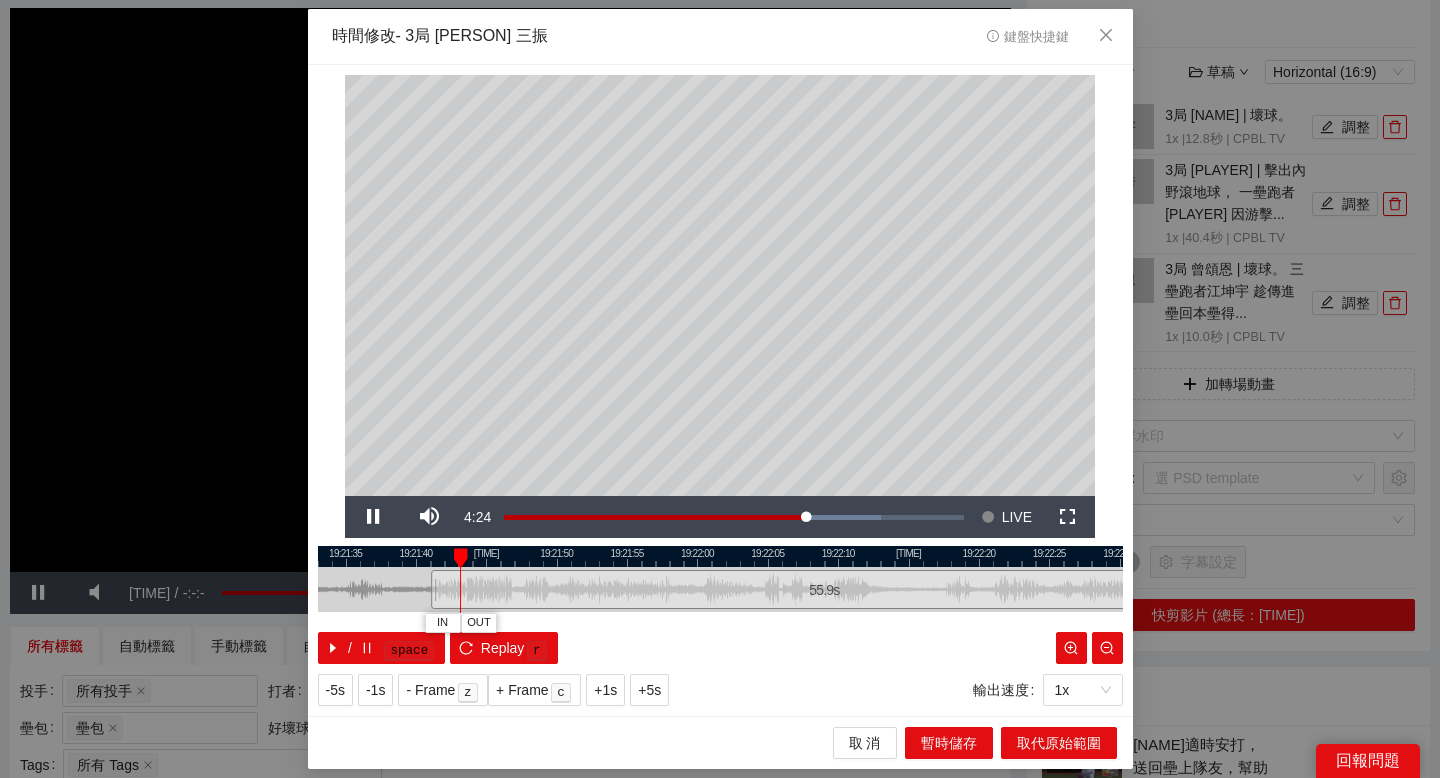 drag, startPoint x: 660, startPoint y: 550, endPoint x: 619, endPoint y: 549, distance: 41.01219 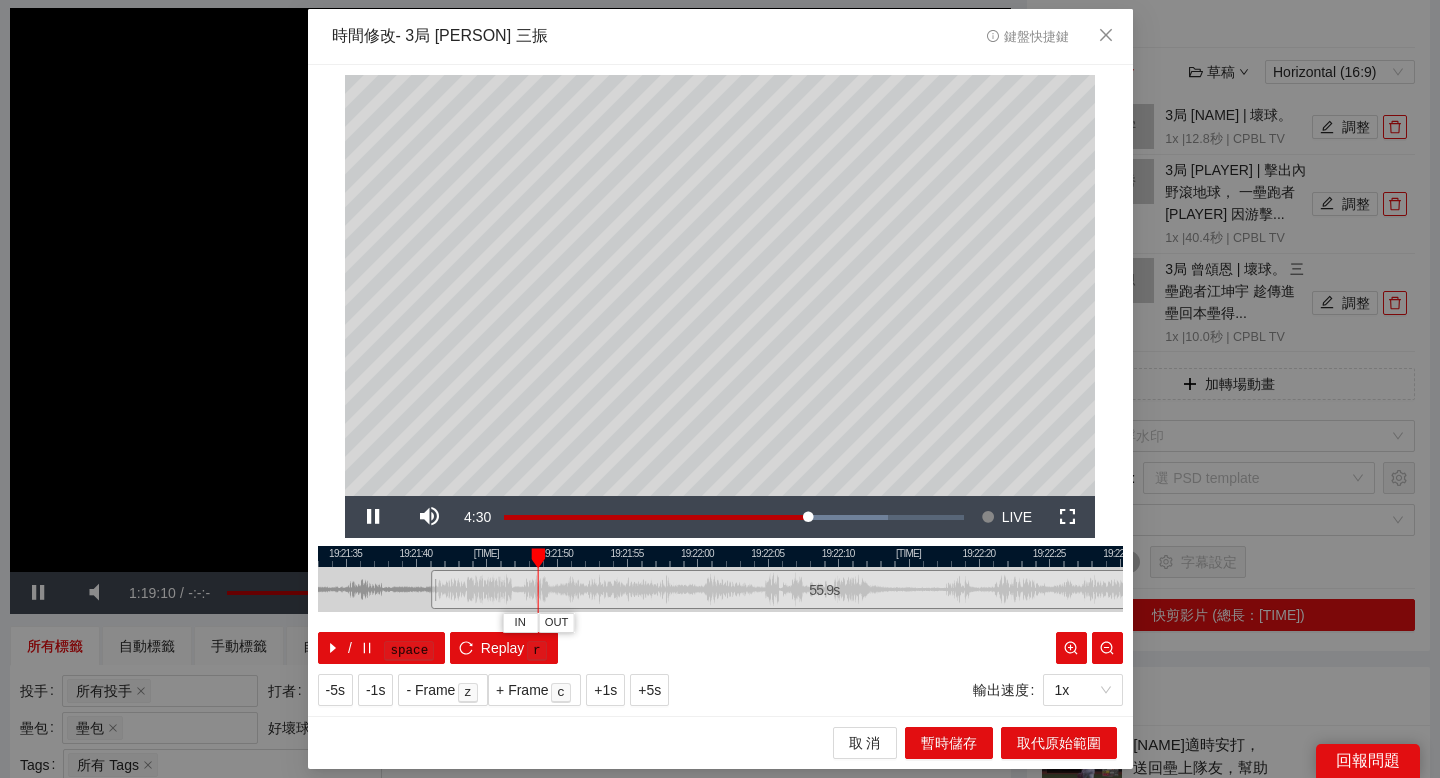 click at bounding box center [720, 556] 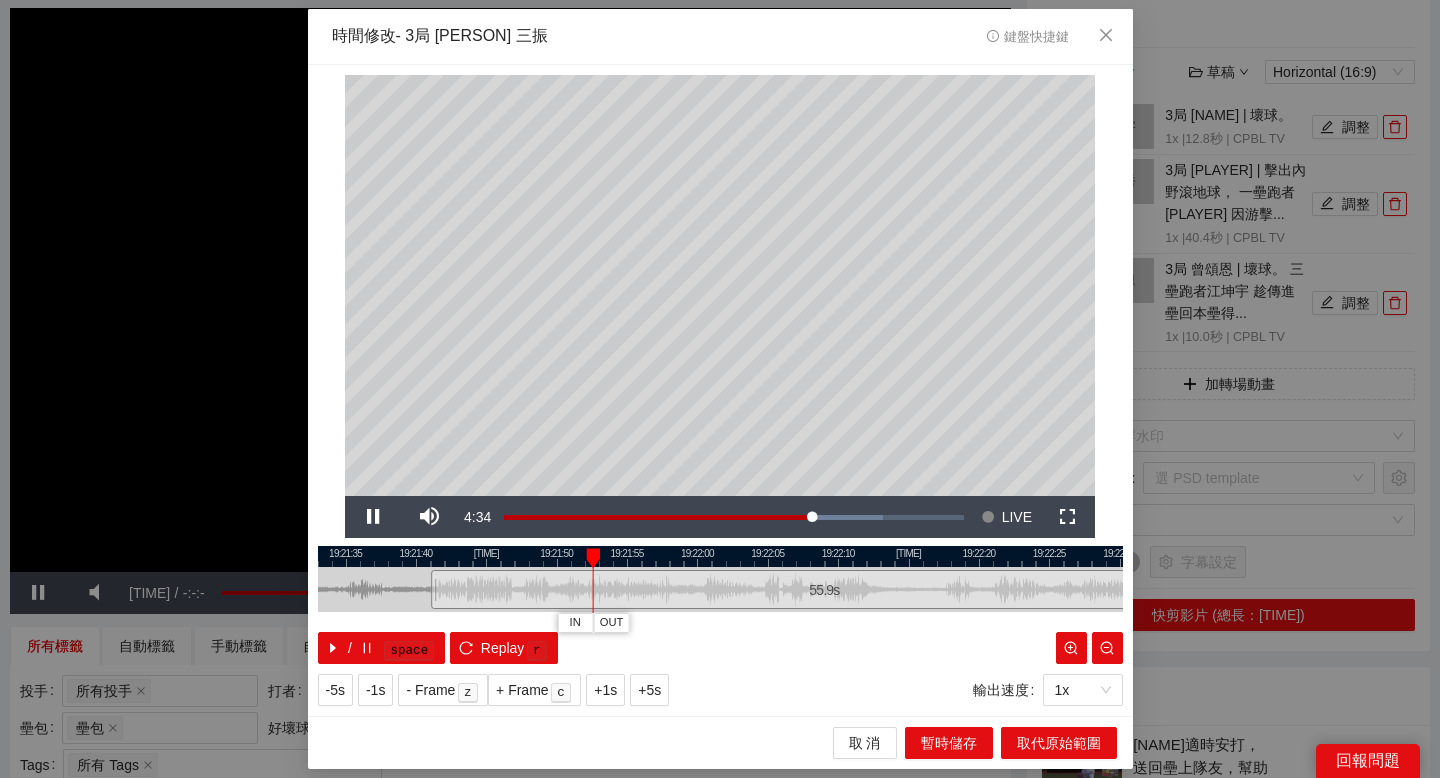 click at bounding box center (720, 556) 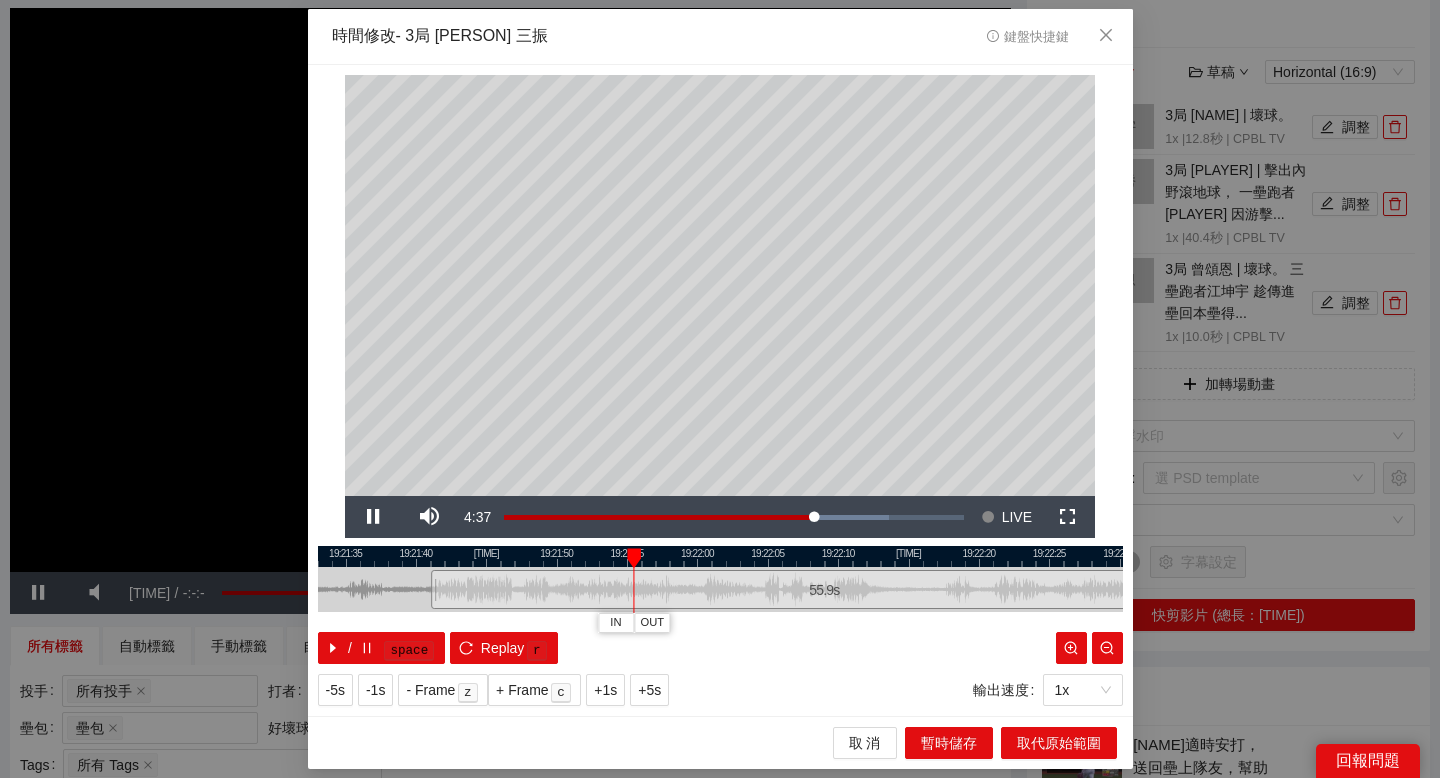 click at bounding box center (720, 556) 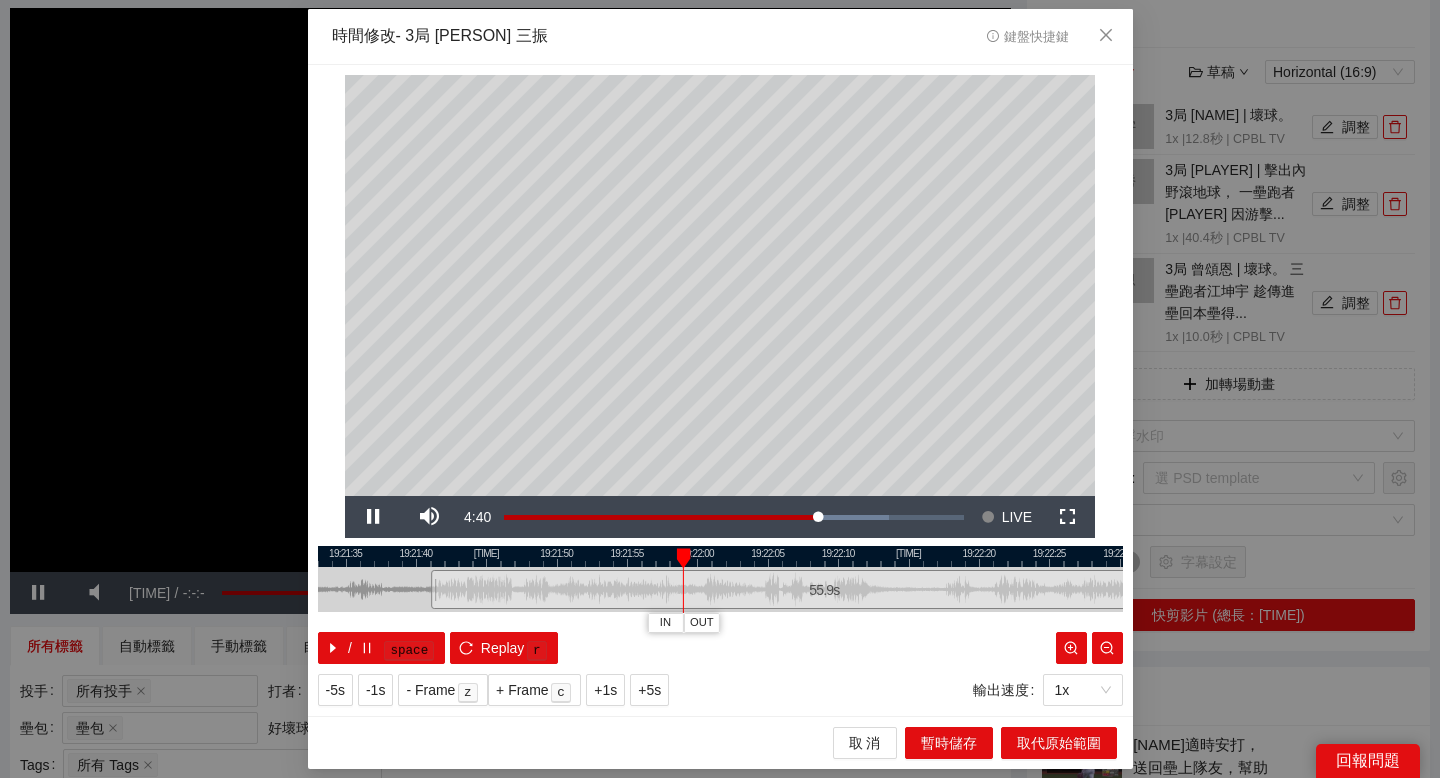 click at bounding box center (720, 556) 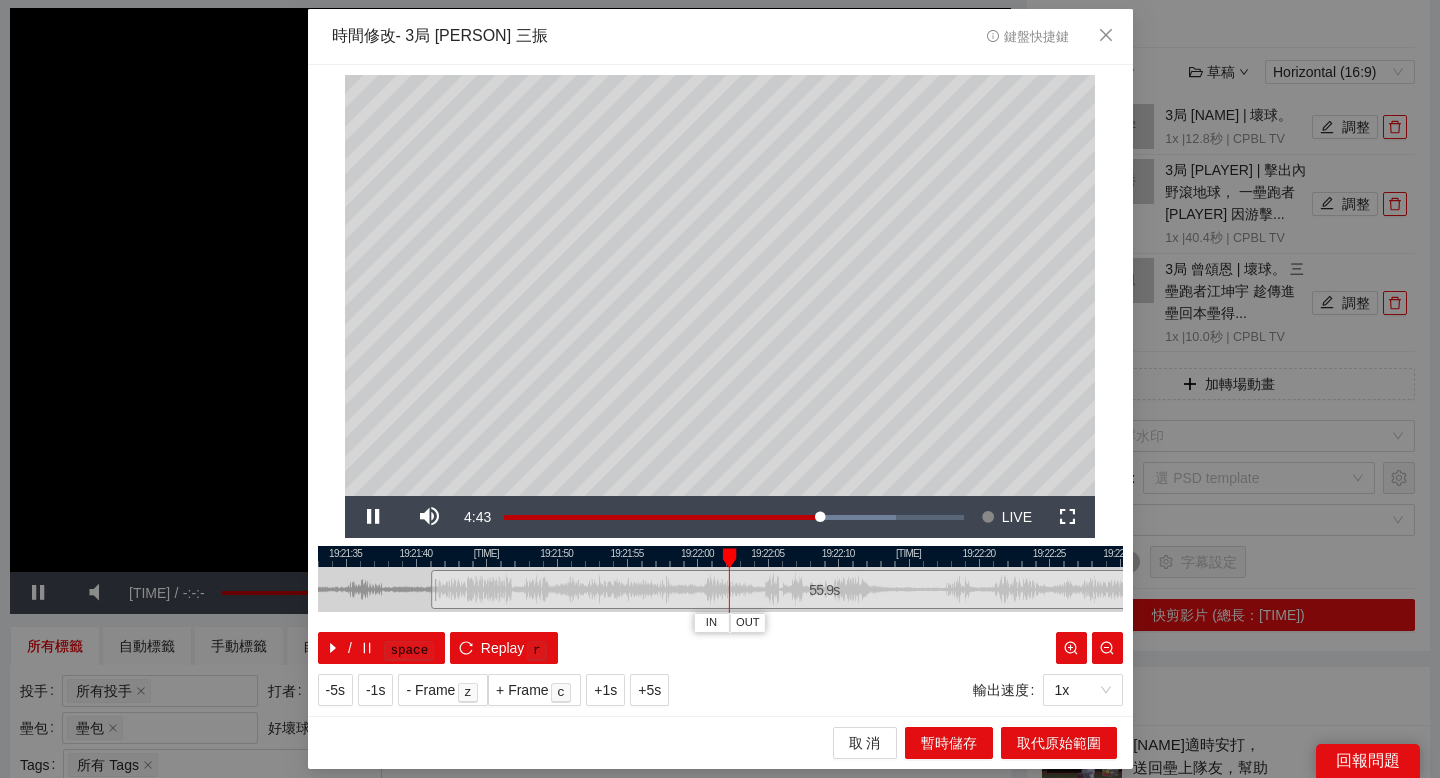 click at bounding box center [720, 556] 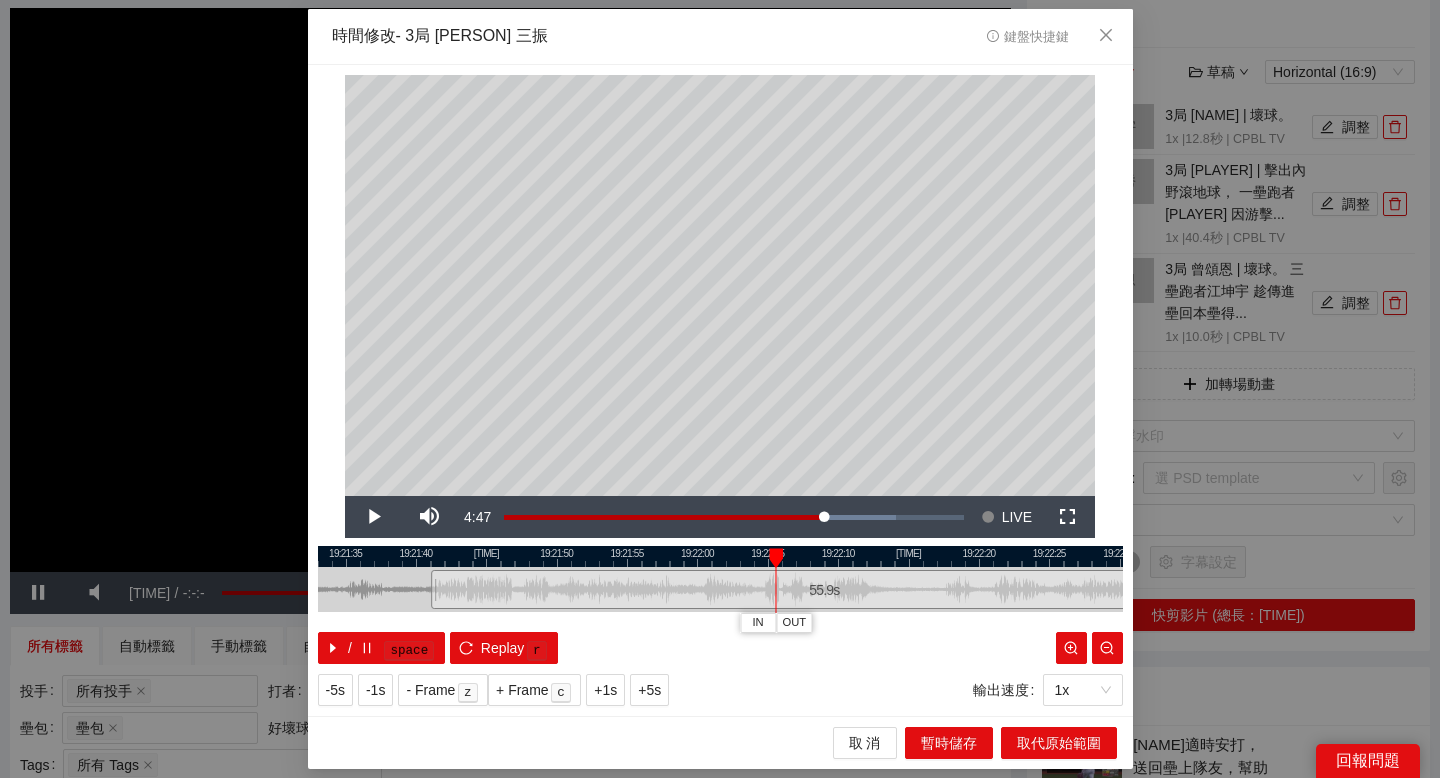 click at bounding box center (720, 556) 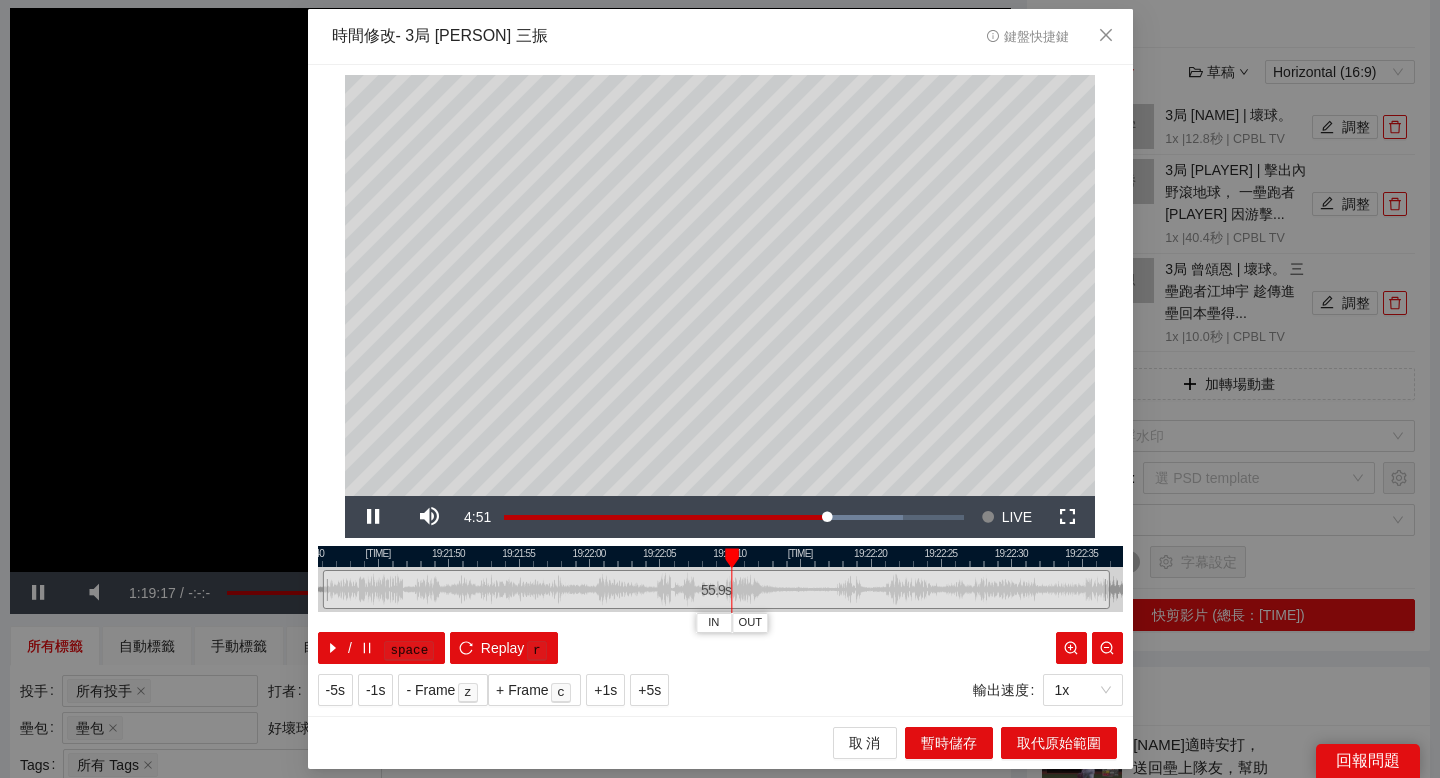drag, startPoint x: 878, startPoint y: 561, endPoint x: 744, endPoint y: 561, distance: 134 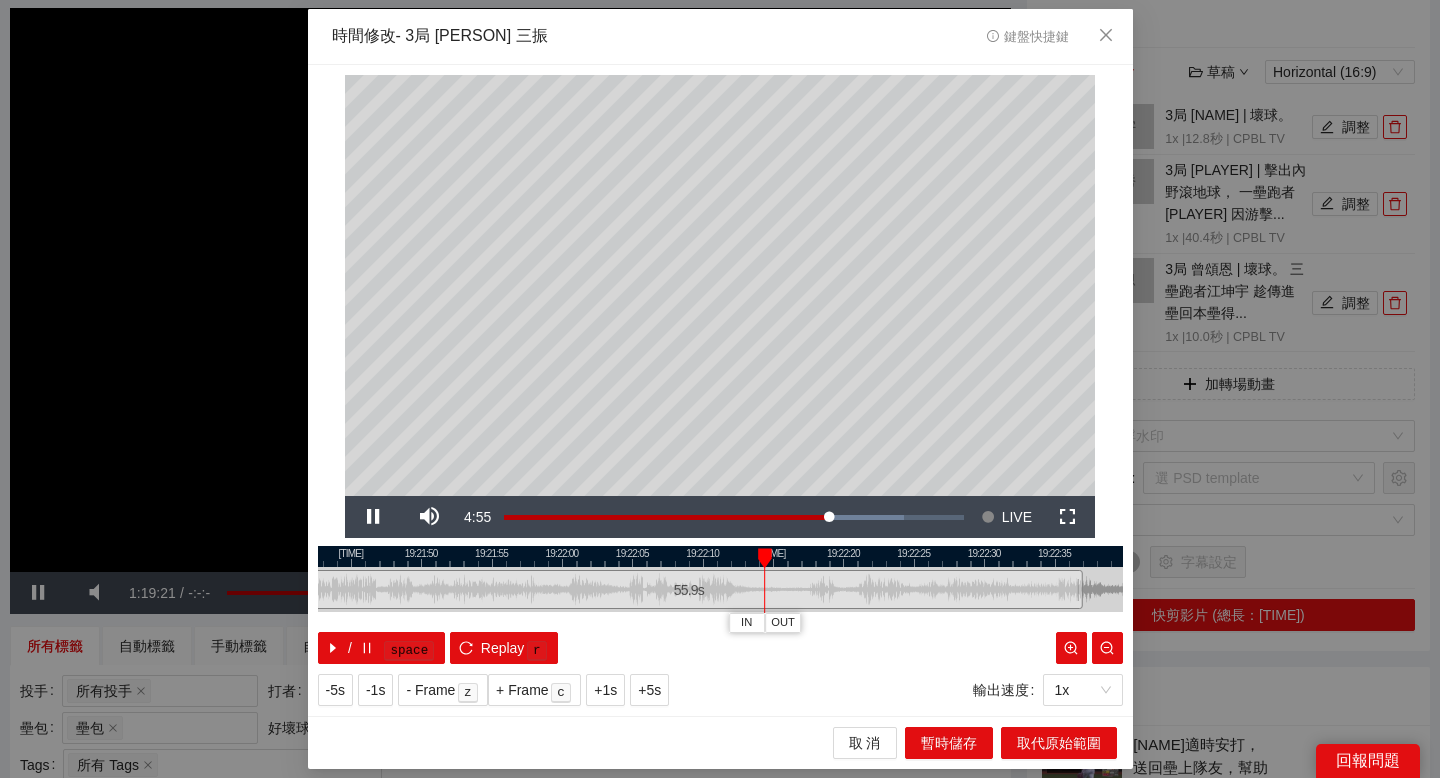 click at bounding box center (720, 556) 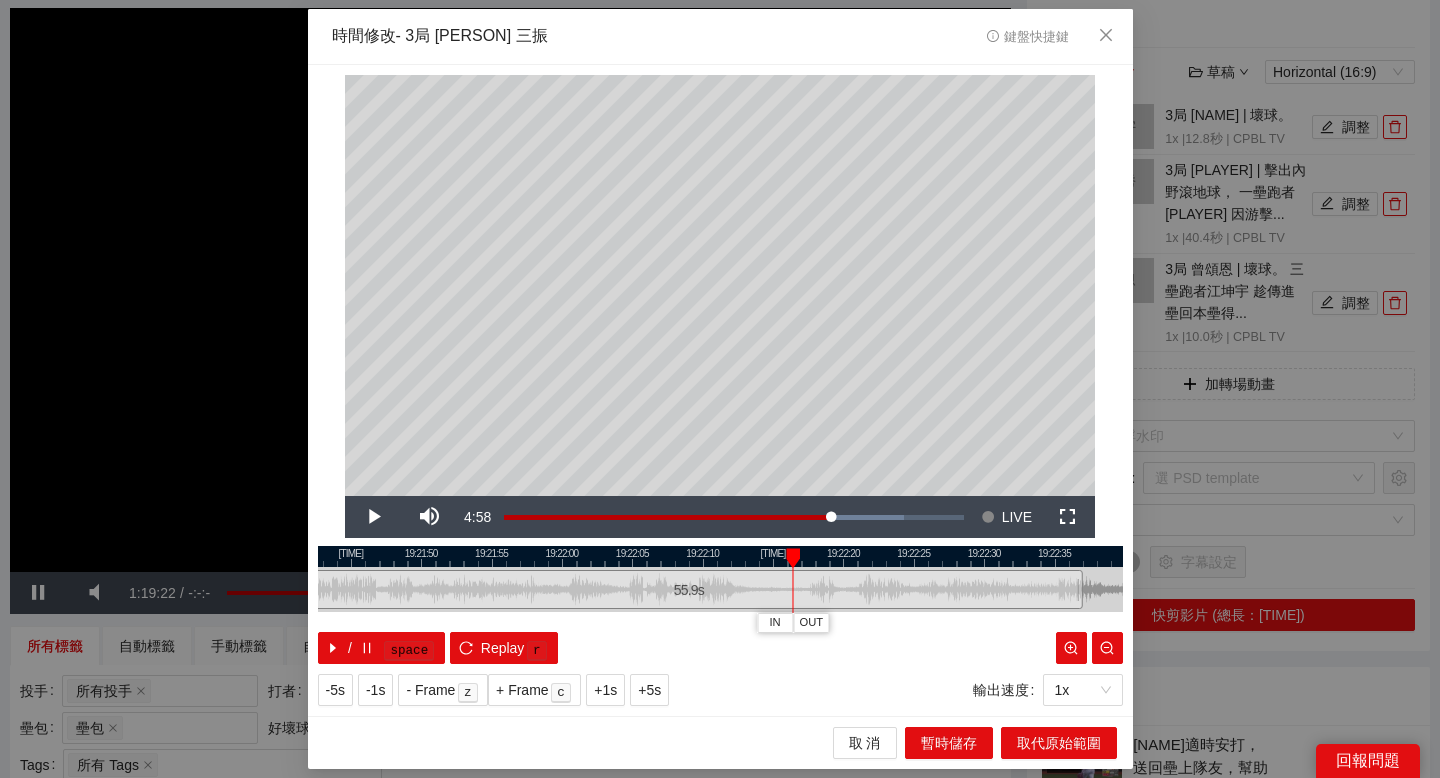 click at bounding box center [720, 556] 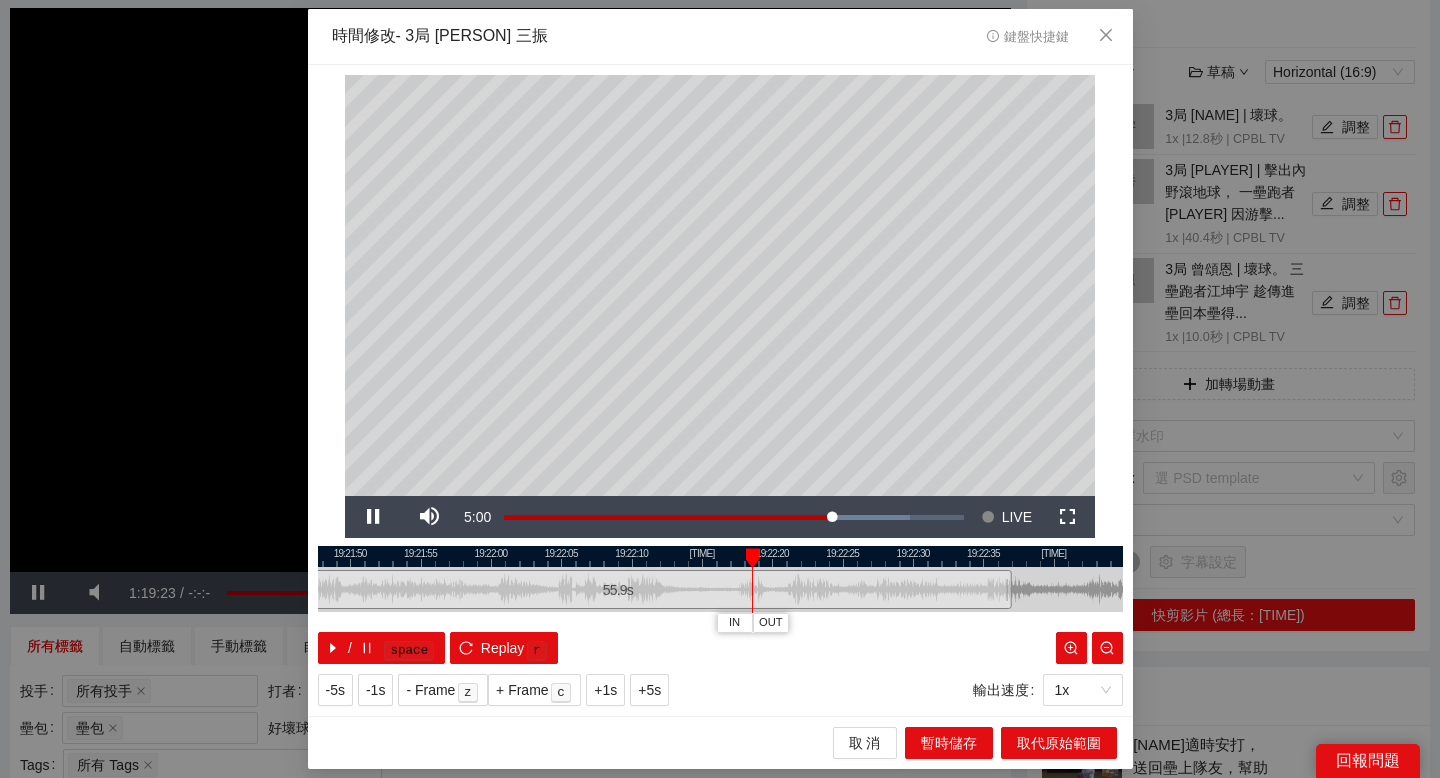 drag, startPoint x: 869, startPoint y: 553, endPoint x: 740, endPoint y: 553, distance: 129 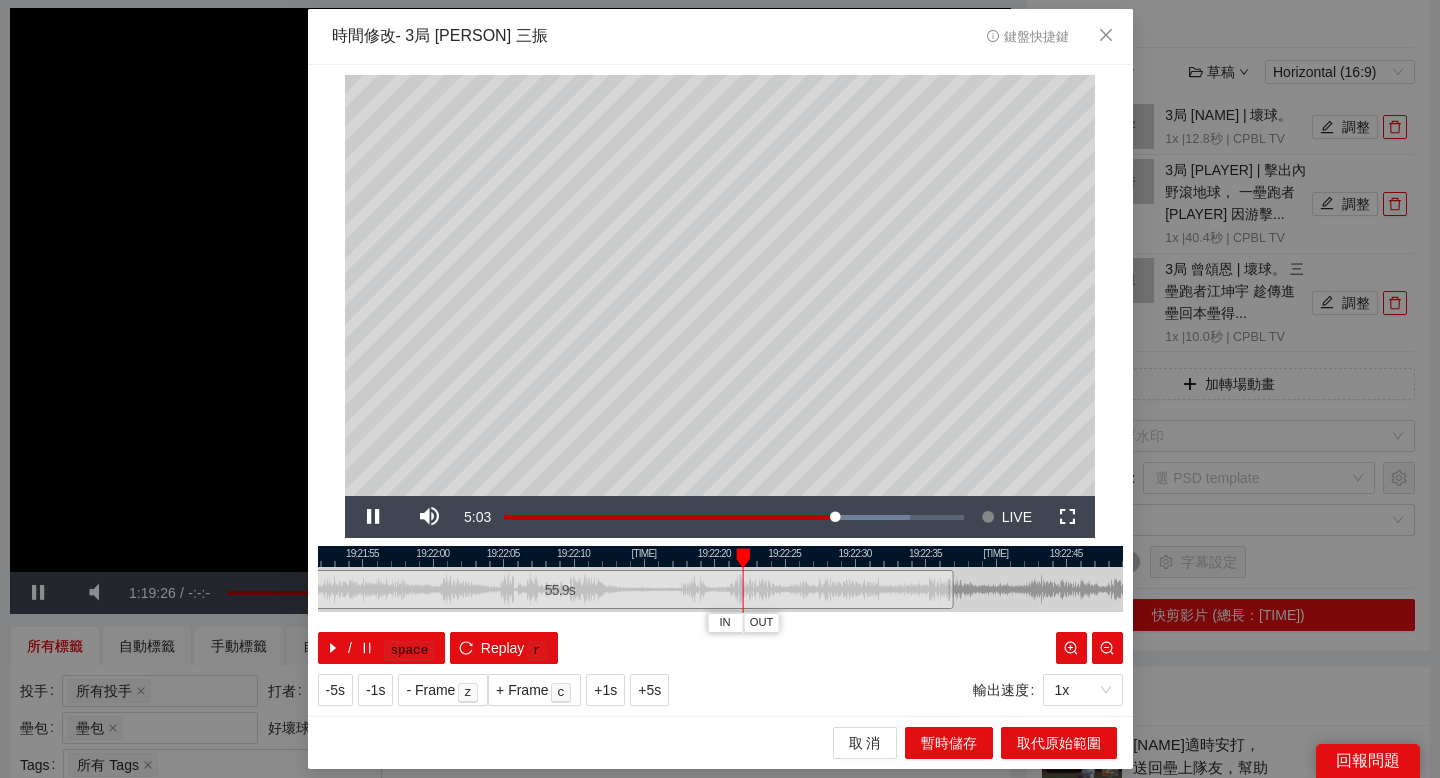 click at bounding box center [720, 556] 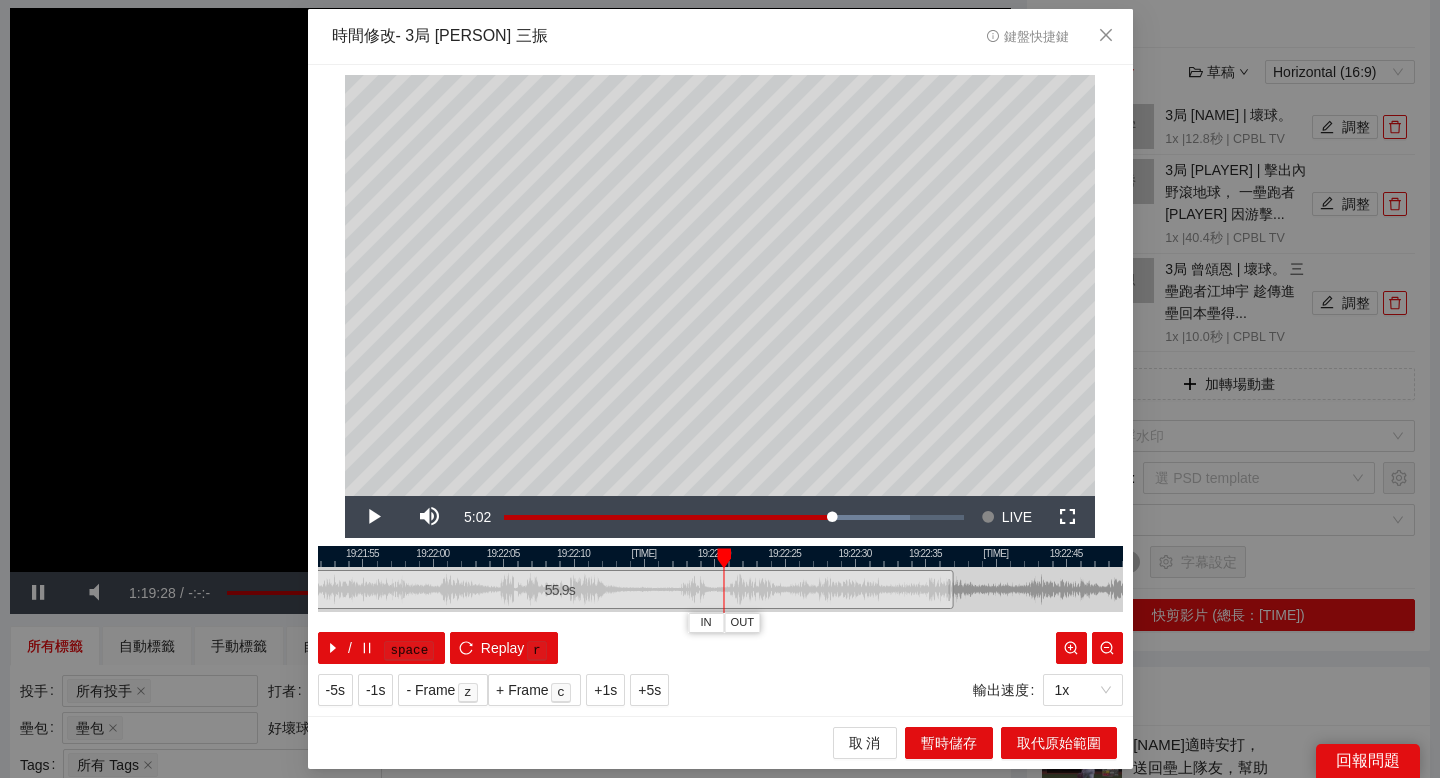 click at bounding box center (724, 558) 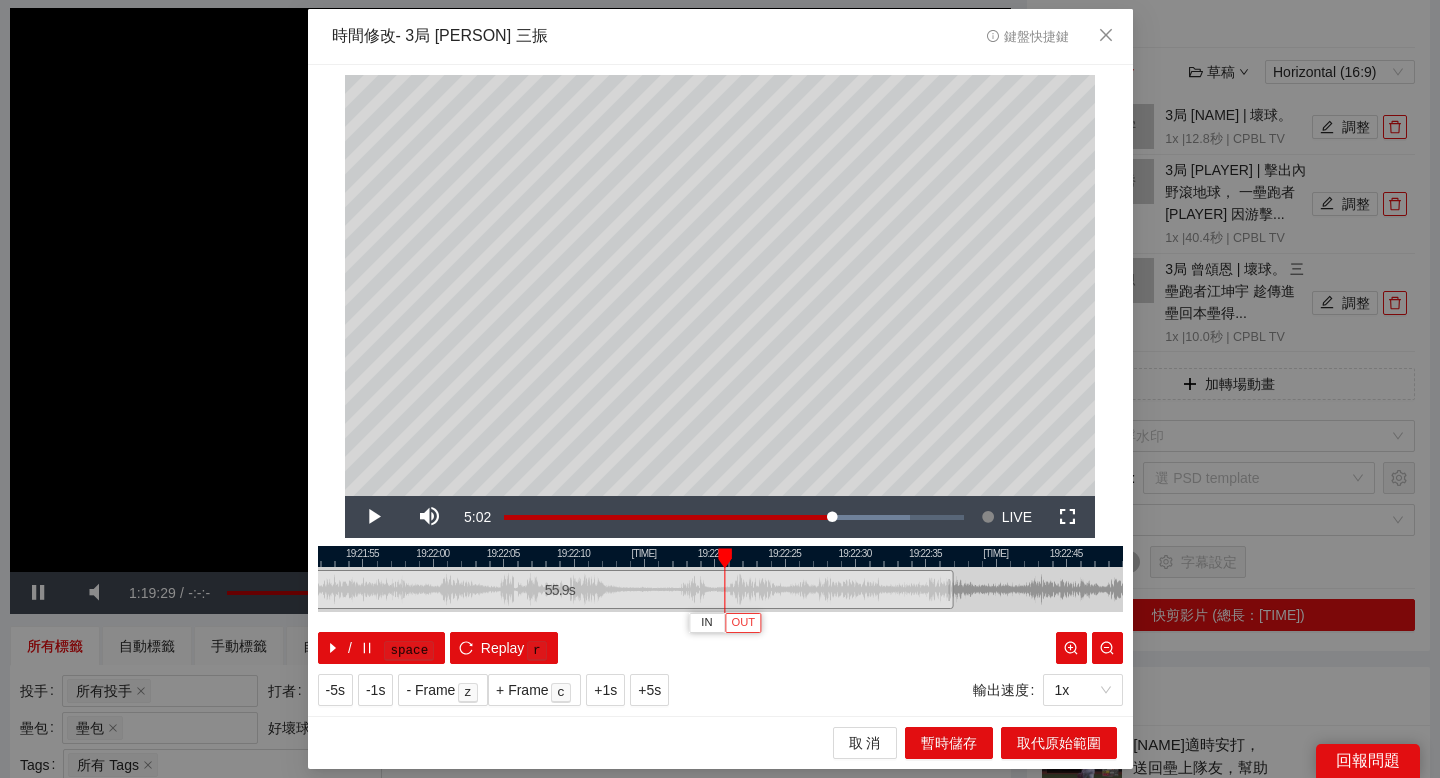click on "OUT" at bounding box center [743, 623] 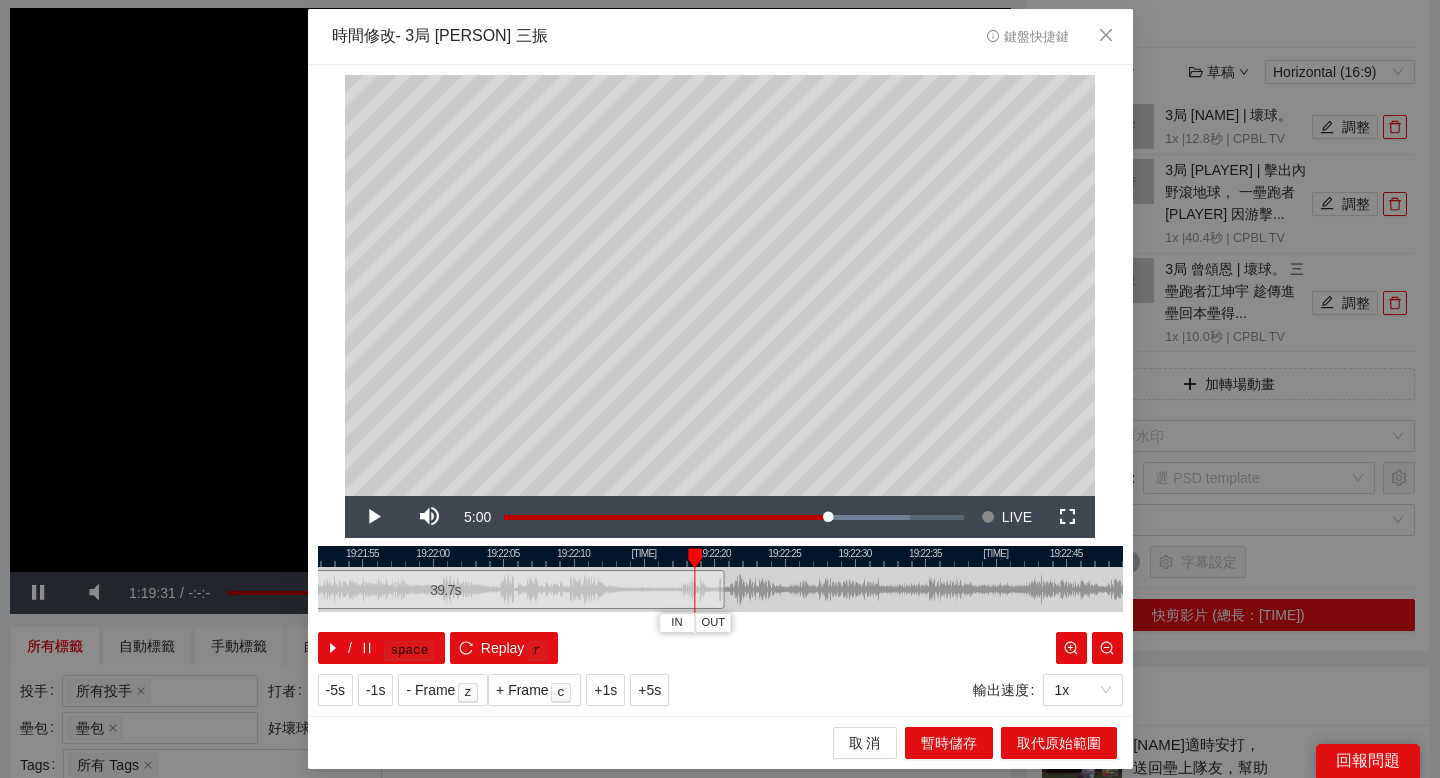drag, startPoint x: 727, startPoint y: 551, endPoint x: 697, endPoint y: 552, distance: 30.016663 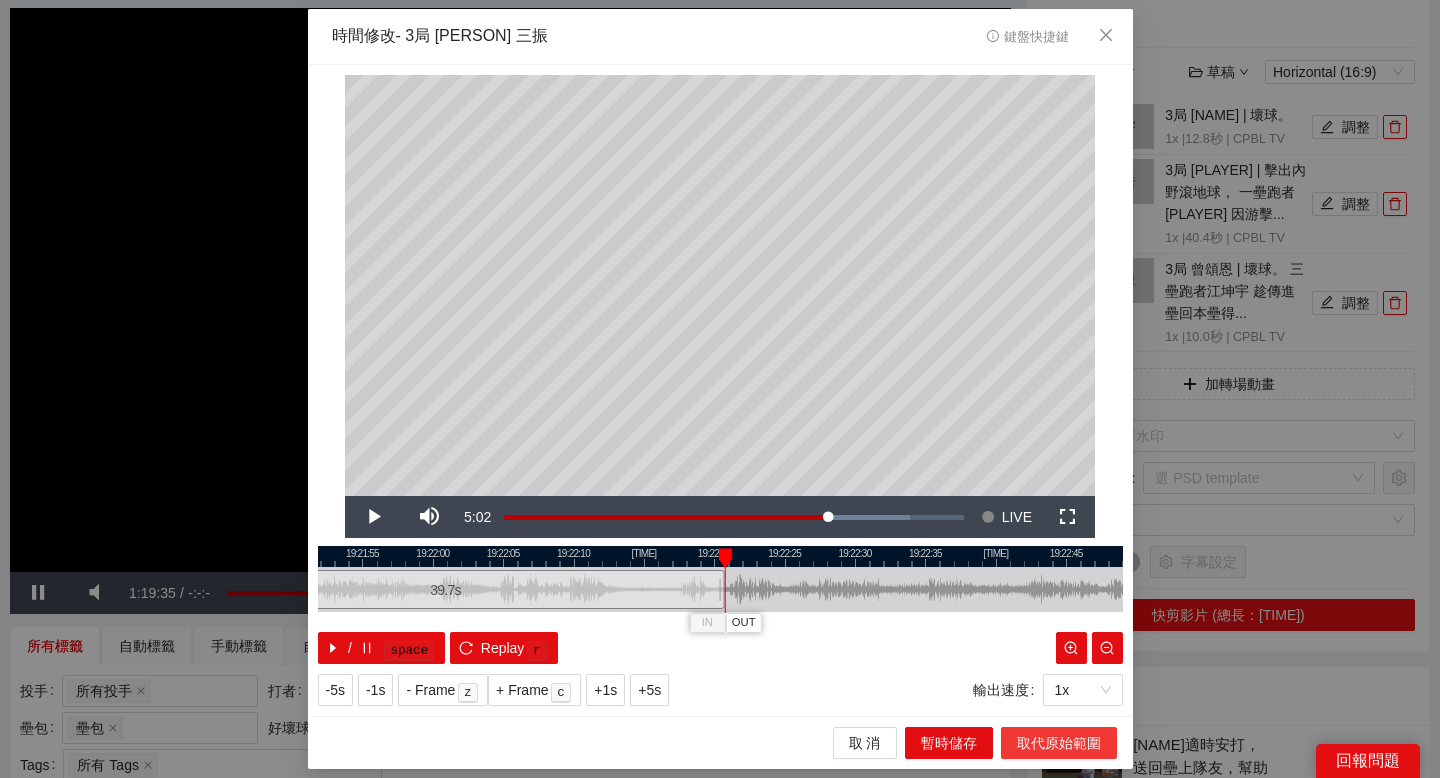 click on "取代原始範圍" at bounding box center (1059, 743) 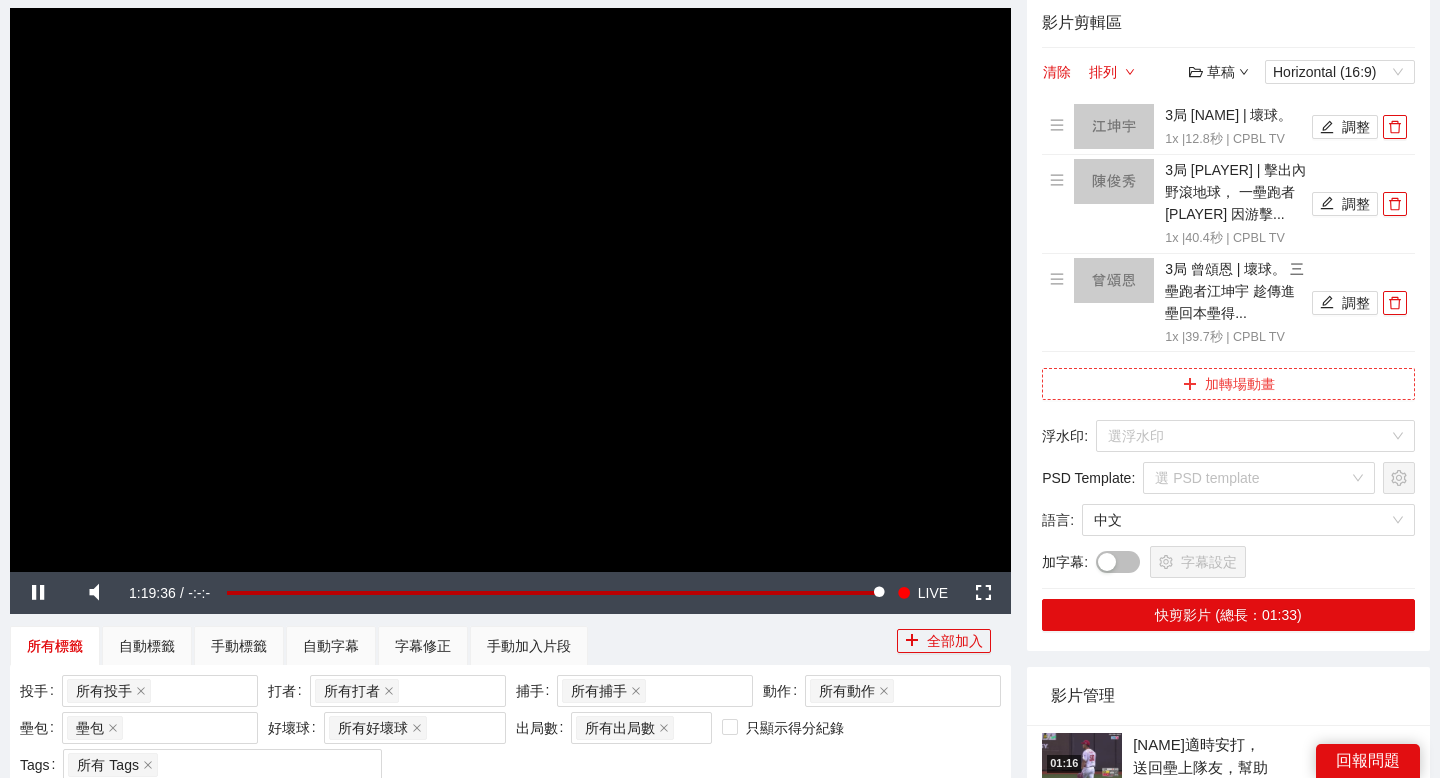click on "加轉場動畫" at bounding box center [1228, 384] 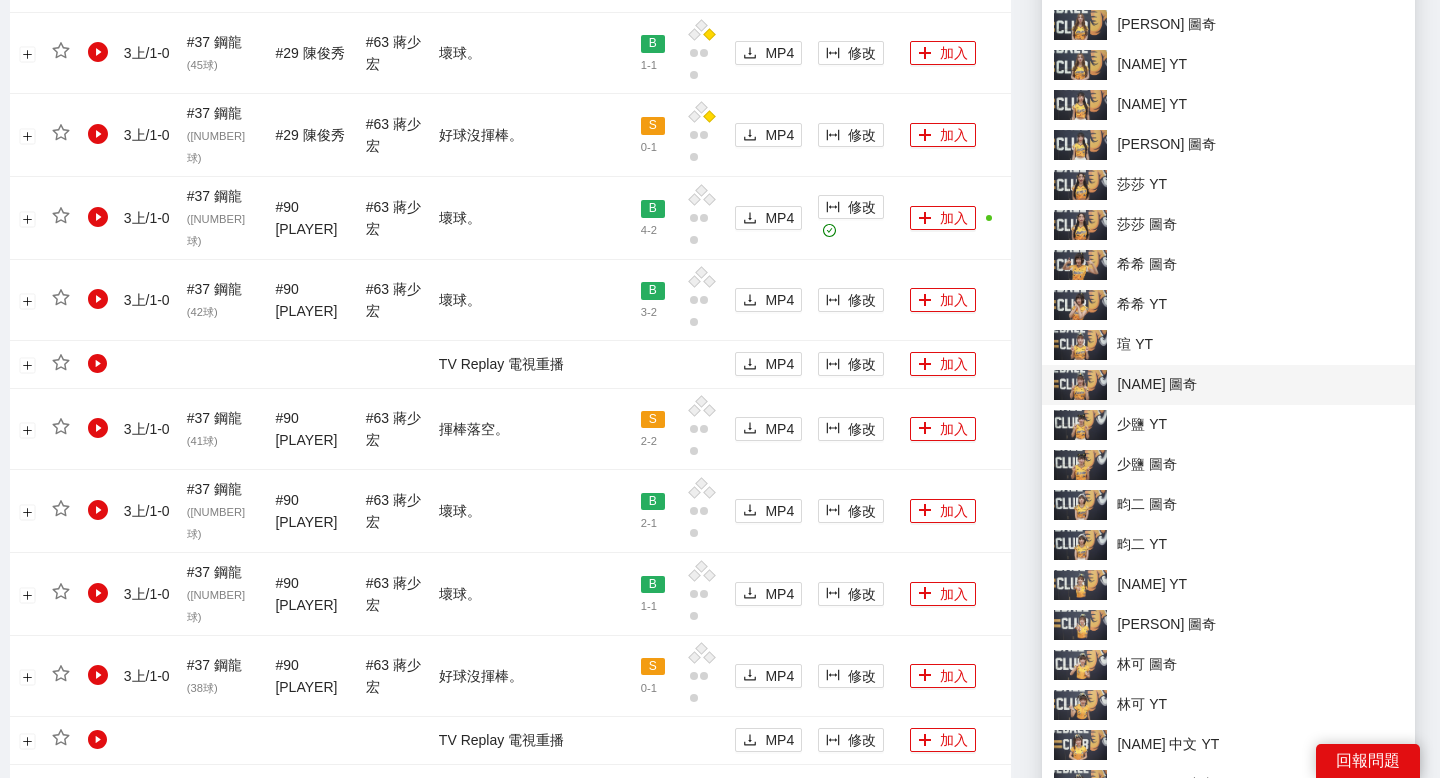 scroll, scrollTop: 1855, scrollLeft: 0, axis: vertical 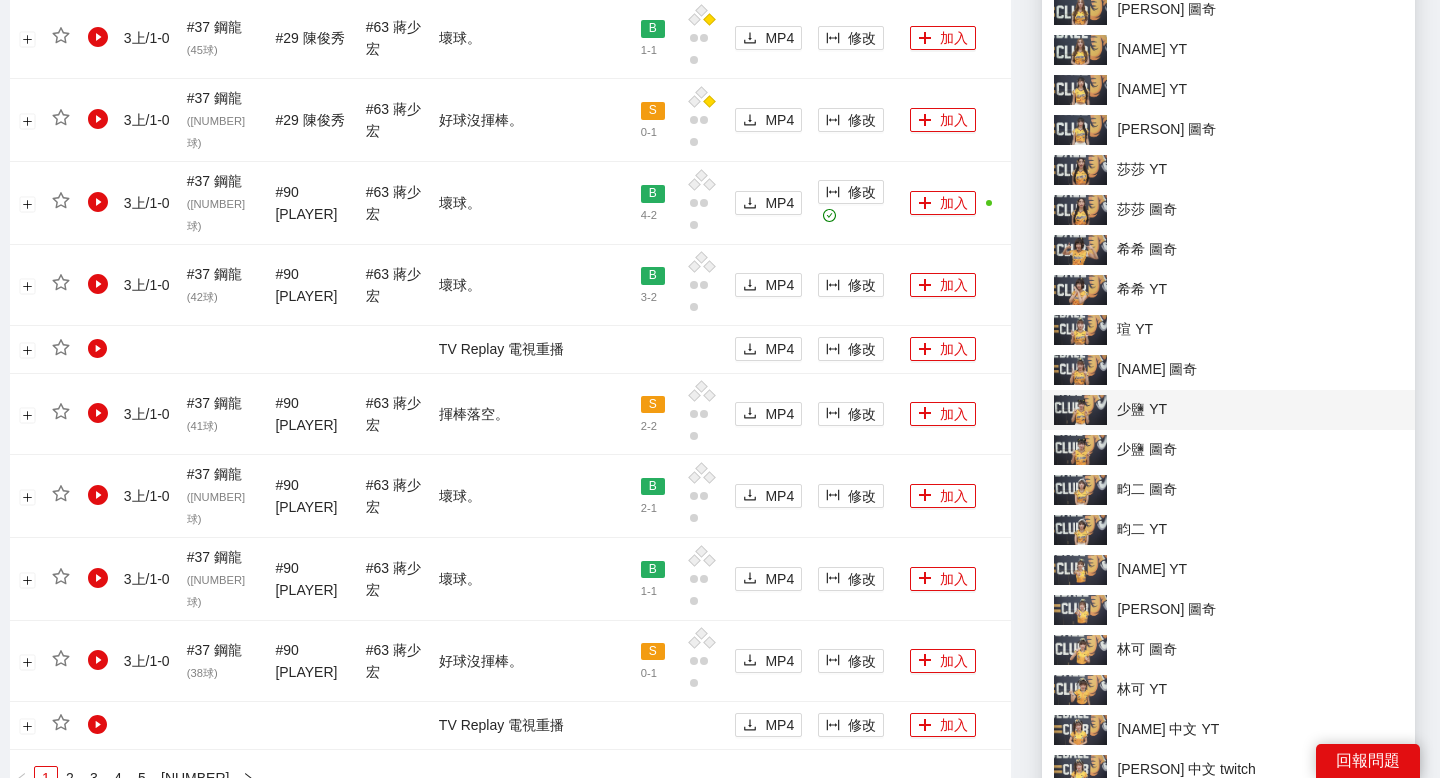 click on "少鹽 YT" at bounding box center (1228, 410) 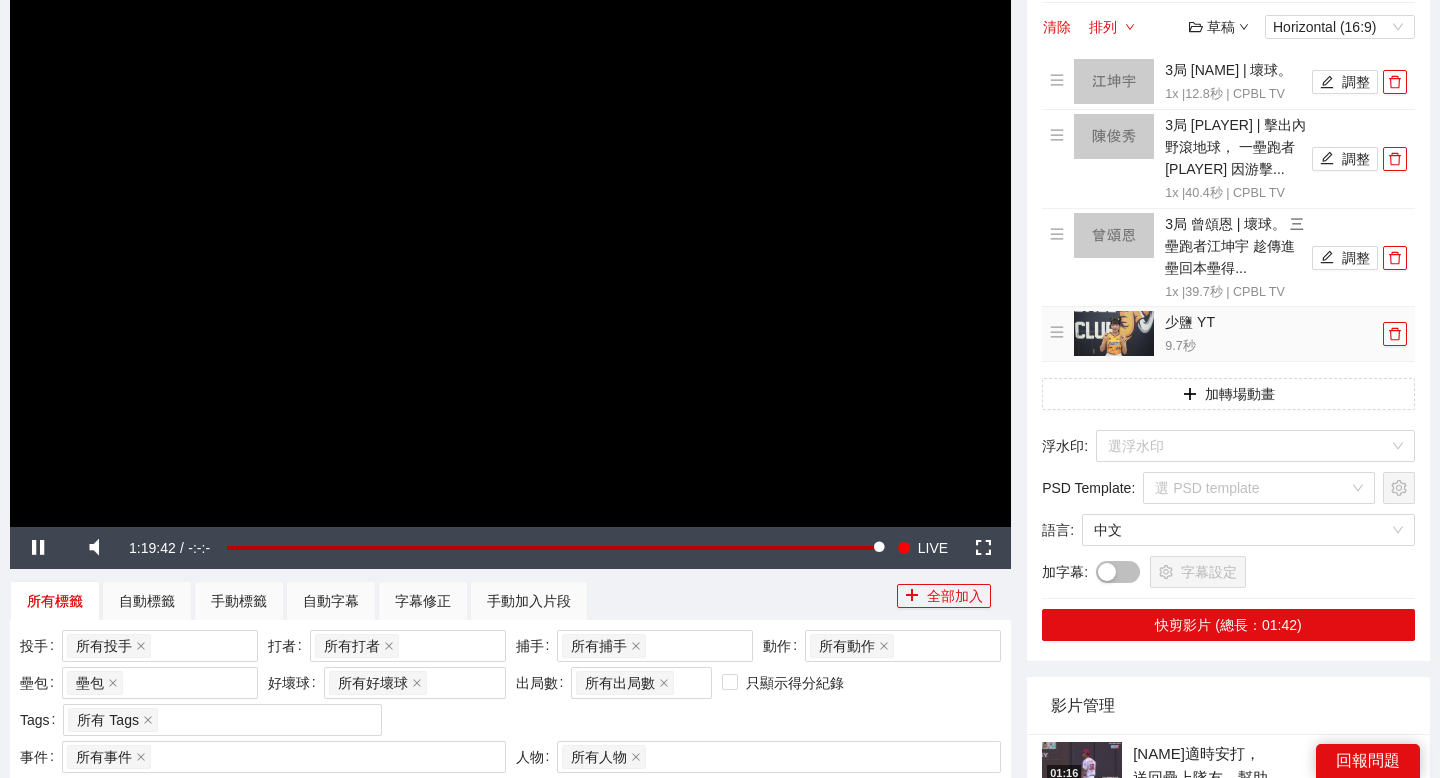 scroll, scrollTop: 204, scrollLeft: 0, axis: vertical 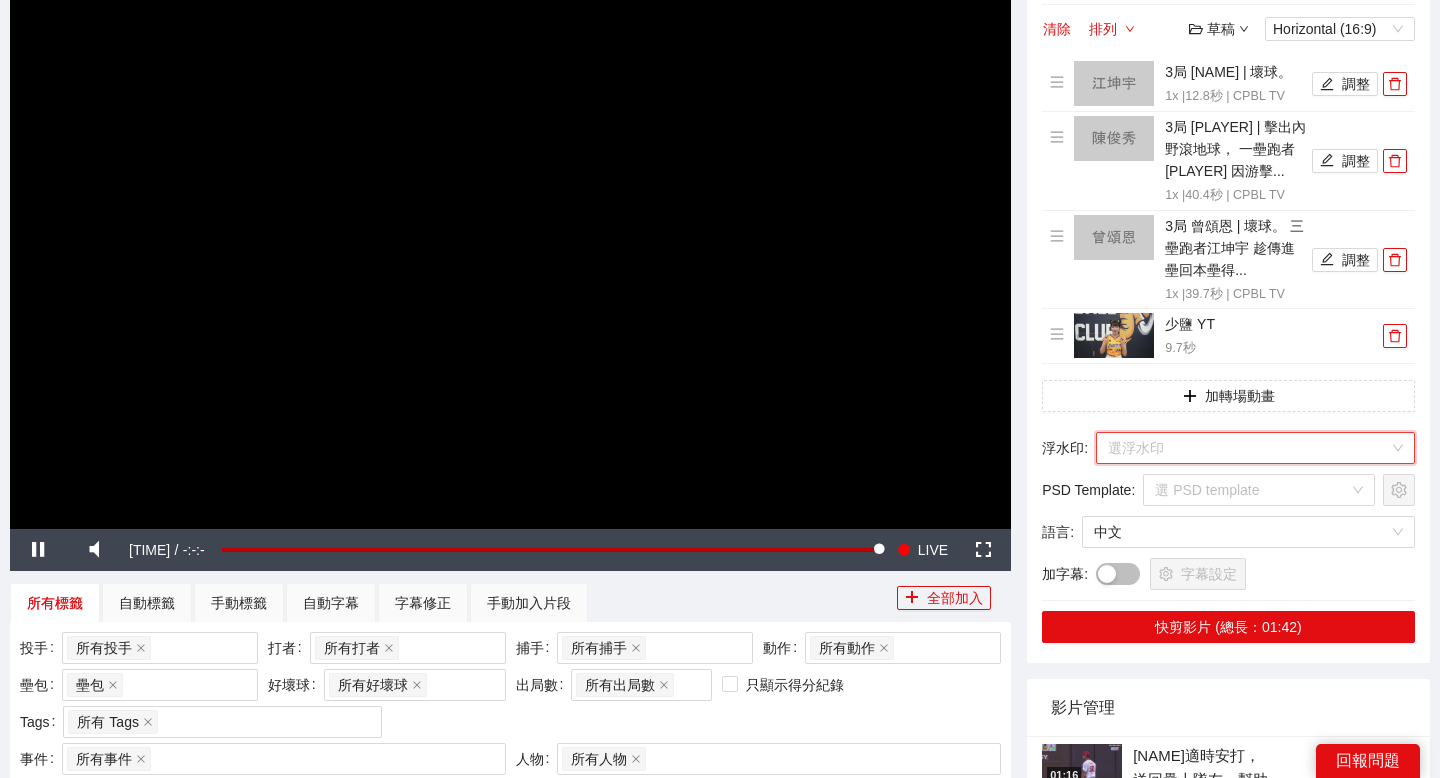 click at bounding box center [1248, 448] 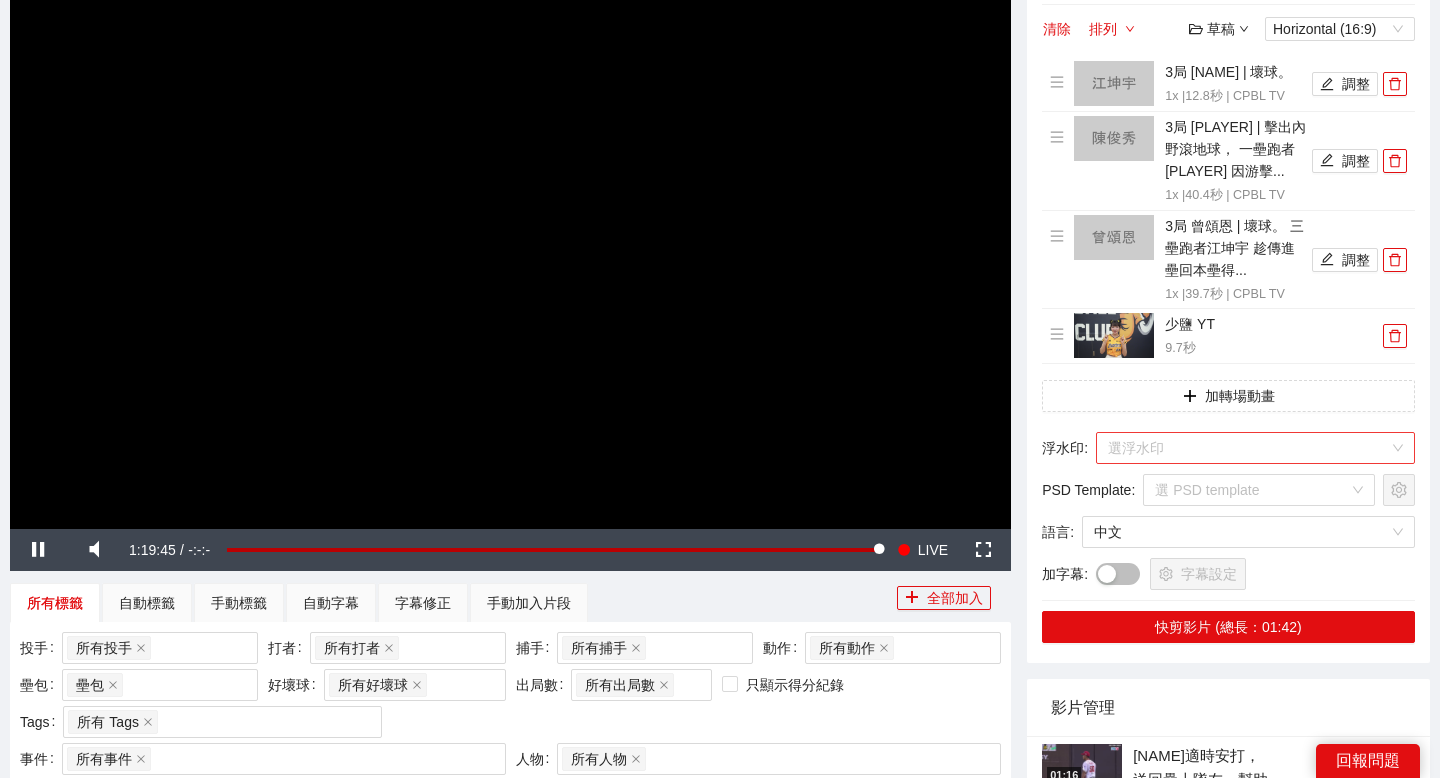 click at bounding box center (1248, 448) 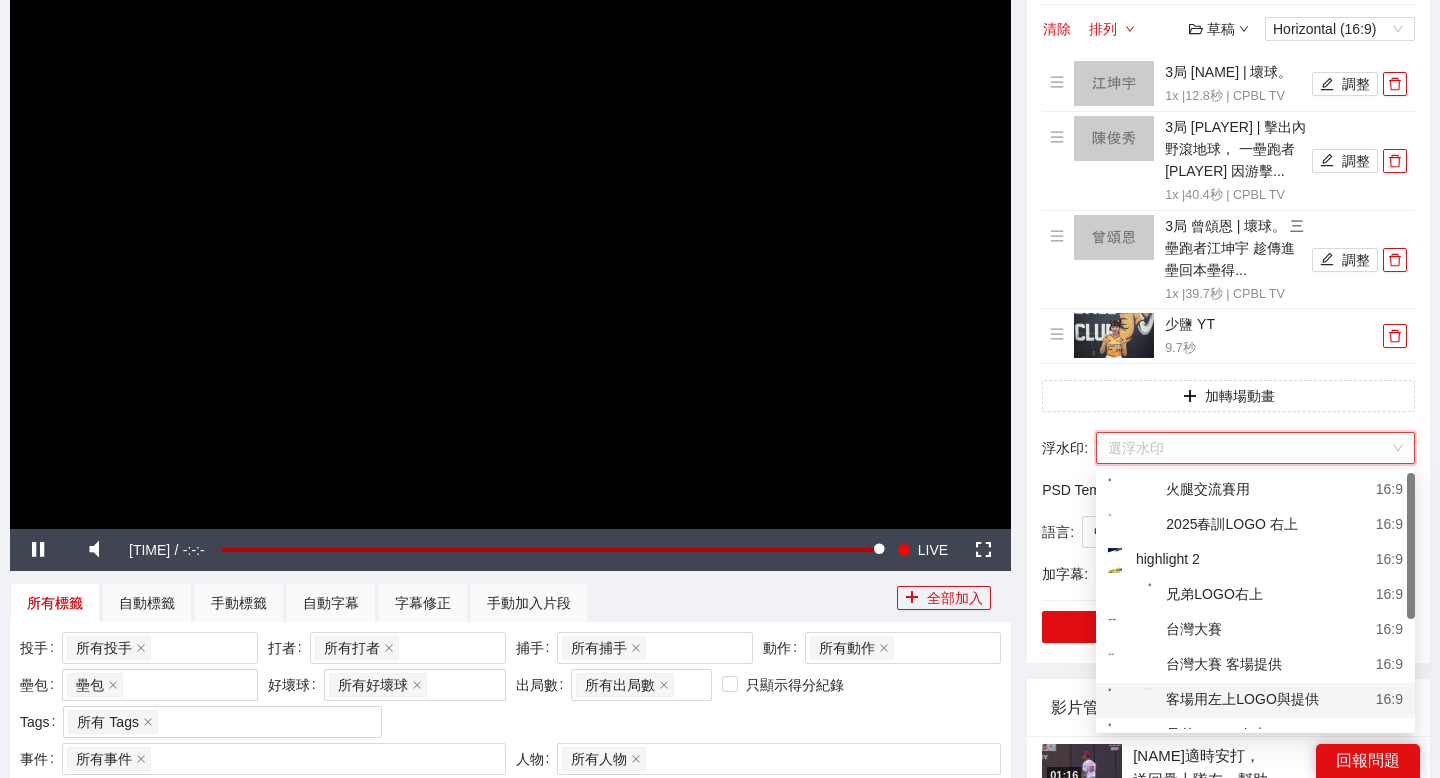 click on "客場用左上LOGO與提供" at bounding box center [1213, 700] 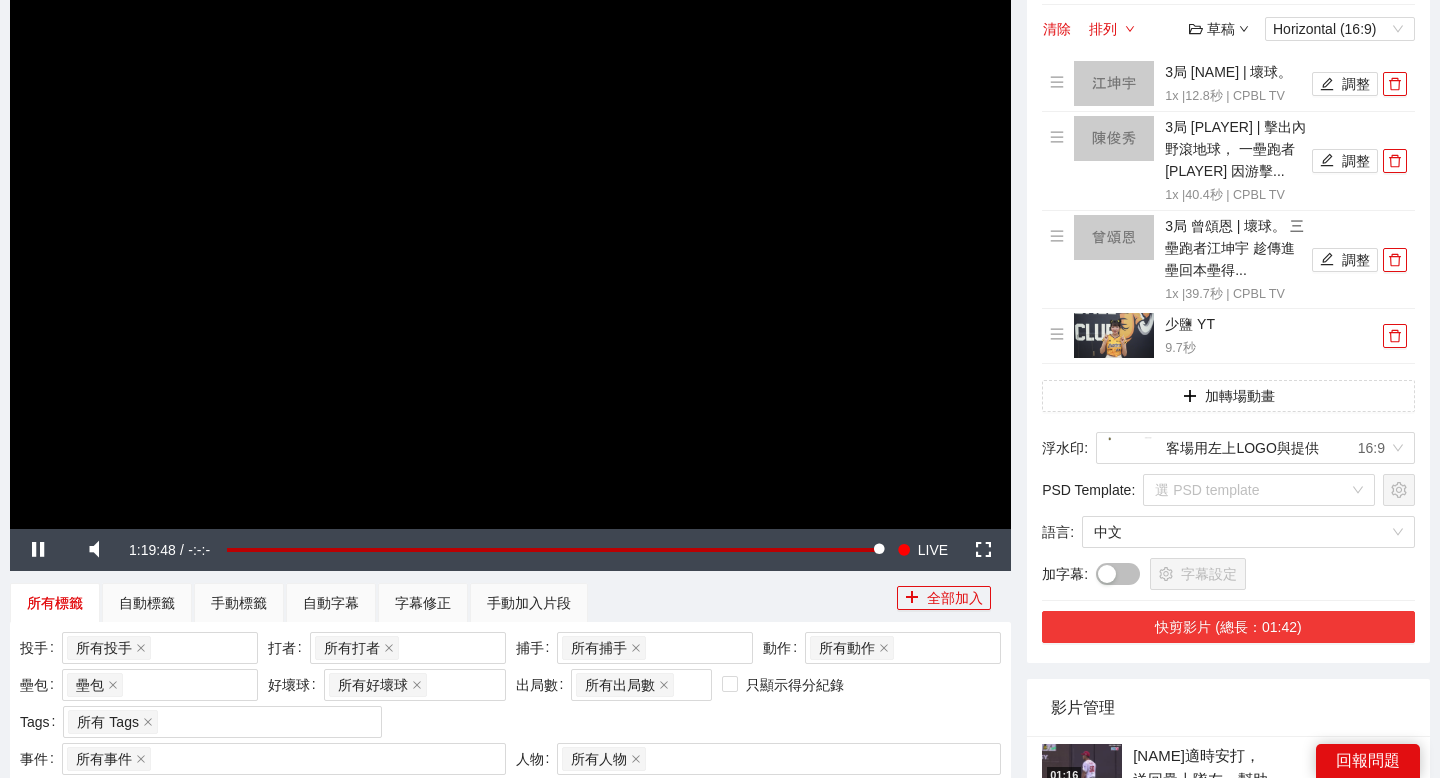 click on "快剪影片 (總長：01:42)" at bounding box center (1228, 627) 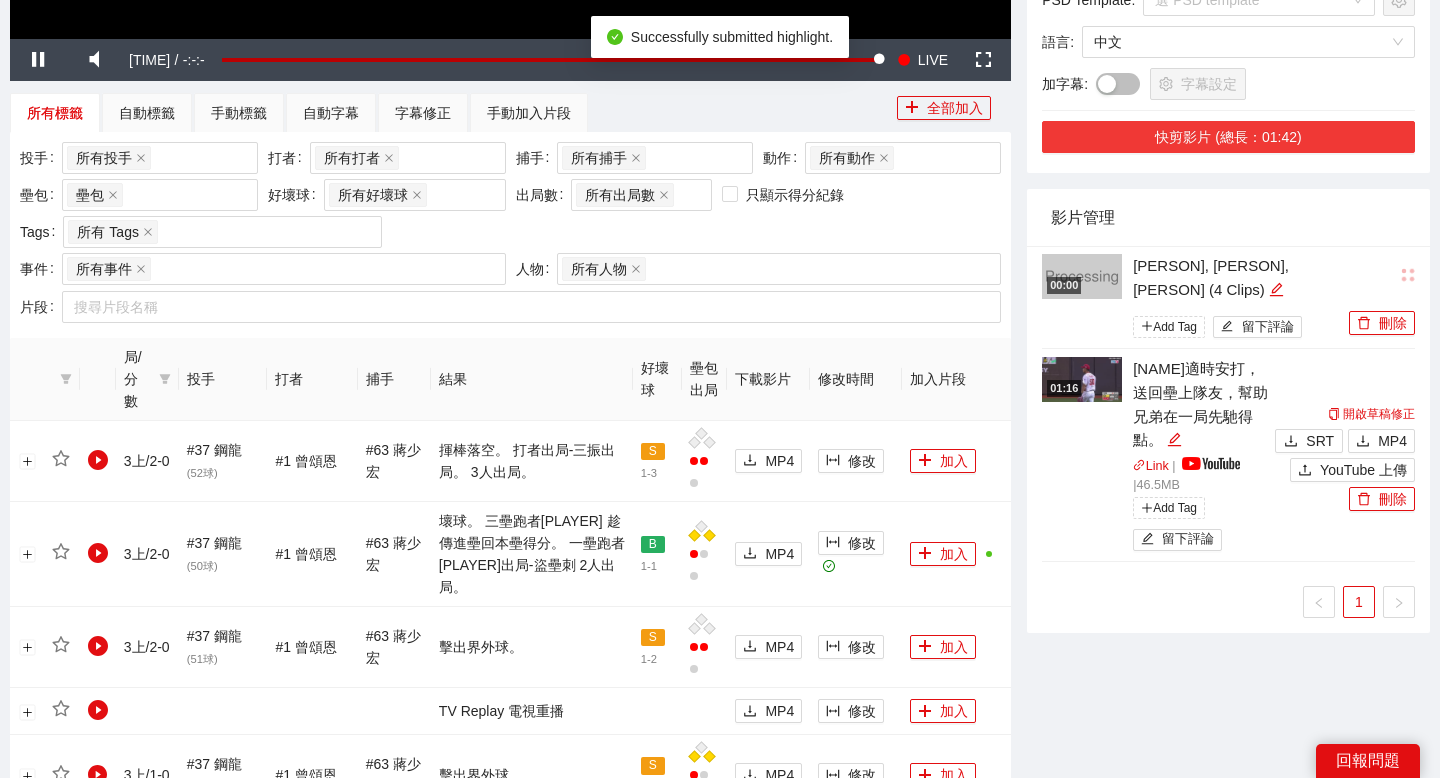 scroll, scrollTop: 695, scrollLeft: 0, axis: vertical 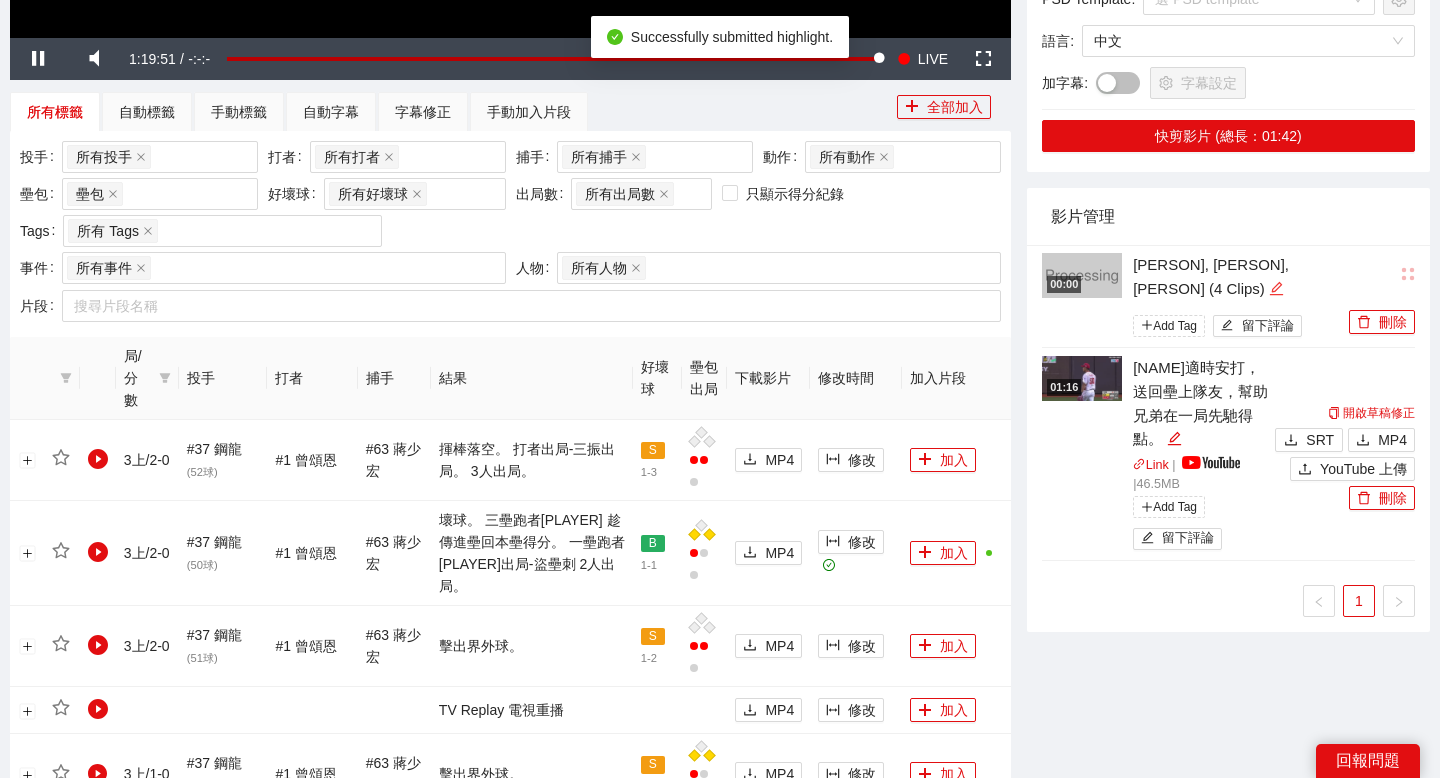 click 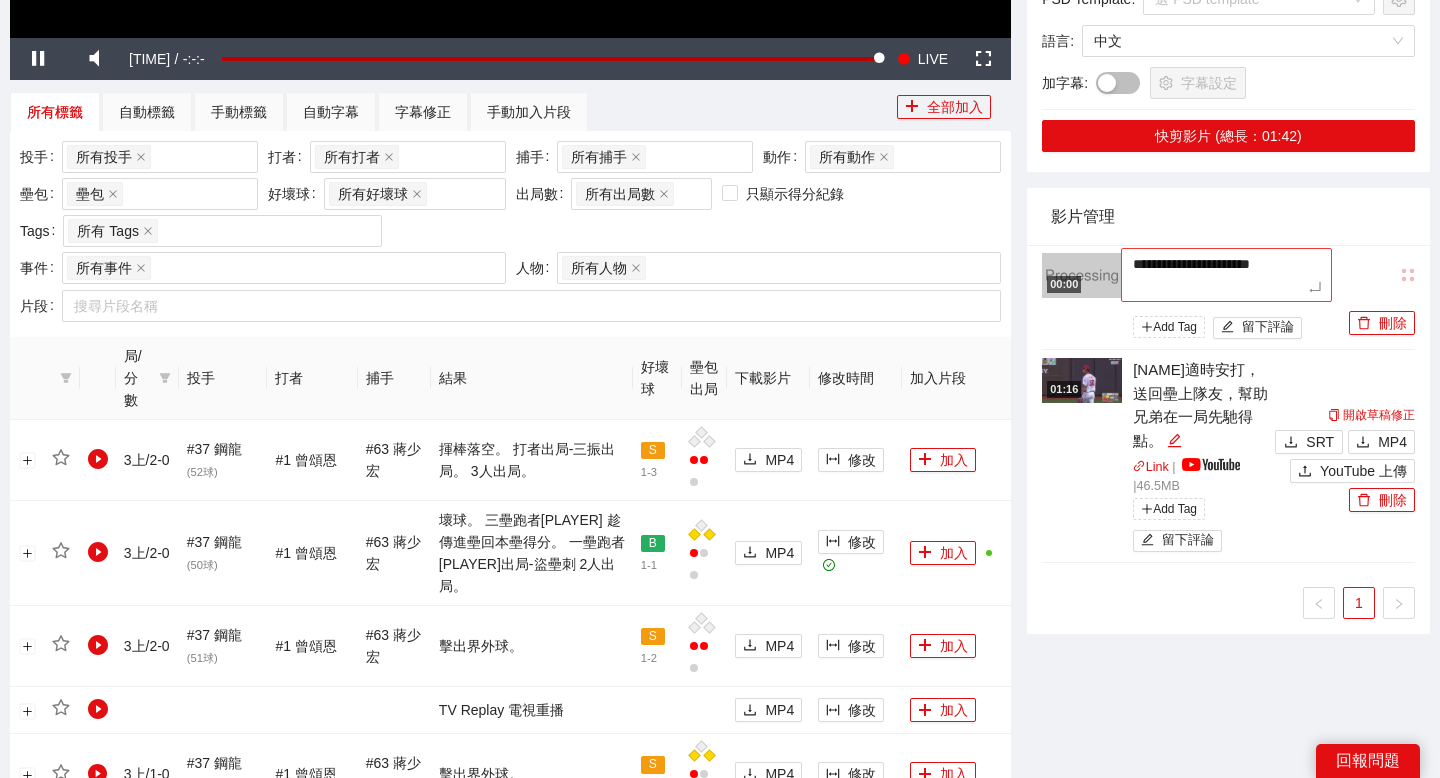 drag, startPoint x: 1197, startPoint y: 291, endPoint x: 1175, endPoint y: 266, distance: 33.30165 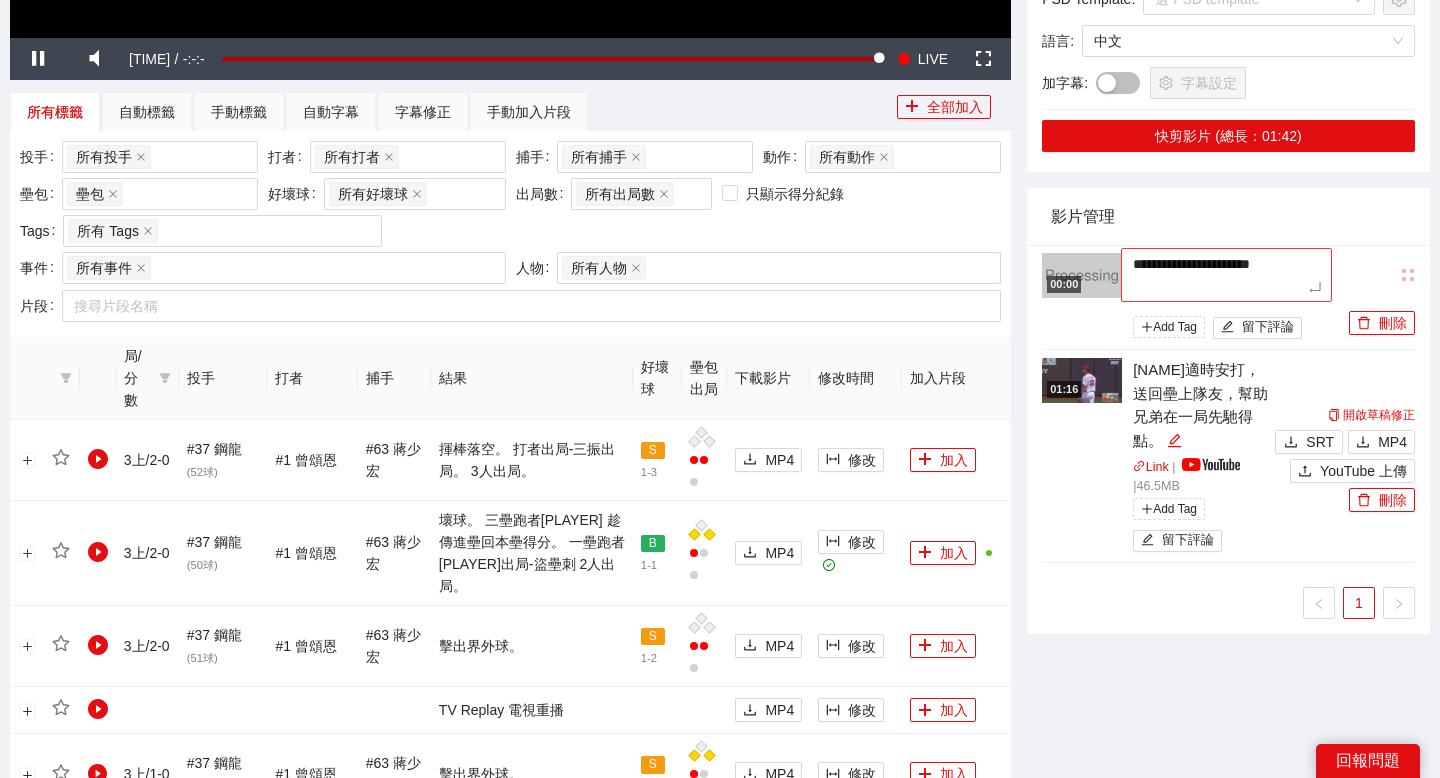click on "**********" at bounding box center [1226, 275] 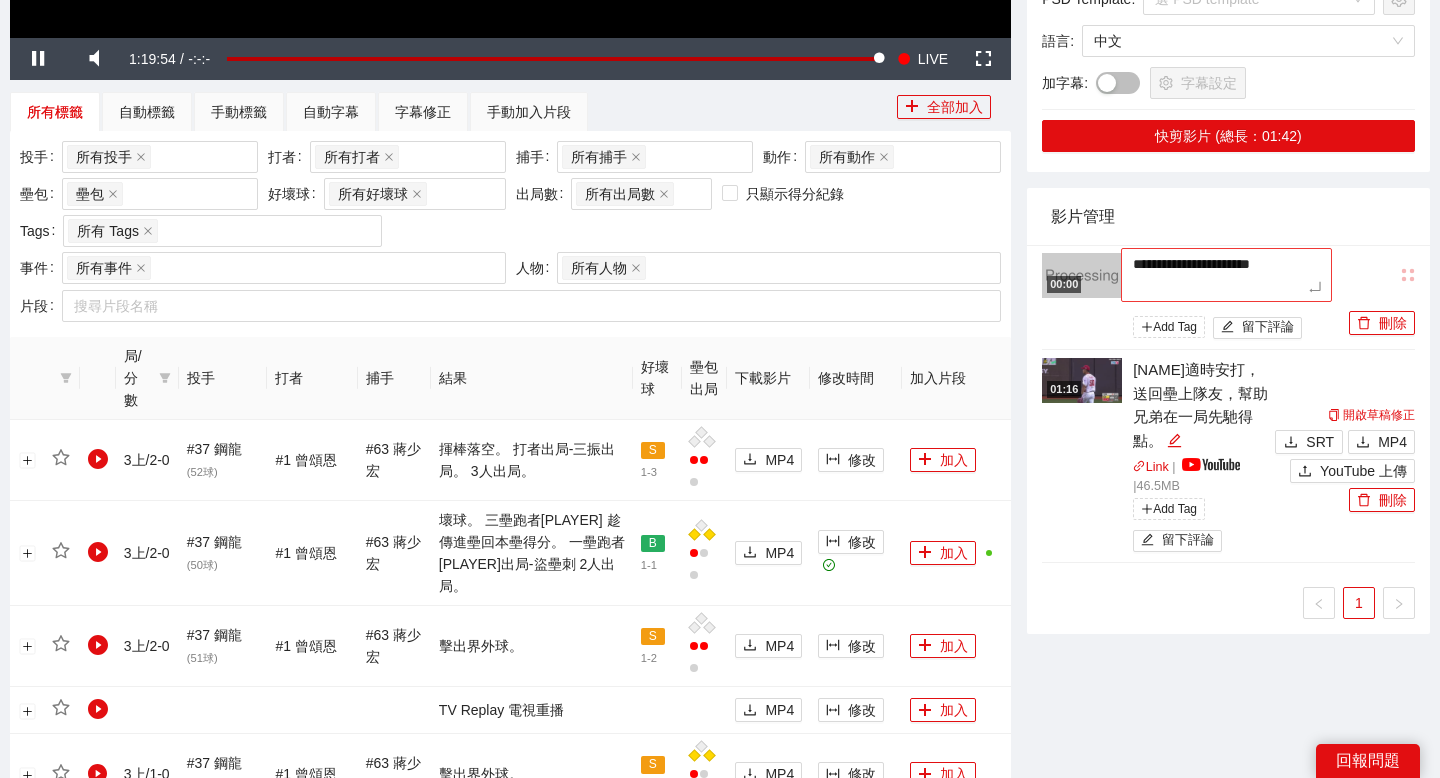 type on "***" 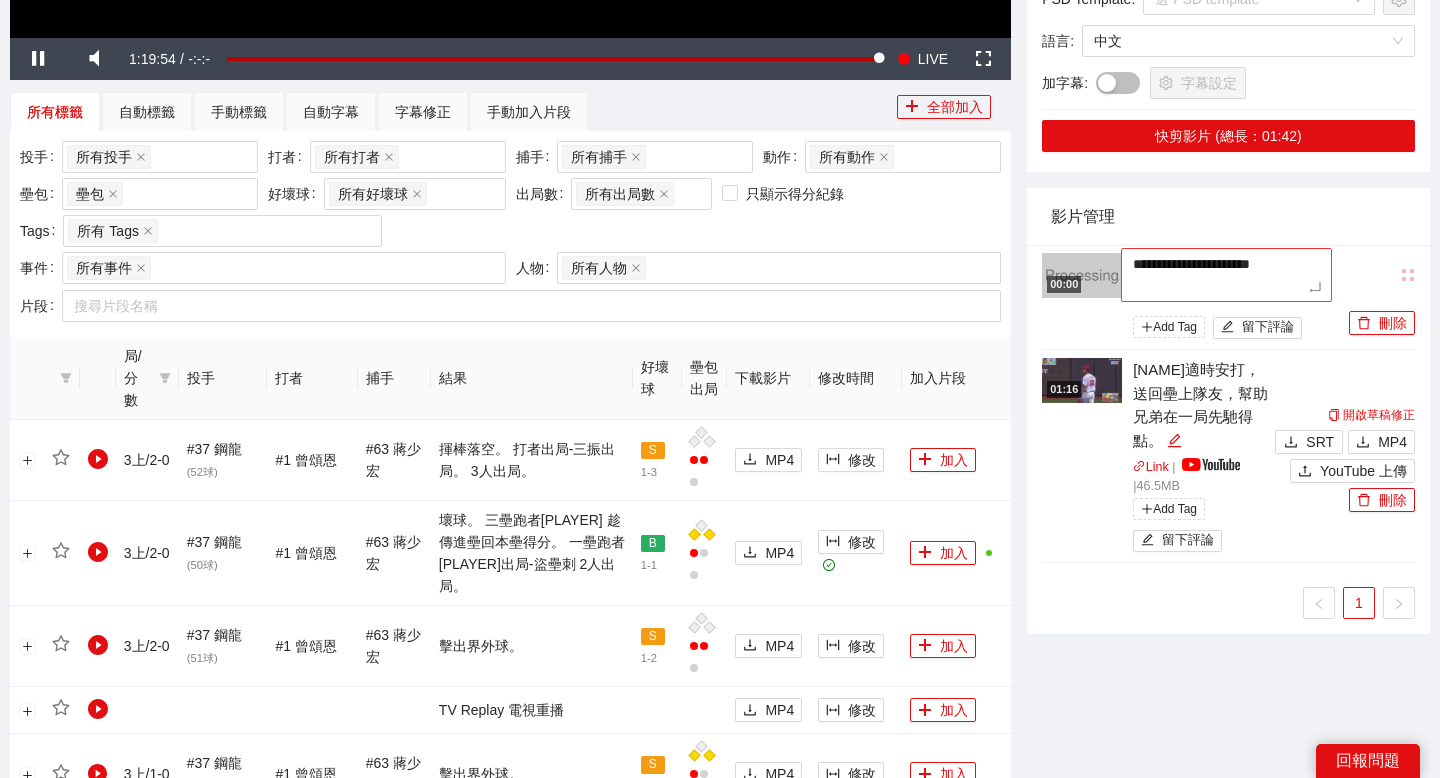 type on "***" 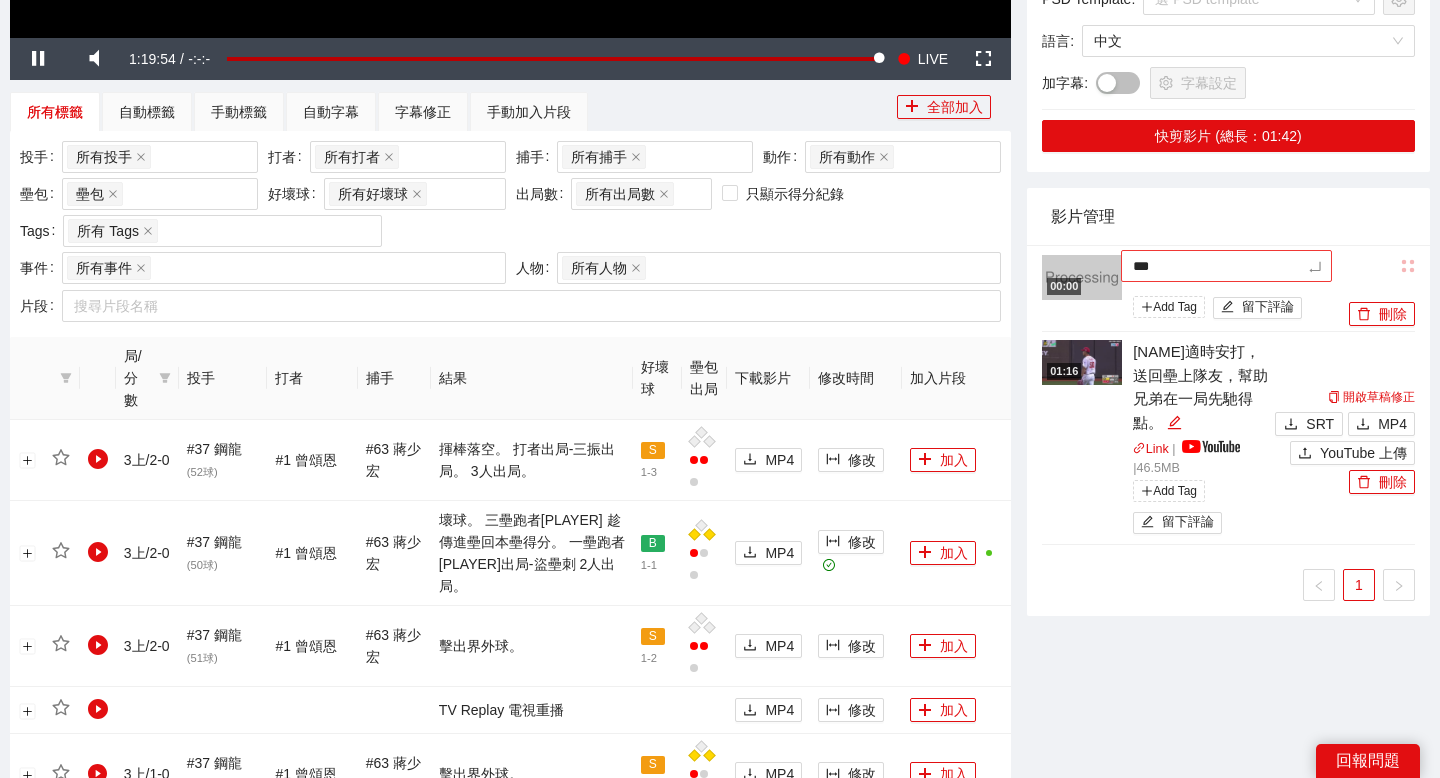 type on "****" 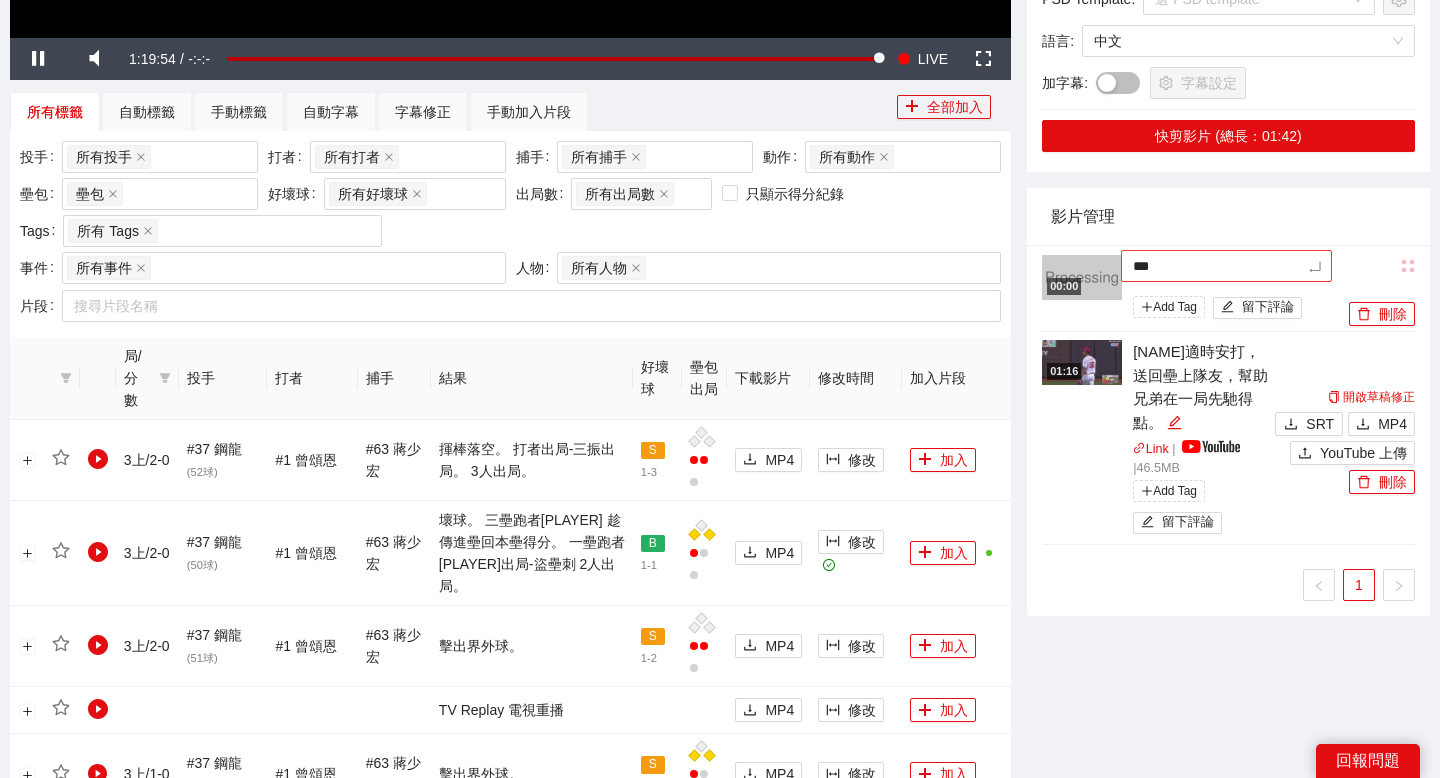 type on "****" 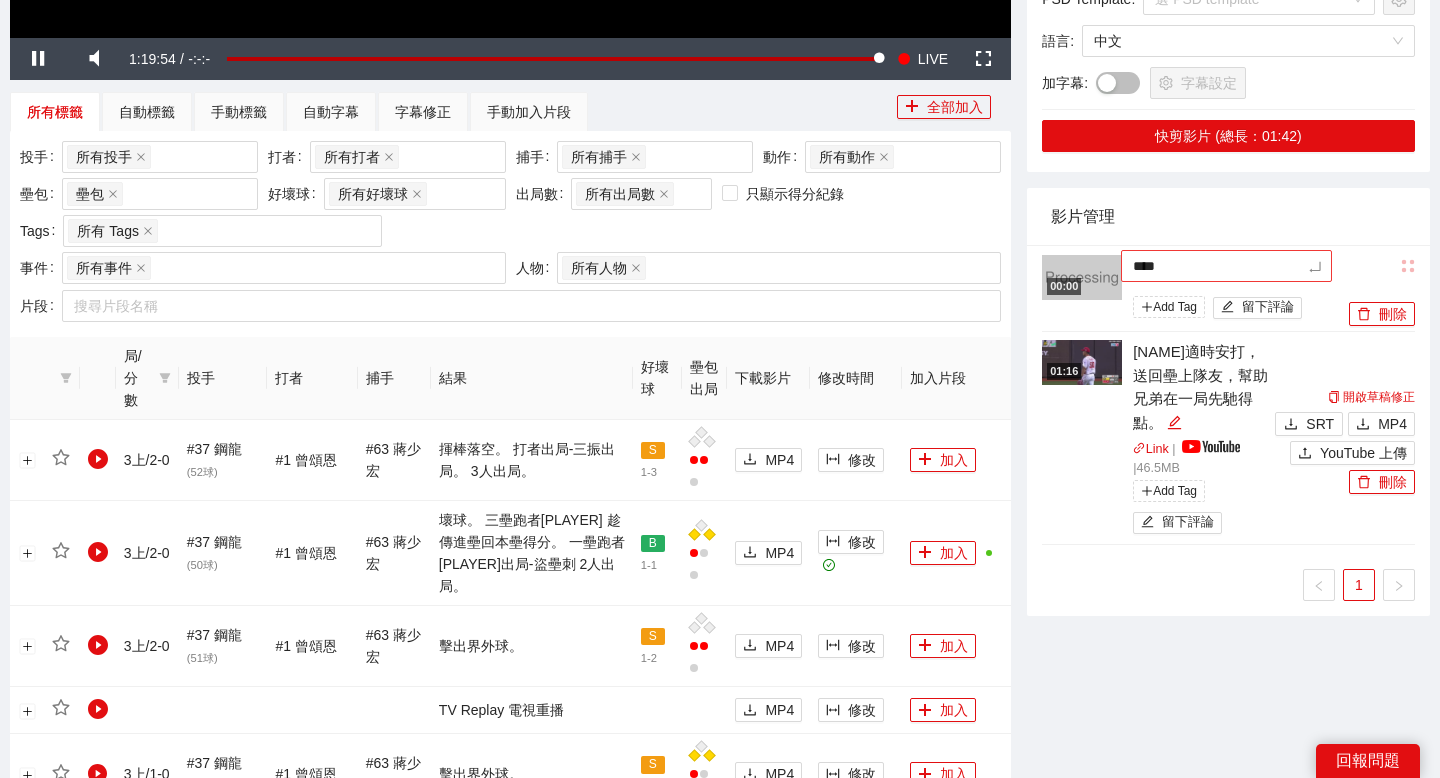 type on "*****" 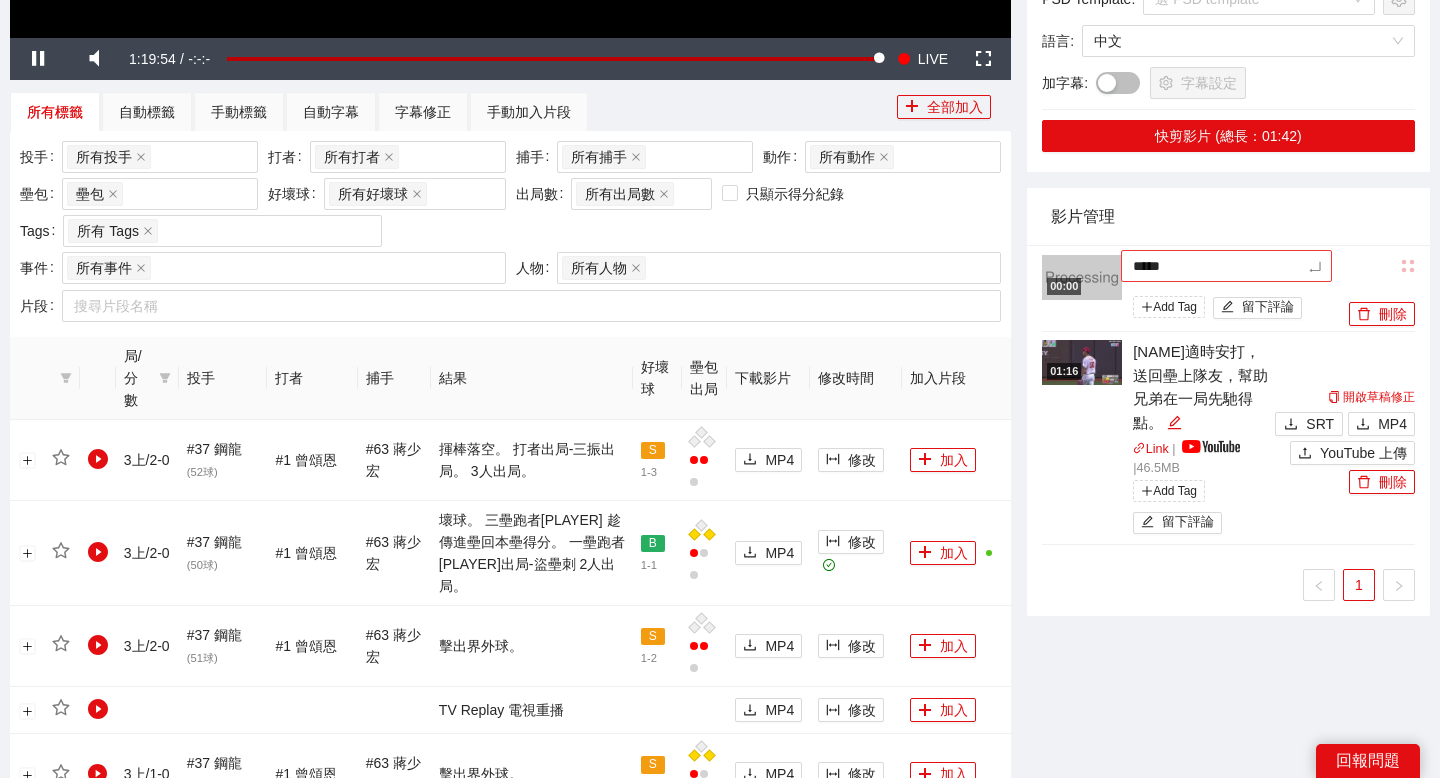 type on "****" 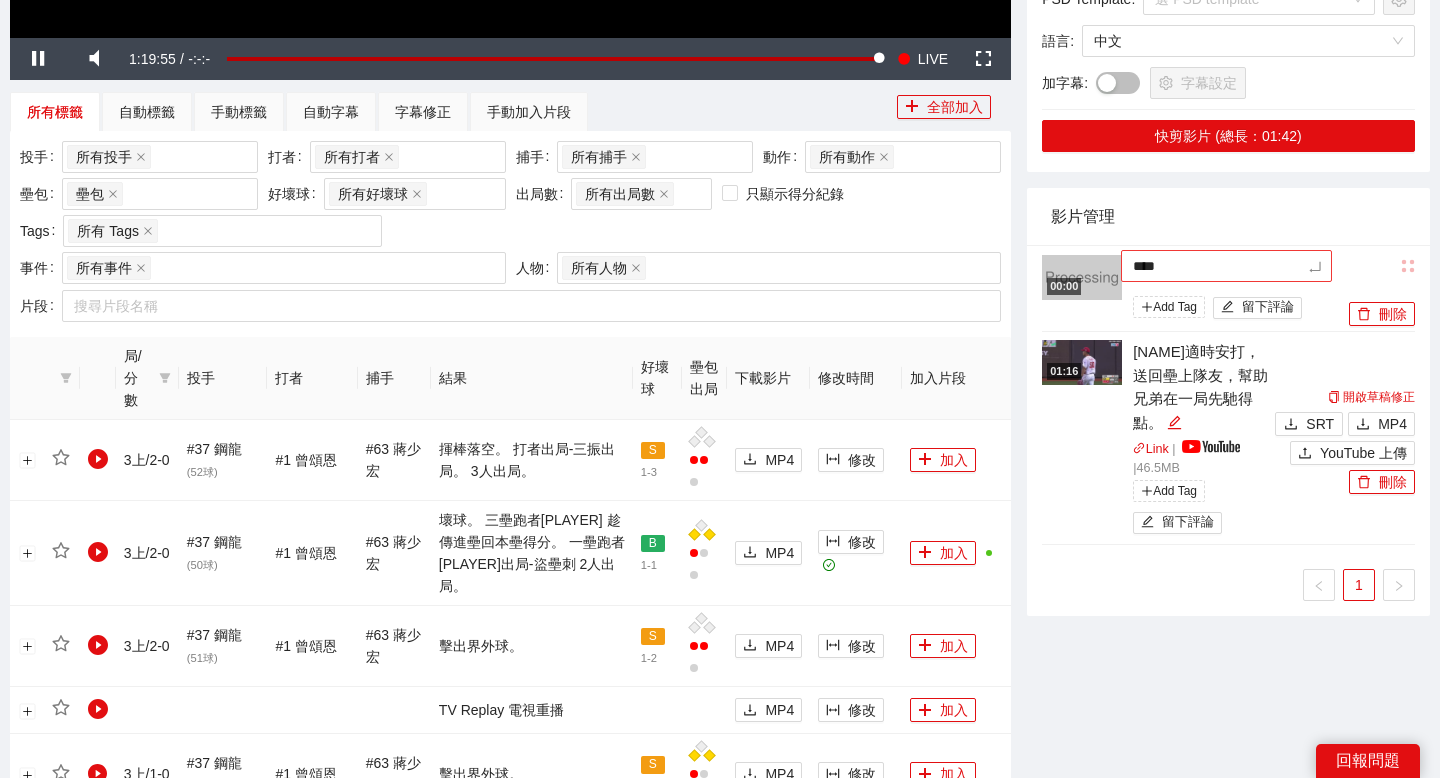 type on "*****" 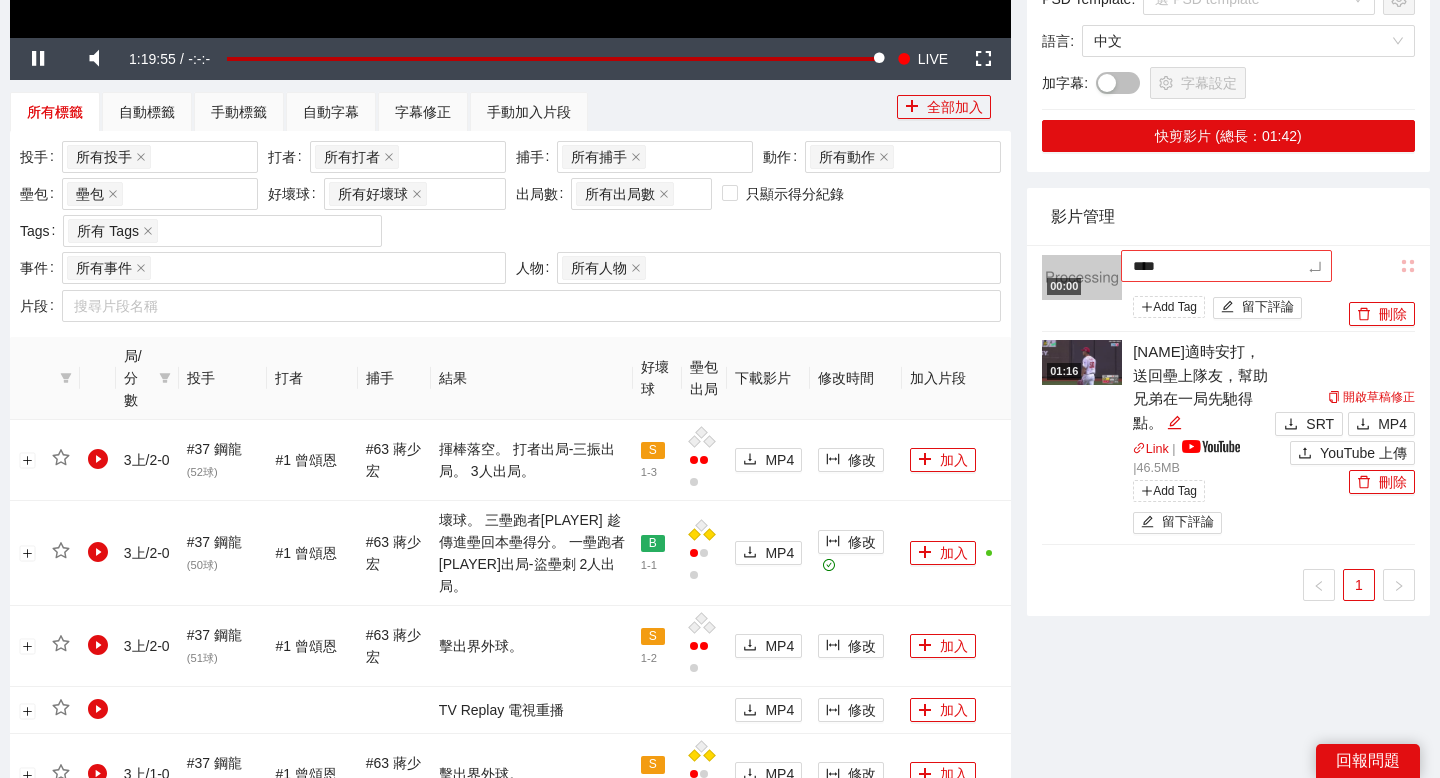 type on "*****" 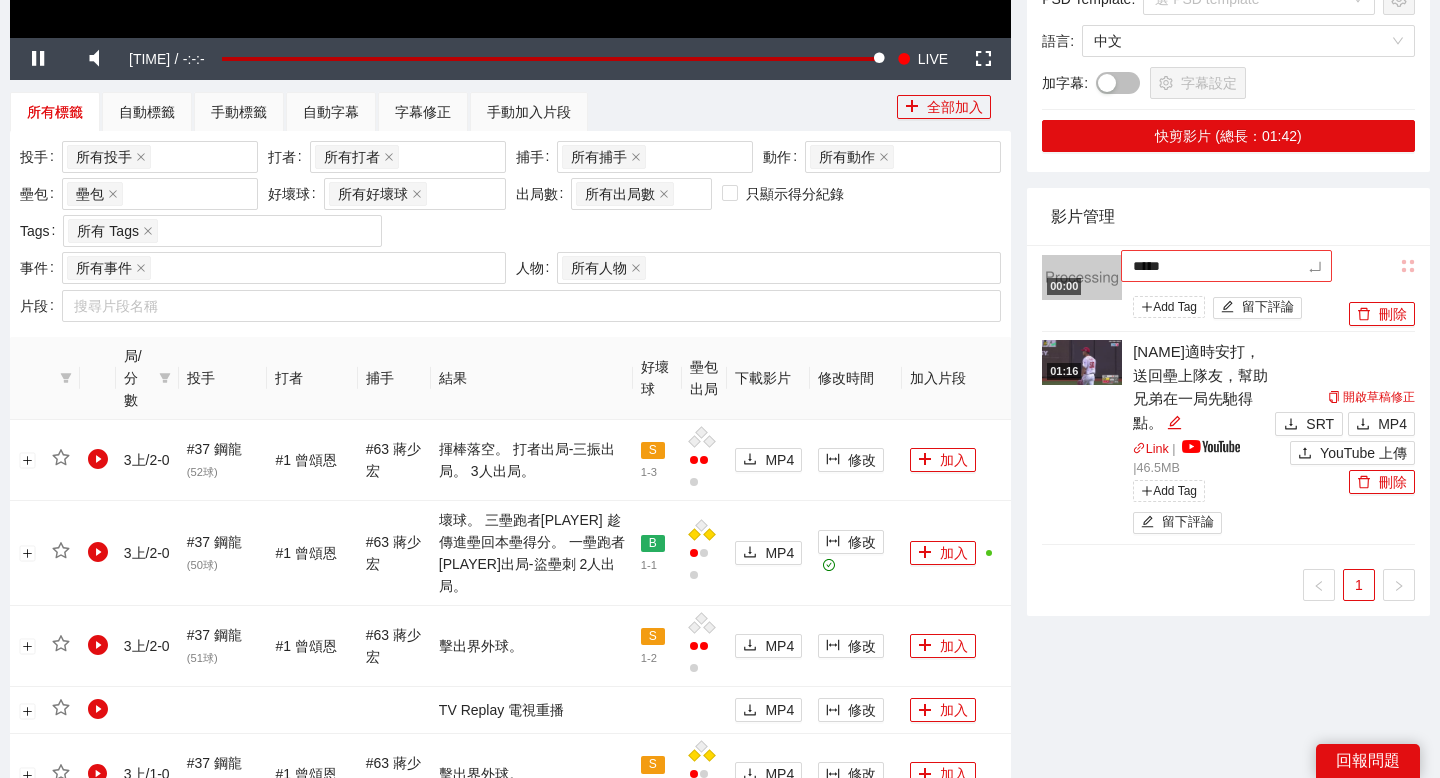 type on "******" 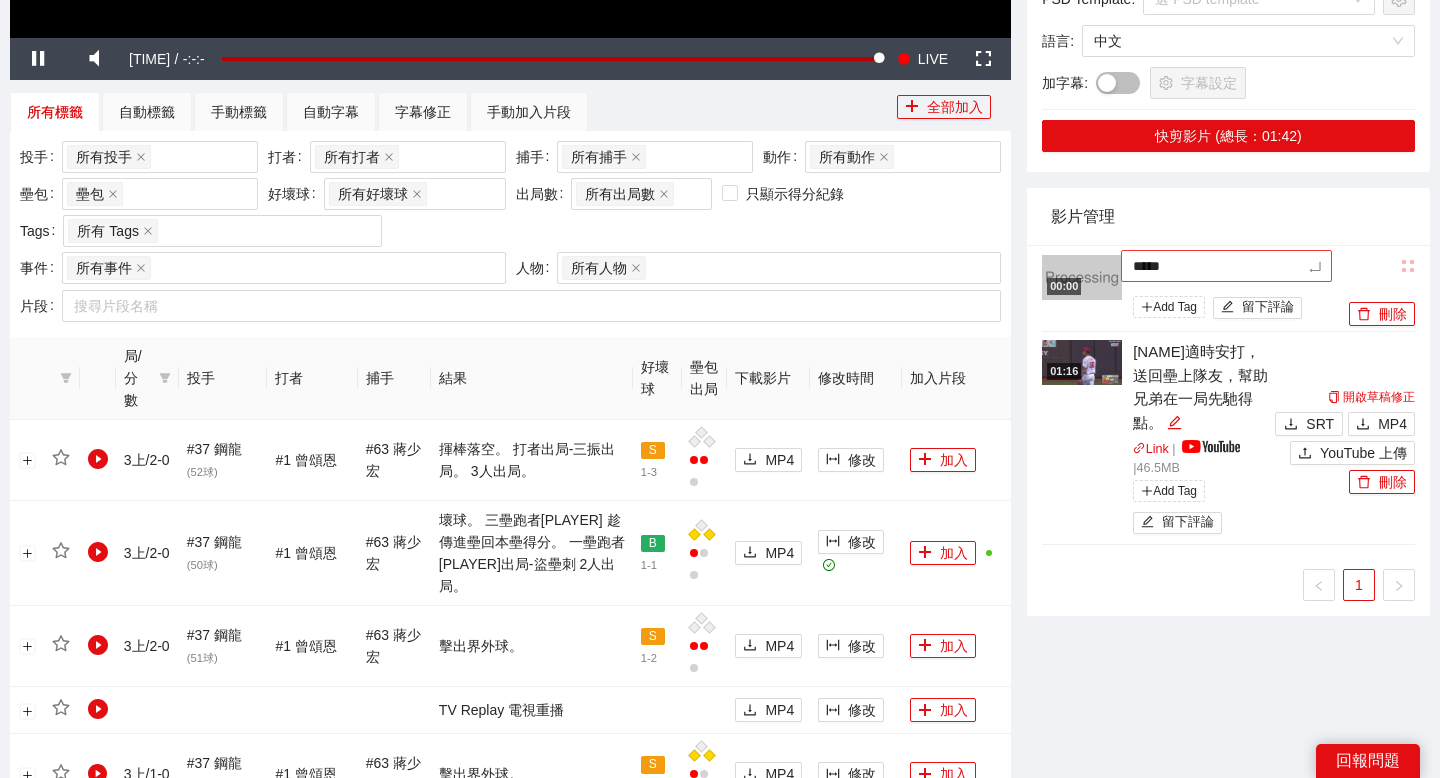 type on "******" 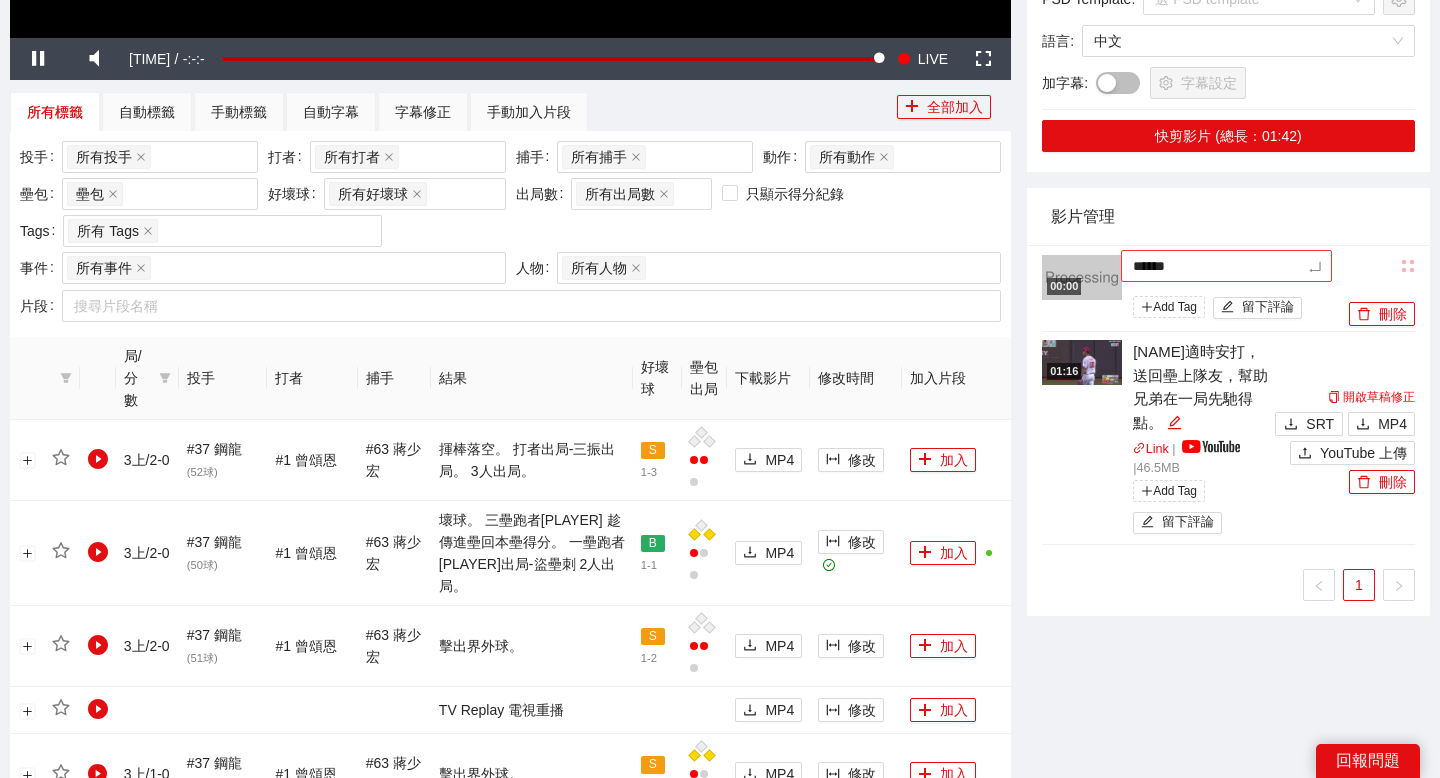 type on "*****" 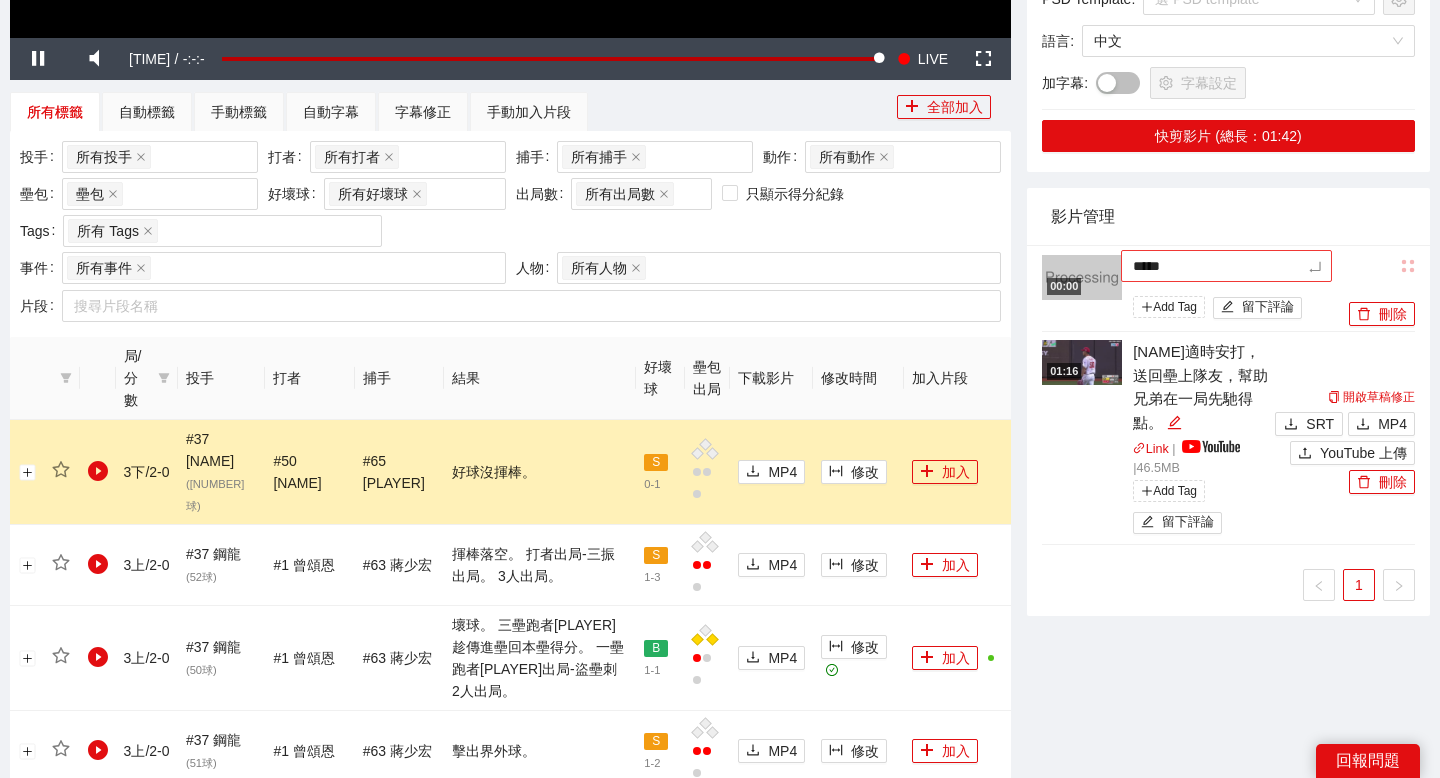 type on "****" 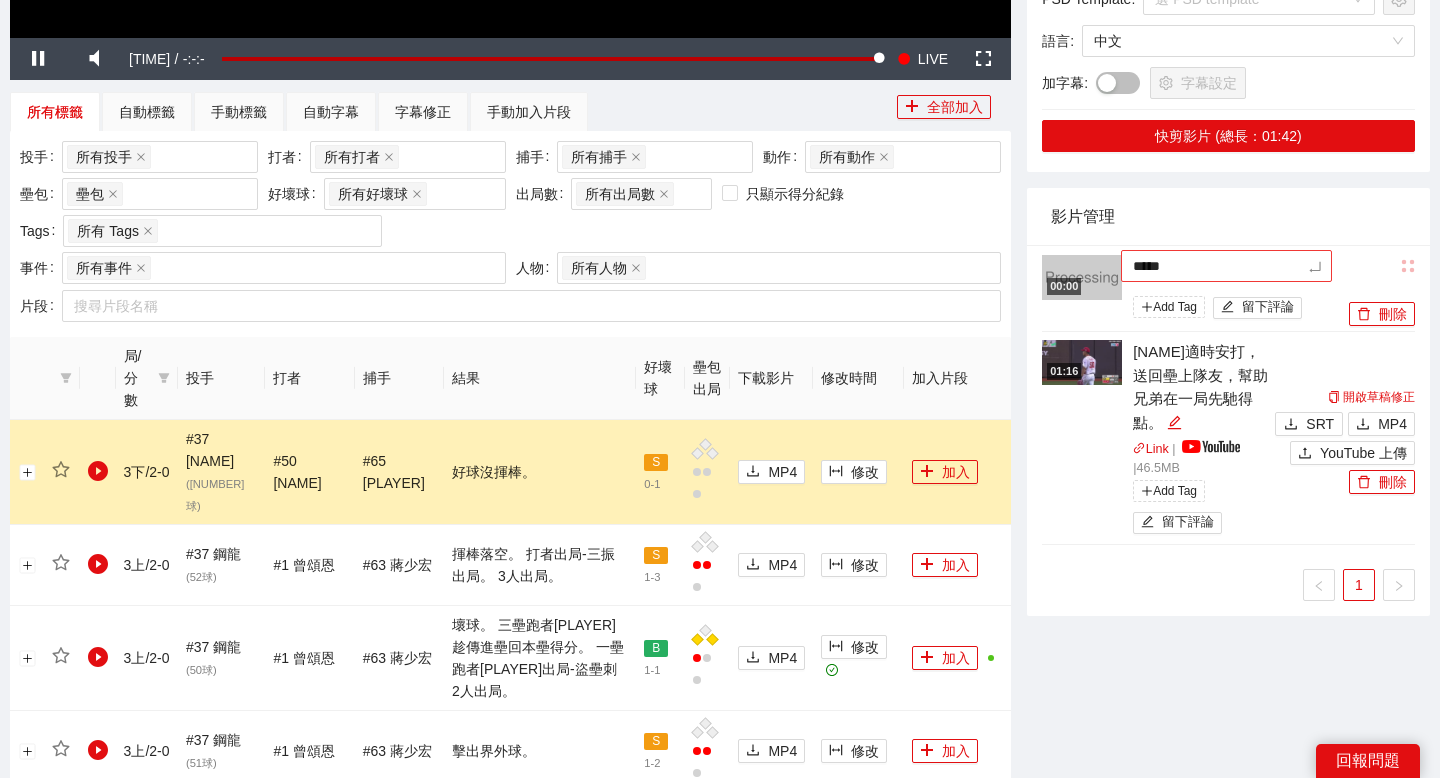 type on "****" 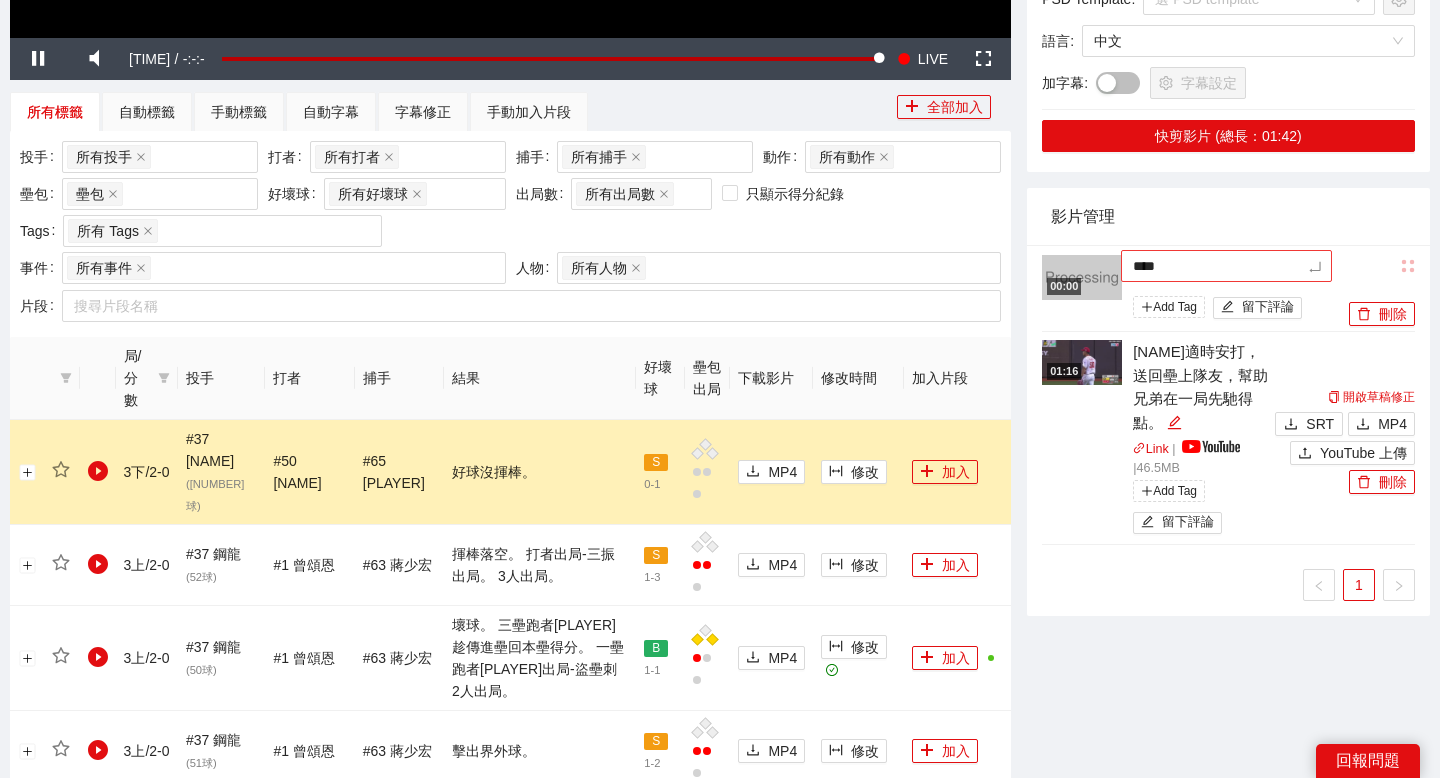 type on "*****" 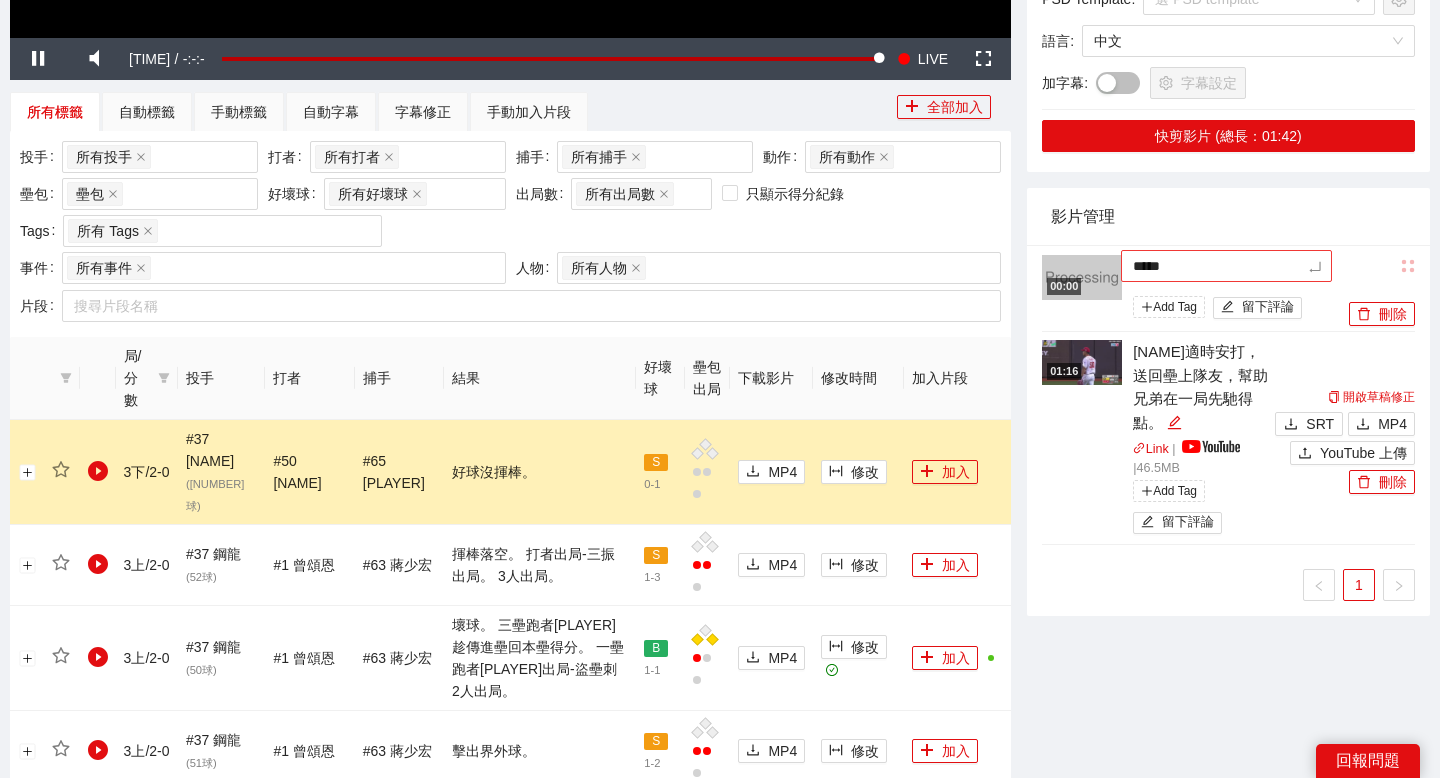 type on "******" 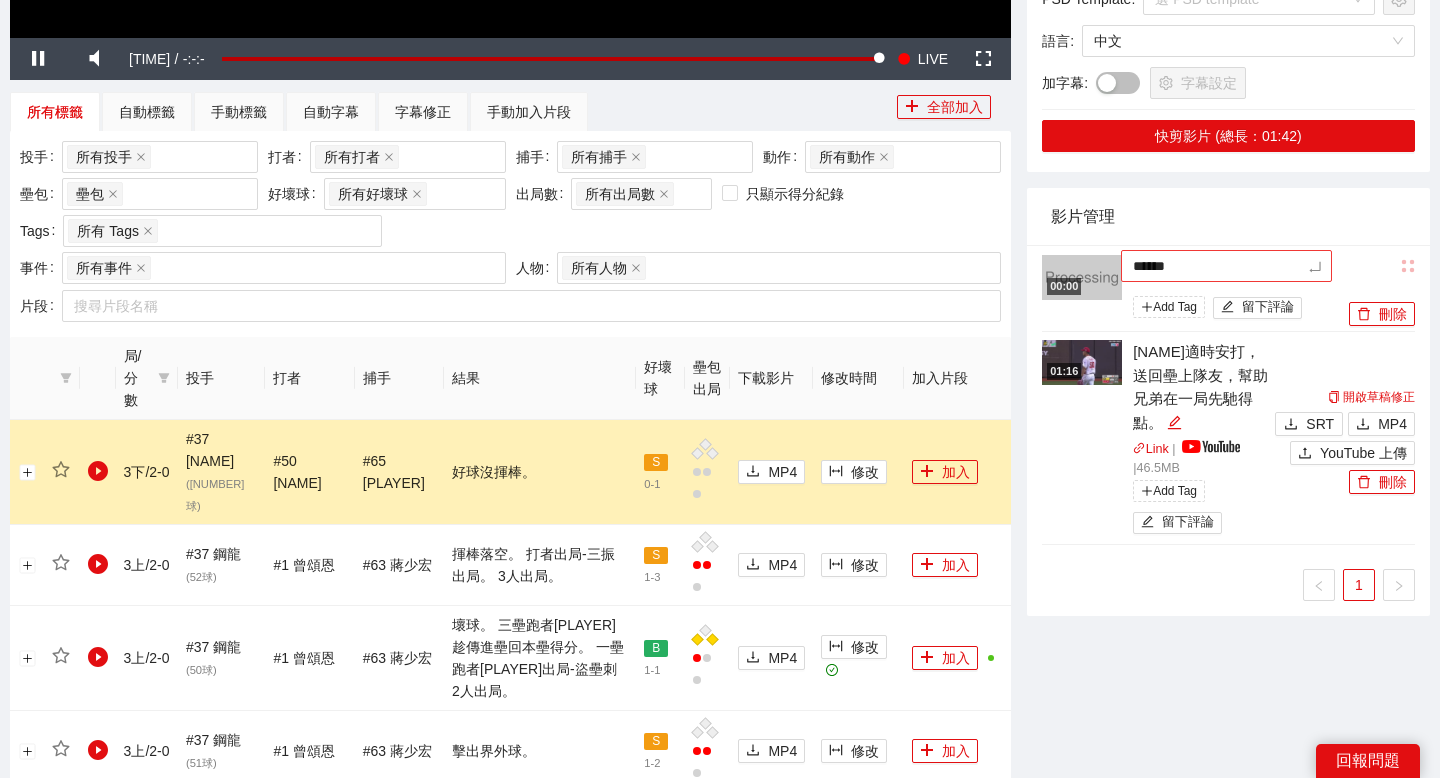 type on "*******" 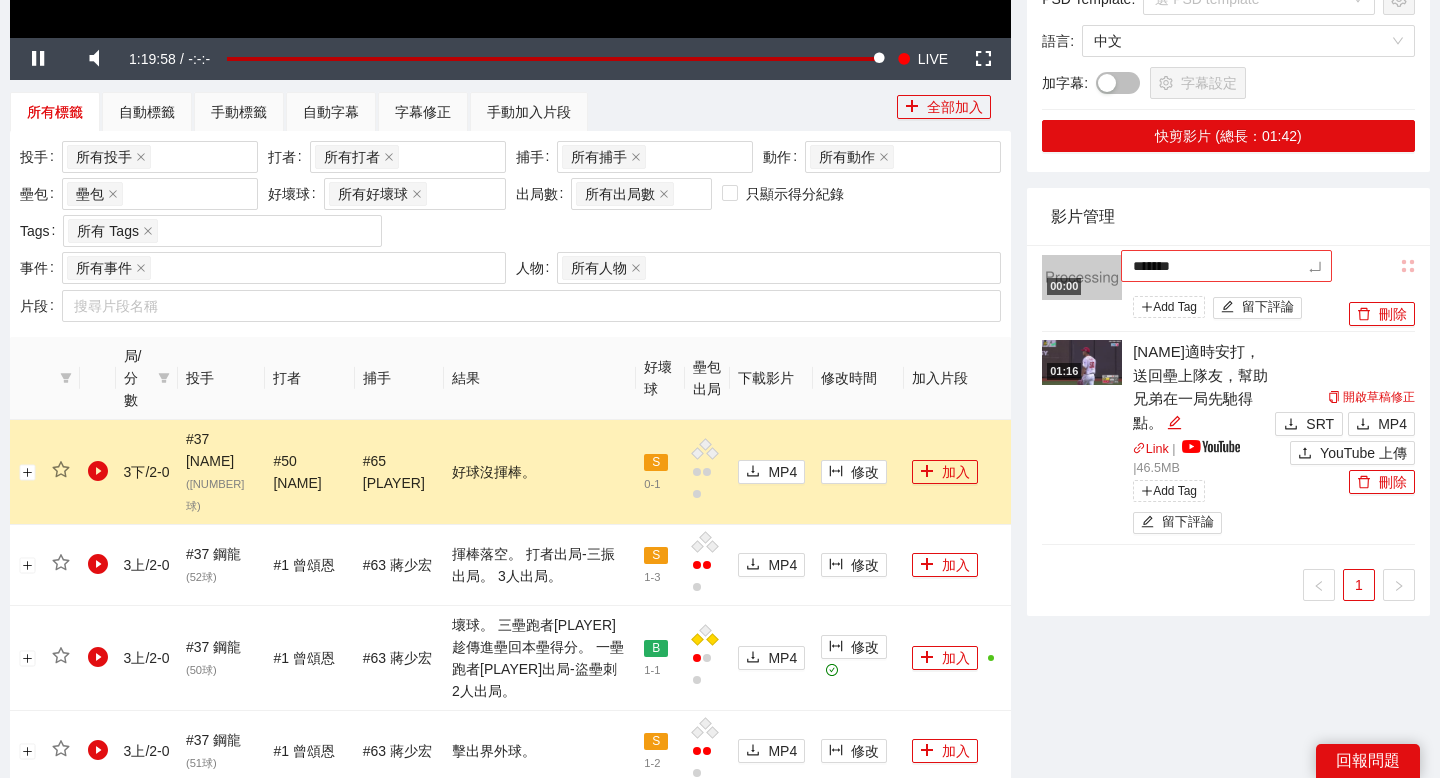 type on "*****" 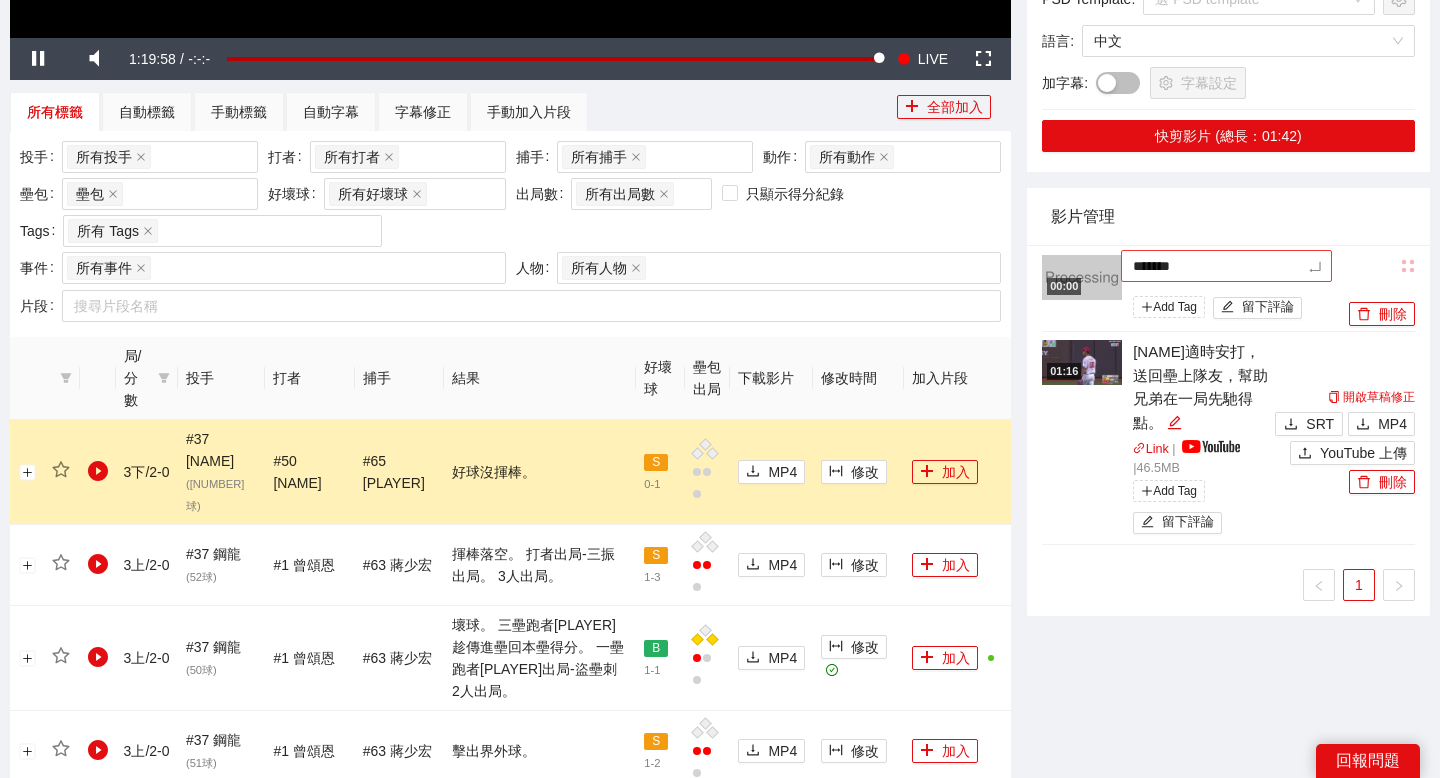 type on "*****" 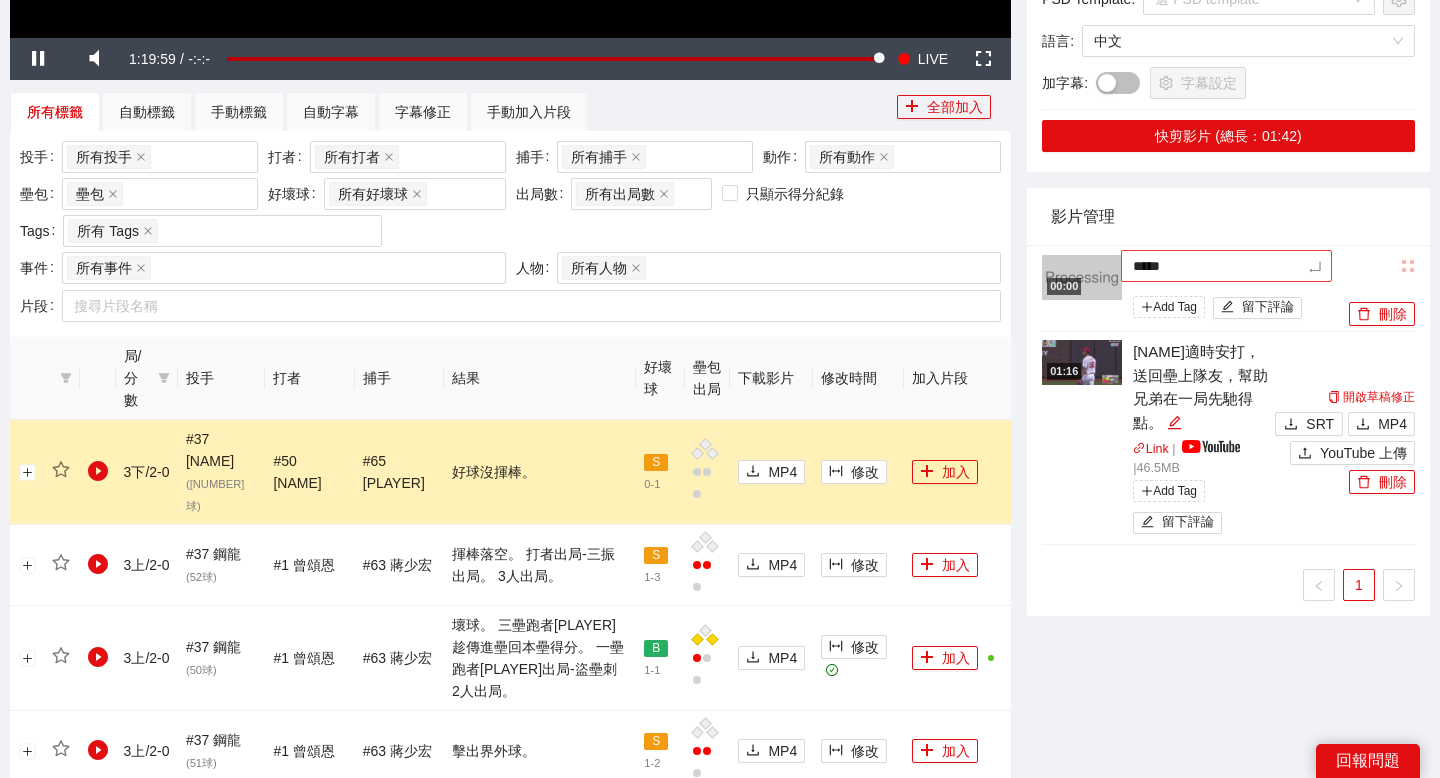 type on "******" 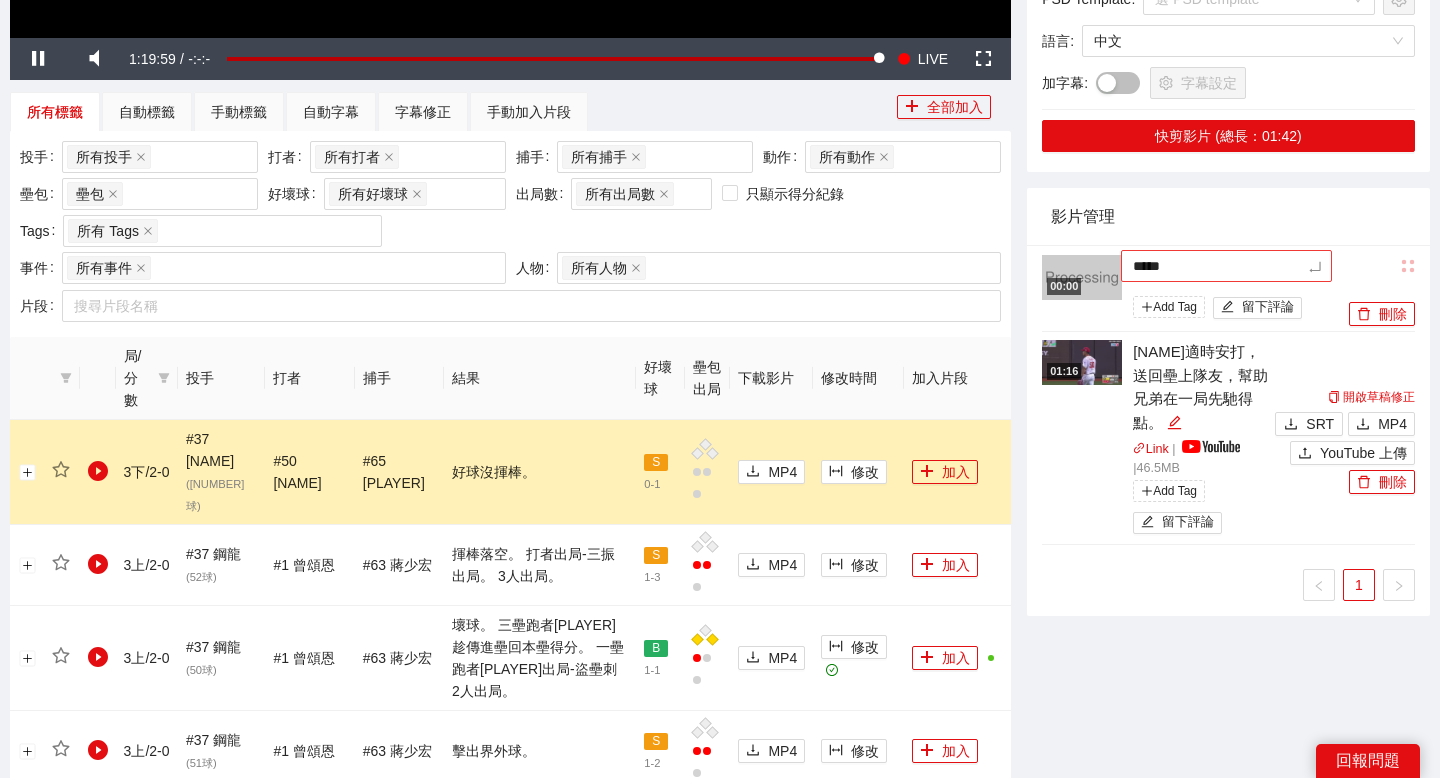 type on "******" 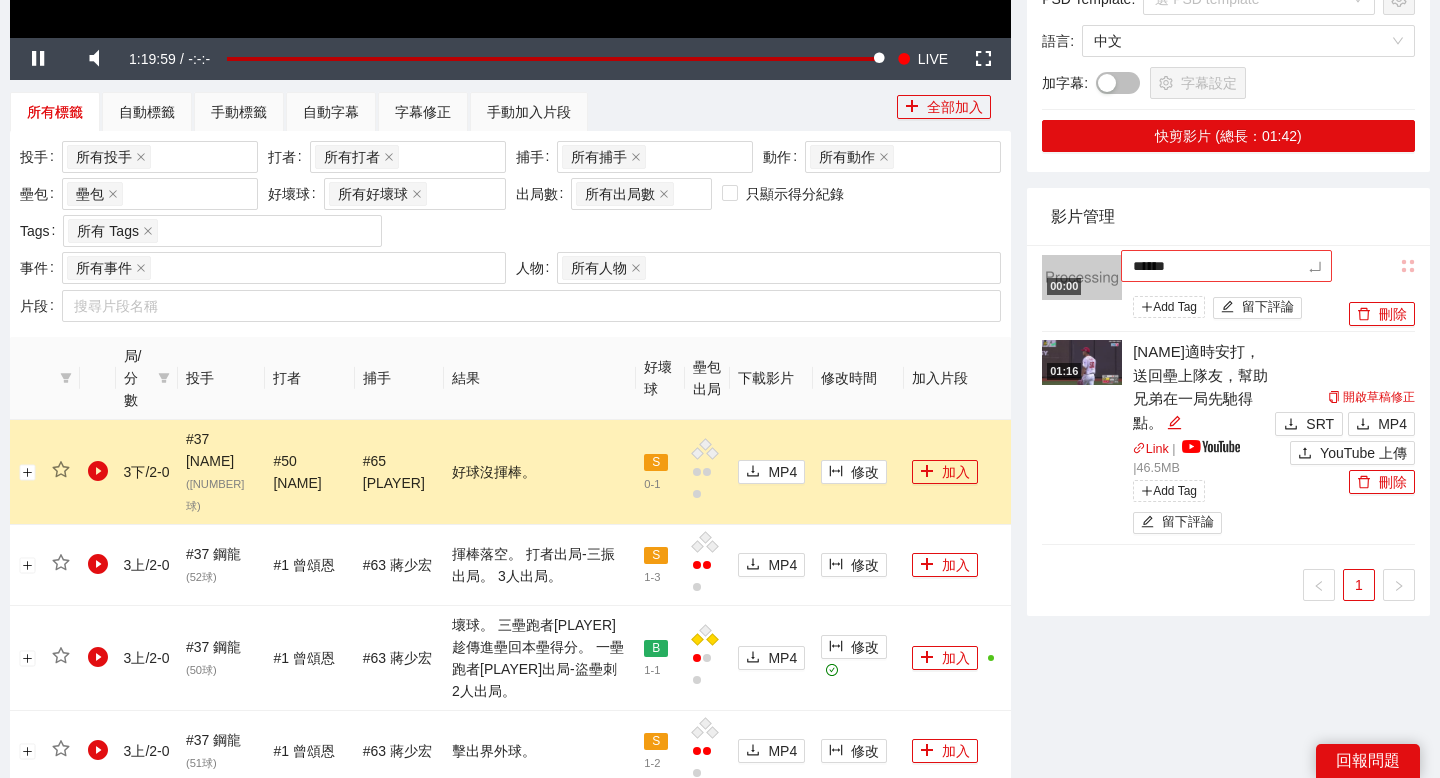 type on "*******" 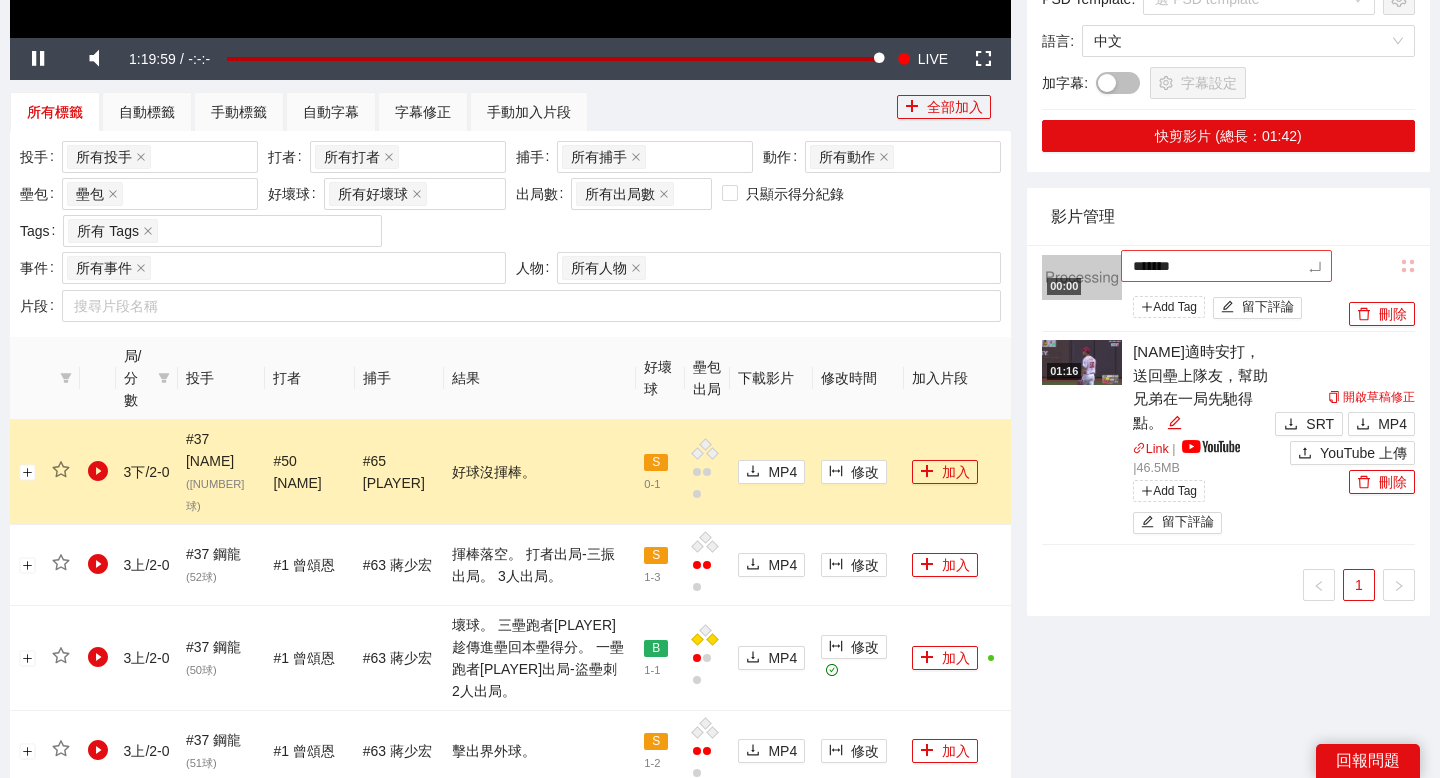 type on "******" 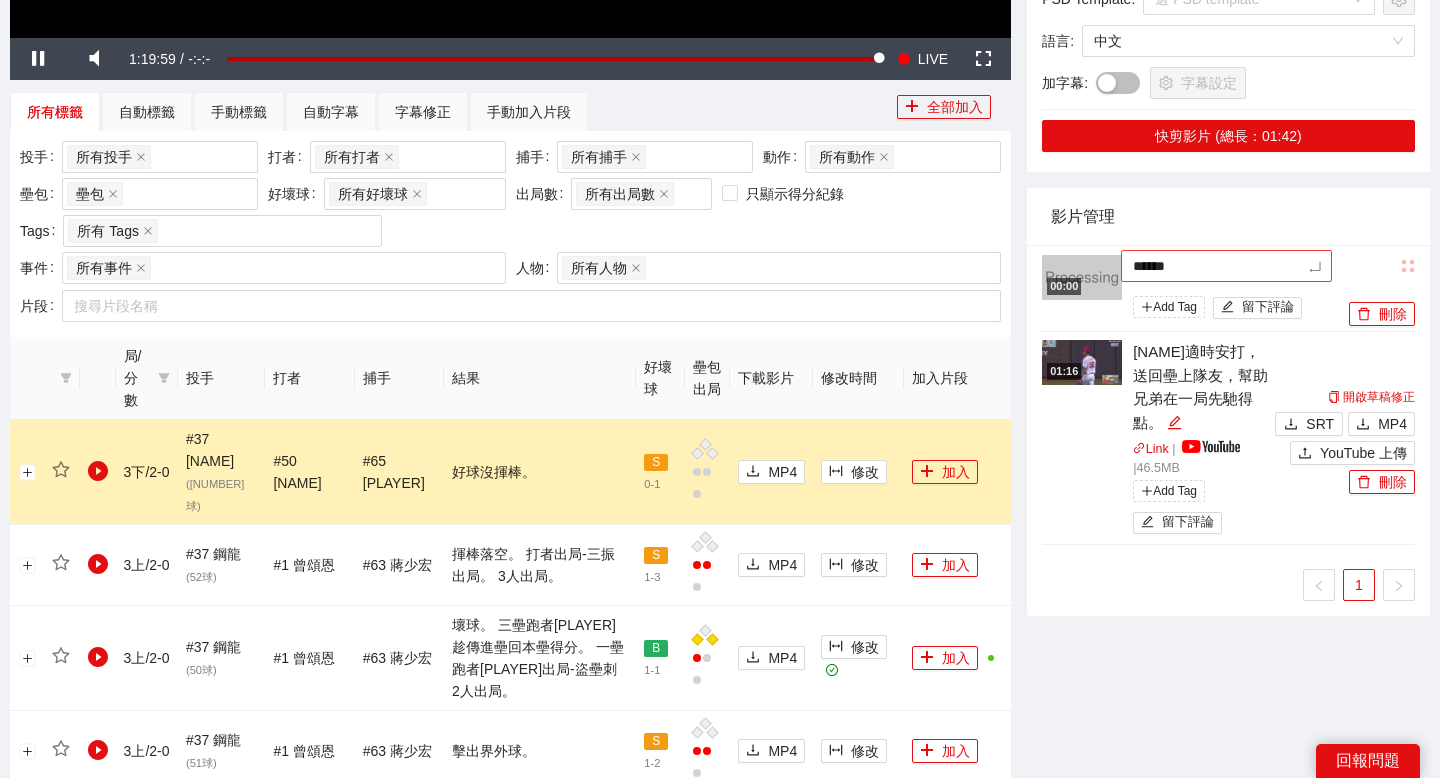 type on "*******" 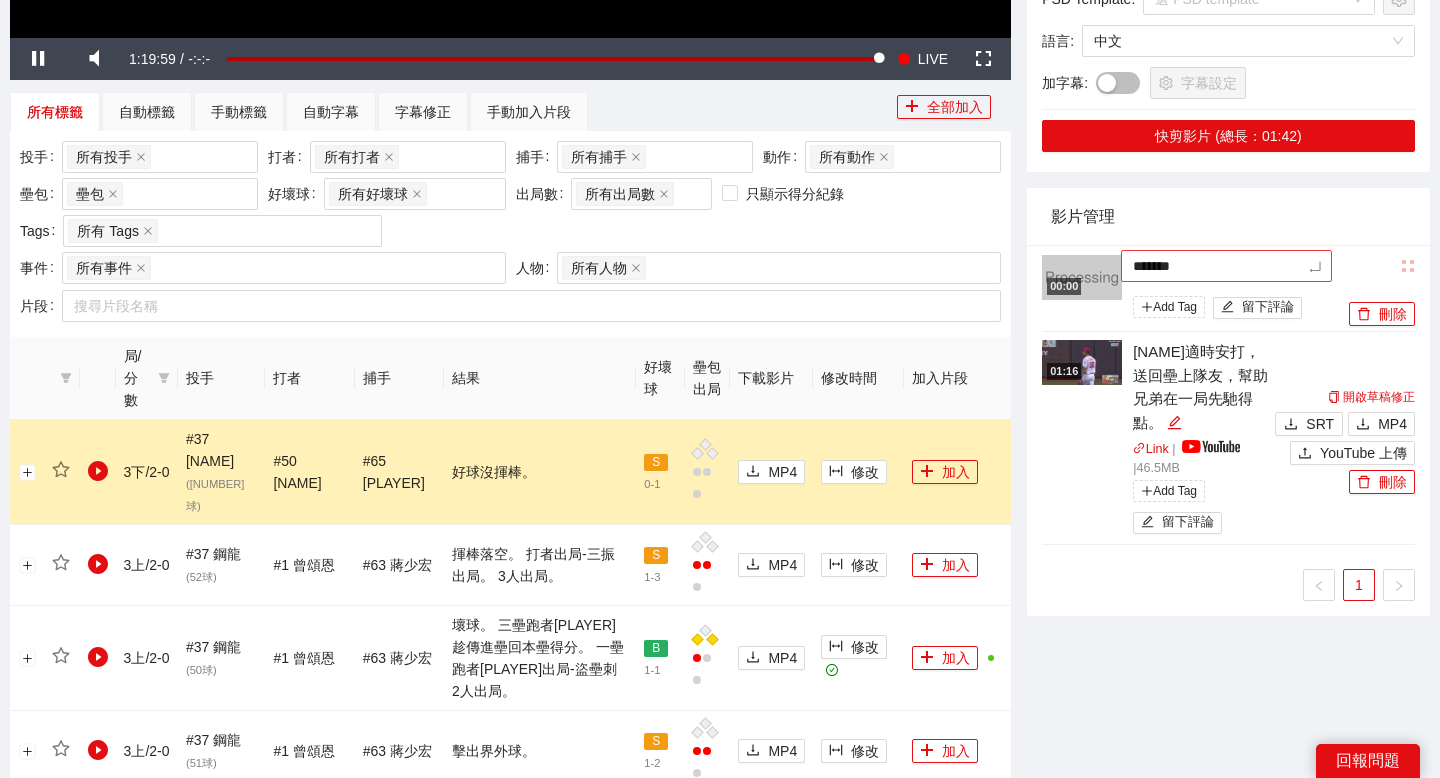 type on "********" 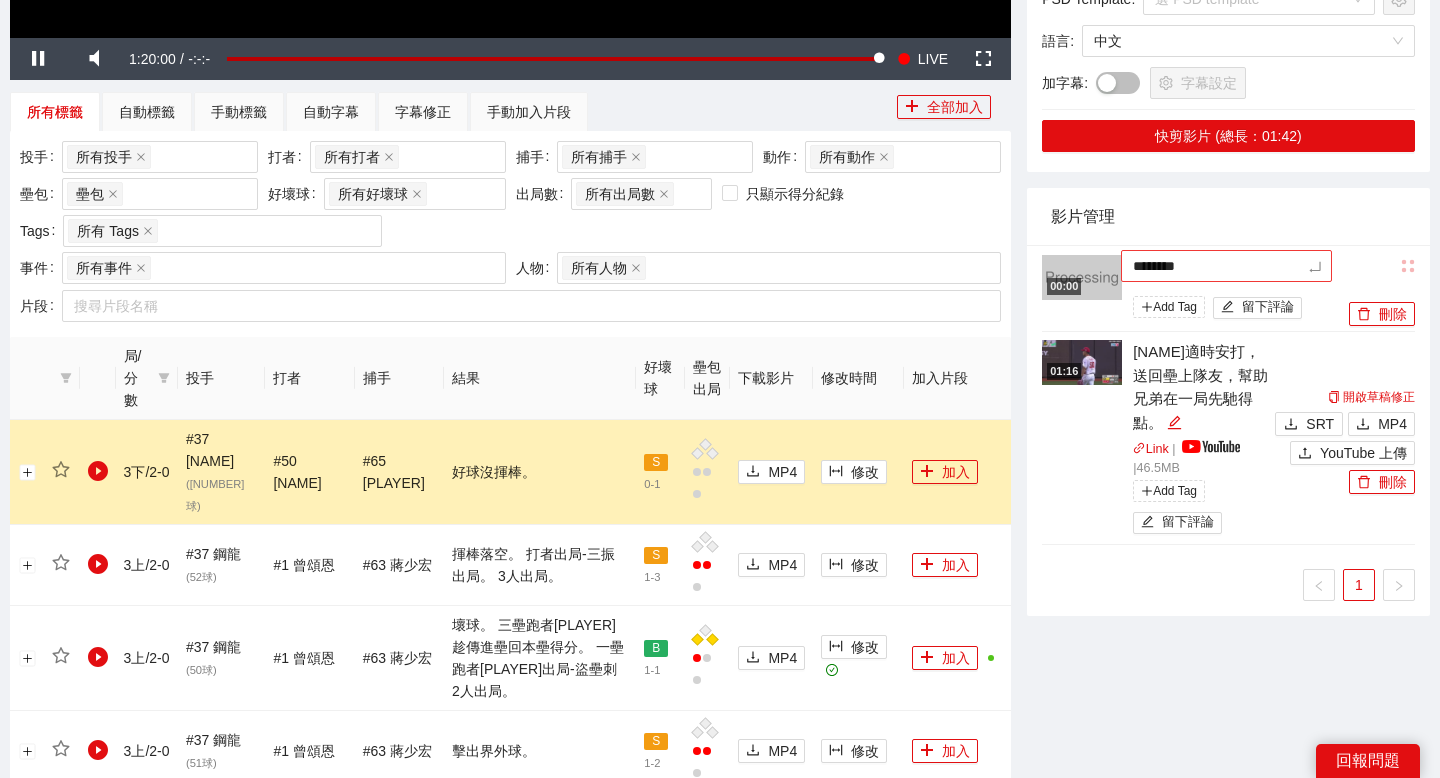 type on "*******" 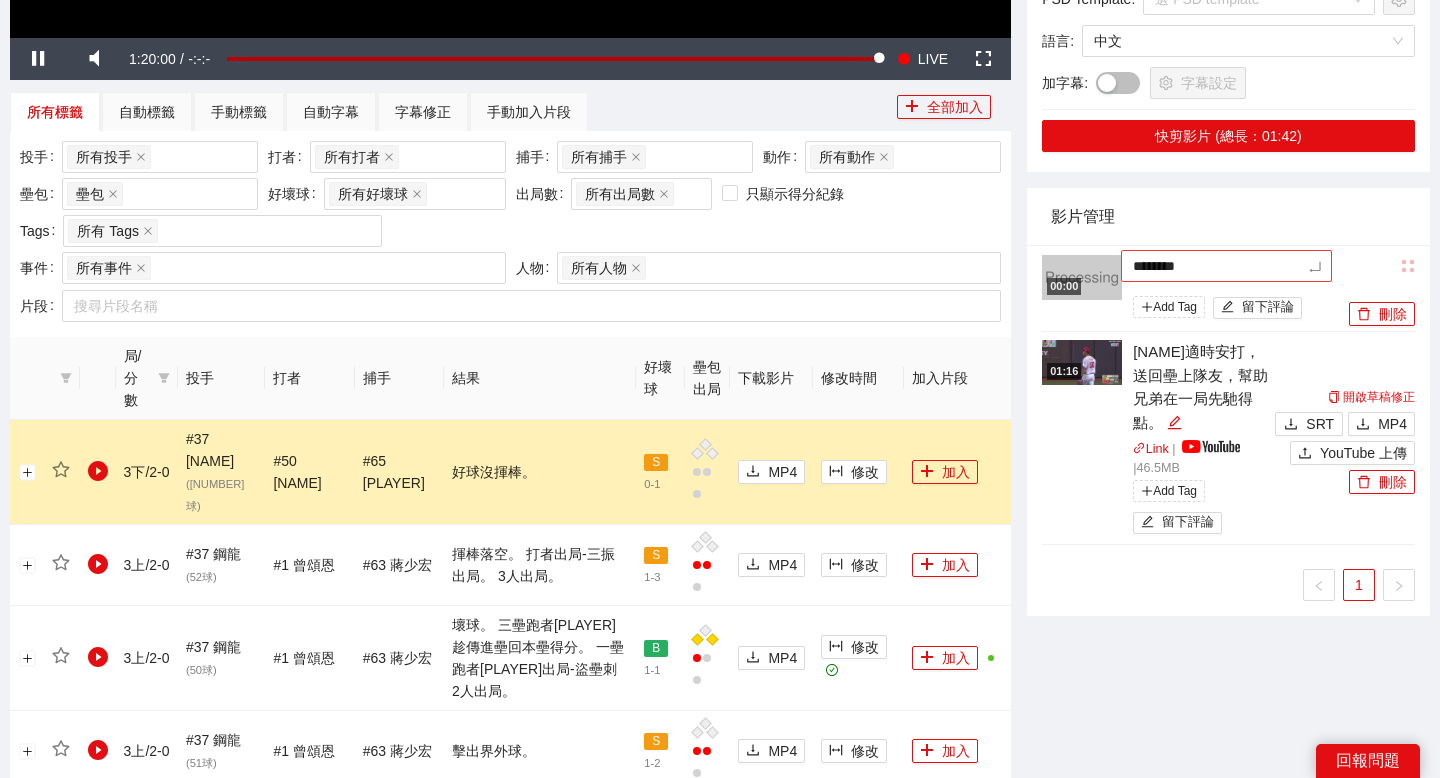 type on "*******" 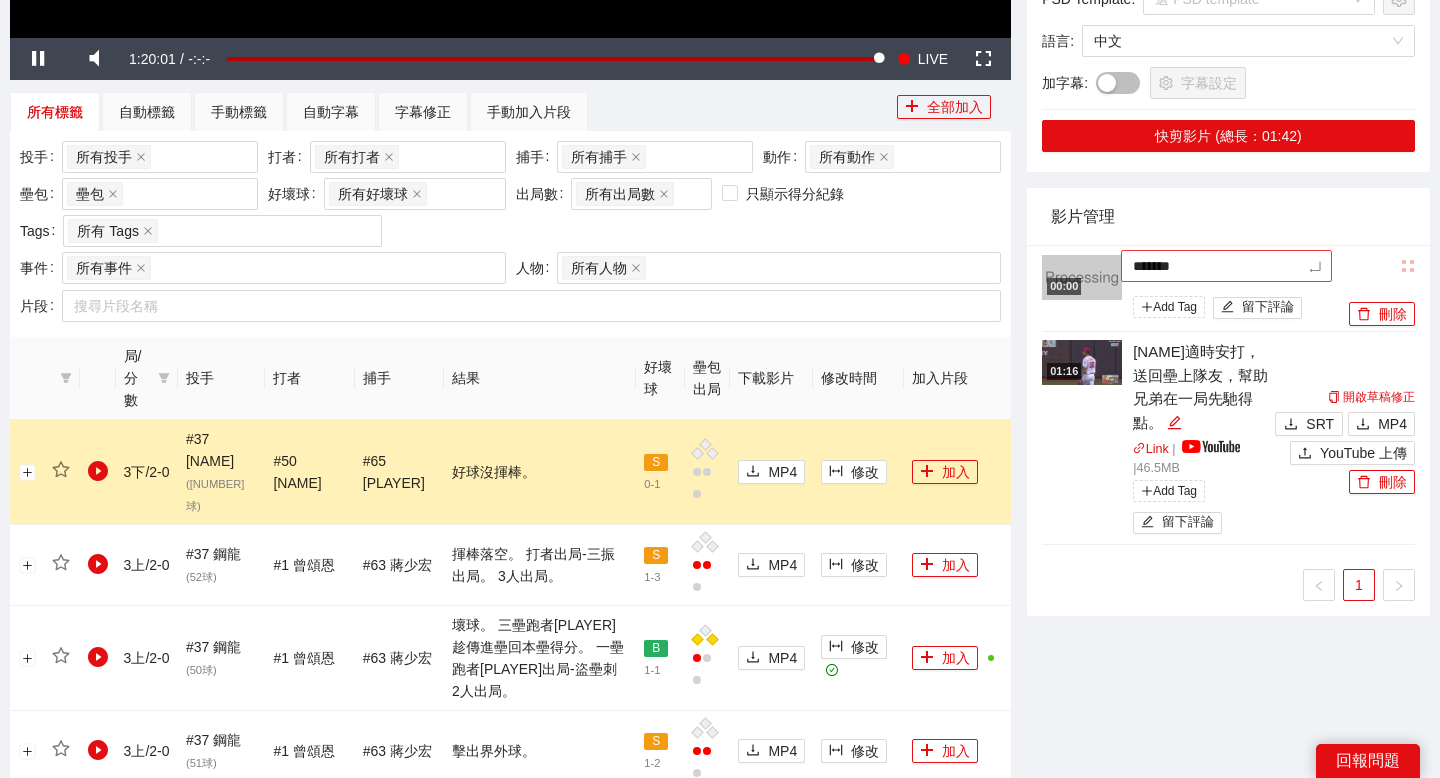 type on "********" 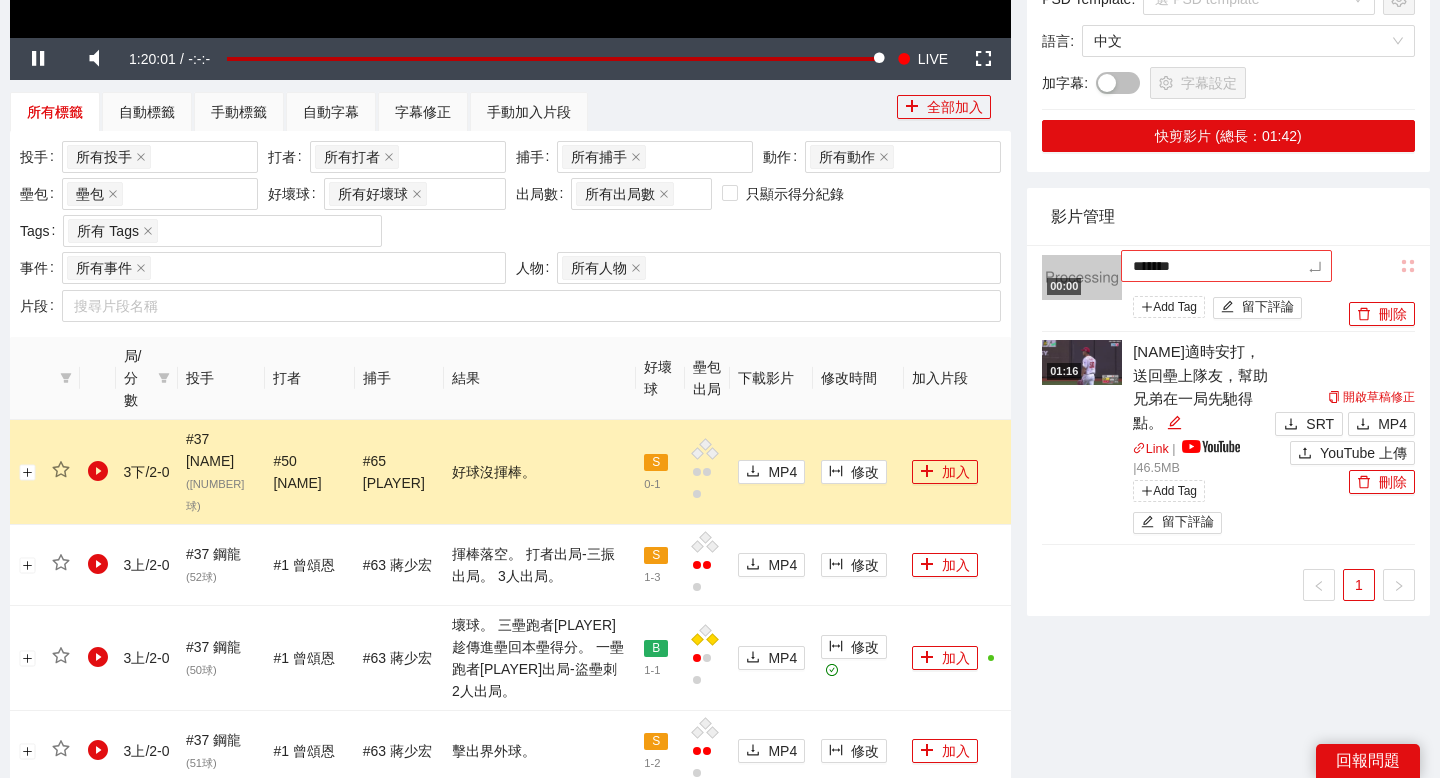type on "********" 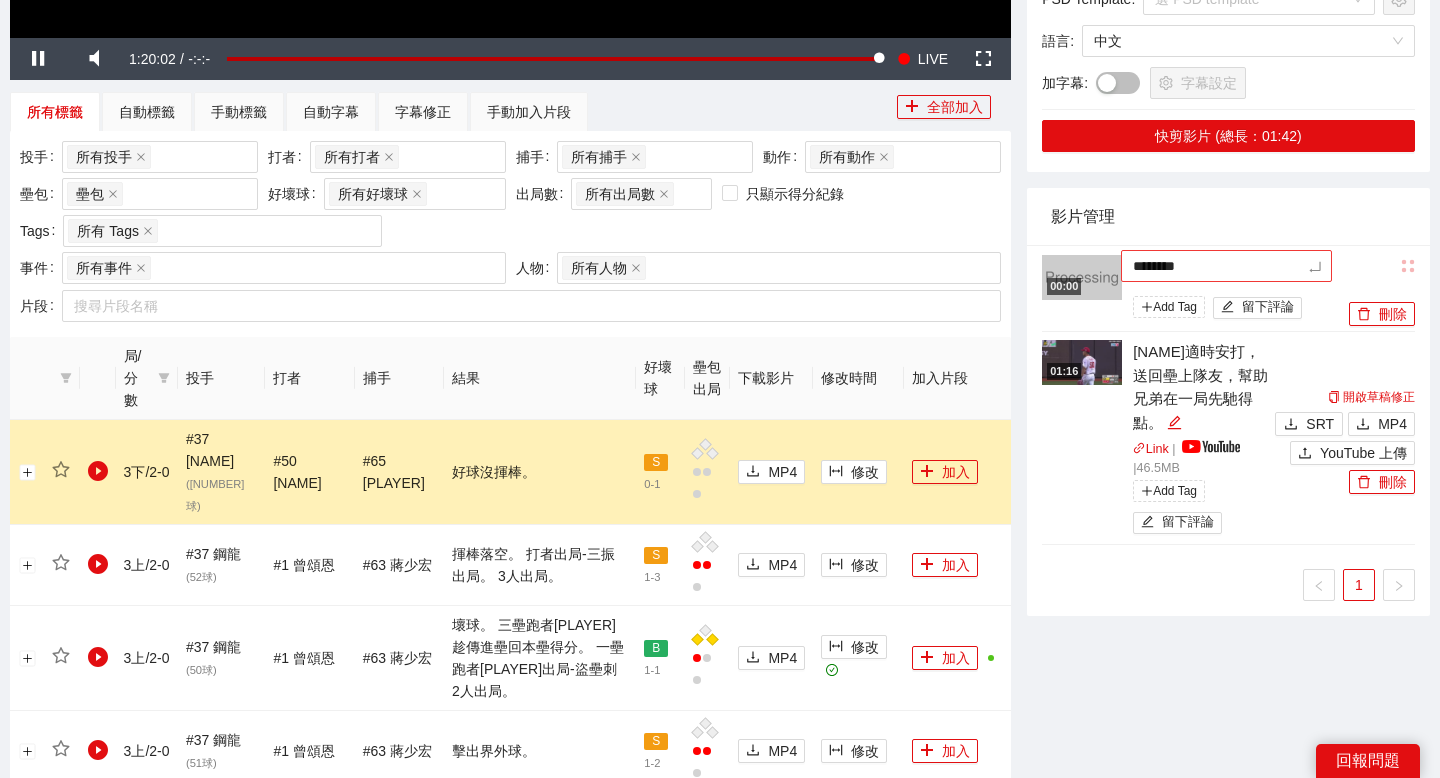 type on "*********" 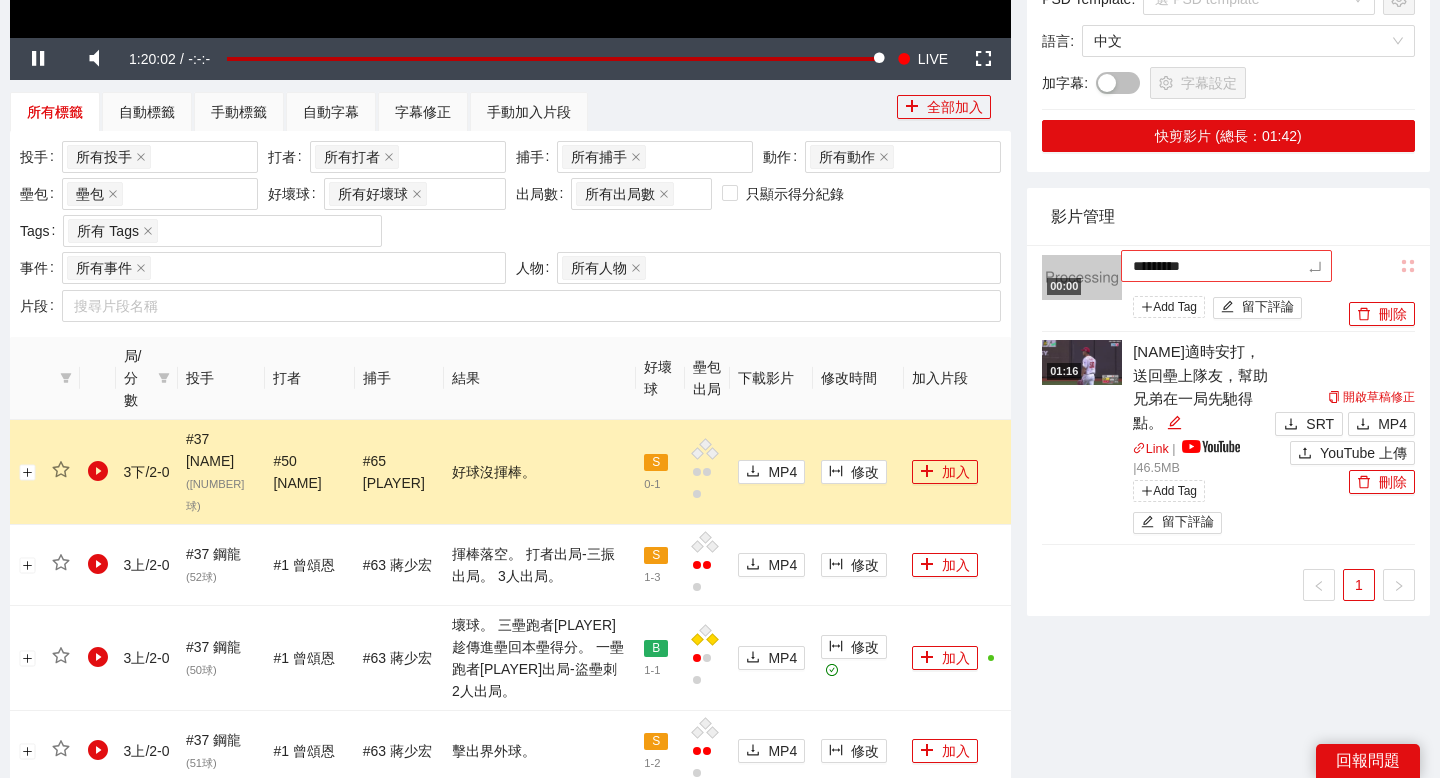 type on "**********" 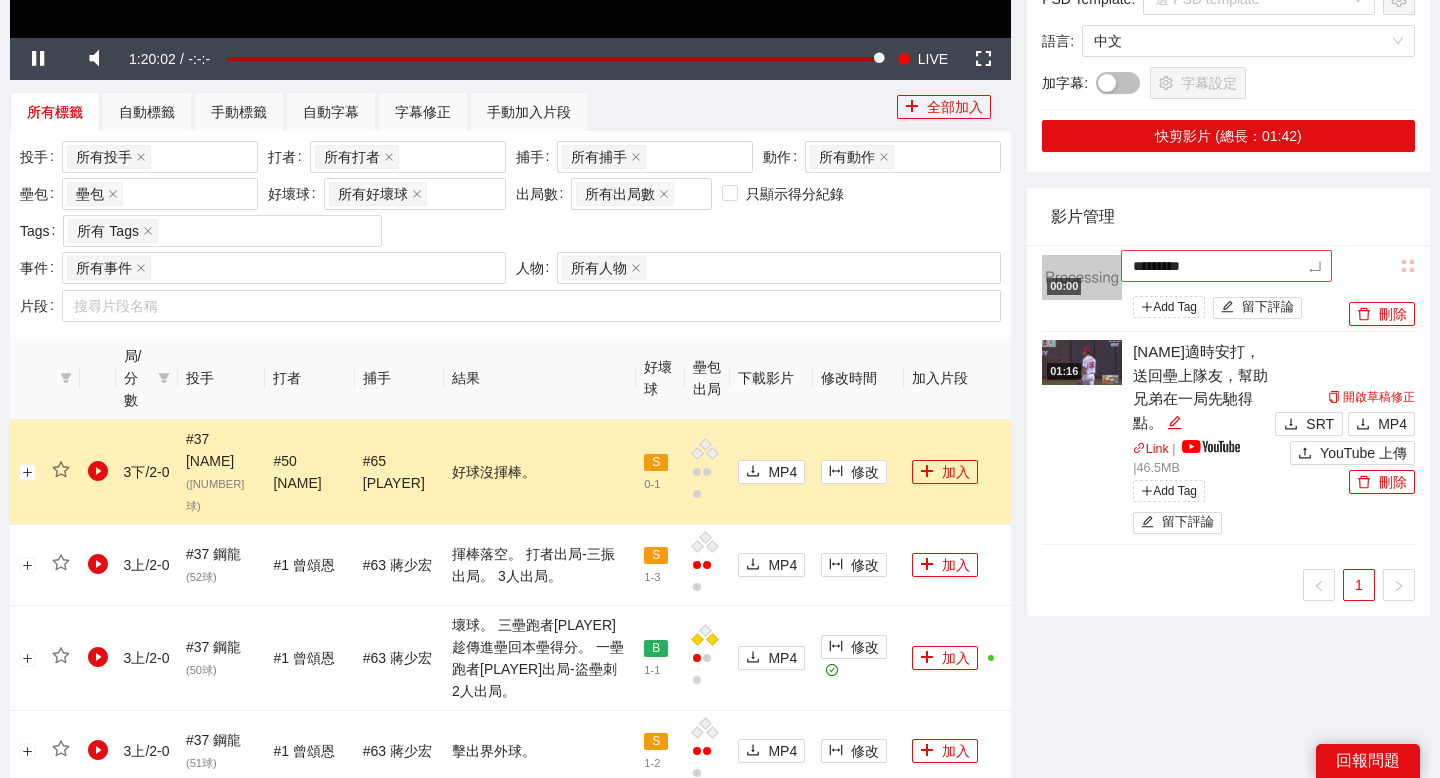 type on "**********" 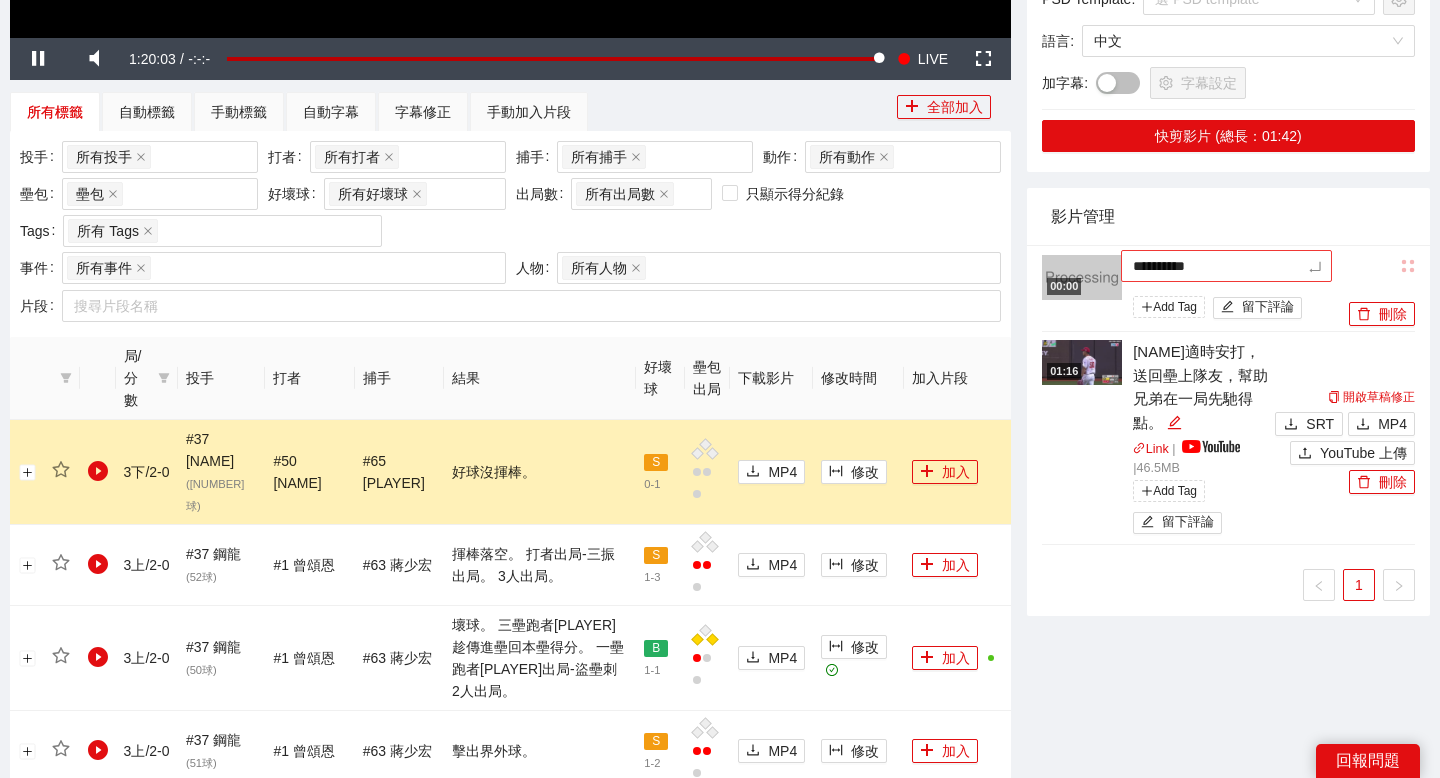 type on "*********" 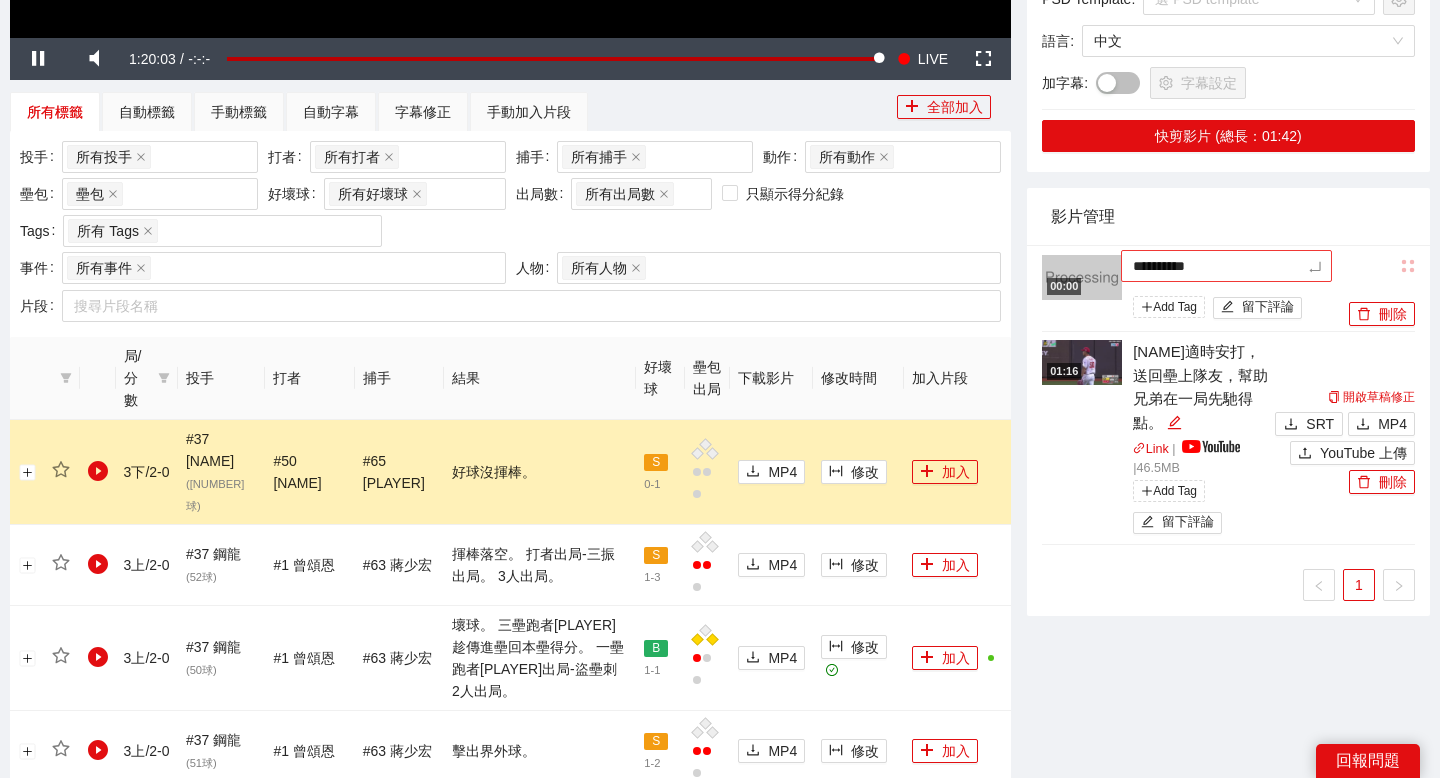 type on "*********" 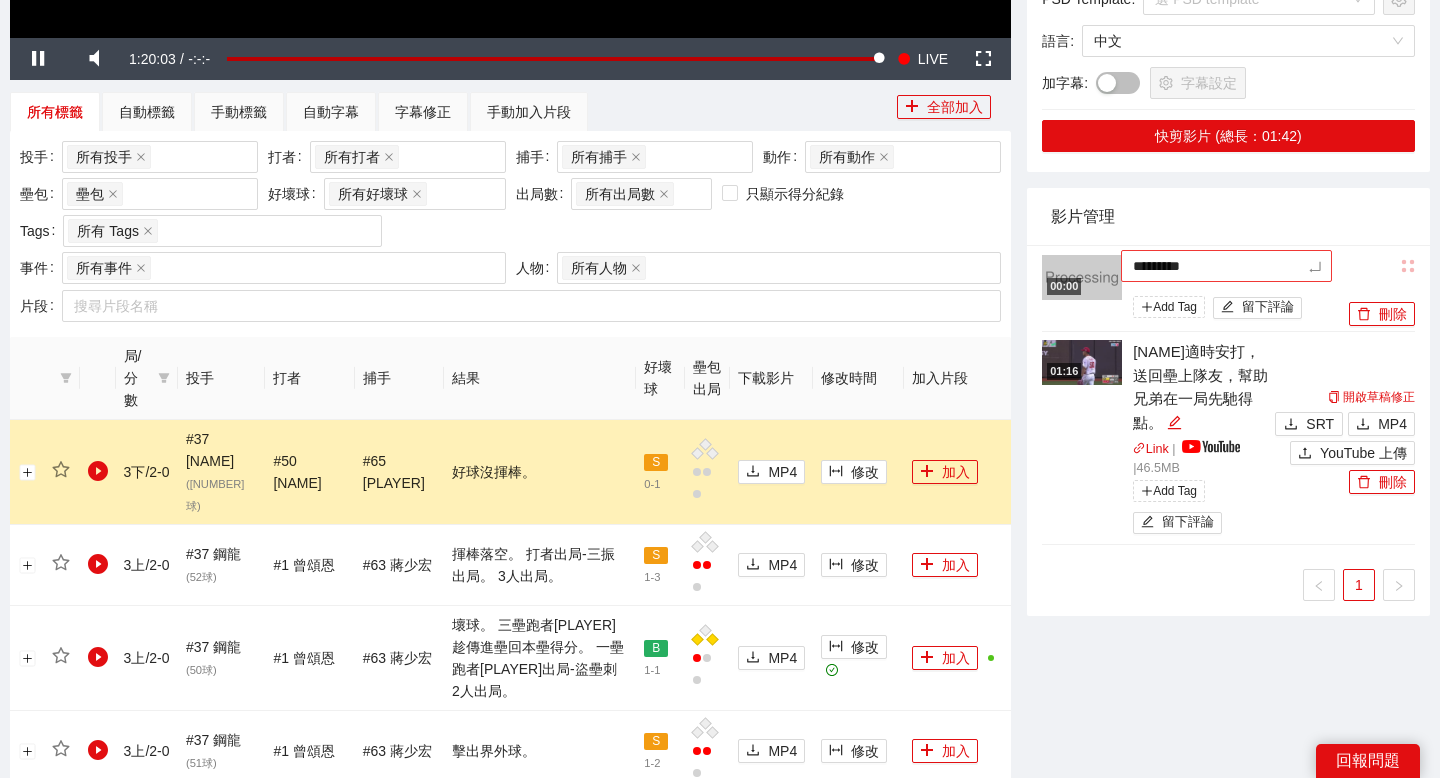 type on "**********" 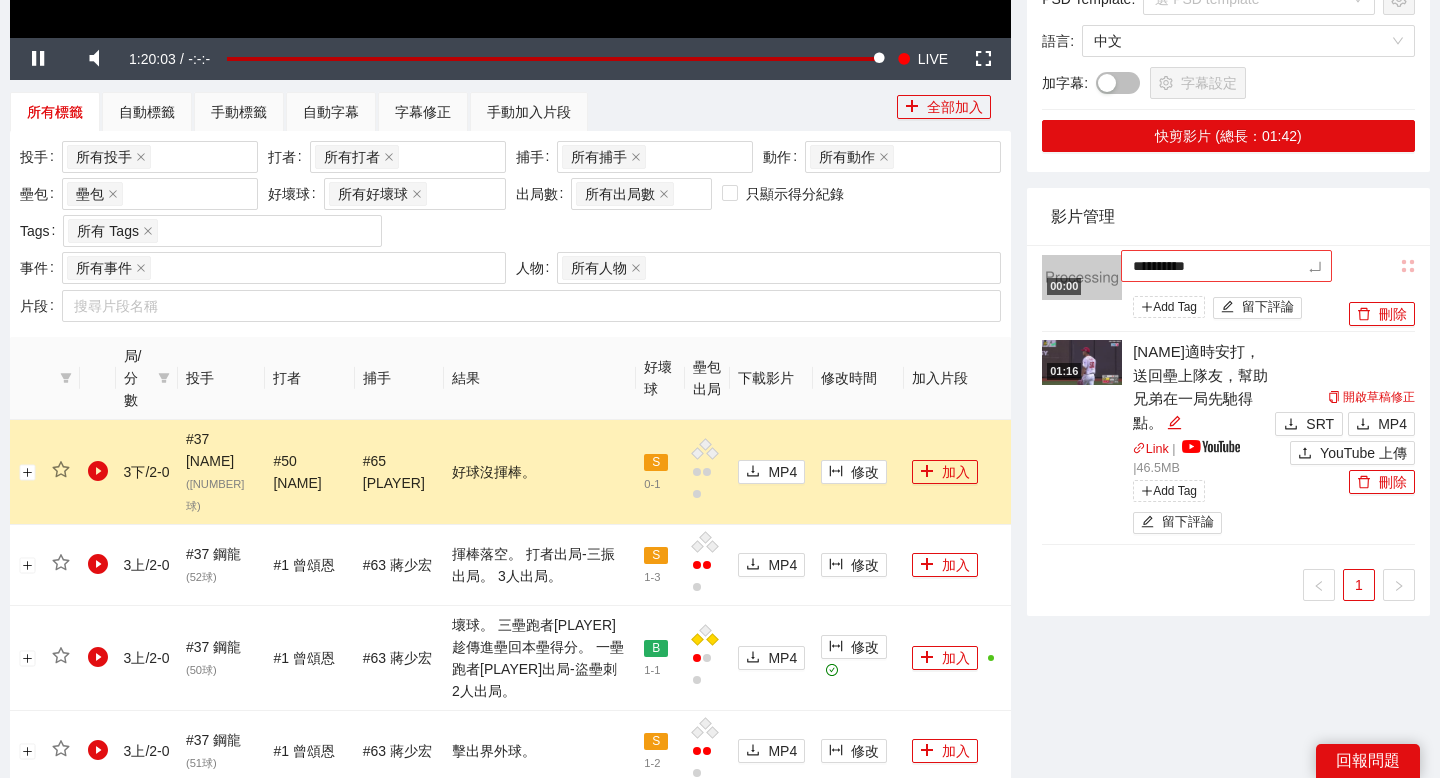 type on "**********" 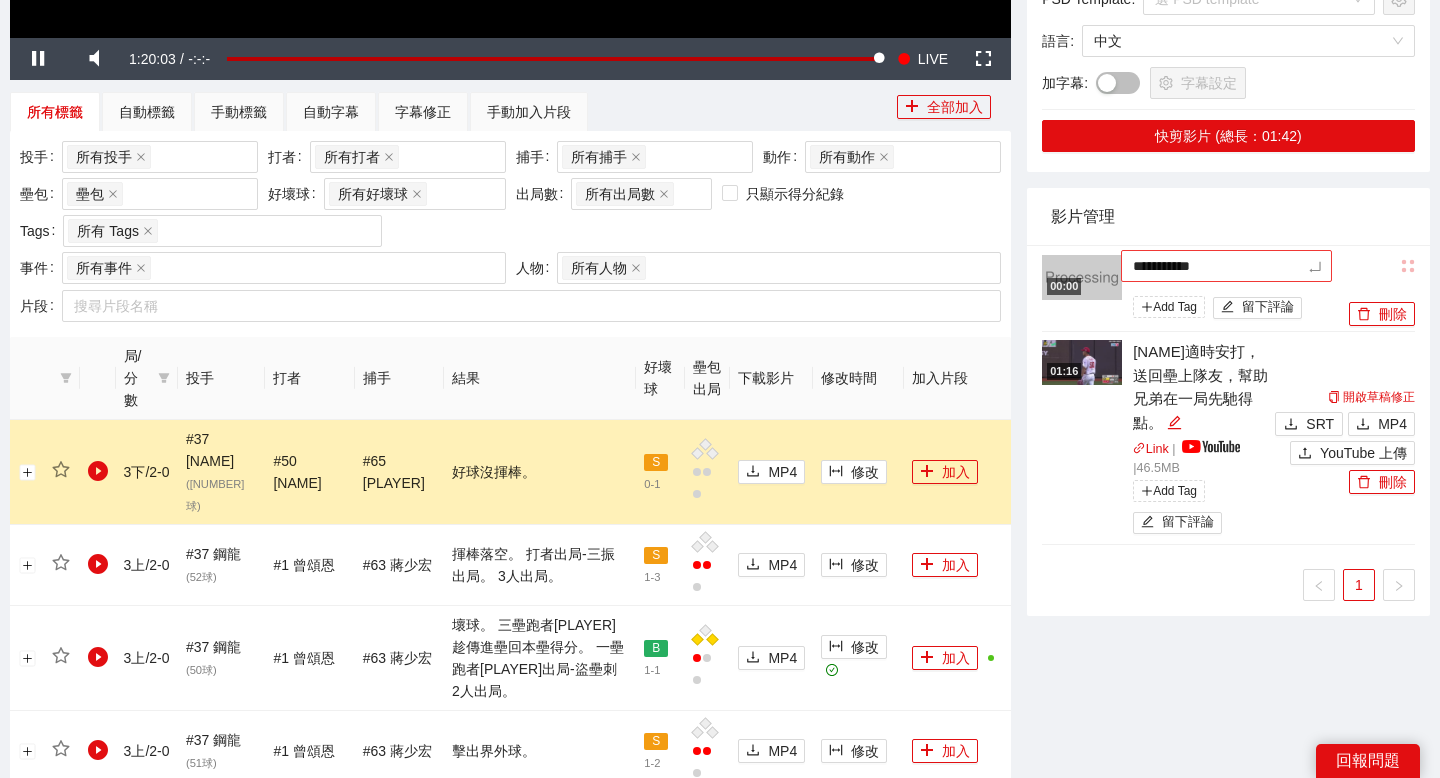 type on "**********" 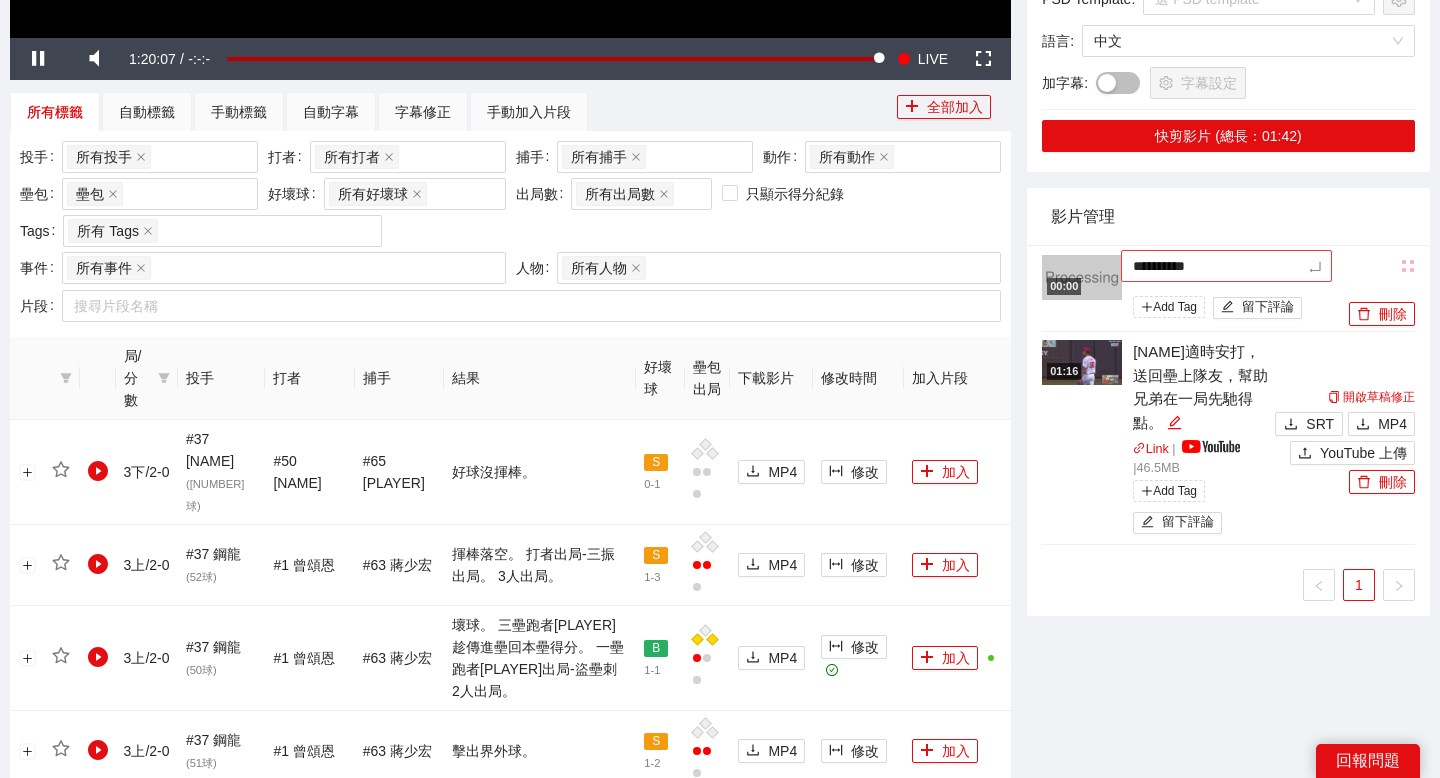 click on "**********" at bounding box center [1226, 266] 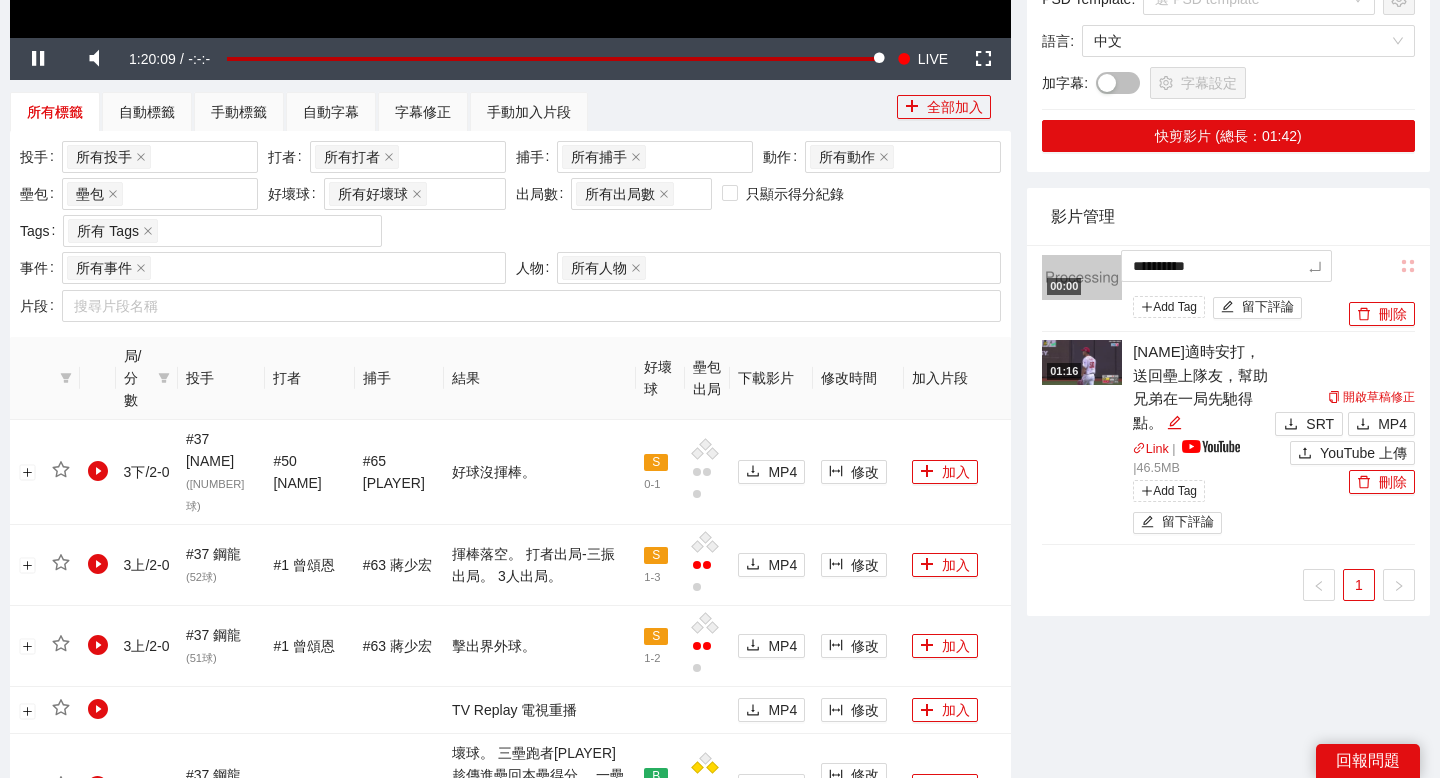 type on "**********" 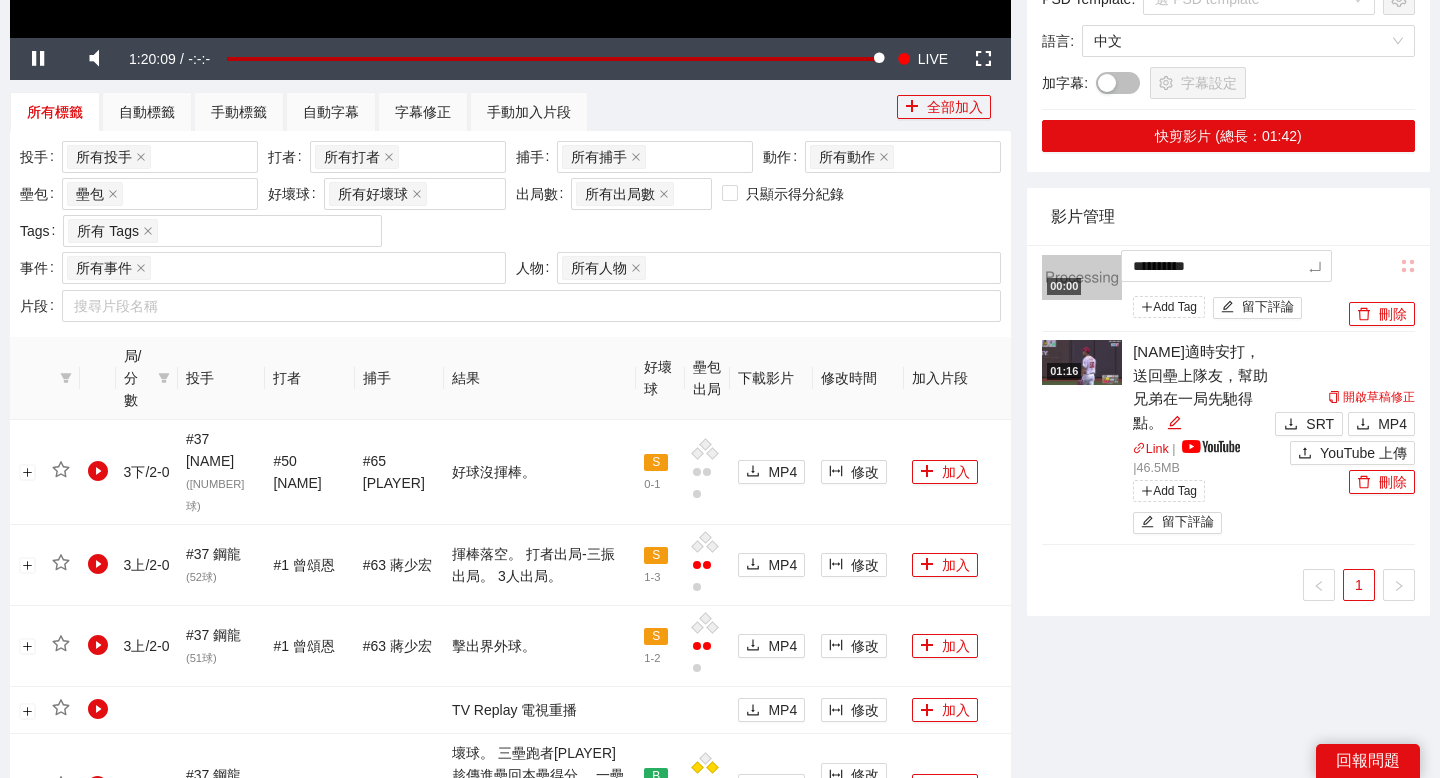type on "**********" 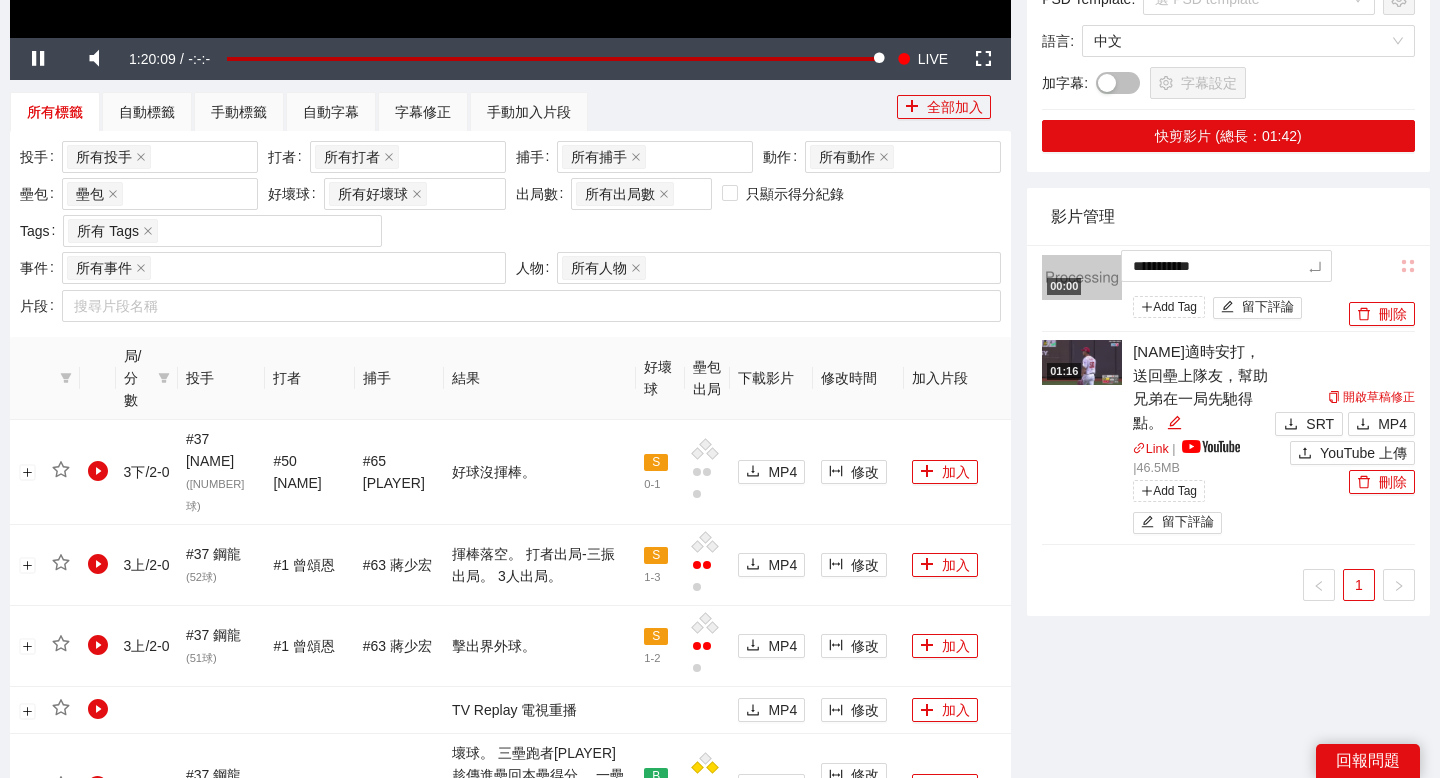 type on "**********" 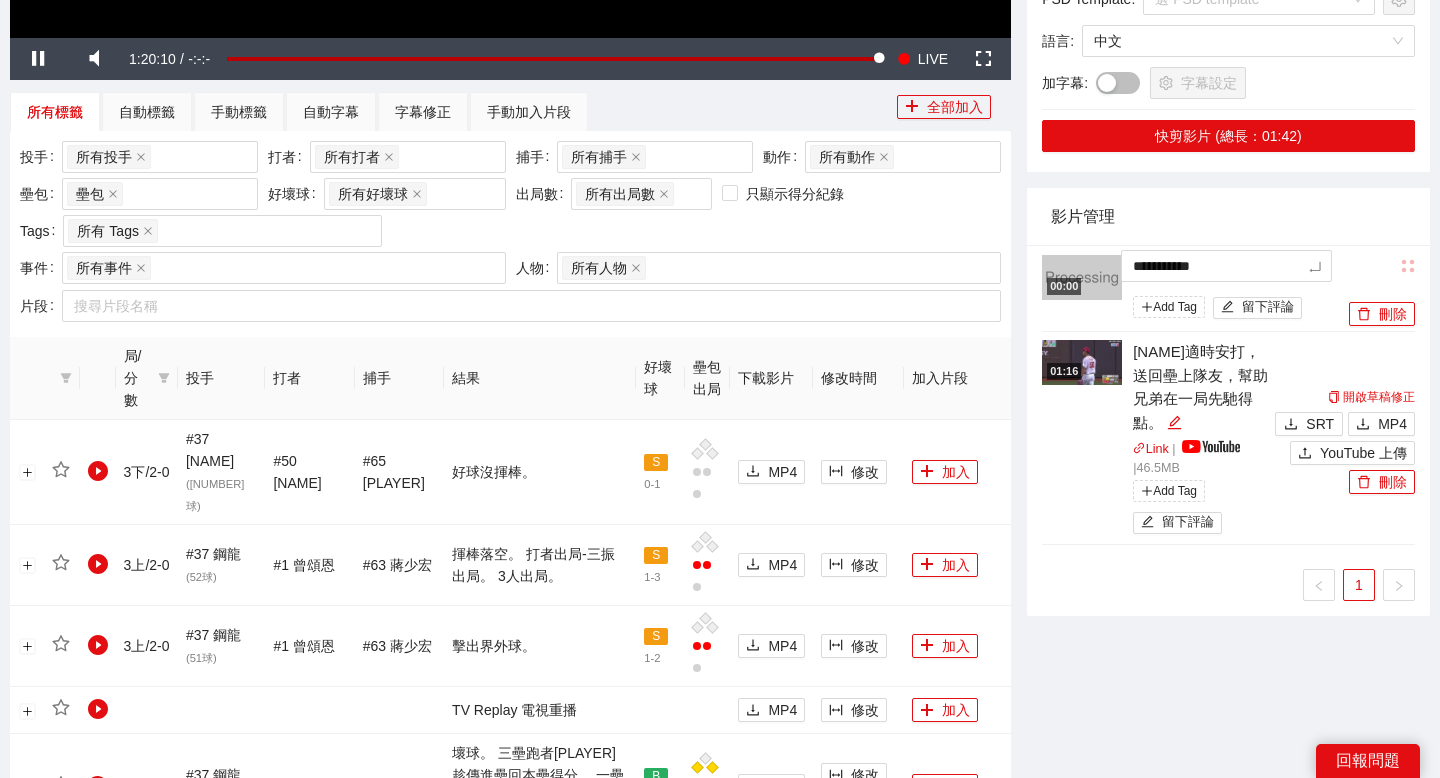 type on "**********" 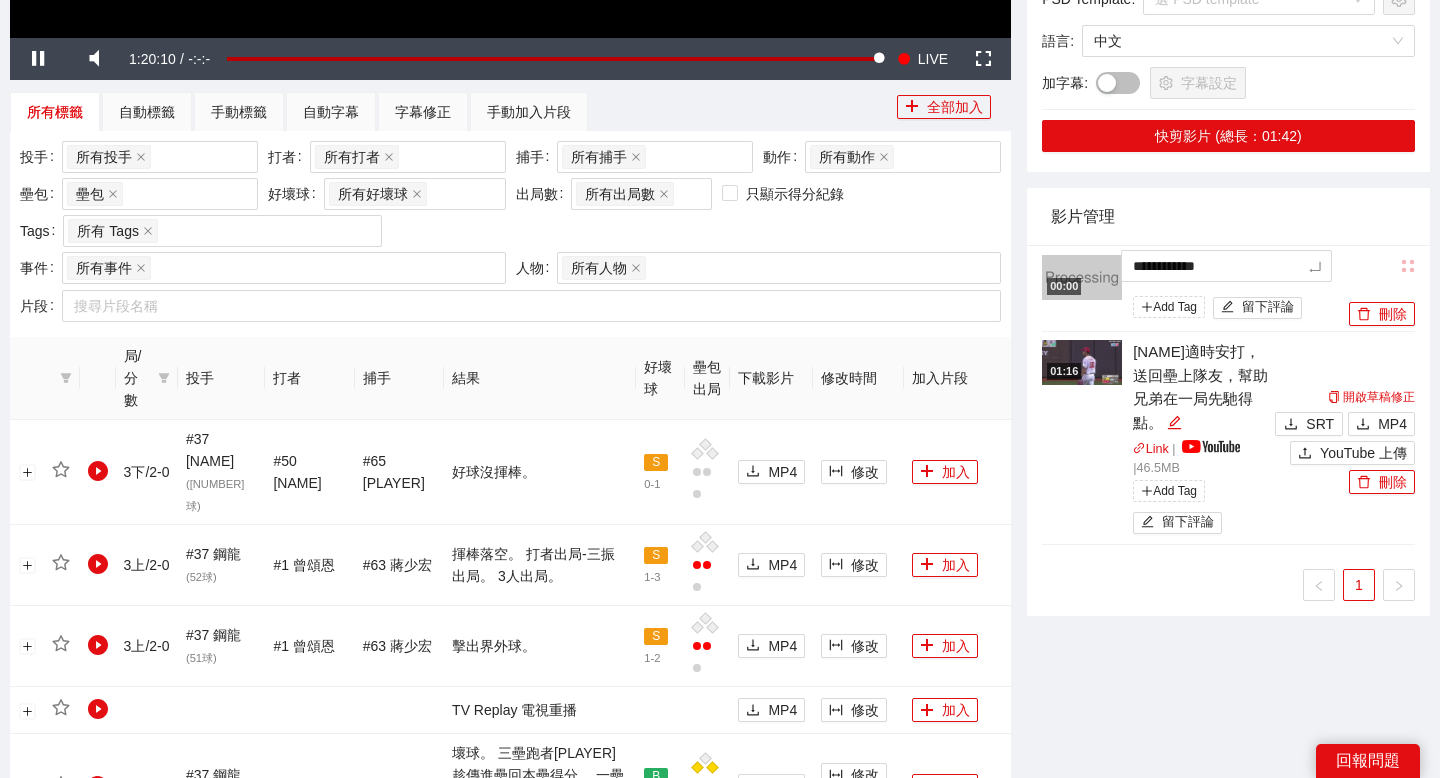 type on "**********" 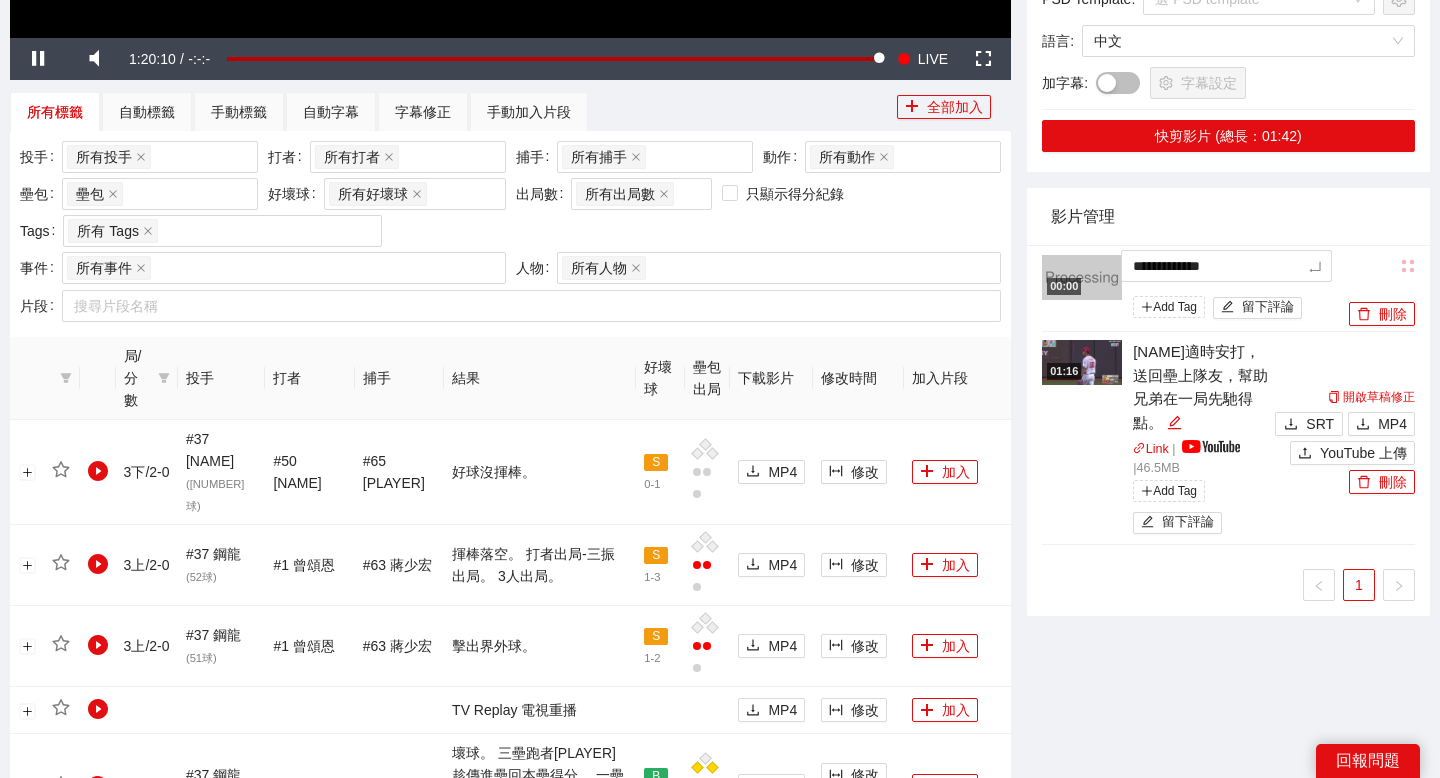 type on "**********" 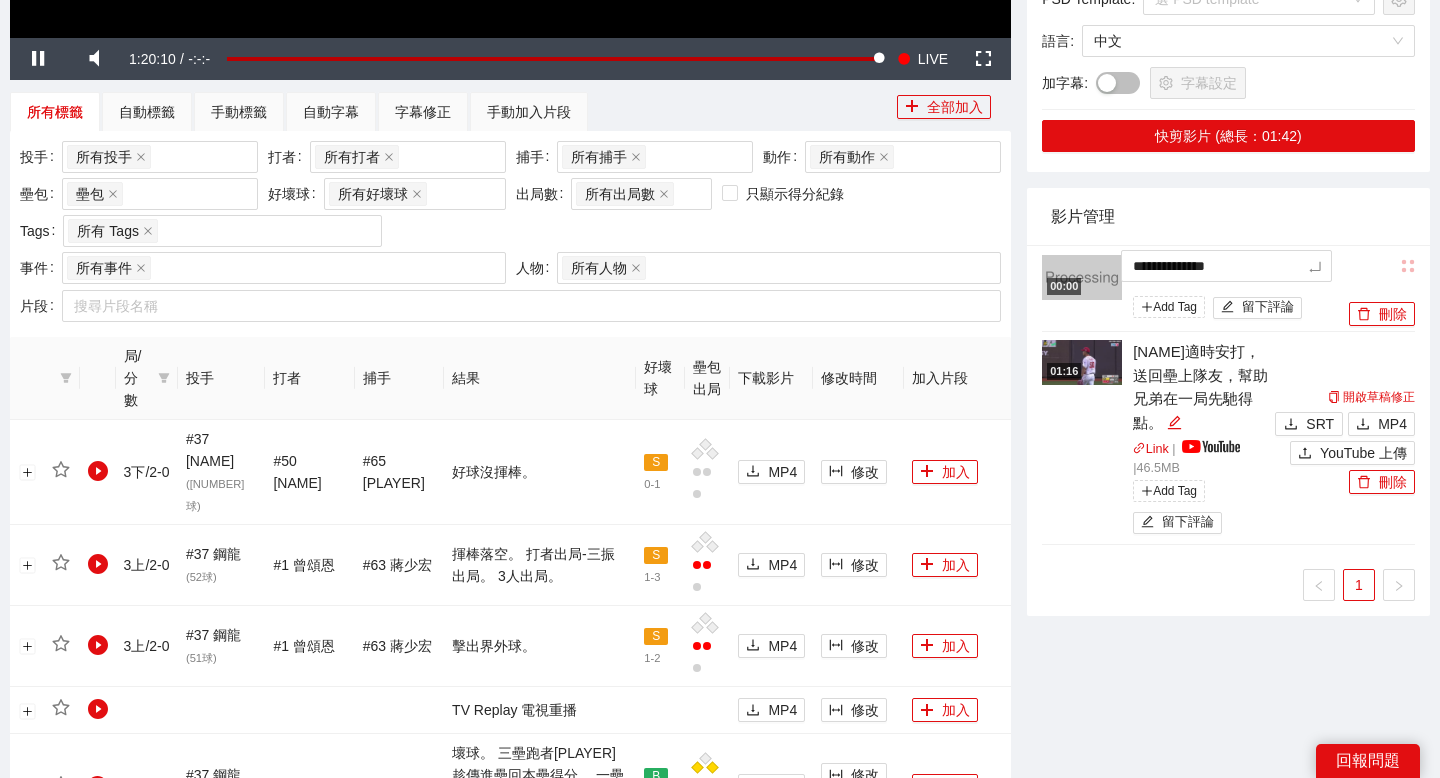 type on "**********" 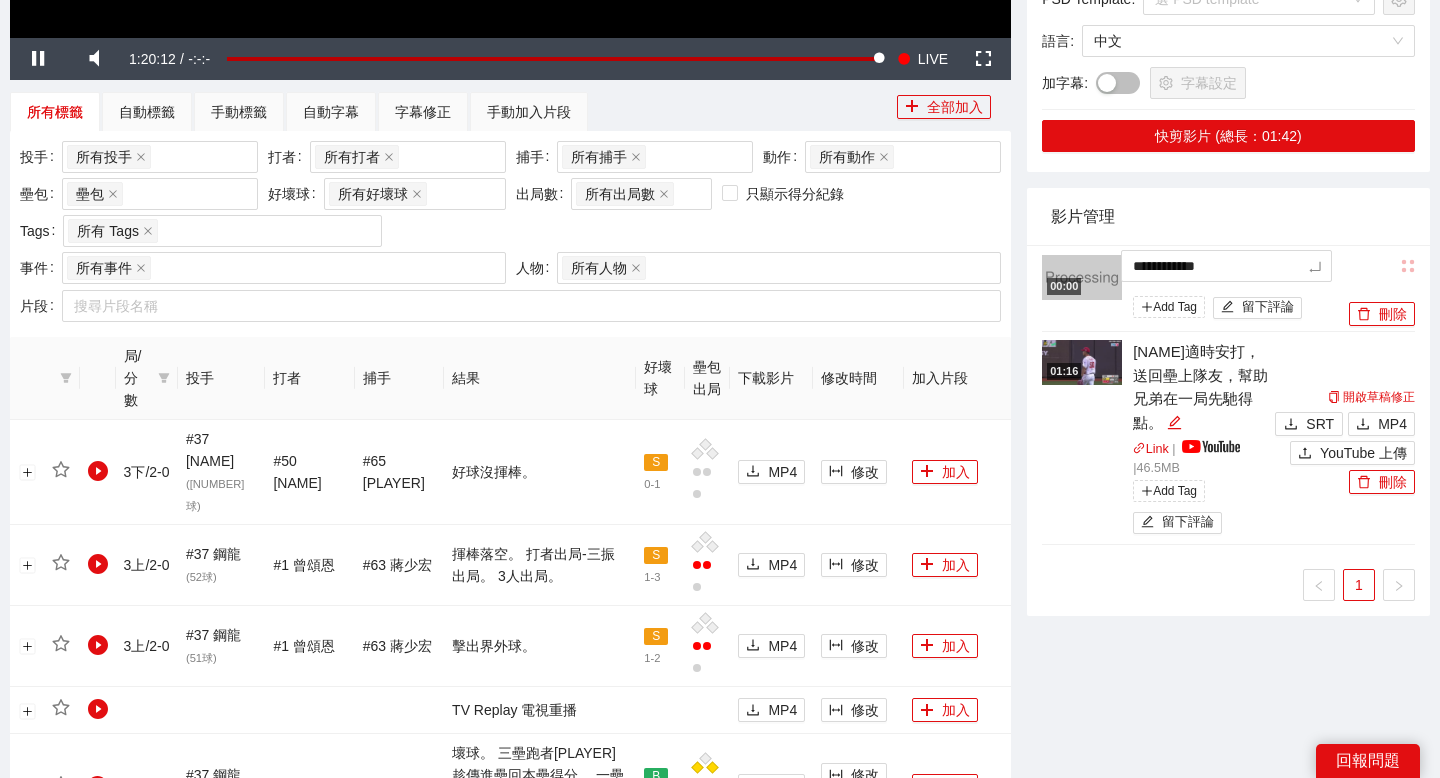 type on "**********" 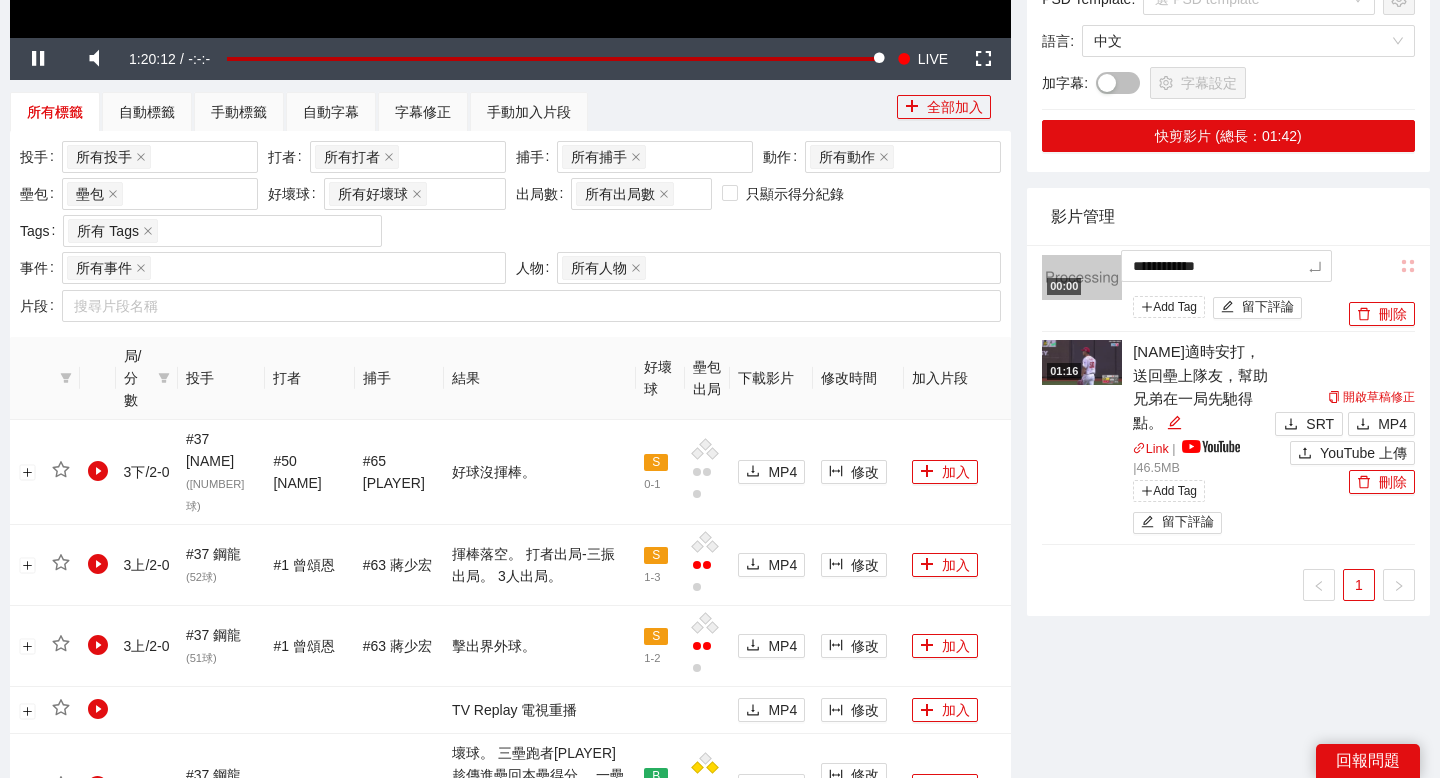 type on "**********" 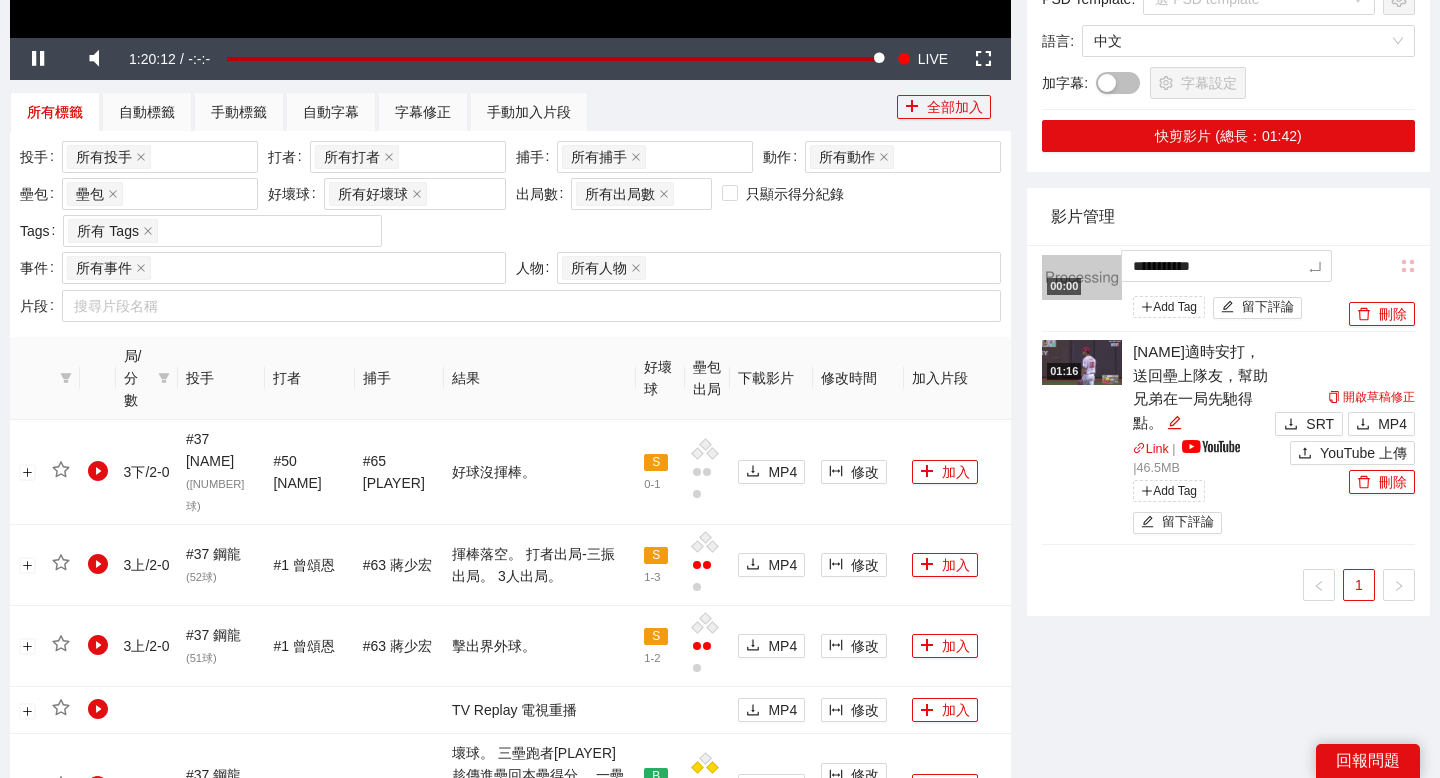 type on "**********" 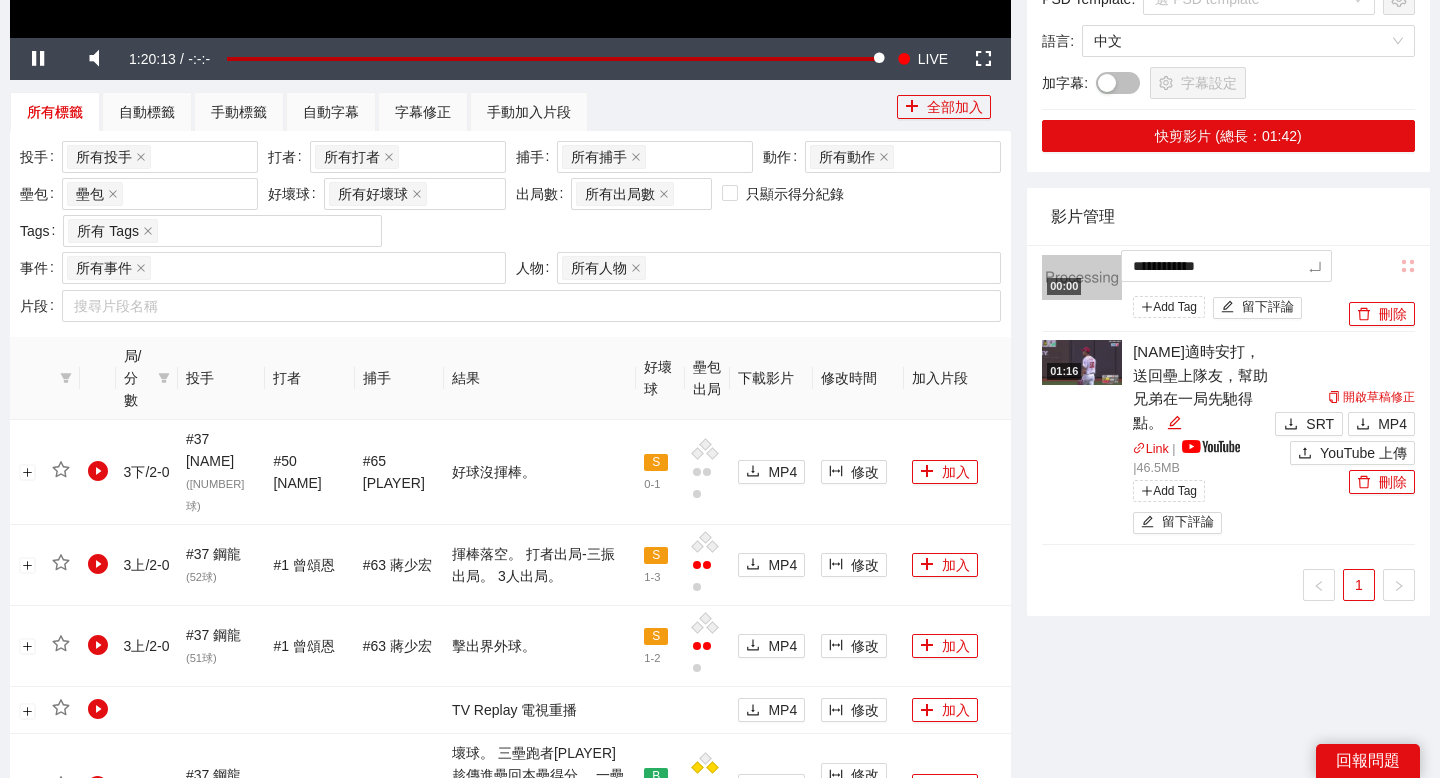 type on "**********" 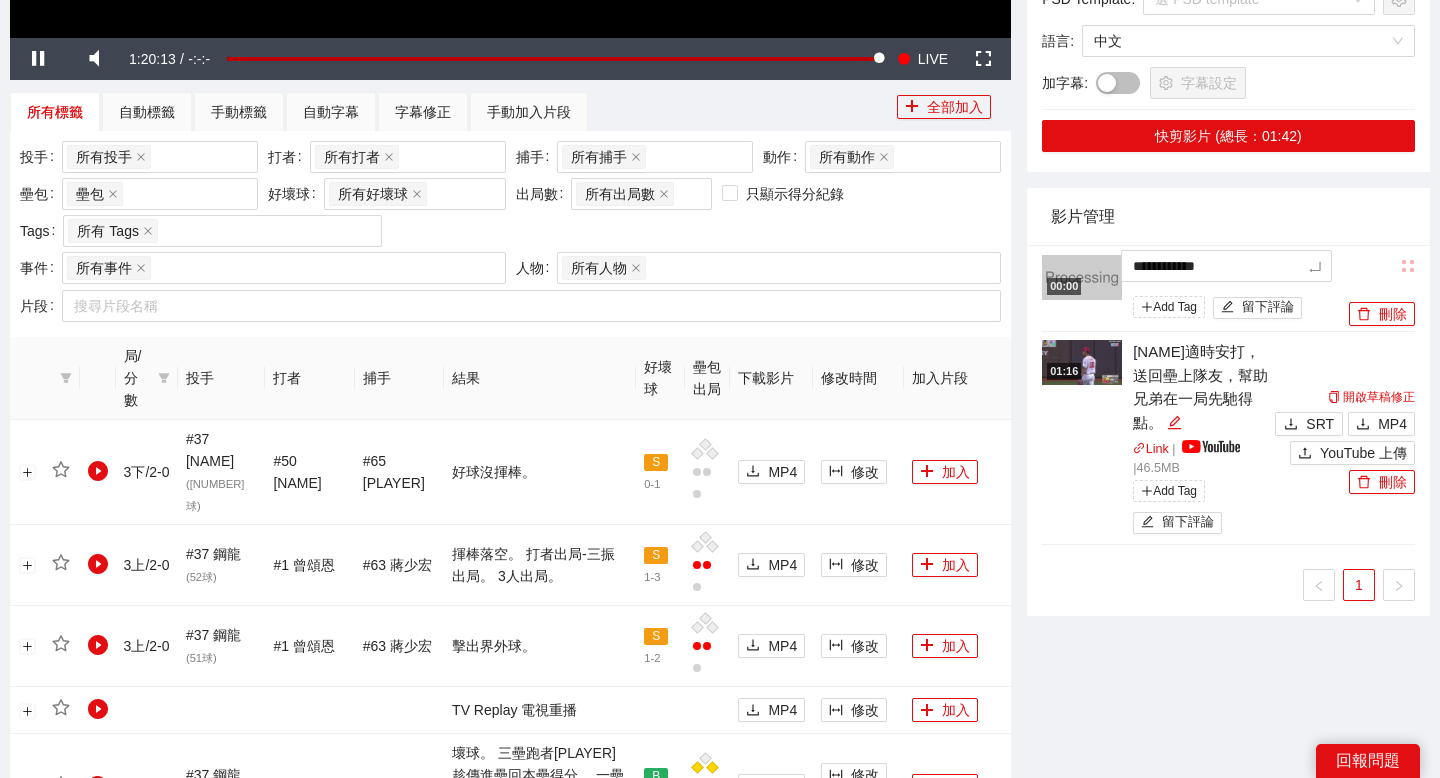 type on "**********" 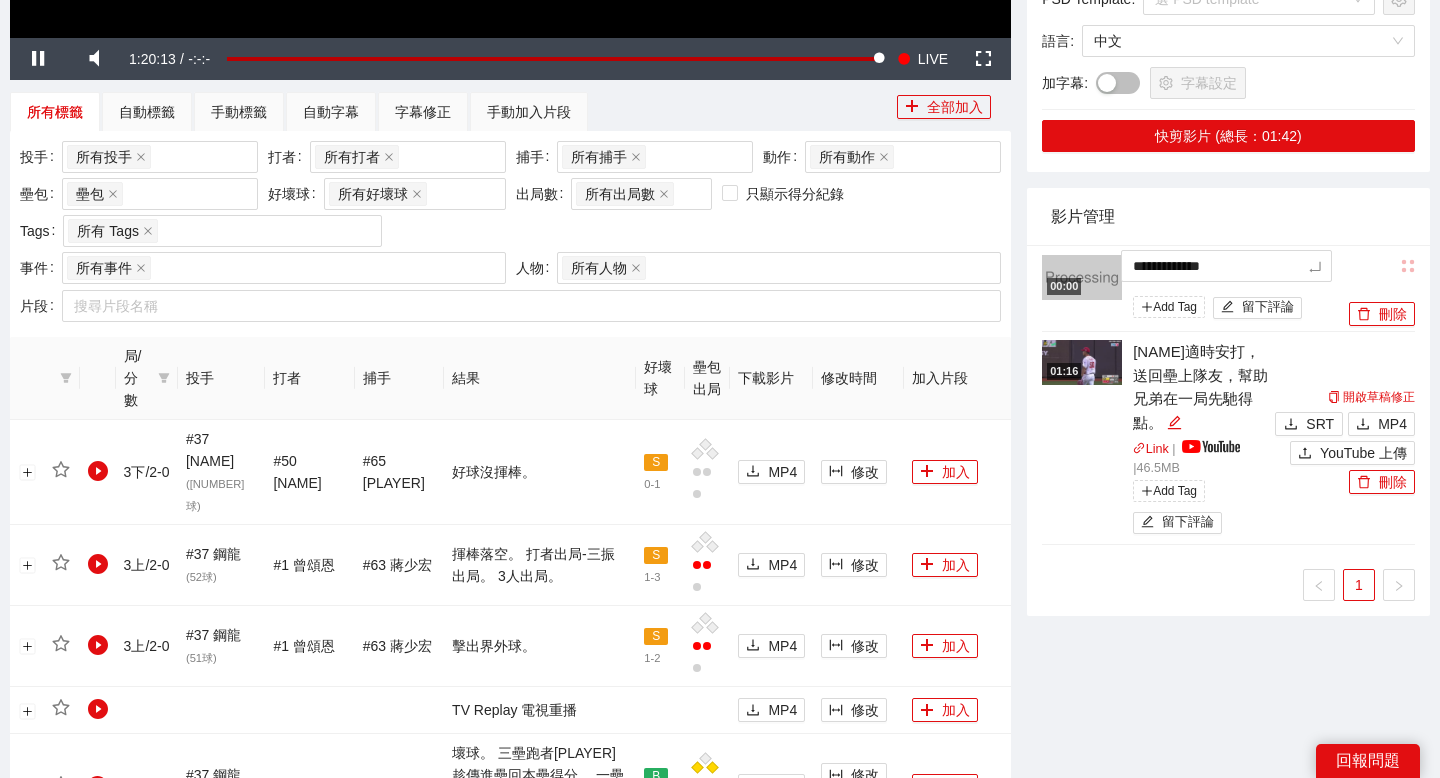 type on "**********" 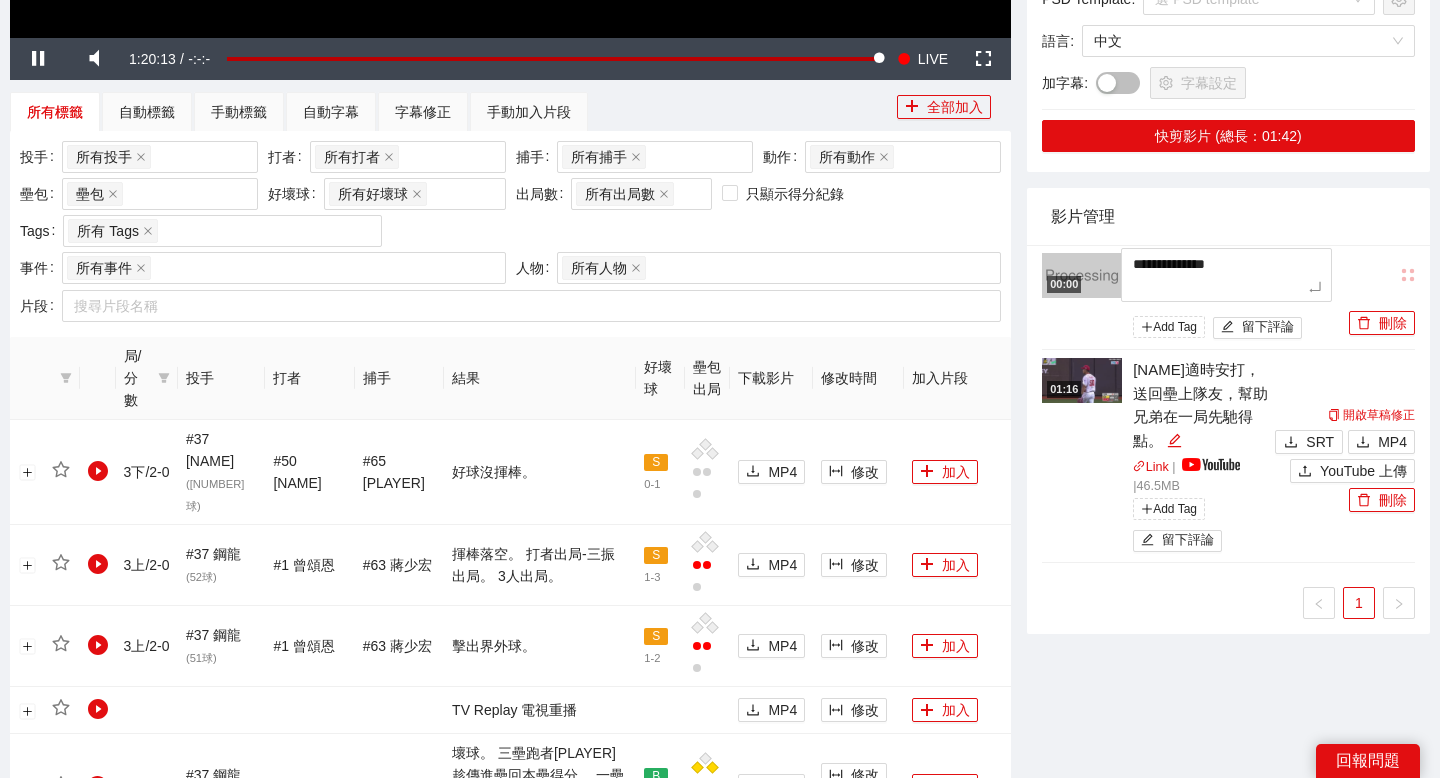 type on "**********" 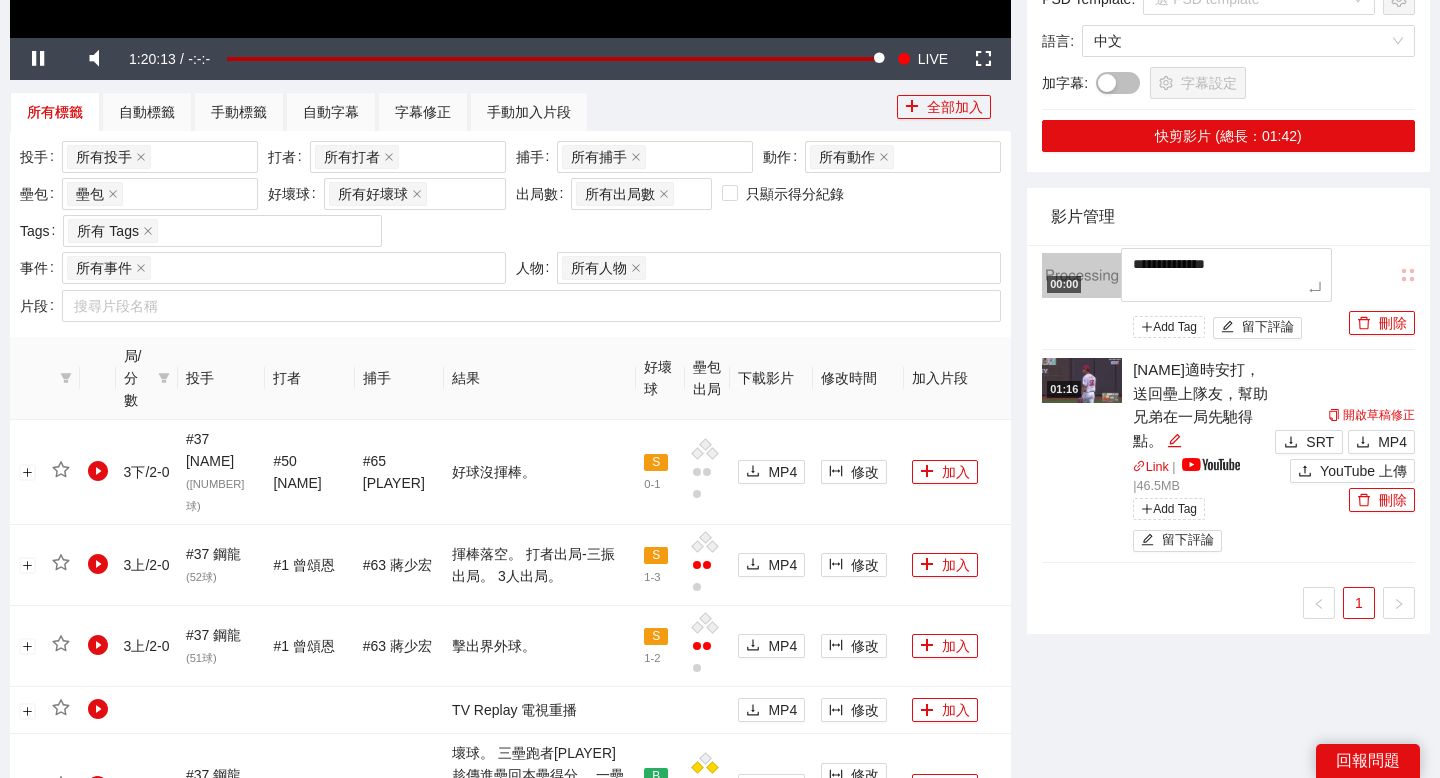 type on "**********" 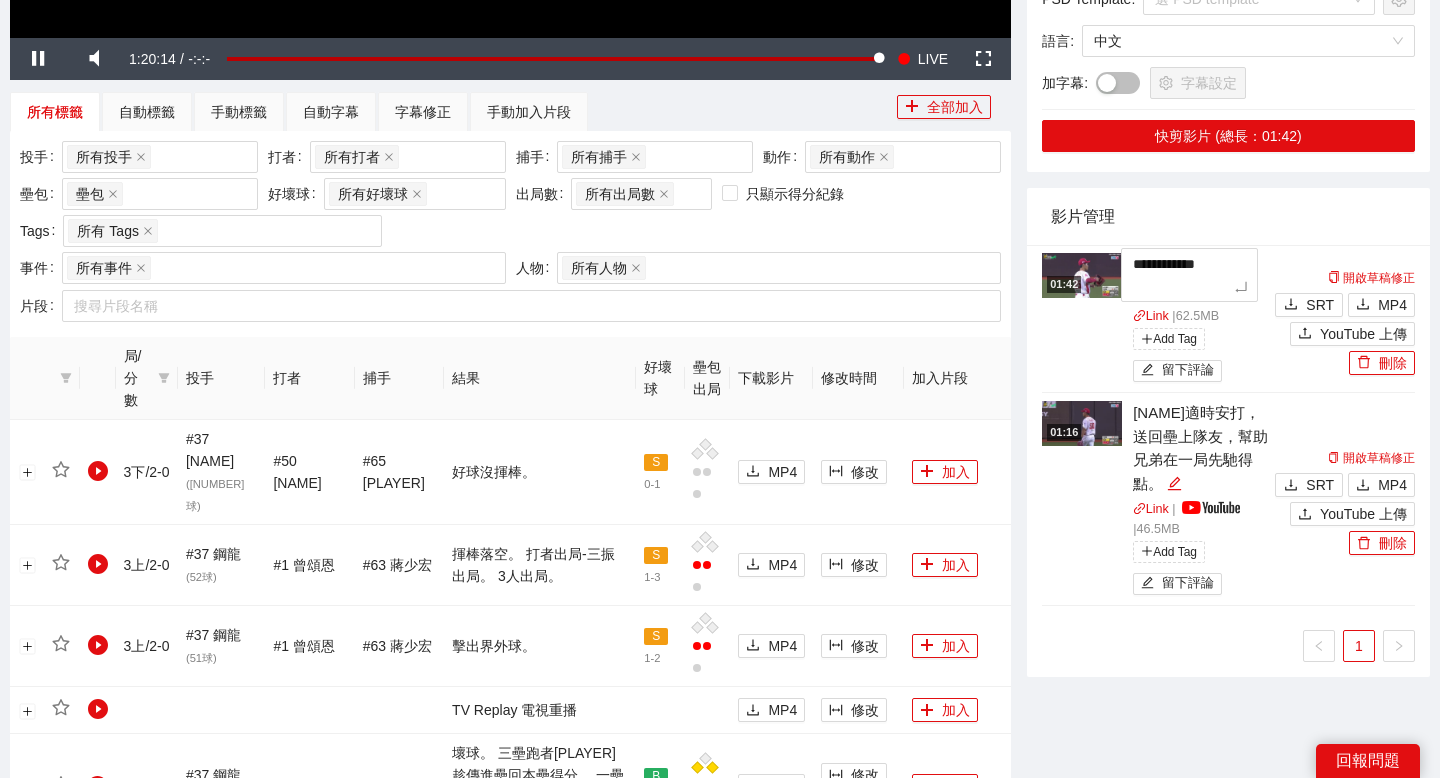 type on "**********" 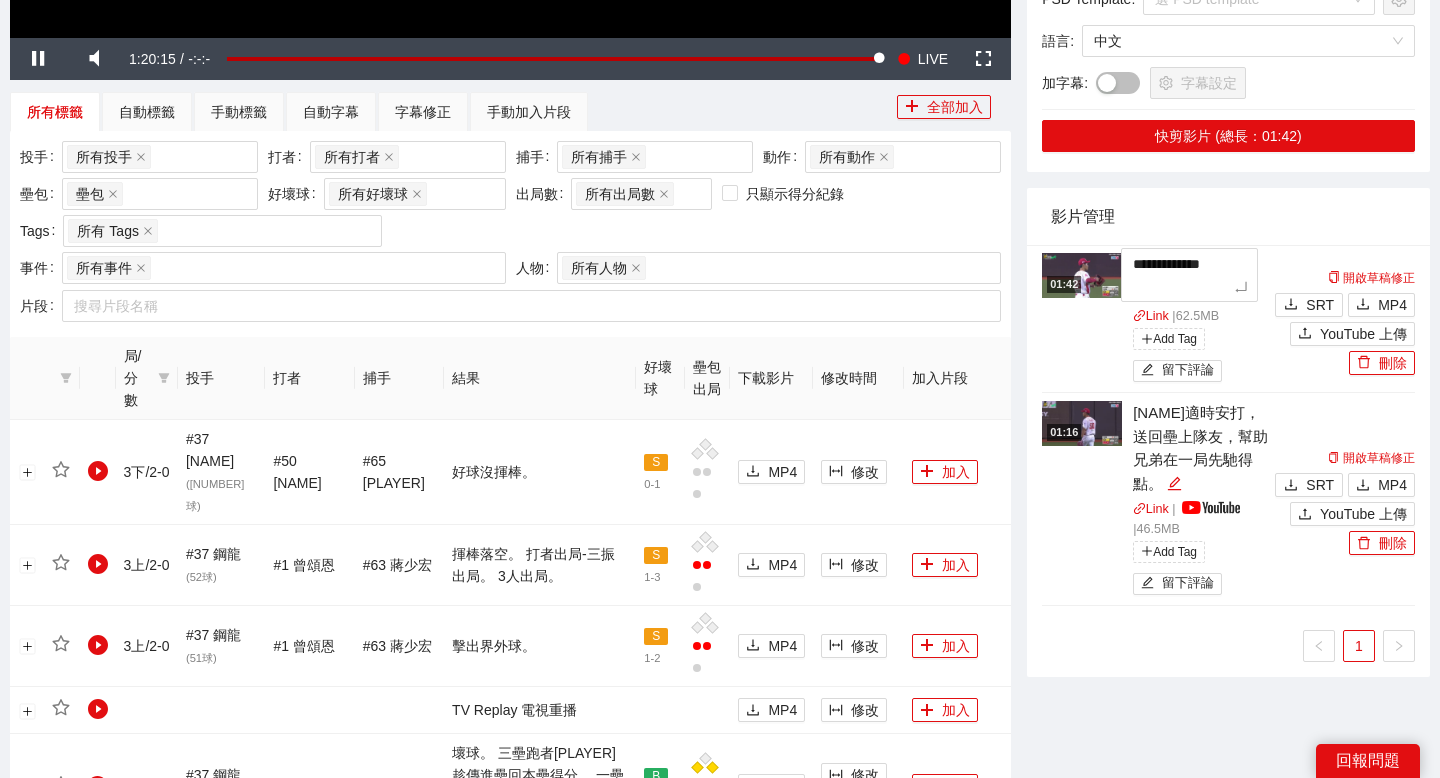 type on "**********" 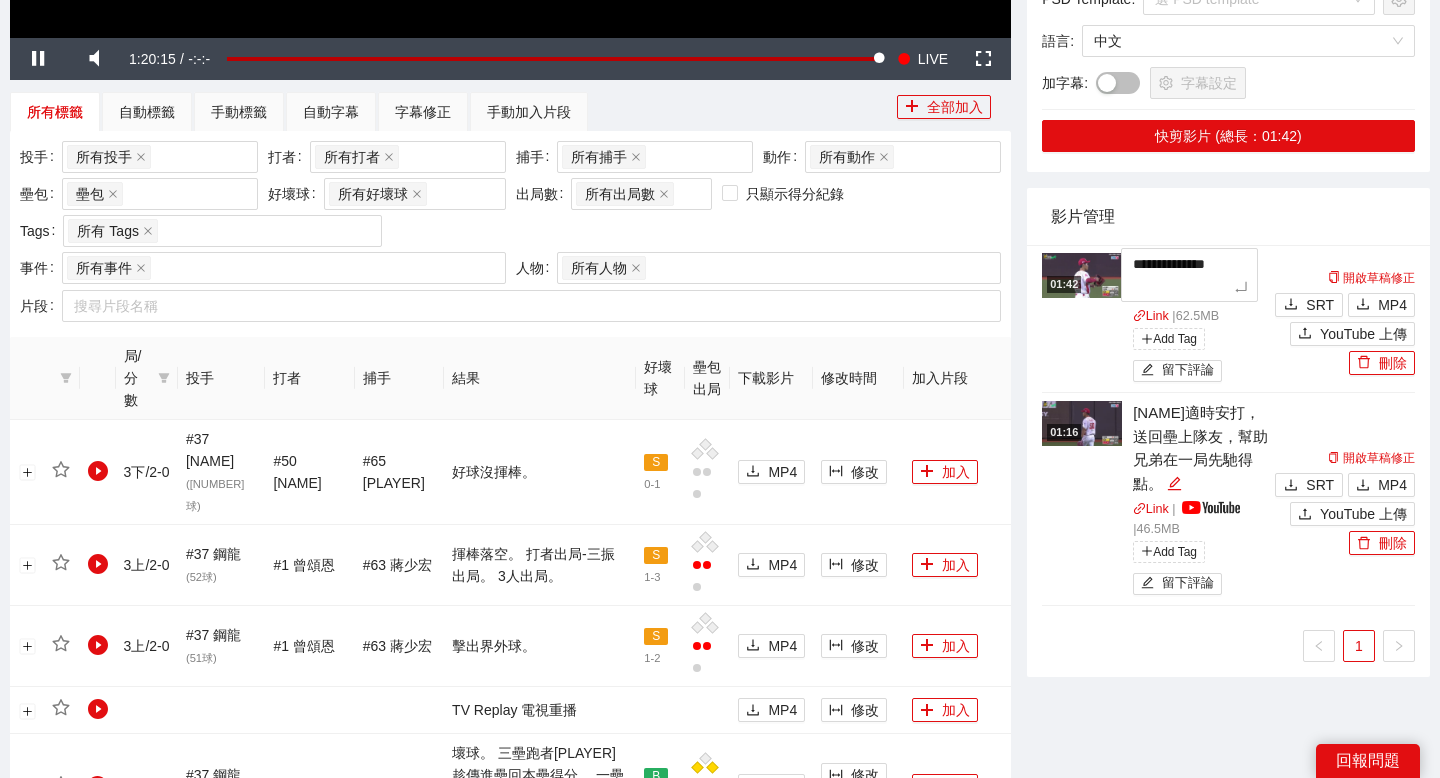 type on "**********" 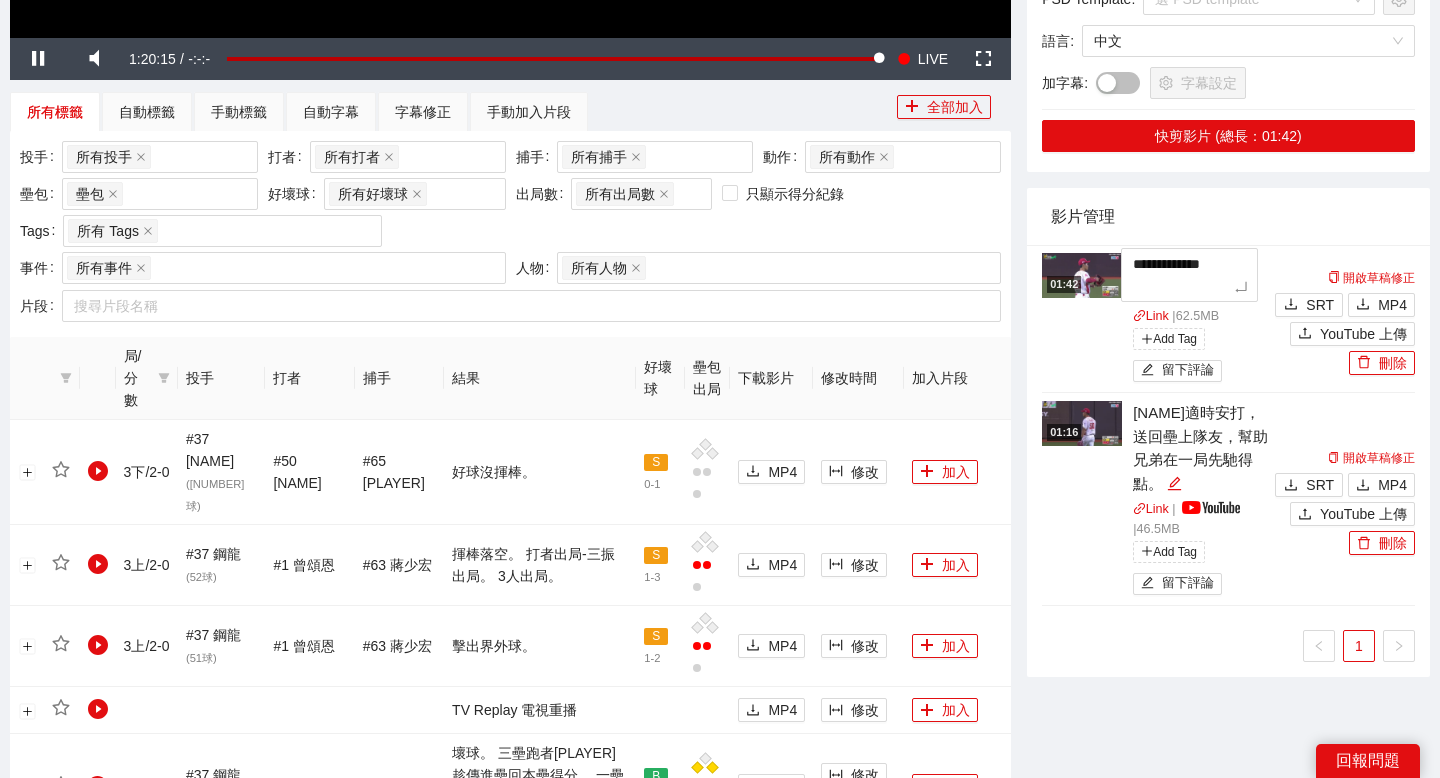 type on "**********" 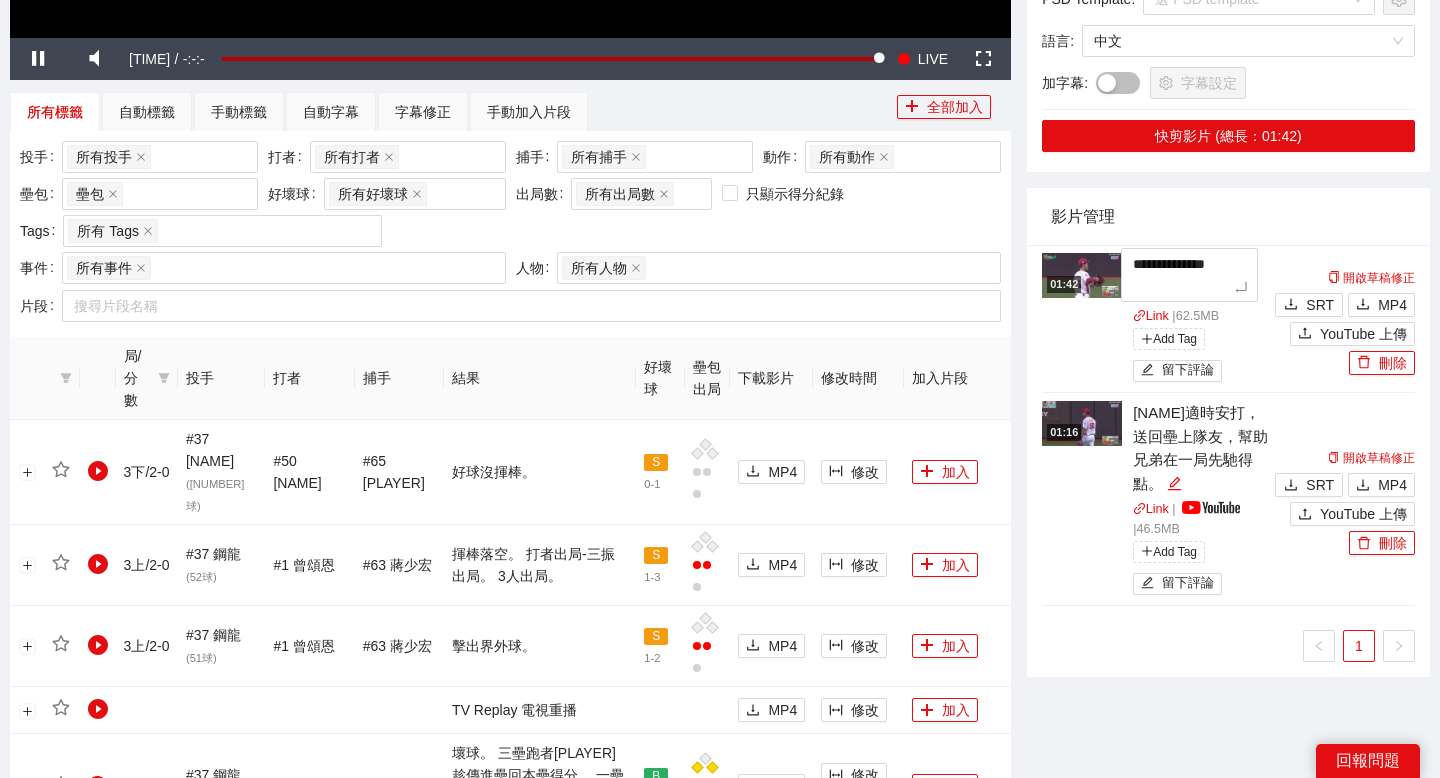 type on "**********" 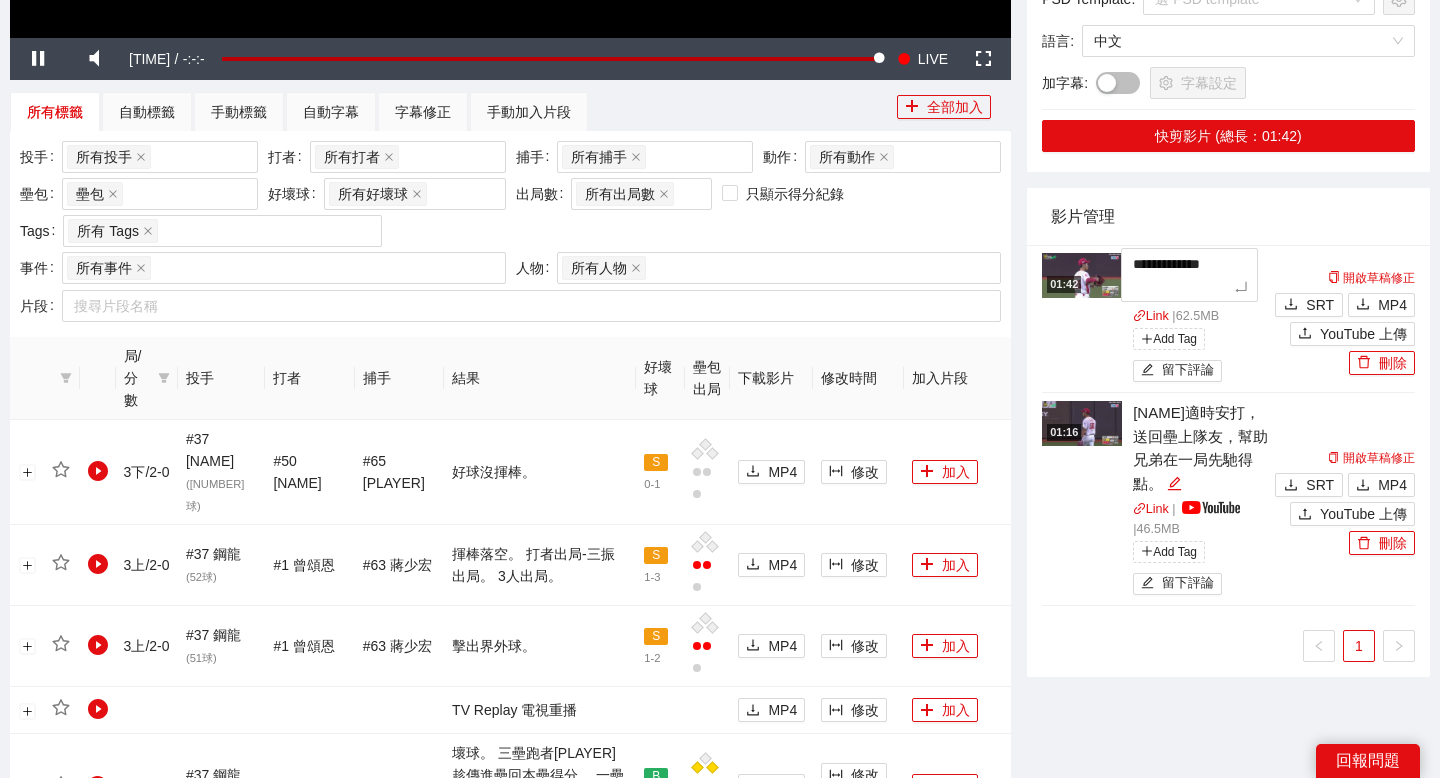 type on "**********" 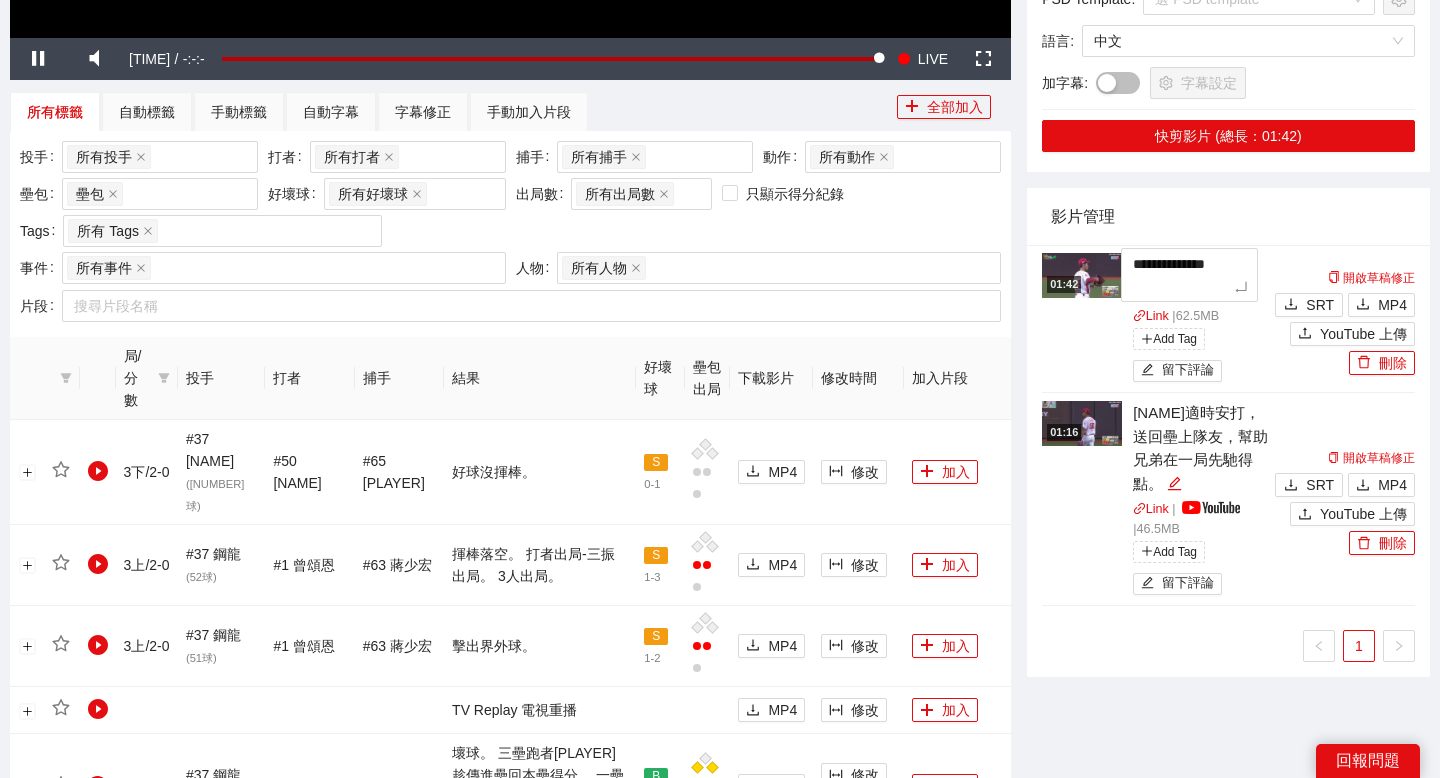 type on "**********" 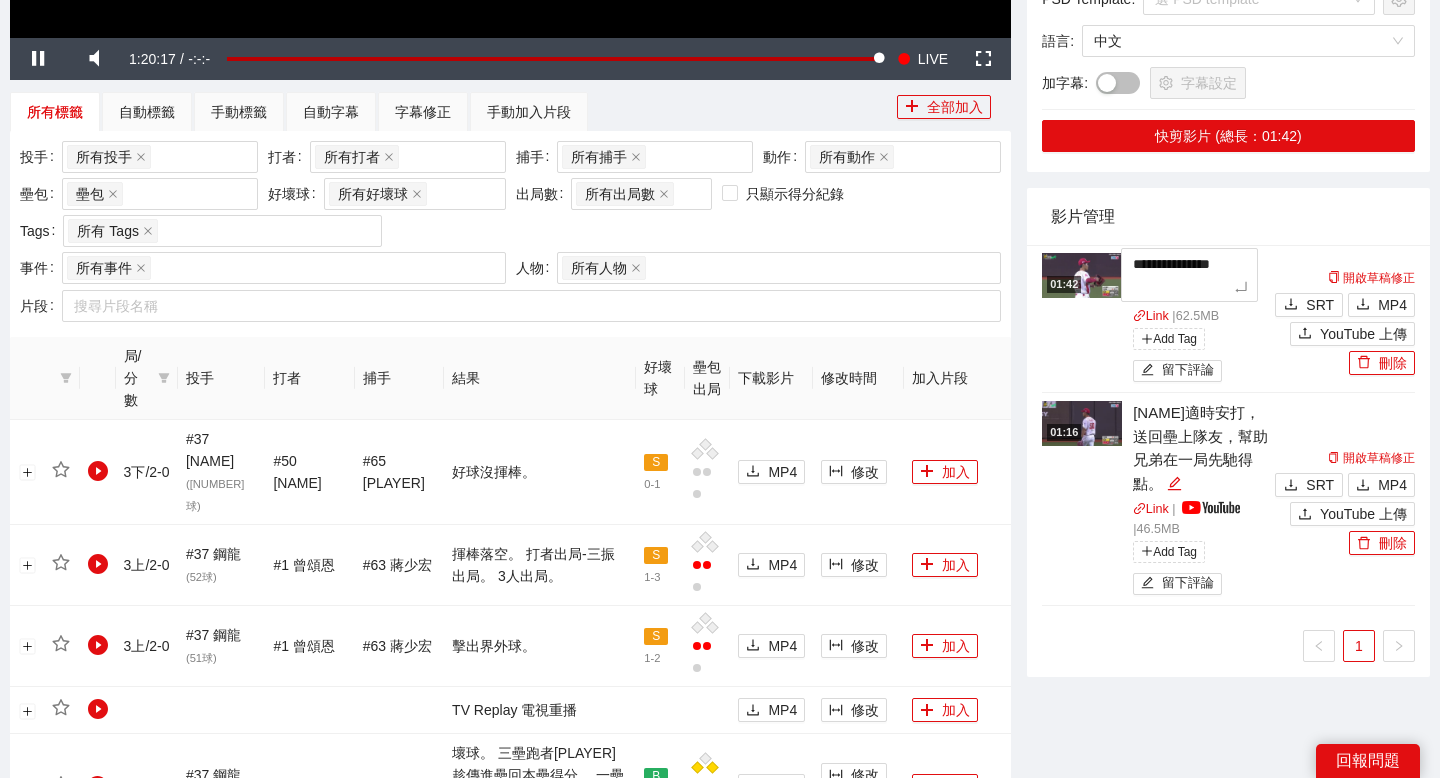 type on "**********" 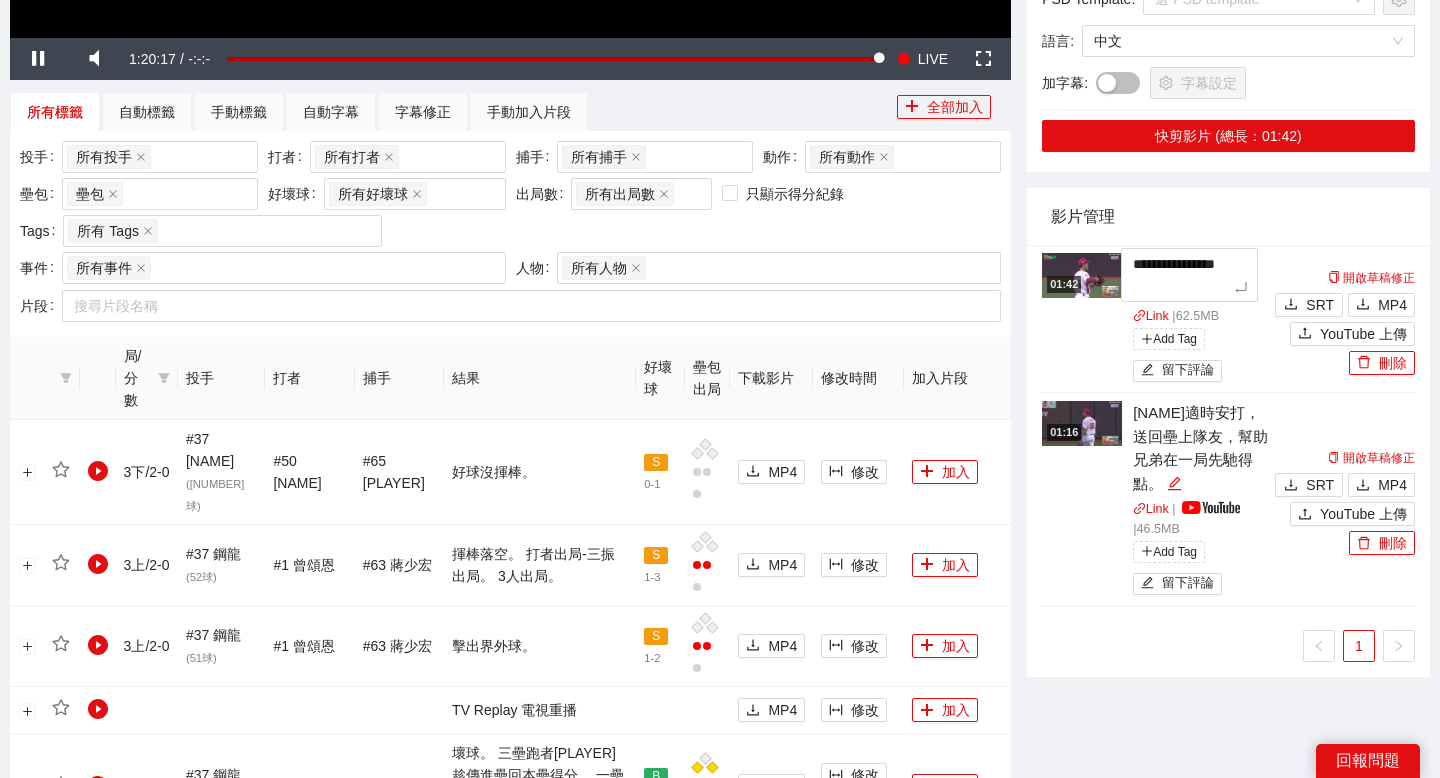 type on "**********" 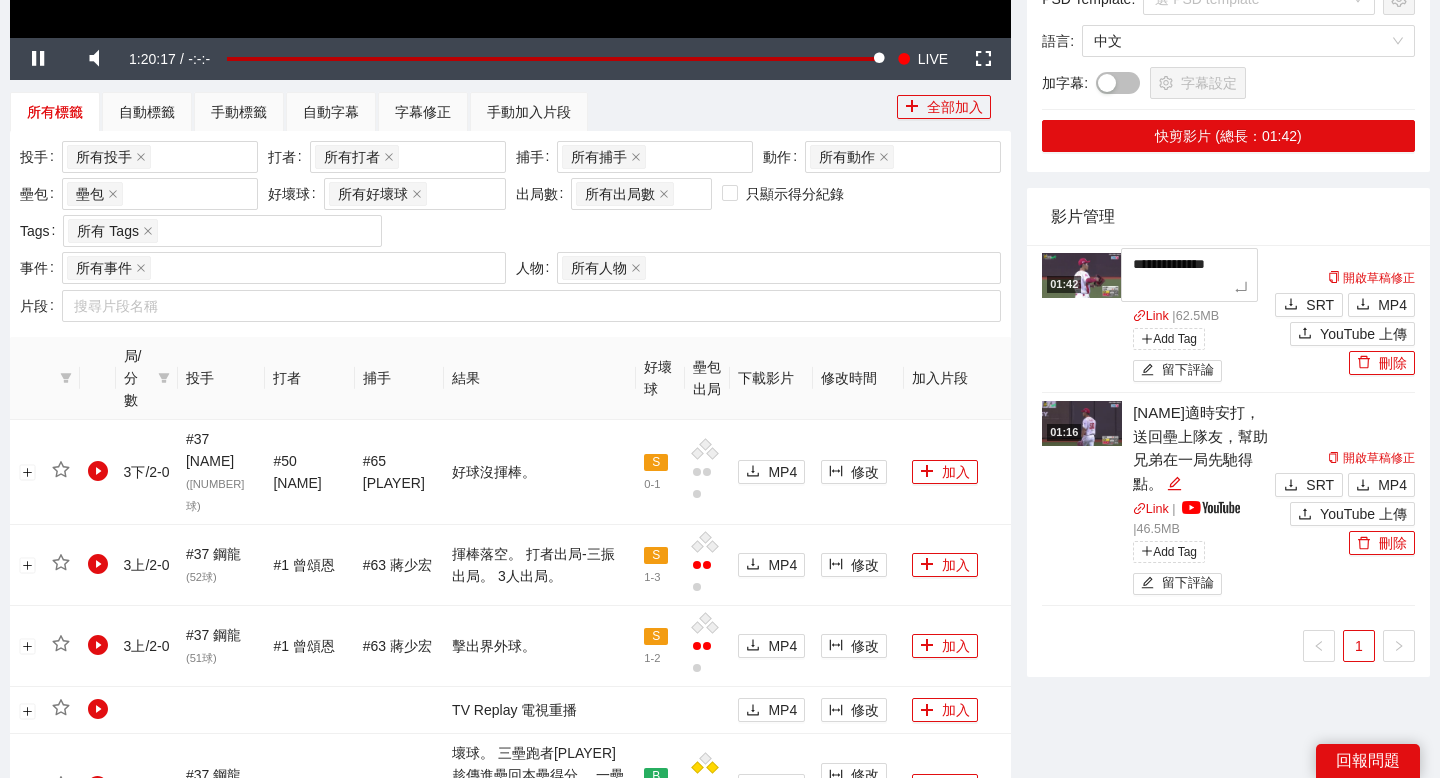 type on "**********" 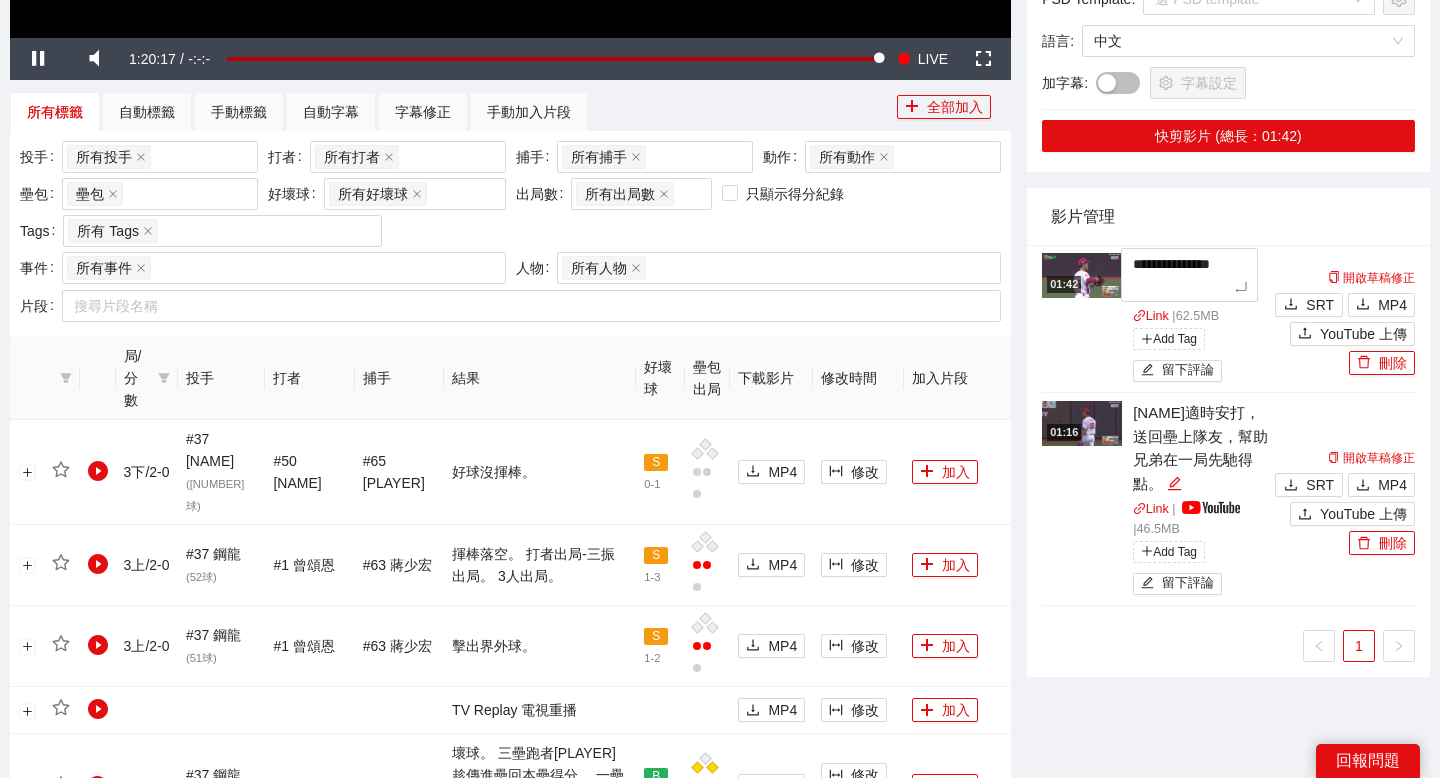 type on "**********" 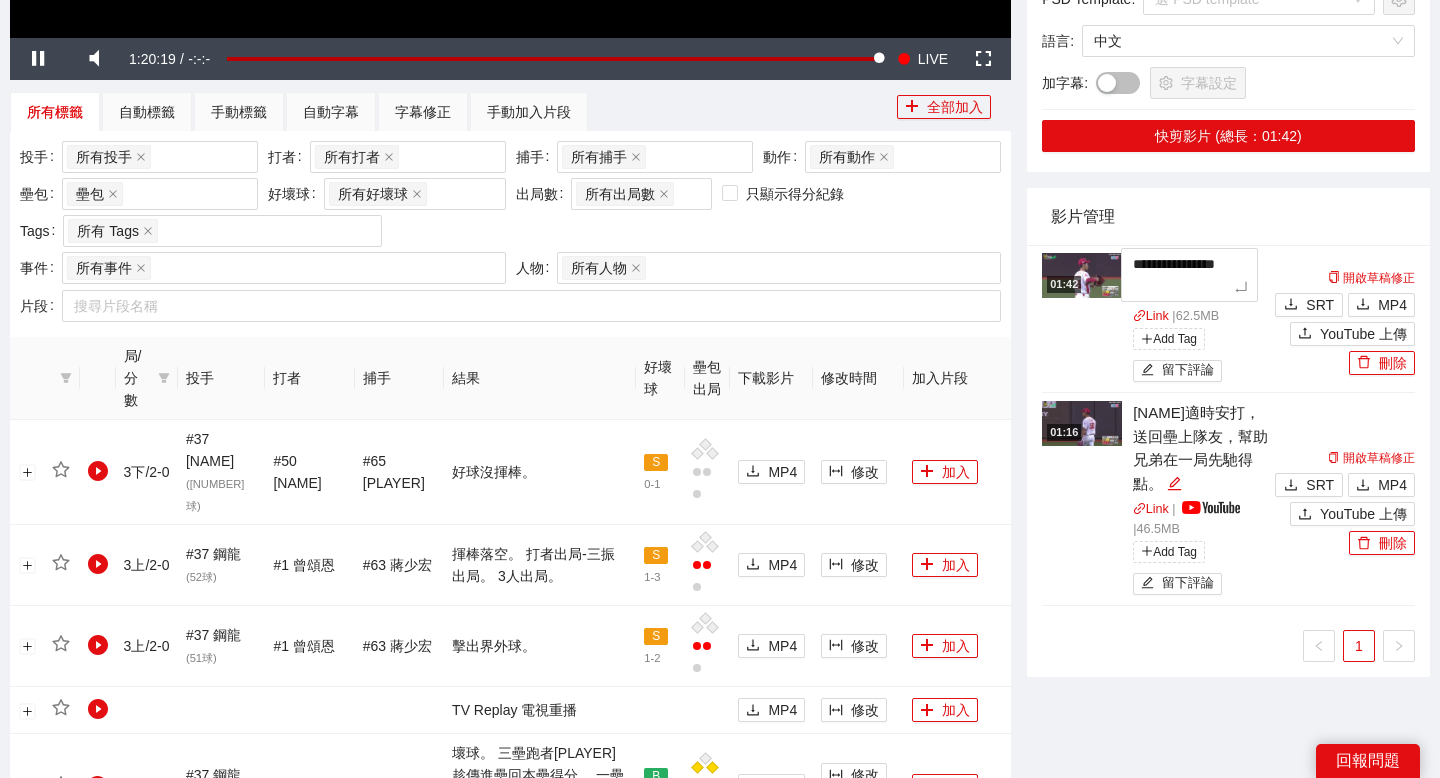 type on "**********" 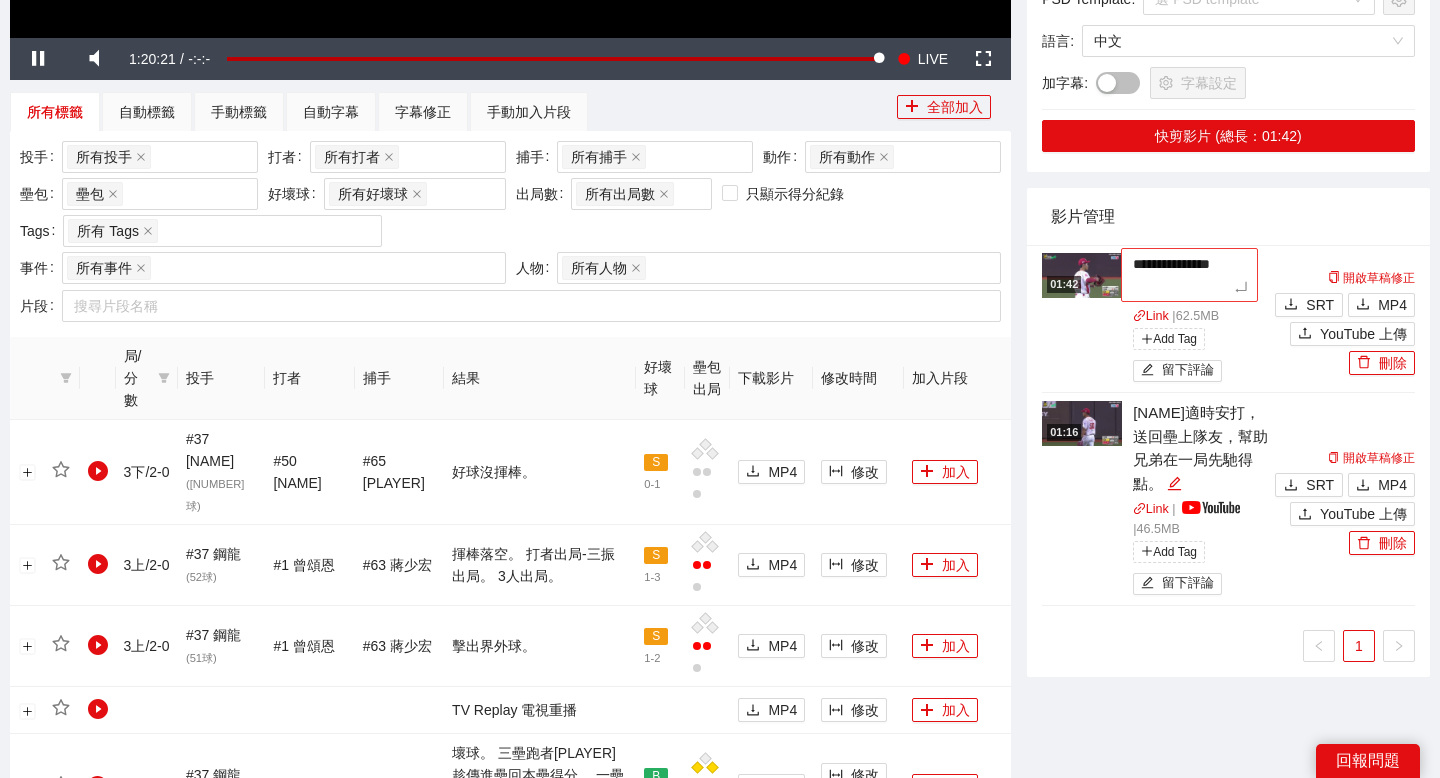 type on "**********" 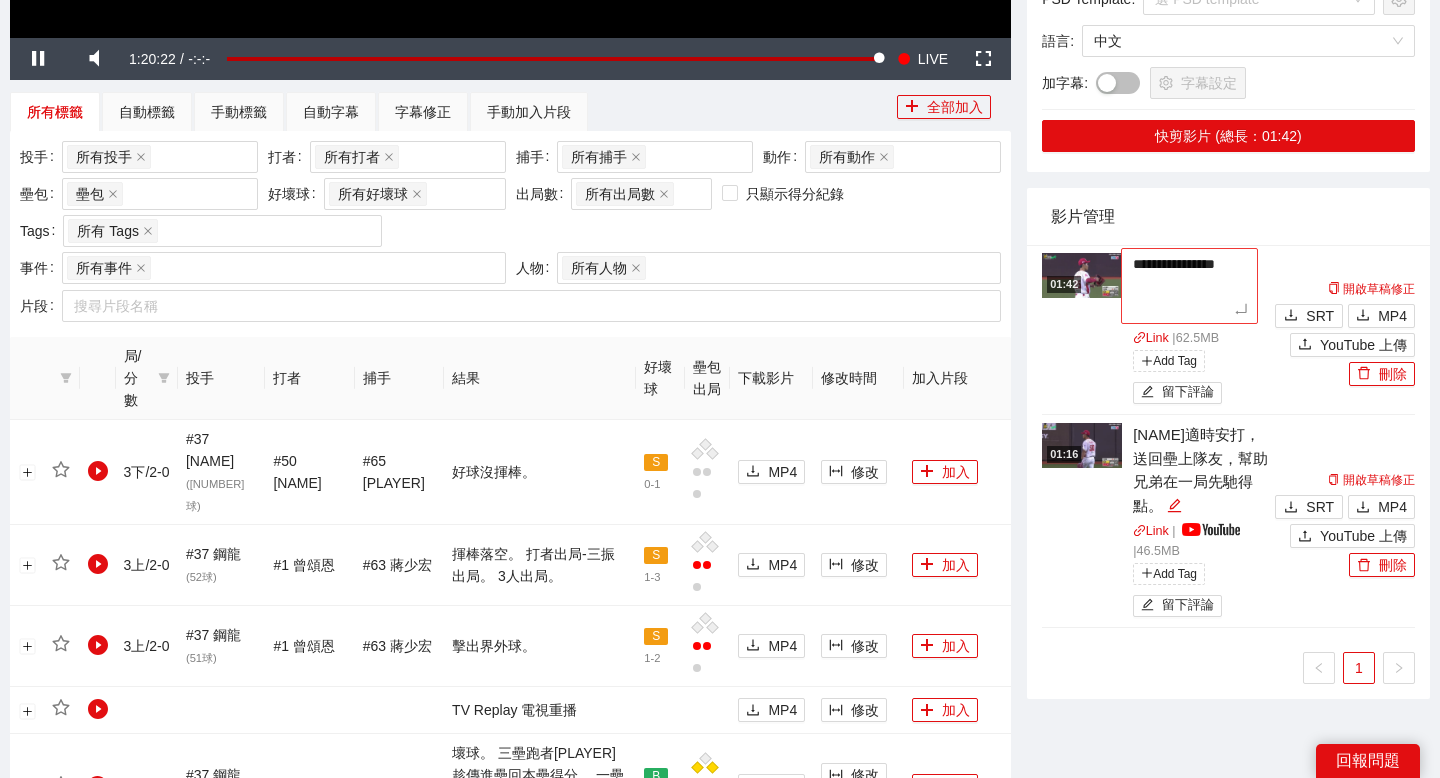 click on "**********" at bounding box center [1189, 286] 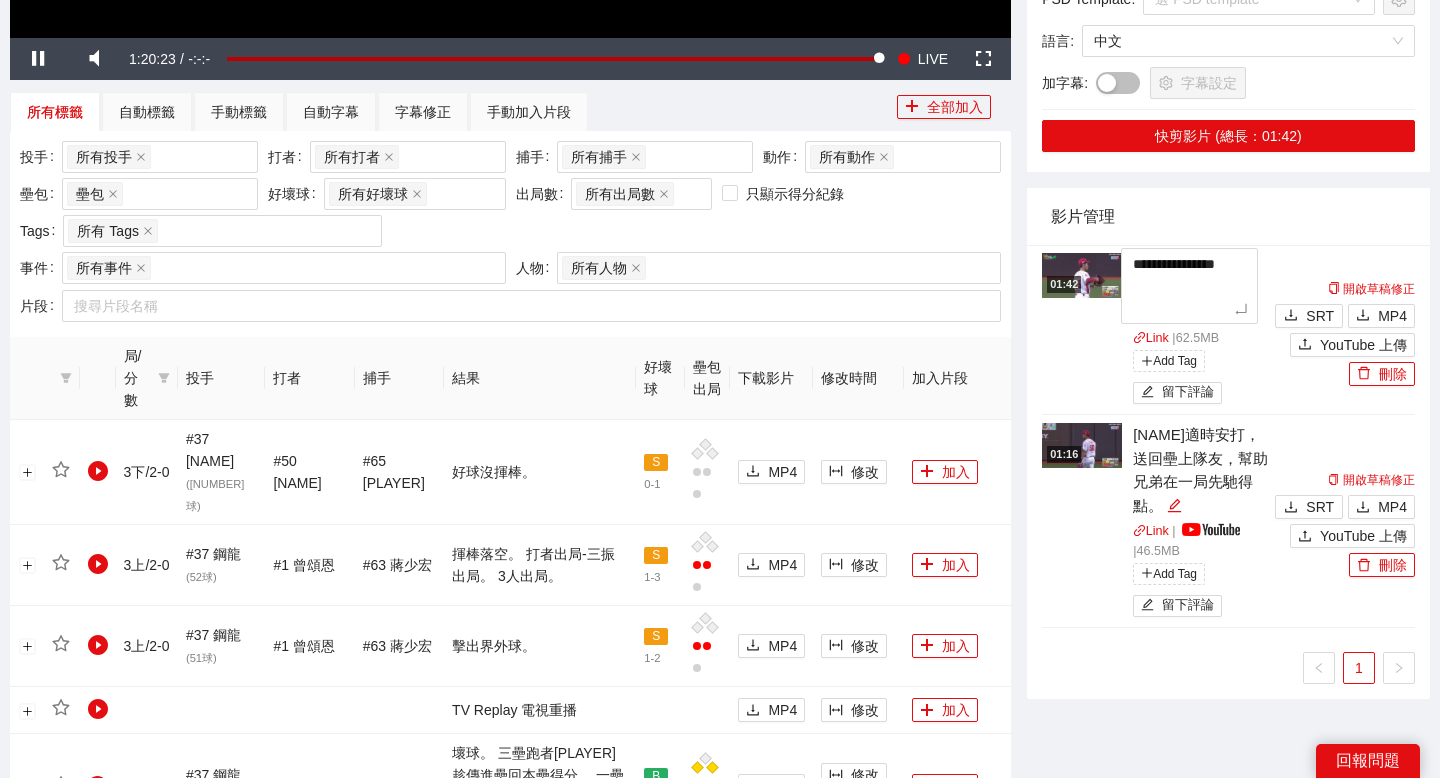 type on "**********" 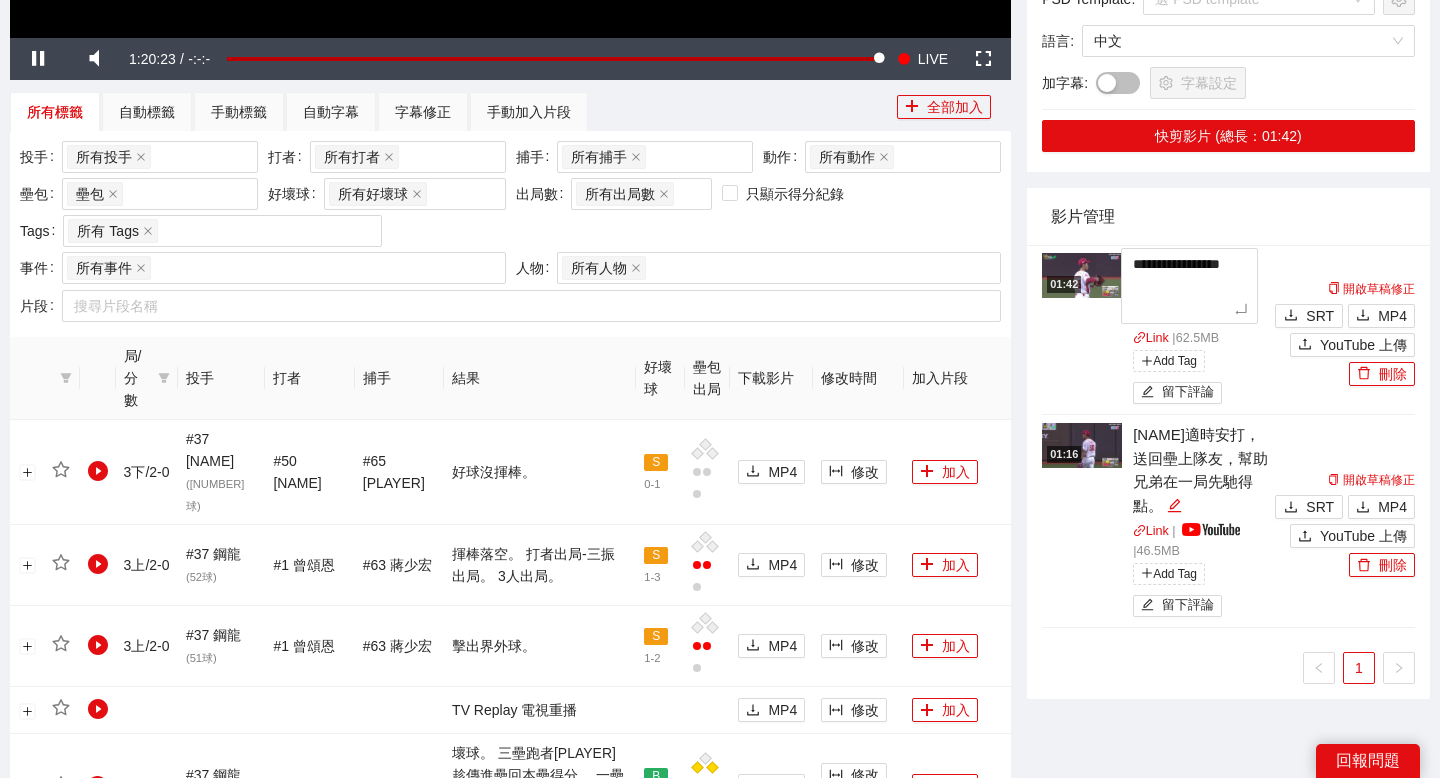 type on "**********" 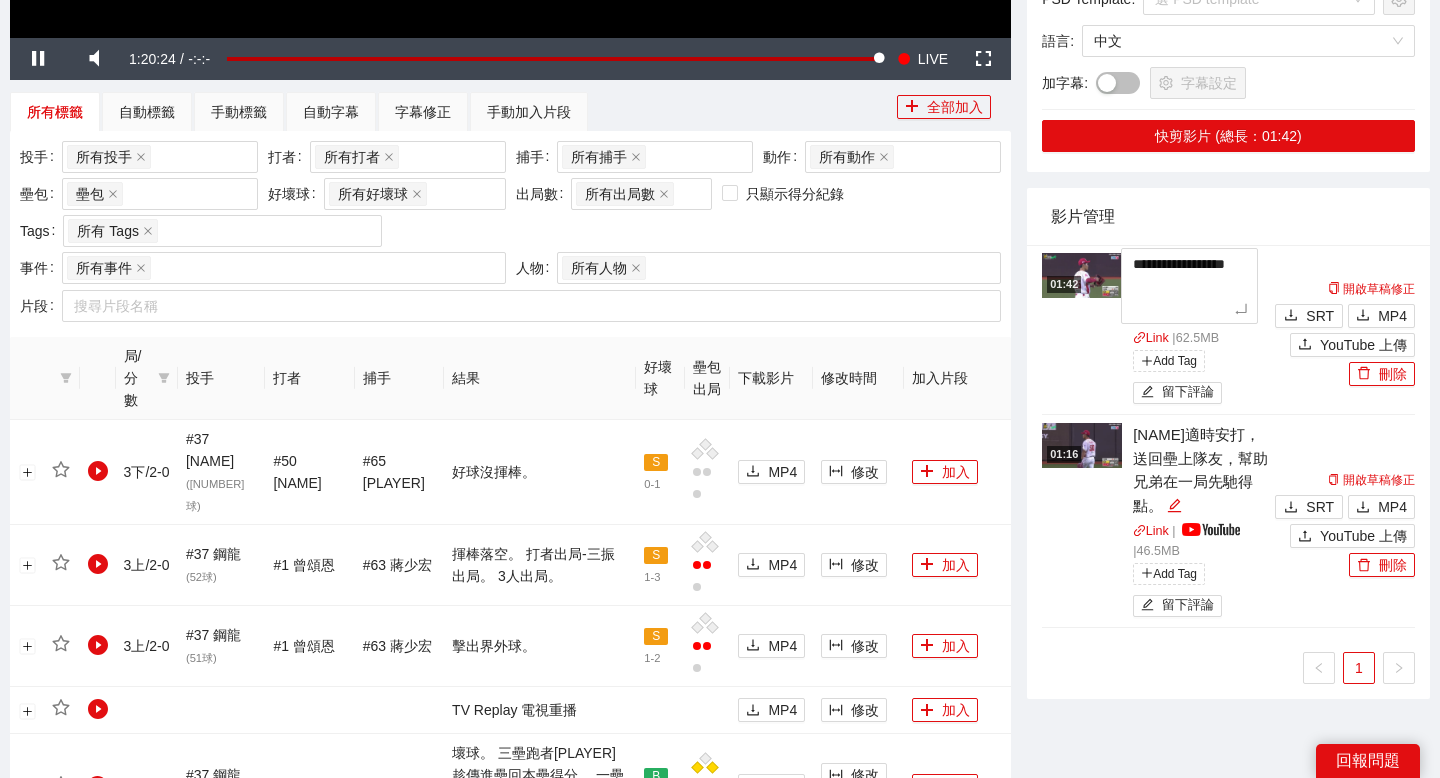 type on "**********" 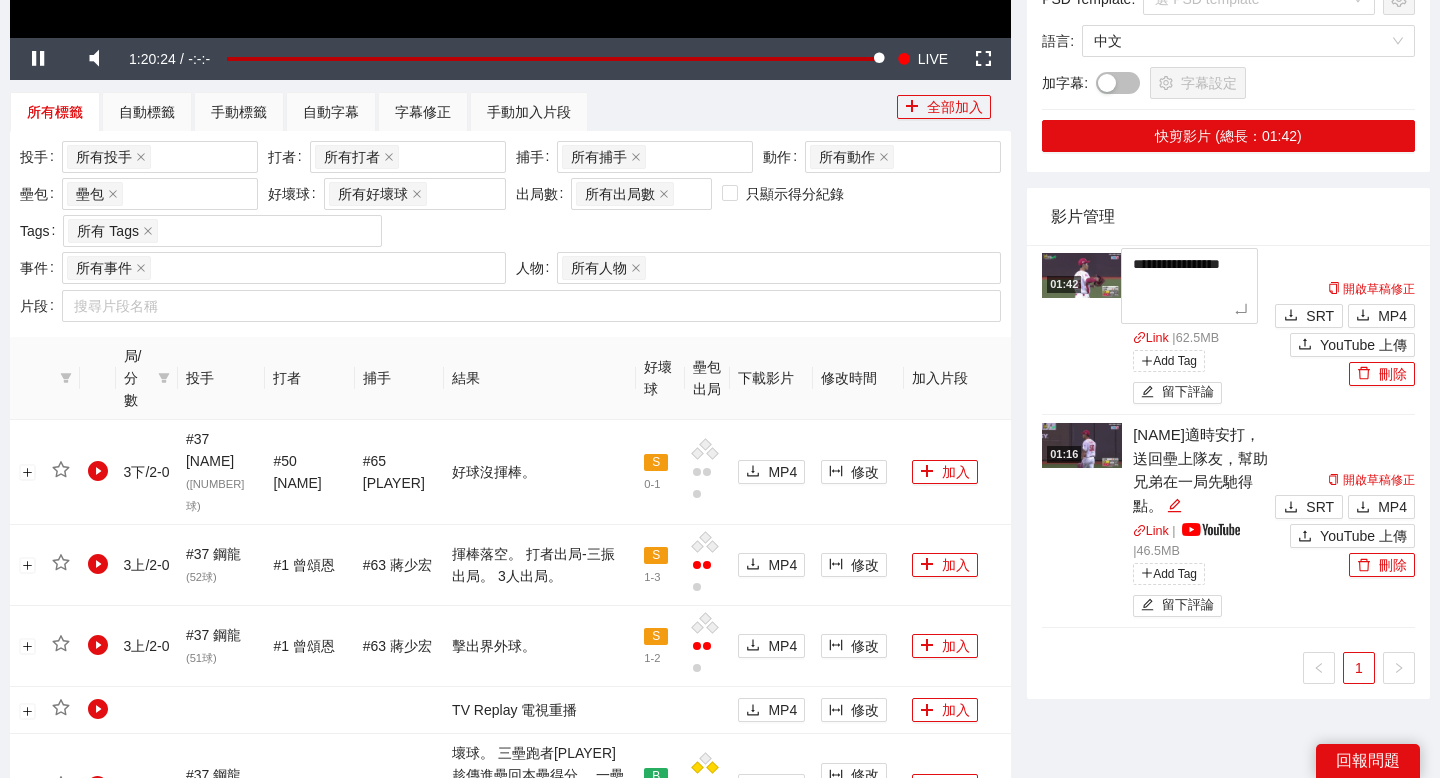 type on "**********" 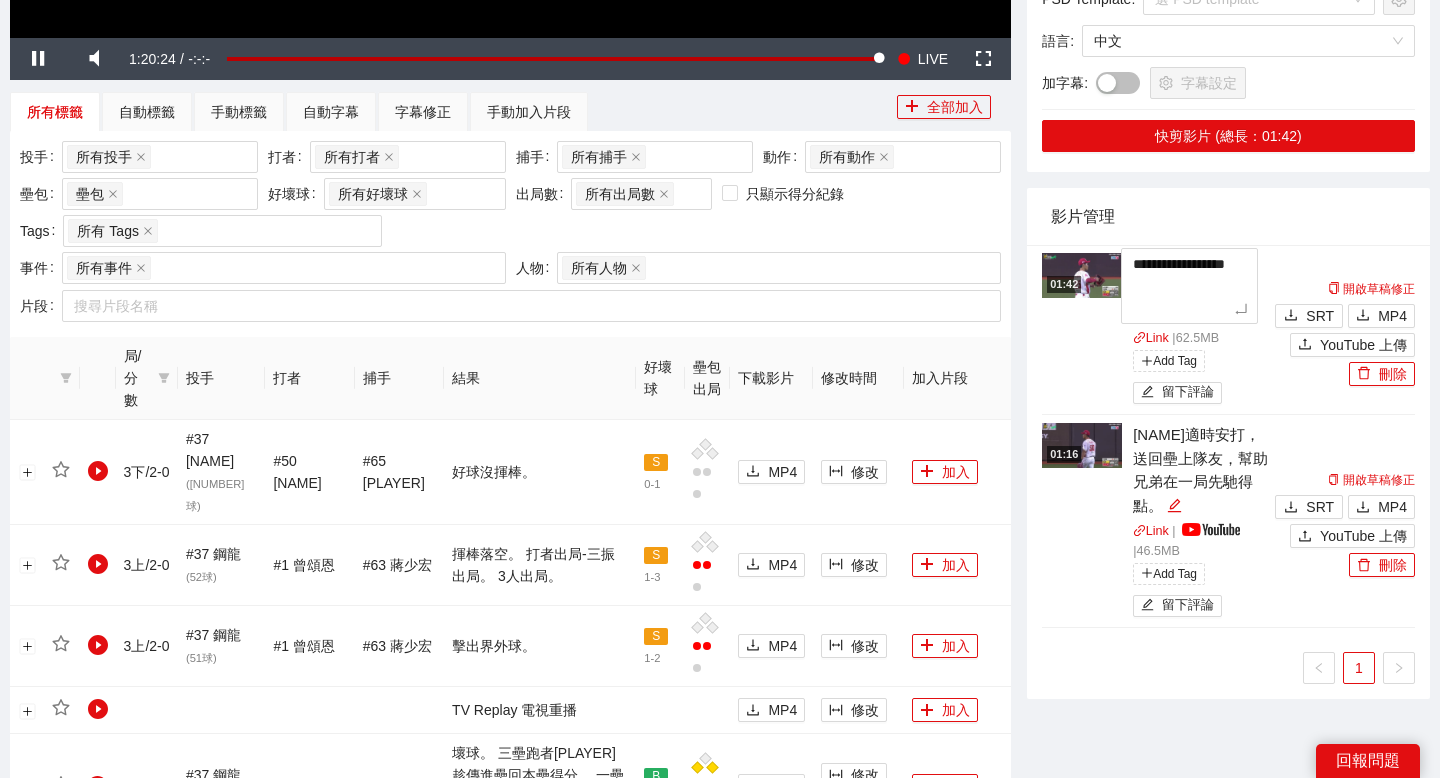 type on "**********" 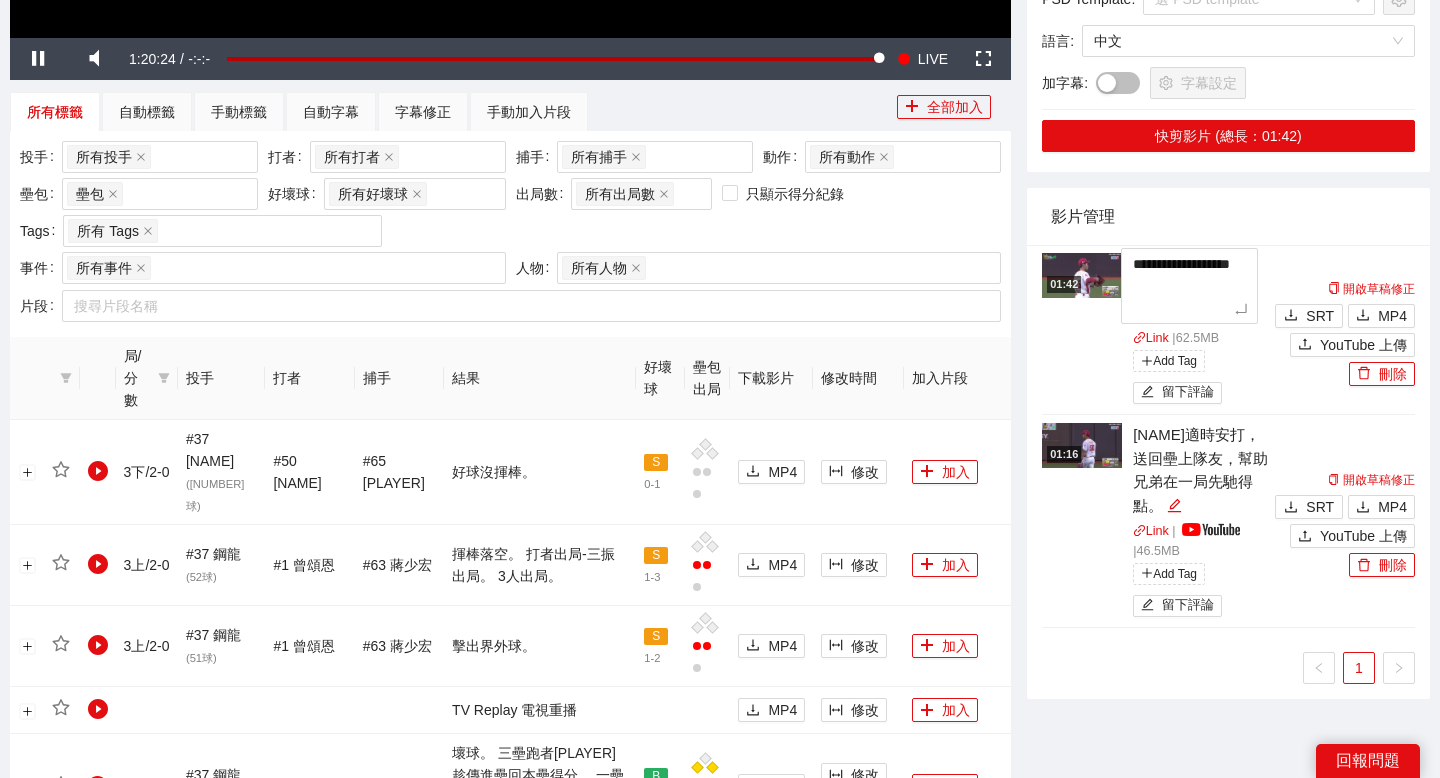 type on "**********" 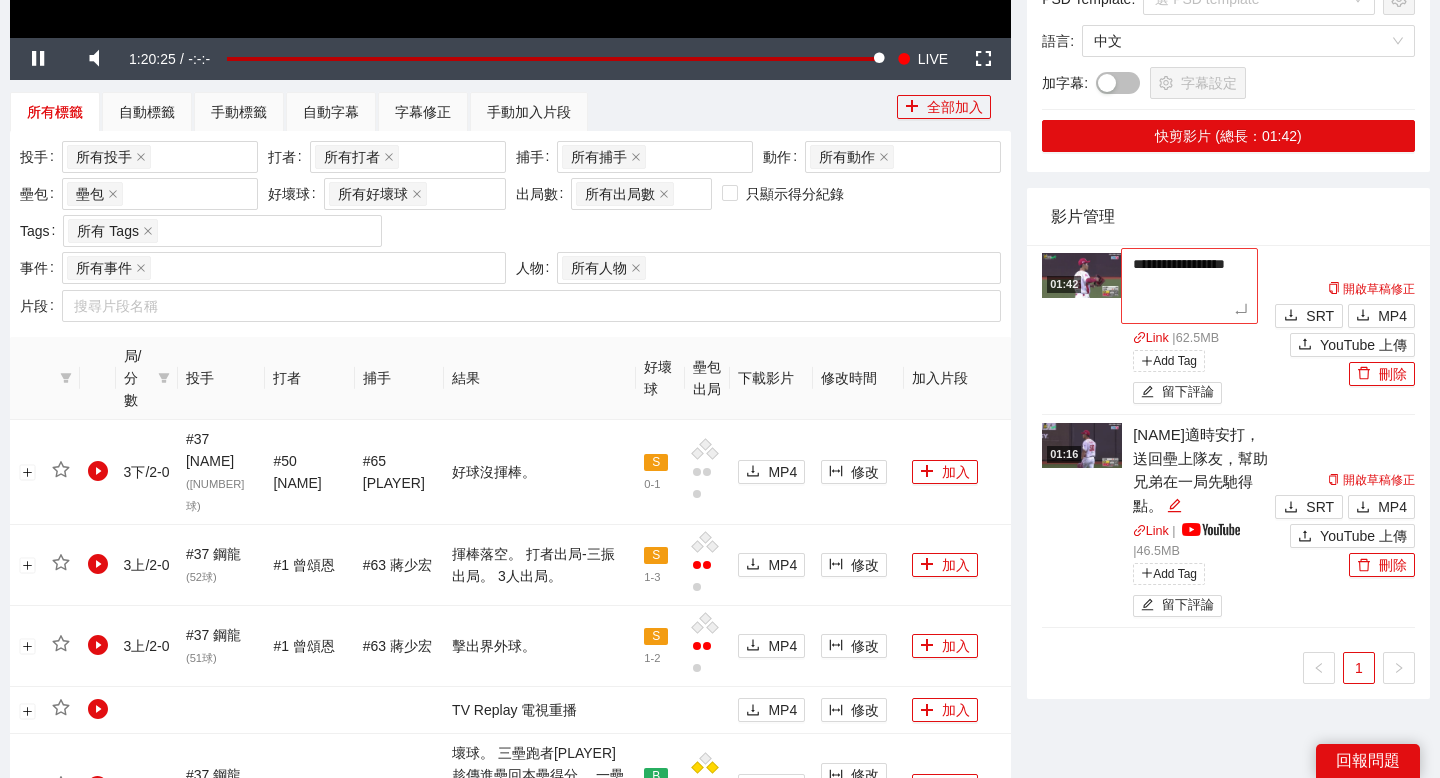 click on "**********" at bounding box center (1189, 286) 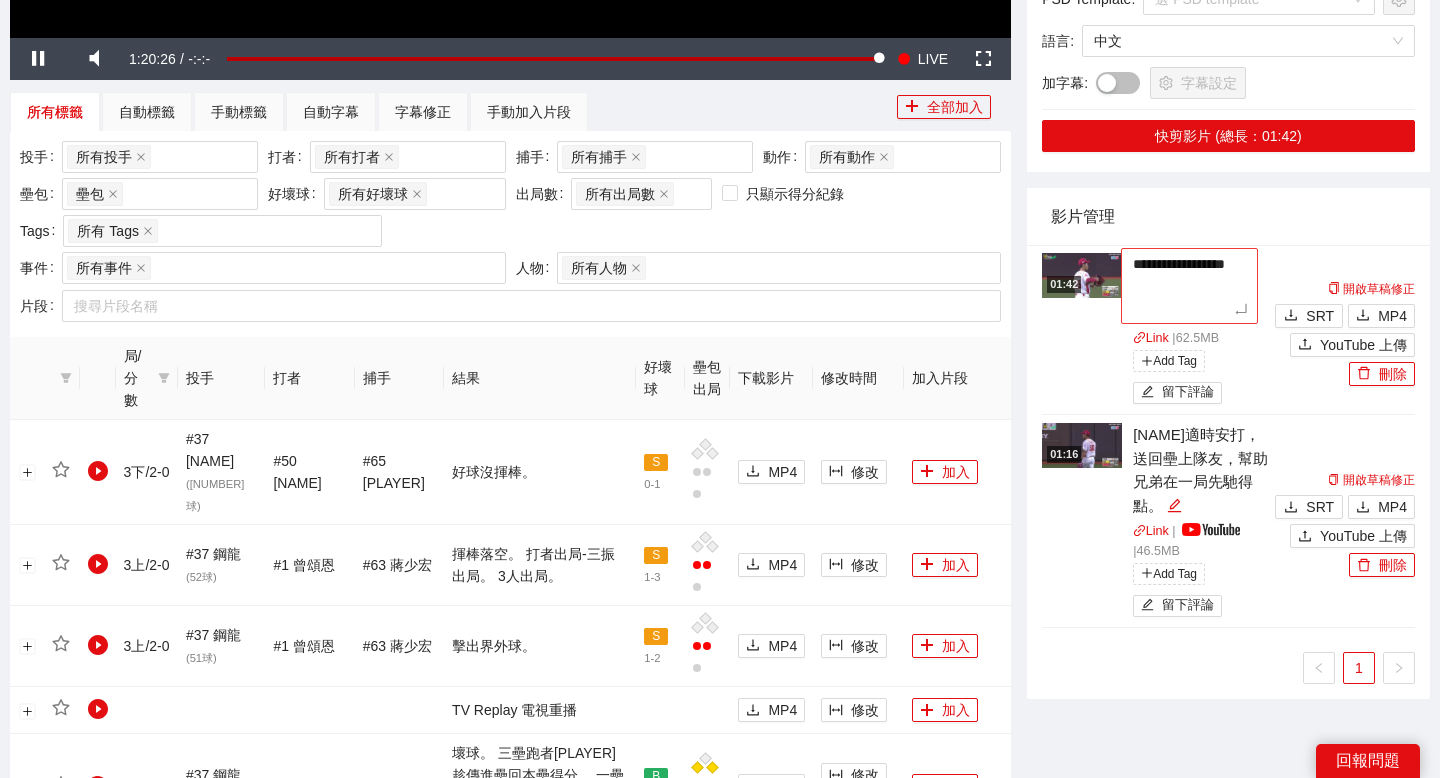 type on "**********" 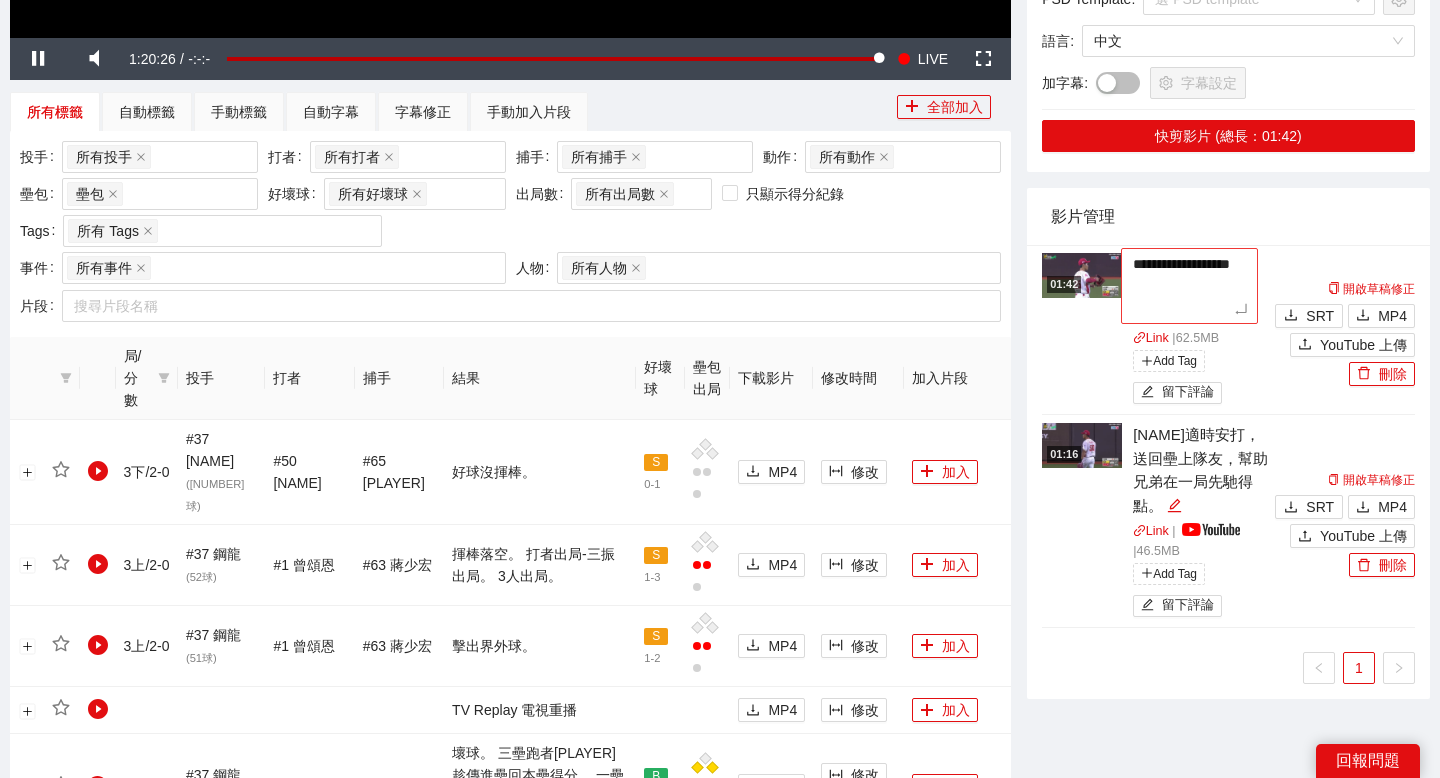type on "**********" 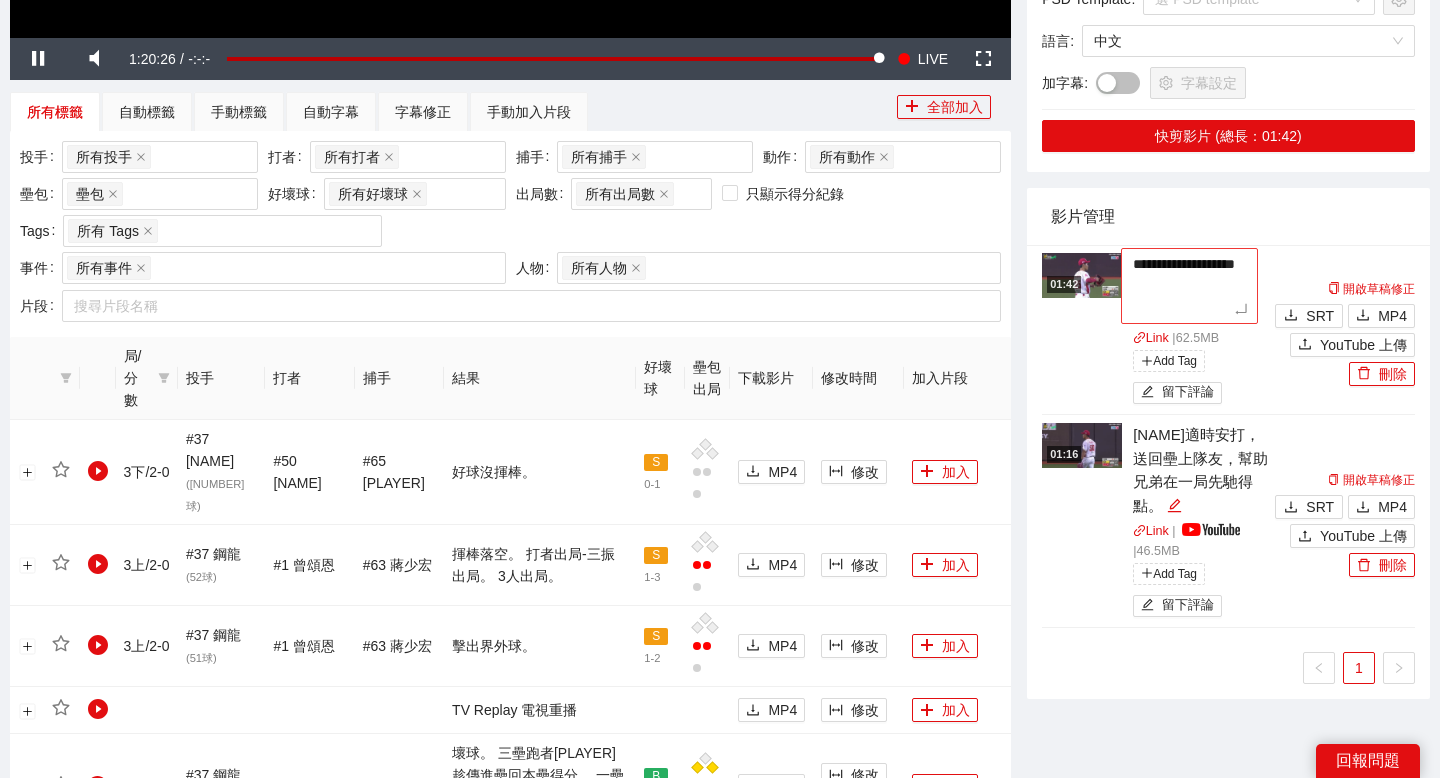 type on "**********" 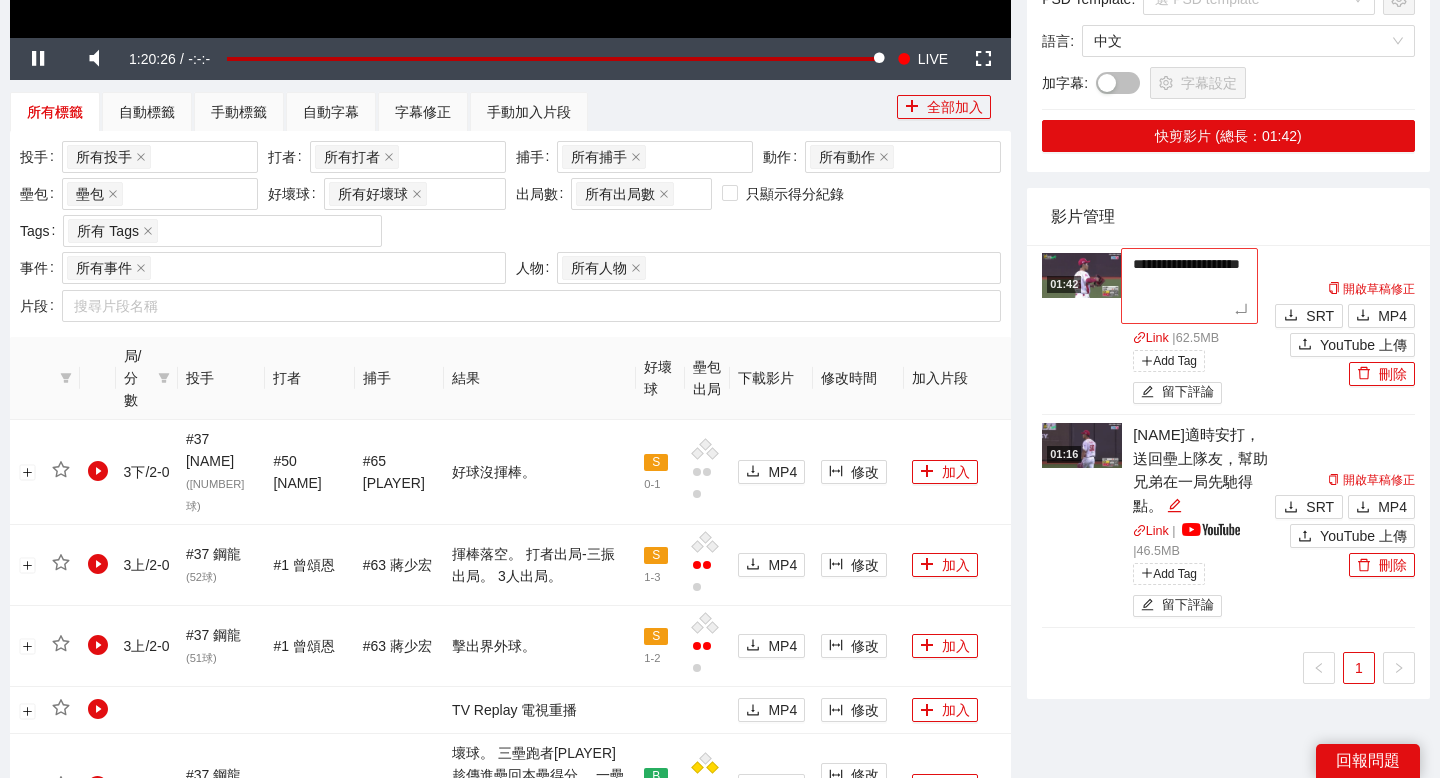 type on "**********" 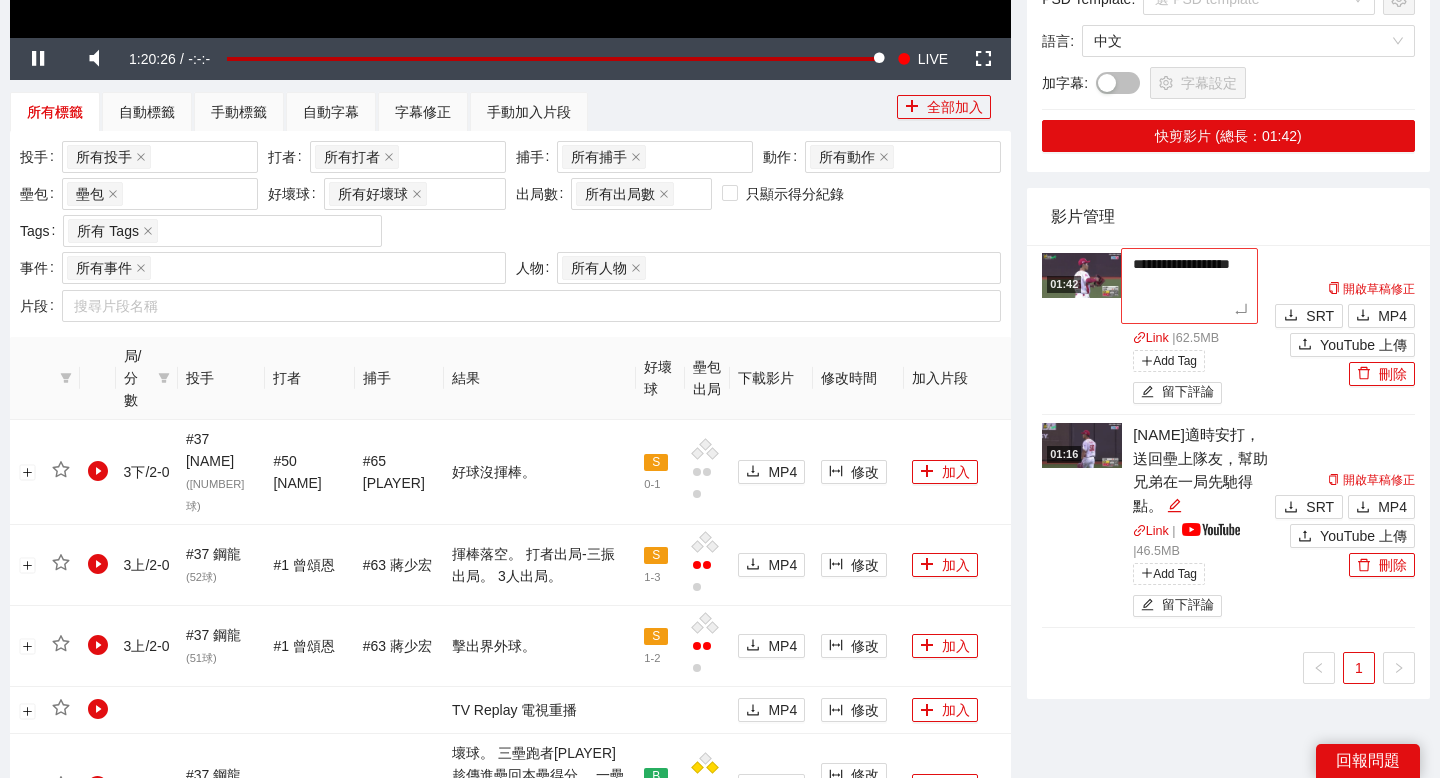 type on "**********" 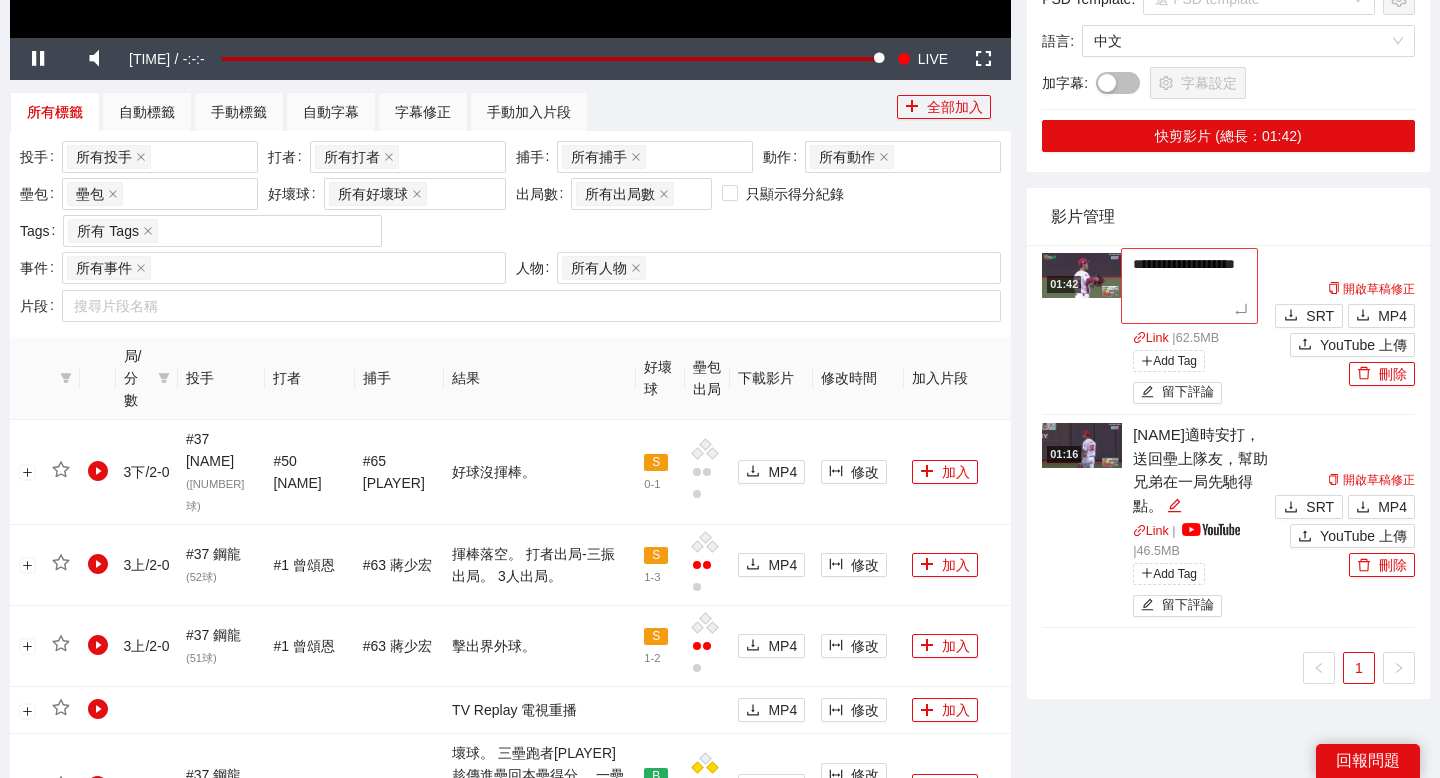 type on "**********" 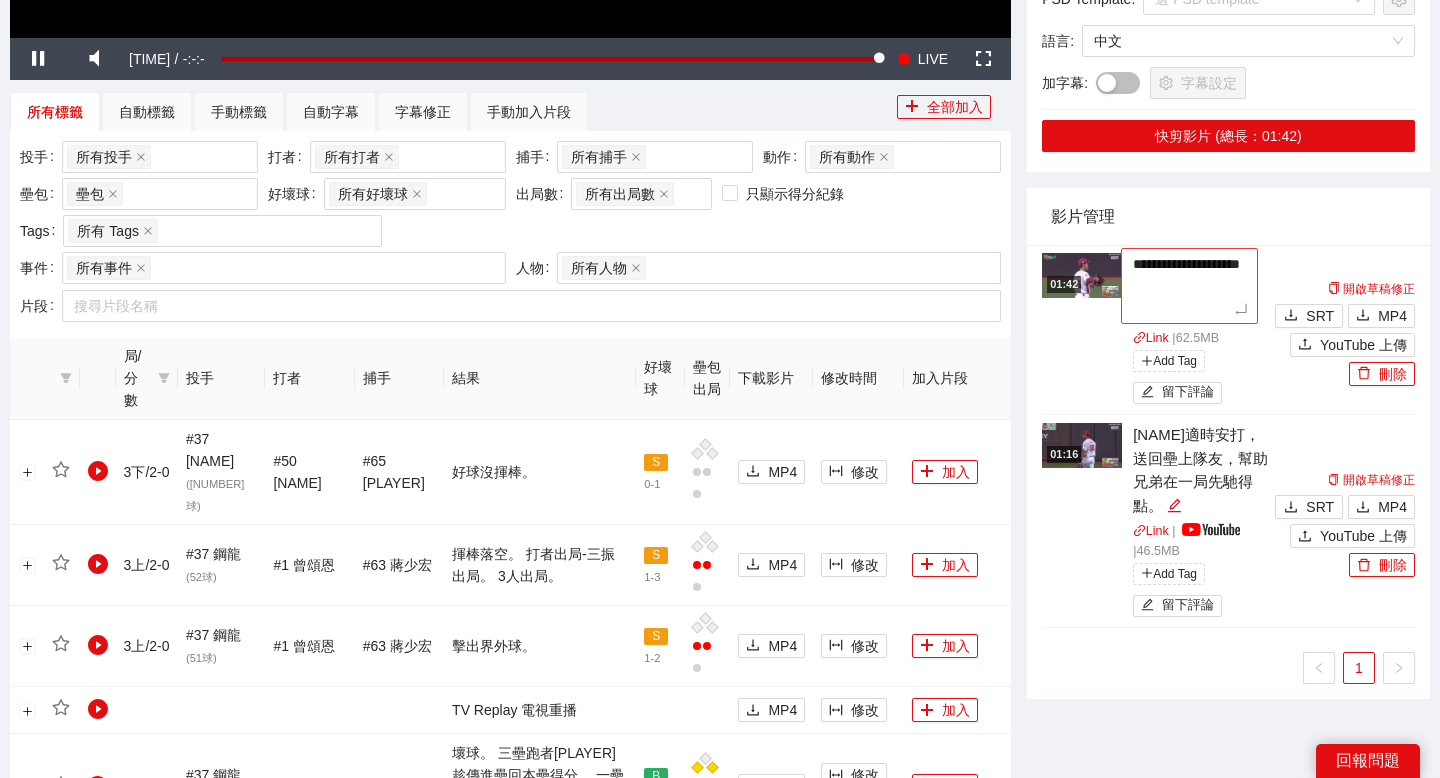 type on "**********" 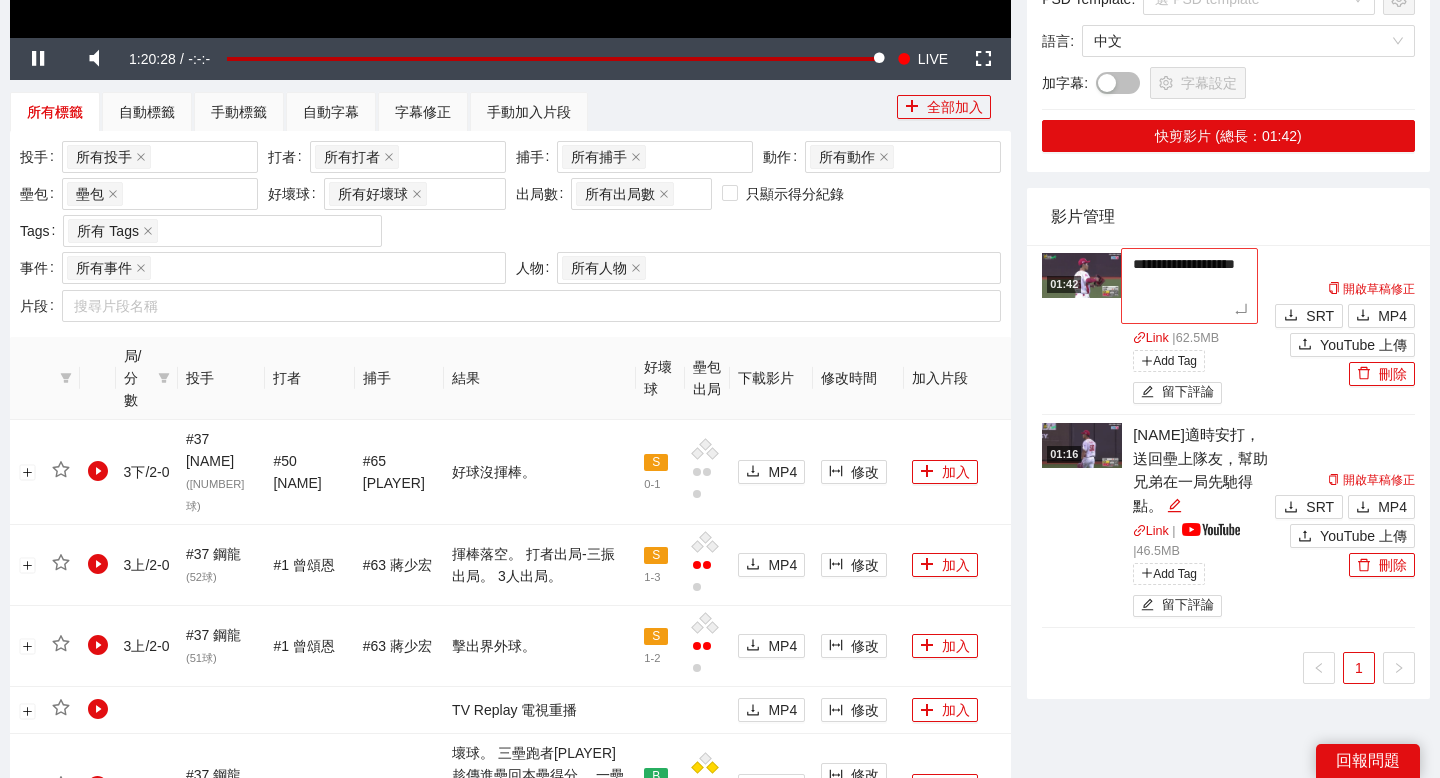 type on "**********" 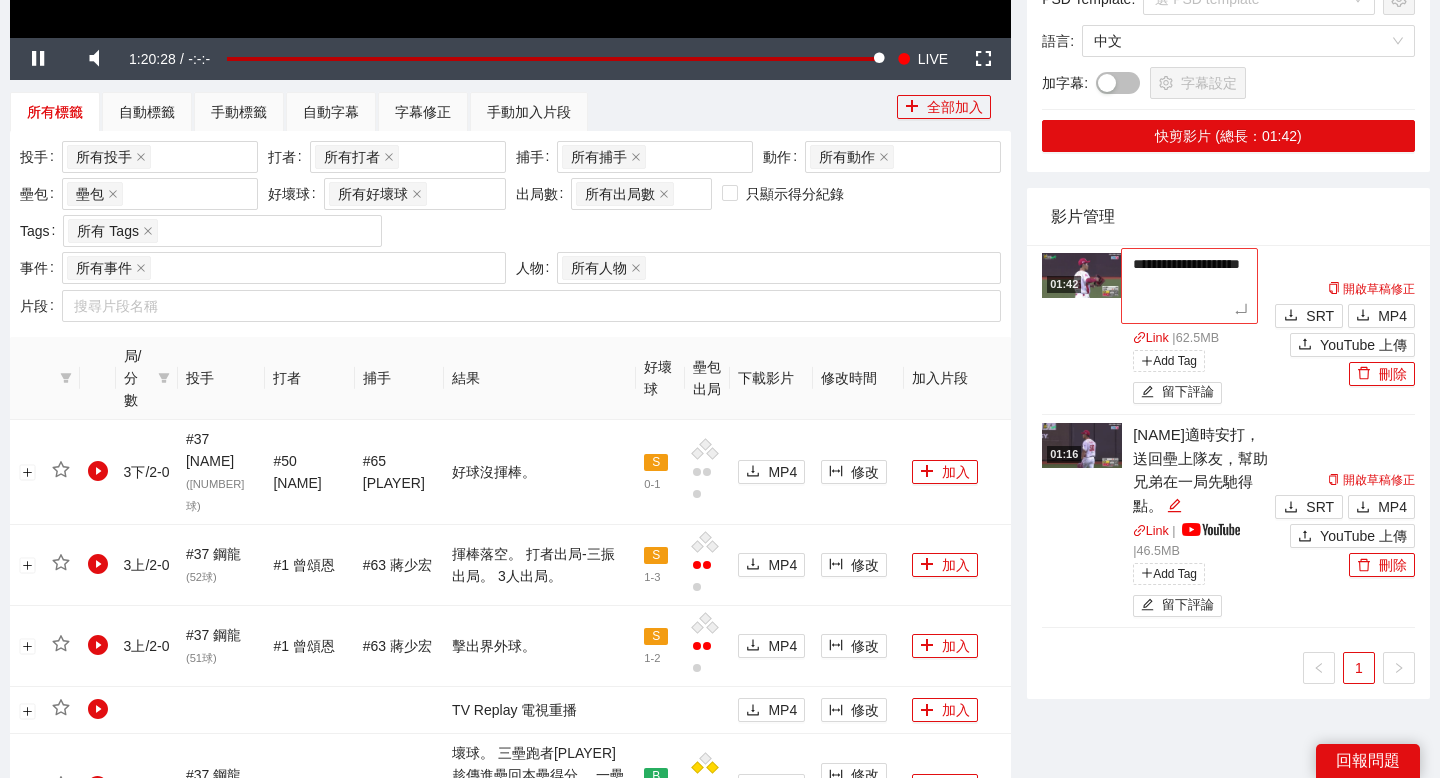 type on "**********" 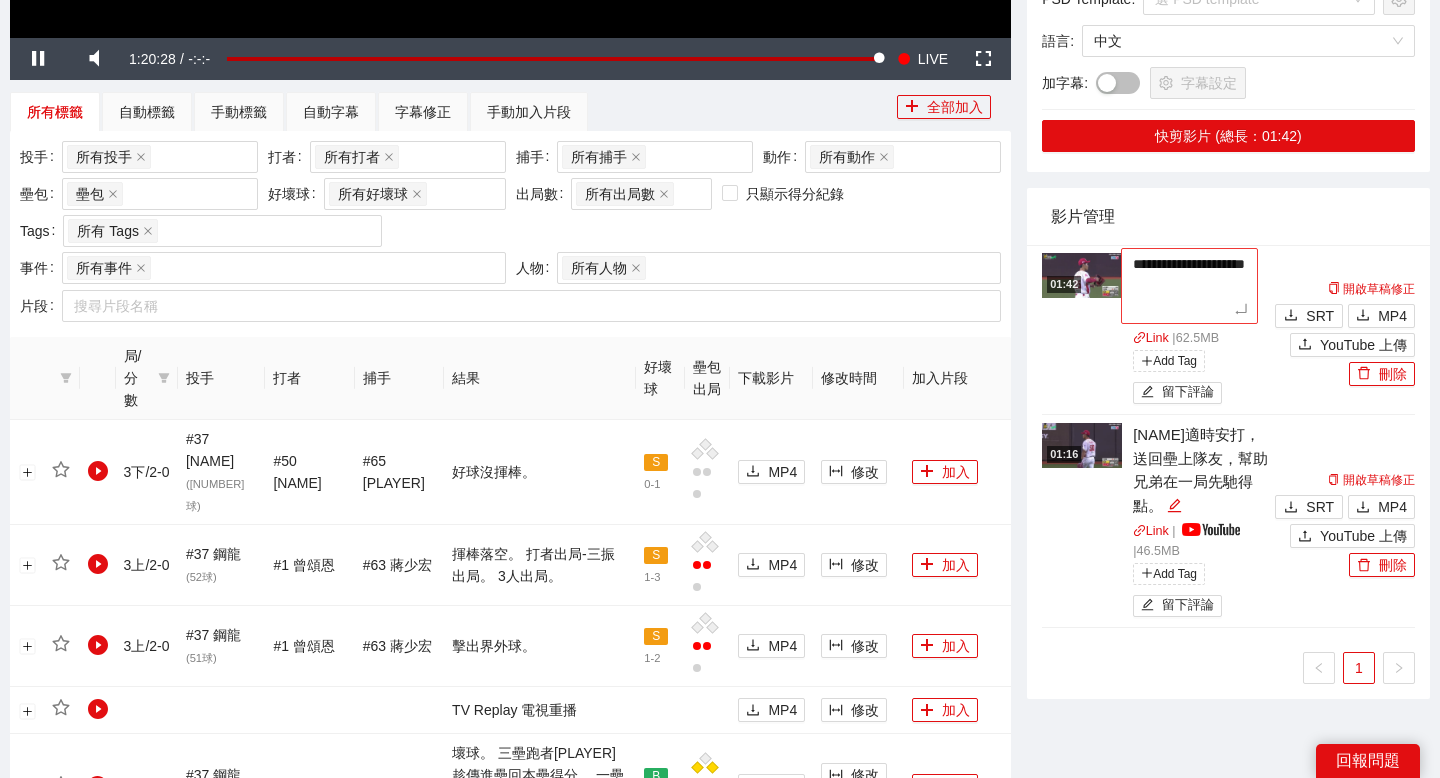 type on "**********" 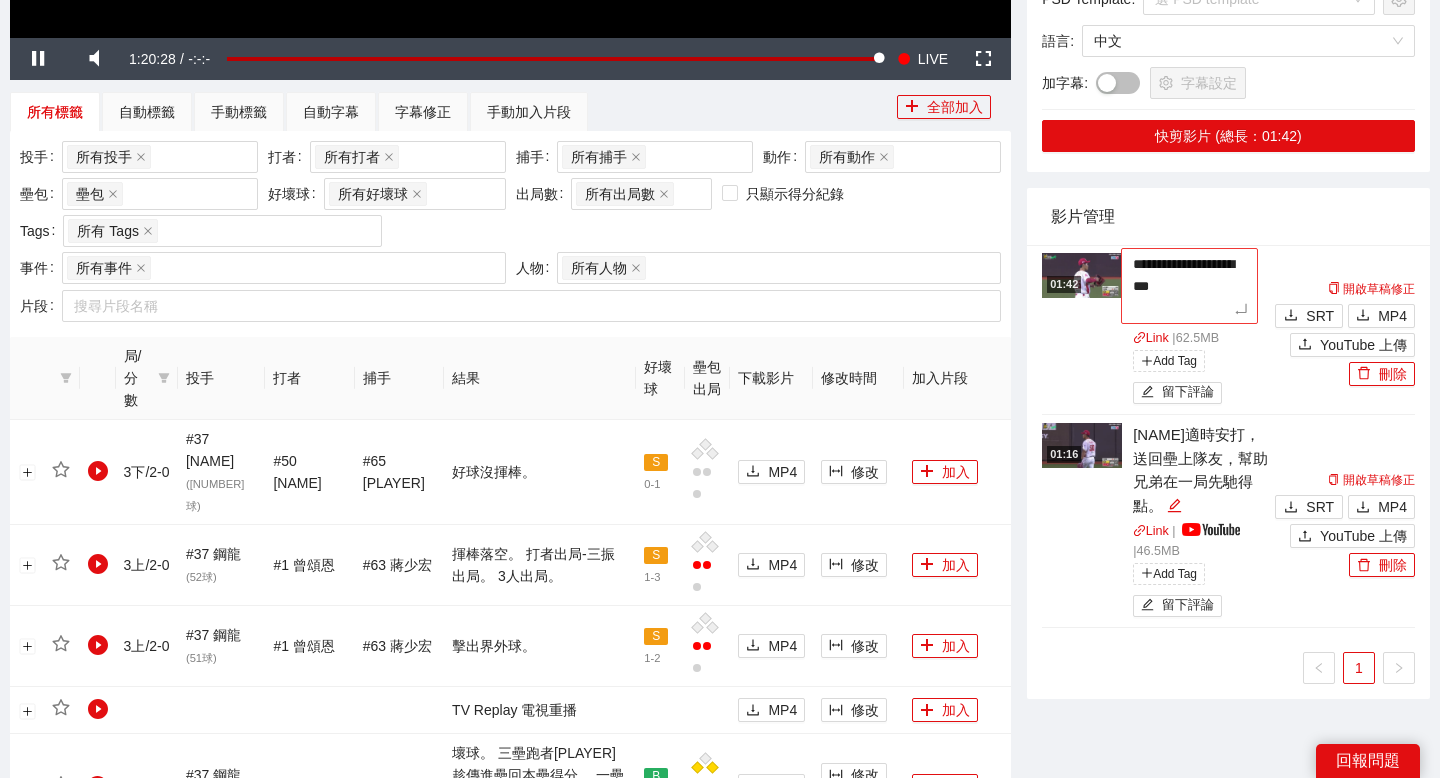 type on "**********" 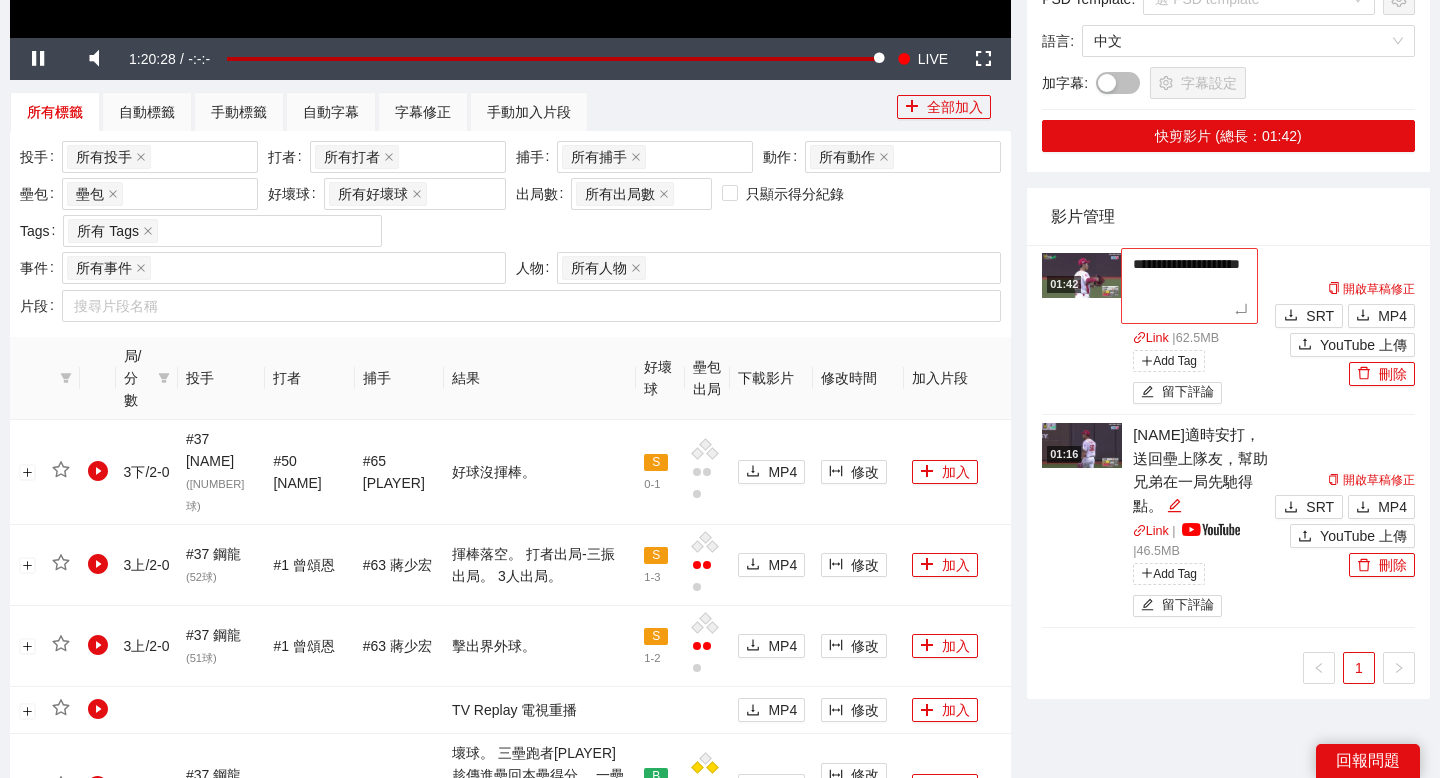 type on "**********" 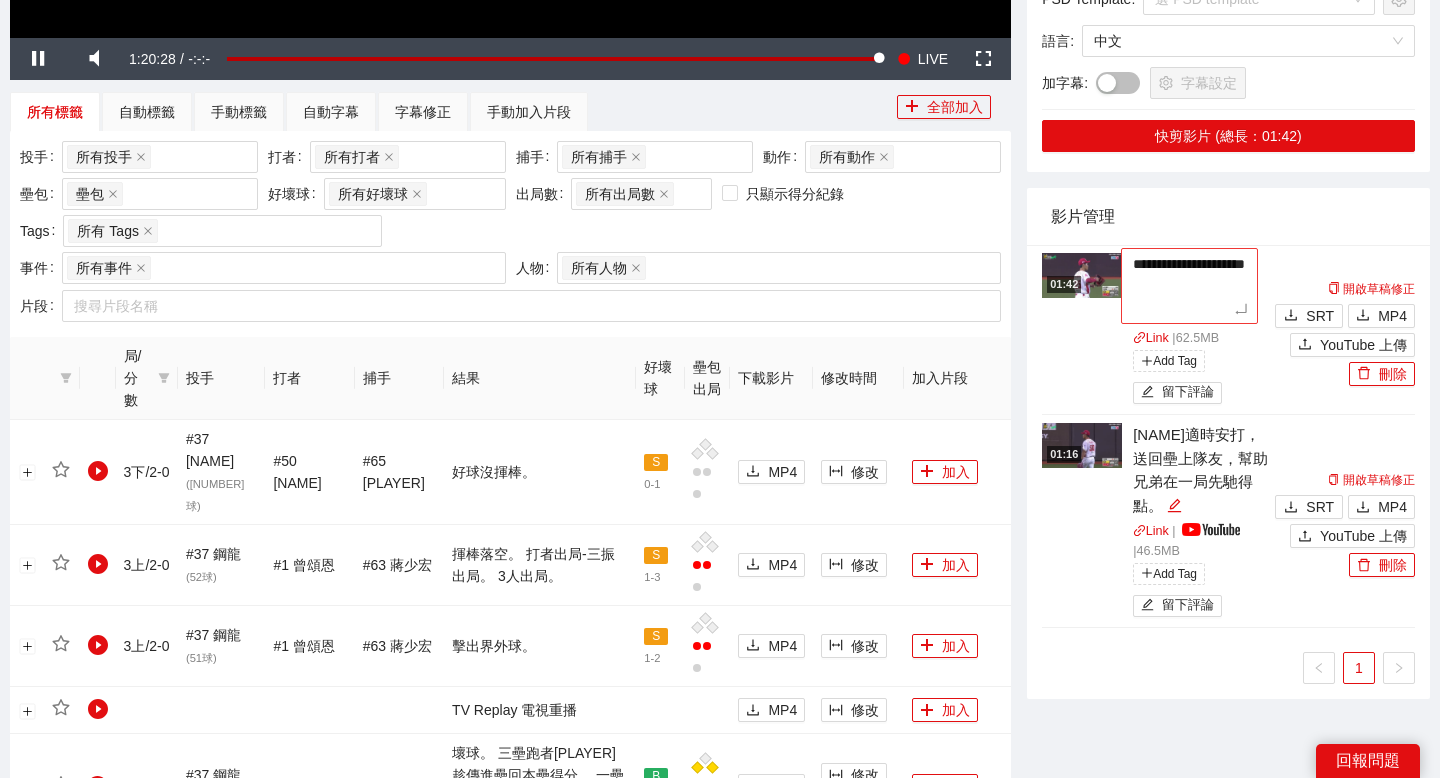 type on "**********" 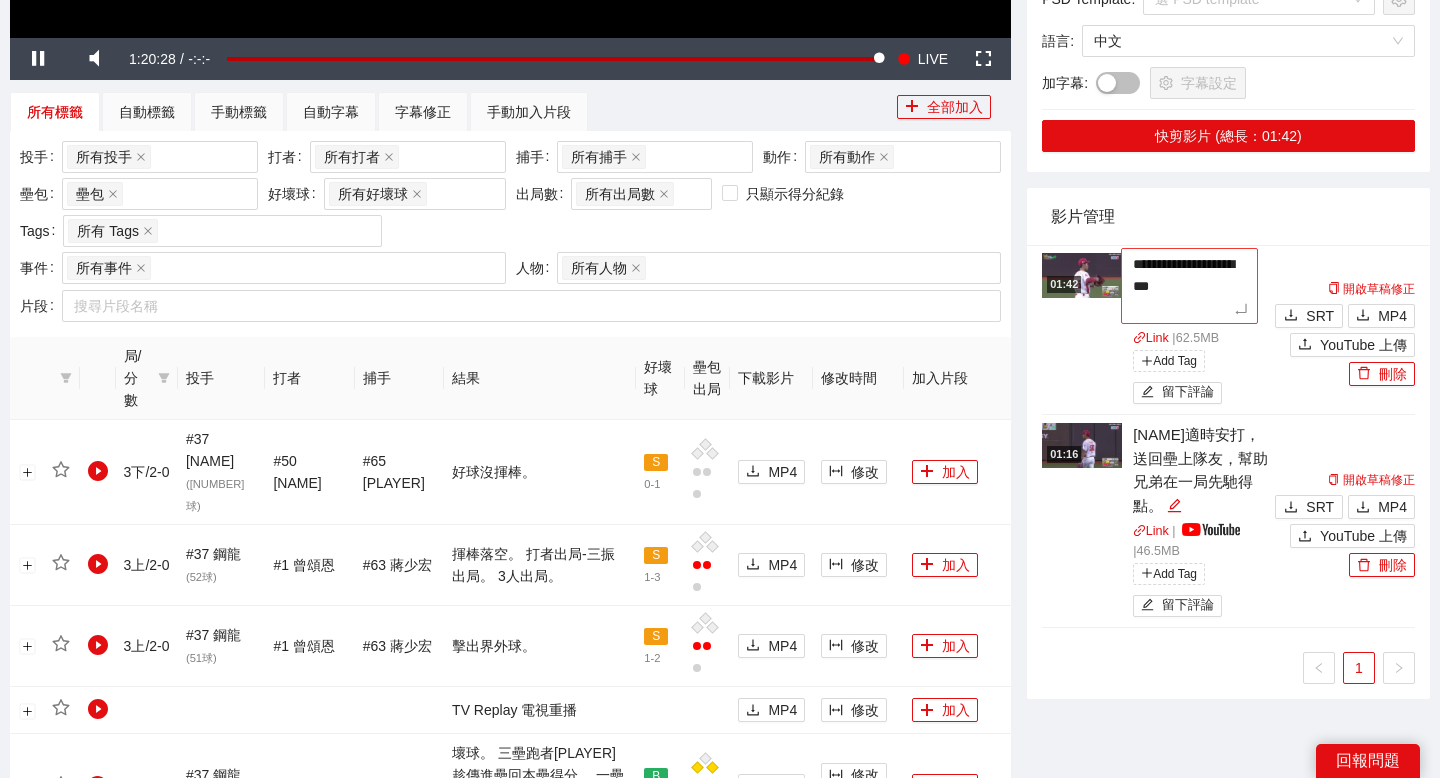type on "**********" 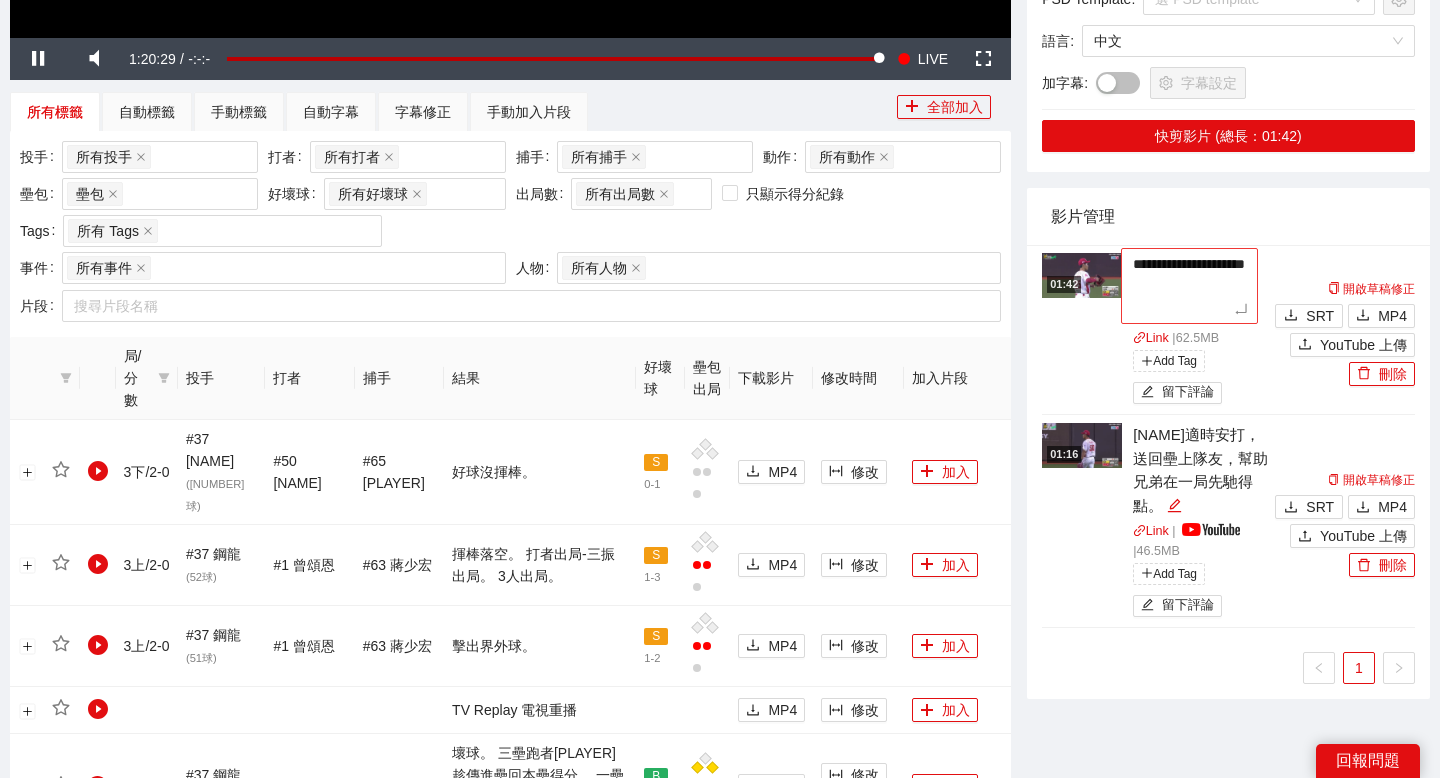 type on "**********" 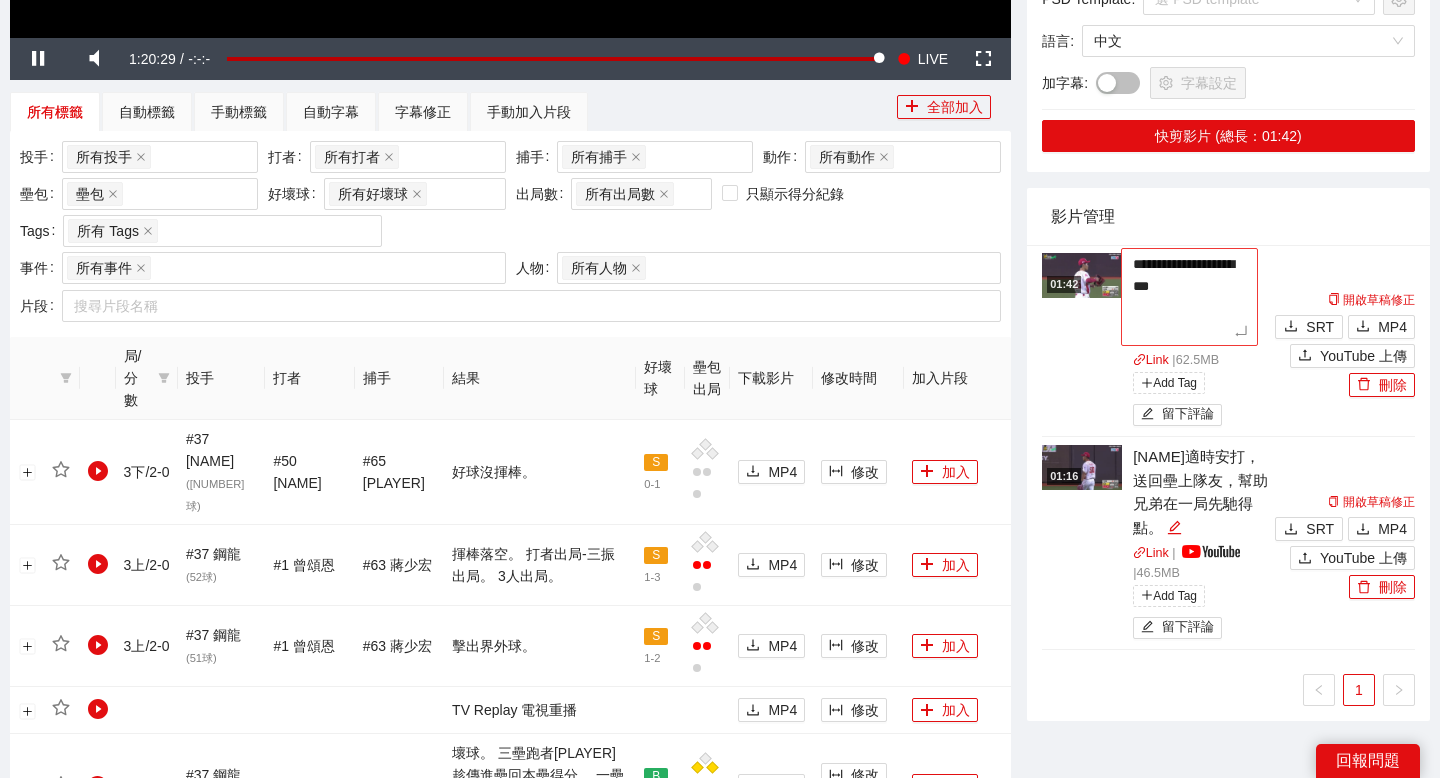 type on "**********" 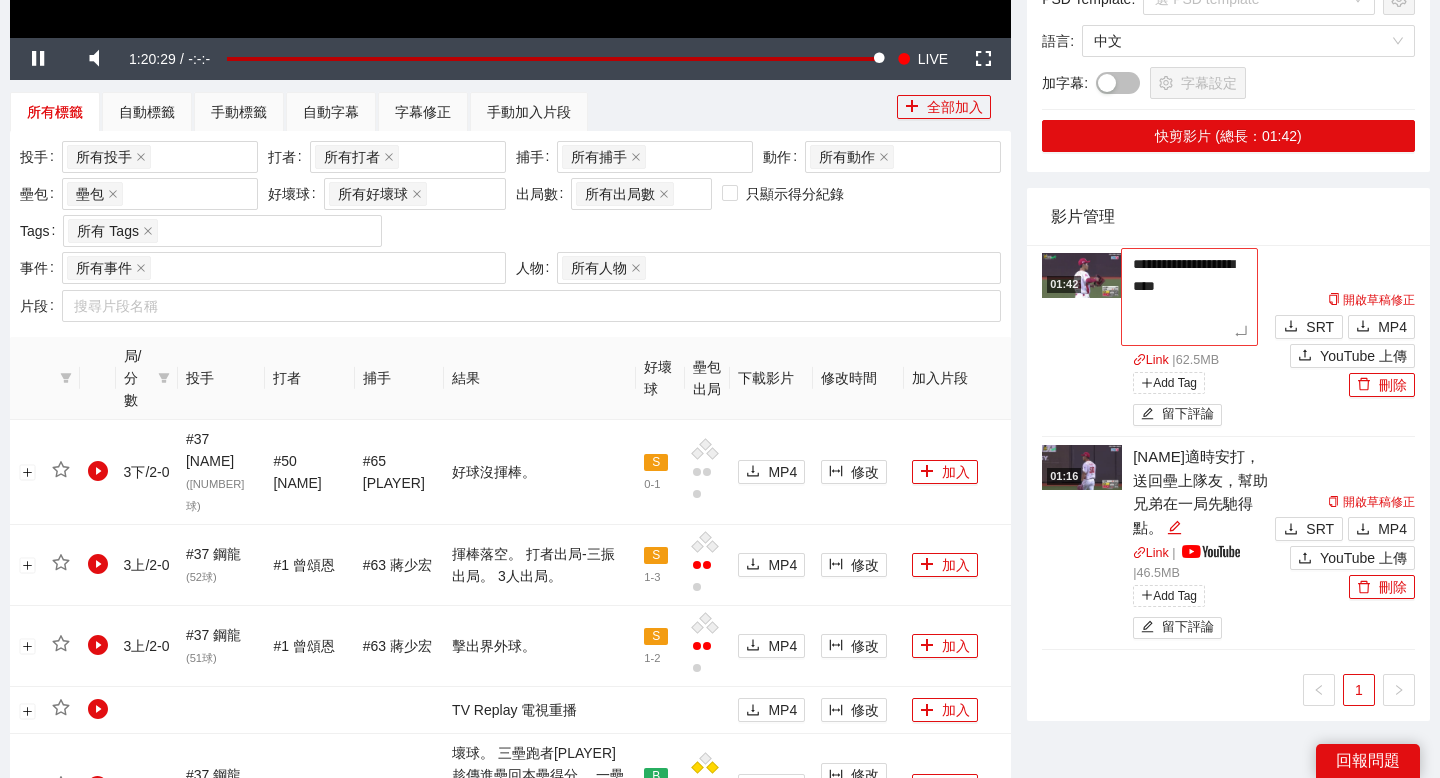 type on "**********" 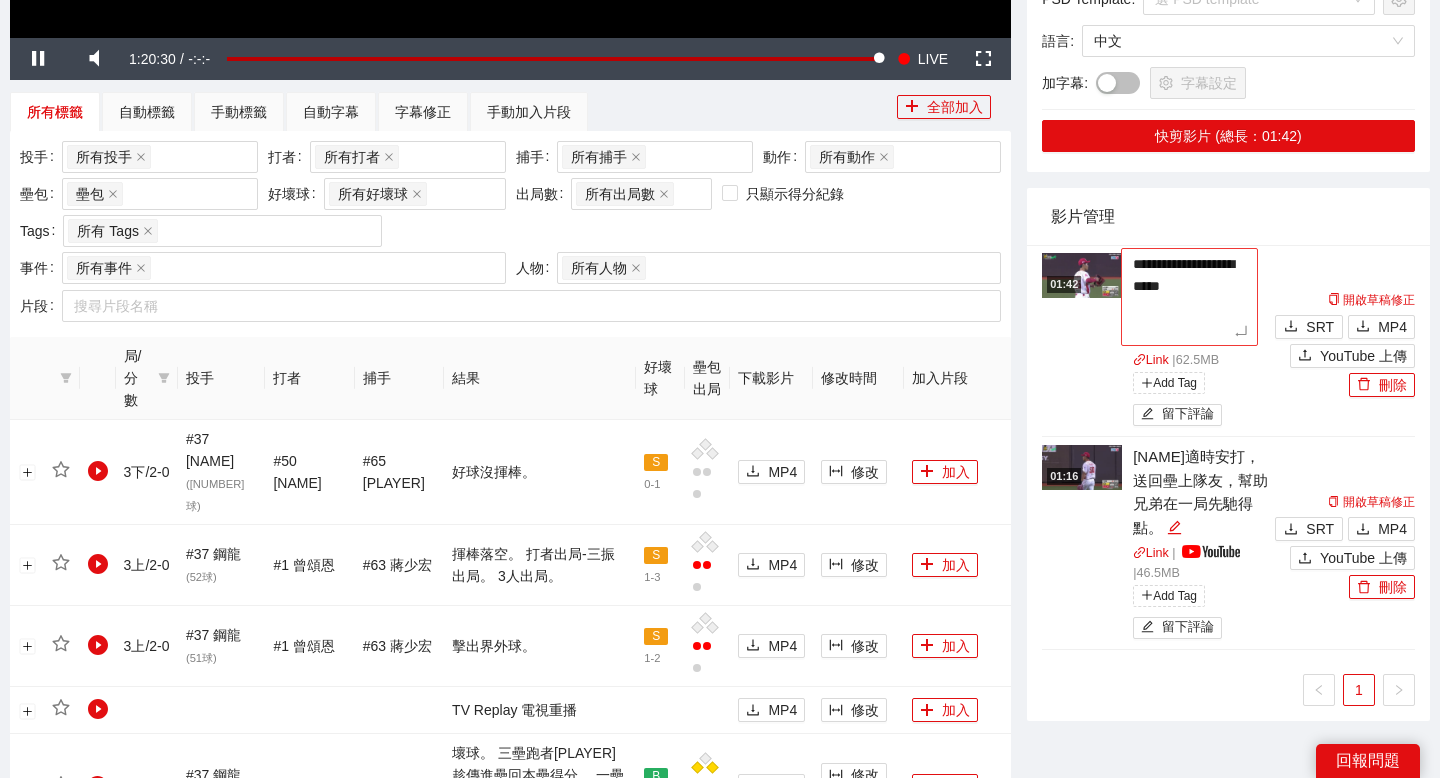 type on "**********" 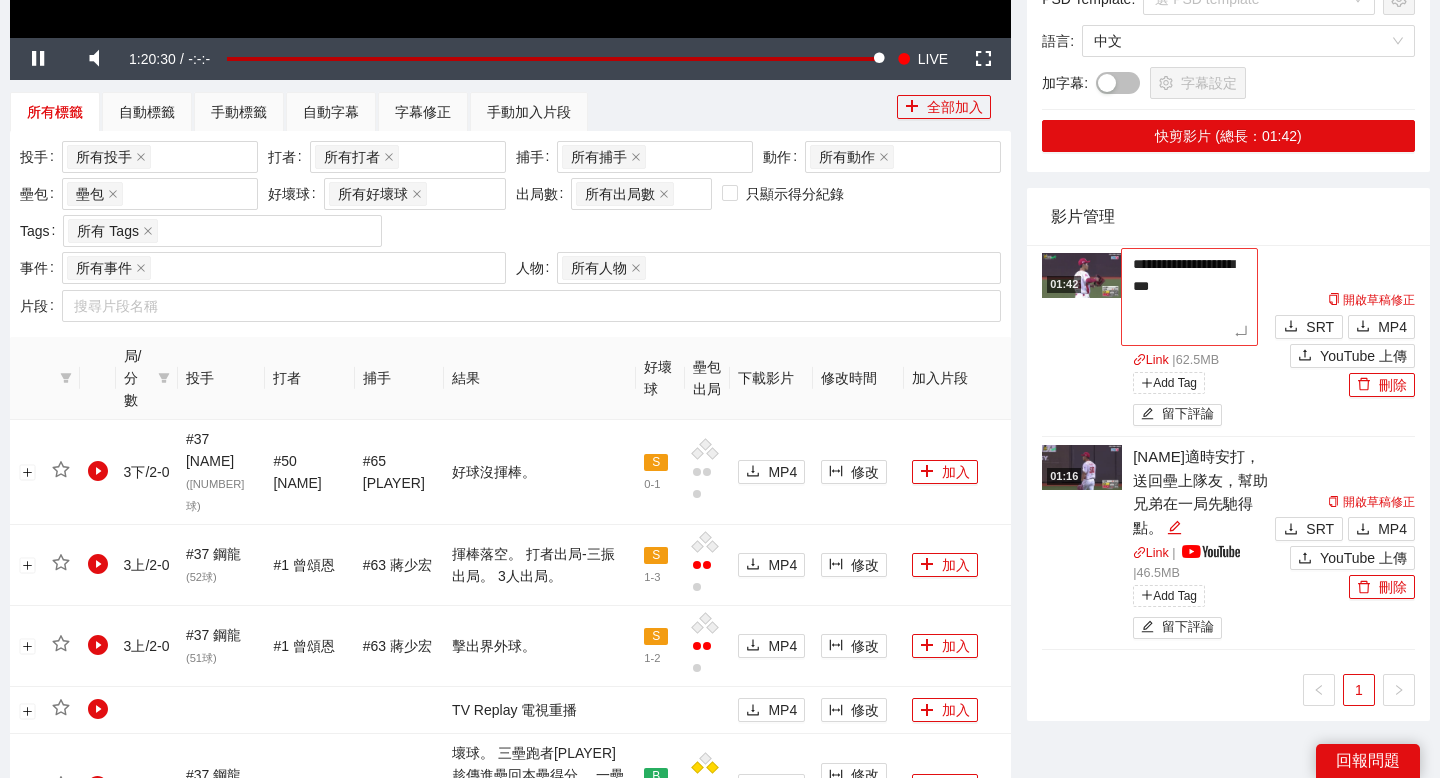 type on "**********" 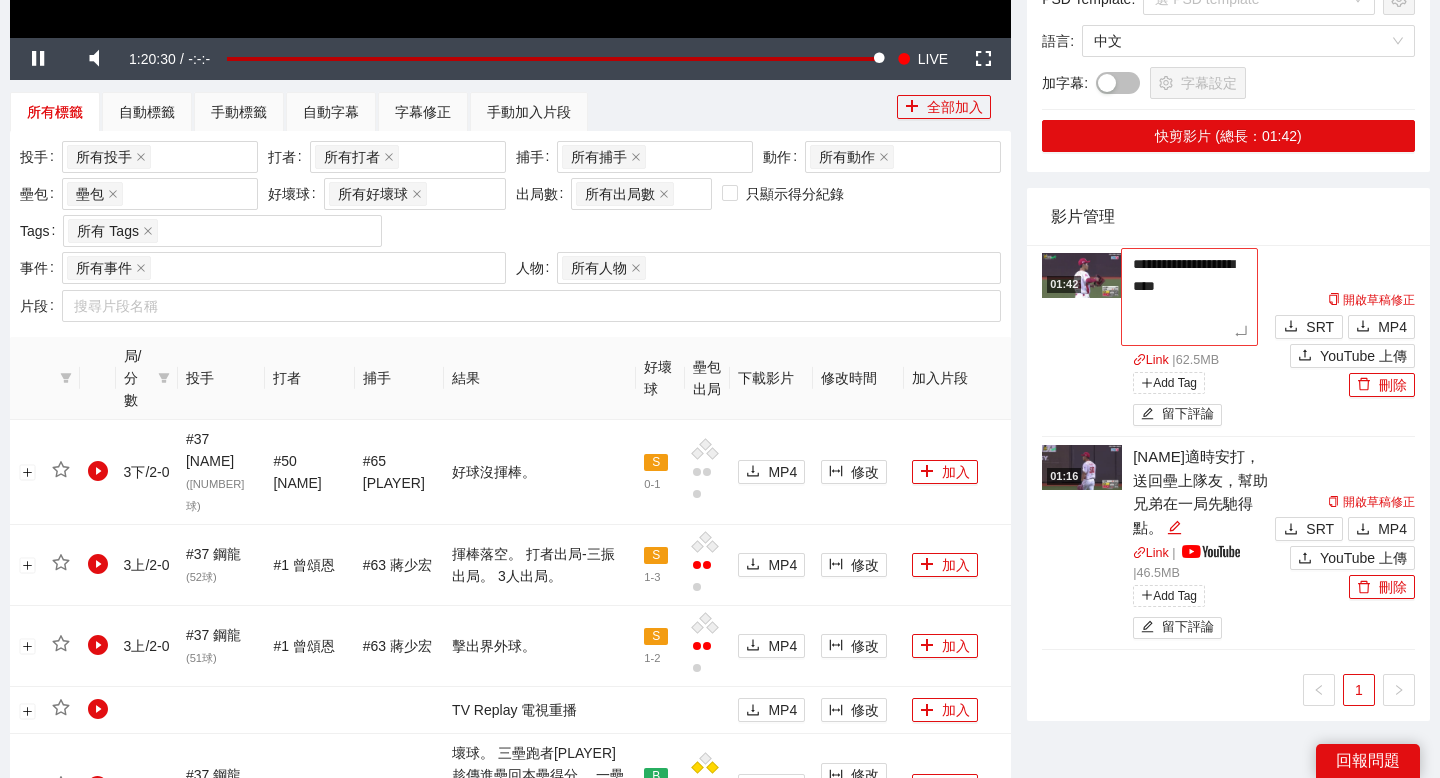 type on "**********" 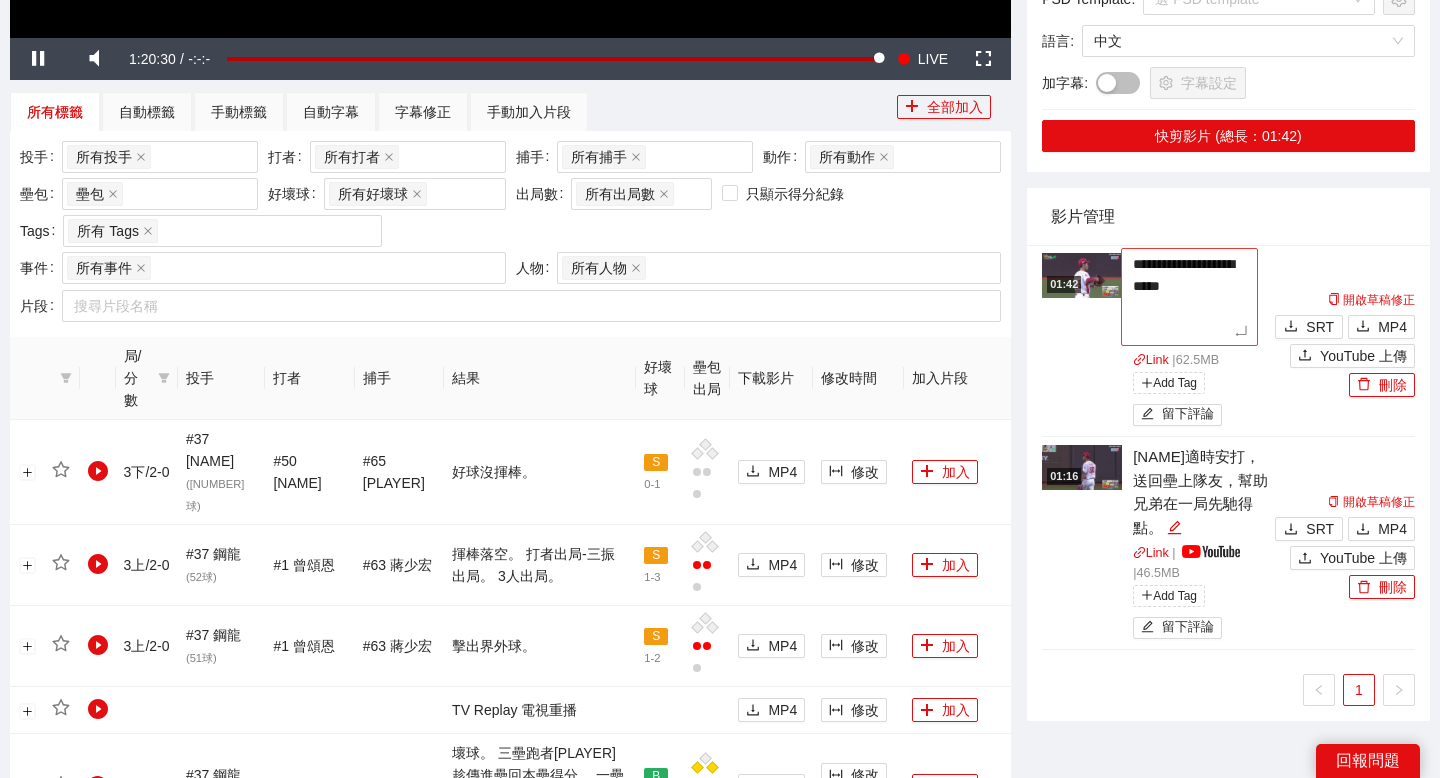type on "**********" 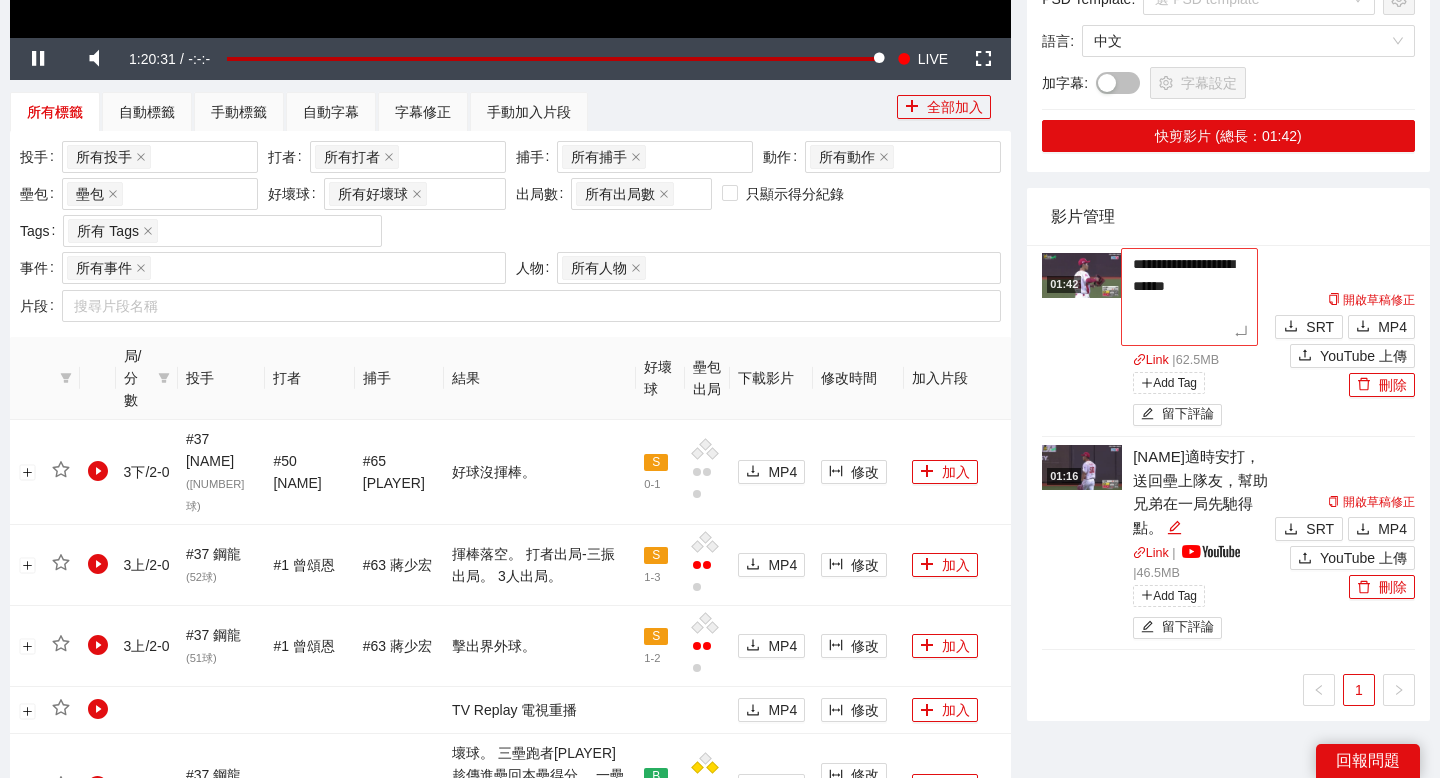 type on "**********" 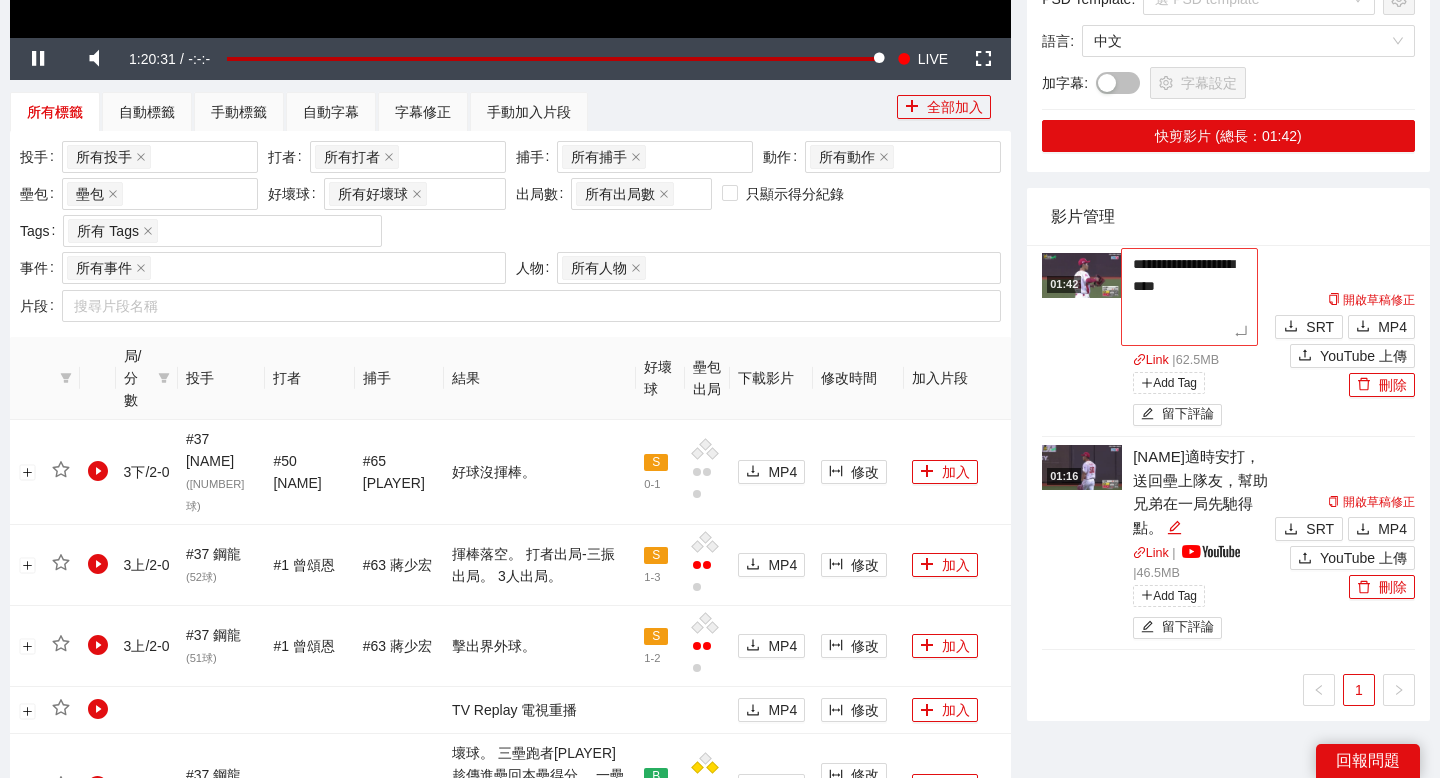 type on "**********" 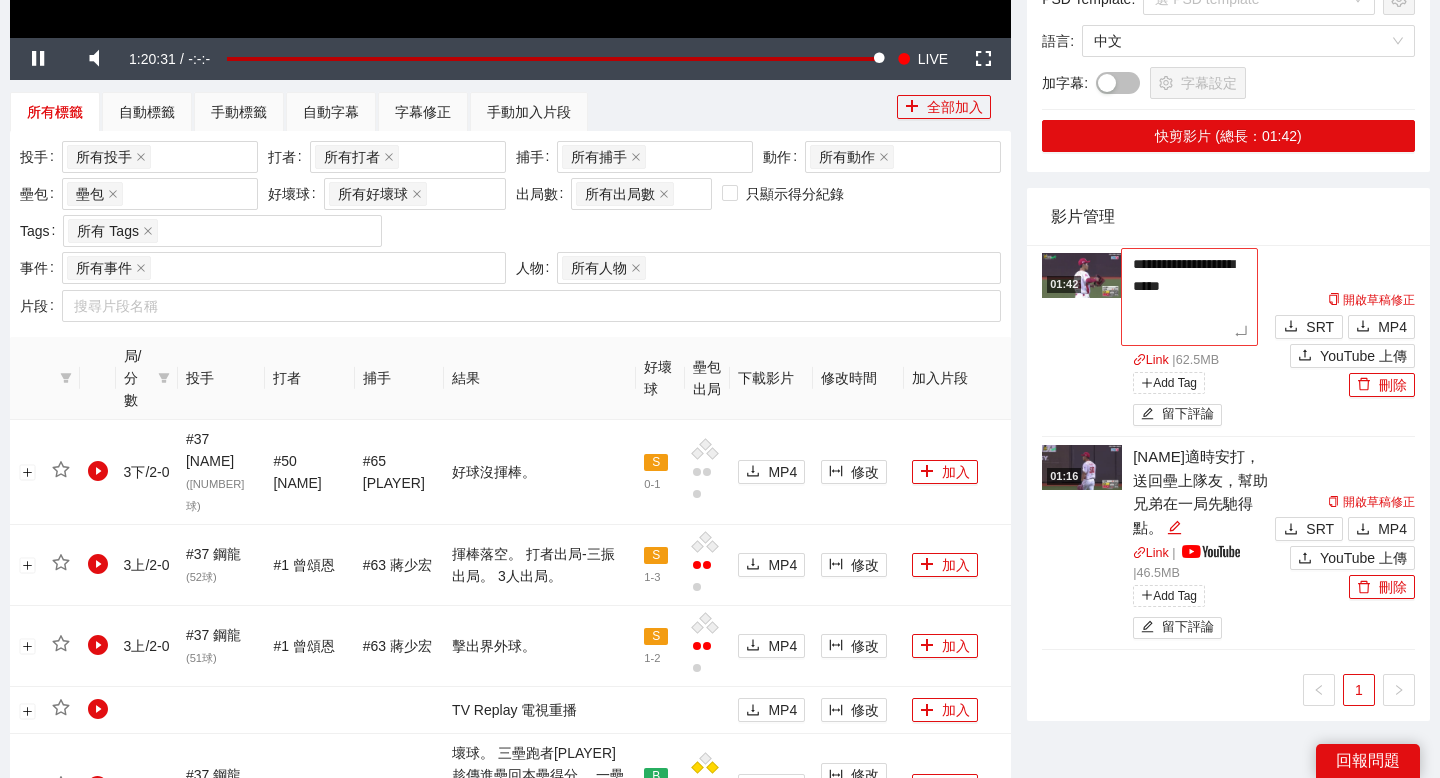 type on "**********" 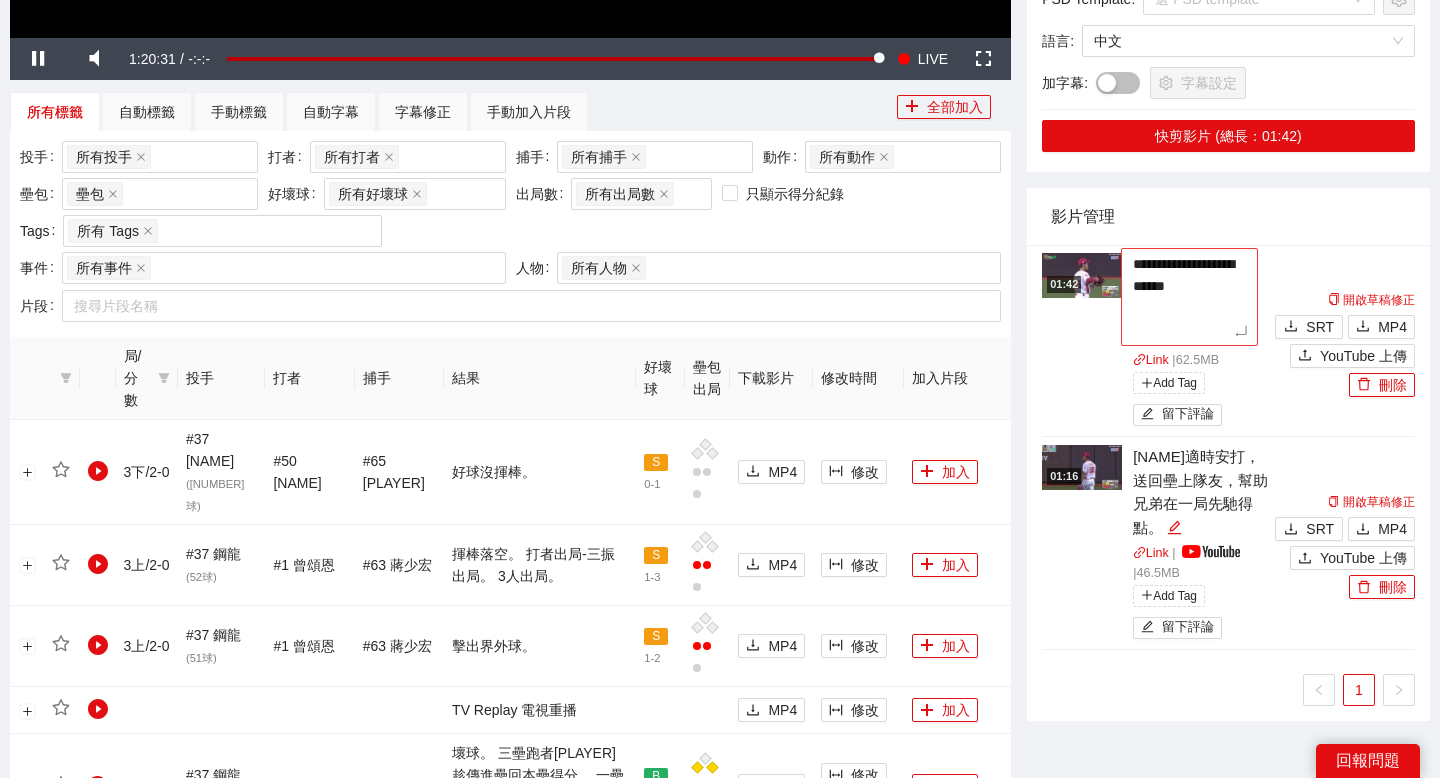 type on "**********" 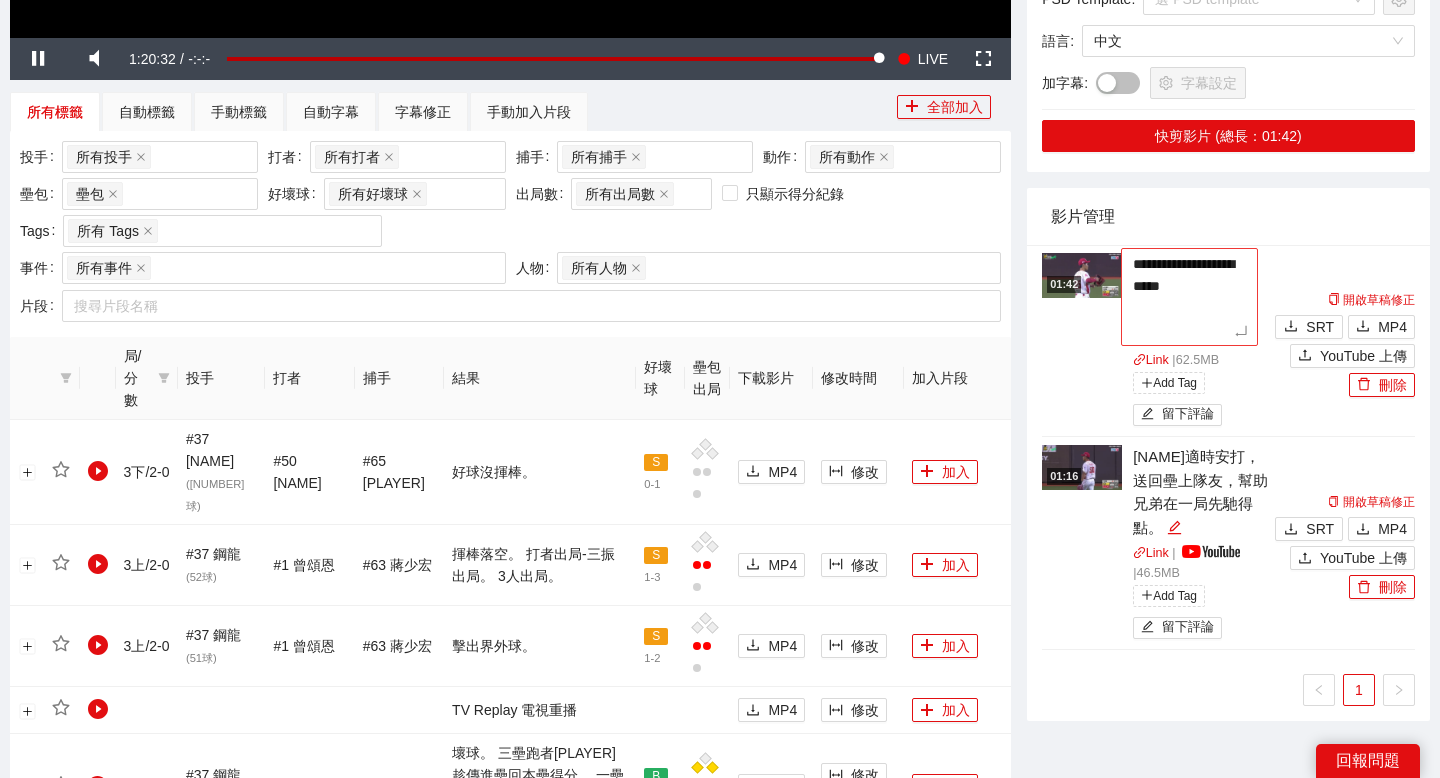 type on "**********" 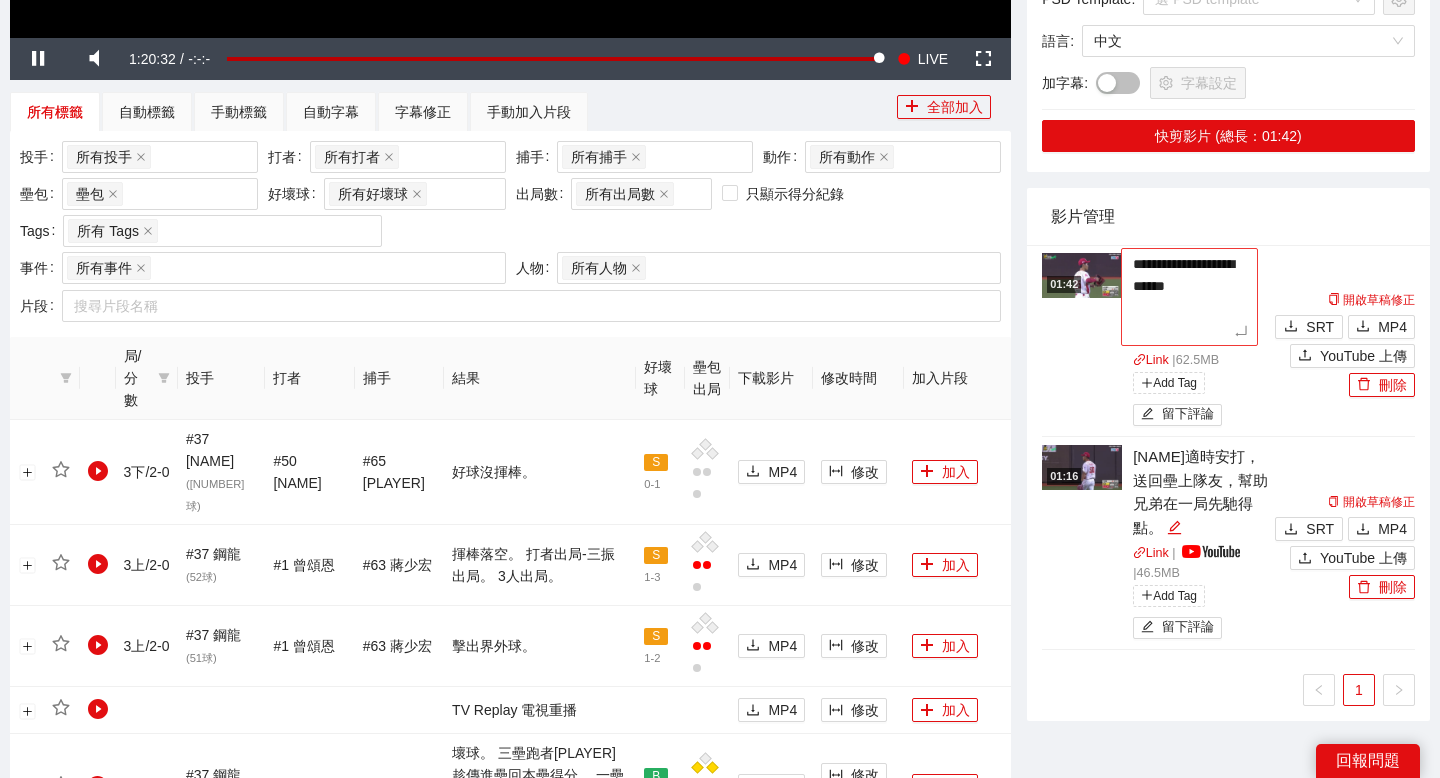 type on "**********" 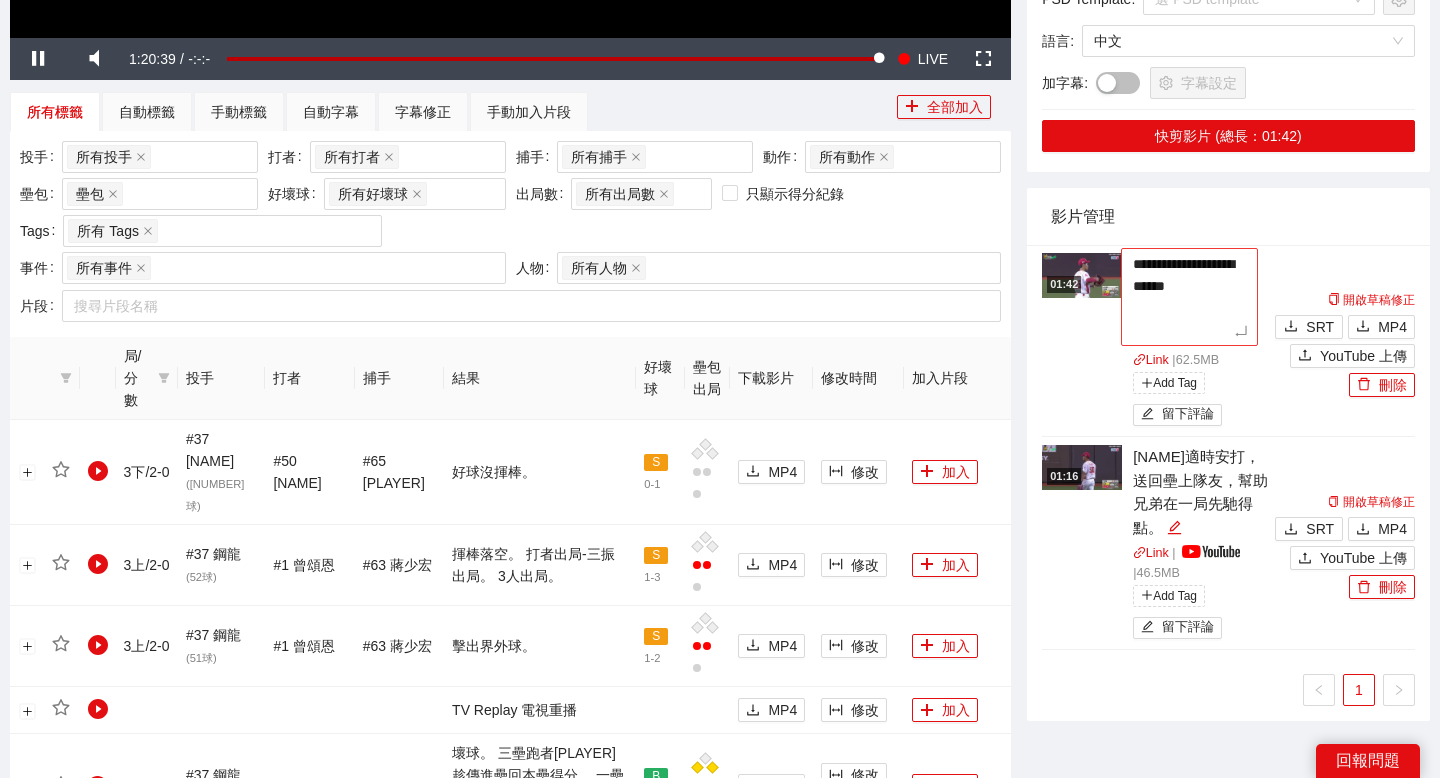 type on "**********" 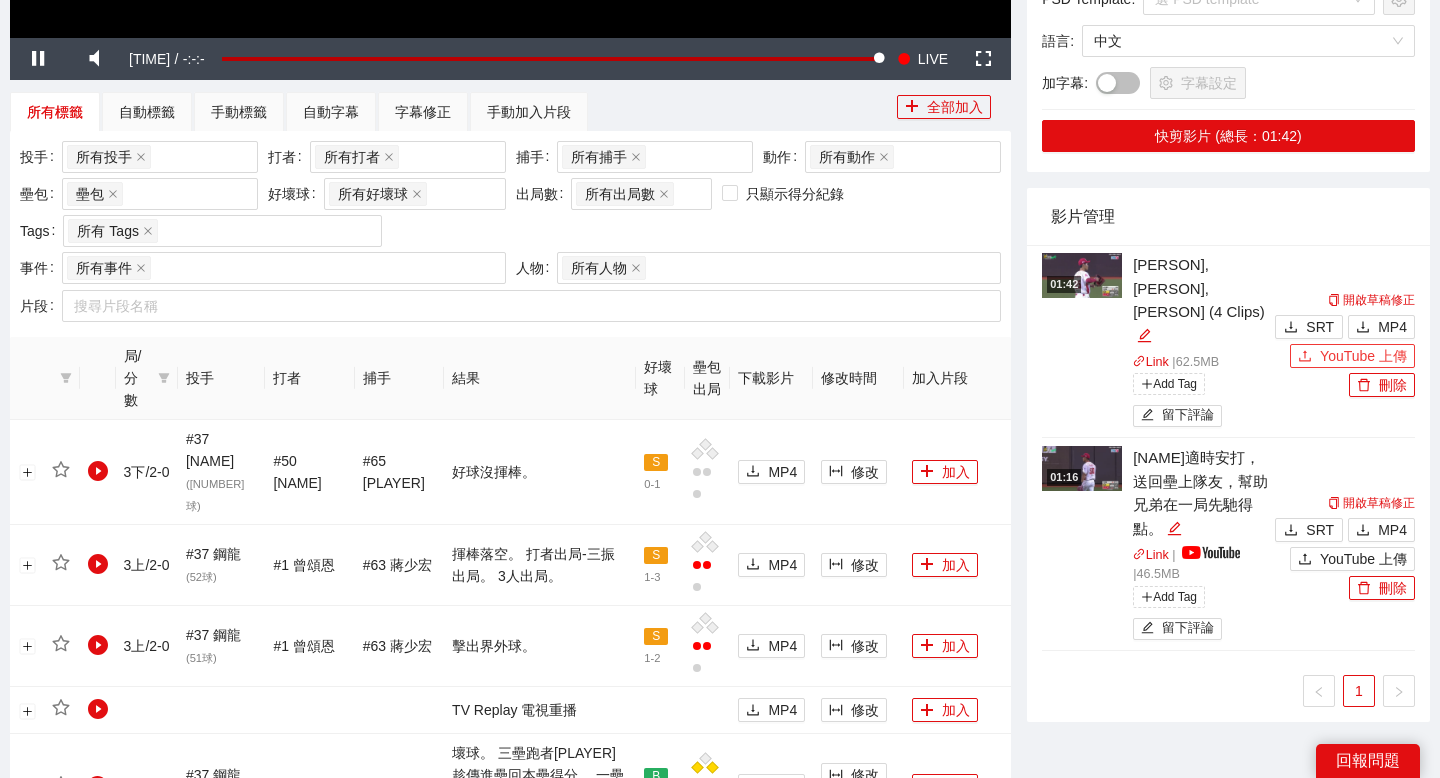 click on "開啟草稿修正 SRT MP4 YouTube 上傳   刪除" at bounding box center (1342, 342) 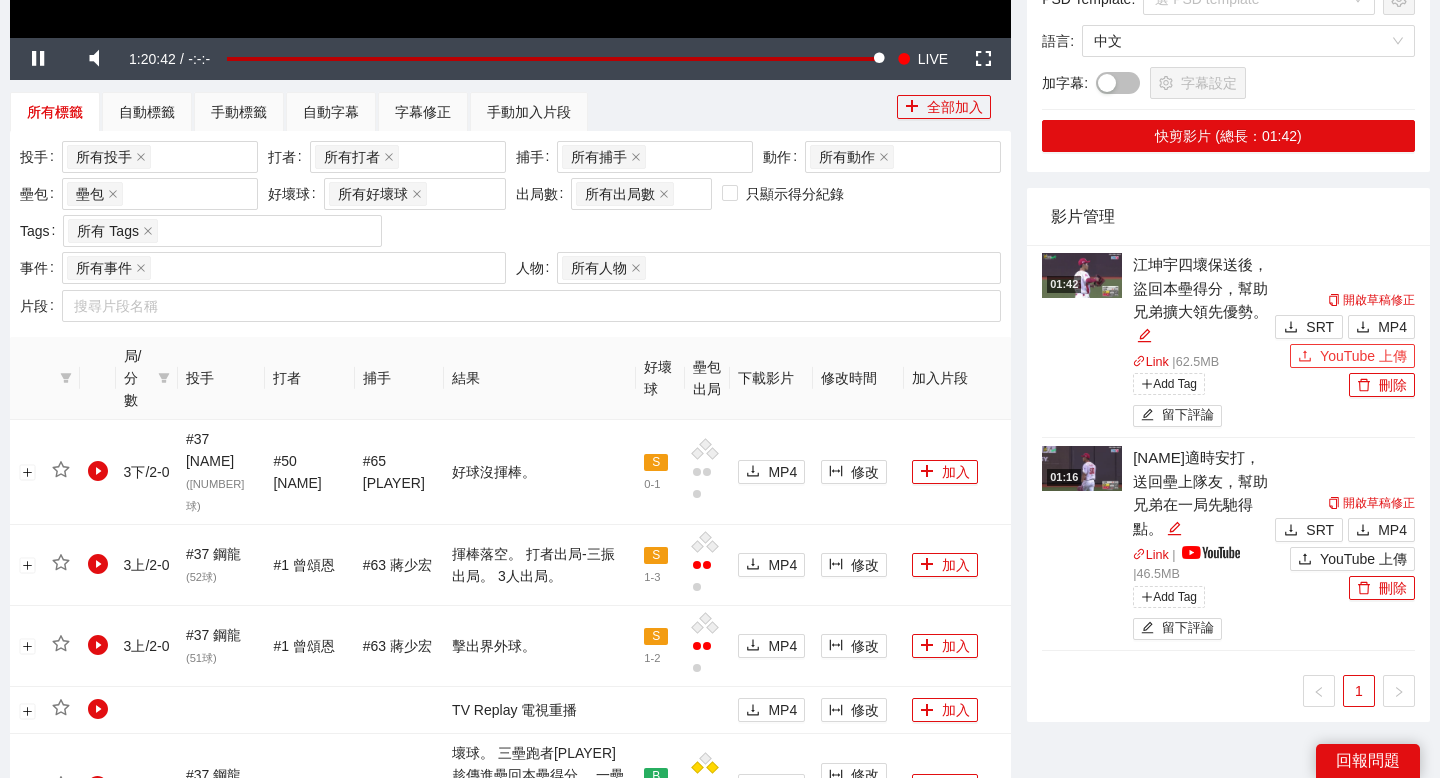 click on "YouTube 上傳" at bounding box center (1363, 356) 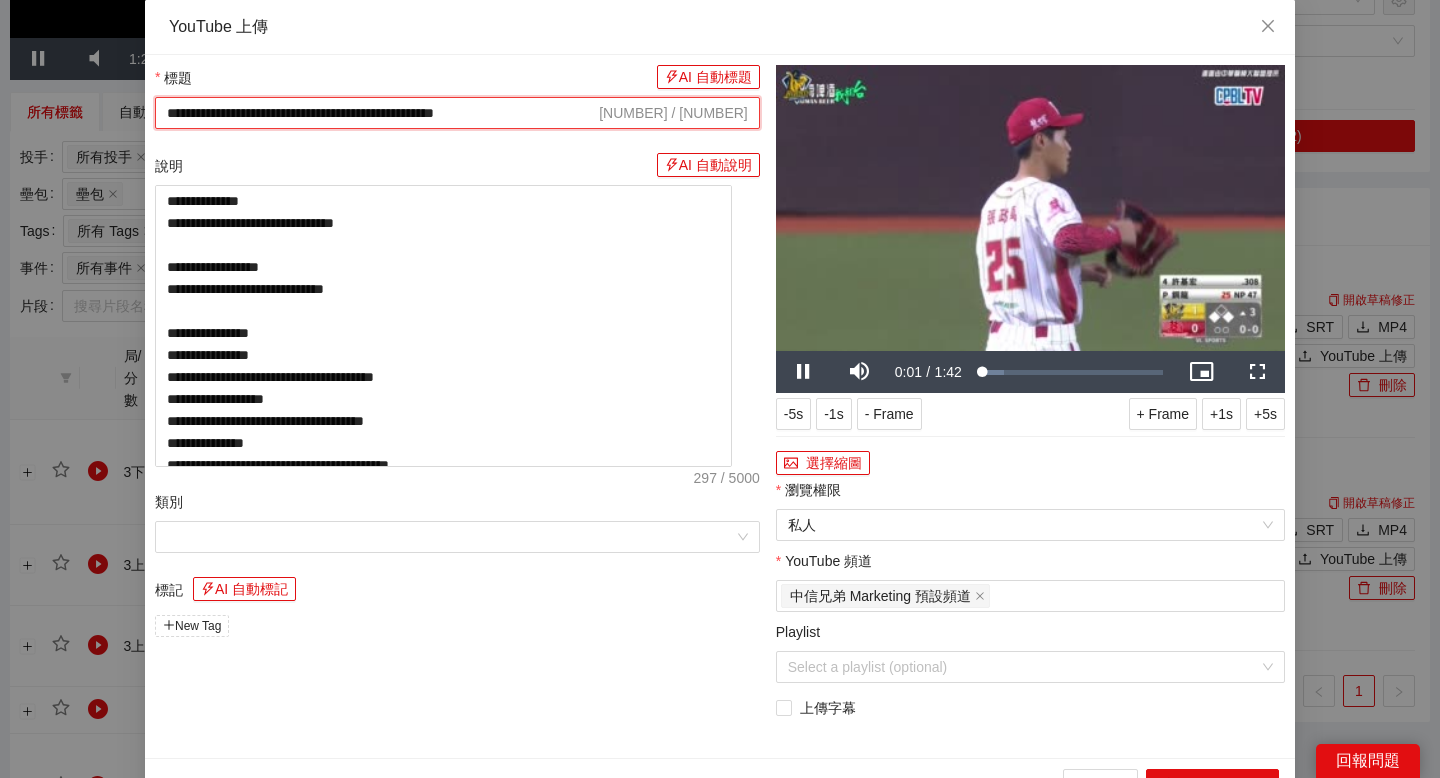 drag, startPoint x: 206, startPoint y: 116, endPoint x: 152, endPoint y: 118, distance: 54.037025 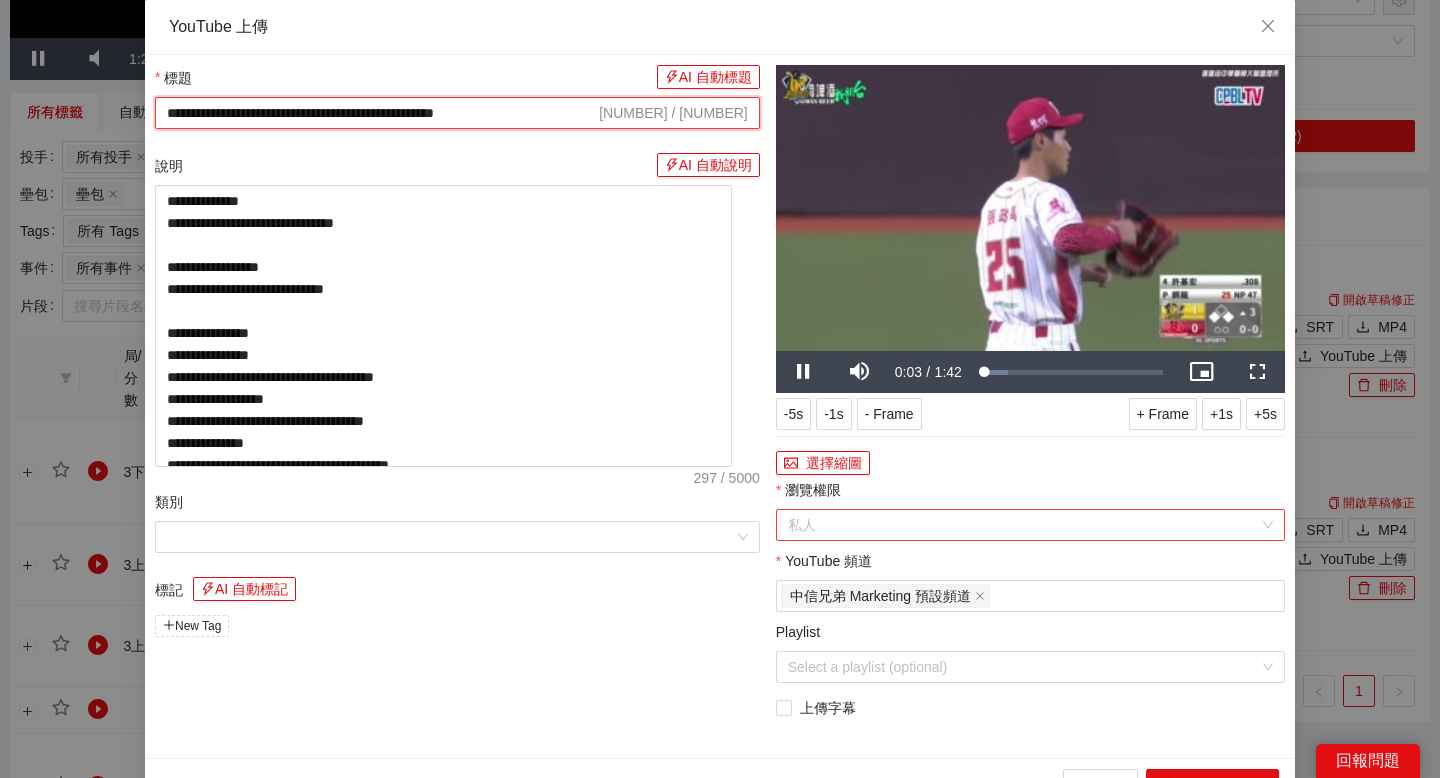 click on "私人" at bounding box center (1030, 525) 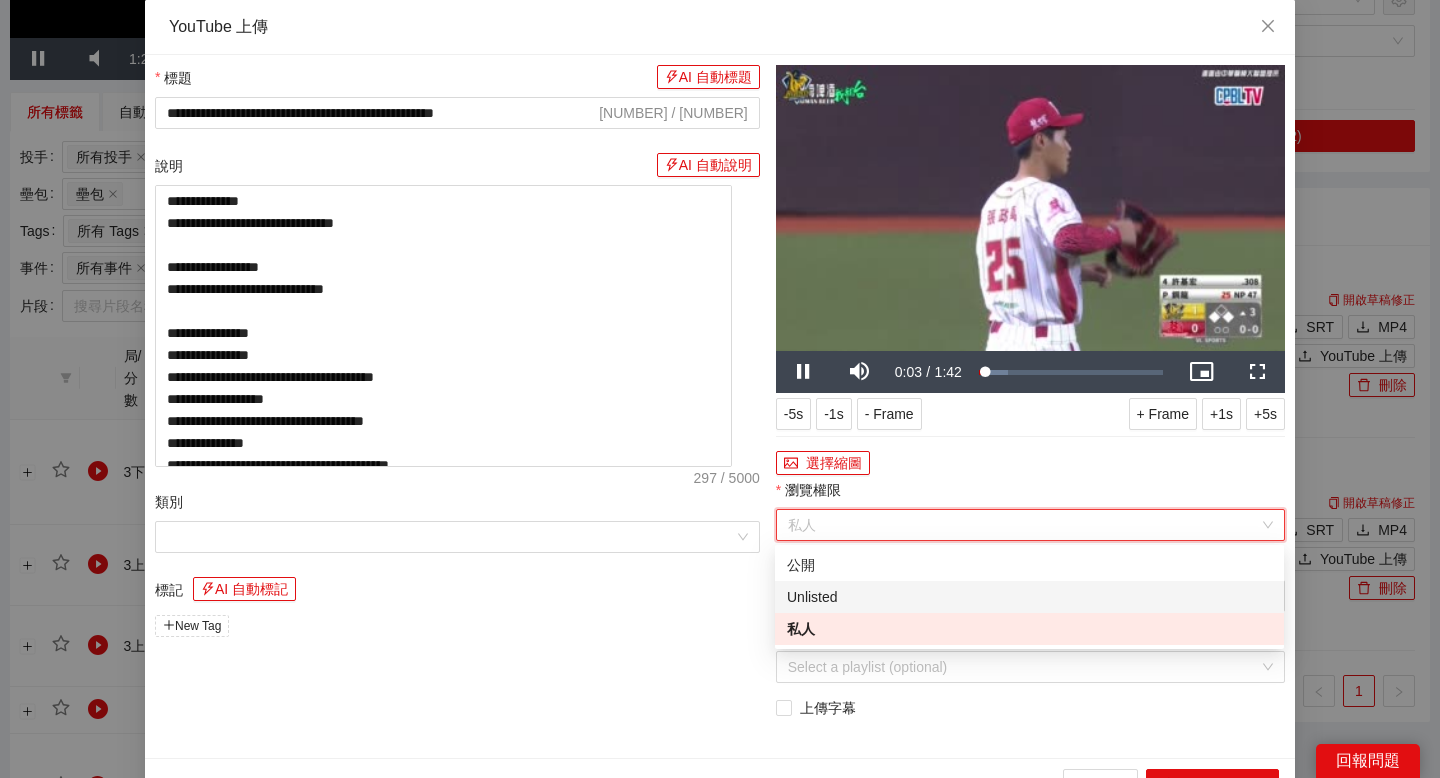 click on "Unlisted" at bounding box center [1029, 597] 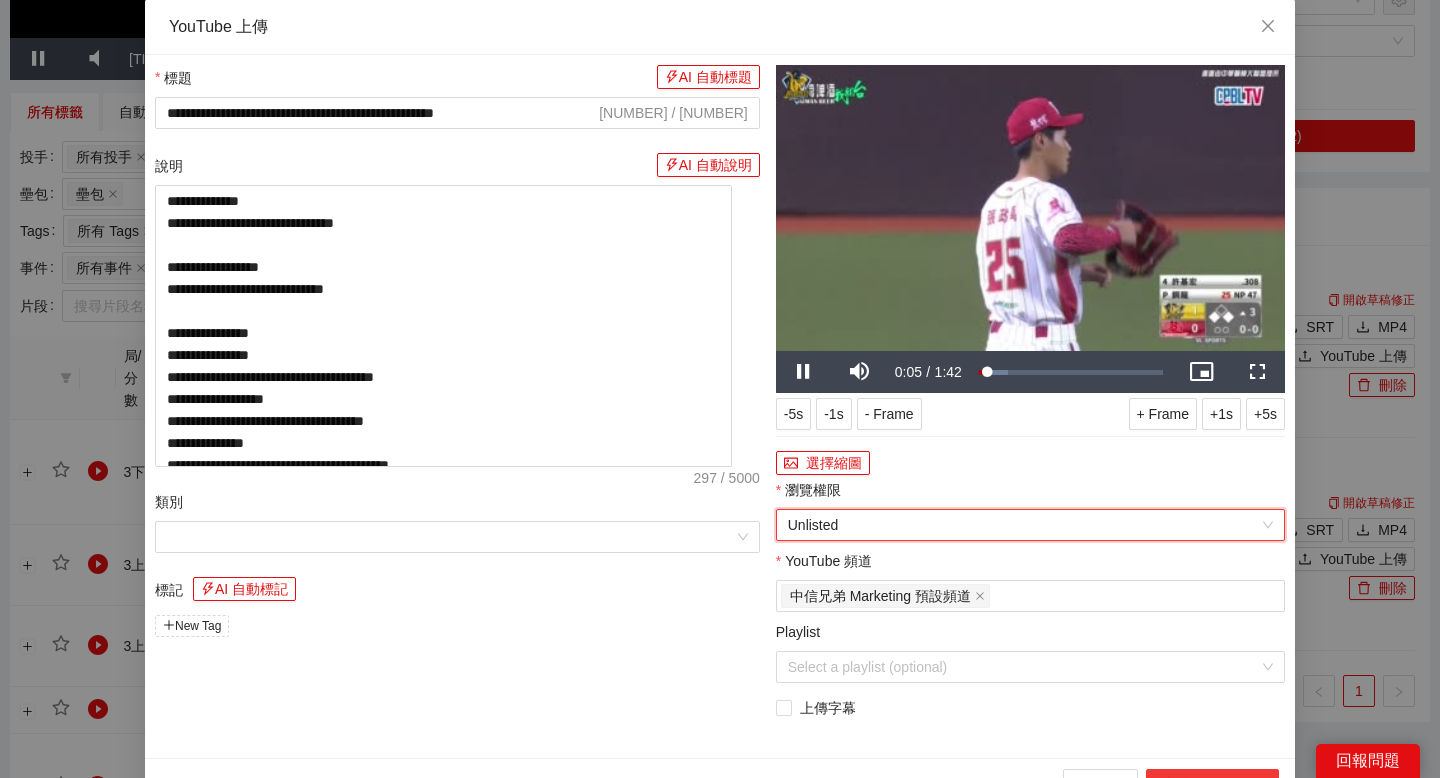 click on "上傳到 YouTube" at bounding box center (1212, 785) 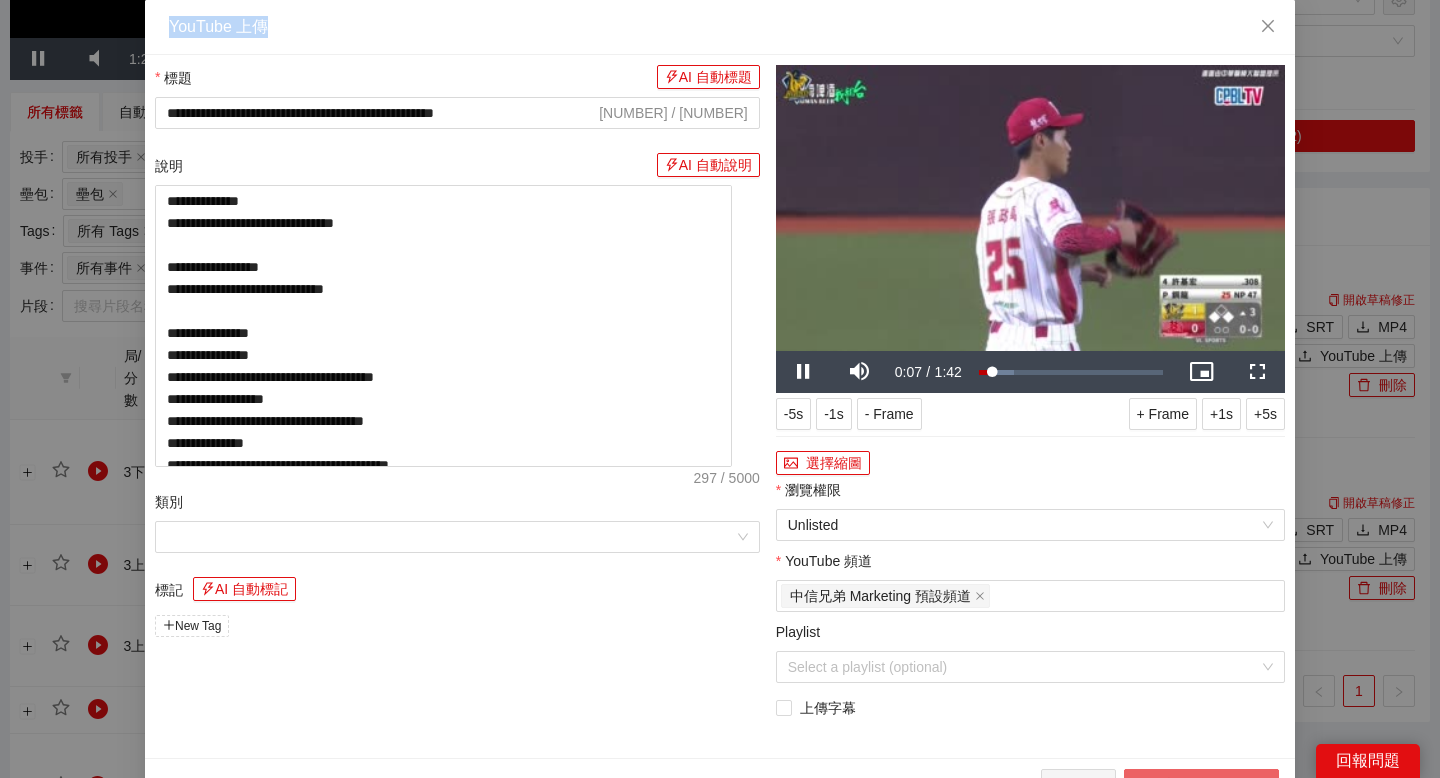 drag, startPoint x: 967, startPoint y: 22, endPoint x: 934, endPoint y: 2, distance: 38.587563 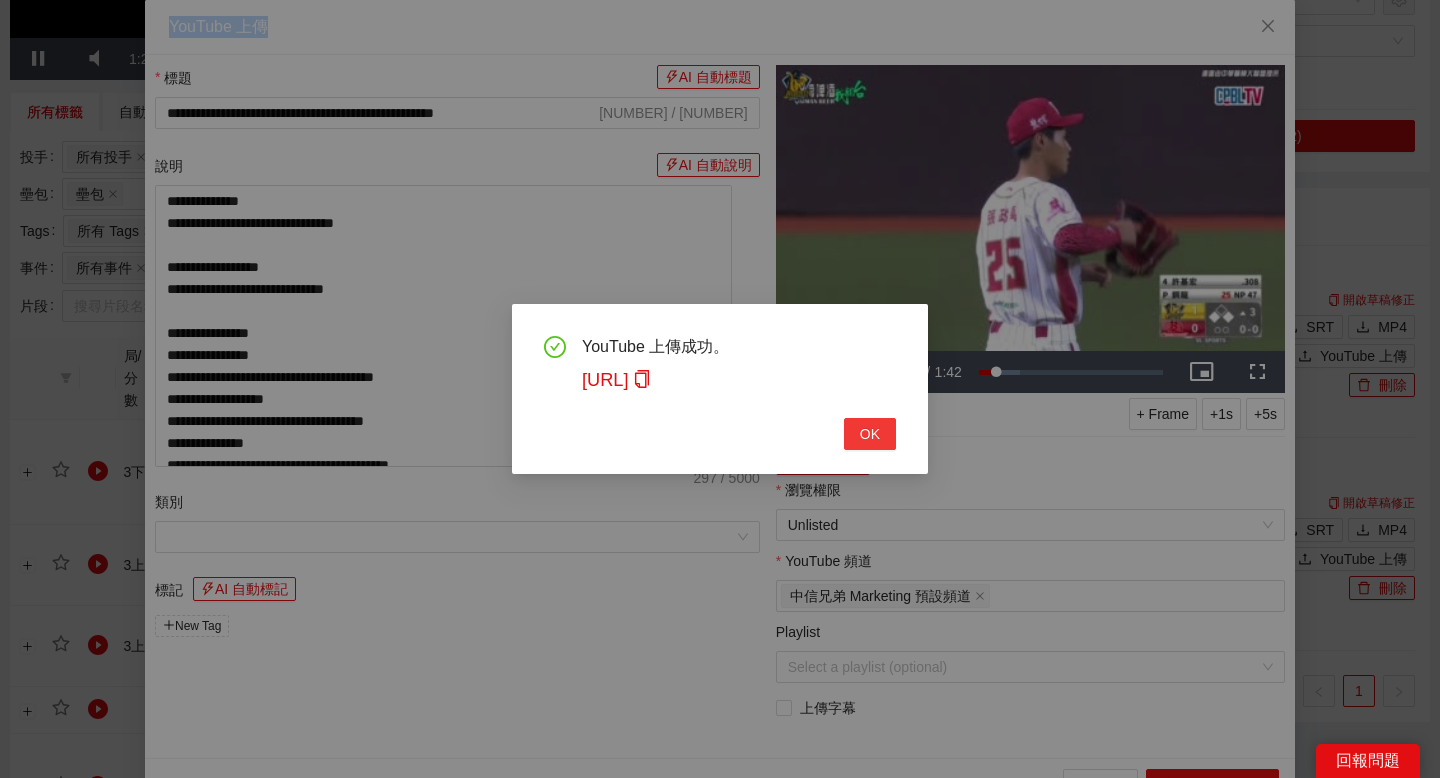 click on "OK" at bounding box center [870, 434] 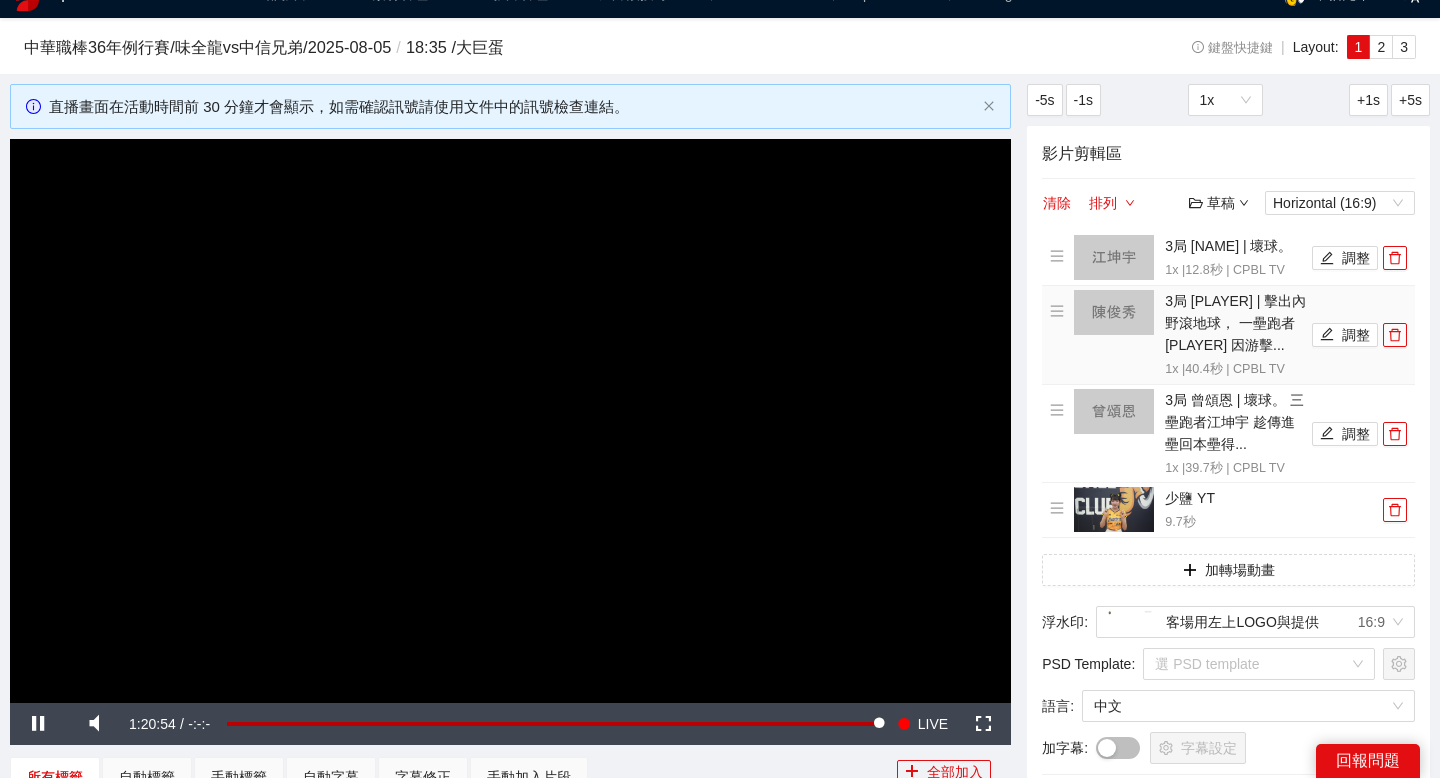 scroll, scrollTop: 141, scrollLeft: 0, axis: vertical 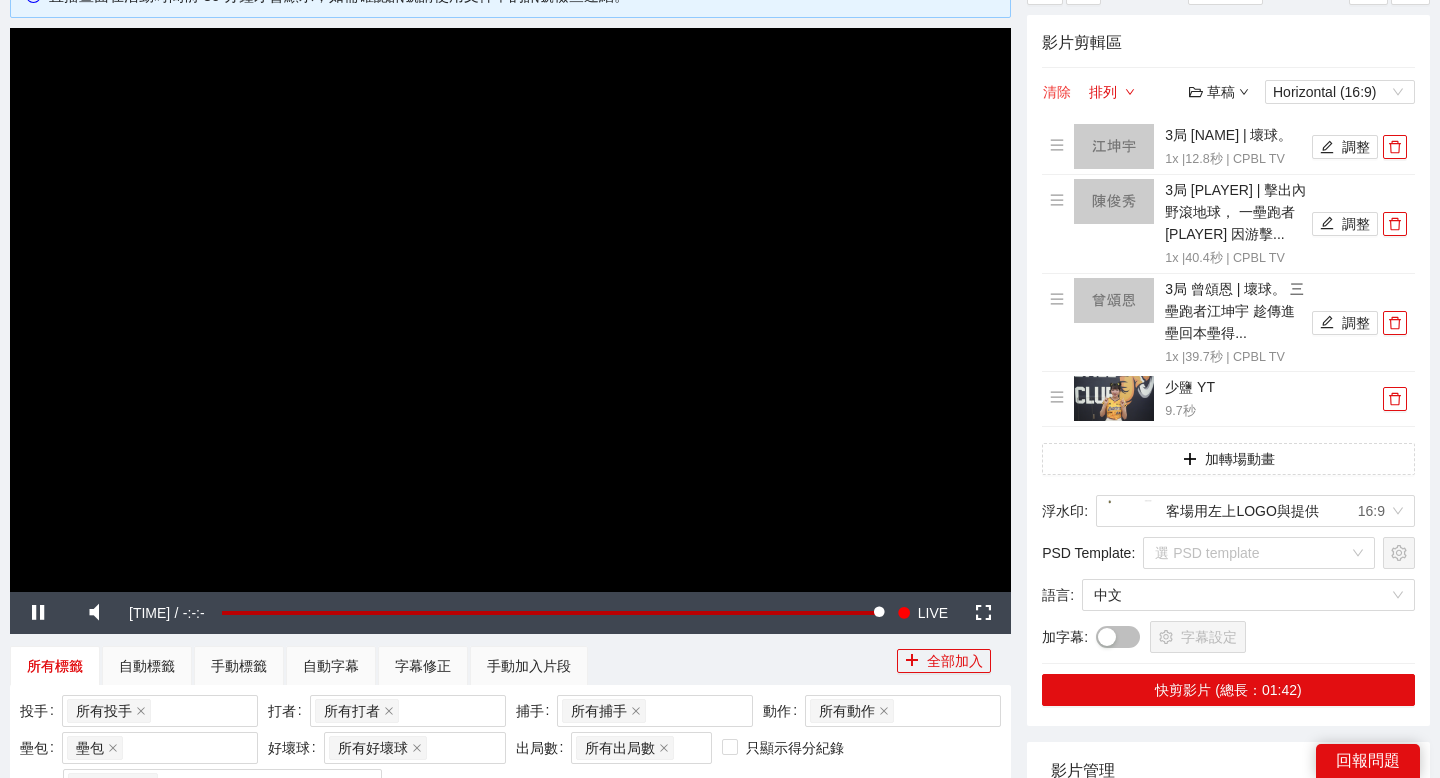 click on "清除" at bounding box center [1057, 92] 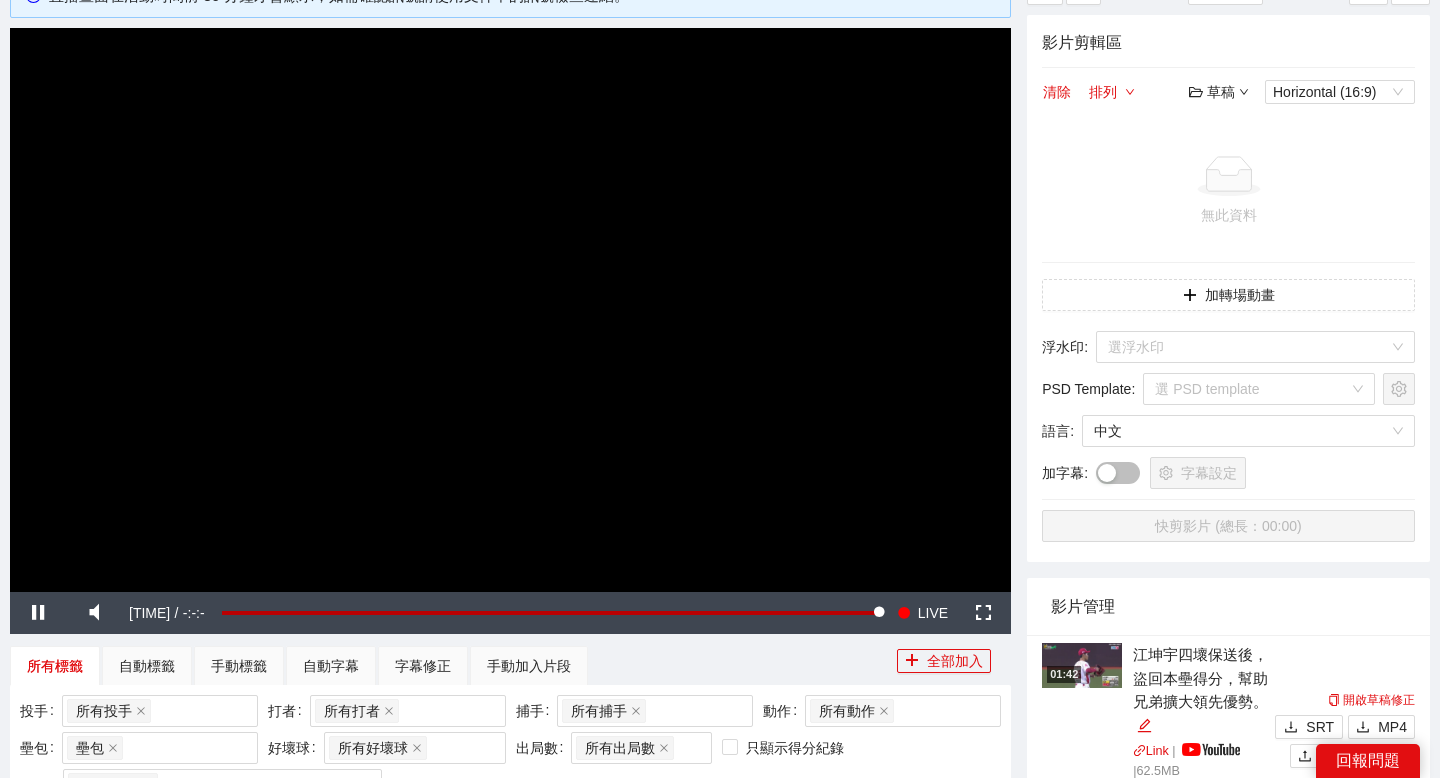 click on "草稿" at bounding box center (1219, 92) 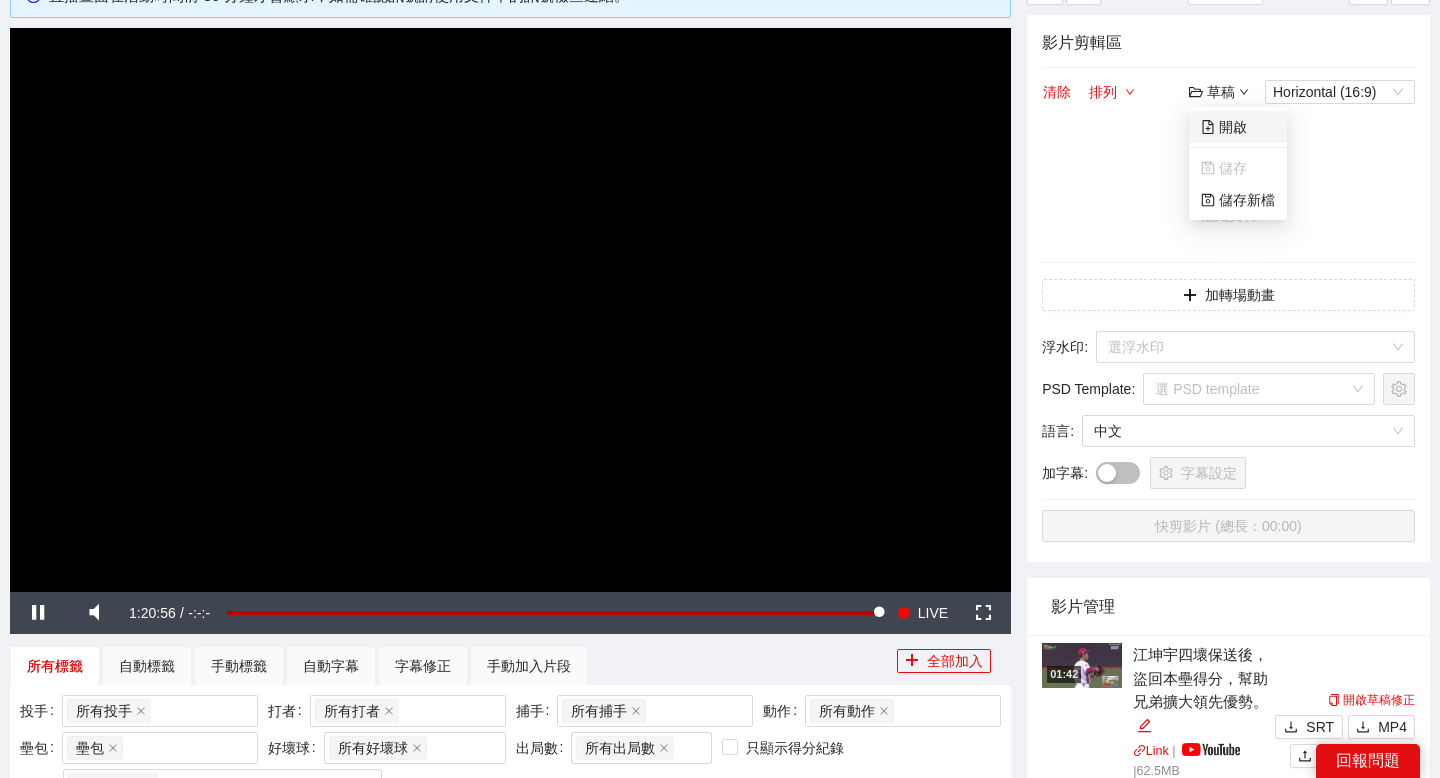 click on "開啟" at bounding box center (1224, 127) 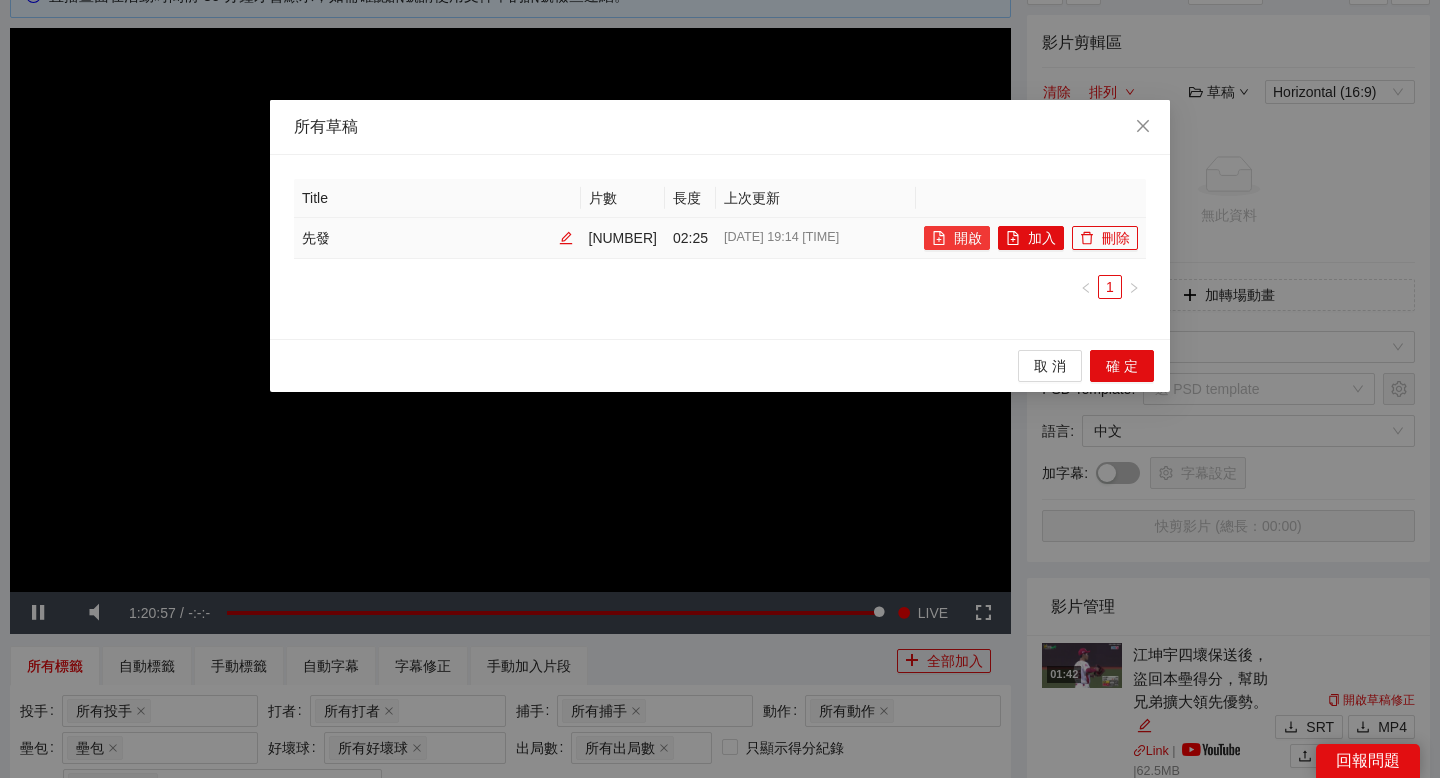 click 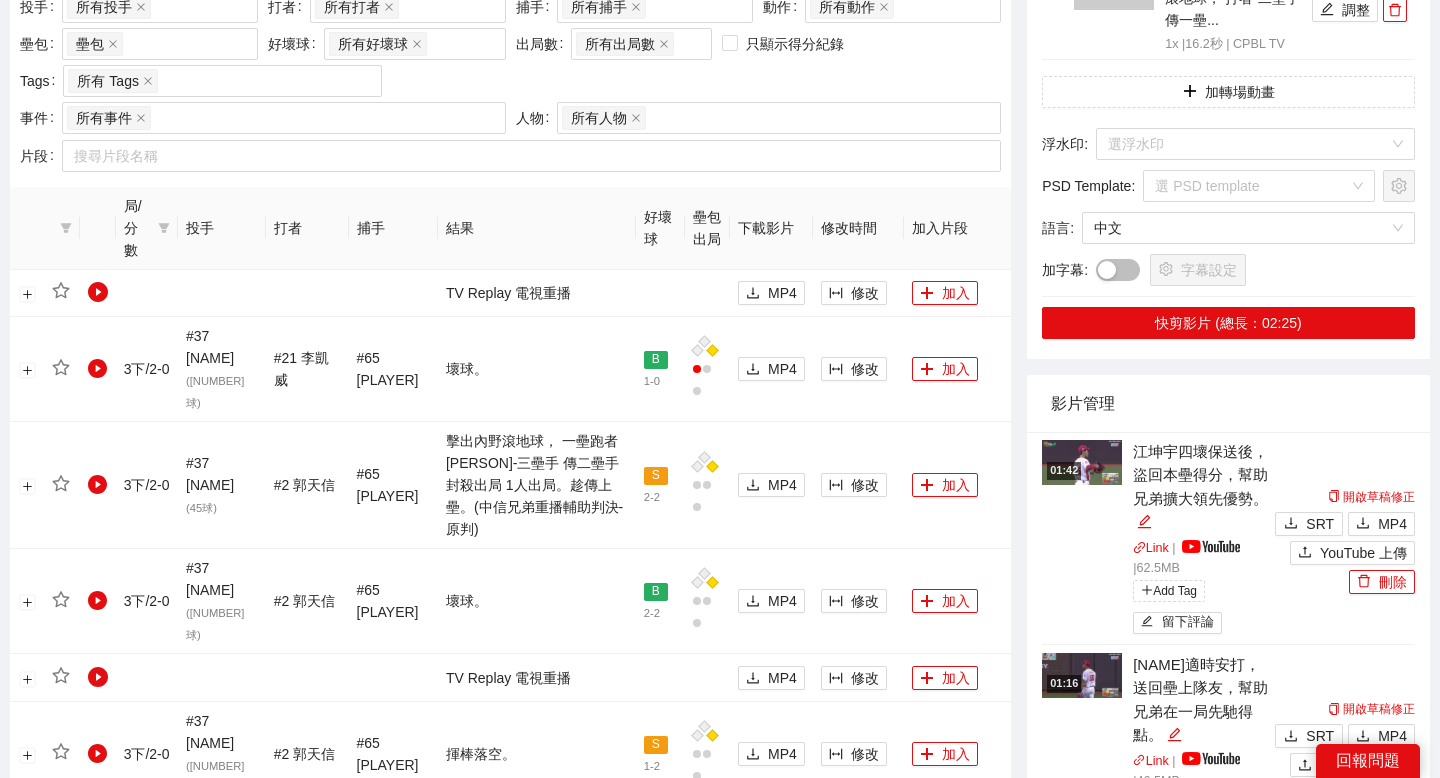 scroll, scrollTop: 894, scrollLeft: 0, axis: vertical 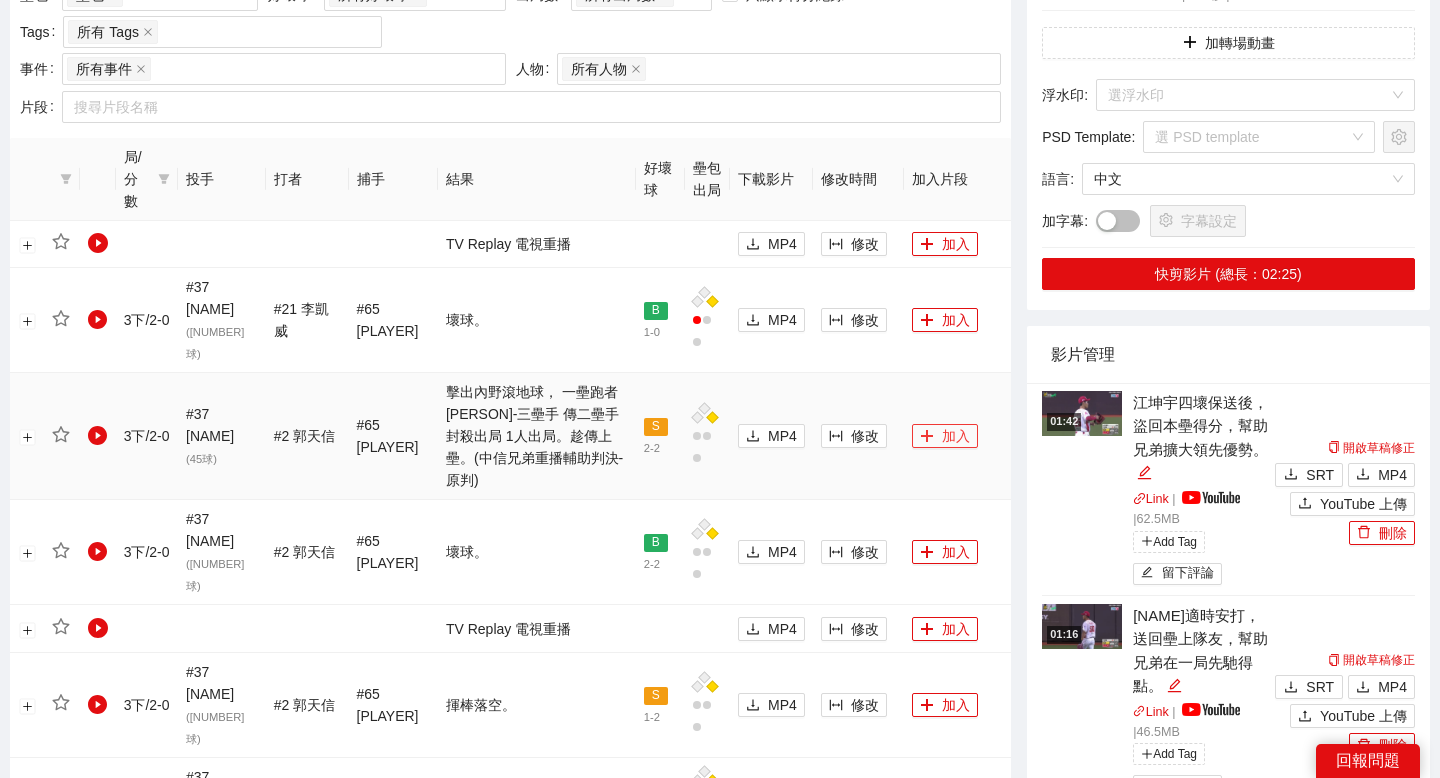 click on "加入" at bounding box center (945, 436) 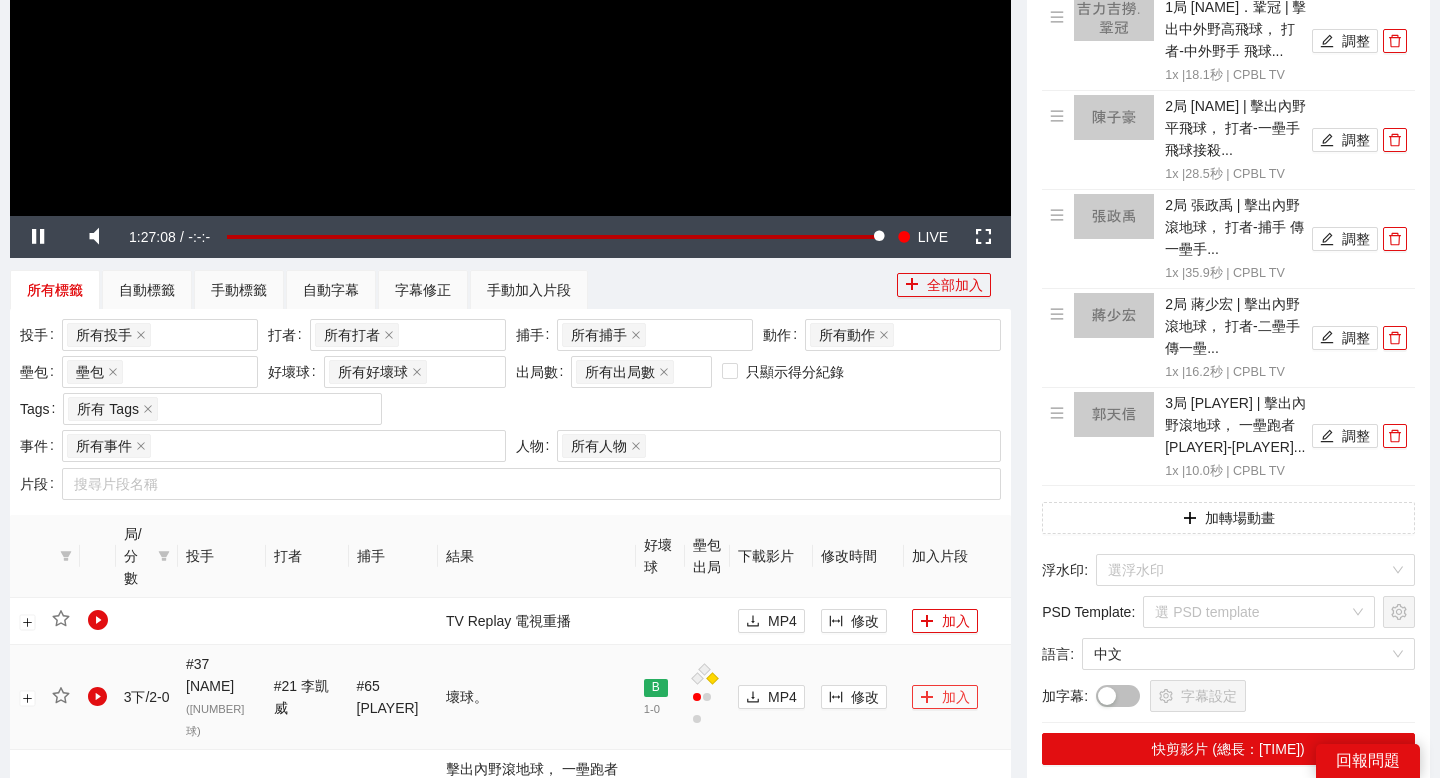 scroll, scrollTop: 495, scrollLeft: 0, axis: vertical 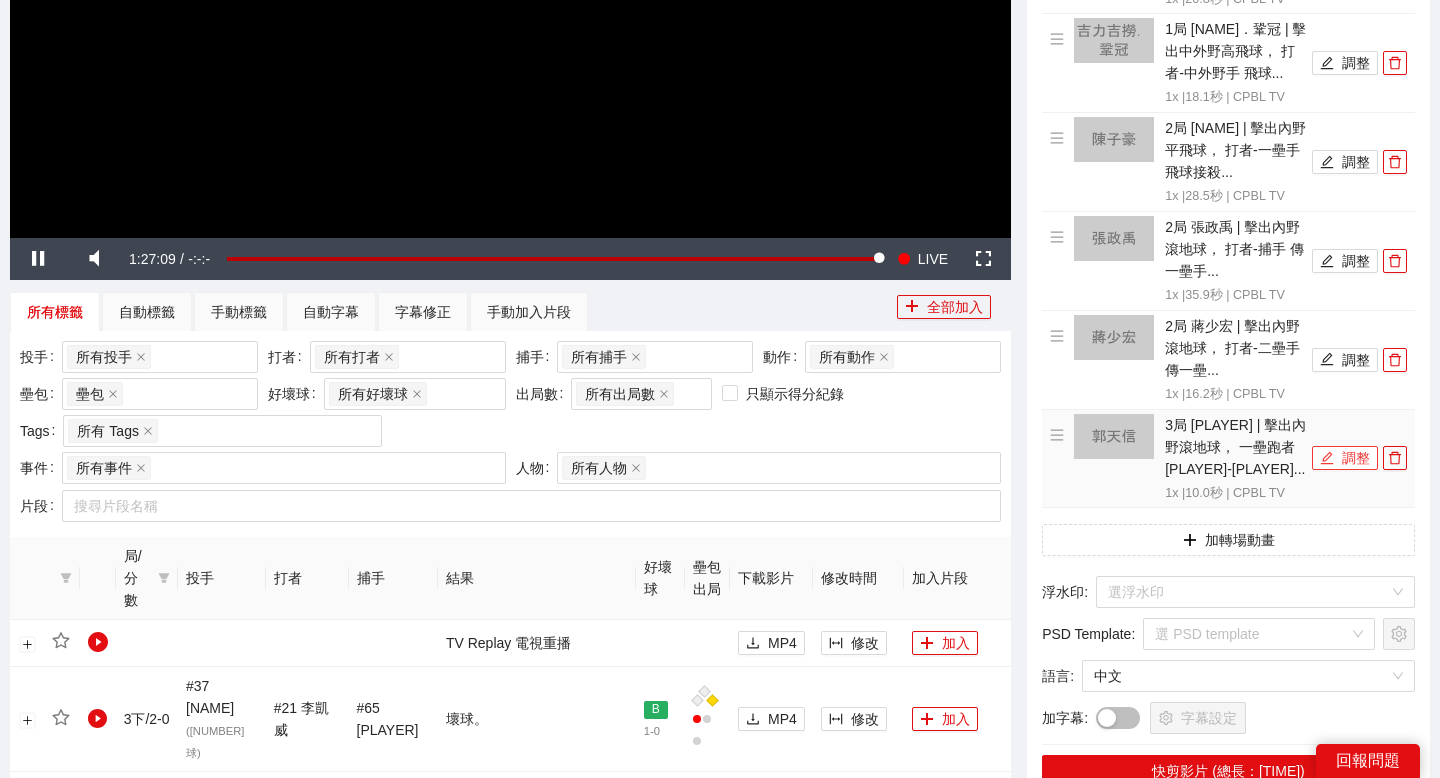 click 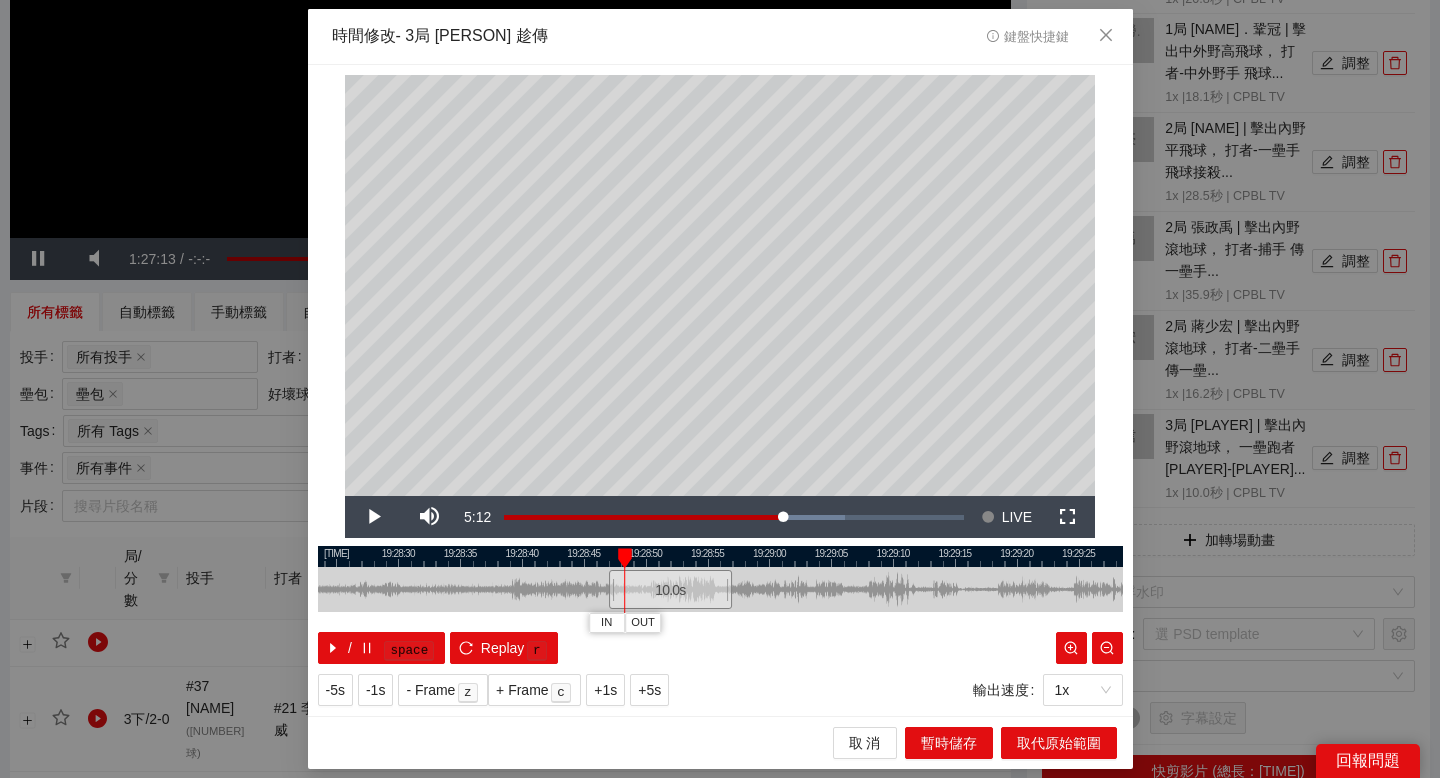 click at bounding box center [720, 556] 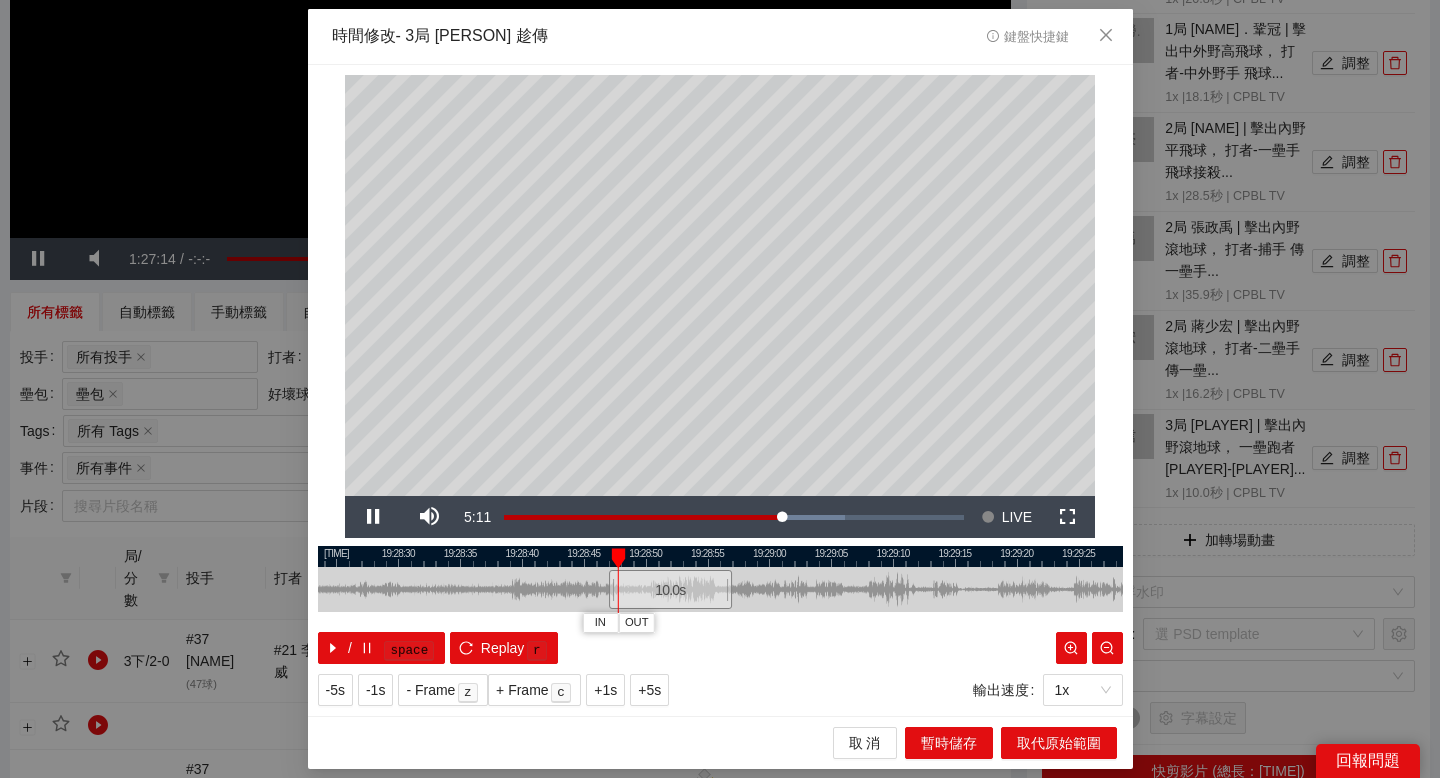 click at bounding box center [720, 556] 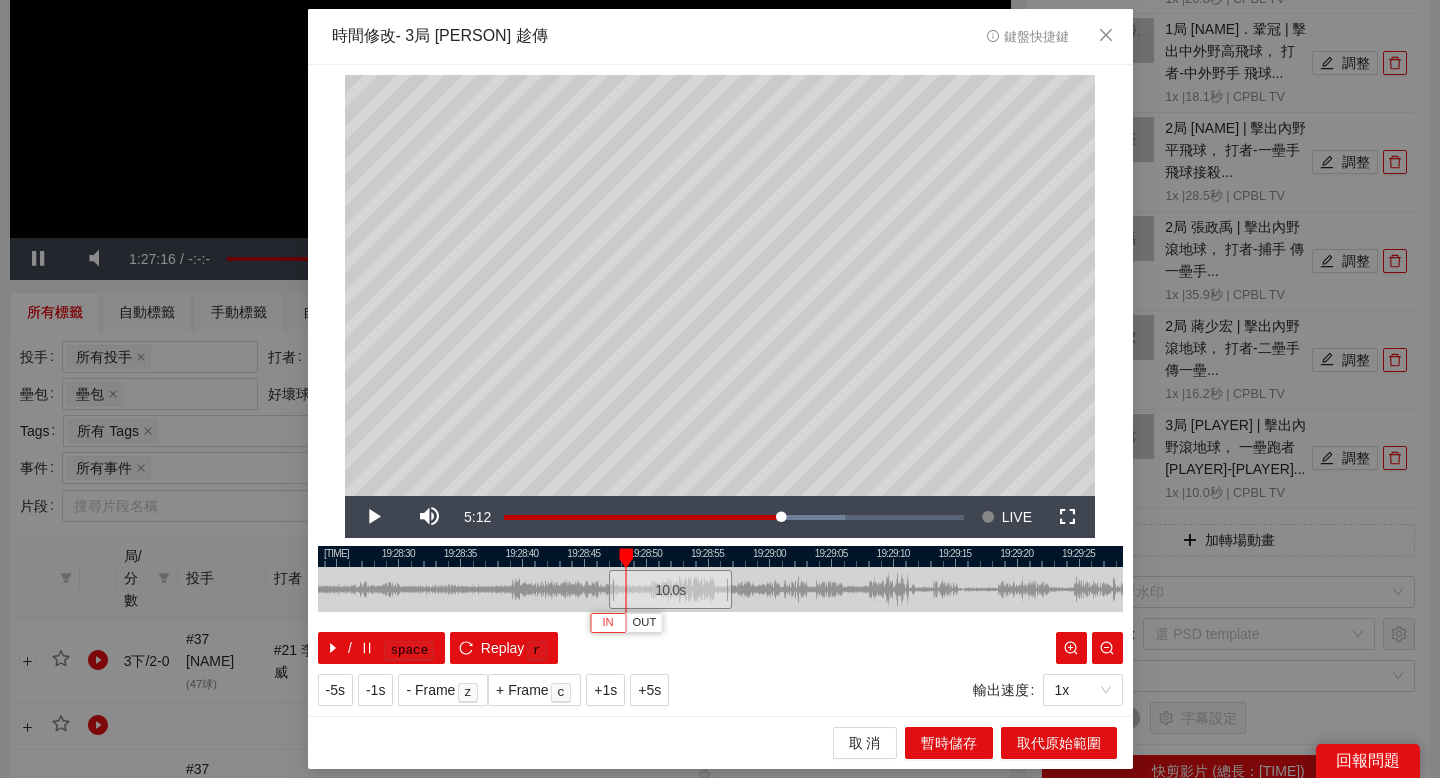 click on "IN" at bounding box center [607, 623] 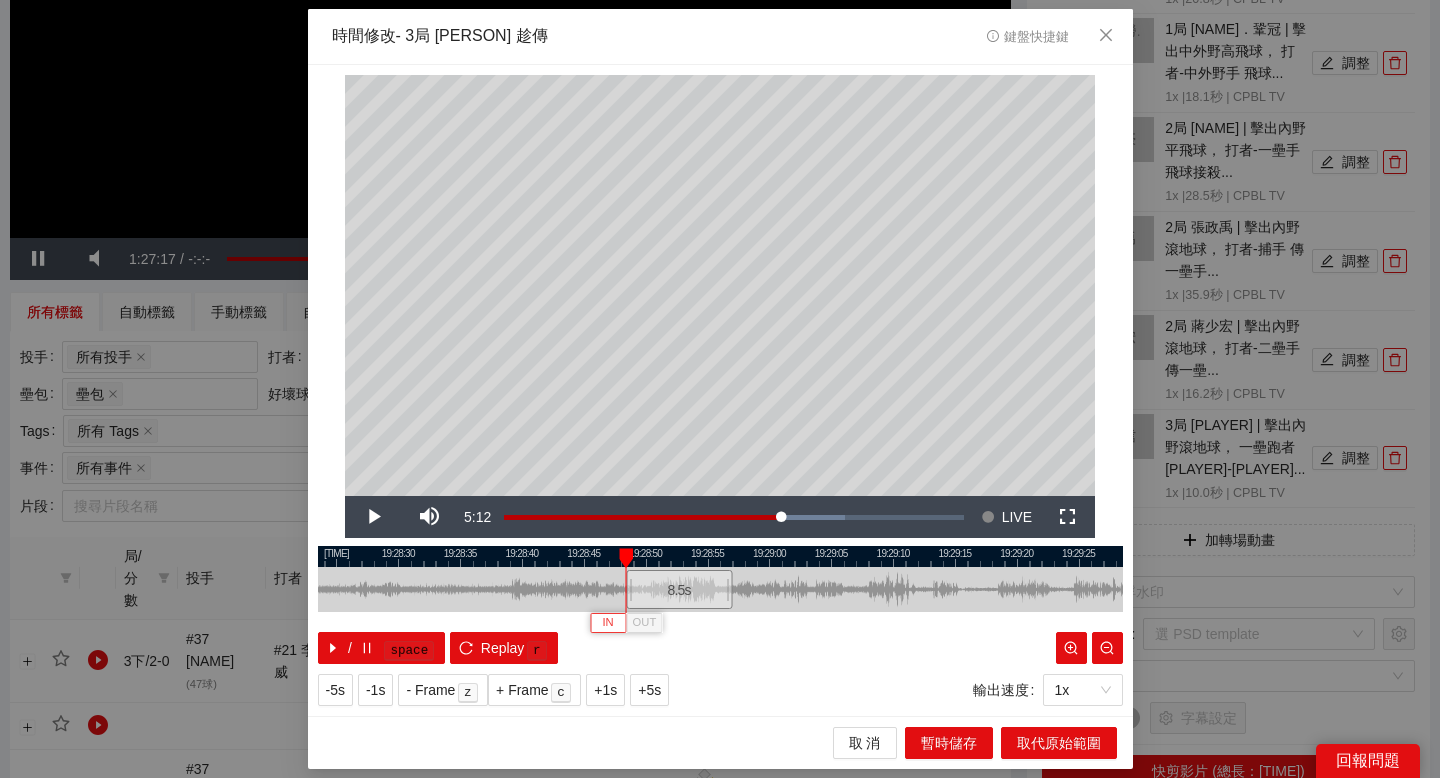 type 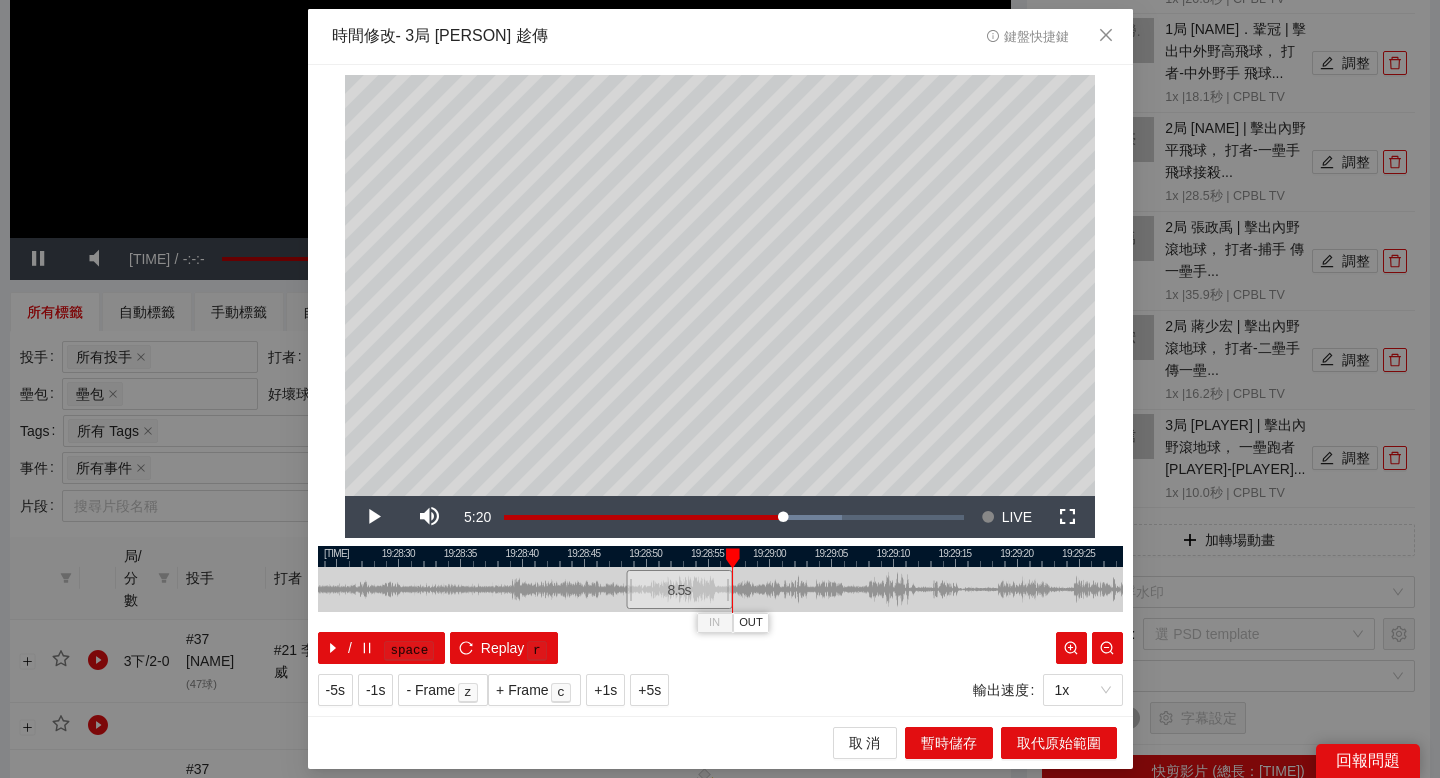 click at bounding box center (720, 556) 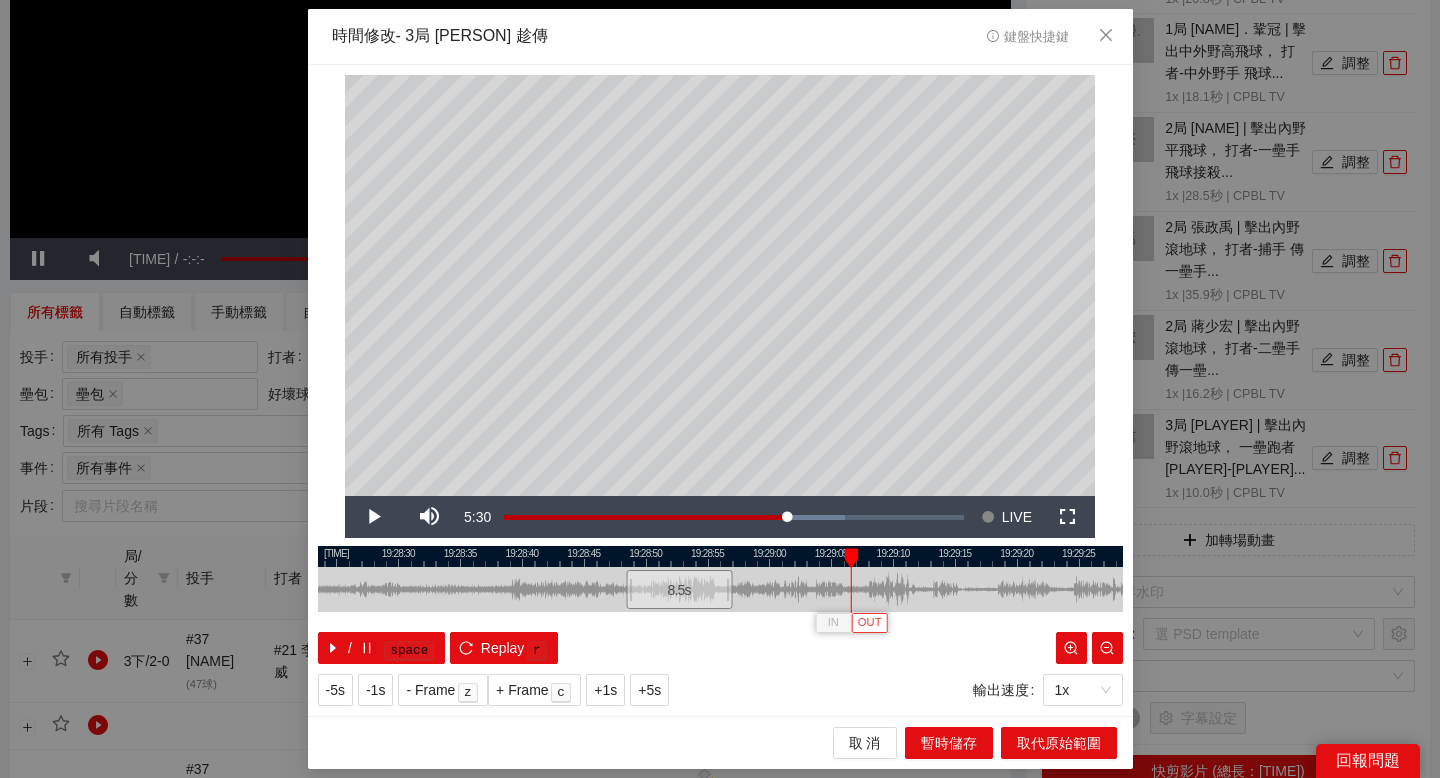click on "OUT" at bounding box center (870, 623) 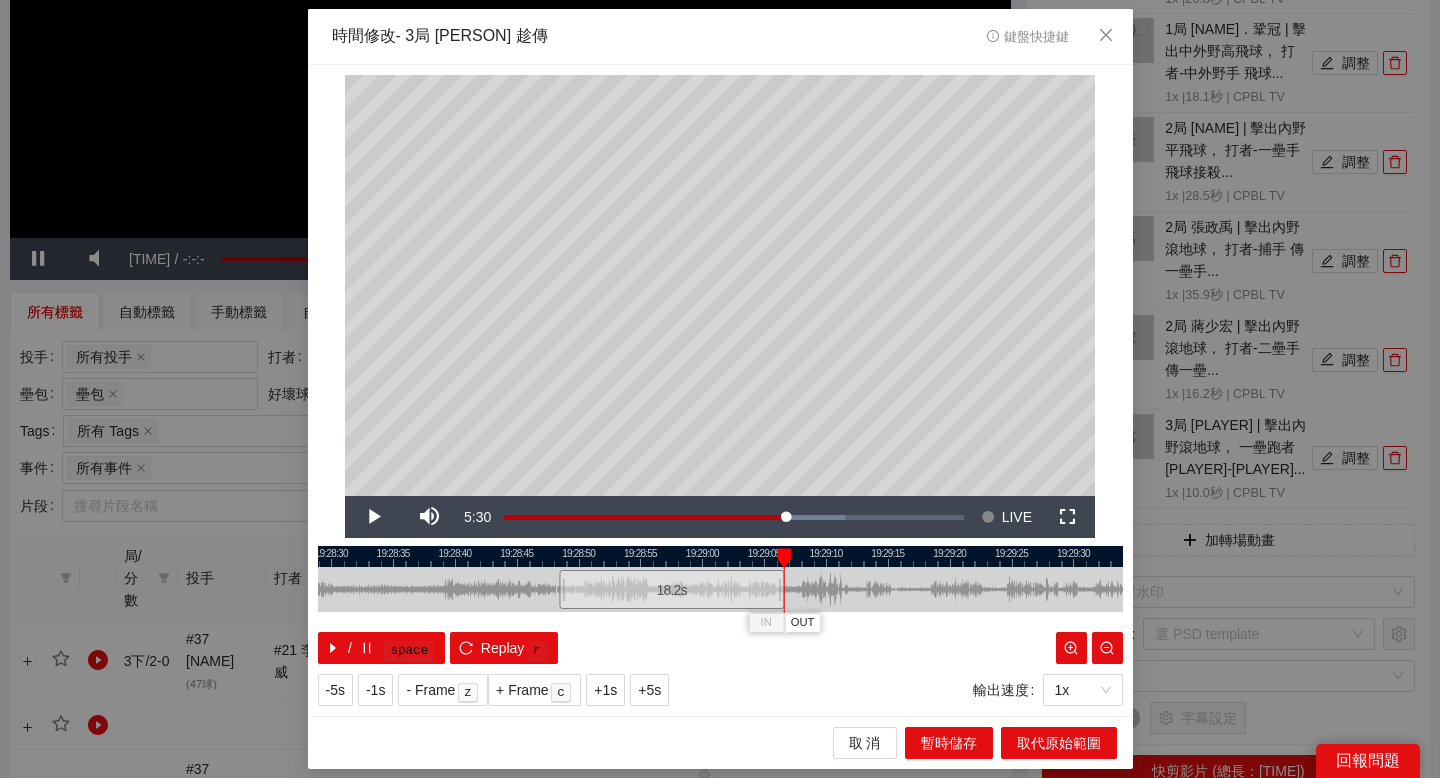 drag, startPoint x: 919, startPoint y: 554, endPoint x: 846, endPoint y: 554, distance: 73 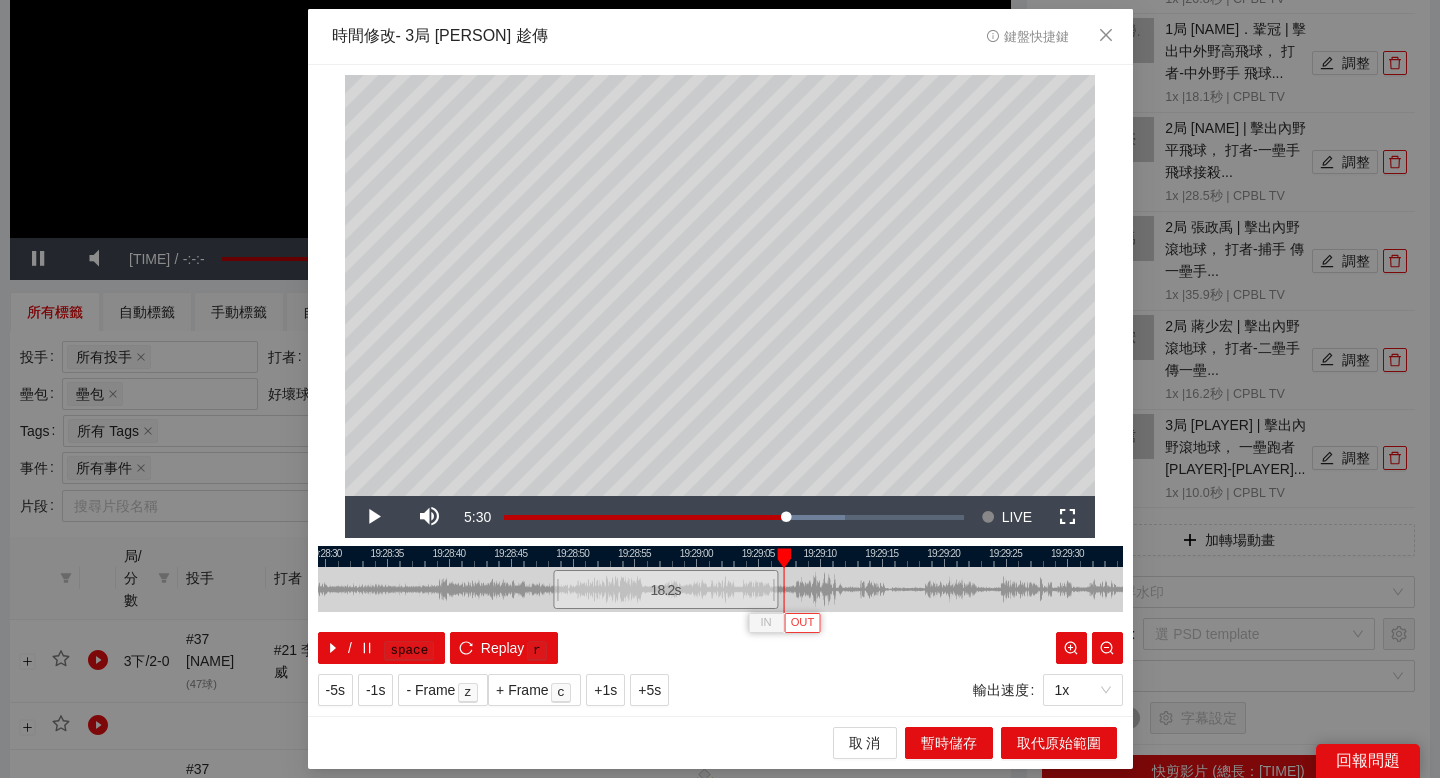 click on "OUT" at bounding box center [803, 623] 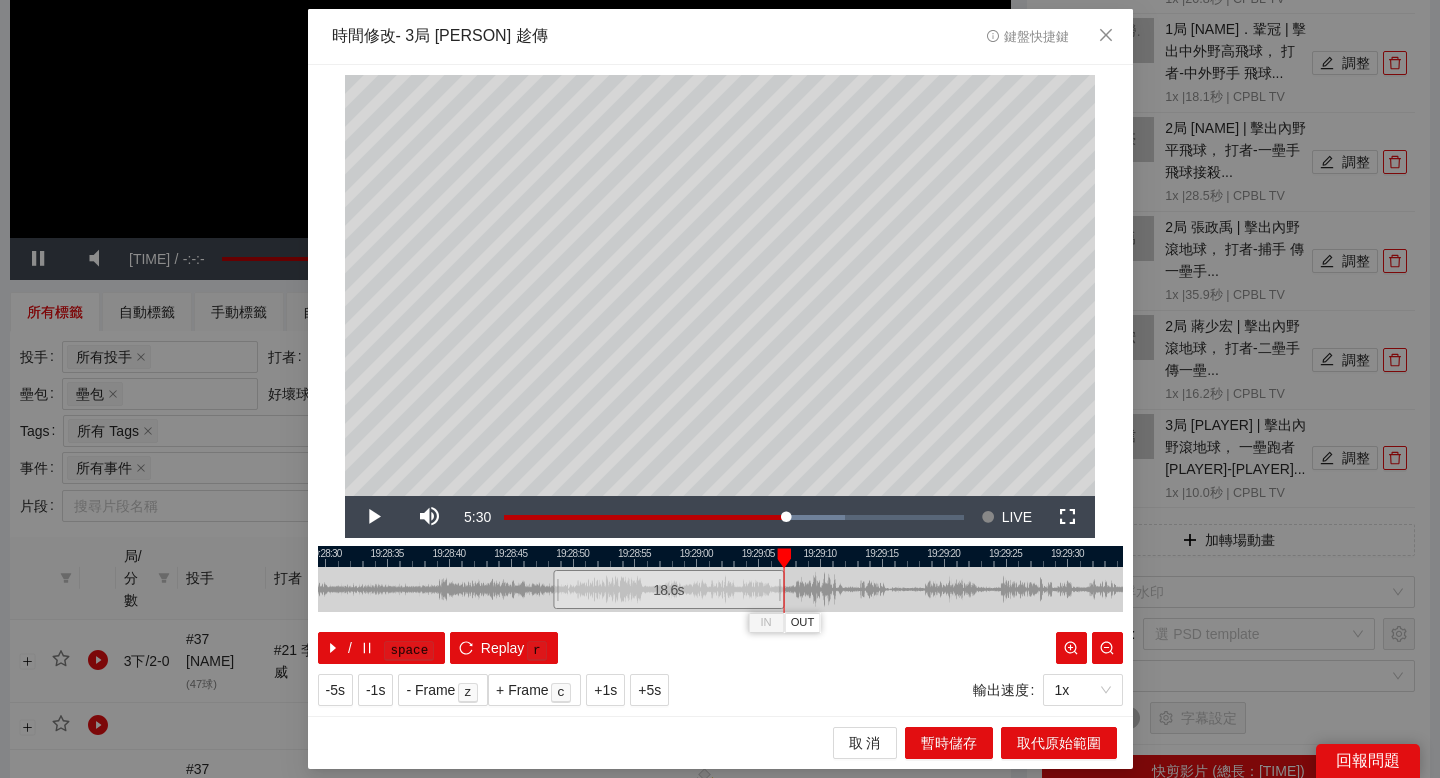 click at bounding box center (720, 556) 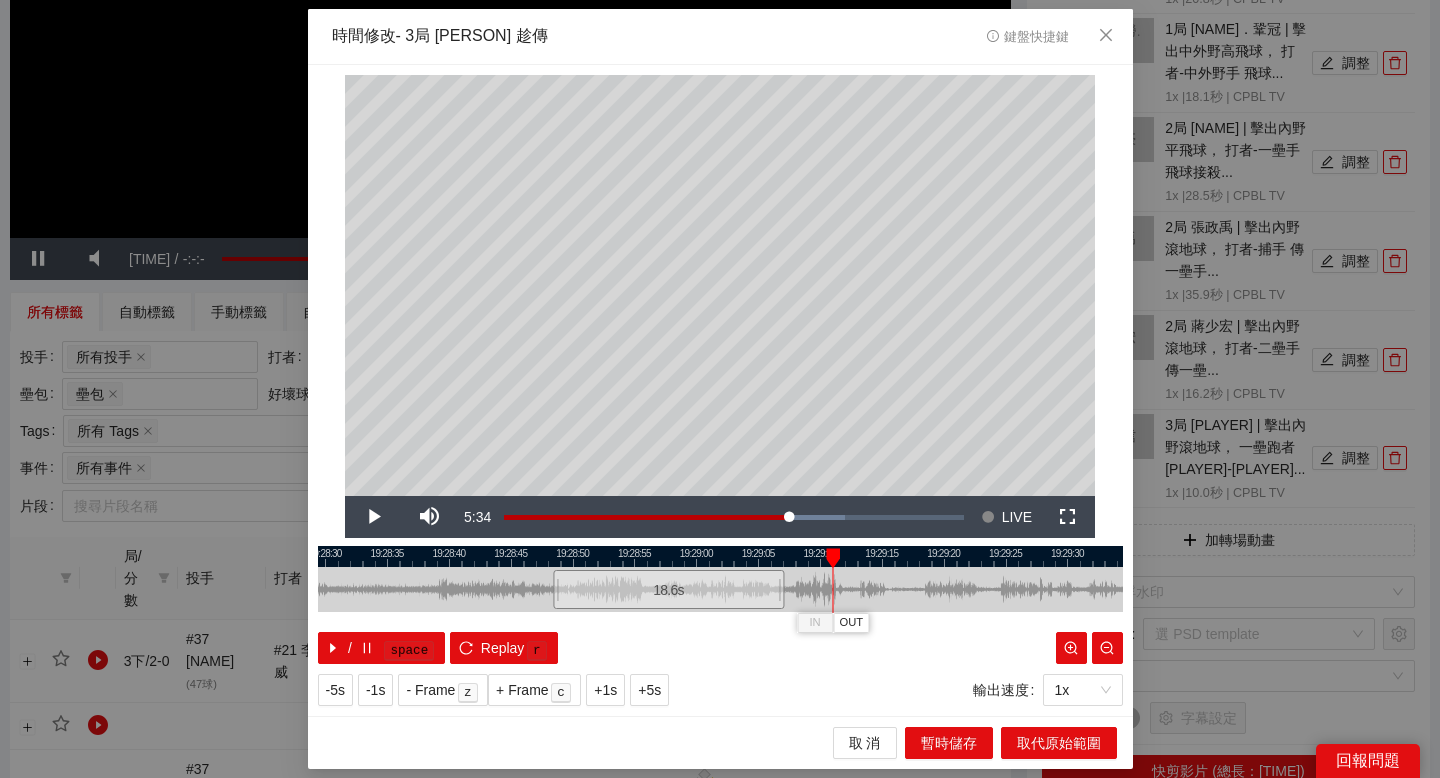 click at bounding box center [720, 556] 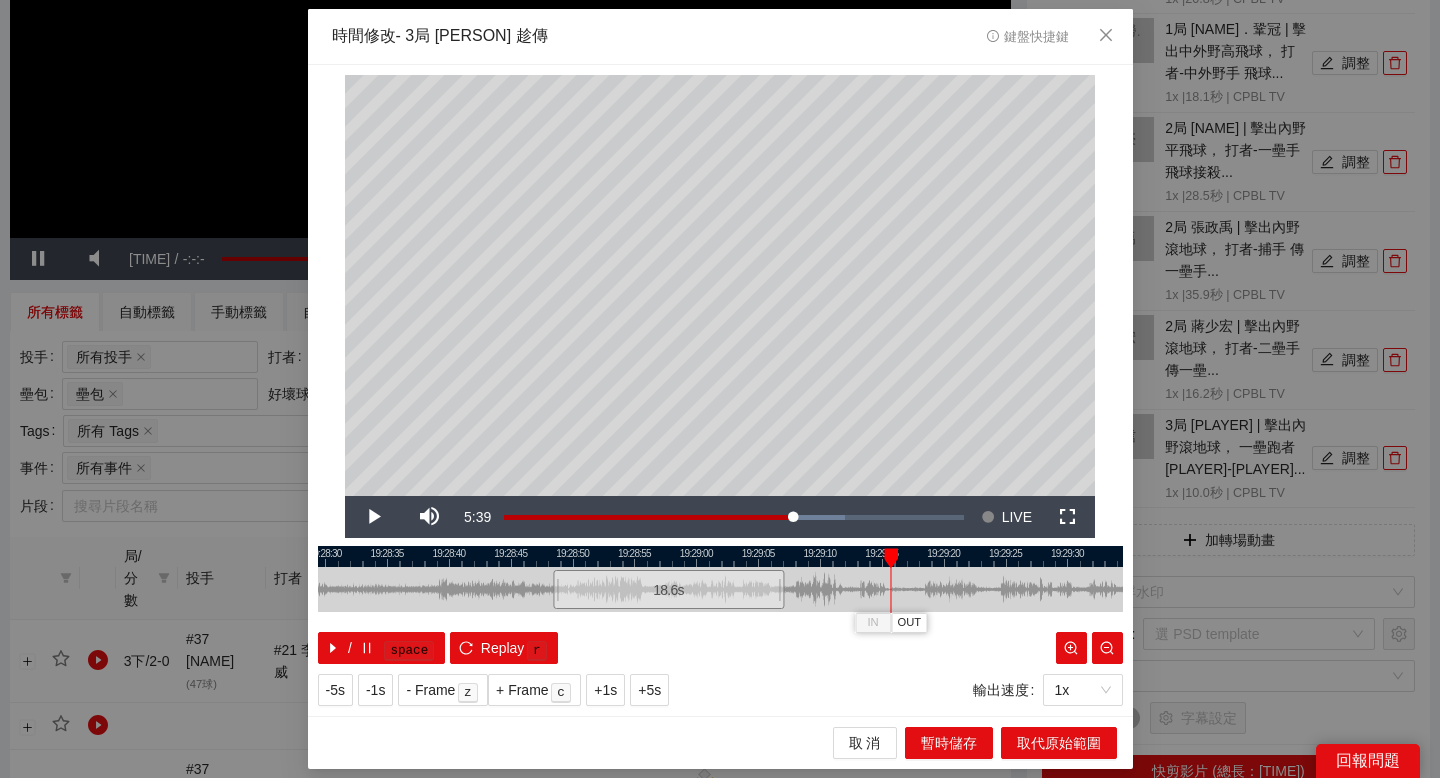 click at bounding box center (720, 556) 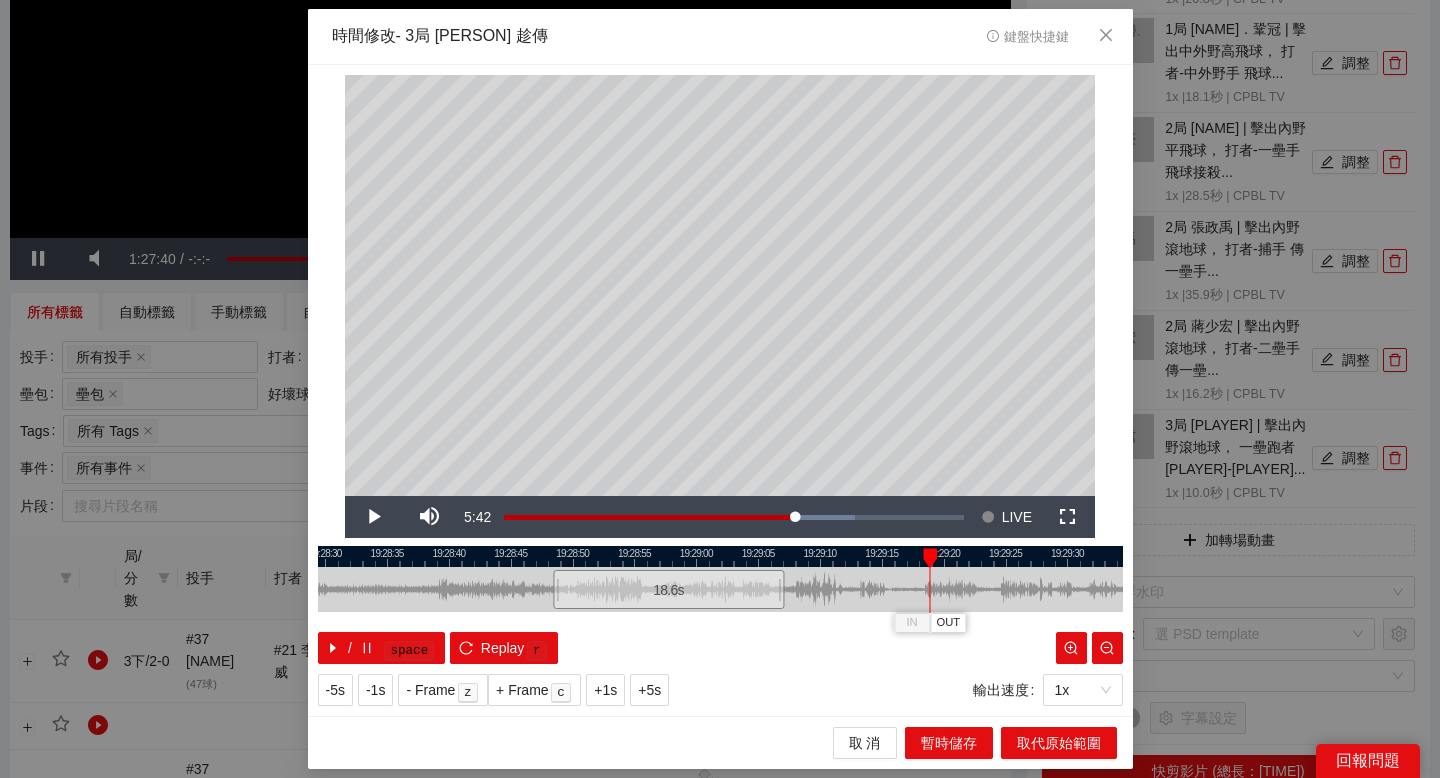 click at bounding box center [720, 556] 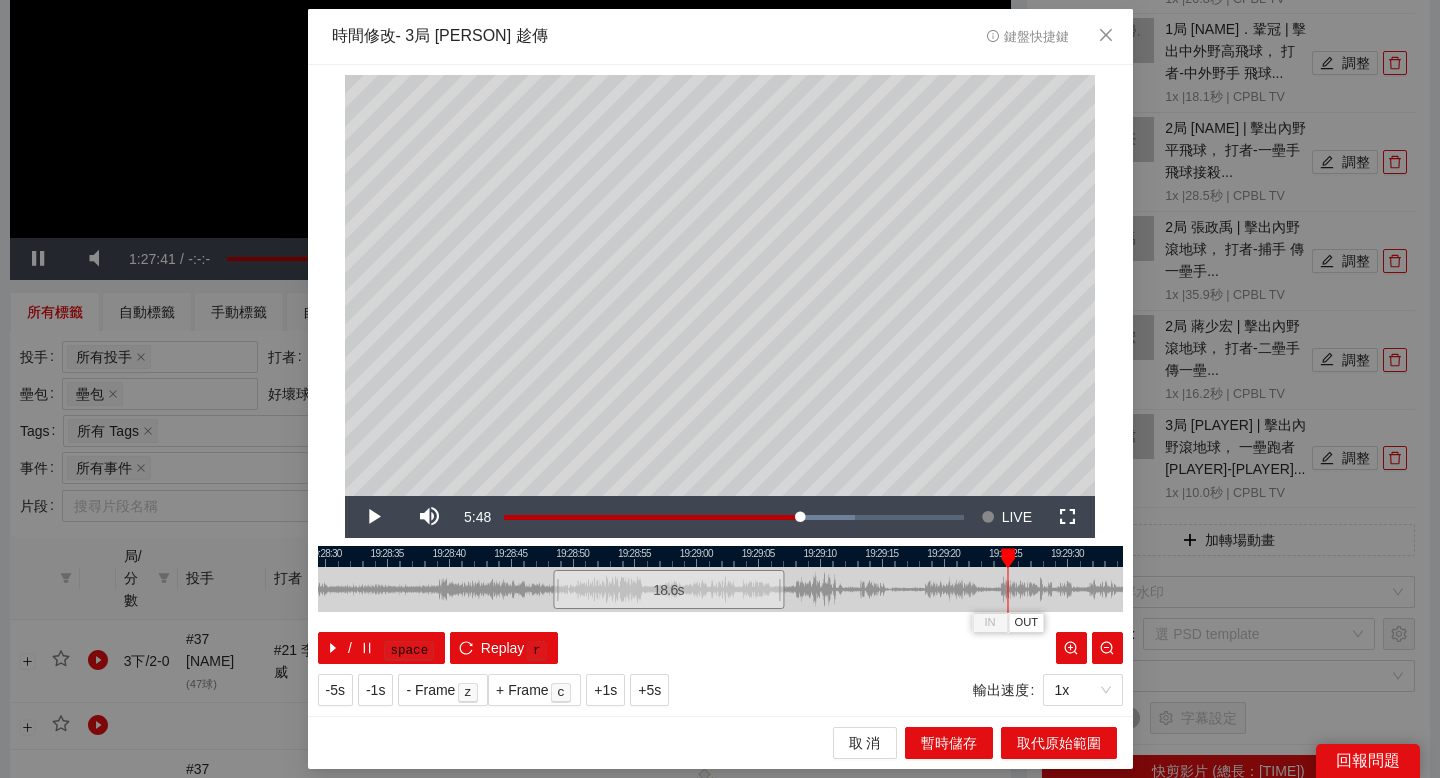 click at bounding box center [720, 556] 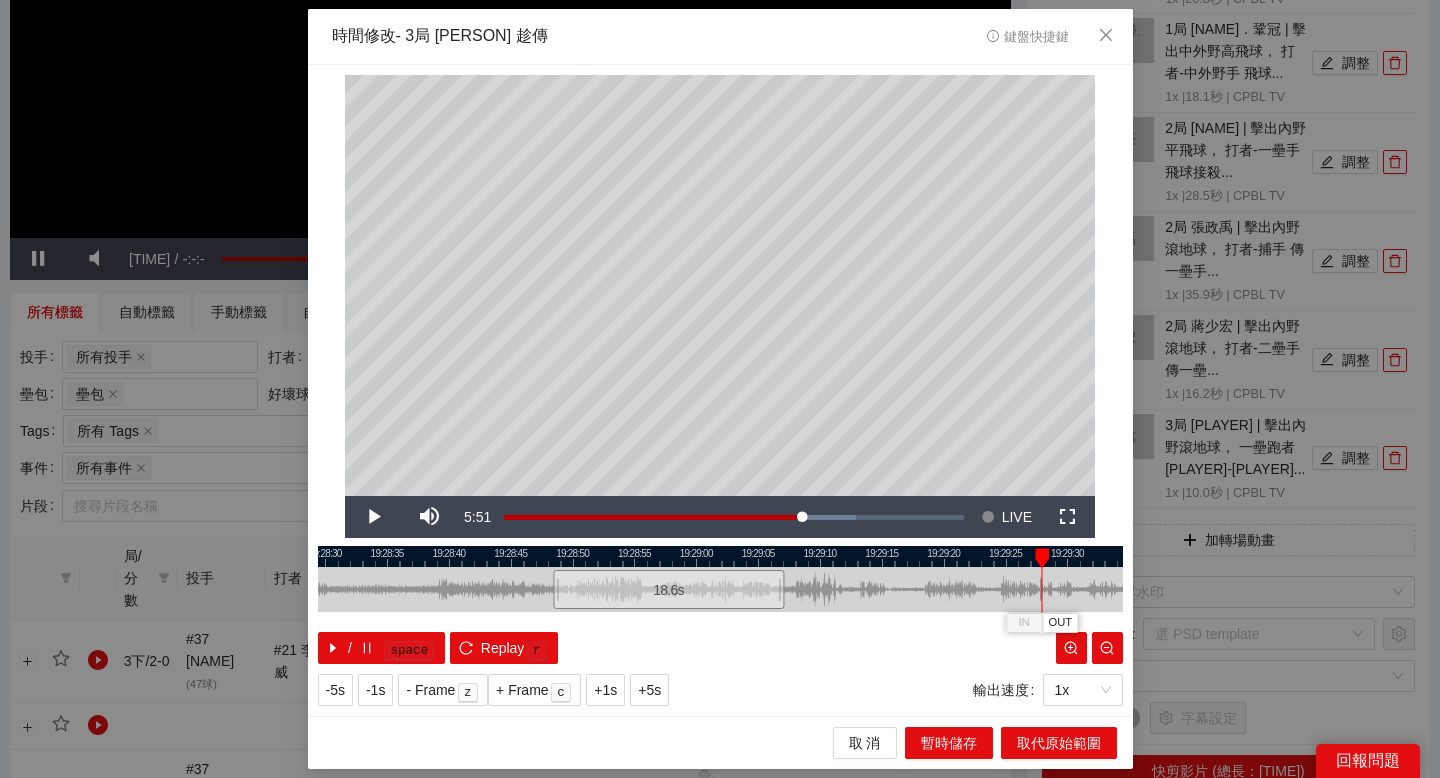 click at bounding box center [720, 556] 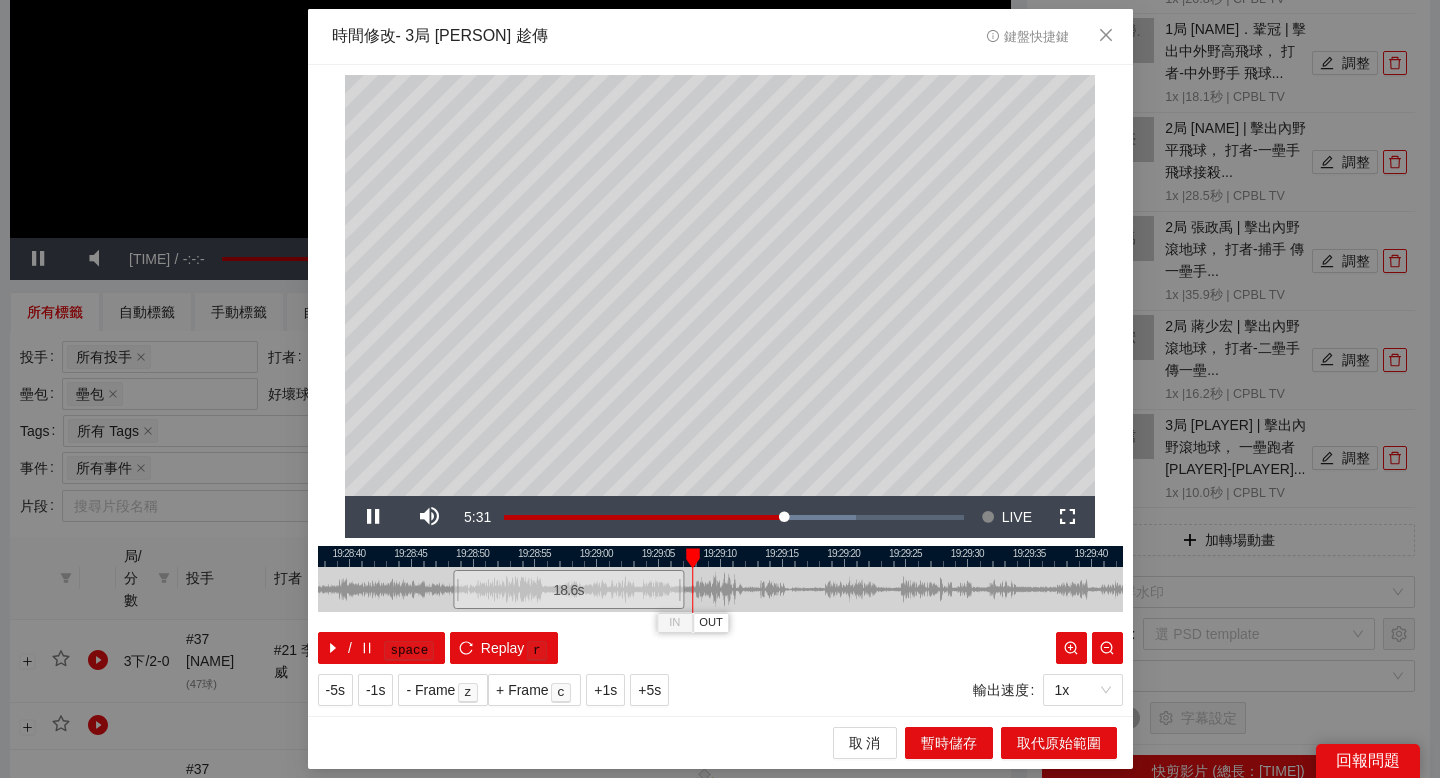 drag, startPoint x: 851, startPoint y: 551, endPoint x: 639, endPoint y: 551, distance: 212 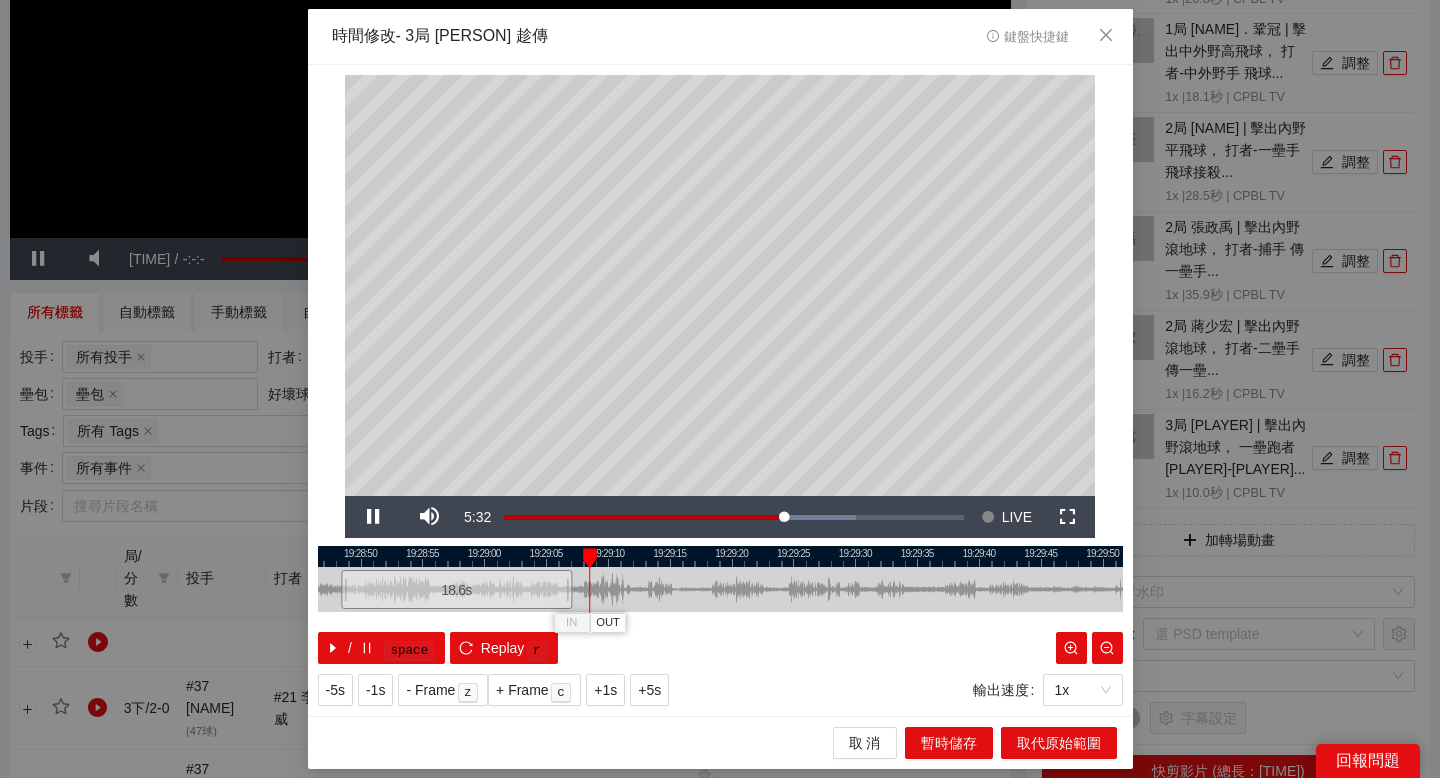 click at bounding box center [720, 556] 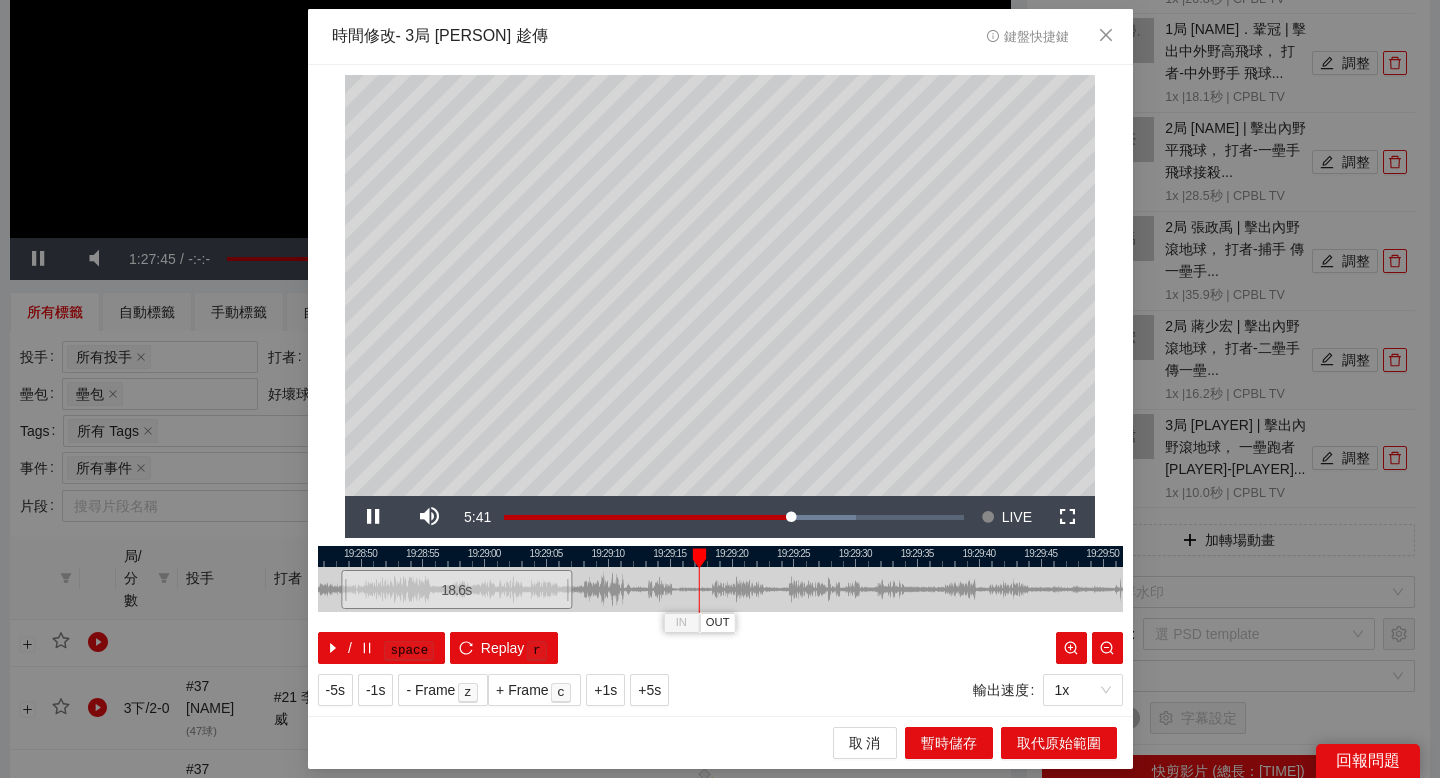 click at bounding box center [720, 556] 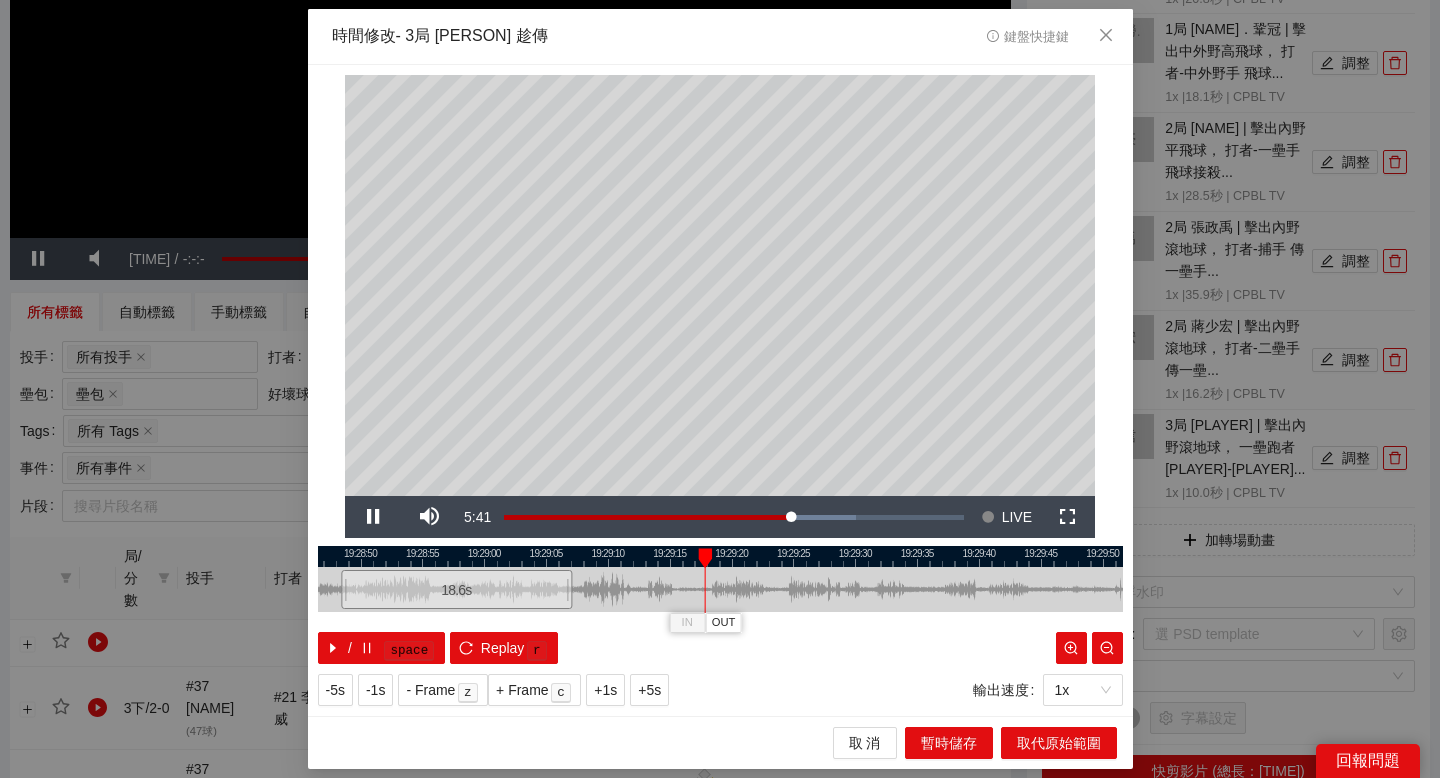 click at bounding box center [720, 556] 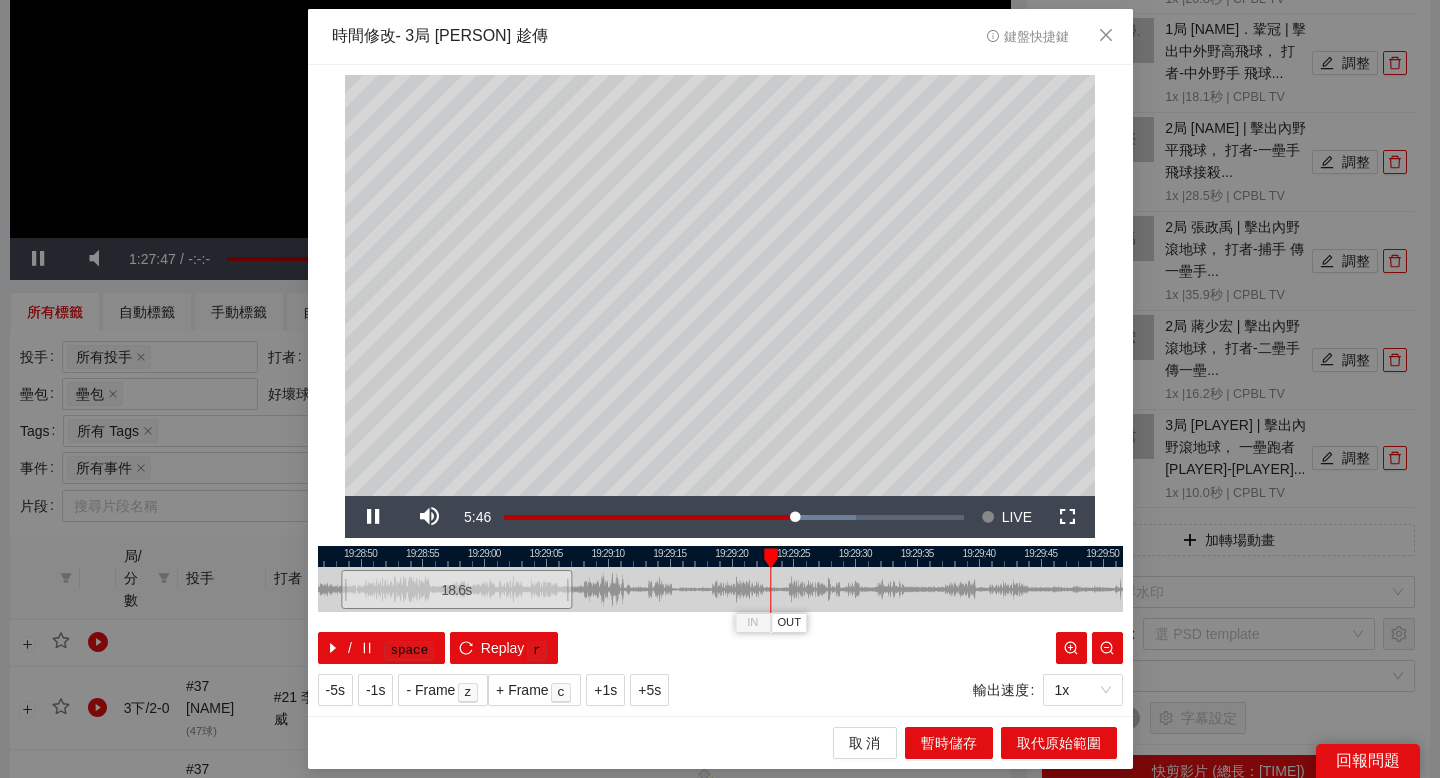 click at bounding box center (720, 556) 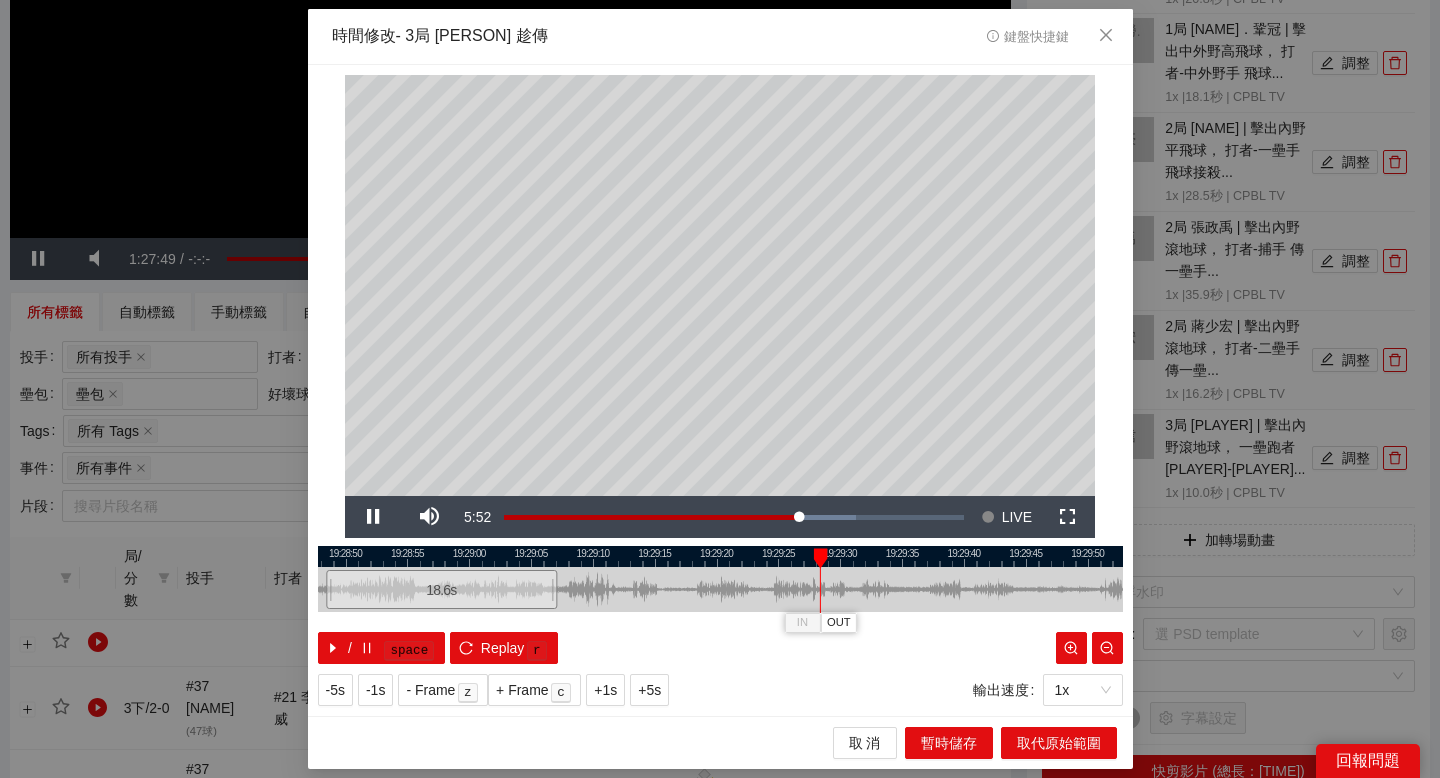 drag, startPoint x: 893, startPoint y: 559, endPoint x: 848, endPoint y: 559, distance: 45 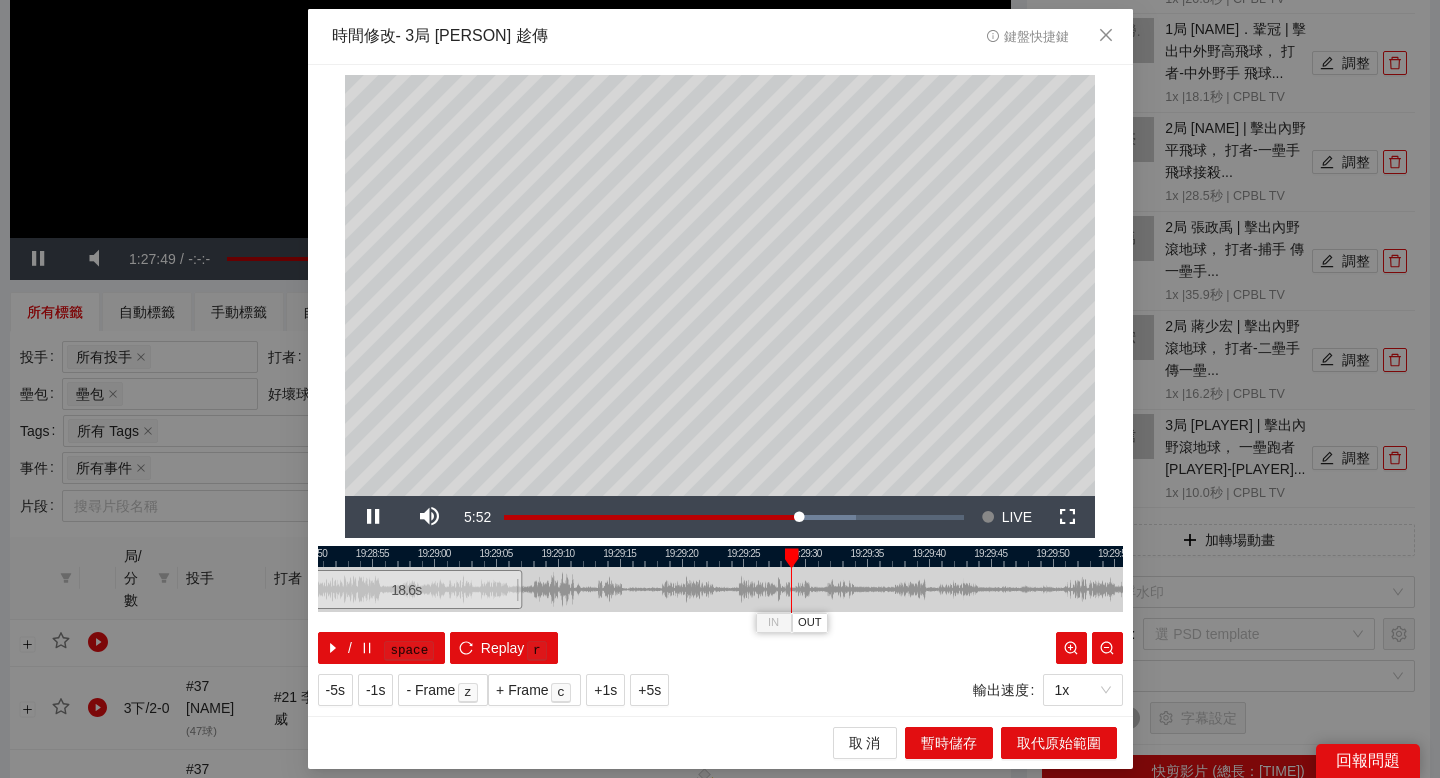 click at bounding box center [720, 556] 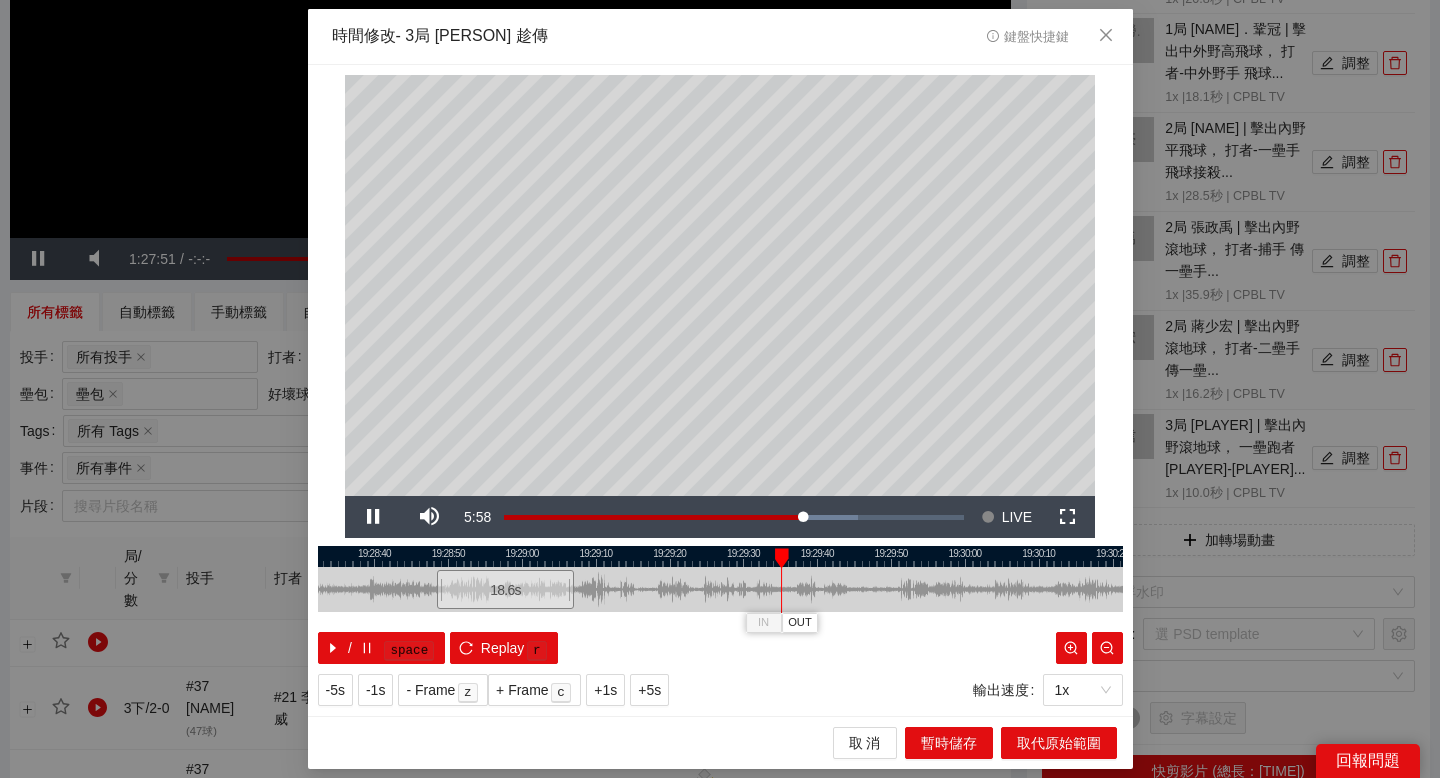 drag, startPoint x: 916, startPoint y: 557, endPoint x: 769, endPoint y: 557, distance: 147 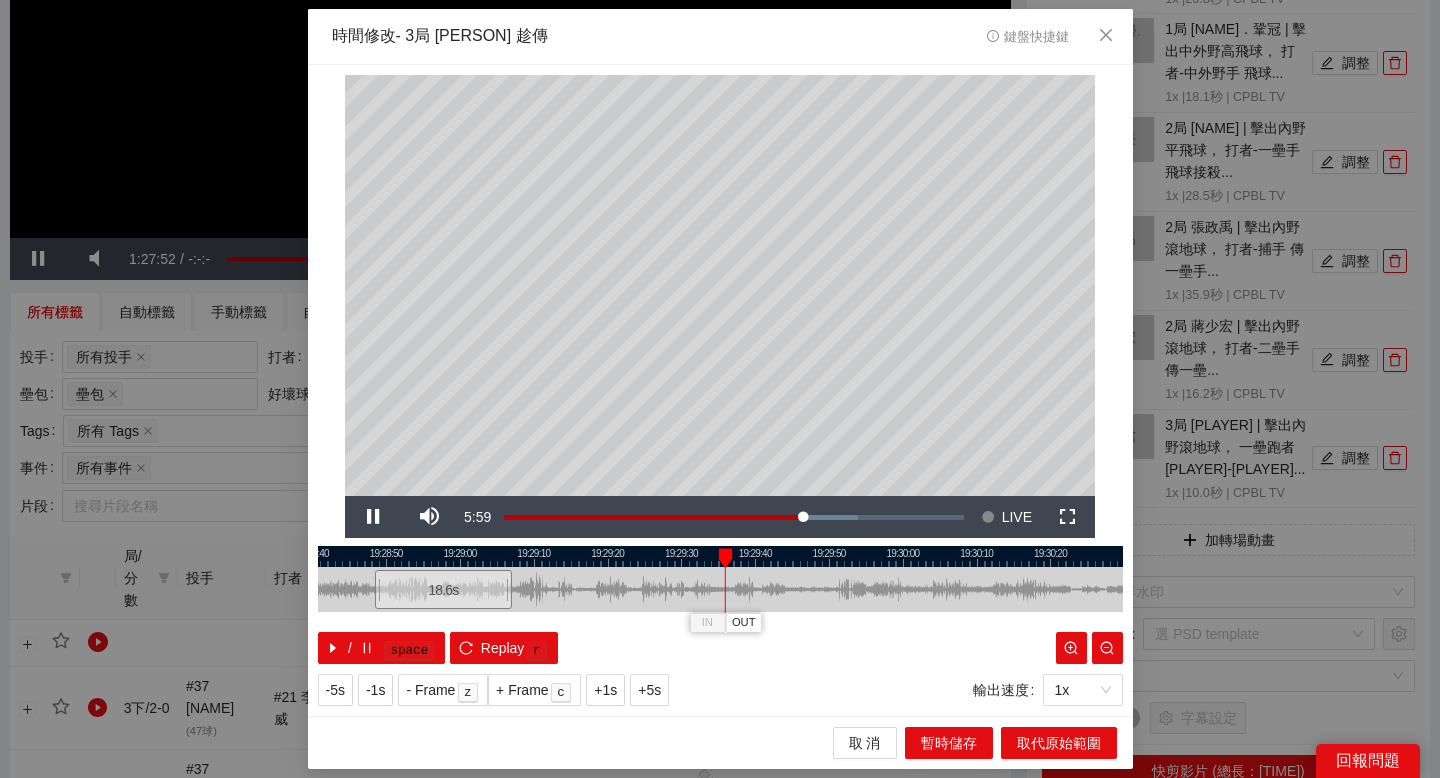click at bounding box center (720, 556) 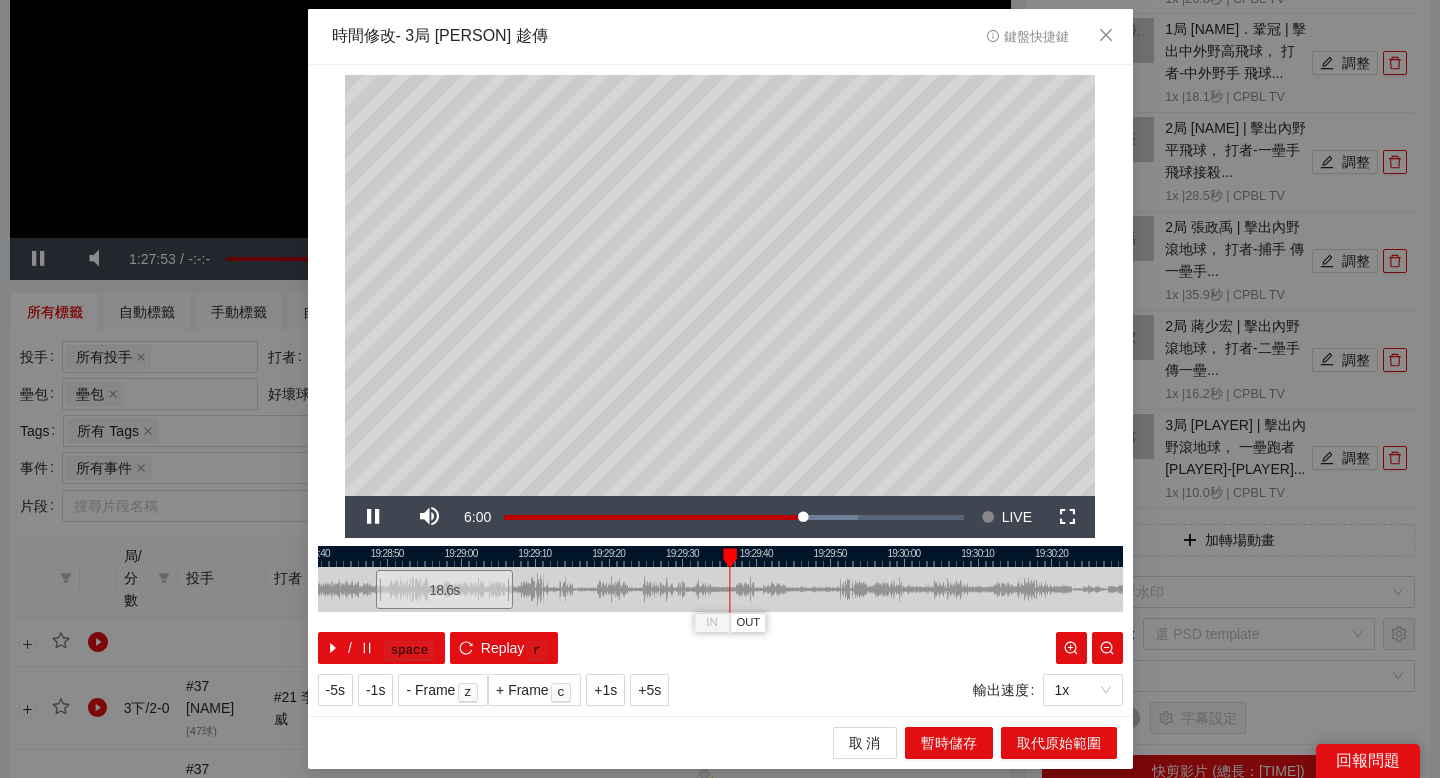 click at bounding box center (720, 556) 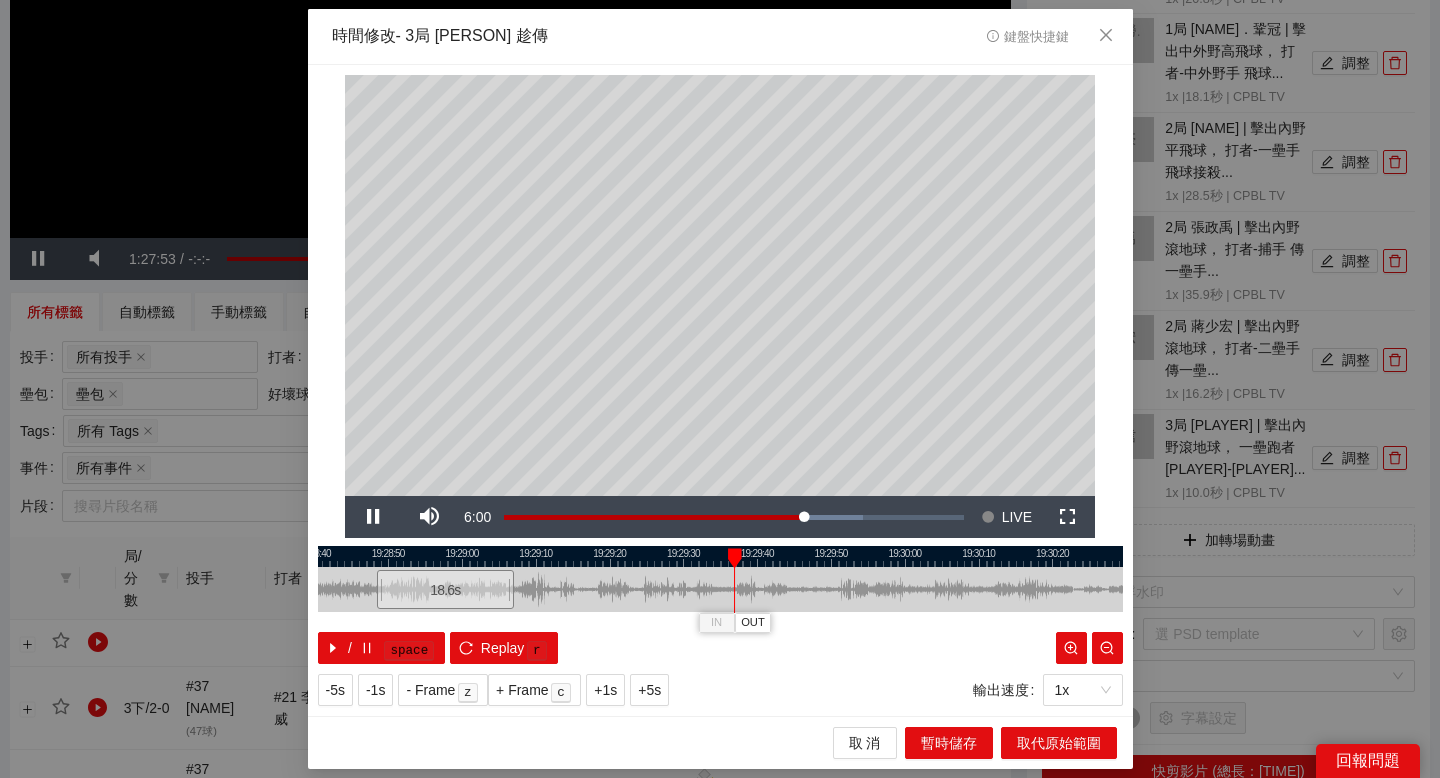 click at bounding box center (720, 556) 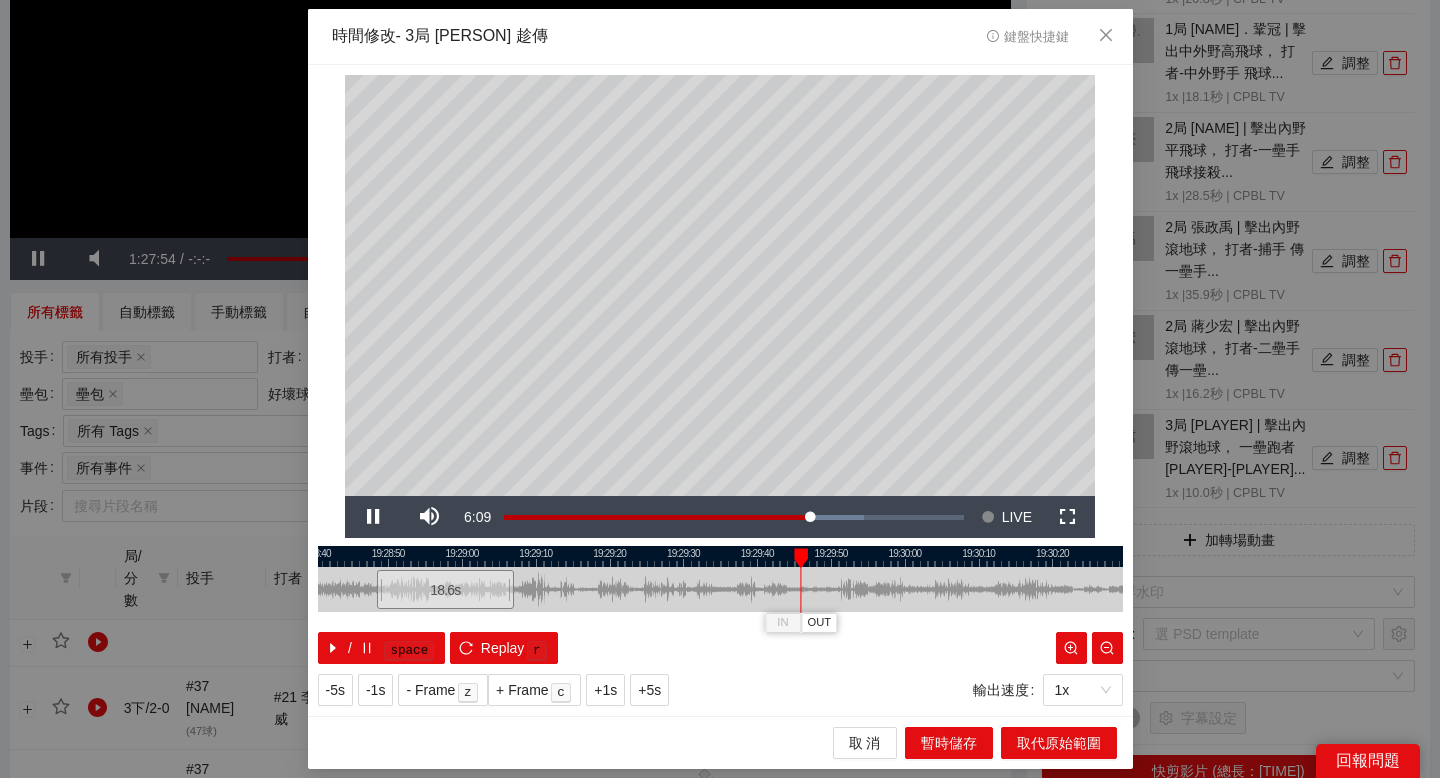 click at bounding box center [720, 556] 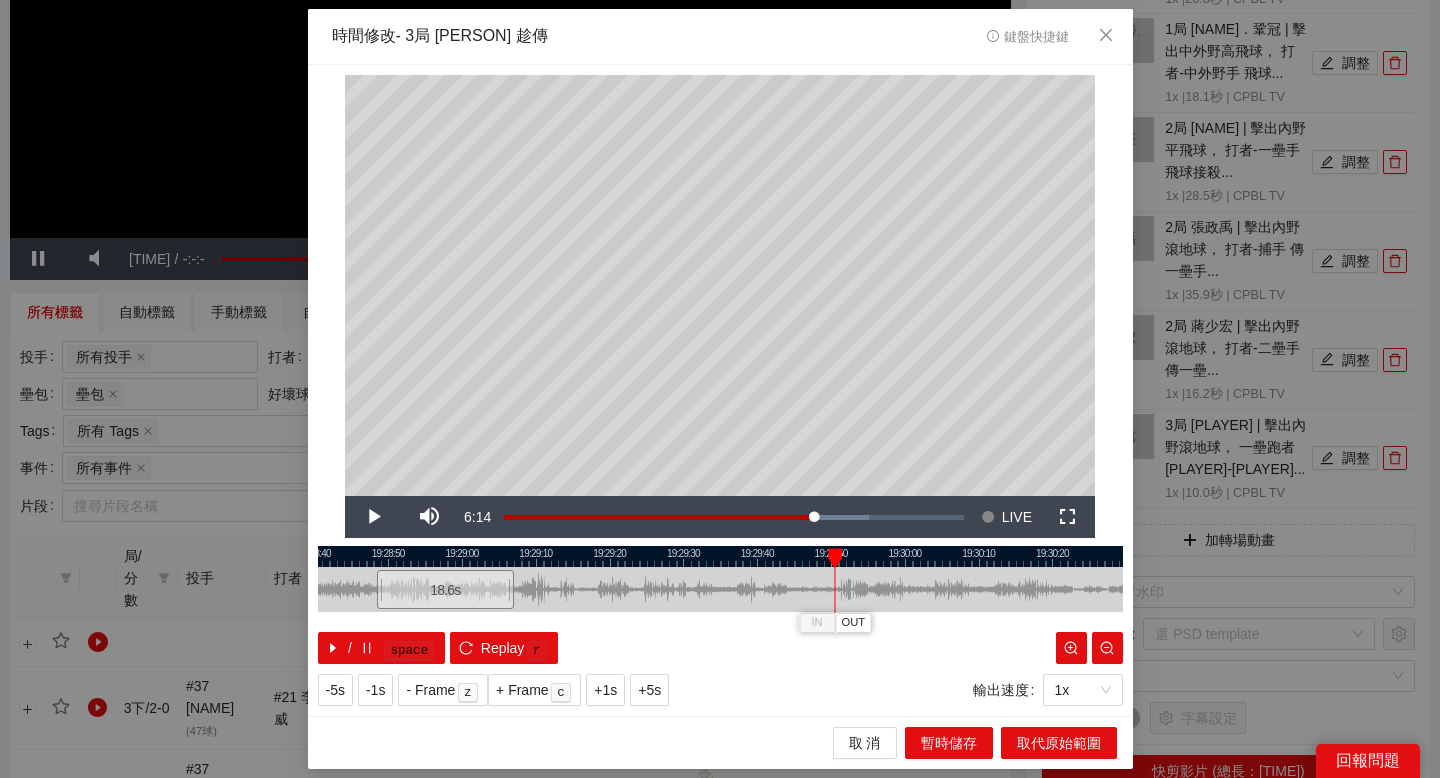 click at bounding box center [720, 556] 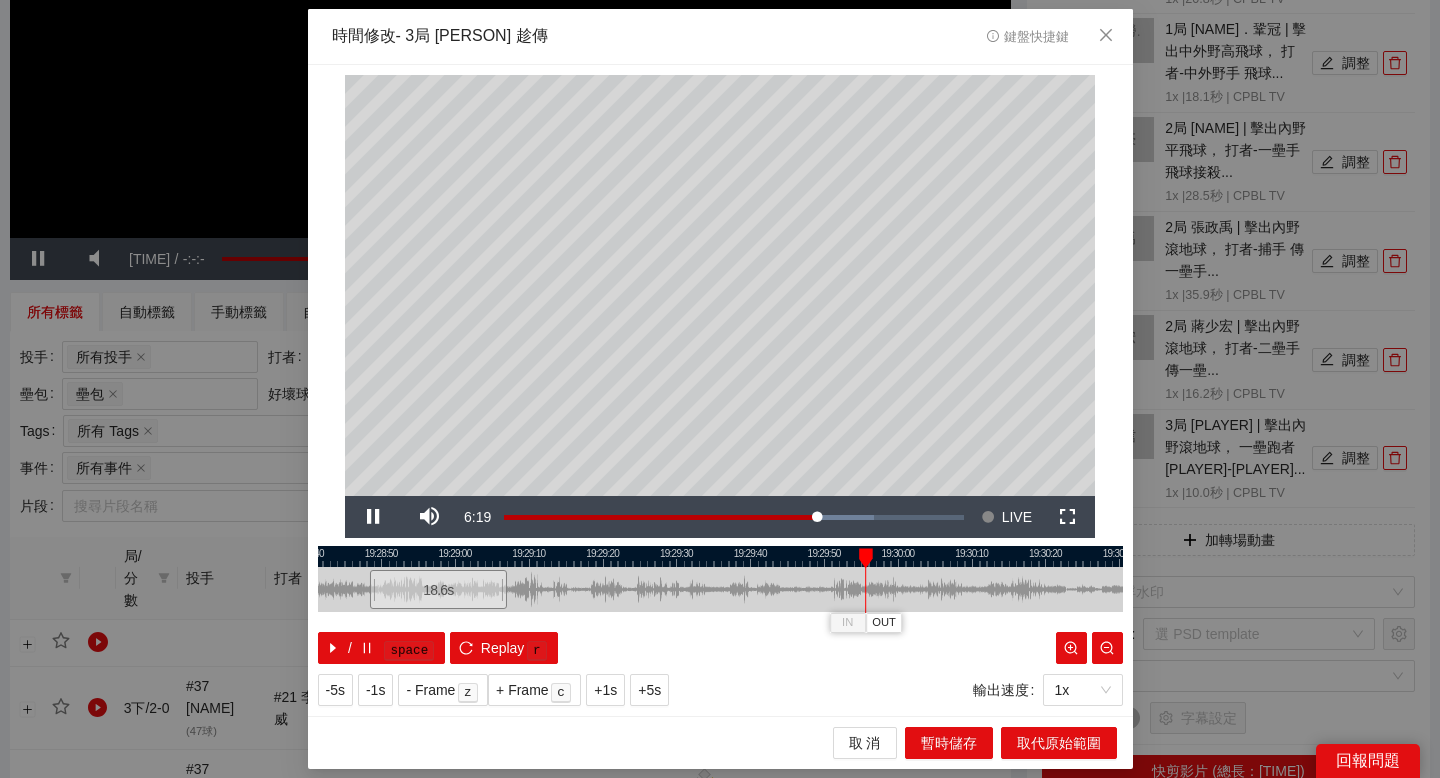 drag, startPoint x: 913, startPoint y: 557, endPoint x: 837, endPoint y: 557, distance: 76 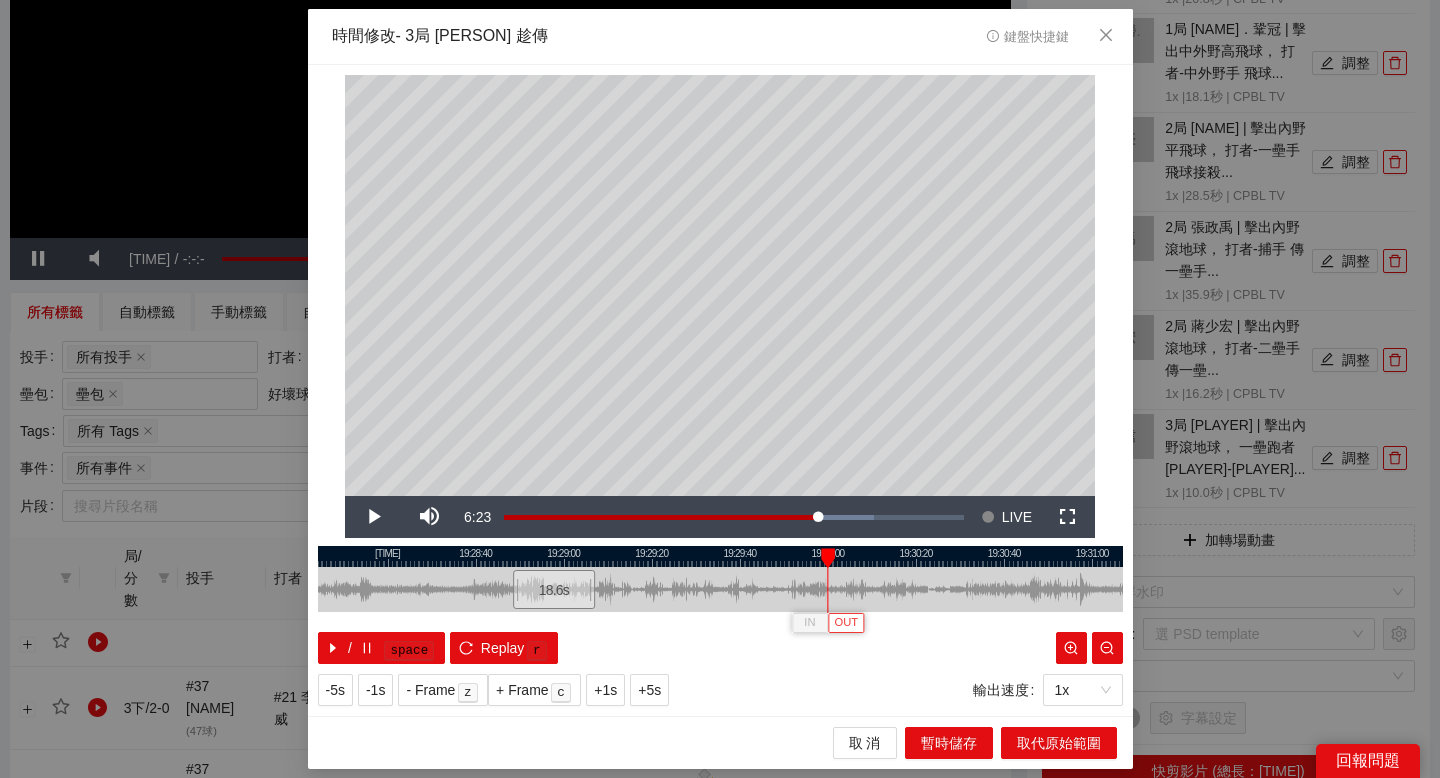 click on "OUT" at bounding box center [846, 623] 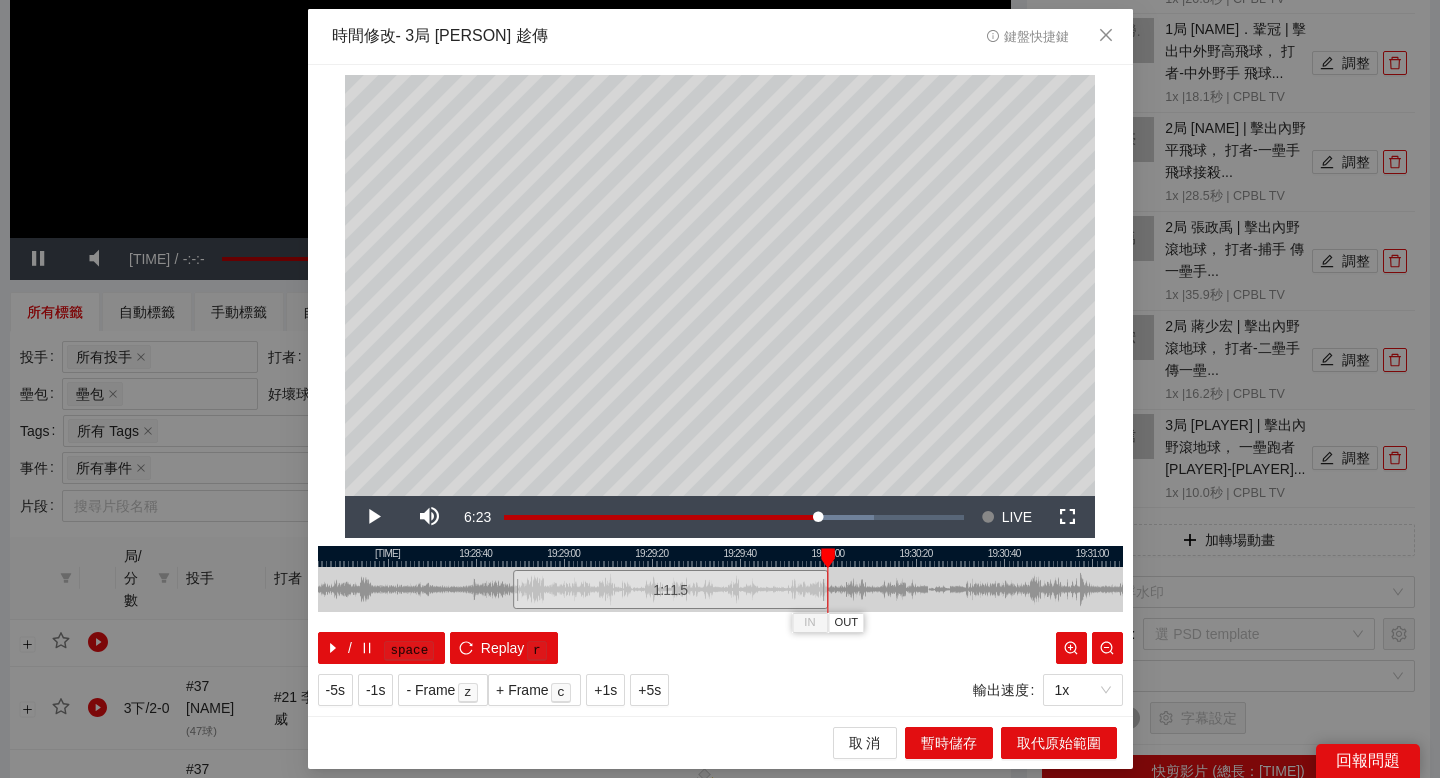 click at bounding box center (720, 556) 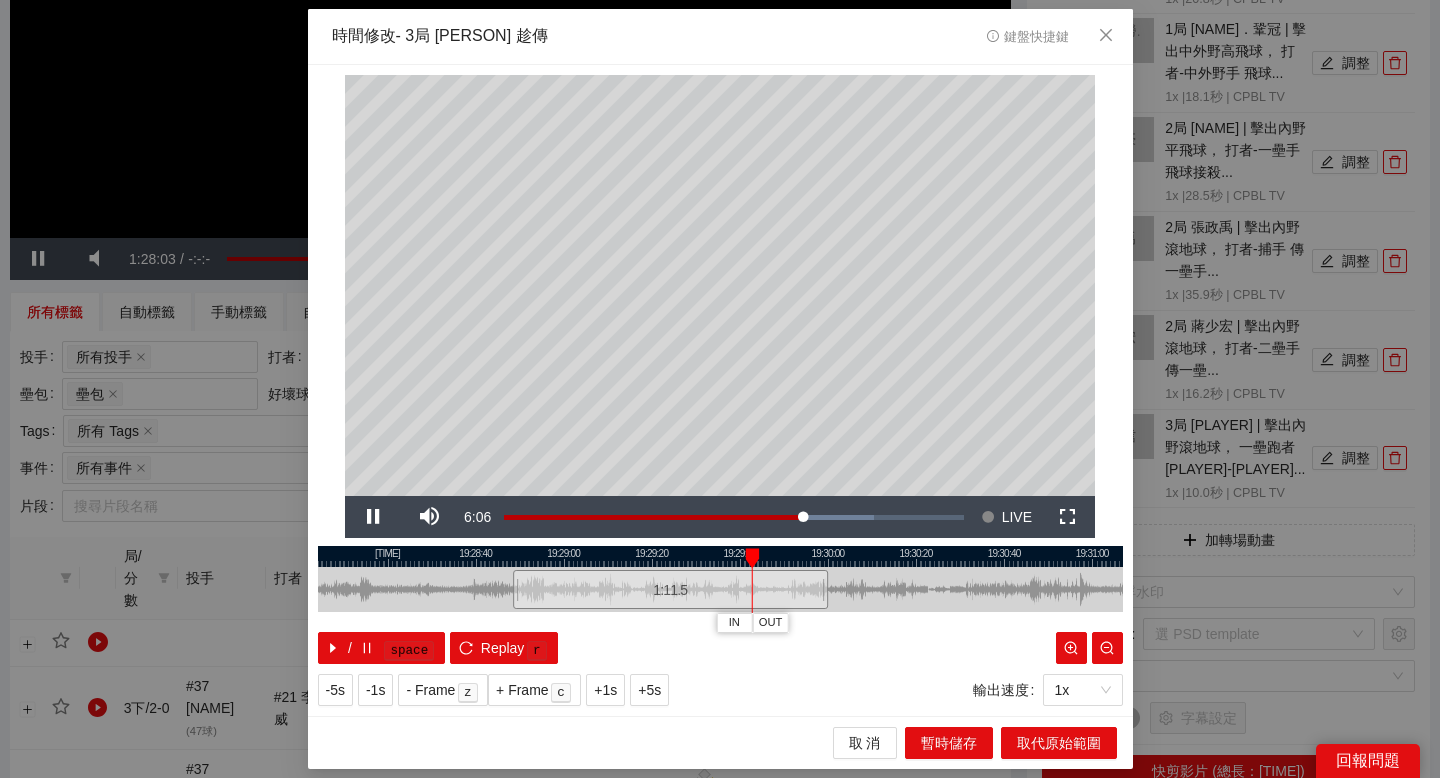 click at bounding box center [720, 556] 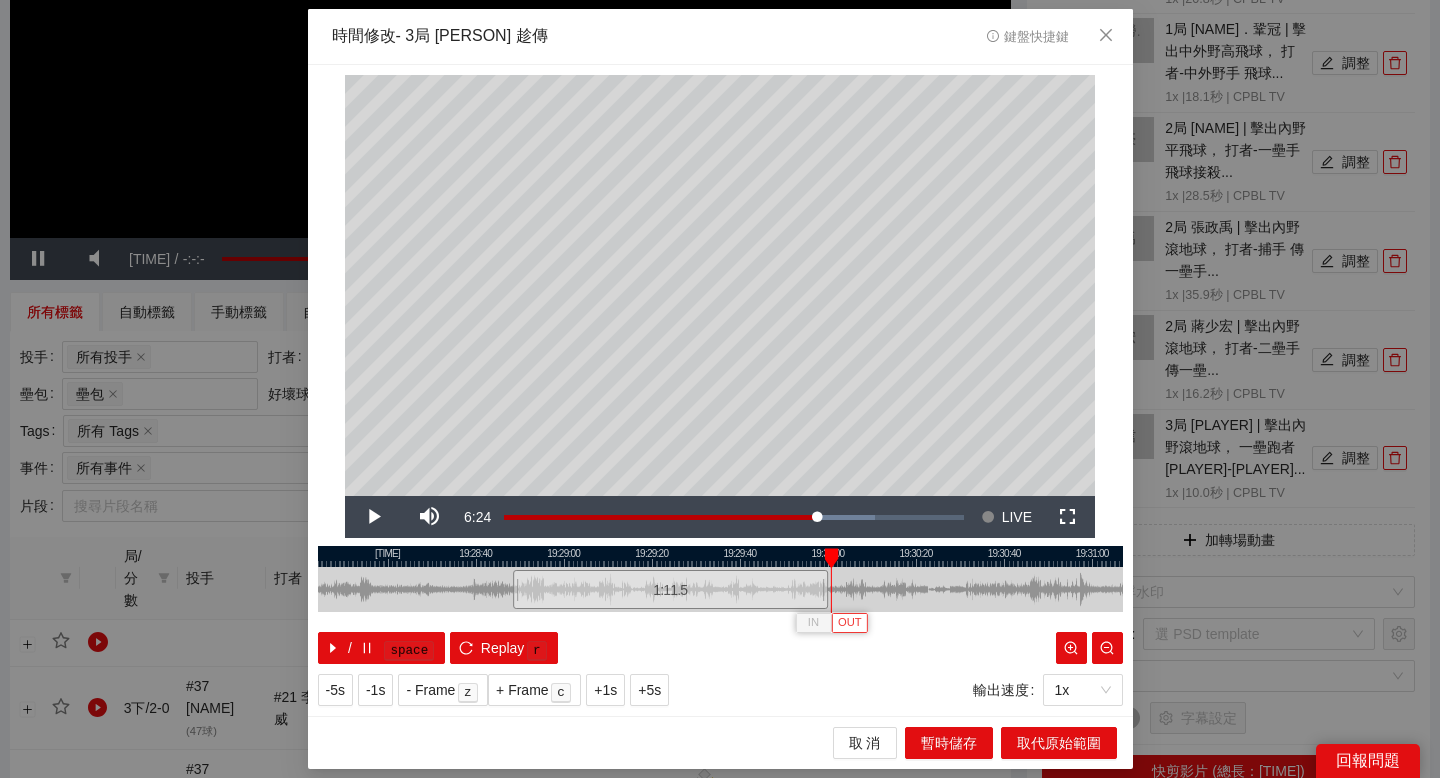 click on "OUT" at bounding box center (850, 623) 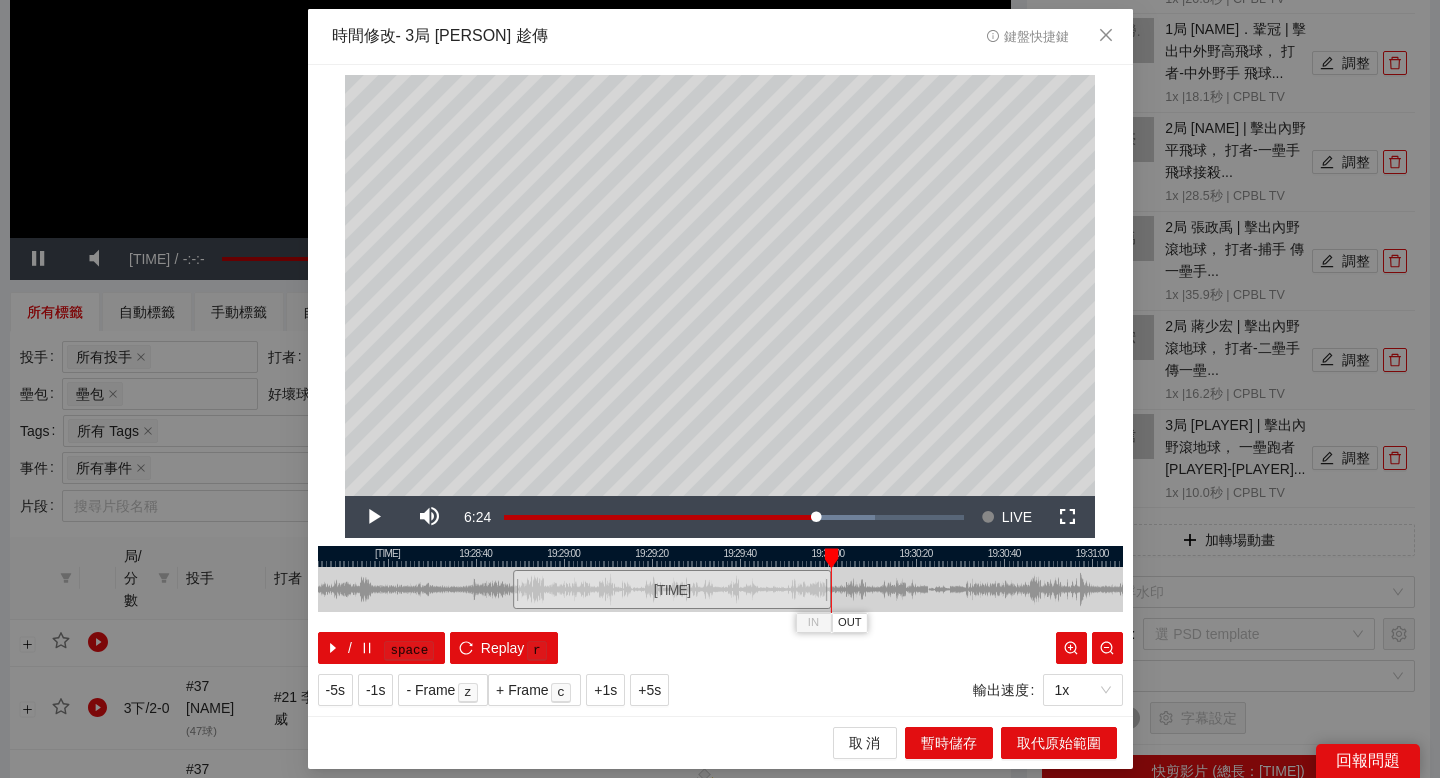 click at bounding box center [720, 556] 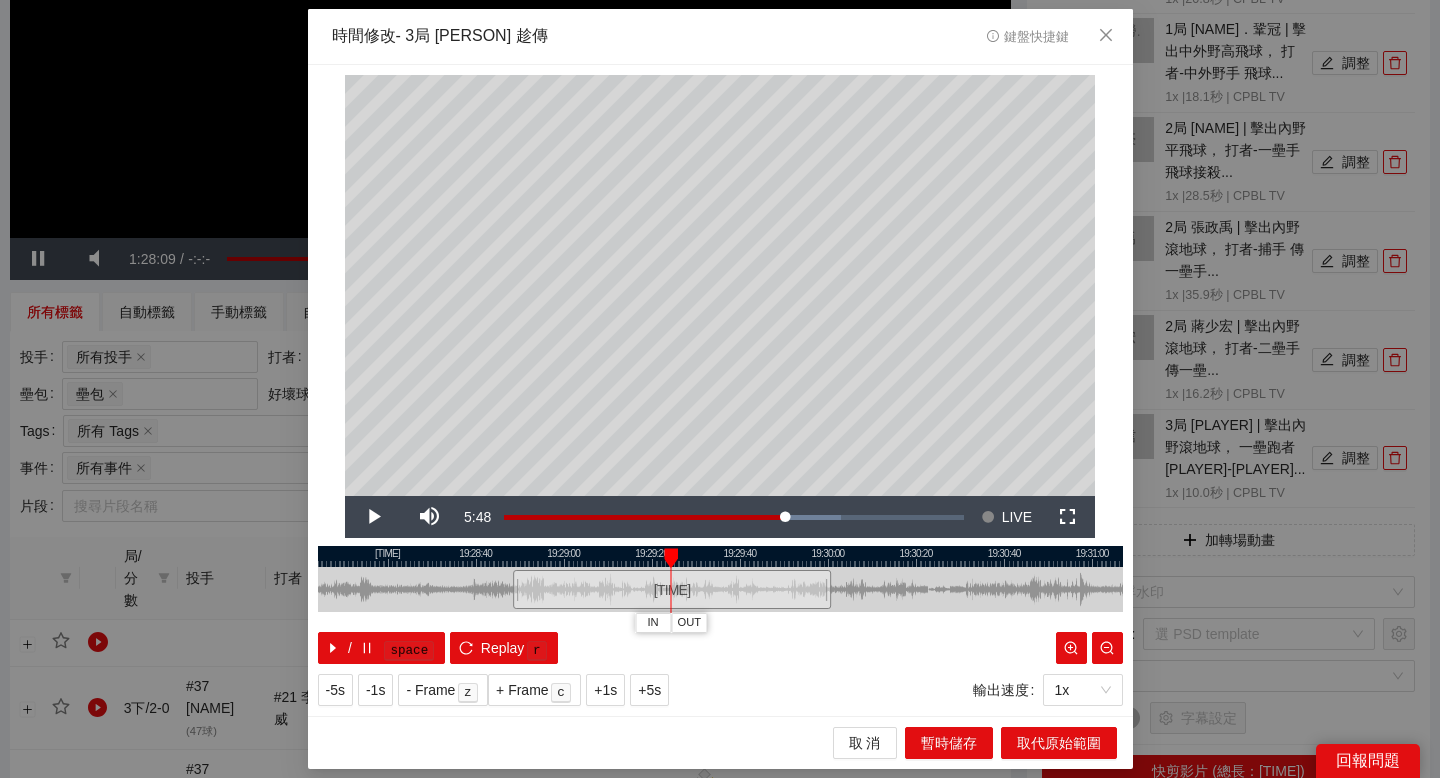 click at bounding box center (720, 556) 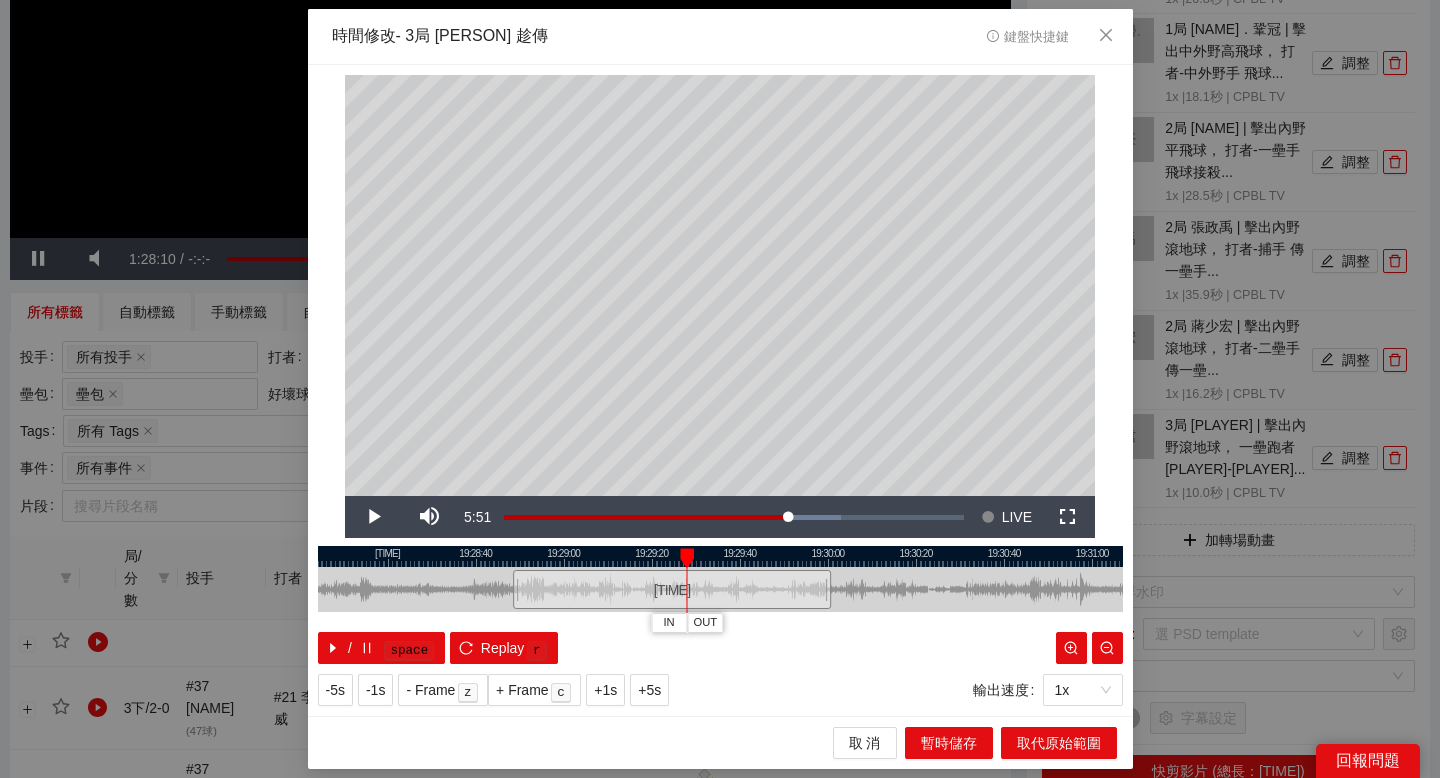 click at bounding box center [720, 556] 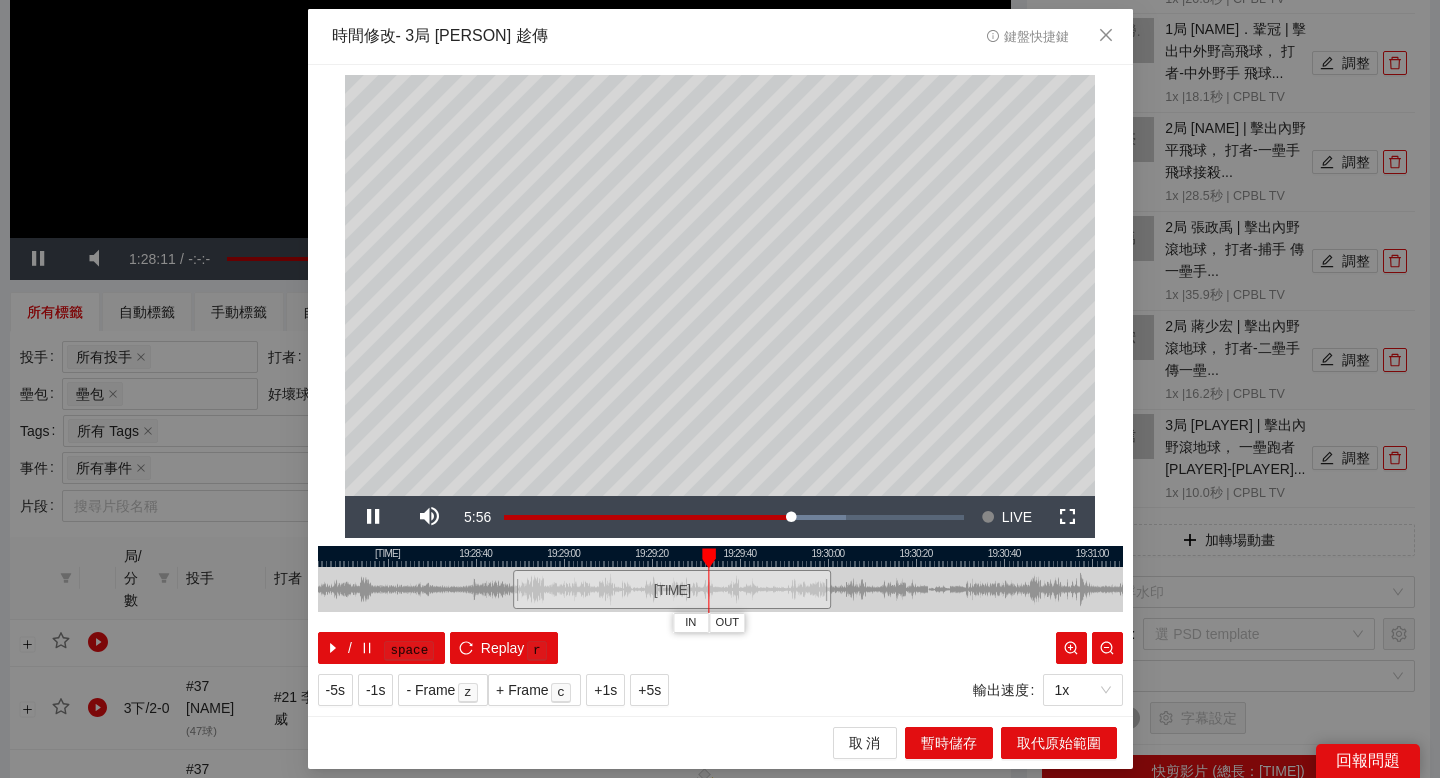 click at bounding box center (720, 556) 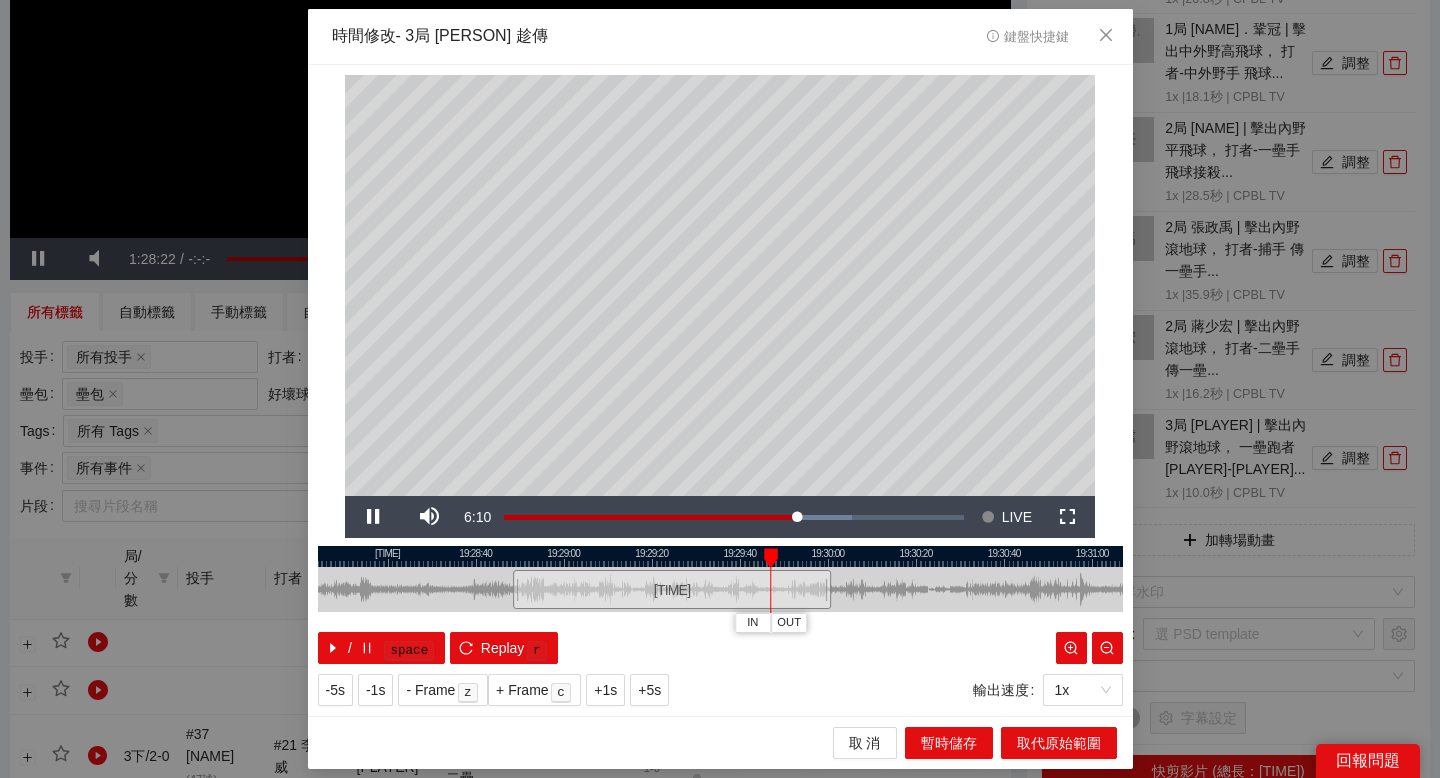 click at bounding box center (720, 556) 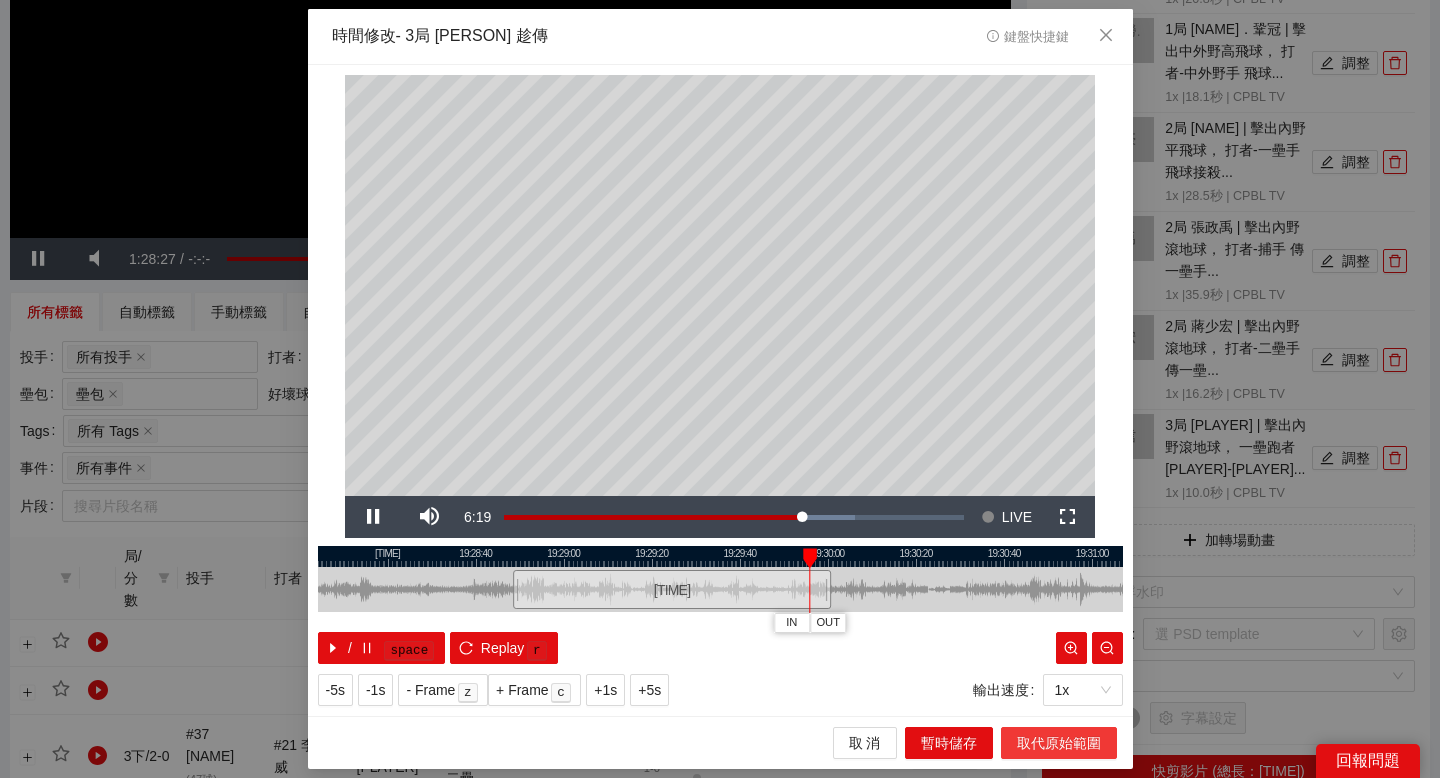 click on "取代原始範圍" at bounding box center [1059, 743] 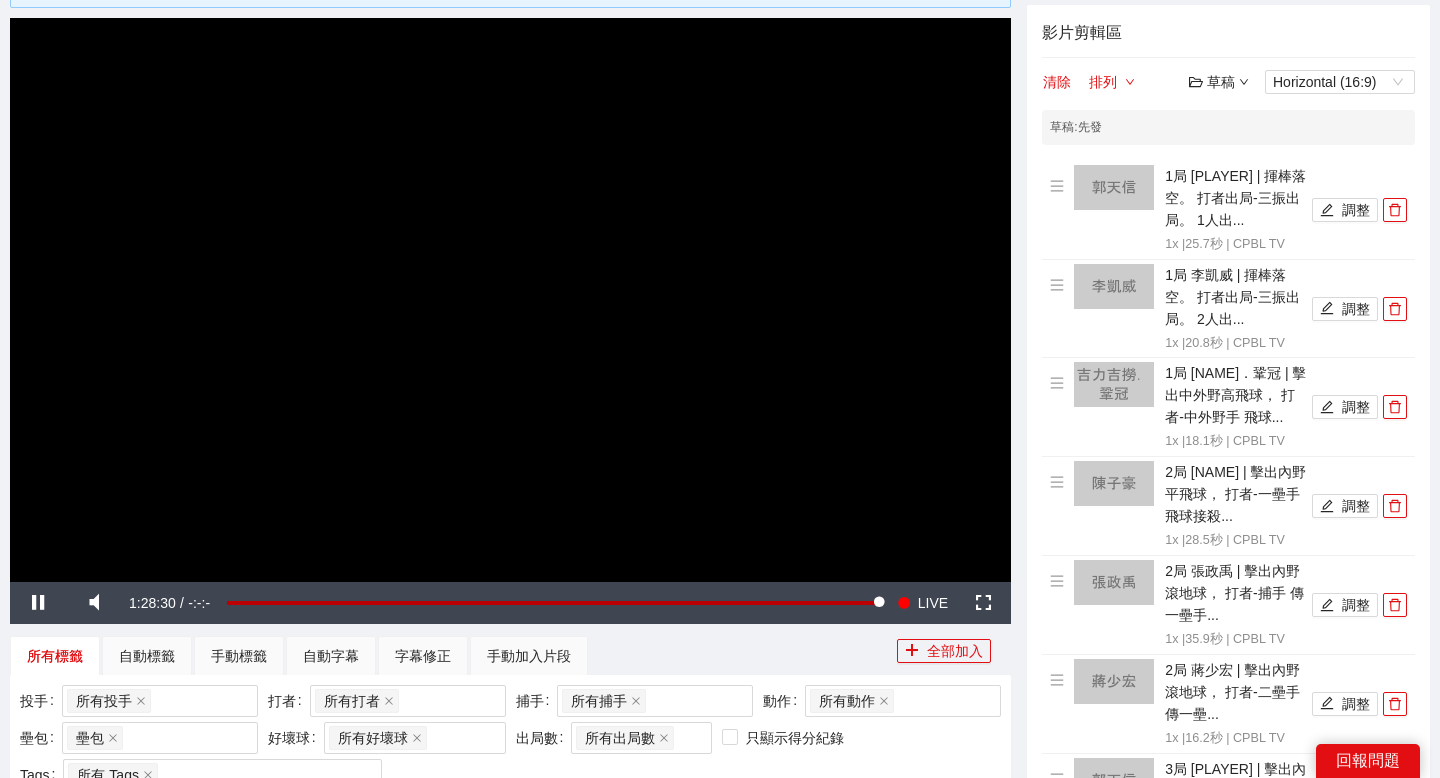 scroll, scrollTop: 148, scrollLeft: 0, axis: vertical 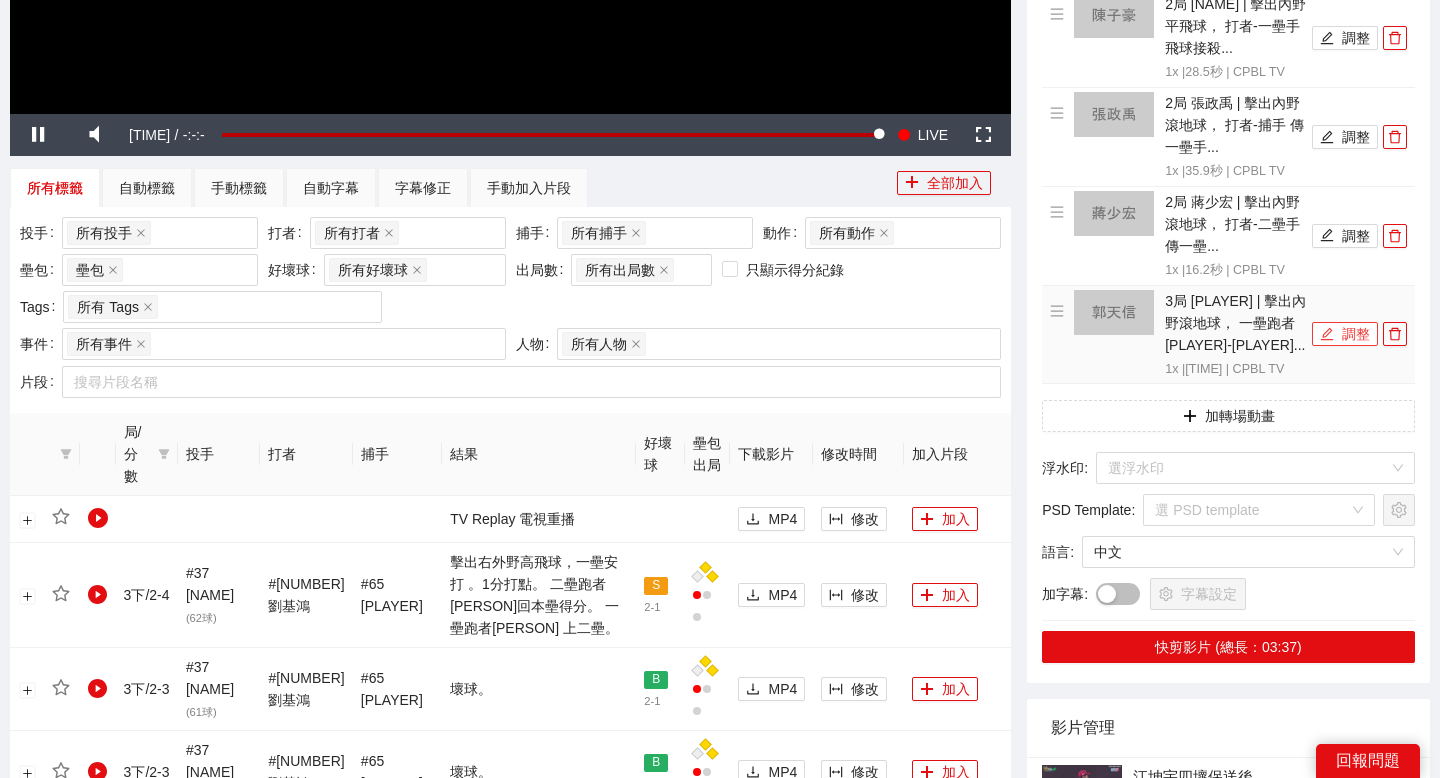 click on "調整" at bounding box center (1345, 334) 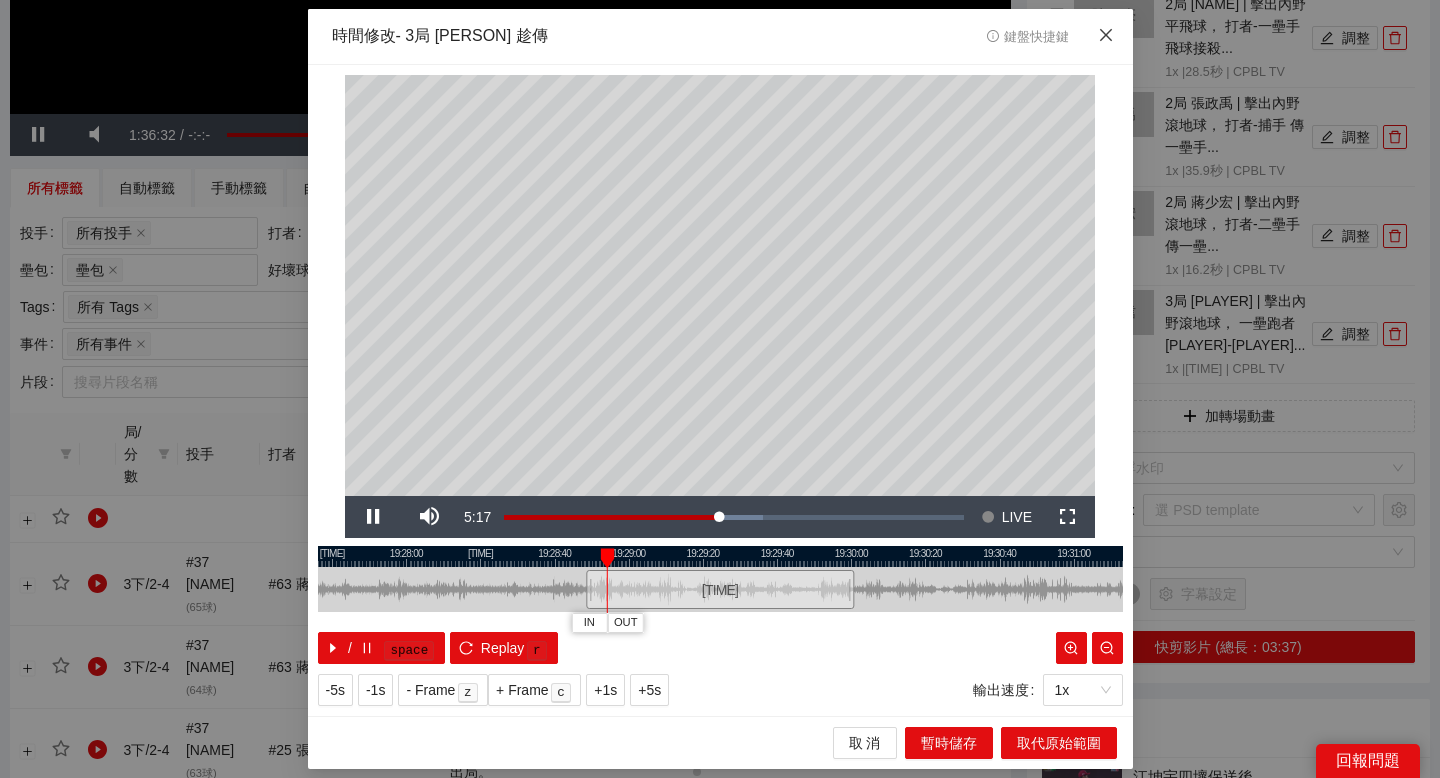 click 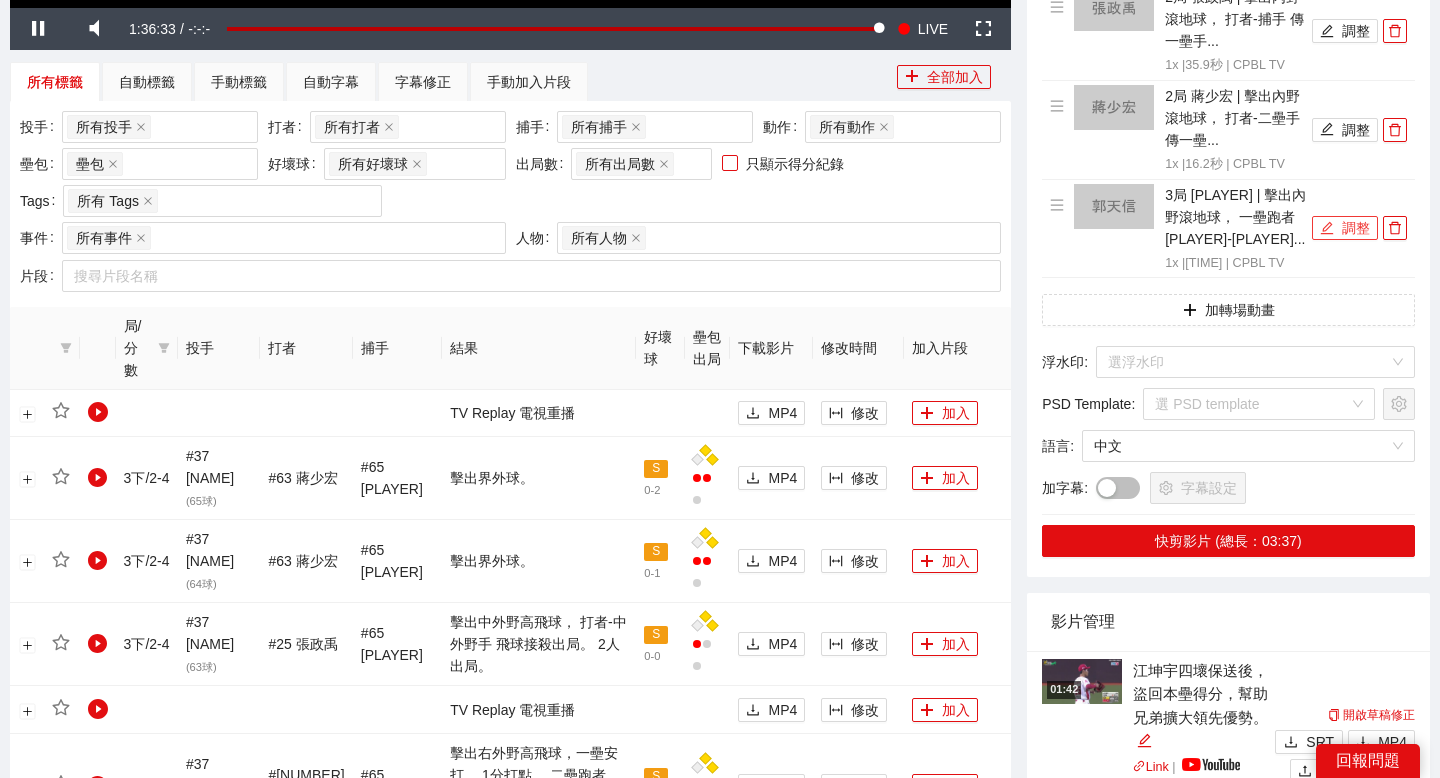 scroll, scrollTop: 819, scrollLeft: 0, axis: vertical 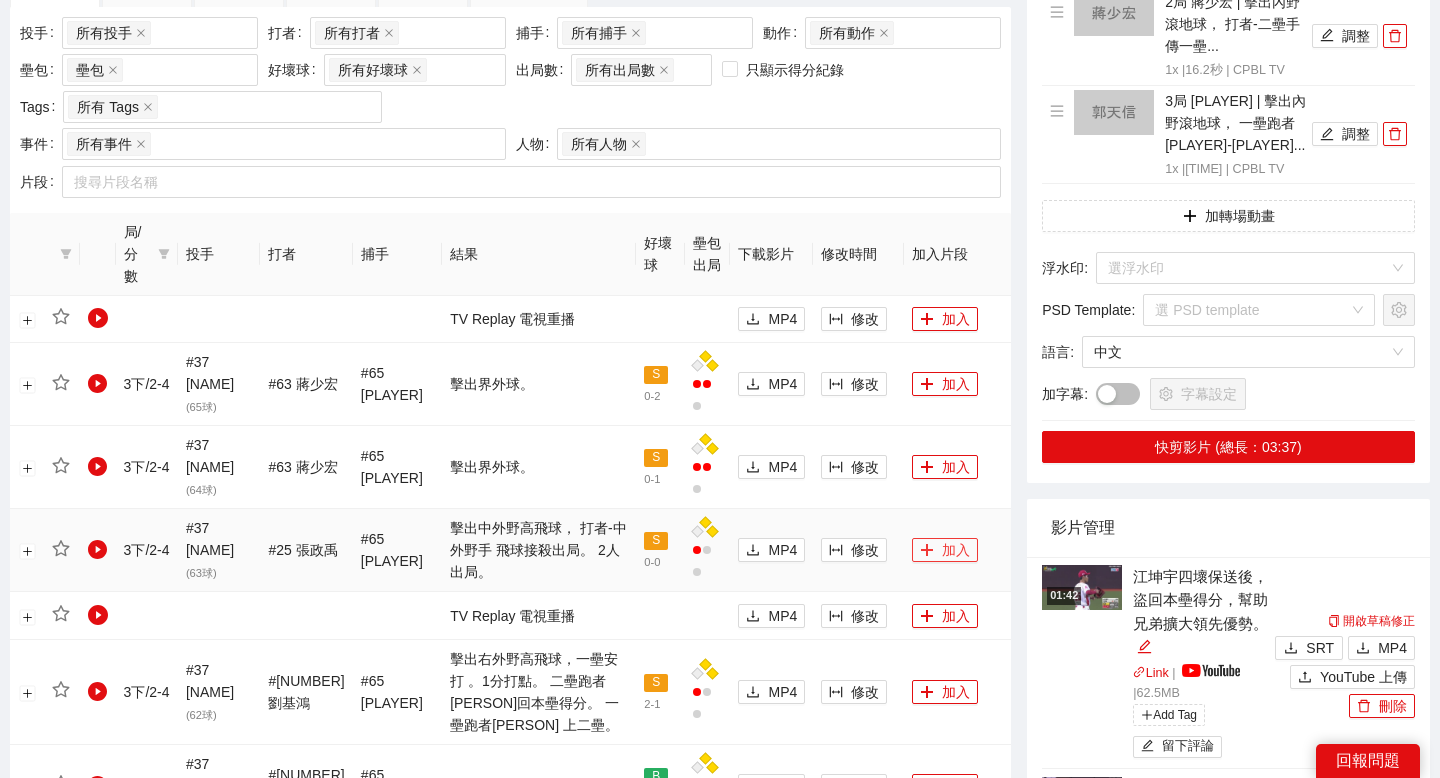 click on "加入" at bounding box center [945, 550] 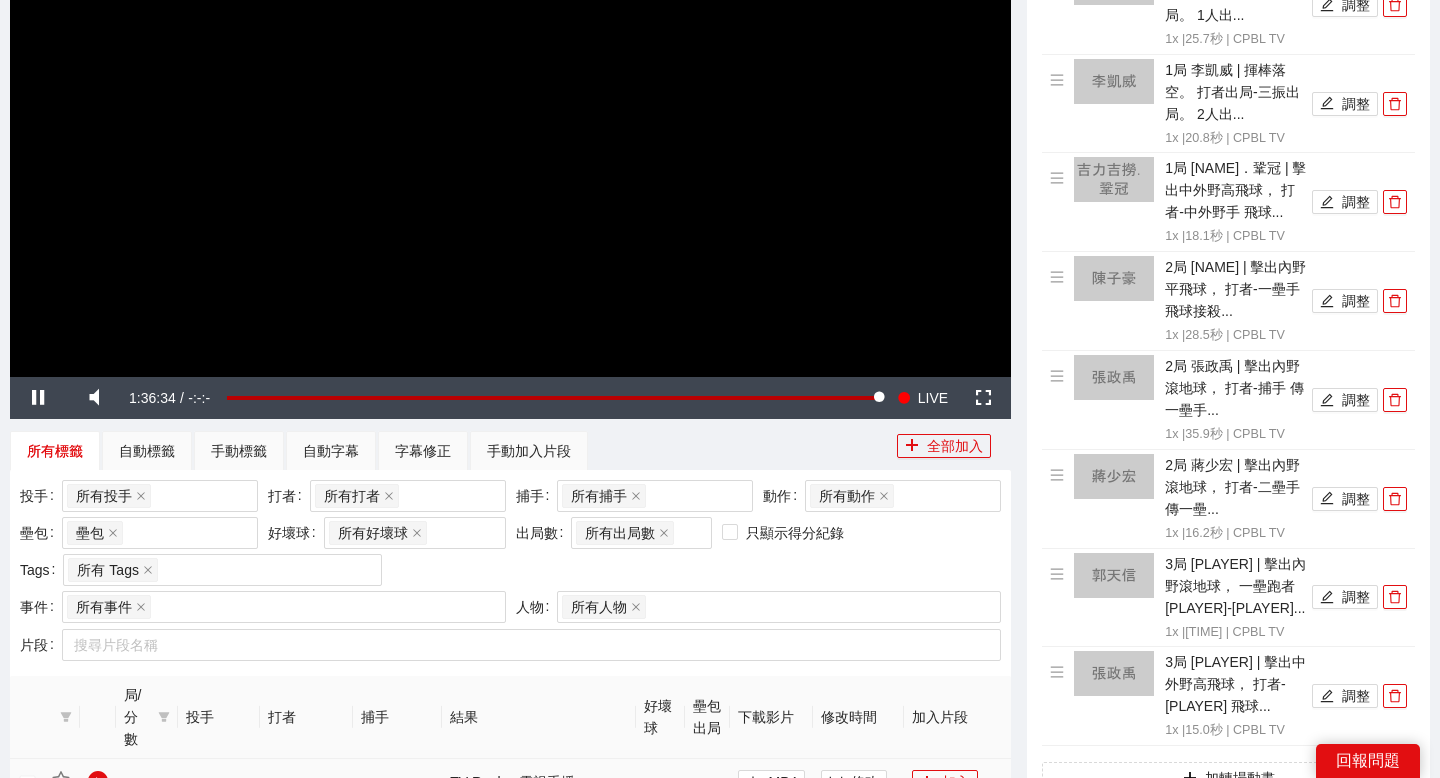 scroll, scrollTop: 354, scrollLeft: 0, axis: vertical 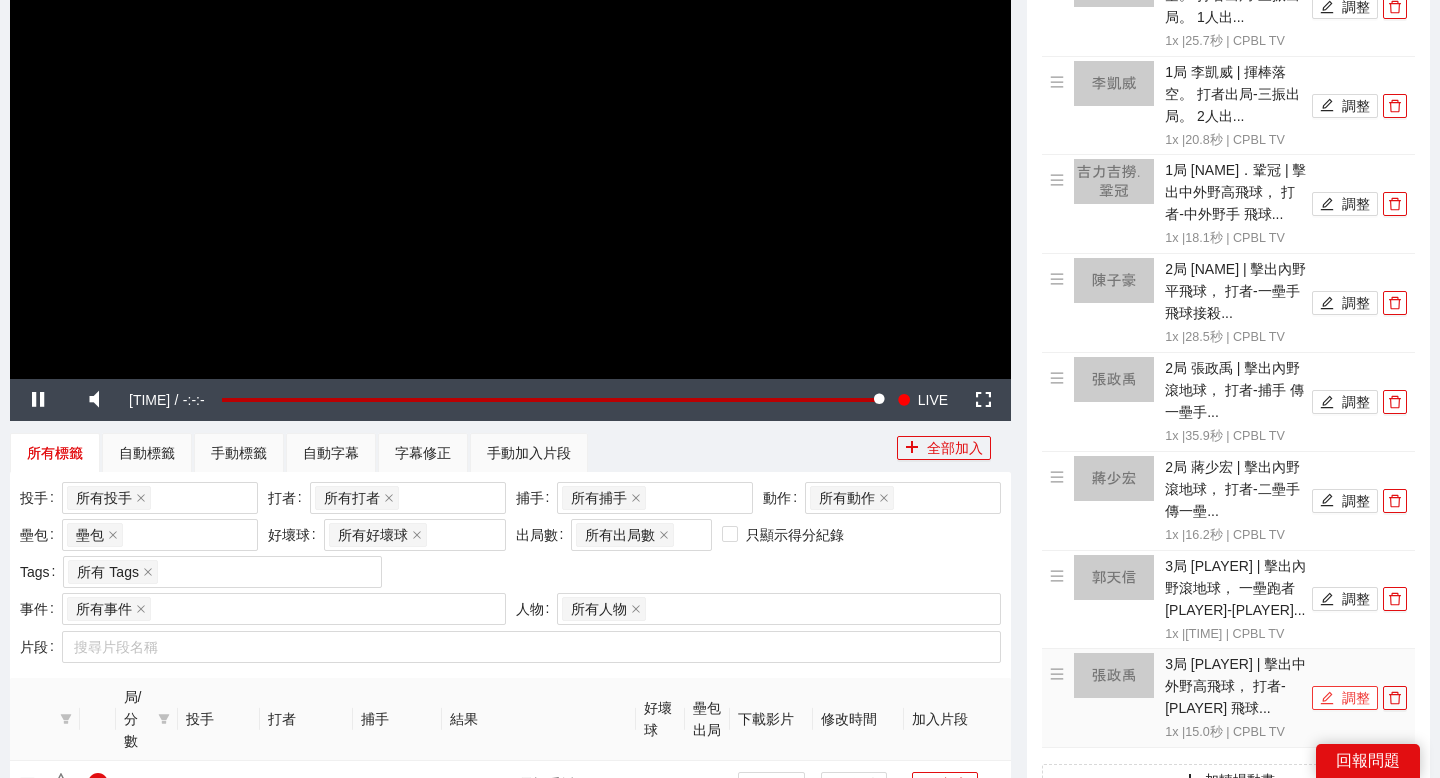 click on "調整" at bounding box center (1345, 698) 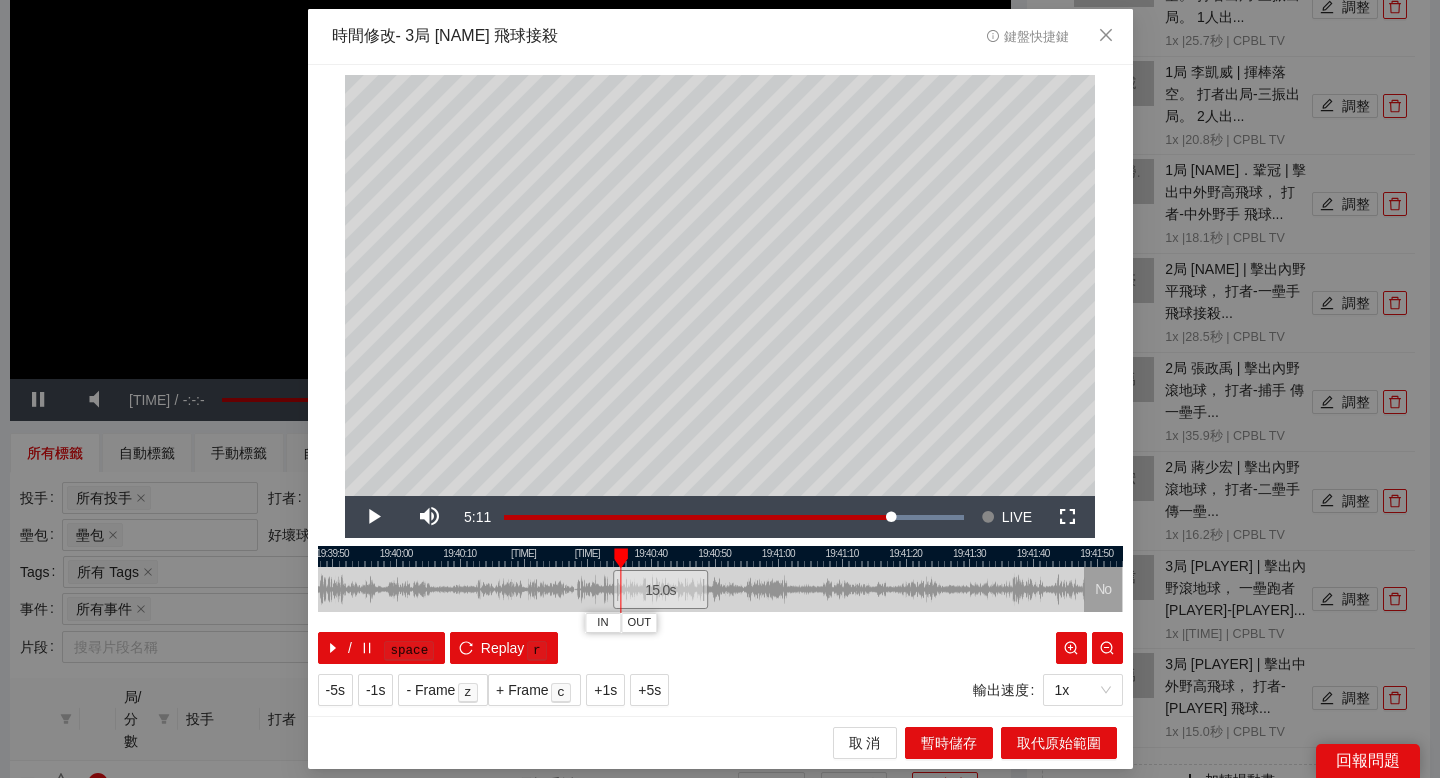 drag, startPoint x: 649, startPoint y: 553, endPoint x: 736, endPoint y: 560, distance: 87.28116 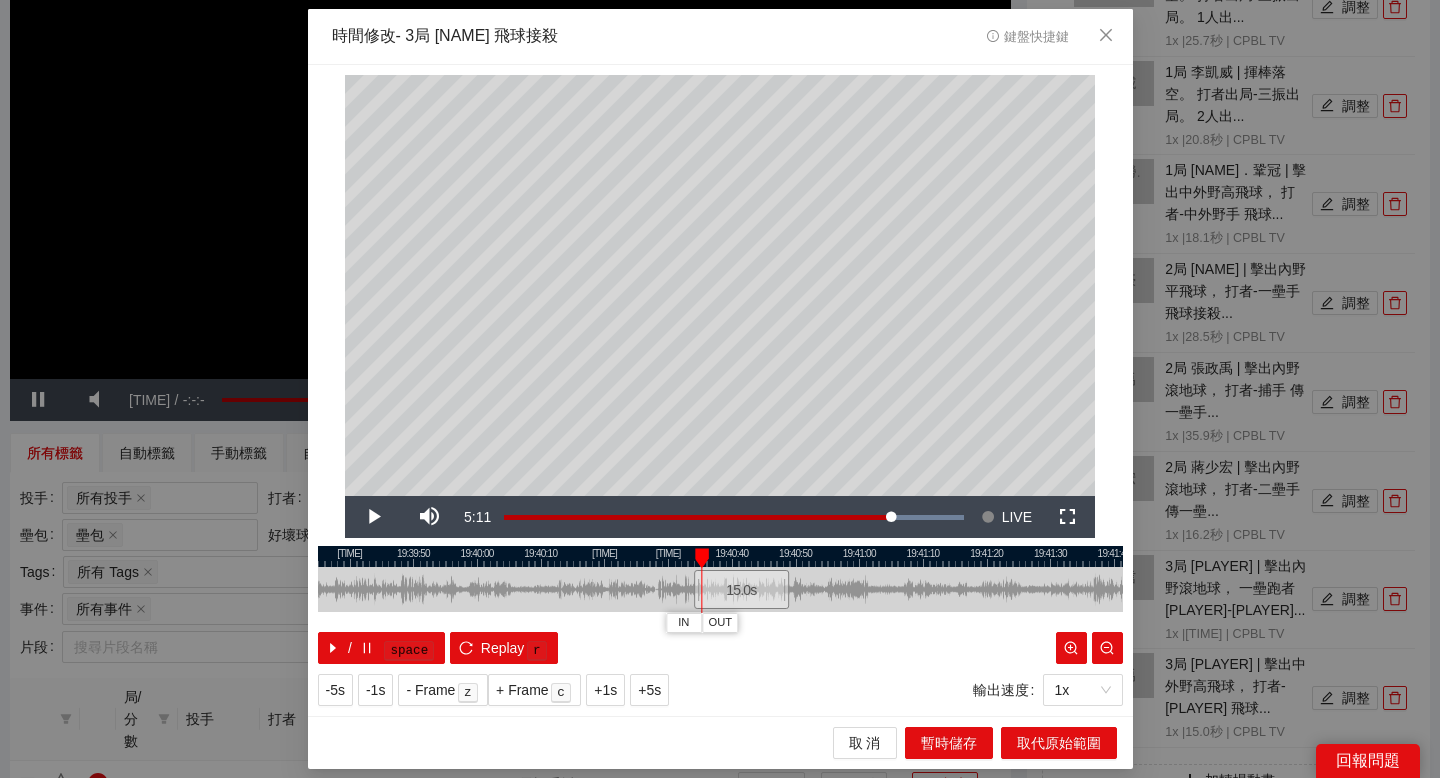 click at bounding box center (720, 556) 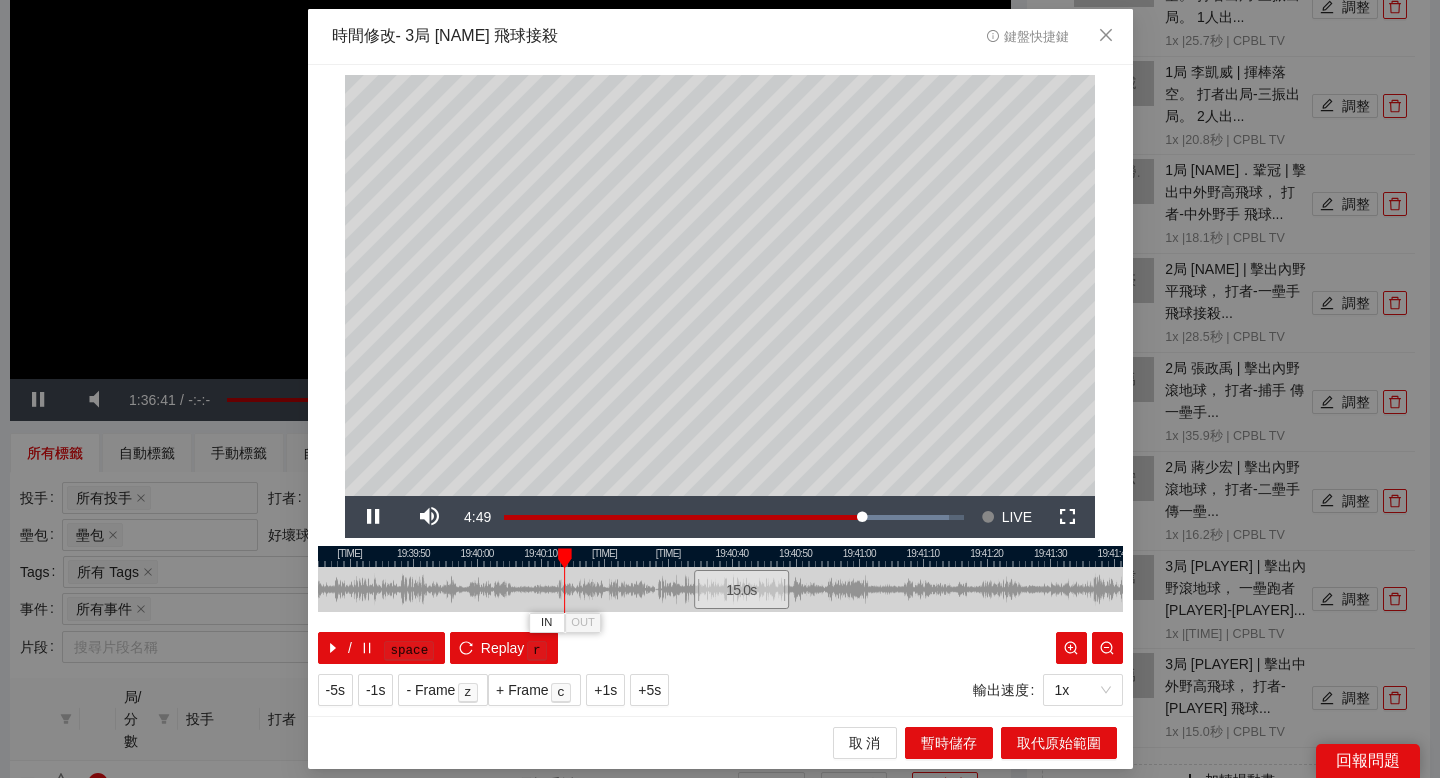click at bounding box center (720, 556) 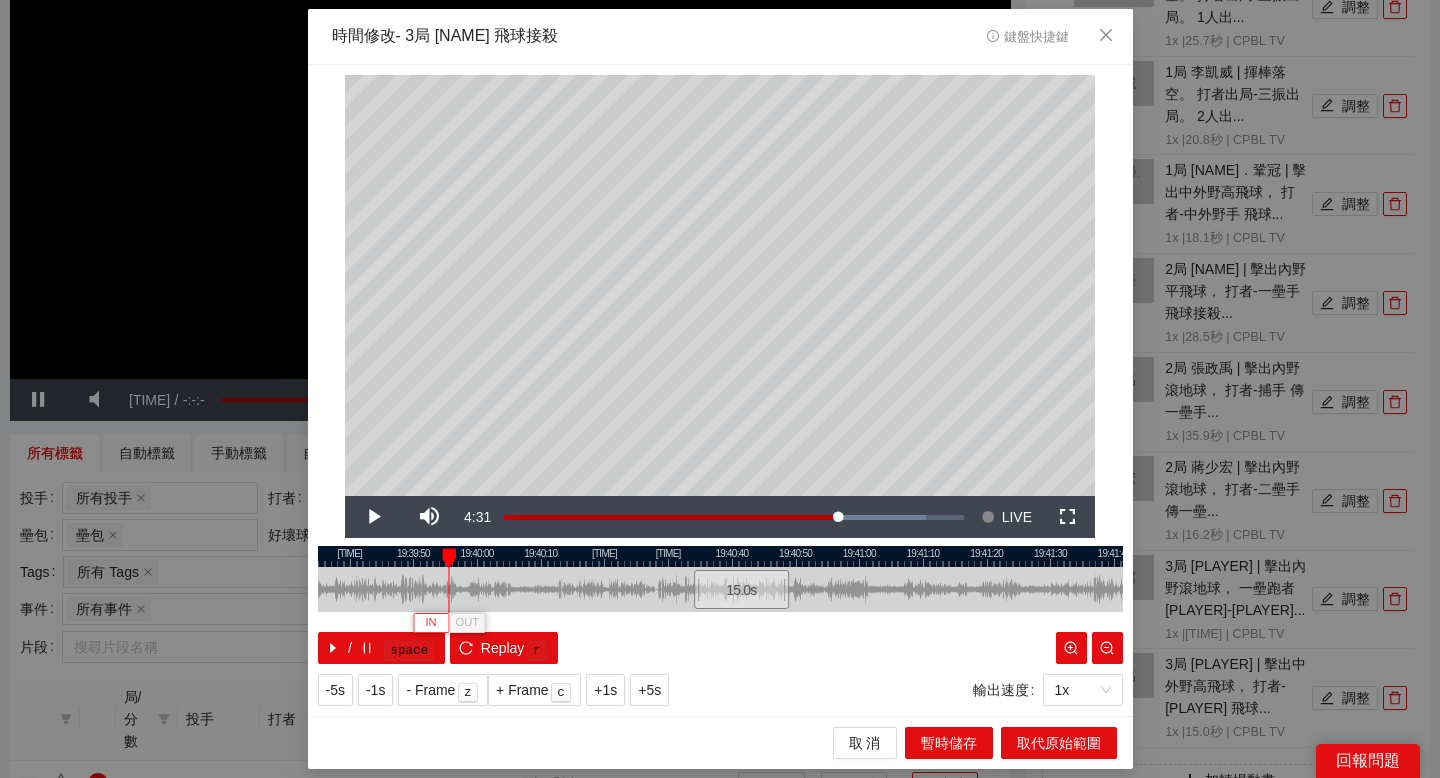 click on "IN" at bounding box center (430, 623) 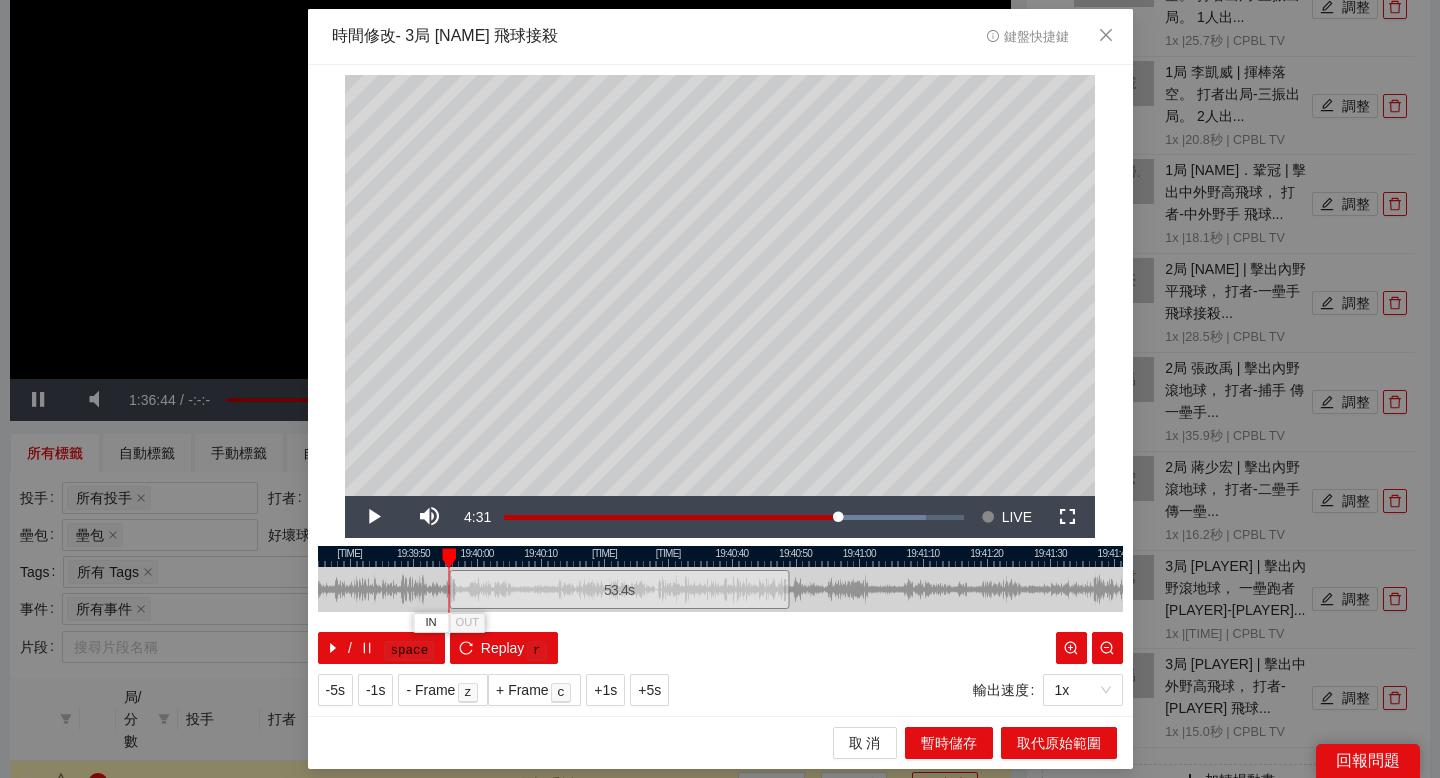 drag, startPoint x: 516, startPoint y: 550, endPoint x: 539, endPoint y: 550, distance: 23 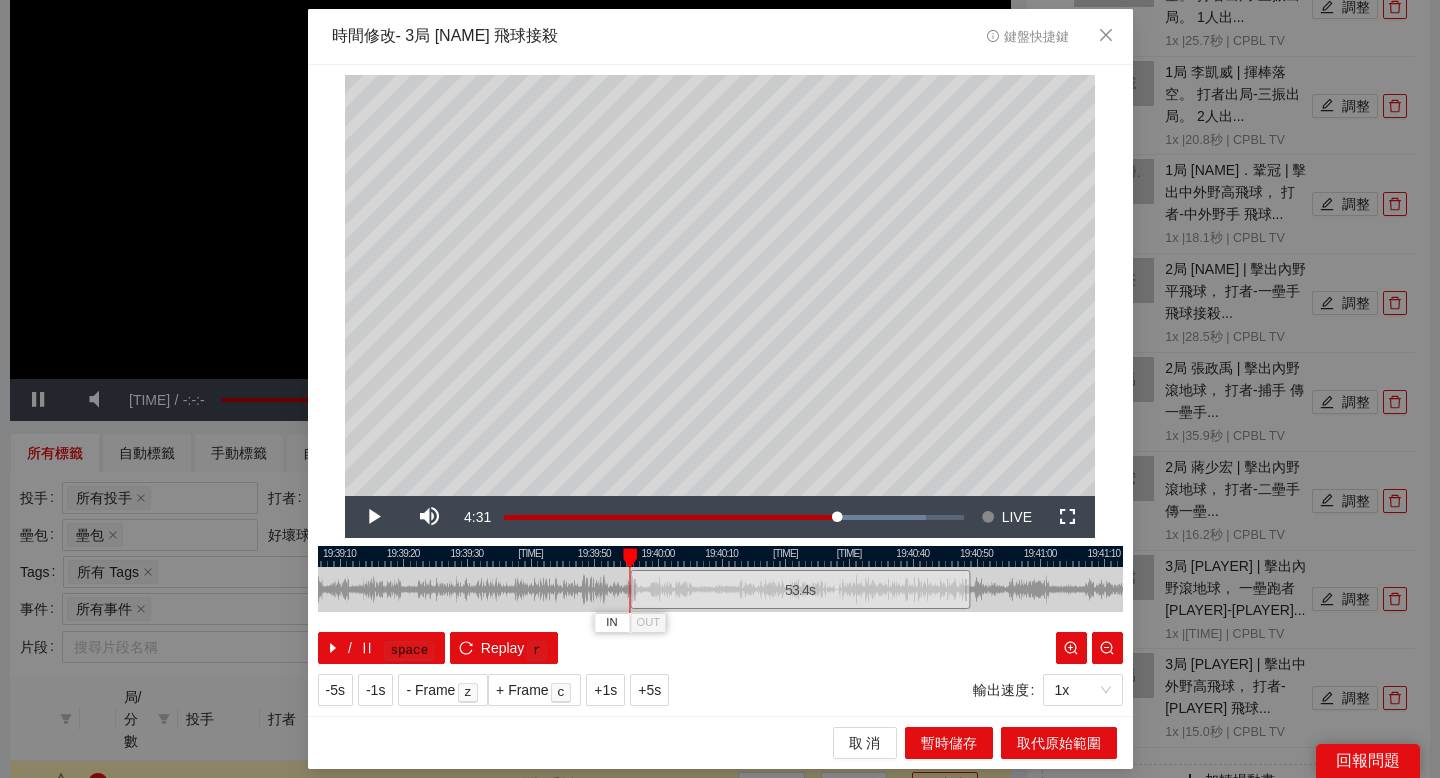drag, startPoint x: 657, startPoint y: 558, endPoint x: 857, endPoint y: 558, distance: 200 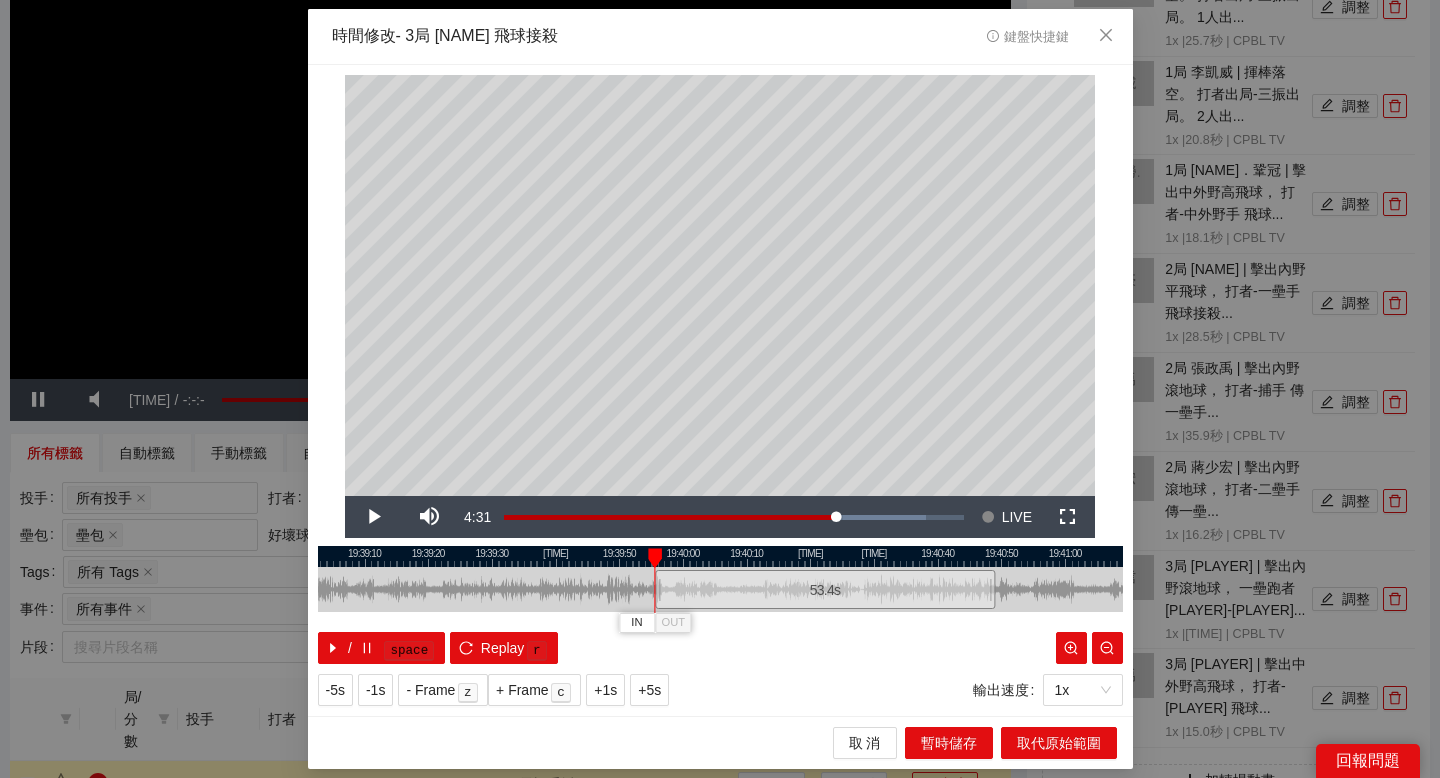 click at bounding box center (720, 556) 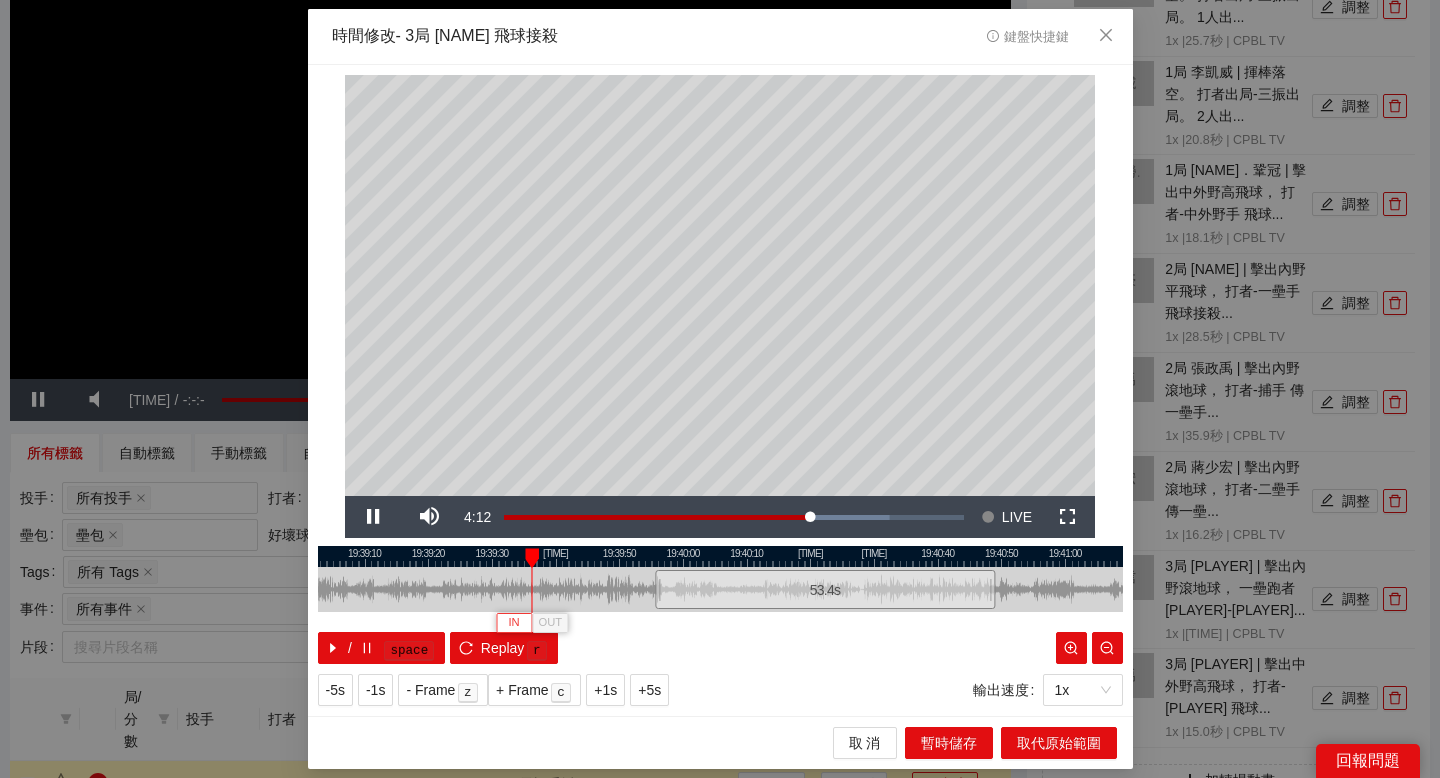click on "IN" at bounding box center (514, 622) 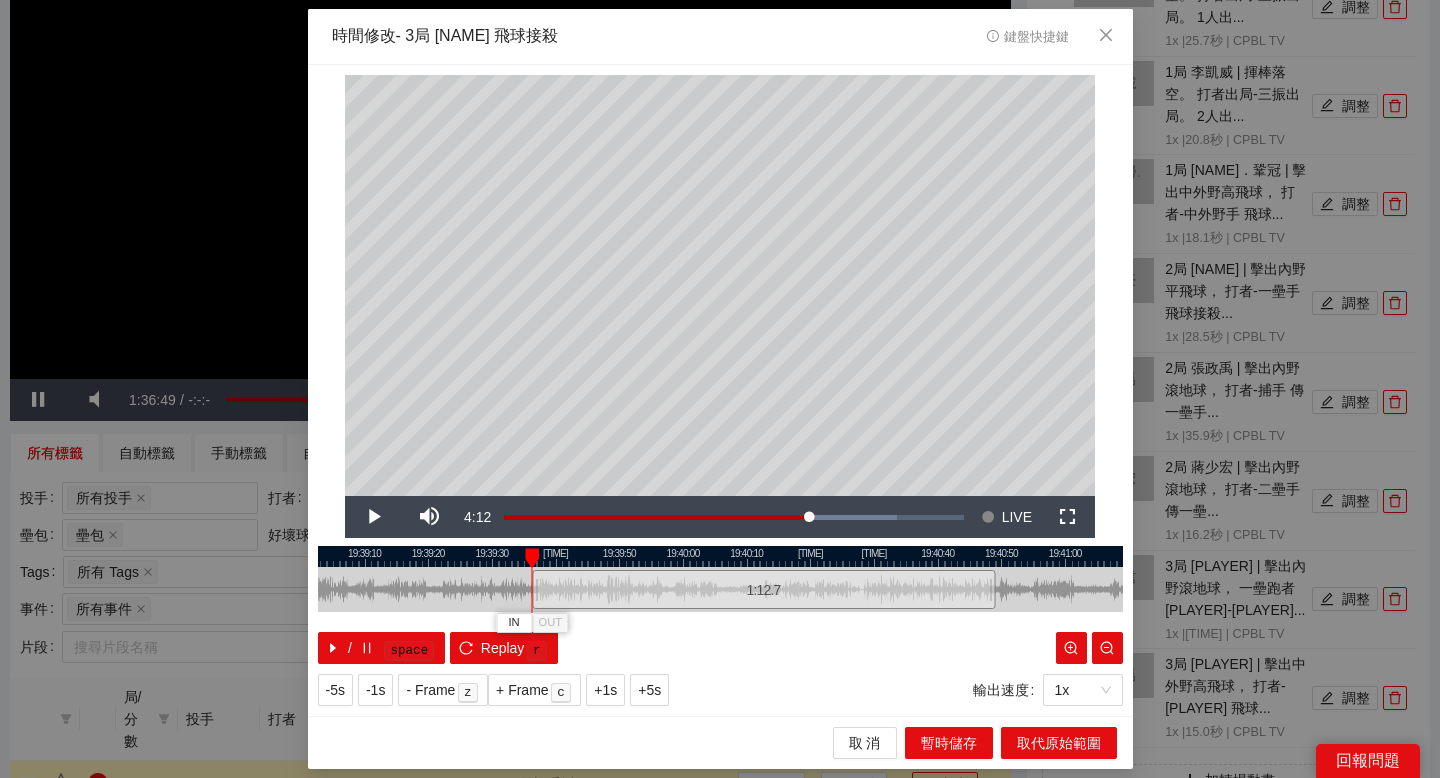 click at bounding box center (720, 556) 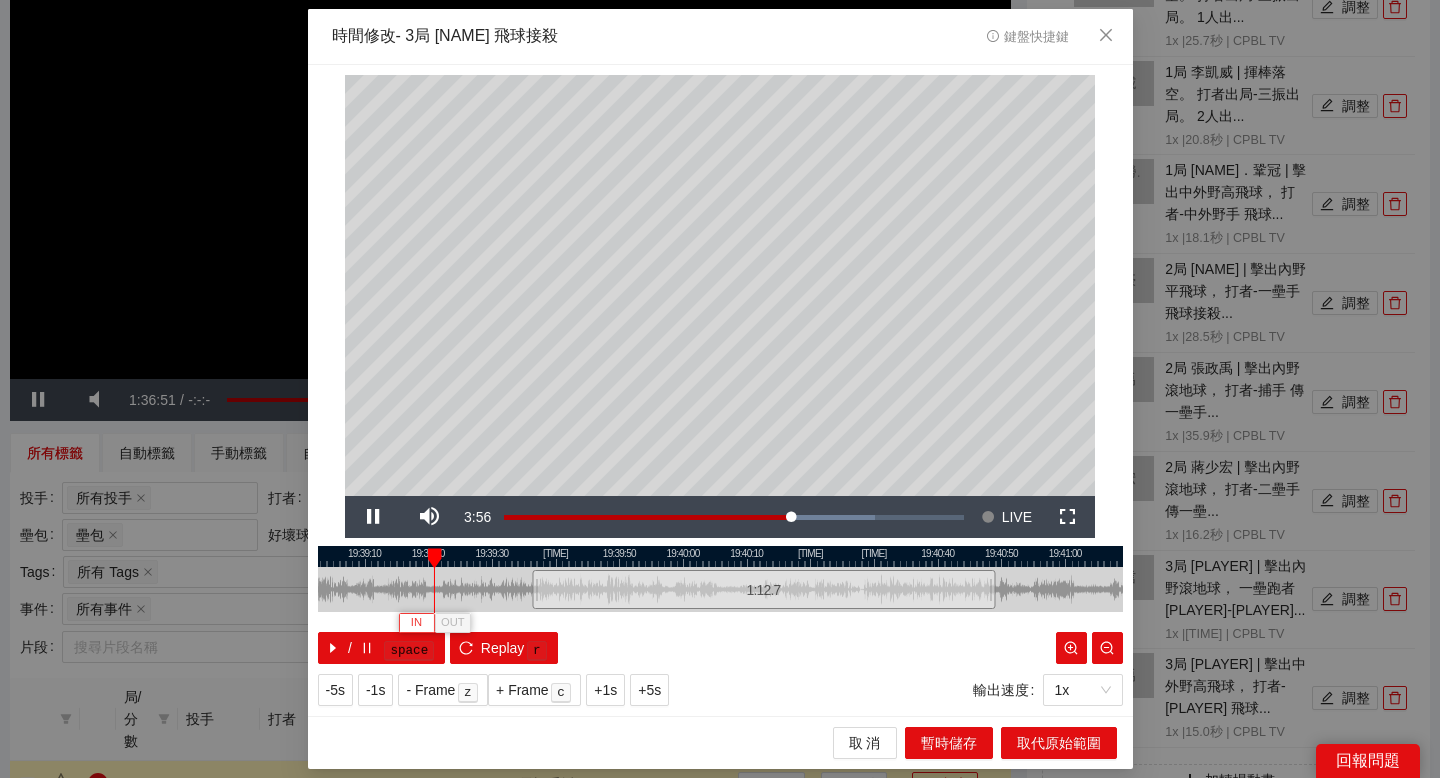 click on "IN" at bounding box center [416, 622] 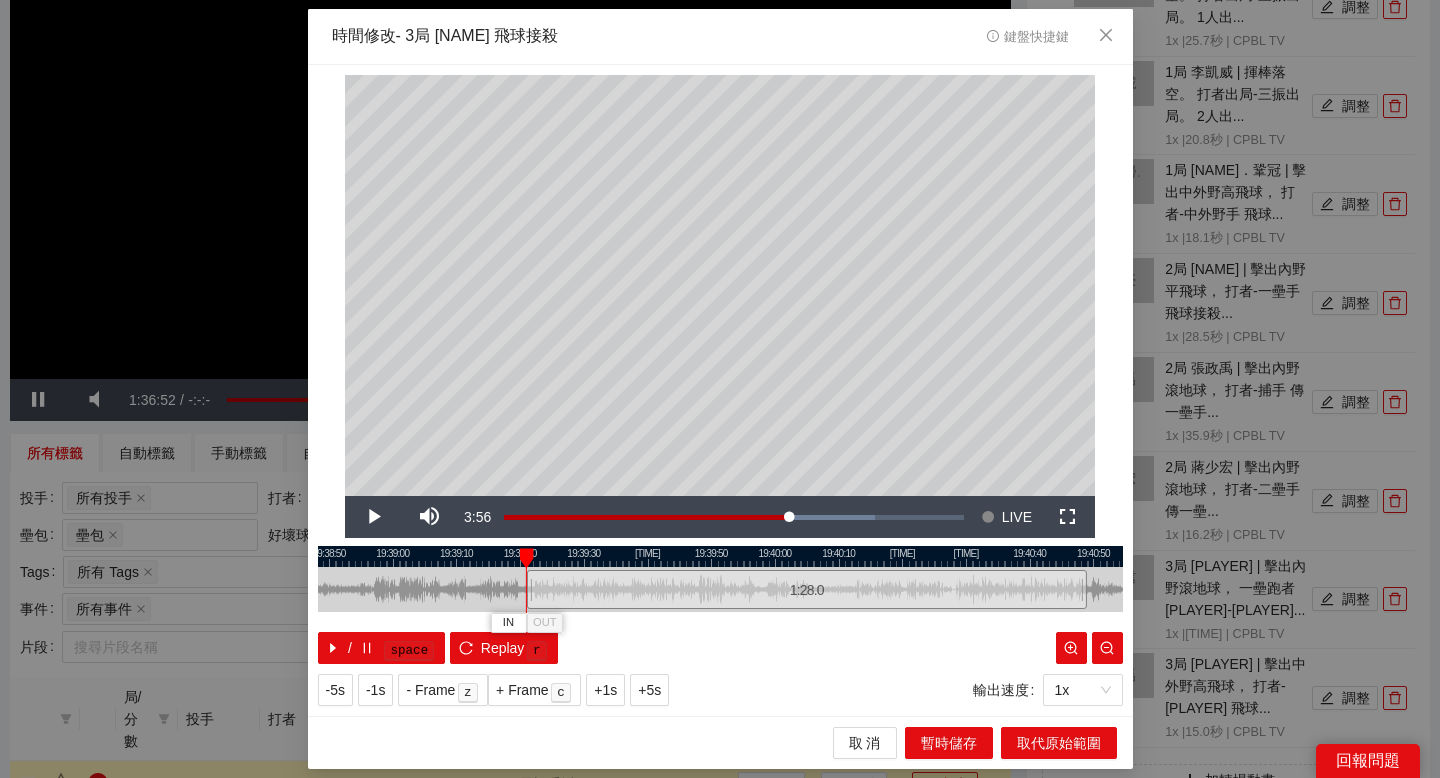 drag, startPoint x: 501, startPoint y: 561, endPoint x: 607, endPoint y: 560, distance: 106.004715 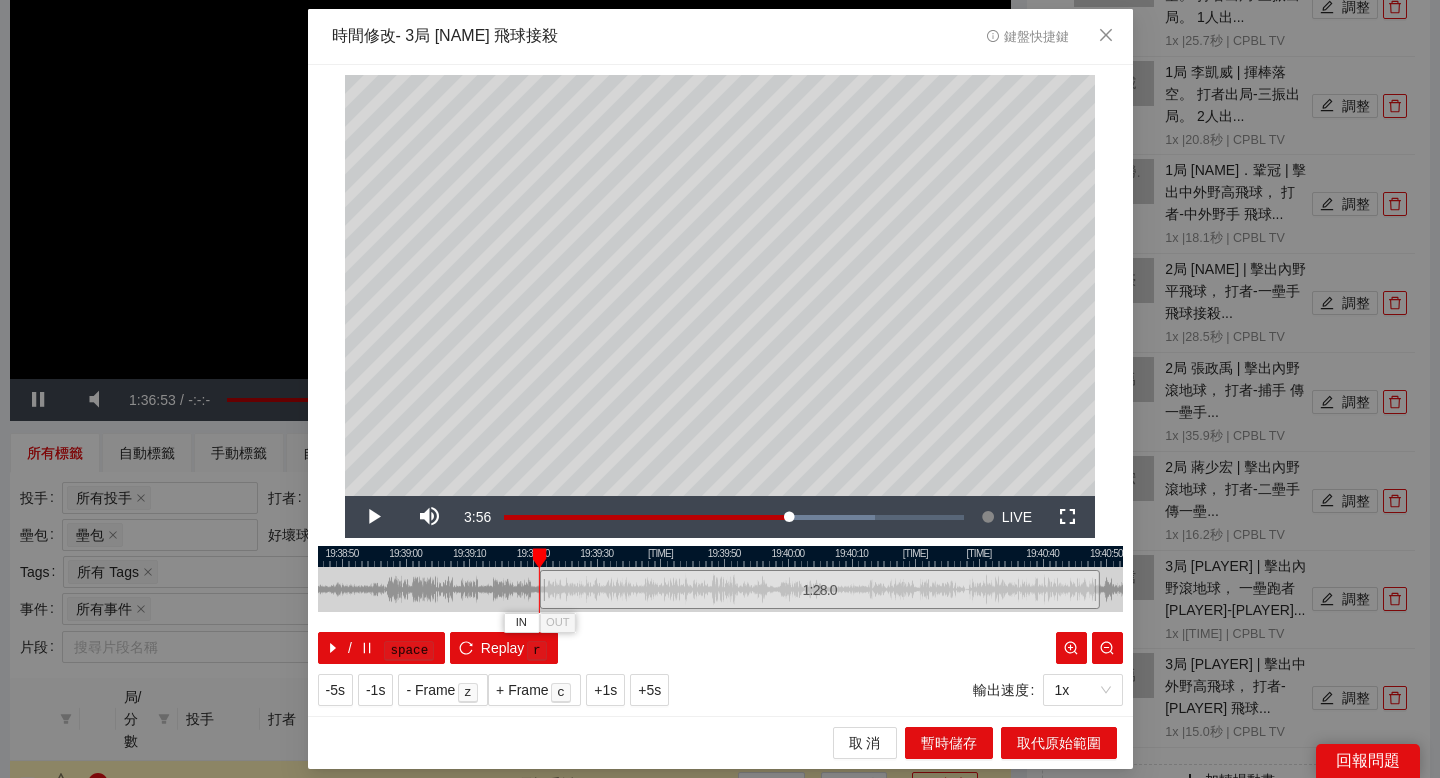 click at bounding box center [720, 556] 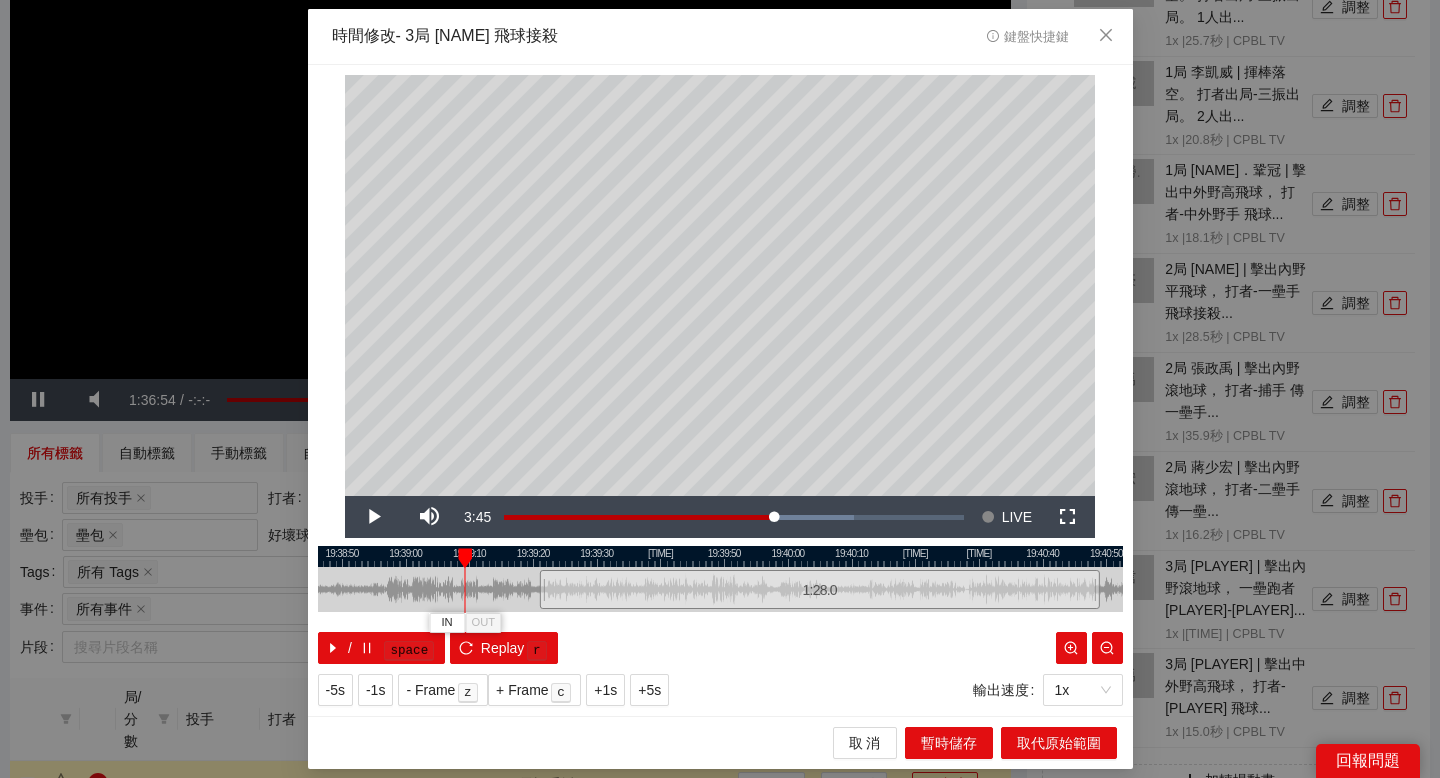 click at bounding box center (720, 556) 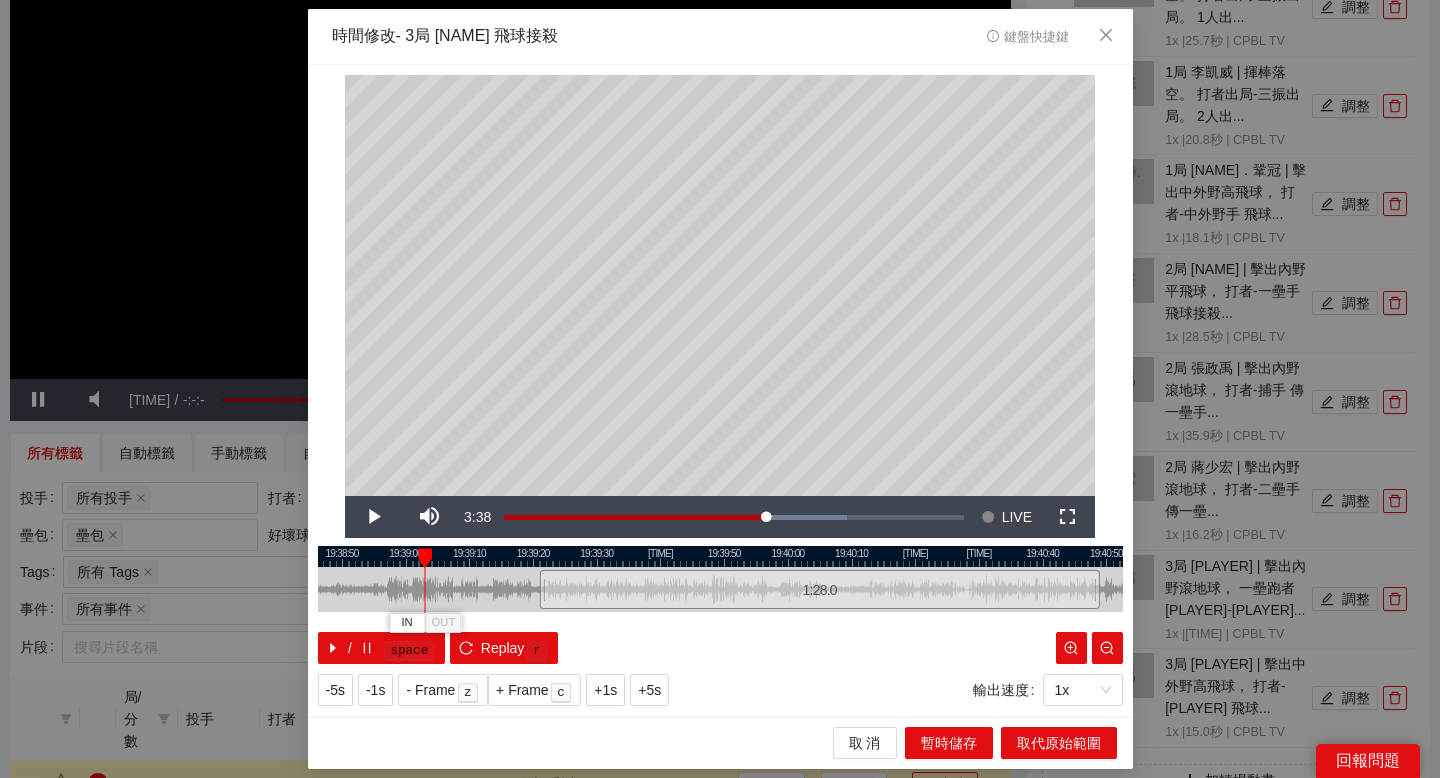 click at bounding box center (720, 556) 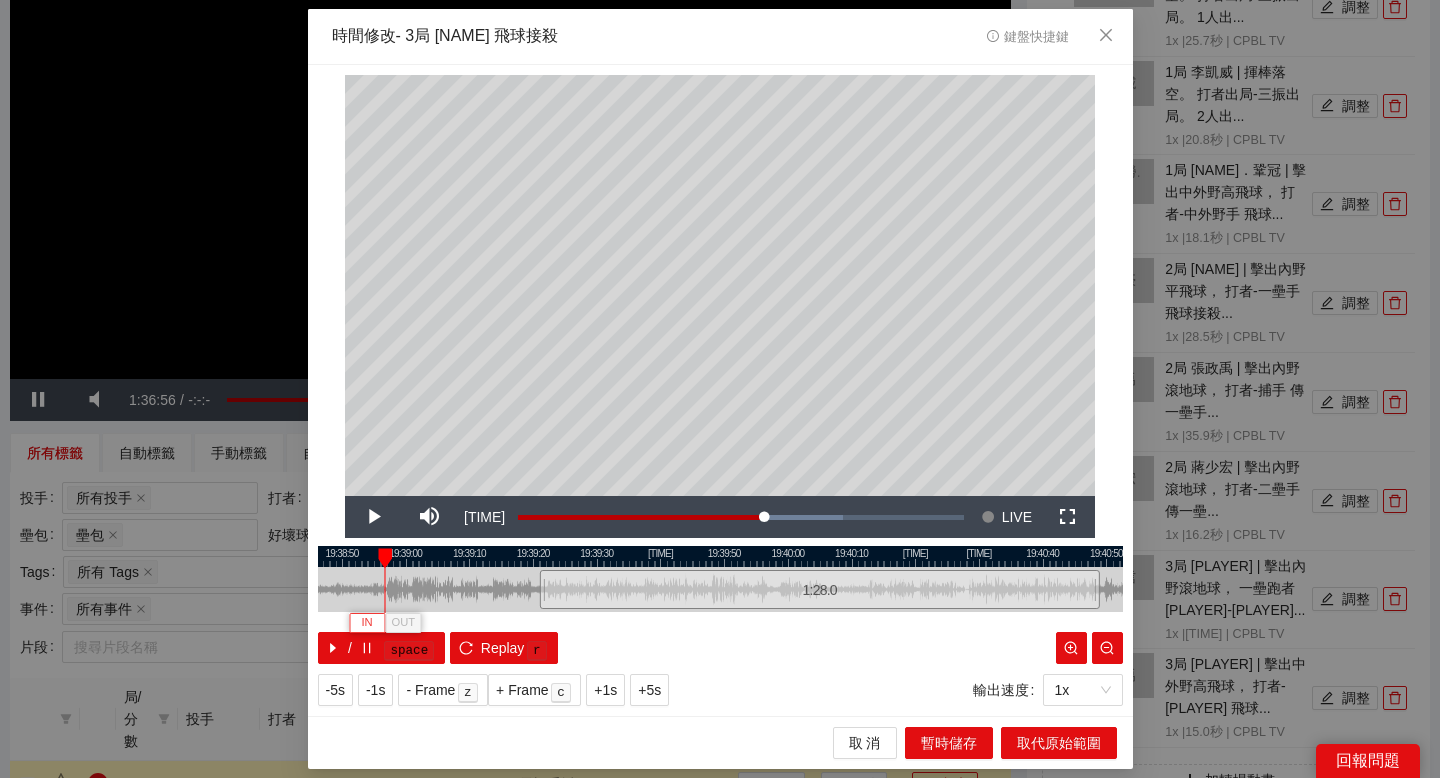 click on "IN" at bounding box center (366, 623) 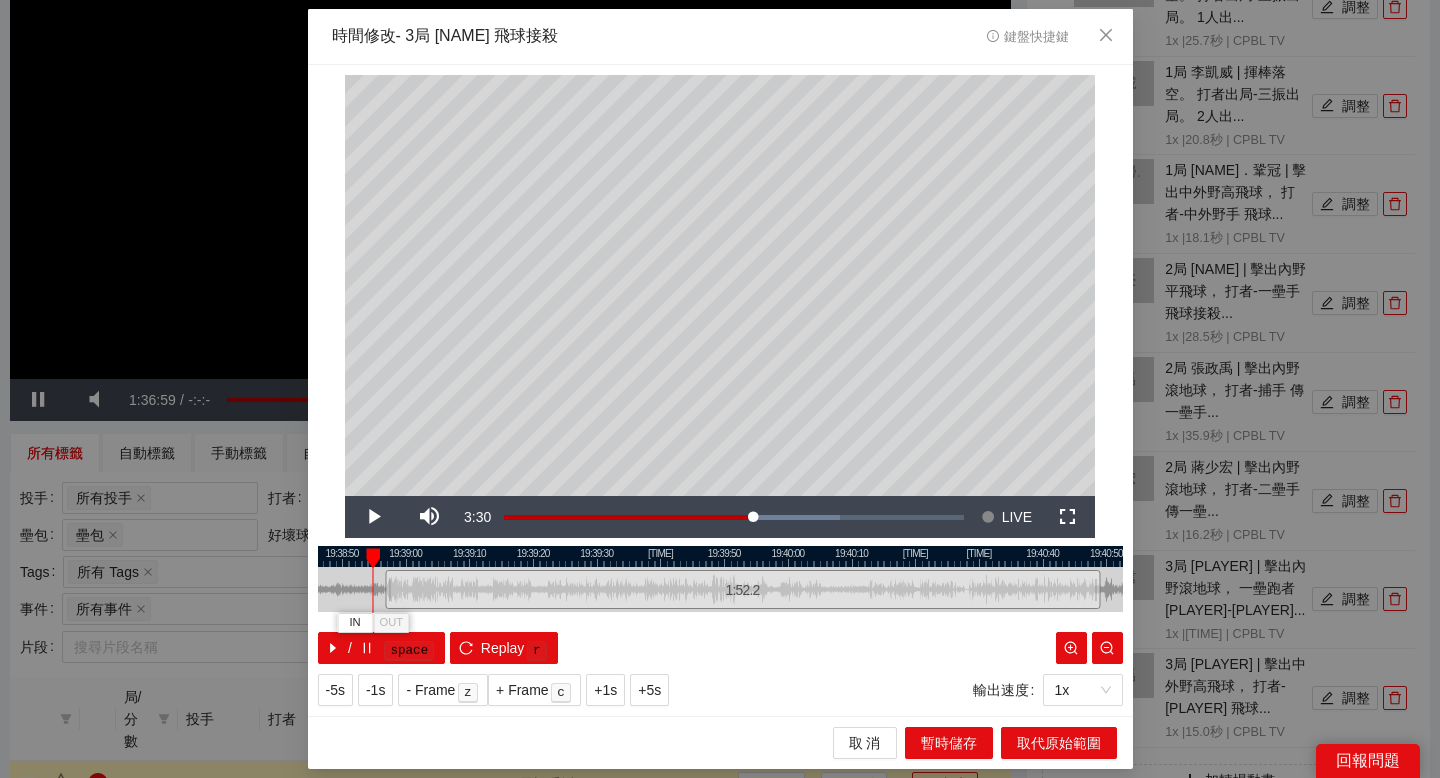 drag, startPoint x: 381, startPoint y: 552, endPoint x: 369, endPoint y: 554, distance: 12.165525 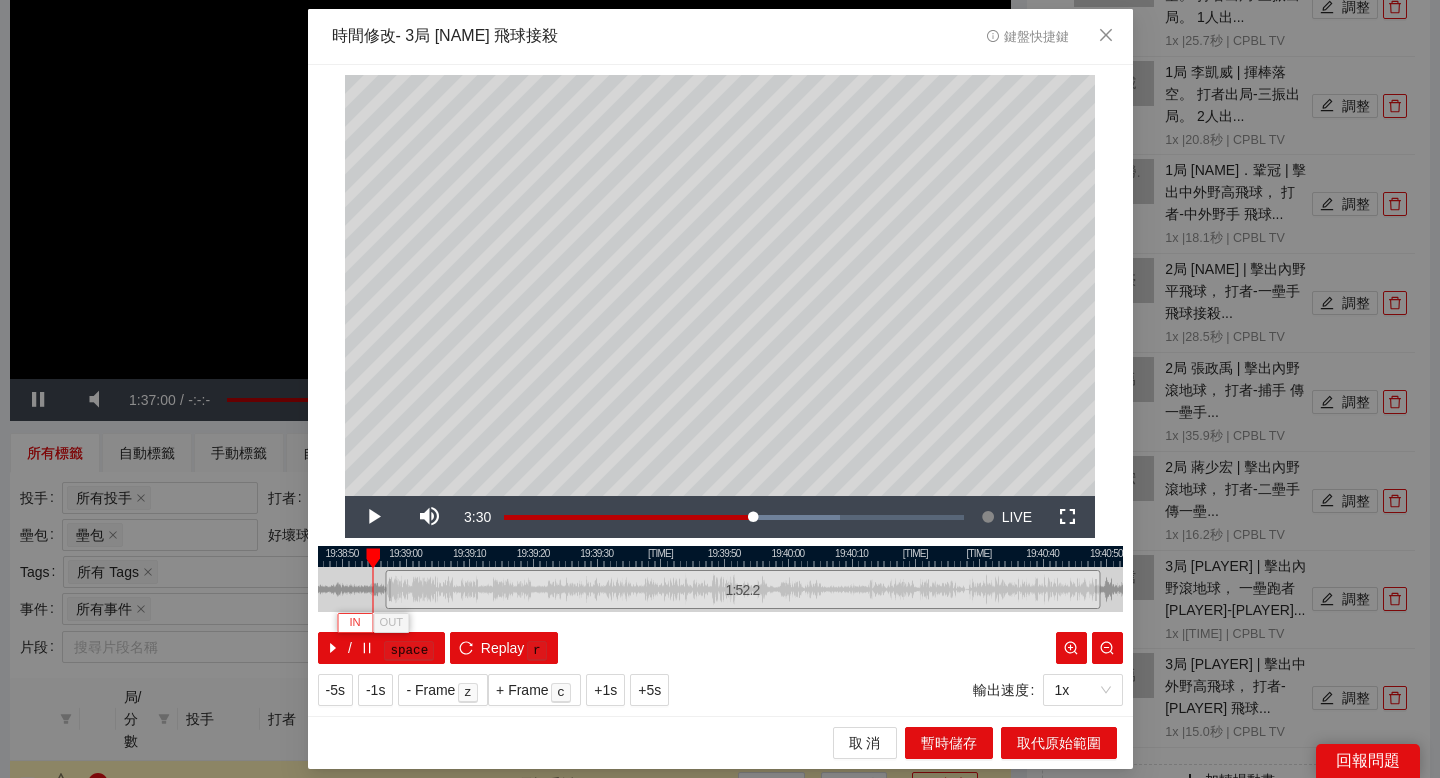 click on "IN" at bounding box center [355, 622] 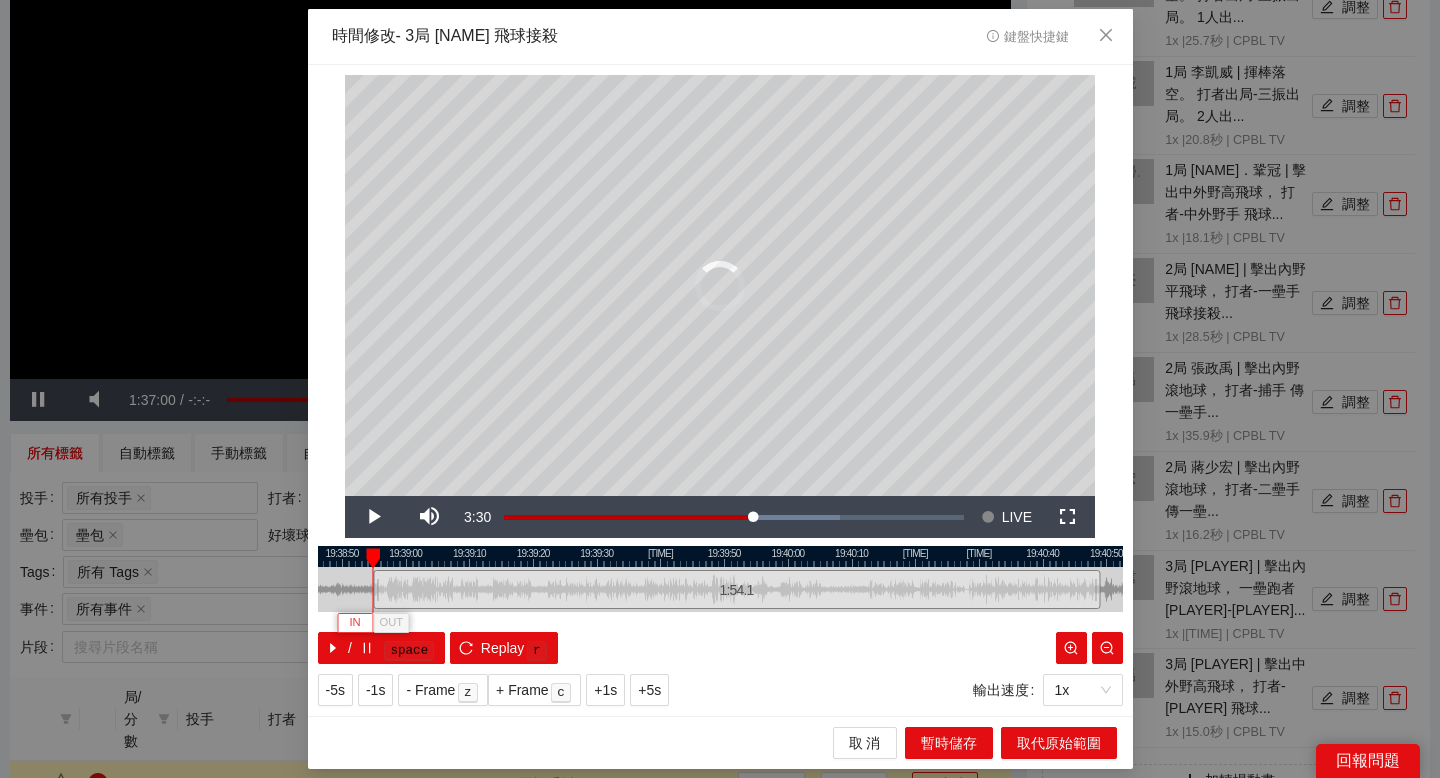 type 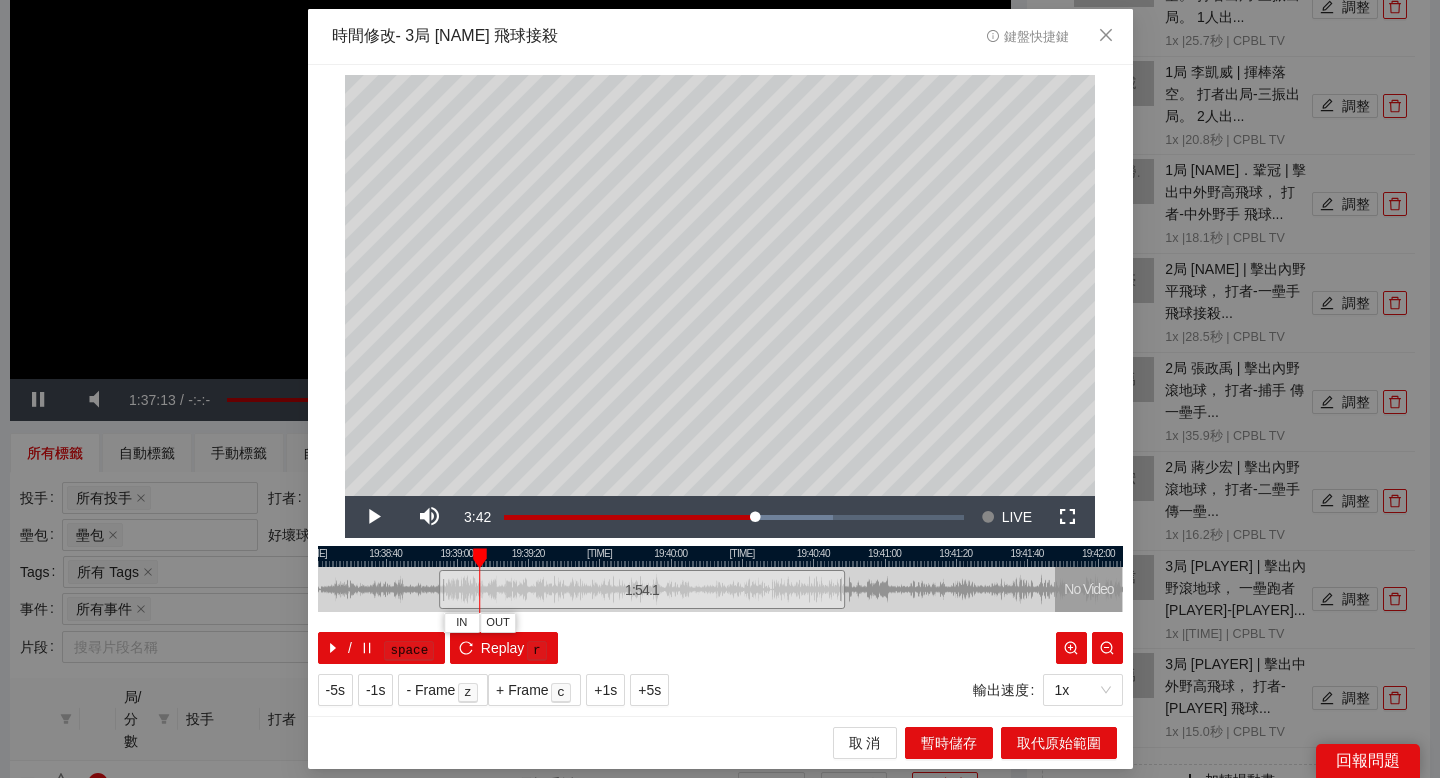 click at bounding box center [720, 556] 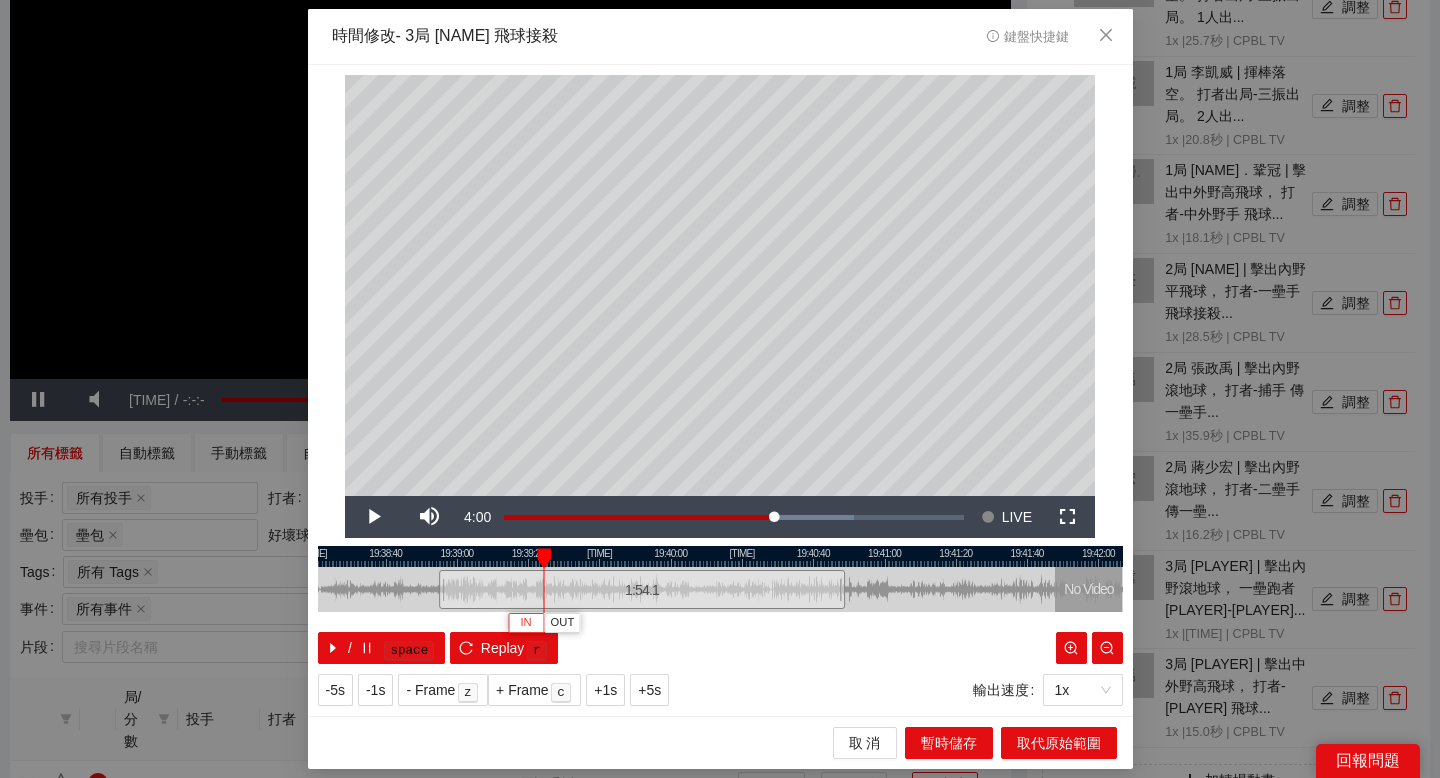 click on "IN" at bounding box center [525, 623] 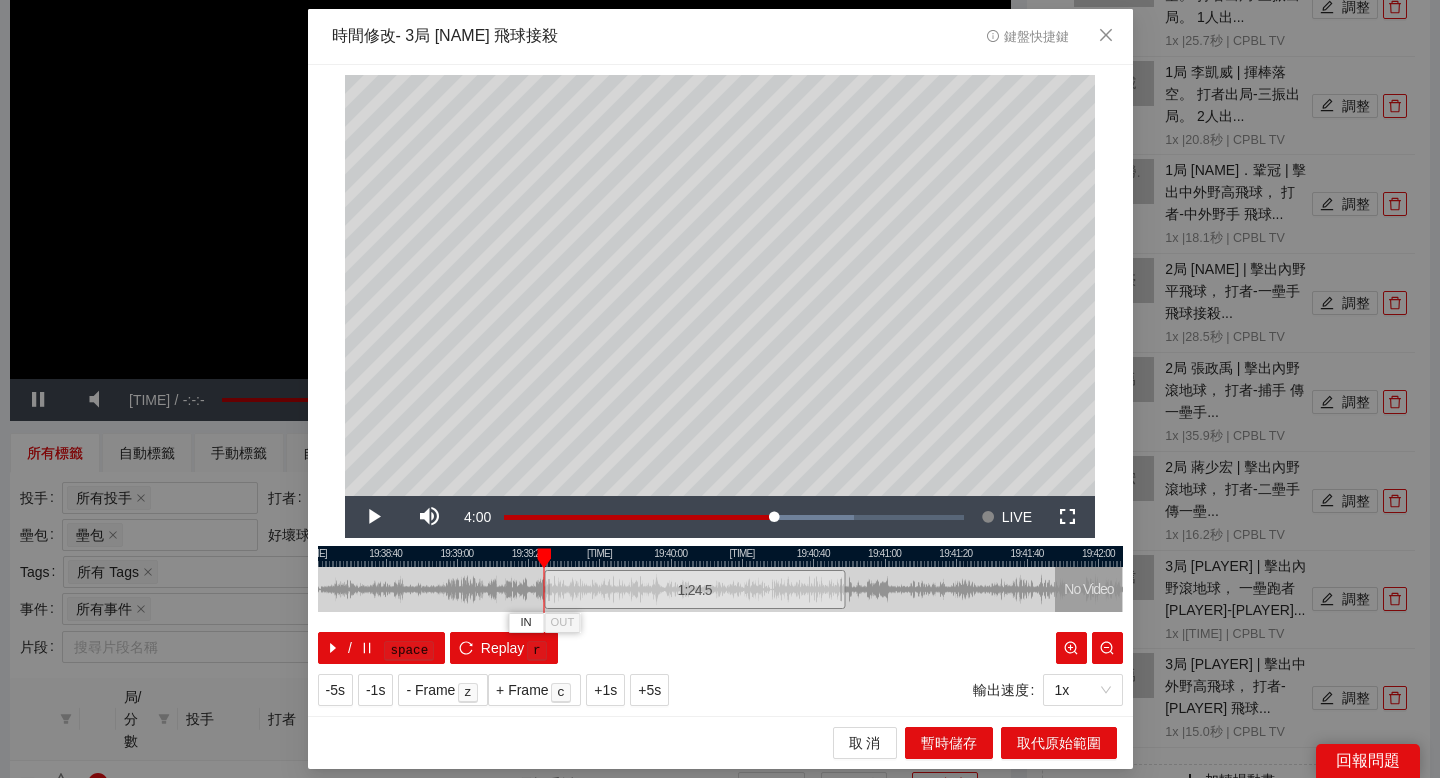 click at bounding box center (720, 556) 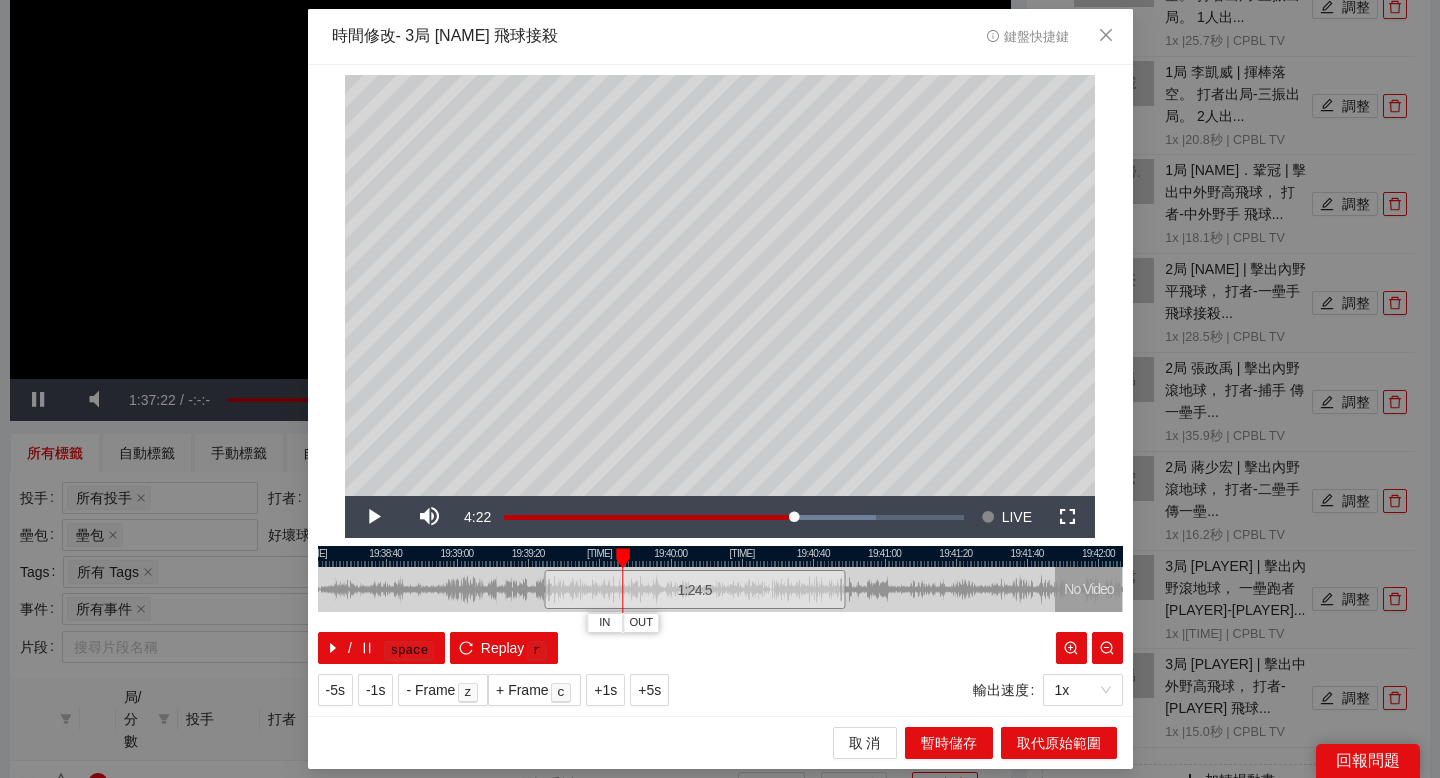 drag, startPoint x: 581, startPoint y: 558, endPoint x: 628, endPoint y: 554, distance: 47.169907 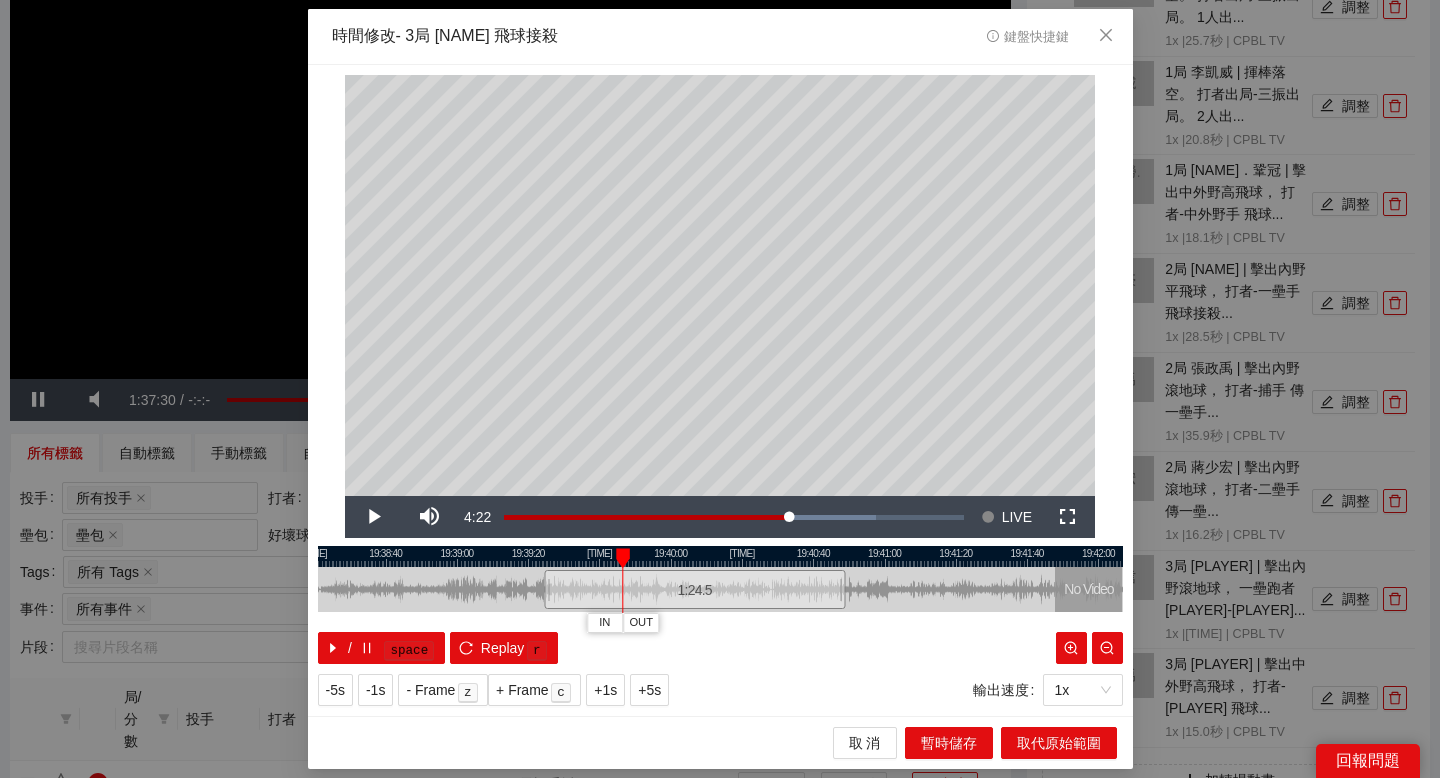 click at bounding box center [720, 556] 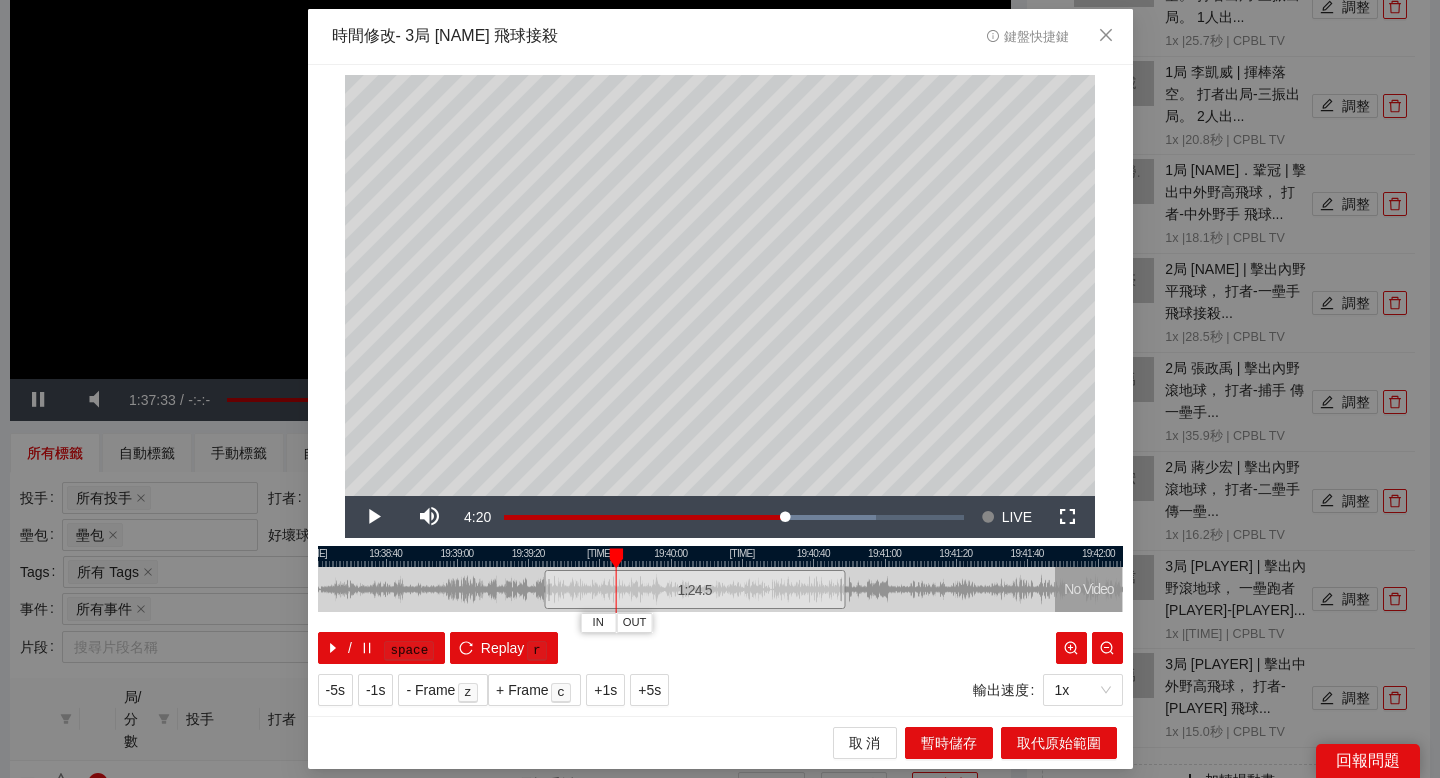 drag, startPoint x: 607, startPoint y: 553, endPoint x: 619, endPoint y: 556, distance: 12.369317 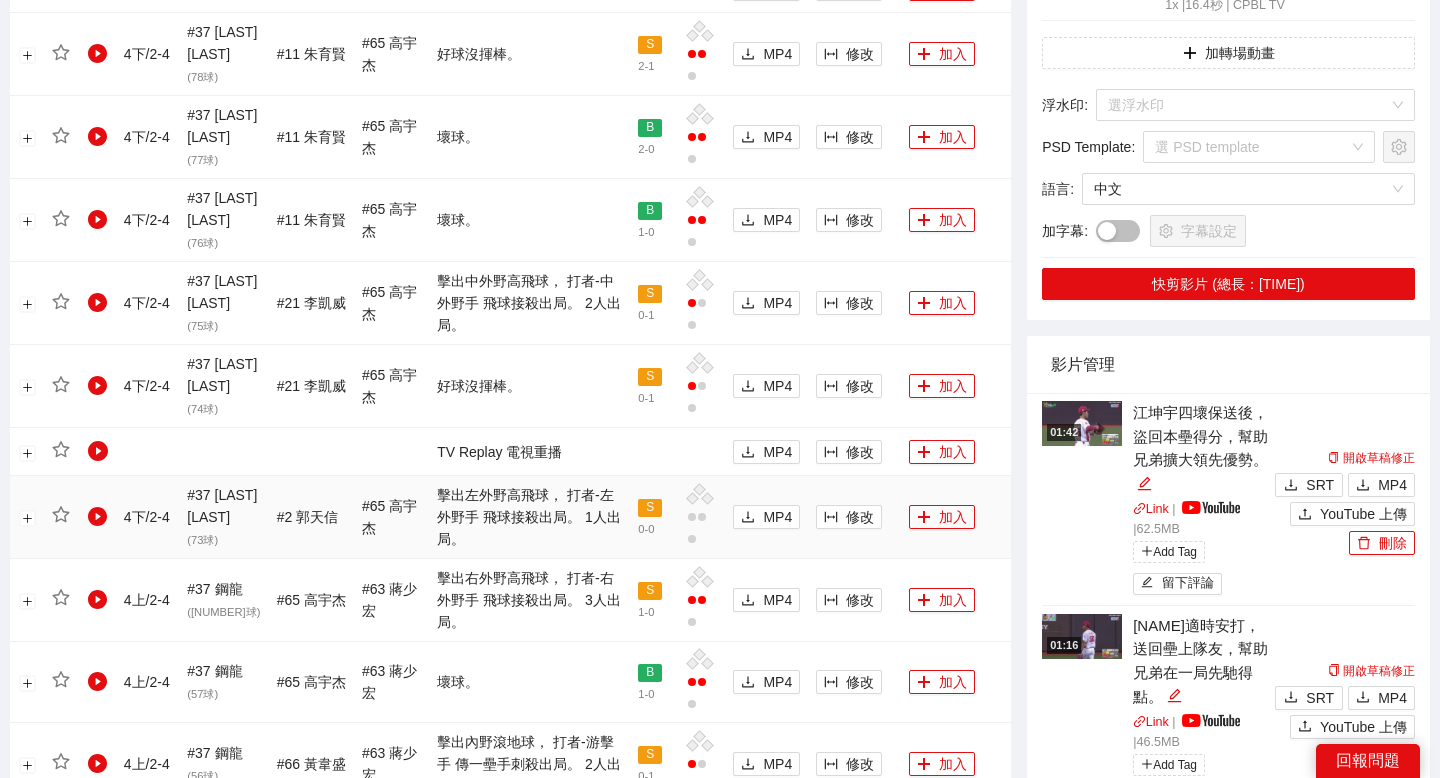 scroll, scrollTop: 1151, scrollLeft: 0, axis: vertical 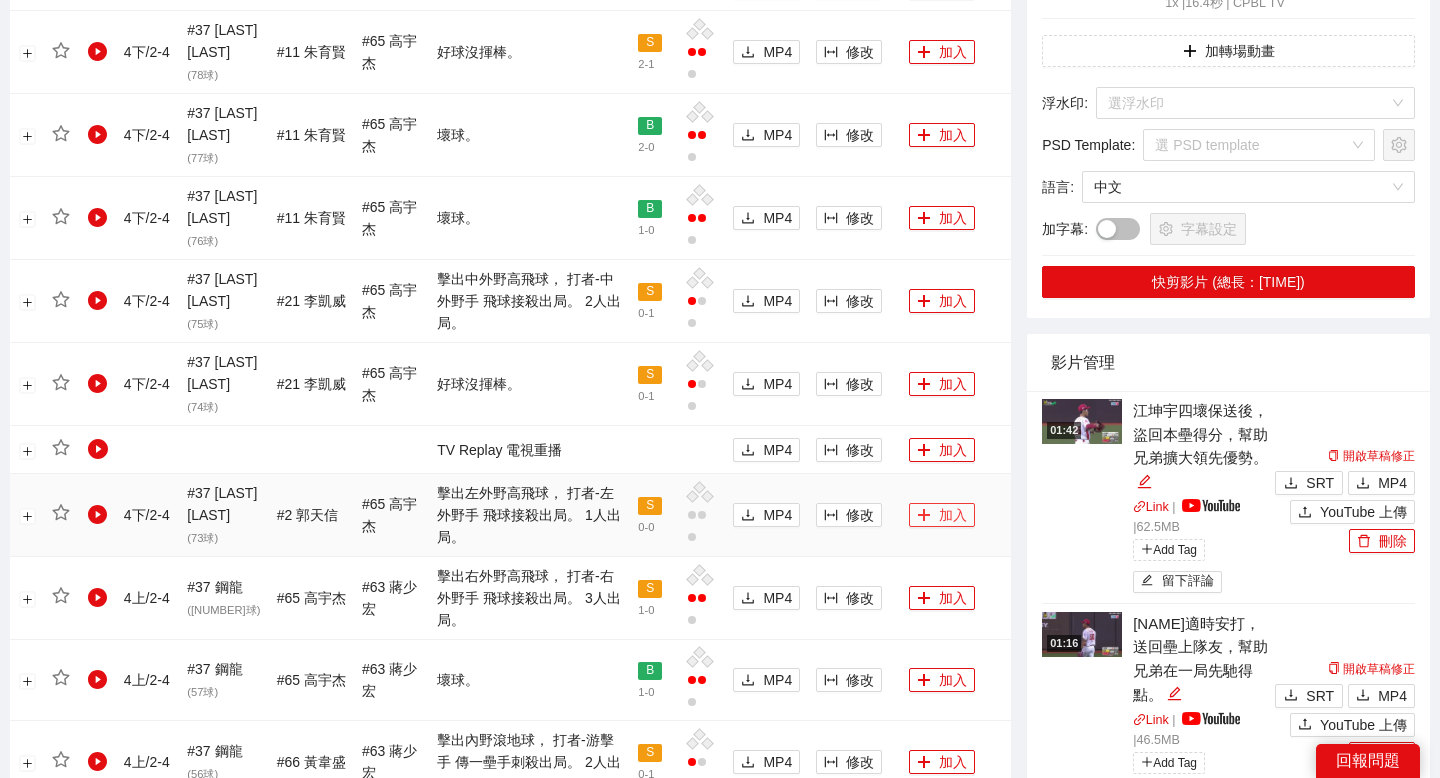 click on "加入" at bounding box center [942, 515] 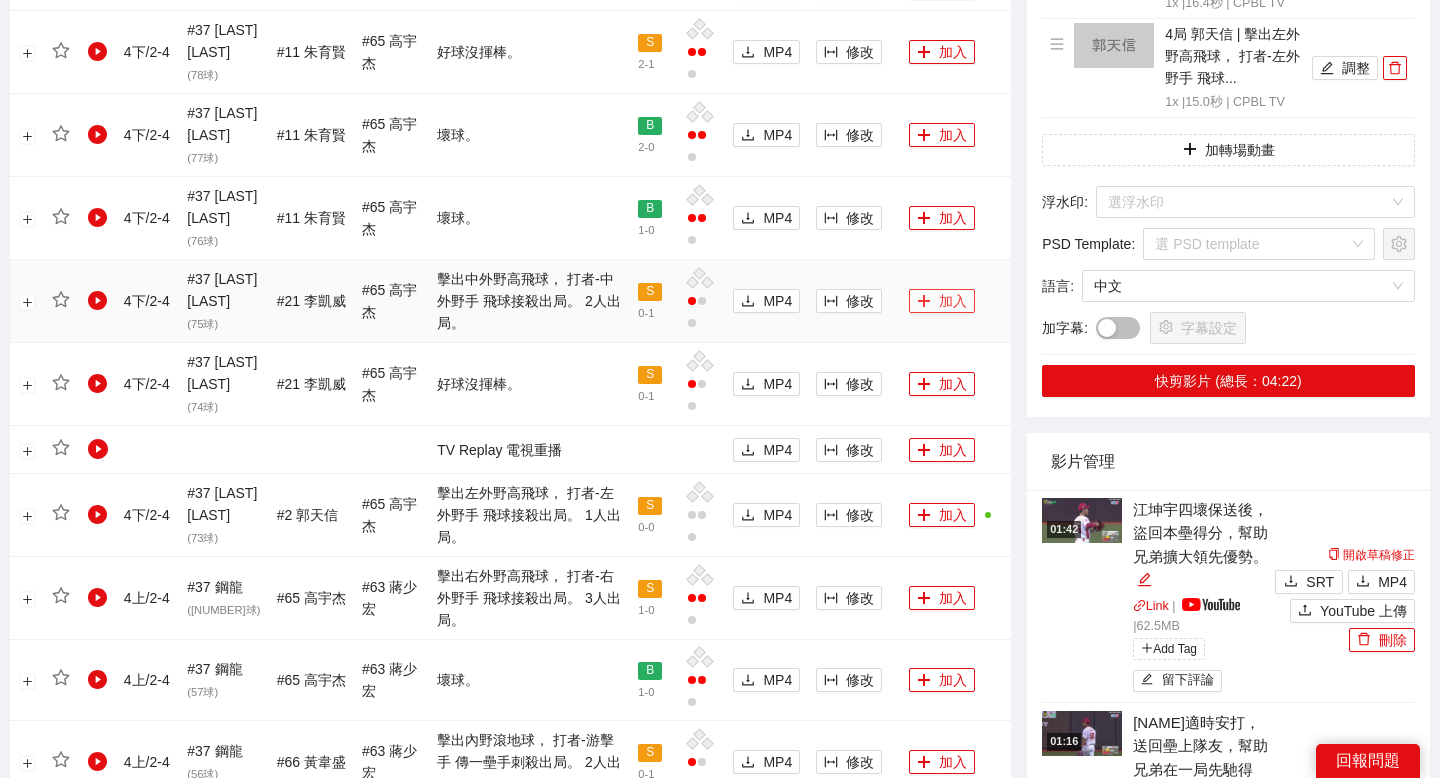 click on "加入" at bounding box center (942, 301) 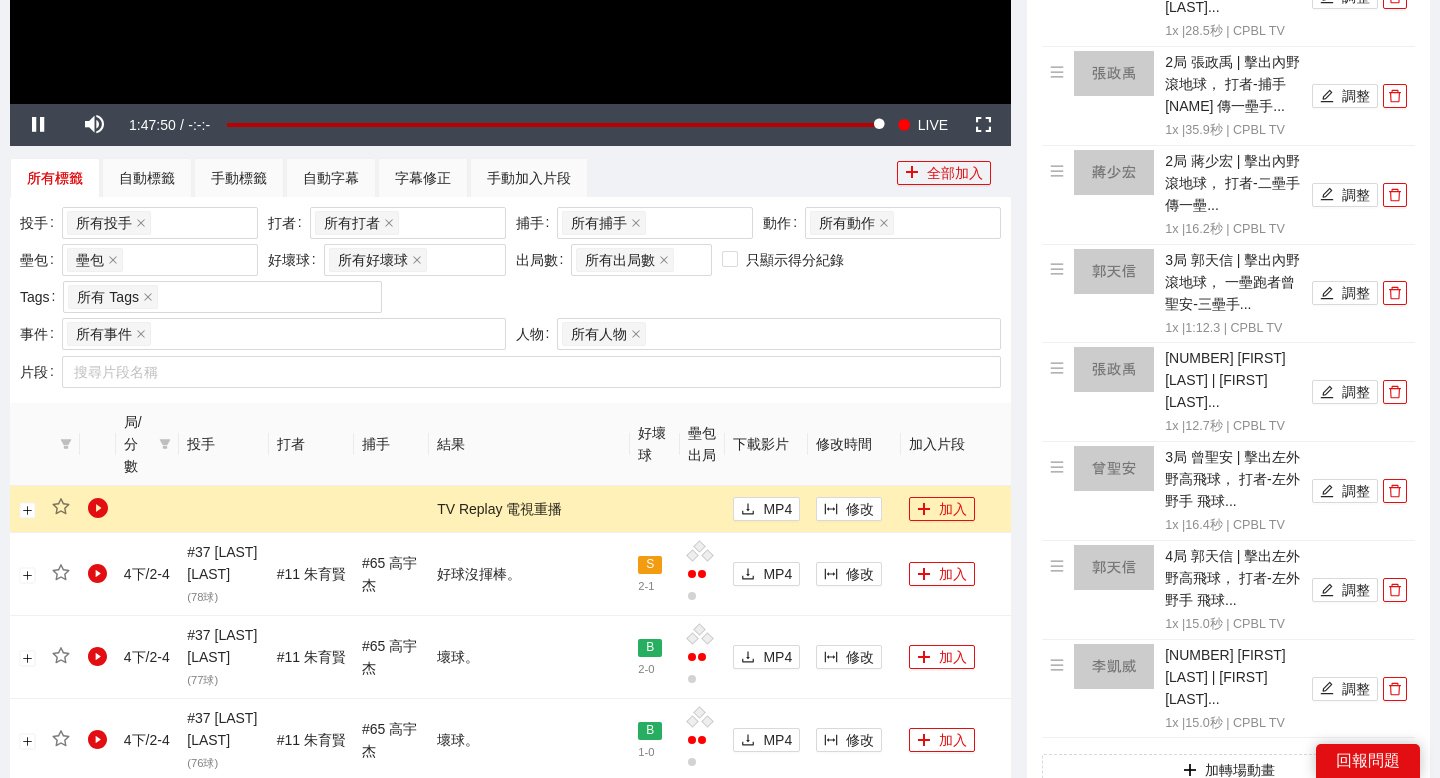 scroll, scrollTop: 584, scrollLeft: 0, axis: vertical 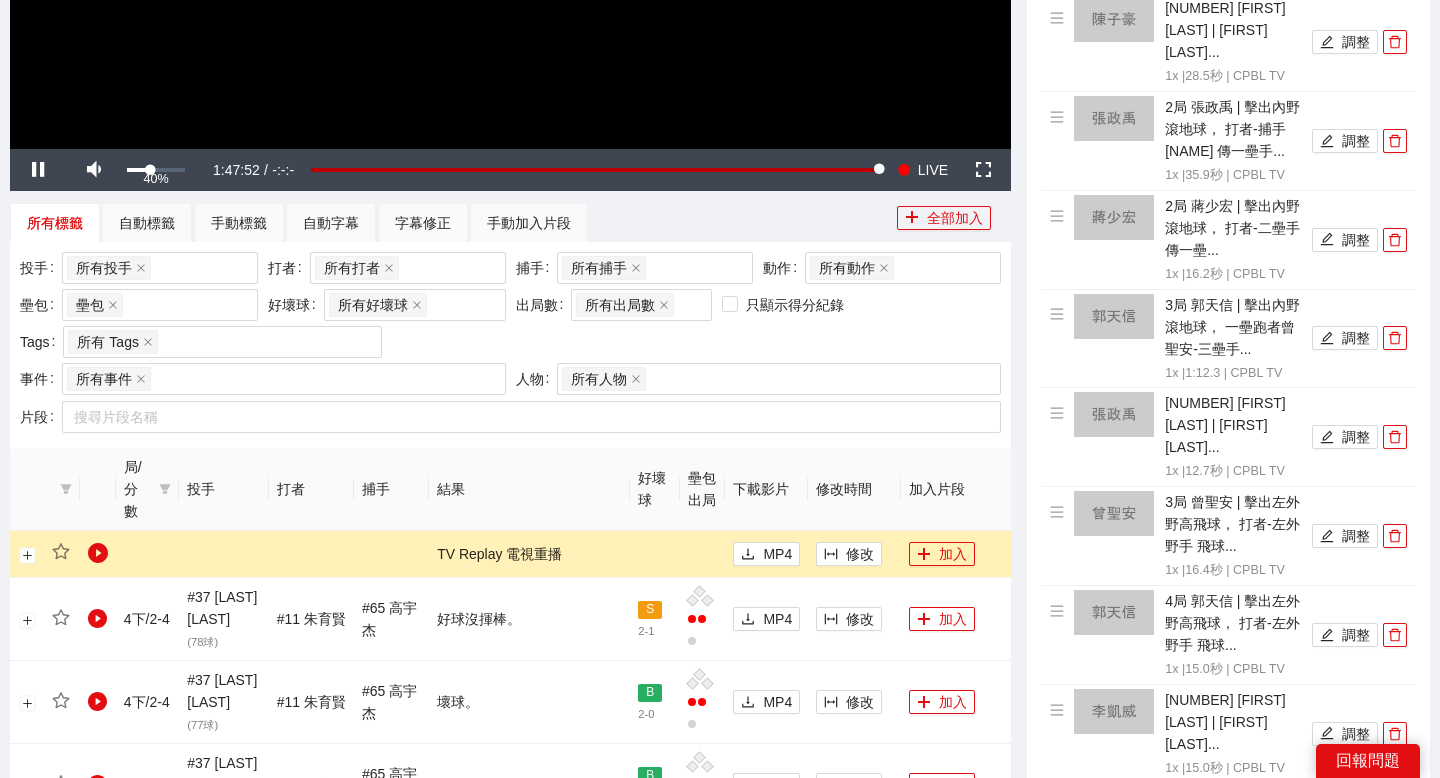 click at bounding box center (138, 170) 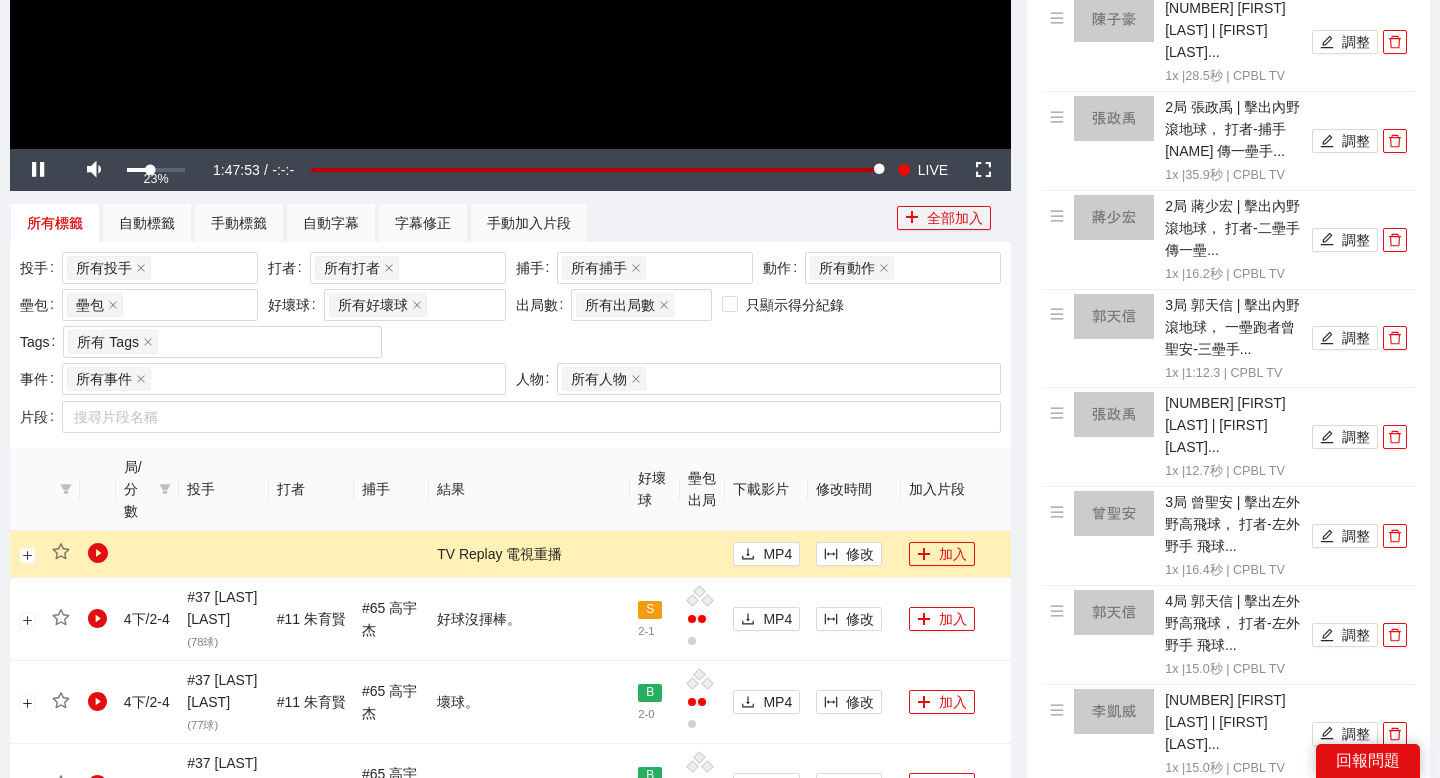 click at bounding box center (138, 170) 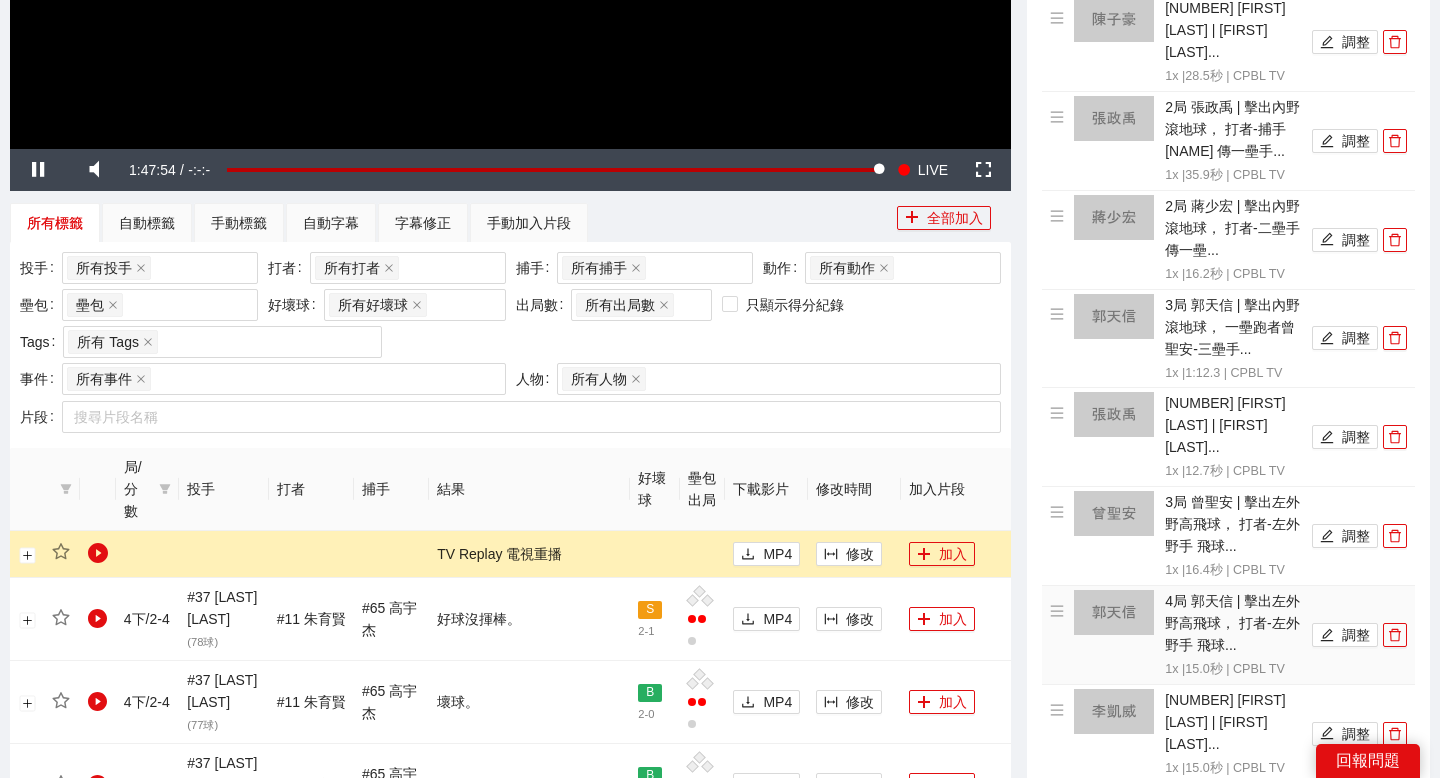 click on "4局 郭天信 | 擊出左外野高飛球， 打者-左外野手 飛球... 1x |  15.0  秒    | CPBL TV   調整" at bounding box center (1228, 635) 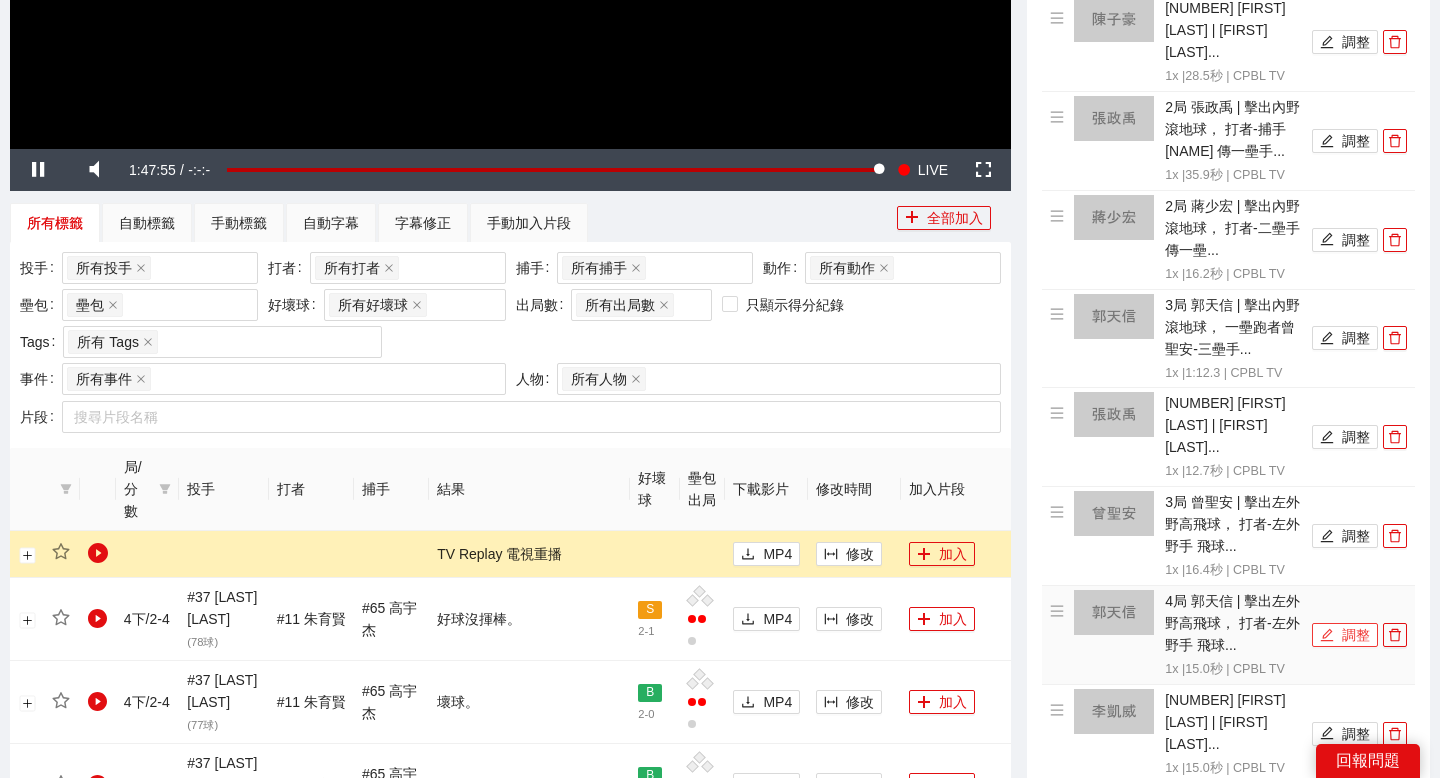 click on "調整" at bounding box center [1345, 635] 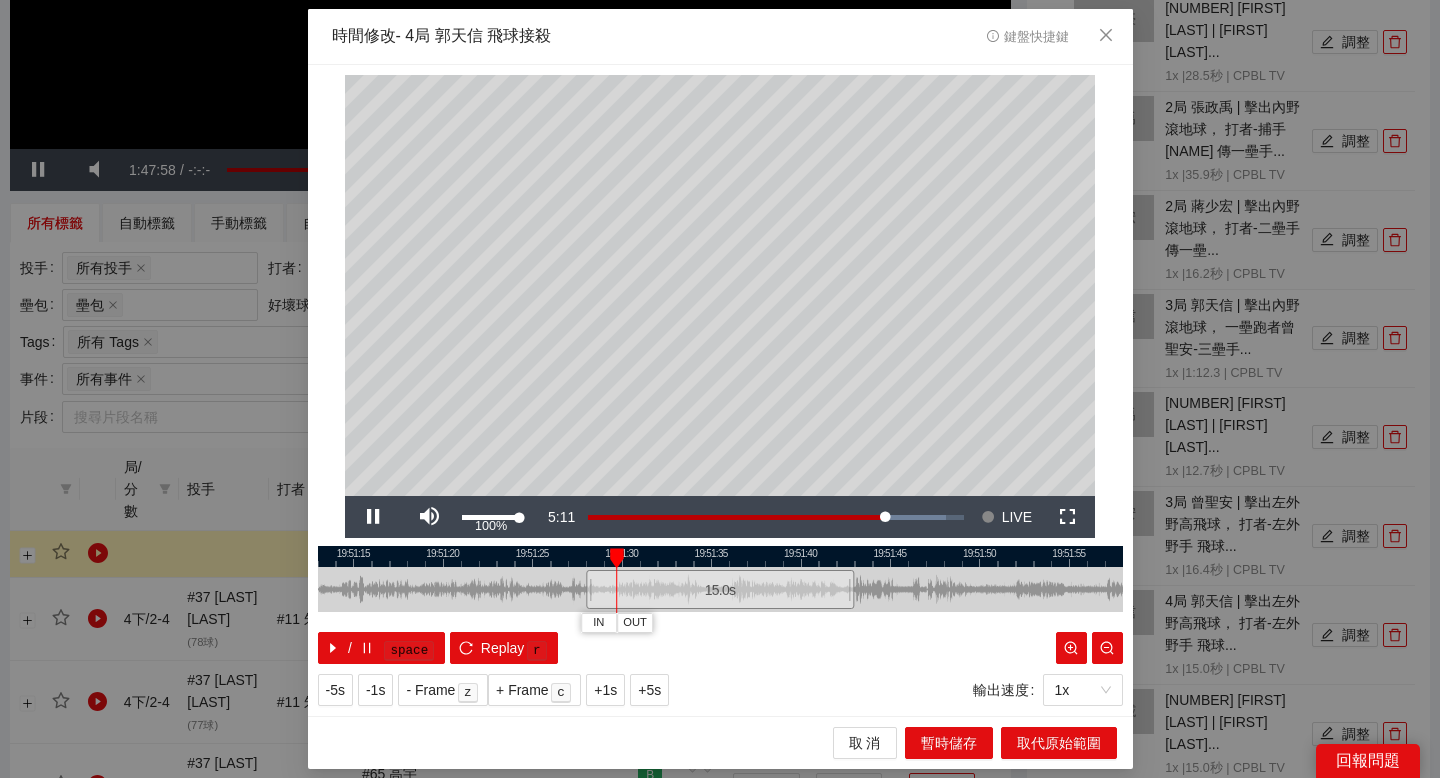 drag, startPoint x: 513, startPoint y: 514, endPoint x: 536, endPoint y: 514, distance: 23 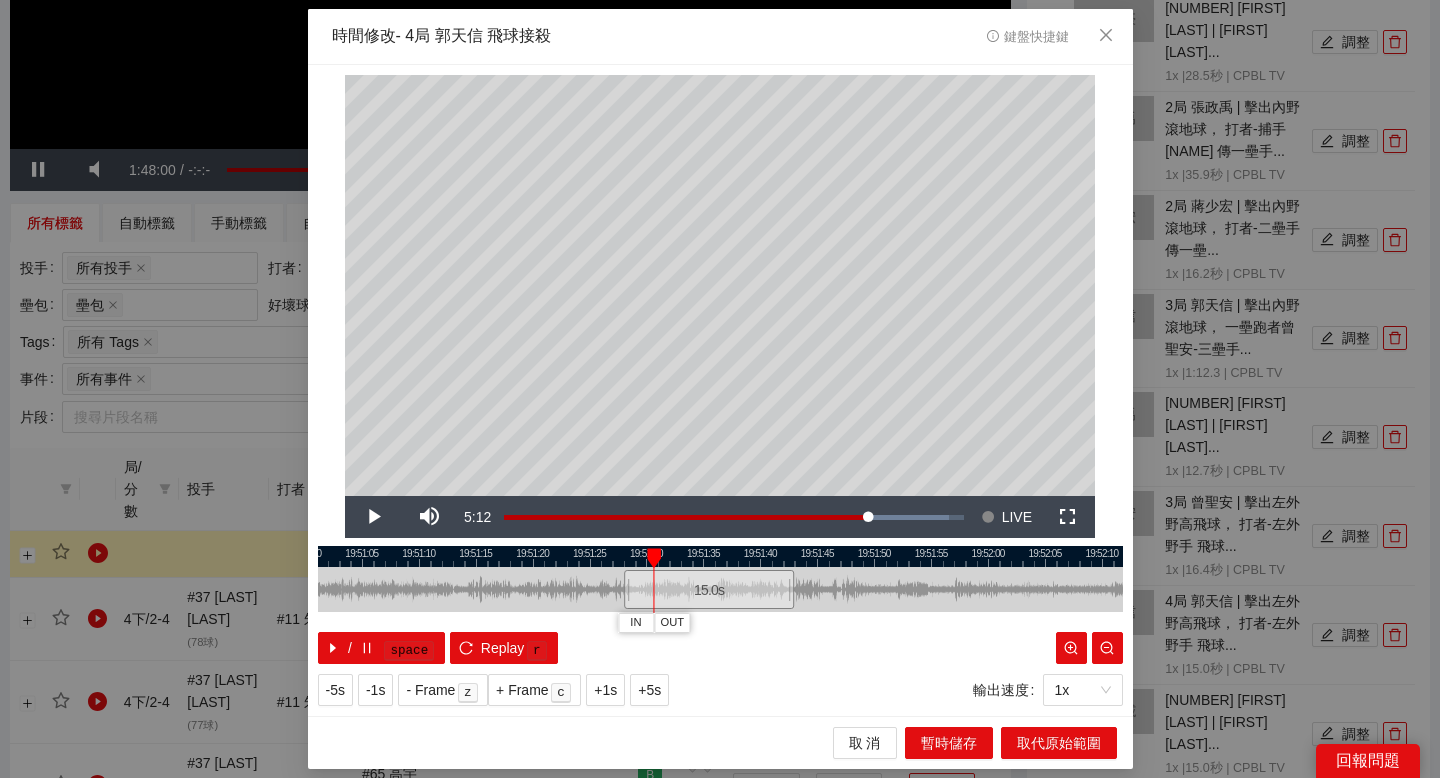 click at bounding box center [720, 589] 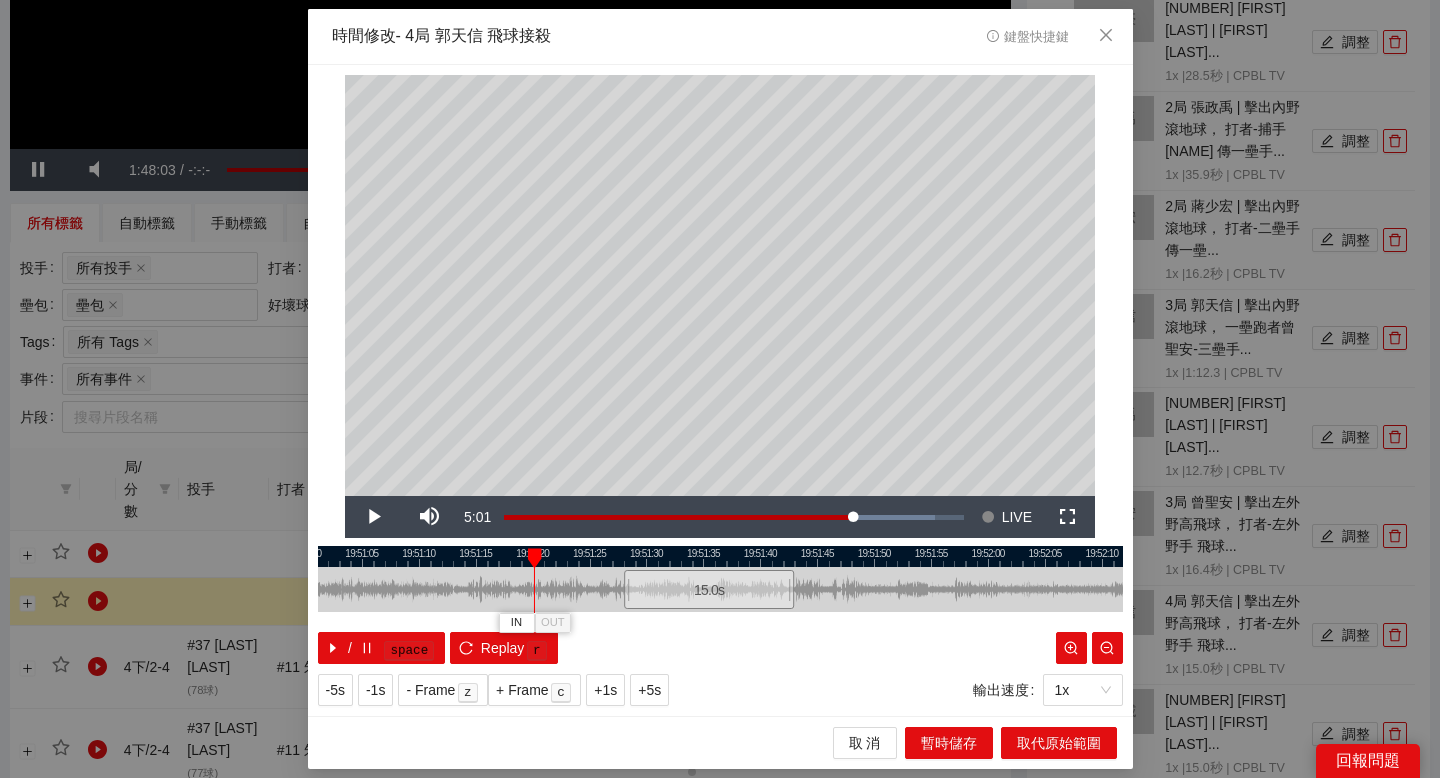 click at bounding box center [720, 556] 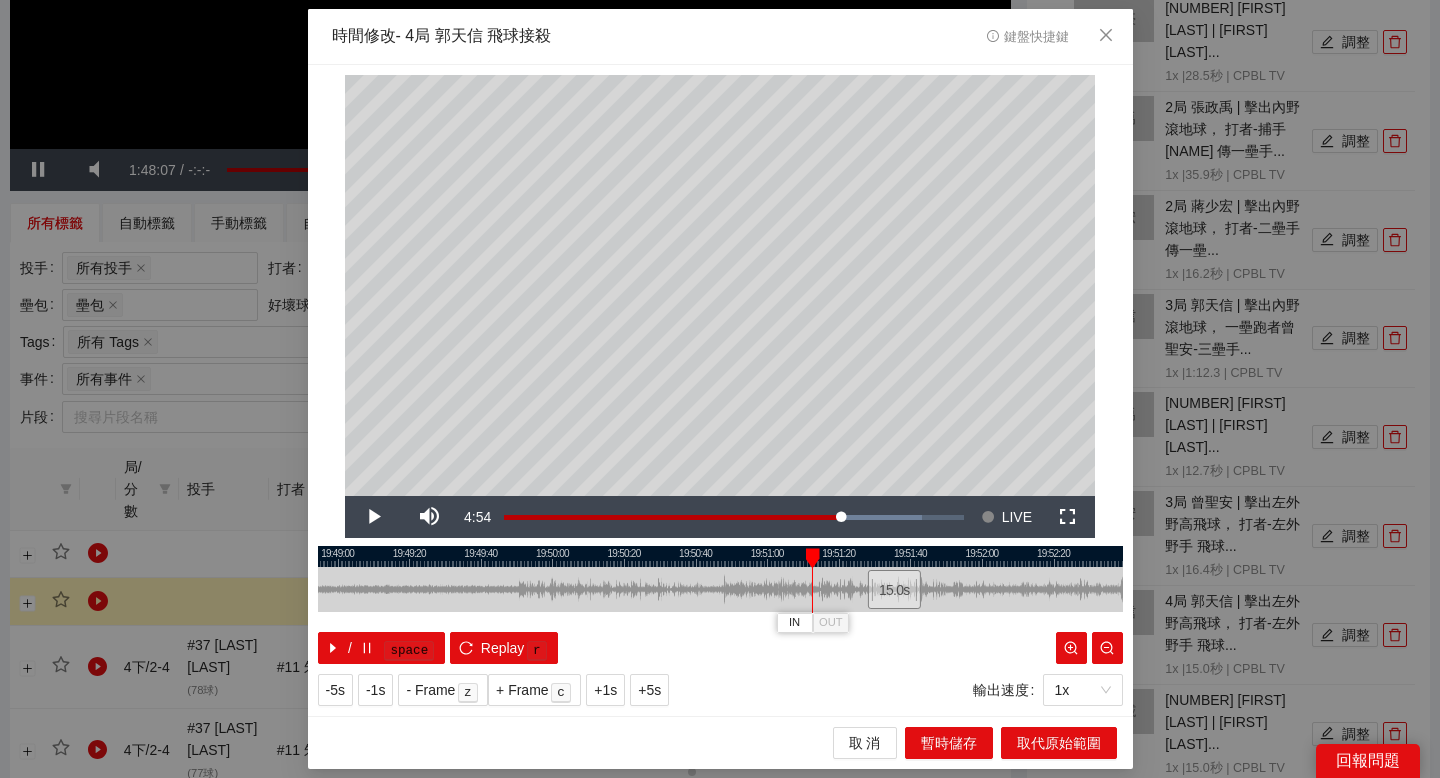 drag, startPoint x: 558, startPoint y: 558, endPoint x: 893, endPoint y: 551, distance: 335.07312 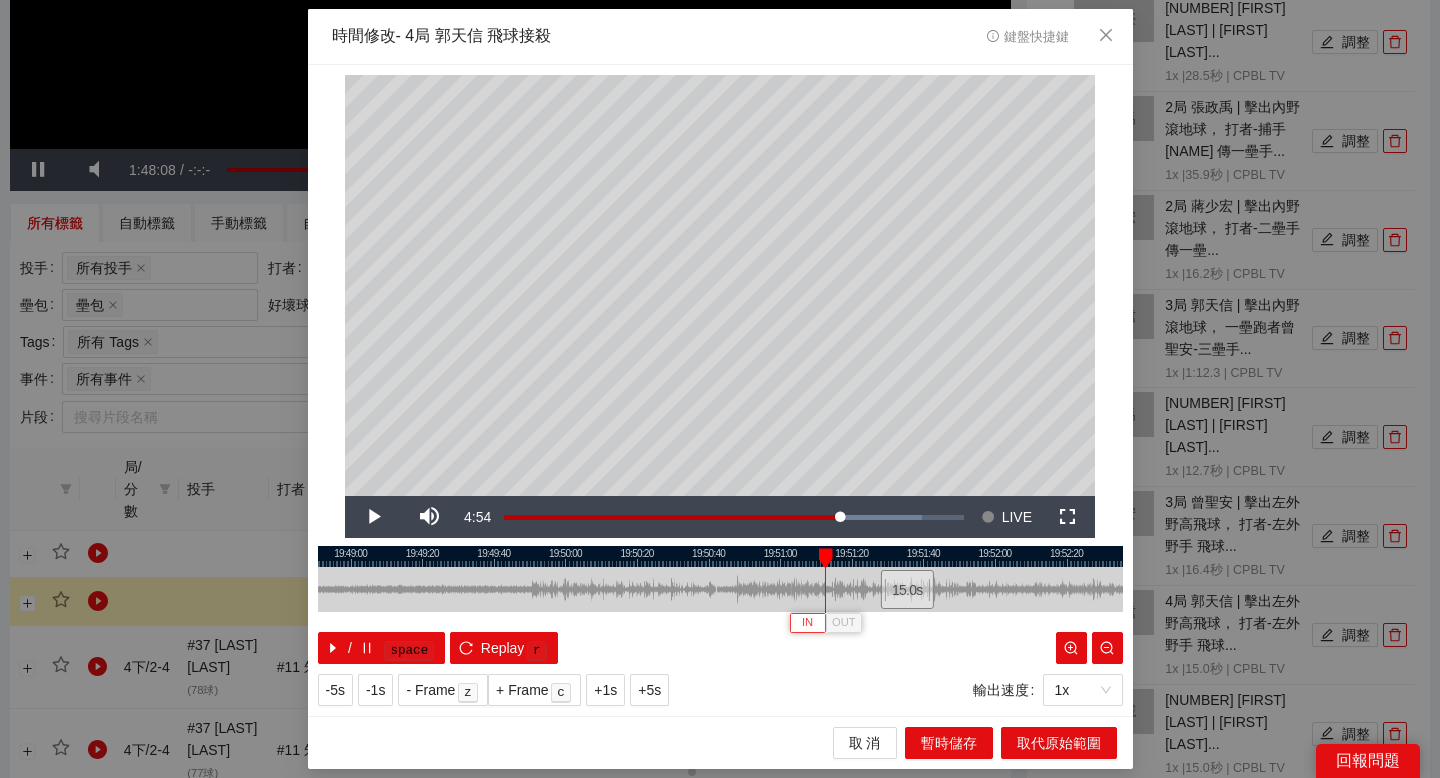 click on "IN" at bounding box center (807, 623) 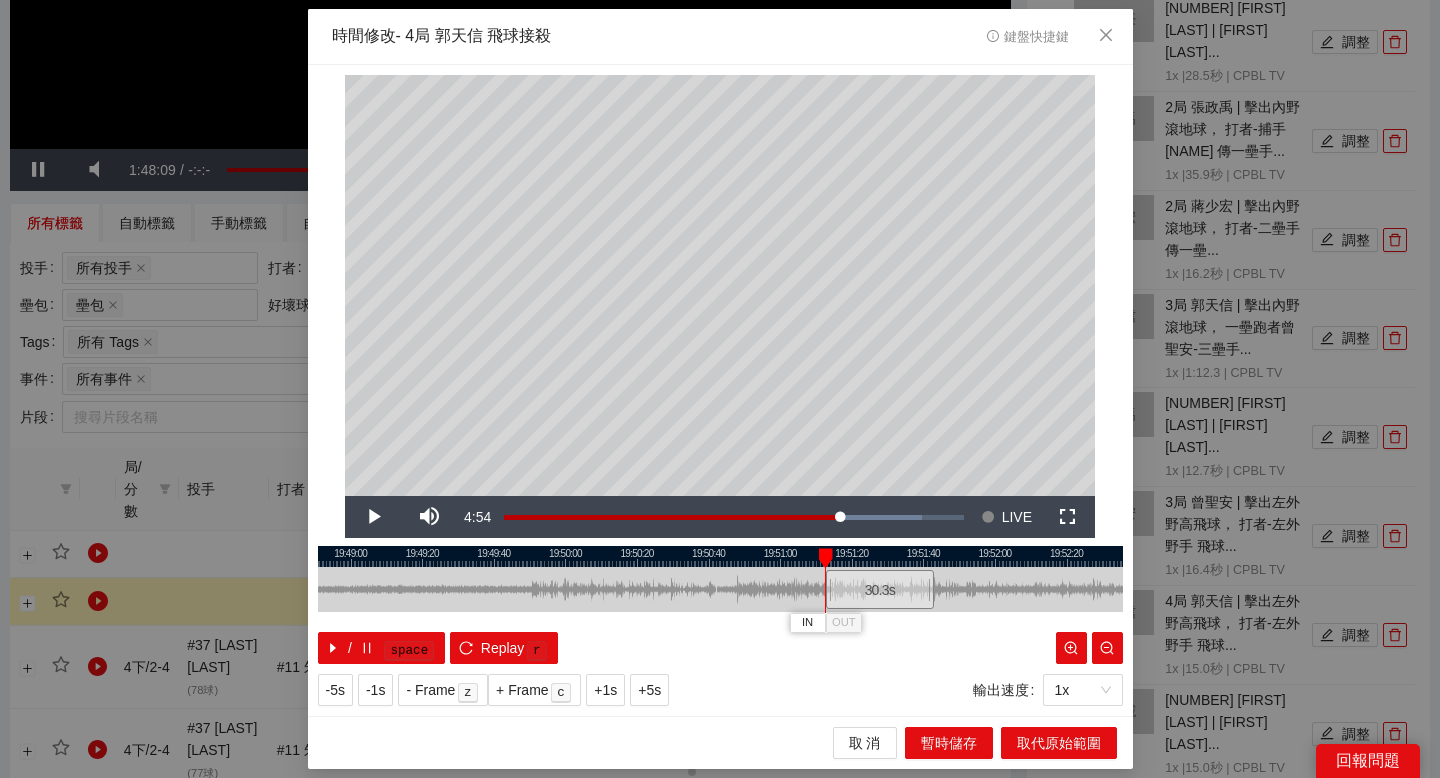 click at bounding box center (720, 556) 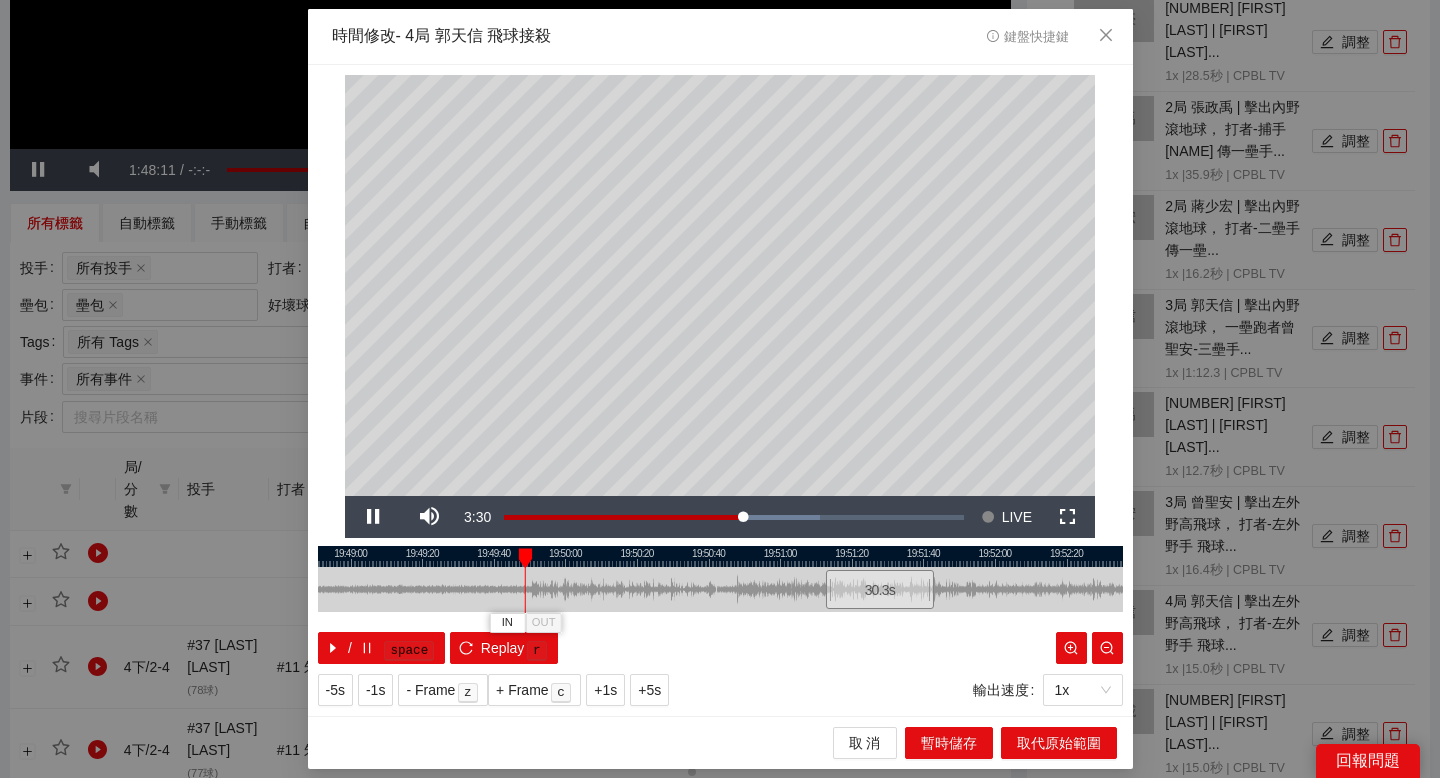 click at bounding box center (720, 556) 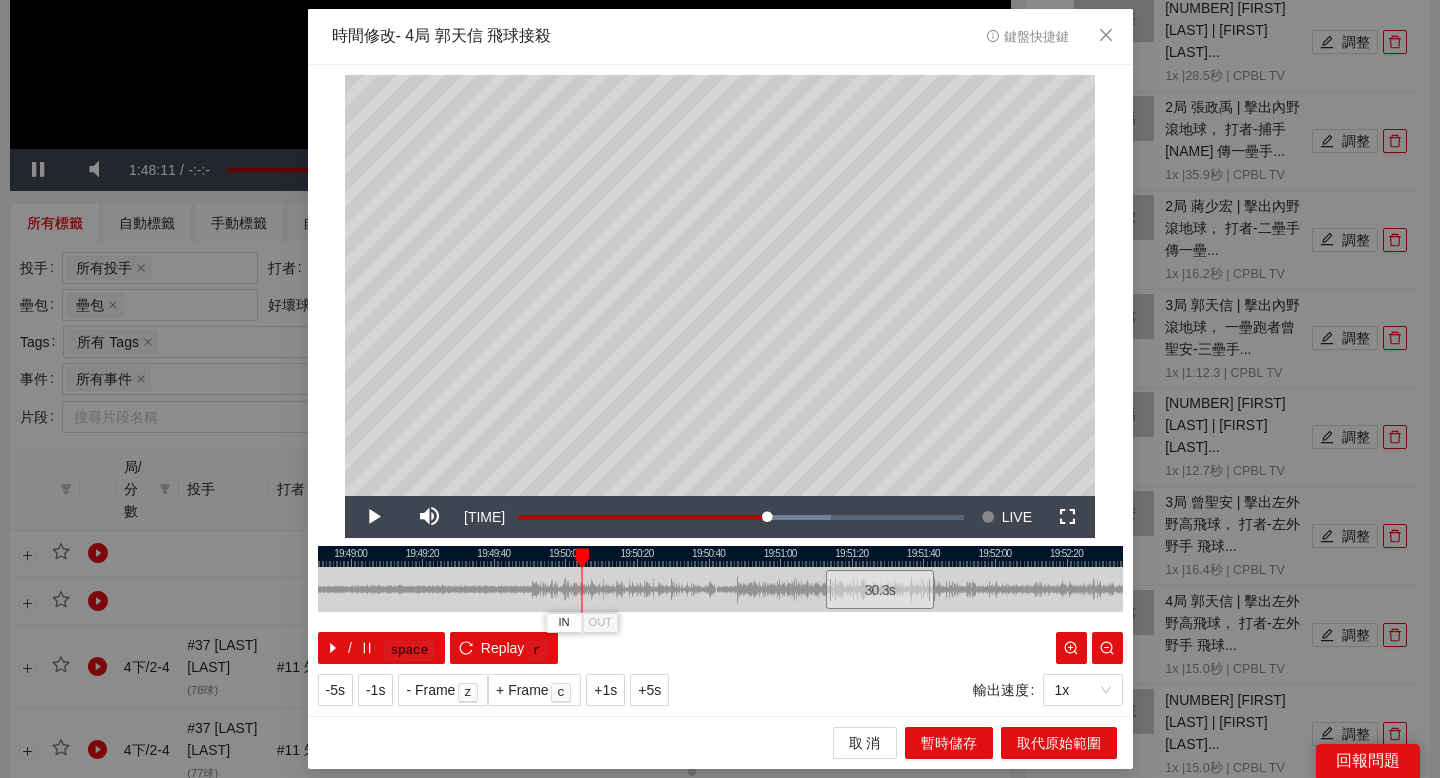 click at bounding box center (720, 556) 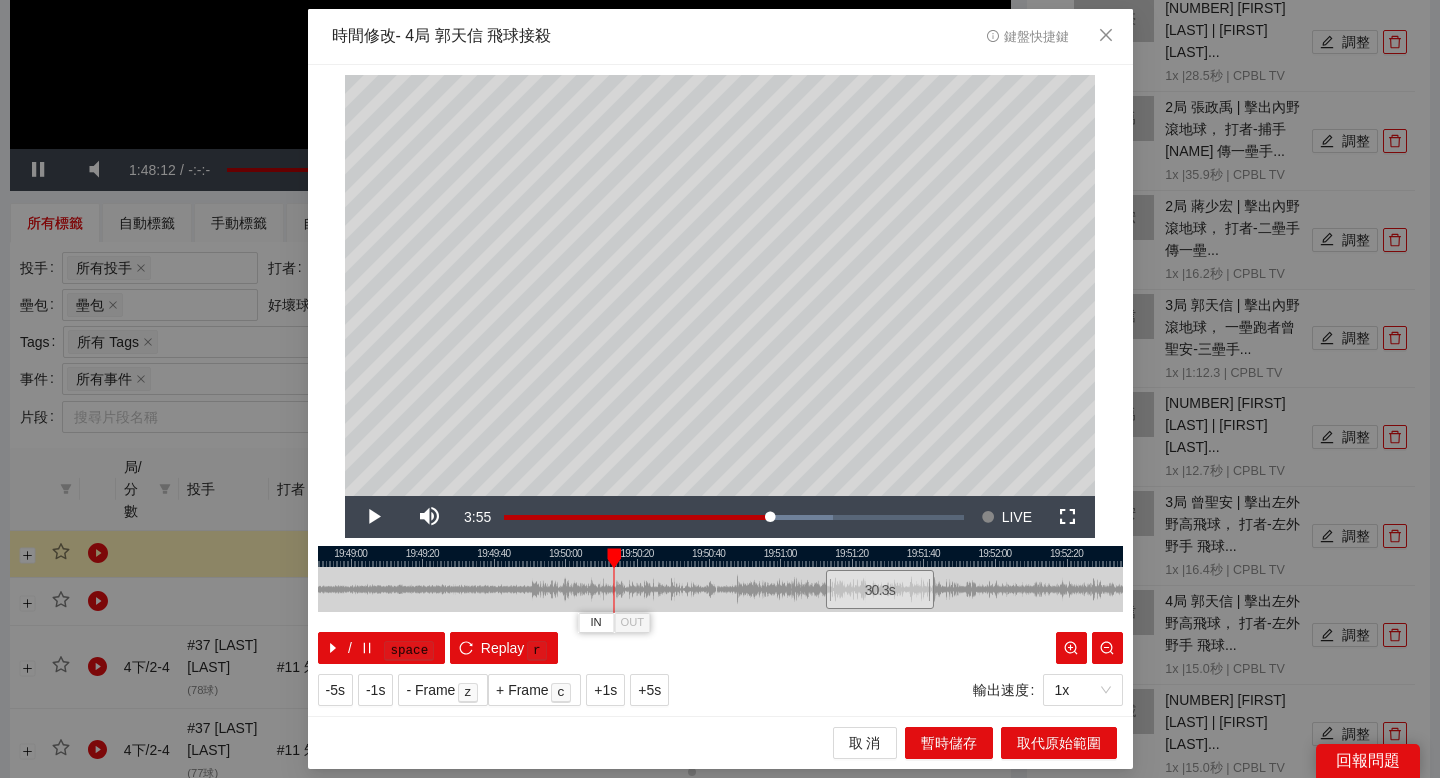 click at bounding box center [720, 556] 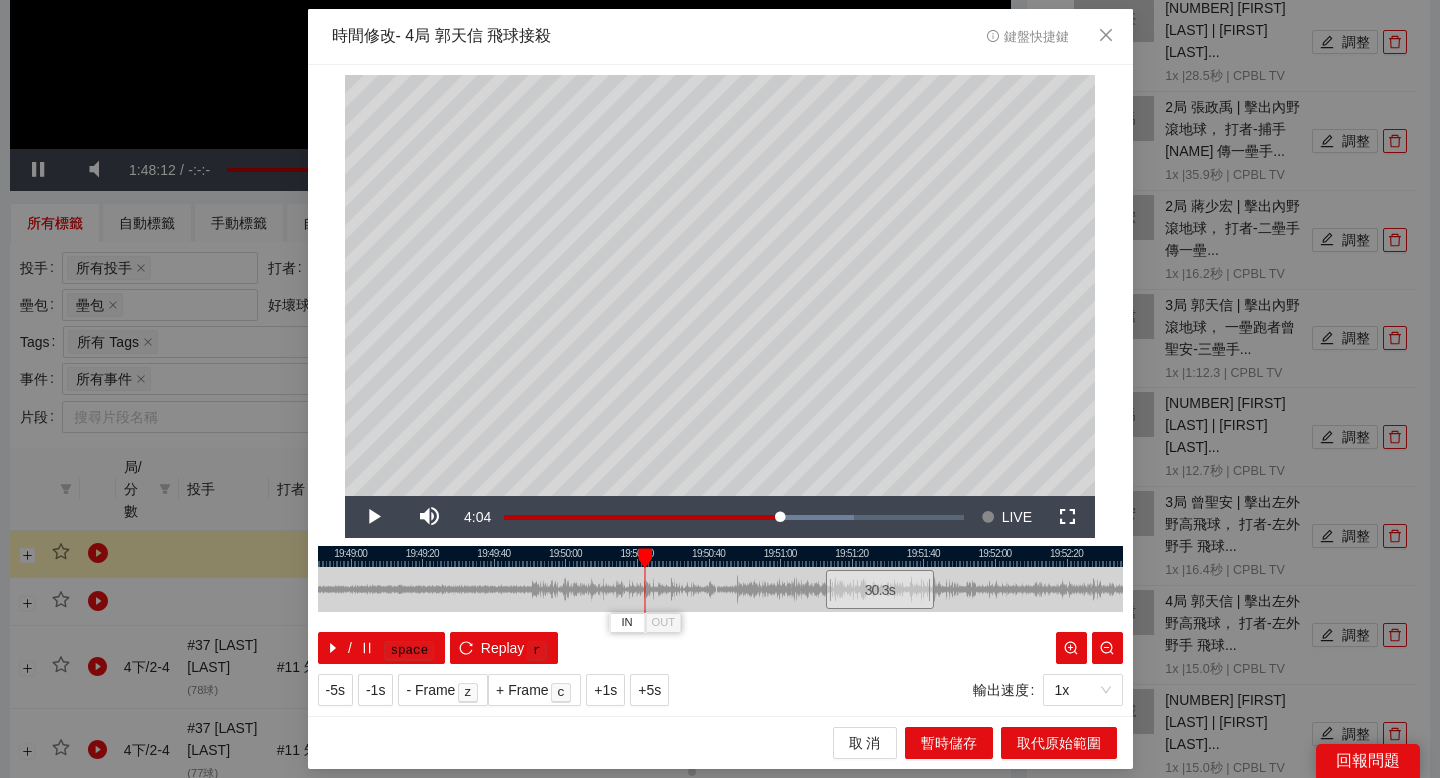 click at bounding box center (720, 556) 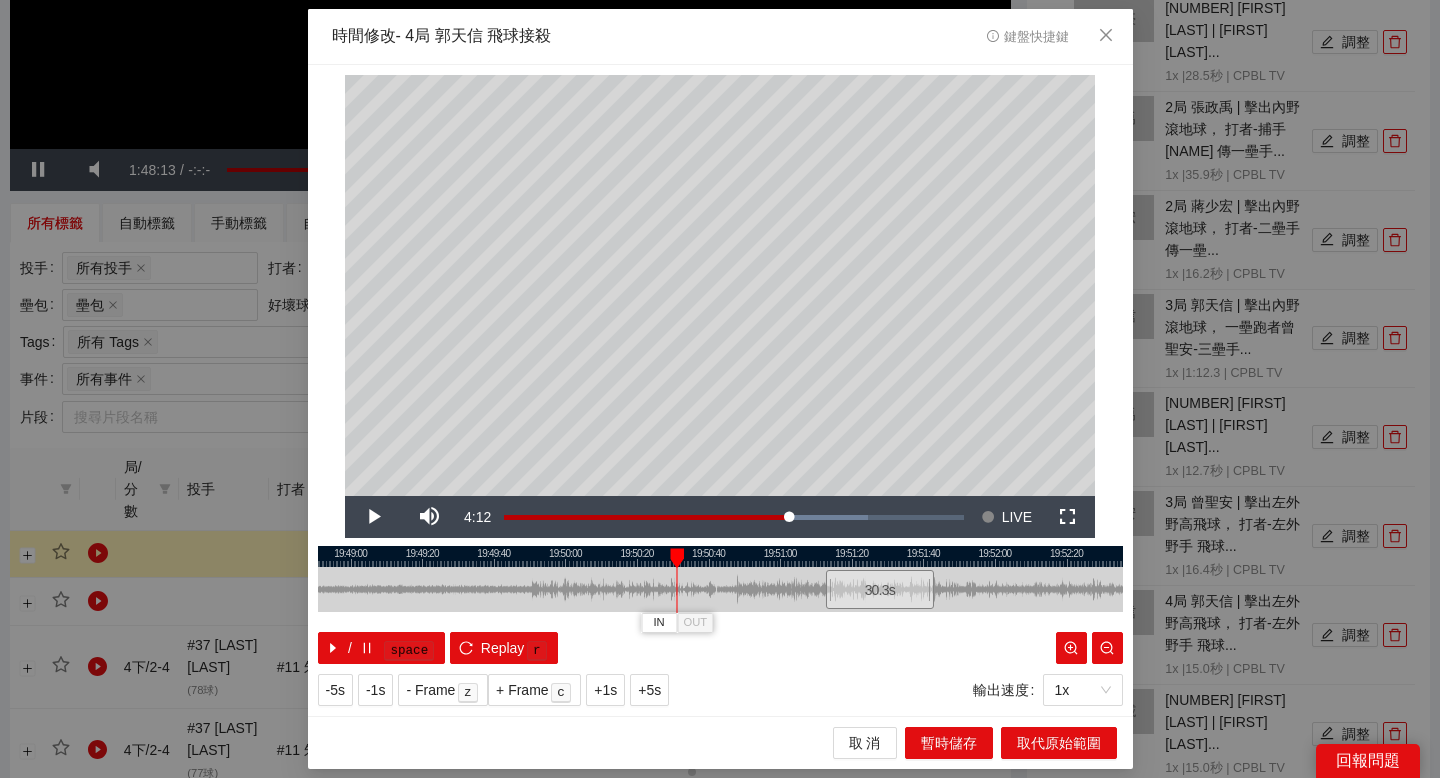 click at bounding box center (720, 556) 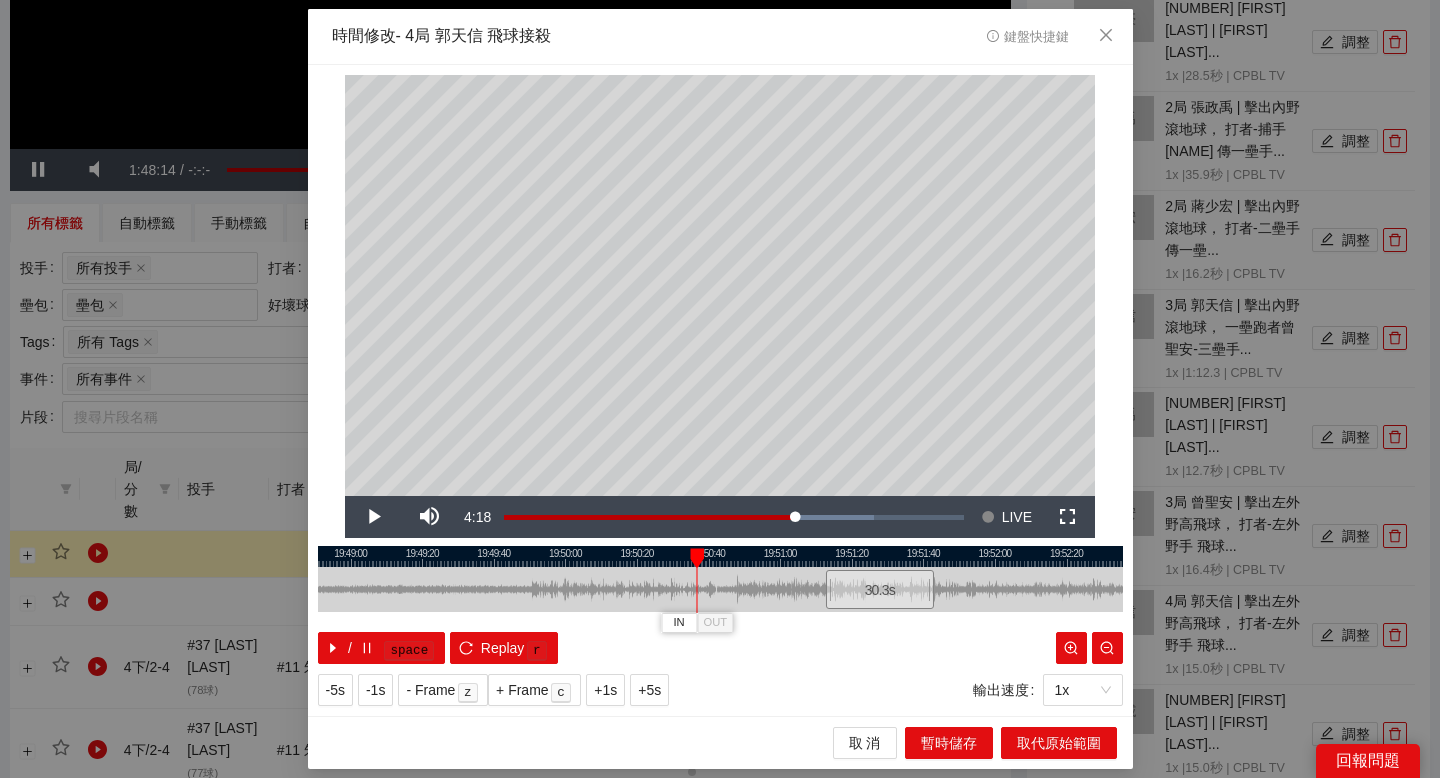 click at bounding box center [720, 556] 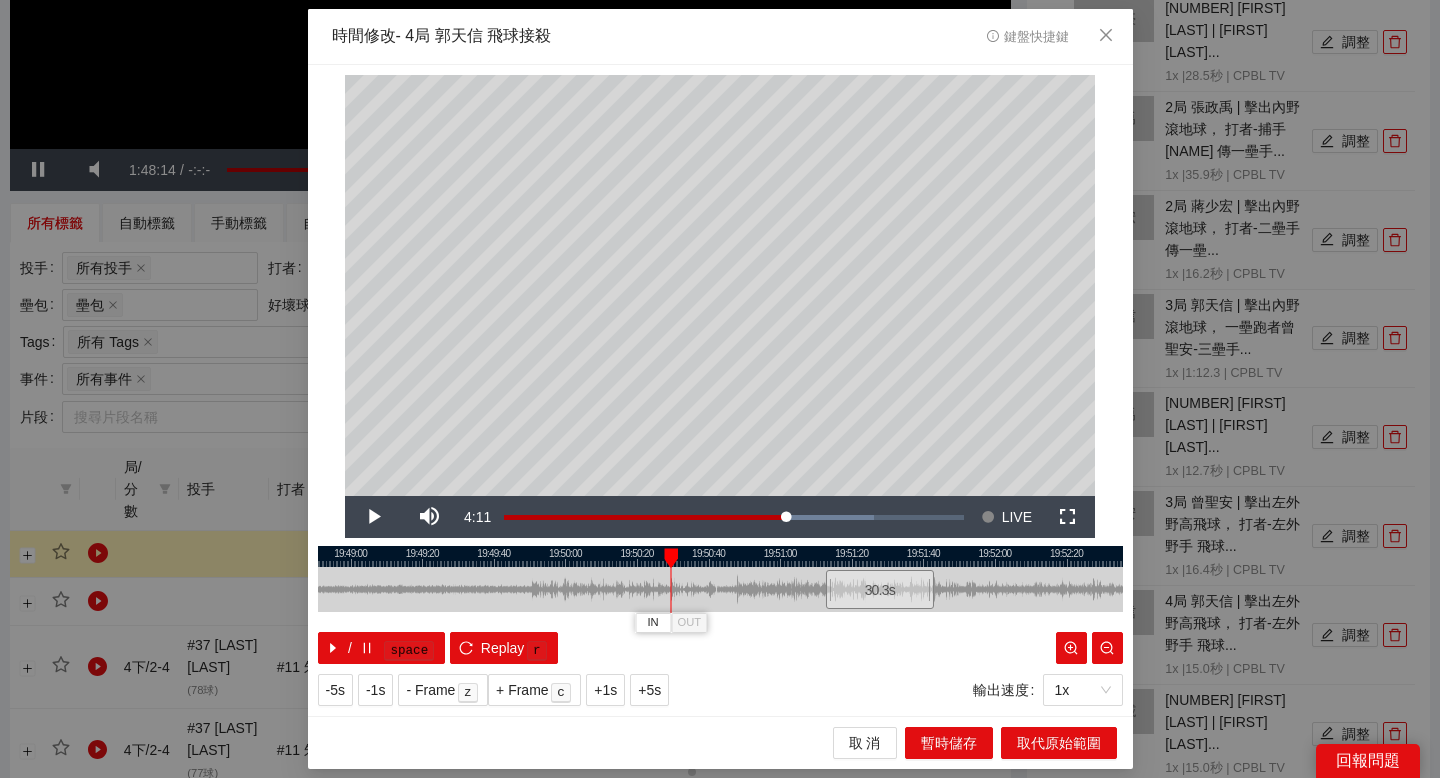 click at bounding box center (720, 556) 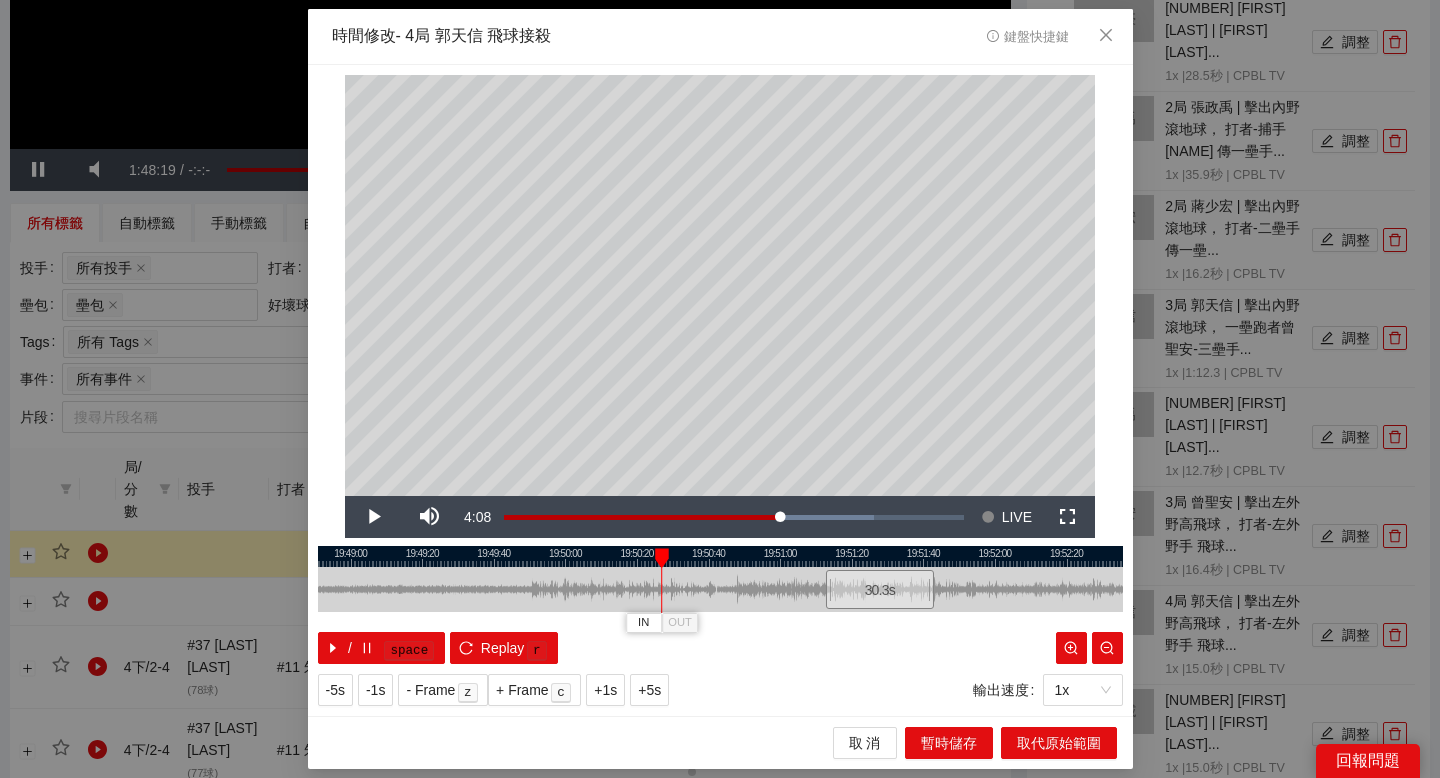 click at bounding box center (662, 558) 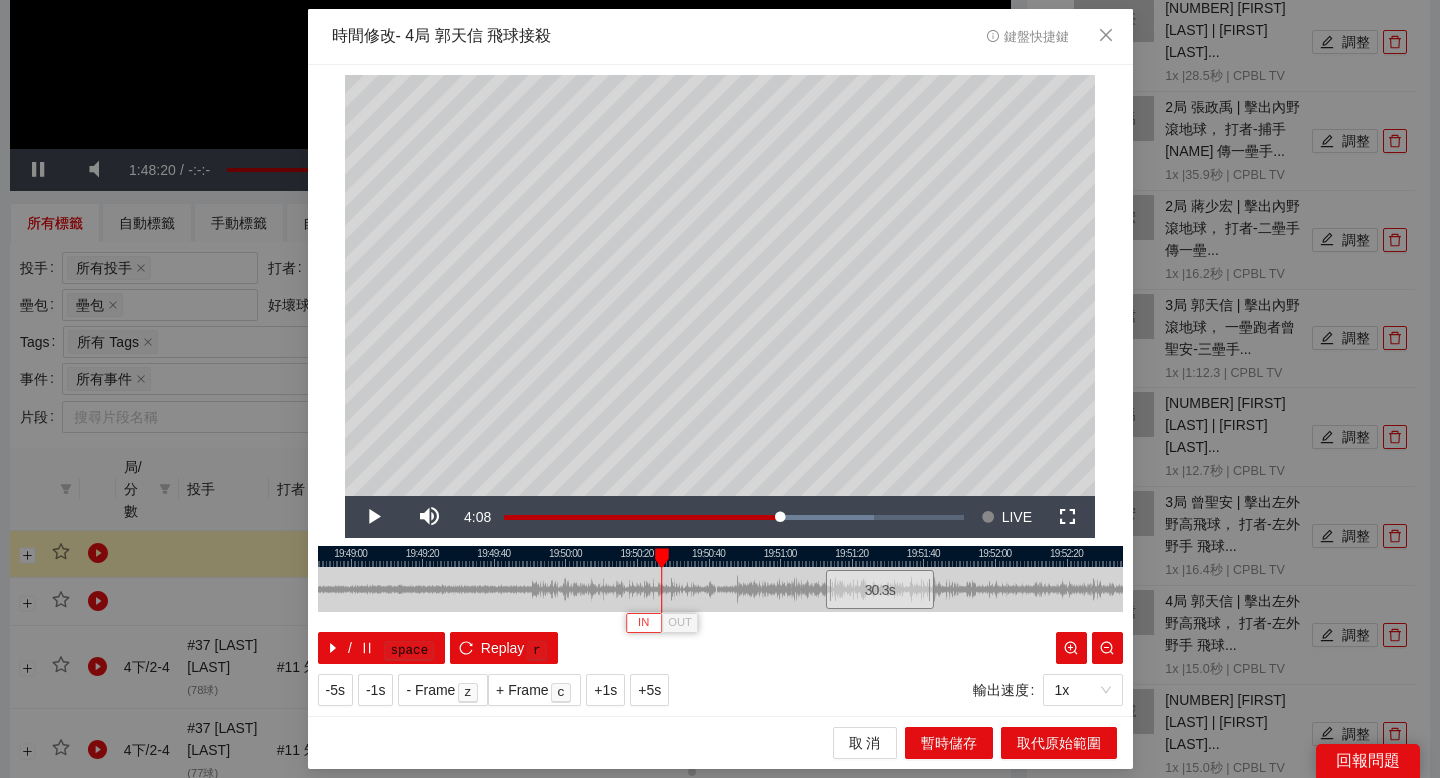 click on "IN" at bounding box center [643, 623] 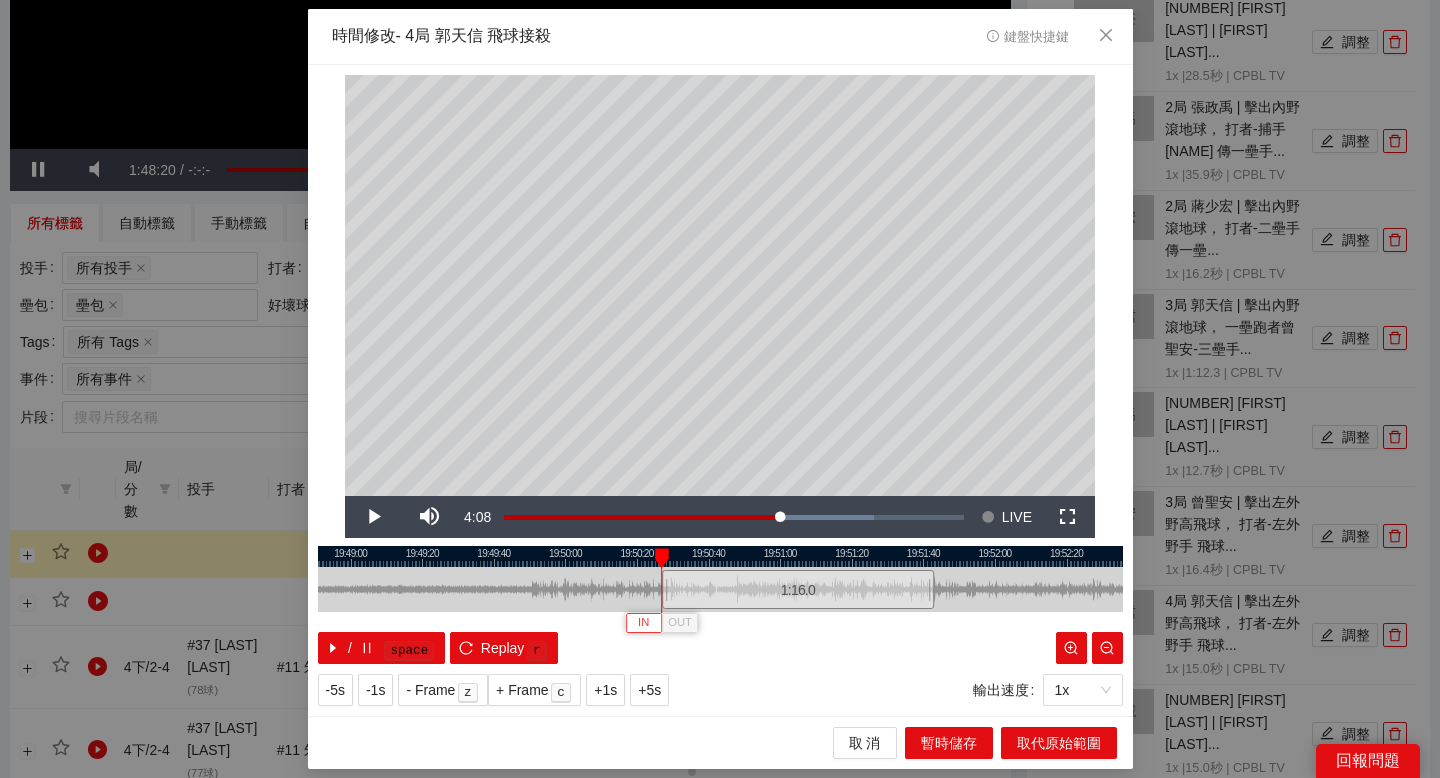 type 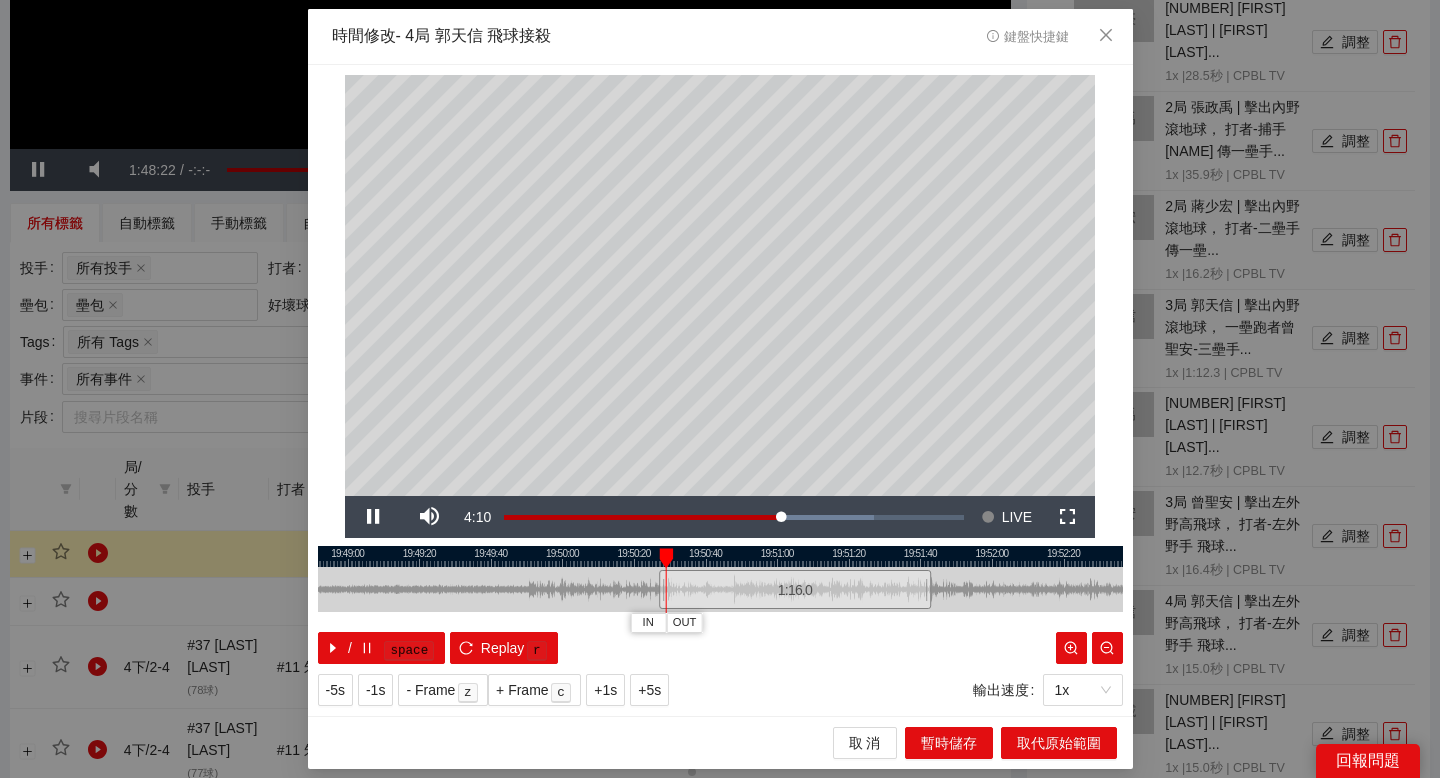 drag, startPoint x: 786, startPoint y: 558, endPoint x: 753, endPoint y: 558, distance: 33 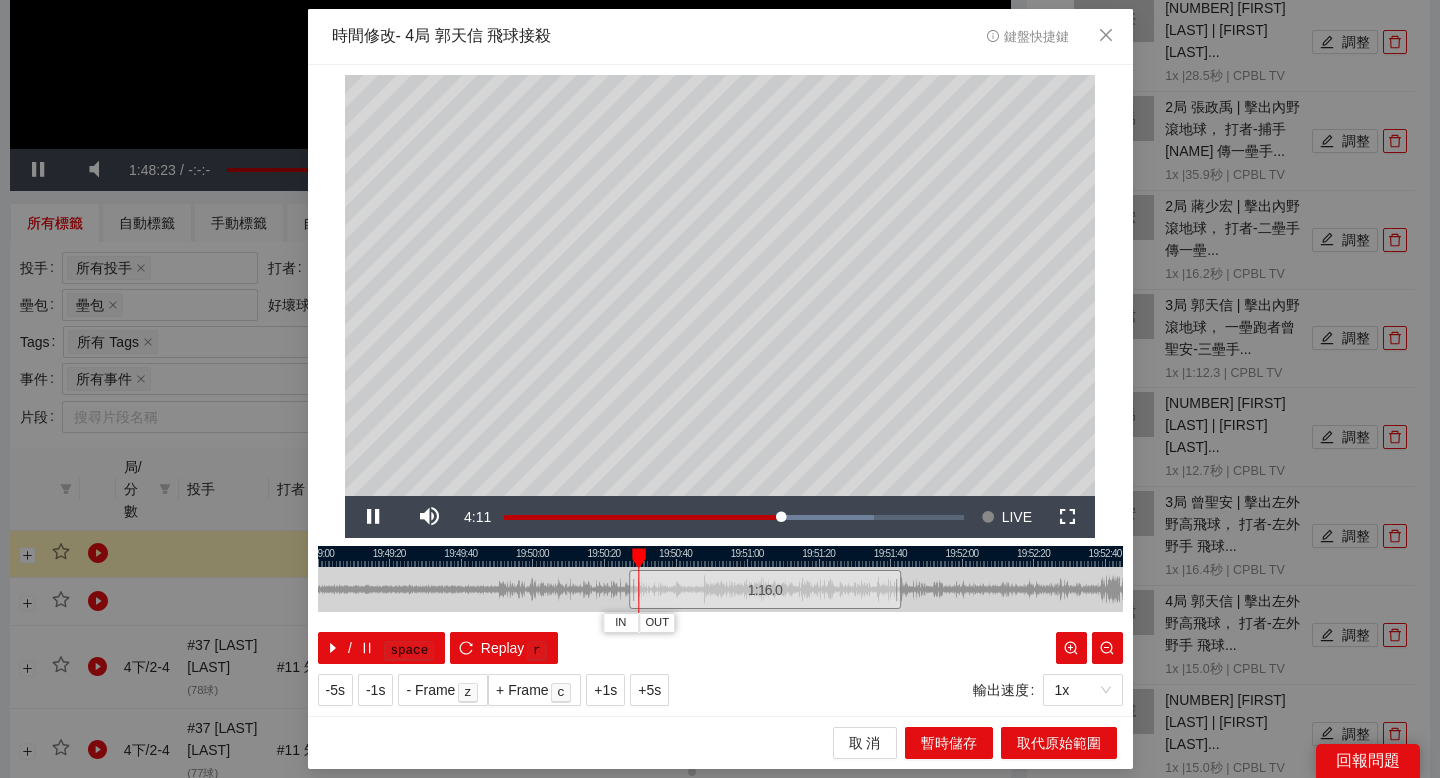 click at bounding box center (720, 556) 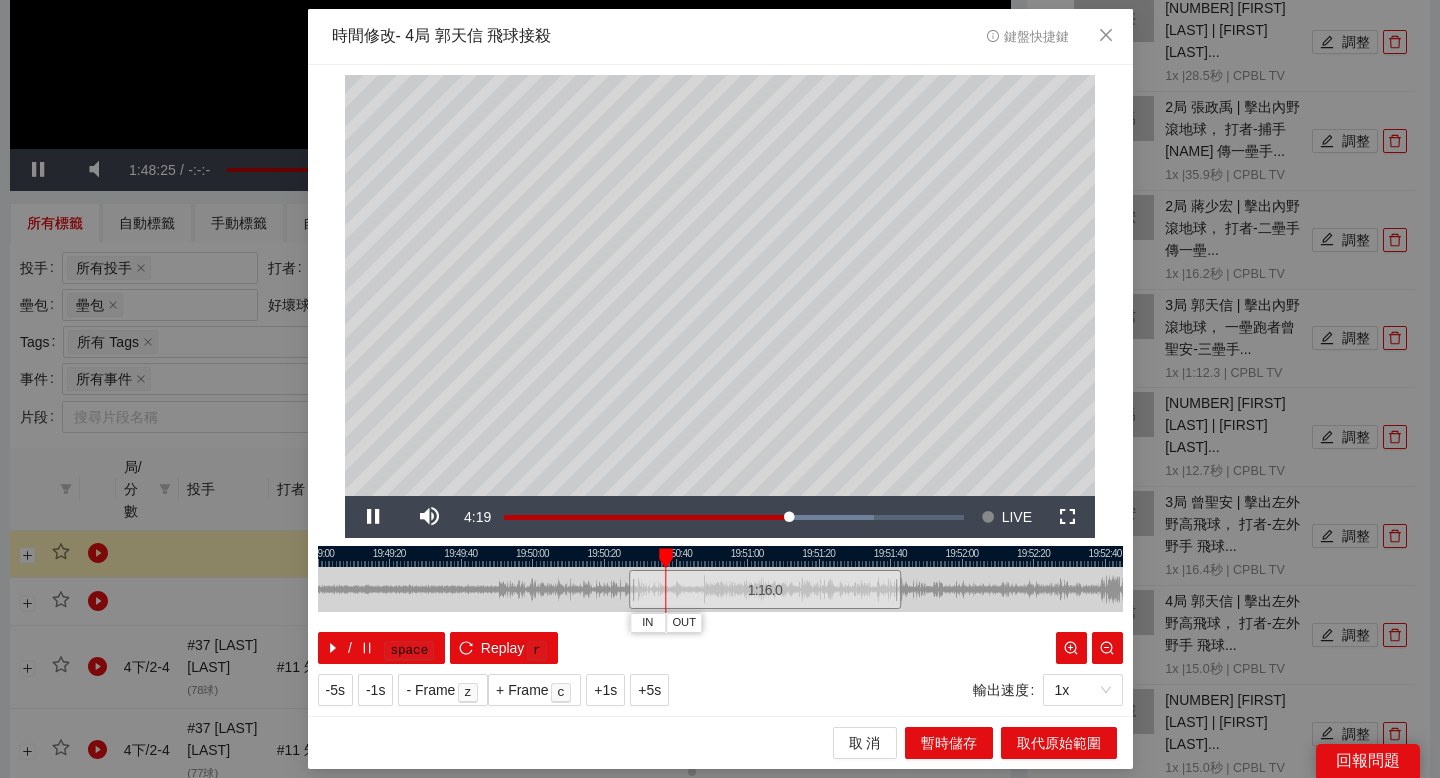 click at bounding box center [720, 556] 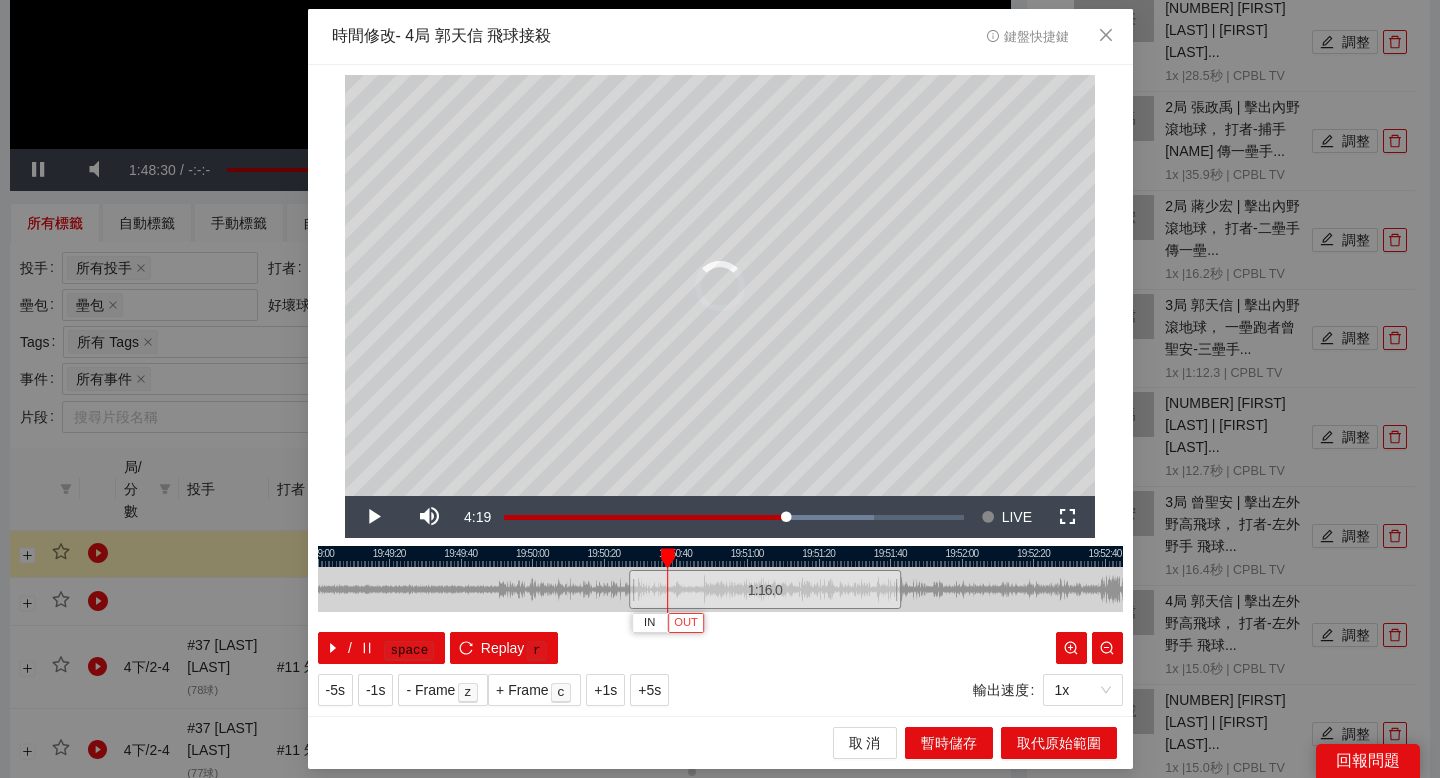 click on "OUT" at bounding box center (686, 623) 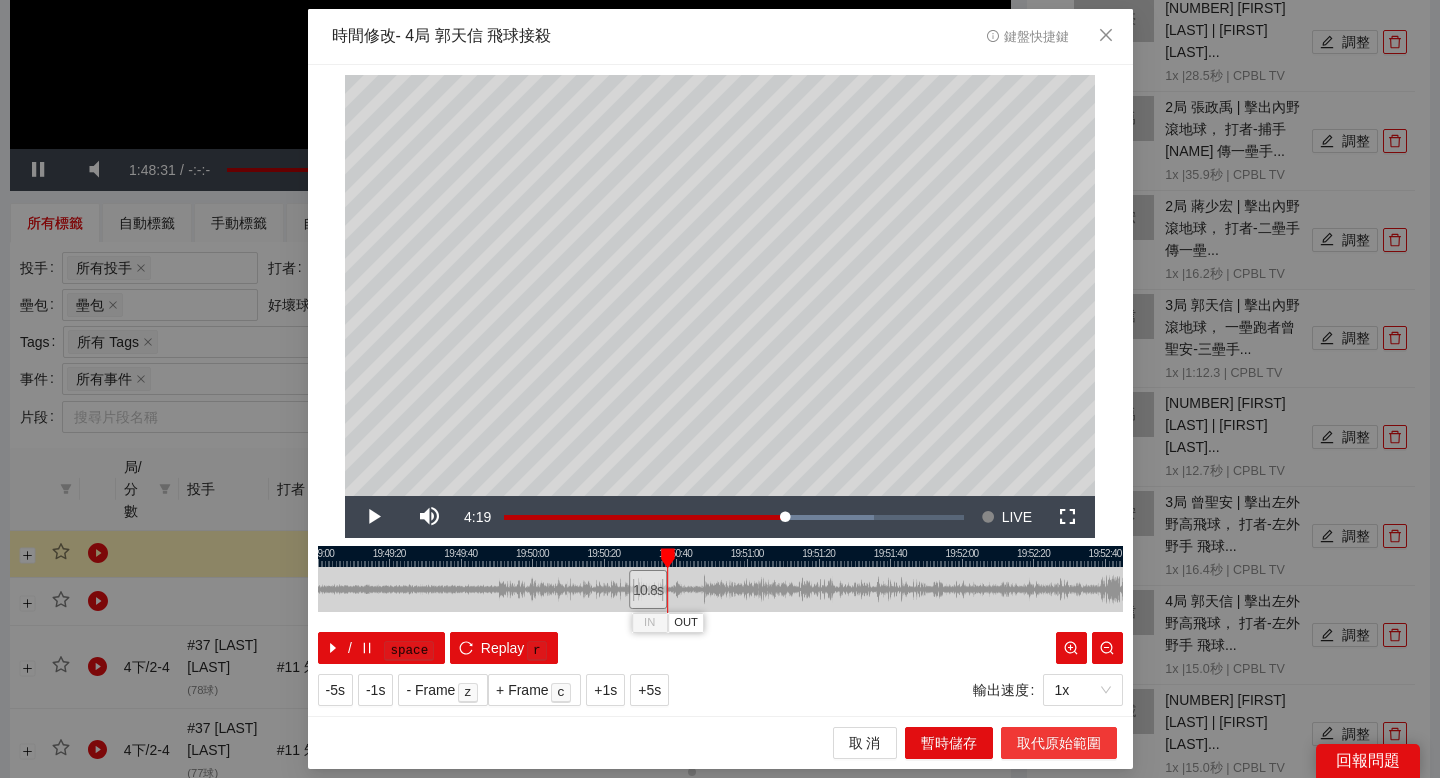click on "取代原始範圍" at bounding box center (1059, 743) 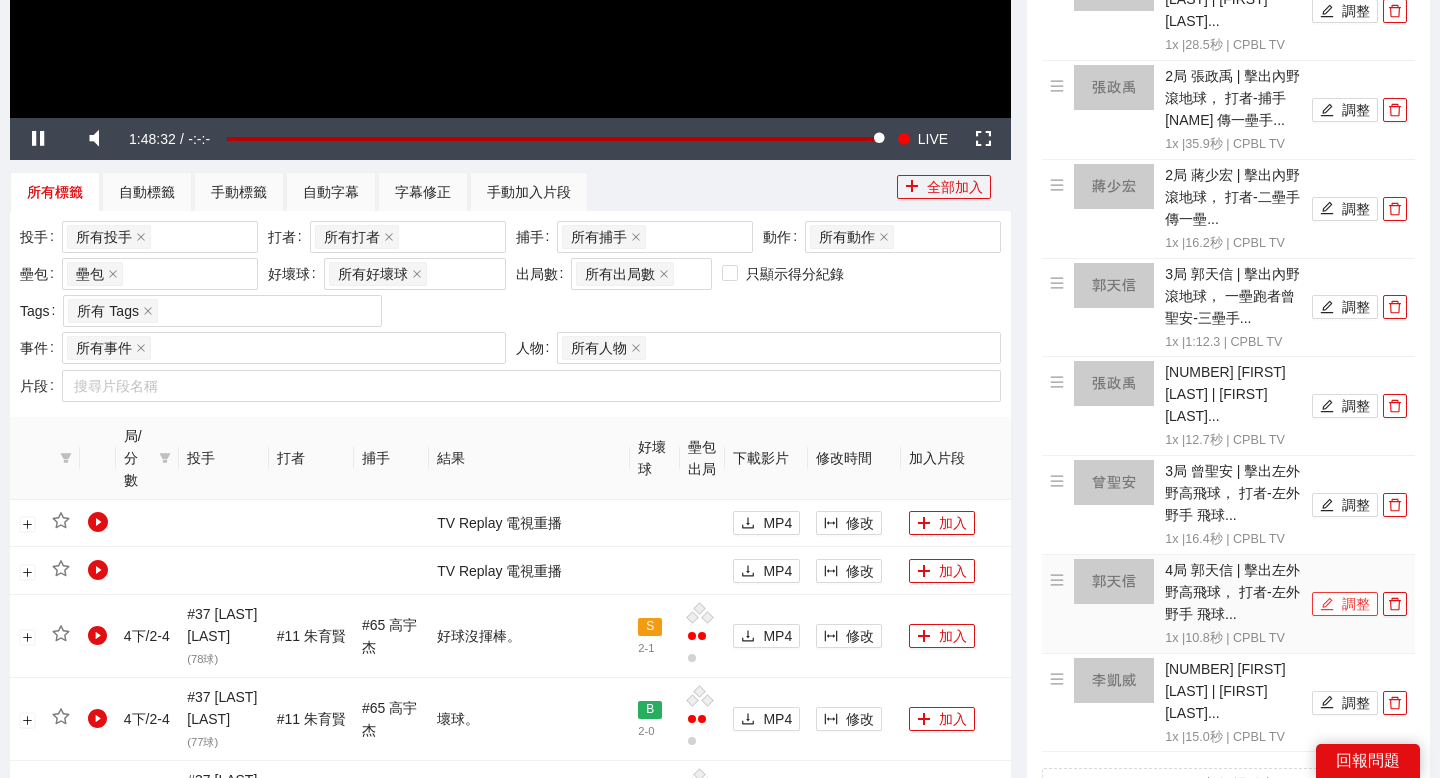 scroll, scrollTop: 640, scrollLeft: 0, axis: vertical 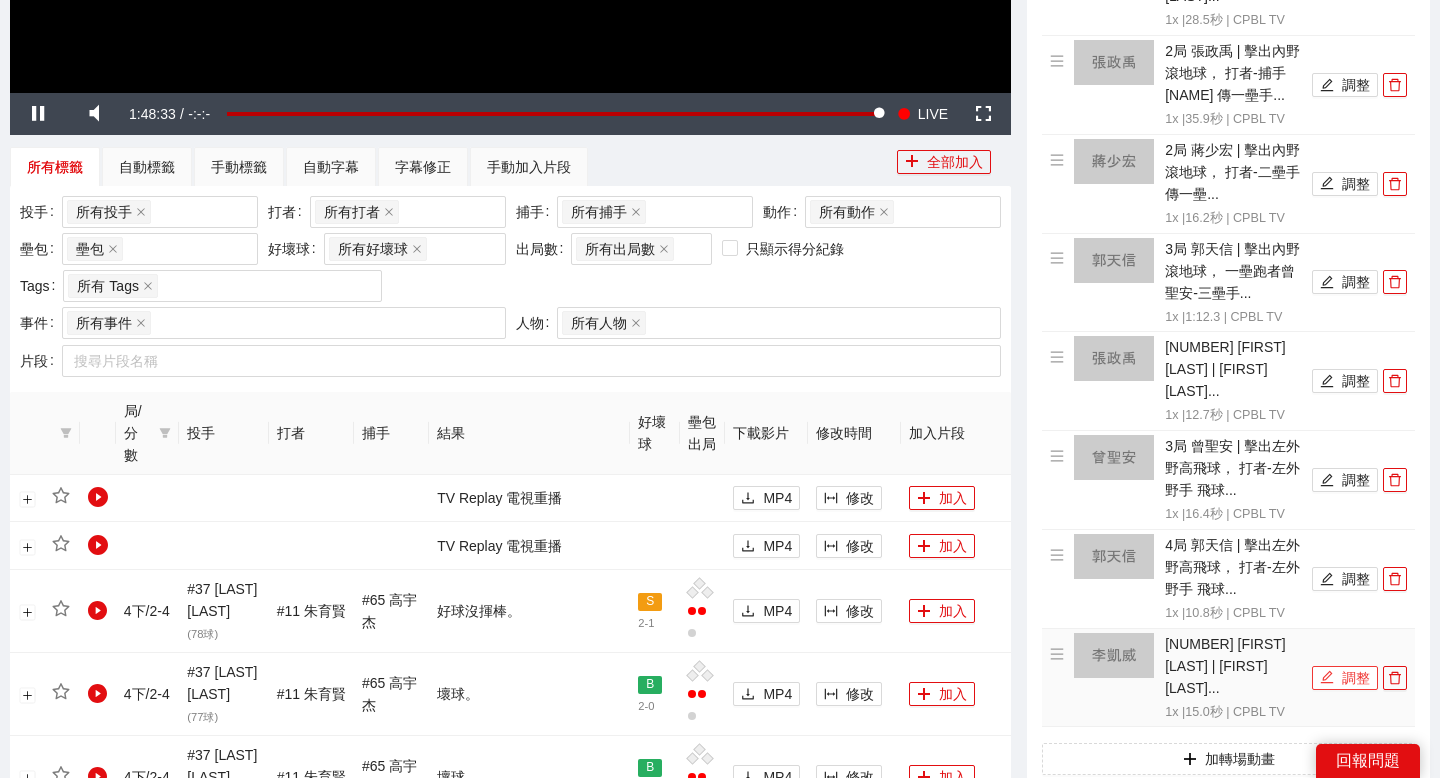 click 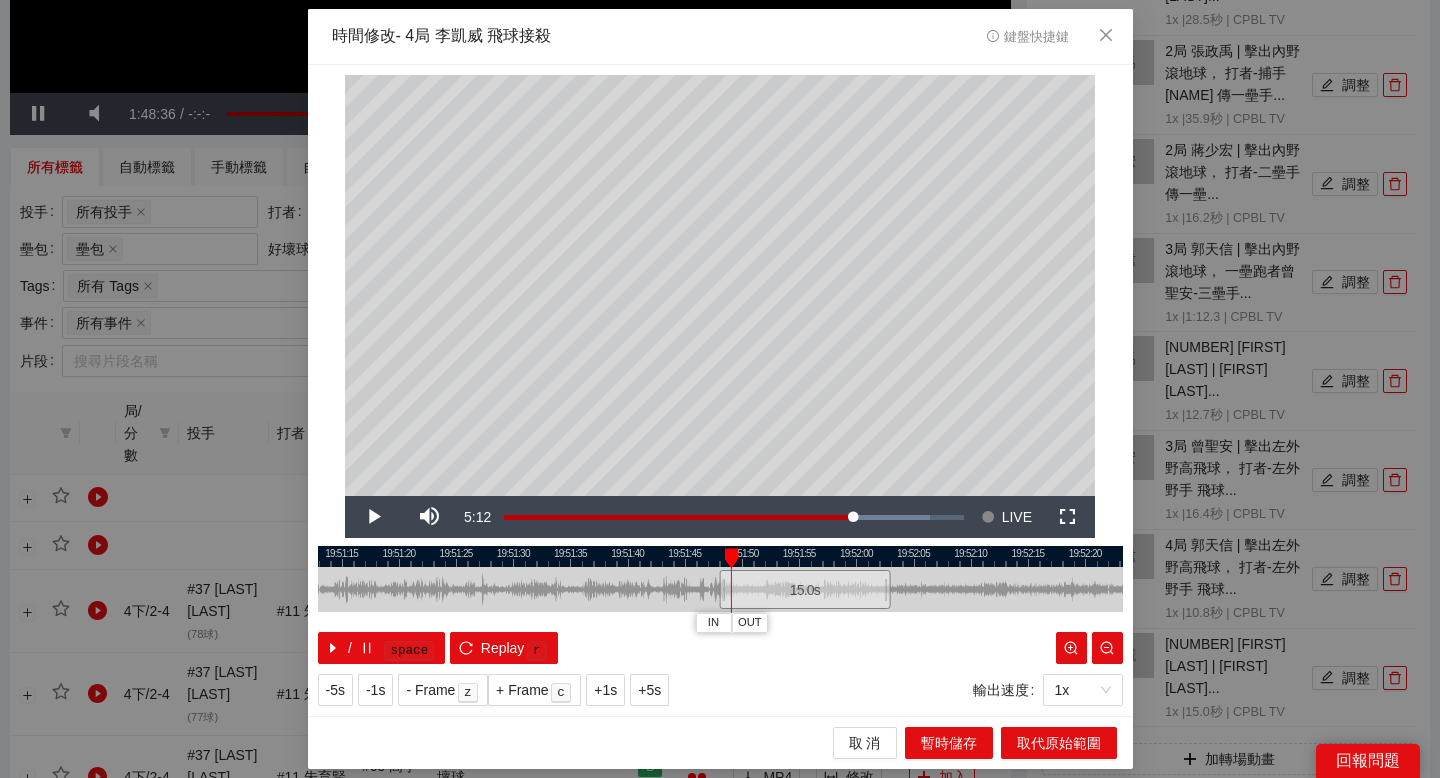 drag, startPoint x: 672, startPoint y: 557, endPoint x: 775, endPoint y: 553, distance: 103.077644 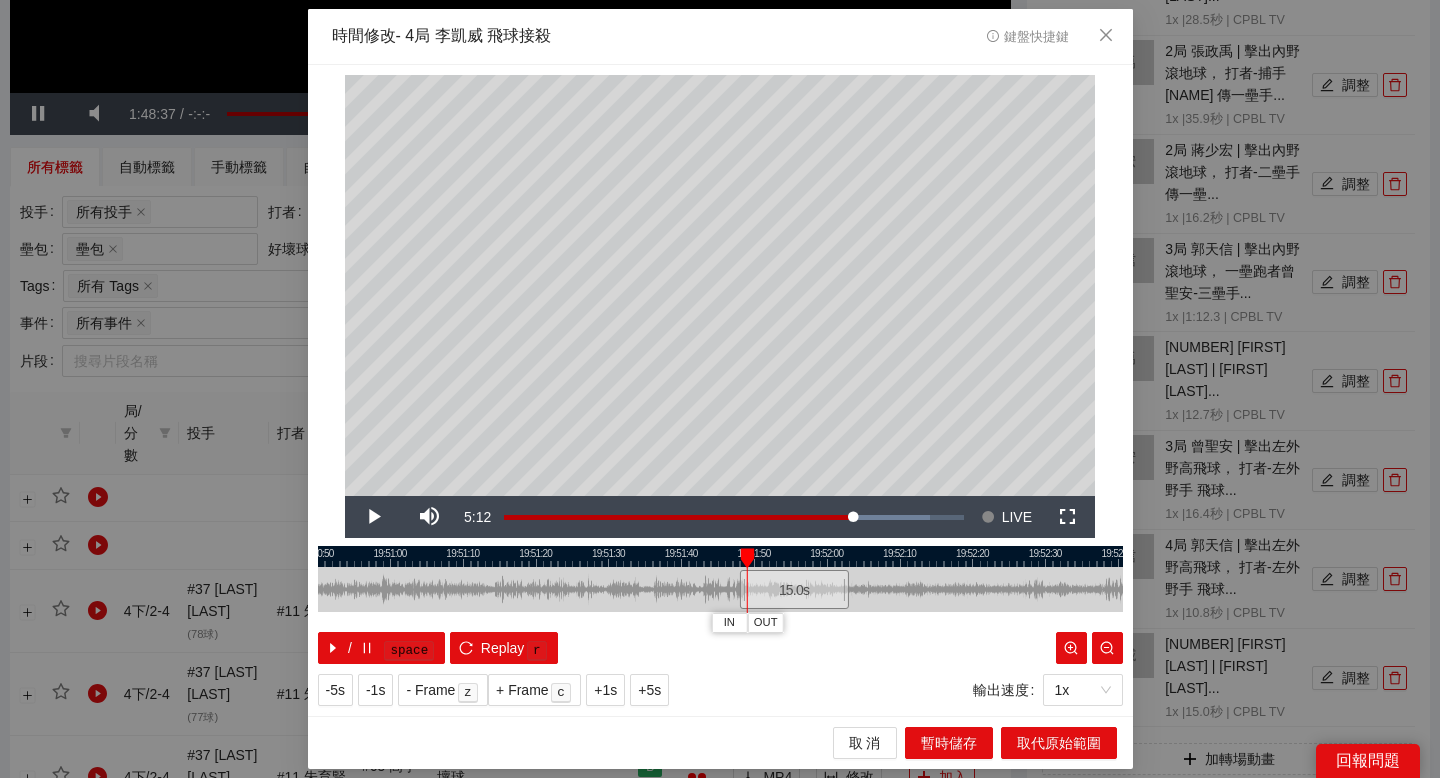 click at bounding box center (720, 589) 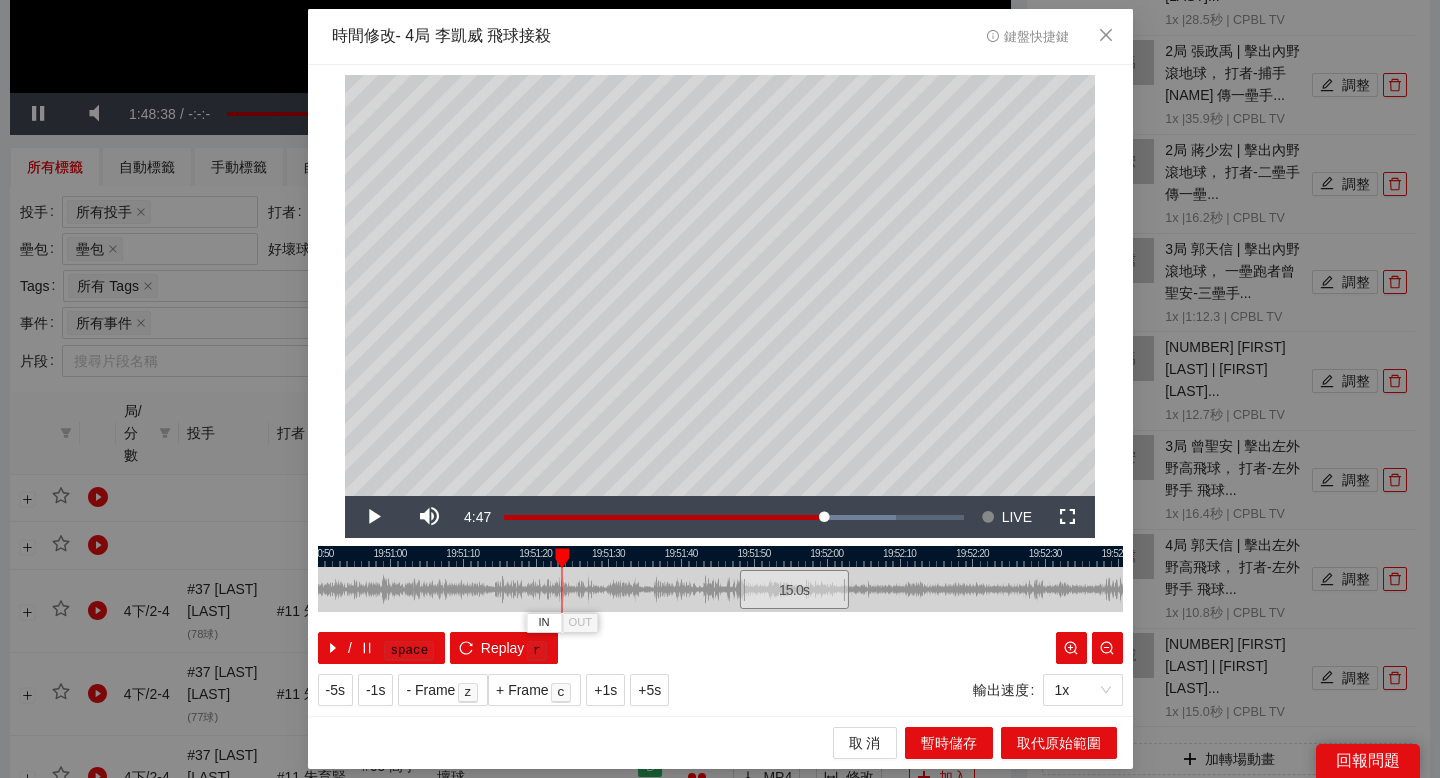 click at bounding box center [720, 556] 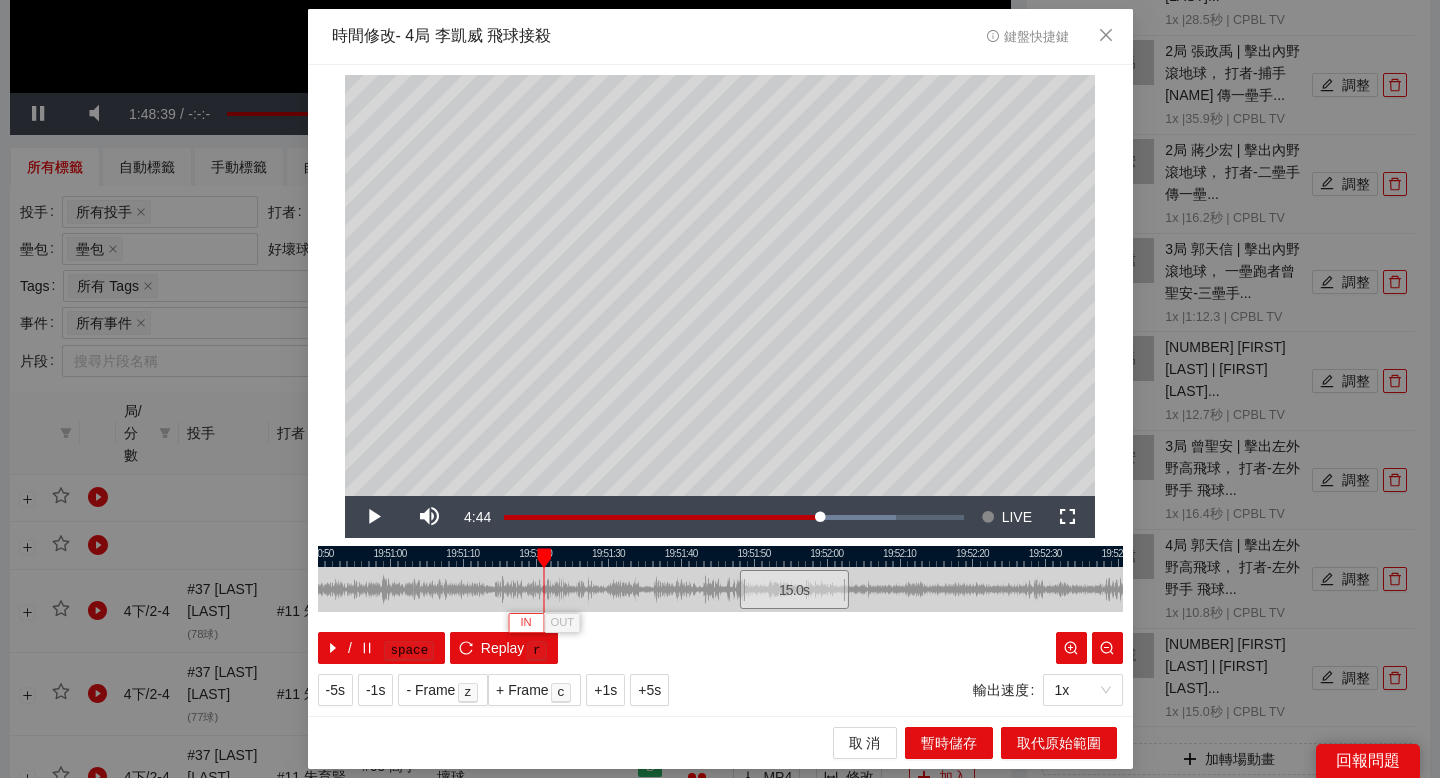 click on "IN" at bounding box center [525, 623] 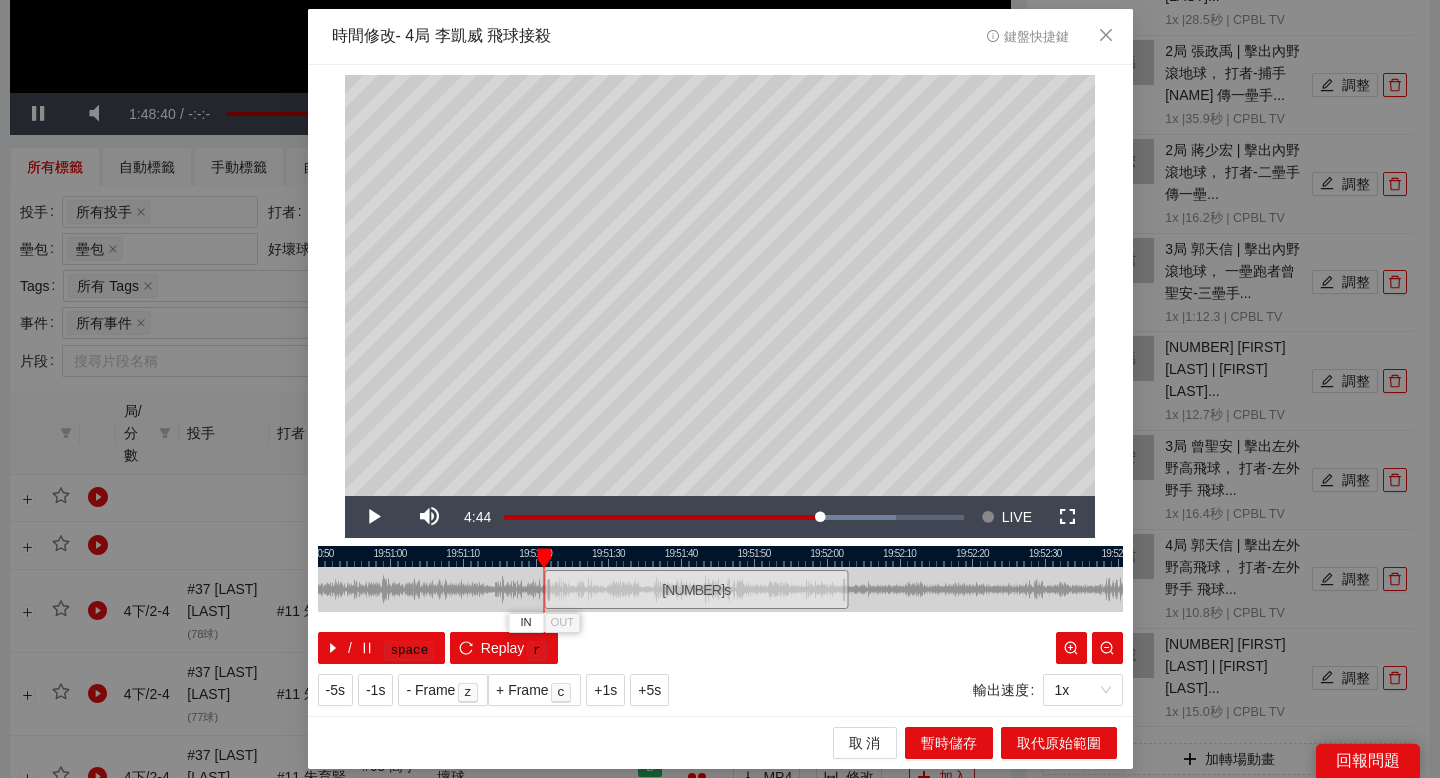 click at bounding box center [720, 556] 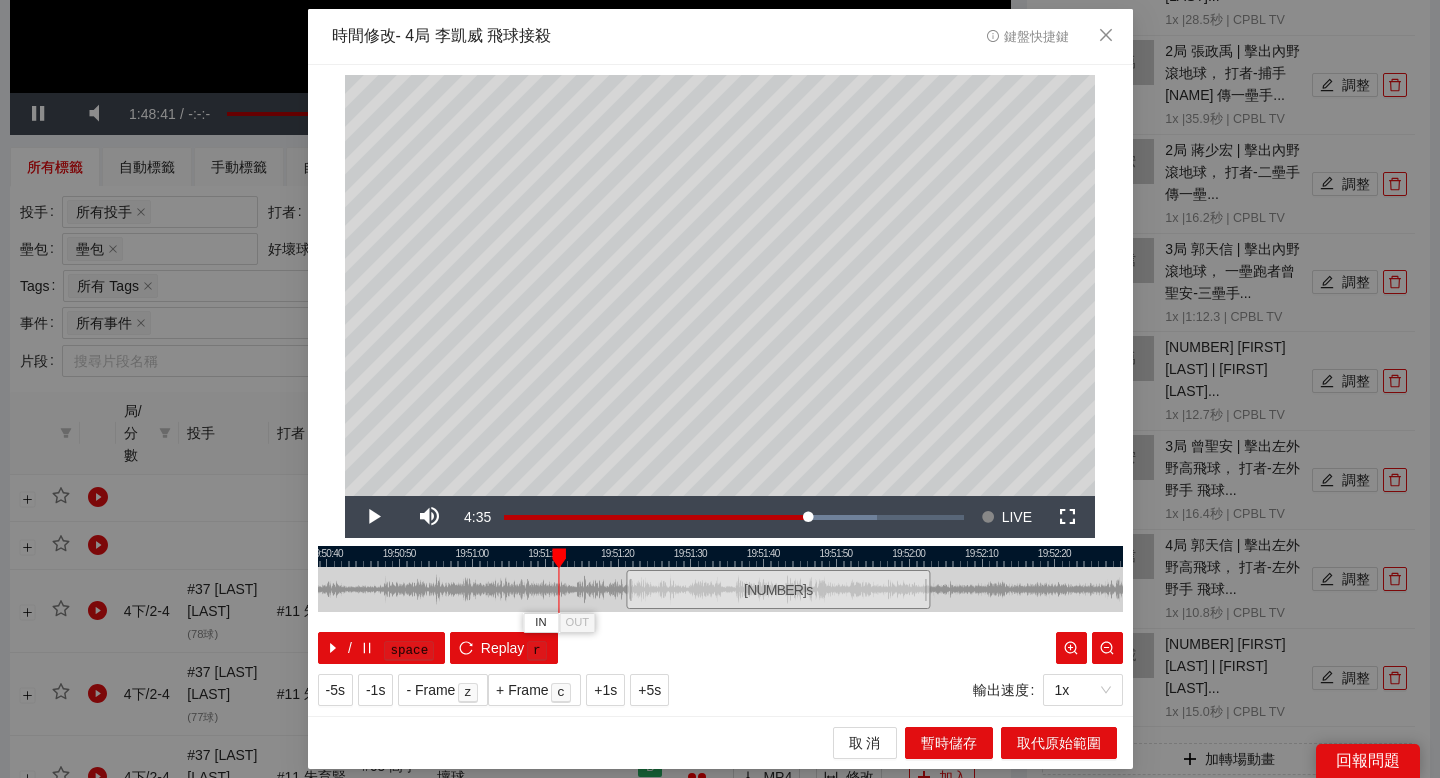 drag, startPoint x: 532, startPoint y: 557, endPoint x: 614, endPoint y: 557, distance: 82 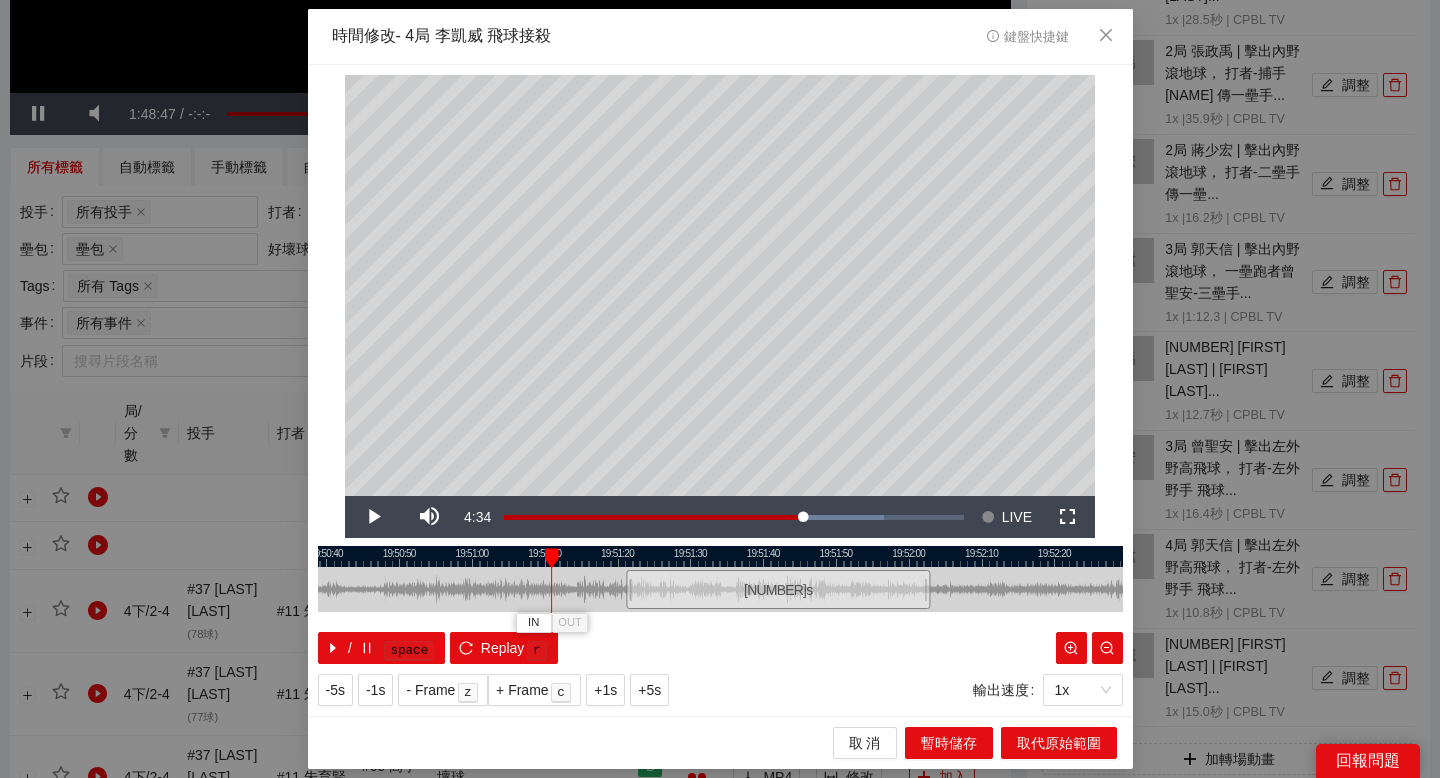 drag, startPoint x: 568, startPoint y: 548, endPoint x: 551, endPoint y: 548, distance: 17 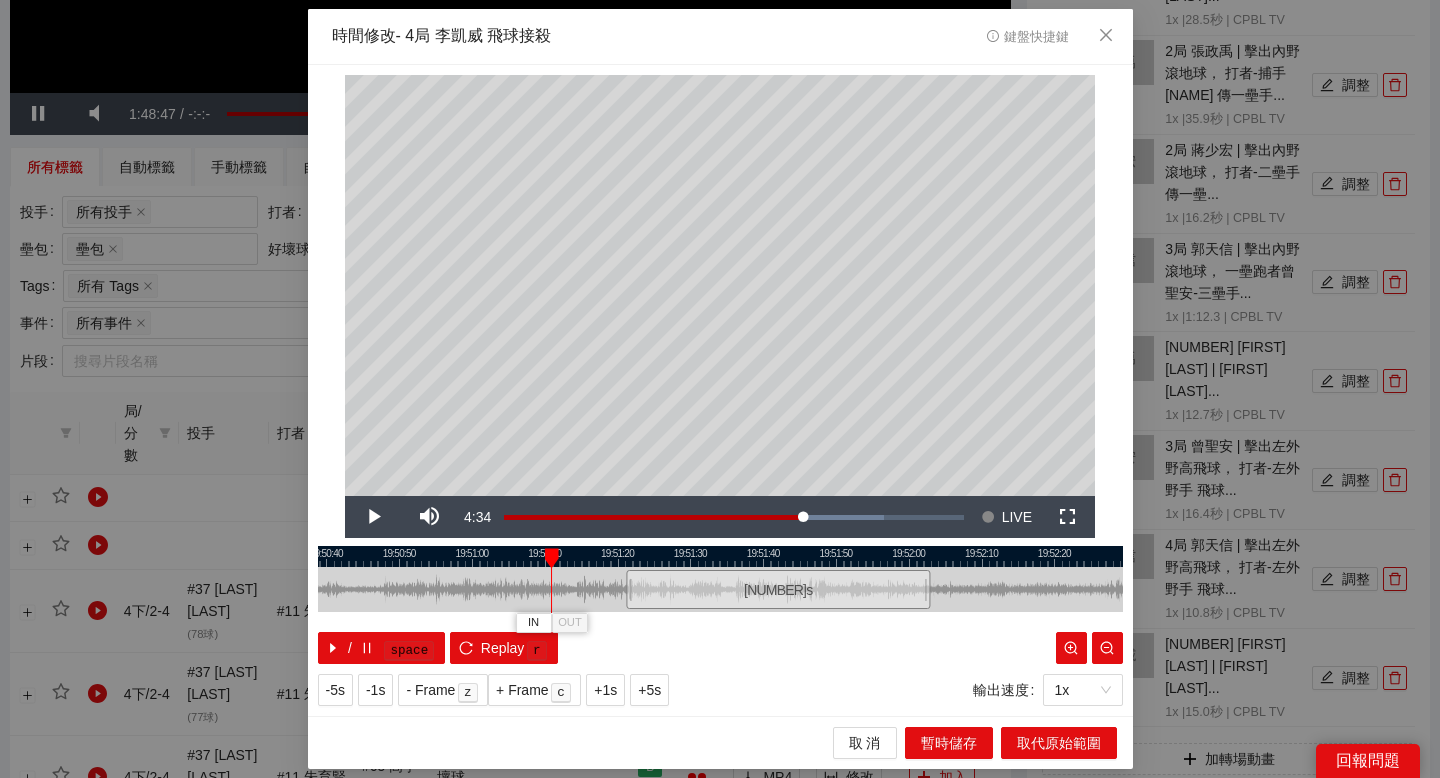 click at bounding box center [552, 558] 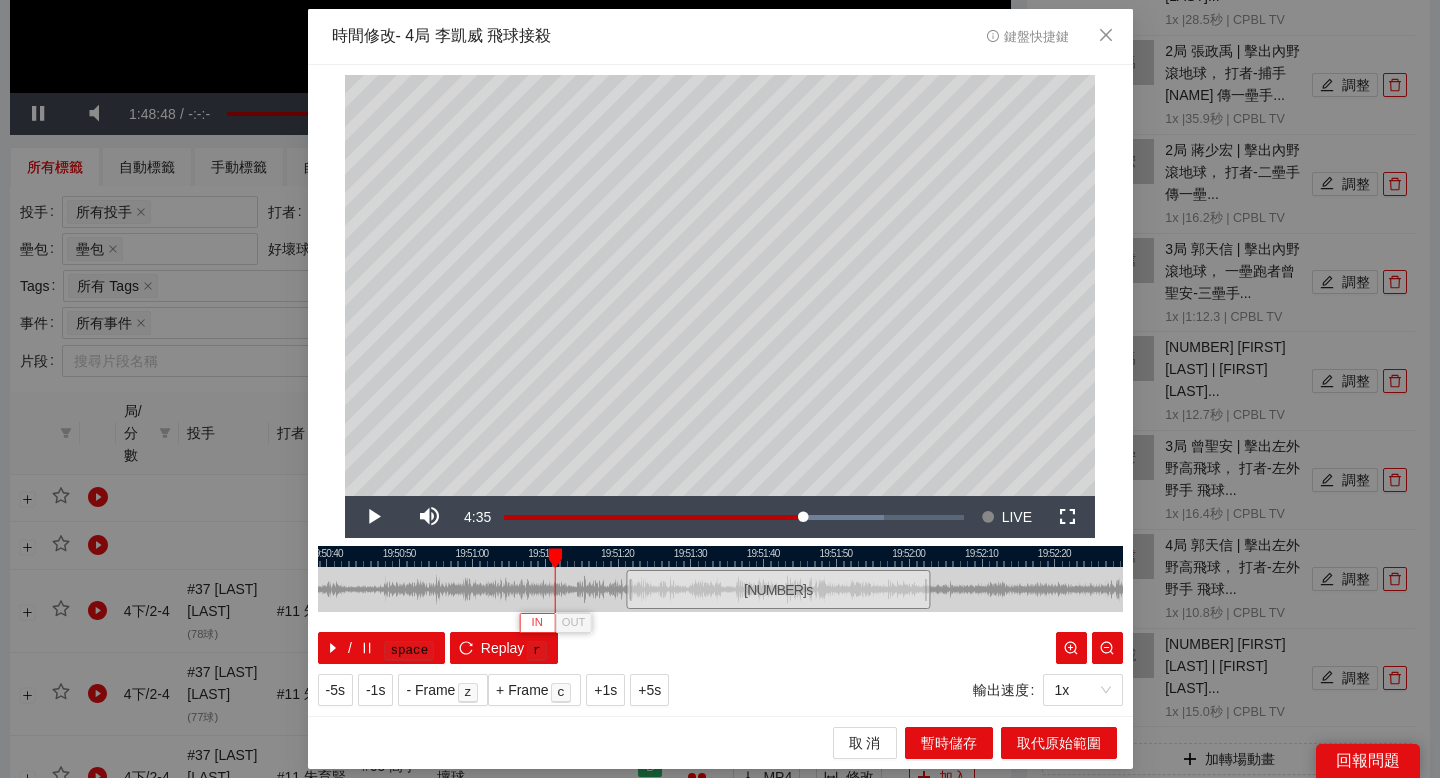 click on "IN" at bounding box center [537, 623] 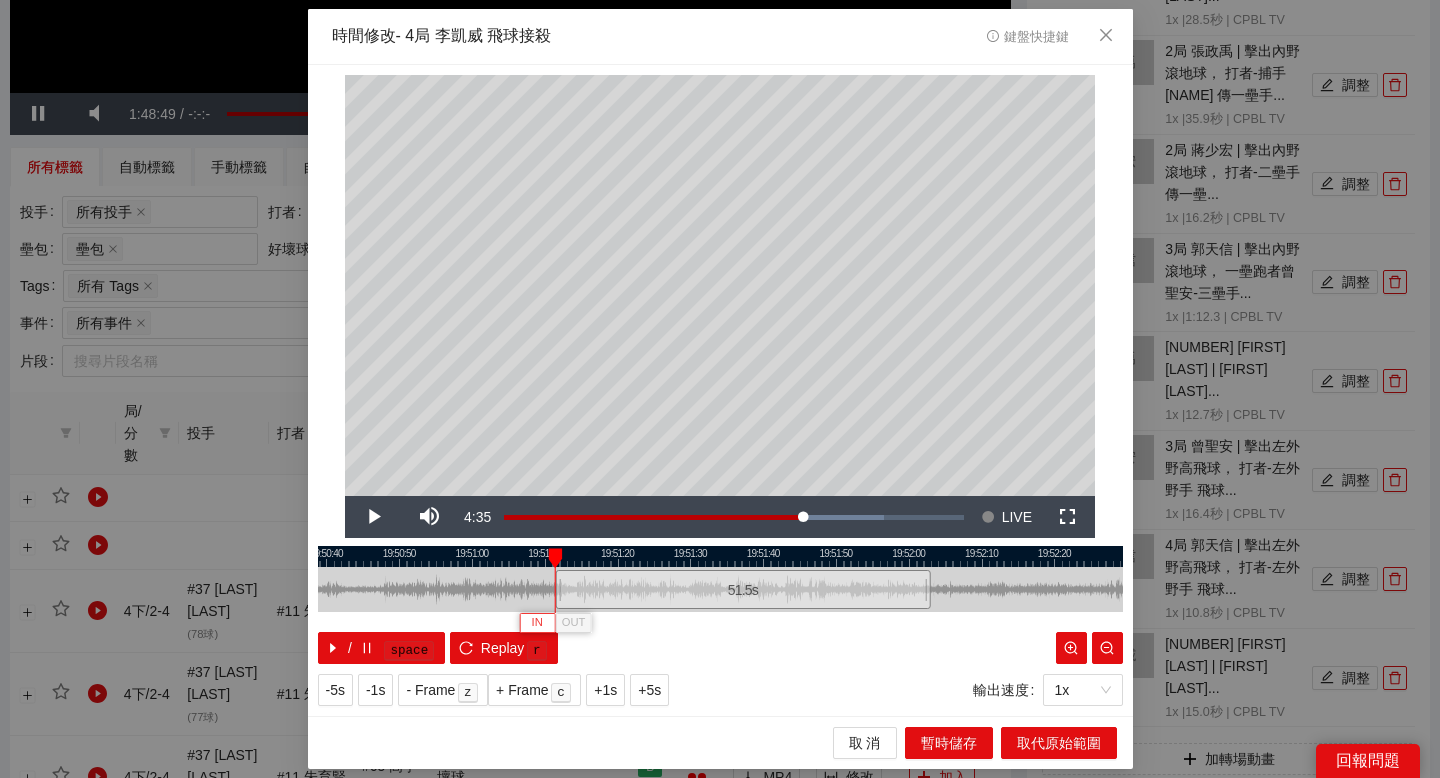 type 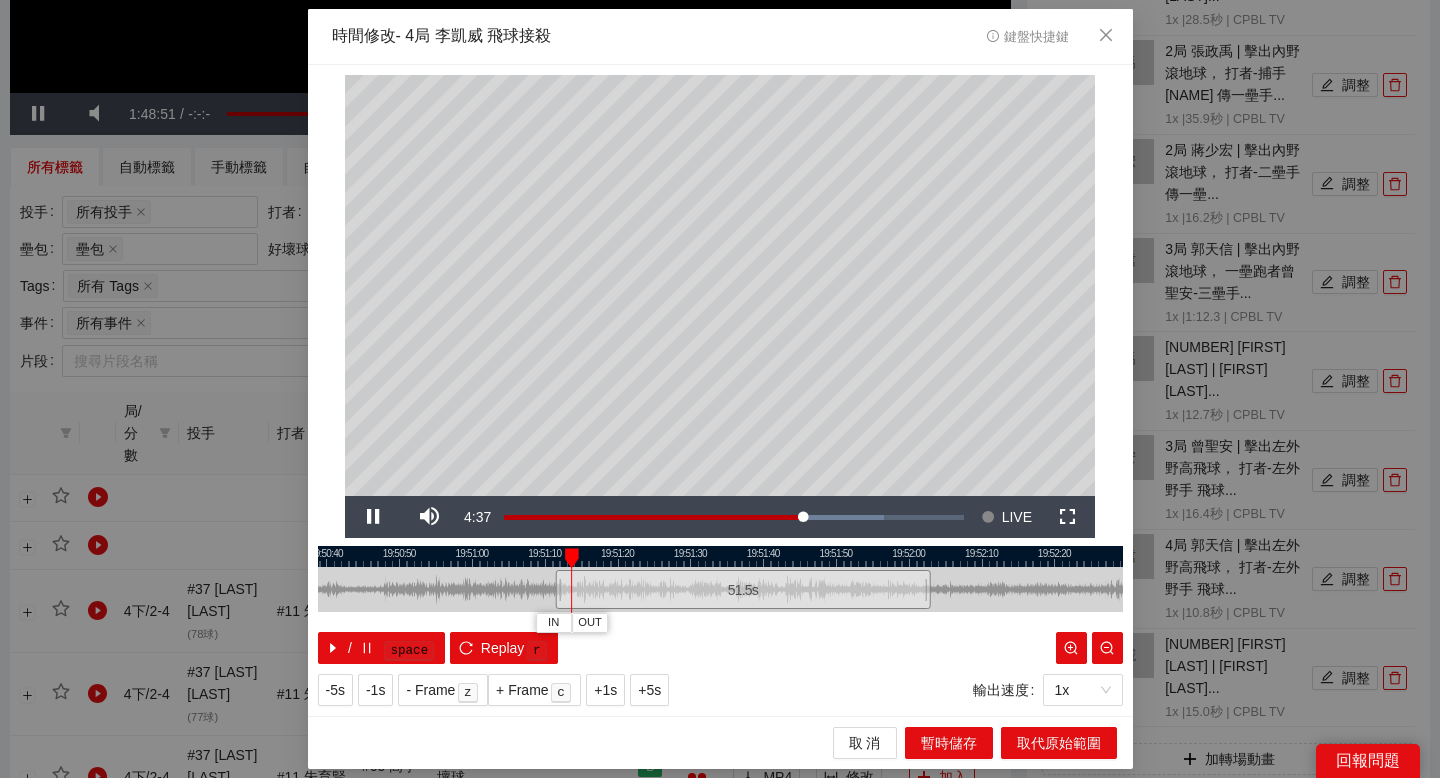 click at bounding box center [720, 556] 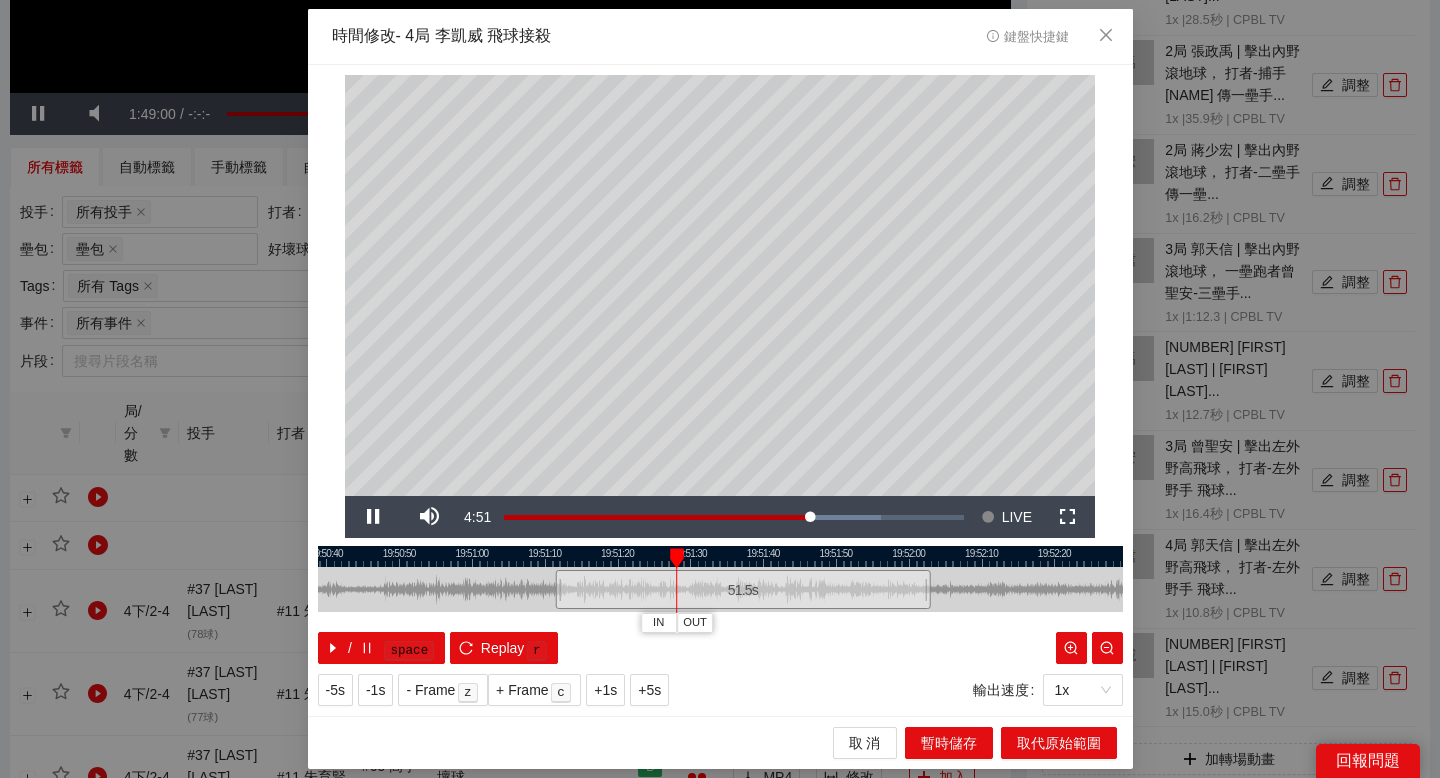 click at bounding box center [720, 556] 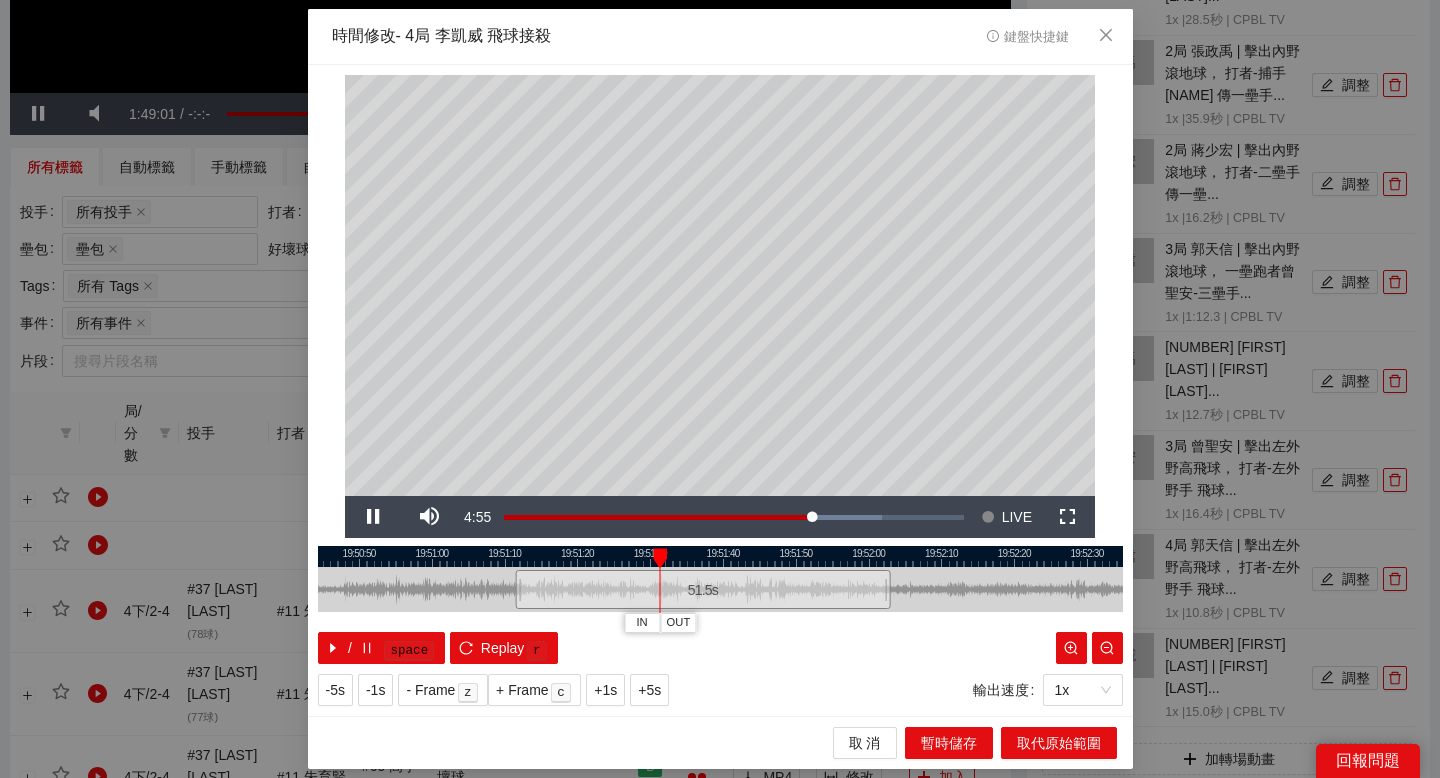drag, startPoint x: 741, startPoint y: 564, endPoint x: 699, endPoint y: 564, distance: 42 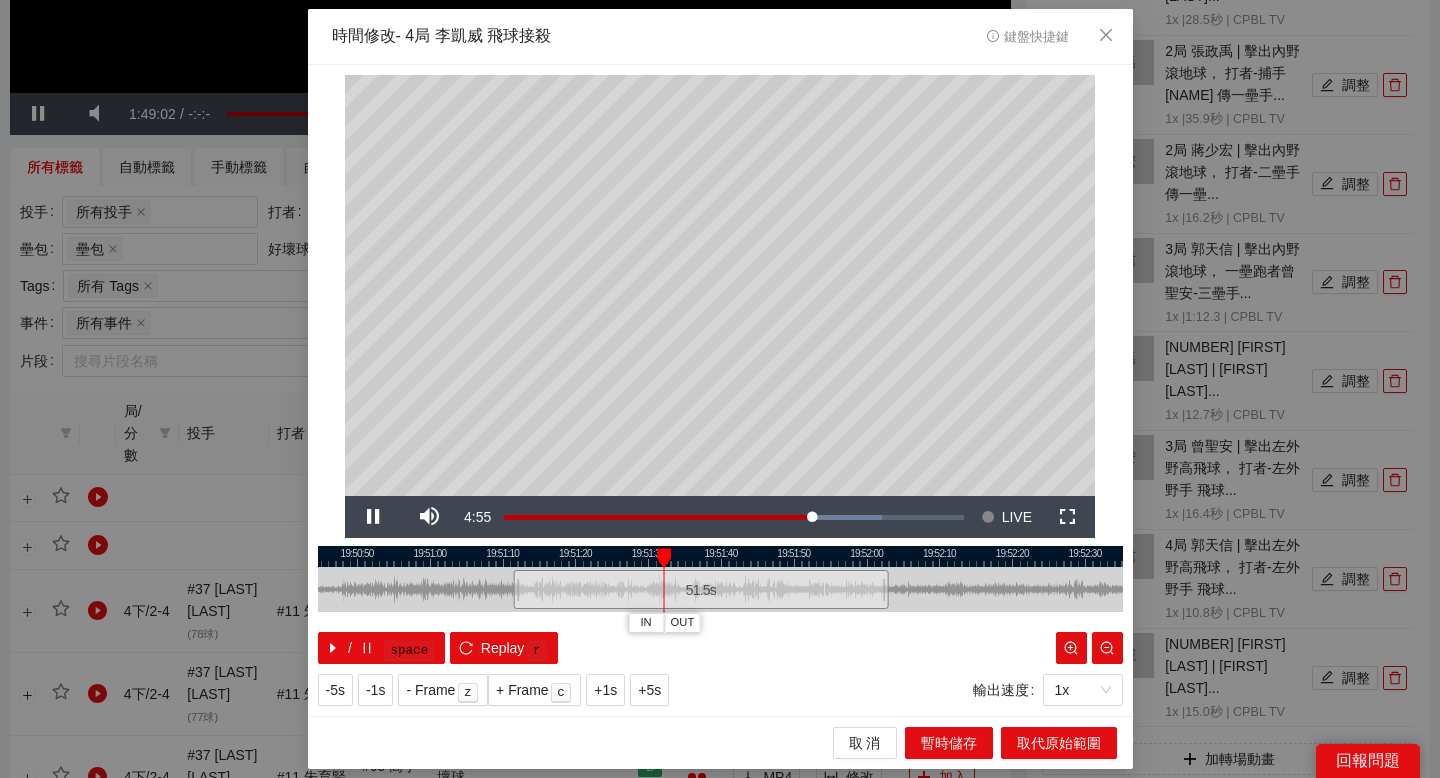 click at bounding box center [720, 556] 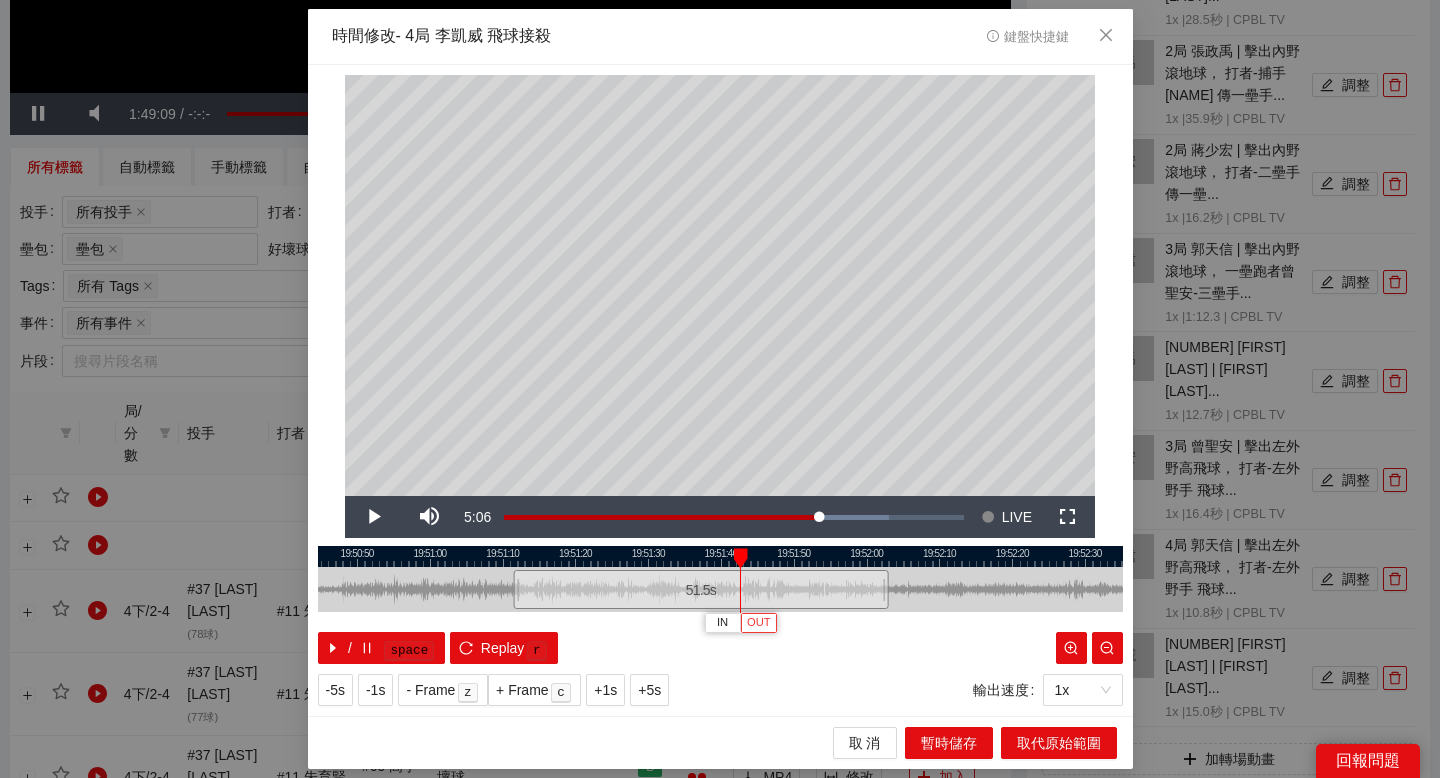 click on "OUT" at bounding box center (759, 623) 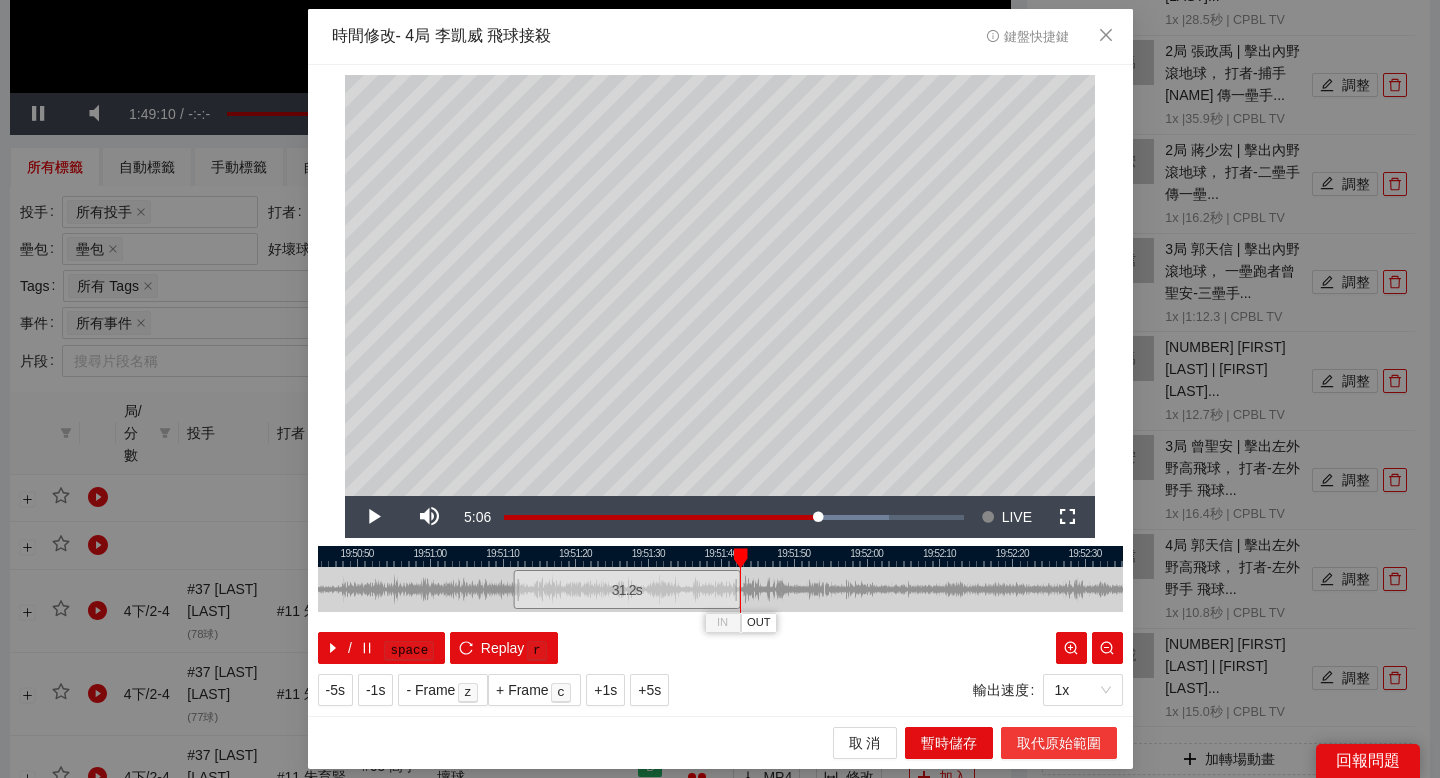 click on "取代原始範圍" at bounding box center [1059, 743] 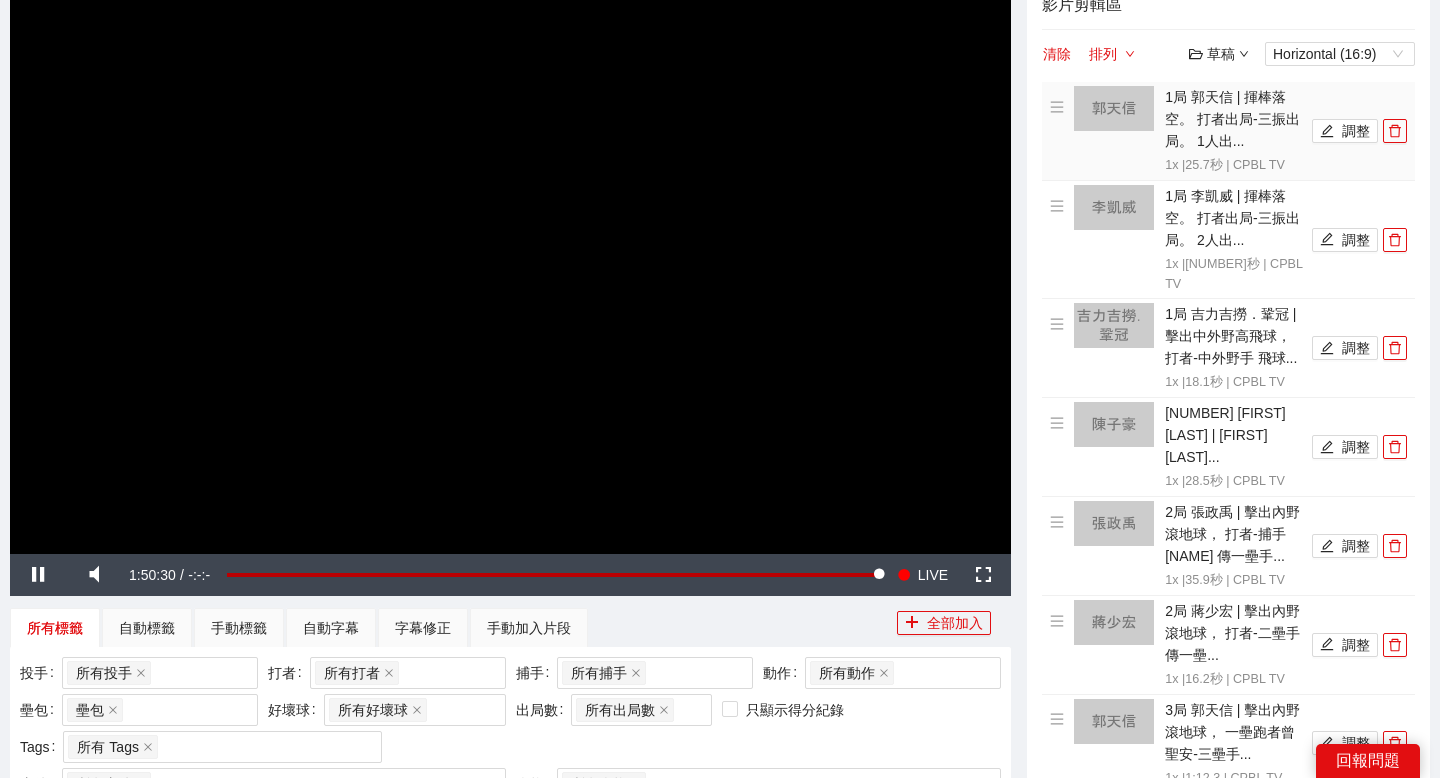 scroll, scrollTop: 0, scrollLeft: 0, axis: both 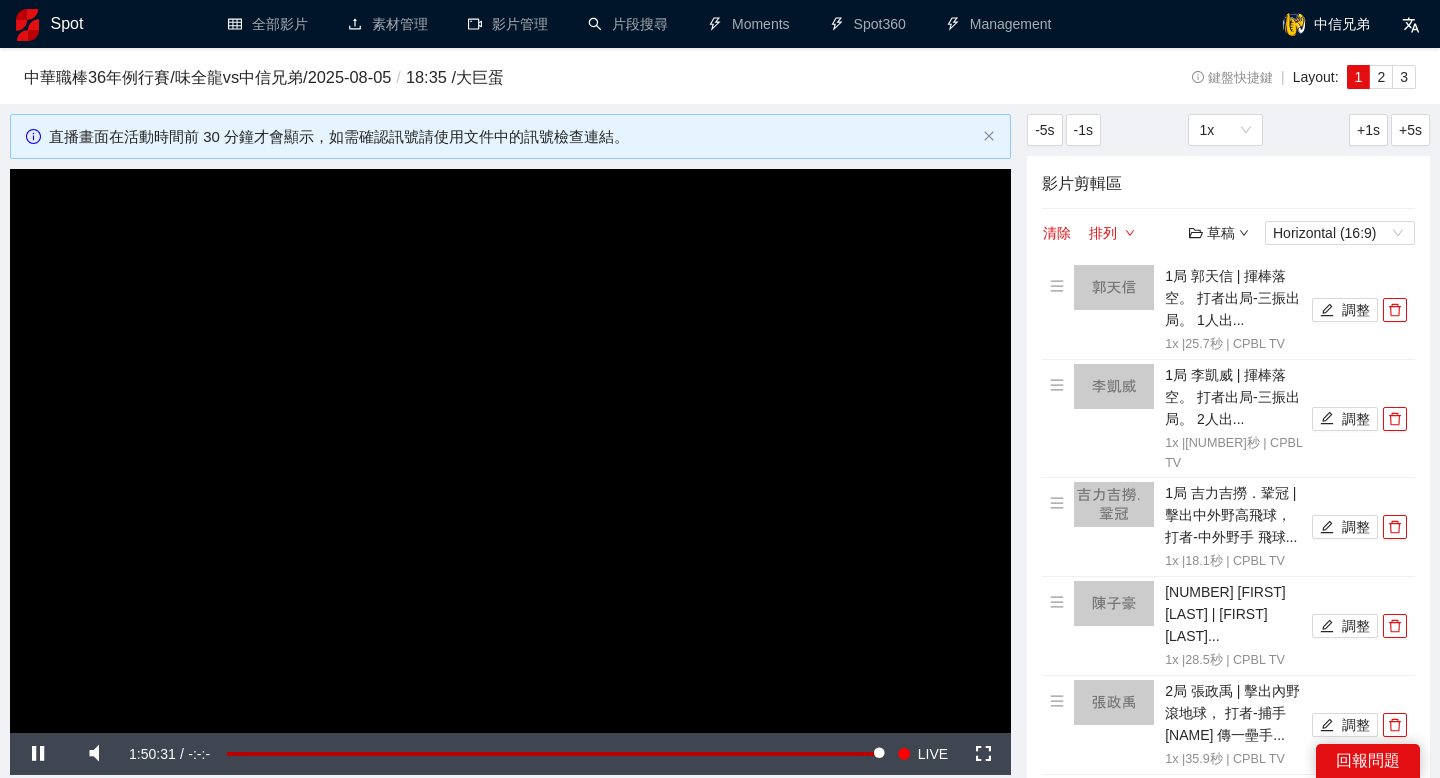 click on "草稿" at bounding box center [1219, 233] 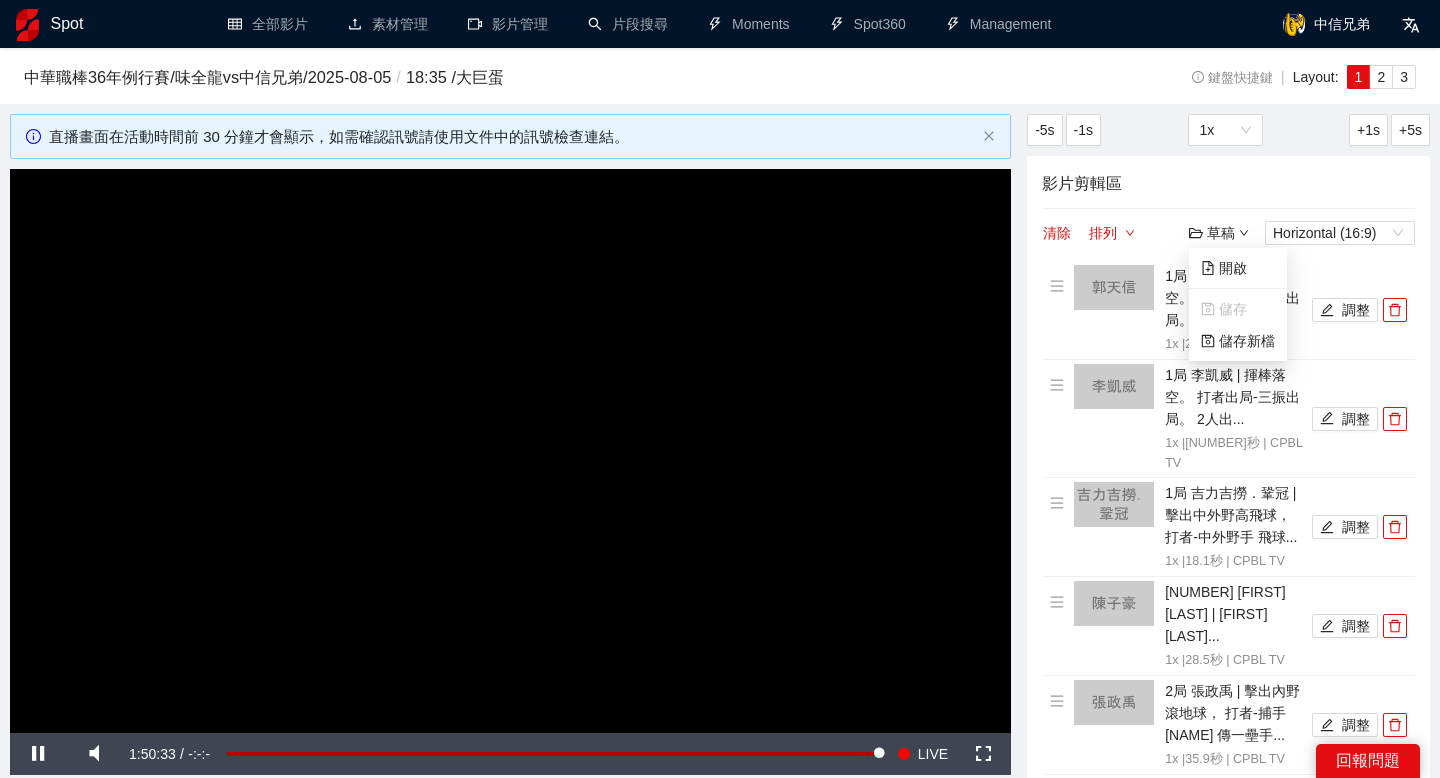 click on "影片剪輯區 清除 排列     草稿   Horizontal (16:9) 1局 郭天信 | 揮棒落空。 打者出局-三振出局。 1人出... 1x |  25.7  秒    | CPBL TV   調整 1局 李凱威 | 揮棒落空。 打者出局-三振出局。 2人出... 1x |  20.8  秒    | CPBL TV   調整 1局 吉力吉撈．鞏冠 | 擊出中外野高飛球， 打者-中外野手 飛球... 1x |  18.1  秒    | CPBL TV   調整 2局 陳子豪 | 擊出內野平飛球， 打者-一壘手 飛球接殺... 1x |  28.5  秒    | CPBL TV   調整 2局 張政禹 | 擊出內野滾地球， 打者-捕手  傳一壘手... 1x |  35.9  秒    | CPBL TV   調整 2局 蔣少宏 | 擊出內野滾地球， 打者-二壘手  傳一壘... 1x |  16.2  秒    | CPBL TV   調整 3局 郭天信 | 擊出內野滾地球， 一壘跑者曾聖安-三壘手... 1x |  1:12.3    | CPBL TV   調整 3局 張政禹 | 擊出中外野高飛球， 打者-中外野手 飛球... 1x |  12.7  秒    | CPBL TV   調整 1x |  16.4  秒    | CPBL TV   調整 1x |  10.8  秒" at bounding box center (1228, 911) 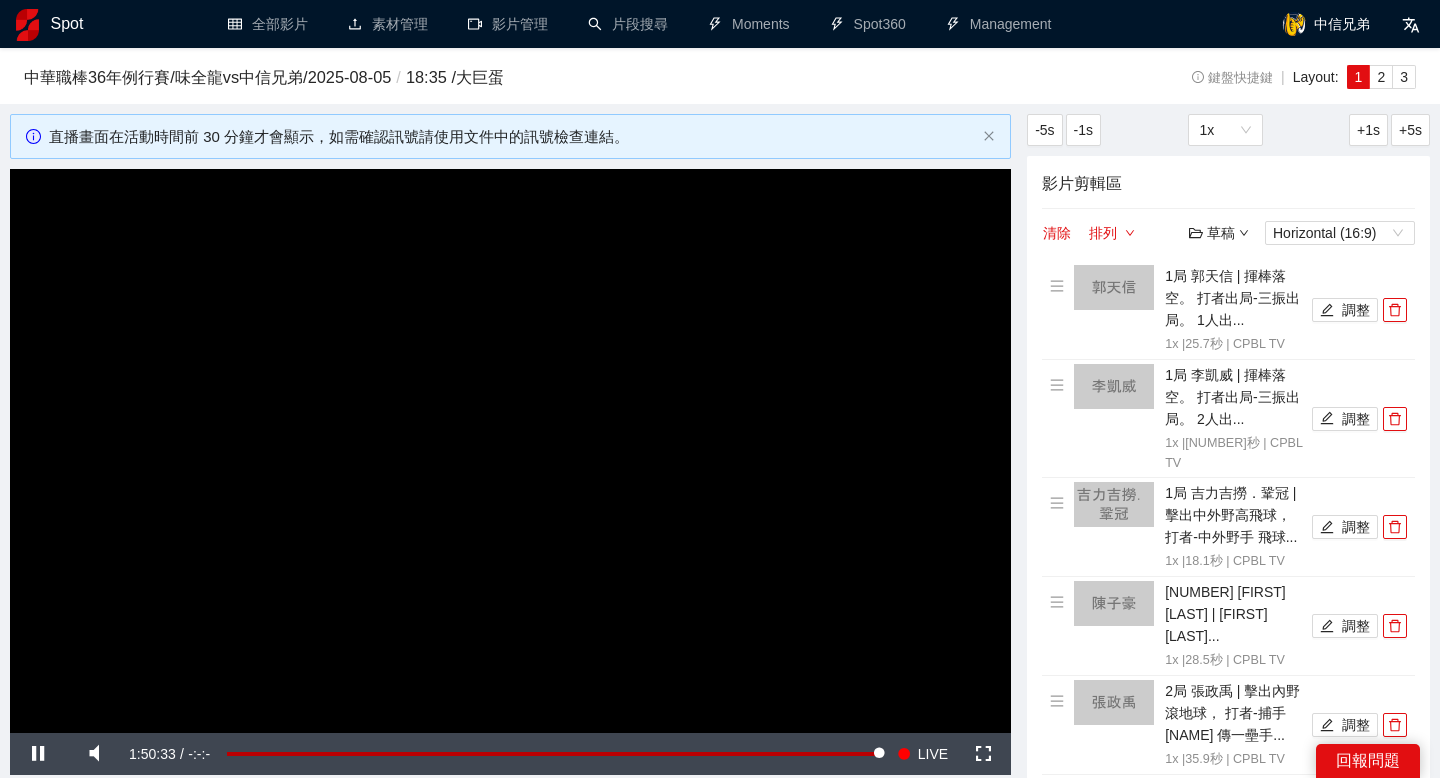 scroll, scrollTop: 68, scrollLeft: 0, axis: vertical 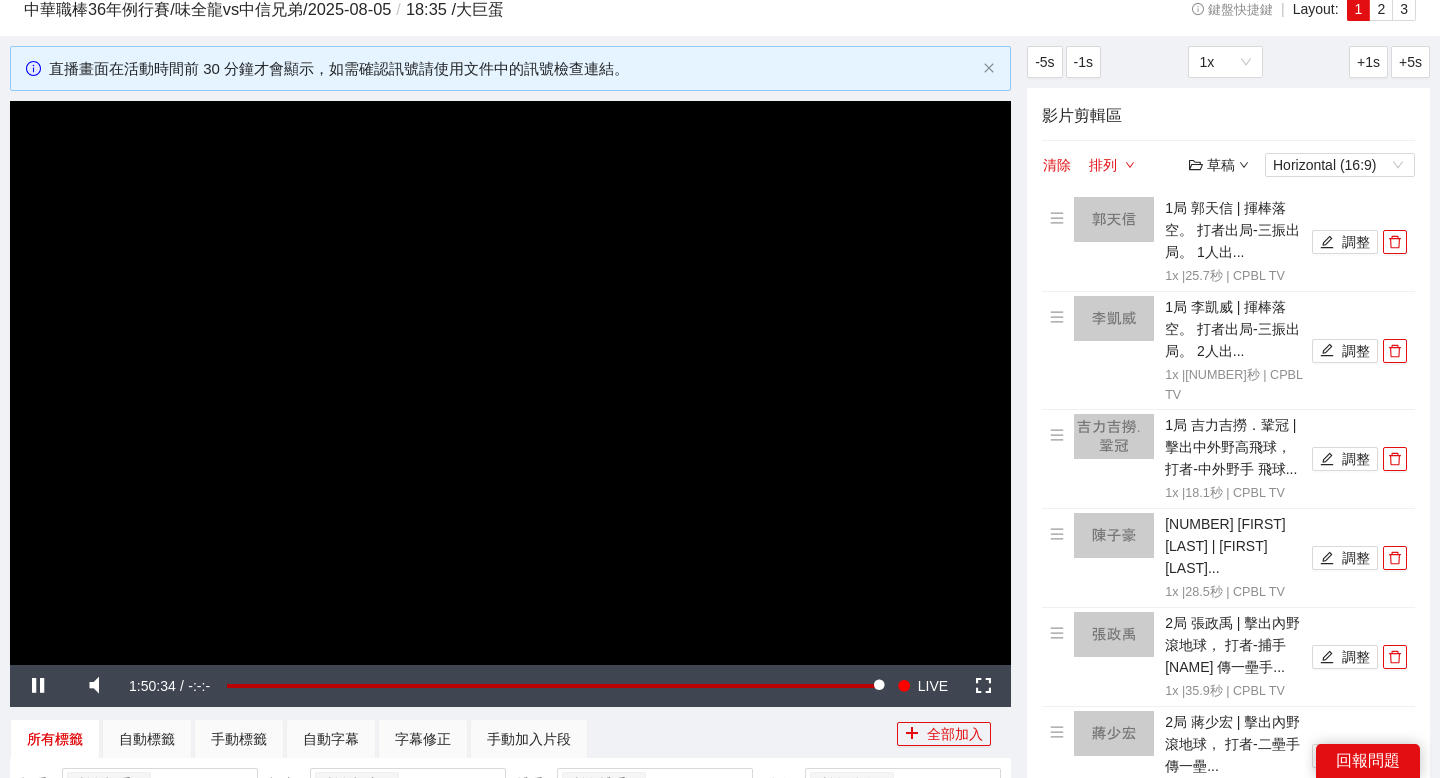 click on "草稿" at bounding box center (1219, 165) 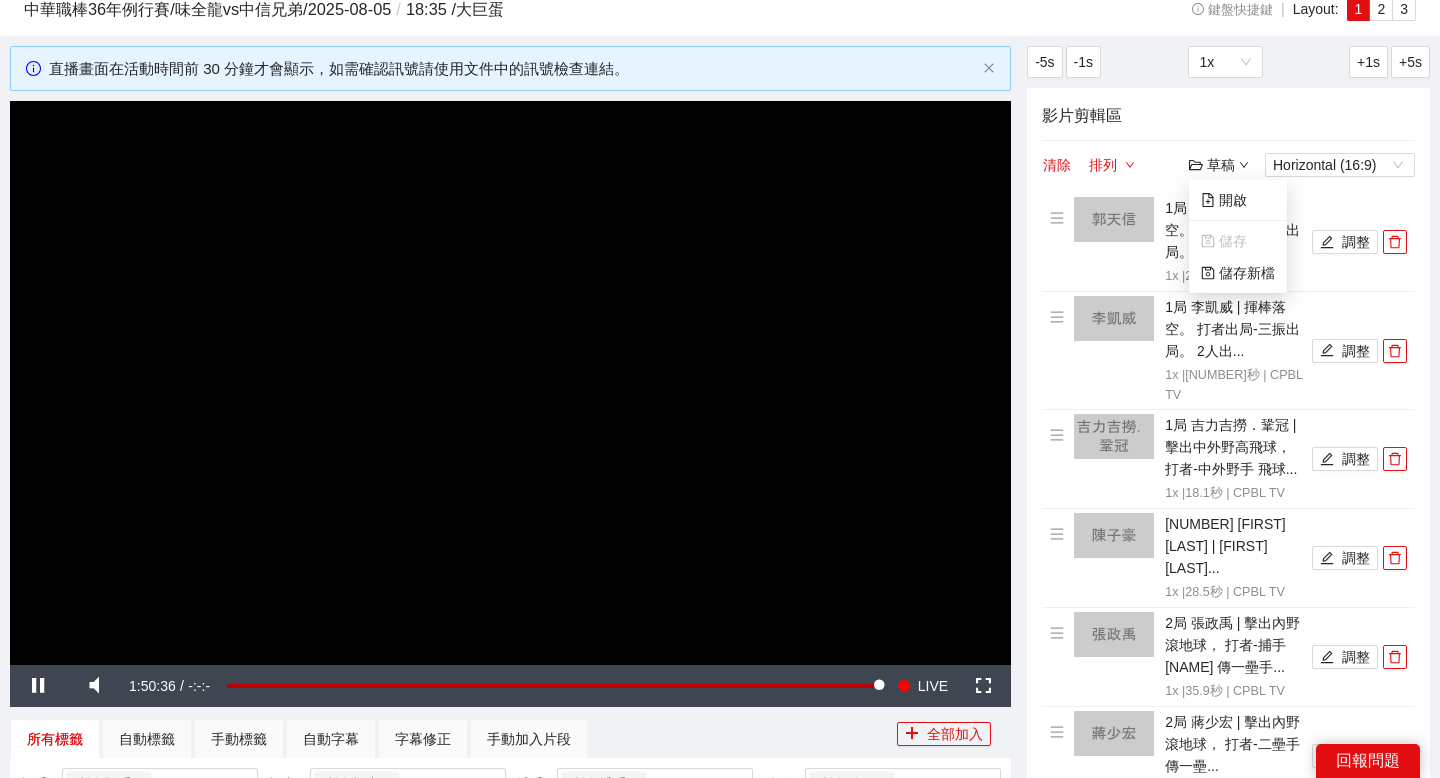 click on "影片剪輯區 清除 排列     草稿   Horizontal (16:9) 1局 郭天信 | 揮棒落空。 打者出局-三振出局。 1人出... 1x |  25.7  秒    | CPBL TV   調整 1局 李凱威 | 揮棒落空。 打者出局-三振出局。 2人出... 1x |  20.8  秒    | CPBL TV   調整 1局 吉力吉撈．鞏冠 | 擊出中外野高飛球， 打者-中外野手 飛球... 1x |  18.1  秒    | CPBL TV   調整 2局 陳子豪 | 擊出內野平飛球， 打者-一壘手 飛球接殺... 1x |  28.5  秒    | CPBL TV   調整 2局 張政禹 | 擊出內野滾地球， 打者-捕手  傳一壘手... 1x |  35.9  秒    | CPBL TV   調整 2局 蔣少宏 | 擊出內野滾地球， 打者-二壘手  傳一壘... 1x |  16.2  秒    | CPBL TV   調整 3局 郭天信 | 擊出內野滾地球， 一壘跑者曾聖安-三壘手... 1x |  1:12.3    | CPBL TV   調整 3局 張政禹 | 擊出中外野高飛球， 打者-中外野手 飛球... 1x |  12.7  秒    | CPBL TV   調整 1x |  16.4  秒    | CPBL TV   調整 1x |  10.8  秒" at bounding box center [1228, 843] 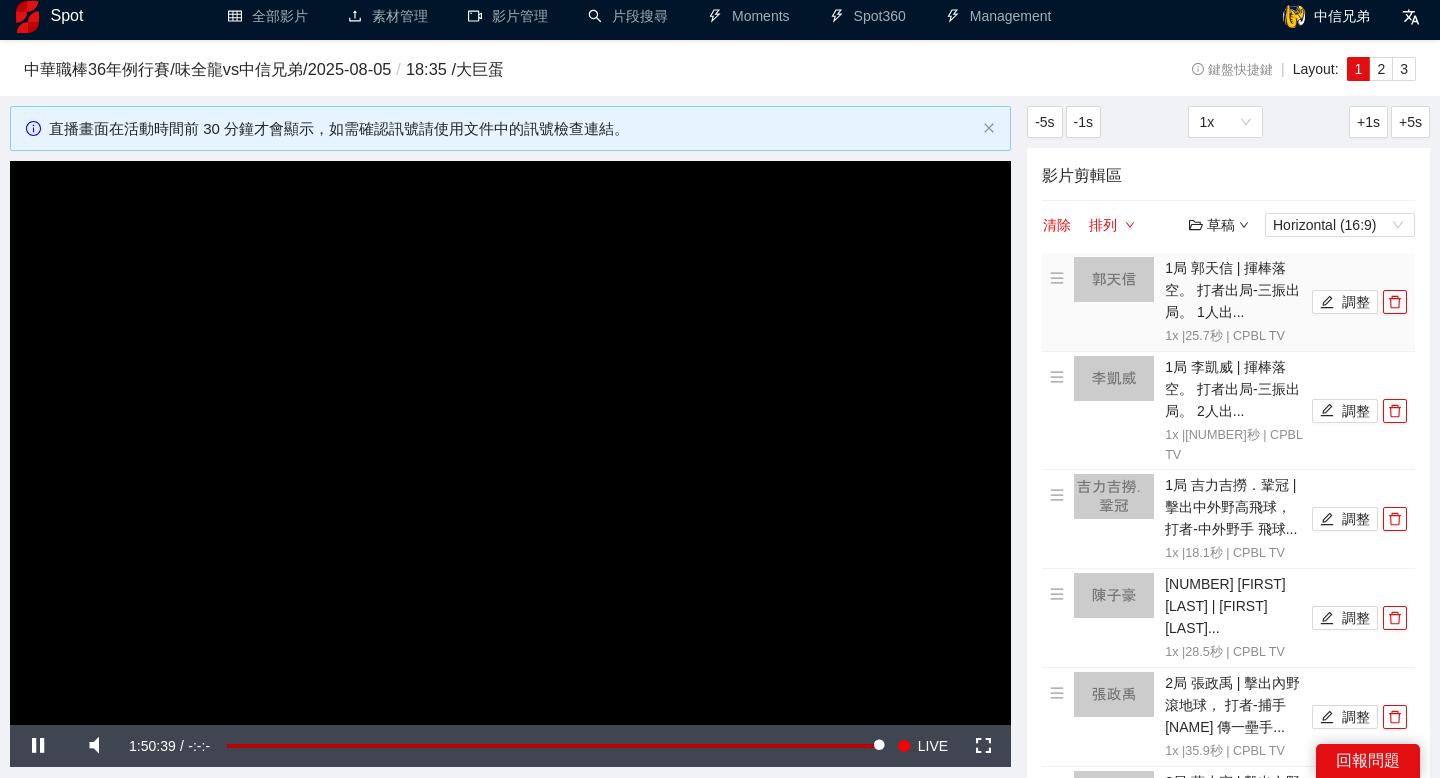 scroll, scrollTop: 0, scrollLeft: 0, axis: both 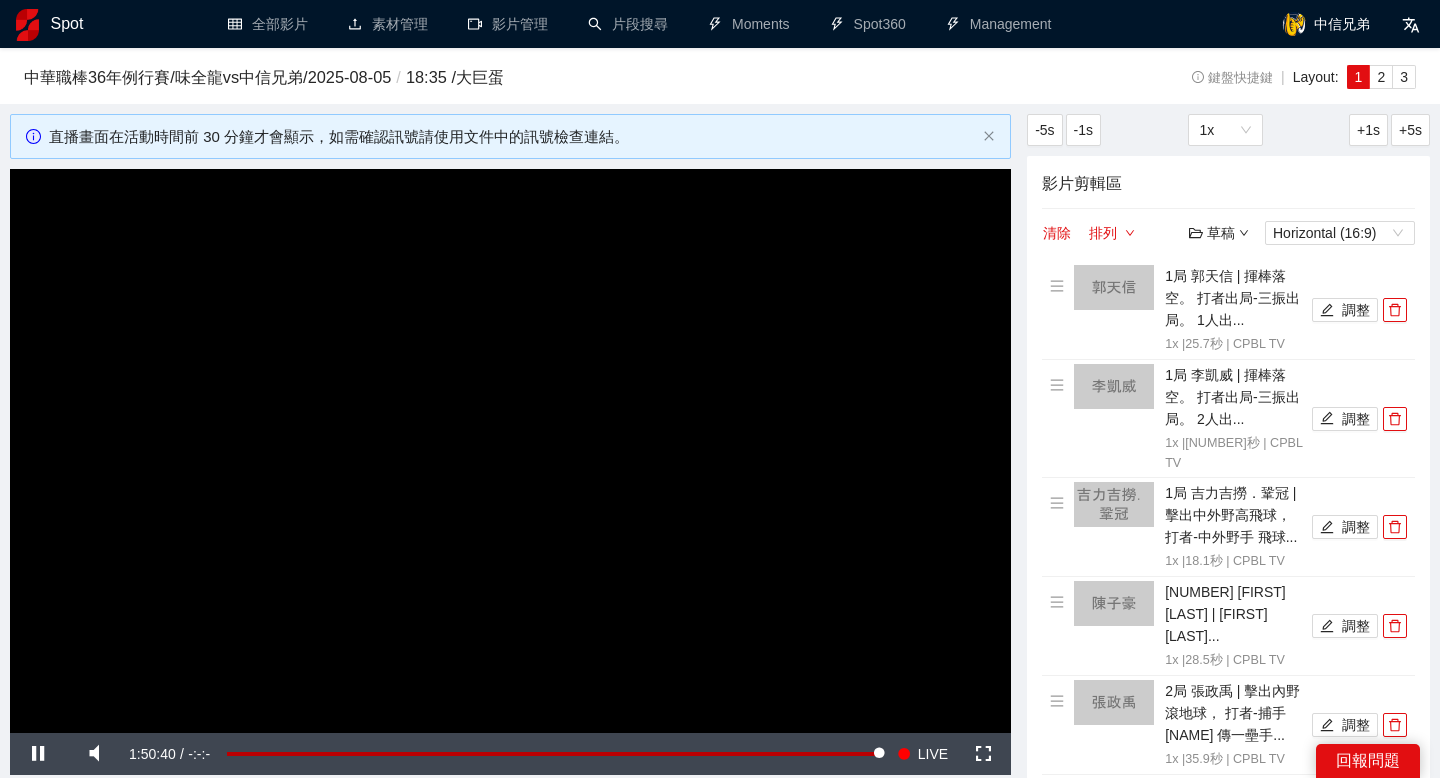 click on "草稿" at bounding box center (1219, 233) 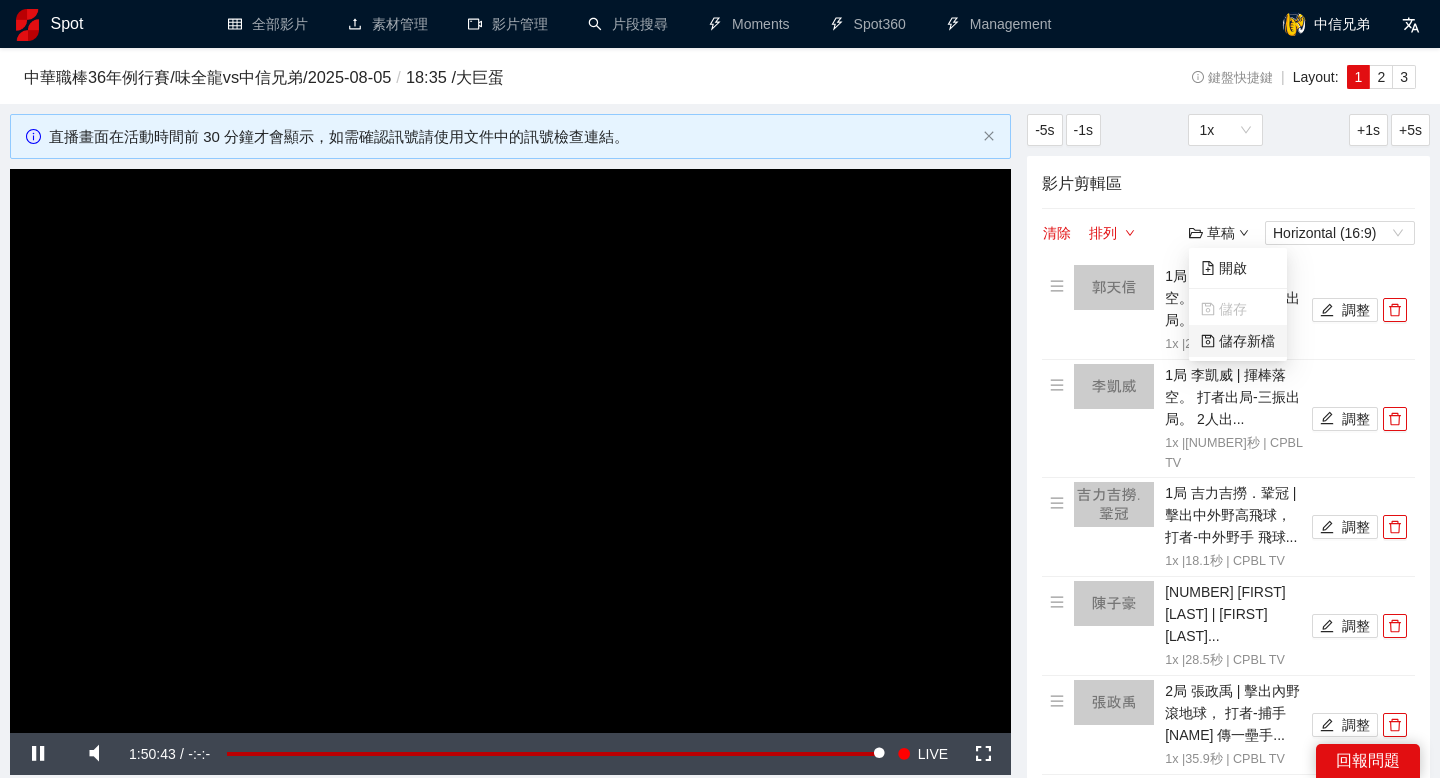 click on "儲存新檔" at bounding box center (1238, 341) 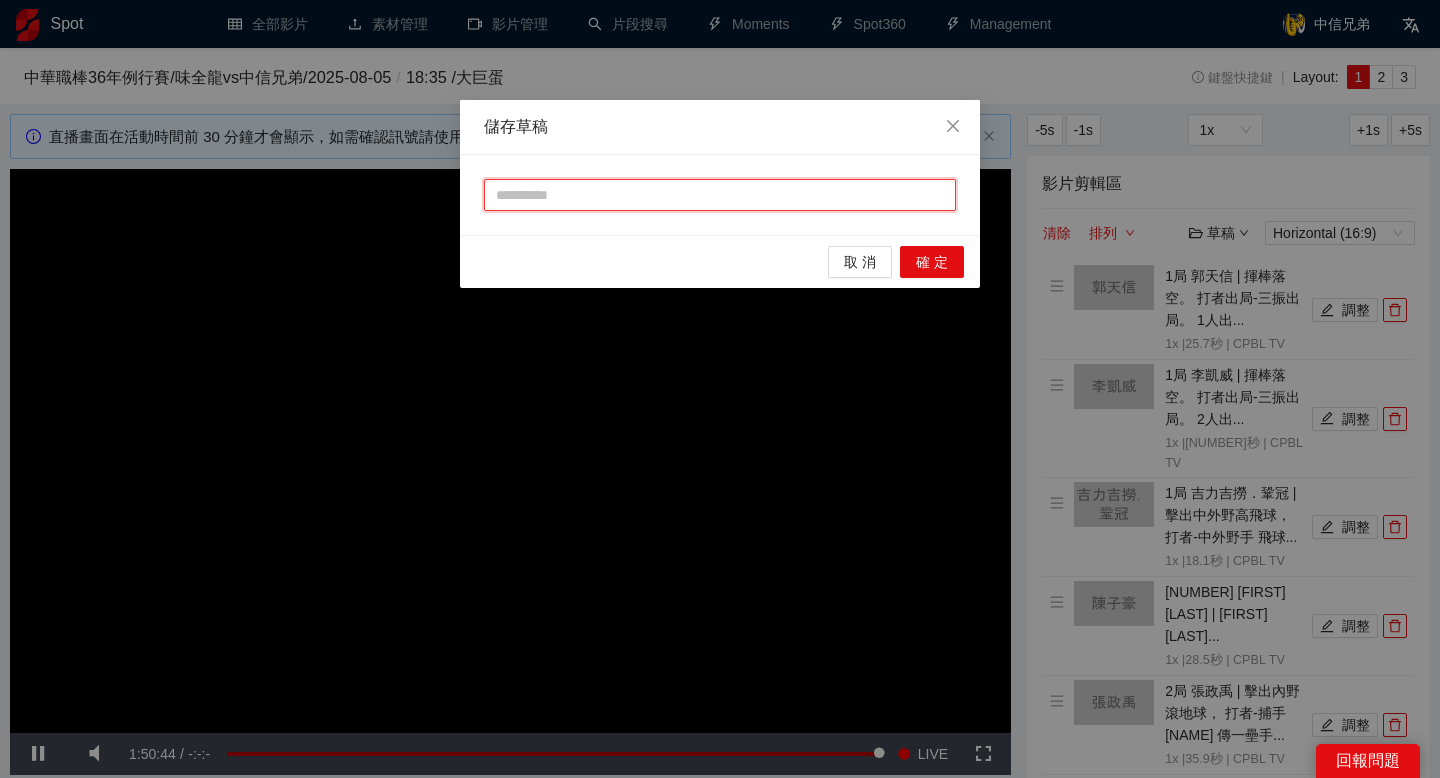 click at bounding box center (720, 195) 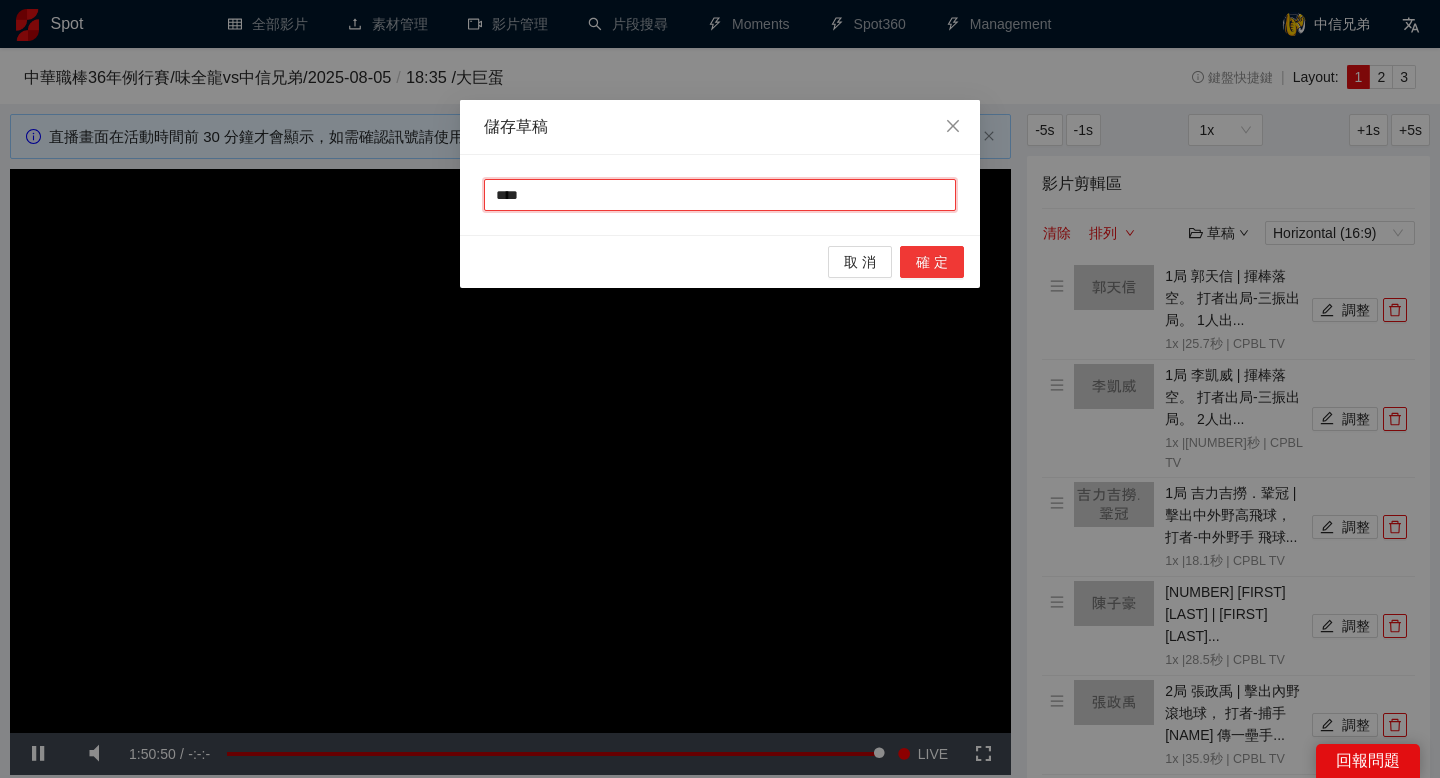 type on "****" 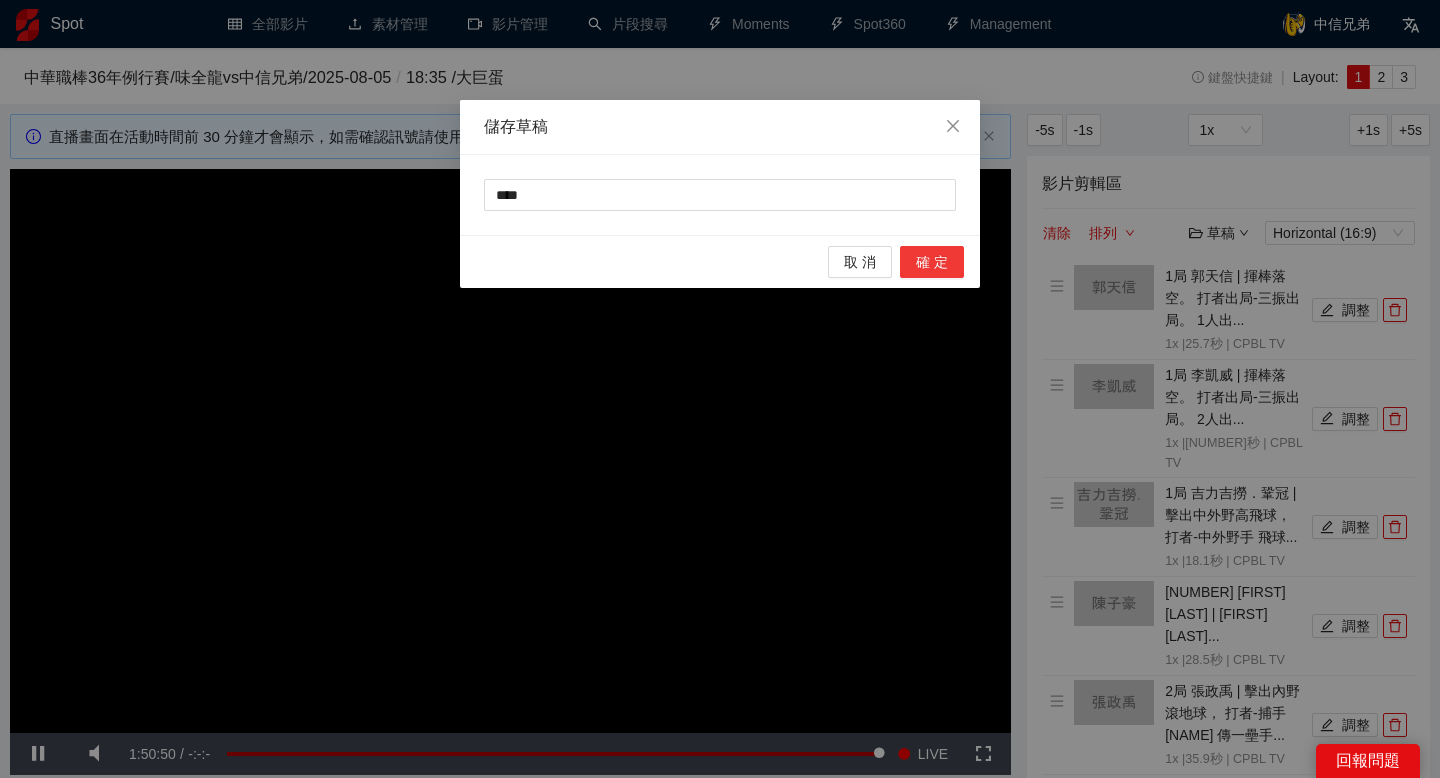 click on "確 定" at bounding box center [932, 262] 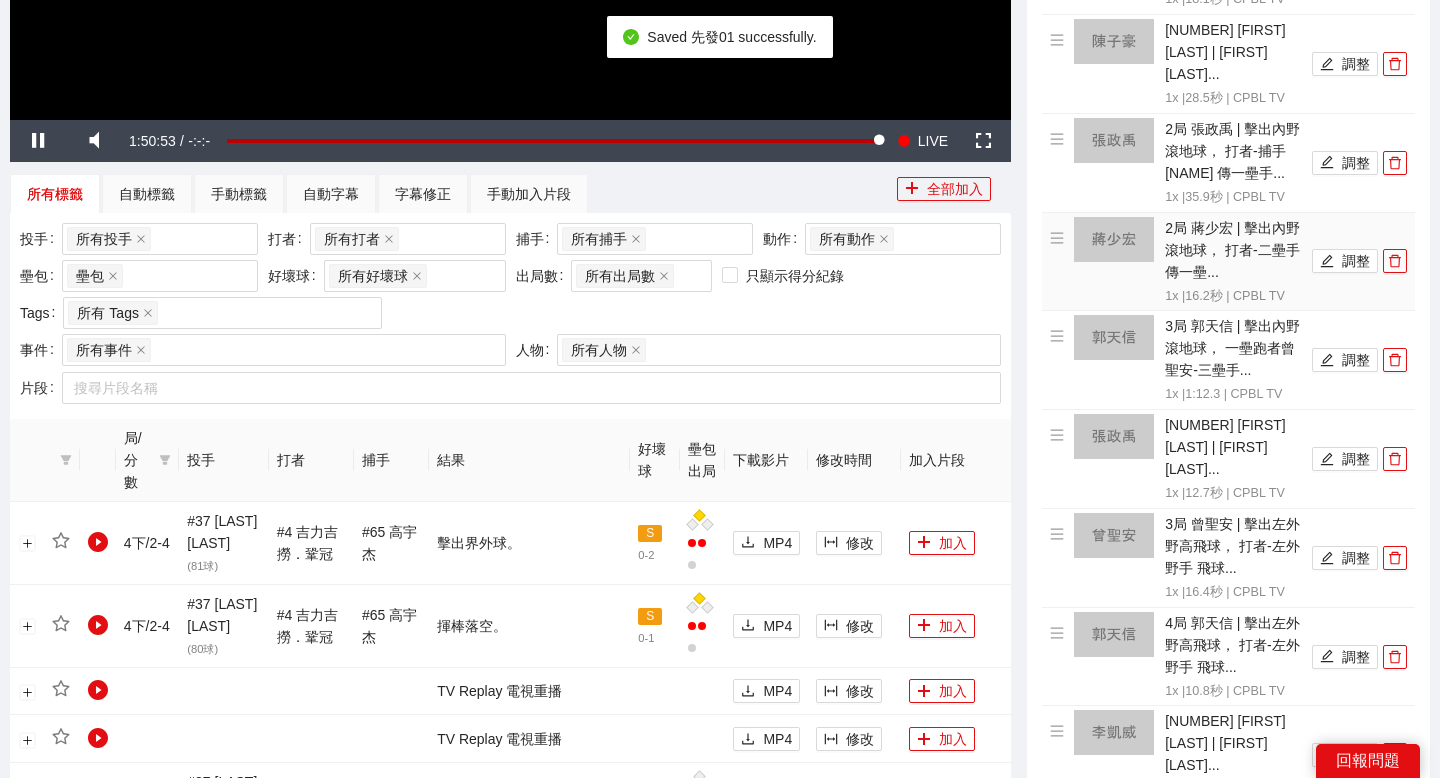 scroll, scrollTop: 69, scrollLeft: 0, axis: vertical 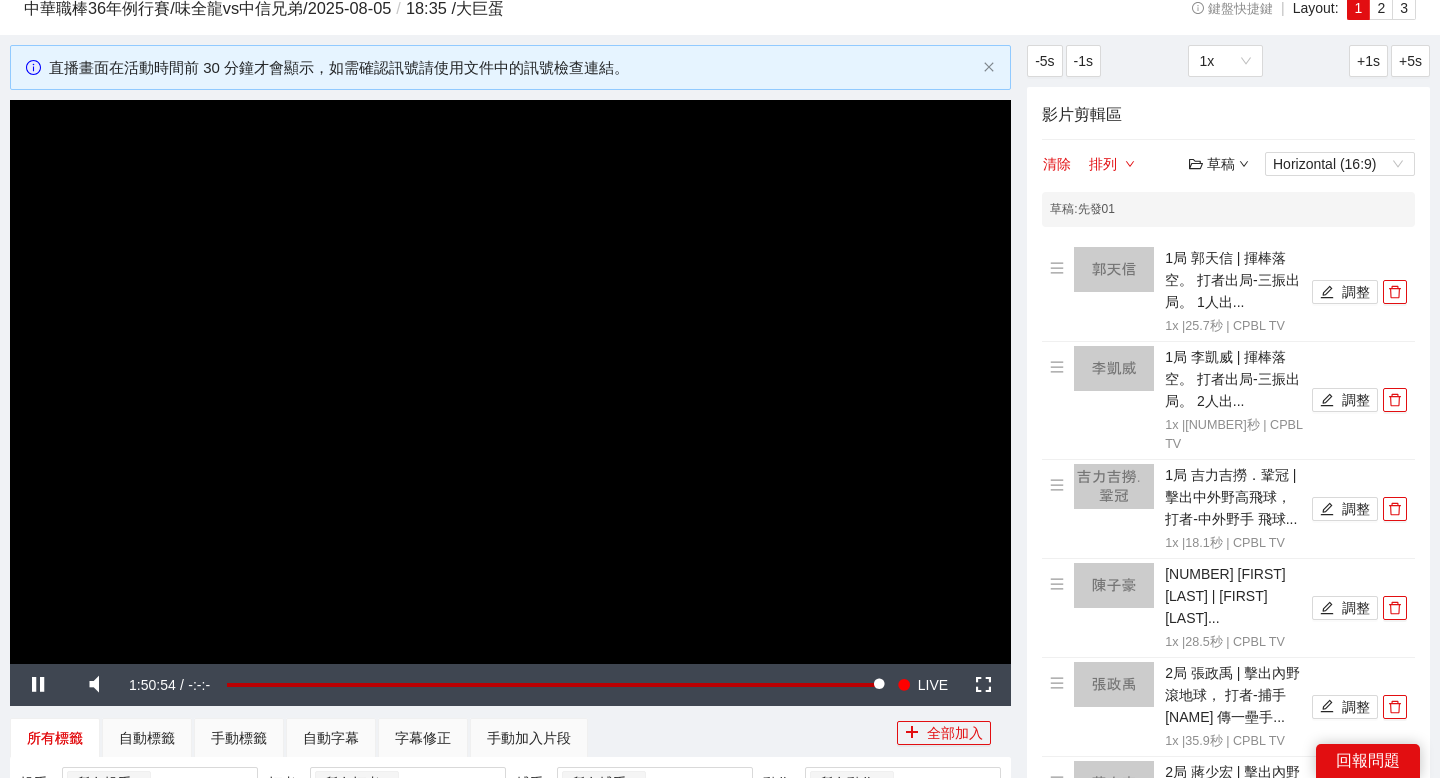 click on "草稿" at bounding box center [1219, 164] 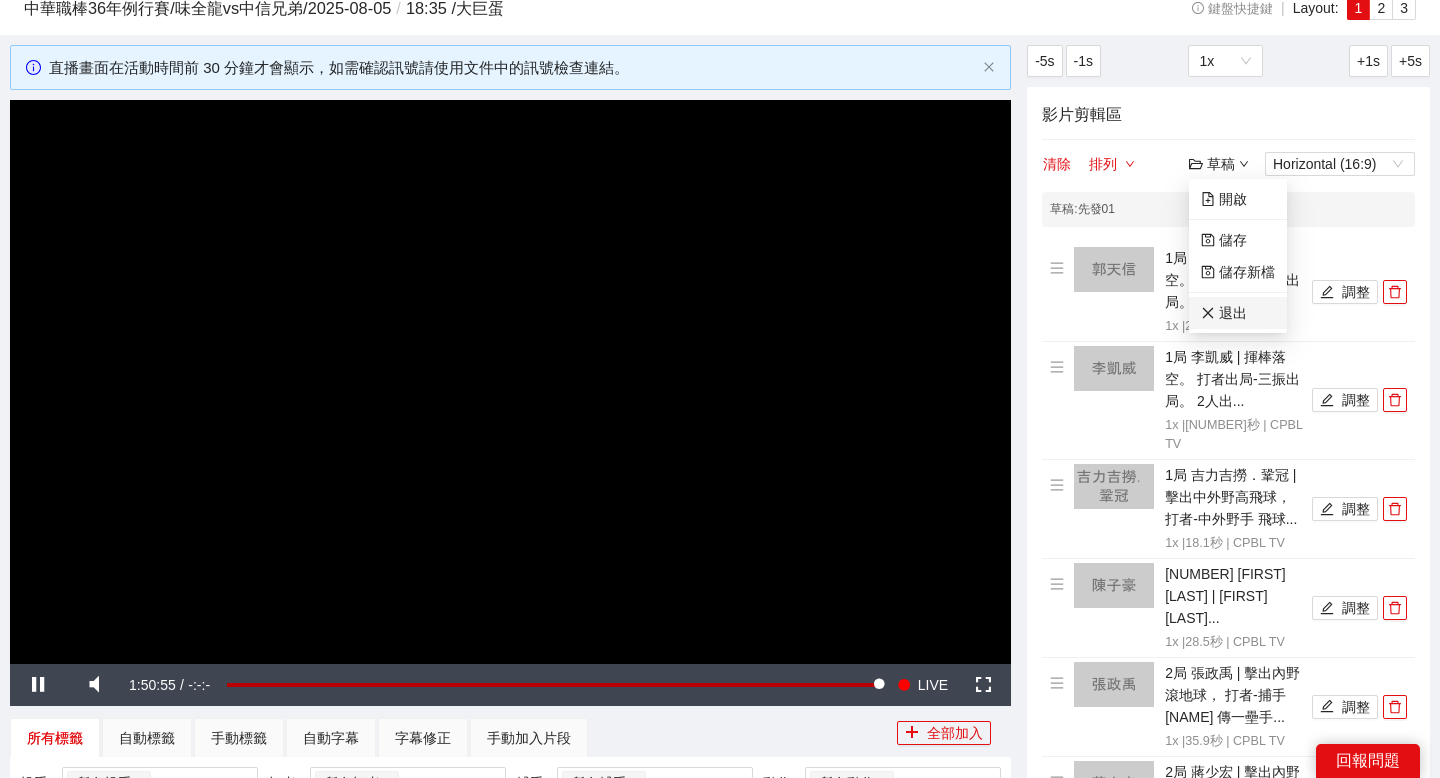 click on "退出" at bounding box center [1224, 313] 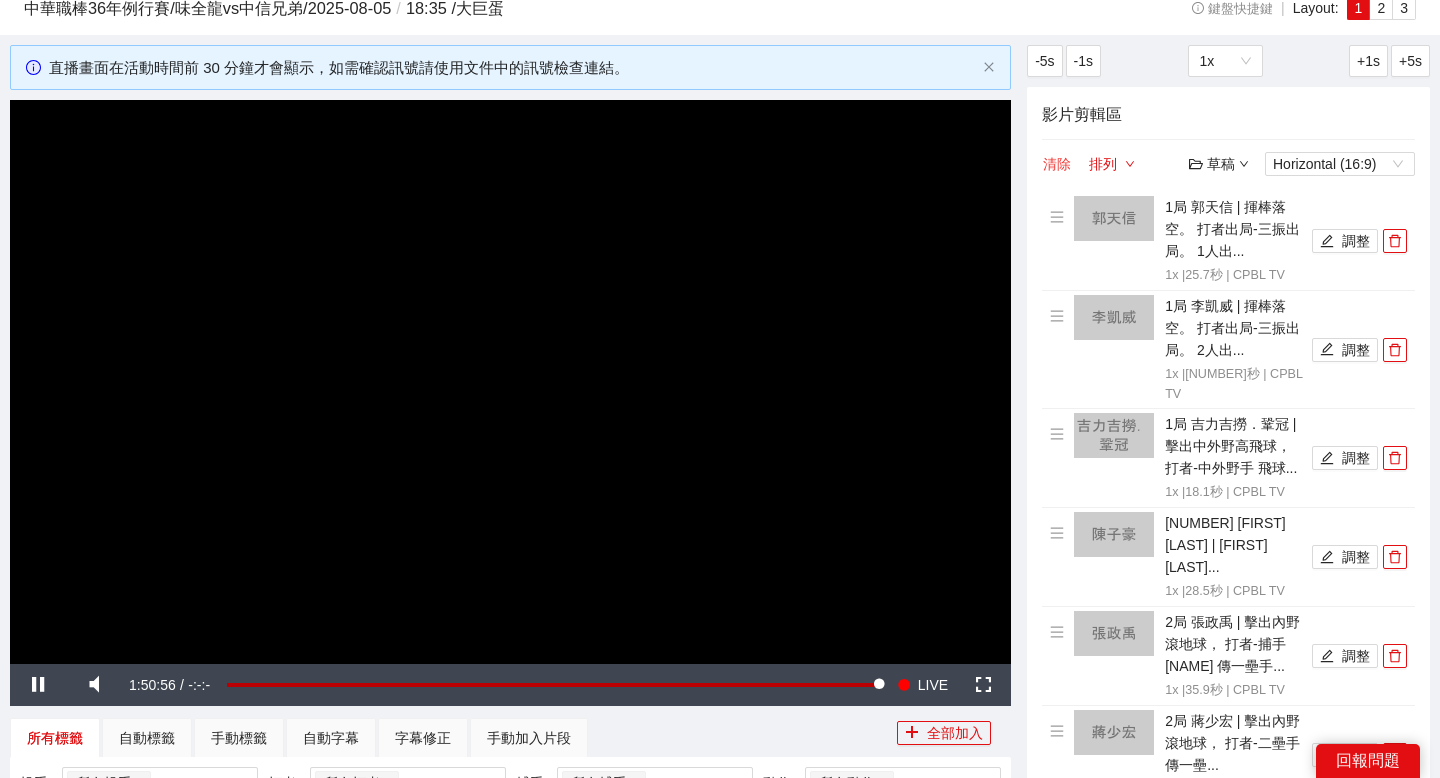 click on "清除" at bounding box center [1057, 164] 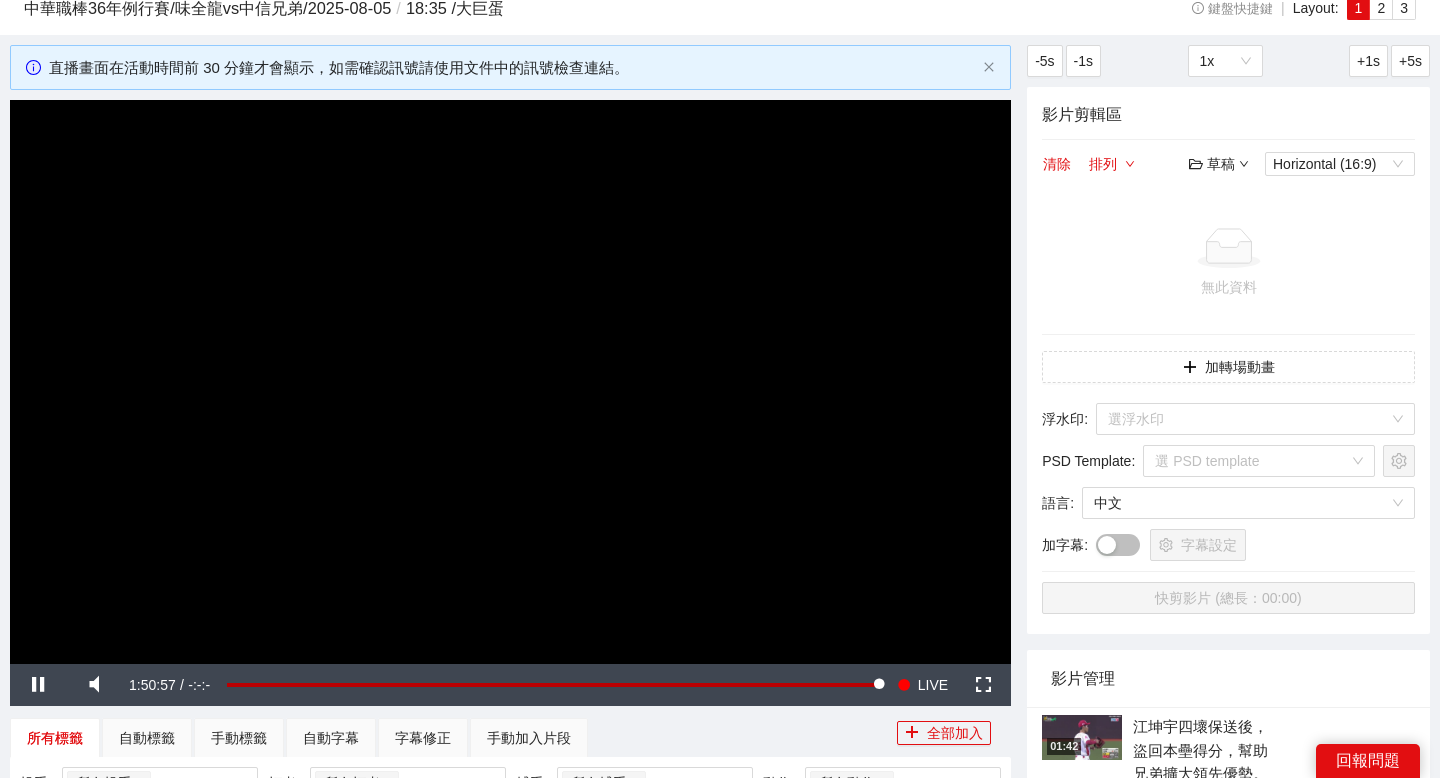 click on "草稿" at bounding box center [1219, 164] 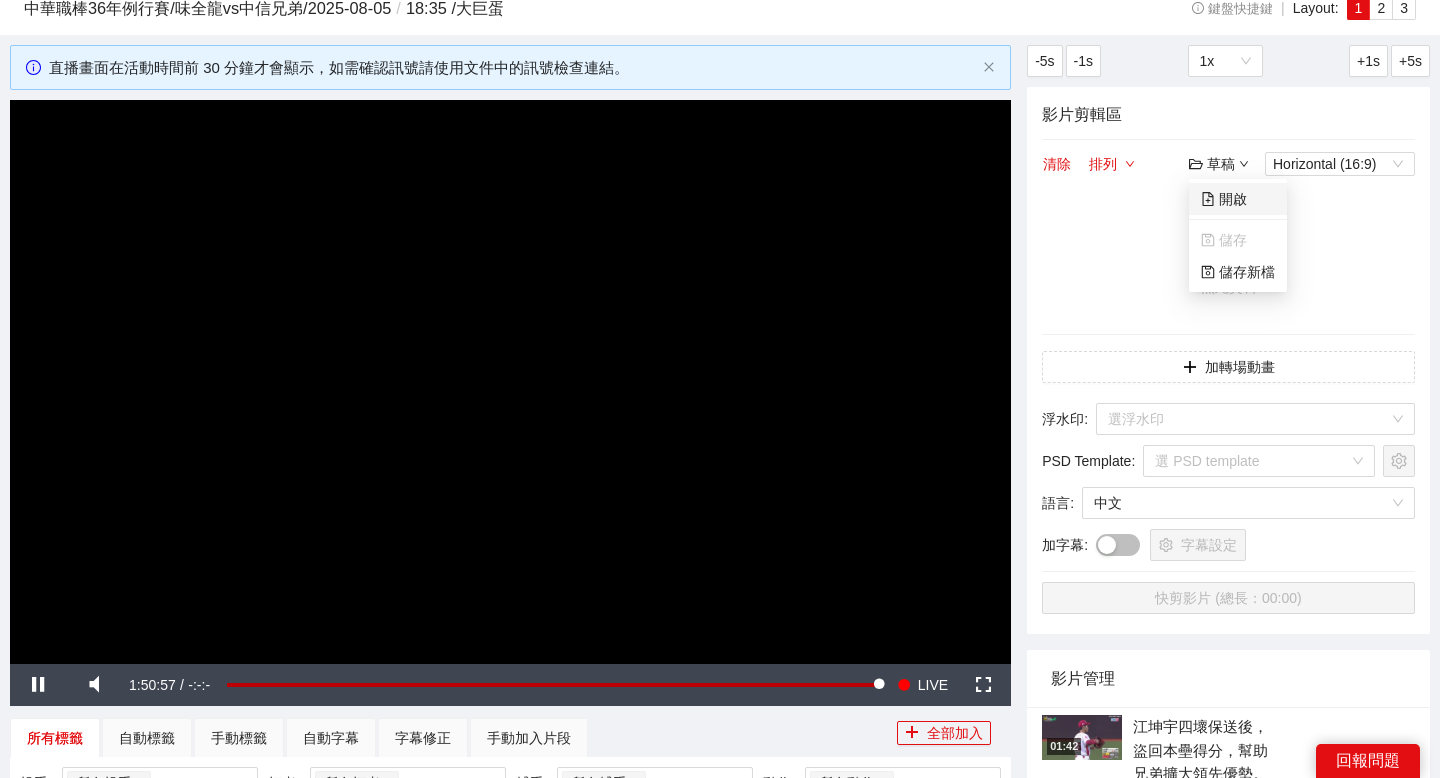 click on "開啟" at bounding box center [1224, 199] 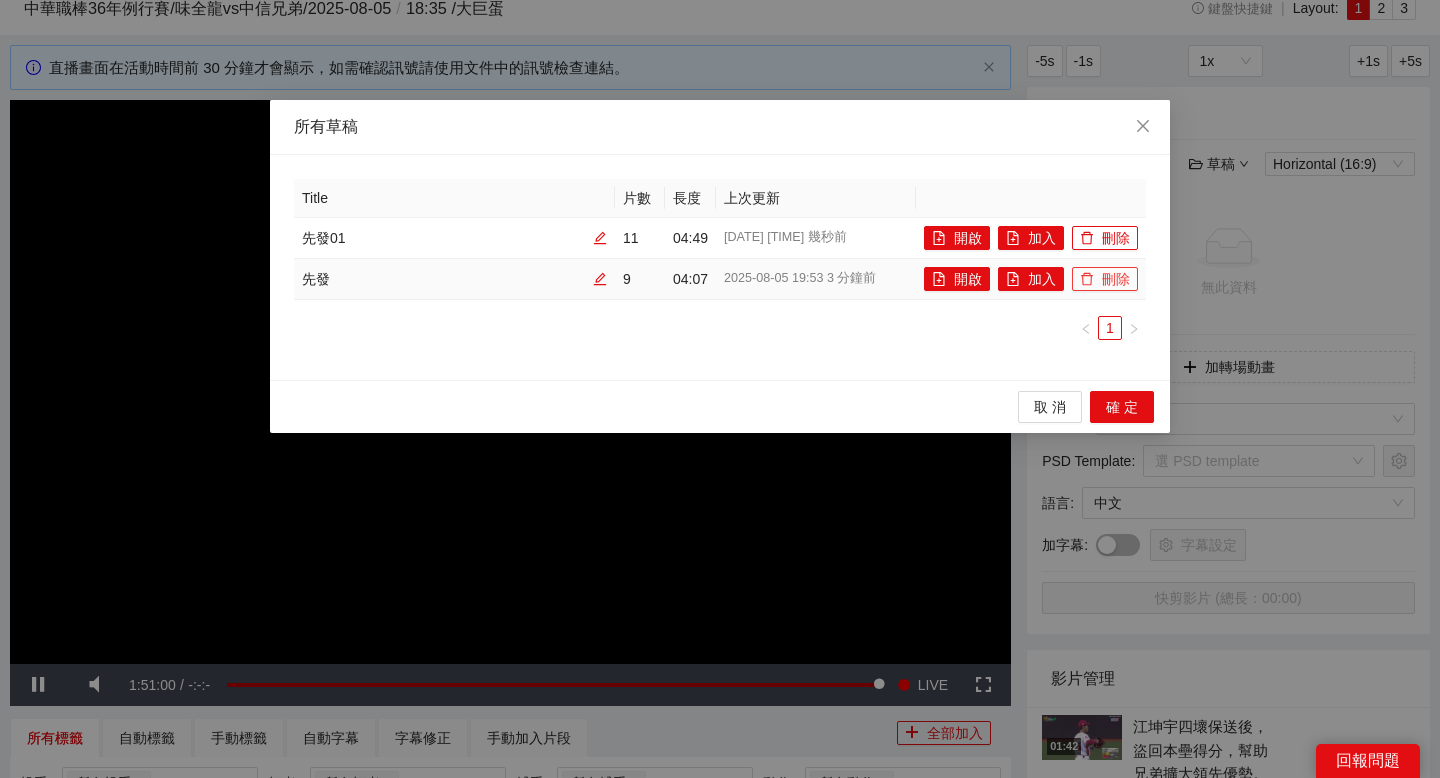click on "刪除" at bounding box center [1105, 279] 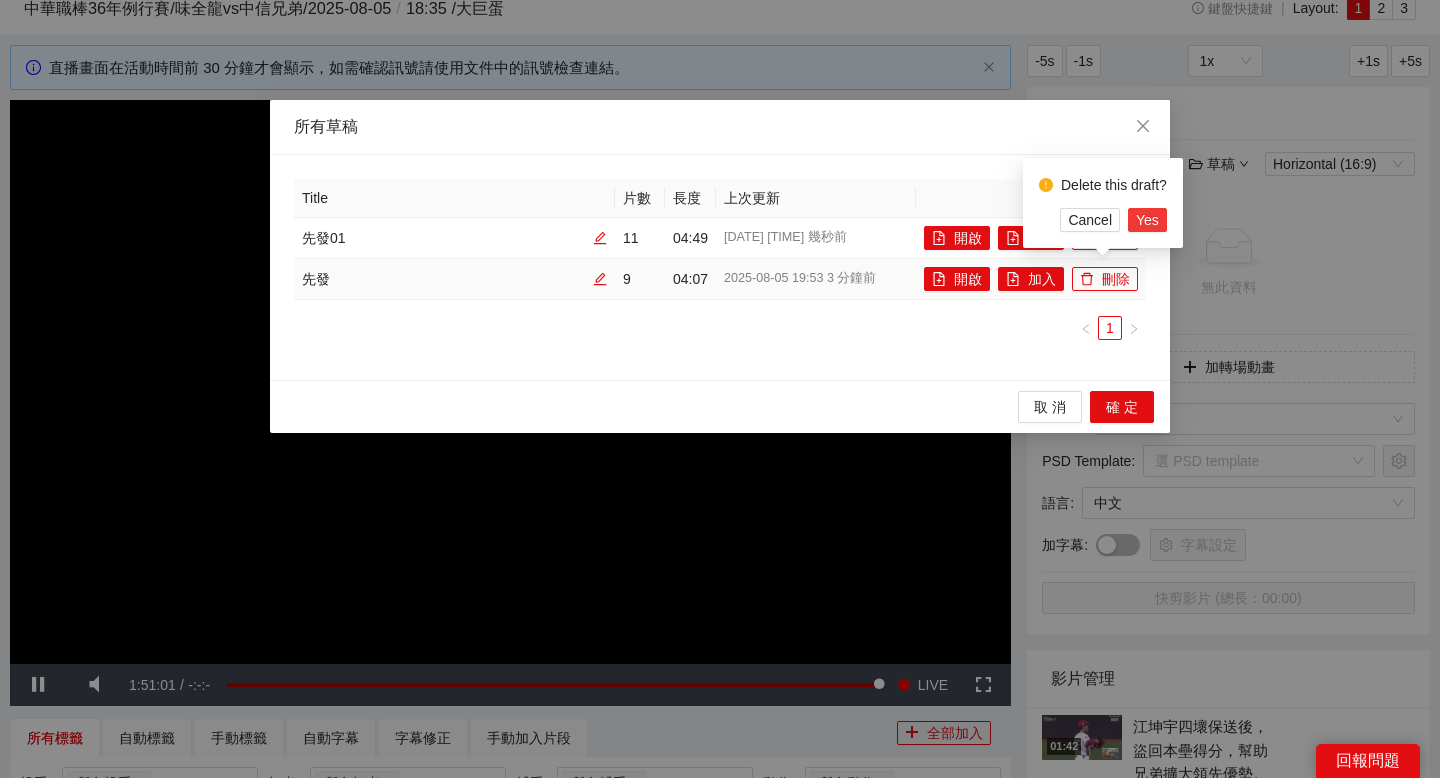 click on "Yes" at bounding box center [1147, 220] 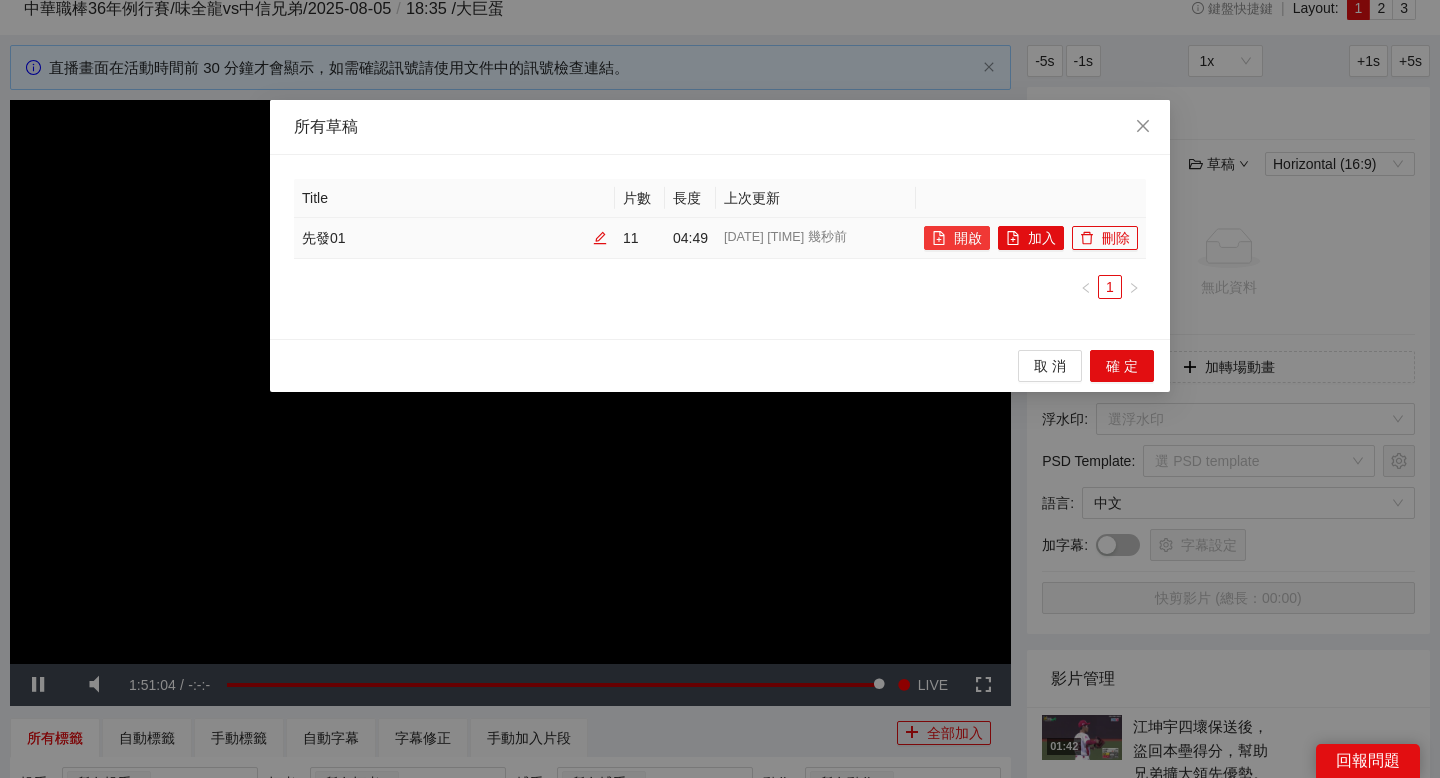 click on "開啟" at bounding box center (957, 238) 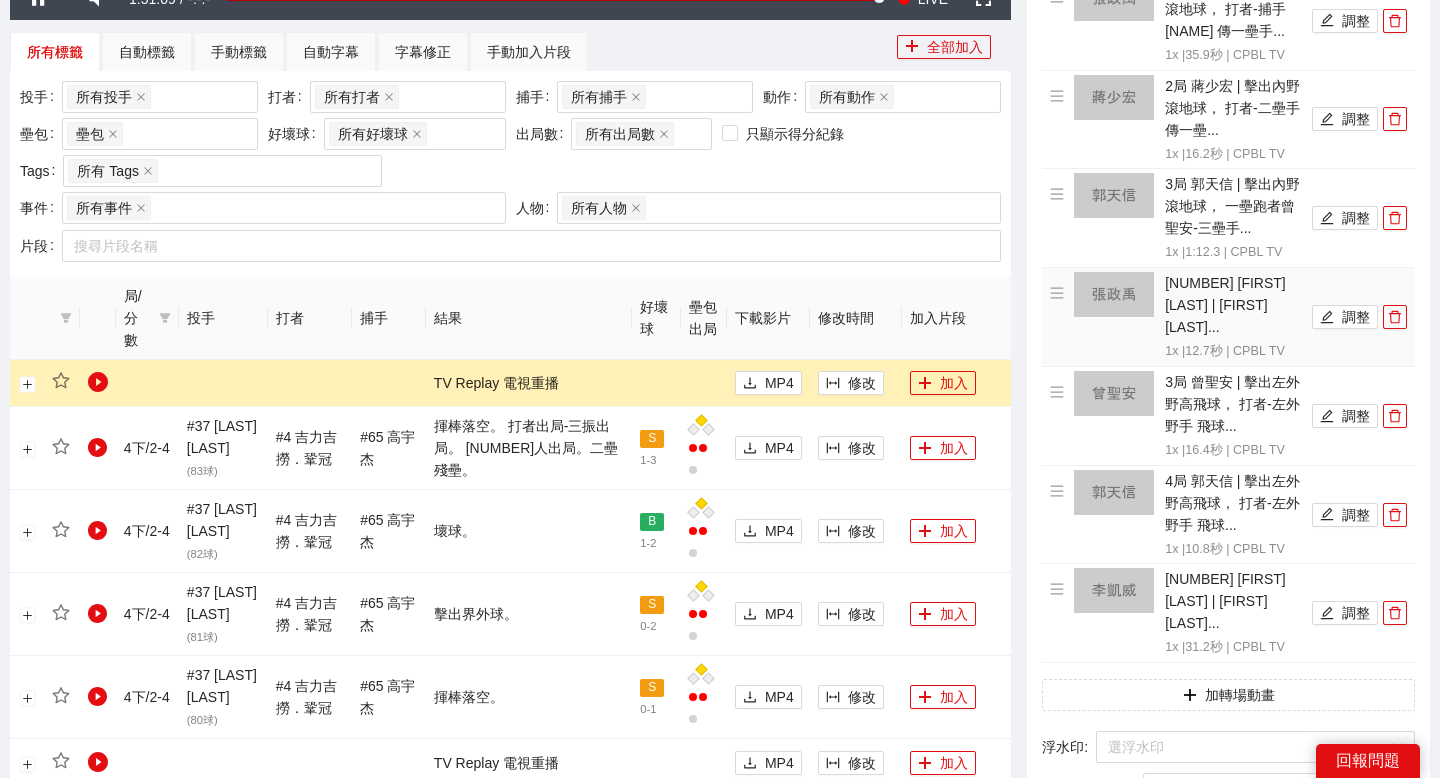 scroll, scrollTop: 743, scrollLeft: 0, axis: vertical 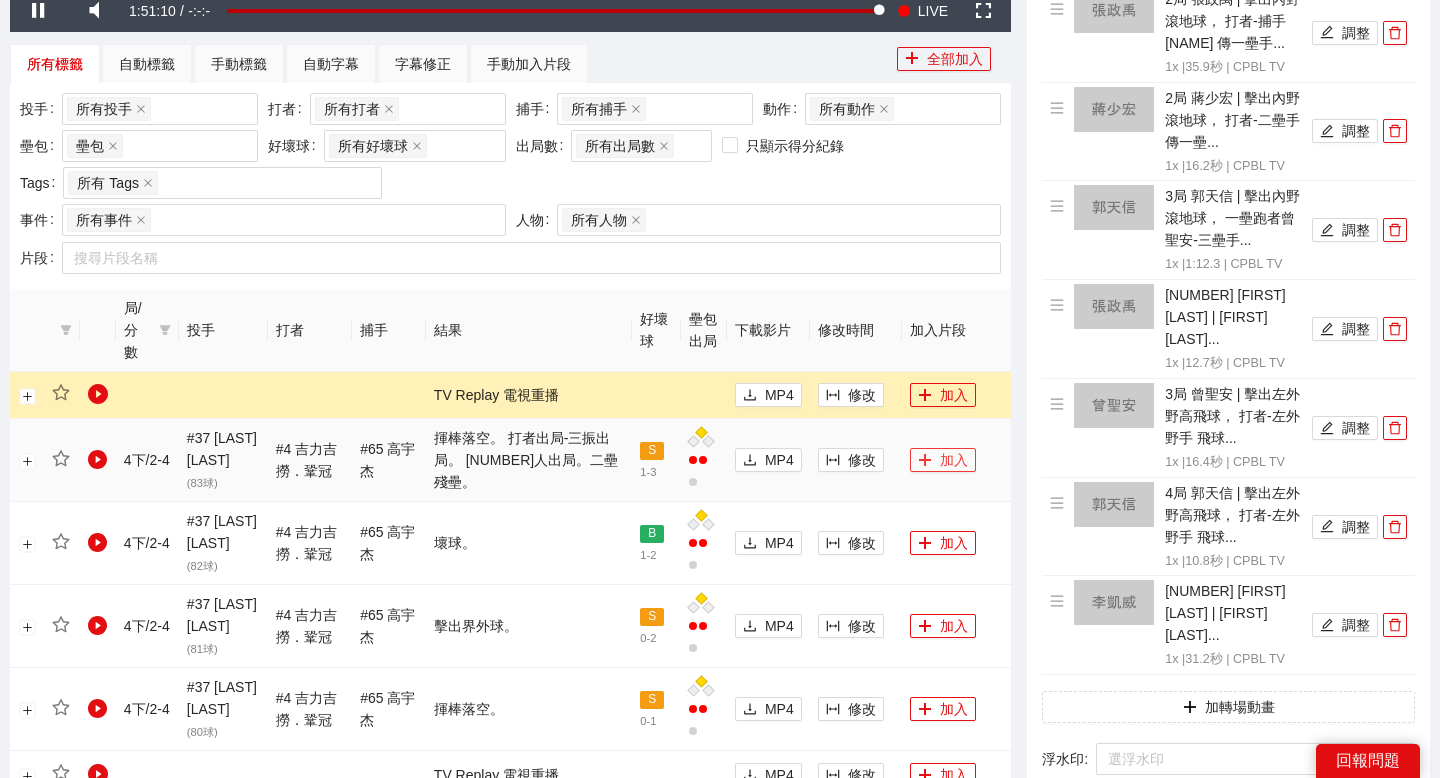 click on "加入" at bounding box center (943, 460) 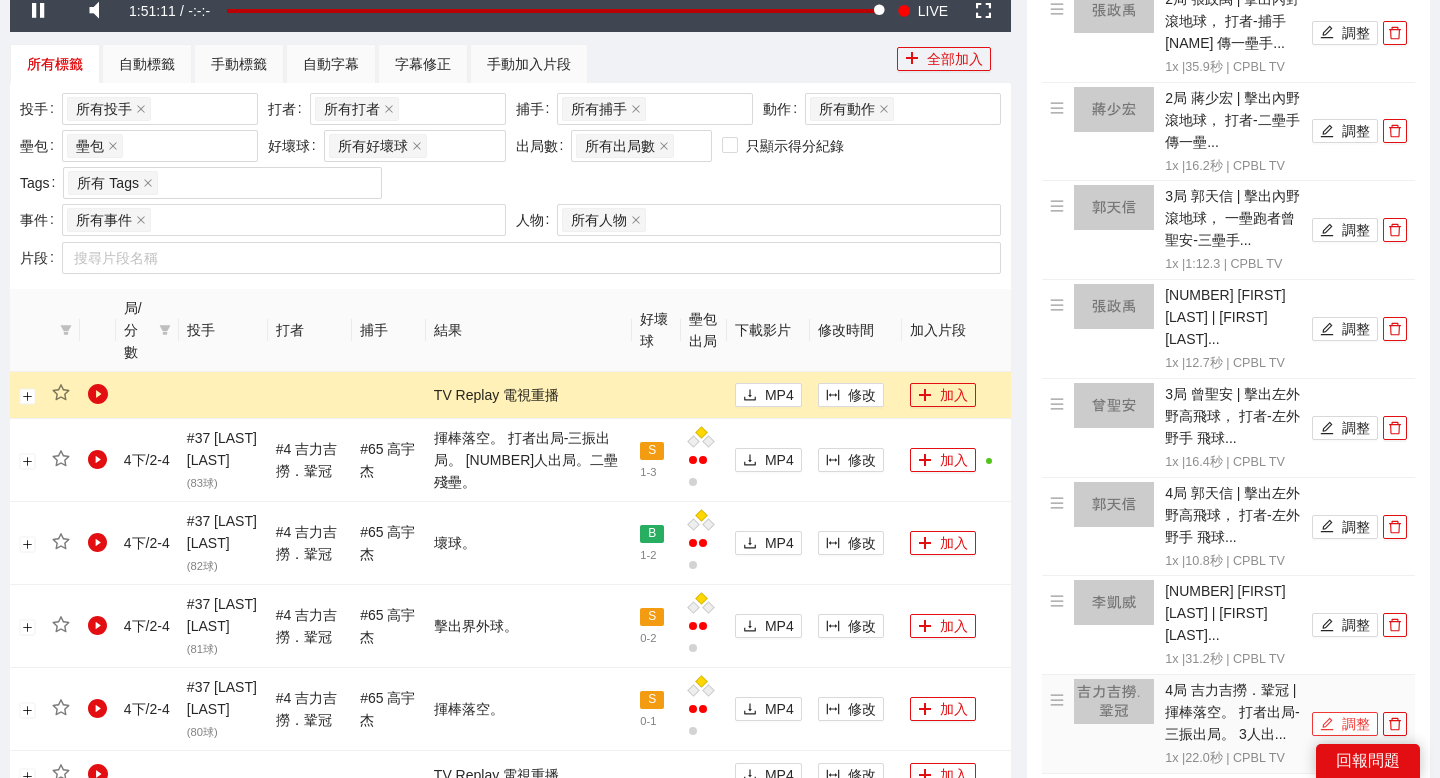 click on "調整" at bounding box center (1345, 724) 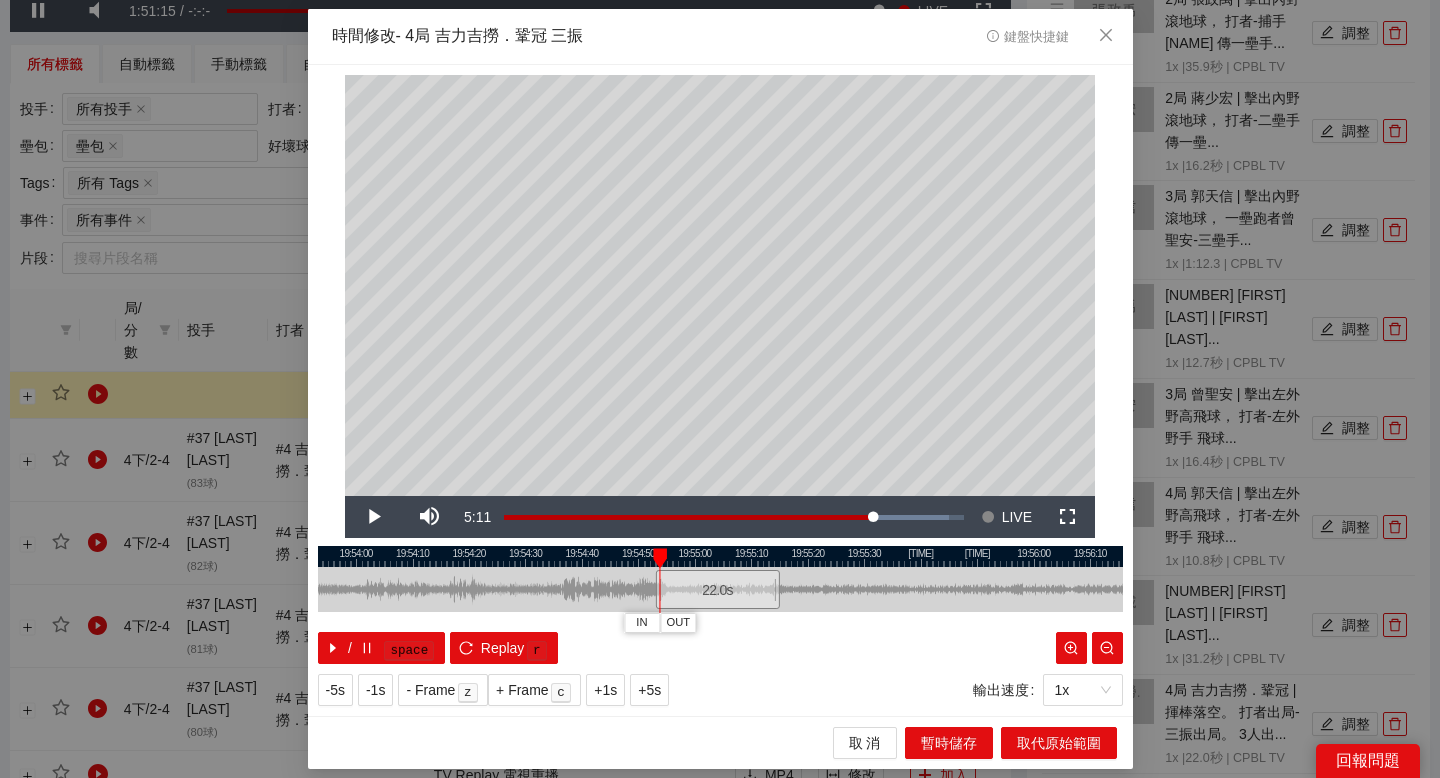 click at bounding box center [720, 556] 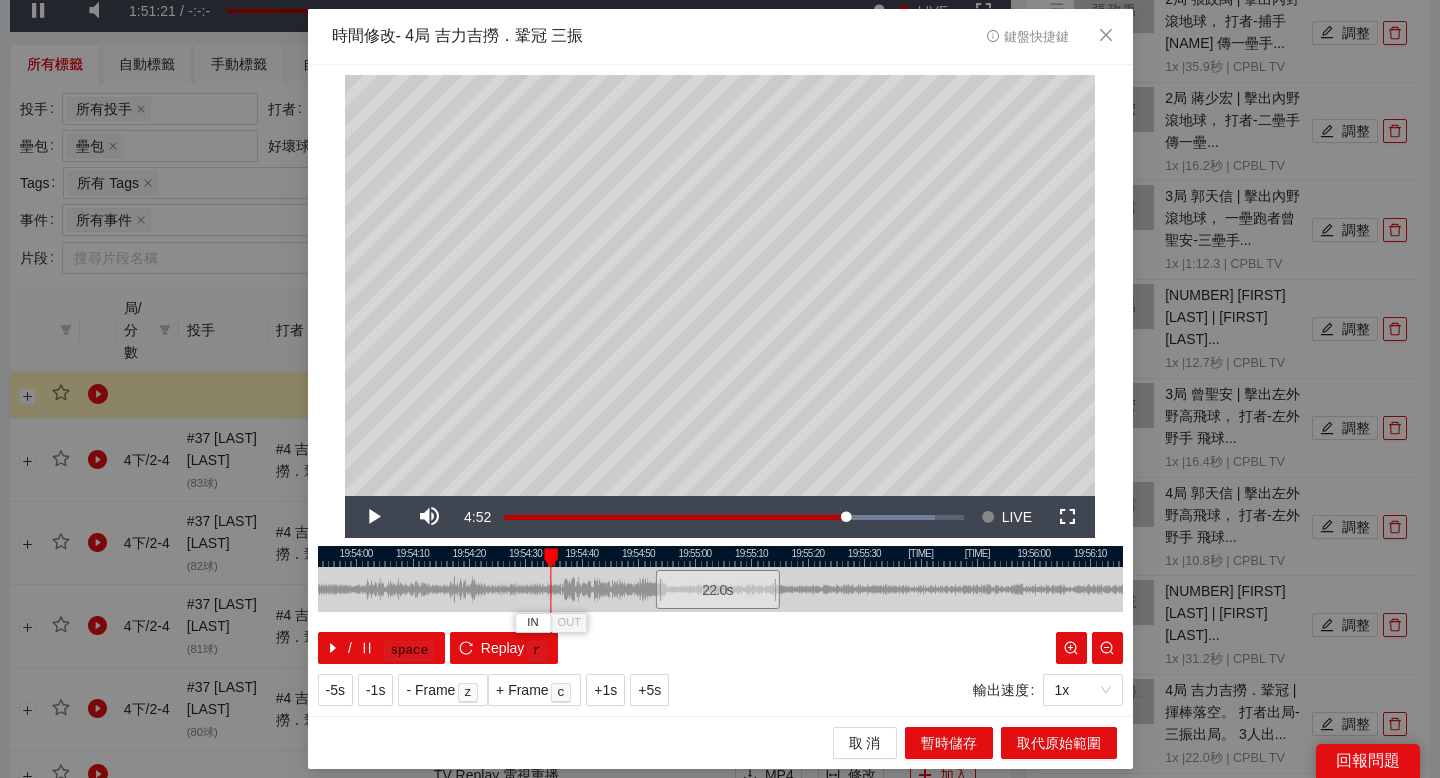drag, startPoint x: 567, startPoint y: 554, endPoint x: 552, endPoint y: 555, distance: 15.033297 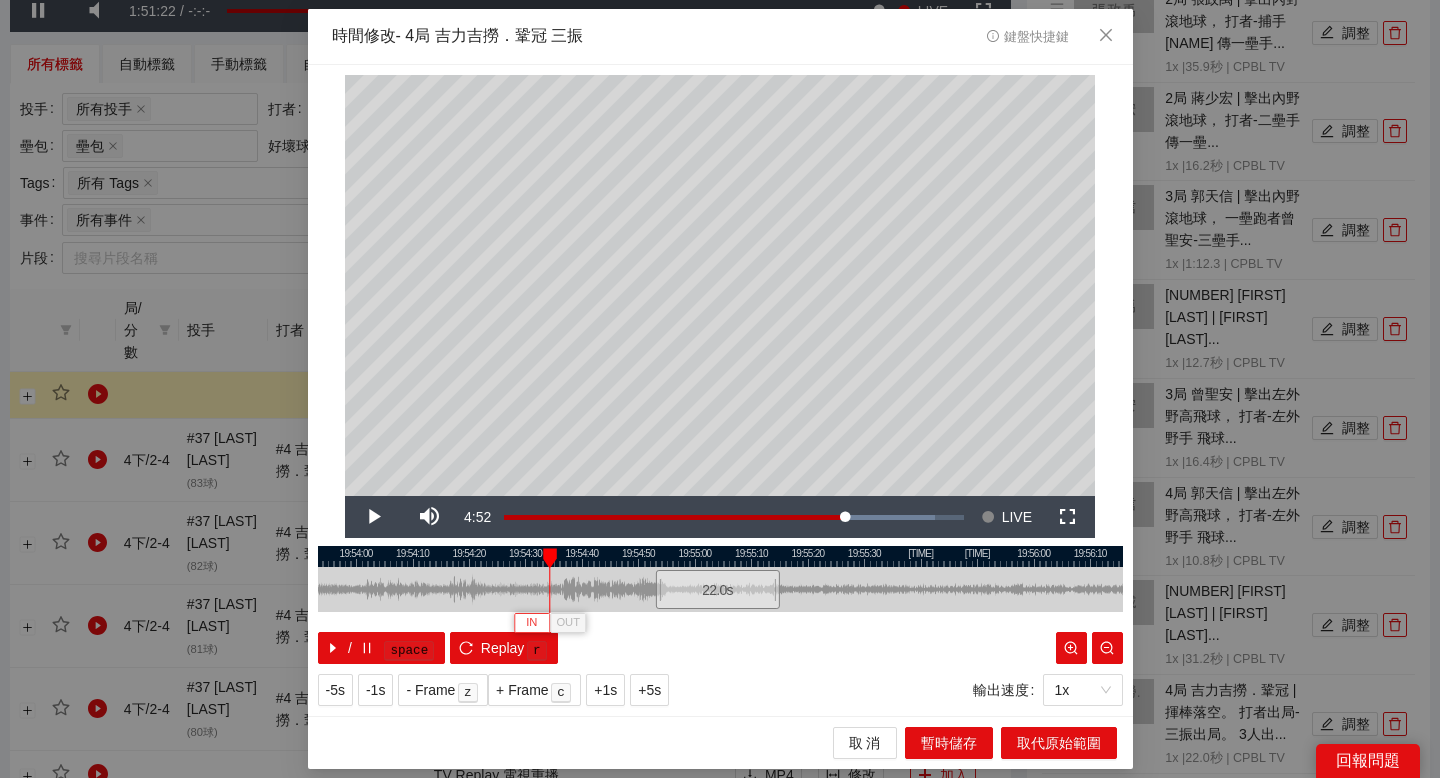 click on "IN" at bounding box center [531, 623] 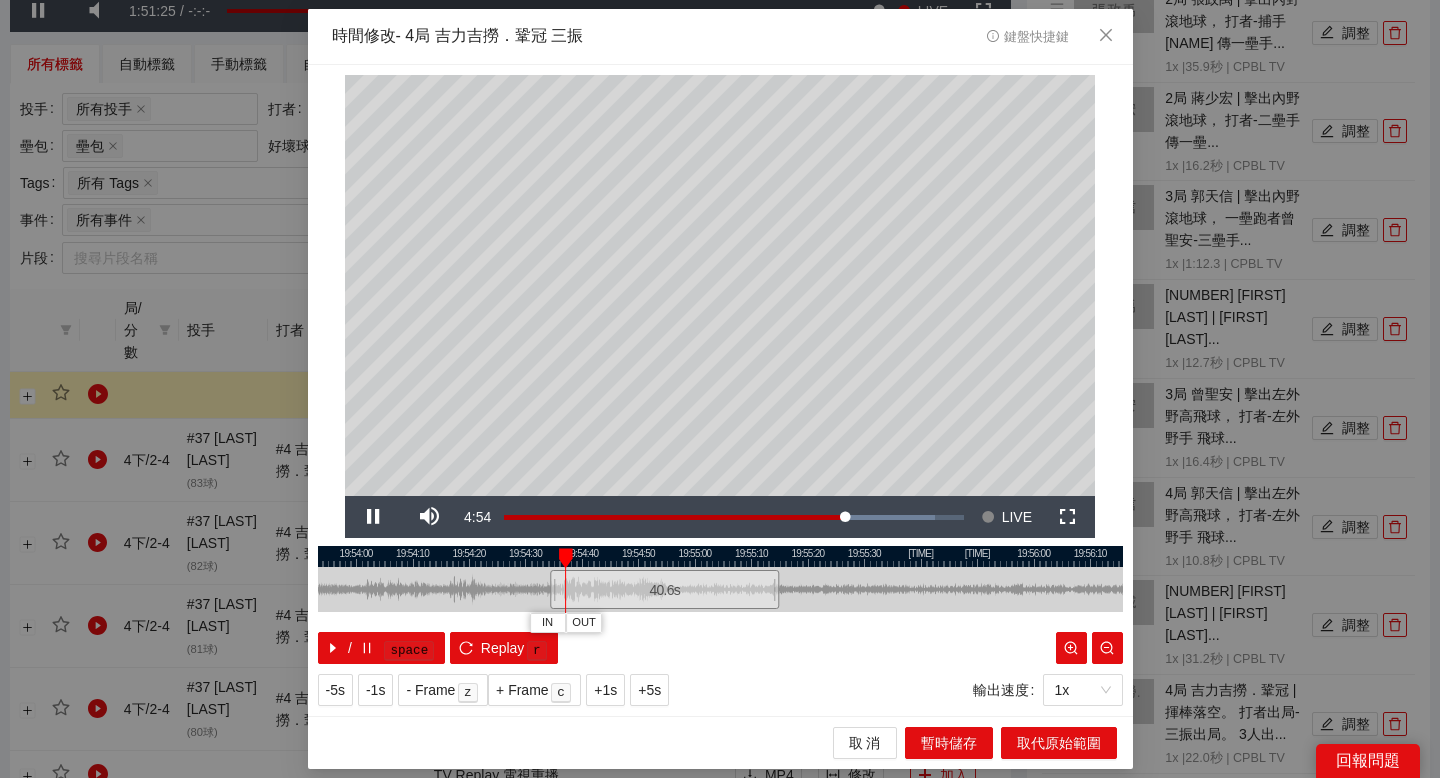 click at bounding box center [720, 556] 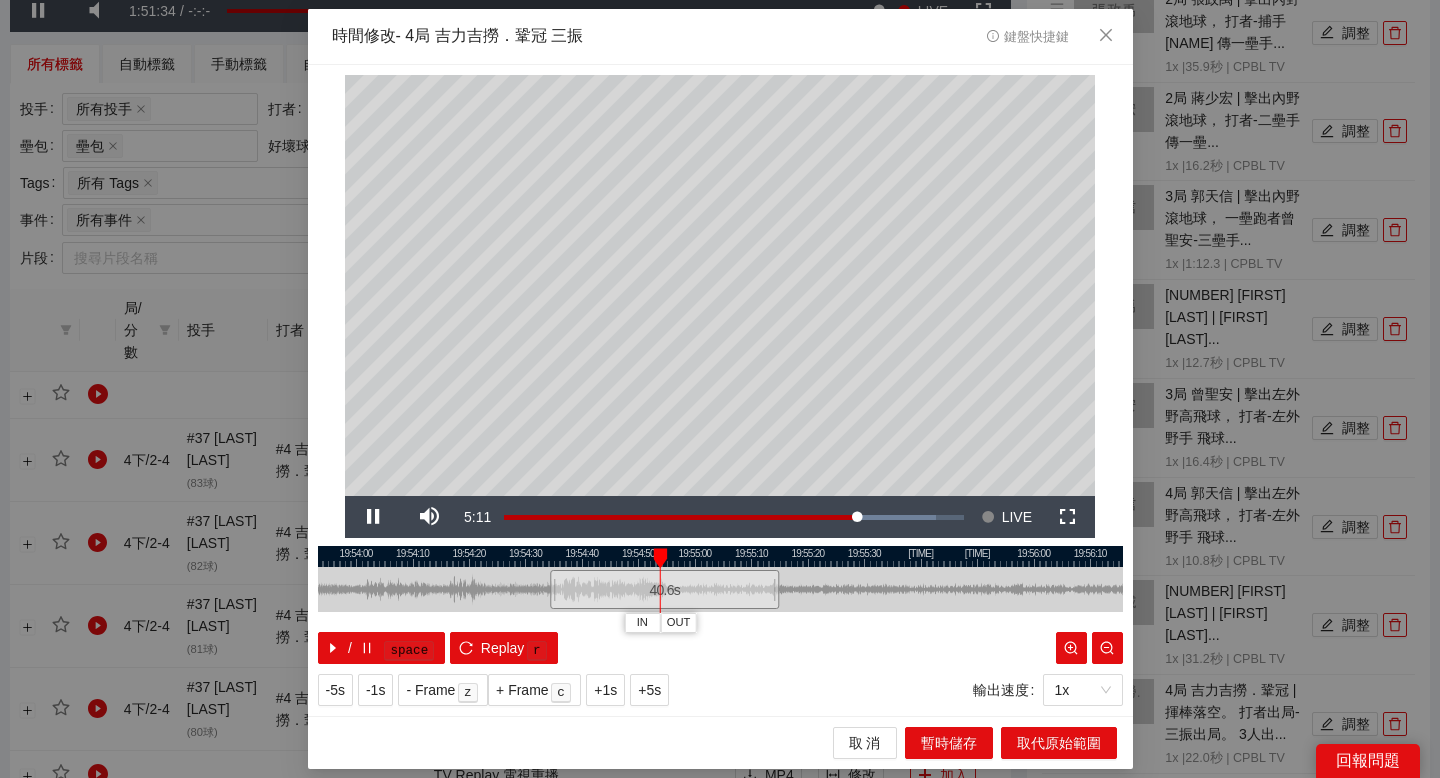 click at bounding box center (720, 556) 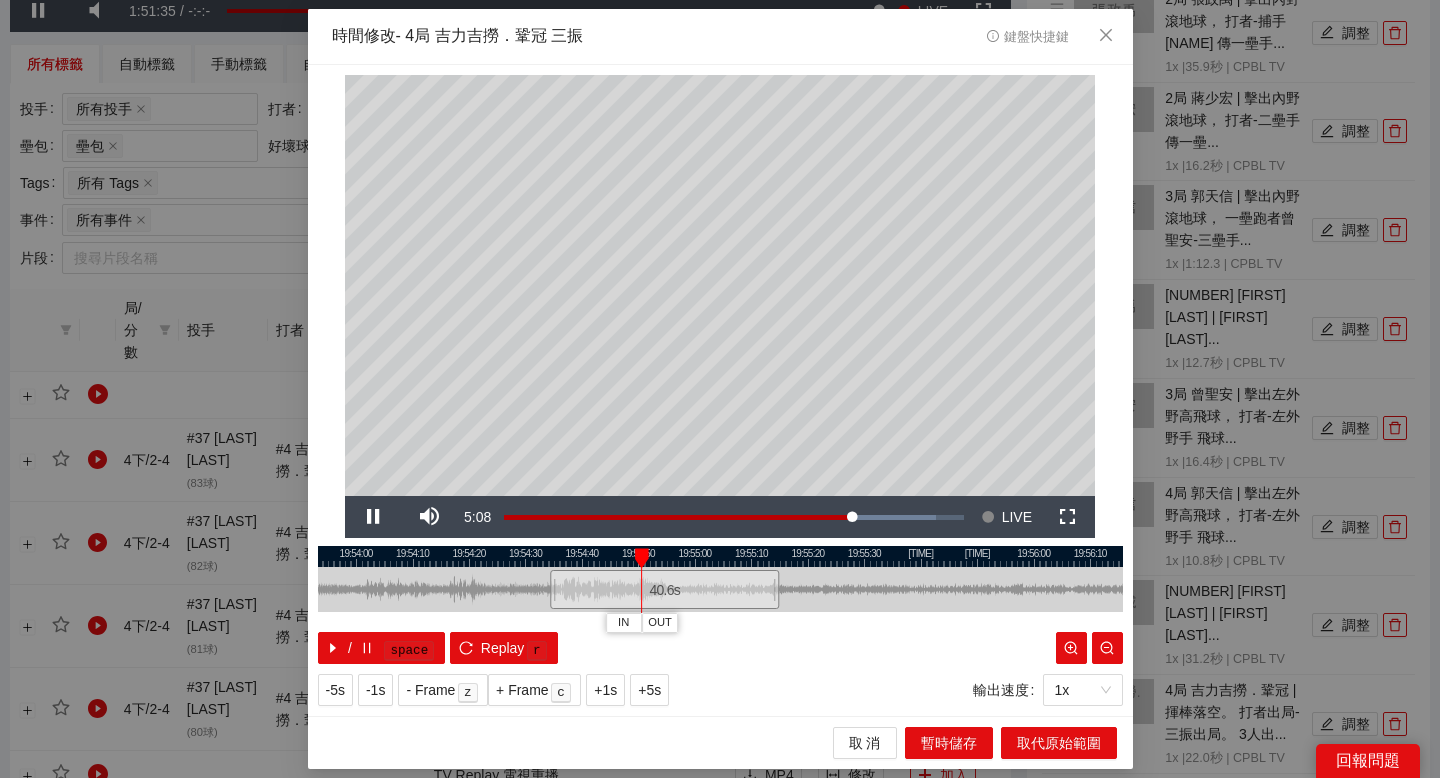 click at bounding box center (720, 556) 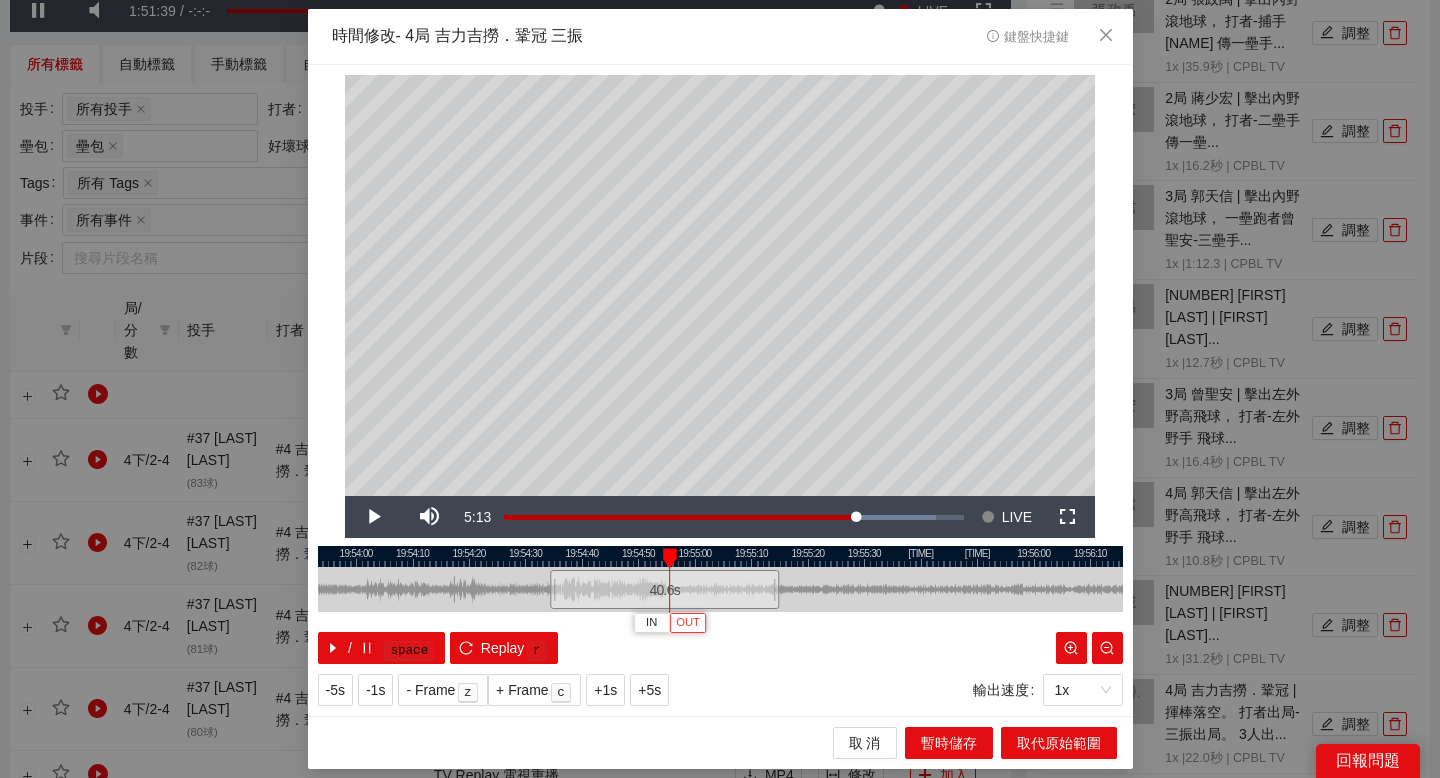 click on "OUT" at bounding box center [688, 623] 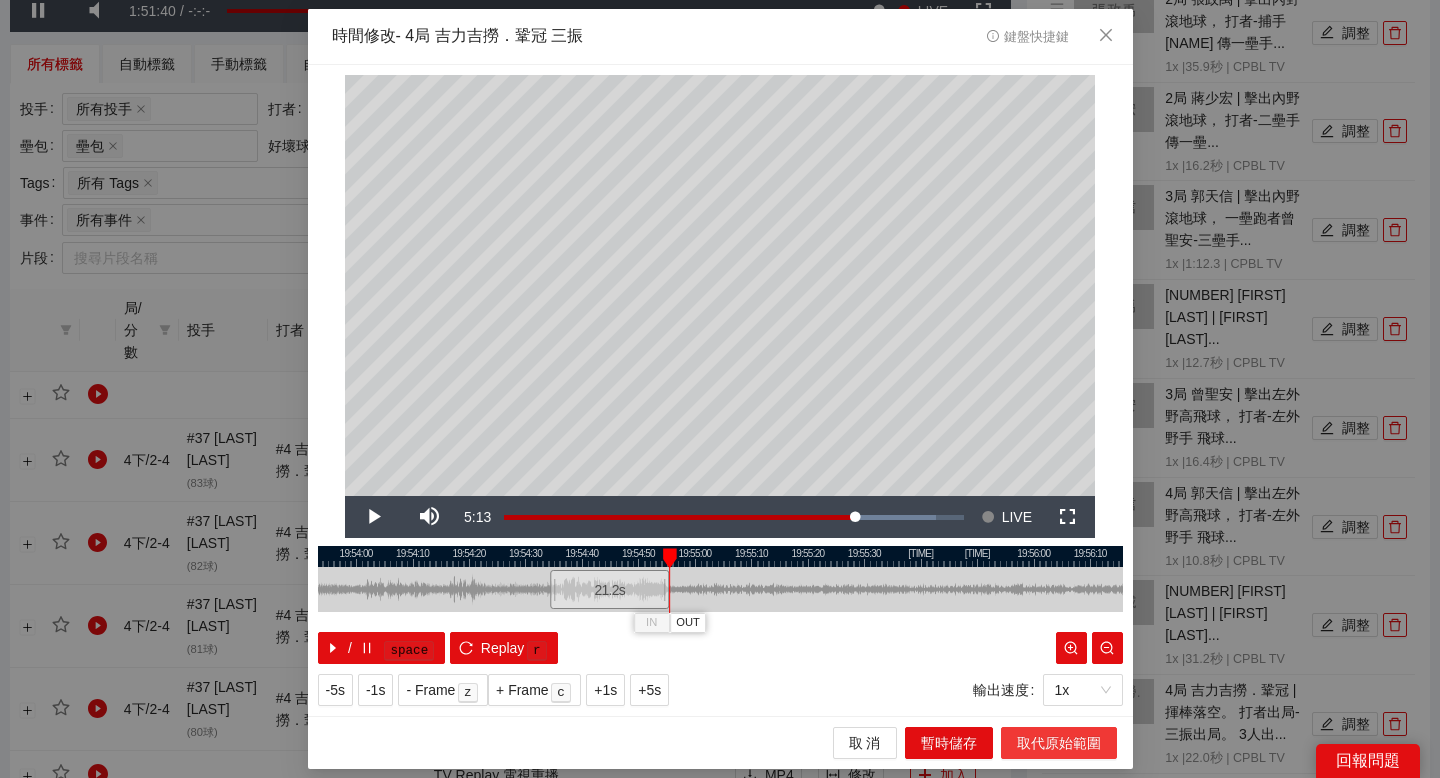 click on "取代原始範圍" at bounding box center [1059, 743] 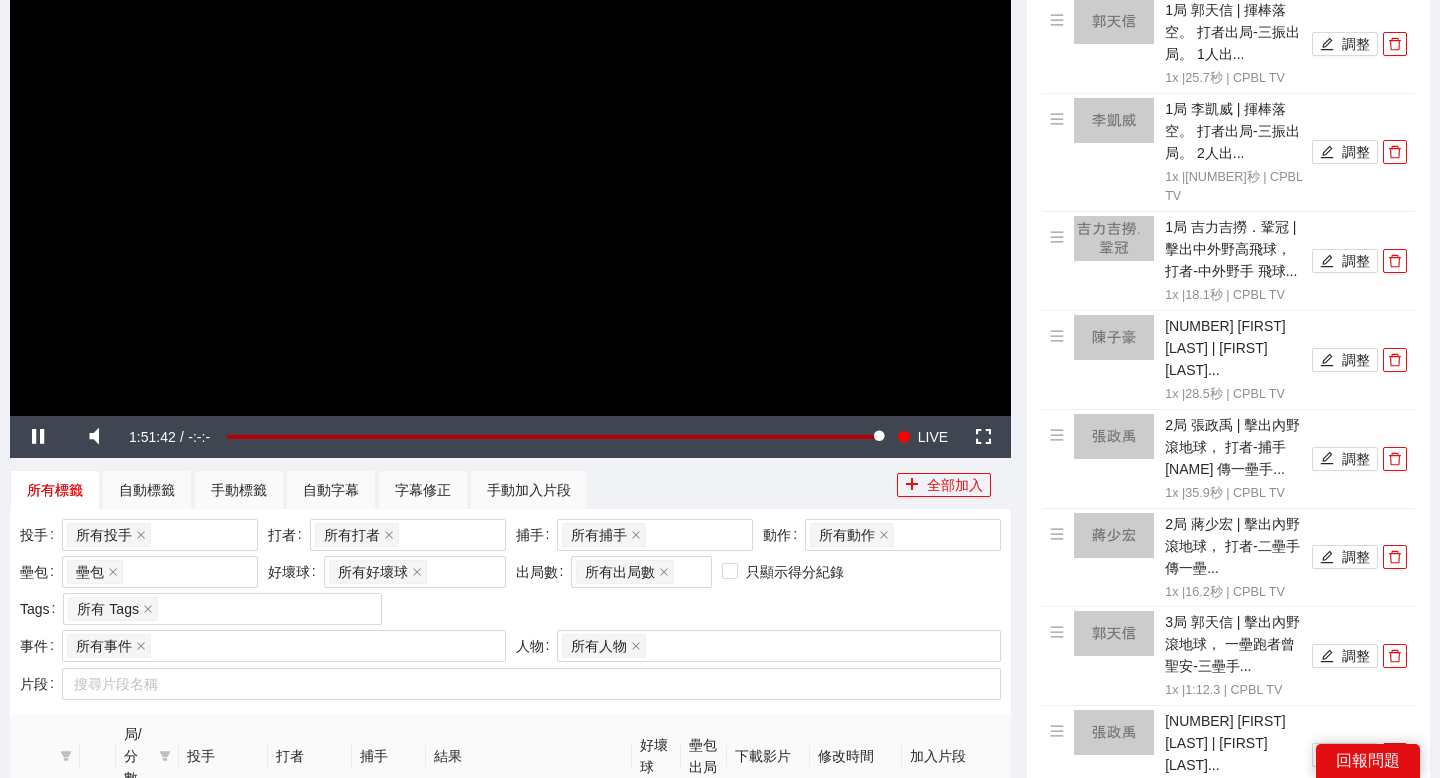scroll, scrollTop: 0, scrollLeft: 0, axis: both 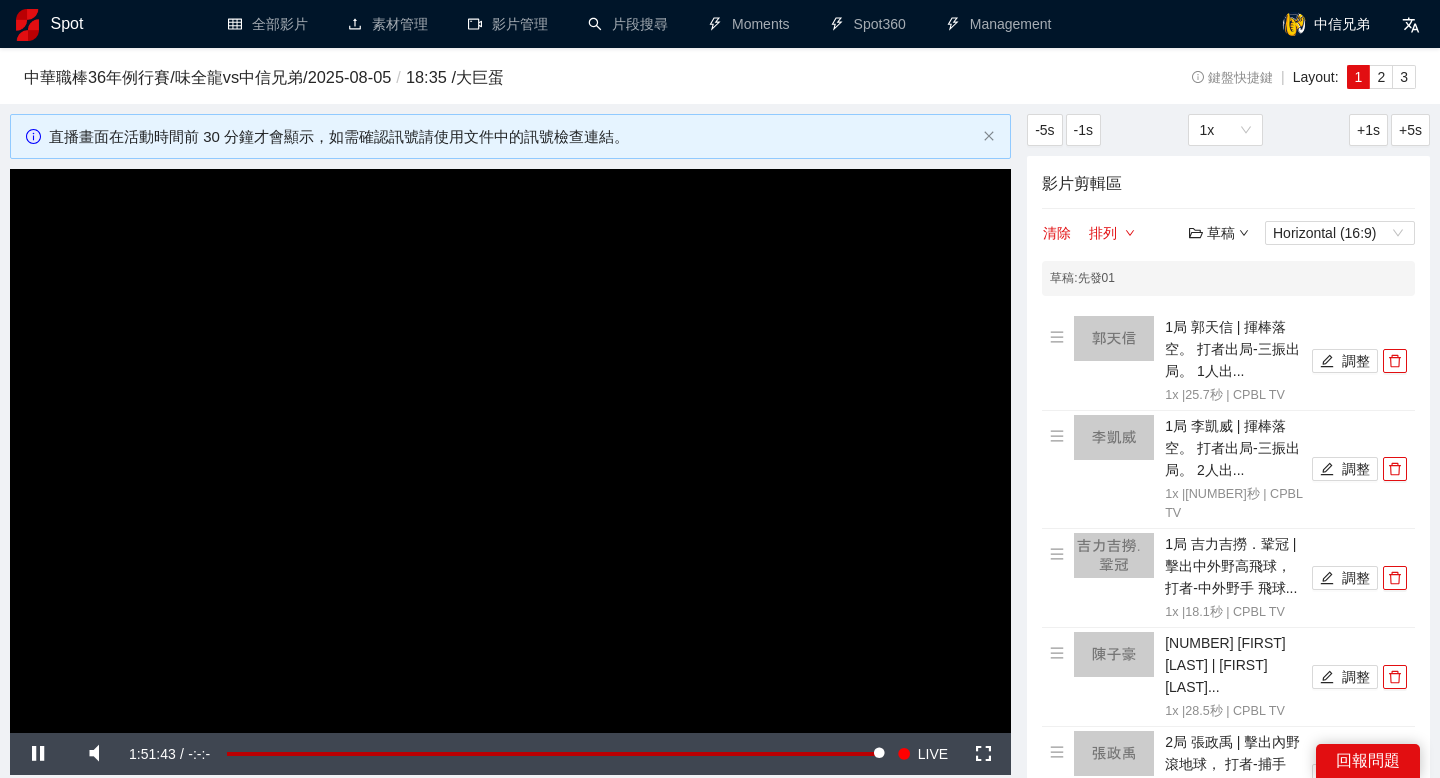 click on "草稿" at bounding box center (1219, 233) 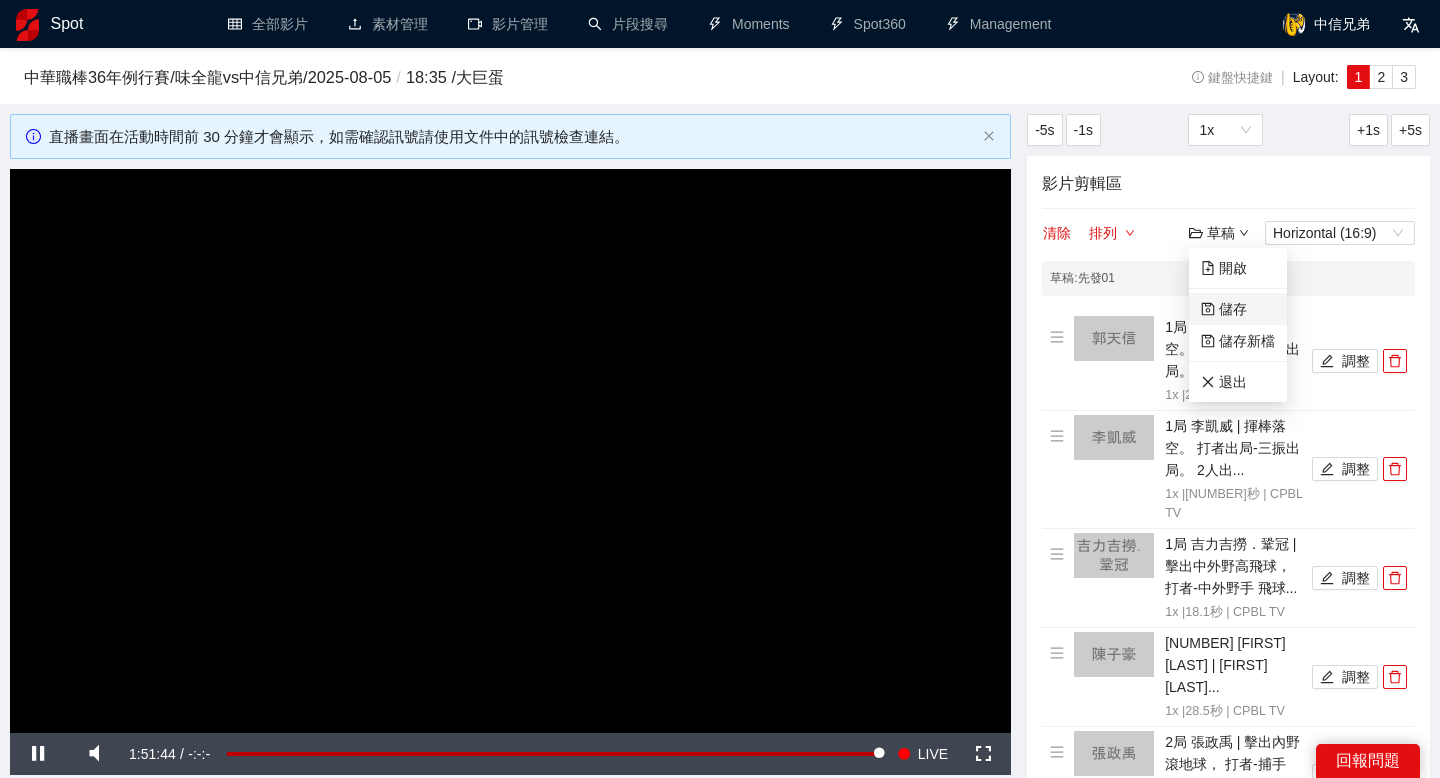 click on "儲存" at bounding box center [1224, 309] 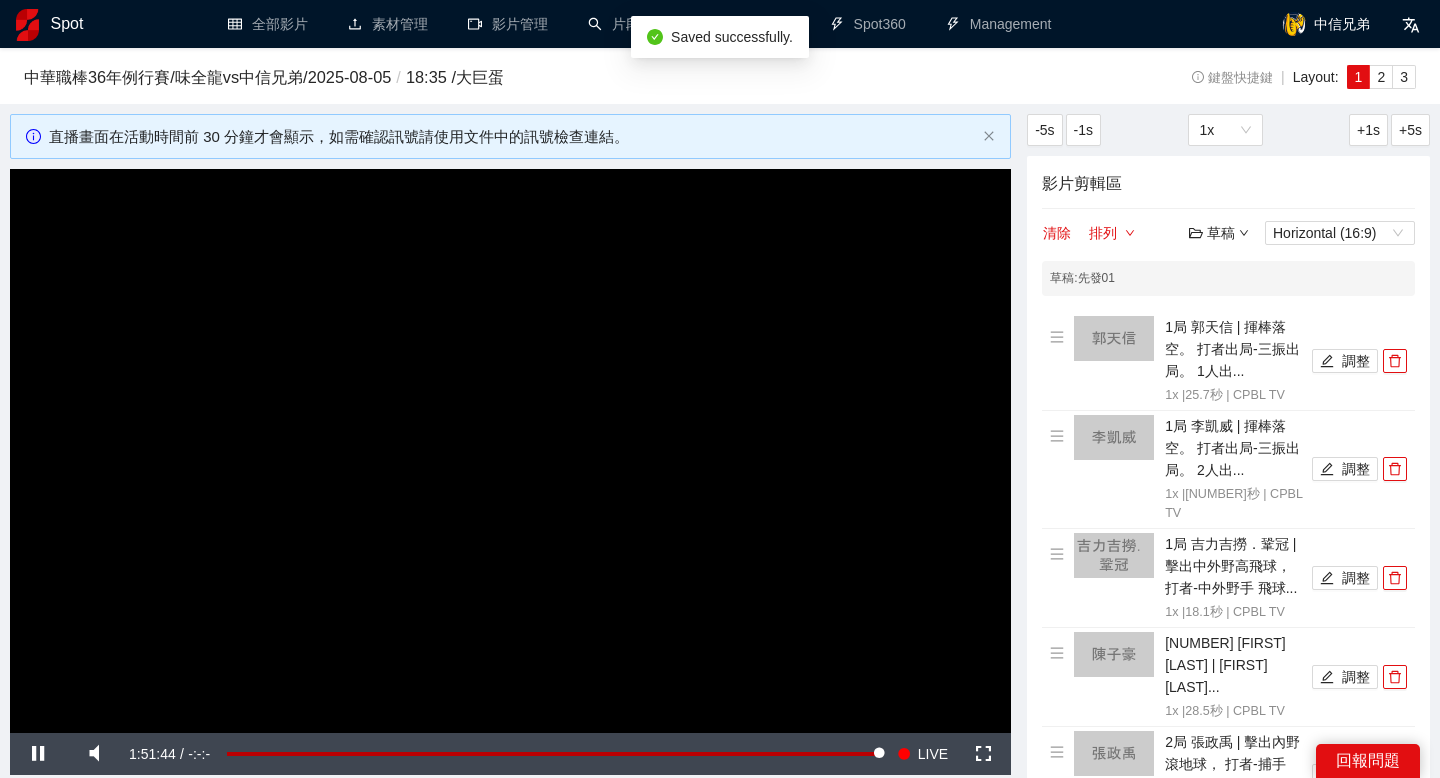 click on "草稿" at bounding box center [1219, 233] 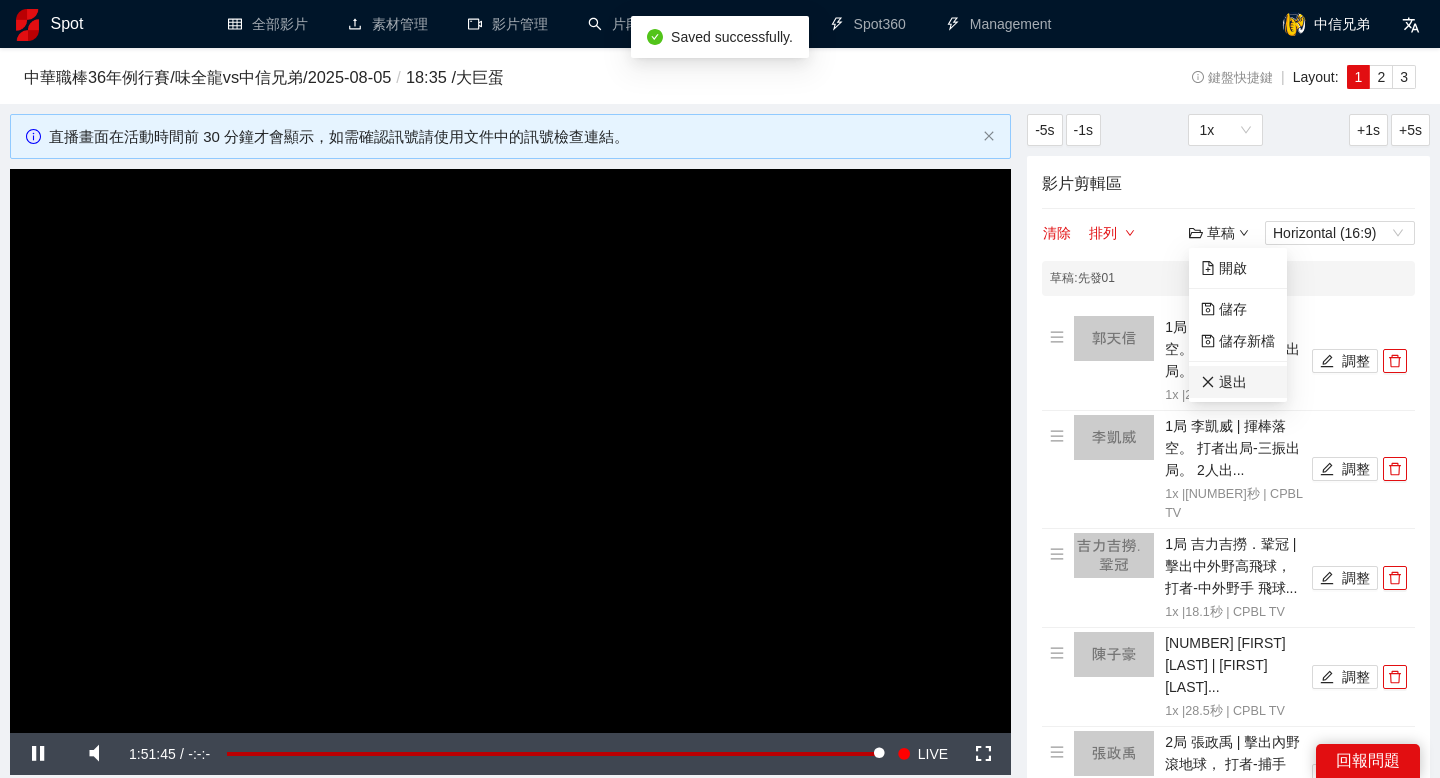click on "退出" at bounding box center (1224, 382) 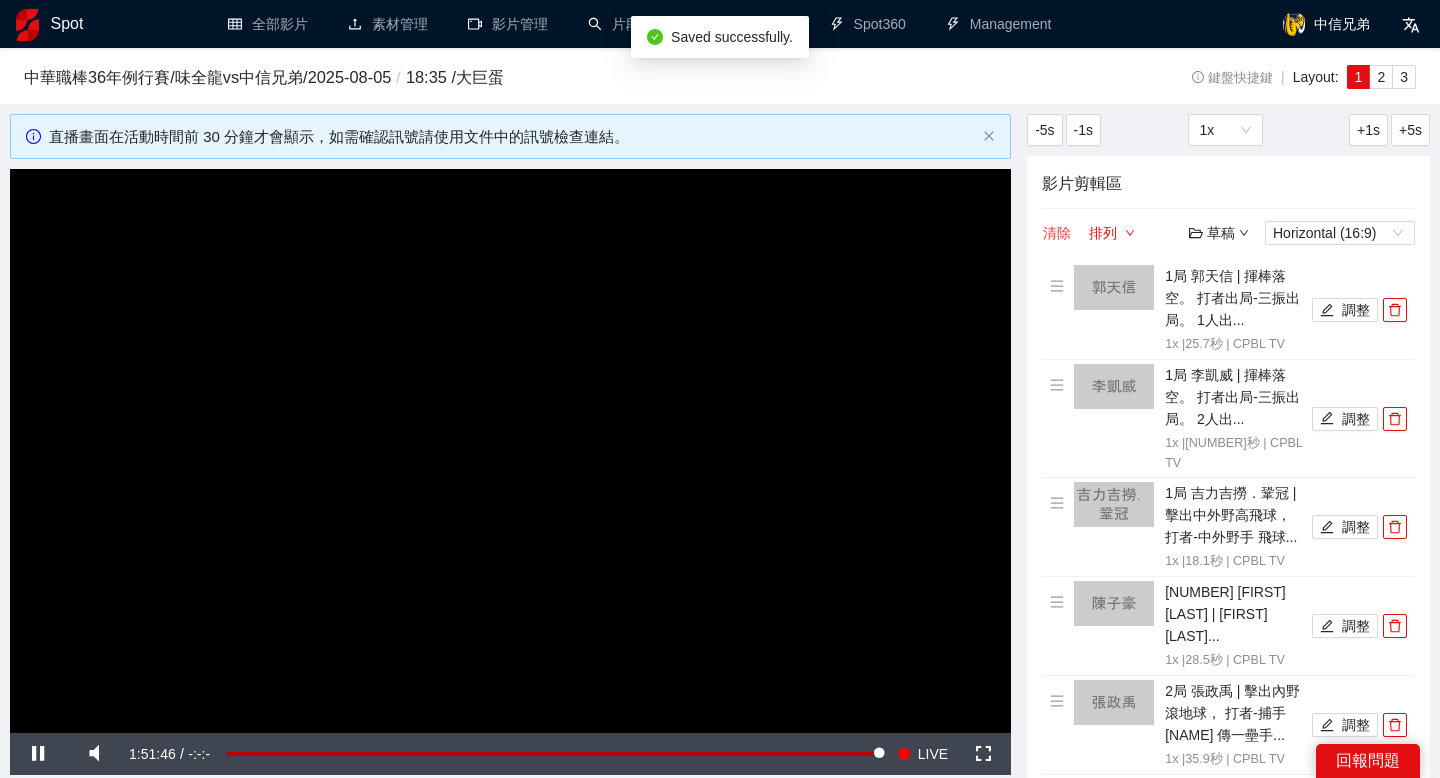 click on "清除" at bounding box center [1057, 233] 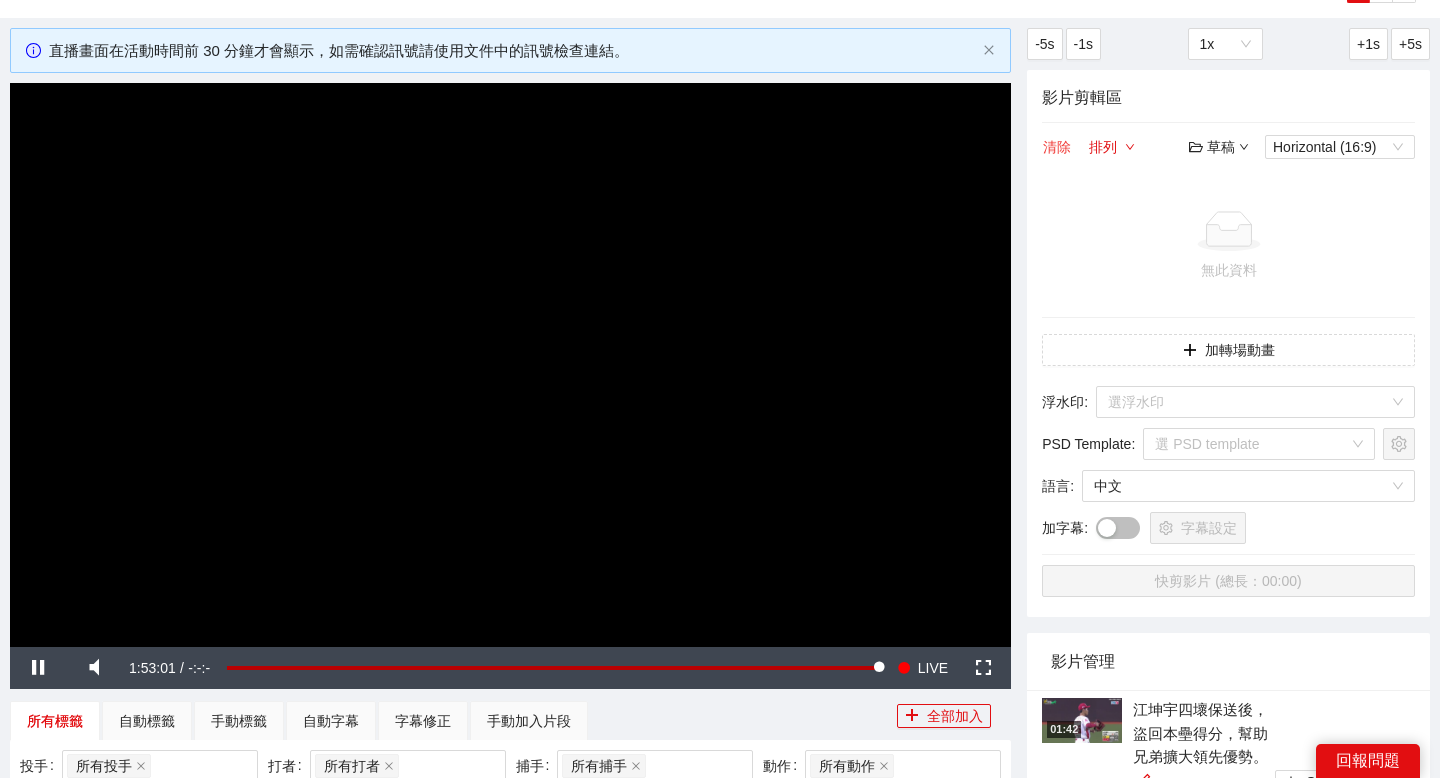 scroll, scrollTop: 121, scrollLeft: 0, axis: vertical 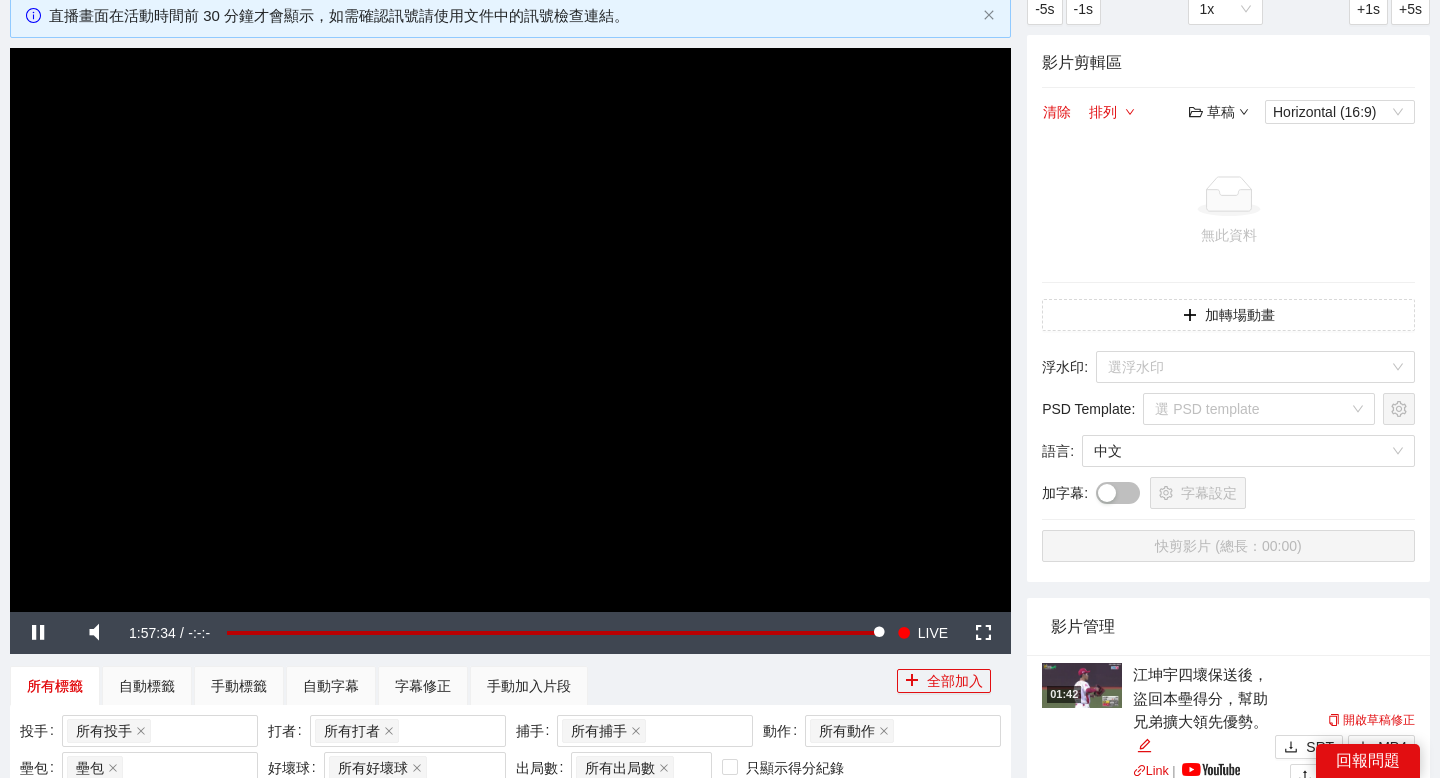 click on "草稿" at bounding box center (1219, 112) 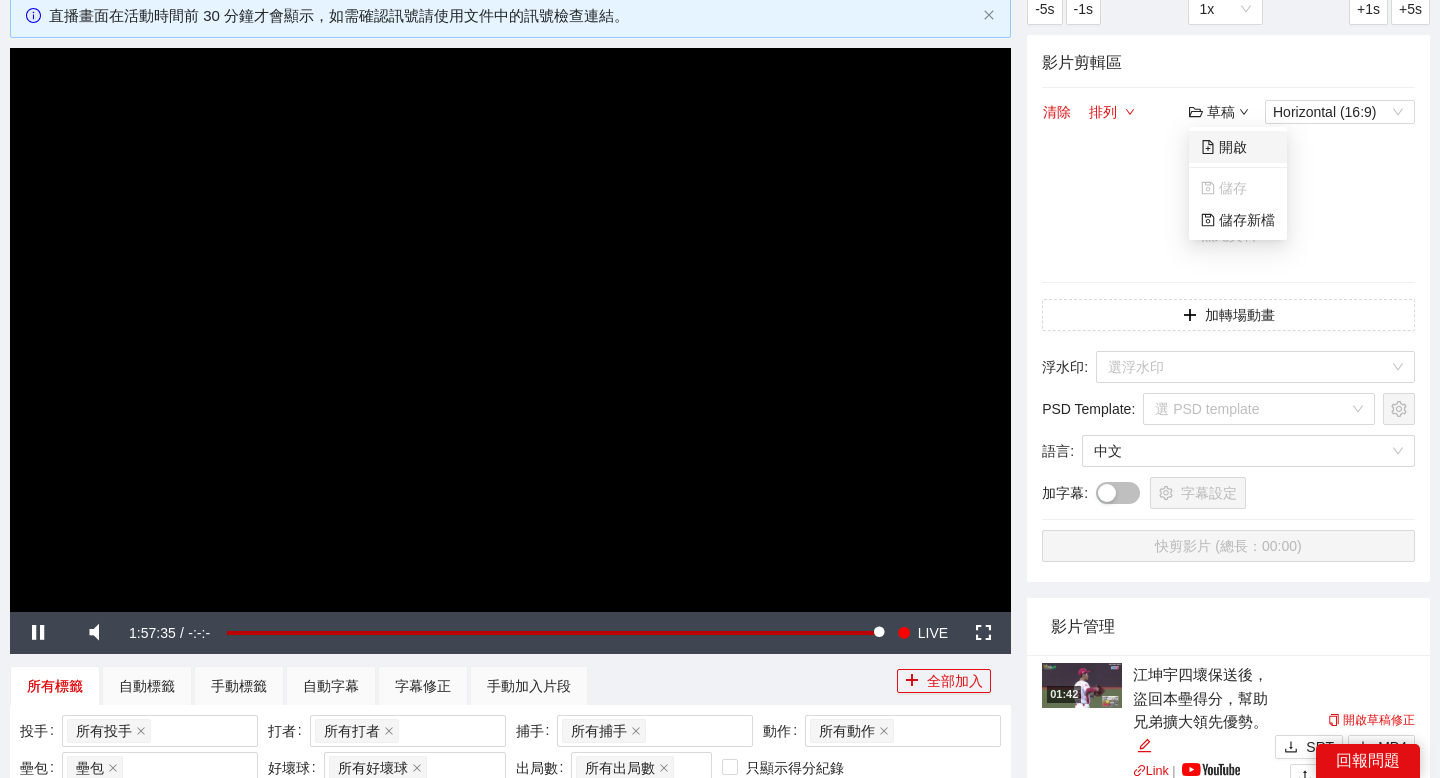 click on "開啟" at bounding box center [1224, 147] 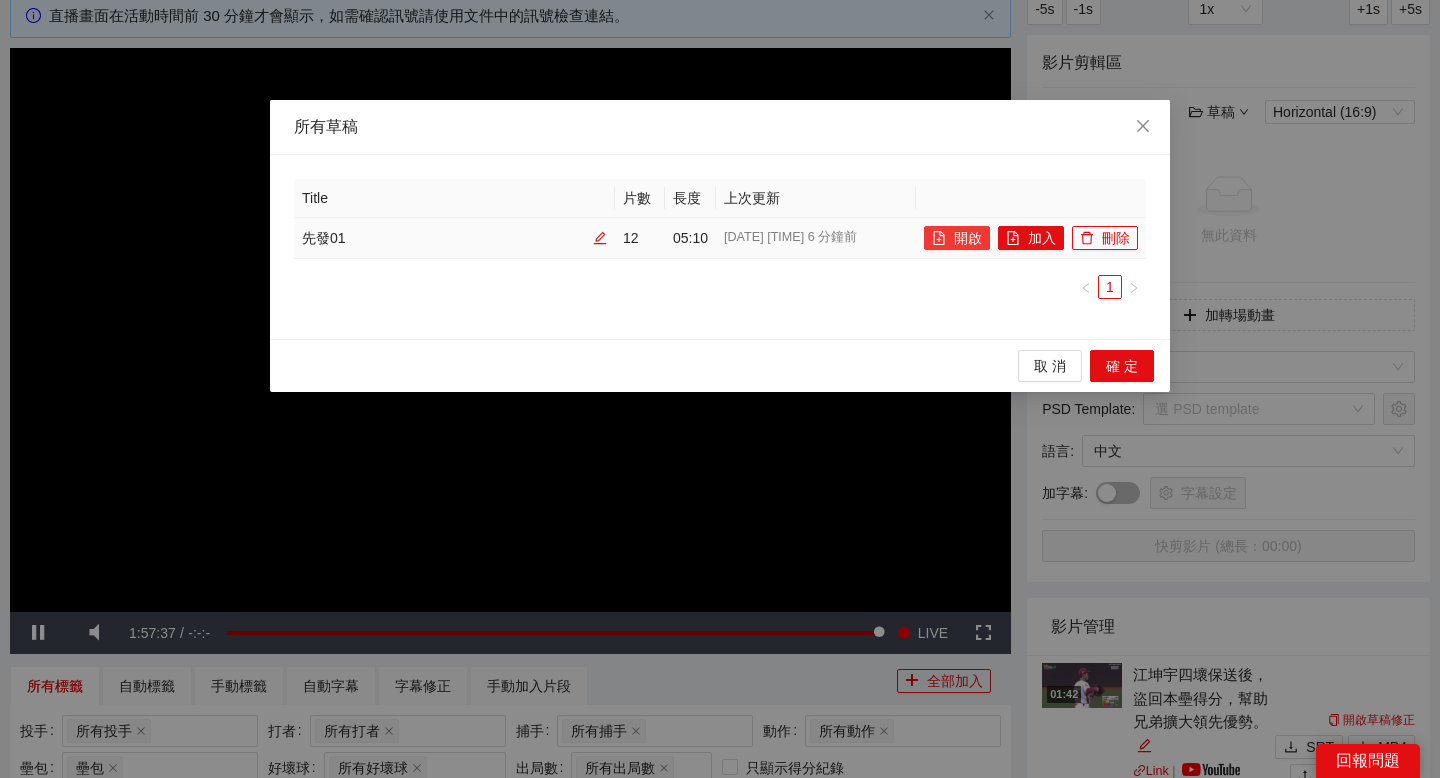click on "開啟" at bounding box center (957, 238) 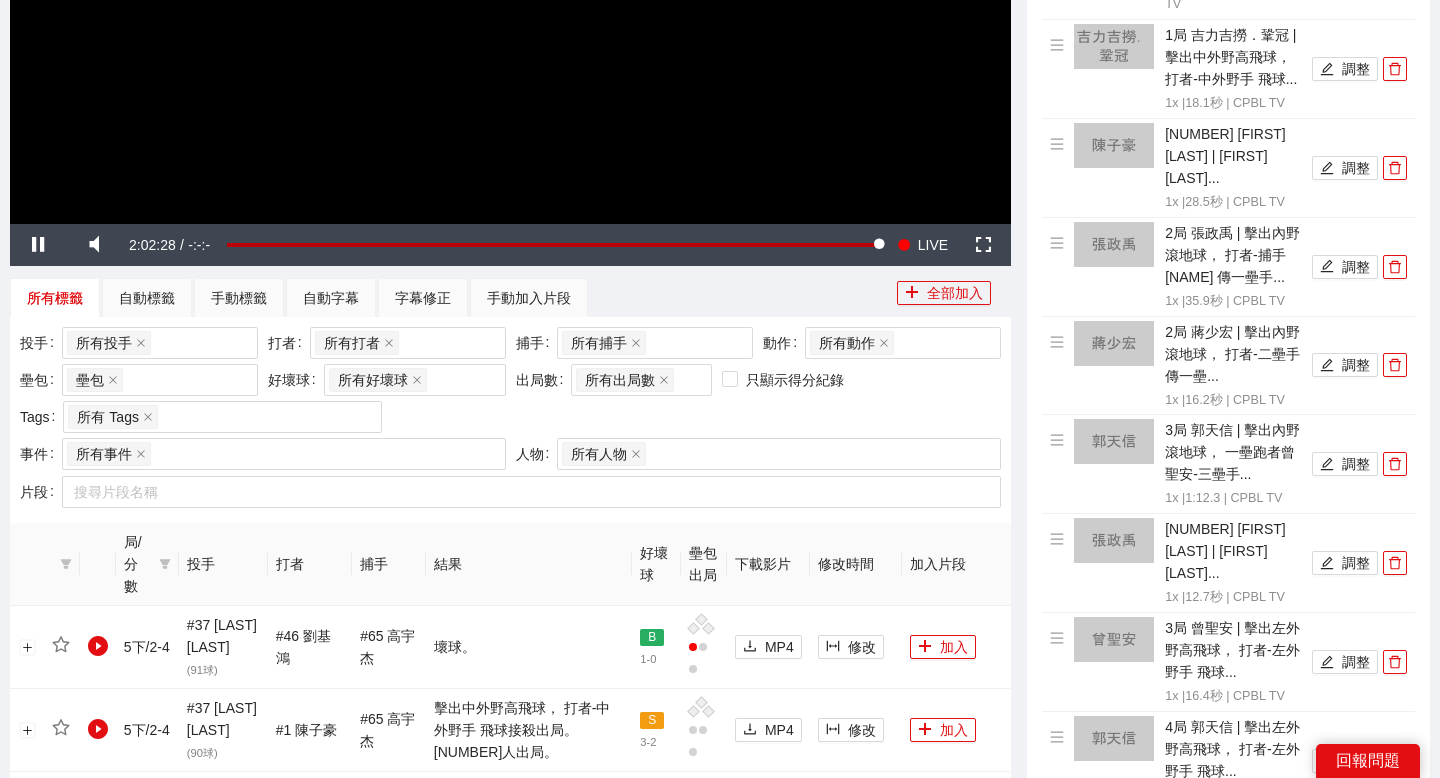 scroll, scrollTop: 572, scrollLeft: 0, axis: vertical 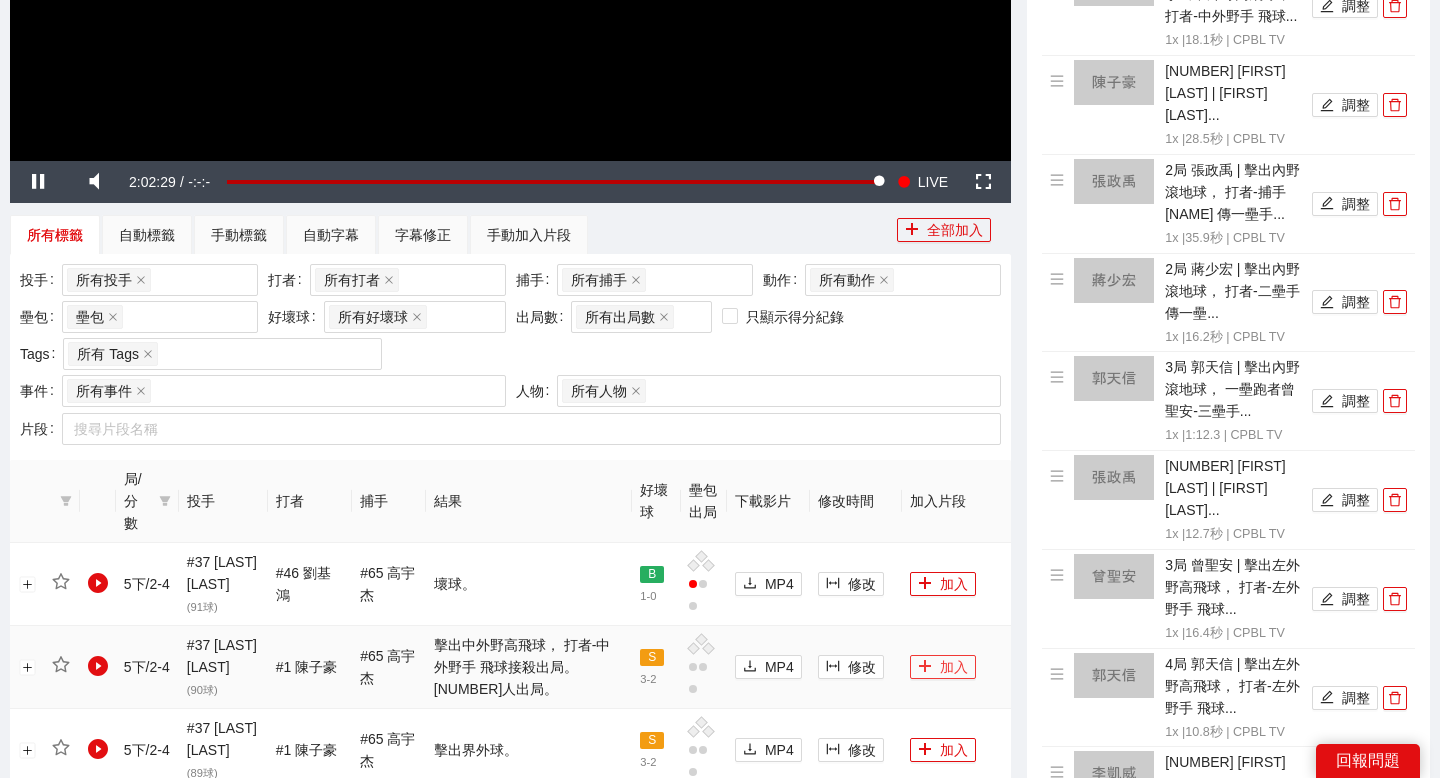 click on "加入" at bounding box center [943, 667] 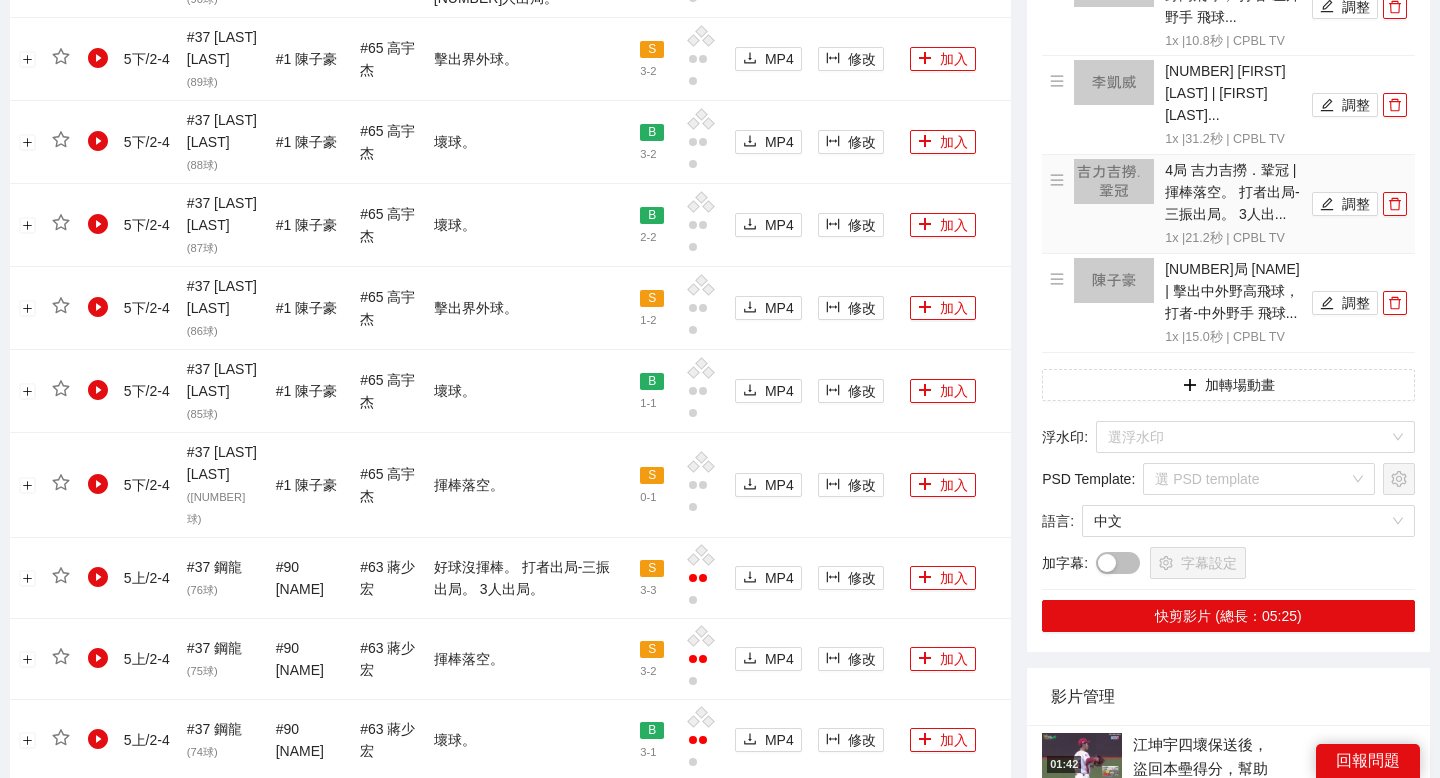 scroll, scrollTop: 1281, scrollLeft: 0, axis: vertical 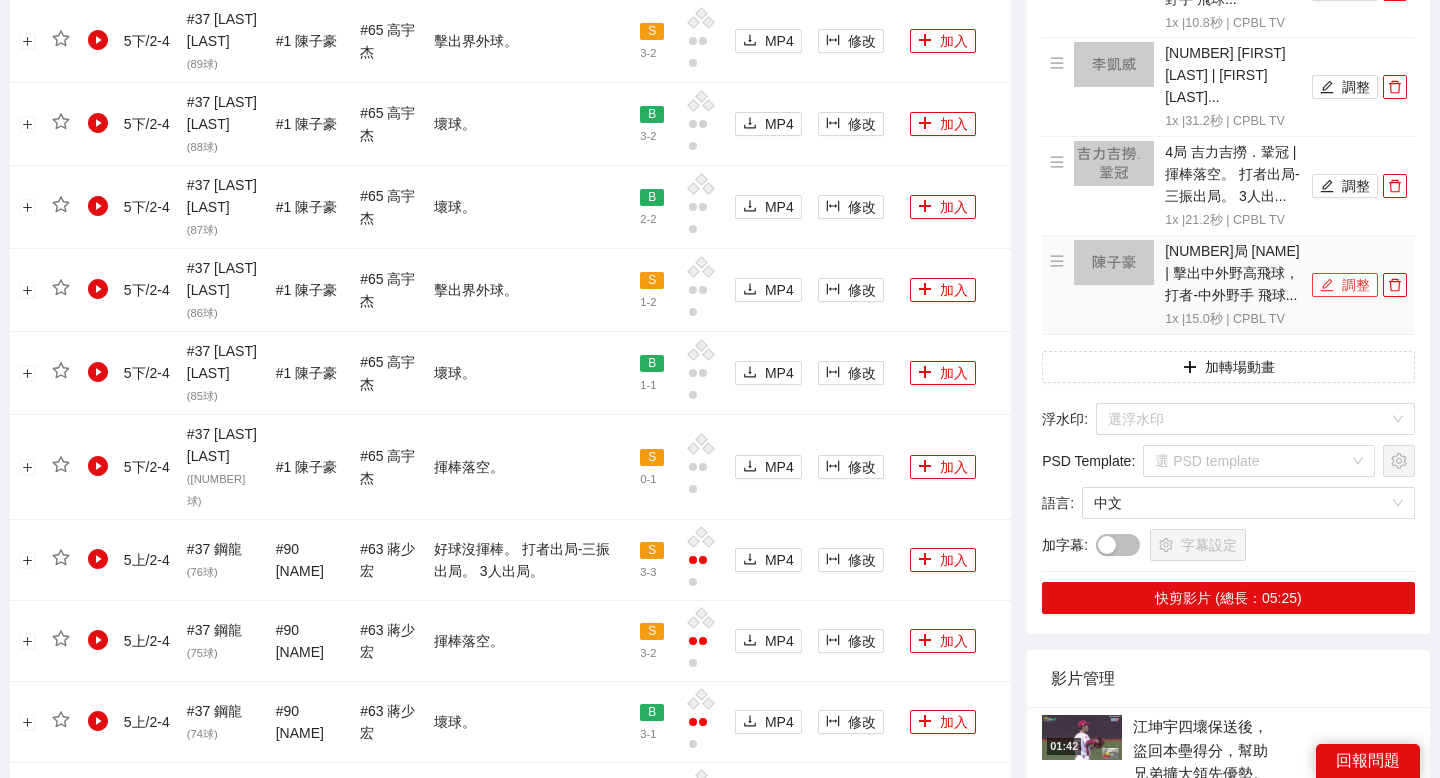 click on "調整" at bounding box center (1345, 285) 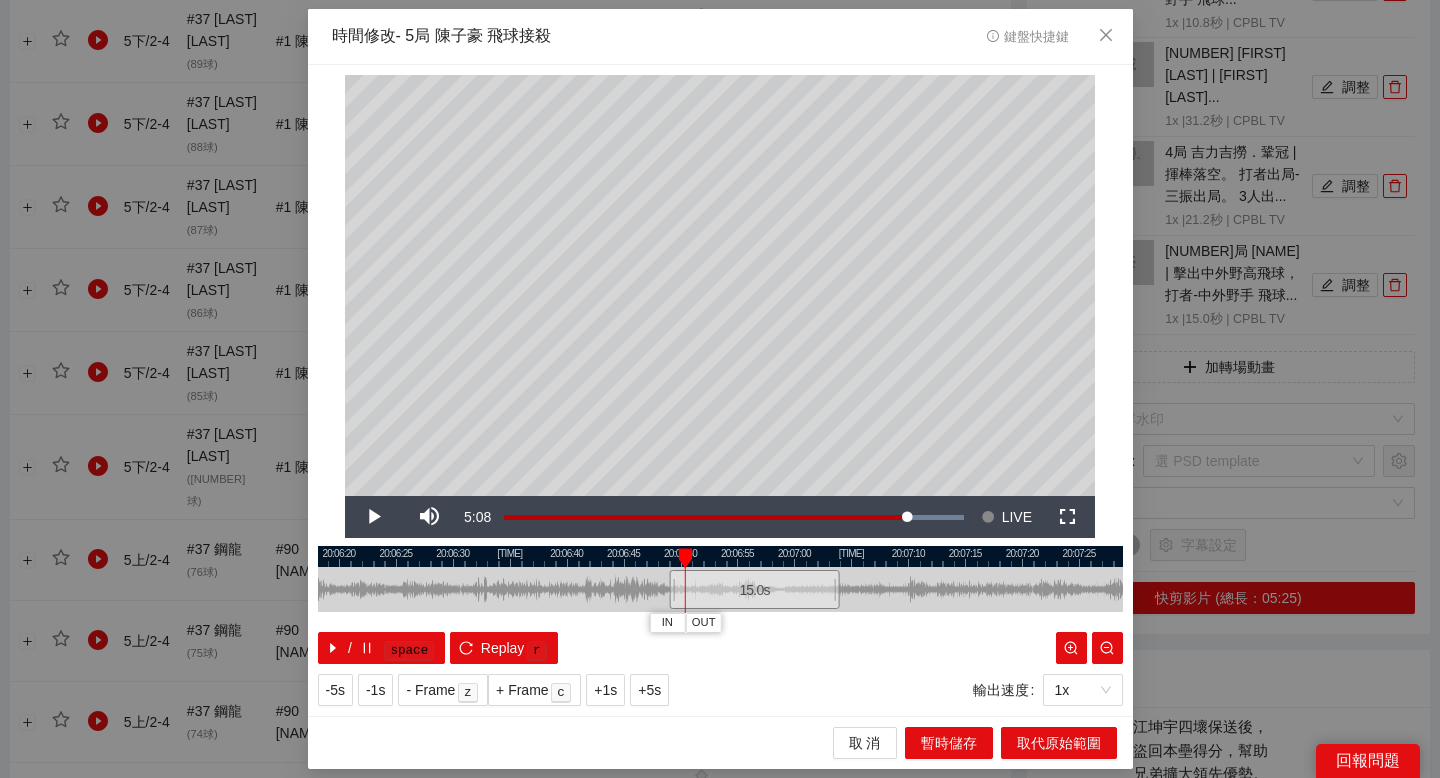 click on "**********" at bounding box center [720, 391] 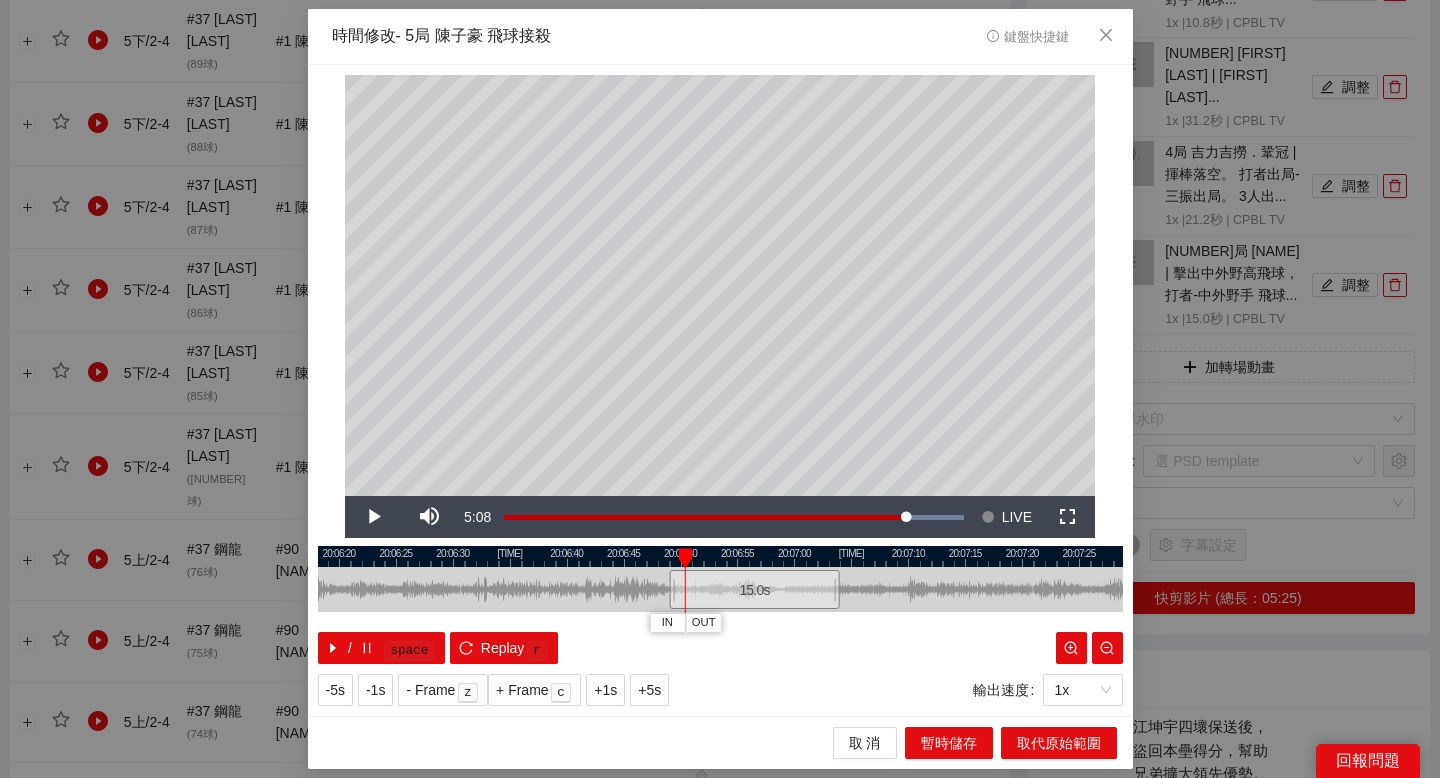 click at bounding box center (720, 556) 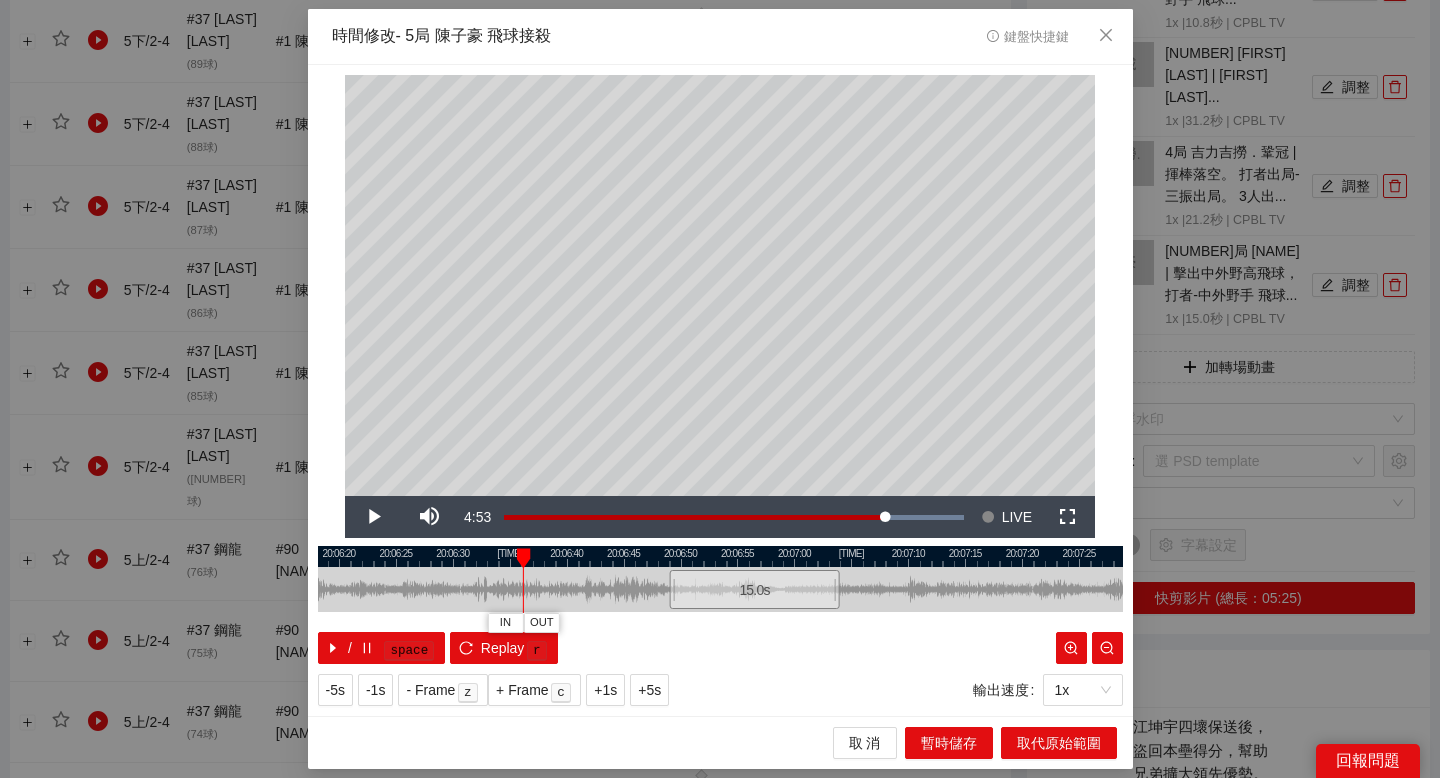 drag, startPoint x: 575, startPoint y: 550, endPoint x: 500, endPoint y: 552, distance: 75.026665 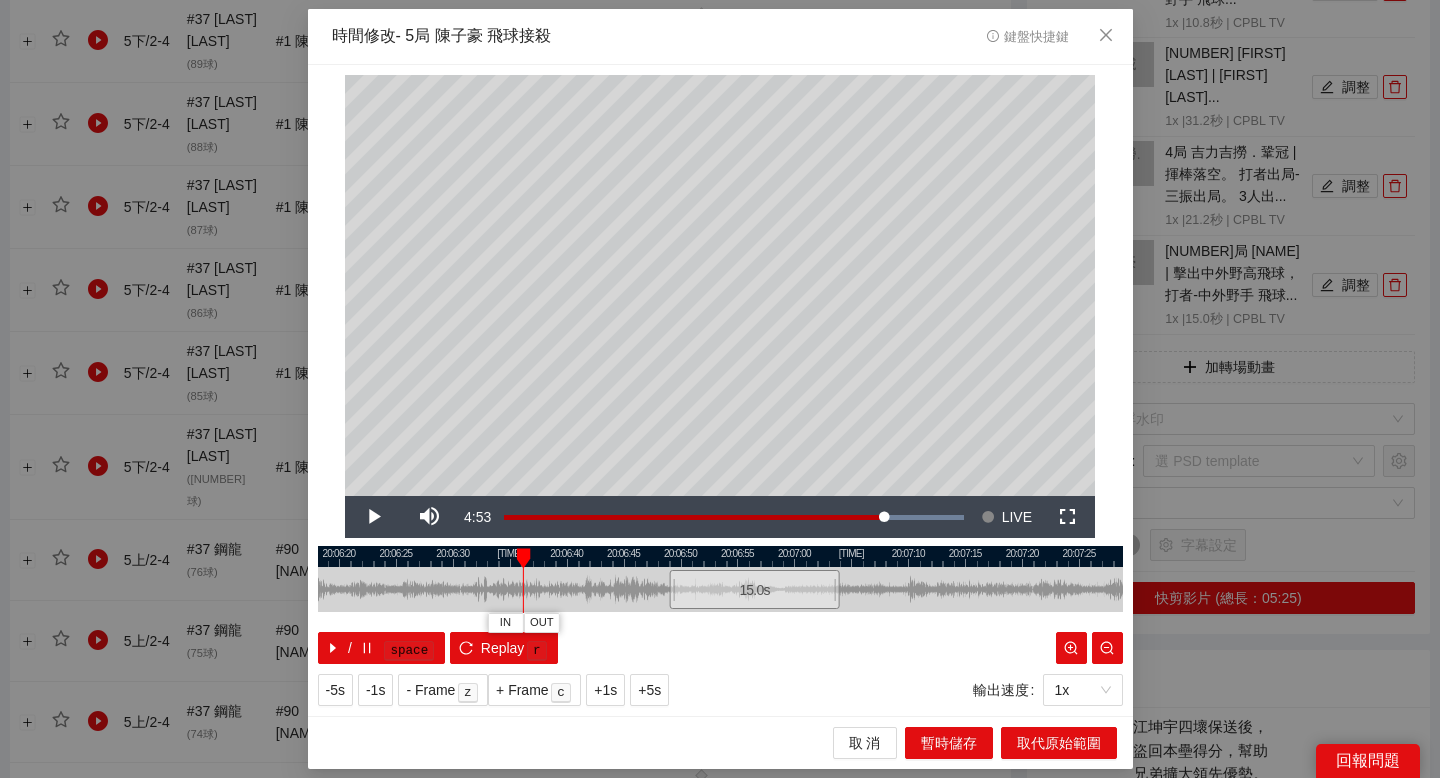 drag, startPoint x: 517, startPoint y: 560, endPoint x: 496, endPoint y: 560, distance: 21 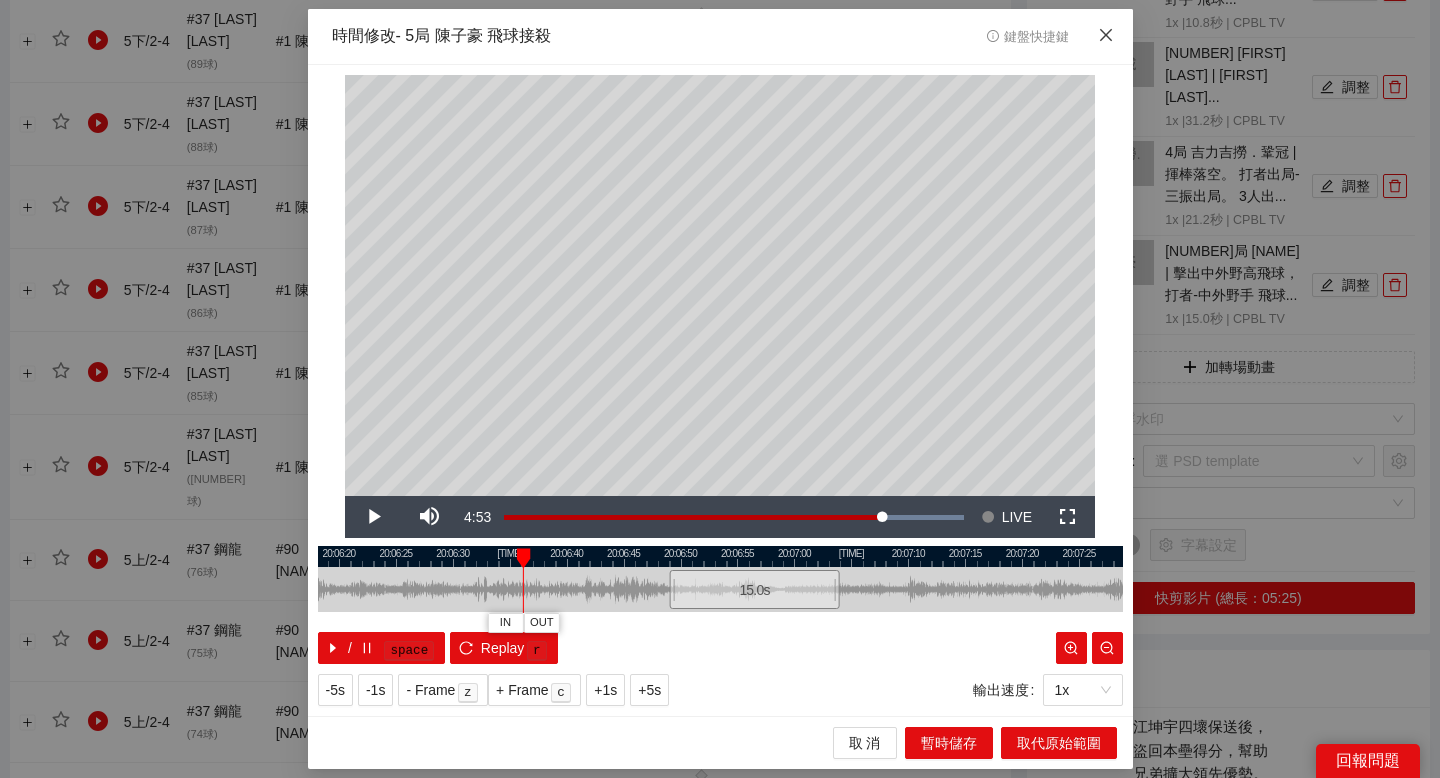 click 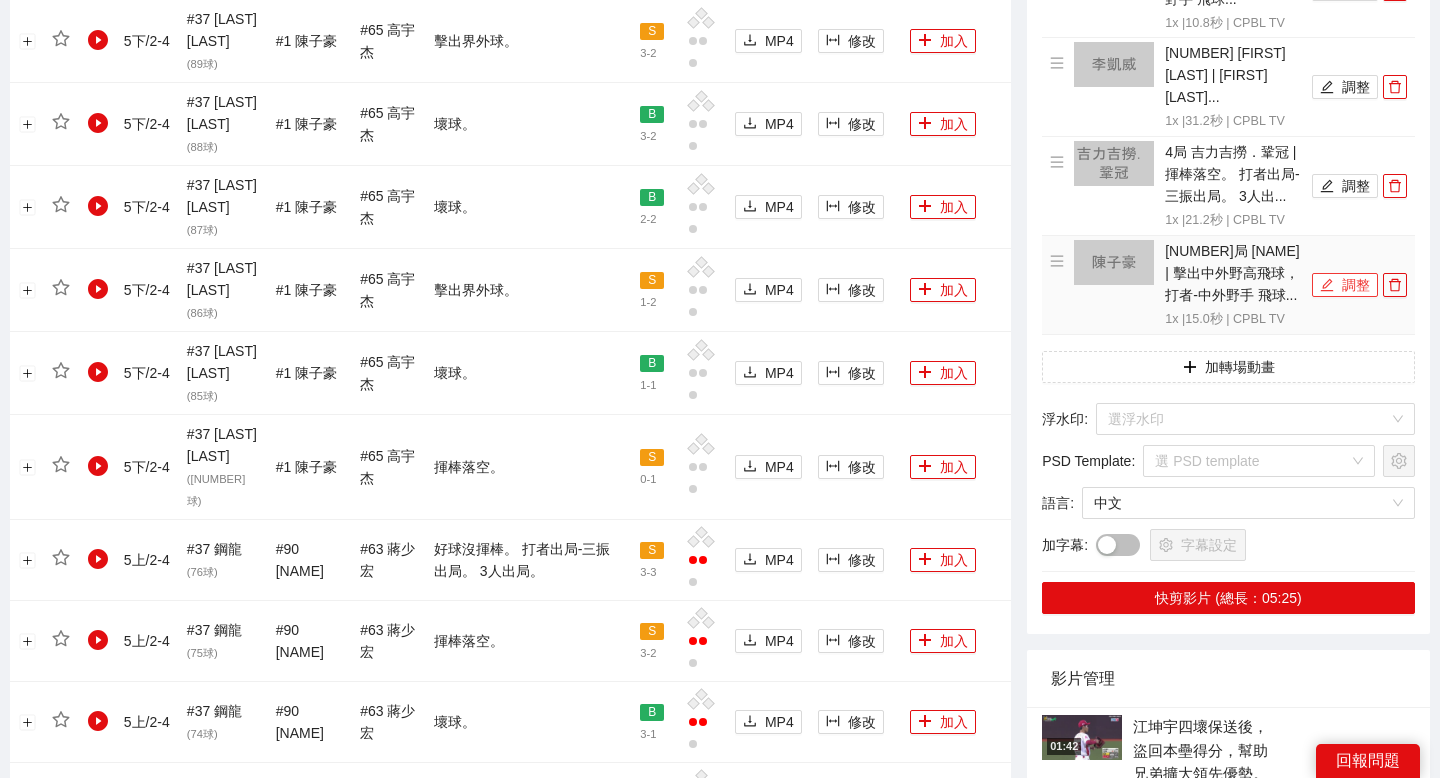 click 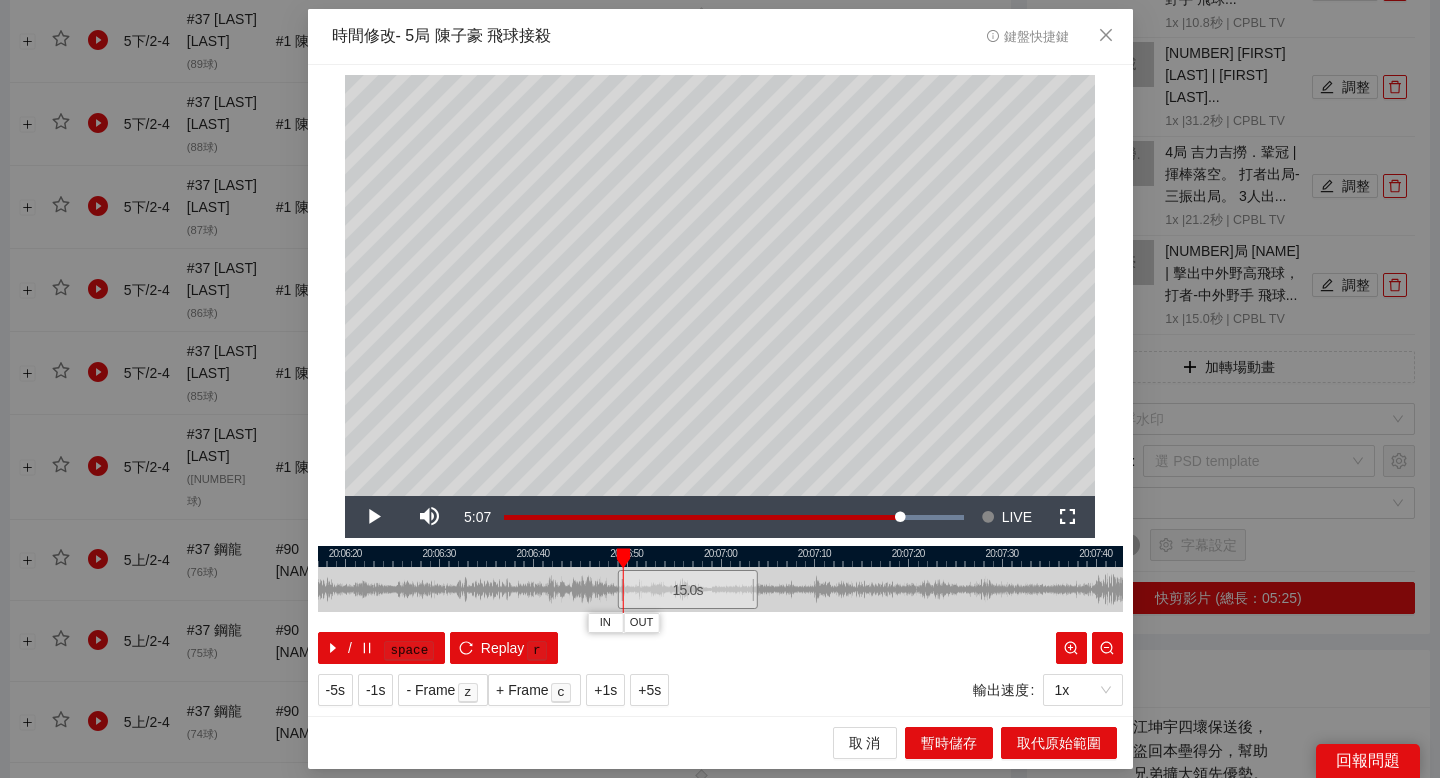 click at bounding box center [720, 556] 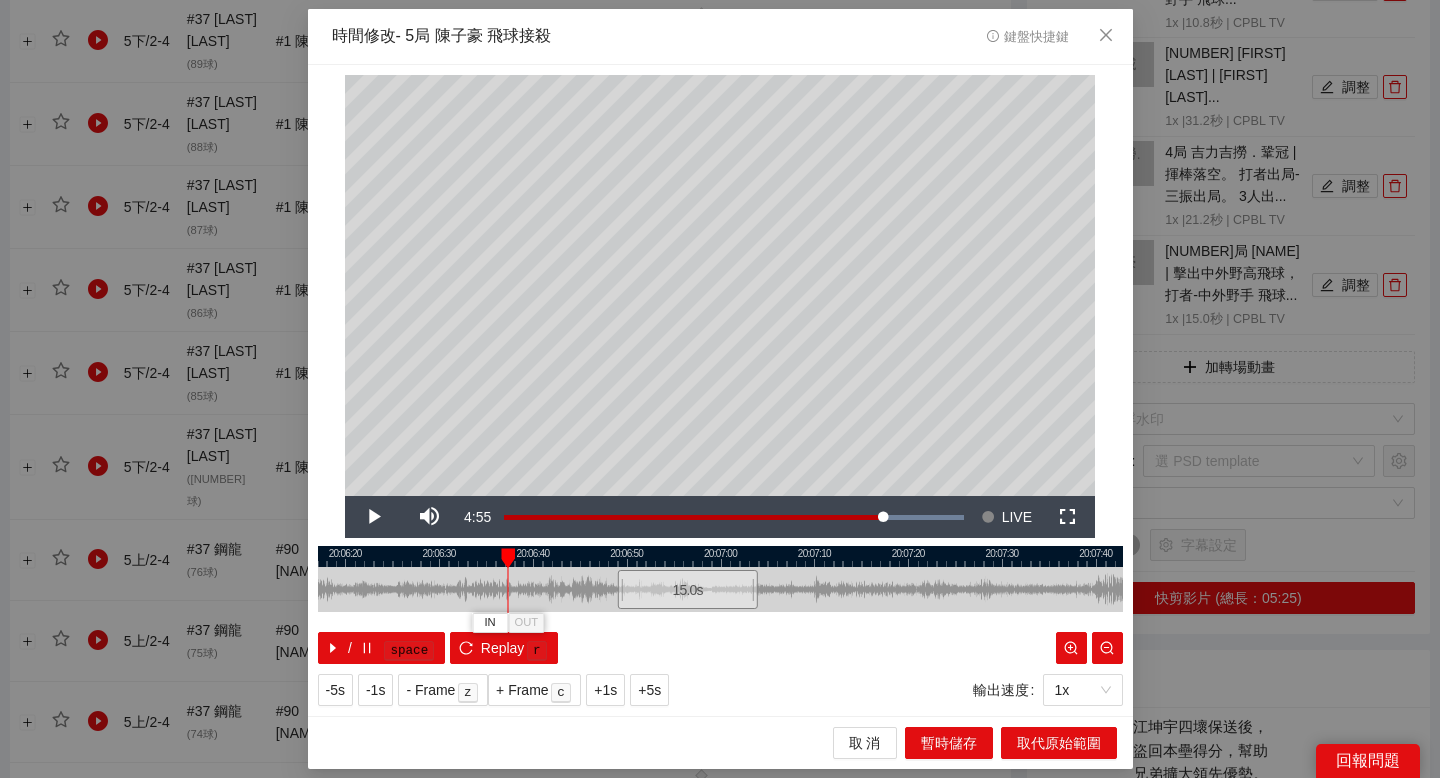 click at bounding box center (720, 556) 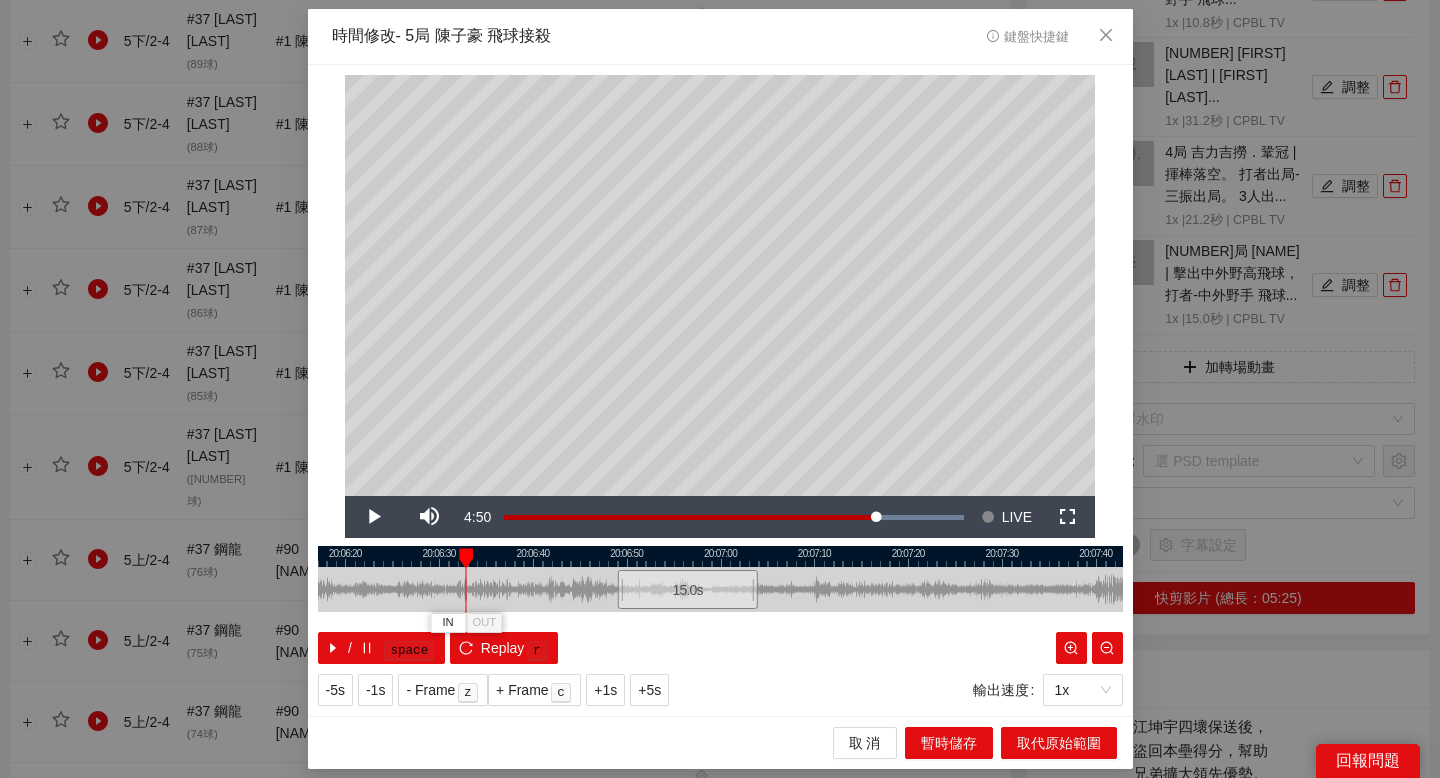 click at bounding box center (720, 556) 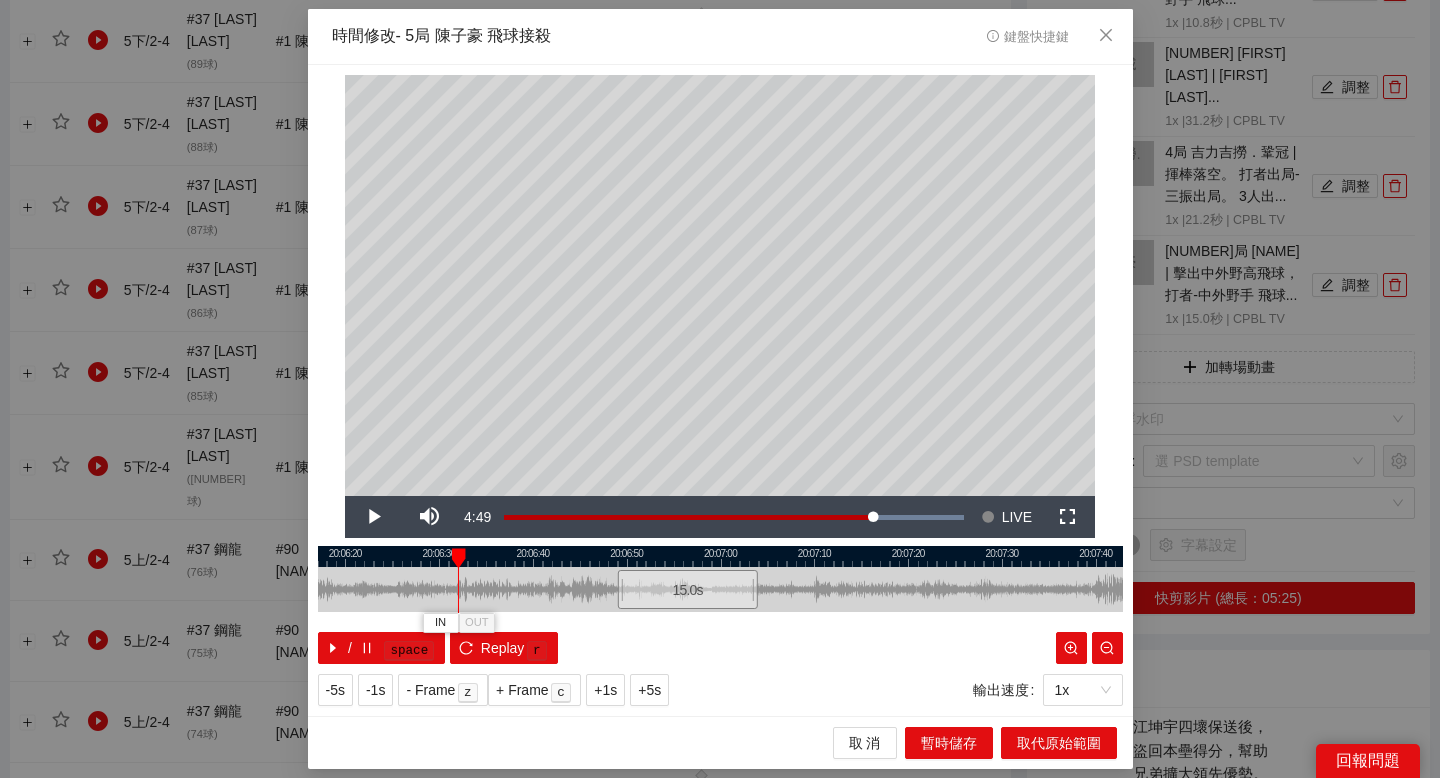 click at bounding box center (720, 556) 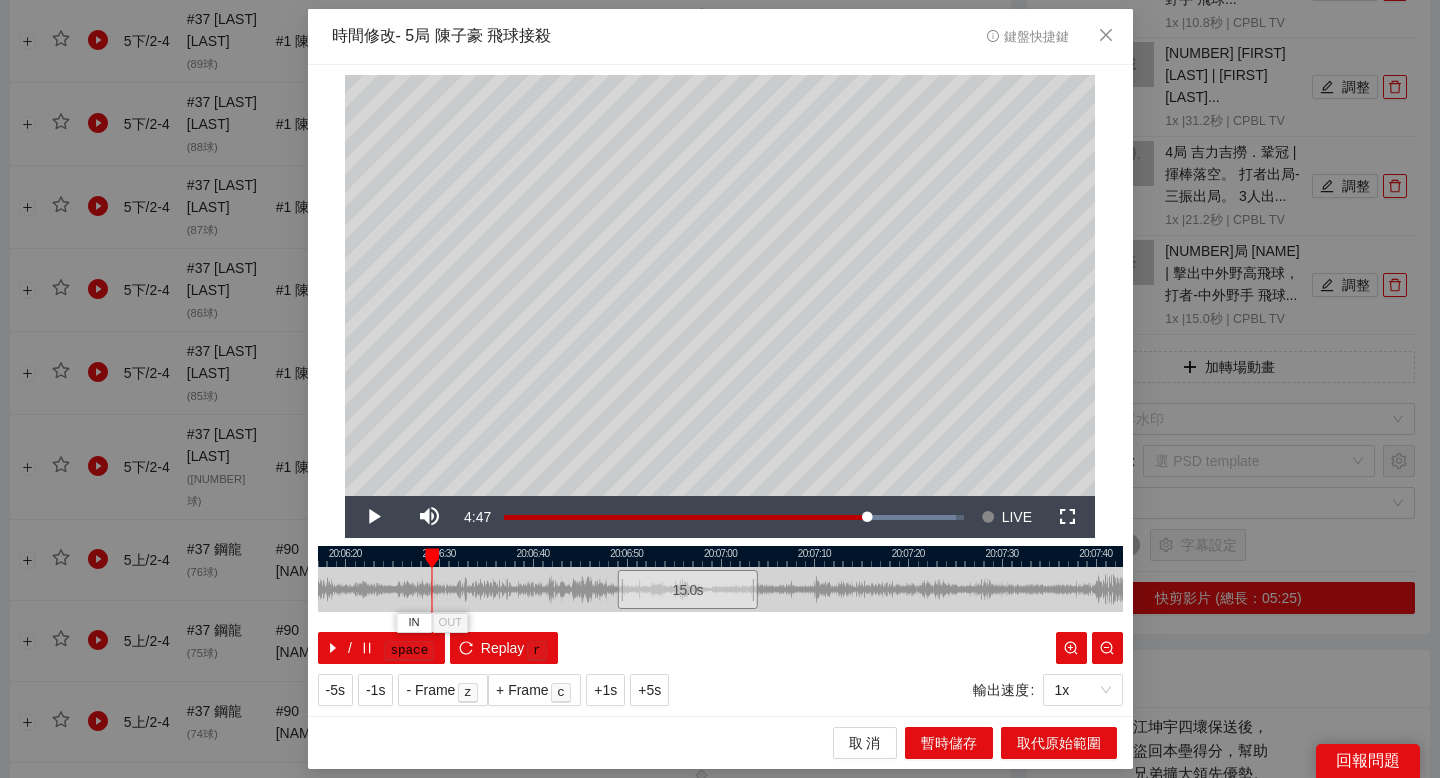 click at bounding box center [432, 558] 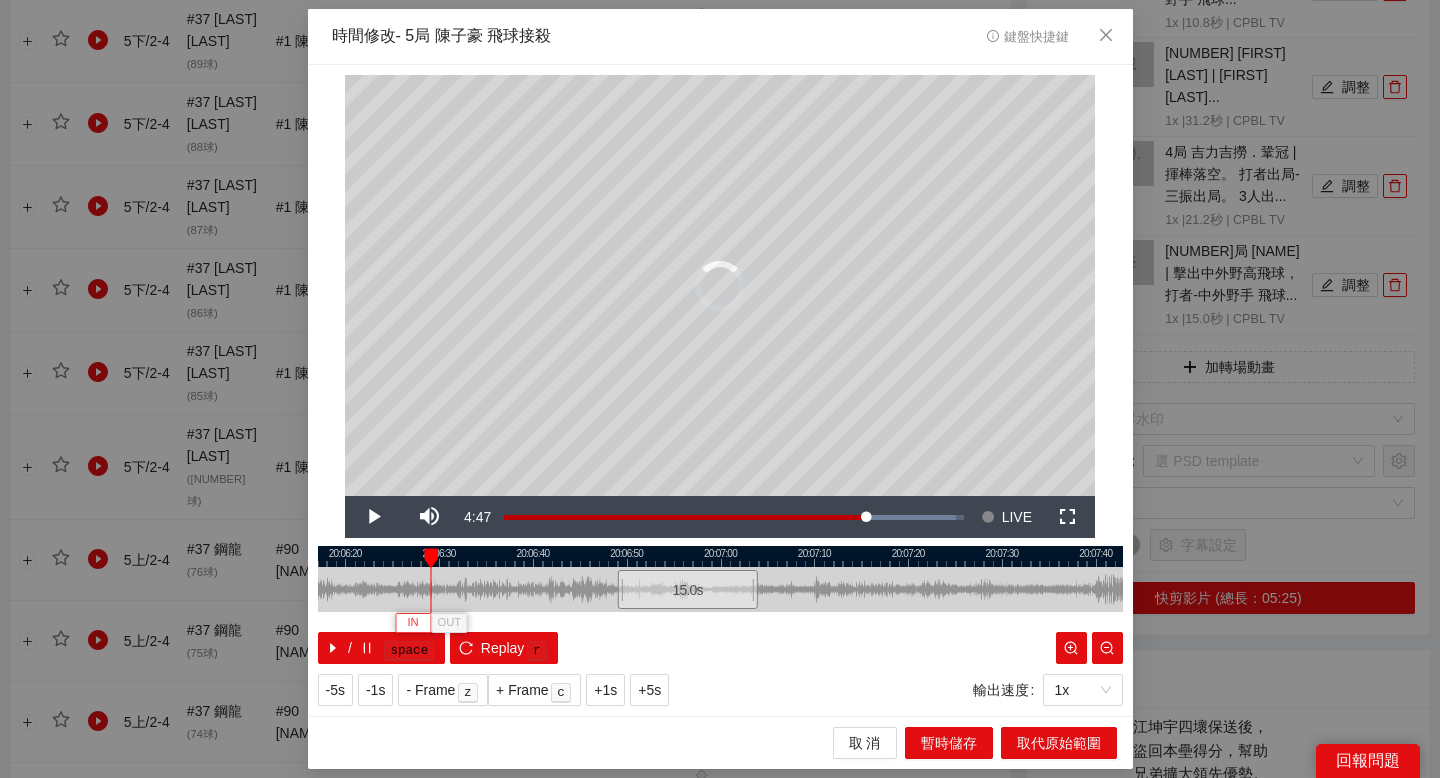 click on "IN" at bounding box center [413, 622] 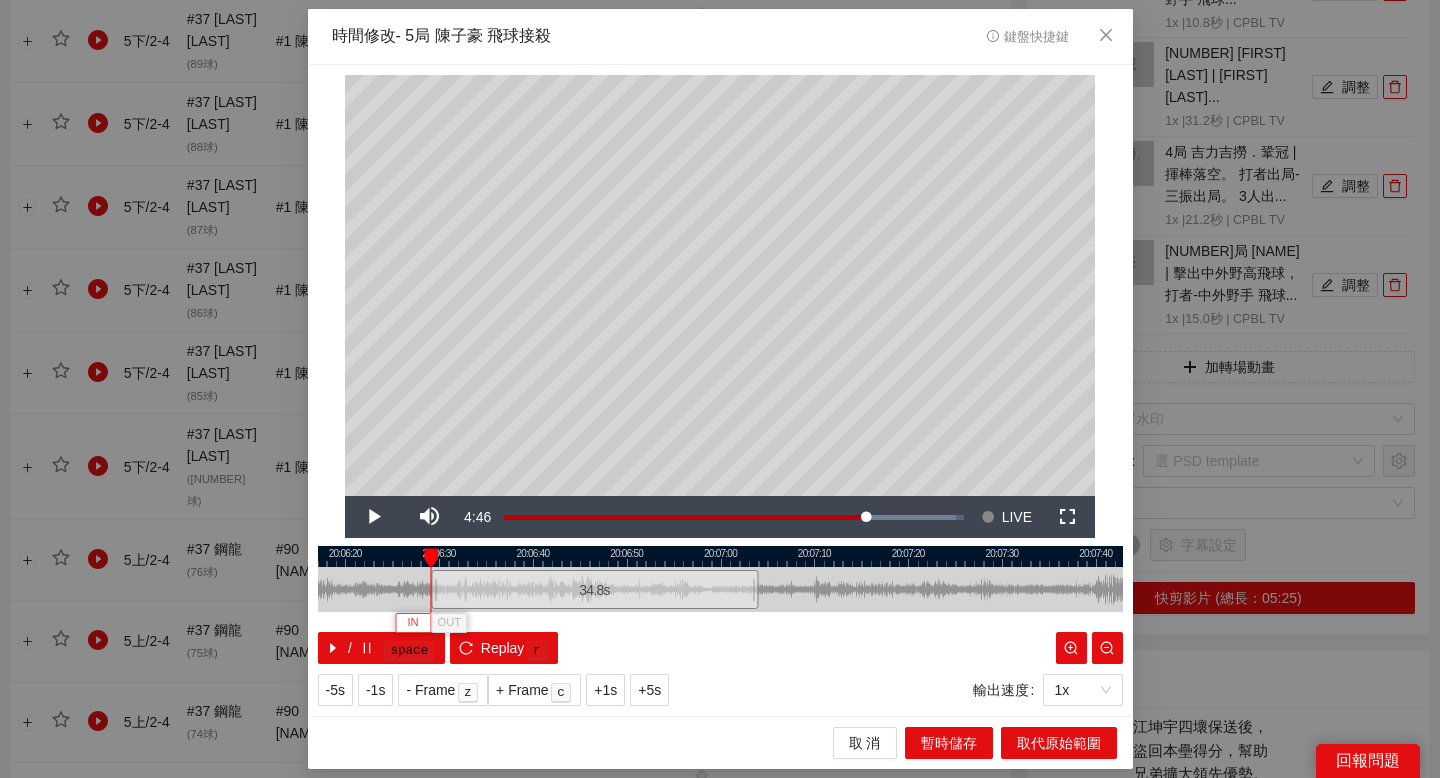 type 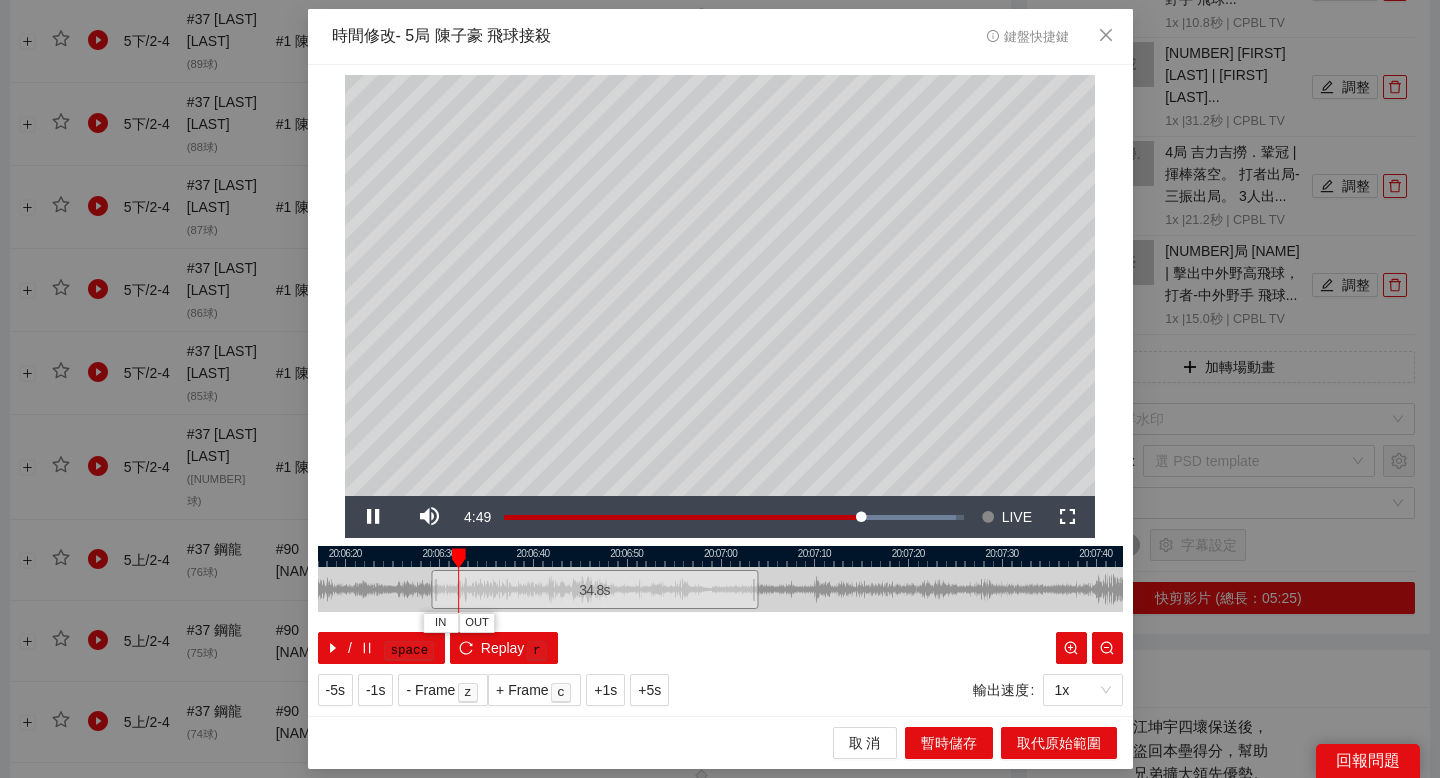 click at bounding box center (720, 556) 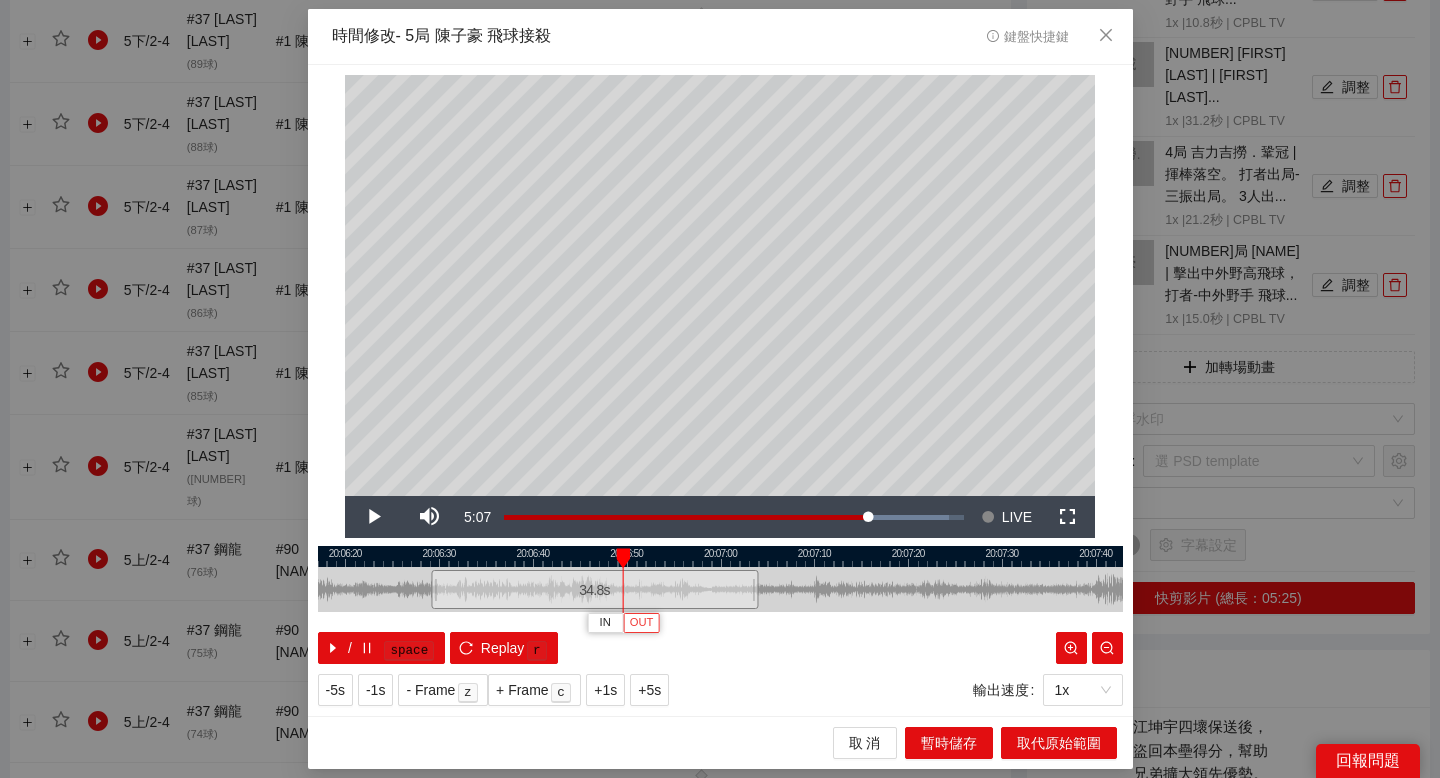 click on "OUT" at bounding box center (642, 623) 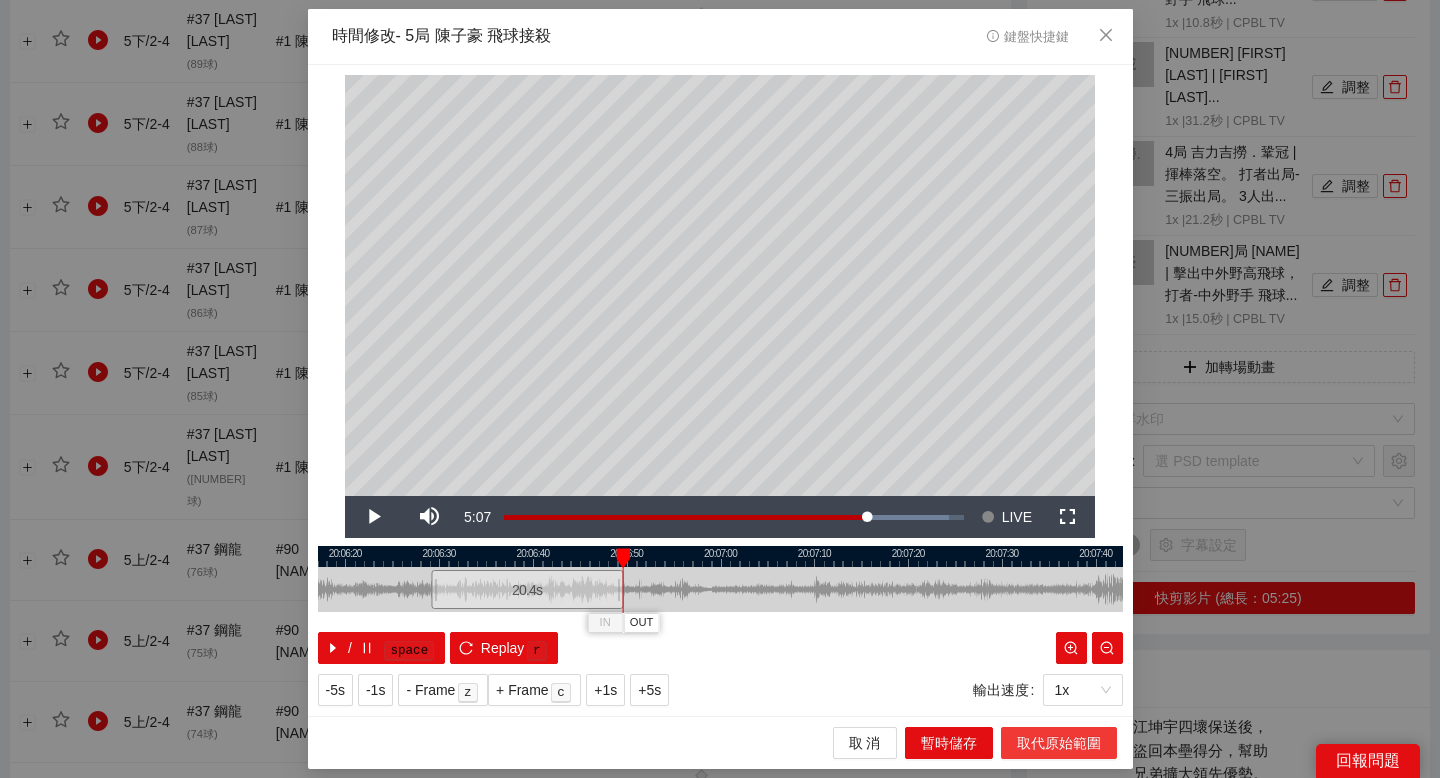 click on "取代原始範圍" at bounding box center (1059, 743) 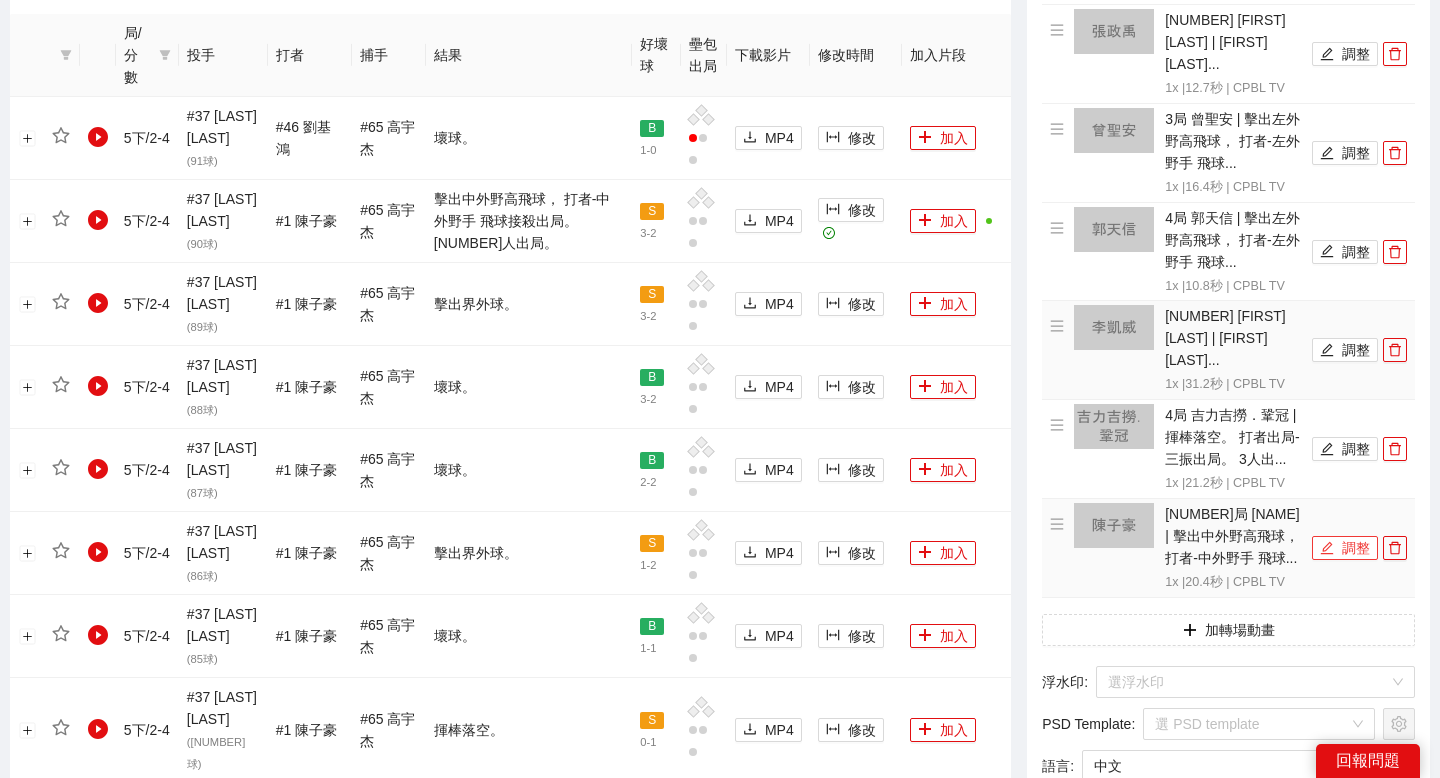 scroll, scrollTop: 1060, scrollLeft: 0, axis: vertical 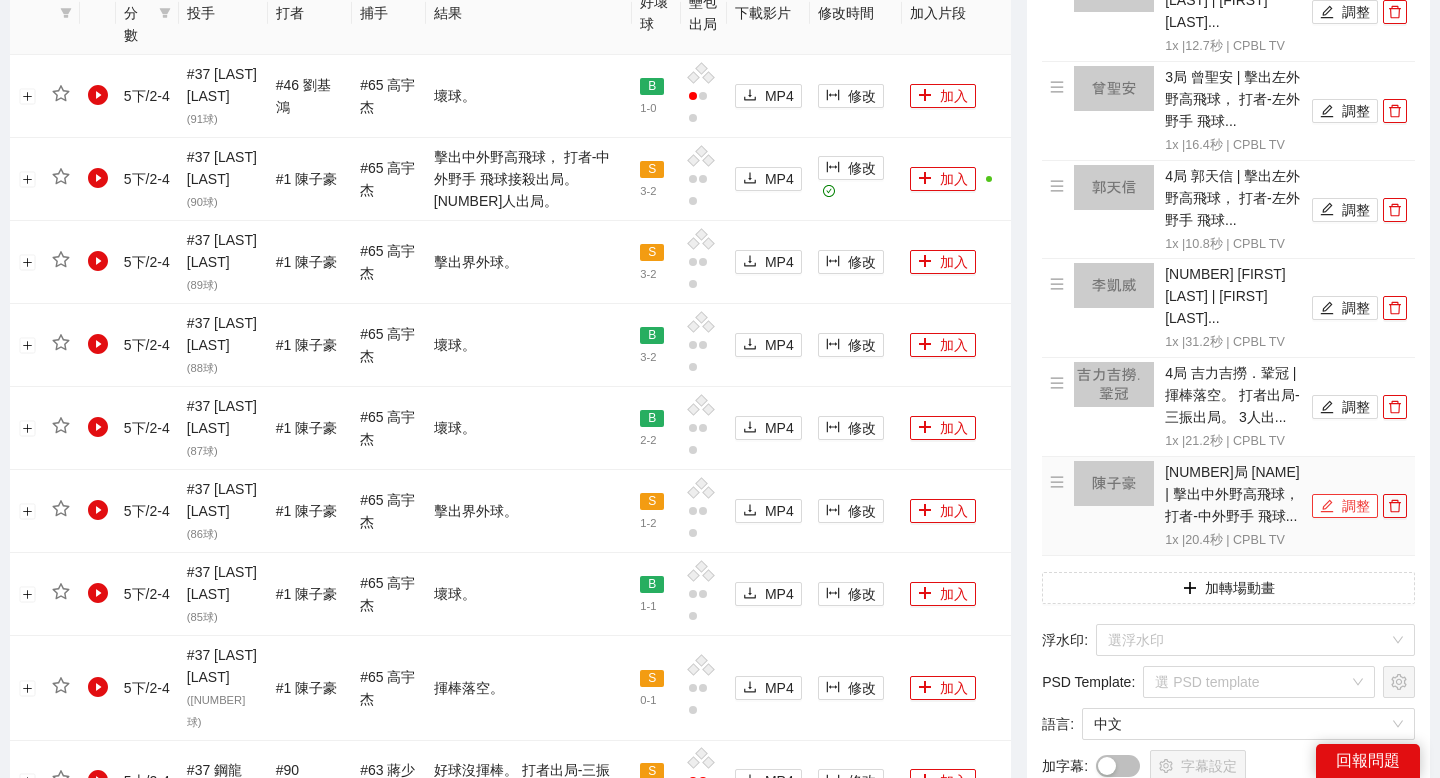 click on "調整" at bounding box center [1345, 506] 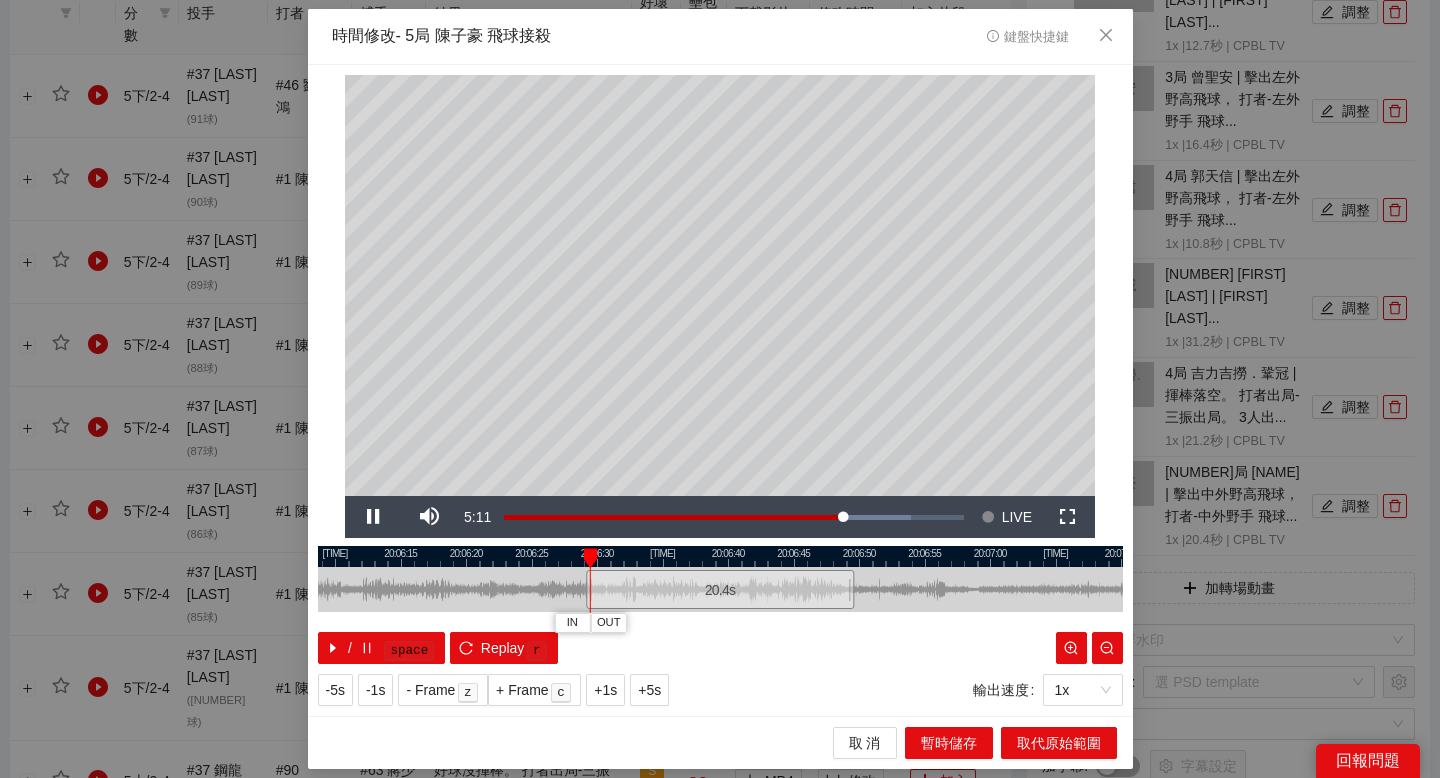 click at bounding box center (720, 556) 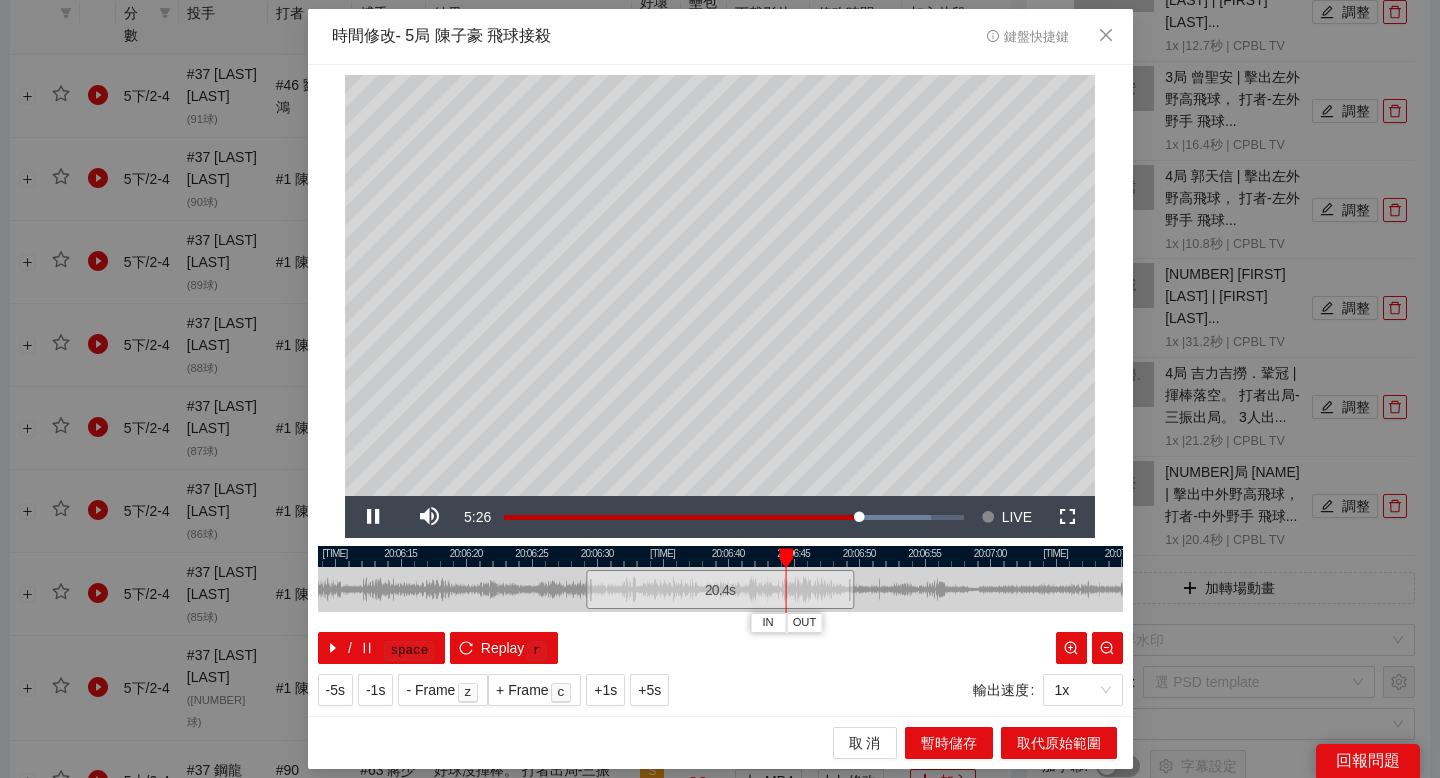 click at bounding box center (720, 556) 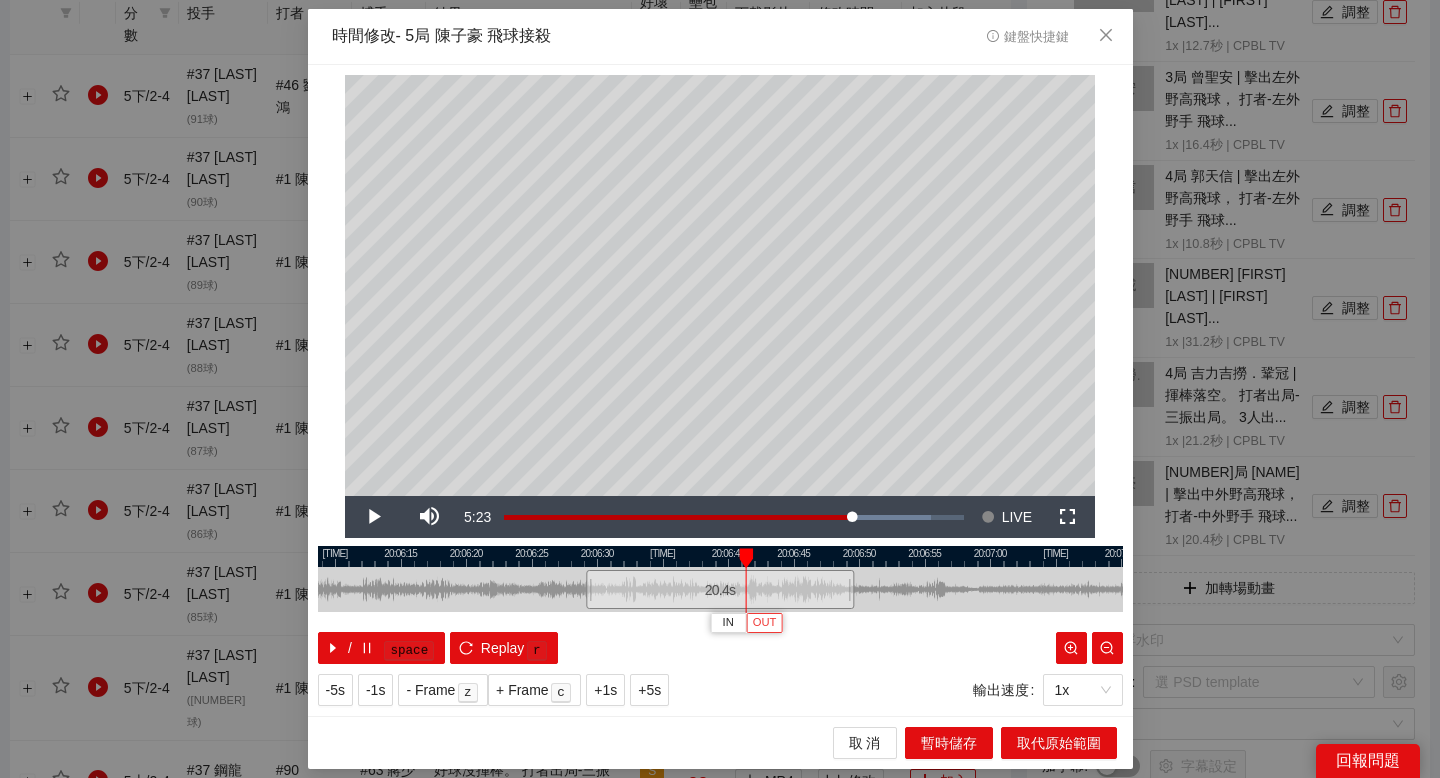click on "OUT" at bounding box center (765, 623) 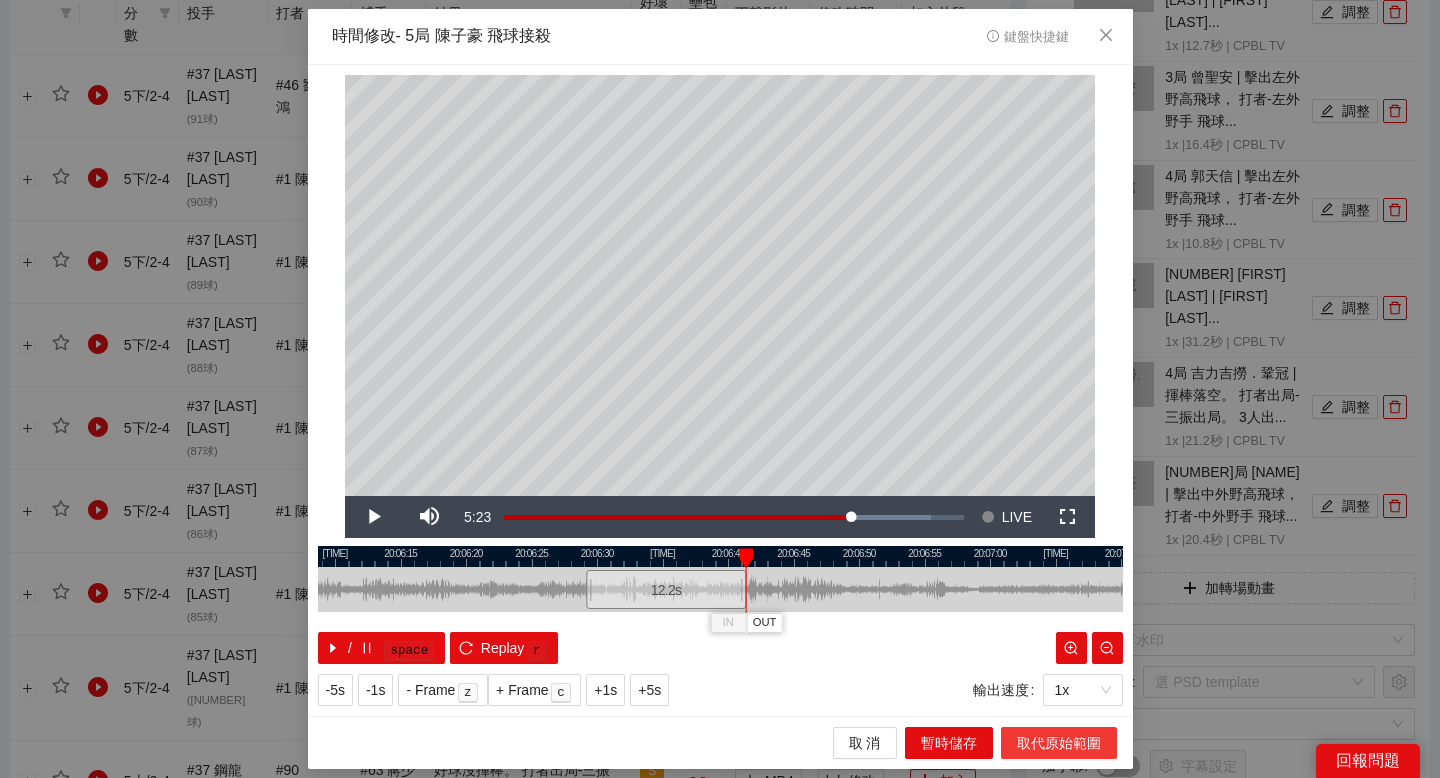 click on "取代原始範圍" at bounding box center [1059, 743] 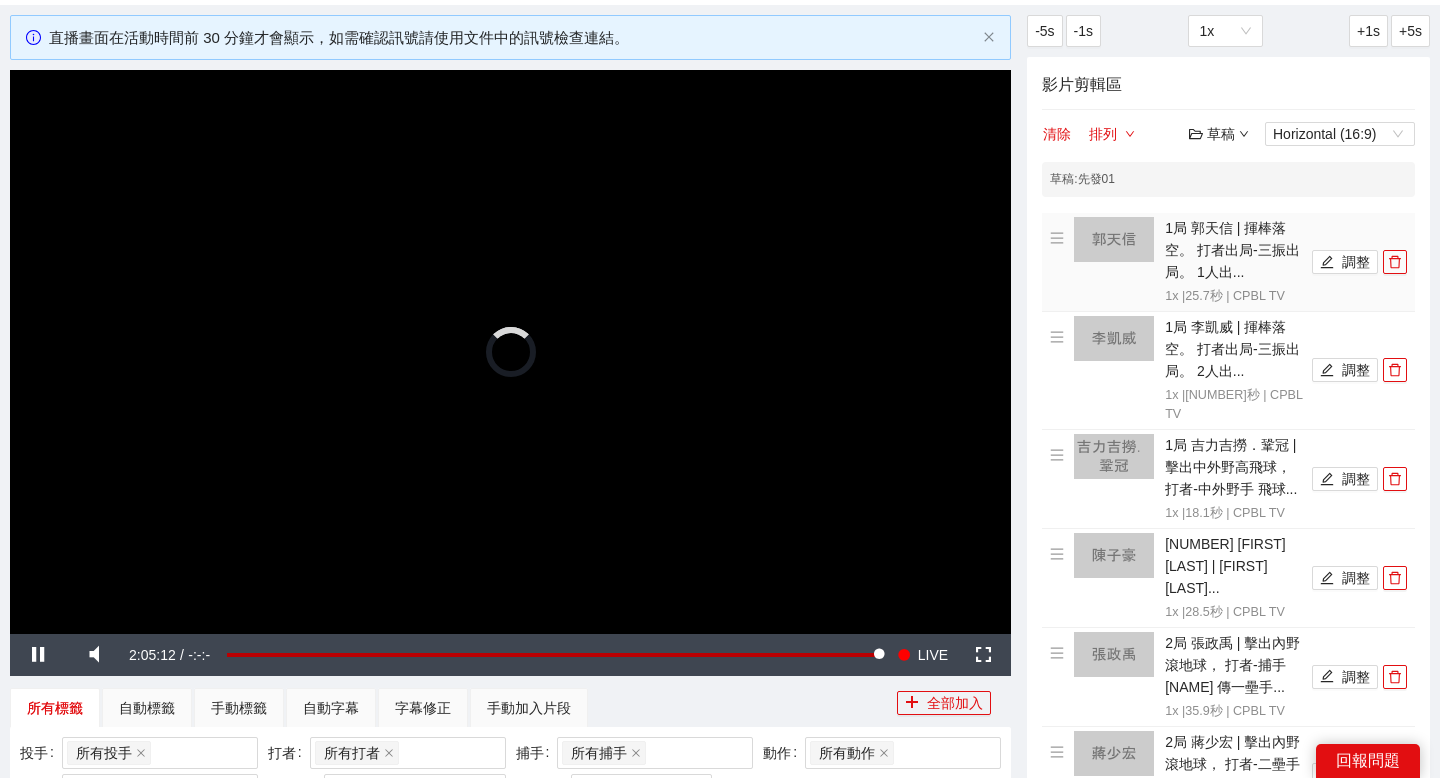 scroll, scrollTop: 91, scrollLeft: 0, axis: vertical 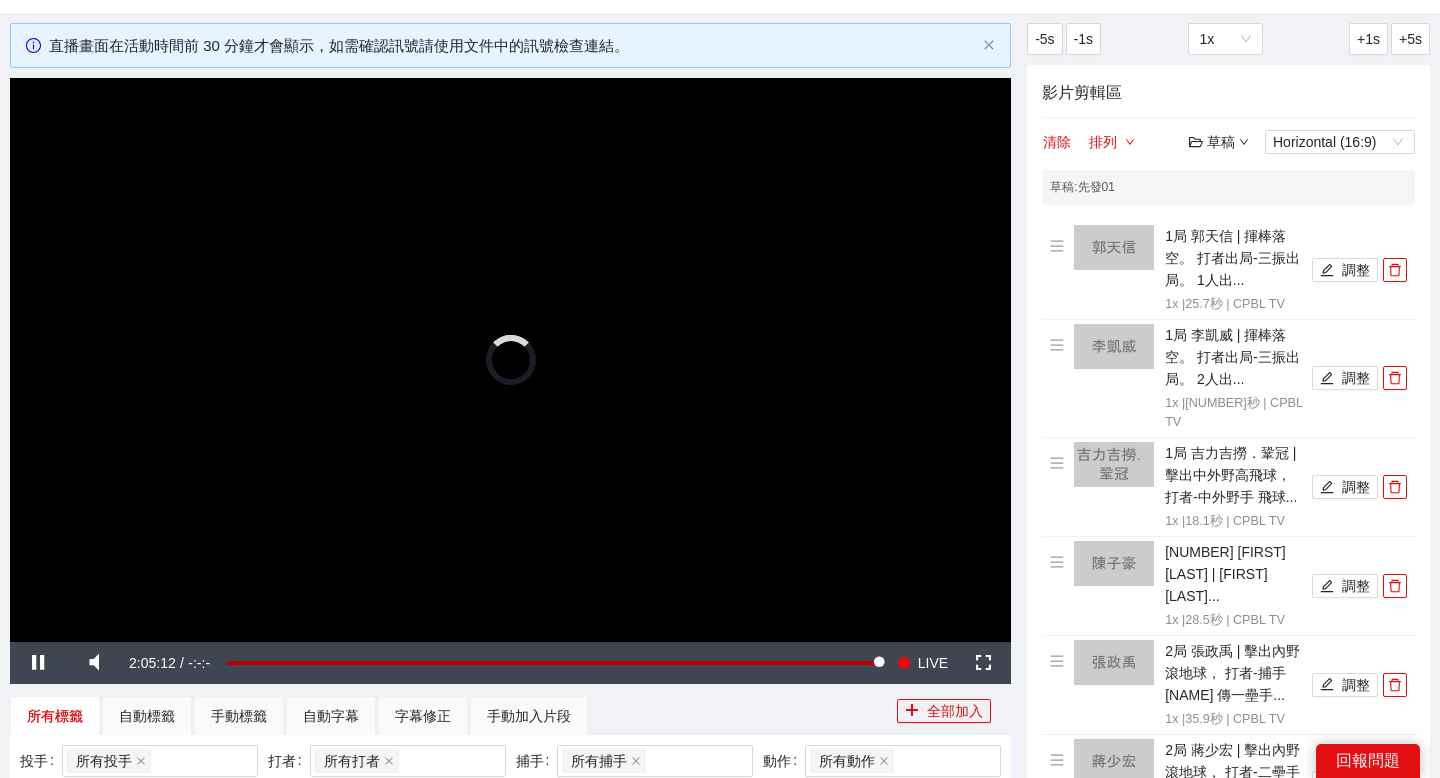 click on "草稿" at bounding box center [1219, 142] 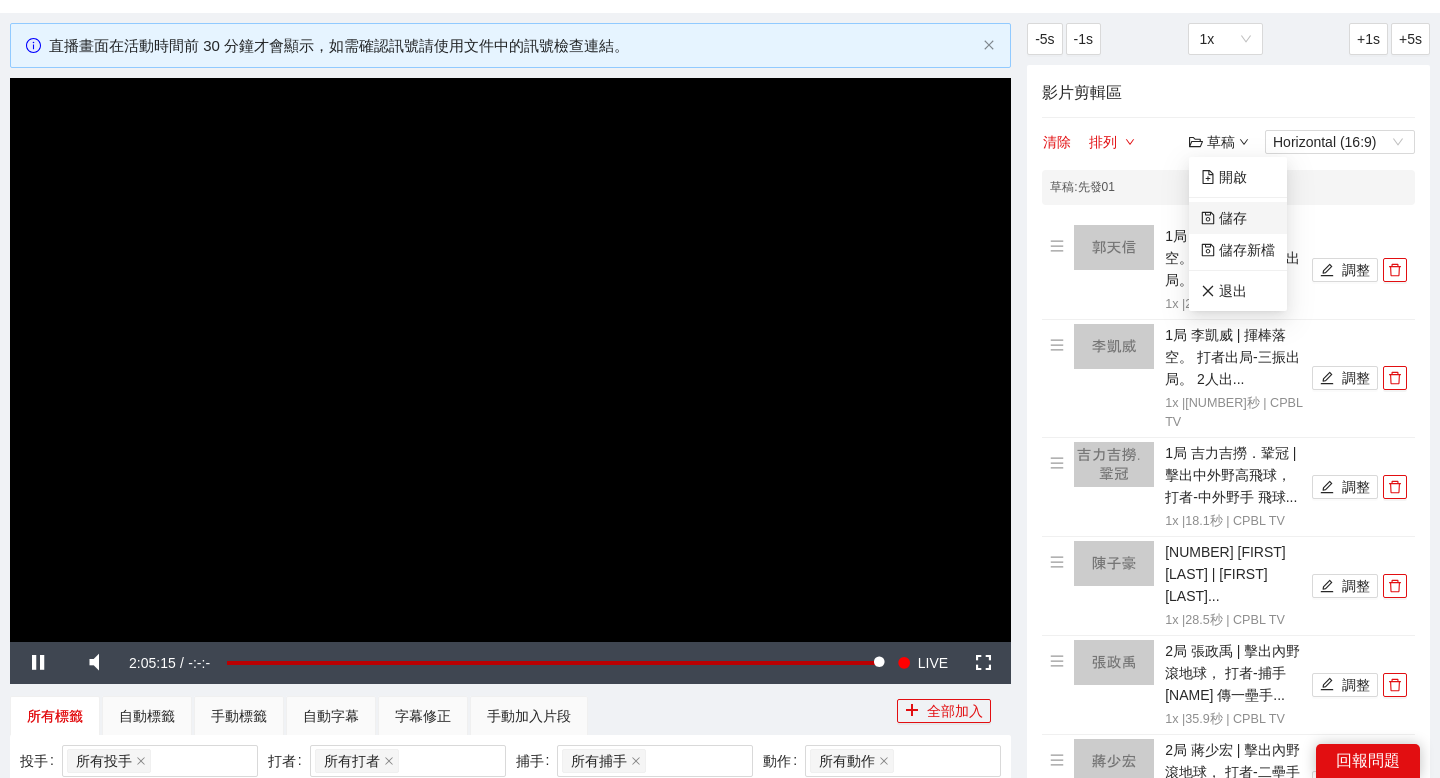 click on "儲存" at bounding box center [1224, 218] 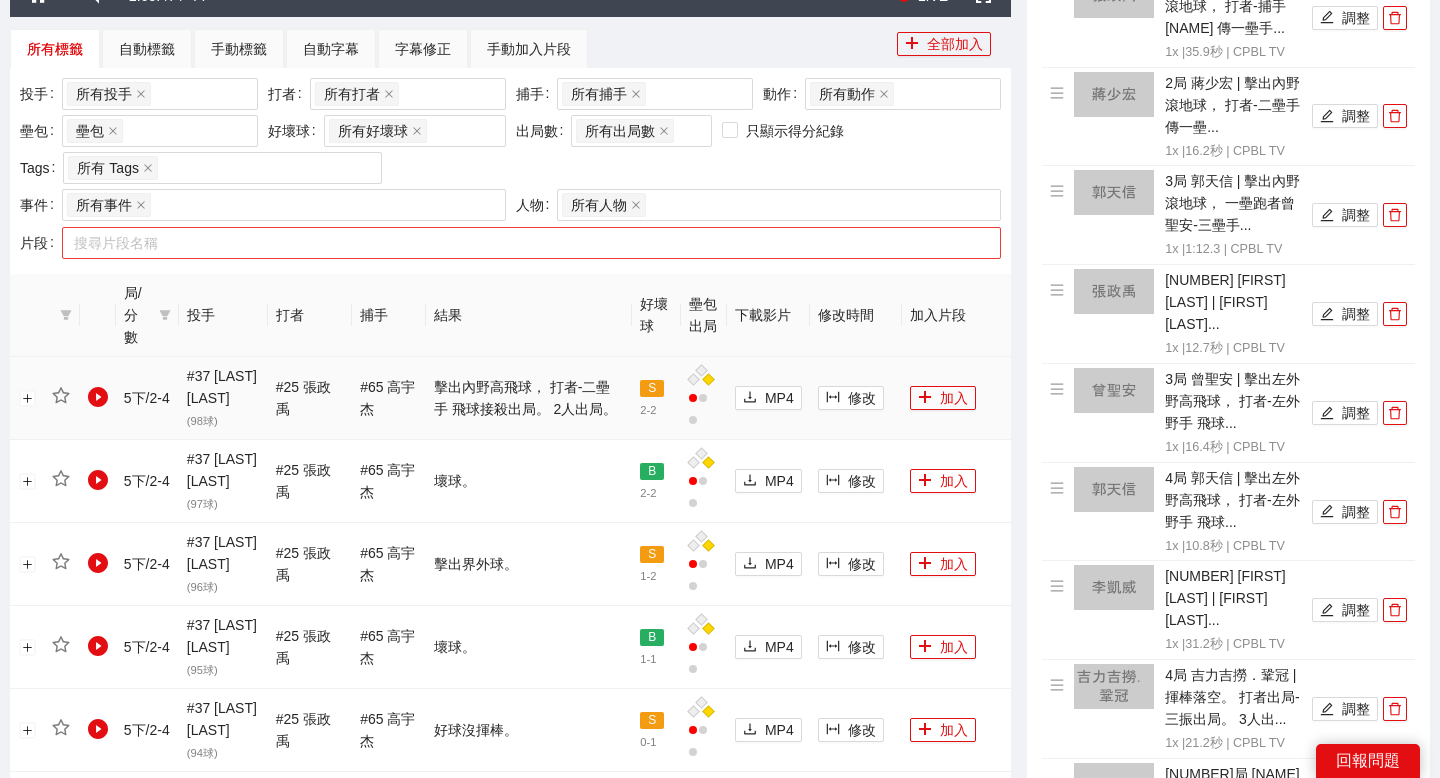 scroll, scrollTop: 754, scrollLeft: 0, axis: vertical 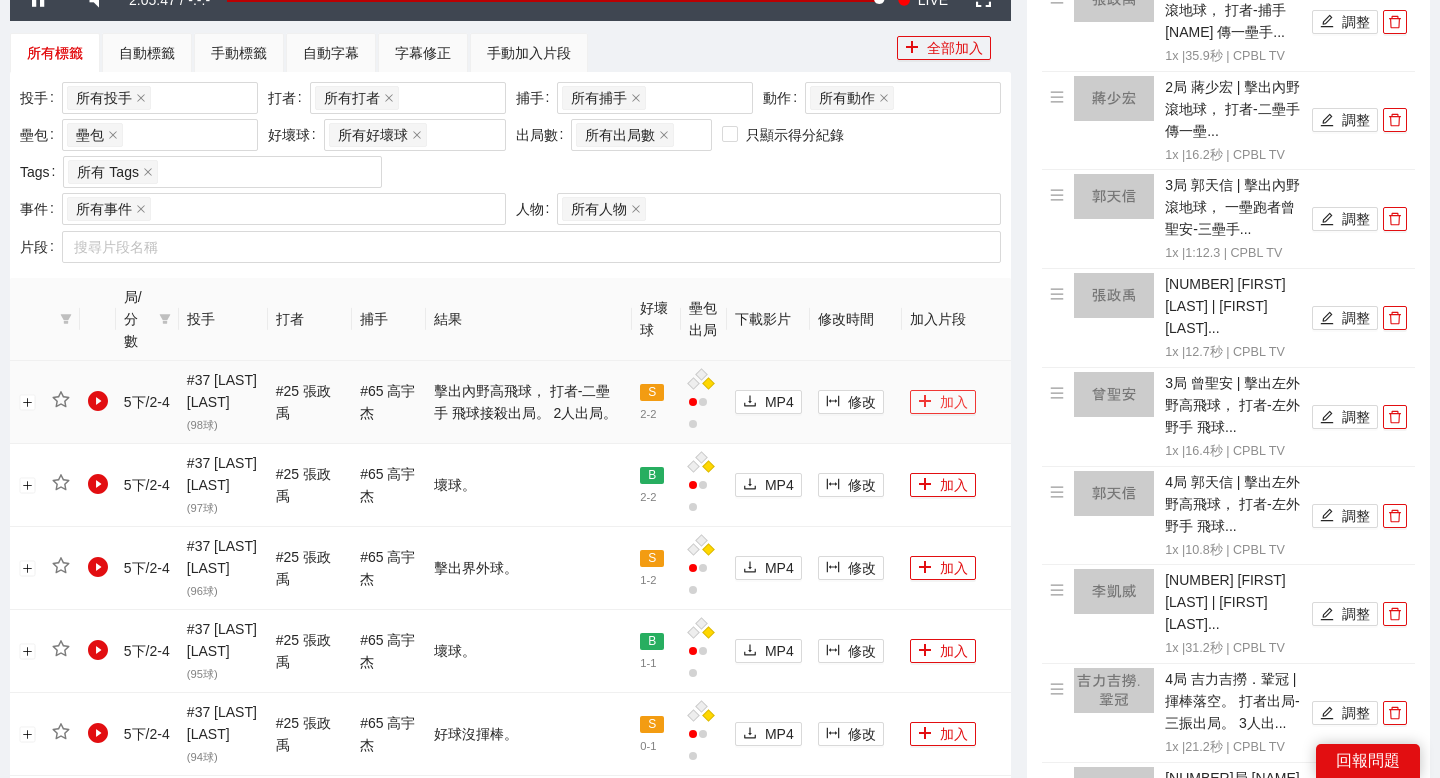 click on "加入" at bounding box center [943, 402] 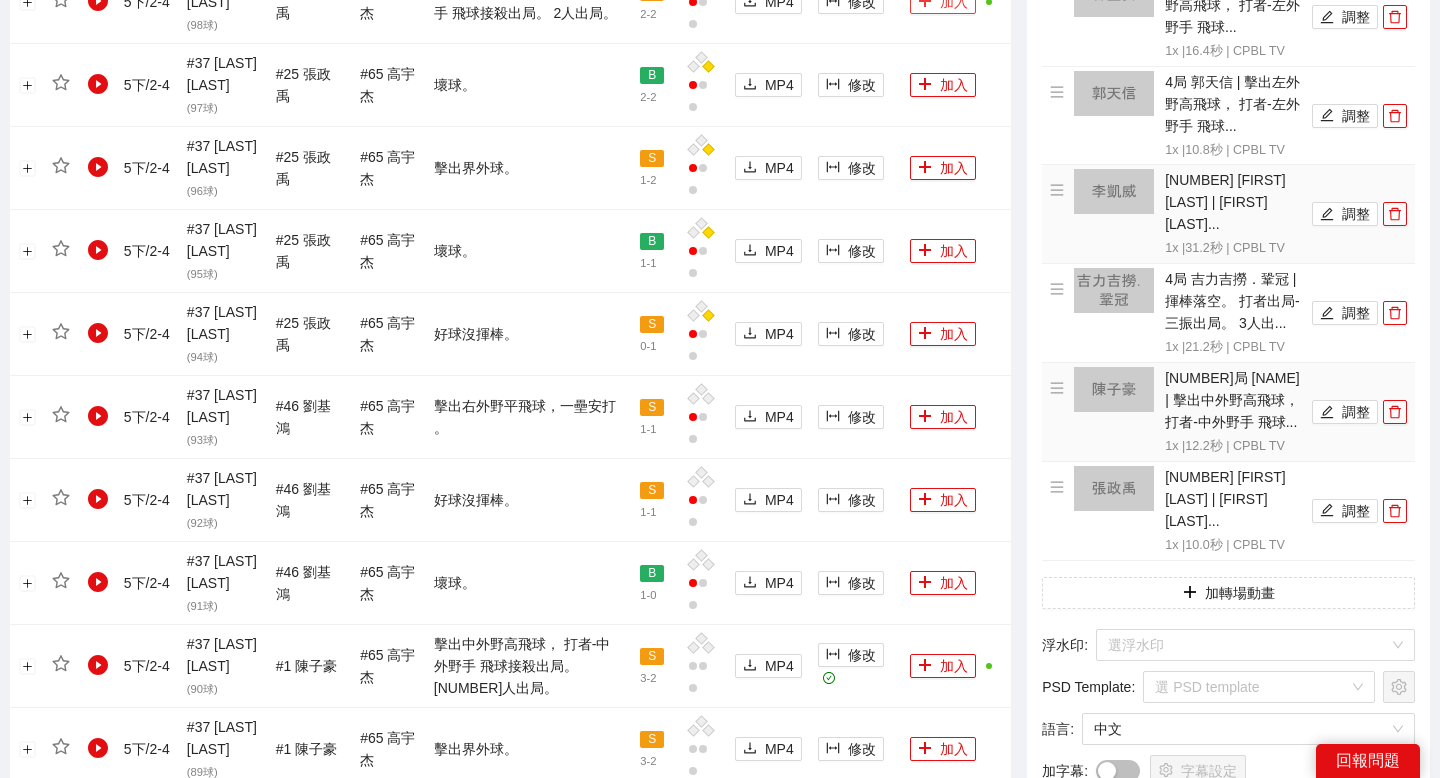 scroll, scrollTop: 1190, scrollLeft: 0, axis: vertical 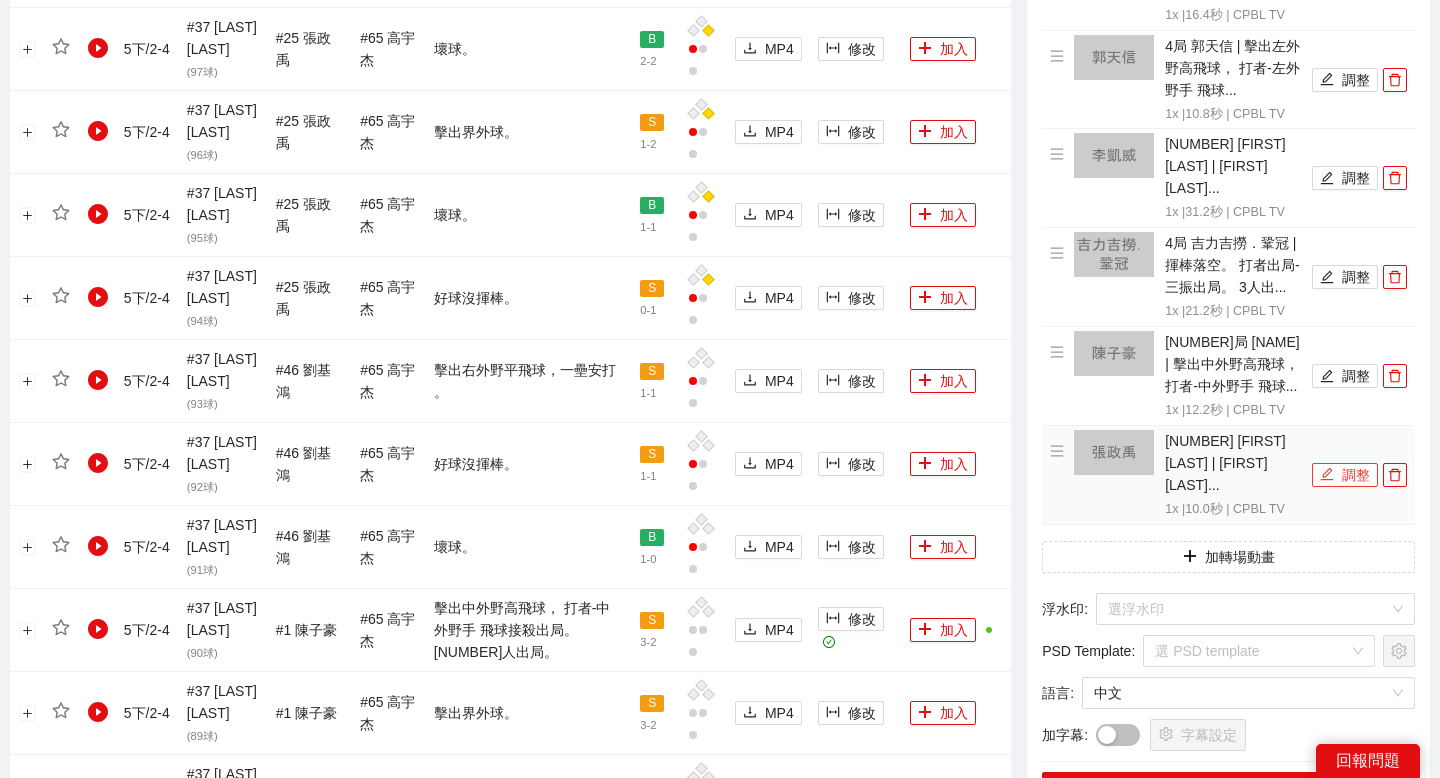 click on "調整" at bounding box center (1345, 475) 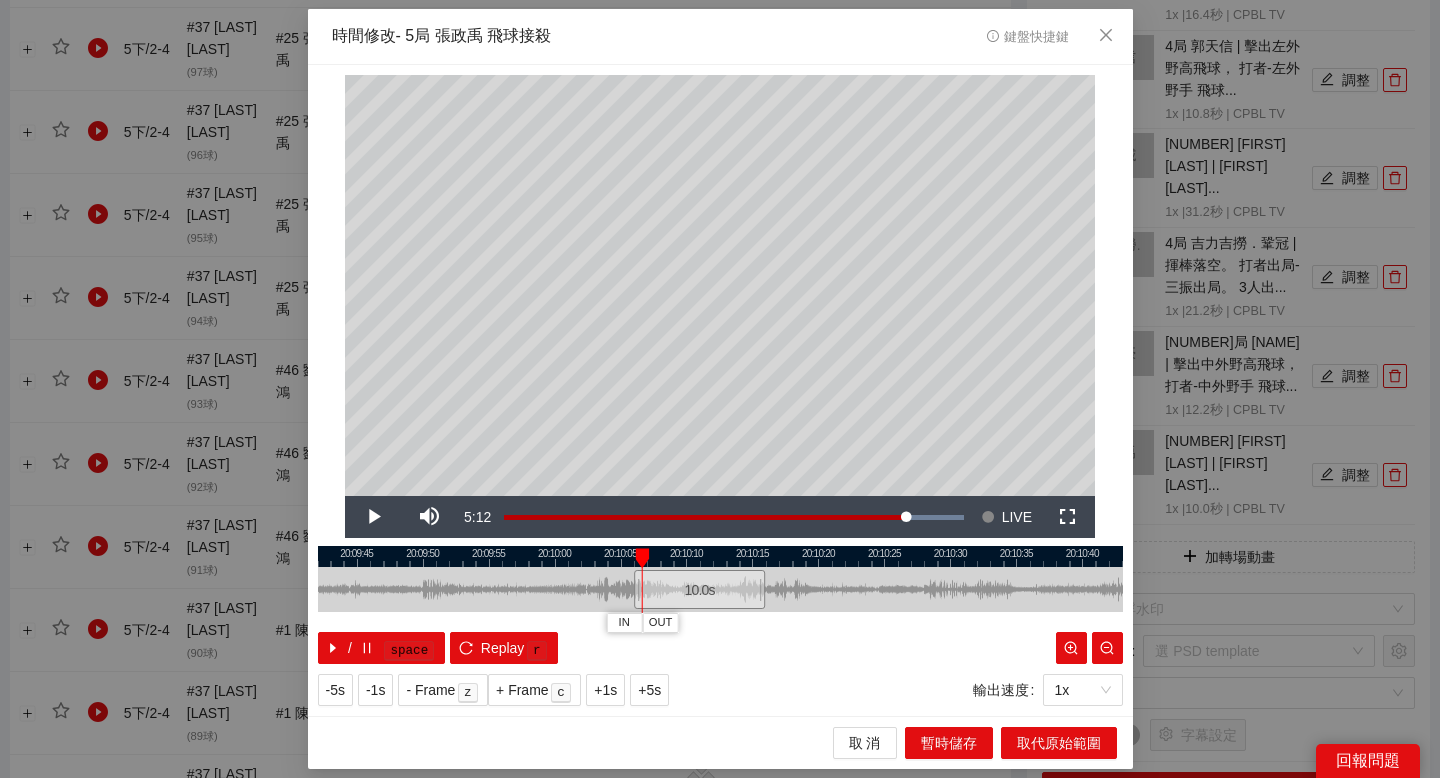 click at bounding box center [720, 556] 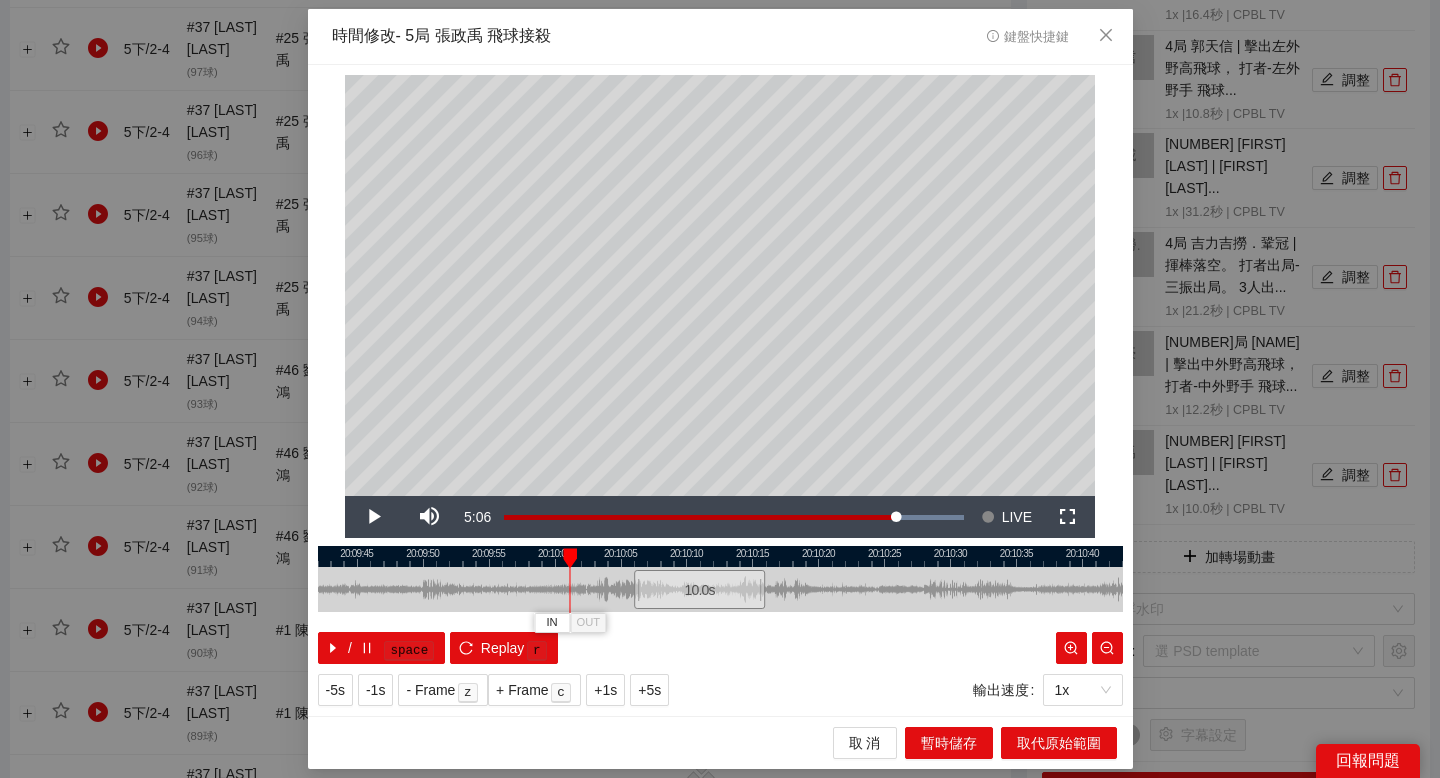 click at bounding box center [570, 558] 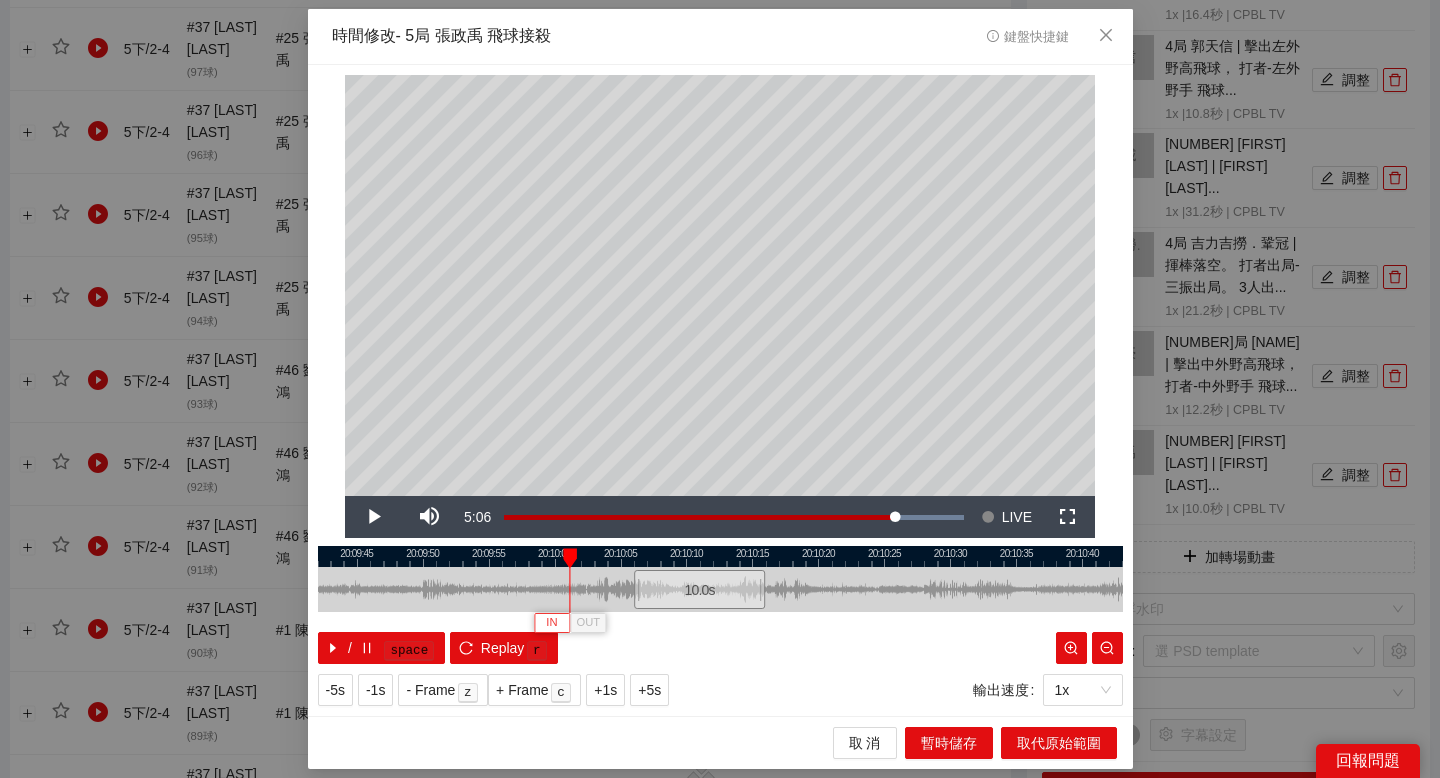 click on "IN" at bounding box center [552, 622] 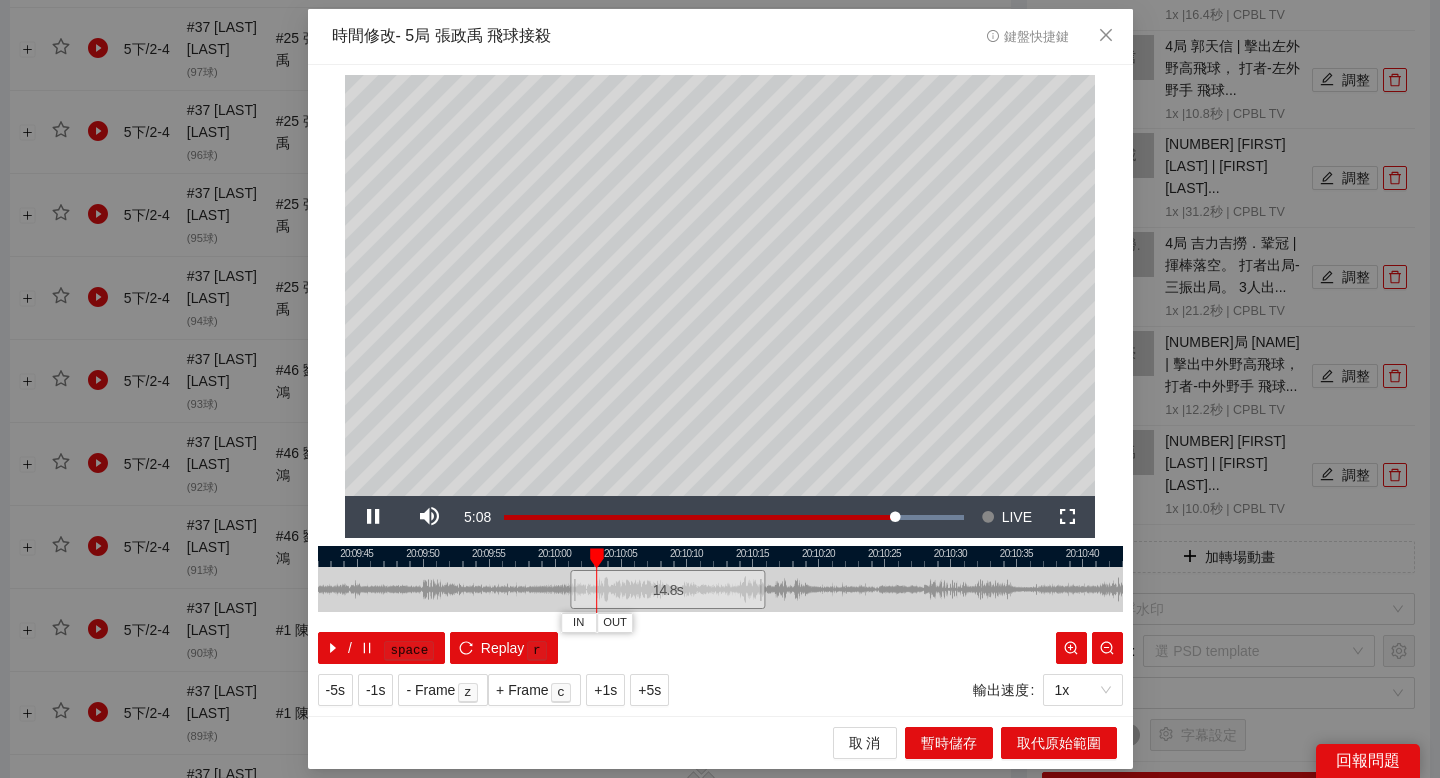 click at bounding box center (720, 556) 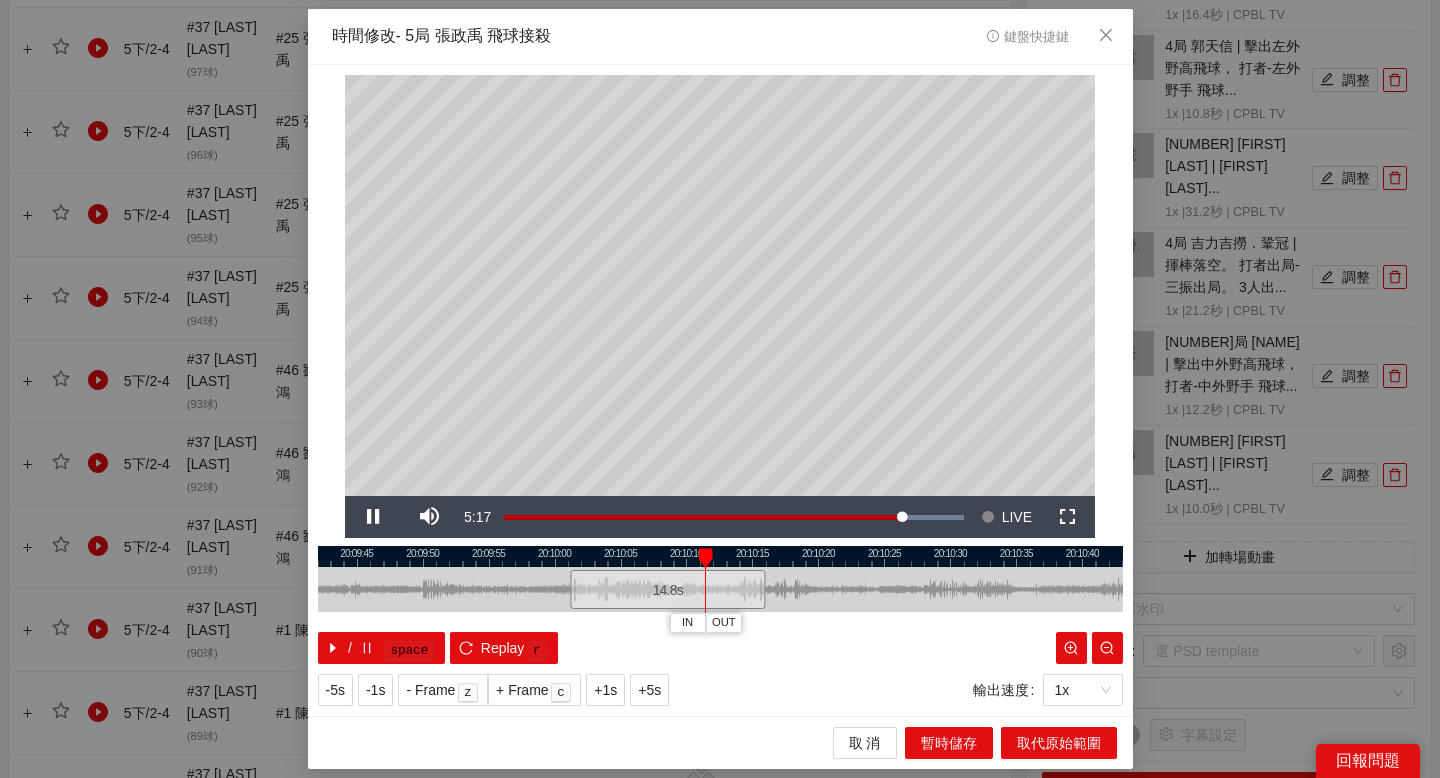 click at bounding box center (720, 556) 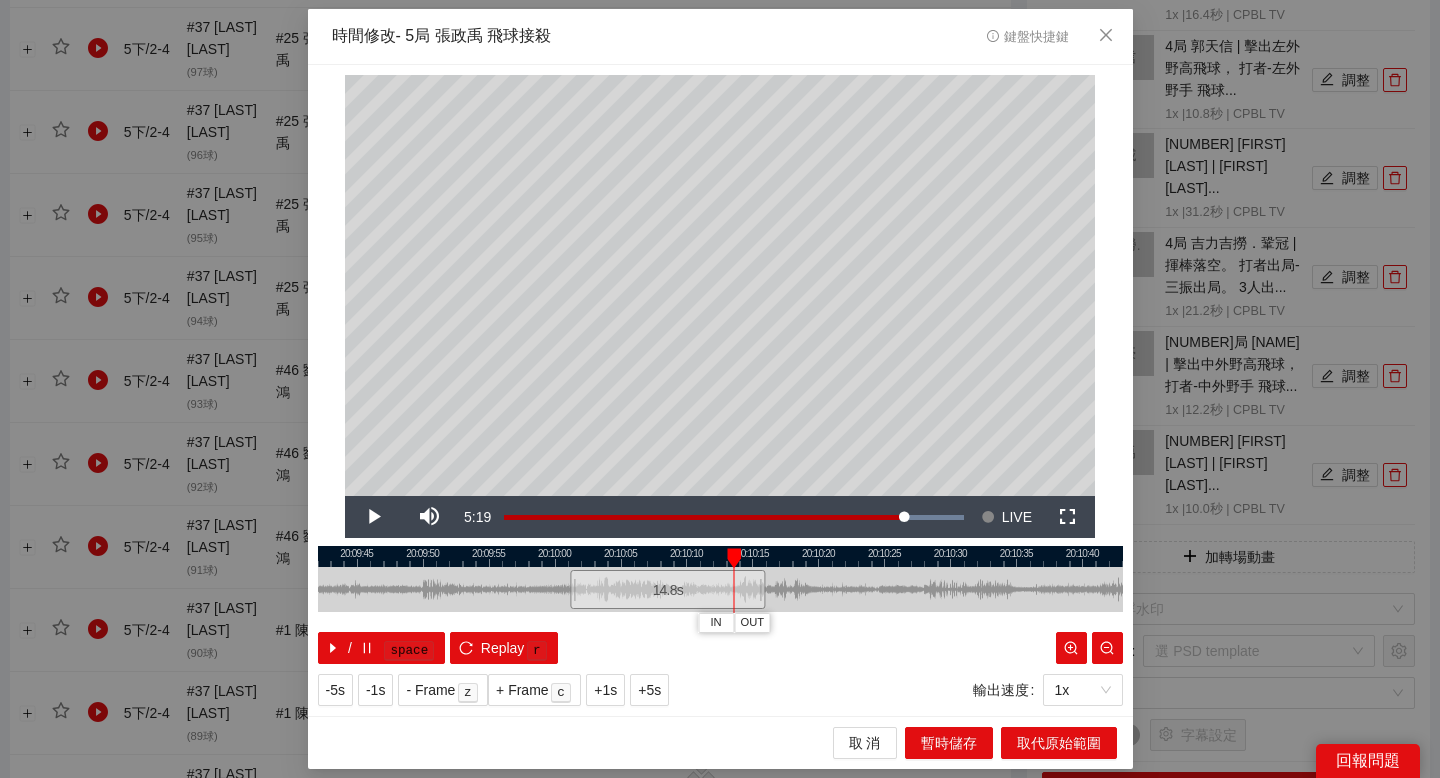 click at bounding box center (720, 556) 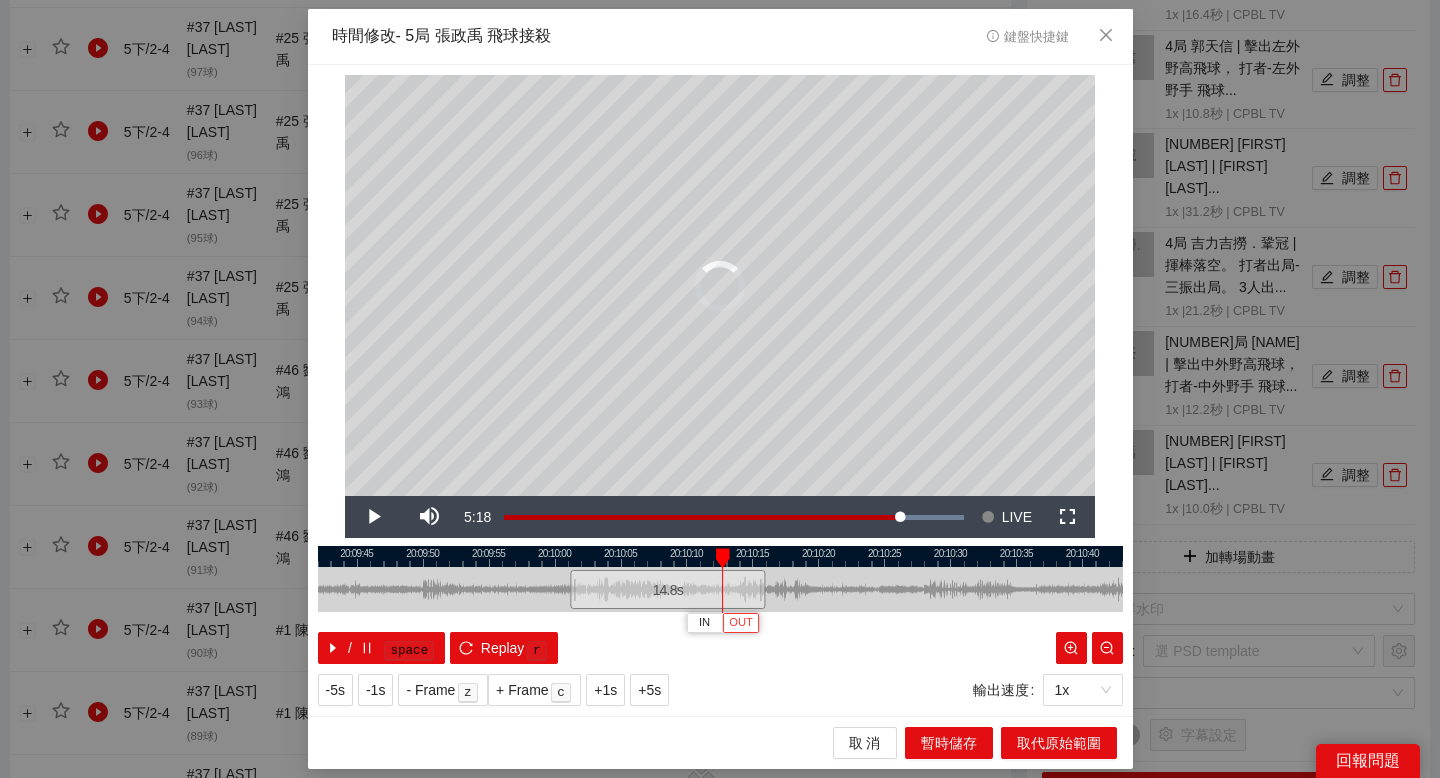 click on "OUT" at bounding box center (741, 623) 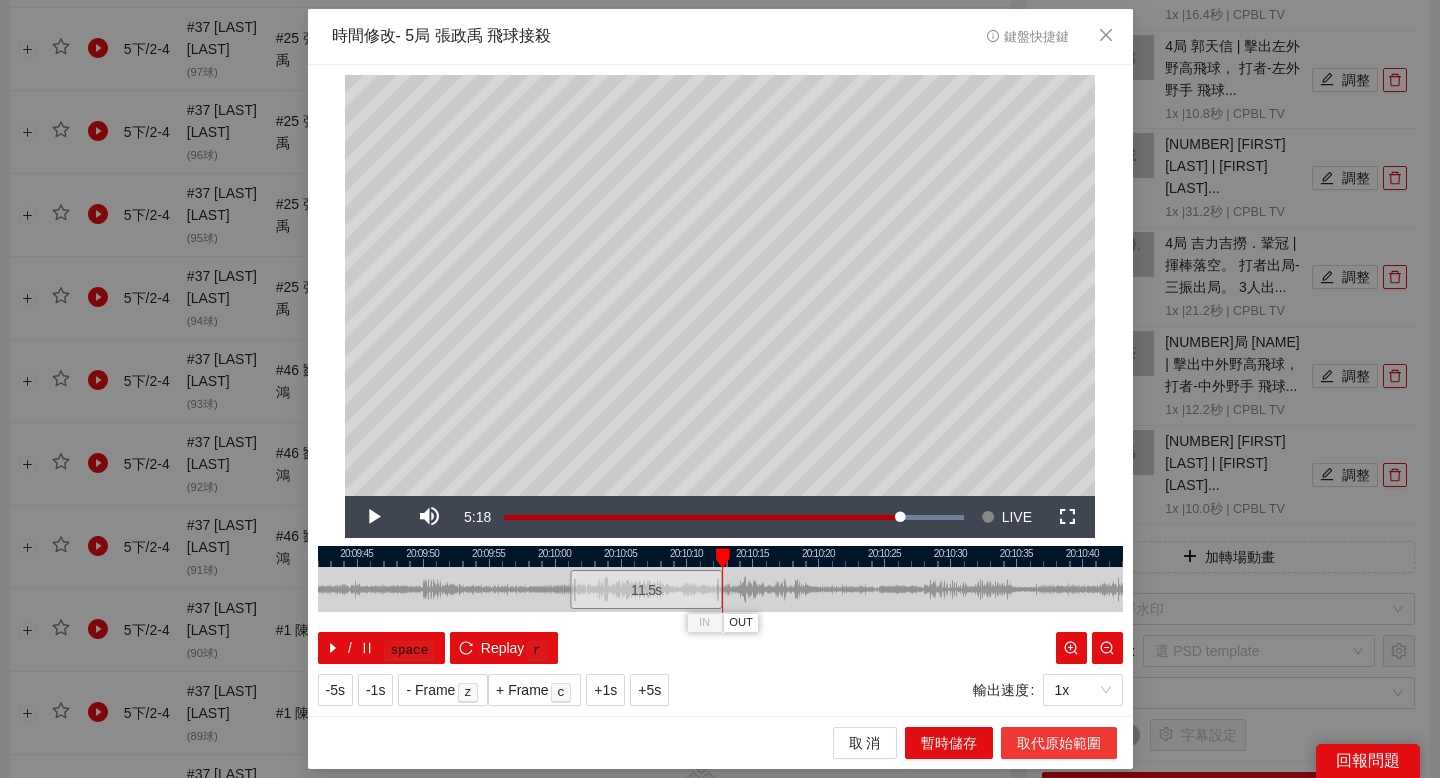 click on "取代原始範圍" at bounding box center (1059, 743) 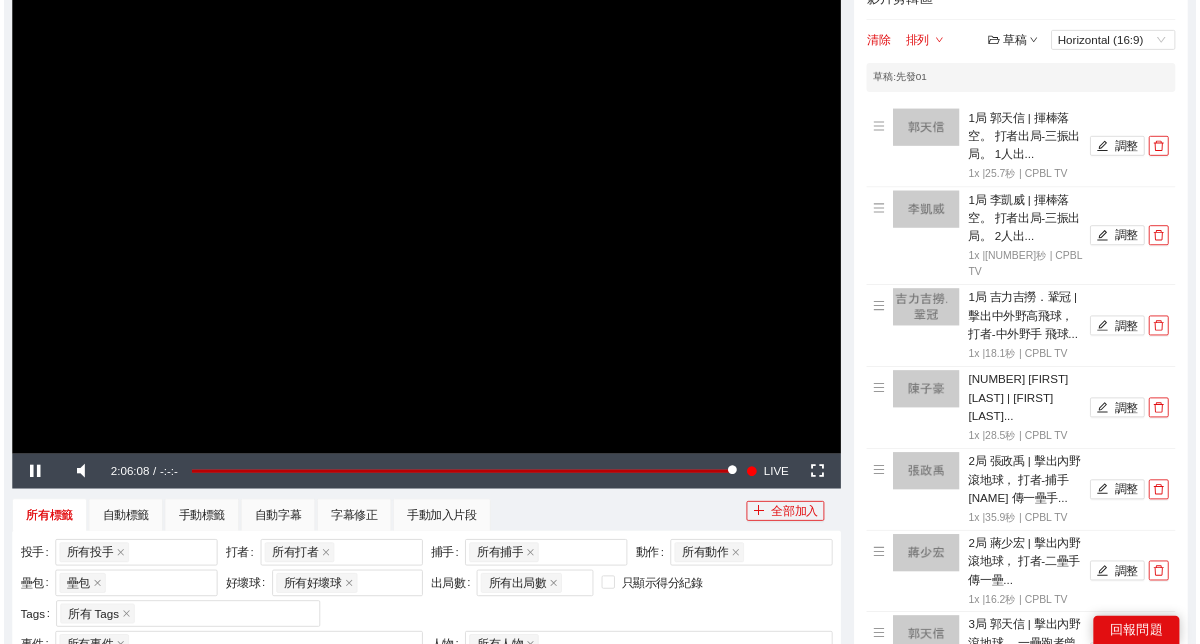 scroll, scrollTop: 166, scrollLeft: 0, axis: vertical 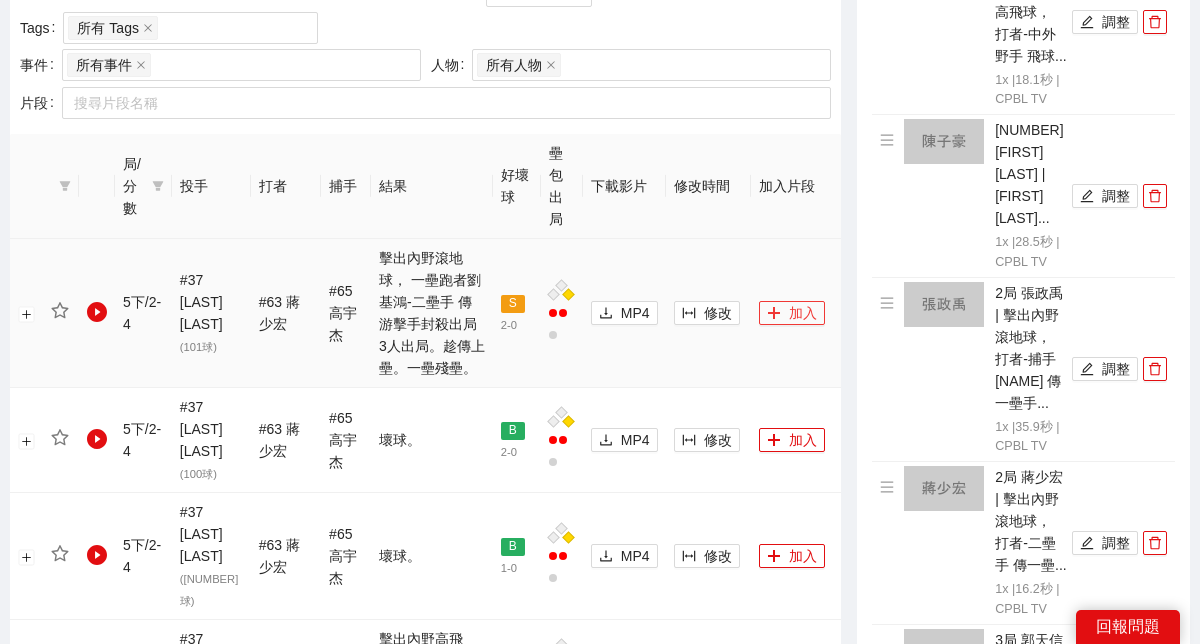 click on "加入" at bounding box center (792, 313) 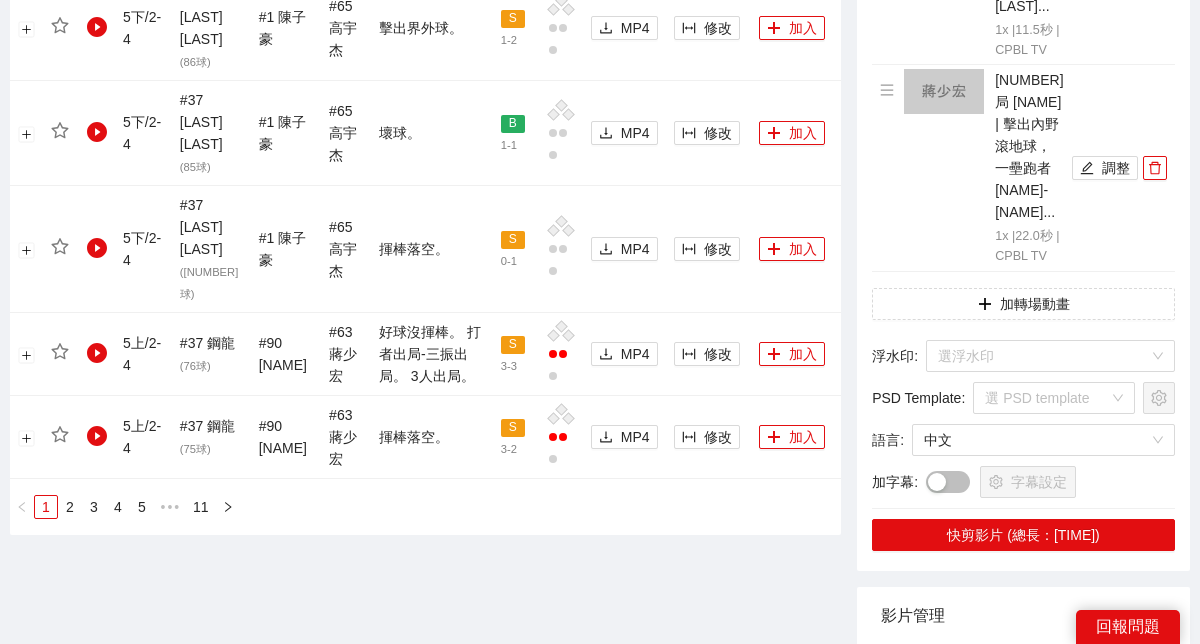 scroll, scrollTop: 2726, scrollLeft: 0, axis: vertical 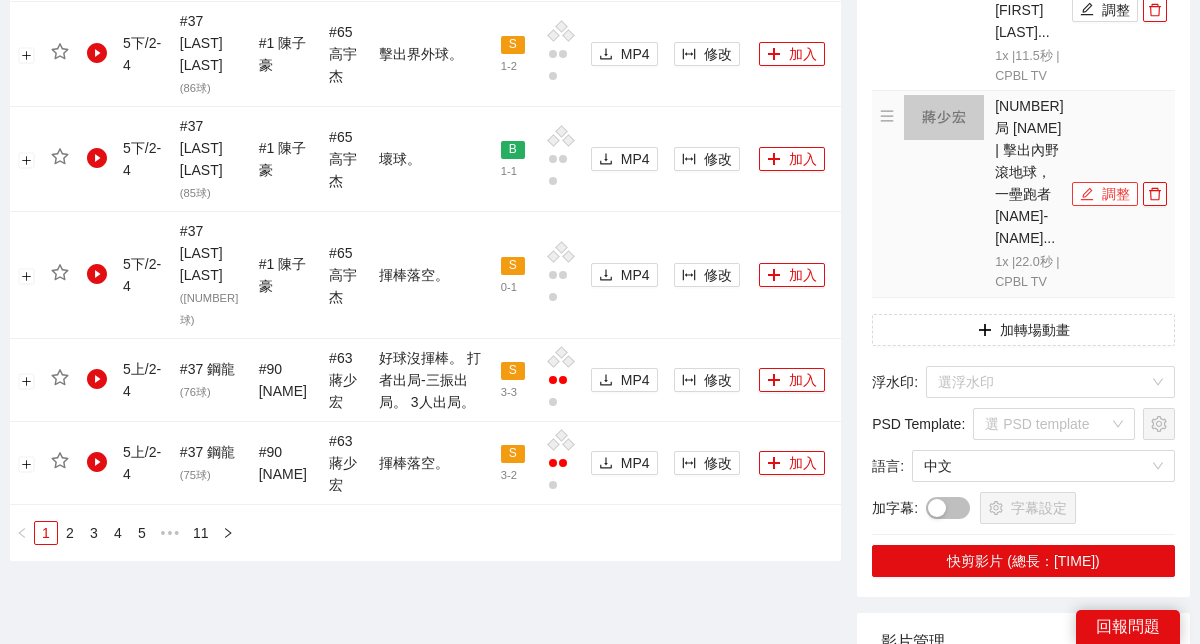 click on "調整" at bounding box center [1105, 194] 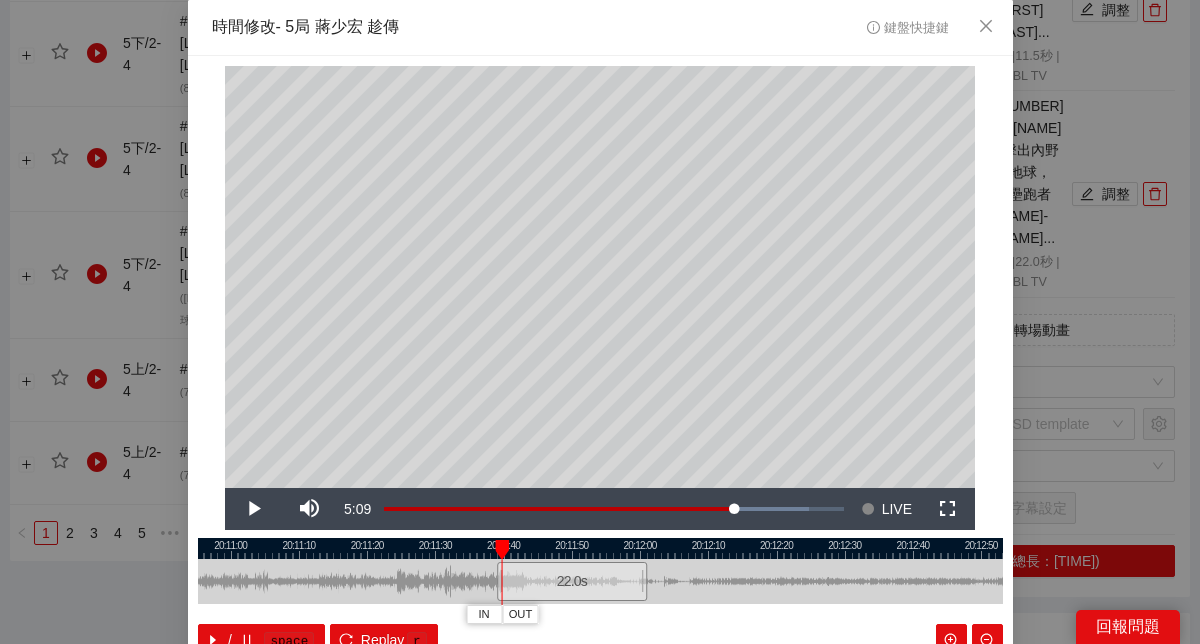 click at bounding box center (600, 548) 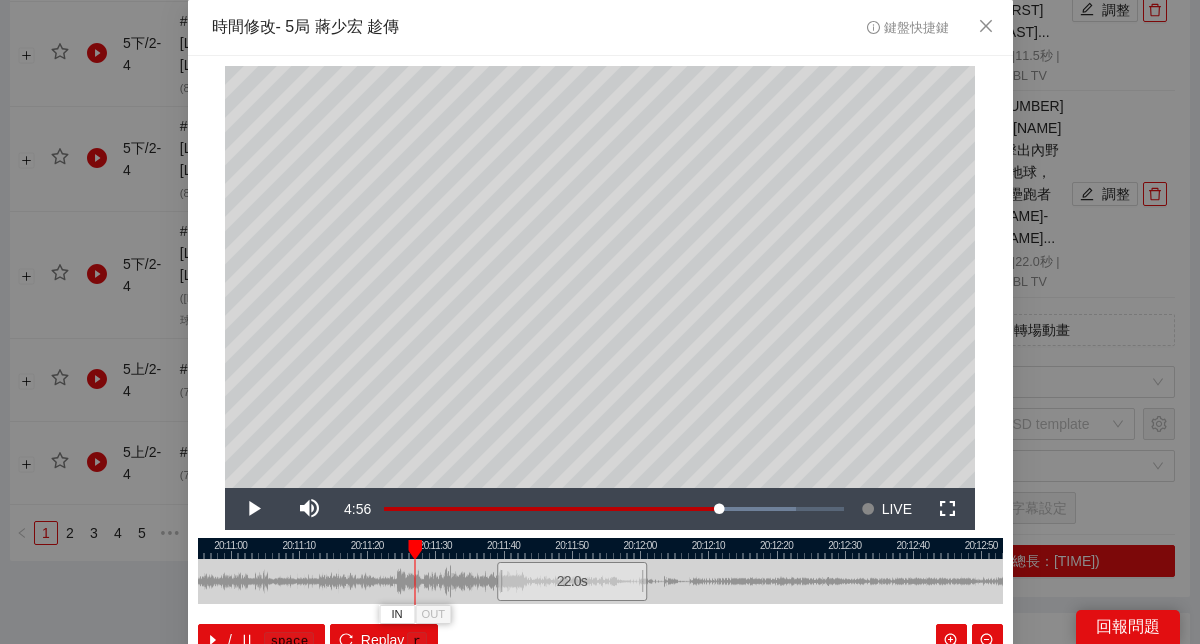 click at bounding box center (600, 548) 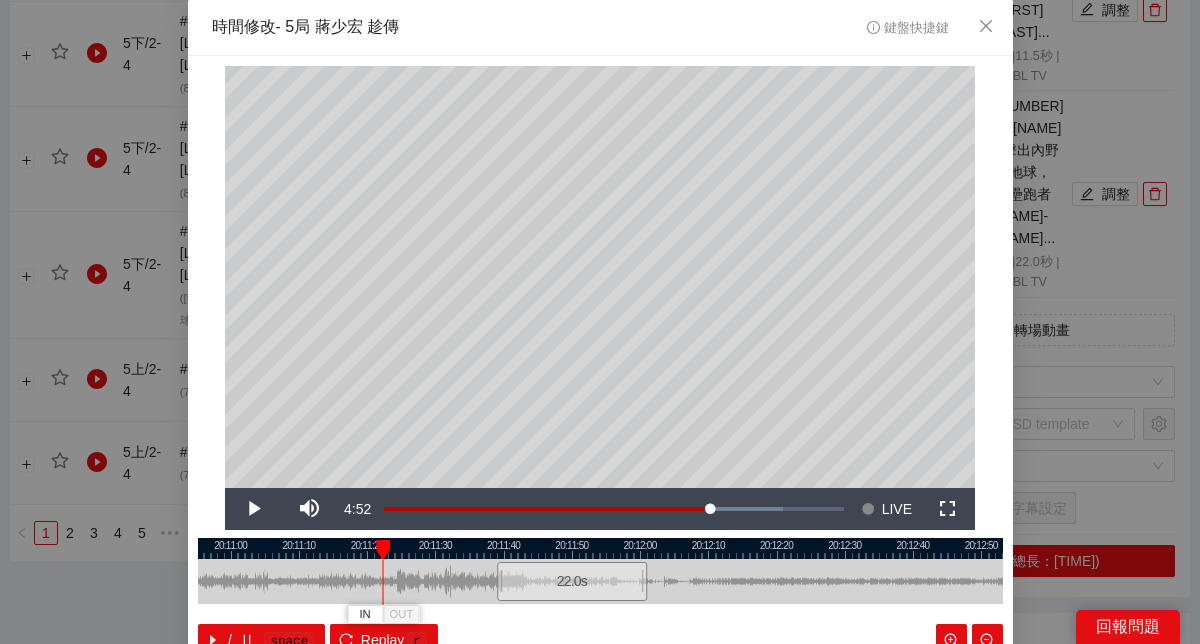drag, startPoint x: 357, startPoint y: 547, endPoint x: 383, endPoint y: 546, distance: 26.019224 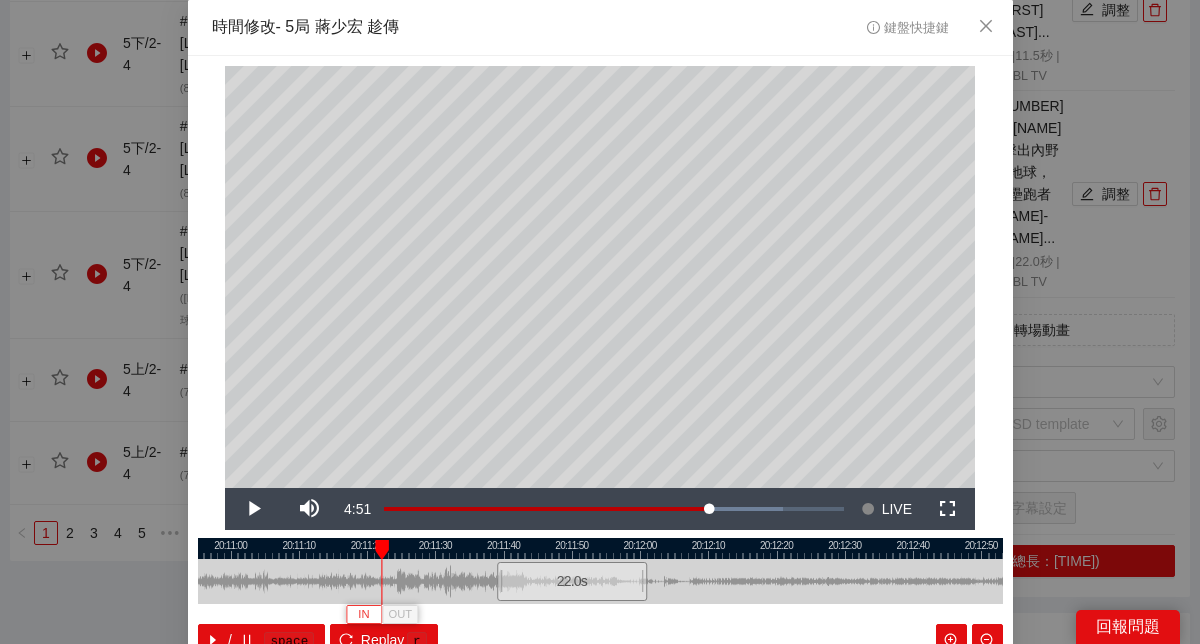 click on "IN" at bounding box center (363, 615) 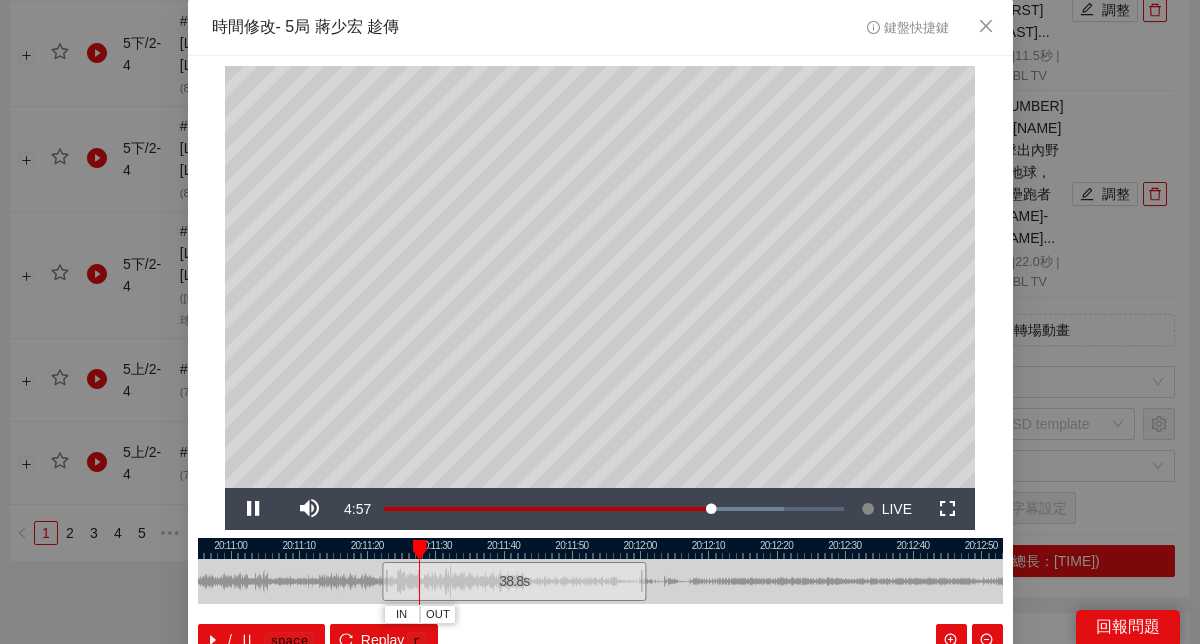click at bounding box center [600, 548] 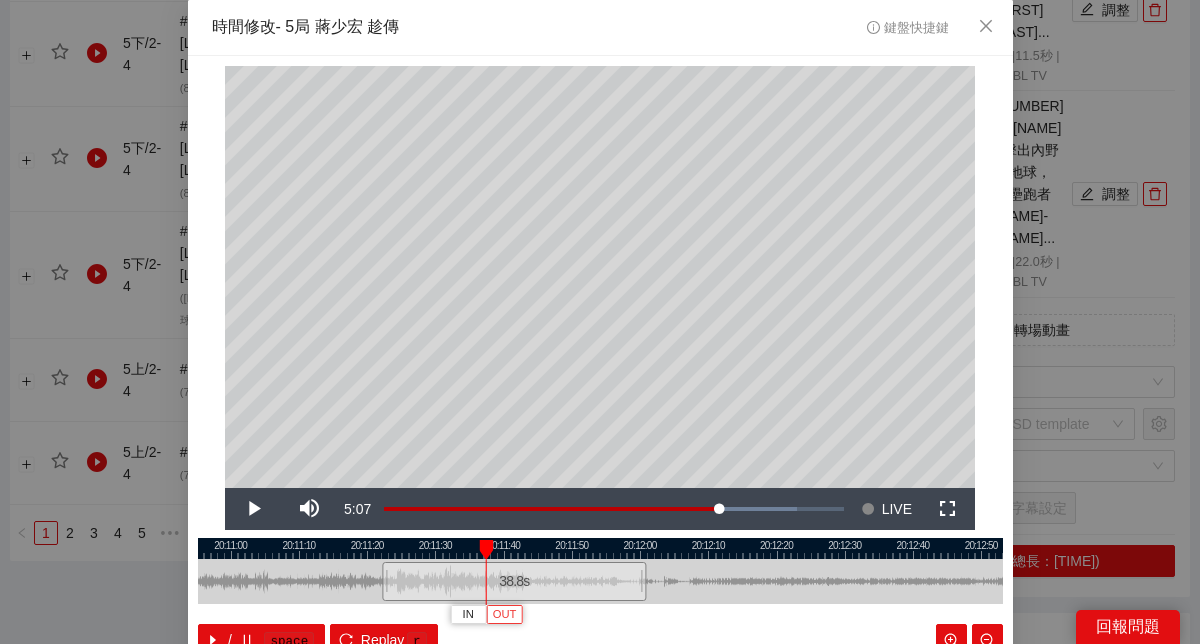 click on "OUT" at bounding box center (505, 615) 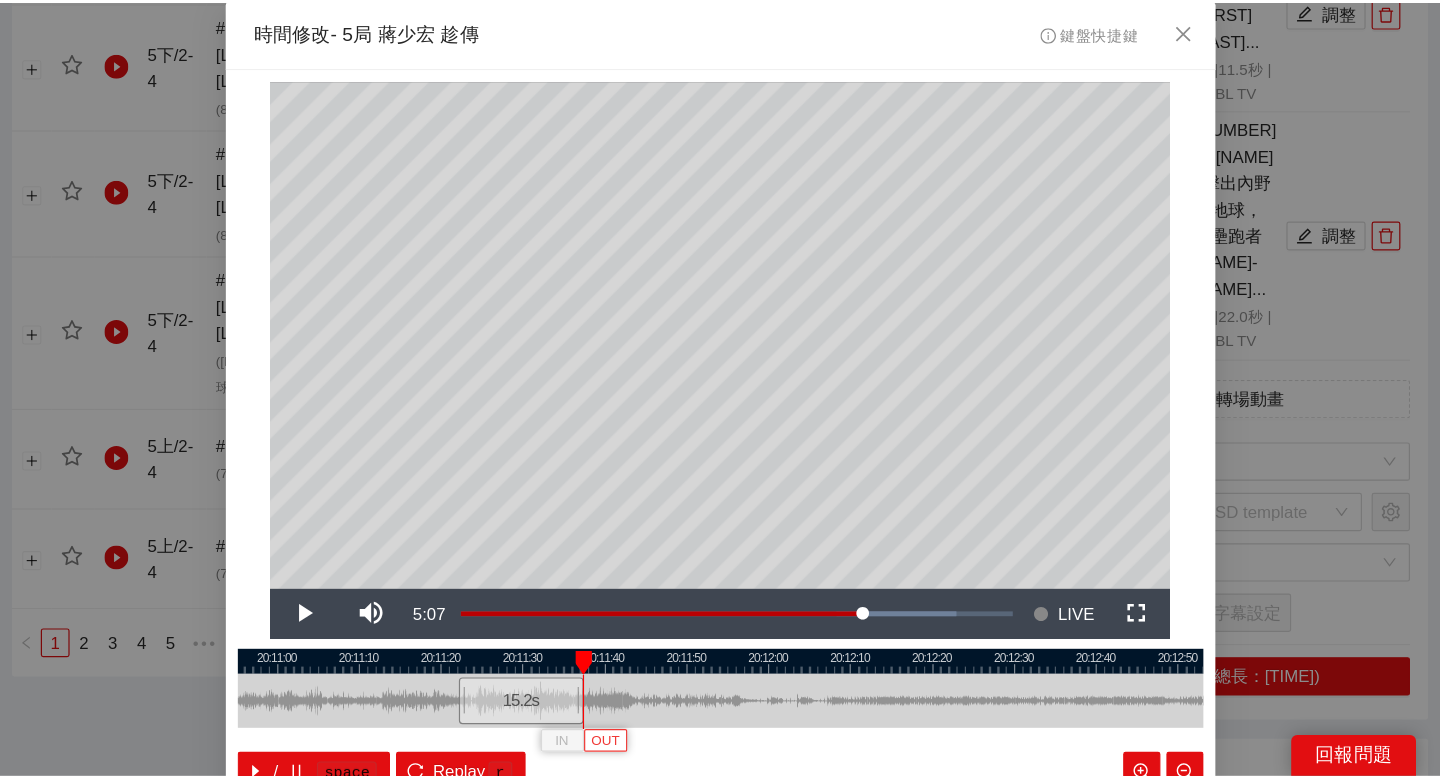 scroll, scrollTop: 2058, scrollLeft: 0, axis: vertical 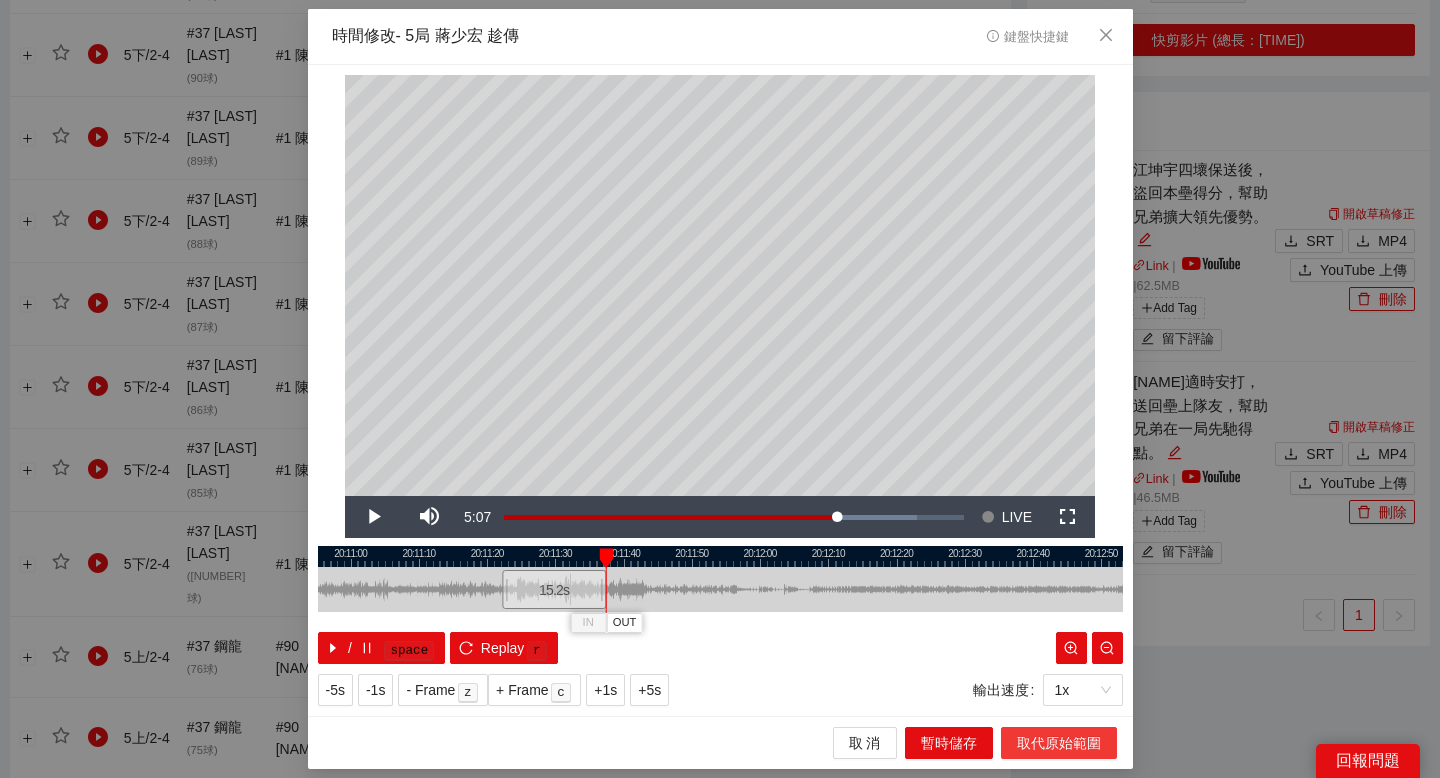 click on "取代原始範圍" at bounding box center [1059, 743] 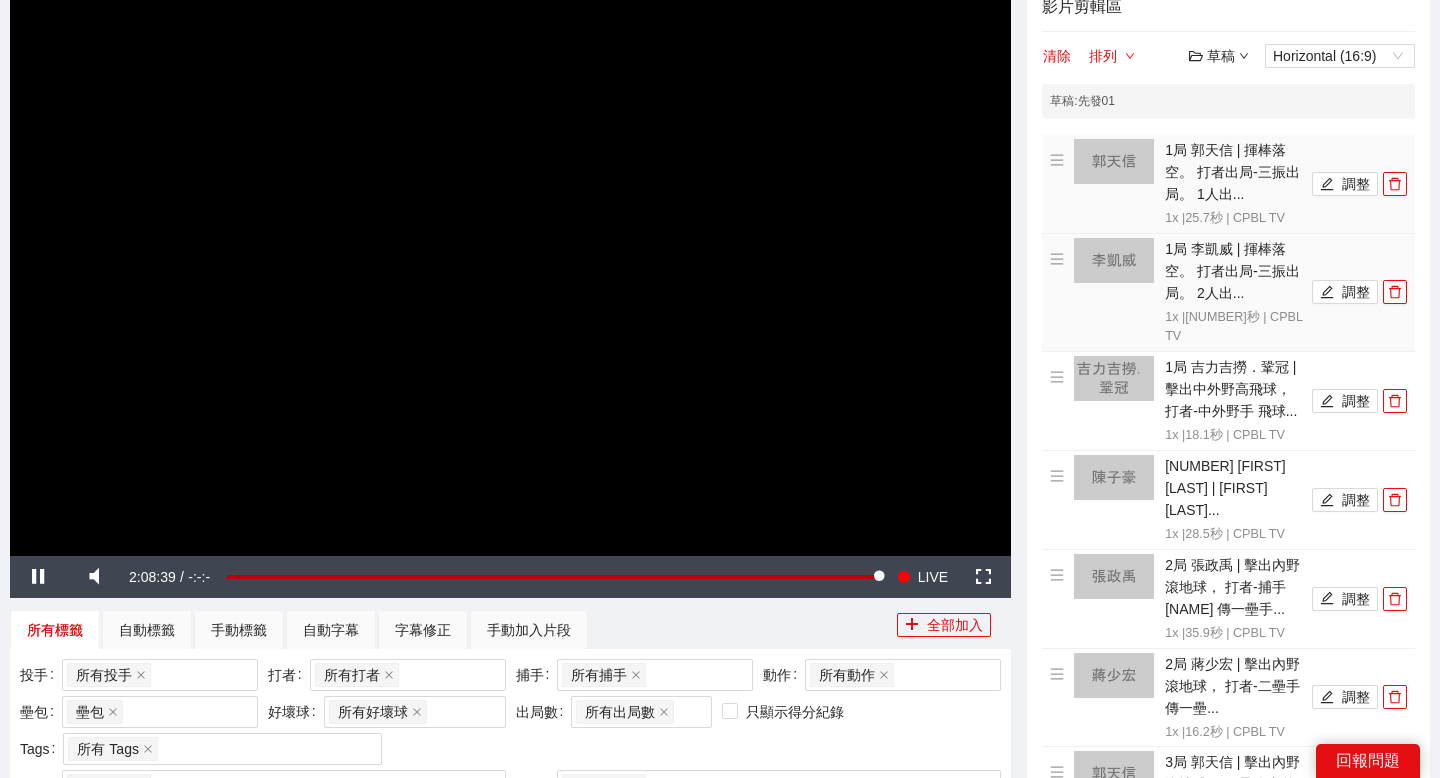 scroll, scrollTop: 0, scrollLeft: 0, axis: both 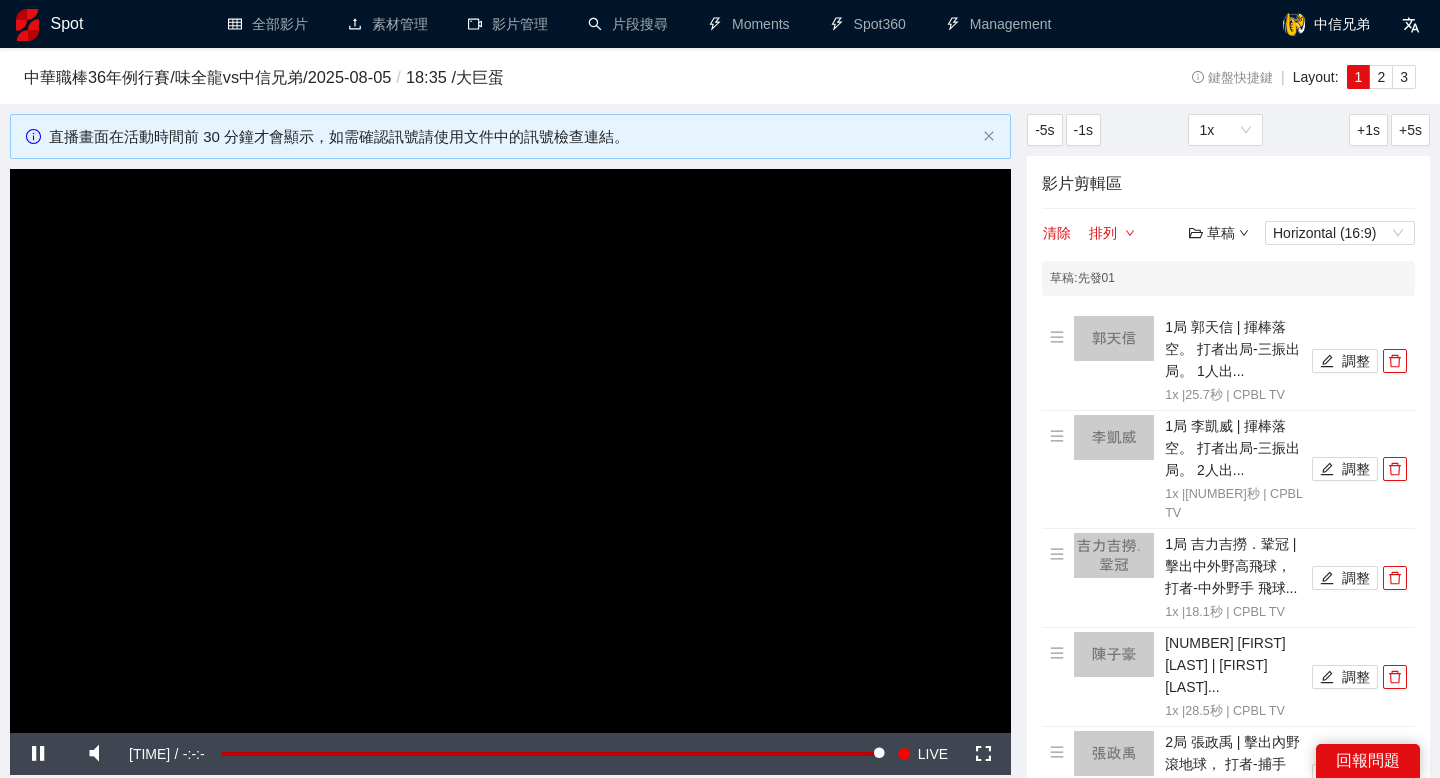 click on "草稿" at bounding box center [1219, 233] 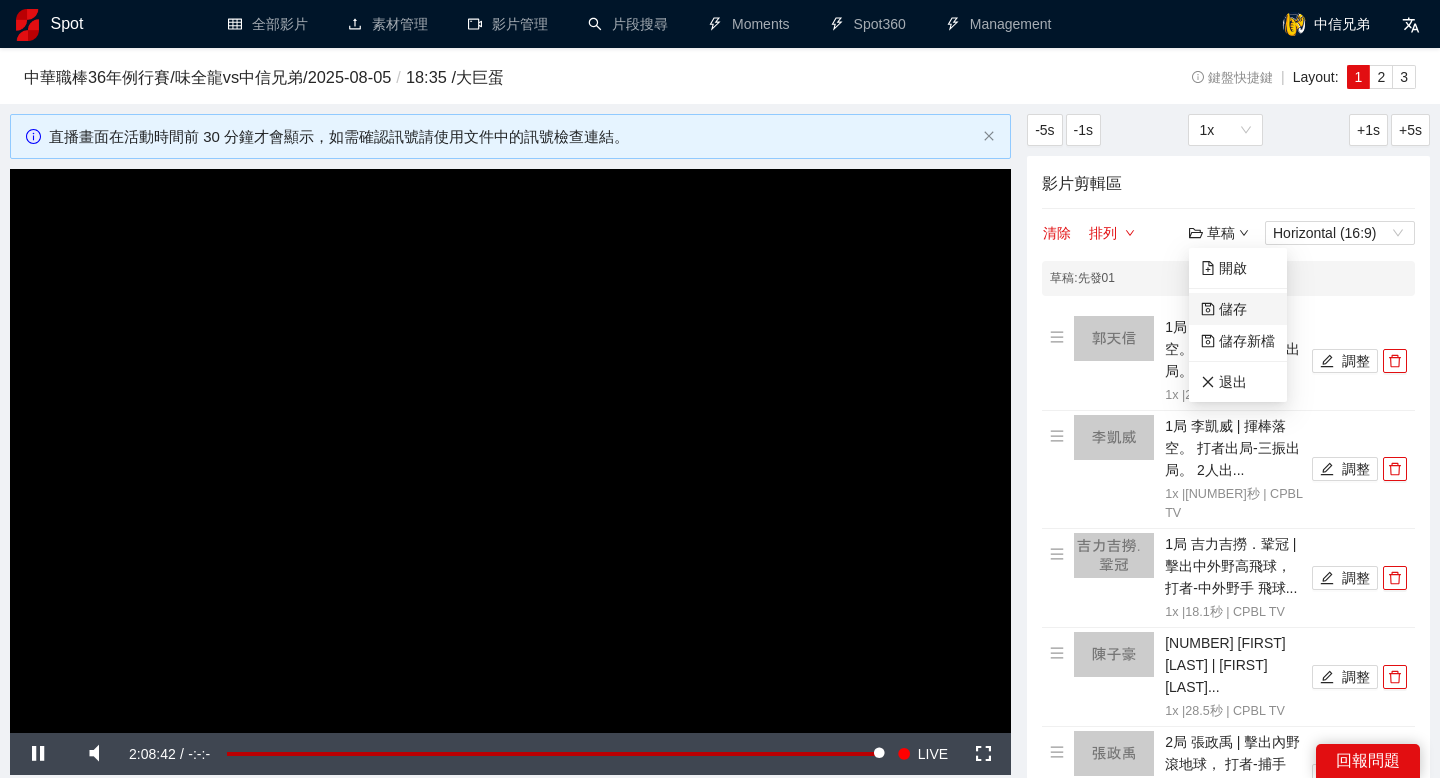 click on "儲存" at bounding box center [1224, 309] 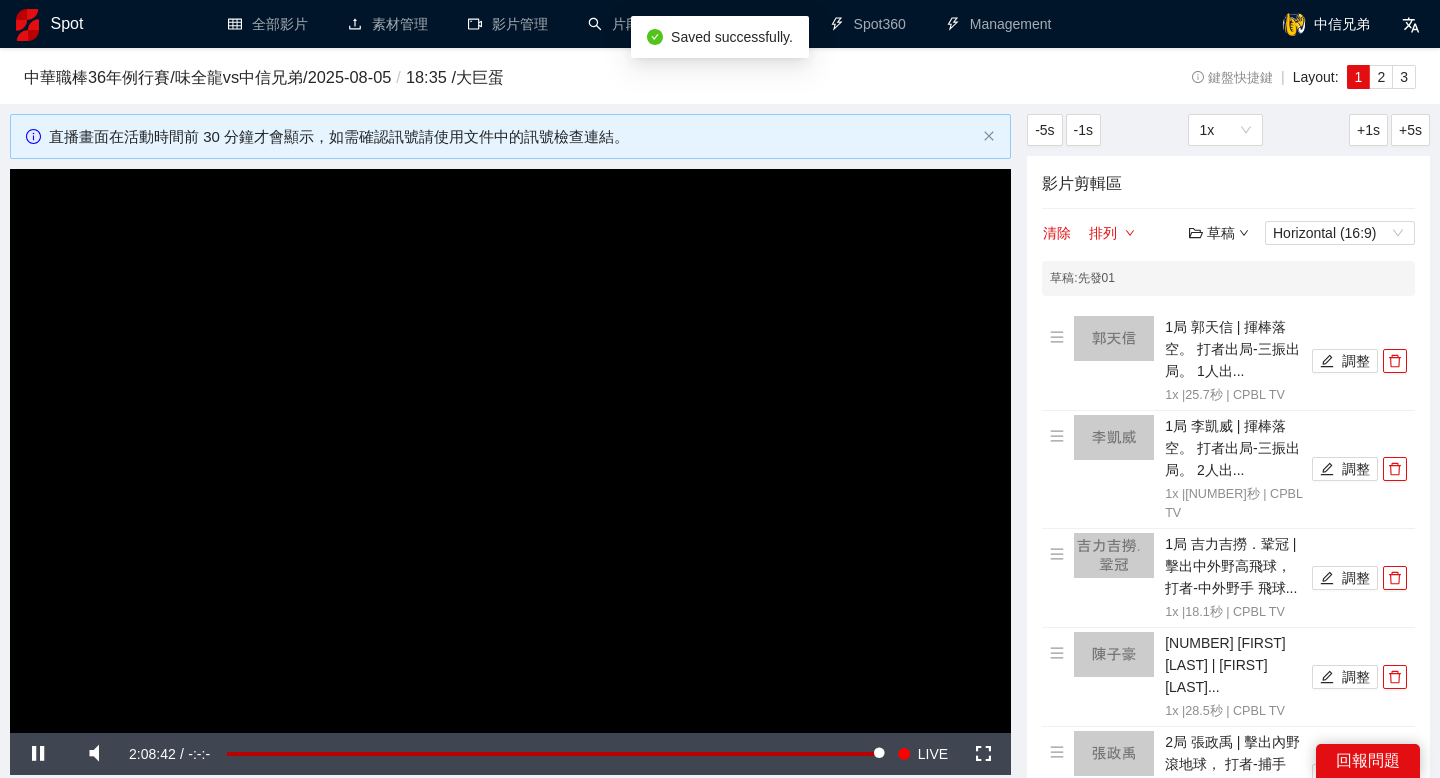 click on "草稿" at bounding box center [1219, 233] 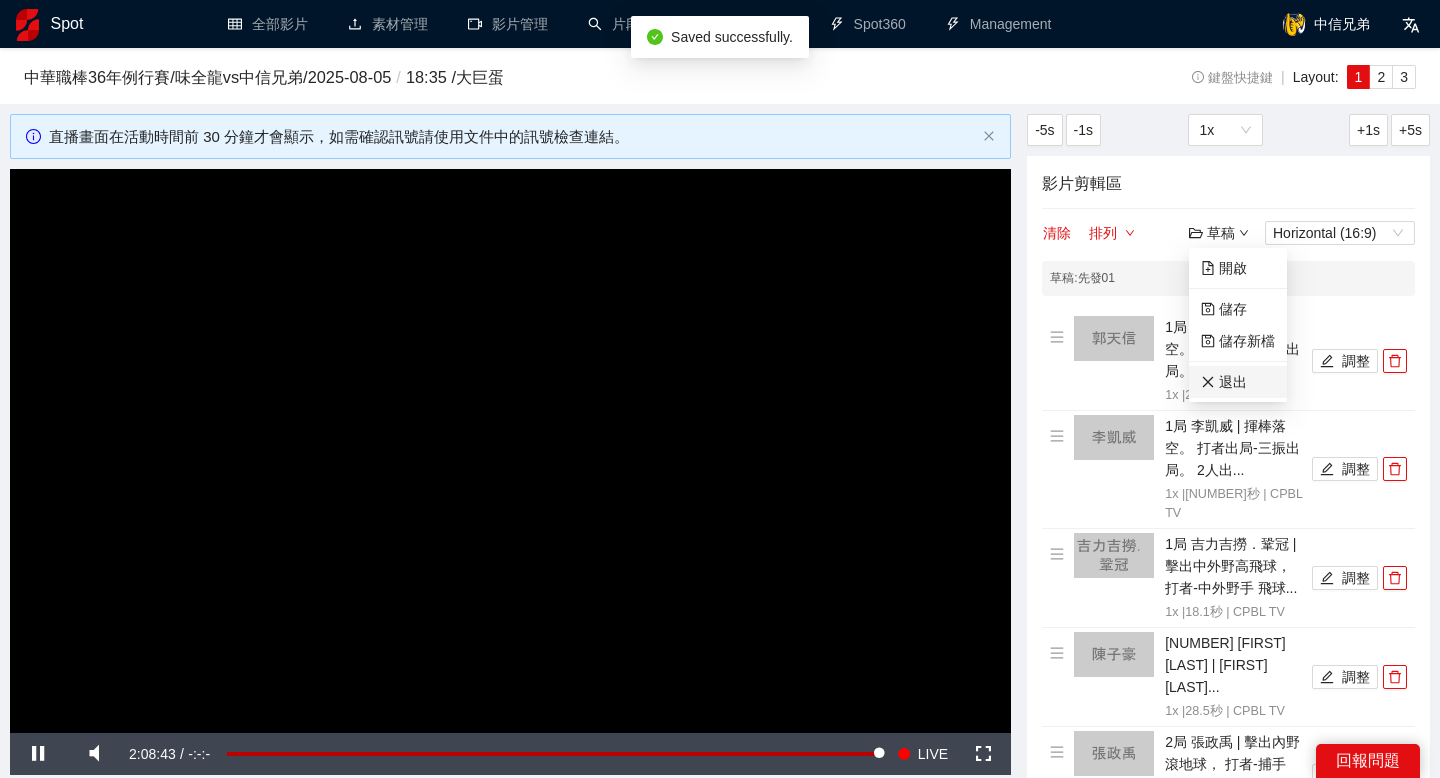 click on "退出" at bounding box center [1224, 382] 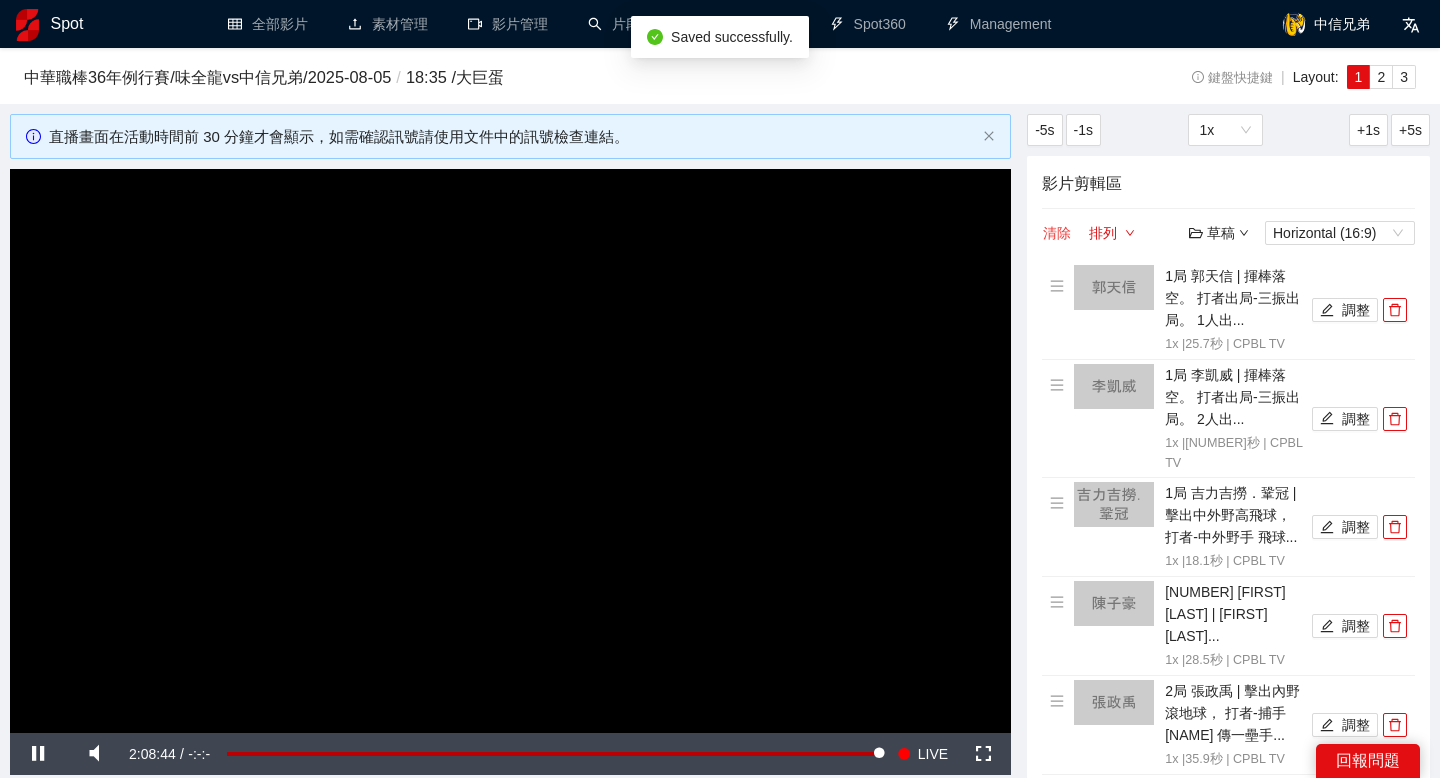 click on "清除" at bounding box center [1057, 233] 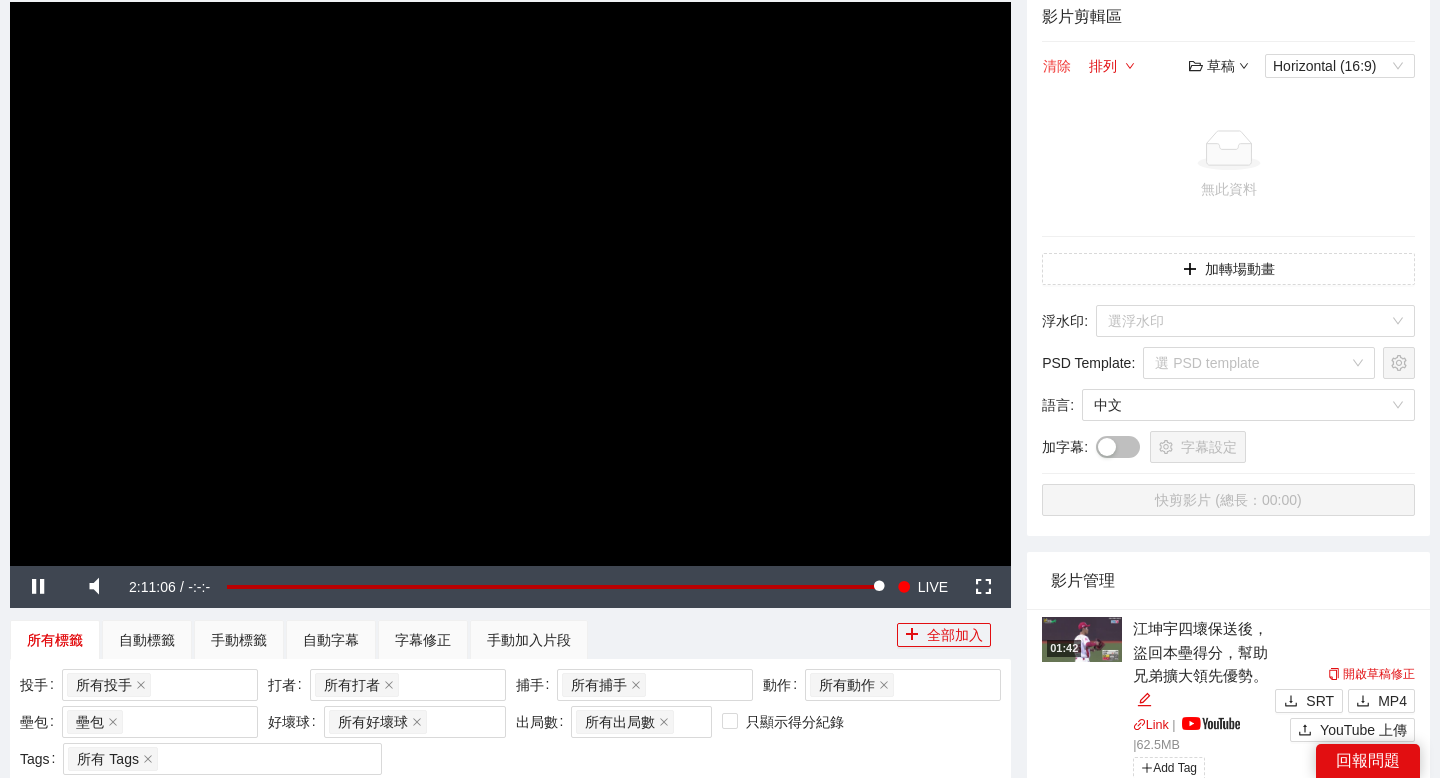 scroll, scrollTop: 188, scrollLeft: 0, axis: vertical 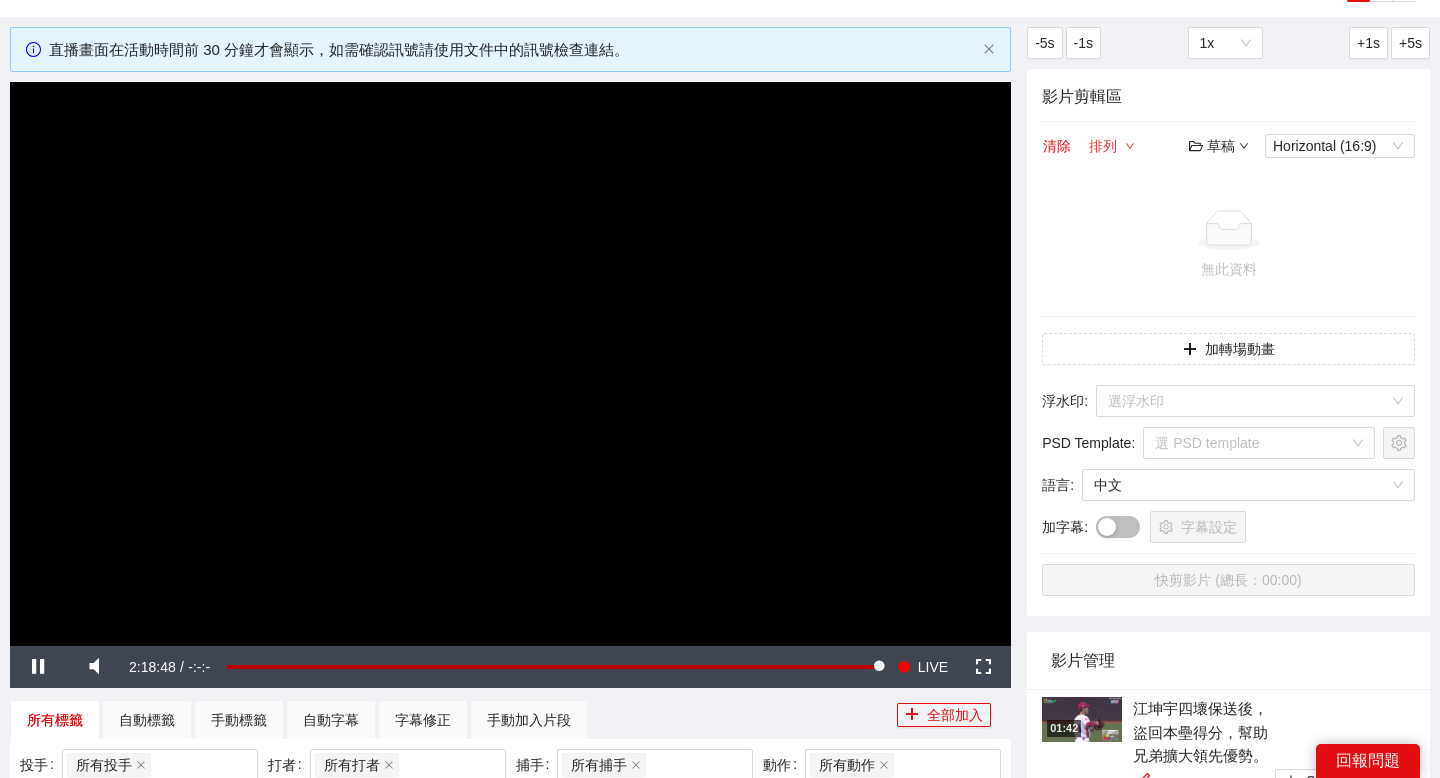 click on "排列" at bounding box center (1112, 146) 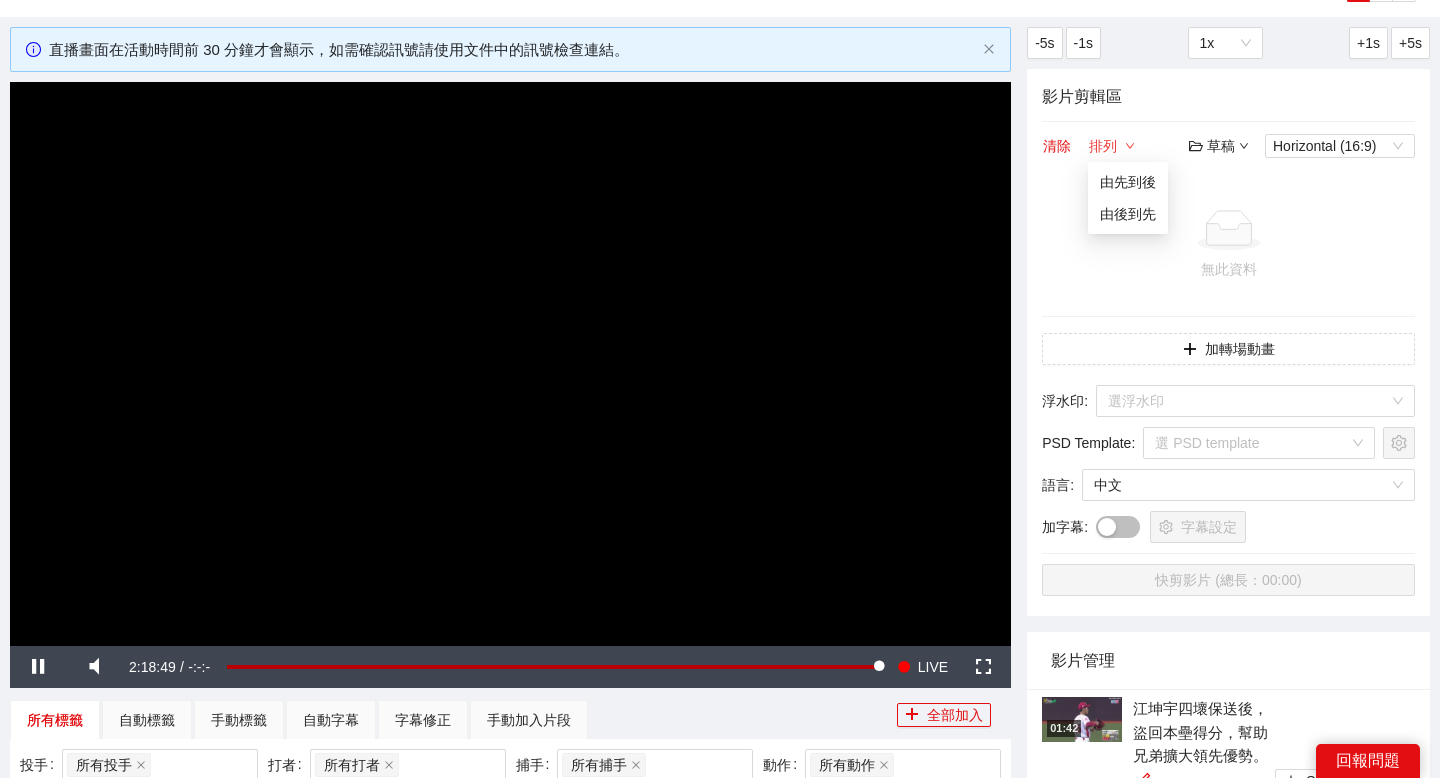click on "排列" at bounding box center [1112, 146] 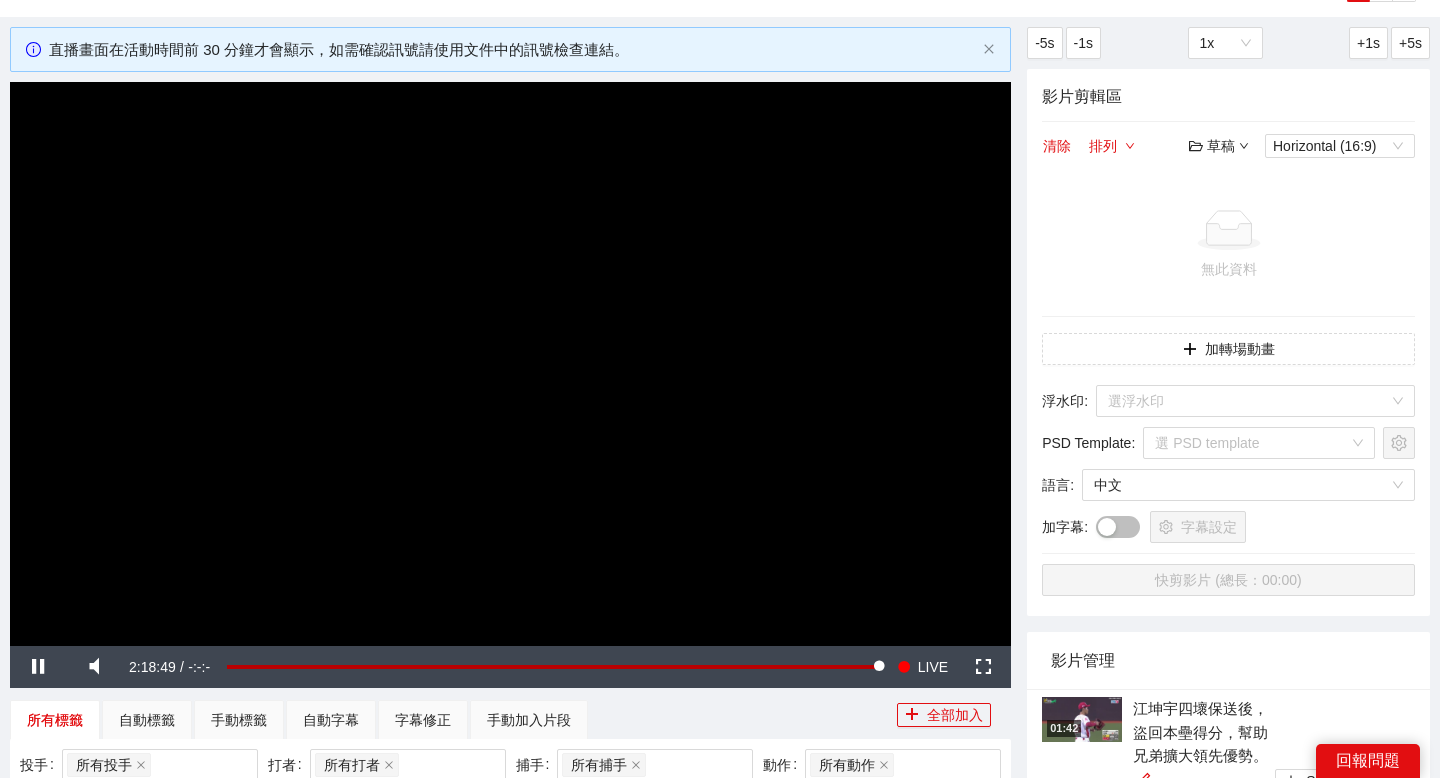 click on "草稿" at bounding box center (1219, 146) 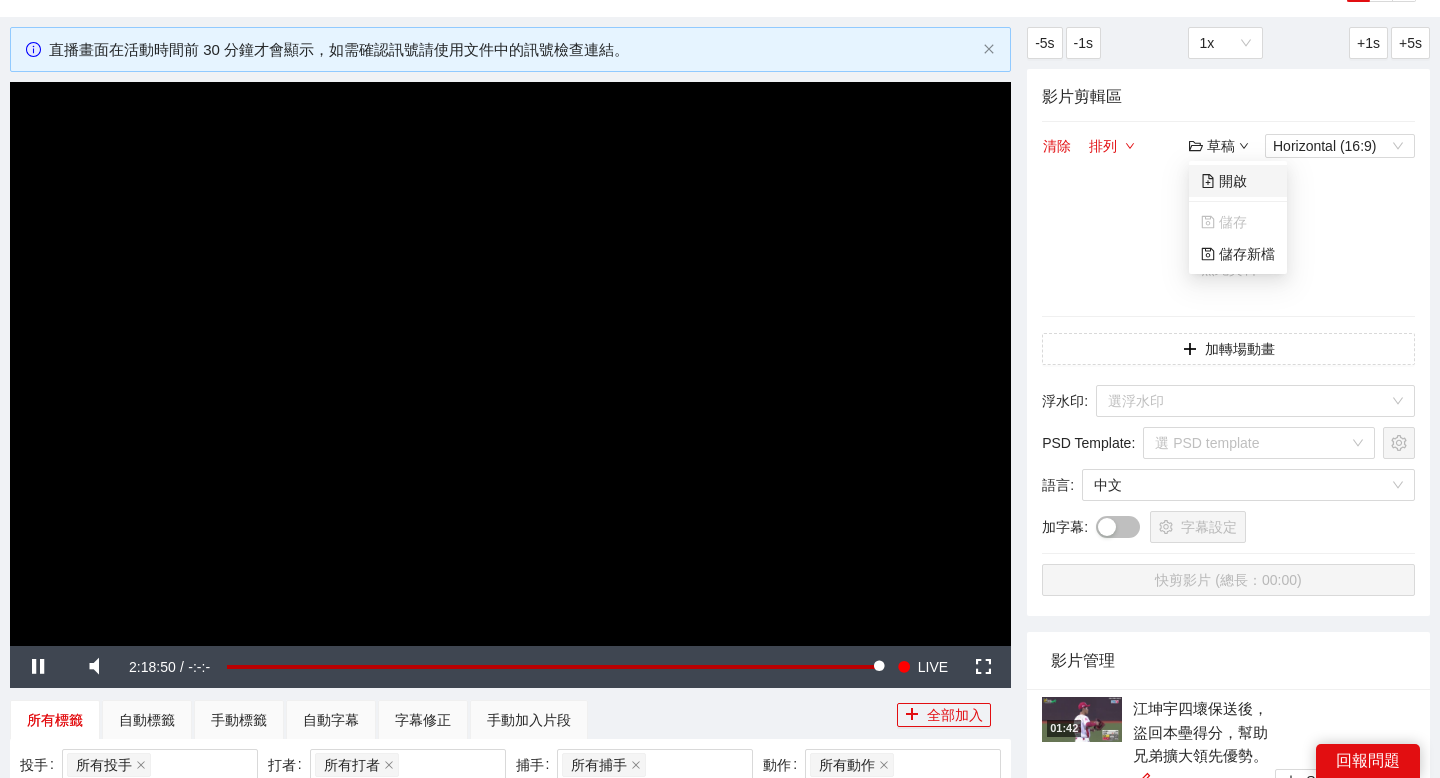 click on "開啟" at bounding box center [1224, 181] 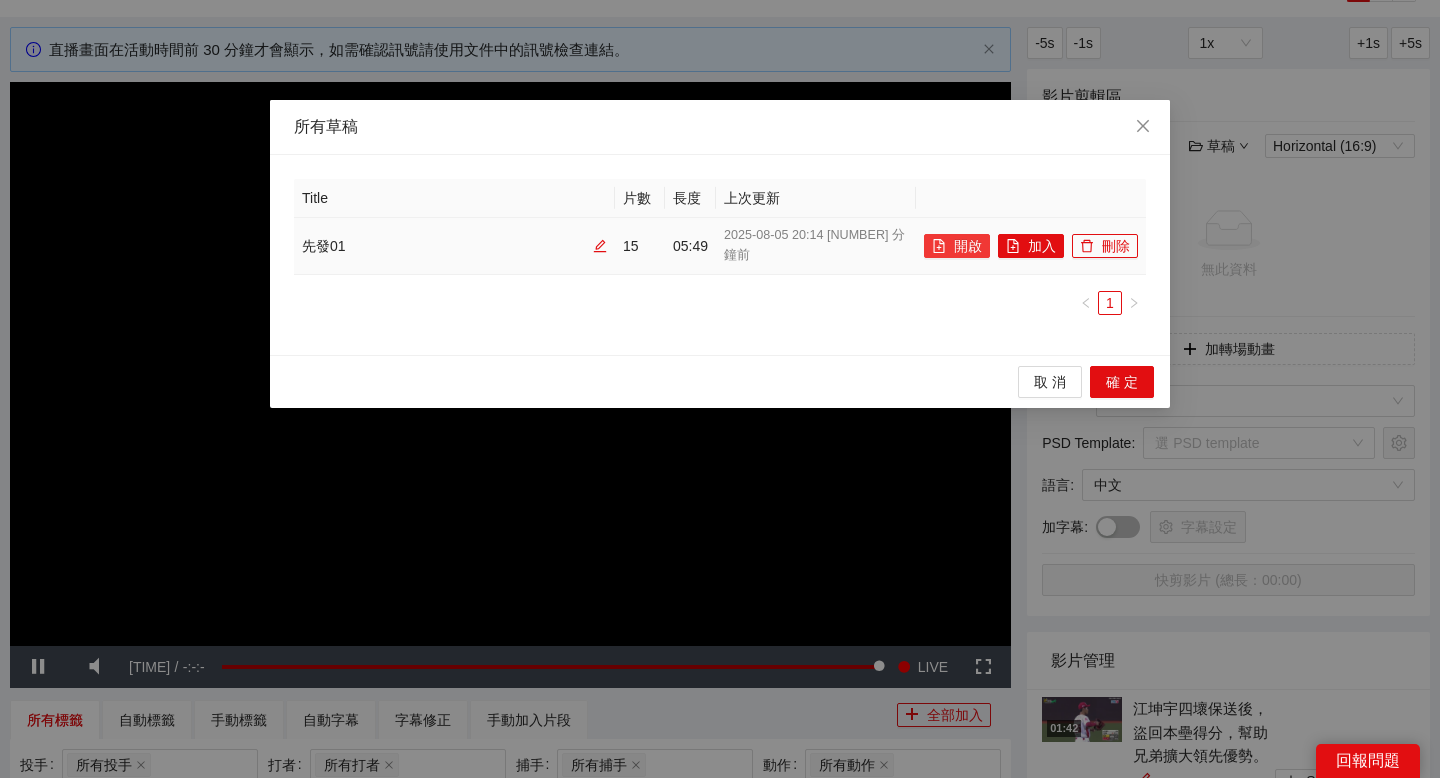 click on "開啟" at bounding box center [957, 246] 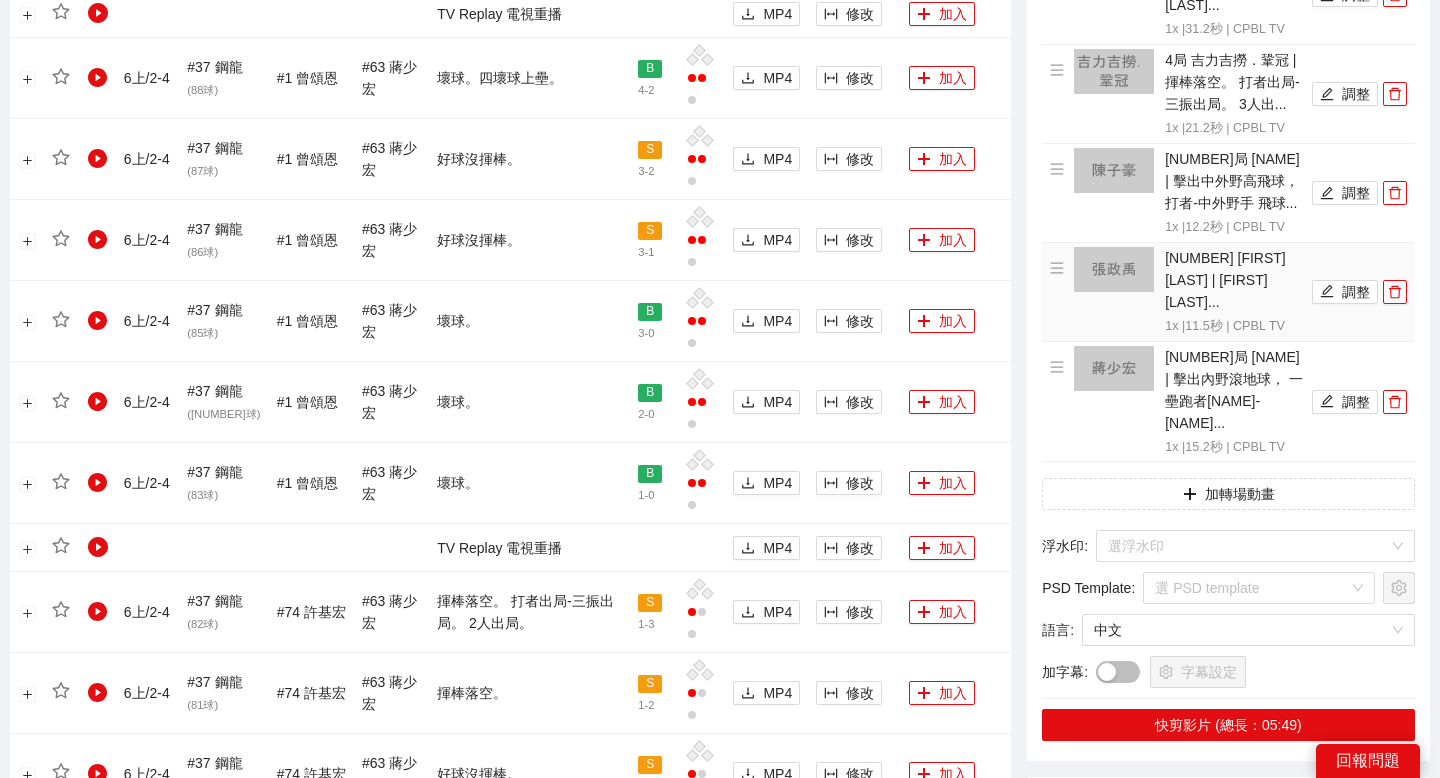 scroll, scrollTop: 1378, scrollLeft: 0, axis: vertical 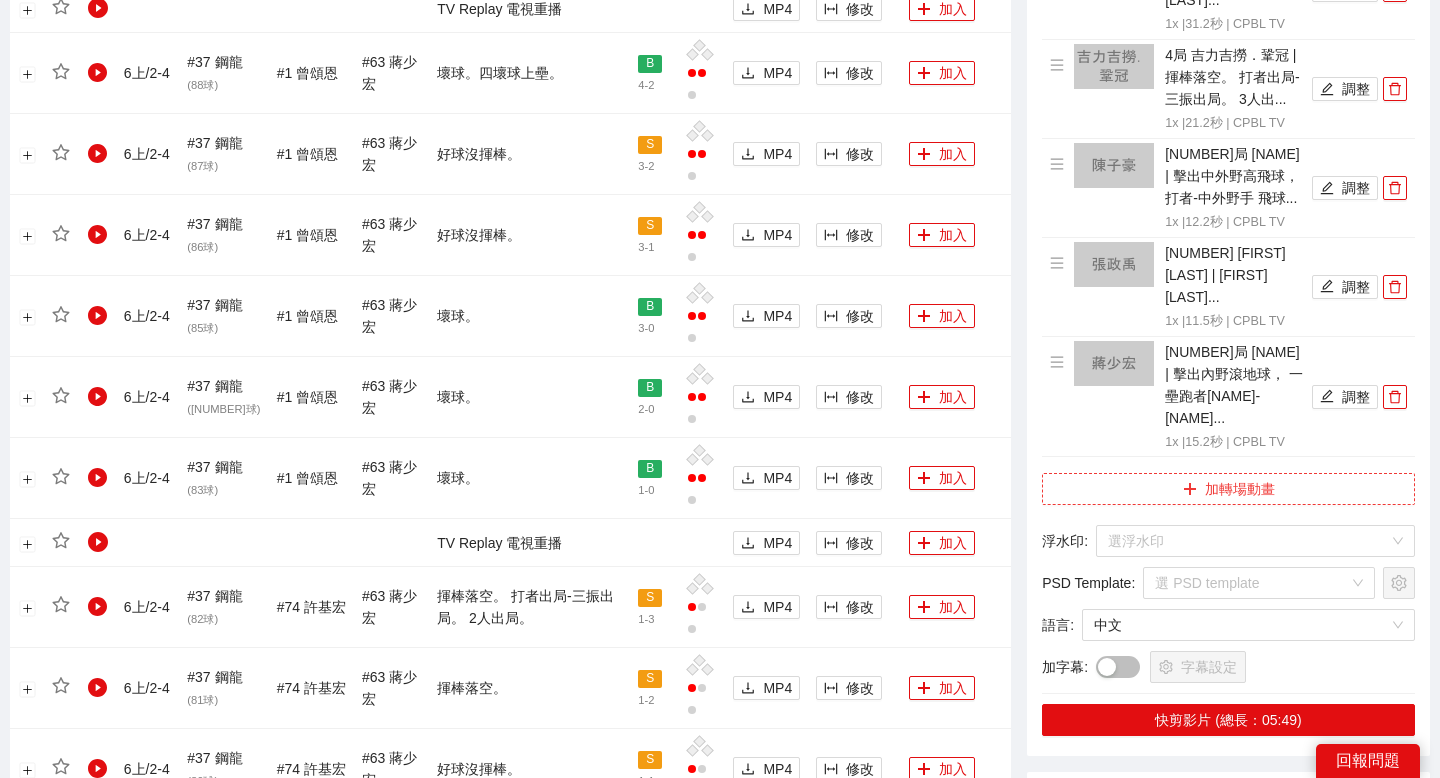 click on "加轉場動畫" at bounding box center (1228, 489) 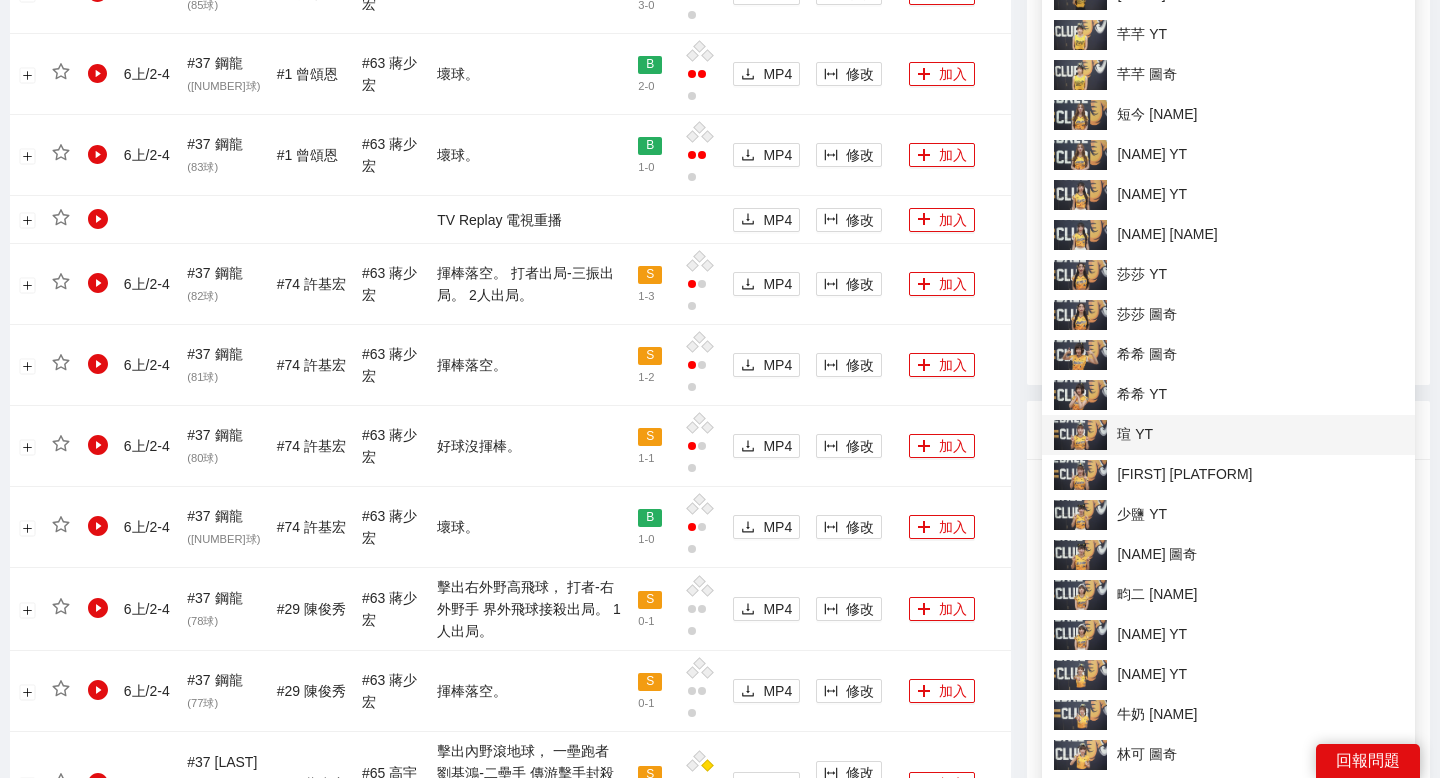 click on "瑄 YT" at bounding box center (1228, 435) 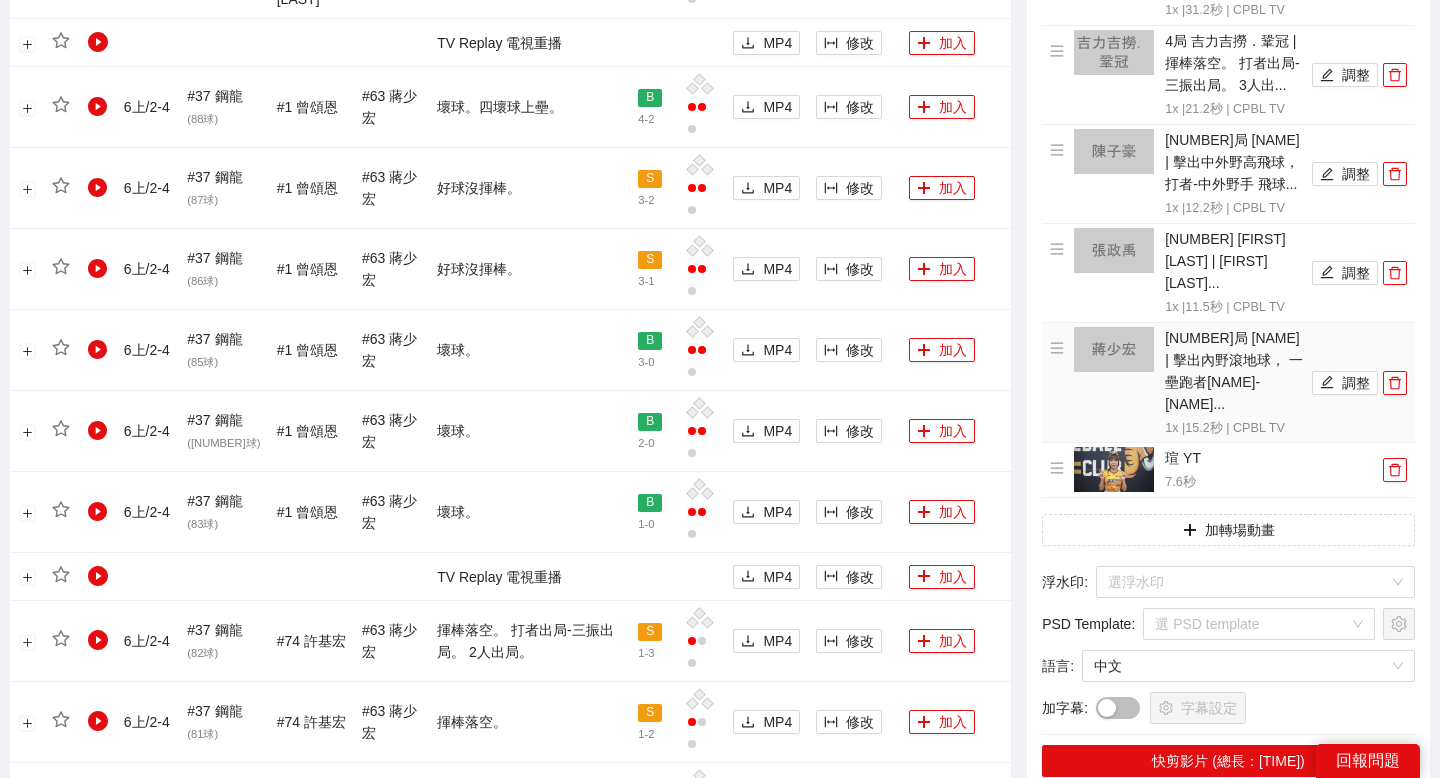 scroll, scrollTop: 1423, scrollLeft: 0, axis: vertical 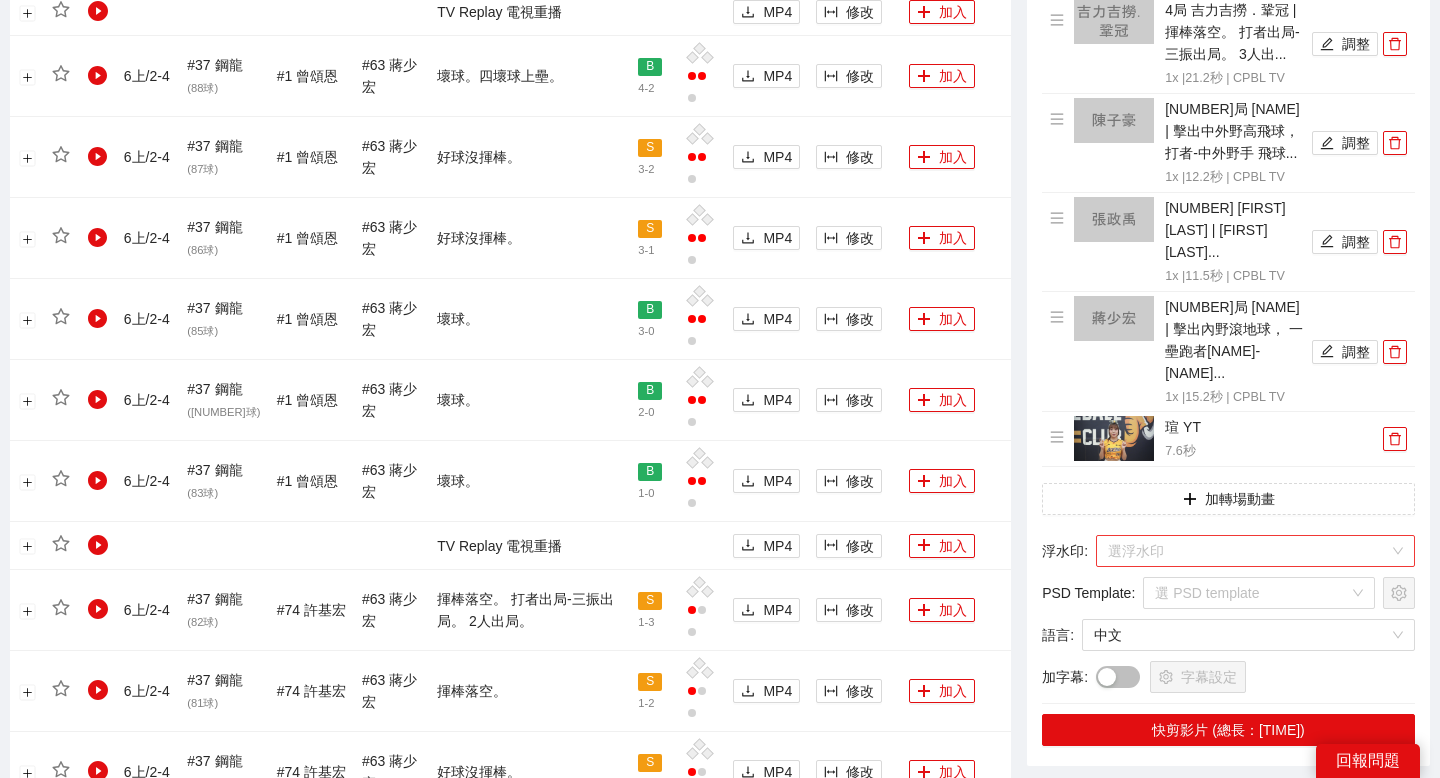 click at bounding box center [1248, 551] 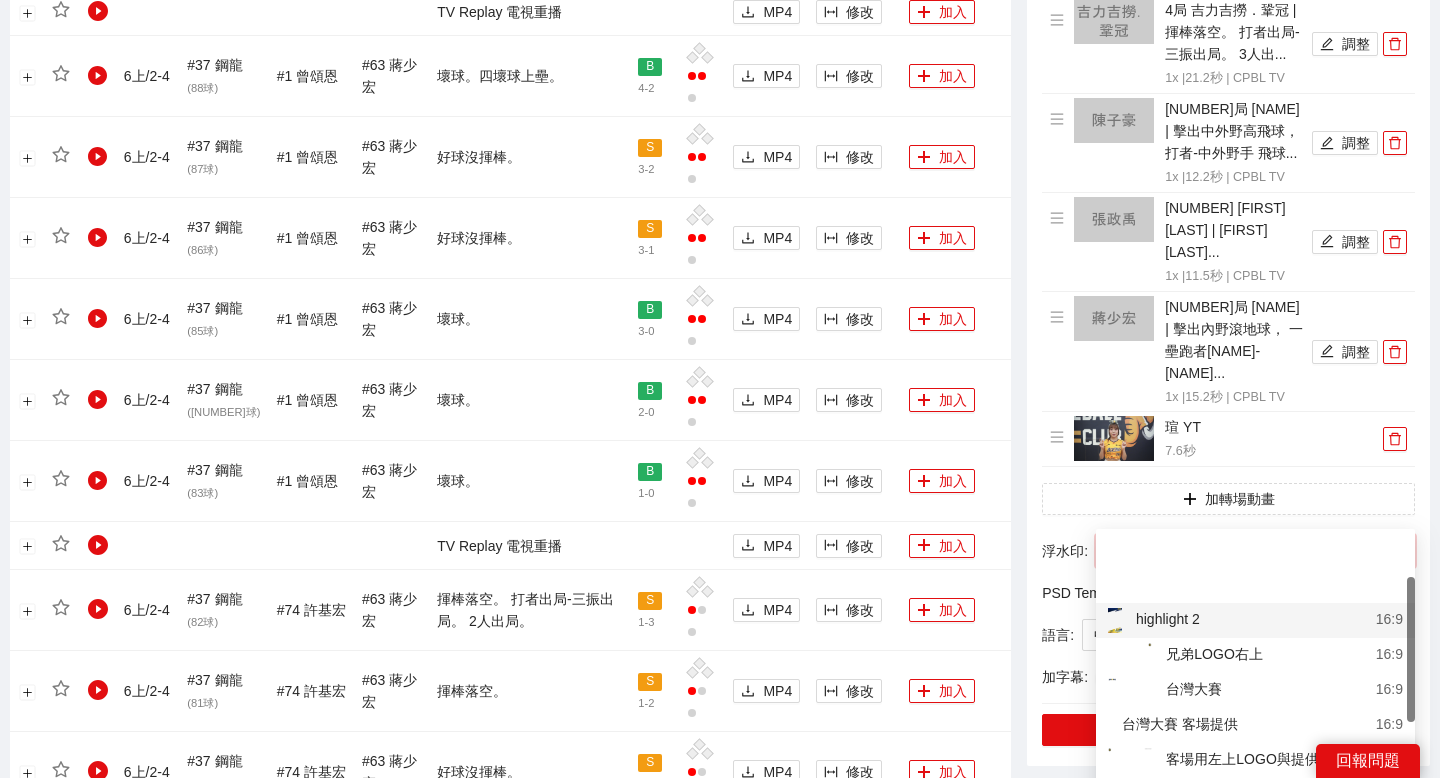 scroll, scrollTop: 117, scrollLeft: 0, axis: vertical 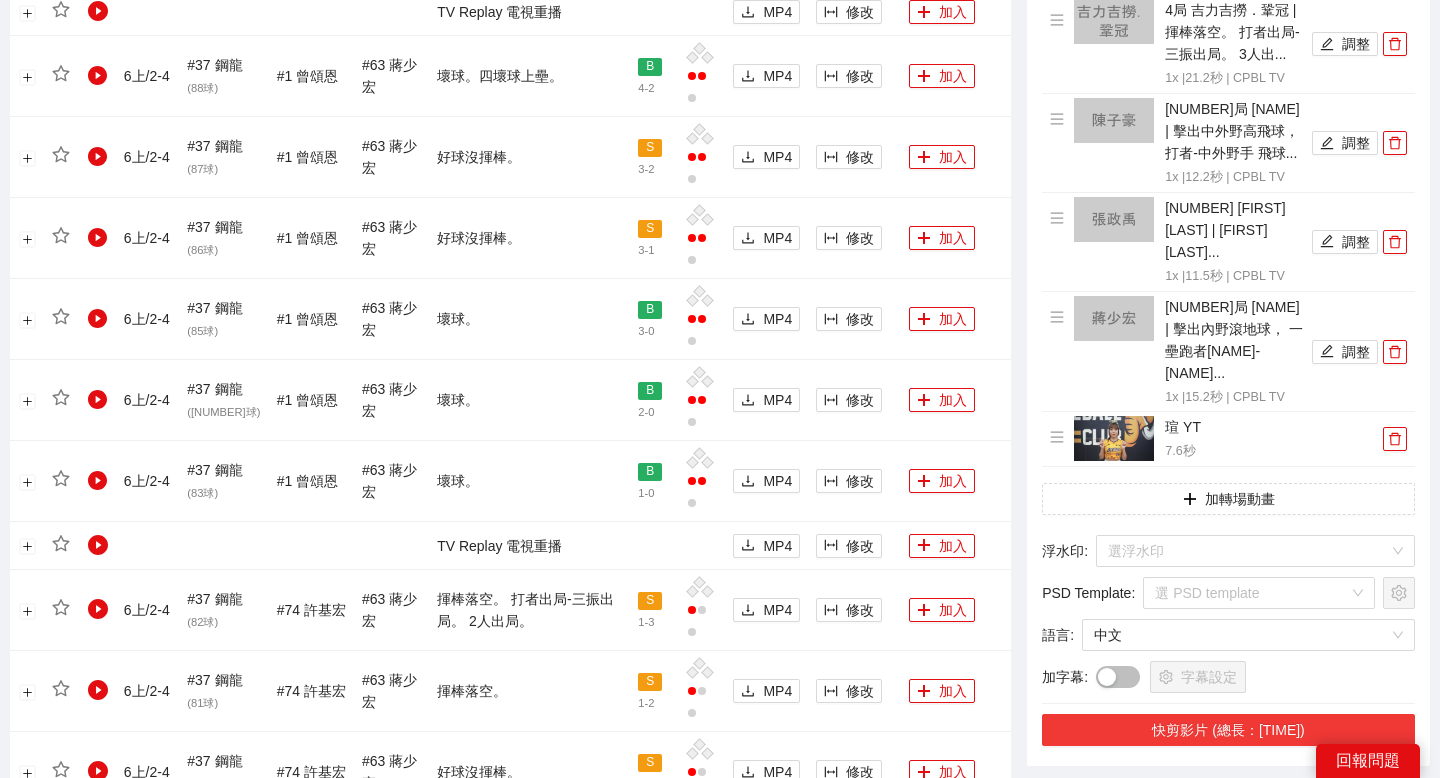 click on "快剪影片 (總長：05:57)" at bounding box center (1228, 730) 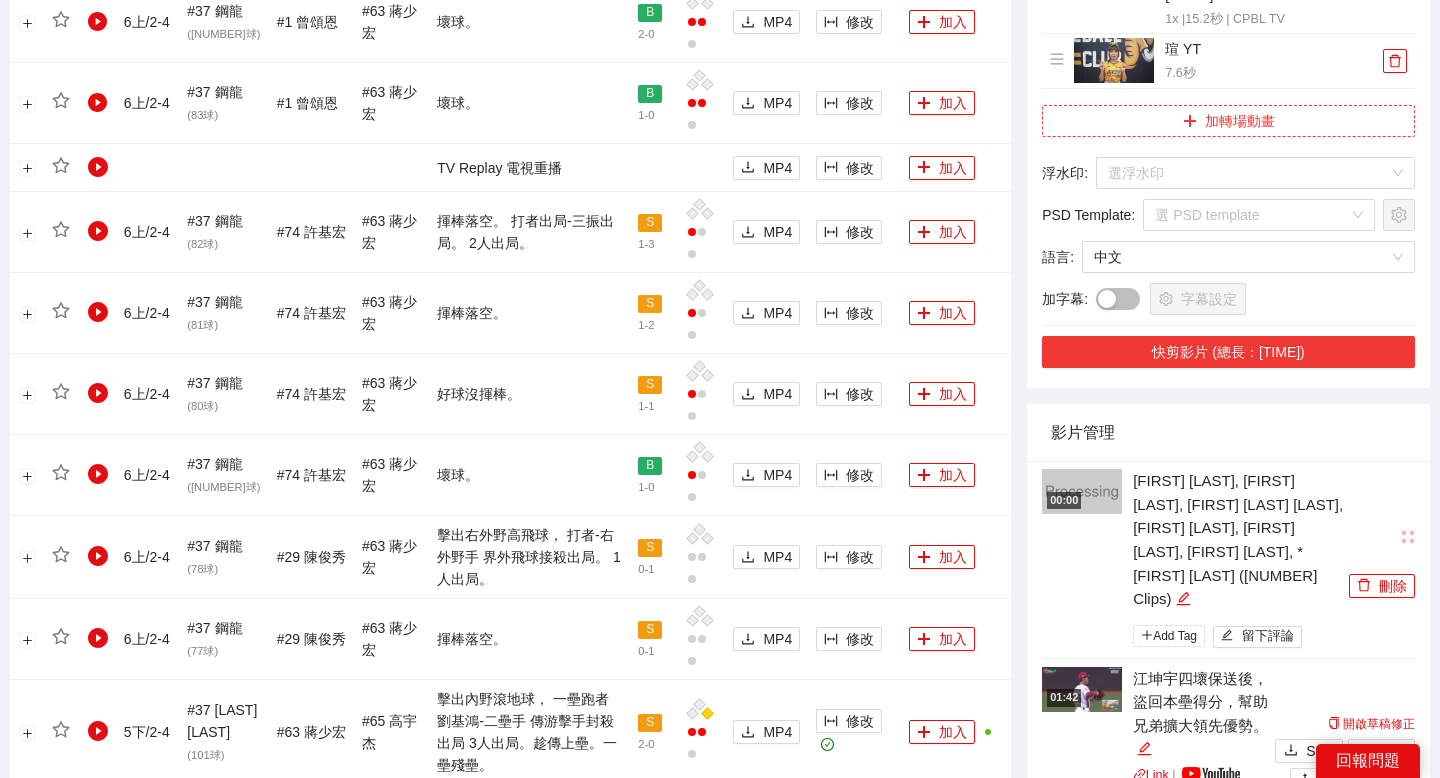 scroll, scrollTop: 1897, scrollLeft: 0, axis: vertical 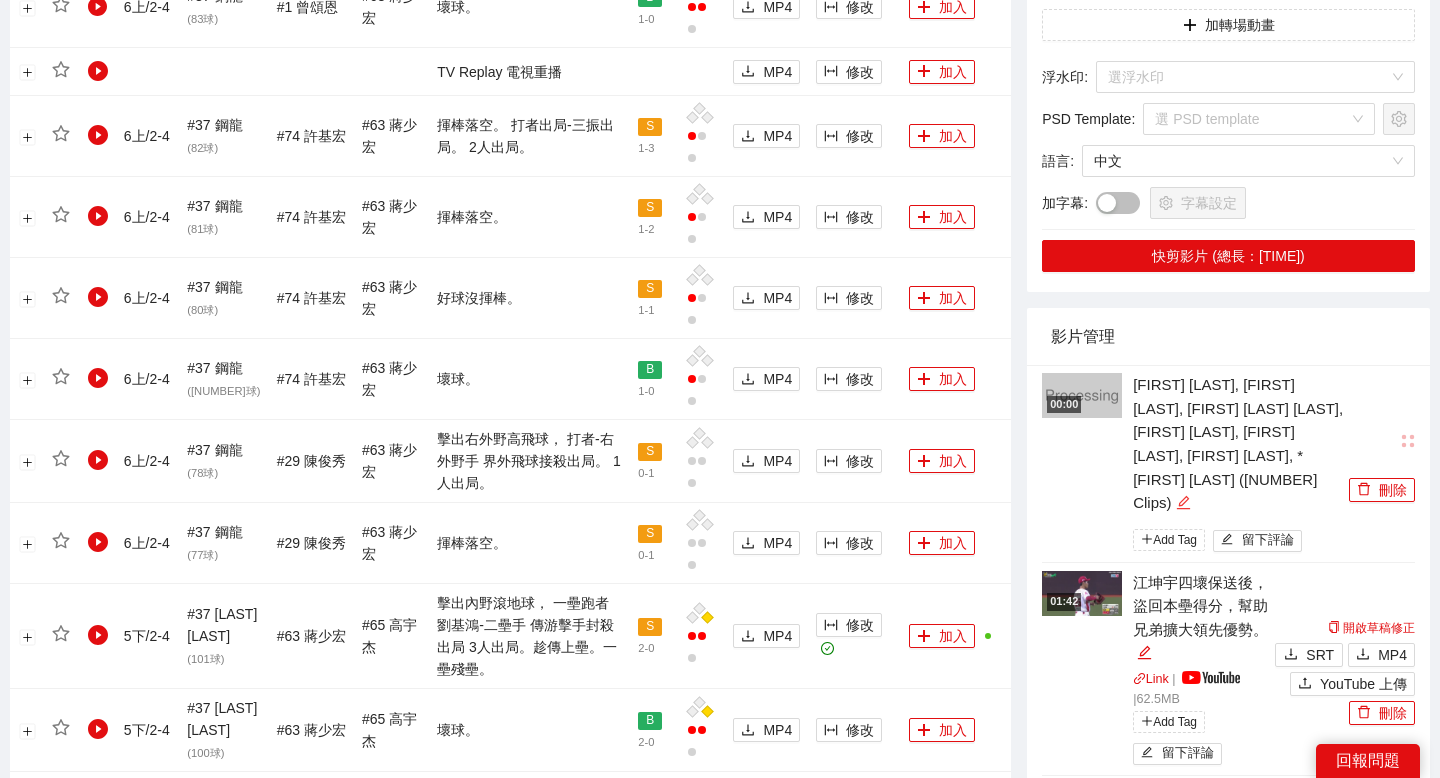 click 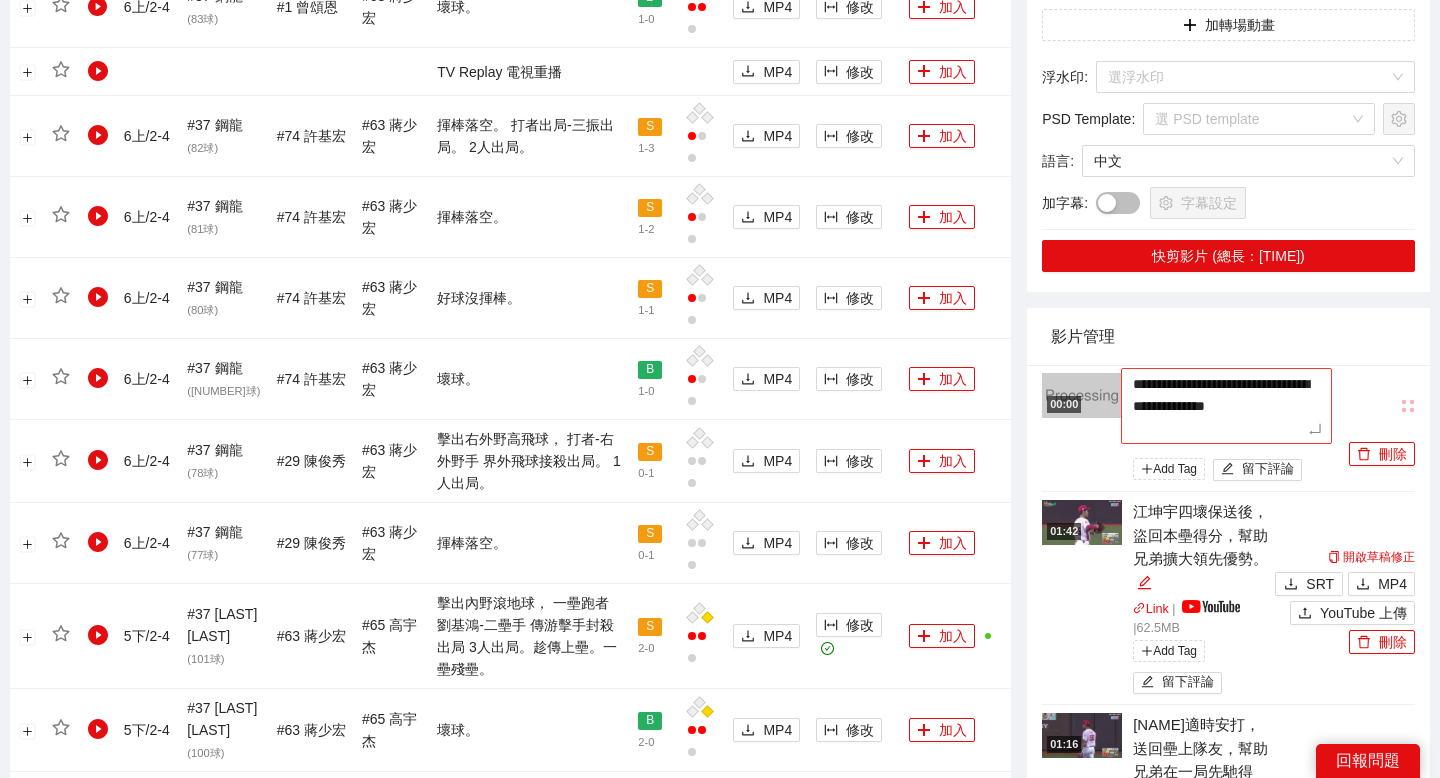drag, startPoint x: 1246, startPoint y: 385, endPoint x: 1129, endPoint y: 341, distance: 125 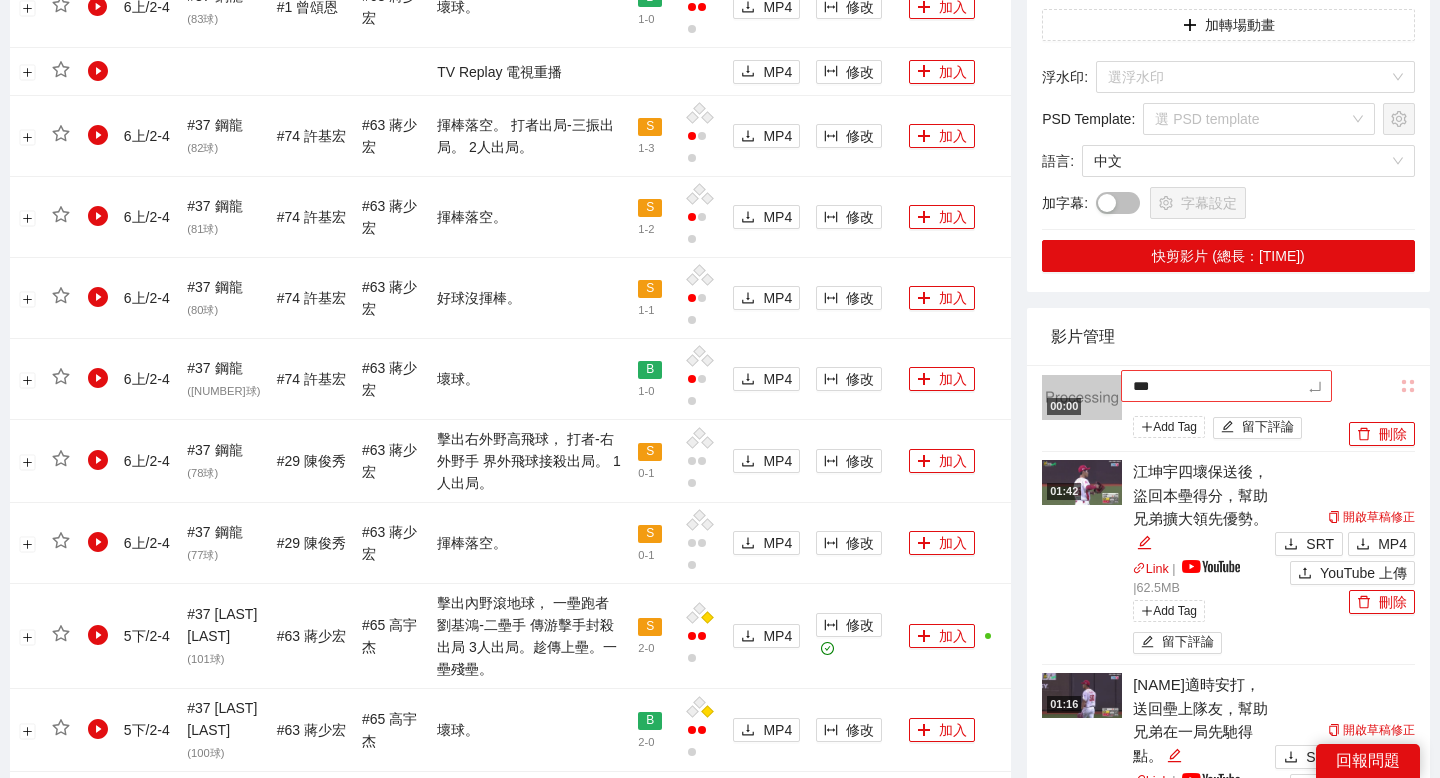type on "****" 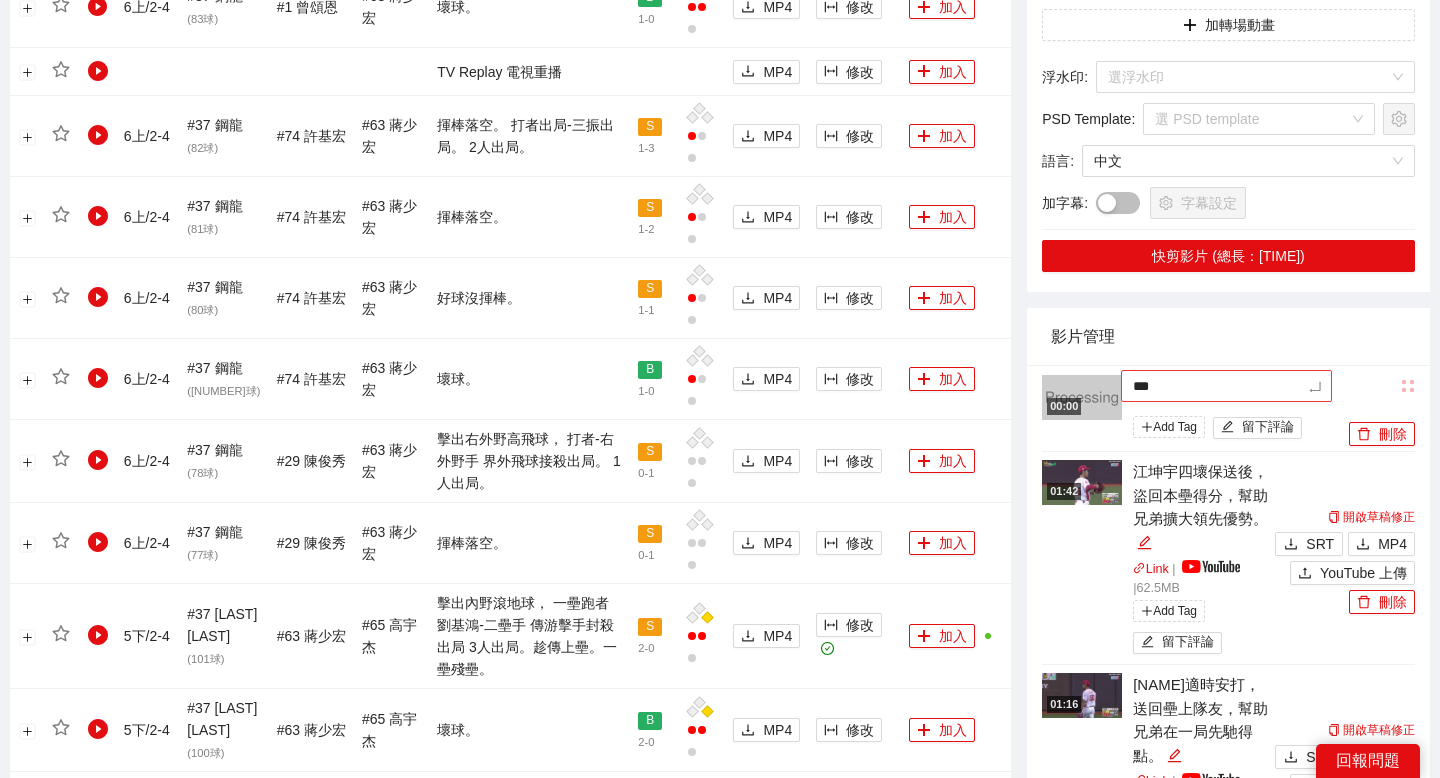 type on "****" 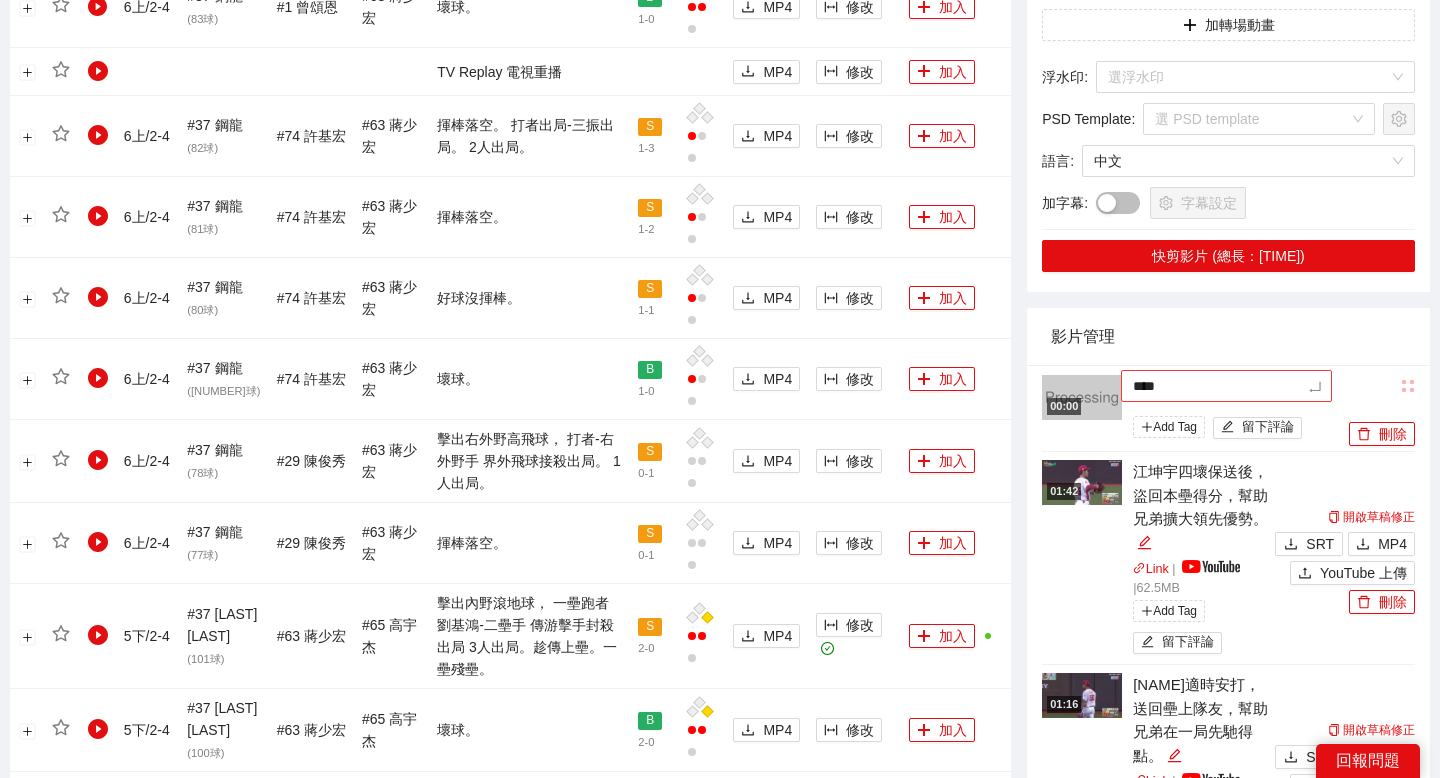 type on "*****" 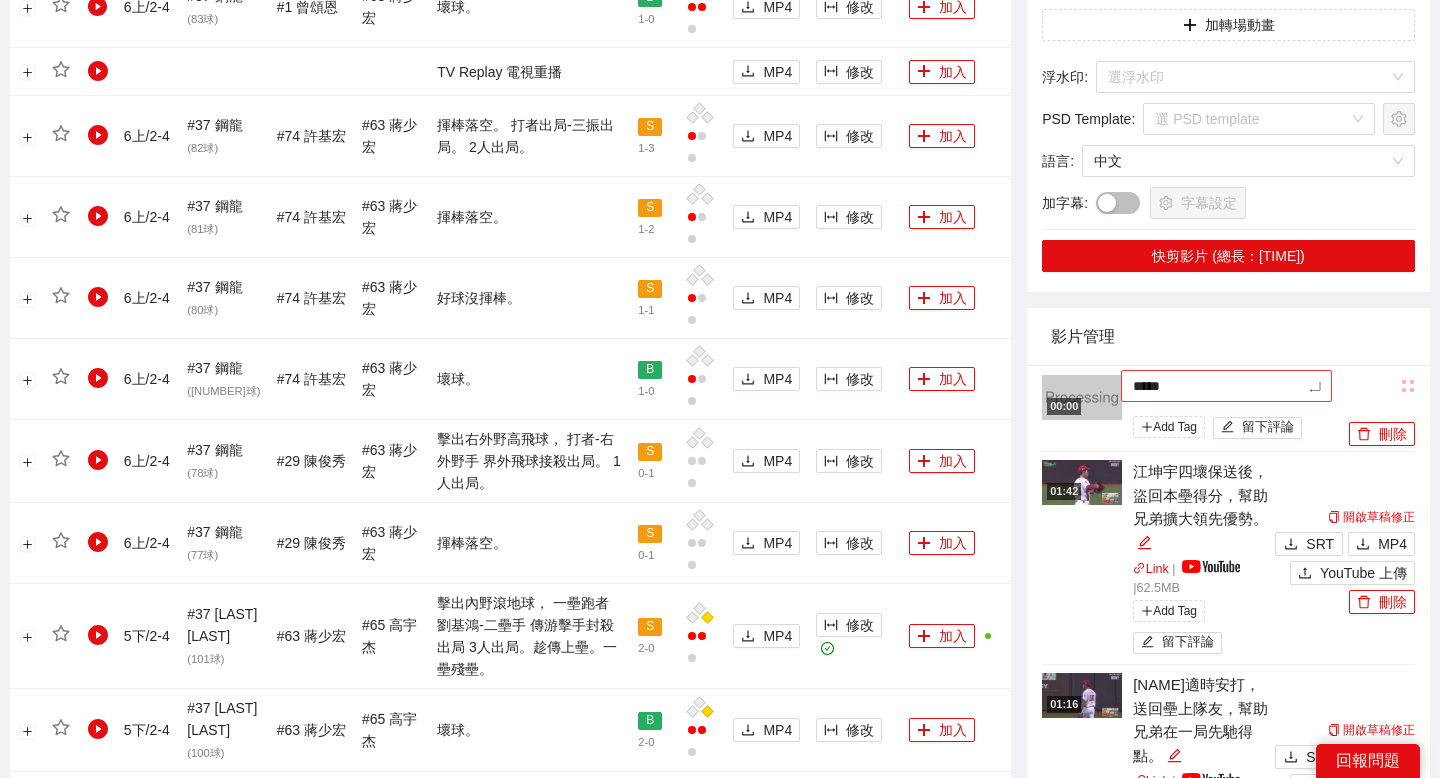 type on "****" 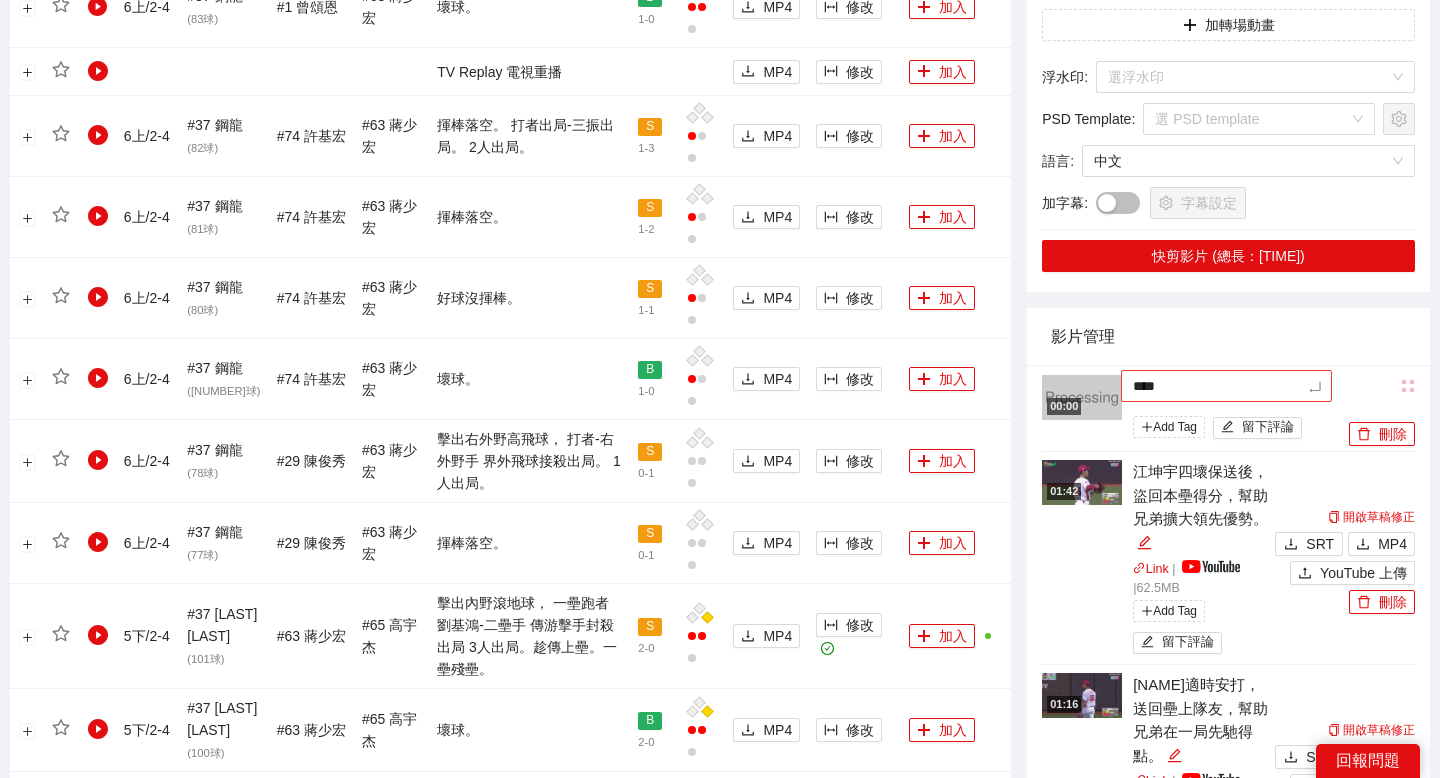type on "*****" 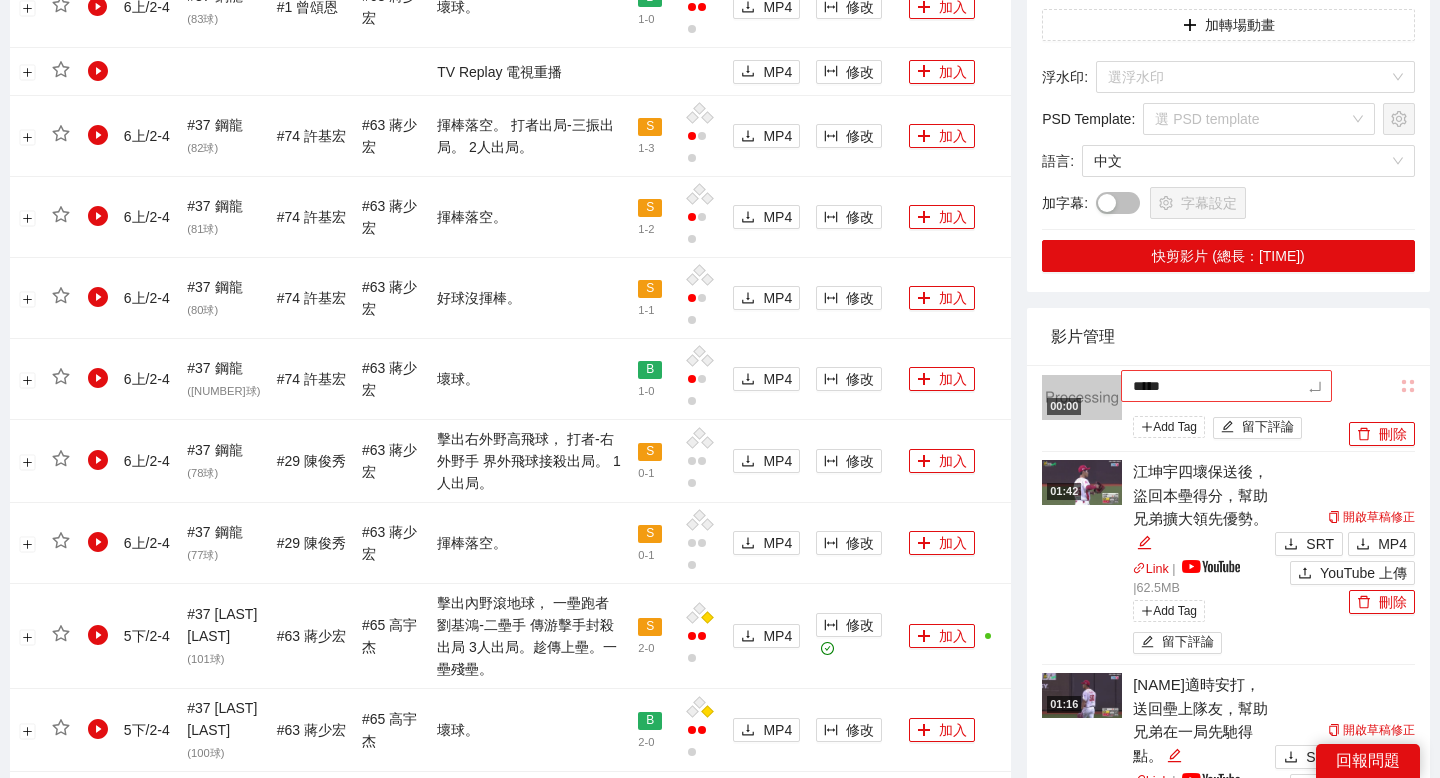 type on "******" 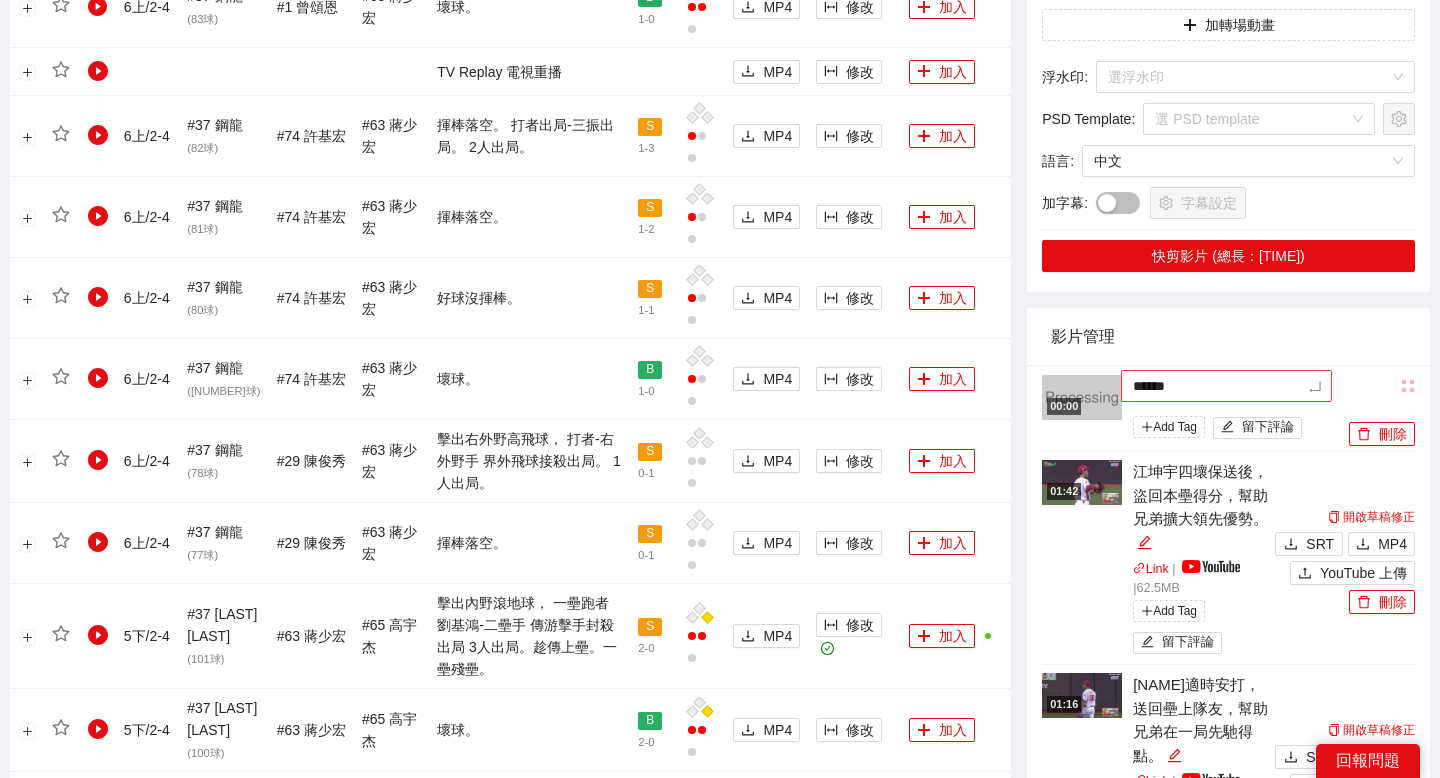 type on "*****" 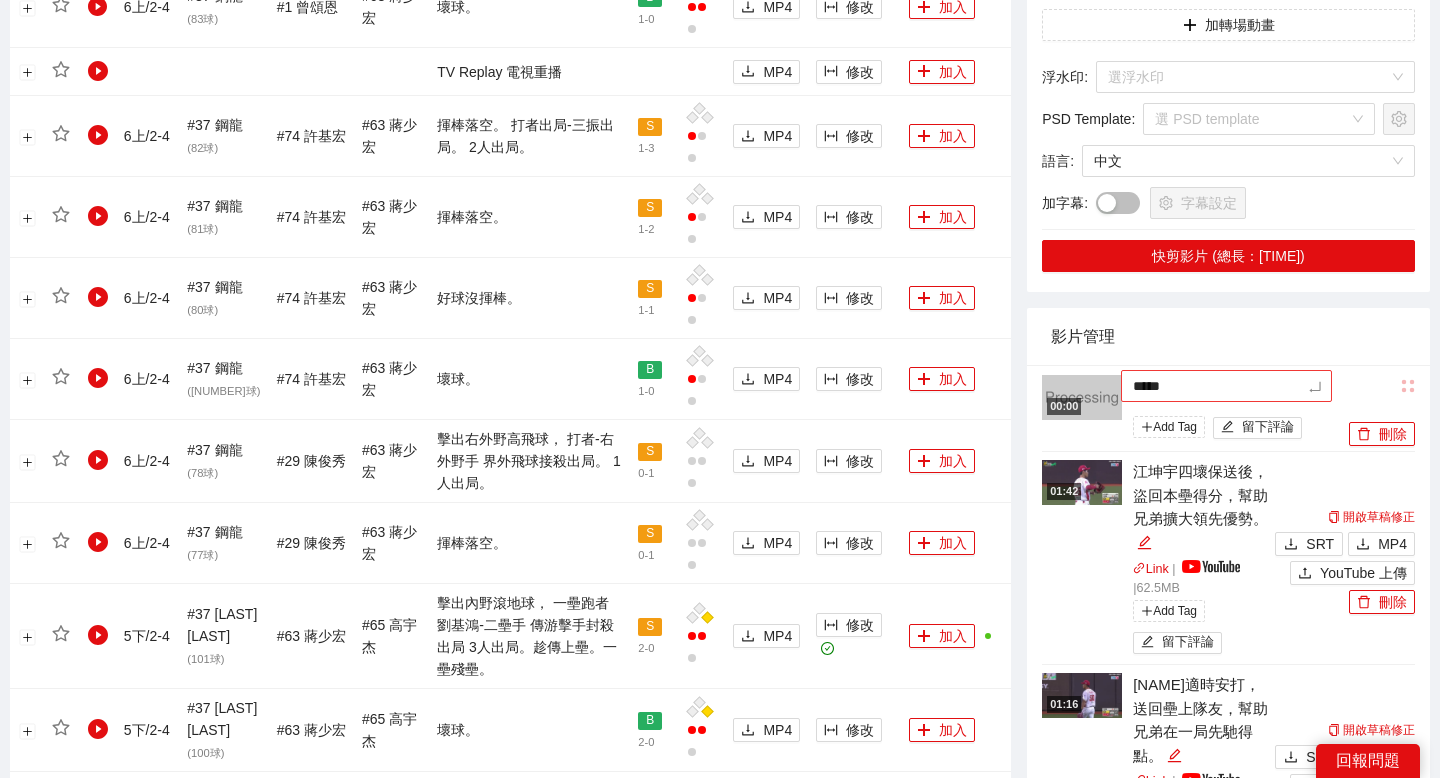 type on "******" 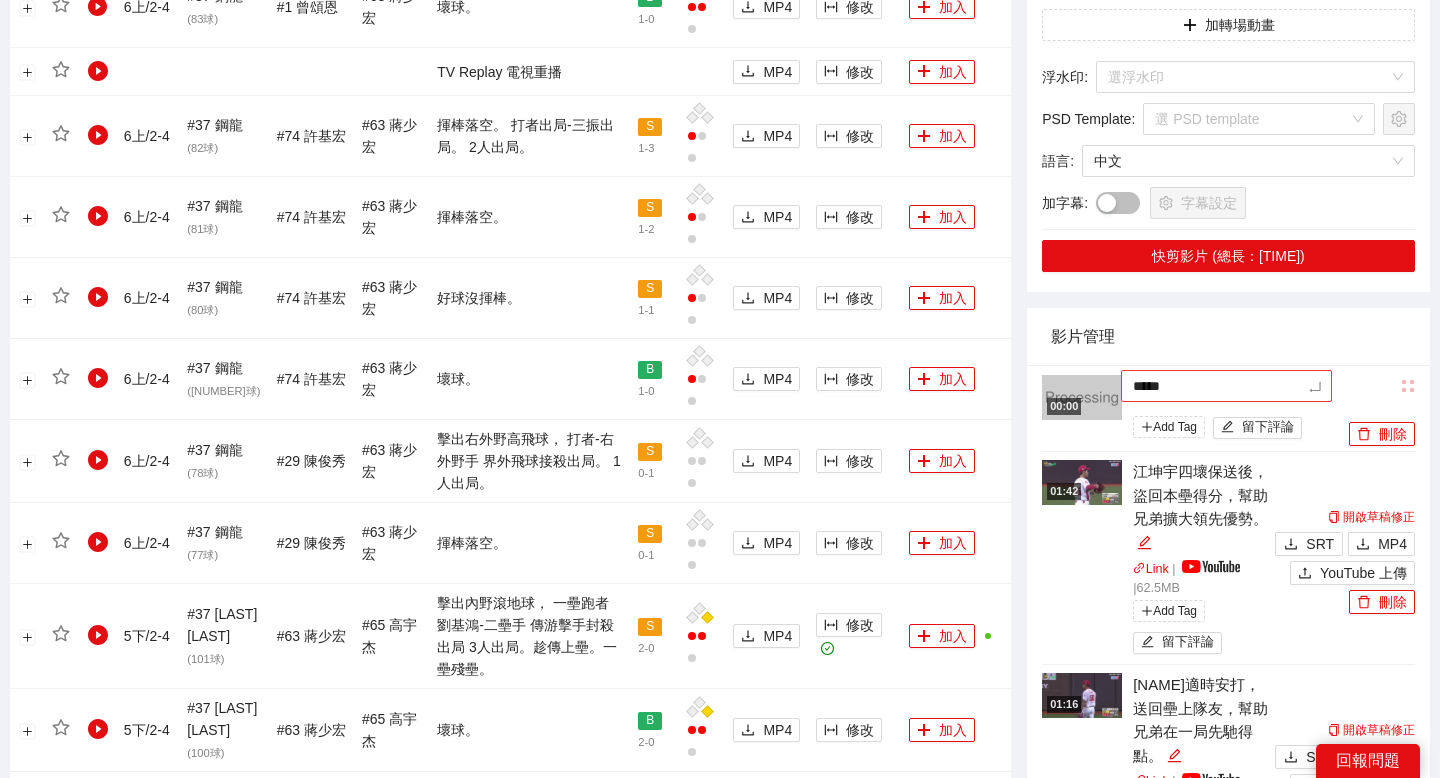 type on "******" 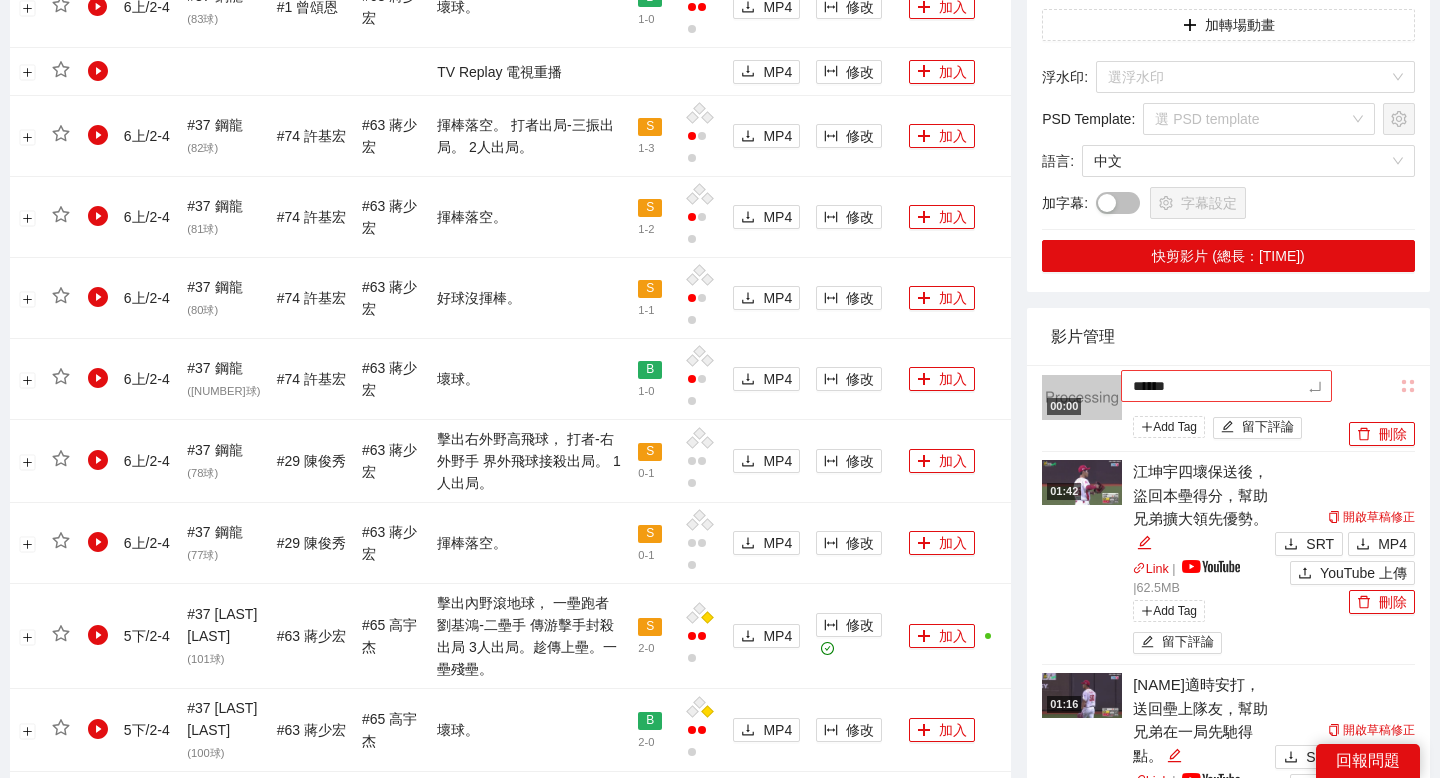 type on "******" 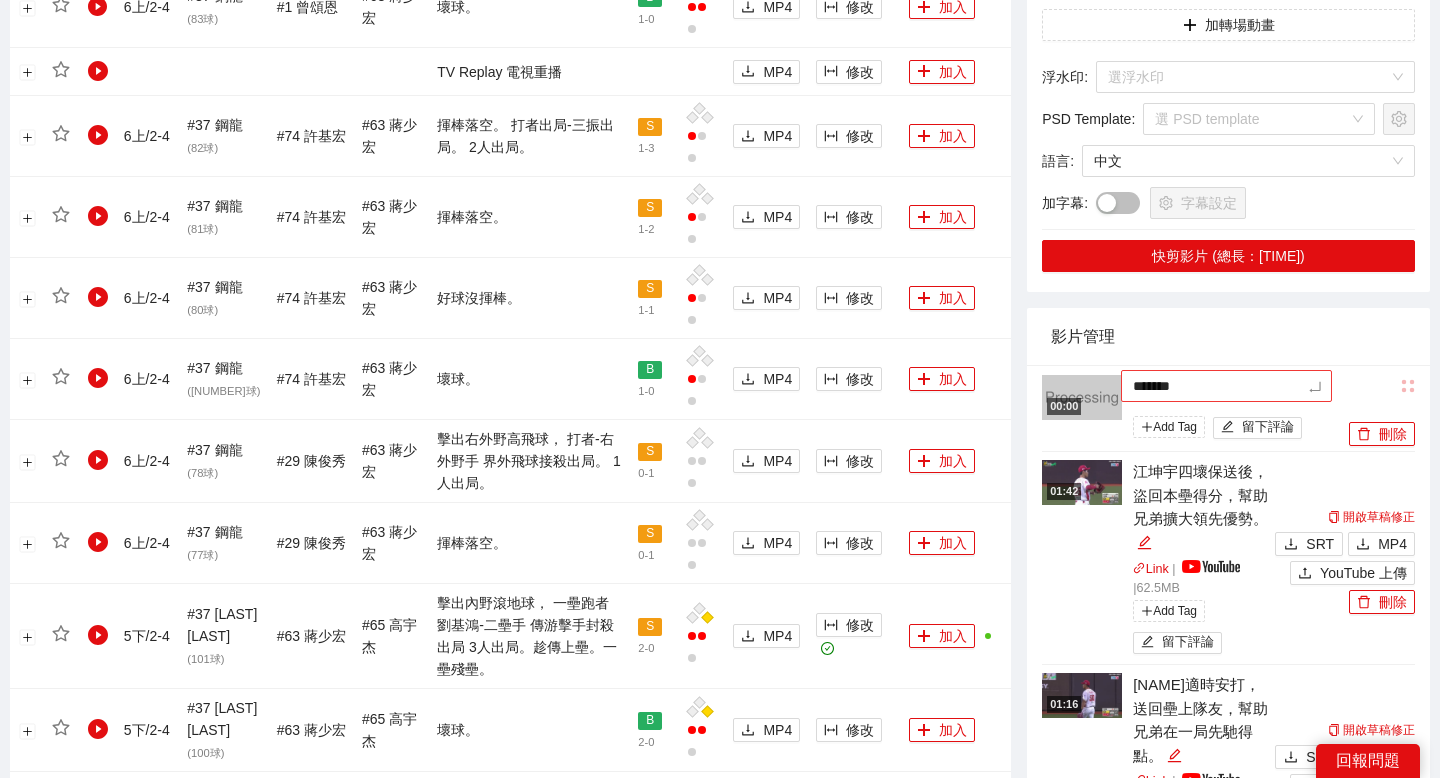type on "********" 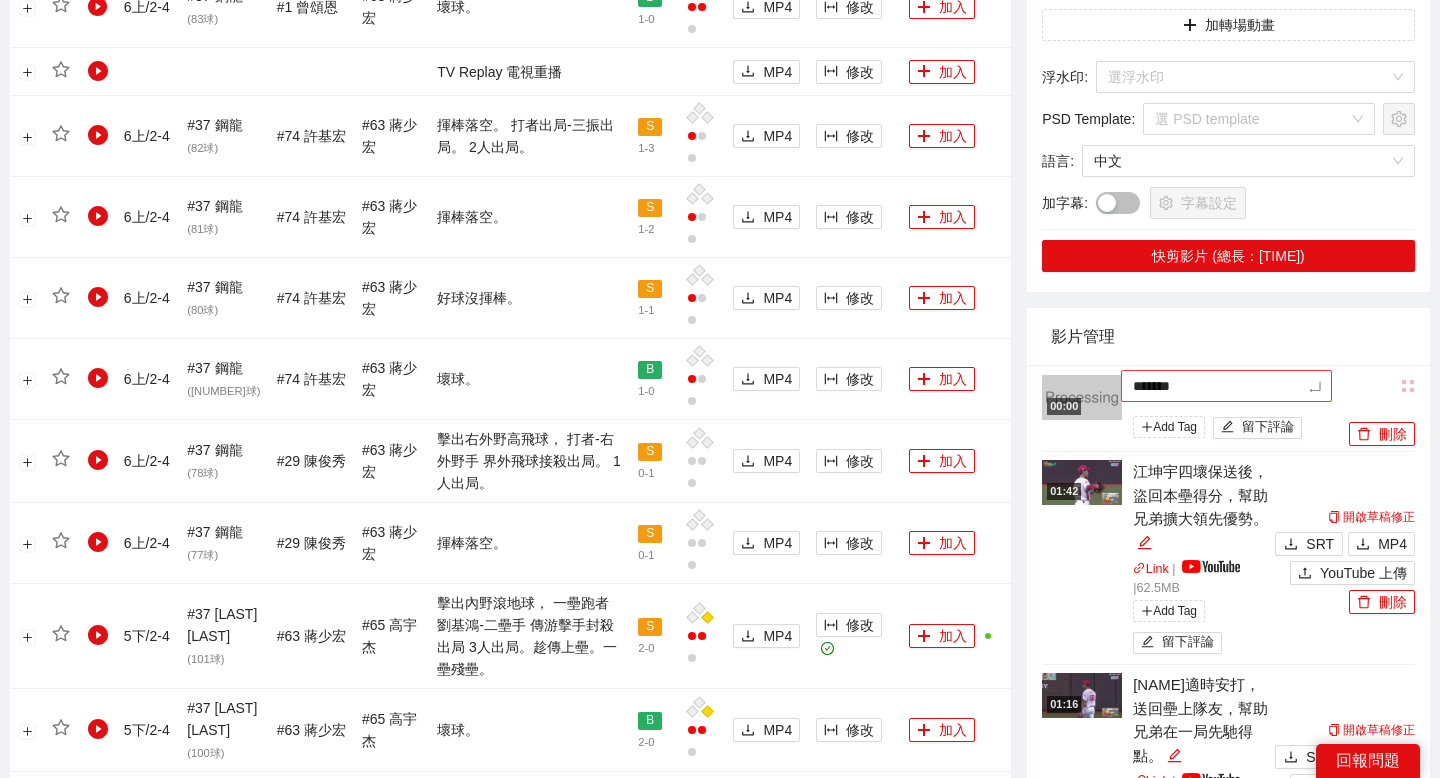 type on "********" 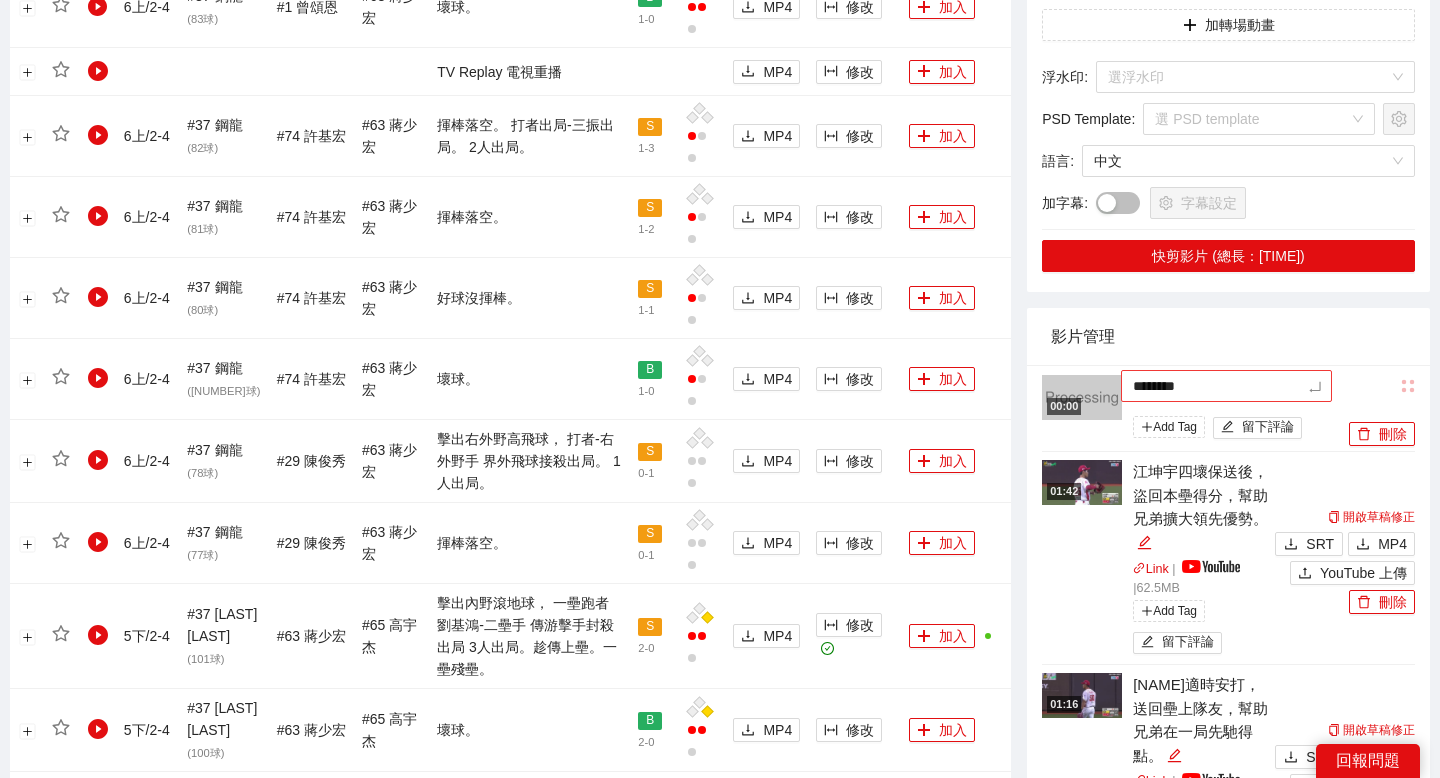 type on "*******" 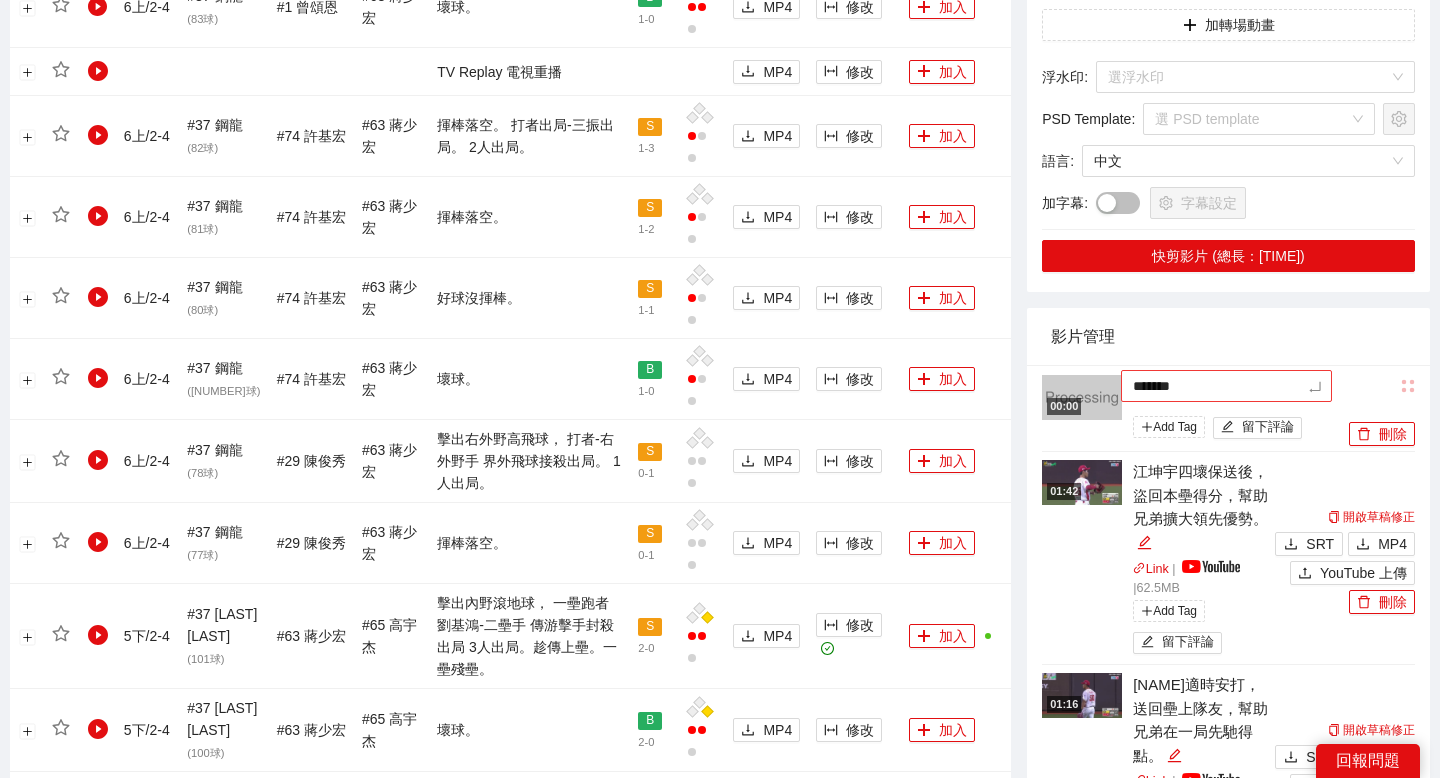click on "*******" at bounding box center [1226, 386] 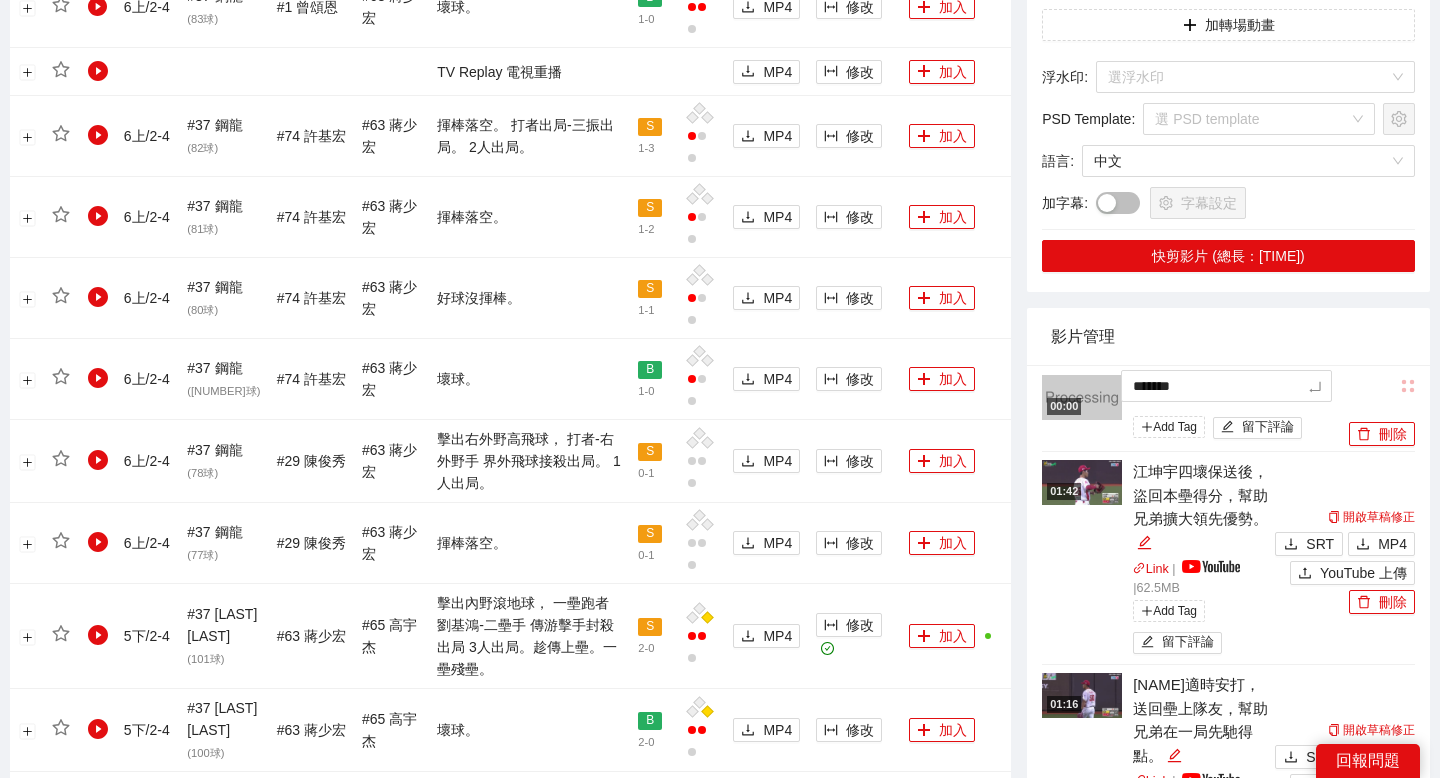 type on "********" 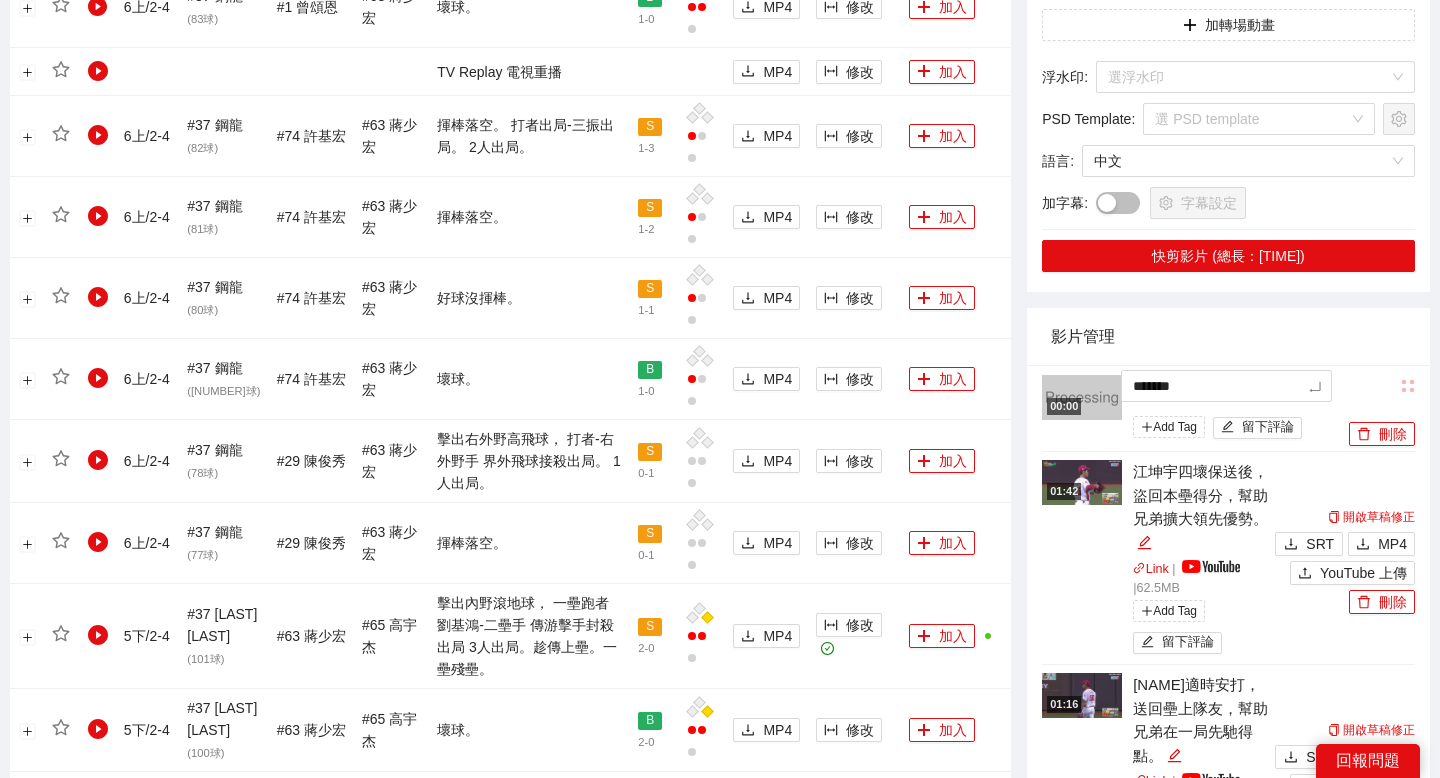 type on "********" 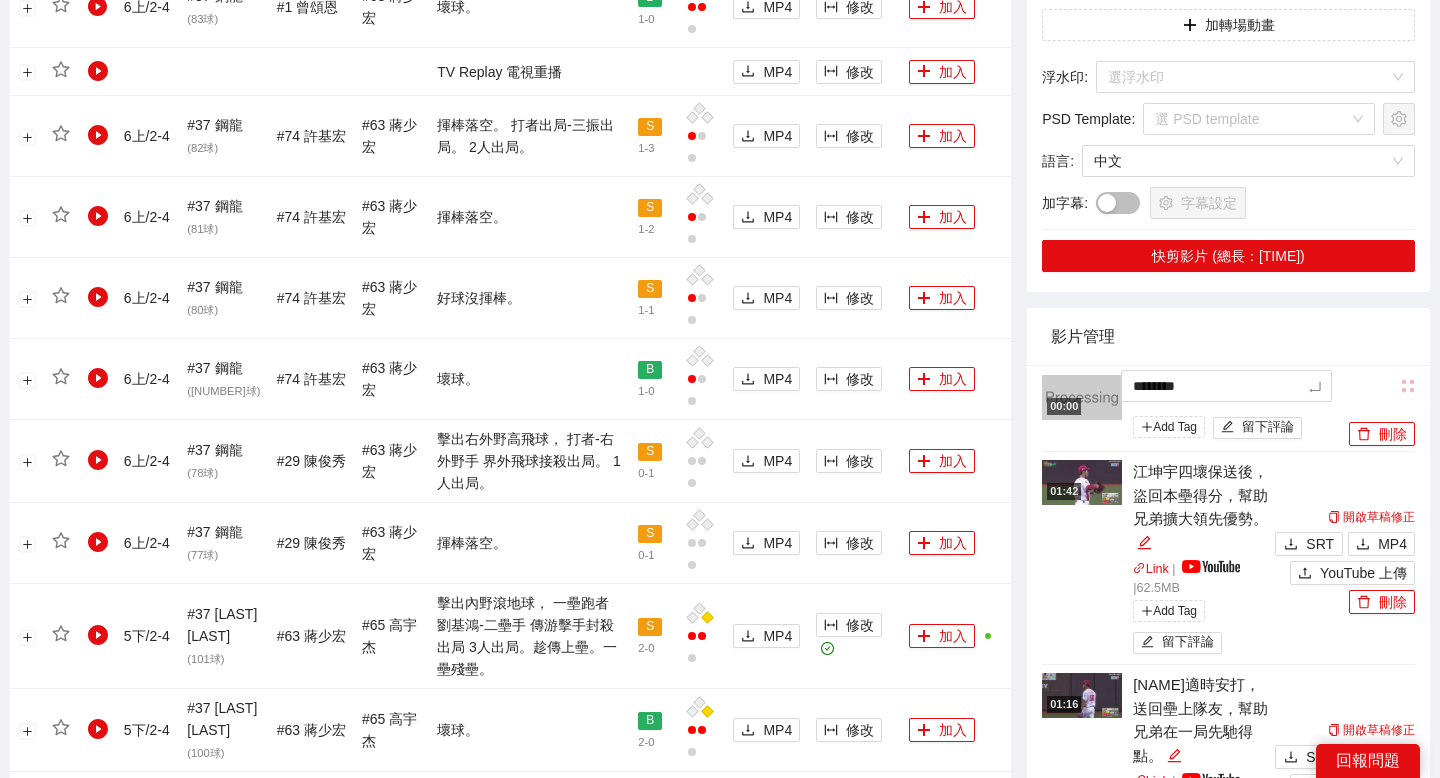 type on "*********" 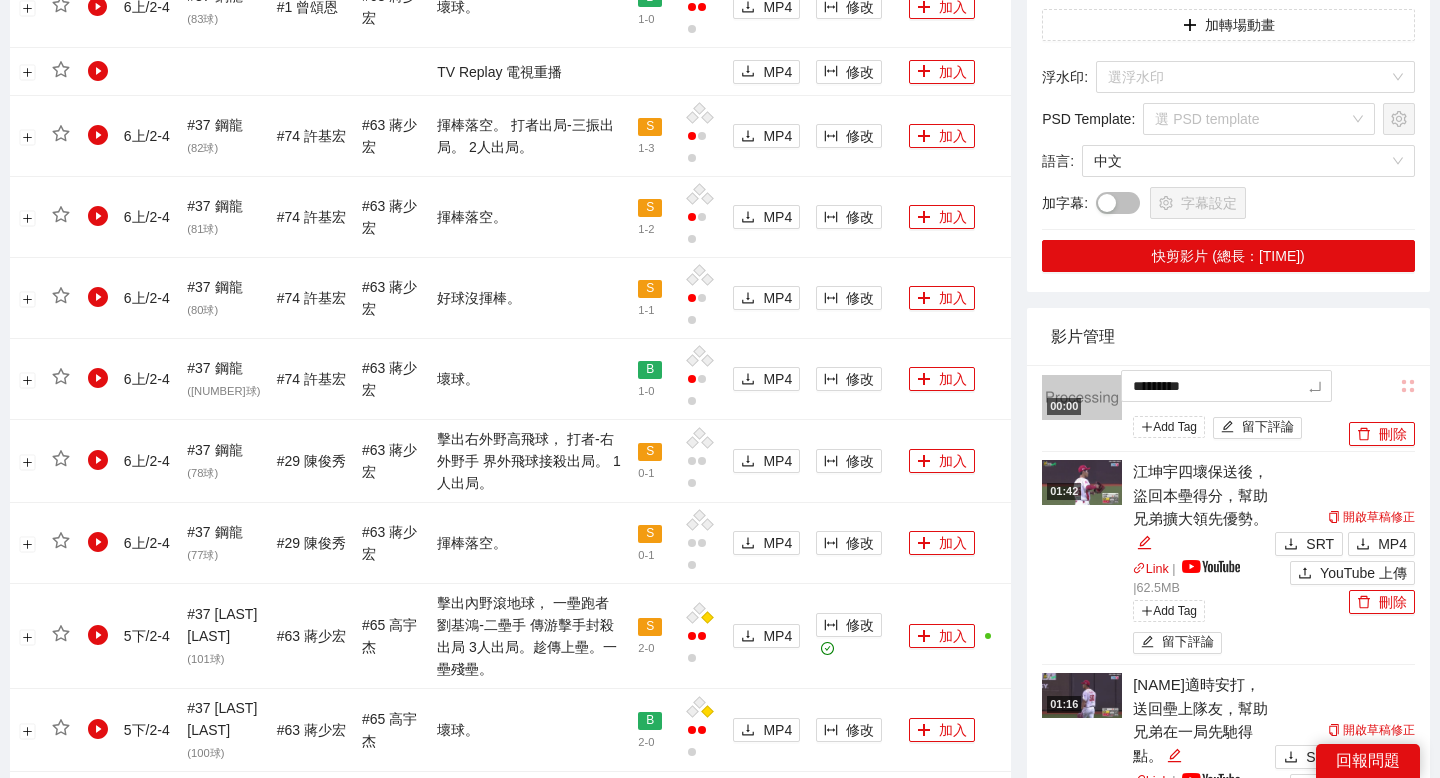 type on "********" 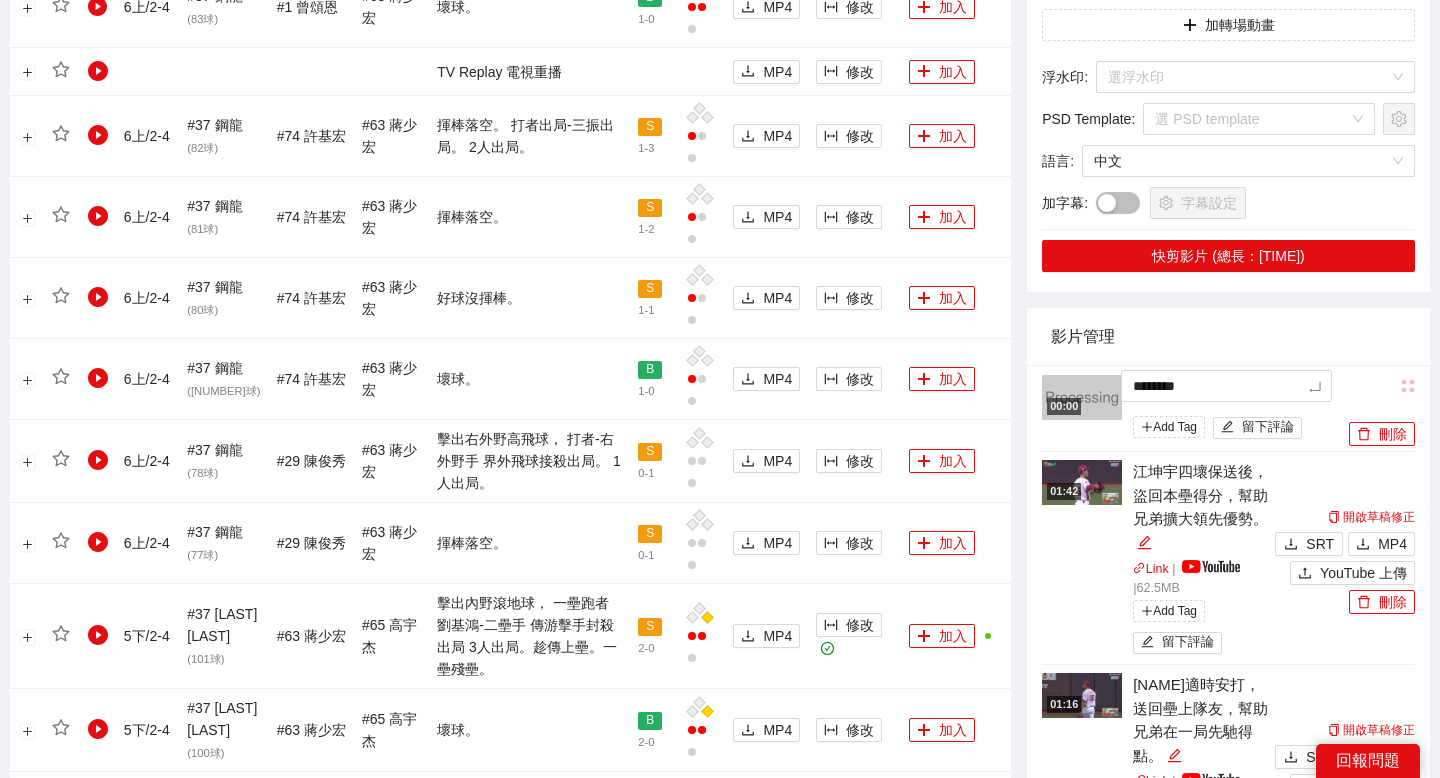 type on "*********" 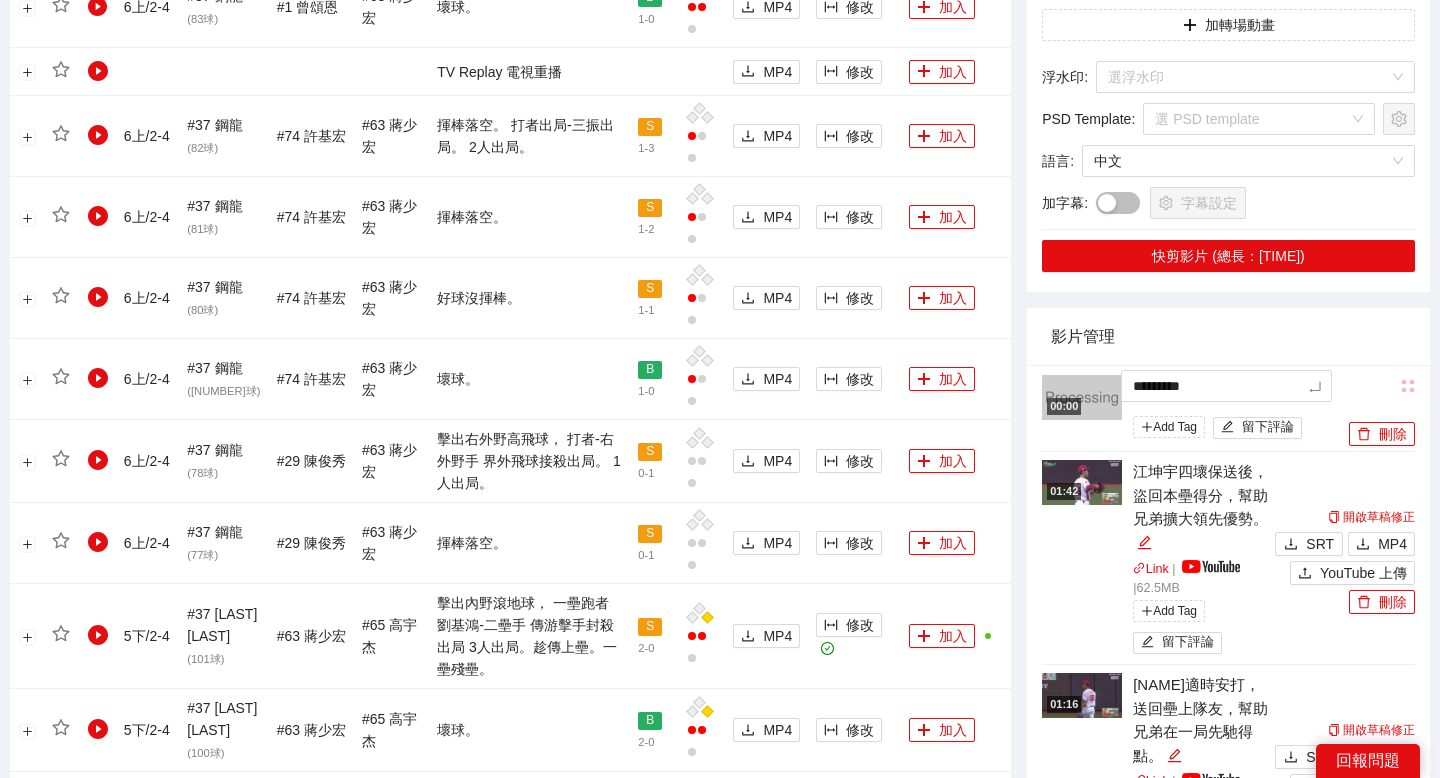 type on "**********" 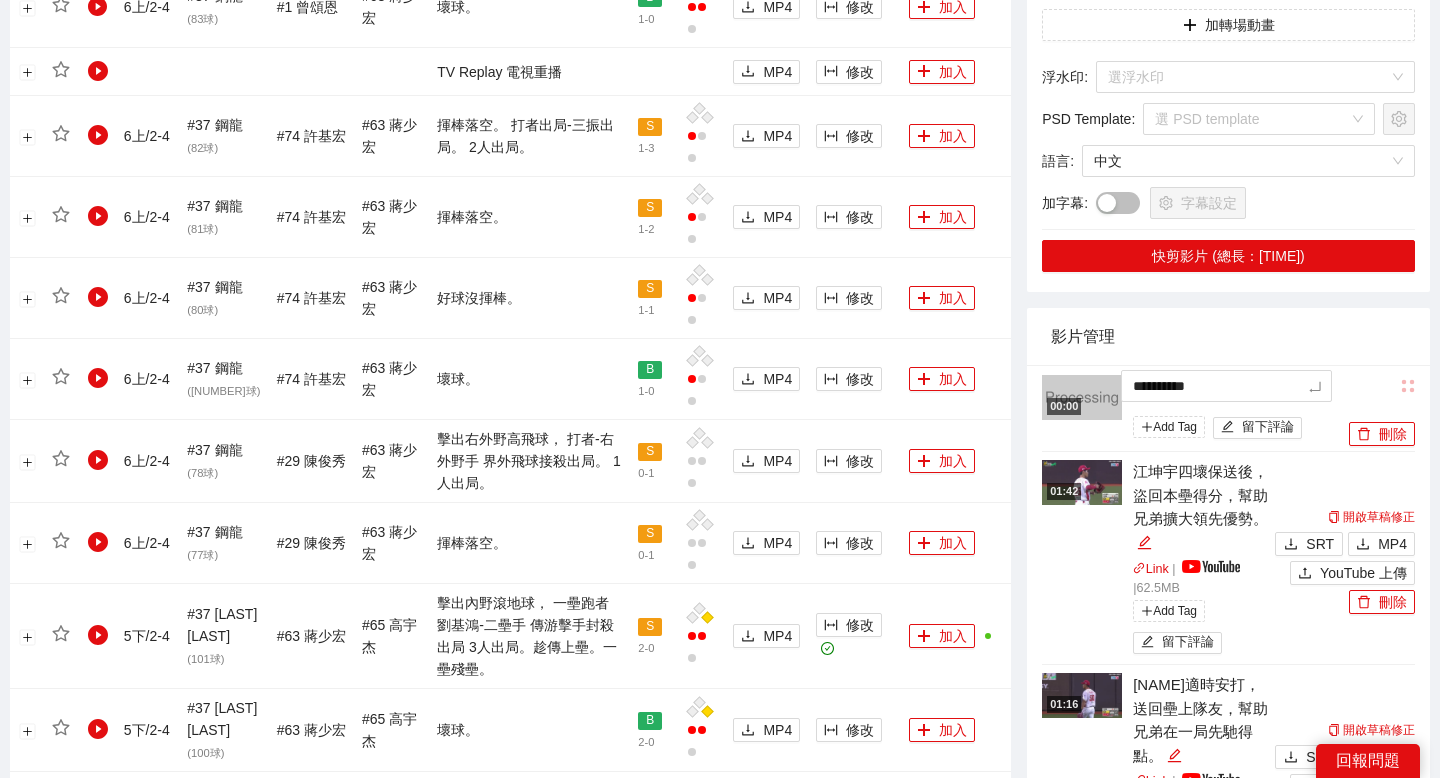 type on "*********" 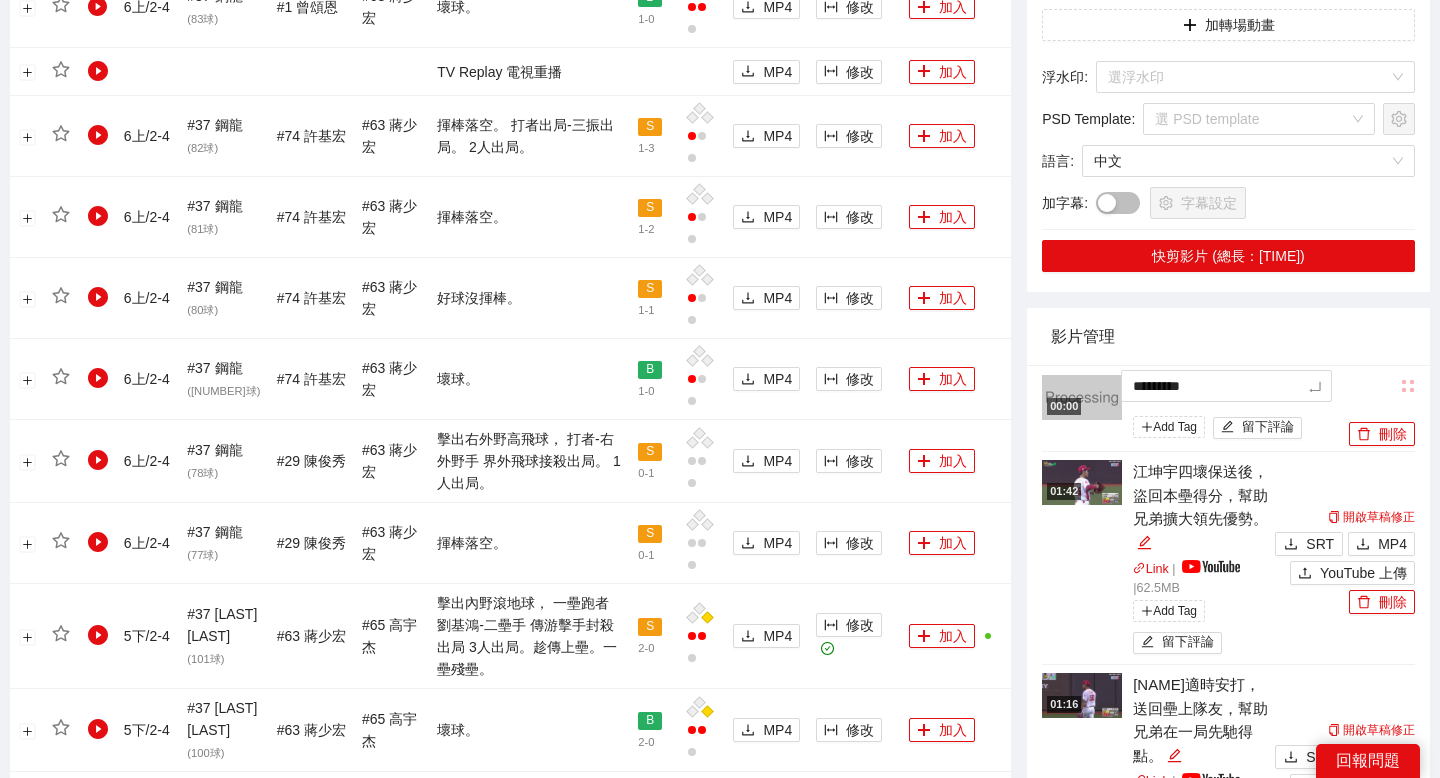 type on "**********" 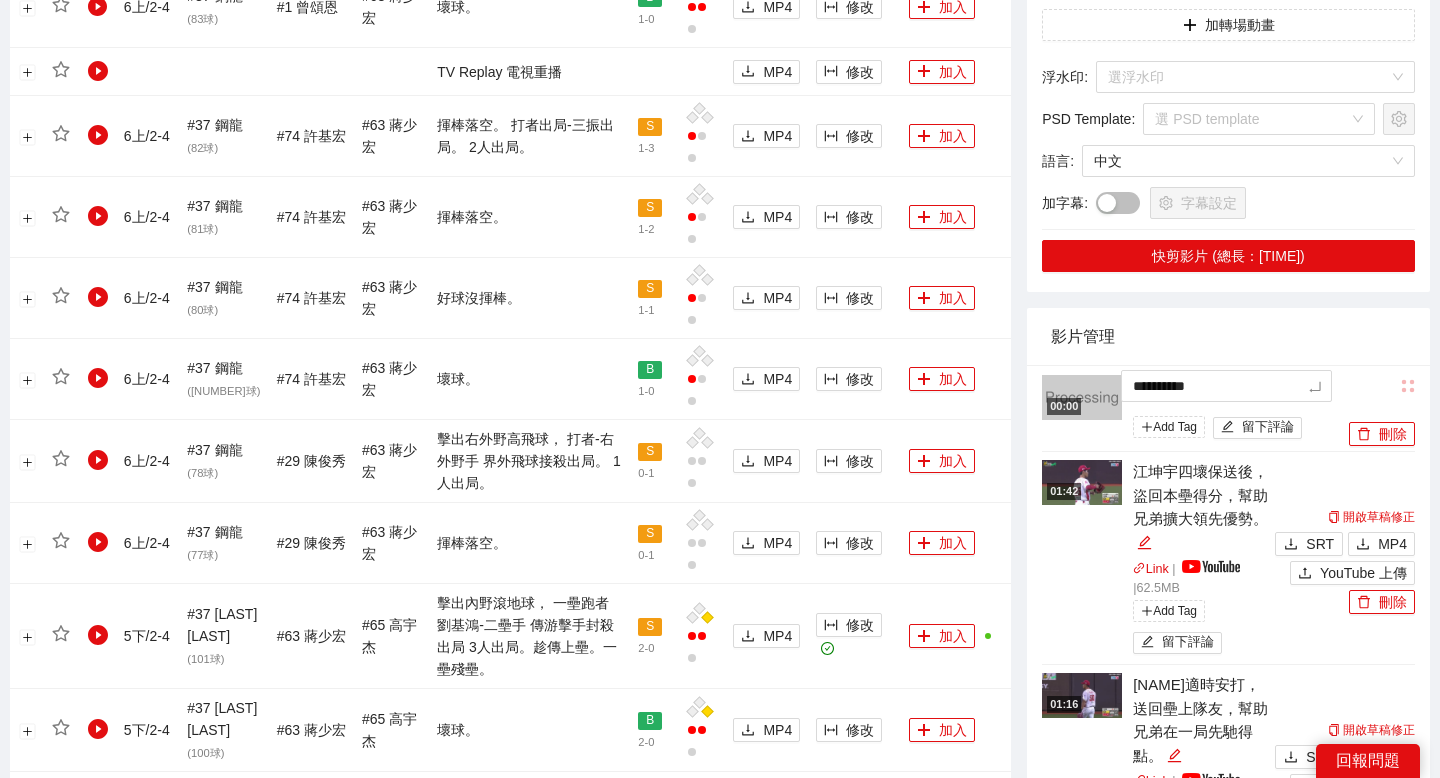 type on "**********" 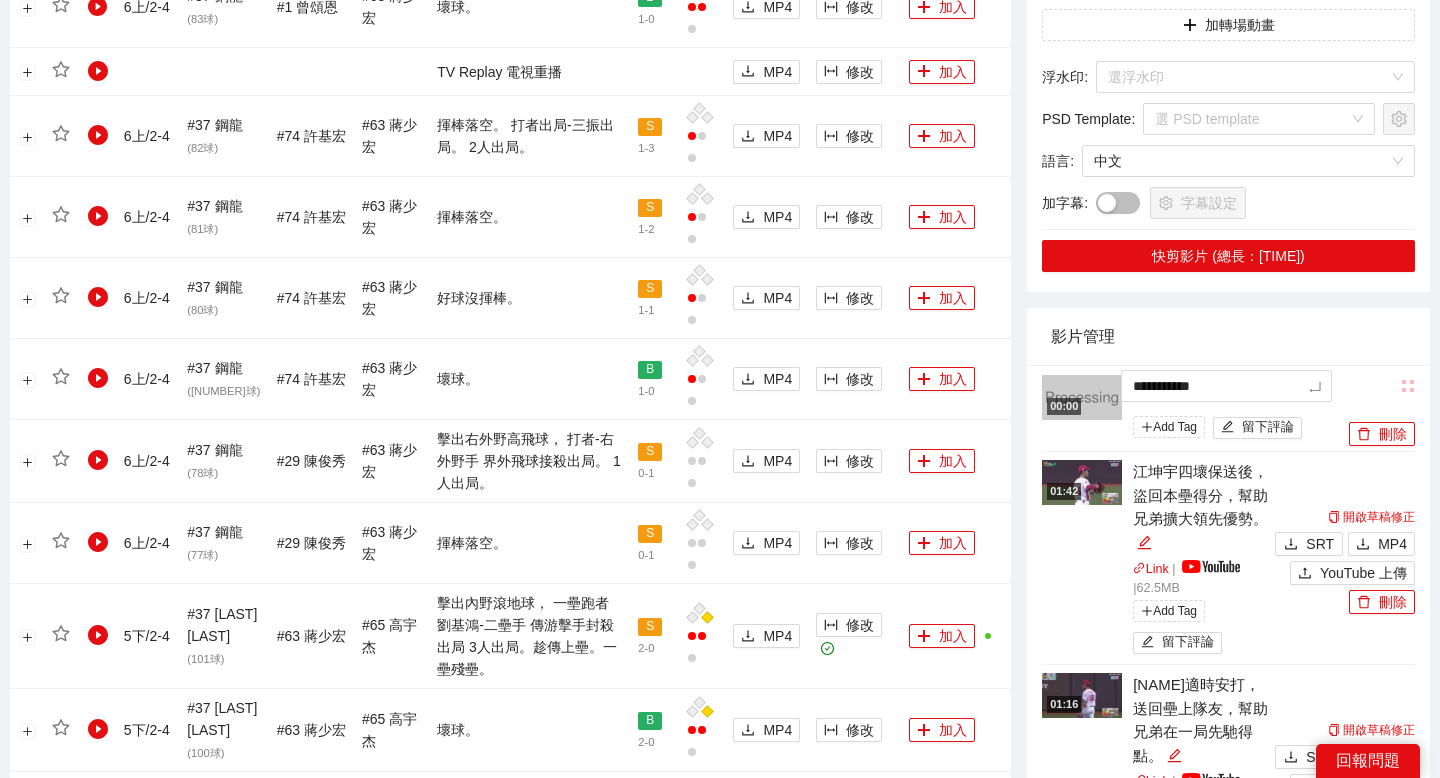 type on "**********" 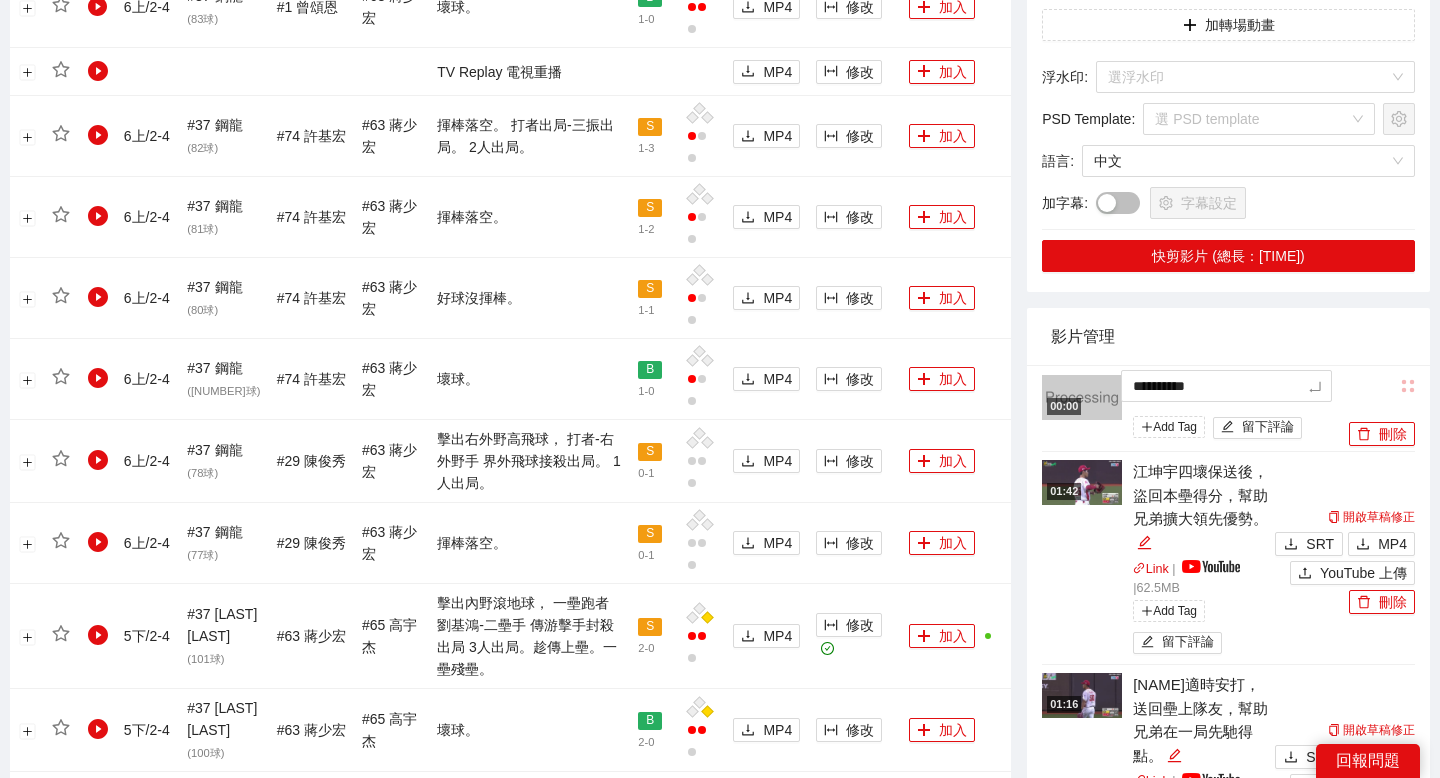 type on "**********" 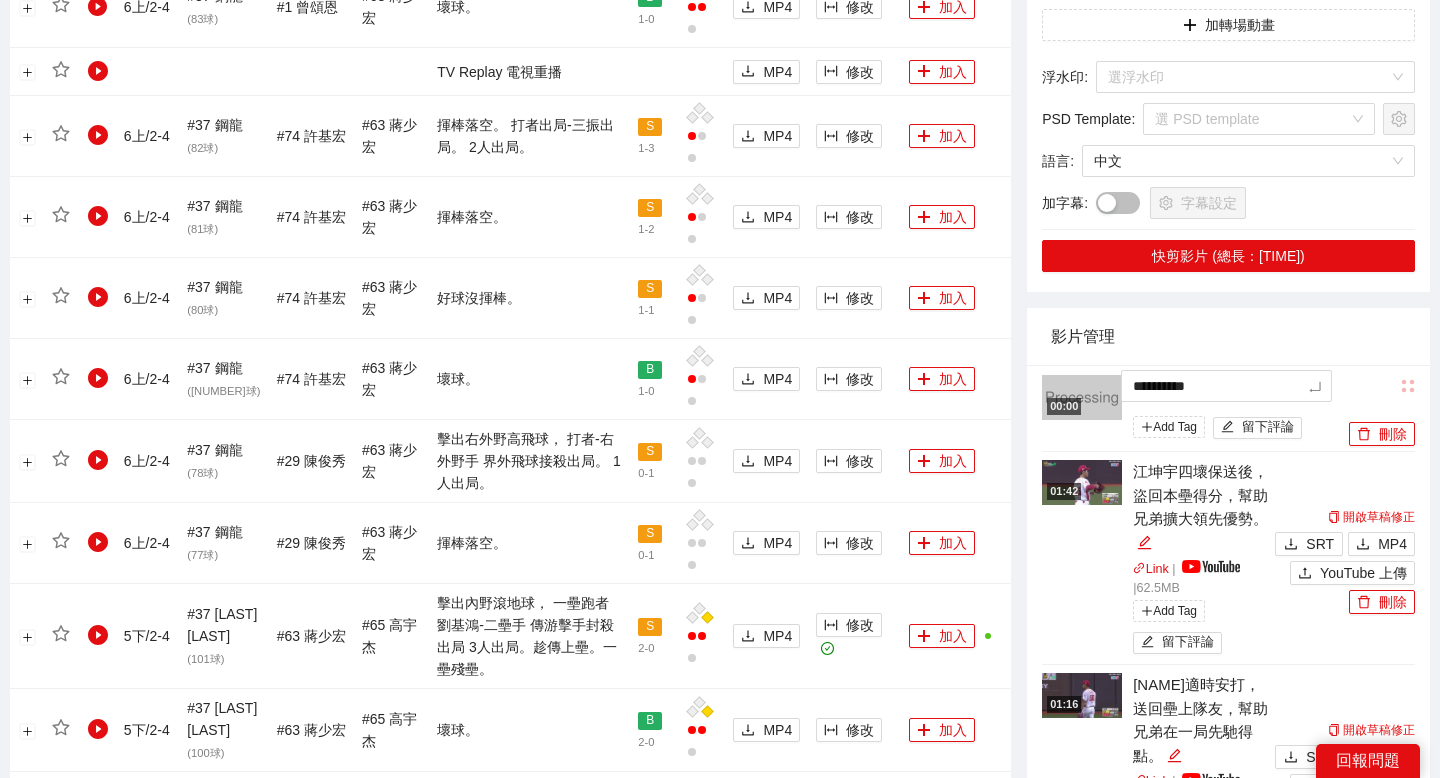 type on "**********" 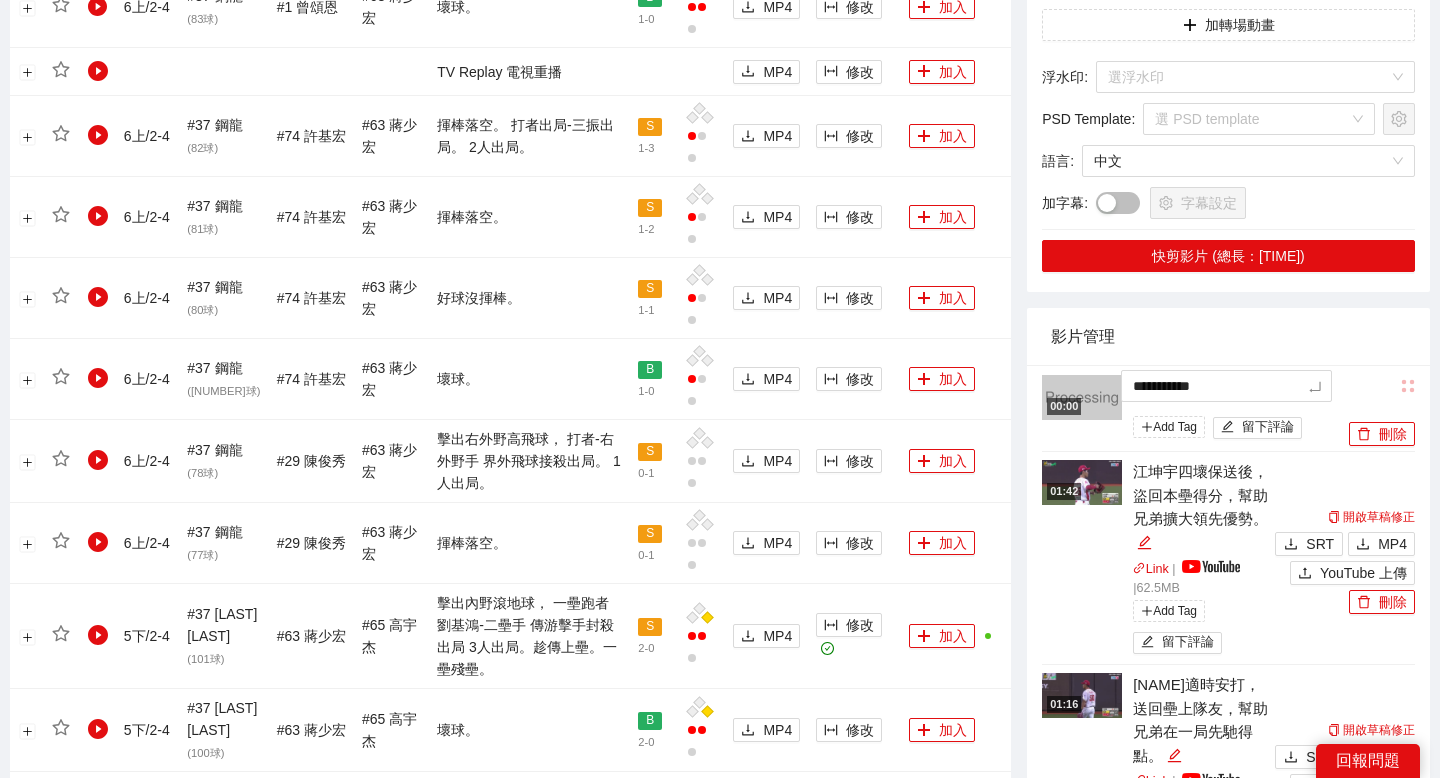 type on "**********" 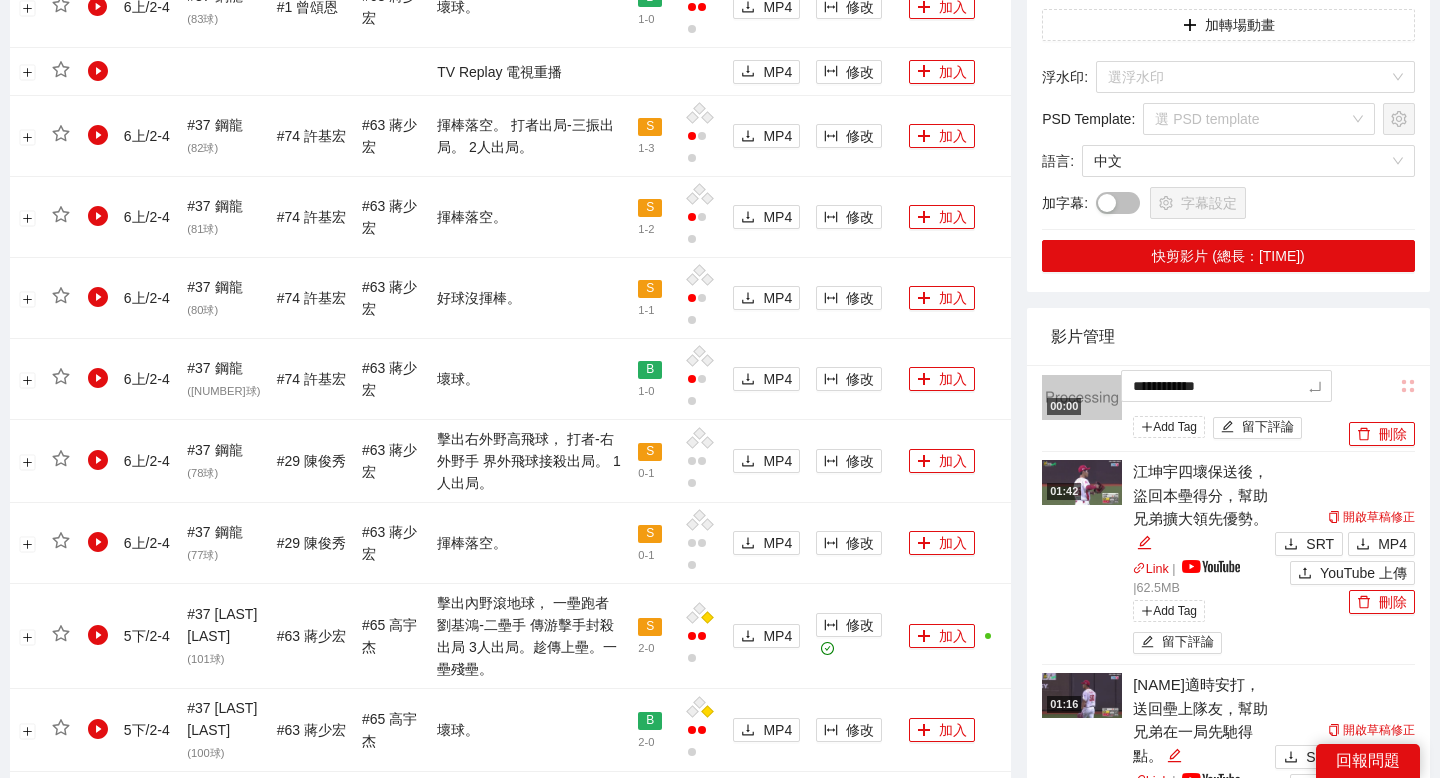 type on "**********" 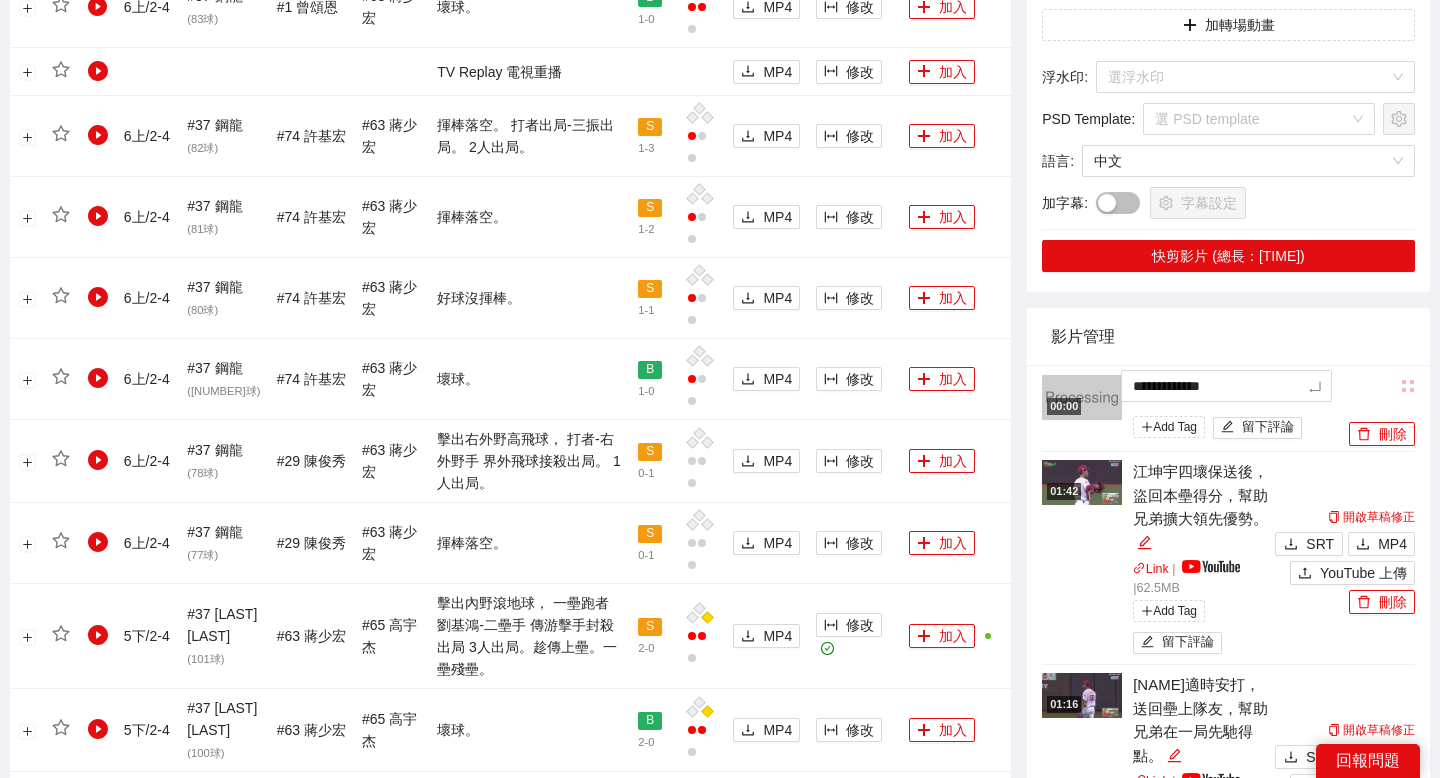 type on "**********" 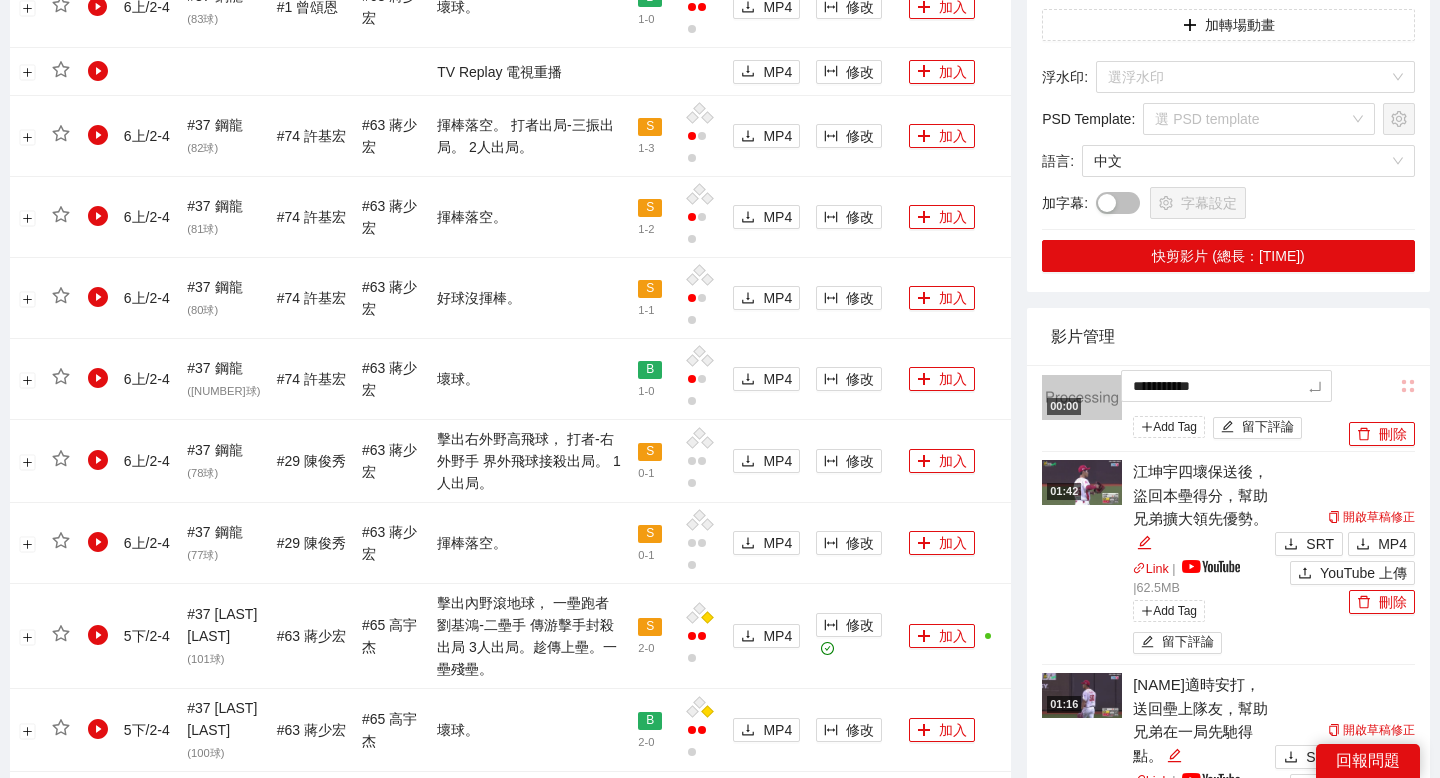 type on "**********" 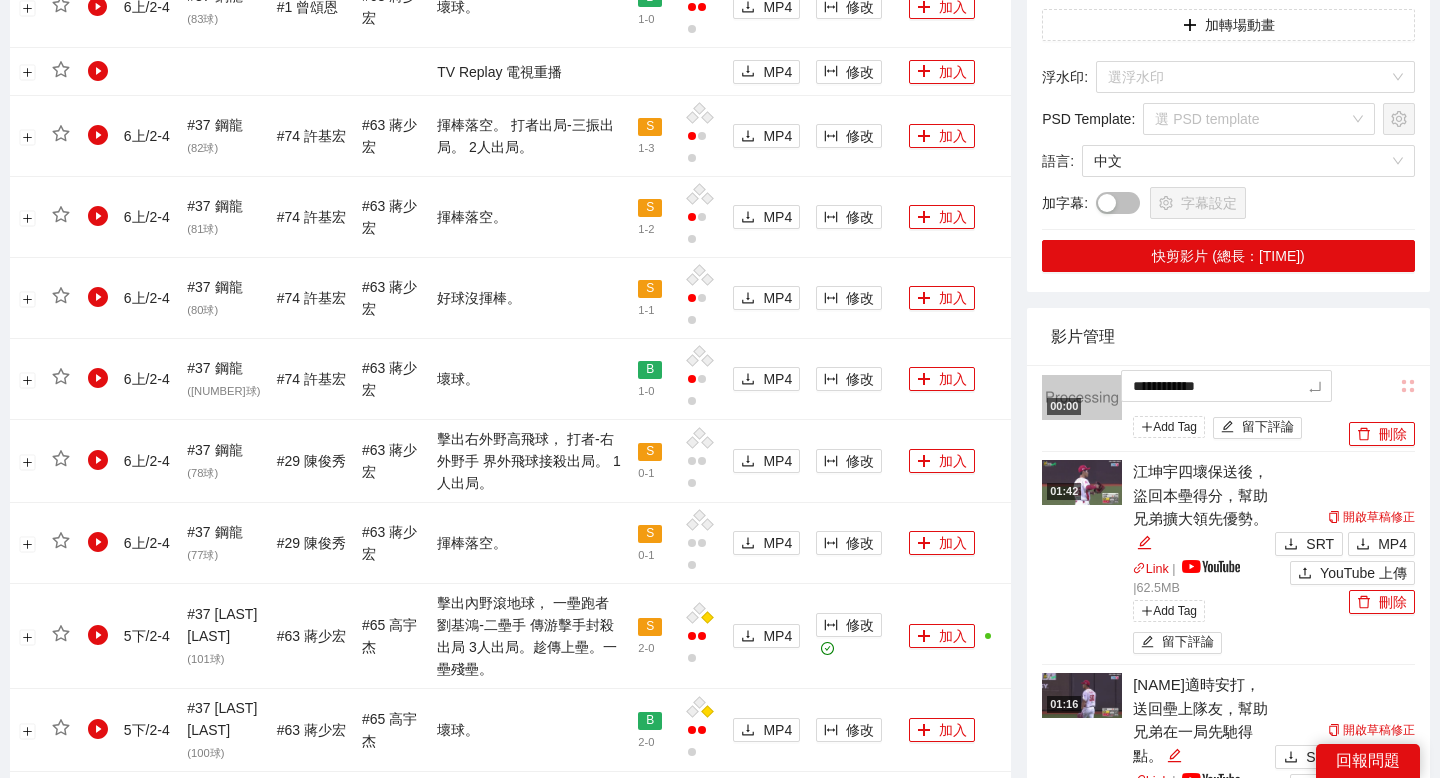 type on "**********" 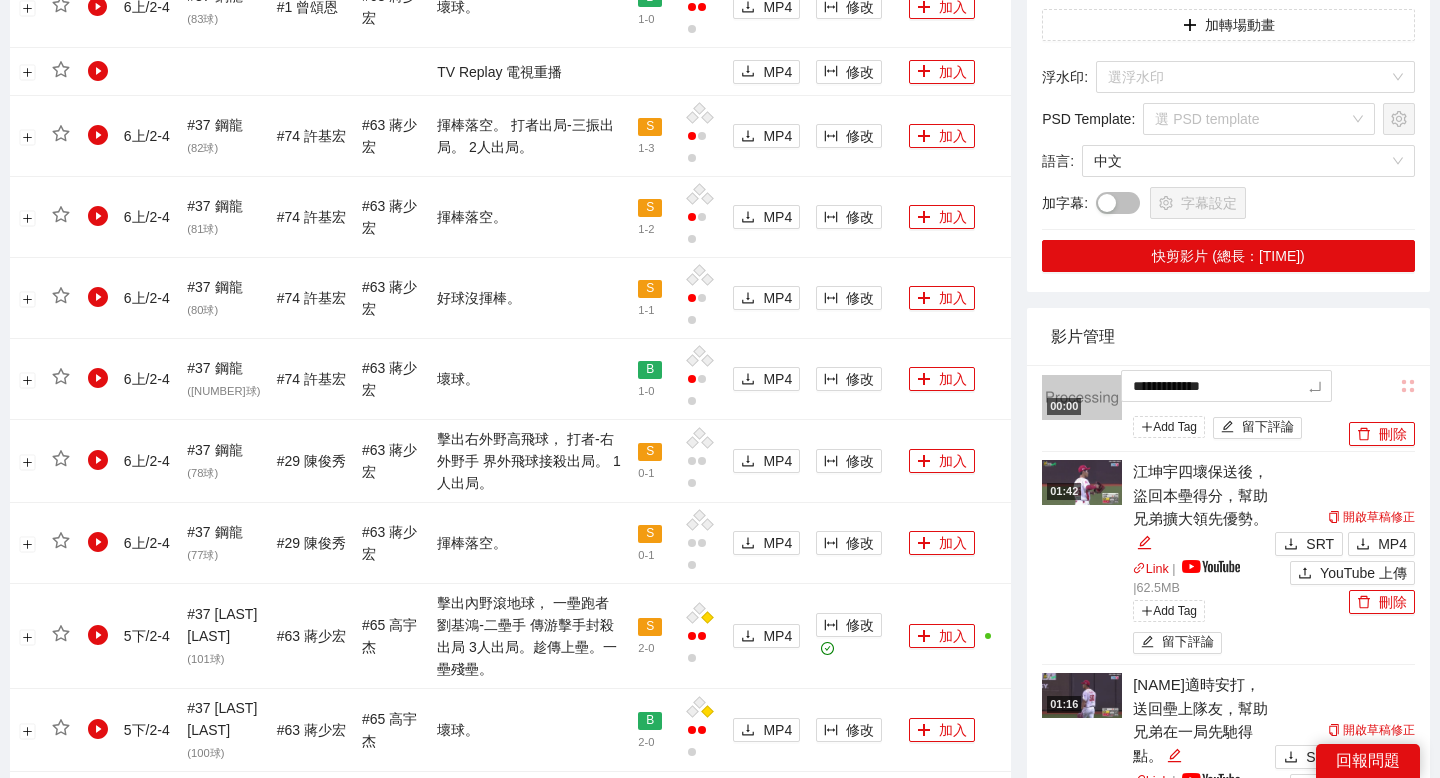 type on "**********" 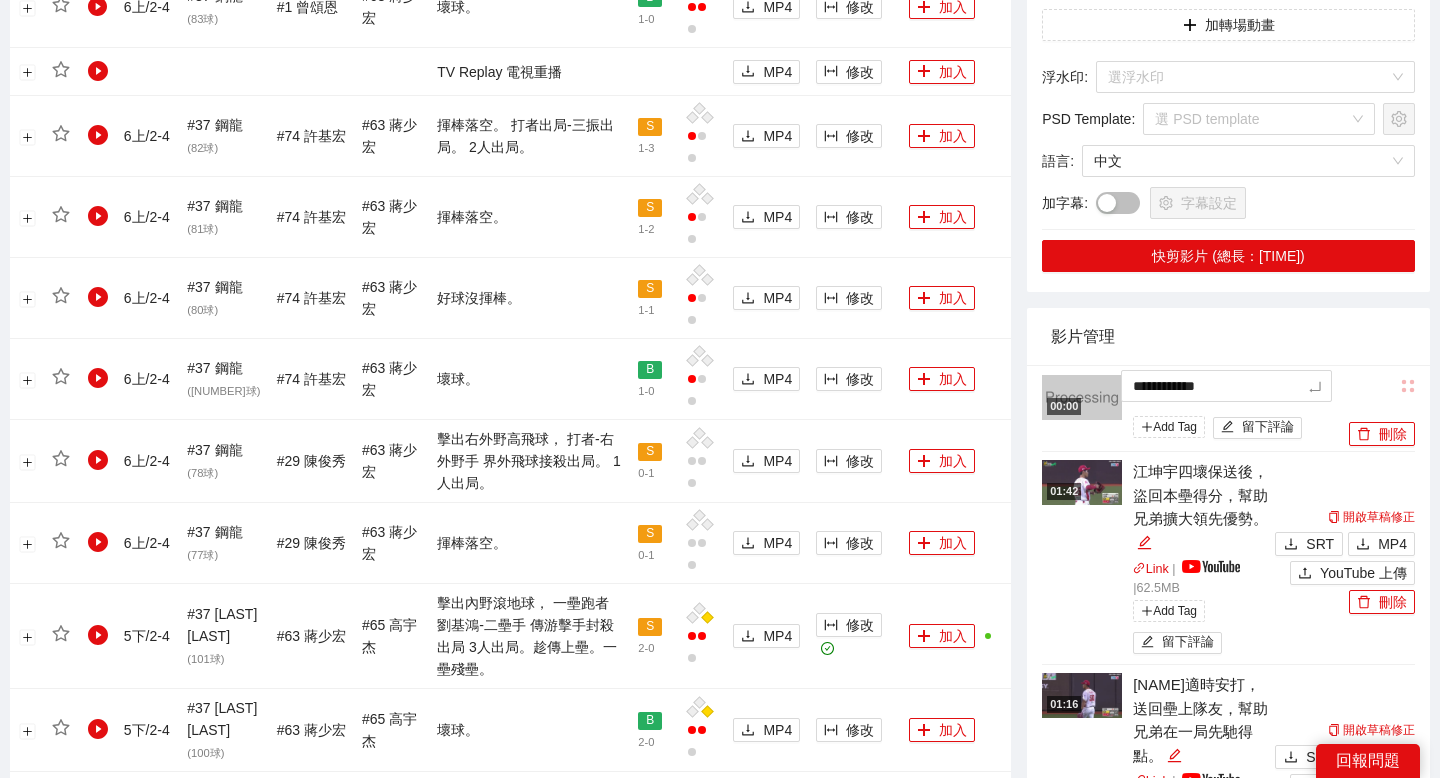 type on "**********" 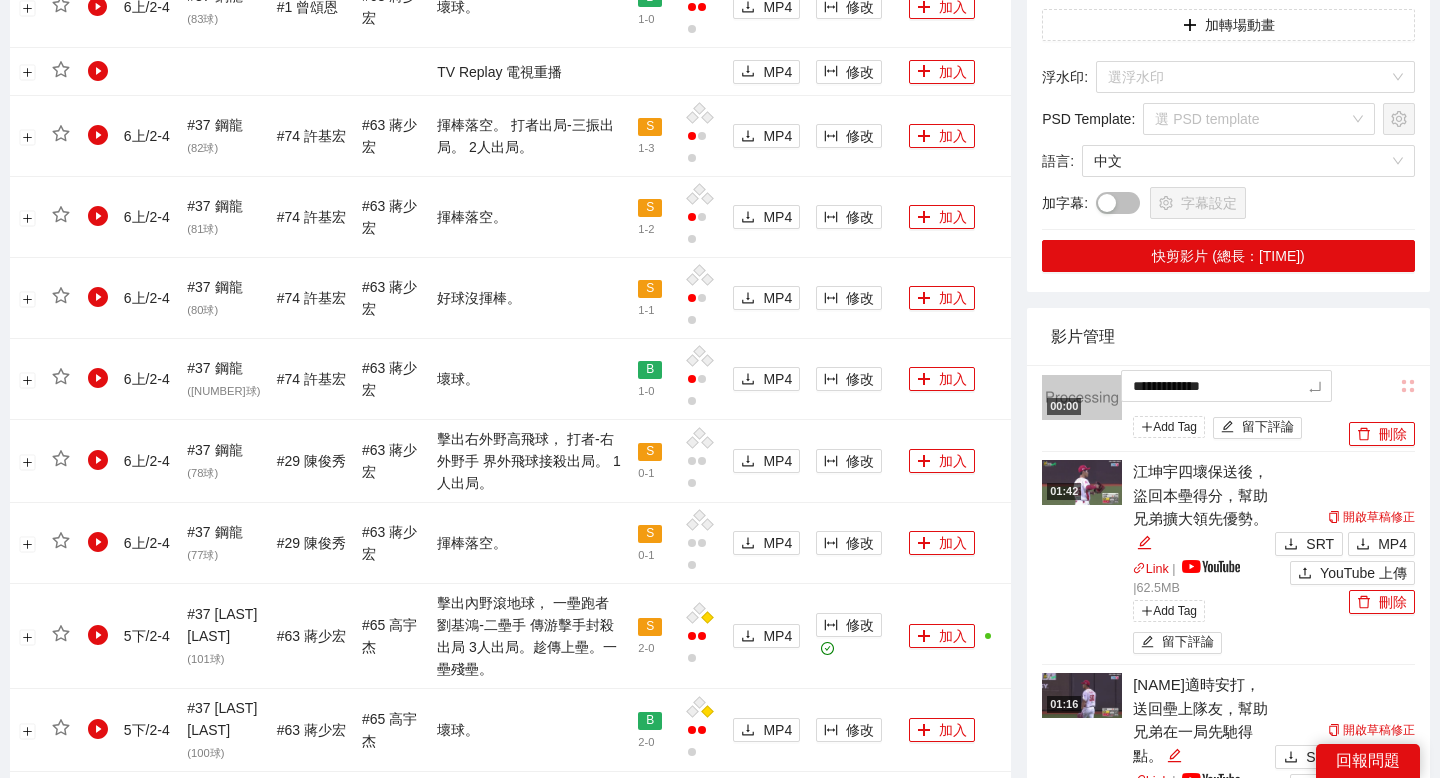 type on "**********" 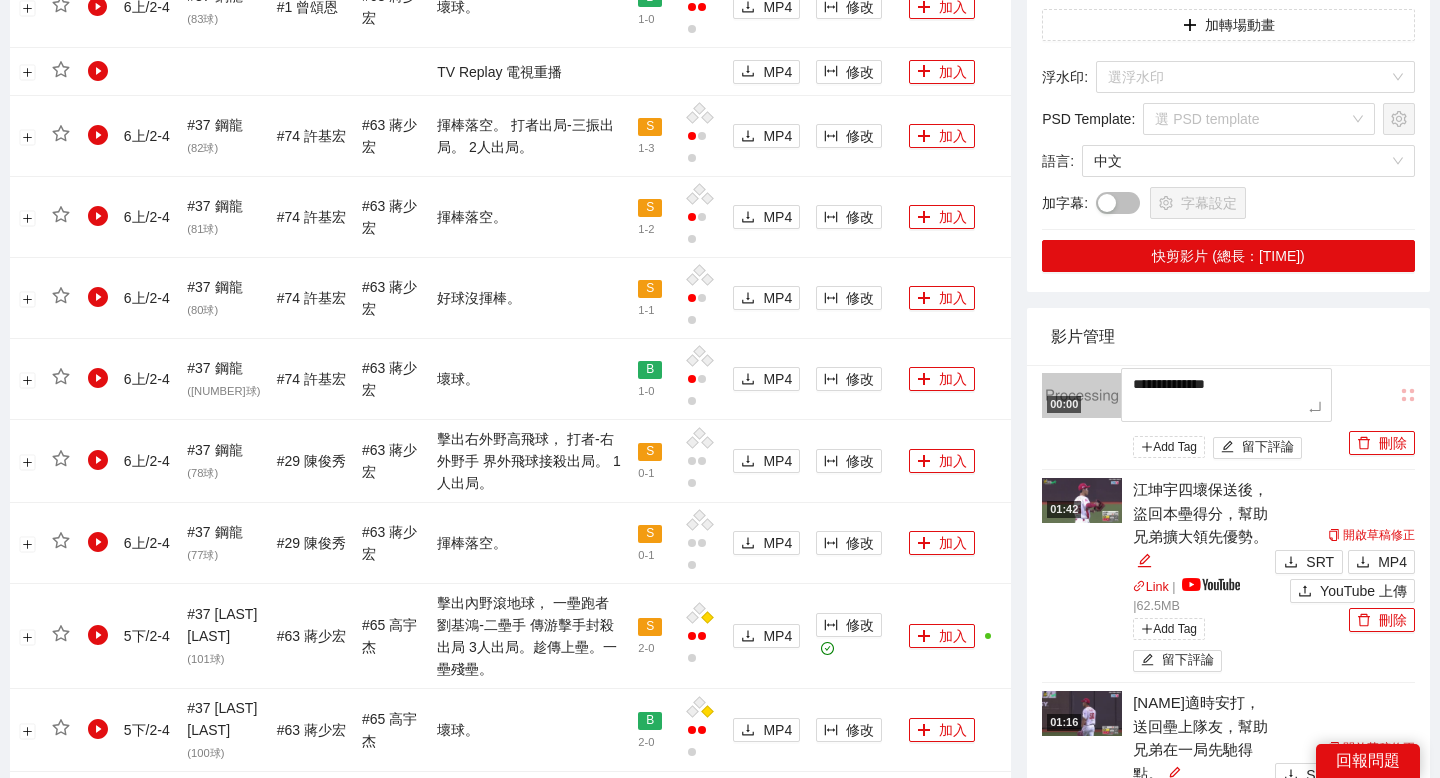 type on "**********" 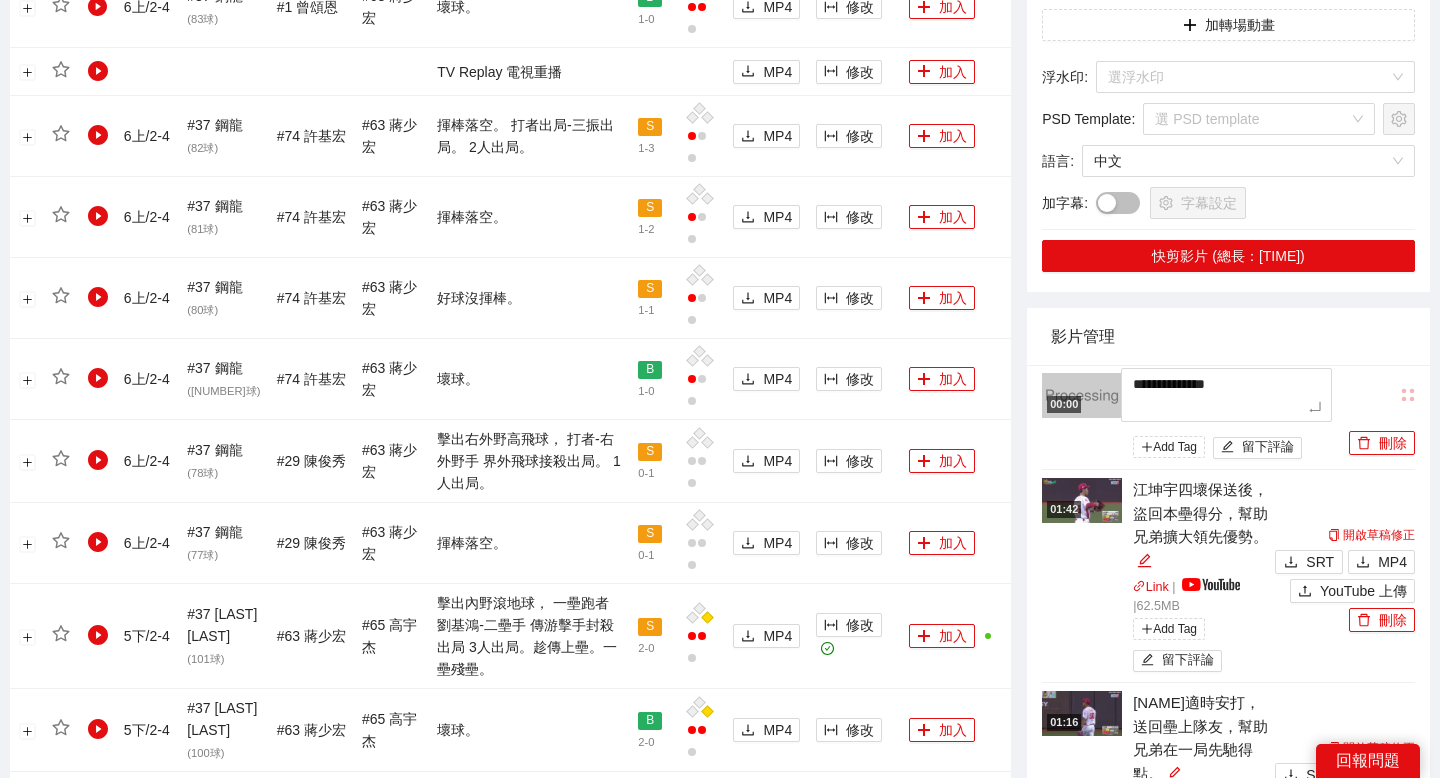 type on "**********" 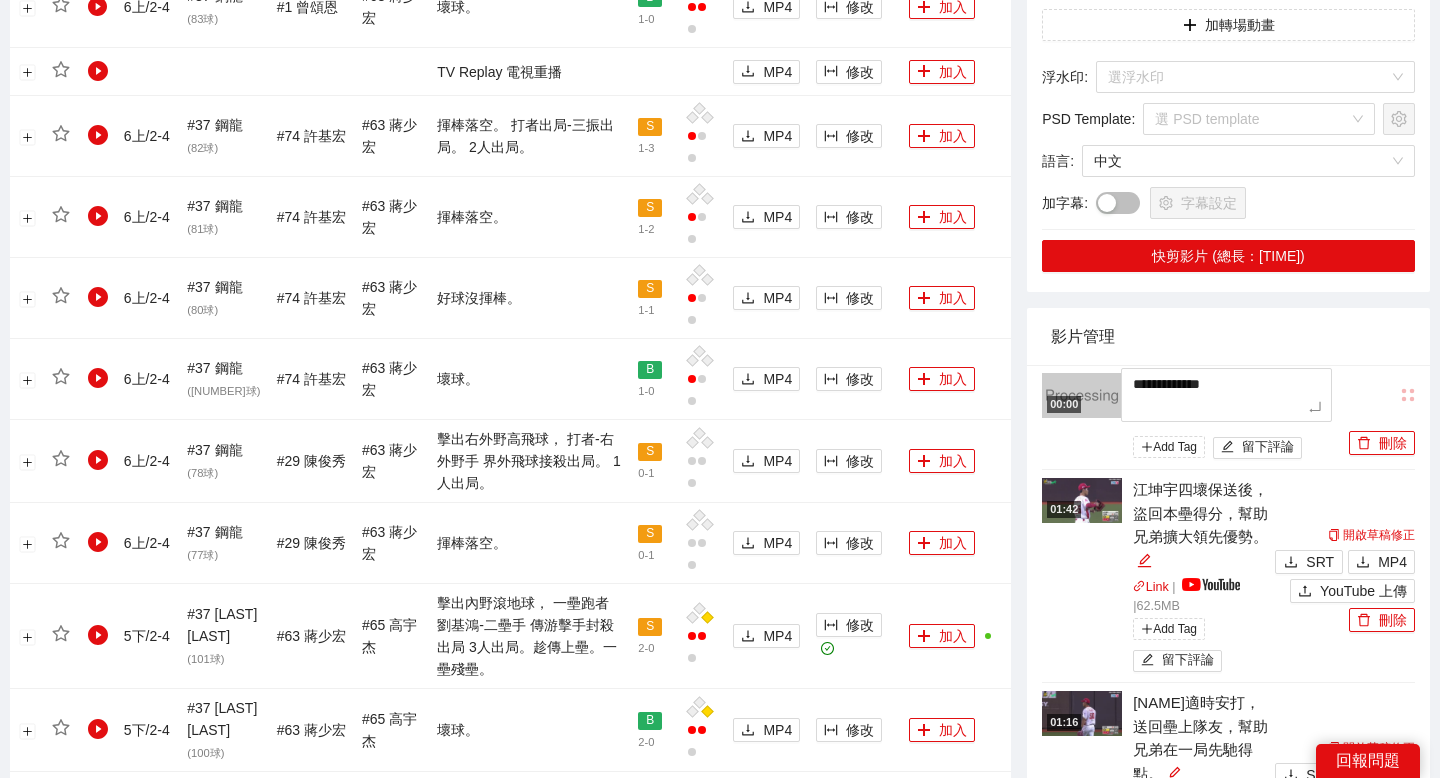 type on "**********" 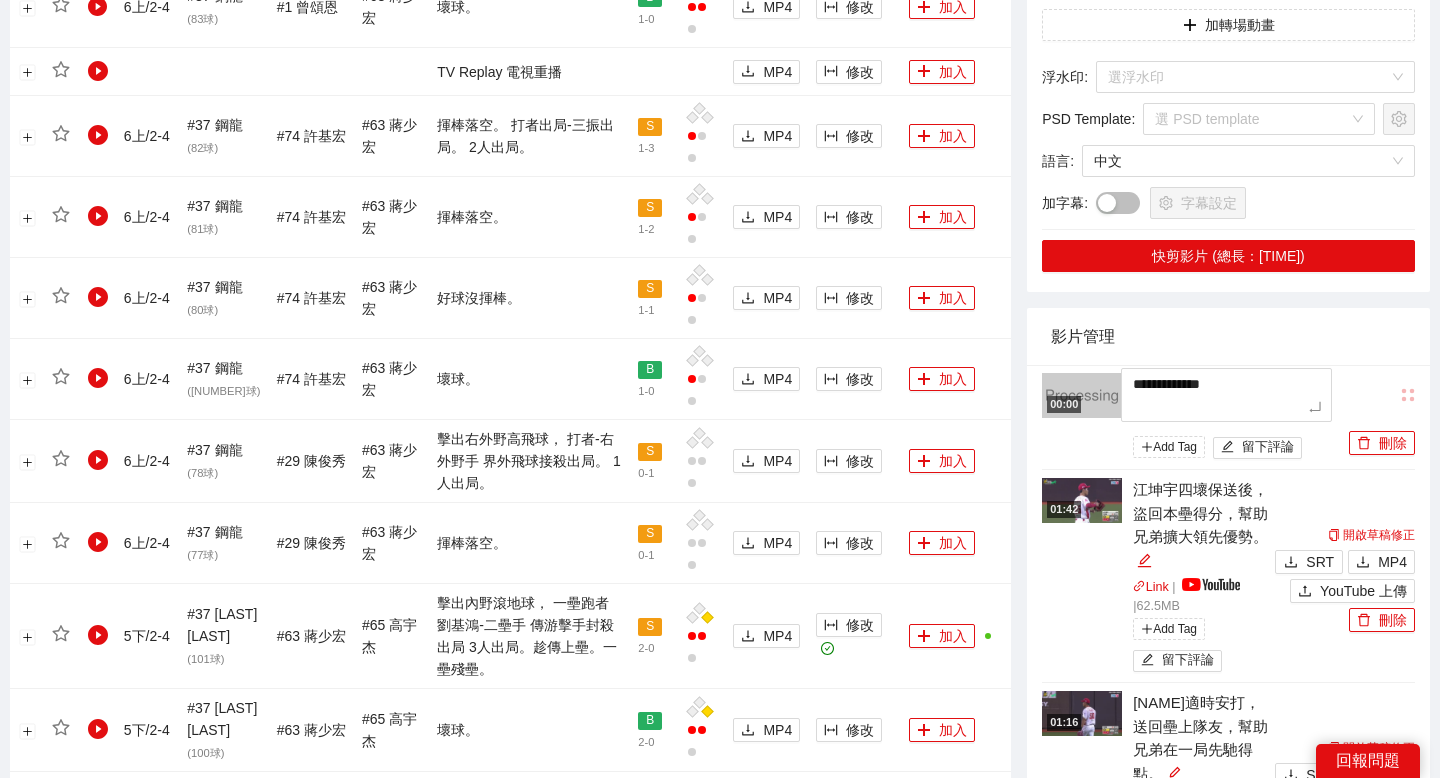type on "**********" 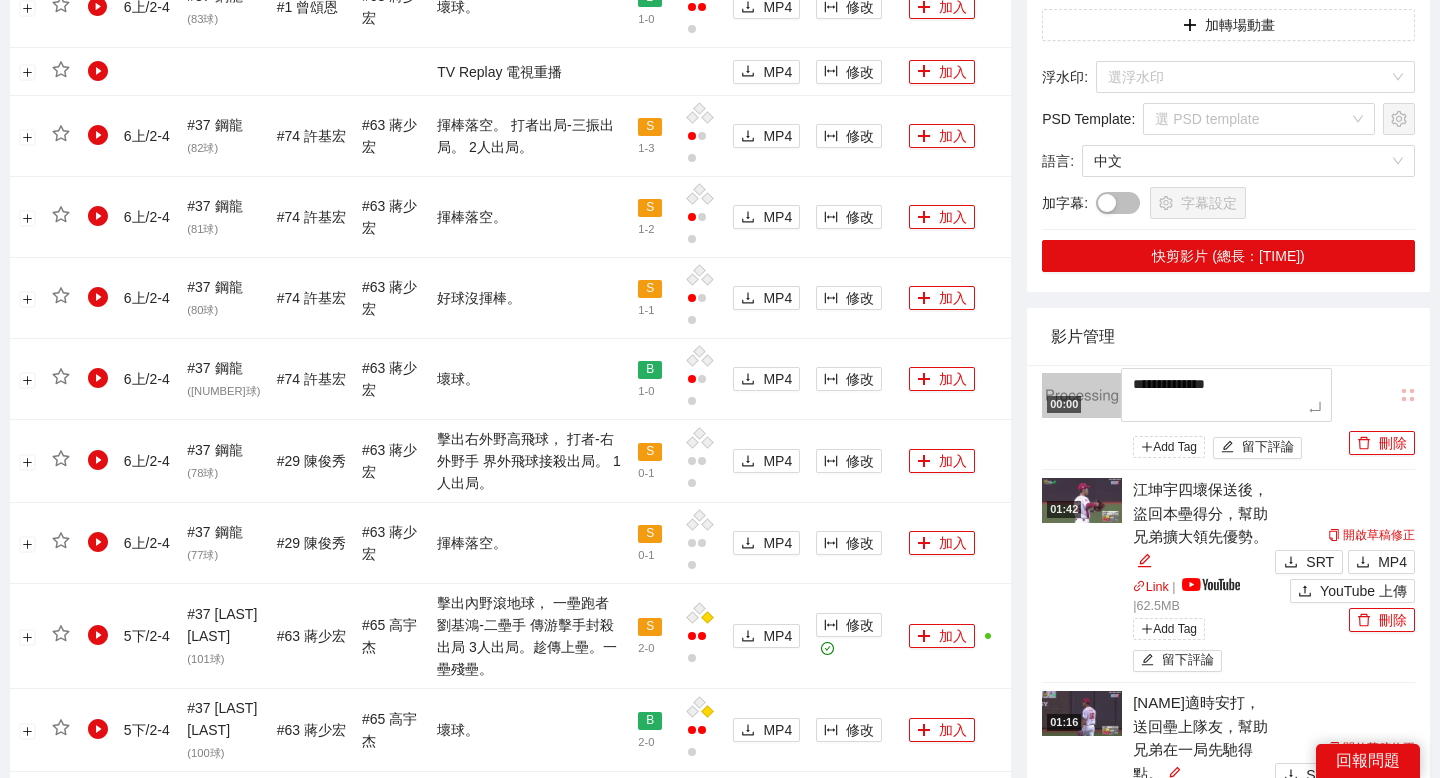 type on "**********" 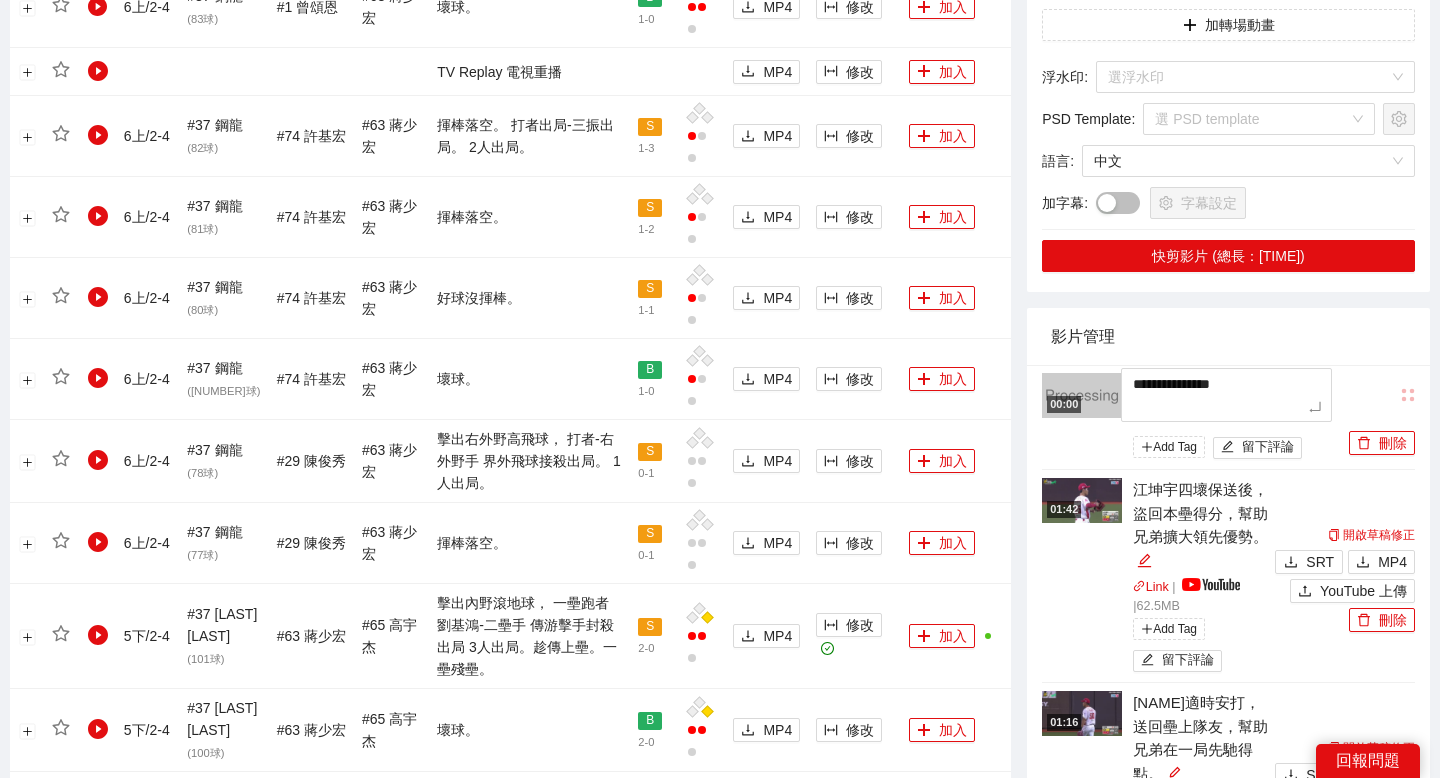type on "**********" 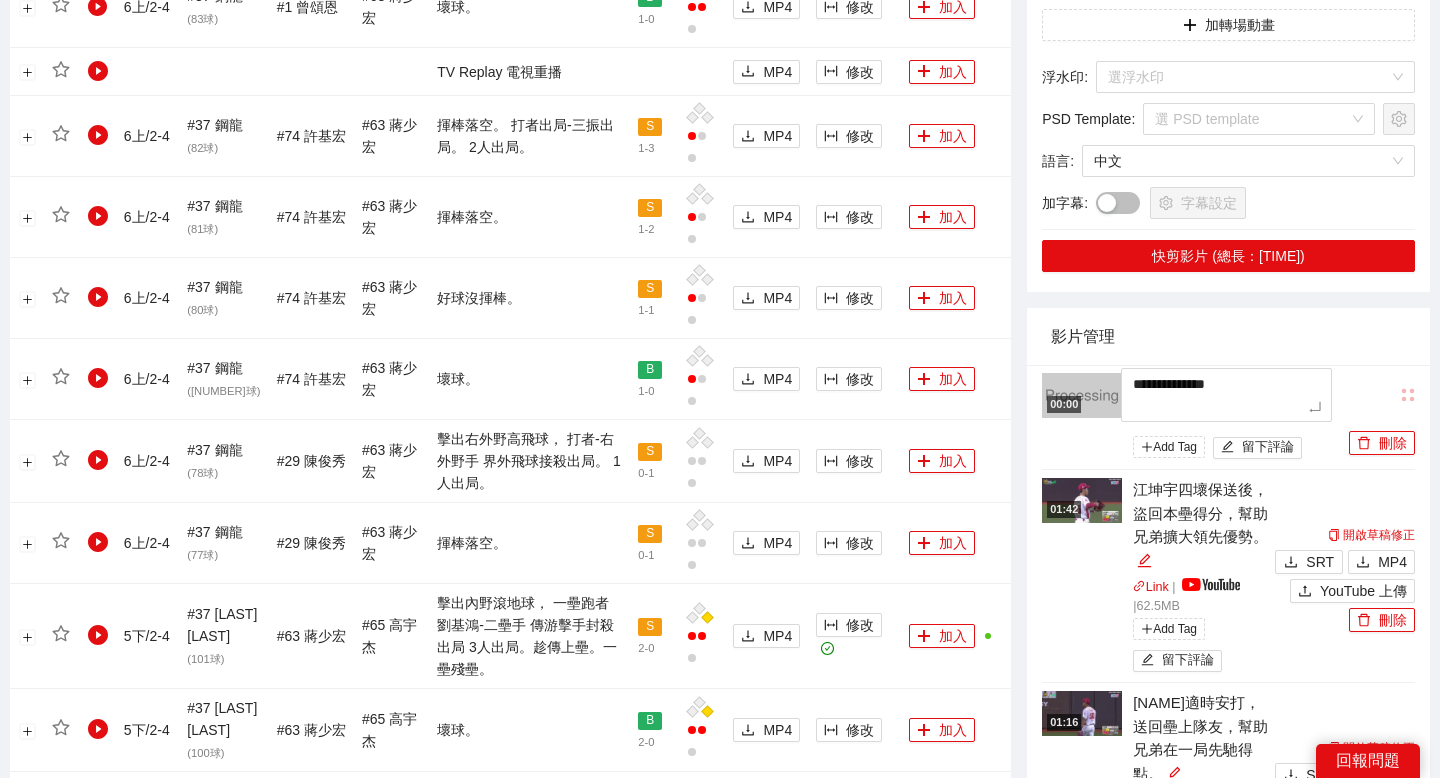 type on "**********" 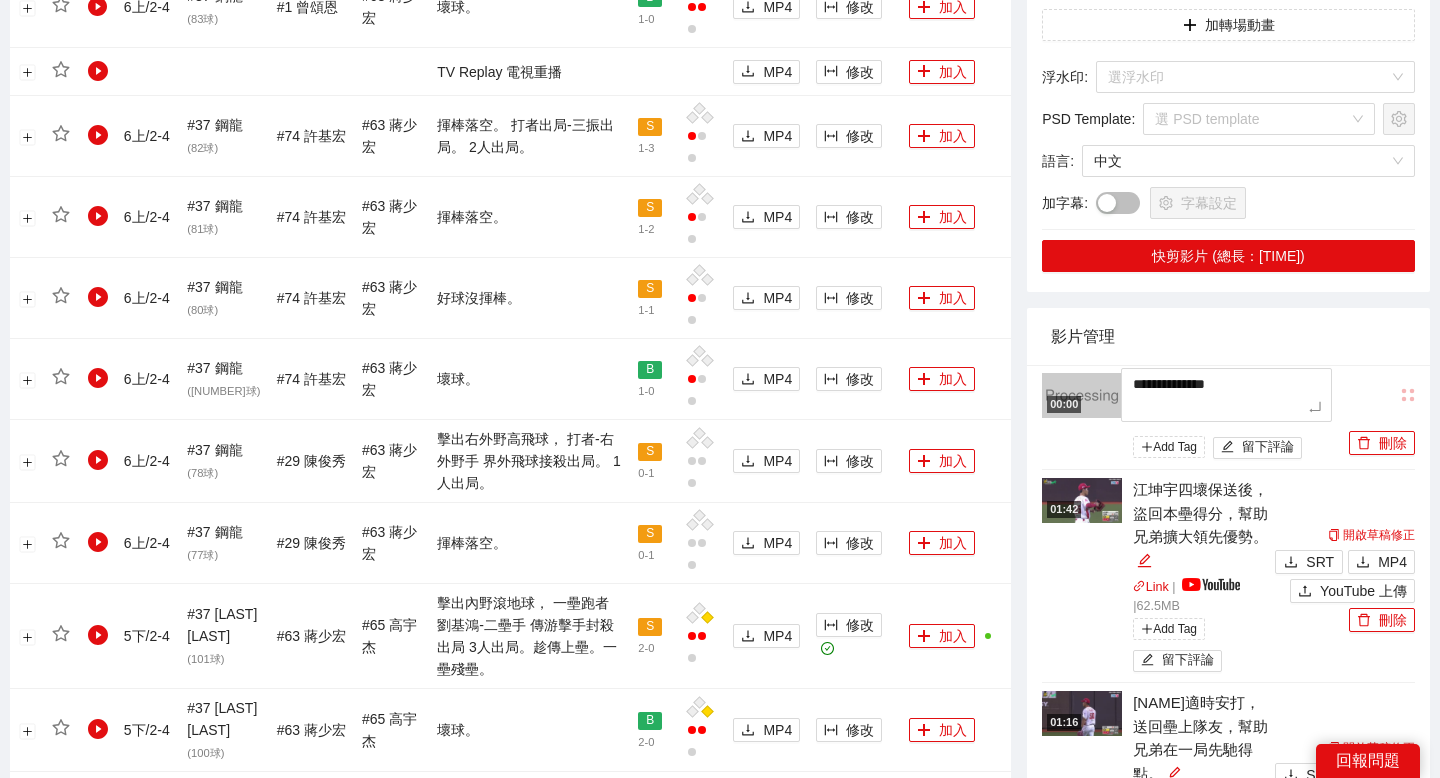 type on "**********" 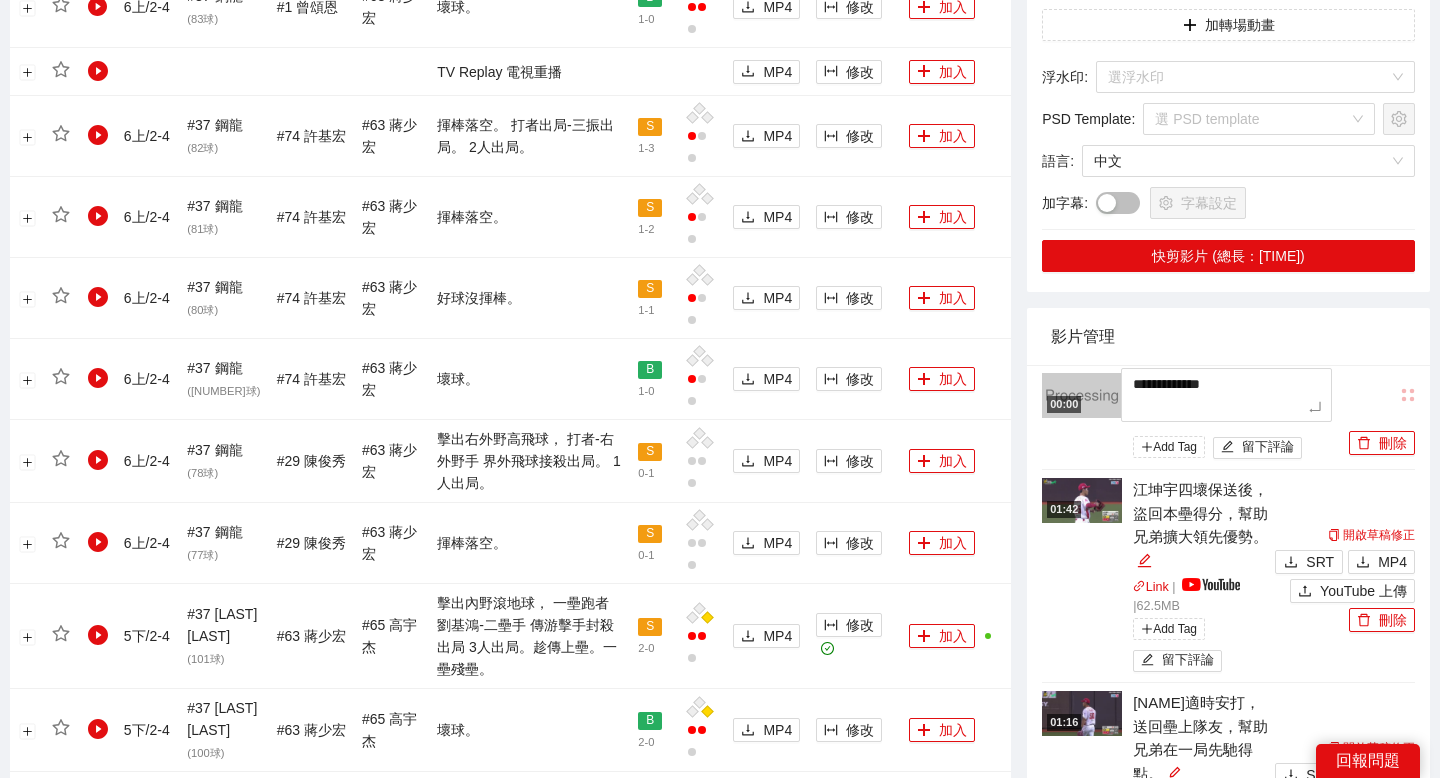 type on "**********" 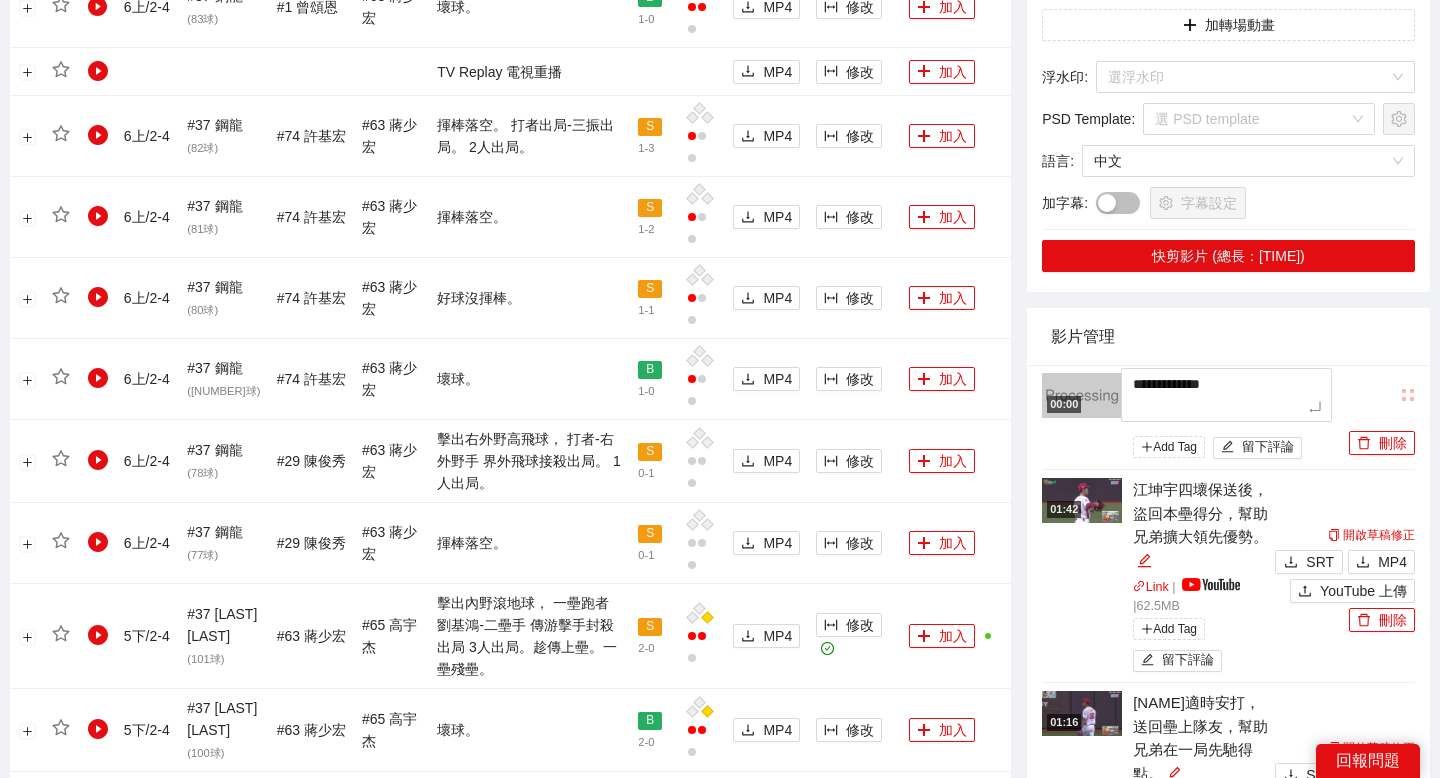 type on "**********" 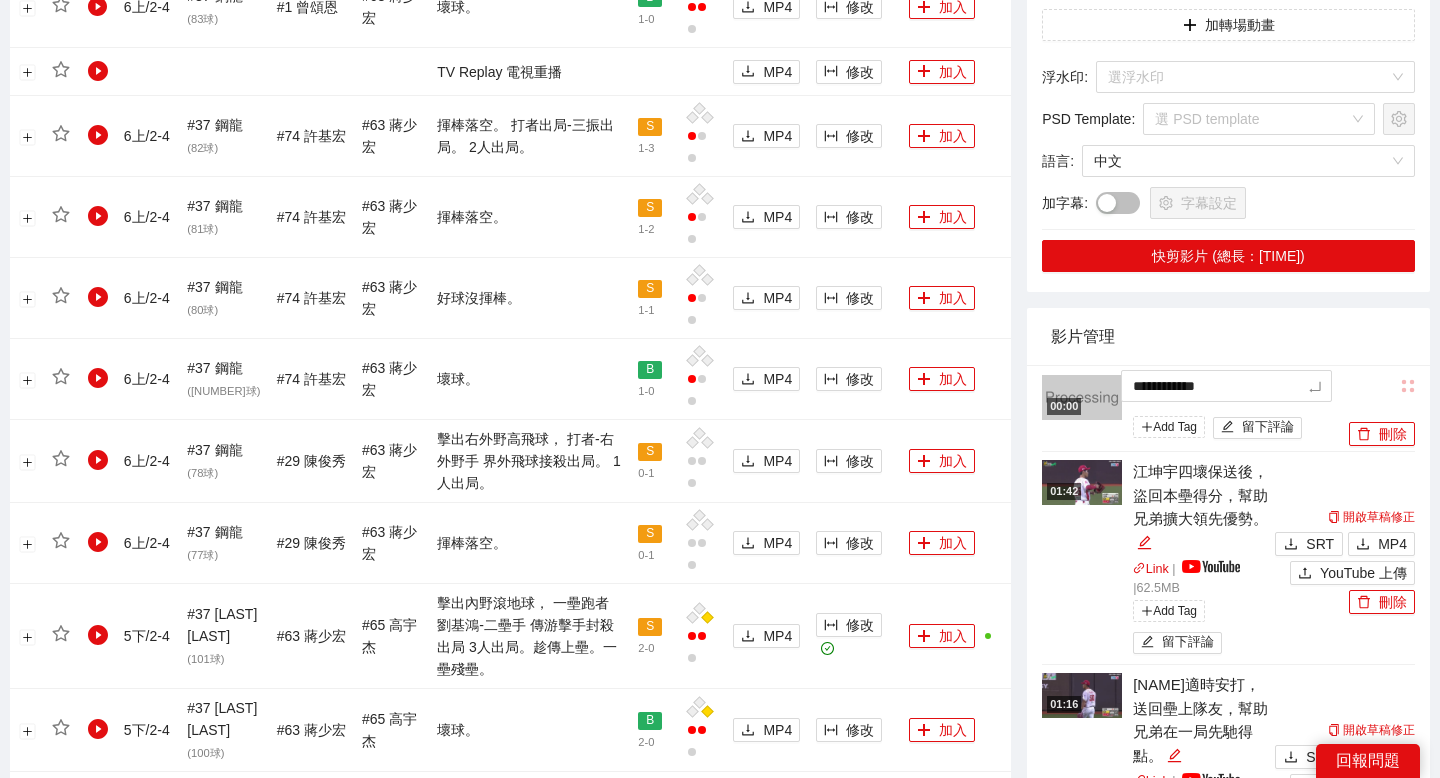 type on "**********" 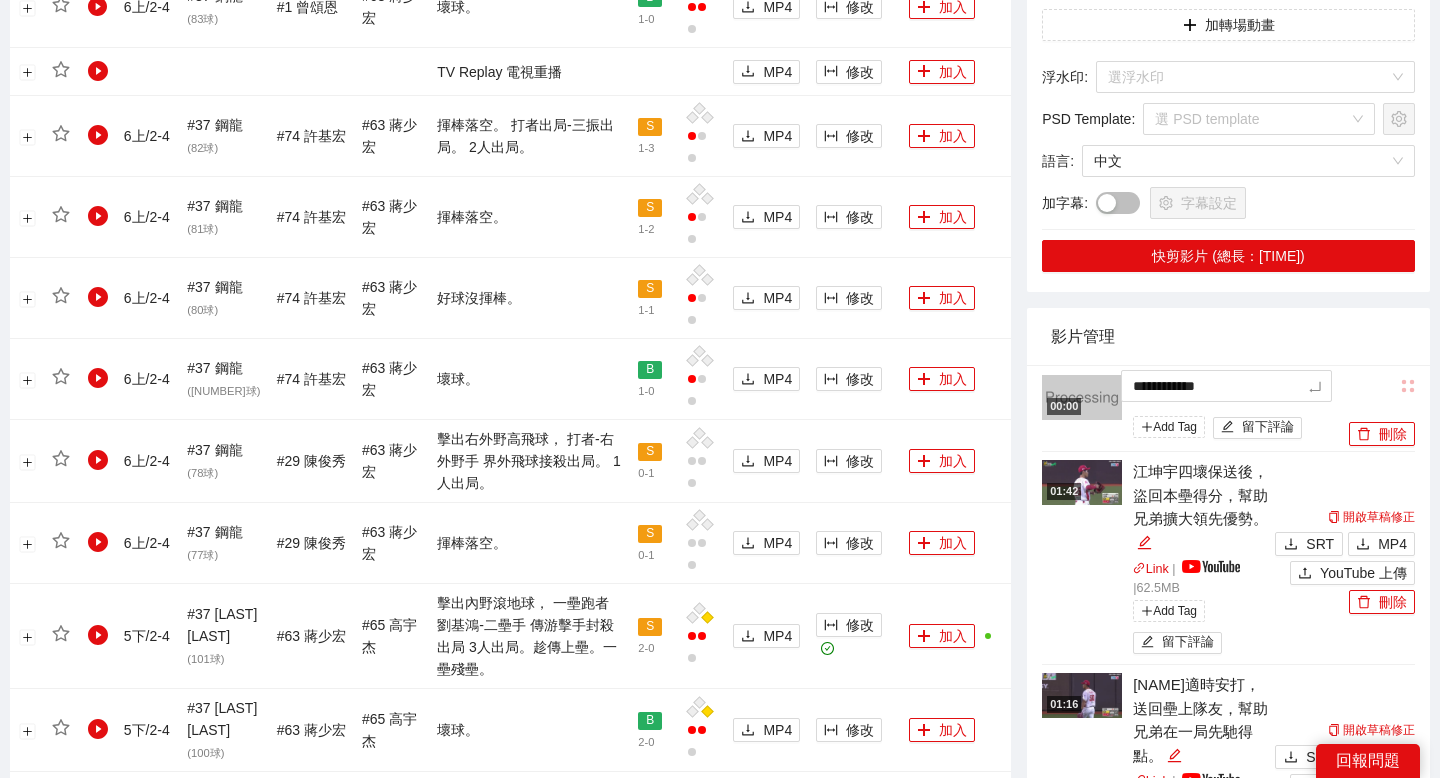 type on "**********" 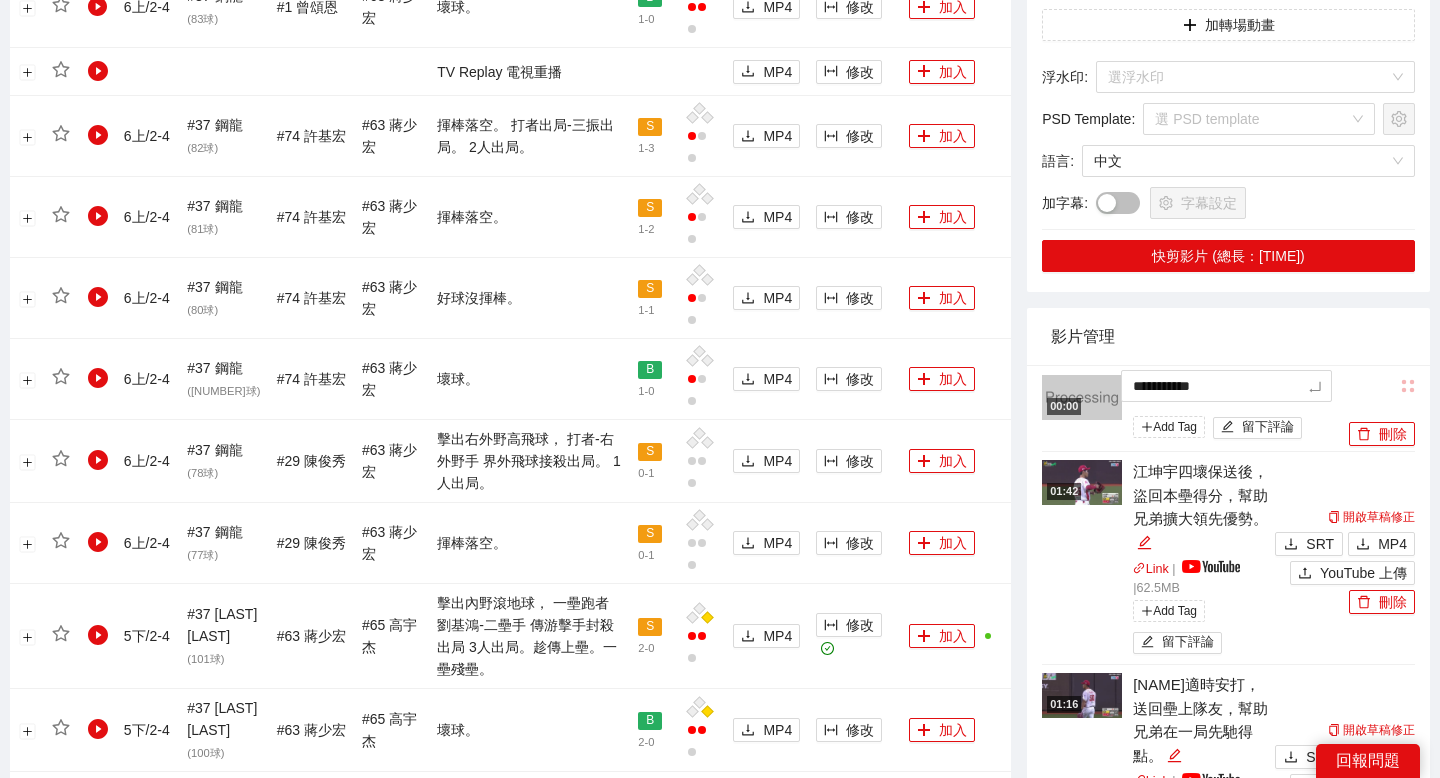 type on "**********" 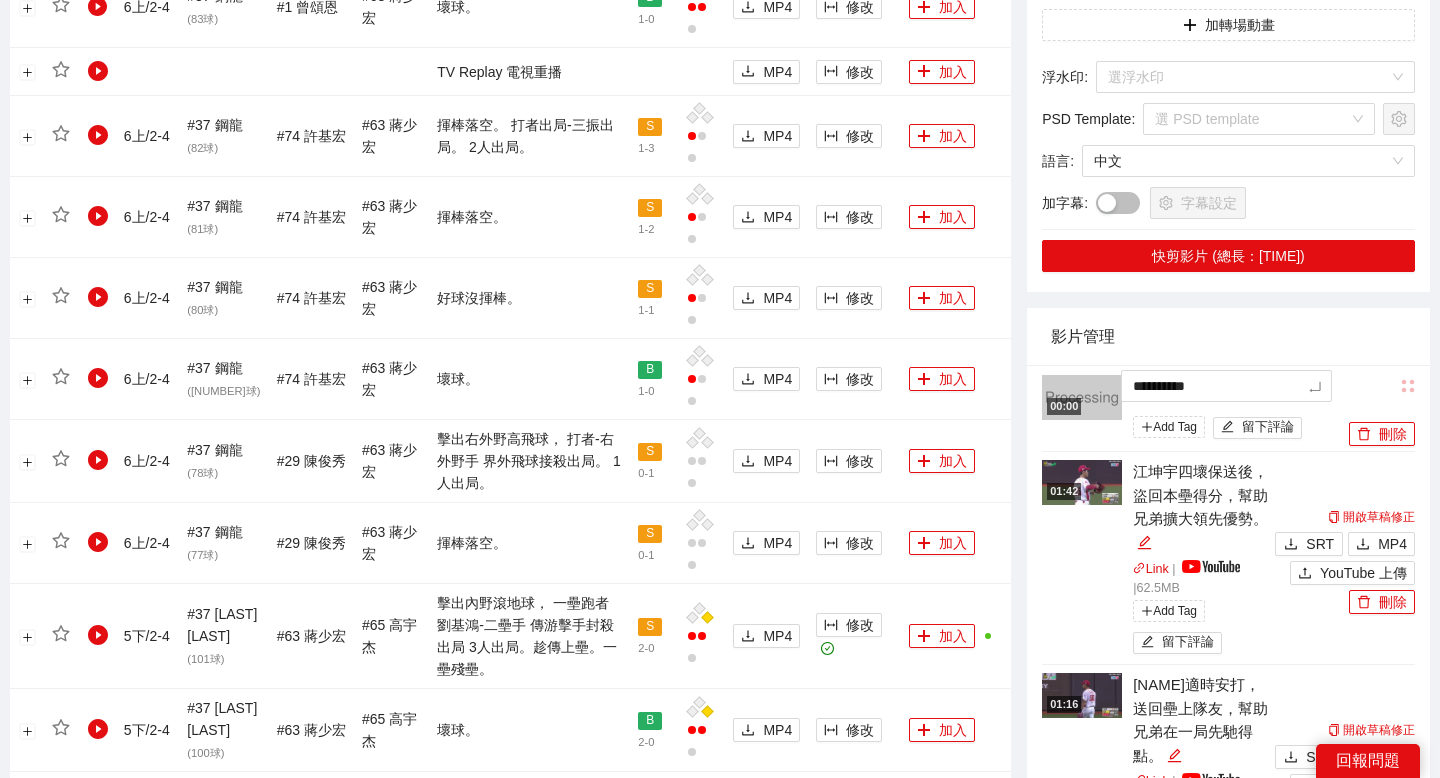 type on "**********" 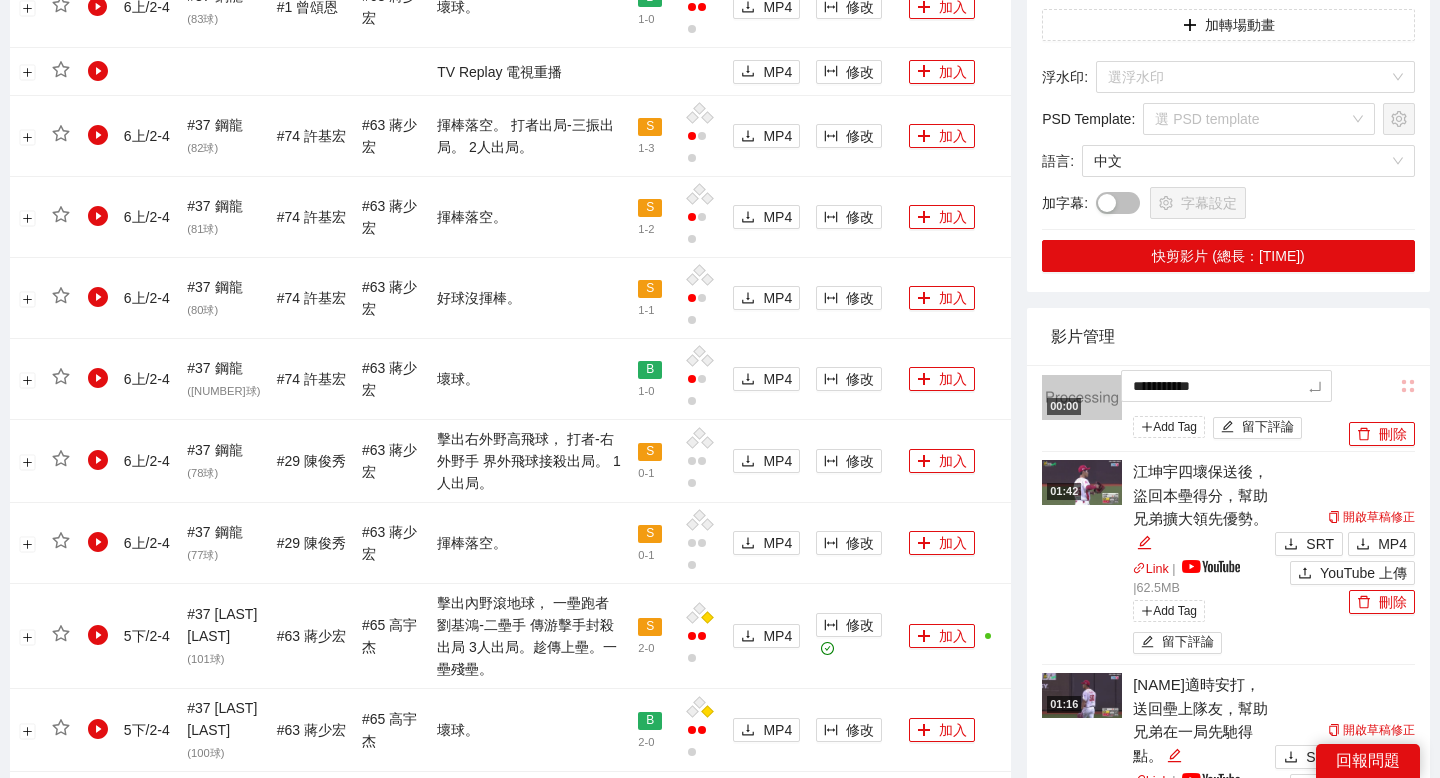 type on "**********" 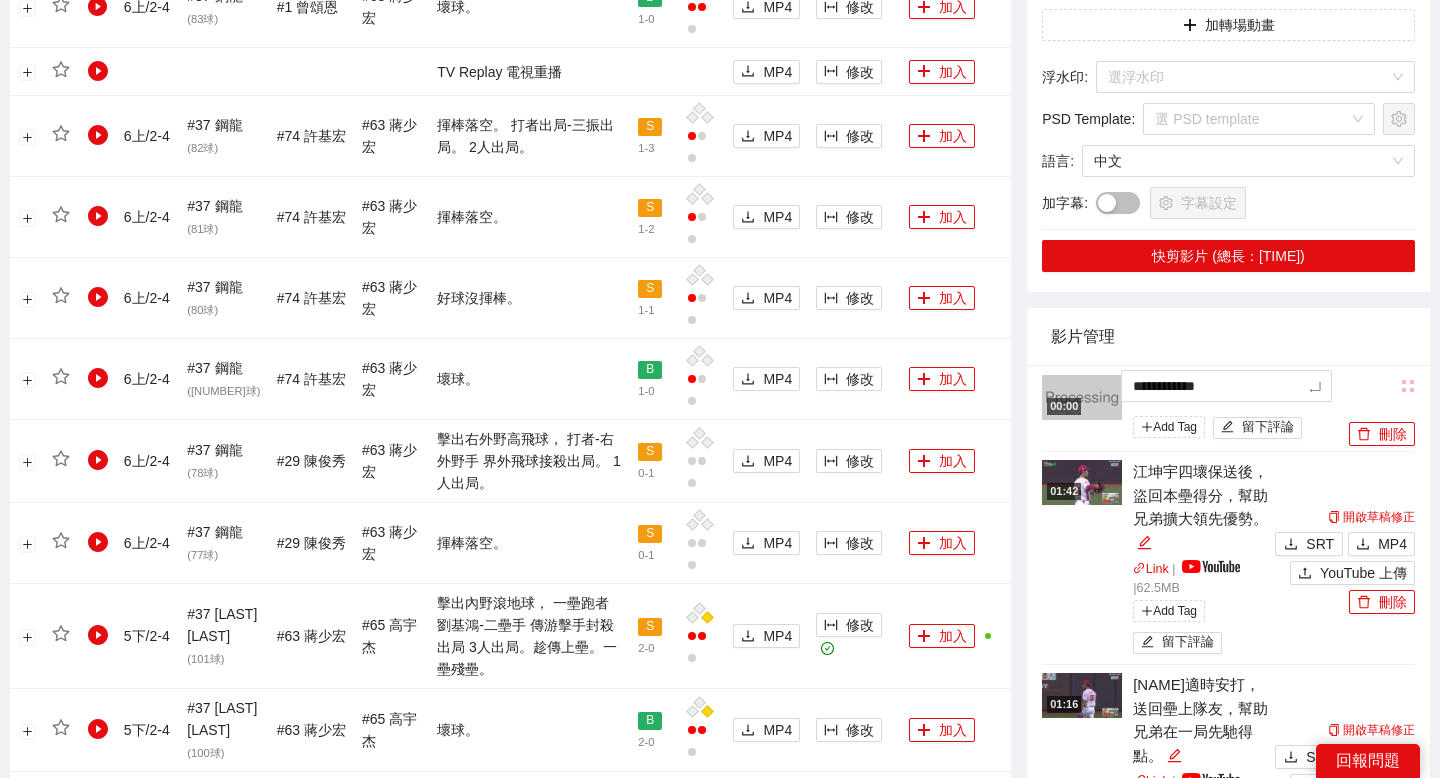 type on "**********" 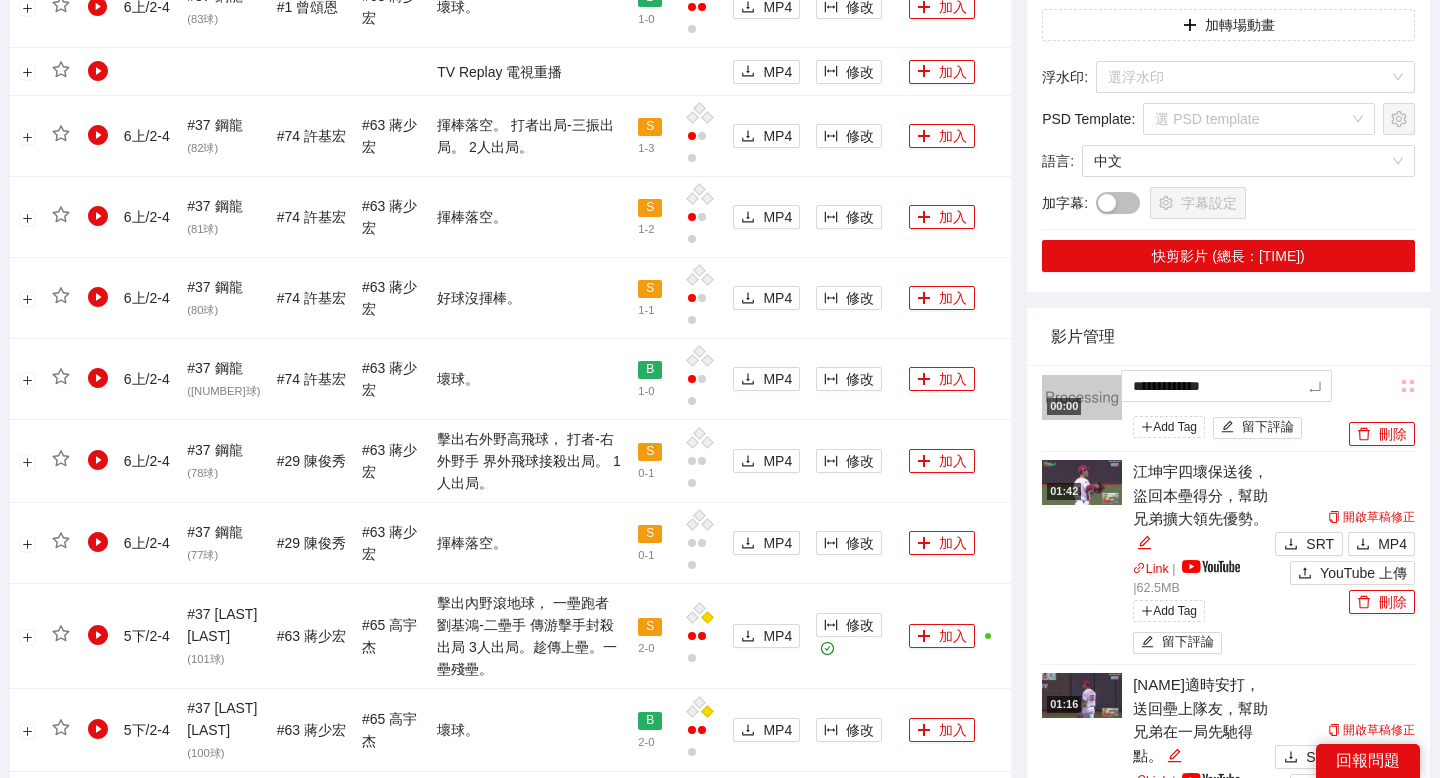 type on "**********" 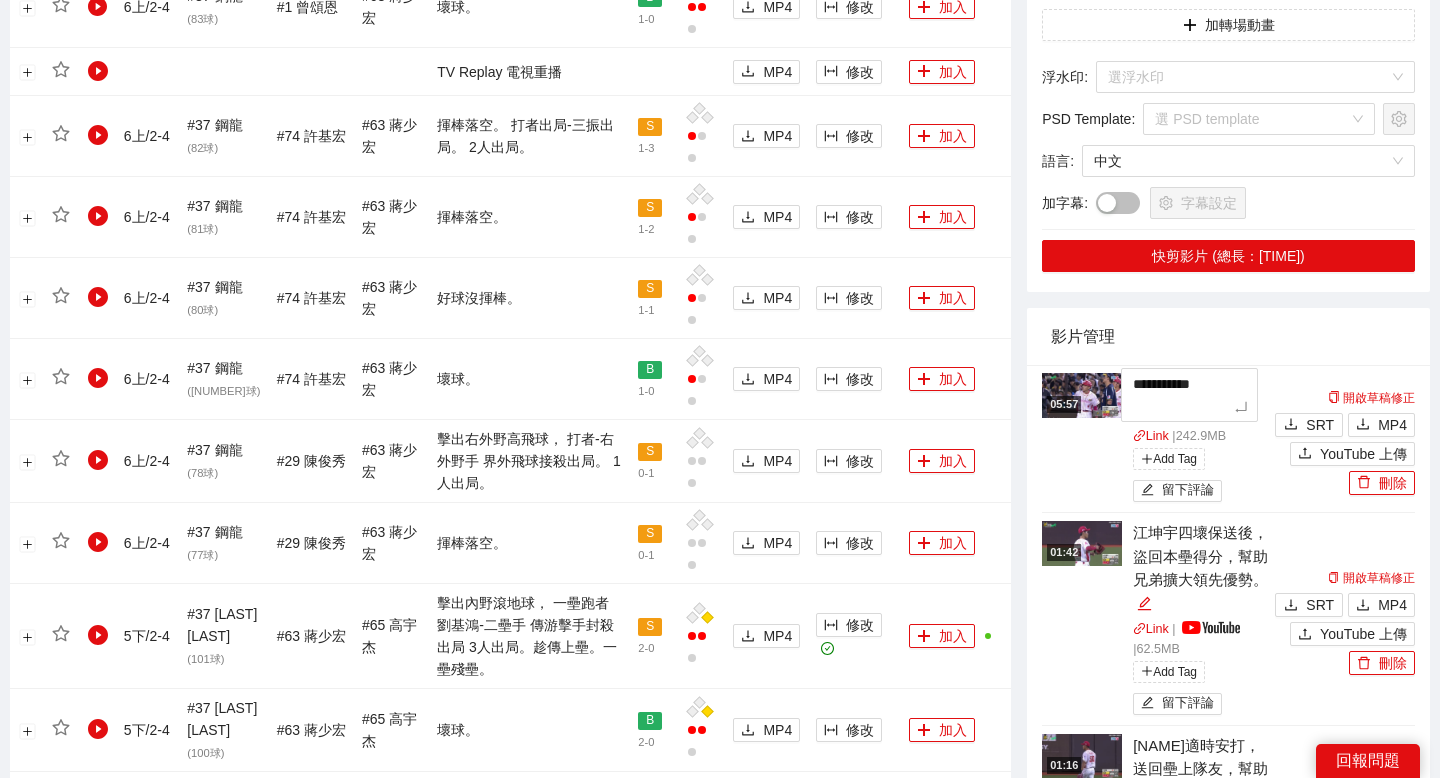 type on "**********" 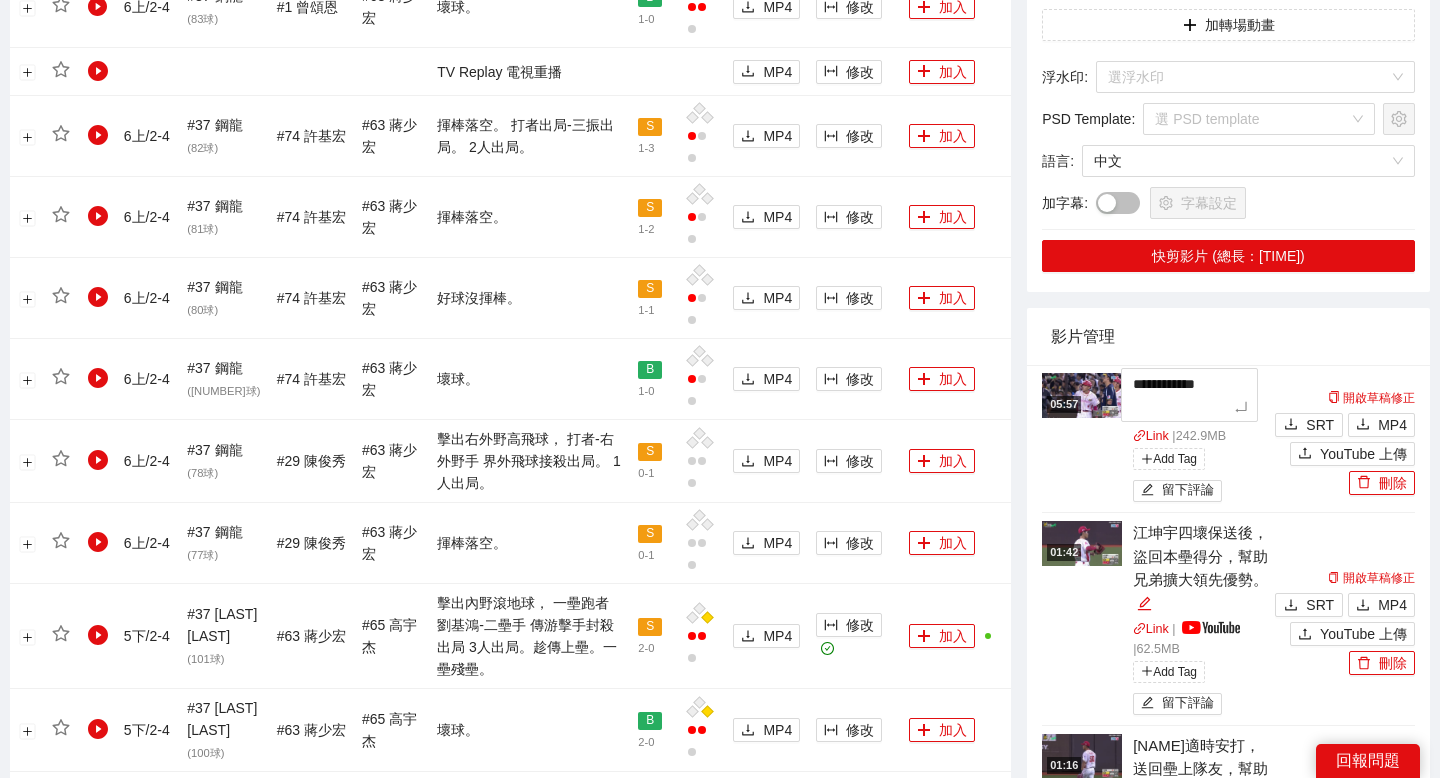 type on "**********" 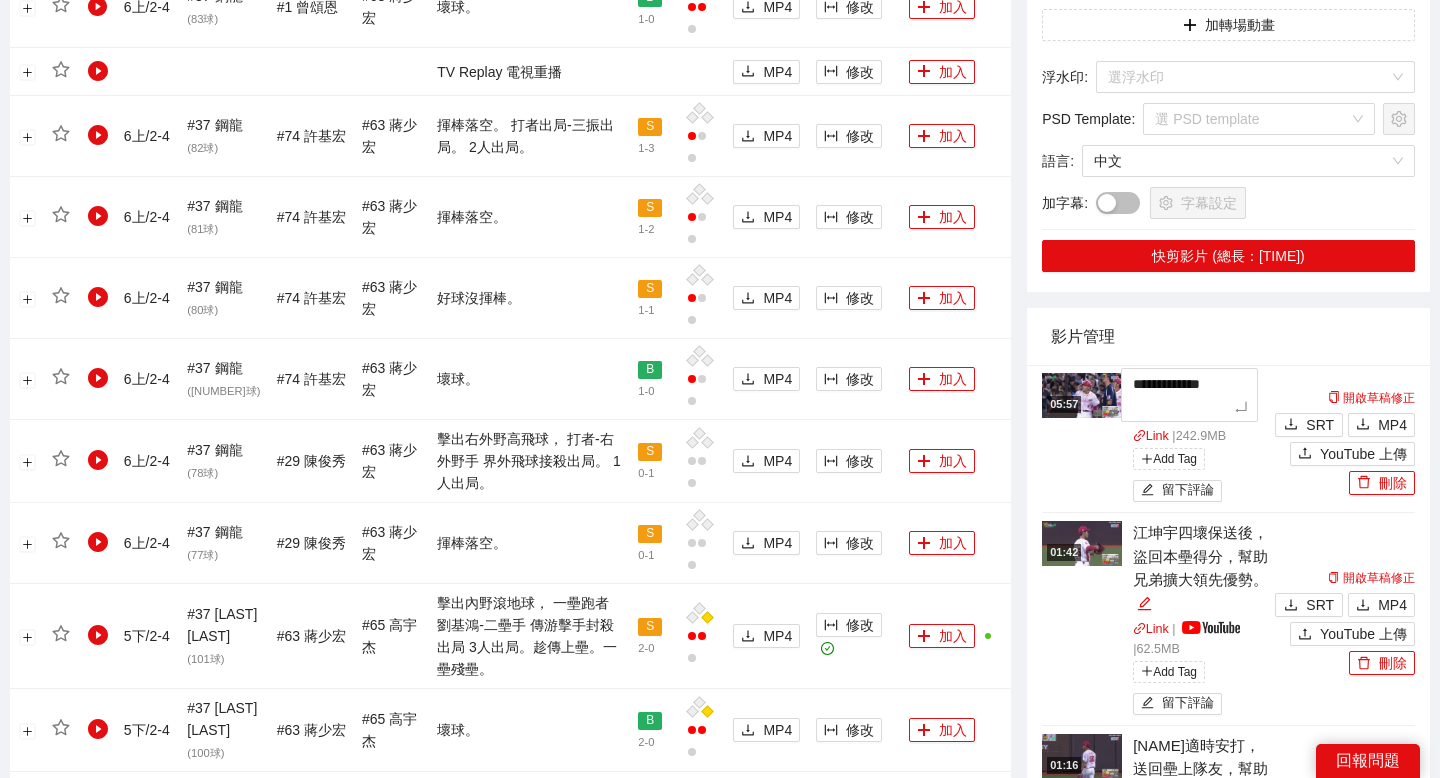 type on "**********" 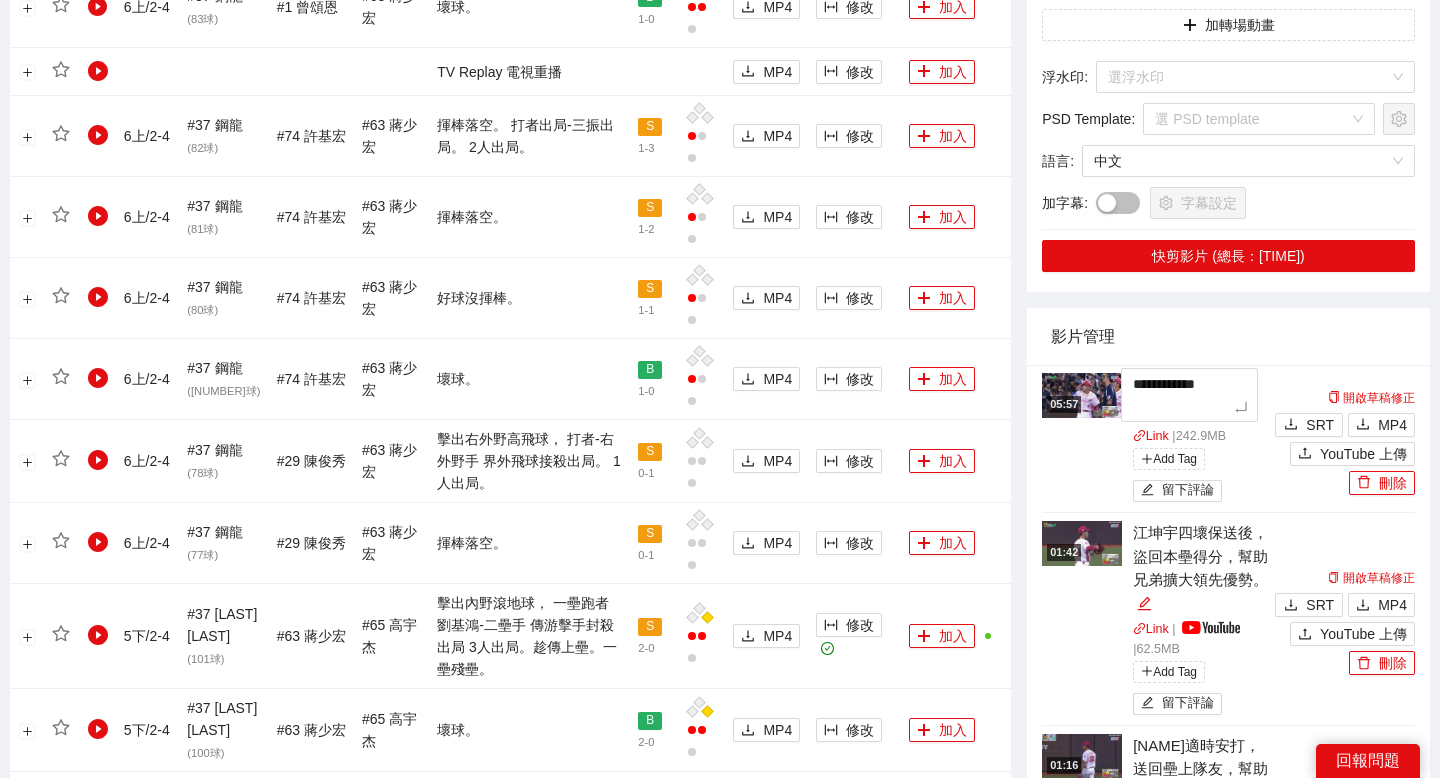 type on "**********" 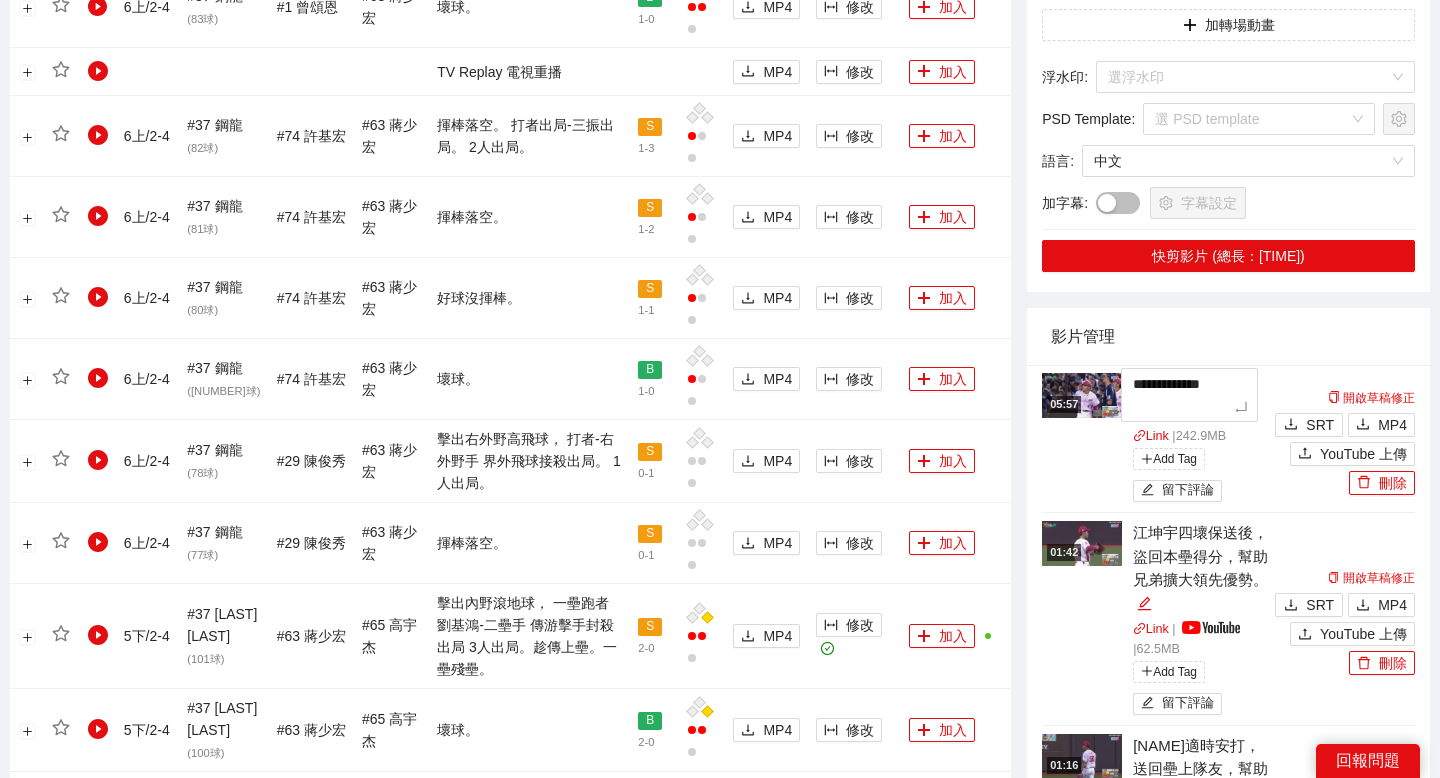 type on "**********" 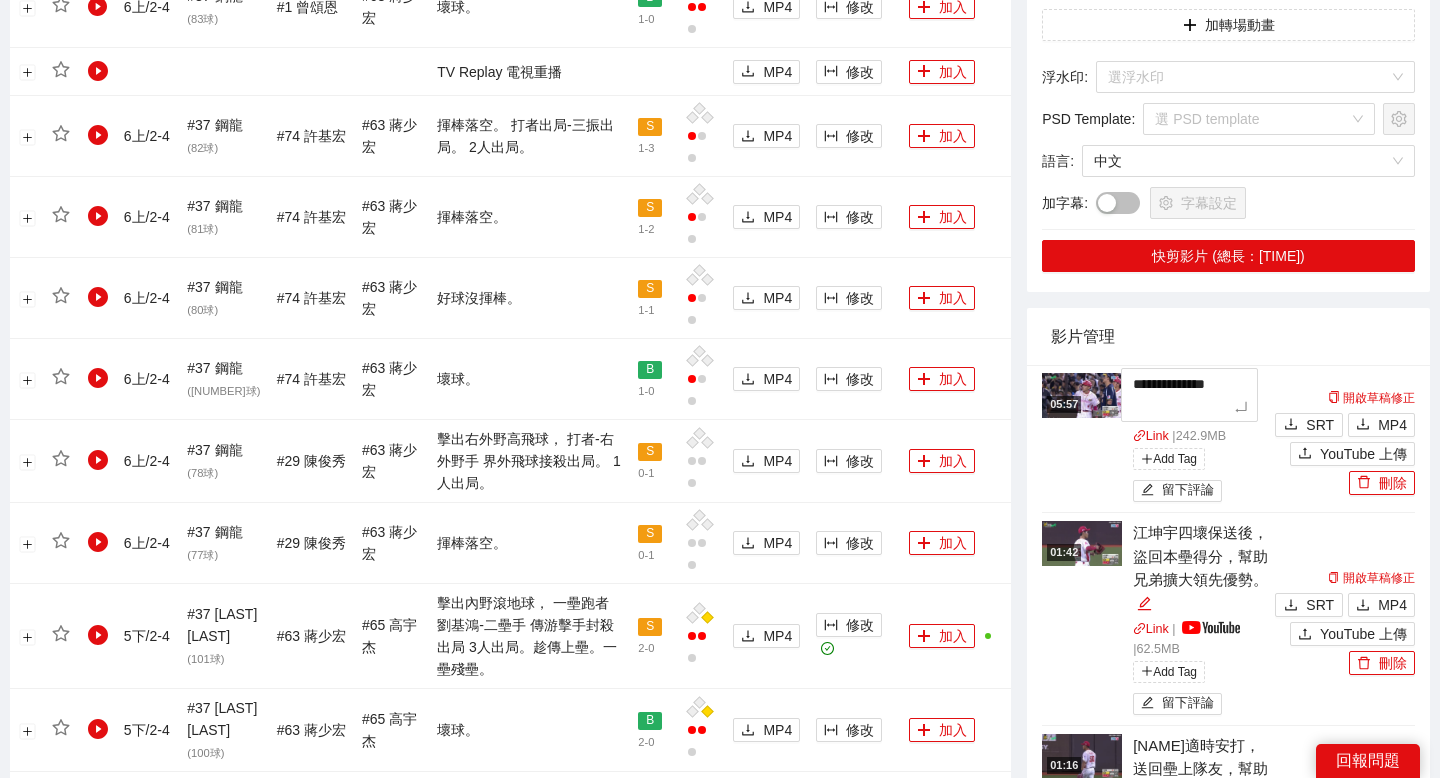 type on "**********" 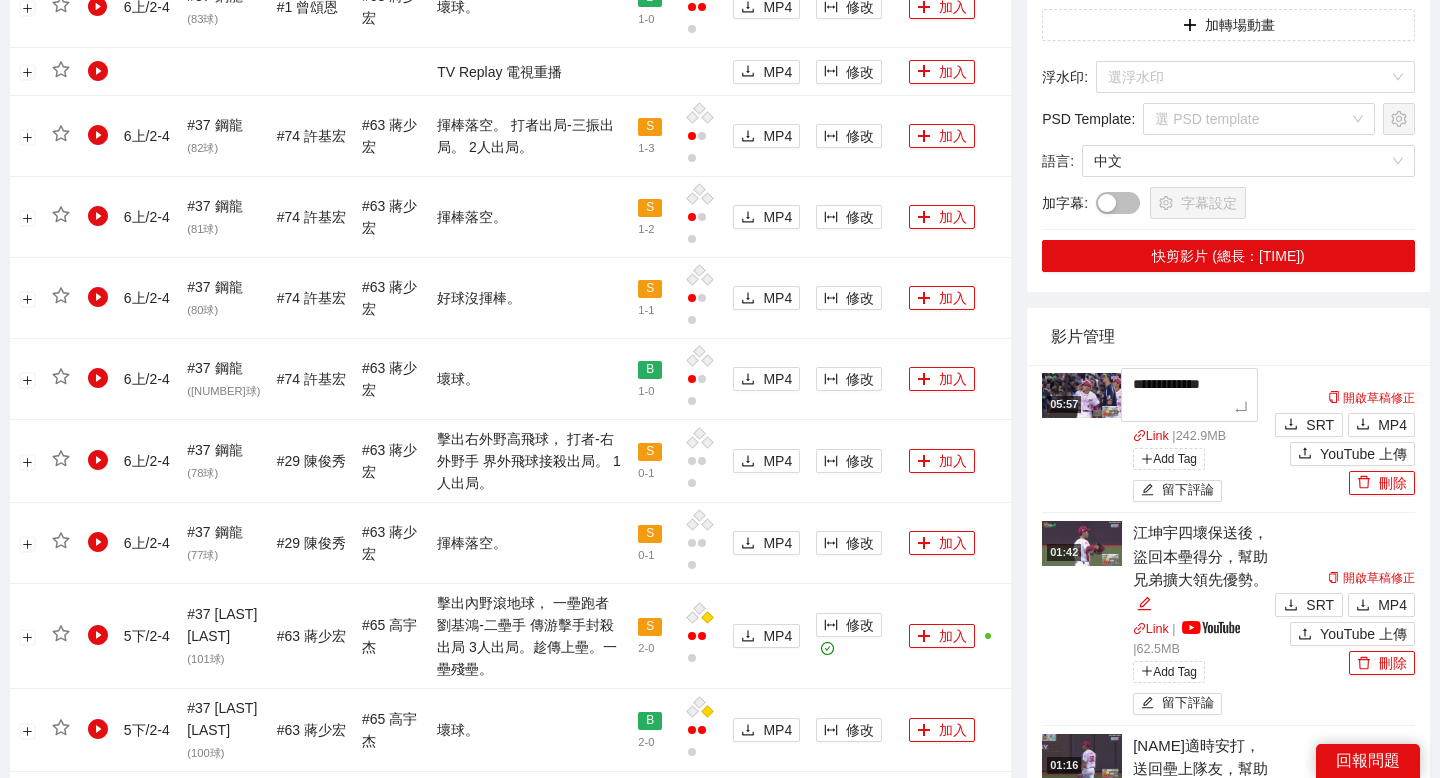 type on "**********" 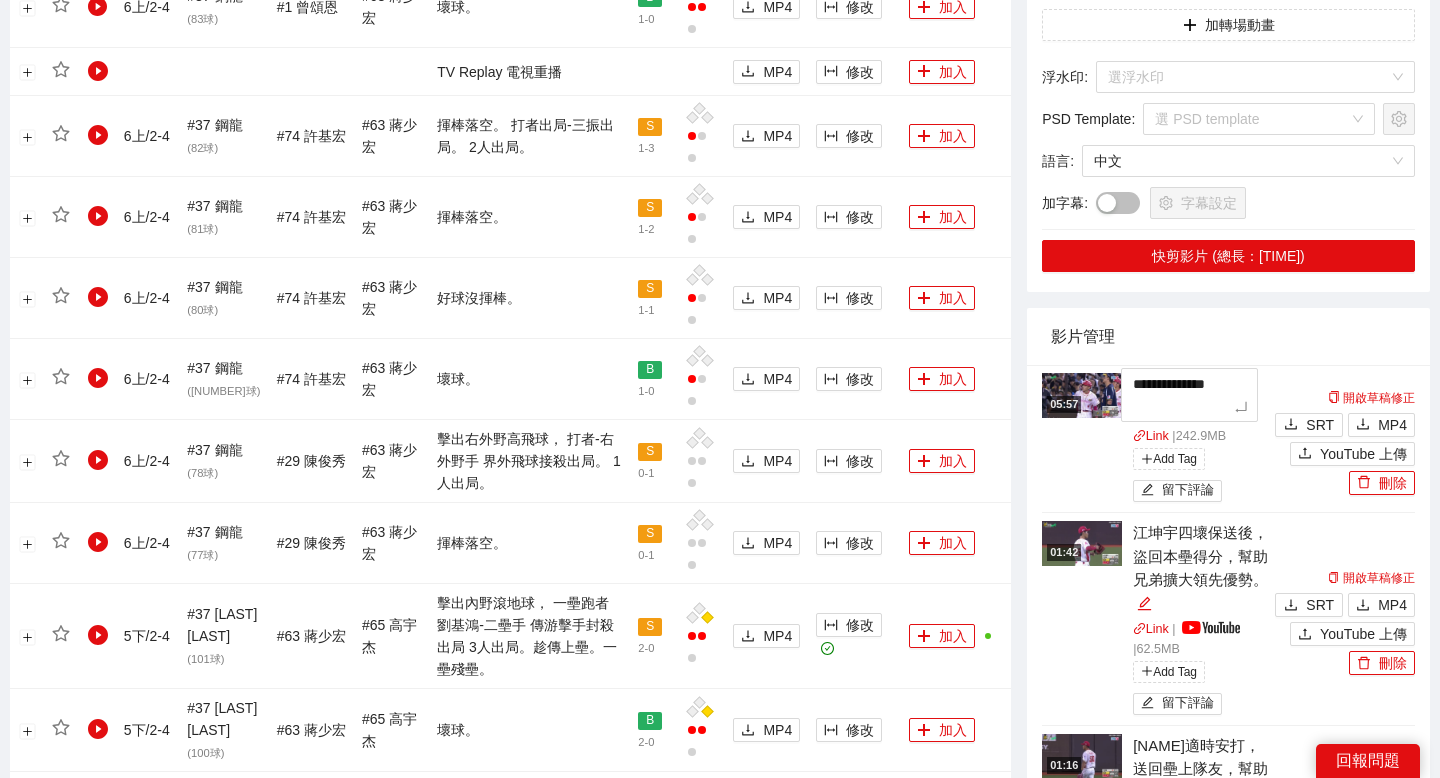 type on "**********" 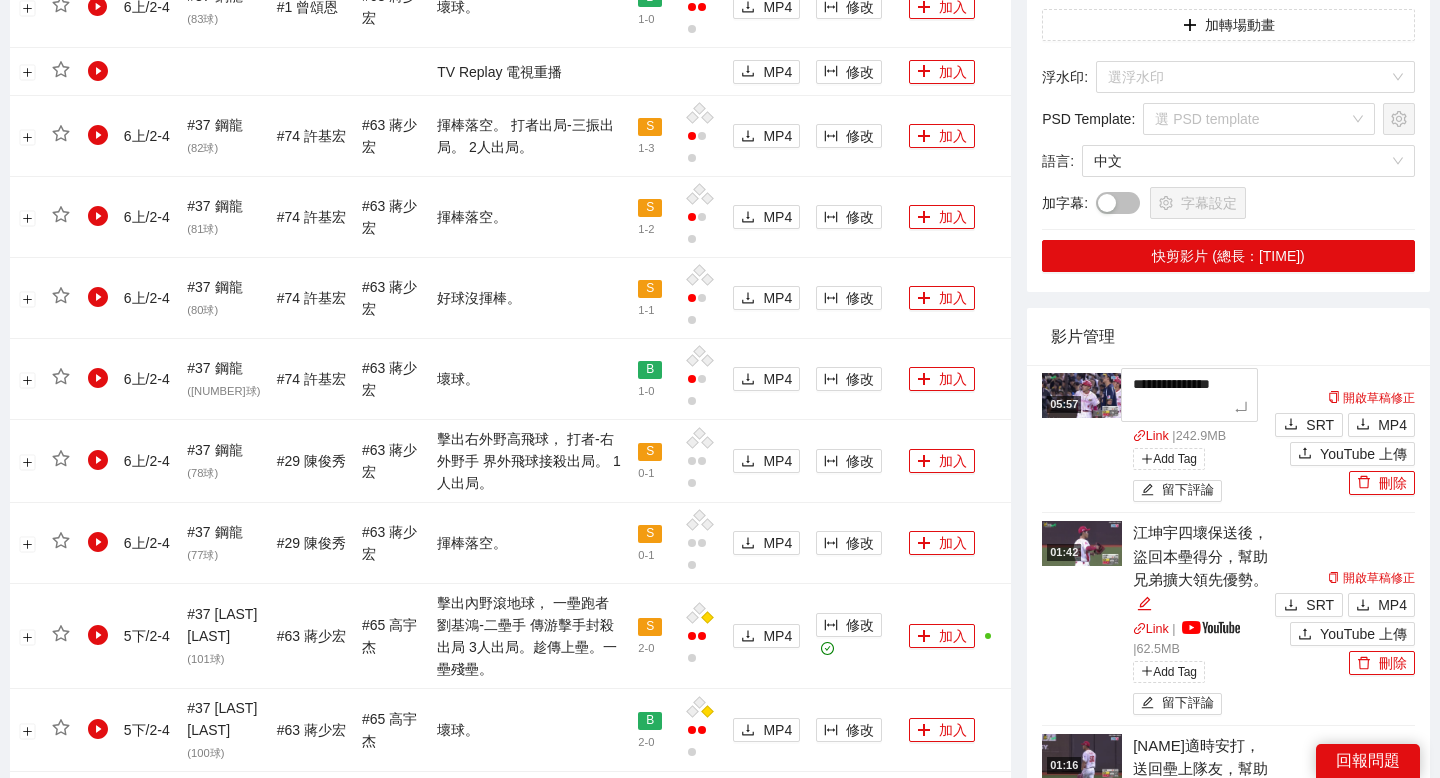 type on "**********" 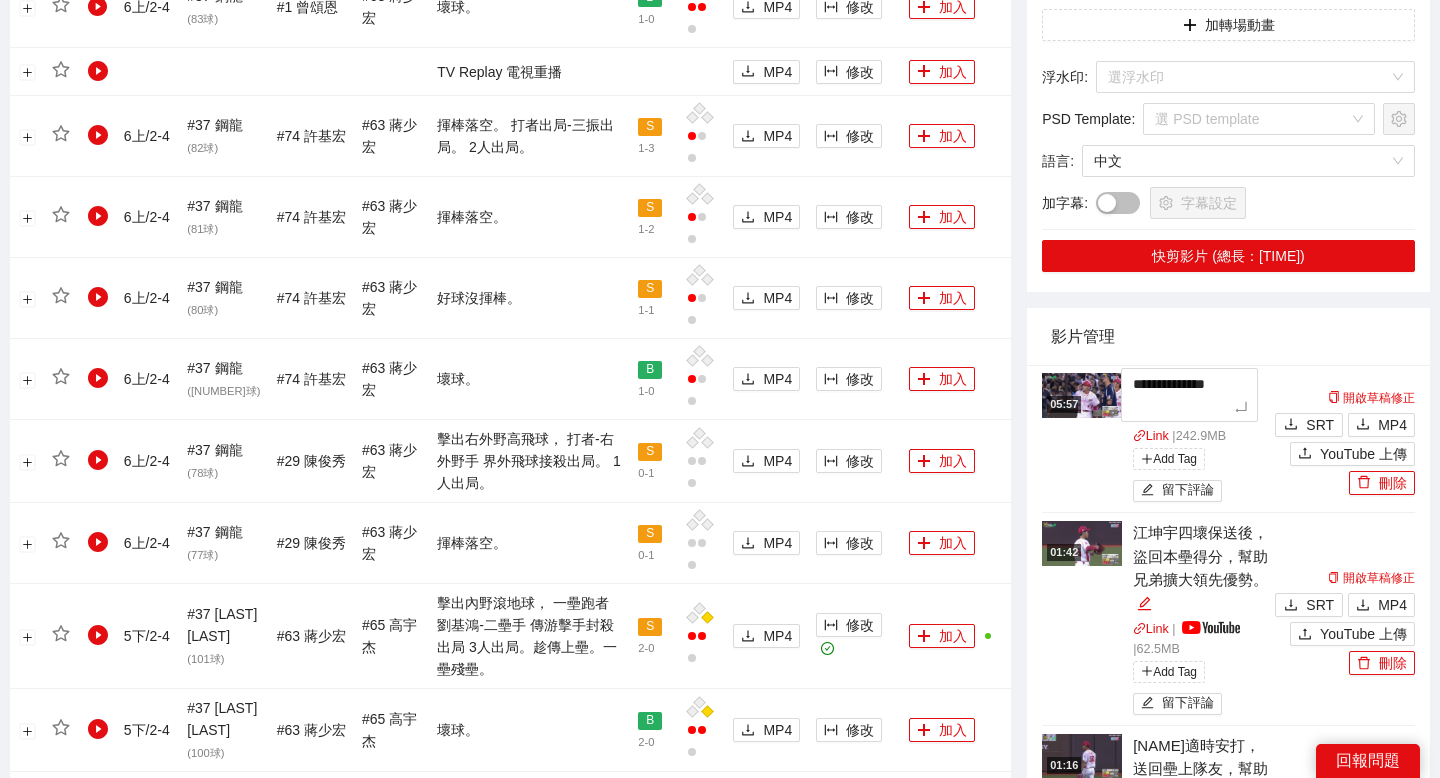 type on "**********" 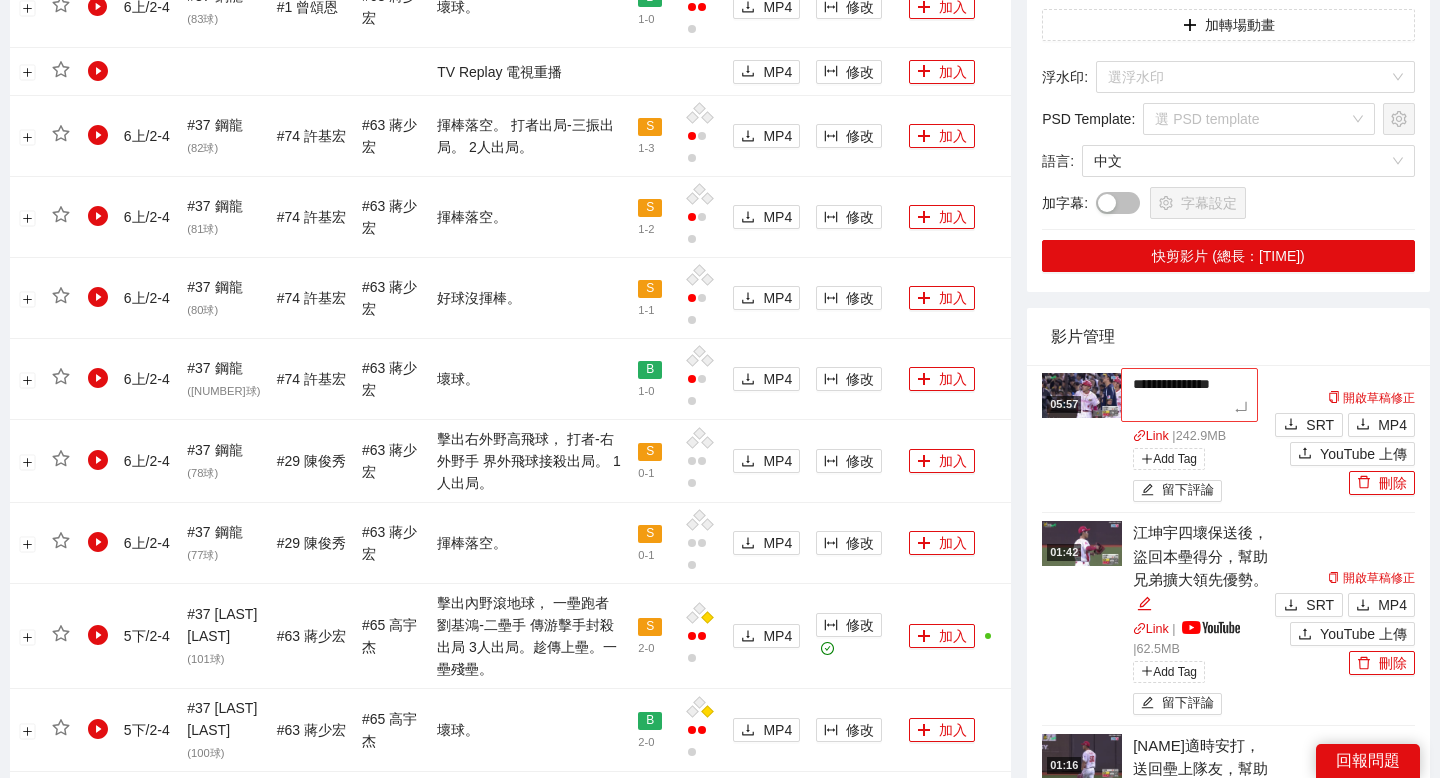 click on "**********" at bounding box center [1189, 395] 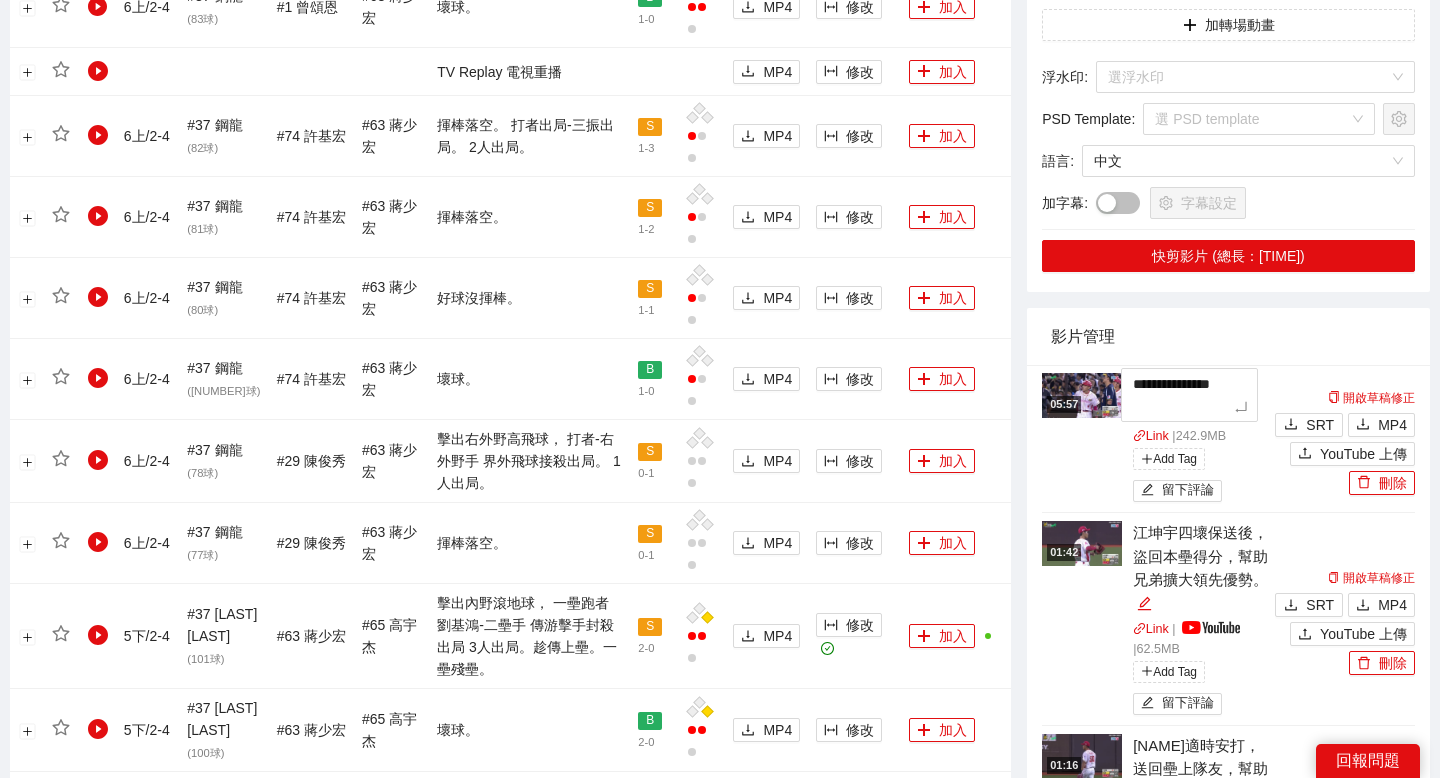 type on "**********" 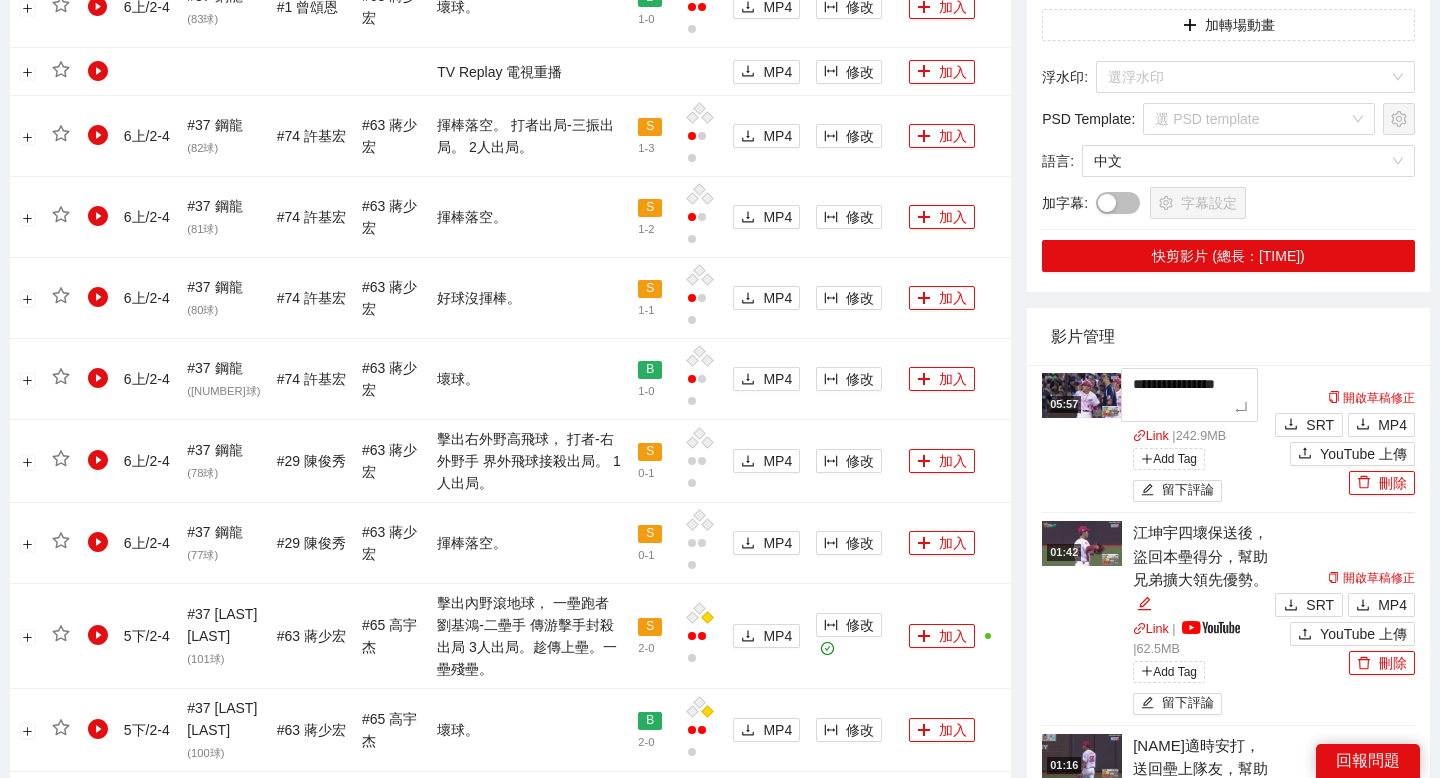 type on "**********" 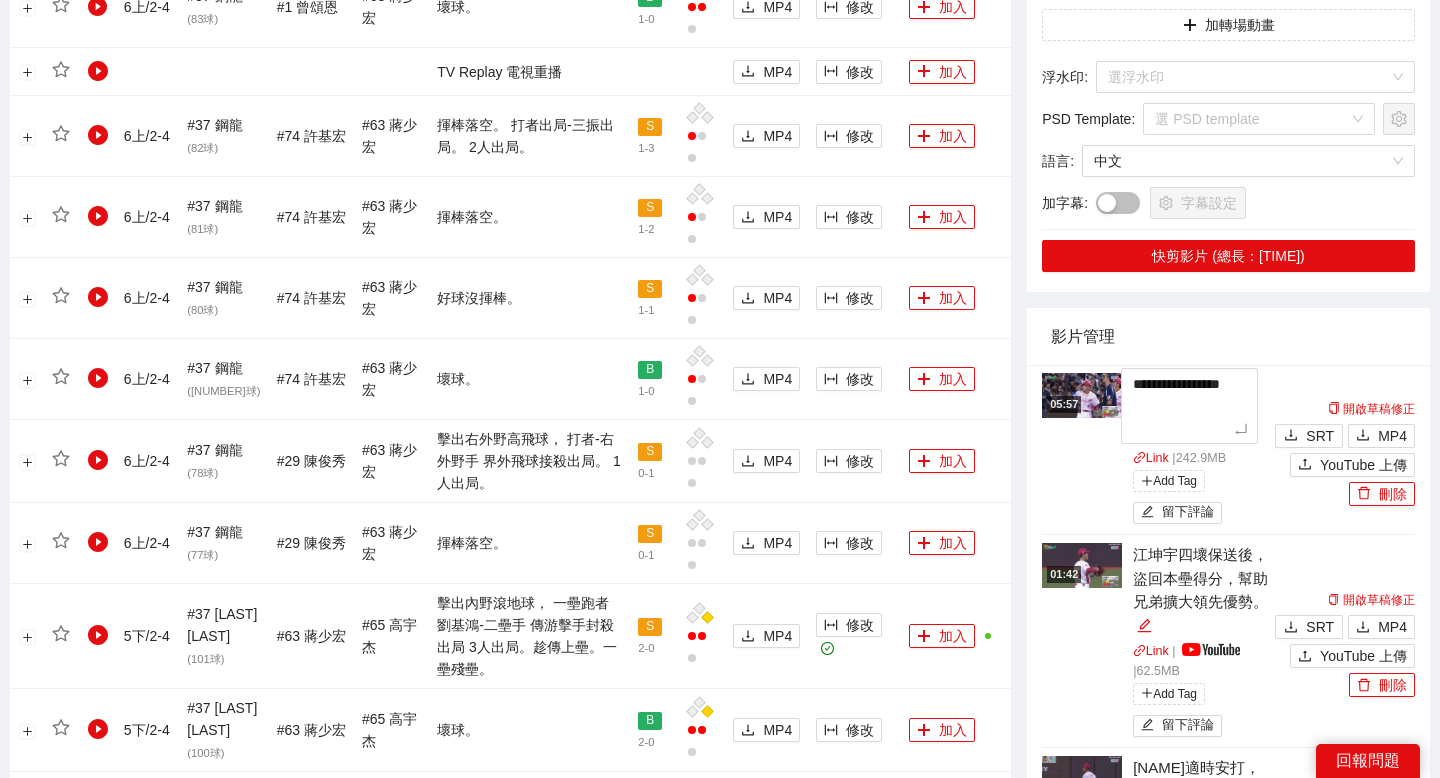 type on "**********" 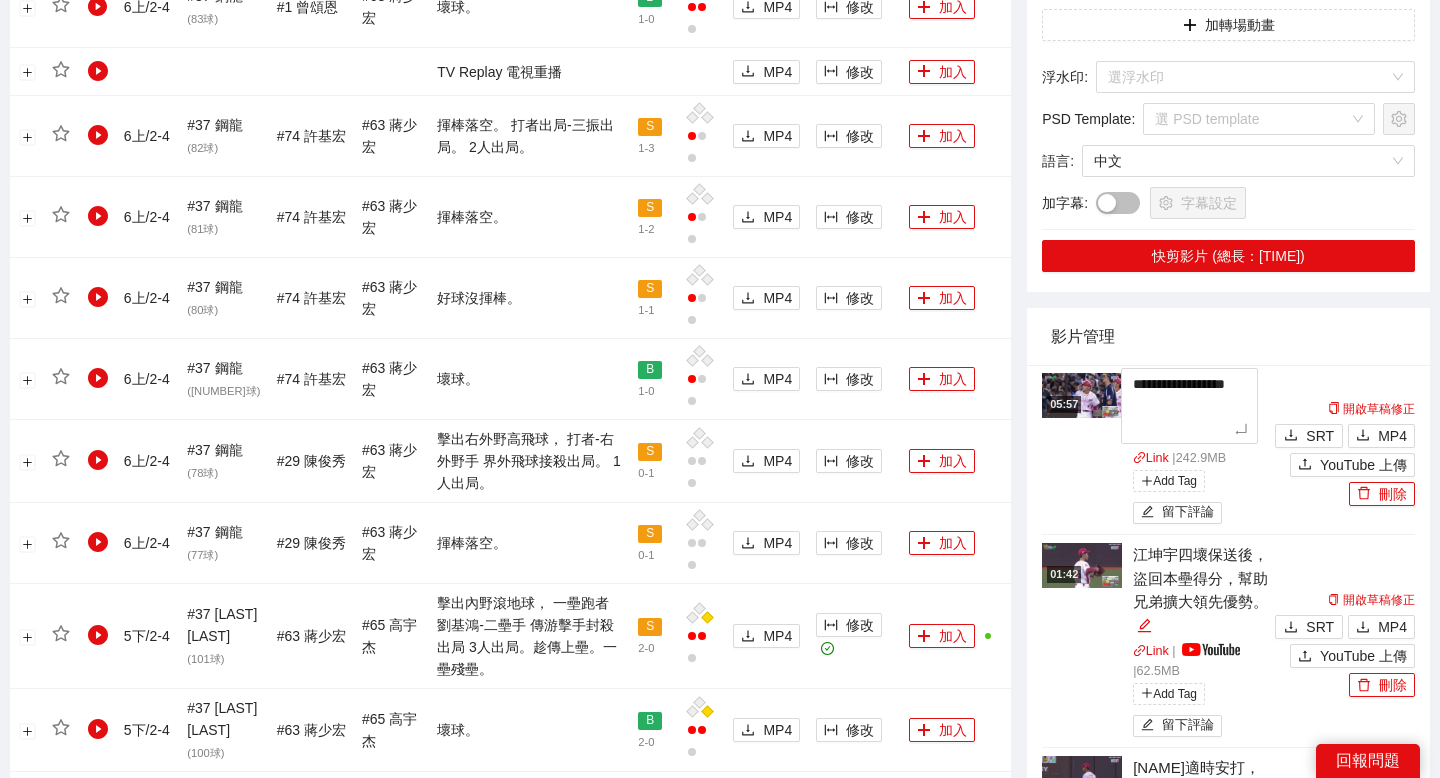 type on "**********" 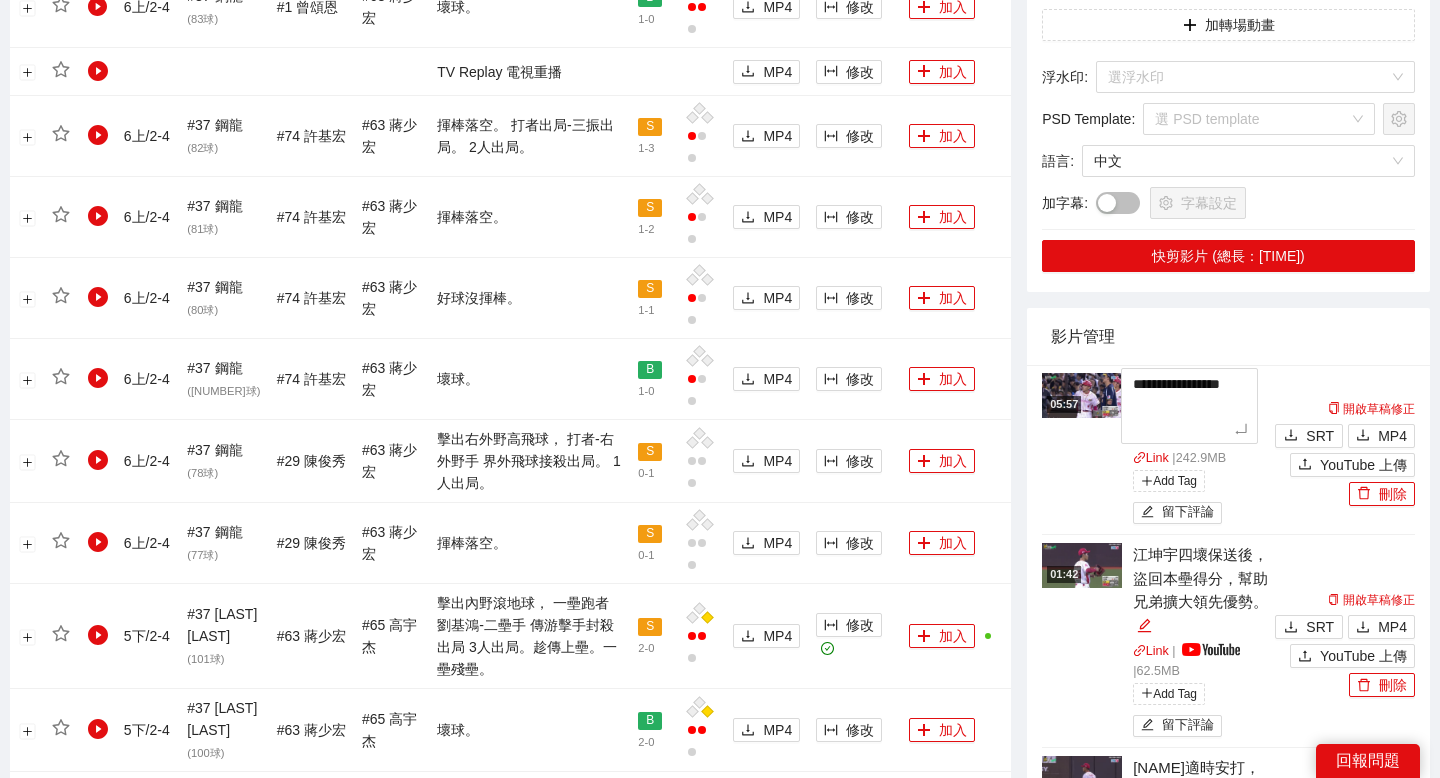 type on "**********" 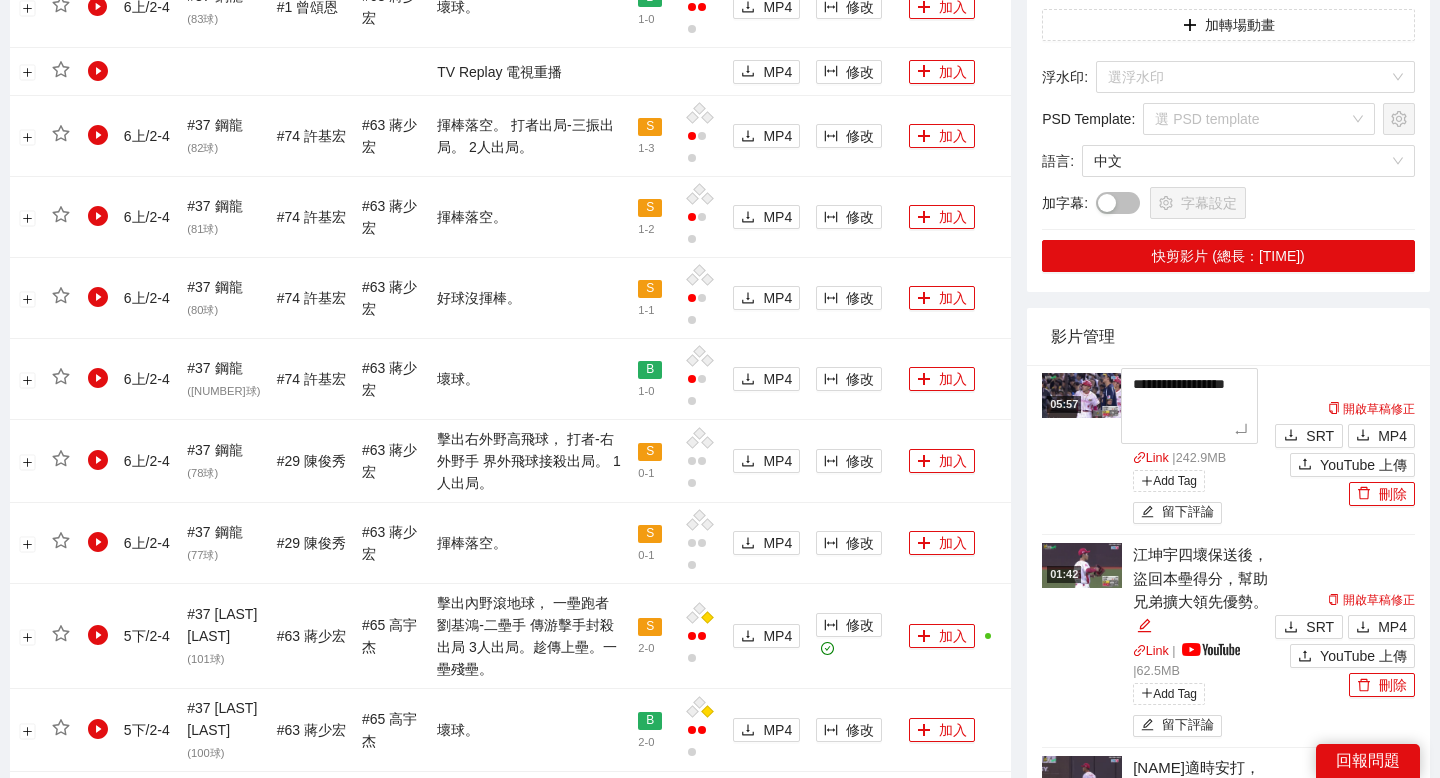type on "**********" 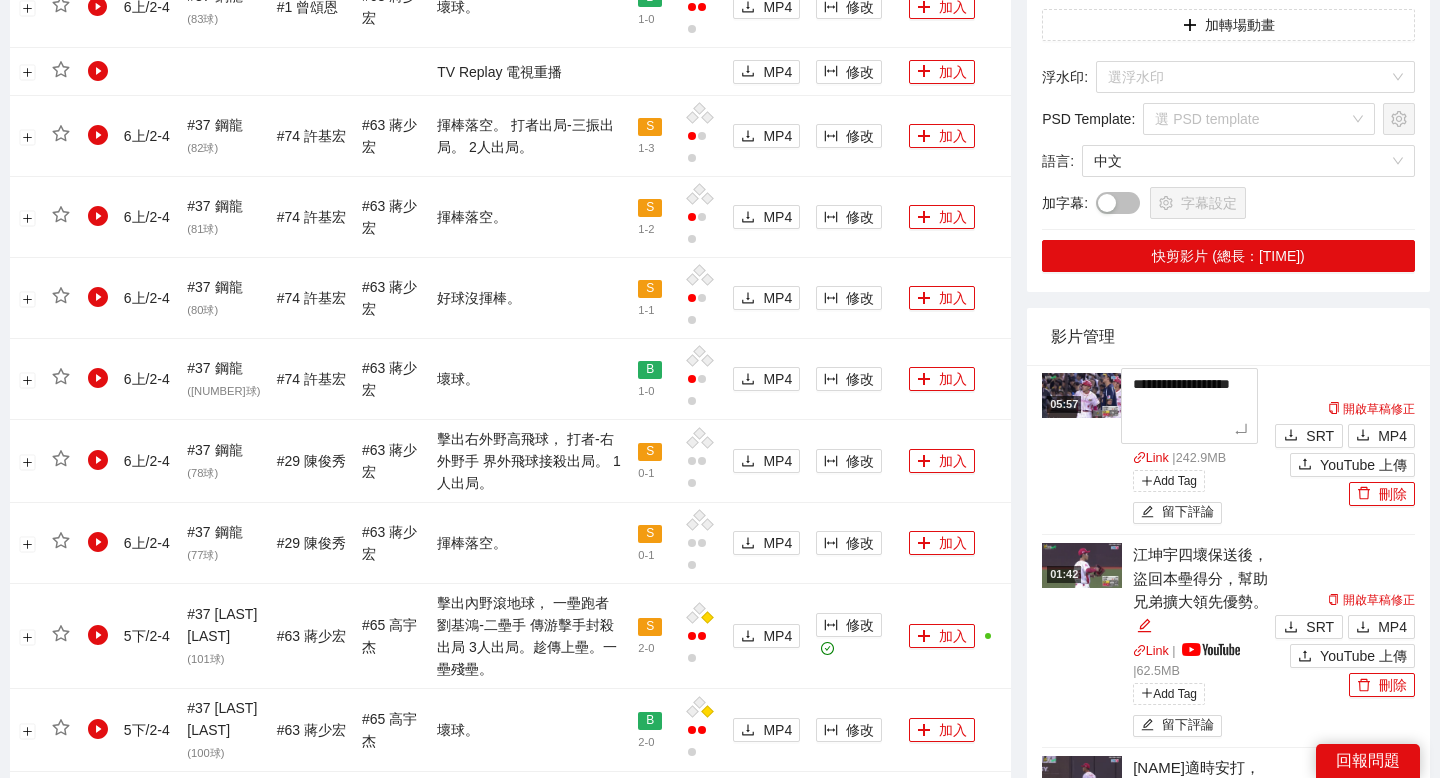 type on "**********" 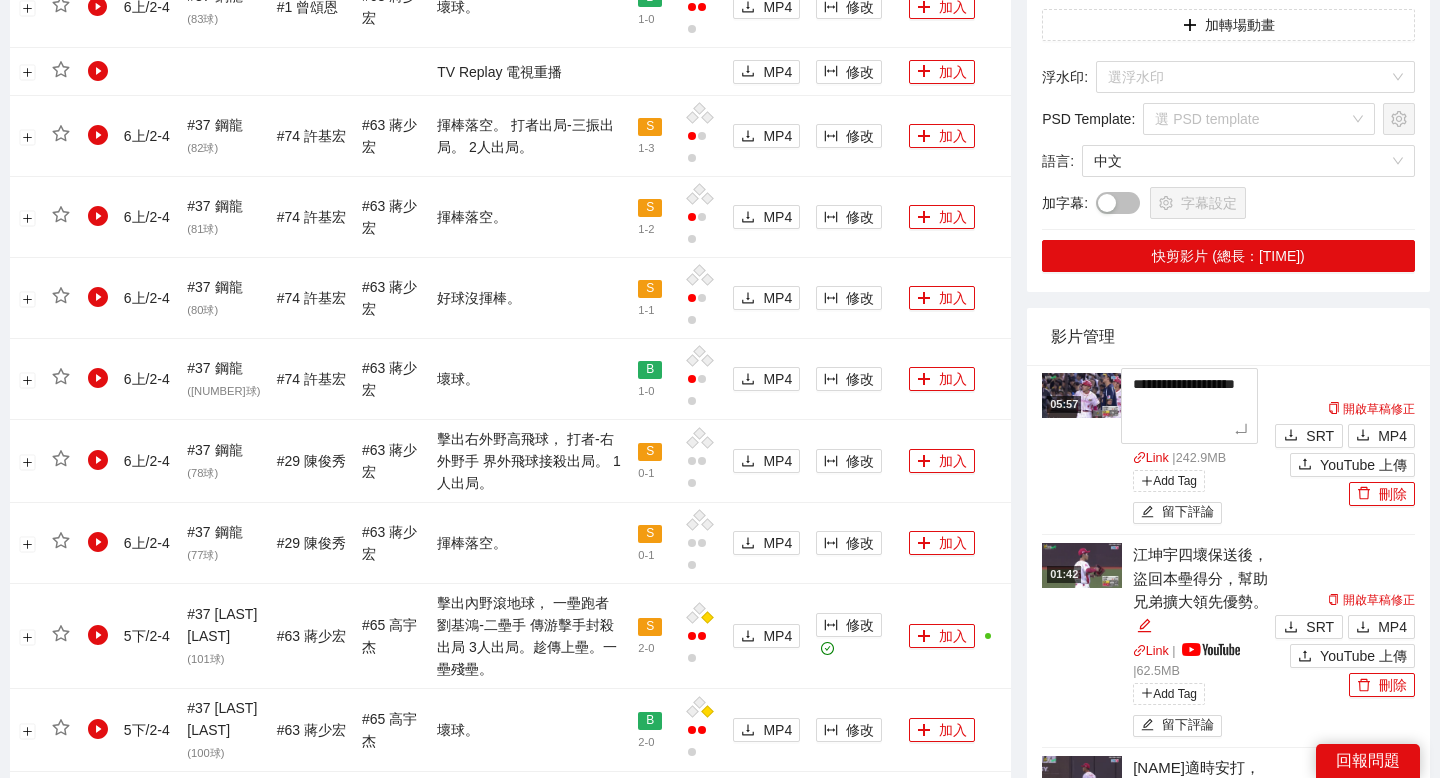 type on "**********" 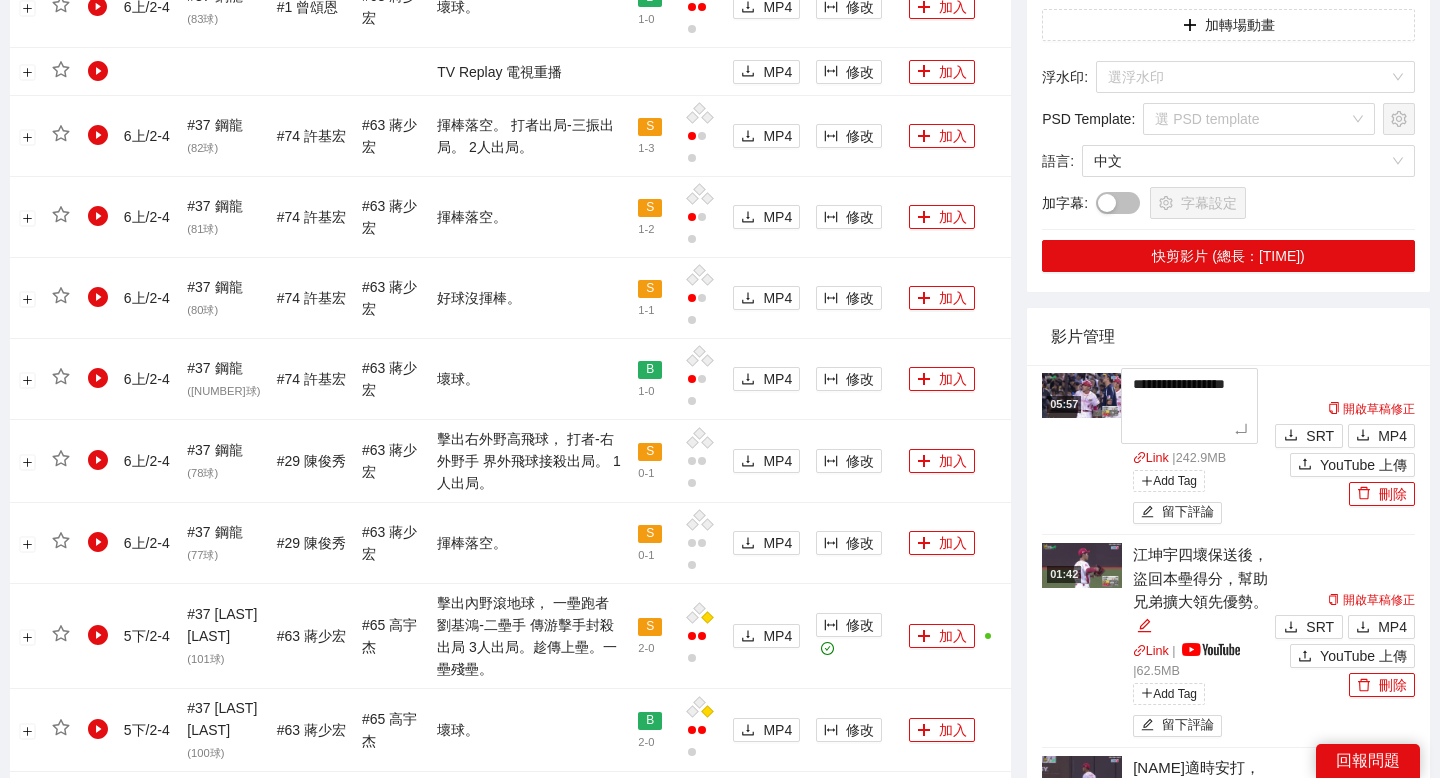 type on "**********" 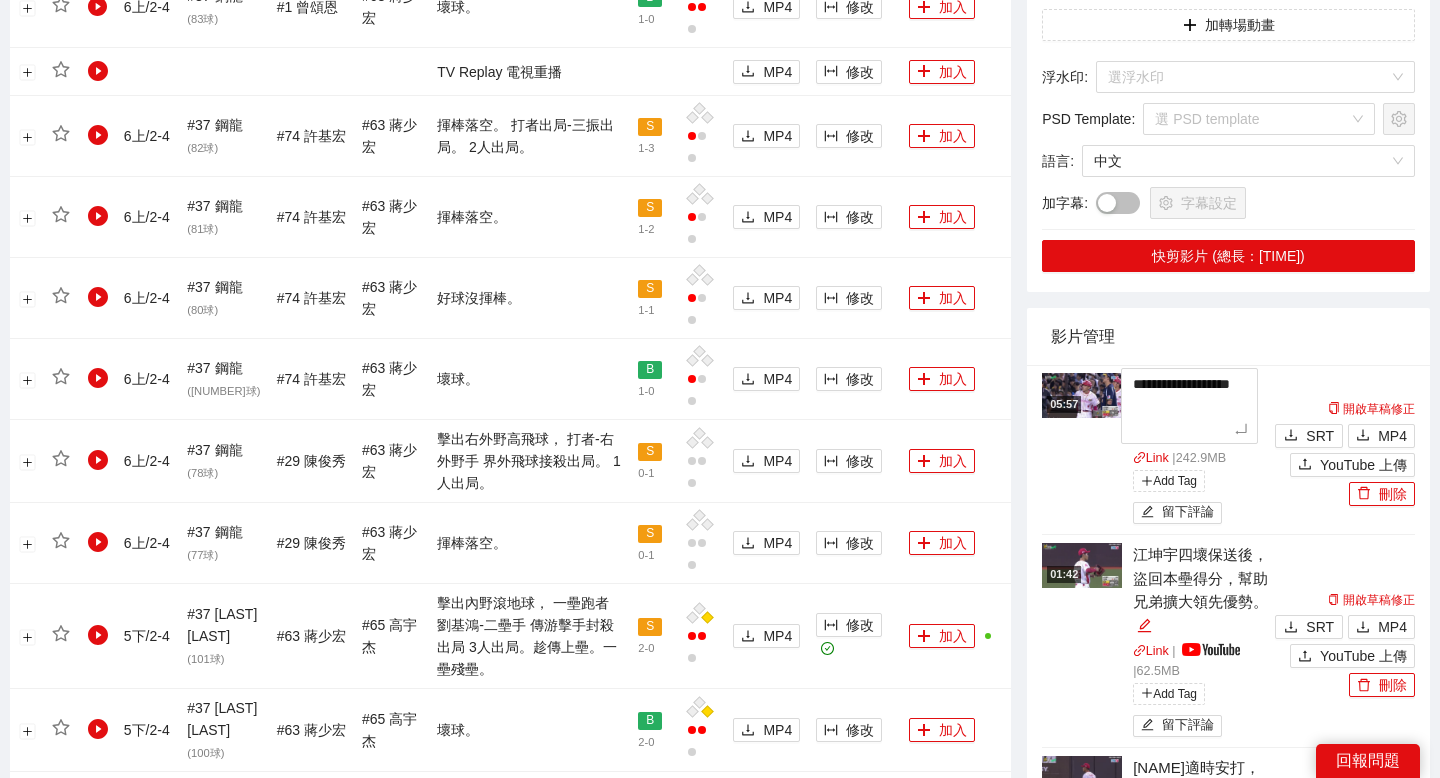 type on "**********" 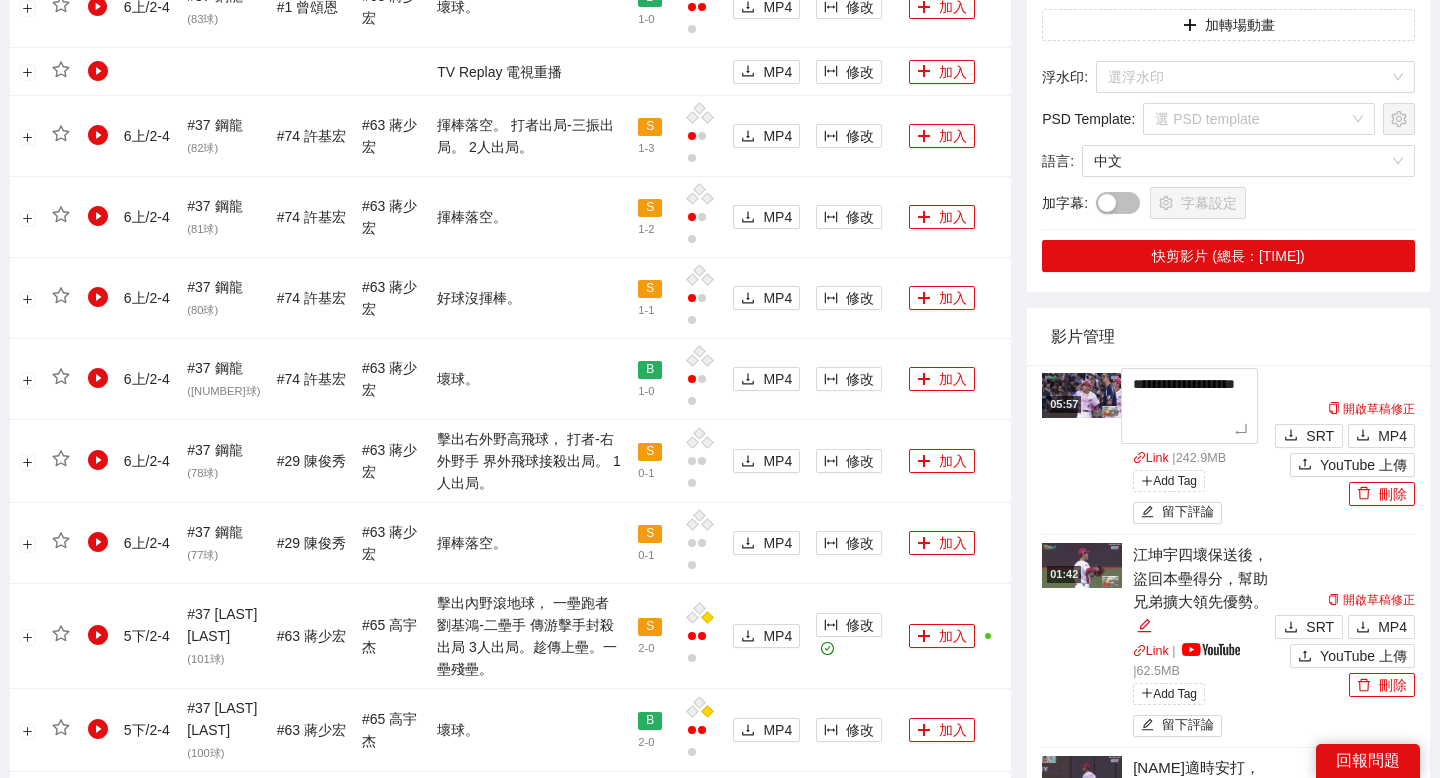 type on "**********" 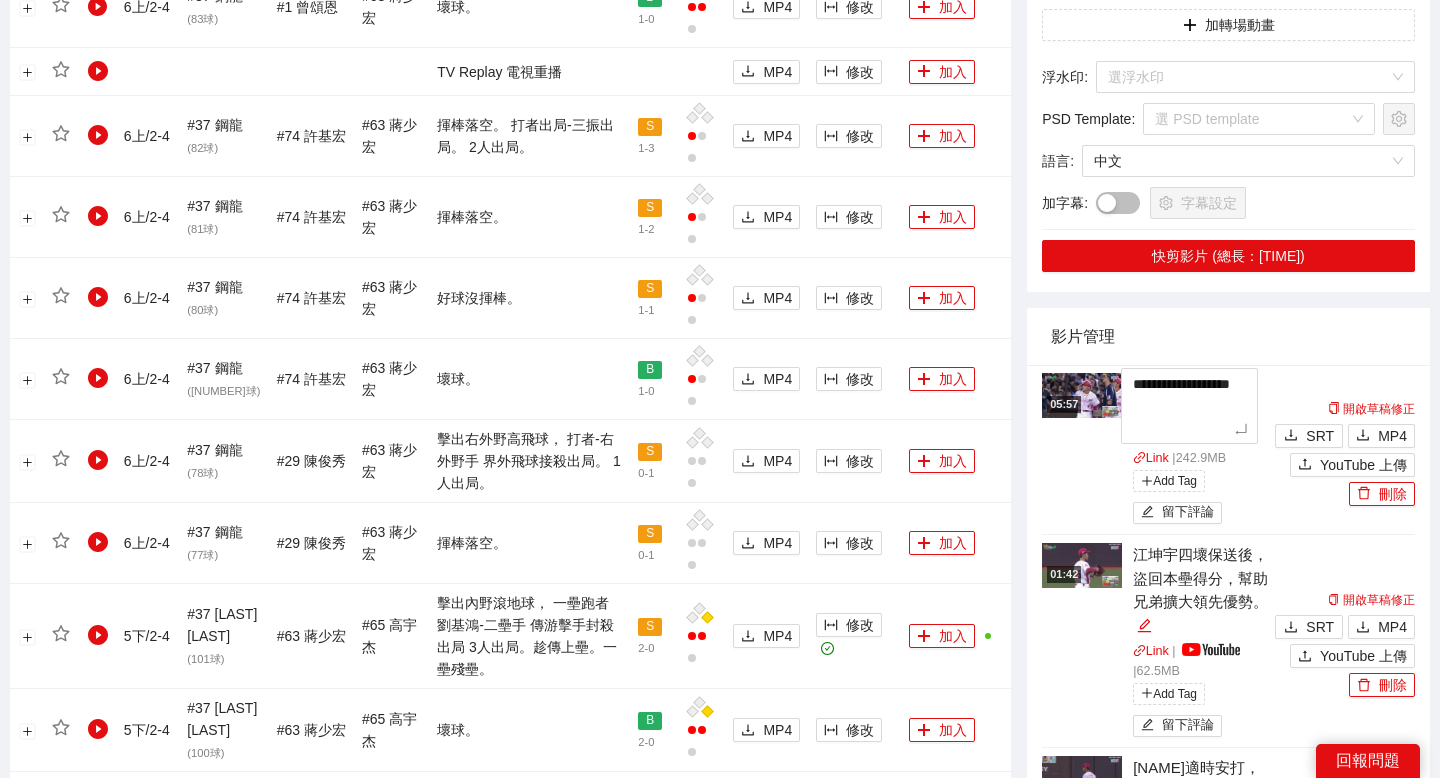 type on "**********" 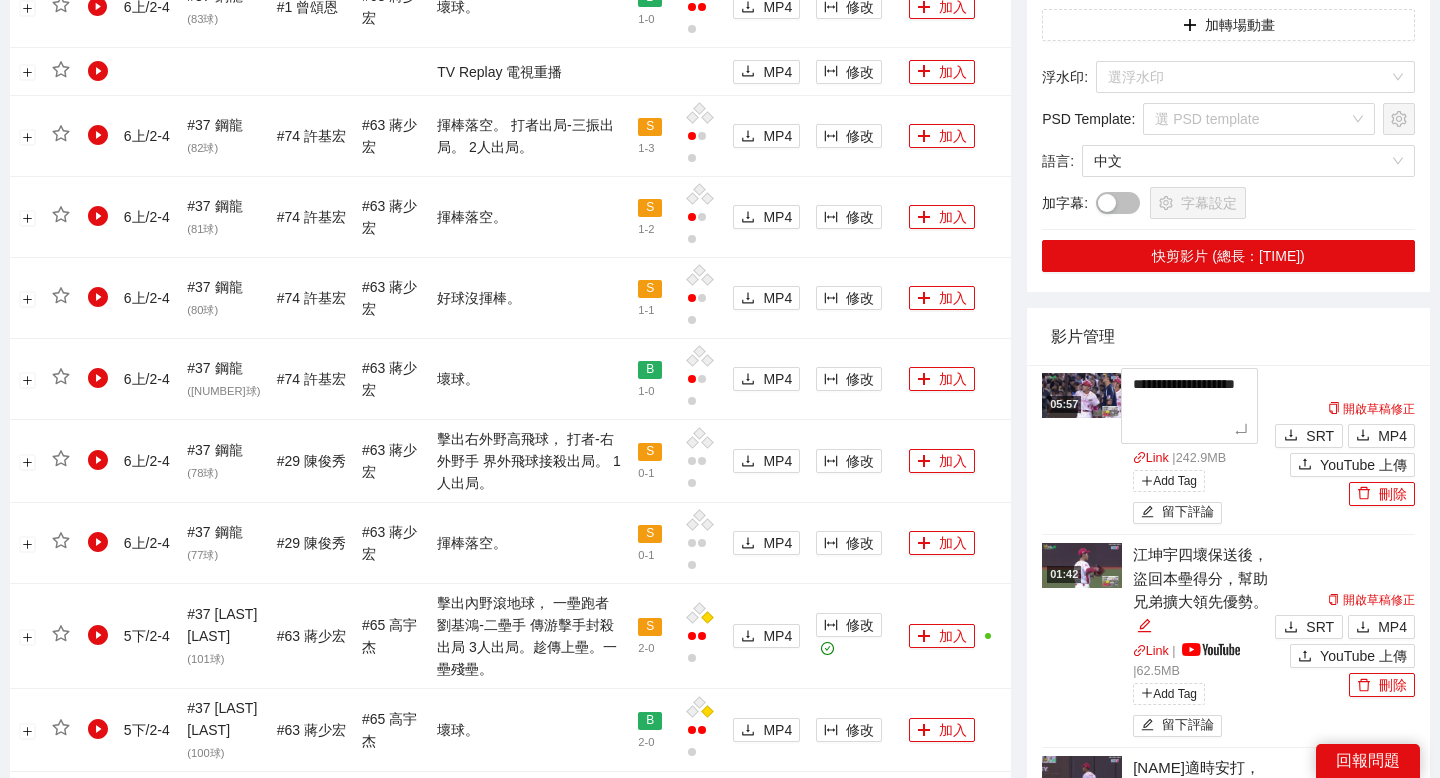 type on "**********" 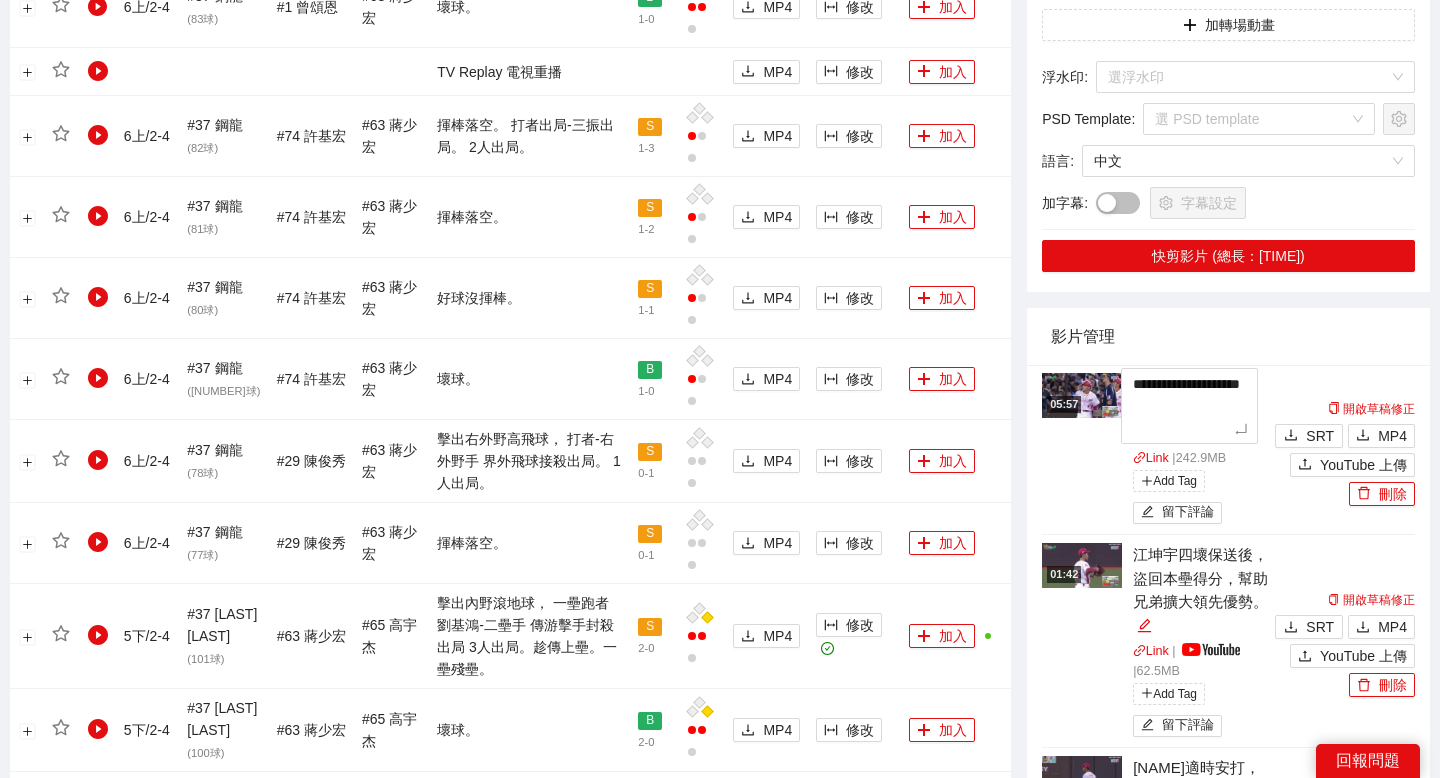 type on "**********" 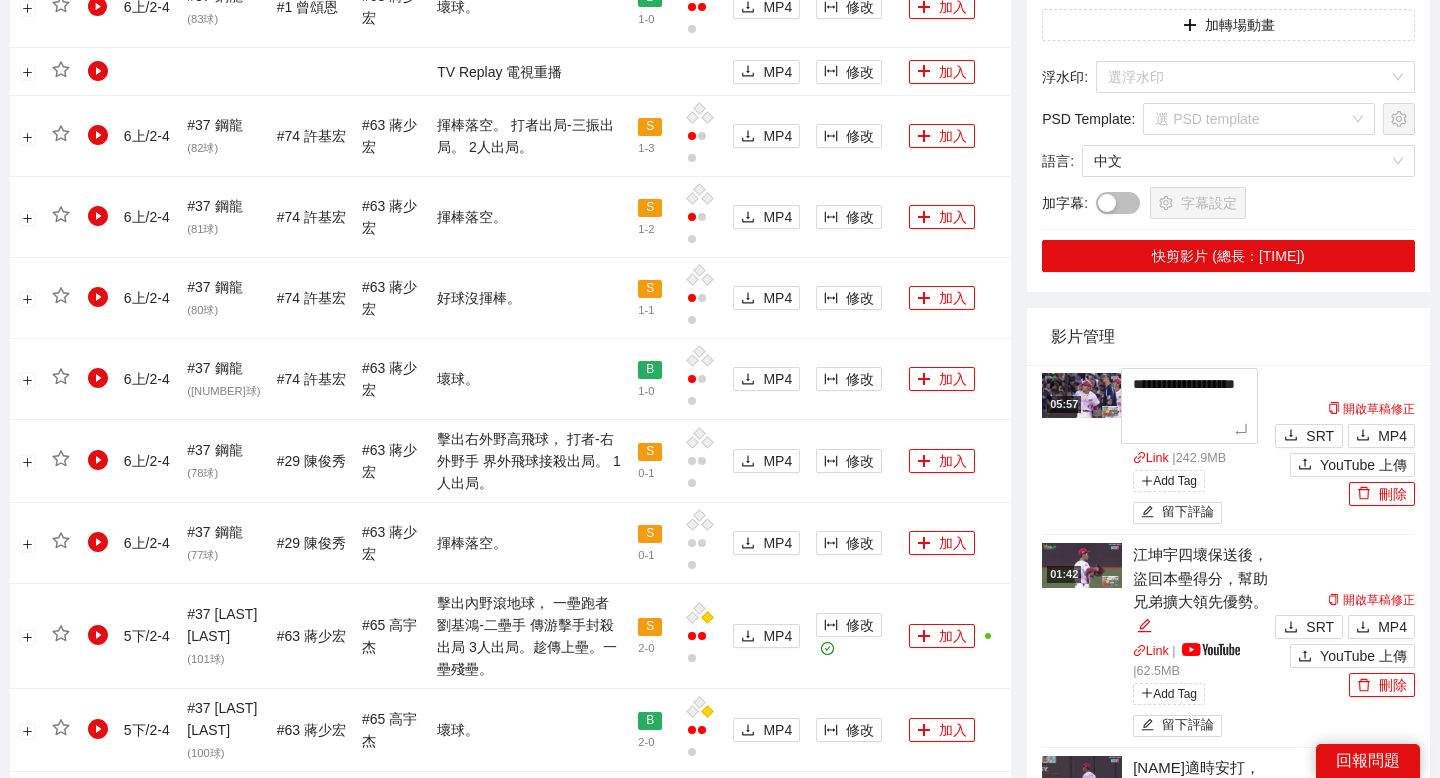 type on "**********" 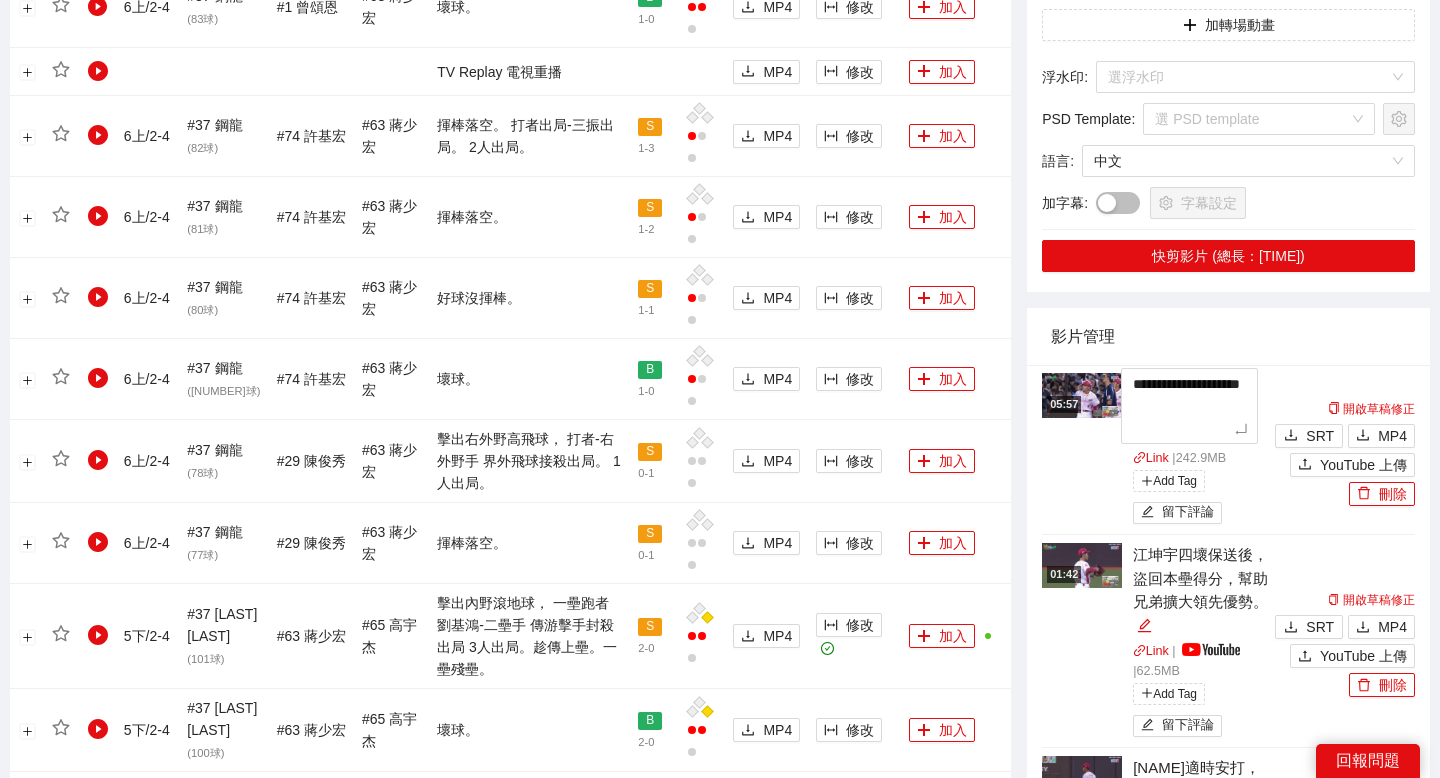 type on "**********" 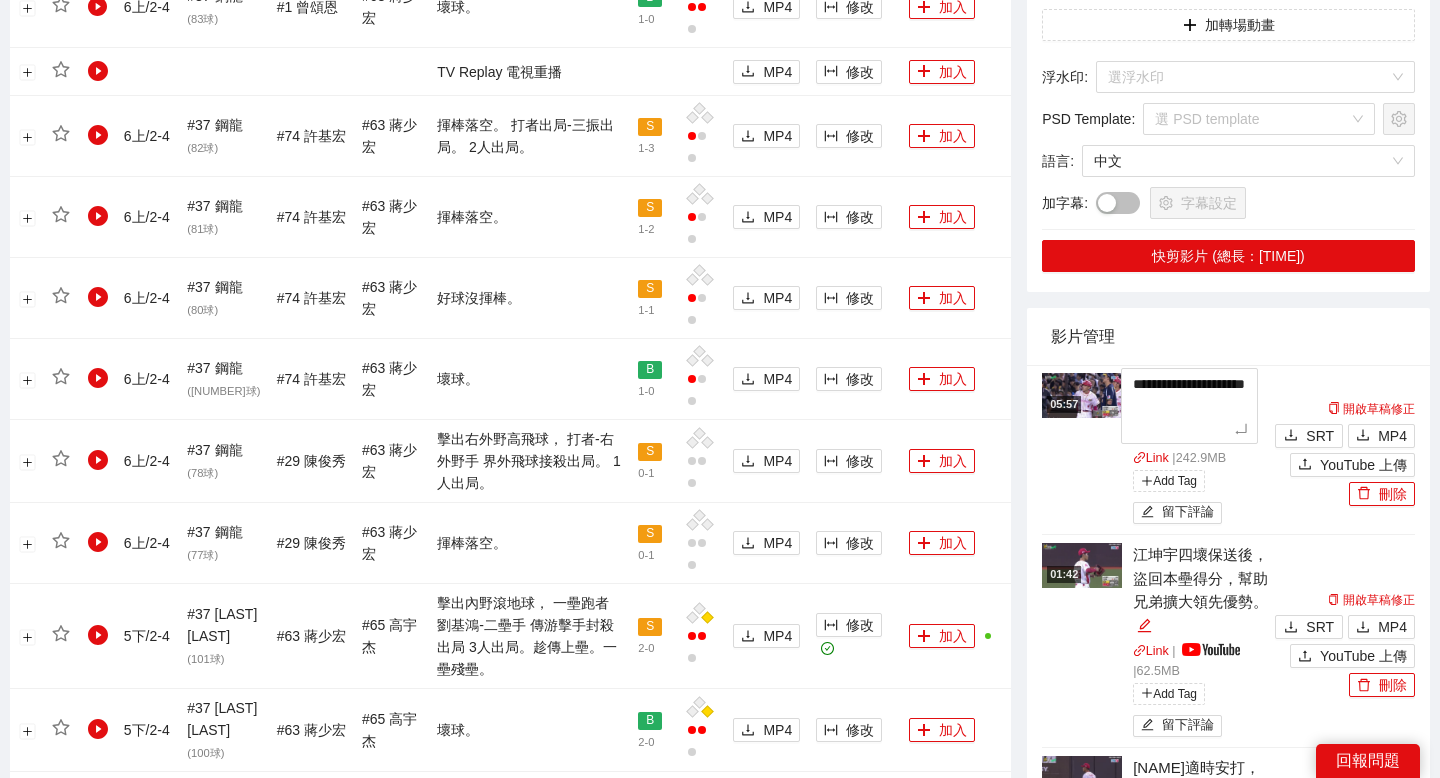 type on "**********" 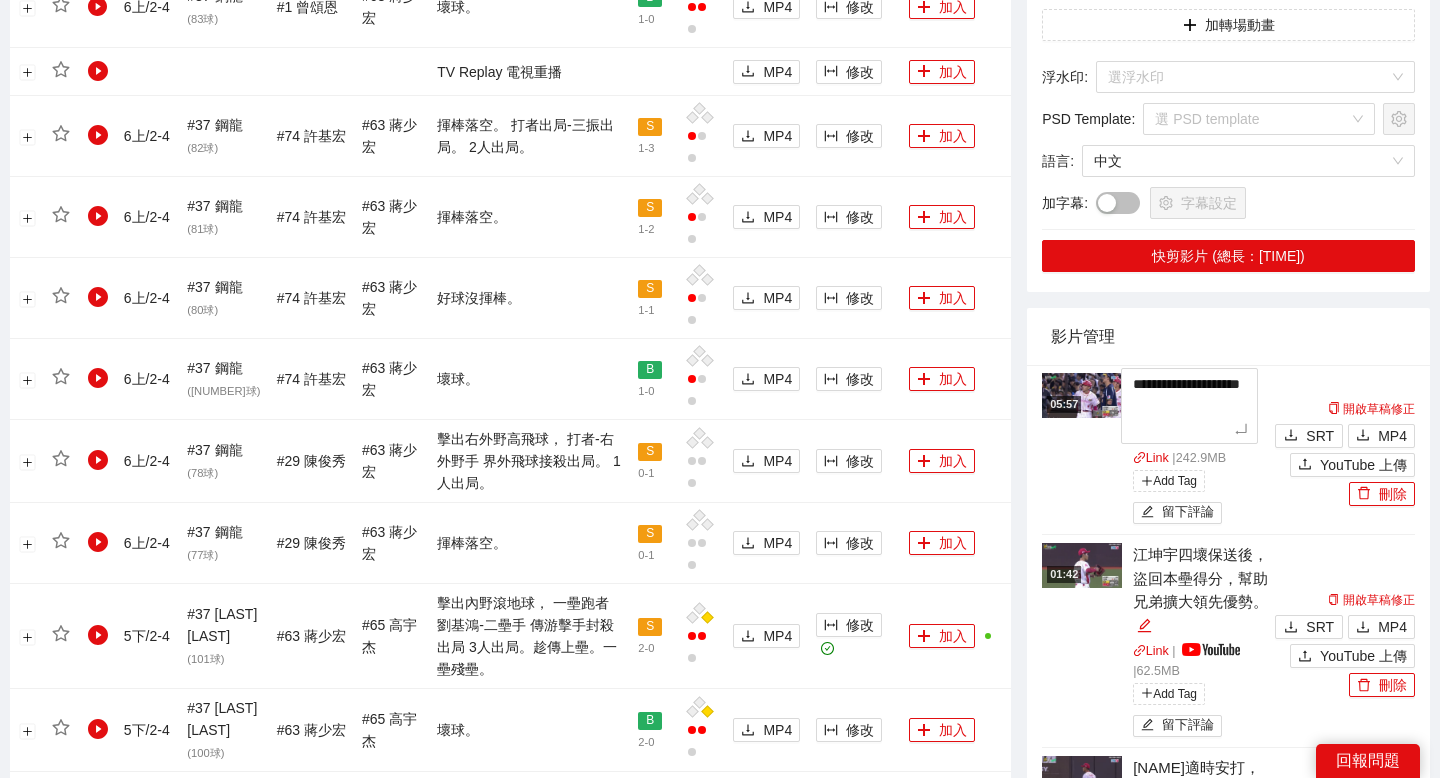 type on "**********" 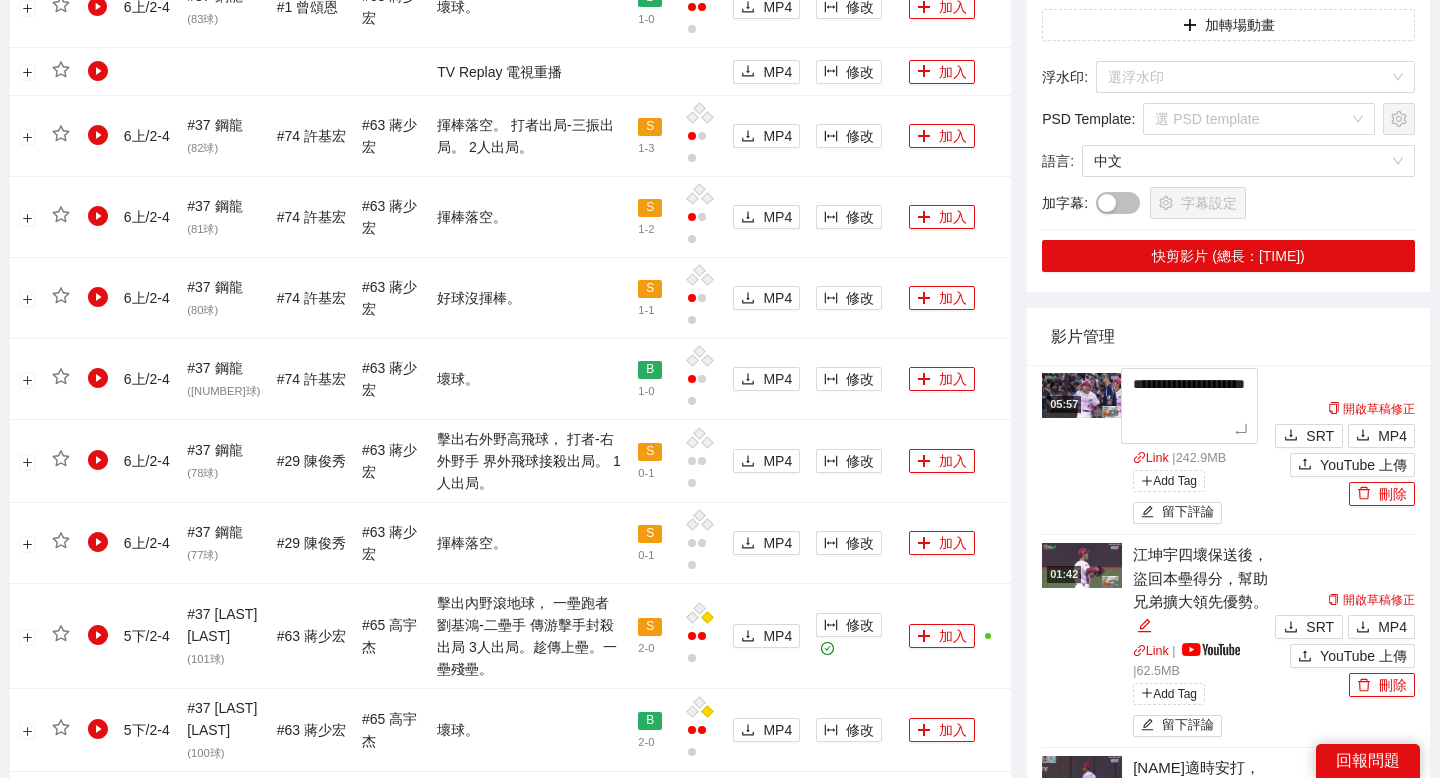 type on "**********" 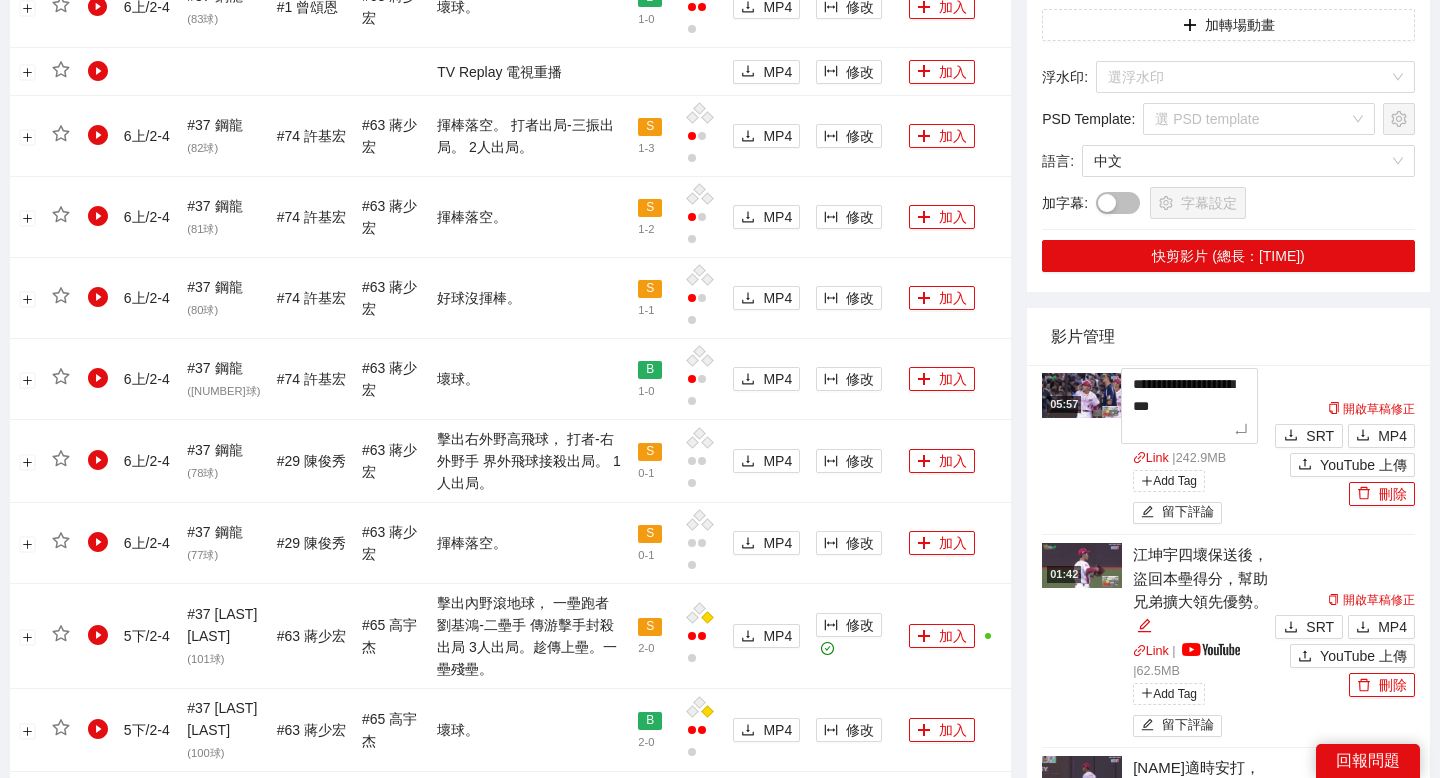 type on "**********" 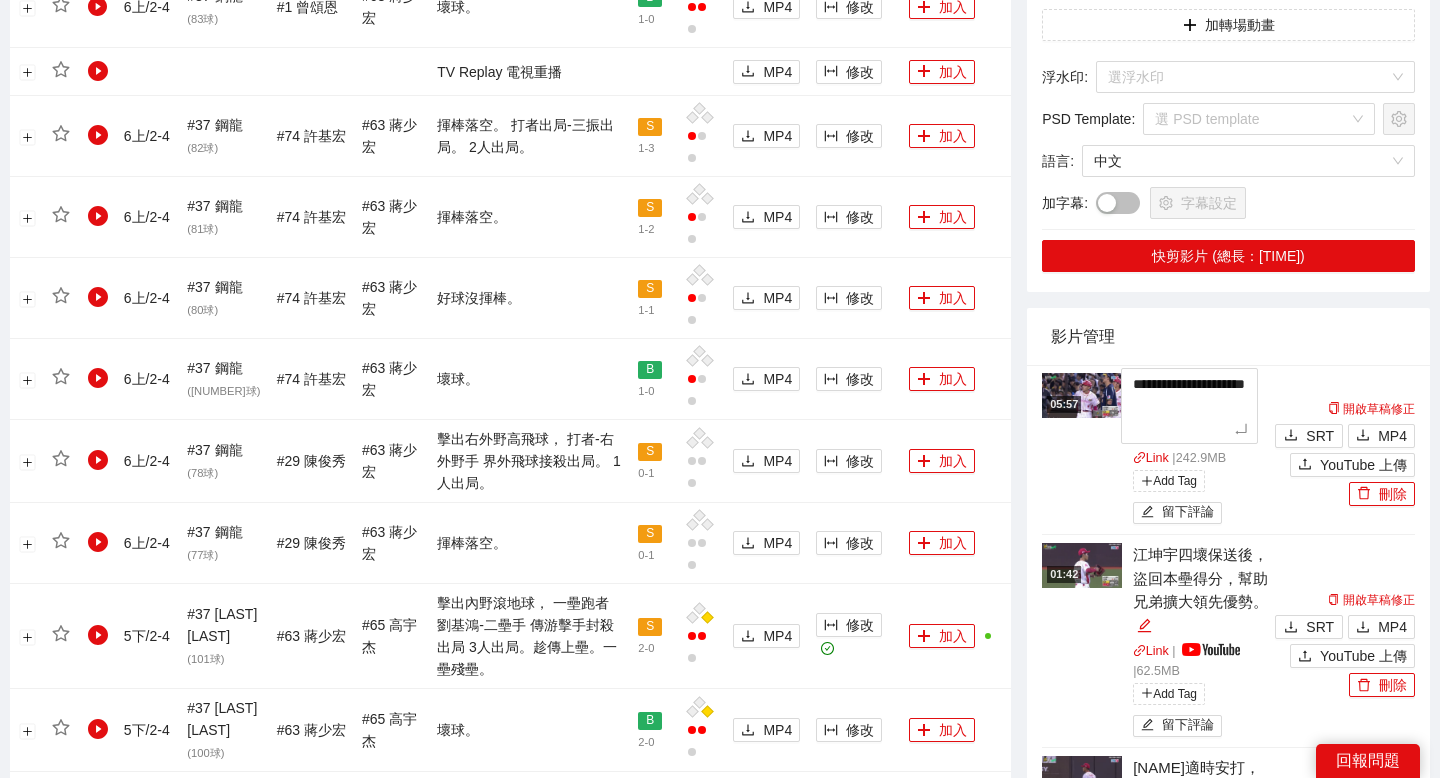 type on "**********" 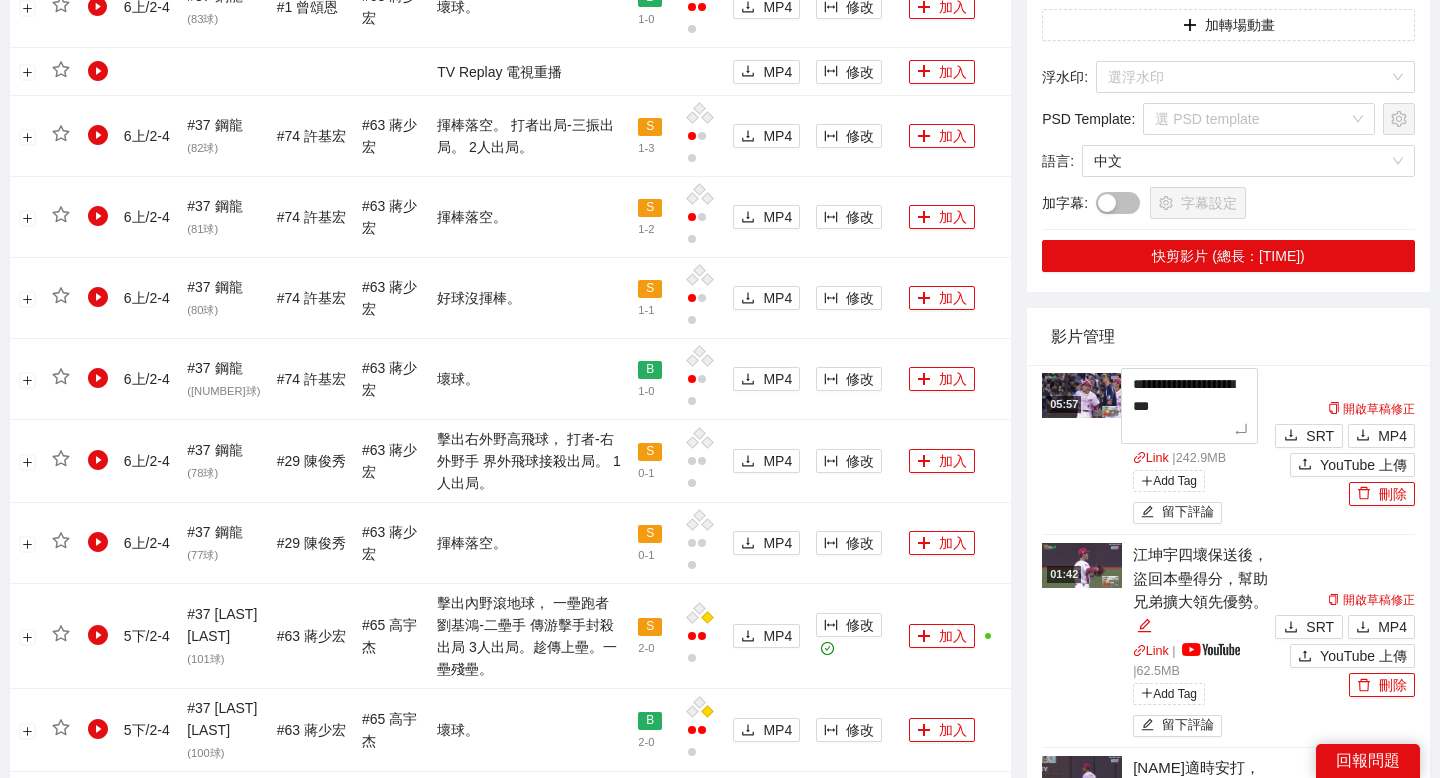 type on "**********" 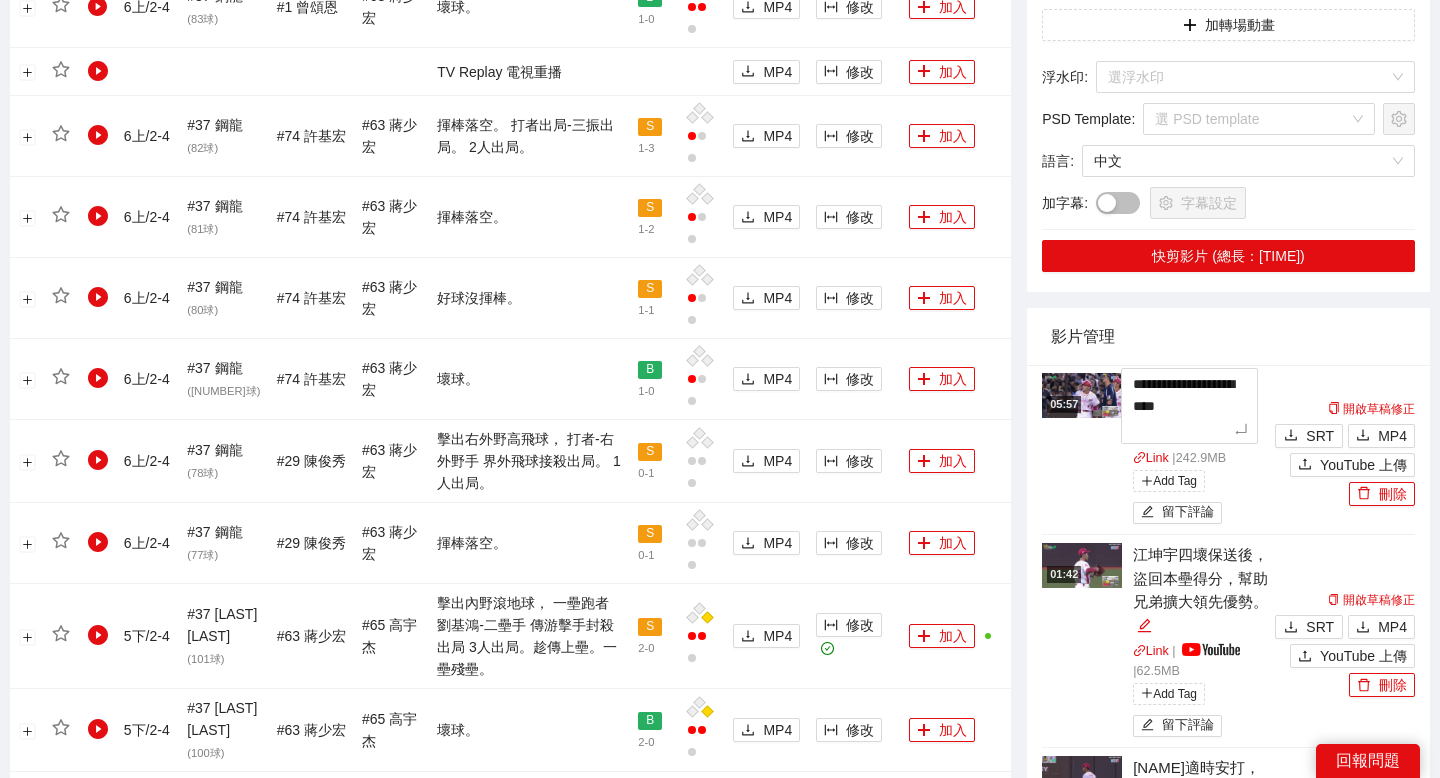 type on "**********" 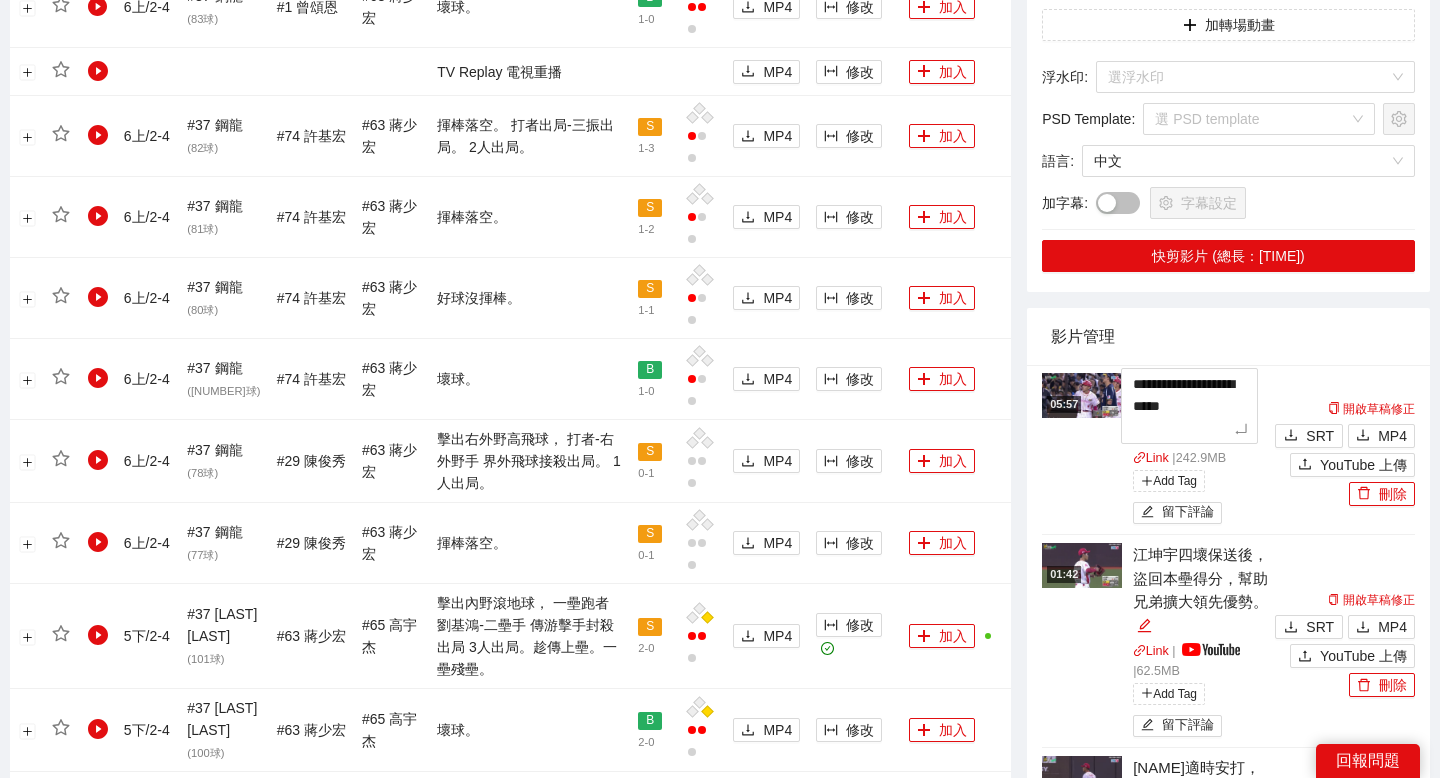 type on "**********" 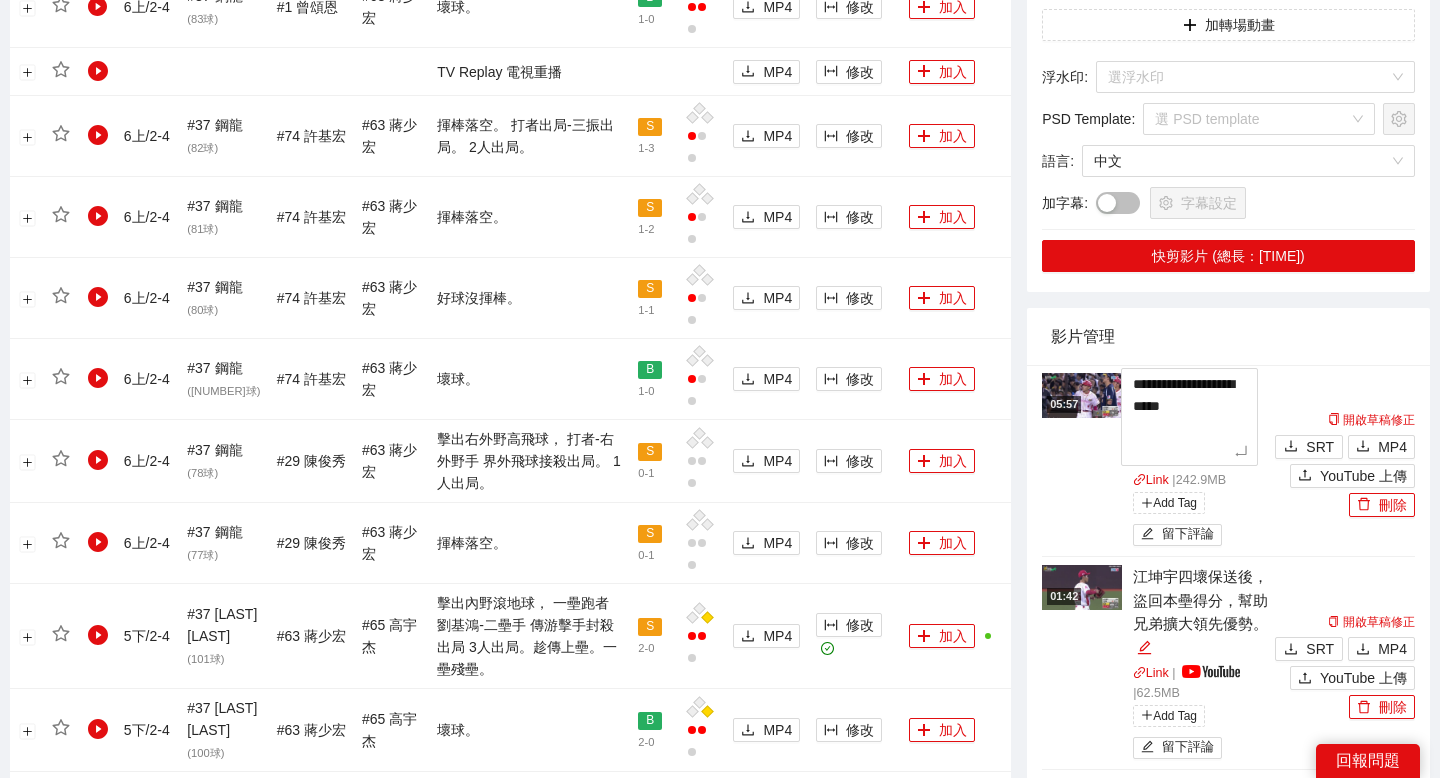 type on "**********" 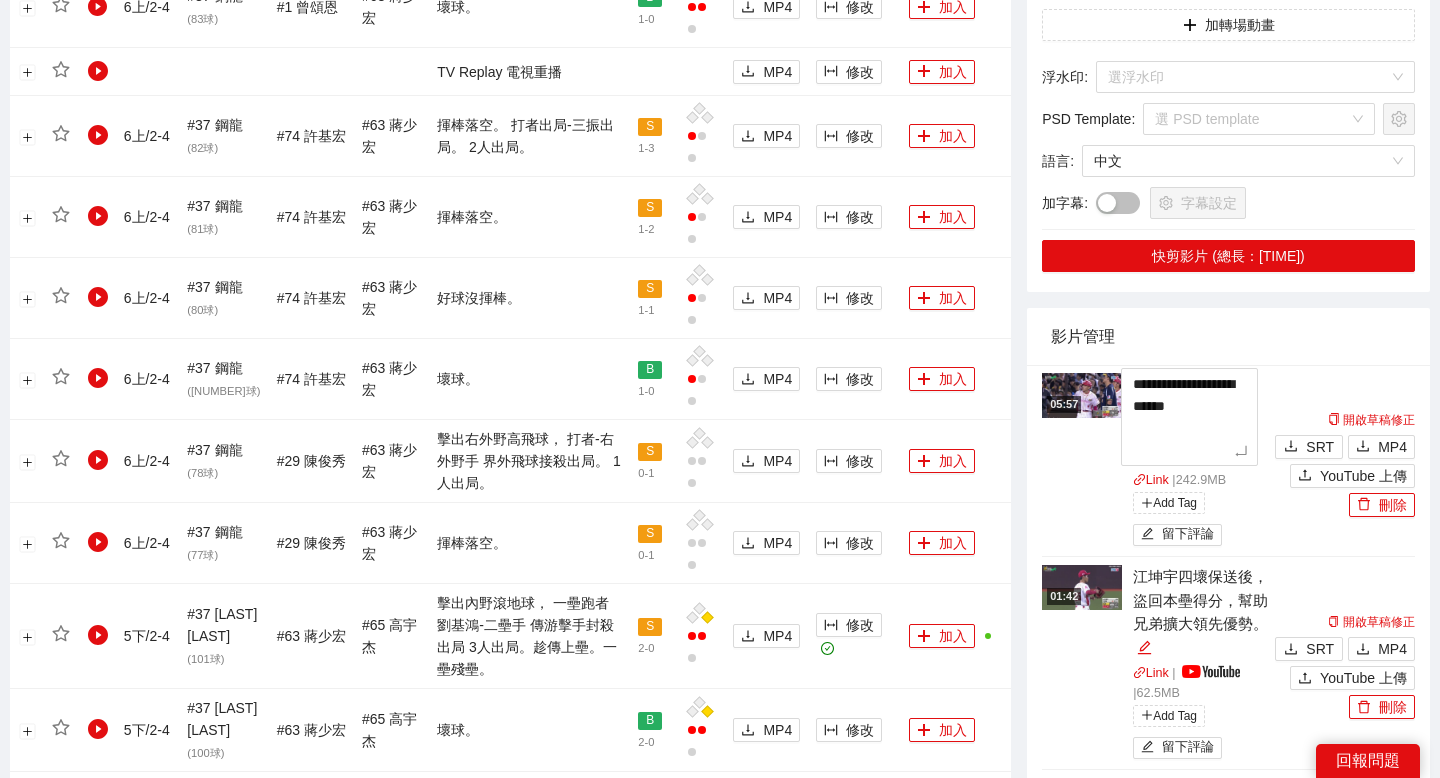 type on "**********" 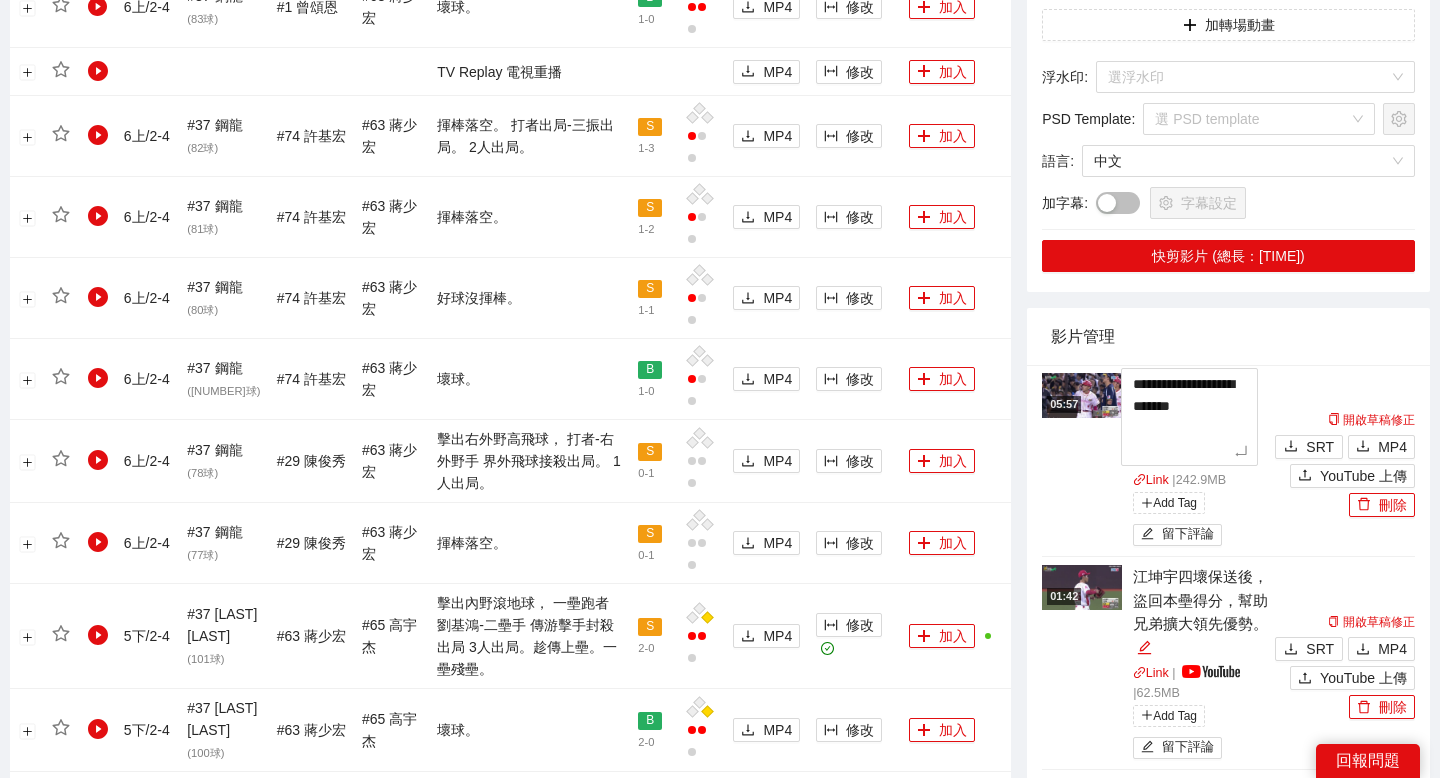 type on "**********" 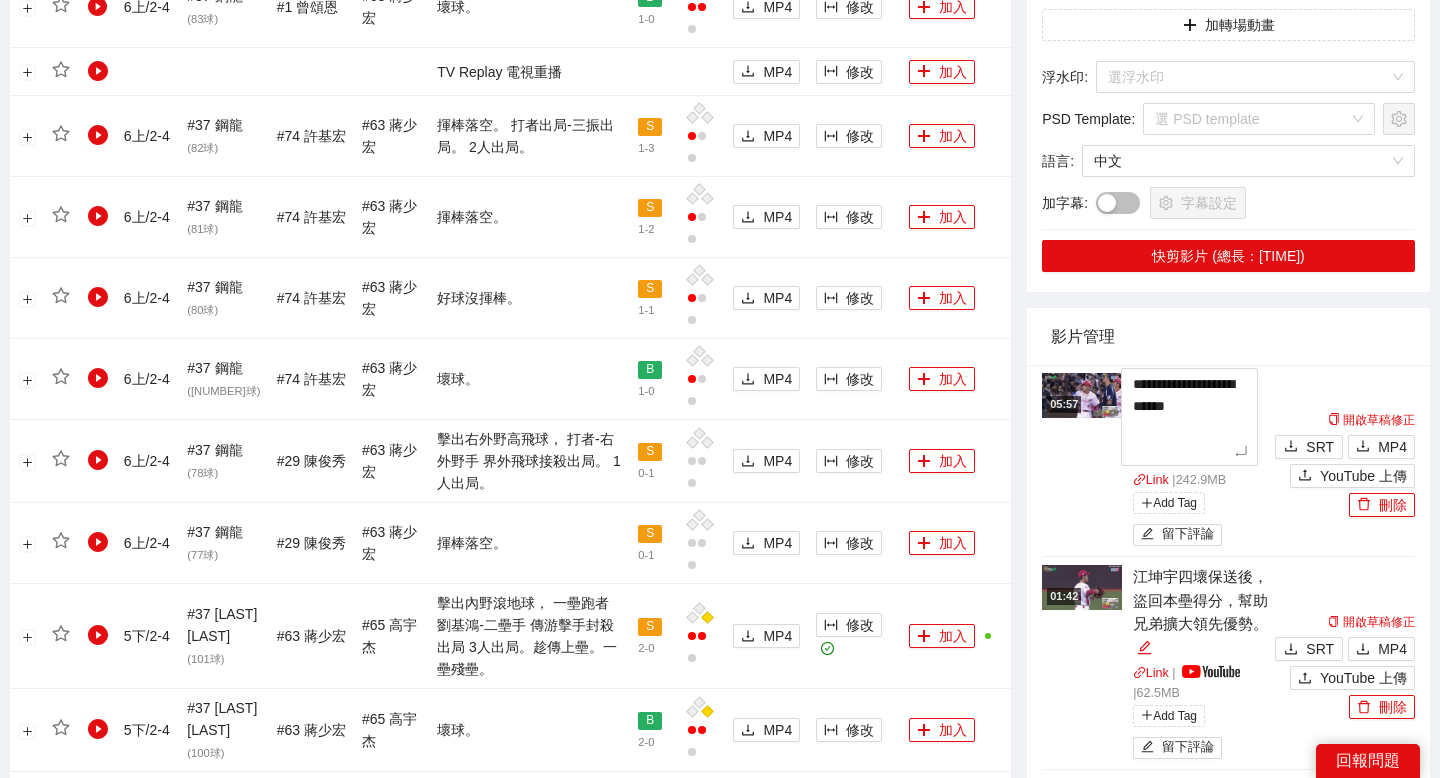 type on "**********" 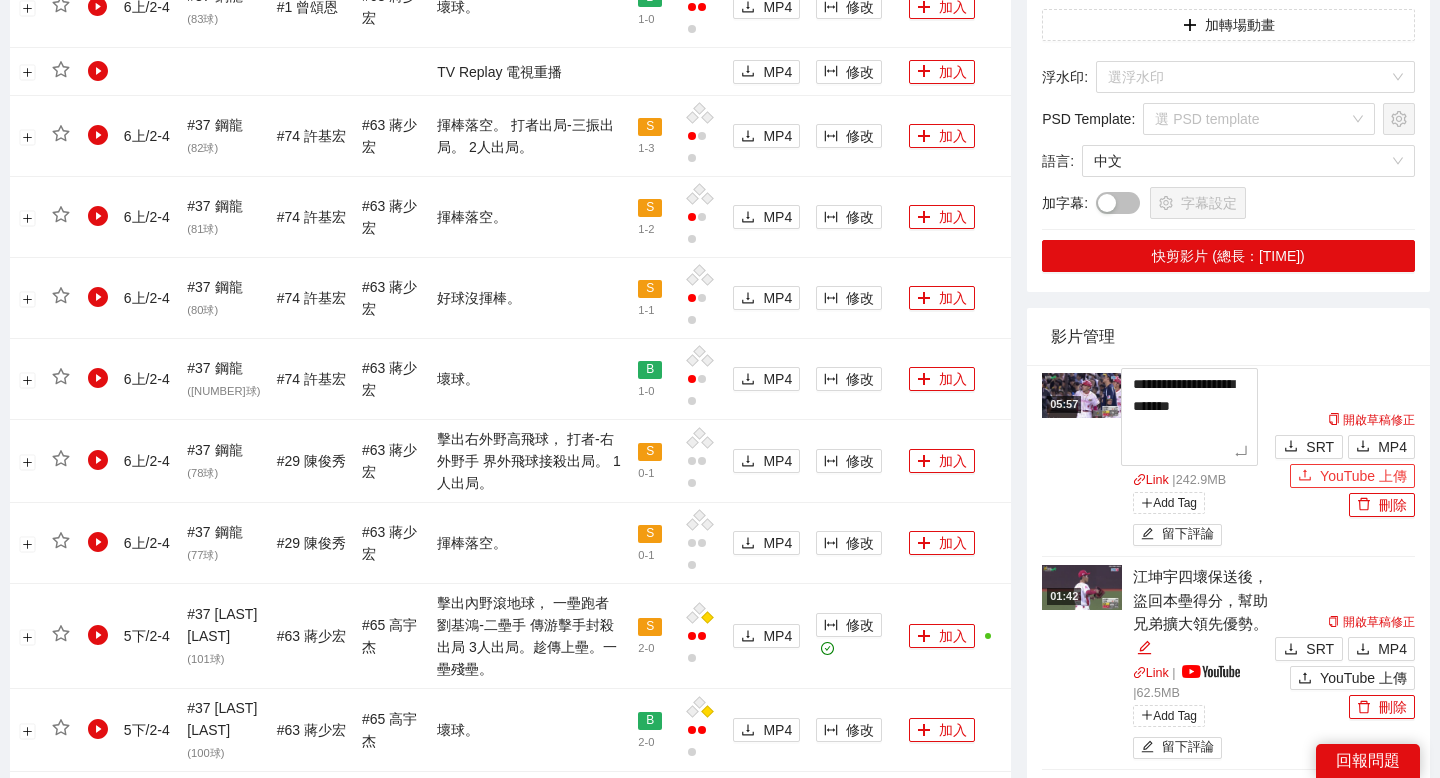 click on "開啟草稿修正 SRT MP4 YouTube 上傳   刪除" at bounding box center [1342, 462] 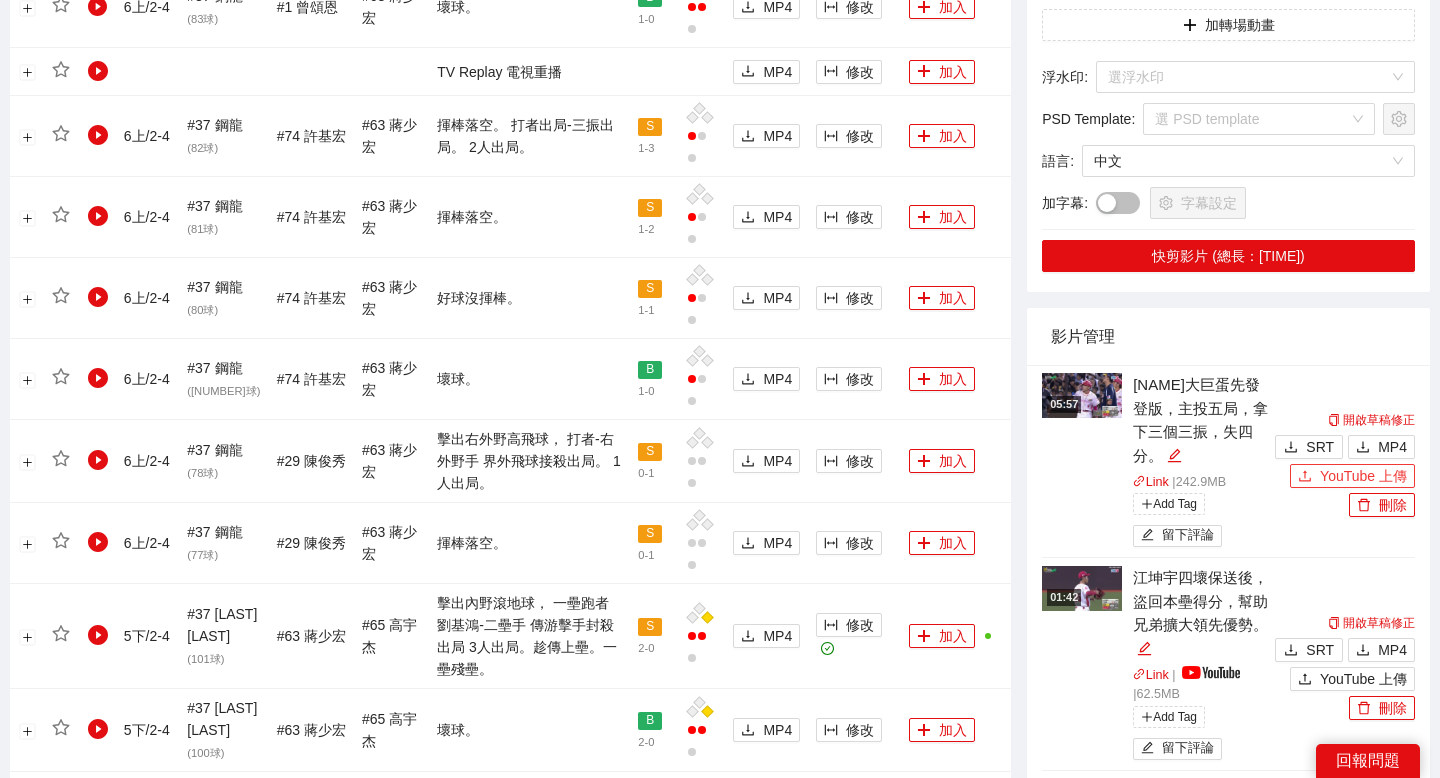 click on "YouTube 上傳" at bounding box center (1363, 476) 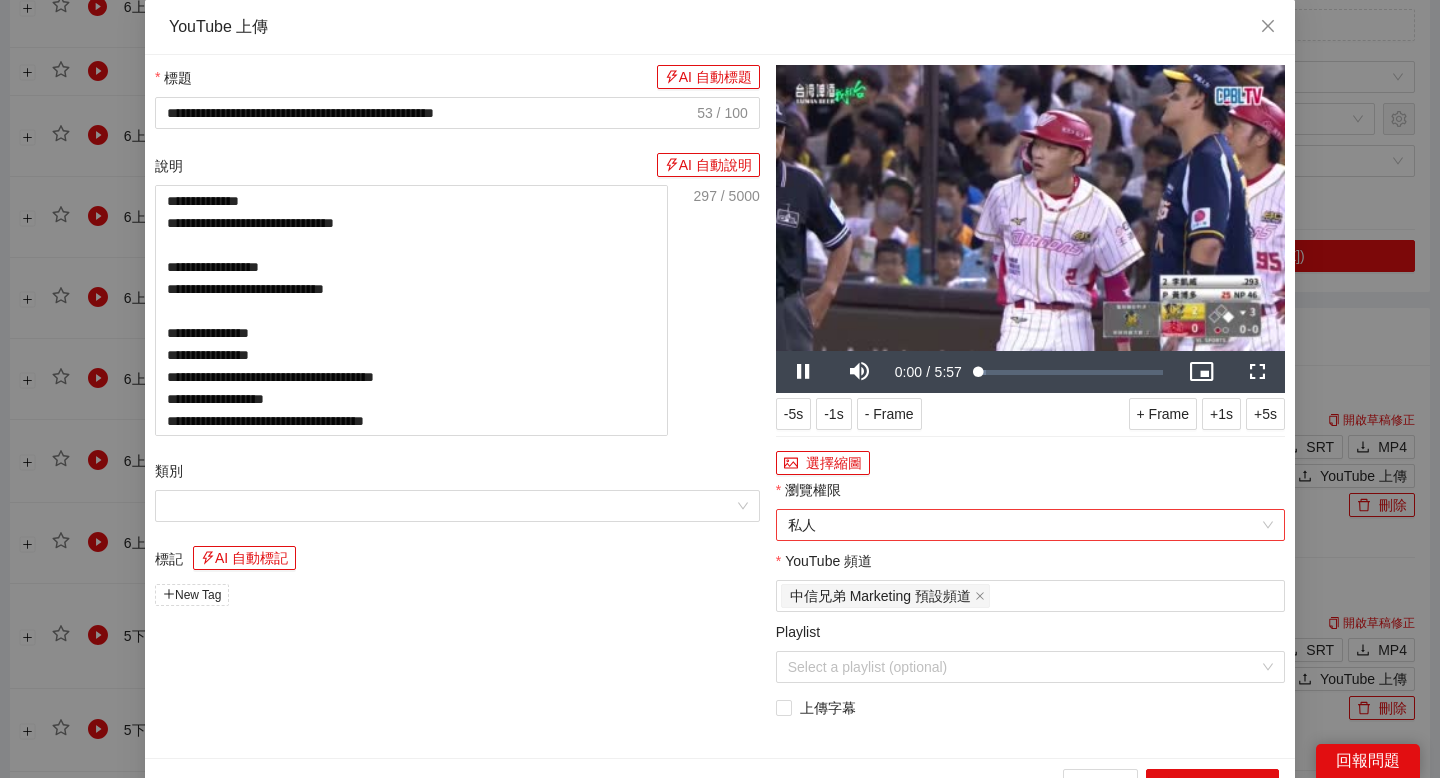 click on "私人" at bounding box center [1030, 525] 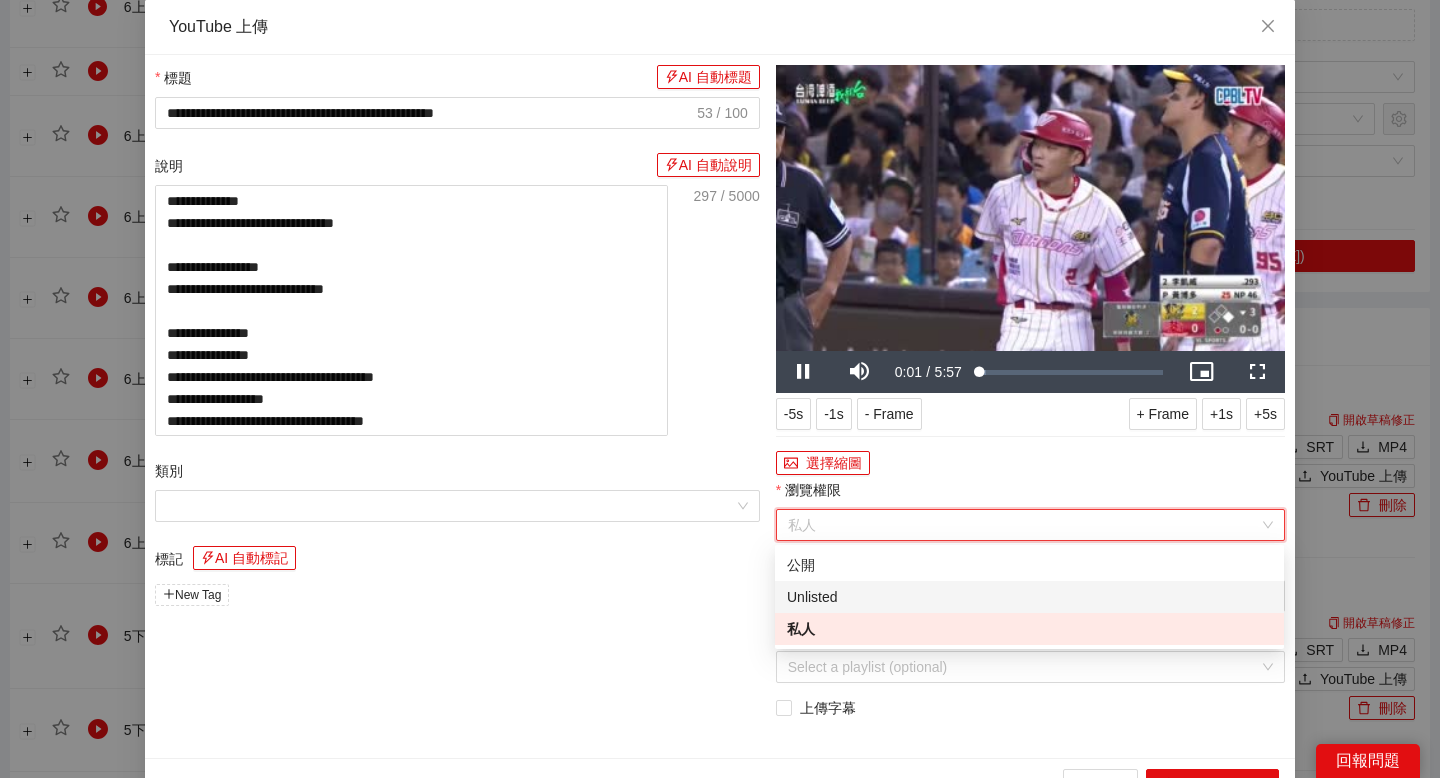 click on "Unlisted" at bounding box center (1029, 597) 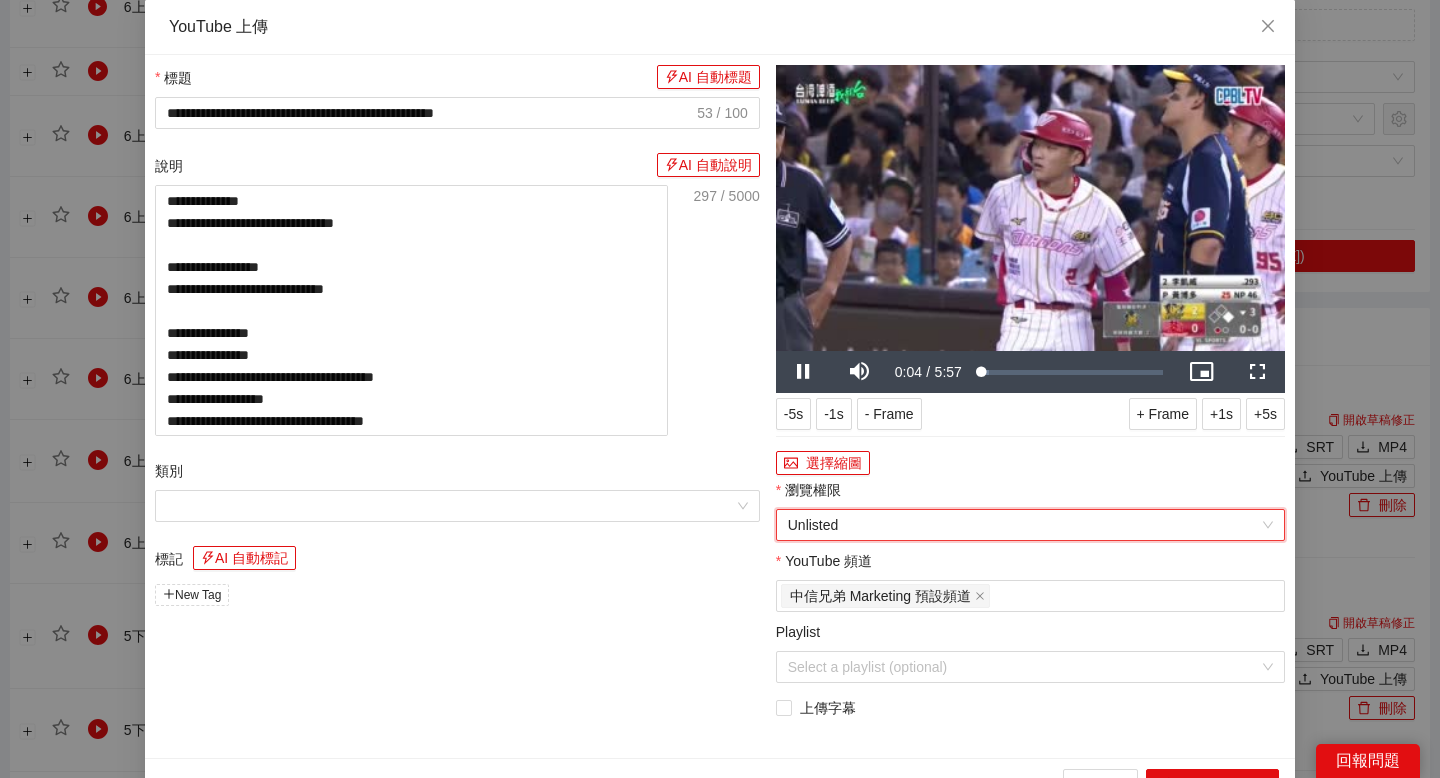 click on "Unlisted" at bounding box center (1030, 525) 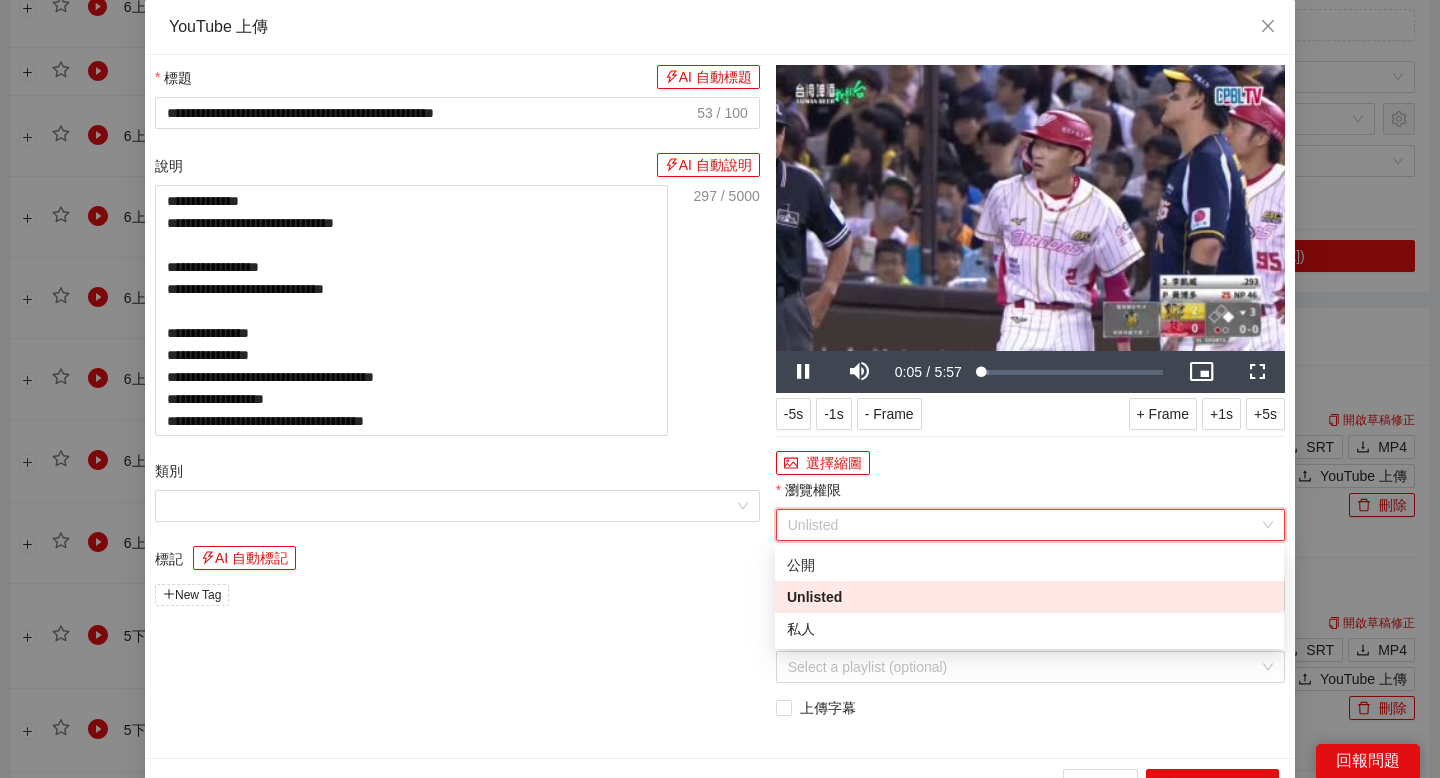 click on "Unlisted" at bounding box center (1029, 597) 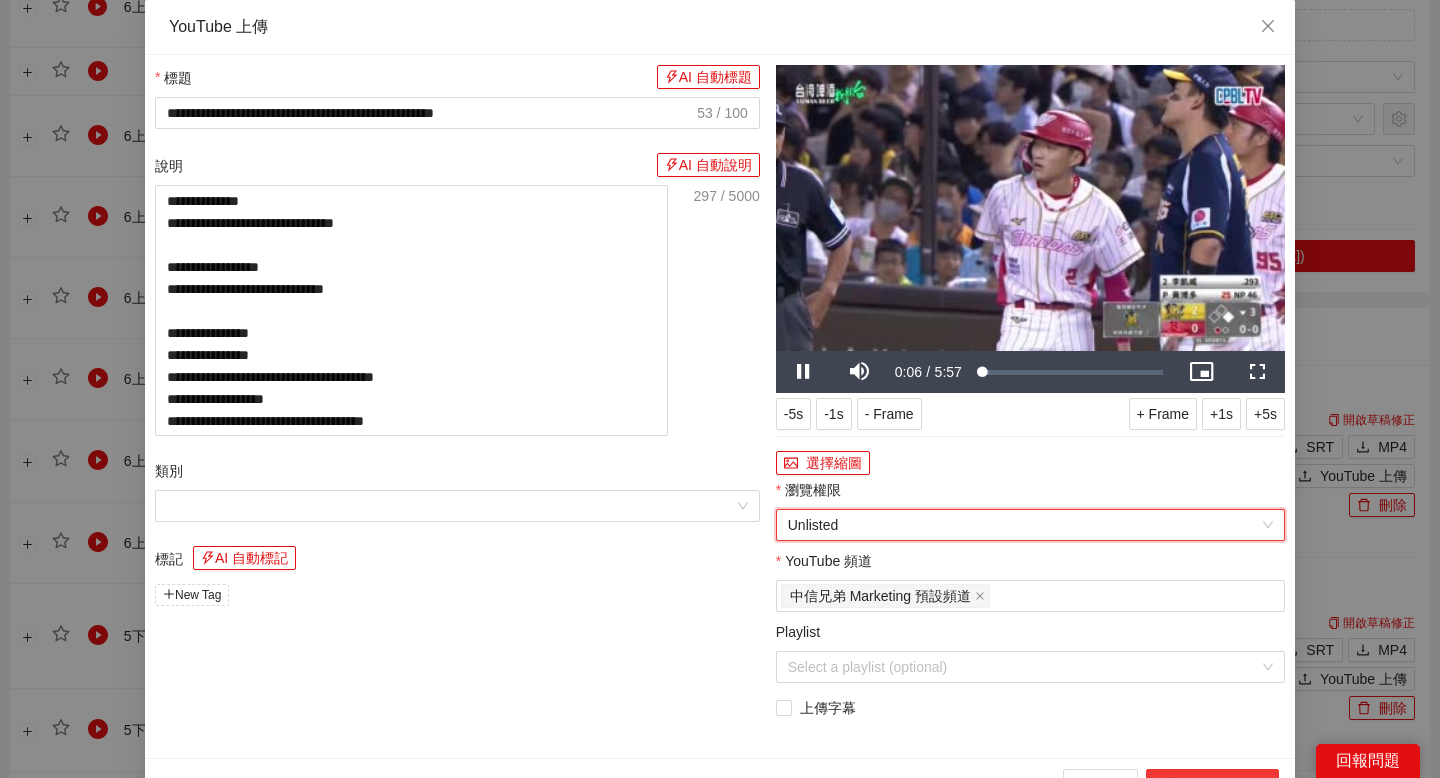 click on "上傳到 YouTube" at bounding box center [1212, 785] 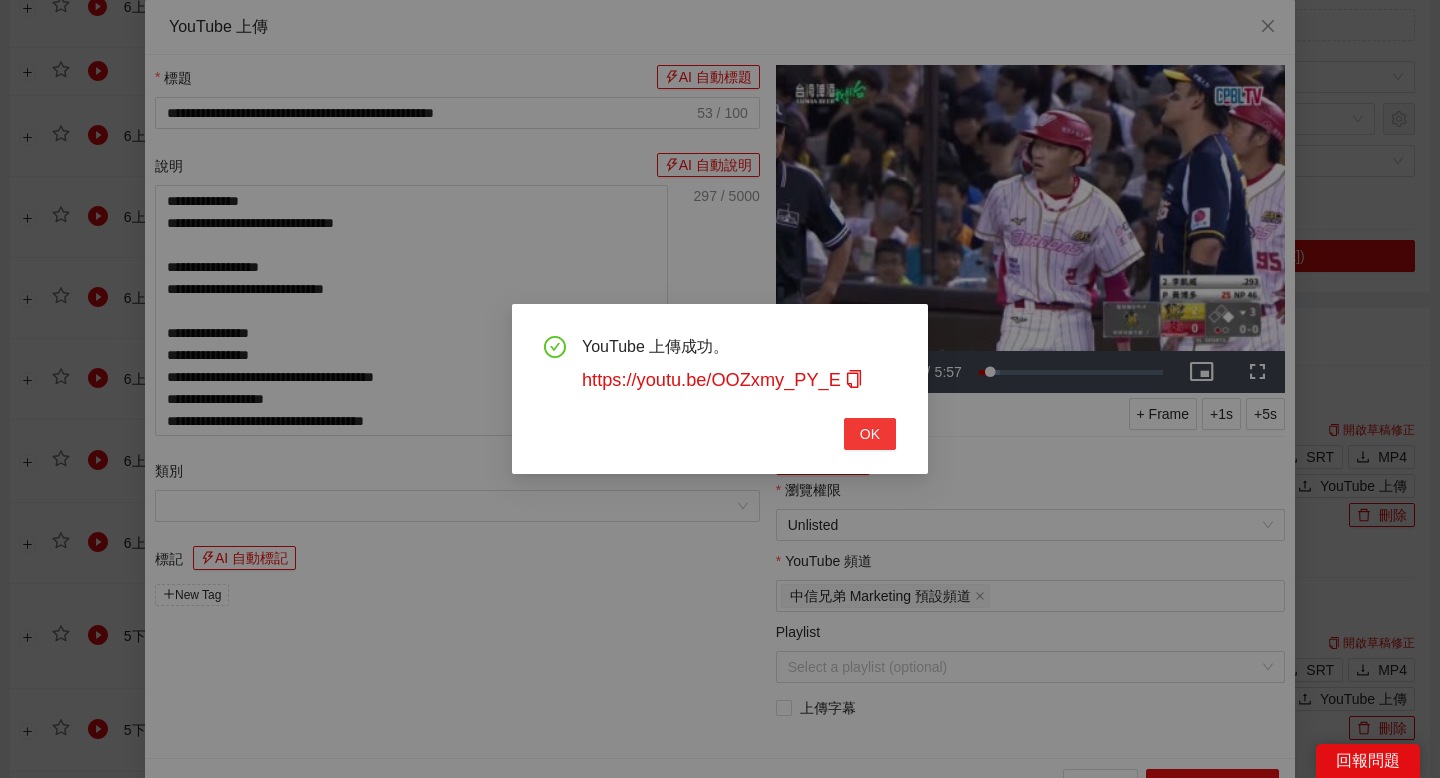 click on "OK" at bounding box center [870, 434] 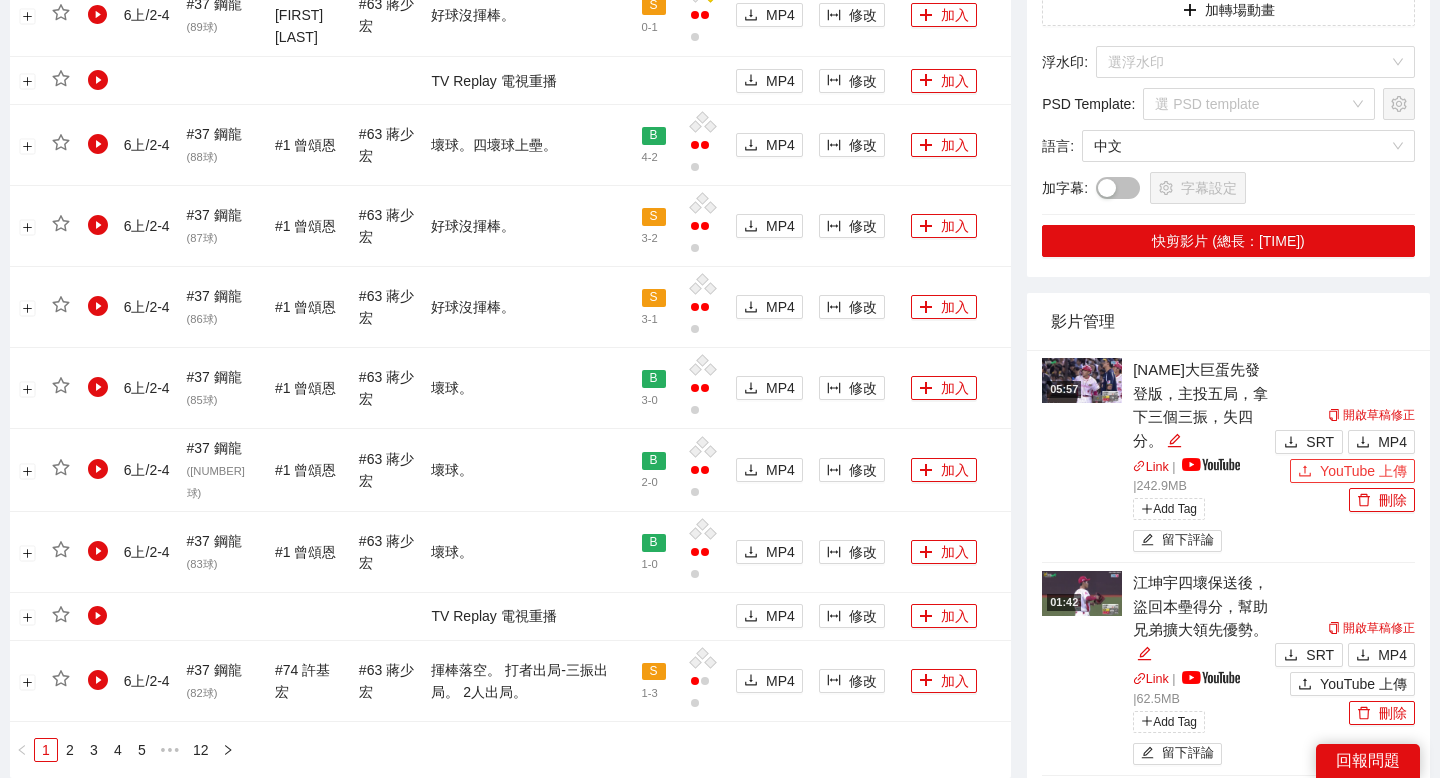 scroll, scrollTop: 1929, scrollLeft: 0, axis: vertical 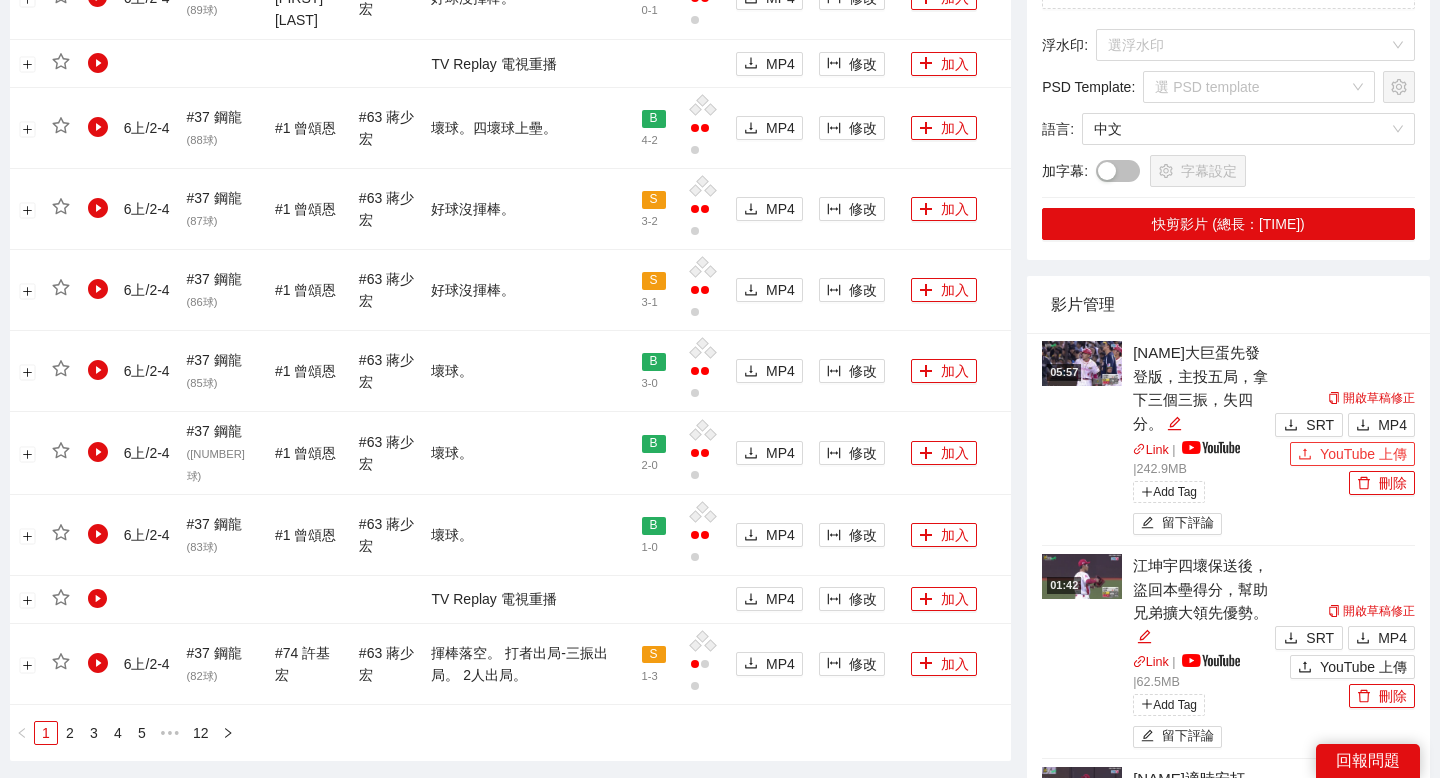 click on "YouTube 上傳" at bounding box center [1363, 454] 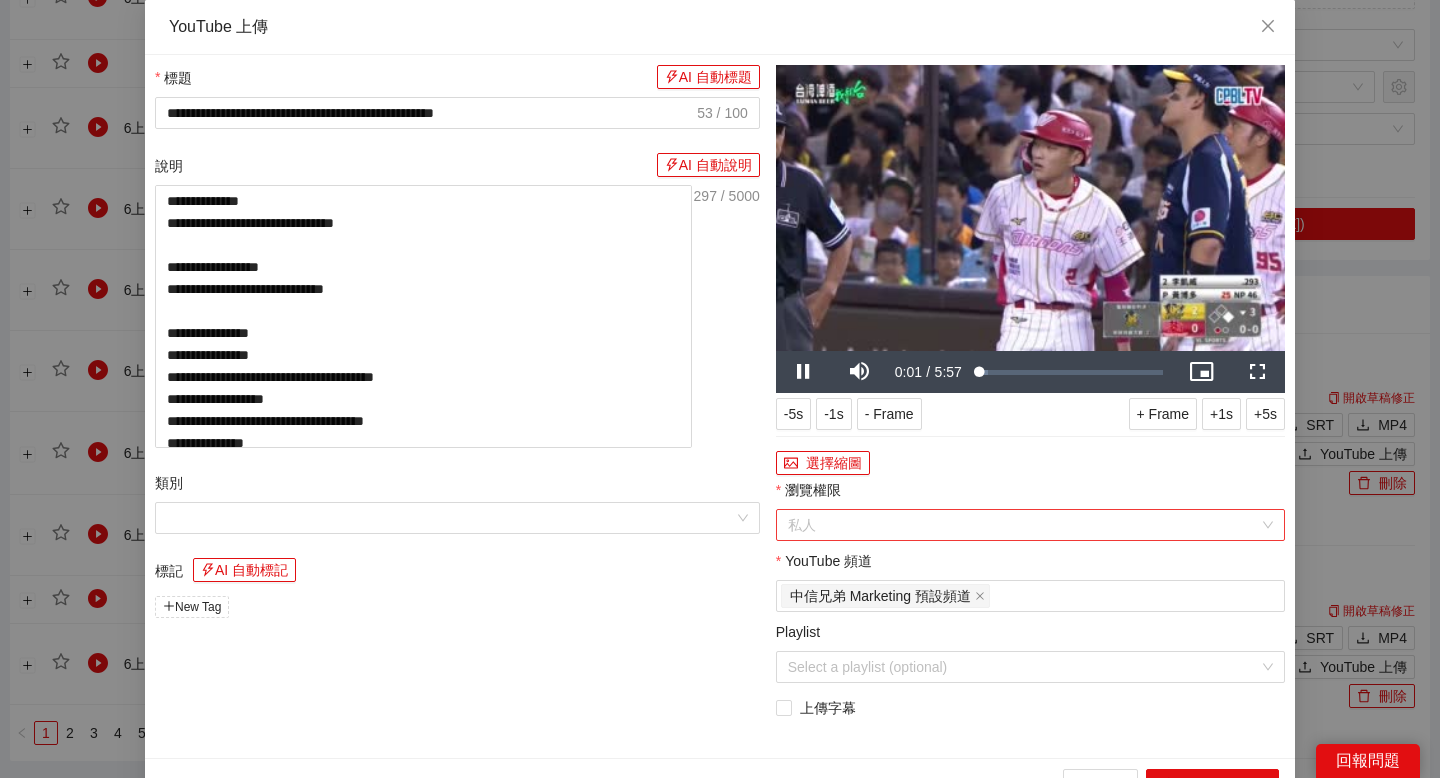 click on "私人" at bounding box center [1030, 525] 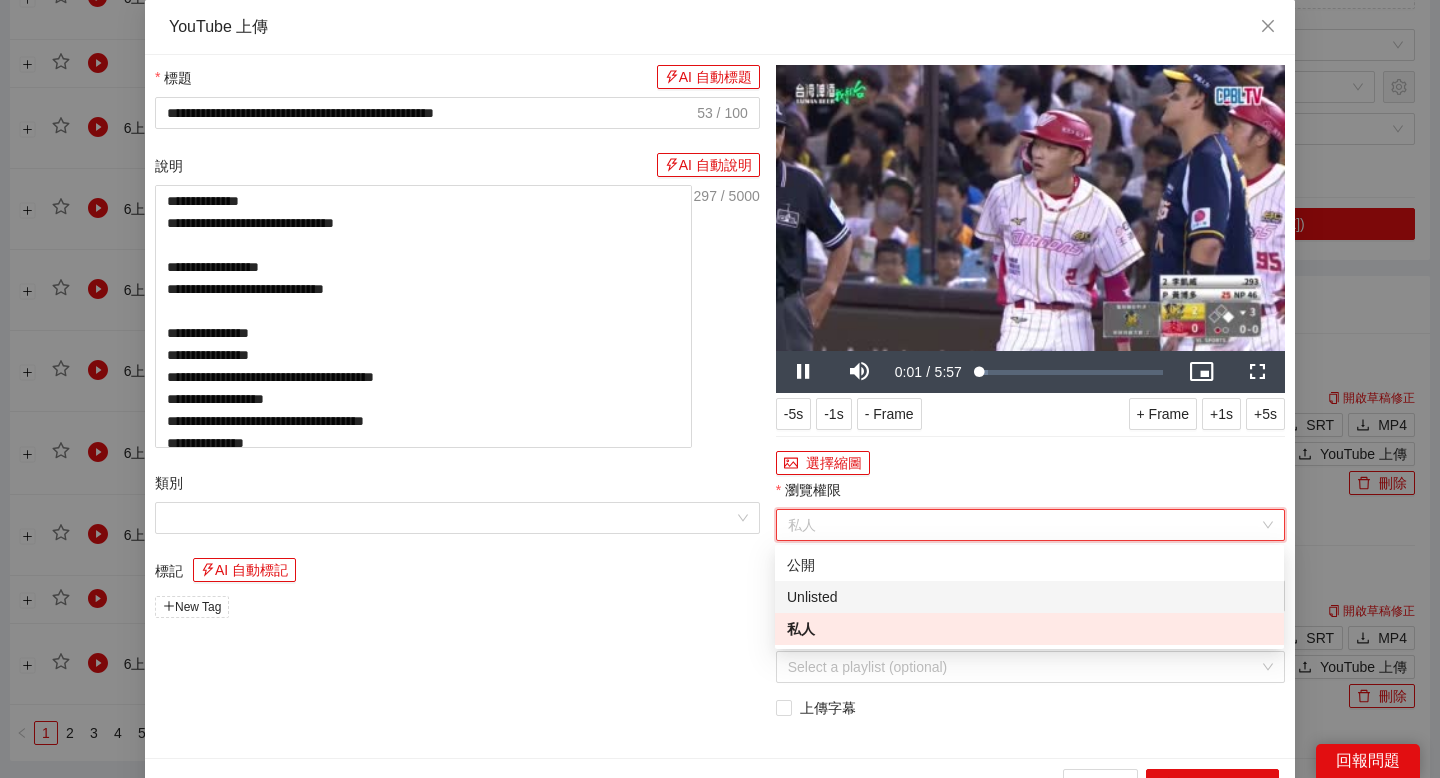 click on "Unlisted" at bounding box center (1029, 597) 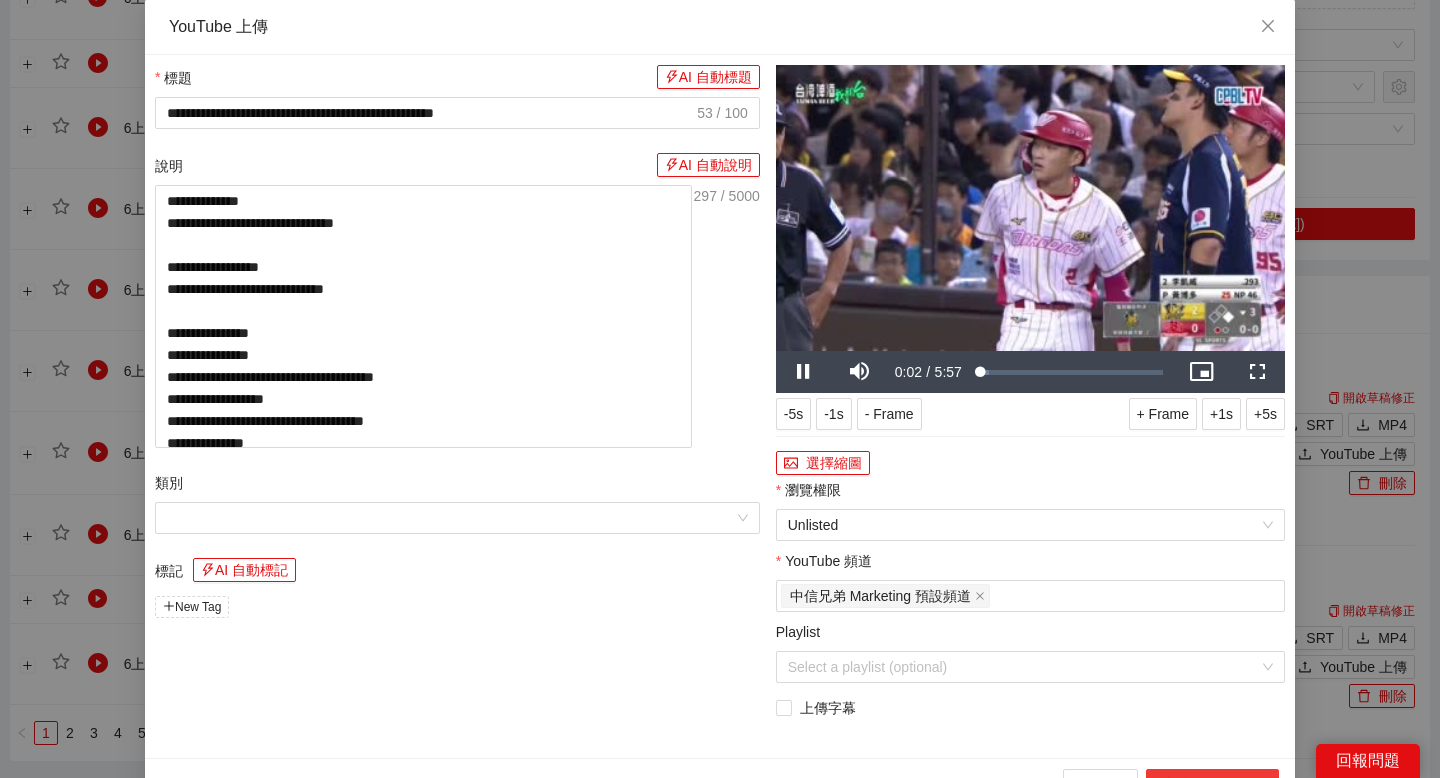 click on "上傳到 YouTube" at bounding box center (1212, 785) 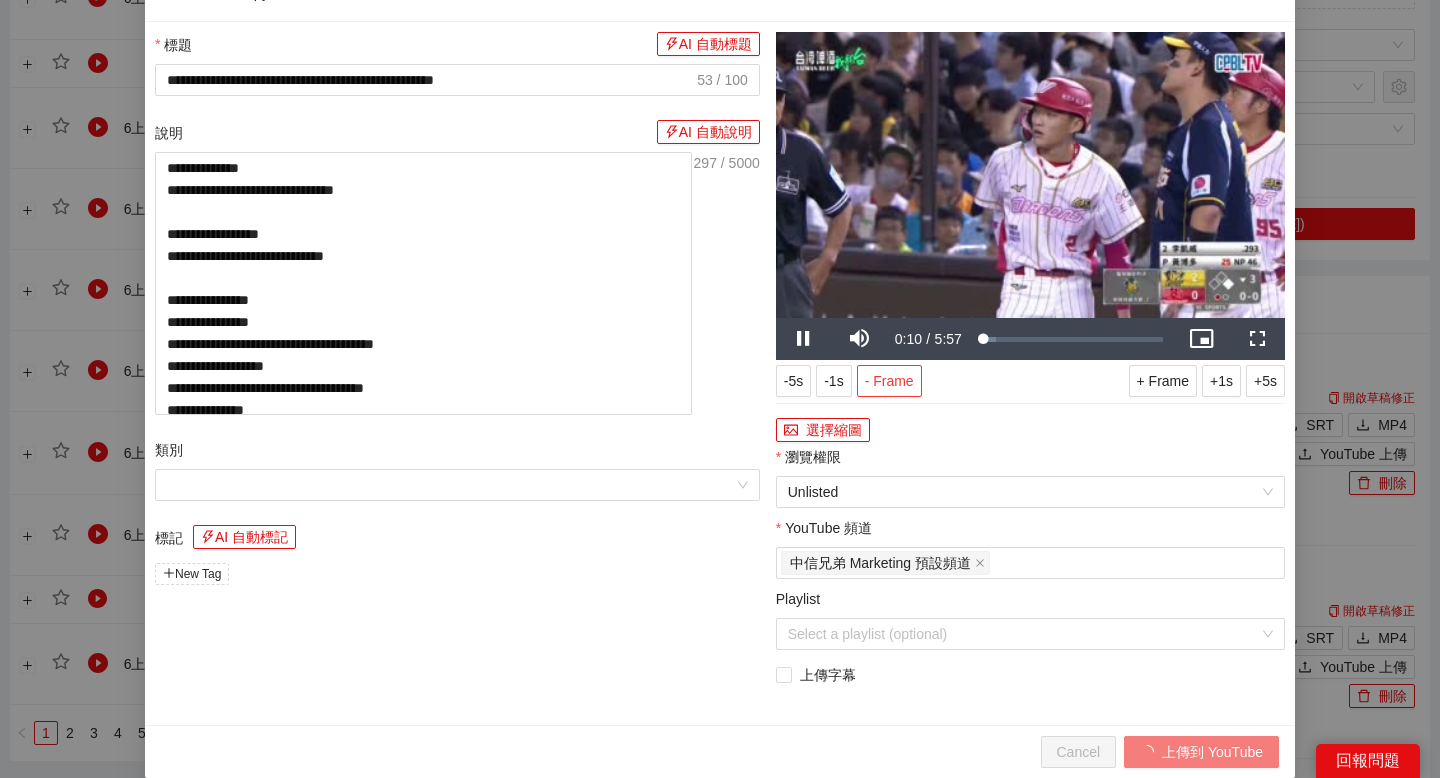 scroll, scrollTop: 0, scrollLeft: 0, axis: both 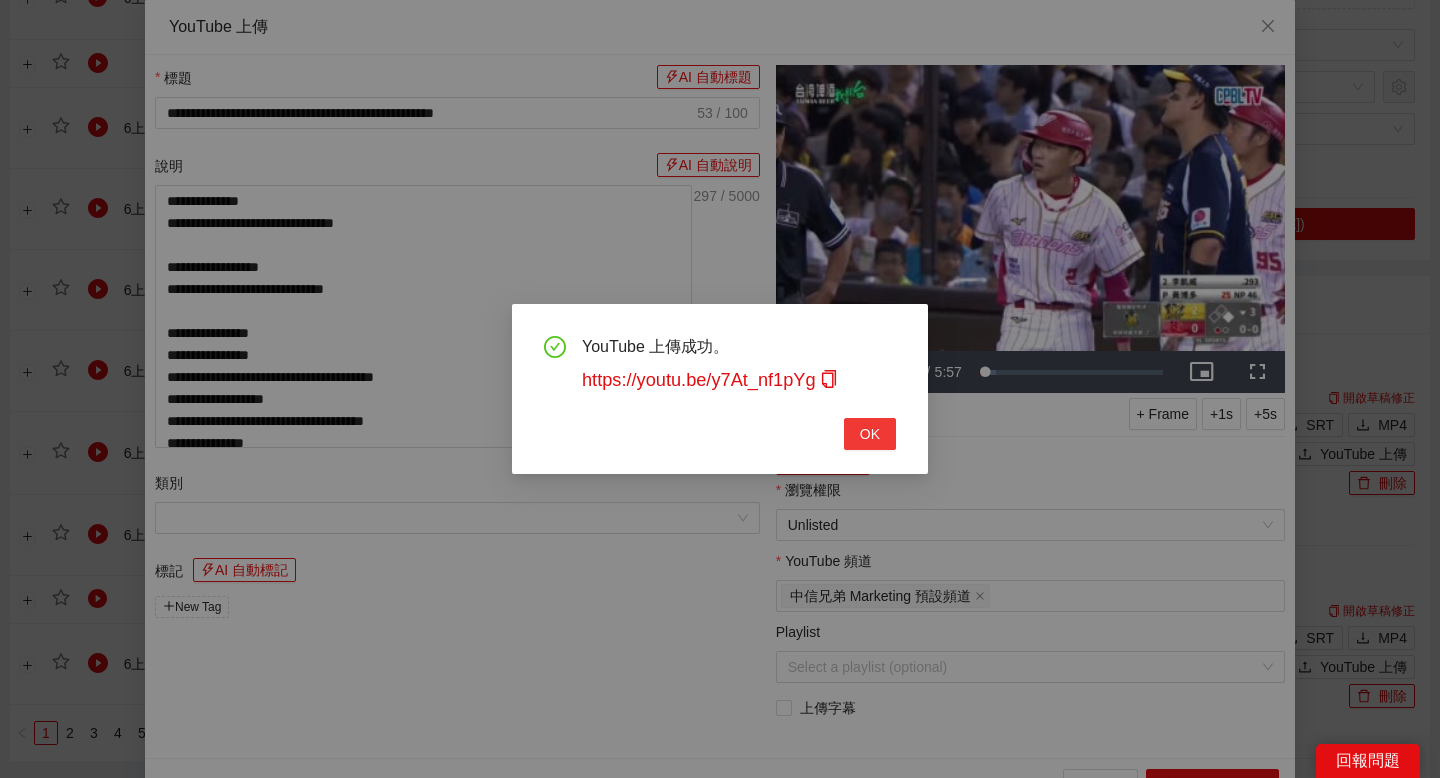 click on "OK" at bounding box center [870, 434] 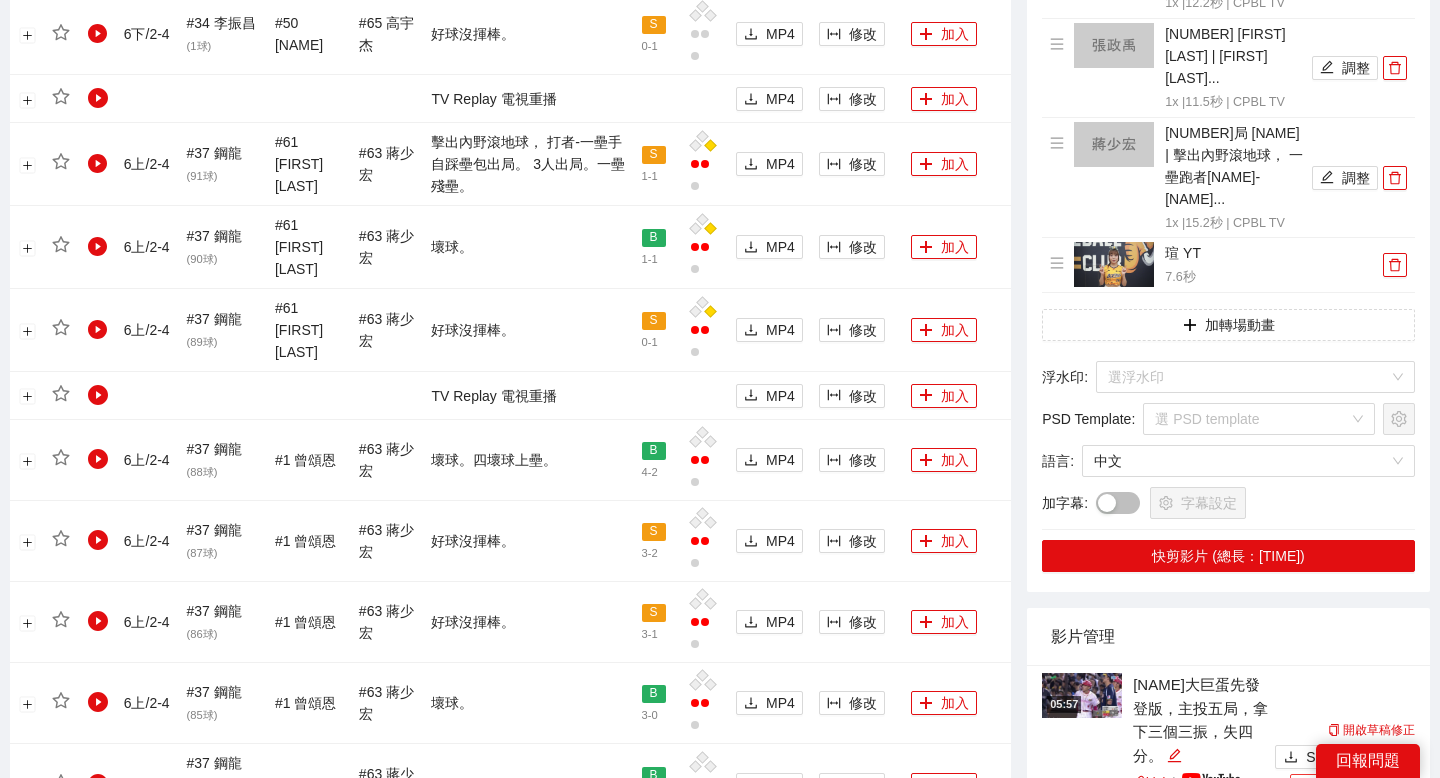 scroll, scrollTop: 1594, scrollLeft: 0, axis: vertical 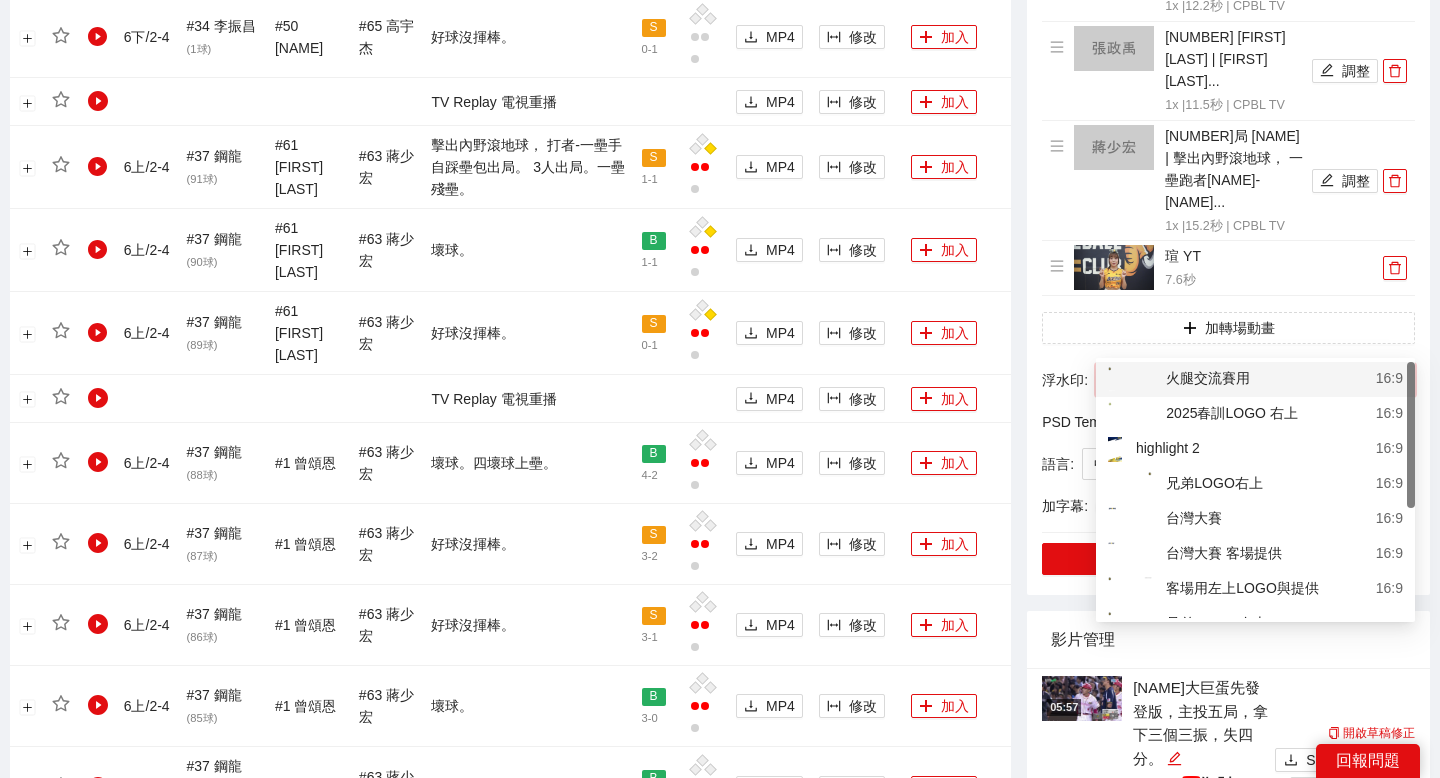 click at bounding box center (1248, 380) 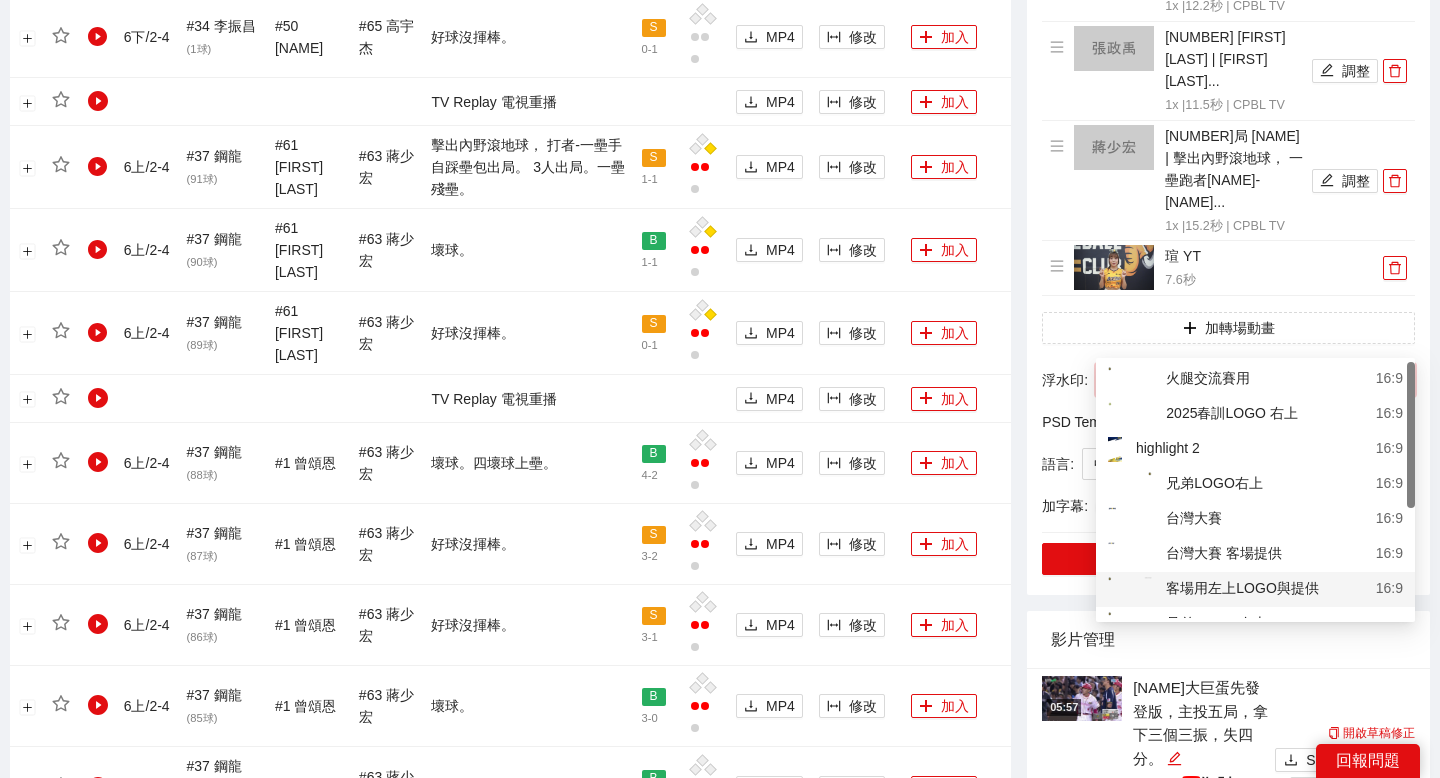 click on "客場用左上LOGO與提供" at bounding box center (1213, 589) 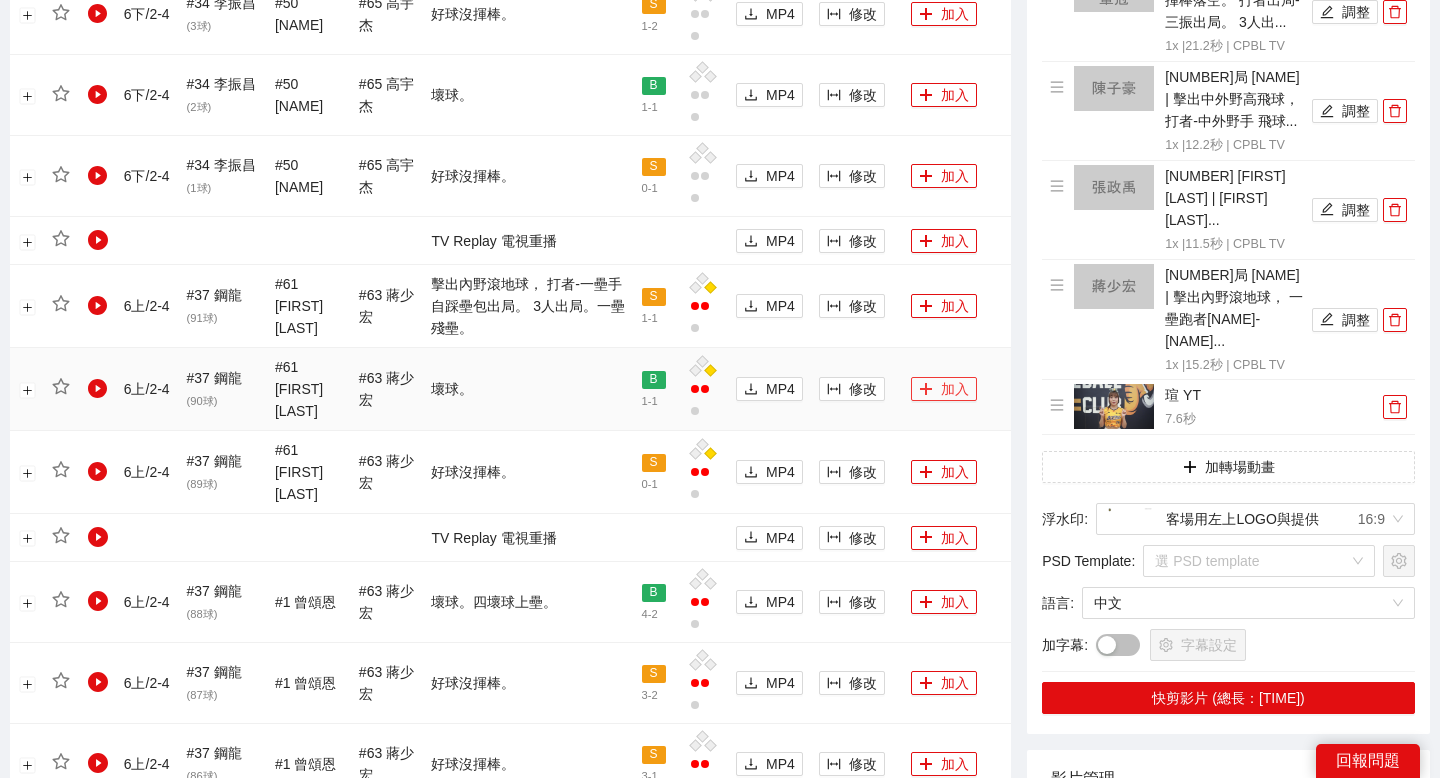 scroll, scrollTop: 1513, scrollLeft: 0, axis: vertical 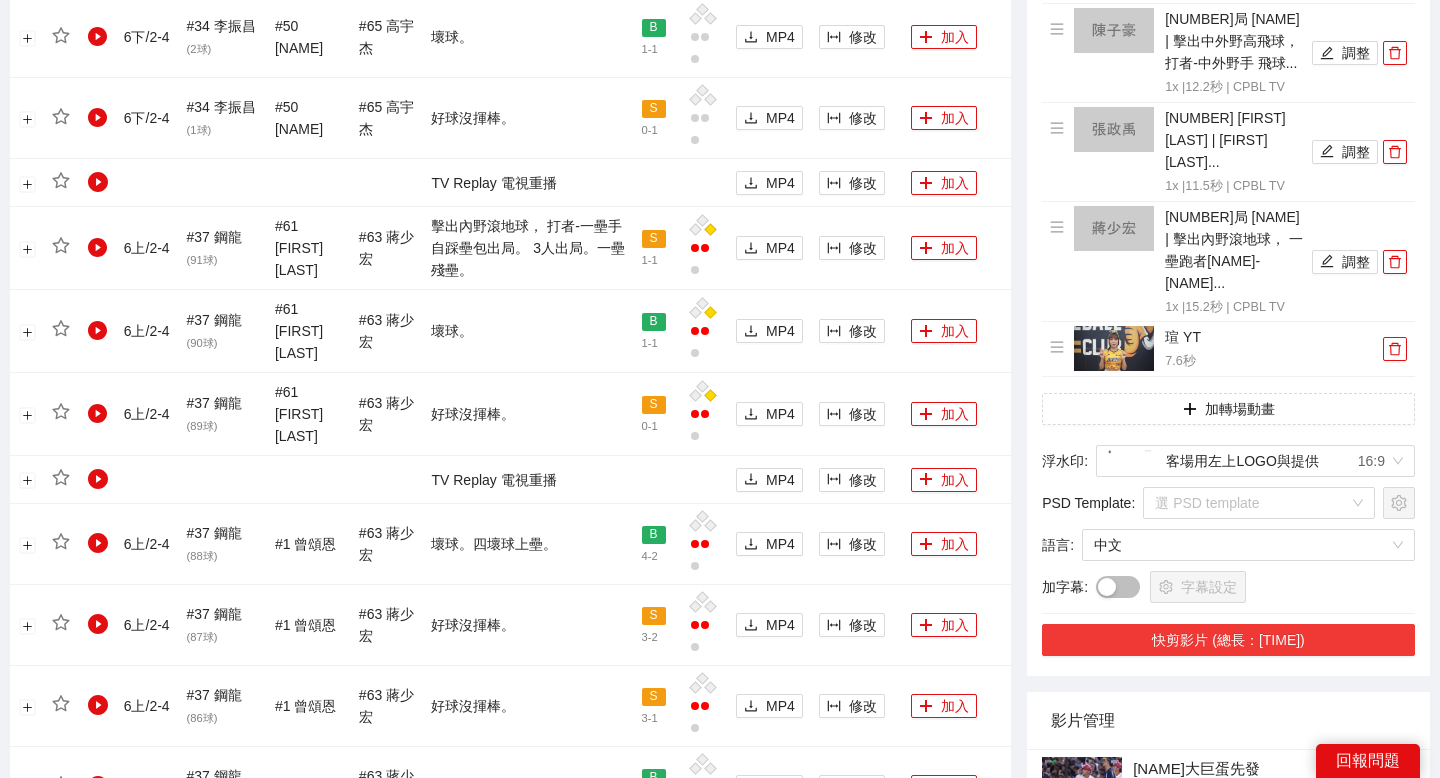 click on "快剪影片 (總長：05:57)" at bounding box center (1228, 640) 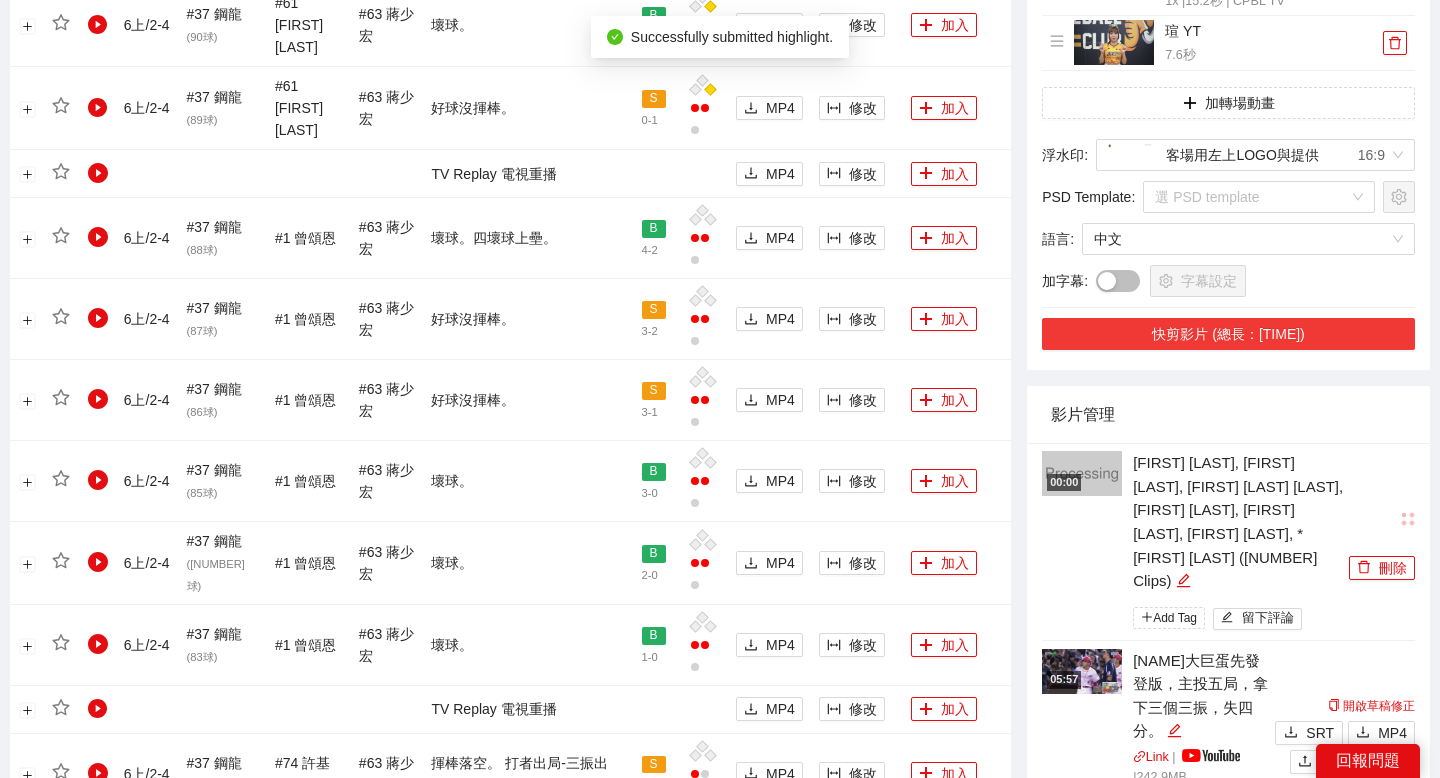 scroll, scrollTop: 1828, scrollLeft: 0, axis: vertical 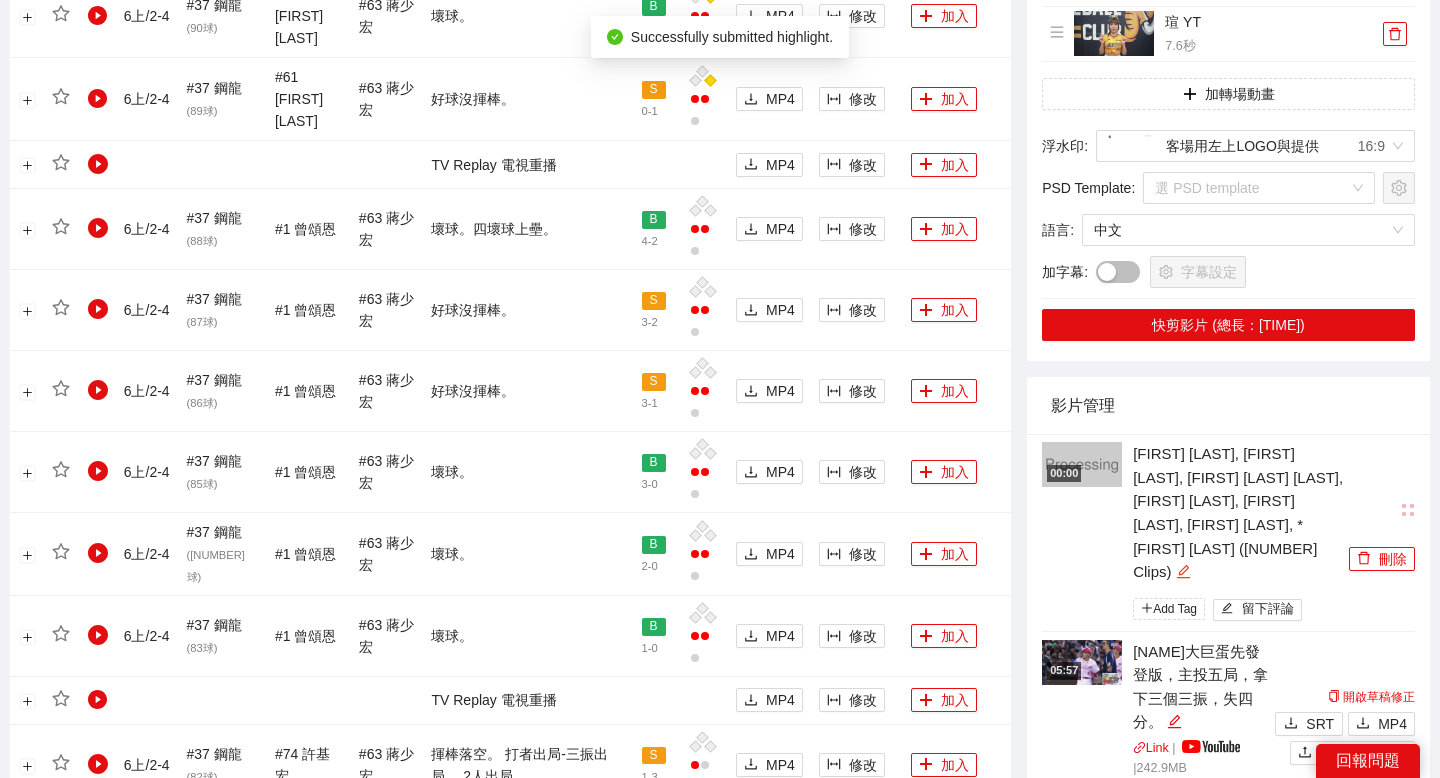 click 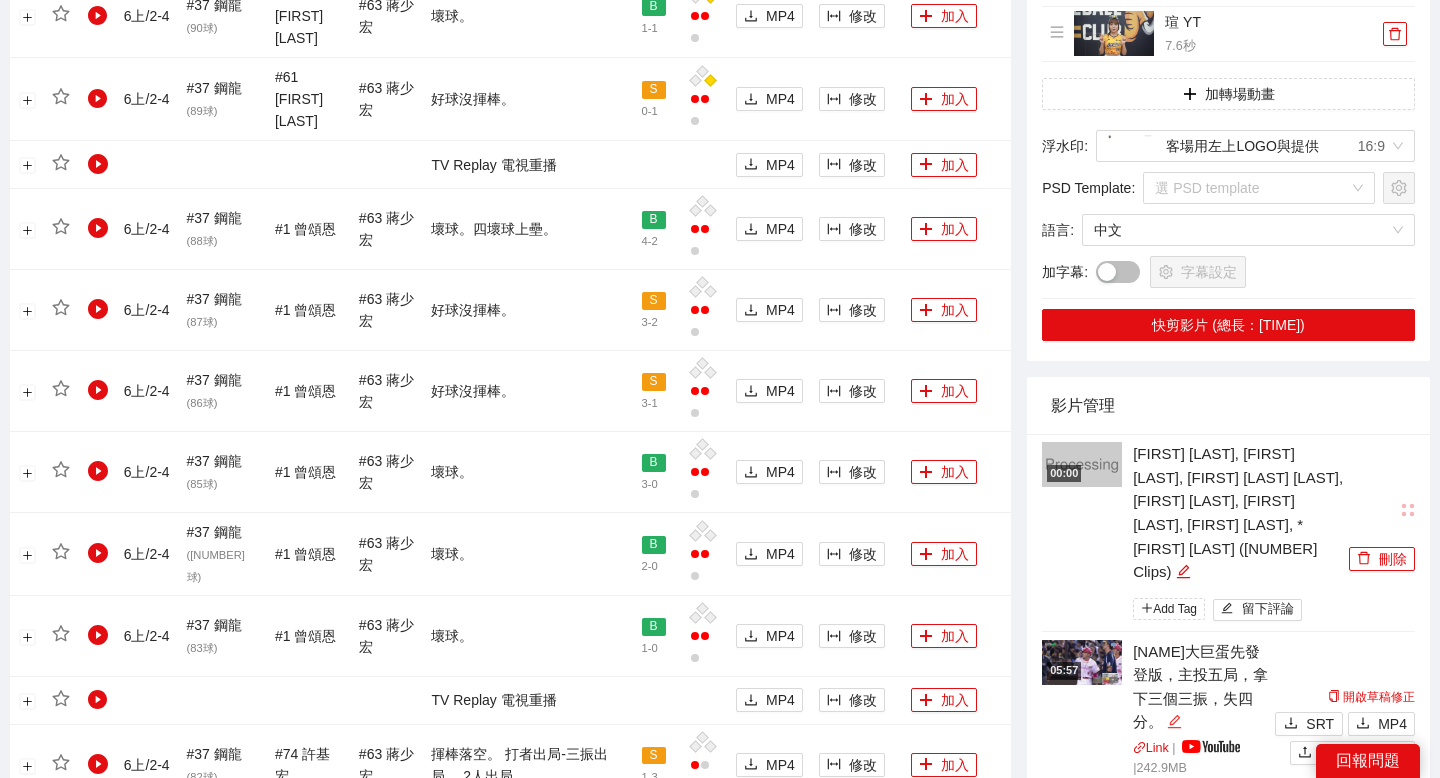 click 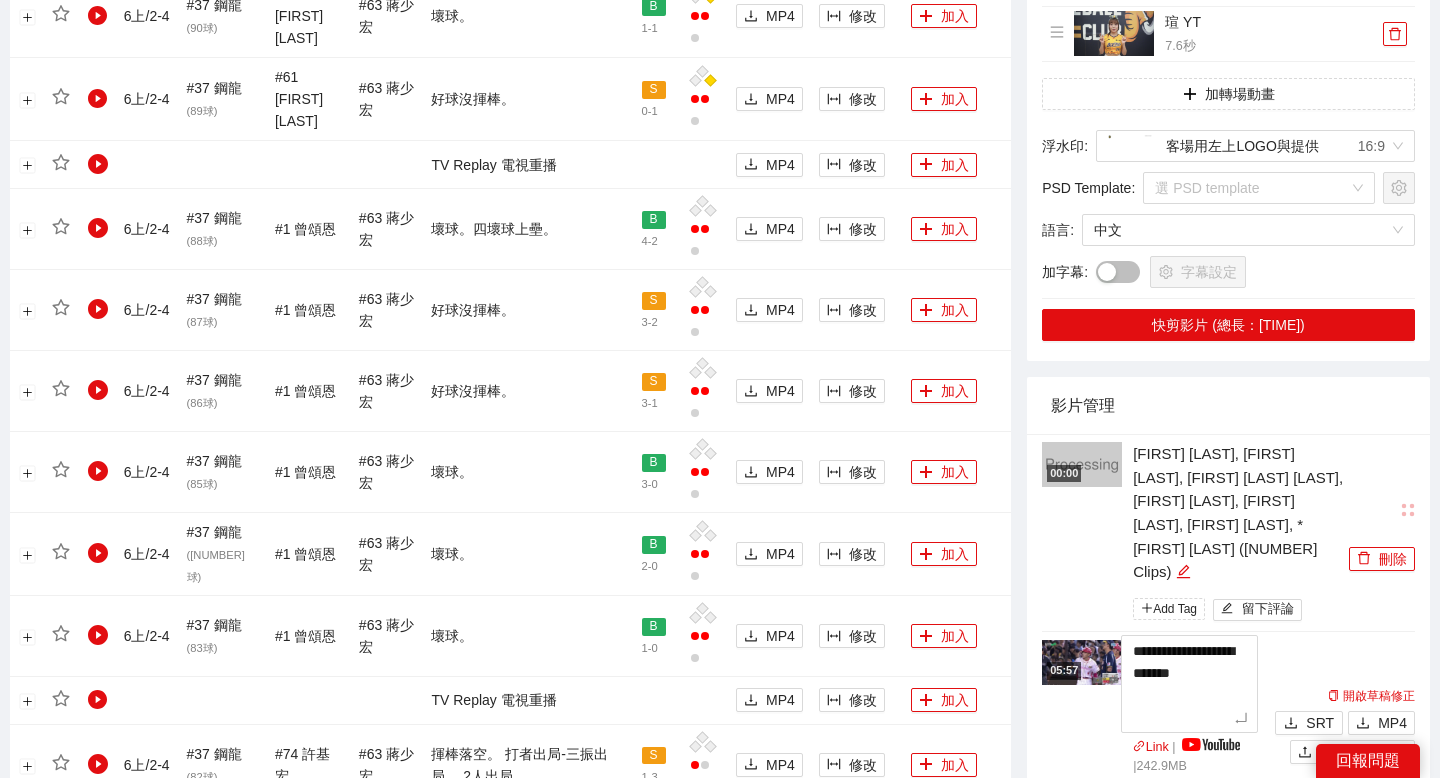 drag, startPoint x: 1199, startPoint y: 613, endPoint x: 1105, endPoint y: 533, distance: 123.4342 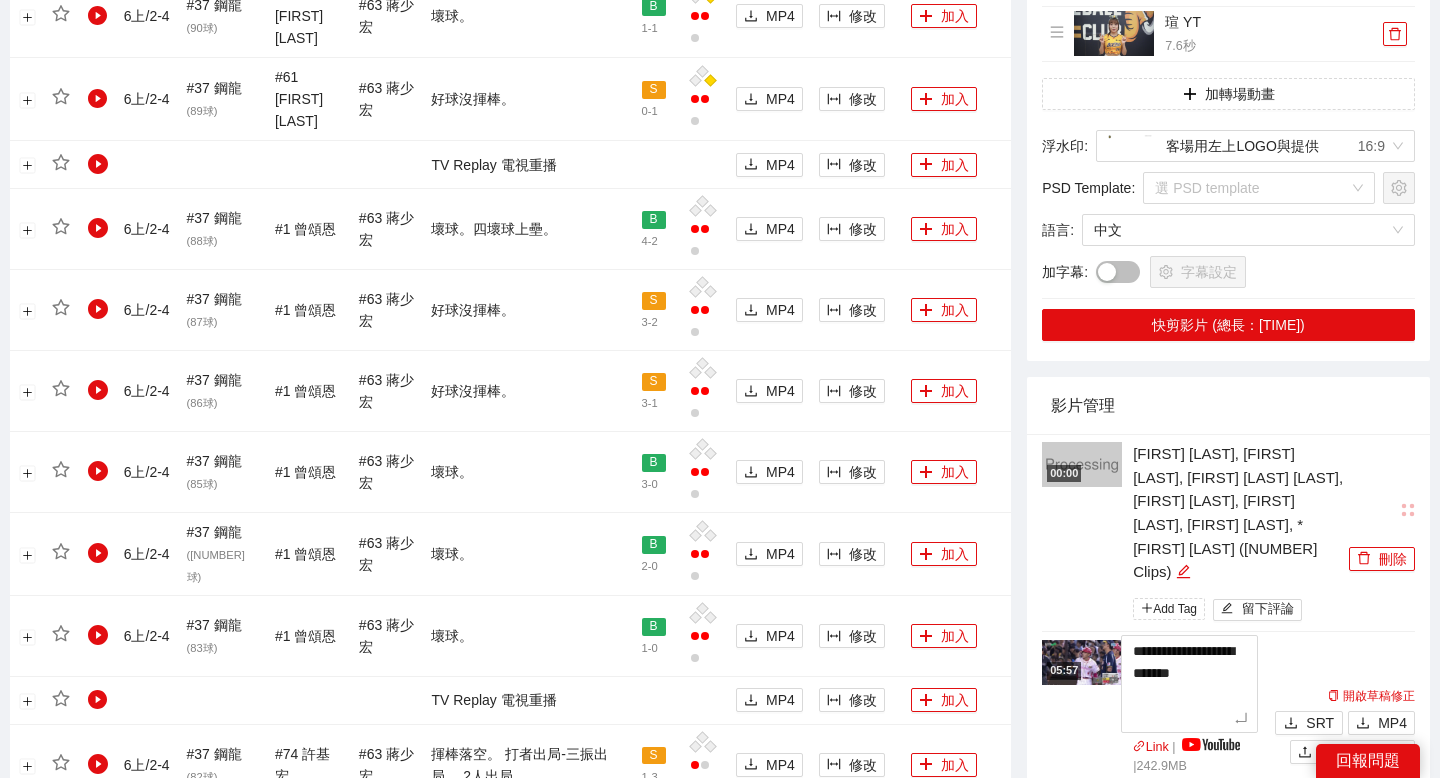 click on "**********" at bounding box center [1156, 739] 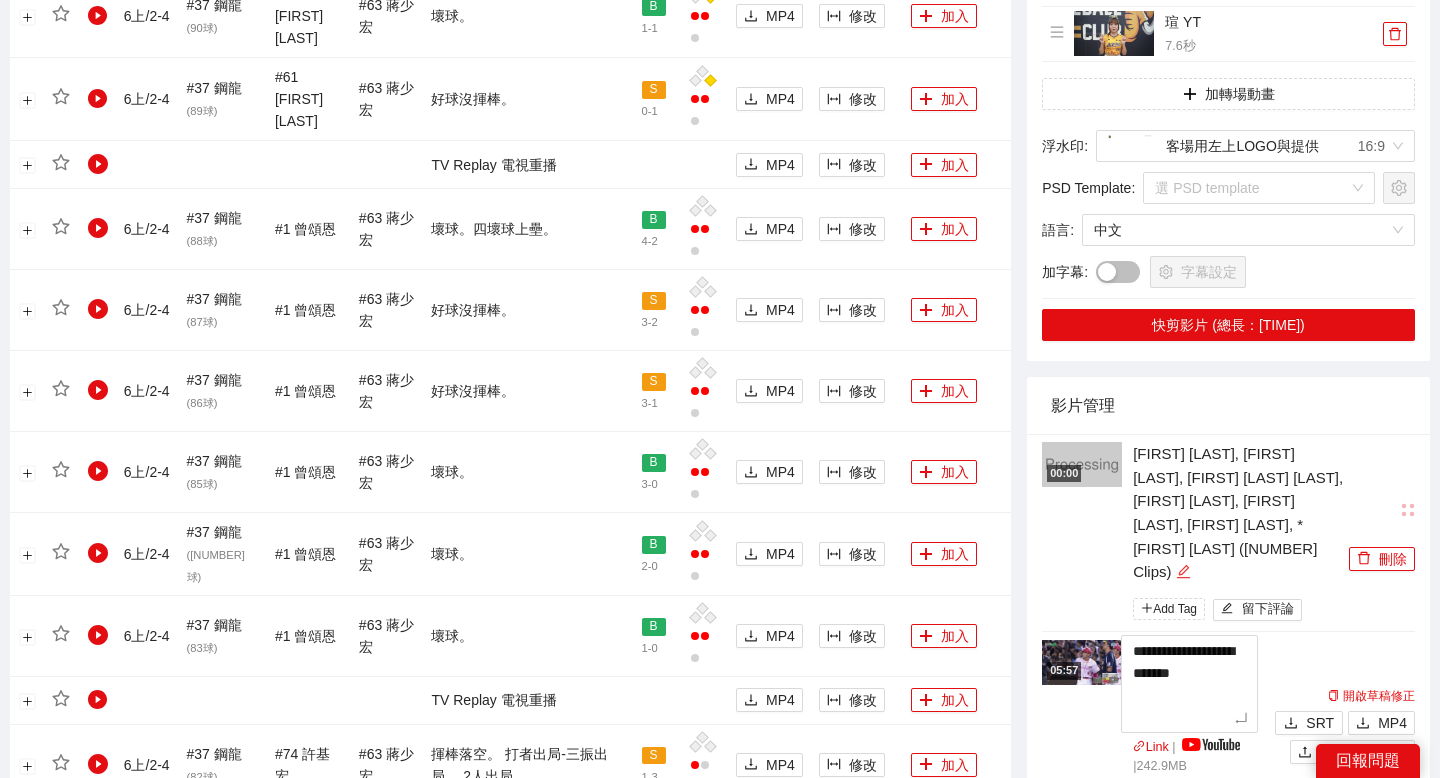 click 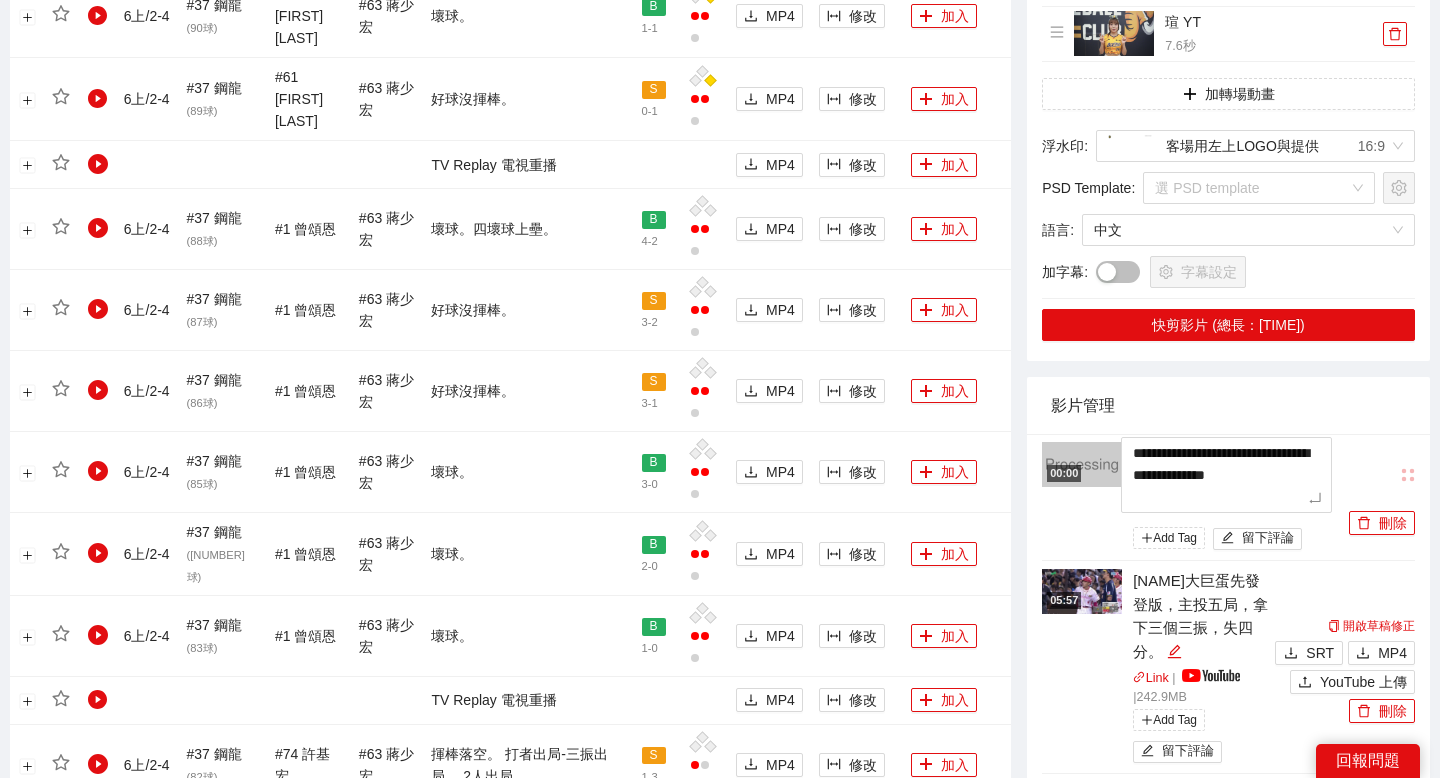 drag, startPoint x: 1243, startPoint y: 454, endPoint x: 1114, endPoint y: 398, distance: 140.63072 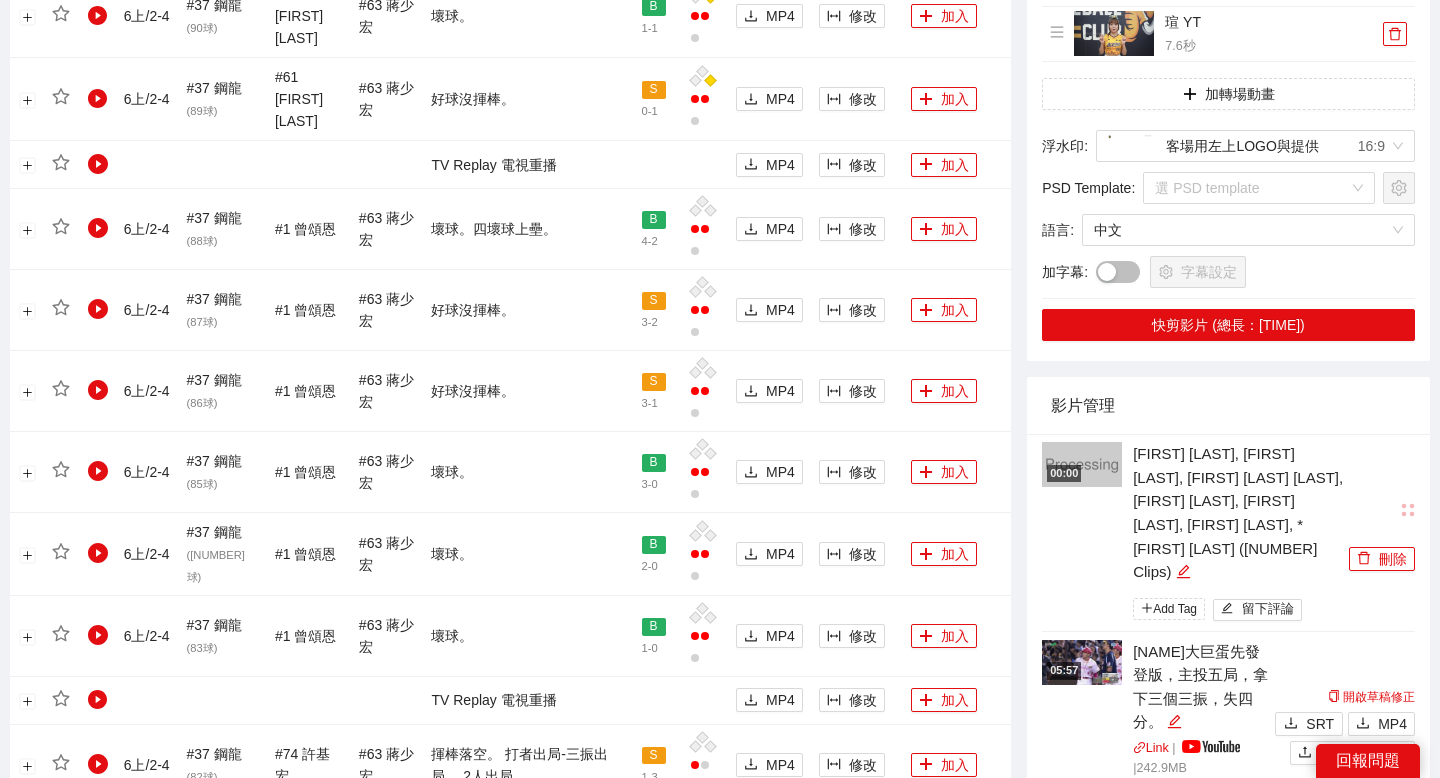 click on "00:00 郭天信, 李凱威, 吉力吉撈．鞏冠, 陳子豪, 張政禹, 蔣少宏, *曾聖安 (16 Clips)  Add Tag   留下評論   刪除" at bounding box center [1228, 532] 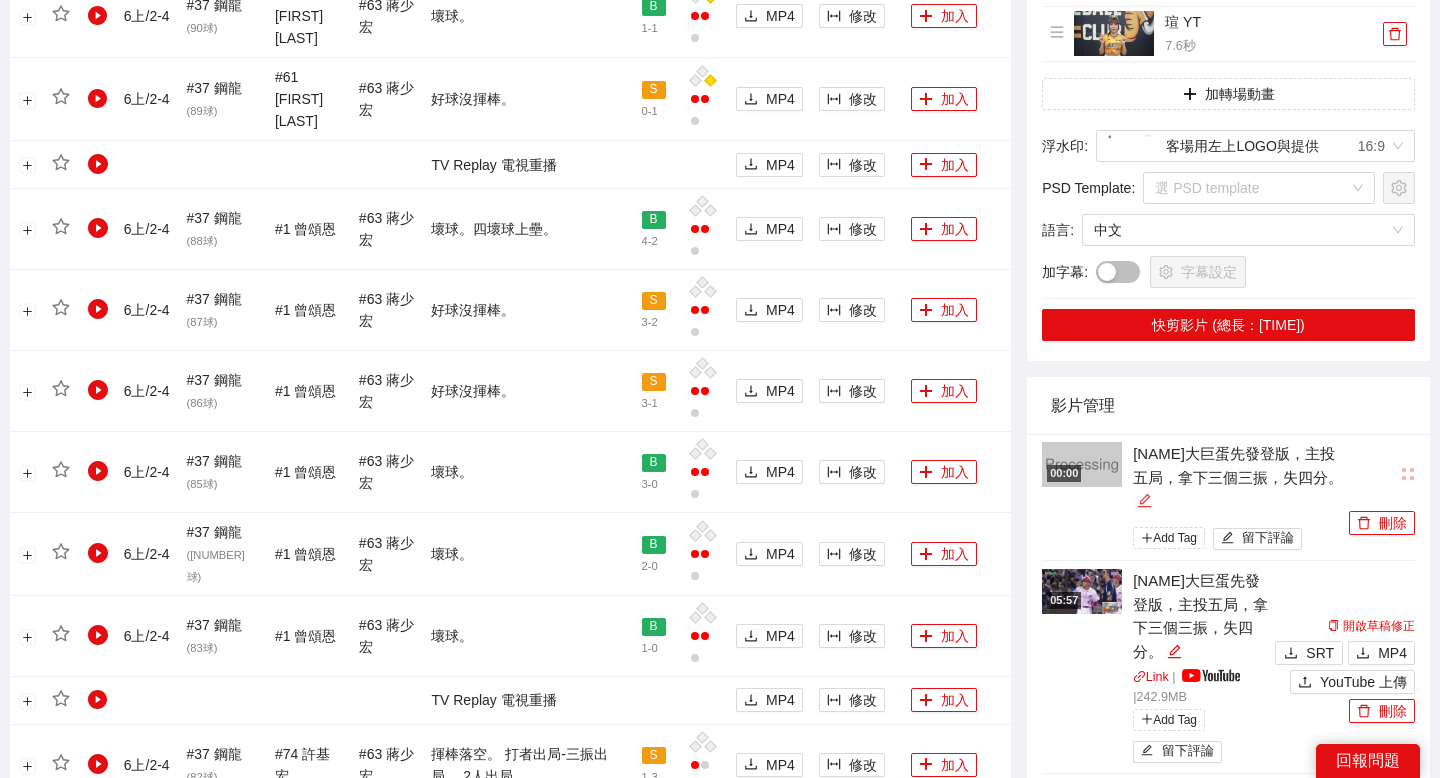 click 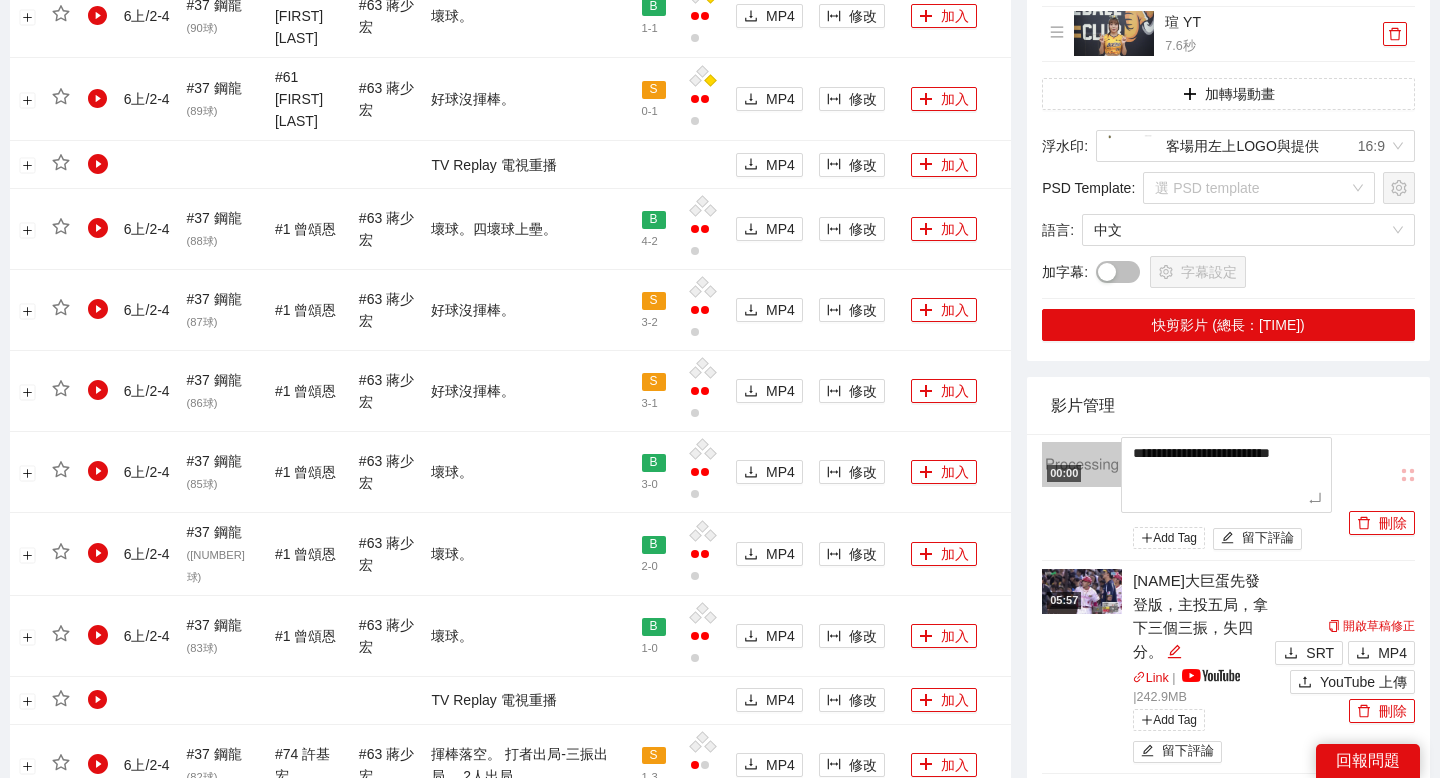 drag, startPoint x: 1195, startPoint y: 458, endPoint x: 1112, endPoint y: 392, distance: 106.04244 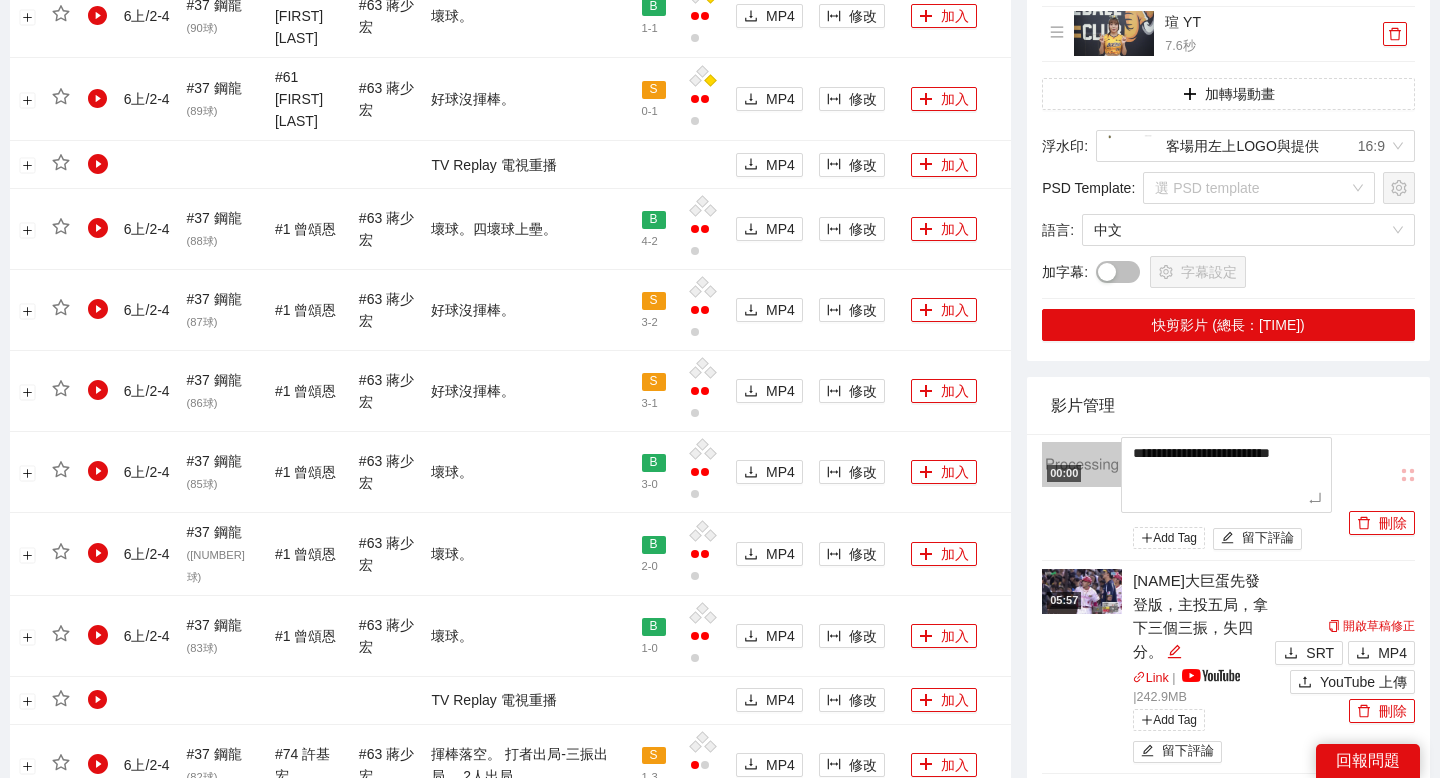 click on "**********" at bounding box center [1228, 497] 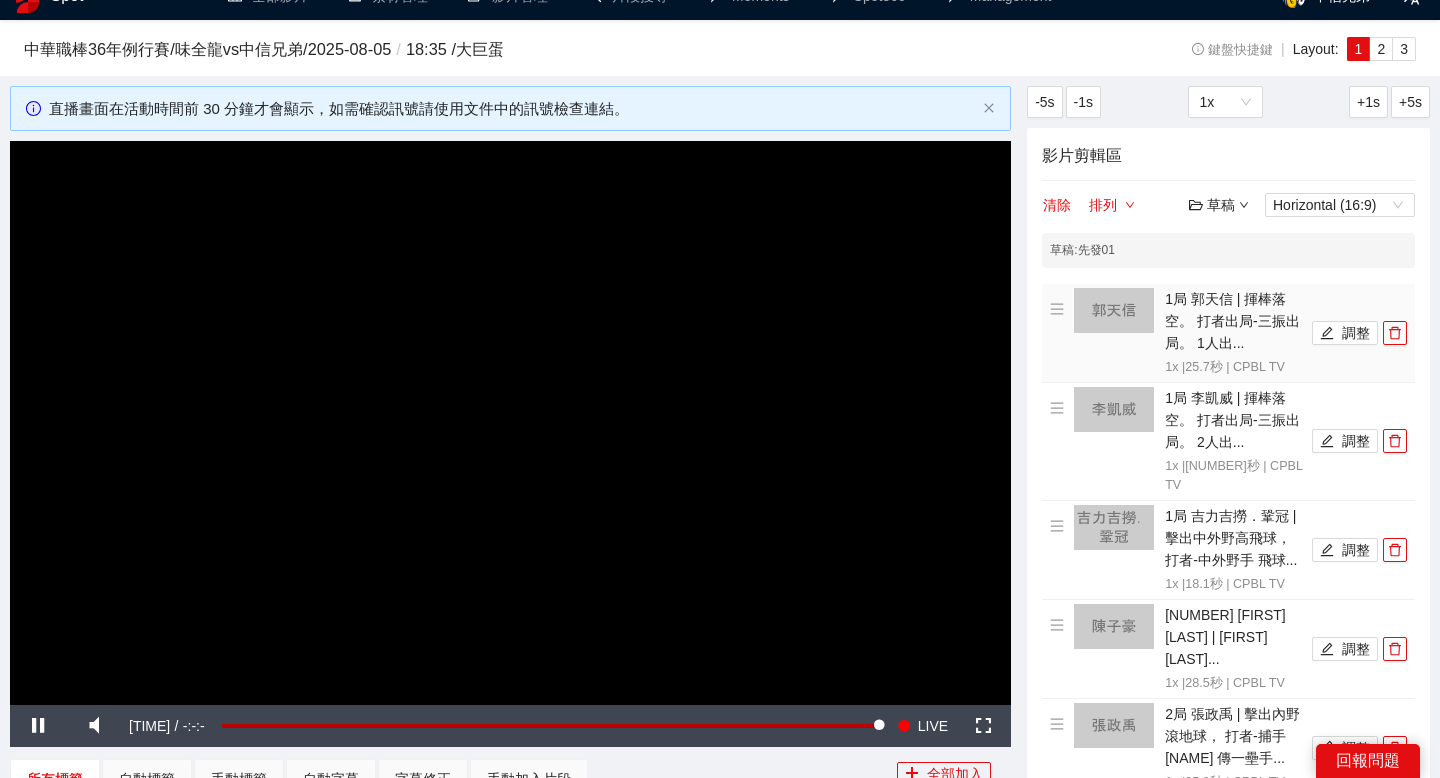 scroll, scrollTop: 0, scrollLeft: 0, axis: both 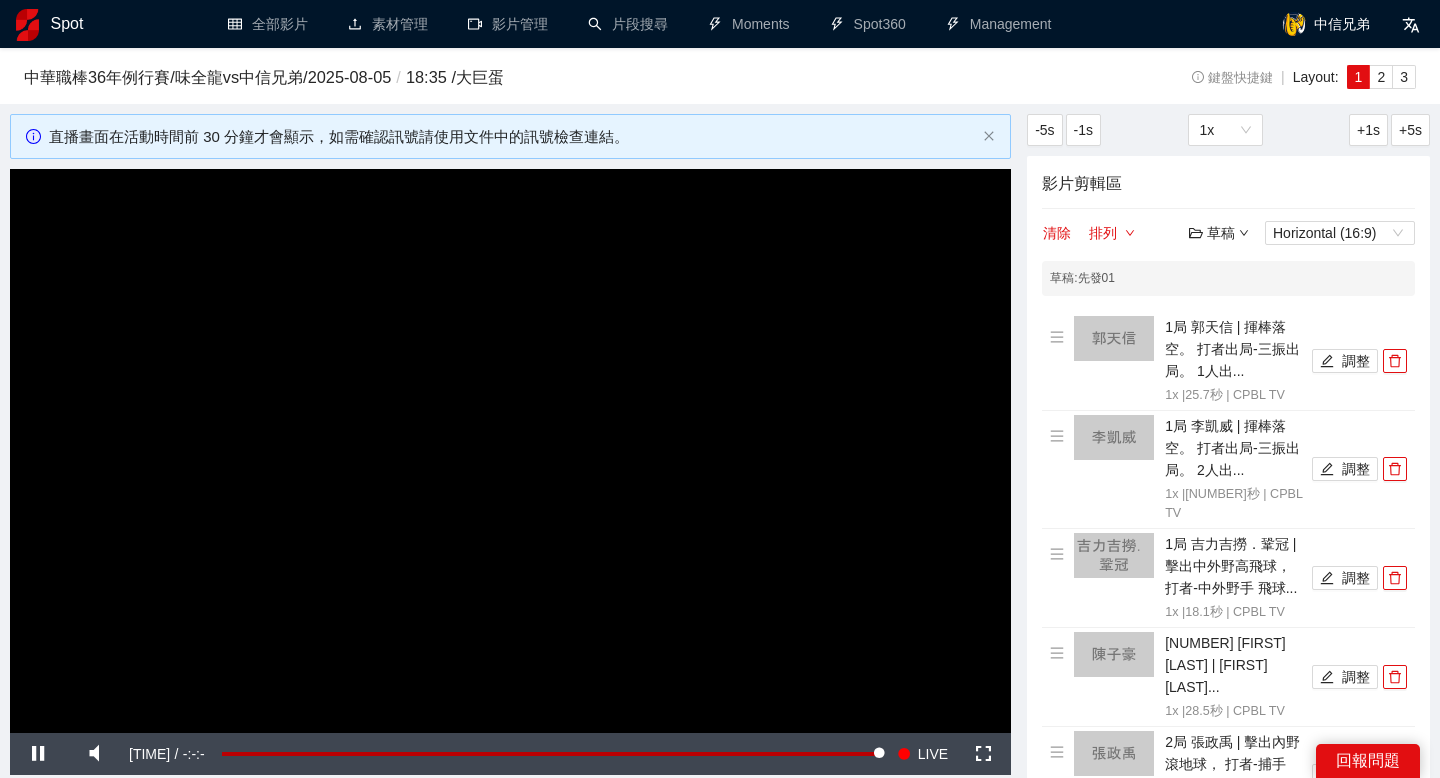click on "草稿" at bounding box center (1219, 233) 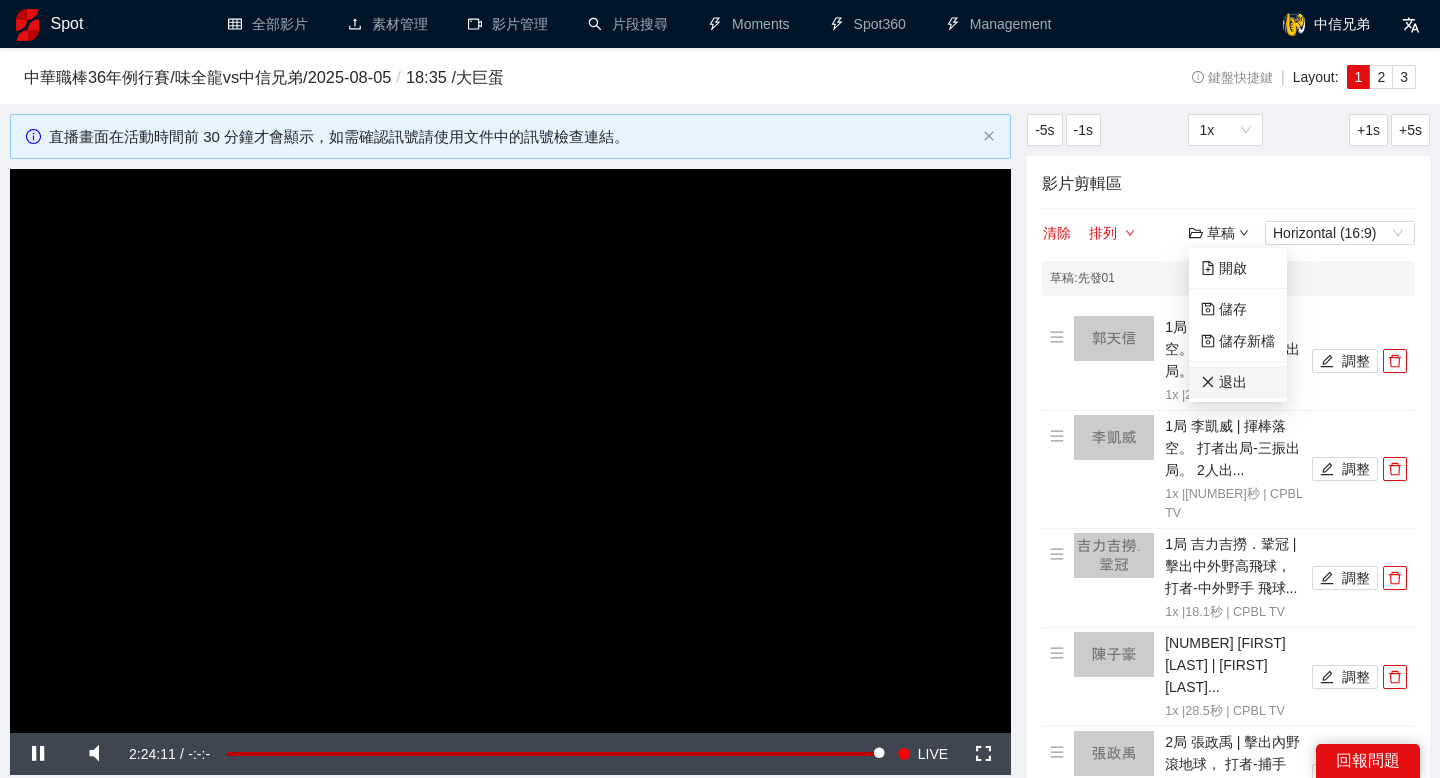 click on "退出" at bounding box center [1224, 382] 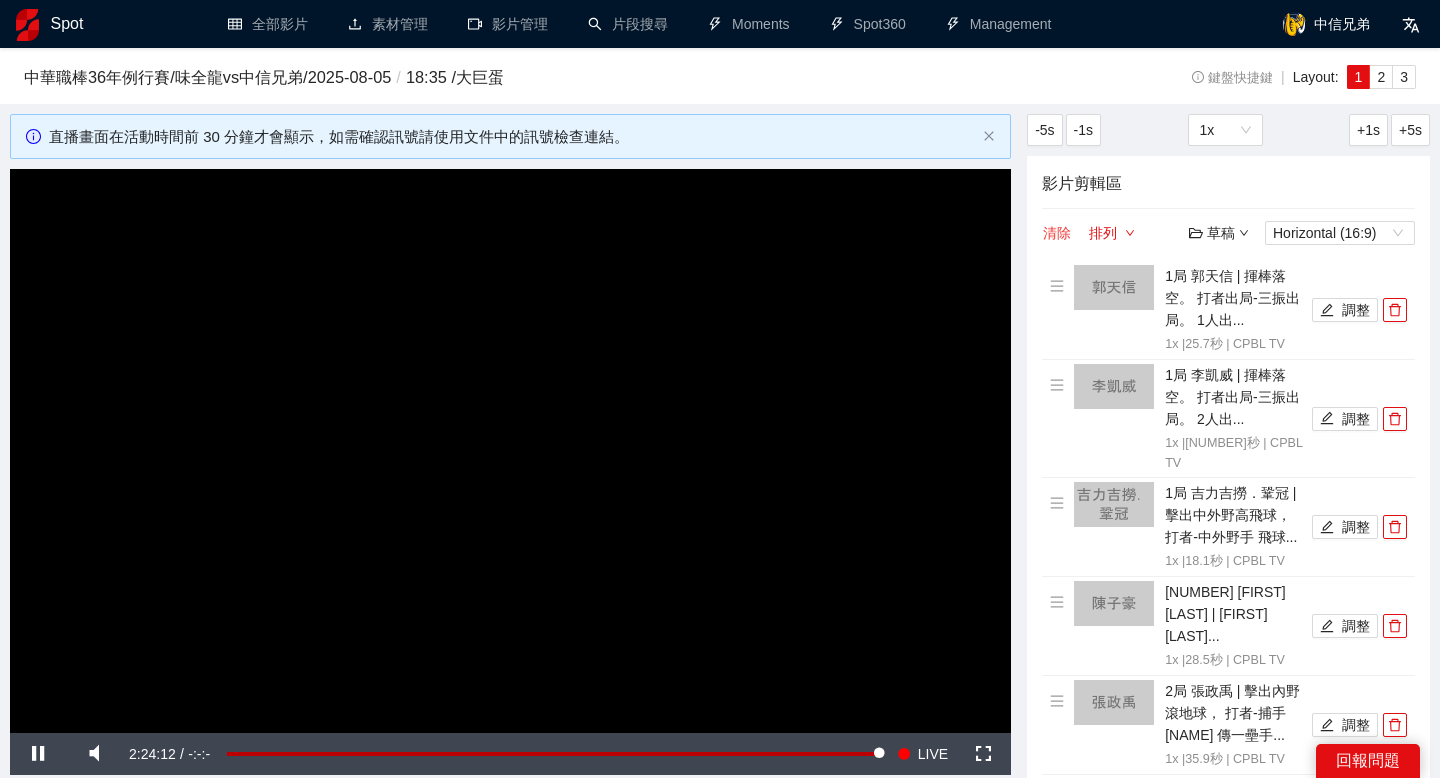 click on "清除" at bounding box center [1057, 233] 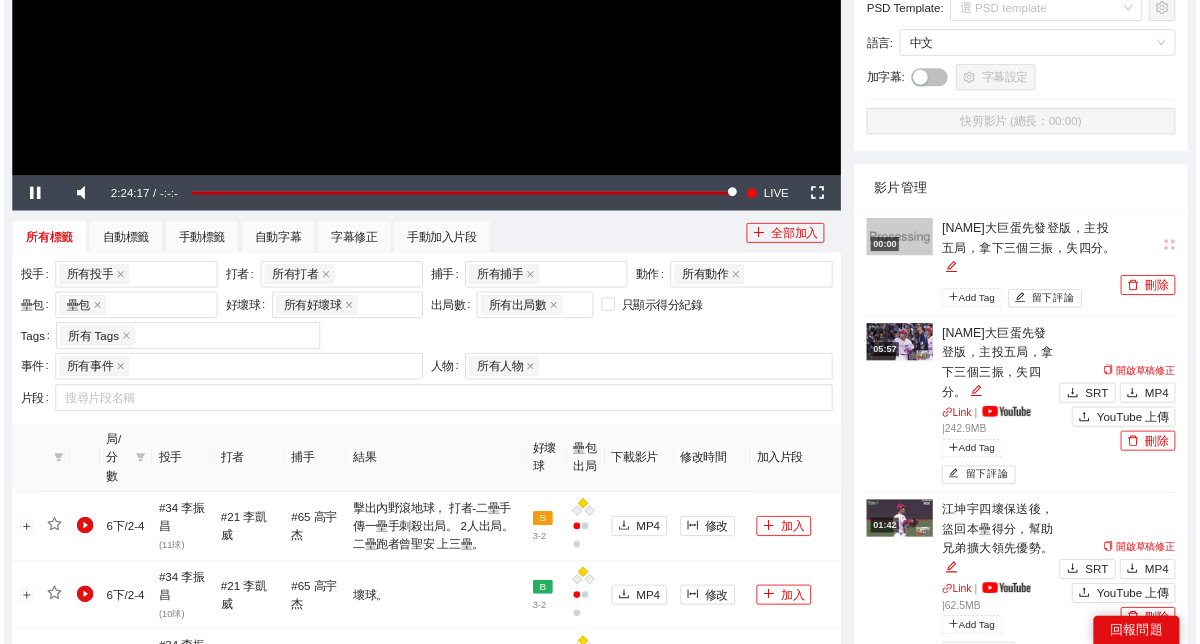 scroll, scrollTop: 517, scrollLeft: 0, axis: vertical 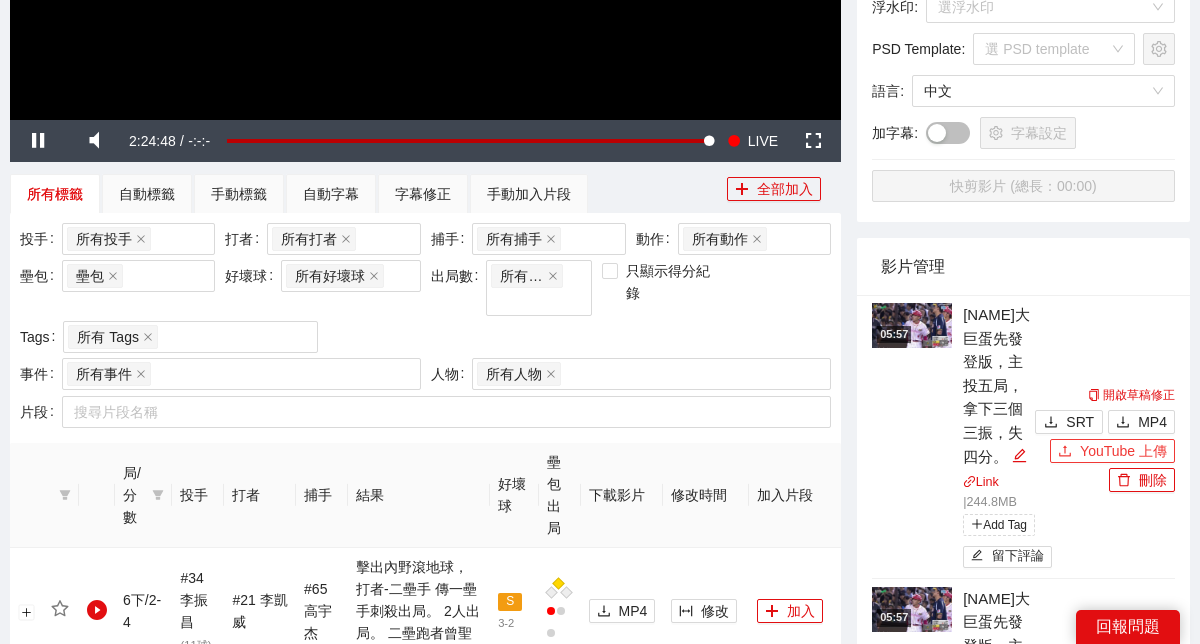 click on "YouTube 上傳" at bounding box center [1112, 451] 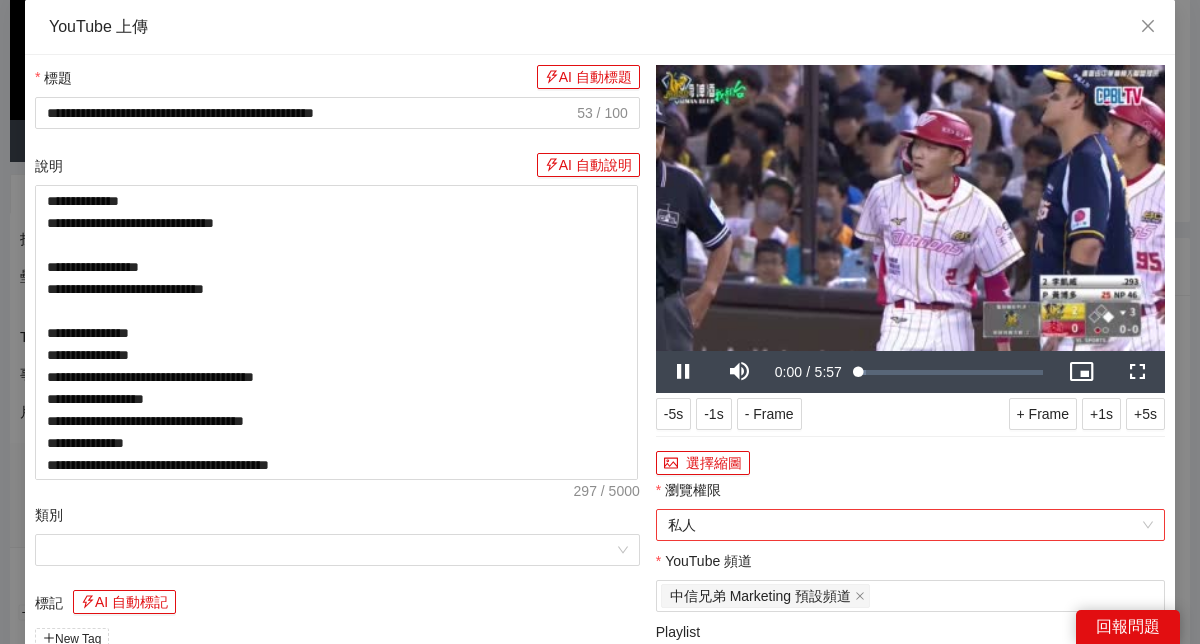 click on "私人" at bounding box center [910, 525] 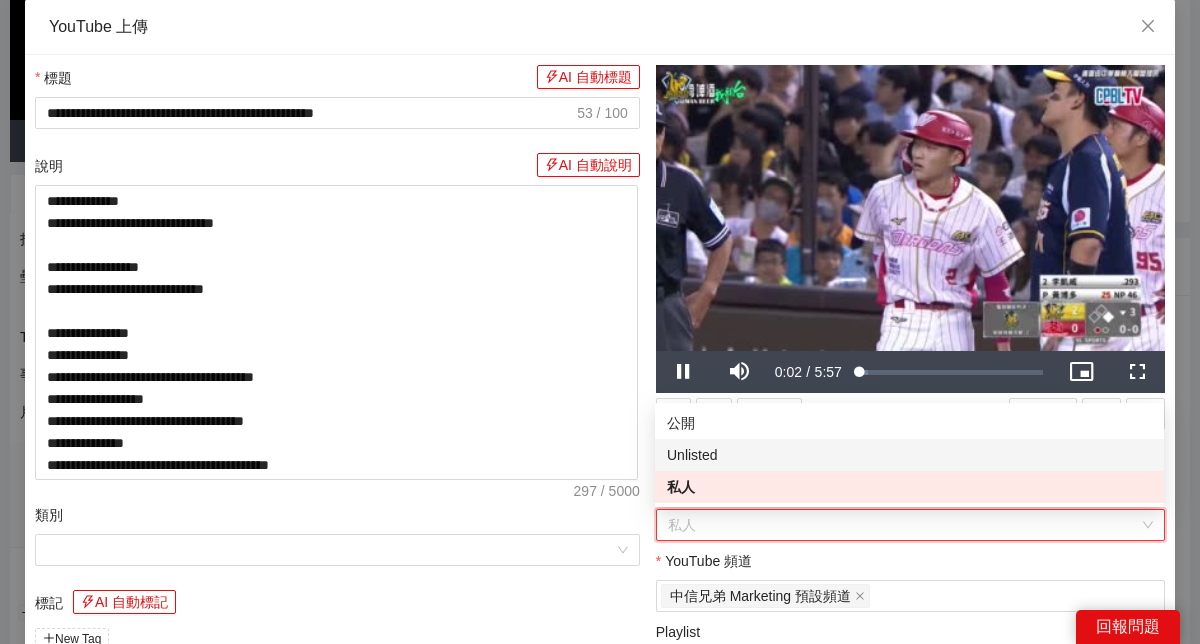 click on "Unlisted" at bounding box center (909, 455) 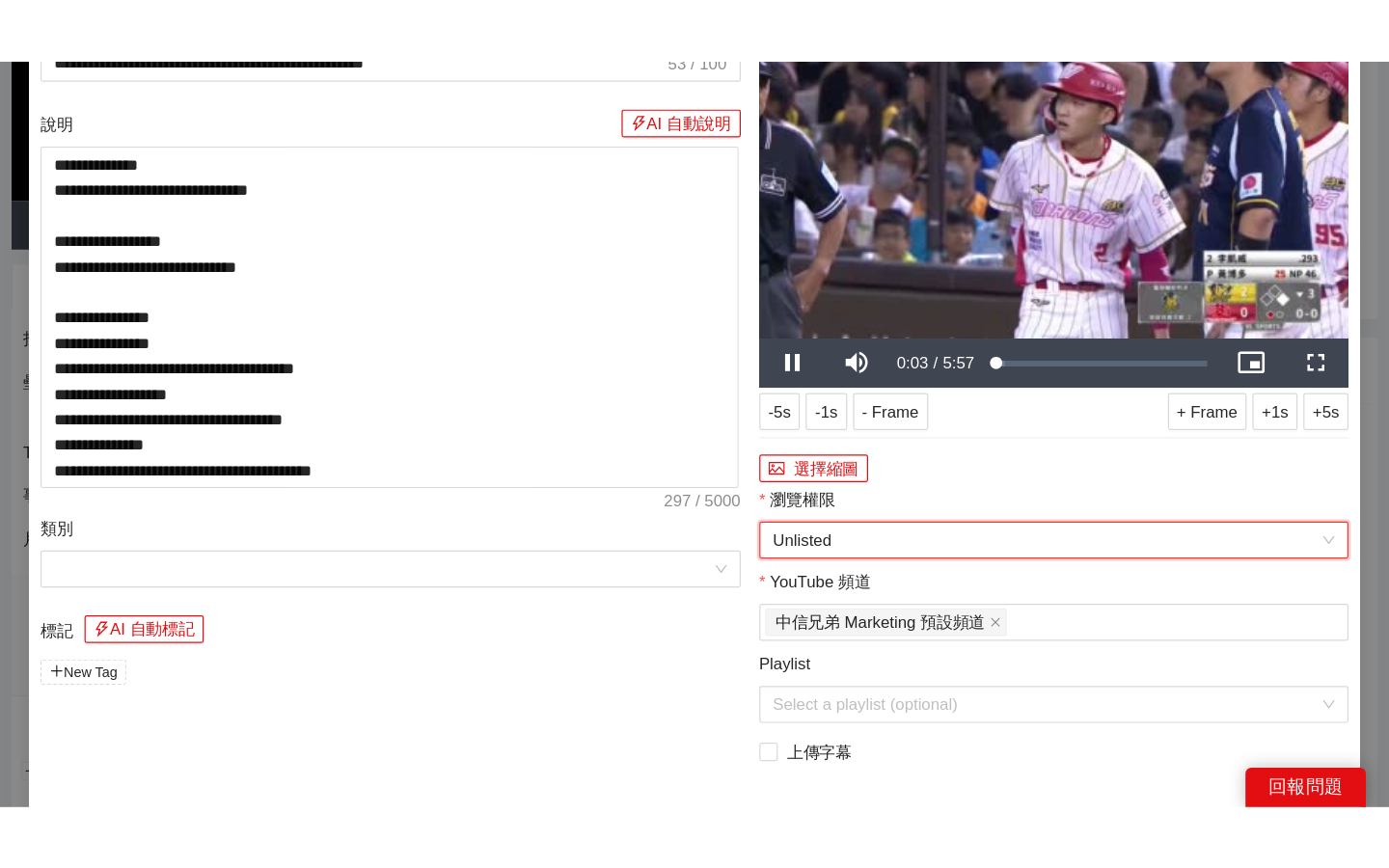 scroll, scrollTop: 161, scrollLeft: 0, axis: vertical 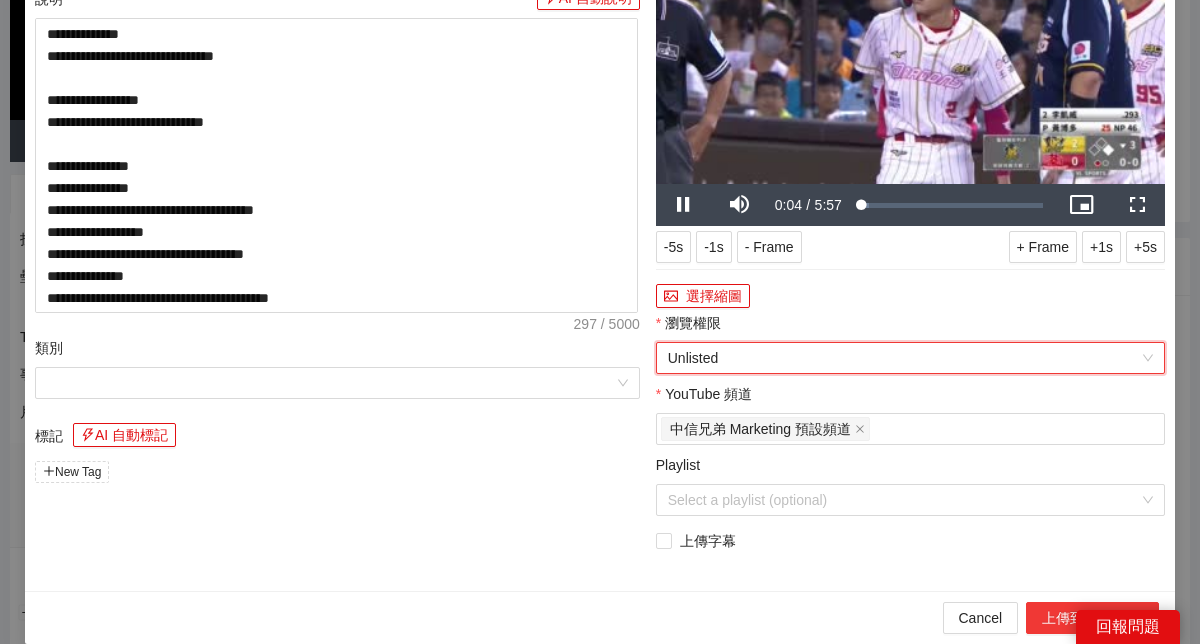 click on "上傳到 YouTube" at bounding box center [1092, 618] 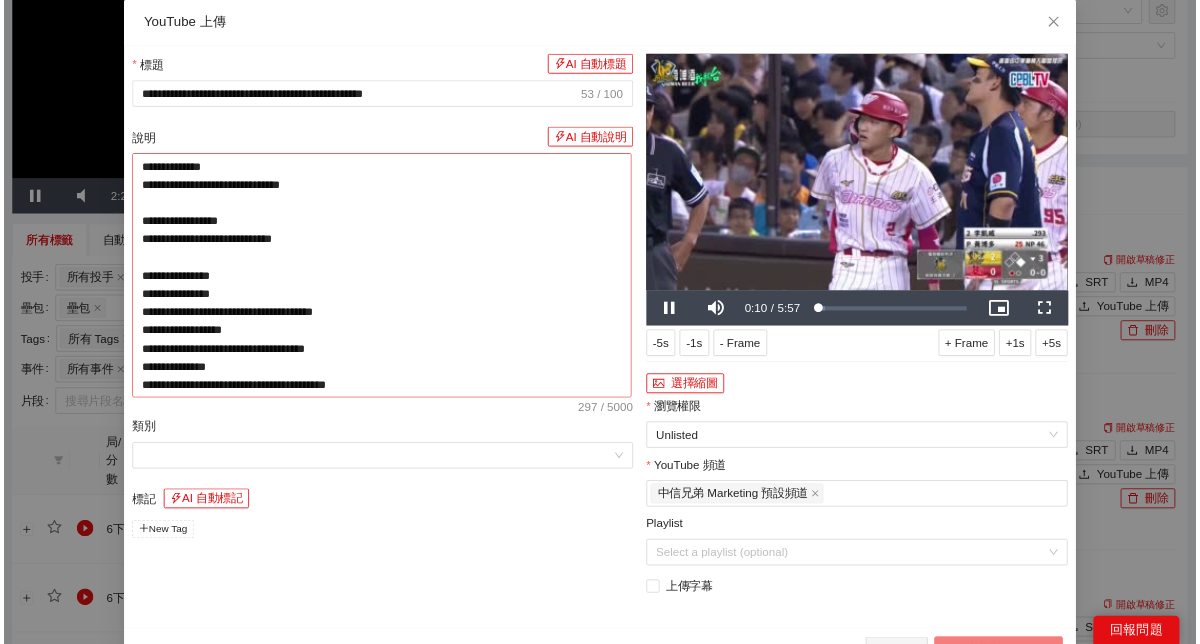 scroll, scrollTop: 33, scrollLeft: 0, axis: vertical 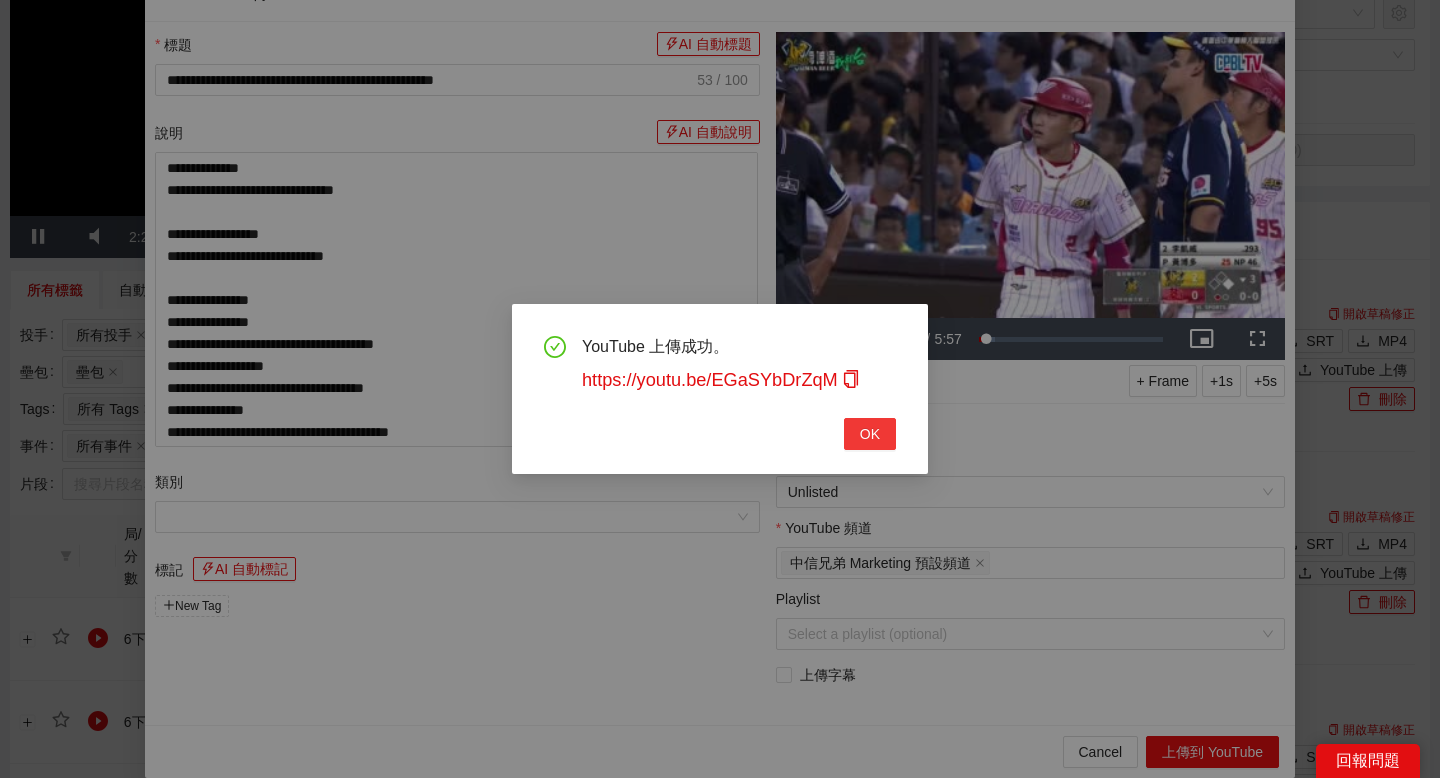 click on "OK" at bounding box center [870, 434] 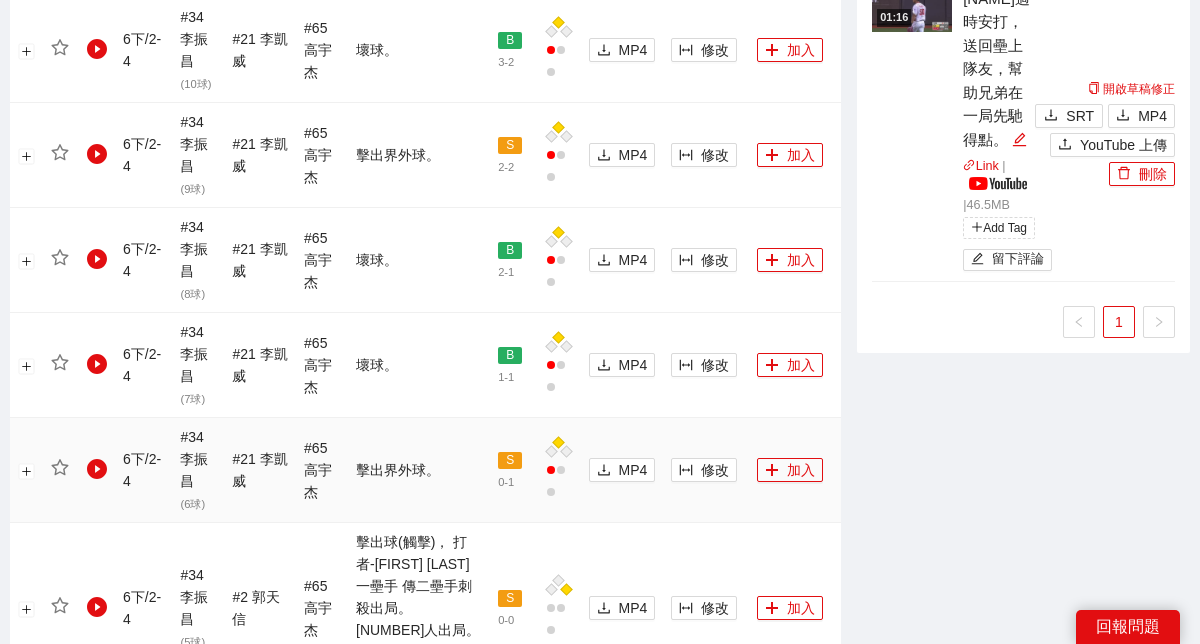 scroll, scrollTop: 1768, scrollLeft: 0, axis: vertical 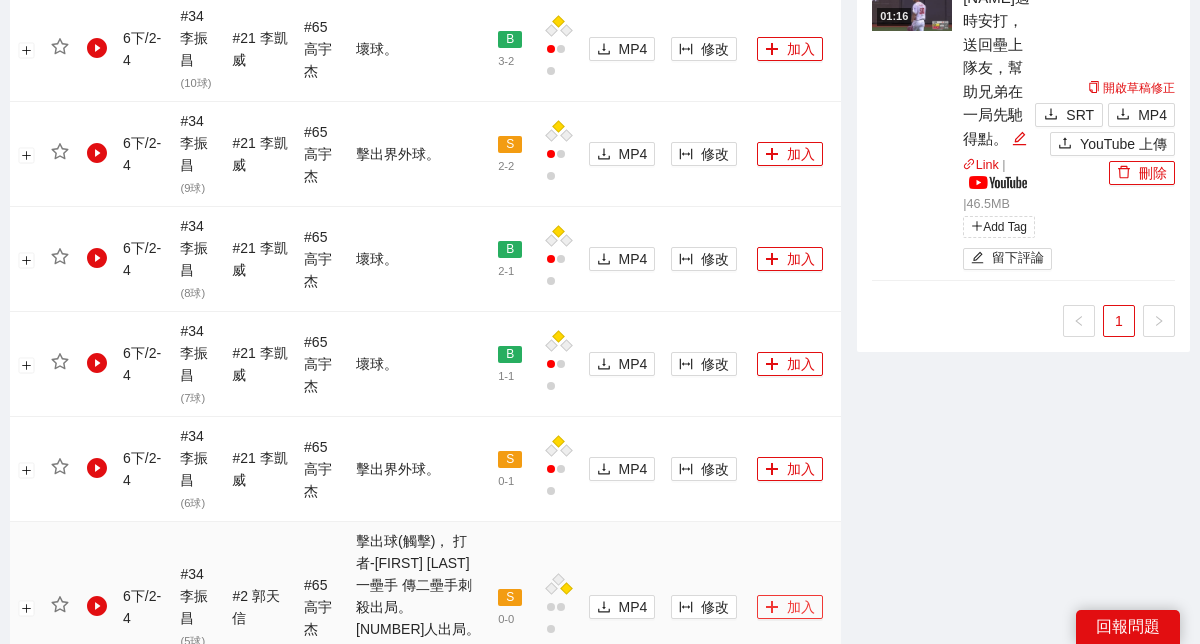 click on "加入" at bounding box center (790, 607) 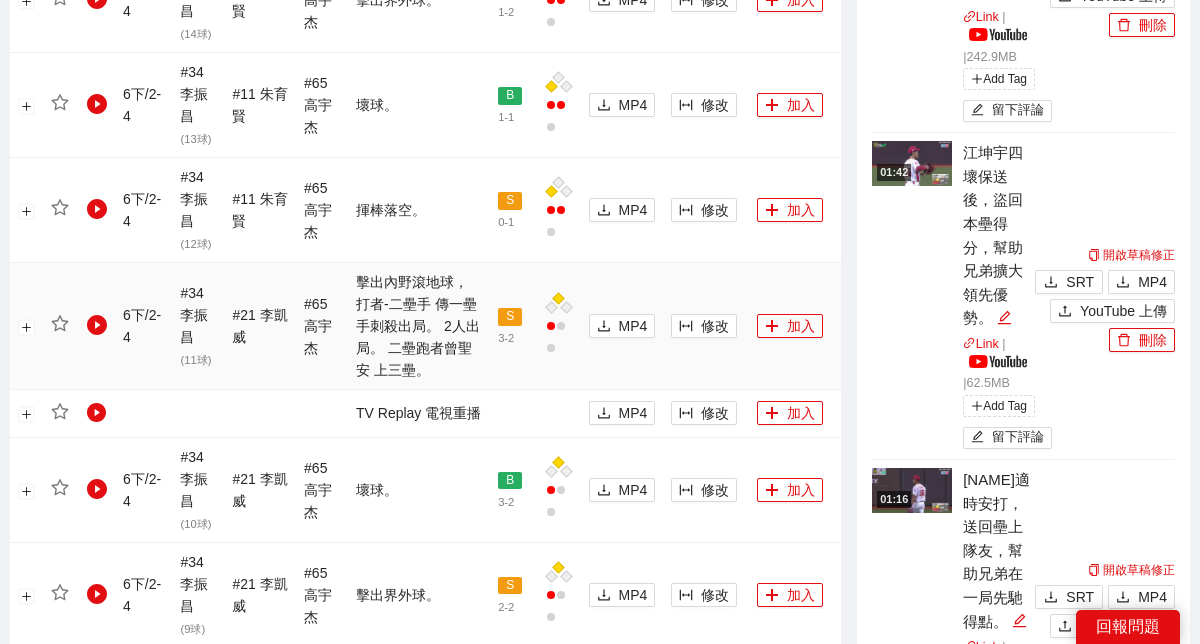 scroll, scrollTop: 1315, scrollLeft: 0, axis: vertical 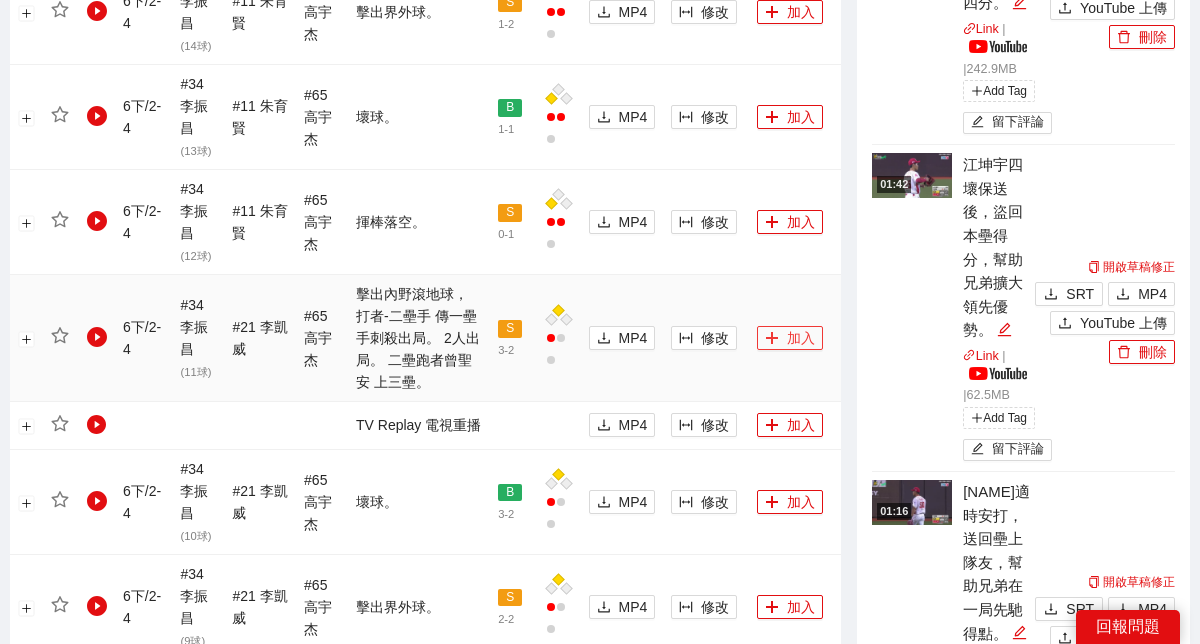 click on "加入" at bounding box center (790, 338) 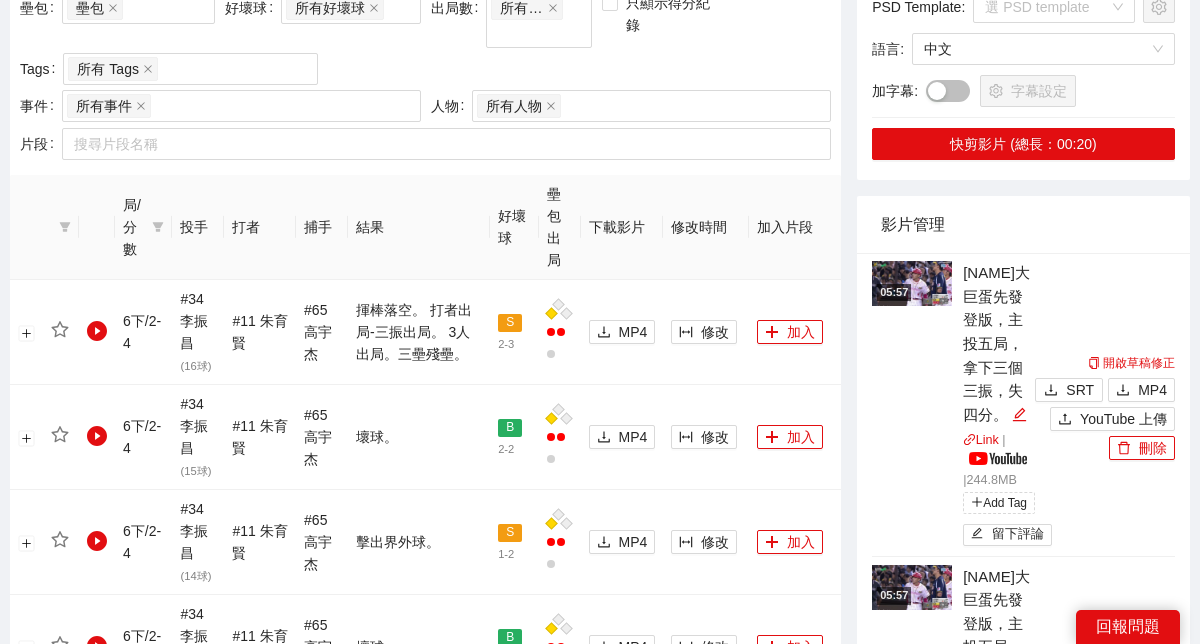 scroll, scrollTop: 726, scrollLeft: 0, axis: vertical 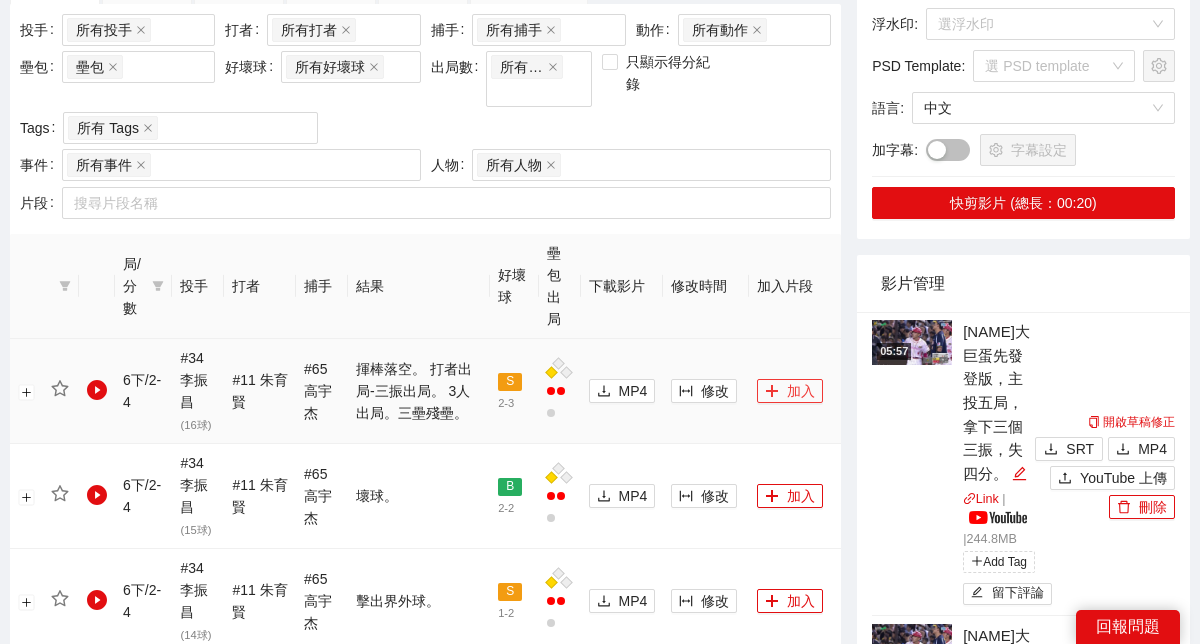 click on "加入" at bounding box center (790, 391) 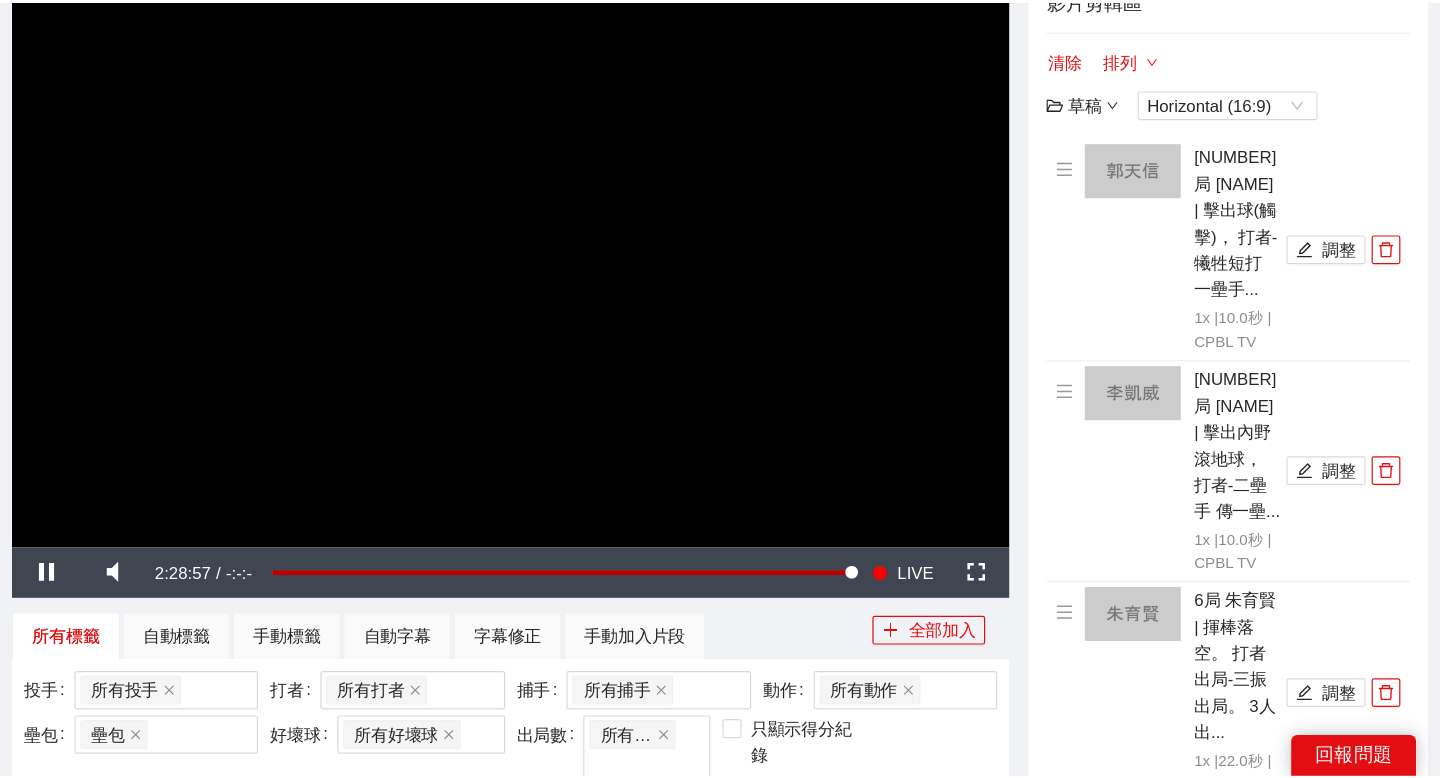 scroll, scrollTop: 181, scrollLeft: 0, axis: vertical 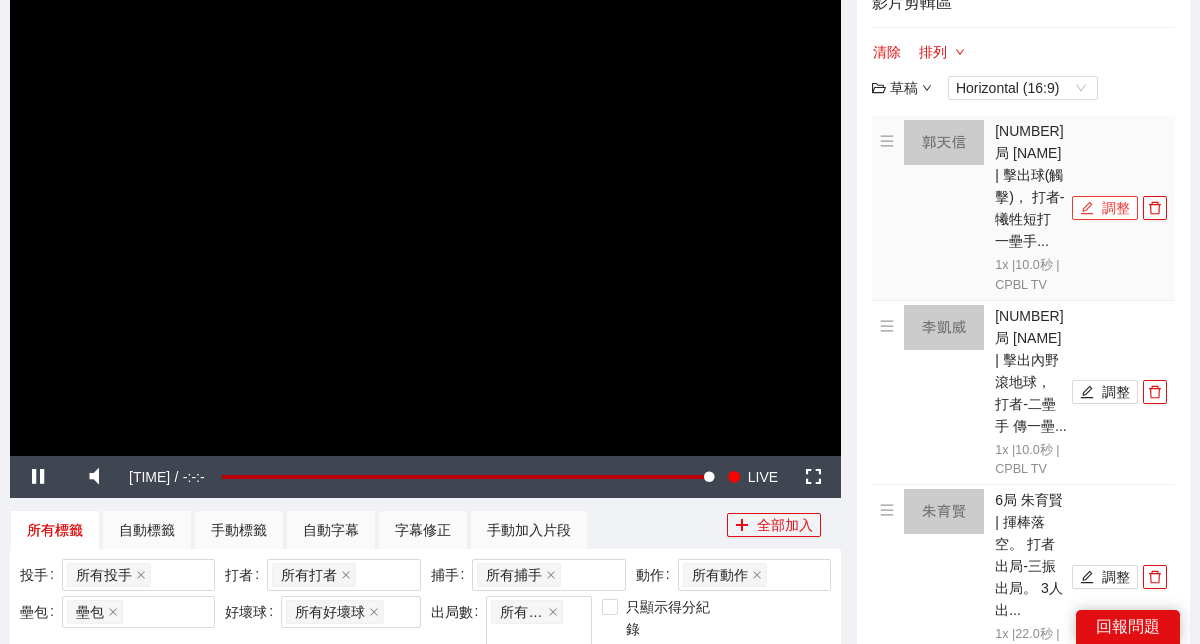 click on "調整" at bounding box center (1105, 208) 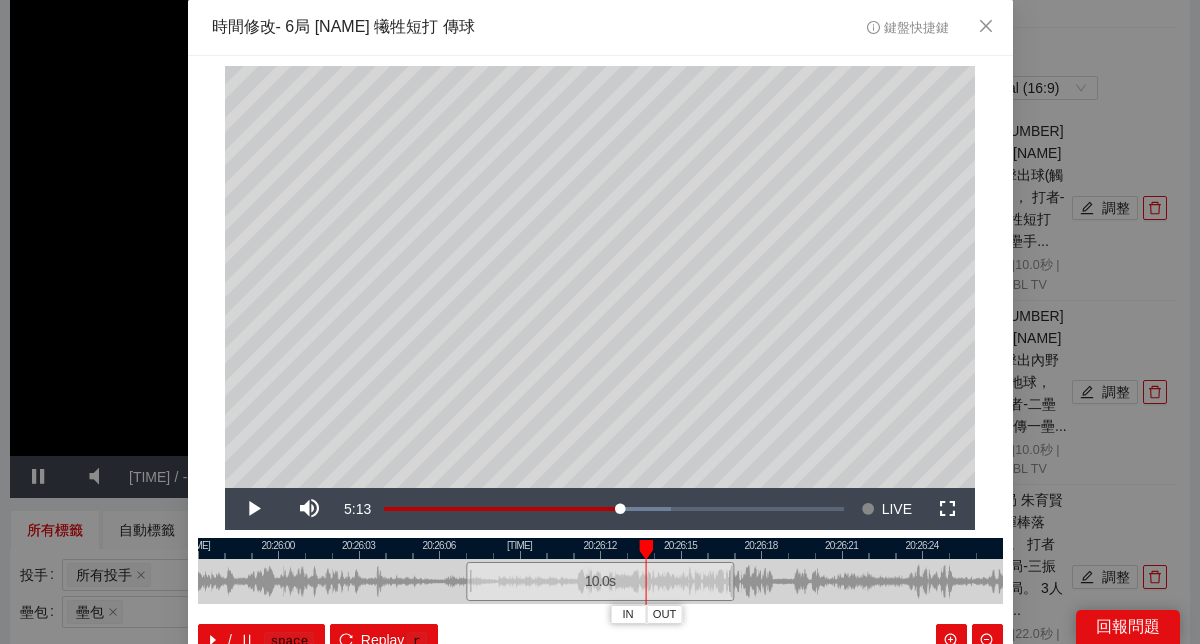 drag, startPoint x: 530, startPoint y: 549, endPoint x: 648, endPoint y: 553, distance: 118.06778 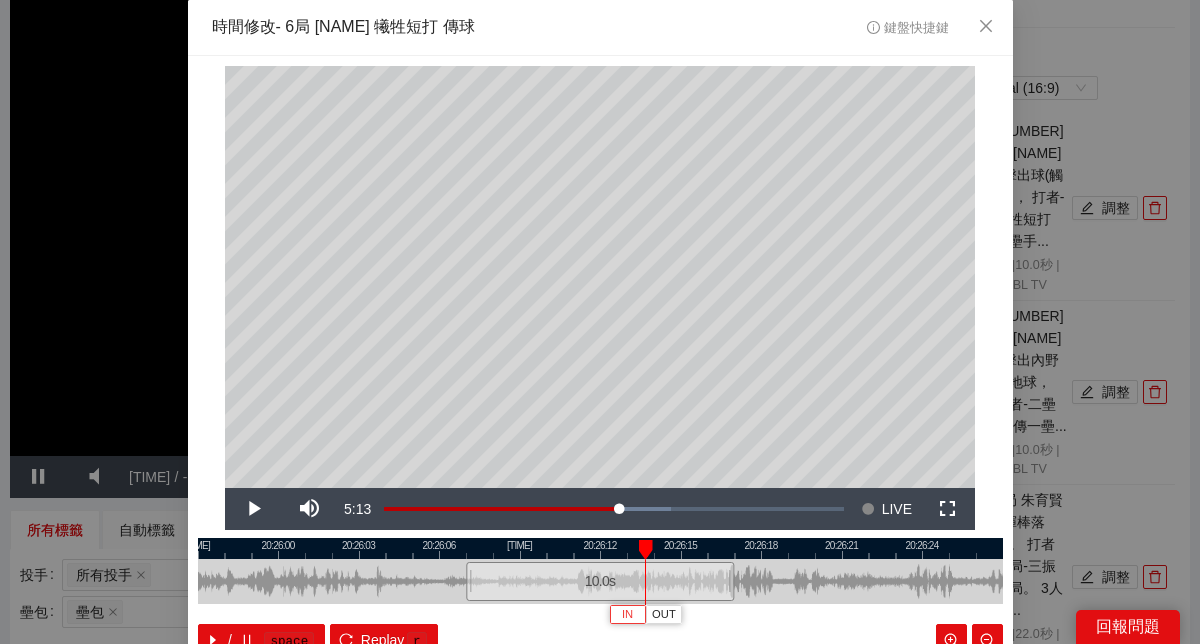 click on "IN" at bounding box center (628, 614) 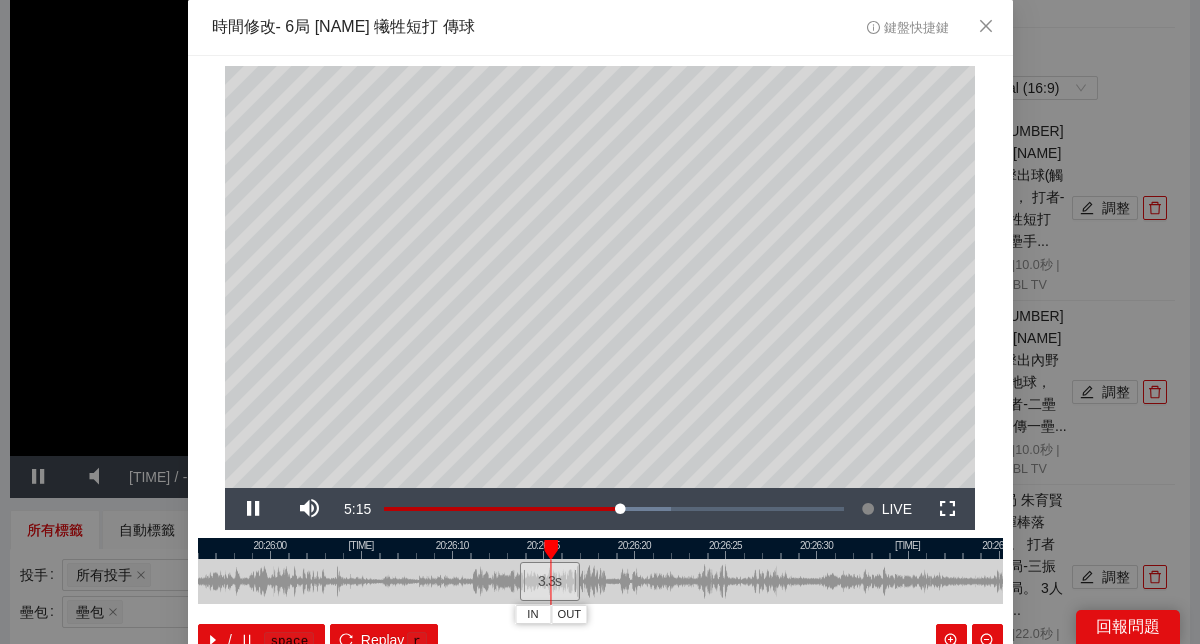 drag, startPoint x: 798, startPoint y: 544, endPoint x: 629, endPoint y: 542, distance: 169.01184 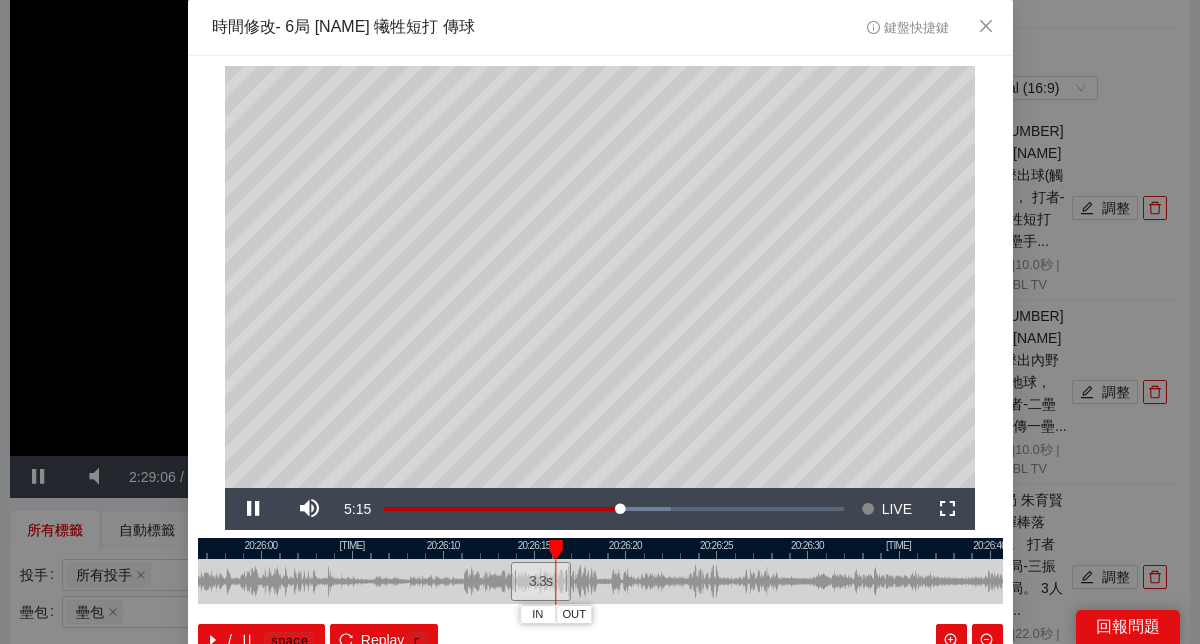 click at bounding box center (600, 548) 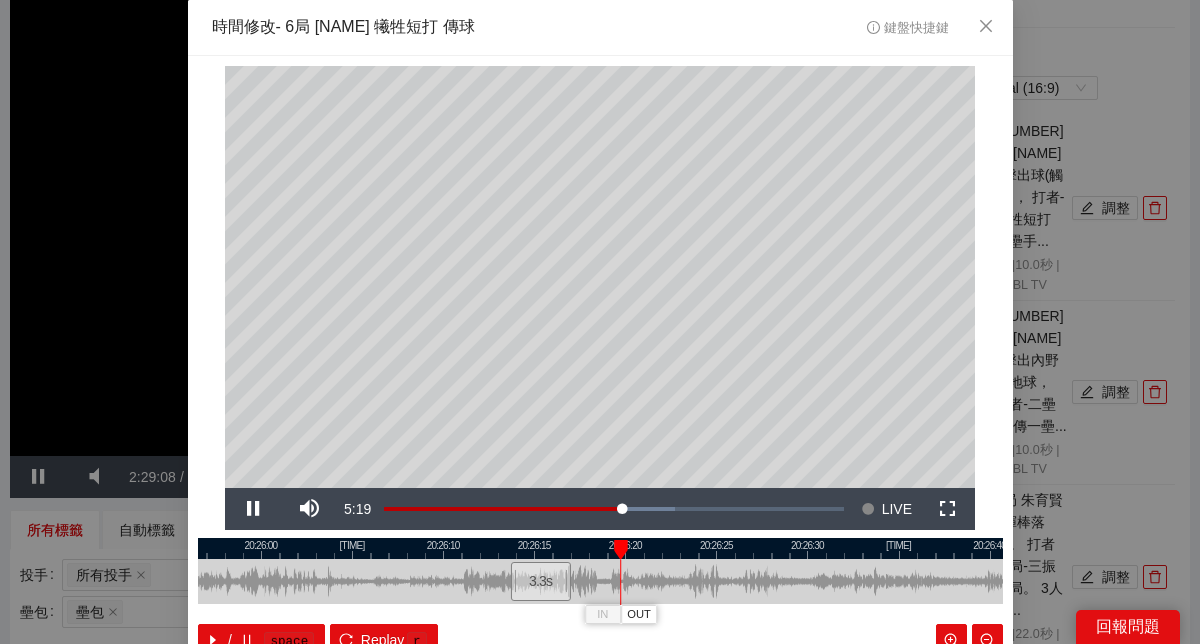 click at bounding box center (600, 548) 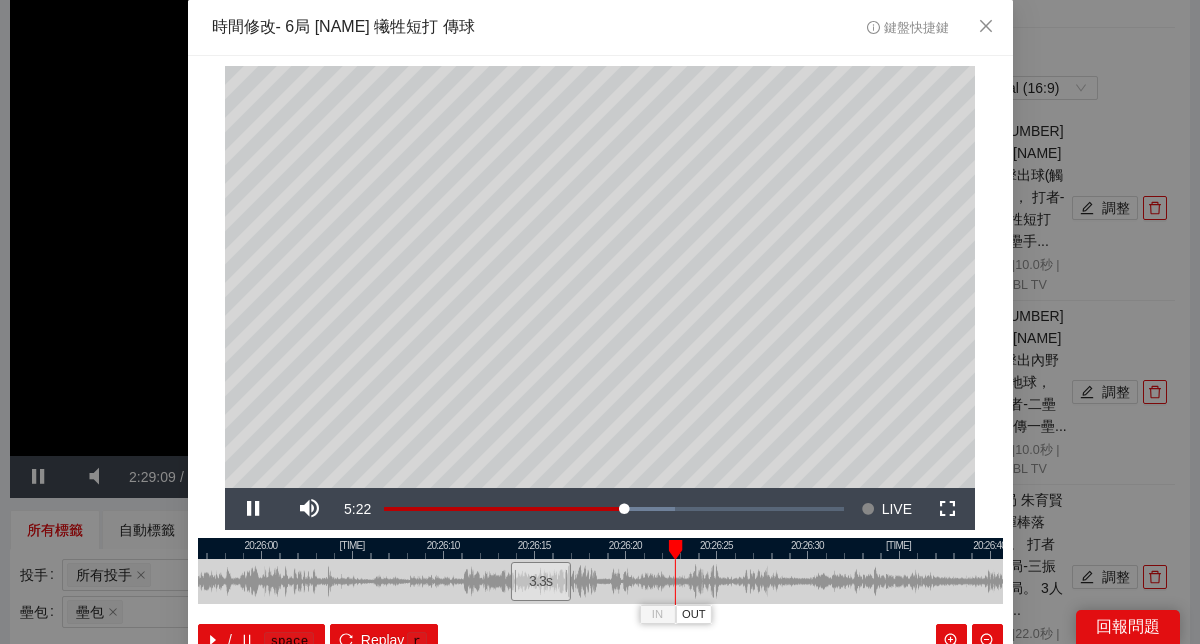 click at bounding box center [600, 548] 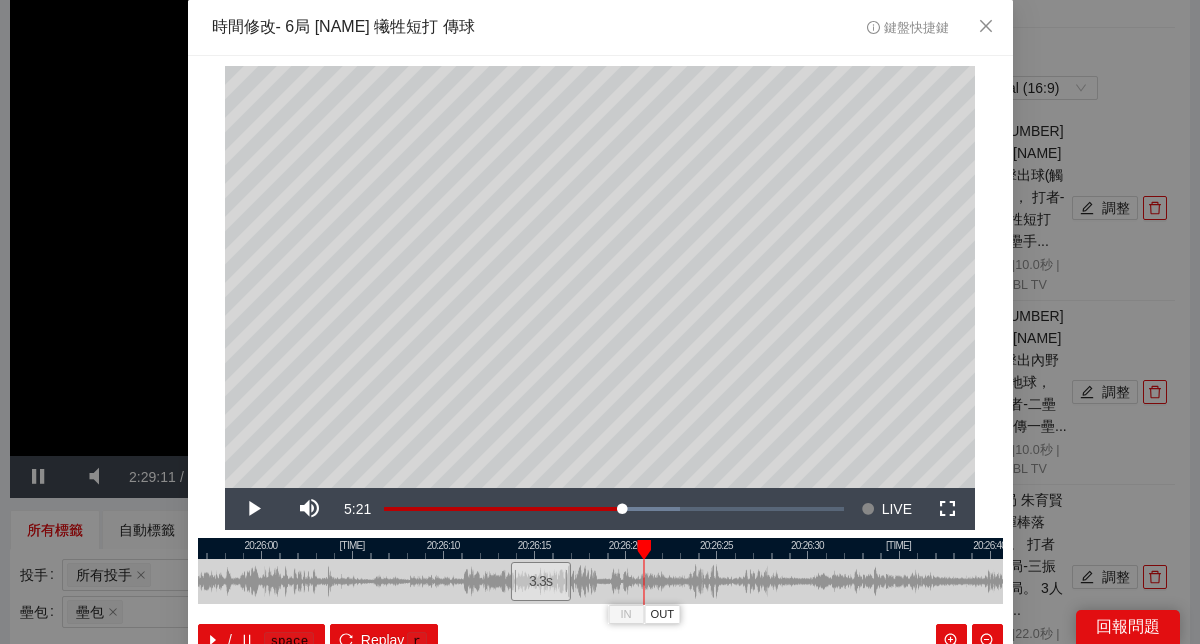 drag, startPoint x: 709, startPoint y: 551, endPoint x: 642, endPoint y: 551, distance: 67 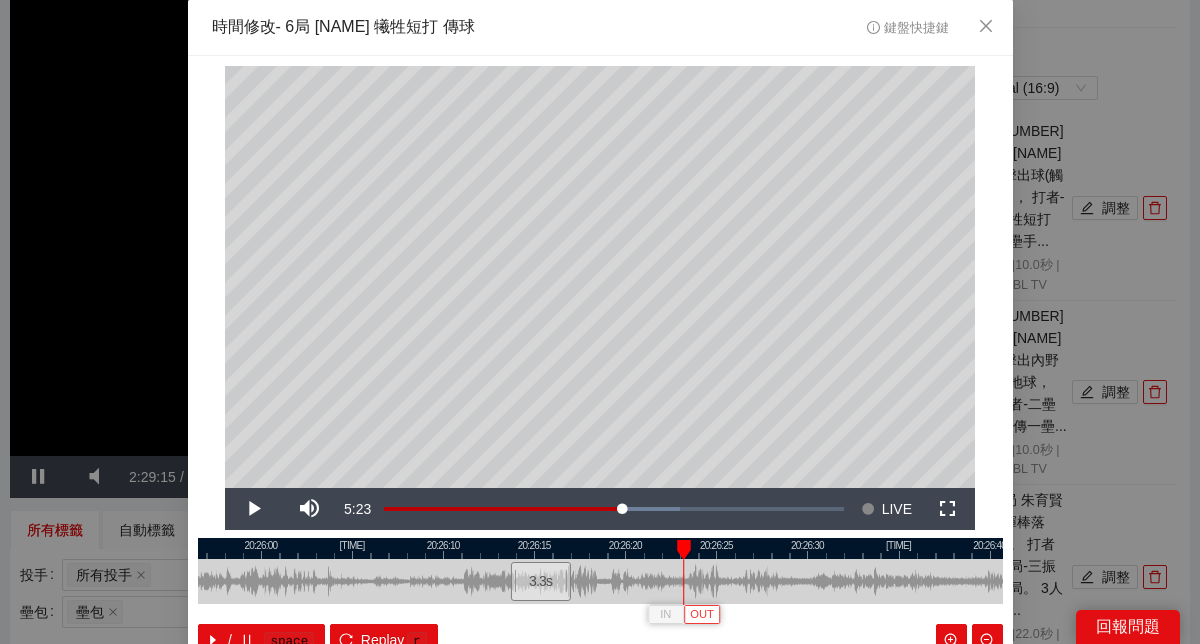 click on "OUT" at bounding box center (702, 615) 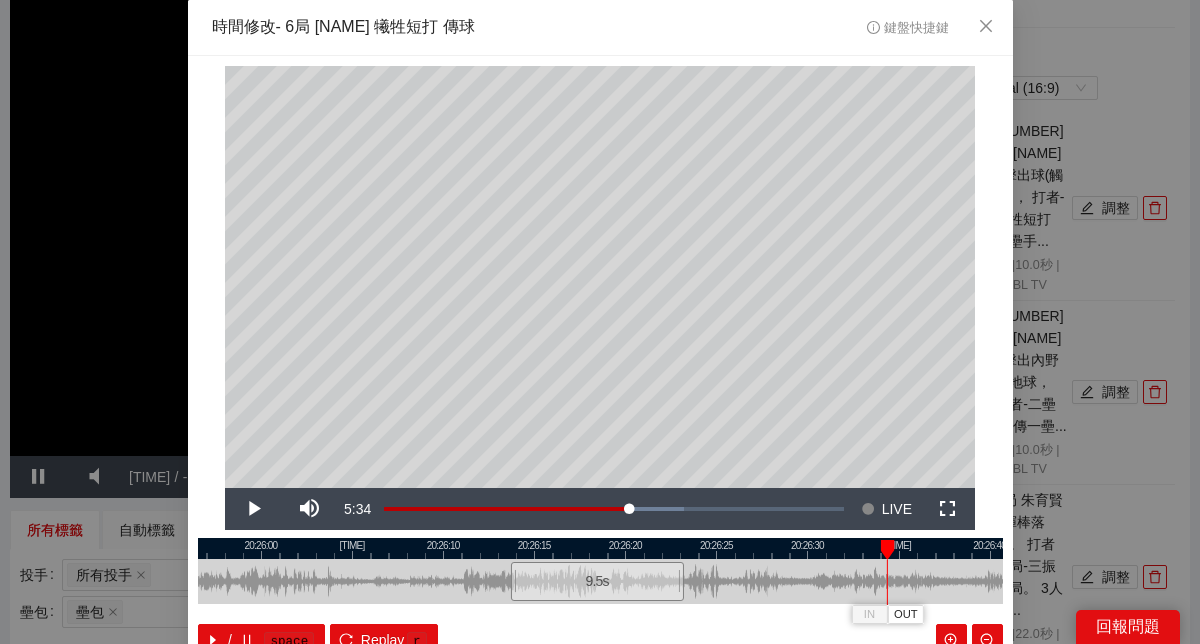 drag, startPoint x: 680, startPoint y: 544, endPoint x: 896, endPoint y: 529, distance: 216.5202 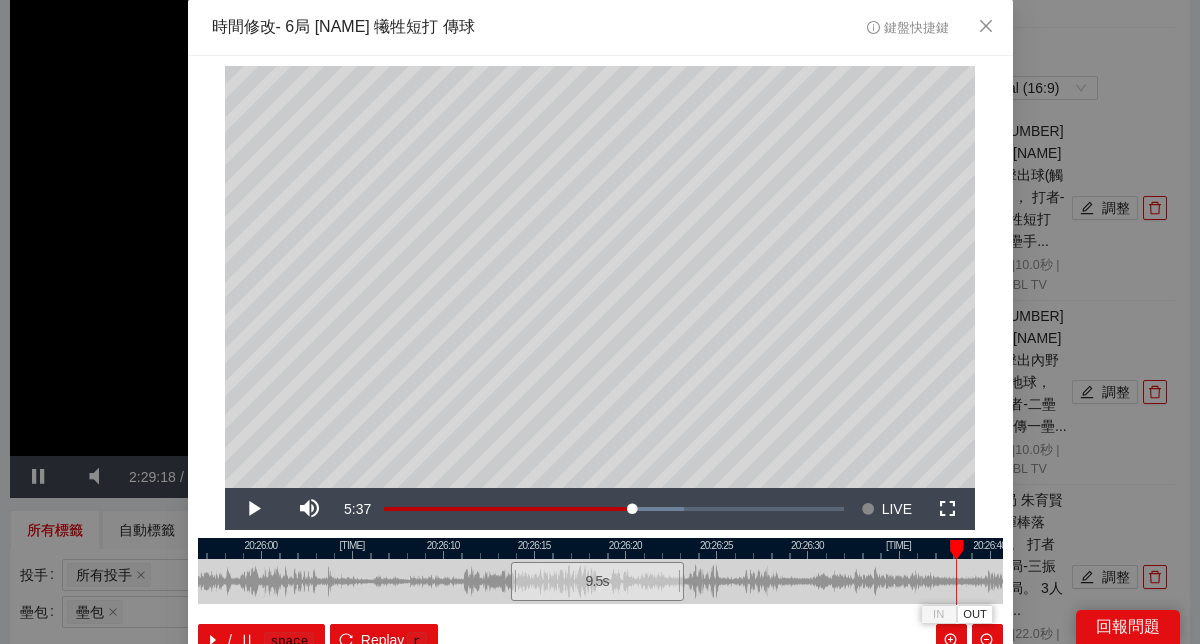 drag, startPoint x: 895, startPoint y: 549, endPoint x: 957, endPoint y: 550, distance: 62.008064 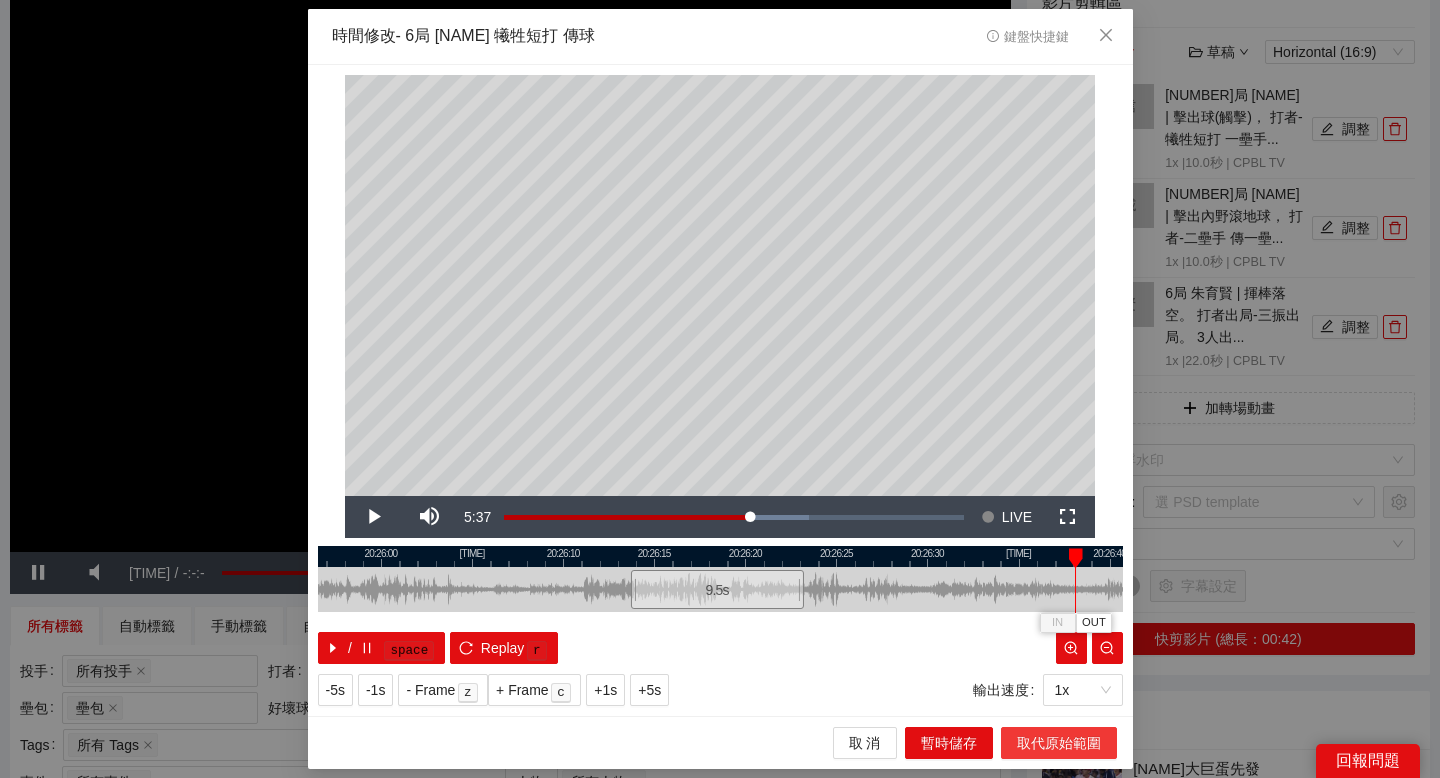 click on "取代原始範圍" at bounding box center (1059, 743) 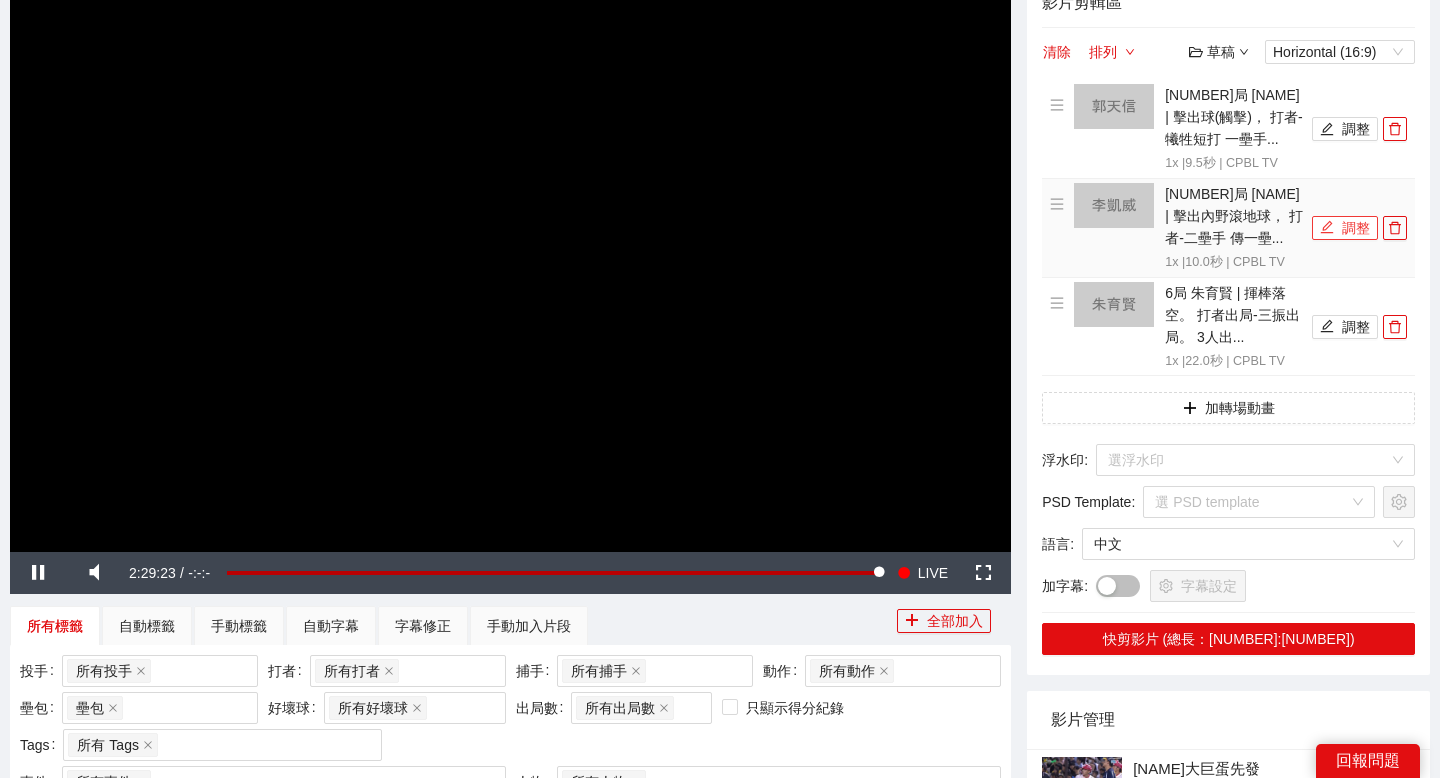 click on "調整" at bounding box center (1345, 228) 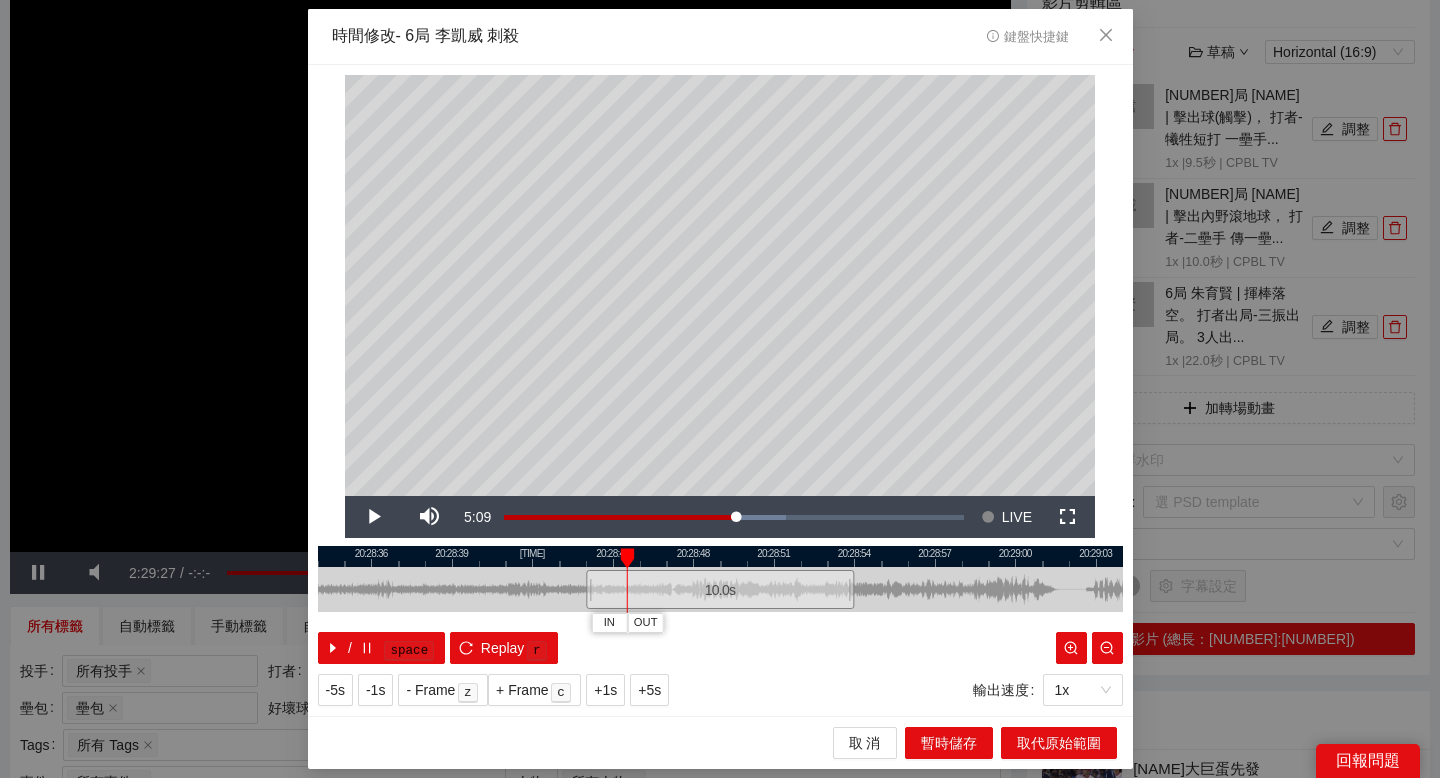 click at bounding box center [627, 558] 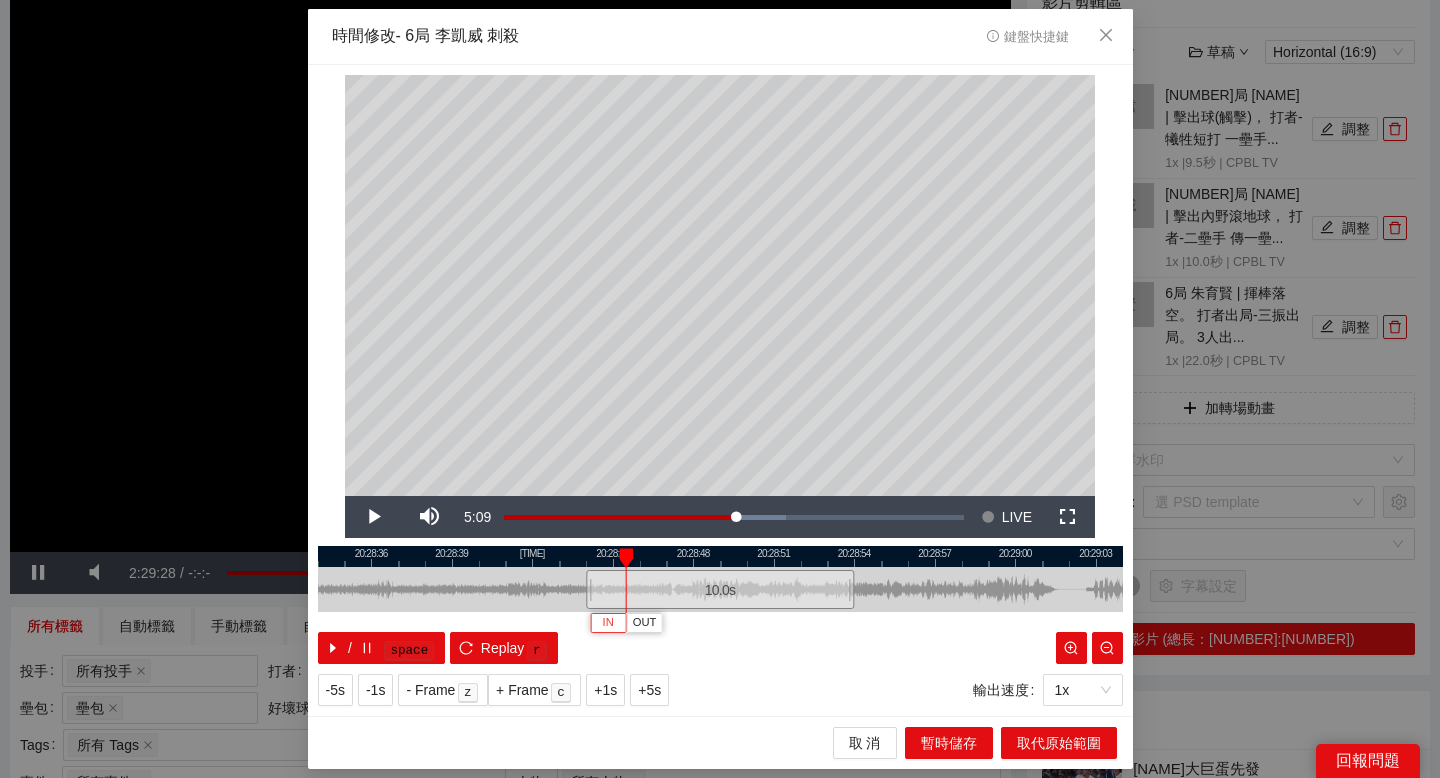 click on "IN" at bounding box center [608, 623] 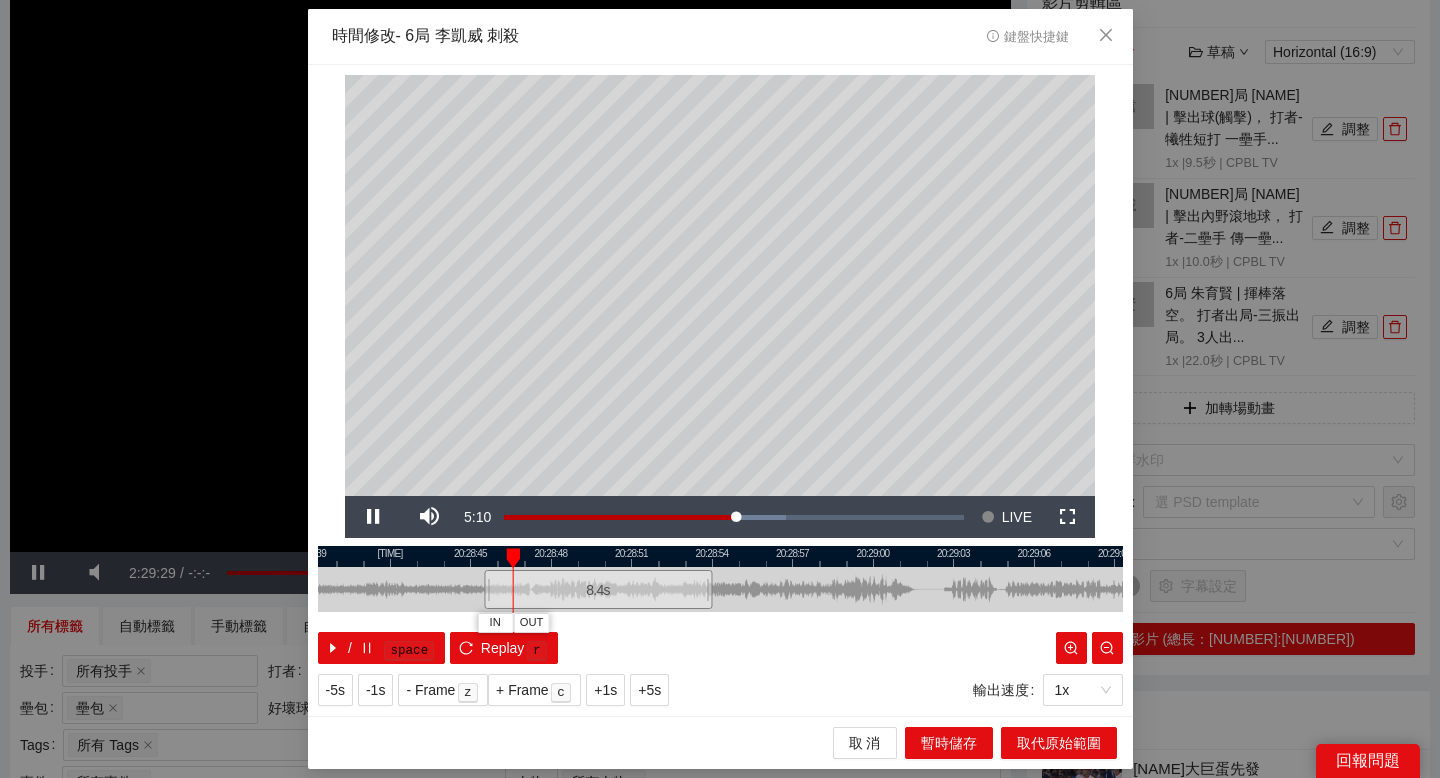 drag, startPoint x: 856, startPoint y: 557, endPoint x: 713, endPoint y: 557, distance: 143 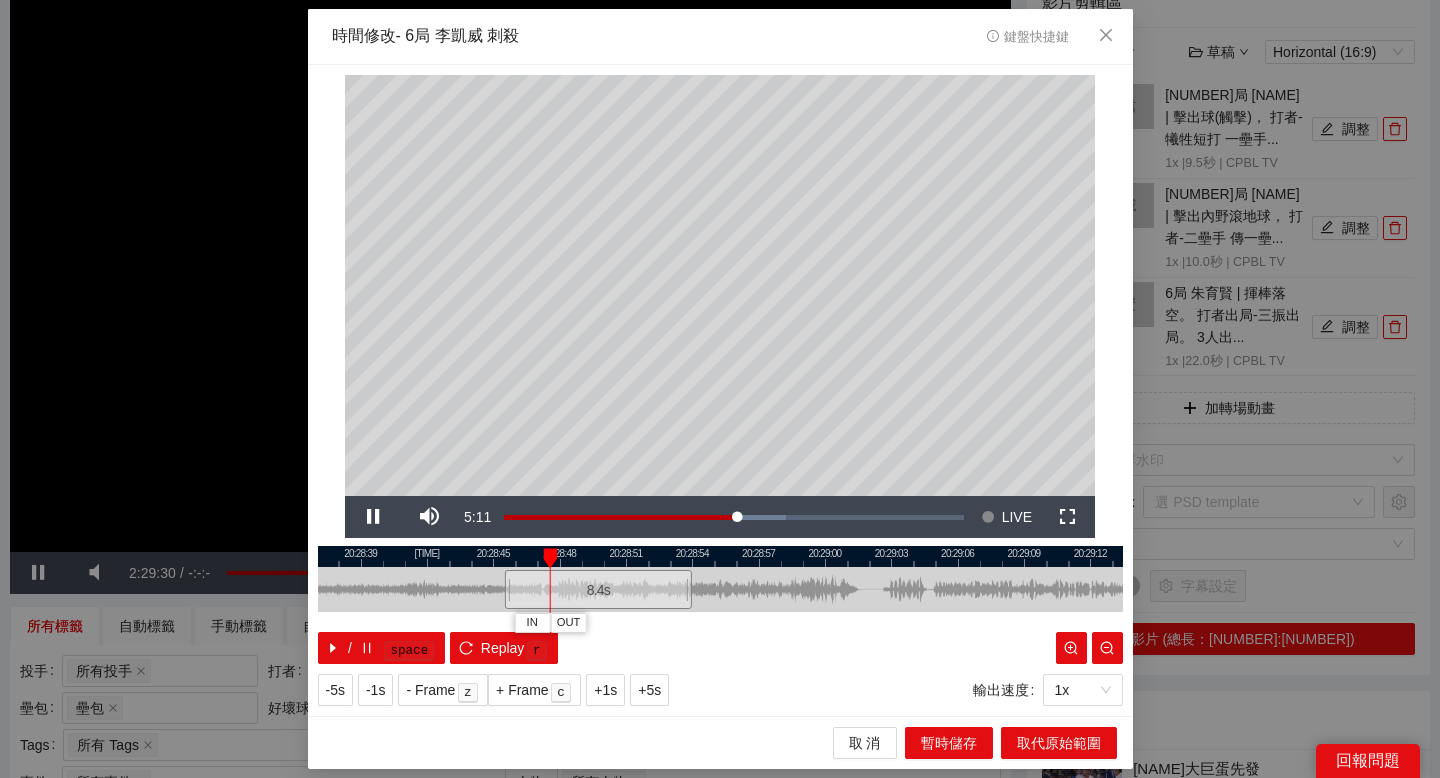 drag, startPoint x: 743, startPoint y: 559, endPoint x: 717, endPoint y: 559, distance: 26 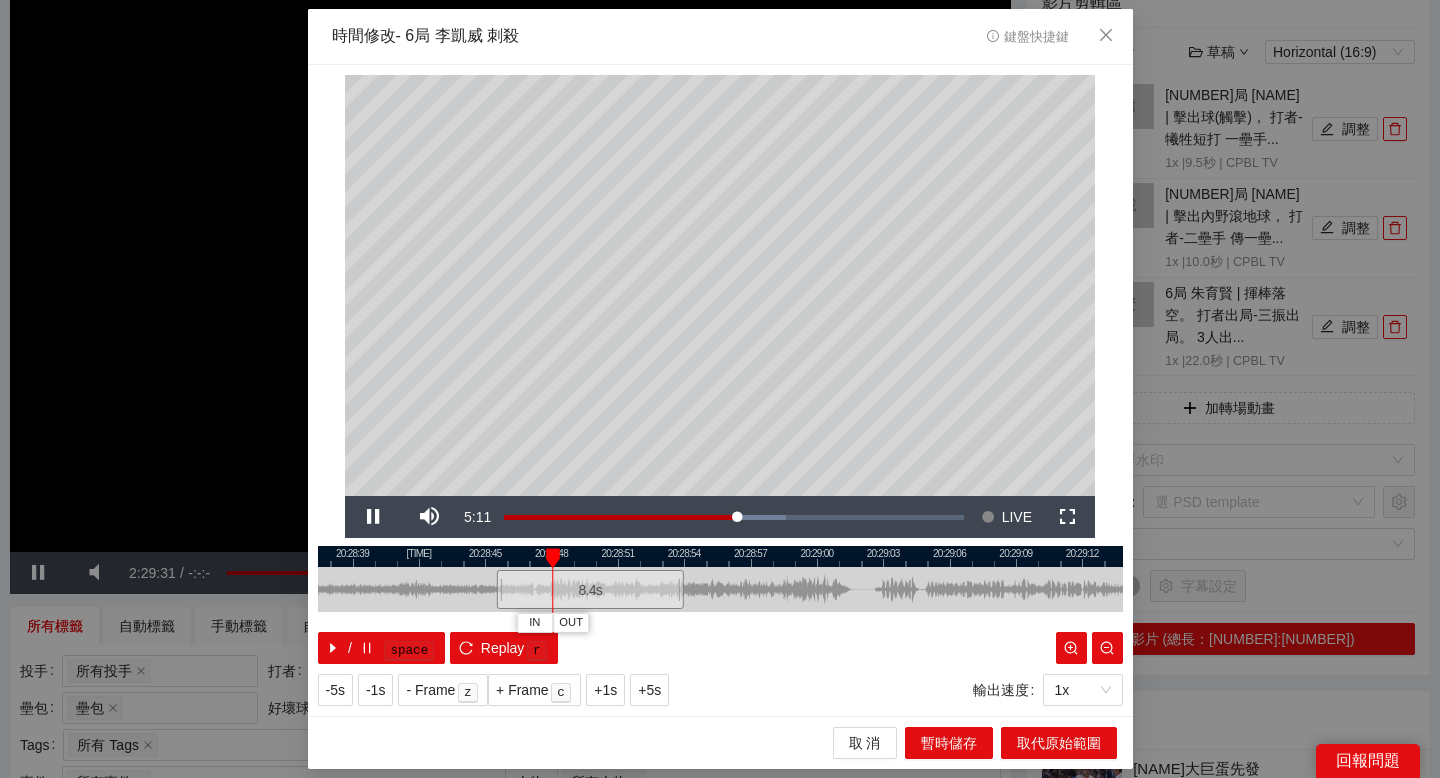 click at bounding box center [720, 556] 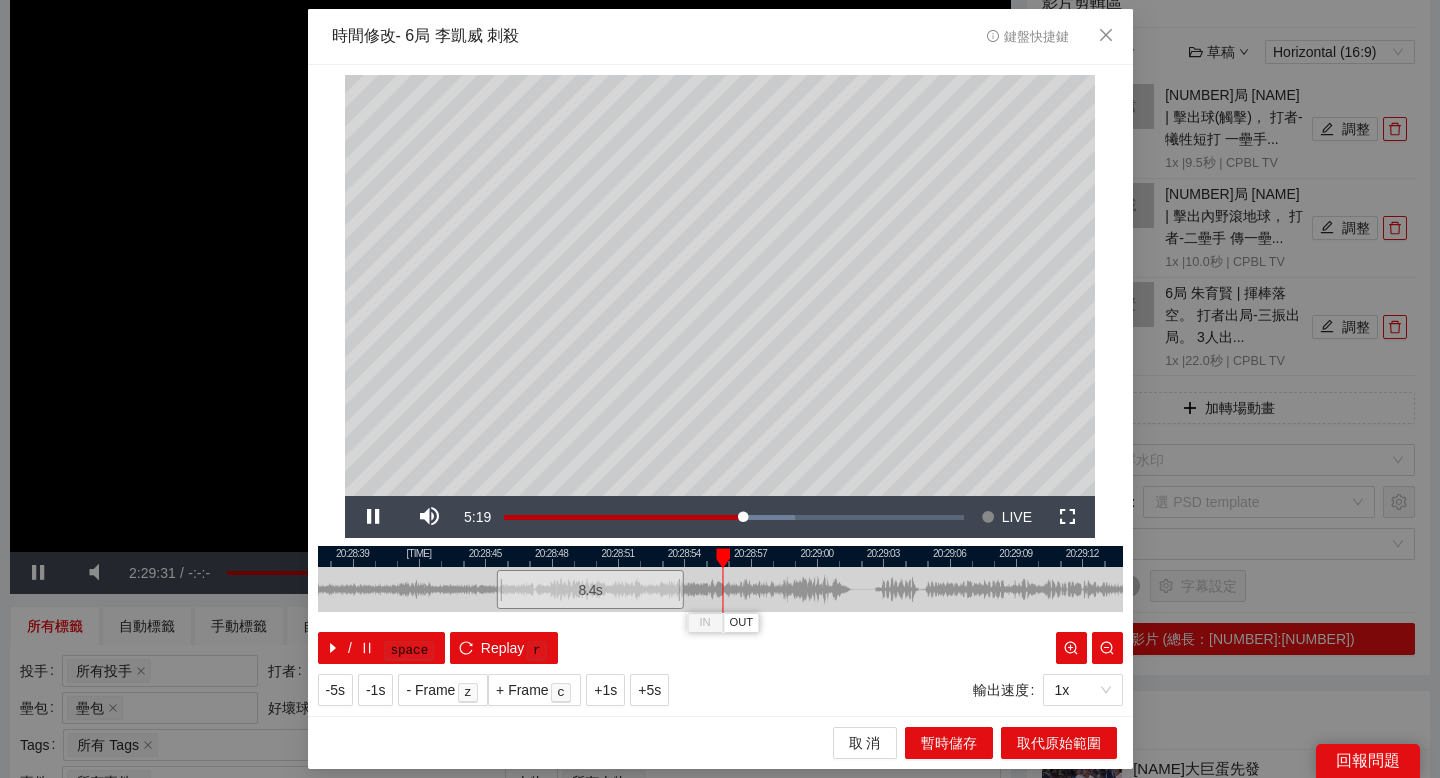 click at bounding box center (720, 556) 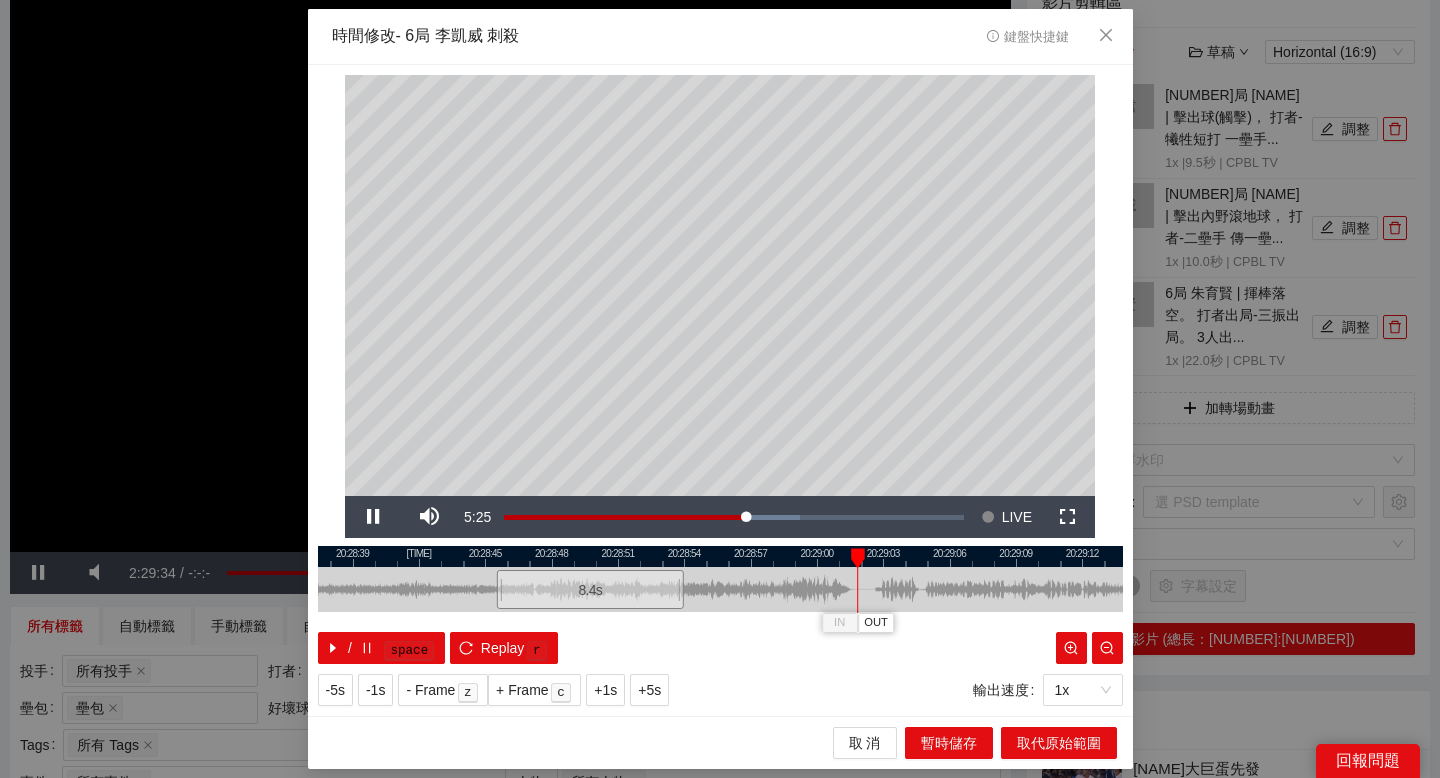 click at bounding box center (720, 556) 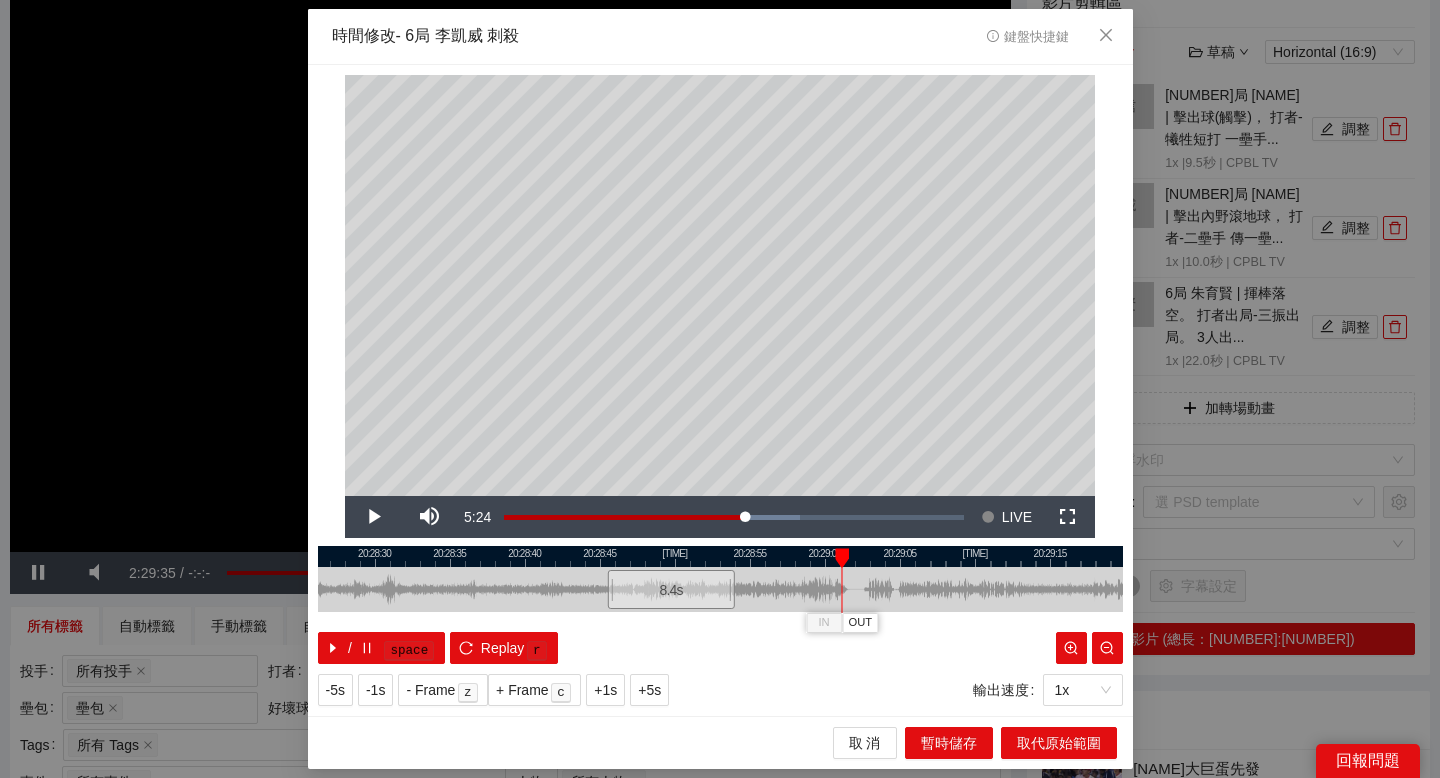 drag, startPoint x: 890, startPoint y: 556, endPoint x: 743, endPoint y: 556, distance: 147 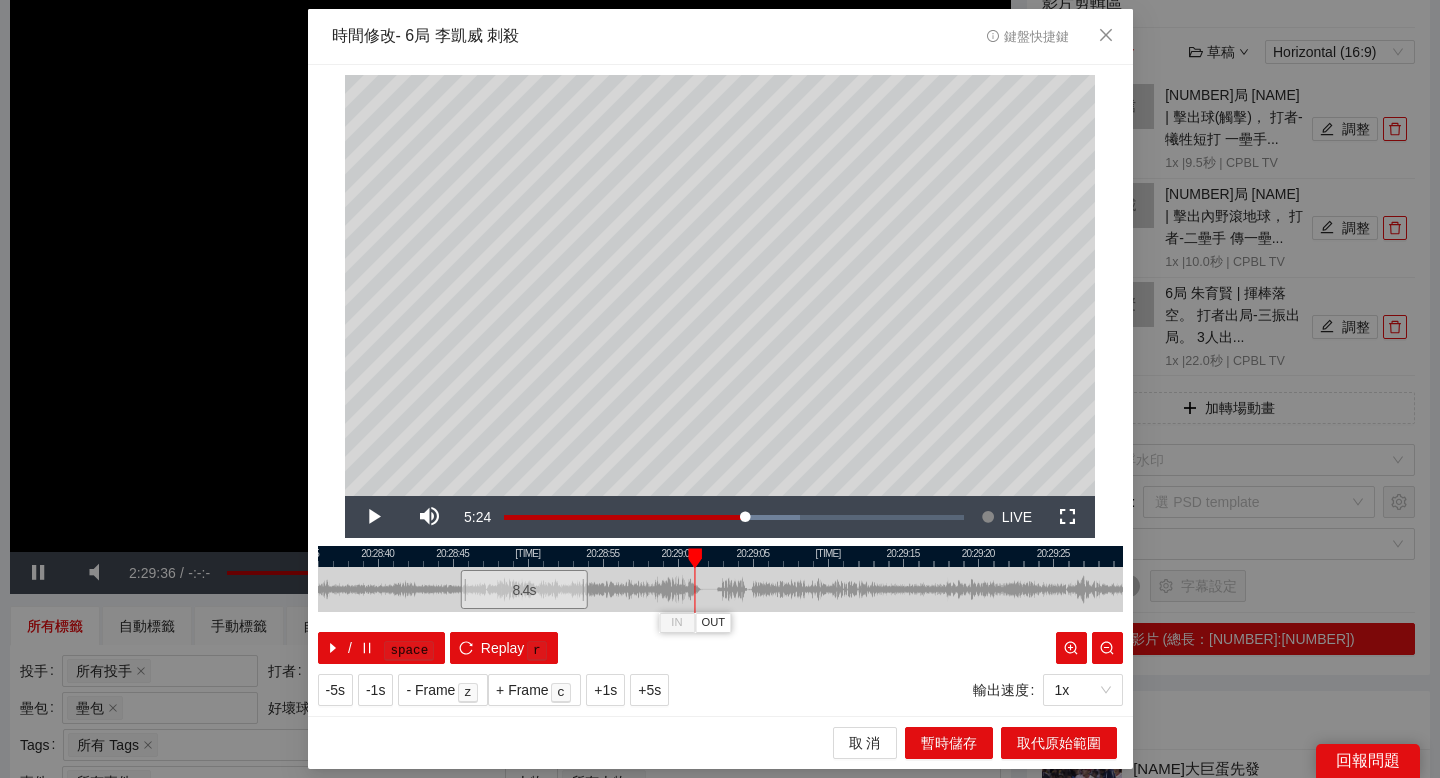 click at bounding box center [720, 556] 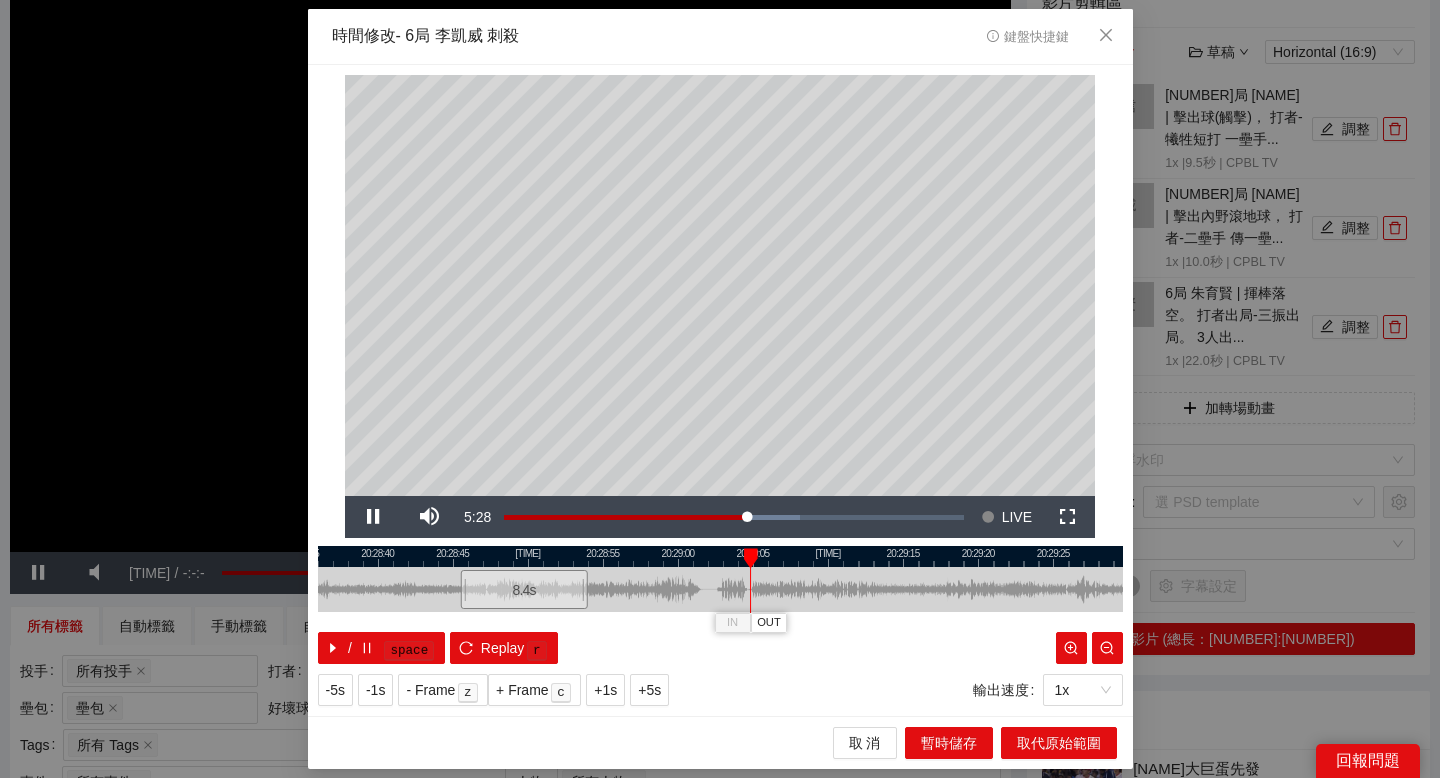 click at bounding box center [720, 556] 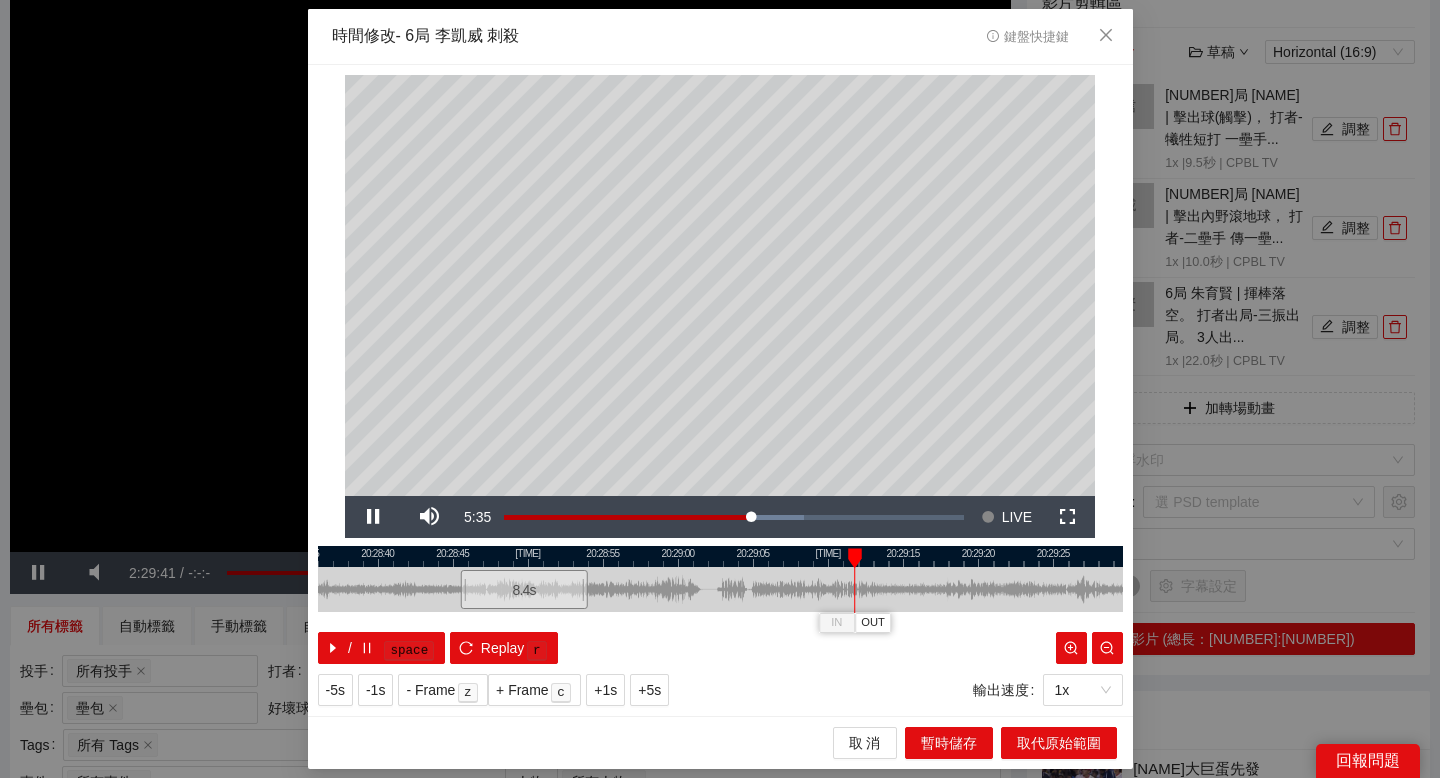 click at bounding box center (720, 556) 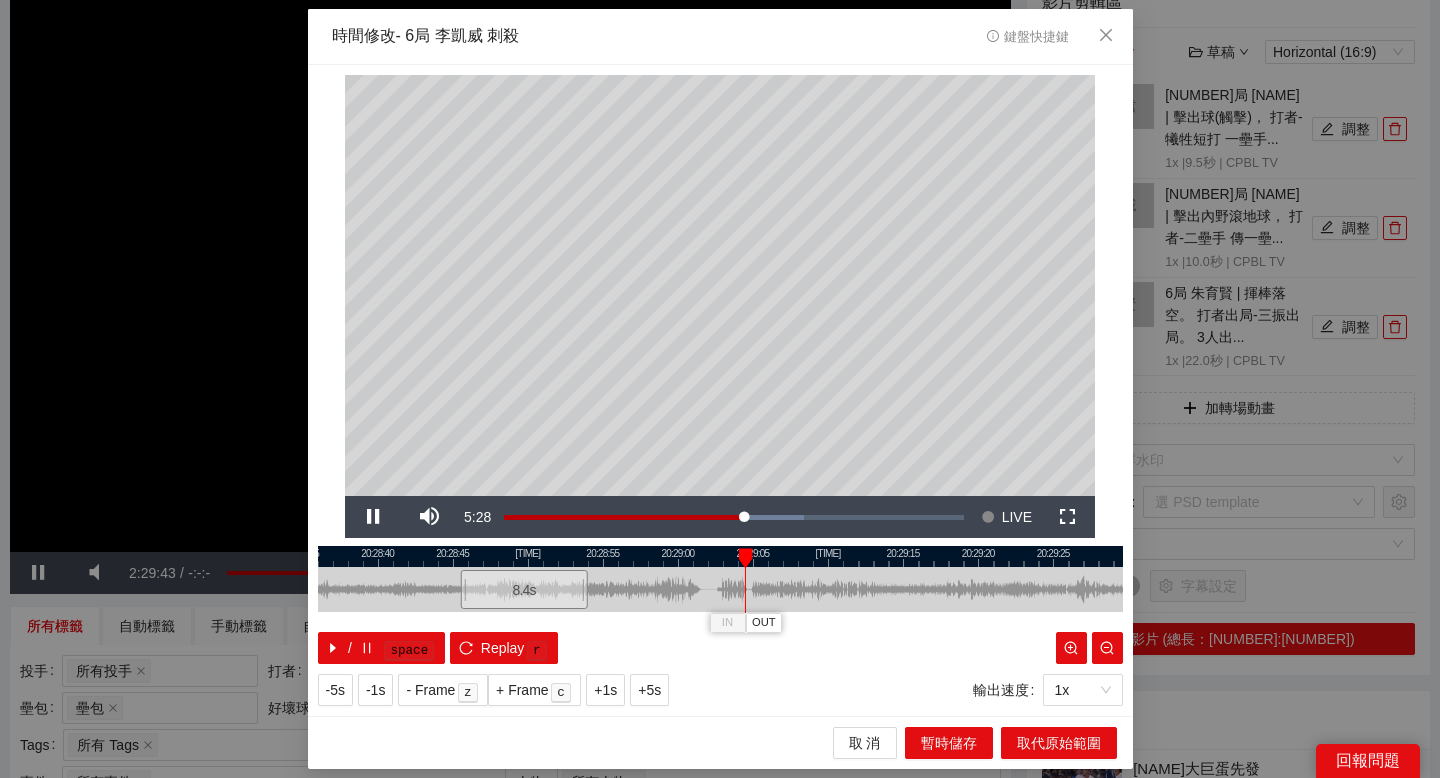 click at bounding box center (720, 556) 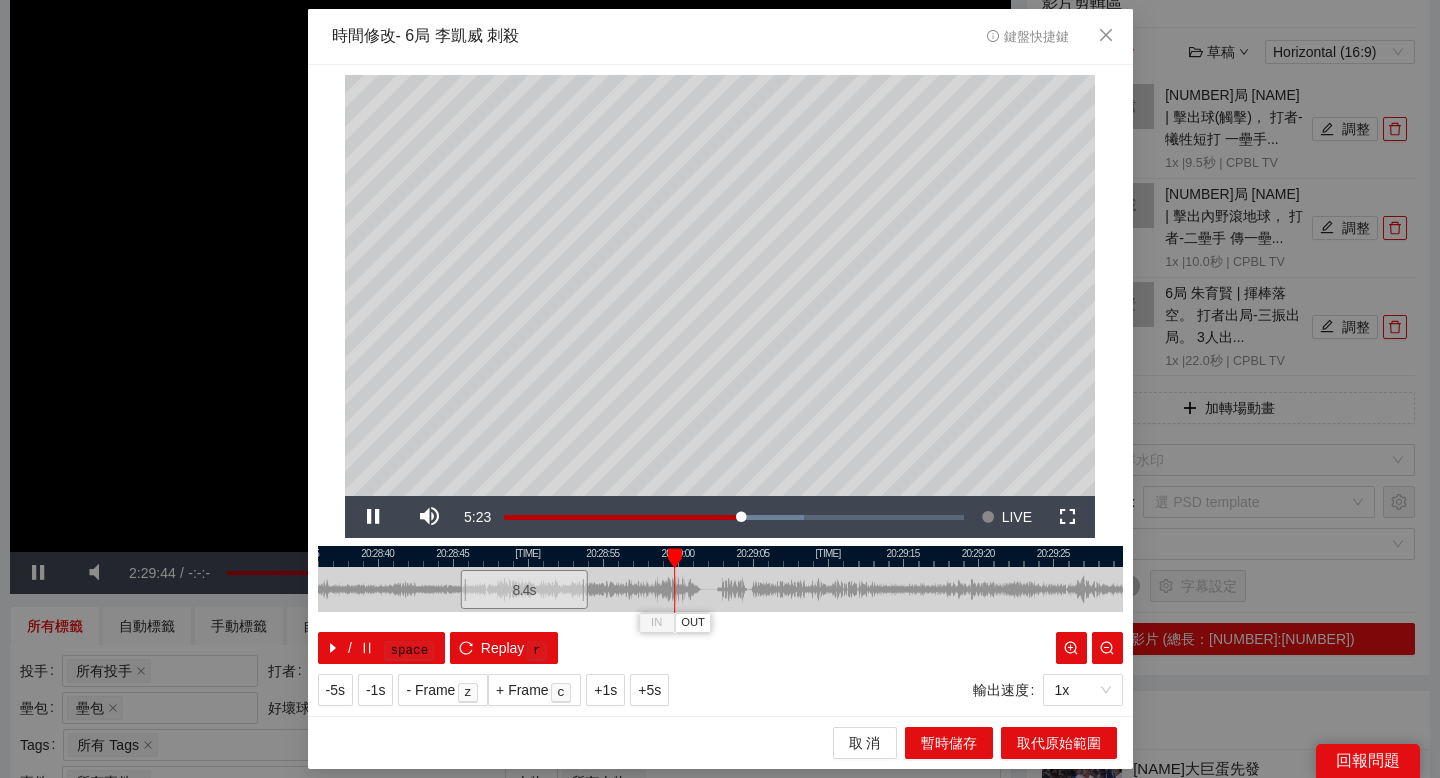 click at bounding box center (720, 556) 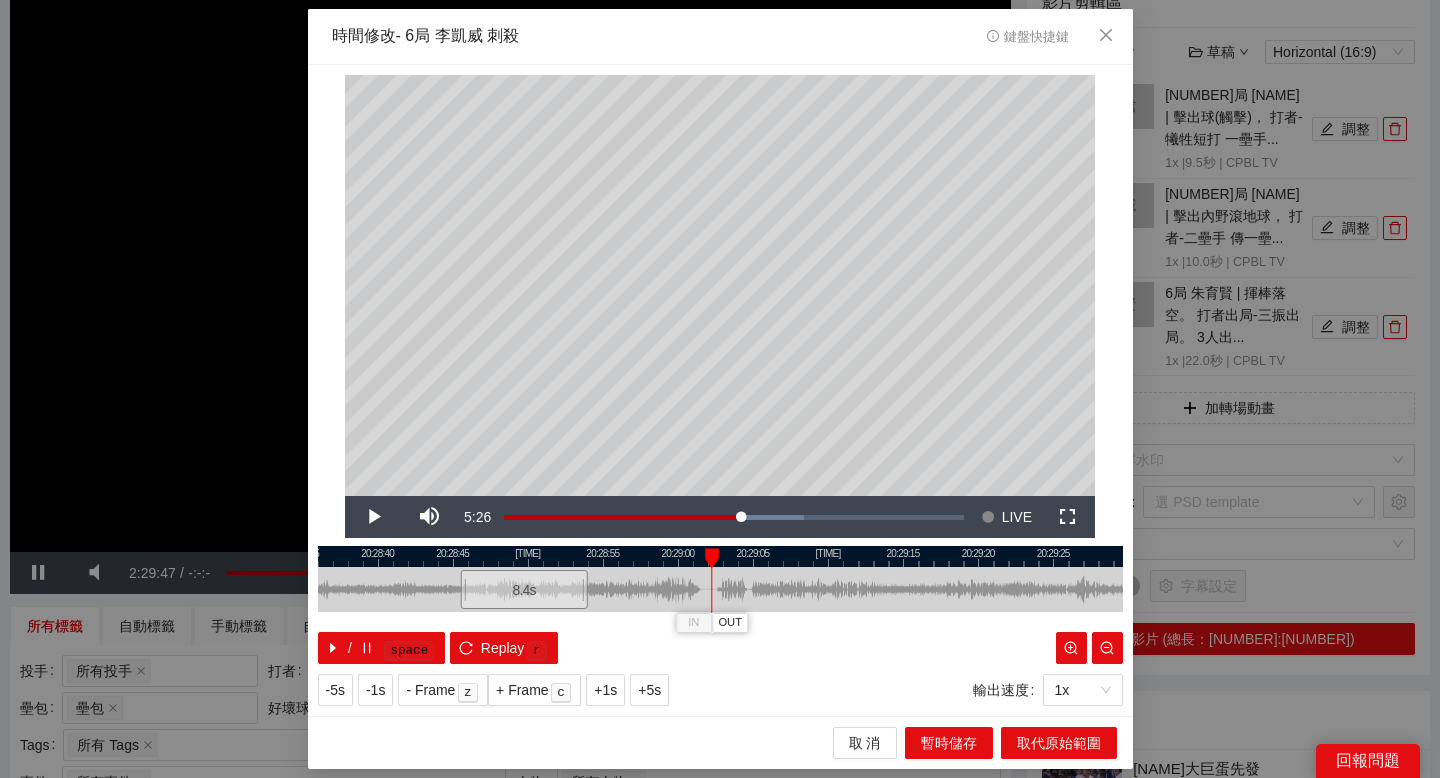 click at bounding box center [720, 556] 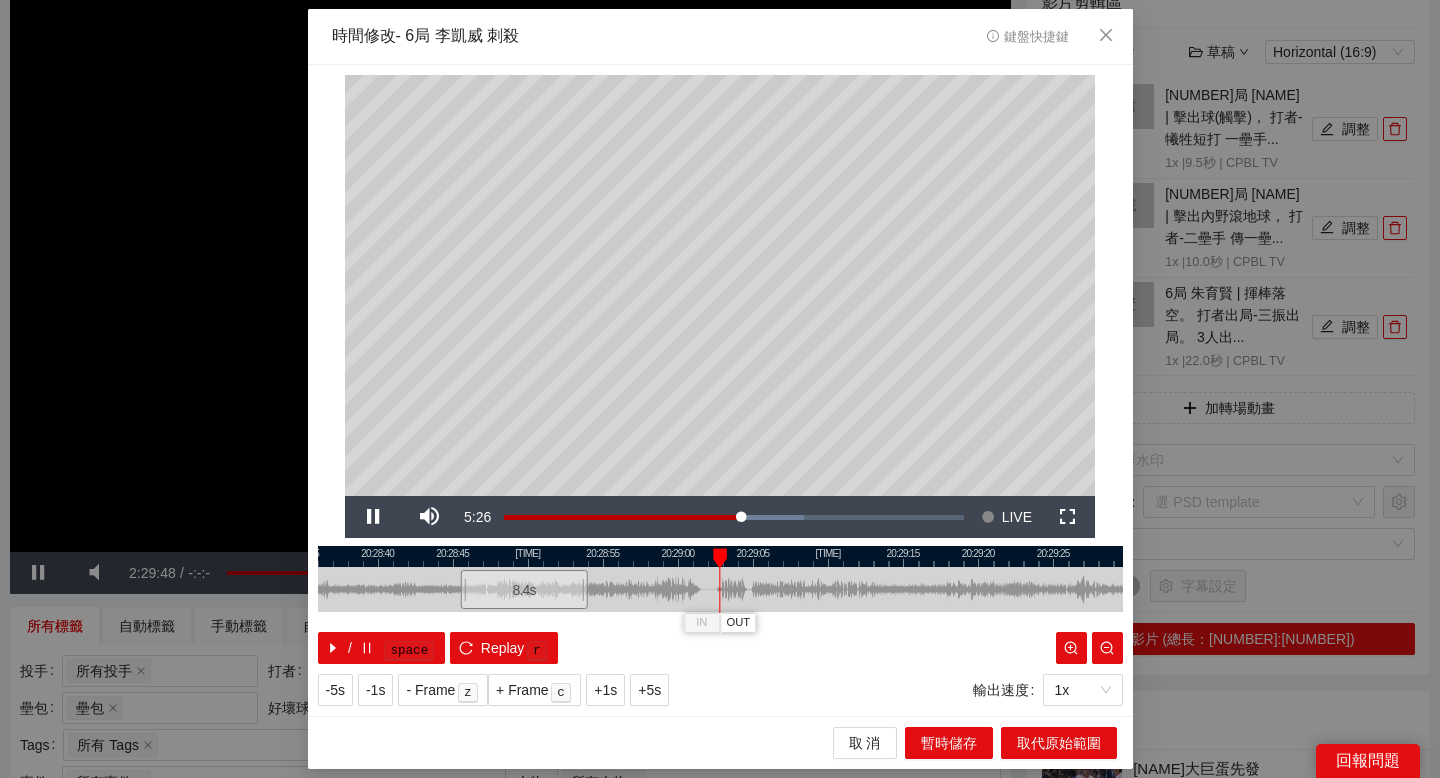 click at bounding box center (720, 556) 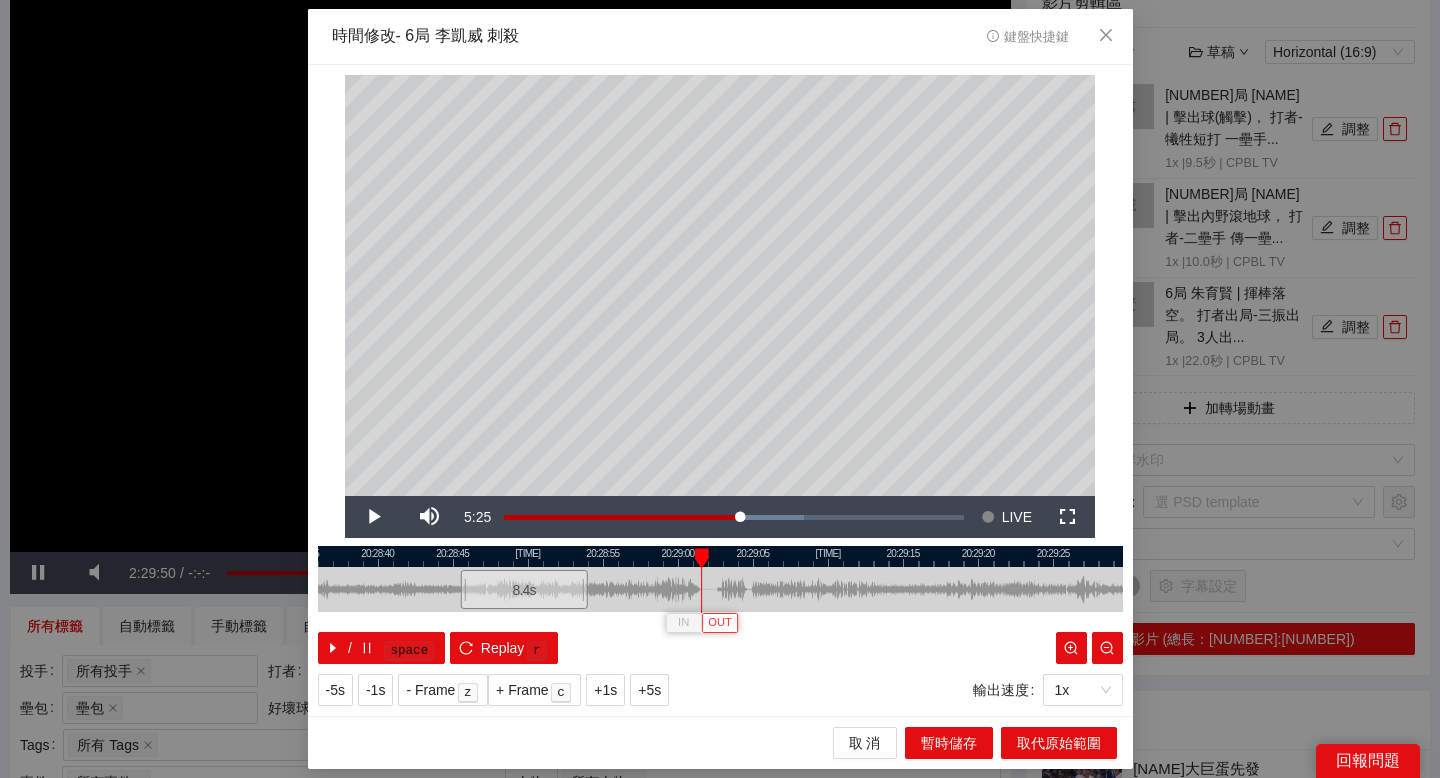 click on "OUT" at bounding box center [720, 623] 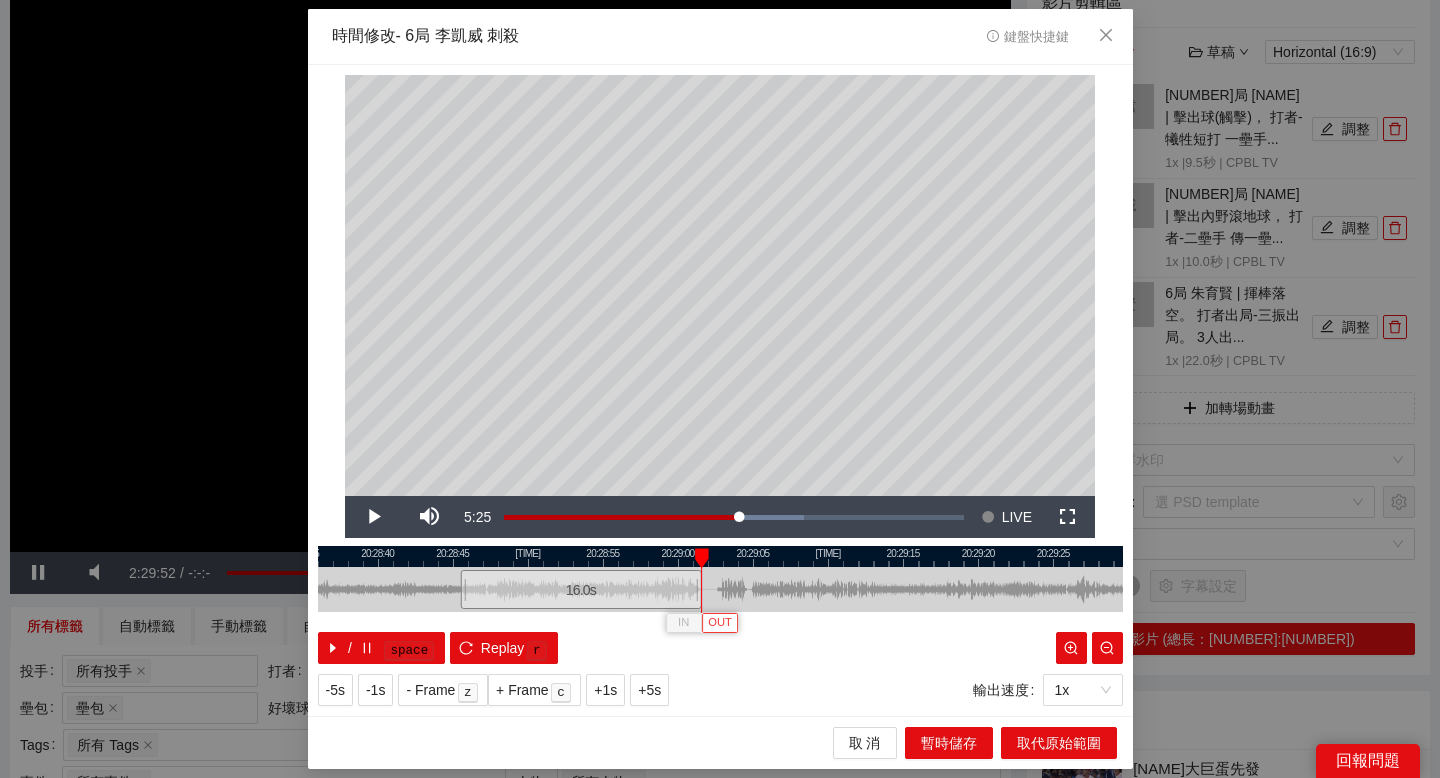 type 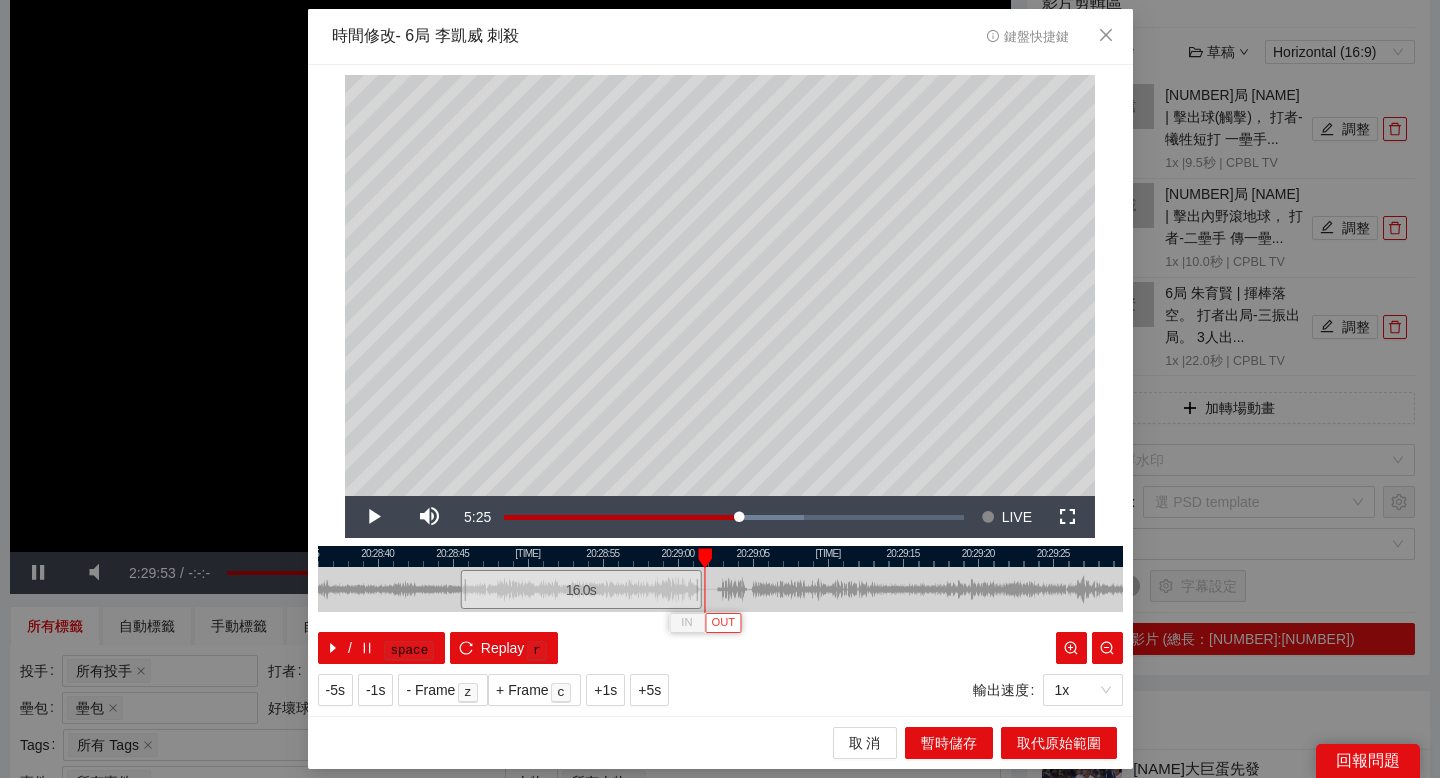 click on "OUT" at bounding box center [724, 623] 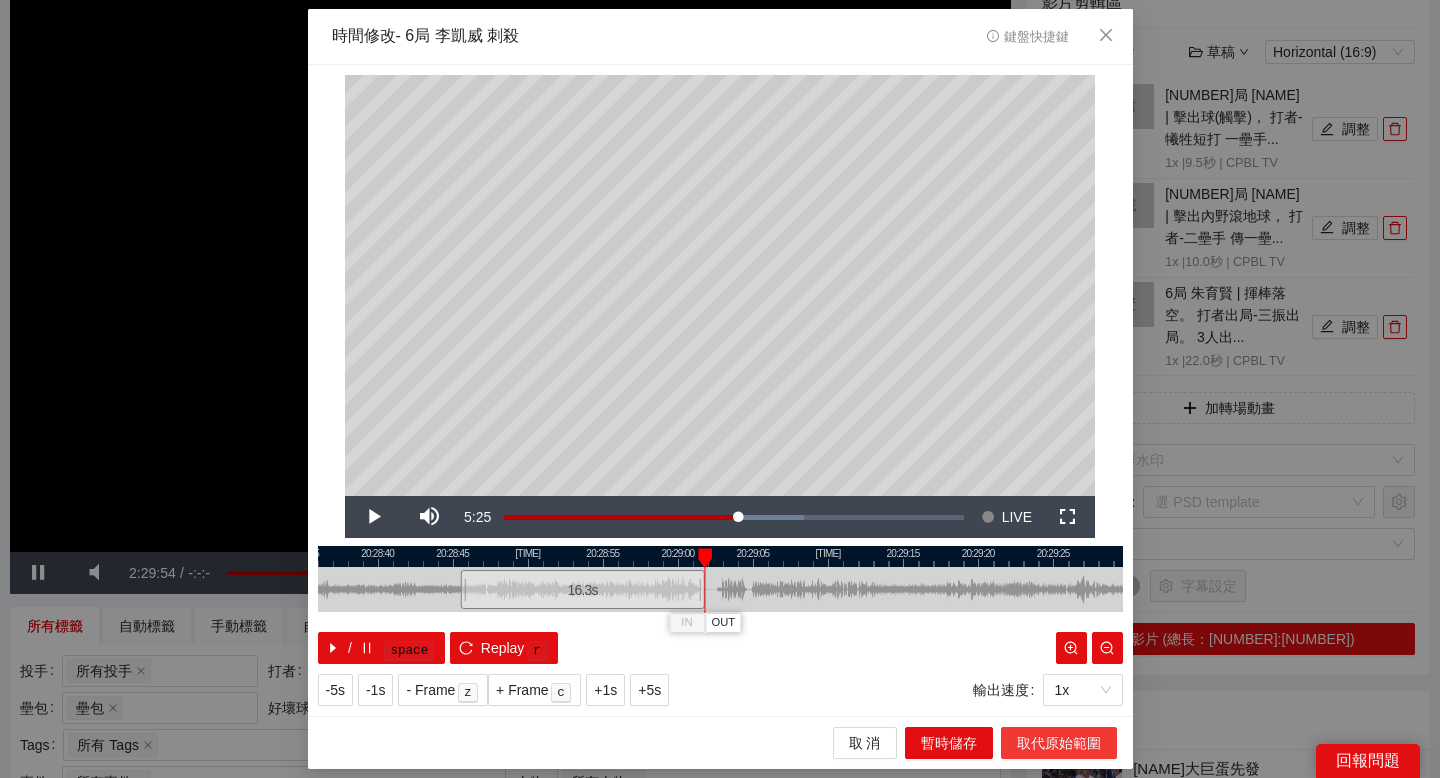click on "取代原始範圍" at bounding box center (1059, 743) 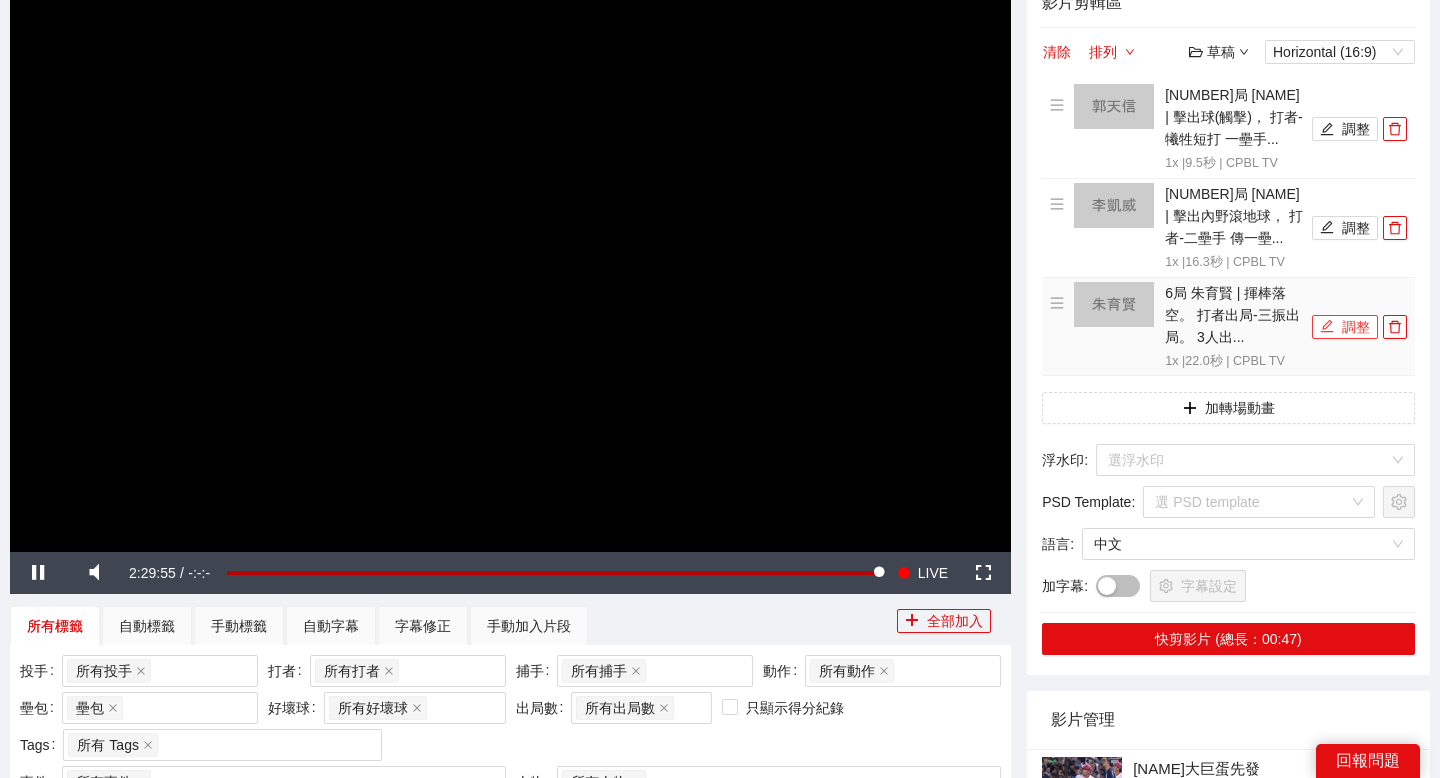 click on "調整" at bounding box center (1345, 327) 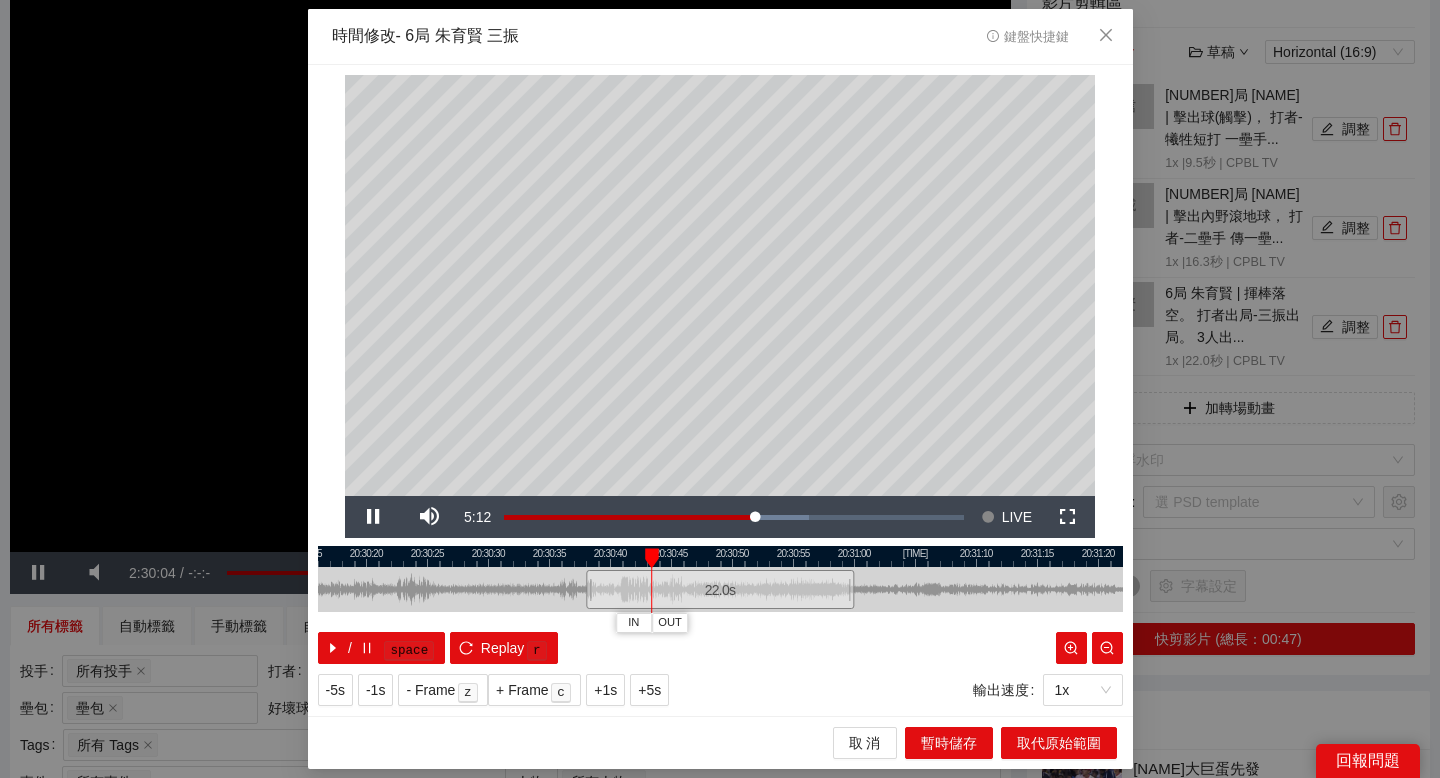 click at bounding box center [720, 556] 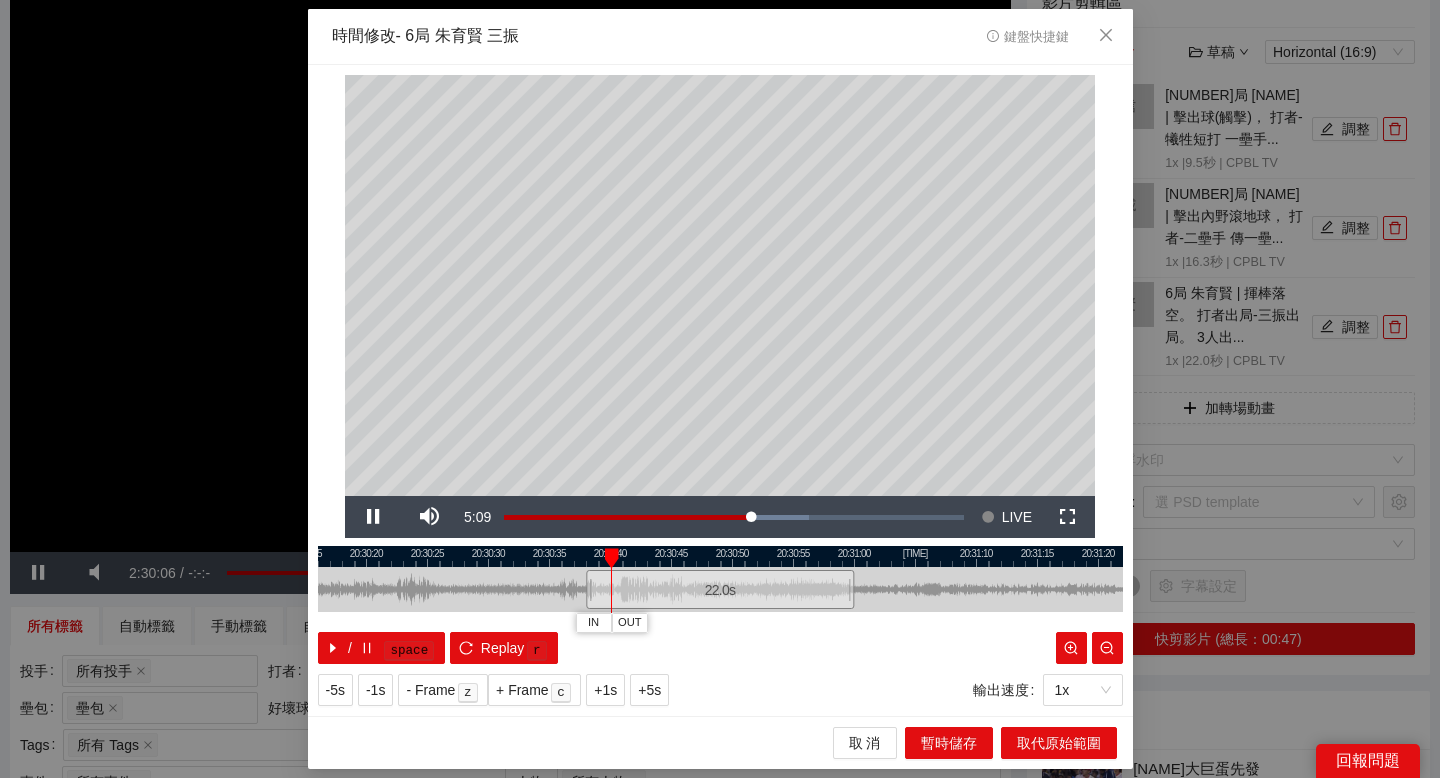 click at bounding box center [720, 556] 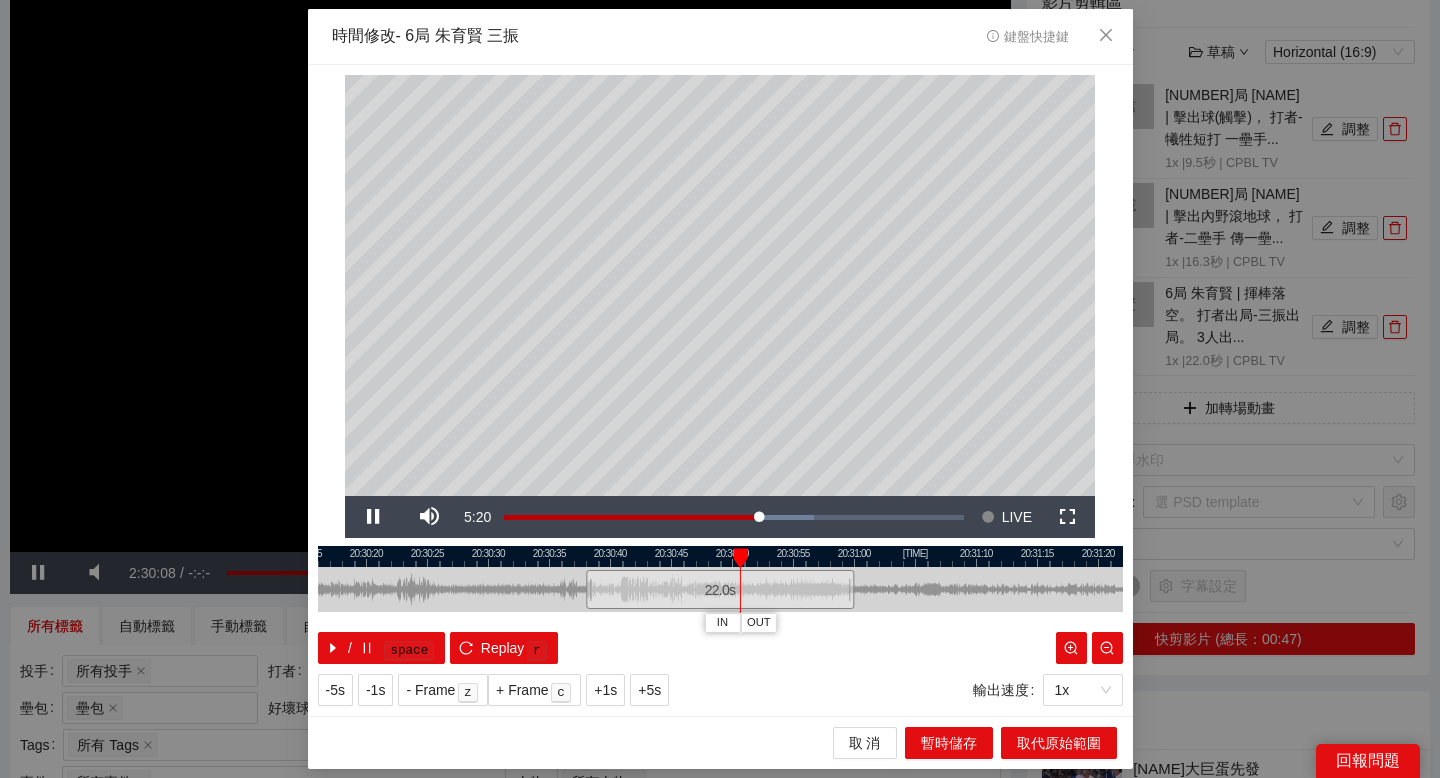 click at bounding box center [720, 556] 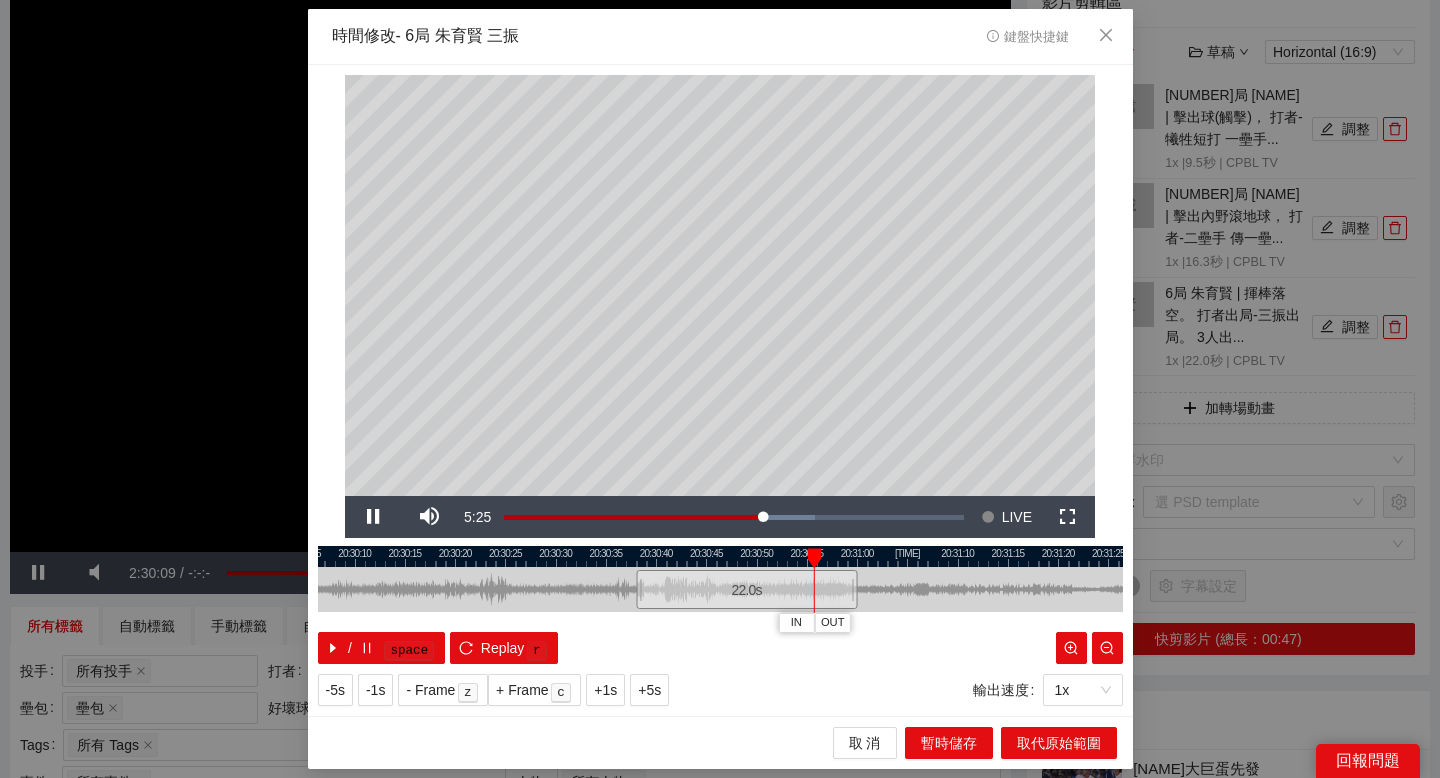 click at bounding box center [720, 556] 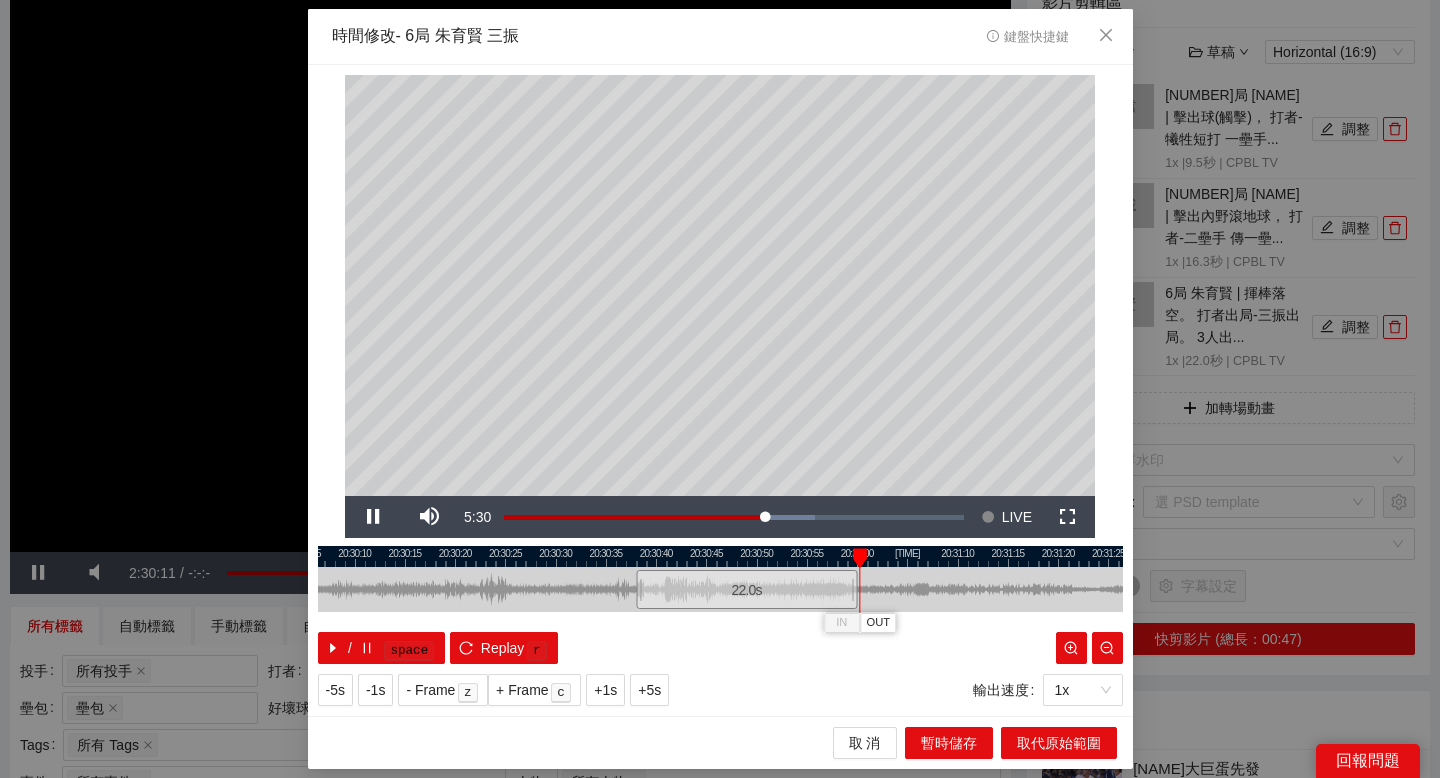 click at bounding box center (720, 556) 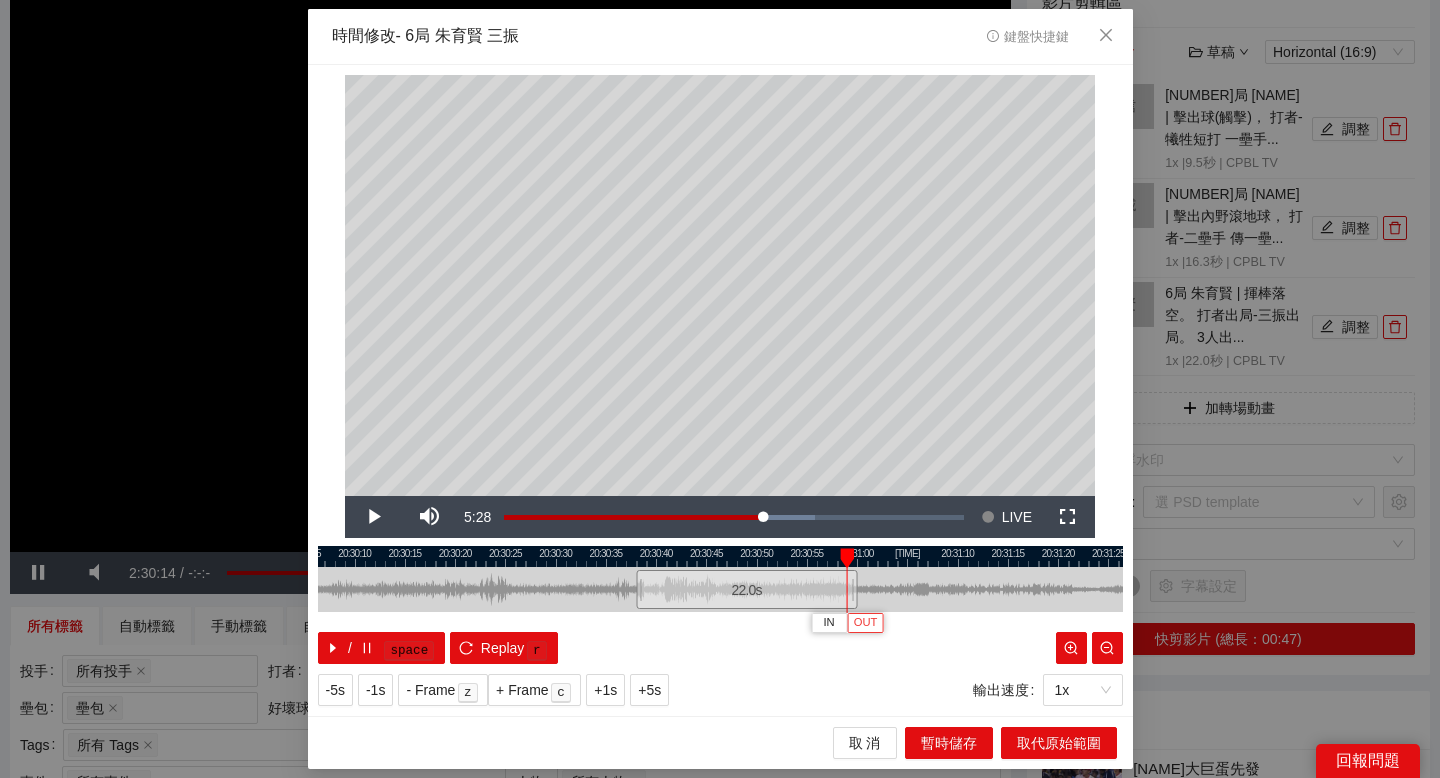 click on "OUT" at bounding box center [866, 623] 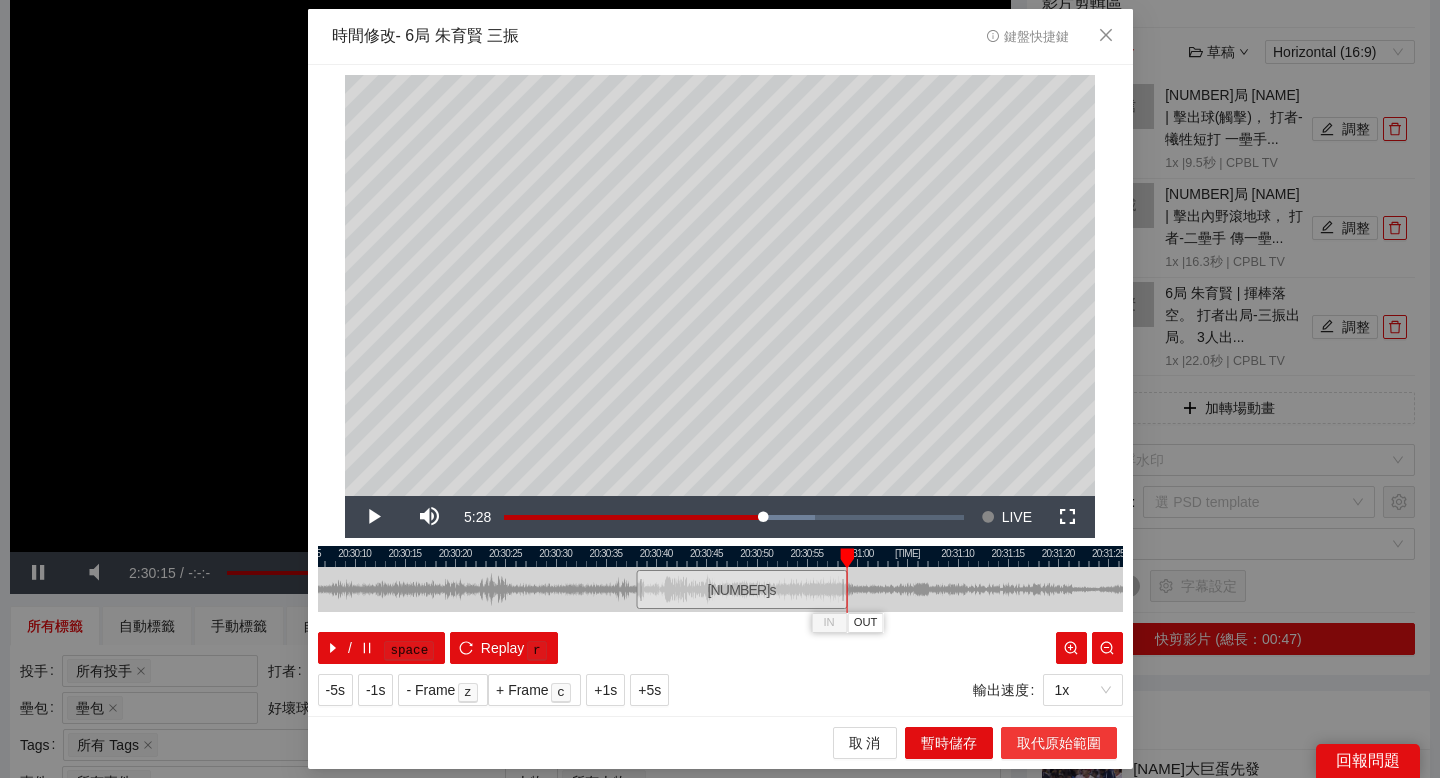 click on "取代原始範圍" at bounding box center [1059, 743] 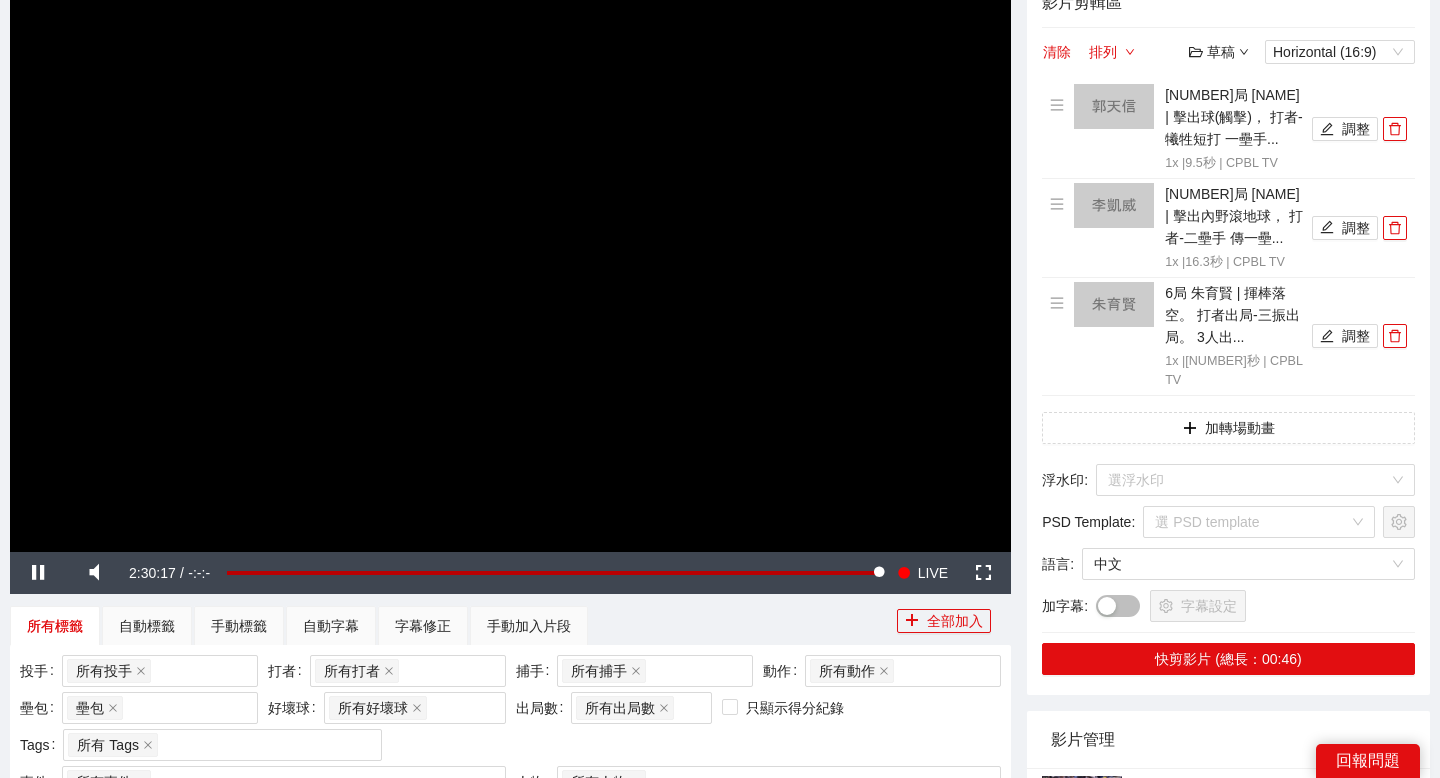 click on "草稿" at bounding box center [1219, 52] 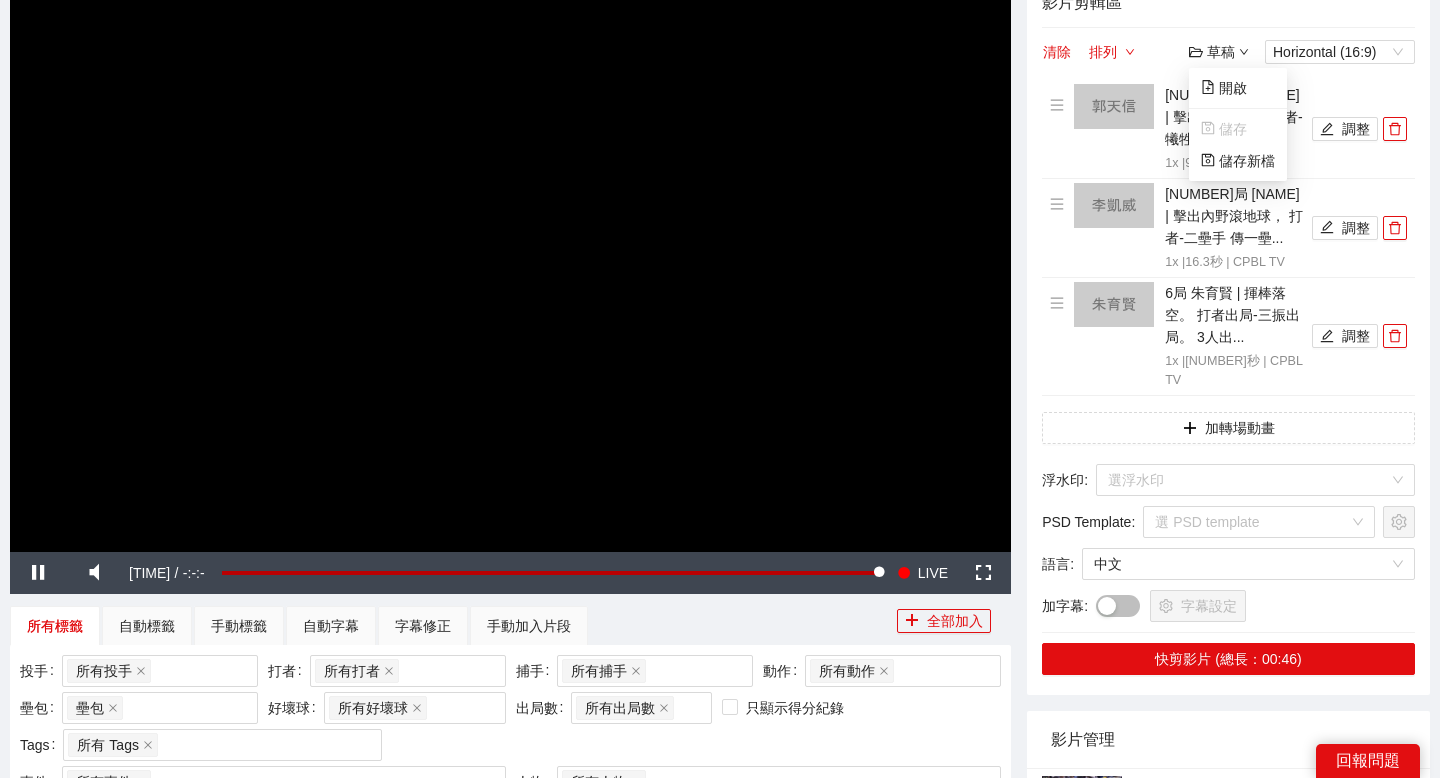 click on "草稿" at bounding box center (1219, 52) 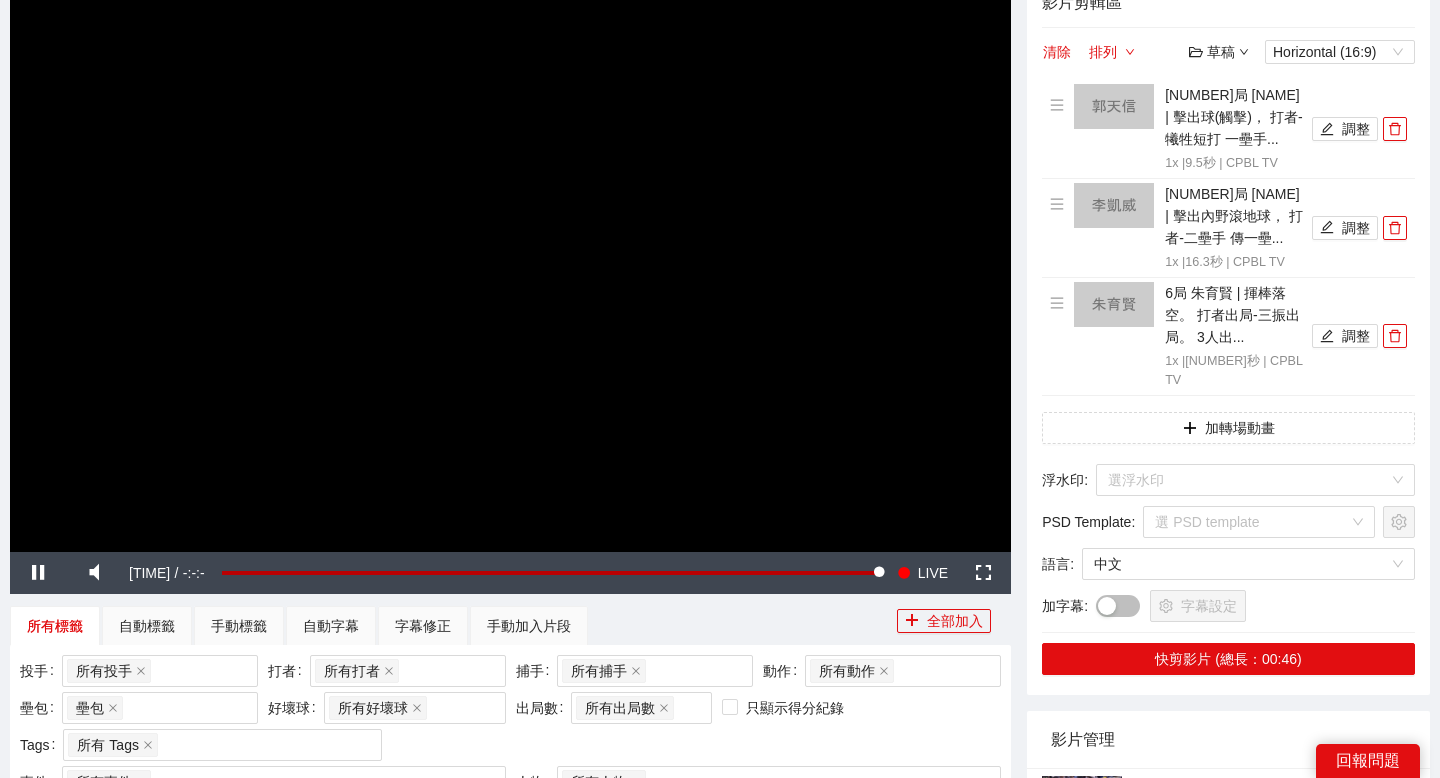 click on "草稿" at bounding box center (1219, 52) 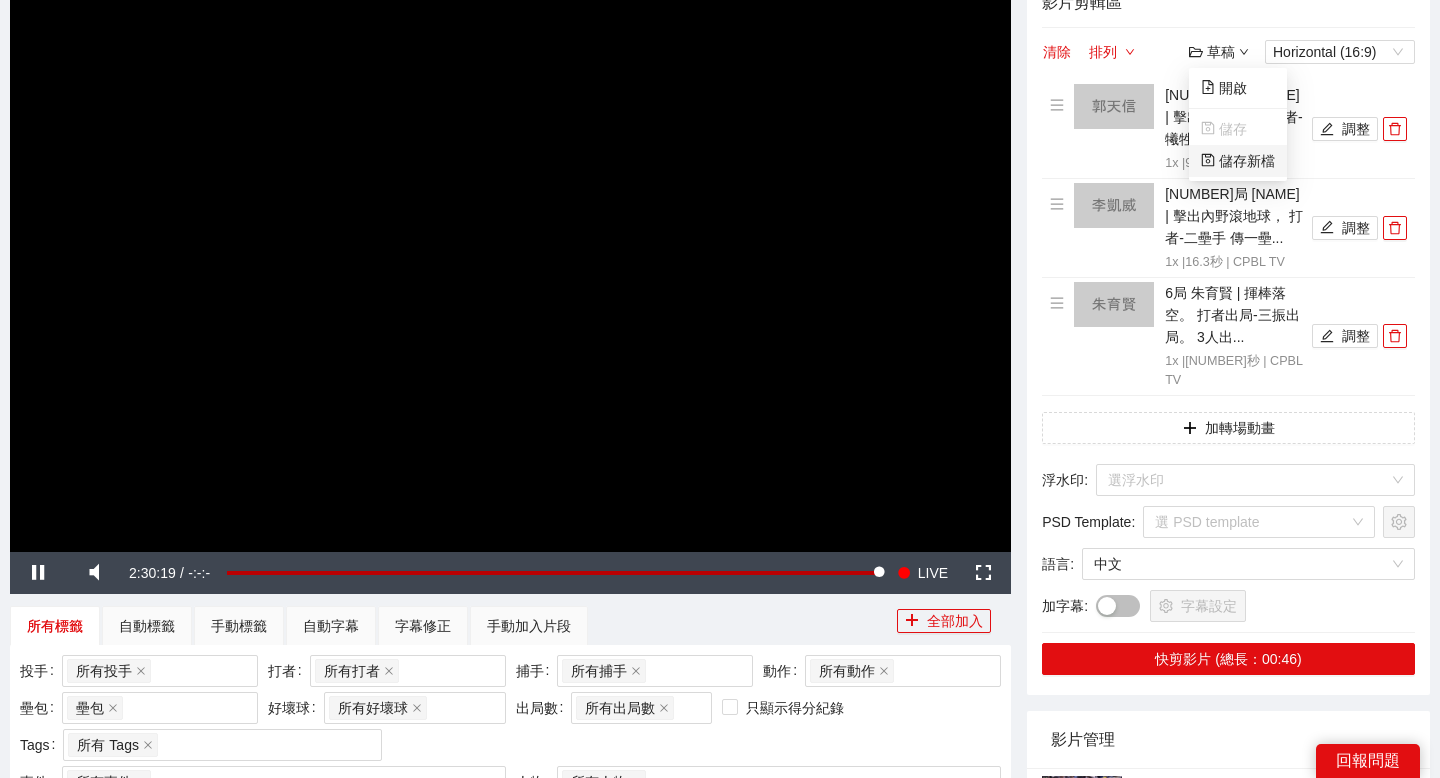 click on "儲存新檔" at bounding box center (1238, 161) 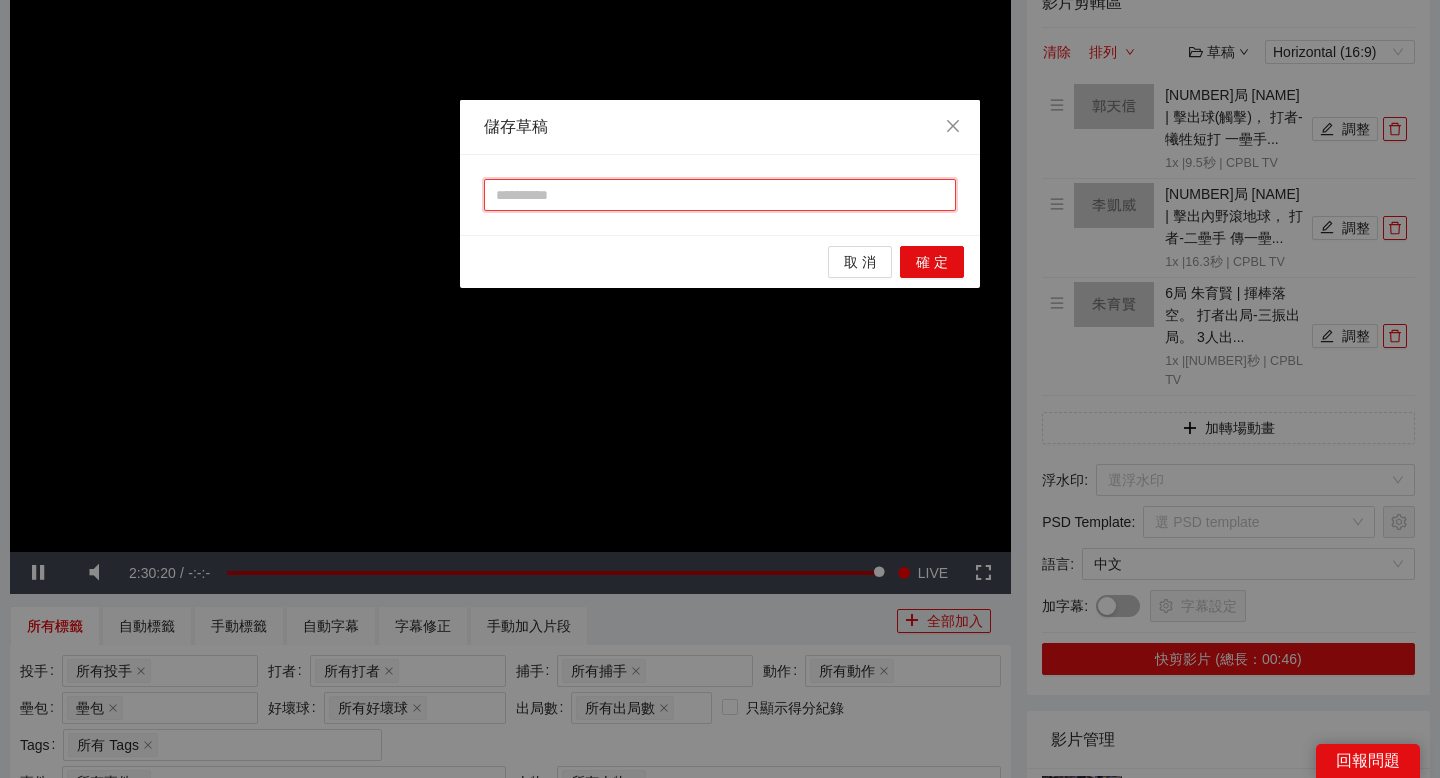 click at bounding box center [720, 195] 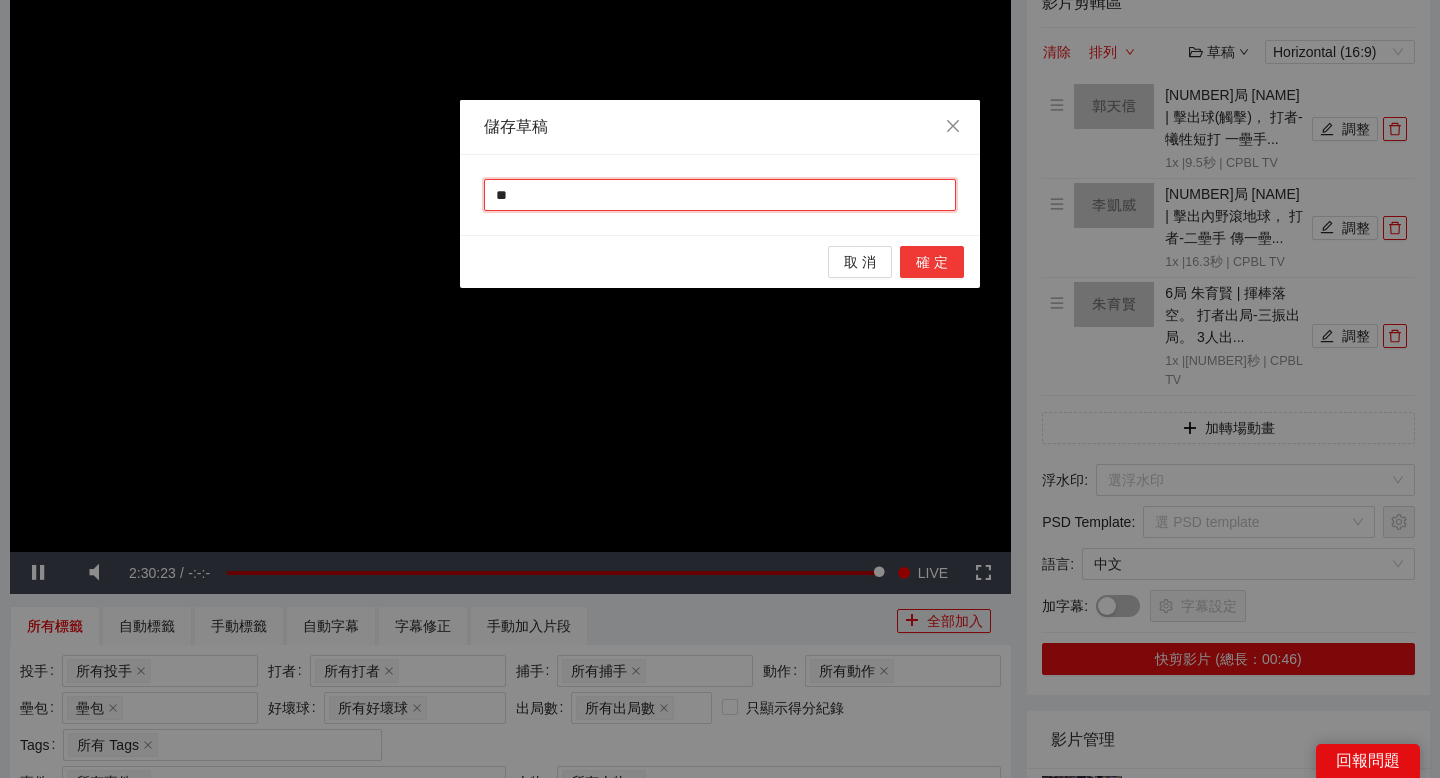 type on "**" 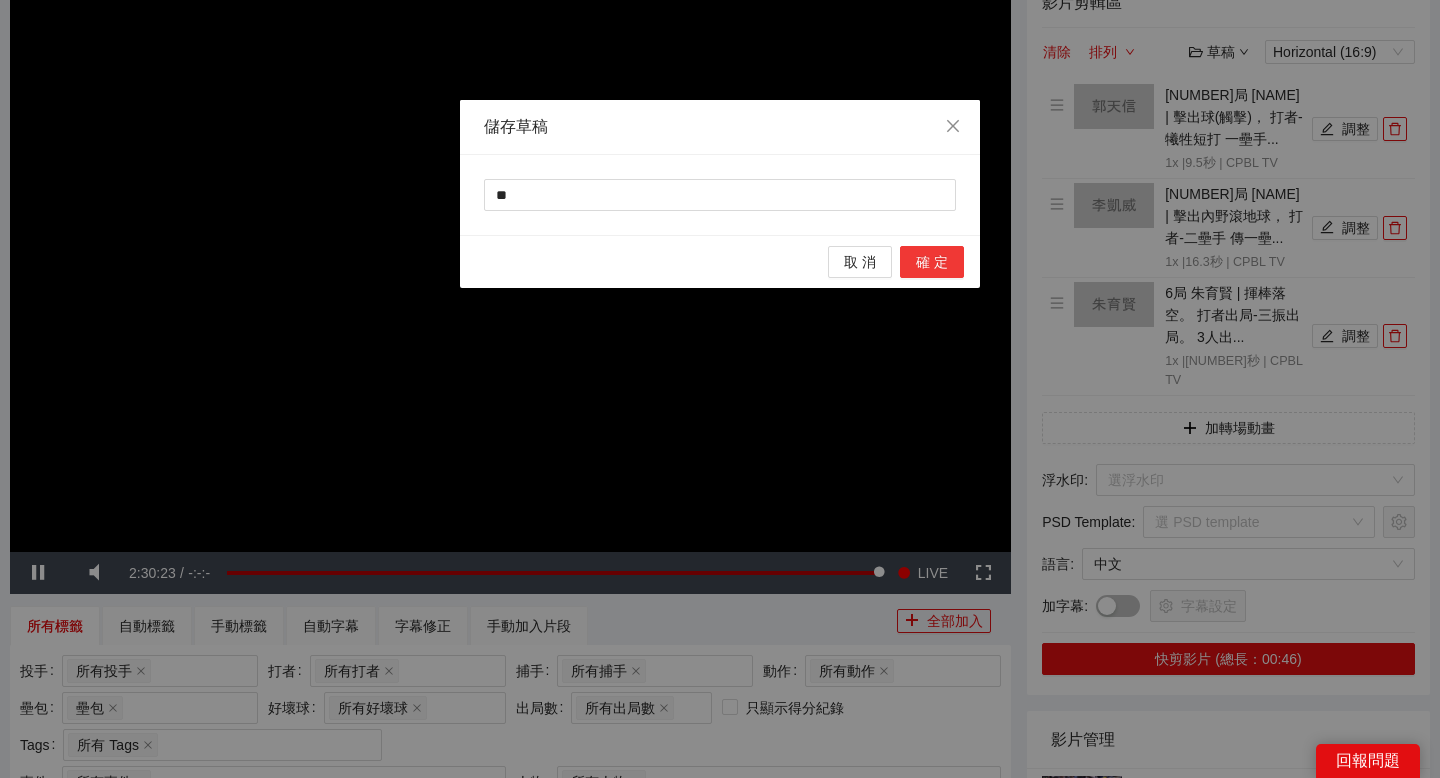 click on "確 定" at bounding box center (932, 262) 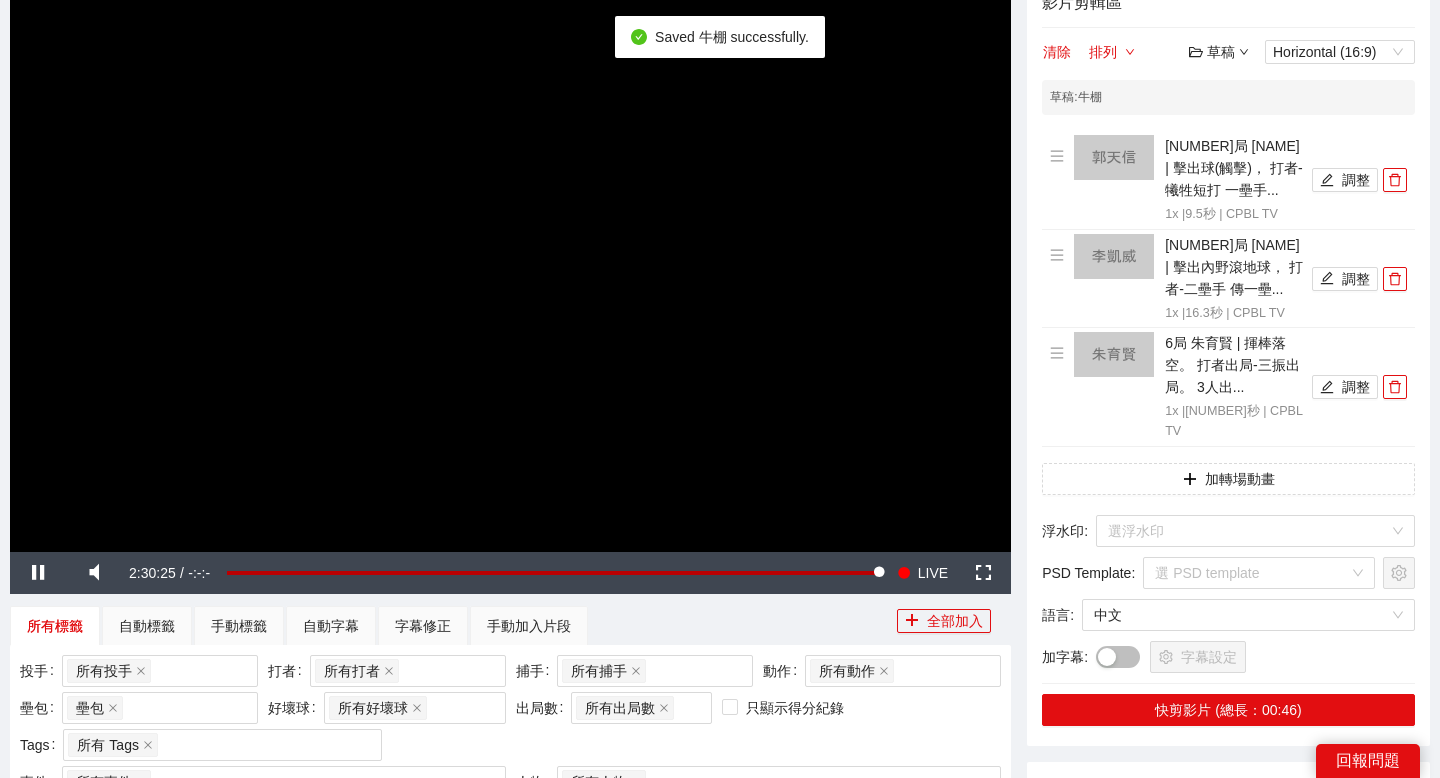 click on "草稿" at bounding box center (1219, 52) 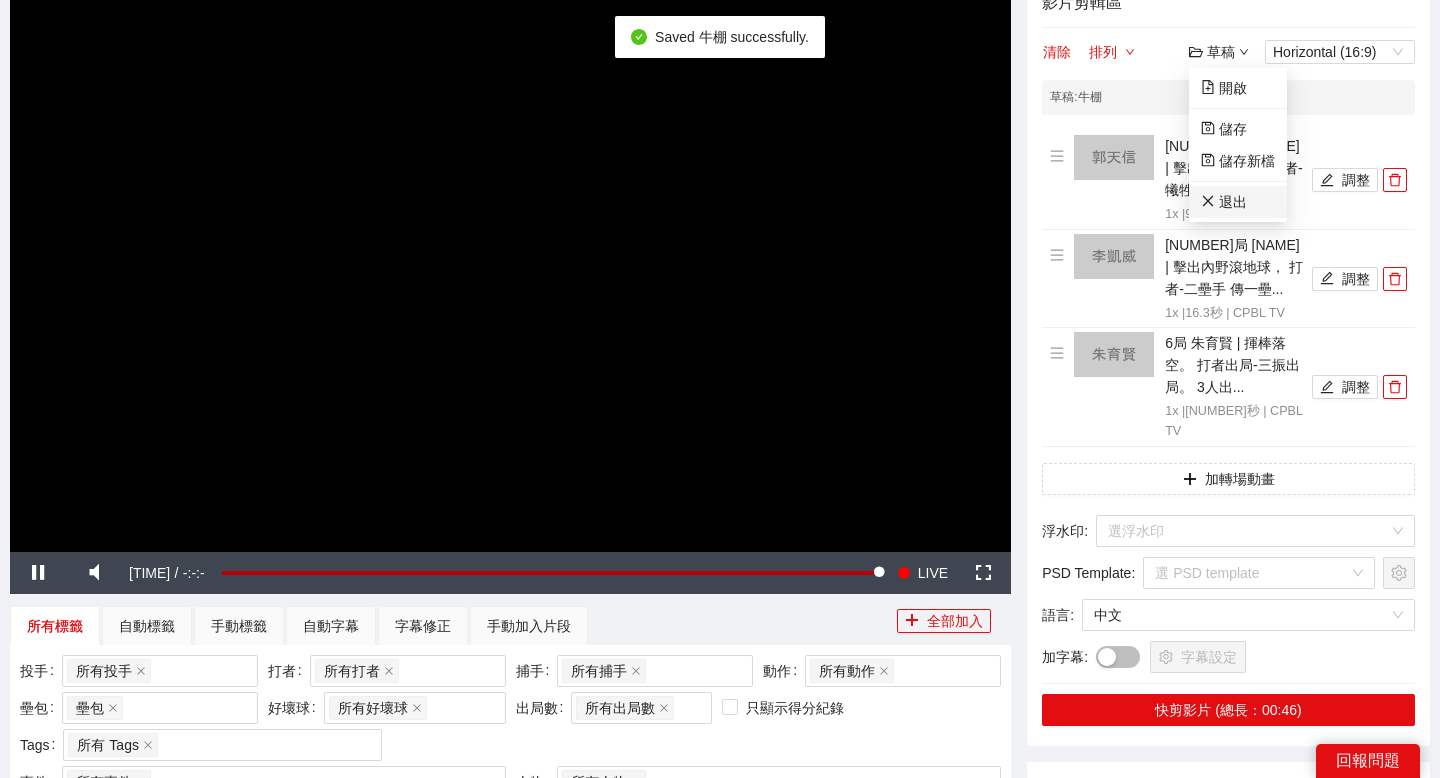 click on "退出" at bounding box center [1224, 202] 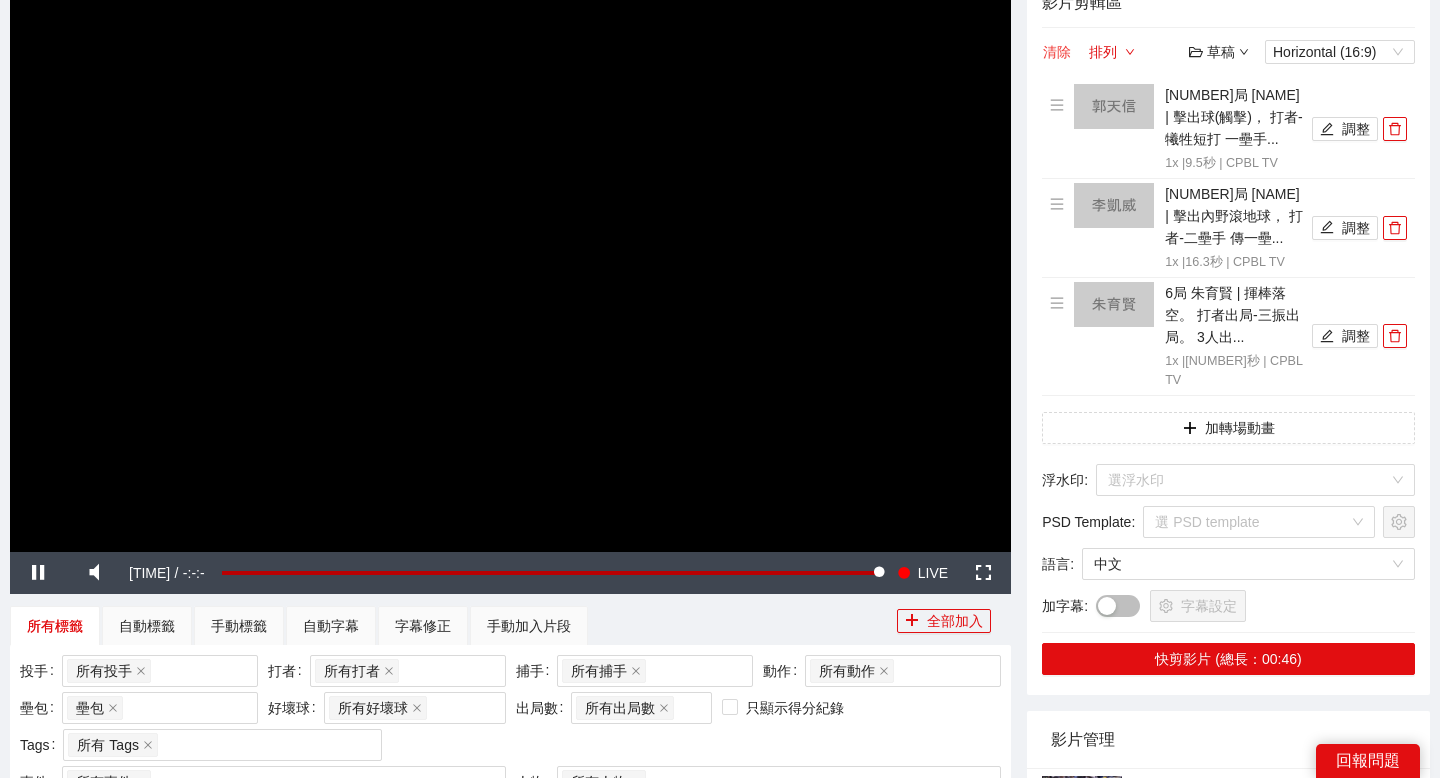 click on "清除" at bounding box center [1057, 52] 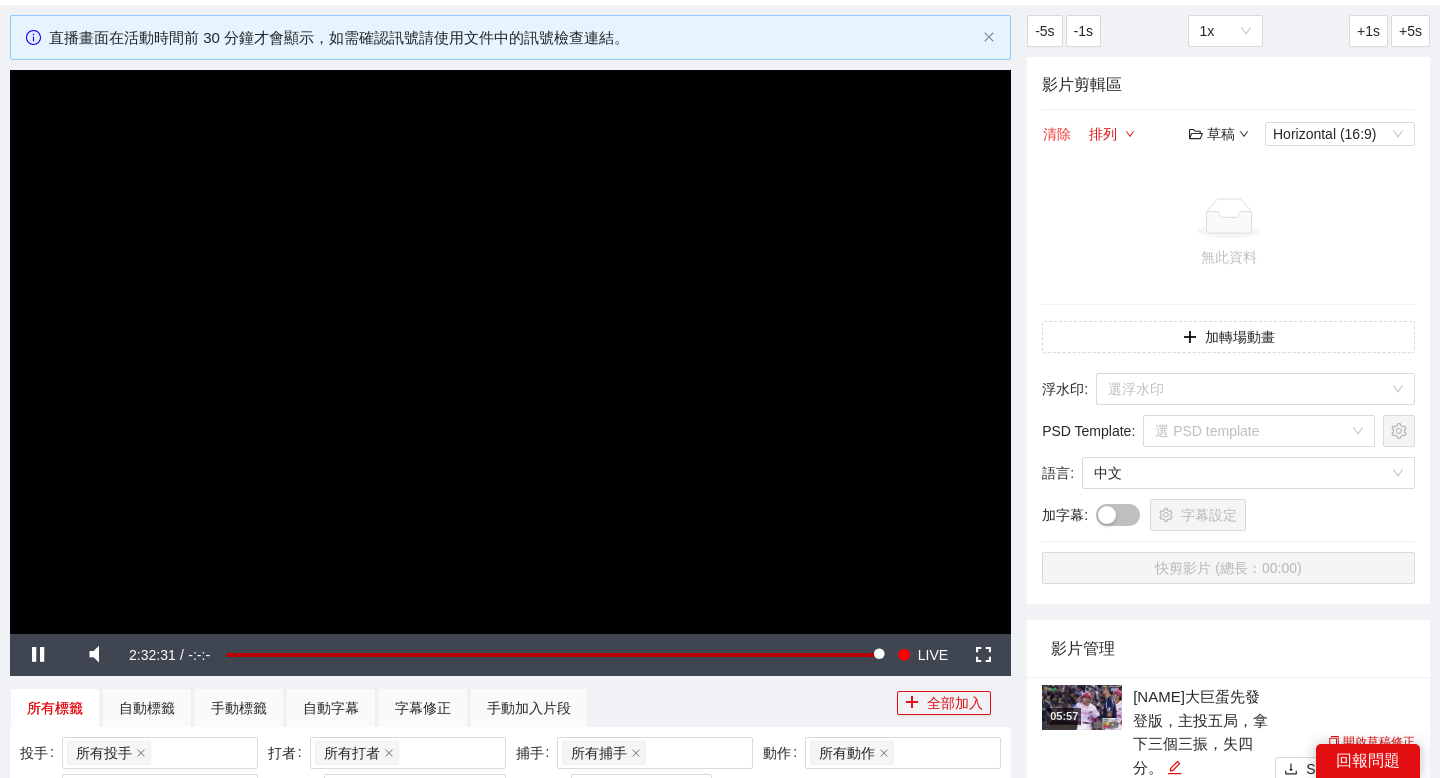 scroll, scrollTop: 120, scrollLeft: 0, axis: vertical 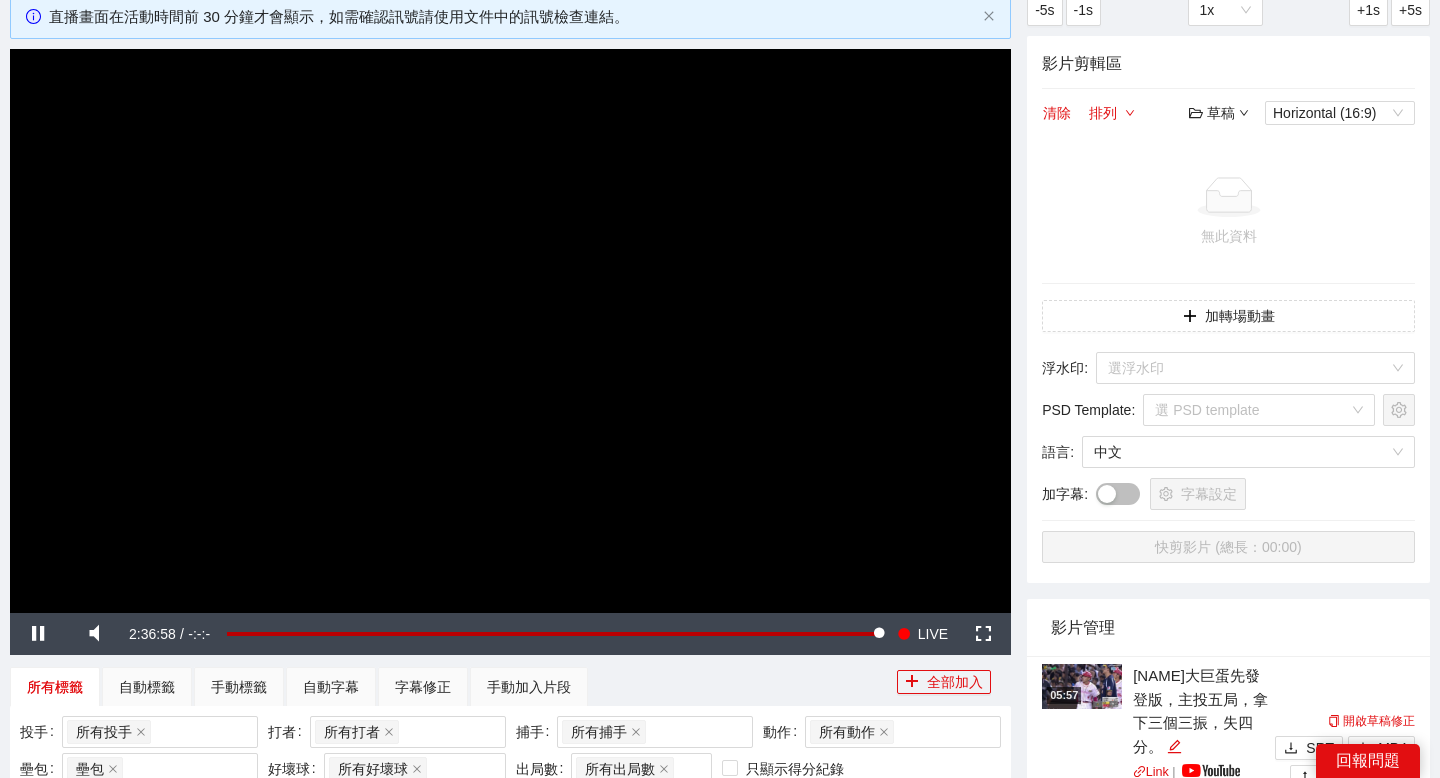 click 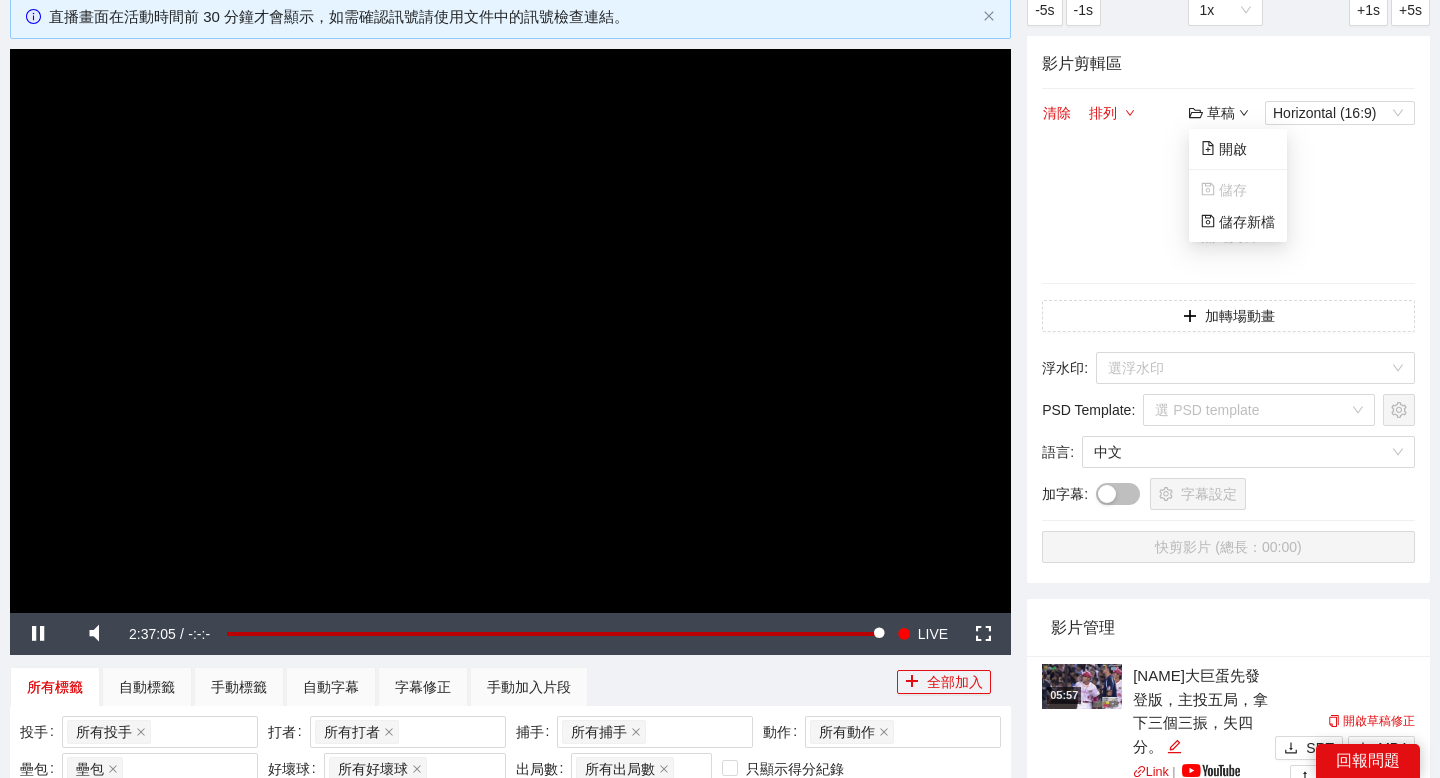 click at bounding box center (1228, 197) 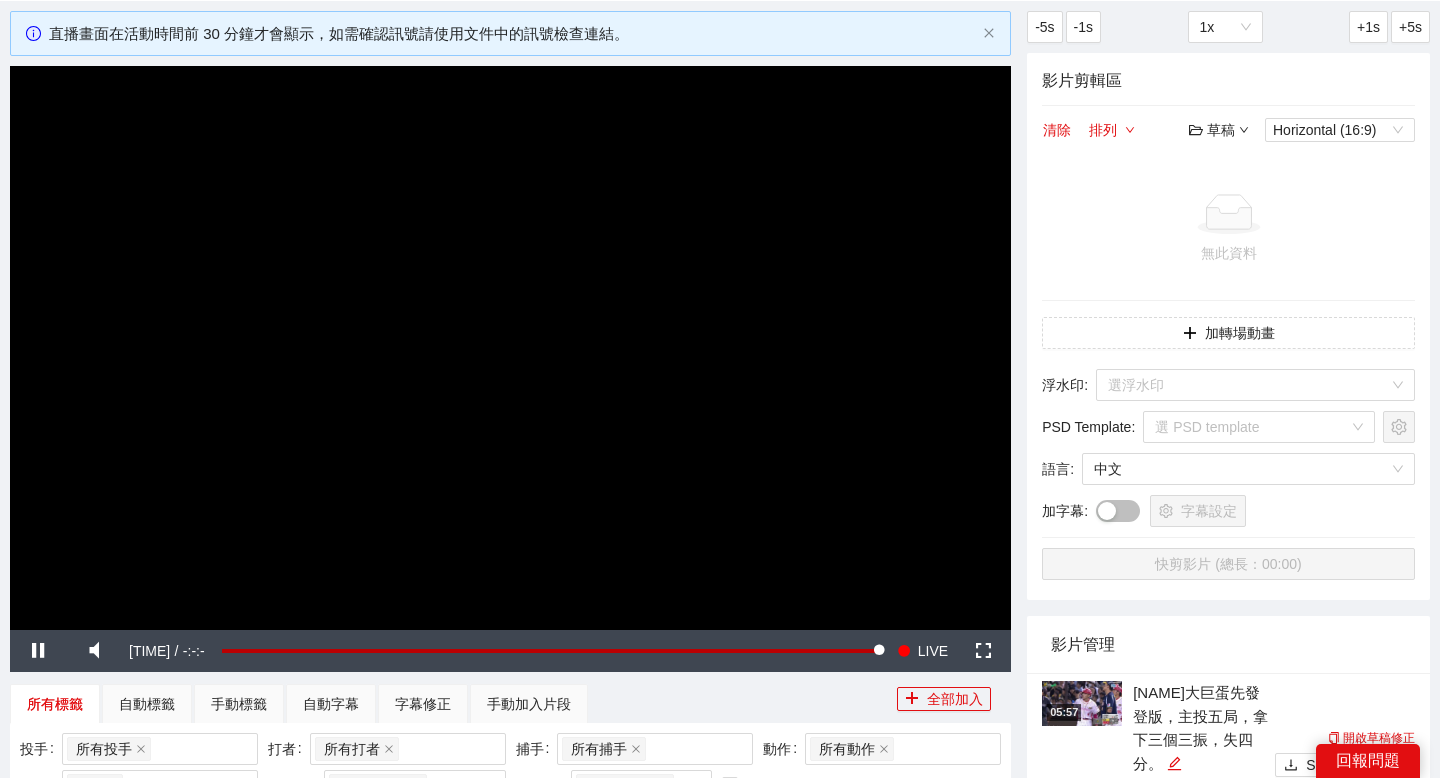 scroll, scrollTop: 107, scrollLeft: 0, axis: vertical 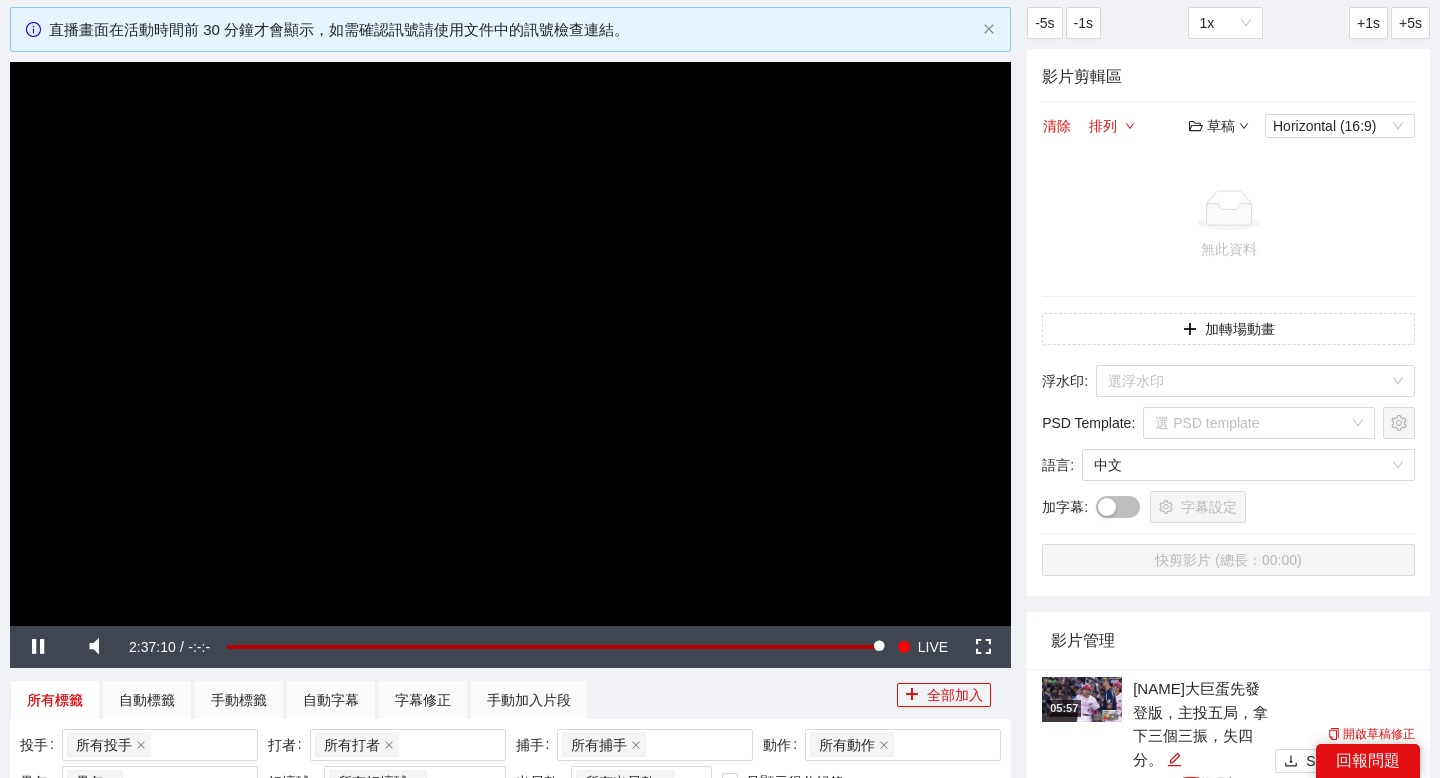 click on "草稿" at bounding box center (1219, 126) 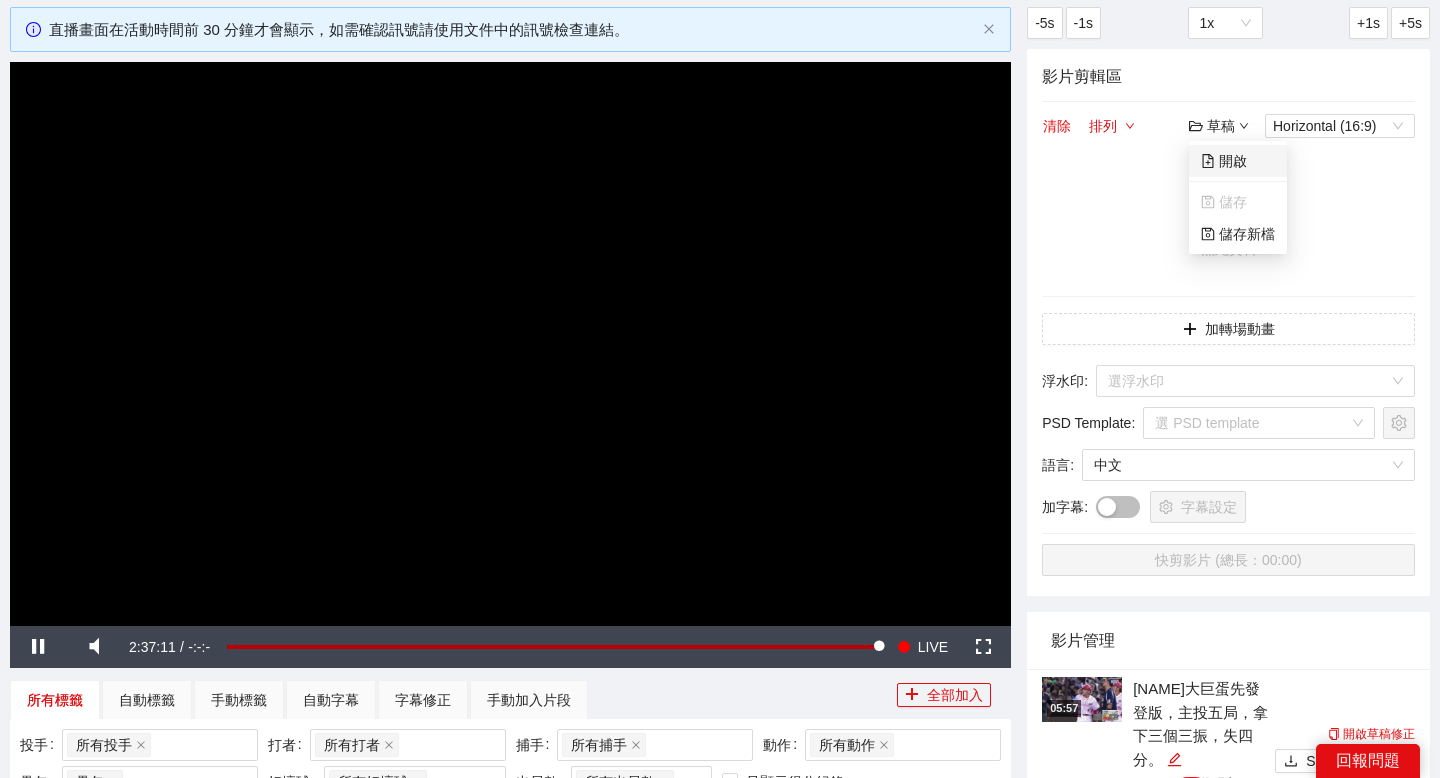 click on "開啟" at bounding box center [1224, 161] 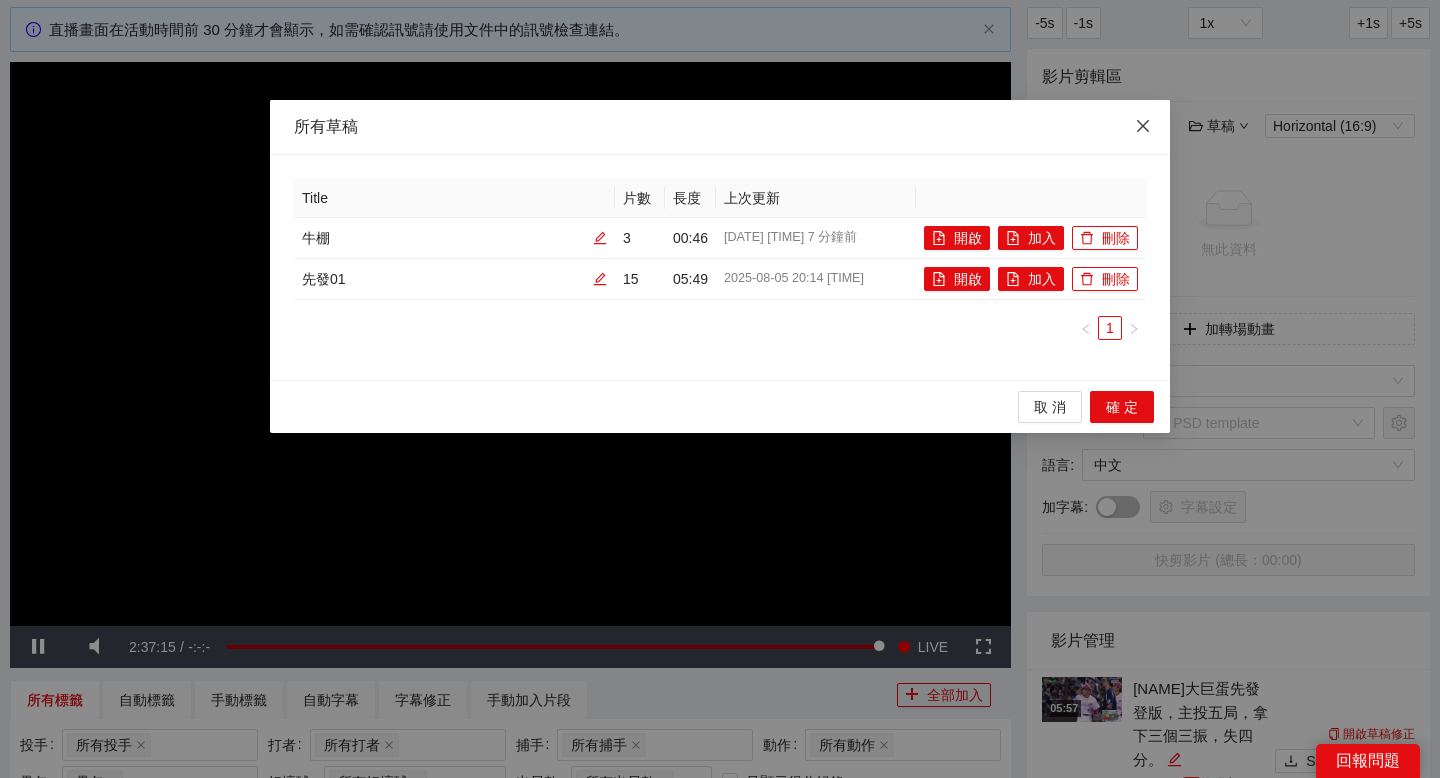 click at bounding box center (1143, 127) 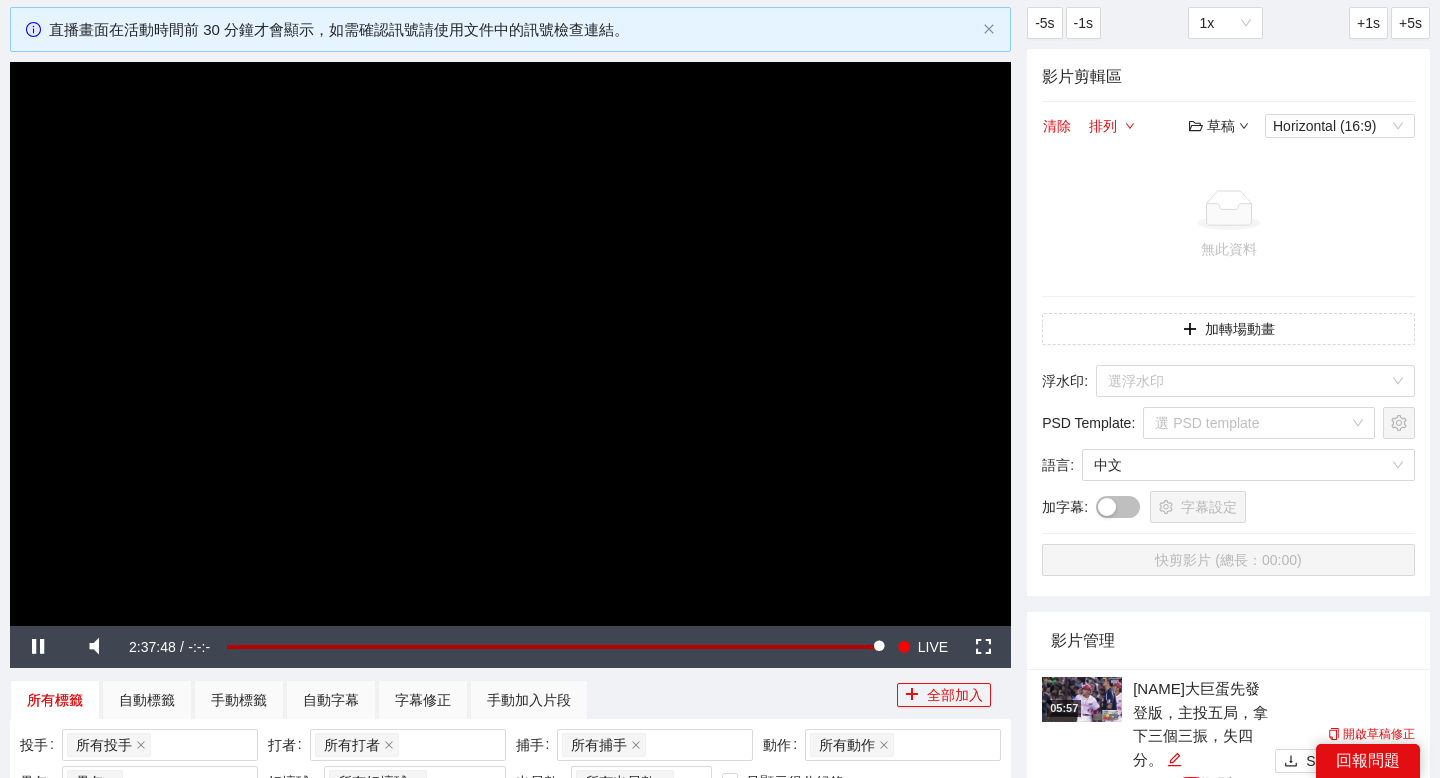 click on "草稿" at bounding box center (1219, 126) 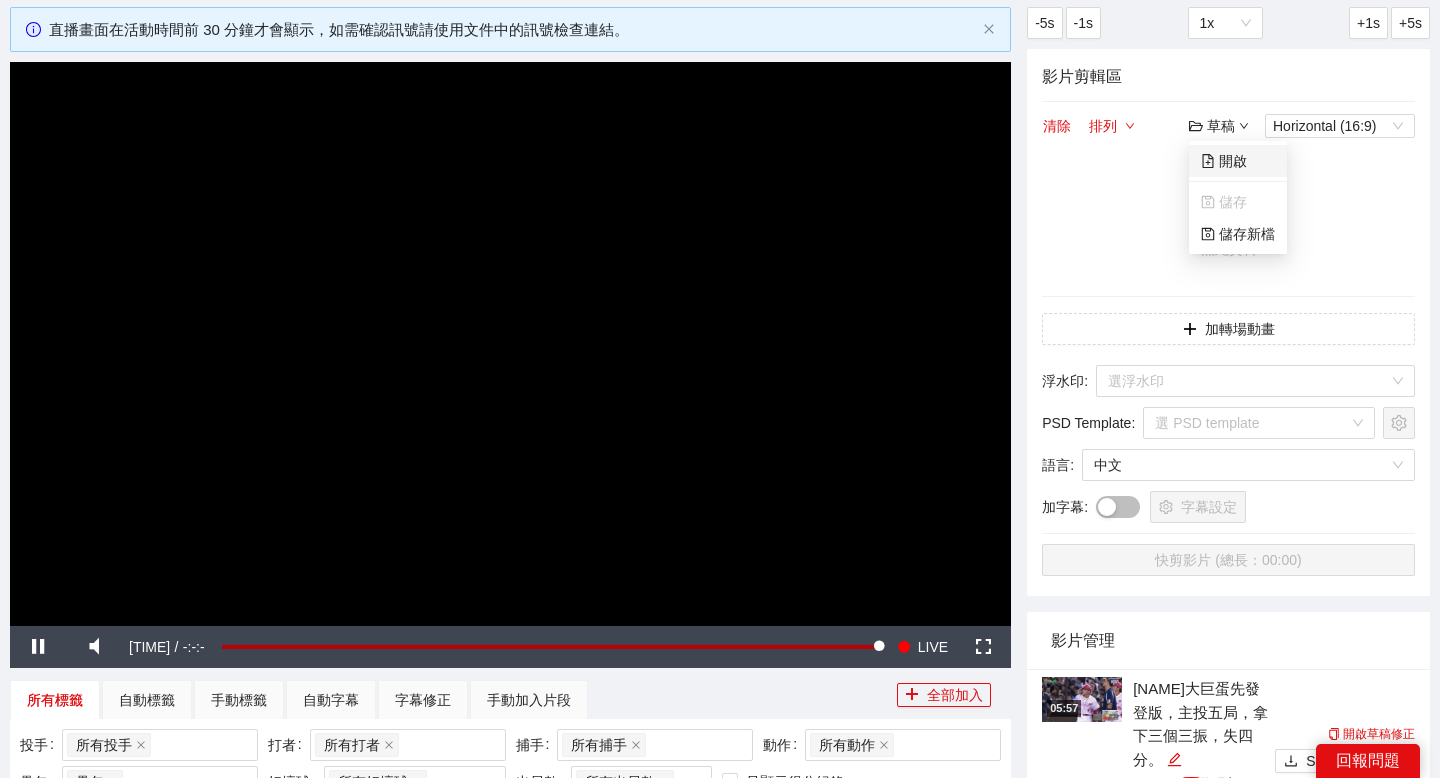 click on "開啟" at bounding box center (1224, 161) 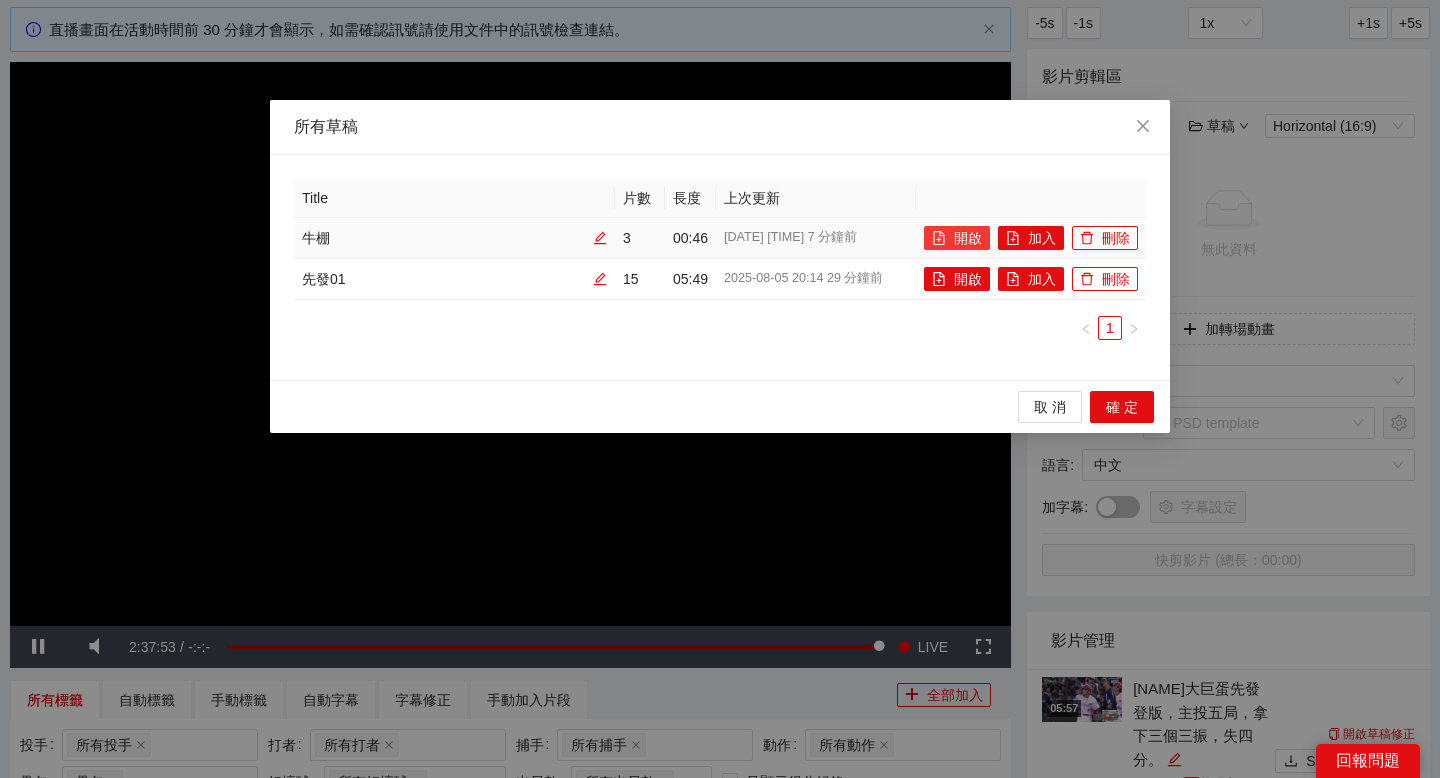 click on "開啟" at bounding box center (957, 238) 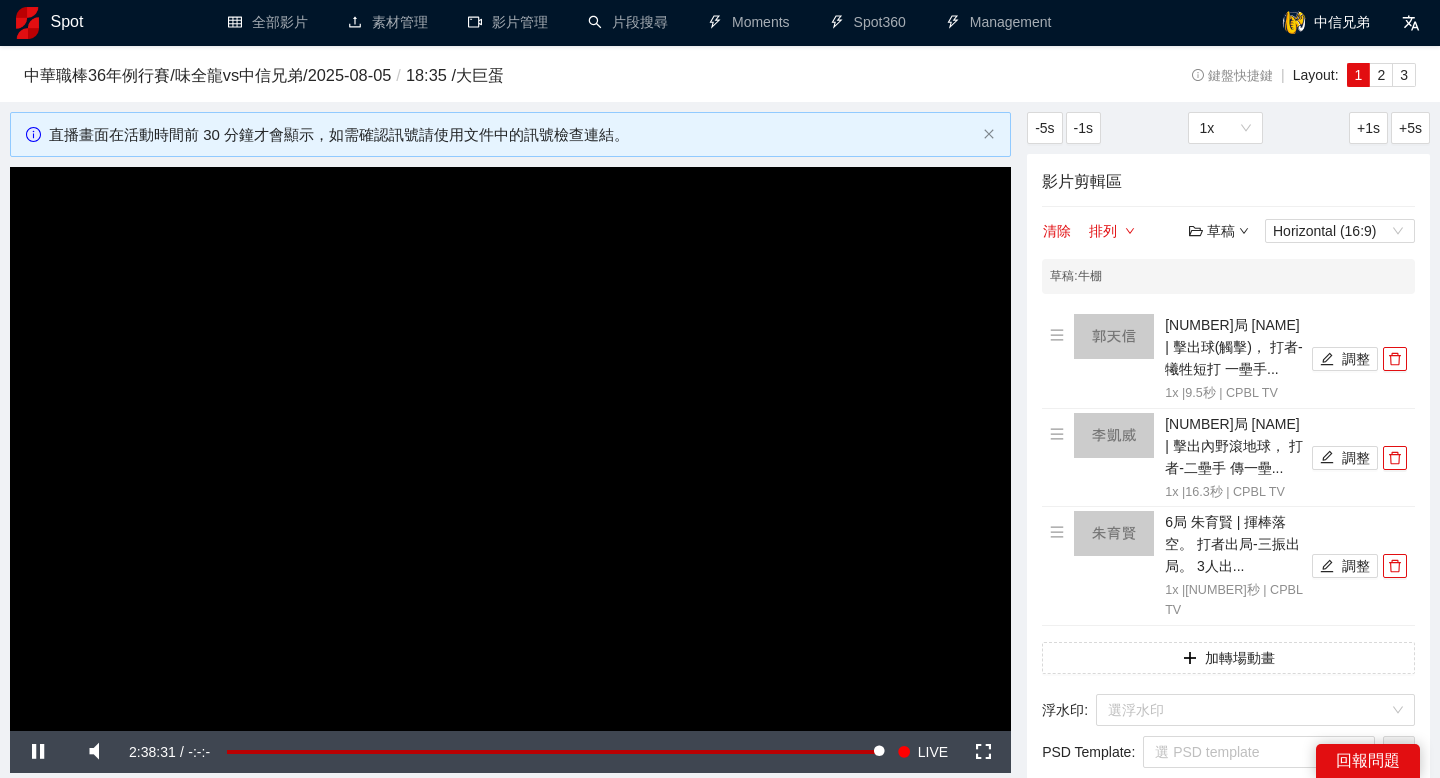 scroll, scrollTop: 0, scrollLeft: 0, axis: both 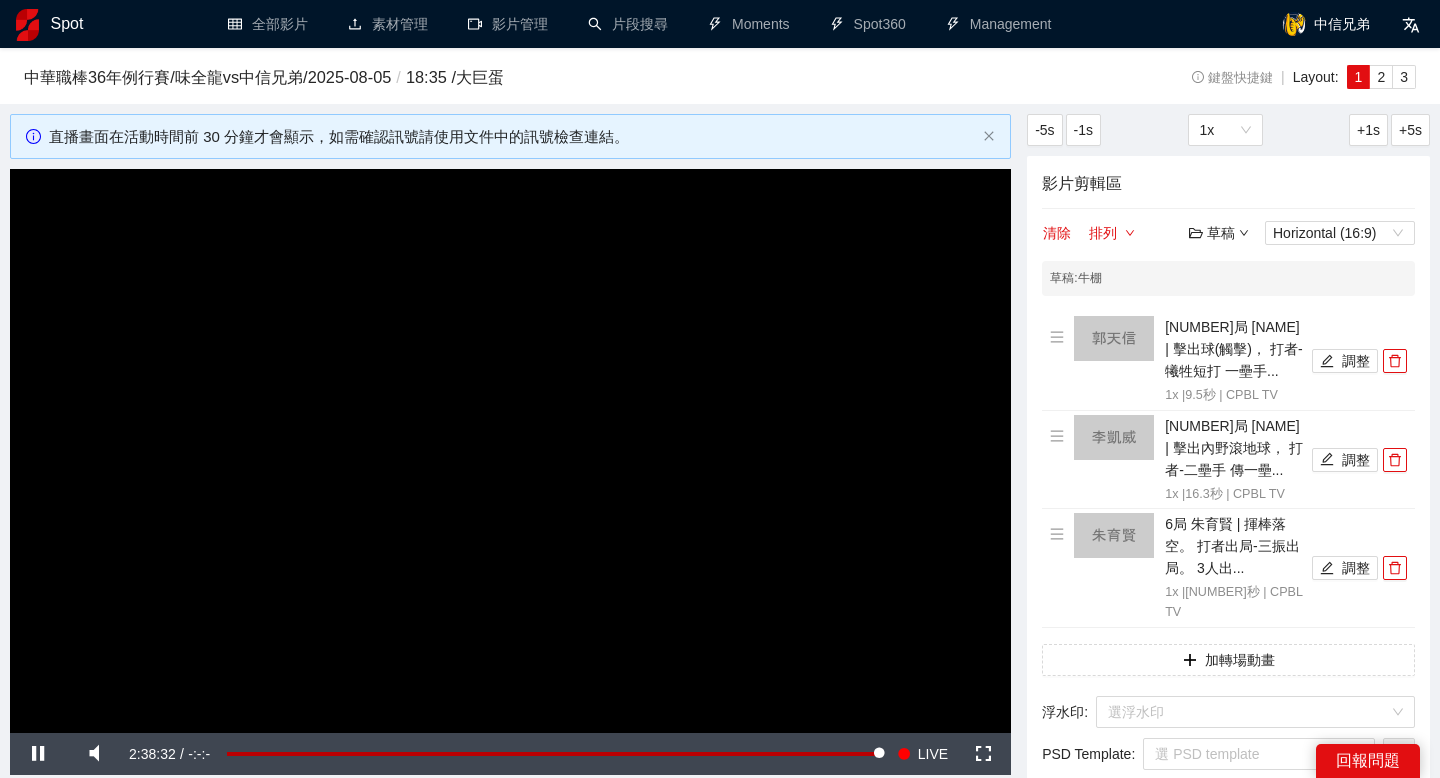 click on "草稿" at bounding box center (1219, 233) 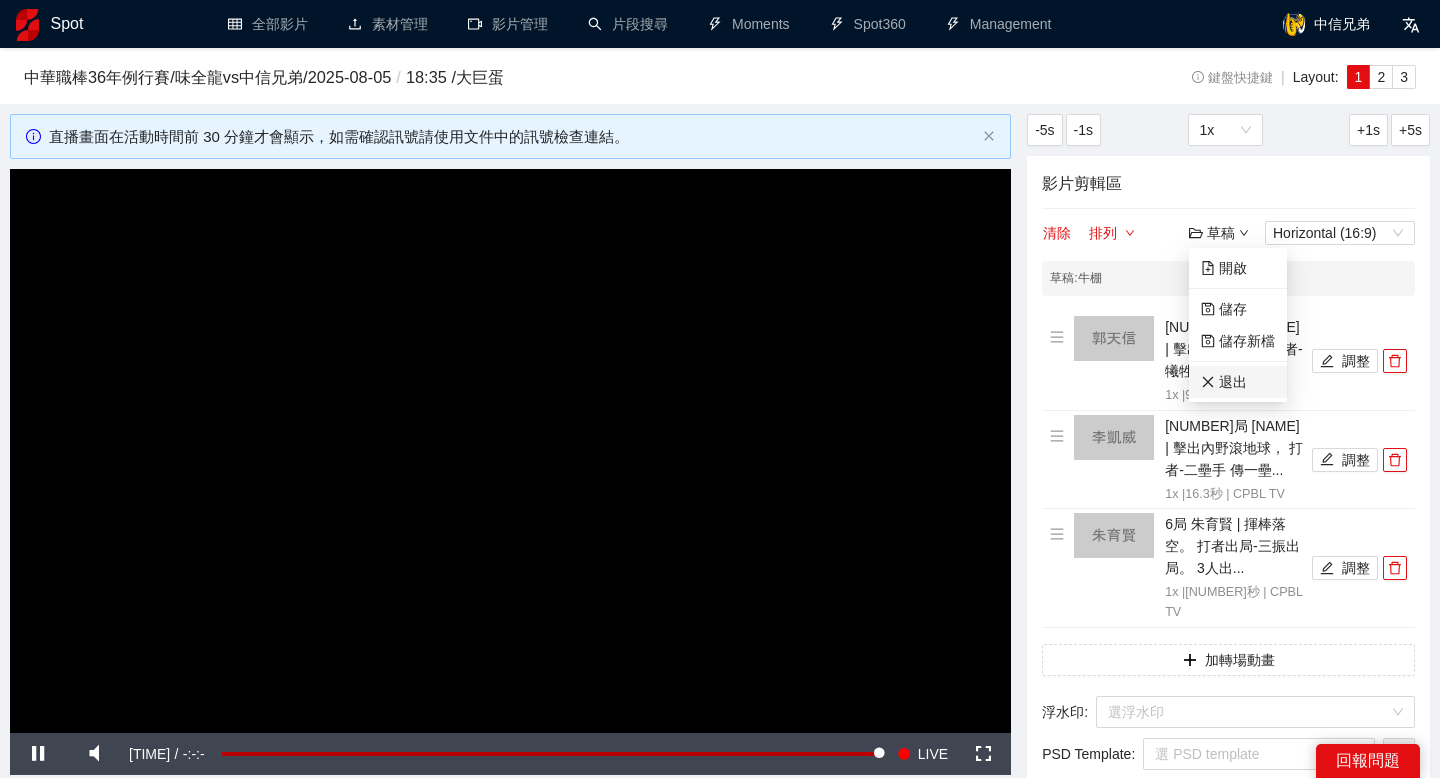 click on "退出" at bounding box center (1224, 382) 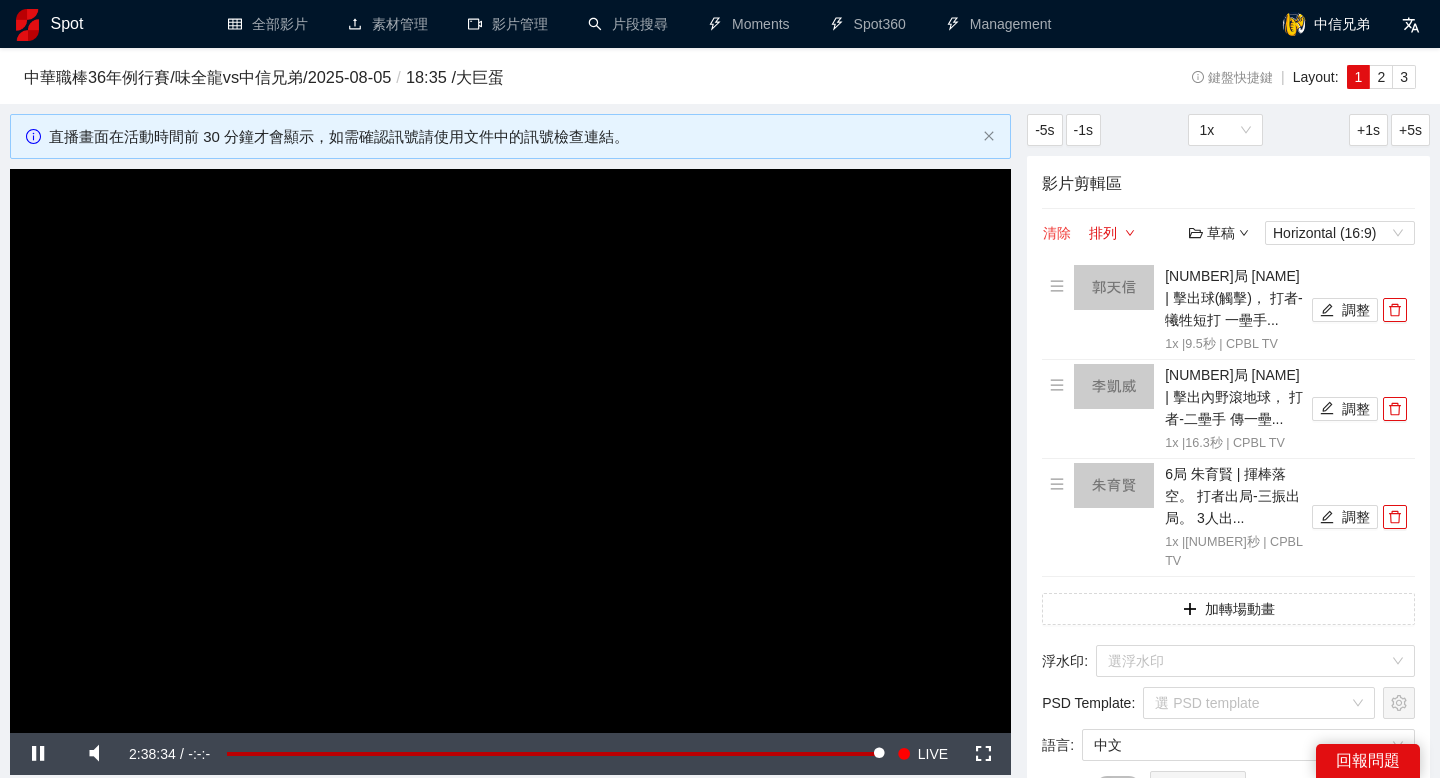 click on "清除" at bounding box center (1057, 233) 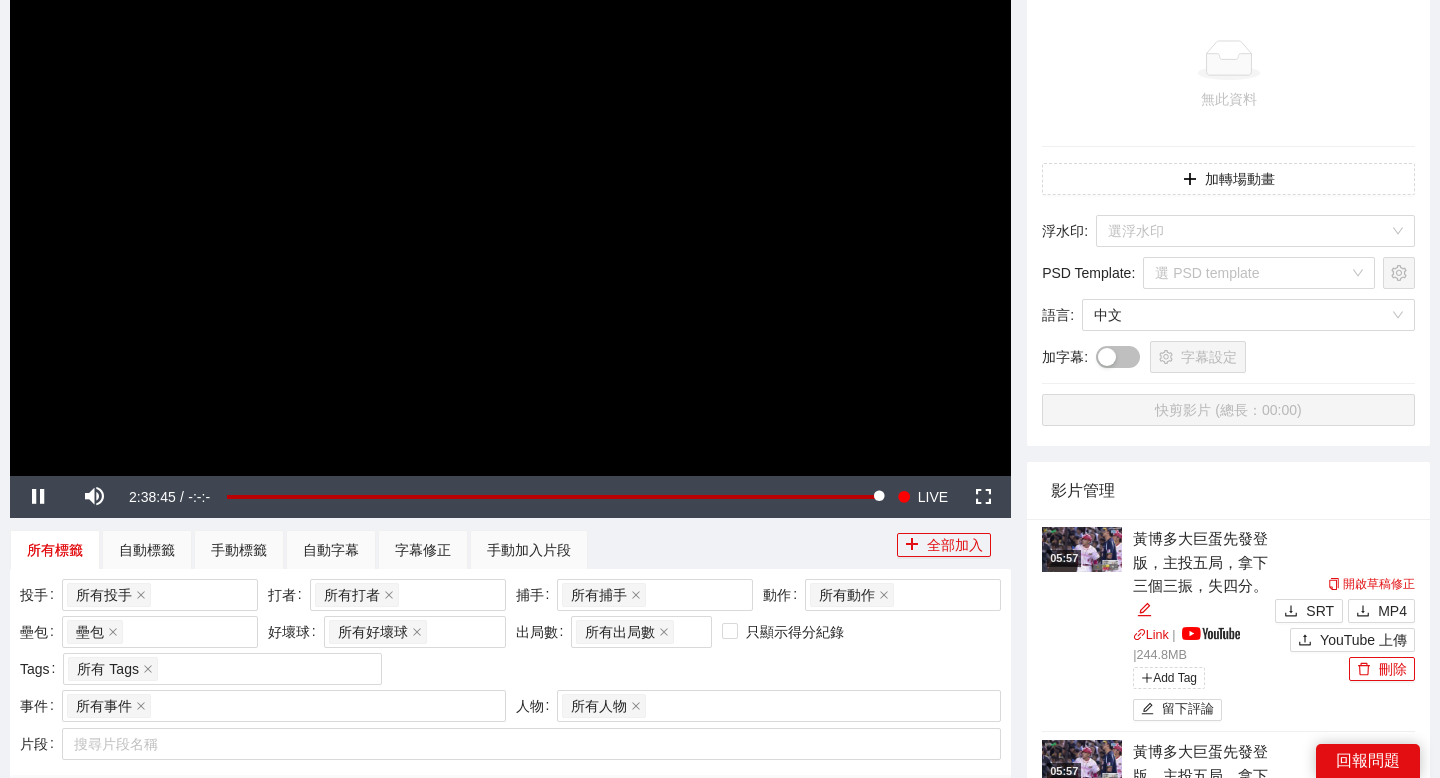 scroll, scrollTop: 214, scrollLeft: 0, axis: vertical 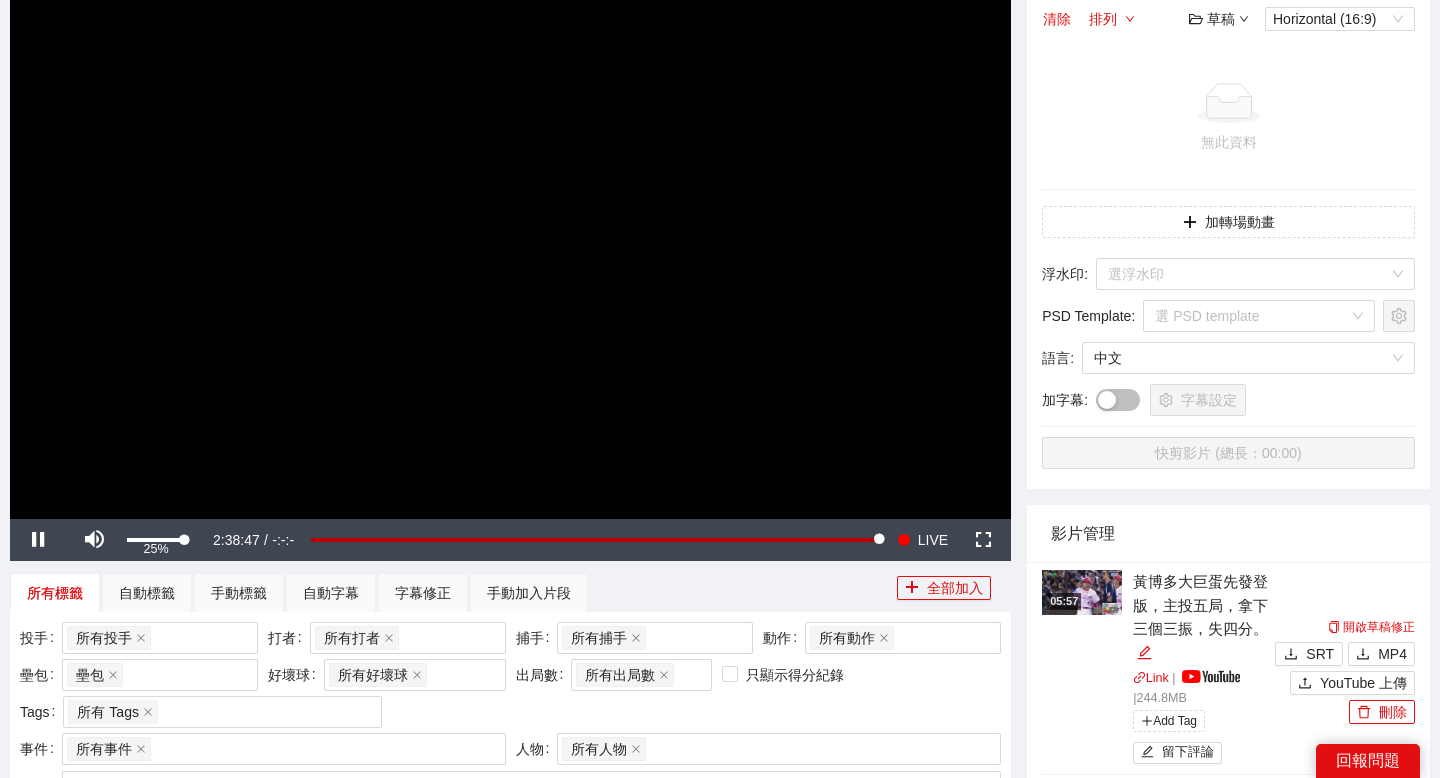 click on "25%" at bounding box center [156, 540] 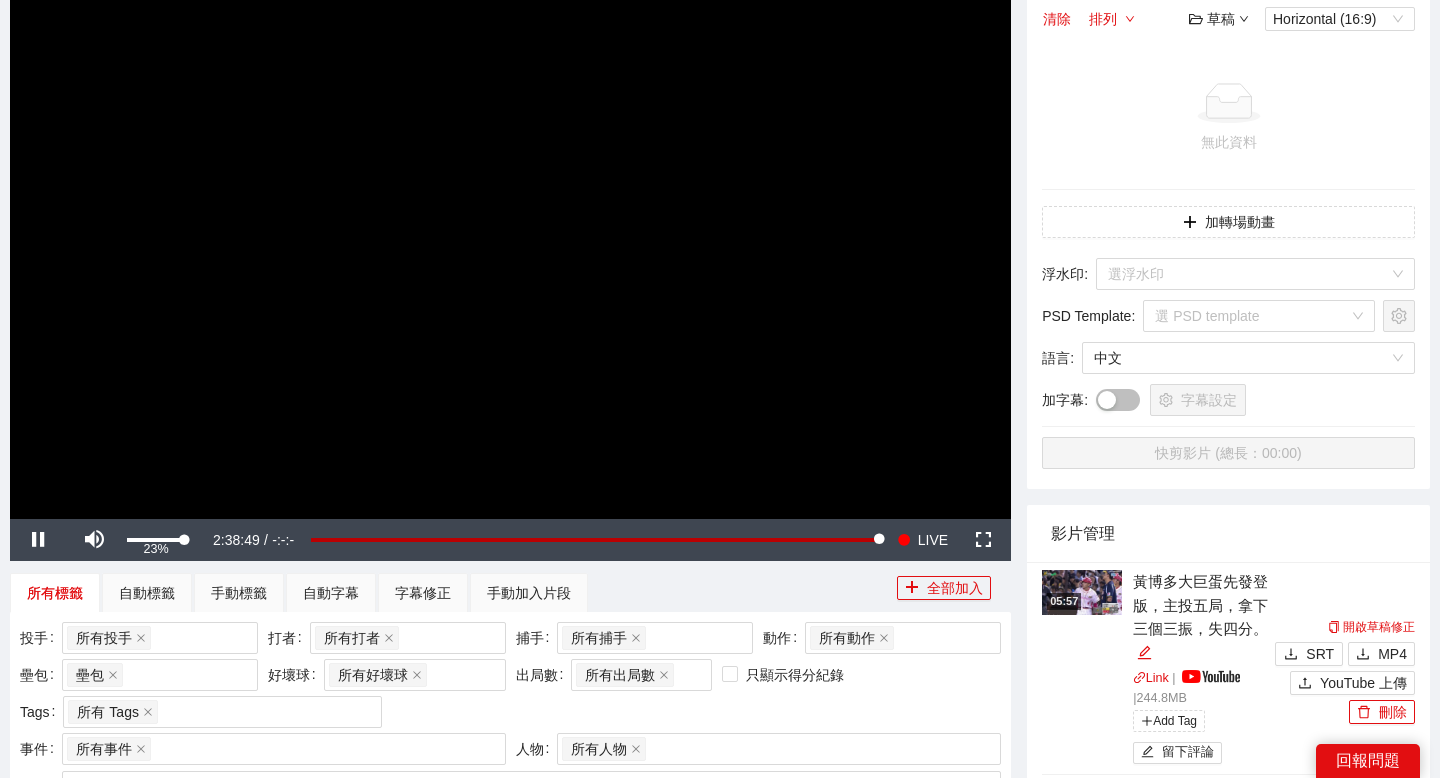 click at bounding box center (155, 540) 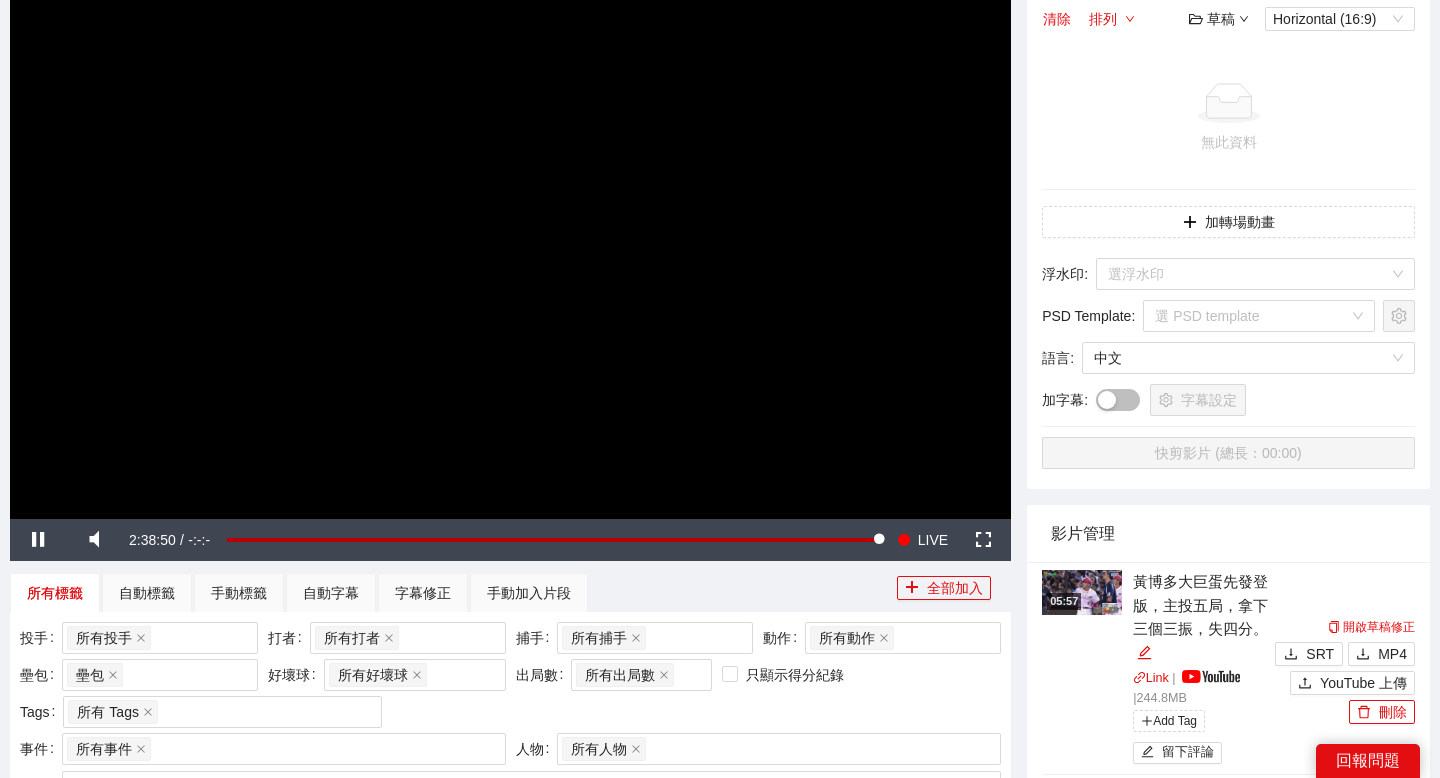 scroll, scrollTop: 14, scrollLeft: 0, axis: vertical 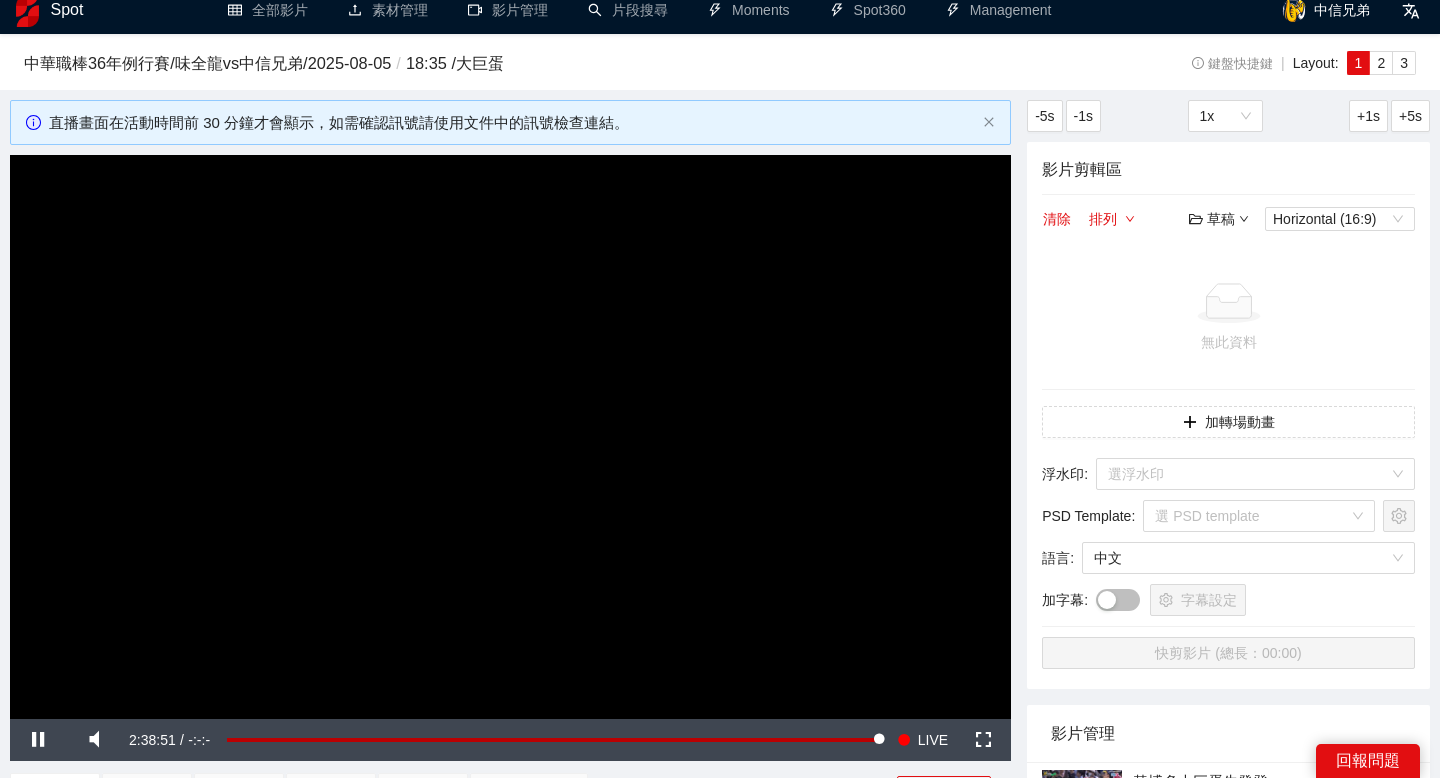 click on "草稿" at bounding box center (1219, 219) 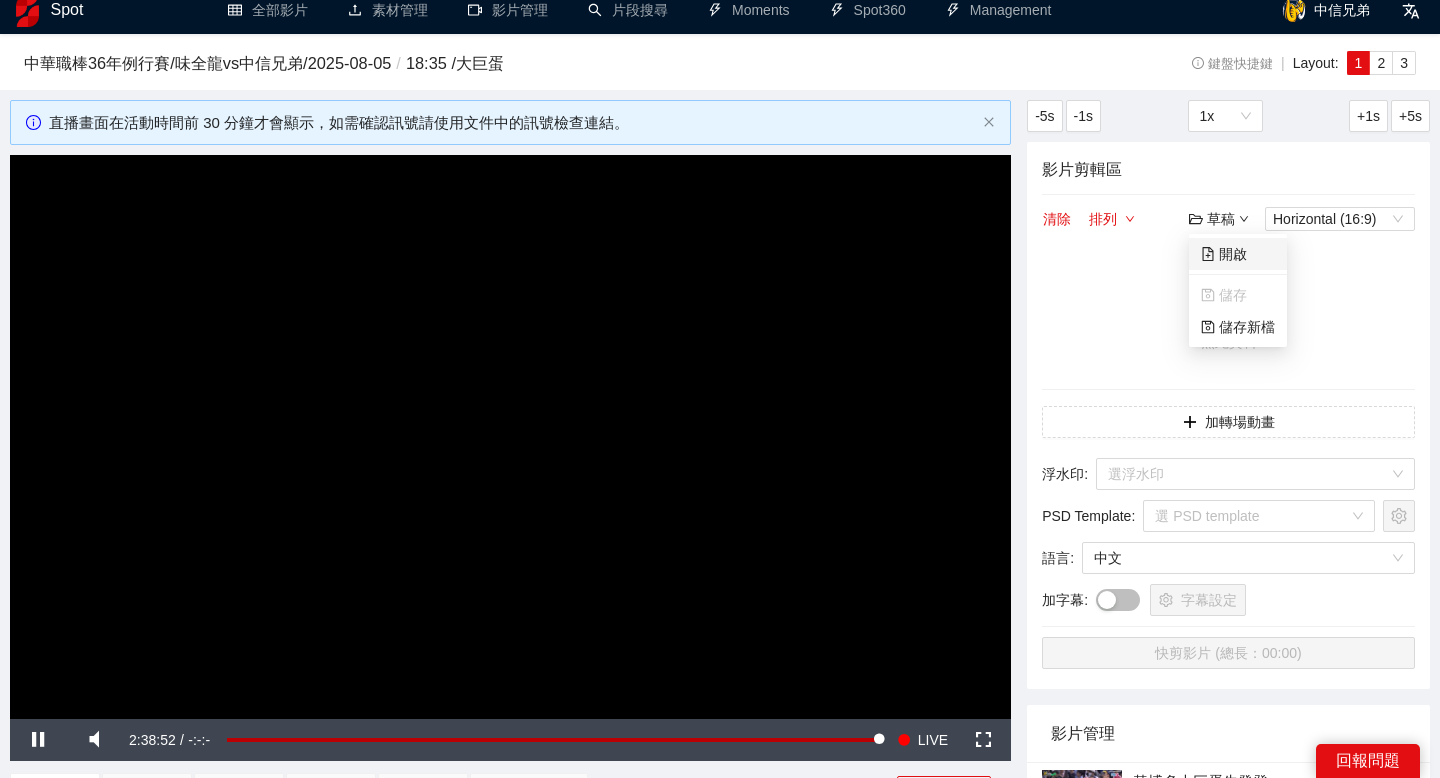 click on "開啟" at bounding box center [1224, 254] 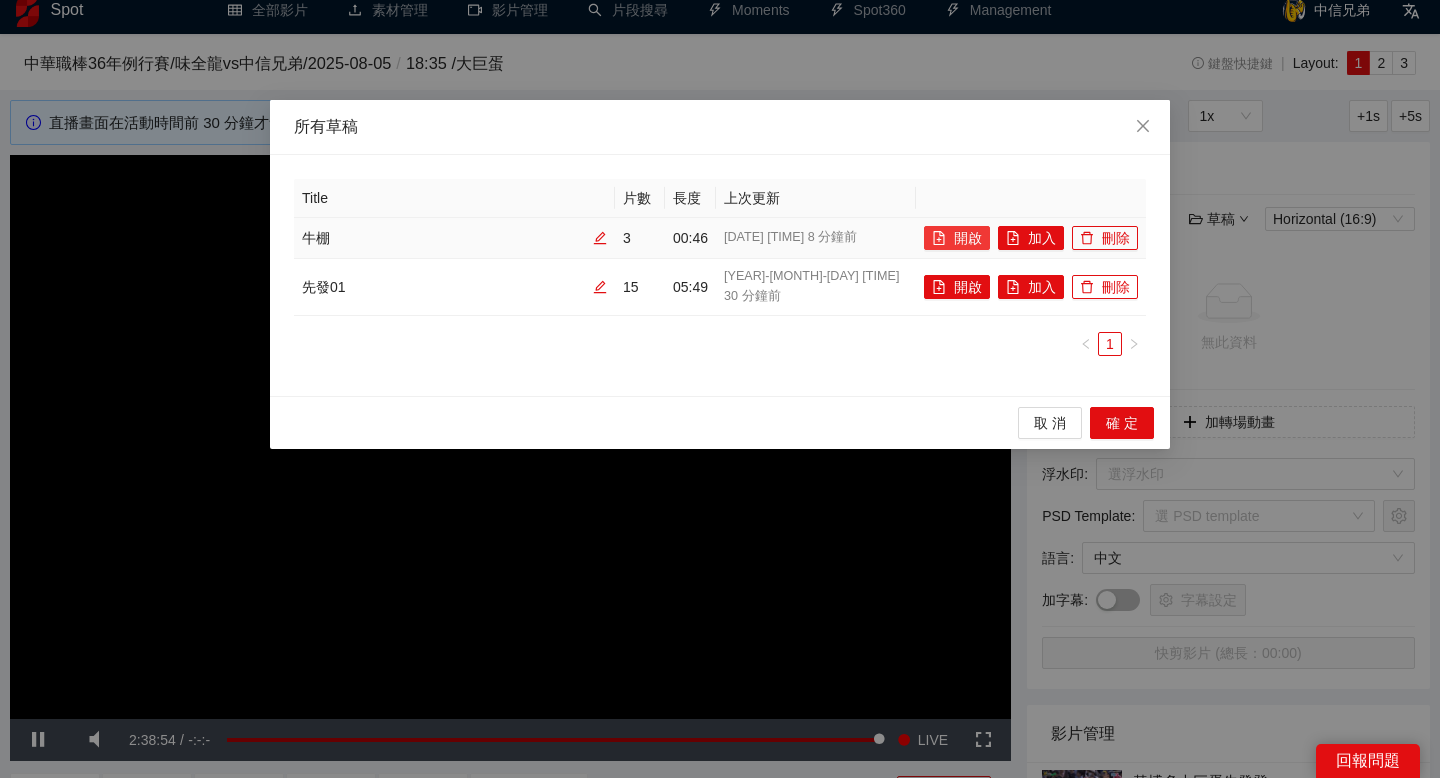 click on "開啟" at bounding box center [957, 238] 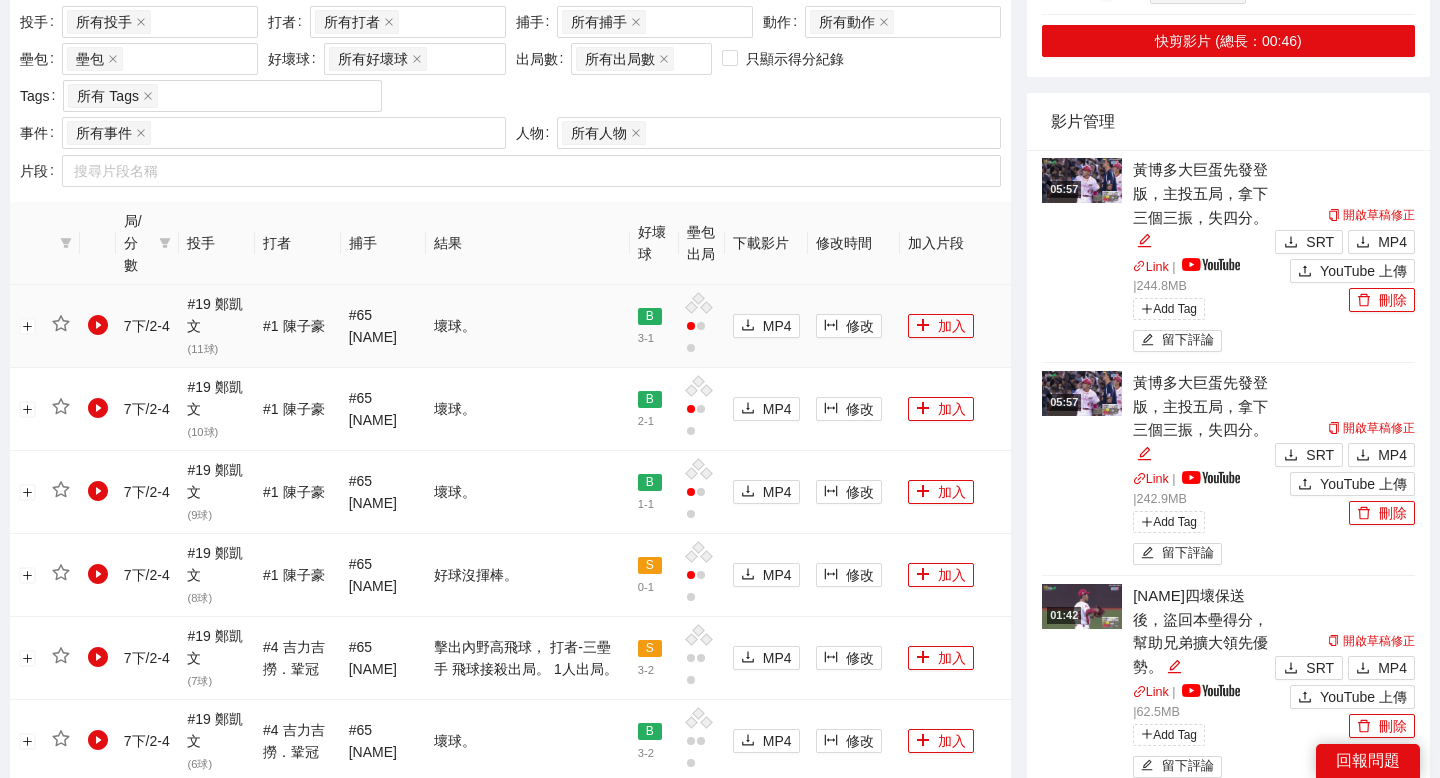 scroll, scrollTop: 834, scrollLeft: 0, axis: vertical 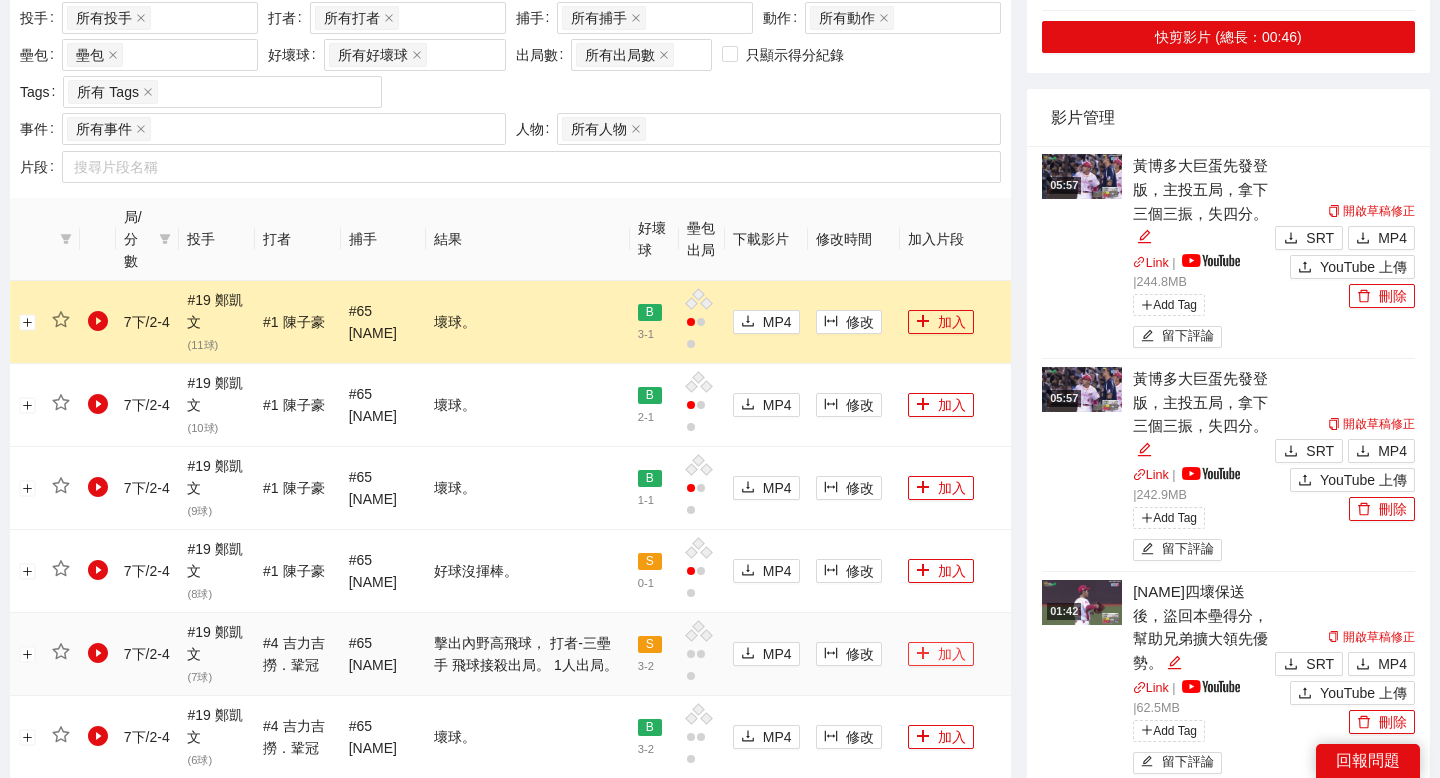 click 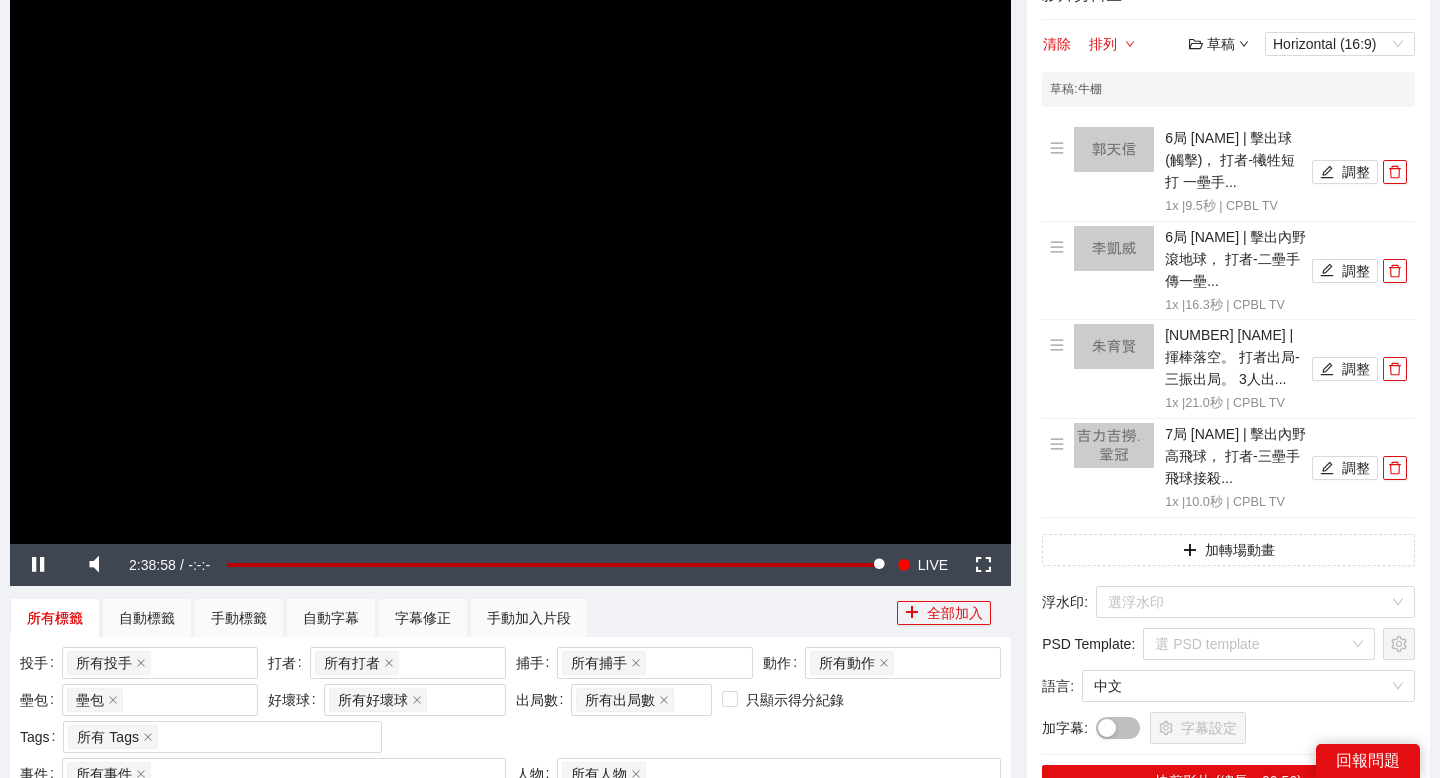 scroll, scrollTop: 179, scrollLeft: 0, axis: vertical 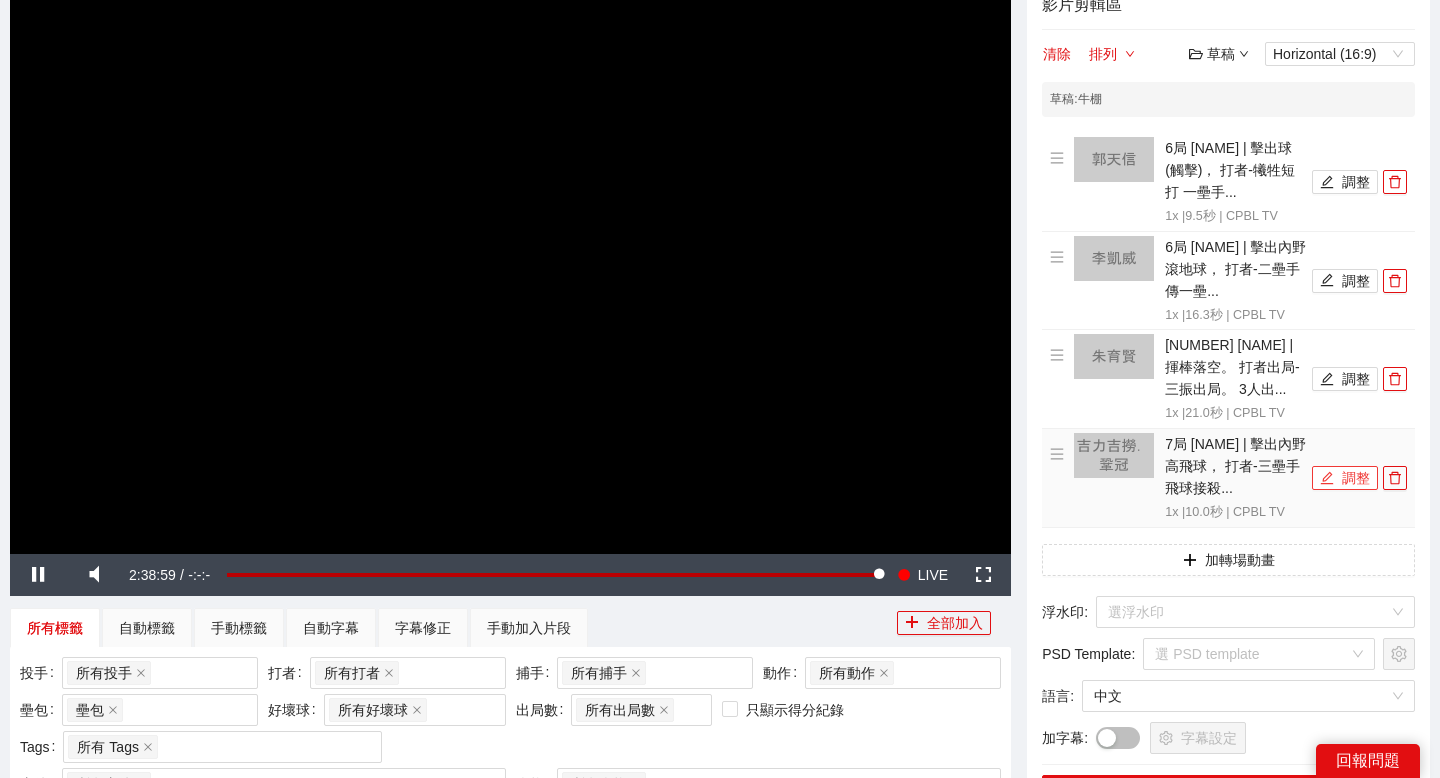 click on "調整" at bounding box center [1345, 478] 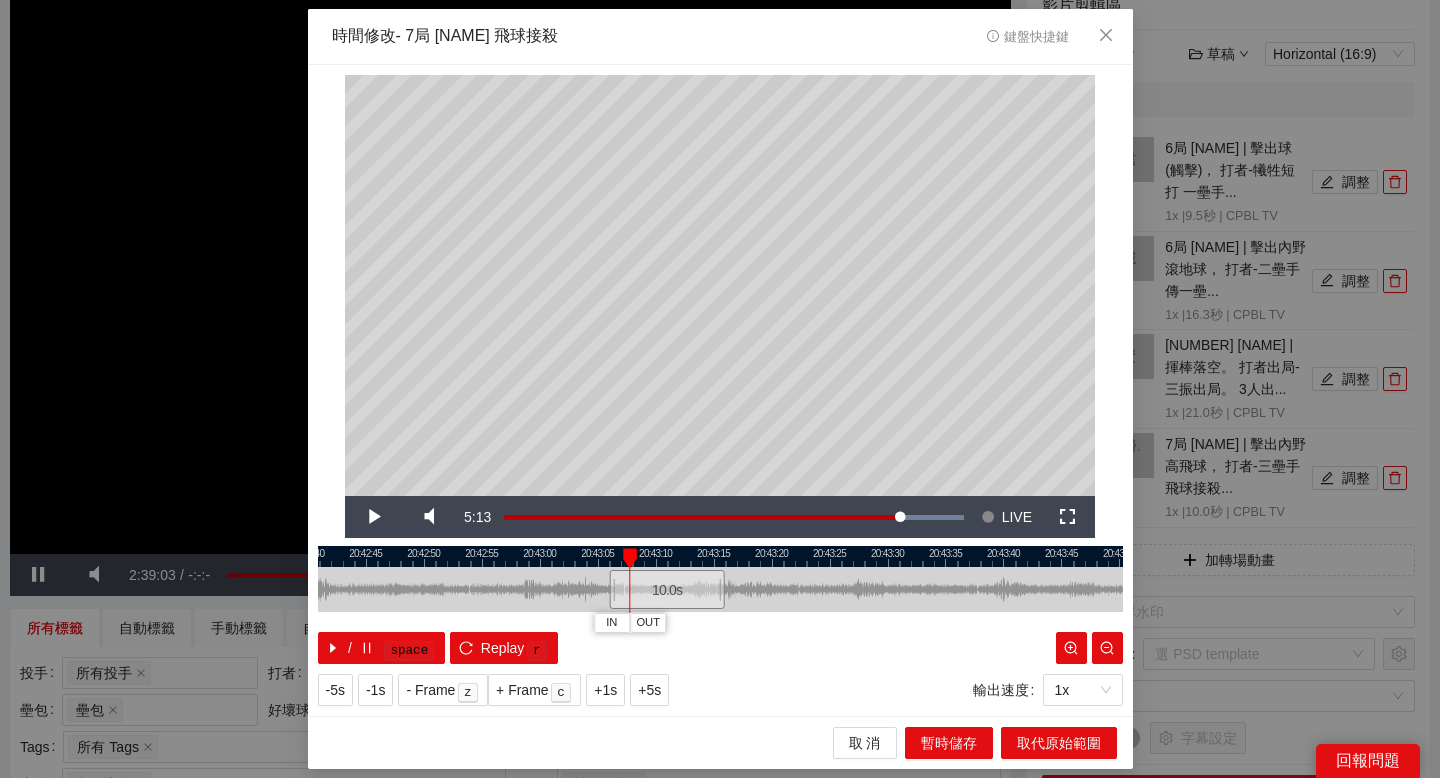 click at bounding box center [720, 556] 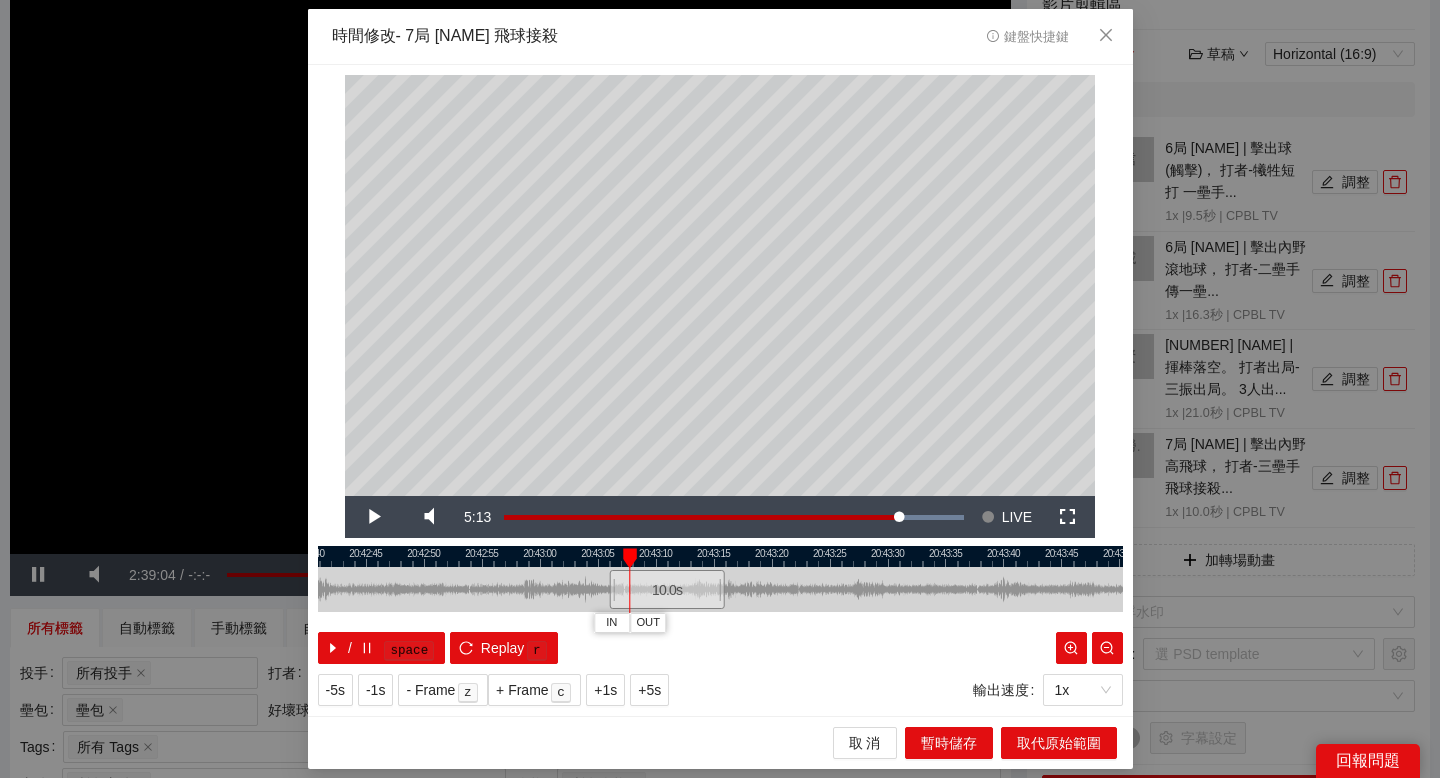 click at bounding box center [720, 556] 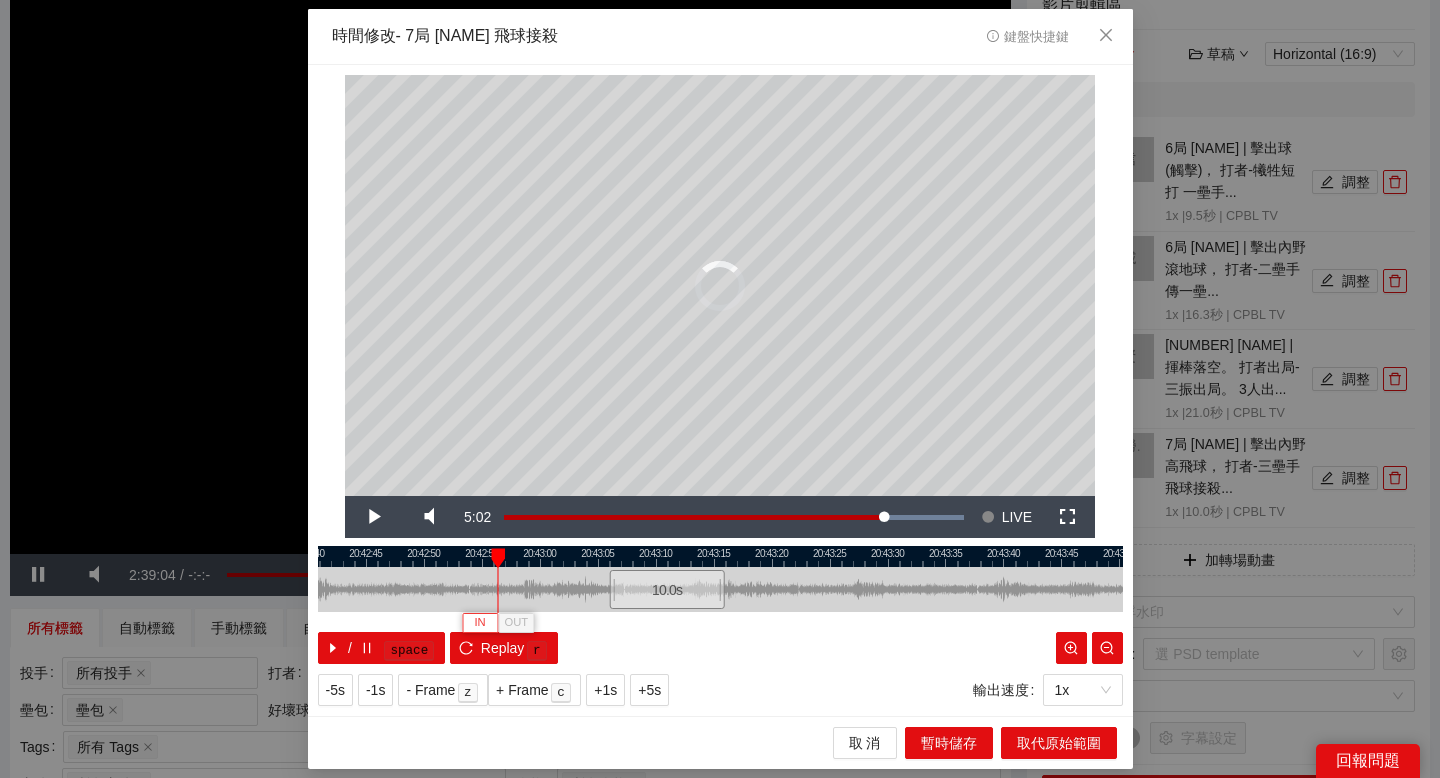 click on "IN" at bounding box center [479, 623] 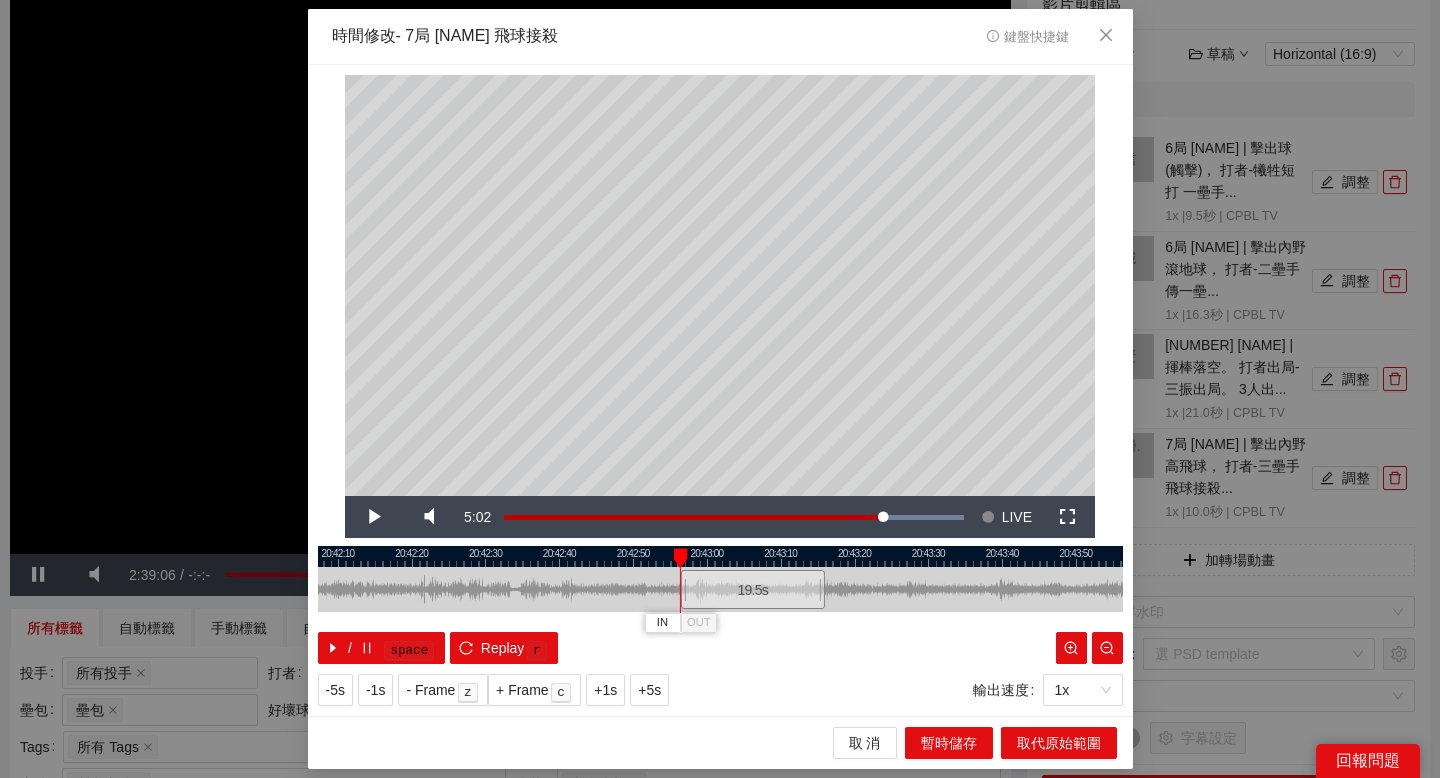 drag, startPoint x: 579, startPoint y: 559, endPoint x: 765, endPoint y: 558, distance: 186.00269 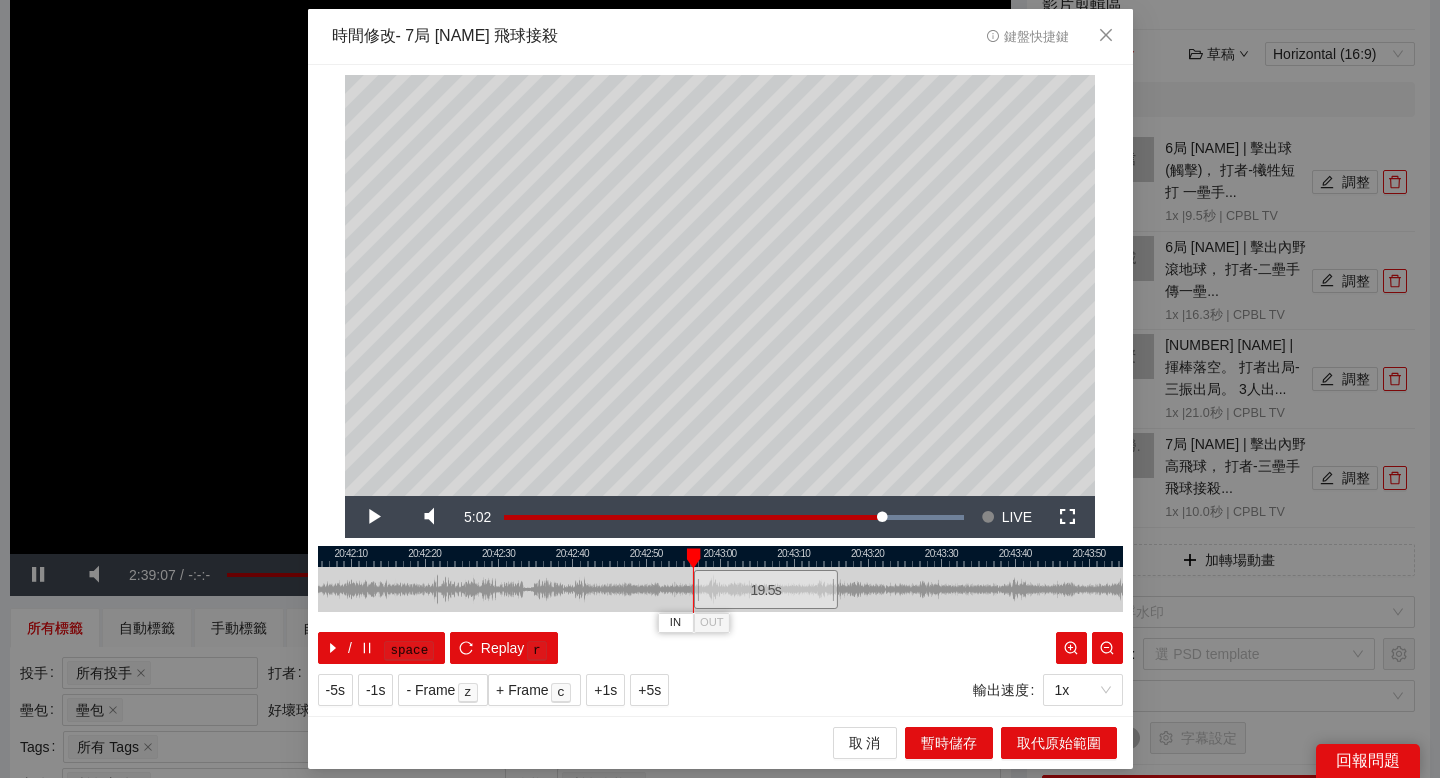 click at bounding box center (720, 556) 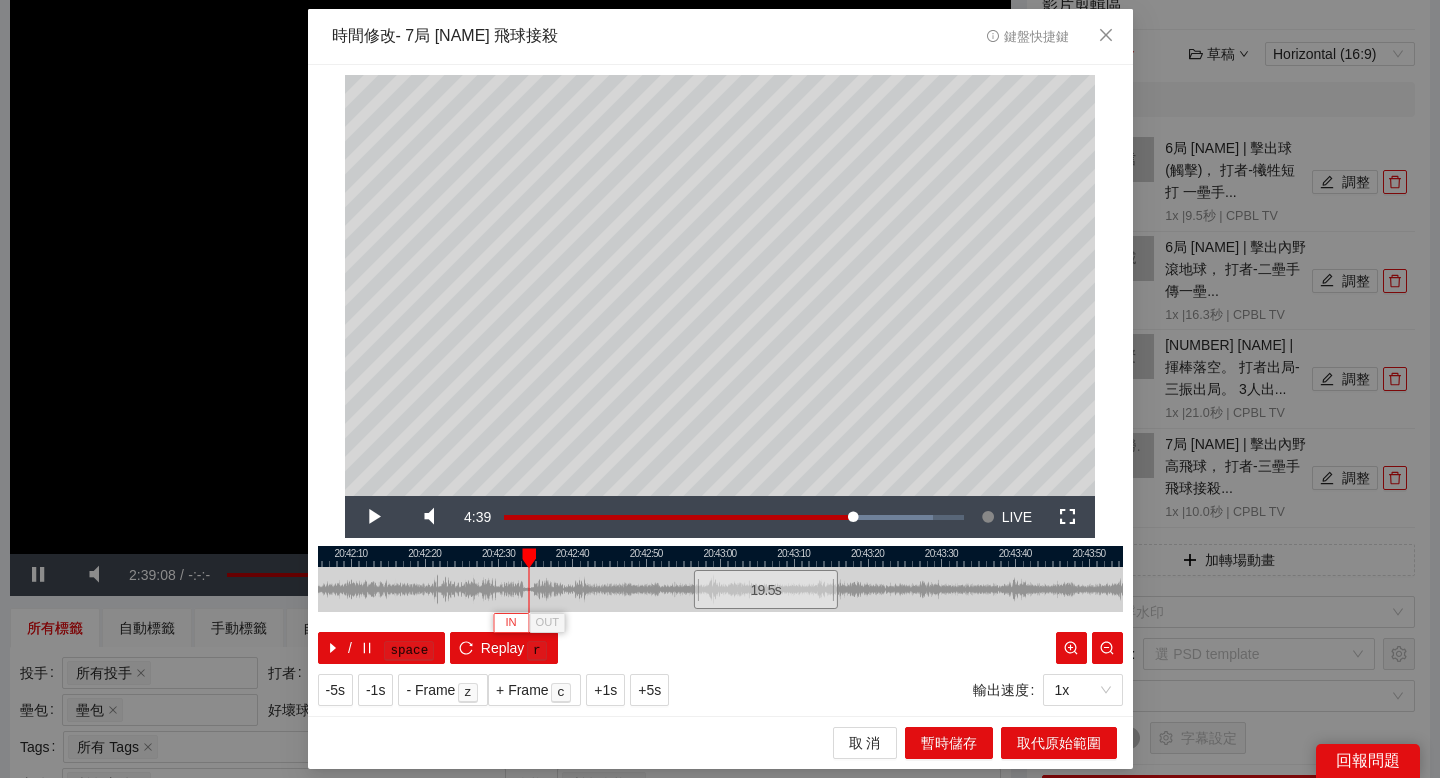 click on "IN" at bounding box center (510, 623) 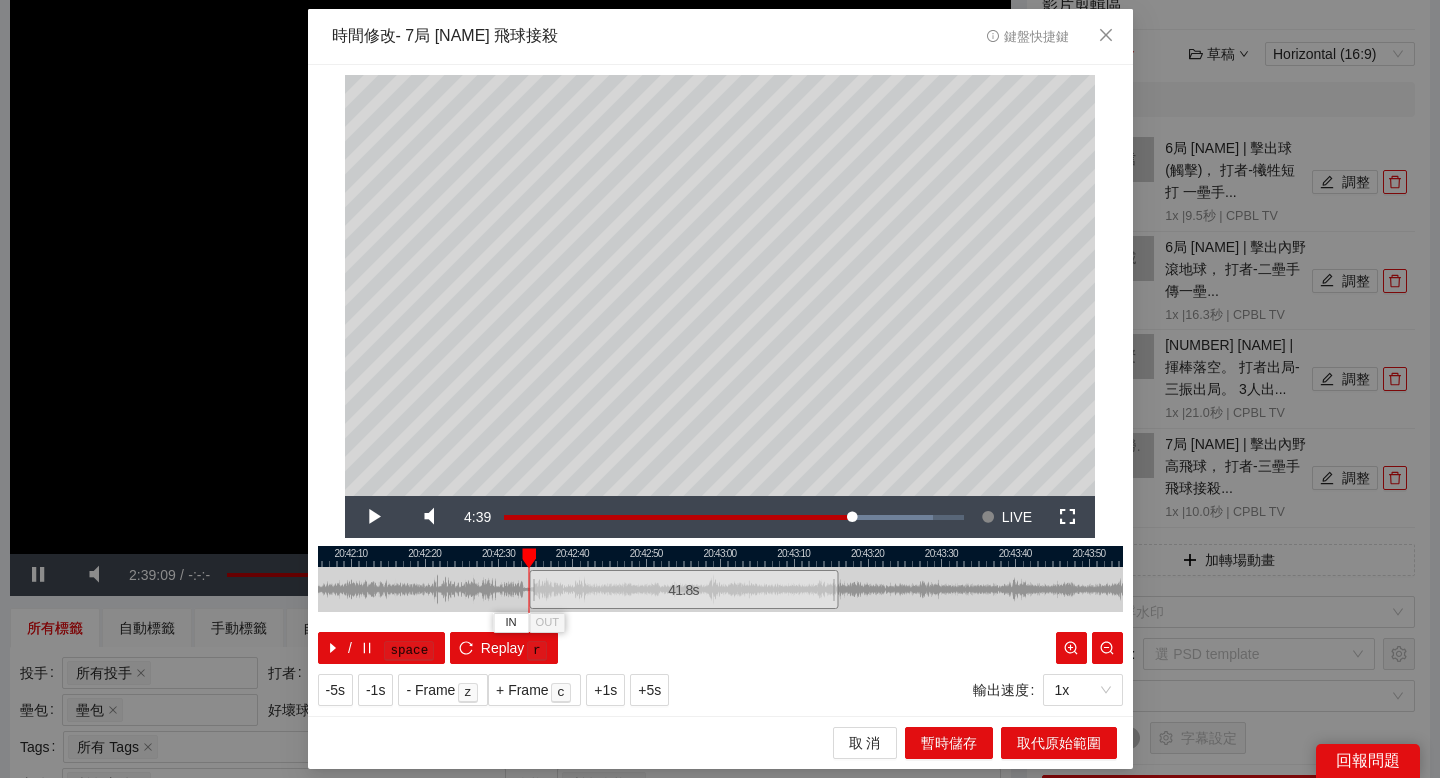 click at bounding box center (720, 556) 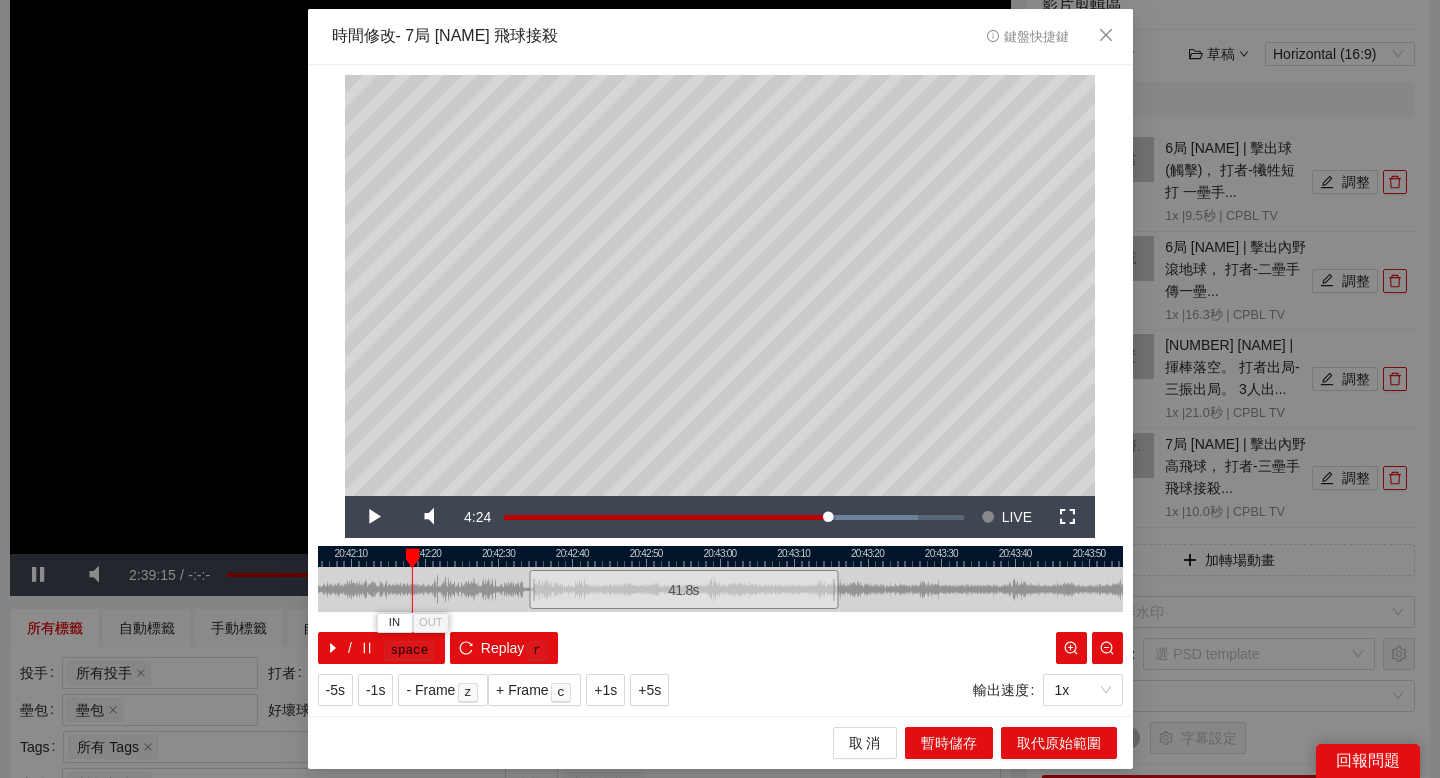 drag, startPoint x: 434, startPoint y: 558, endPoint x: 411, endPoint y: 562, distance: 23.345236 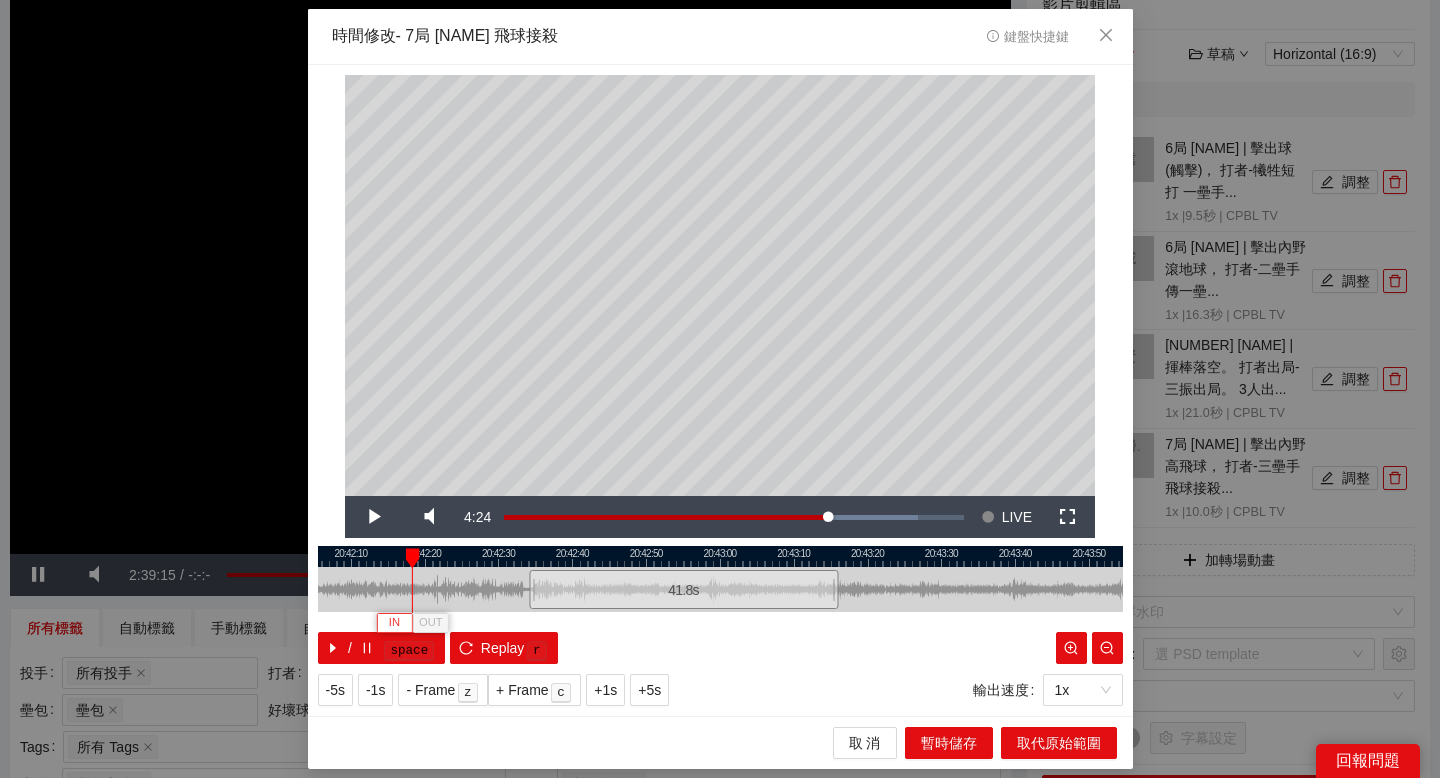 click on "IN" at bounding box center [394, 623] 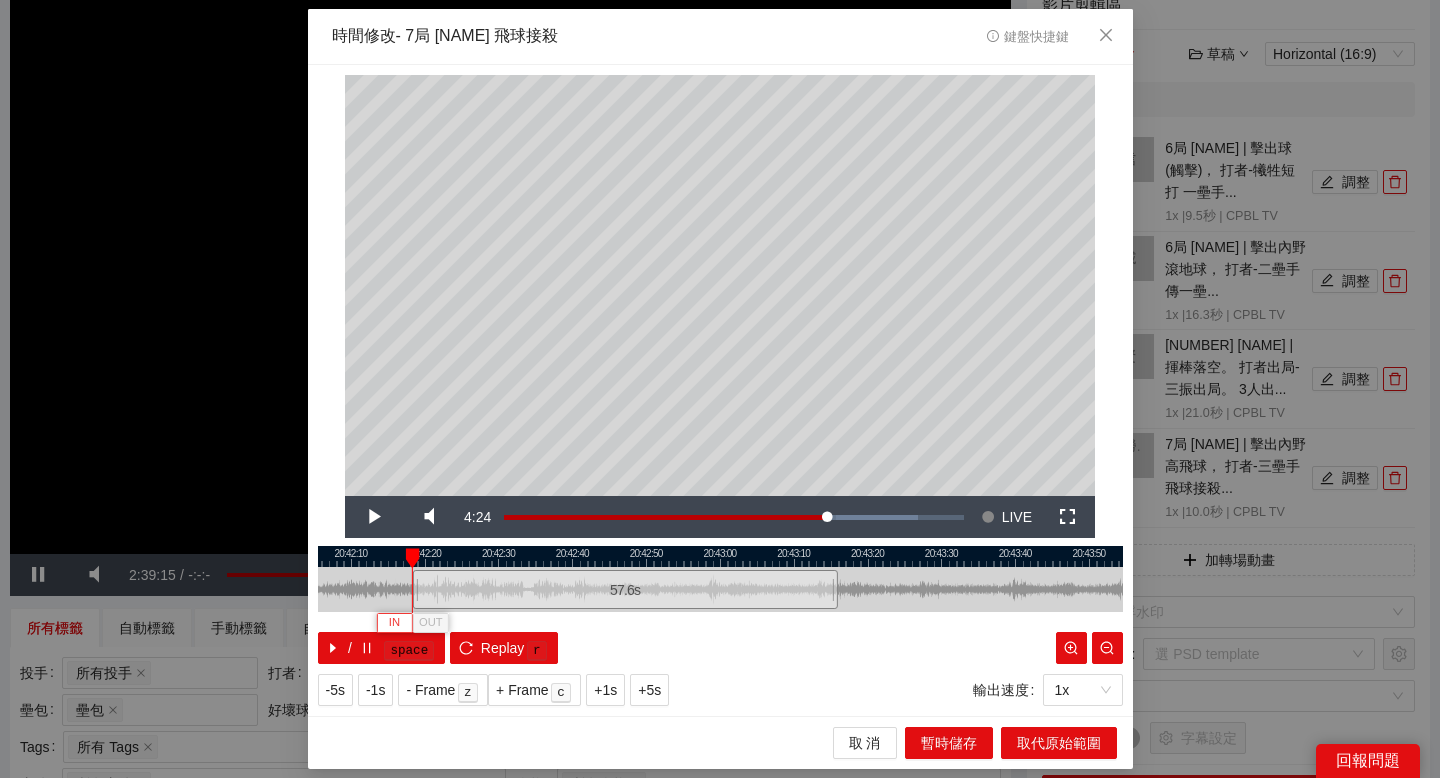 type 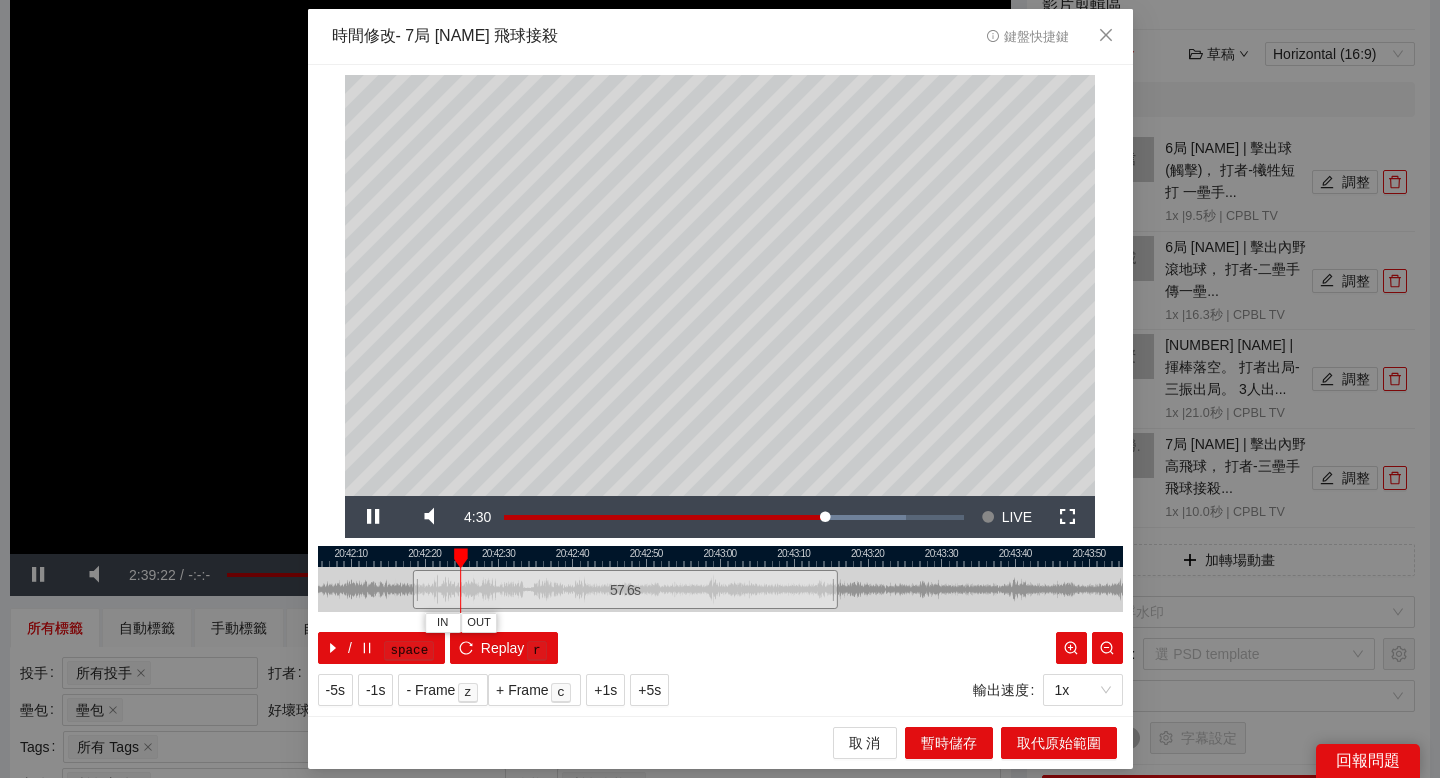 click at bounding box center [720, 556] 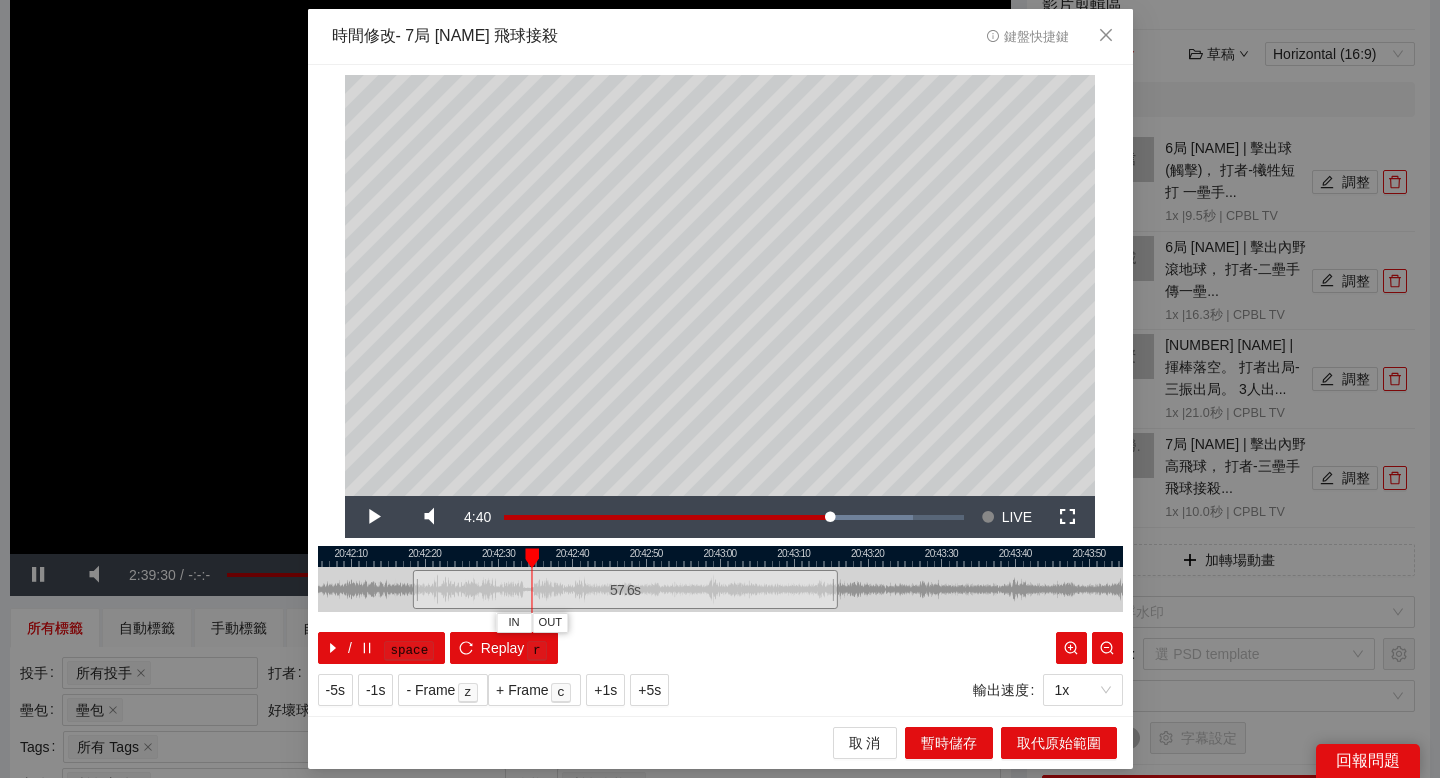 click at bounding box center [532, 558] 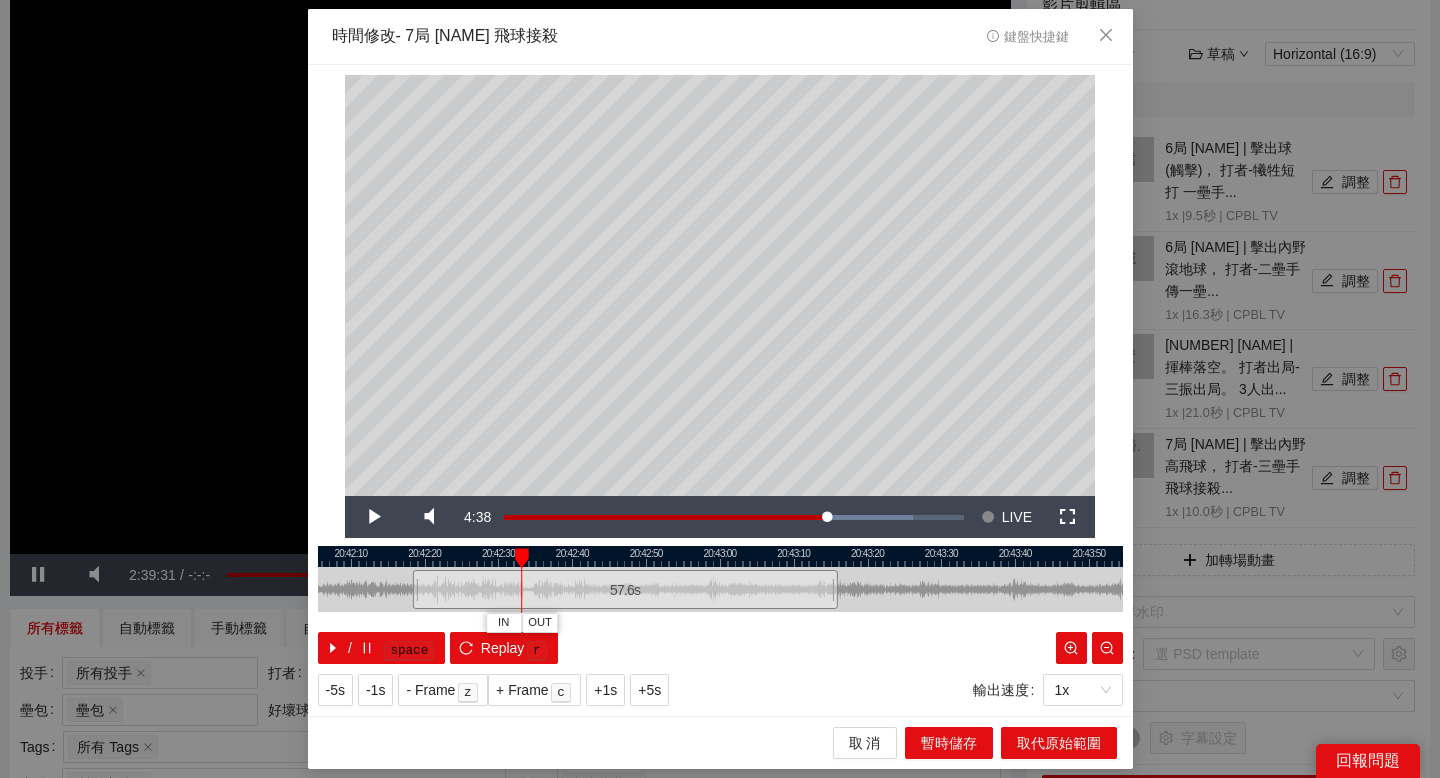 click at bounding box center [522, 558] 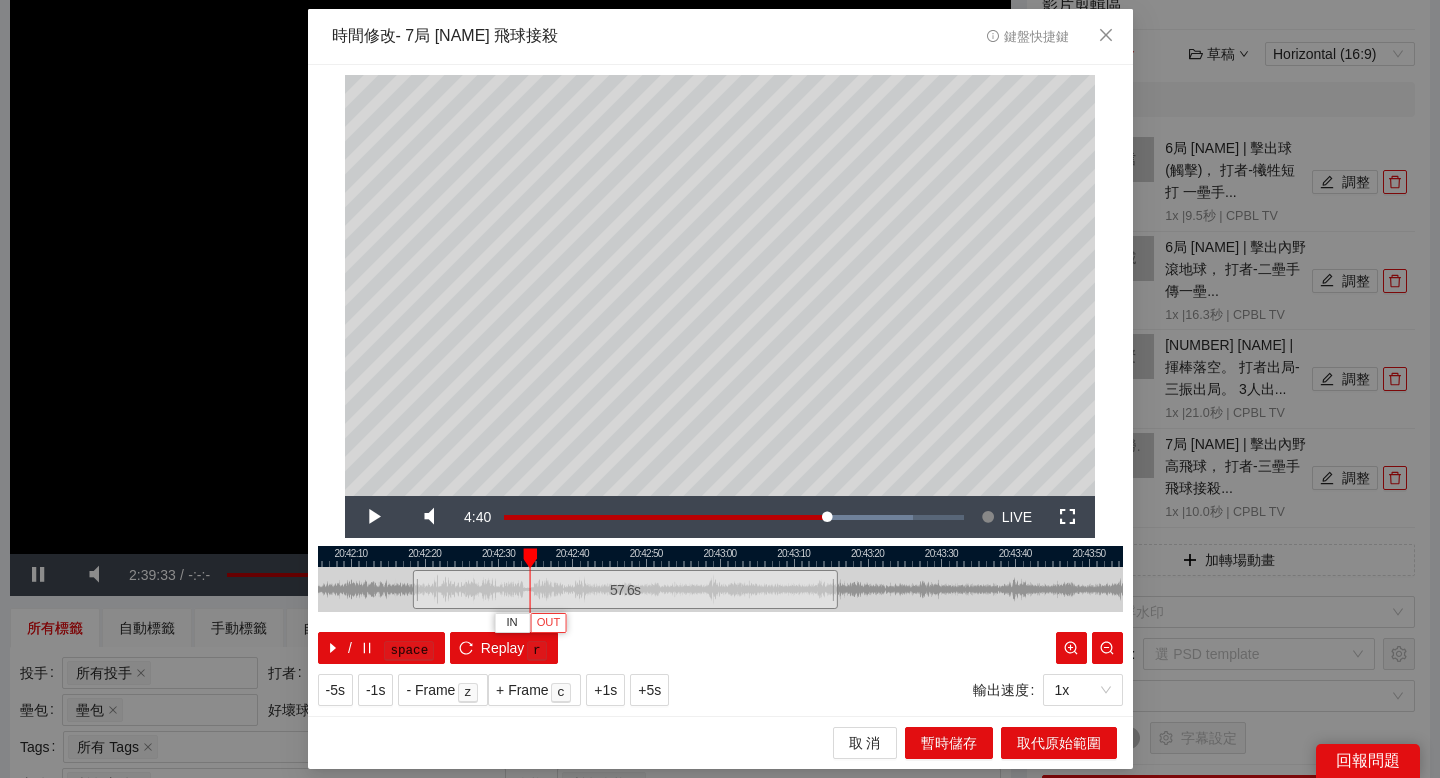 click on "OUT" at bounding box center [549, 623] 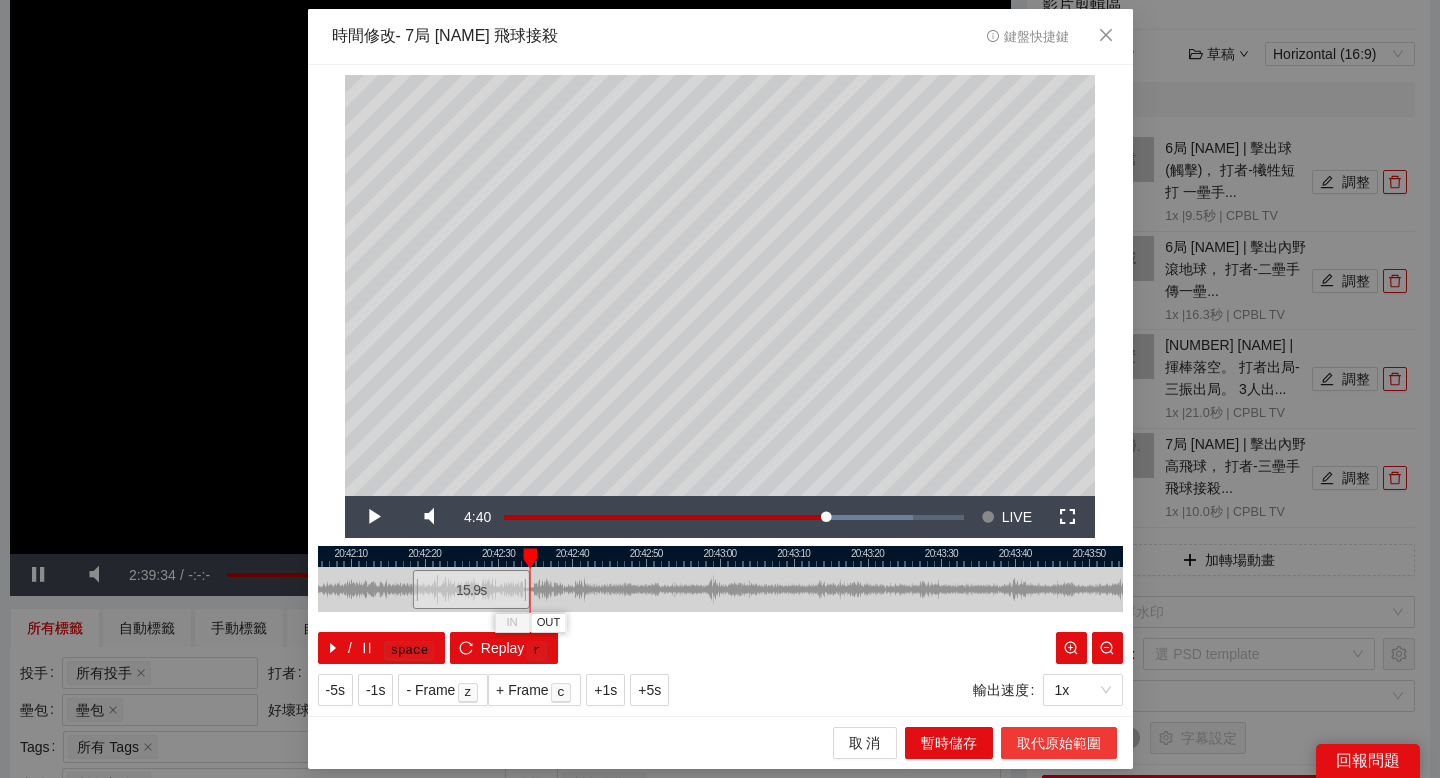 click on "取代原始範圍" at bounding box center [1059, 743] 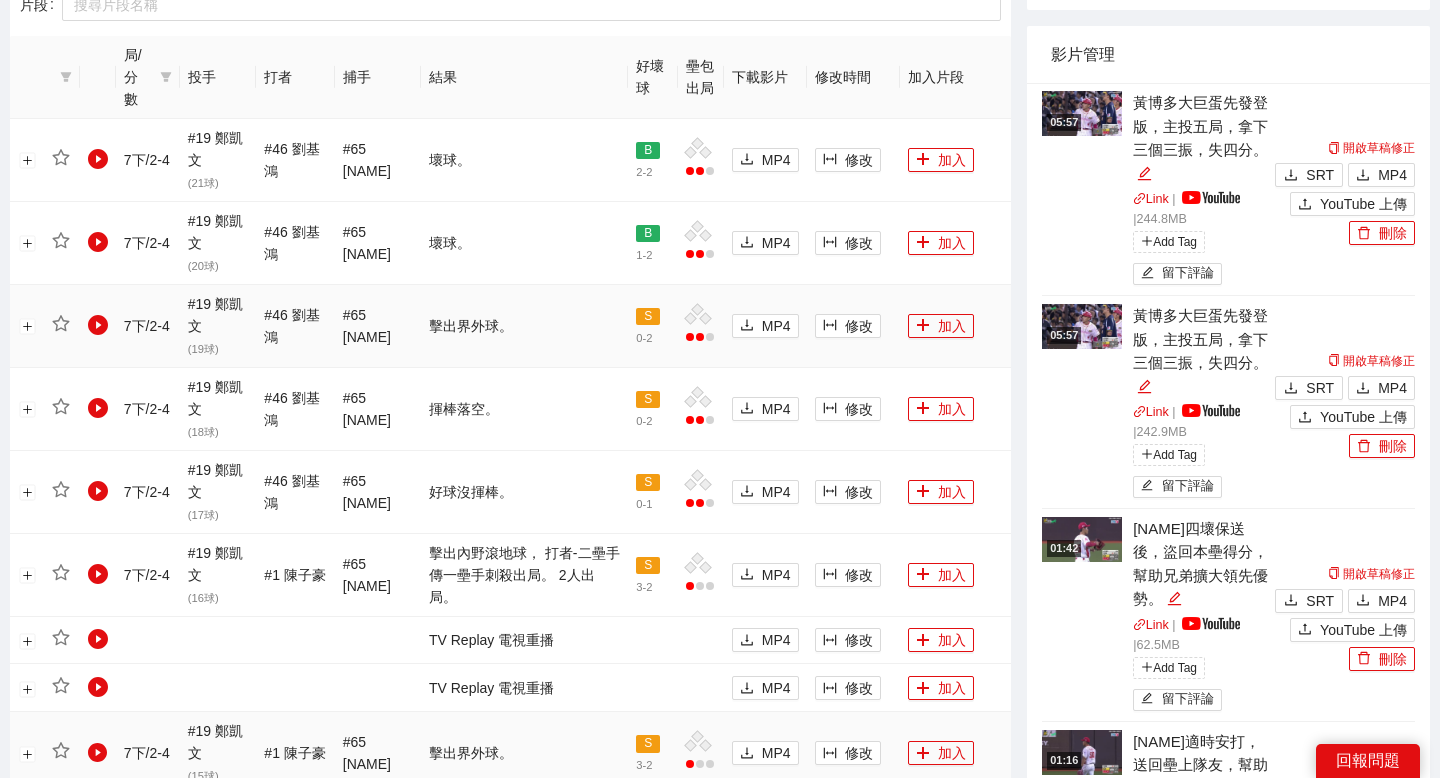 scroll, scrollTop: 1000, scrollLeft: 0, axis: vertical 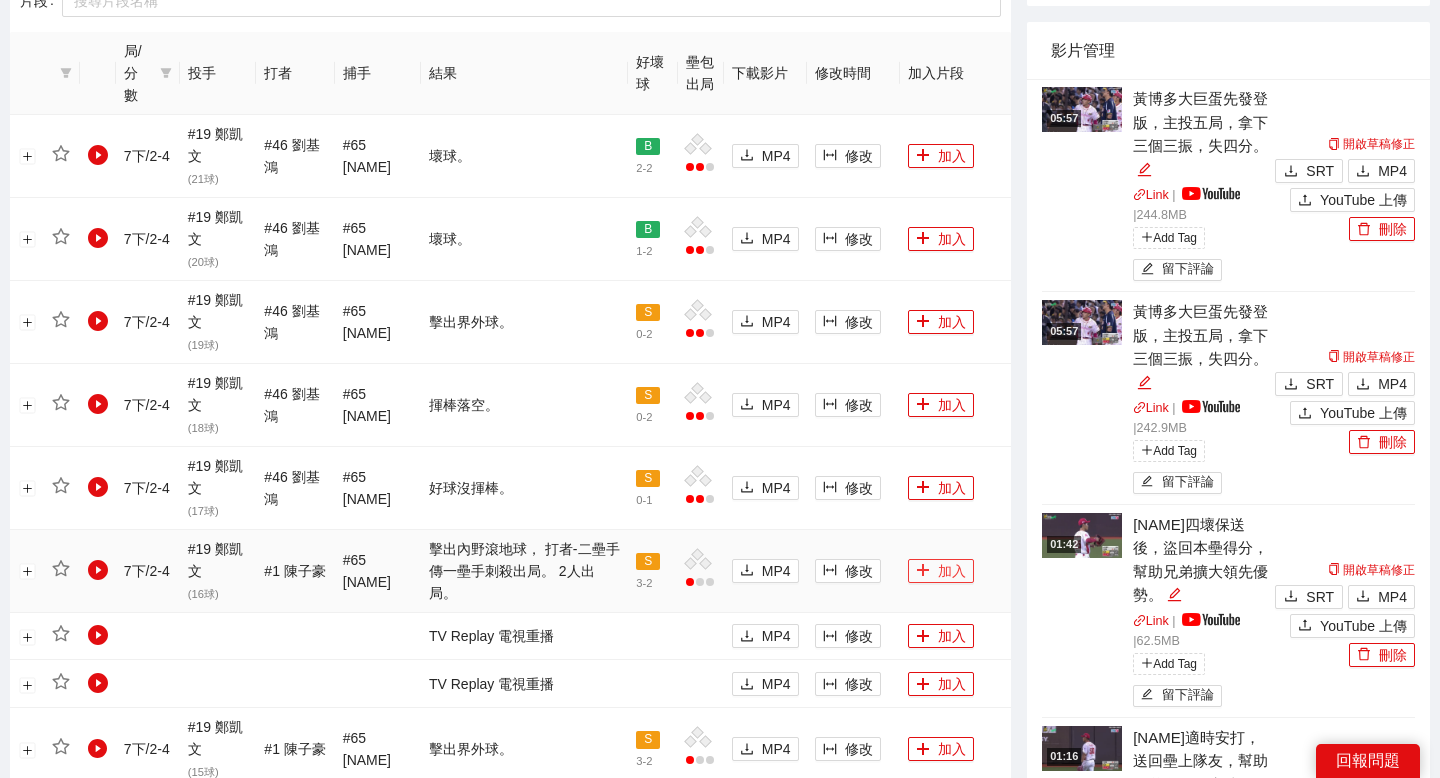 click on "加入" at bounding box center (941, 571) 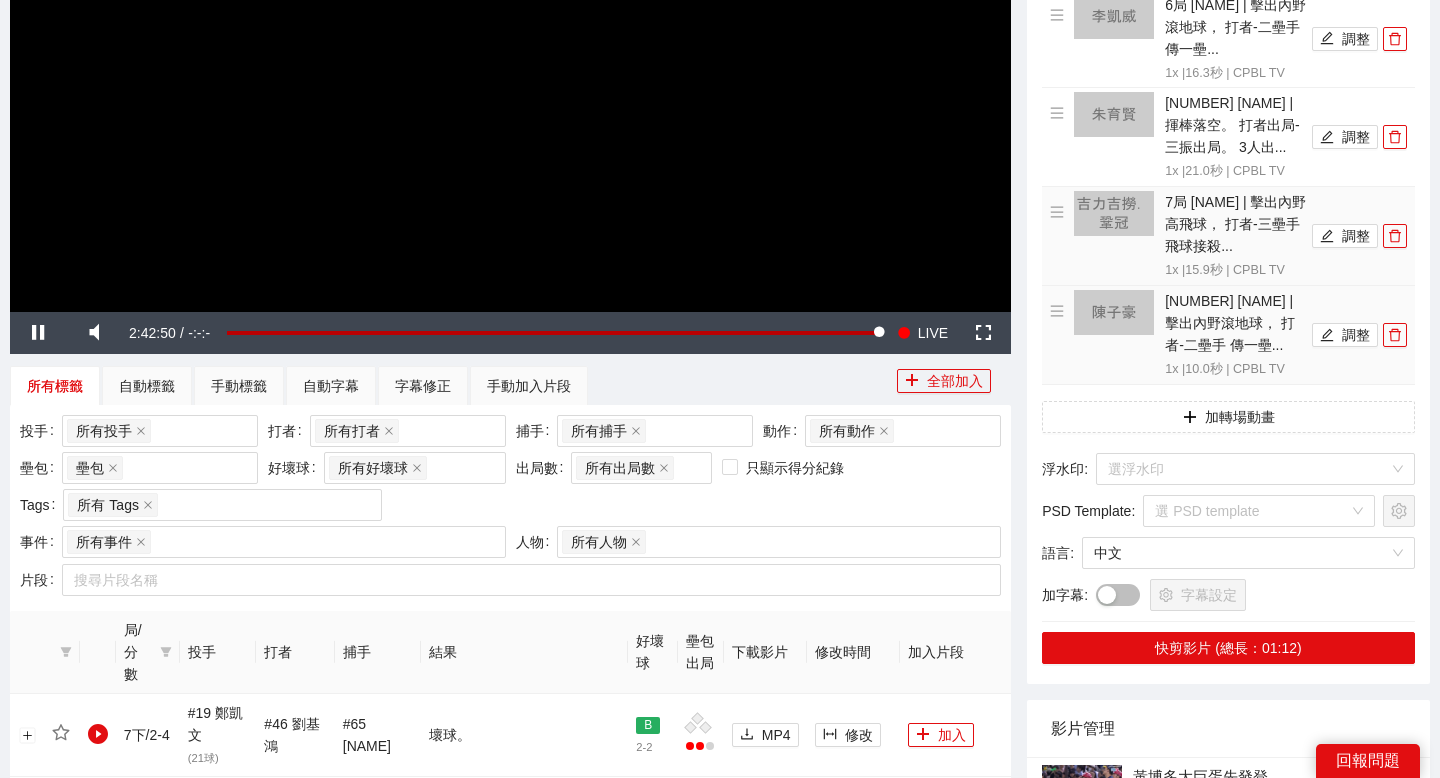 scroll, scrollTop: 340, scrollLeft: 0, axis: vertical 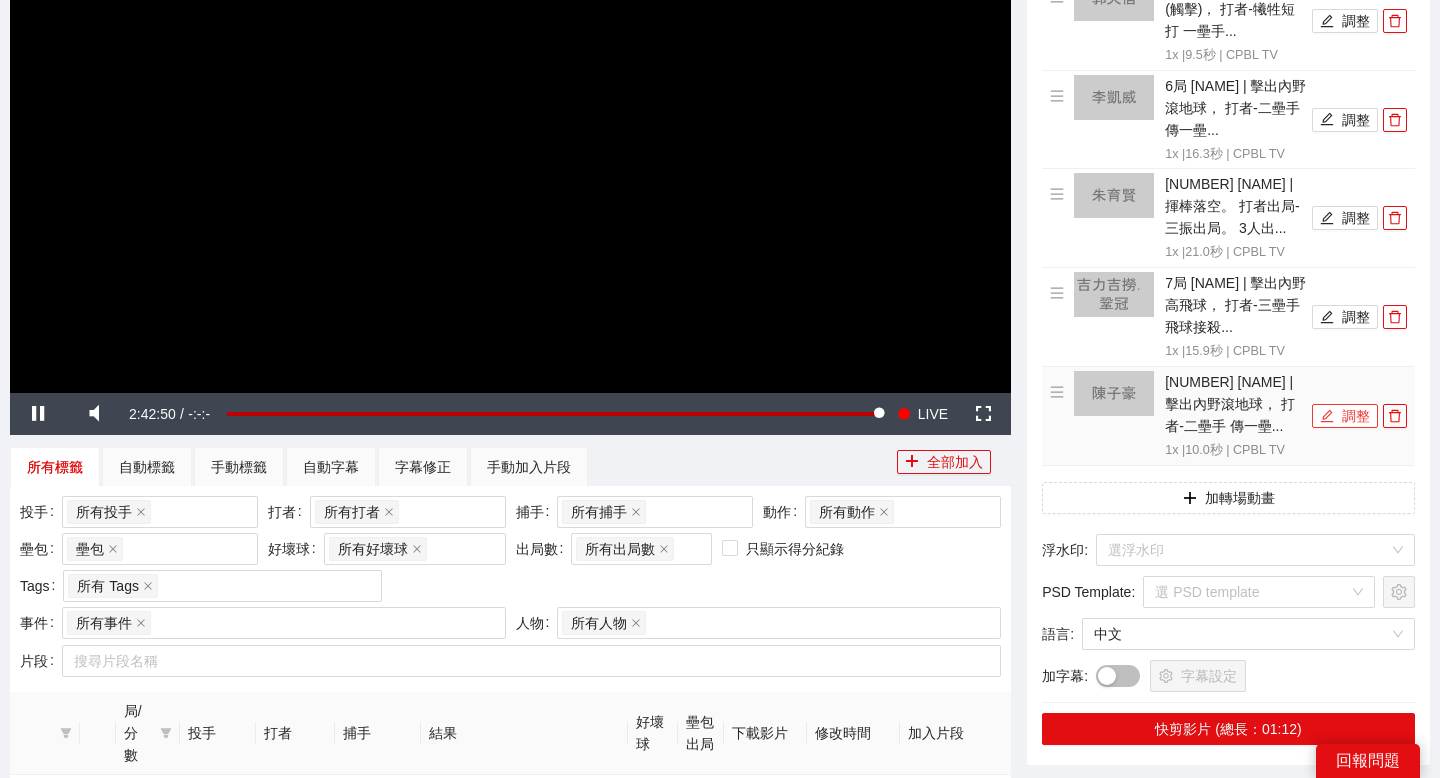 click on "調整" at bounding box center [1345, 416] 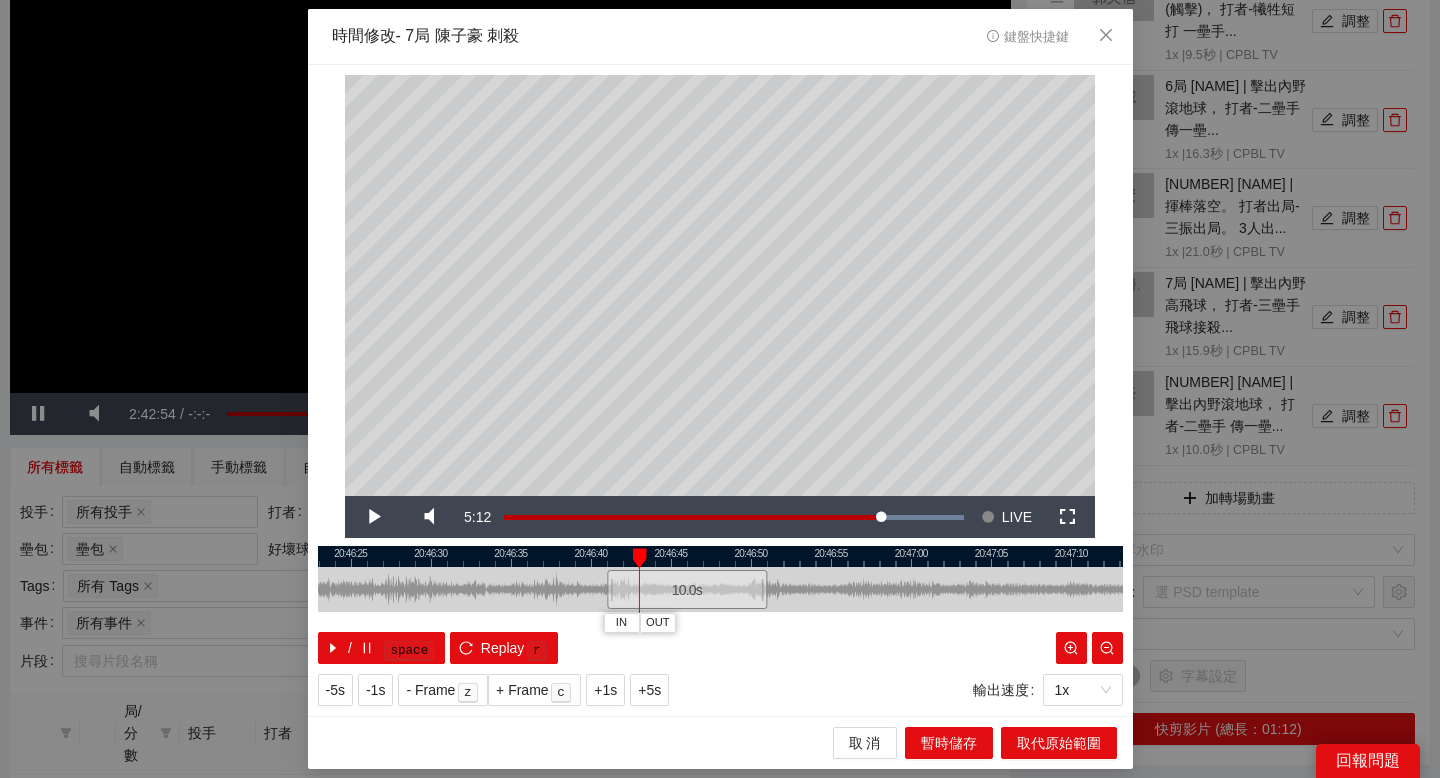 click at bounding box center [720, 556] 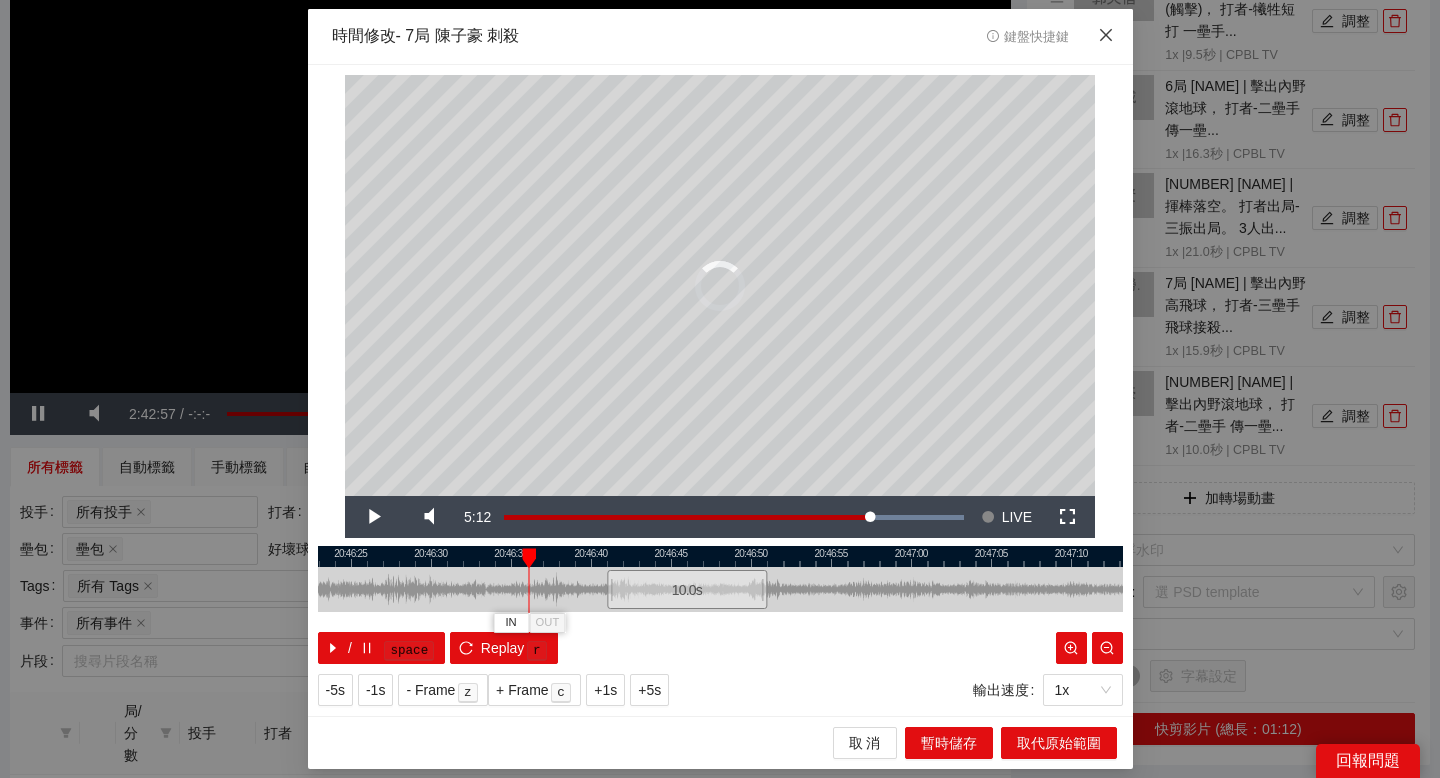 click 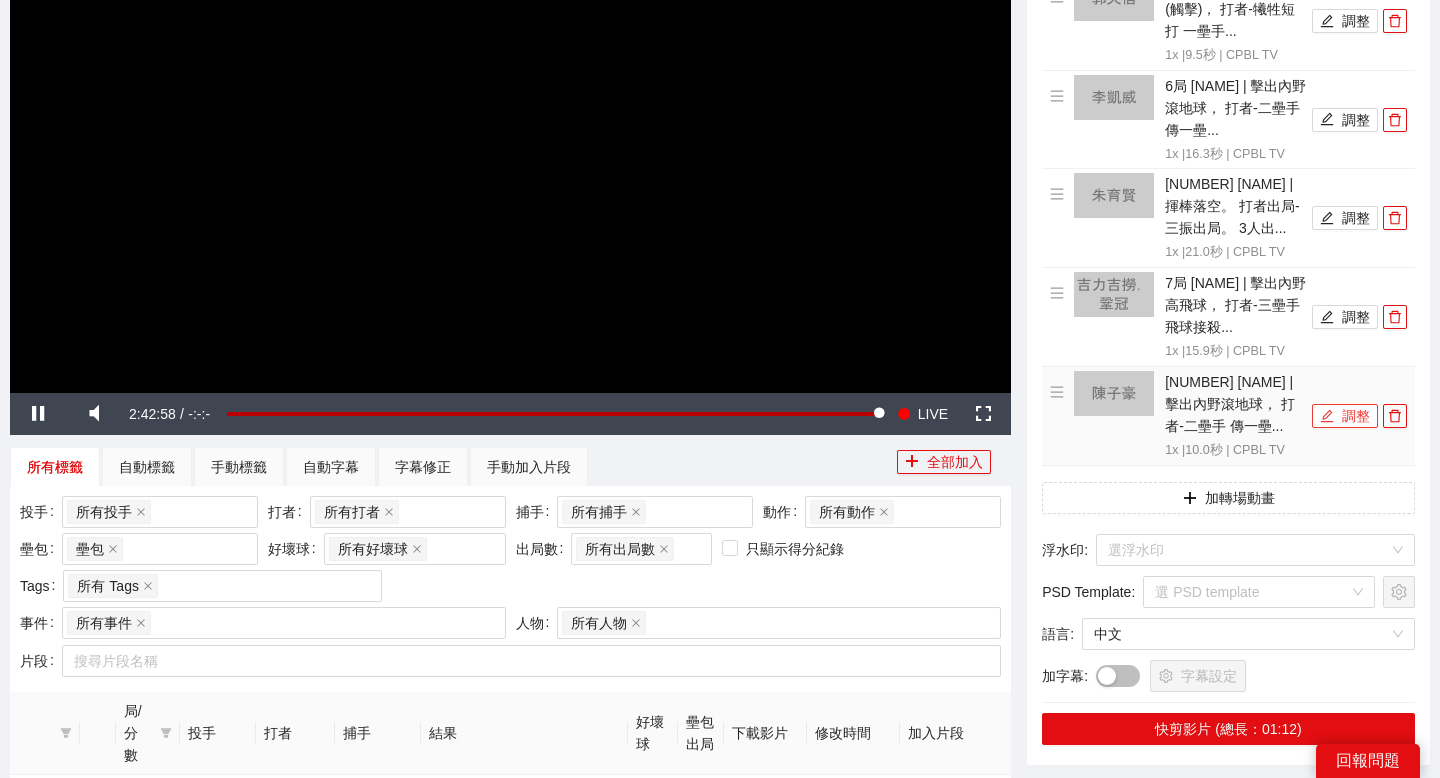 click on "調整" at bounding box center (1345, 416) 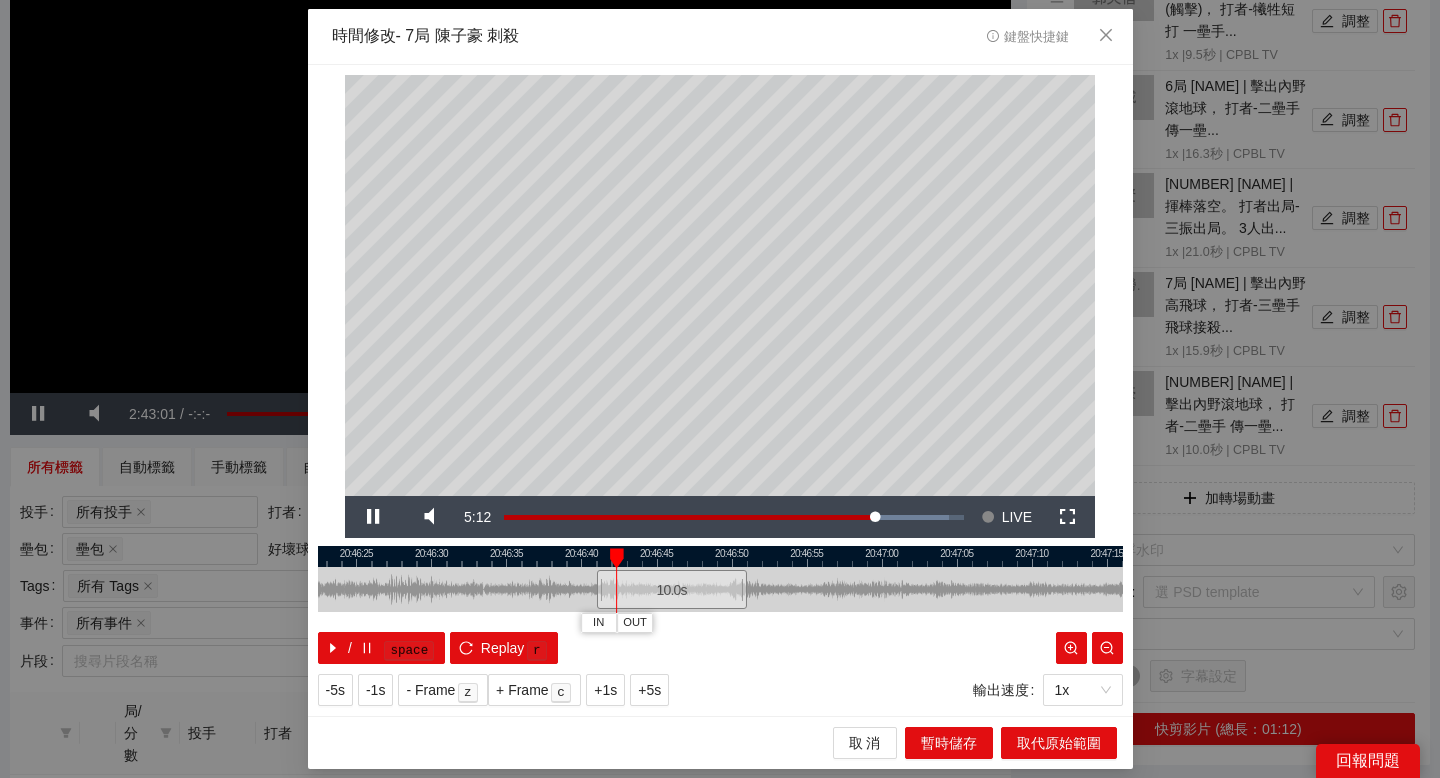 click at bounding box center (720, 556) 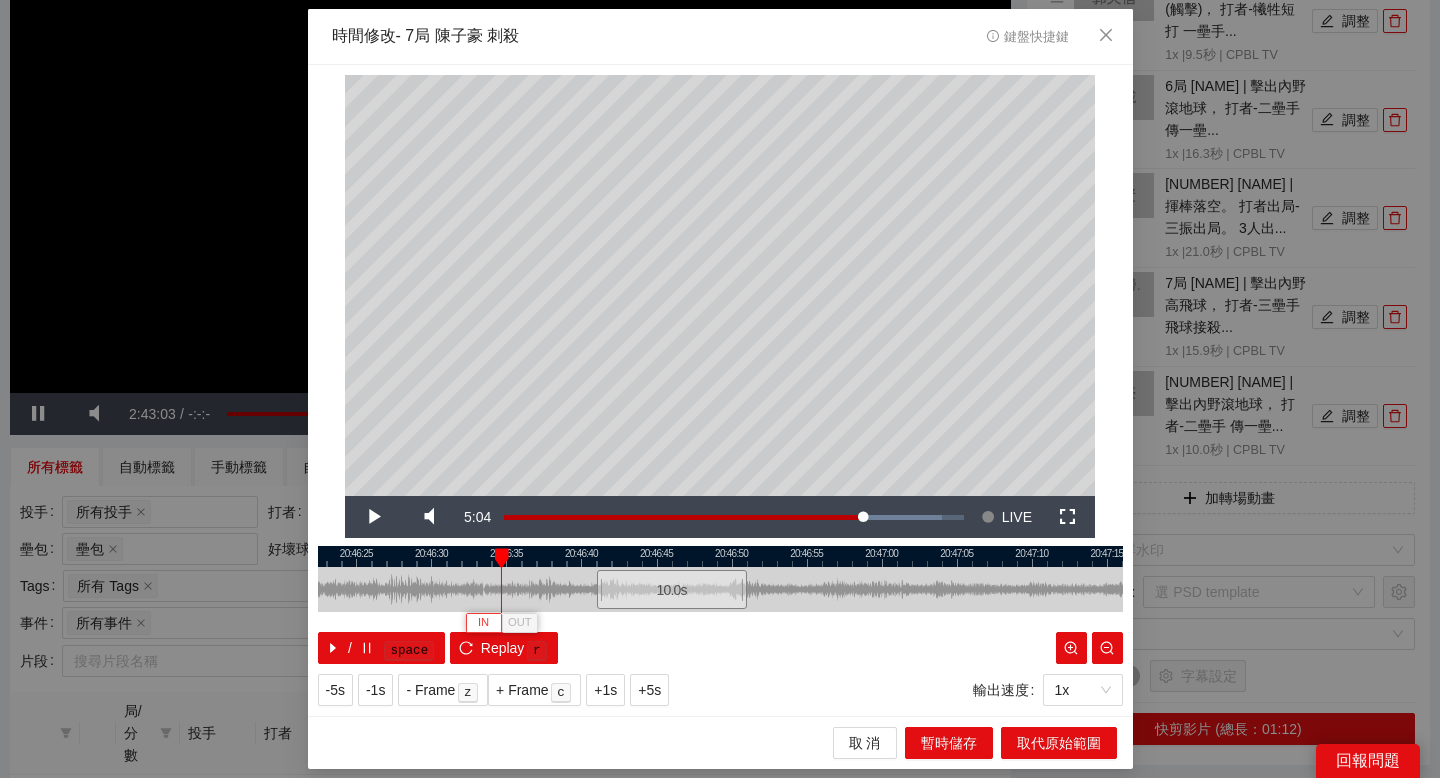 click on "IN" at bounding box center [483, 623] 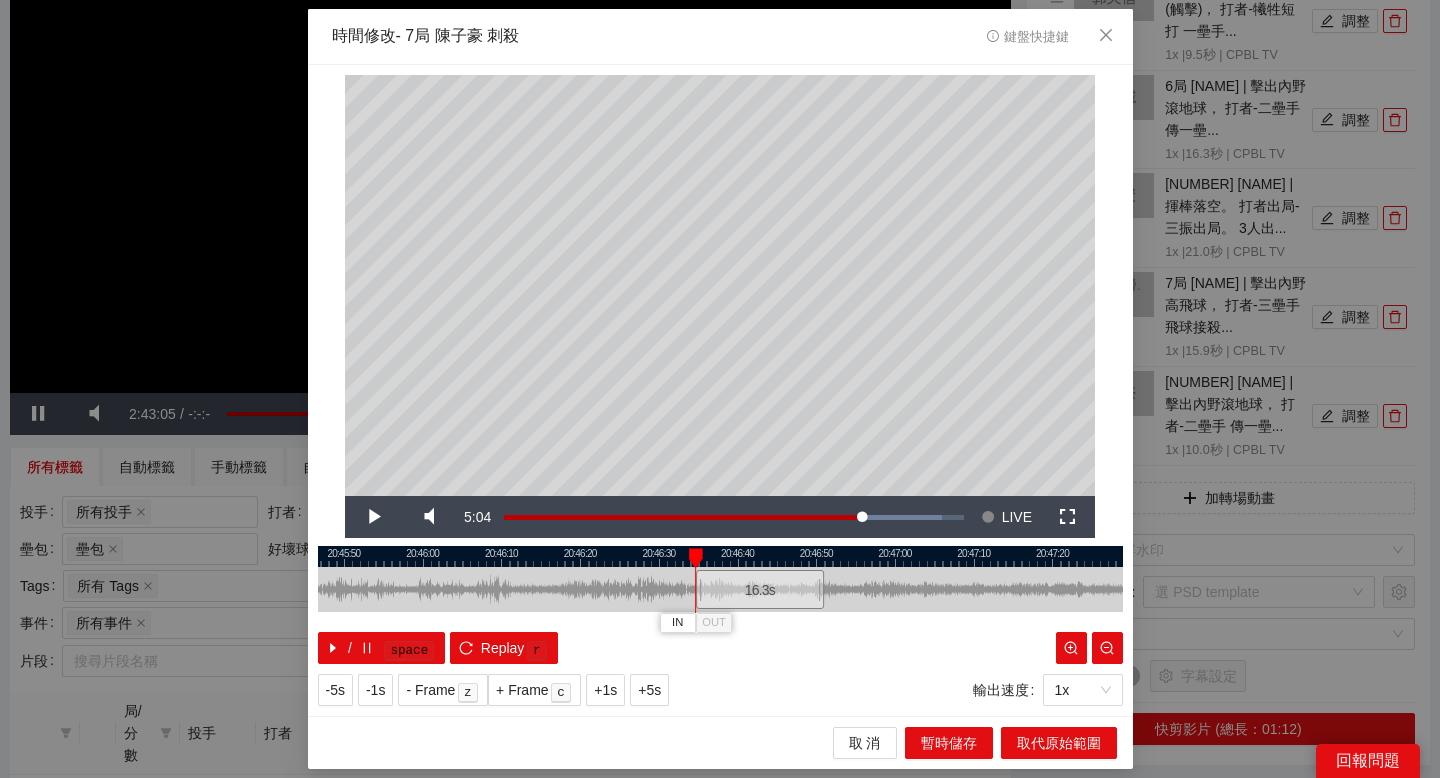 drag, startPoint x: 570, startPoint y: 555, endPoint x: 743, endPoint y: 555, distance: 173 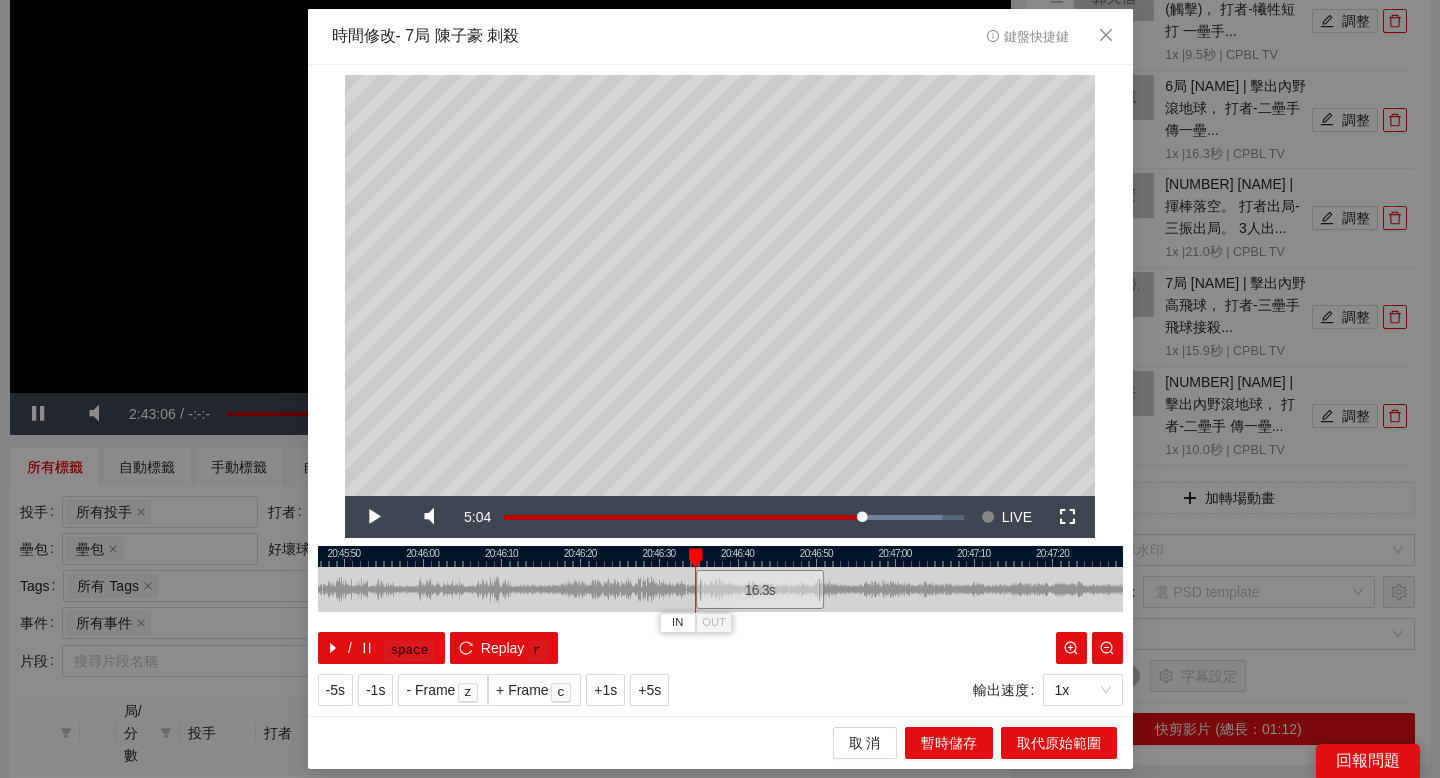 click at bounding box center [720, 556] 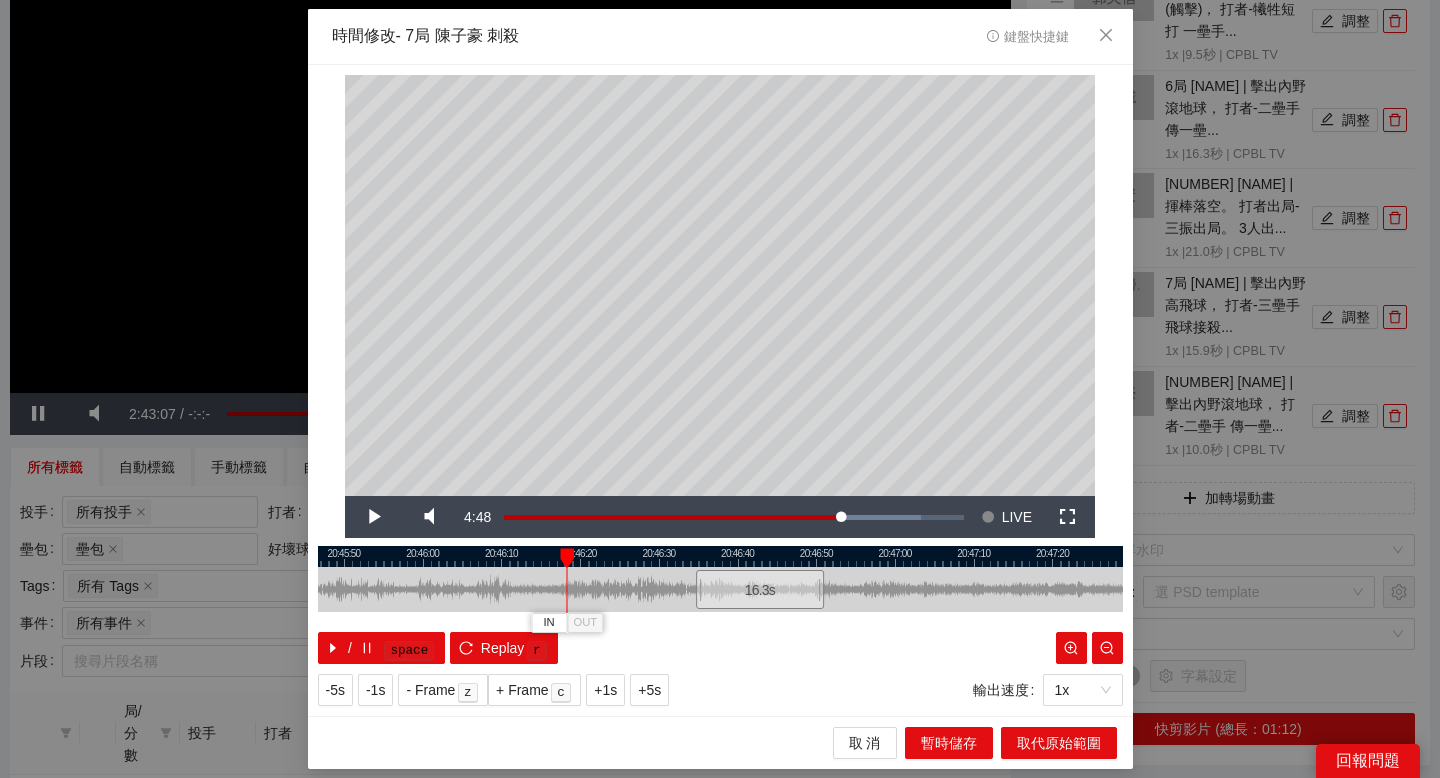 click at bounding box center (720, 556) 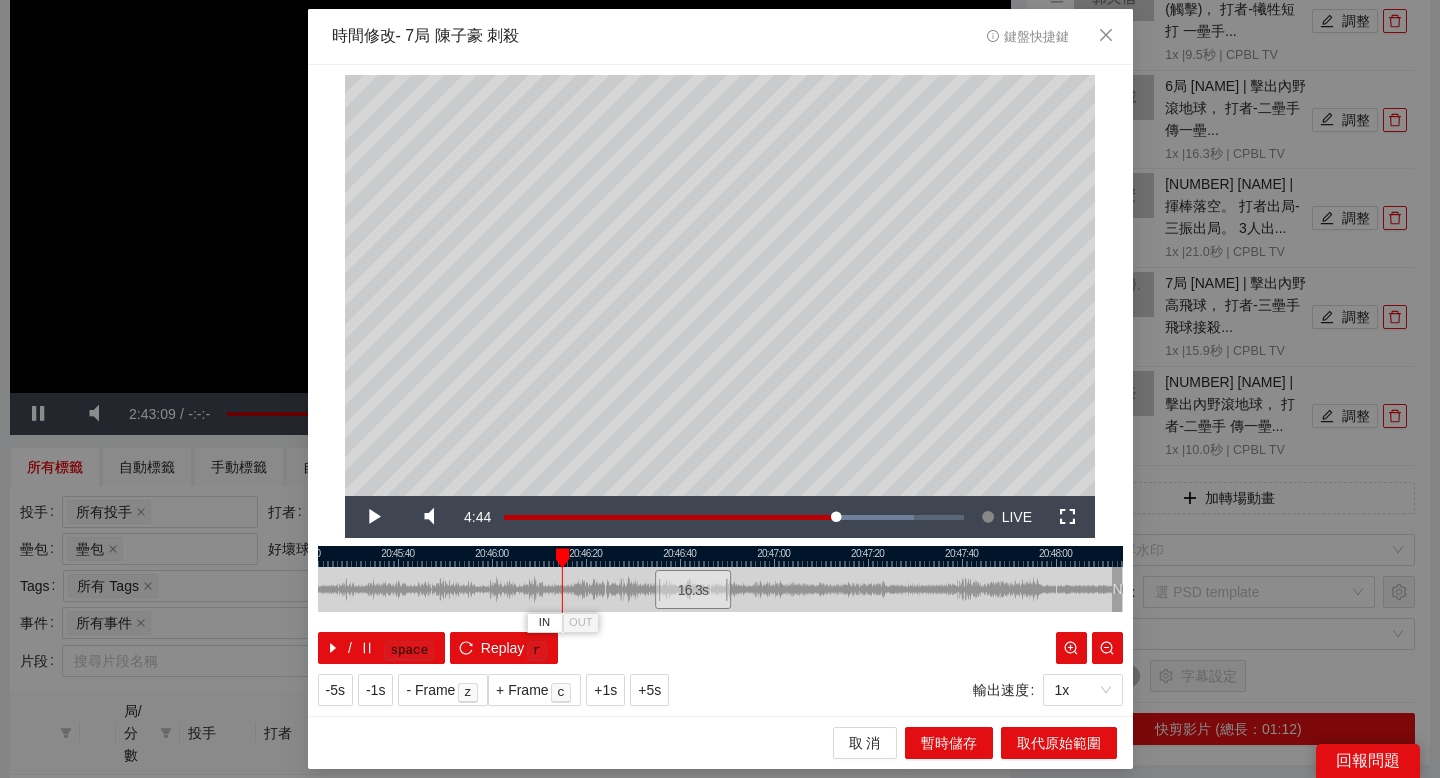 drag, startPoint x: 608, startPoint y: 553, endPoint x: 815, endPoint y: 553, distance: 207 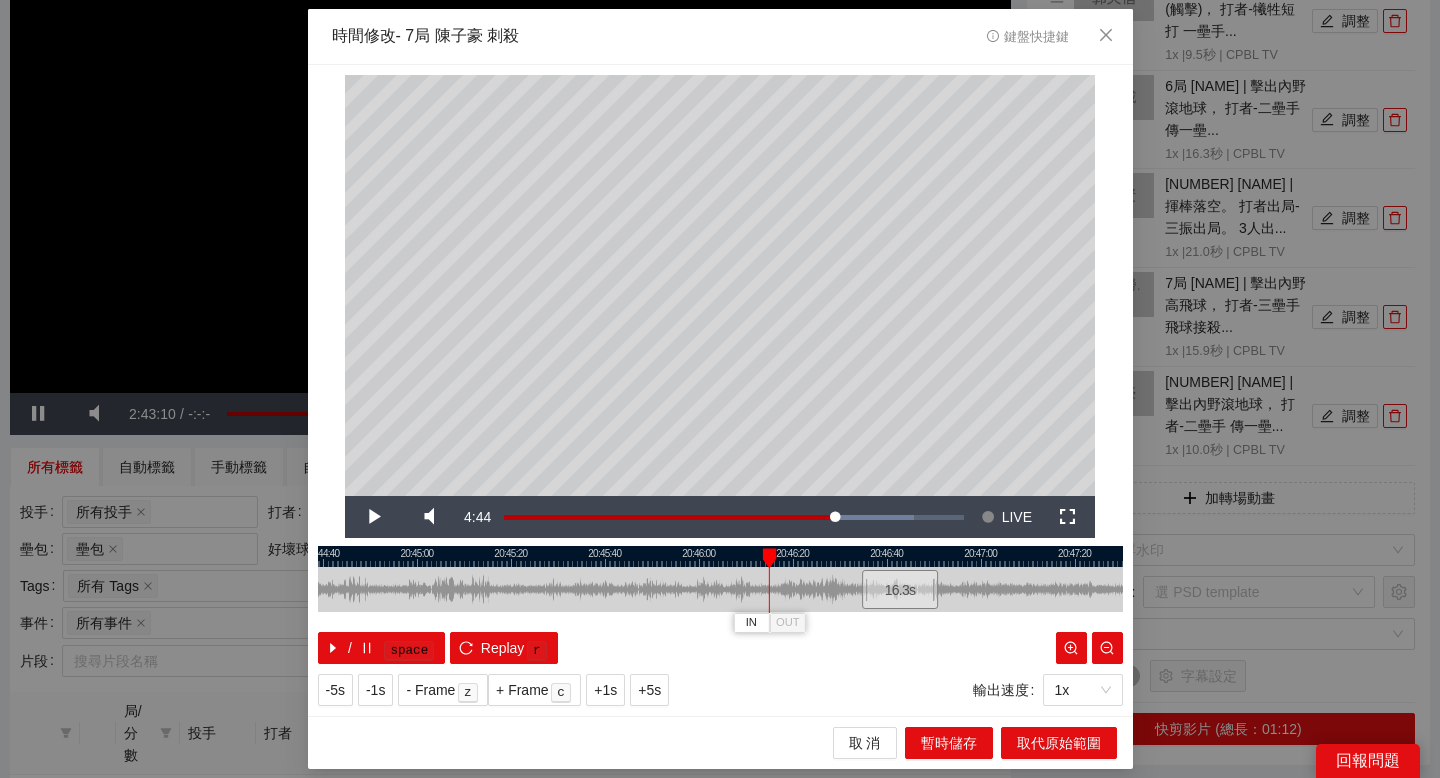 click at bounding box center [720, 556] 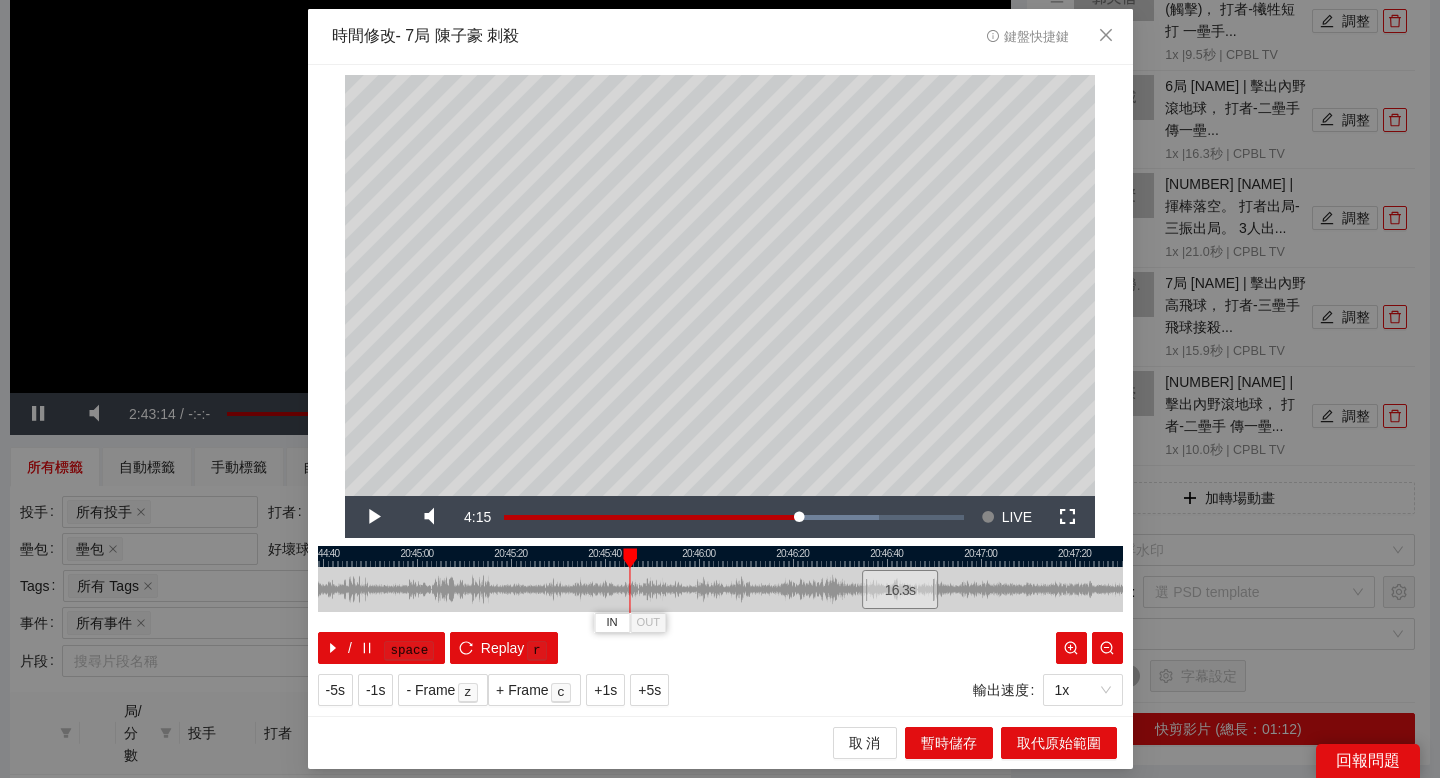 drag, startPoint x: 637, startPoint y: 557, endPoint x: 622, endPoint y: 557, distance: 15 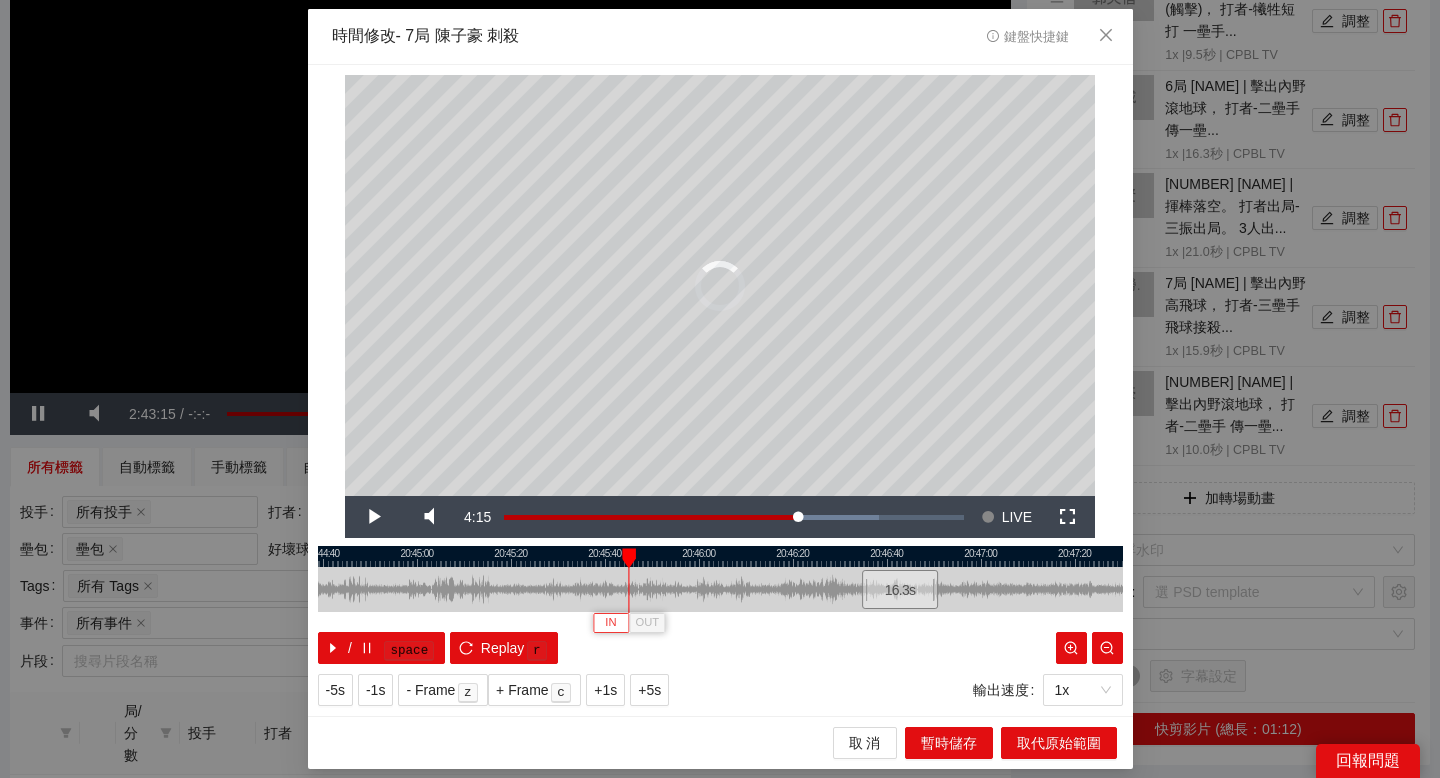 click on "IN" at bounding box center [610, 623] 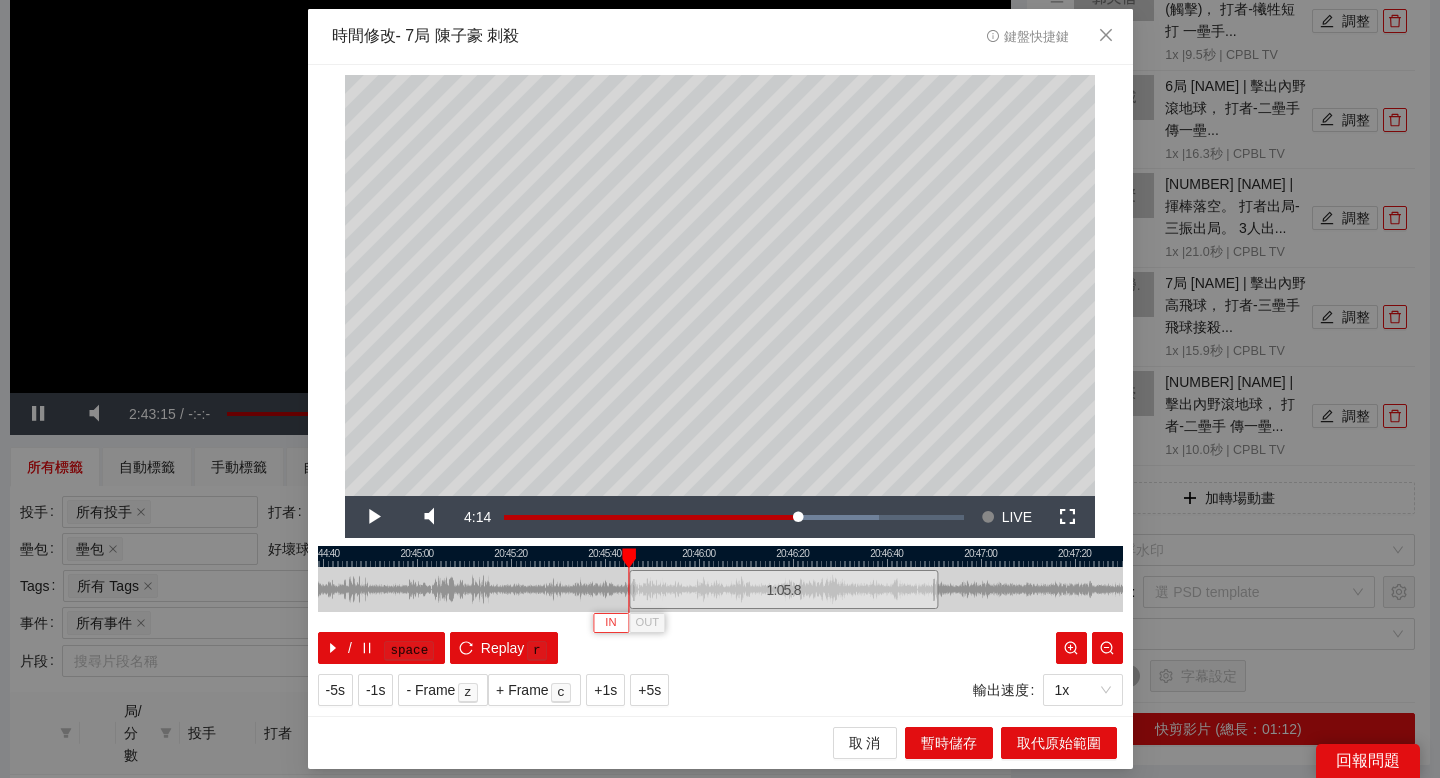 type 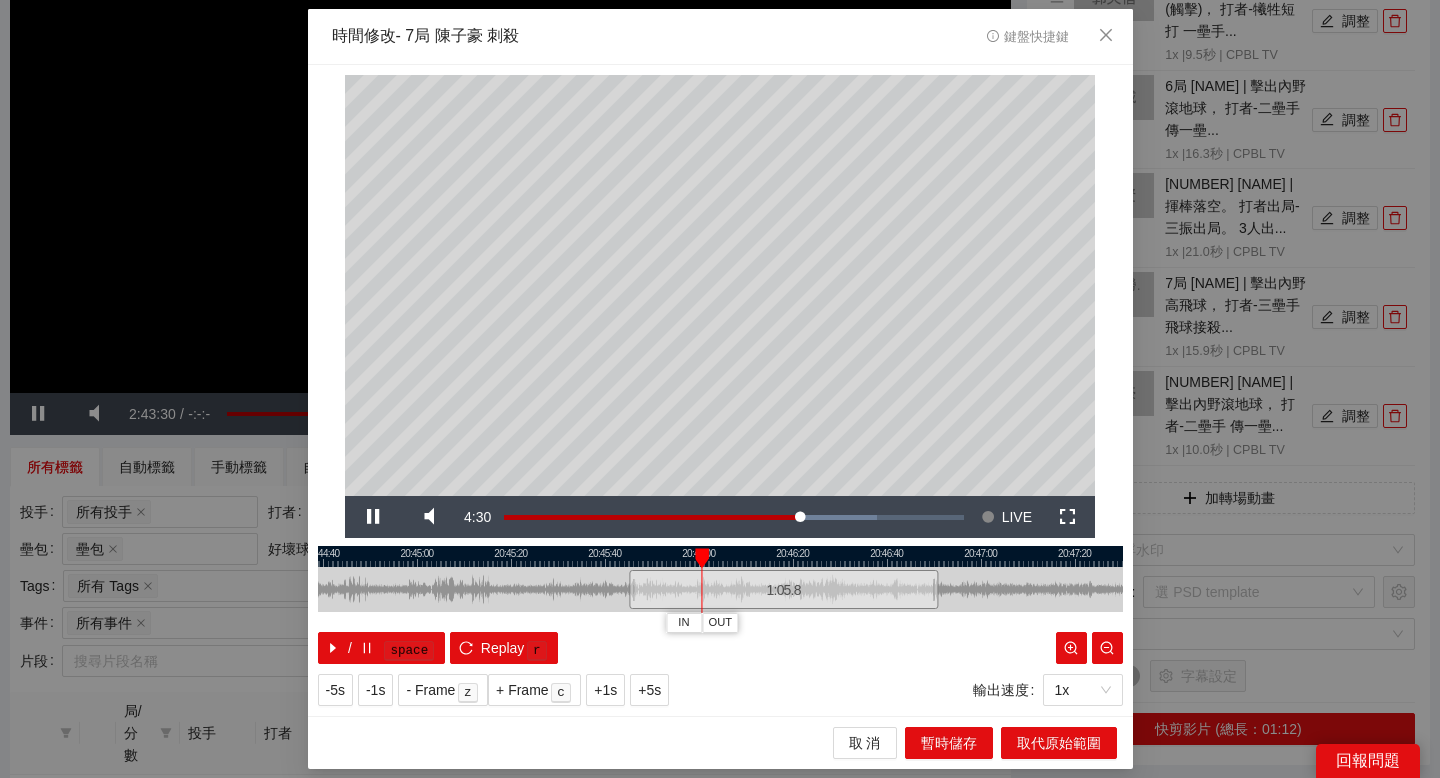 click at bounding box center (720, 556) 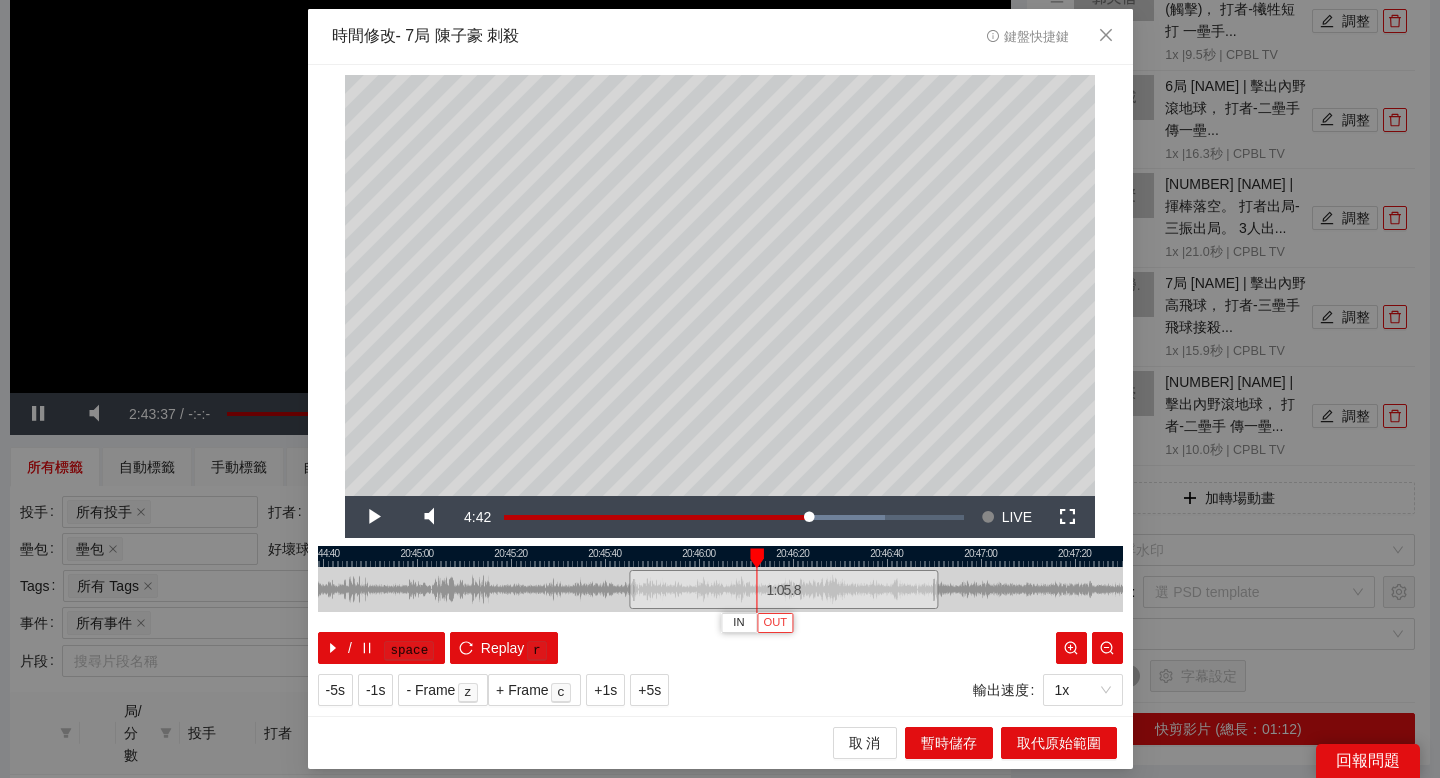 click on "OUT" at bounding box center (776, 623) 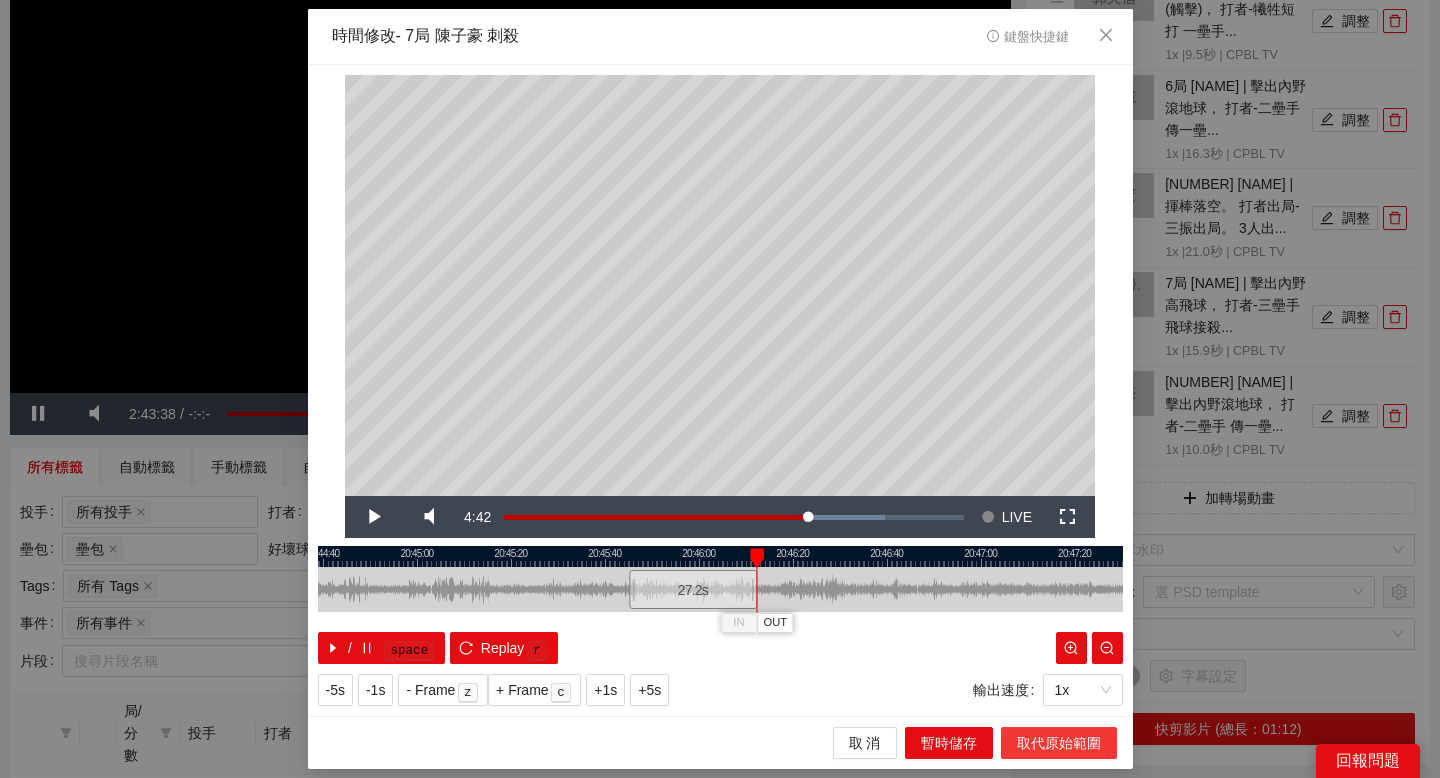 click on "取代原始範圍" at bounding box center [1059, 743] 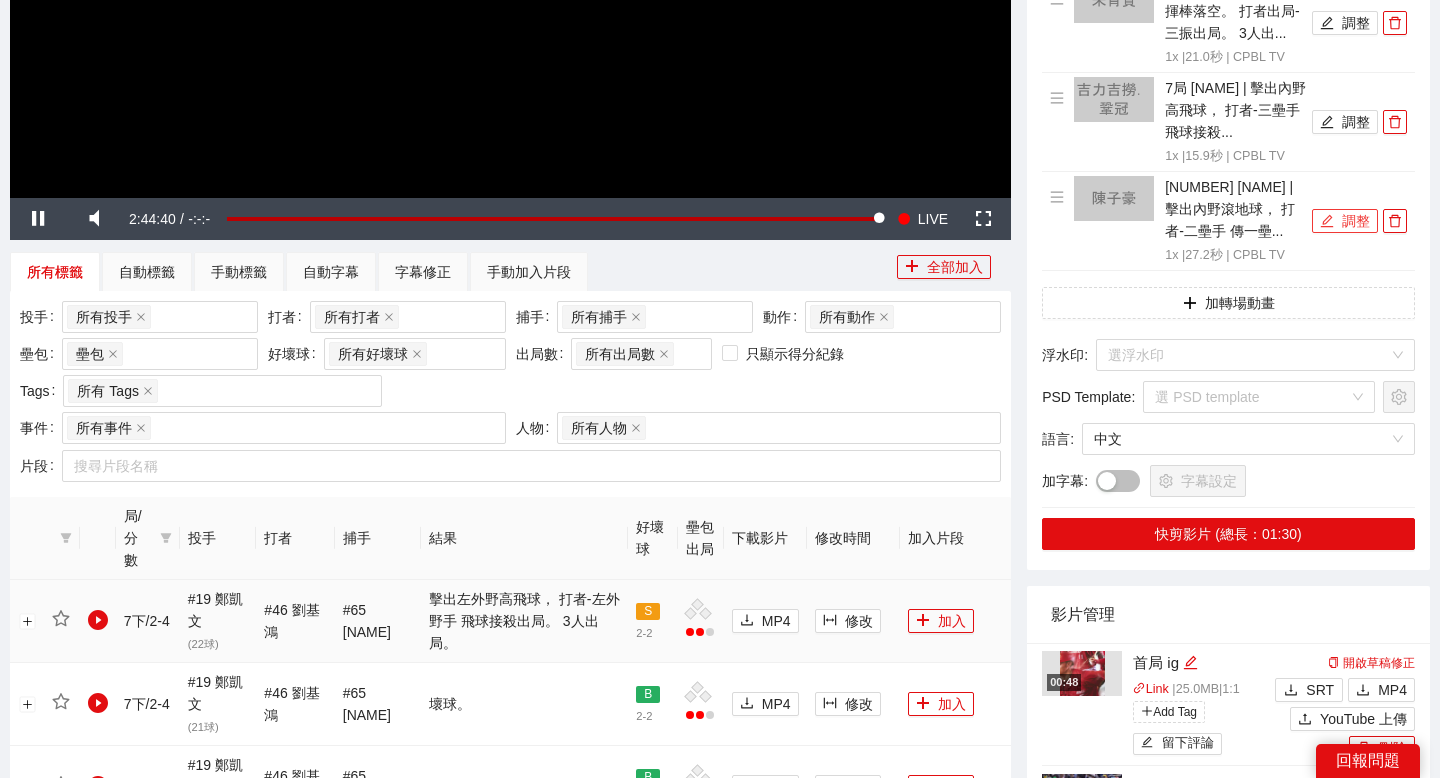 scroll, scrollTop: 548, scrollLeft: 0, axis: vertical 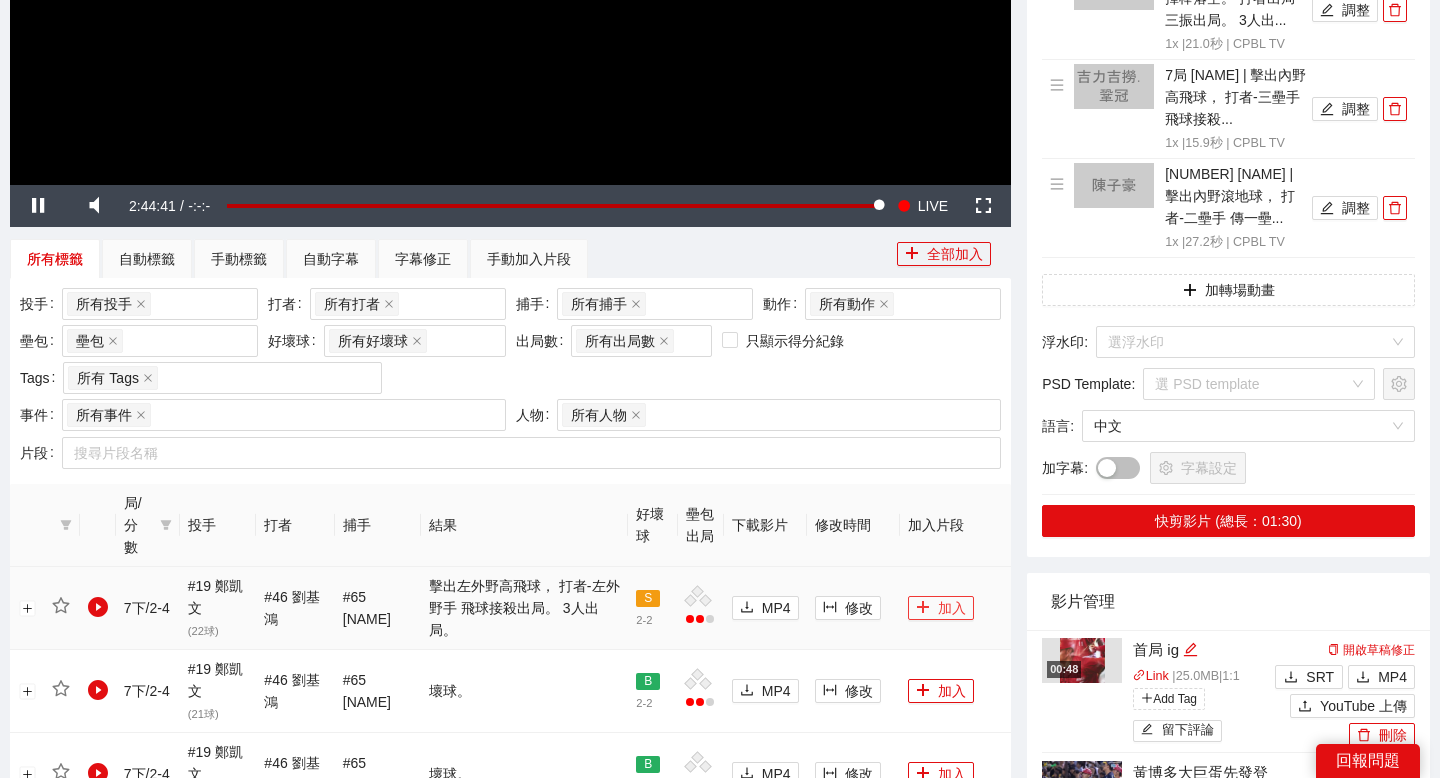 click on "加入" at bounding box center [941, 608] 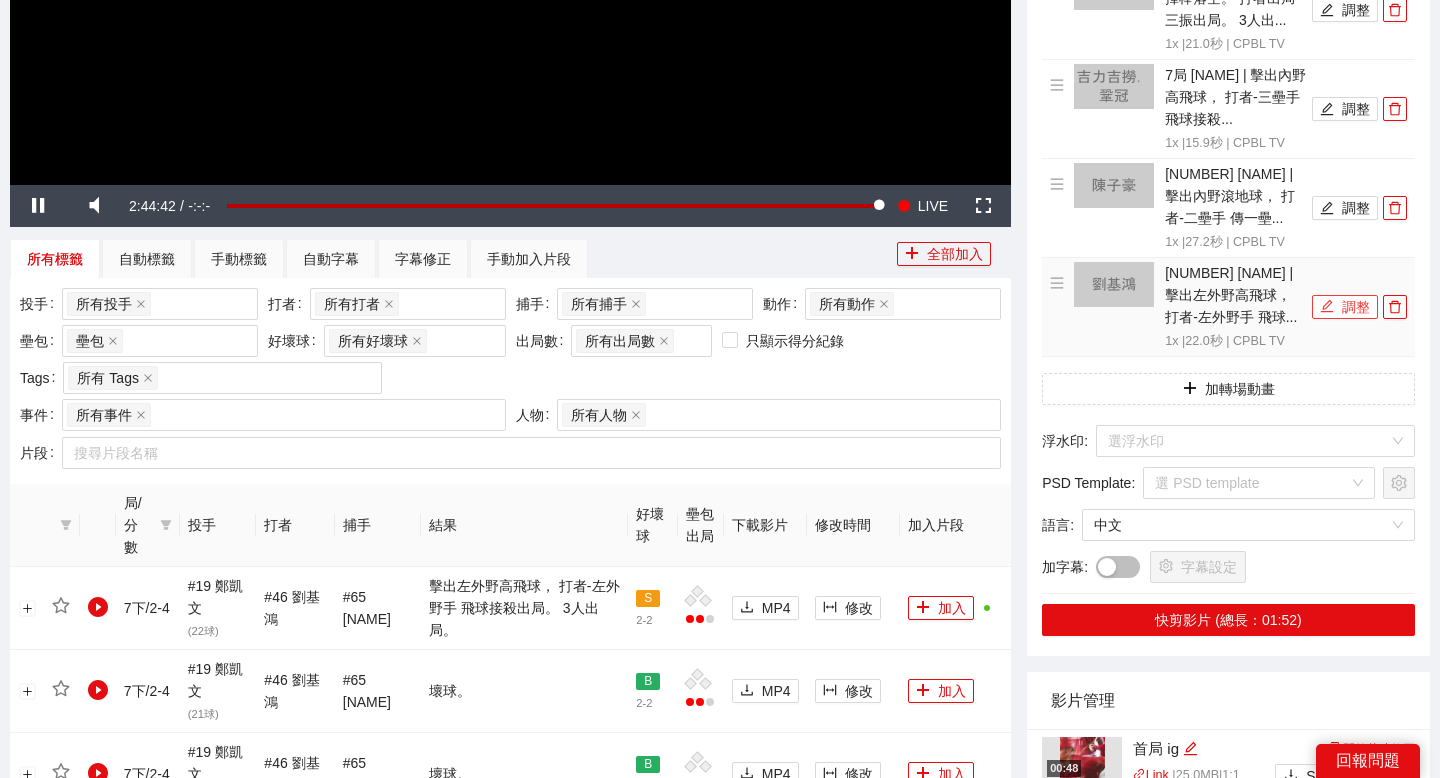 click on "調整" at bounding box center [1345, 307] 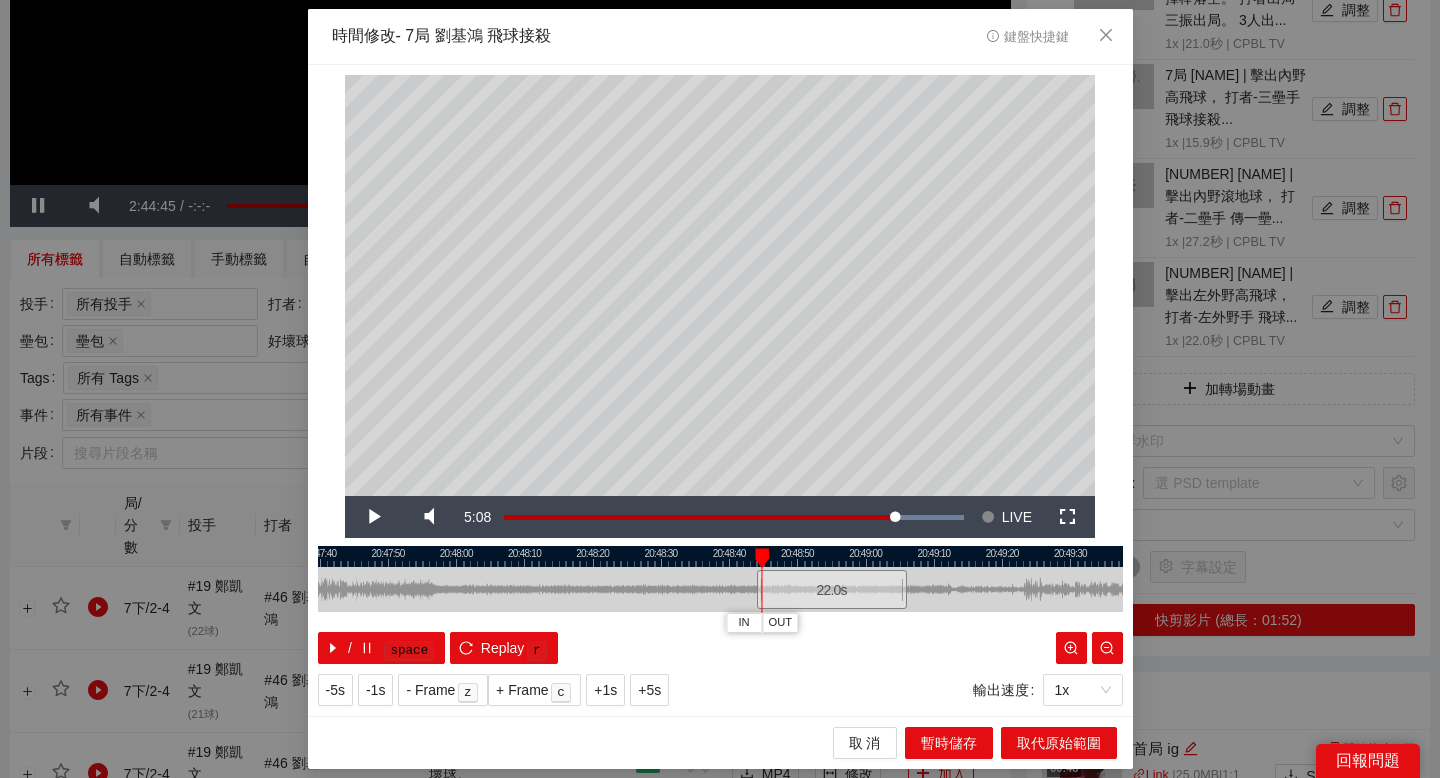 drag, startPoint x: 659, startPoint y: 556, endPoint x: 820, endPoint y: 556, distance: 161 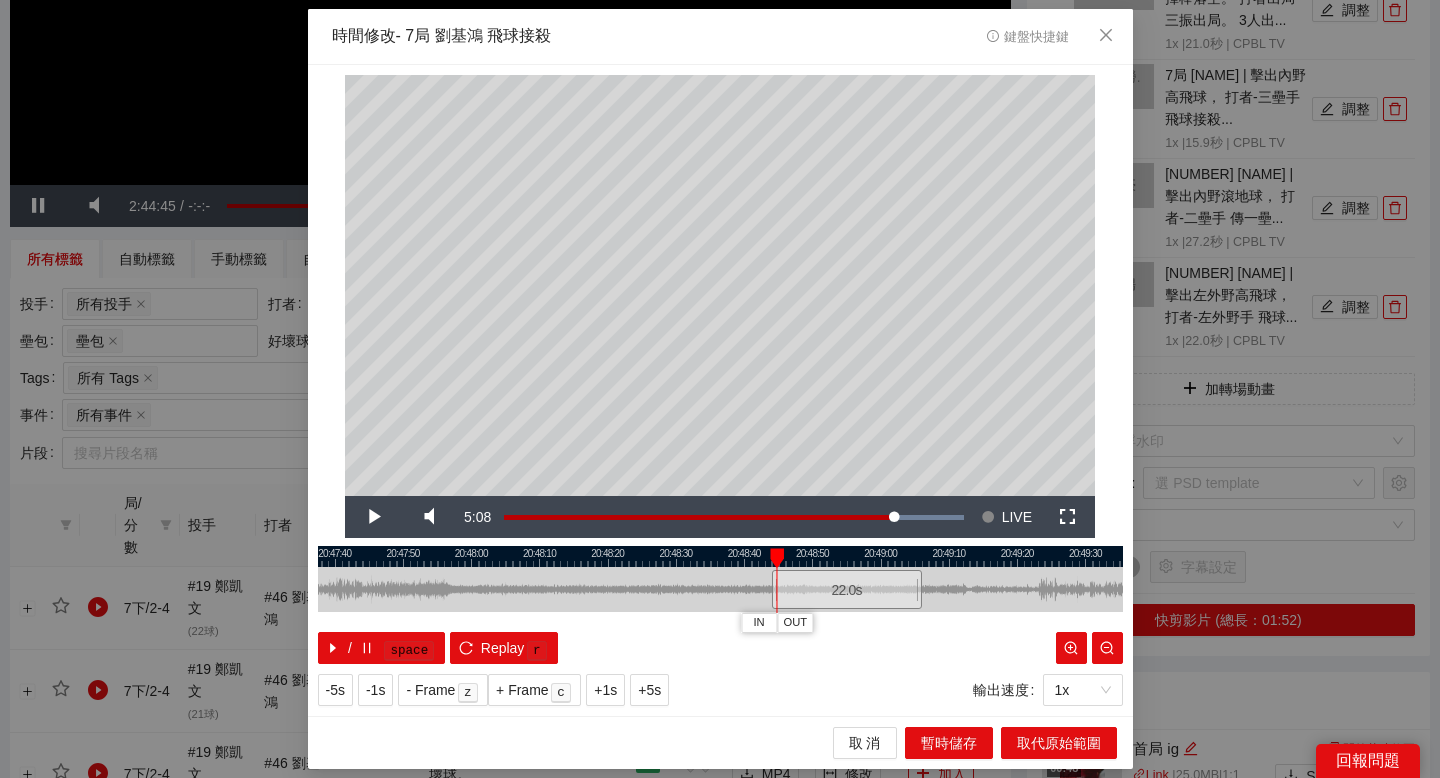 click at bounding box center [720, 556] 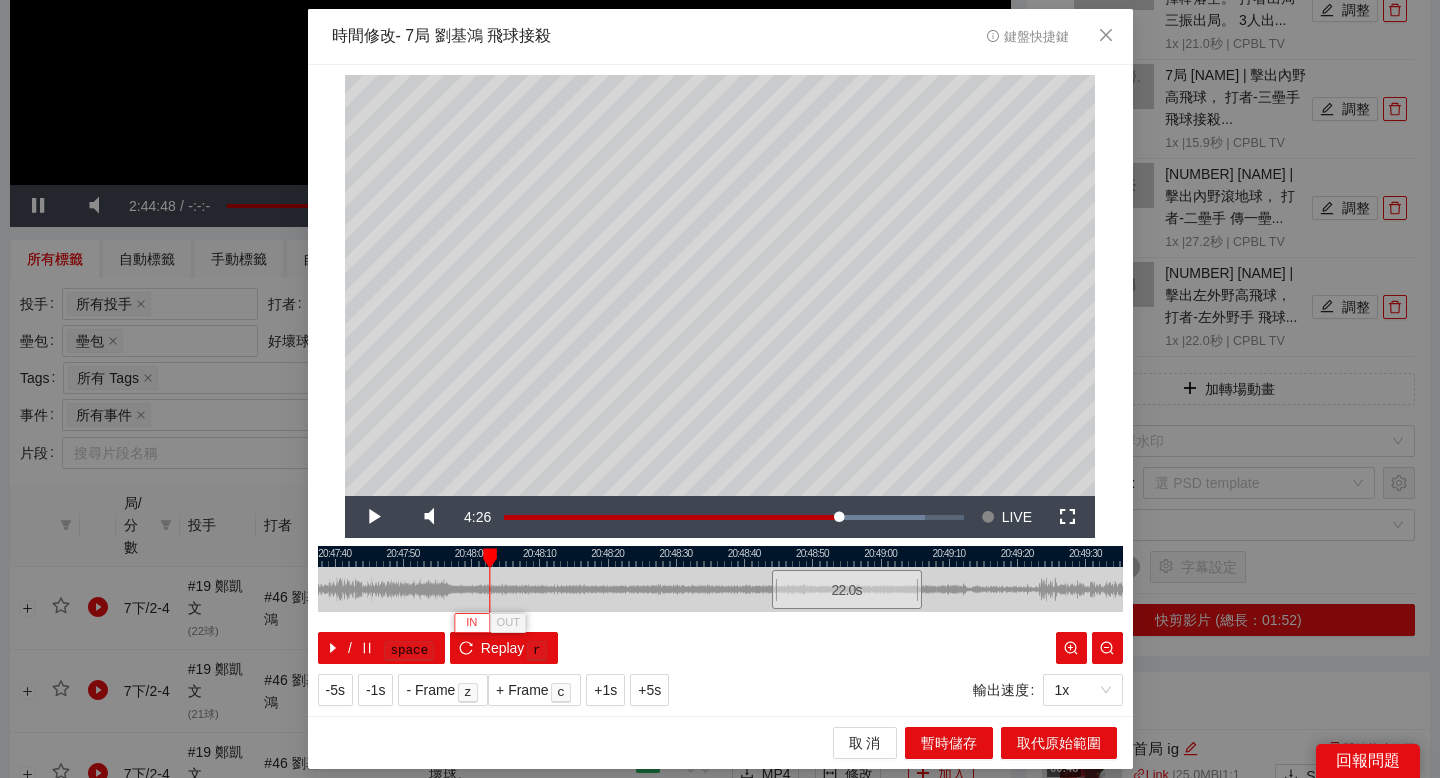 click on "IN" at bounding box center (471, 623) 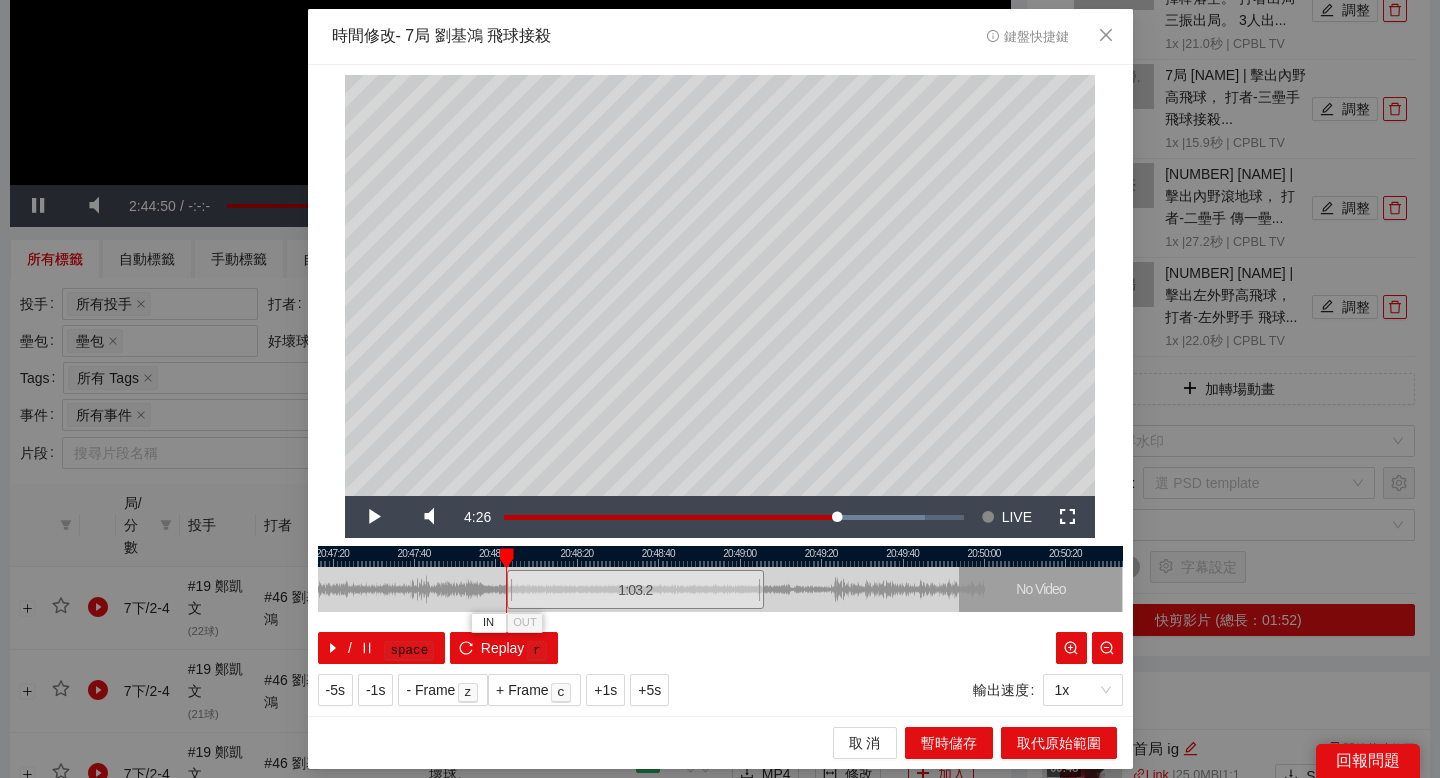 drag, startPoint x: 541, startPoint y: 555, endPoint x: 791, endPoint y: 555, distance: 250 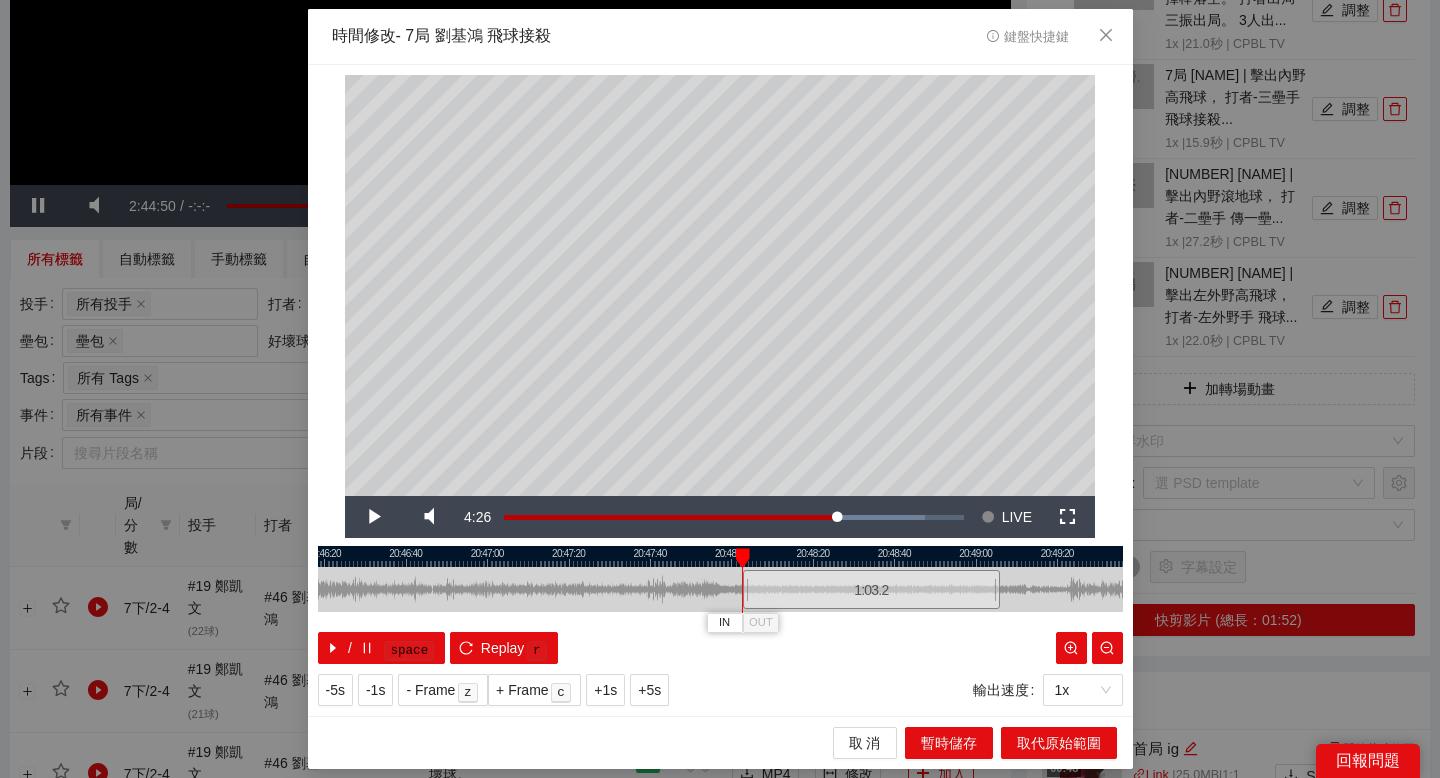 click at bounding box center (720, 556) 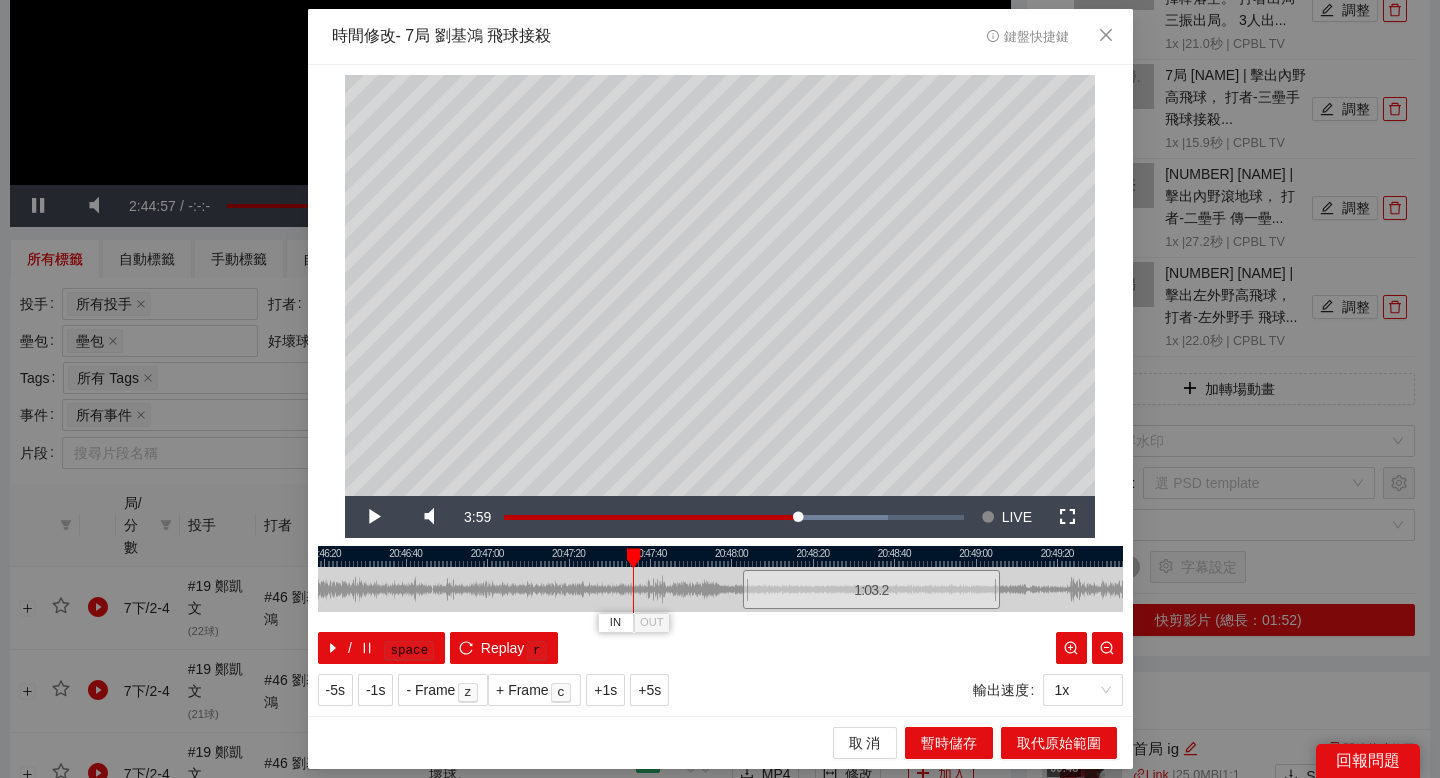 drag, startPoint x: 559, startPoint y: 553, endPoint x: 638, endPoint y: 555, distance: 79.025314 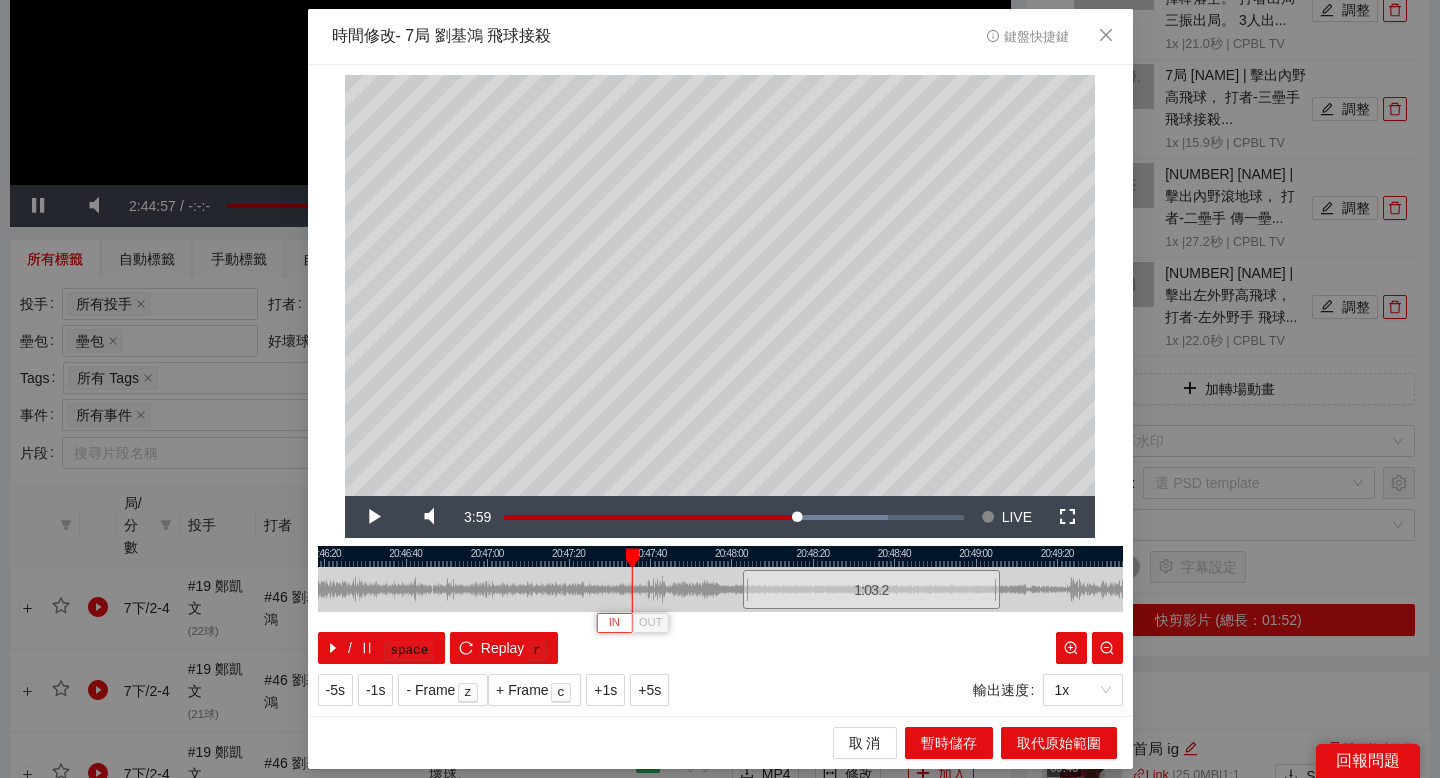 click on "IN" at bounding box center [614, 623] 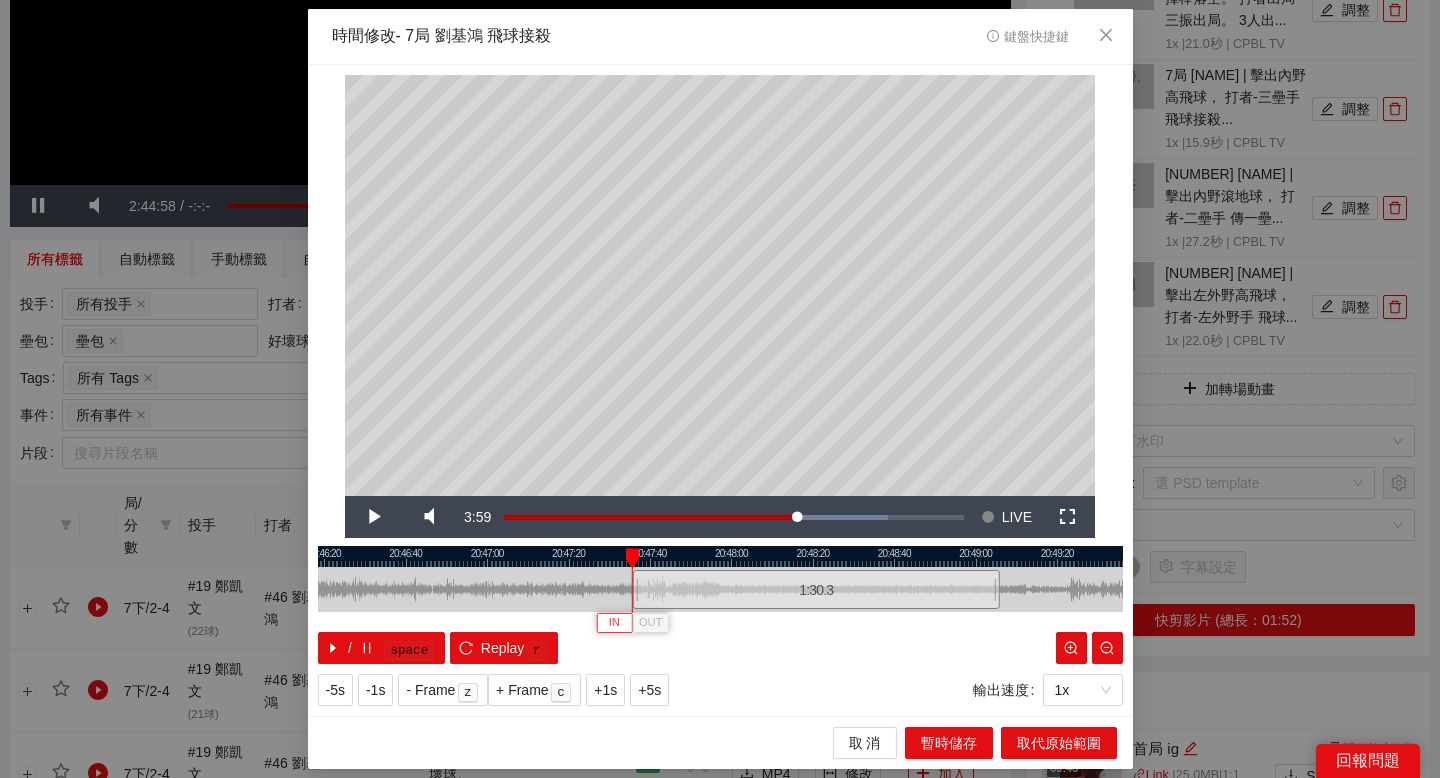 type 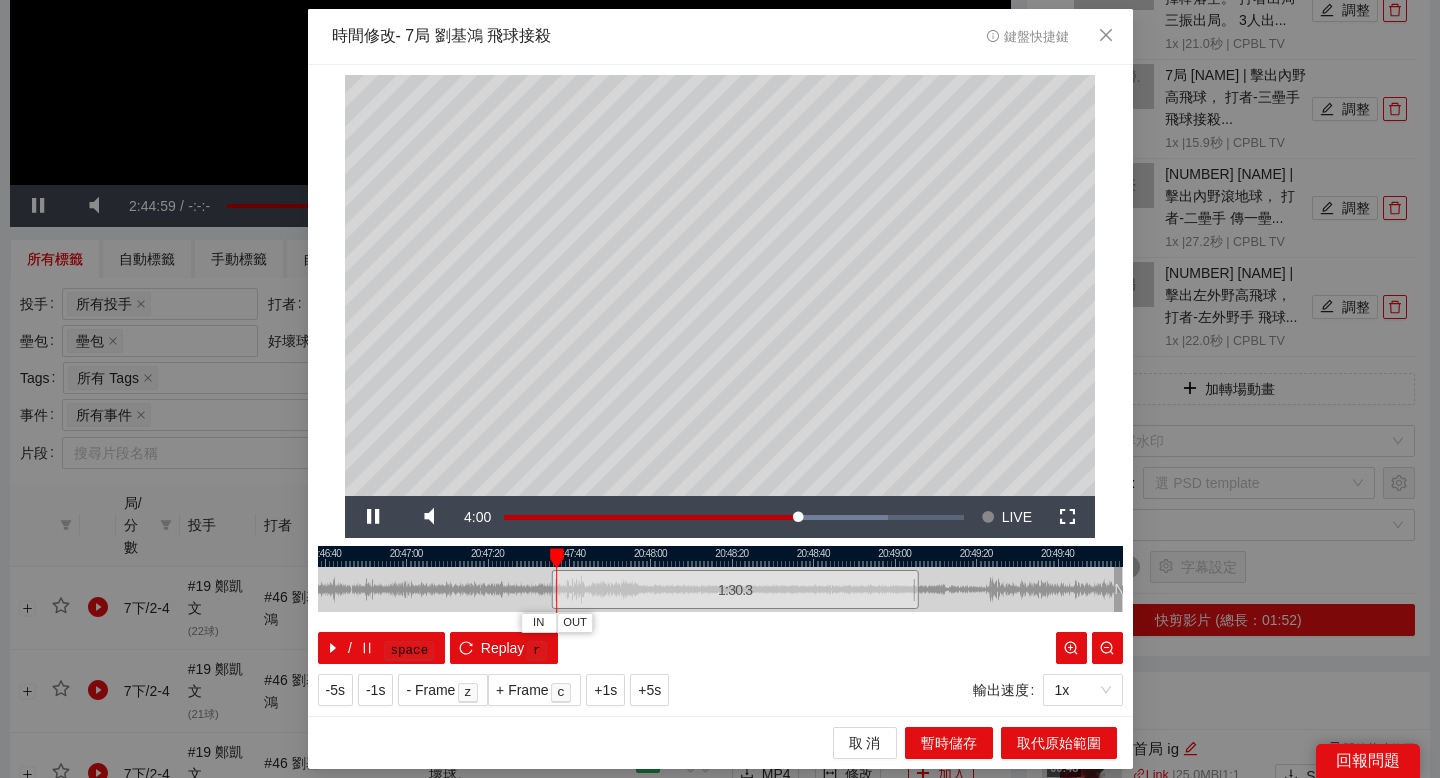 drag, startPoint x: 779, startPoint y: 556, endPoint x: 695, endPoint y: 557, distance: 84.00595 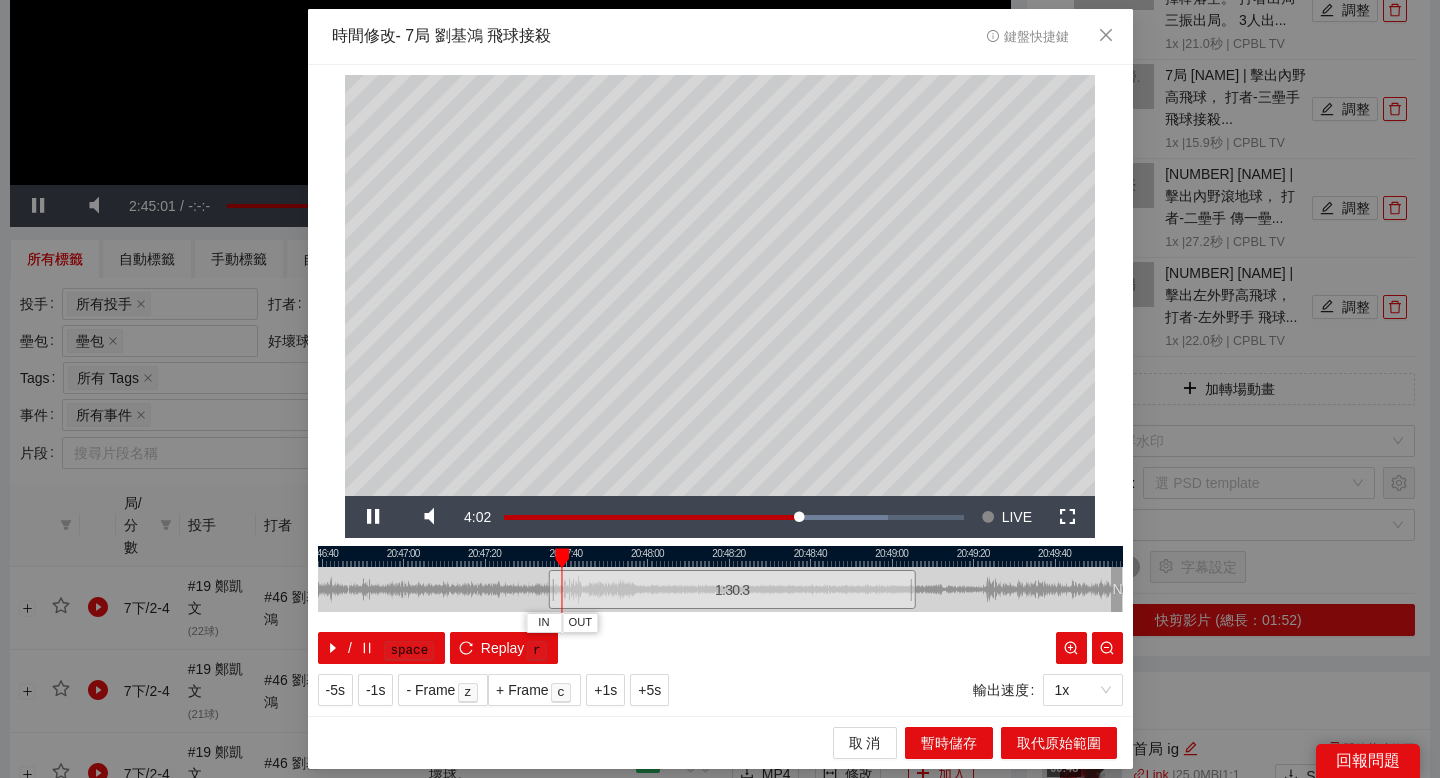 click at bounding box center (720, 556) 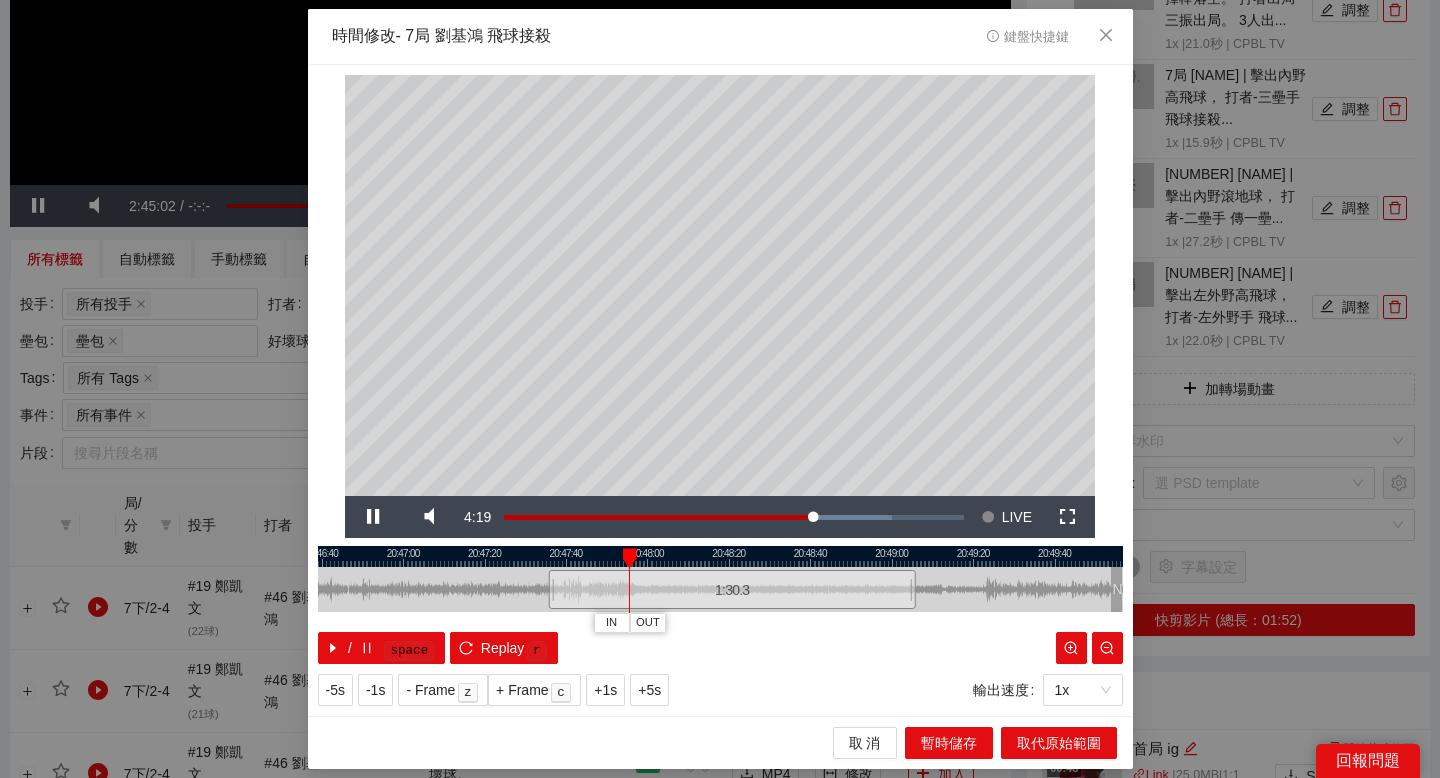 click at bounding box center [720, 556] 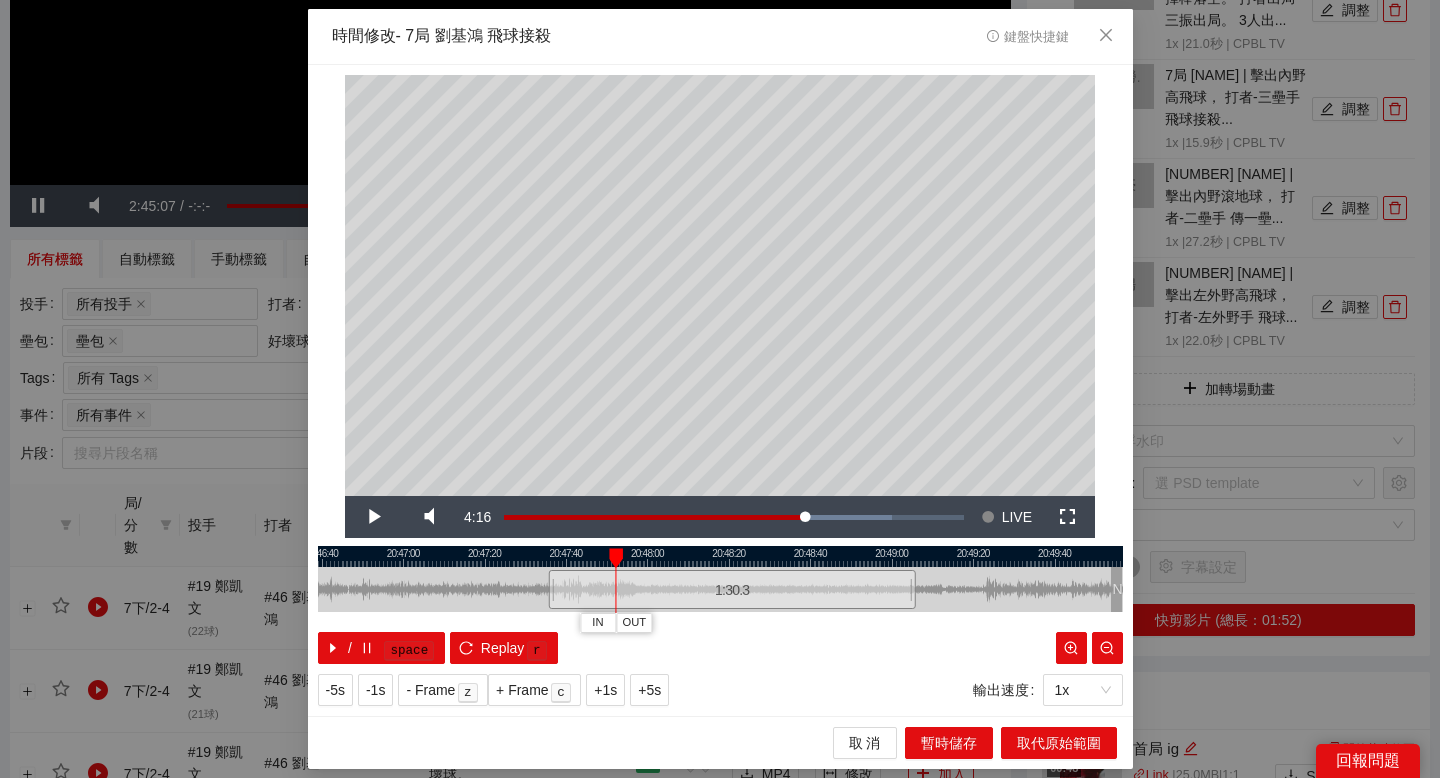 click at bounding box center (720, 556) 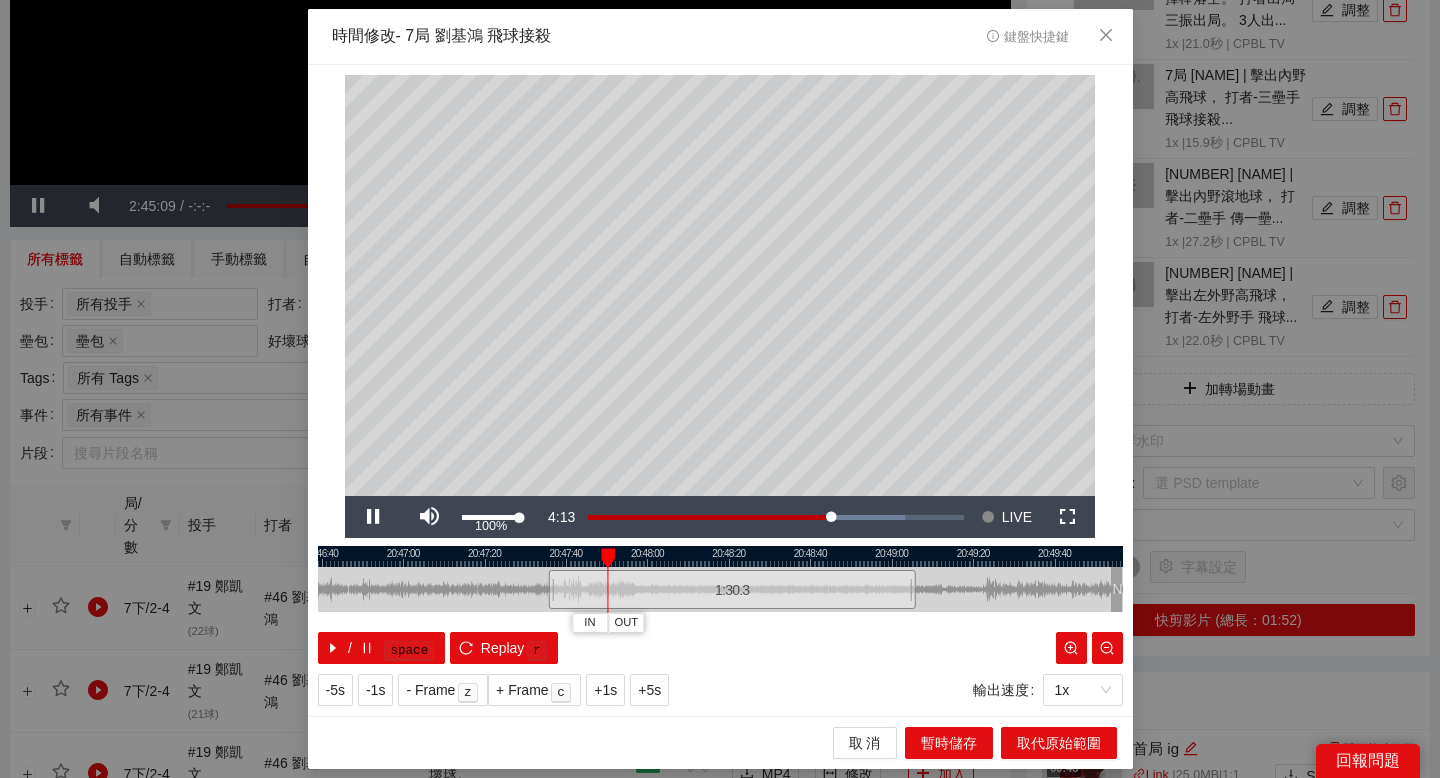 drag, startPoint x: 510, startPoint y: 517, endPoint x: 543, endPoint y: 517, distance: 33 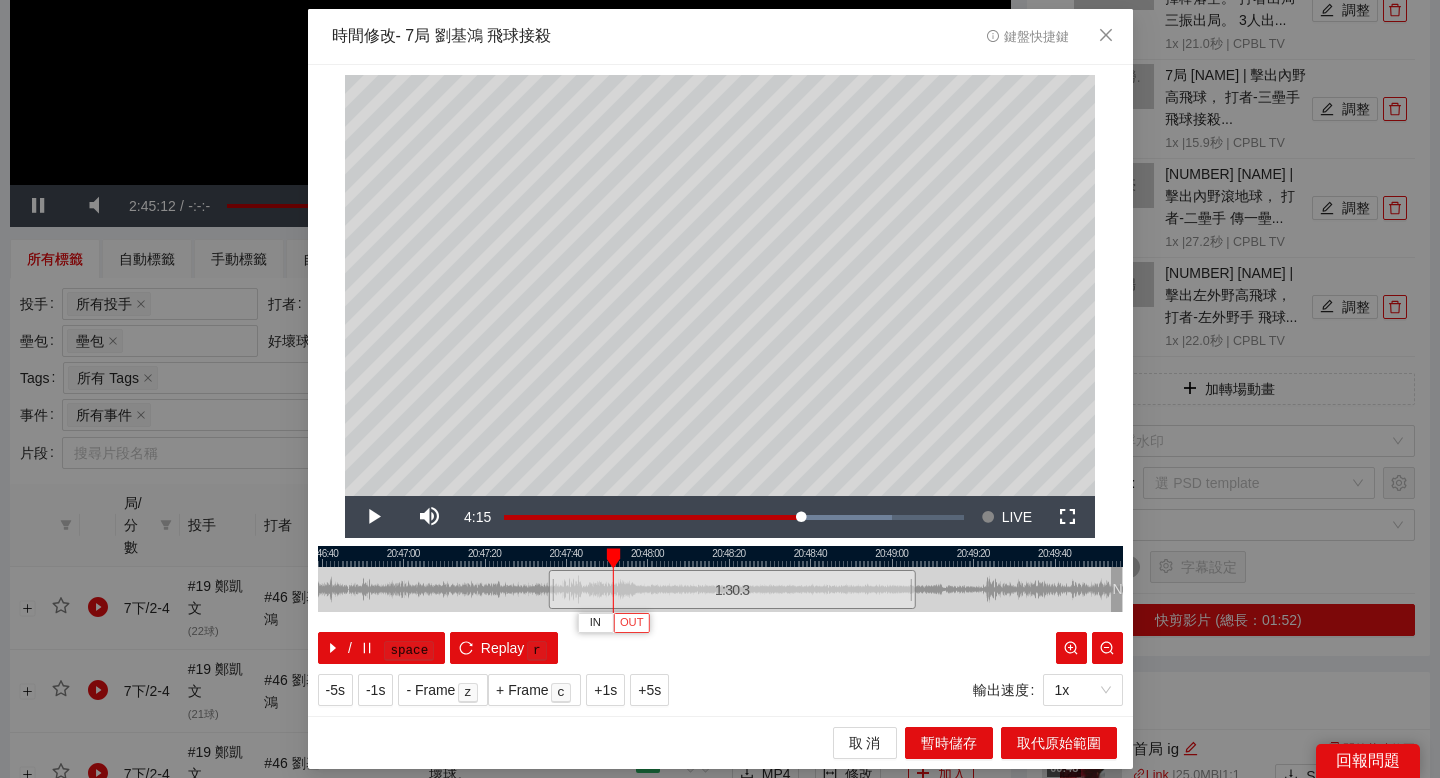 click on "OUT" at bounding box center (632, 623) 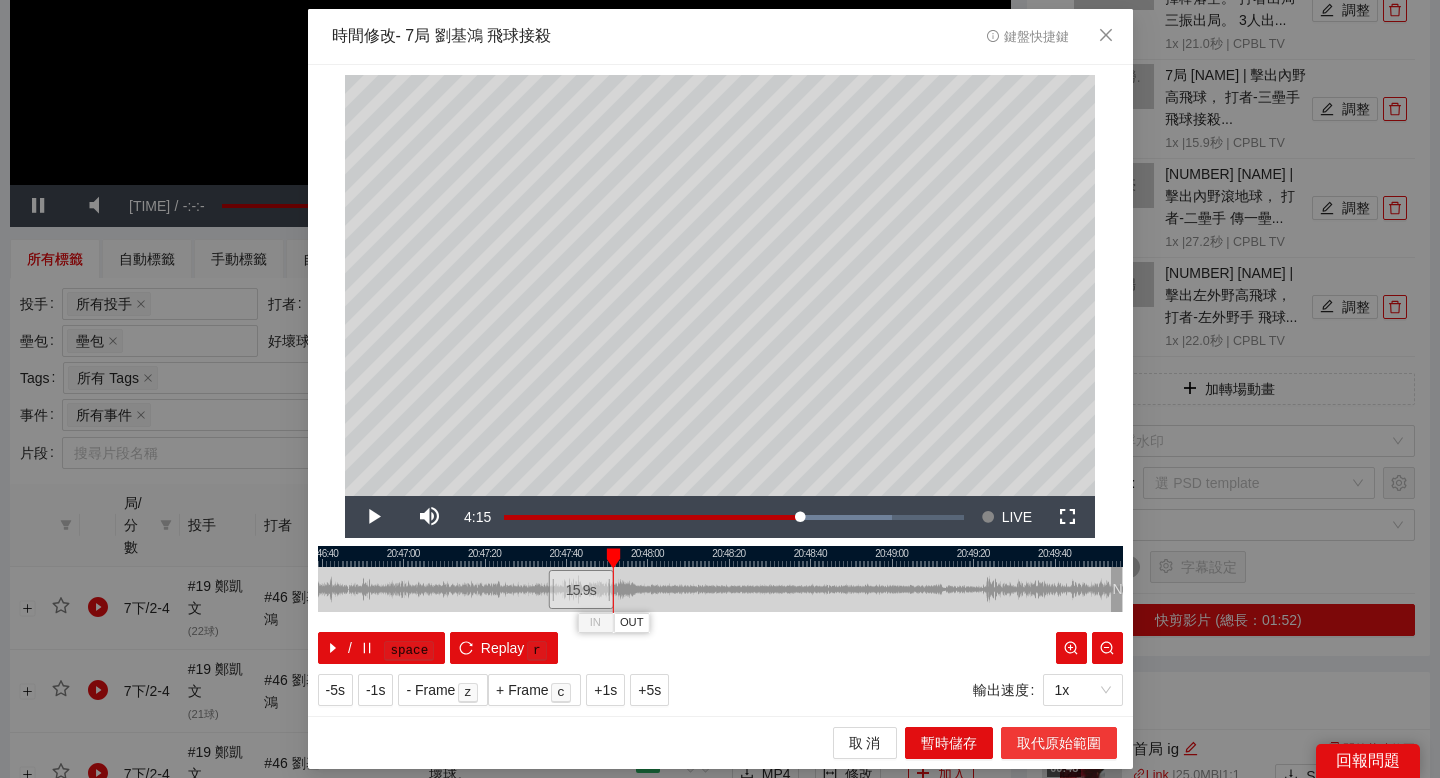 click on "取代原始範圍" at bounding box center [1059, 743] 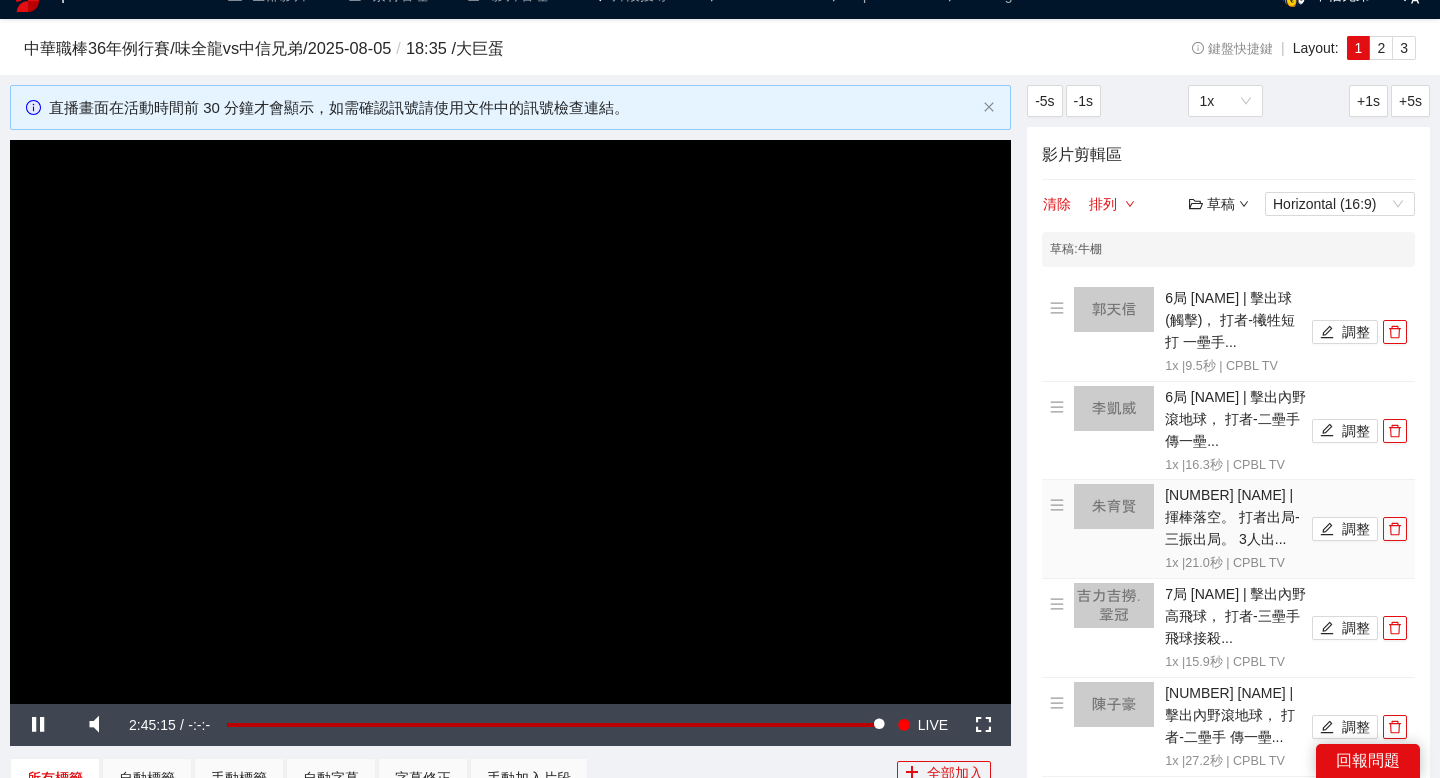 scroll, scrollTop: 21, scrollLeft: 0, axis: vertical 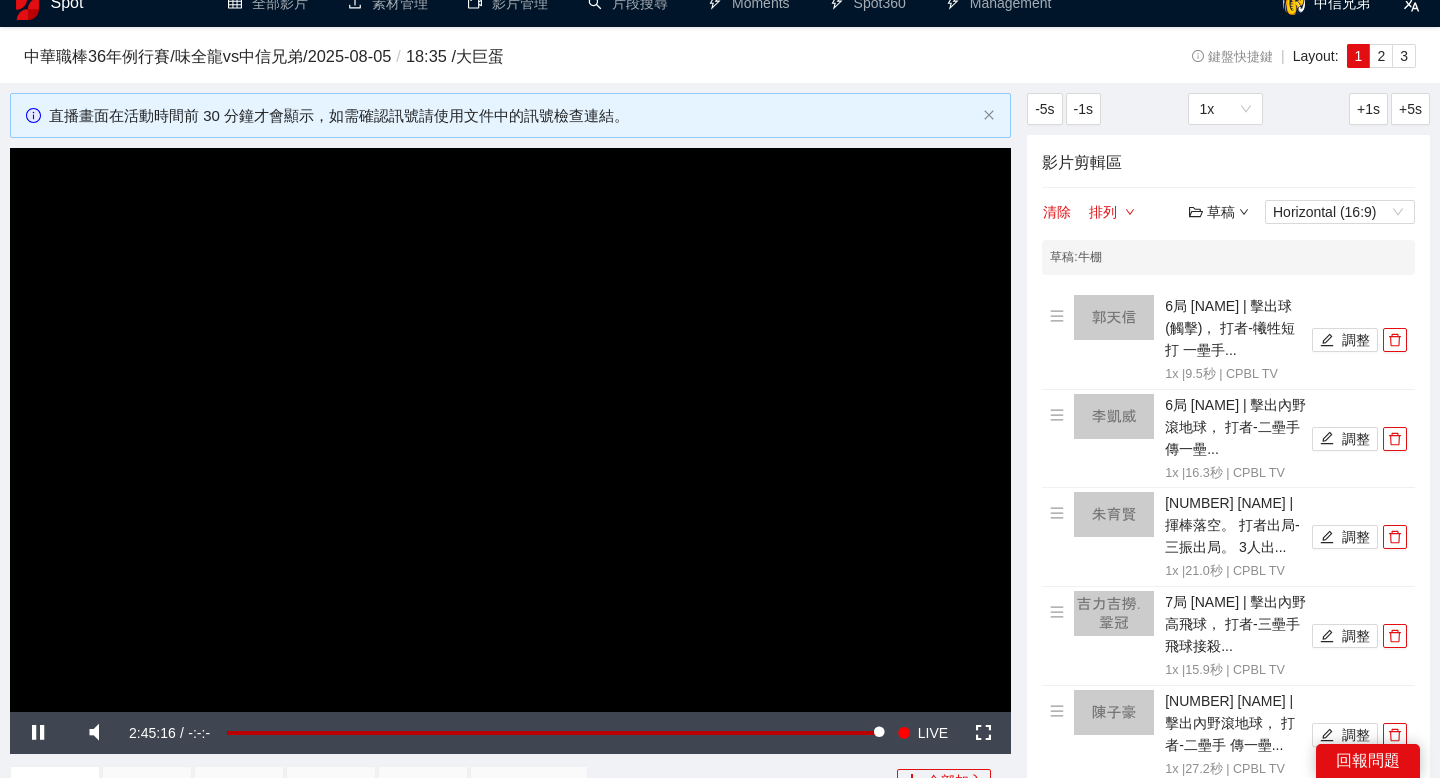 click on "草稿" at bounding box center [1219, 212] 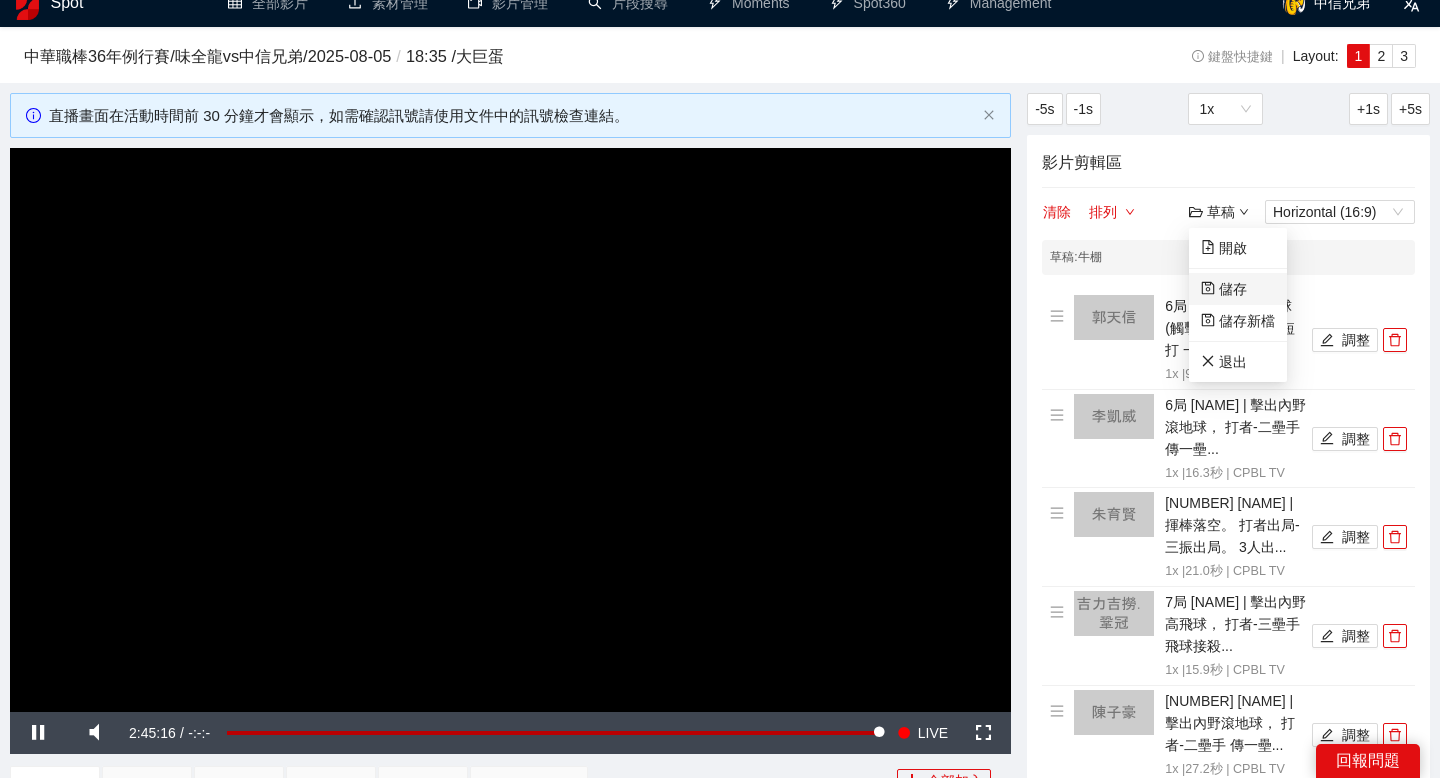 click on "儲存" at bounding box center (1224, 289) 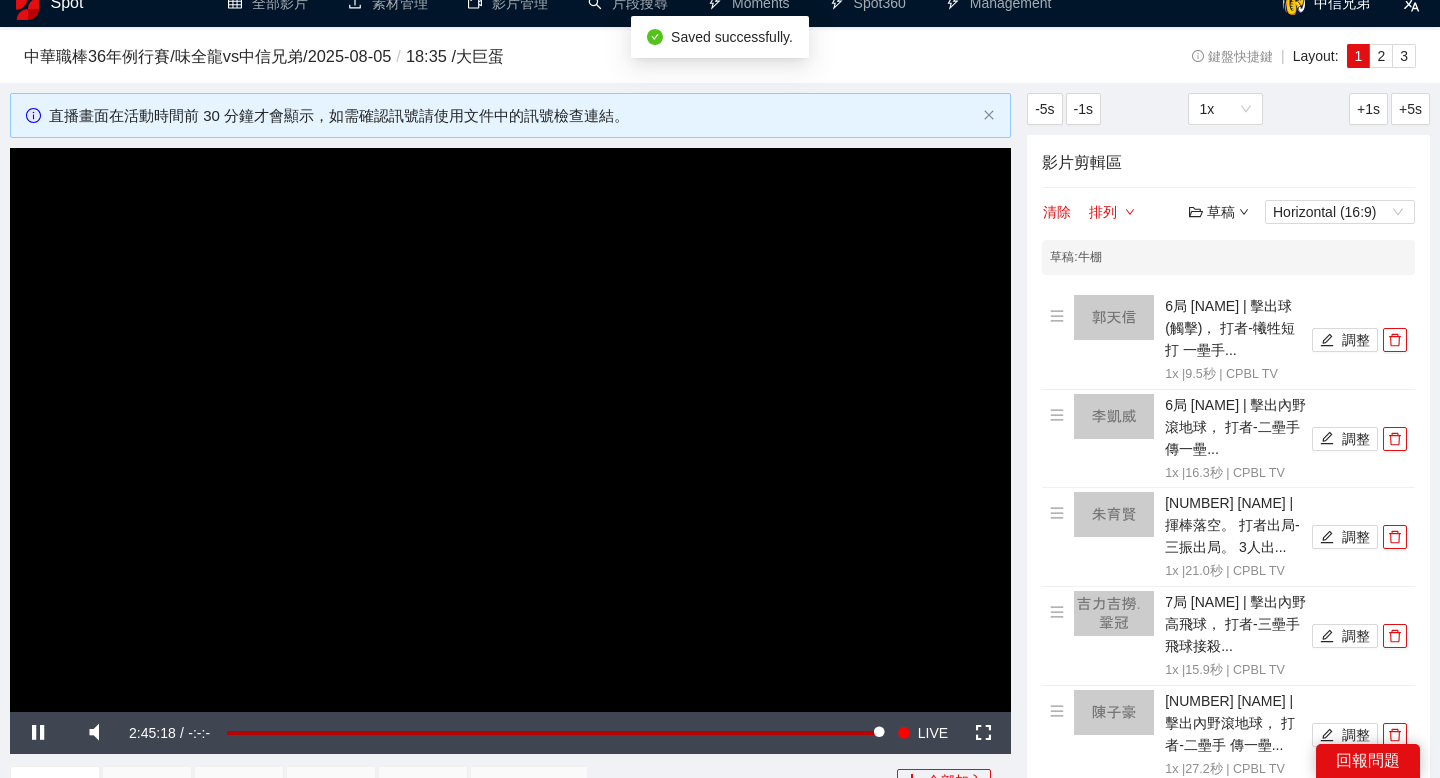 click 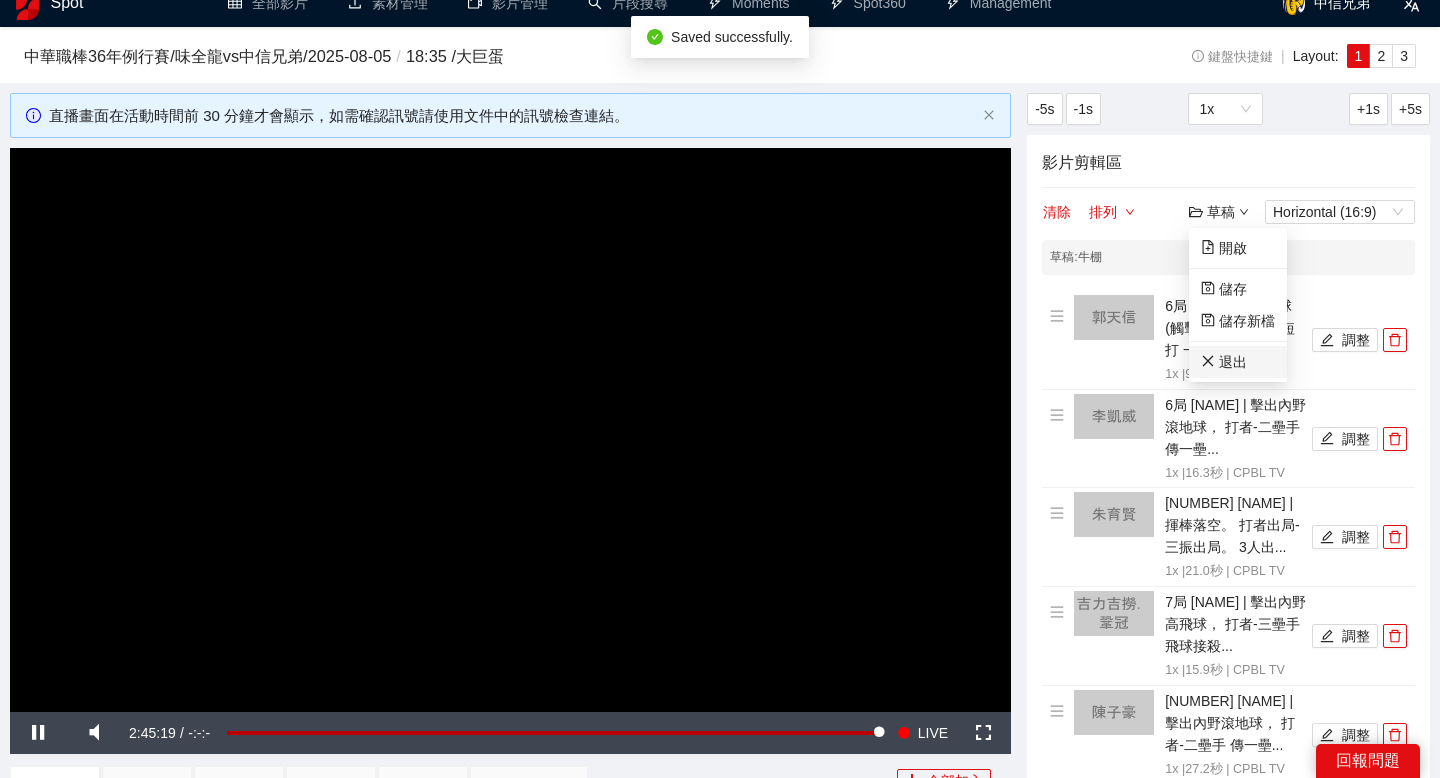 click on "退出" at bounding box center [1224, 362] 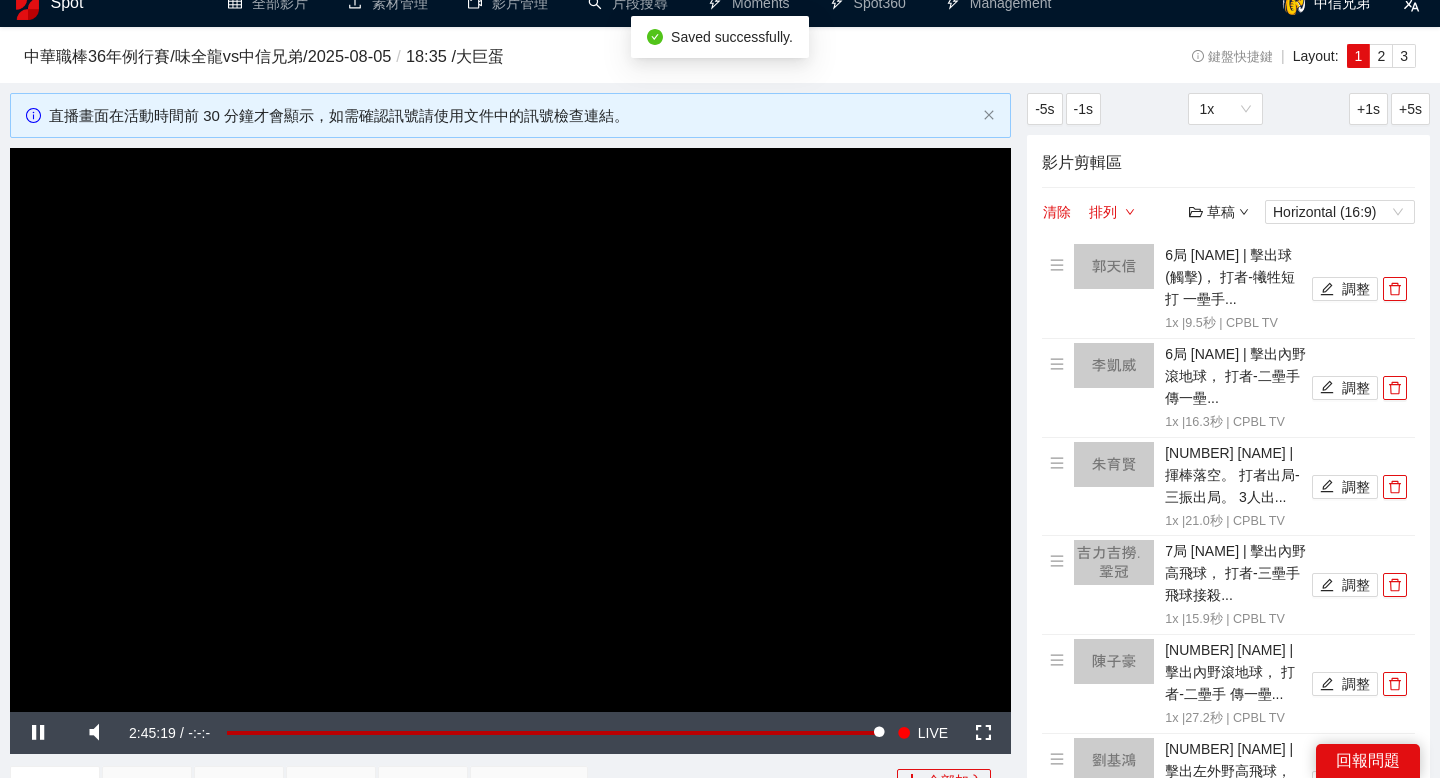 click on "6局 李凱威 | 擊出內野滾地球， 打者-二壘手  傳一壘..." at bounding box center [1236, 376] 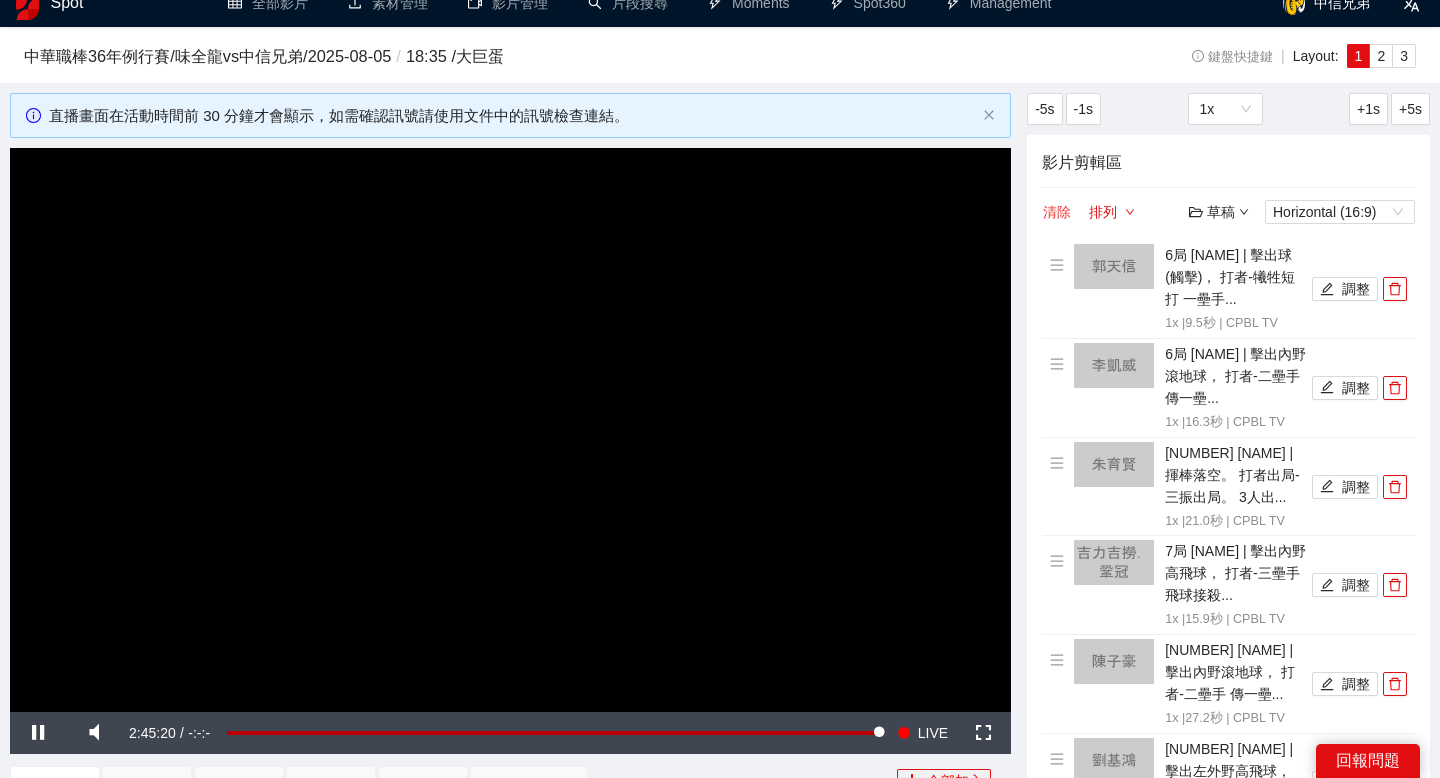 click on "清除" at bounding box center (1057, 212) 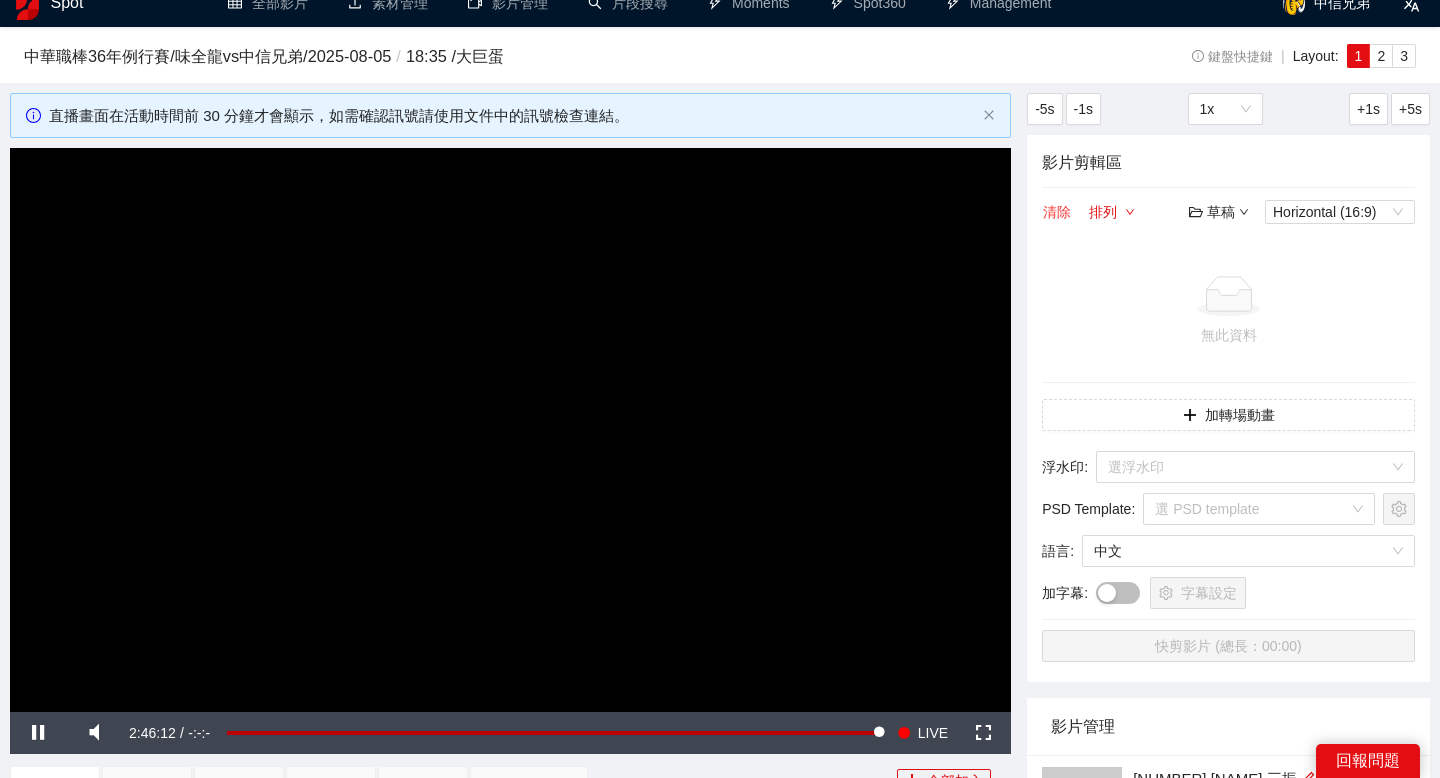 scroll, scrollTop: 58, scrollLeft: 0, axis: vertical 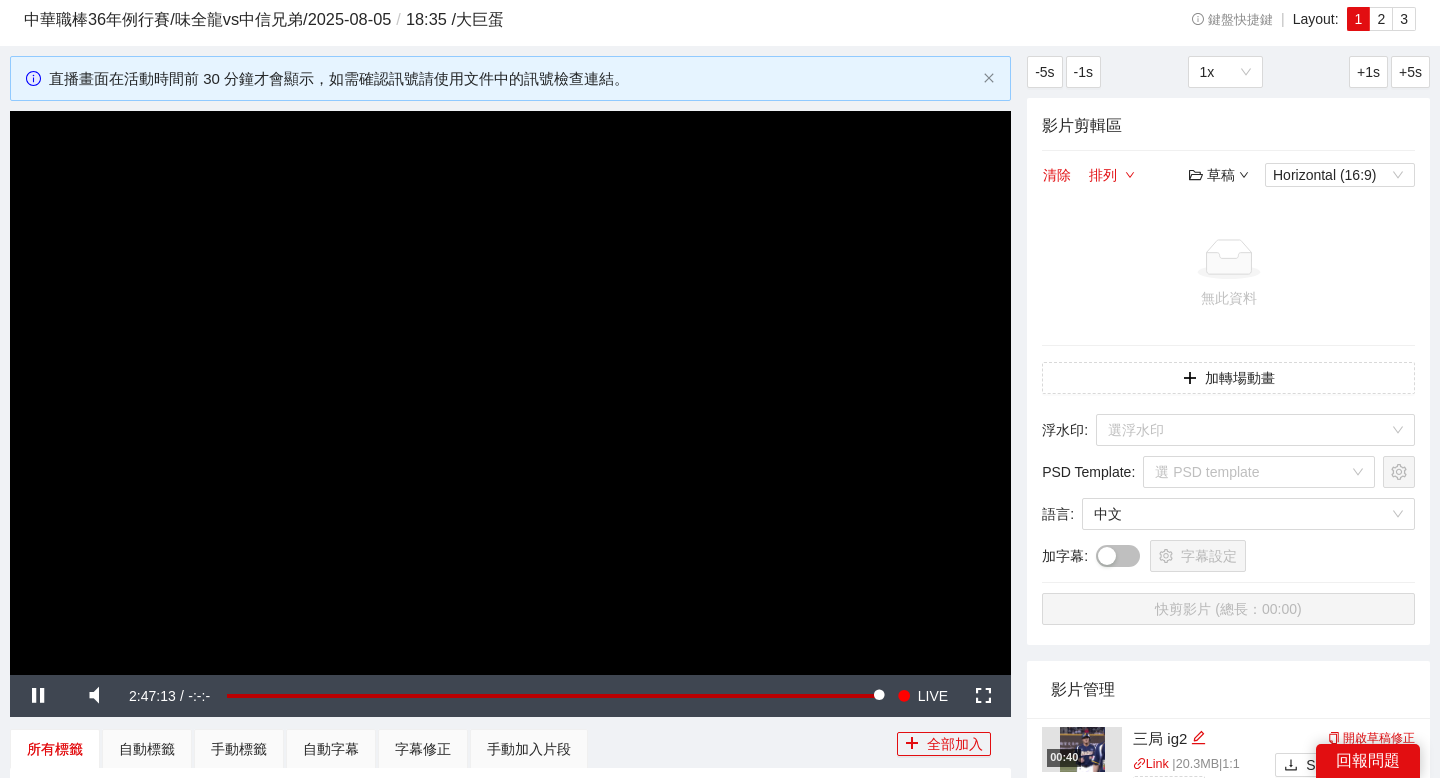 click on "草稿" at bounding box center (1219, 175) 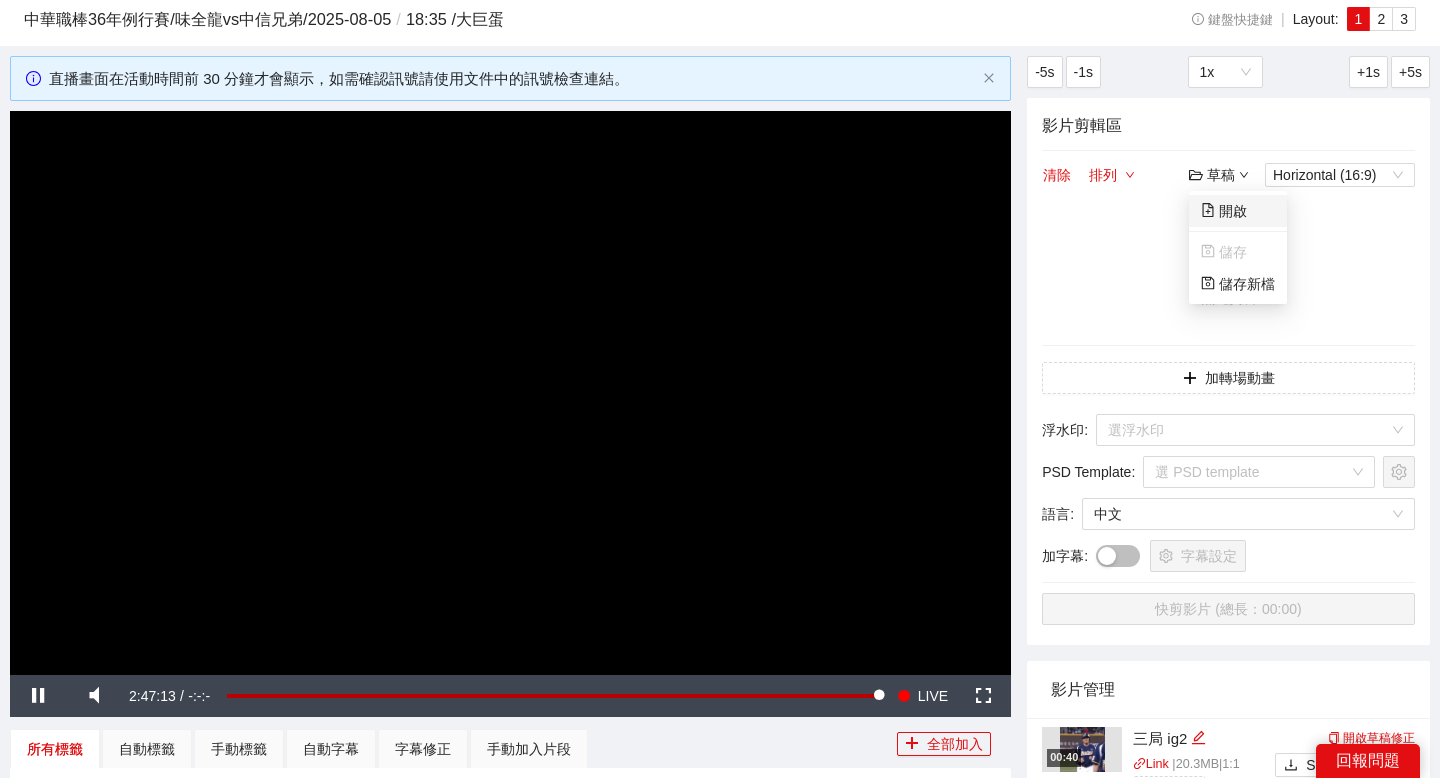 click on "開啟" at bounding box center (1224, 211) 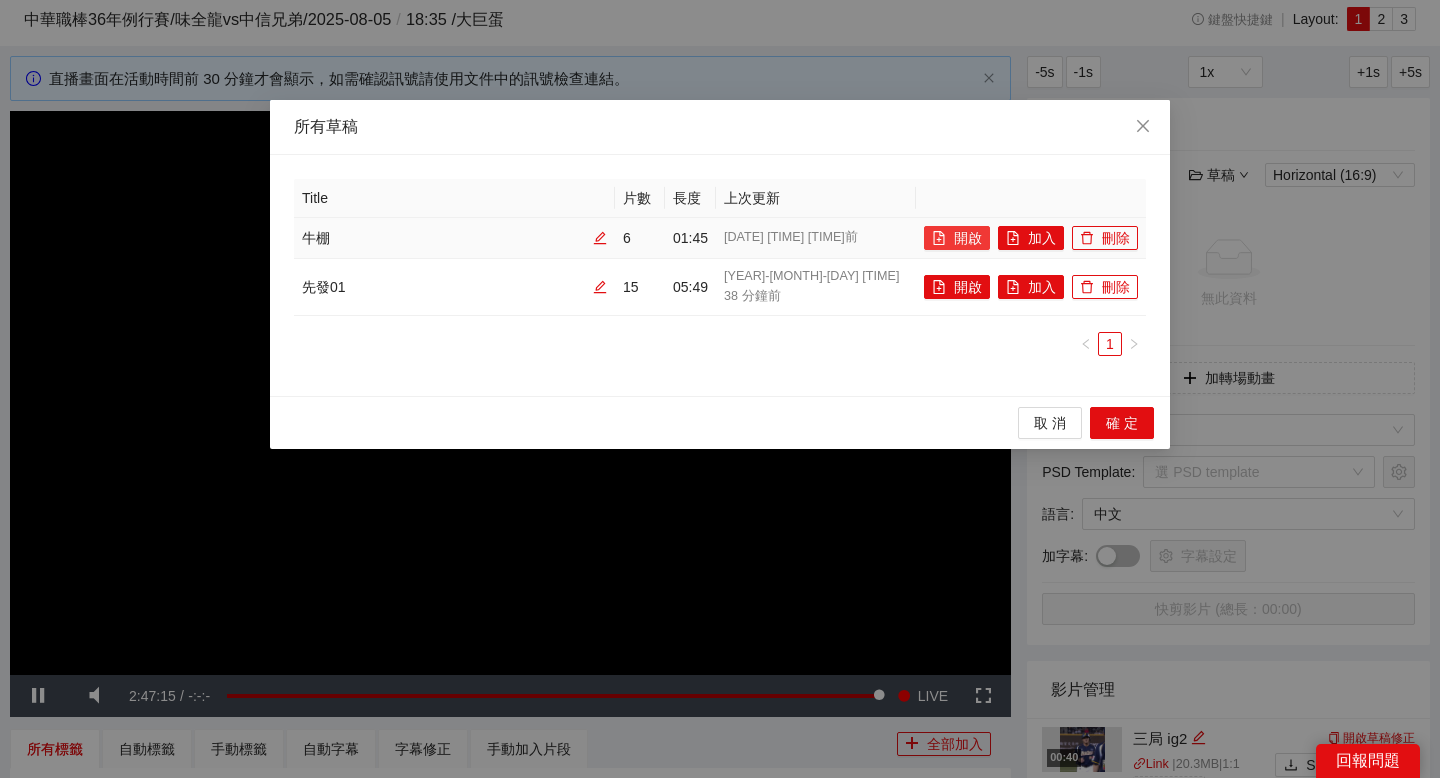 click on "開啟" at bounding box center [957, 238] 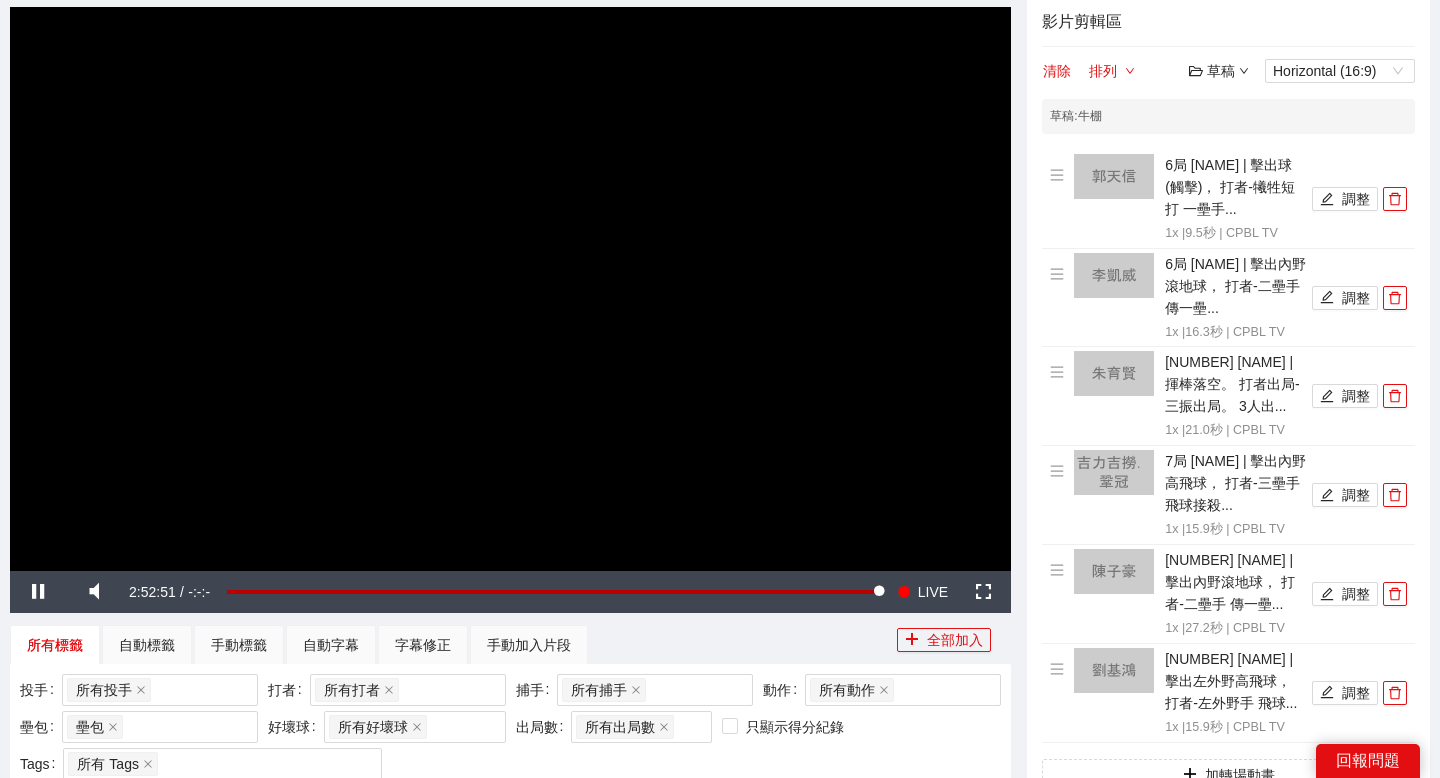 scroll, scrollTop: 150, scrollLeft: 0, axis: vertical 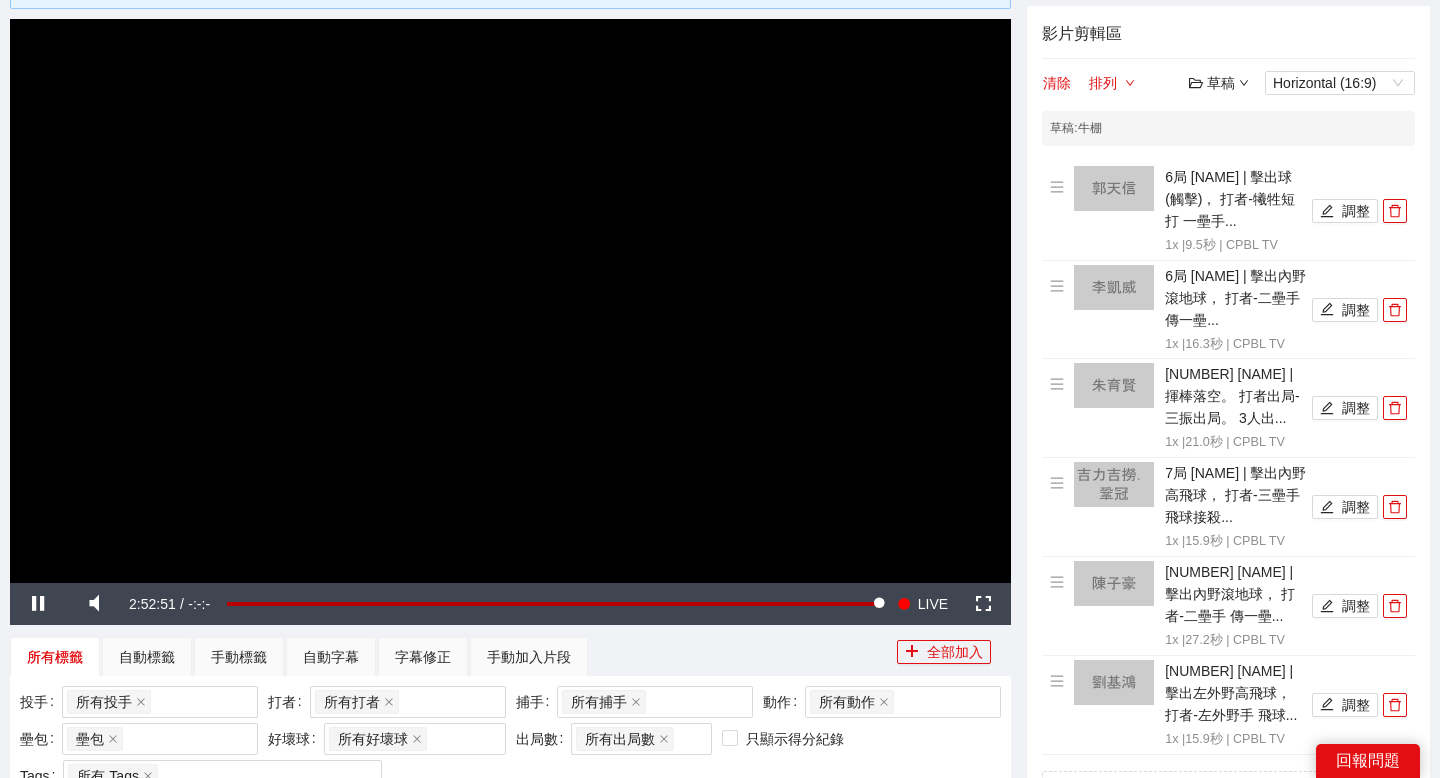 click on "草稿" at bounding box center (1219, 83) 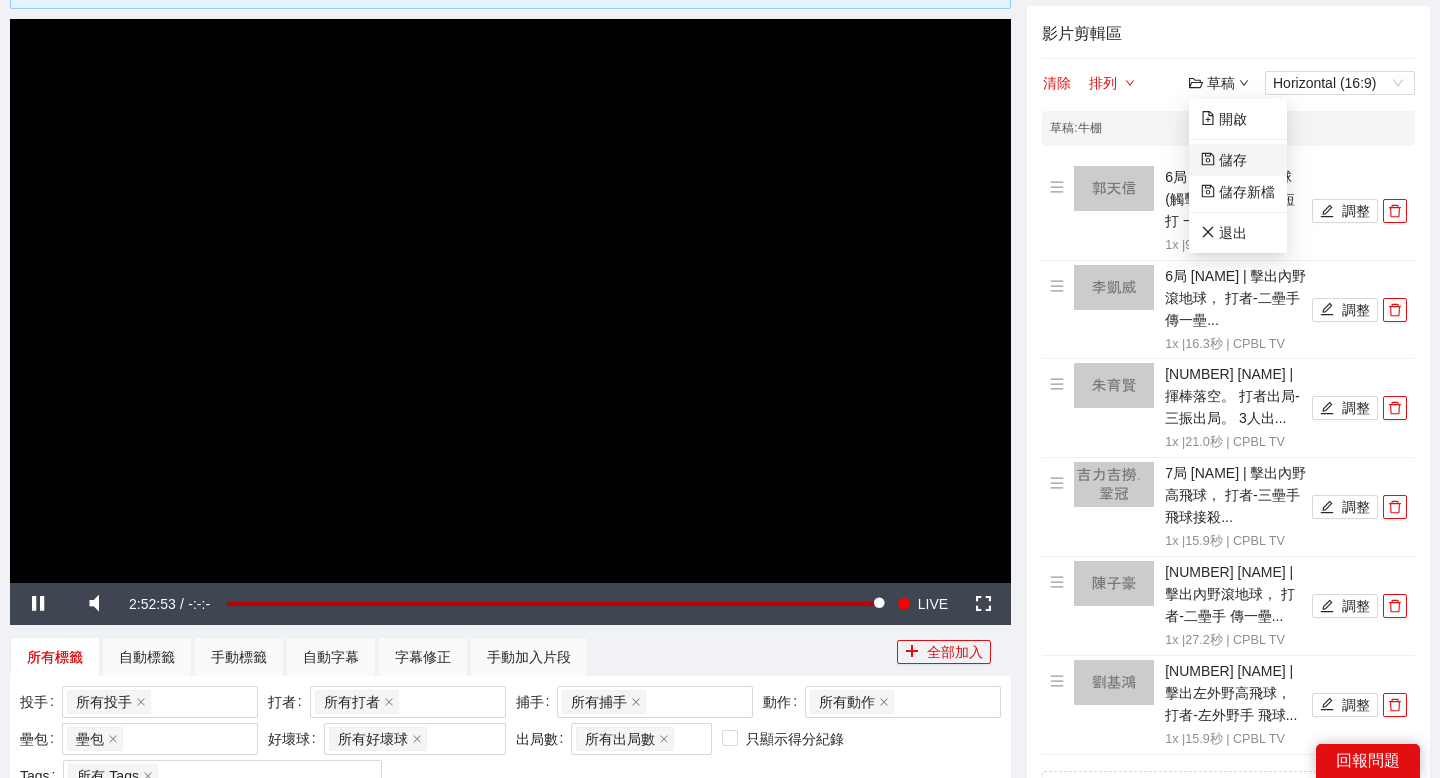 click on "儲存" at bounding box center (1224, 160) 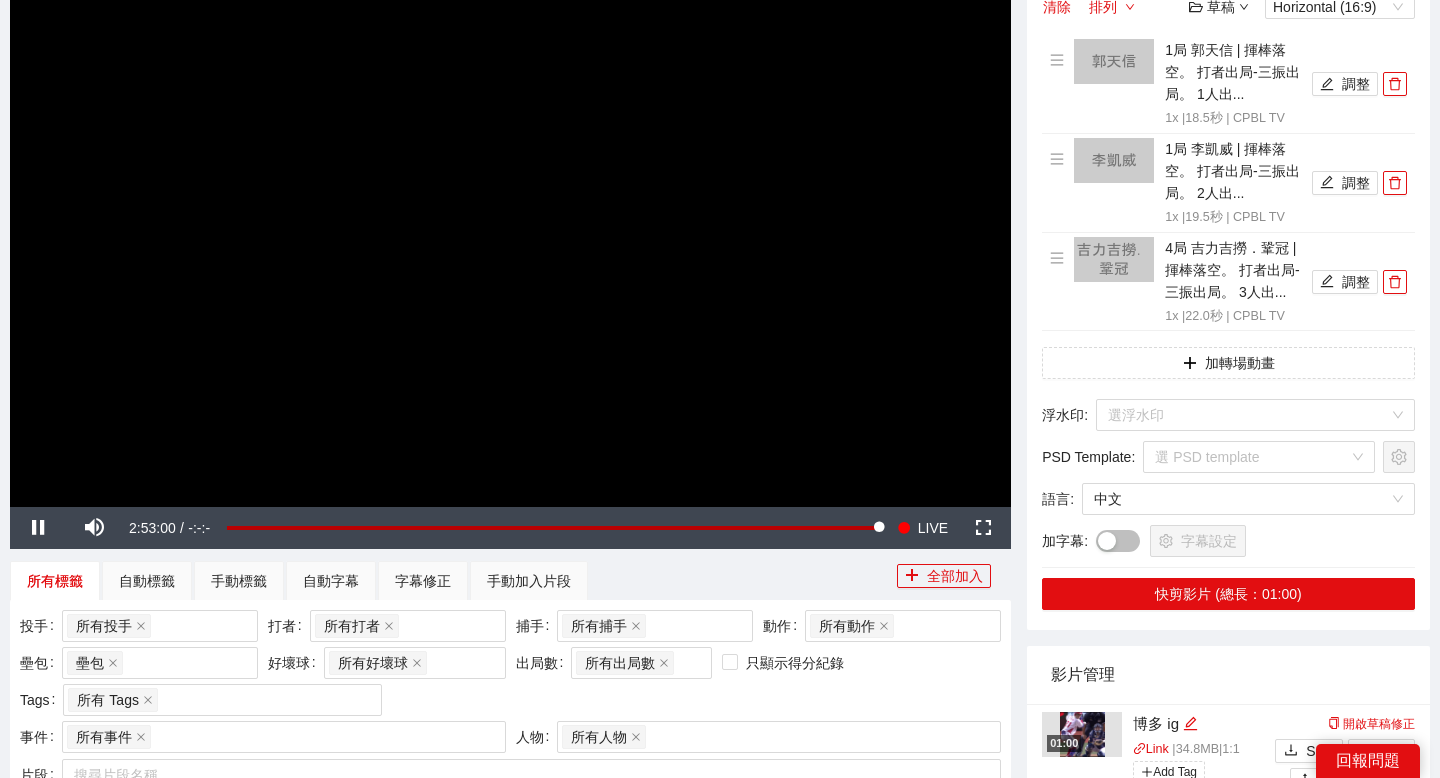 scroll, scrollTop: 0, scrollLeft: 0, axis: both 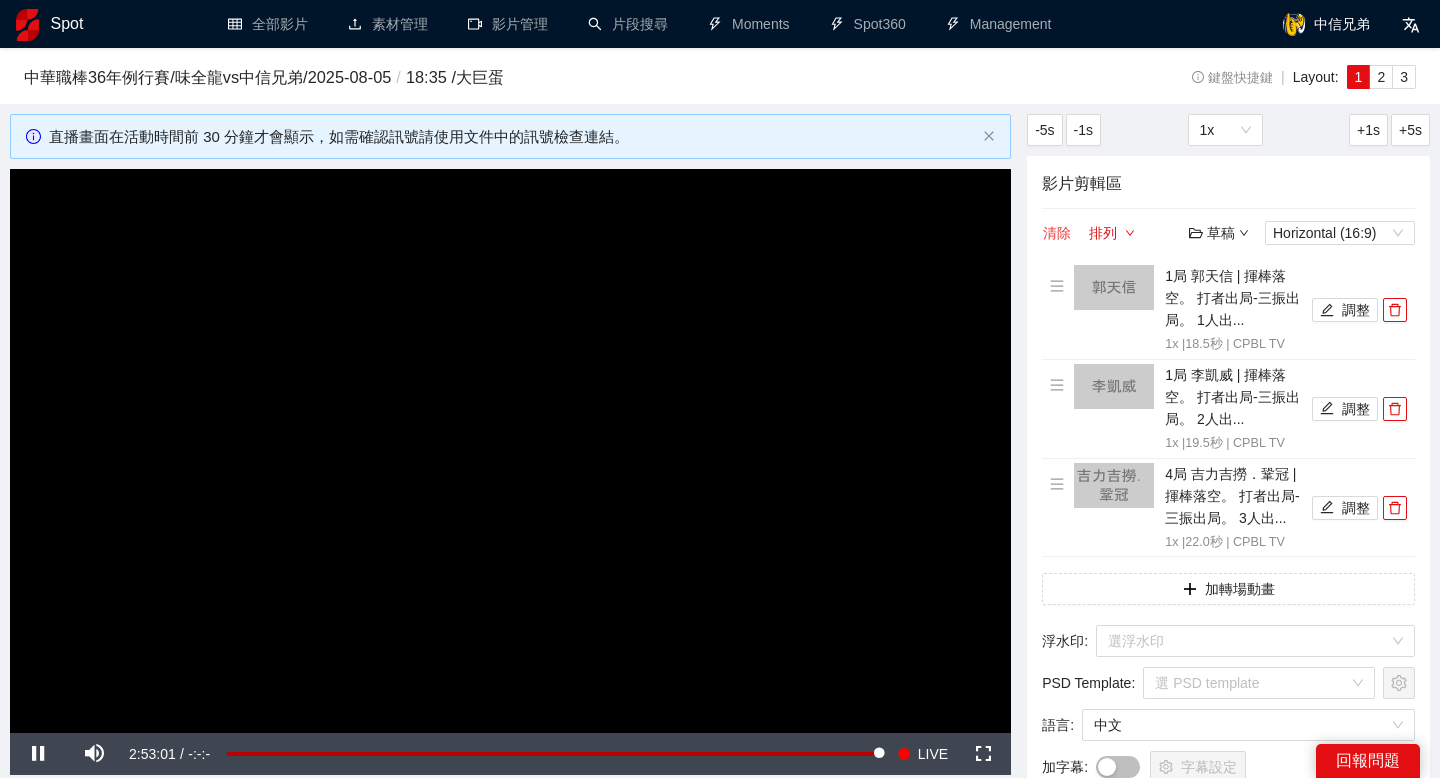 click on "清除" at bounding box center [1057, 233] 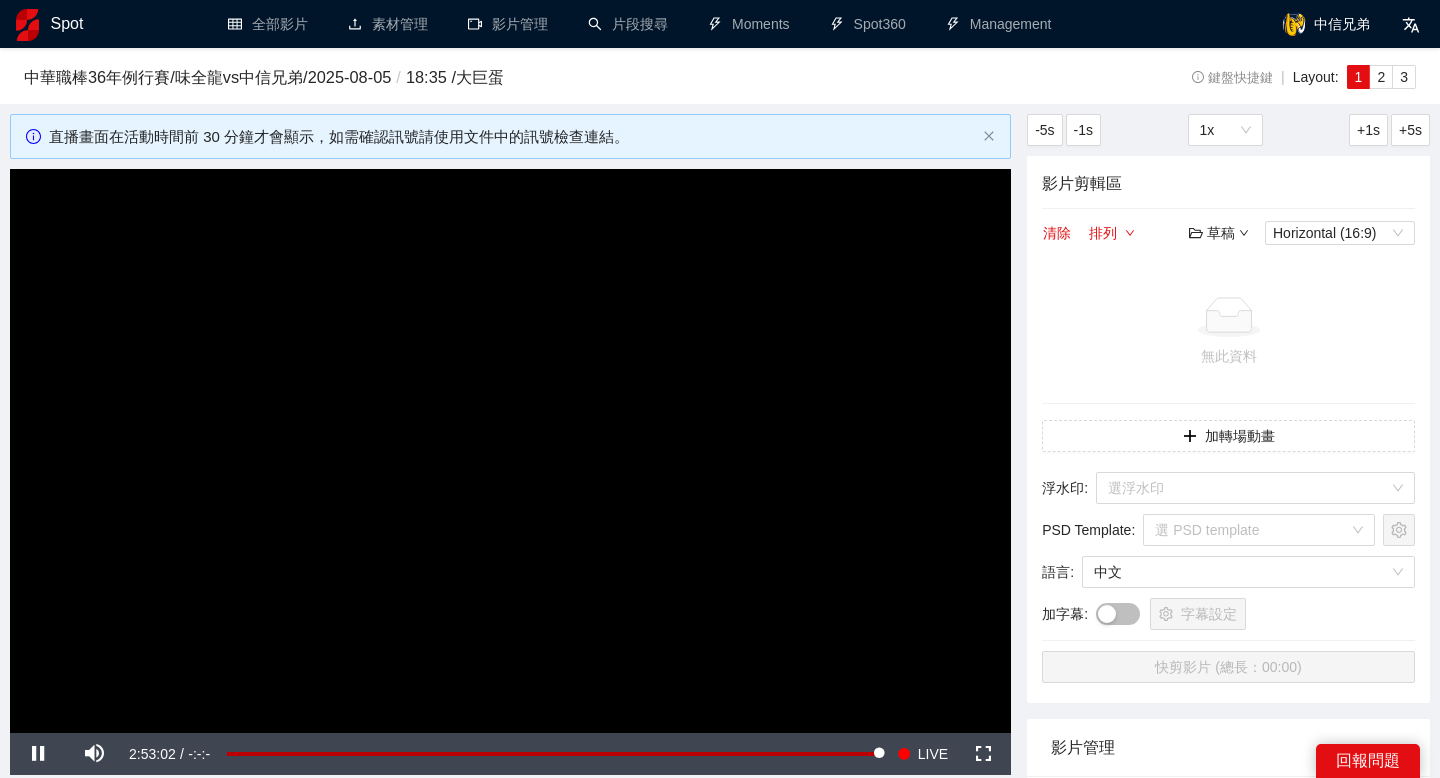 click on "草稿" at bounding box center [1219, 233] 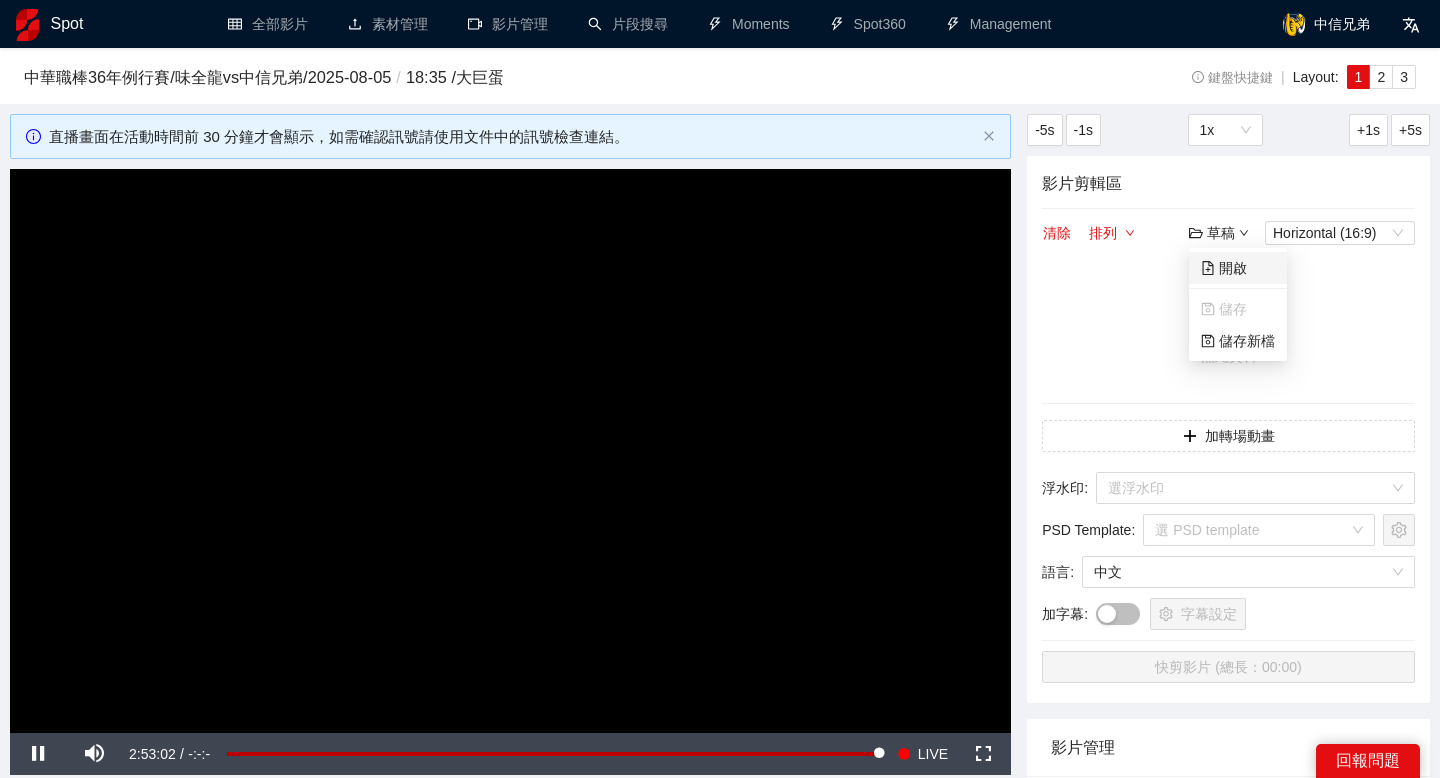 click on "開啟" at bounding box center [1224, 268] 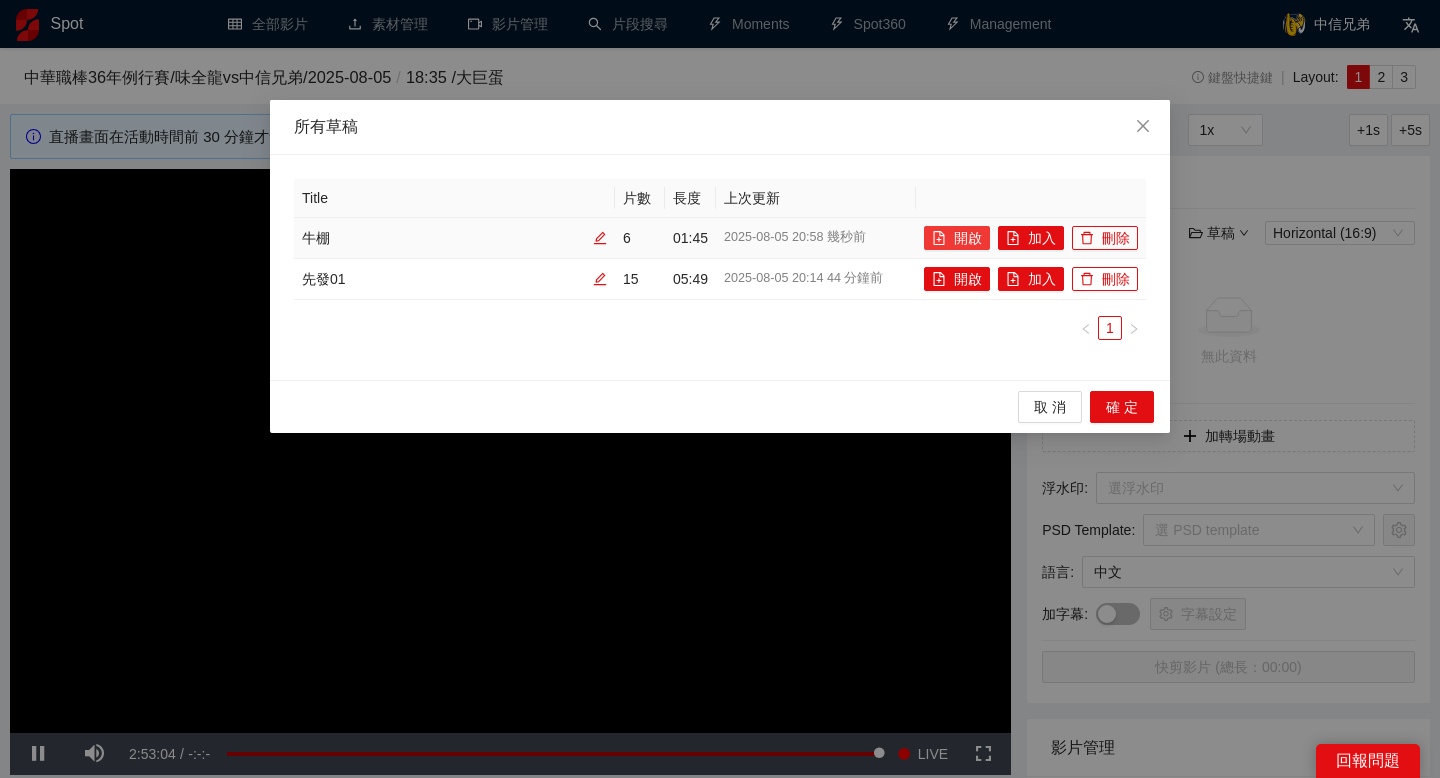 click 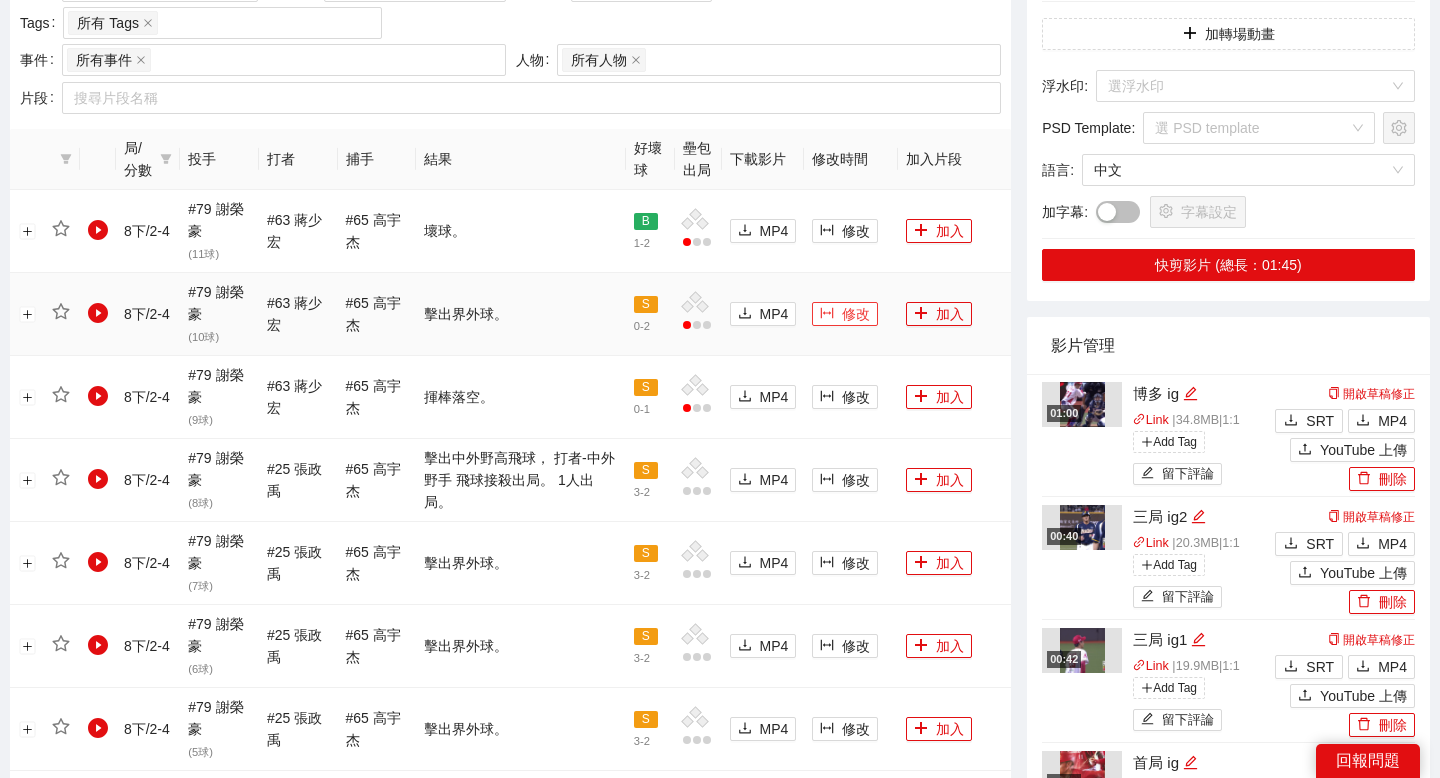 scroll, scrollTop: 881, scrollLeft: 0, axis: vertical 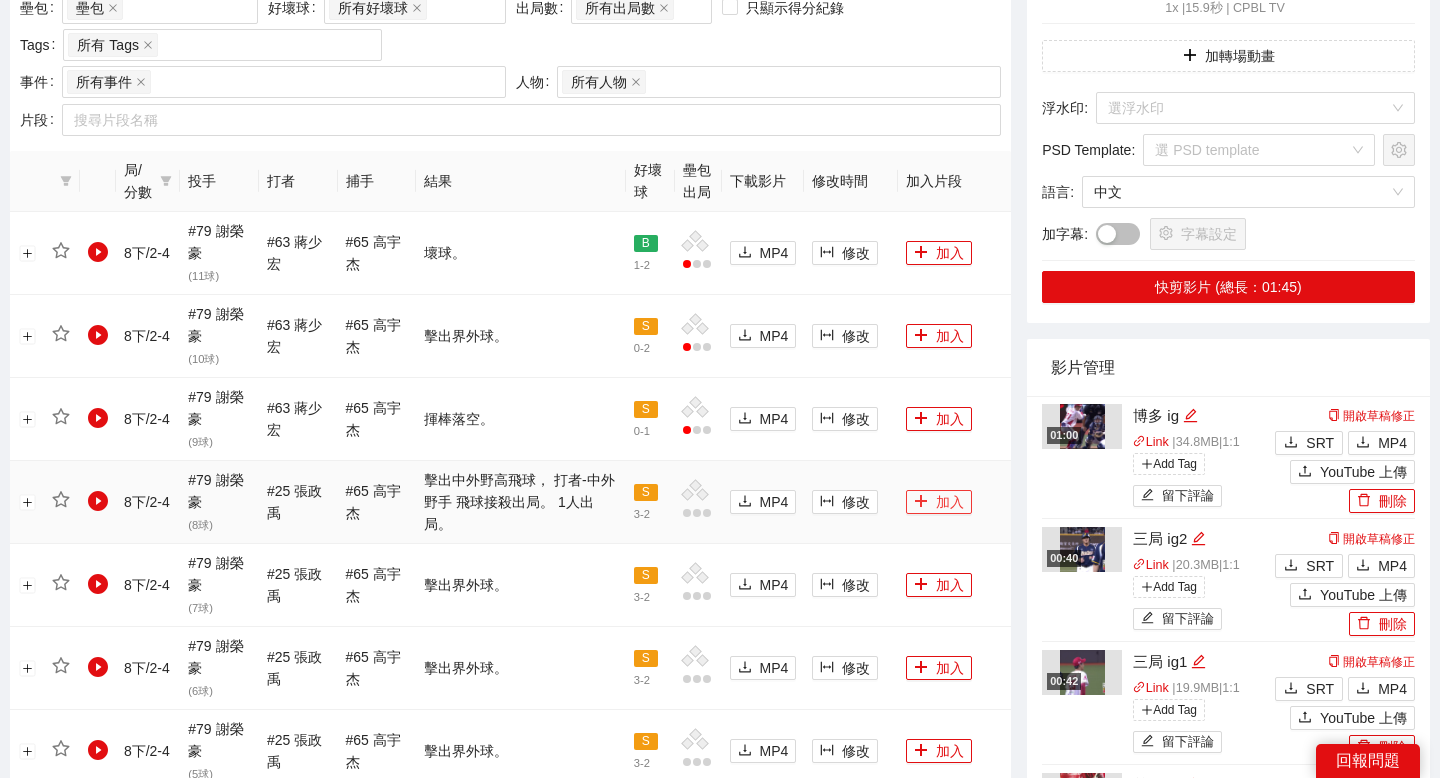 click on "加入" at bounding box center [939, 502] 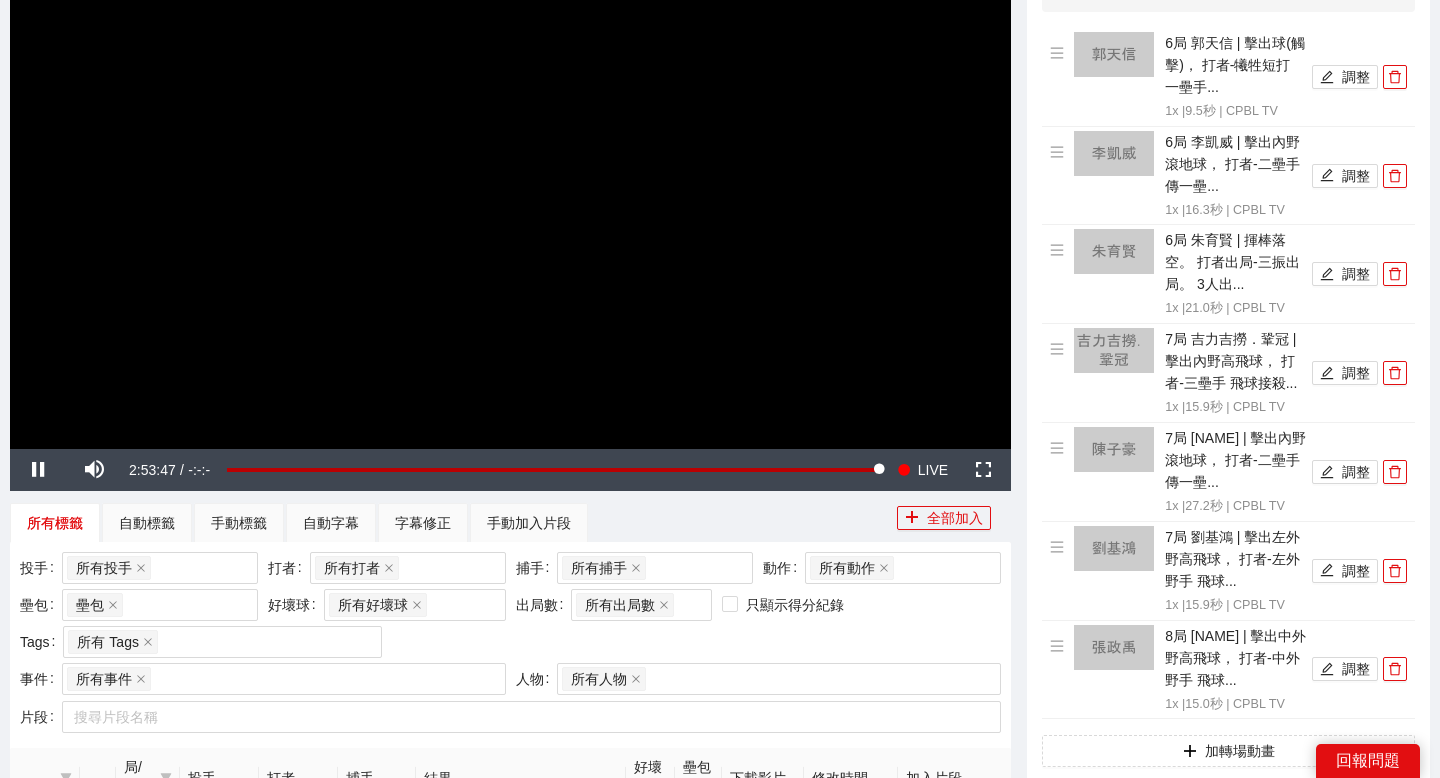 scroll, scrollTop: 281, scrollLeft: 0, axis: vertical 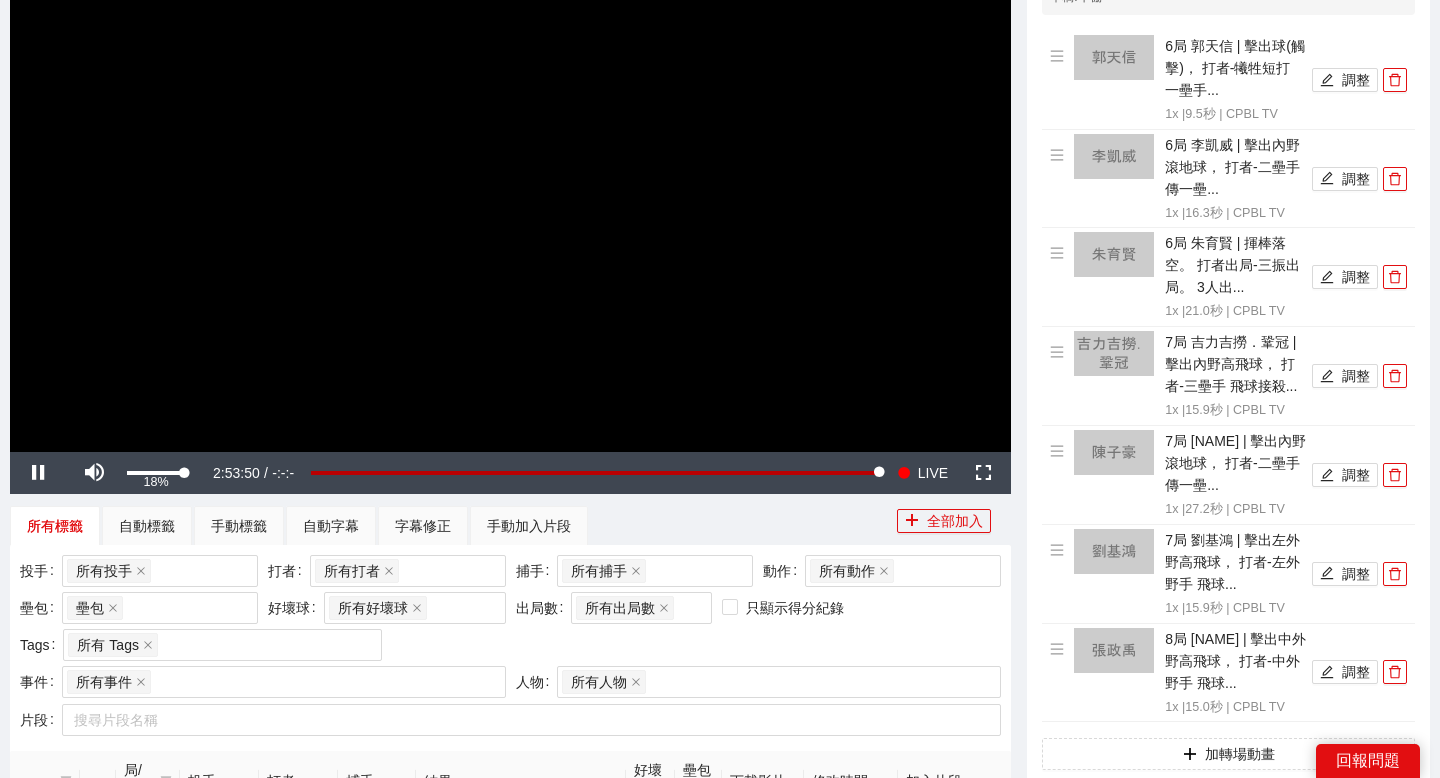 click at bounding box center (155, 473) 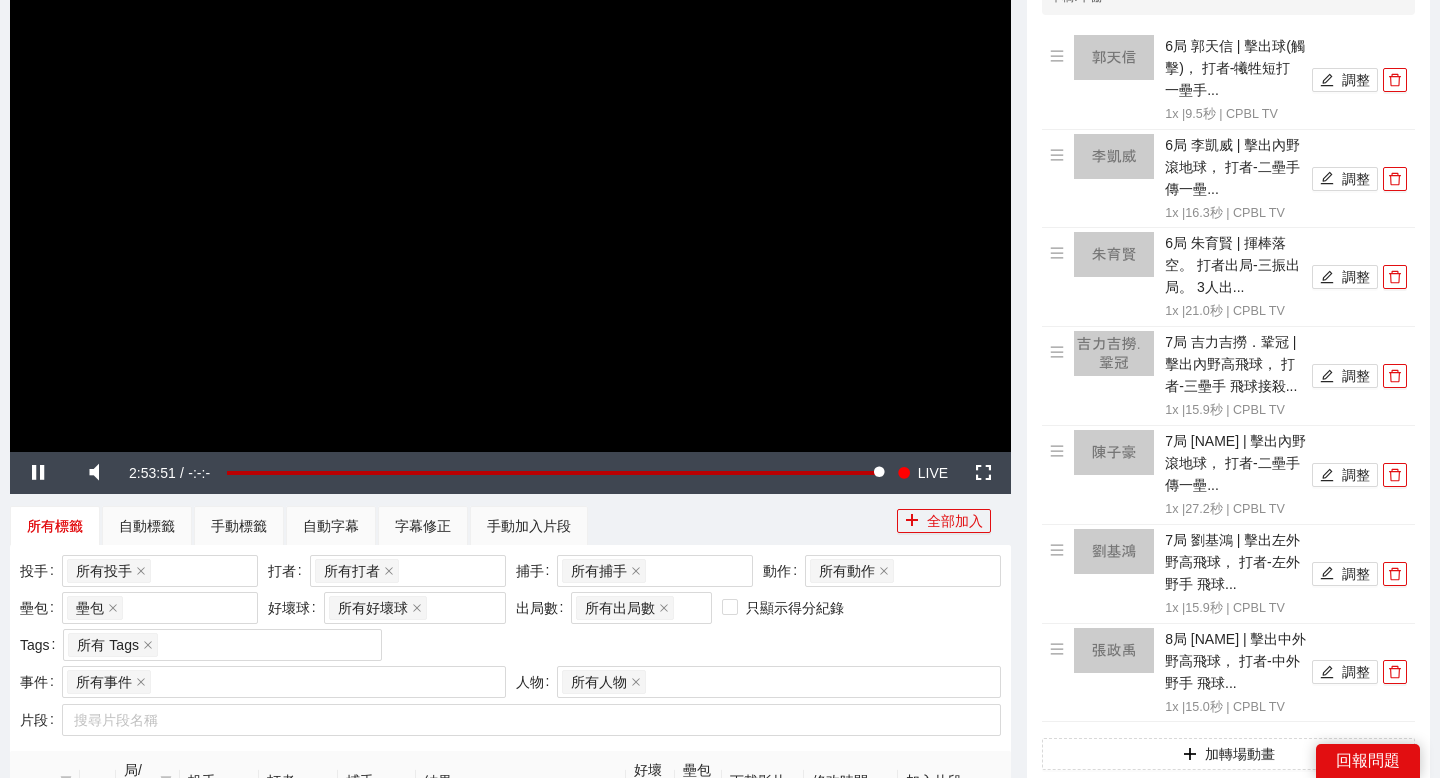 scroll, scrollTop: 220, scrollLeft: 0, axis: vertical 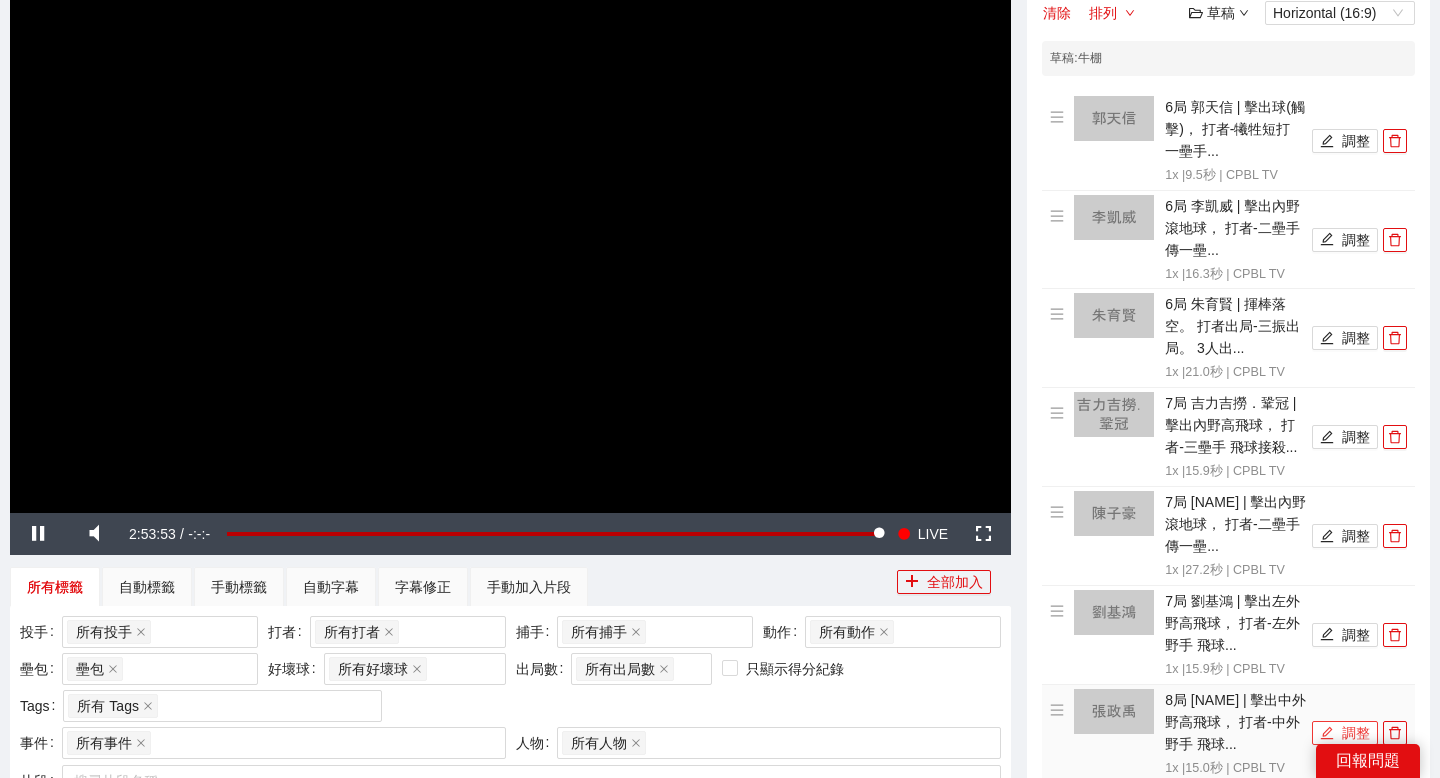 click on "調整" at bounding box center [1345, 733] 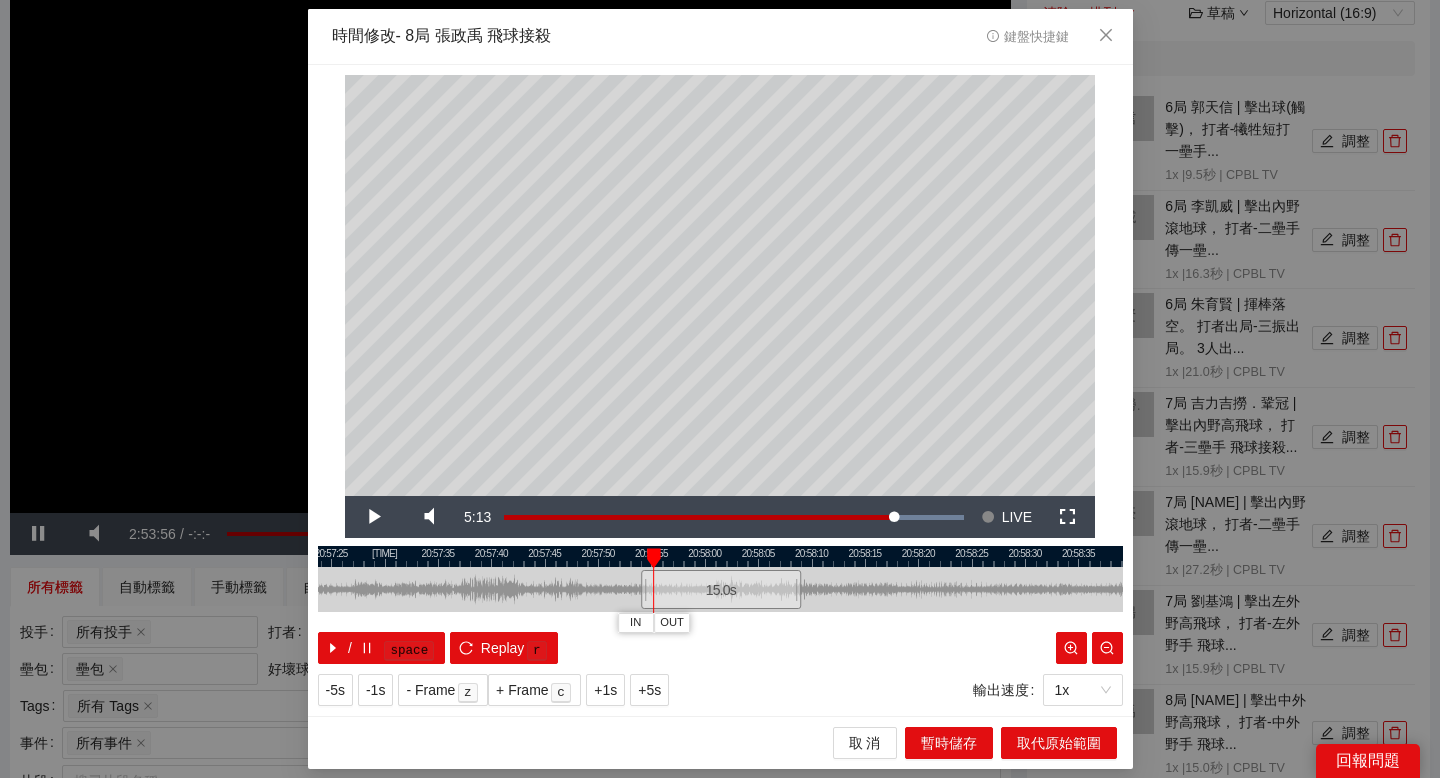 click at bounding box center (720, 556) 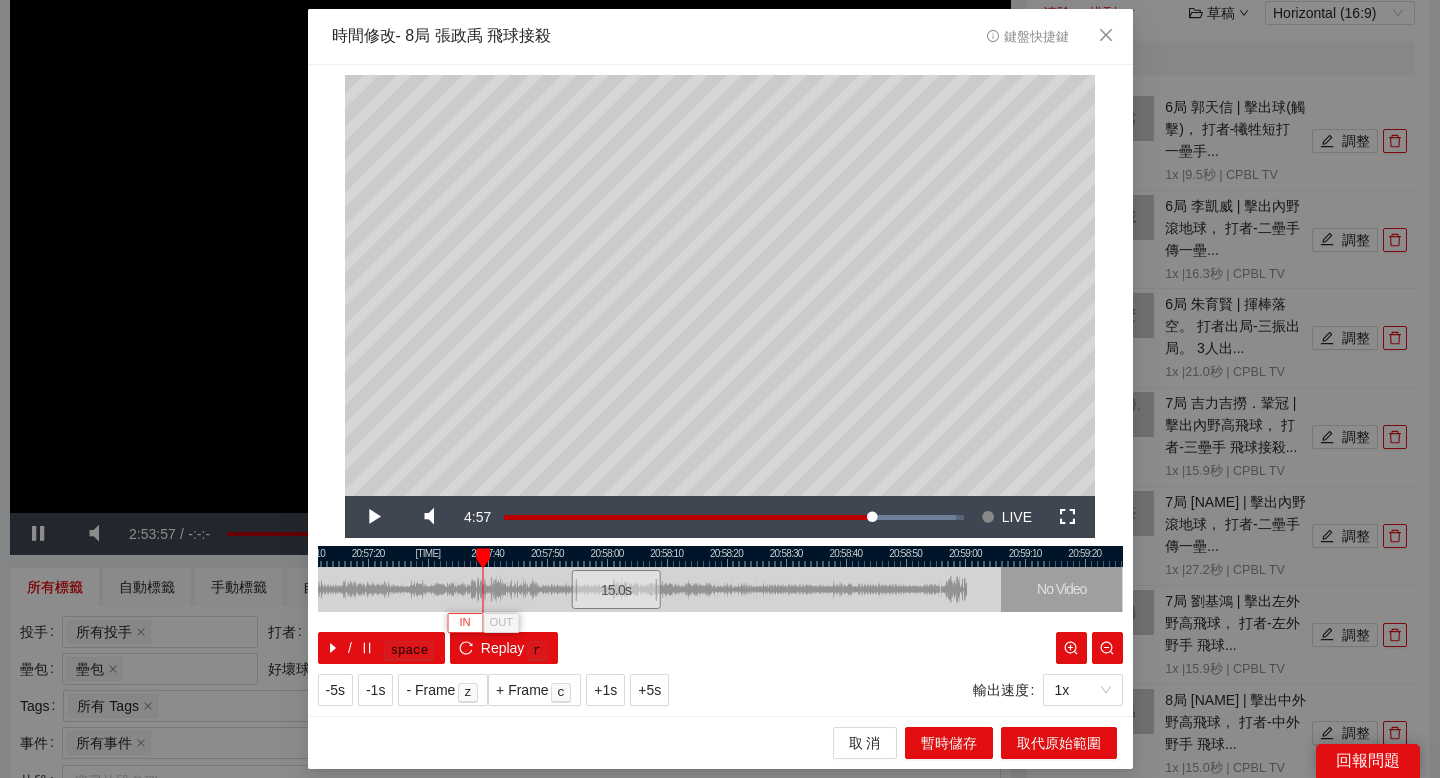 click on "IN" at bounding box center [464, 623] 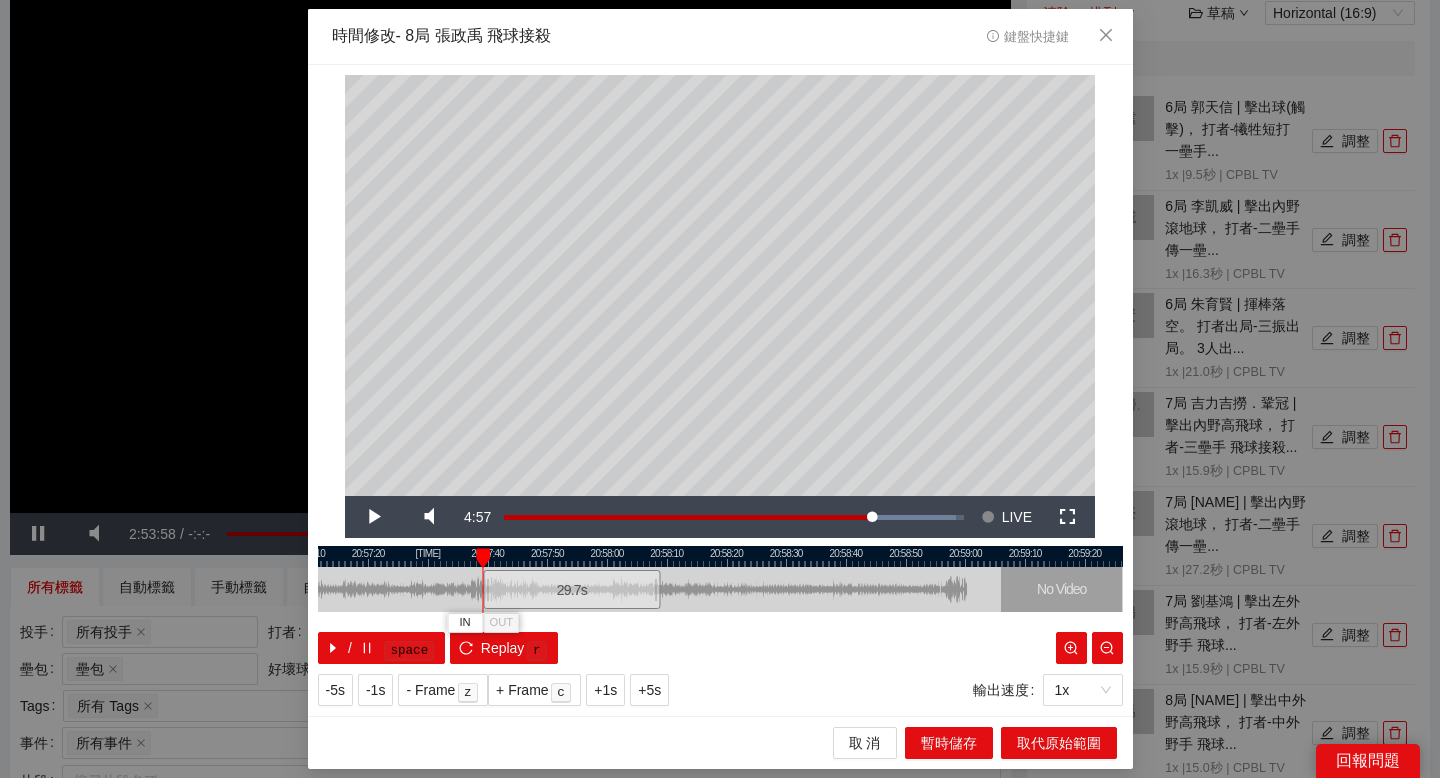 click at bounding box center [720, 556] 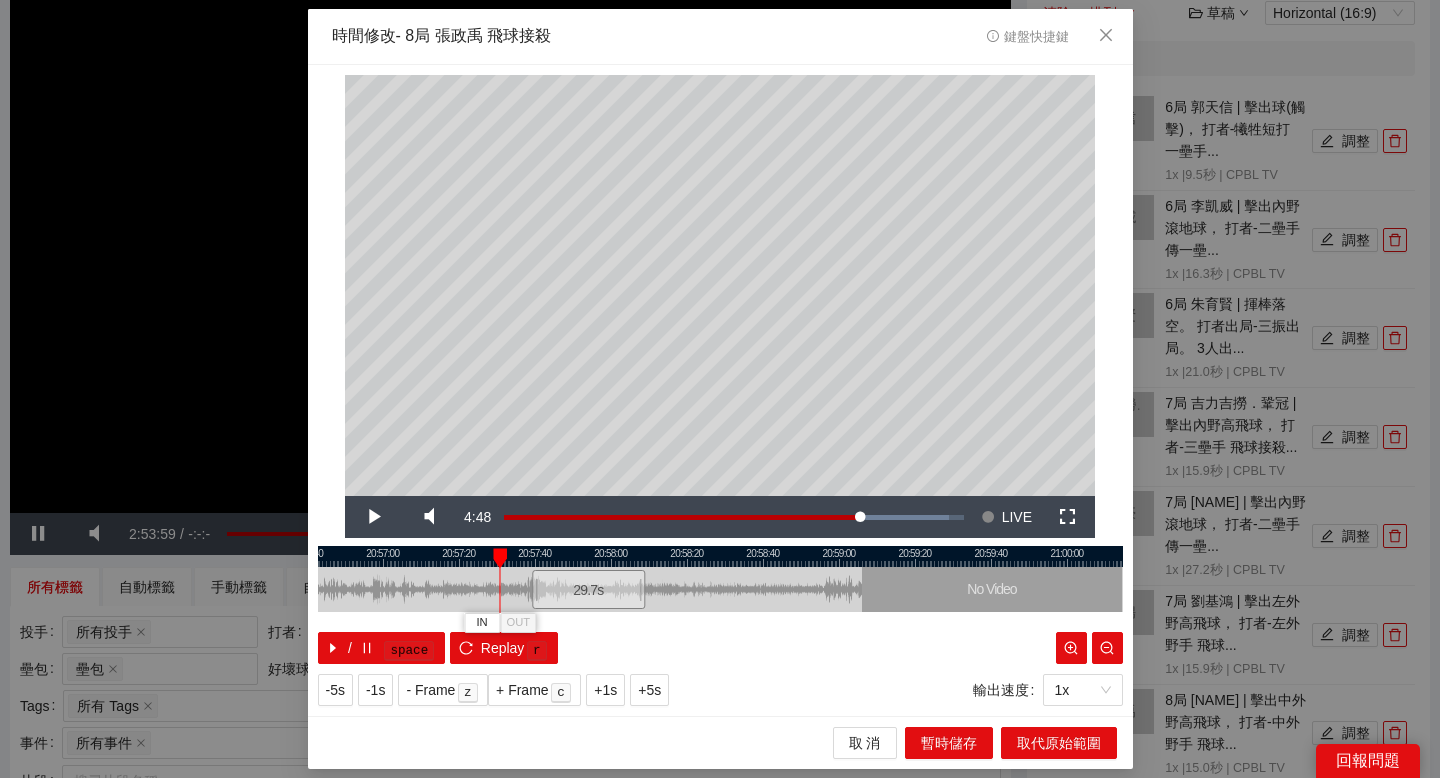 drag, startPoint x: 483, startPoint y: 556, endPoint x: 658, endPoint y: 556, distance: 175 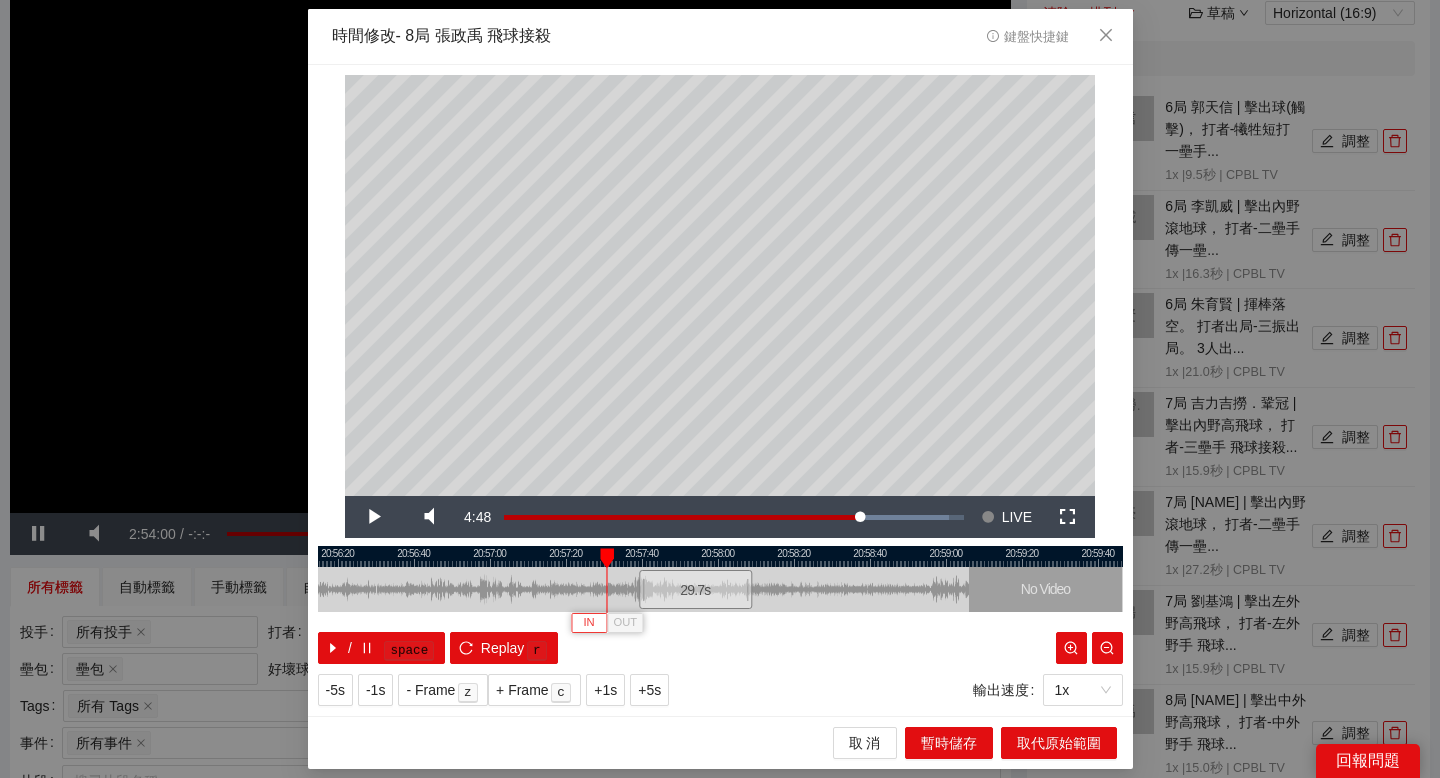 click on "IN" at bounding box center (588, 623) 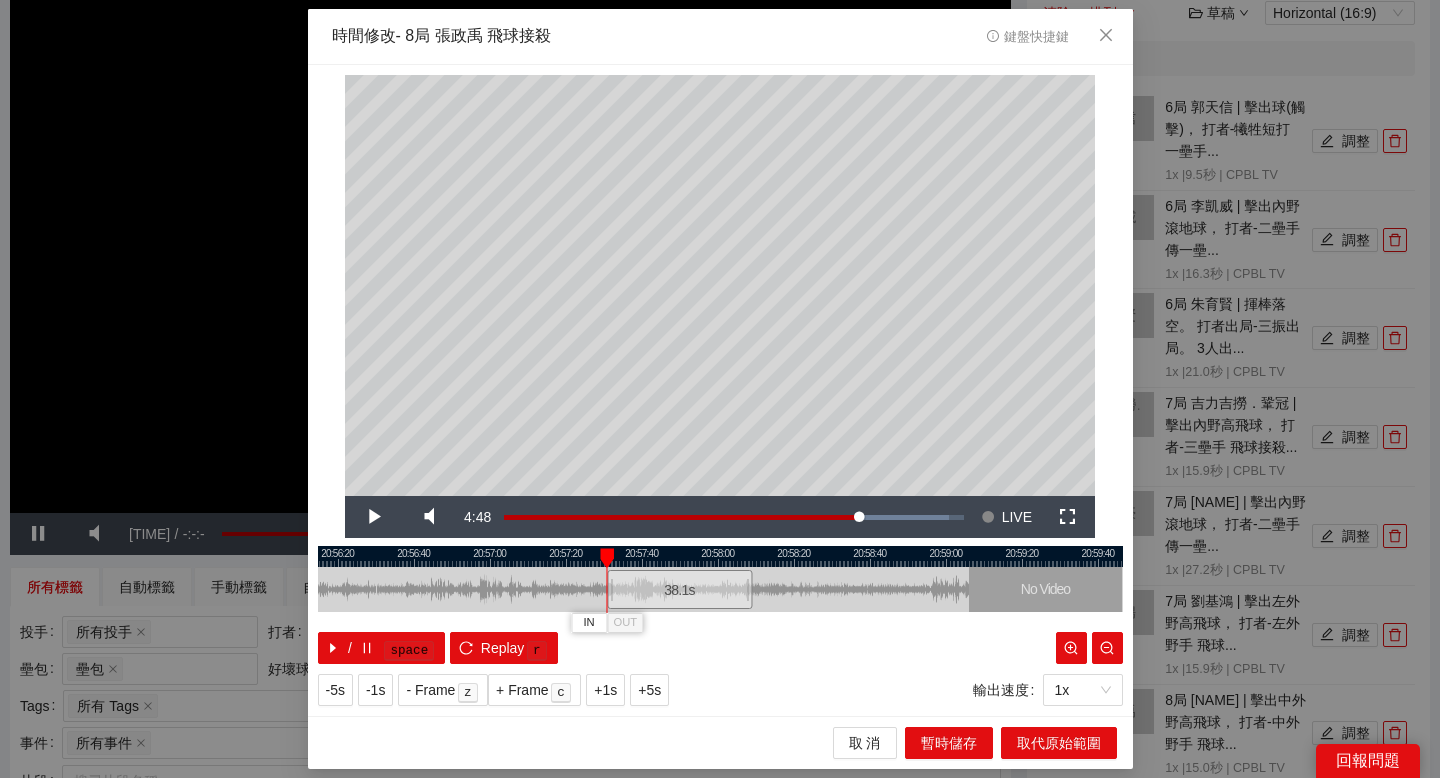 click at bounding box center [720, 556] 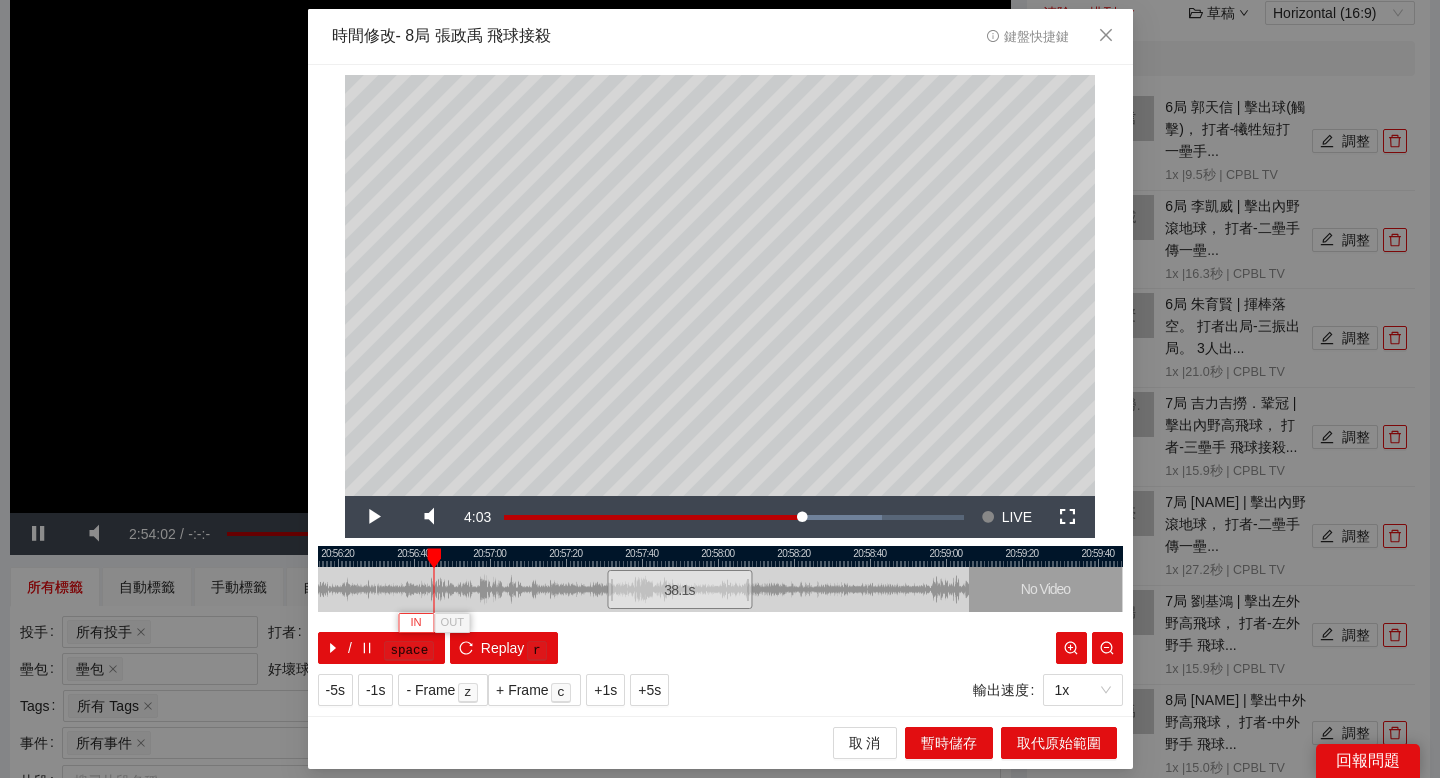 click on "IN" at bounding box center (416, 622) 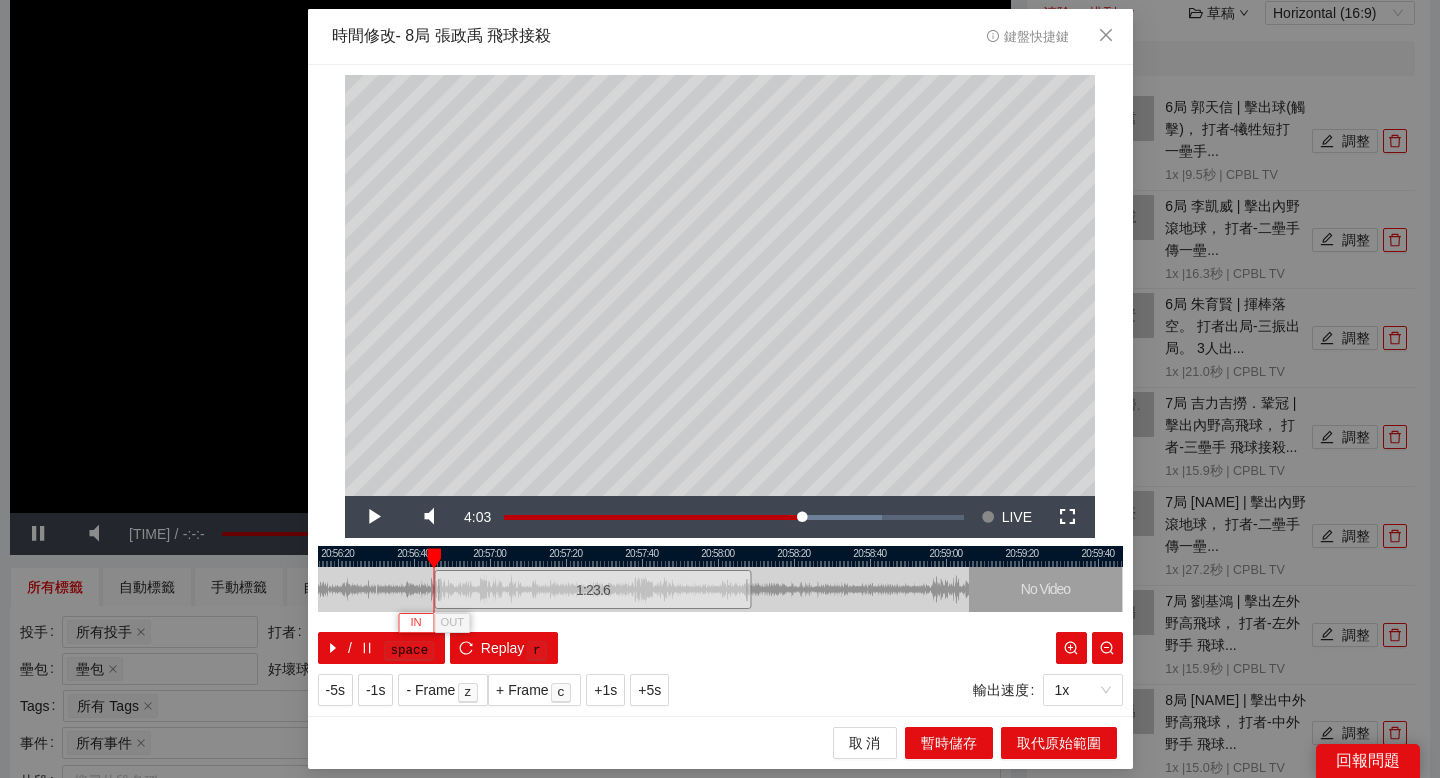 type 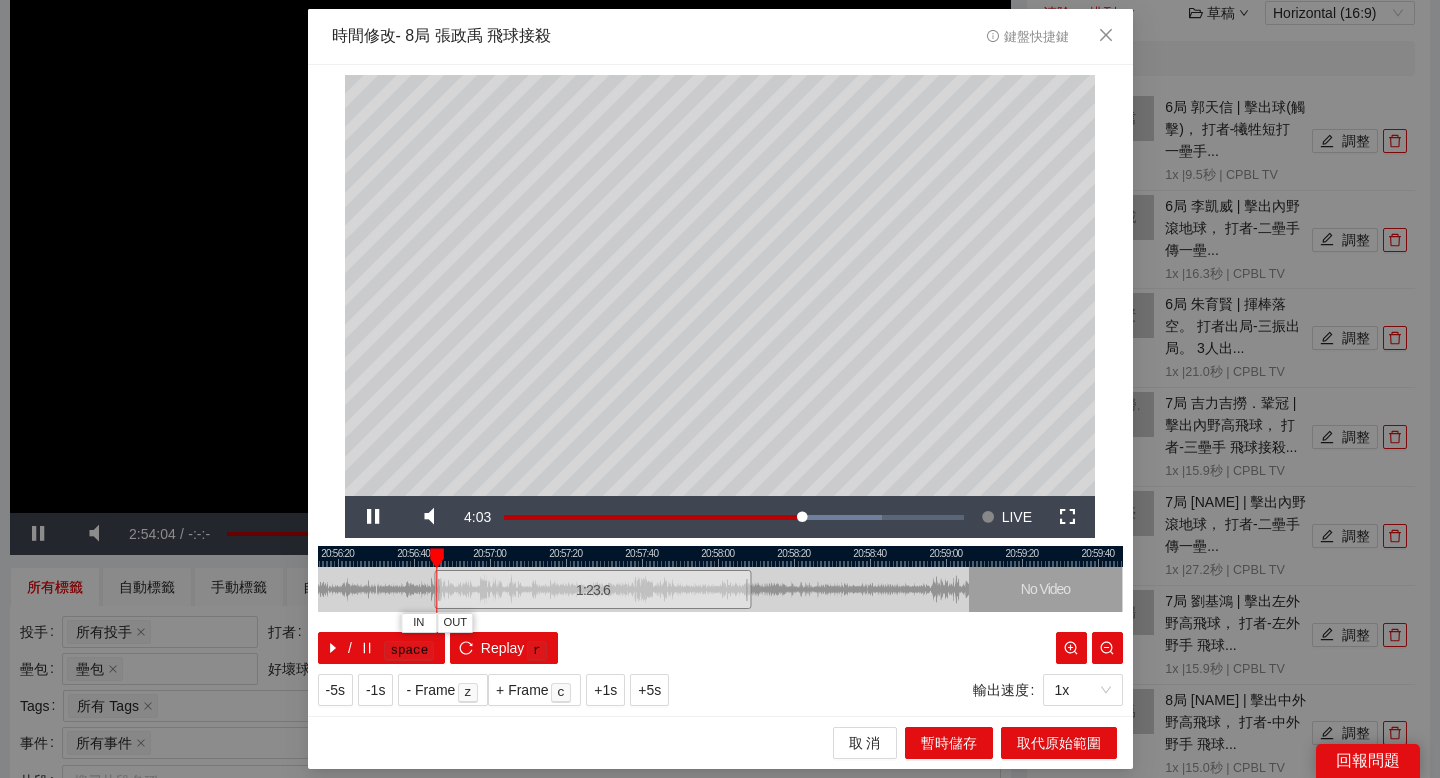 click at bounding box center [720, 556] 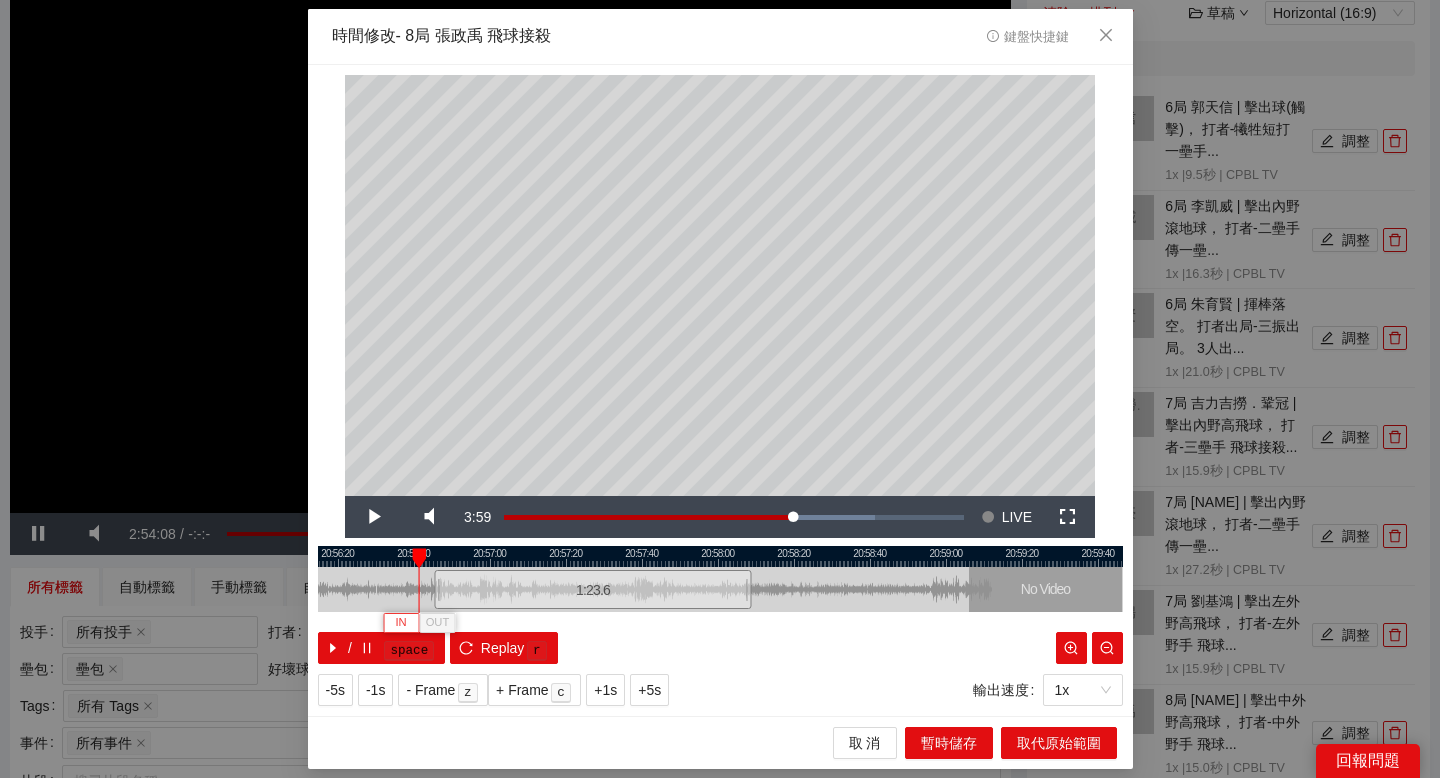 click on "IN" at bounding box center [400, 623] 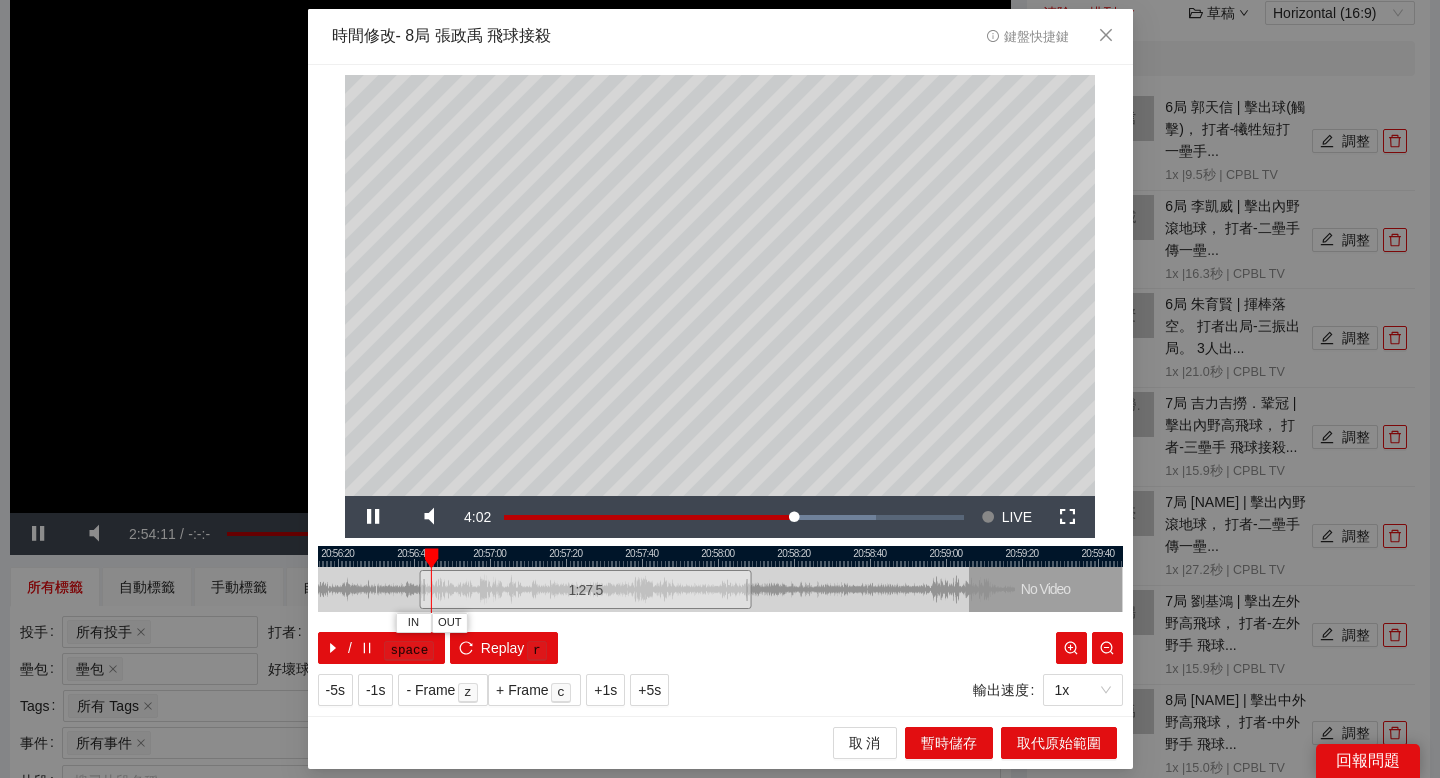 click at bounding box center (720, 556) 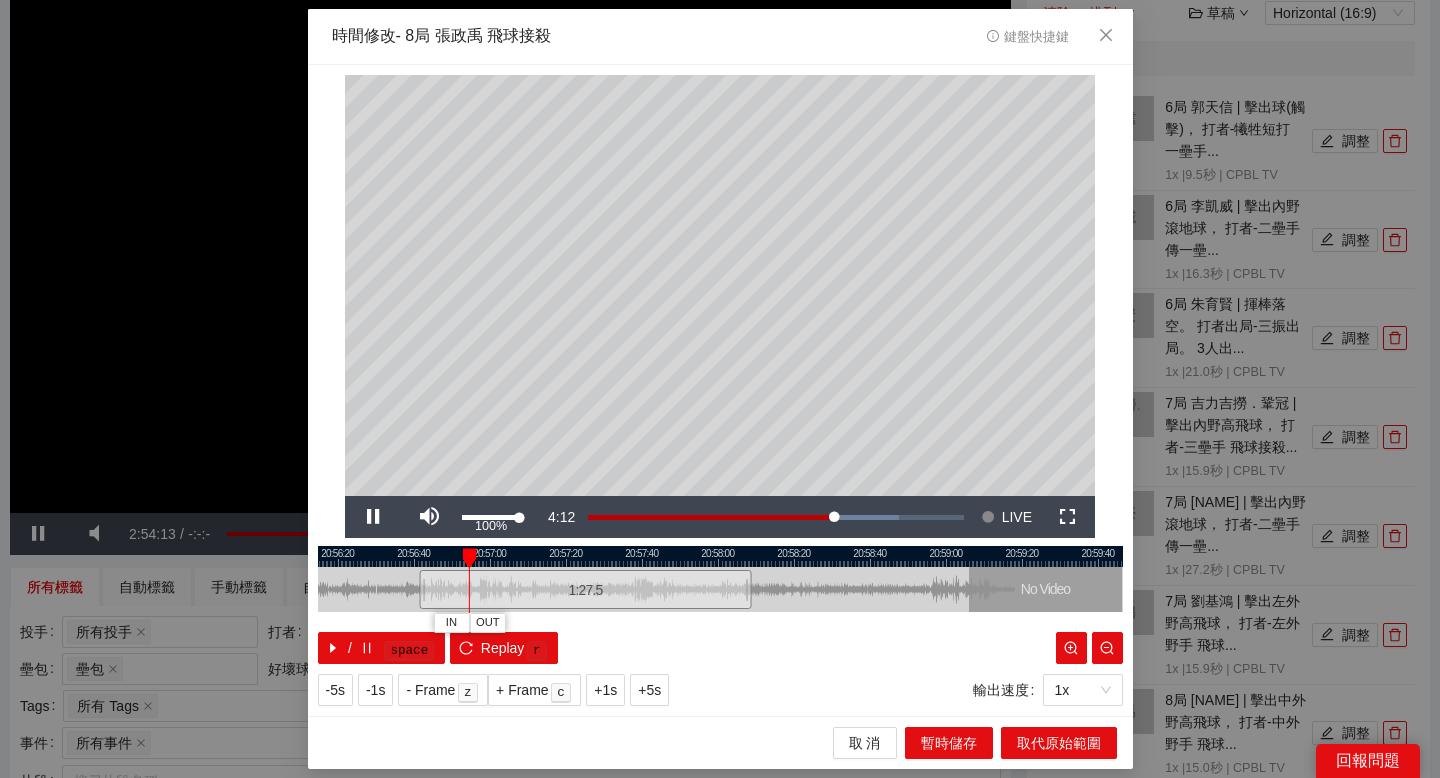 drag, startPoint x: 516, startPoint y: 514, endPoint x: 546, endPoint y: 515, distance: 30.016663 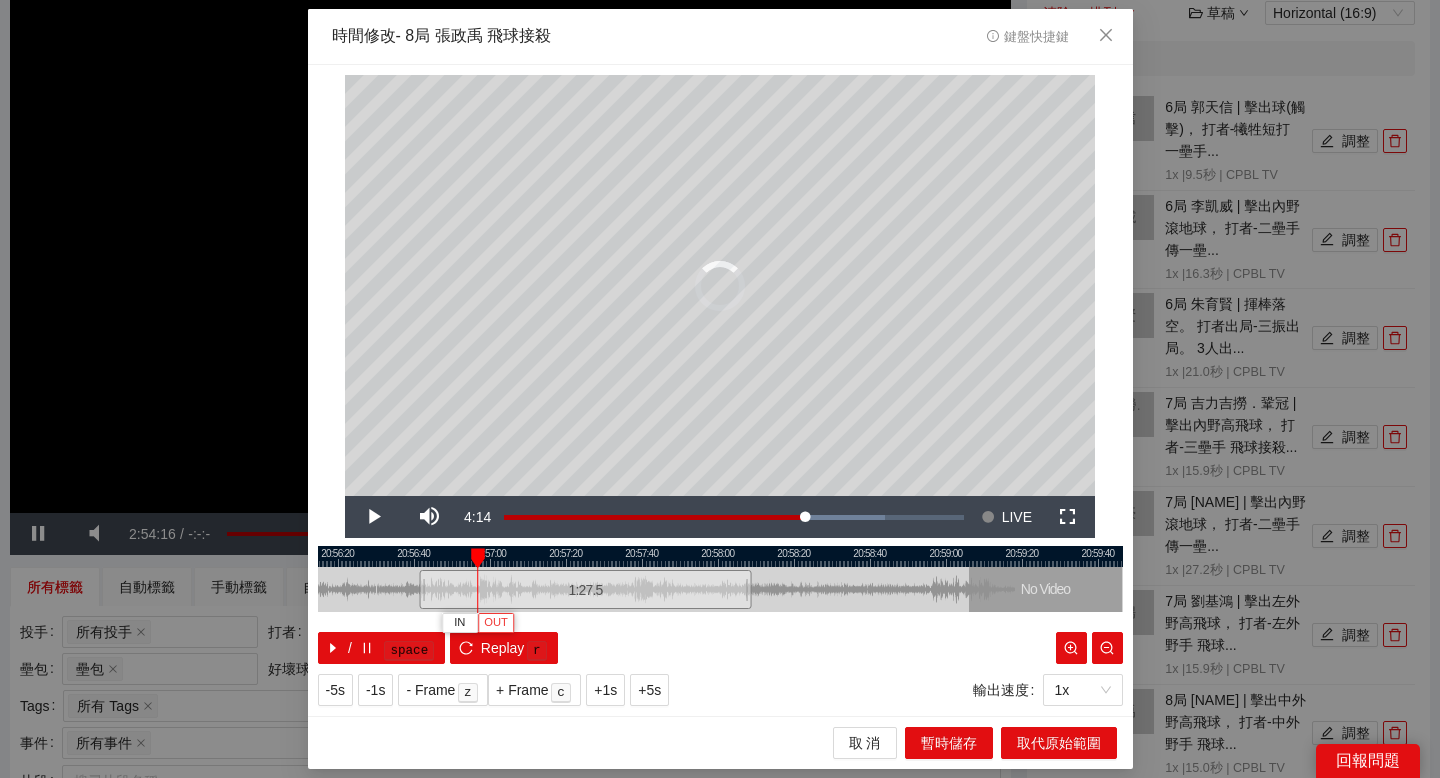 click on "OUT" at bounding box center (496, 623) 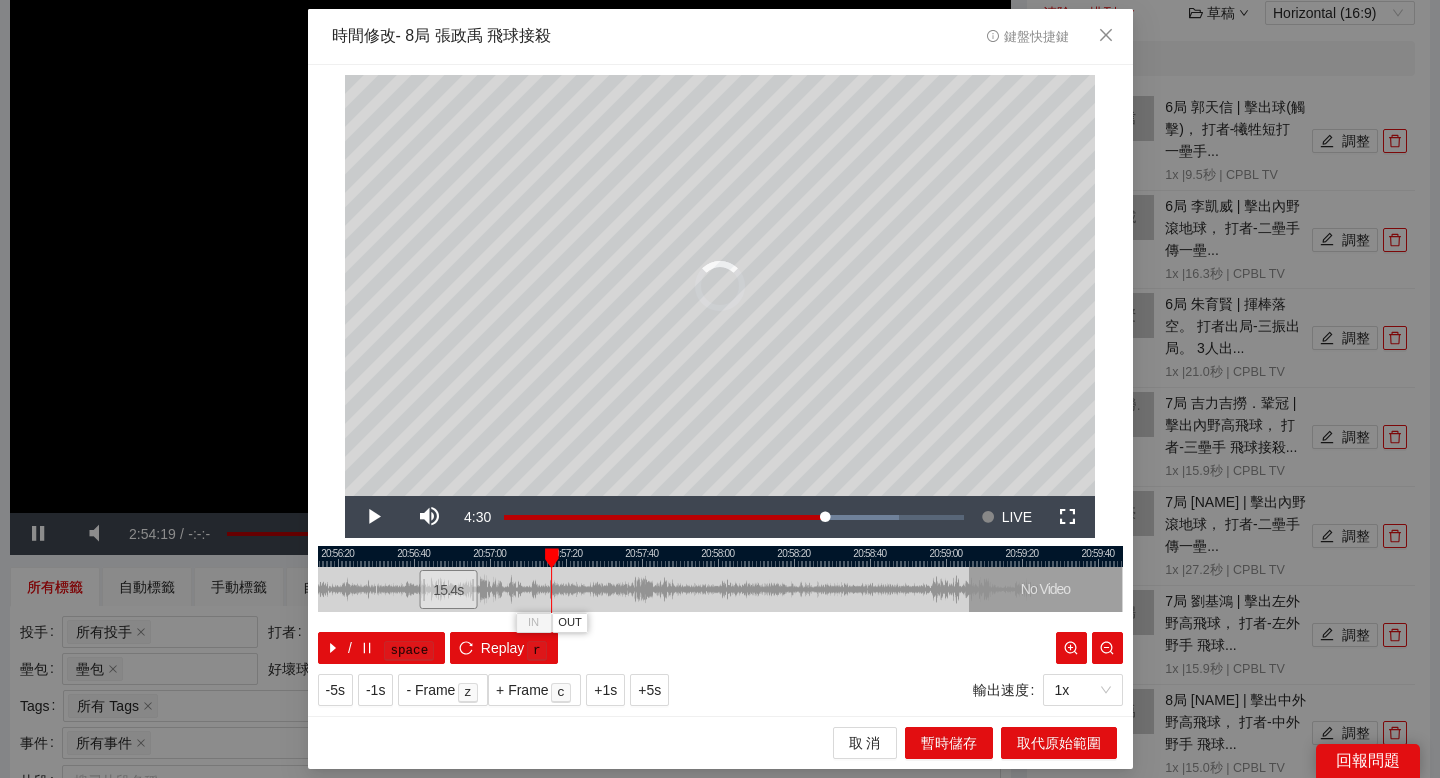 drag, startPoint x: 481, startPoint y: 552, endPoint x: 560, endPoint y: 550, distance: 79.025314 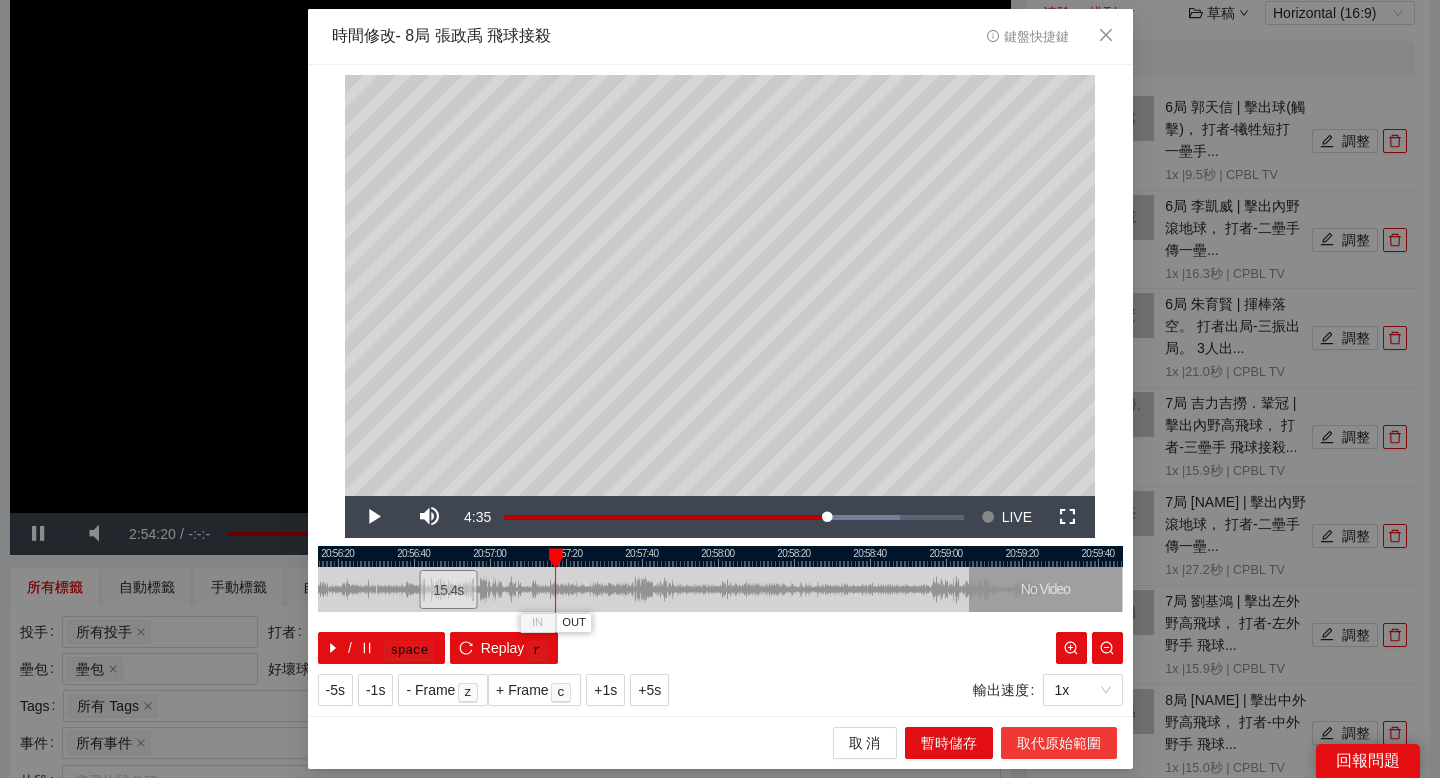 click on "取代原始範圍" at bounding box center (1059, 743) 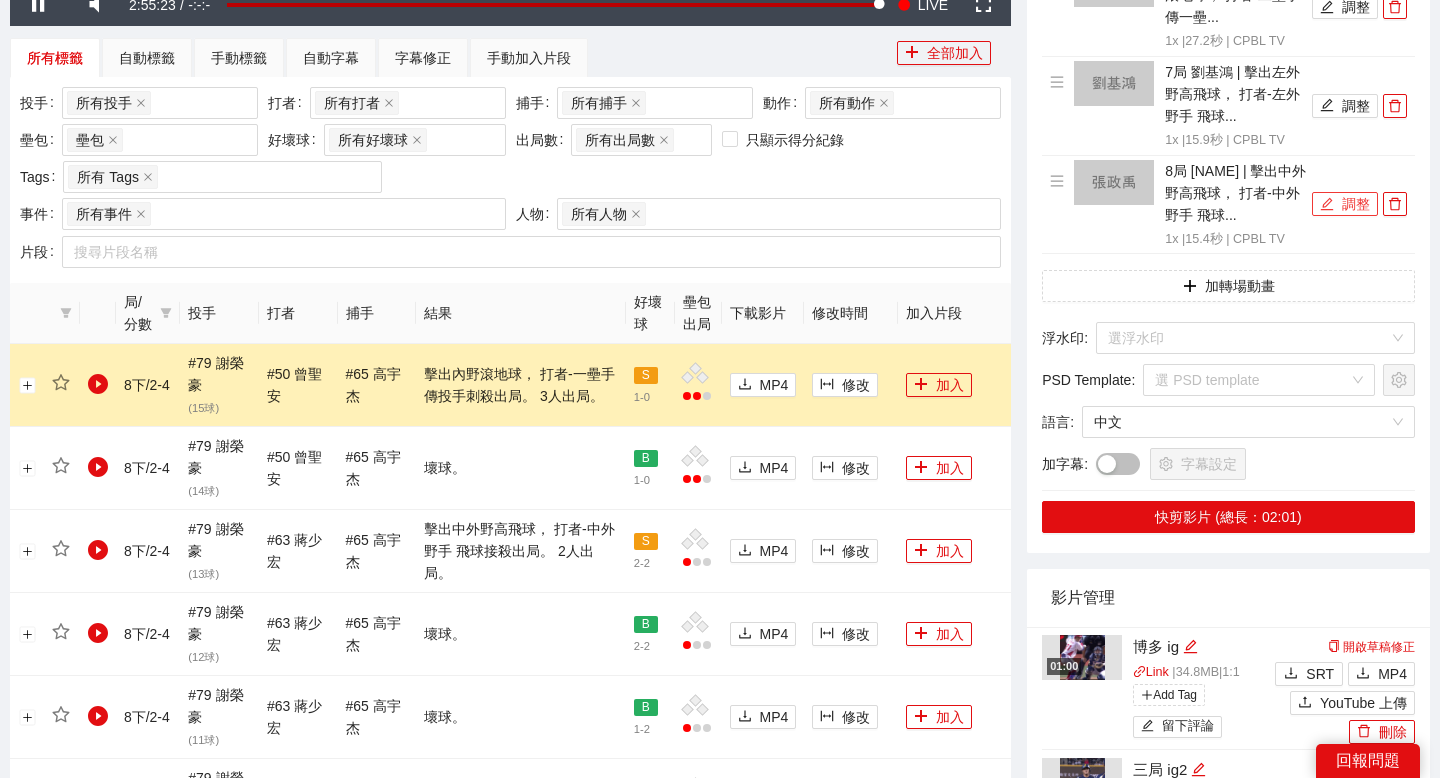 scroll, scrollTop: 753, scrollLeft: 0, axis: vertical 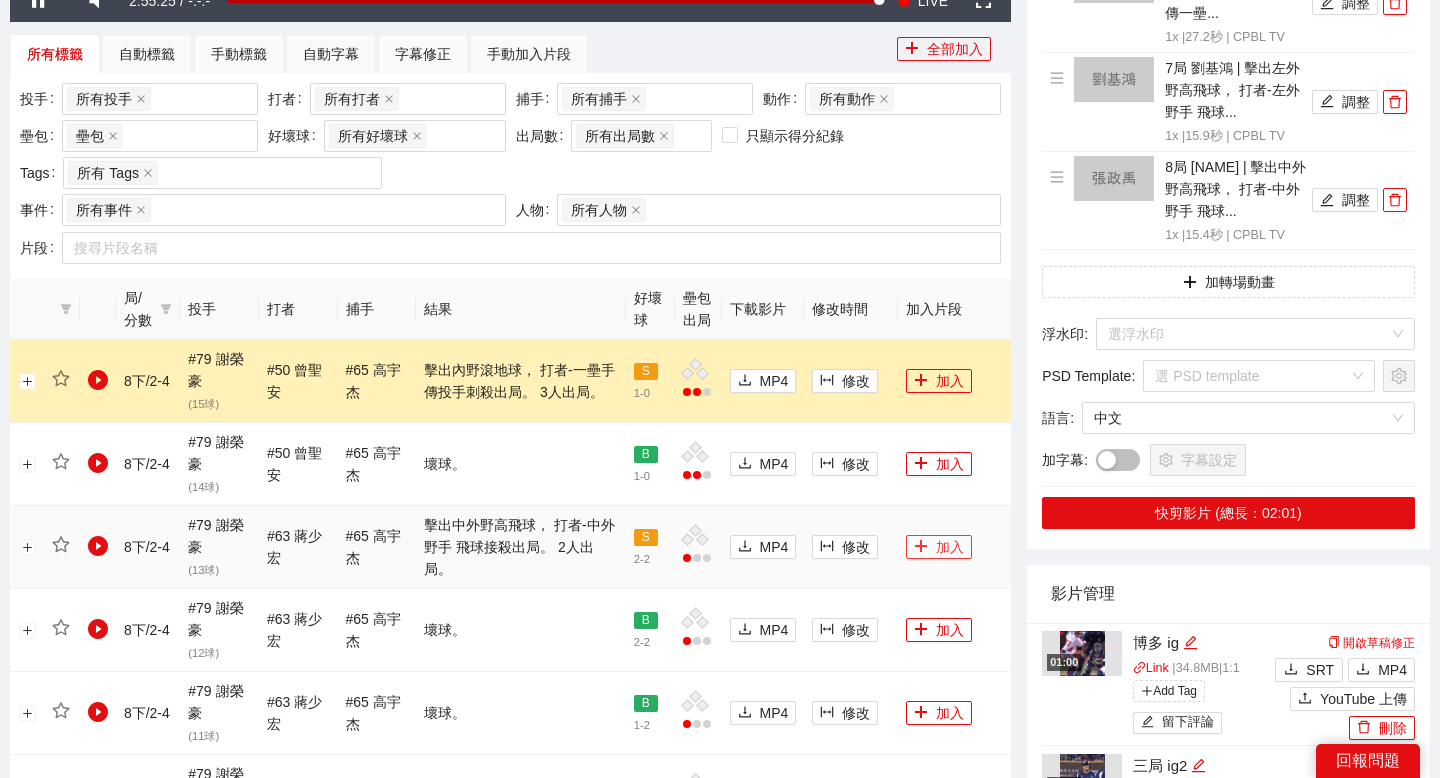 click on "加入" at bounding box center [939, 547] 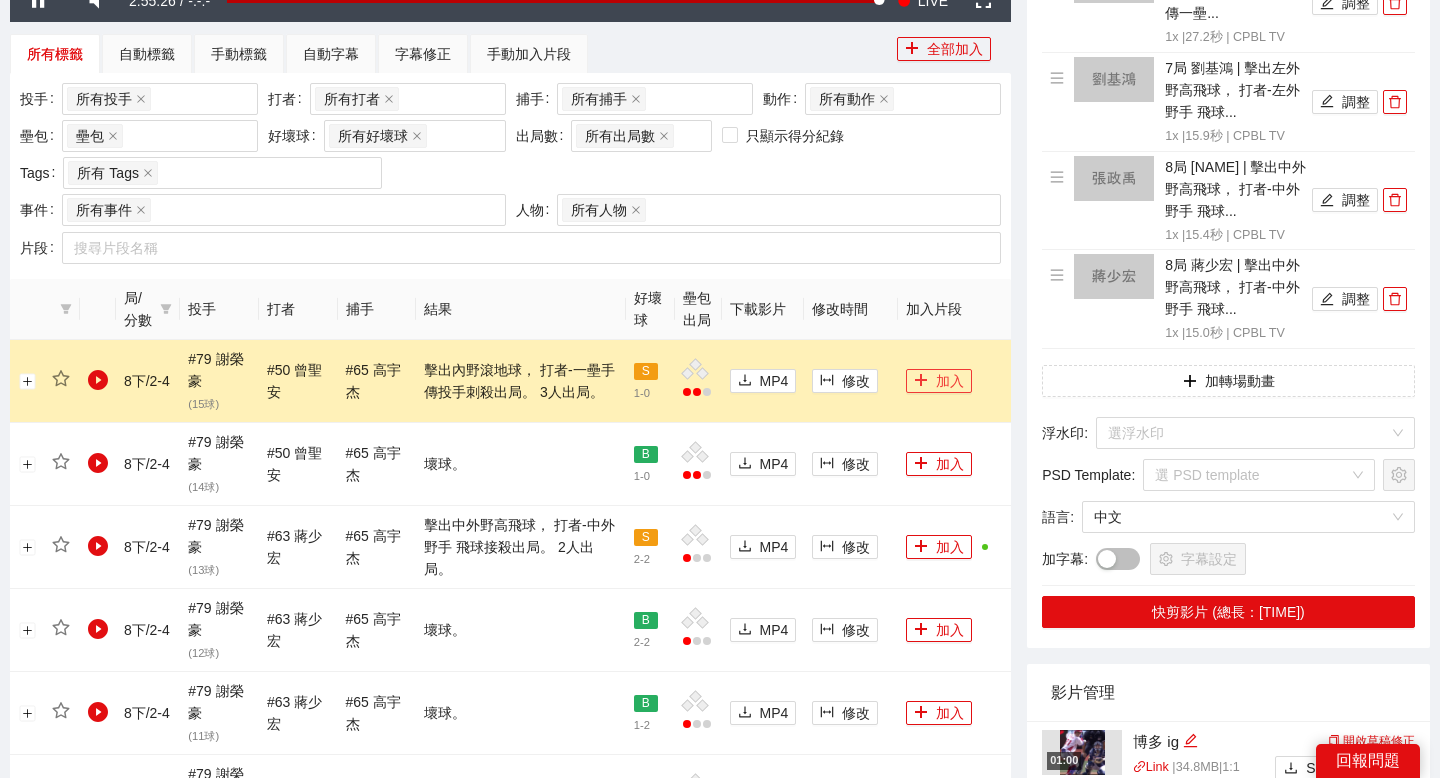 click on "加入" at bounding box center [939, 381] 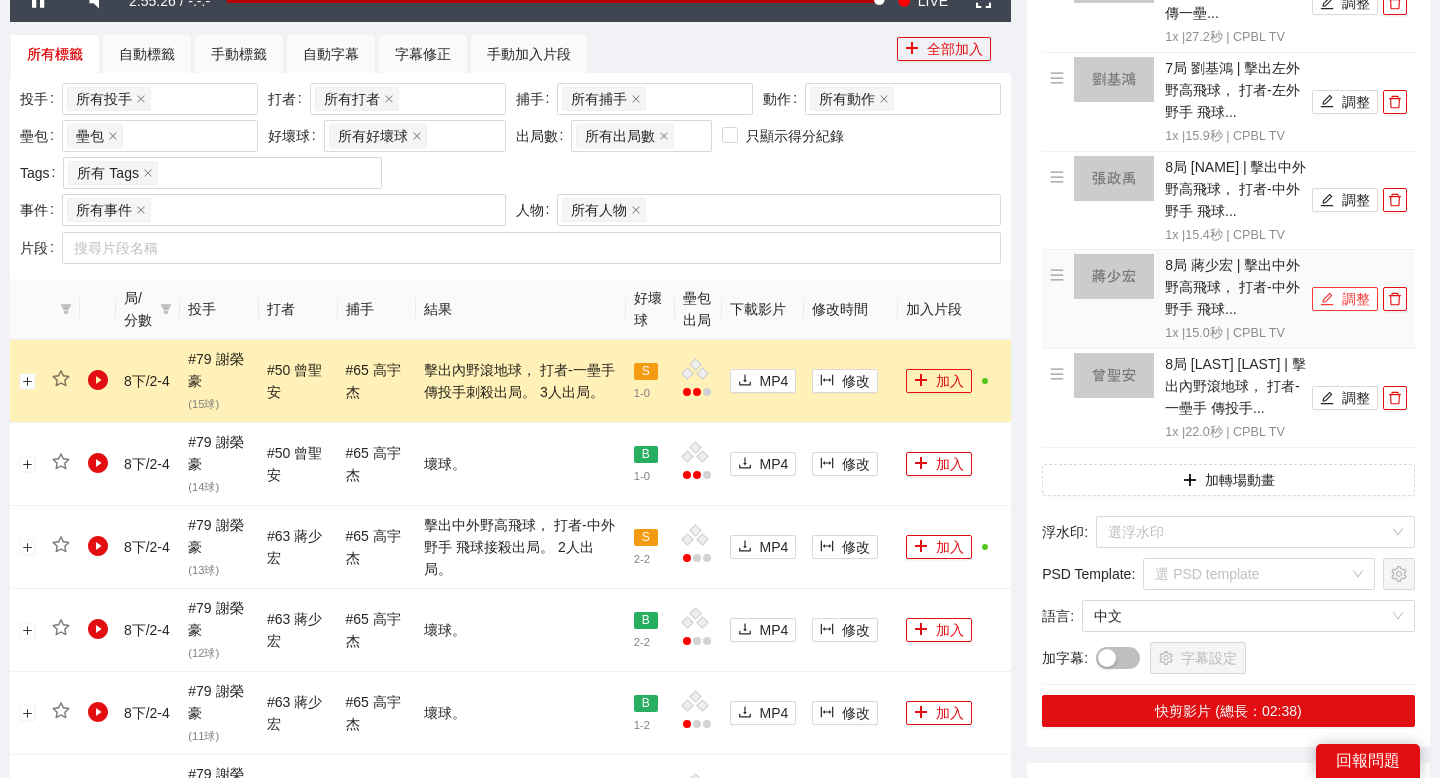 click on "調整" at bounding box center (1345, 299) 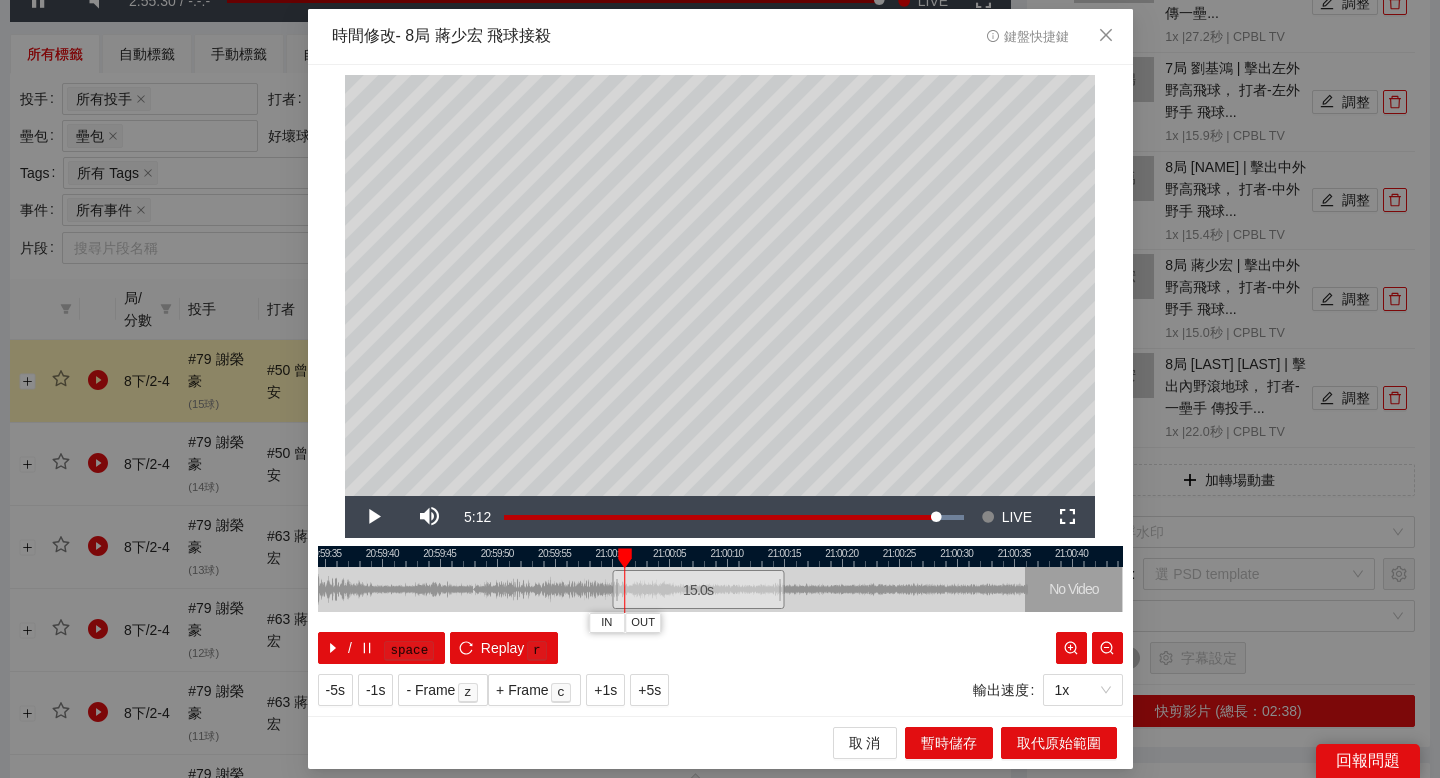 scroll, scrollTop: 752, scrollLeft: 0, axis: vertical 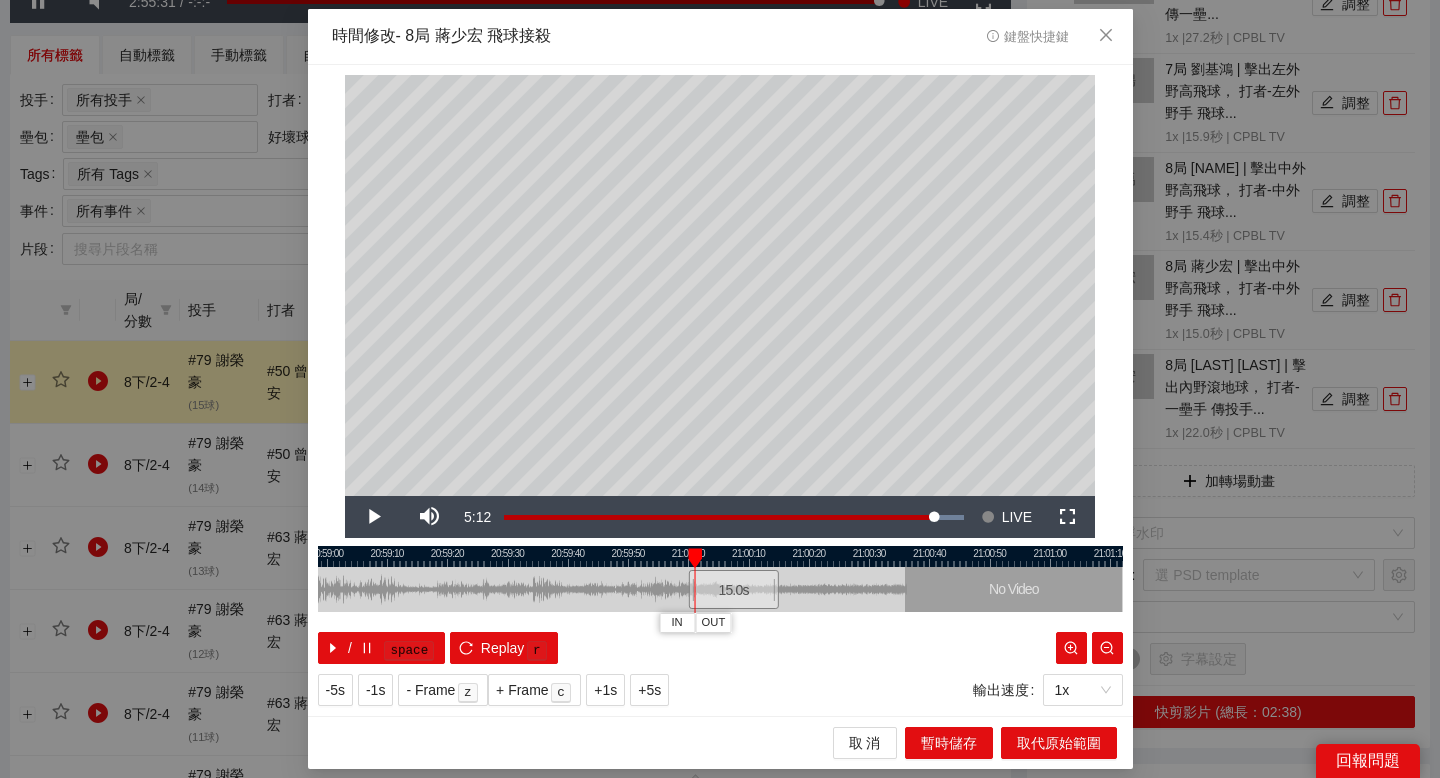 drag, startPoint x: 675, startPoint y: 559, endPoint x: 882, endPoint y: 559, distance: 207 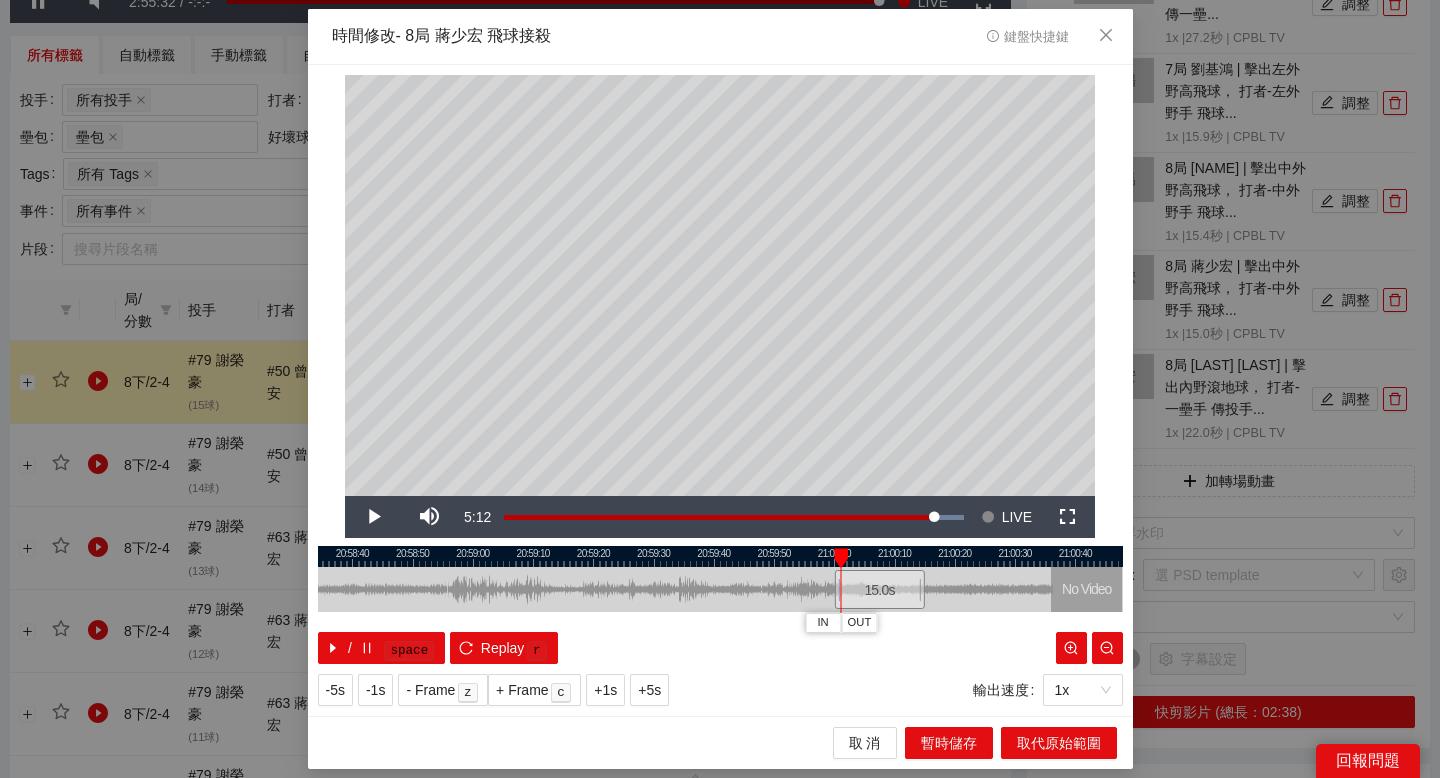 click at bounding box center (720, 556) 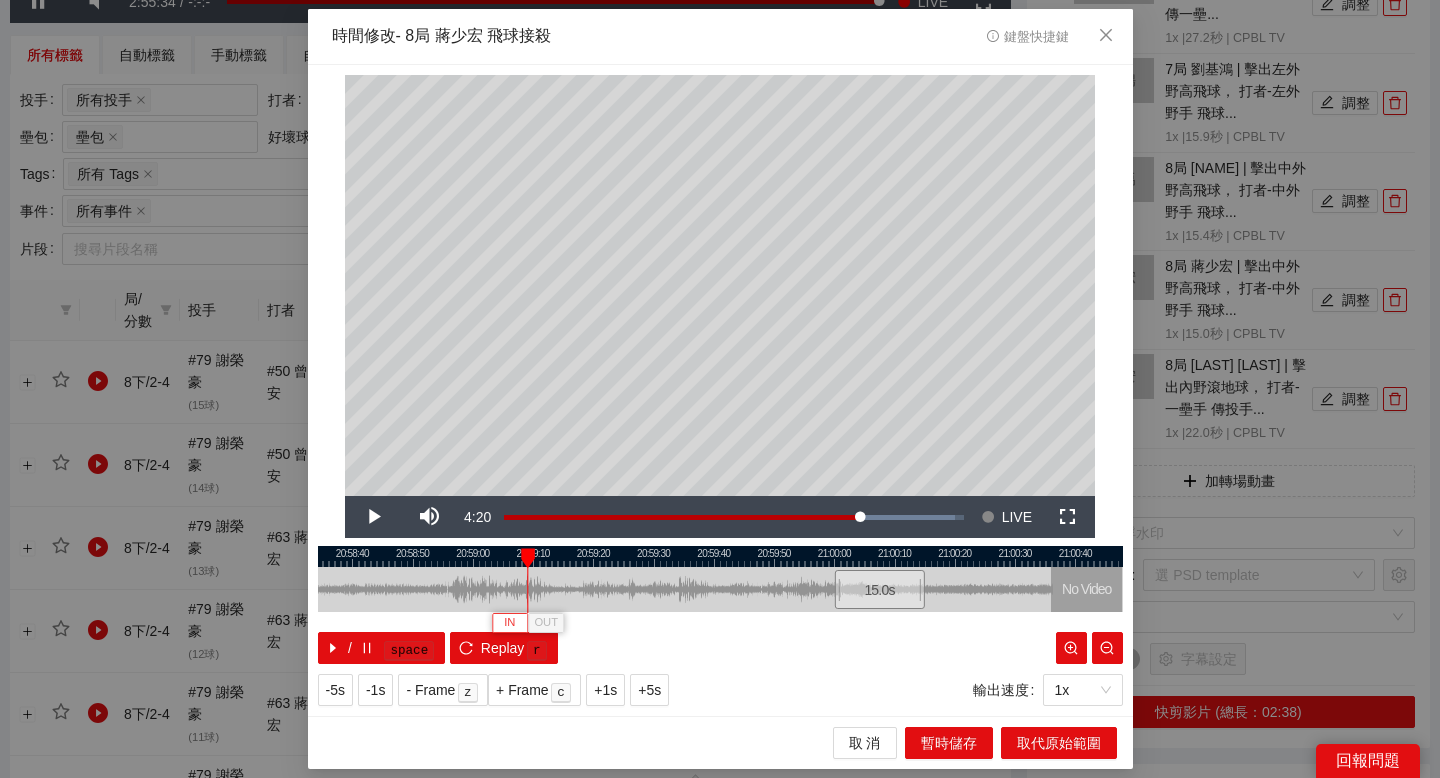 click on "IN" at bounding box center [510, 622] 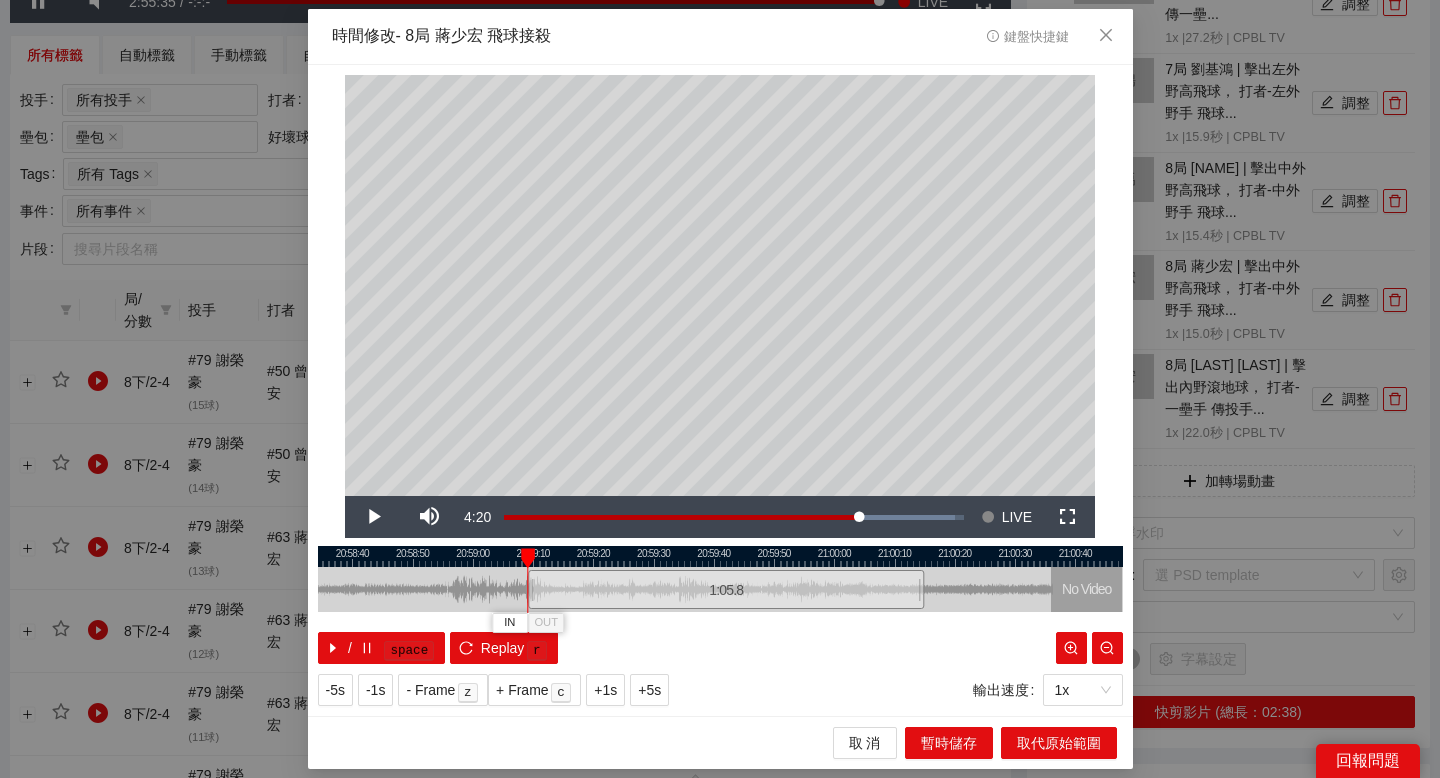 click at bounding box center (720, 556) 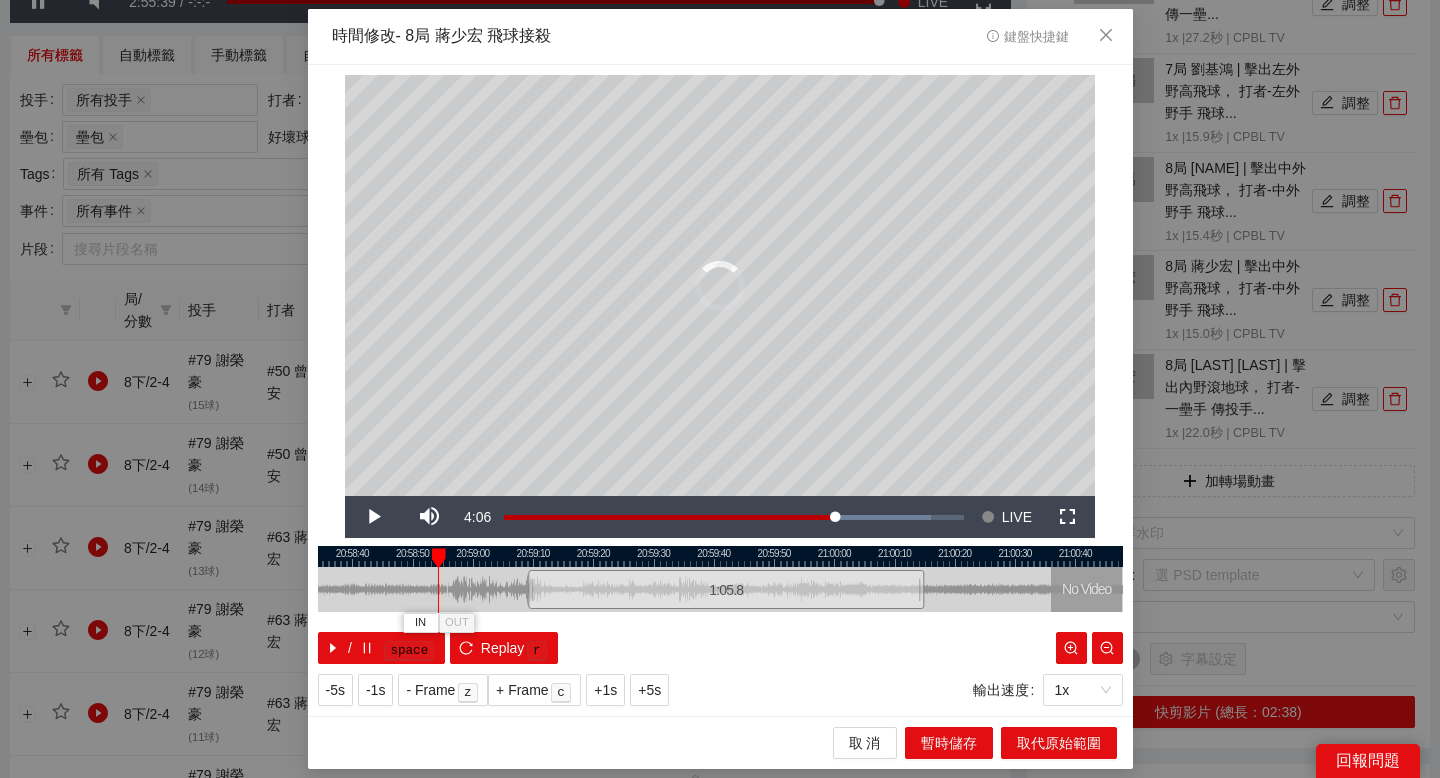 click at bounding box center [439, 558] 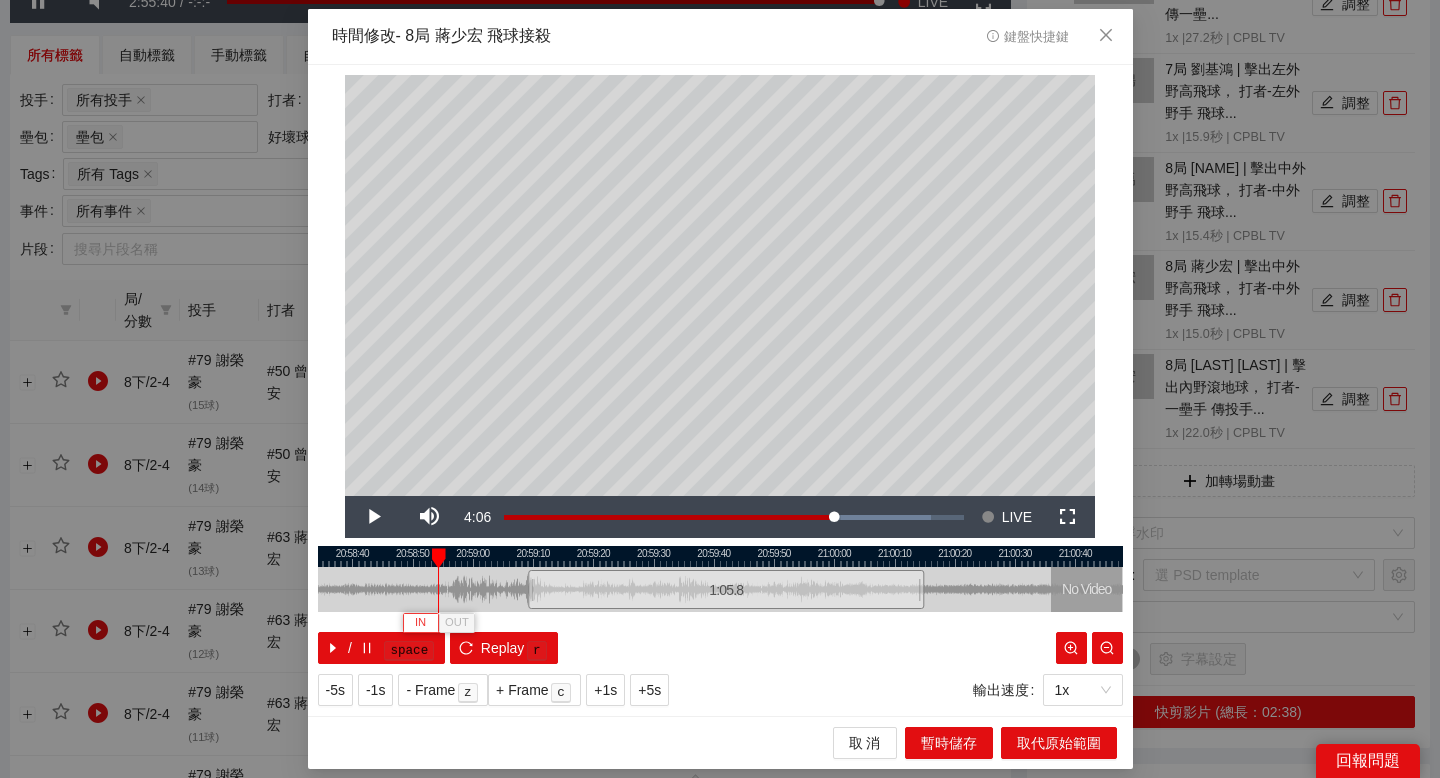 click on "IN" at bounding box center [420, 623] 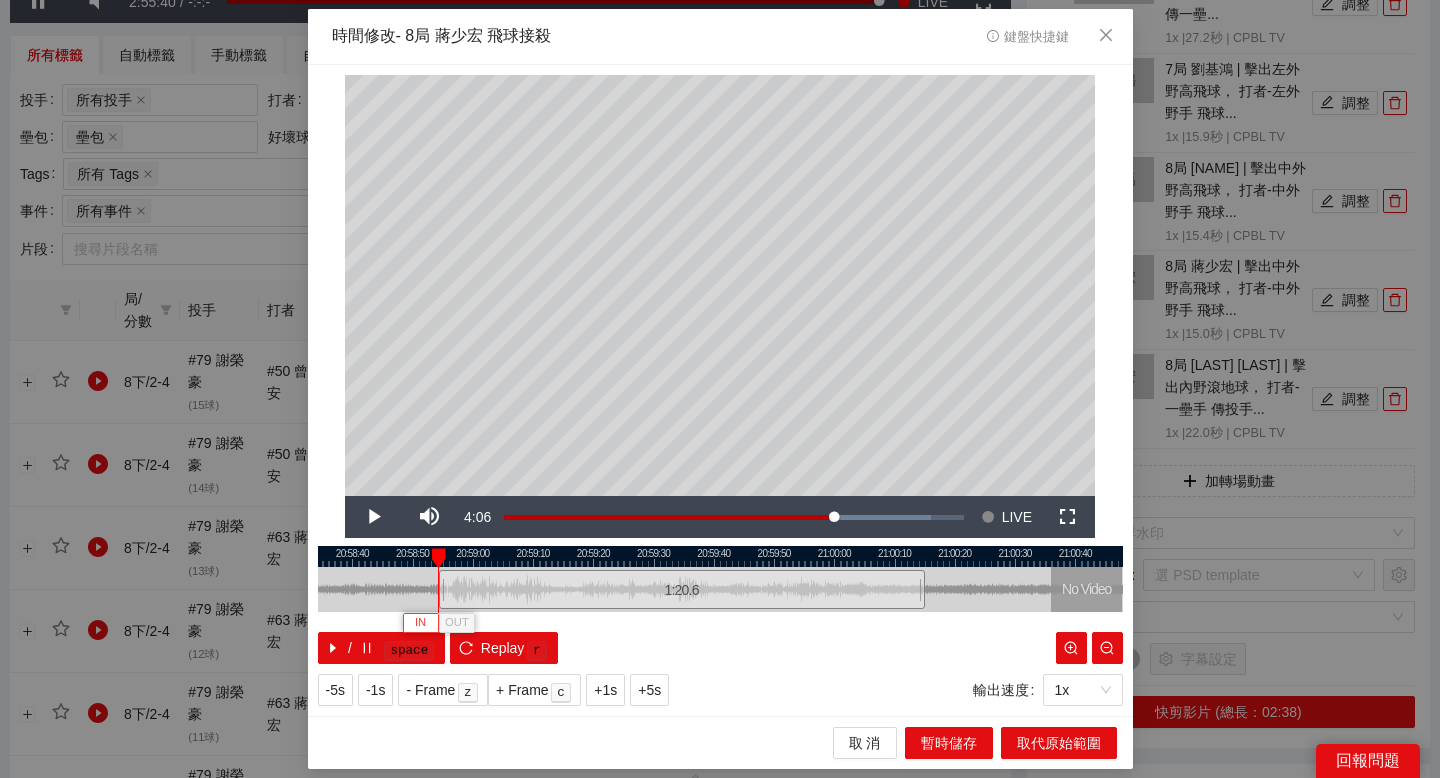 type 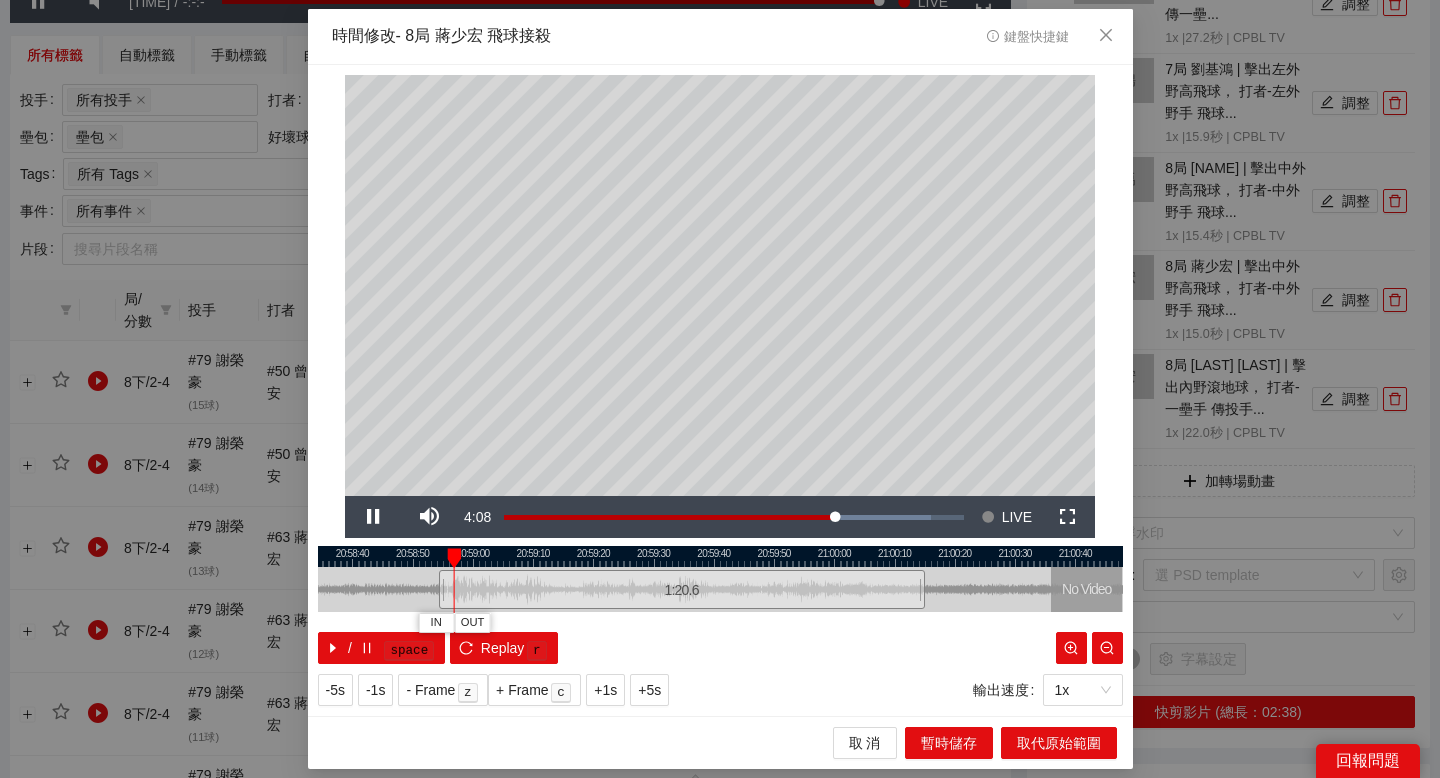 click at bounding box center [720, 556] 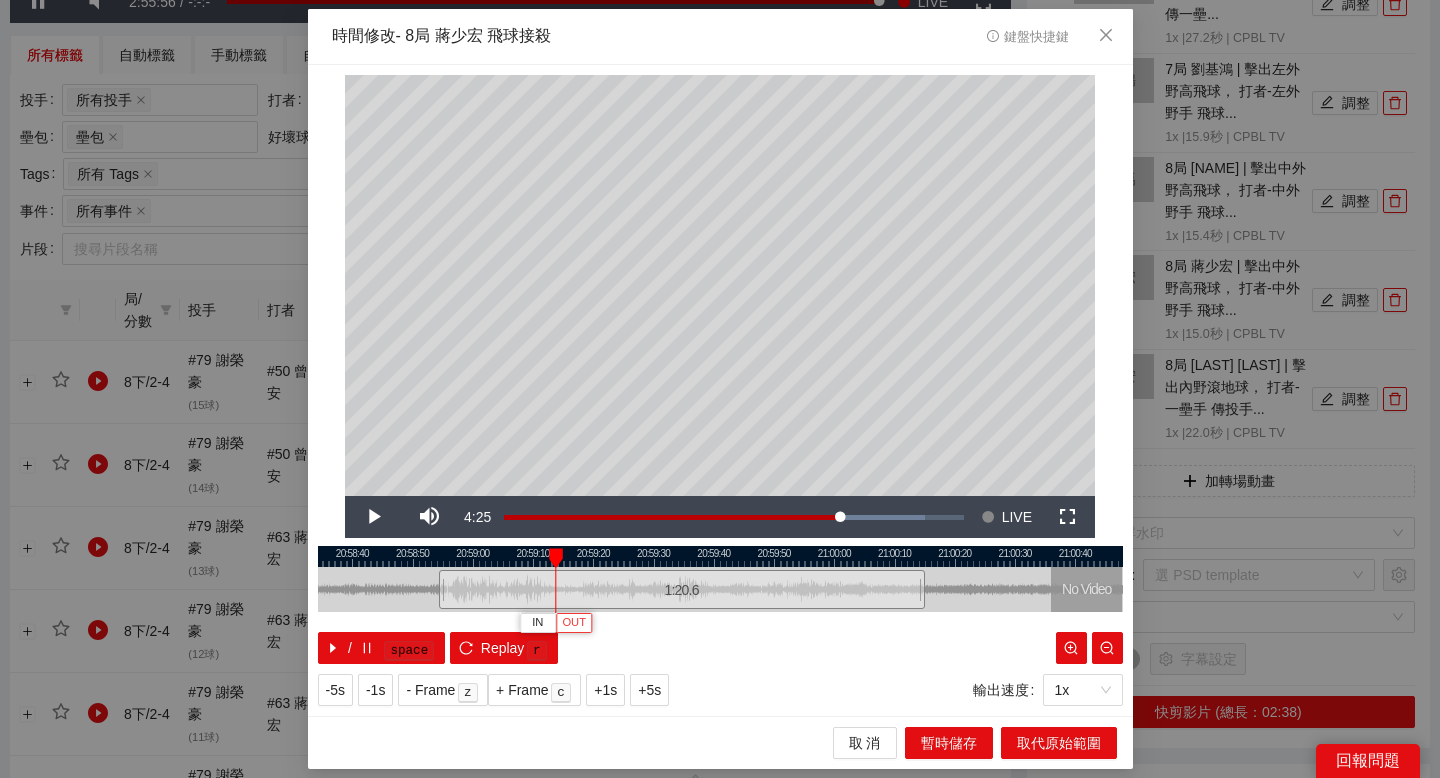 click on "OUT" at bounding box center (574, 623) 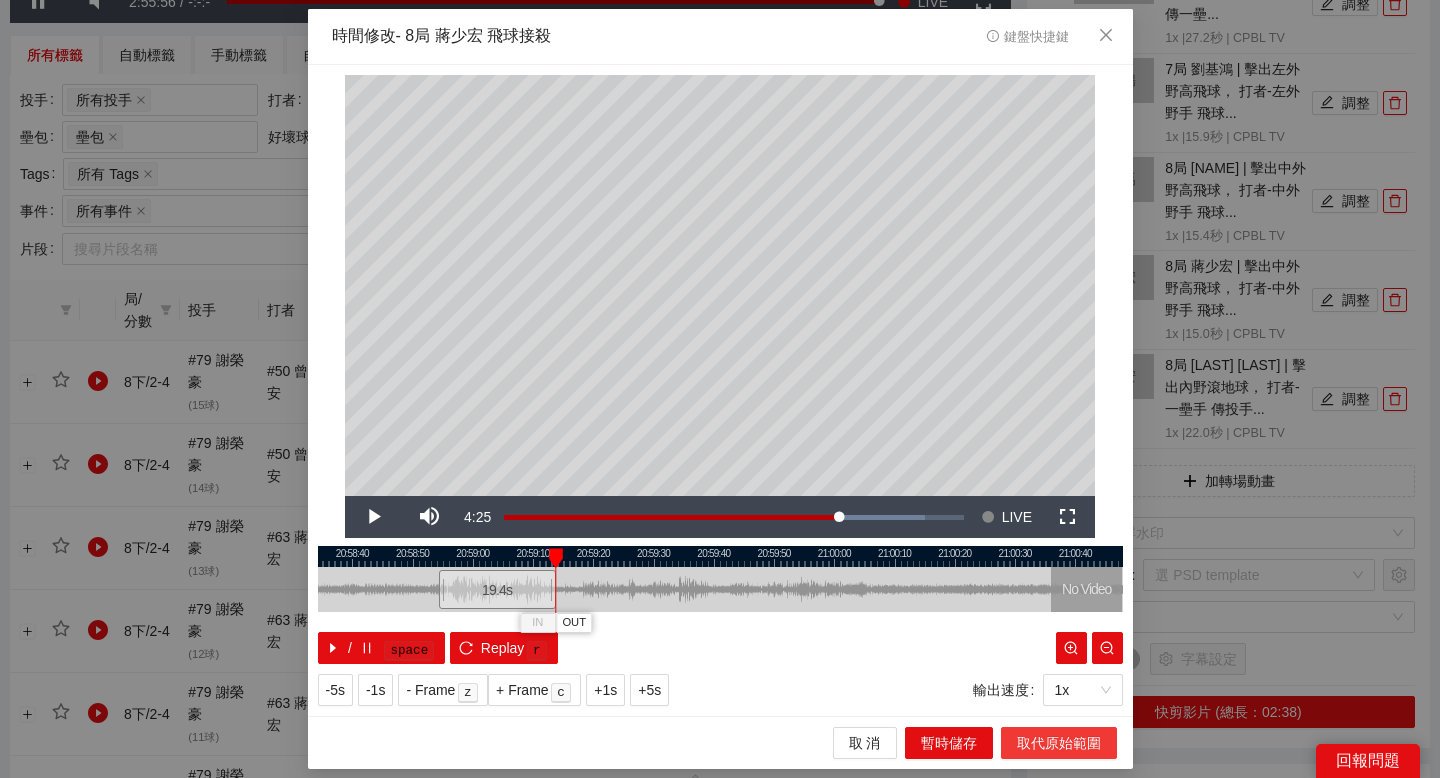 click on "取代原始範圍" at bounding box center (1059, 743) 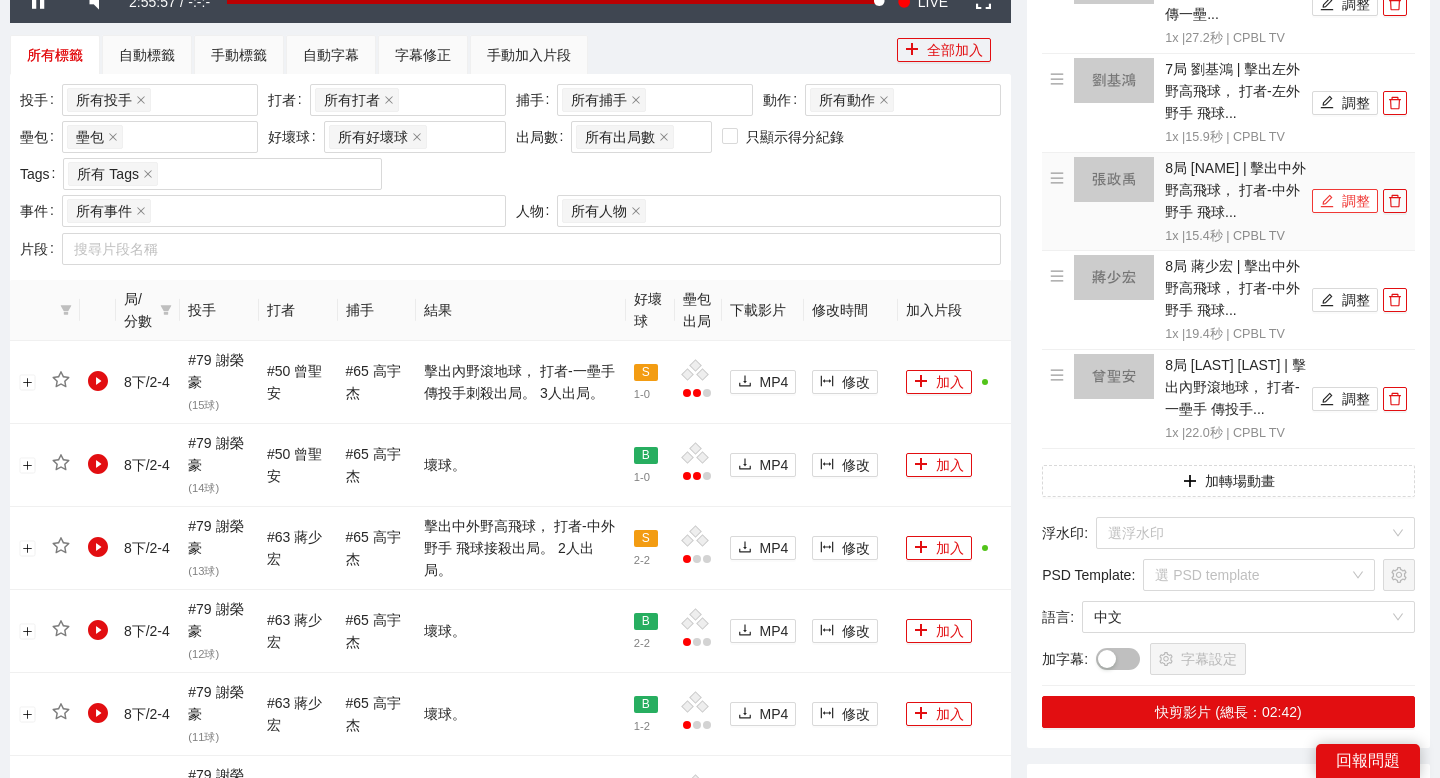 click on "調整" at bounding box center (1345, 201) 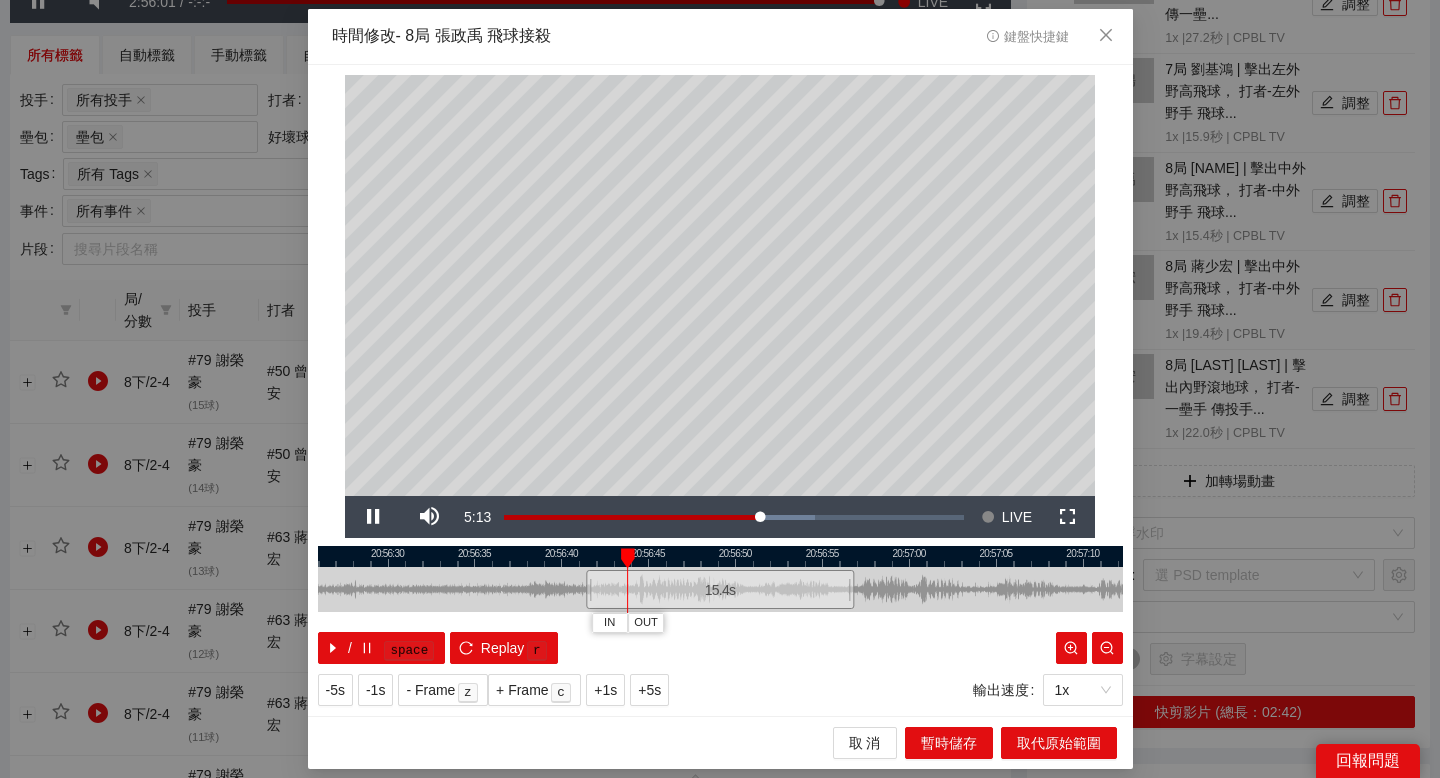 click at bounding box center (720, 556) 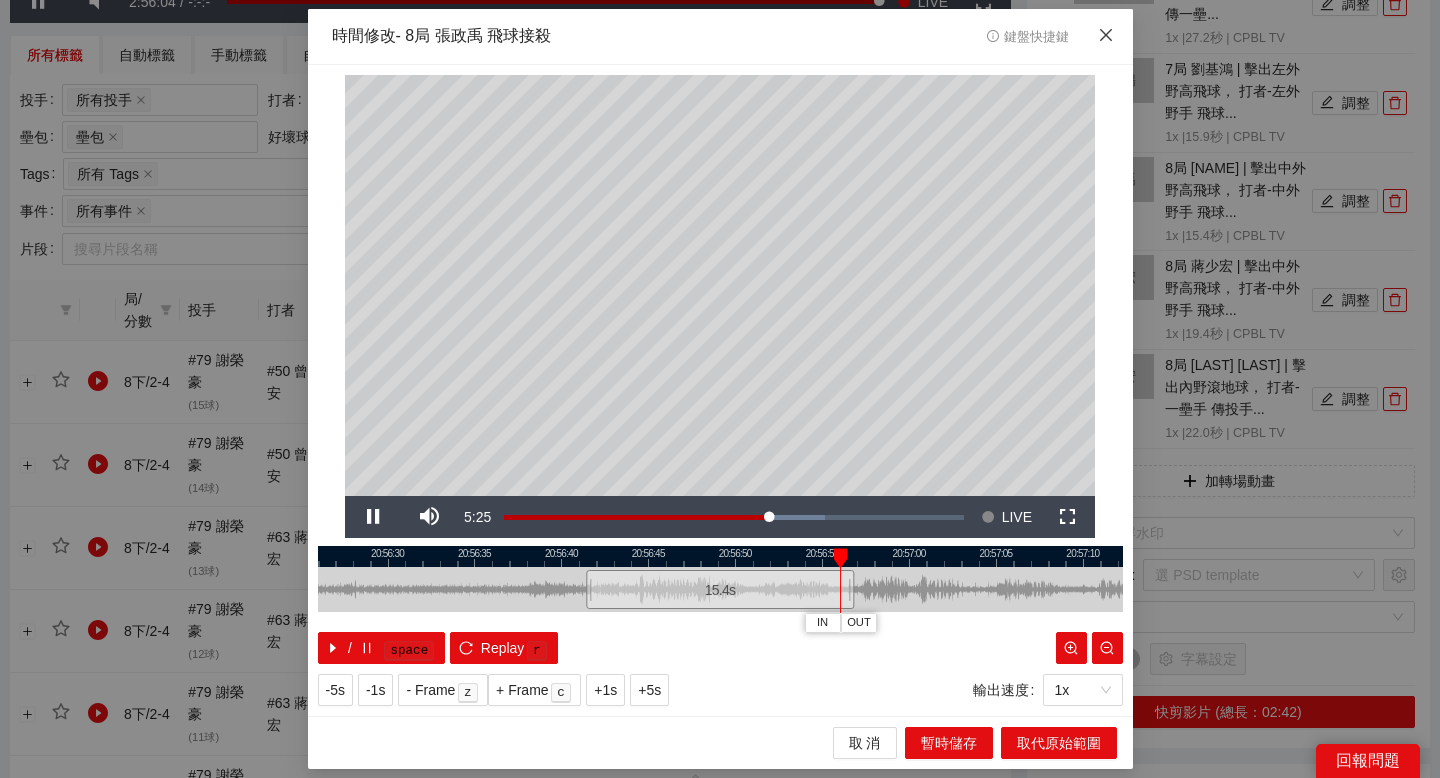 click 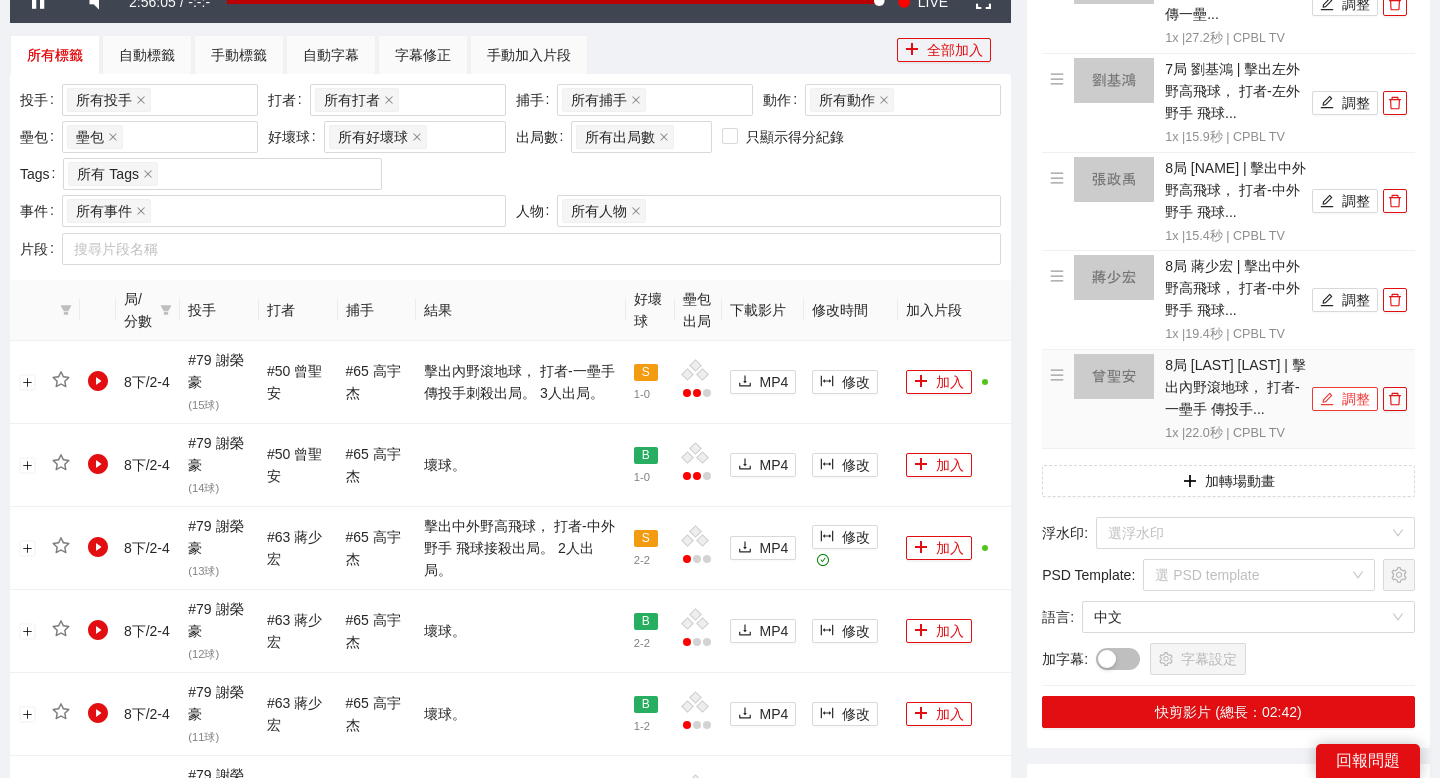 click 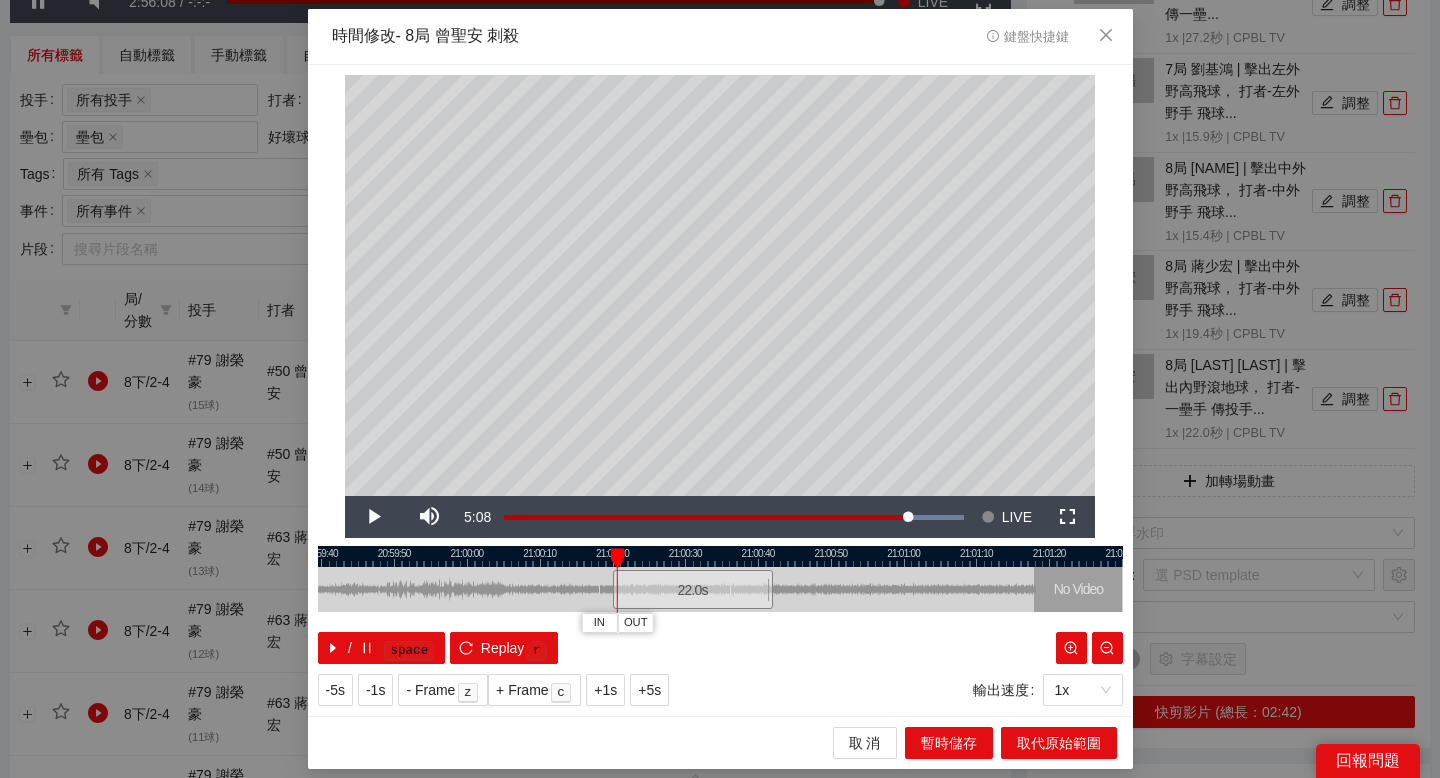 click at bounding box center (720, 556) 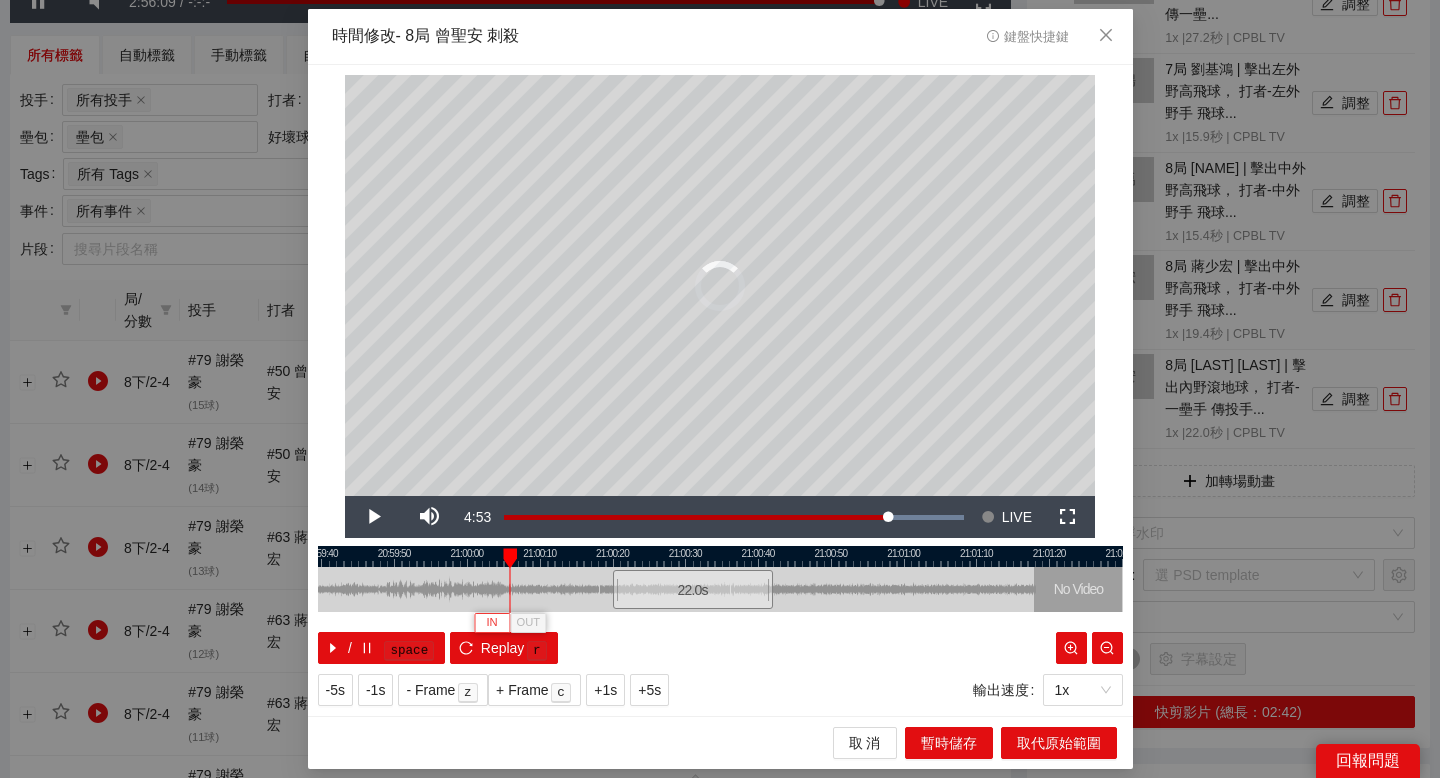 click on "IN" at bounding box center [491, 623] 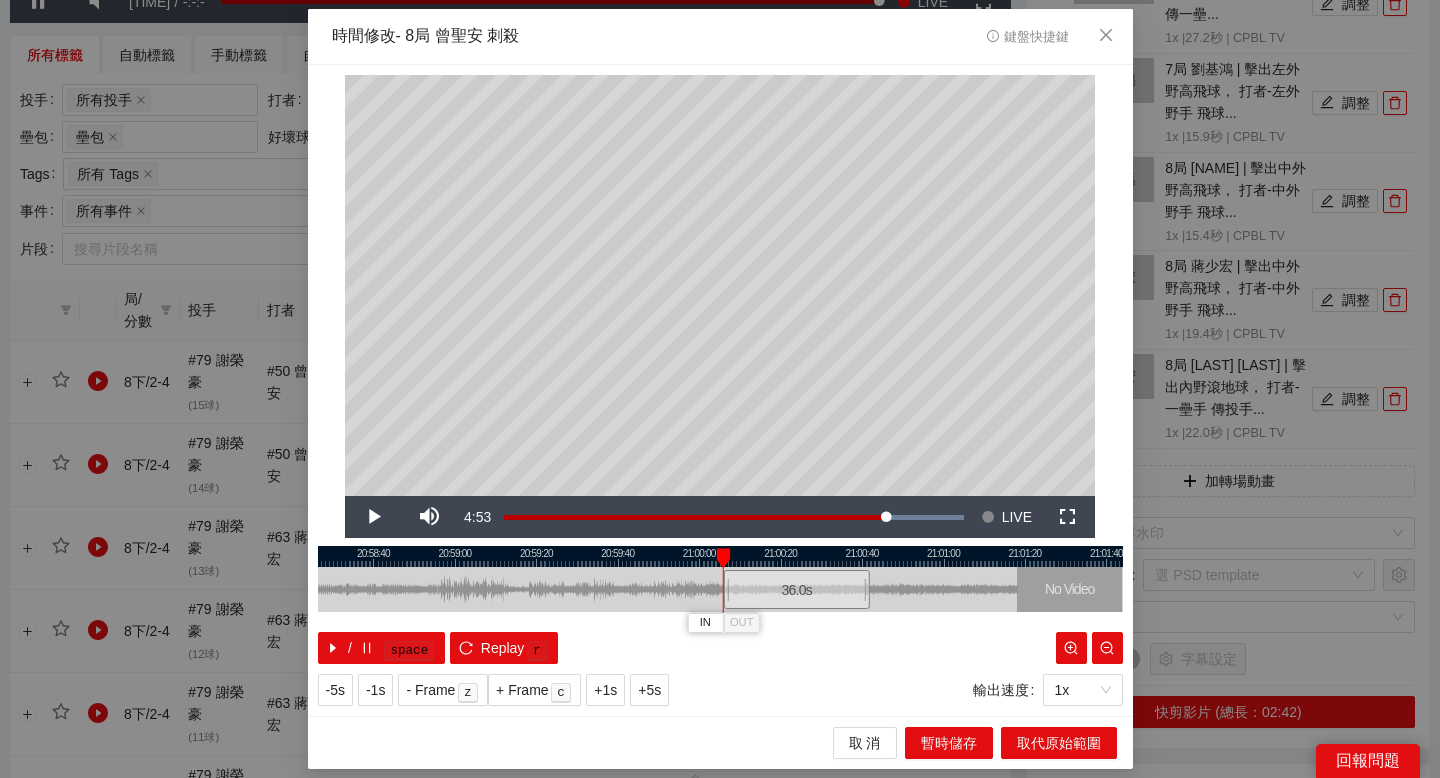 drag, startPoint x: 445, startPoint y: 552, endPoint x: 683, endPoint y: 552, distance: 238 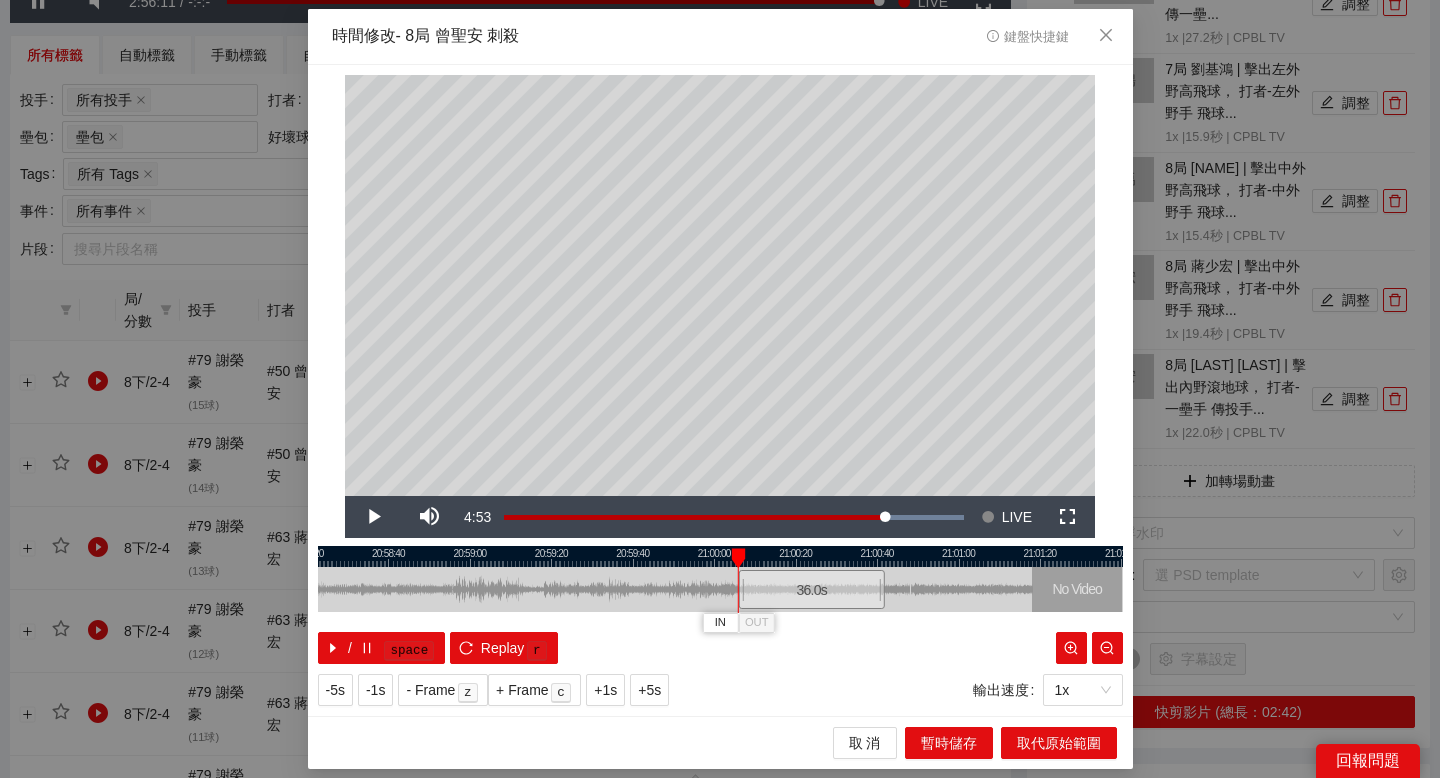 click at bounding box center (720, 556) 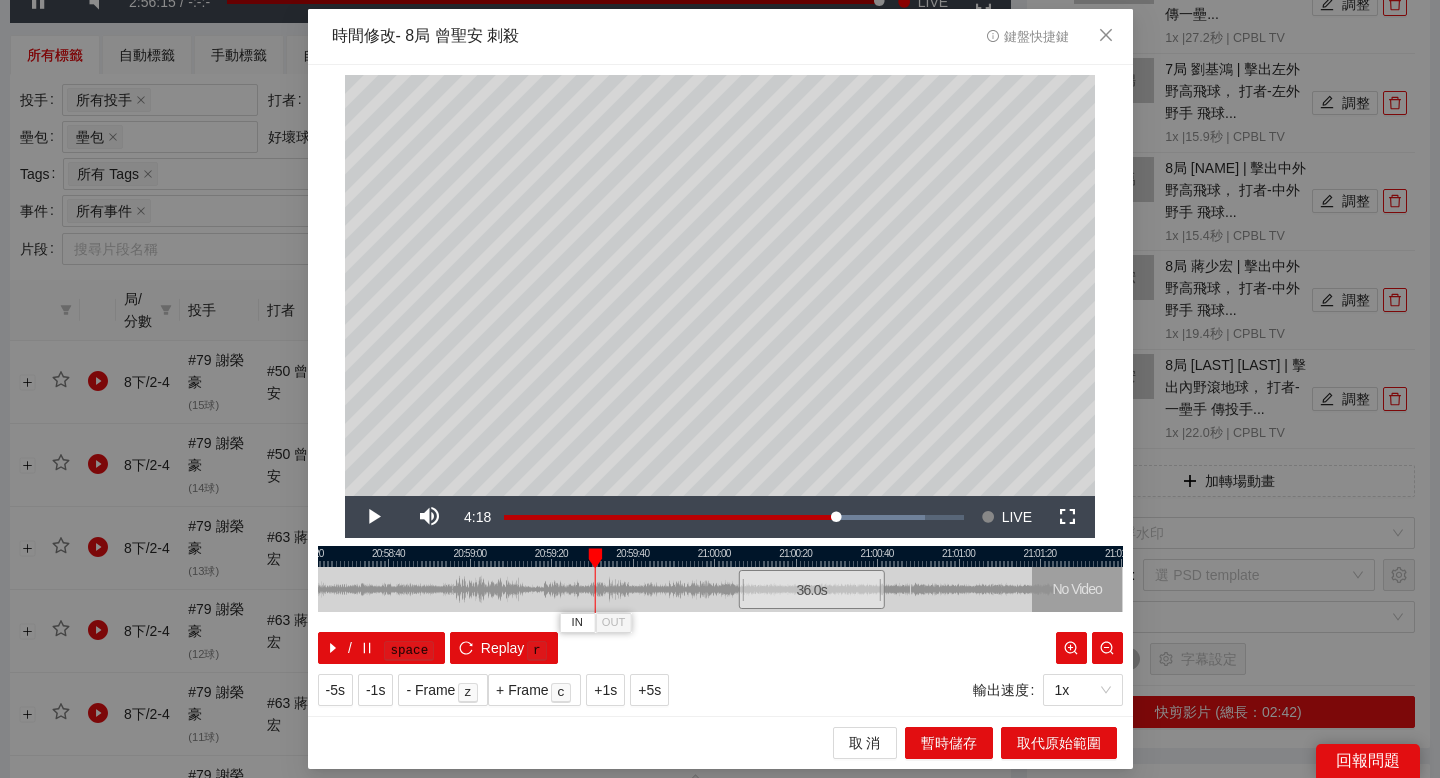 click at bounding box center (595, 558) 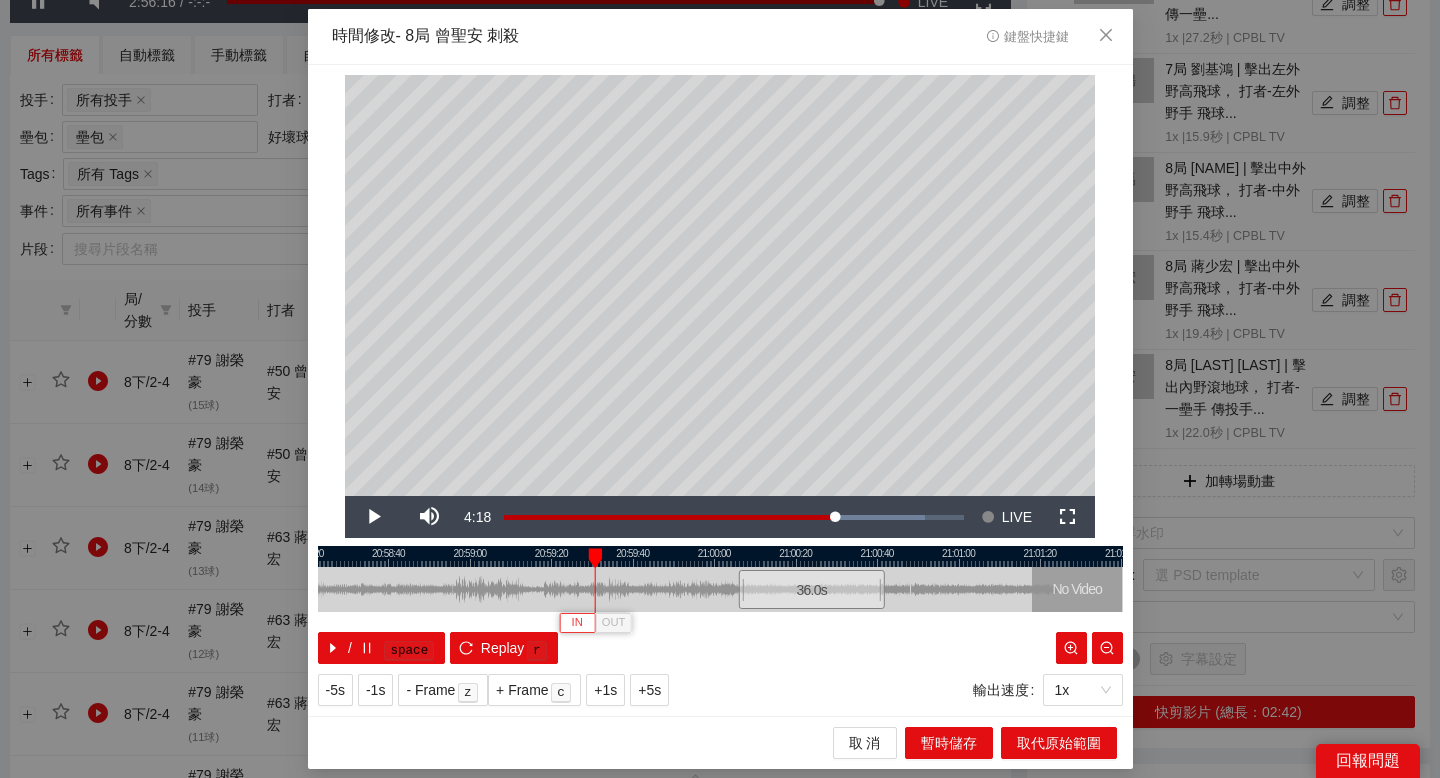 click on "IN" at bounding box center (577, 622) 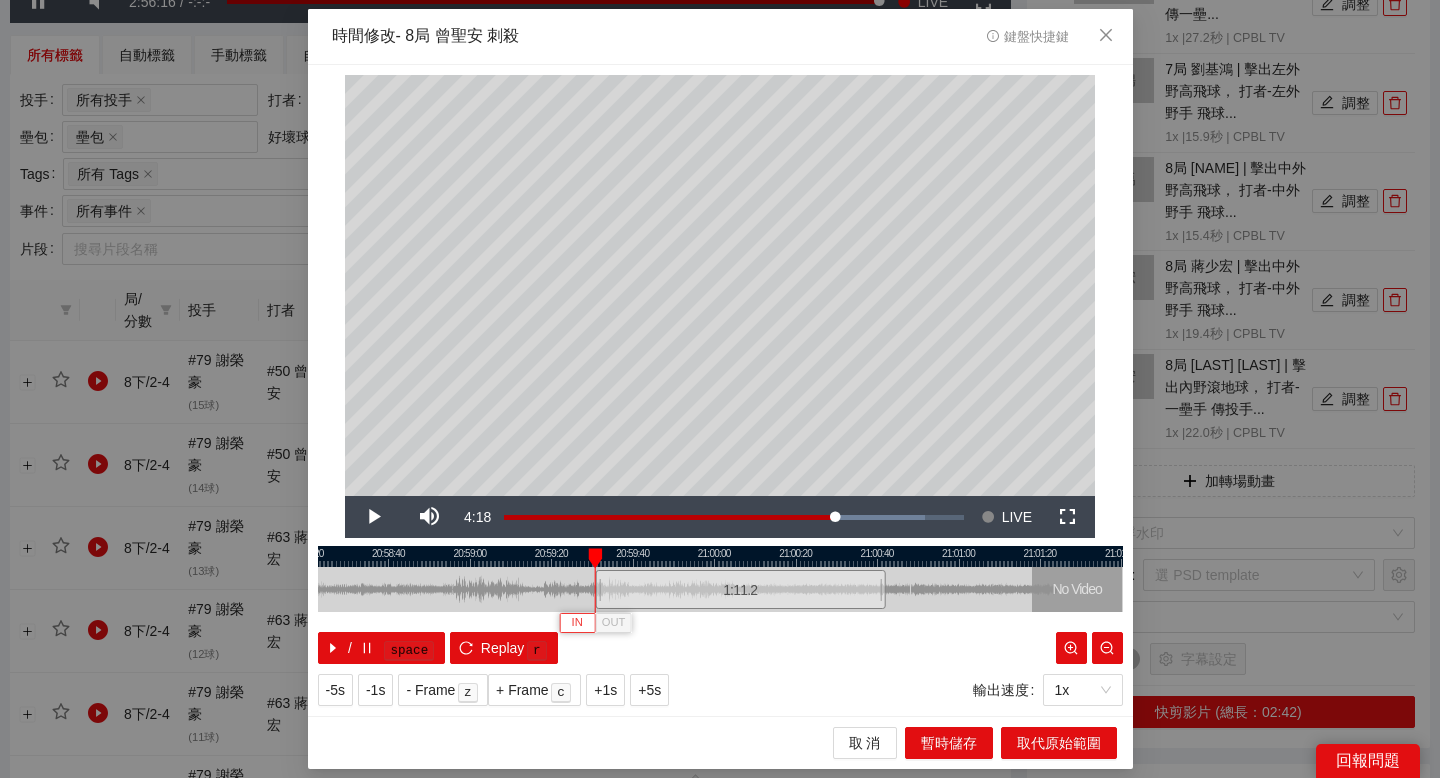 type 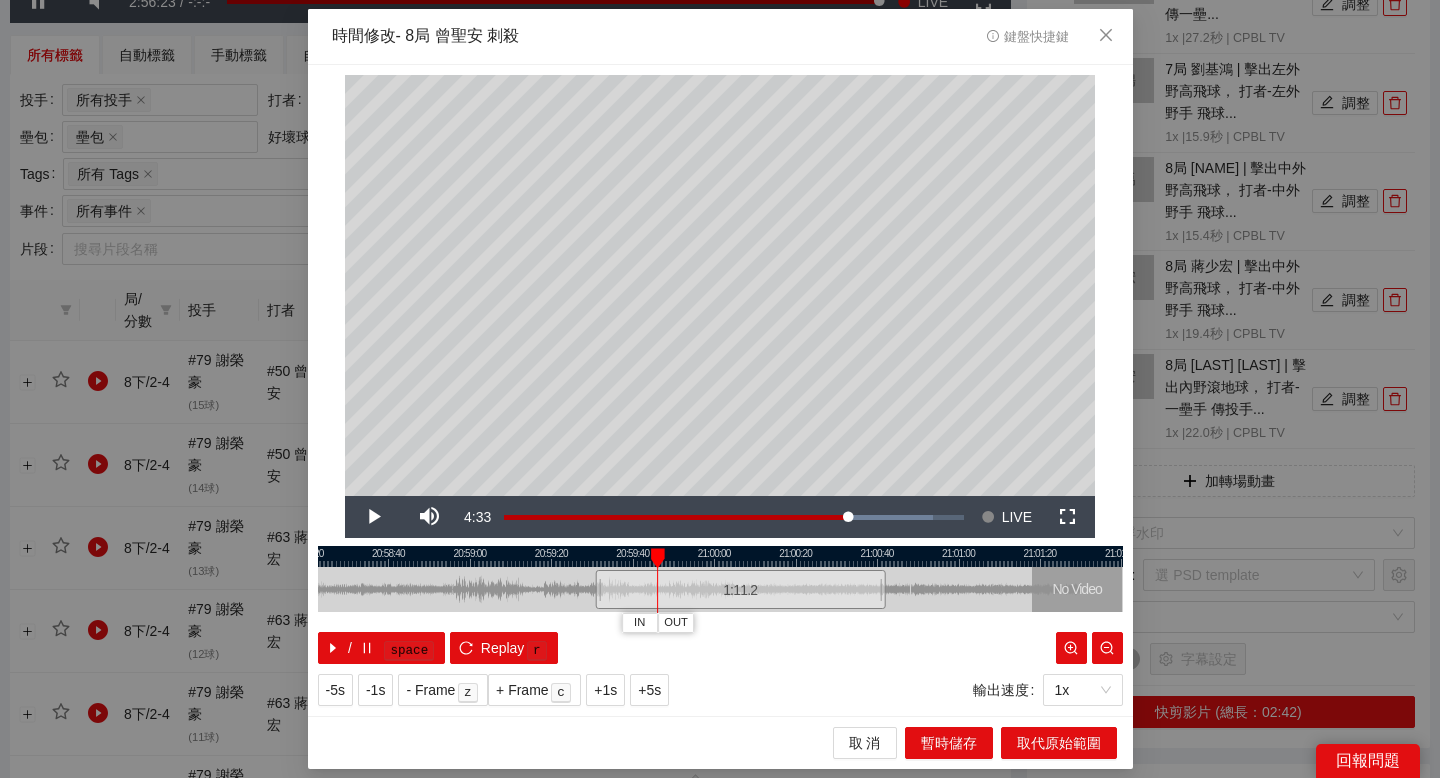 drag, startPoint x: 613, startPoint y: 557, endPoint x: 662, endPoint y: 556, distance: 49.010204 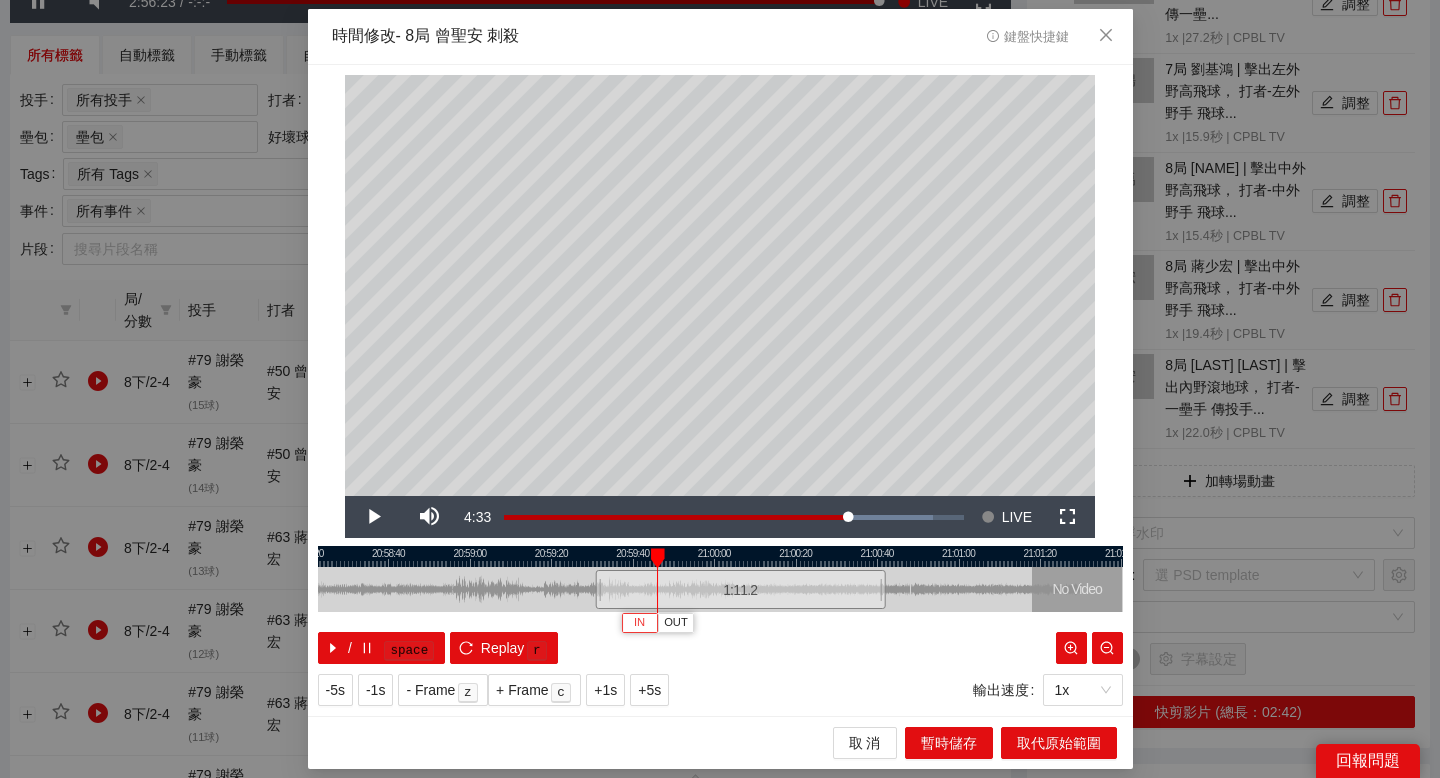 click on "IN" at bounding box center [640, 622] 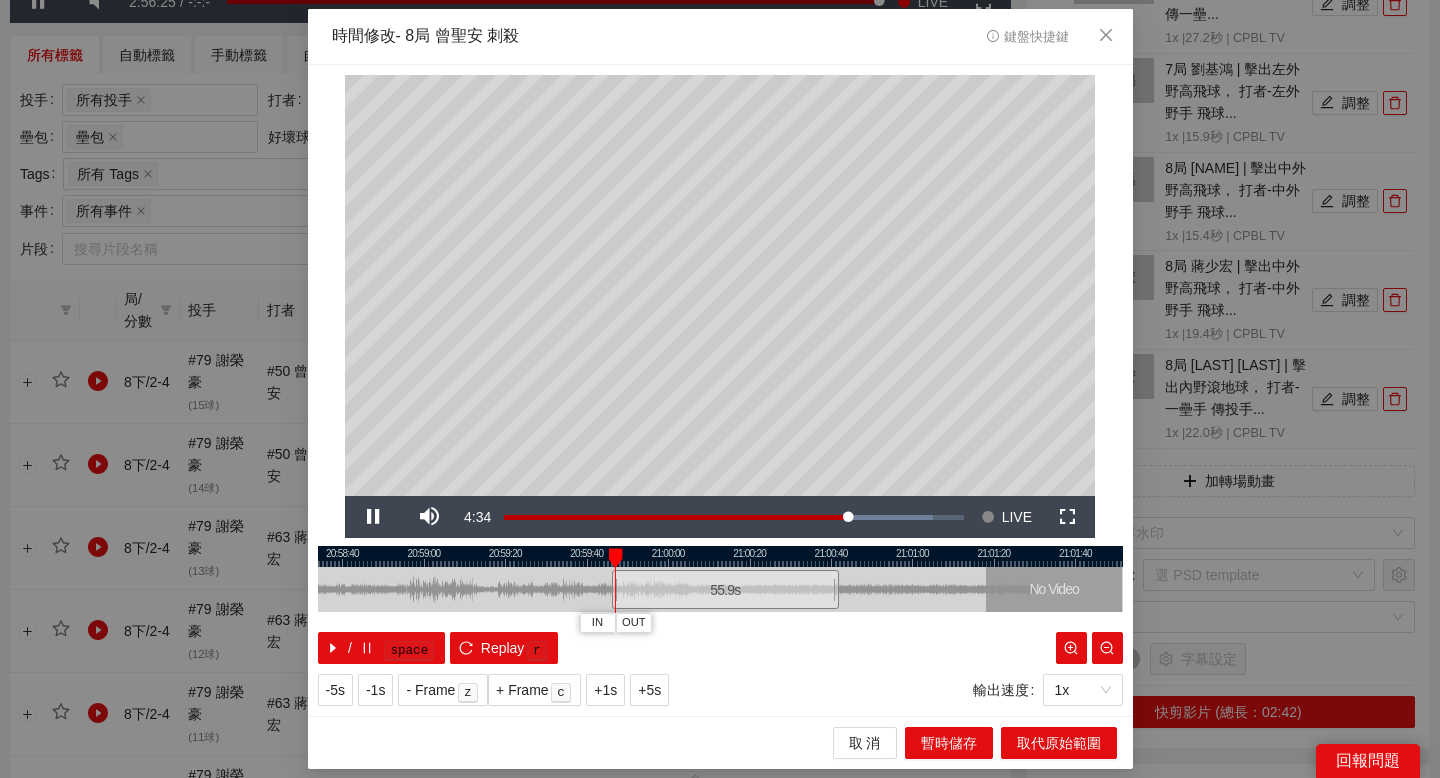 drag, startPoint x: 758, startPoint y: 551, endPoint x: 685, endPoint y: 551, distance: 73 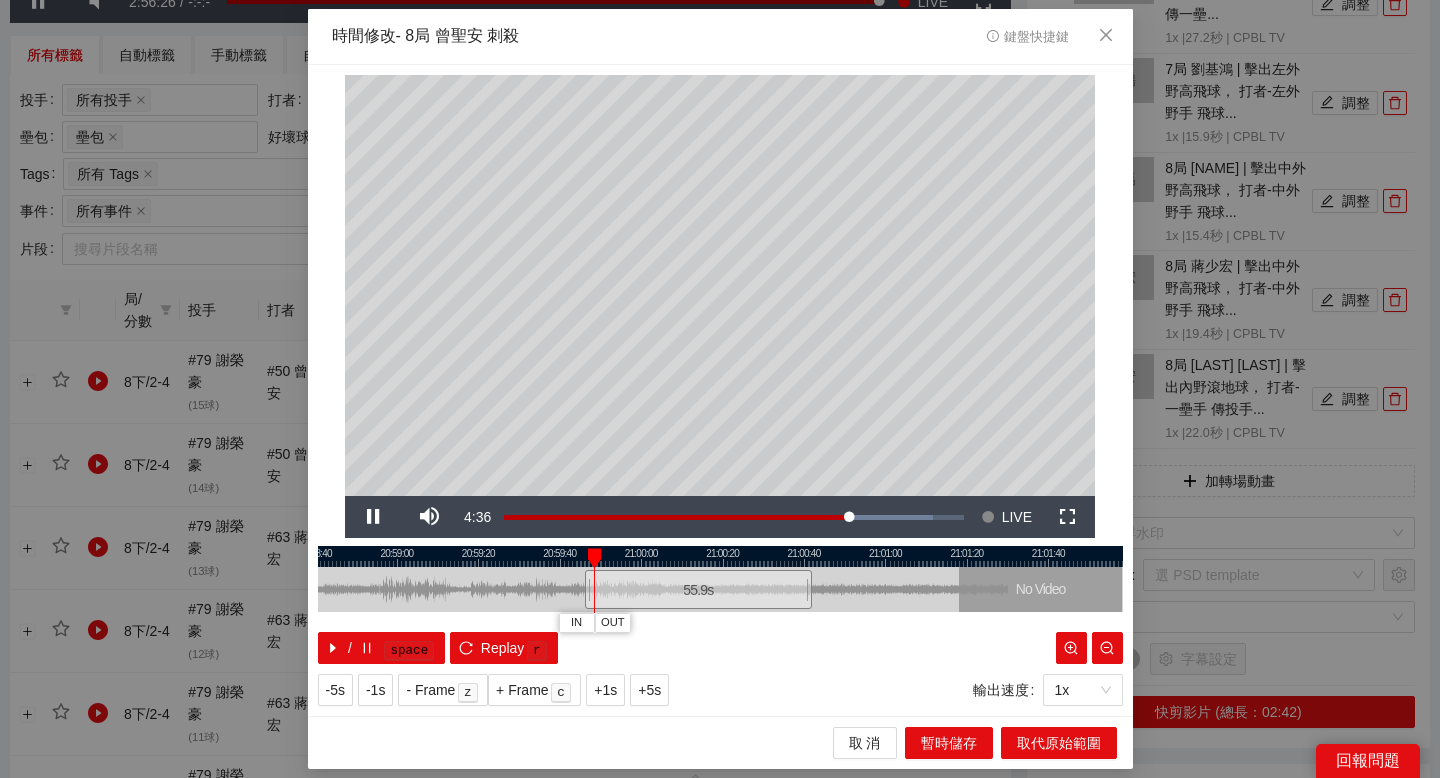 click at bounding box center [720, 556] 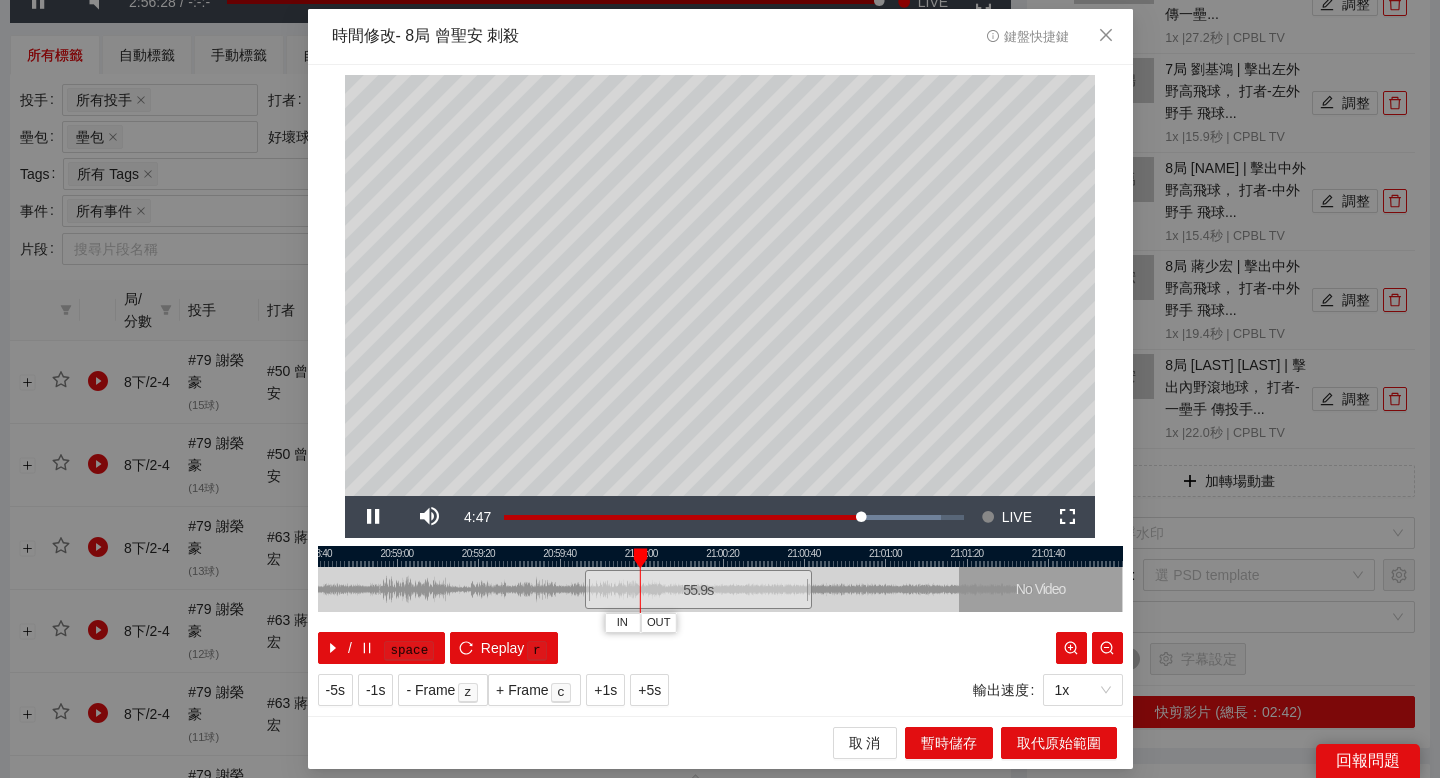 click at bounding box center [720, 556] 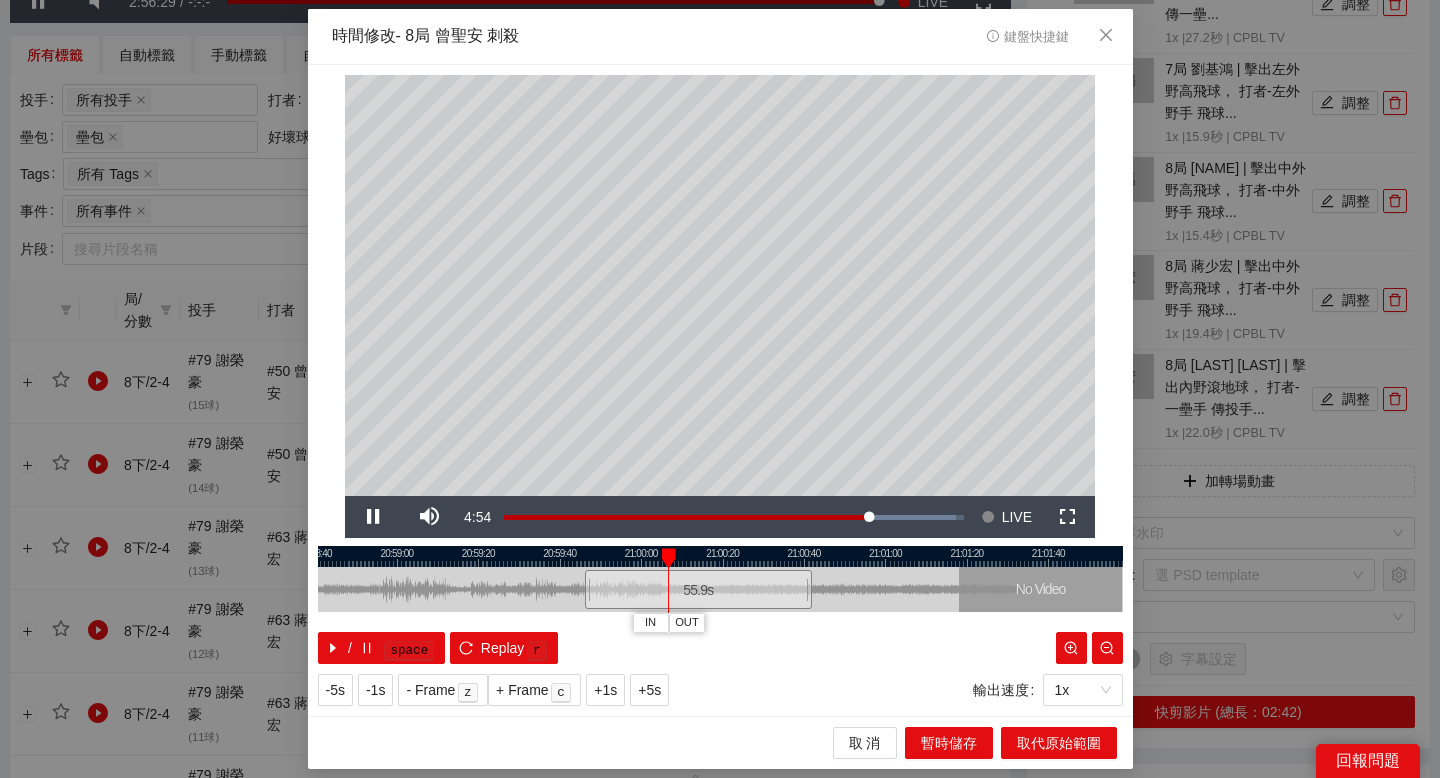 click at bounding box center (720, 556) 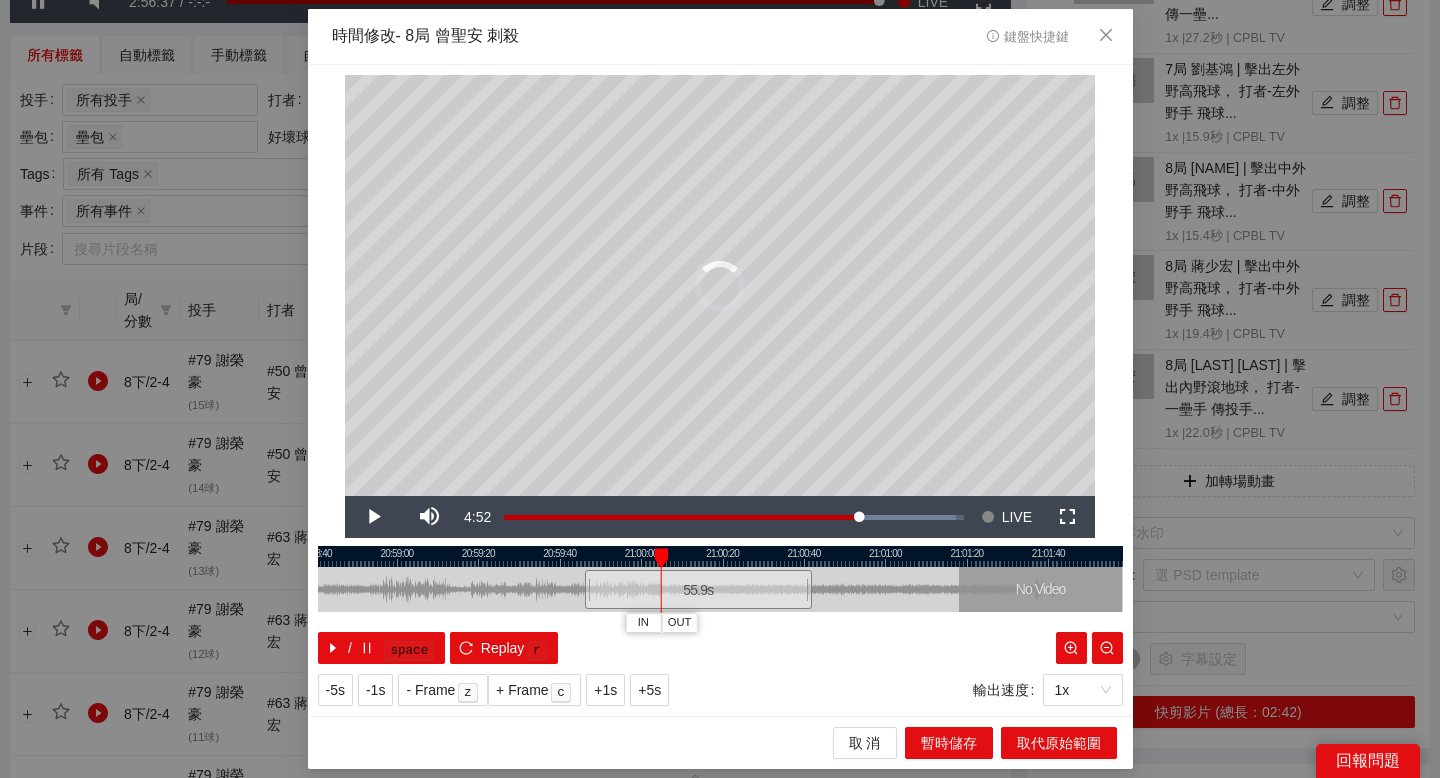 click at bounding box center [661, 558] 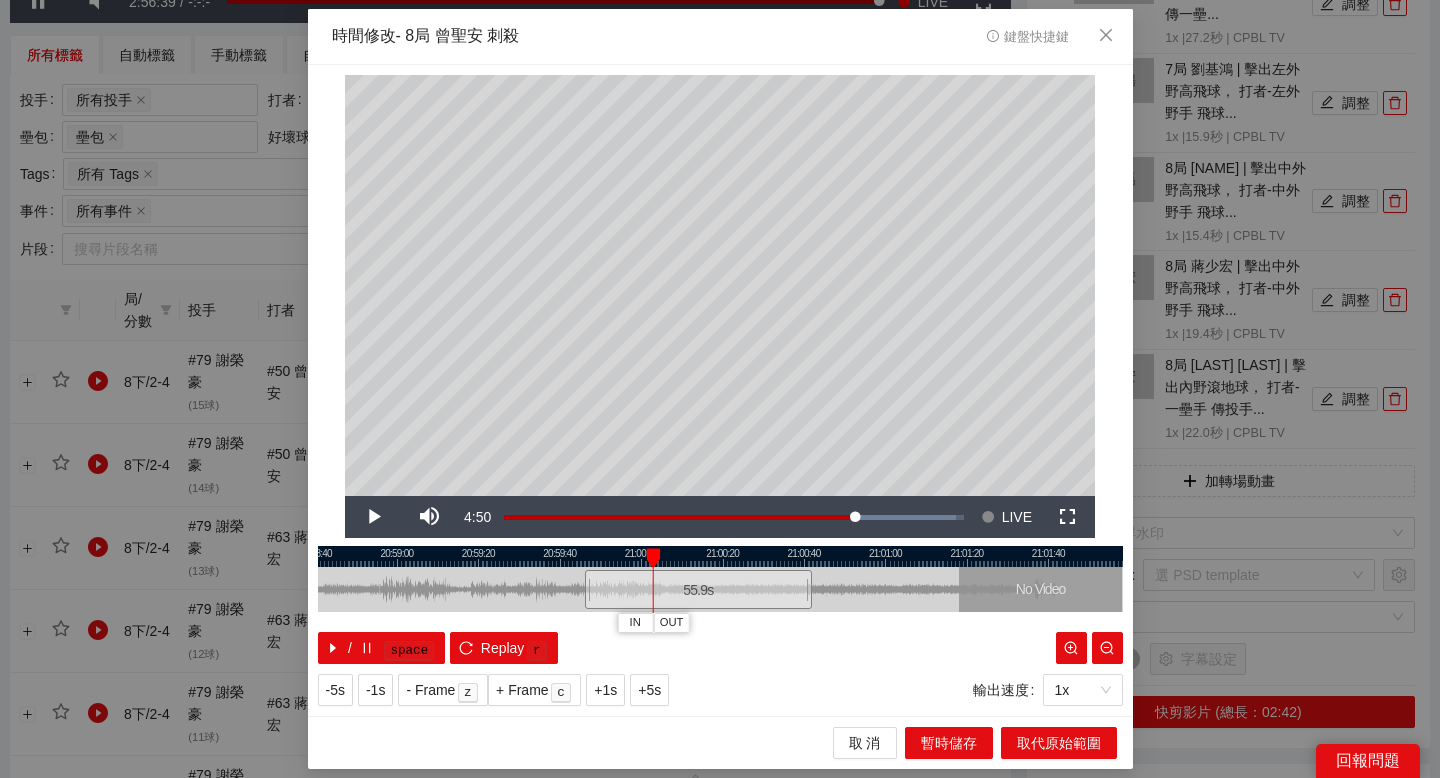 click at bounding box center [653, 558] 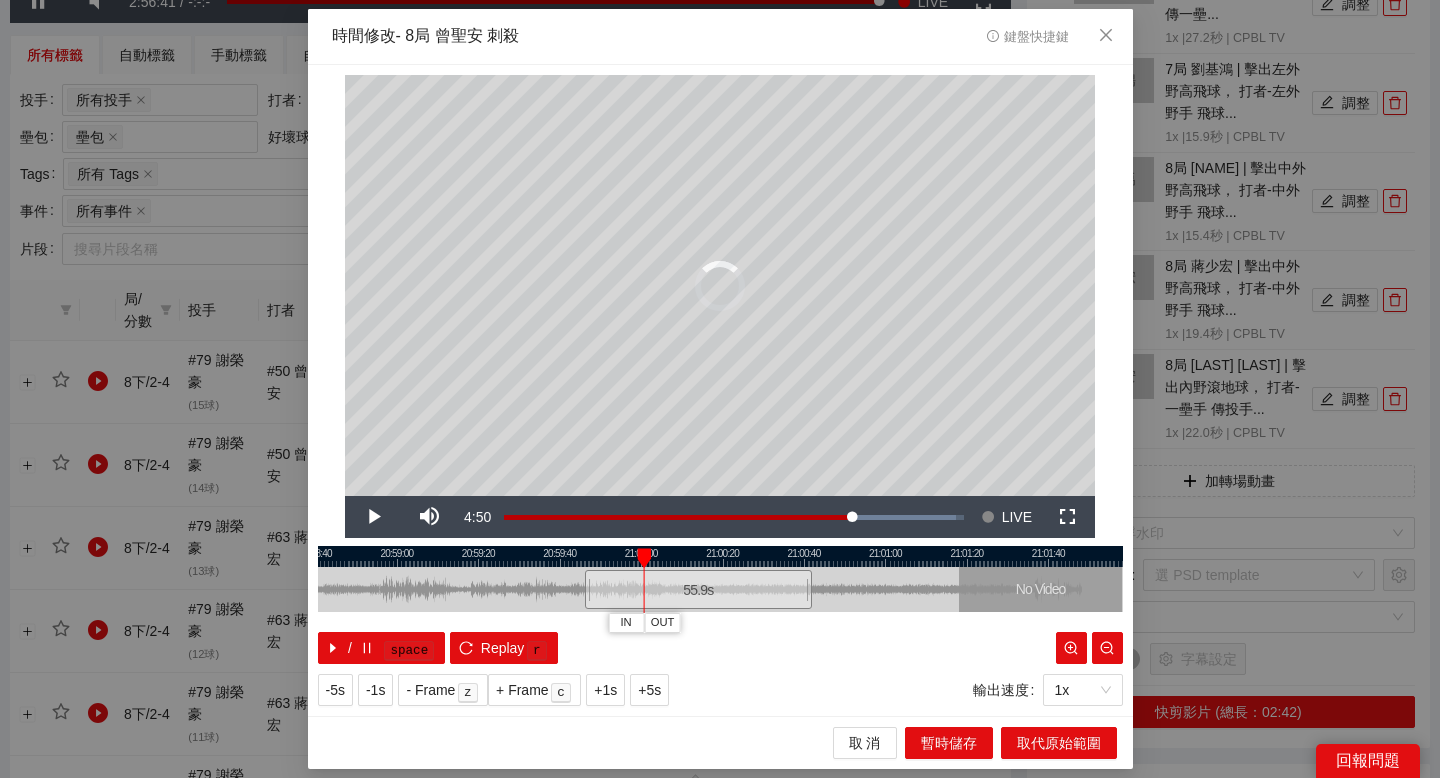 drag, startPoint x: 656, startPoint y: 559, endPoint x: 638, endPoint y: 559, distance: 18 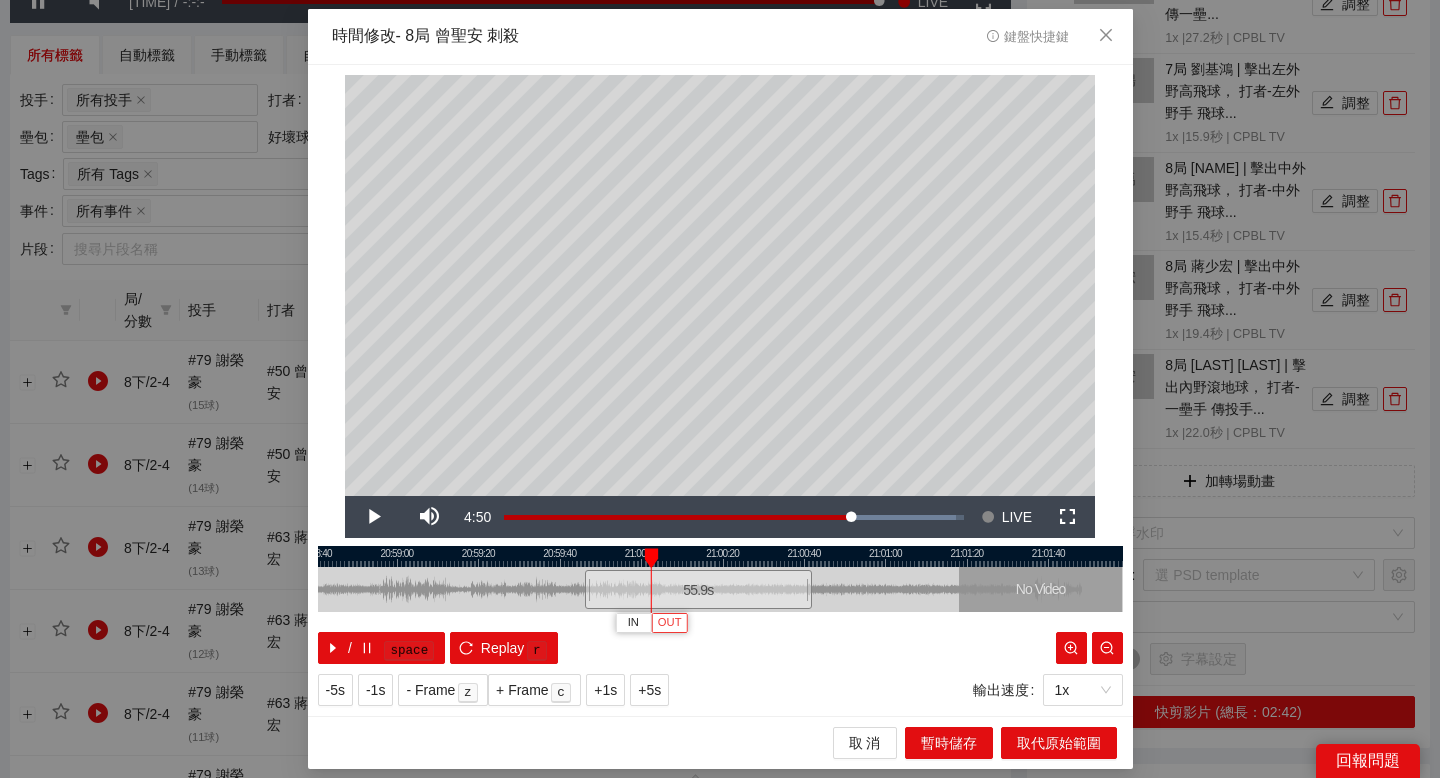 click on "OUT" at bounding box center (669, 622) 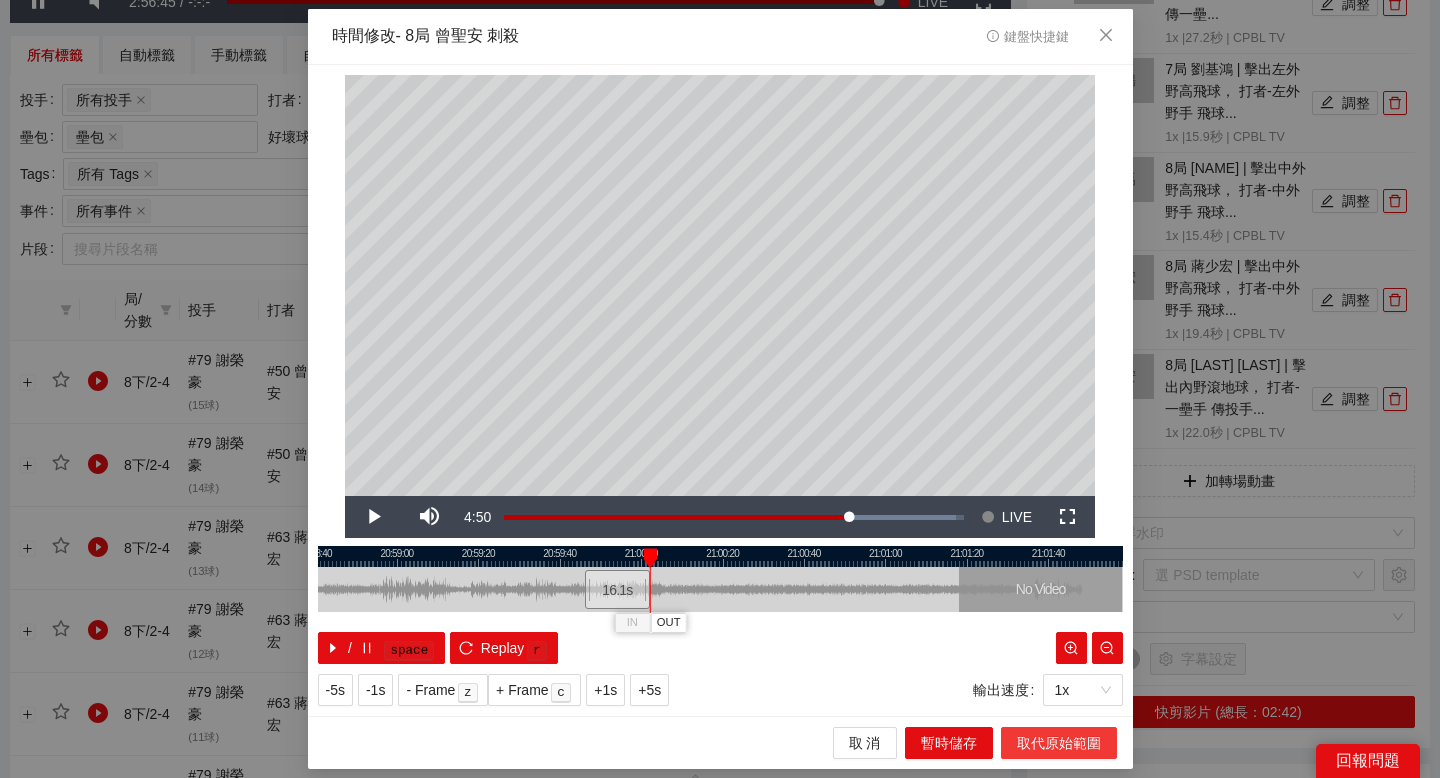 click on "取代原始範圍" at bounding box center [1059, 743] 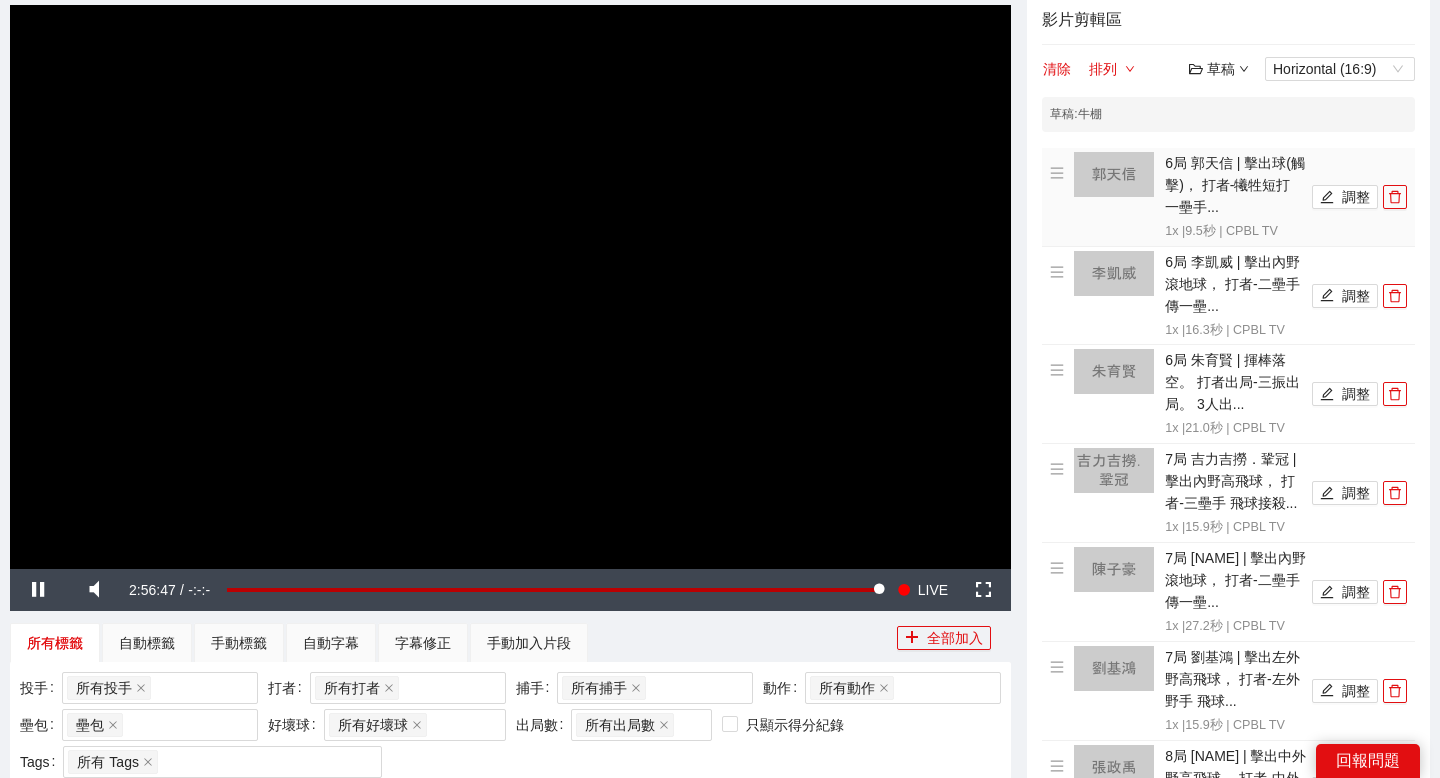 scroll, scrollTop: 135, scrollLeft: 0, axis: vertical 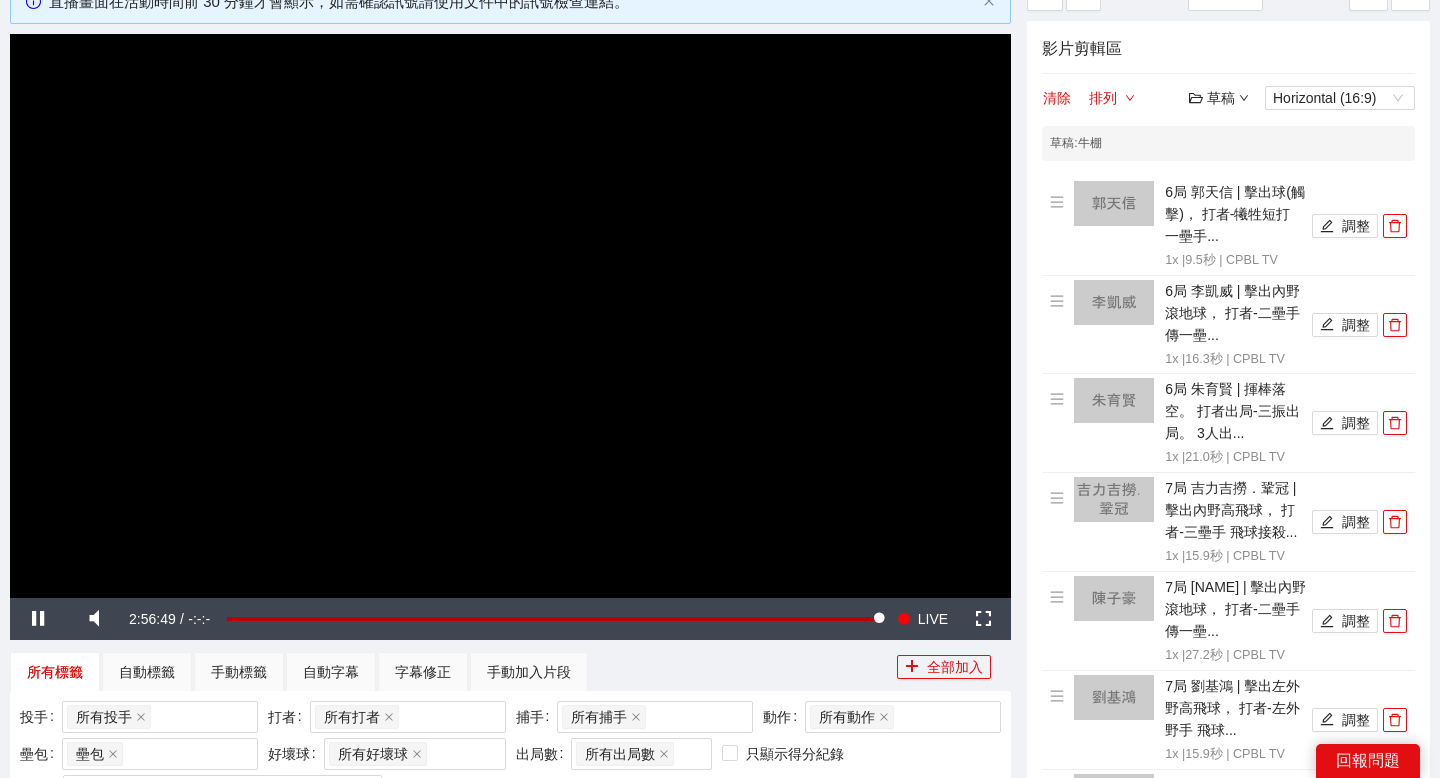 click on "草稿" at bounding box center (1219, 98) 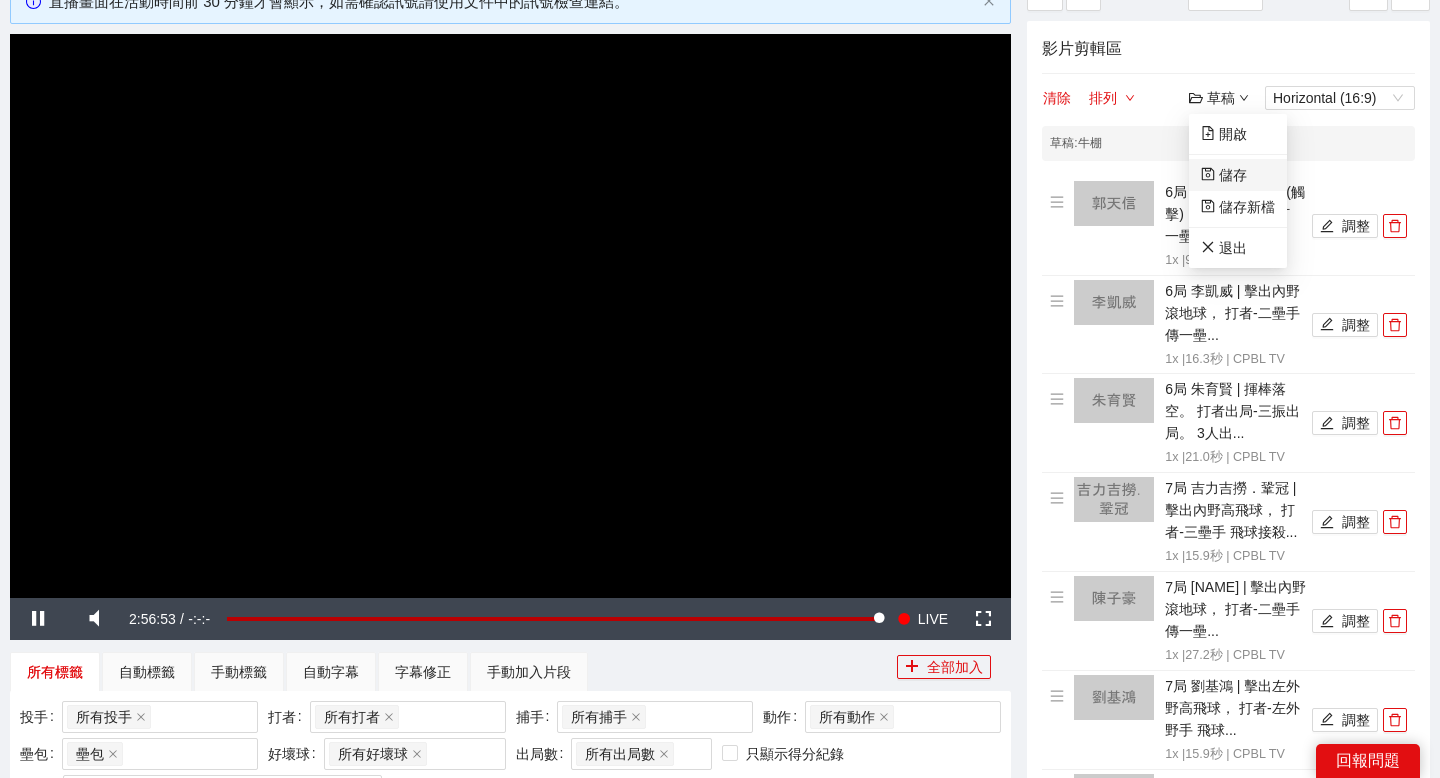 click on "儲存" at bounding box center [1224, 175] 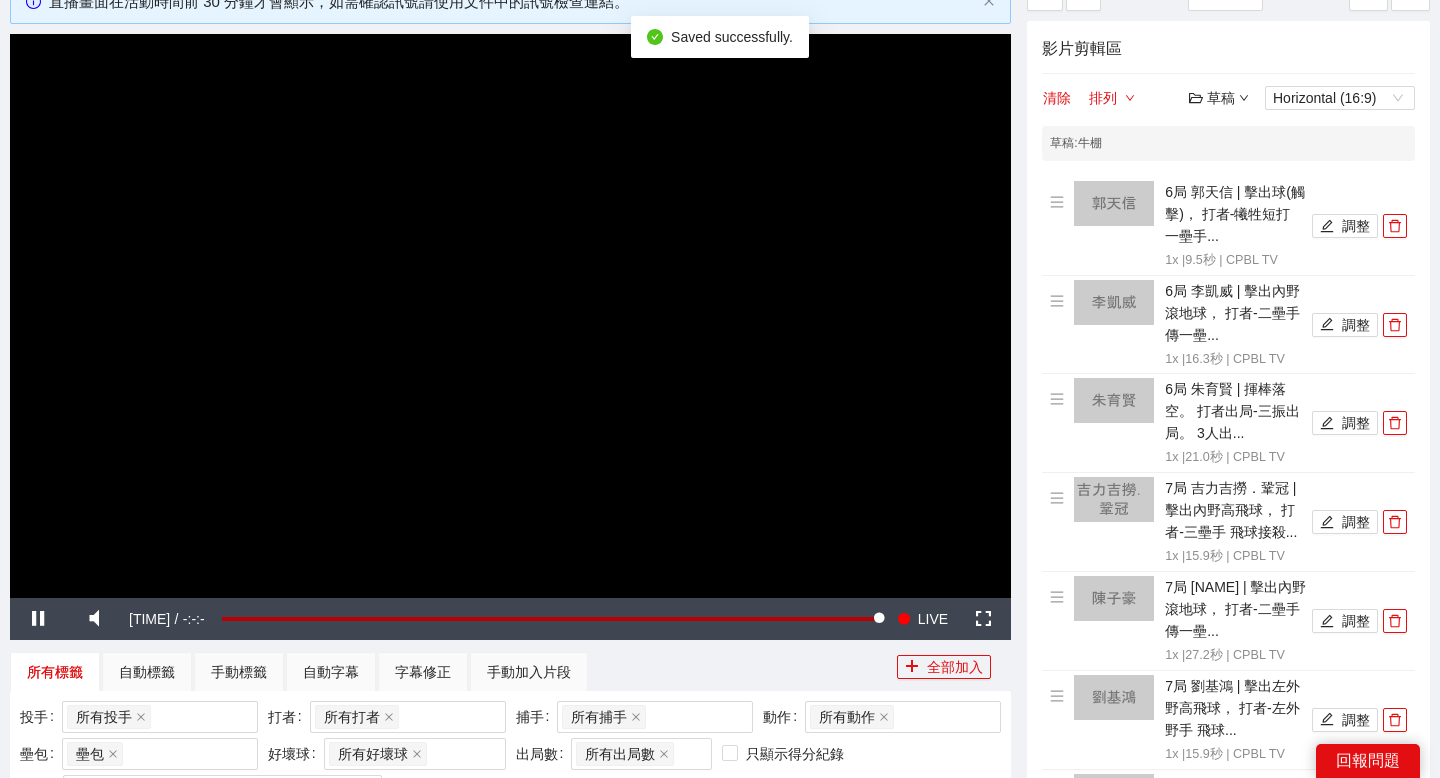 click on "草稿" at bounding box center [1219, 98] 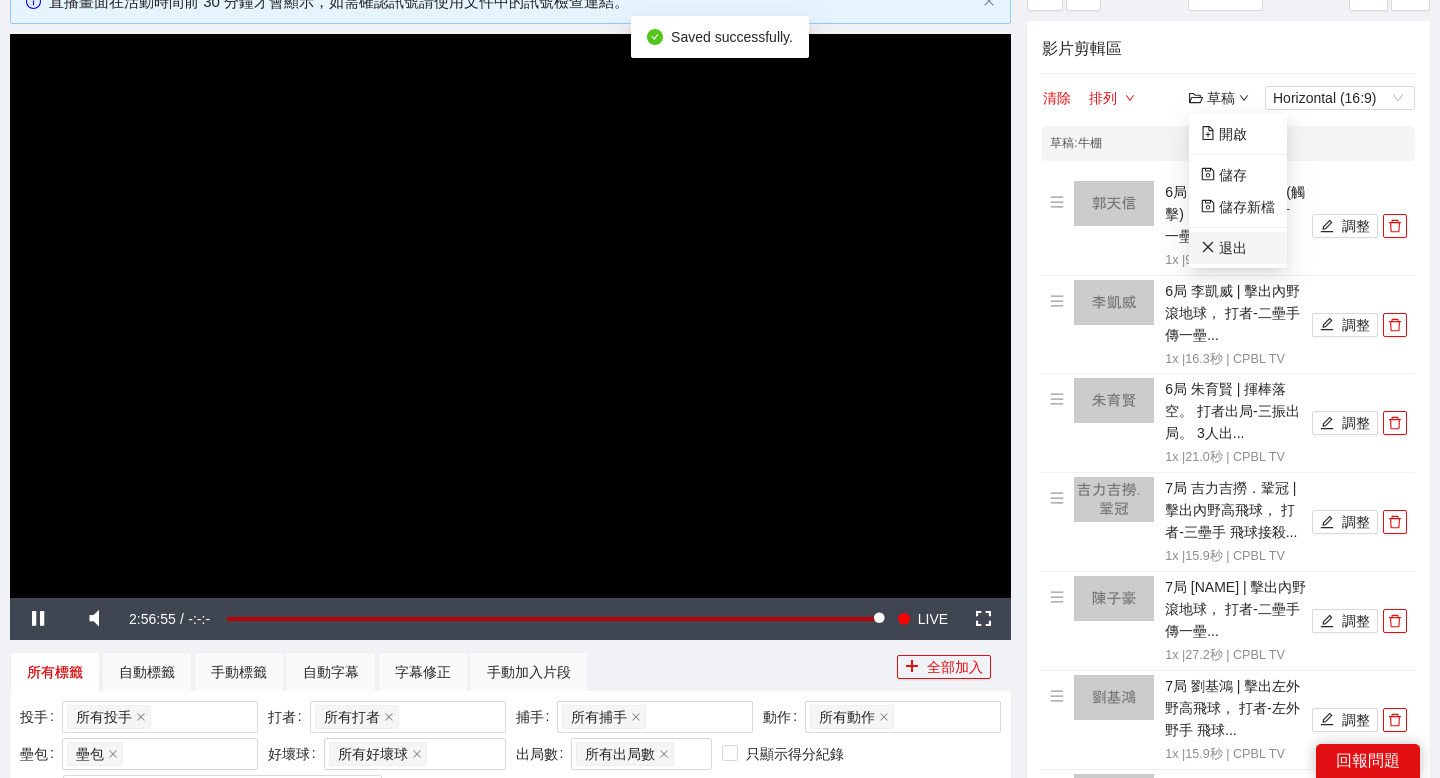 click on "退出" at bounding box center [1224, 248] 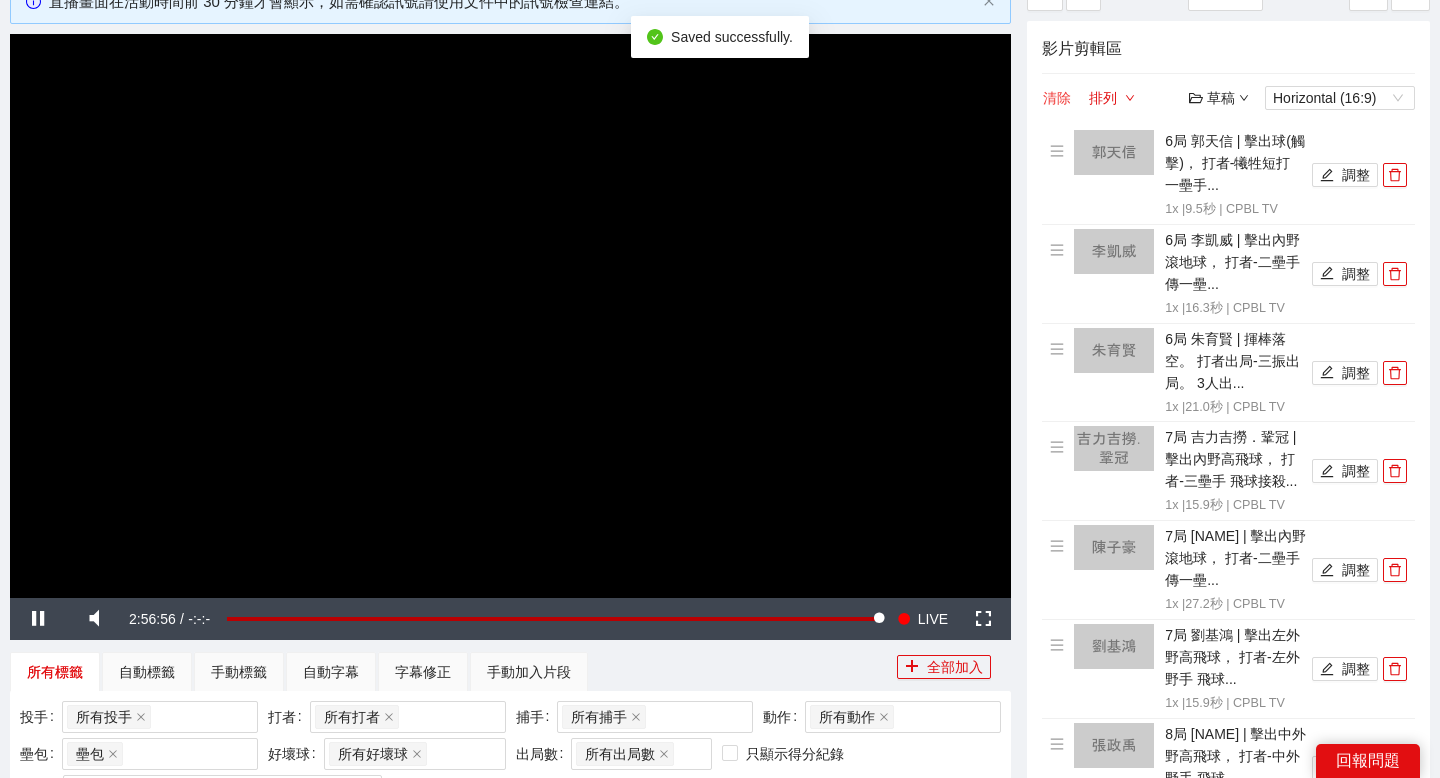 click on "清除" at bounding box center (1057, 98) 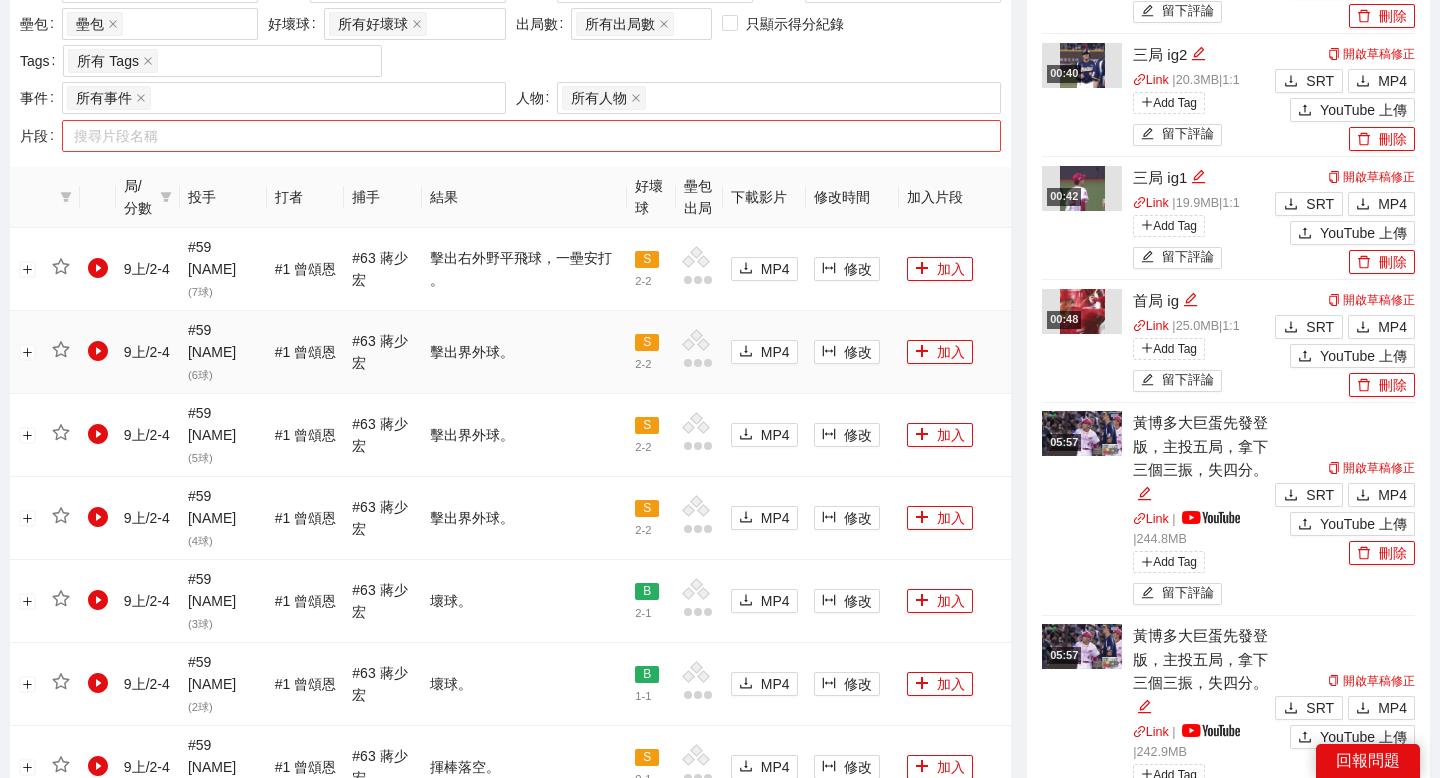 scroll, scrollTop: 842, scrollLeft: 0, axis: vertical 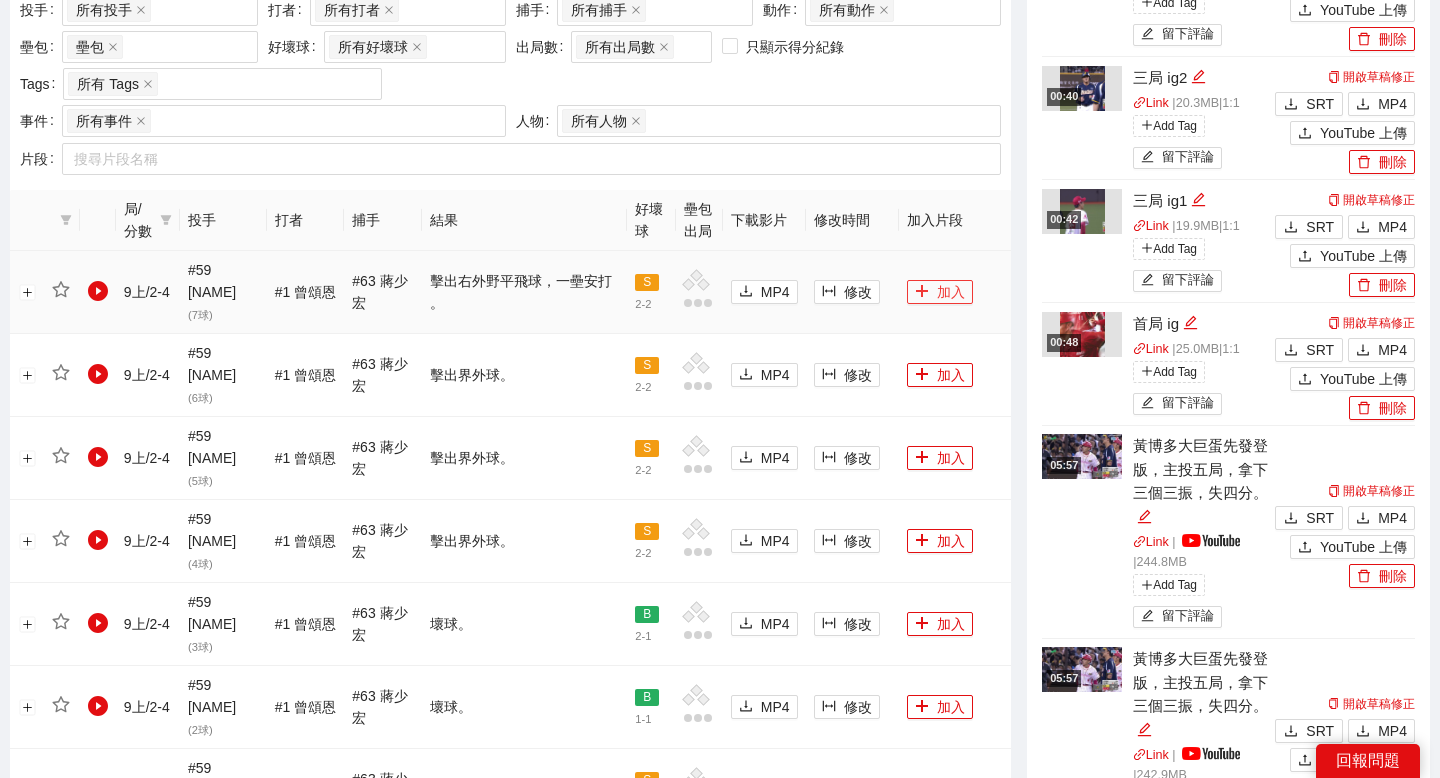 click on "加入" at bounding box center [940, 292] 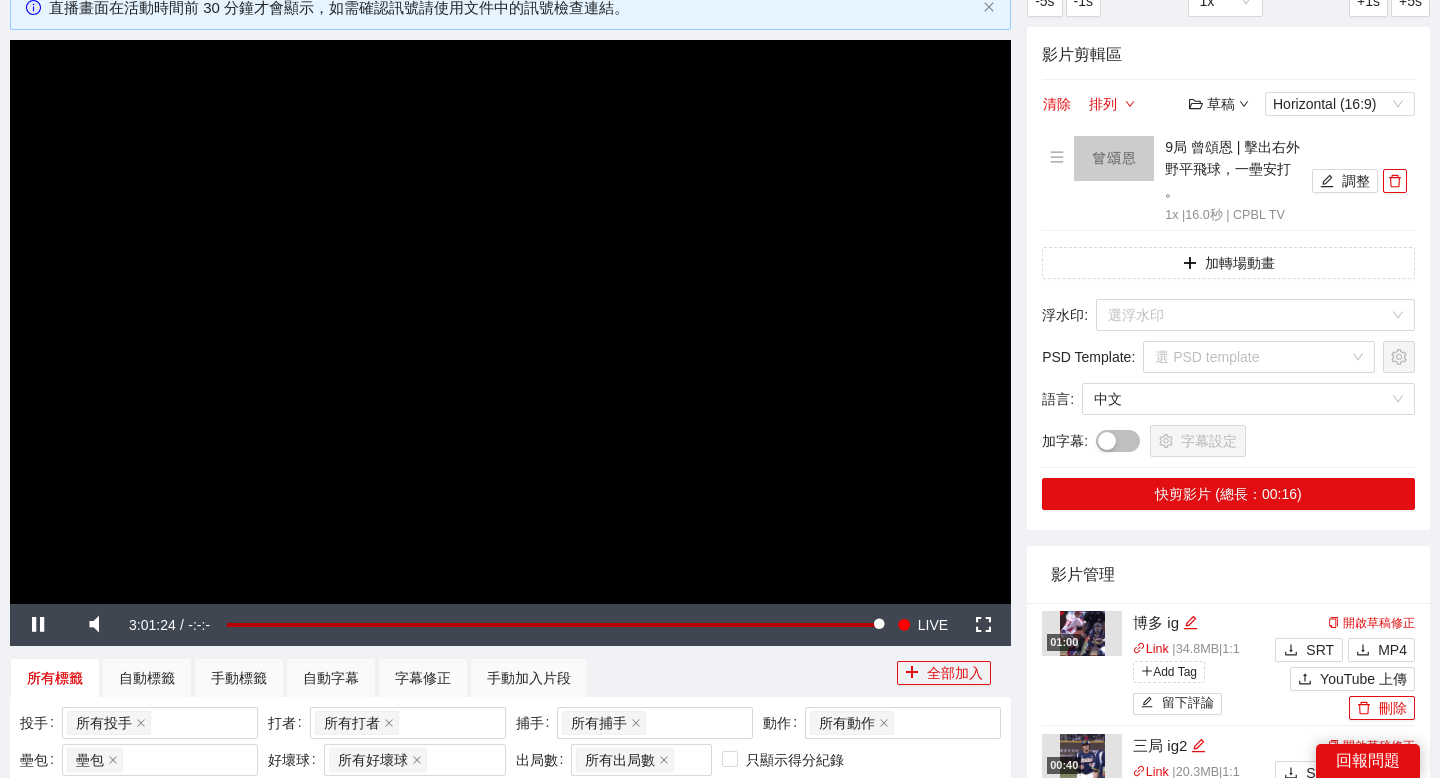 scroll, scrollTop: 126, scrollLeft: 0, axis: vertical 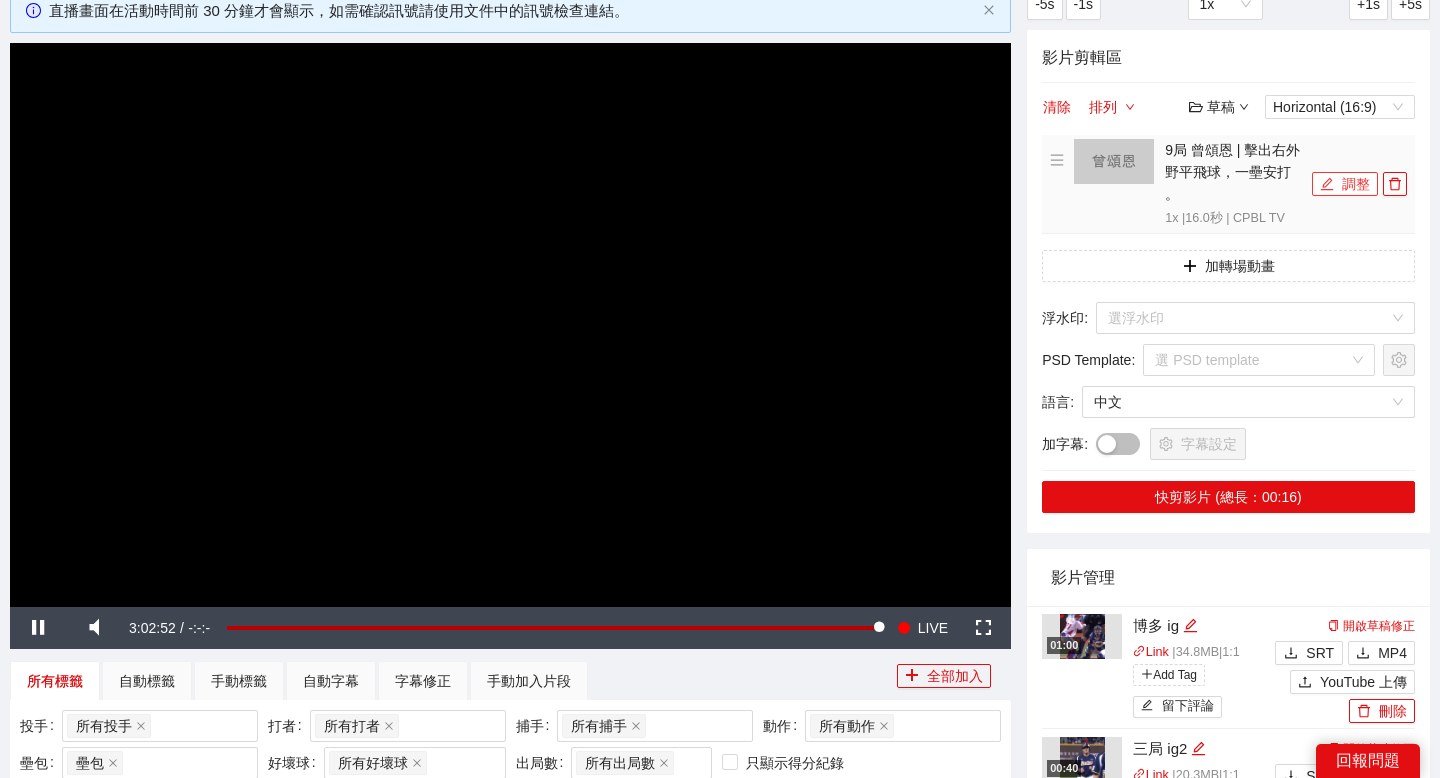 click on "調整" at bounding box center [1345, 184] 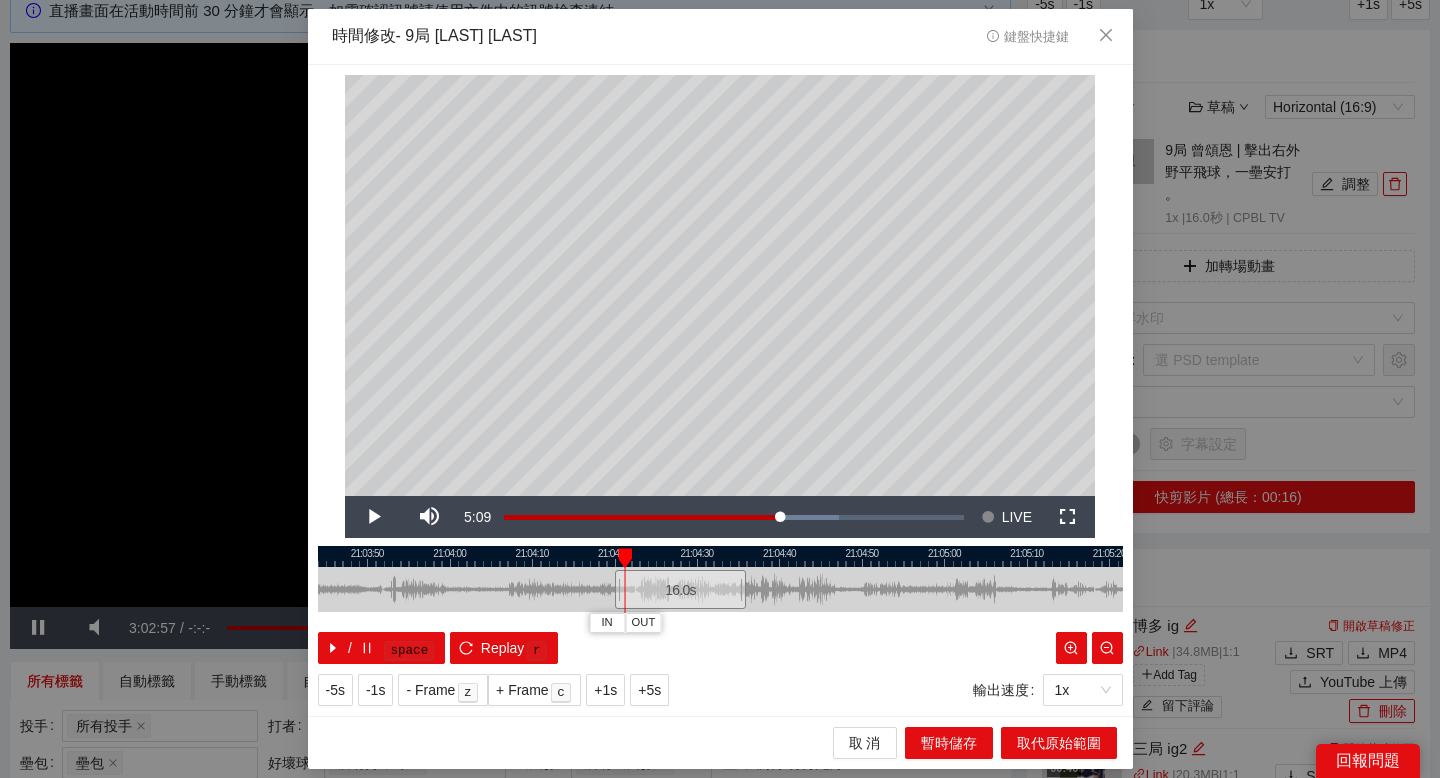 drag, startPoint x: 672, startPoint y: 559, endPoint x: 657, endPoint y: 560, distance: 15.033297 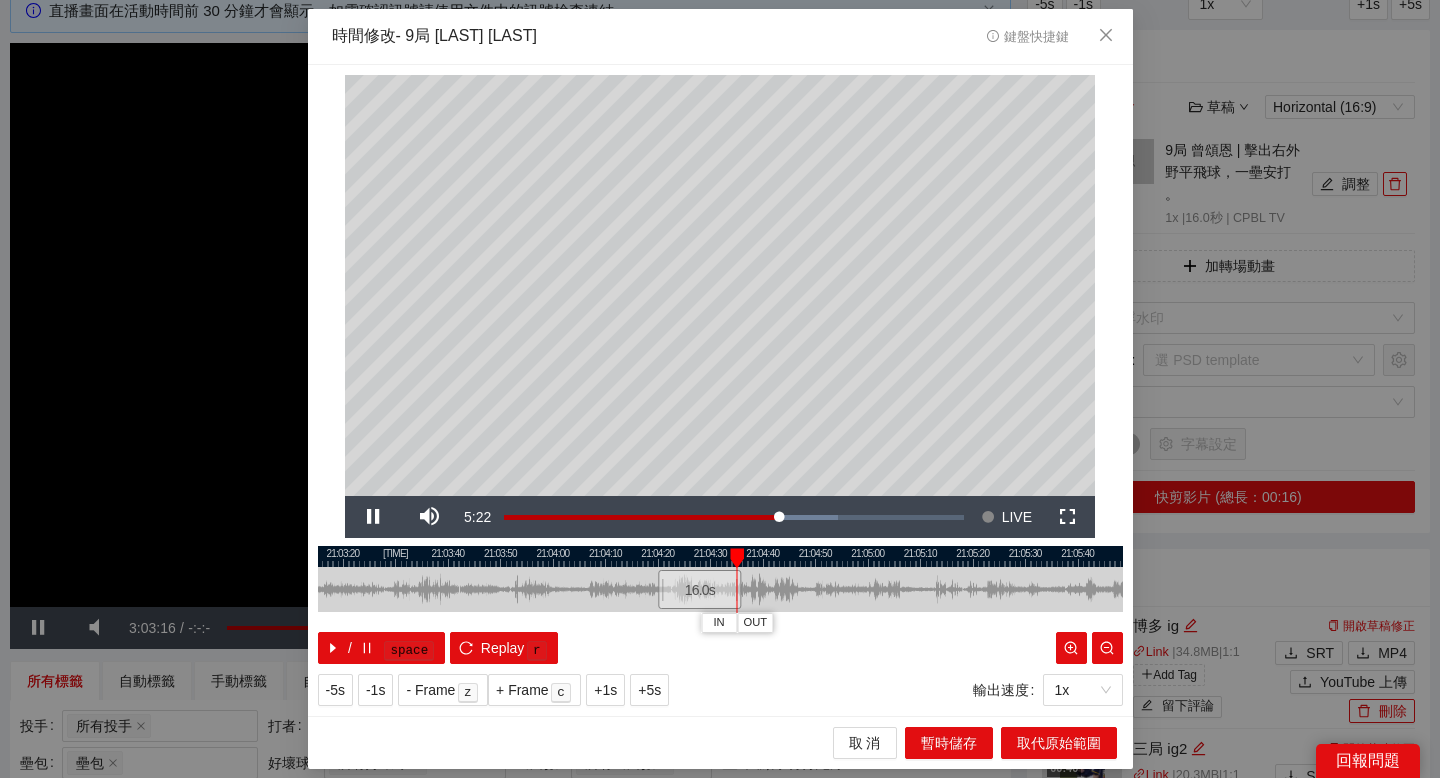 drag, startPoint x: 808, startPoint y: 560, endPoint x: 729, endPoint y: 563, distance: 79.05694 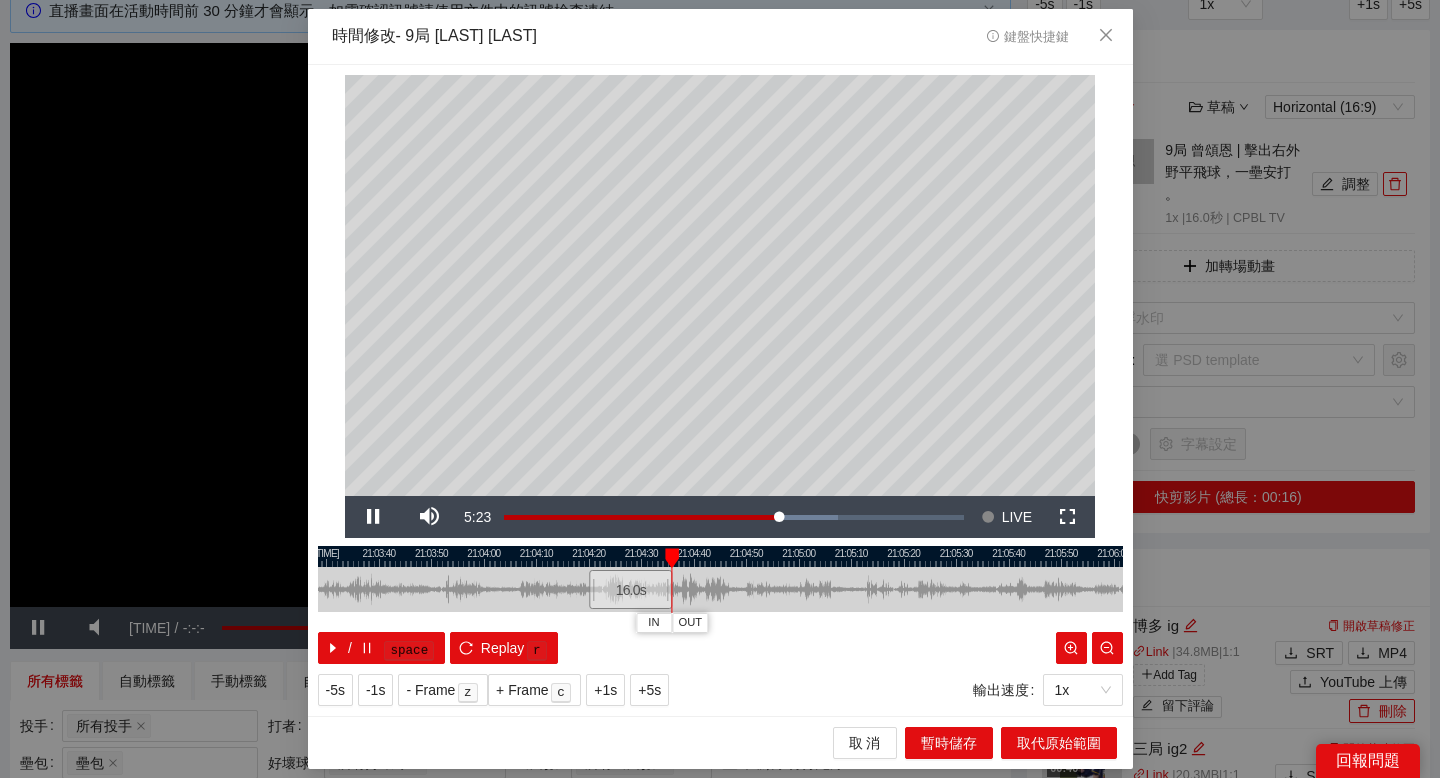 click at bounding box center (720, 556) 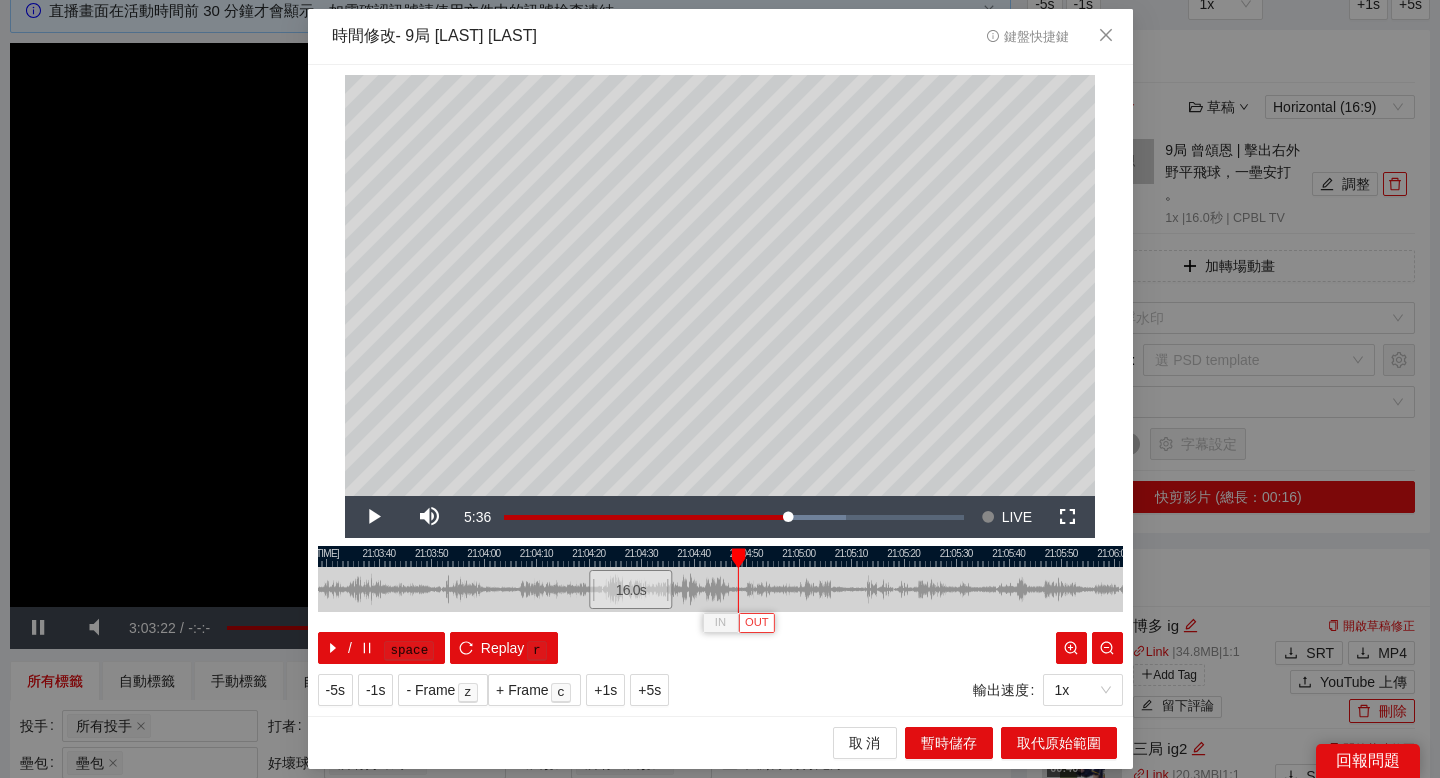 click on "OUT" at bounding box center (757, 623) 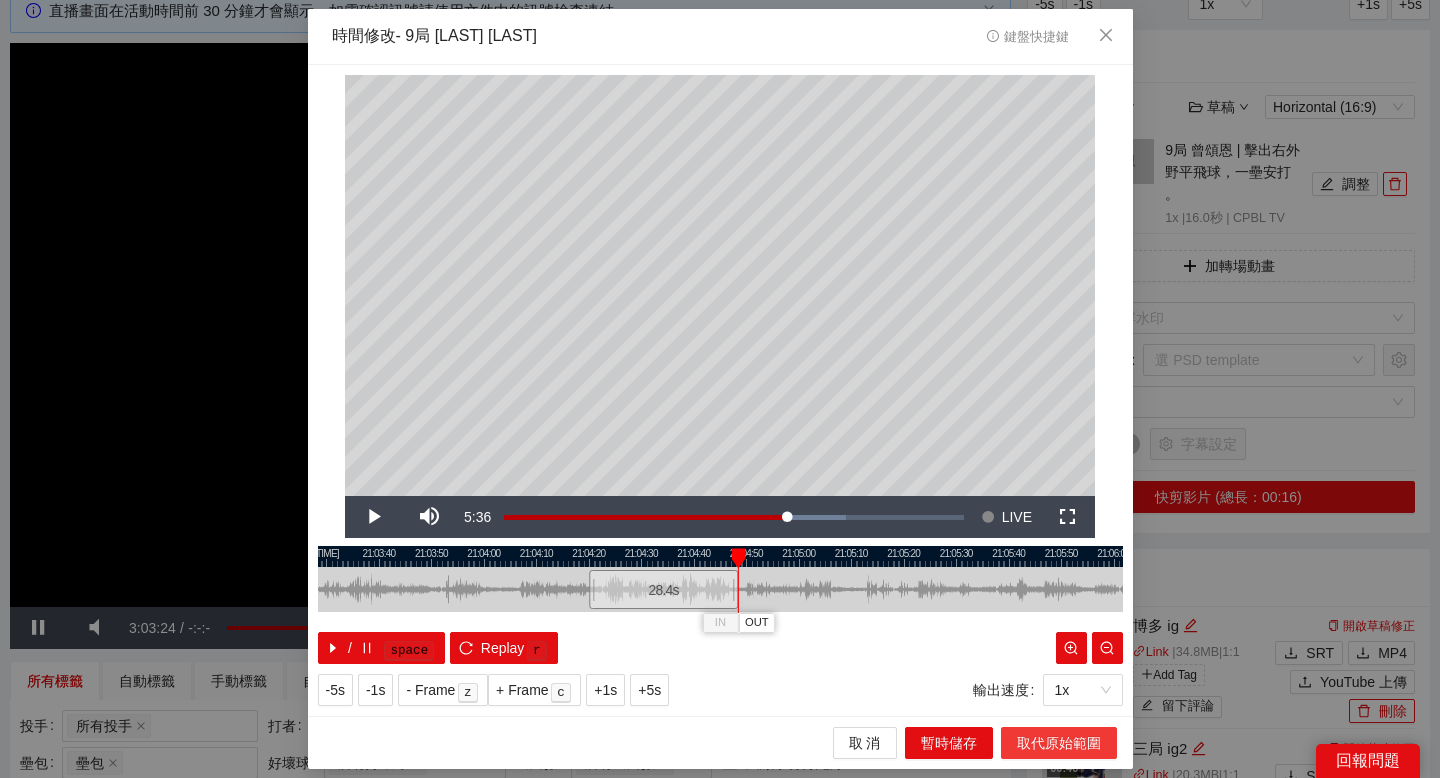click on "取代原始範圍" at bounding box center [1059, 743] 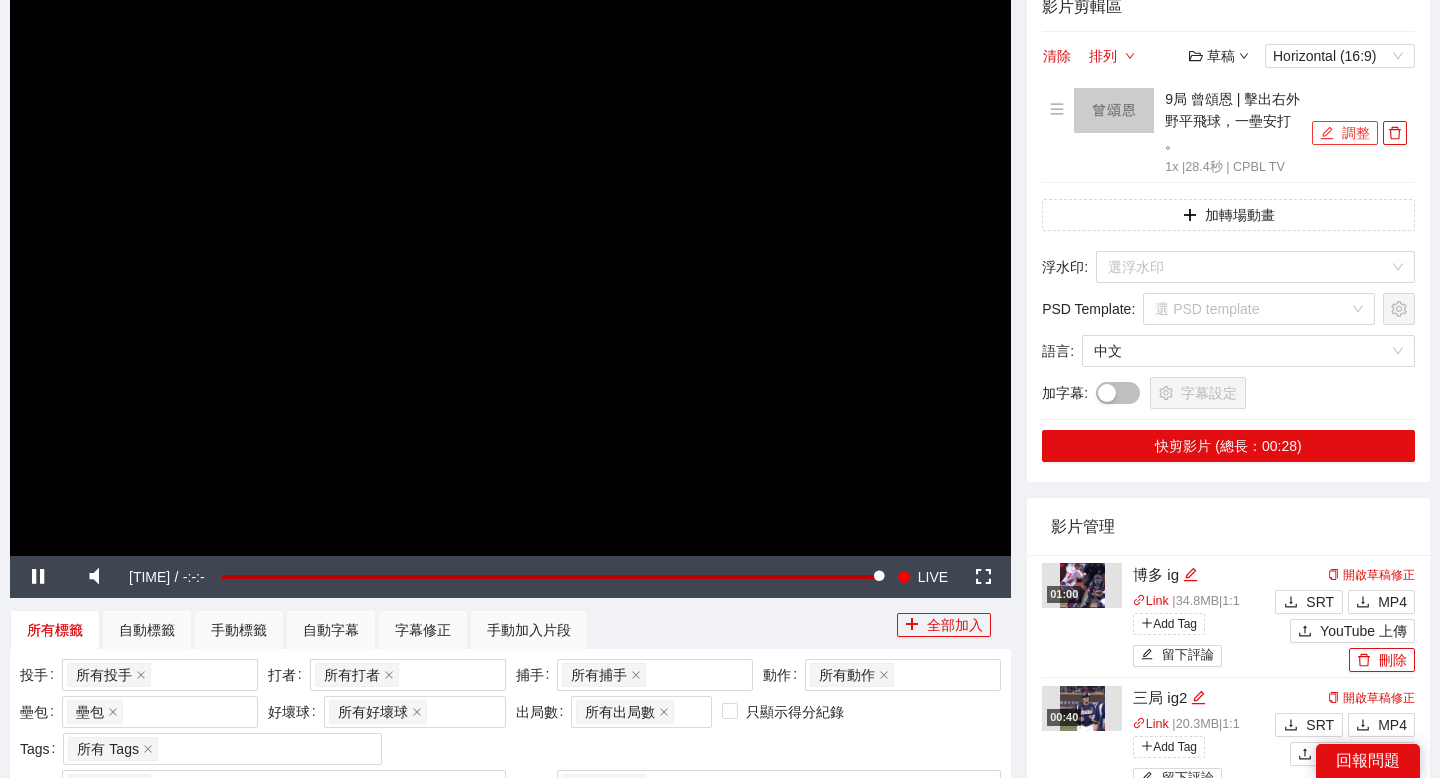 scroll, scrollTop: 176, scrollLeft: 0, axis: vertical 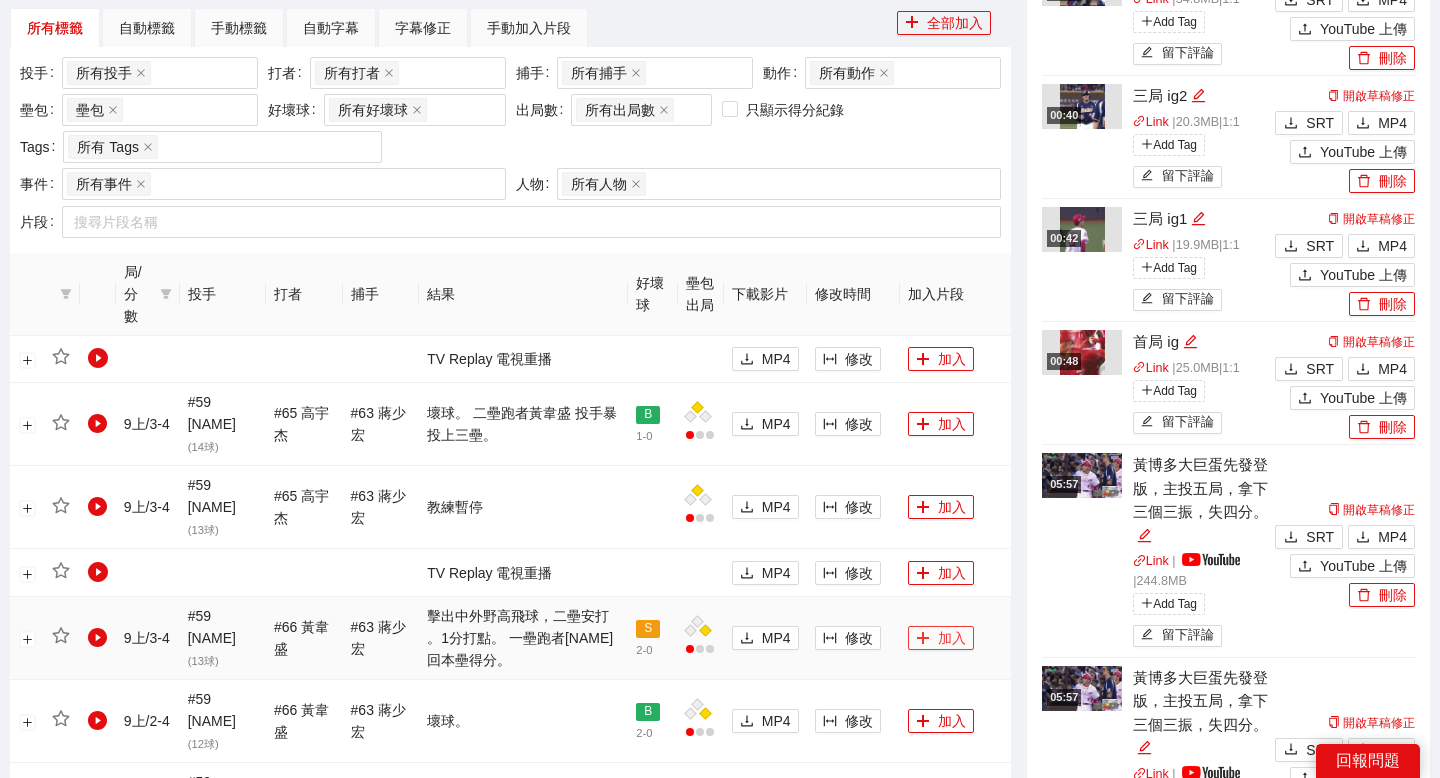click on "加入" at bounding box center (941, 638) 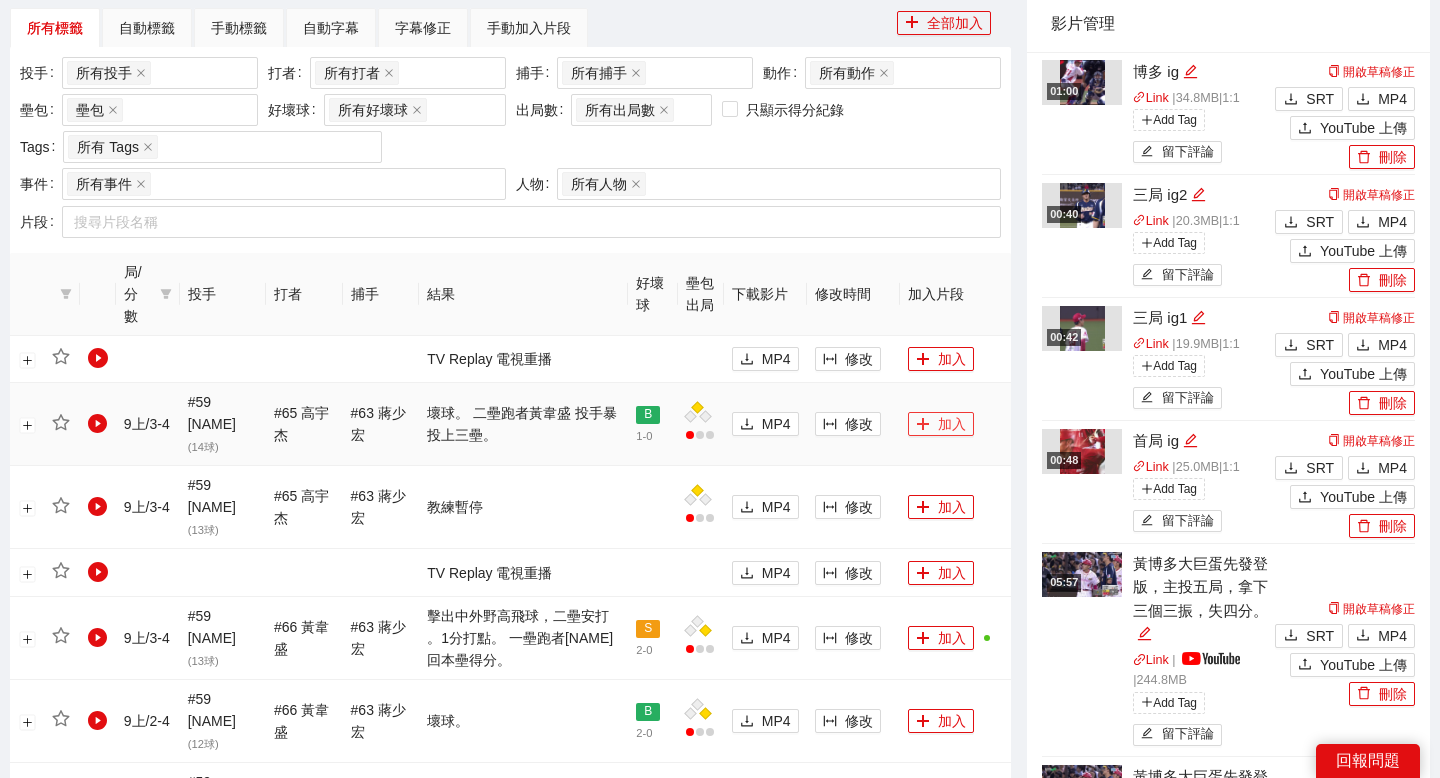 click on "加入" at bounding box center [941, 424] 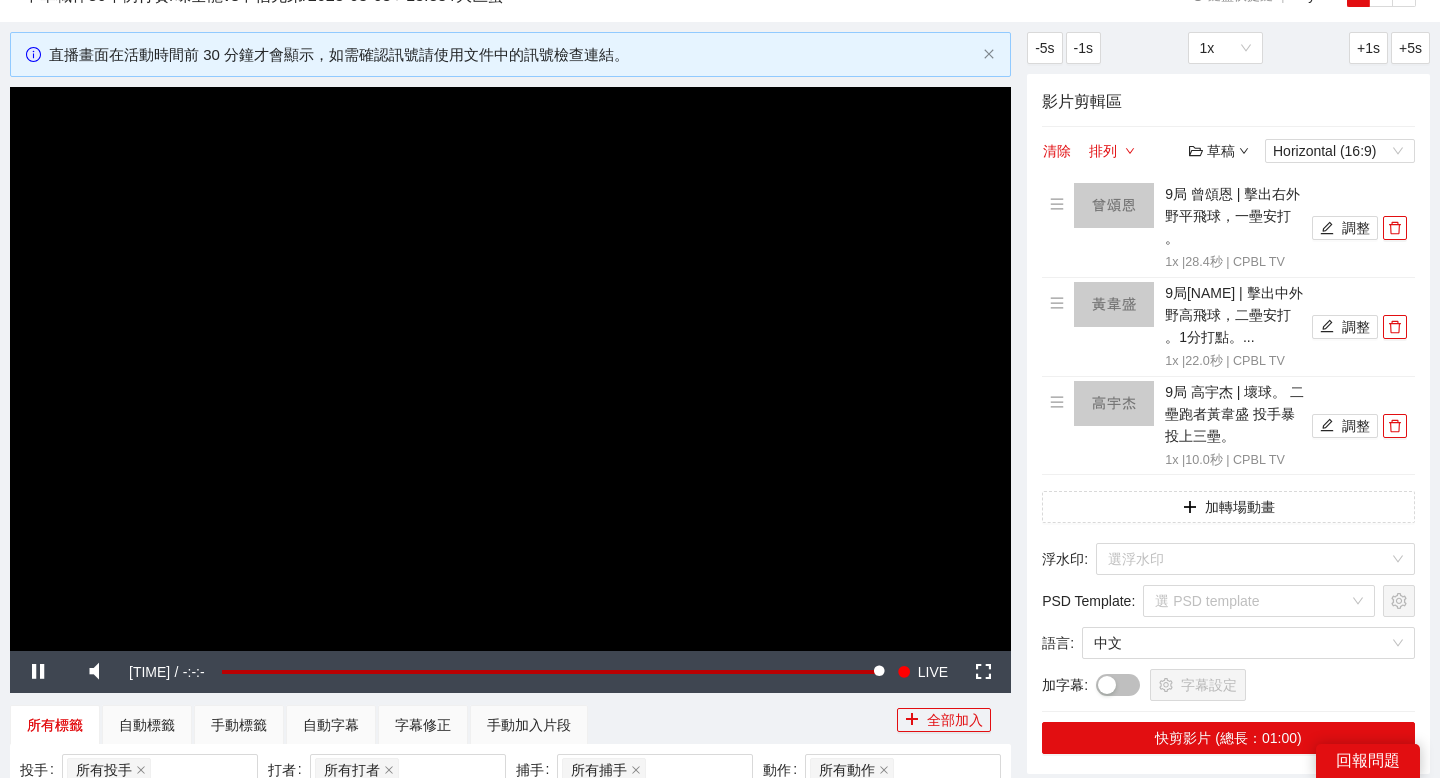 scroll, scrollTop: 122, scrollLeft: 0, axis: vertical 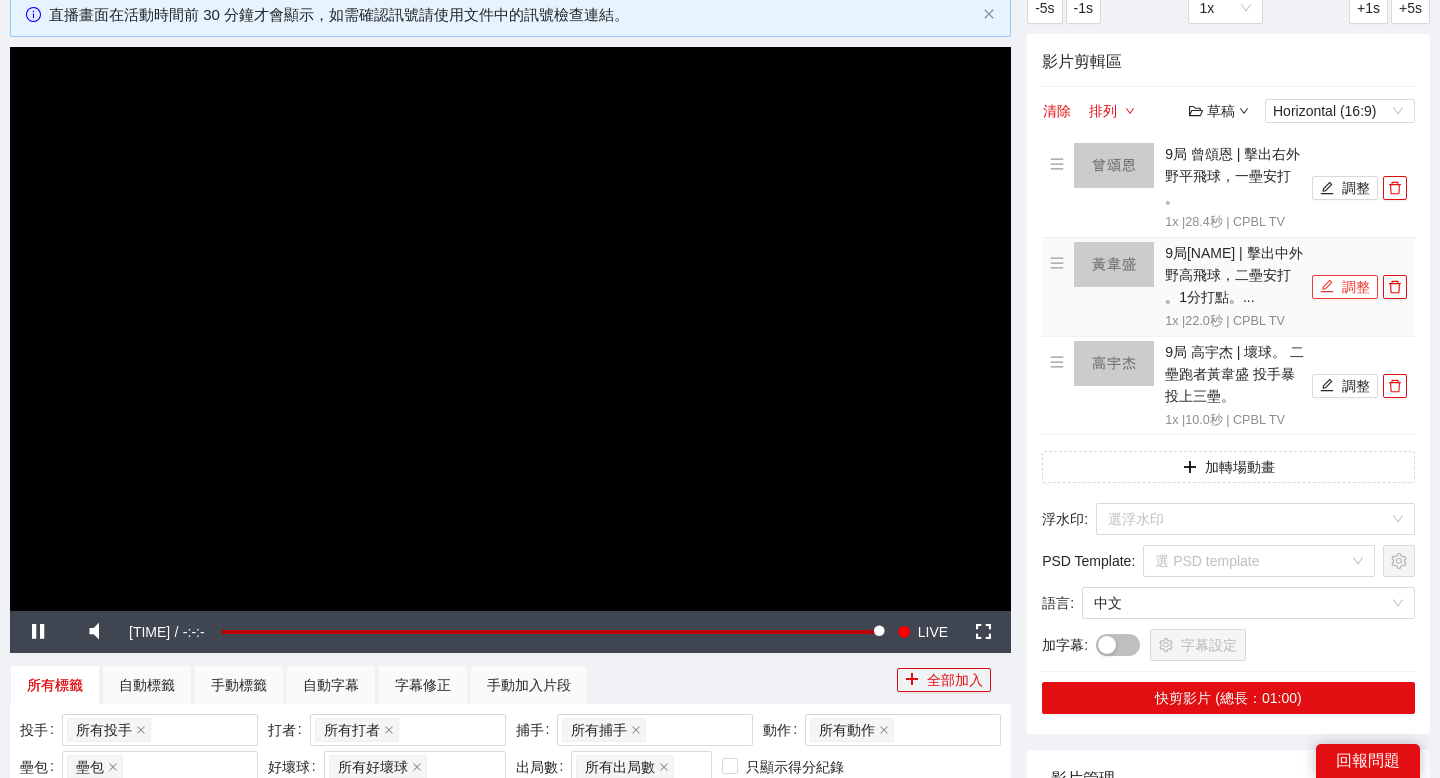click 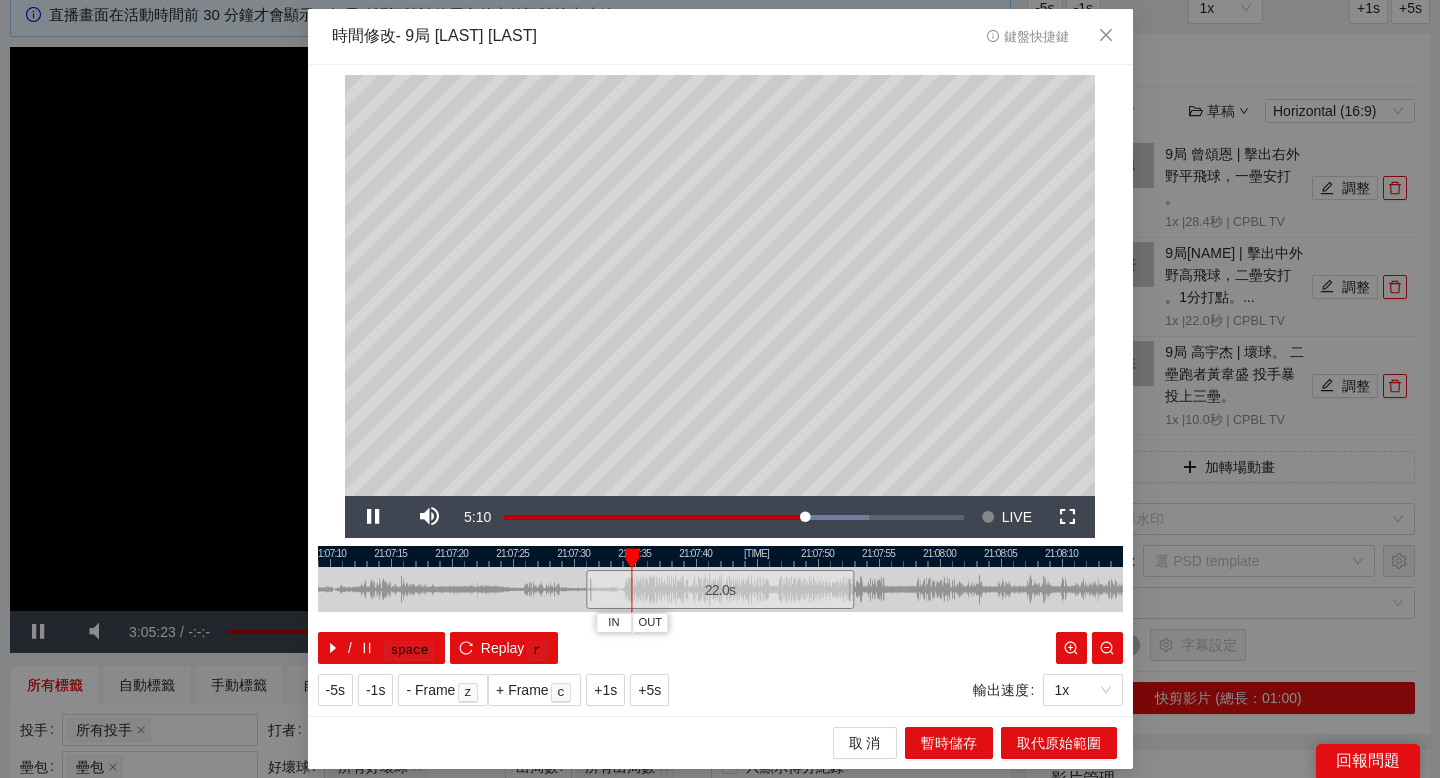 click at bounding box center (720, 556) 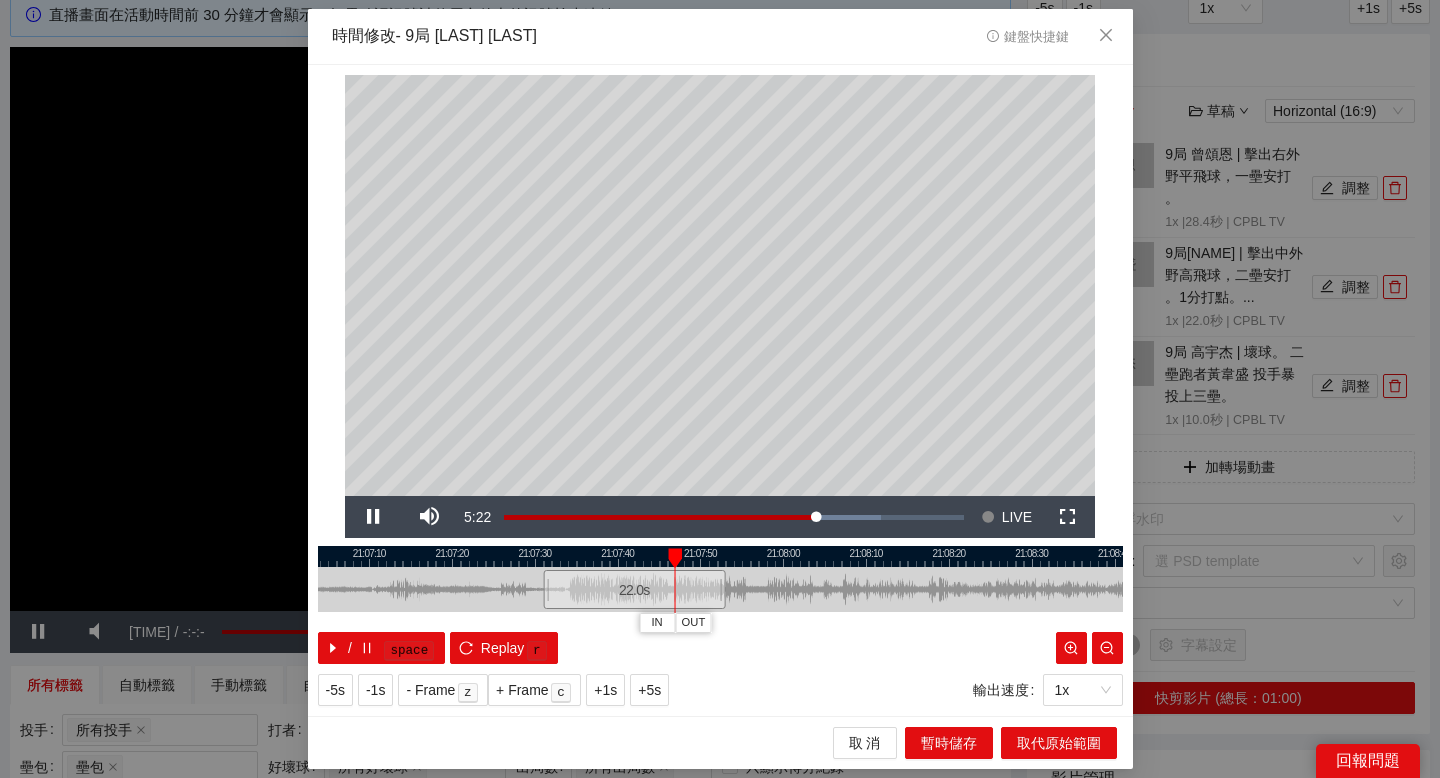 drag, startPoint x: 869, startPoint y: 559, endPoint x: 730, endPoint y: 559, distance: 139 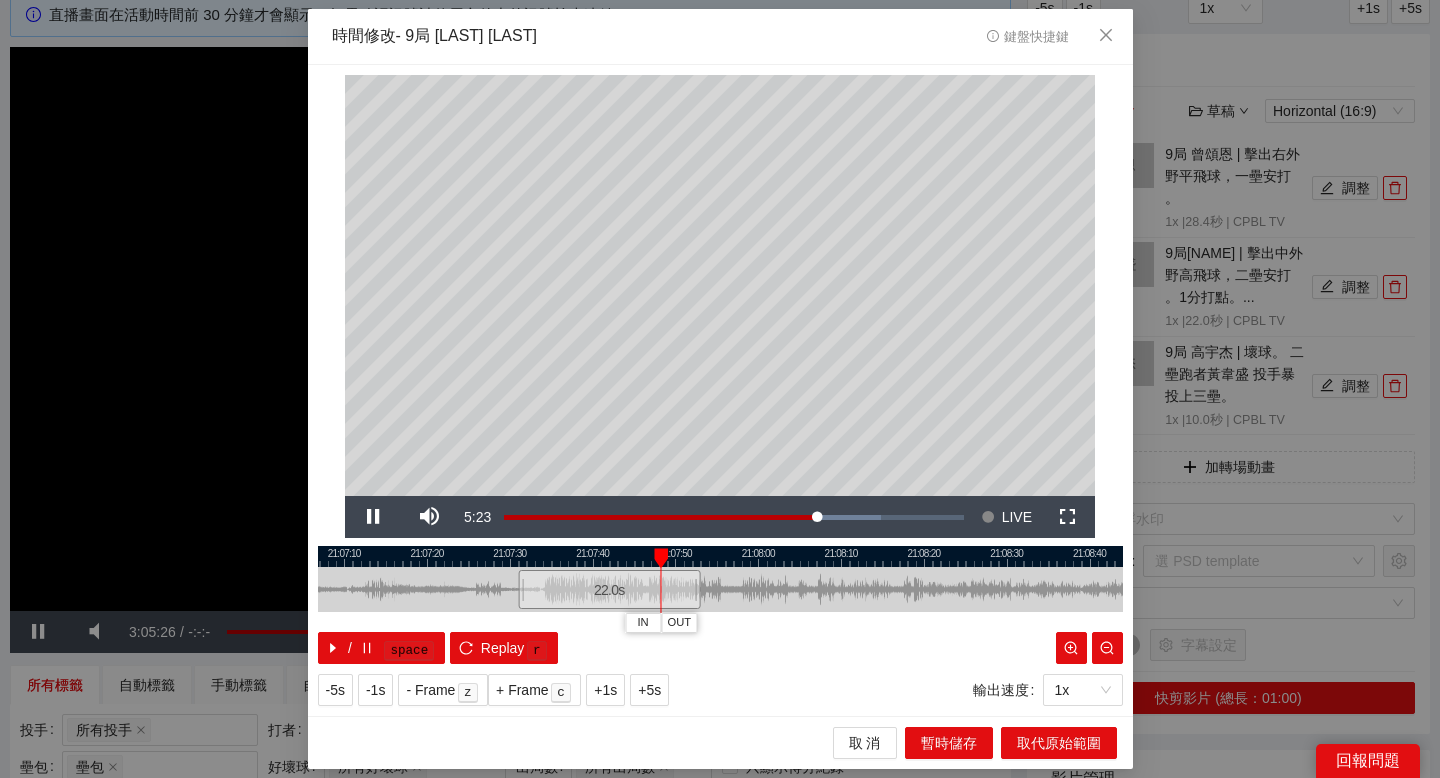 click at bounding box center (720, 556) 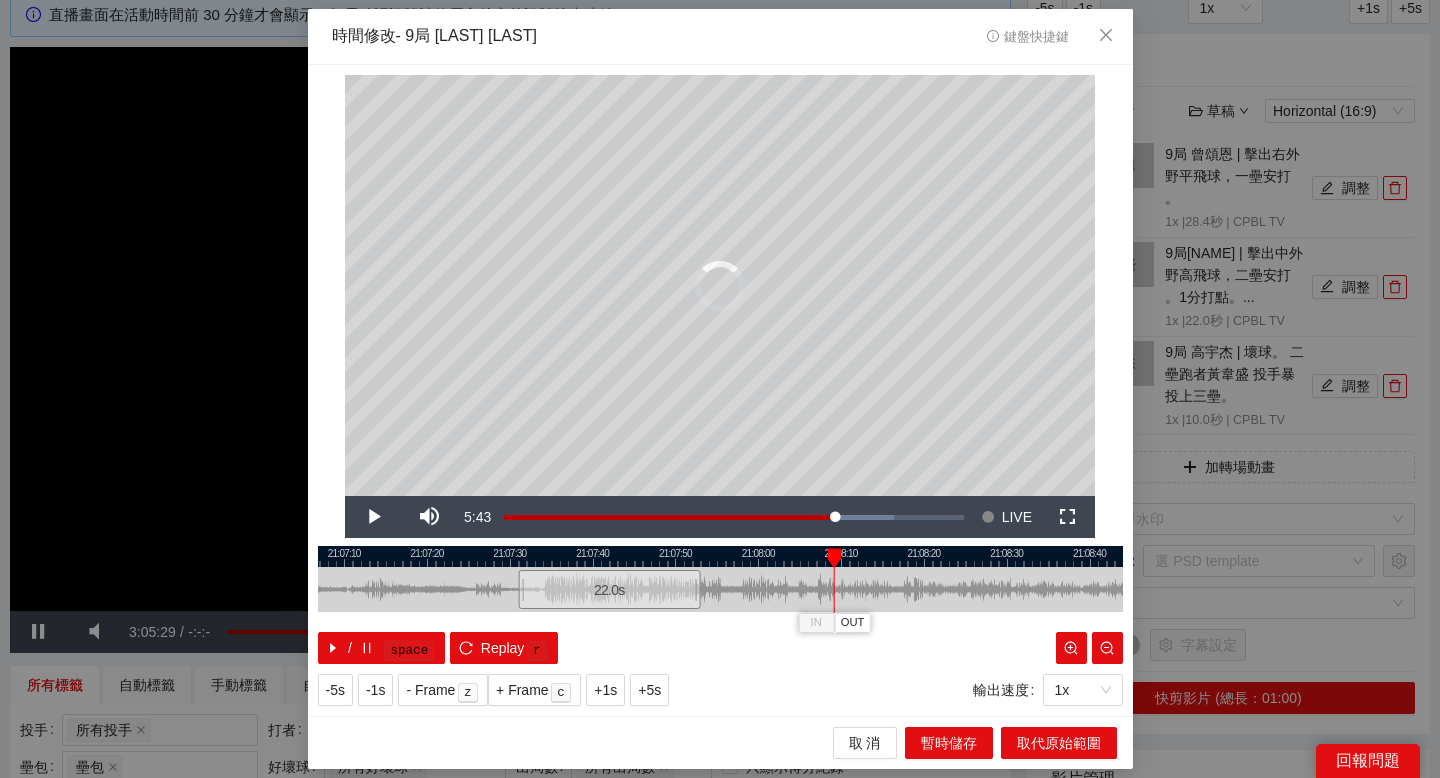 drag, startPoint x: 746, startPoint y: 555, endPoint x: 841, endPoint y: 551, distance: 95.084175 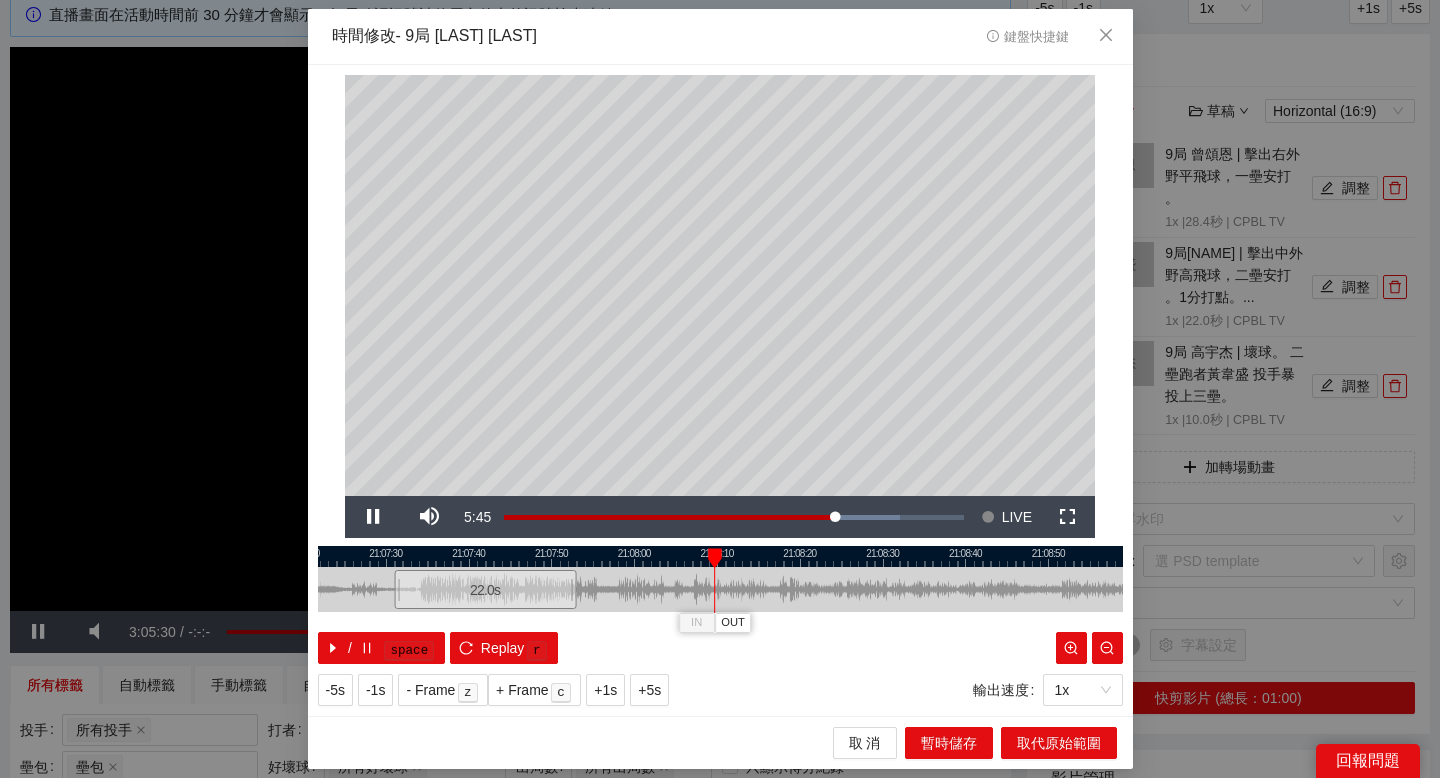 drag, startPoint x: 884, startPoint y: 548, endPoint x: 739, endPoint y: 548, distance: 145 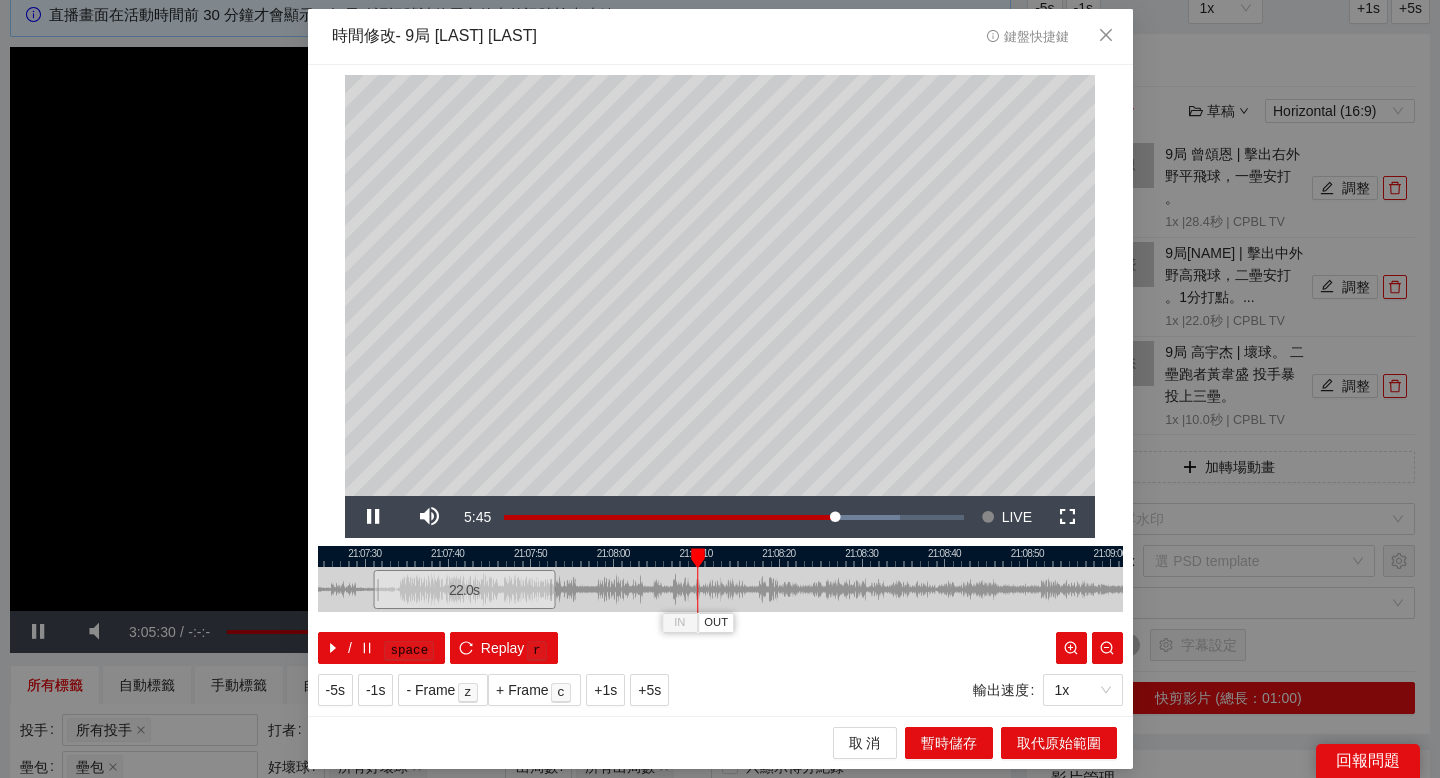 click at bounding box center (720, 556) 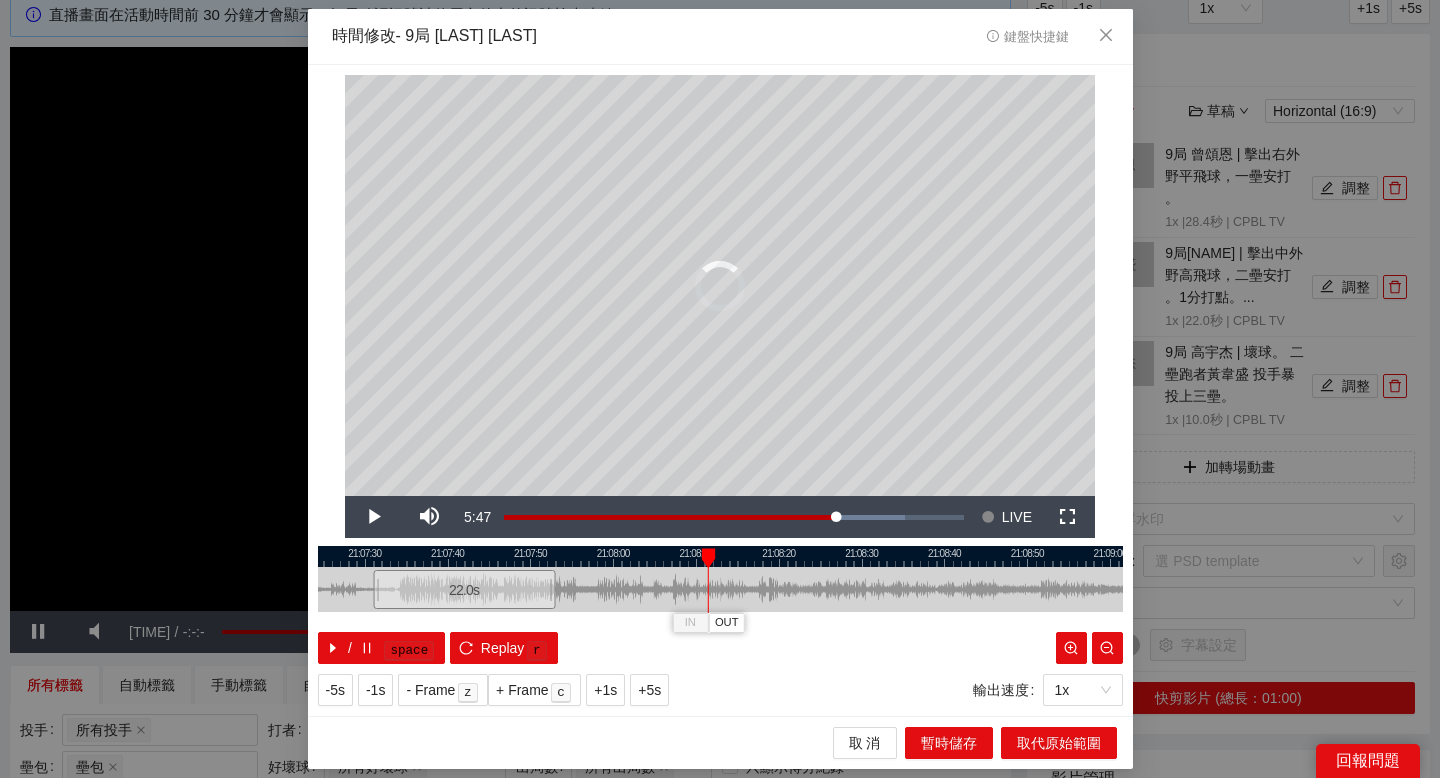 drag, startPoint x: 758, startPoint y: 555, endPoint x: 707, endPoint y: 553, distance: 51.0392 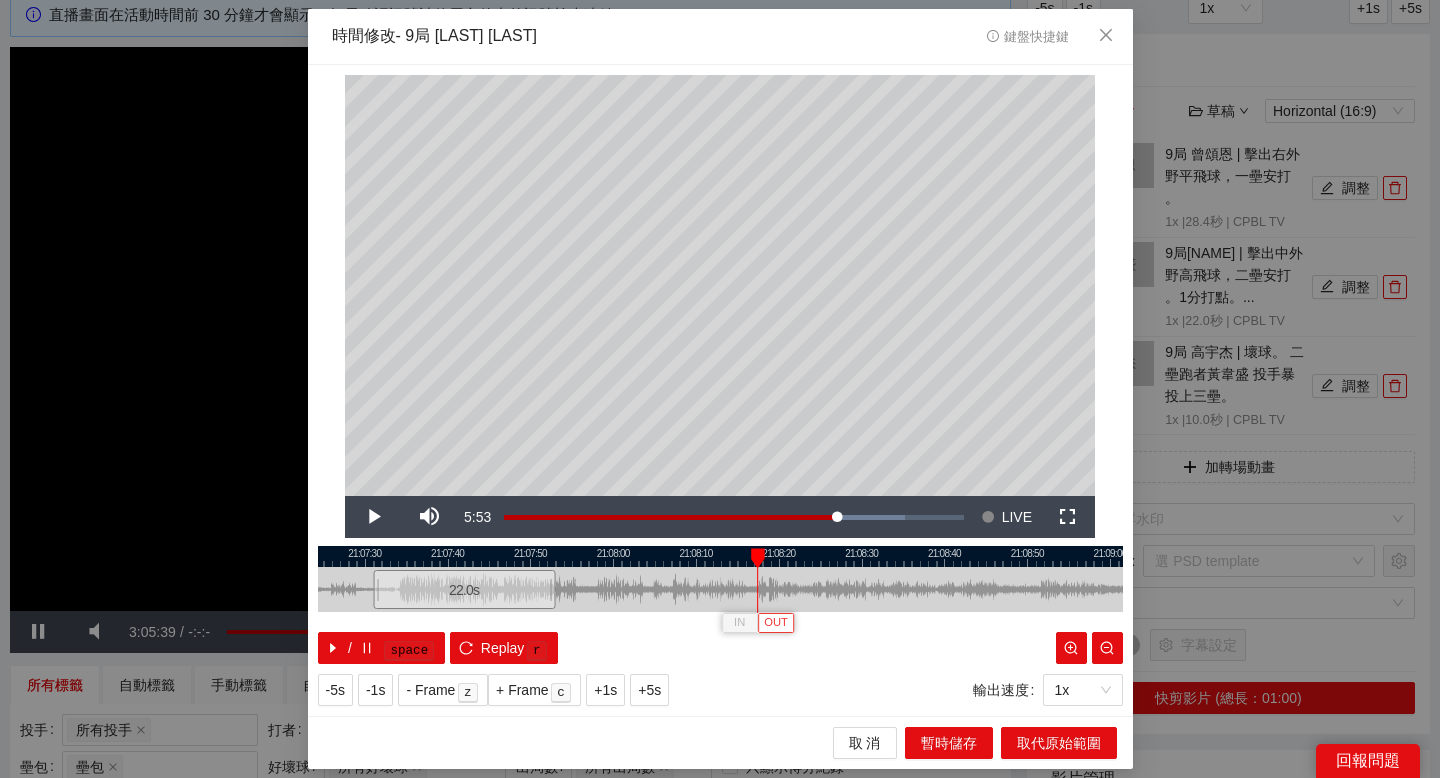 click on "OUT" at bounding box center [776, 623] 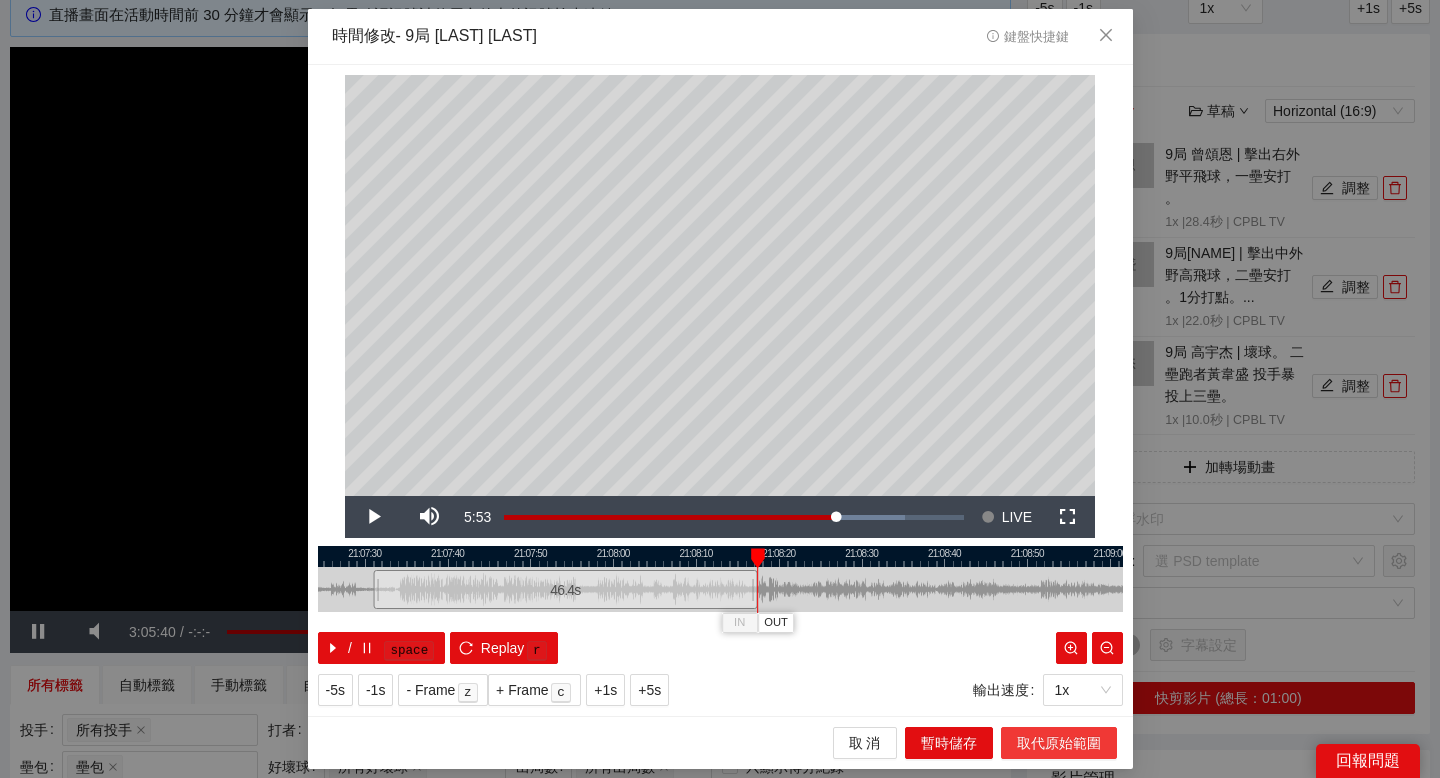 click on "取代原始範圍" at bounding box center [1059, 743] 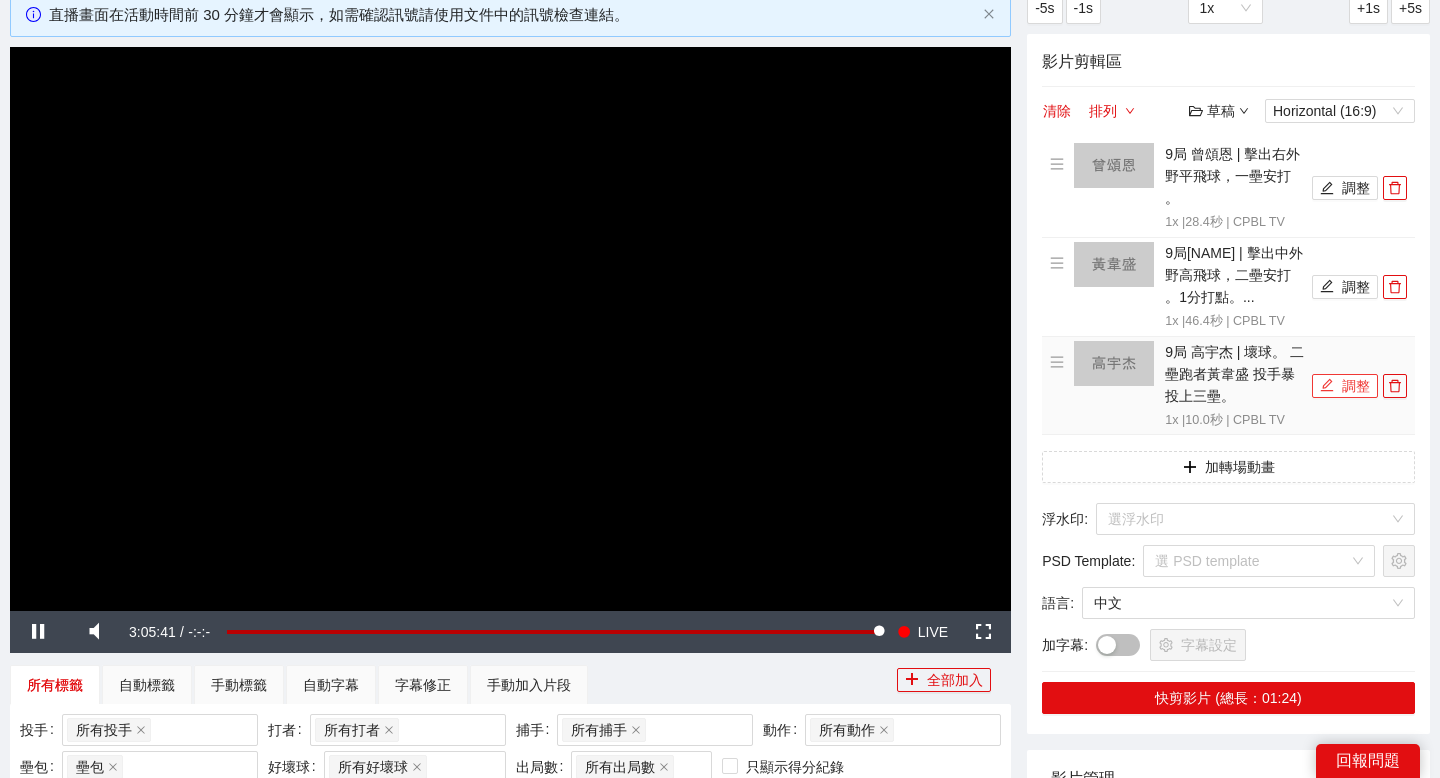 click 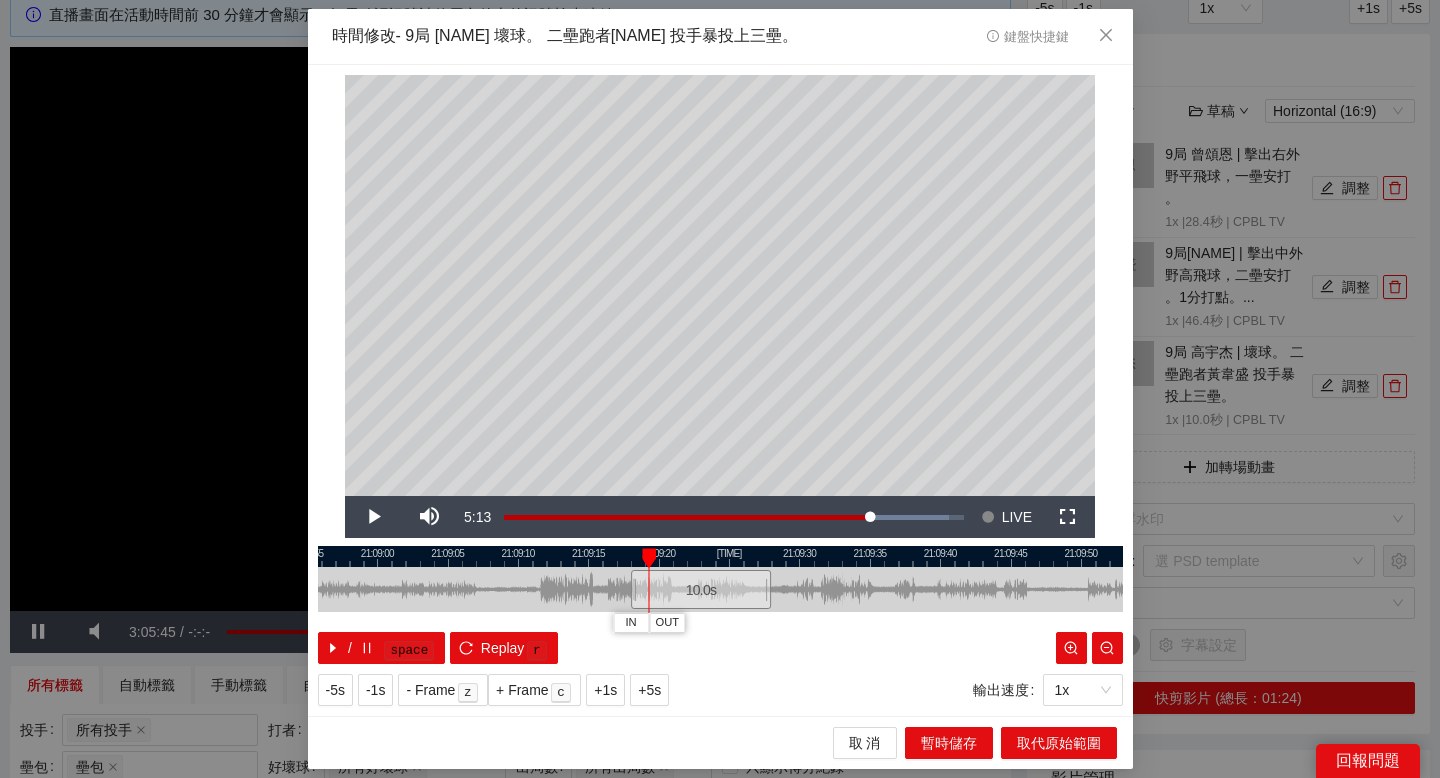 click at bounding box center (720, 556) 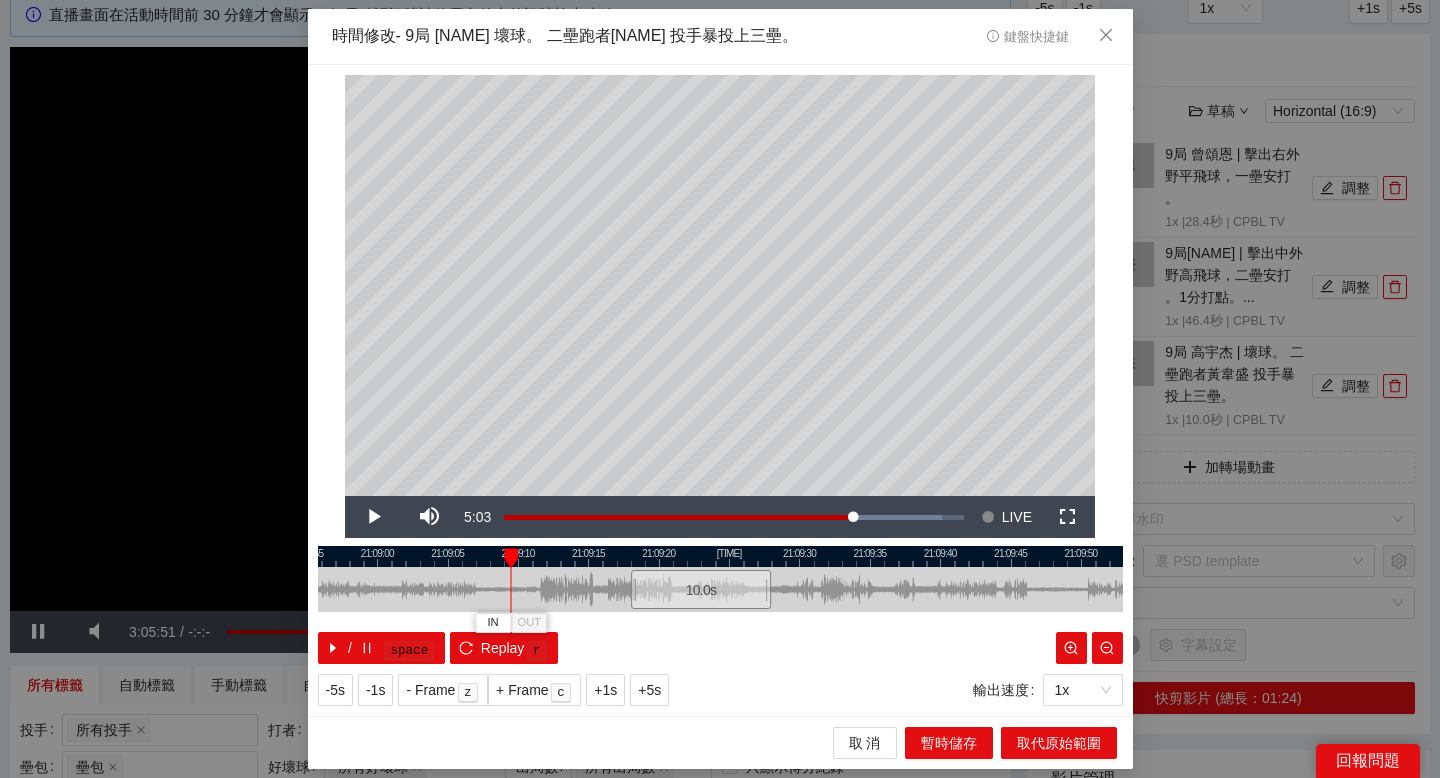 drag, startPoint x: 544, startPoint y: 557, endPoint x: 508, endPoint y: 560, distance: 36.124783 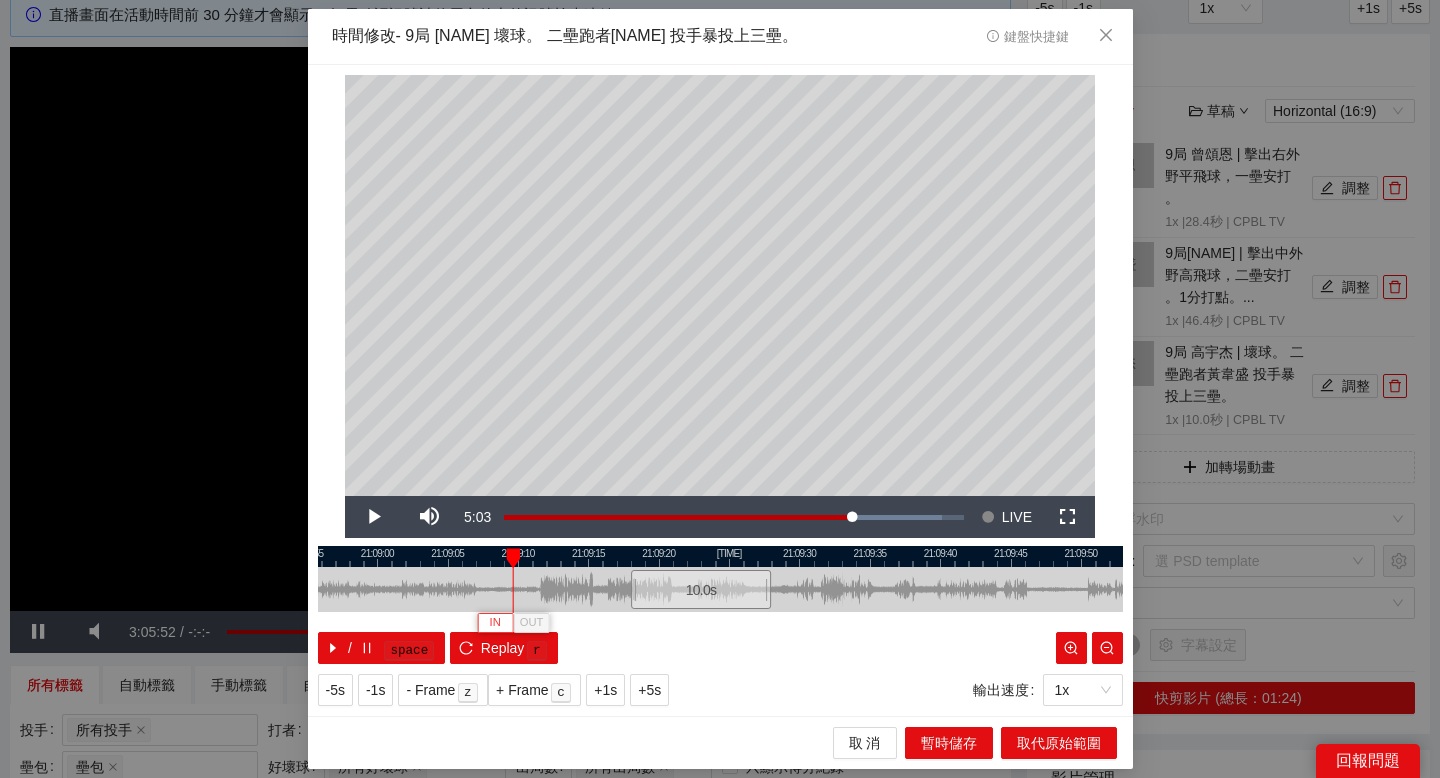 click on "IN" at bounding box center [495, 623] 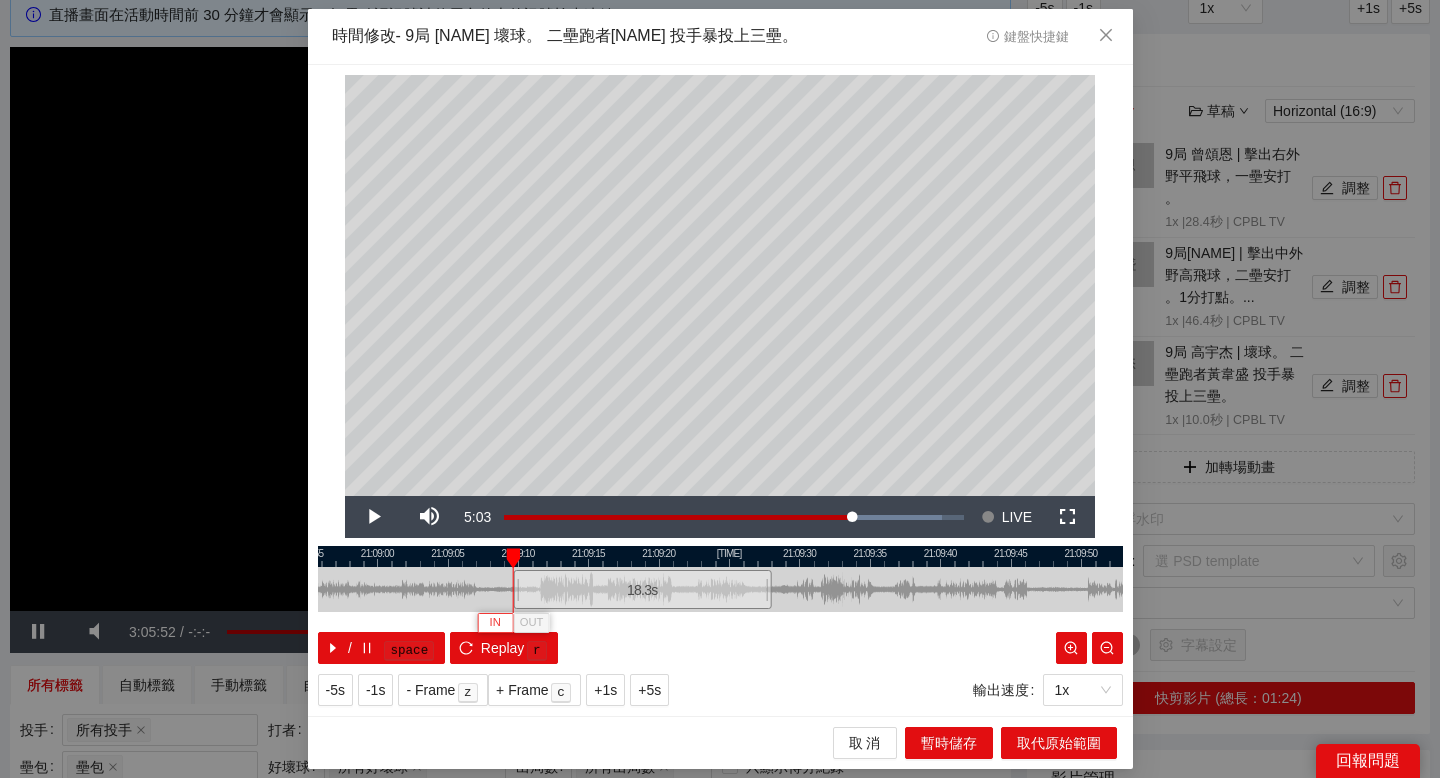 type 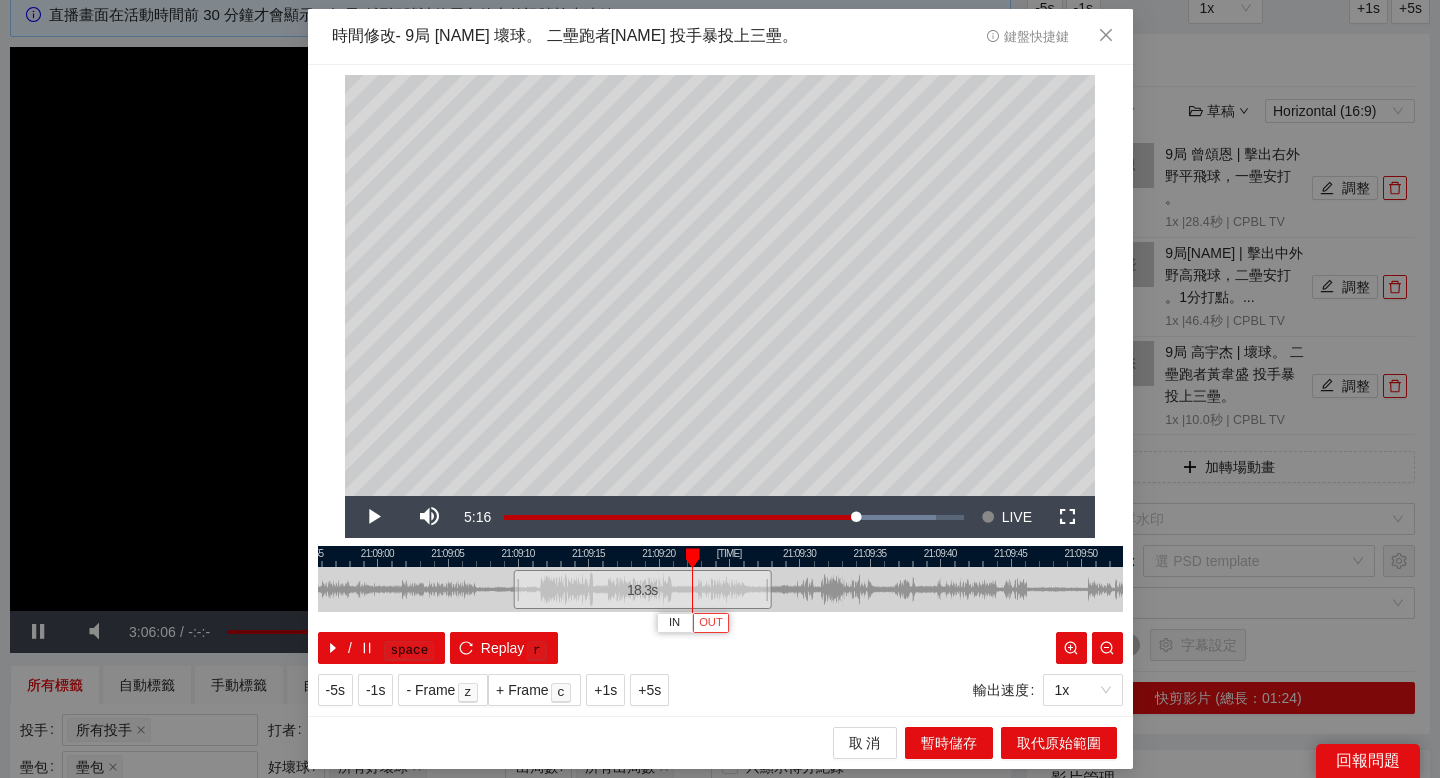 click on "OUT" at bounding box center (711, 623) 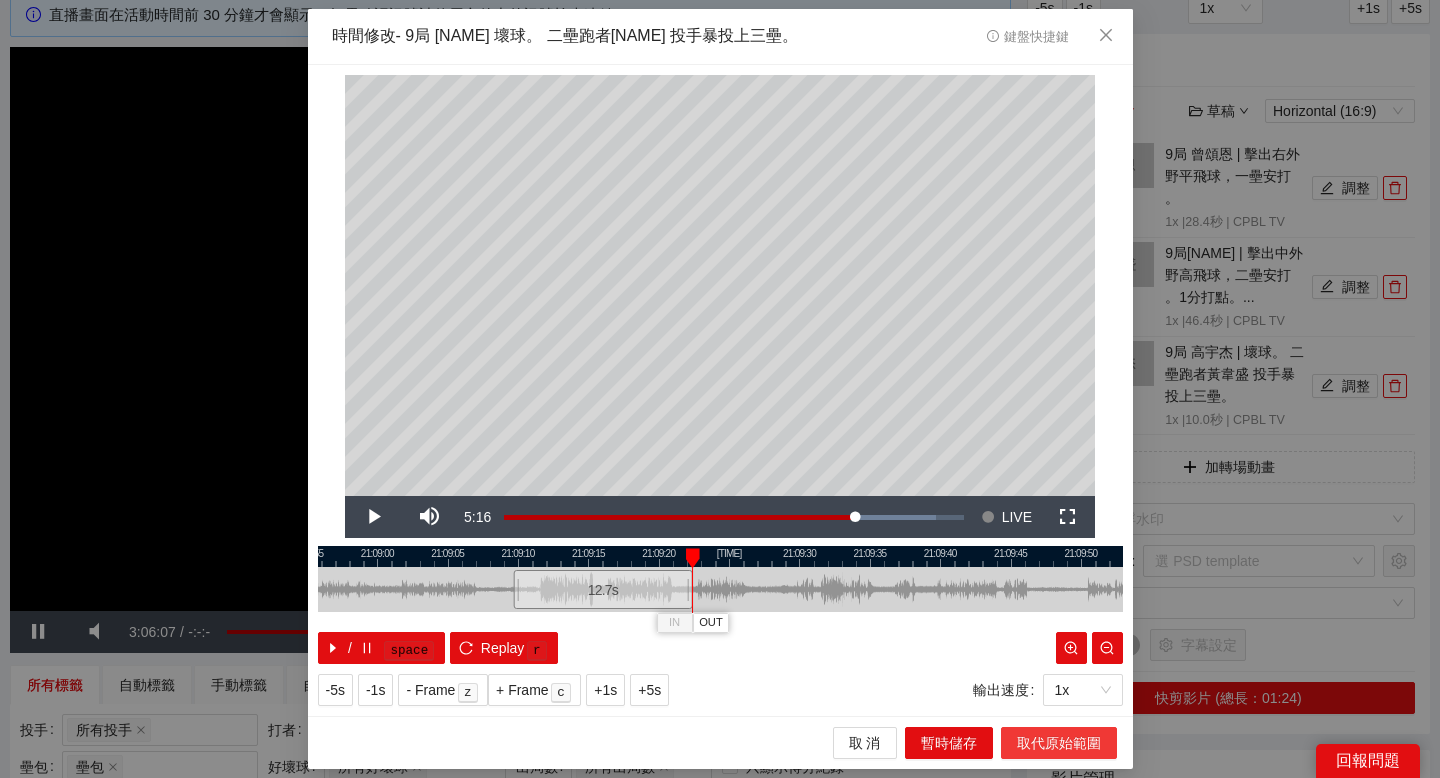 click on "取代原始範圍" at bounding box center [1059, 743] 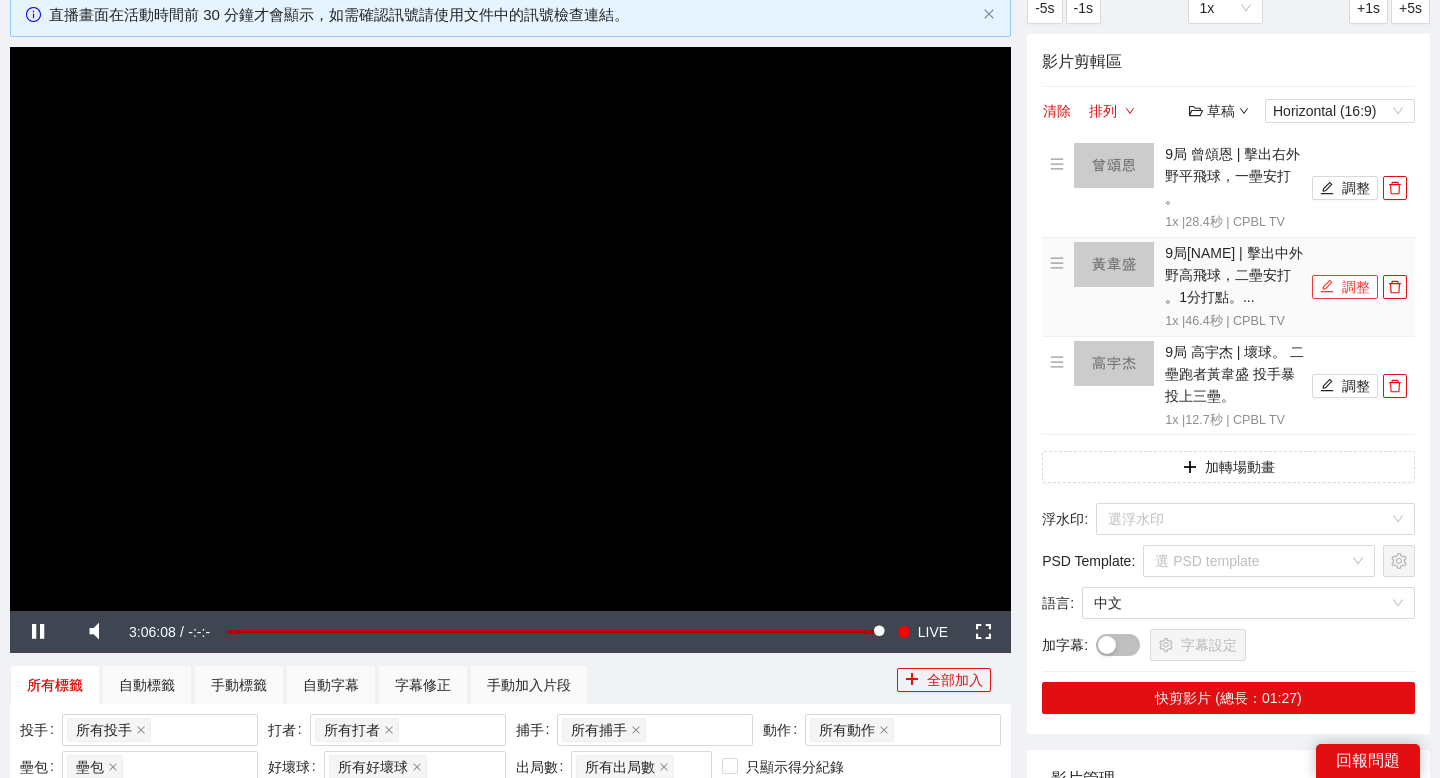 click on "調整" at bounding box center (1345, 287) 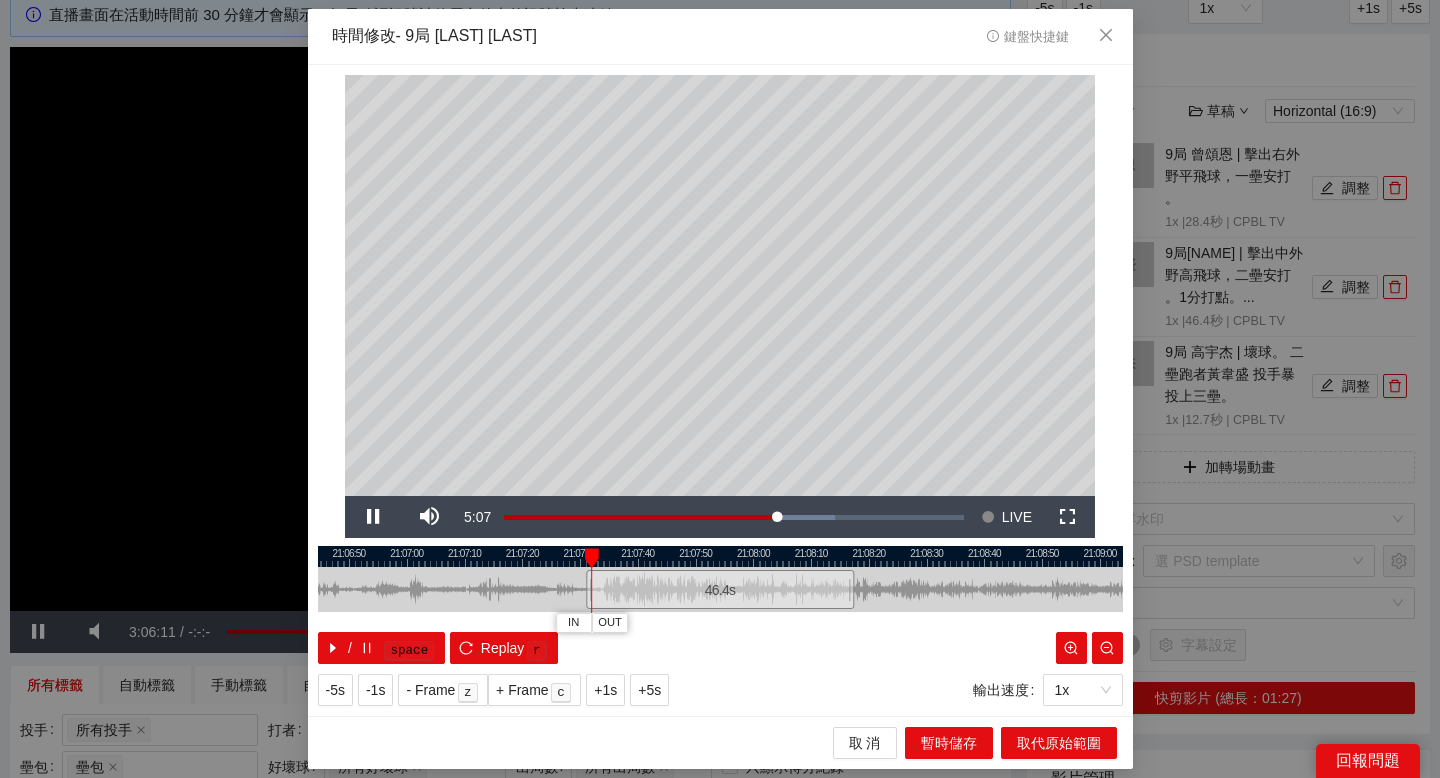 click at bounding box center [720, 556] 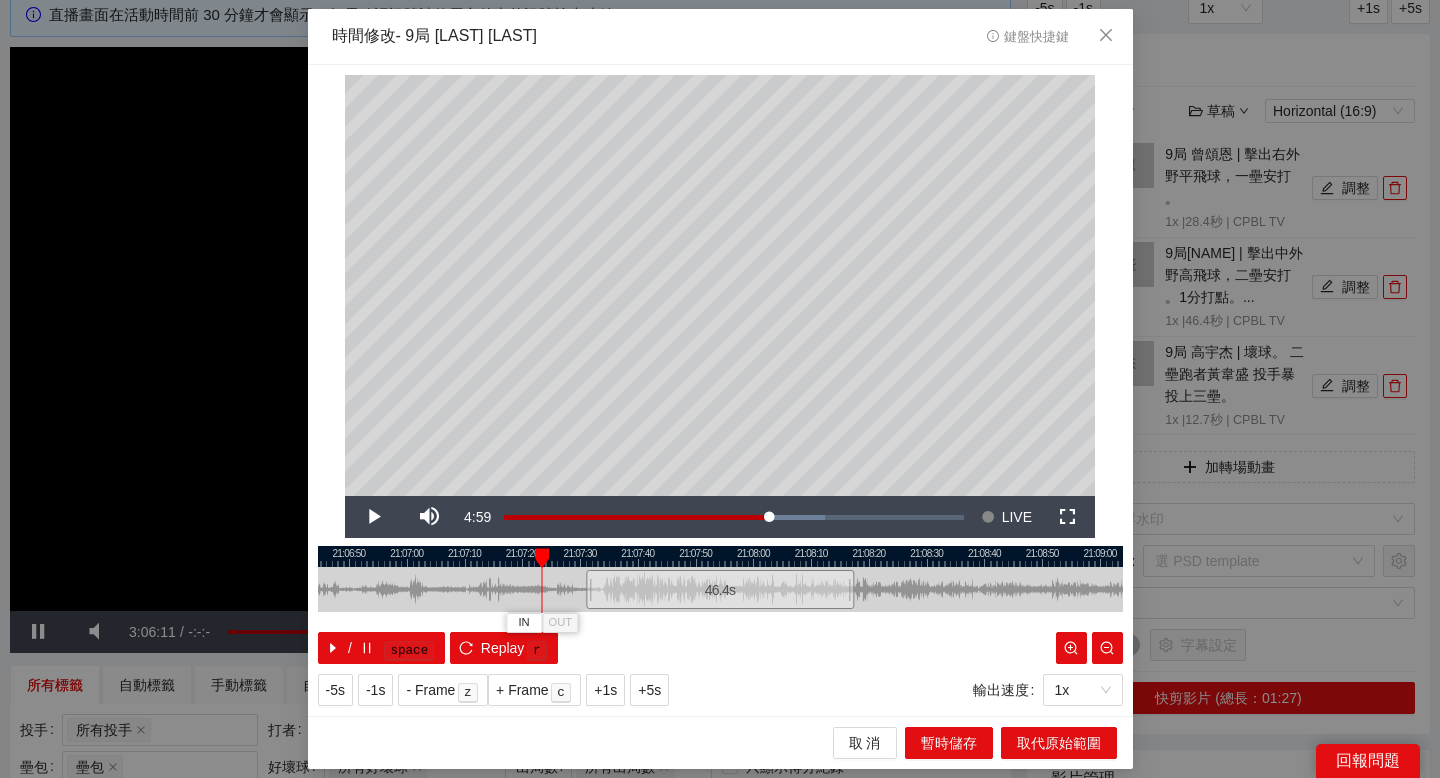 click at bounding box center [720, 556] 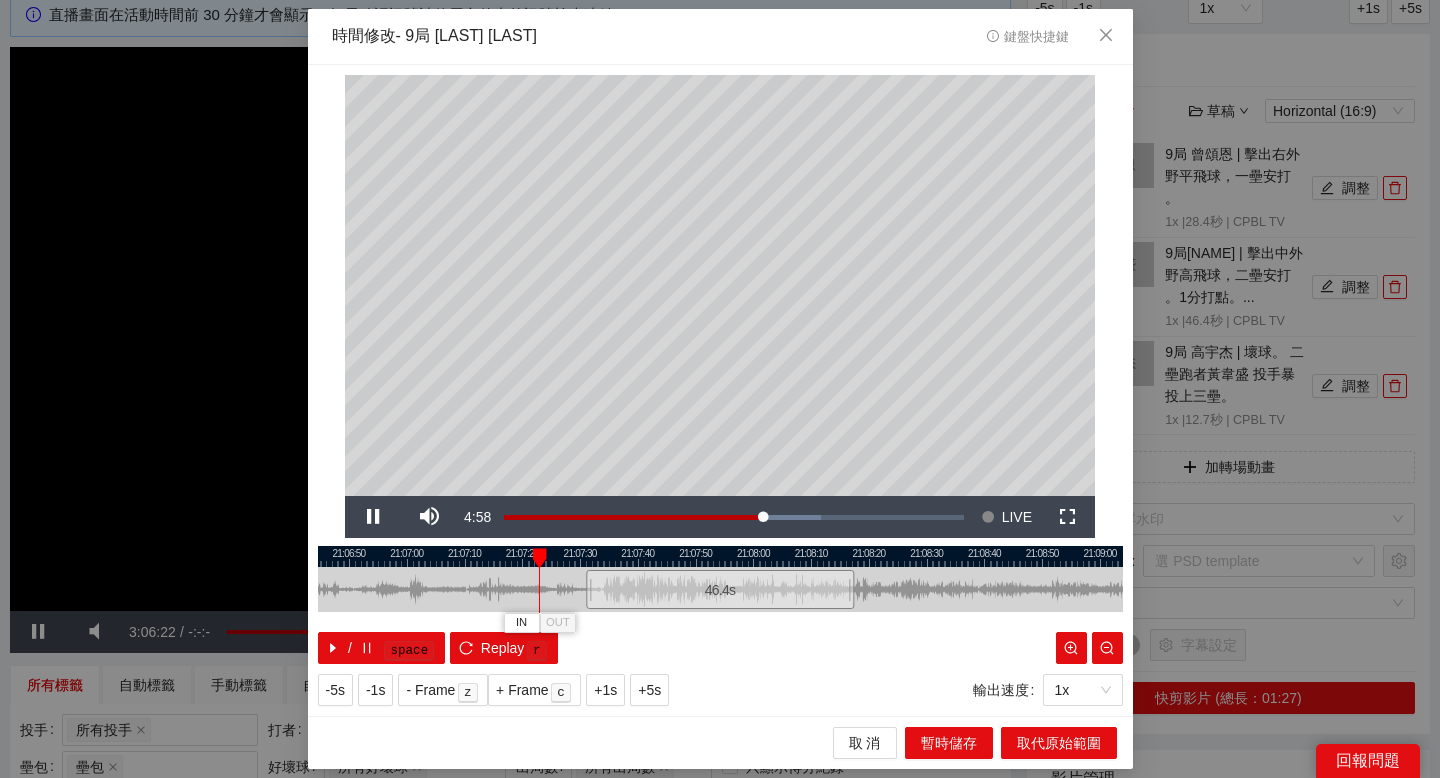click at bounding box center [720, 556] 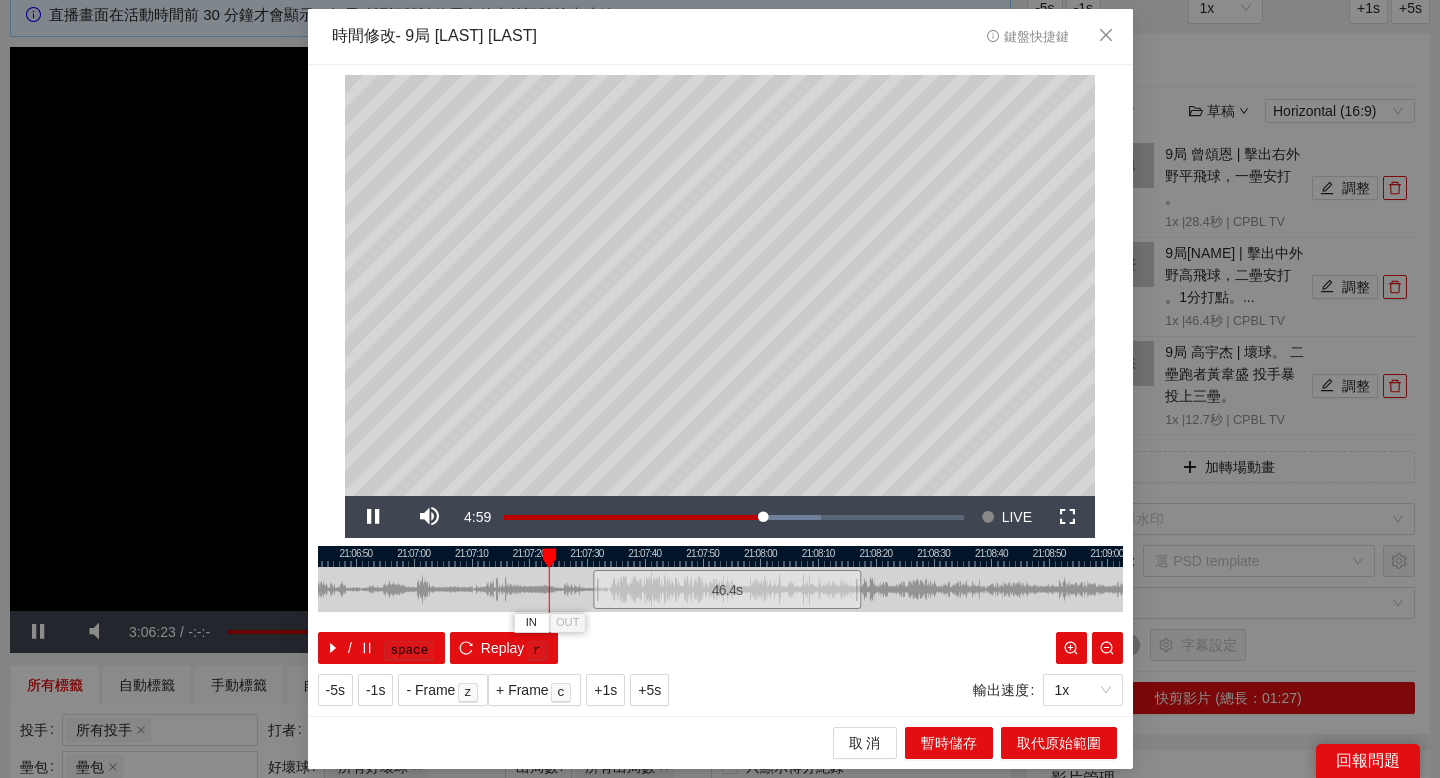 click at bounding box center [720, 556] 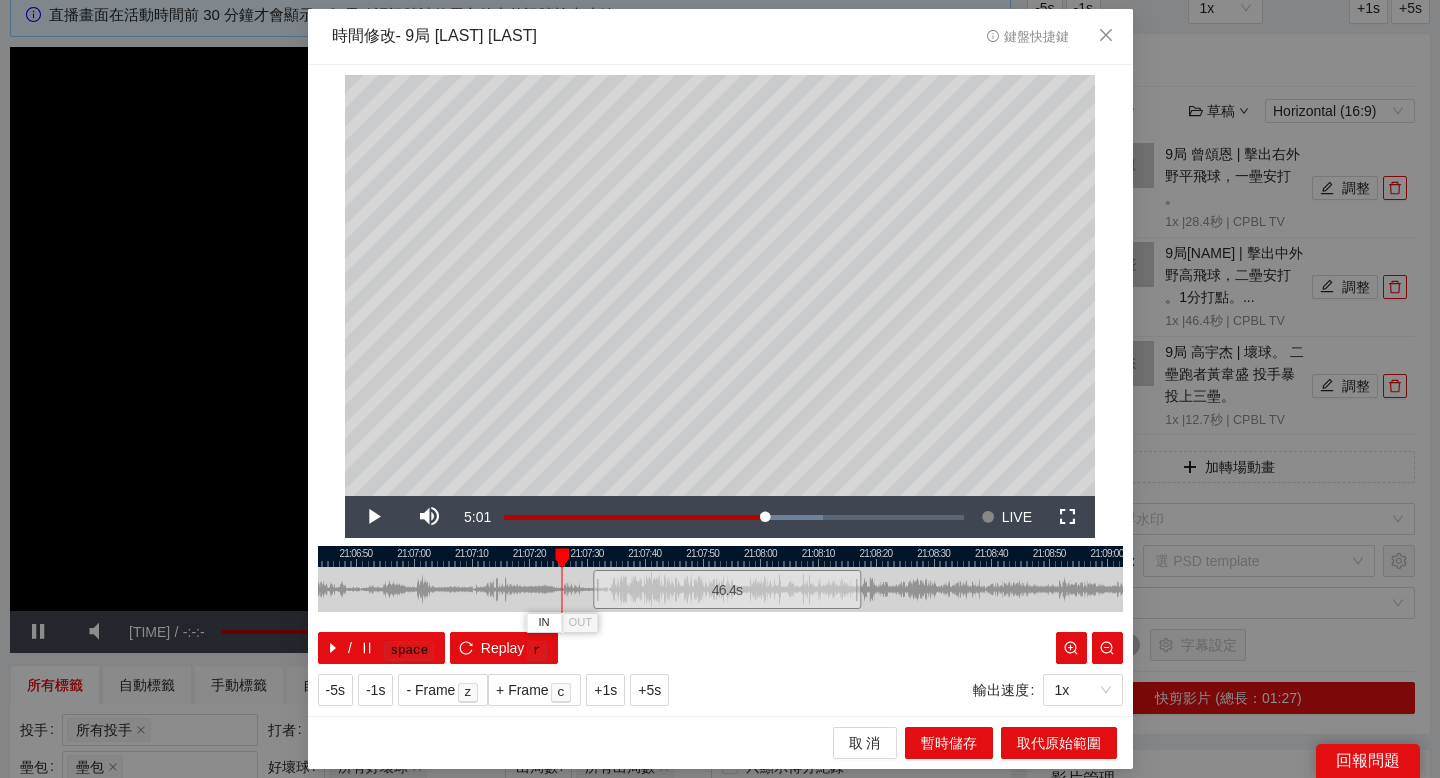 click at bounding box center [720, 556] 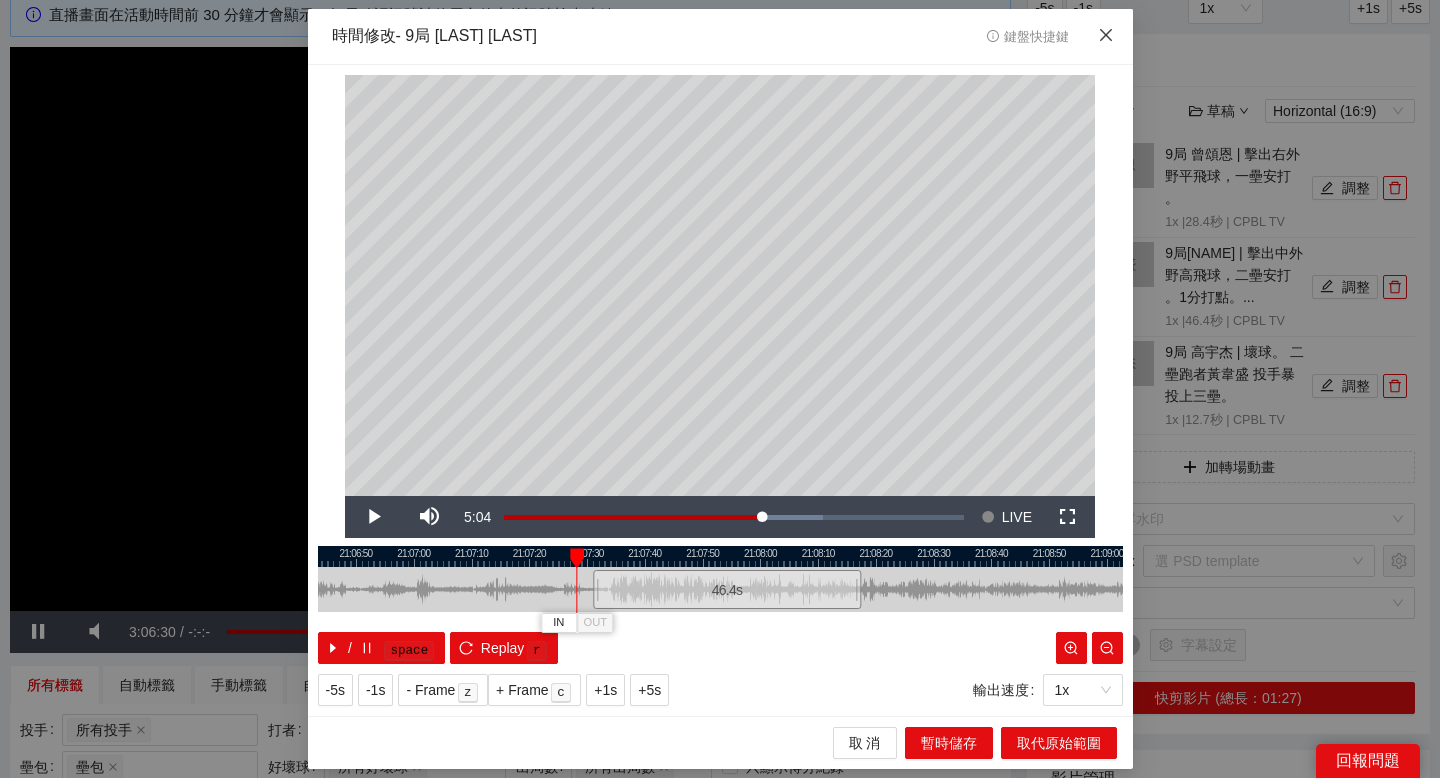 click 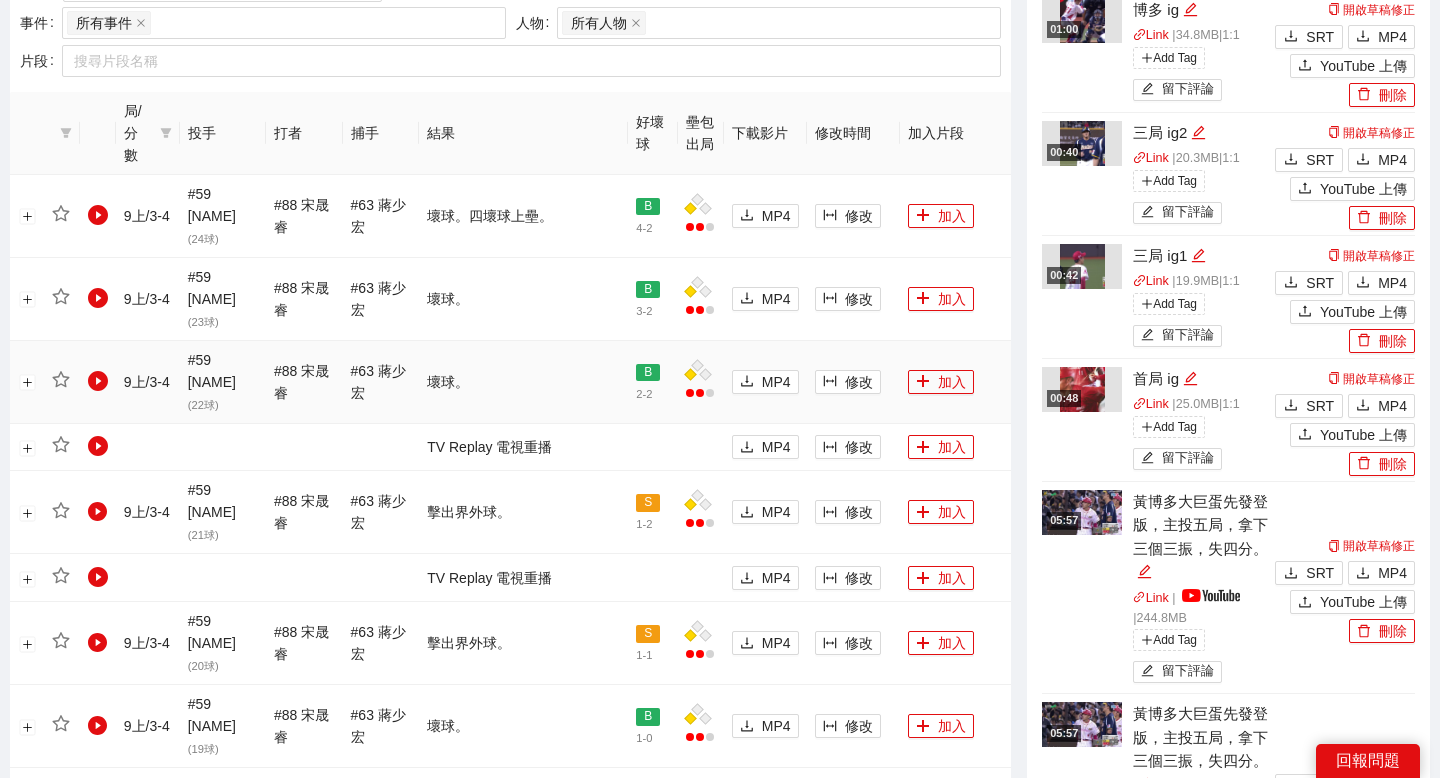 scroll, scrollTop: 937, scrollLeft: 0, axis: vertical 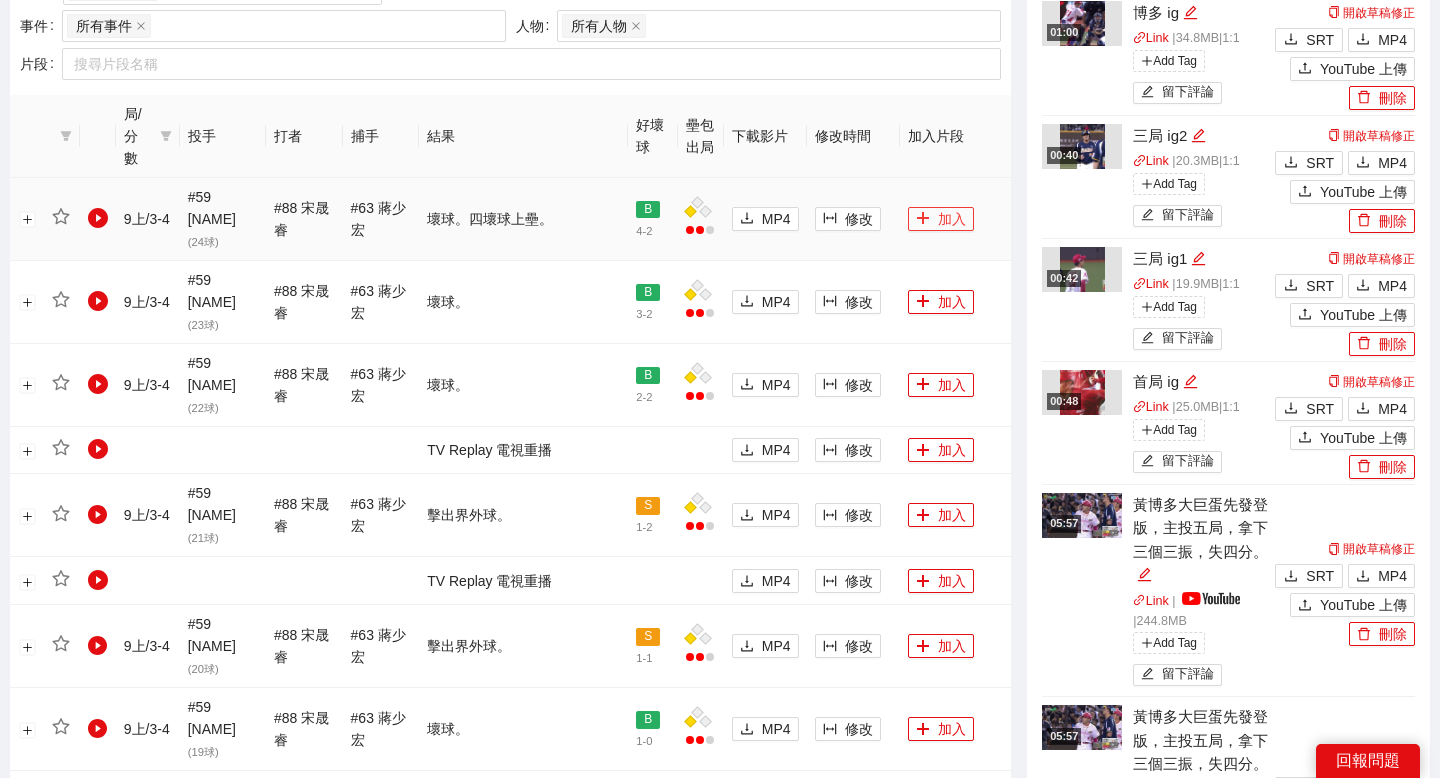 click 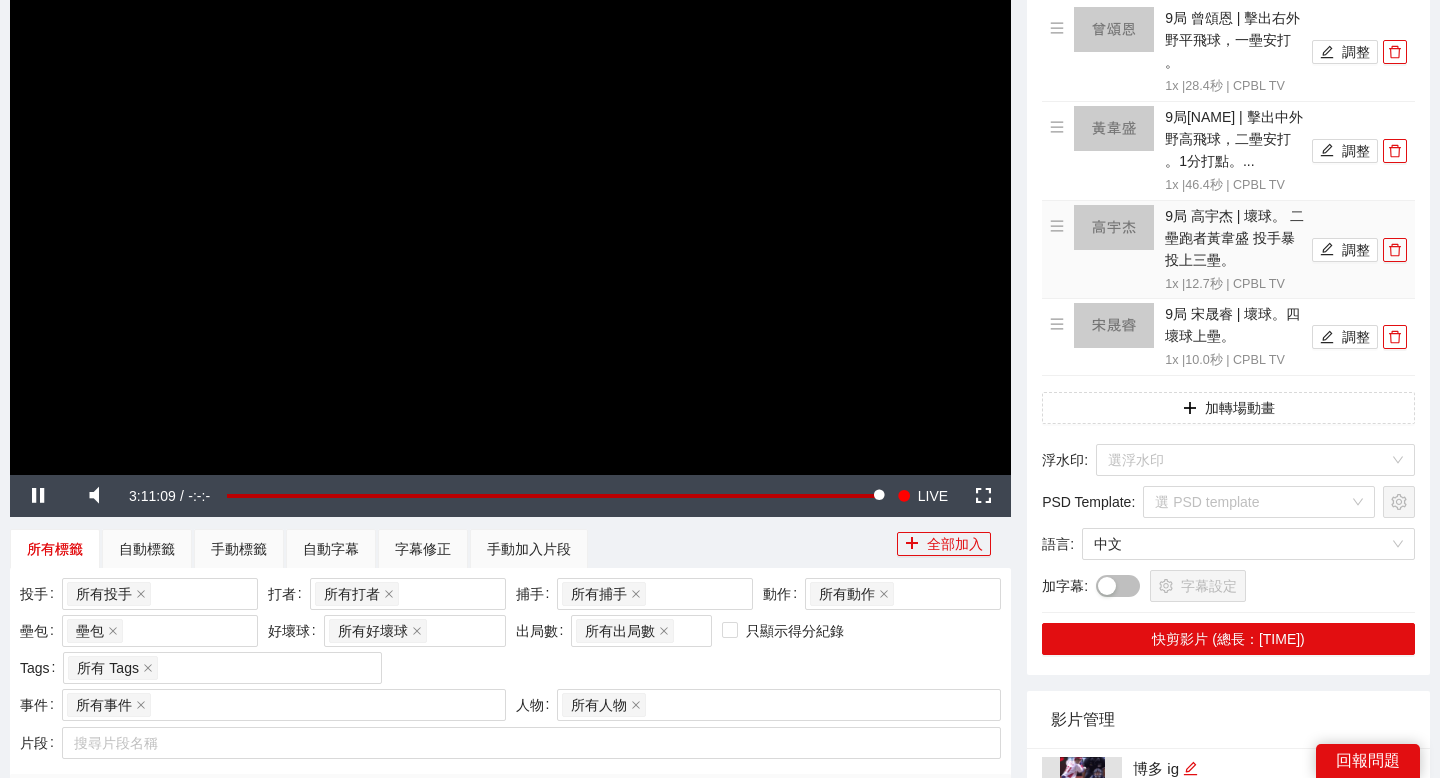 scroll, scrollTop: 224, scrollLeft: 0, axis: vertical 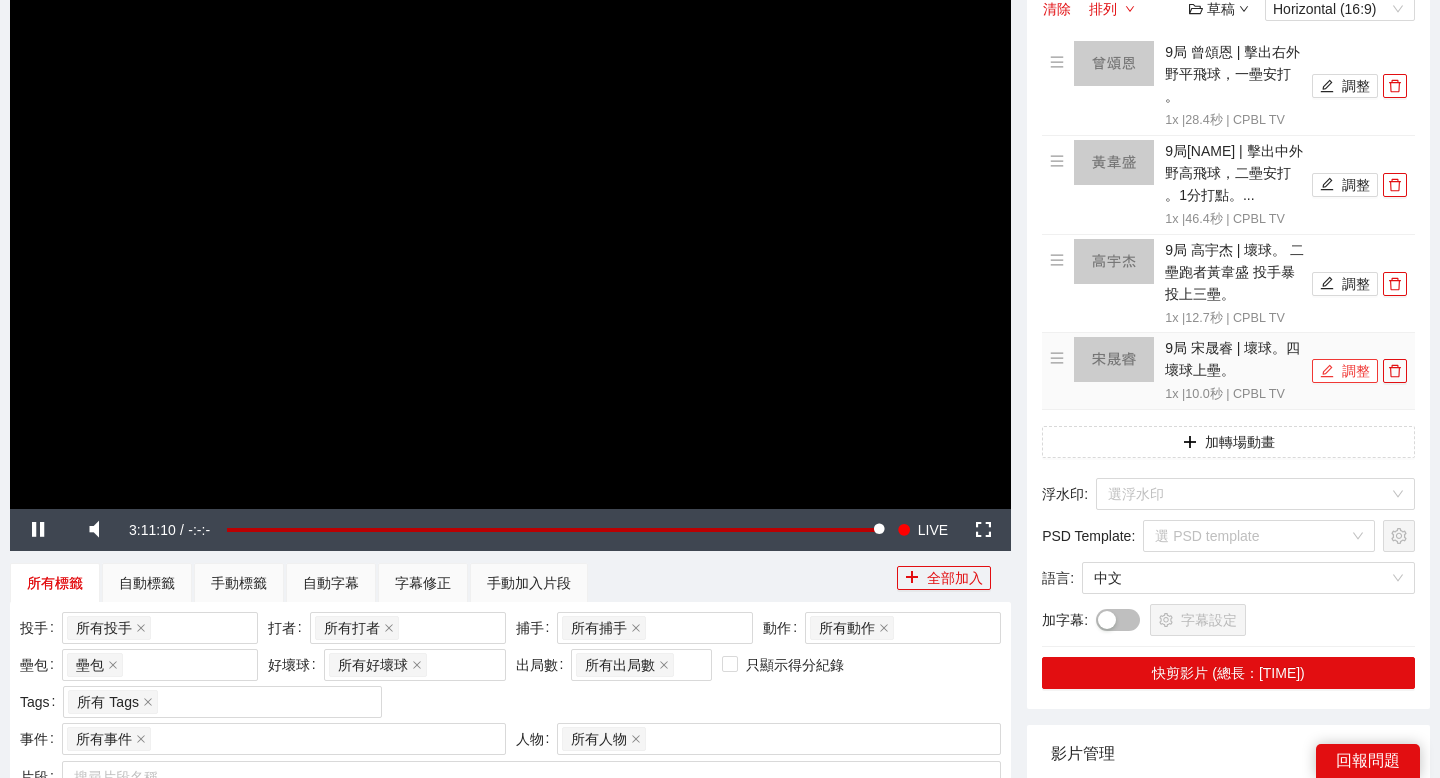 click on "調整" at bounding box center [1345, 371] 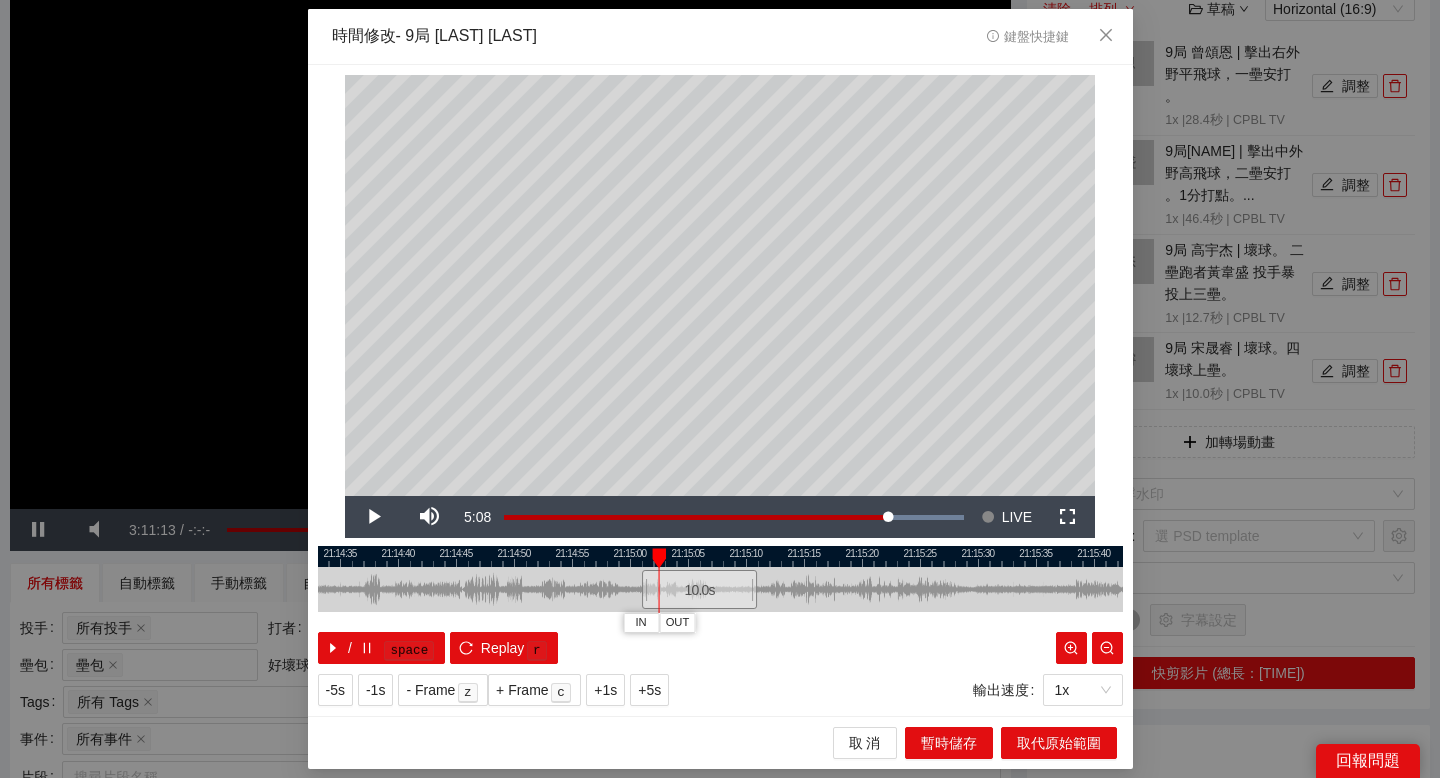 click at bounding box center [720, 556] 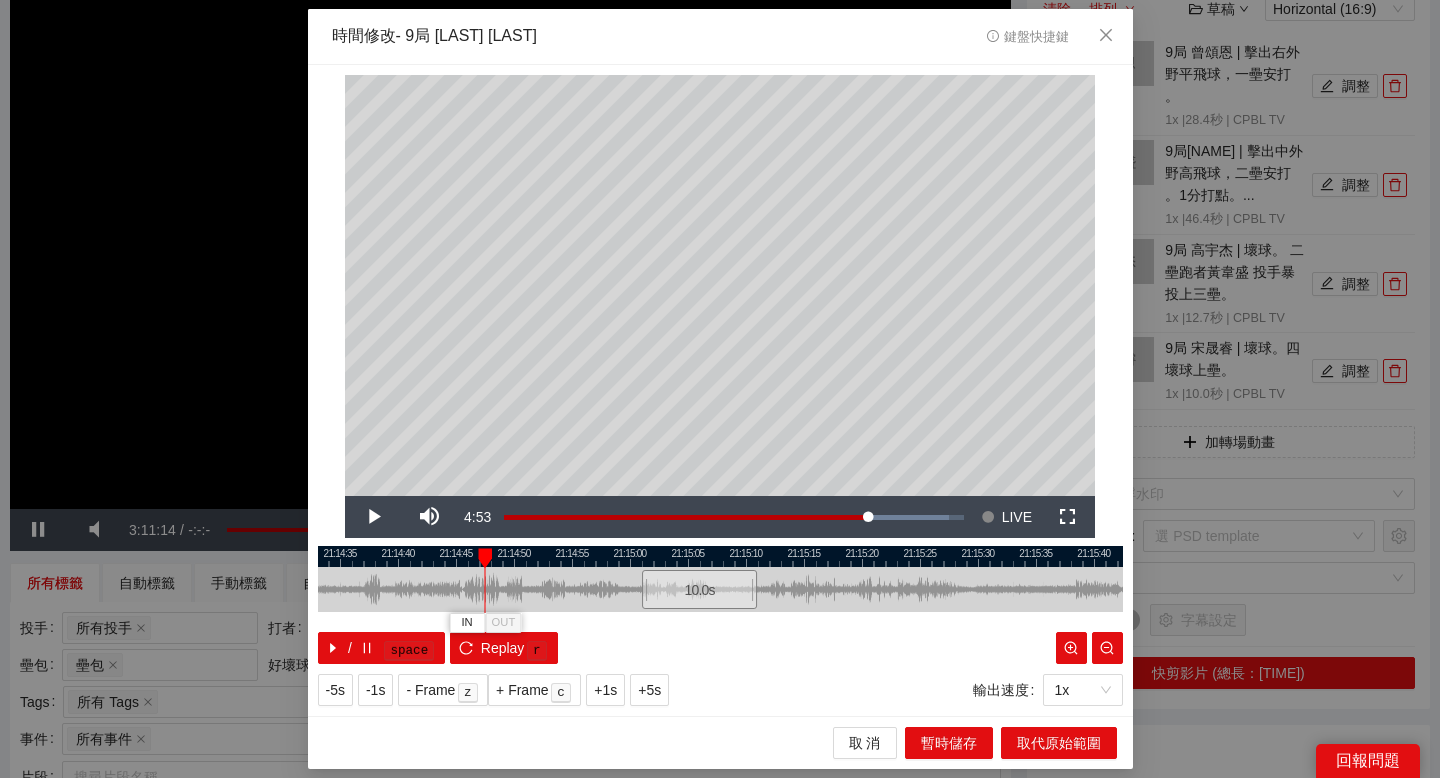 click at bounding box center (720, 556) 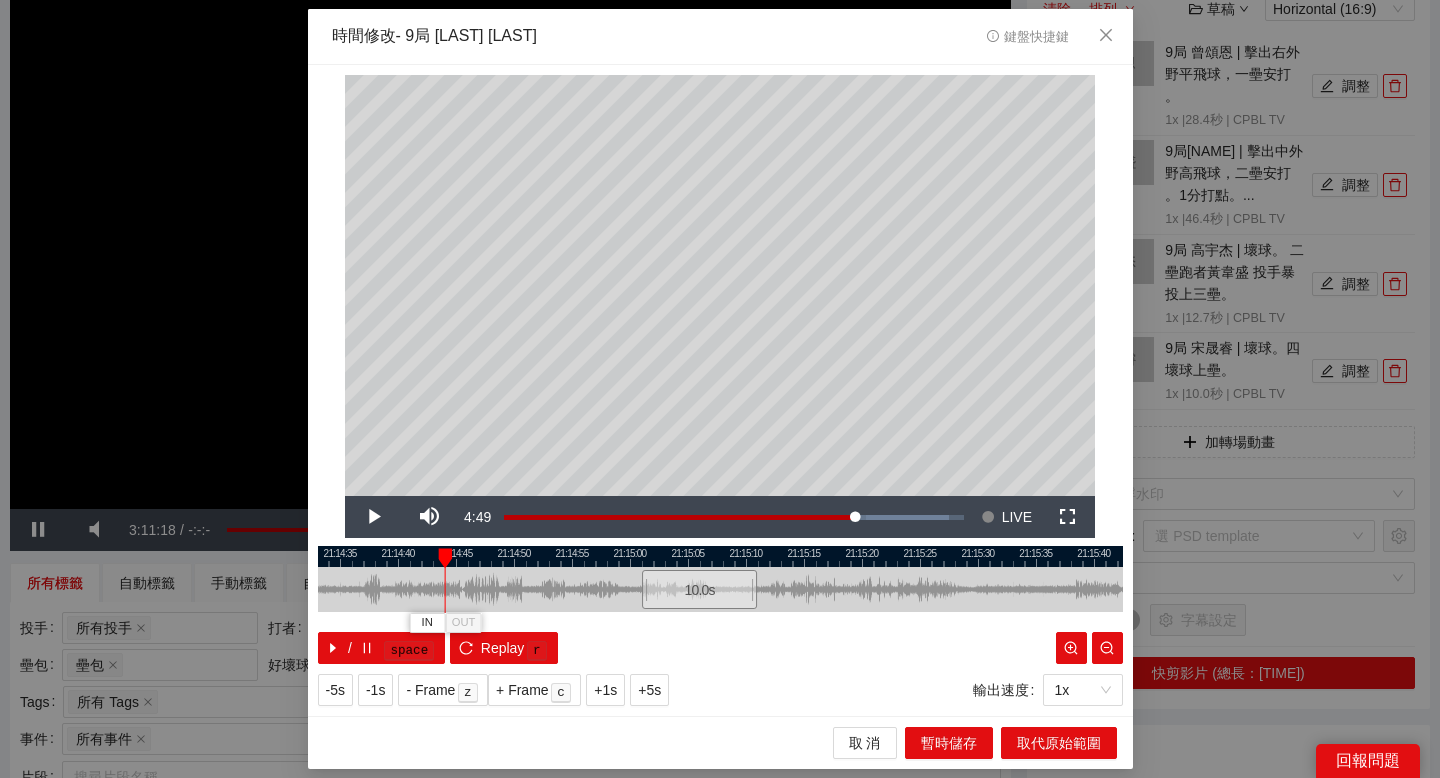 drag, startPoint x: 468, startPoint y: 548, endPoint x: 439, endPoint y: 547, distance: 29.017237 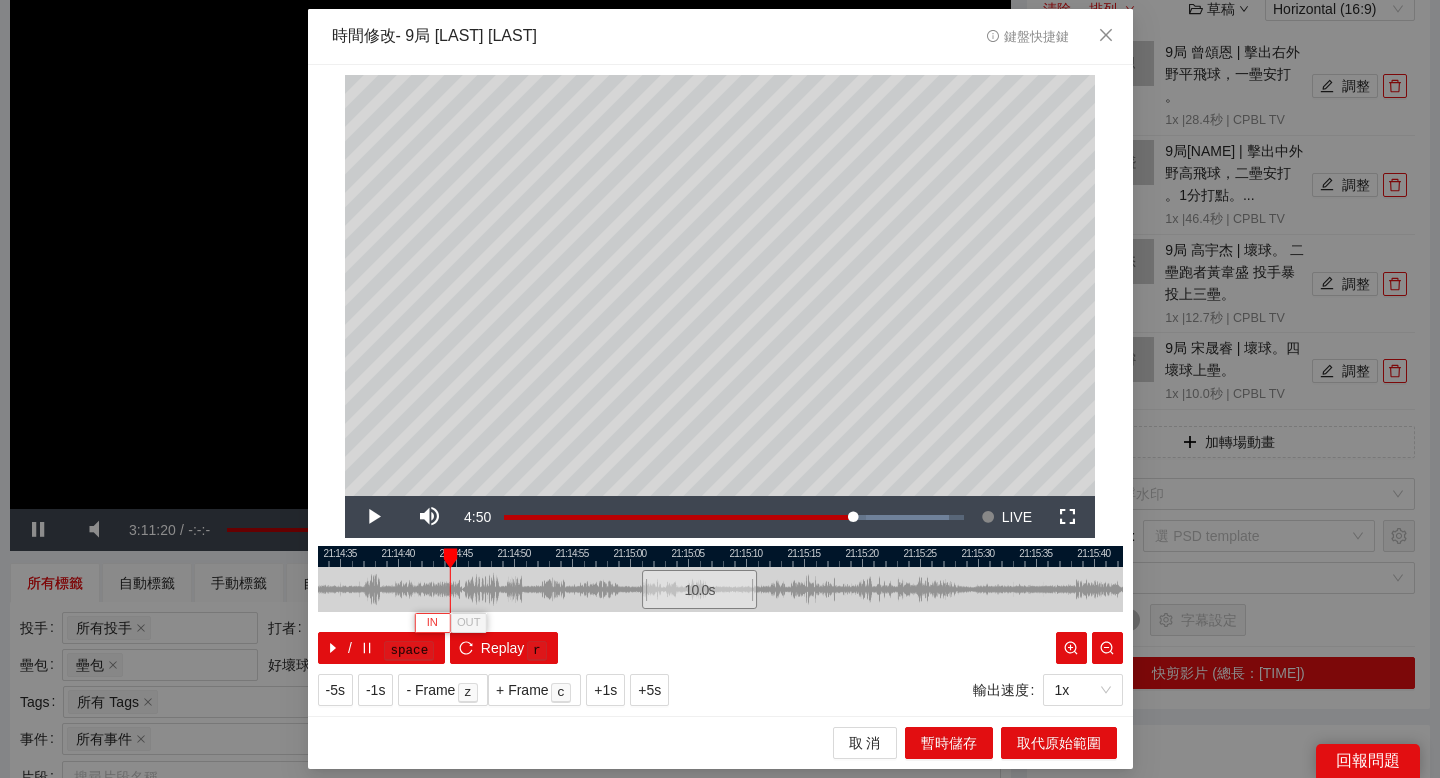 click on "IN" at bounding box center [432, 623] 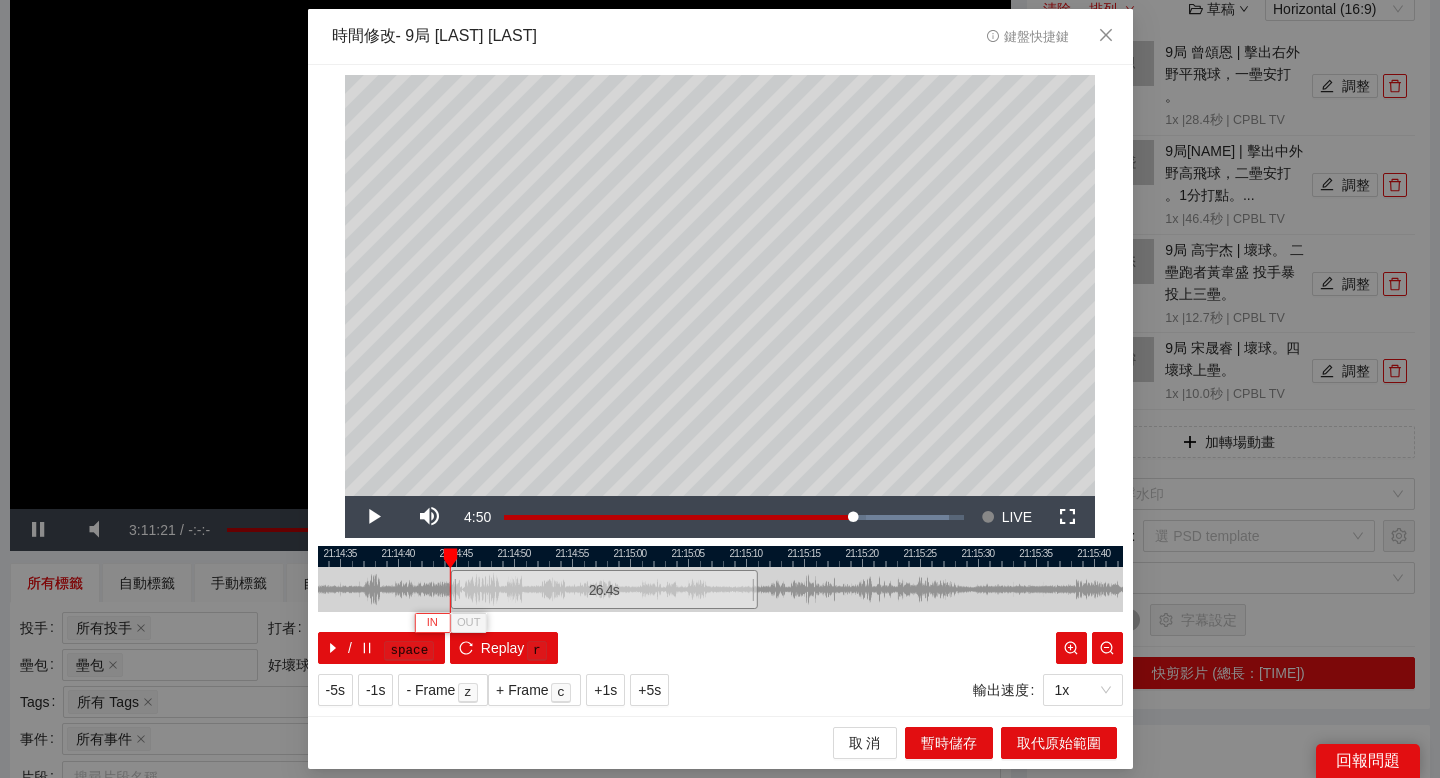 type 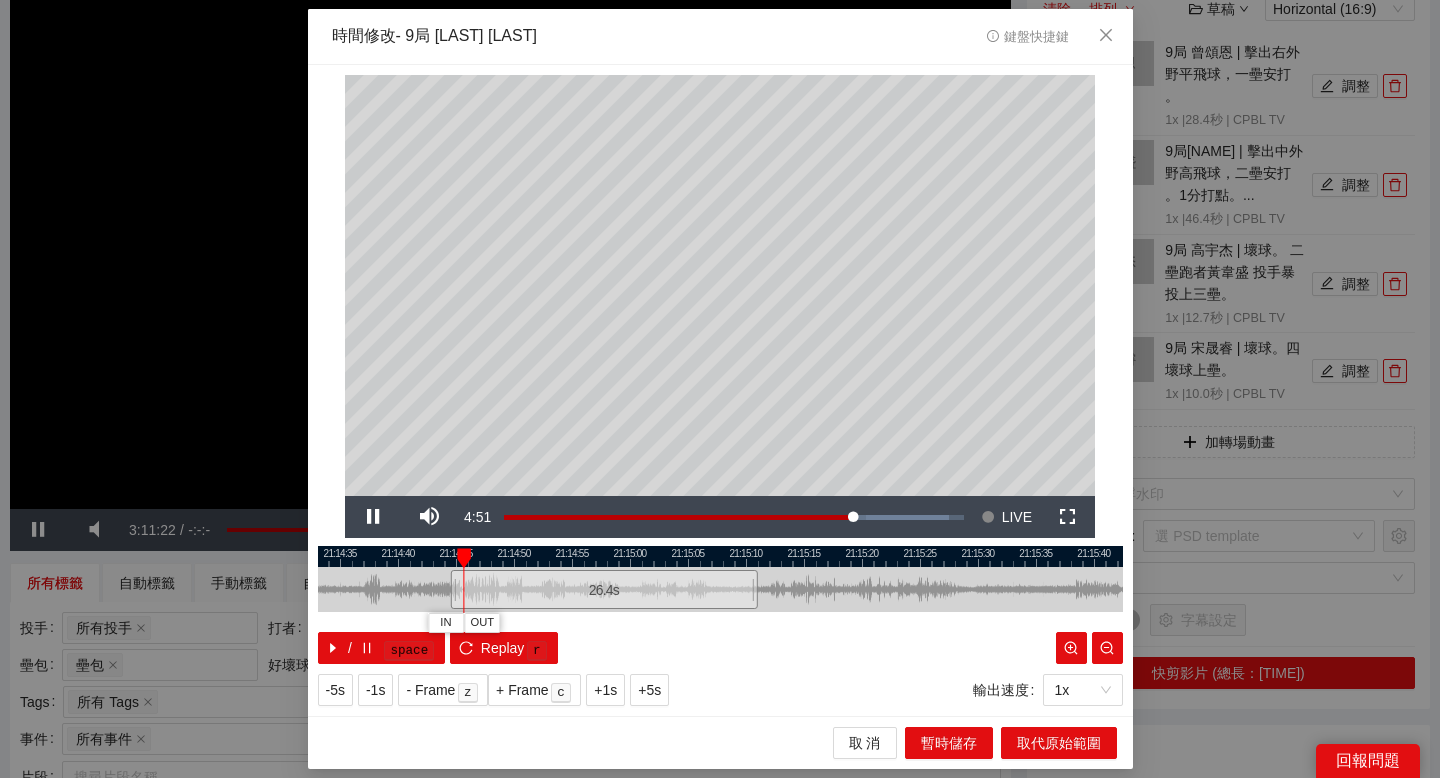 click at bounding box center (720, 556) 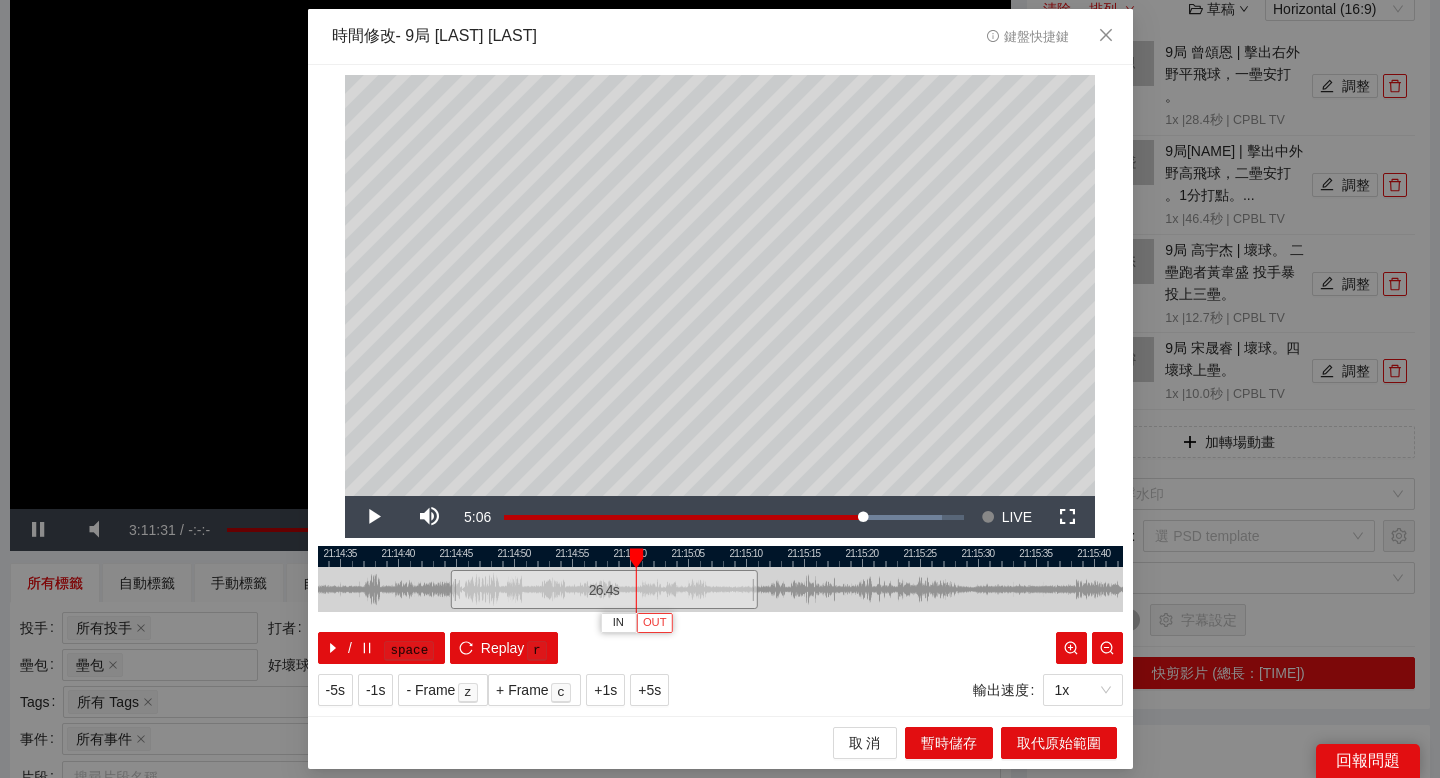 click on "OUT" at bounding box center (654, 622) 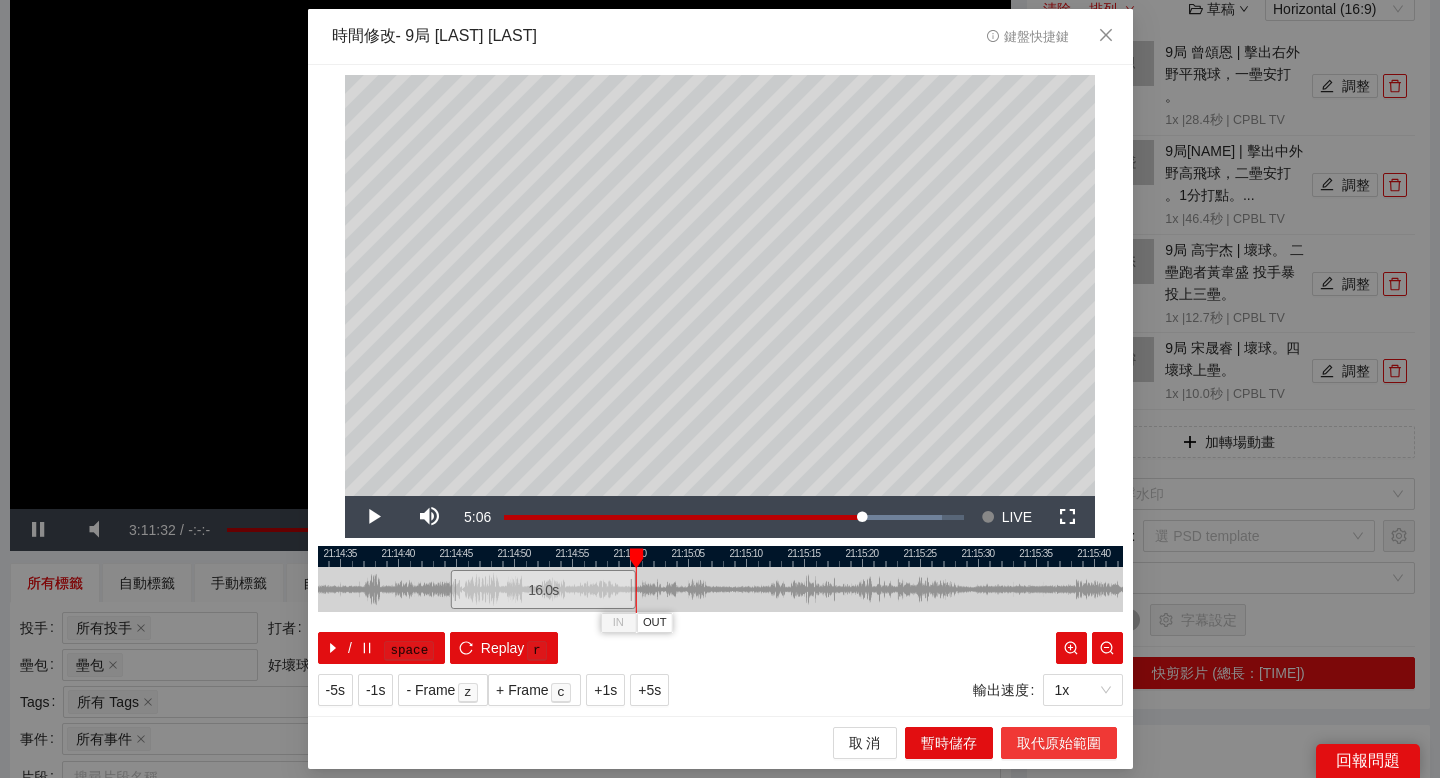 click on "取代原始範圍" at bounding box center [1059, 743] 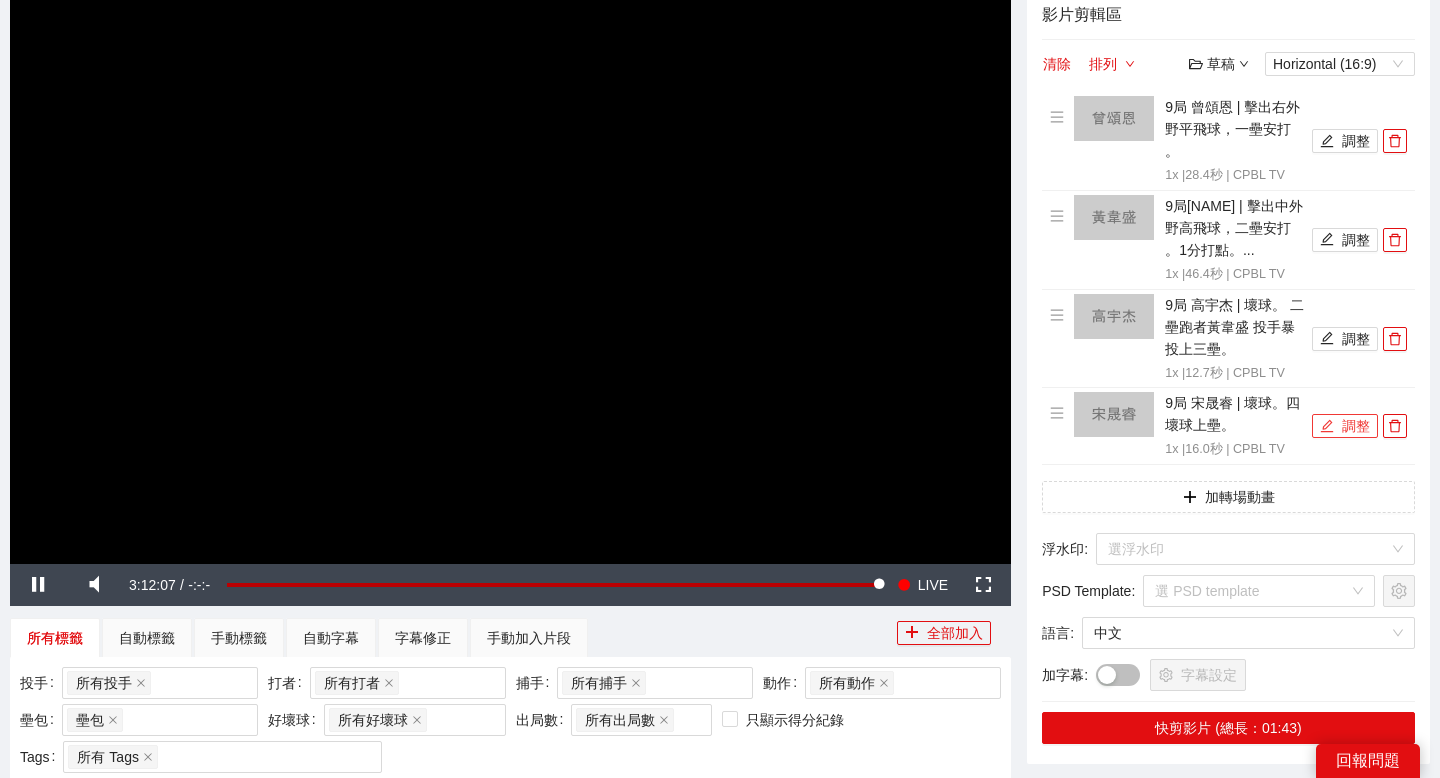 scroll, scrollTop: 161, scrollLeft: 0, axis: vertical 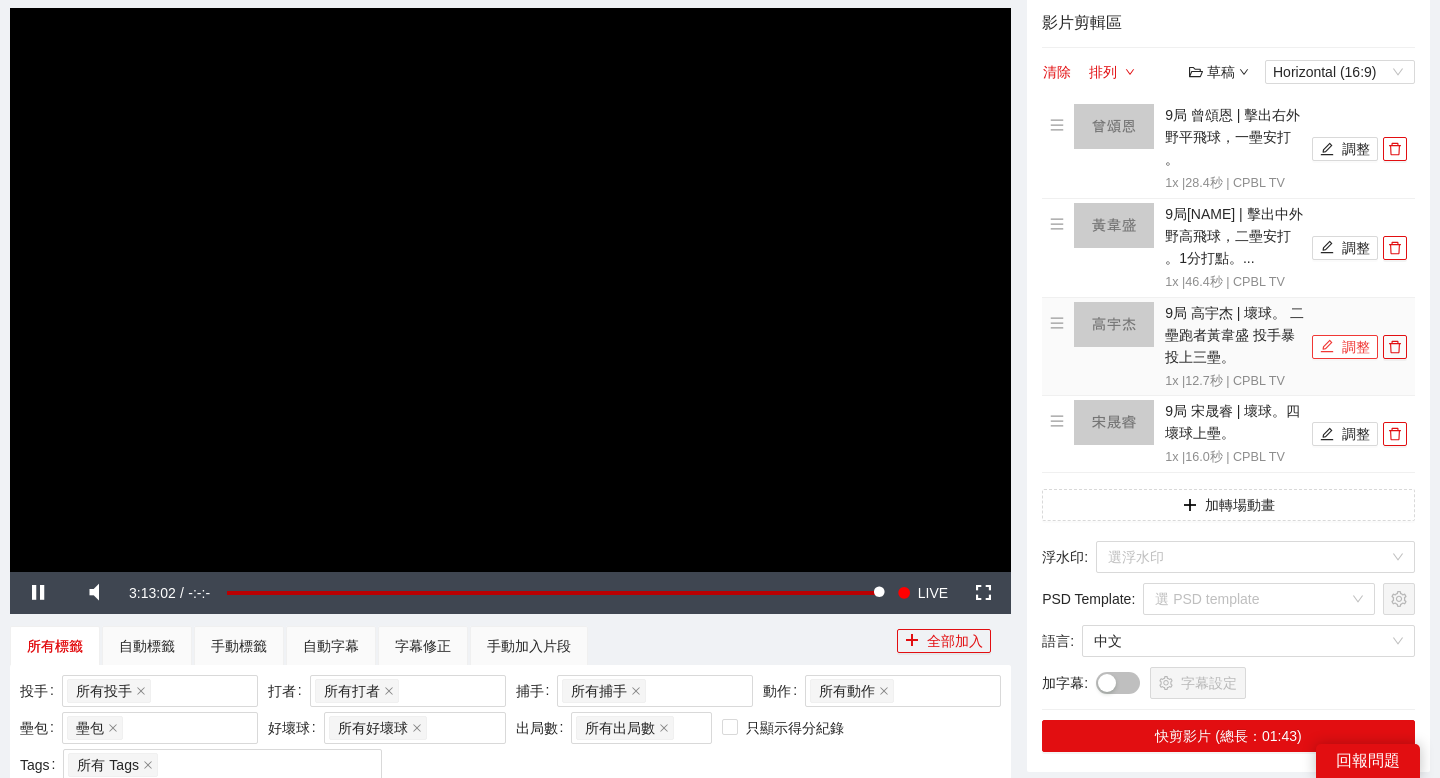 click on "調整" at bounding box center (1345, 347) 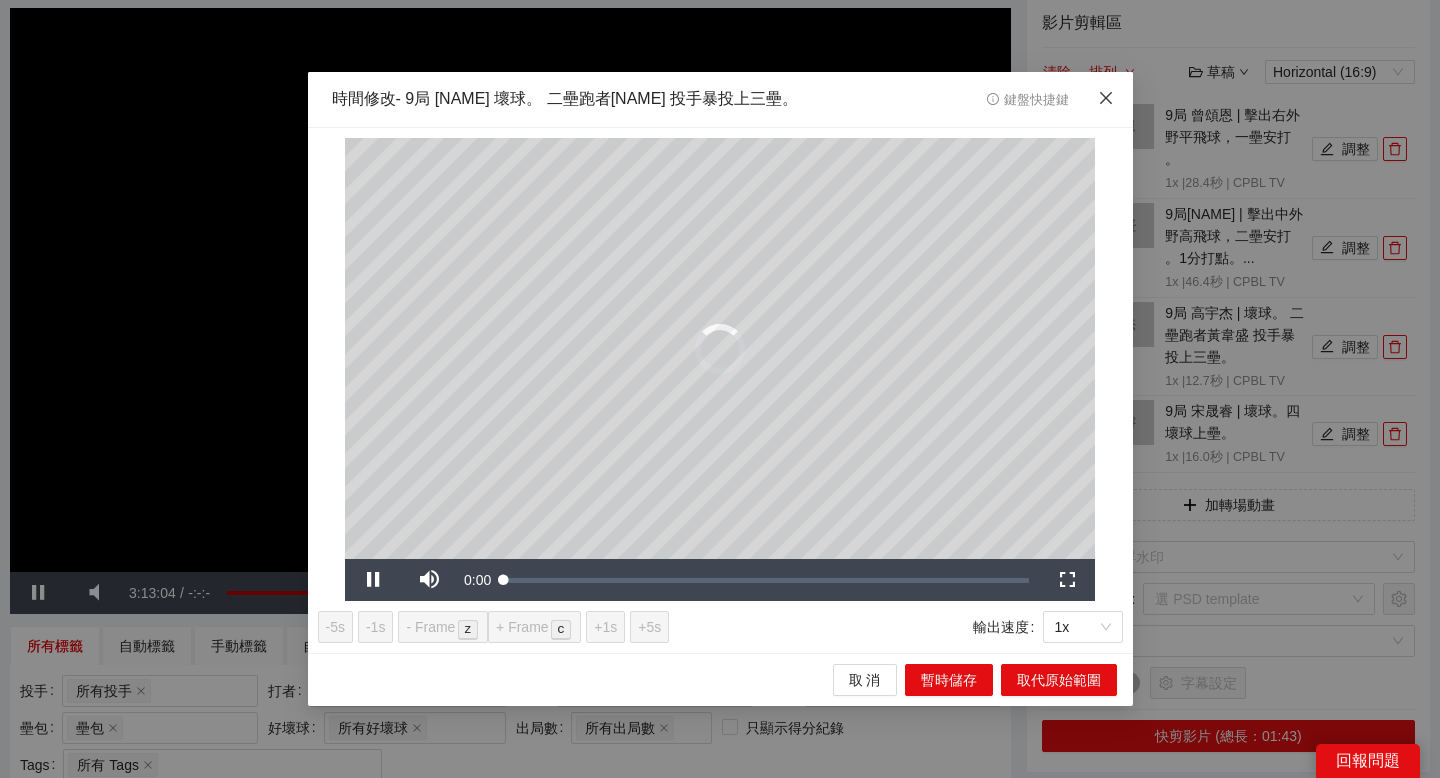 click 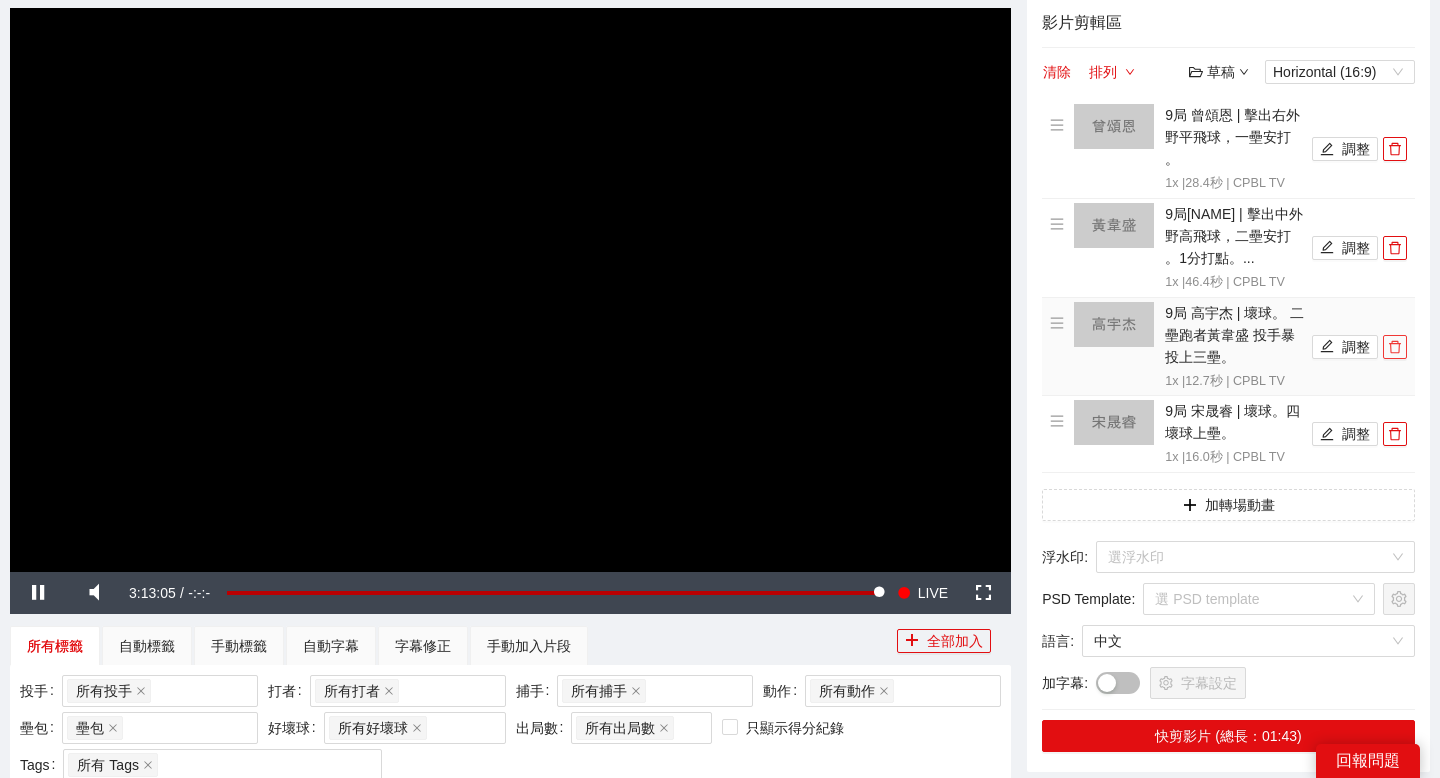 click at bounding box center (1395, 347) 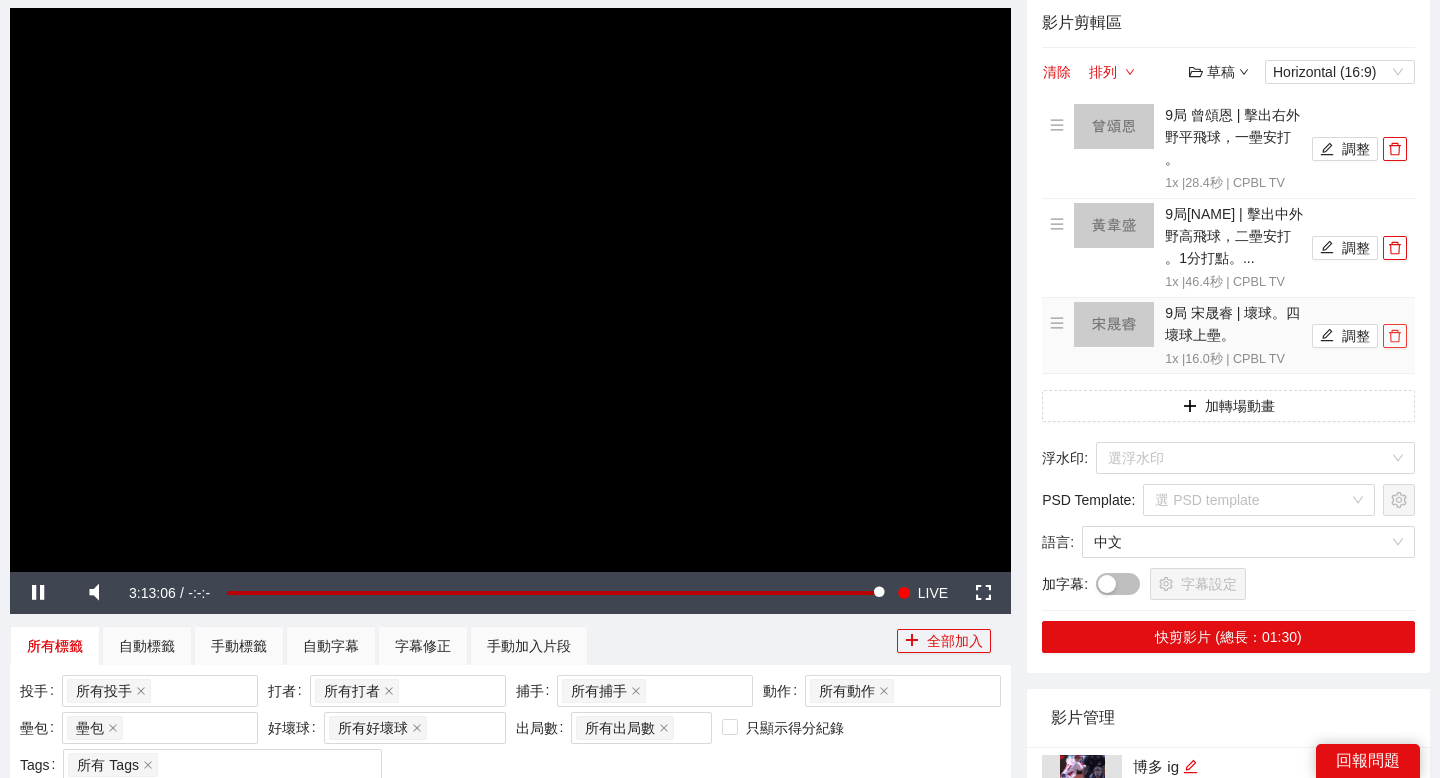 click 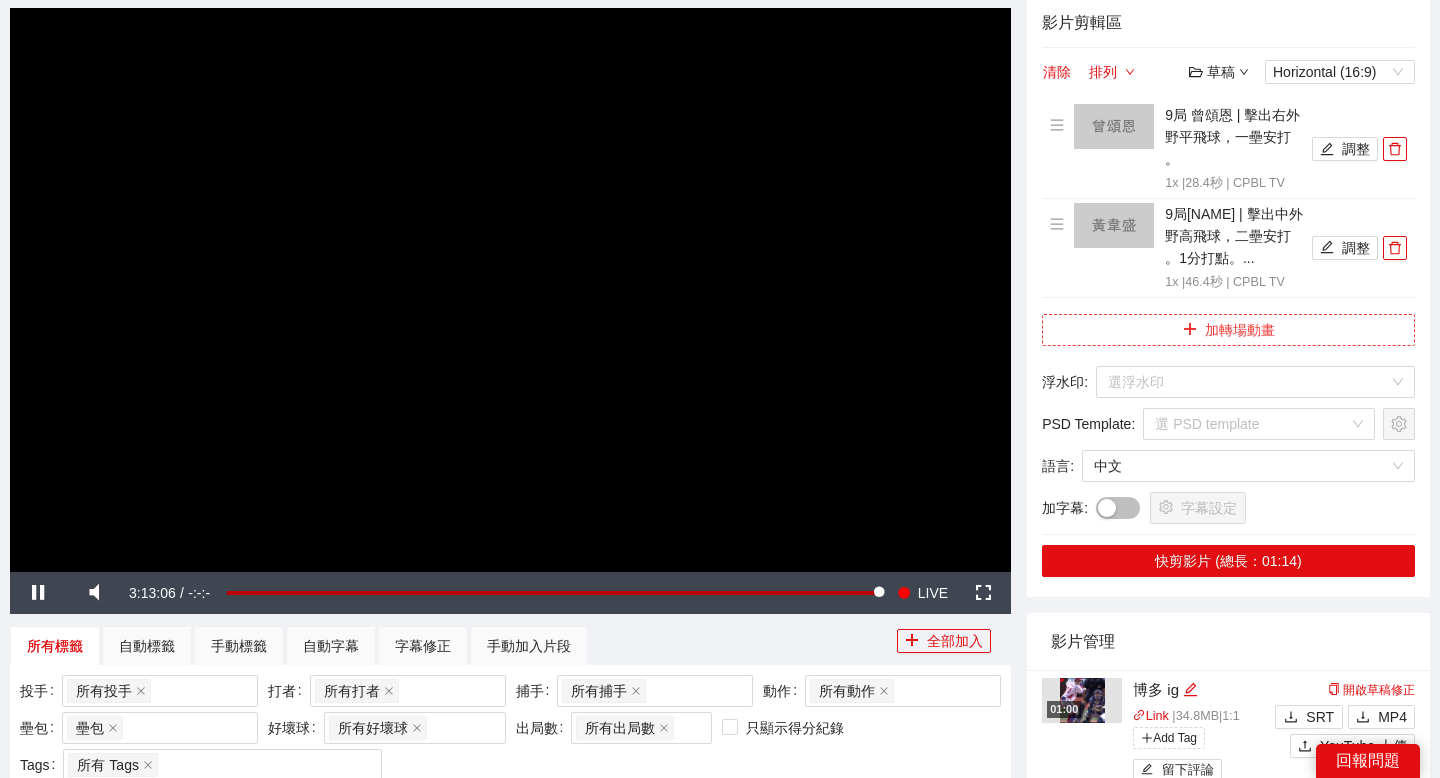 click on "加轉場動畫" at bounding box center (1228, 330) 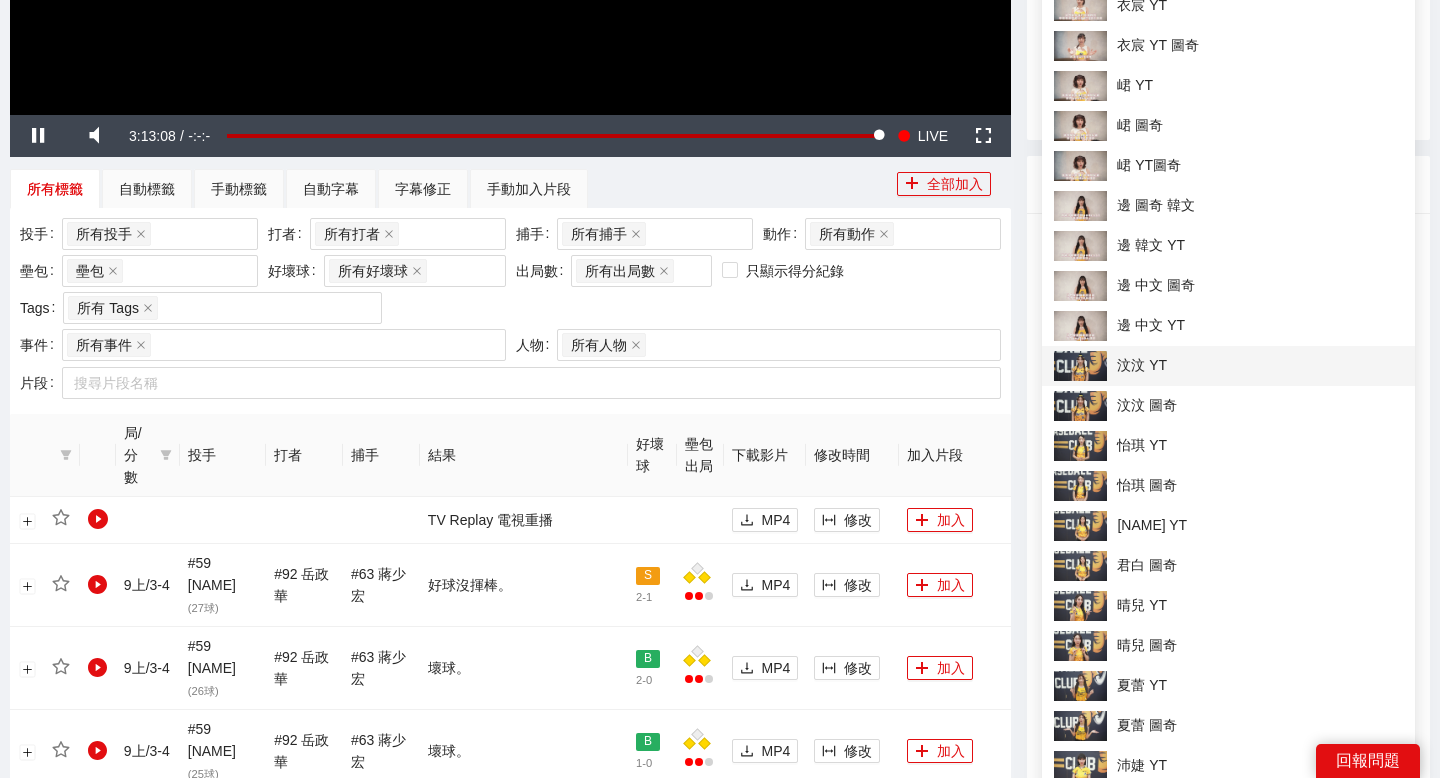 scroll, scrollTop: 573, scrollLeft: 0, axis: vertical 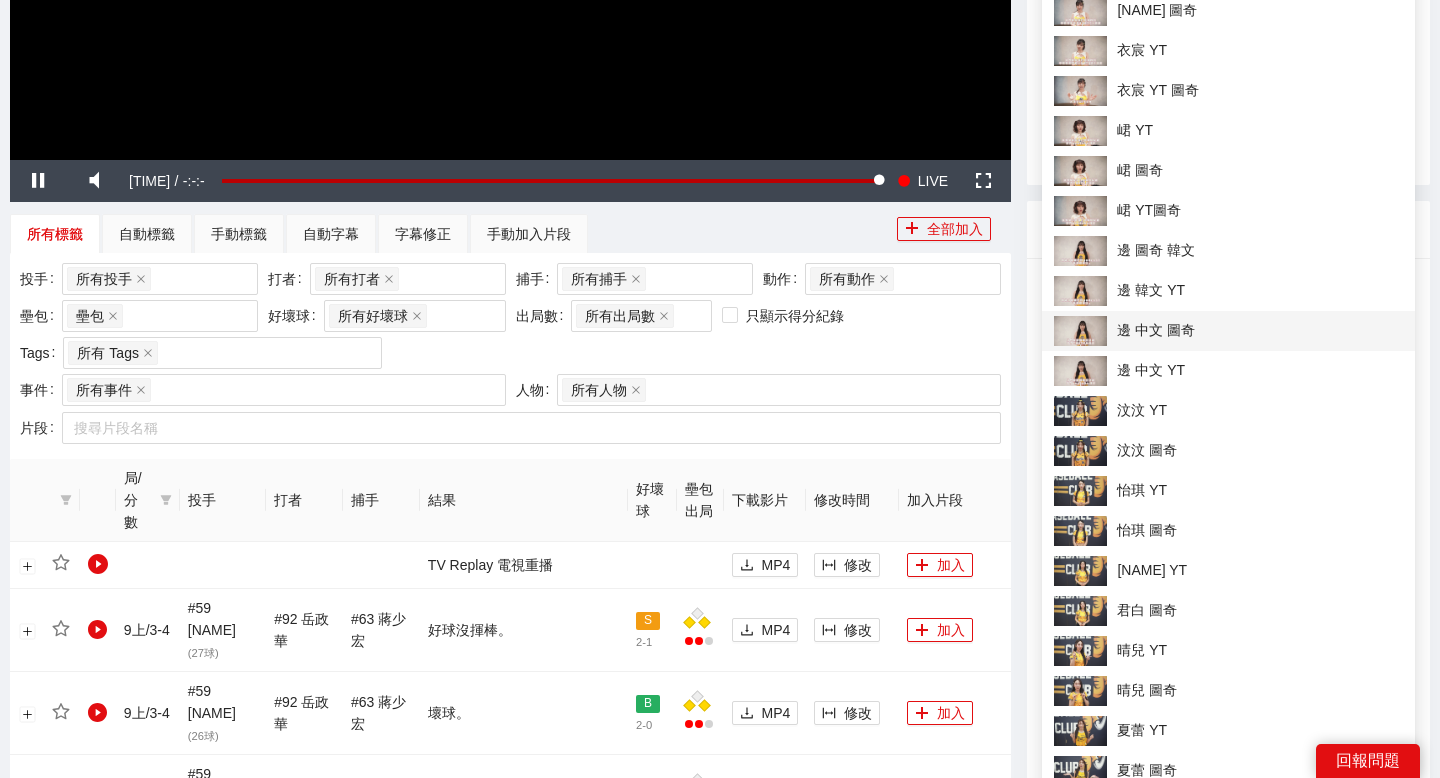 click on "邊 中文 圖奇" at bounding box center (1228, 331) 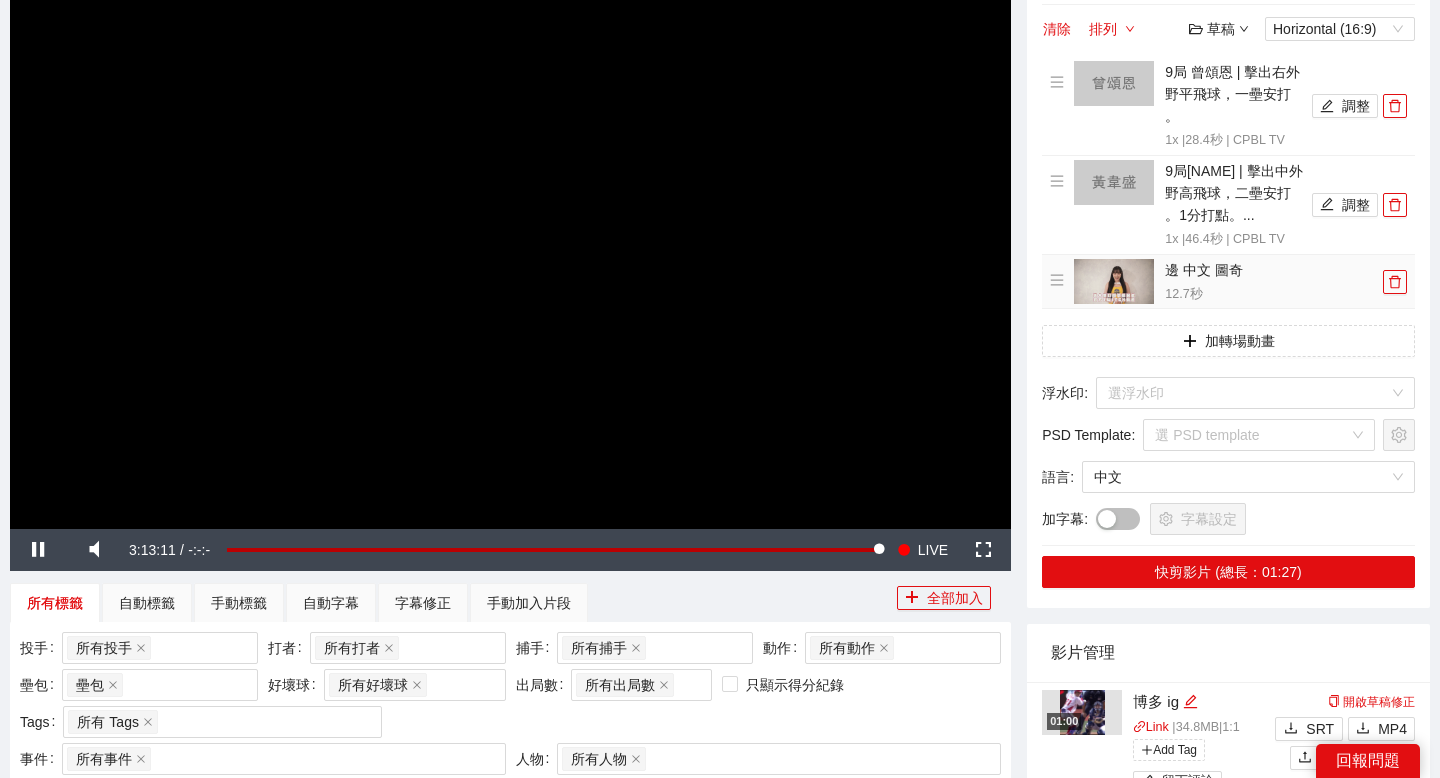 scroll, scrollTop: 188, scrollLeft: 0, axis: vertical 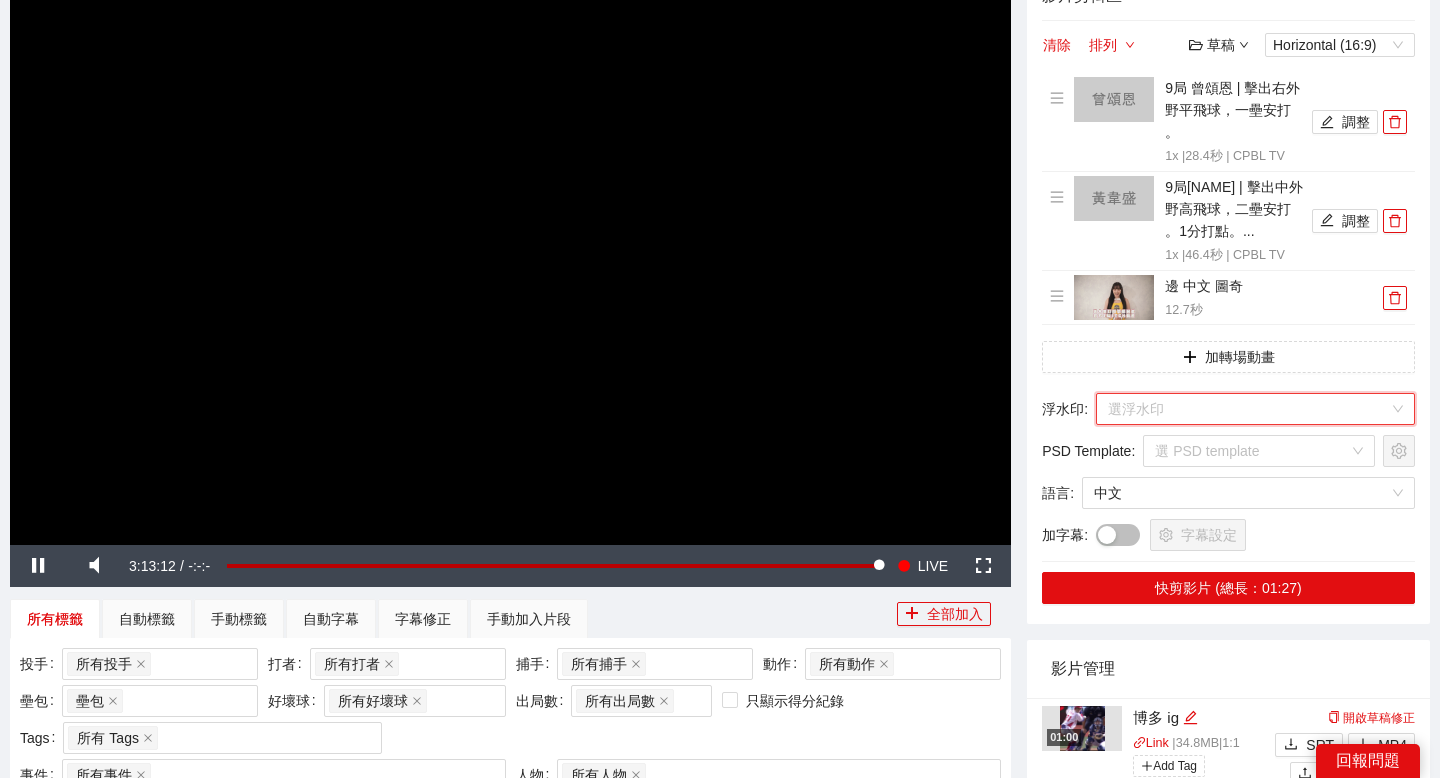 click at bounding box center (1248, 409) 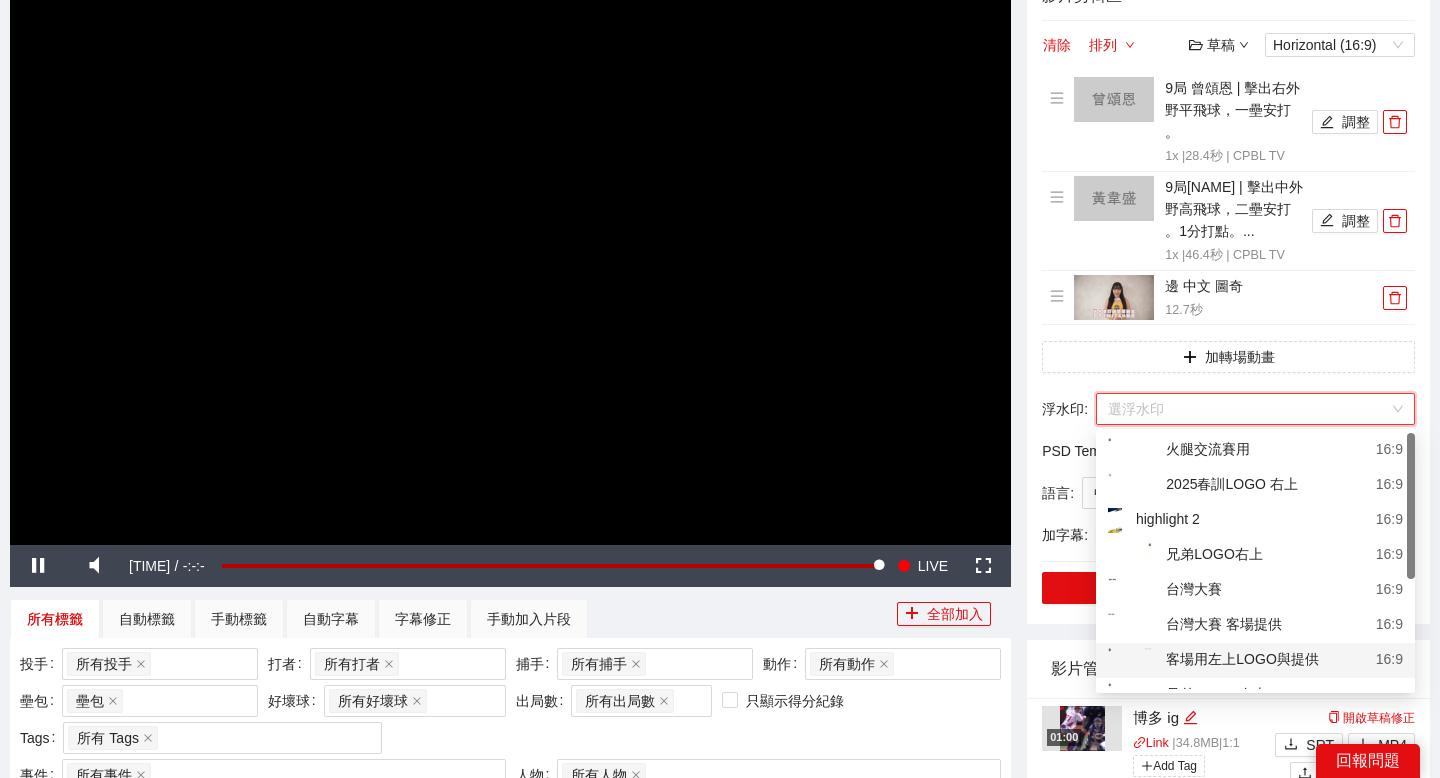 click on "客場用左上LOGO與提供" at bounding box center [1213, 660] 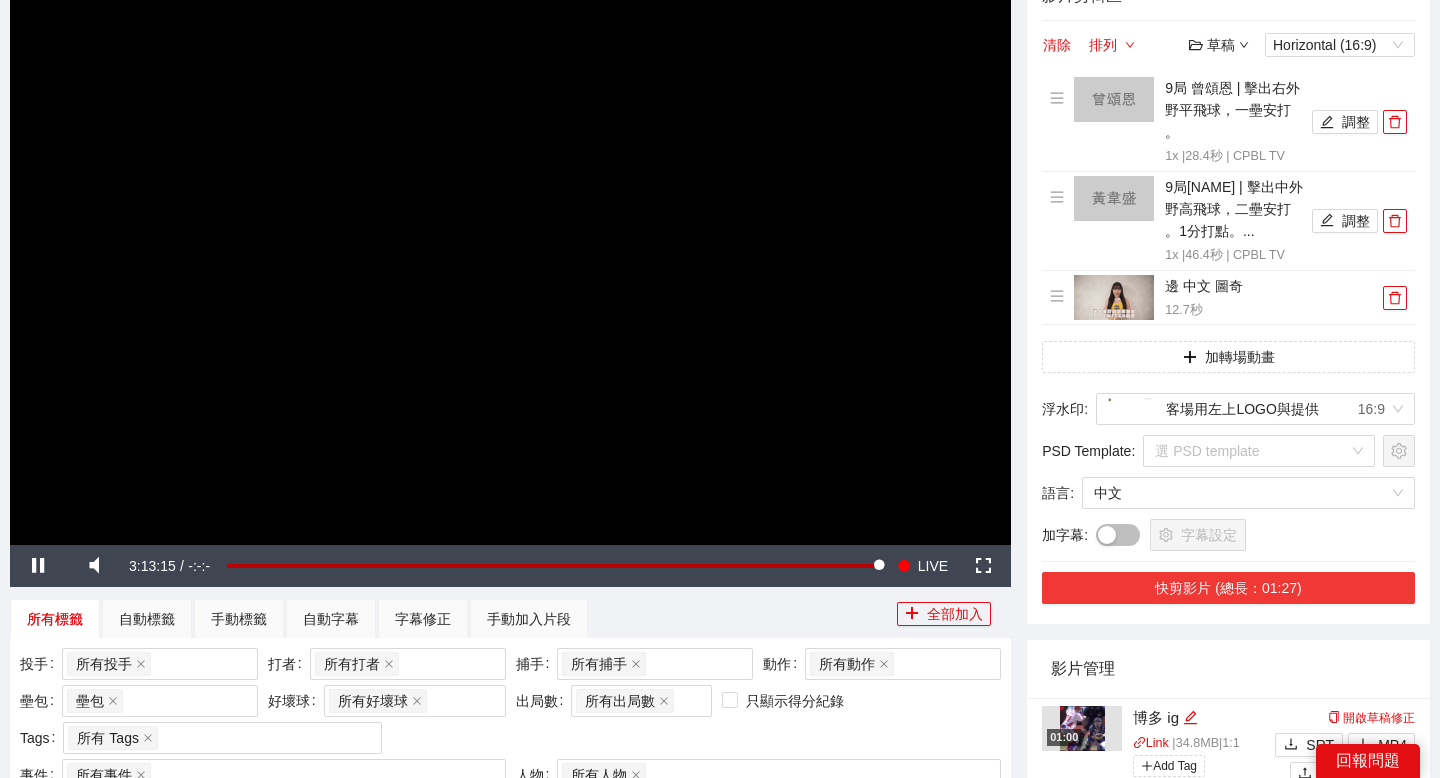 click on "快剪影片 (總長：01:27)" at bounding box center [1228, 588] 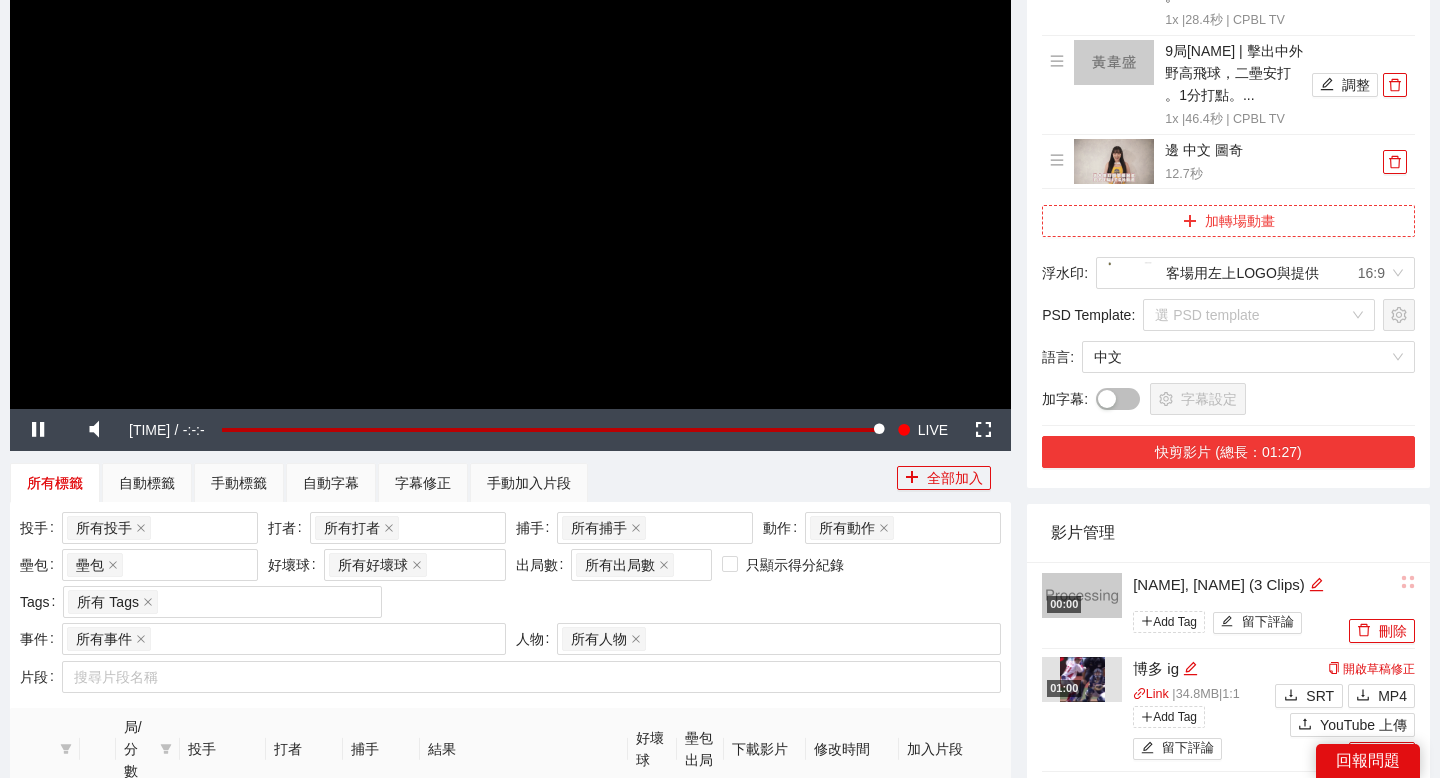scroll, scrollTop: 564, scrollLeft: 0, axis: vertical 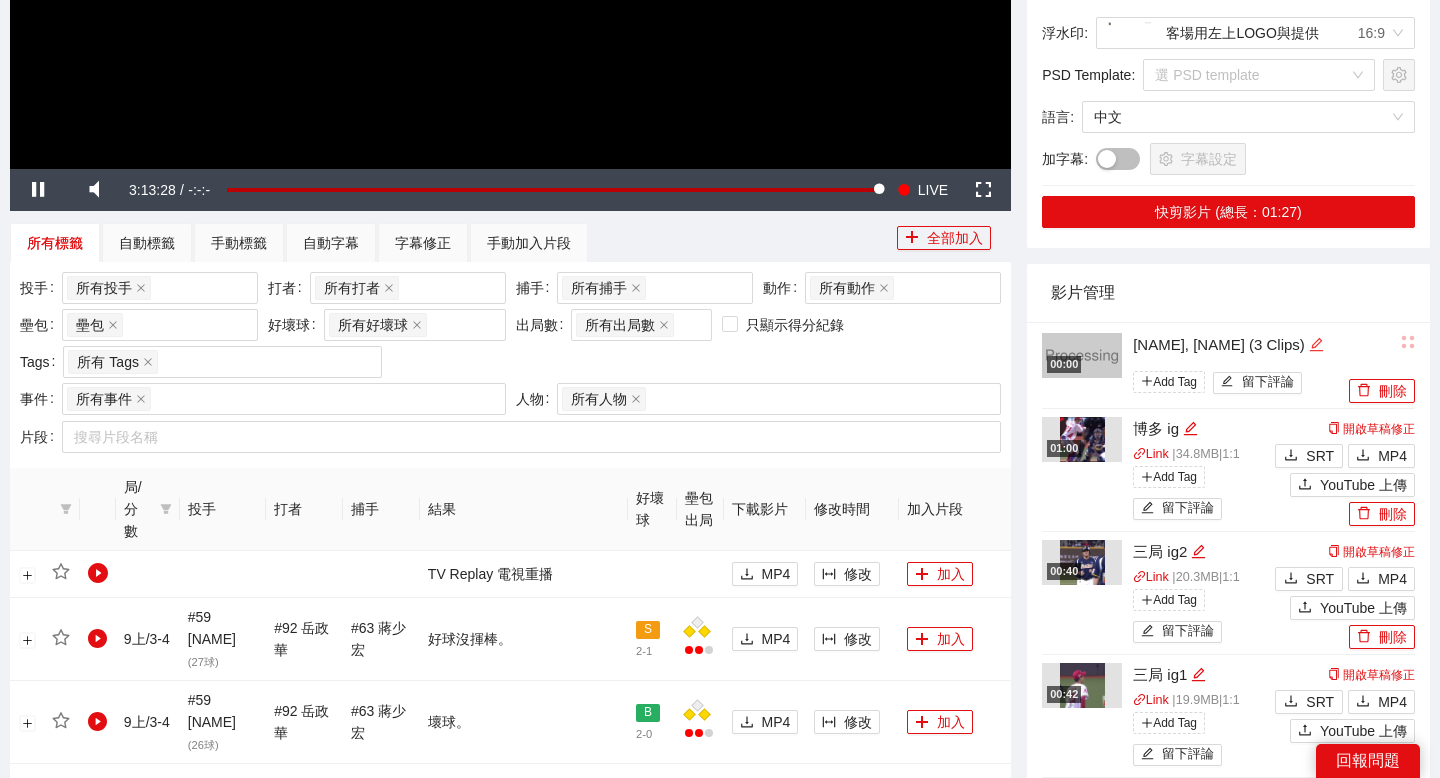 click 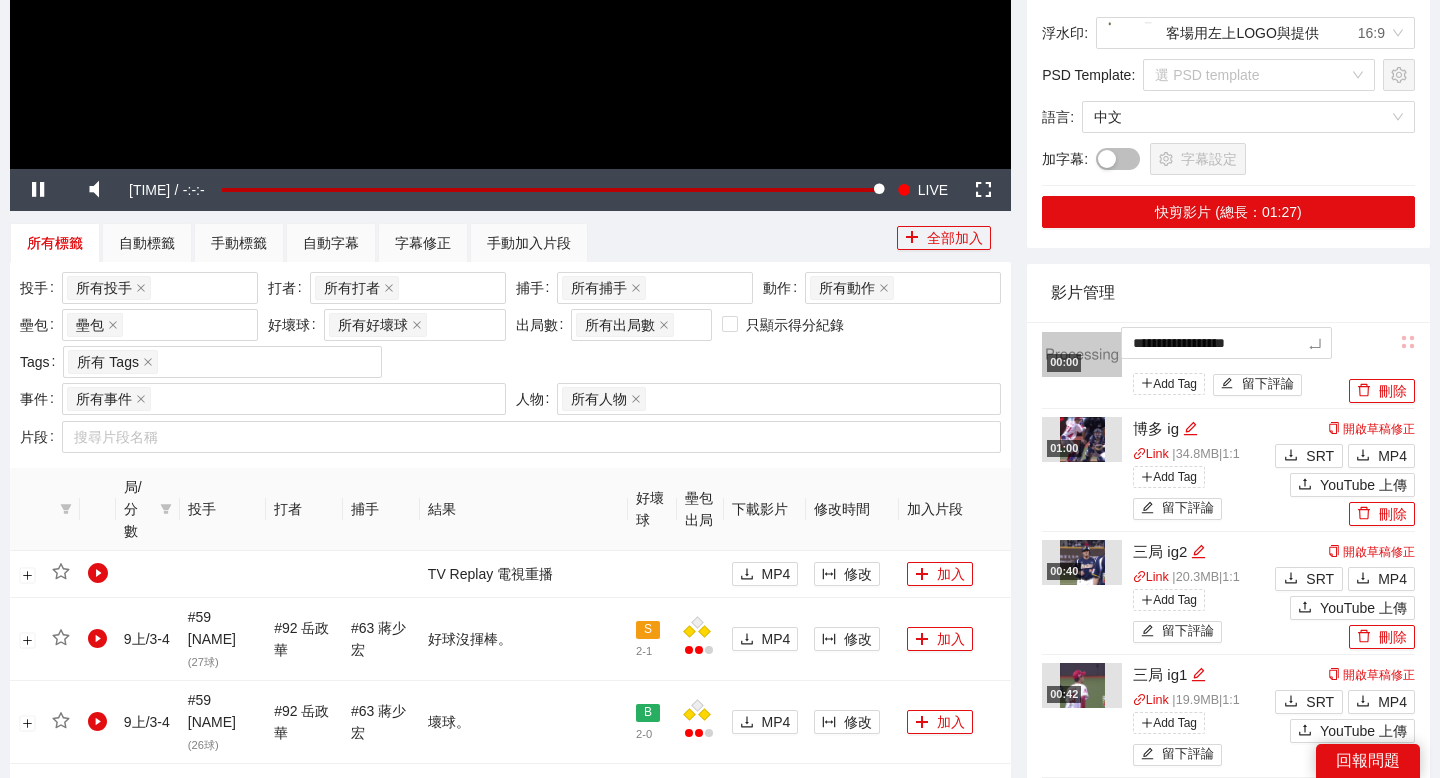 drag, startPoint x: 1294, startPoint y: 343, endPoint x: 1105, endPoint y: 345, distance: 189.01057 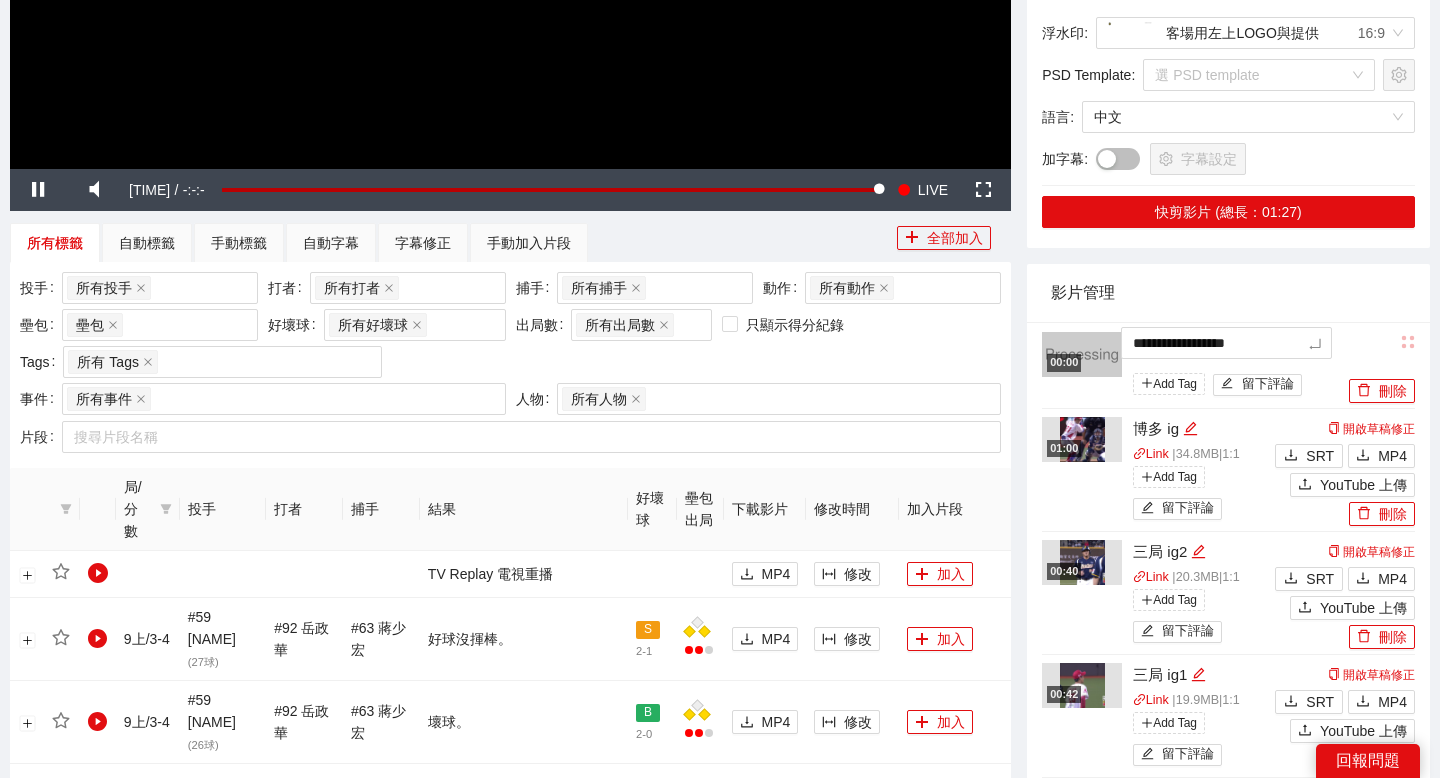 click on "**********" at bounding box center [1193, 366] 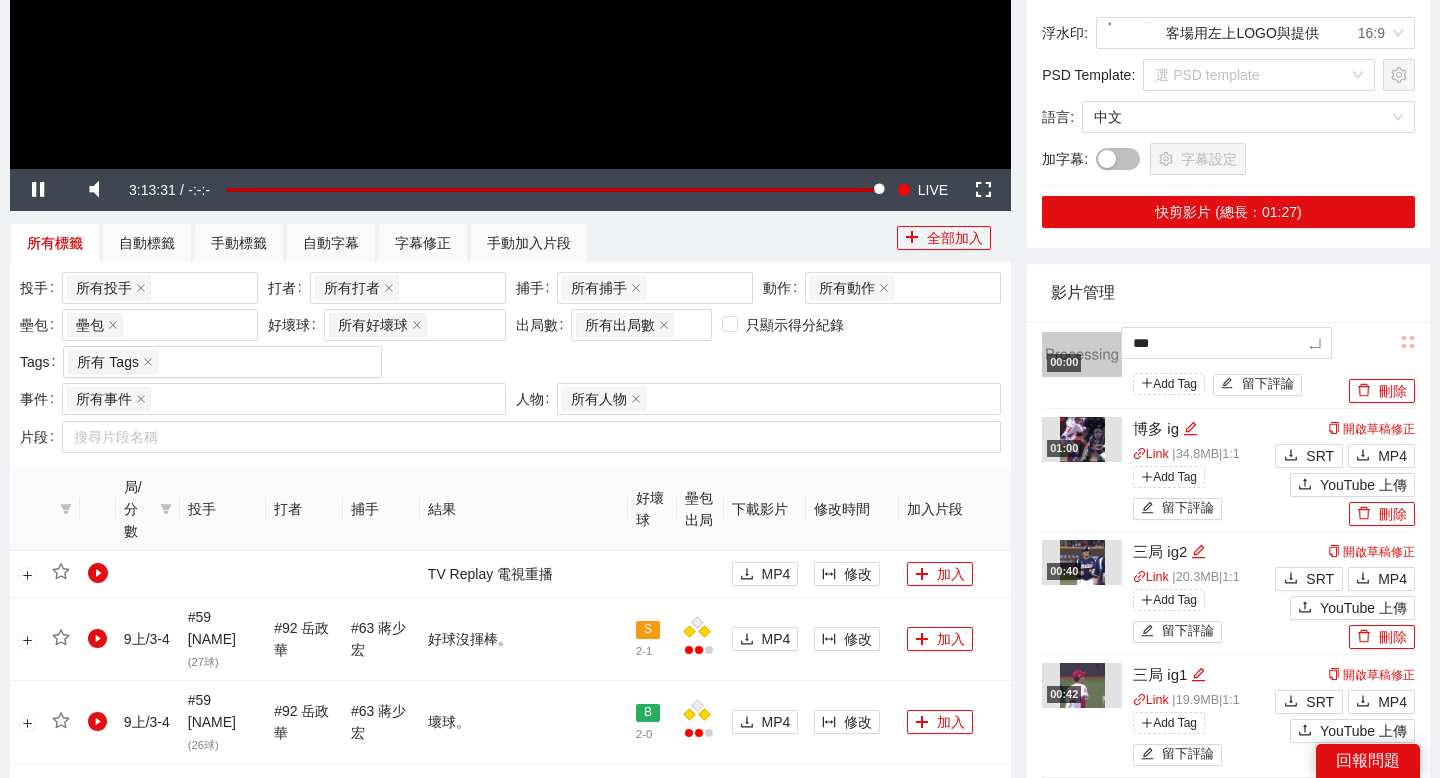 type on "****" 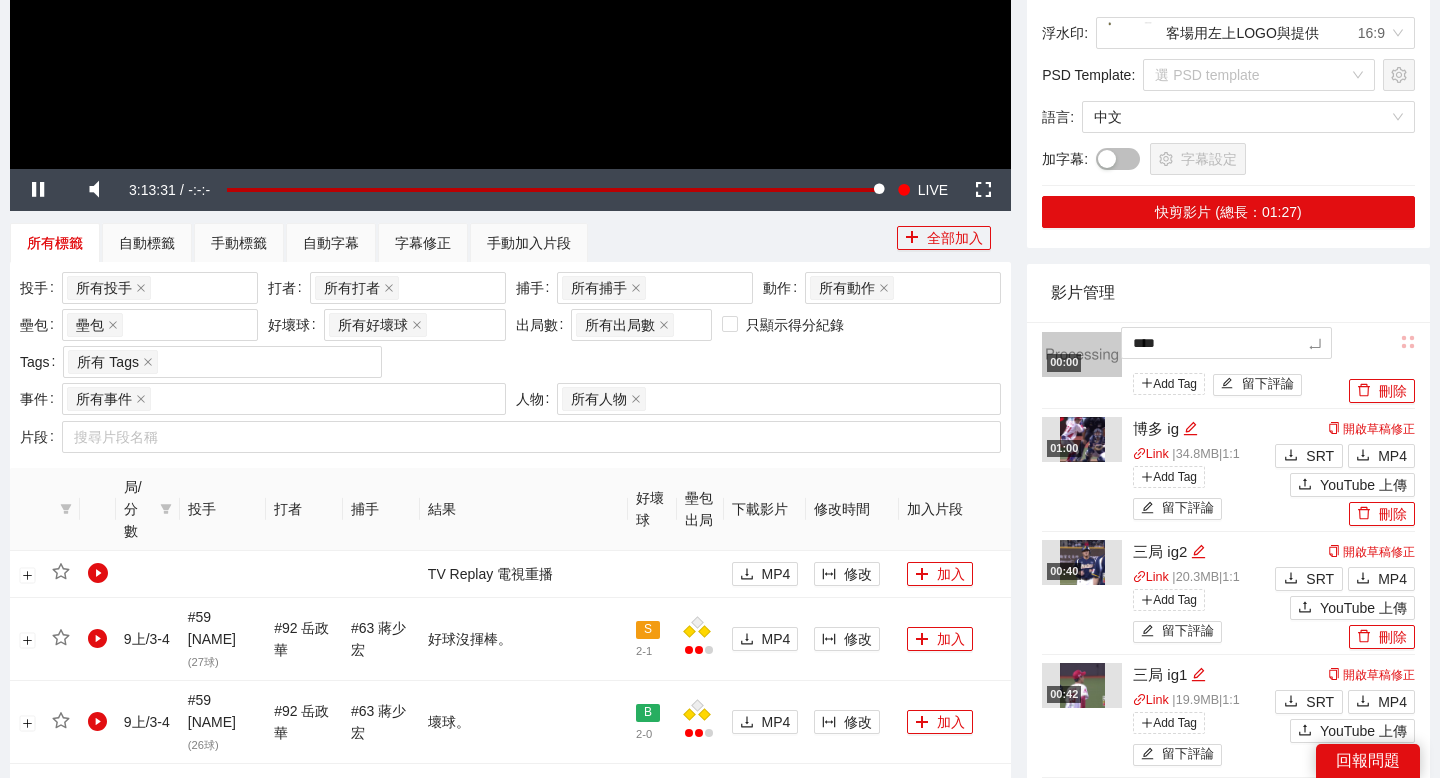 type on "*****" 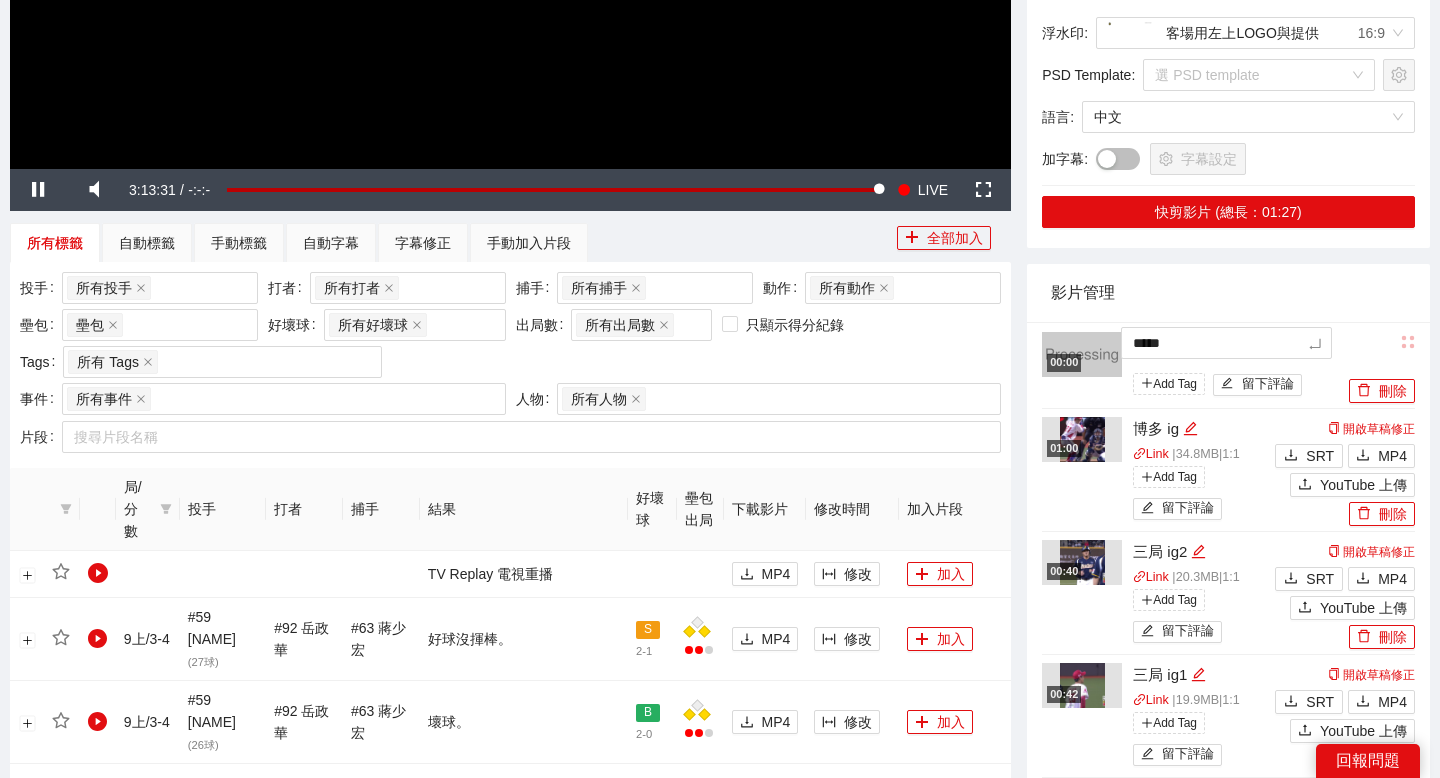 type on "******" 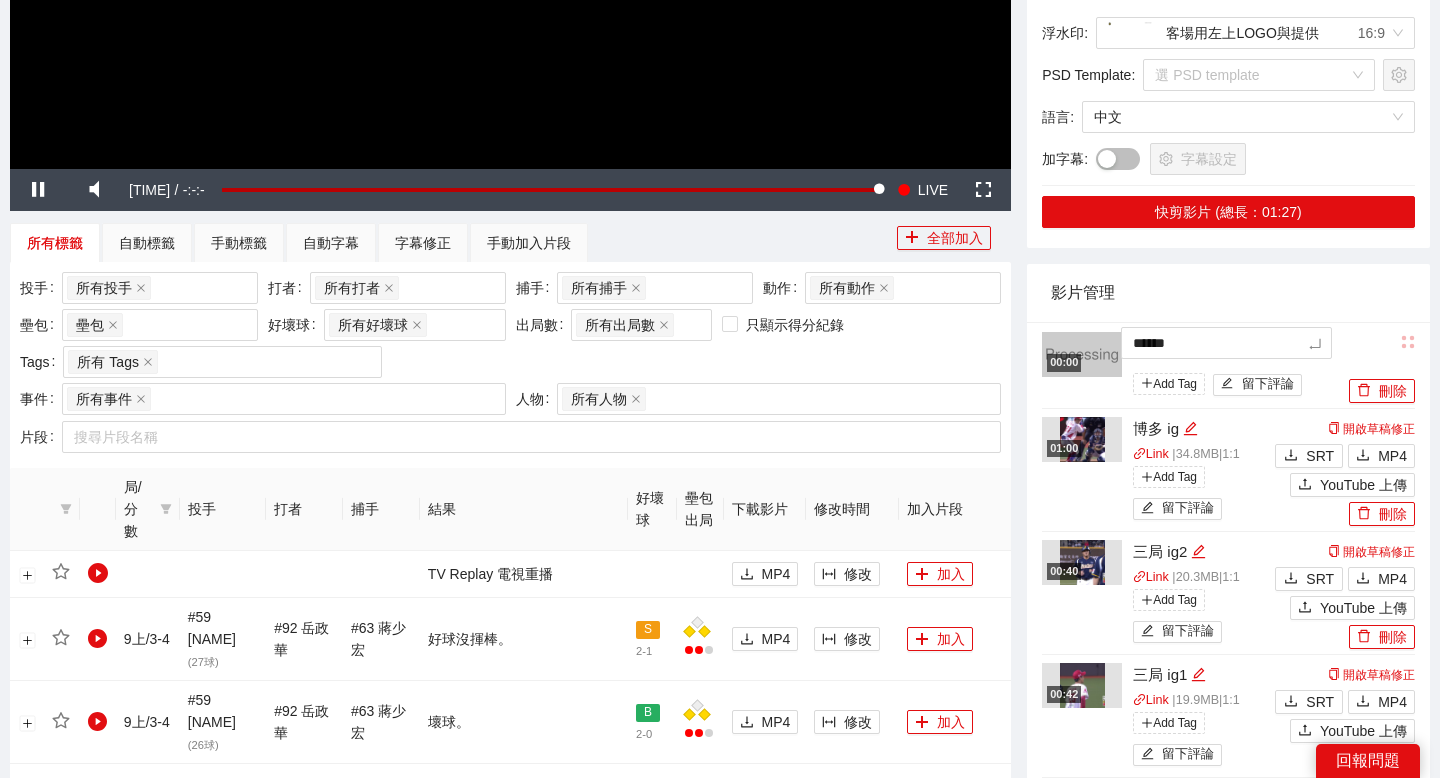 type on "*******" 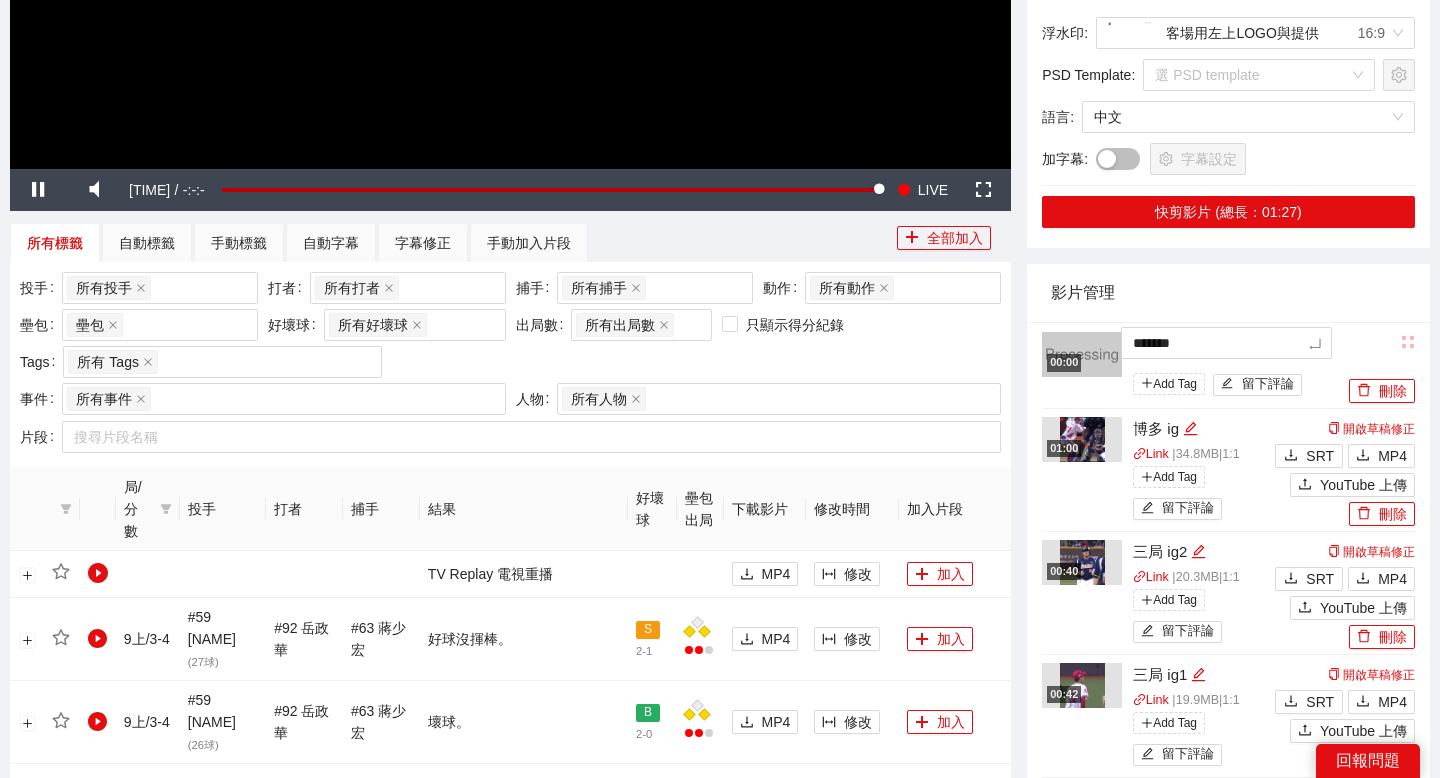 type on "********" 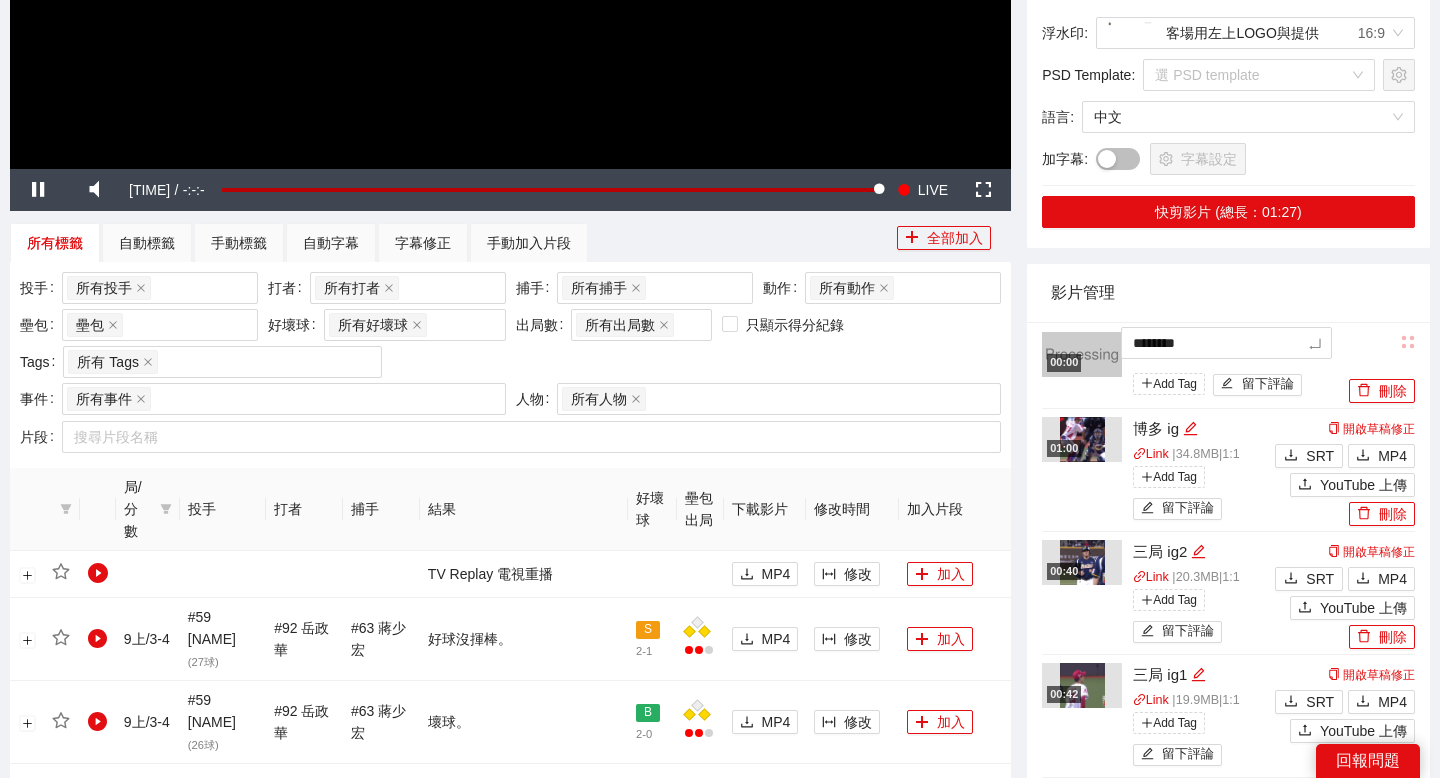 type on "*********" 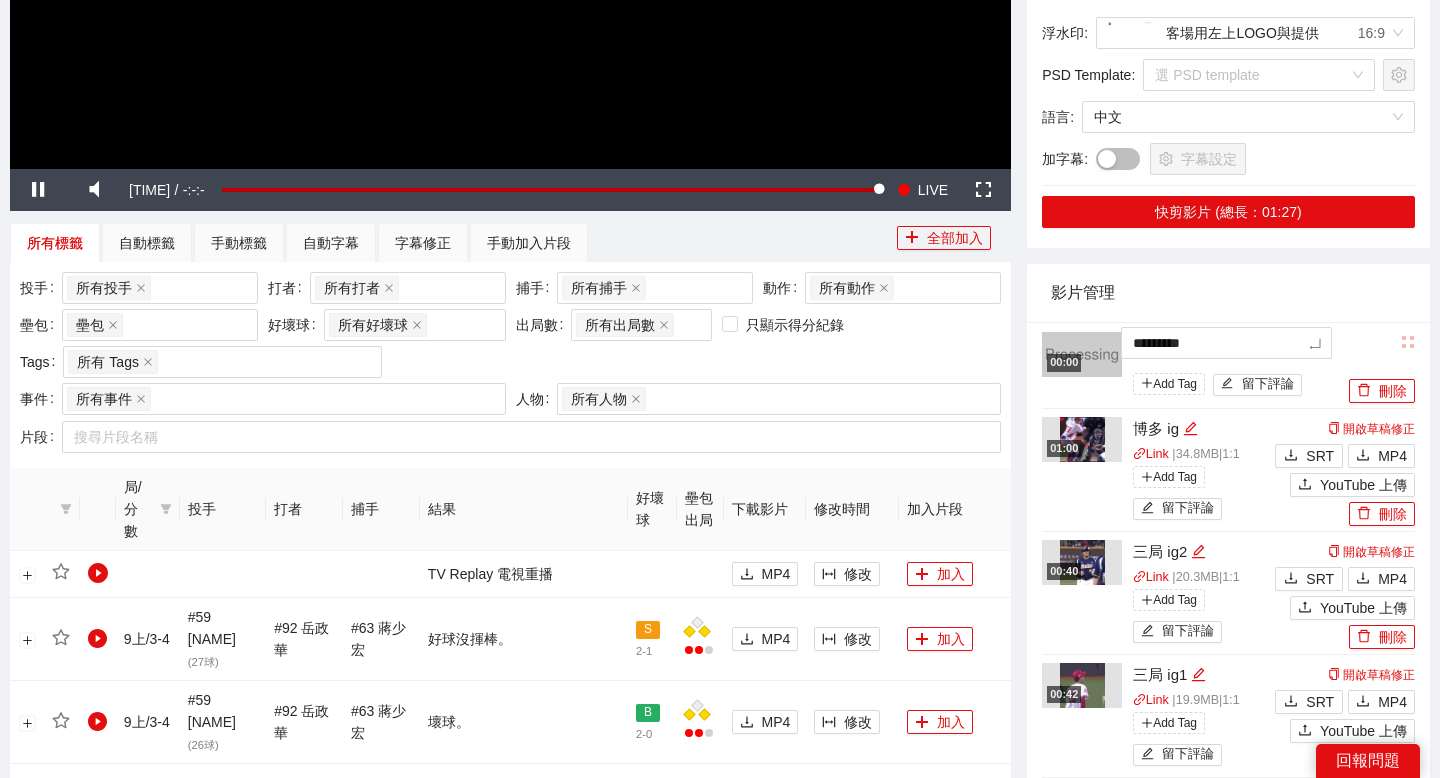 type on "********" 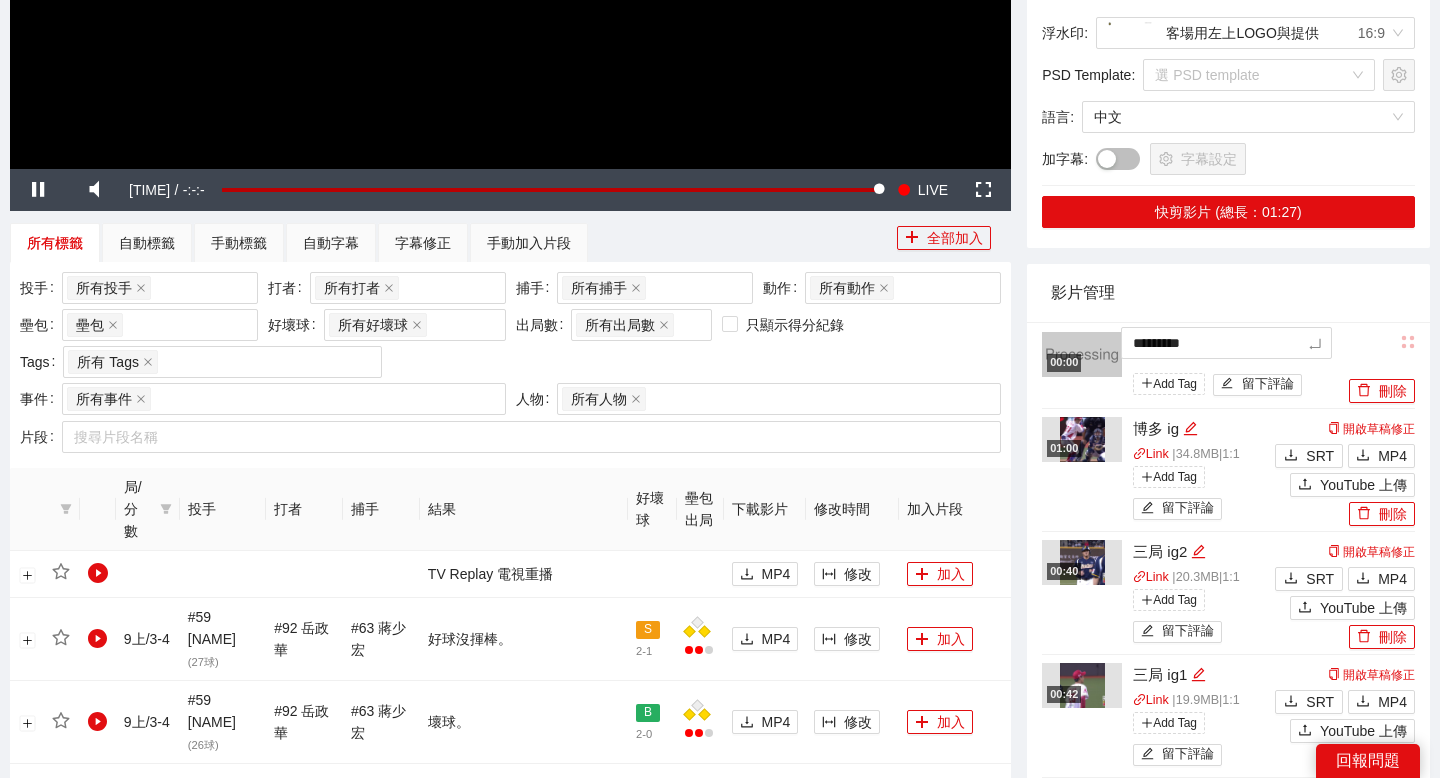 type on "********" 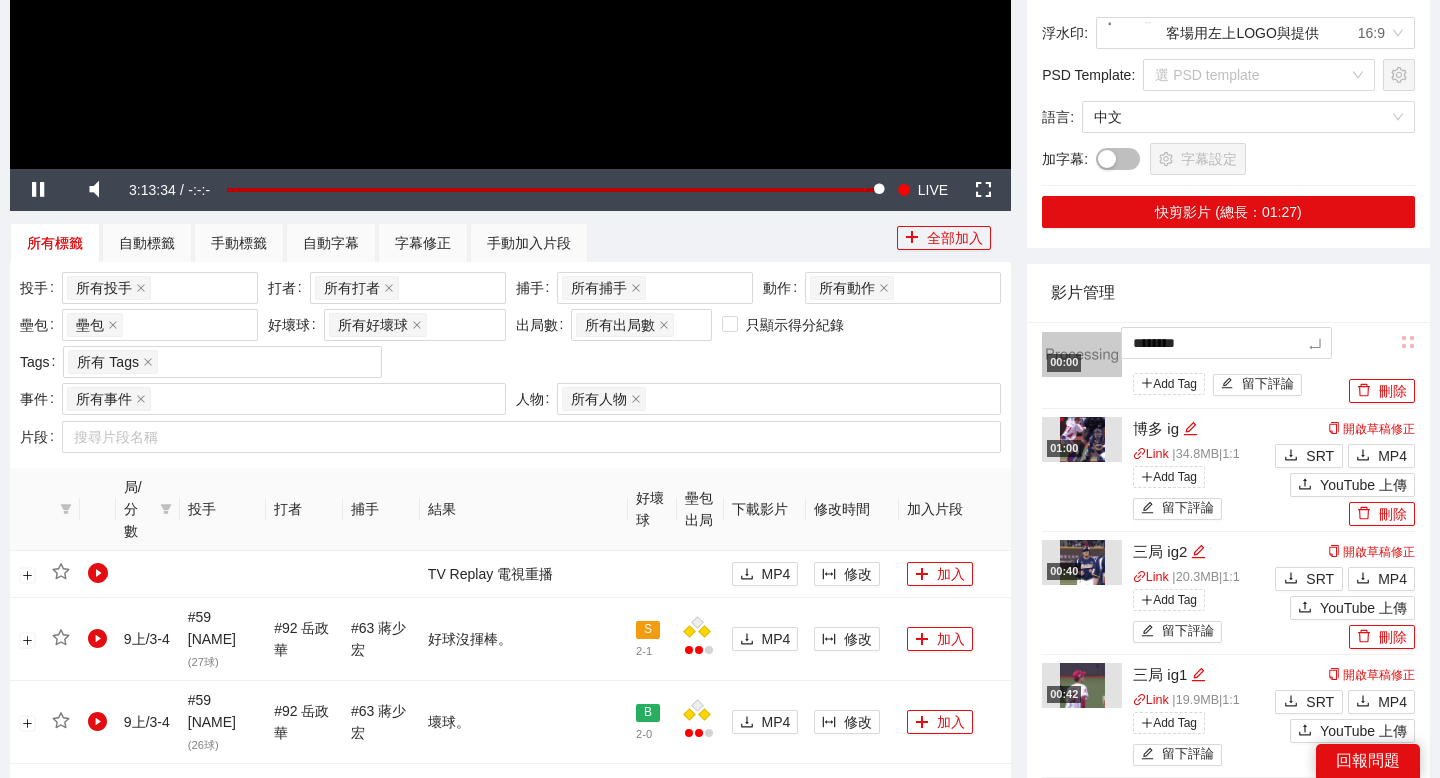 type on "*******" 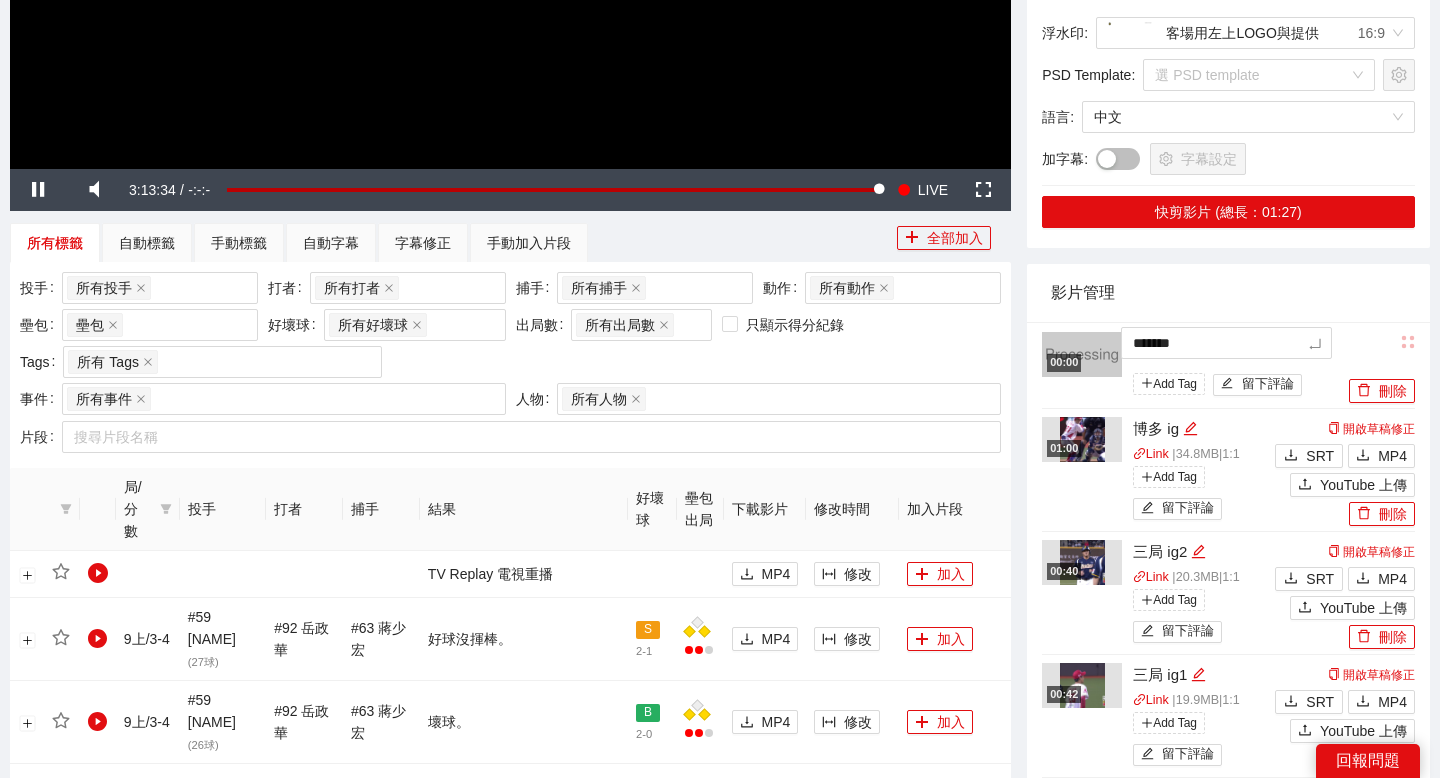 type on "******" 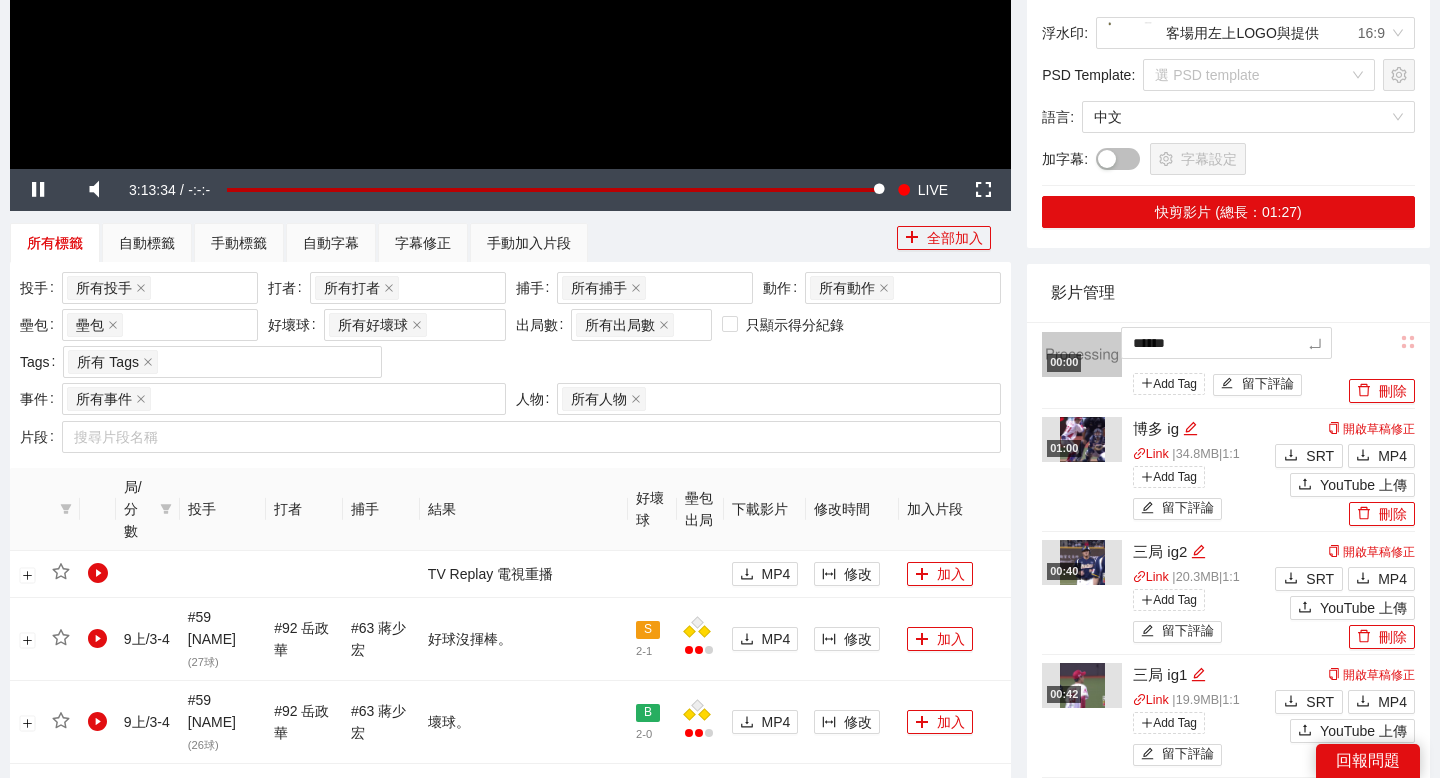 type on "*****" 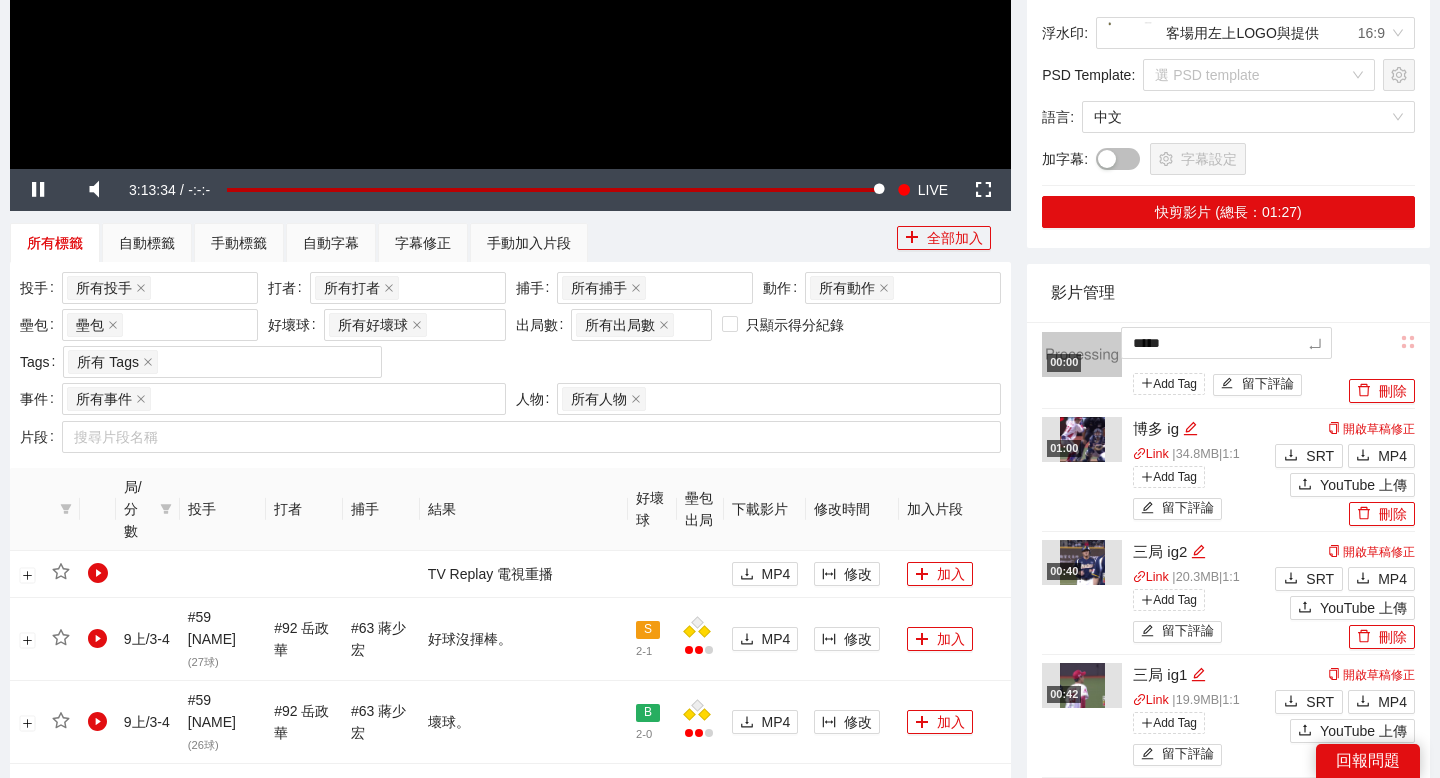 type on "****" 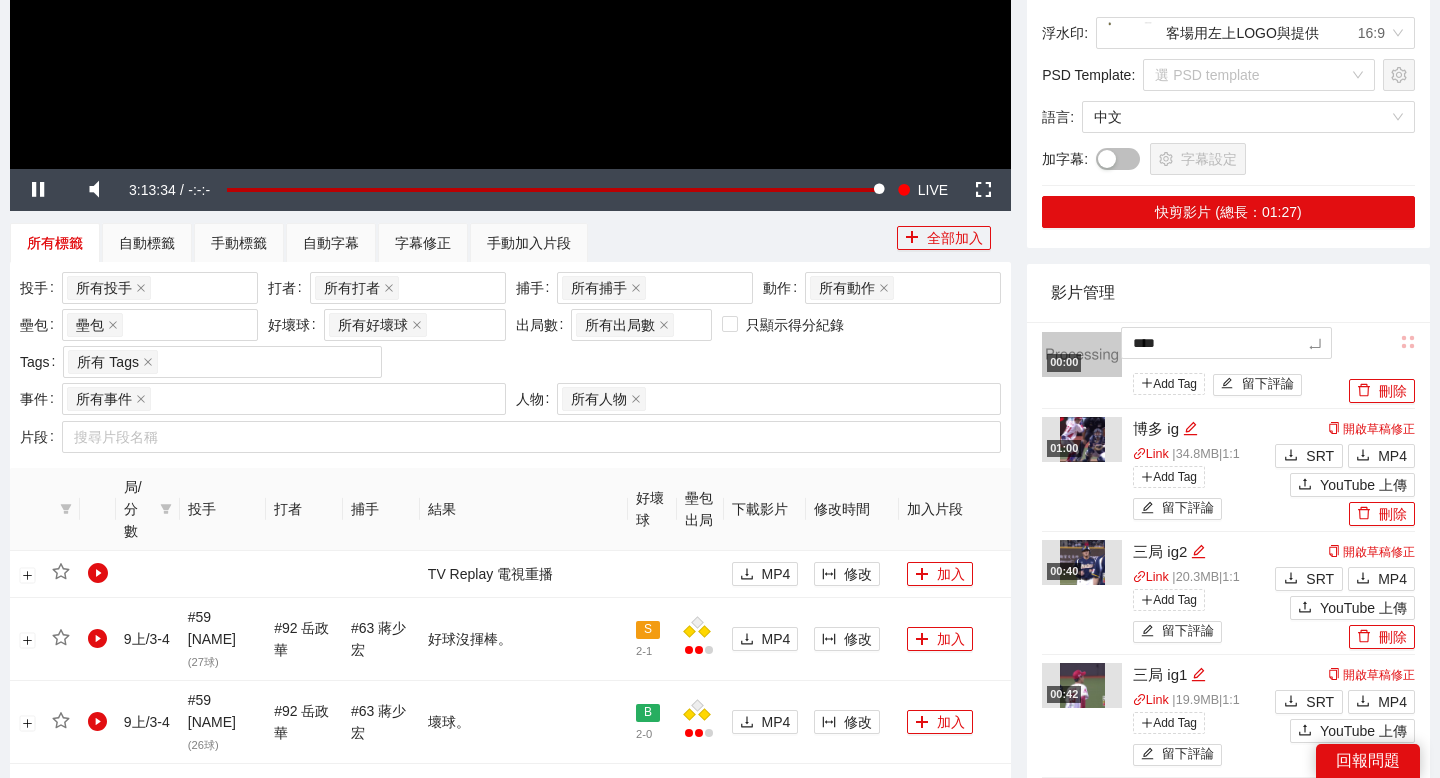 type on "***" 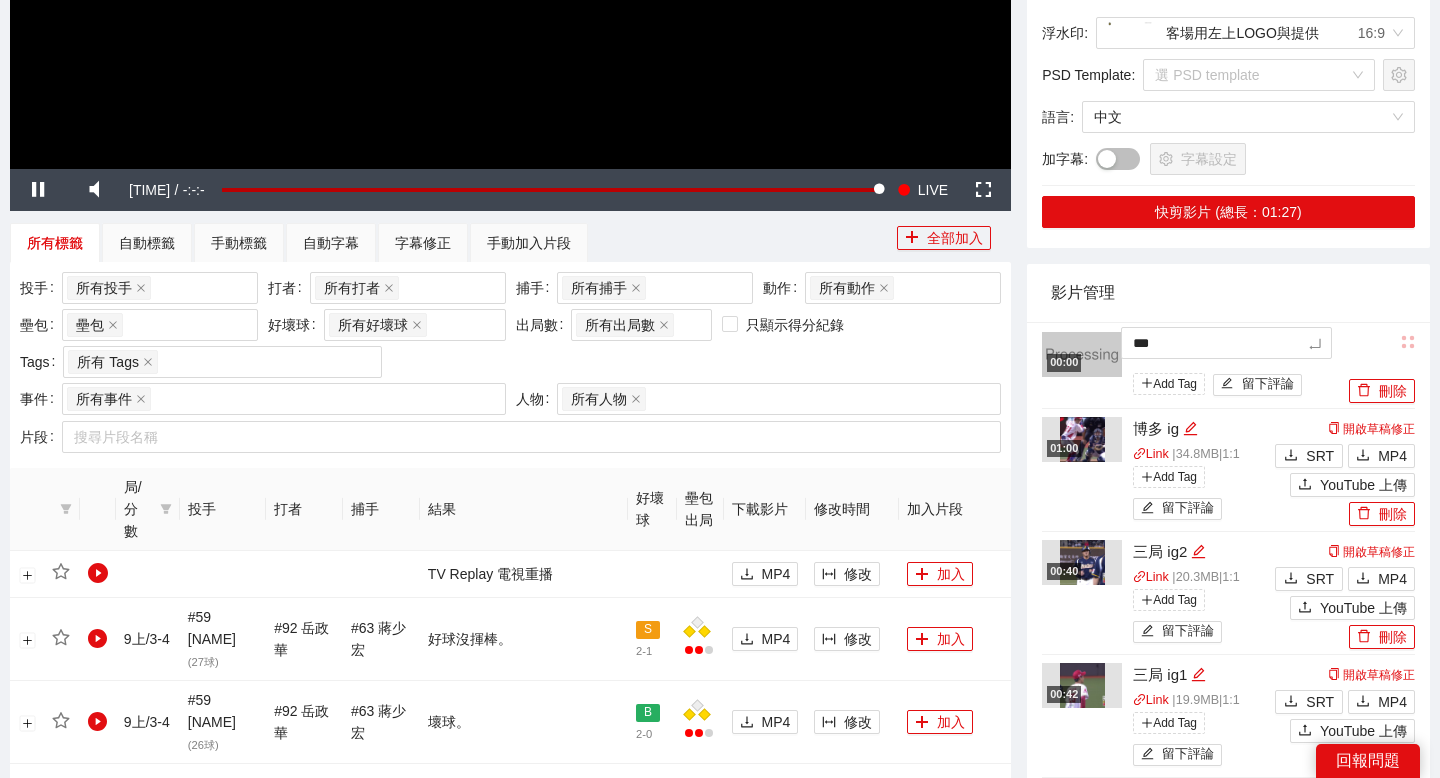 type on "****" 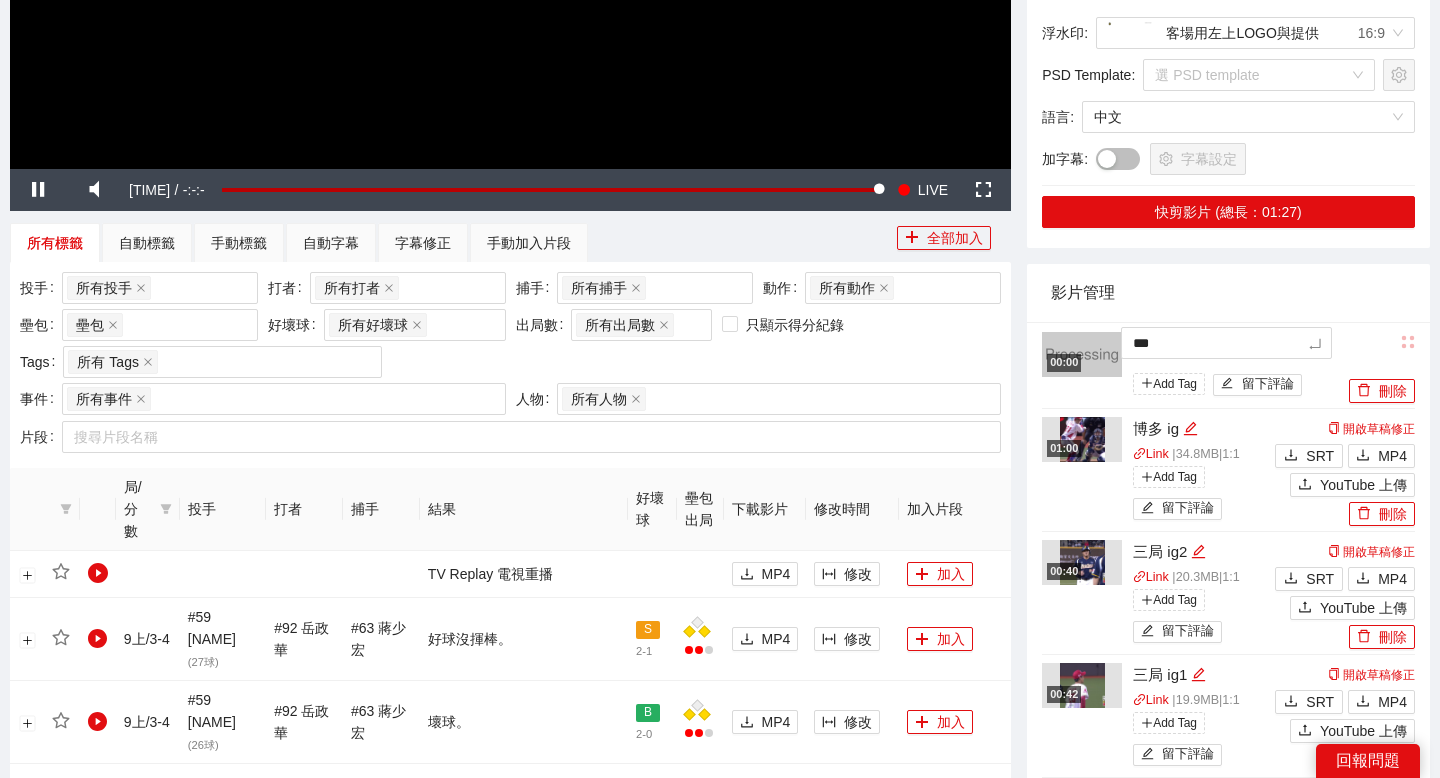 type on "****" 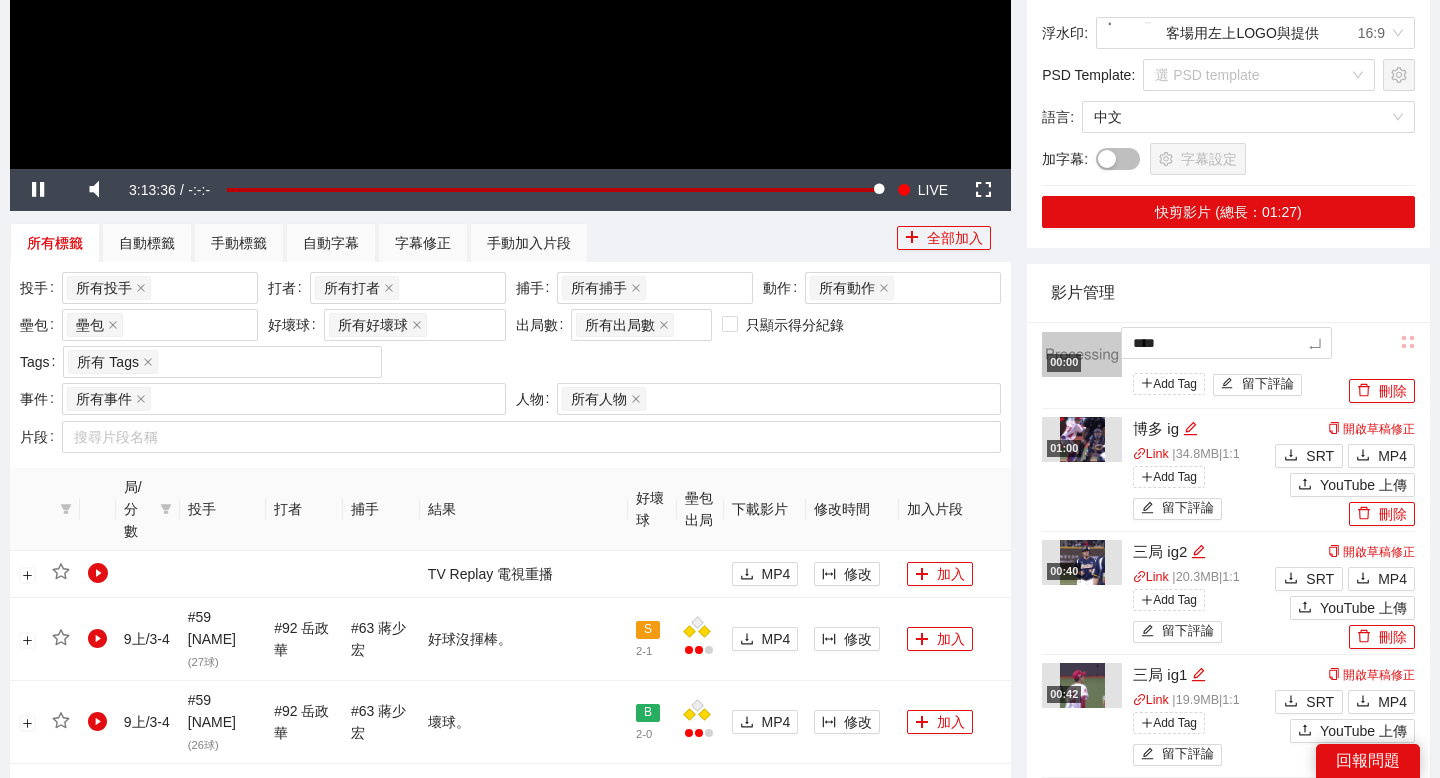type on "*****" 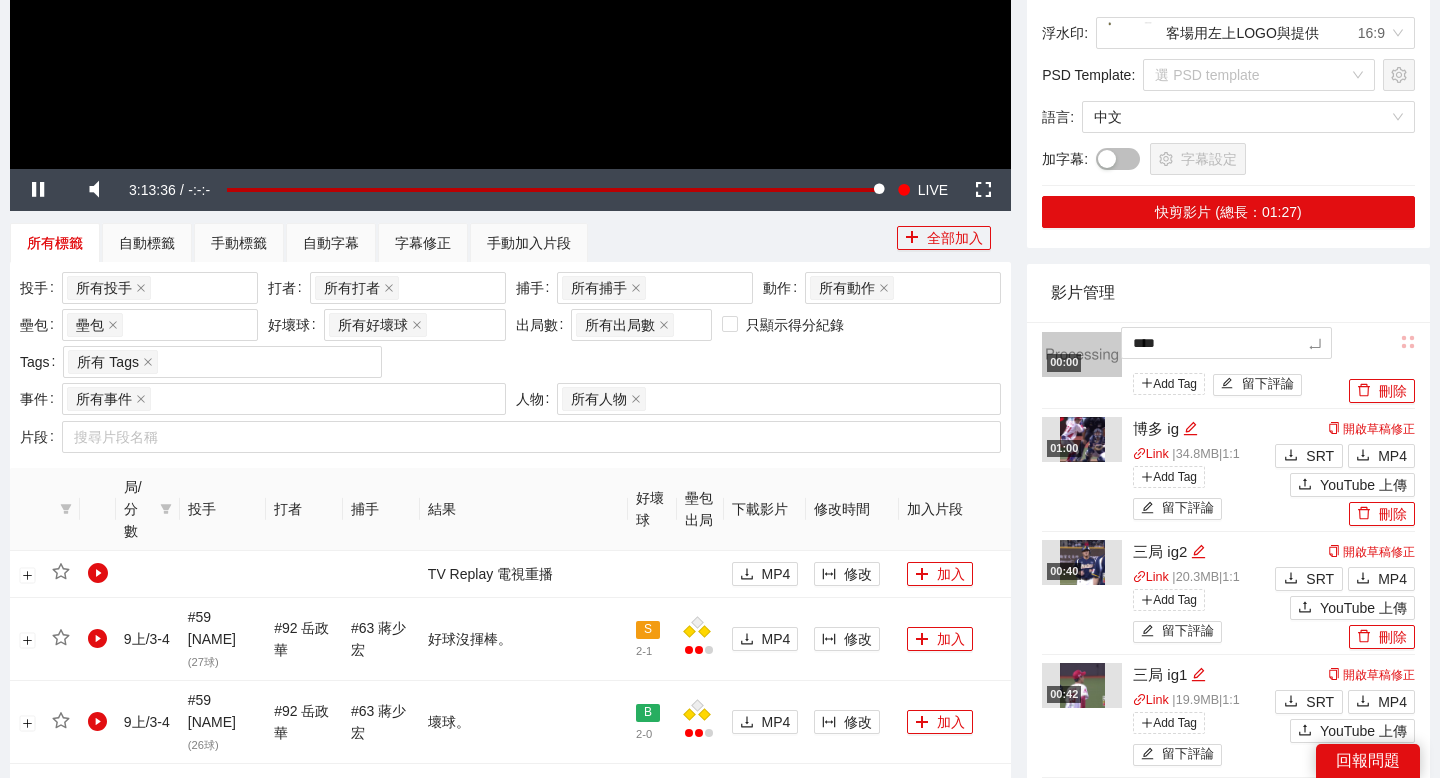 type on "*****" 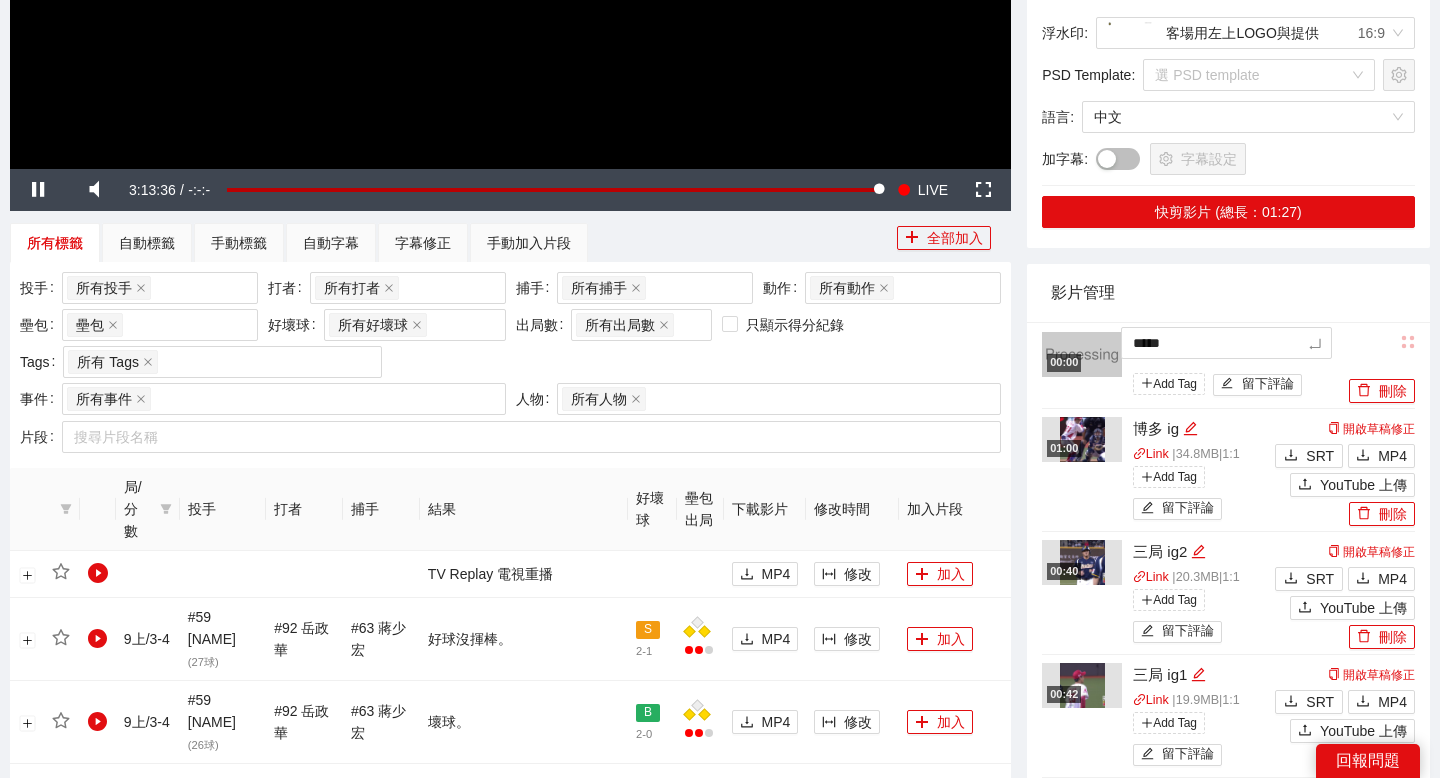 type on "****" 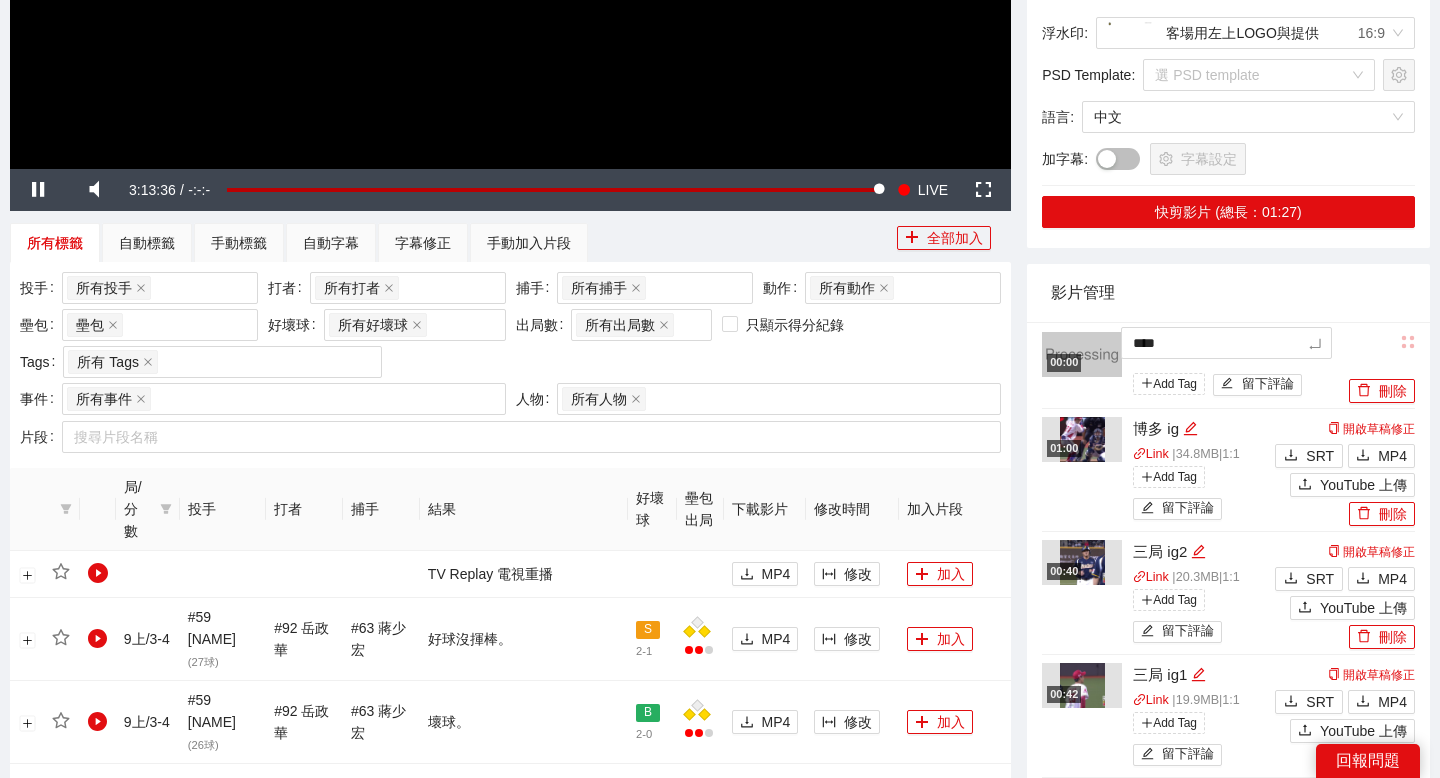 type on "*****" 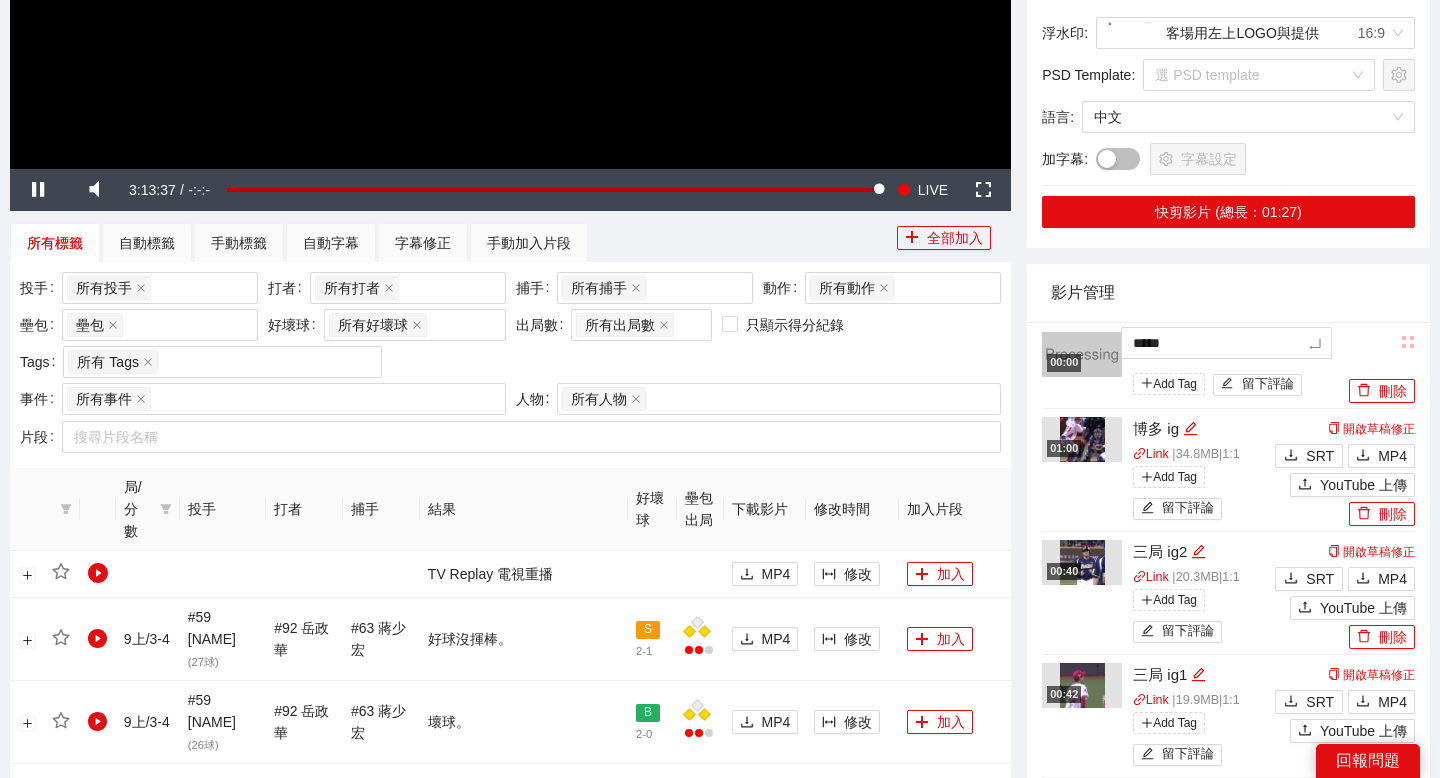 type on "******" 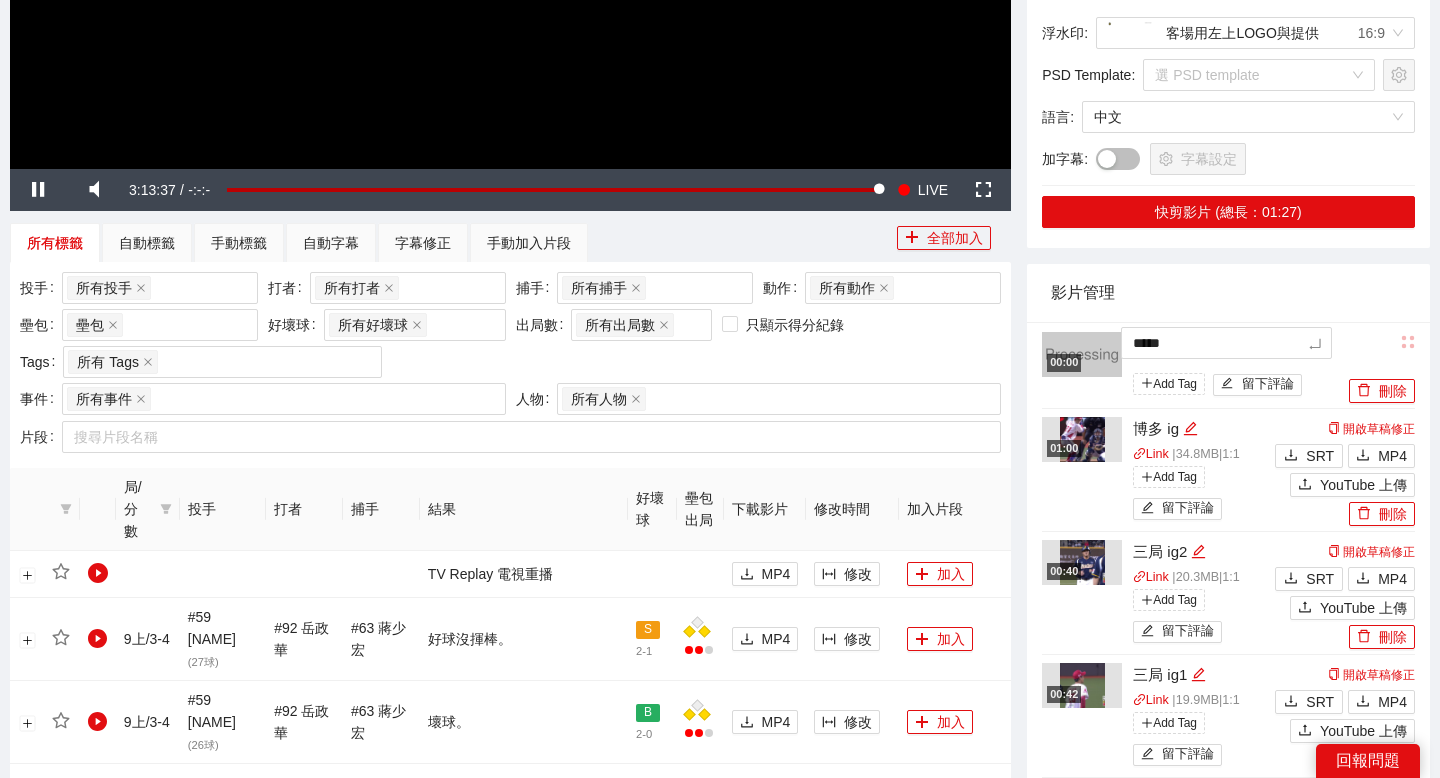 type on "******" 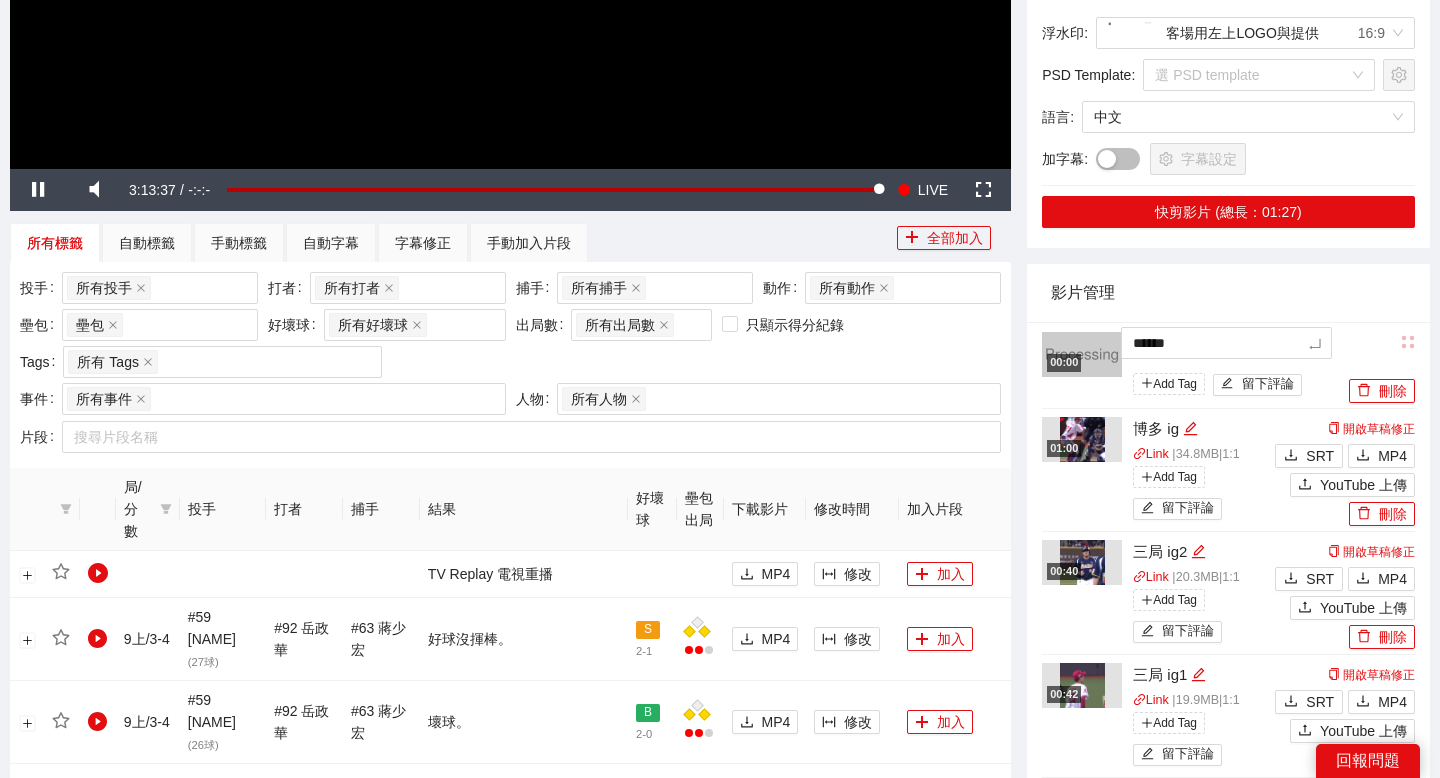 type on "*****" 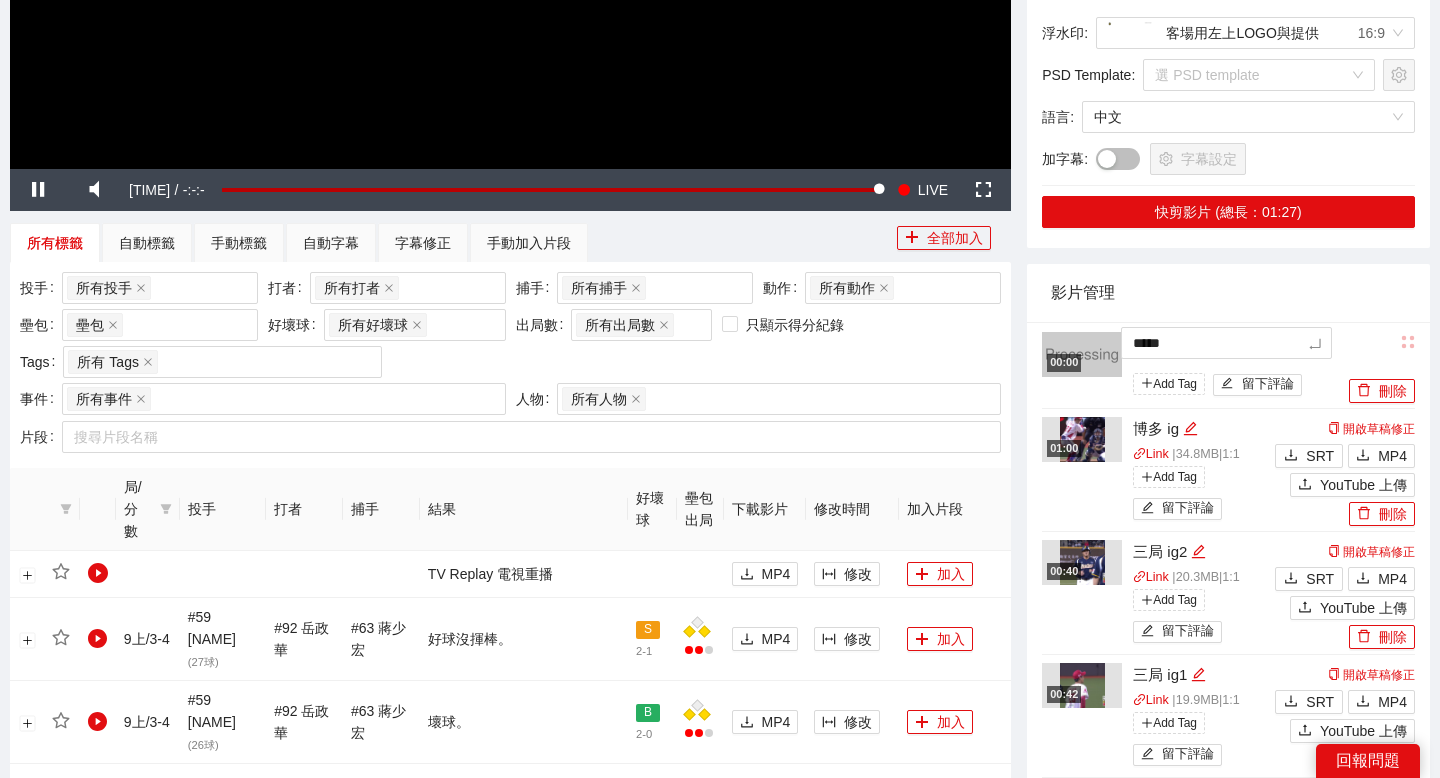 type on "****" 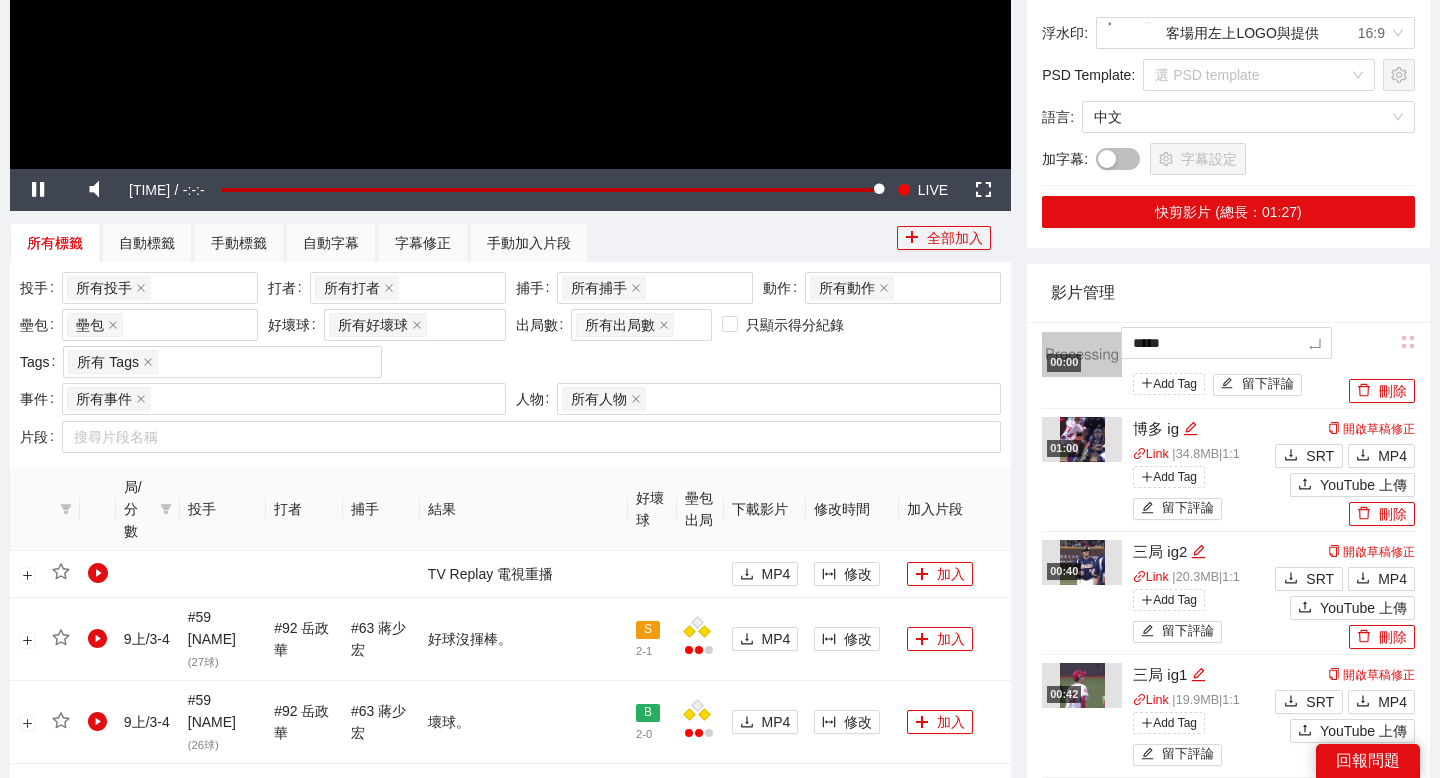 type on "****" 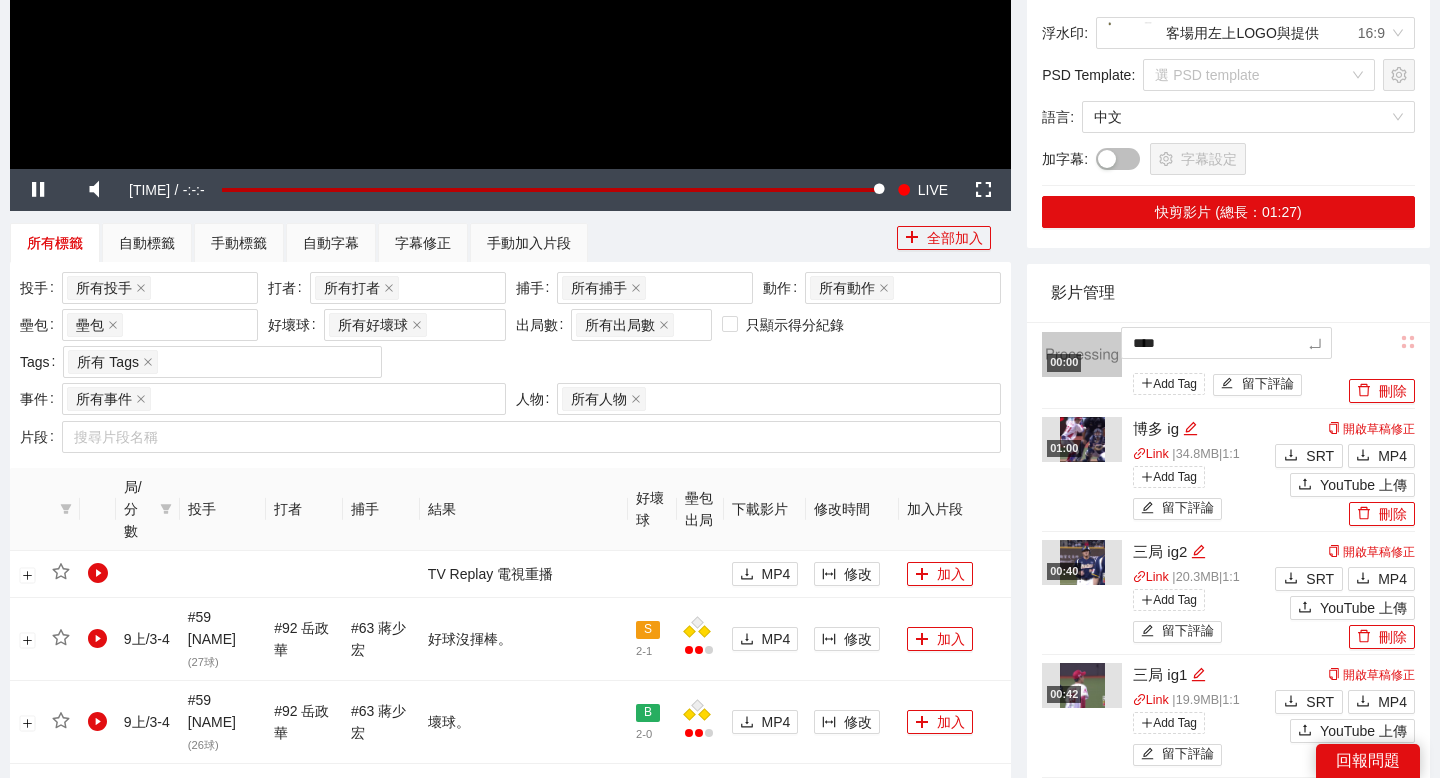 type on "***" 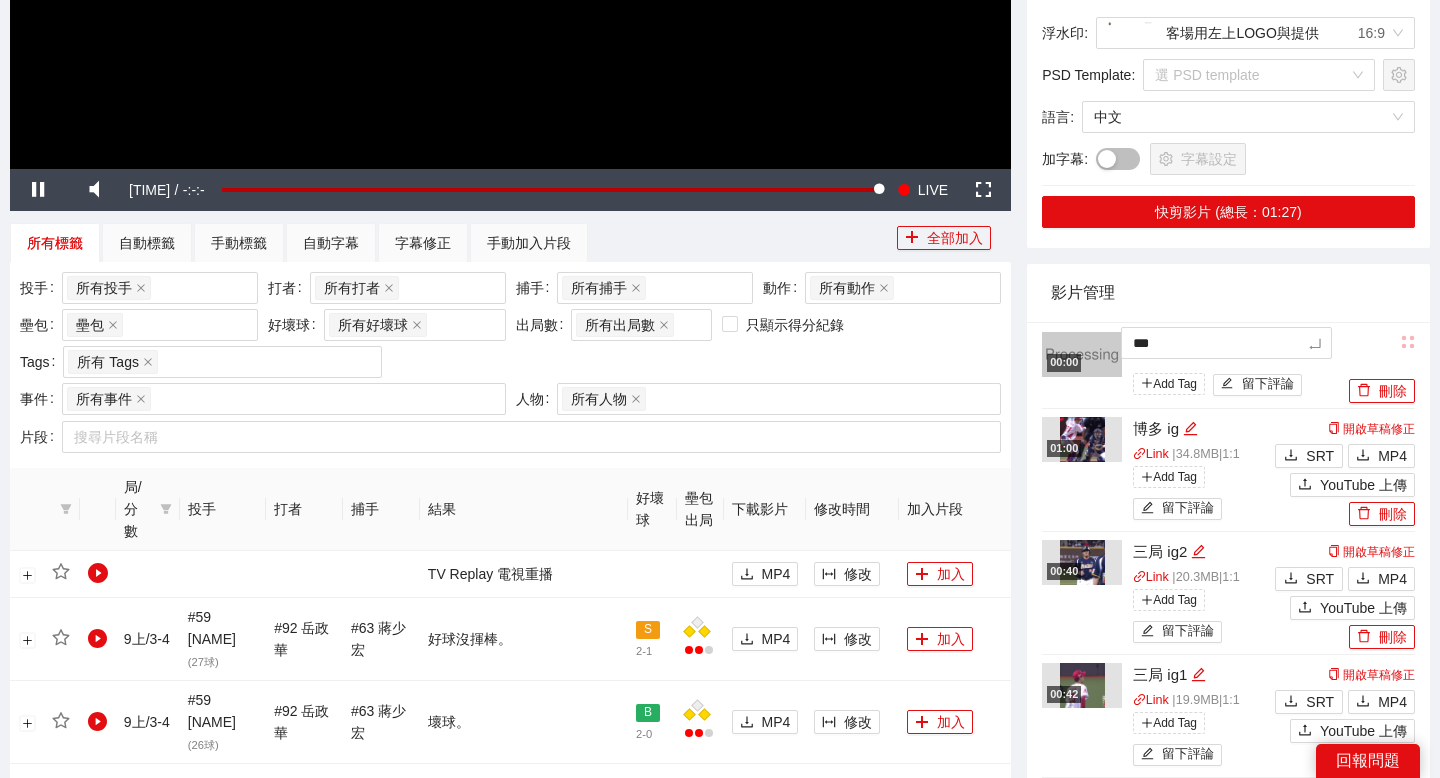 type on "****" 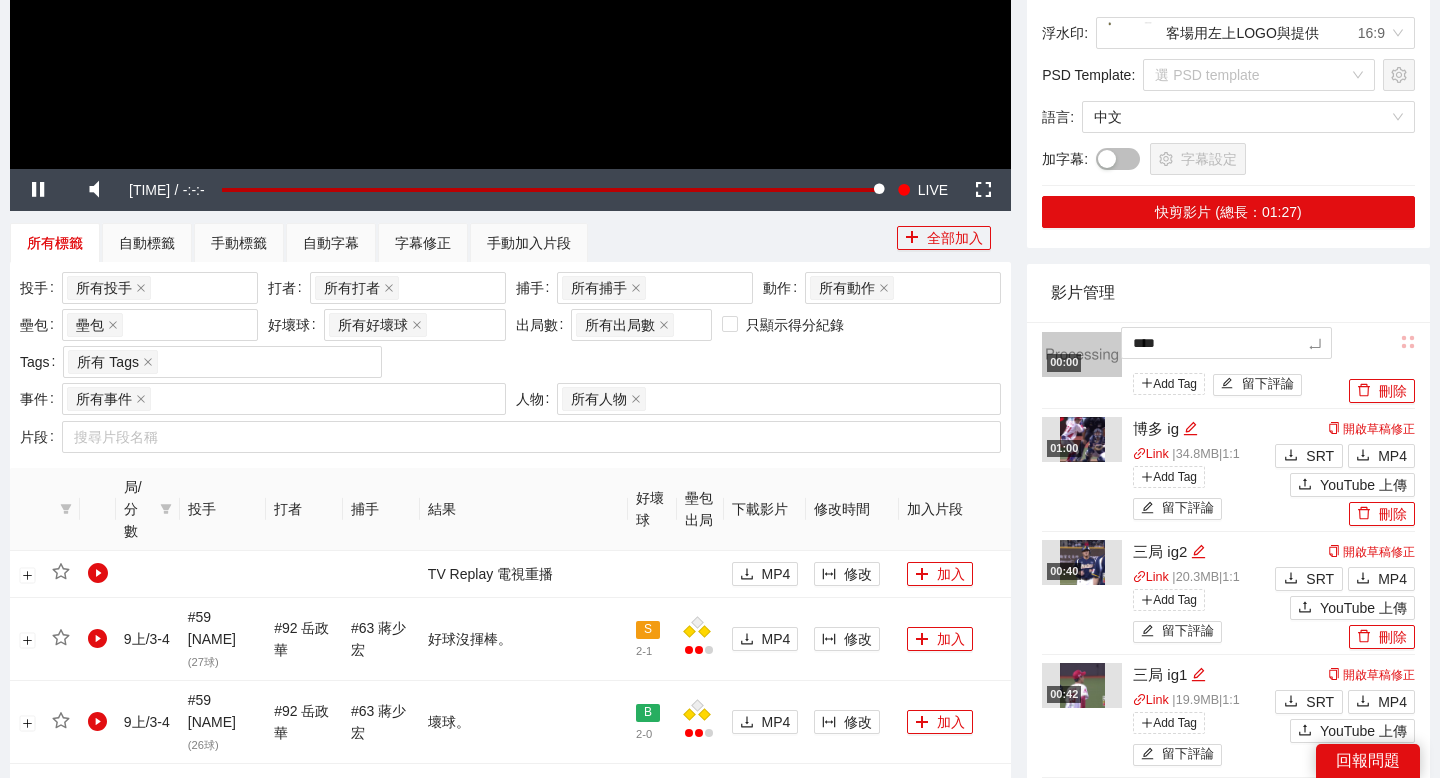type on "*****" 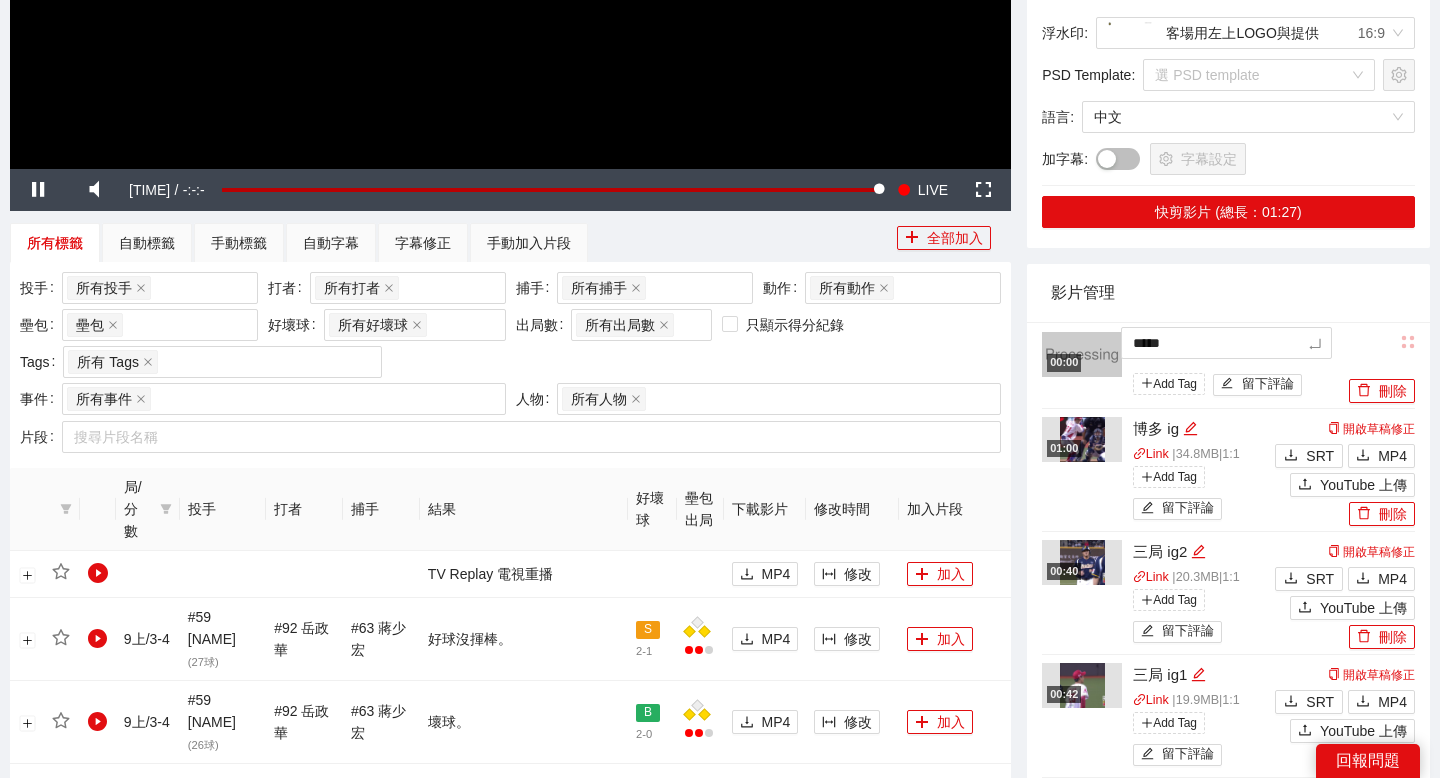 type on "****" 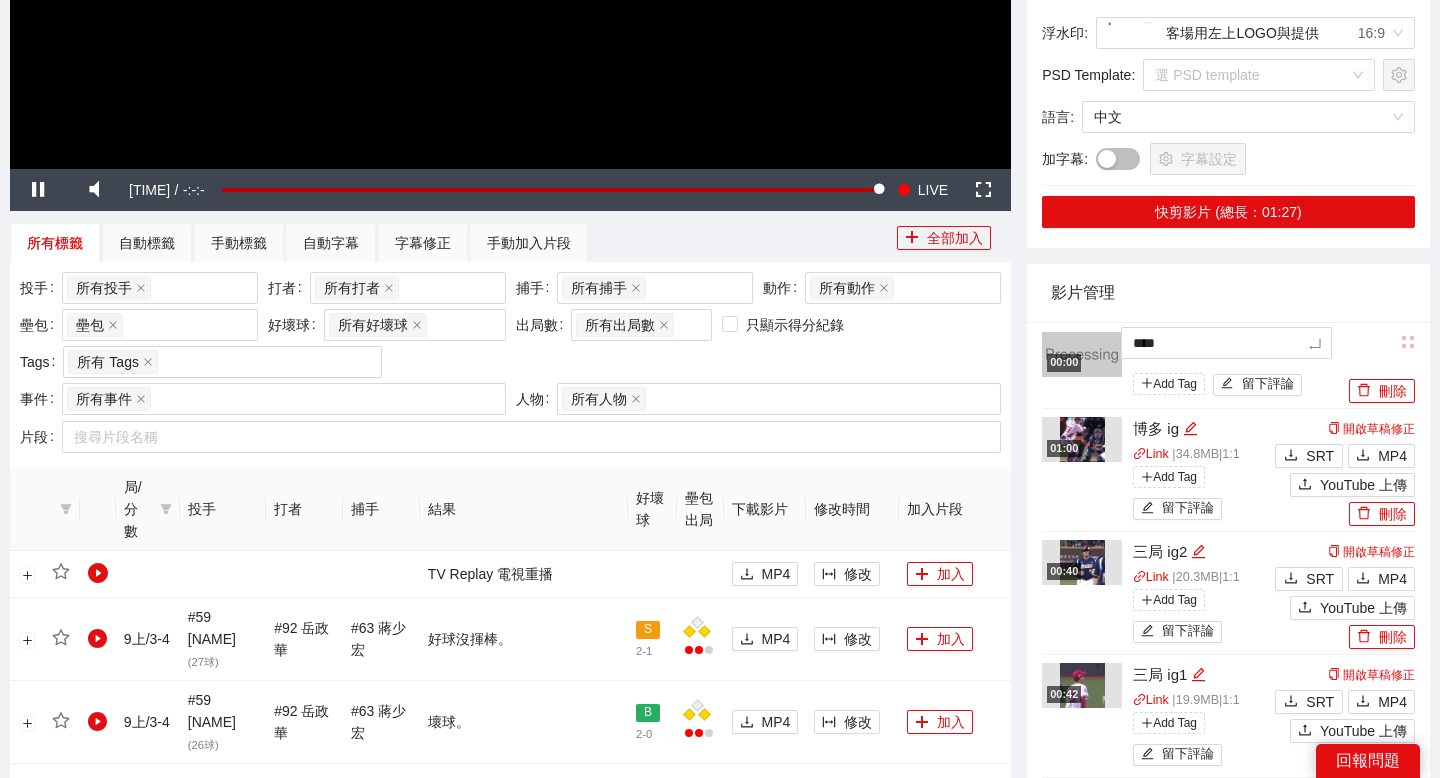 type on "*****" 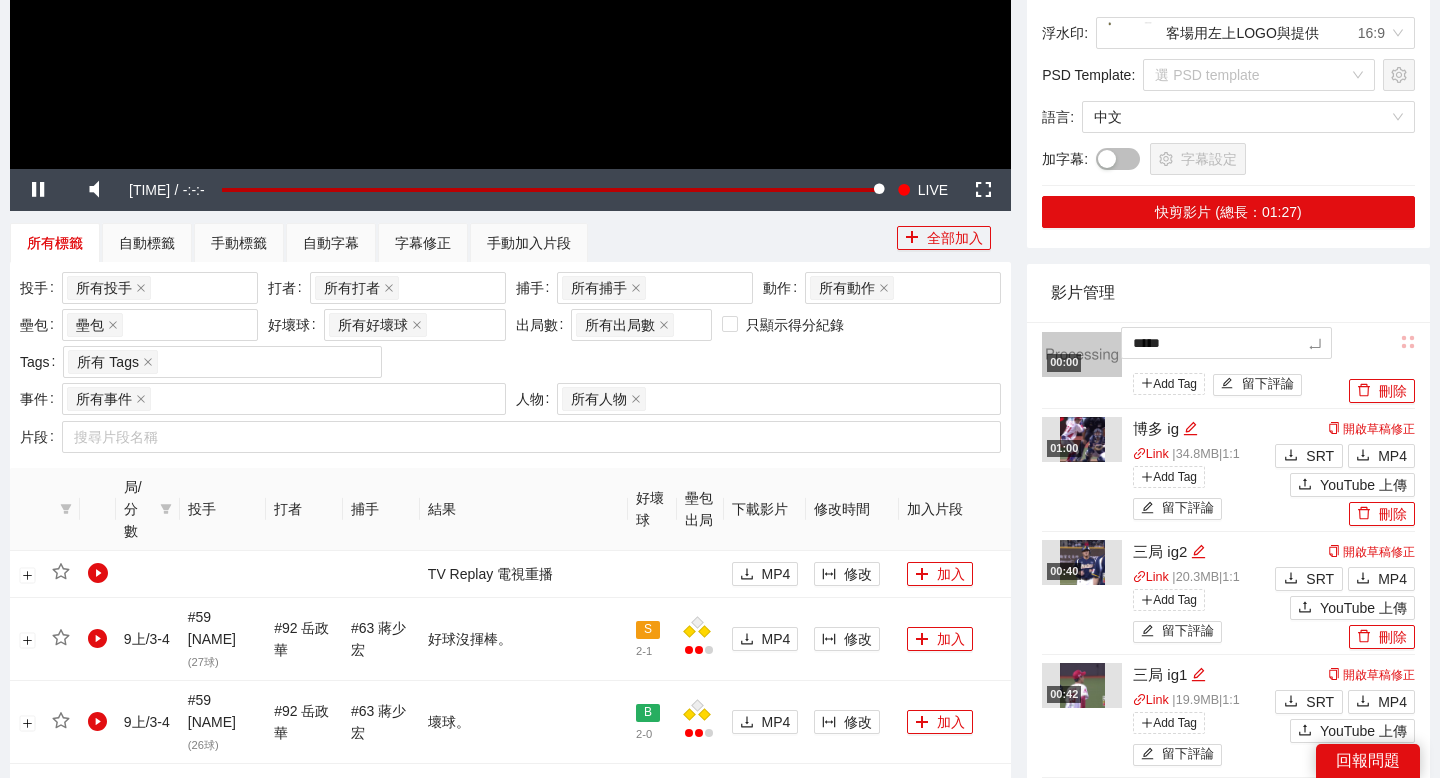 type on "******" 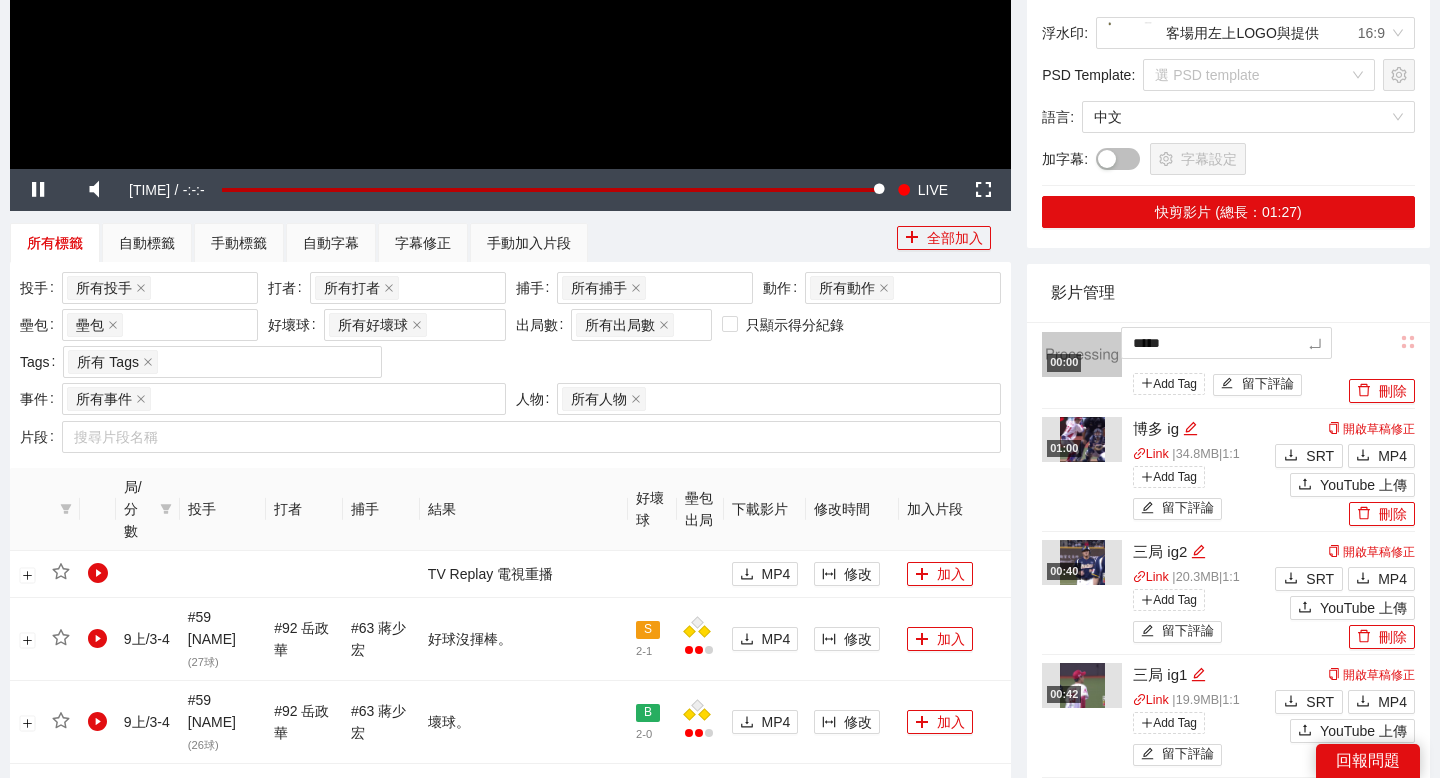 type on "******" 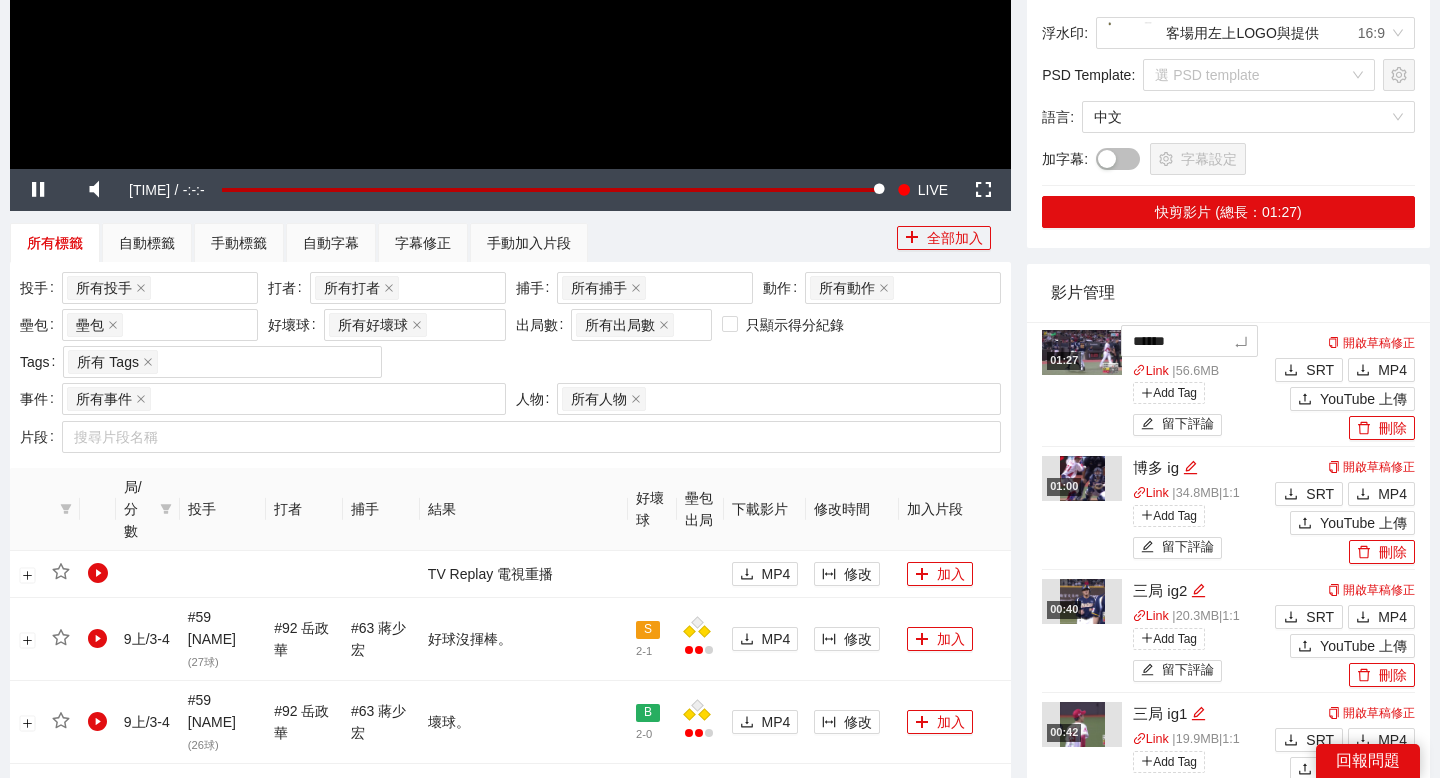 type on "*****" 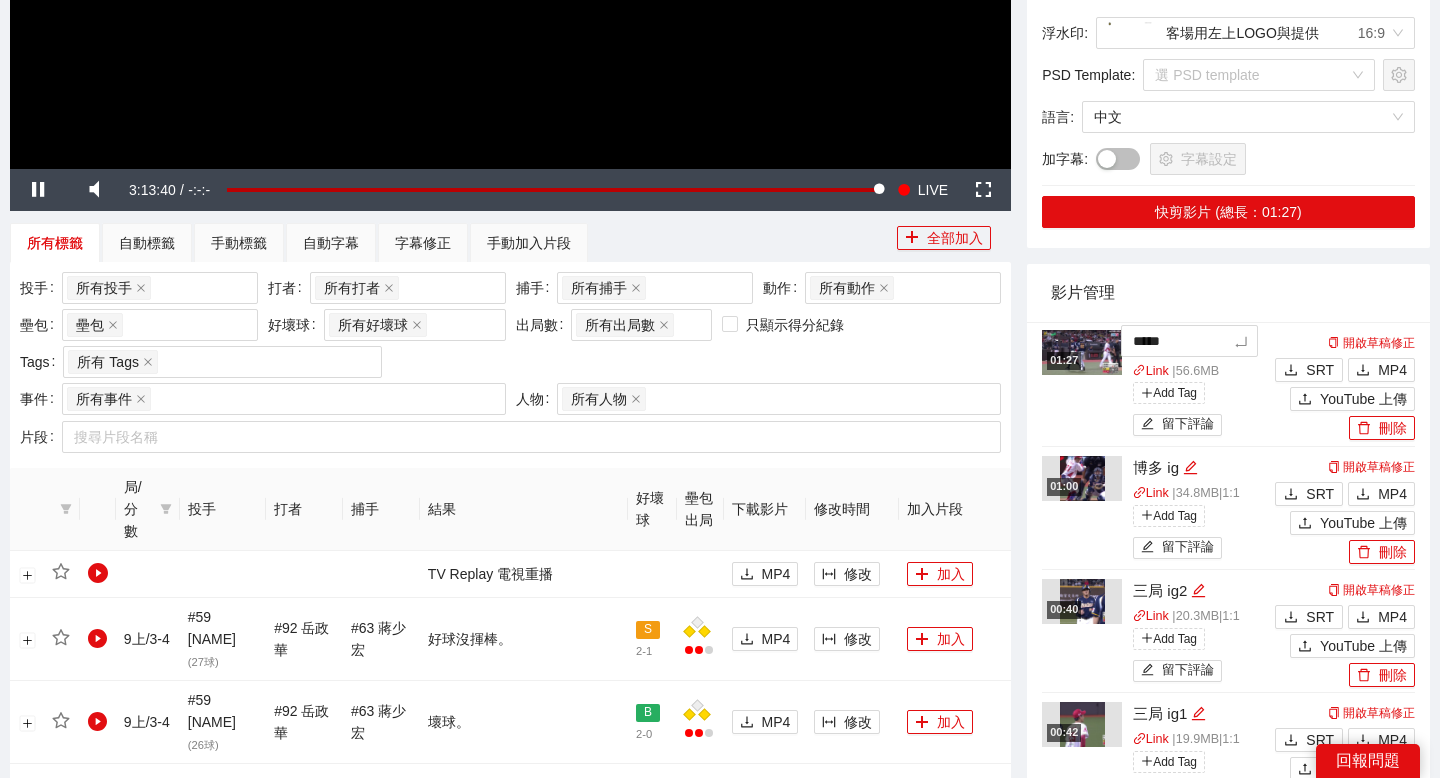 type on "****" 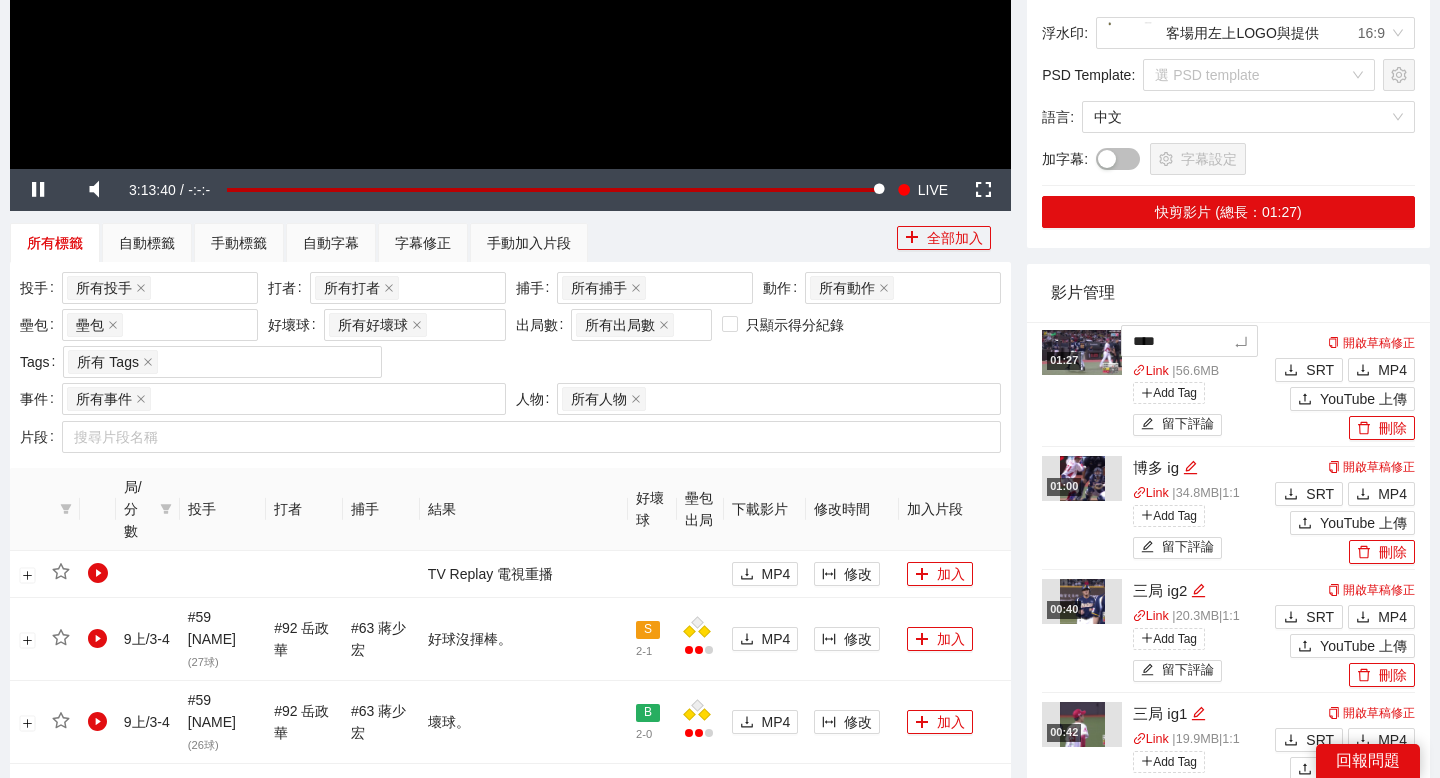 type on "*****" 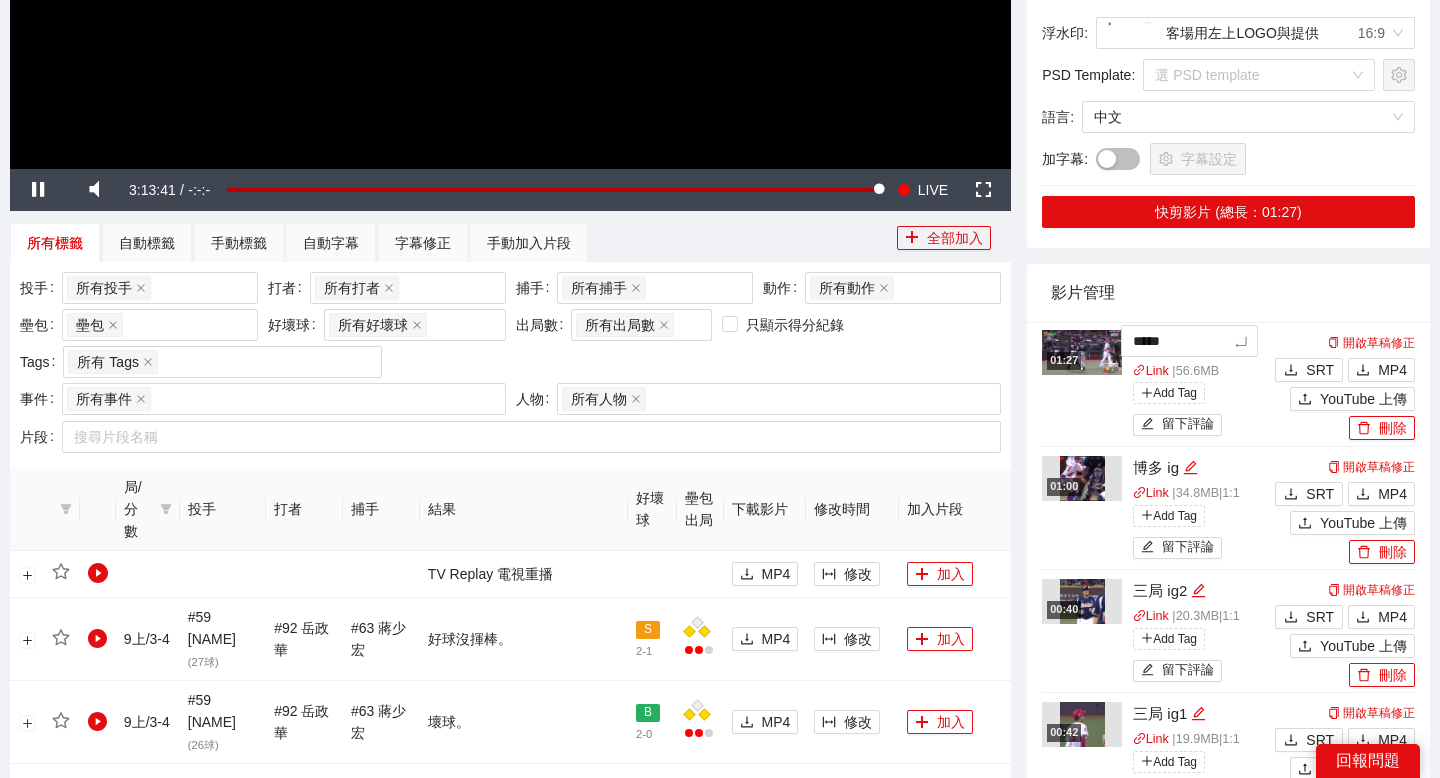 type on "******" 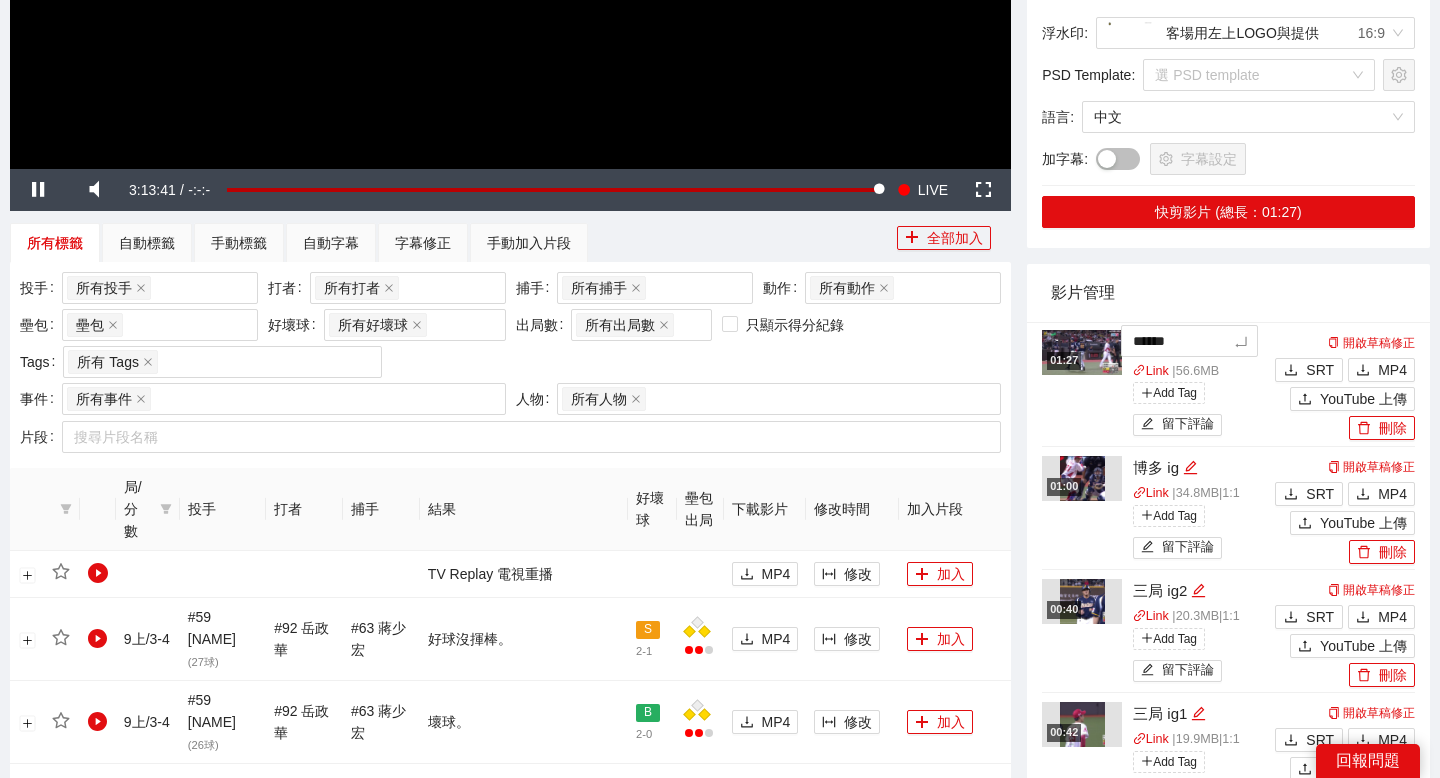 type on "*****" 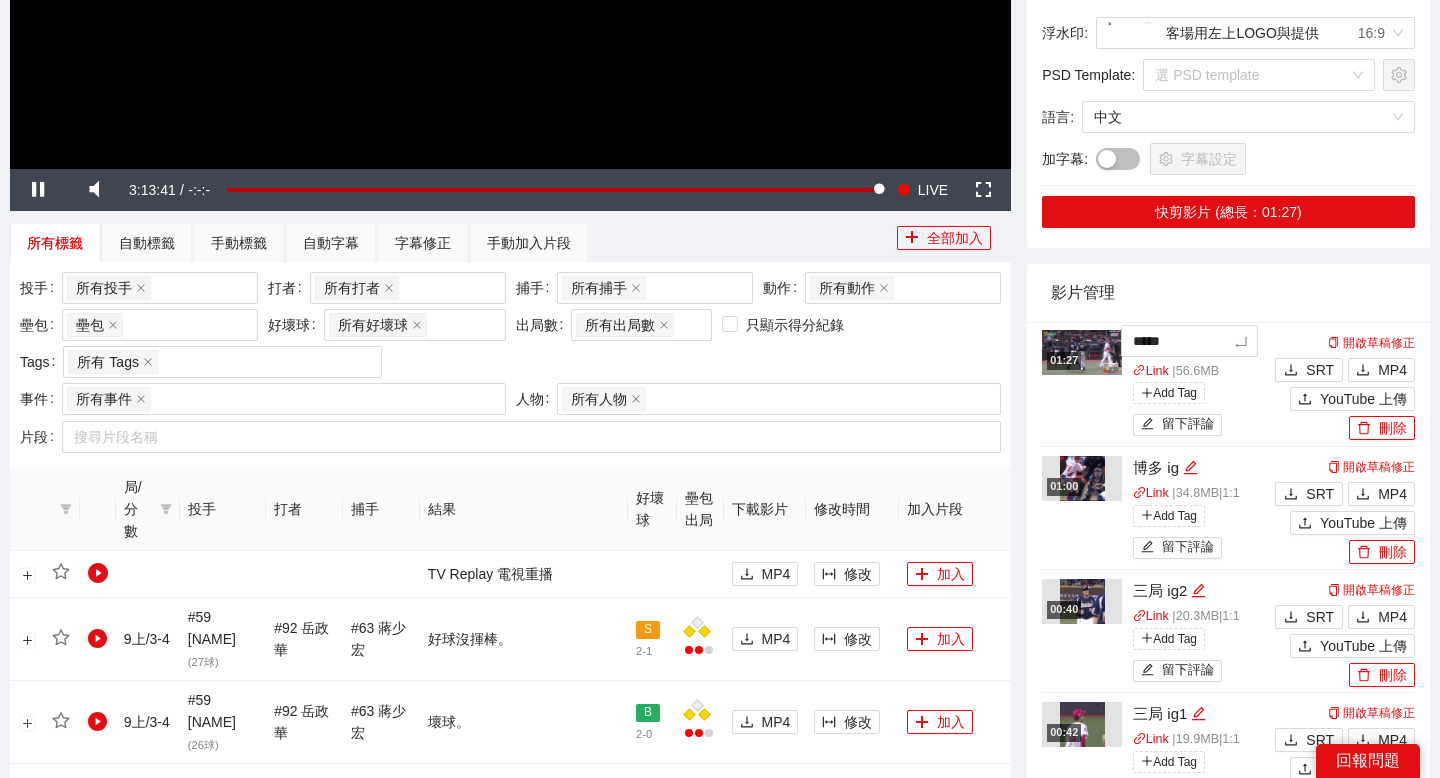 type on "****" 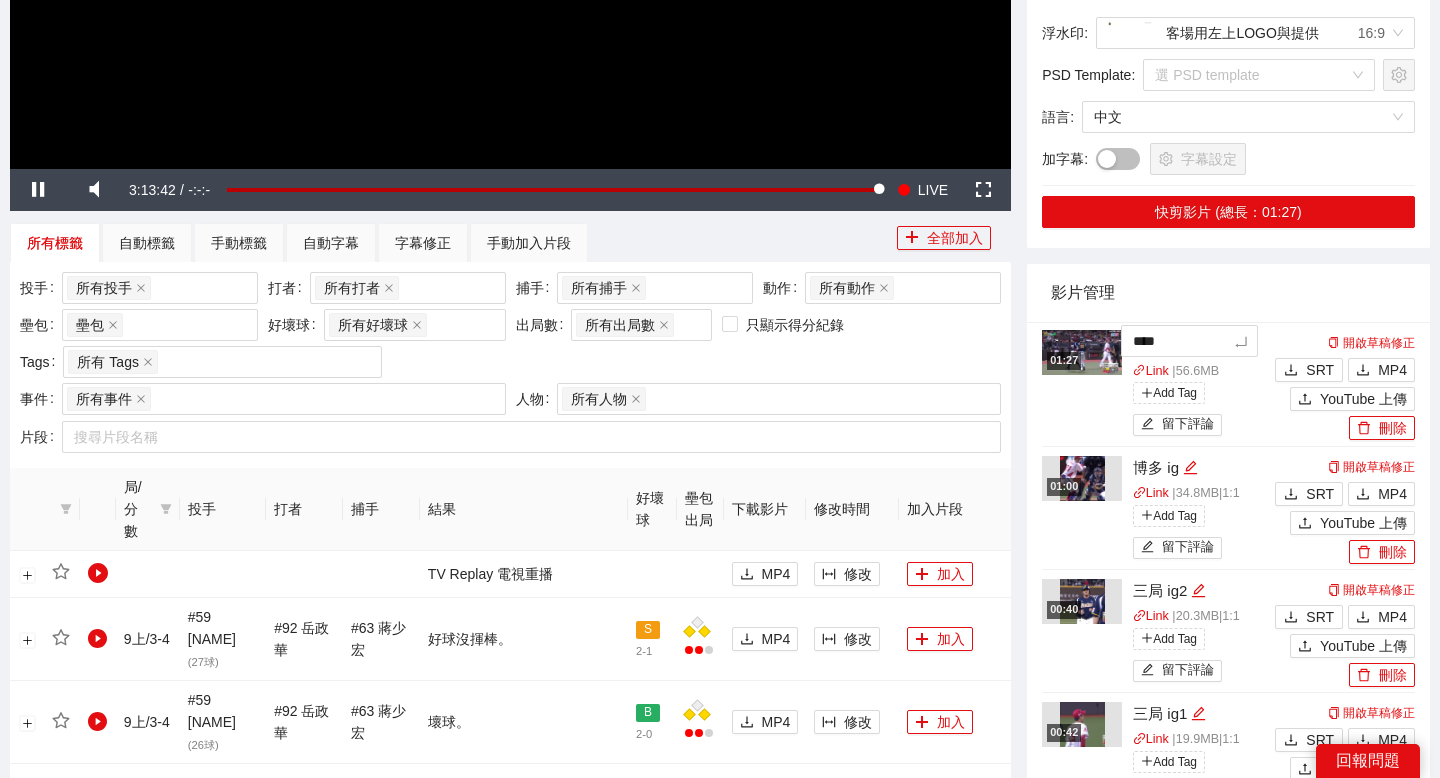 type on "*****" 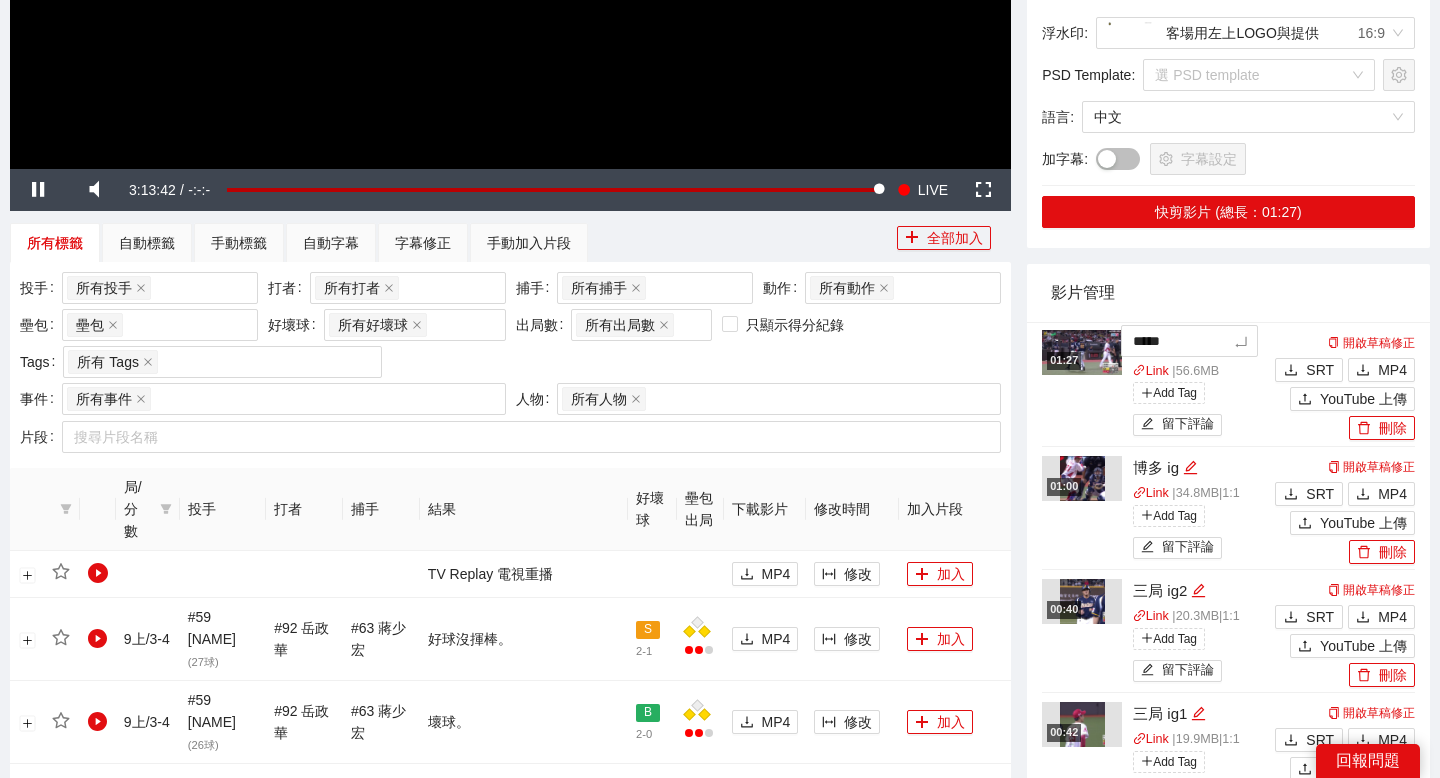 type on "******" 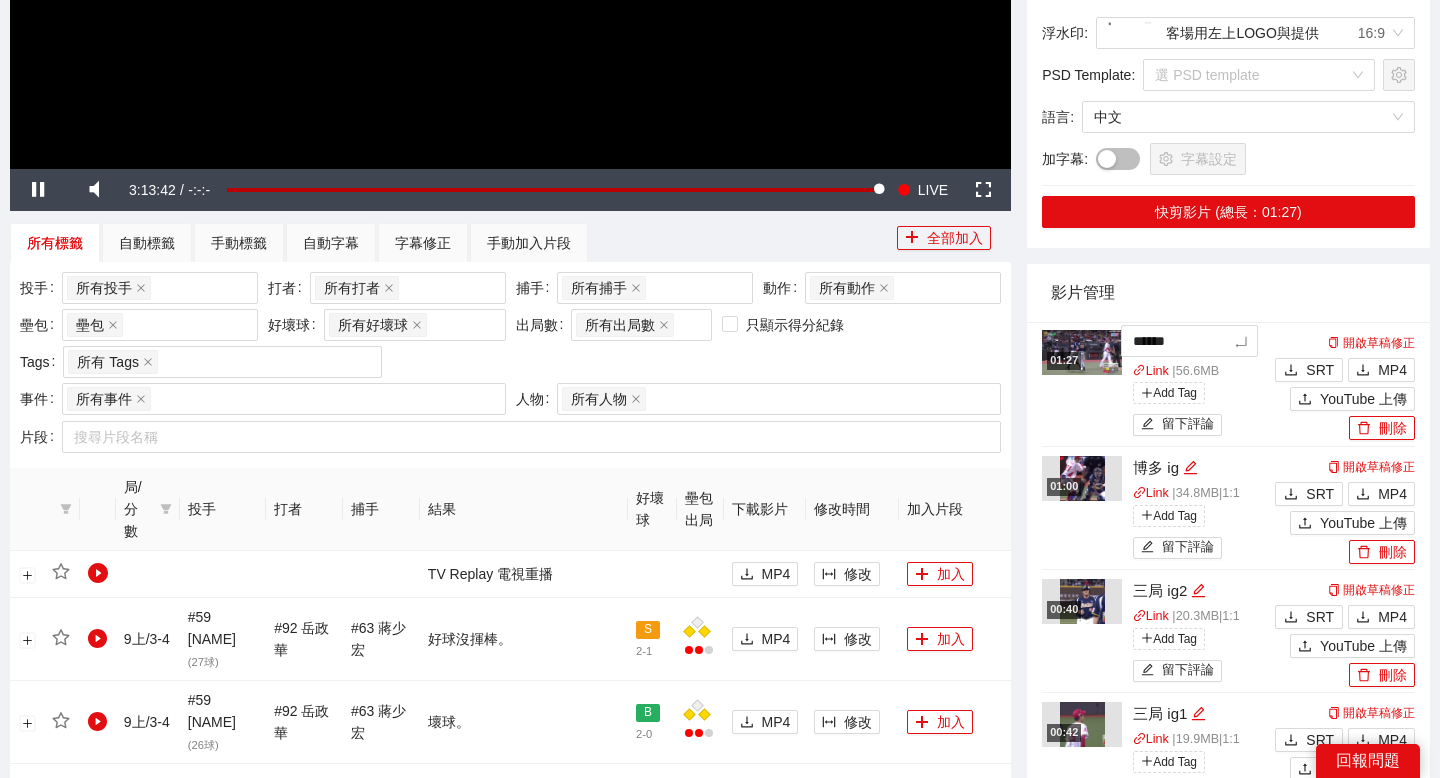 type on "*****" 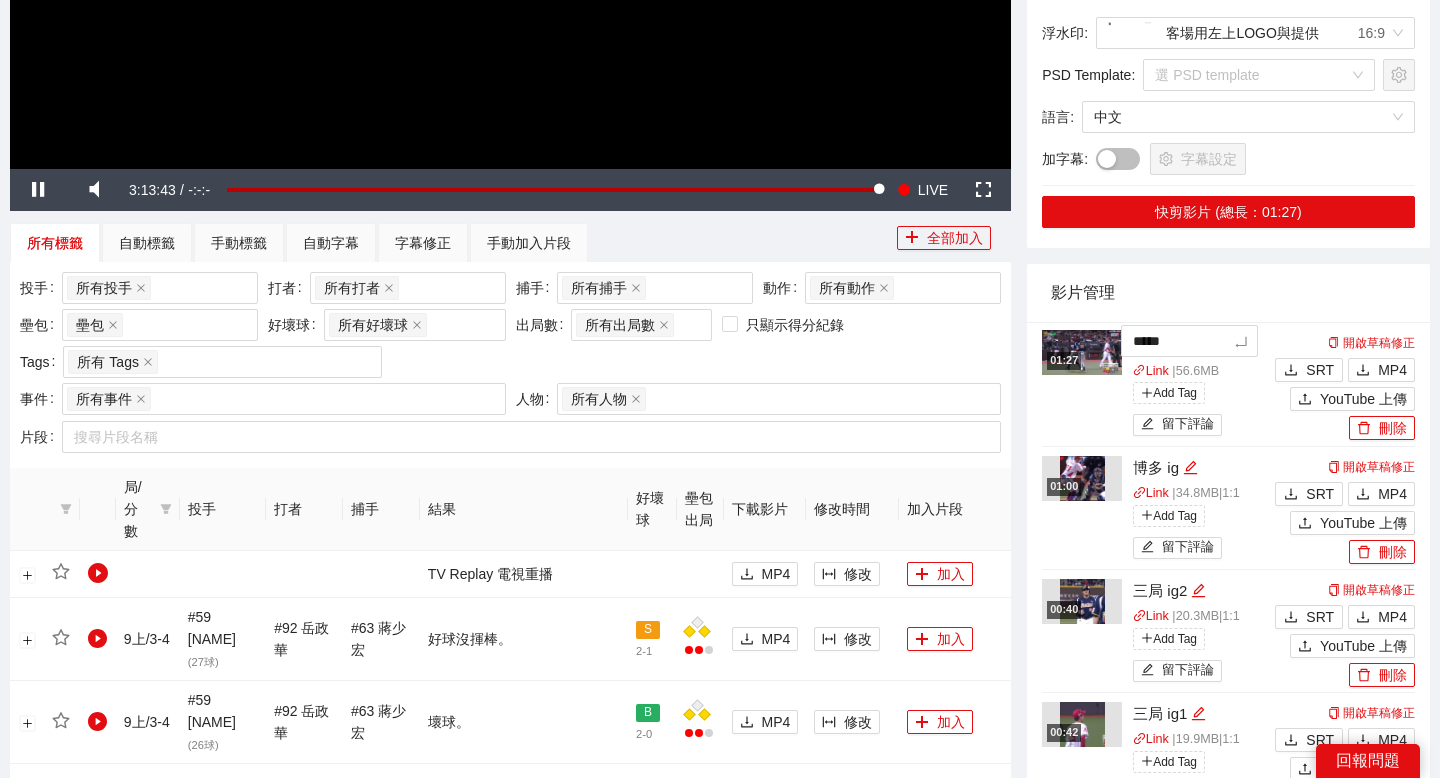 type on "******" 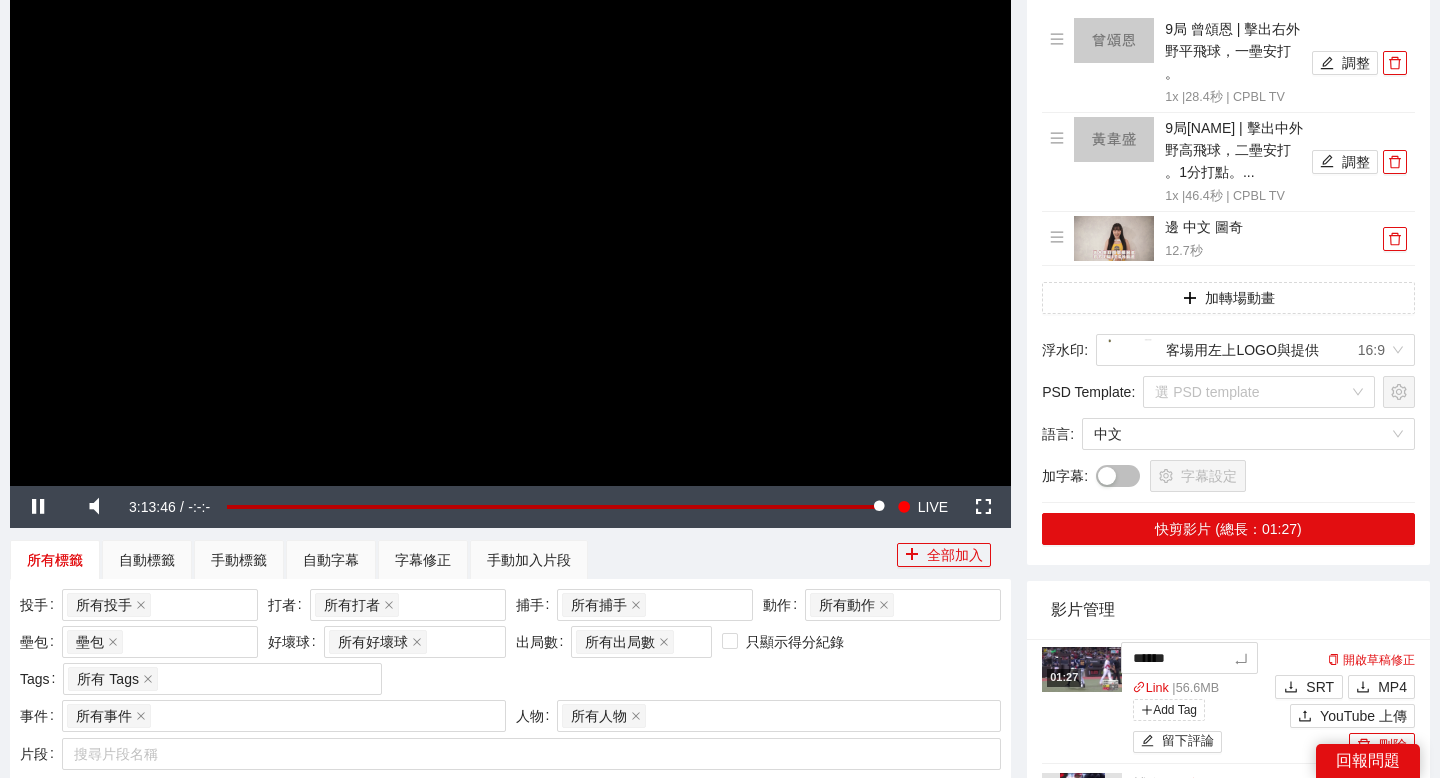 scroll, scrollTop: 241, scrollLeft: 0, axis: vertical 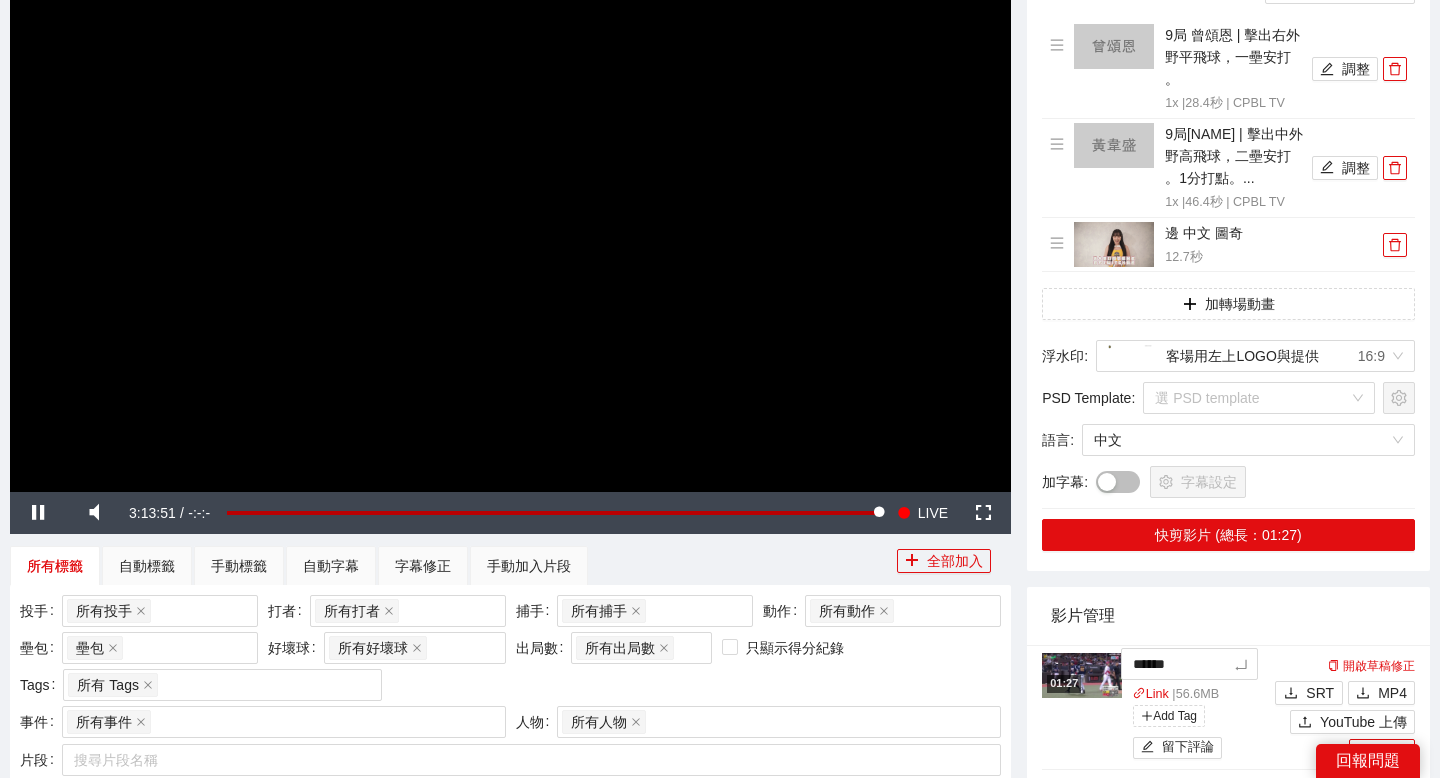 type on "*******" 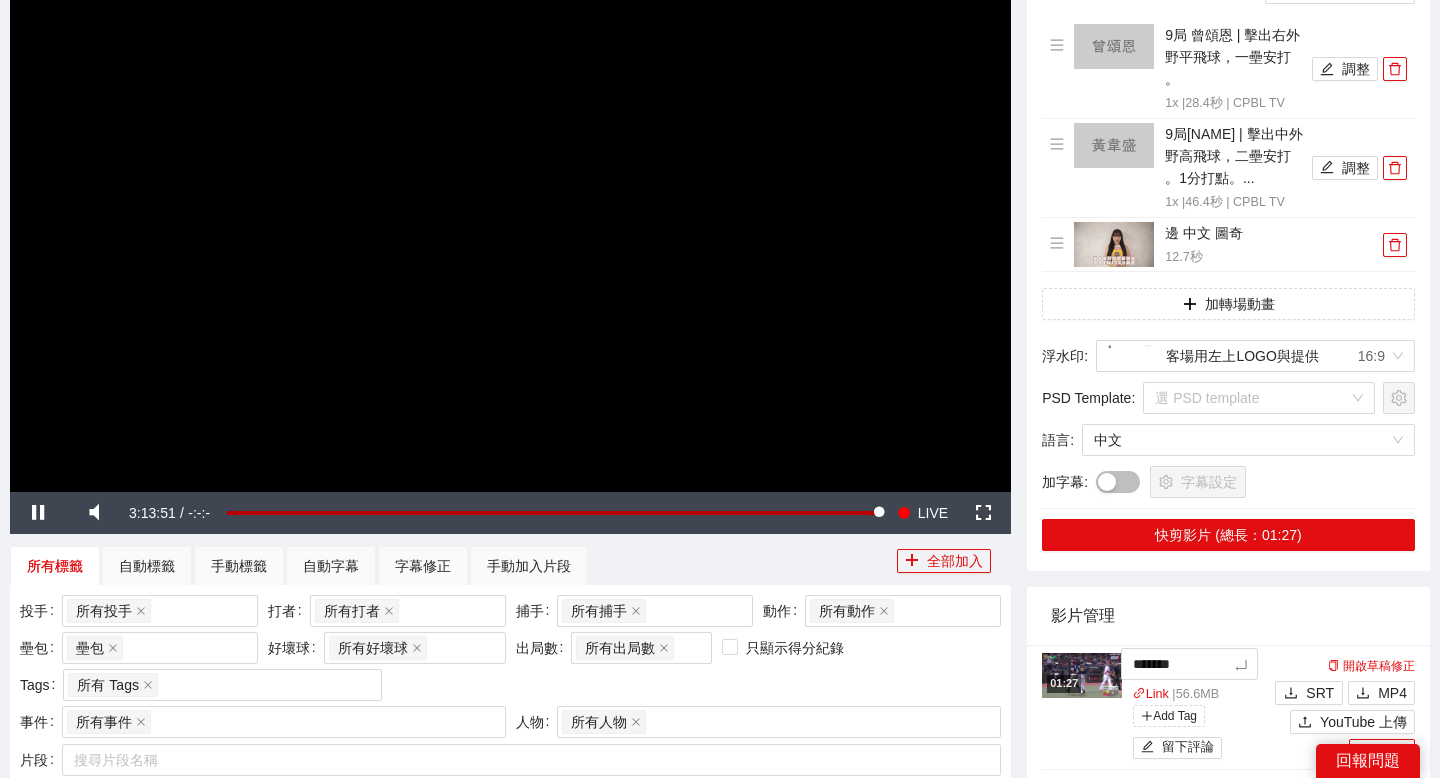 type on "********" 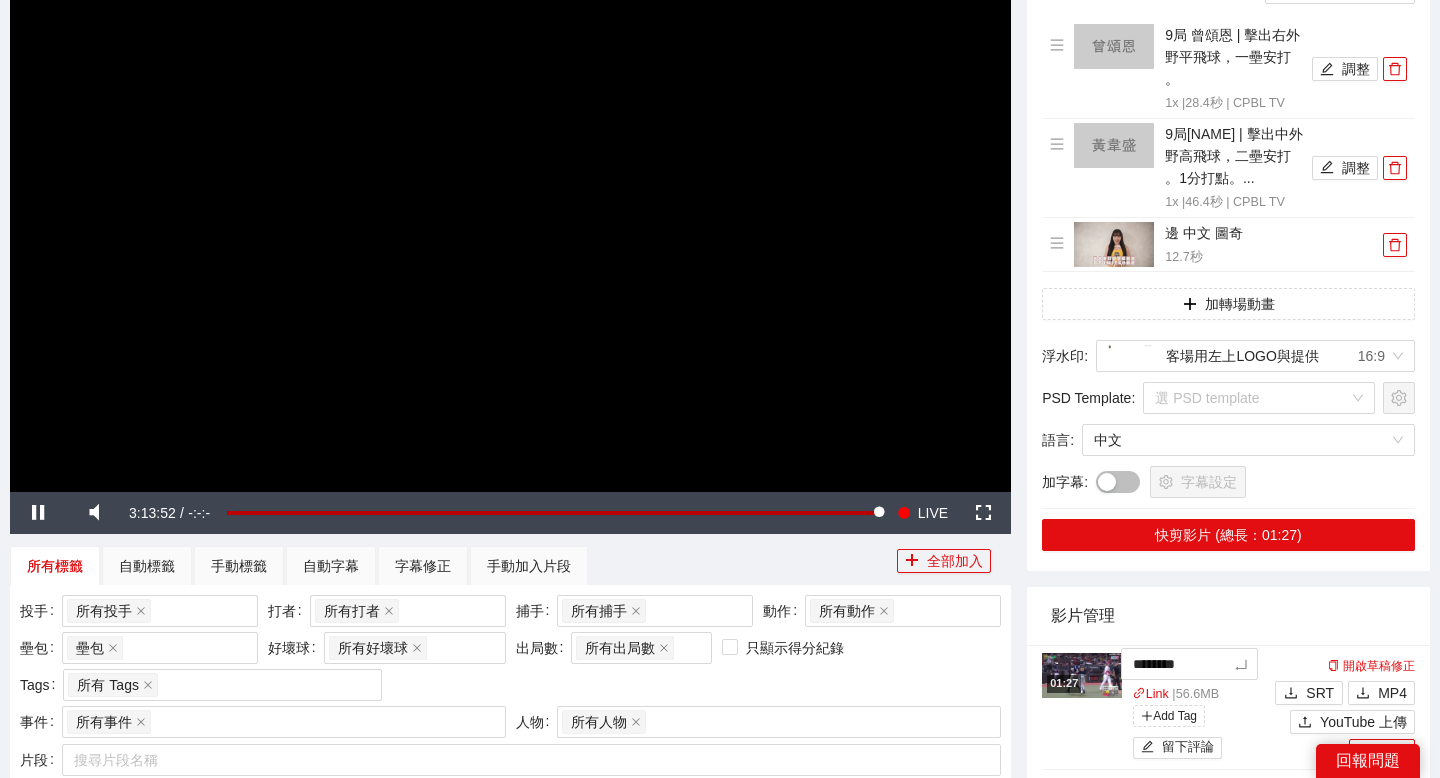 type on "*********" 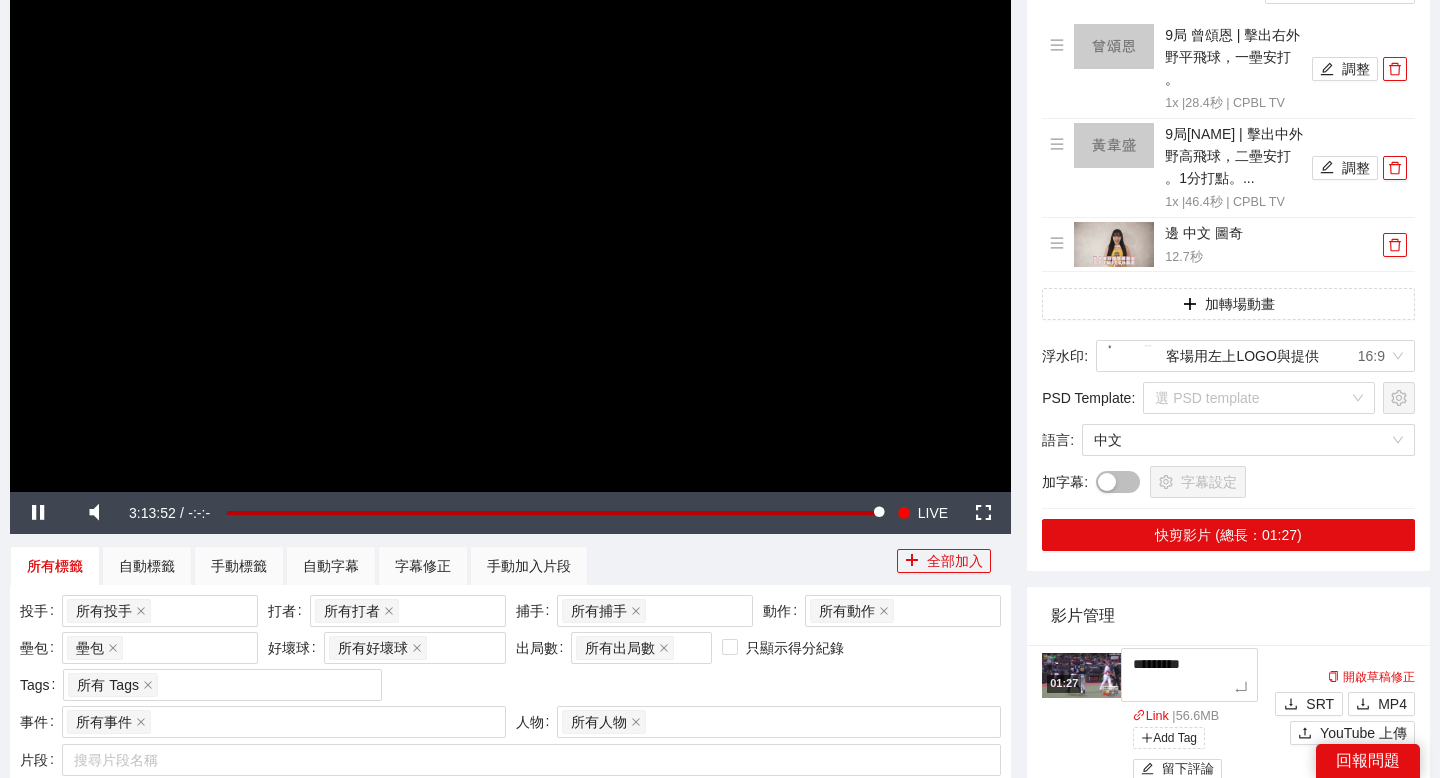 type on "*******" 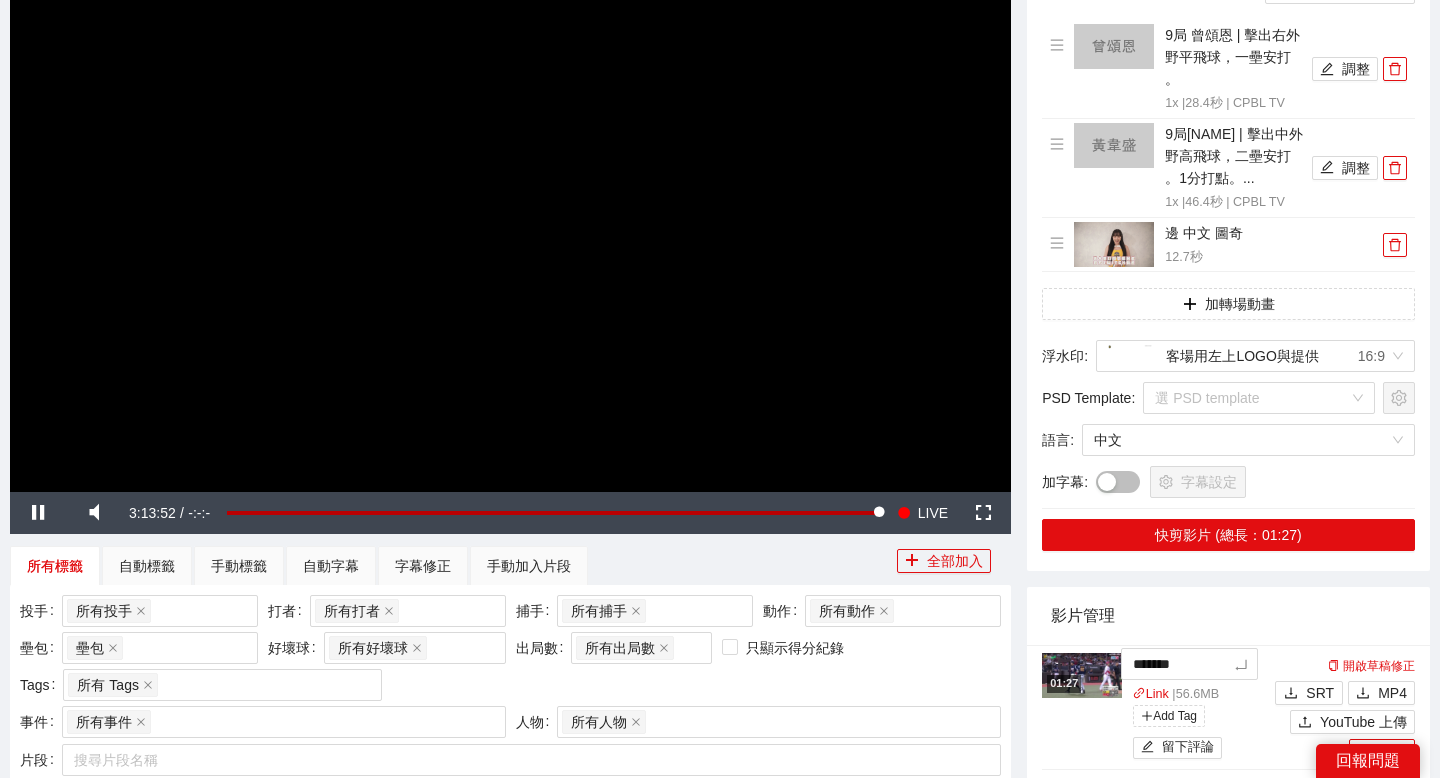 type on "********" 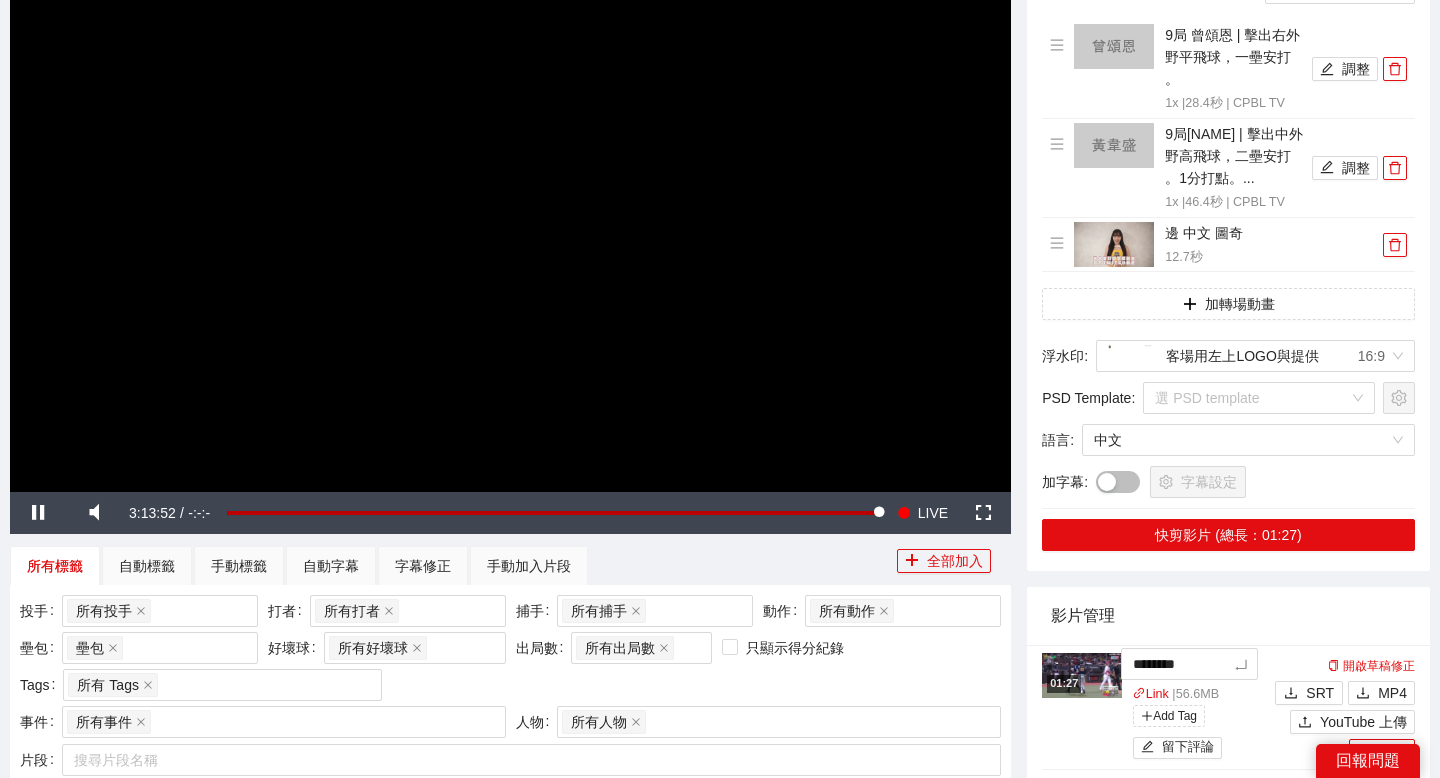 type on "*********" 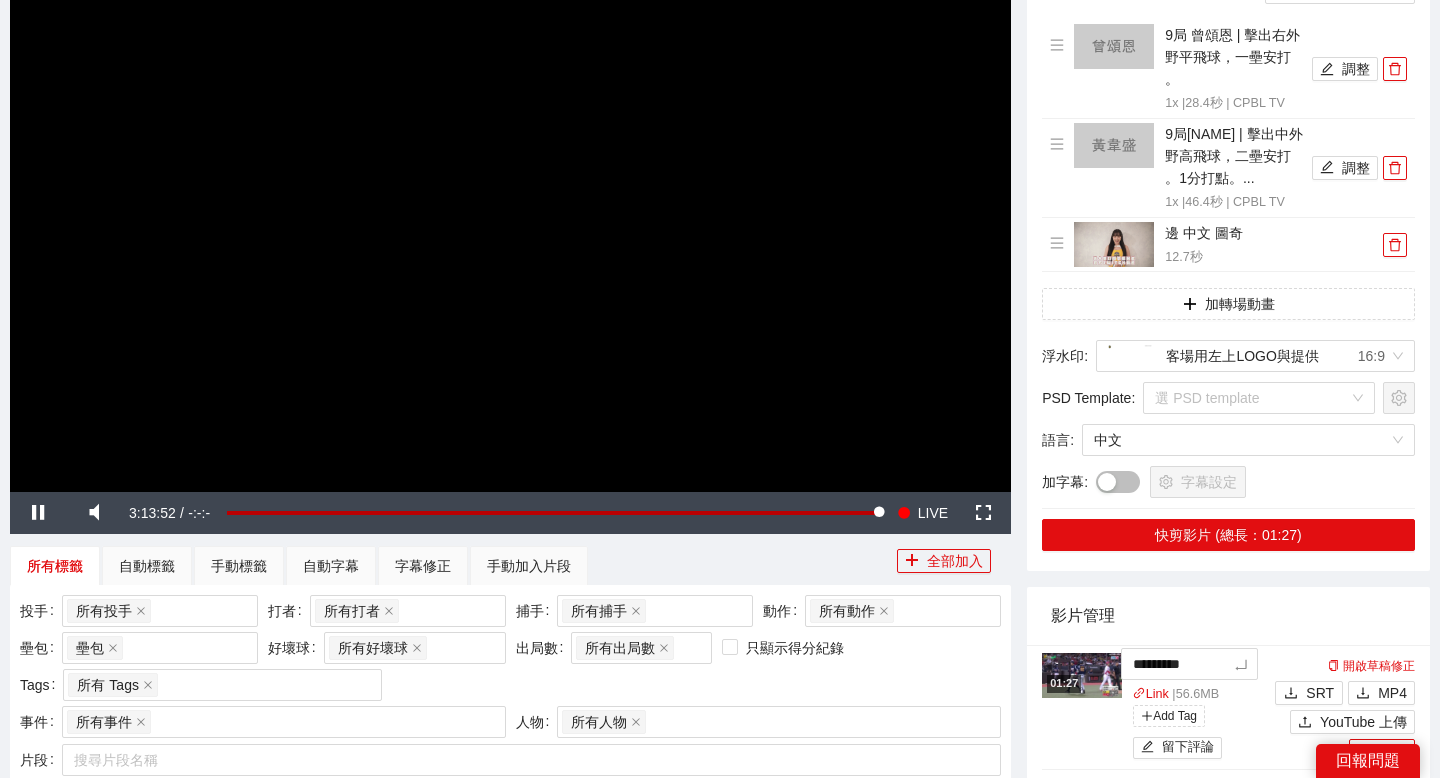type on "********" 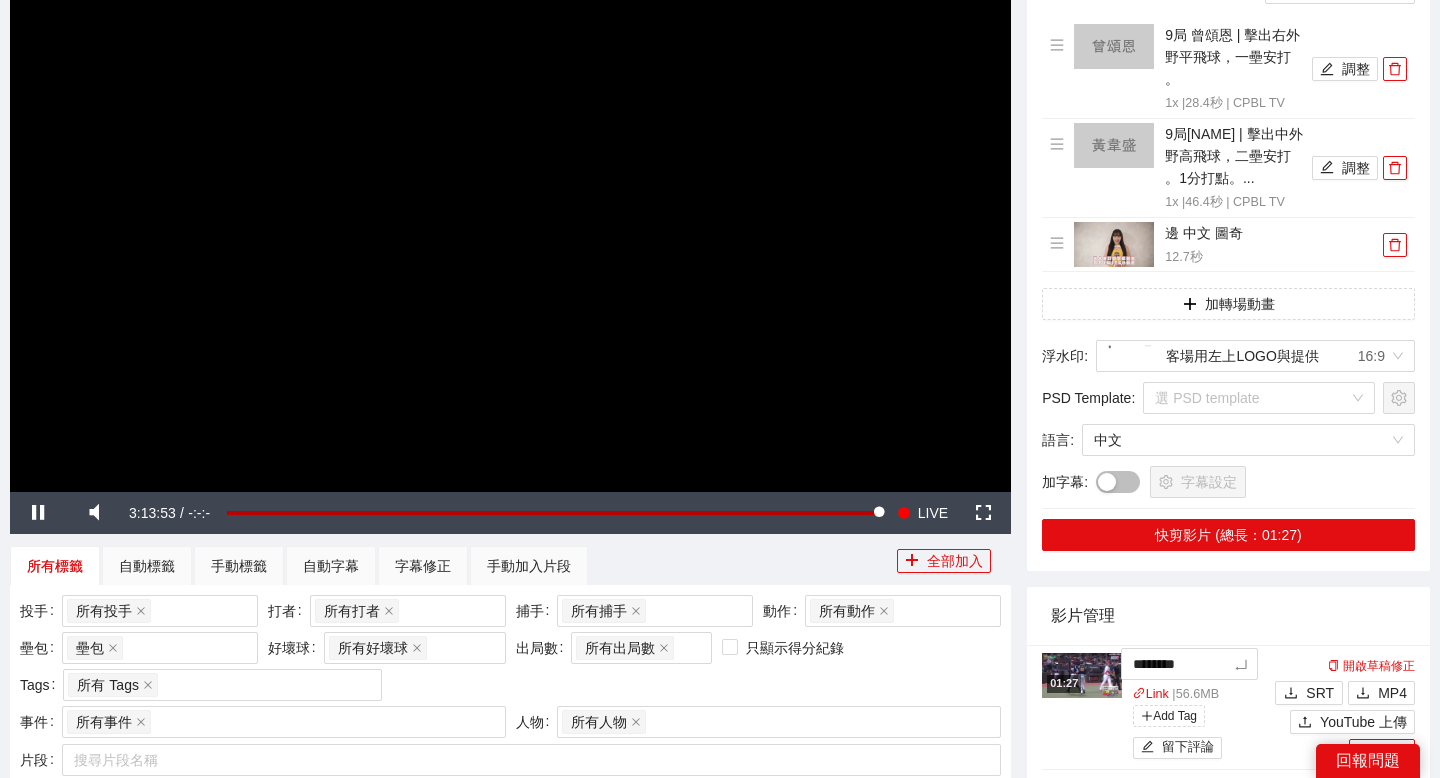 type on "*********" 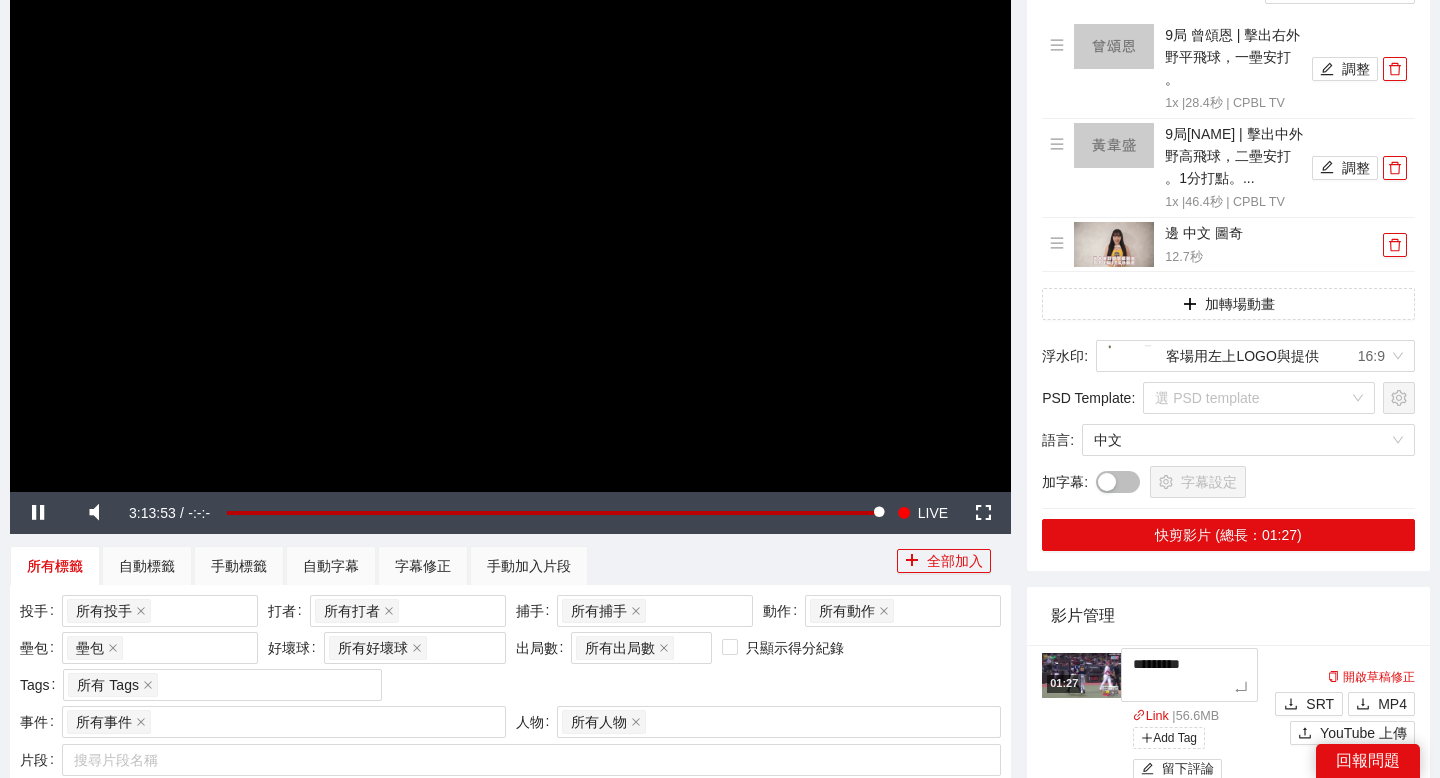 type on "**********" 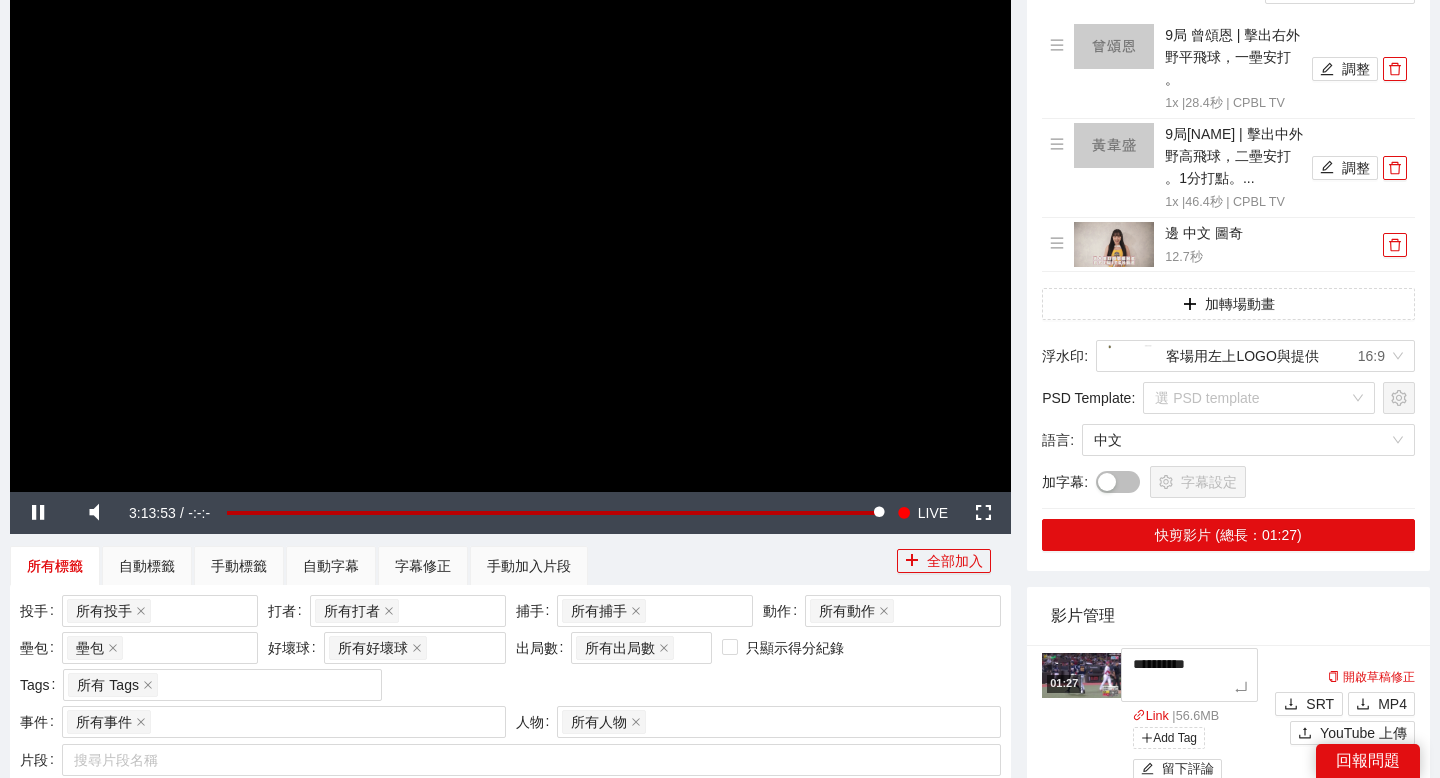 type on "*********" 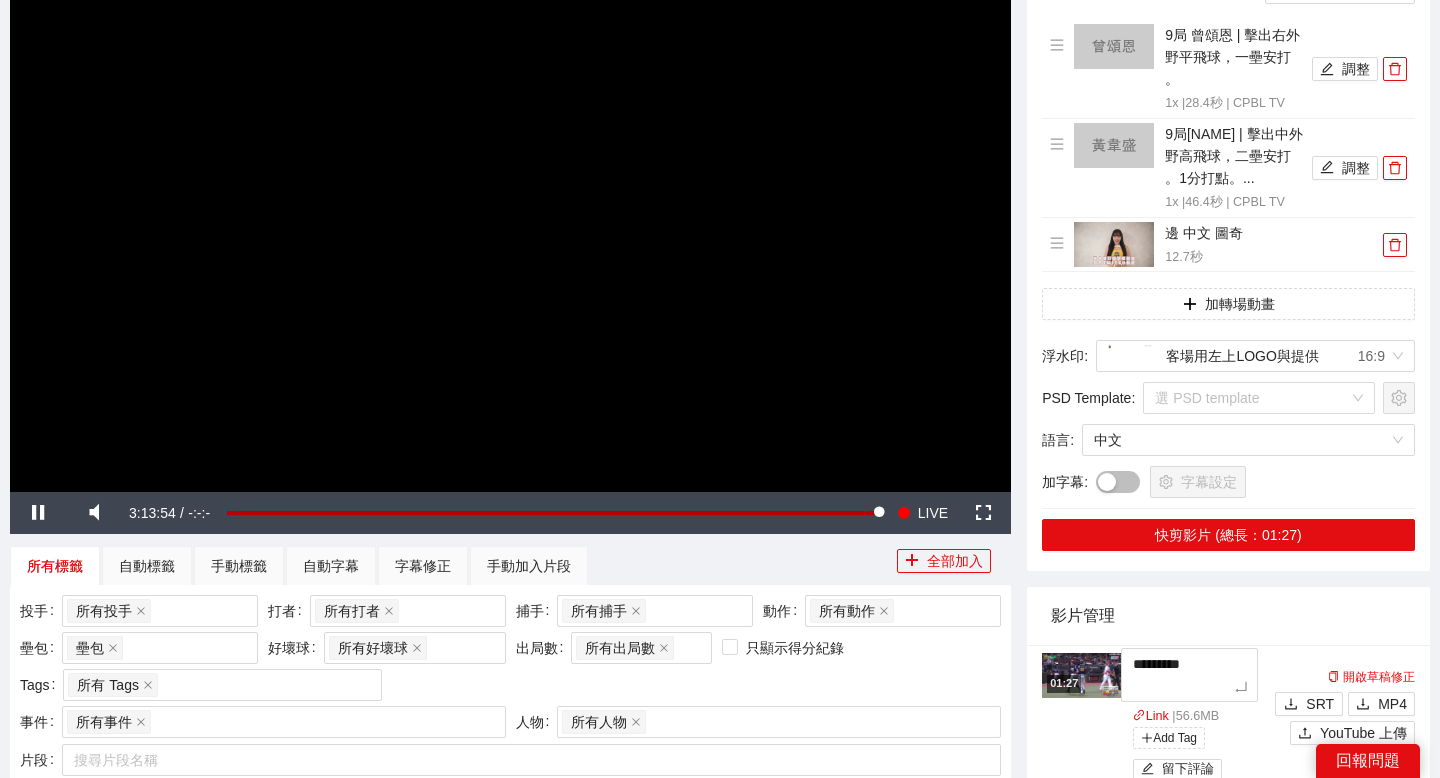 type on "**********" 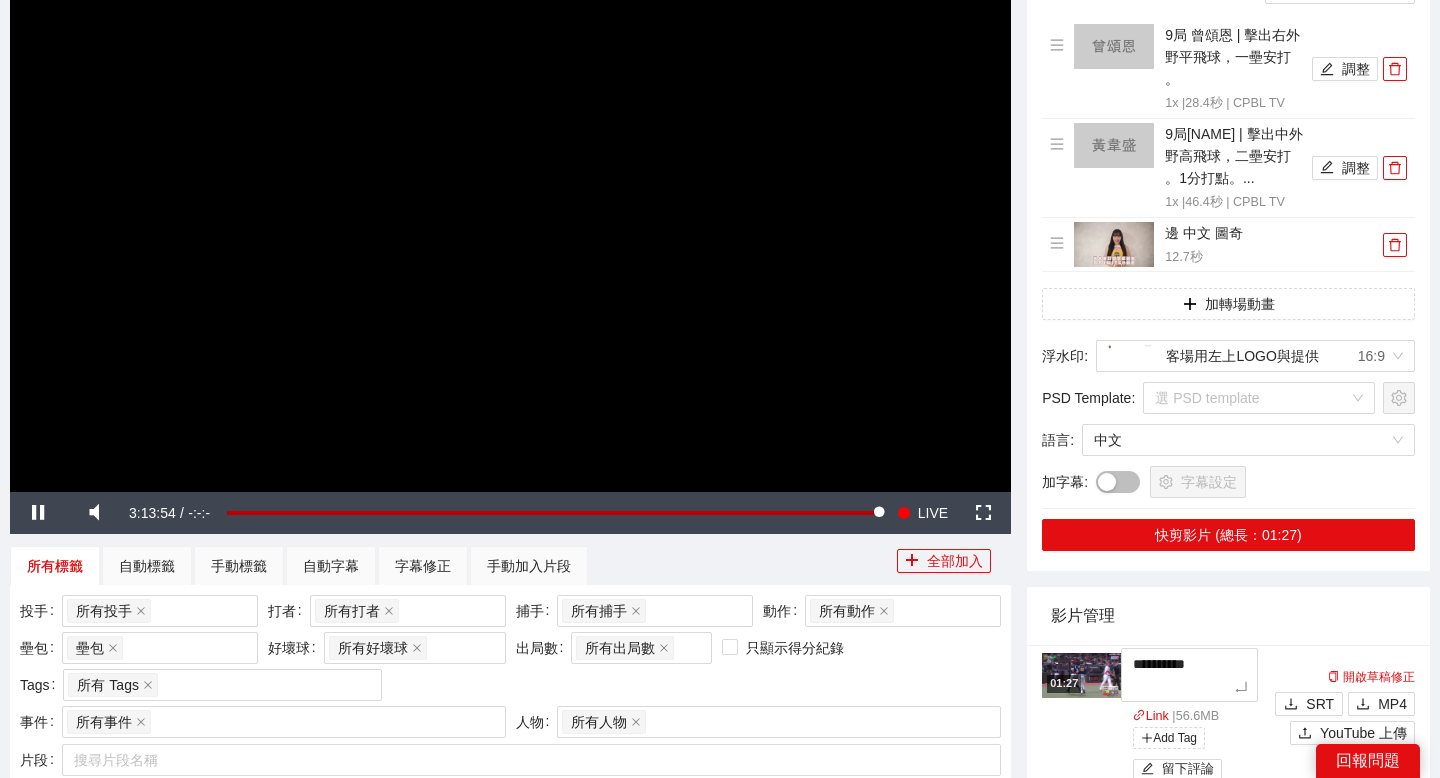type on "**********" 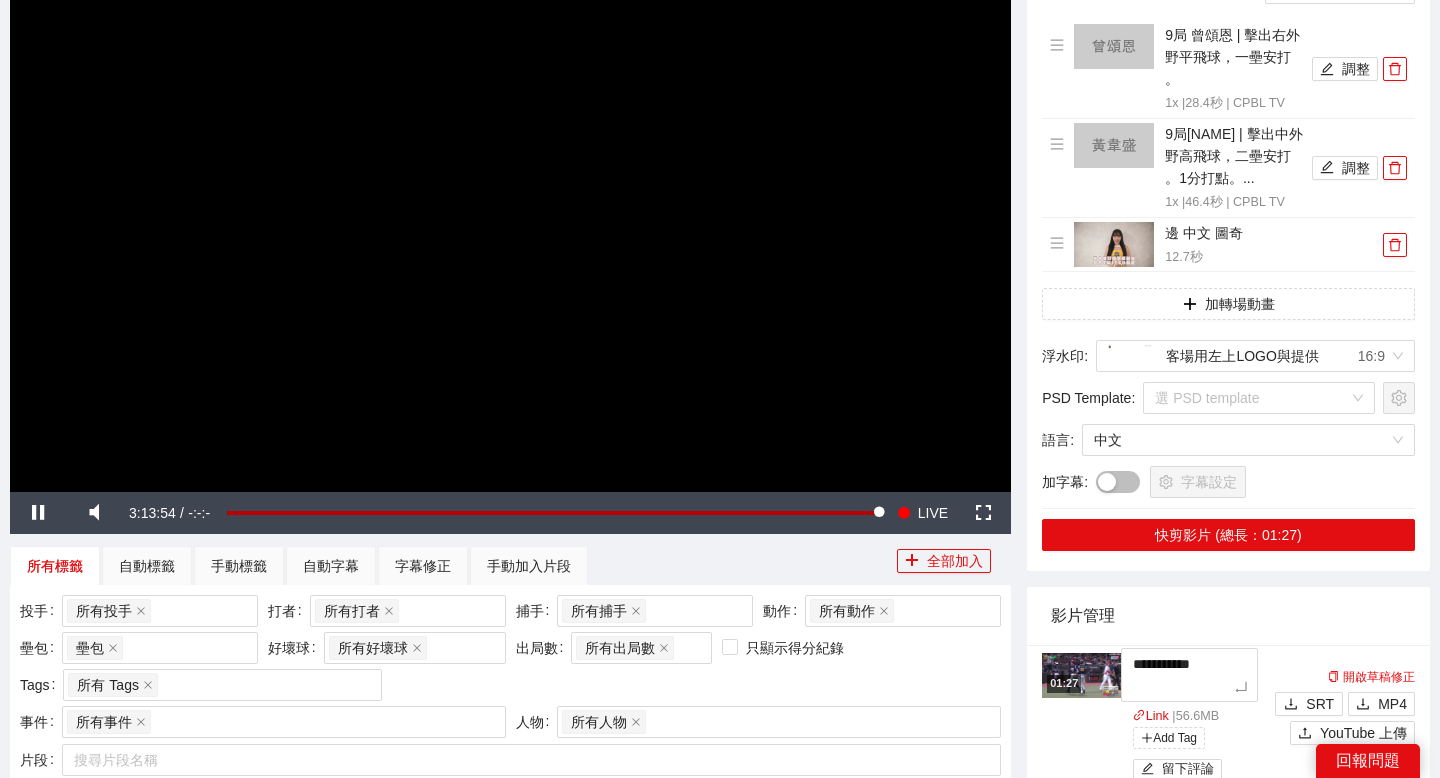 type on "**********" 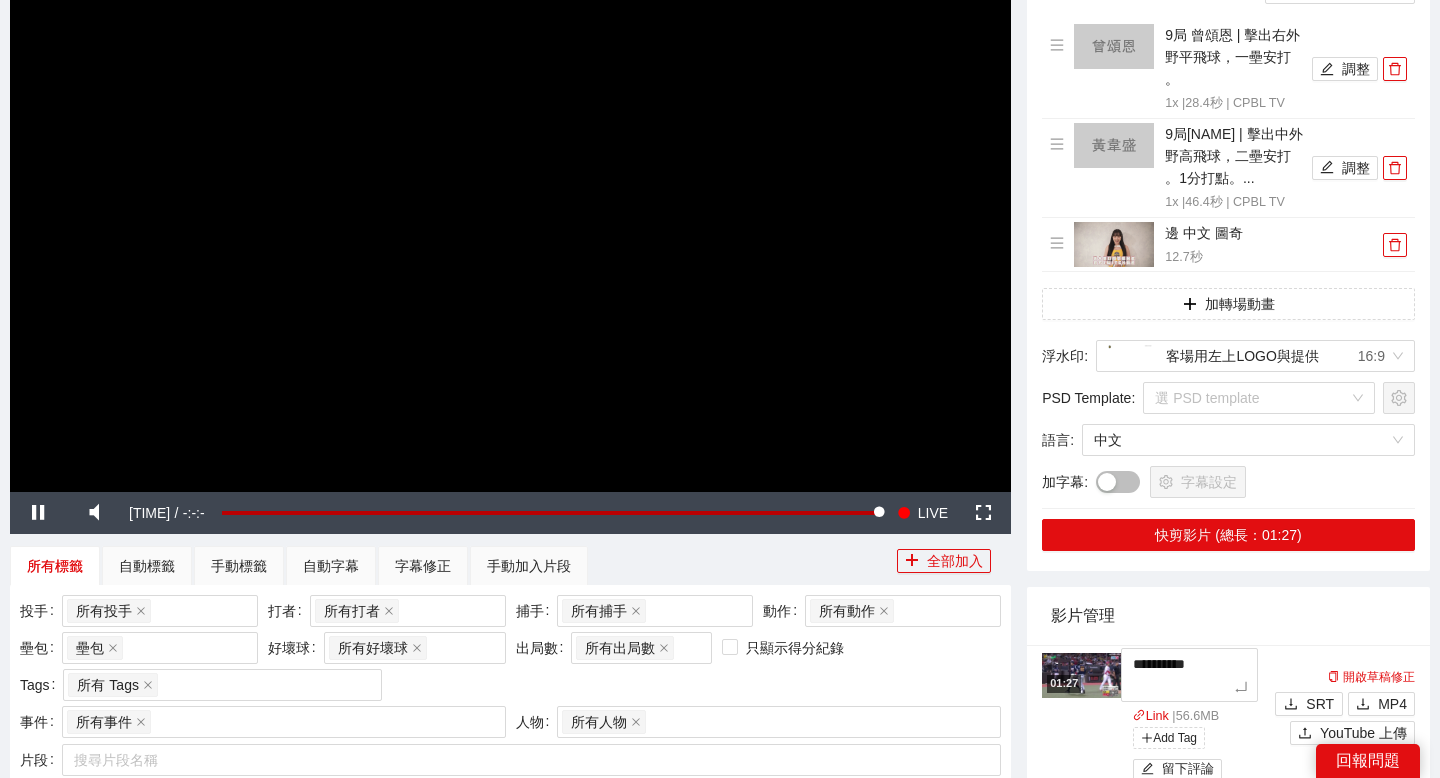 type on "**********" 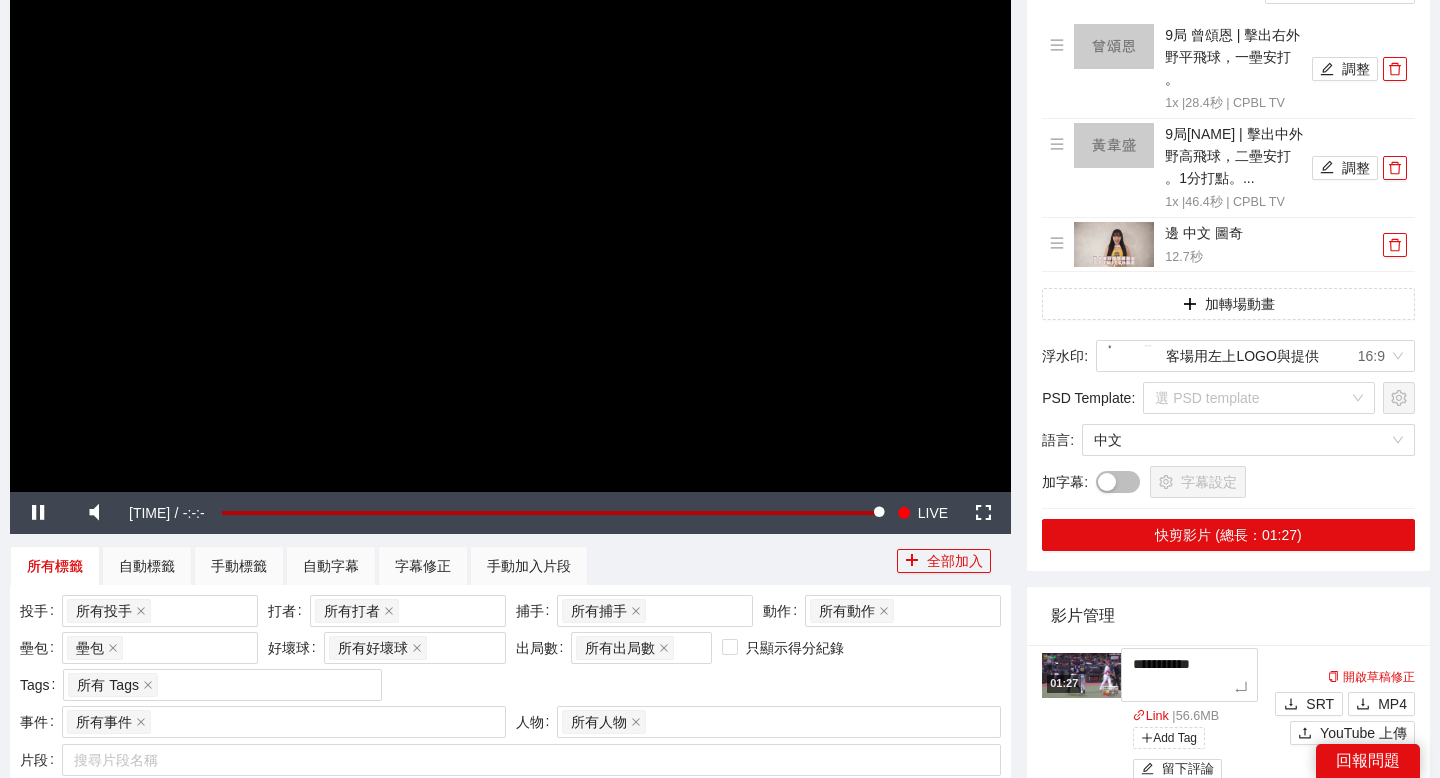 type on "**********" 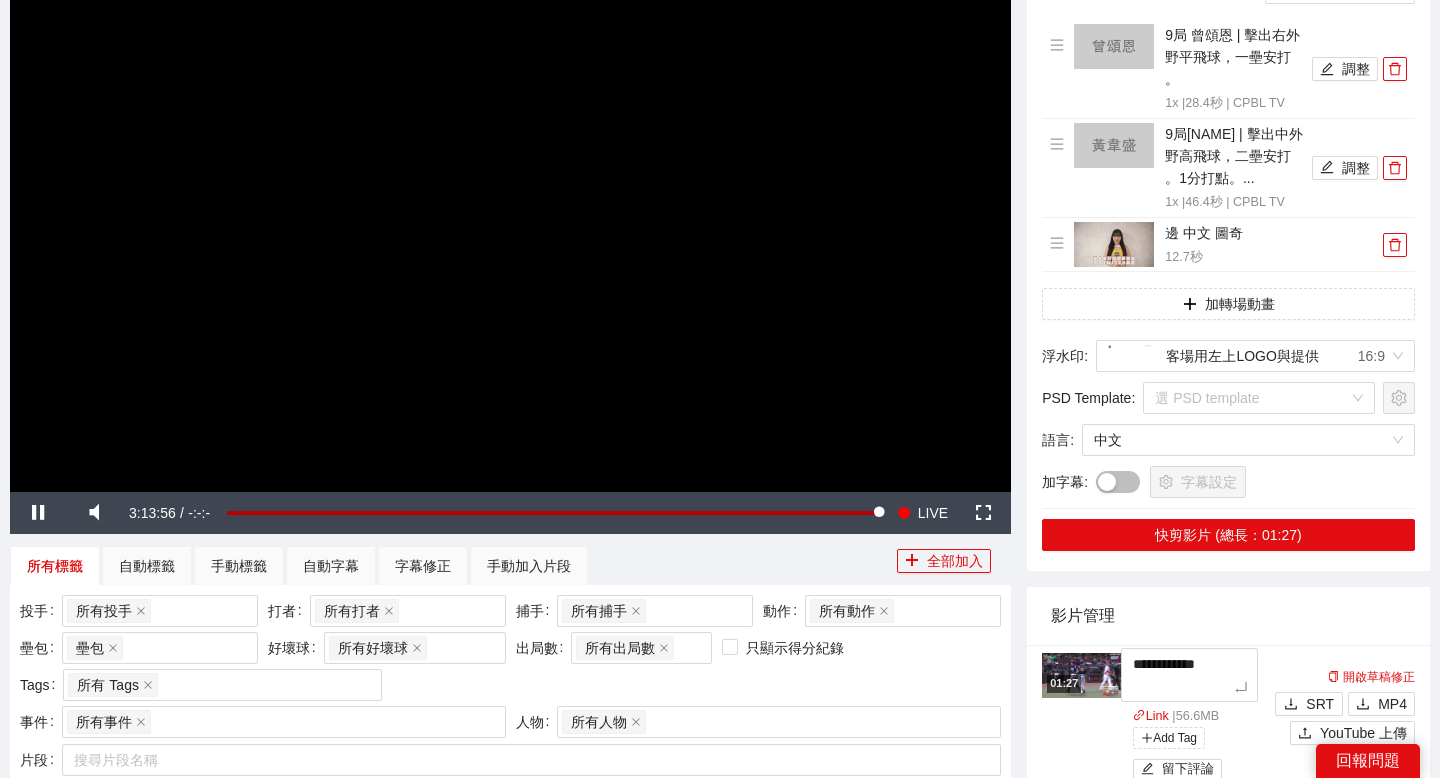 type on "**********" 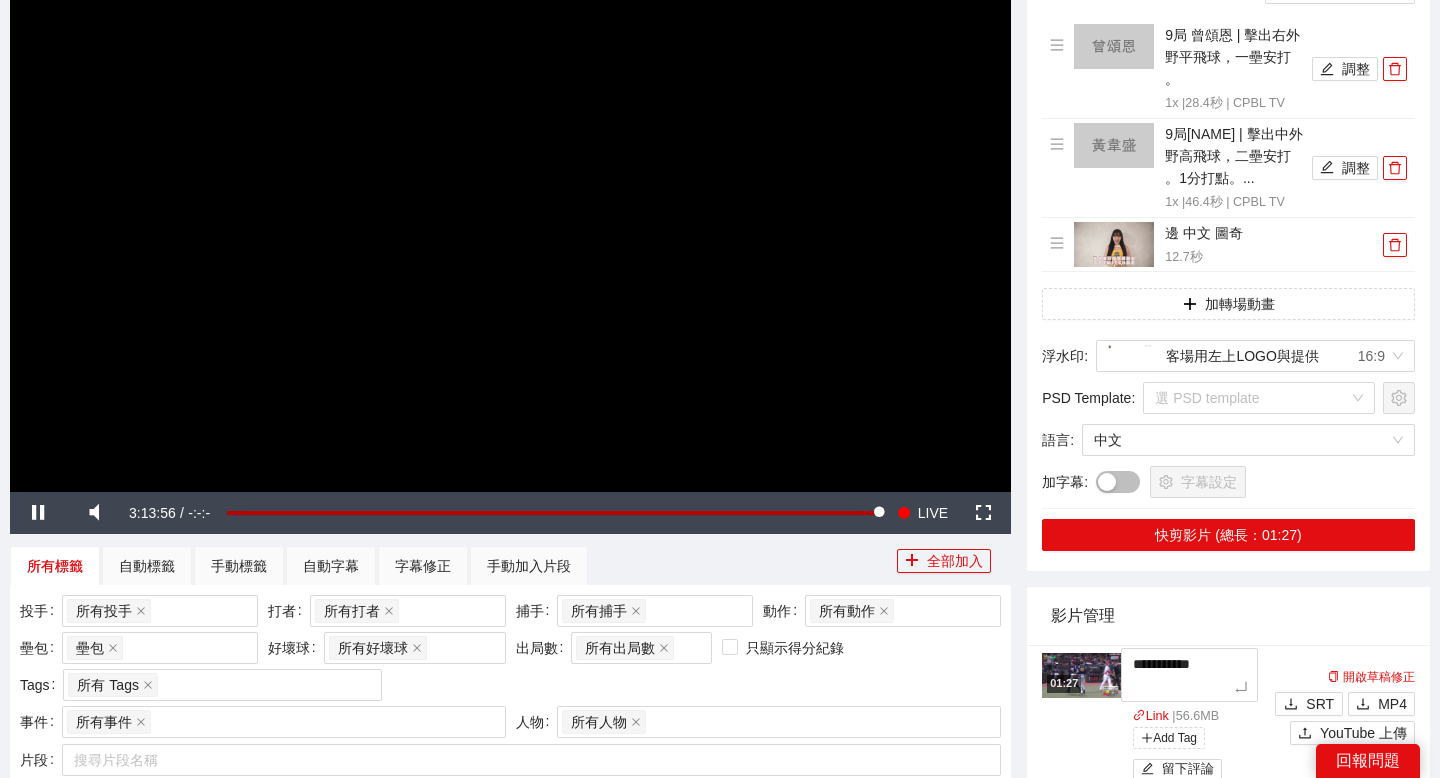 type on "**********" 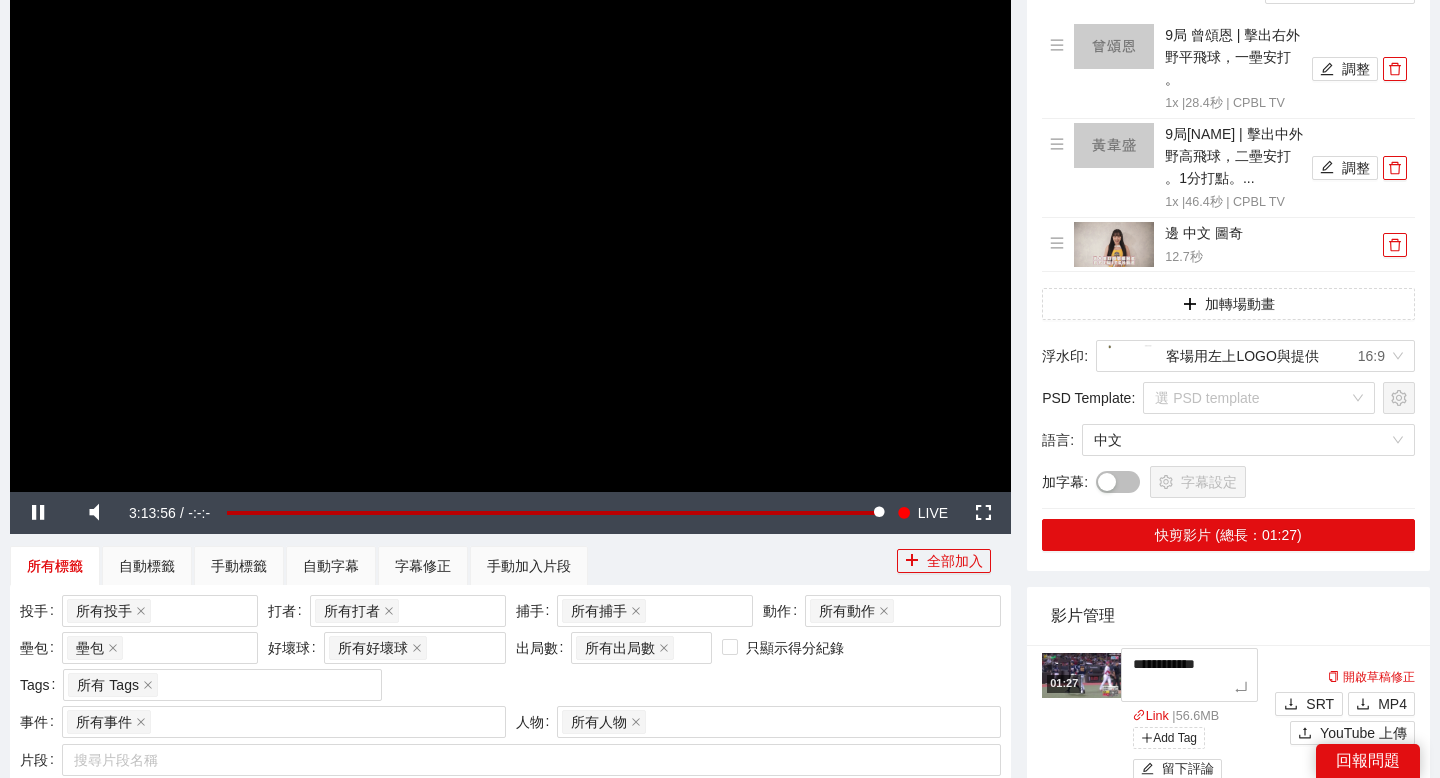 type on "**********" 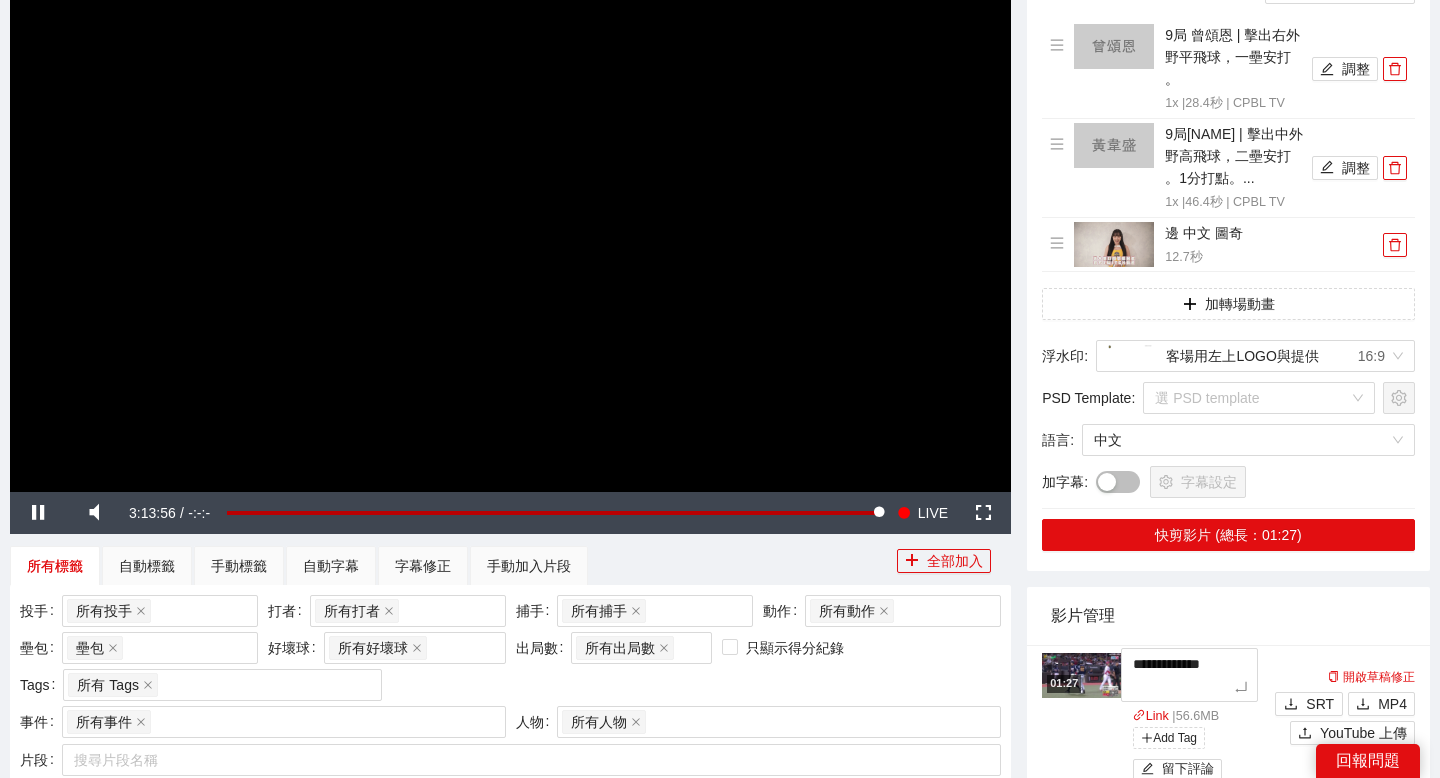 type on "**********" 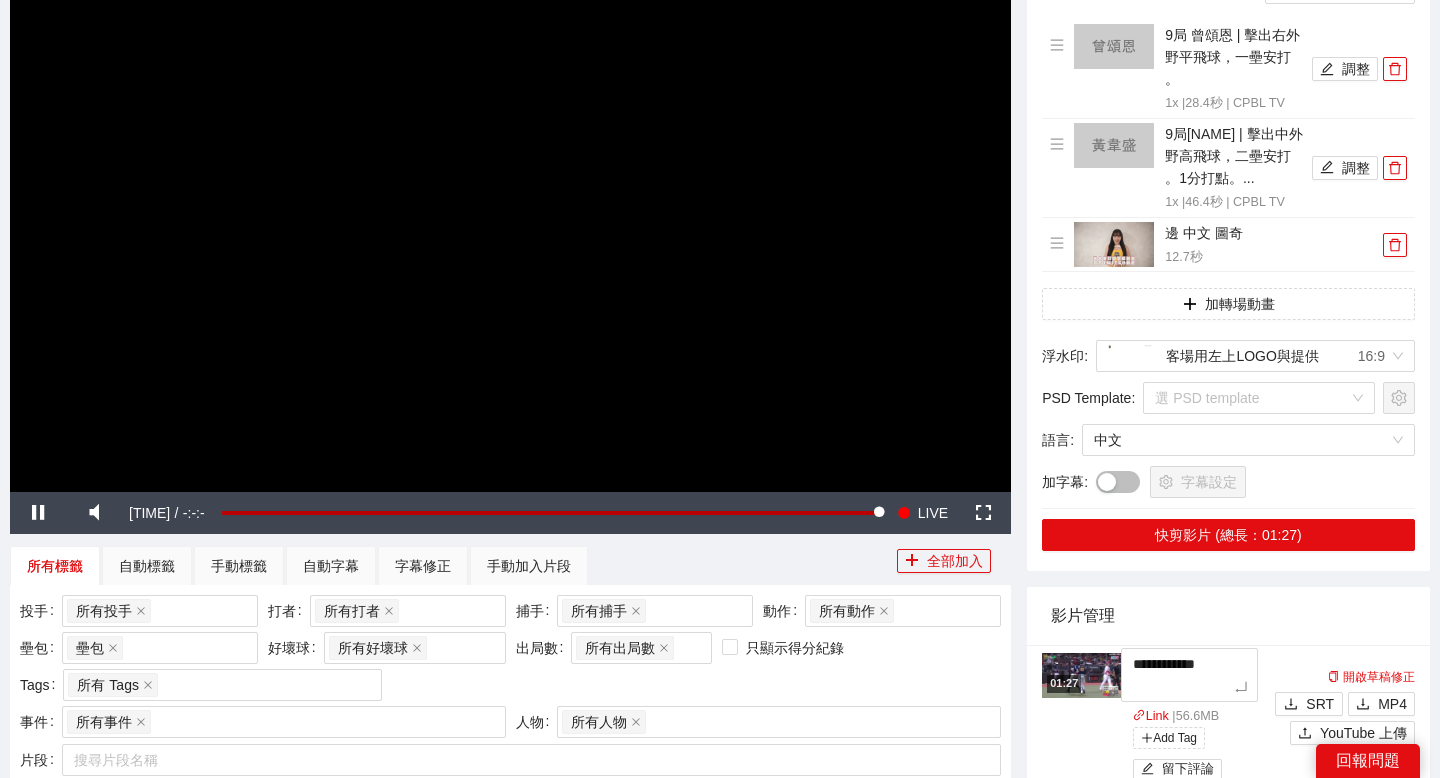 type on "**********" 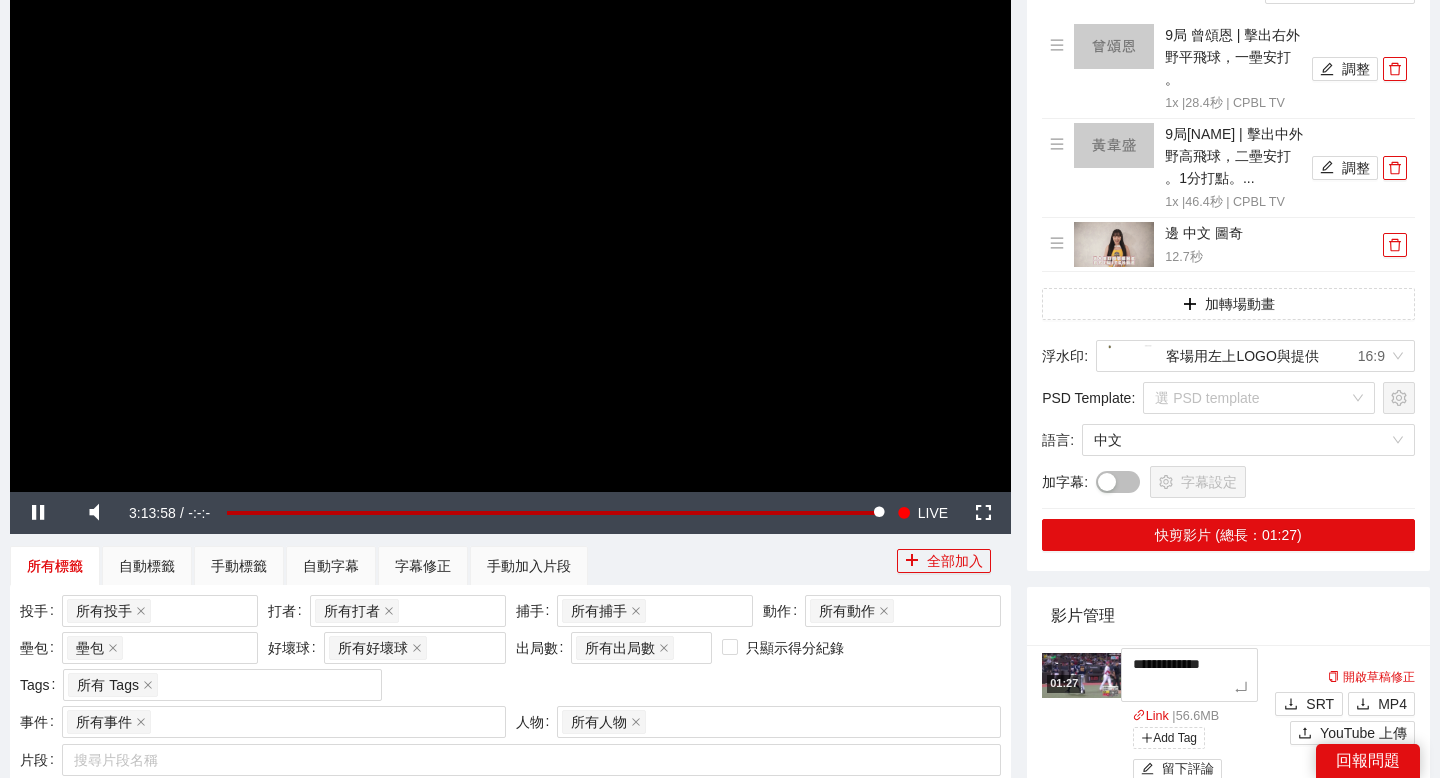 type on "**********" 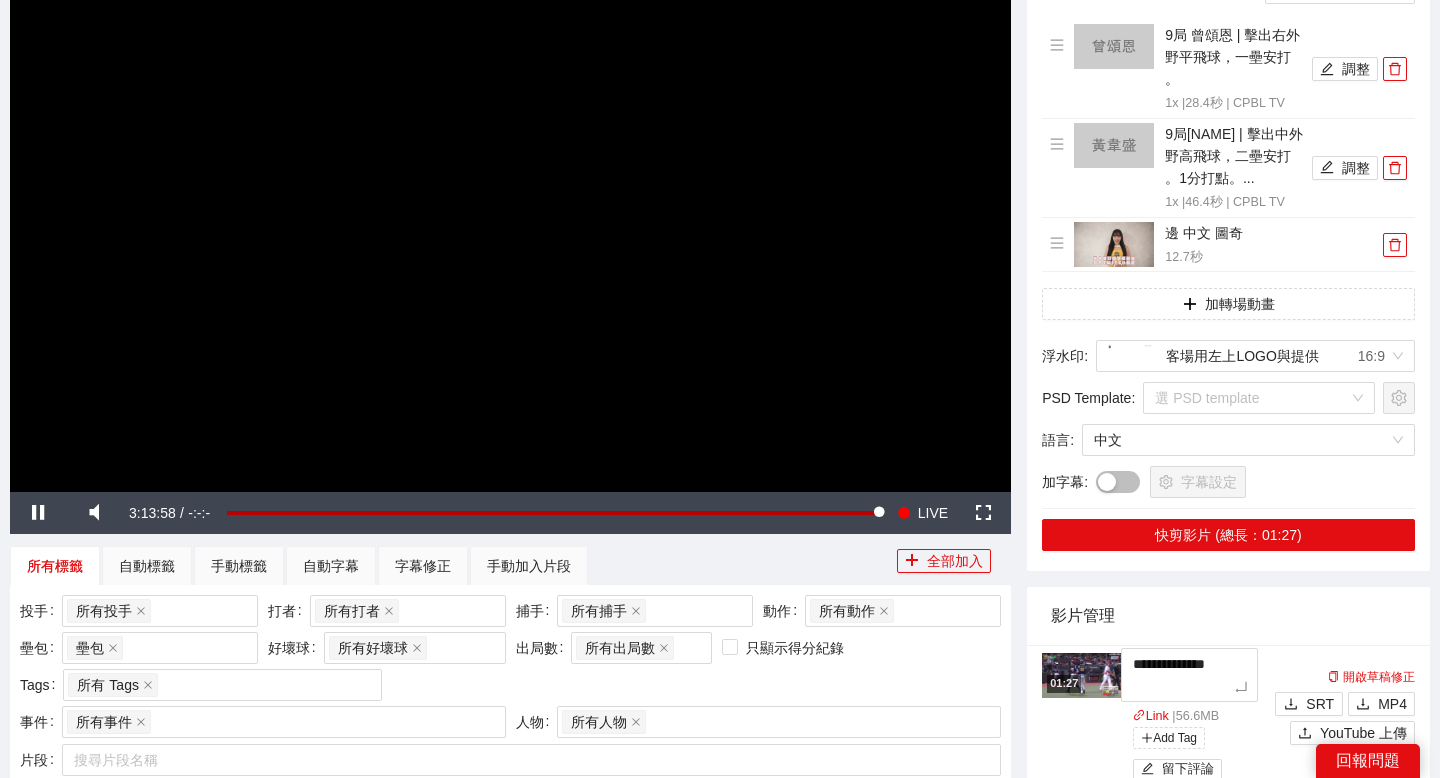 type on "**********" 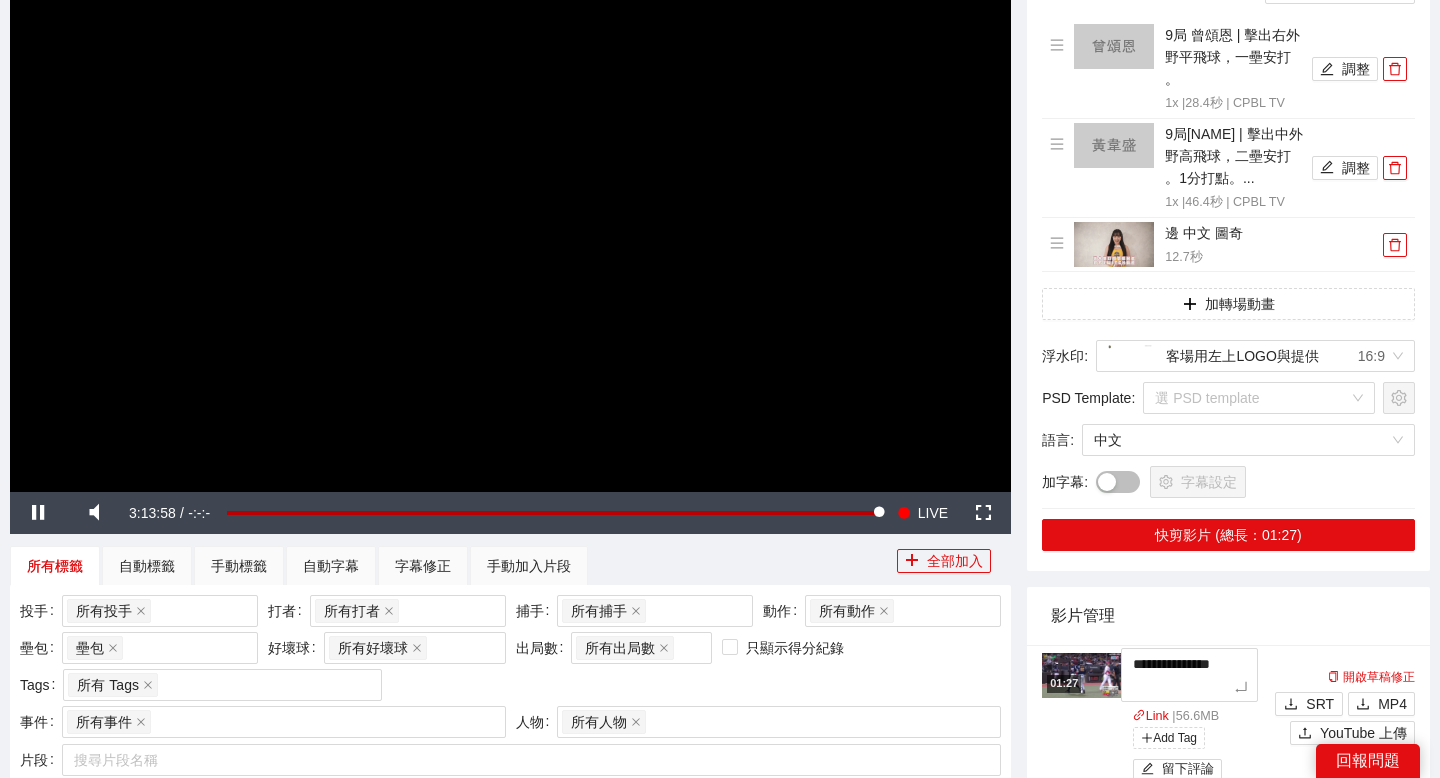 type on "**********" 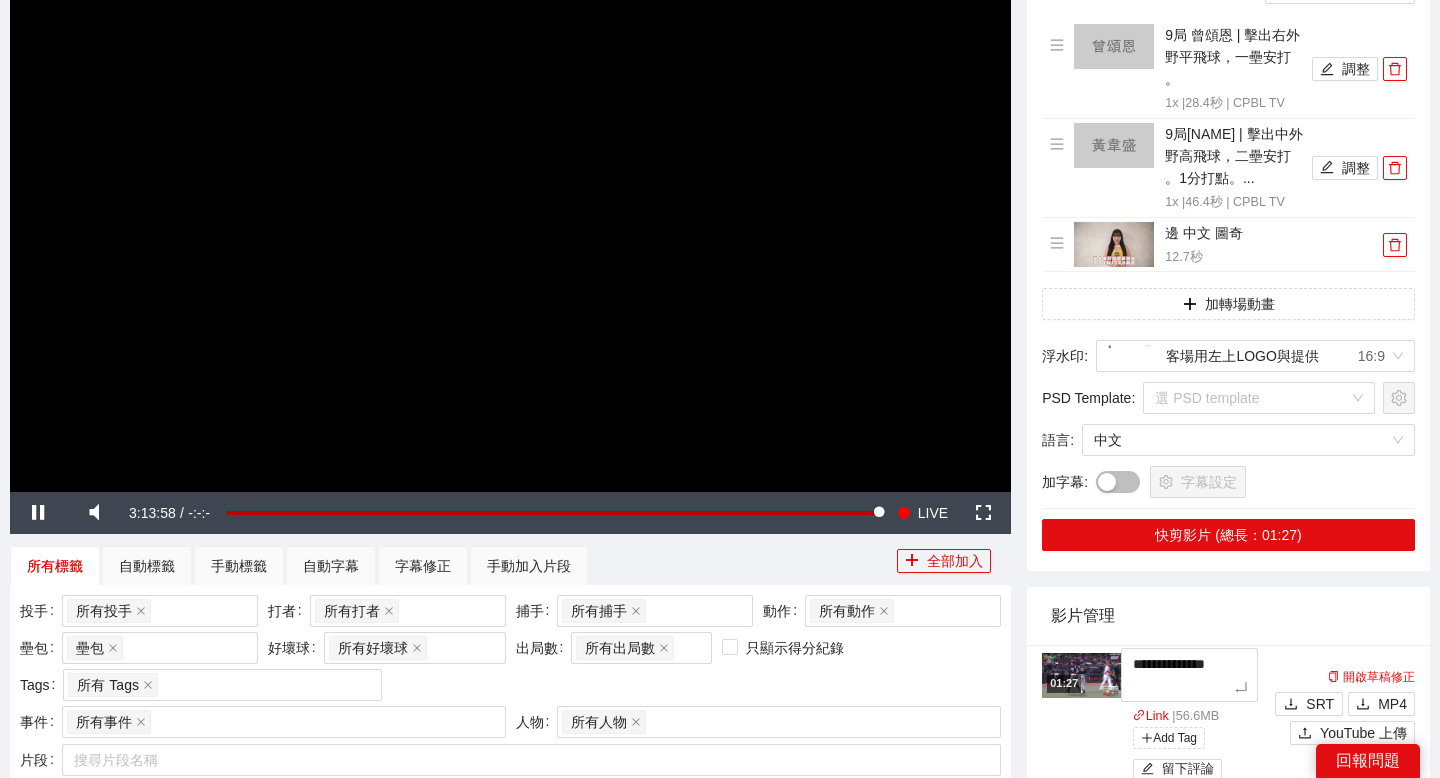 type on "**********" 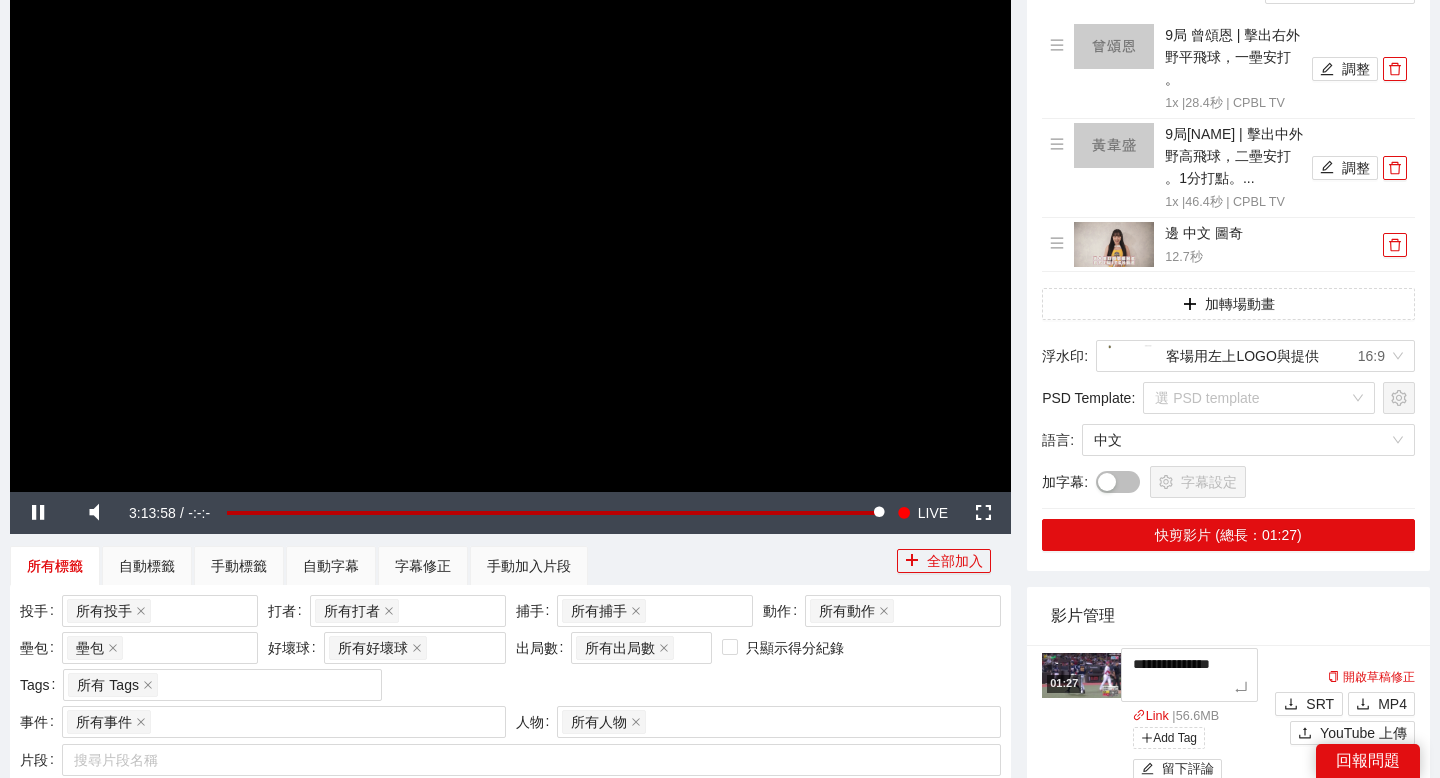 type on "**********" 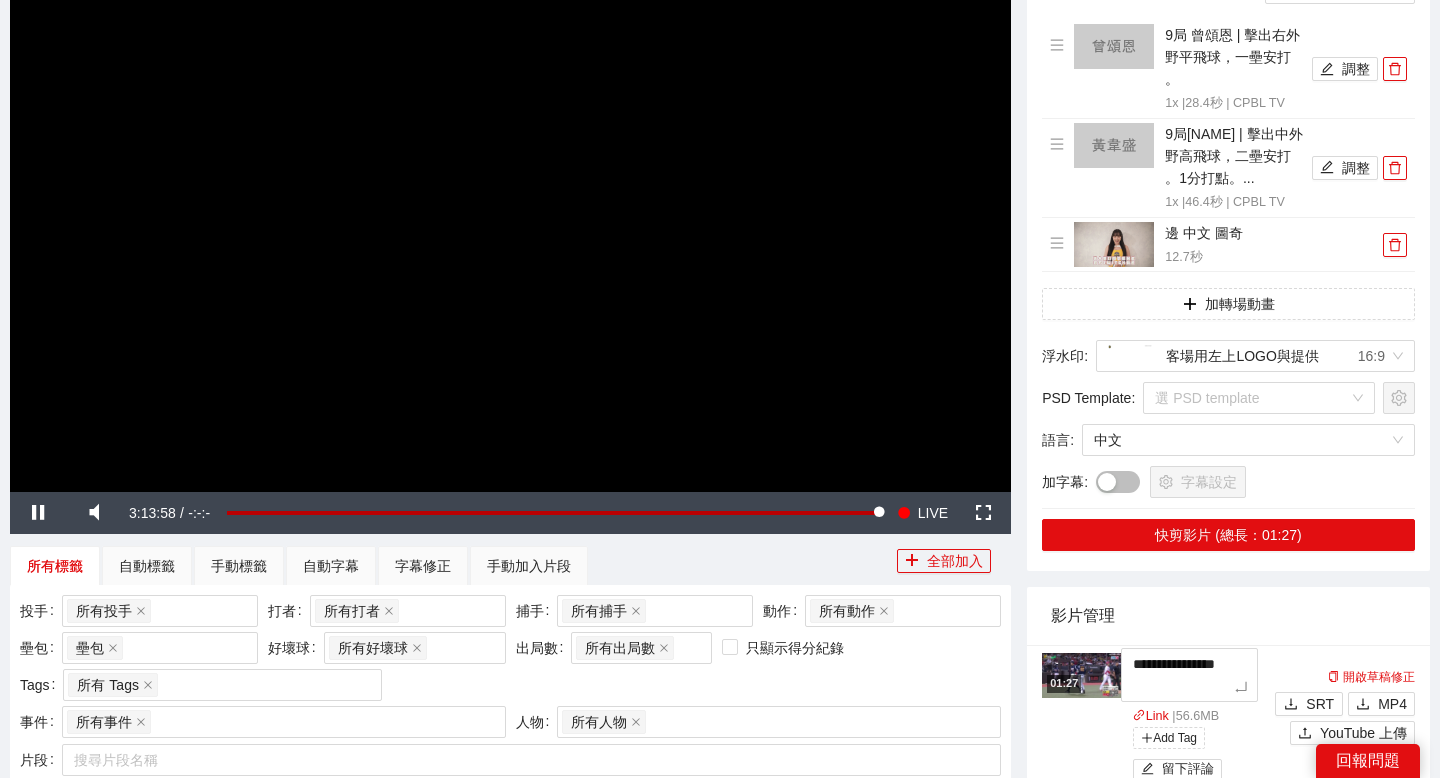 type on "**********" 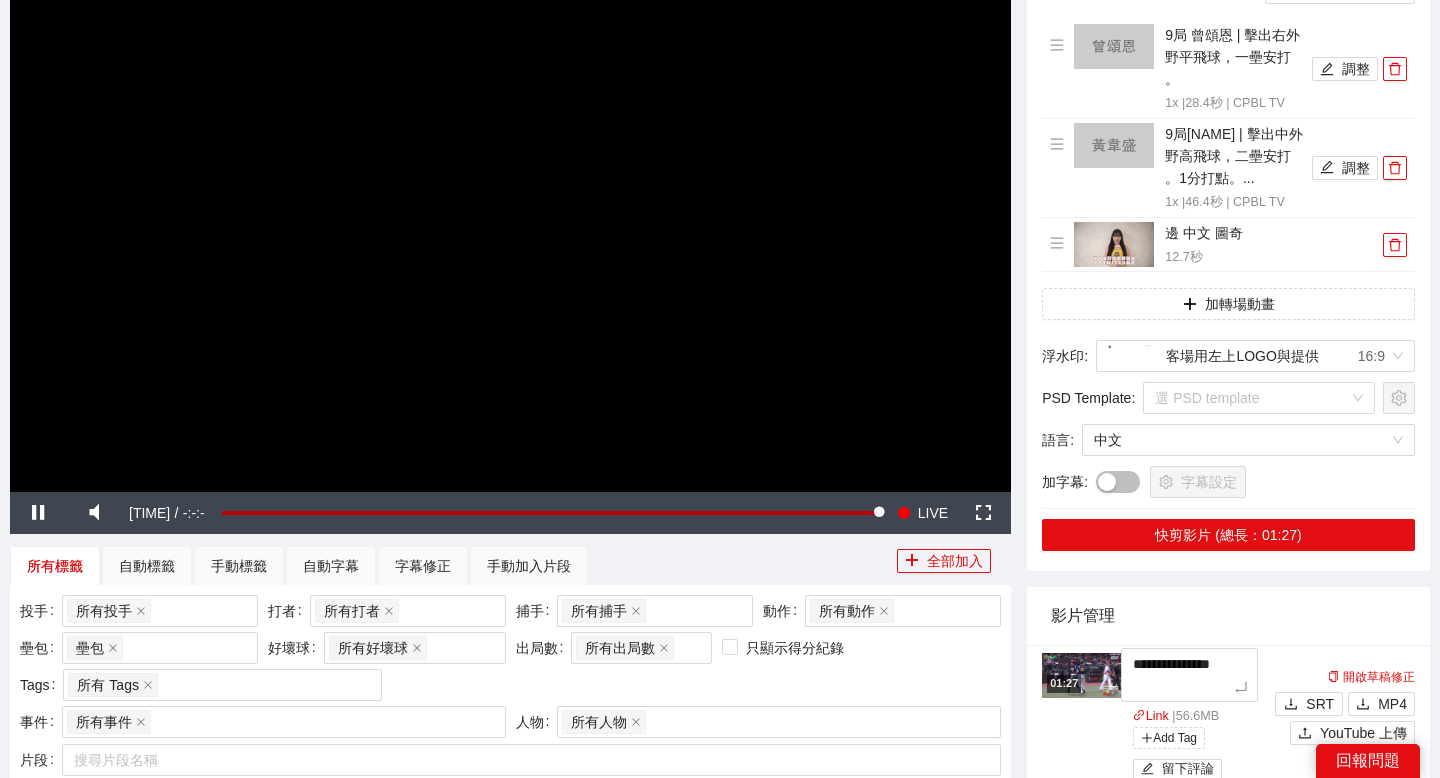 type on "**********" 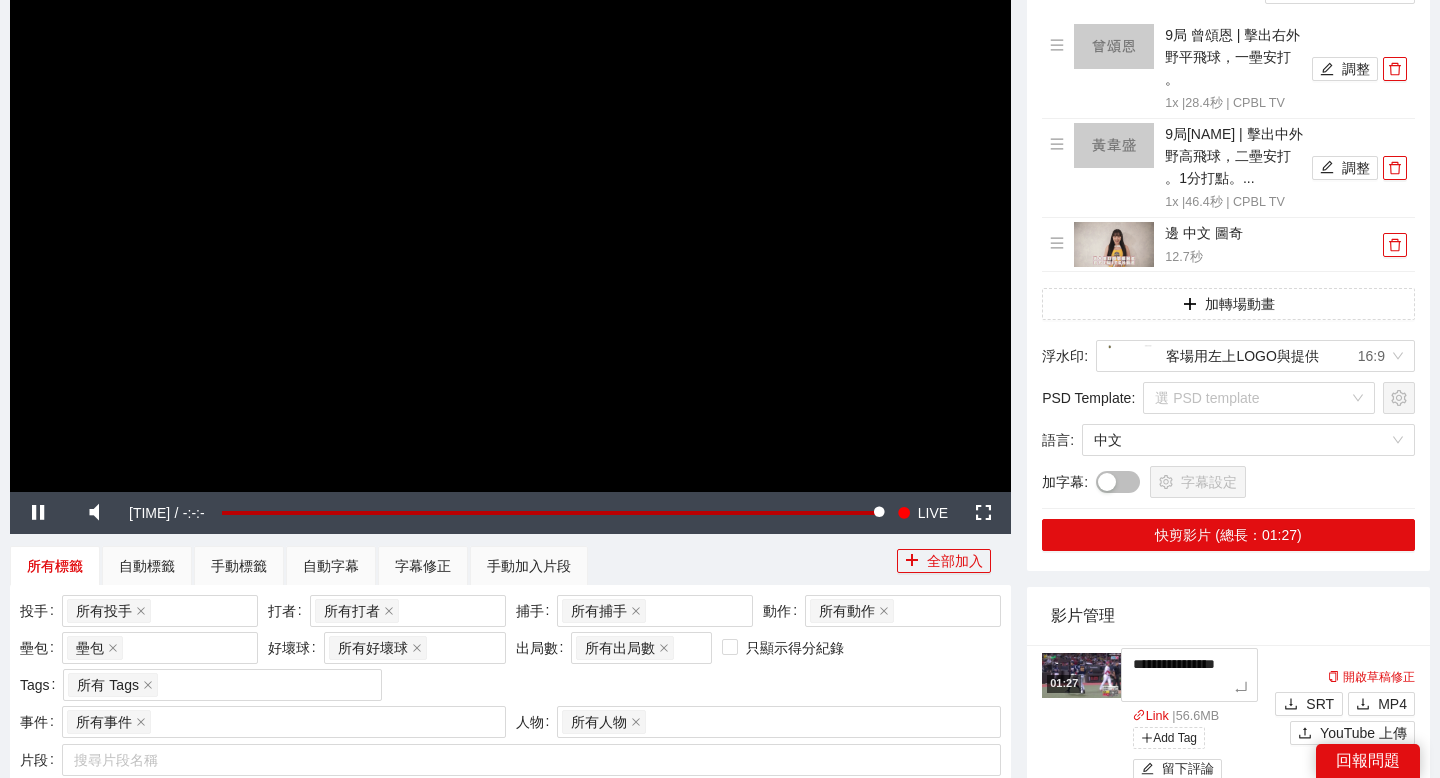 type on "**********" 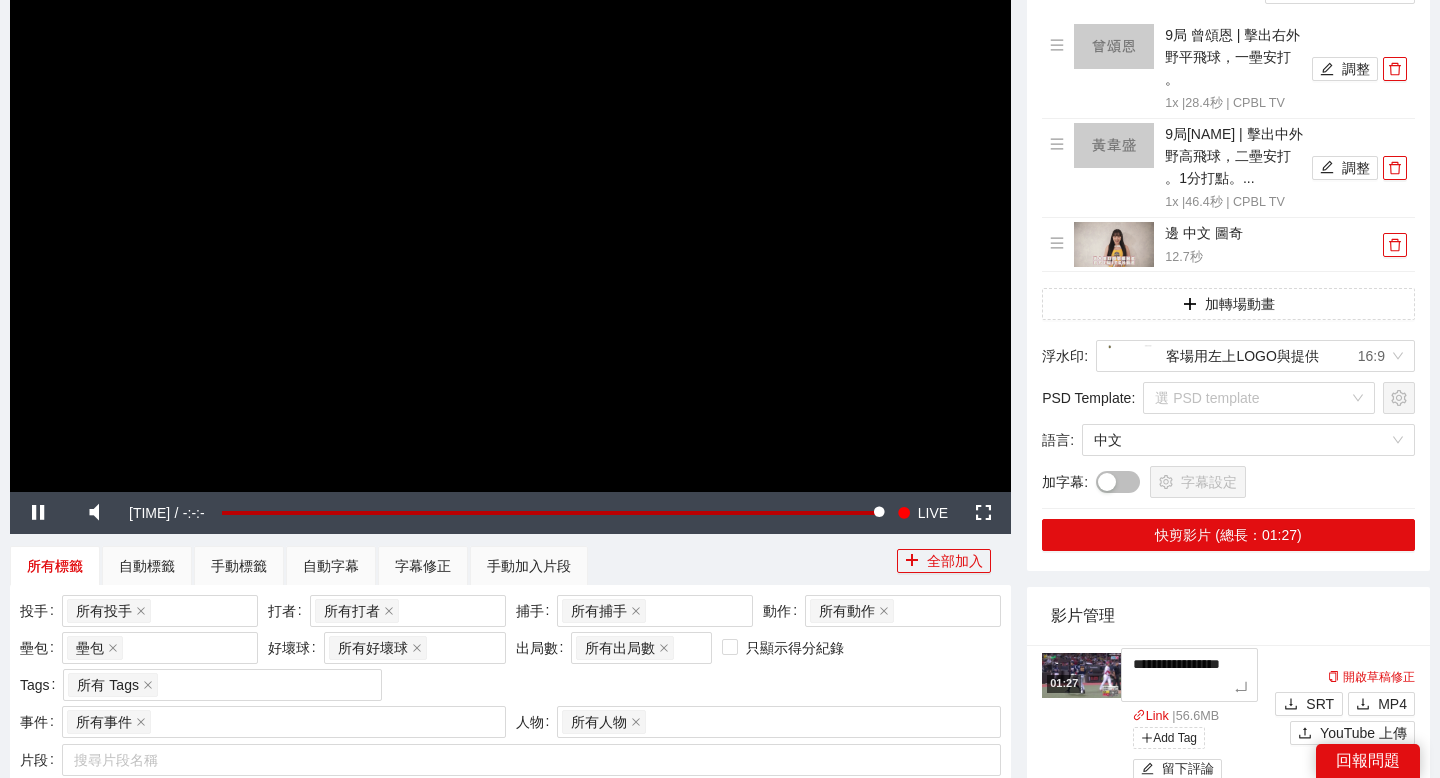 type on "**********" 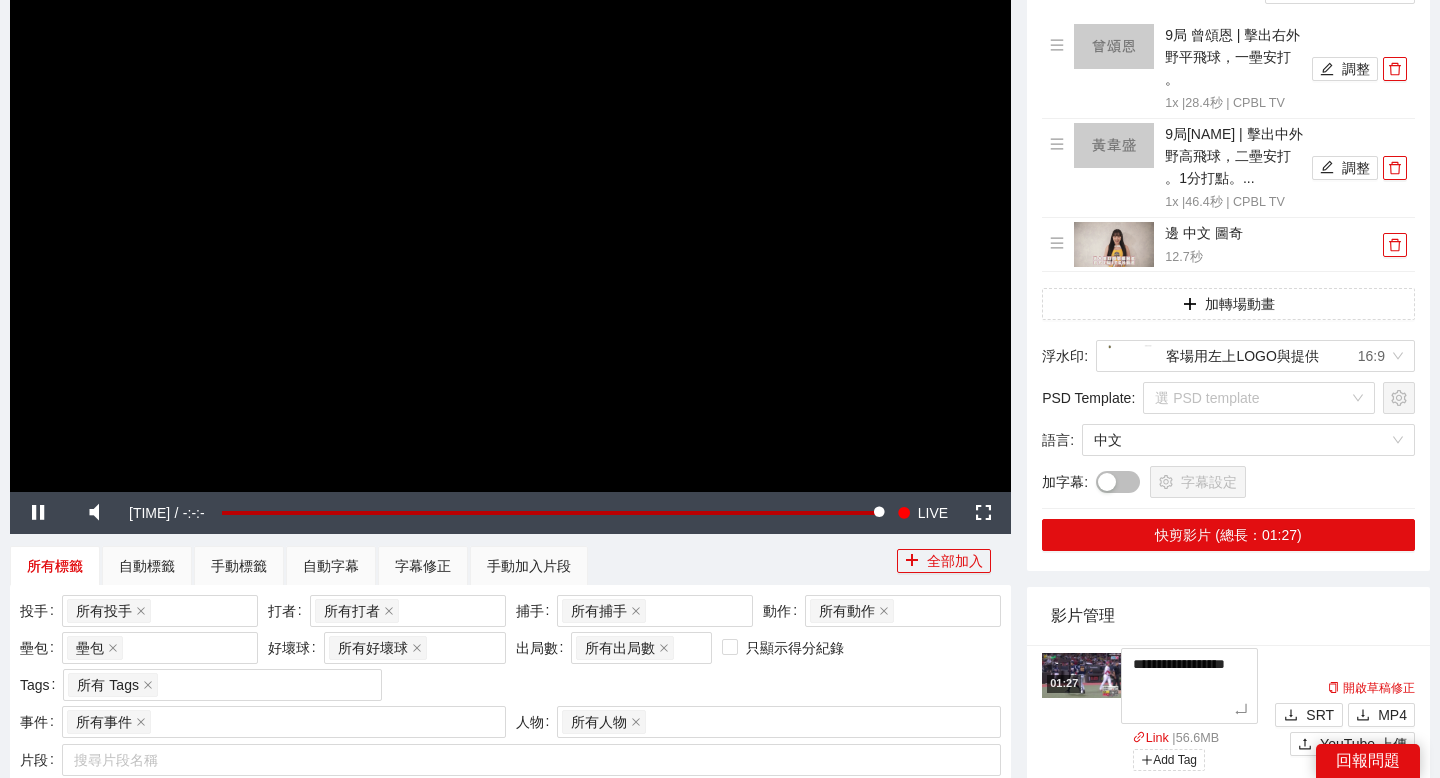 type on "**********" 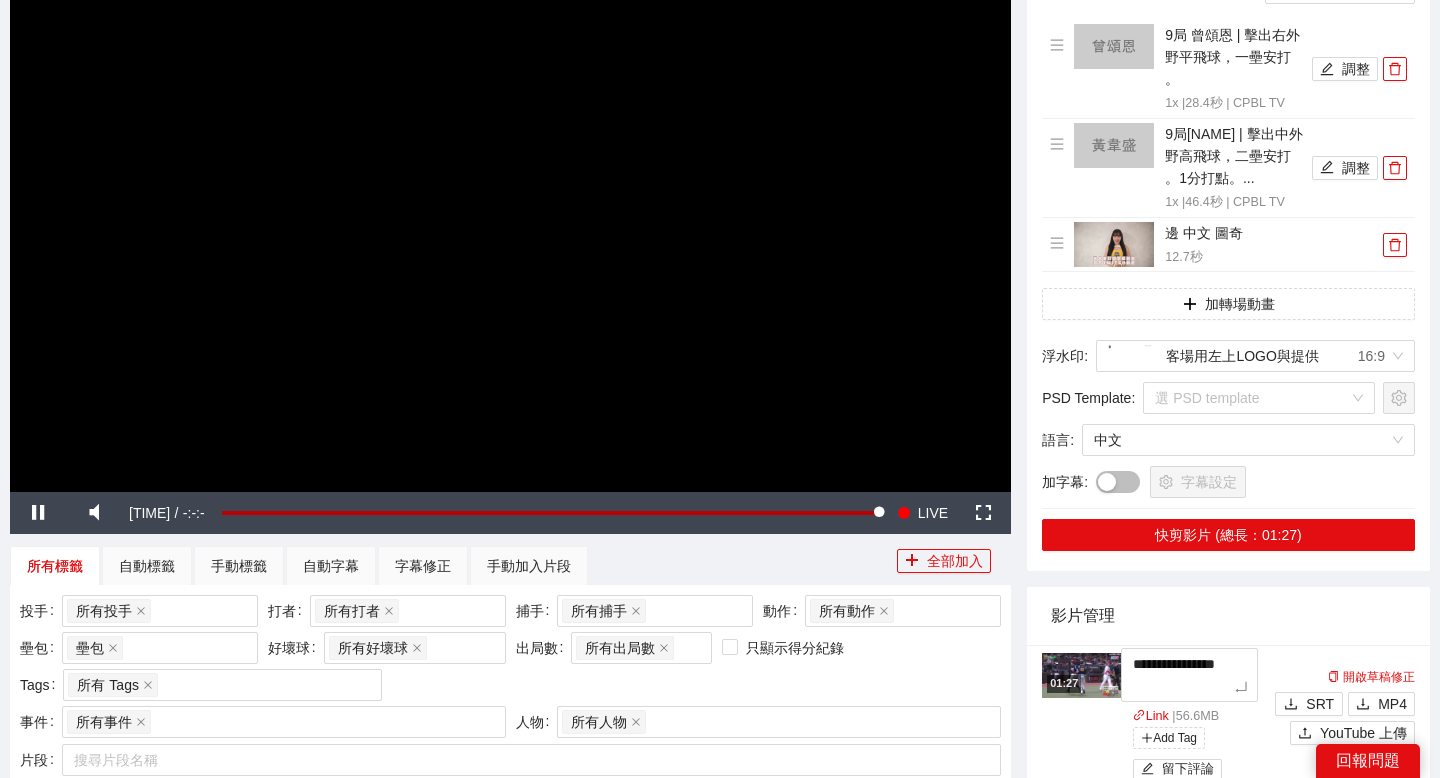 type on "**********" 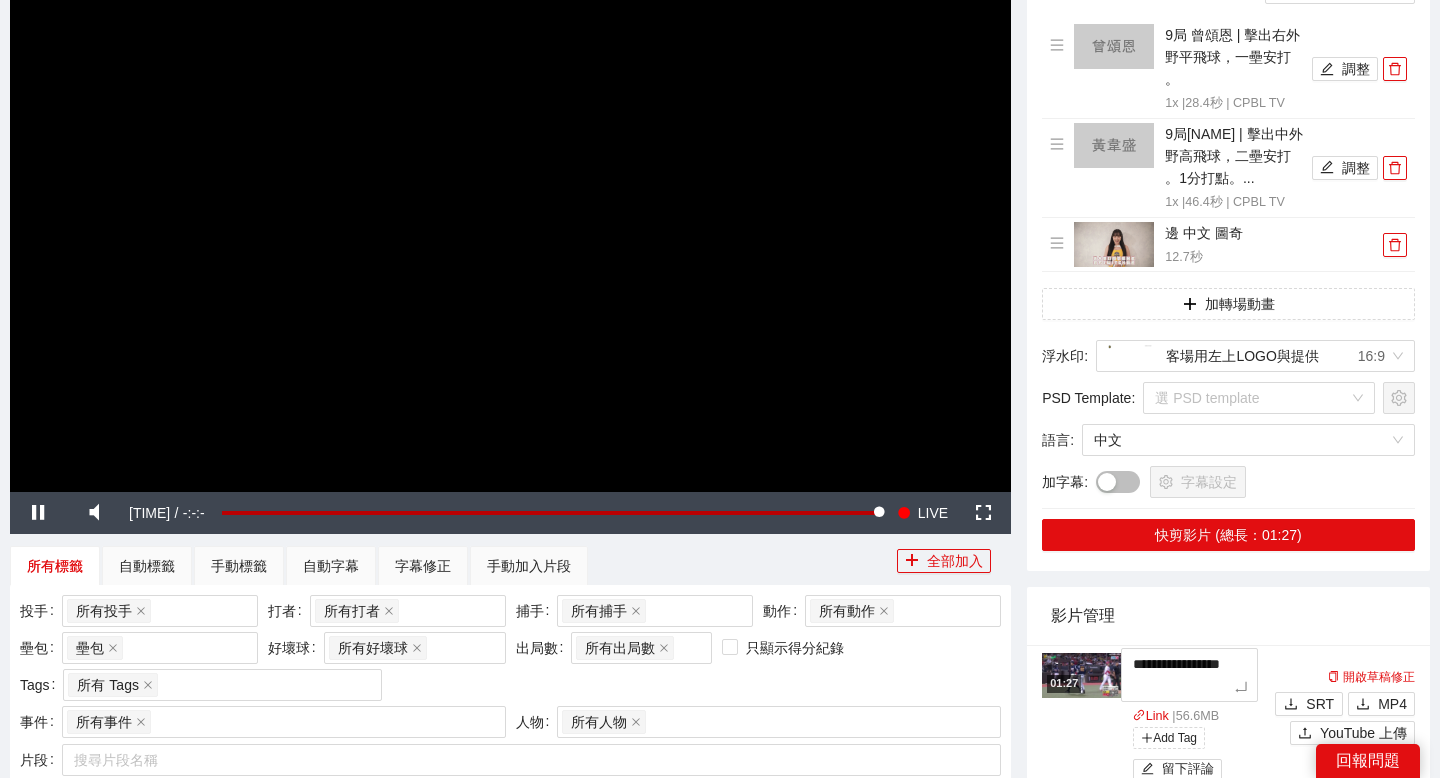 type on "**********" 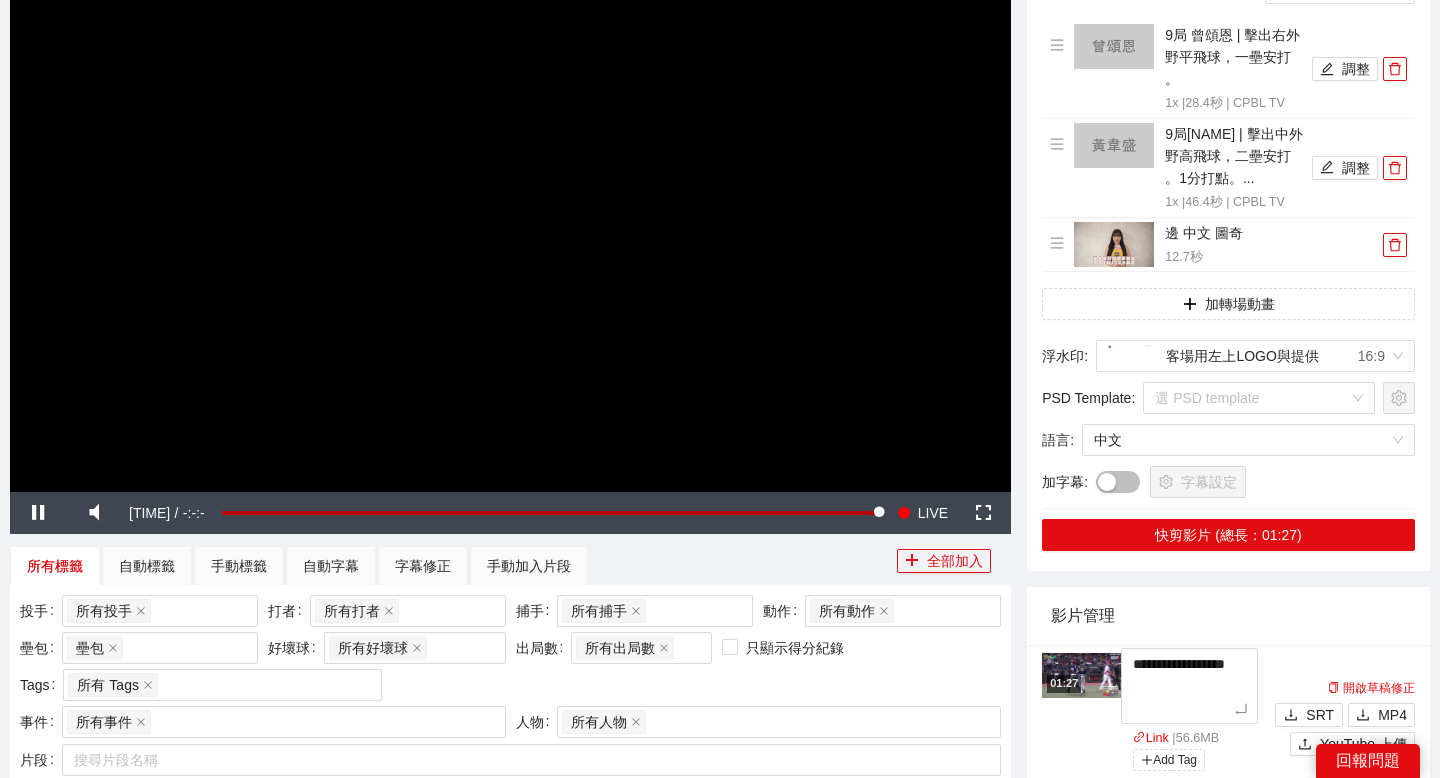 type on "**********" 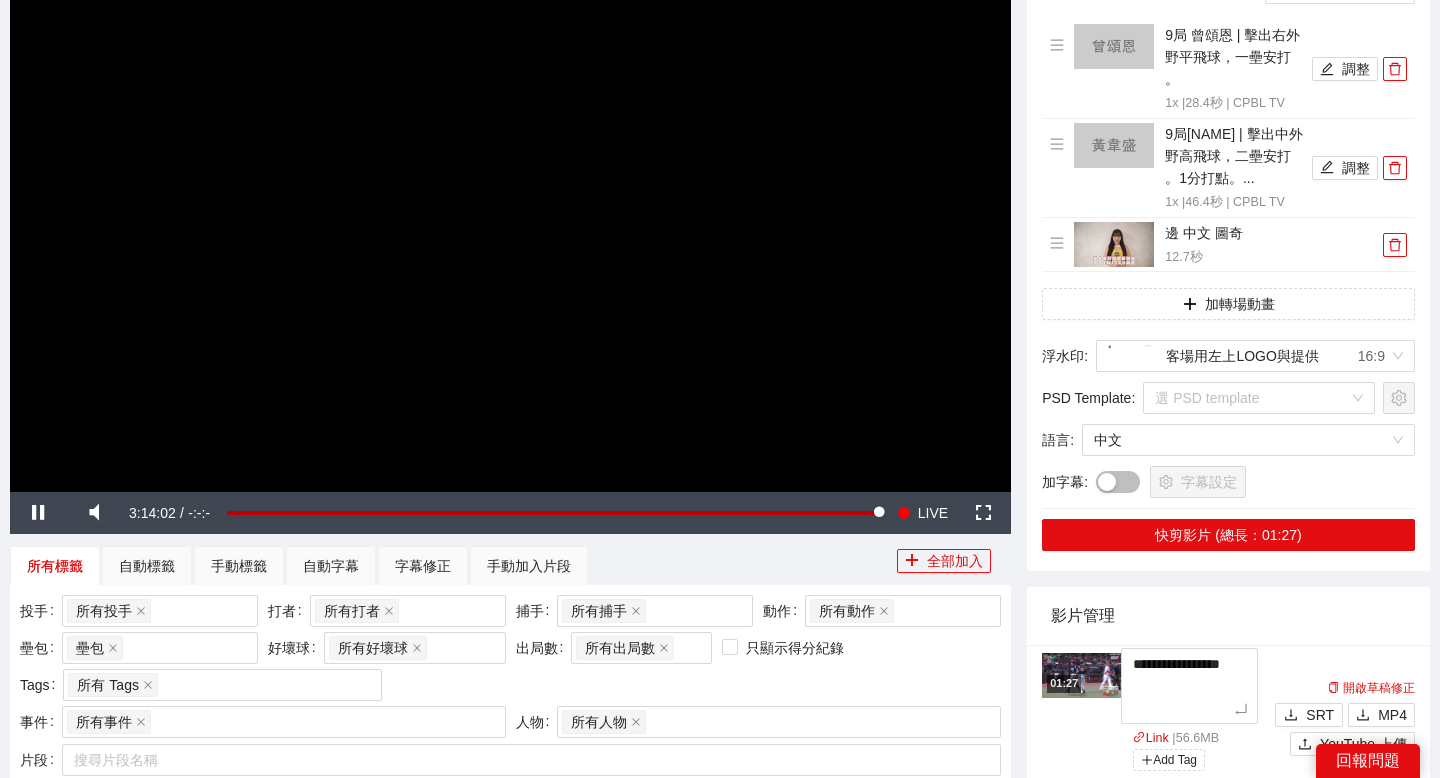 type on "**********" 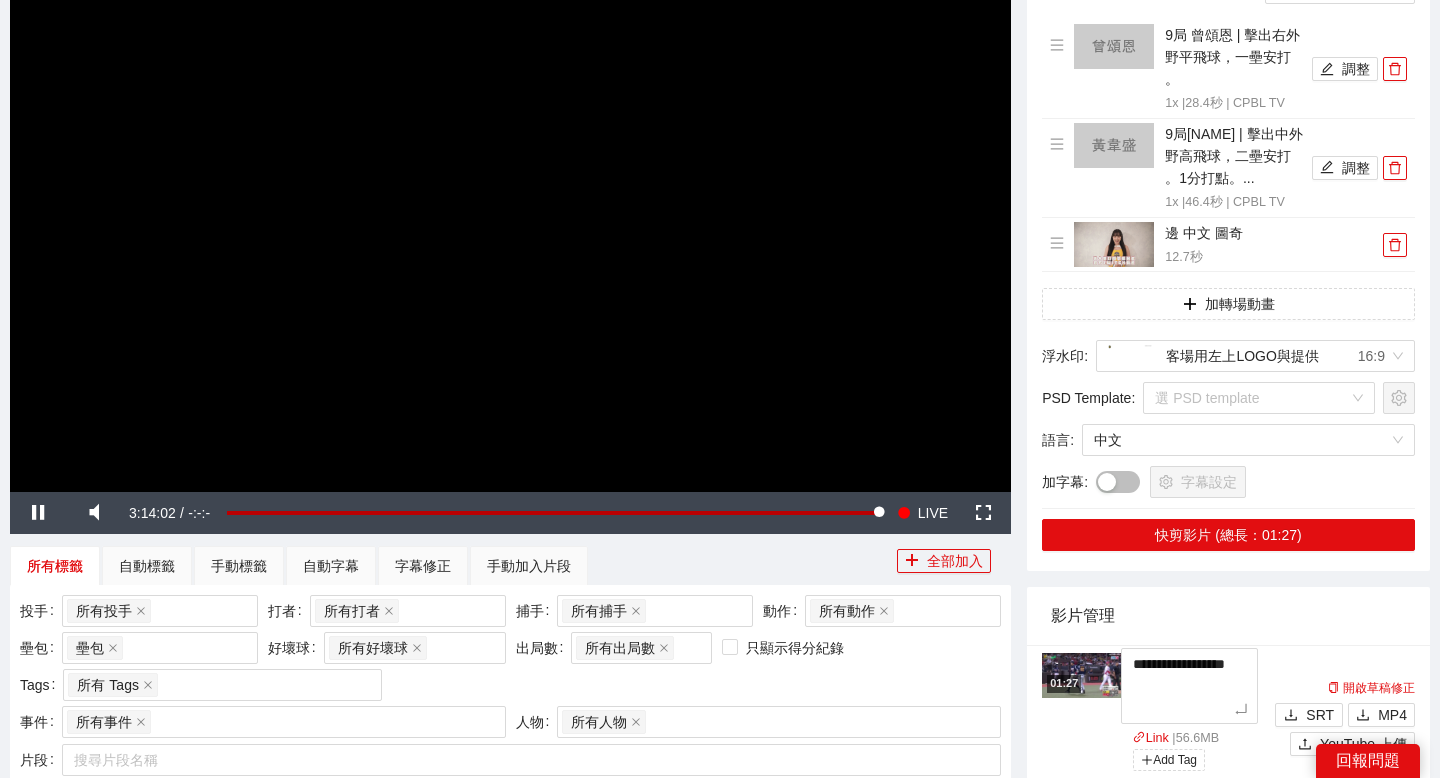 type on "**********" 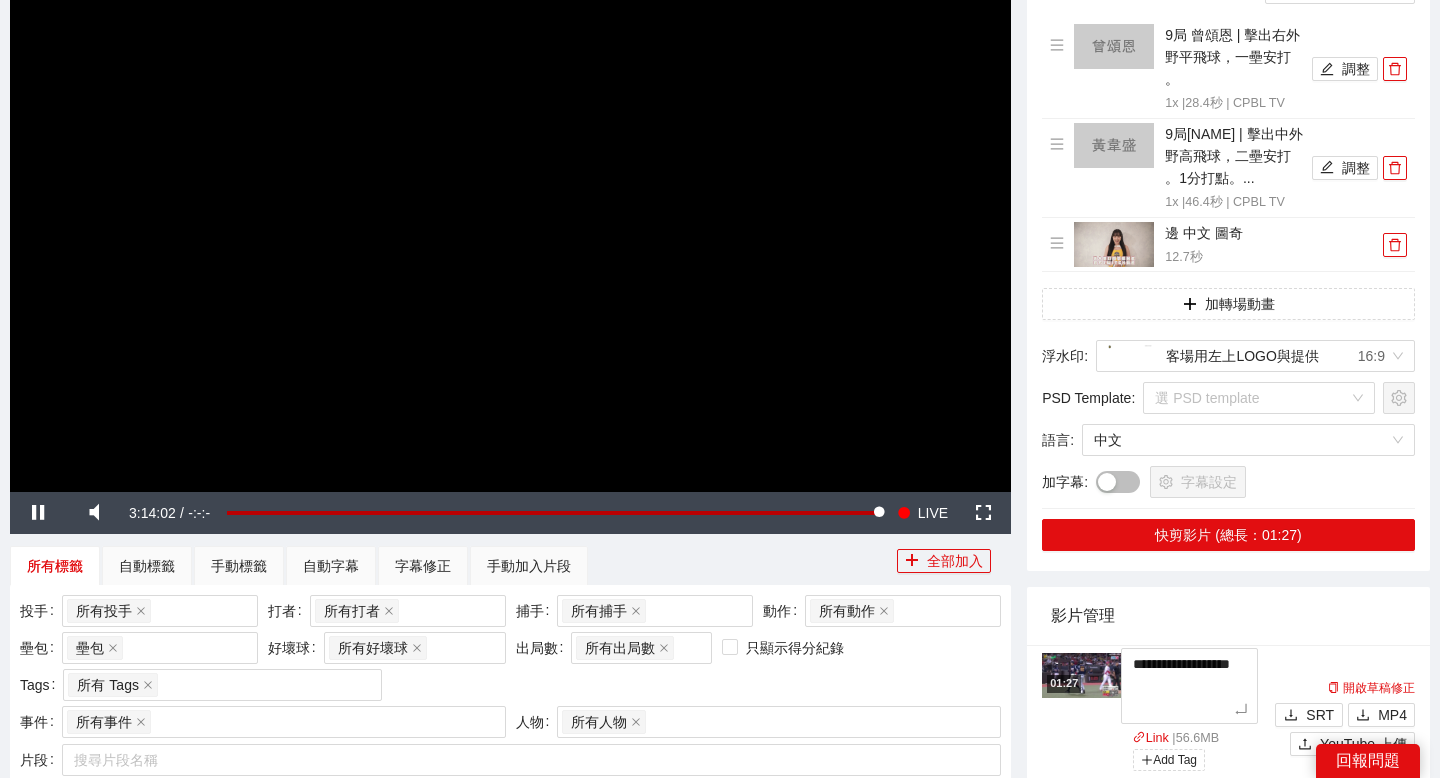 type on "**********" 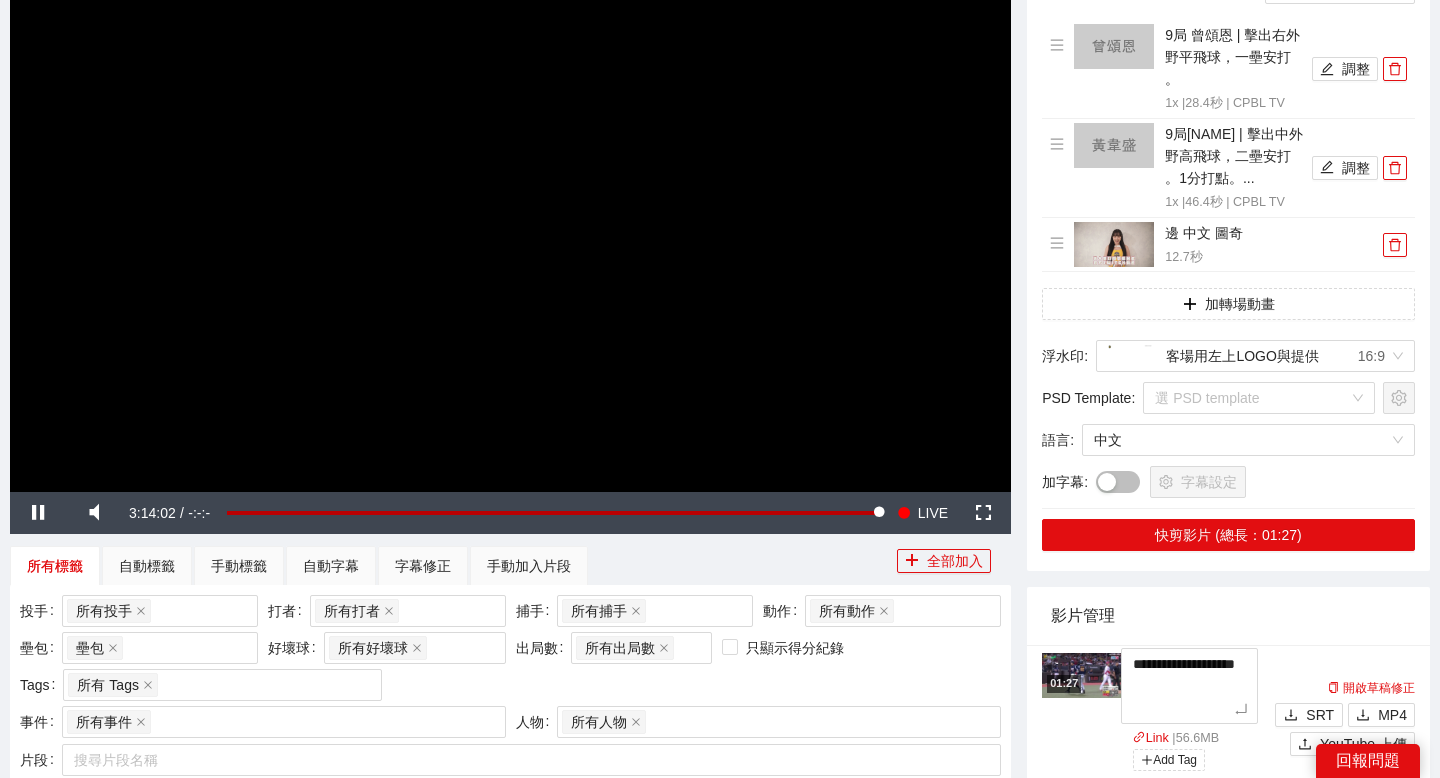 type on "**********" 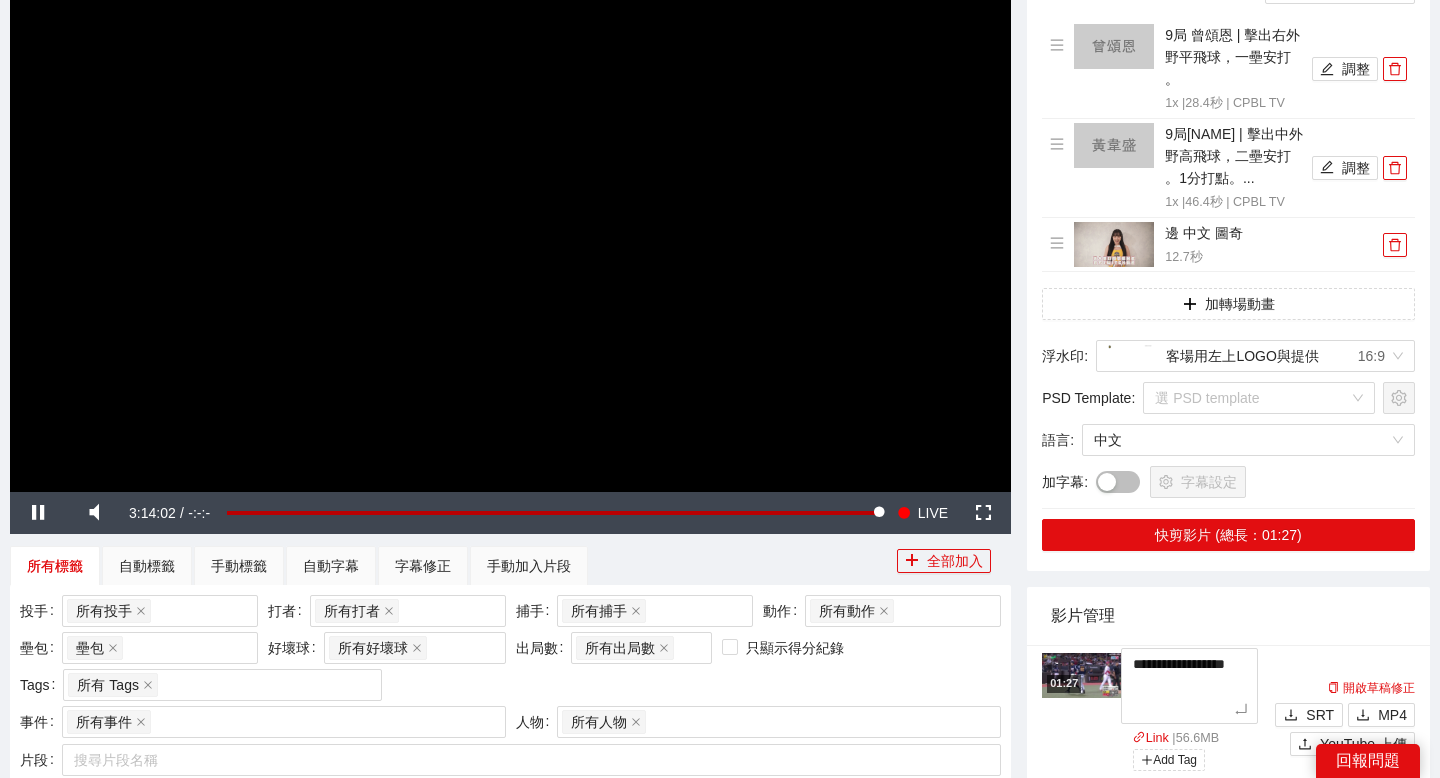 type on "**********" 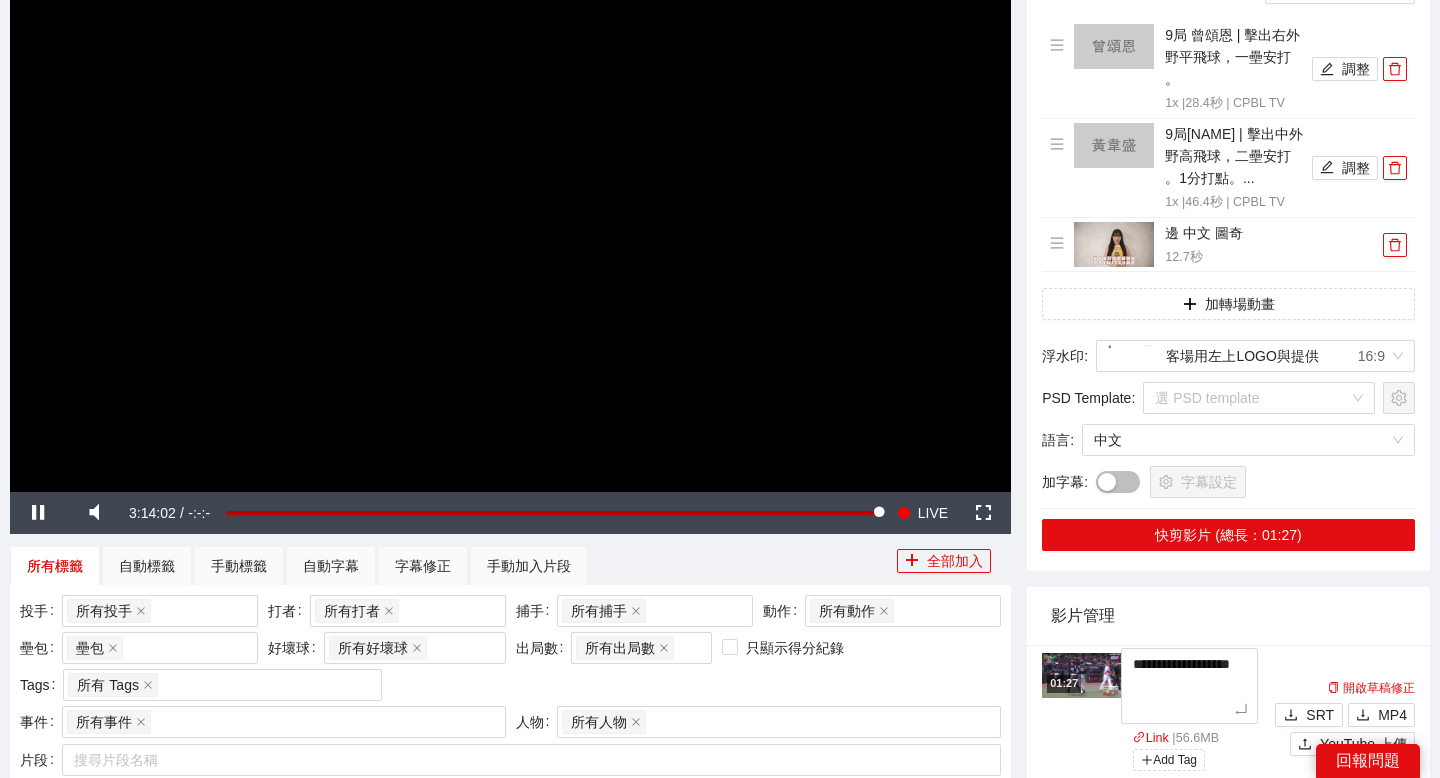 type on "**********" 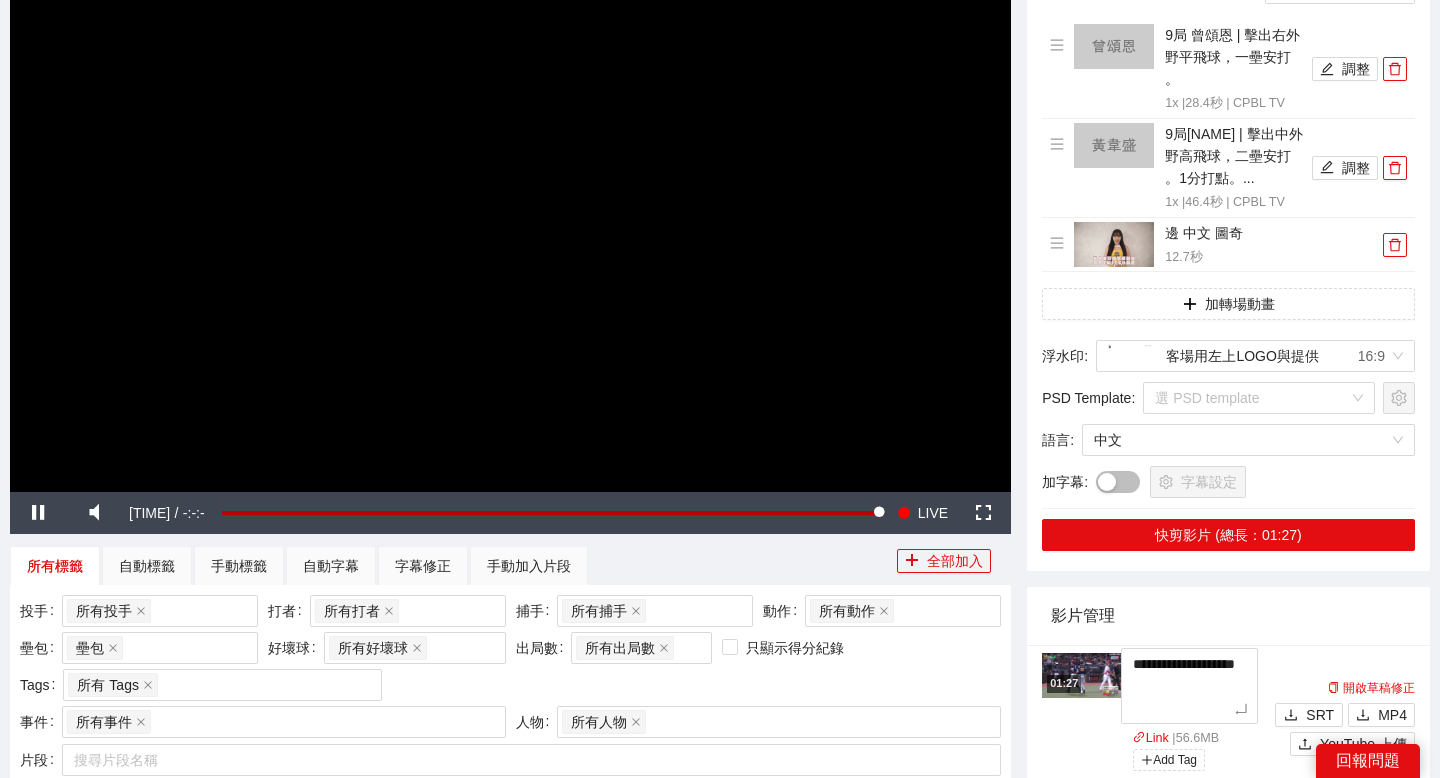 type on "**********" 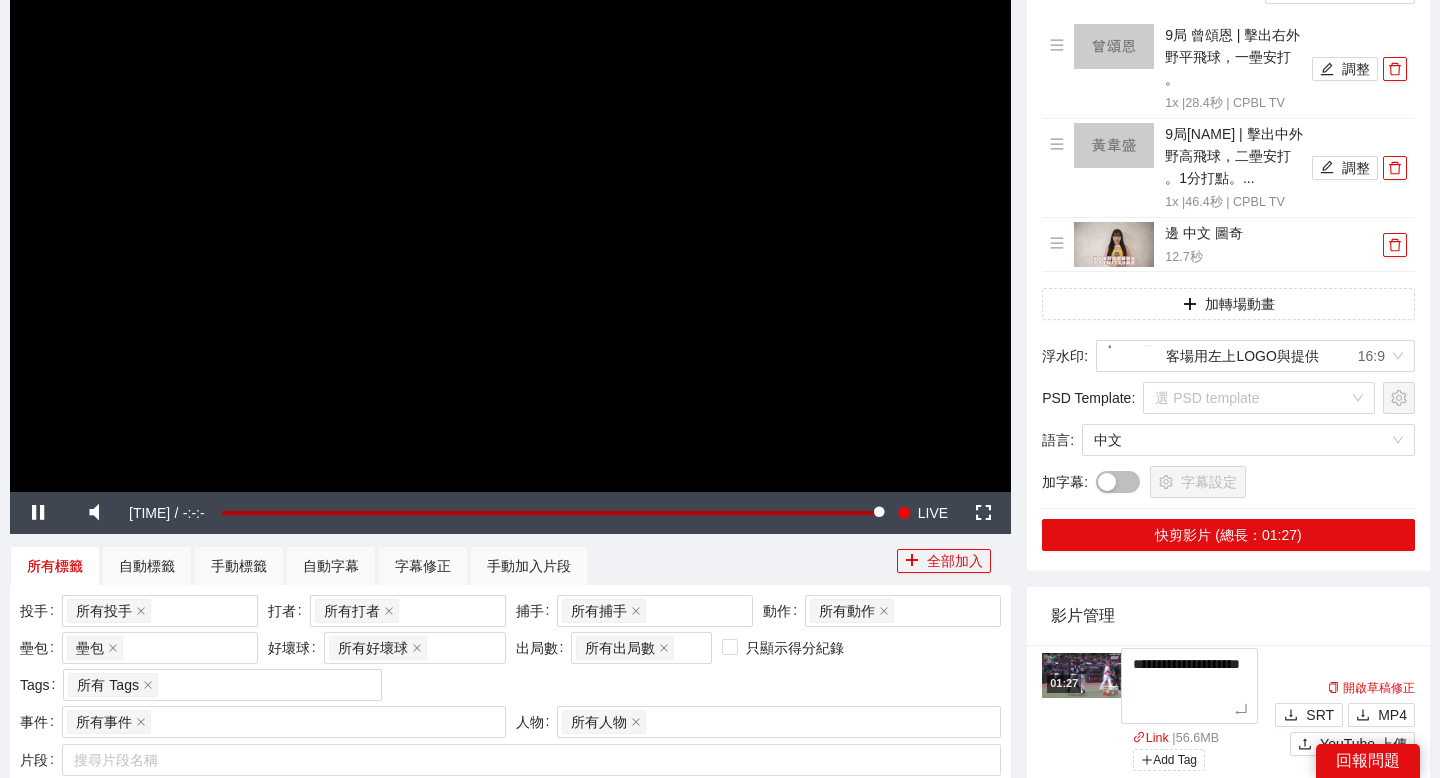 type on "**********" 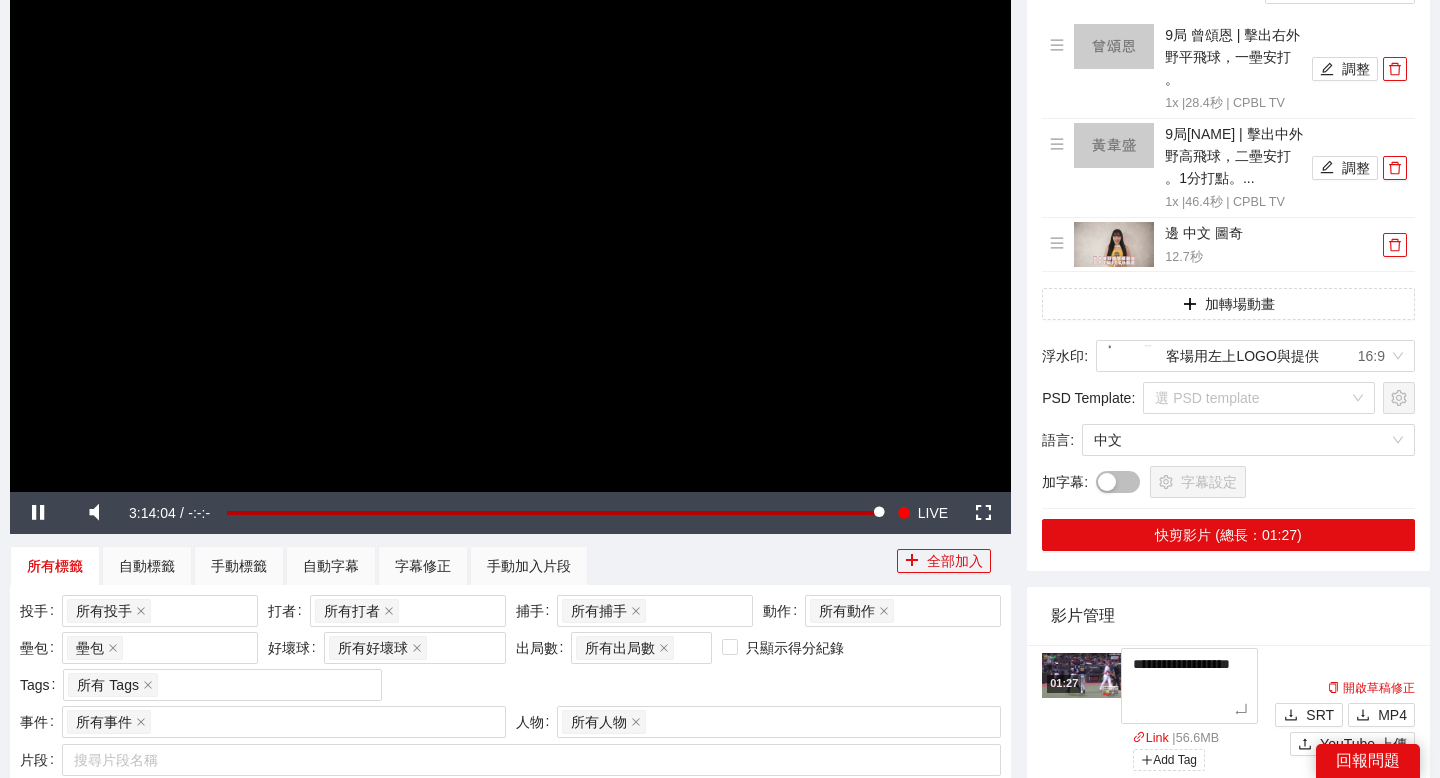 type on "**********" 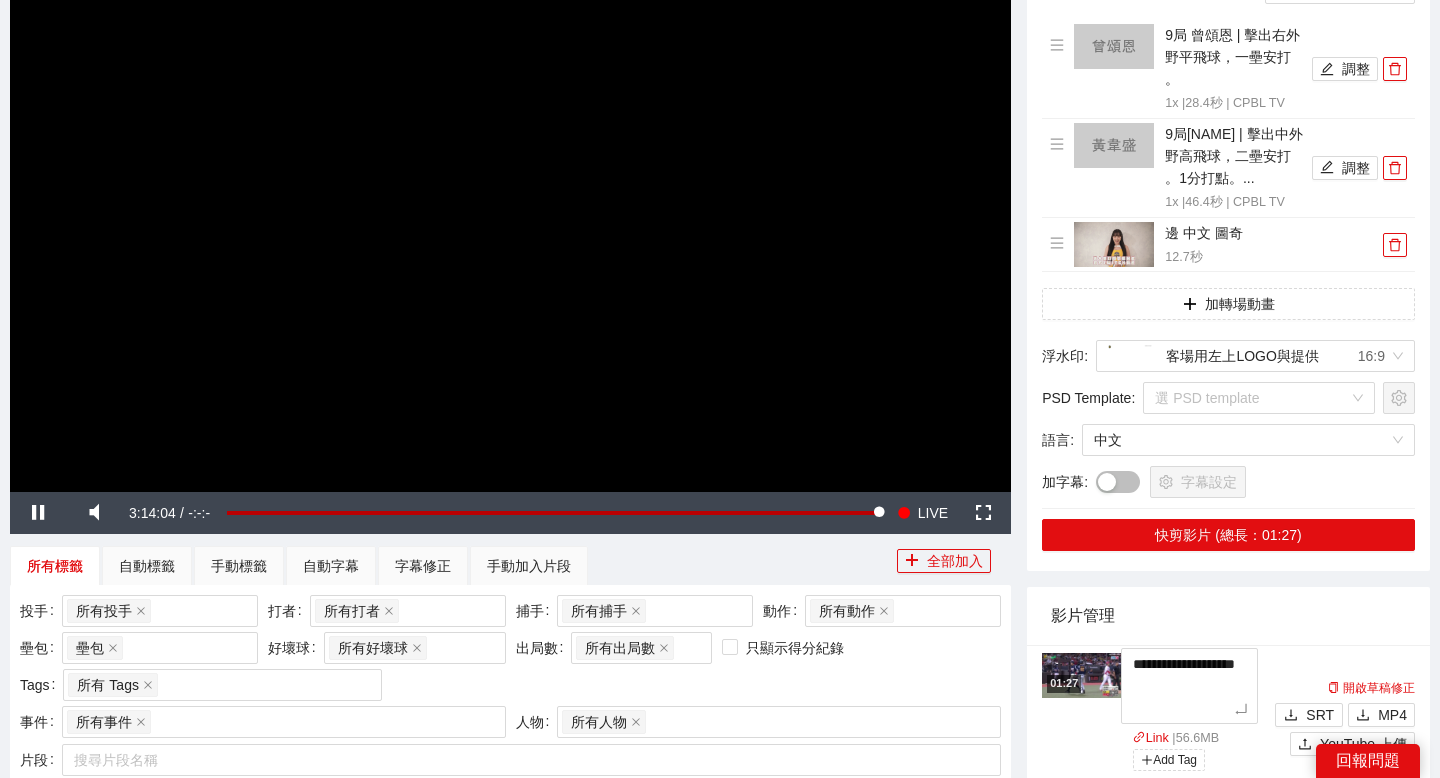 type on "**********" 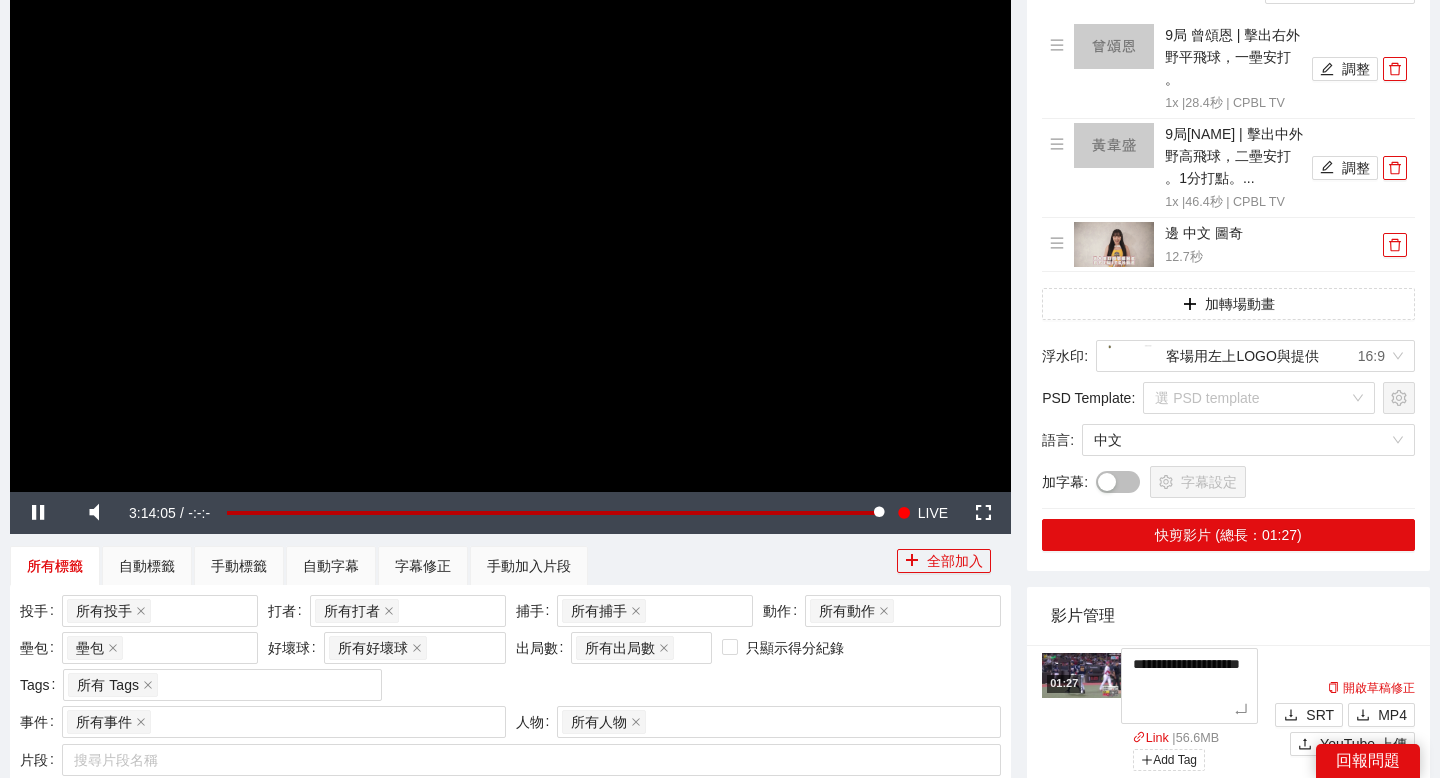 type on "**********" 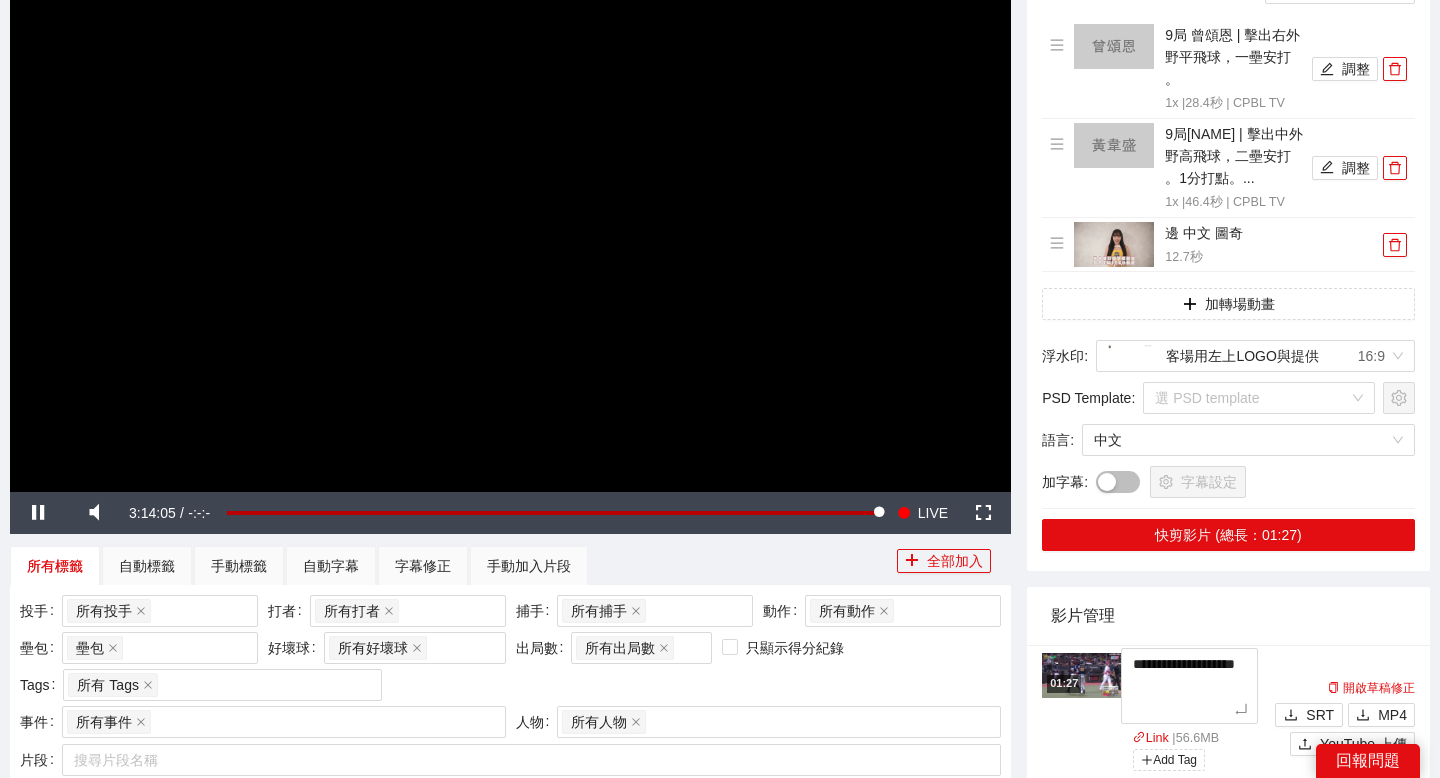 type on "**********" 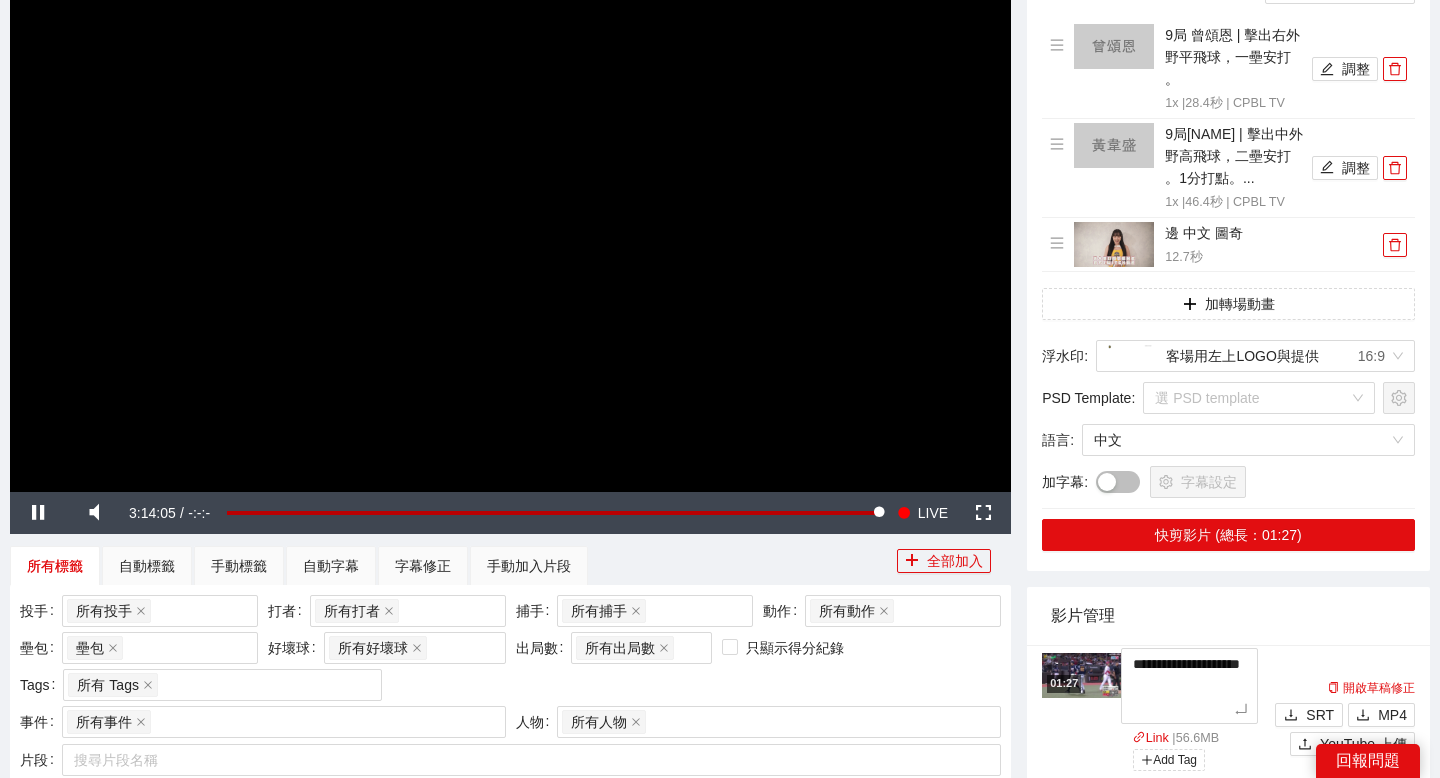 type on "**********" 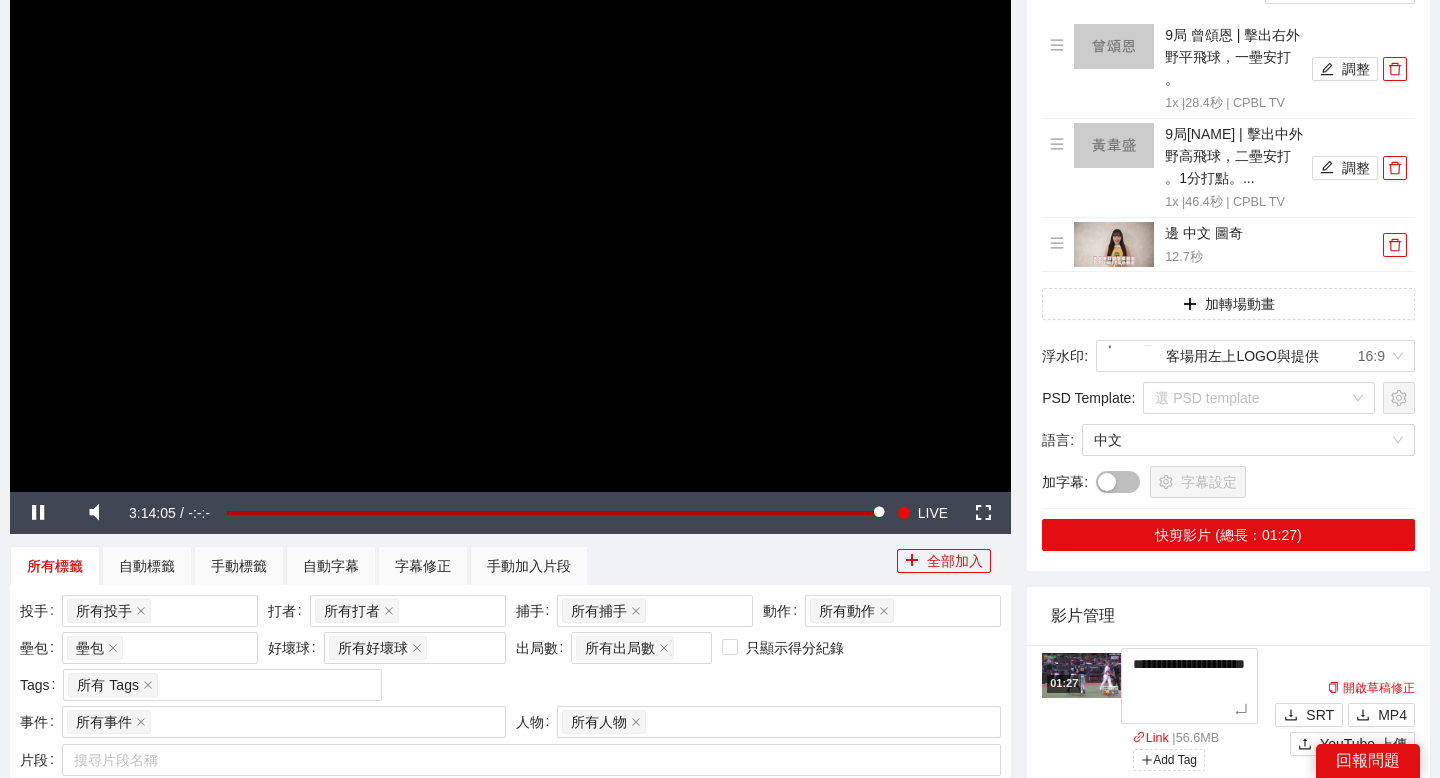 type on "**********" 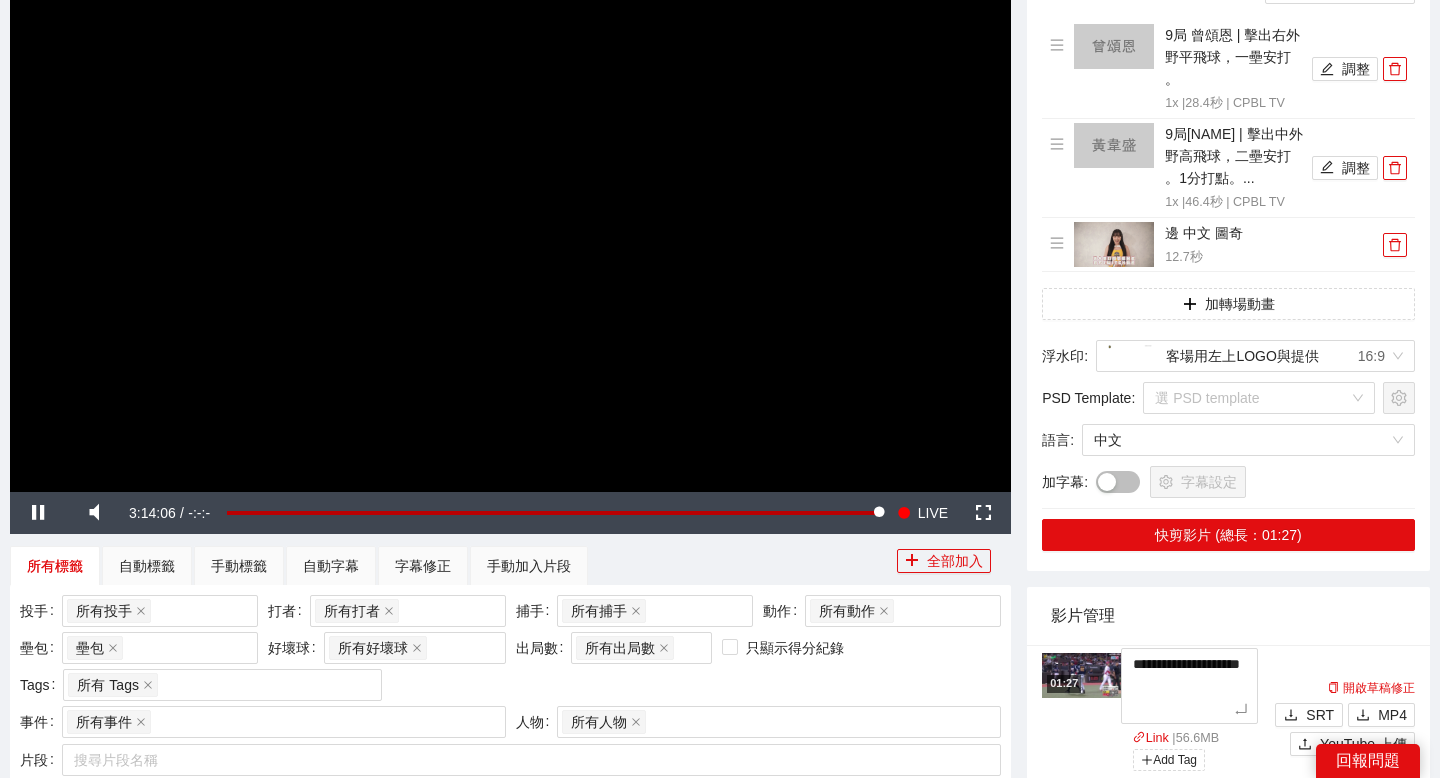 type on "**********" 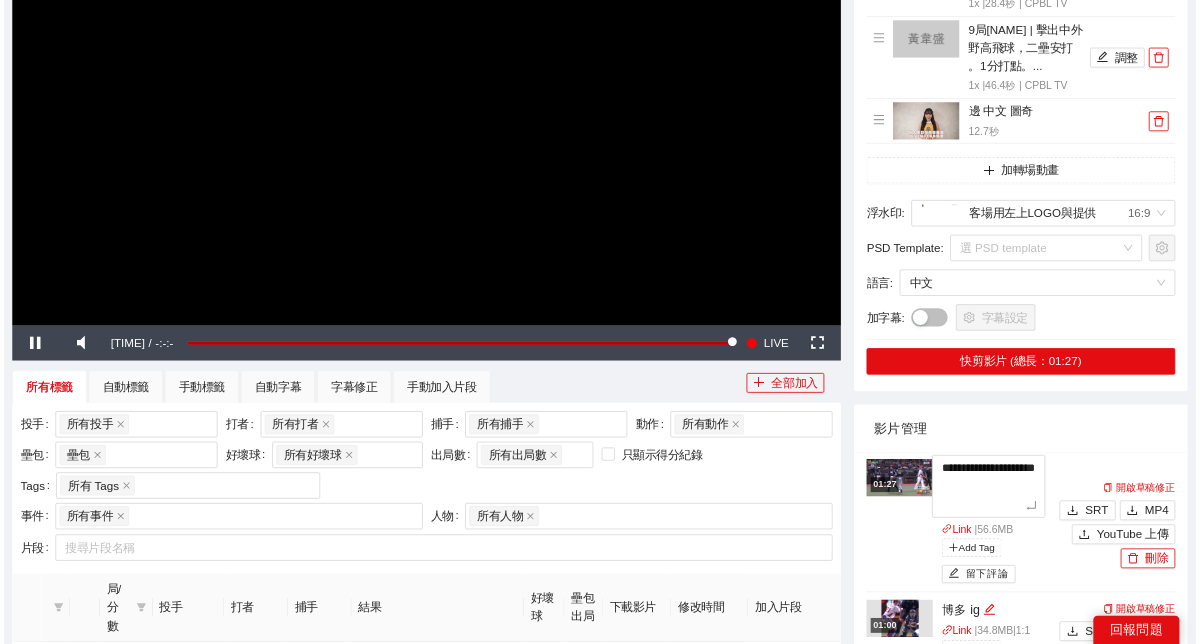 scroll, scrollTop: 397, scrollLeft: 0, axis: vertical 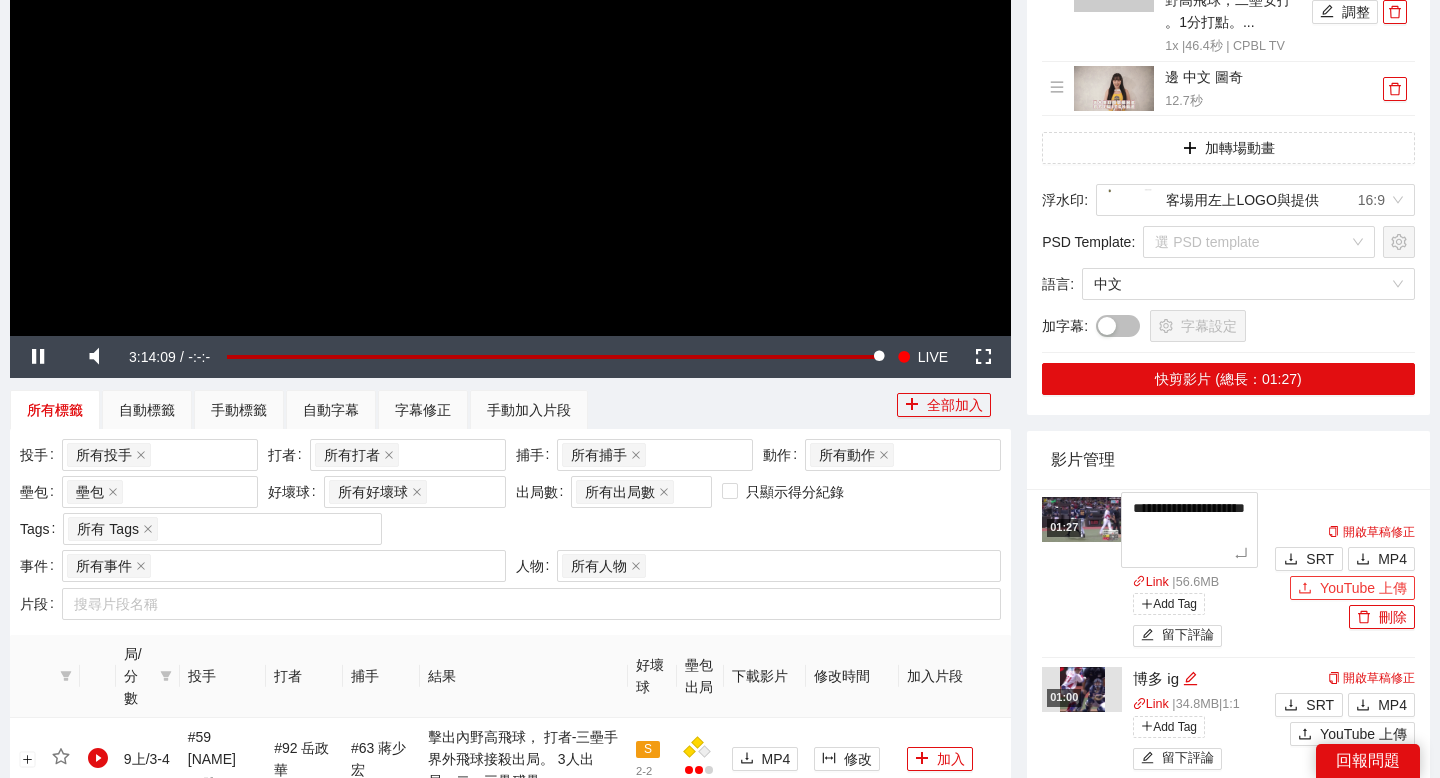 click on "開啟草稿修正 SRT MP4 YouTube 上傳   刪除" at bounding box center [1342, 574] 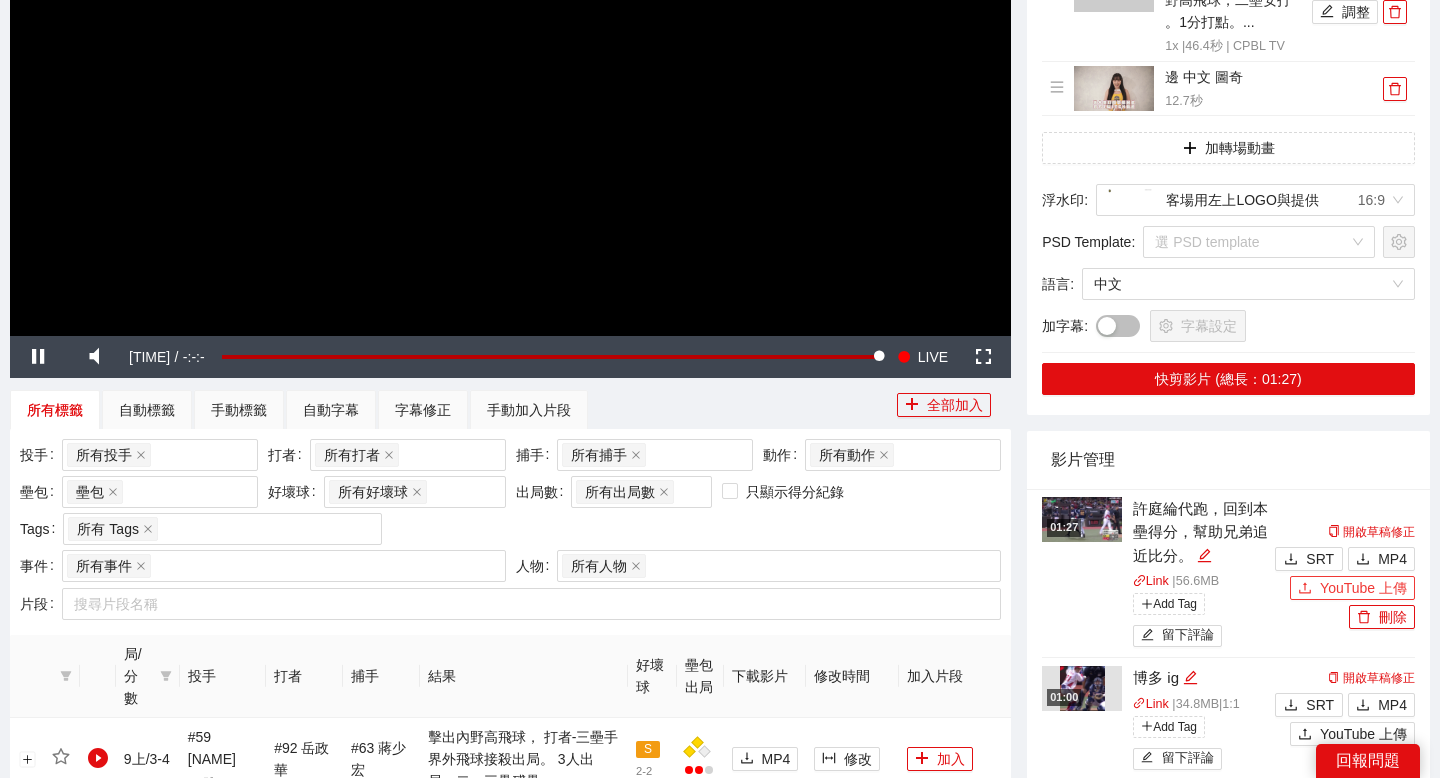 click on "YouTube 上傳" at bounding box center [1363, 588] 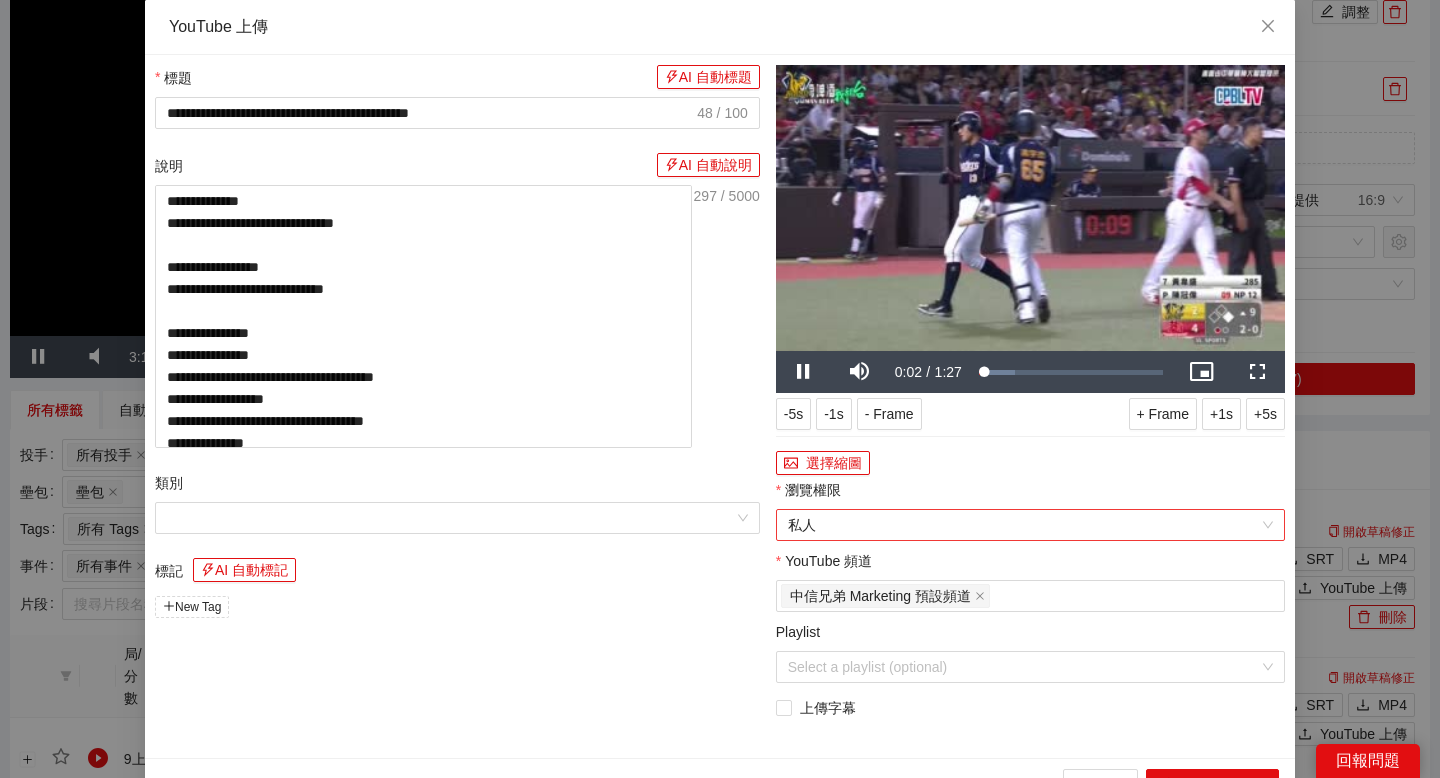 click on "私人" at bounding box center (1030, 525) 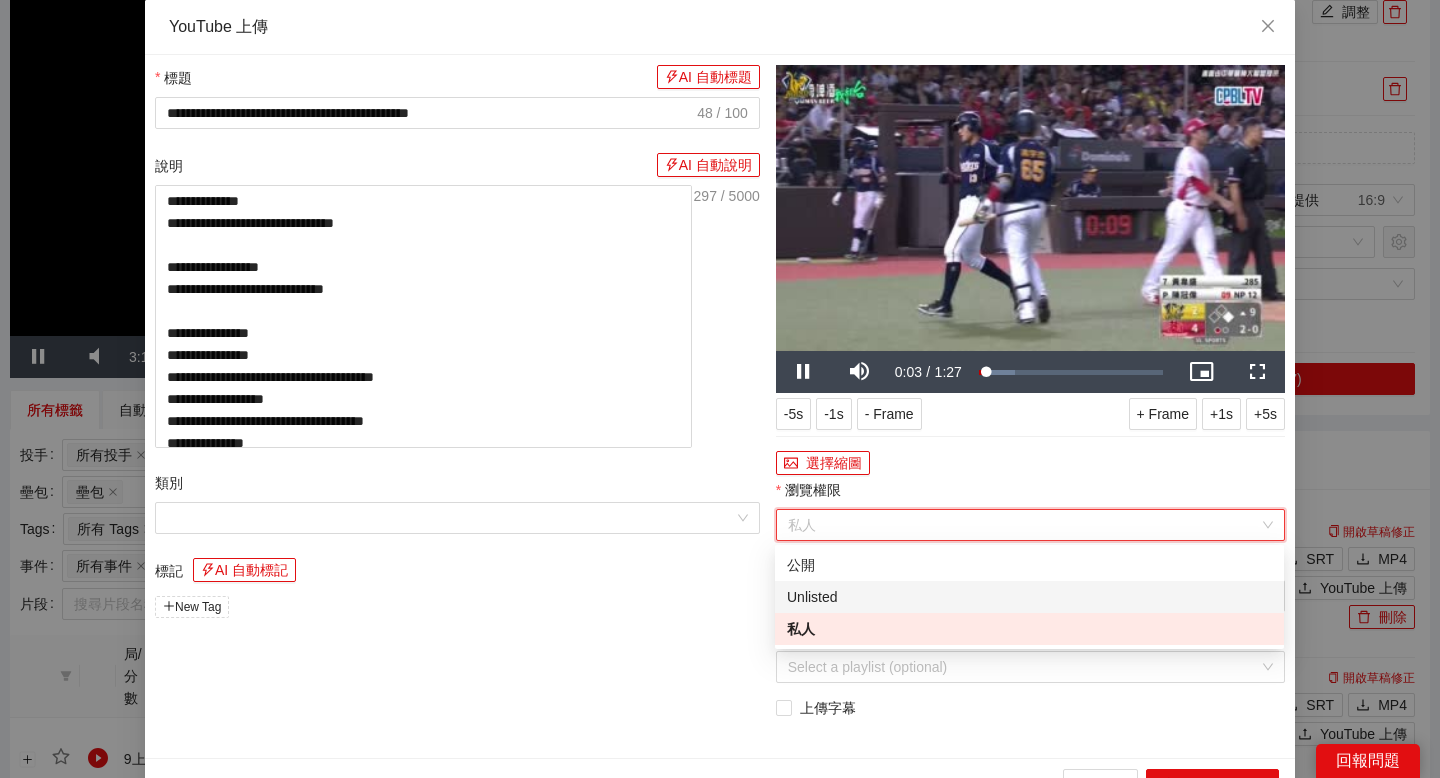 click on "Unlisted" at bounding box center [1029, 597] 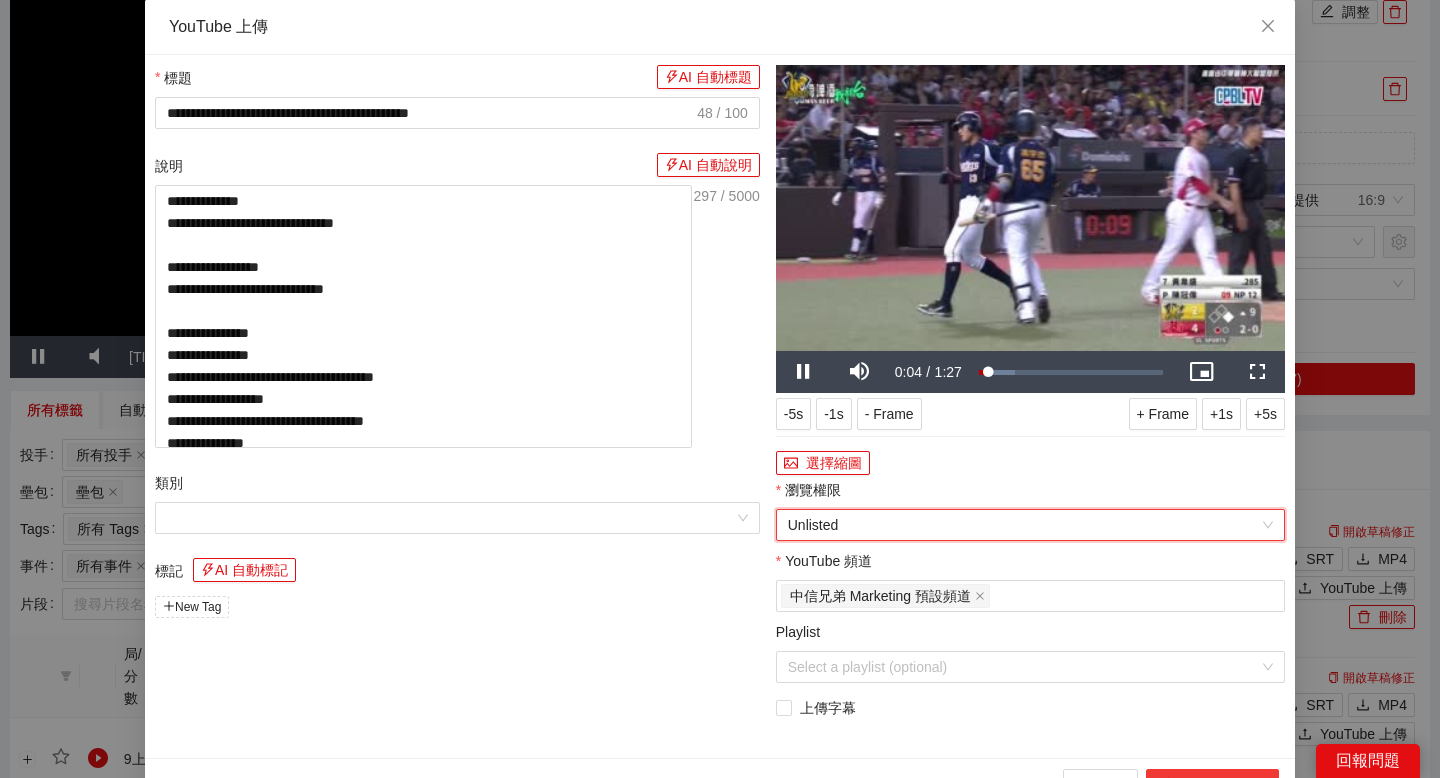 click on "上傳到 YouTube" at bounding box center [1212, 785] 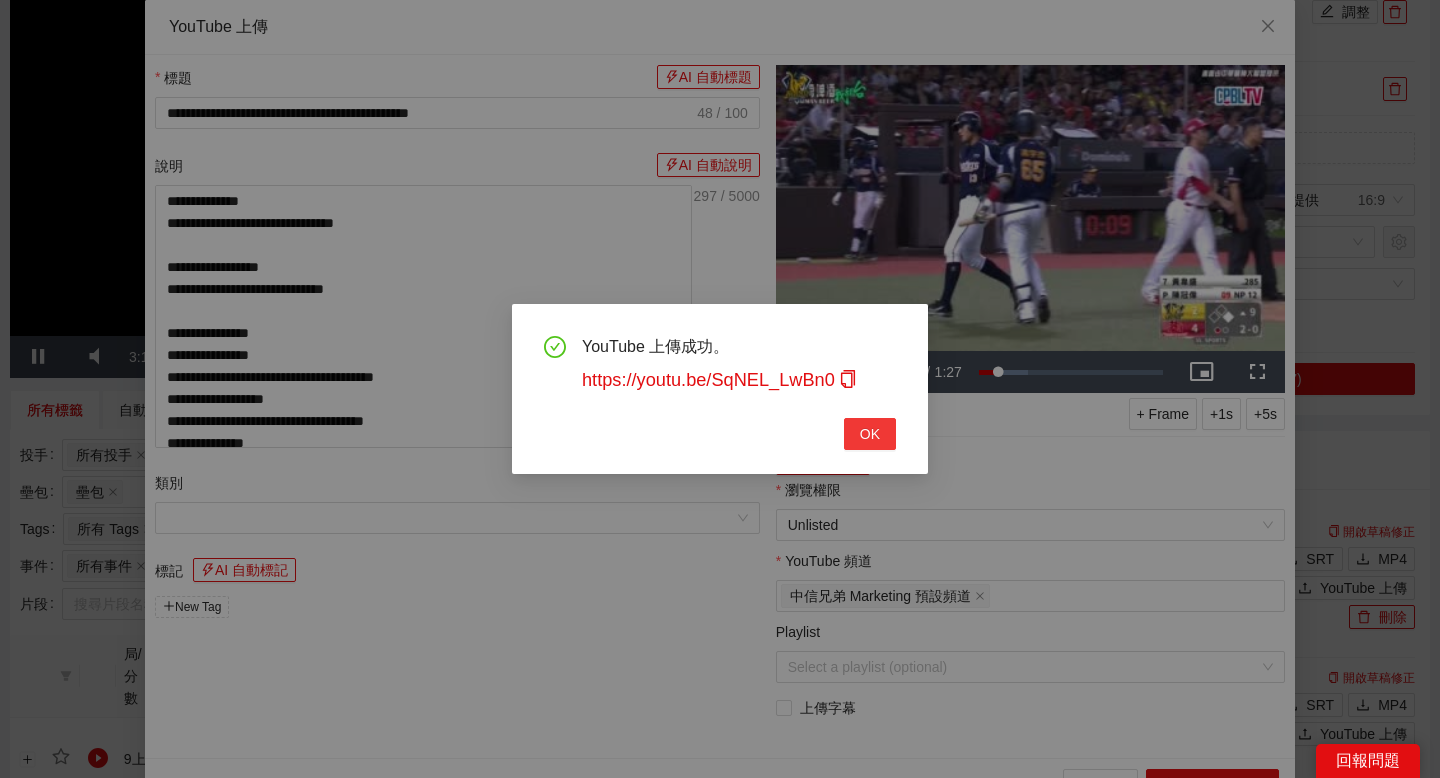 click on "OK" at bounding box center (870, 434) 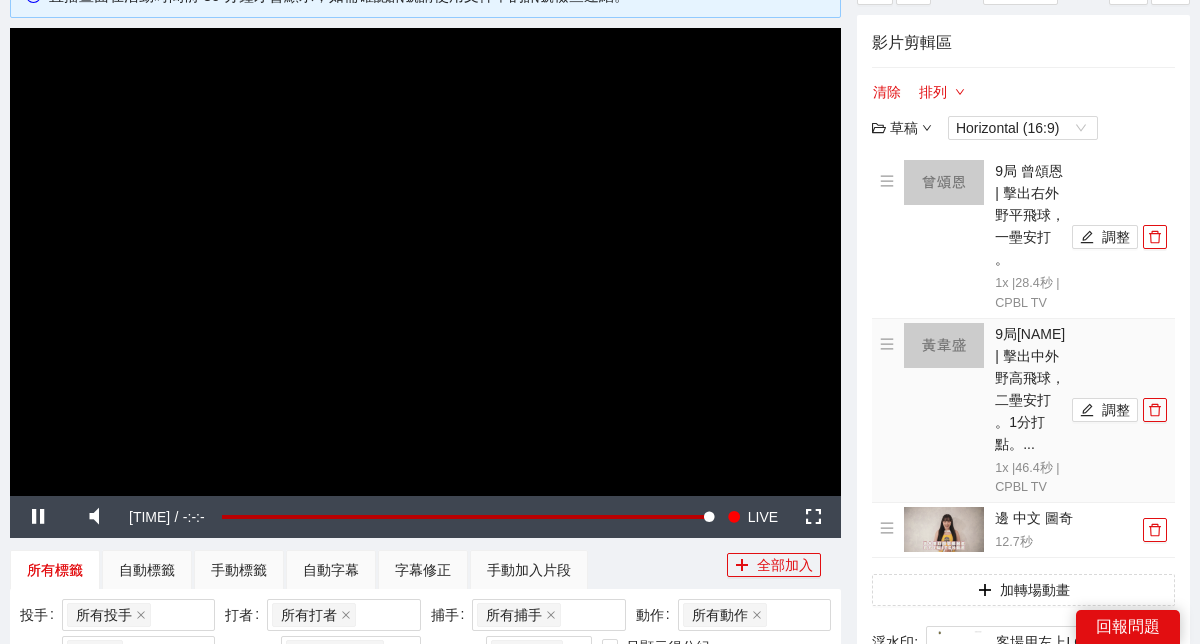 scroll, scrollTop: 156, scrollLeft: 0, axis: vertical 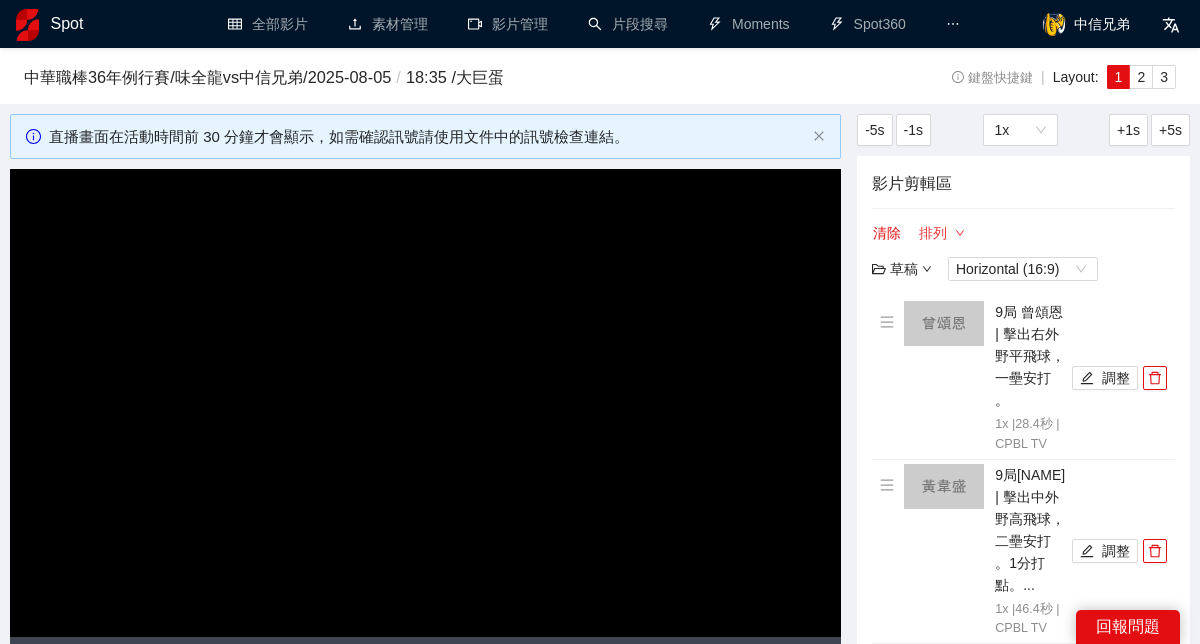 click on "排列" at bounding box center (942, 233) 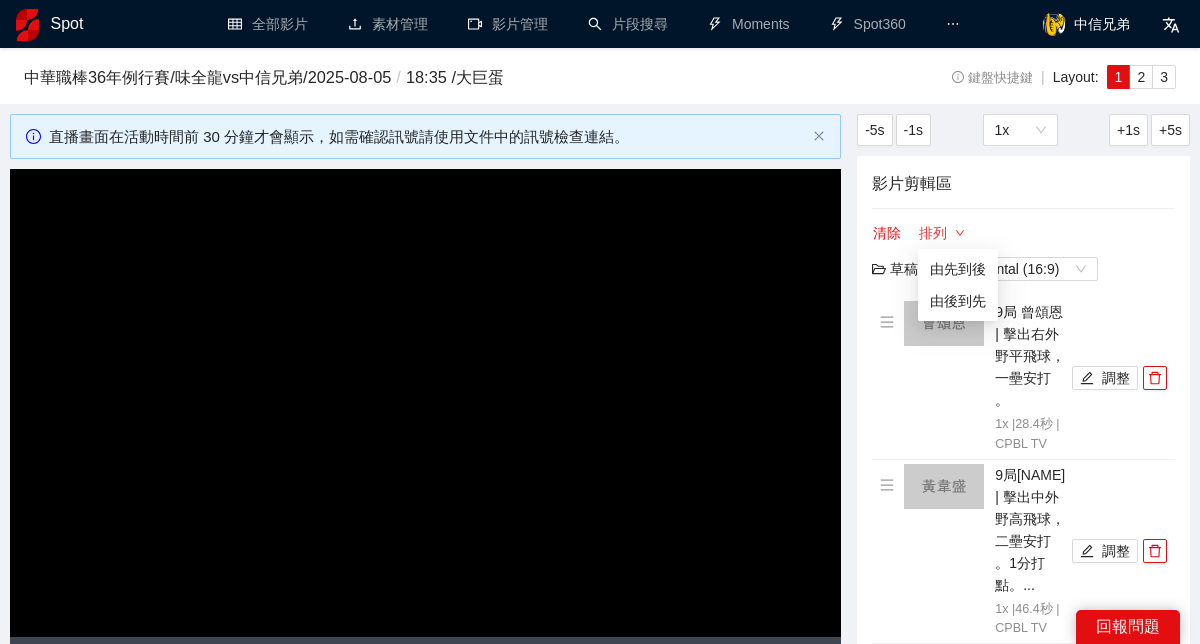 click 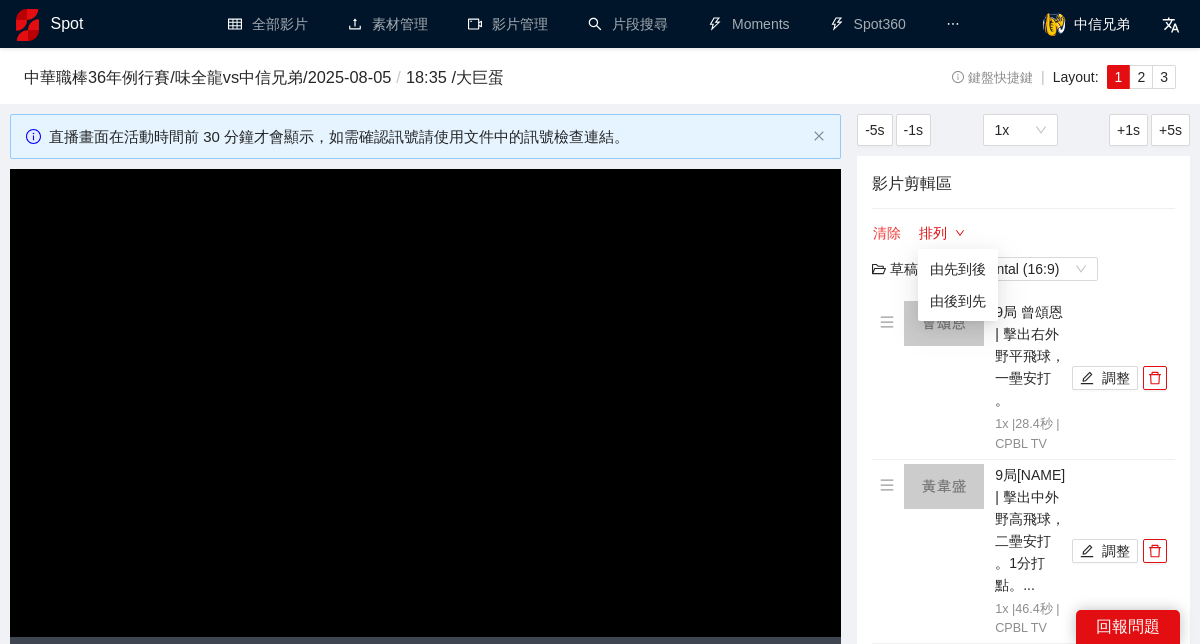 click on "清除" at bounding box center (887, 233) 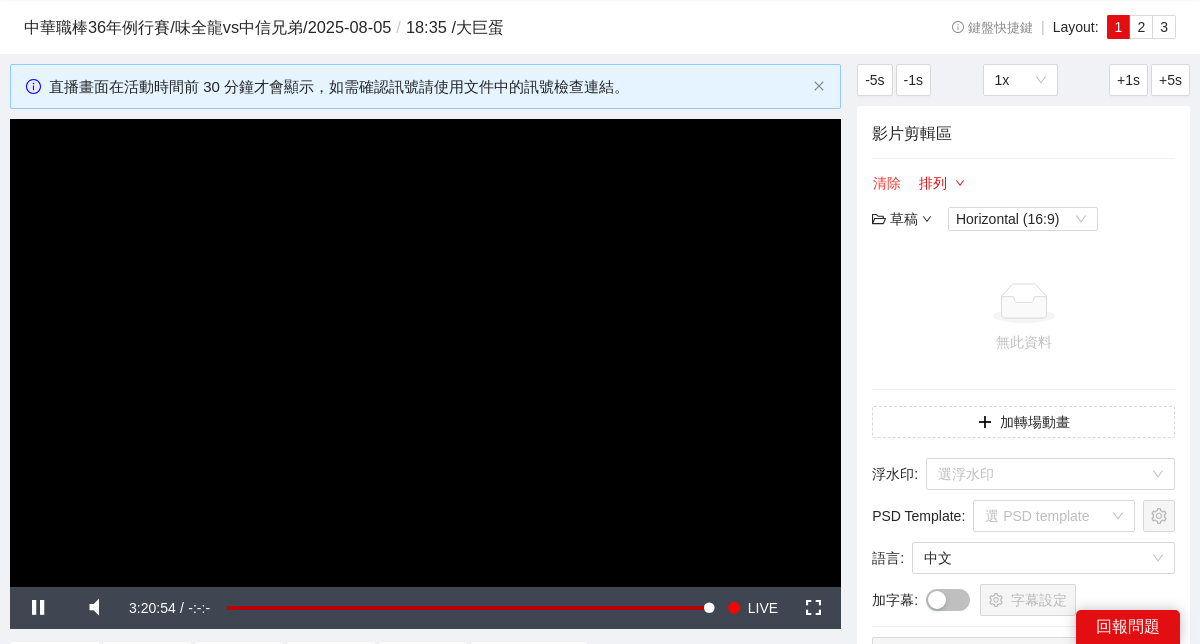 scroll, scrollTop: 54, scrollLeft: 0, axis: vertical 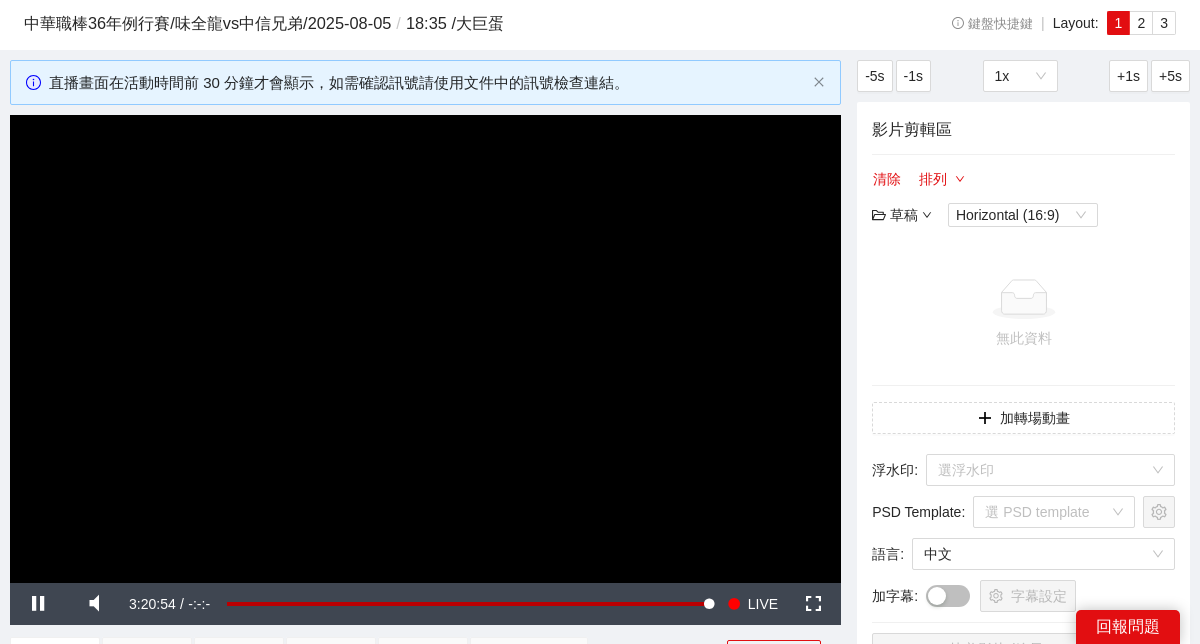 click on "草稿" at bounding box center [902, 215] 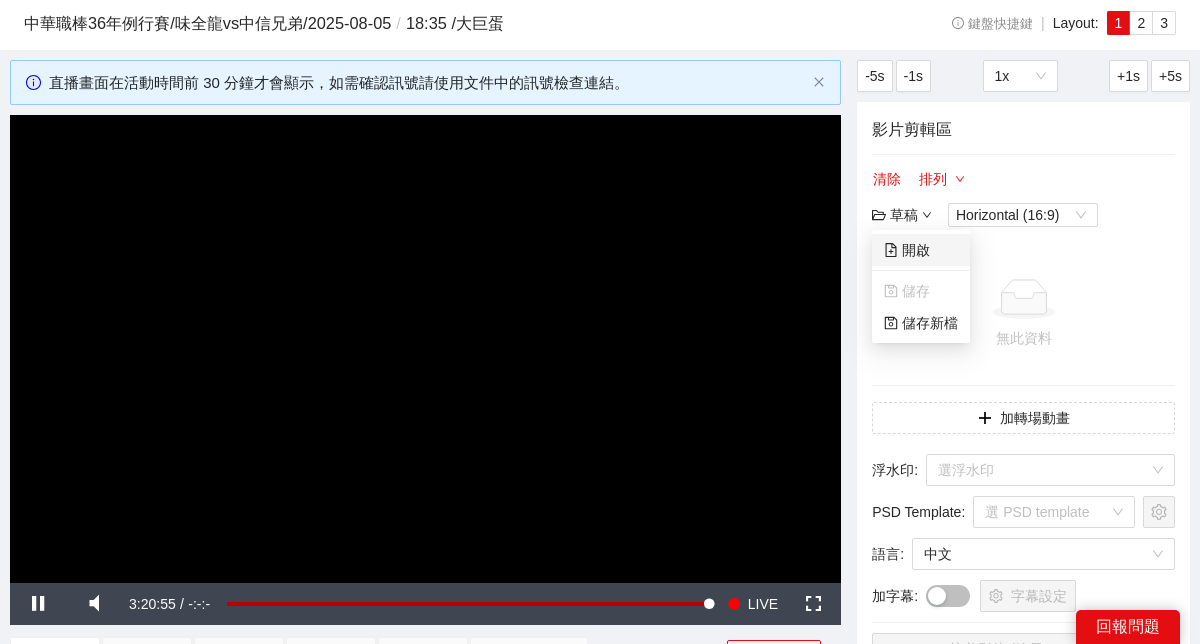 click on "開啟" at bounding box center [907, 250] 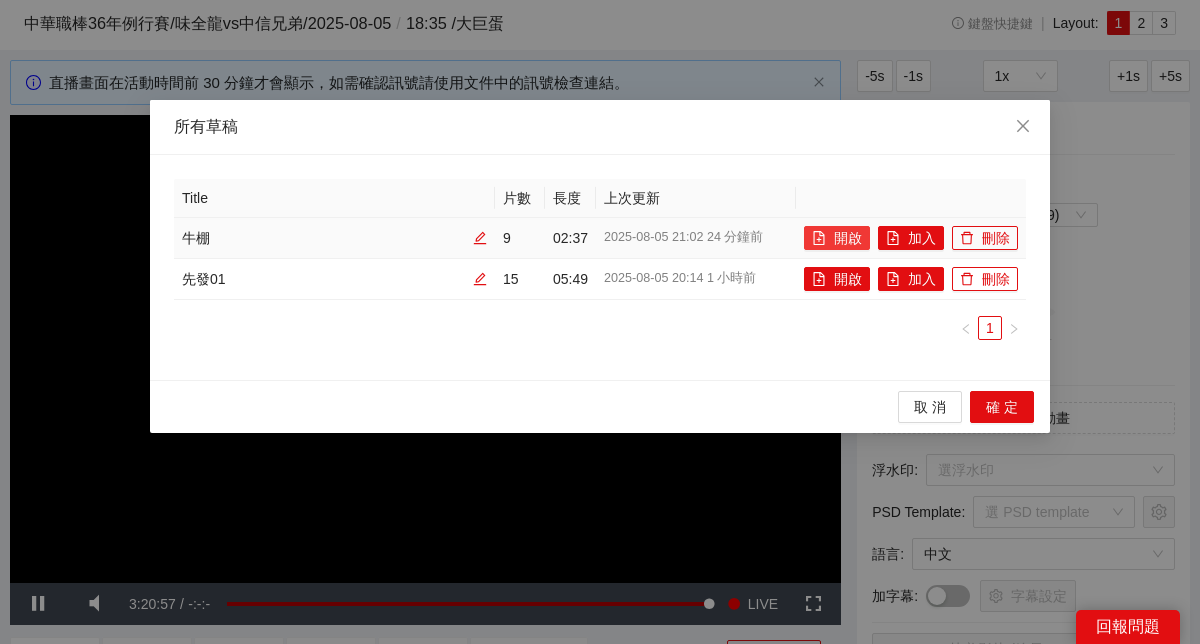 click on "開啟" at bounding box center [837, 238] 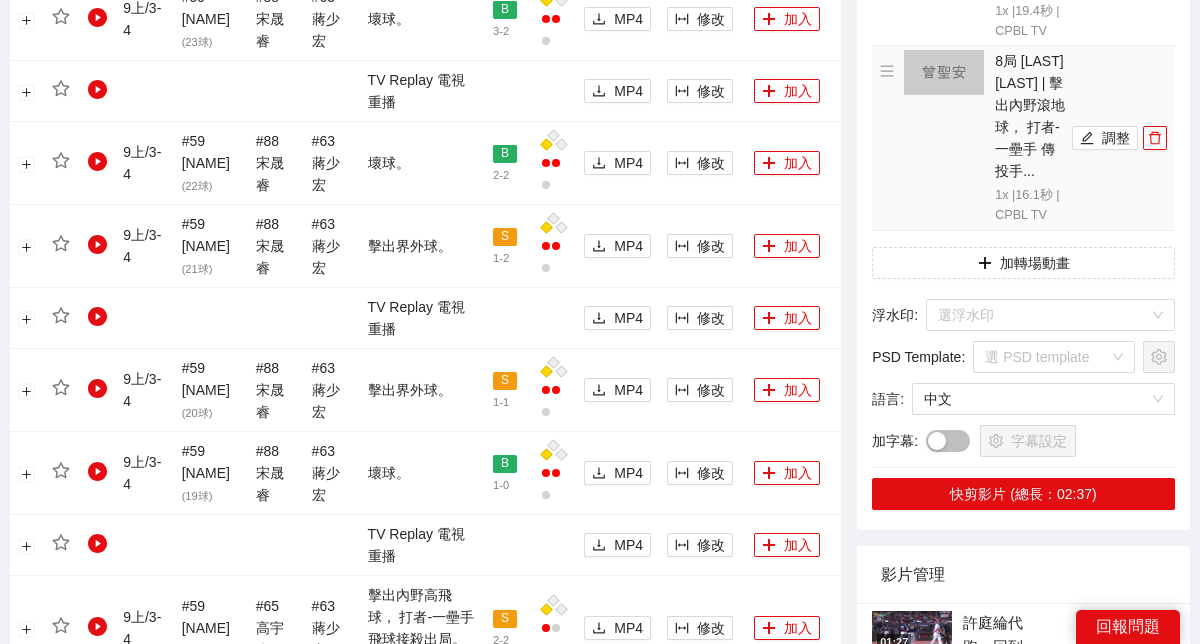 scroll, scrollTop: 1691, scrollLeft: 0, axis: vertical 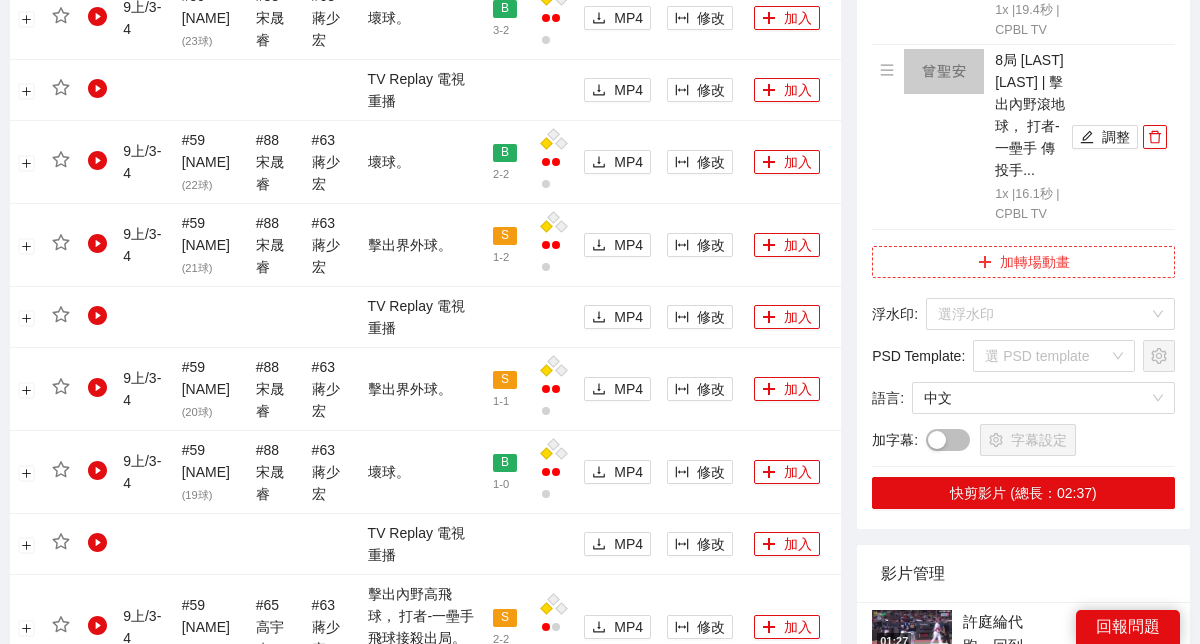 click on "加轉場動畫" at bounding box center (1023, 262) 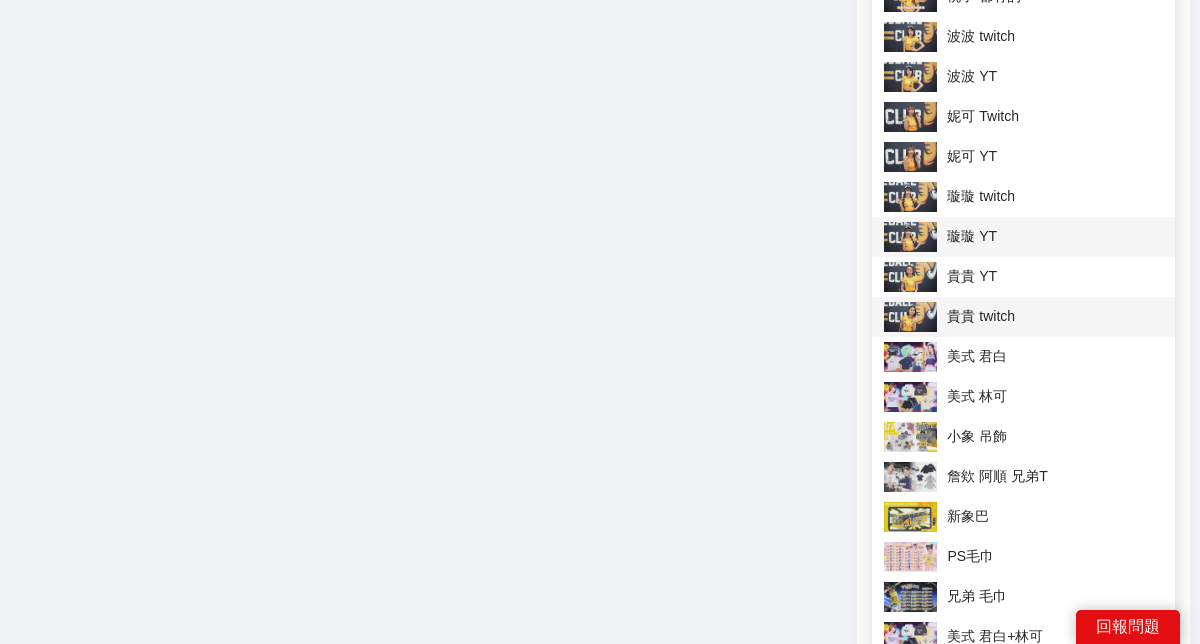 scroll, scrollTop: 2851, scrollLeft: 0, axis: vertical 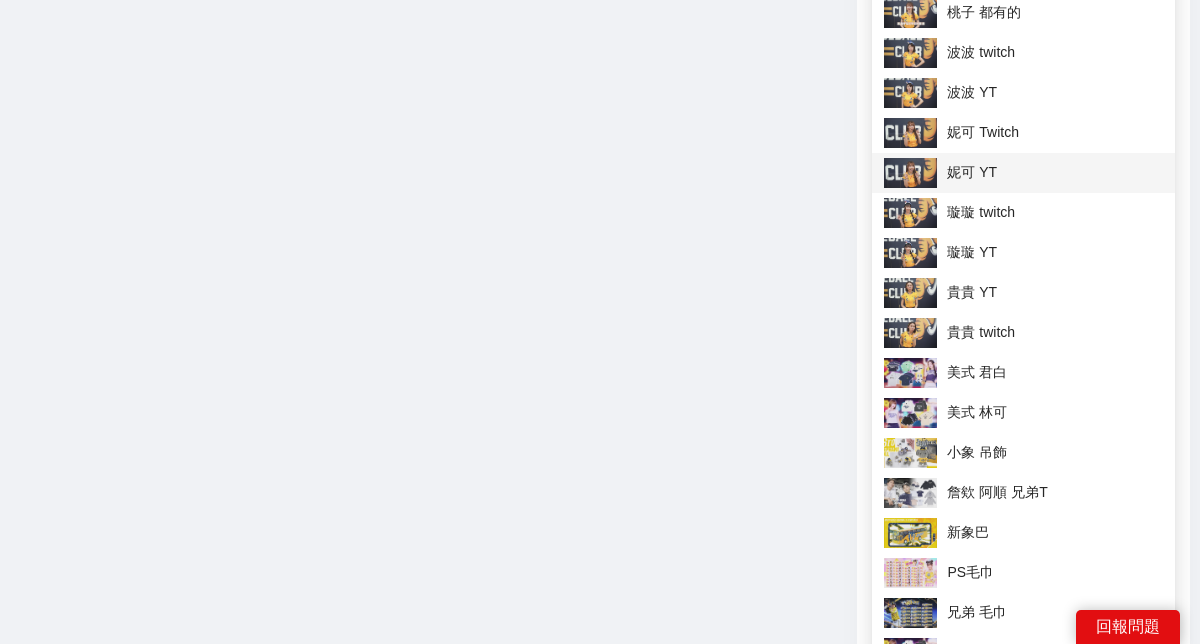 click on "妮可 YT" at bounding box center (1023, 173) 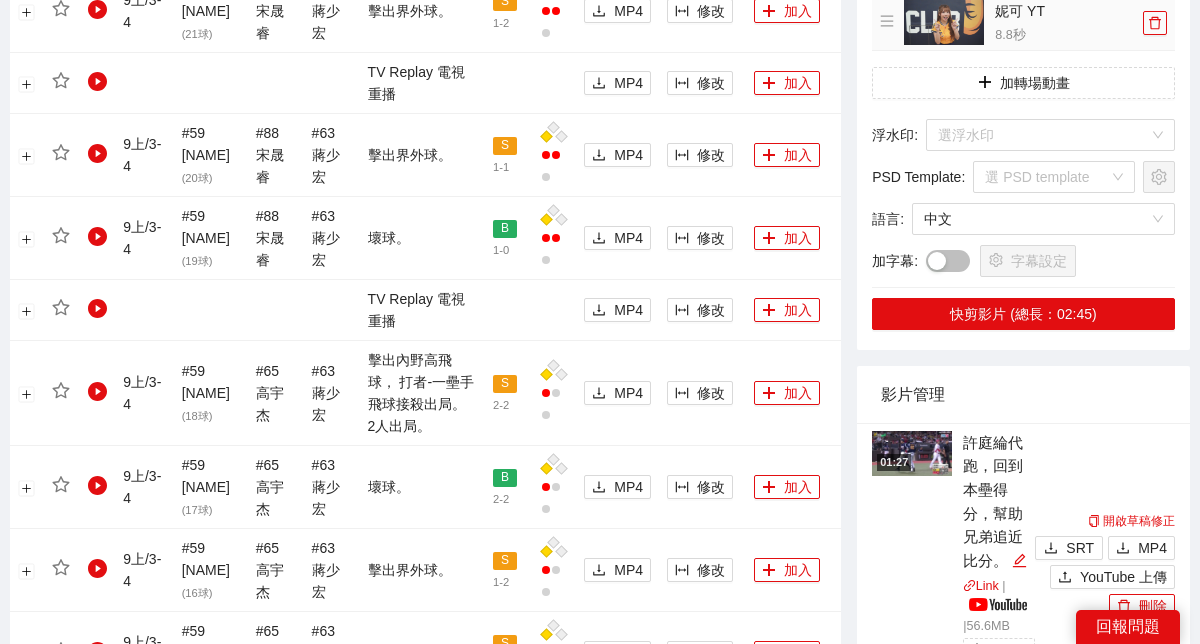 scroll, scrollTop: 1883, scrollLeft: 0, axis: vertical 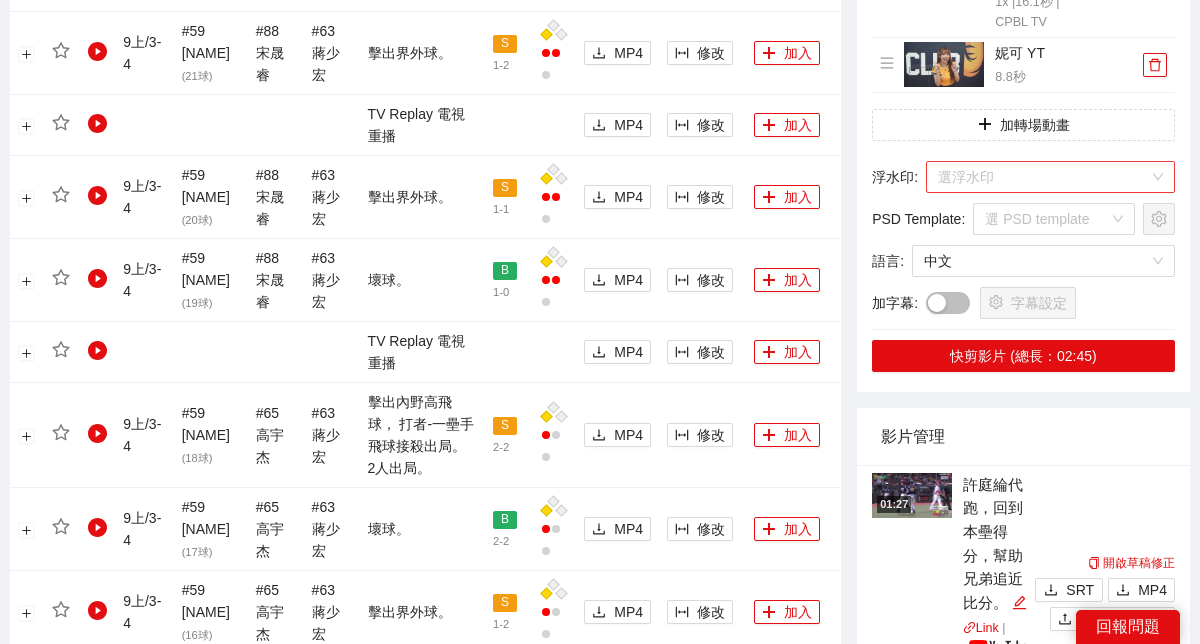click at bounding box center [1043, 177] 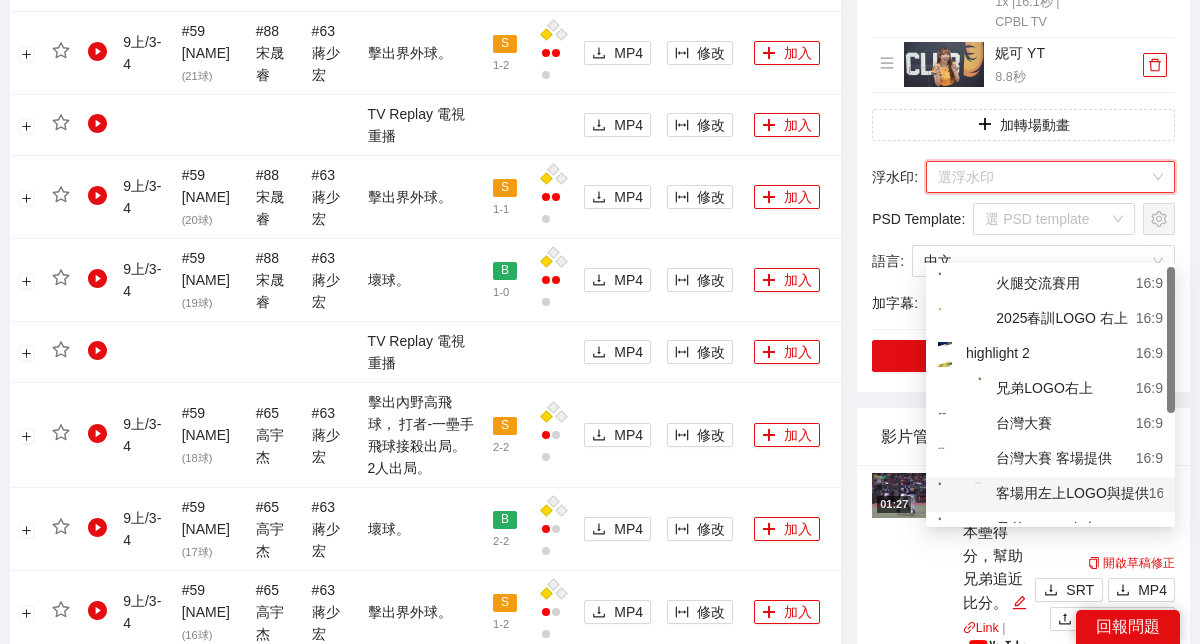 click on "客場用左上LOGO與提供" at bounding box center (1043, 494) 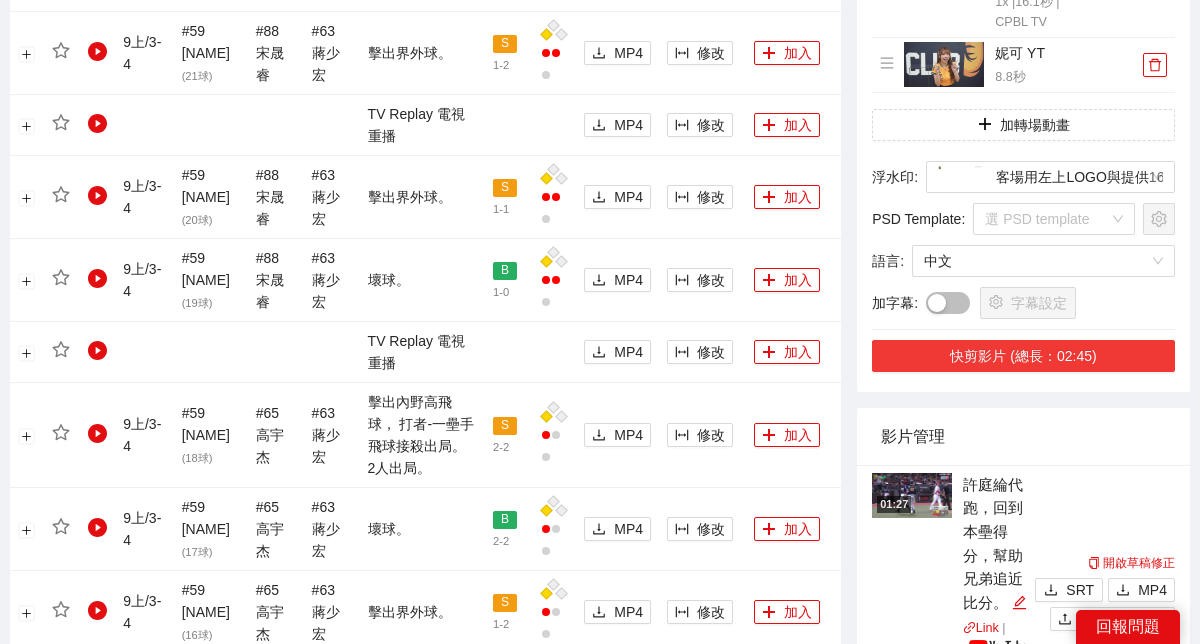 click on "快剪影片 (總長：02:45)" at bounding box center (1023, 356) 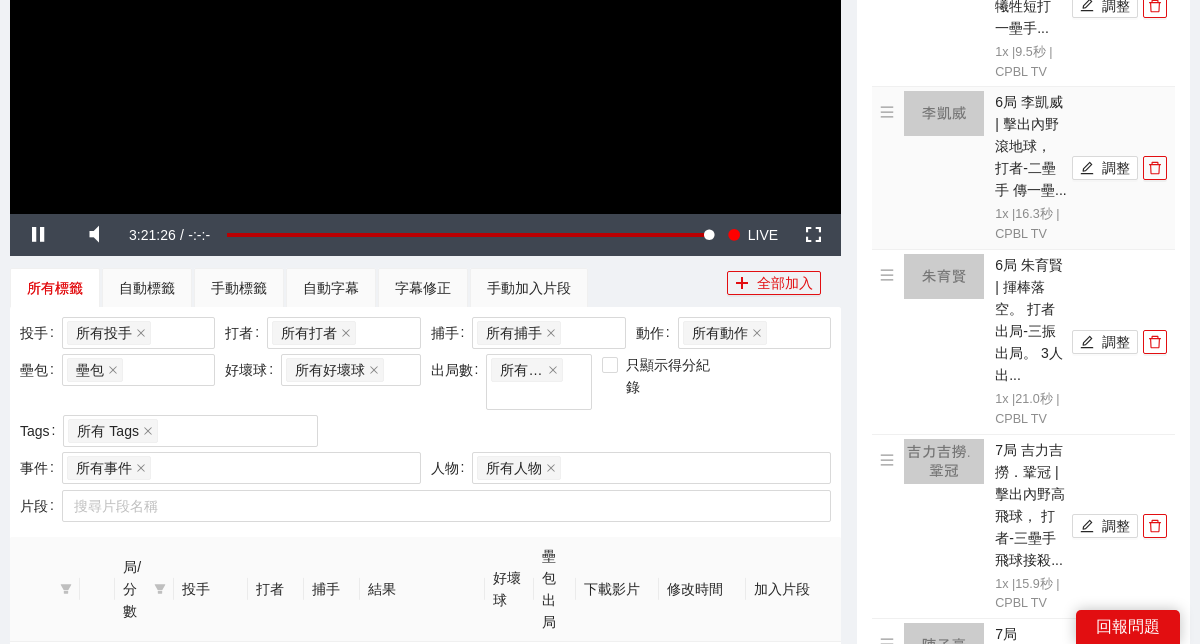 scroll, scrollTop: 418, scrollLeft: 0, axis: vertical 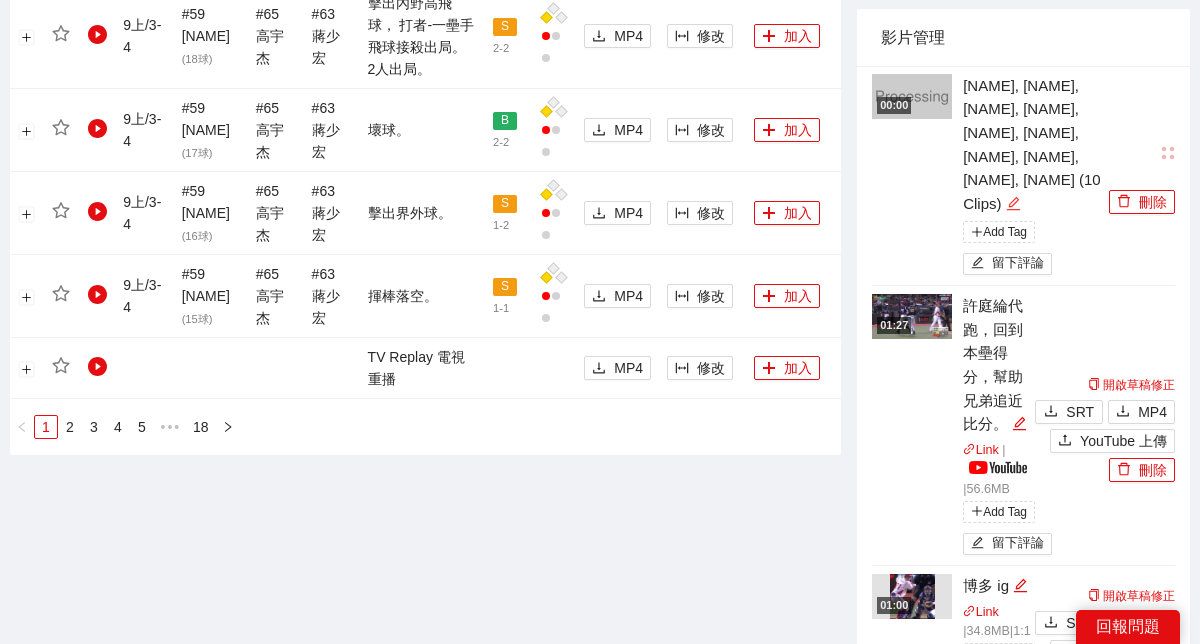 click 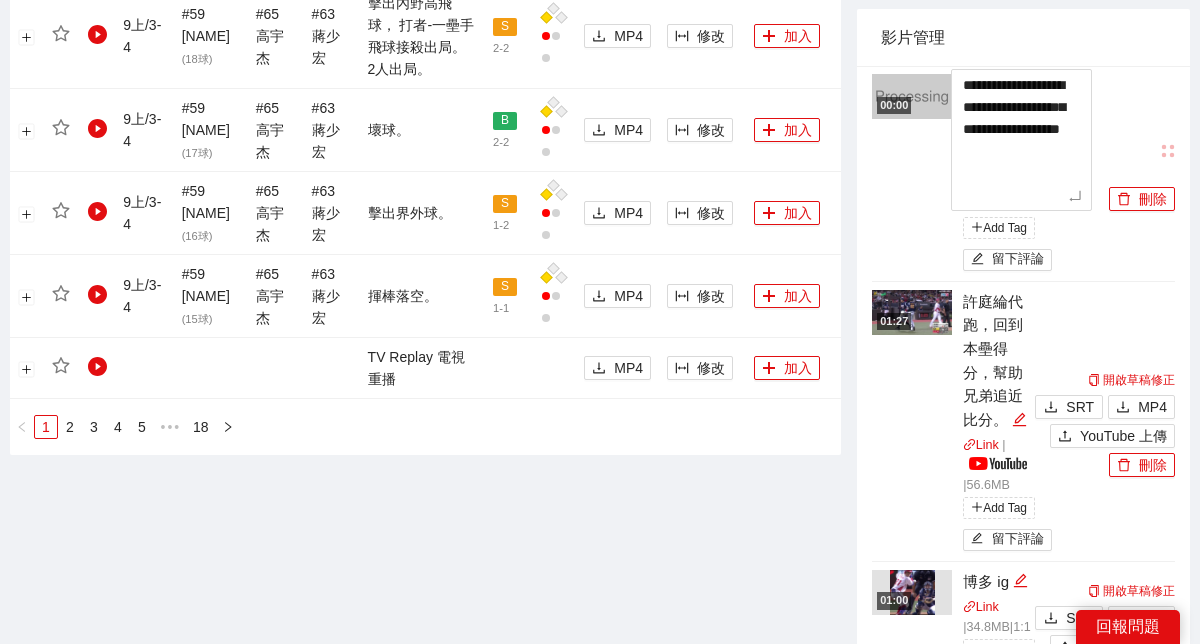 drag, startPoint x: 1032, startPoint y: 252, endPoint x: 958, endPoint y: 110, distance: 160.12495 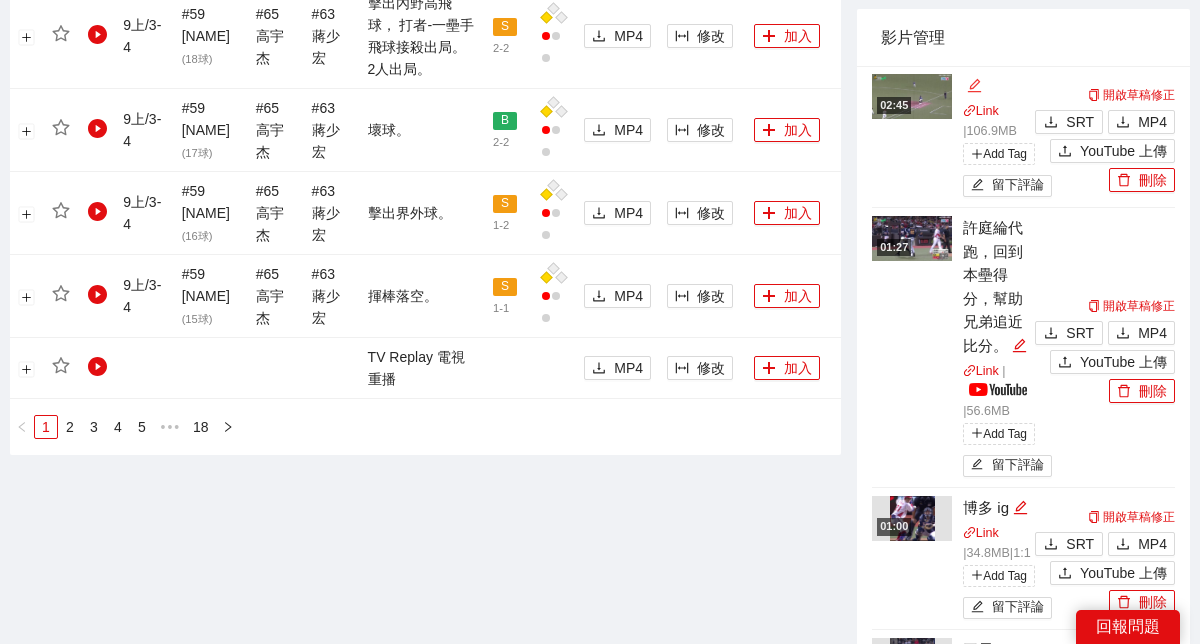 click 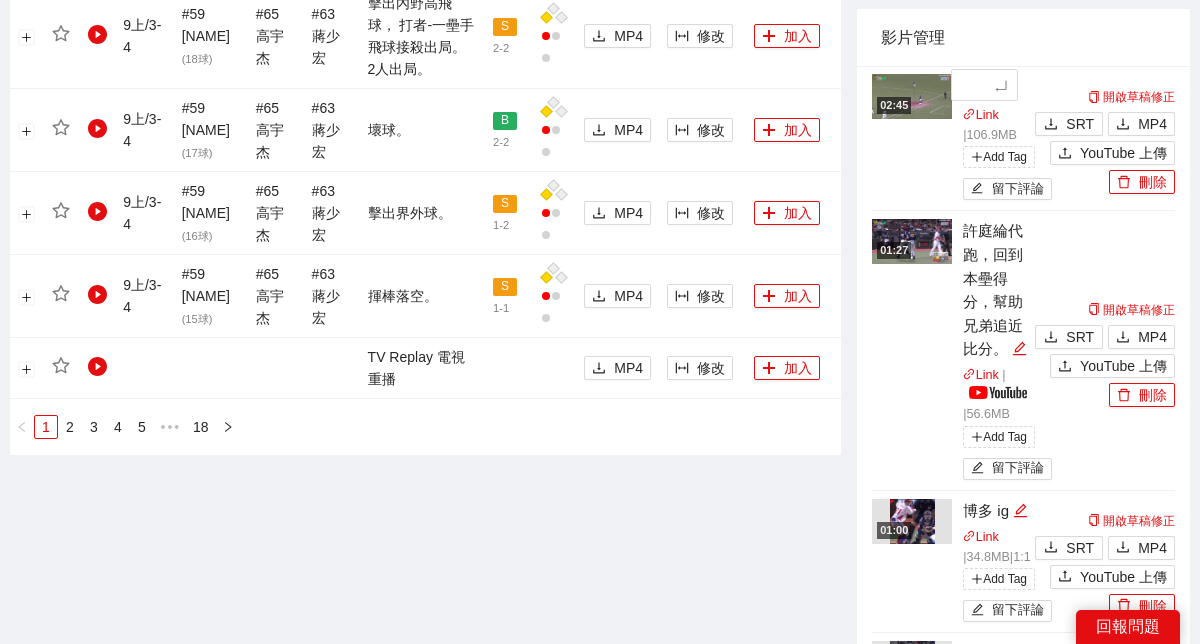 type on "***" 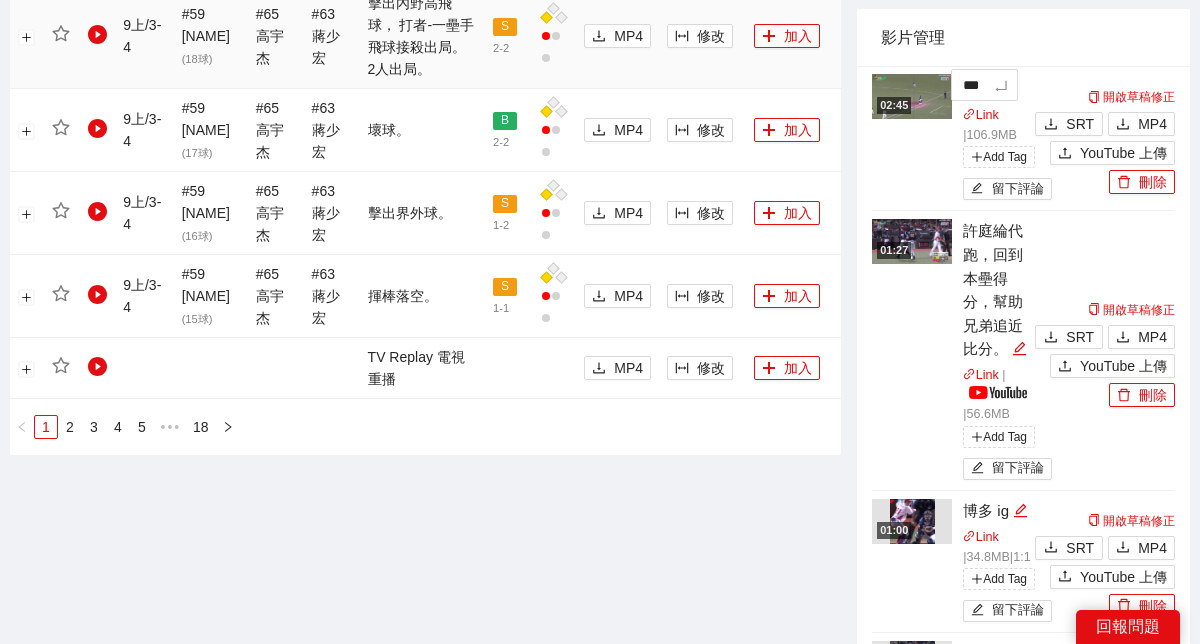 type on "****" 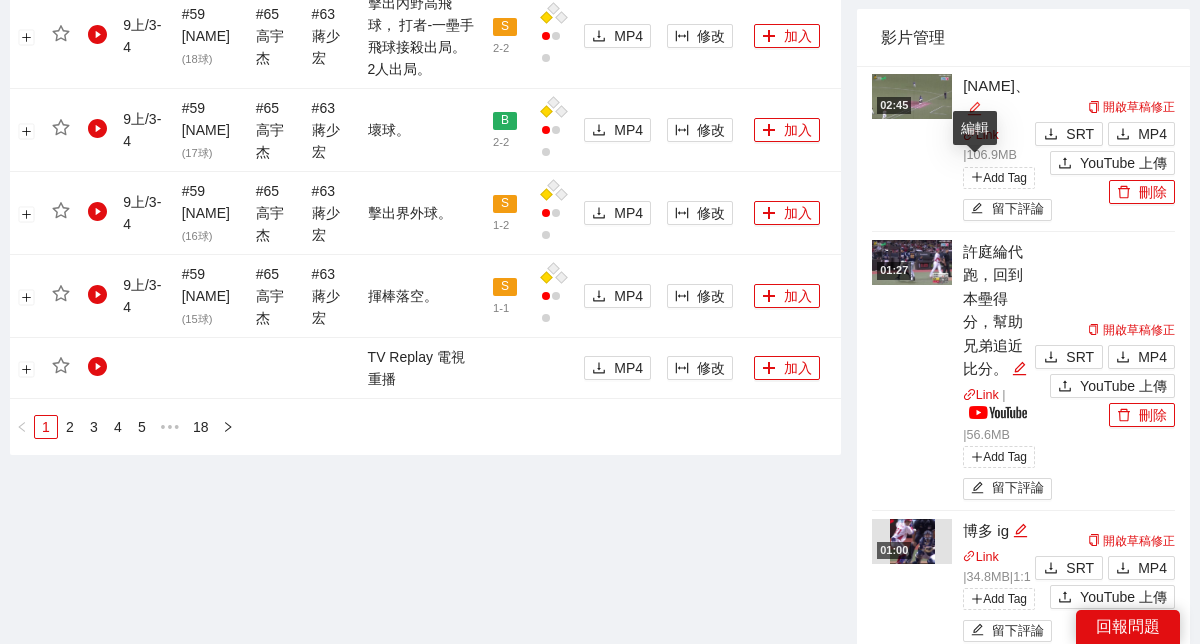 click 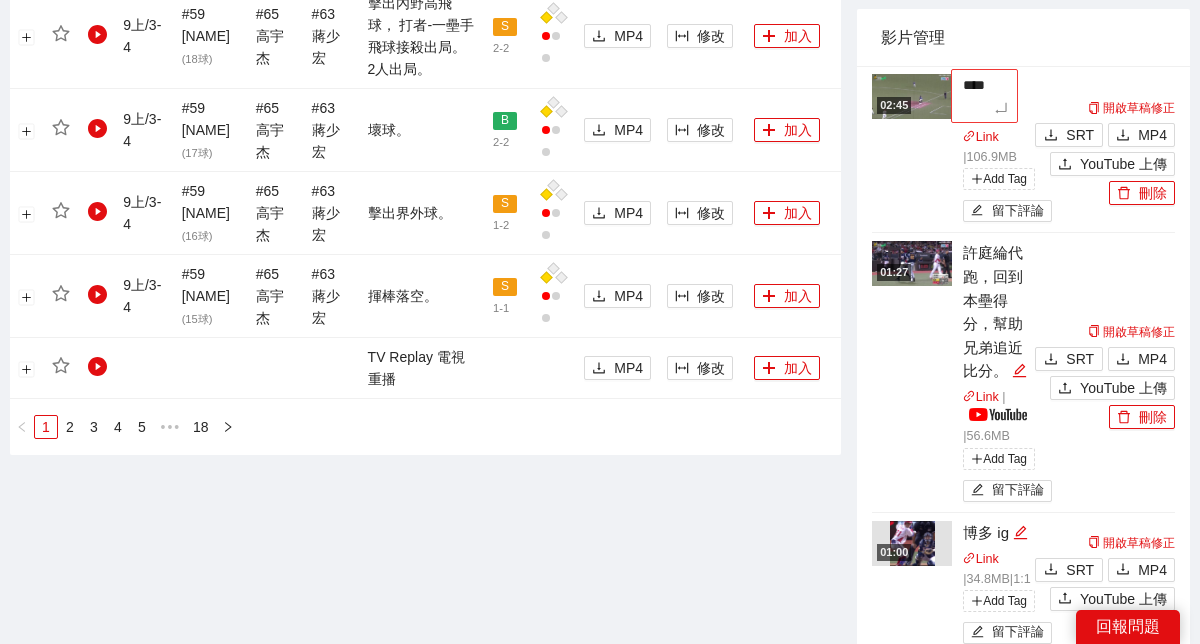 type on "*******" 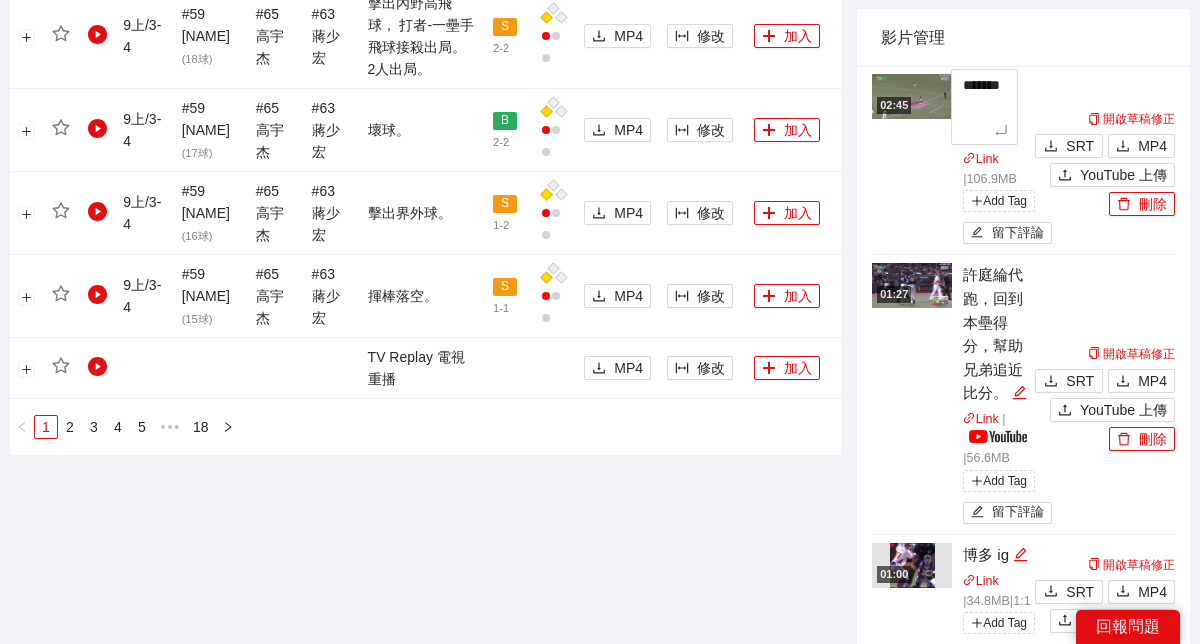 type on "********" 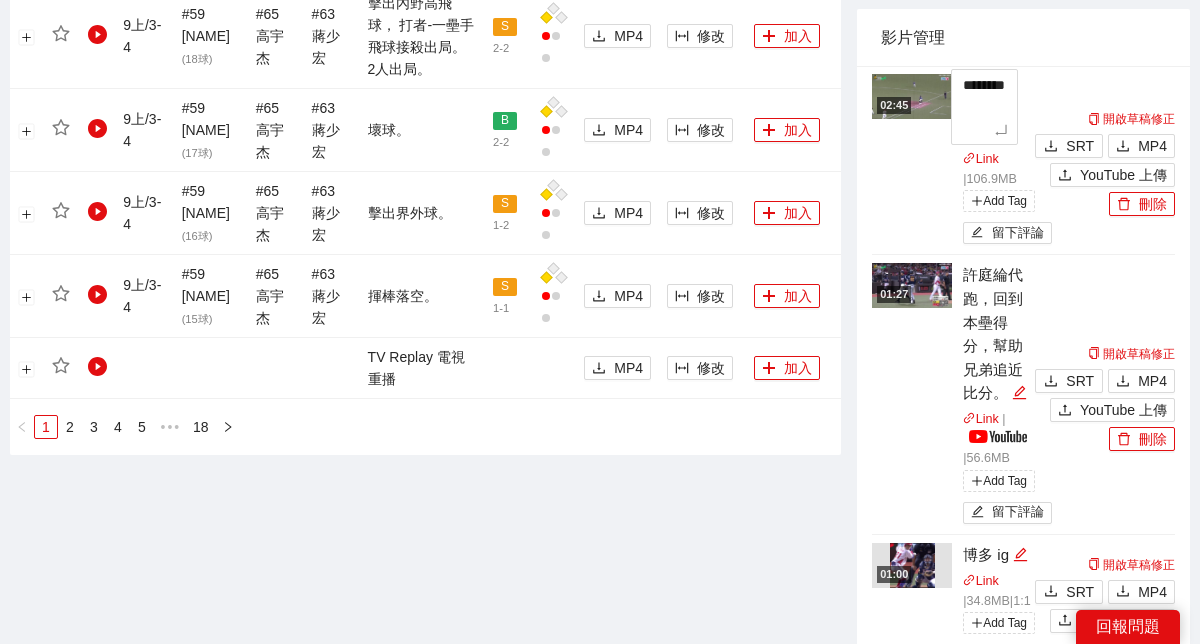 type on "*******" 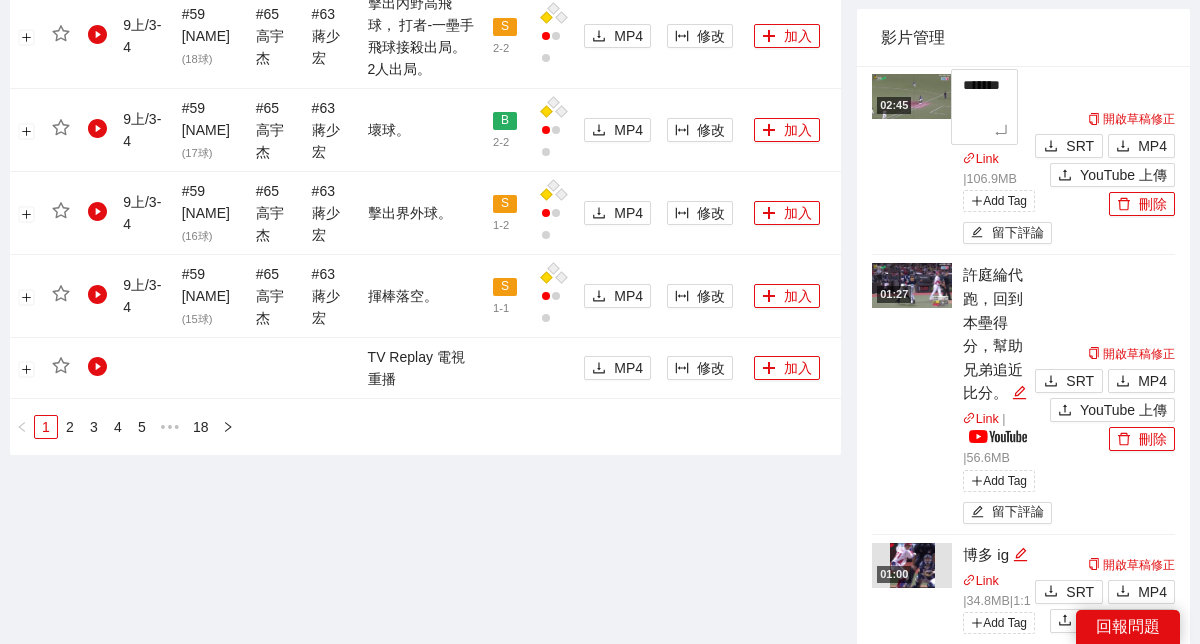 type on "********" 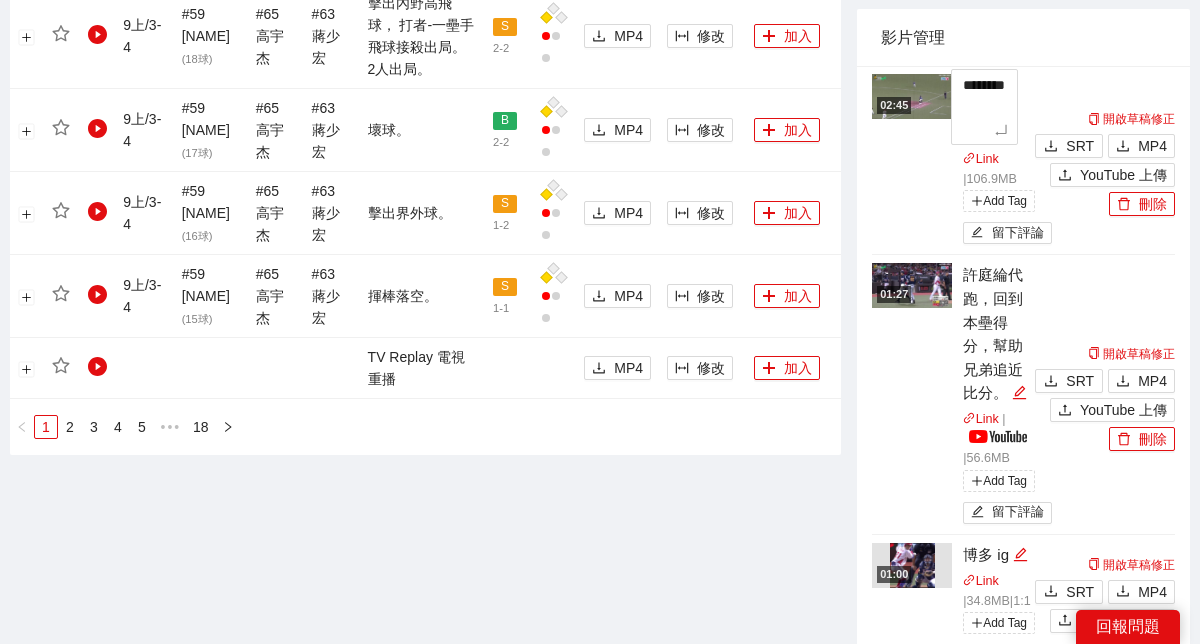 type on "*********" 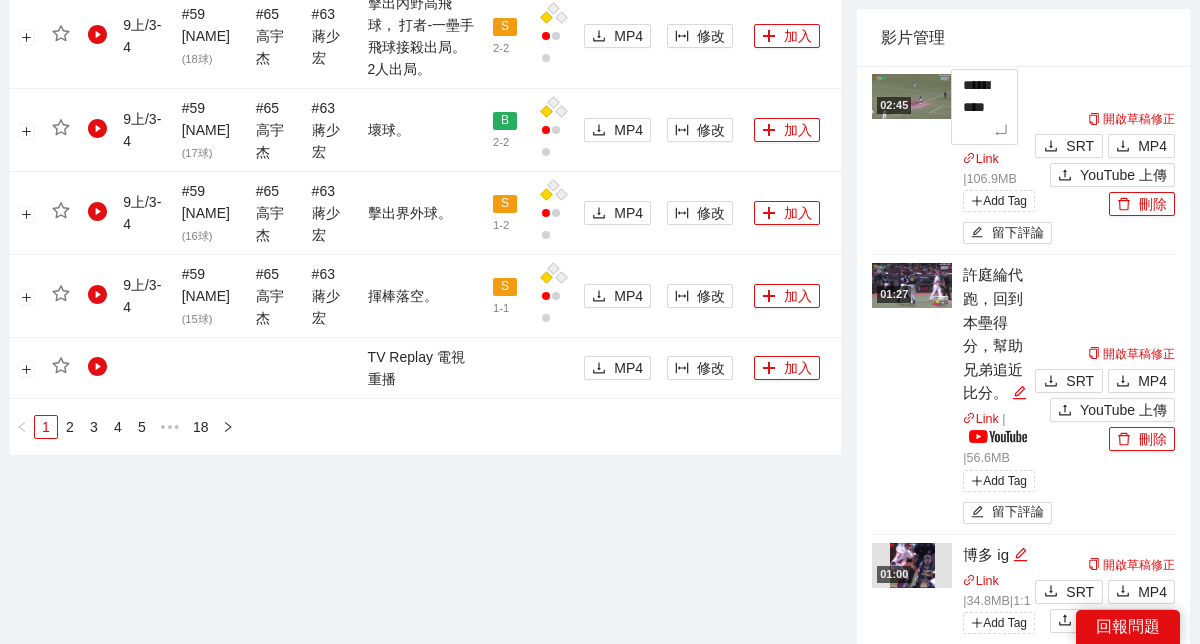type on "********" 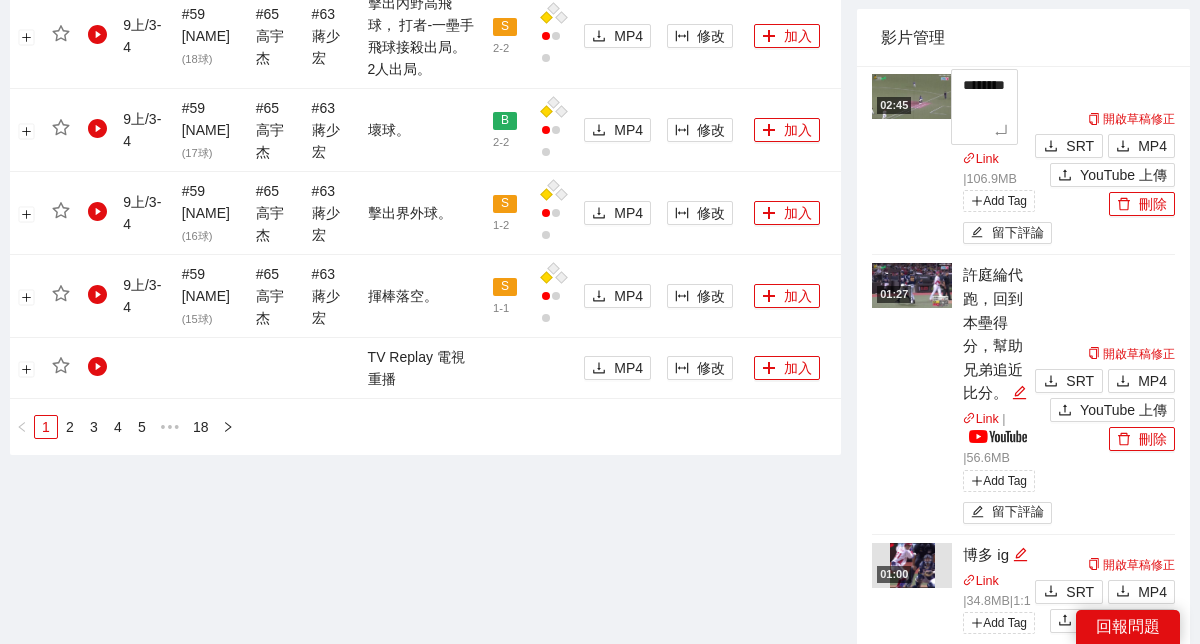 type on "*******" 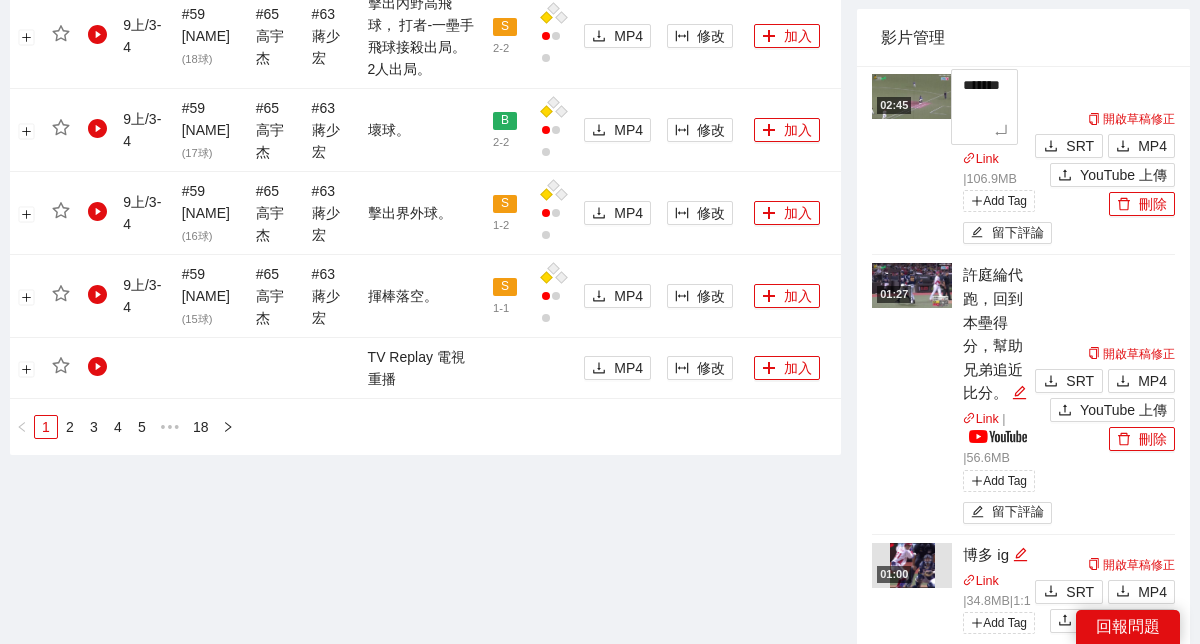 type on "********" 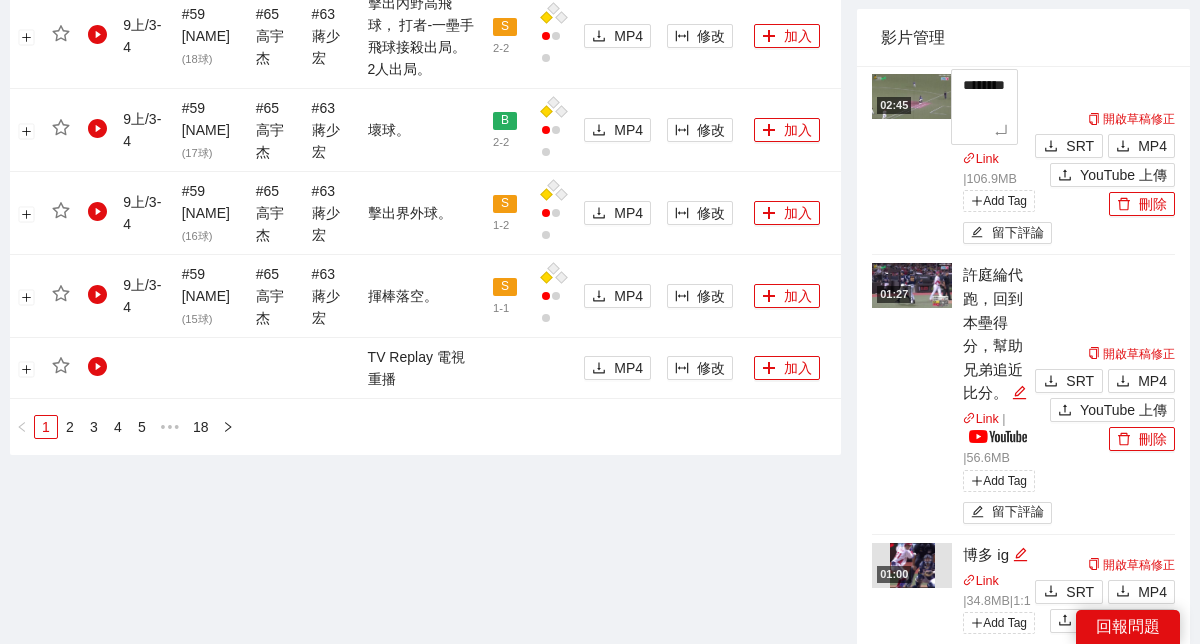 type on "*********" 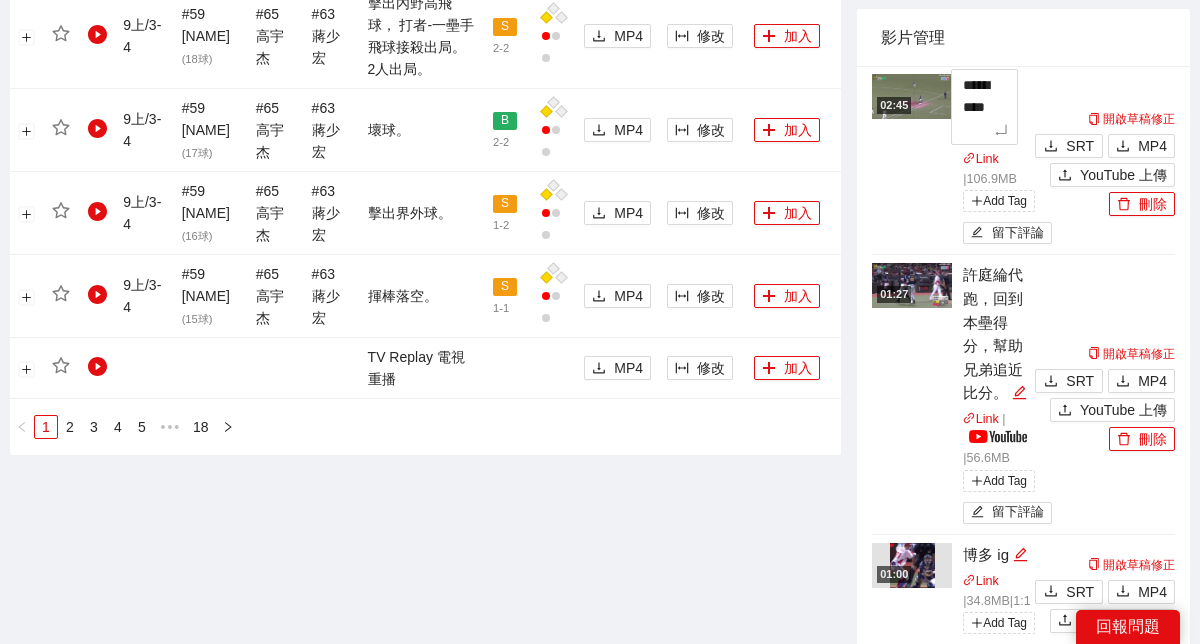 type on "**********" 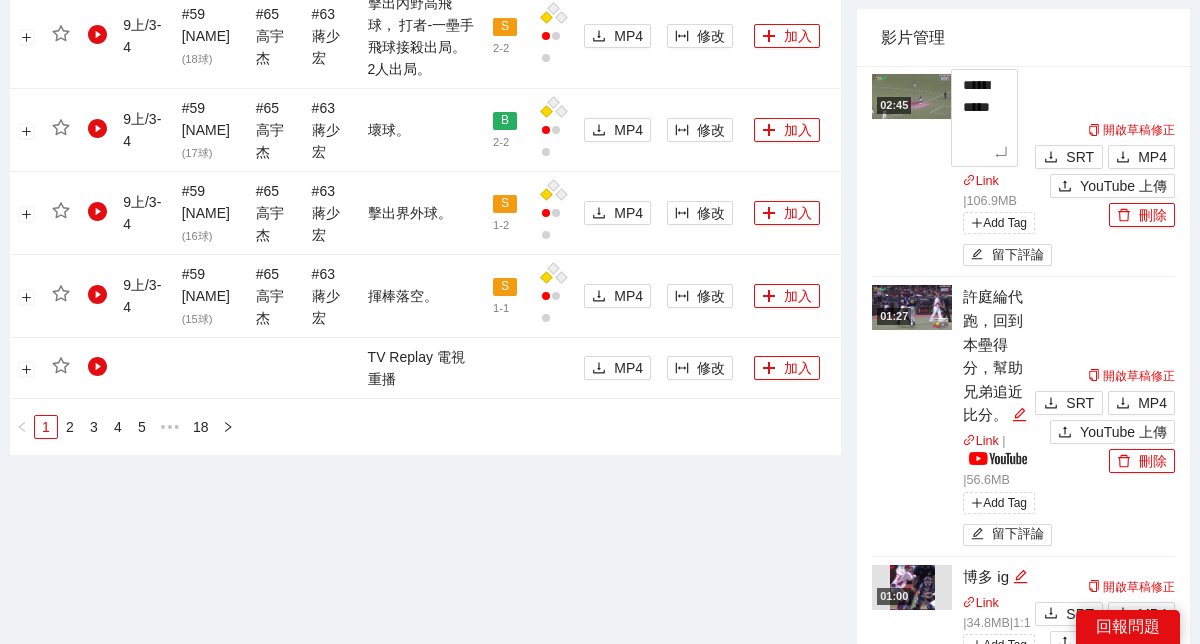 type on "*********" 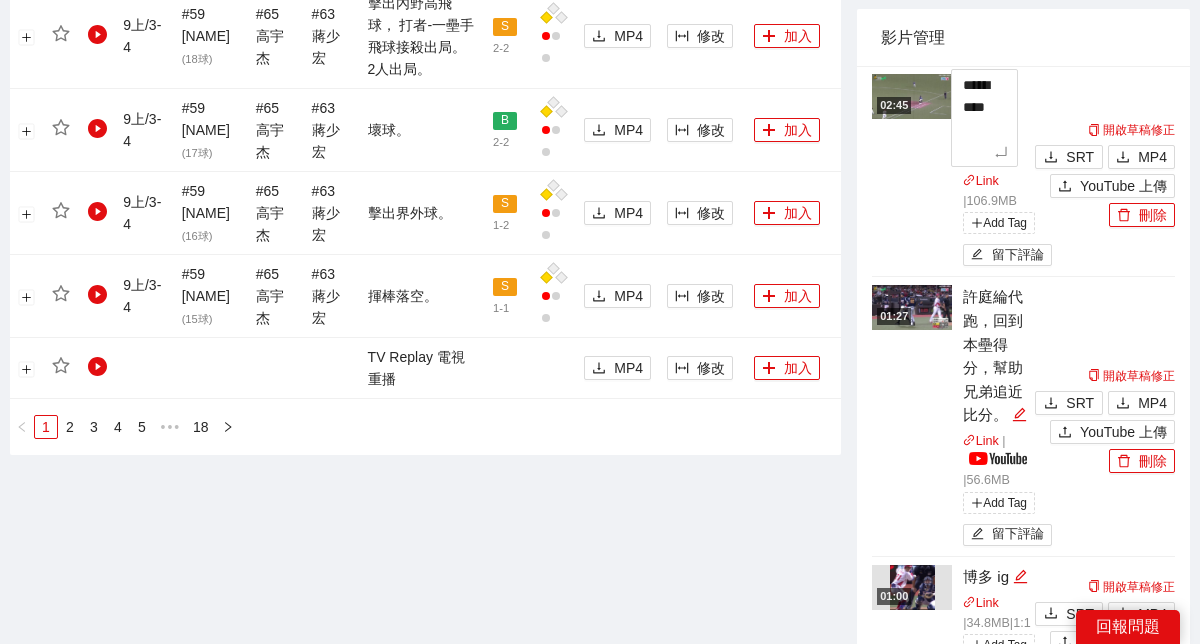 type on "********" 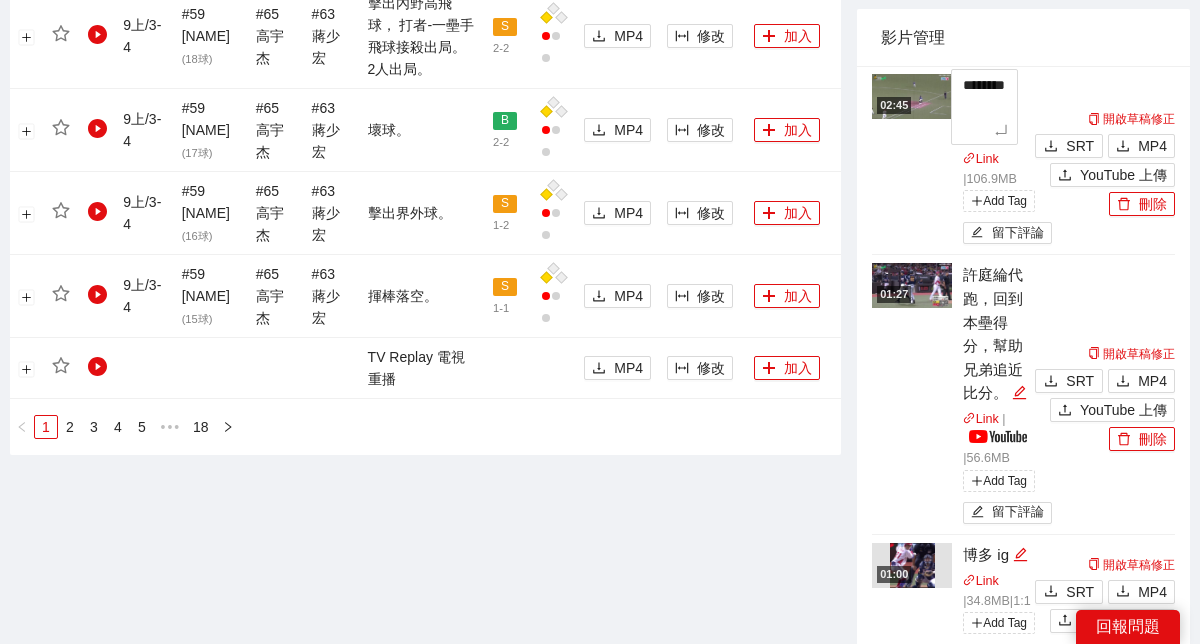 type on "*******" 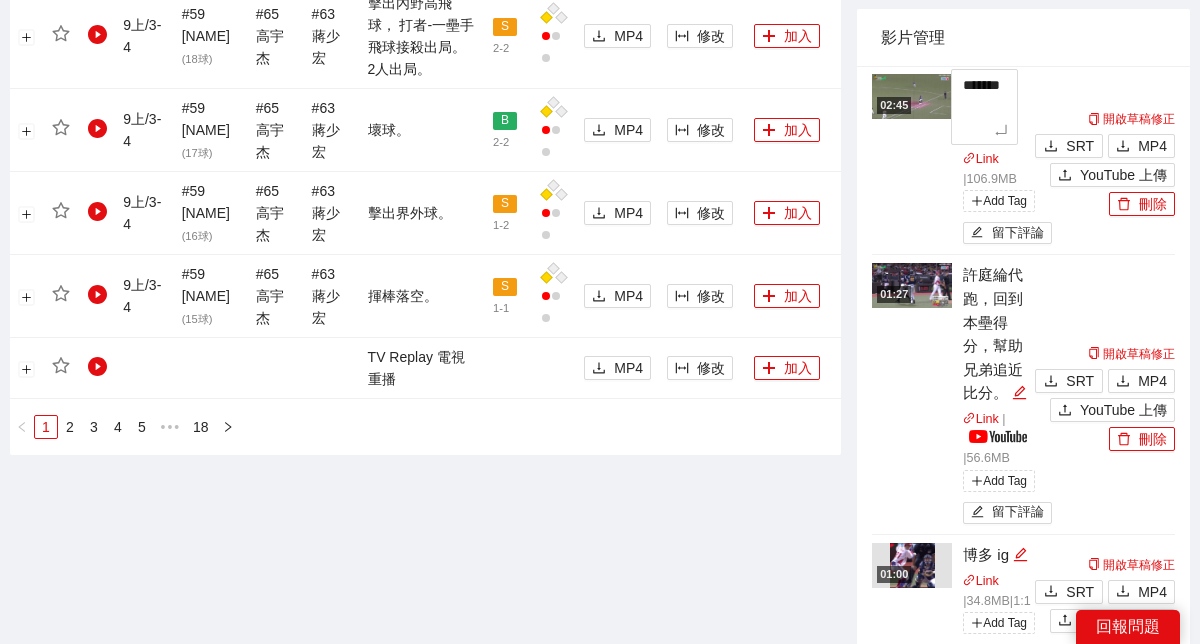 type on "********" 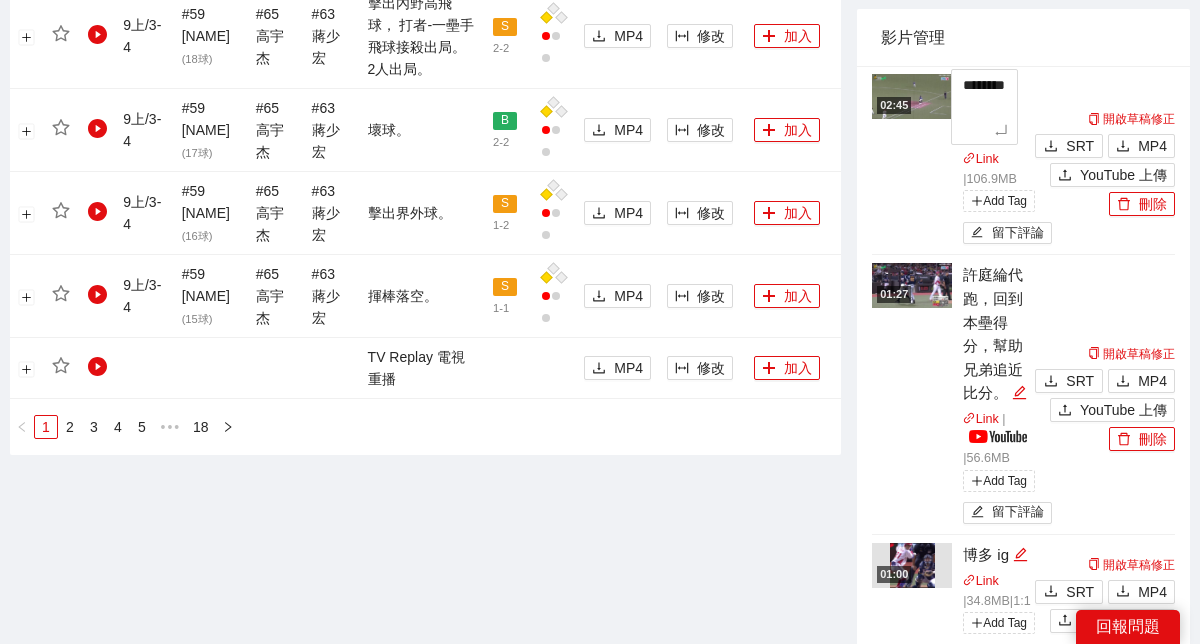 type 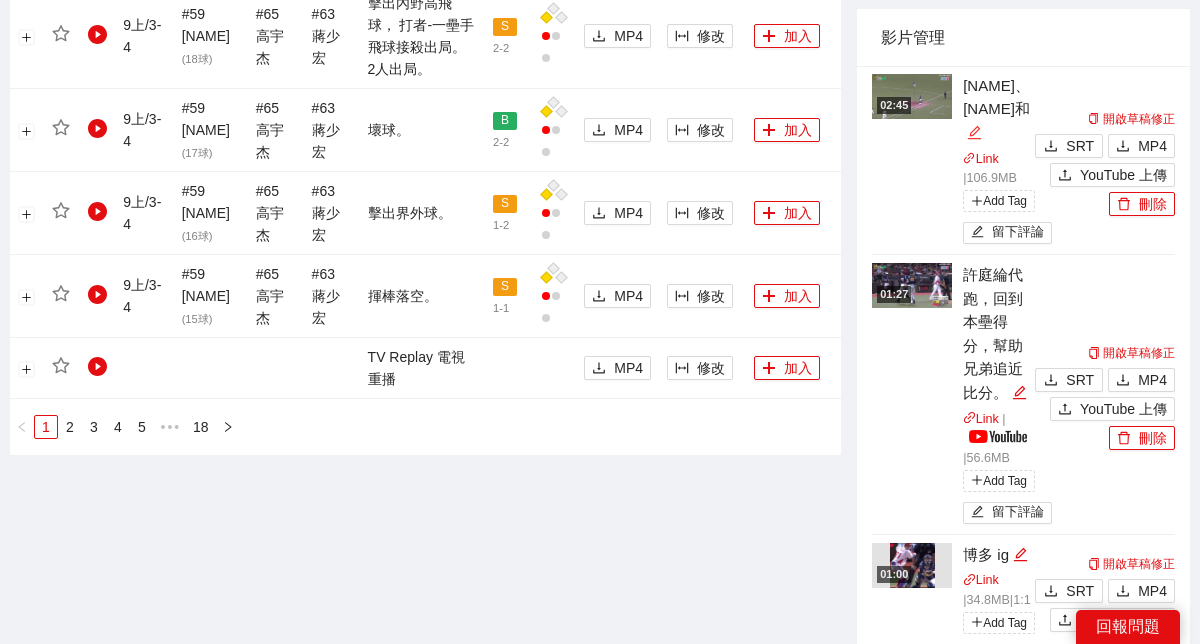 click 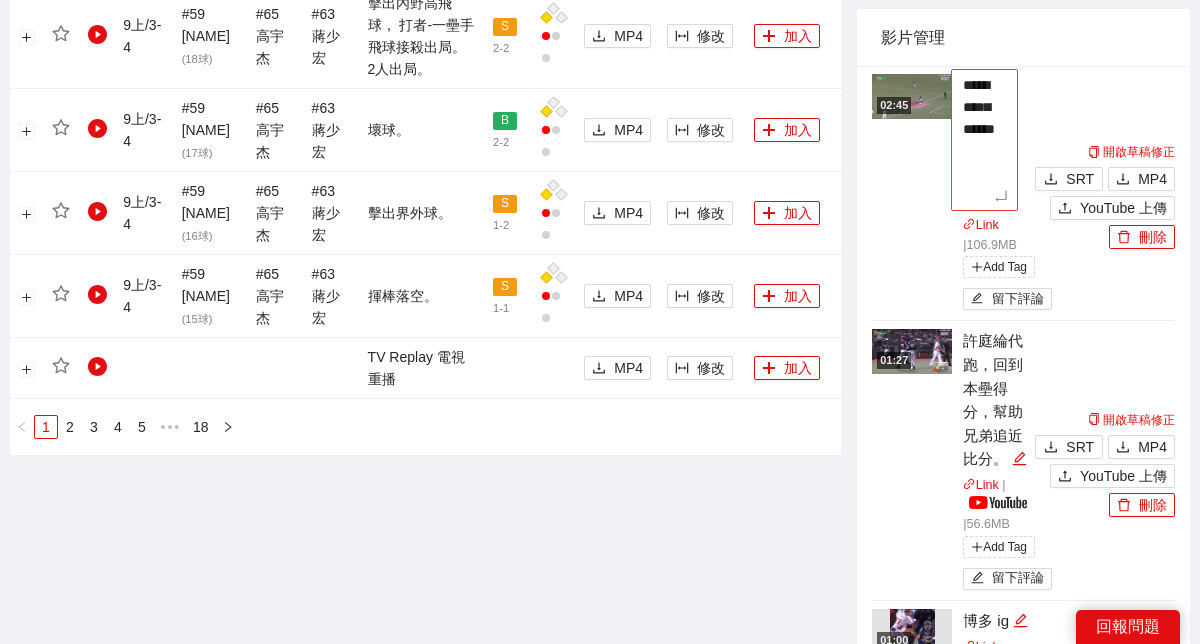 click on "**********" at bounding box center (984, 140) 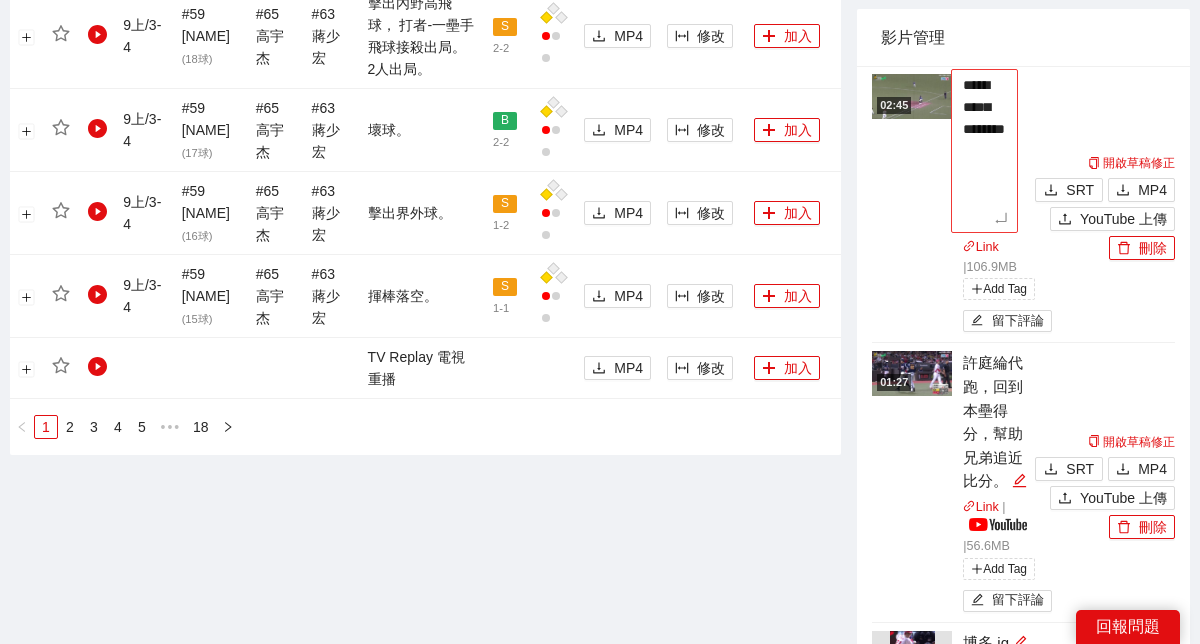 click on "**********" at bounding box center [984, 151] 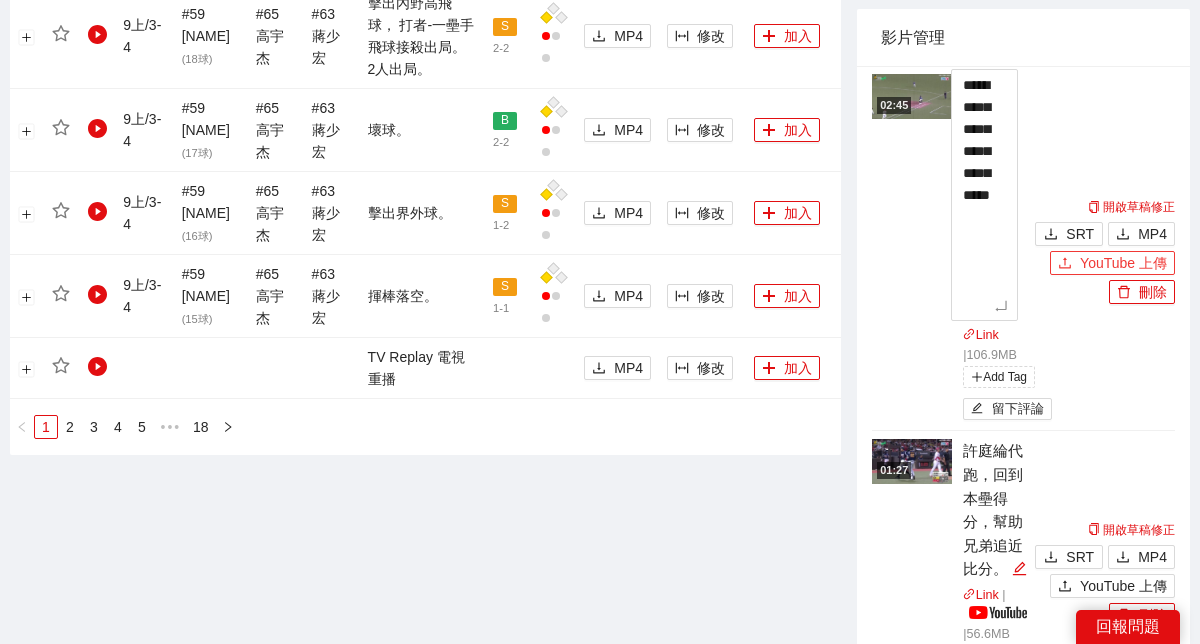 click on "**********" at bounding box center [1023, 1315] 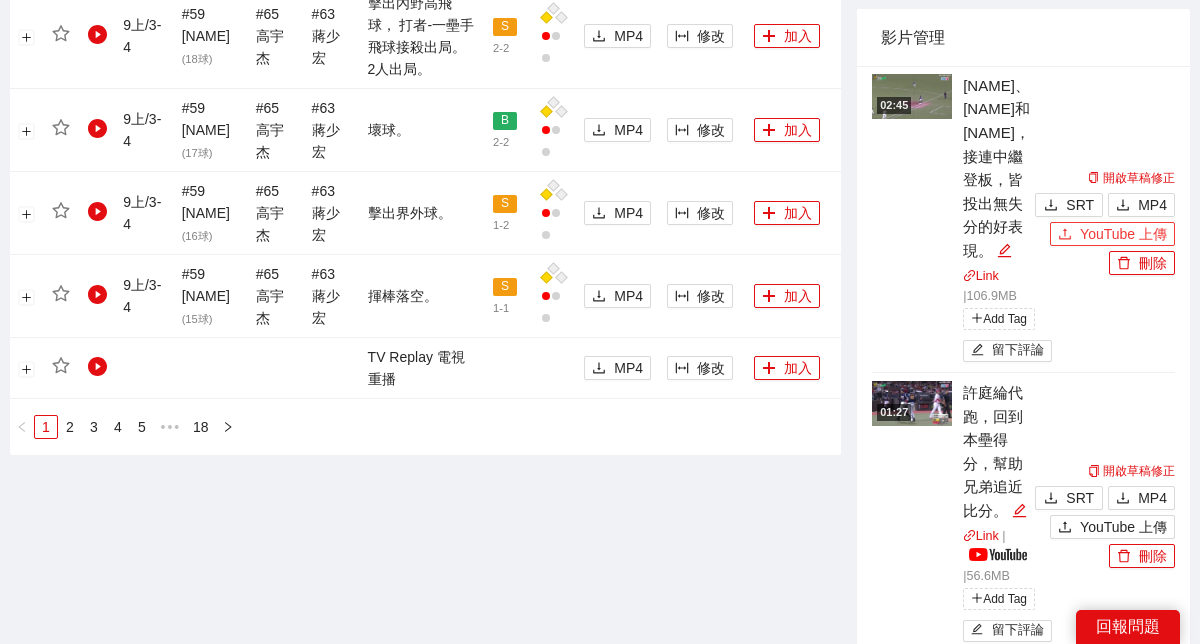 click on "YouTube 上傳" at bounding box center [1123, 234] 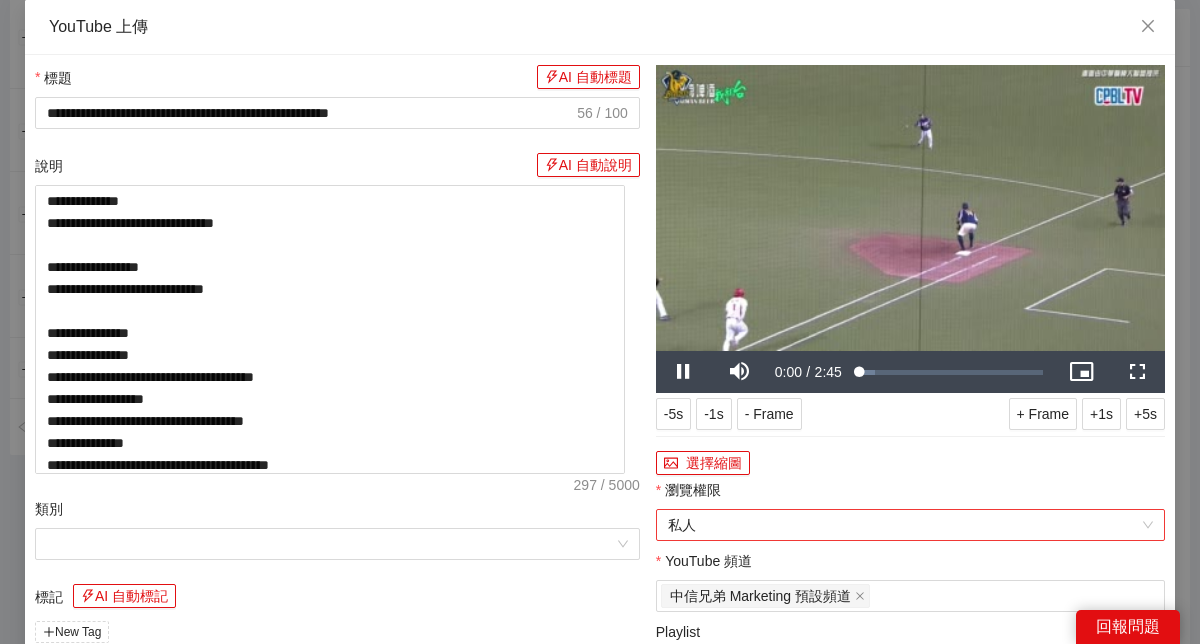 click on "私人" at bounding box center [910, 525] 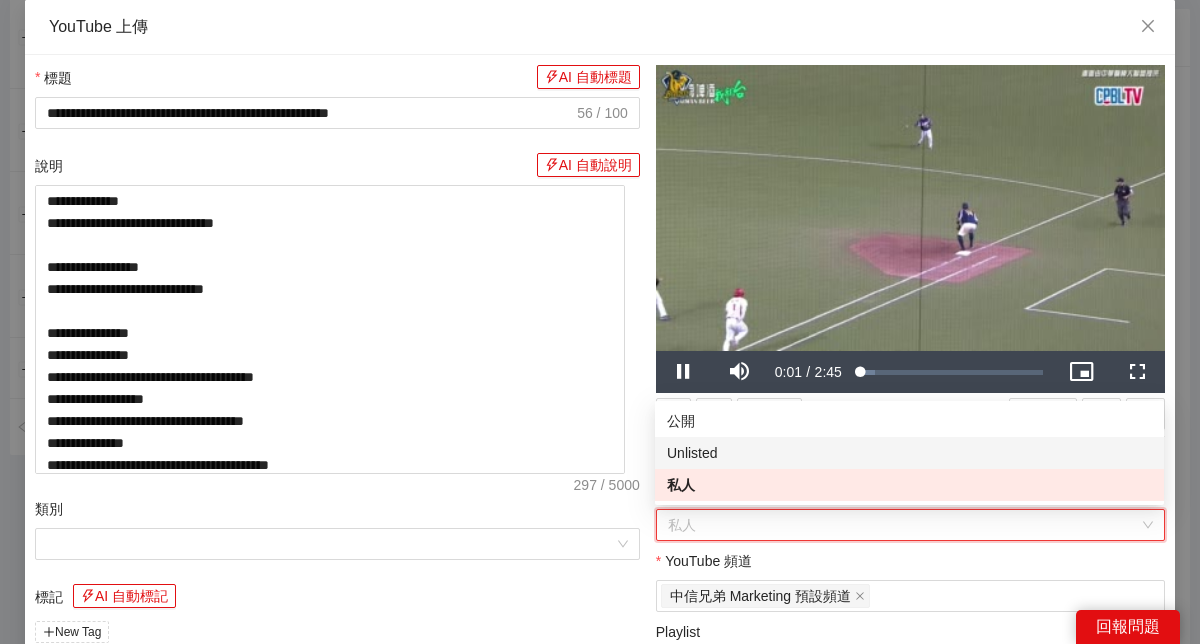 click on "Unlisted" at bounding box center (909, 453) 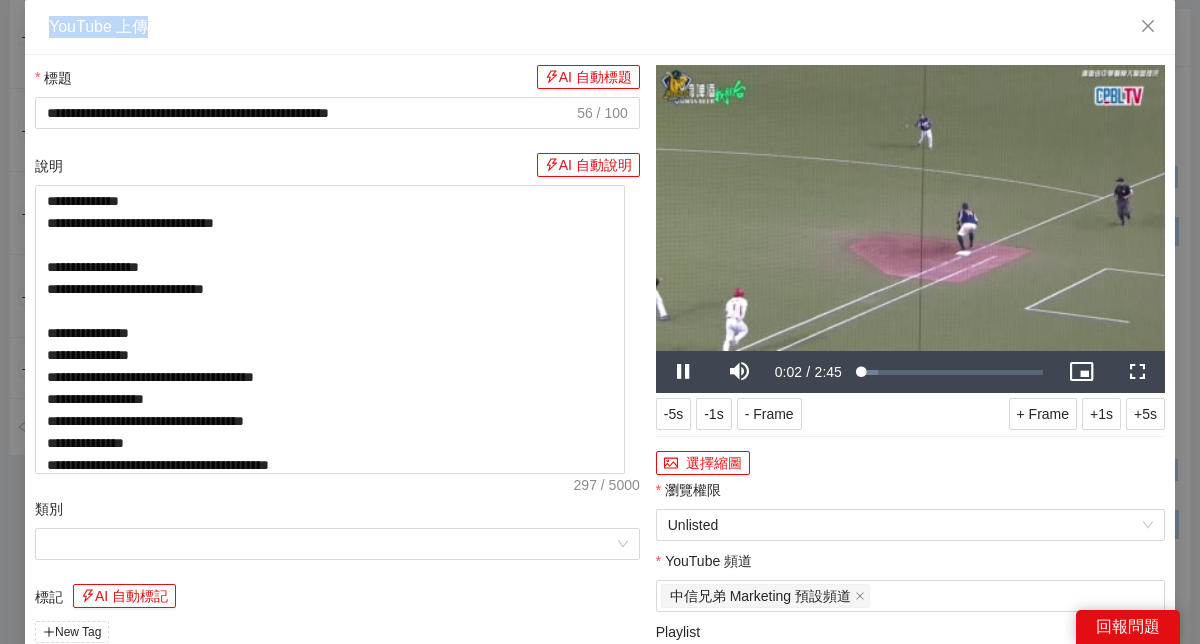 drag, startPoint x: 869, startPoint y: 17, endPoint x: 854, endPoint y: -50, distance: 68.65858 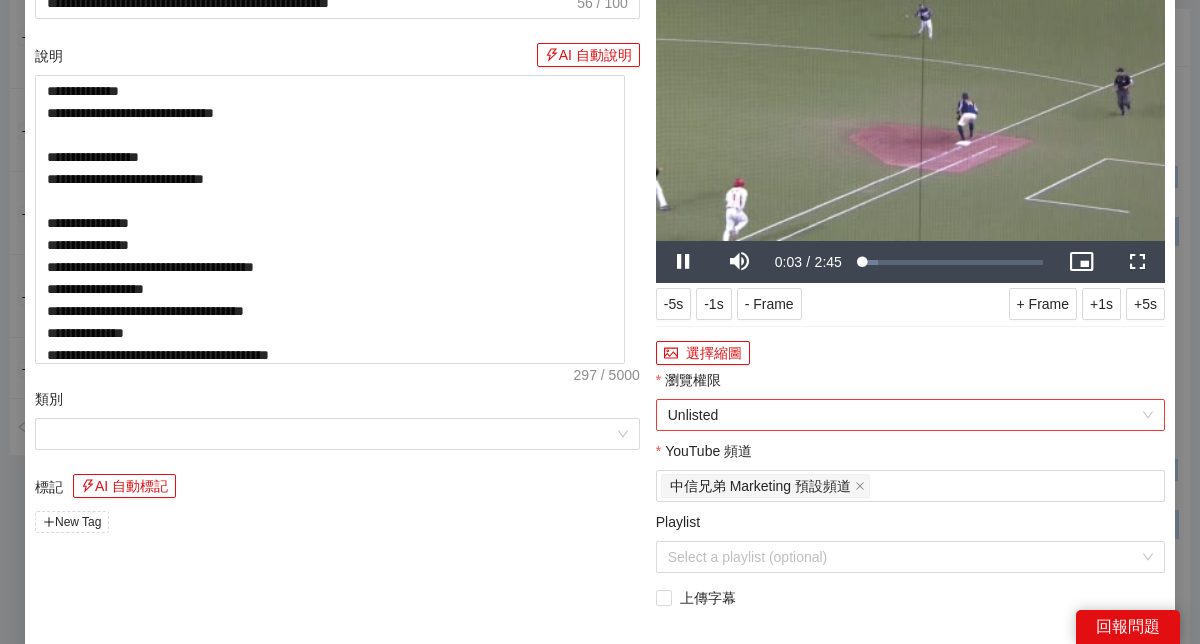 scroll, scrollTop: 167, scrollLeft: 0, axis: vertical 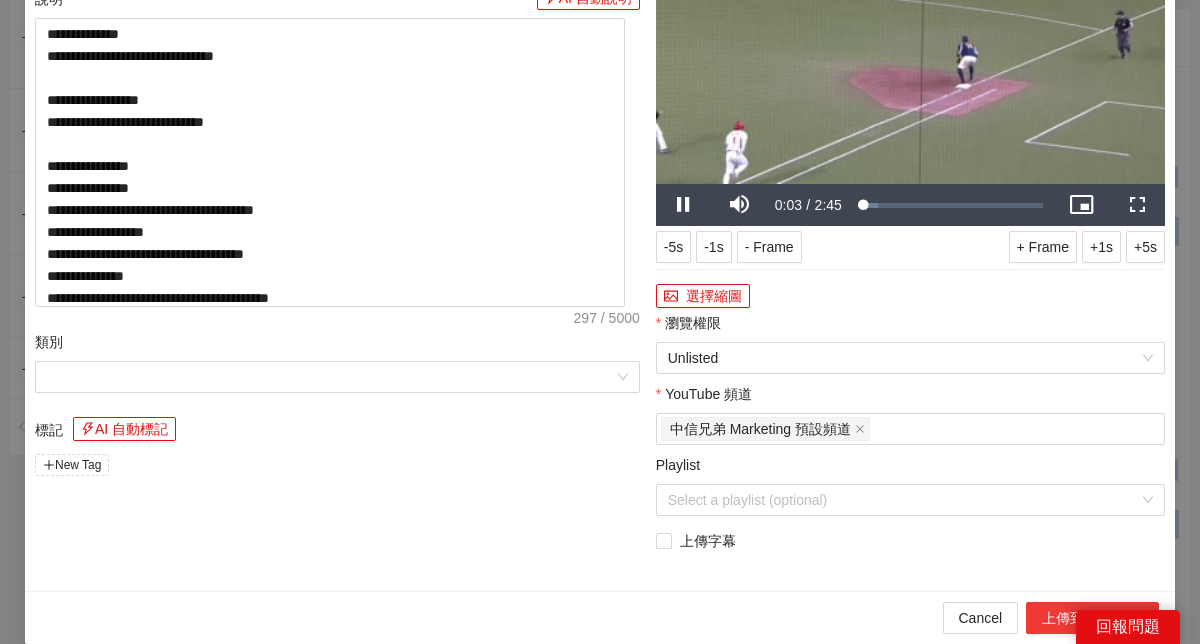 click on "上傳到 YouTube" at bounding box center (1092, 618) 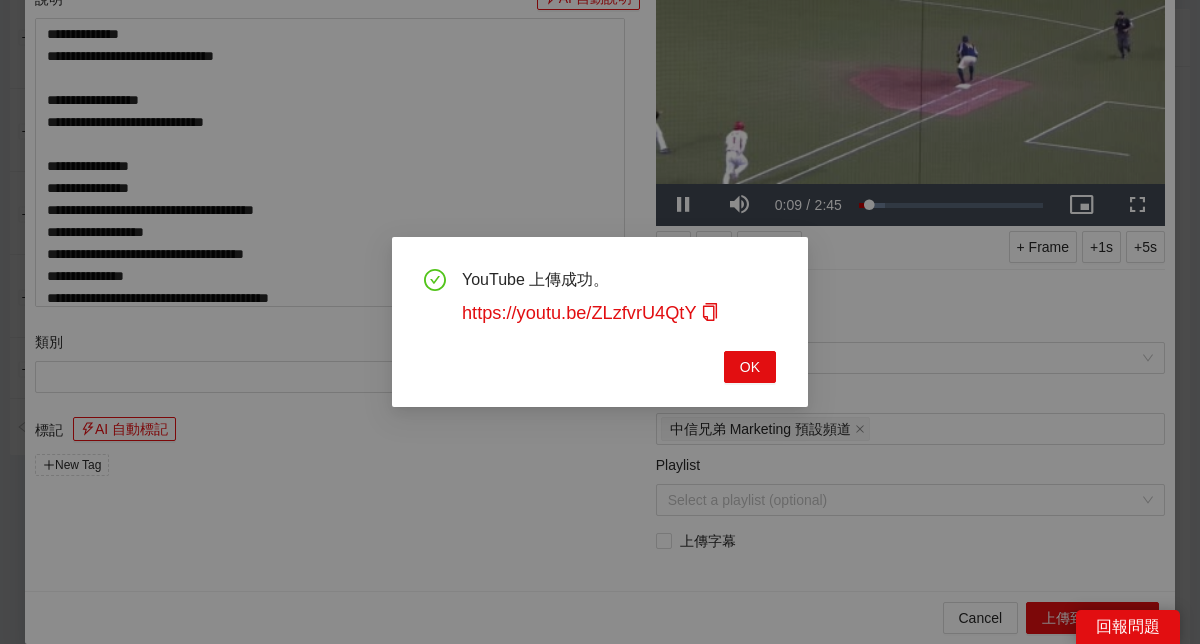click on "YouTube 上傳成功。 https://youtu.be/ZLzfvrU4QtY OK" at bounding box center (600, 326) 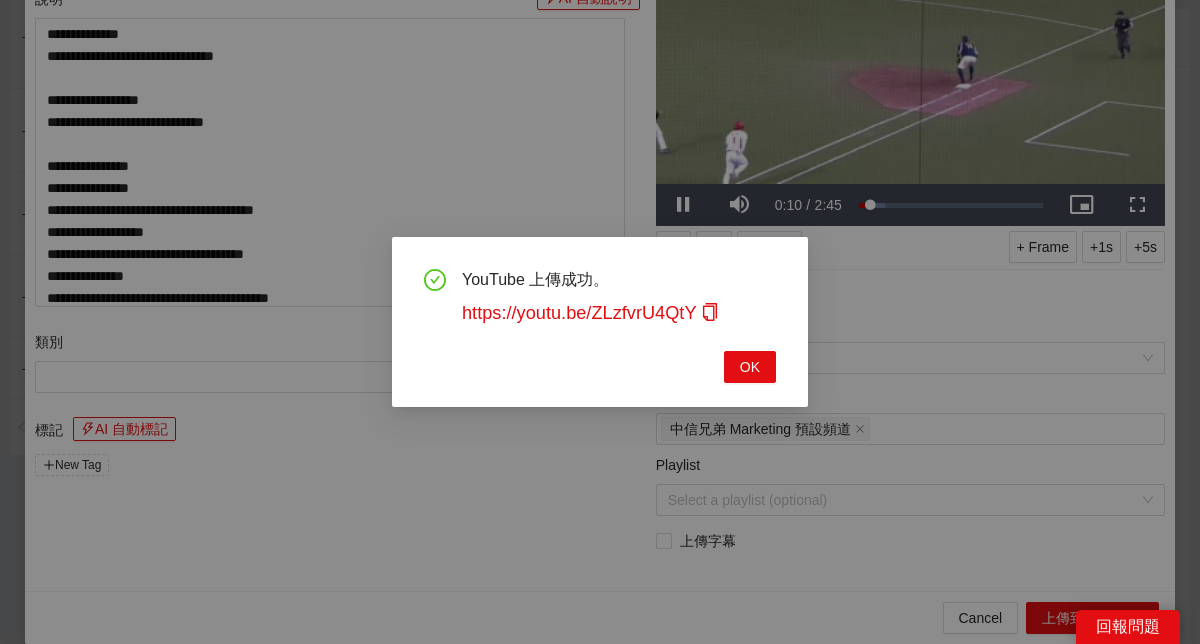 click on "YouTube 上傳成功。 https://youtu.be/ZLzfvrU4QtY OK" at bounding box center [600, 326] 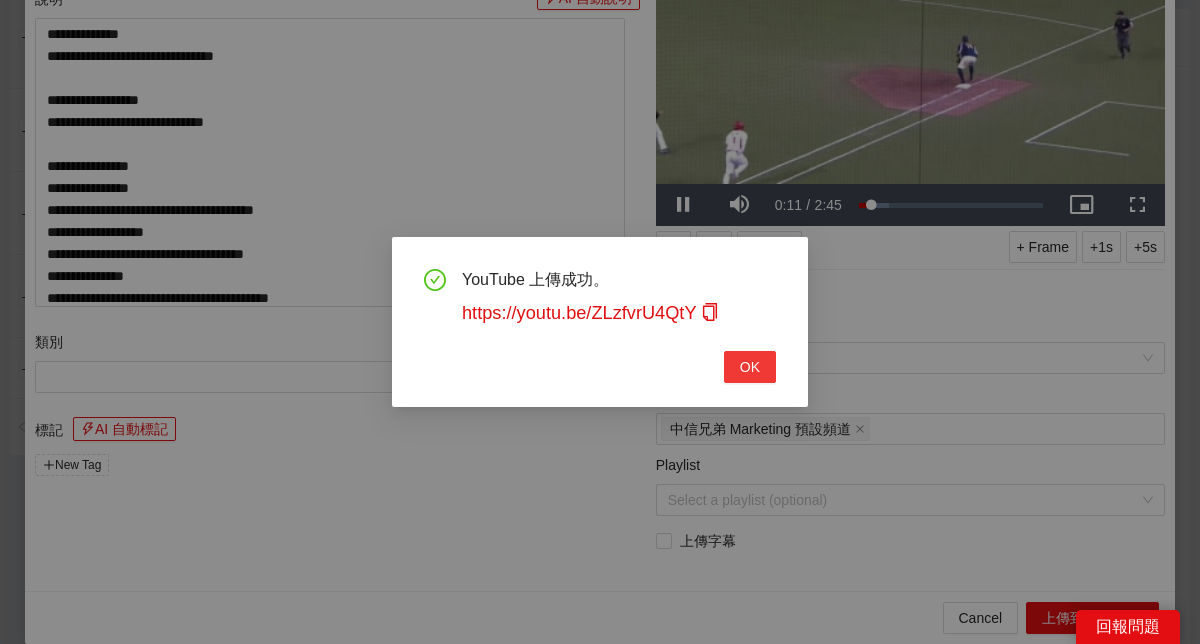 click on "OK" at bounding box center [750, 367] 